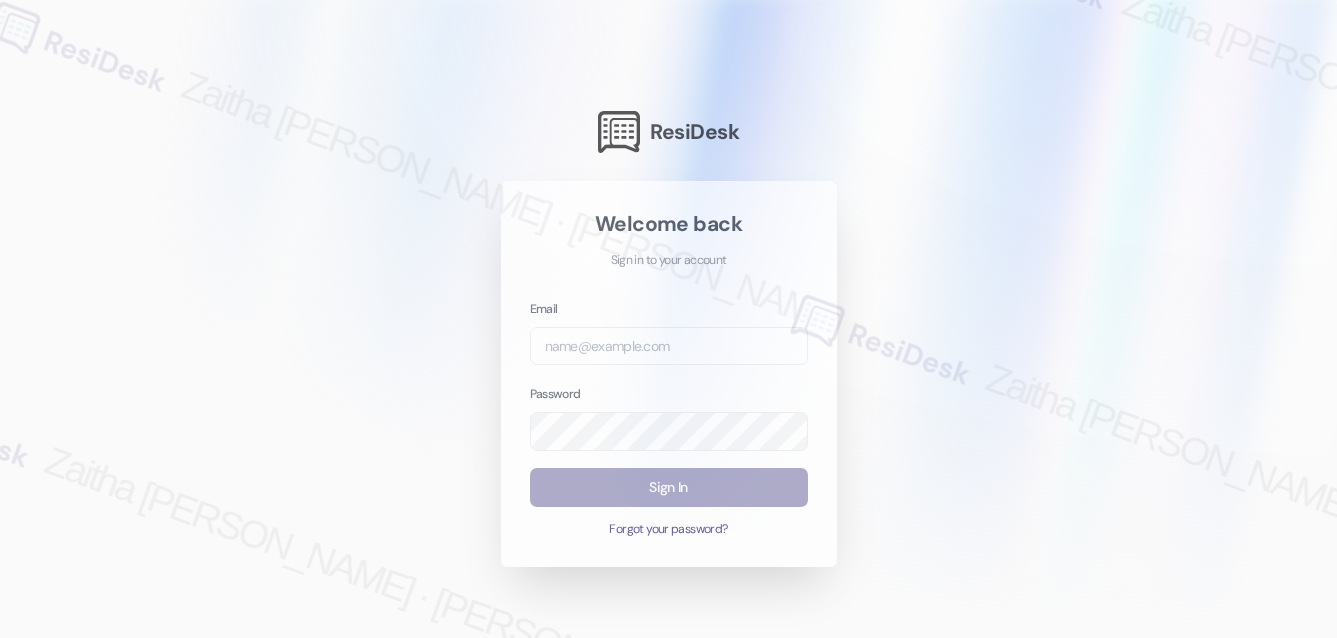 scroll, scrollTop: 0, scrollLeft: 0, axis: both 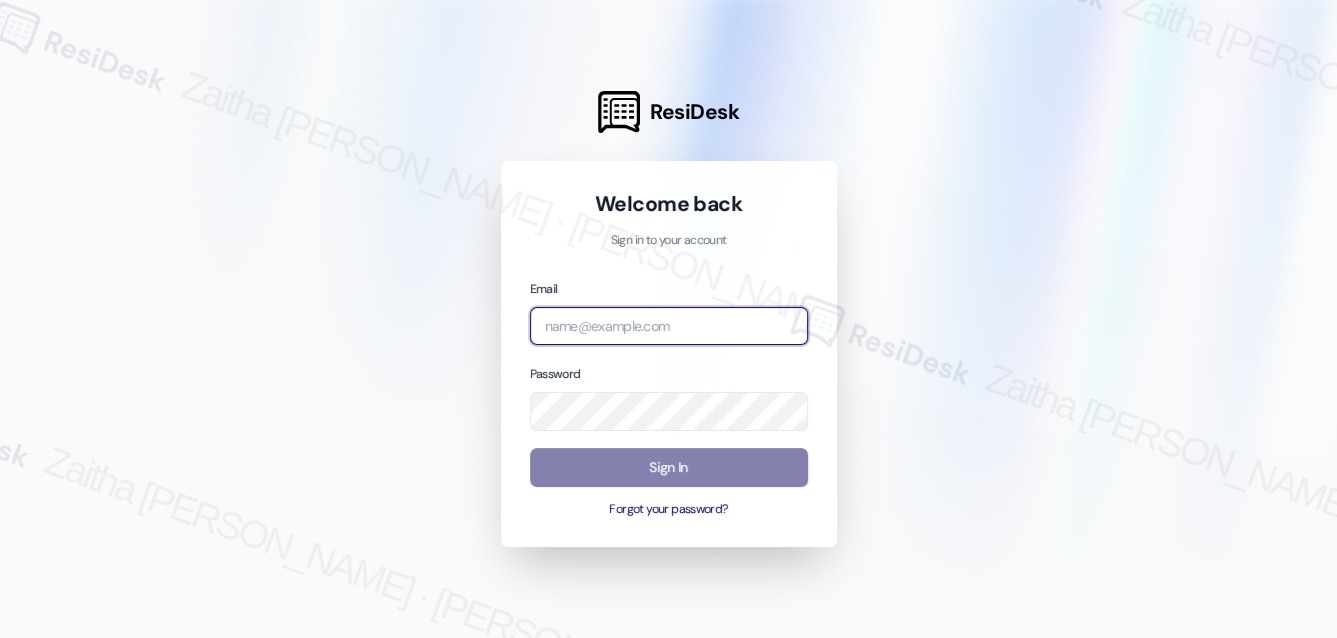 click at bounding box center [669, 326] 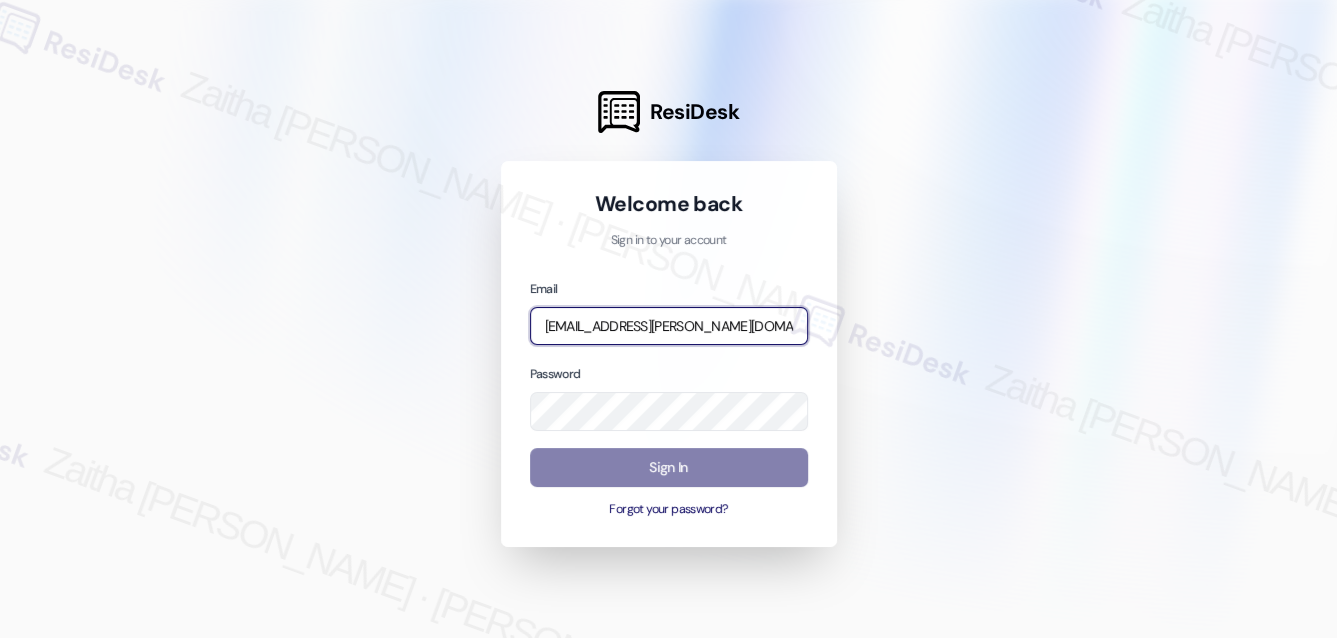 type on "[EMAIL_ADDRESS][PERSON_NAME][DOMAIN_NAME]" 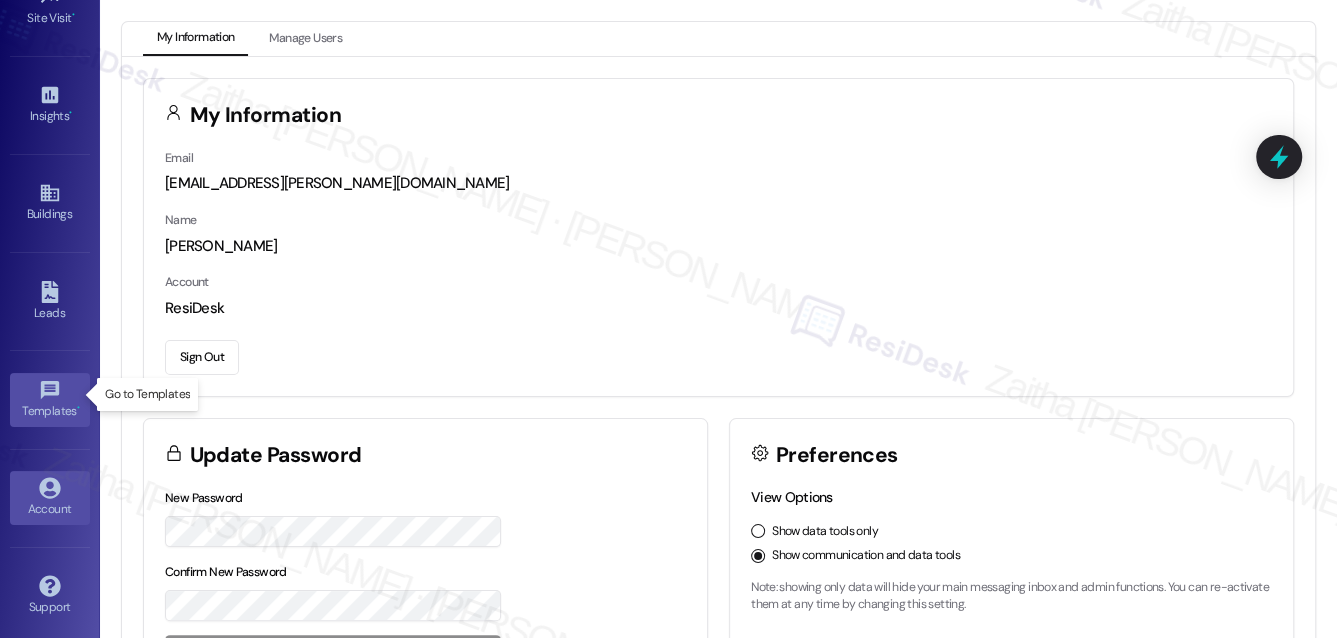 scroll, scrollTop: 0, scrollLeft: 0, axis: both 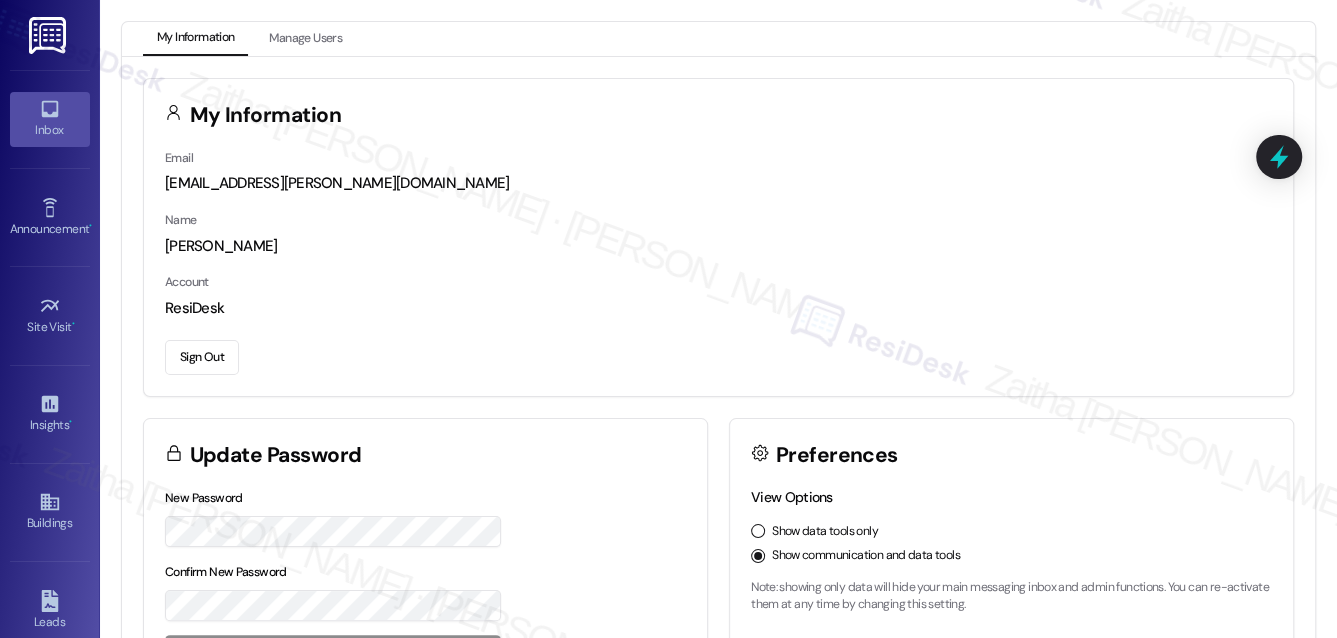click on "Inbox" at bounding box center (50, 130) 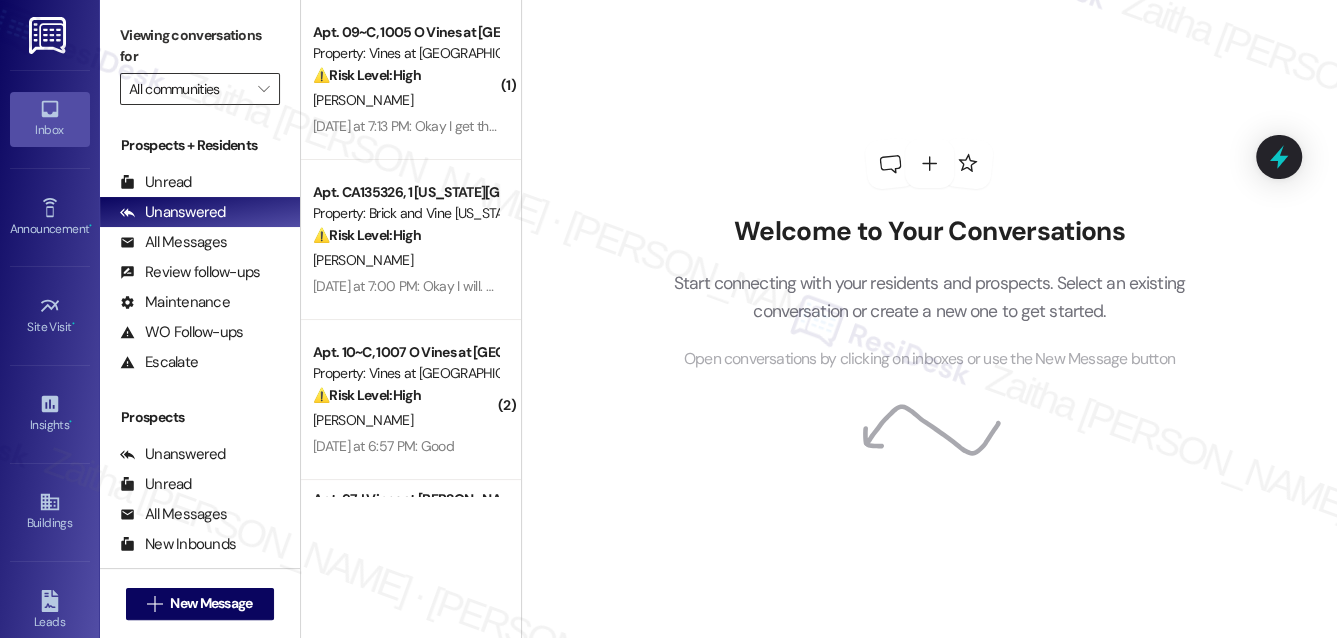 click on "All communities" at bounding box center [188, 89] 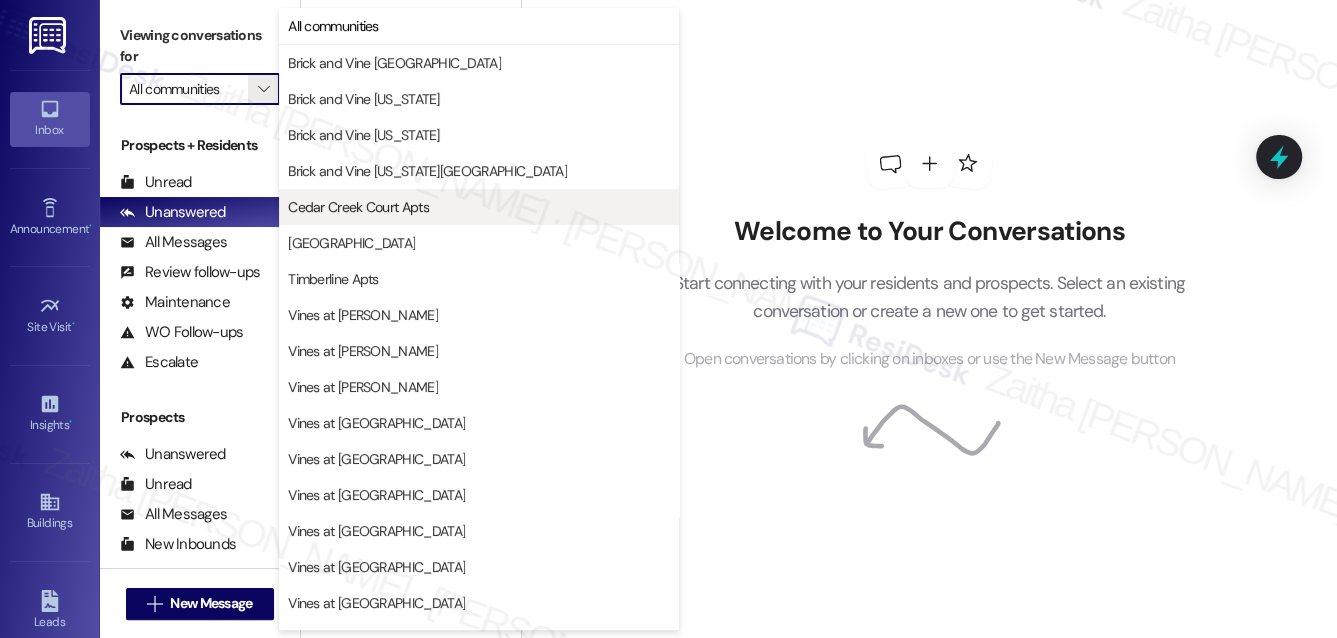 click on "Cedar Creek Court Apts" at bounding box center (358, 207) 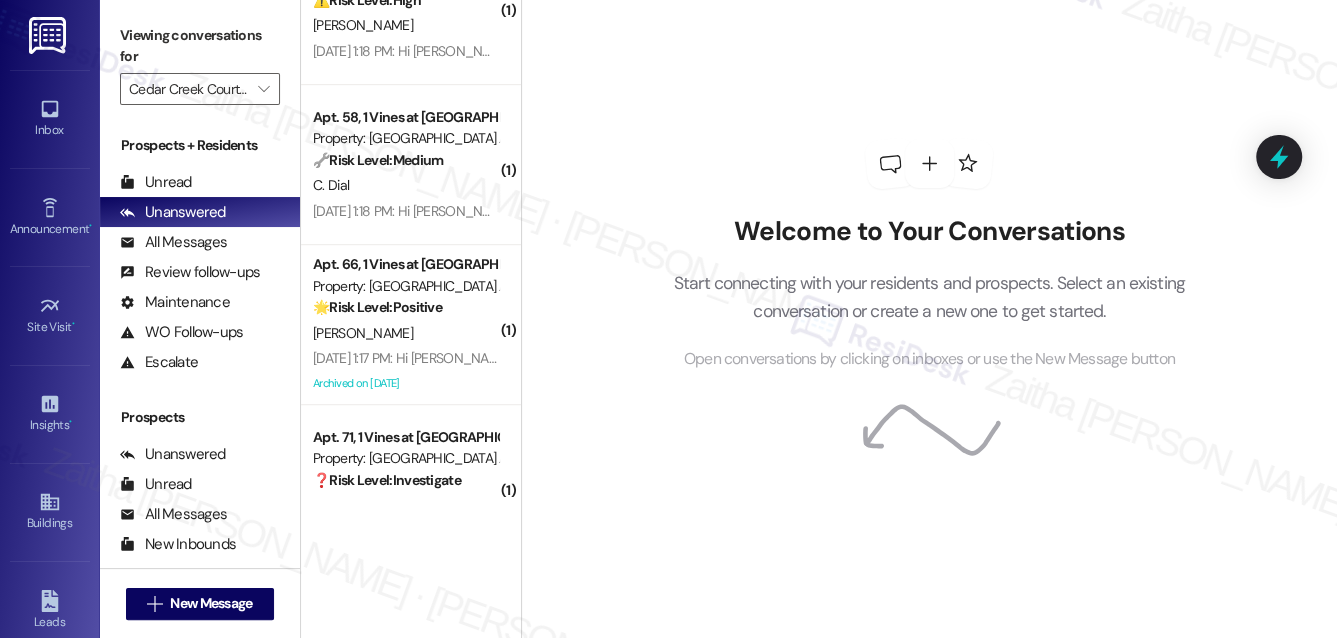 scroll, scrollTop: 784, scrollLeft: 0, axis: vertical 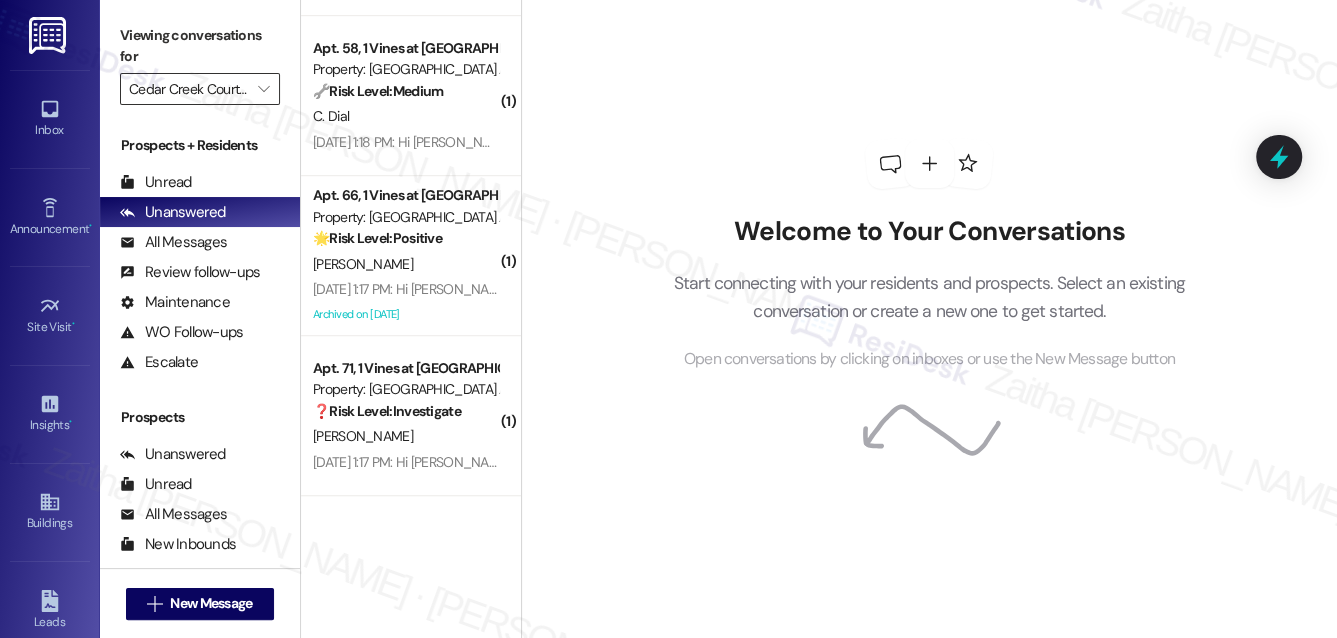 click on "Cedar Creek Court Apts" at bounding box center [188, 89] 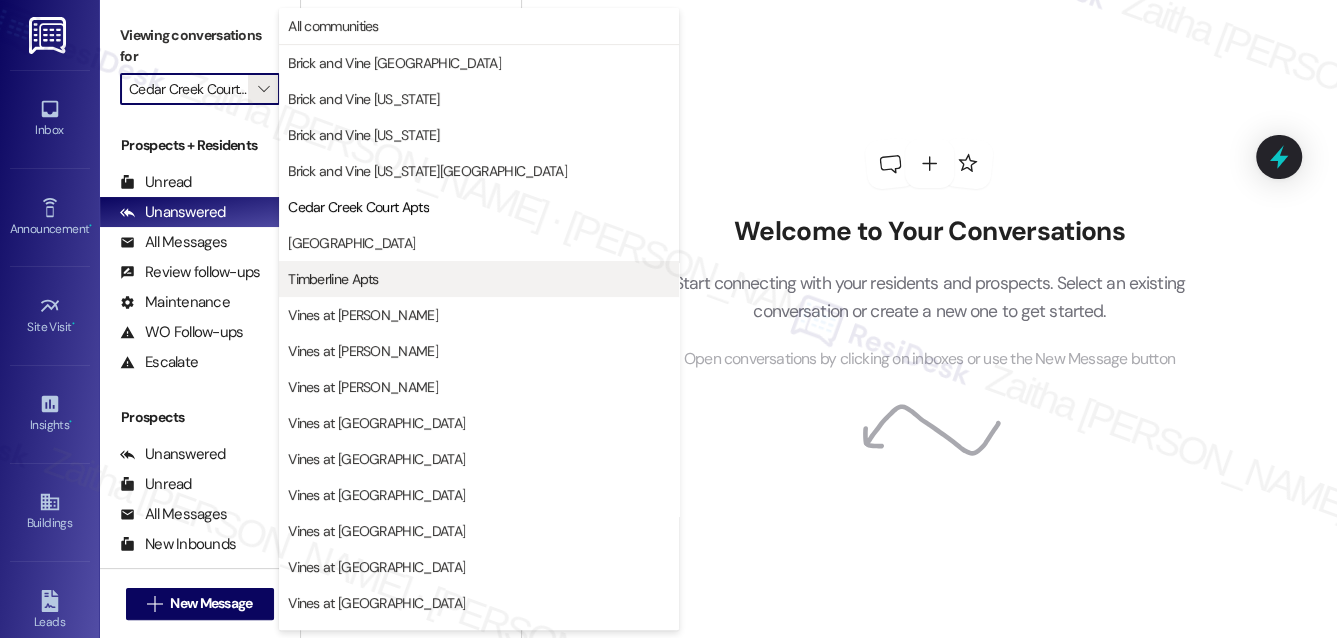 click on "Timberline Apts" at bounding box center (333, 279) 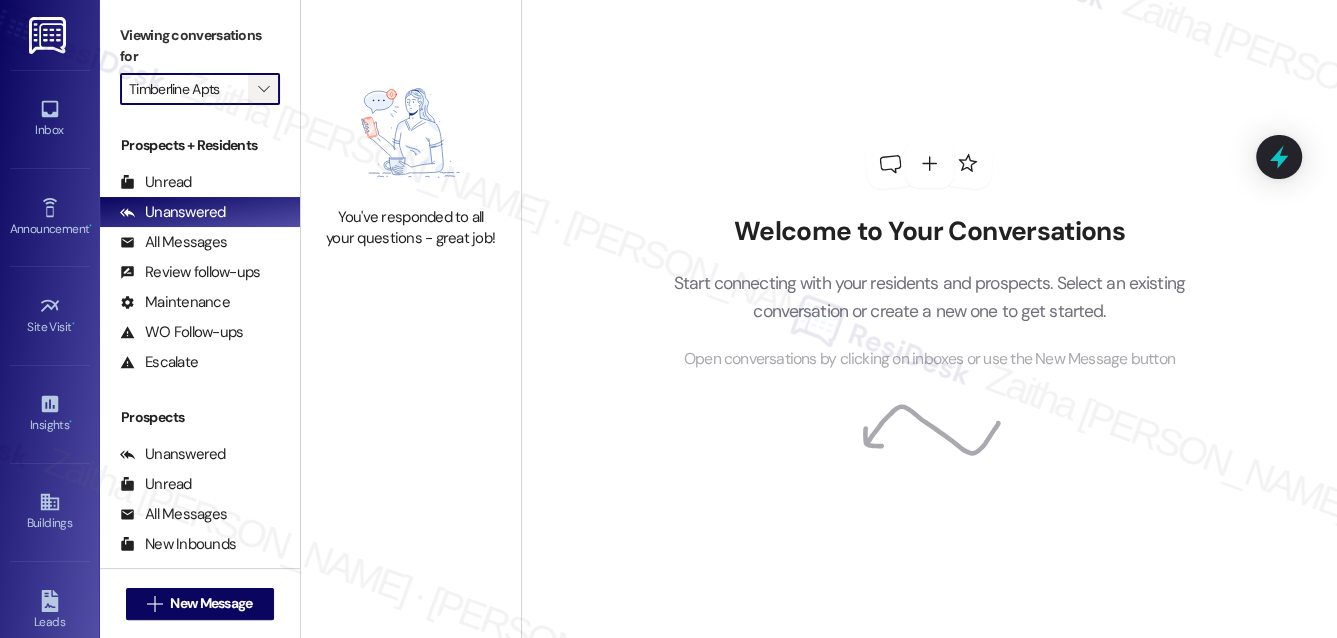 click on "" at bounding box center [263, 89] 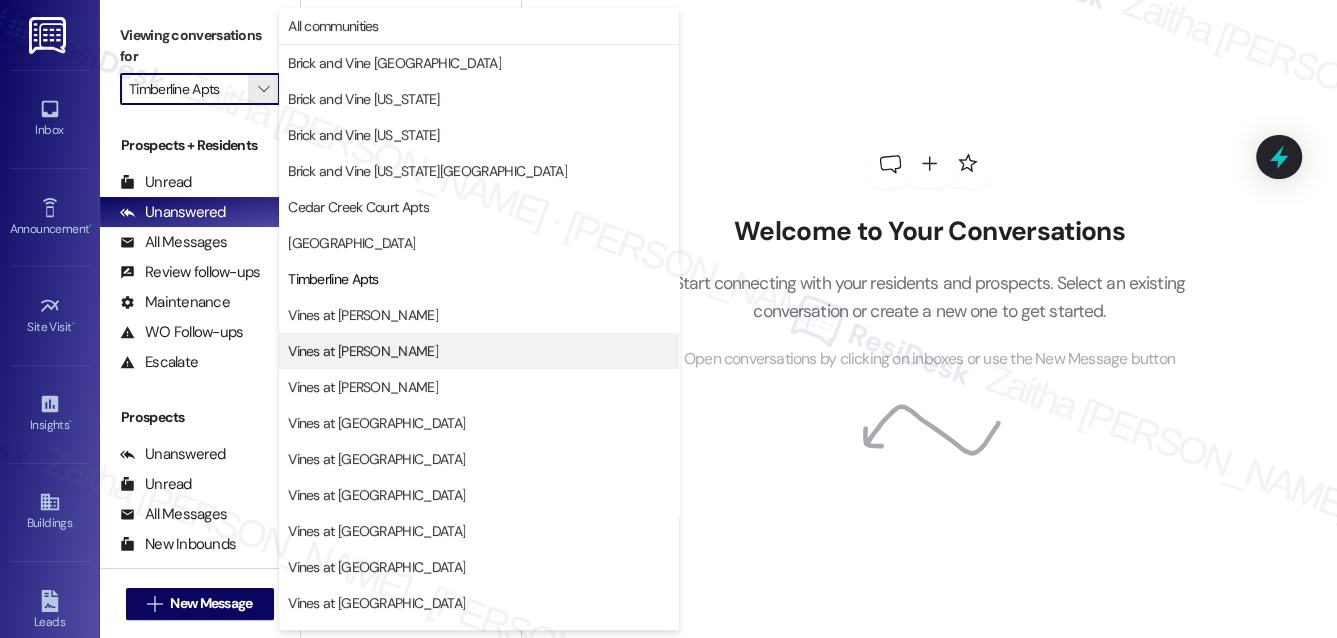 scroll, scrollTop: 26, scrollLeft: 0, axis: vertical 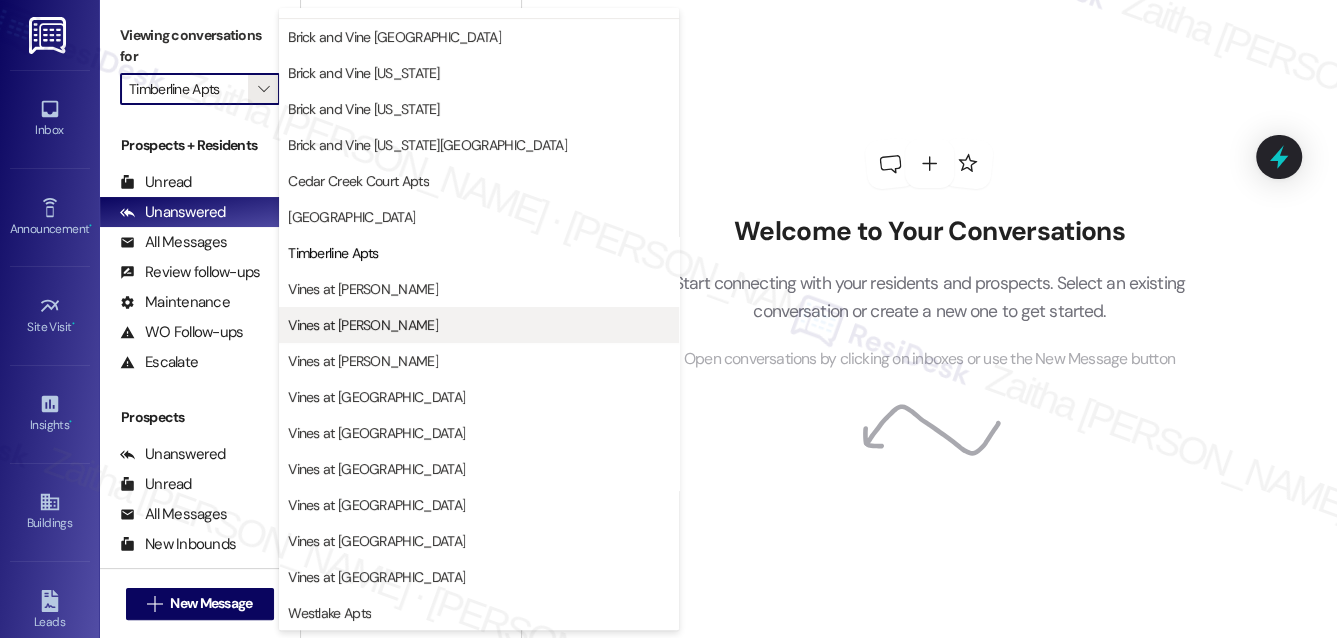 click on "Vines at [PERSON_NAME]" at bounding box center [363, 325] 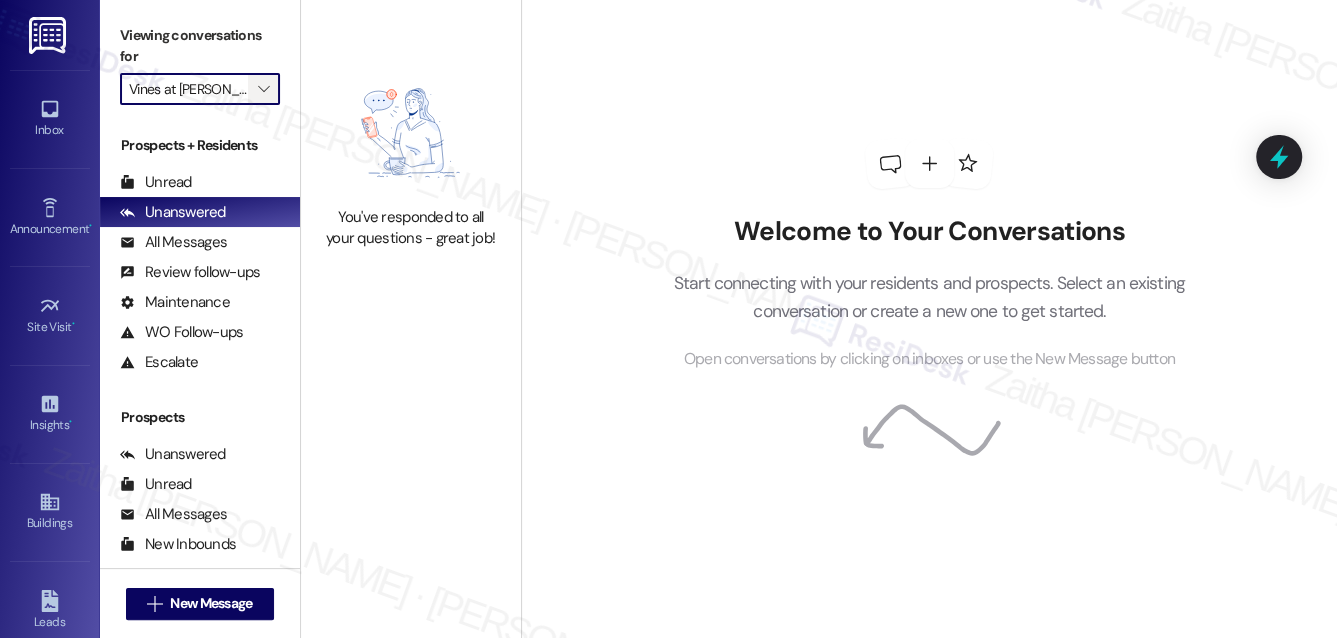 click on "" at bounding box center [264, 89] 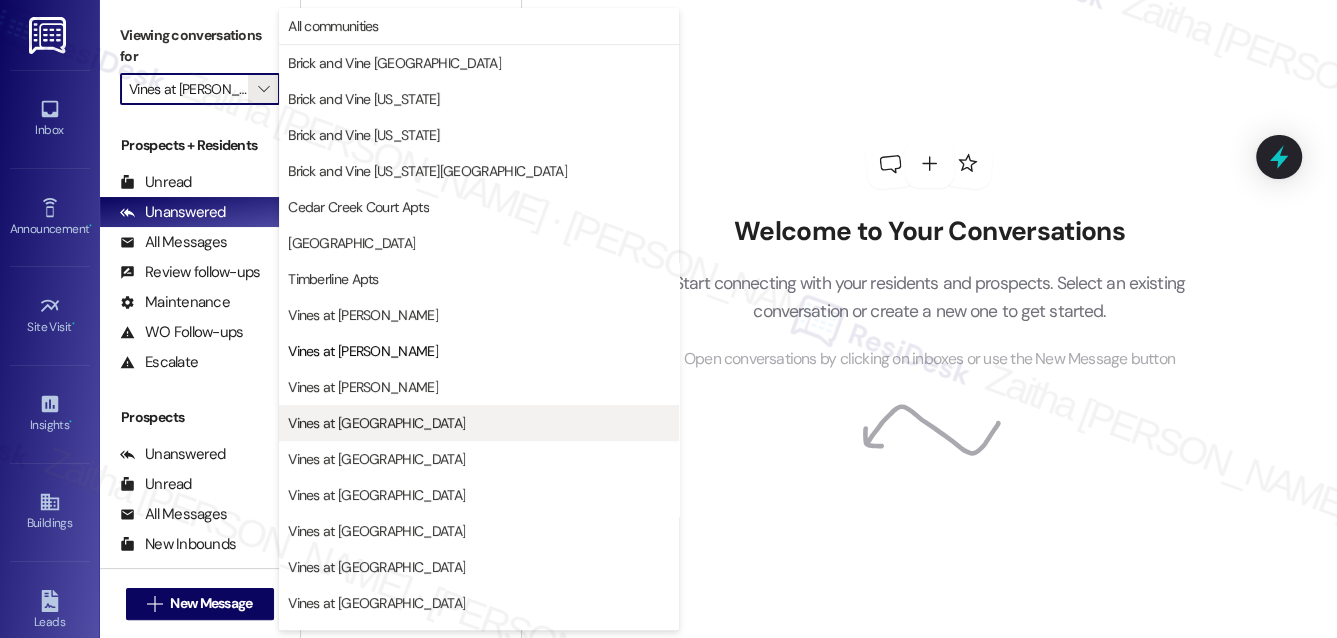 scroll, scrollTop: 26, scrollLeft: 0, axis: vertical 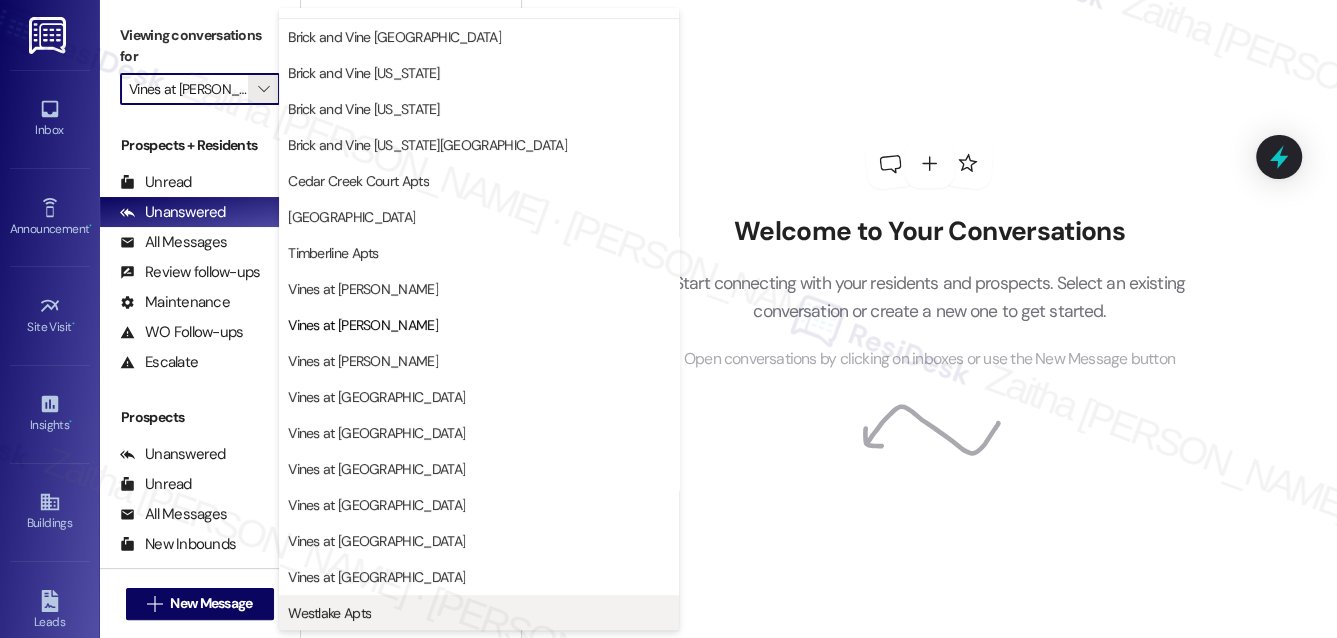 click on "Westlake Apts" at bounding box center (329, 613) 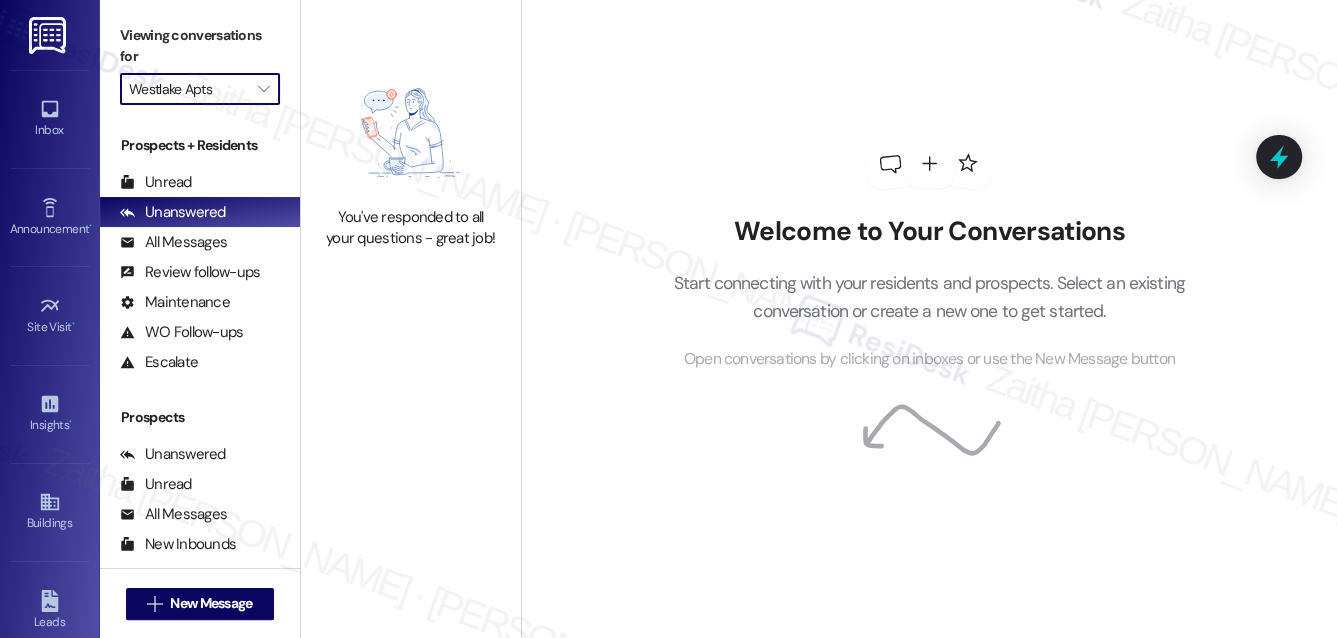 click on "Westlake Apts" at bounding box center [188, 89] 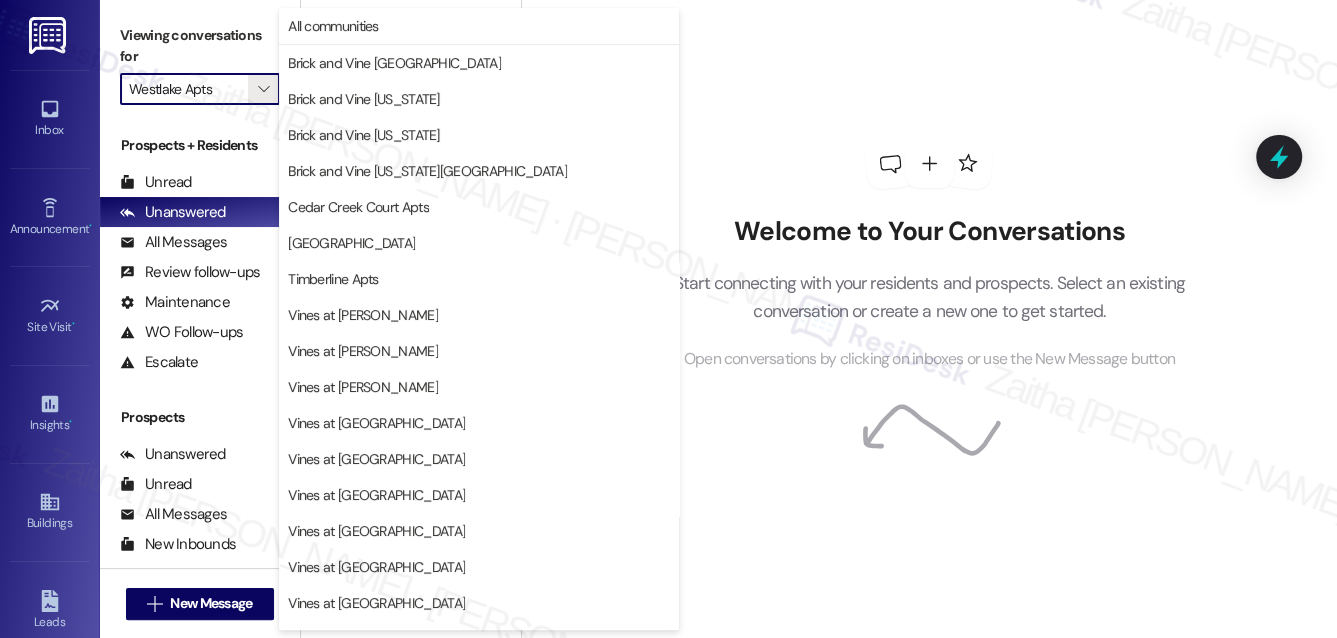 scroll, scrollTop: 26, scrollLeft: 0, axis: vertical 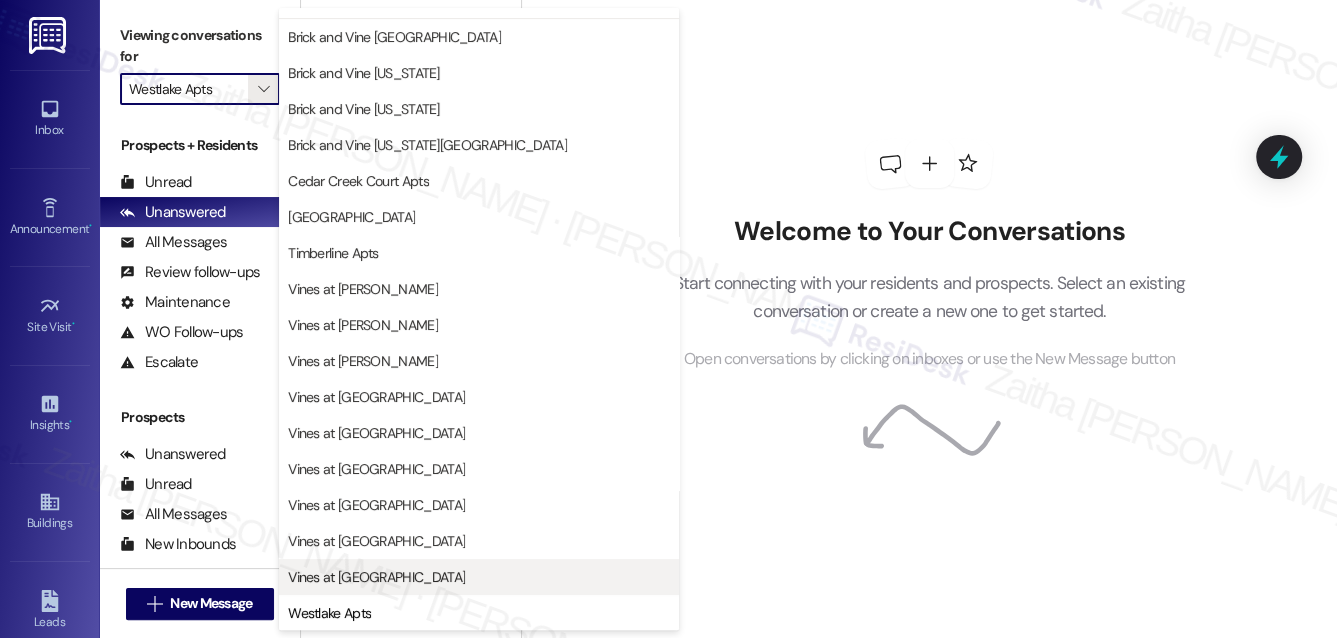 click on "Vines at [GEOGRAPHIC_DATA]" at bounding box center [376, 577] 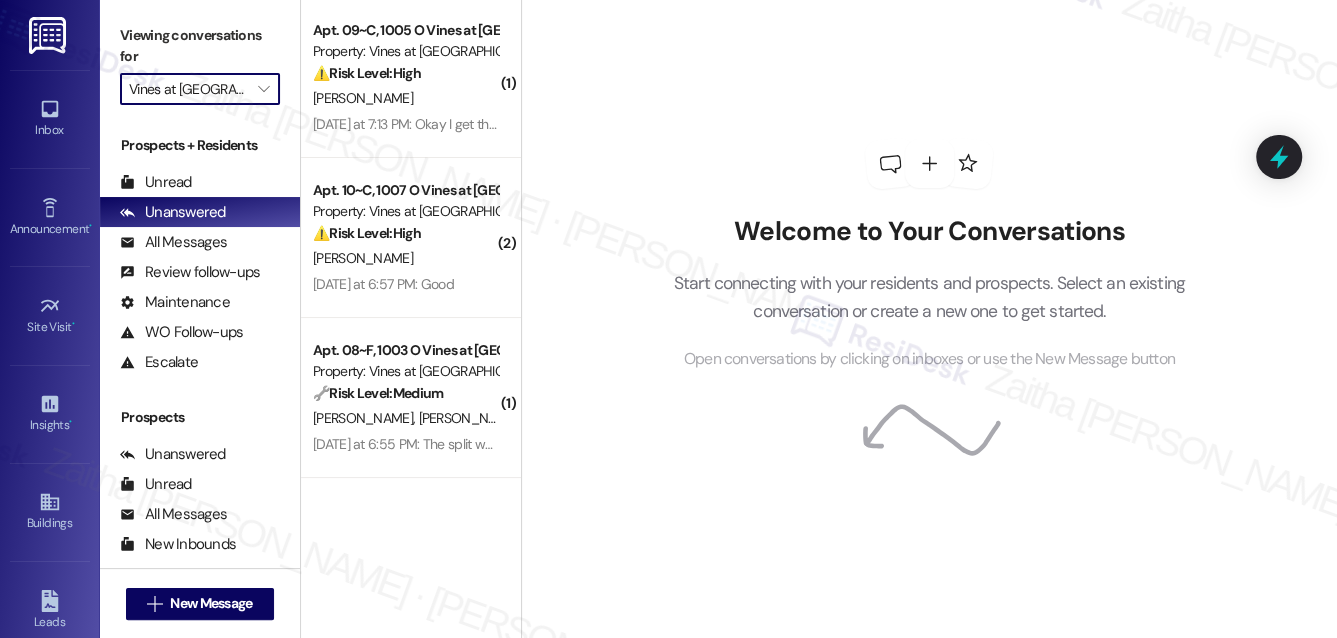 scroll, scrollTop: 0, scrollLeft: 0, axis: both 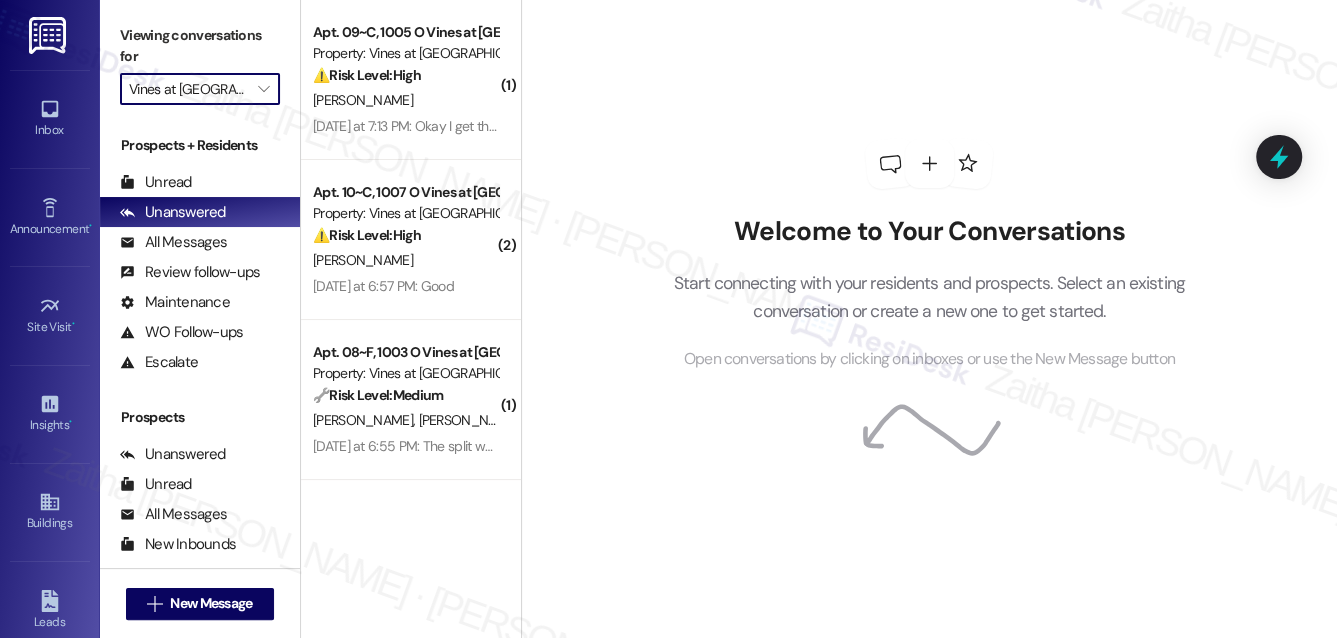click on "Vines at [GEOGRAPHIC_DATA]" at bounding box center [188, 89] 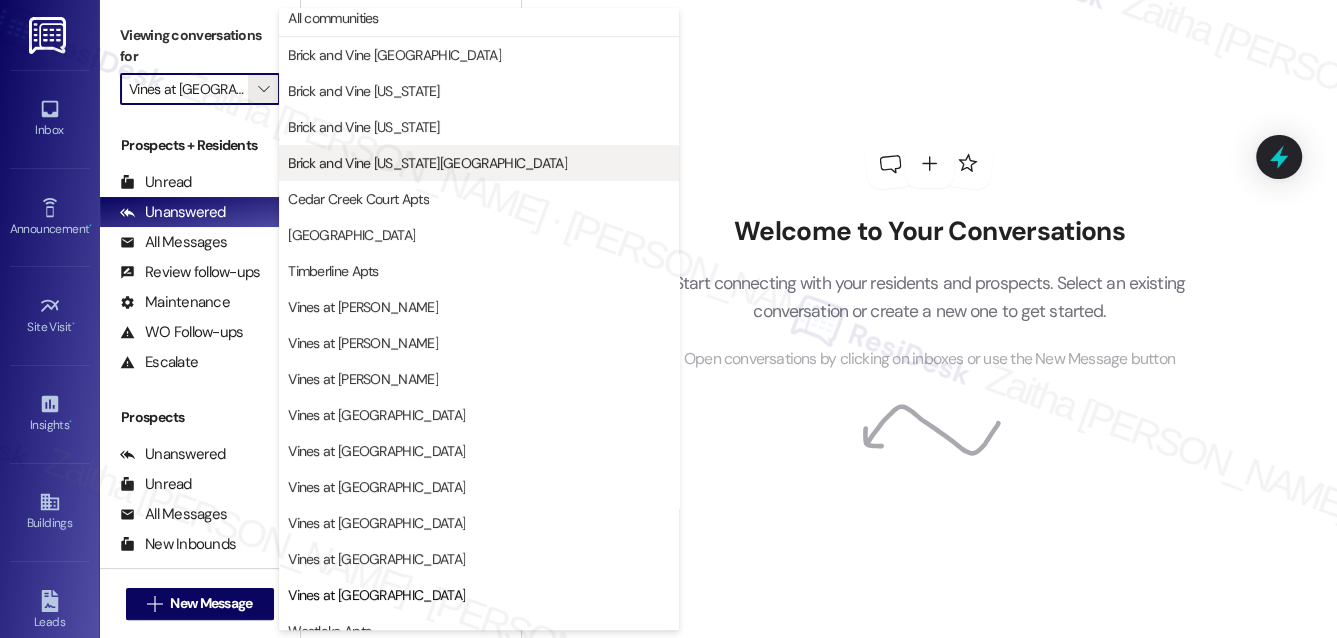 scroll, scrollTop: 0, scrollLeft: 0, axis: both 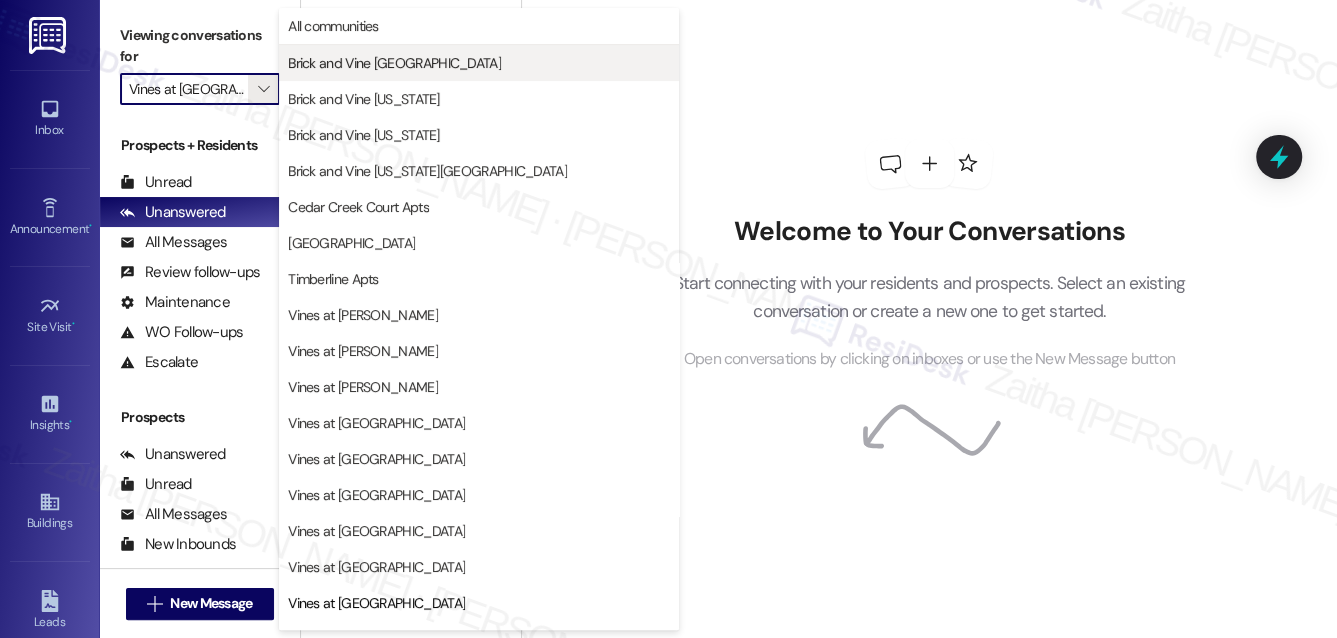 click on "Brick and Vine [GEOGRAPHIC_DATA]" at bounding box center (394, 63) 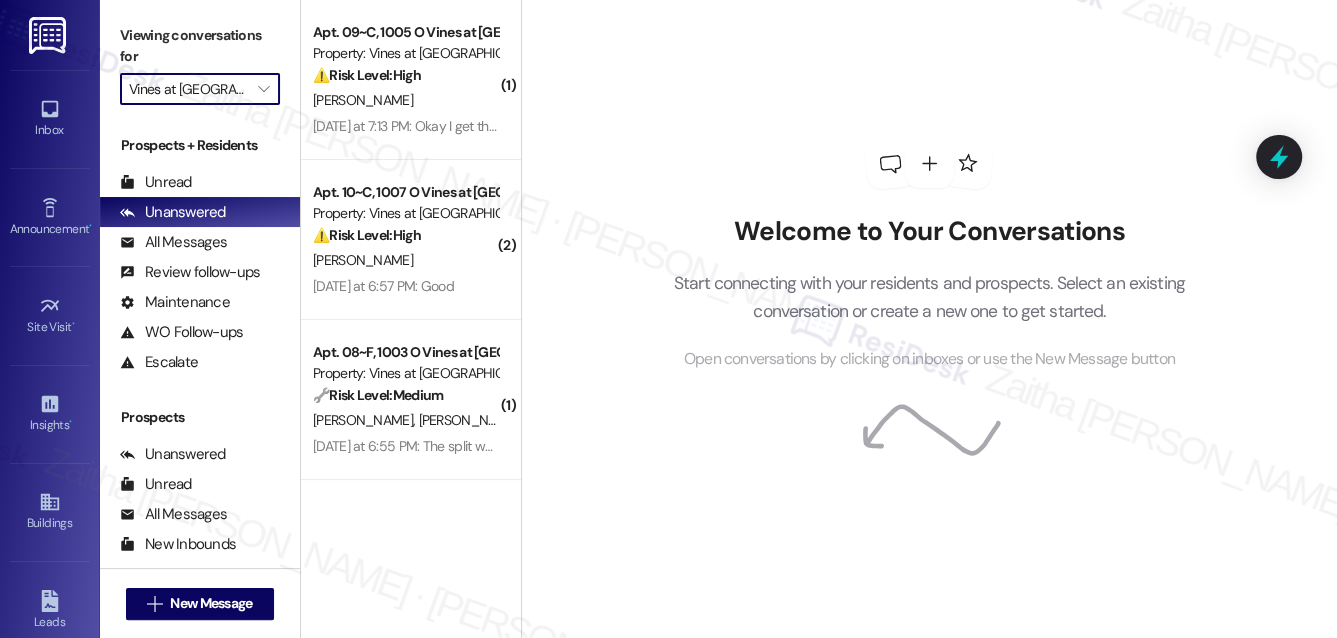 type on "Brick and Vine [GEOGRAPHIC_DATA]" 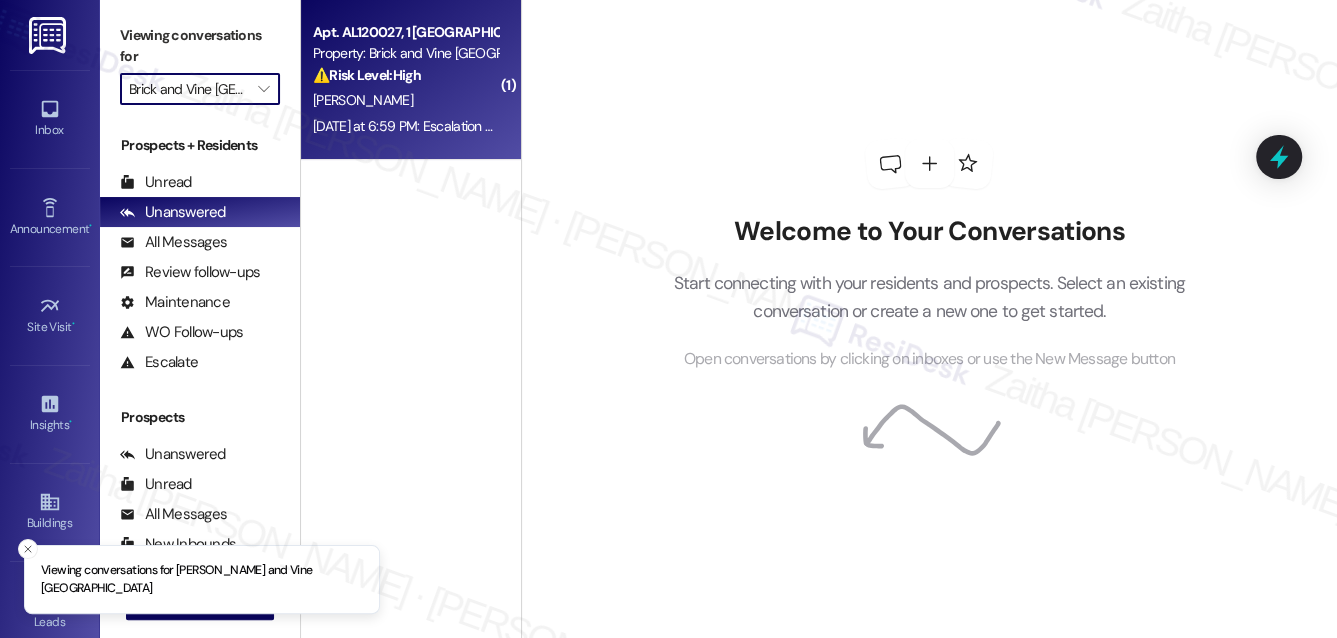 click on "[PERSON_NAME]" at bounding box center [405, 100] 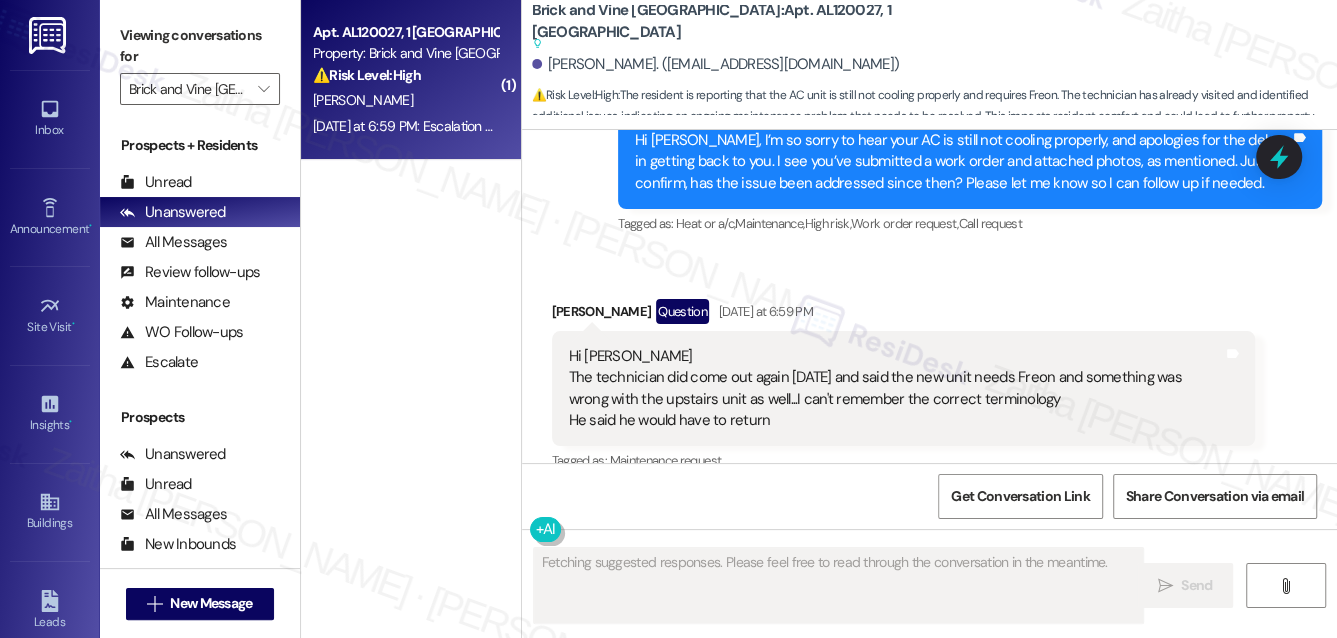 scroll, scrollTop: 3639, scrollLeft: 0, axis: vertical 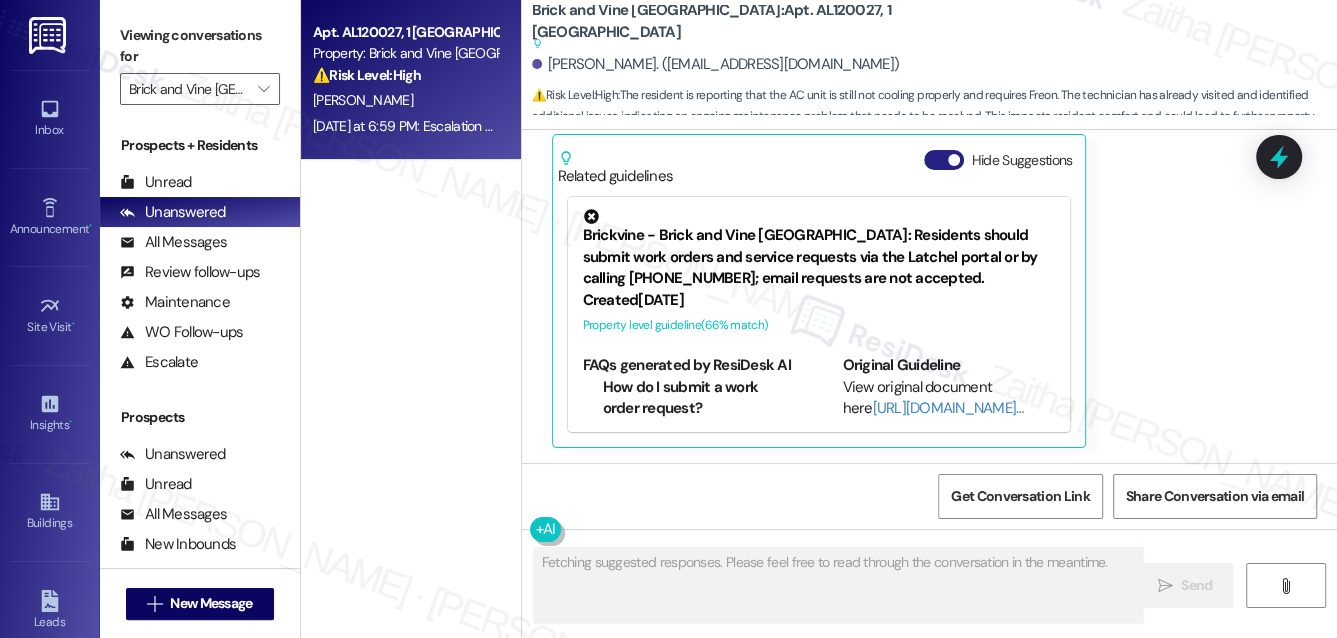 click on "Hide Suggestions" at bounding box center [944, 160] 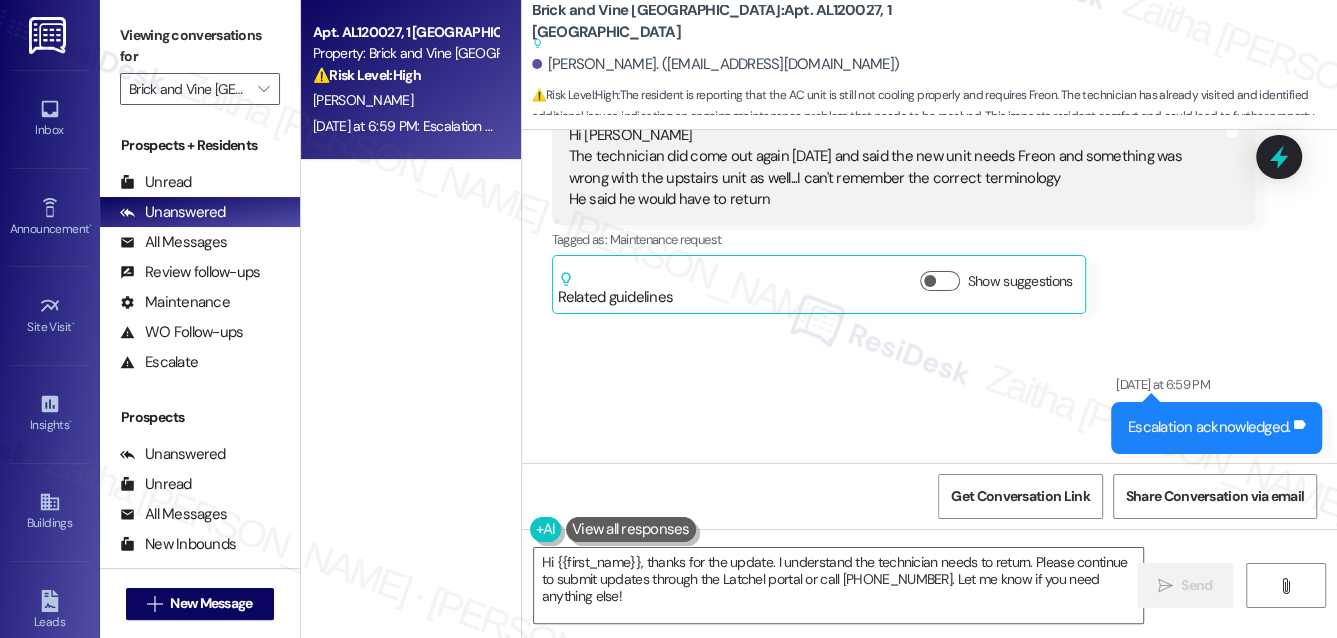 scroll, scrollTop: 3549, scrollLeft: 0, axis: vertical 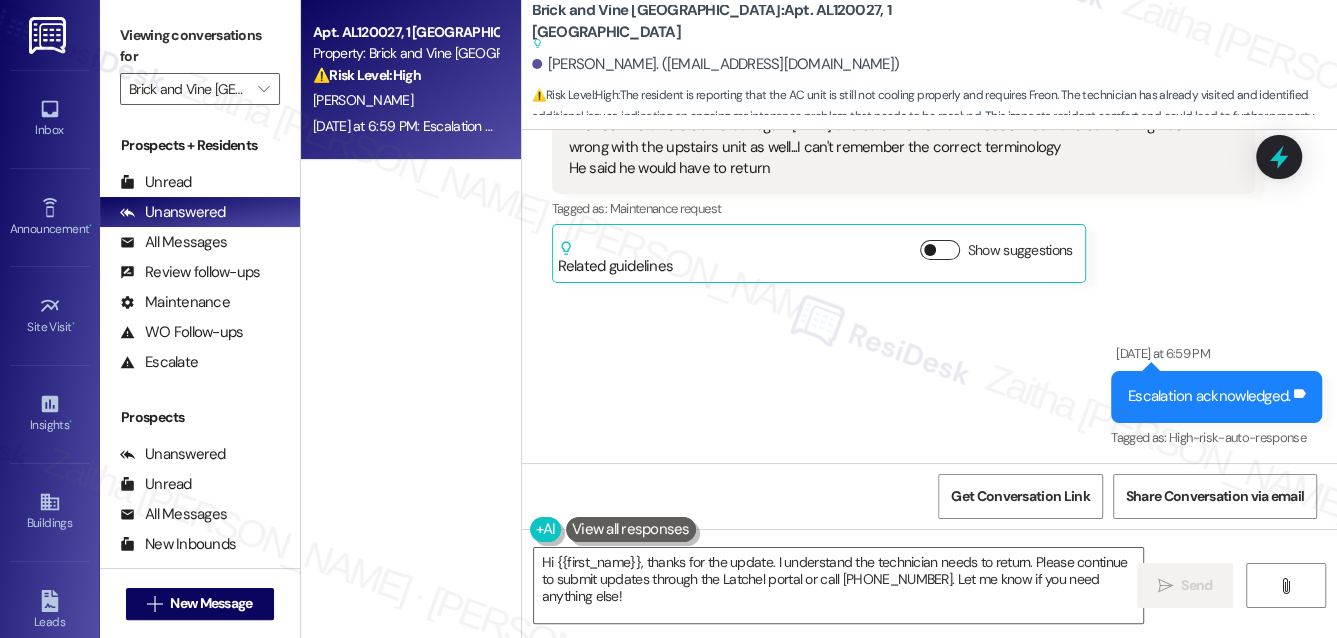 click on "Show suggestions" at bounding box center (940, 250) 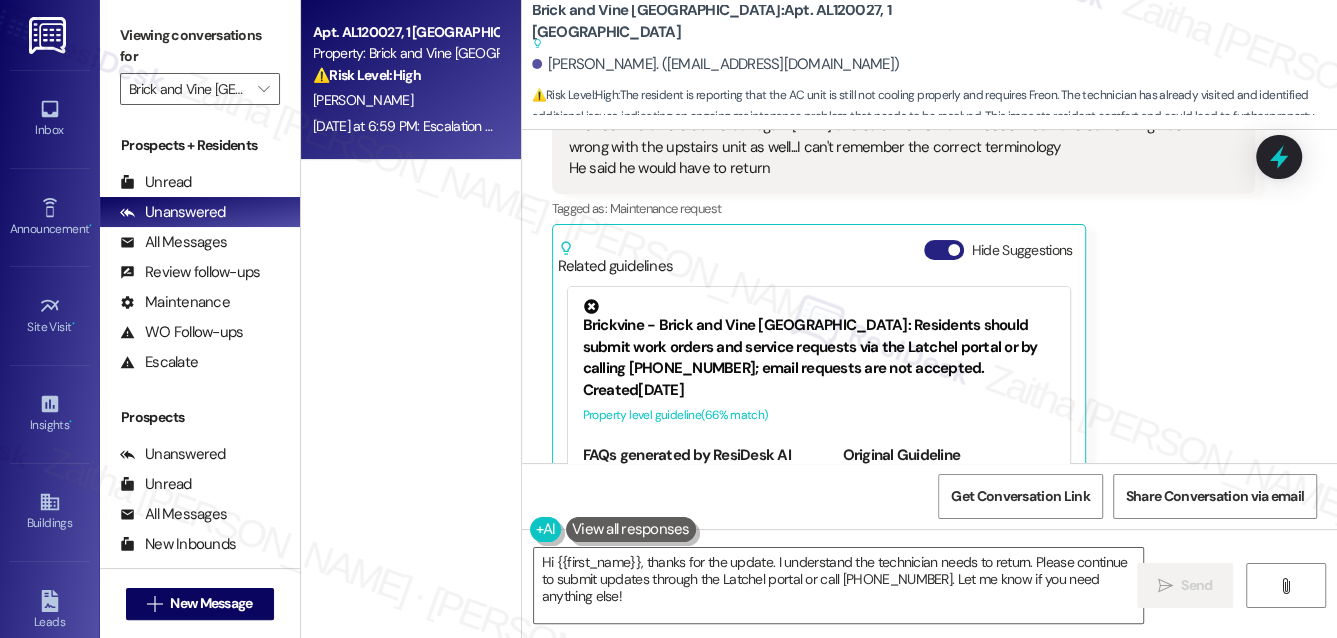 click on "Hide Suggestions" at bounding box center (944, 250) 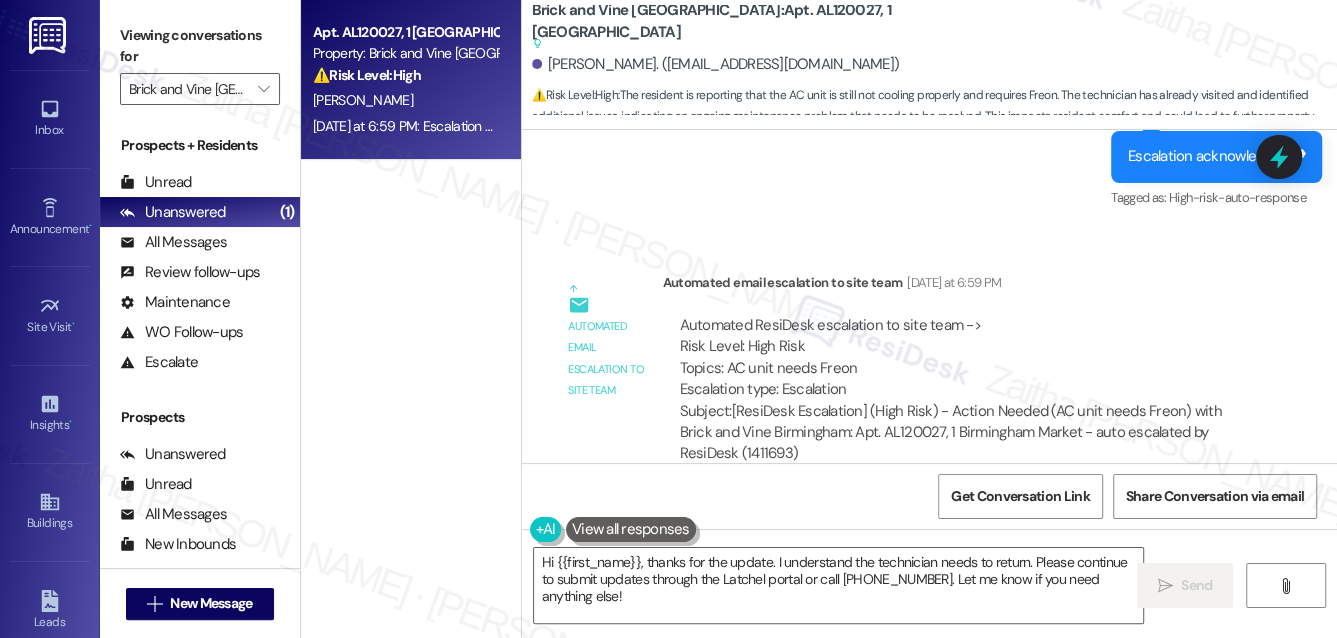 scroll, scrollTop: 3821, scrollLeft: 0, axis: vertical 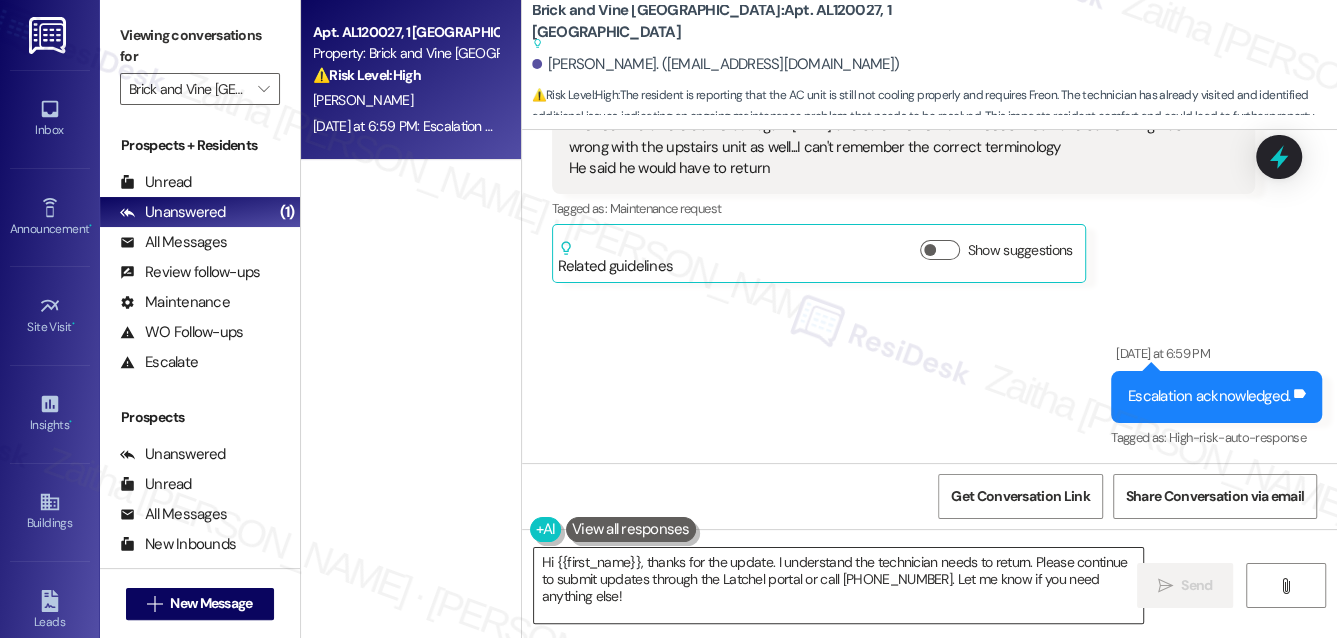click on "Hi {{first_name}}, thanks for the update. I understand the technician needs to return. Please continue to submit updates through the Latchel portal or call [PHONE_NUMBER]. Let me know if you need anything else!" at bounding box center (839, 585) 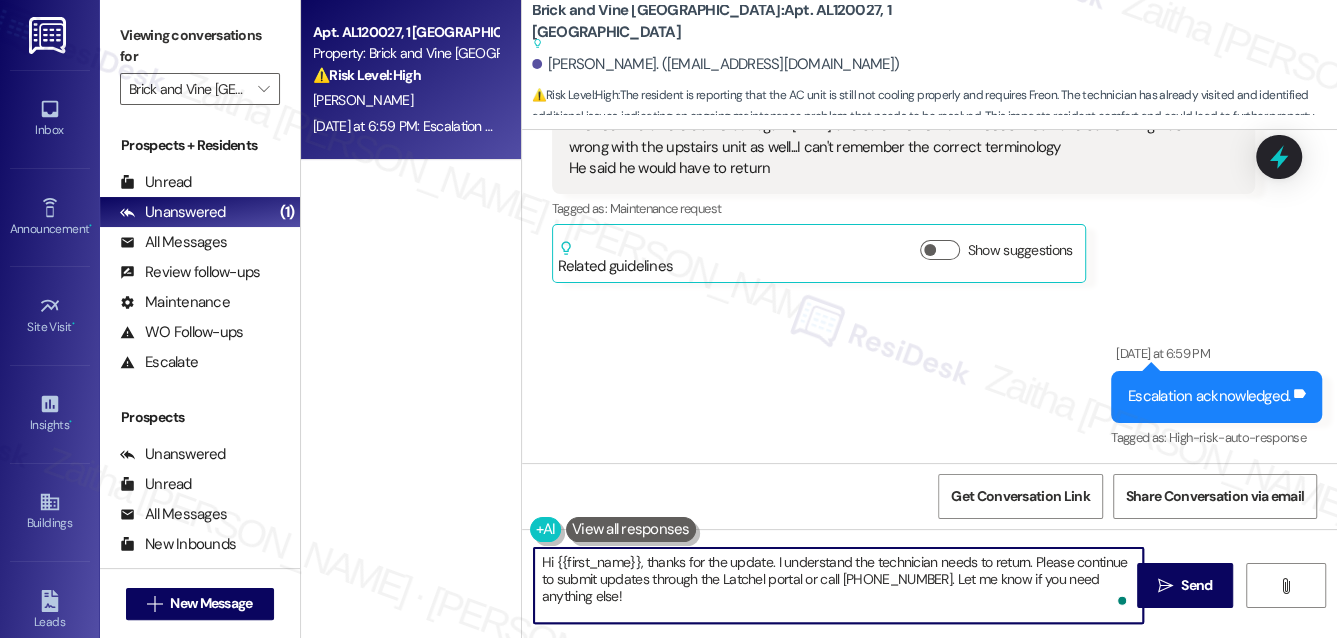 scroll, scrollTop: 3367, scrollLeft: 0, axis: vertical 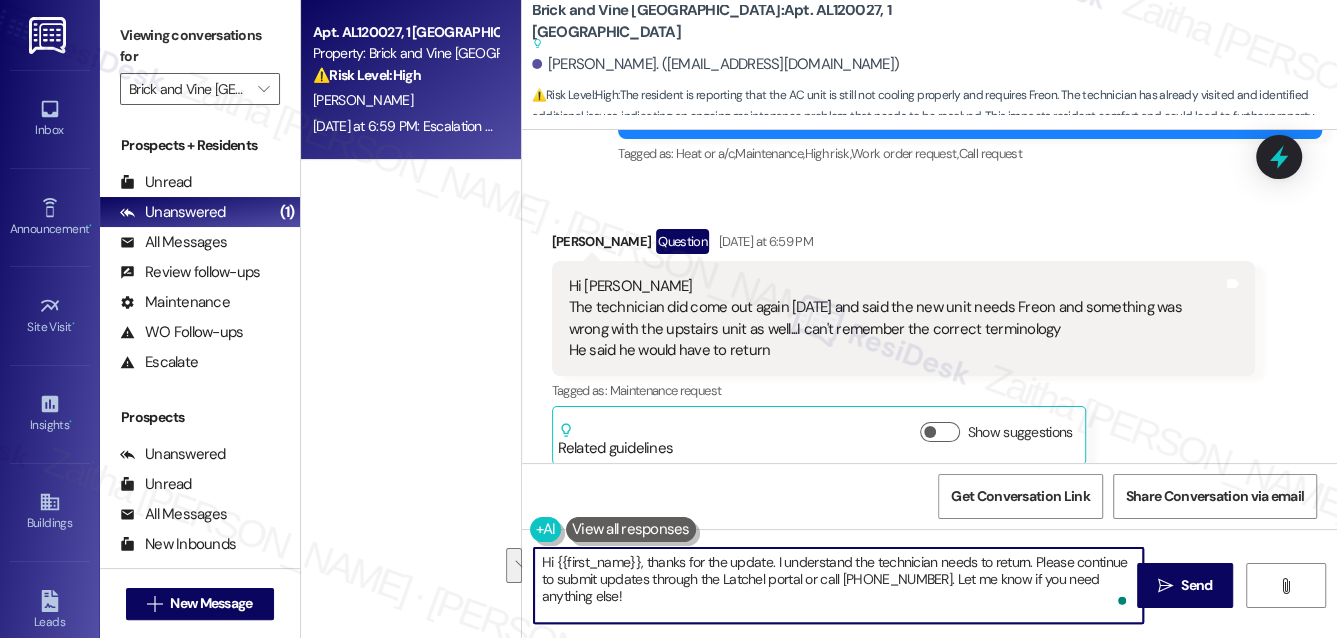 drag, startPoint x: 937, startPoint y: 575, endPoint x: 952, endPoint y: 595, distance: 25 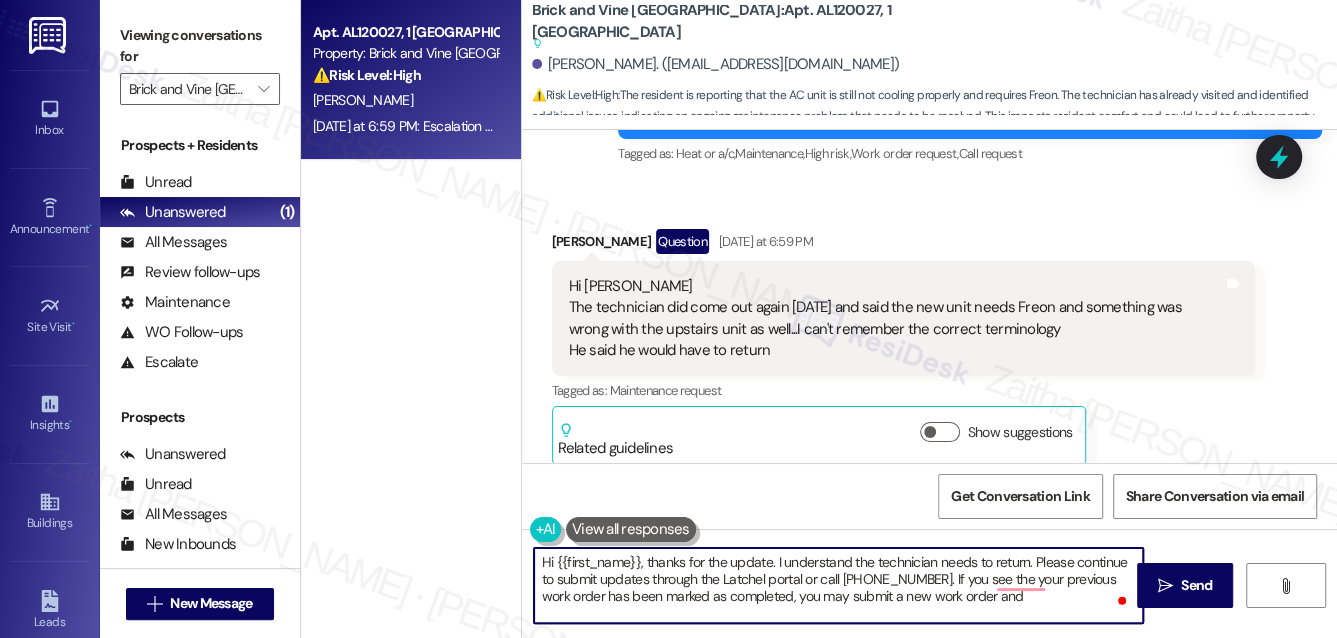 paste on "add photos to help expedite the request. Please let me know if you need anything else." 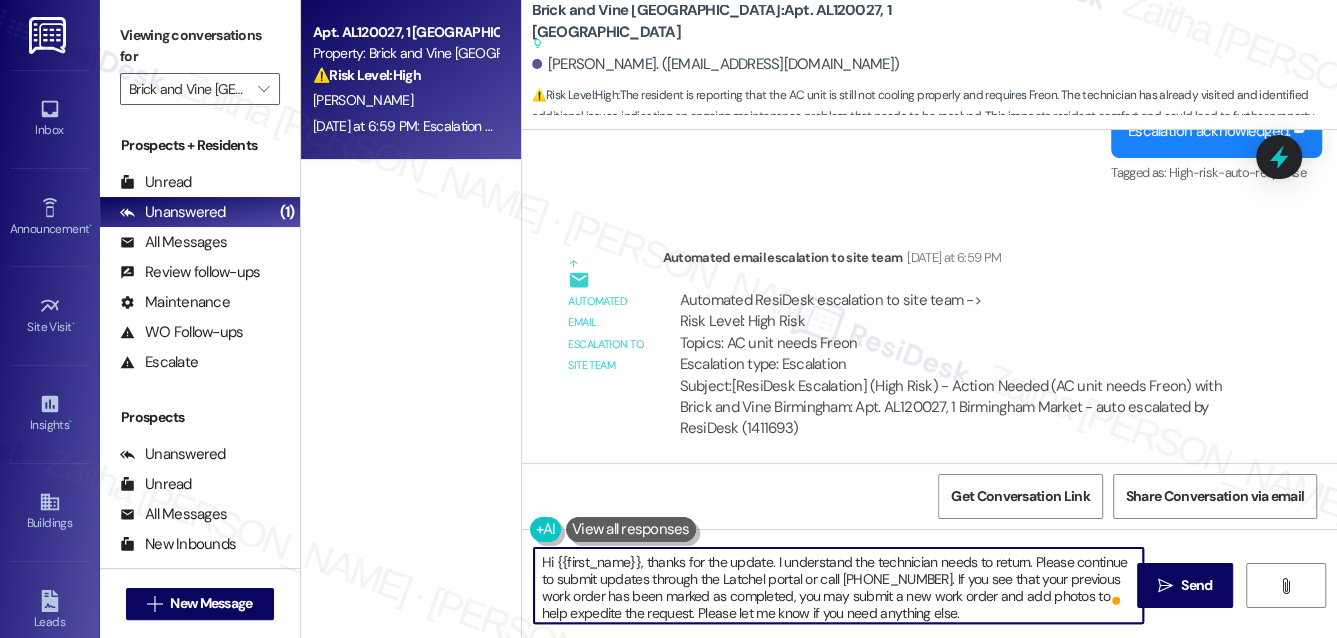 scroll, scrollTop: 3821, scrollLeft: 0, axis: vertical 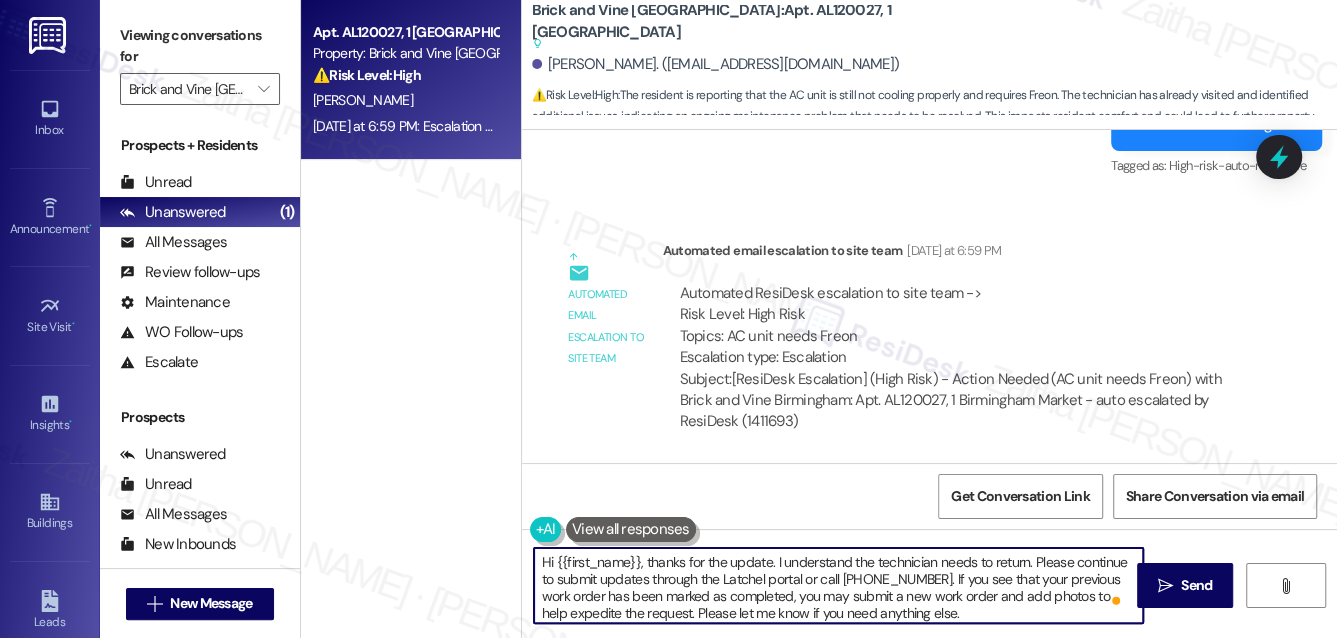 type on "Hi {{first_name}}, thanks for the update. I understand the technician needs to return. Please continue to submit updates through the Latchel portal or call [PHONE_NUMBER]. If you see that your previous work order has been marked as completed, you may submit a new work order and add photos to help expedite the request. Please let me know if you need anything else." 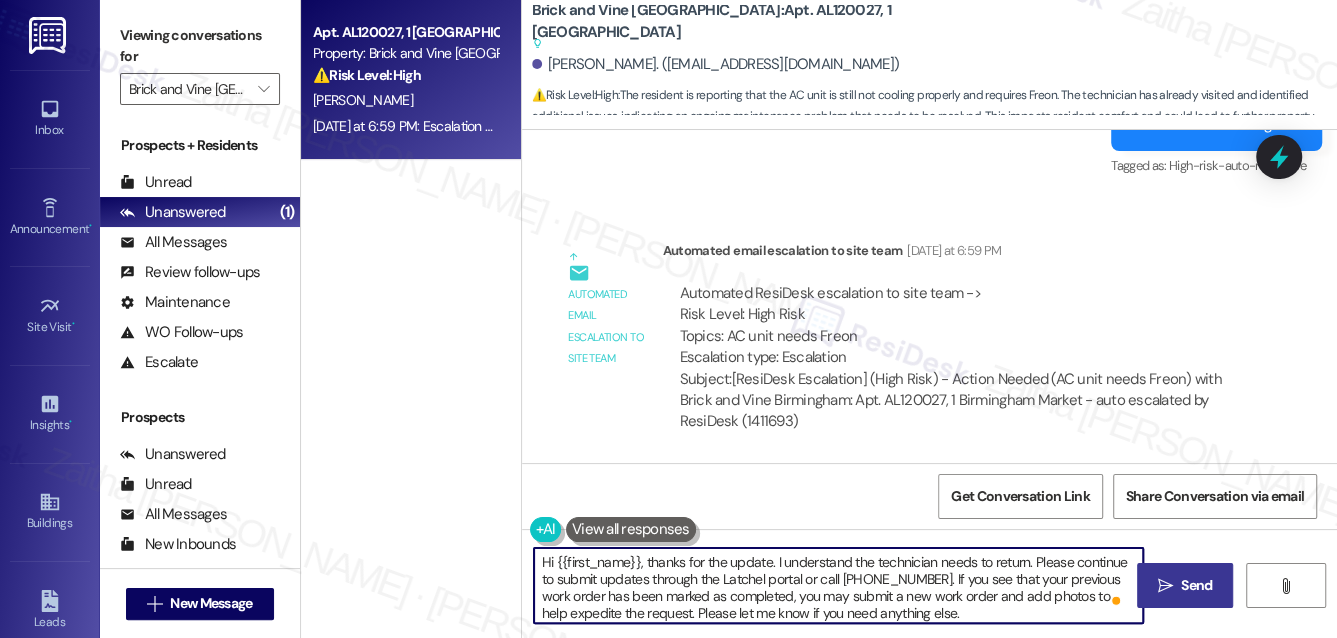 click on "Send" at bounding box center [1196, 585] 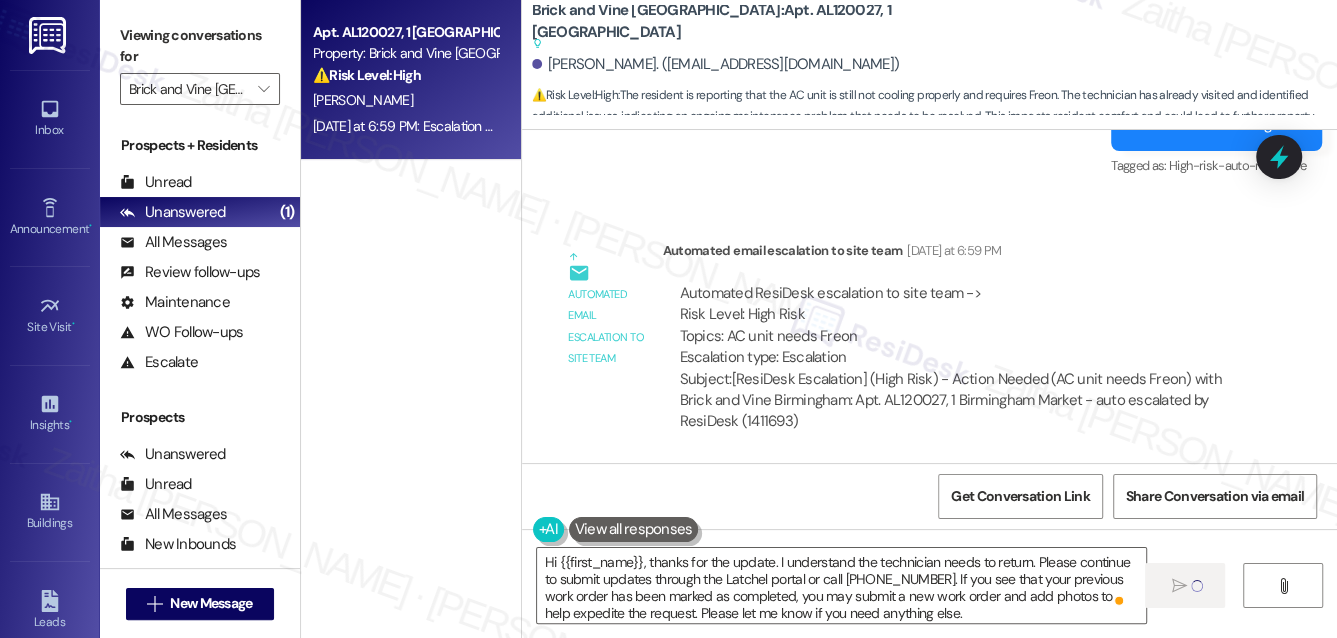 type 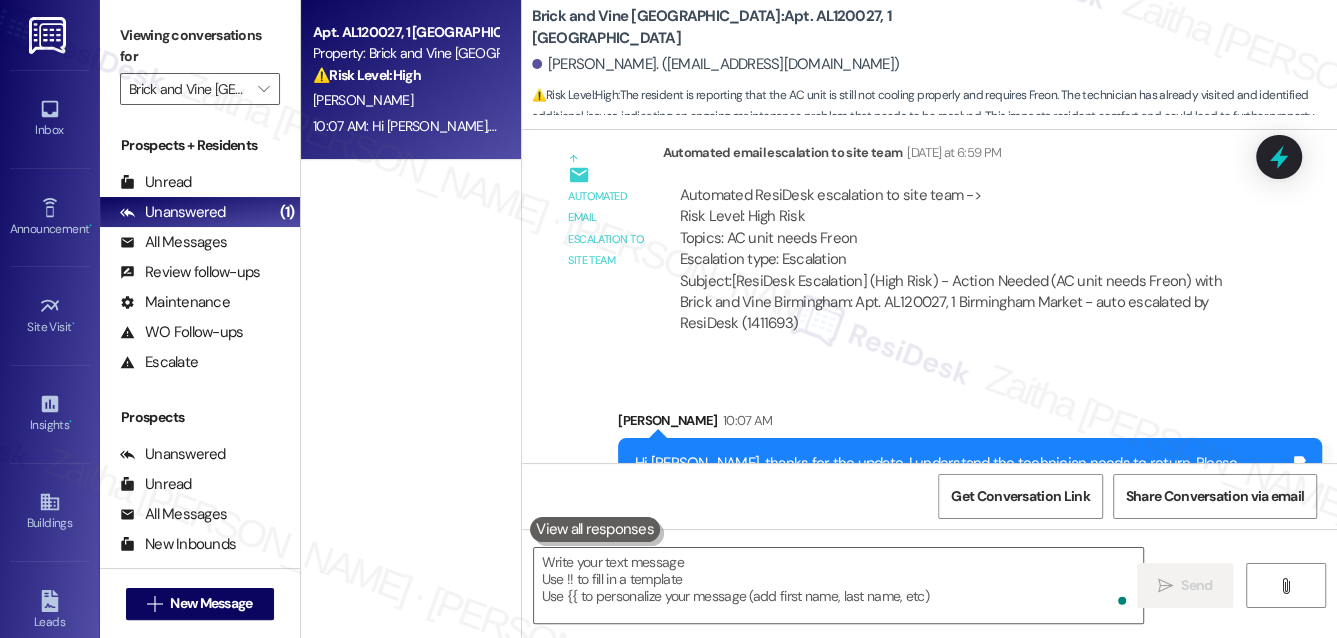 scroll, scrollTop: 4025, scrollLeft: 0, axis: vertical 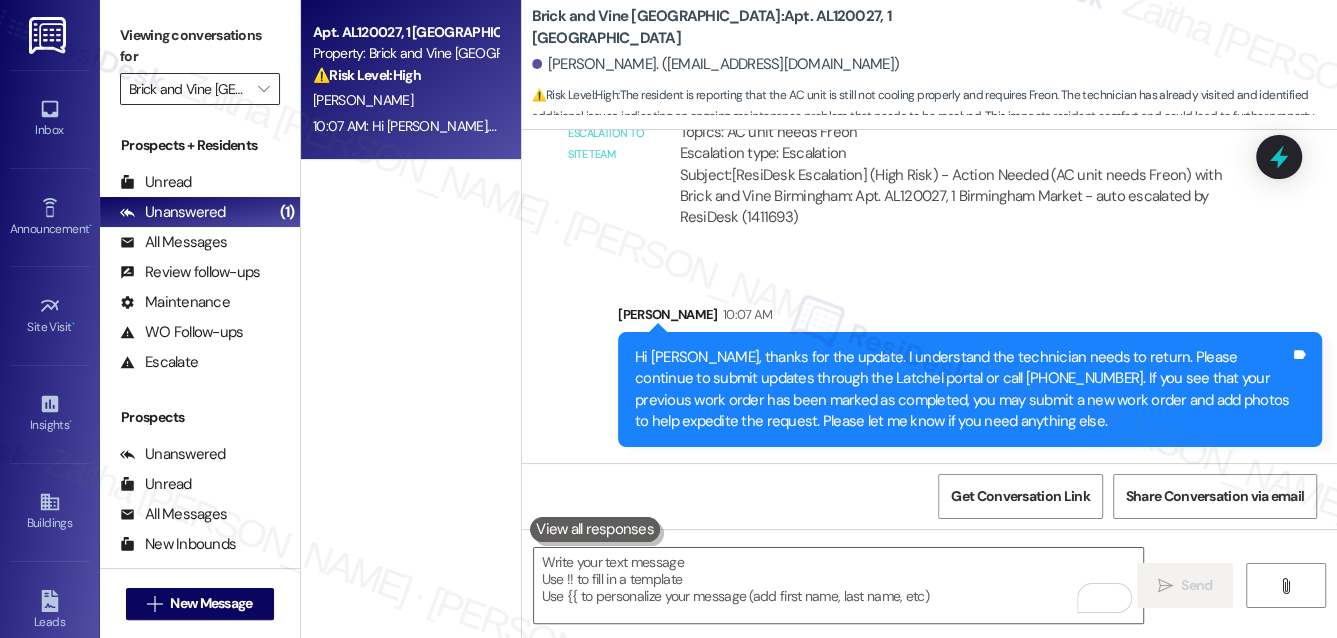 click on "Brick and Vine [GEOGRAPHIC_DATA]" at bounding box center (188, 89) 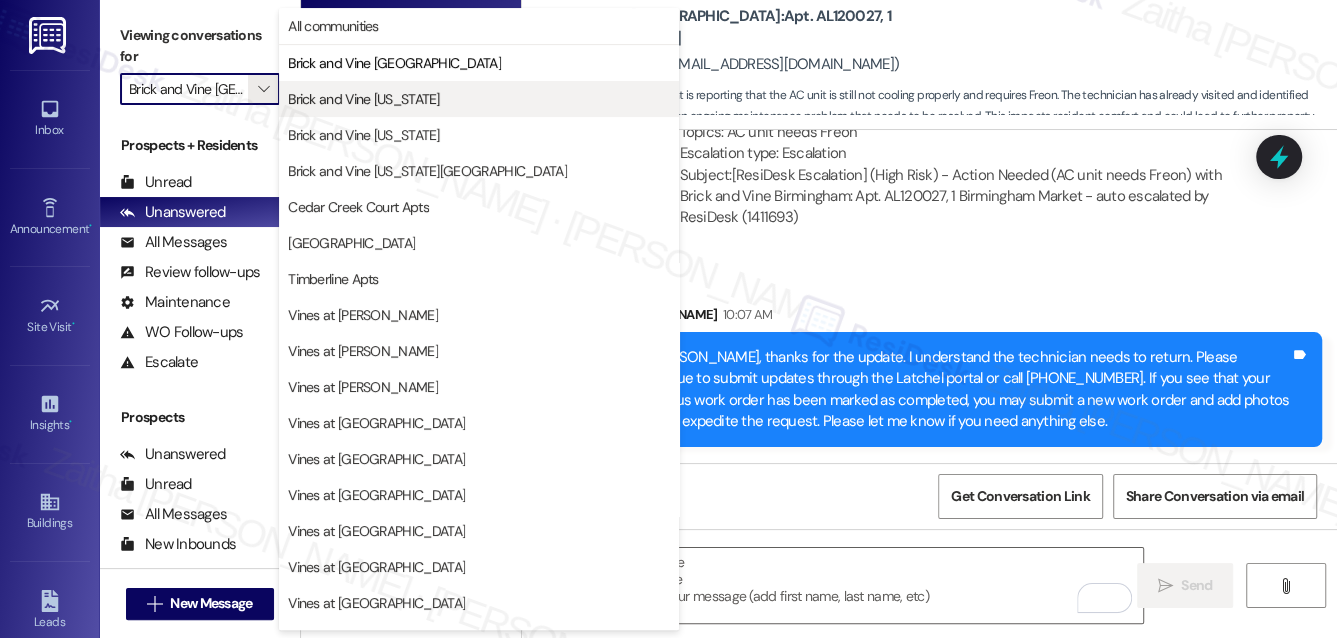 click on "Brick and Vine [US_STATE]" at bounding box center [364, 99] 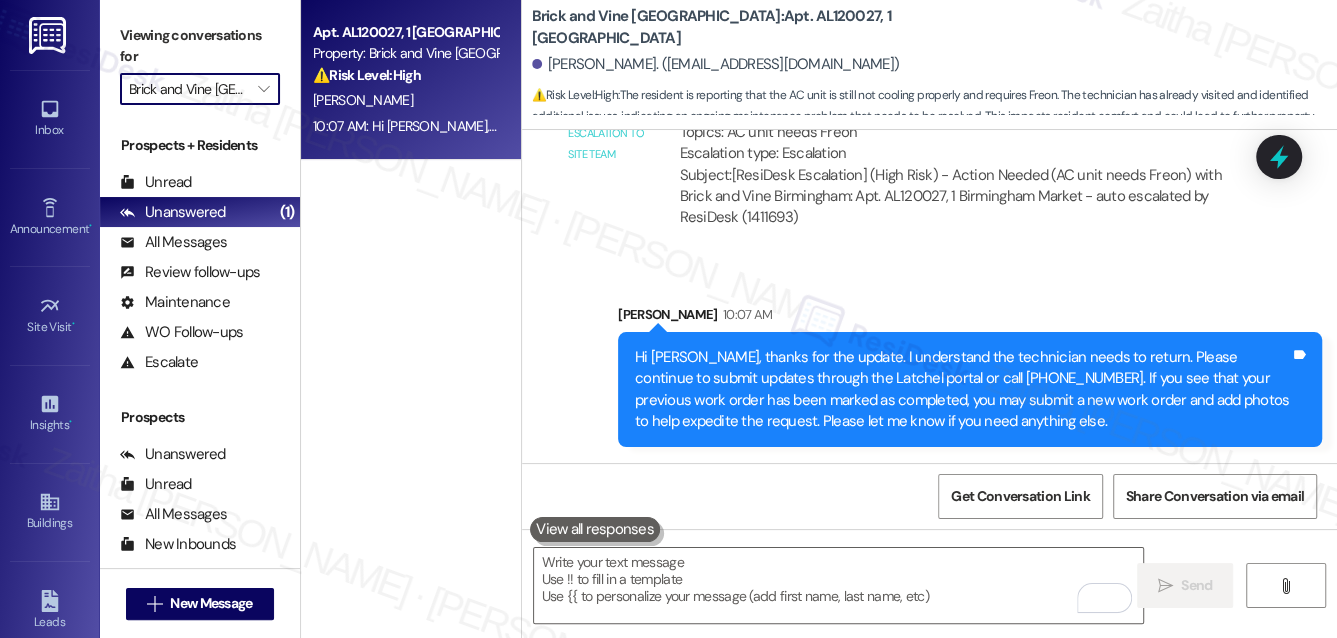 type on "Brick and Vine [US_STATE]" 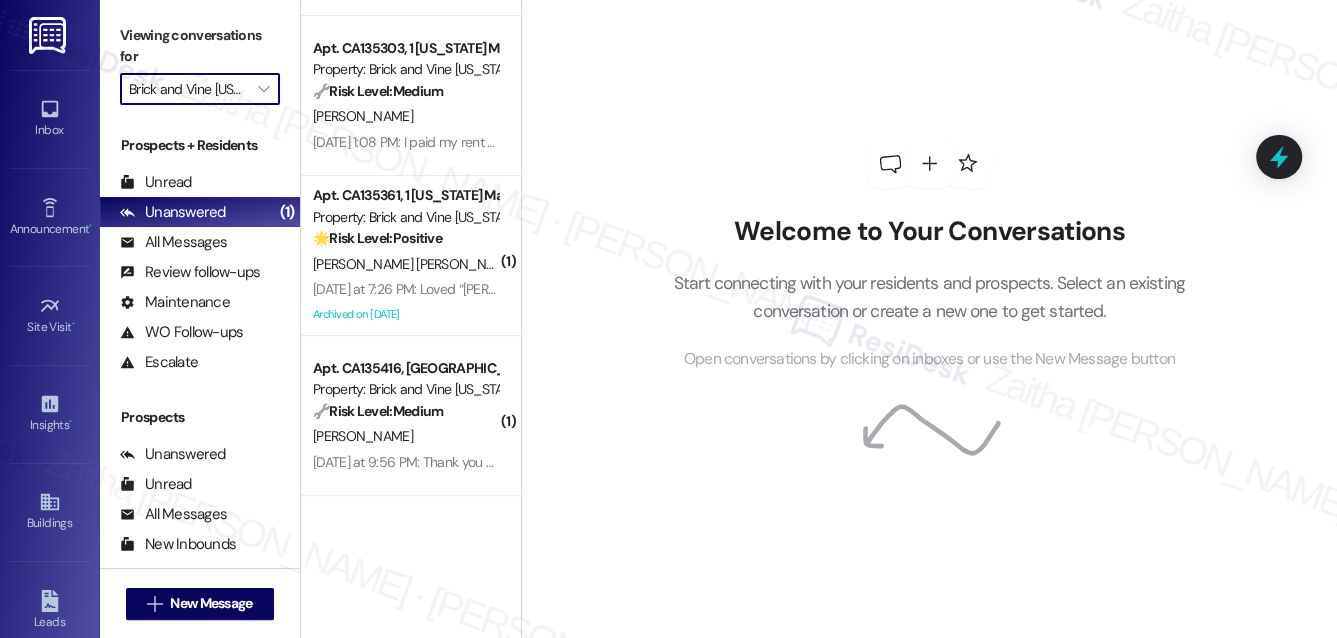 scroll, scrollTop: 0, scrollLeft: 0, axis: both 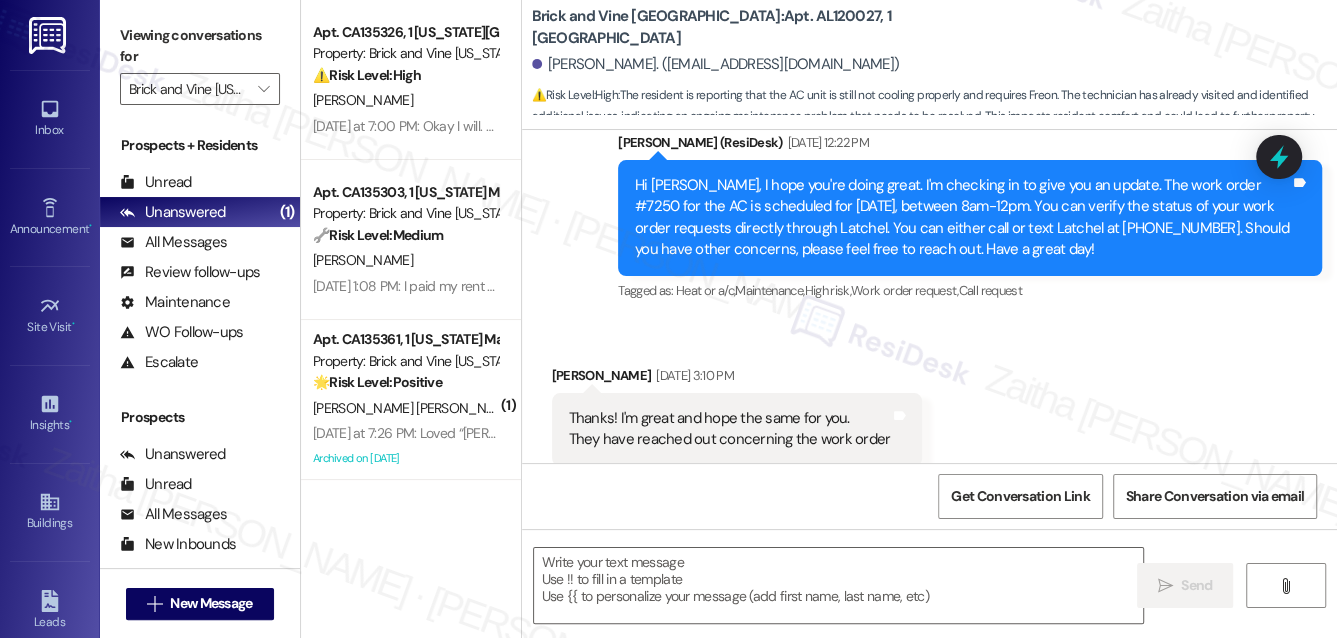 click on "Apt. CA135326, 1 California Market Property: Brick and Vine California ⚠️  Risk Level:  High The resident is disputing a payment failure, claiming it's the system's fault, and stating they will only pay a specific amount. This involves a financial concern and potential overdue rent, requiring urgent attention. Z. Stewart Yesterday at 7:00 PM: Okay I will. As of now I am busy so I'll call her when I'm not  Yesterday at 7:00 PM: Okay I will. As of now I am busy so I'll call her when I'm not" at bounding box center (411, 80) 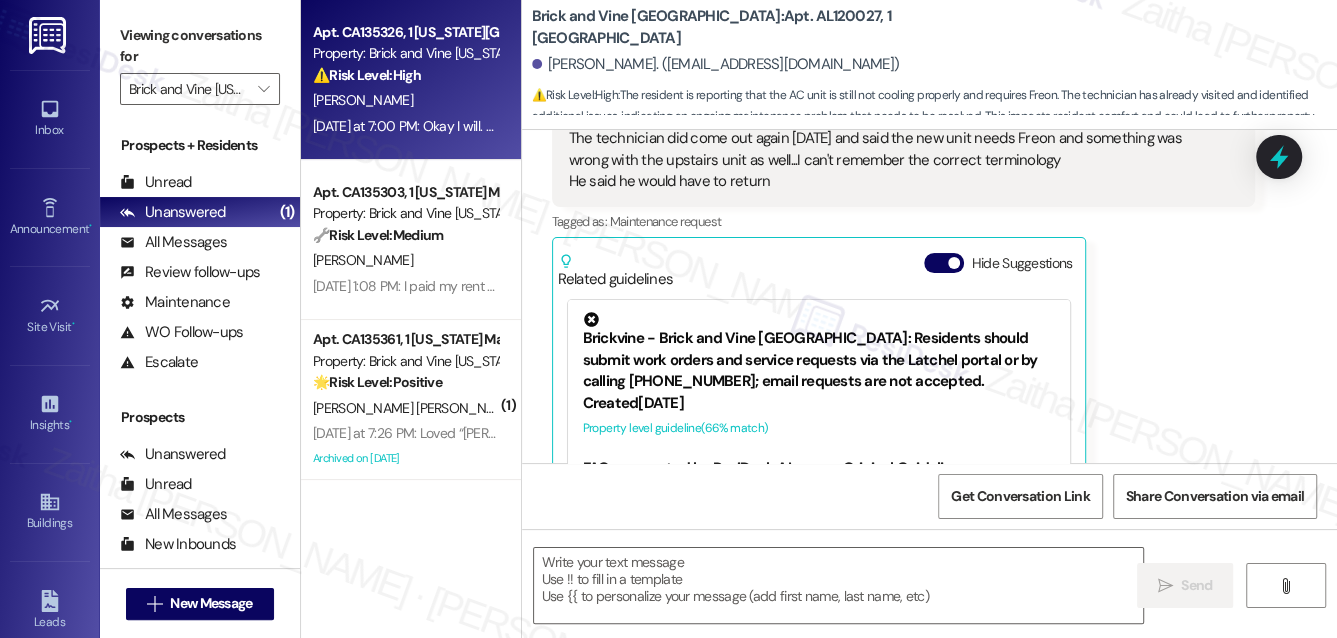 scroll, scrollTop: 3639, scrollLeft: 0, axis: vertical 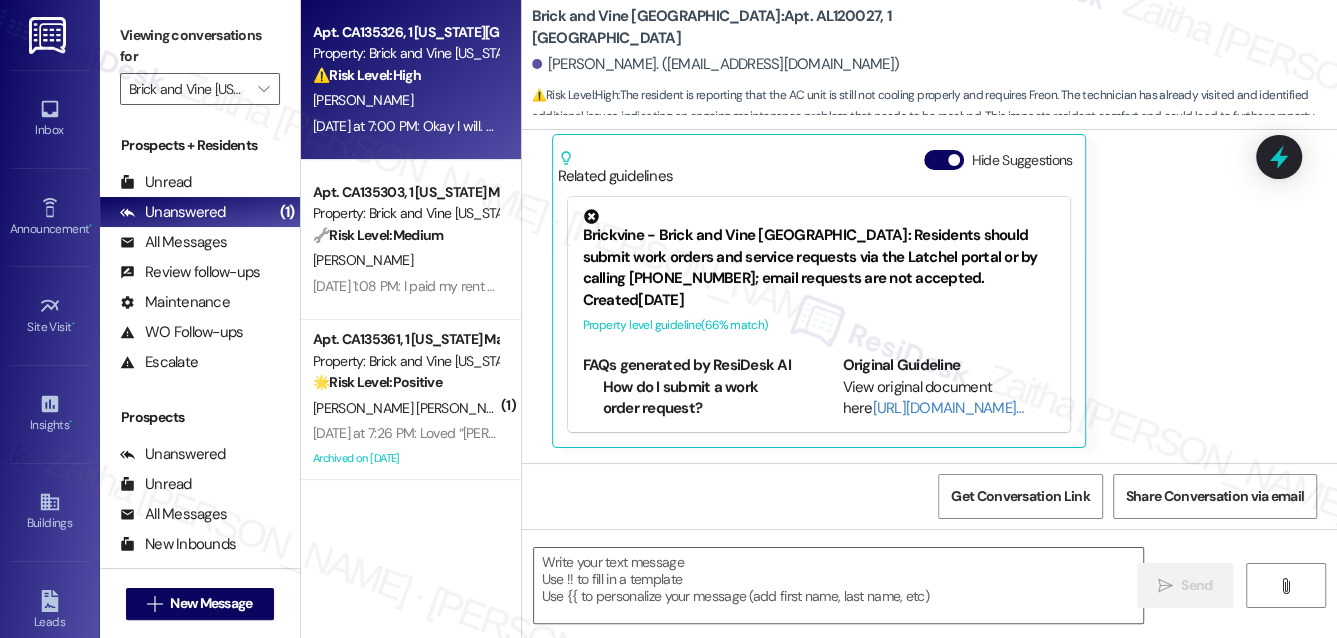 type on "Fetching suggested responses. Please feel free to read through the conversation in the meantime." 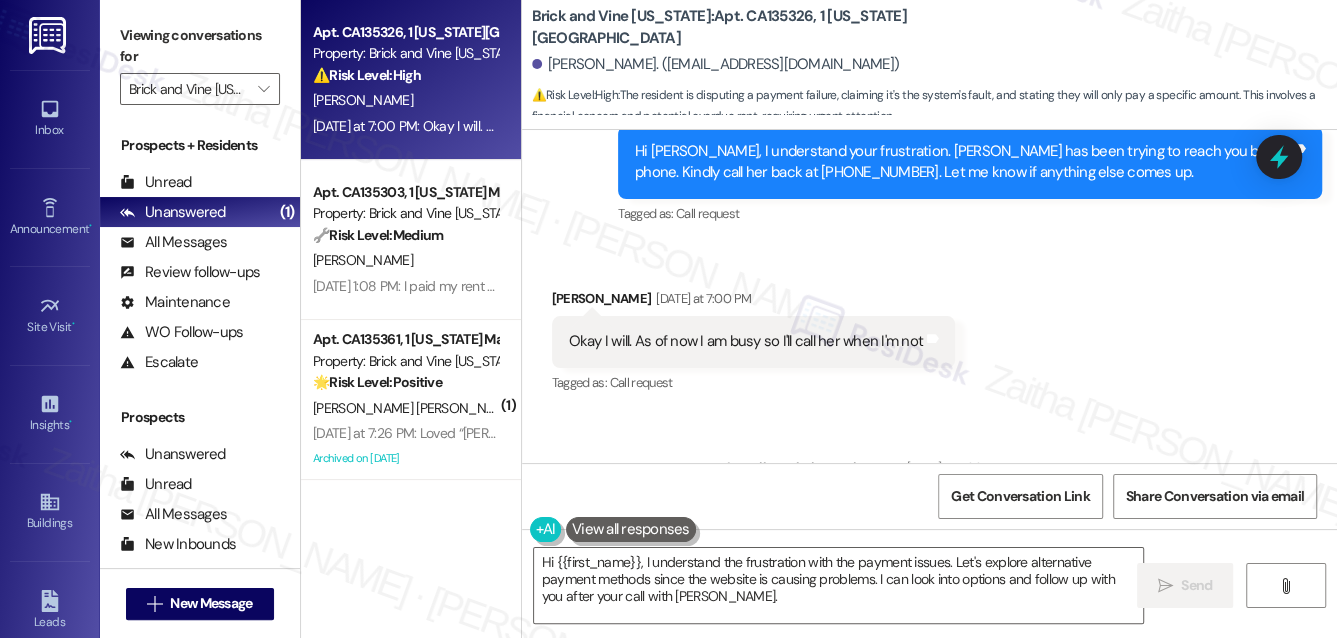 scroll, scrollTop: 6105, scrollLeft: 0, axis: vertical 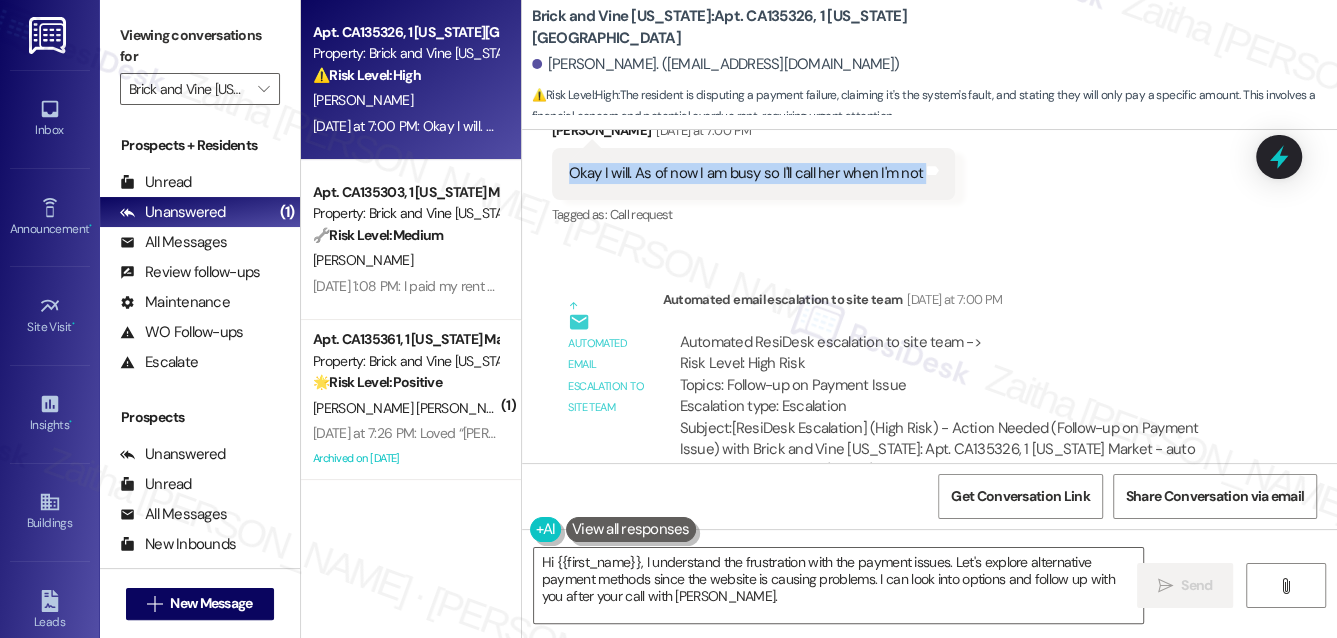 drag, startPoint x: 554, startPoint y: 170, endPoint x: 928, endPoint y: 182, distance: 374.19247 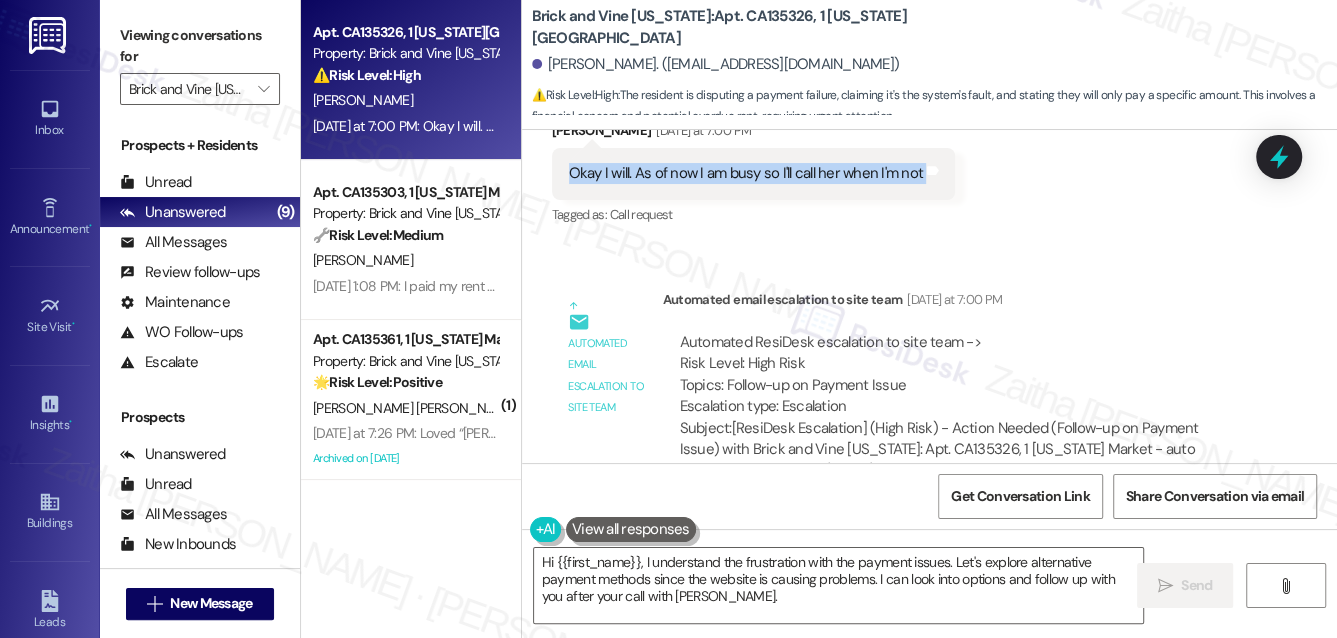 click on "Received via SMS Zachary Stewart Yesterday at 7:00 PM Okay I will. As of now I am busy so I'll call her when I'm not  Tags and notes Tagged as:   Call request Click to highlight conversations about Call request" at bounding box center [929, 159] 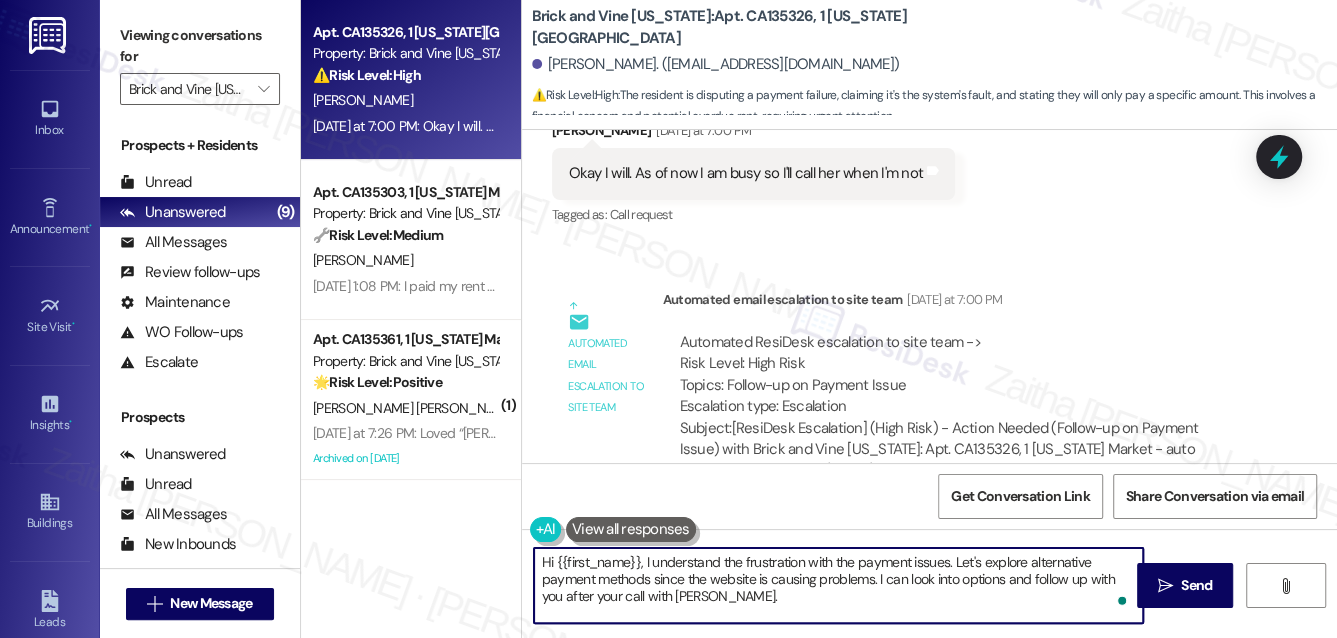 drag, startPoint x: 644, startPoint y: 563, endPoint x: 759, endPoint y: 594, distance: 119.104996 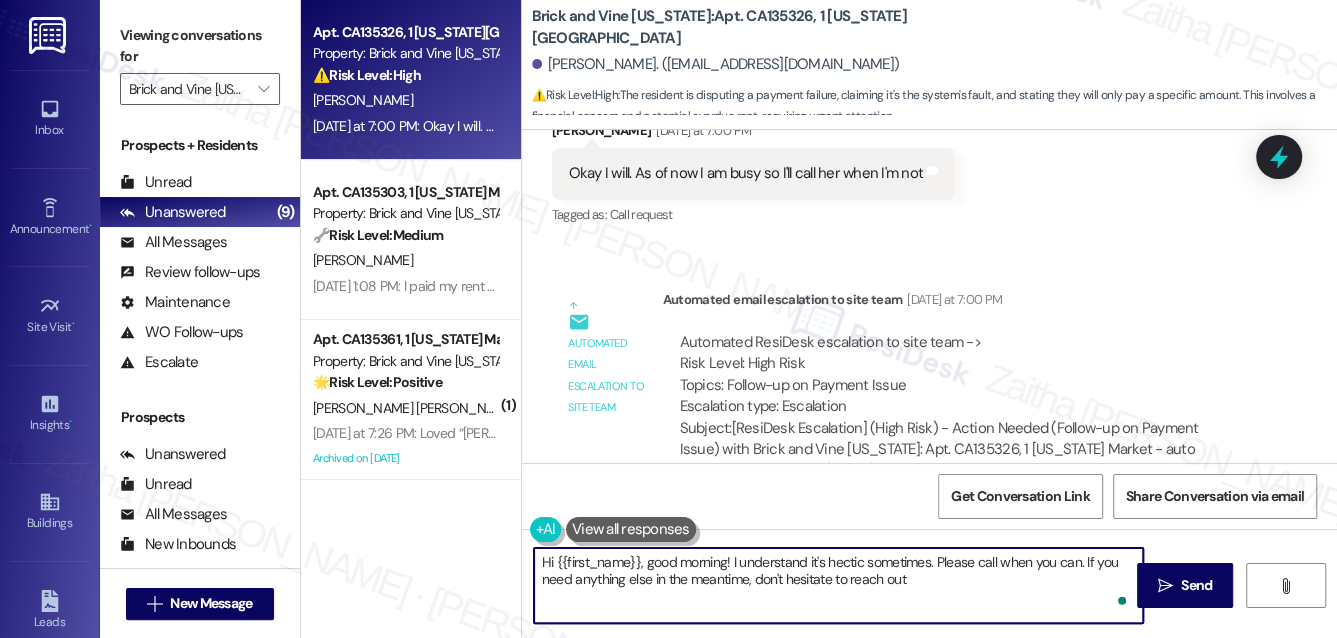 type on "Hi {{first_name}}, good morning! I understand it's hectic sometimes. Please call when you can. If you need anything else in the meantime, don't hesitate to reach out!" 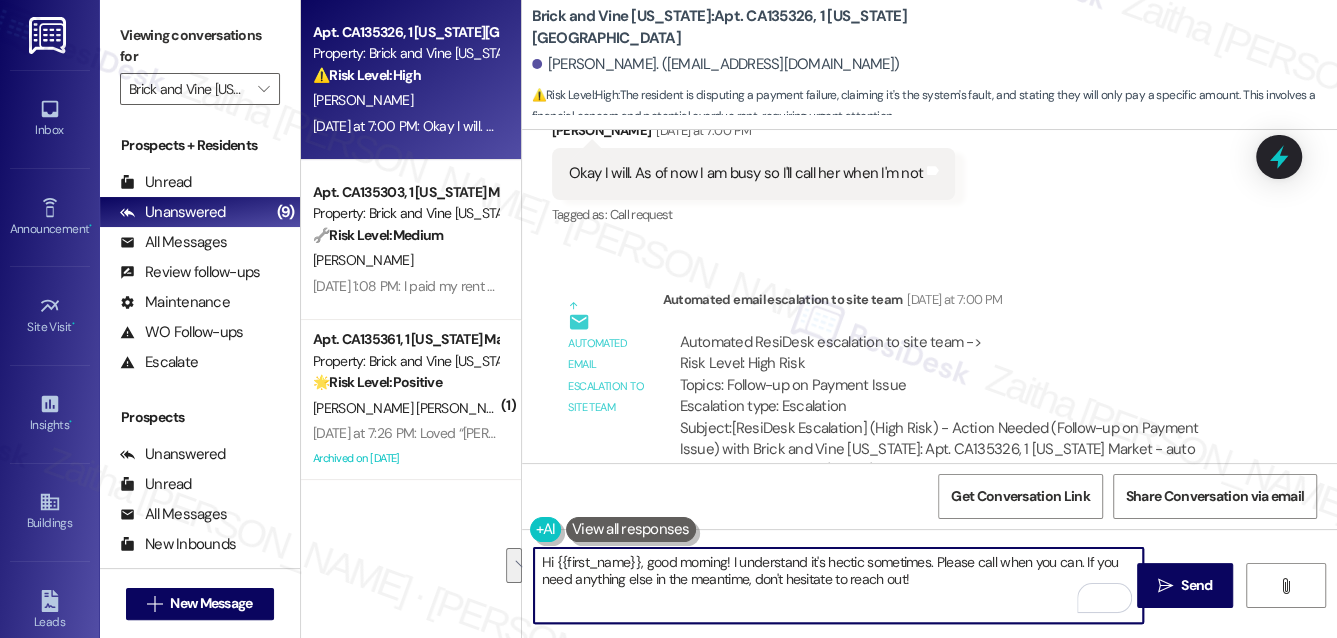 drag, startPoint x: 939, startPoint y: 580, endPoint x: 540, endPoint y: 572, distance: 399.0802 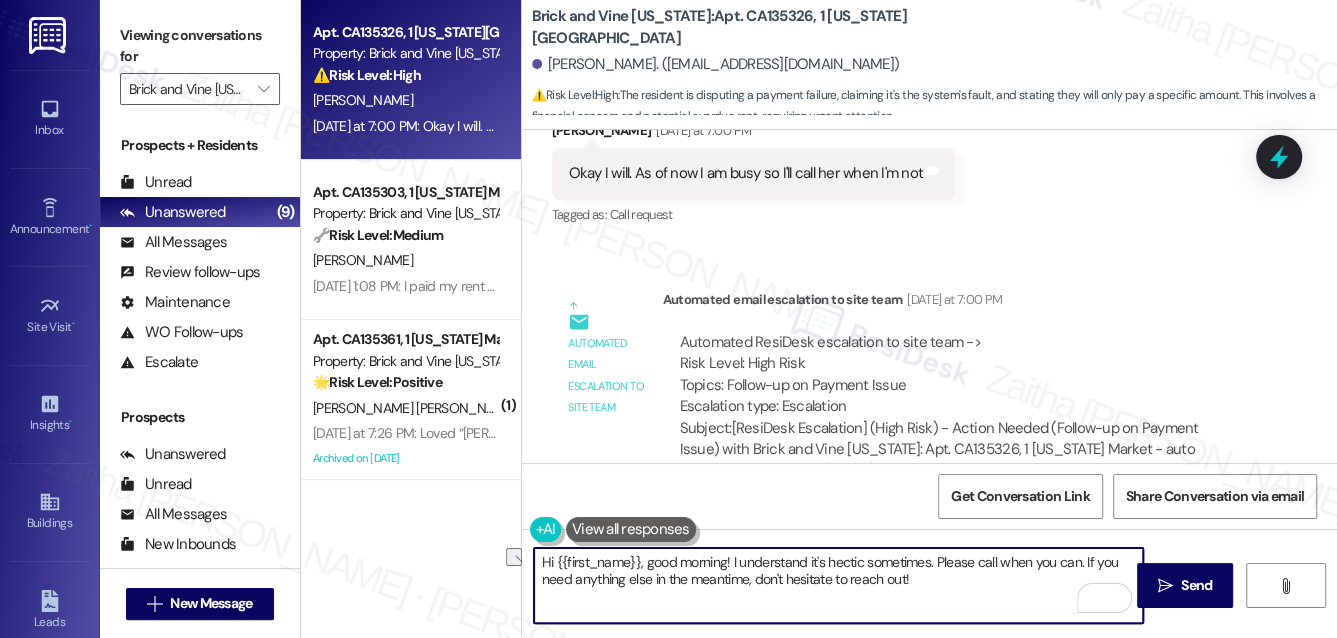 click on "Hi {{first_name}}, good morning! I understand it's hectic sometimes. Please call when you can. If you need anything else in the meantime, don't hesitate to reach out!" at bounding box center [839, 585] 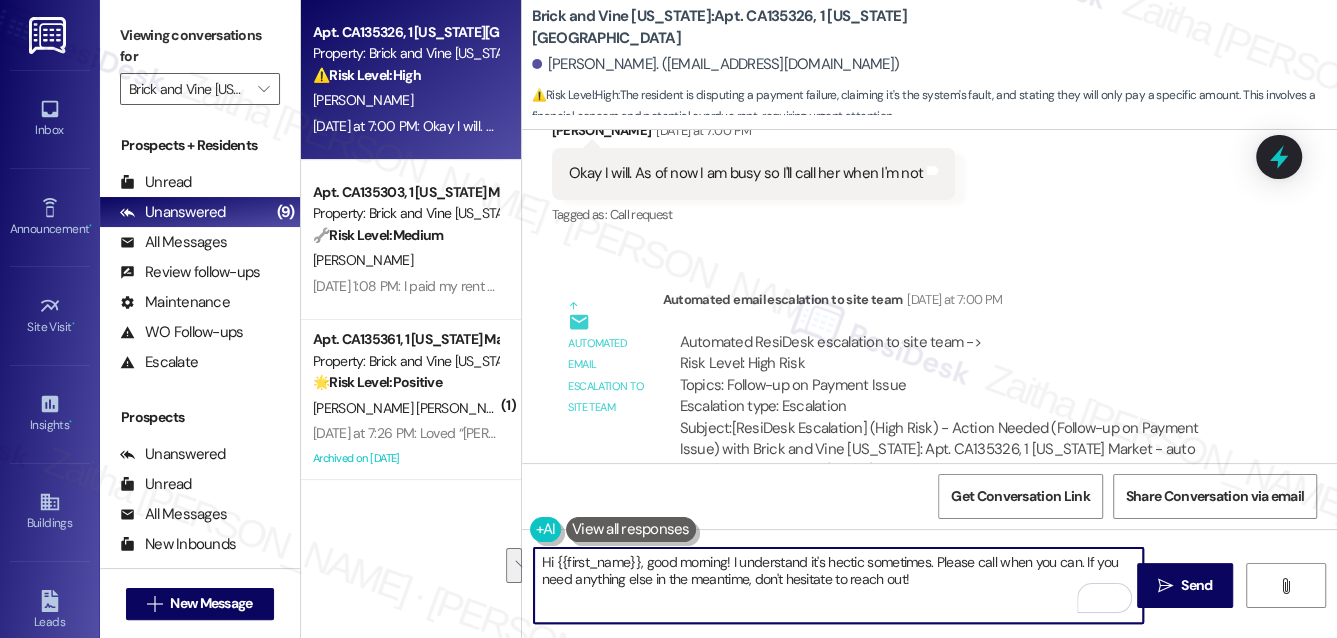 drag, startPoint x: 578, startPoint y: 571, endPoint x: 945, endPoint y: 595, distance: 367.7839 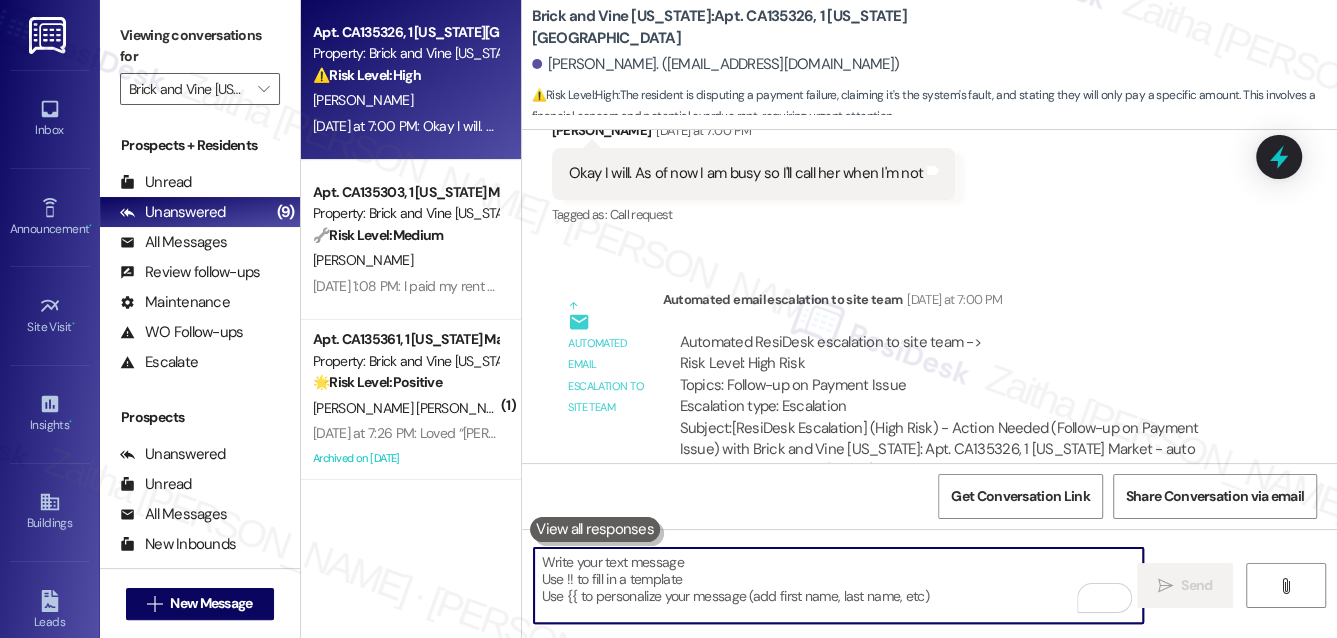 paste on "Hi {{first_name}}, good morning! I understand things can get hectic sometimes—no worries at all. Just give her a call when you're able. If there's anything else you need in the meantime, feel free to reach out!" 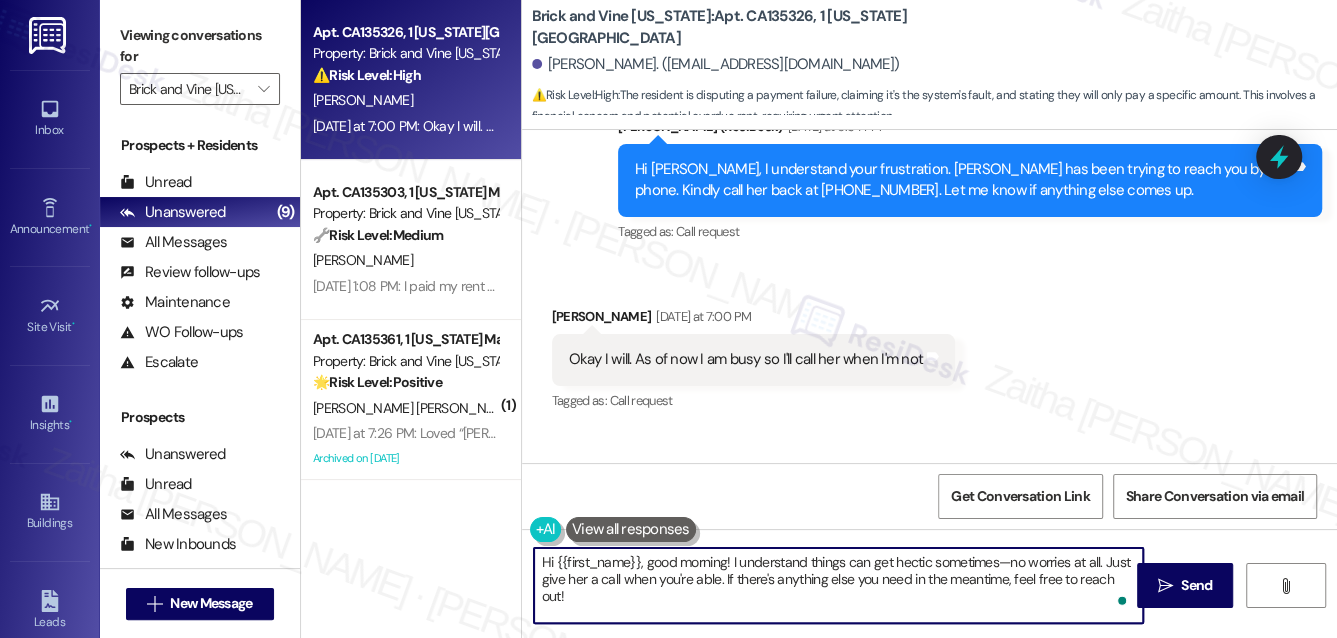 scroll, scrollTop: 6014, scrollLeft: 0, axis: vertical 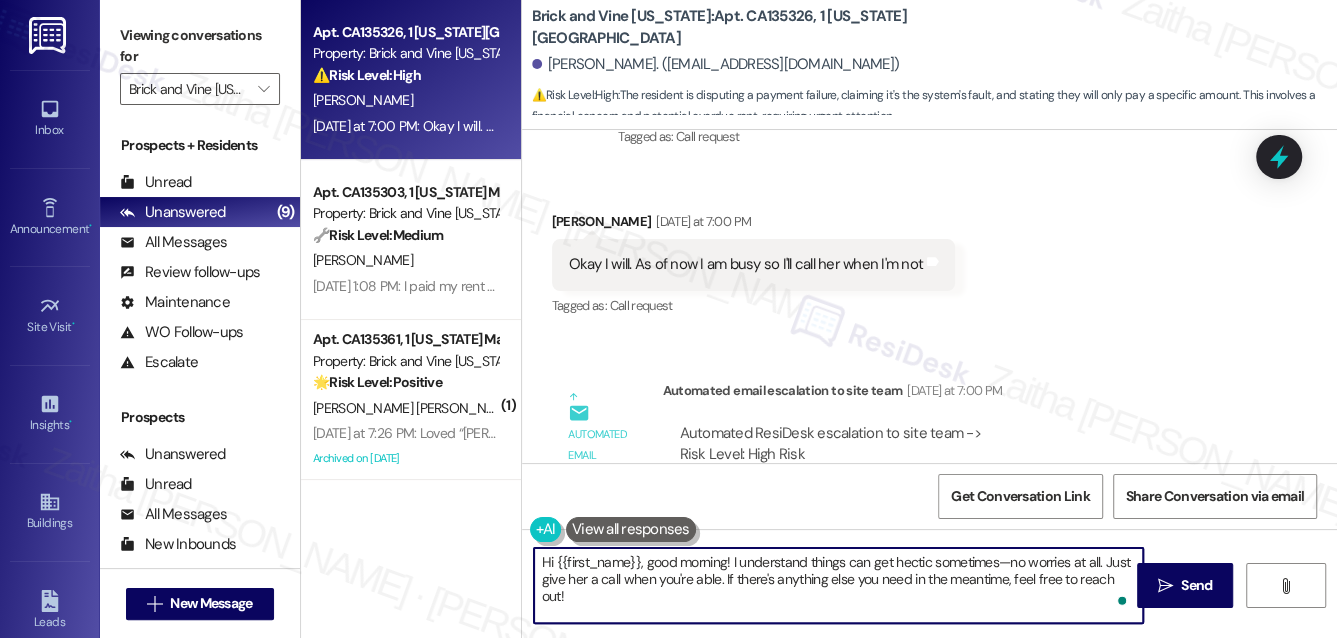 click on "Hi {{first_name}}, good morning! I understand things can get hectic sometimes—no worries at all. Just give her a call when you're able. If there's anything else you need in the meantime, feel free to reach out!" at bounding box center [839, 585] 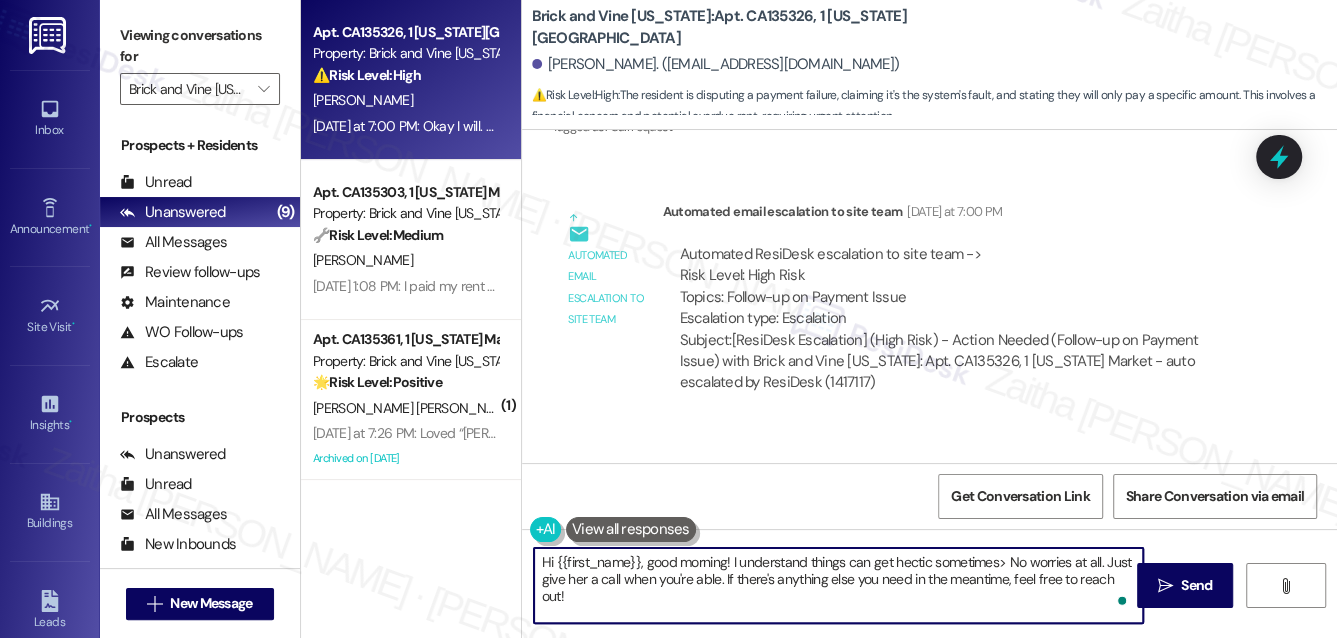 scroll, scrollTop: 6196, scrollLeft: 0, axis: vertical 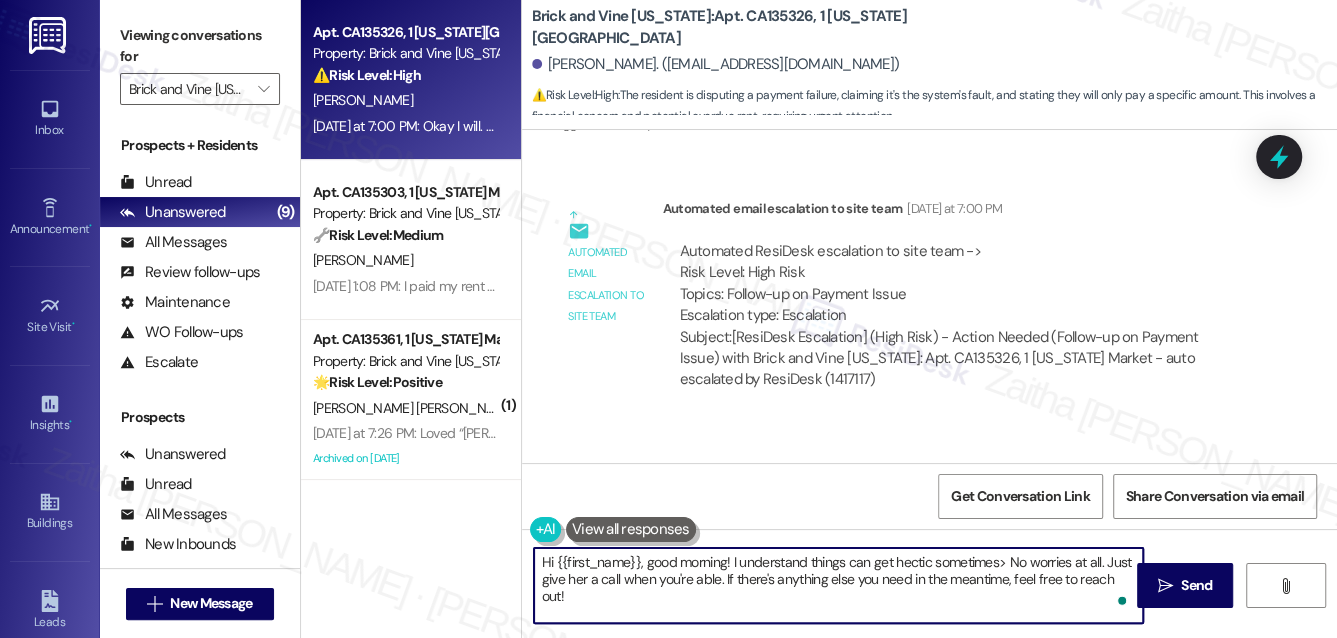 click on "Hi {{first_name}}, good morning! I understand things can get hectic sometimes> No worries at all. Just give her a call when you're able. If there's anything else you need in the meantime, feel free to reach out!" at bounding box center (839, 585) 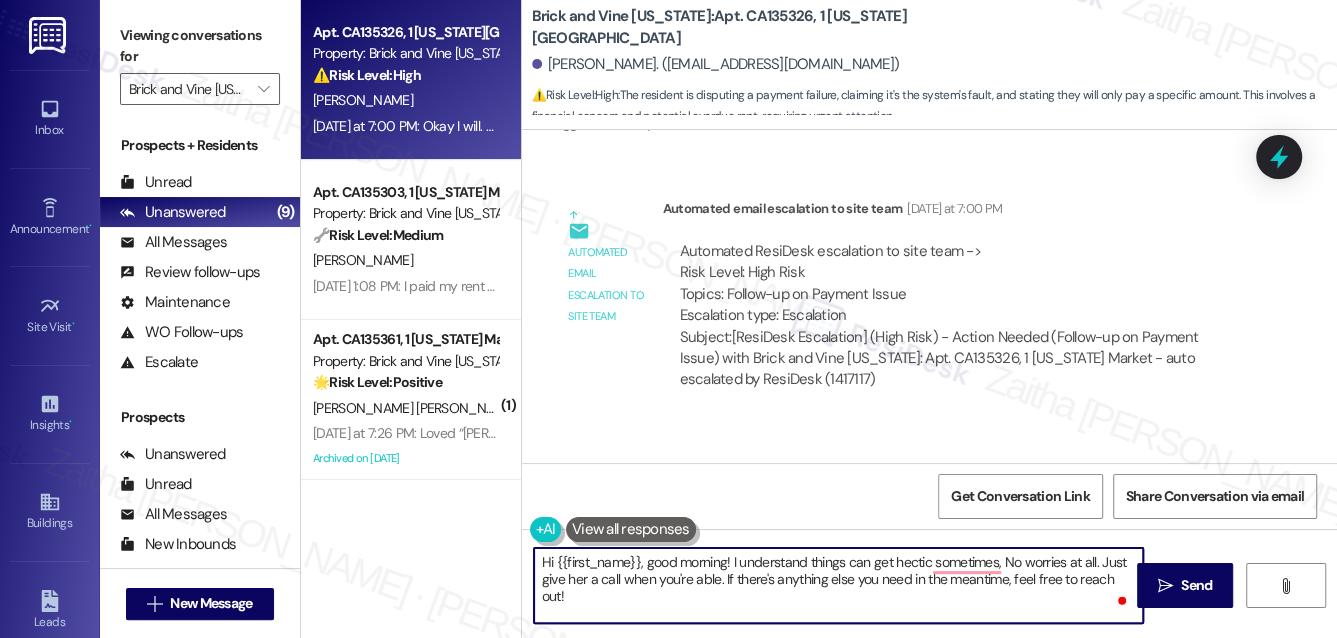 click on "Hi {{first_name}}, good morning! I understand things can get hectic sometimes, No worries at all. Just give her a call when you're able. If there's anything else you need in the meantime, feel free to reach out!" at bounding box center [839, 585] 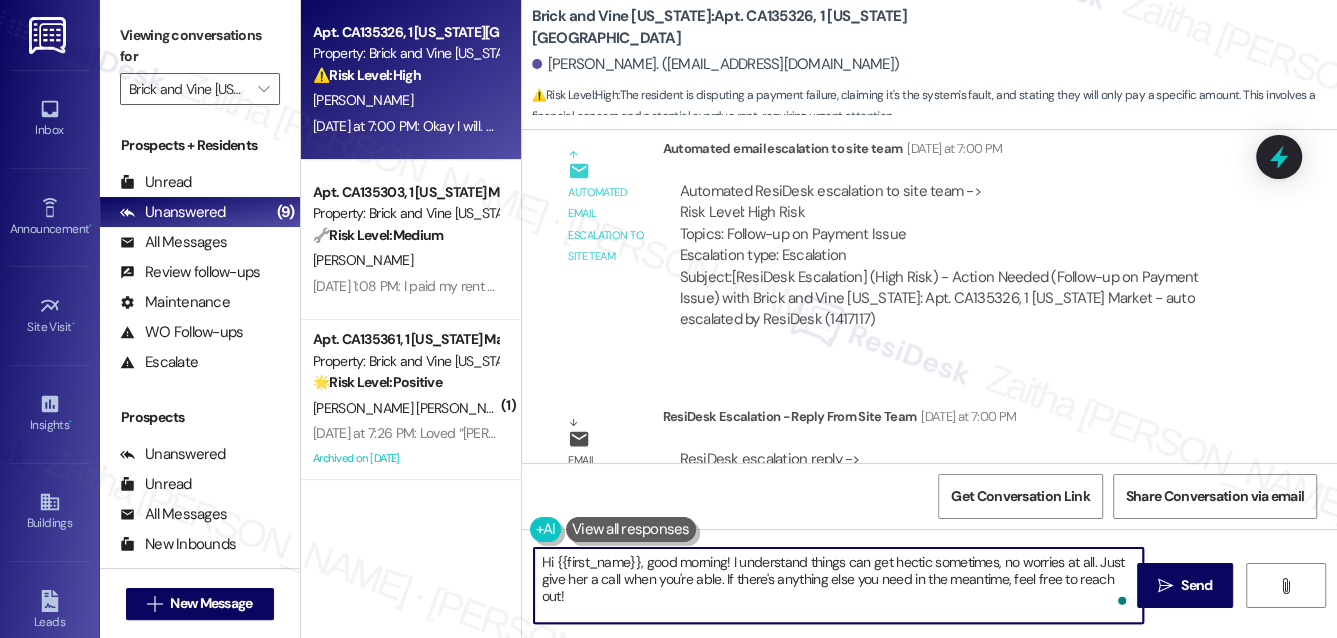 scroll, scrollTop: 6560, scrollLeft: 0, axis: vertical 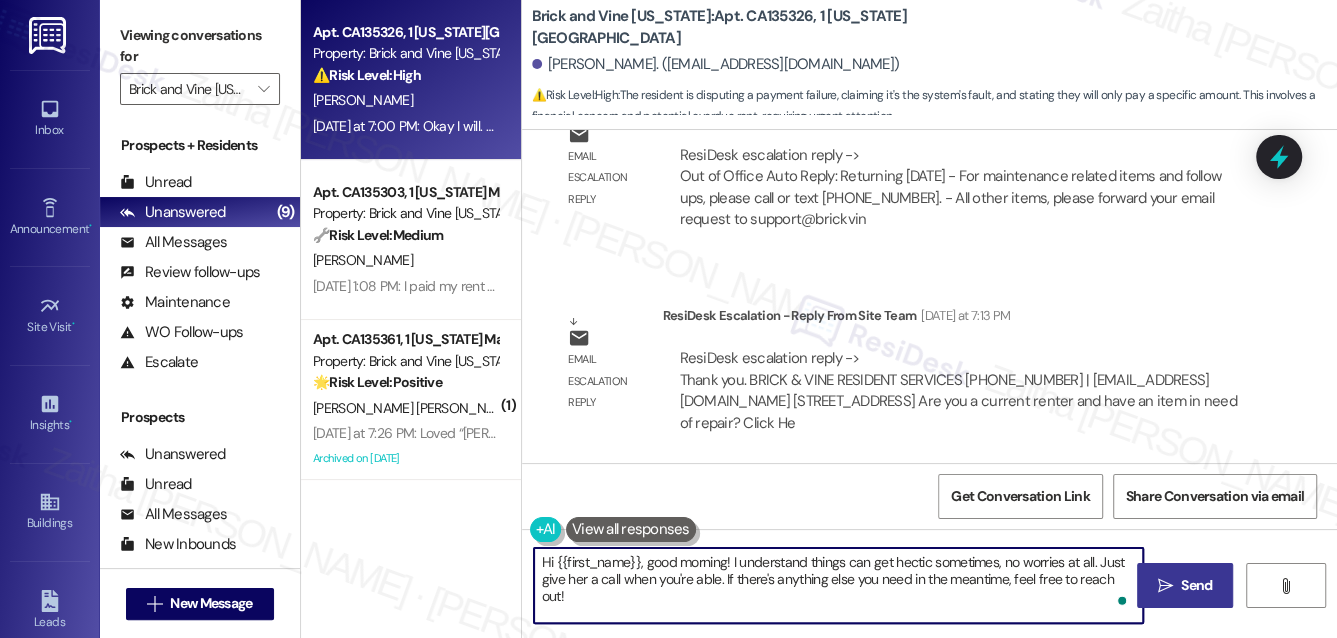 type on "Hi {{first_name}}, good morning! I understand things can get hectic sometimes, no worries at all. Just give her a call when you're able. If there's anything else you need in the meantime, feel free to reach out!" 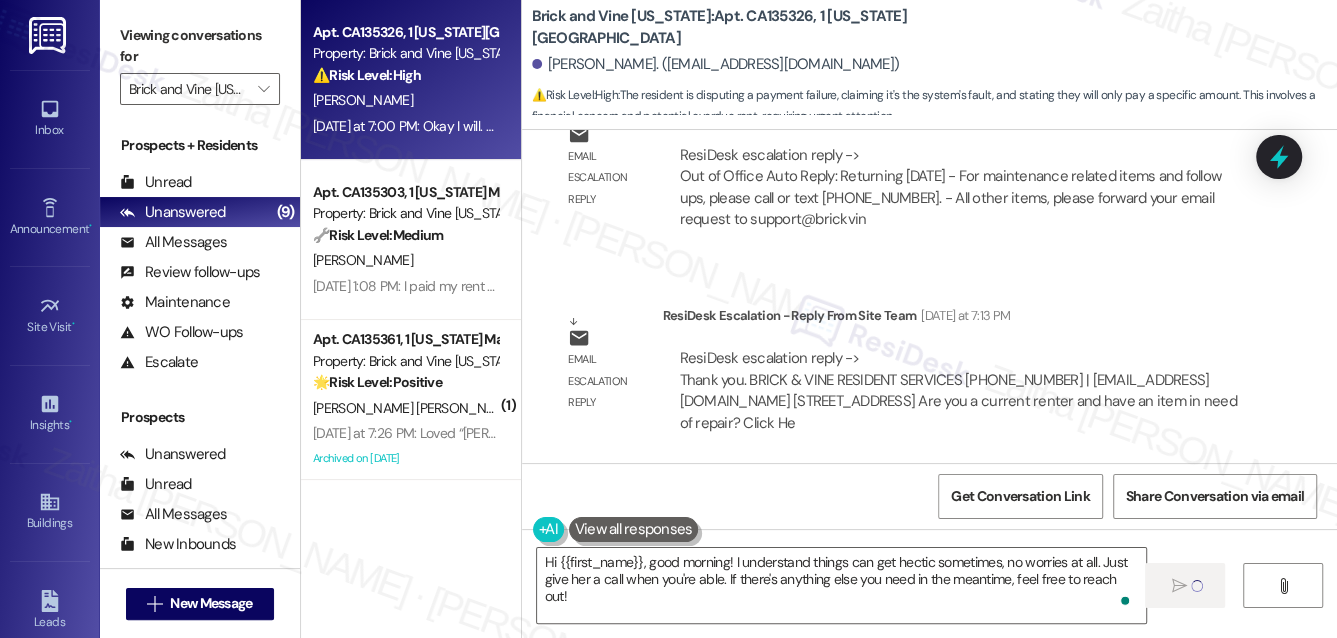 type 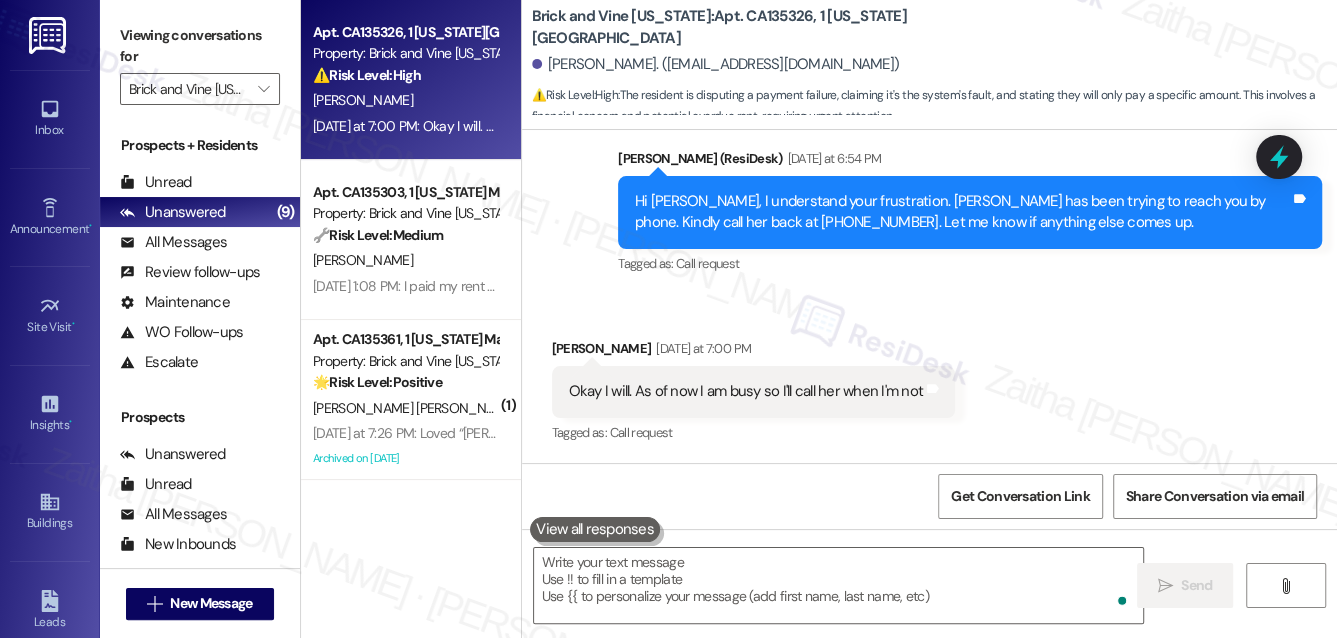 scroll, scrollTop: 5884, scrollLeft: 0, axis: vertical 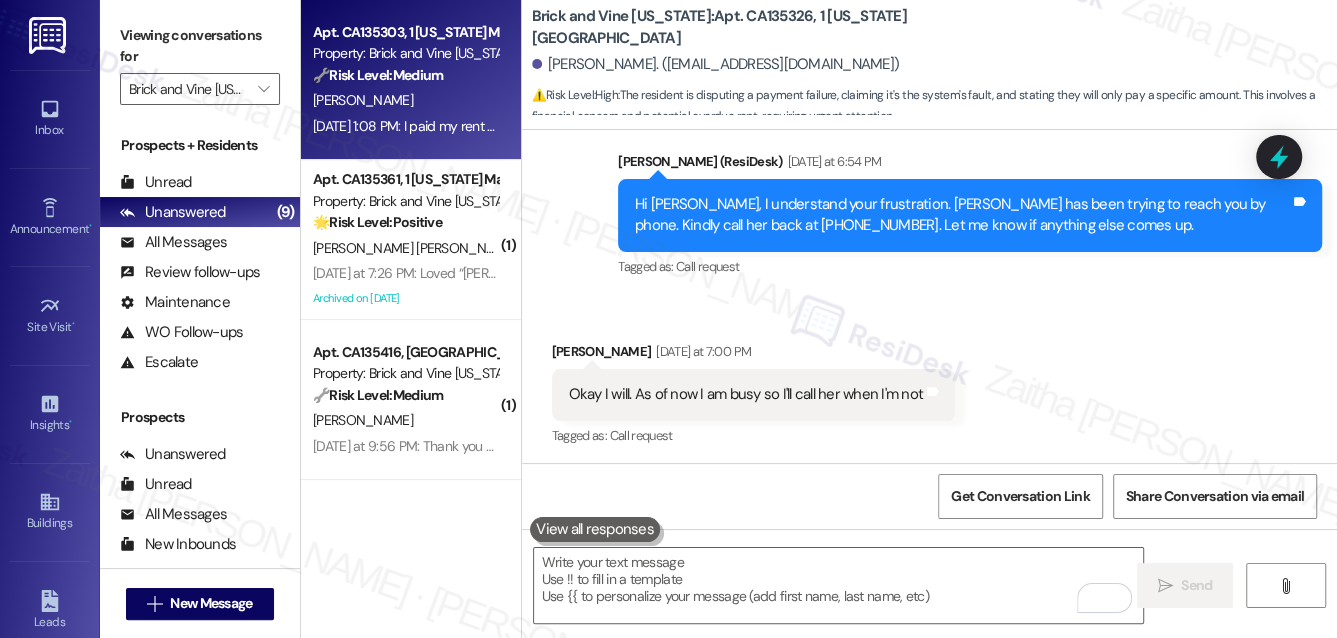click on "Y. Pree" at bounding box center [405, 100] 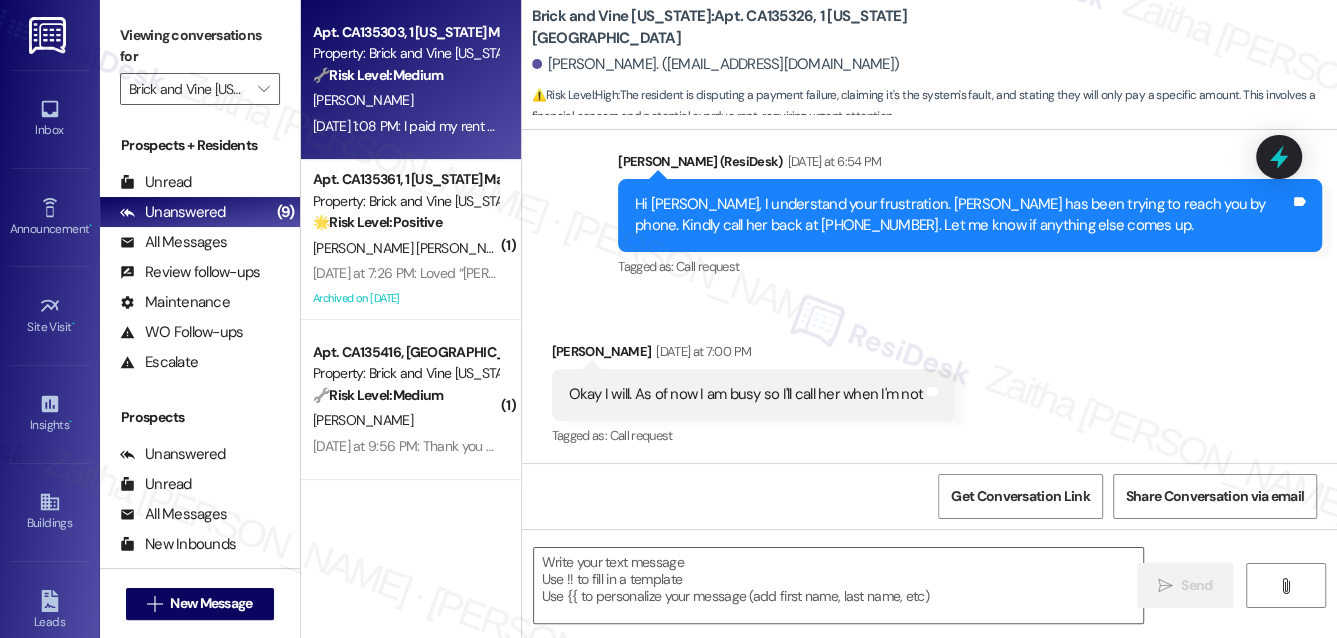 type on "Fetching suggested responses. Please feel free to read through the conversation in the meantime." 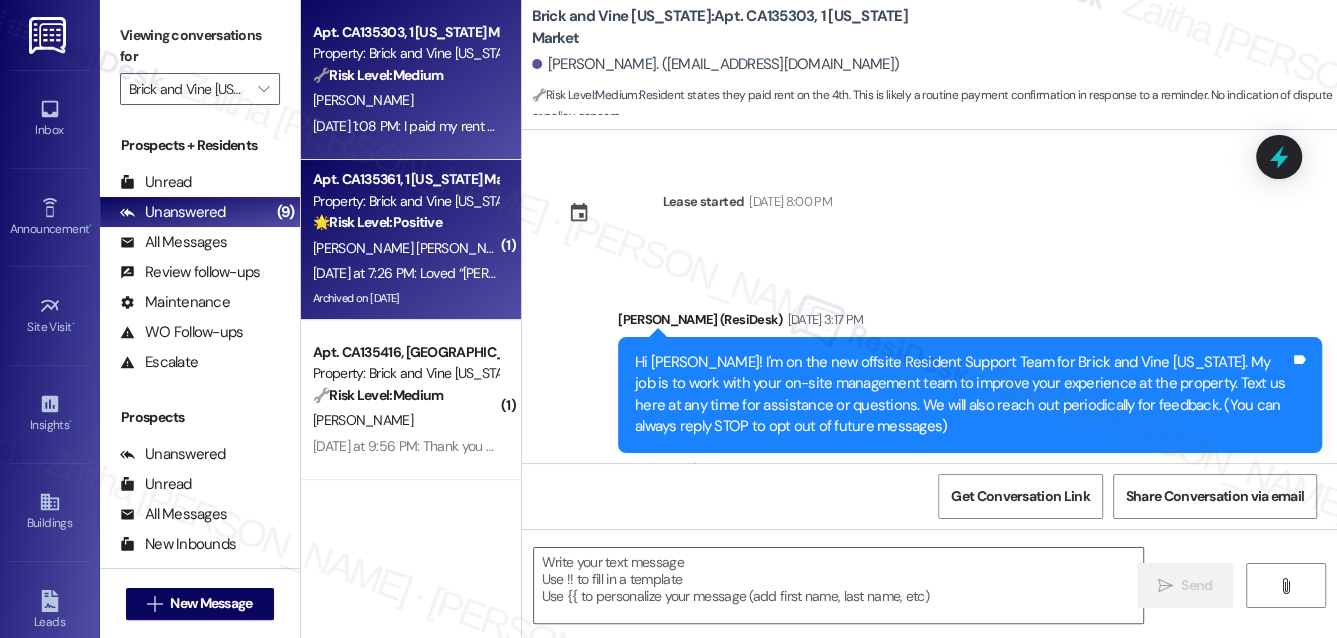 scroll, scrollTop: 545, scrollLeft: 0, axis: vertical 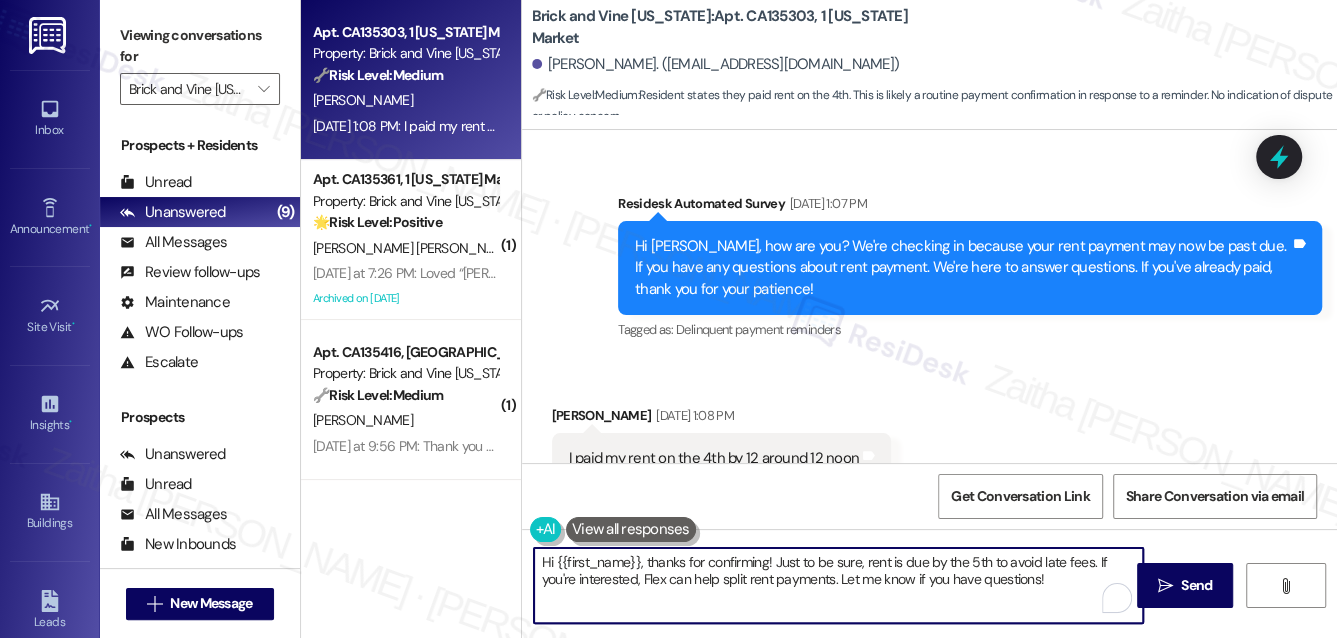 click on "Hi {{first_name}}, thanks for confirming! Just to be sure, rent is due by the 5th to avoid late fees. If you're interested, Flex can help split rent payments. Let me know if you have questions!" at bounding box center [839, 585] 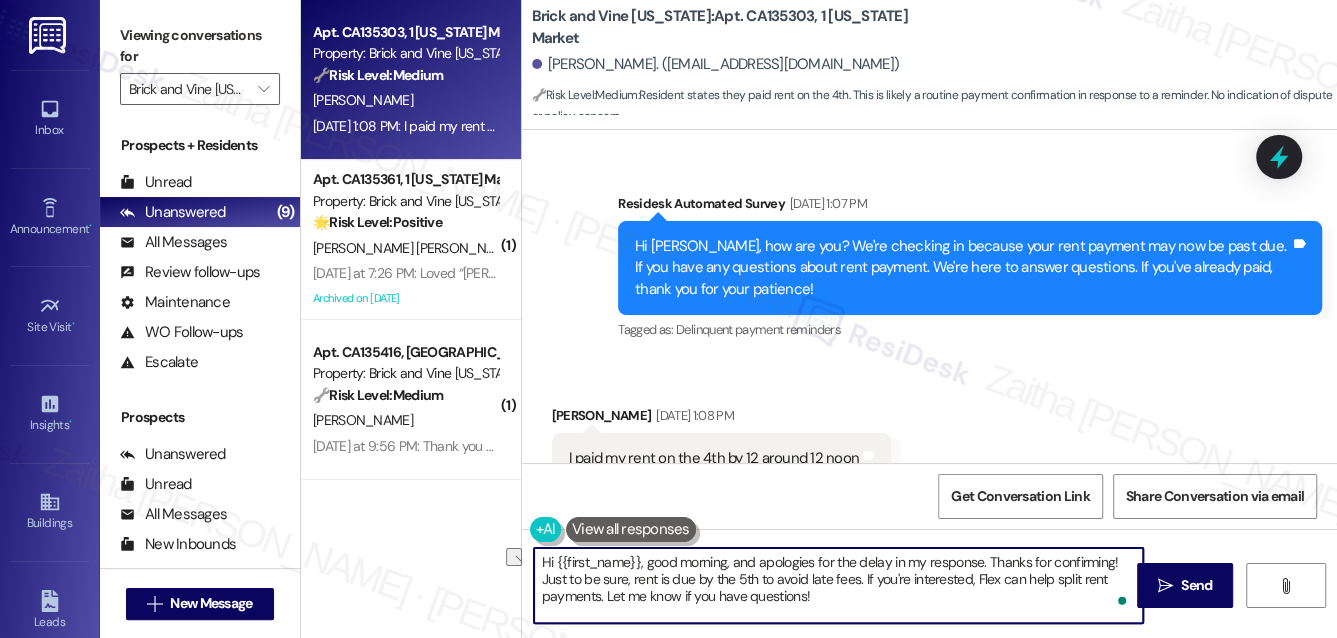 drag, startPoint x: 626, startPoint y: 580, endPoint x: 536, endPoint y: 578, distance: 90.02222 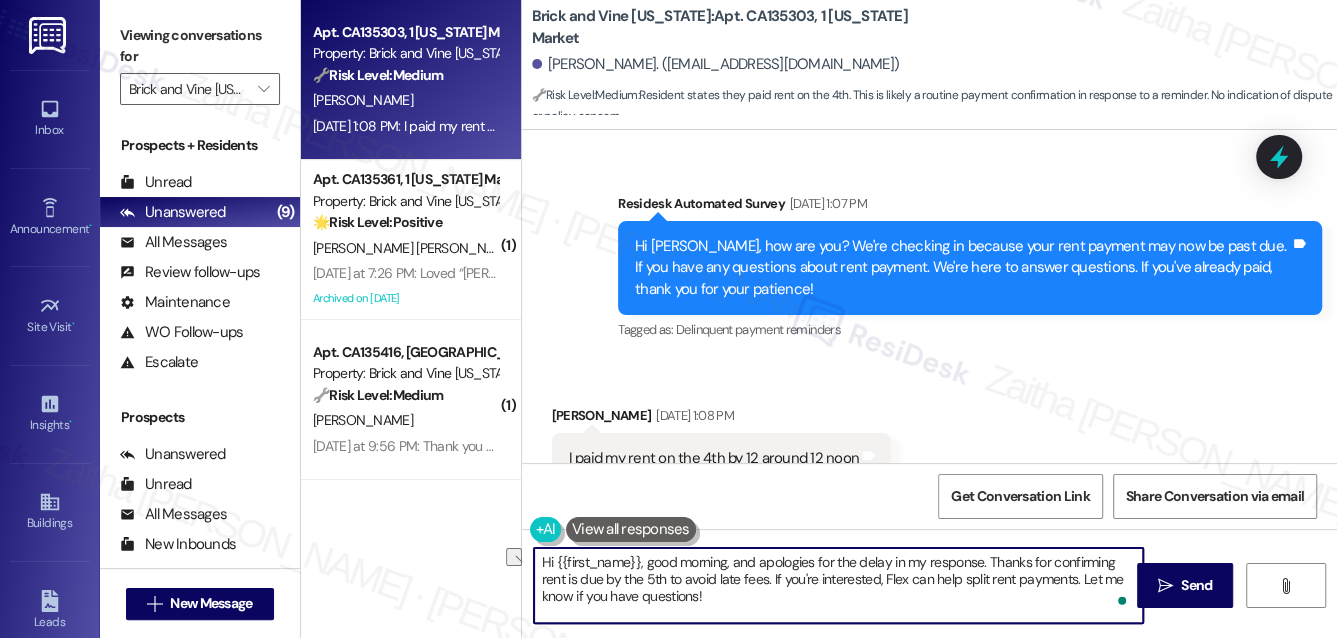 drag, startPoint x: 541, startPoint y: 576, endPoint x: 1080, endPoint y: 578, distance: 539.0037 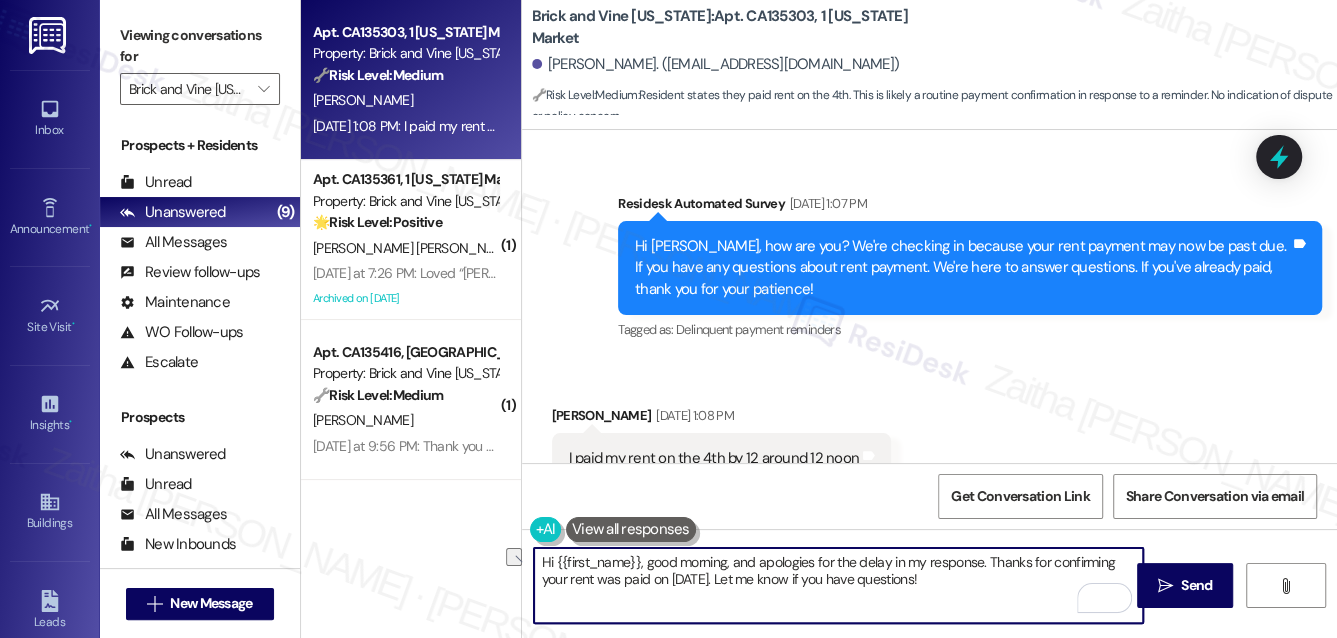 drag, startPoint x: 721, startPoint y: 580, endPoint x: 970, endPoint y: 578, distance: 249.00803 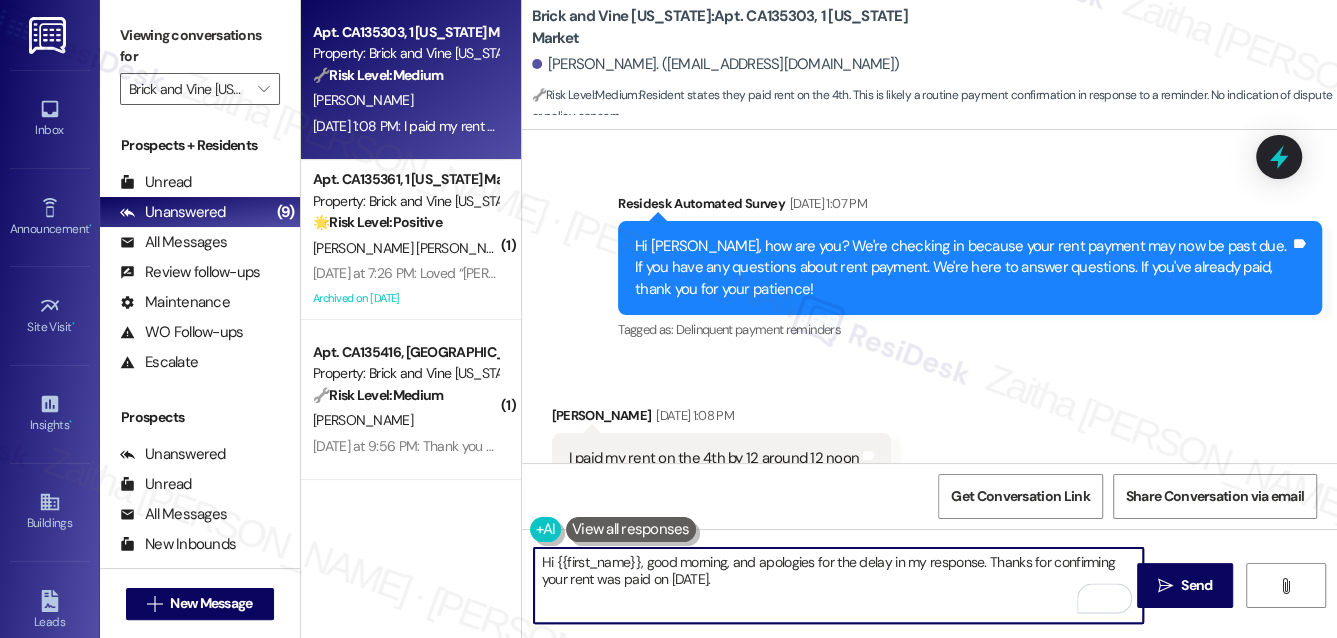 paste on "Please feel free to reach out if you have other concerns or home-related issues. Have a great day" 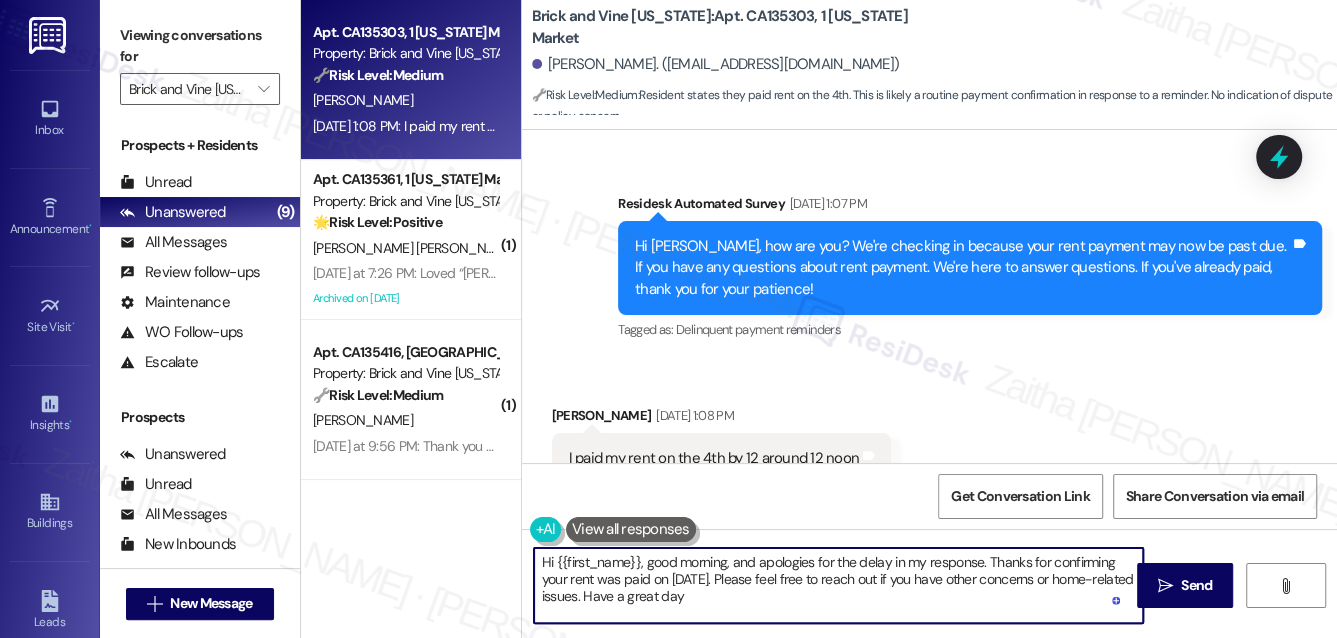 click on "Hi {{first_name}}, good morning, and apologies for the delay in my response. Thanks for confirming your rent was paid on July 4th. Please feel free to reach out if you have other concerns or home-related issues. Have a great day" at bounding box center [839, 585] 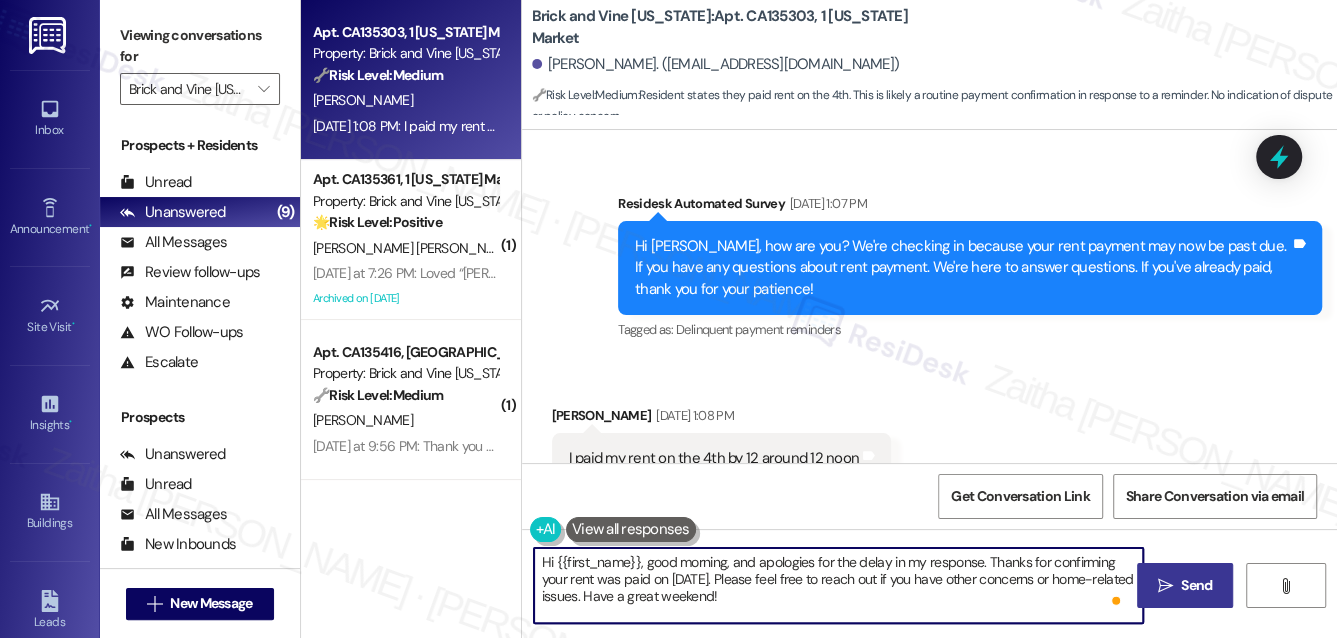 type on "Hi {{first_name}}, good morning, and apologies for the delay in my response. Thanks for confirming your rent was paid on July 4th. Please feel free to reach out if you have other concerns or home-related issues. Have a great weekend!" 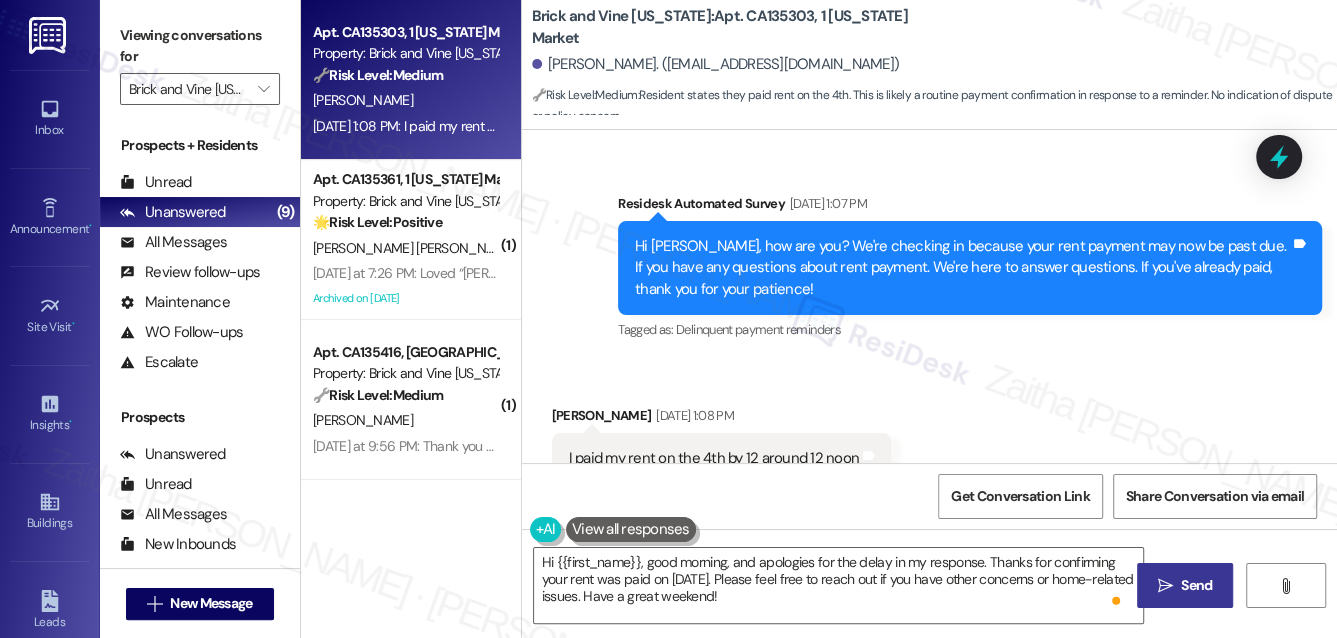 click on "Send" at bounding box center [1196, 585] 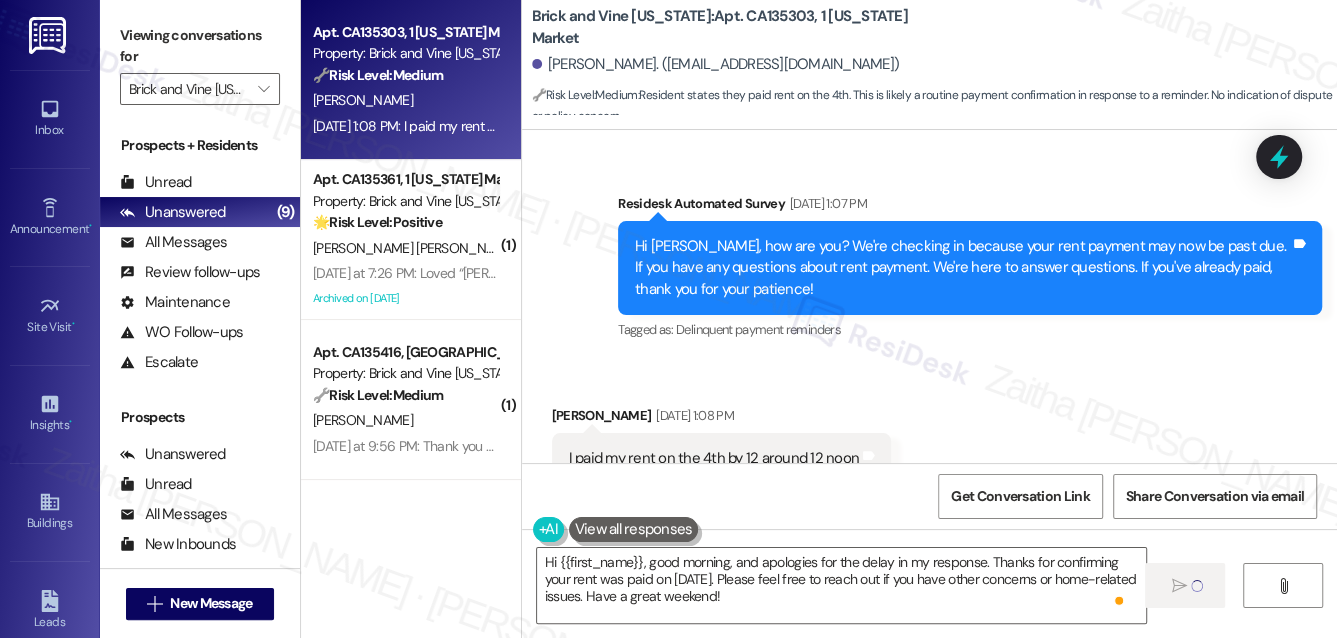 type 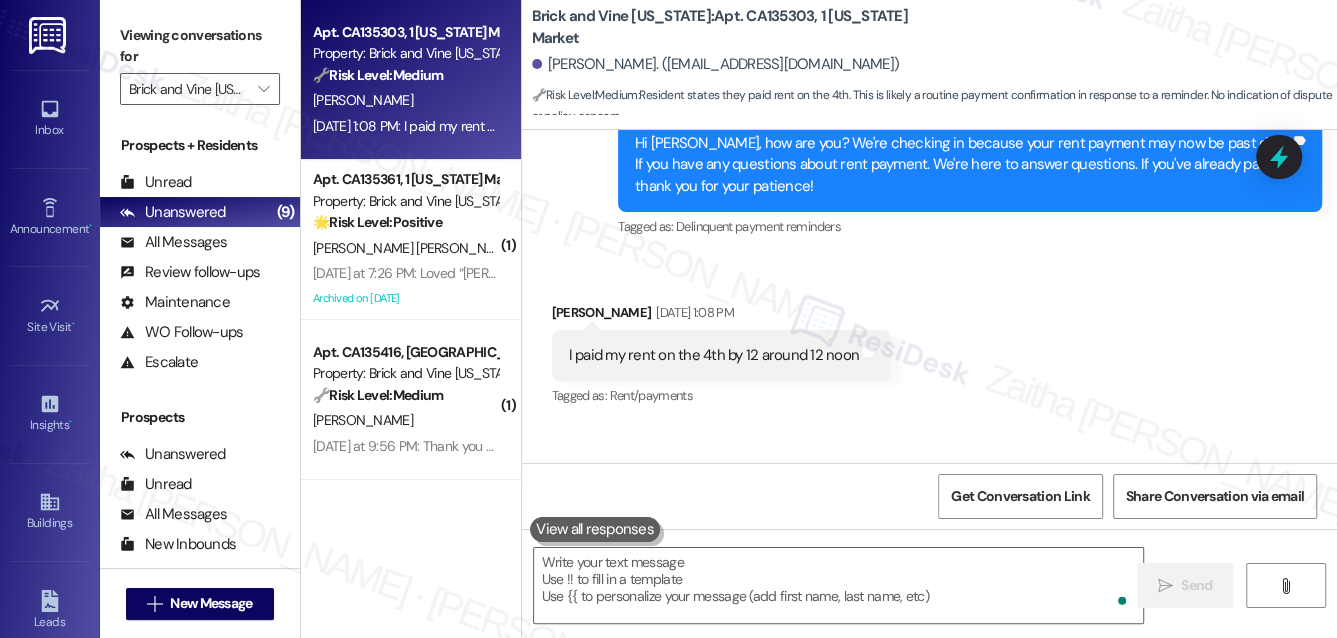 scroll, scrollTop: 3497, scrollLeft: 0, axis: vertical 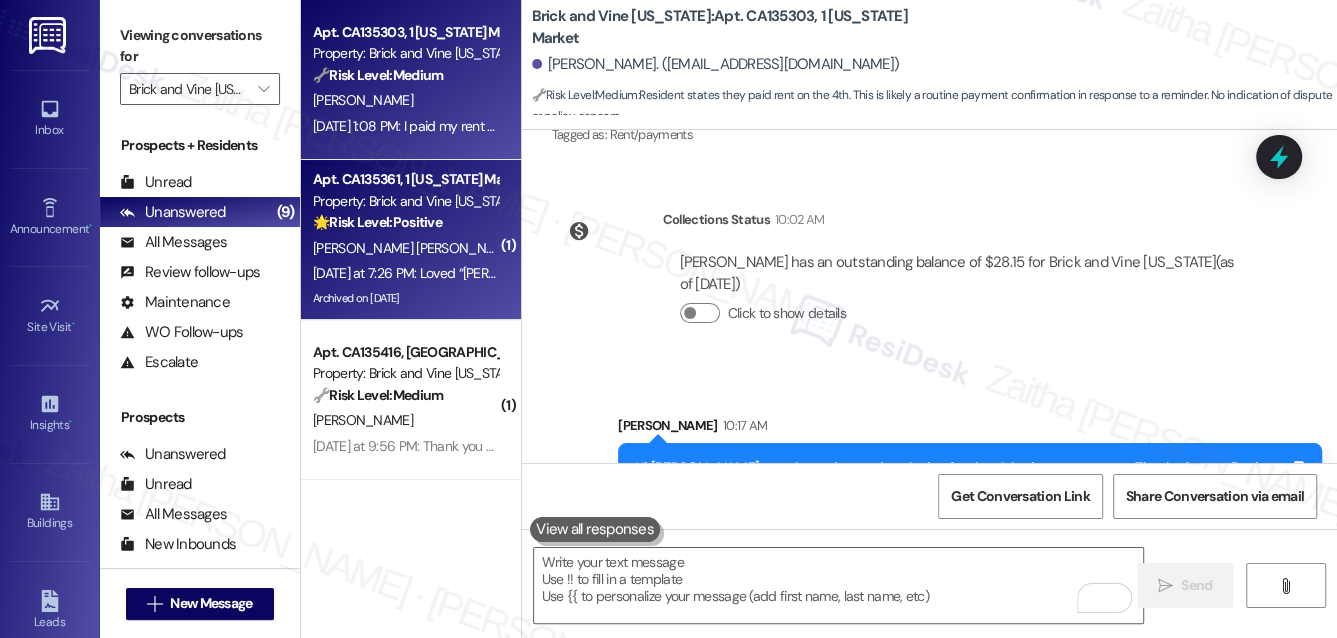 click on "🌟  Risk Level:  Positive The resident is expressing positive sentiment about a message from the property management team. This indicates positive engagement and relationship building." at bounding box center (405, 222) 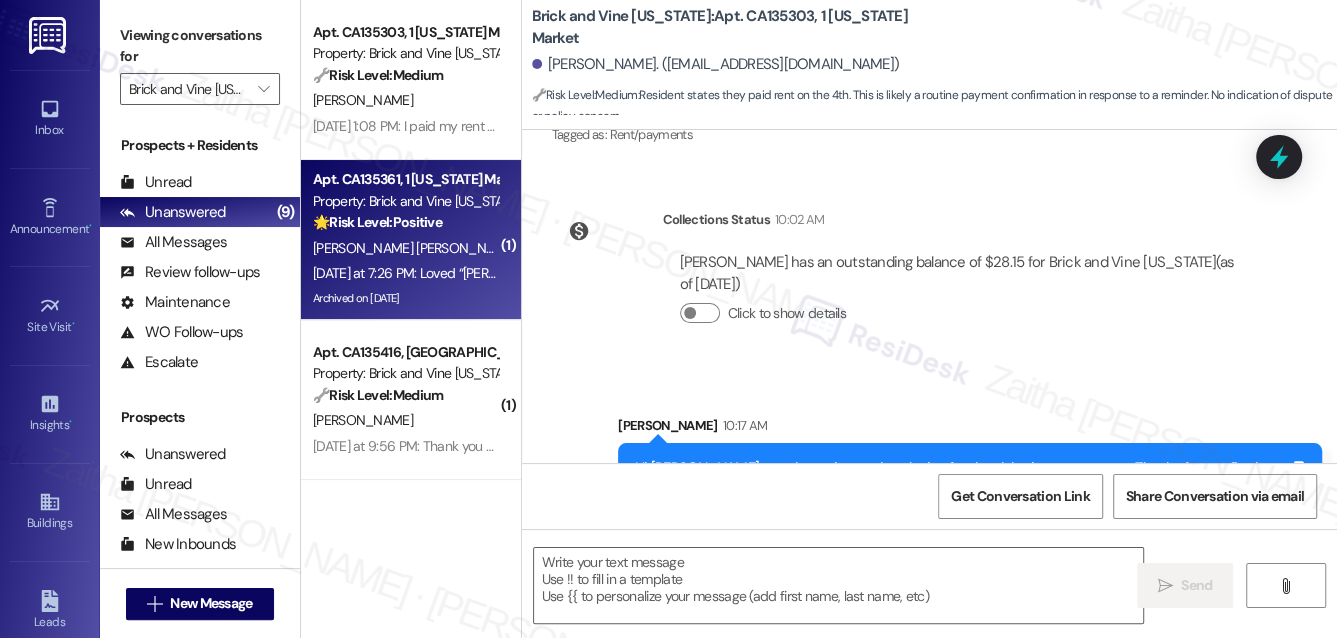 type on "Fetching suggested responses. Please feel free to read through the conversation in the meantime." 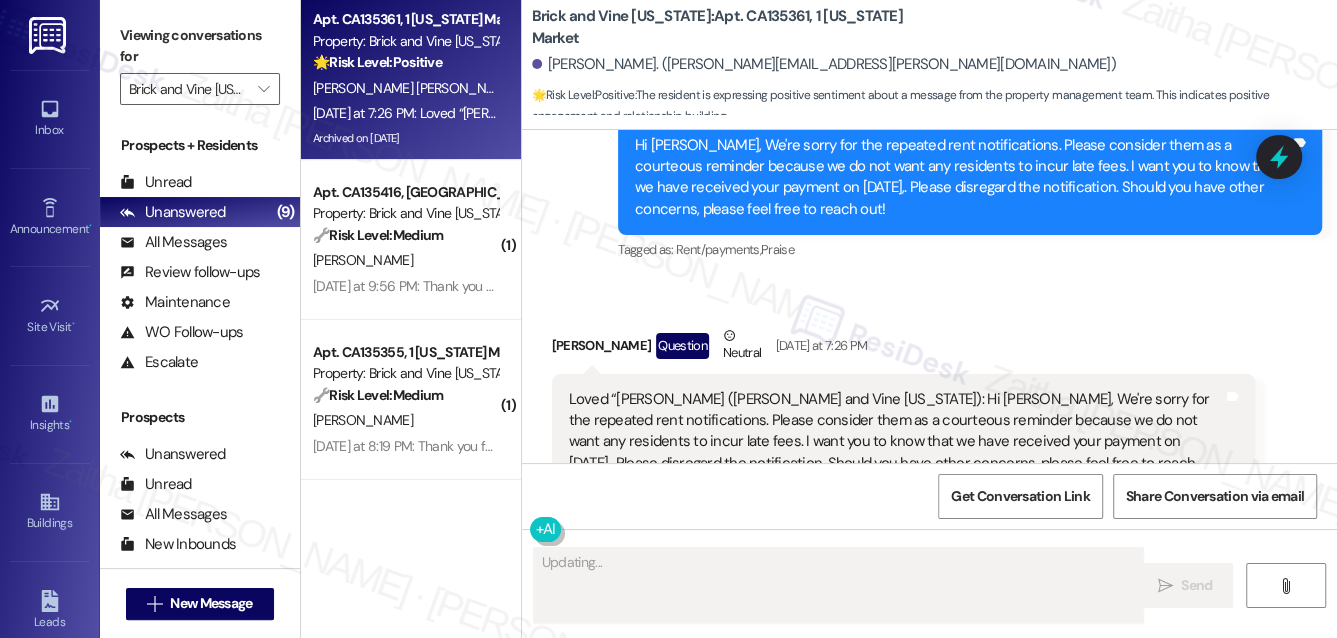 scroll, scrollTop: 15356, scrollLeft: 0, axis: vertical 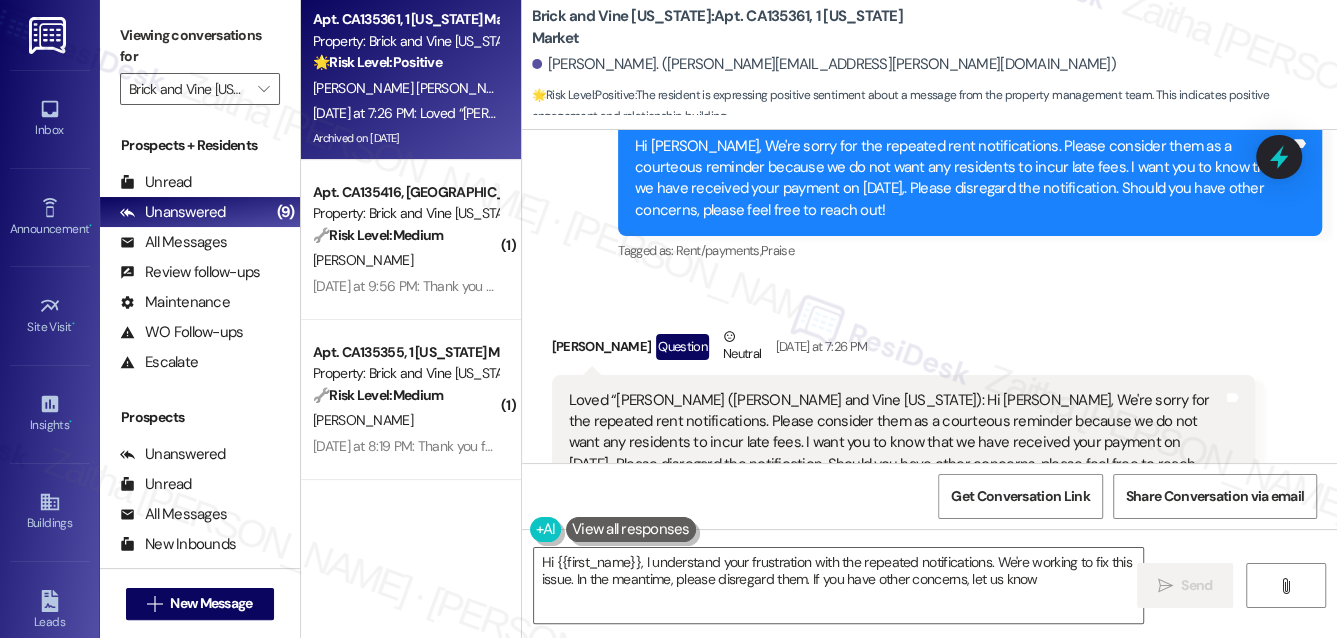 type on "Hi {{first_name}}, I understand your frustration with the repeated notifications. We're working to fix this issue. In the meantime, please disregard them. If you have other concerns, let us know!" 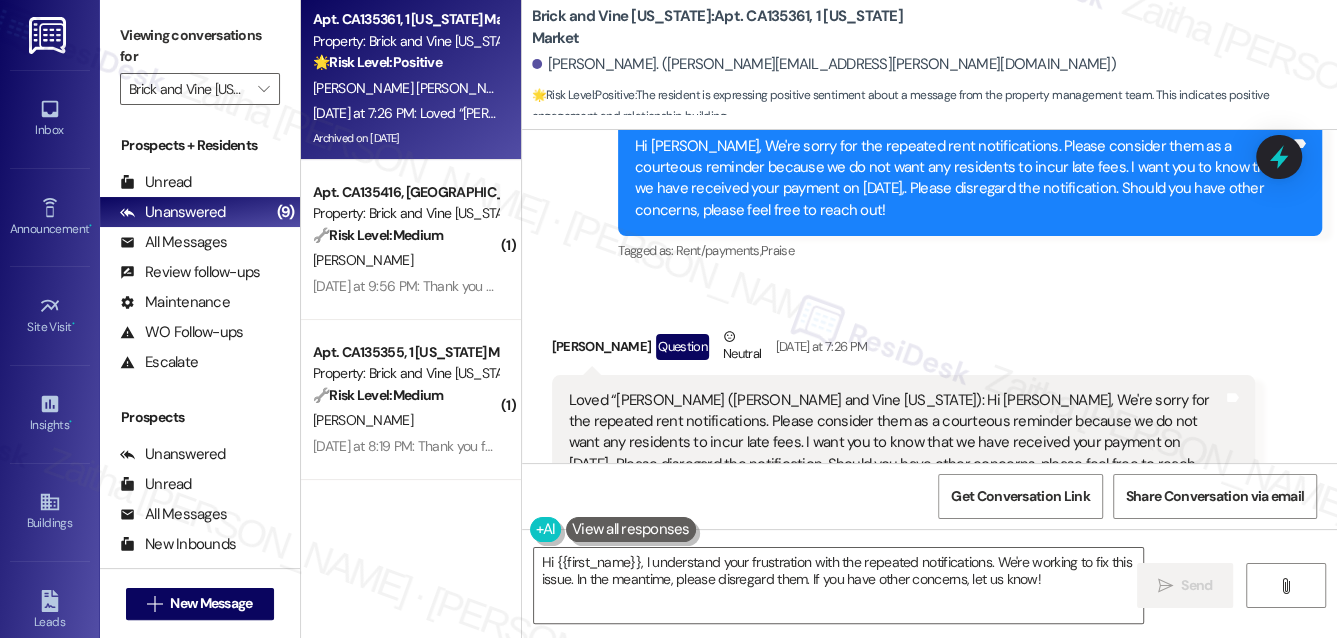 click on "Hide Suggestions" at bounding box center [944, 567] 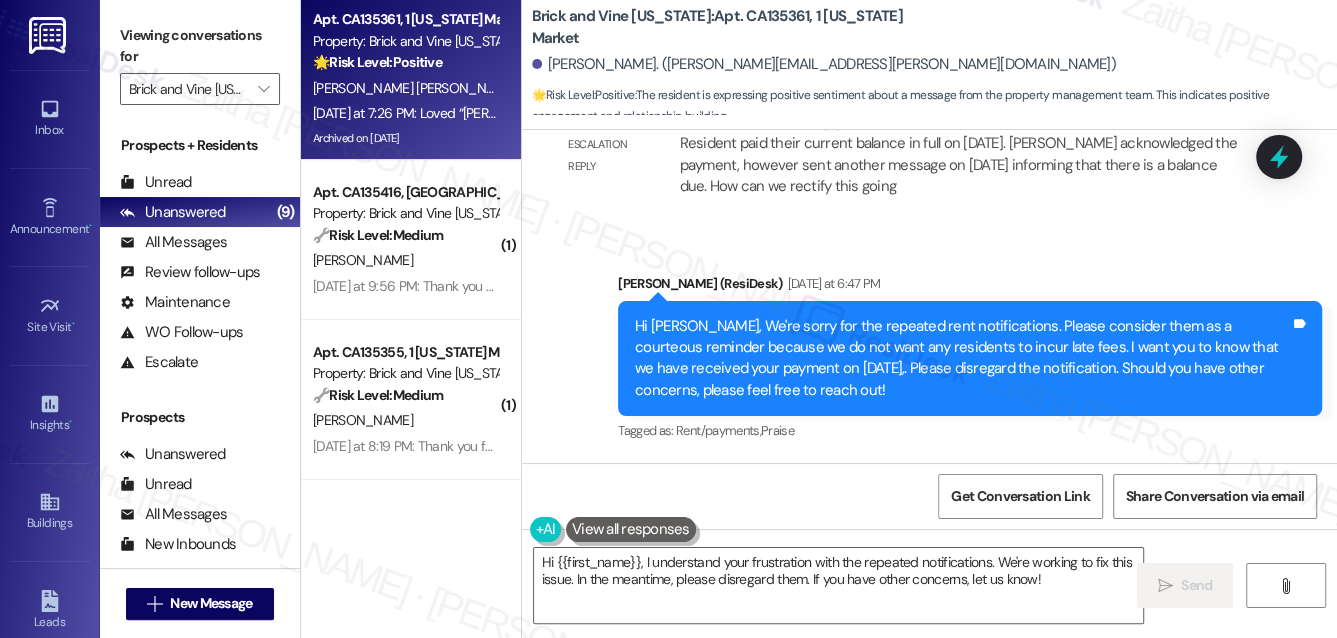 scroll, scrollTop: 15174, scrollLeft: 0, axis: vertical 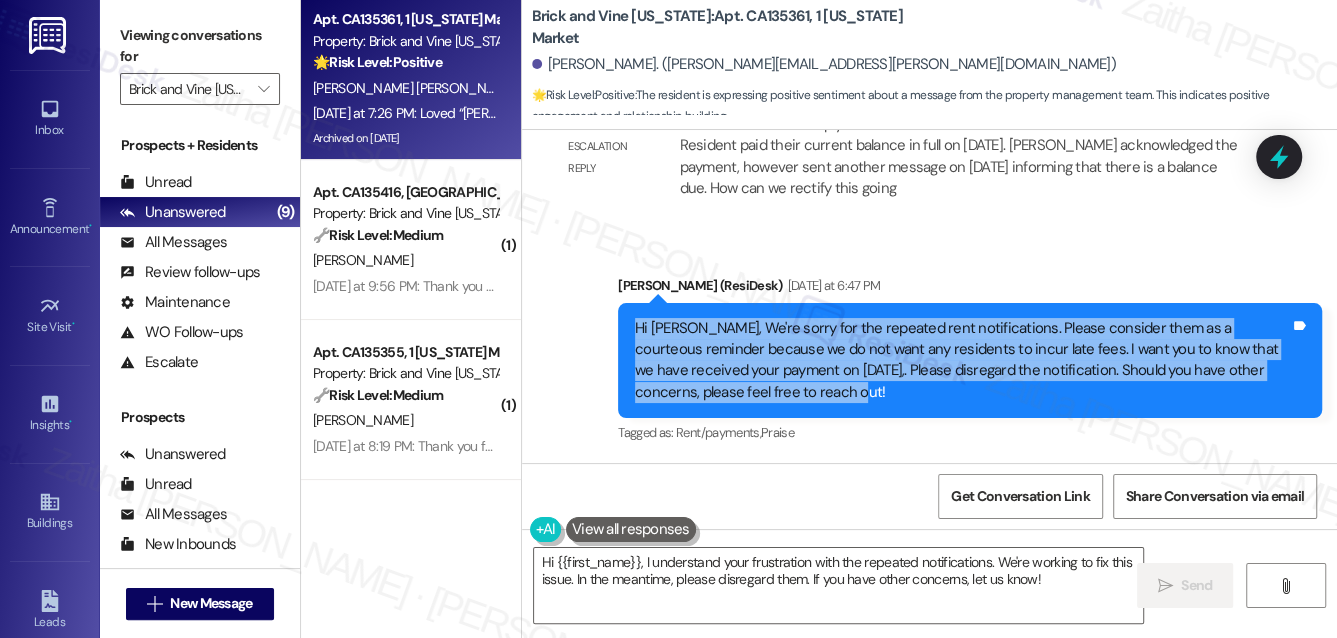 drag, startPoint x: 631, startPoint y: 192, endPoint x: 813, endPoint y: 265, distance: 196.09436 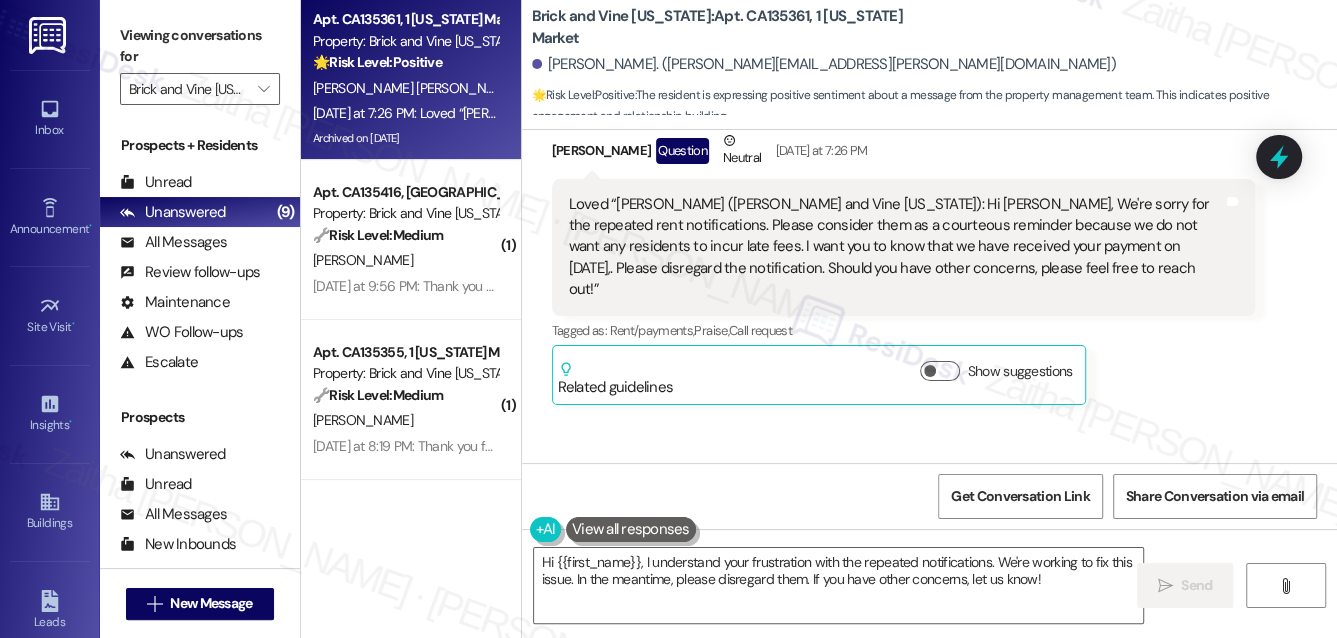 scroll, scrollTop: 15555, scrollLeft: 0, axis: vertical 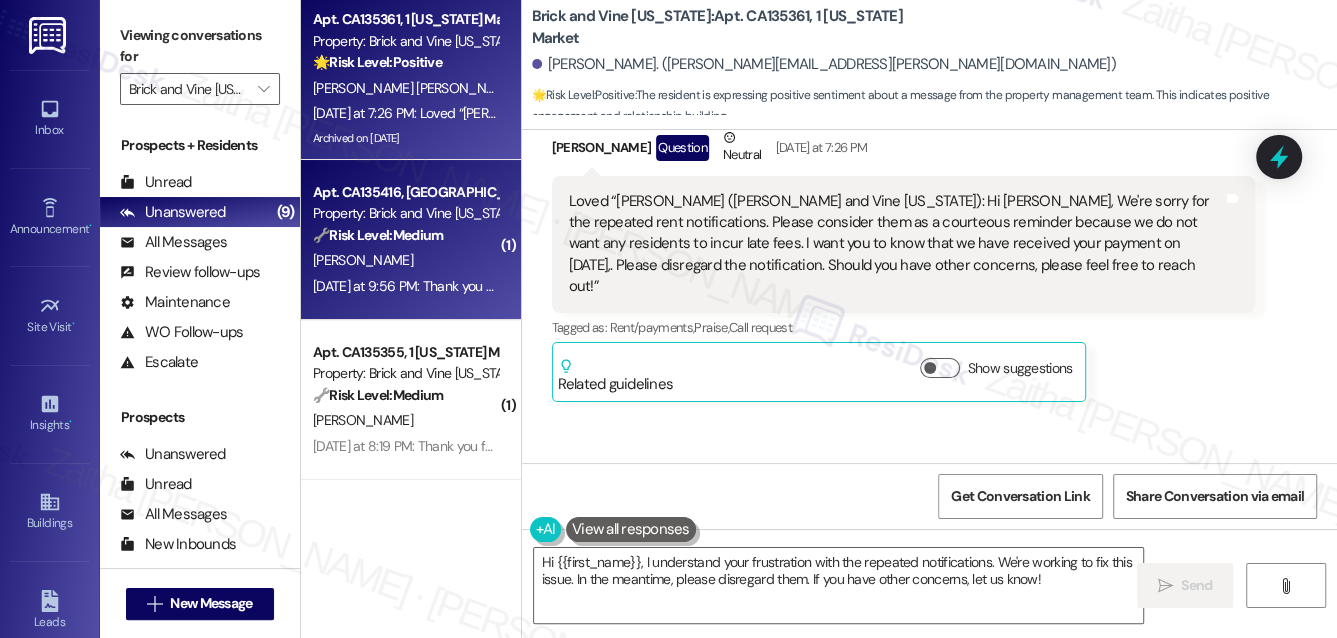 click on "V. Walker" at bounding box center [405, 260] 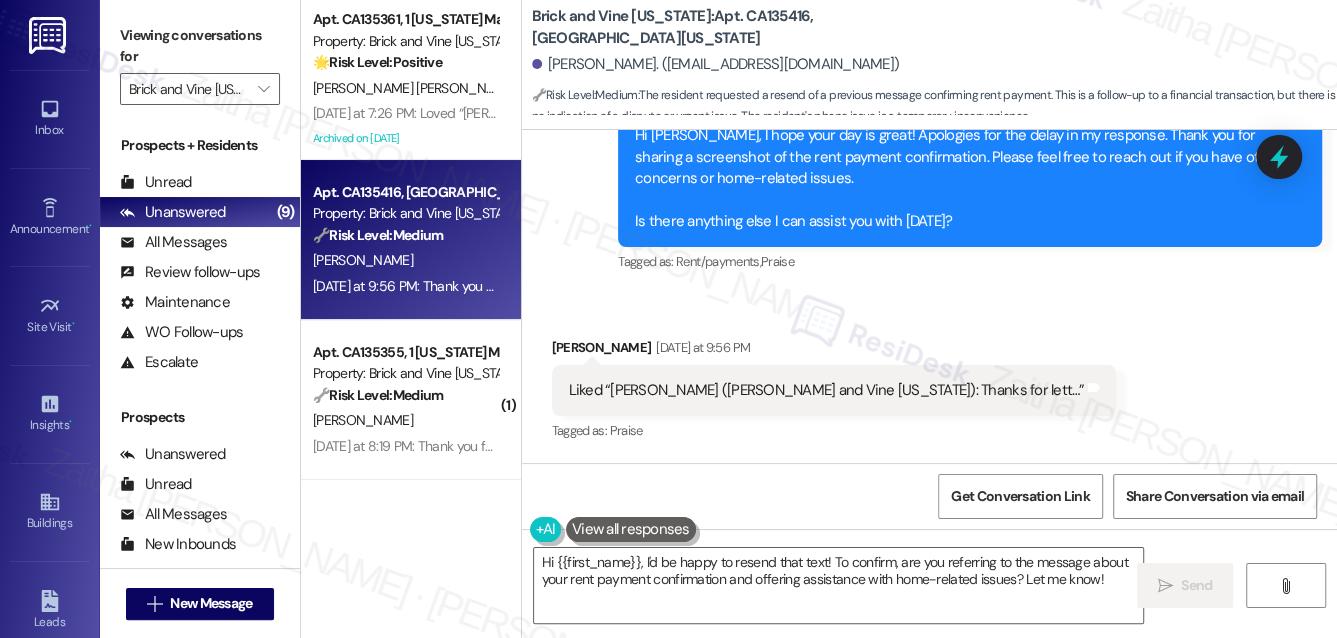 scroll, scrollTop: 13242, scrollLeft: 0, axis: vertical 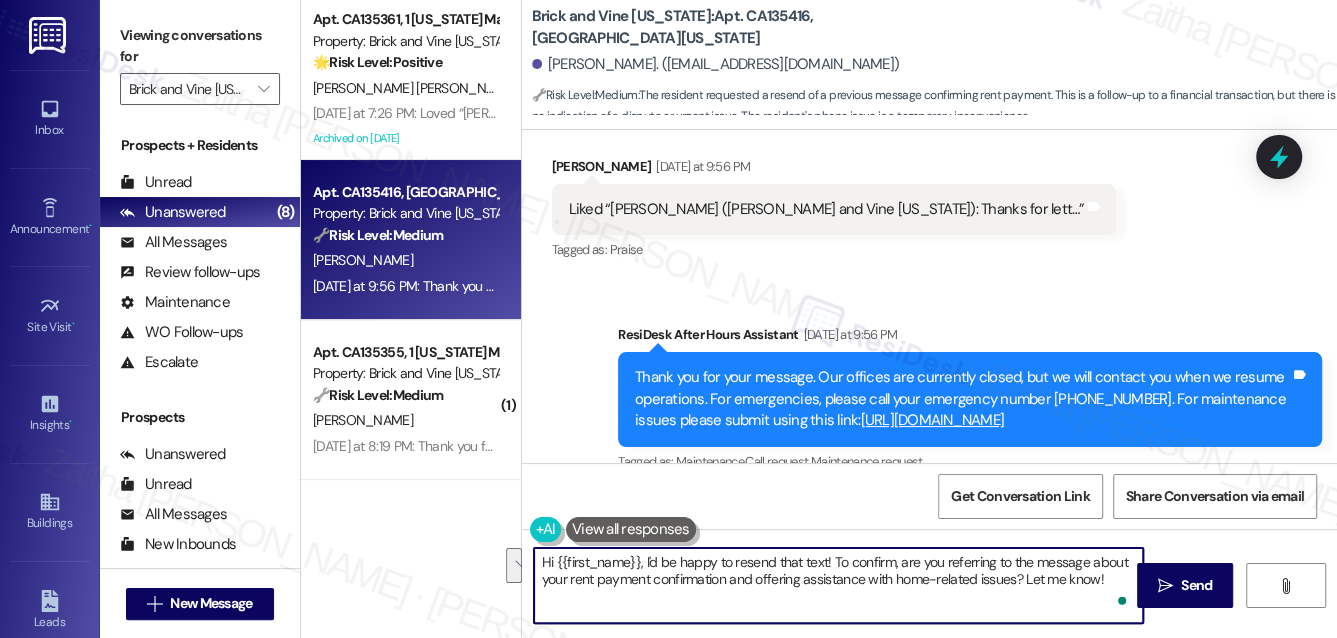 drag, startPoint x: 644, startPoint y: 558, endPoint x: 1109, endPoint y: 587, distance: 465.9034 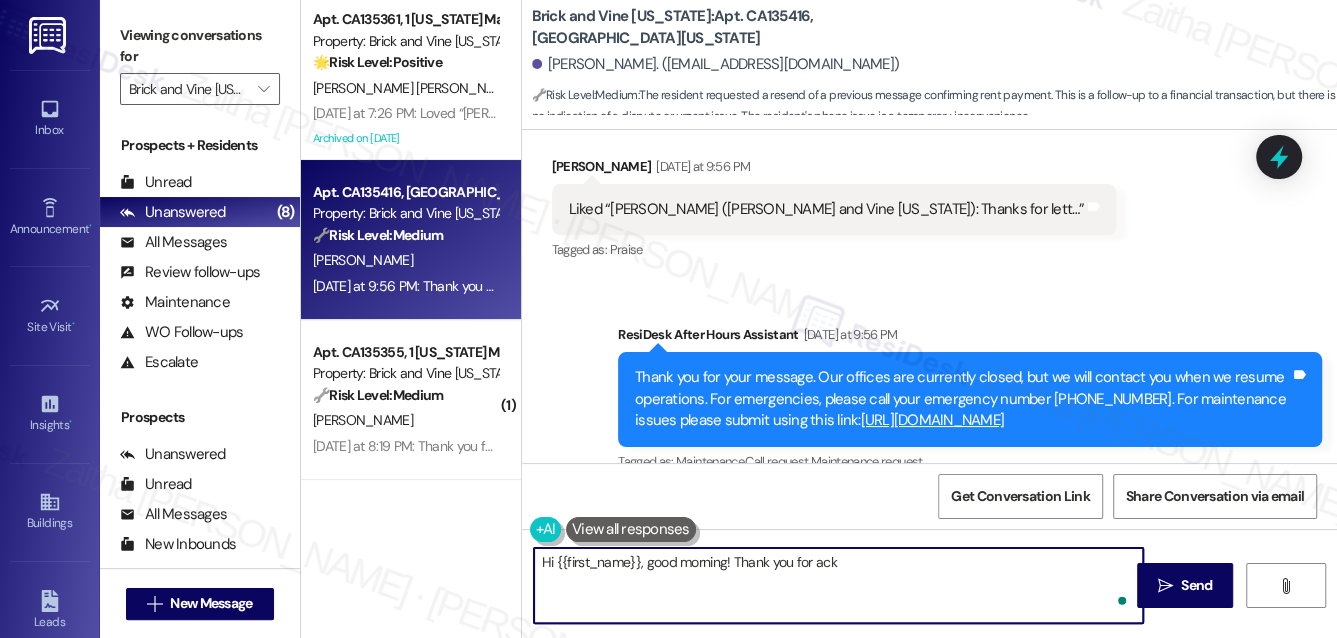 type on "Hi {{first_name}}, good morning! Thank you for ackn" 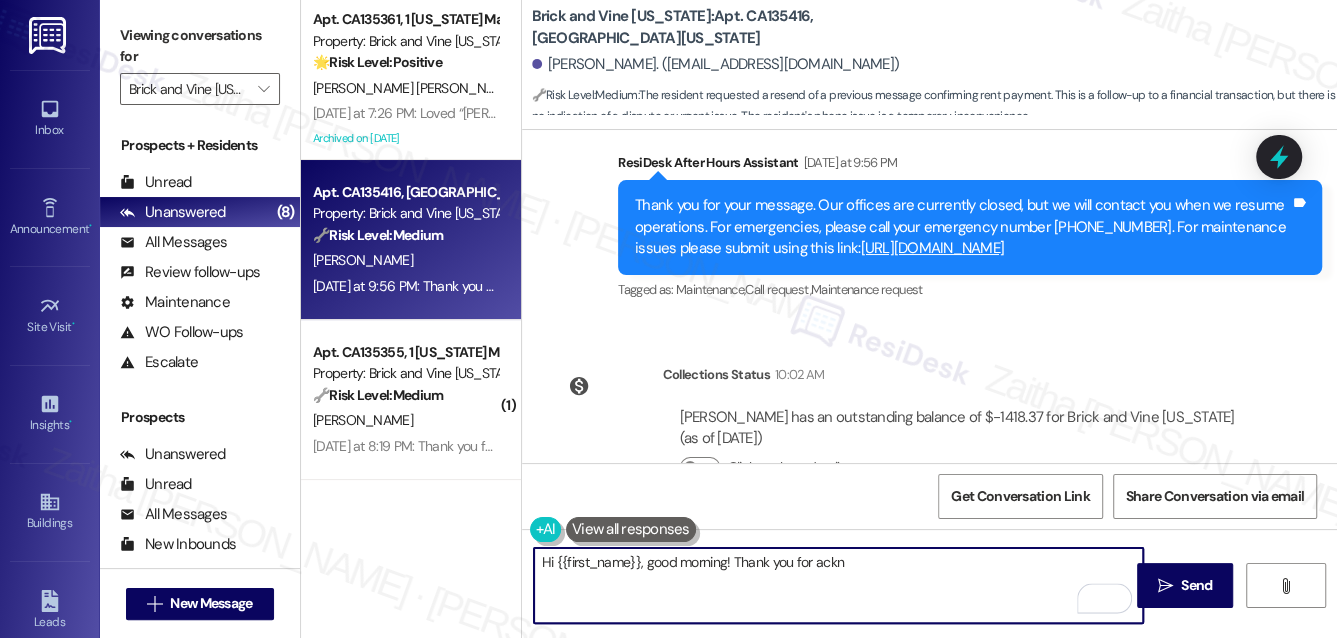 scroll, scrollTop: 13424, scrollLeft: 0, axis: vertical 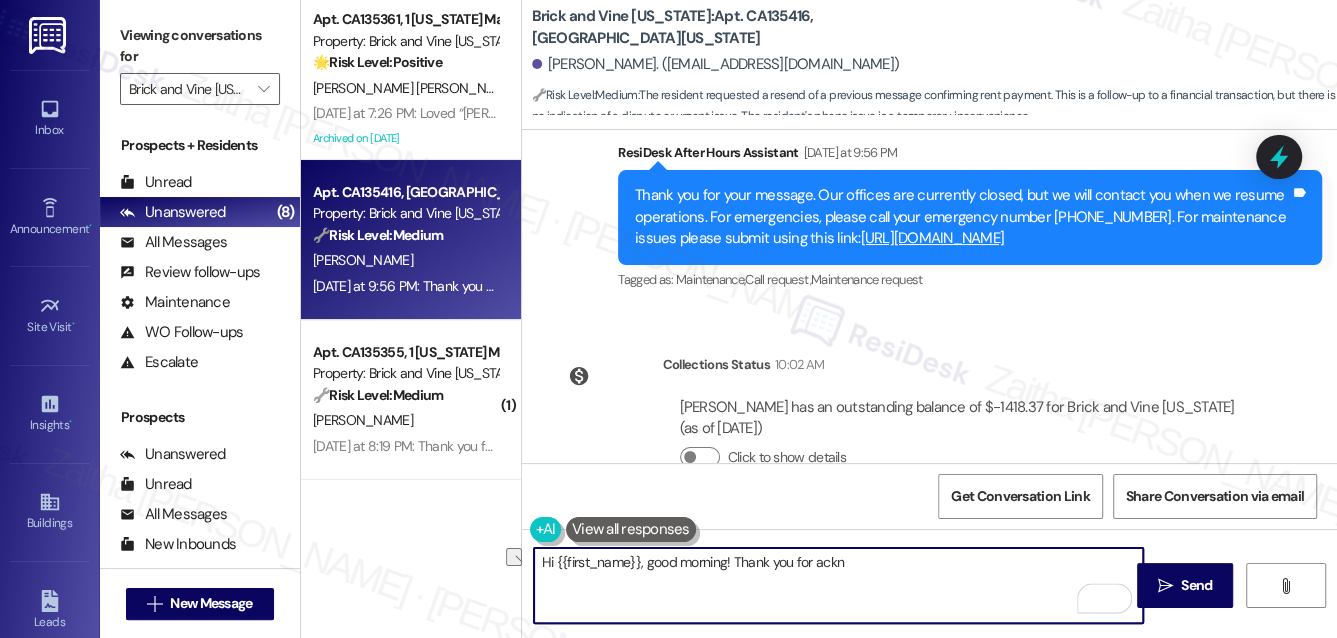 drag, startPoint x: 879, startPoint y: 559, endPoint x: 540, endPoint y: 577, distance: 339.47754 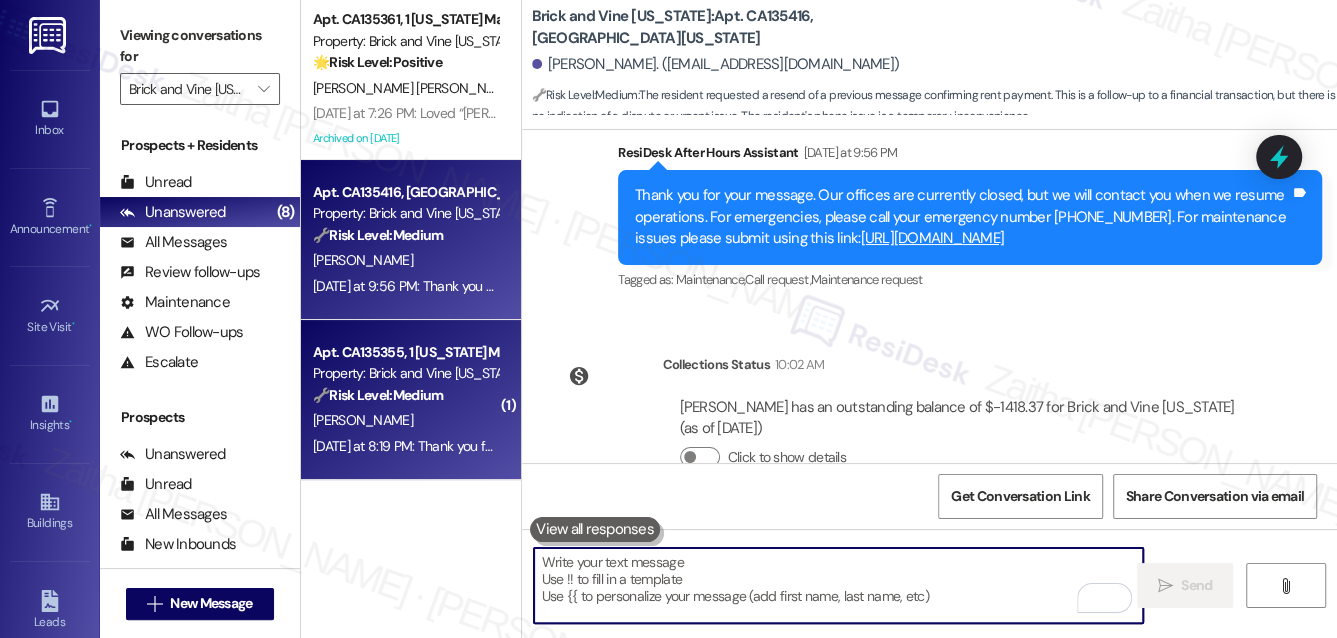 type 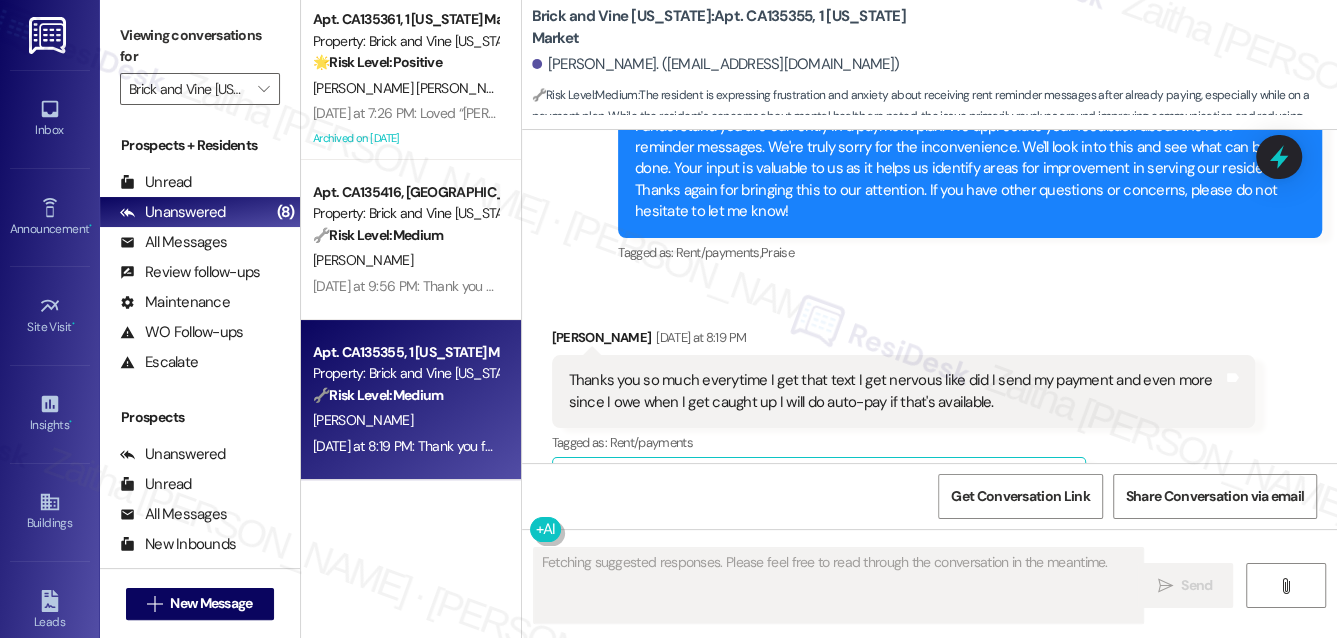 scroll, scrollTop: 8396, scrollLeft: 0, axis: vertical 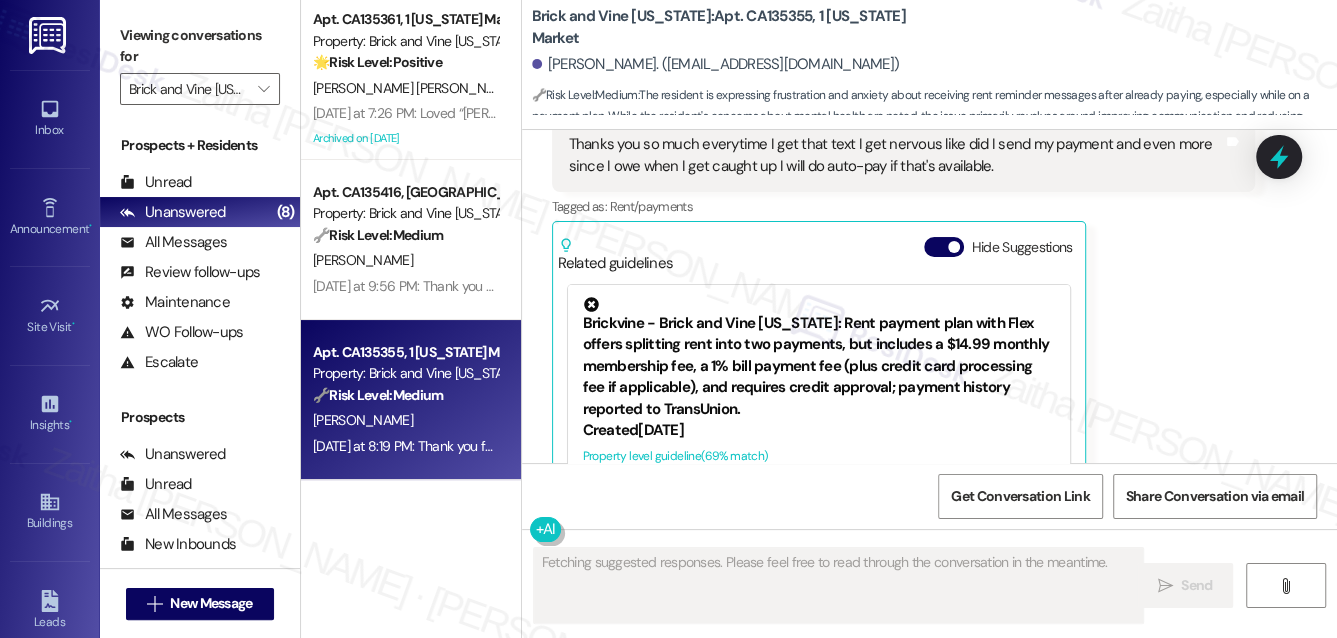 drag, startPoint x: 937, startPoint y: 161, endPoint x: 944, endPoint y: 170, distance: 11.401754 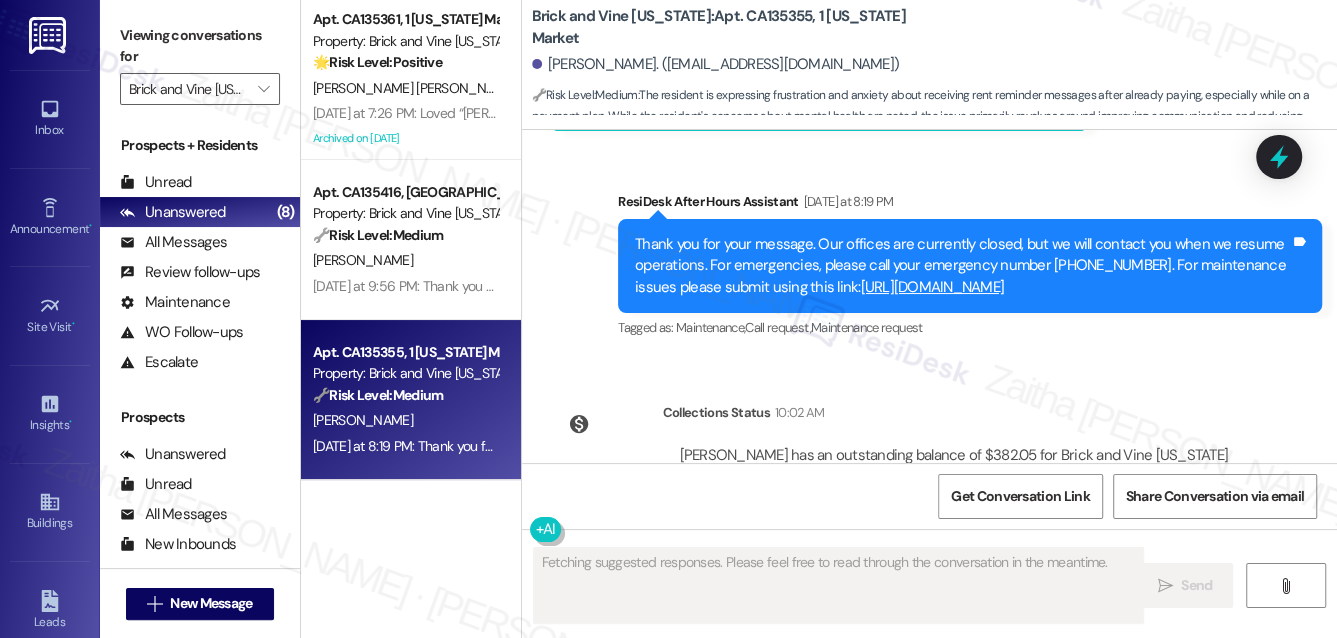 scroll, scrollTop: 8559, scrollLeft: 0, axis: vertical 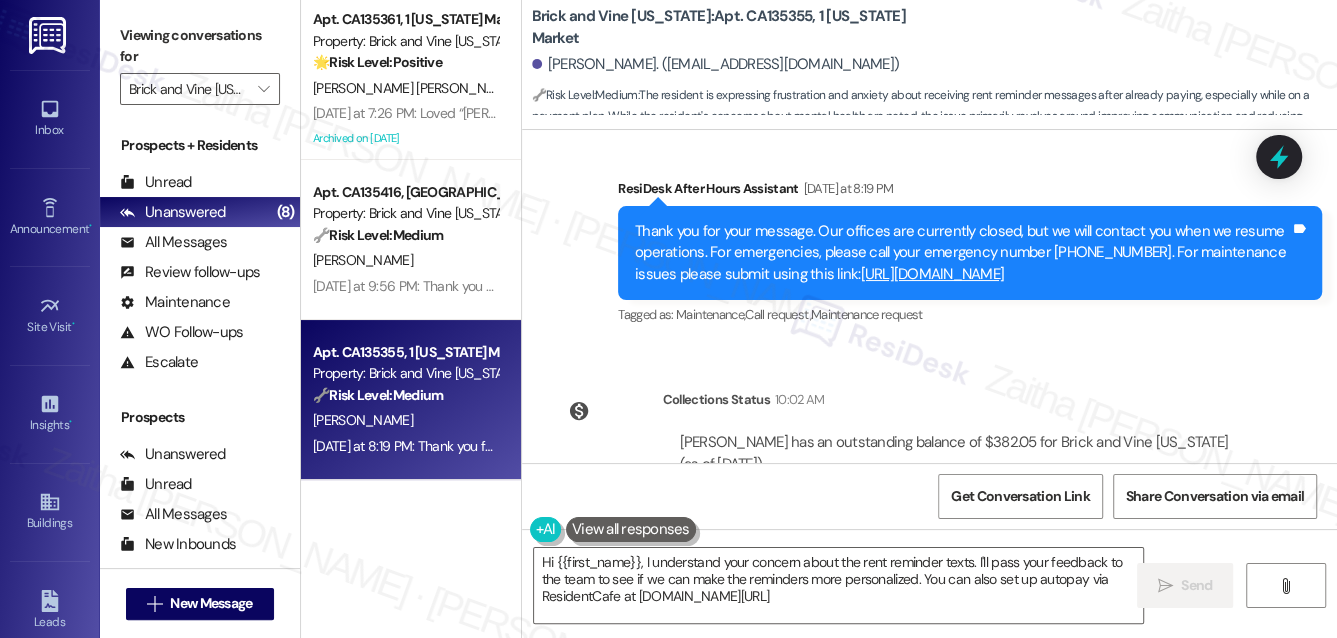 type on "Hi {{first_name}}, I understand your concern about the rent reminder texts. I'll pass your feedback to the team to see if we can make the reminders more personalized. You can also set up autopay via ResidentCafe at rentbrickvine.com/payrent!" 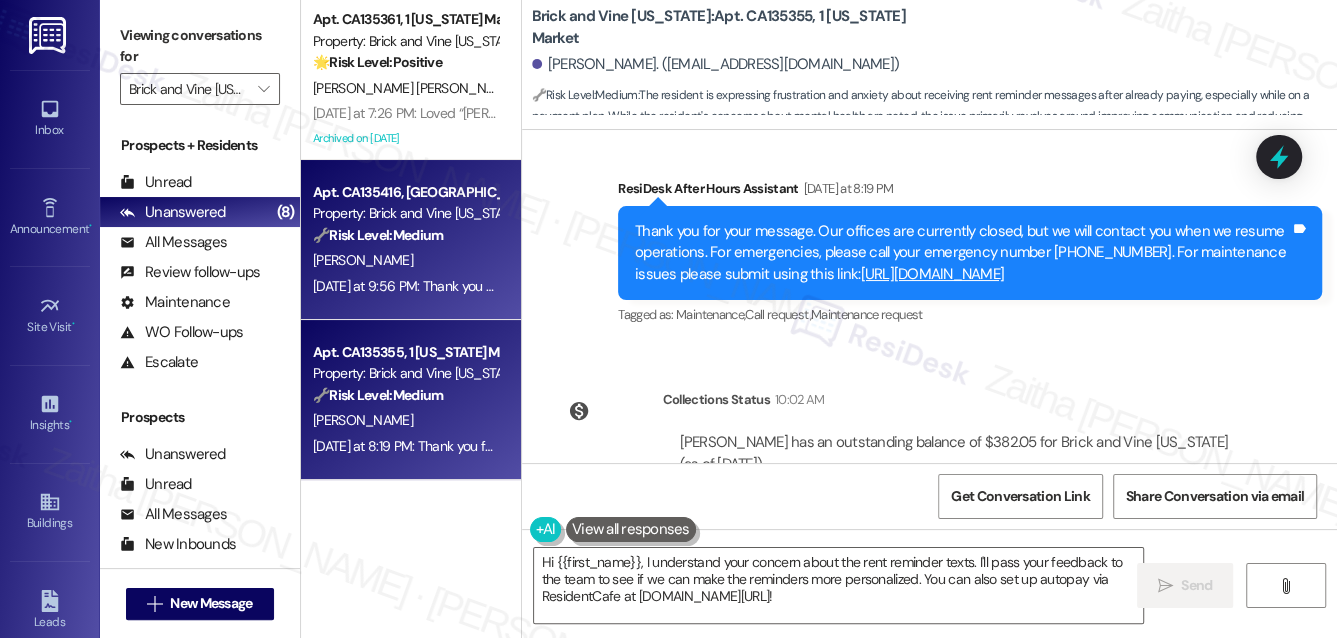 click on "V. Walker" at bounding box center [405, 260] 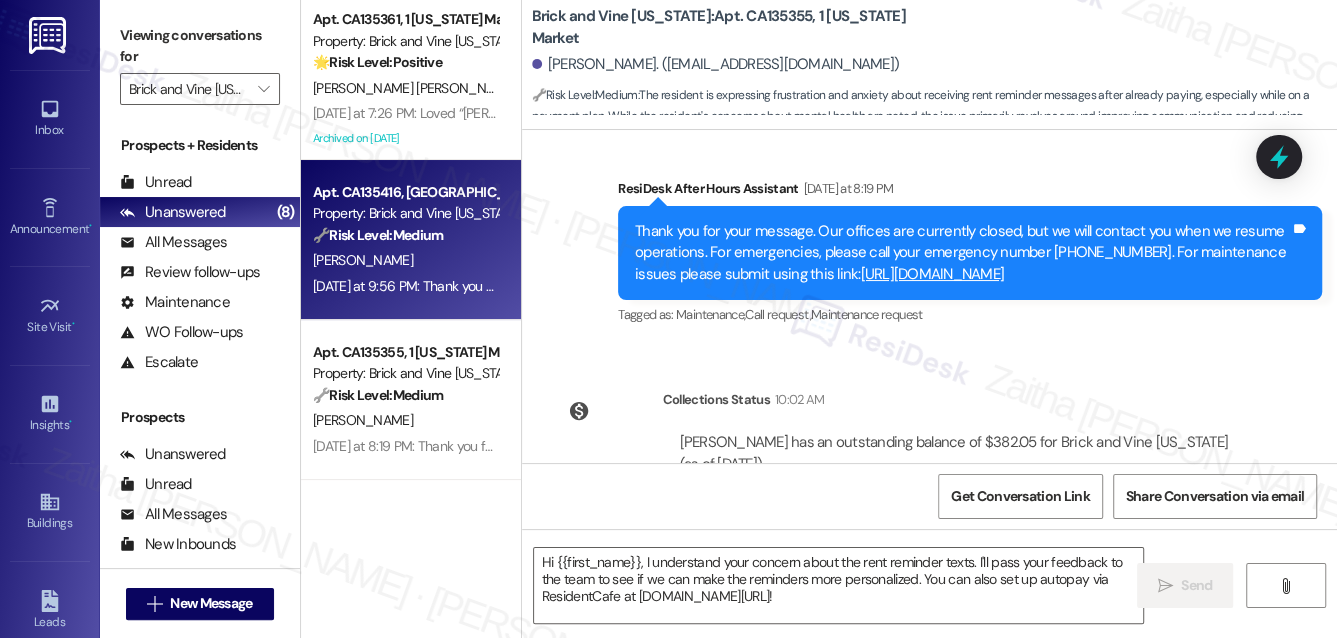 type on "Fetching suggested responses. Please feel free to read through the conversation in the meantime." 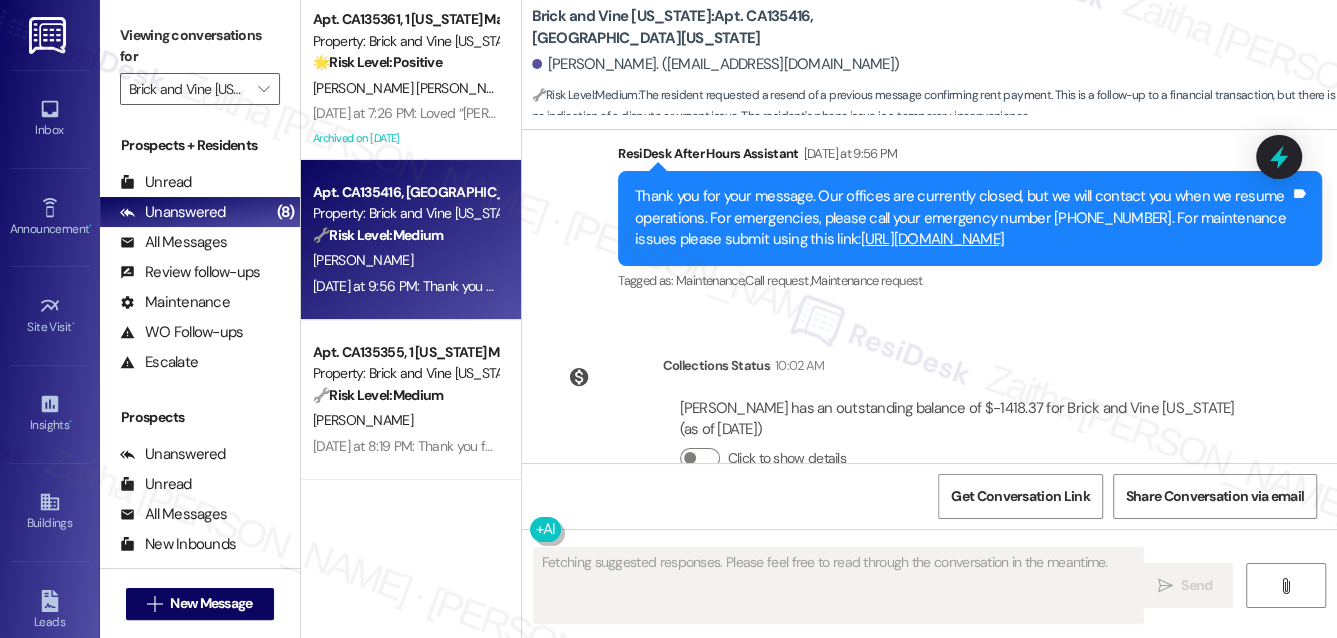 scroll, scrollTop: 13007, scrollLeft: 0, axis: vertical 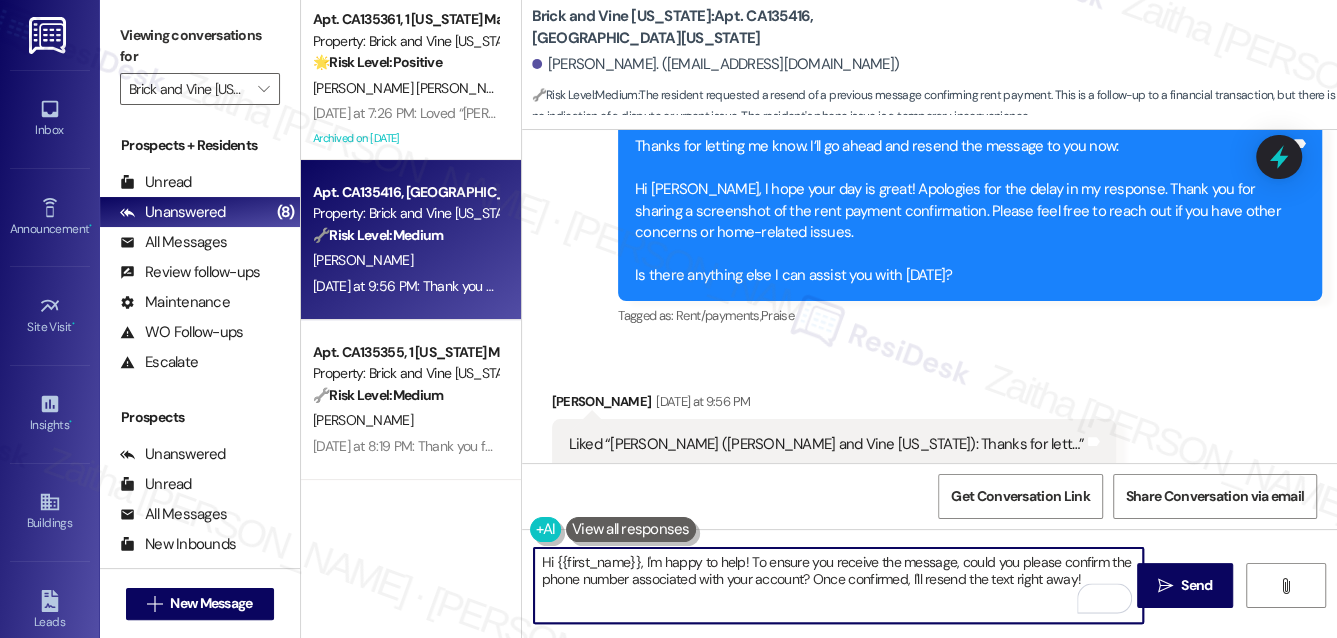 drag, startPoint x: 644, startPoint y: 559, endPoint x: 1077, endPoint y: 585, distance: 433.7799 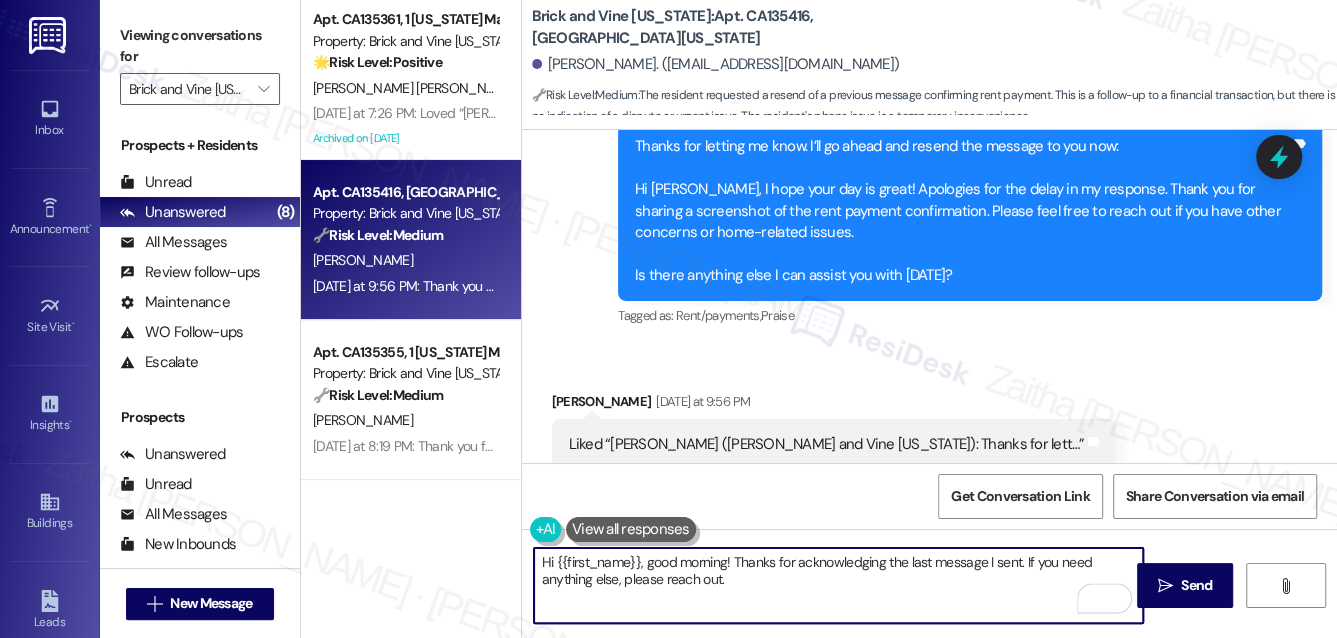 click on "Hi {{first_name}}, good morning! Thanks for acknowledging the last message I sent. If you need anything else, please reach out." at bounding box center (839, 585) 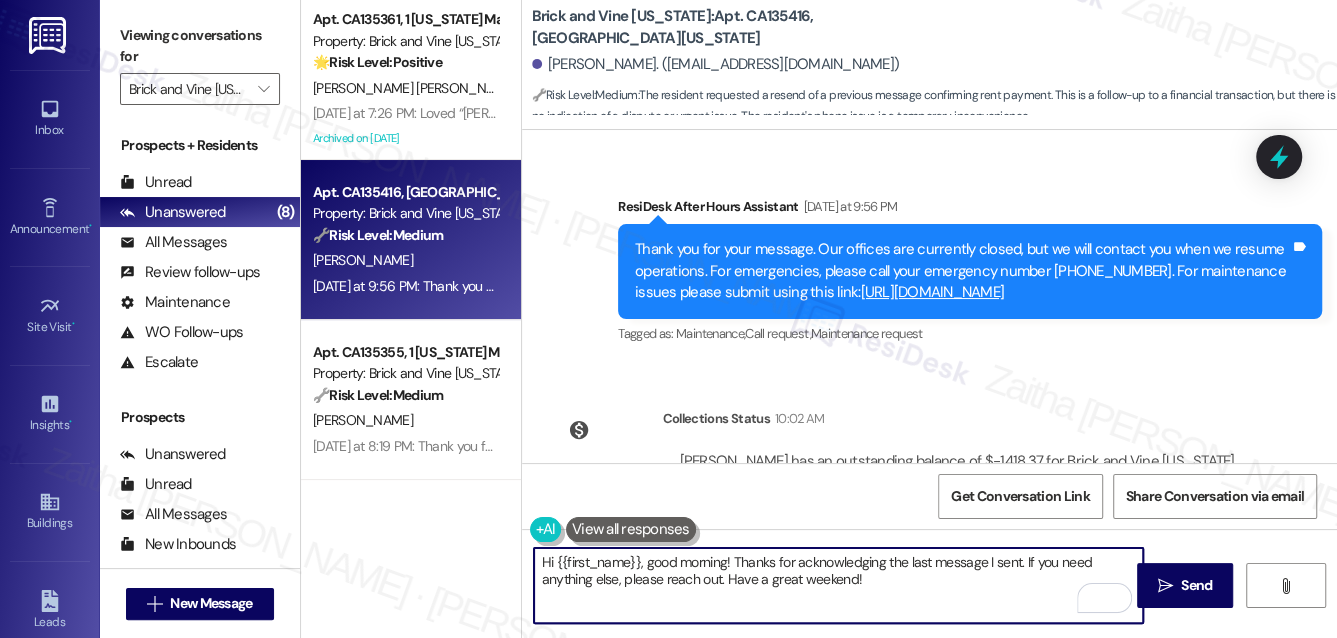 scroll, scrollTop: 13424, scrollLeft: 0, axis: vertical 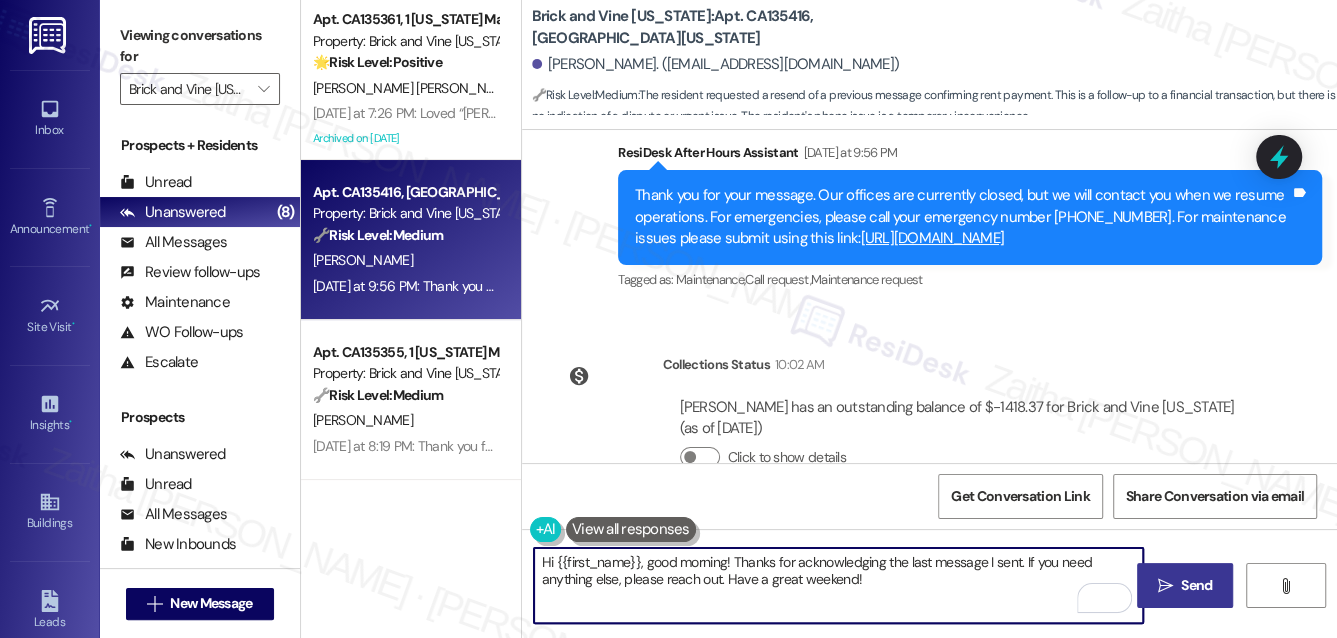 type on "Hi {{first_name}}, good morning! Thanks for acknowledging the last message I sent. If you need anything else, please reach out. Have a great weekend!" 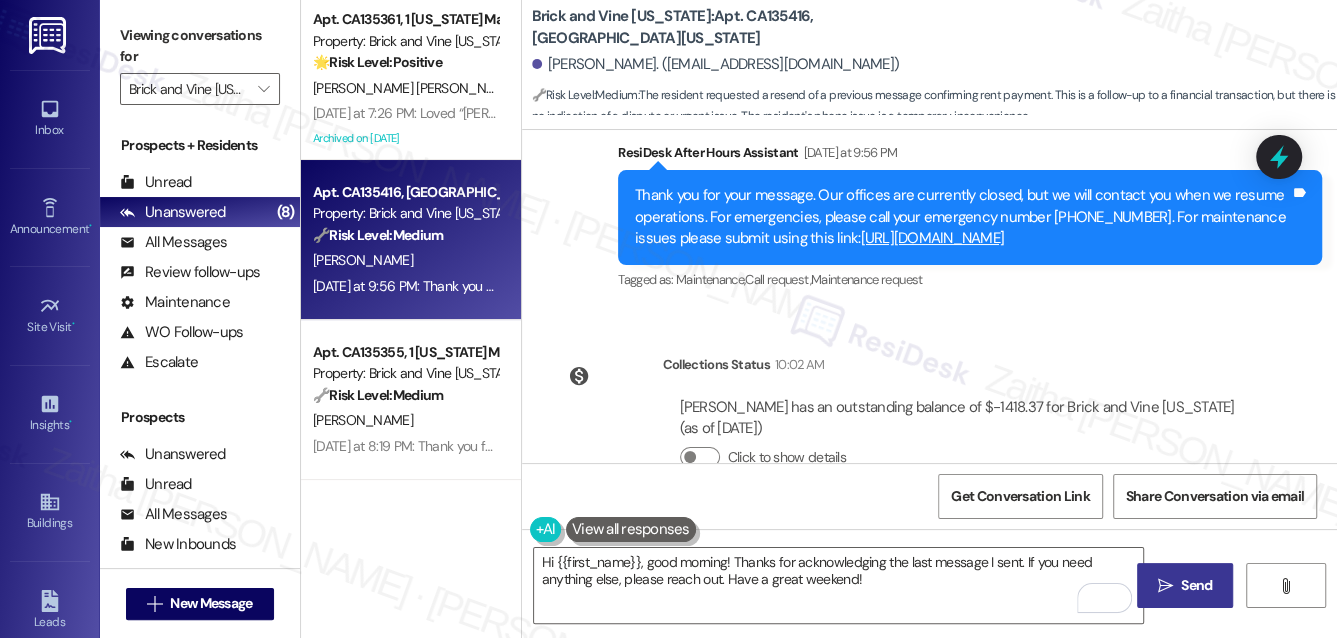 click on "Send" at bounding box center [1196, 585] 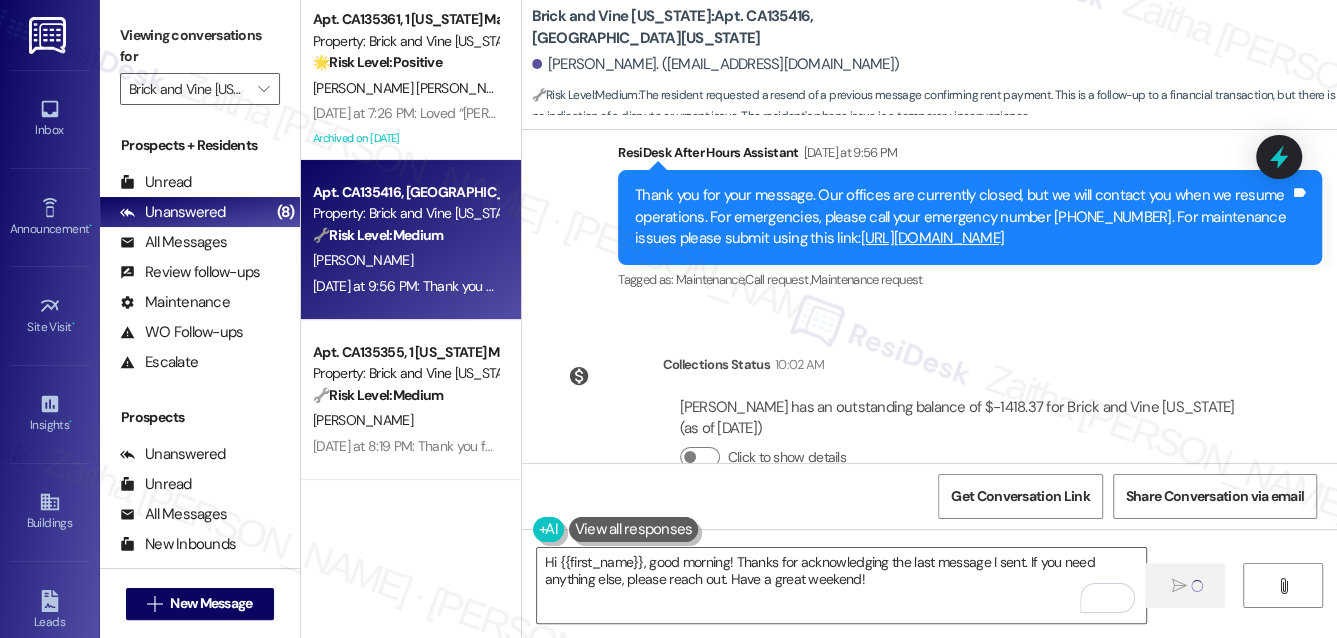 type 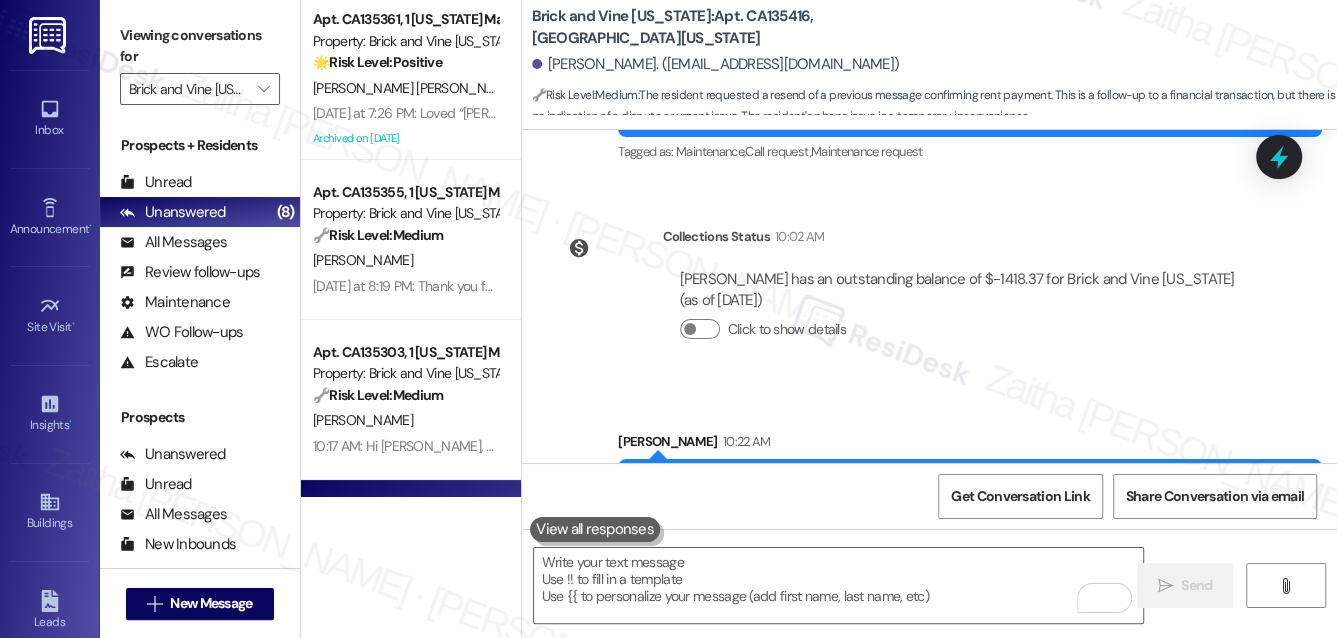 scroll, scrollTop: 13585, scrollLeft: 0, axis: vertical 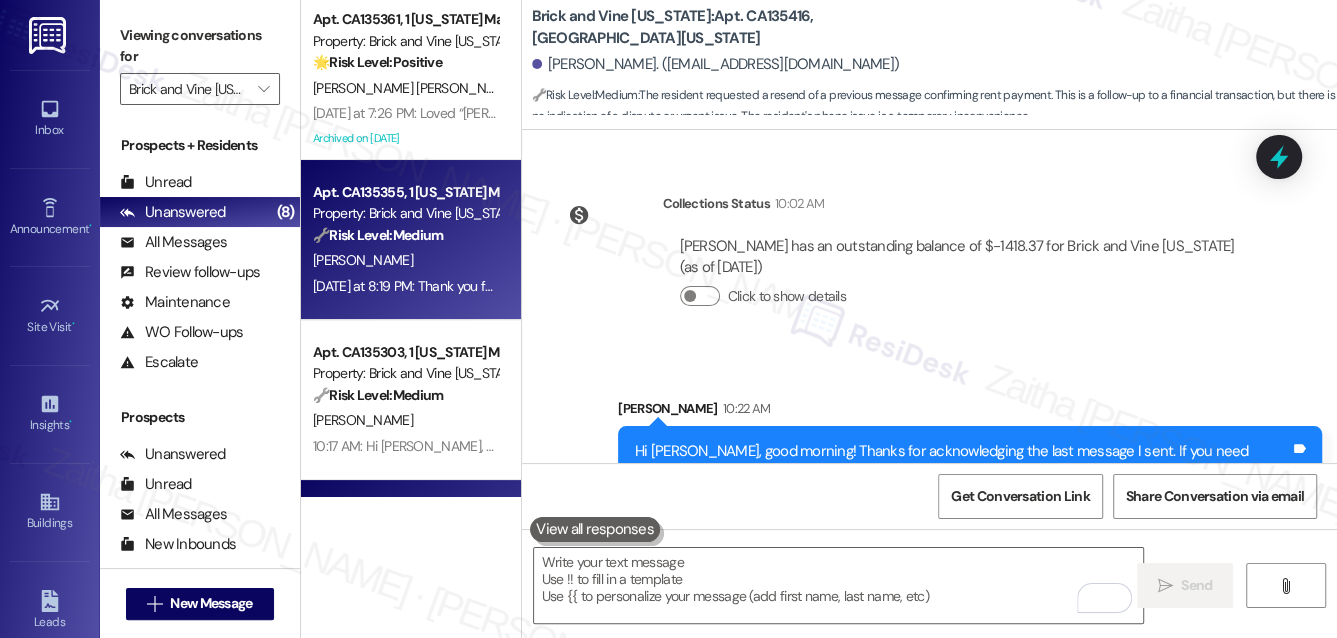 click on "B. Gibson" at bounding box center [405, 260] 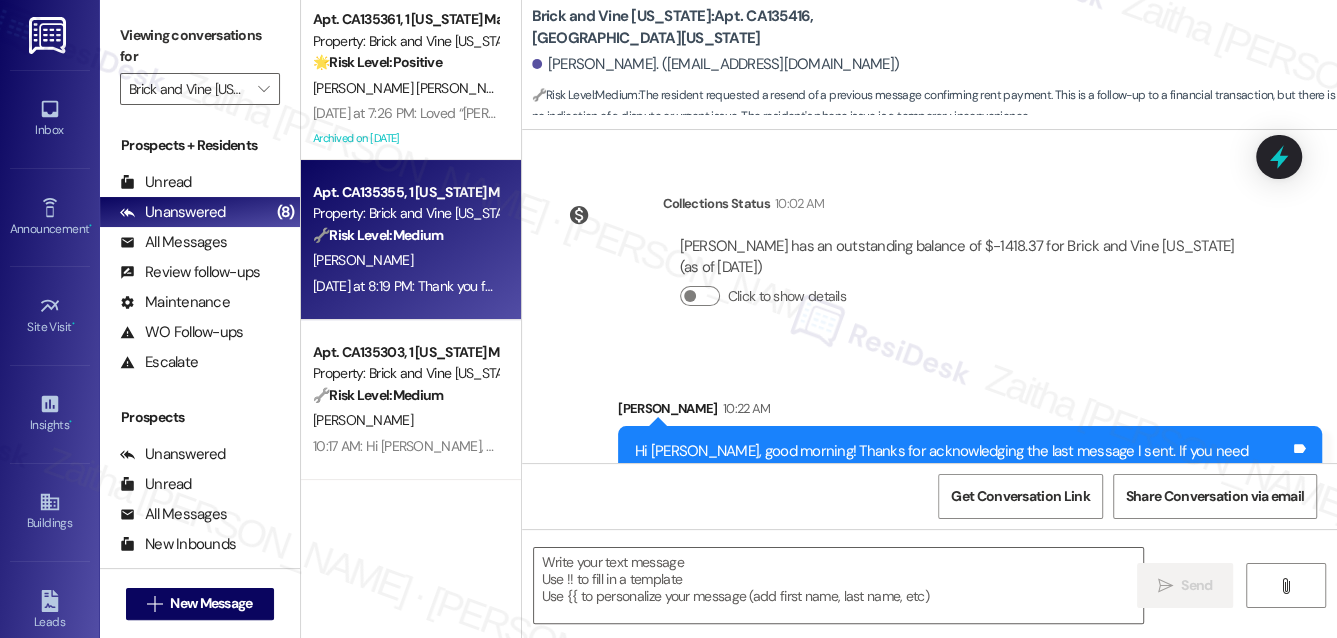 type on "Fetching suggested responses. Please feel free to read through the conversation in the meantime." 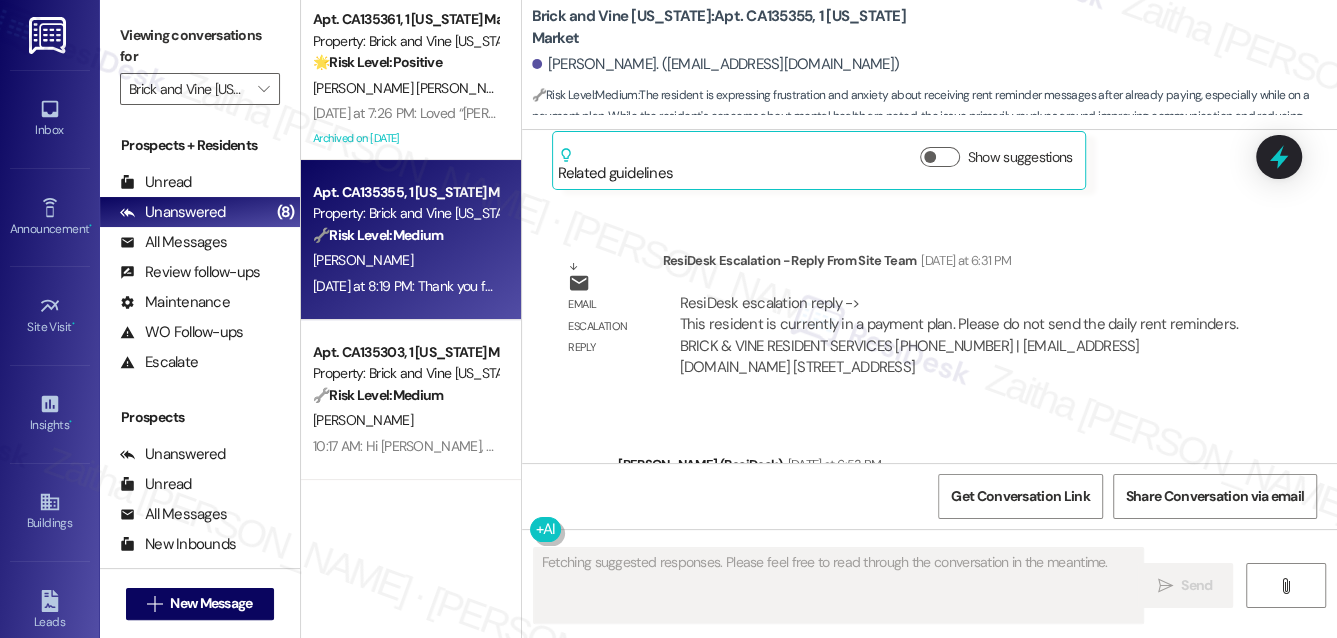 scroll, scrollTop: 8396, scrollLeft: 0, axis: vertical 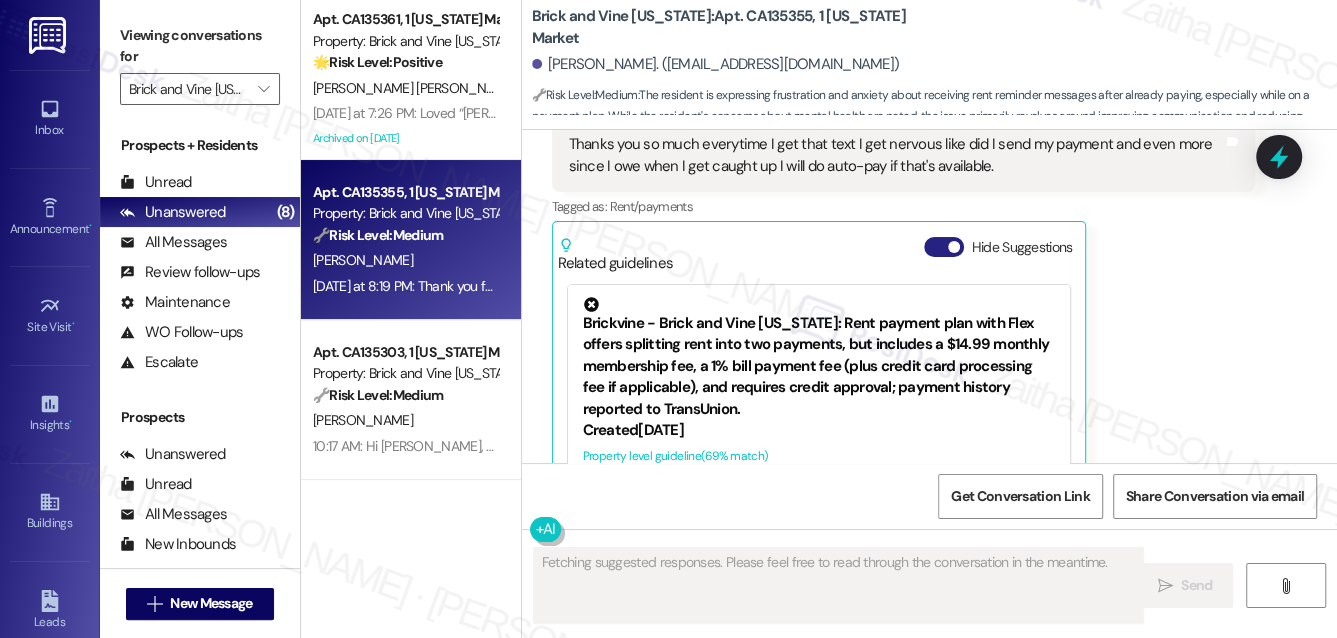click on "Hide Suggestions" at bounding box center (944, 247) 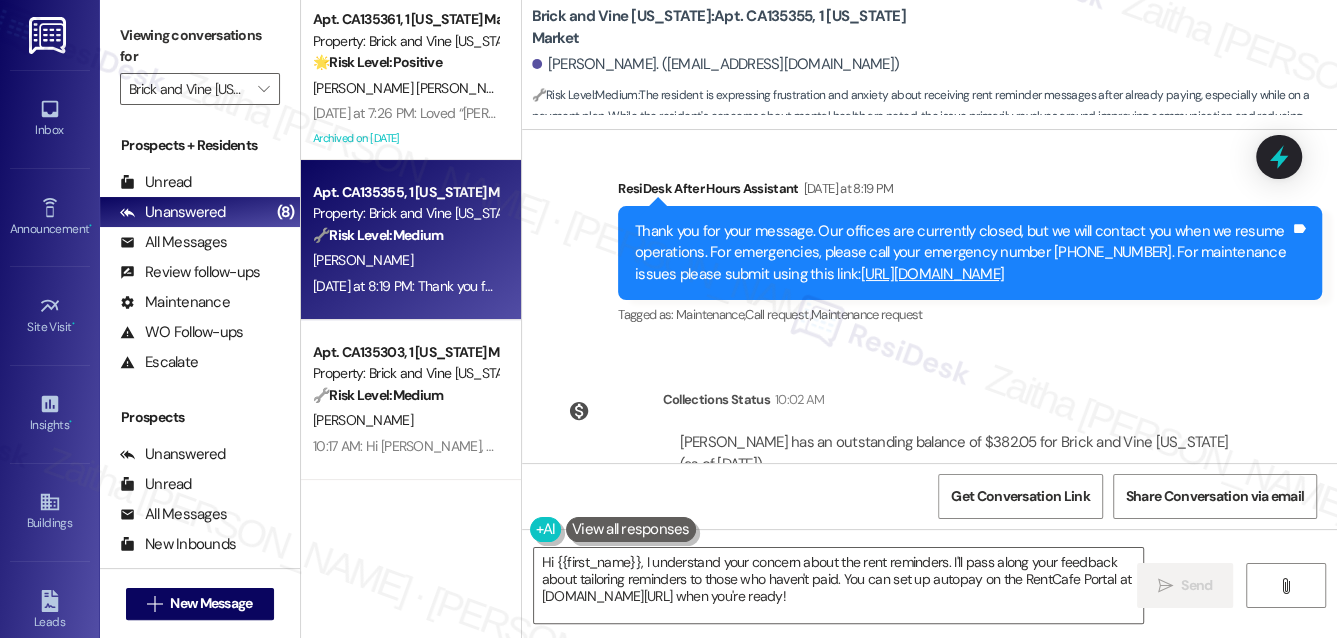scroll, scrollTop: 8286, scrollLeft: 0, axis: vertical 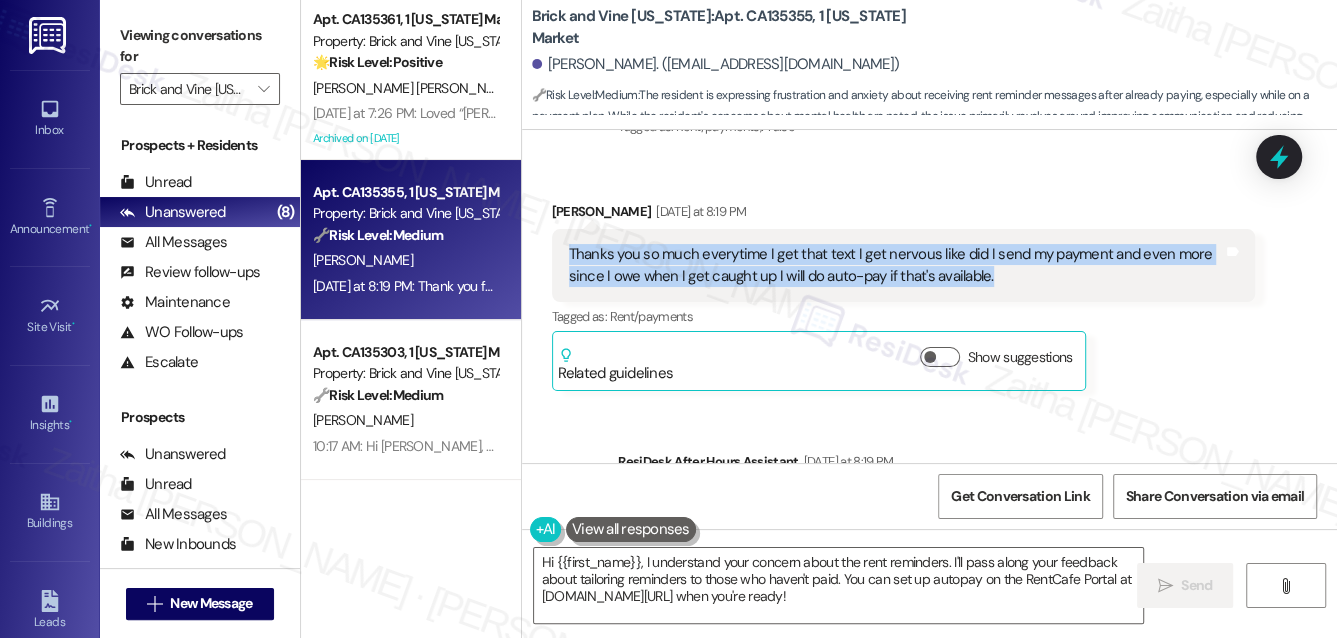 drag, startPoint x: 565, startPoint y: 159, endPoint x: 1008, endPoint y: 190, distance: 444.0833 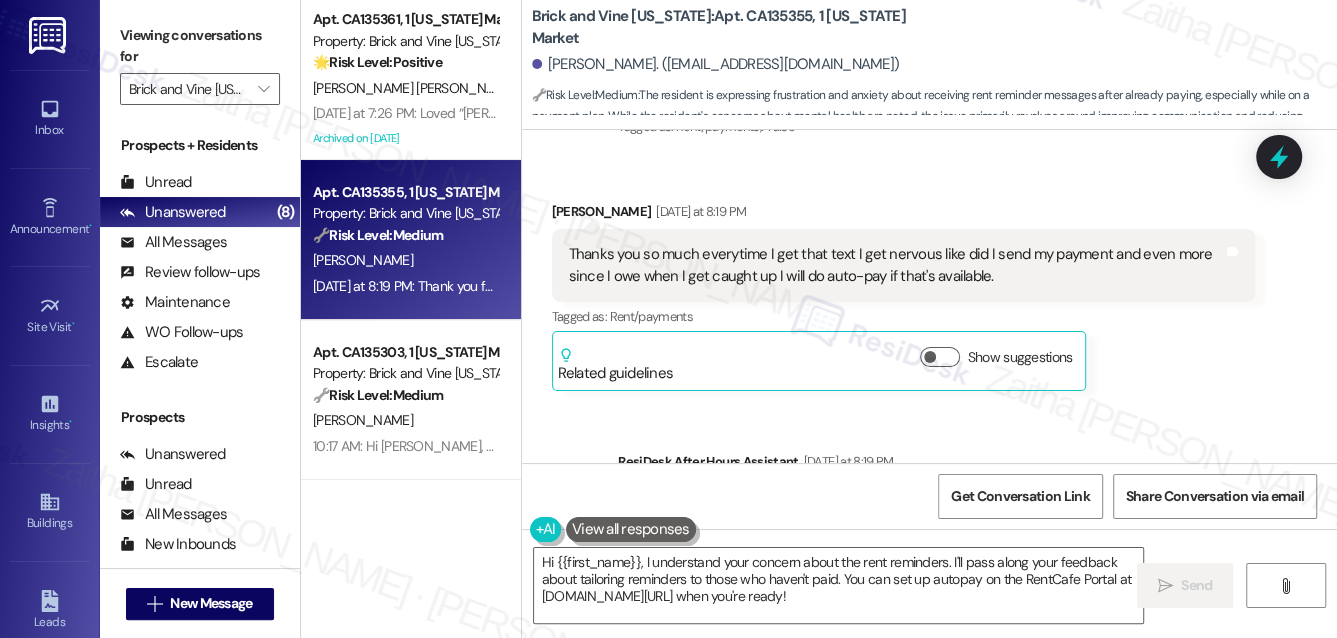 click on "Tagged as:   Rent/payments Click to highlight conversations about Rent/payments" at bounding box center [904, 316] 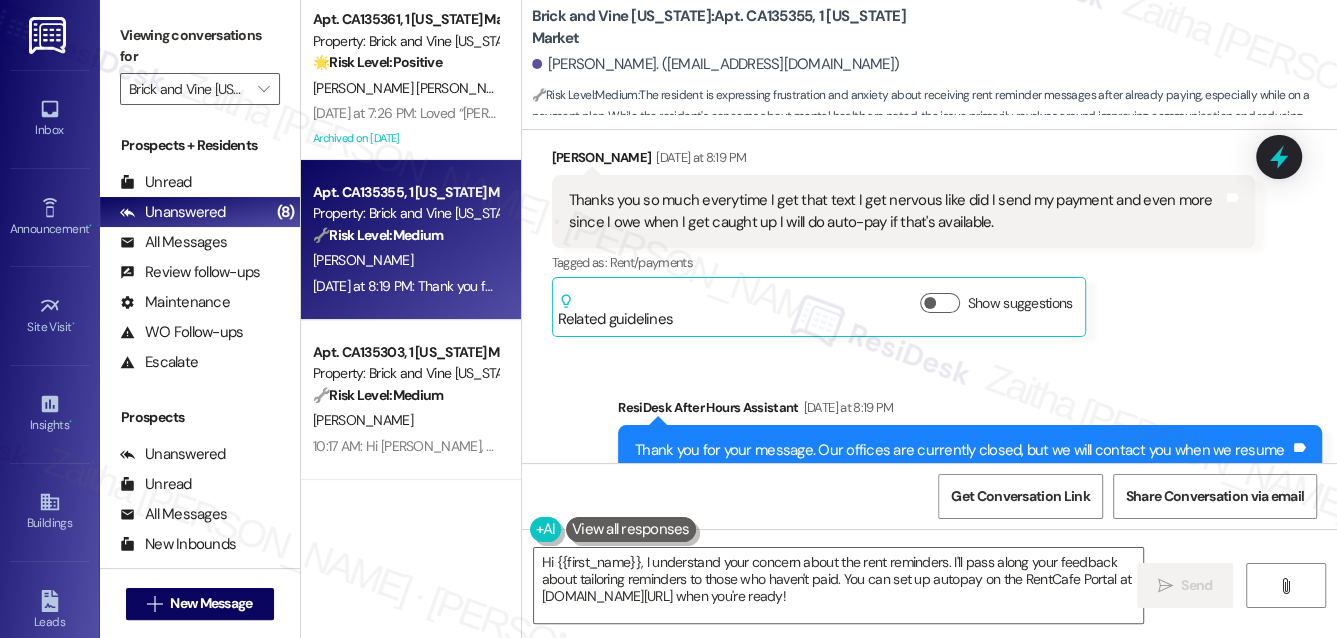 scroll, scrollTop: 8377, scrollLeft: 0, axis: vertical 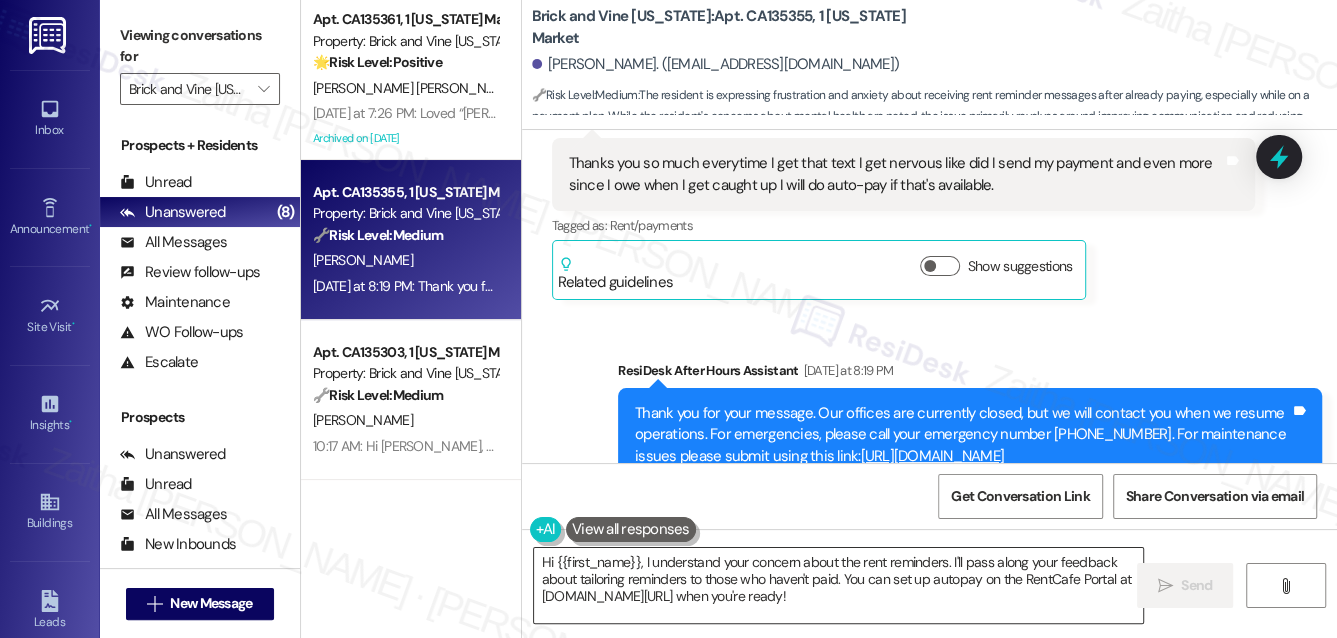 click on "Hi {{first_name}}, I understand your concern about the rent reminders. I'll pass along your feedback about tailoring reminders to those who haven't paid. You can set up autopay on the RentCafe Portal at rentbrickvine.com/payrent when you're ready!" at bounding box center (839, 585) 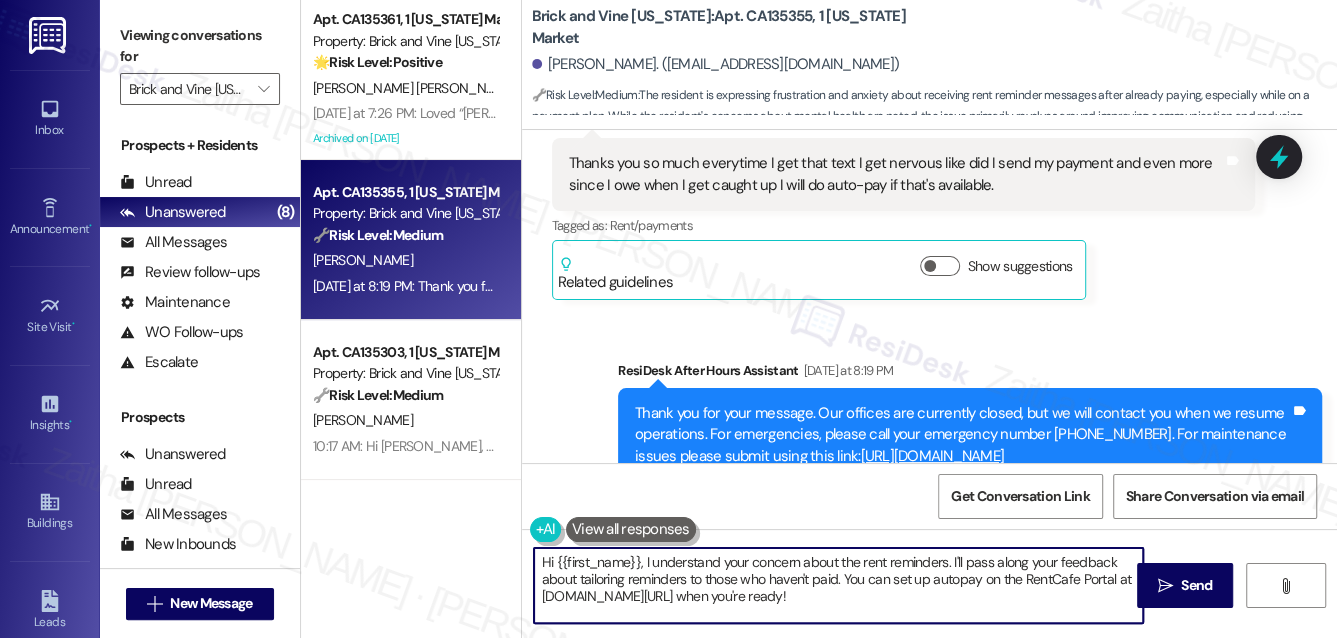 click on "Hi {{first_name}}, I understand your concern about the rent reminders. I'll pass along your feedback about tailoring reminders to those who haven't paid. You can set up autopay on the RentCafe Portal at rentbrickvine.com/payrent when you're ready!" at bounding box center [839, 585] 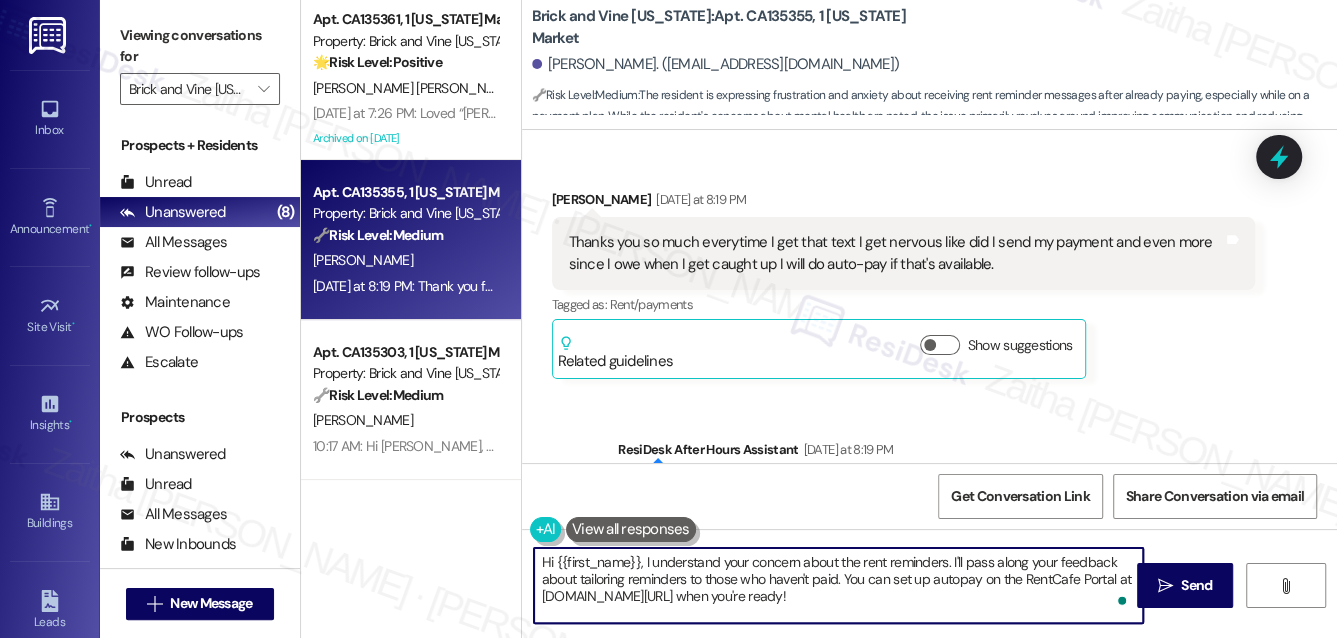 scroll, scrollTop: 8286, scrollLeft: 0, axis: vertical 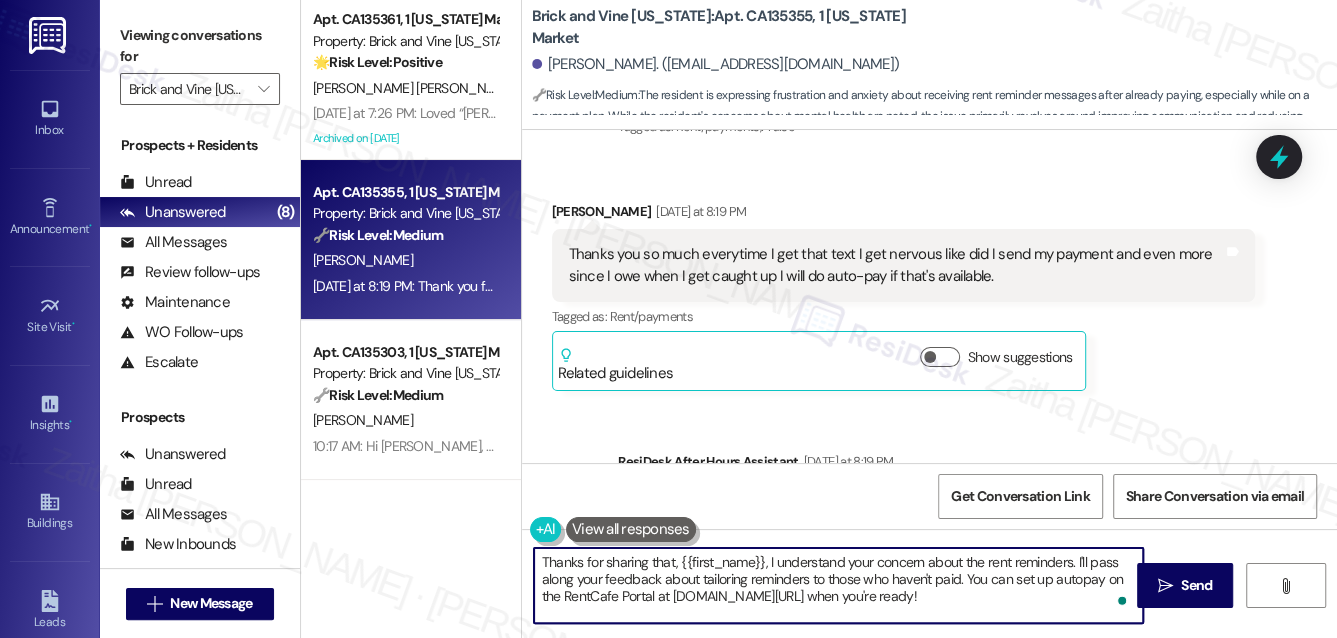 click on "Thanks for sharing that, {{first_name}}, I understand your concern about the rent reminders. I'll pass along your feedback about tailoring reminders to those who haven't paid. You can set up autopay on the RentCafe Portal at rentbrickvine.com/payrent when you're ready!" at bounding box center (839, 585) 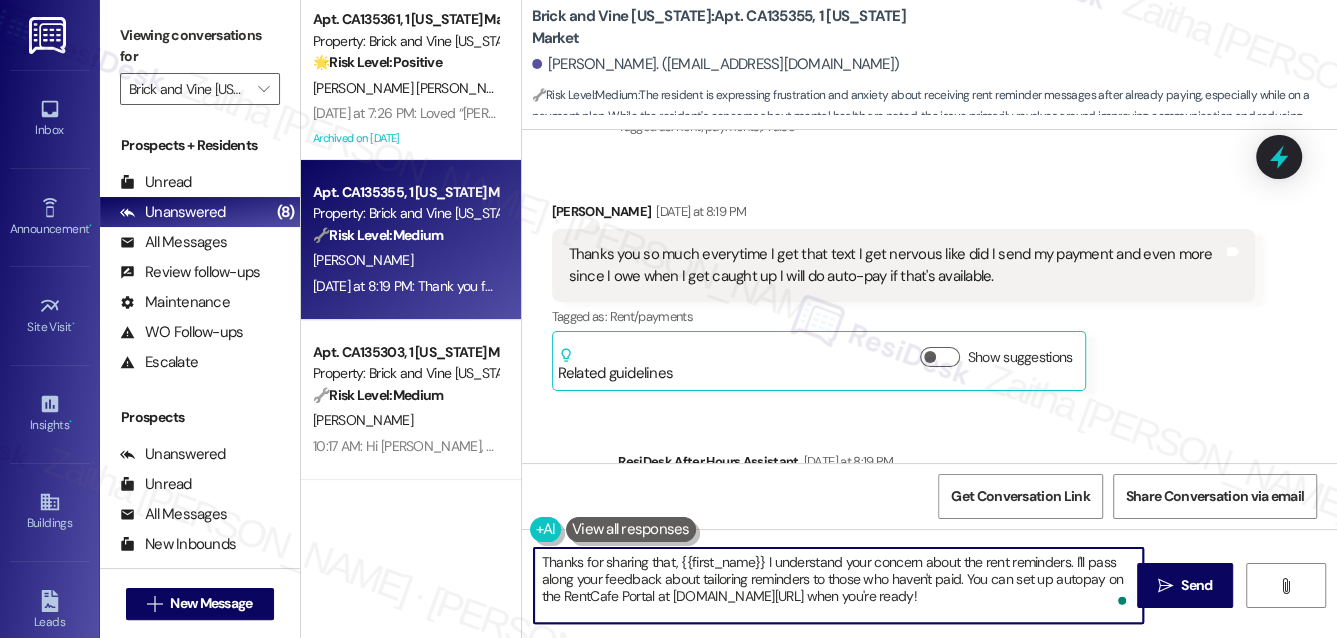 type on "Thanks for sharing that, {{first_name}}. I understand your concern about the rent reminders. I'll pass along your feedback about tailoring reminders to those who haven't paid. You can set up autopay on the RentCafe Portal at rentbrickvine.com/payrent when you're ready!" 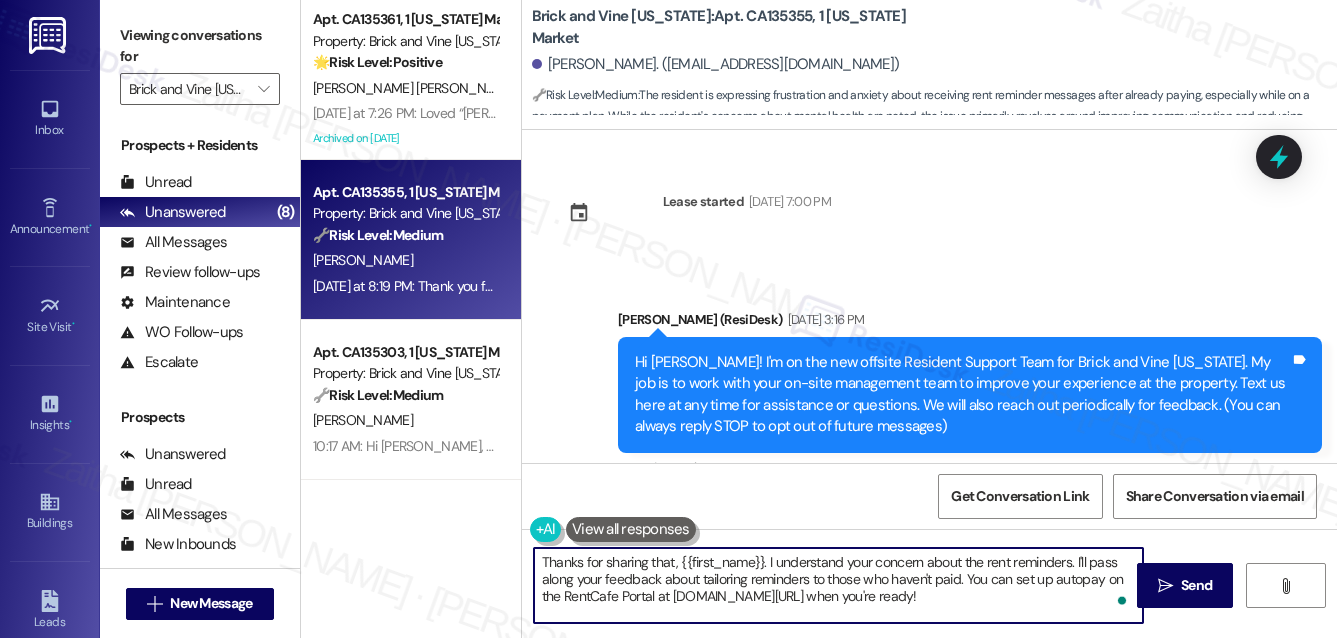 scroll, scrollTop: 0, scrollLeft: 0, axis: both 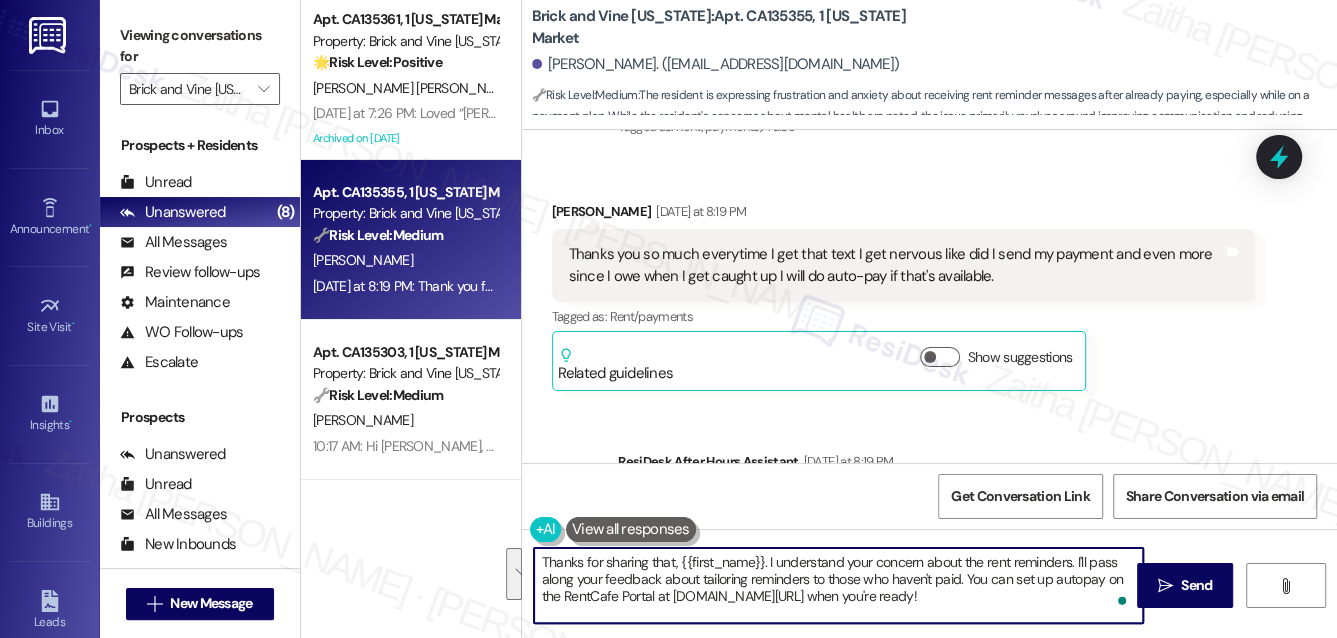 drag, startPoint x: 765, startPoint y: 564, endPoint x: 960, endPoint y: 603, distance: 198.86176 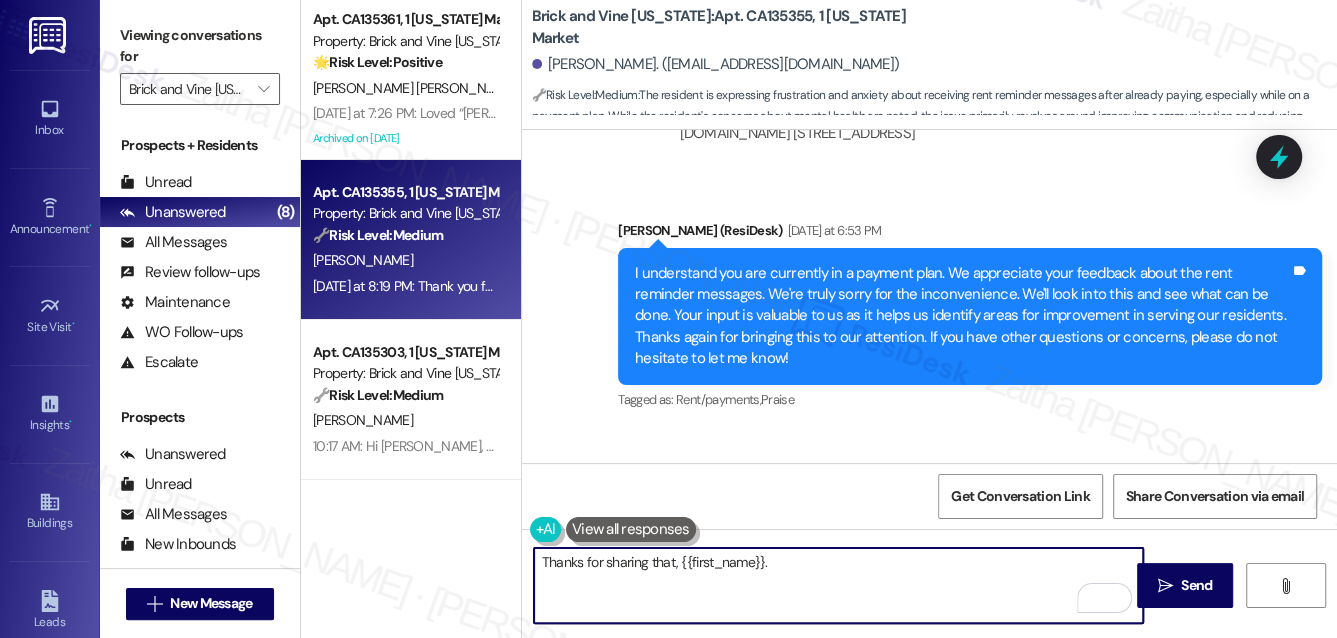 scroll, scrollTop: 8104, scrollLeft: 0, axis: vertical 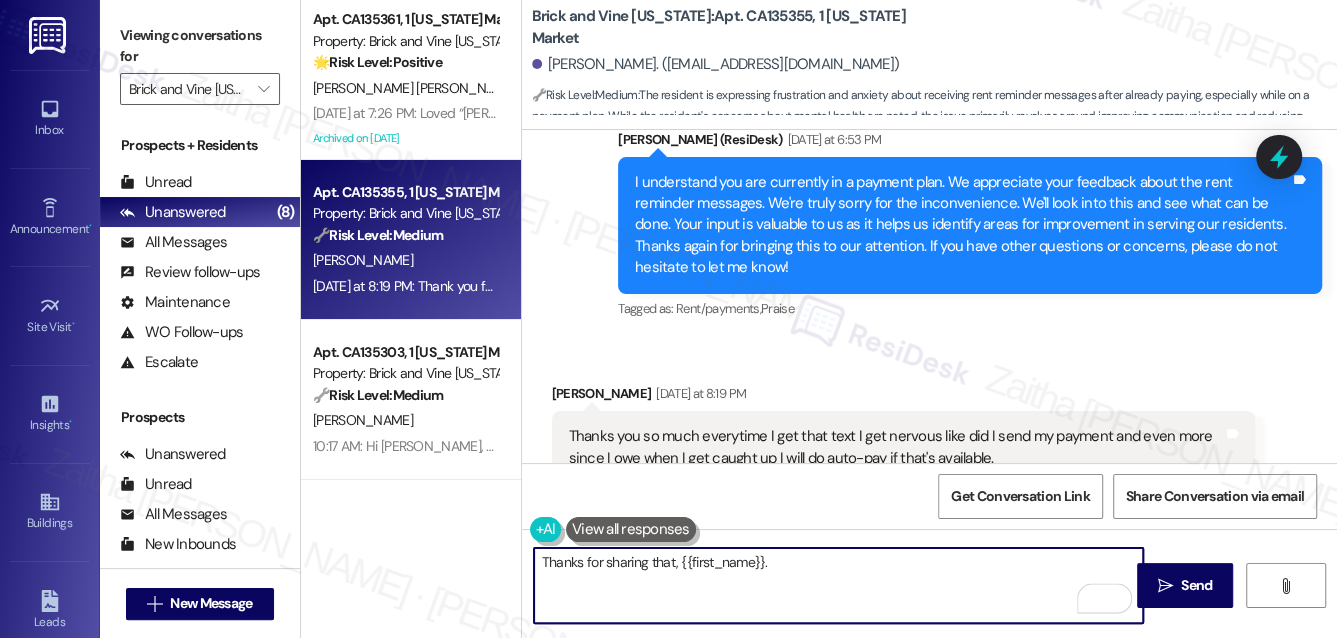 paste on "I understand how those reminders can feel, and I really appreciate your honesty." 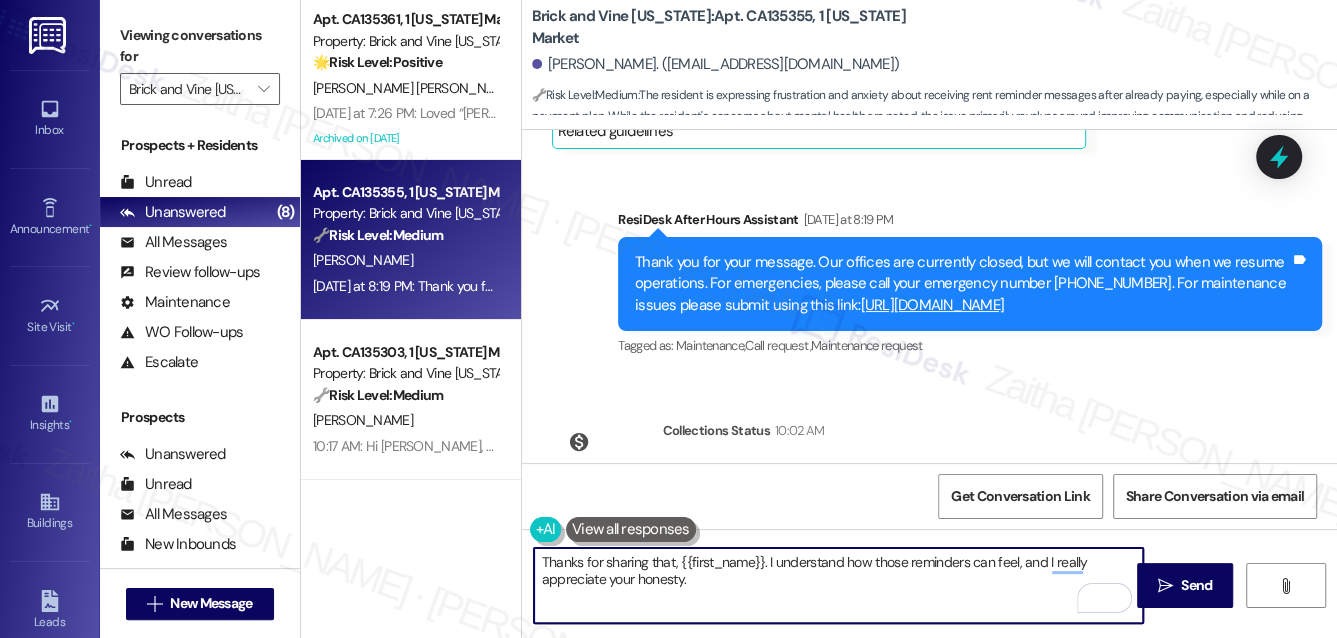 scroll, scrollTop: 8559, scrollLeft: 0, axis: vertical 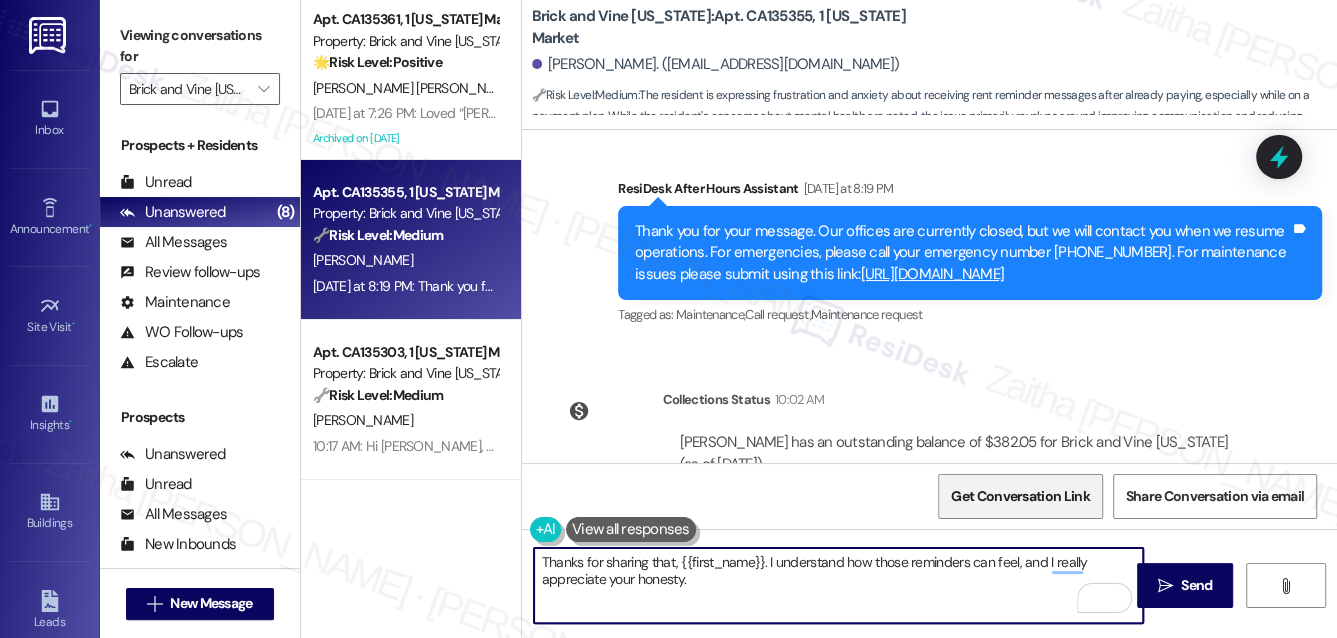 click on "Get Conversation Link" at bounding box center [1020, 496] 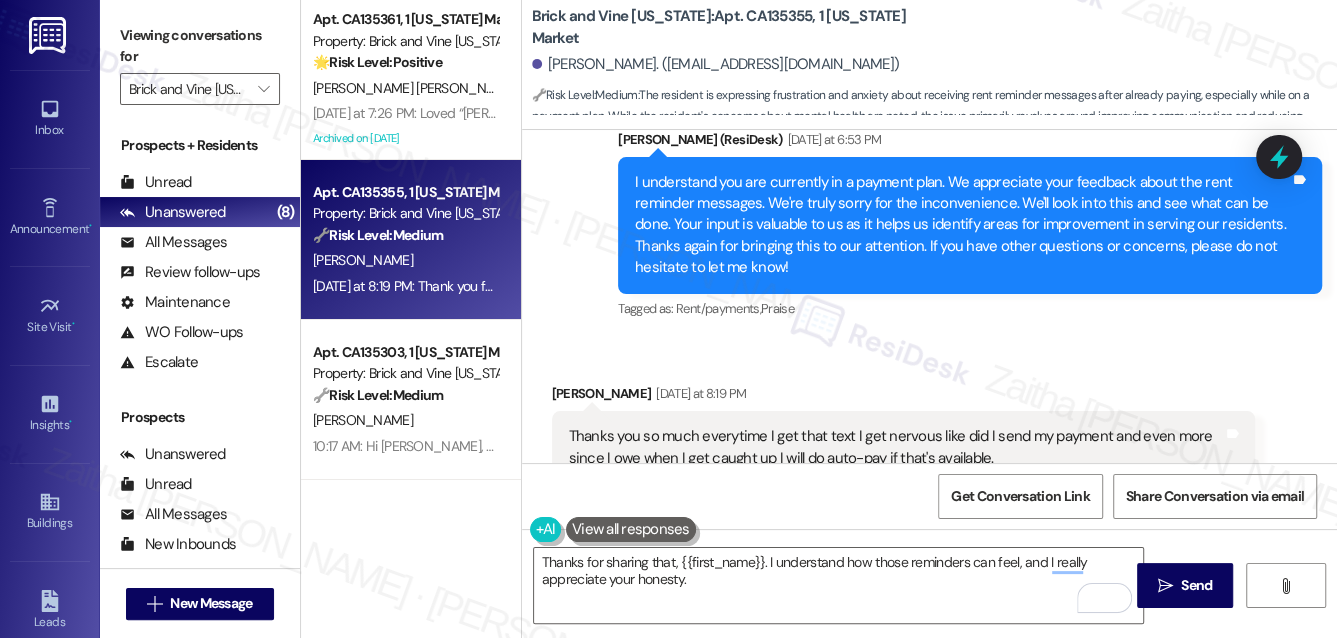 scroll, scrollTop: 8013, scrollLeft: 0, axis: vertical 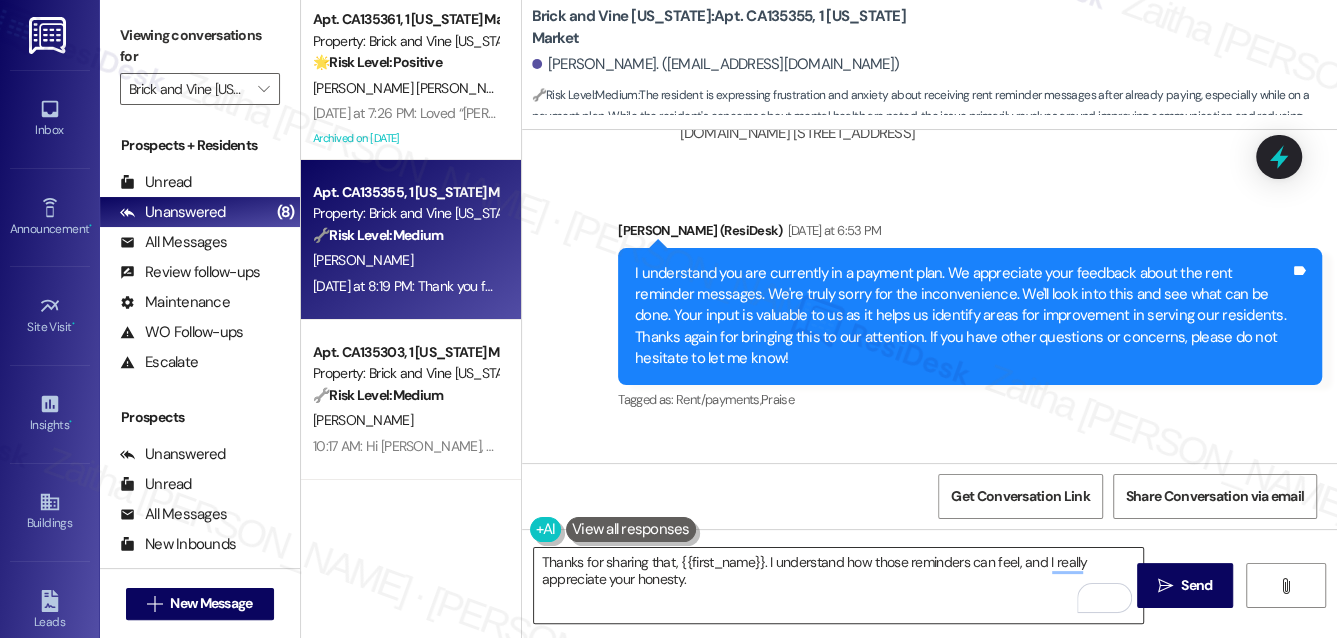 click on "Thanks for sharing that, {{first_name}}. I understand how those reminders can feel, and I really appreciate your honesty." at bounding box center [839, 585] 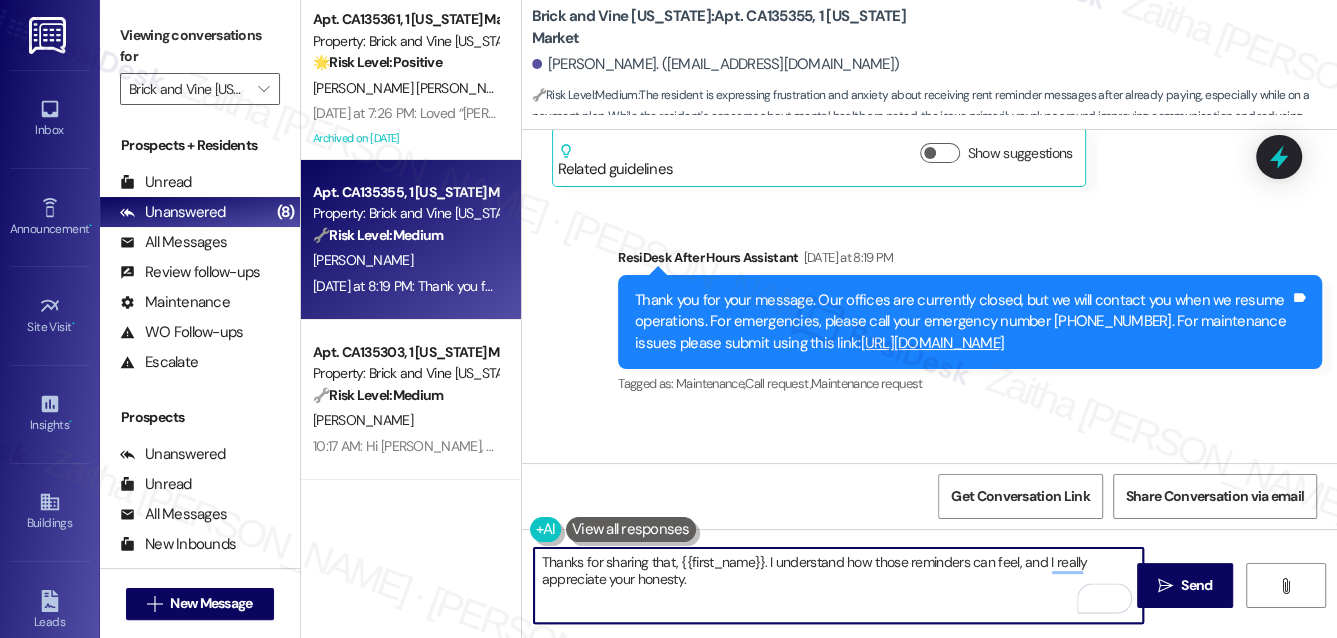 scroll, scrollTop: 8559, scrollLeft: 0, axis: vertical 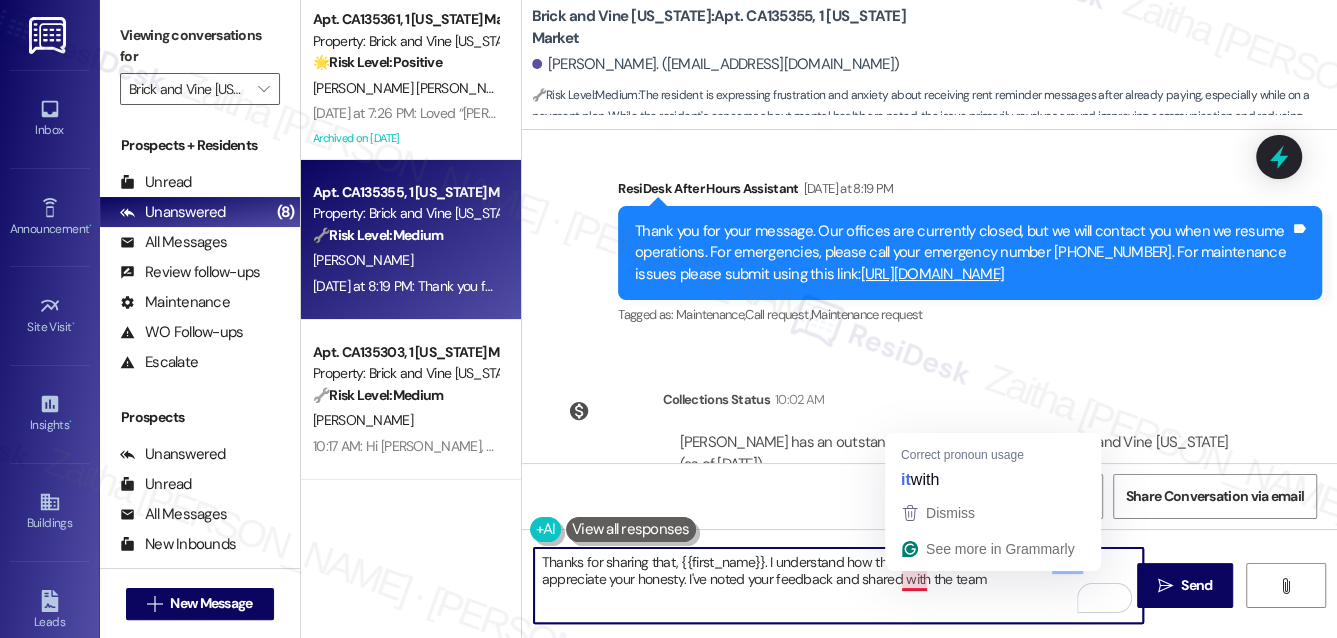 click on "Thanks for sharing that, {{first_name}}. I understand how those reminders can feel, and I really appreciate your honesty. I've noted your feedback and shared with the team" at bounding box center (839, 585) 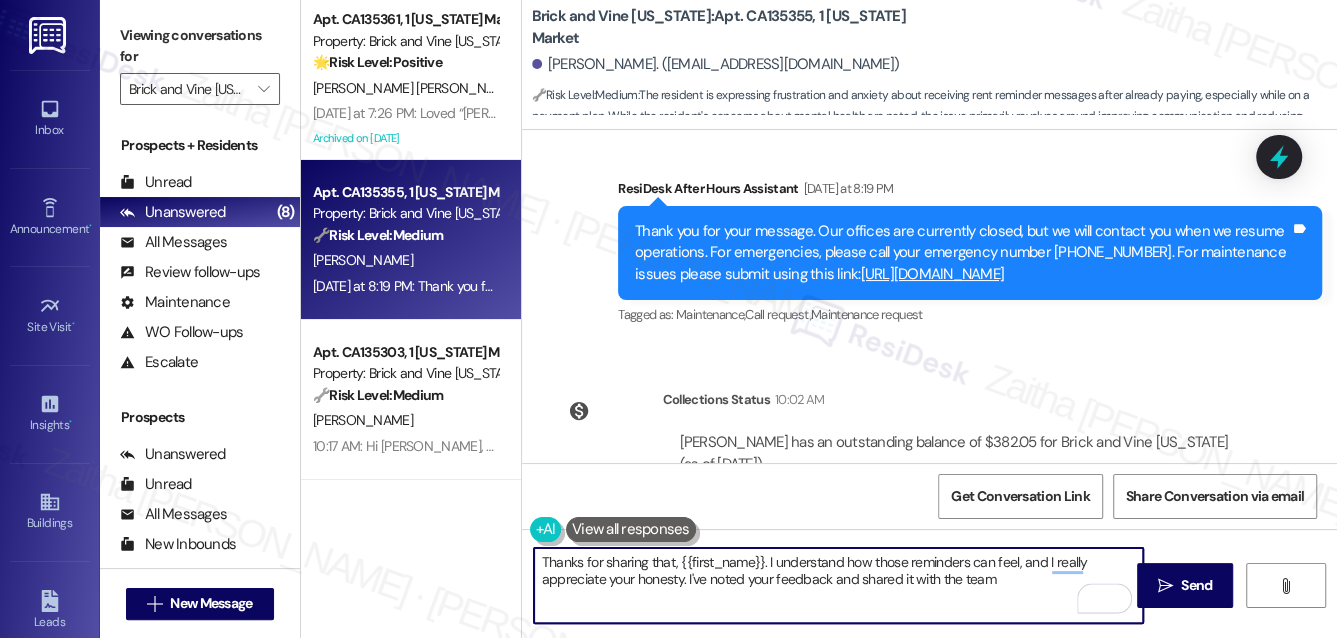 click on "Thanks for sharing that, {{first_name}}. I understand how those reminders can feel, and I really appreciate your honesty. I've noted your feedback and shared it with the team" at bounding box center (839, 585) 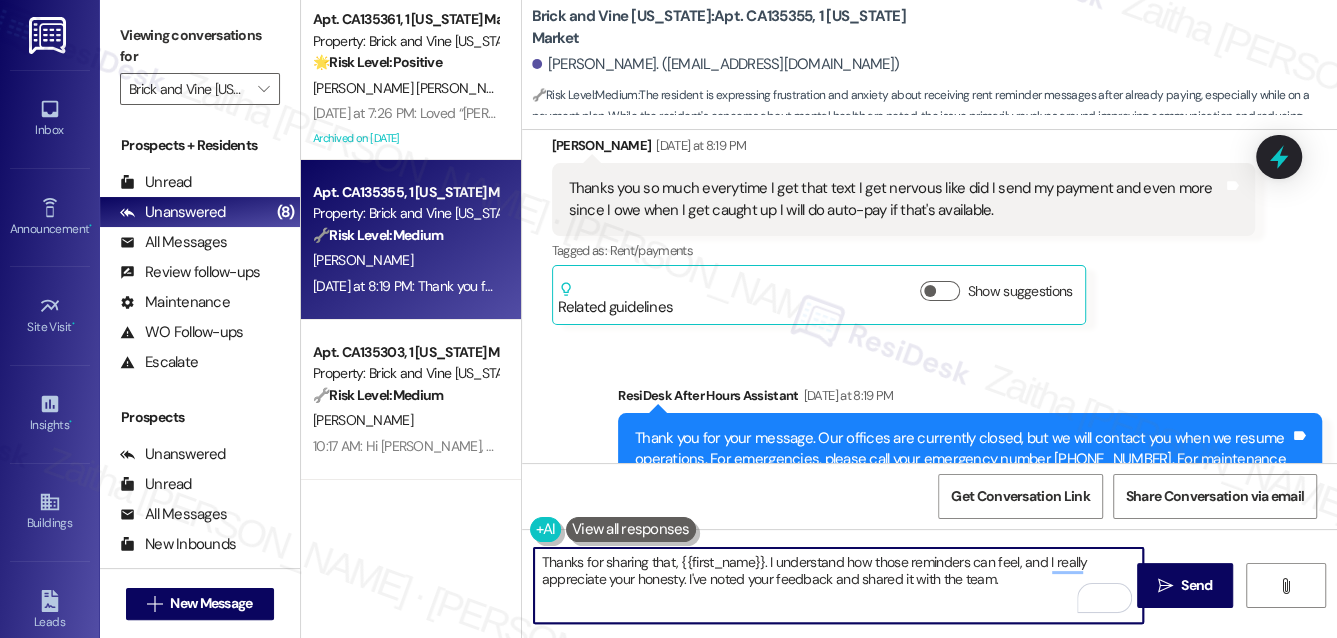 scroll, scrollTop: 8559, scrollLeft: 0, axis: vertical 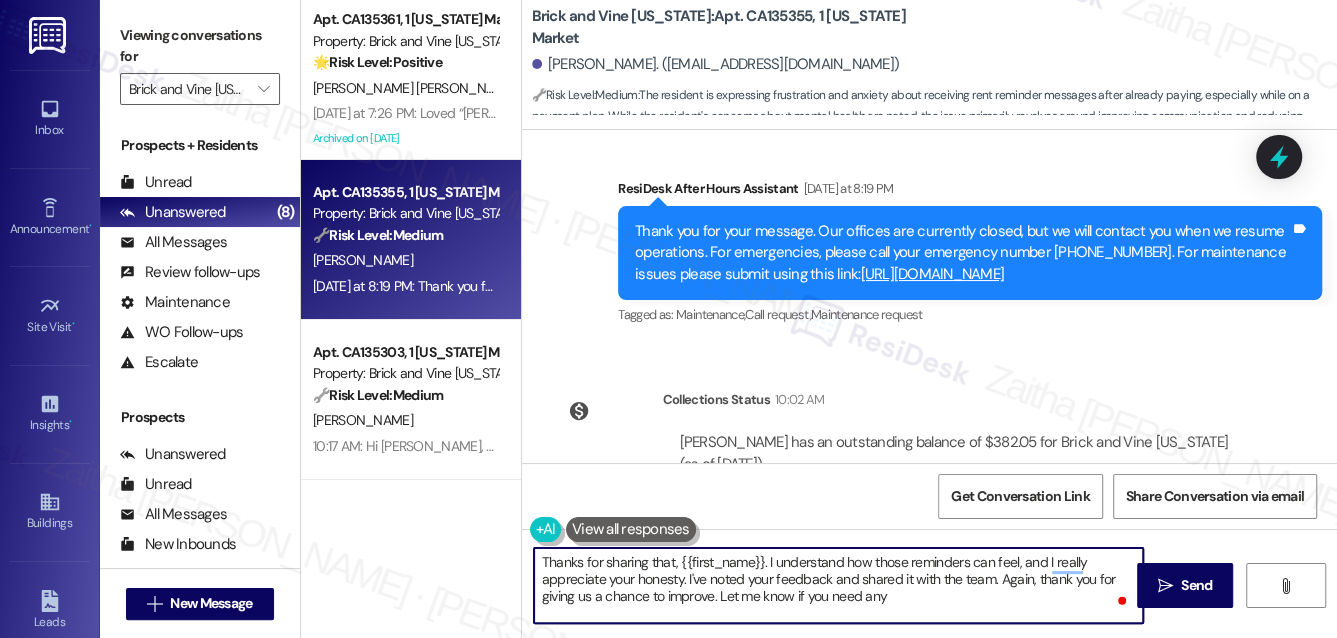click on "Thanks for sharing that, {{first_name}}. I understand how those reminders can feel, and I really appreciate your honesty. I've noted your feedback and shared it with the team. Again, thank you for giving us a chance to improve. Let me know if you need any" at bounding box center [839, 585] 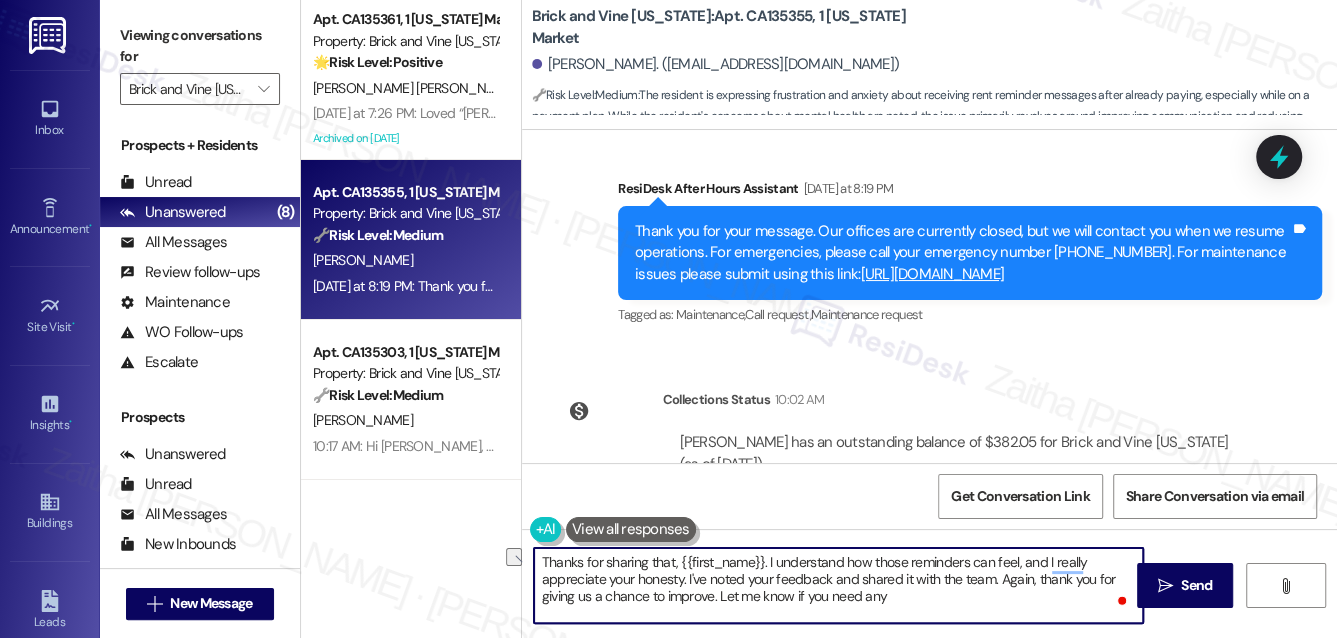 drag, startPoint x: 717, startPoint y: 593, endPoint x: 959, endPoint y: 602, distance: 242.1673 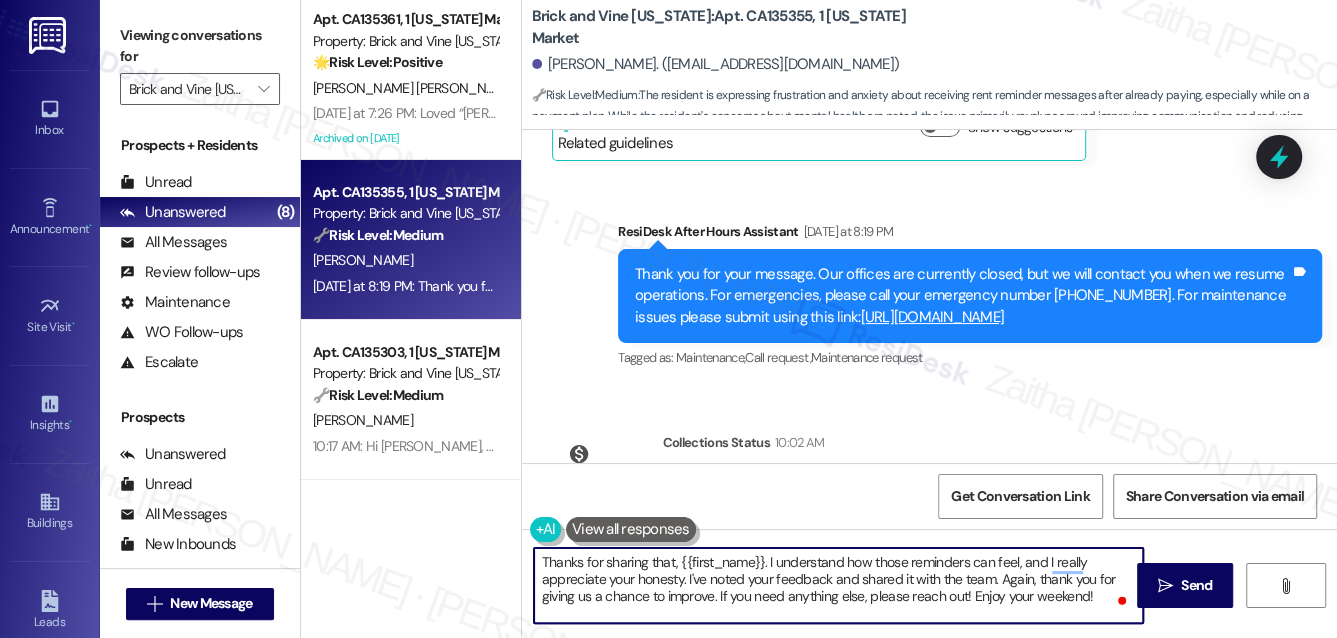 scroll, scrollTop: 8559, scrollLeft: 0, axis: vertical 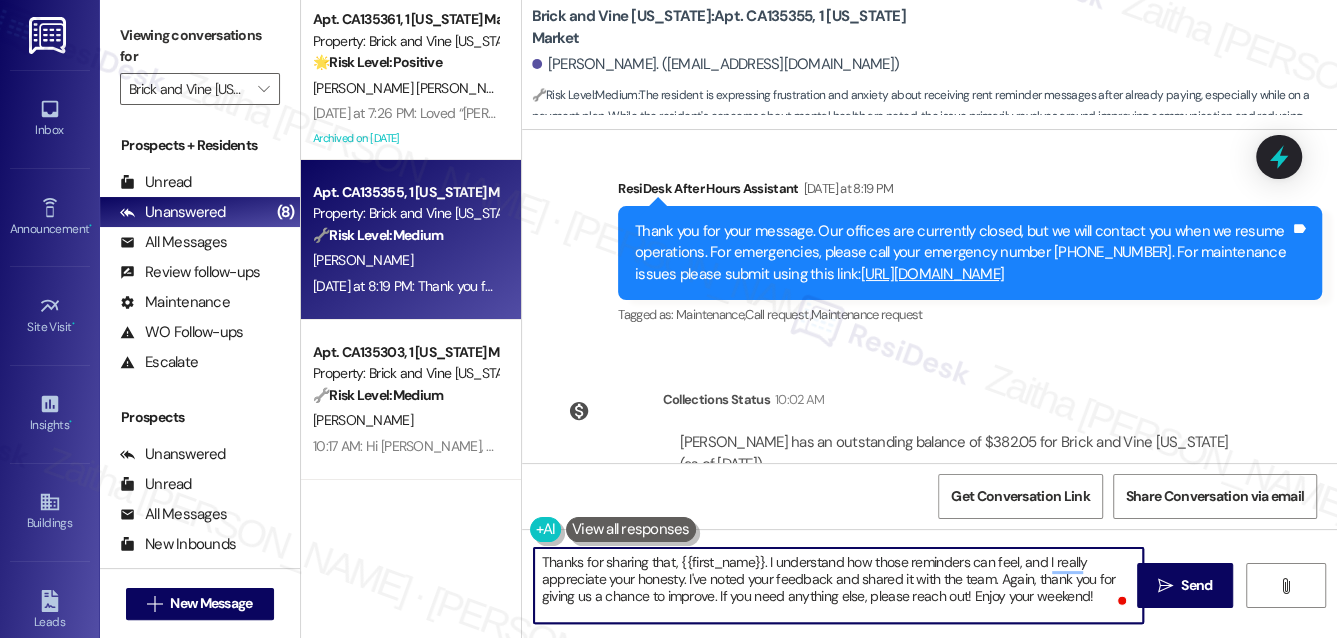 click on "Thanks for sharing that, {{first_name}}. I understand how those reminders can feel, and I really appreciate your honesty. I've noted your feedback and shared it with the team. Again, thank you for giving us a chance to improve. If you need anything else, please reach out! Enjoy your weekend!" at bounding box center [839, 585] 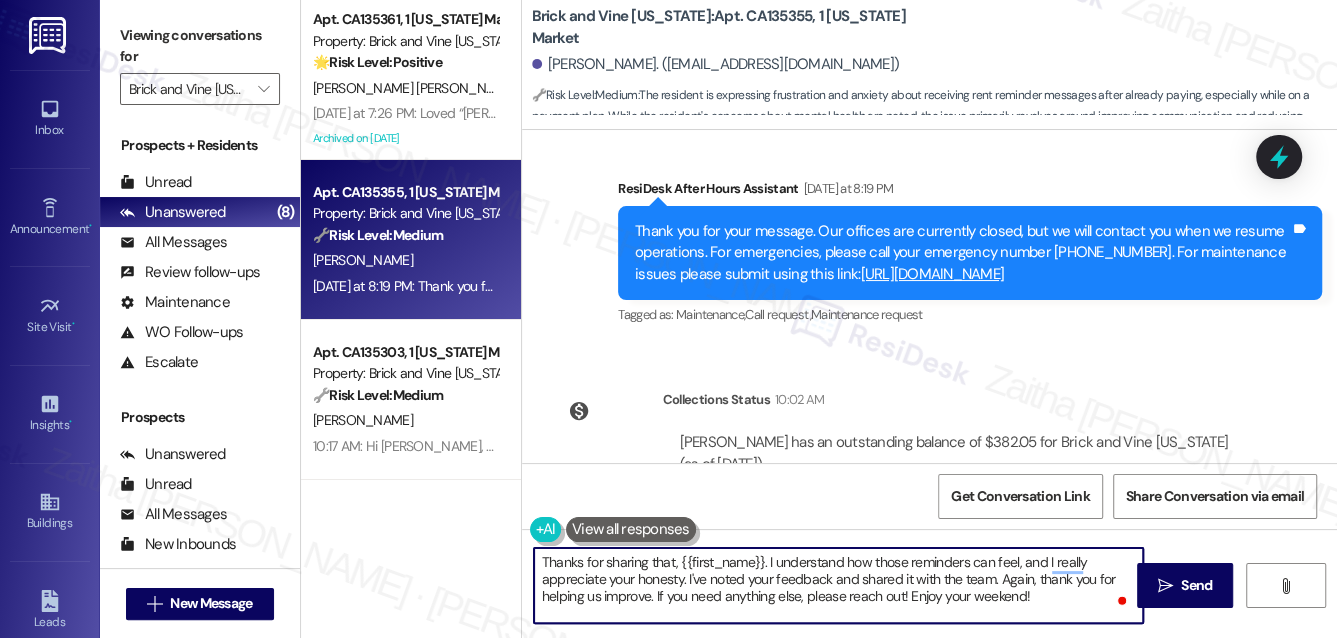 click on "Thanks for sharing that, {{first_name}}. I understand how those reminders can feel, and I really appreciate your honesty. I've noted your feedback and shared it with the team. Again, thank you for helping us improve. If you need anything else, please reach out! Enjoy your weekend!" at bounding box center [839, 585] 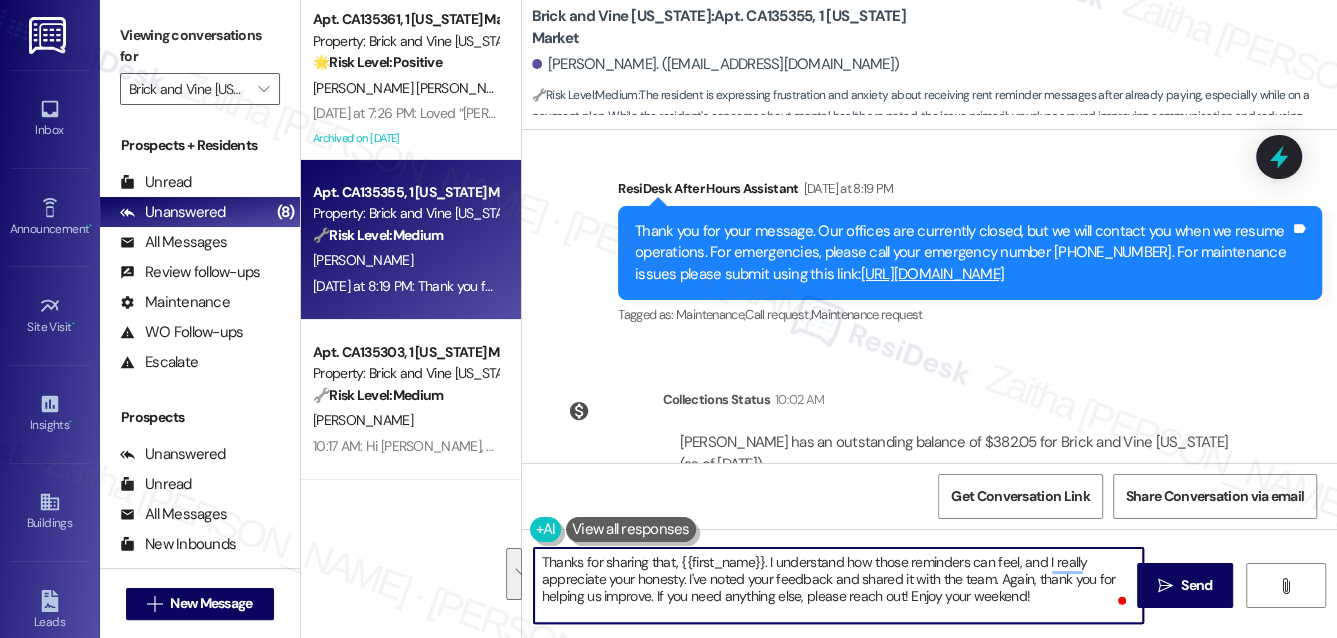 drag, startPoint x: 543, startPoint y: 557, endPoint x: 1089, endPoint y: 610, distance: 548.5663 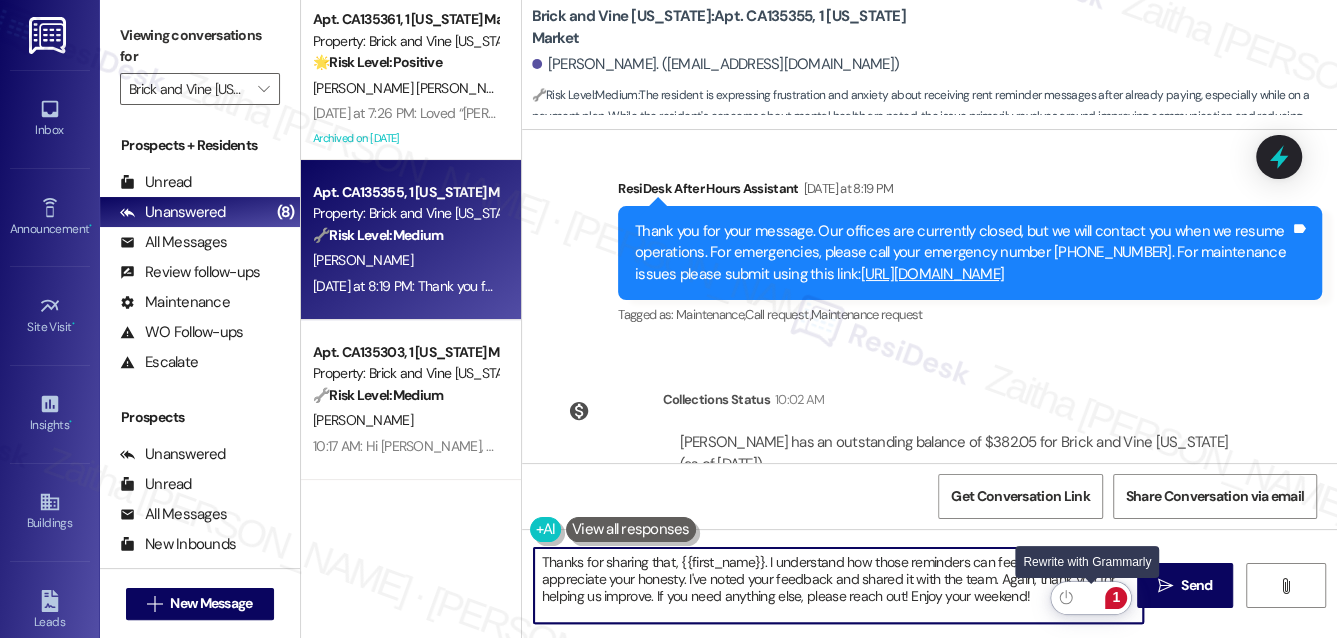 drag, startPoint x: 1088, startPoint y: 594, endPoint x: 1085, endPoint y: 578, distance: 16.27882 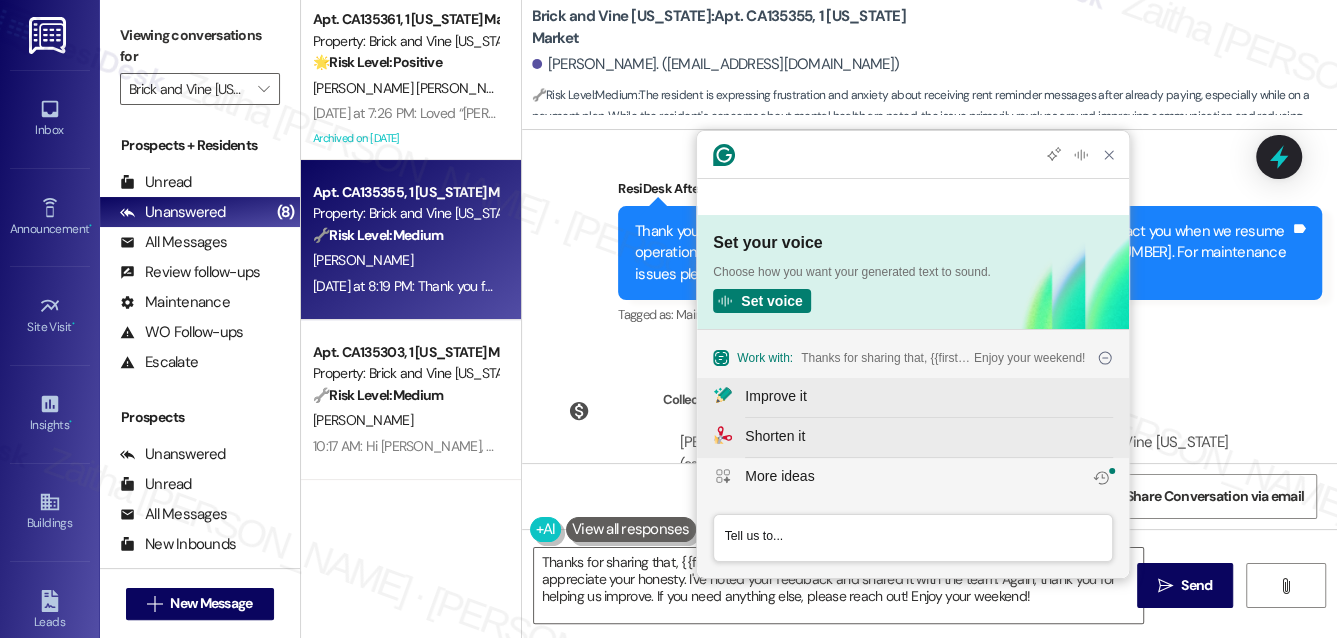 scroll, scrollTop: 0, scrollLeft: 0, axis: both 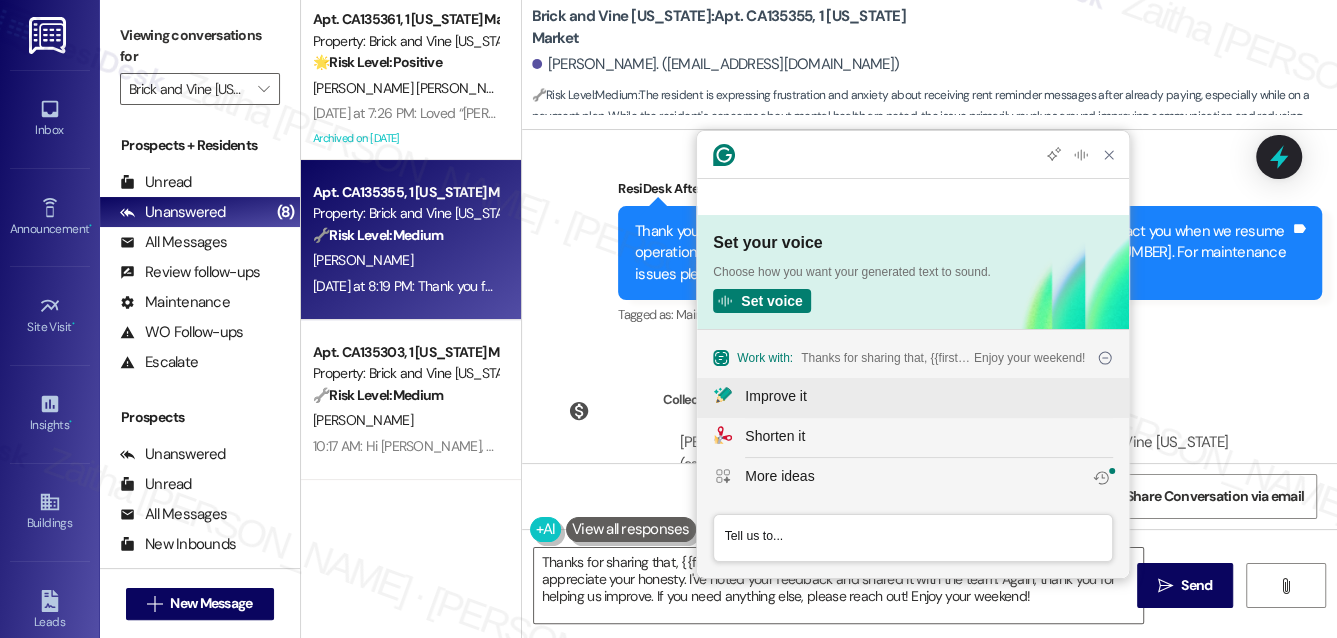 click on "Improve it" 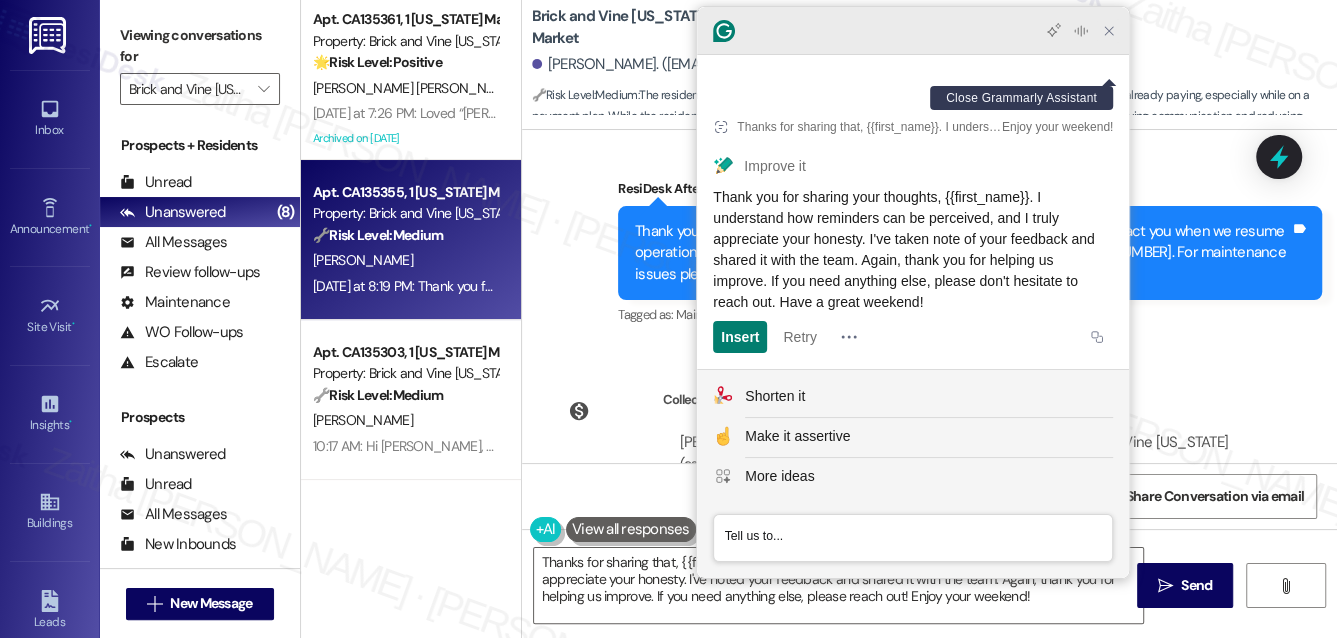 click 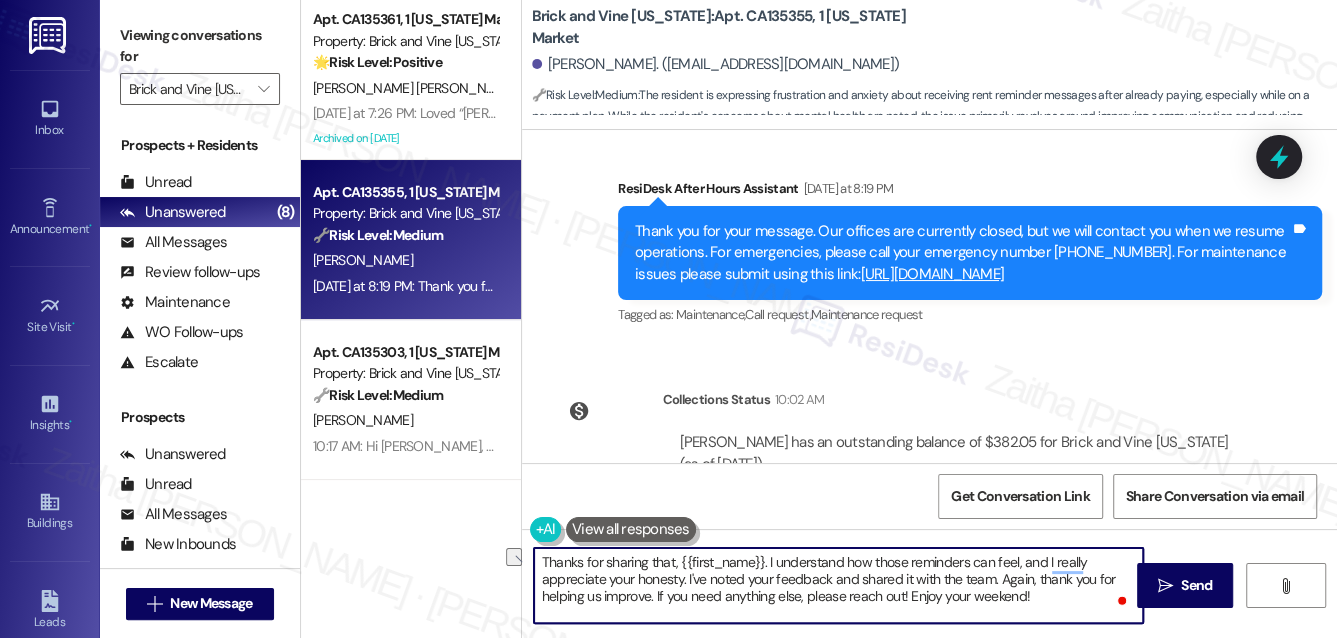 drag, startPoint x: 656, startPoint y: 592, endPoint x: 1031, endPoint y: 593, distance: 375.00134 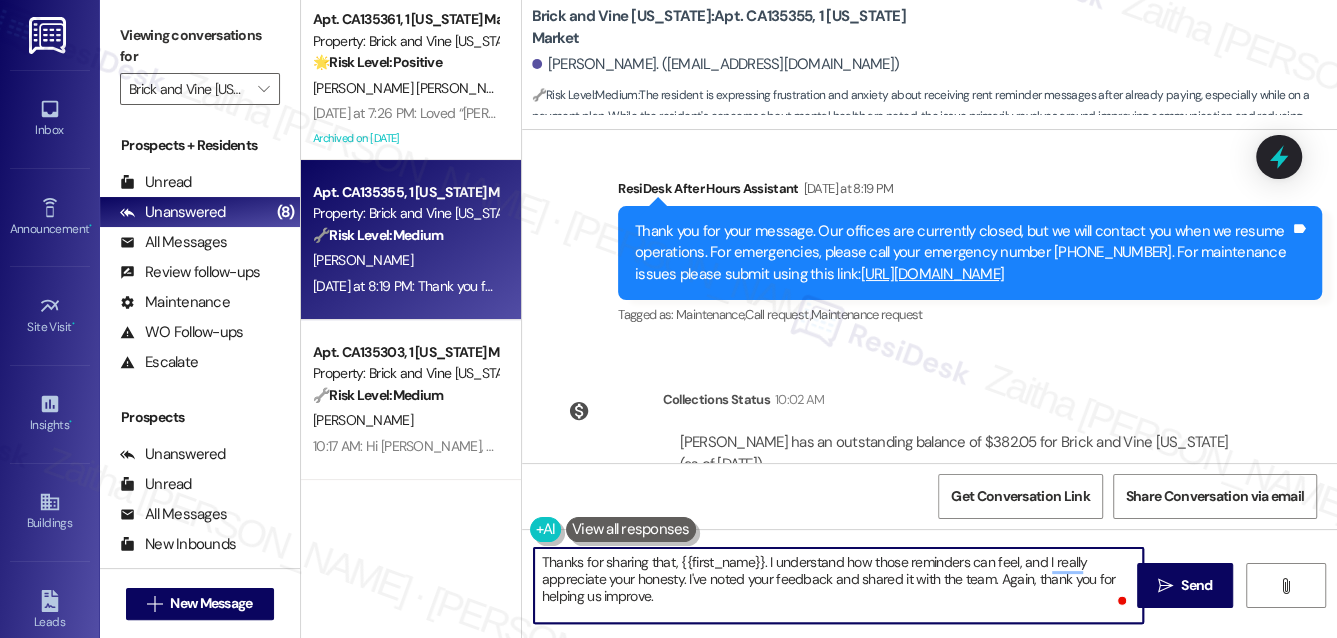paste on "If you need anything else, please don’t hesitate to reach out. Enjoy your weekend!" 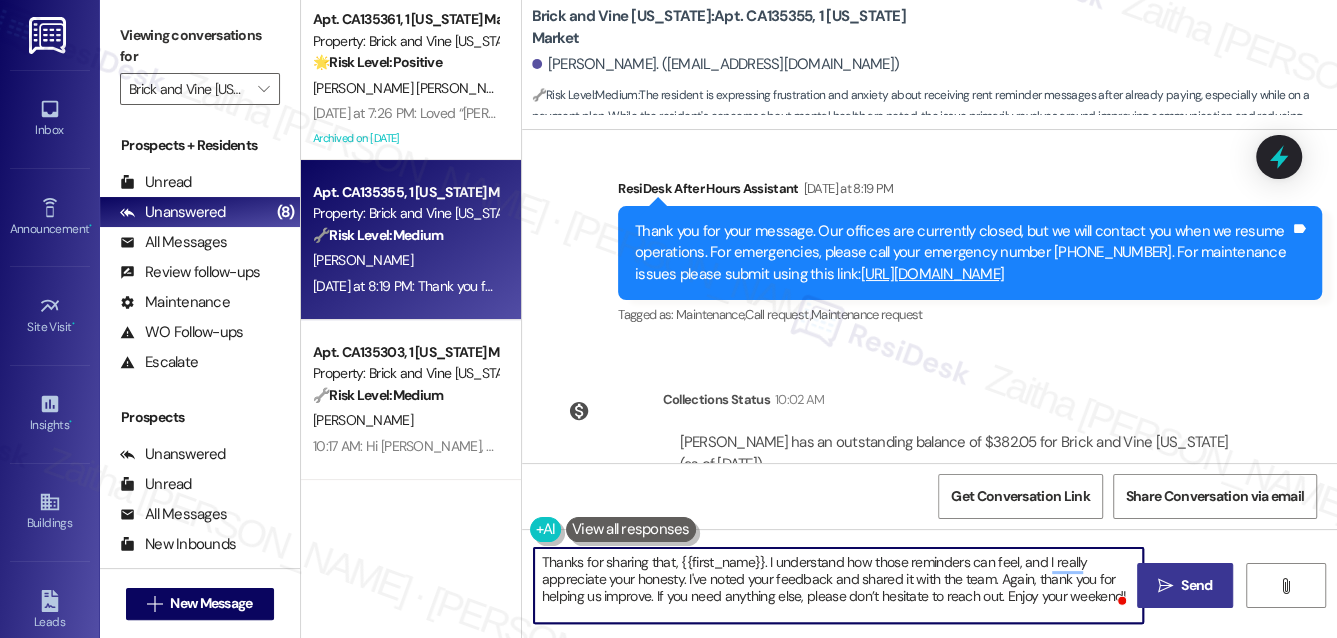 type on "Thanks for sharing that, {{first_name}}. I understand how those reminders can feel, and I really appreciate your honesty. I've noted your feedback and shared it with the team. Again, thank you for helping us improve. If you need anything else, please don’t hesitate to reach out. Enjoy your weekend!" 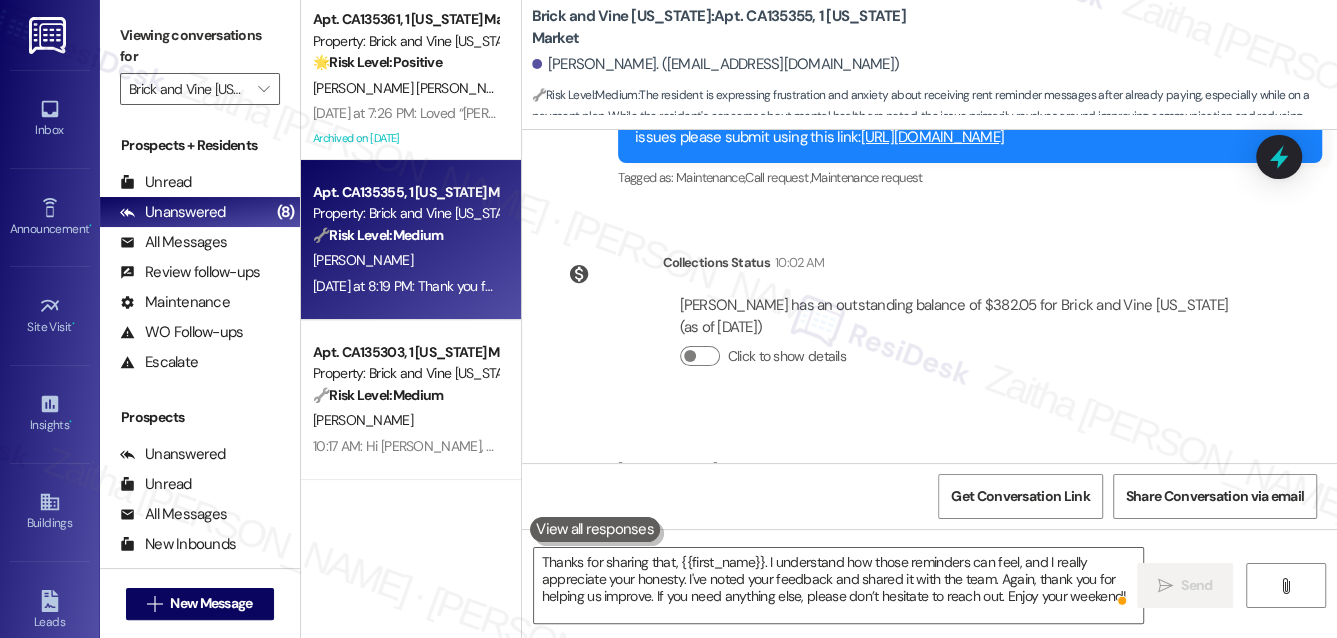 scroll, scrollTop: 8741, scrollLeft: 0, axis: vertical 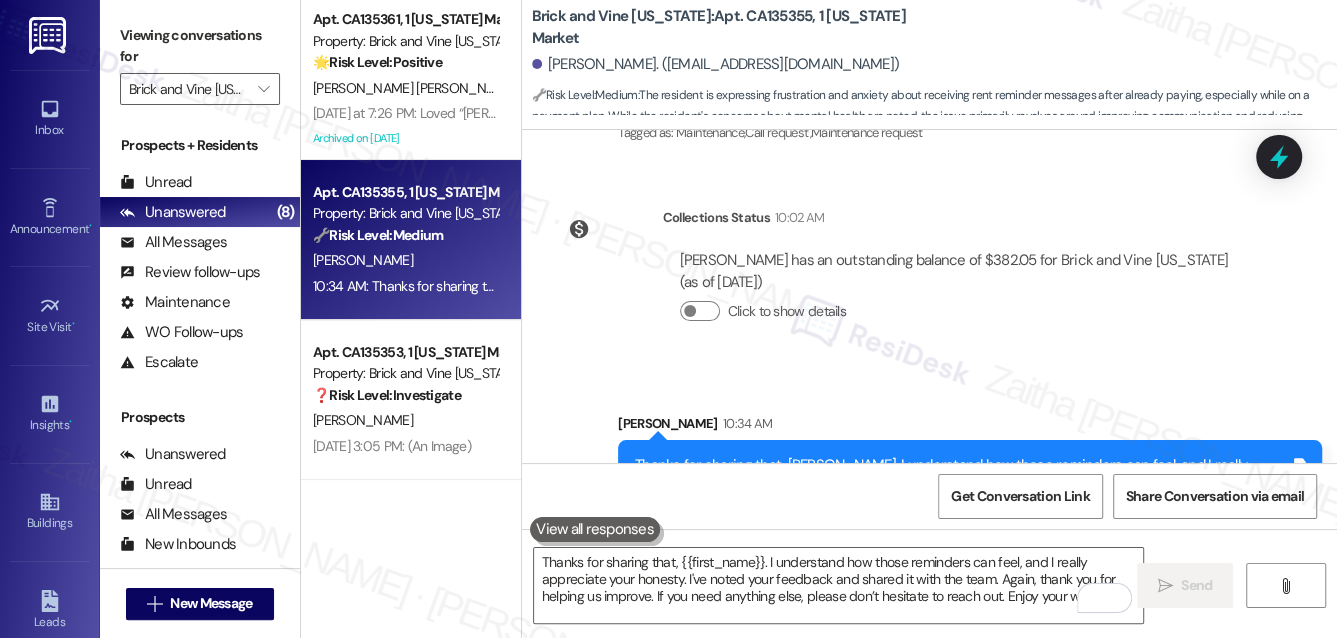 click on "[PERSON_NAME]" at bounding box center (405, 260) 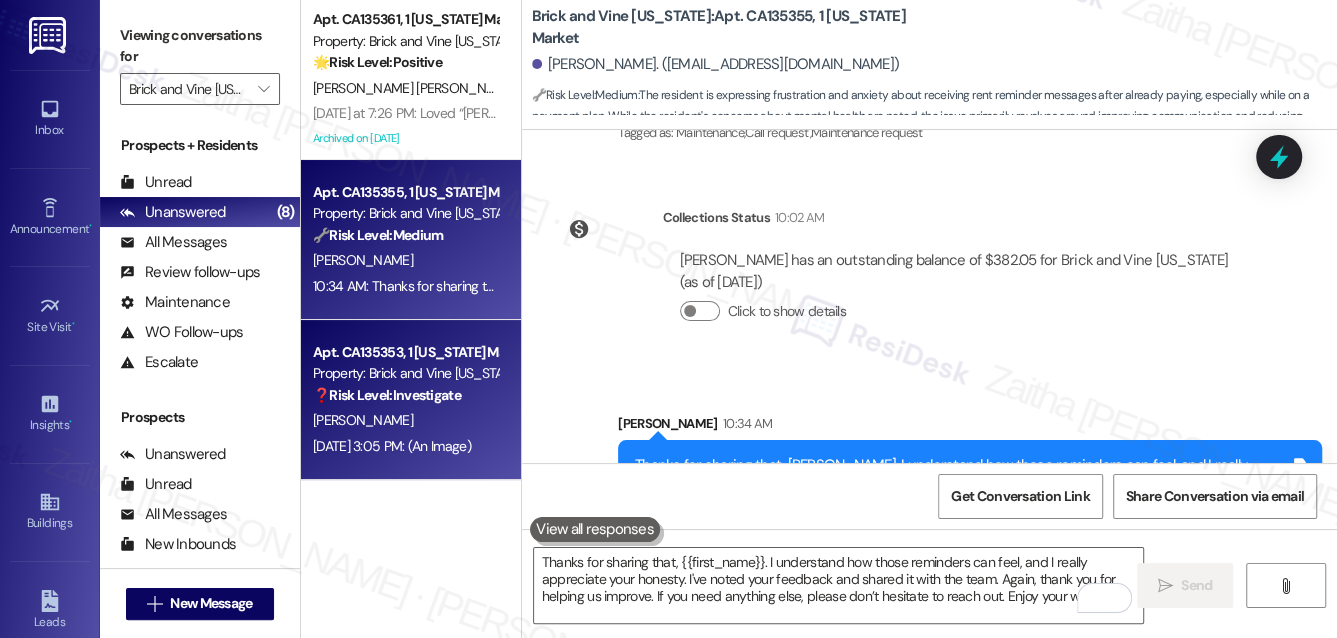 click on "❓  Risk Level:  Investigate" at bounding box center [405, 395] 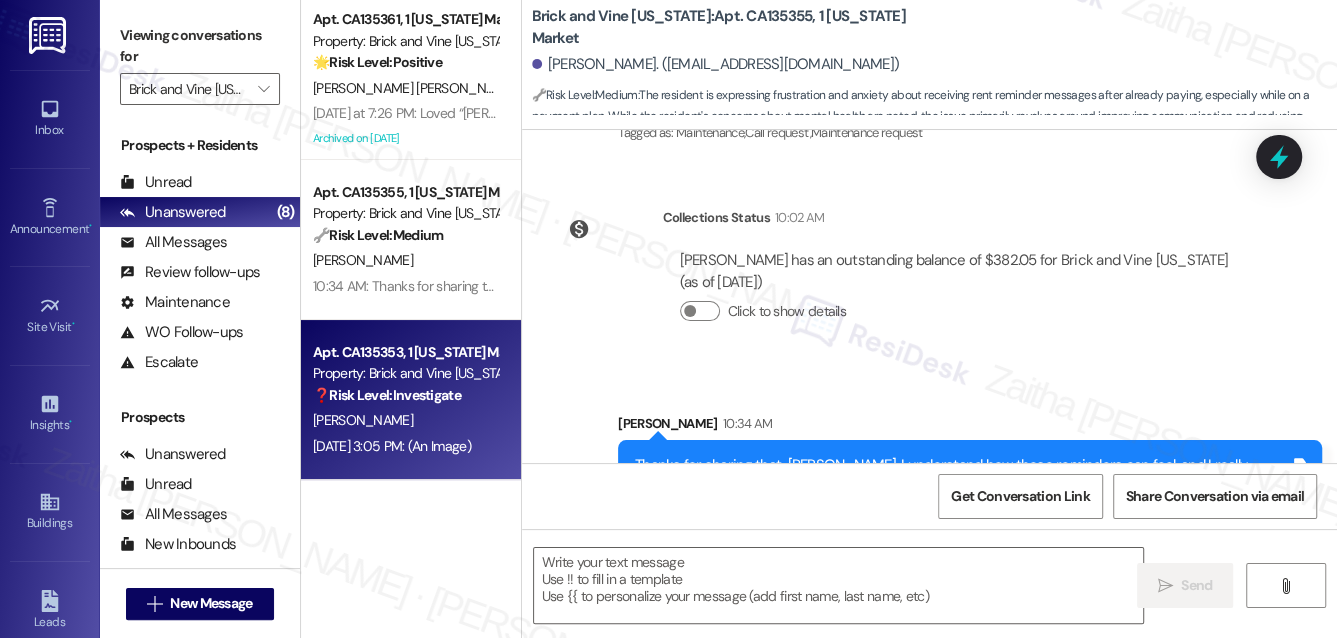 type on "Fetching suggested responses. Please feel free to read through the conversation in the meantime." 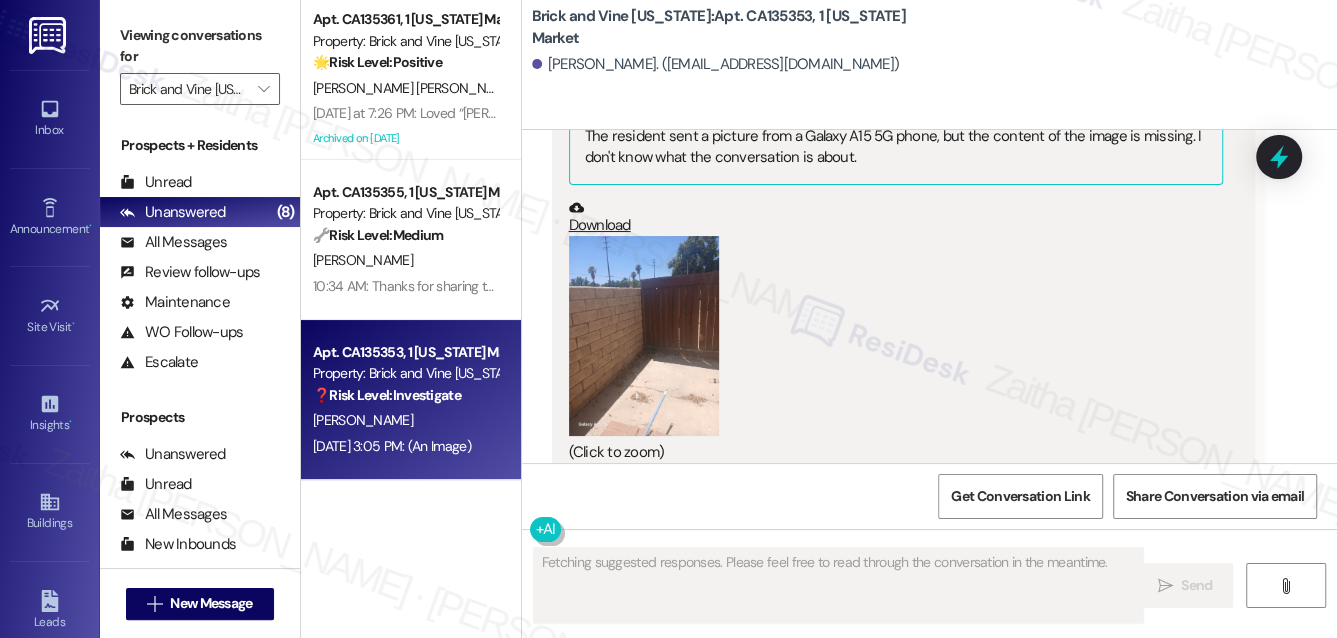 scroll, scrollTop: 27759, scrollLeft: 0, axis: vertical 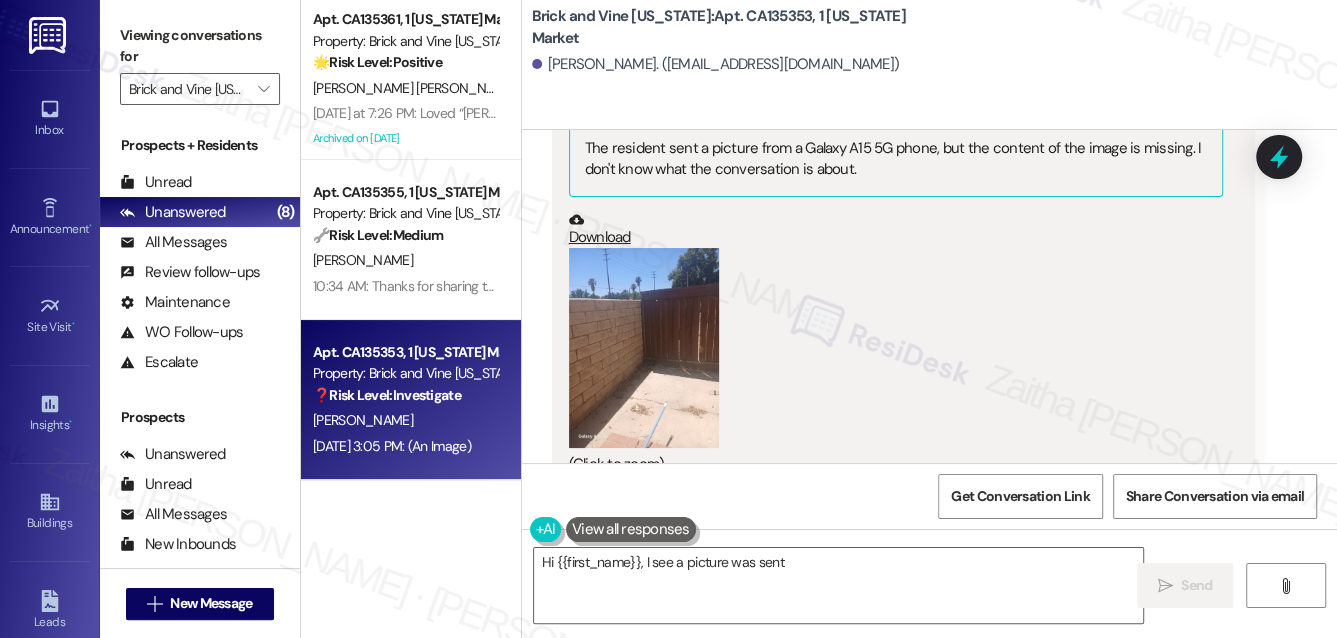 click on "Hide Suggestions" at bounding box center [944, 546] 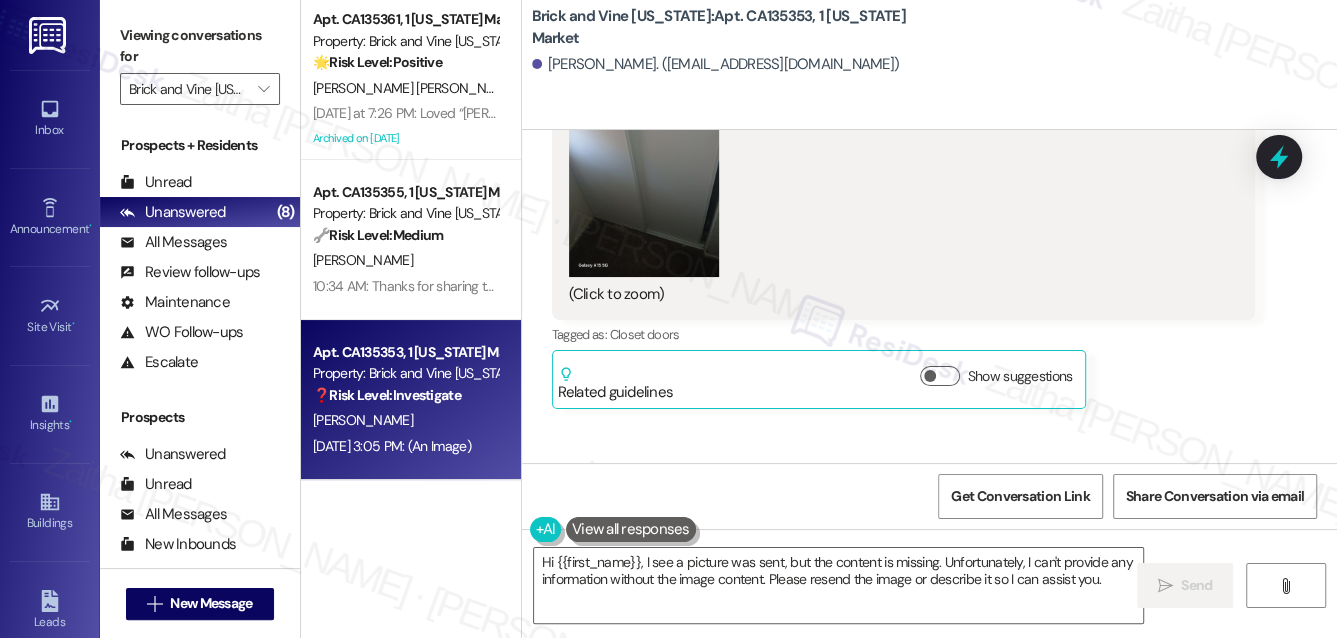 scroll, scrollTop: 26577, scrollLeft: 0, axis: vertical 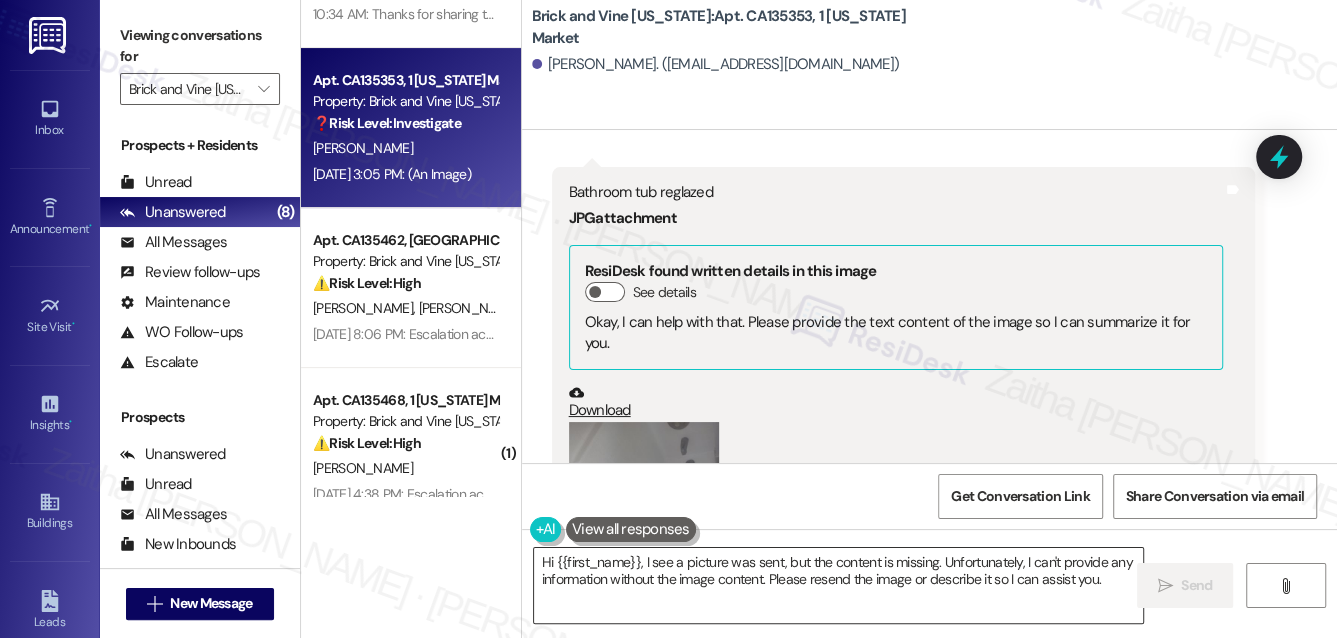 click on "Hi {{first_name}}, I see a picture was sent, but the content is missing. Unfortunately, I can't provide any information without the image content. Please resend the image or describe it so I can assist you." at bounding box center [839, 585] 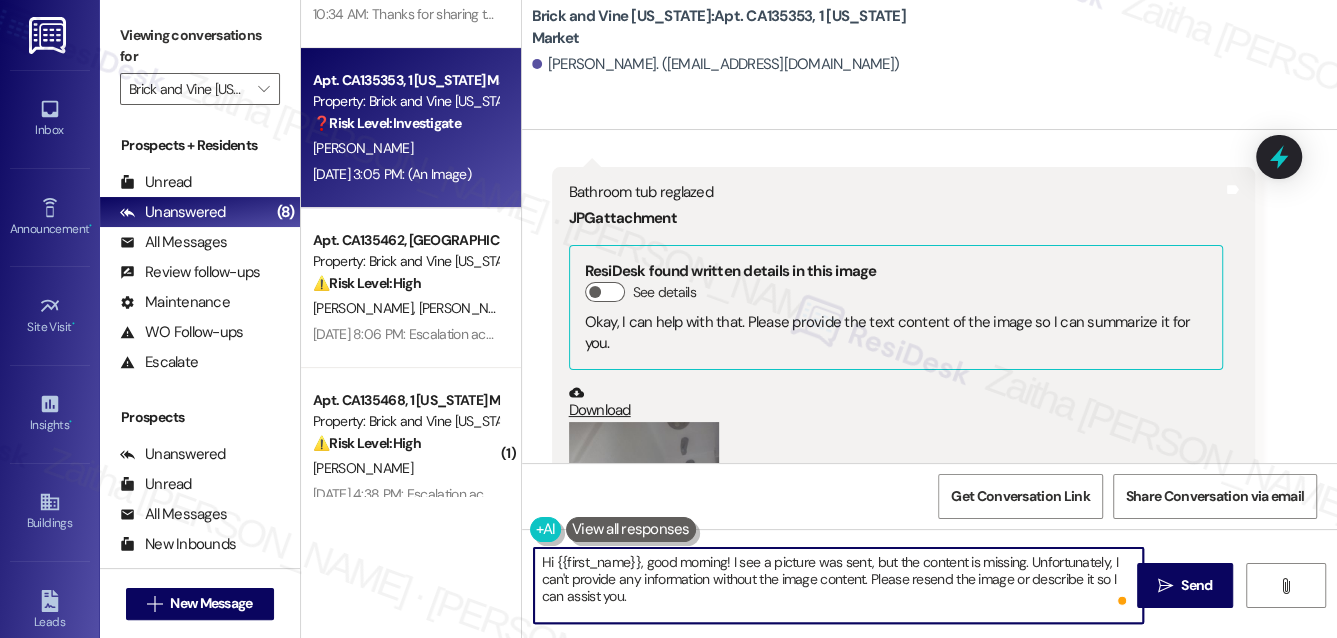 click on "Hi {{first_name}}, good morning! I see a picture was sent, but the content is missing. Unfortunately, I can't provide any information without the image content. Please resend the image or describe it so I can assist you." at bounding box center (839, 585) 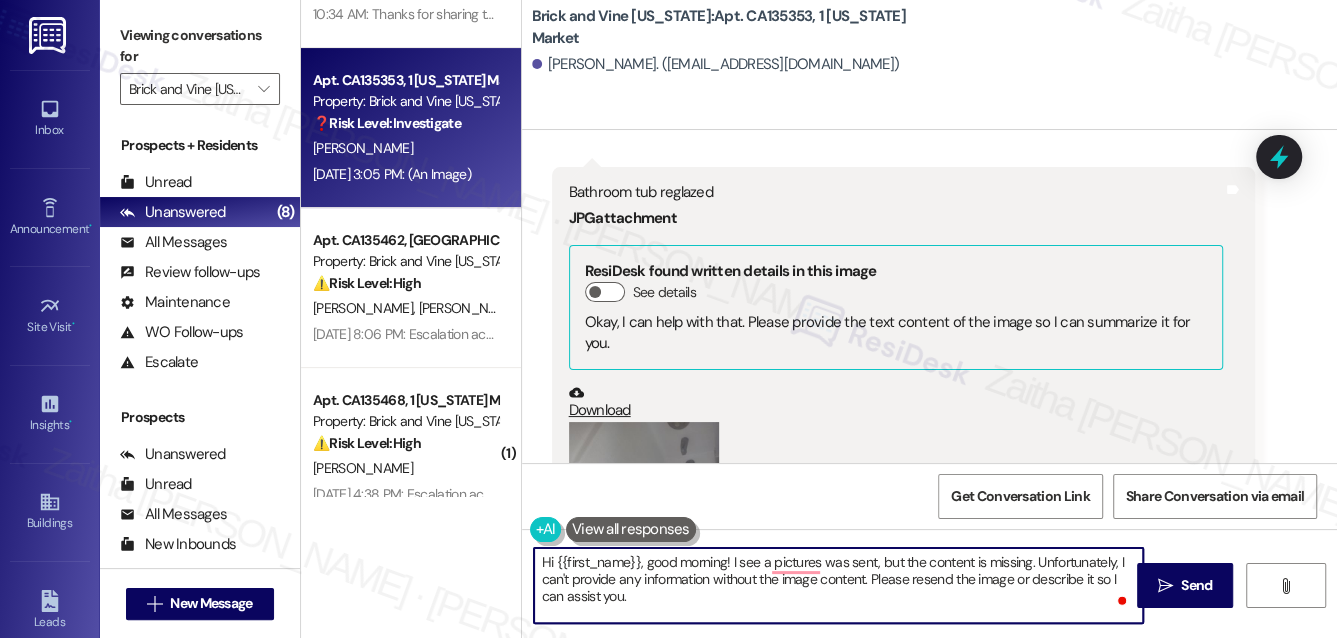 scroll, scrollTop: 23941, scrollLeft: 0, axis: vertical 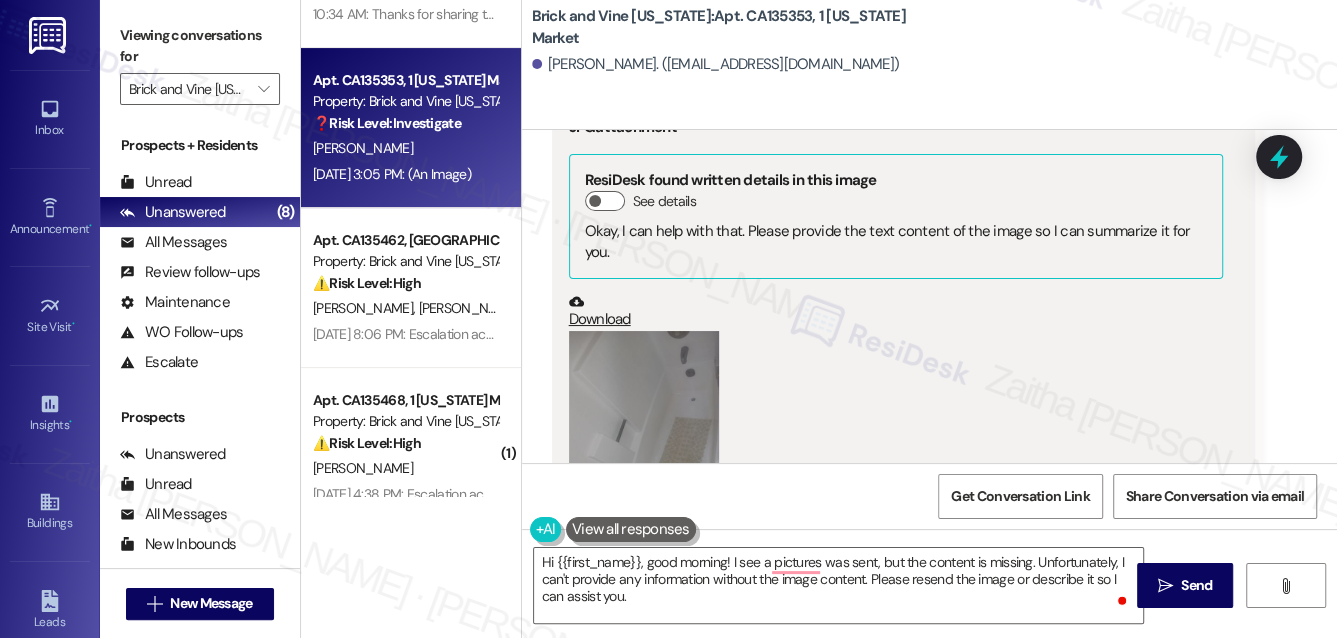 click at bounding box center [644, 431] 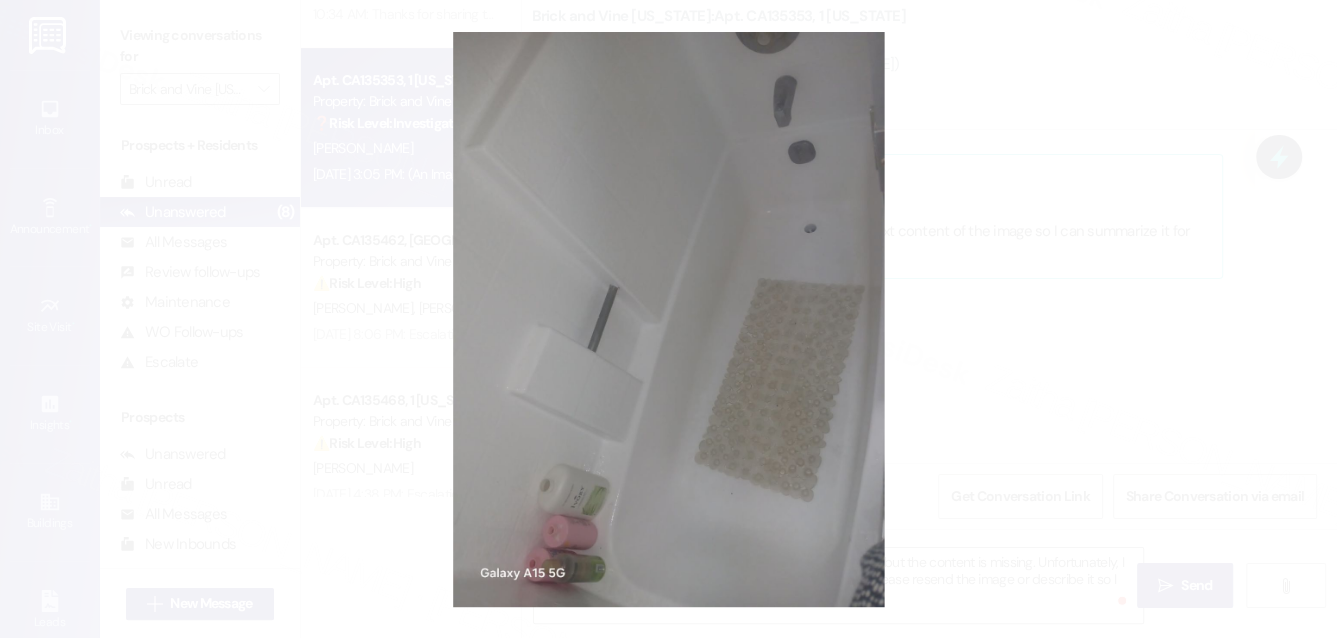 click at bounding box center [668, 319] 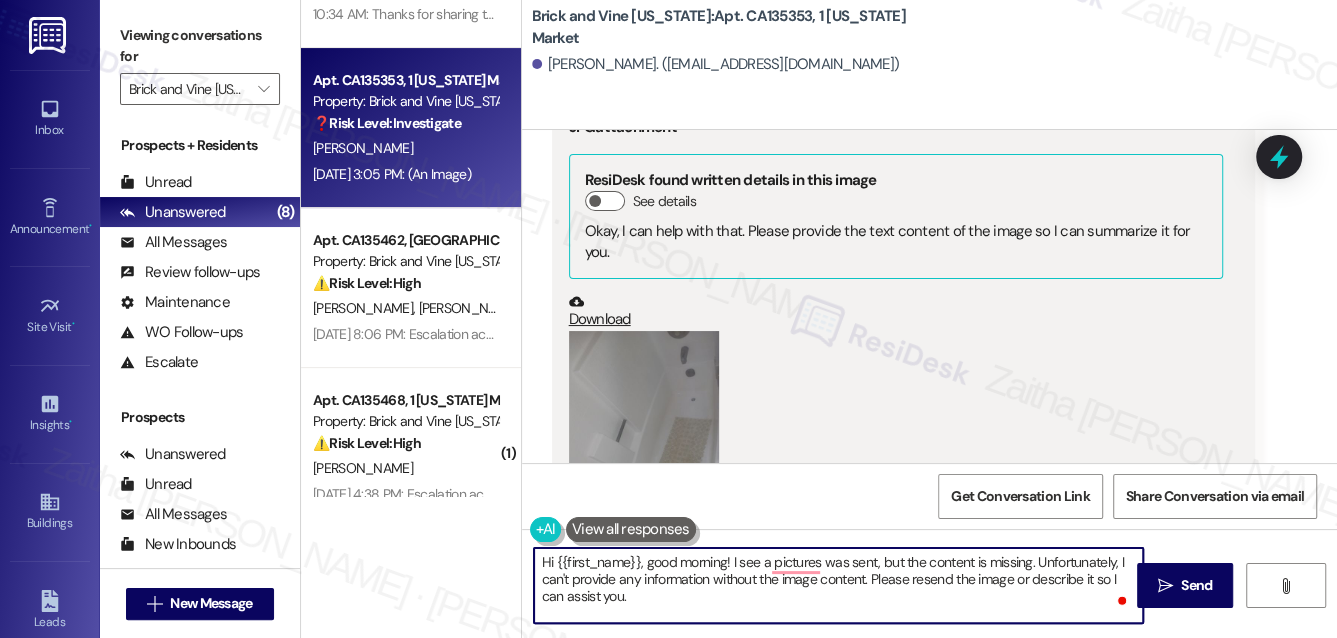 click on "Hi {{first_name}}, good morning! I see a pictures was sent, but the content is missing. Unfortunately, I can't provide any information without the image content. Please resend the image or describe it so I can assist you." at bounding box center (839, 585) 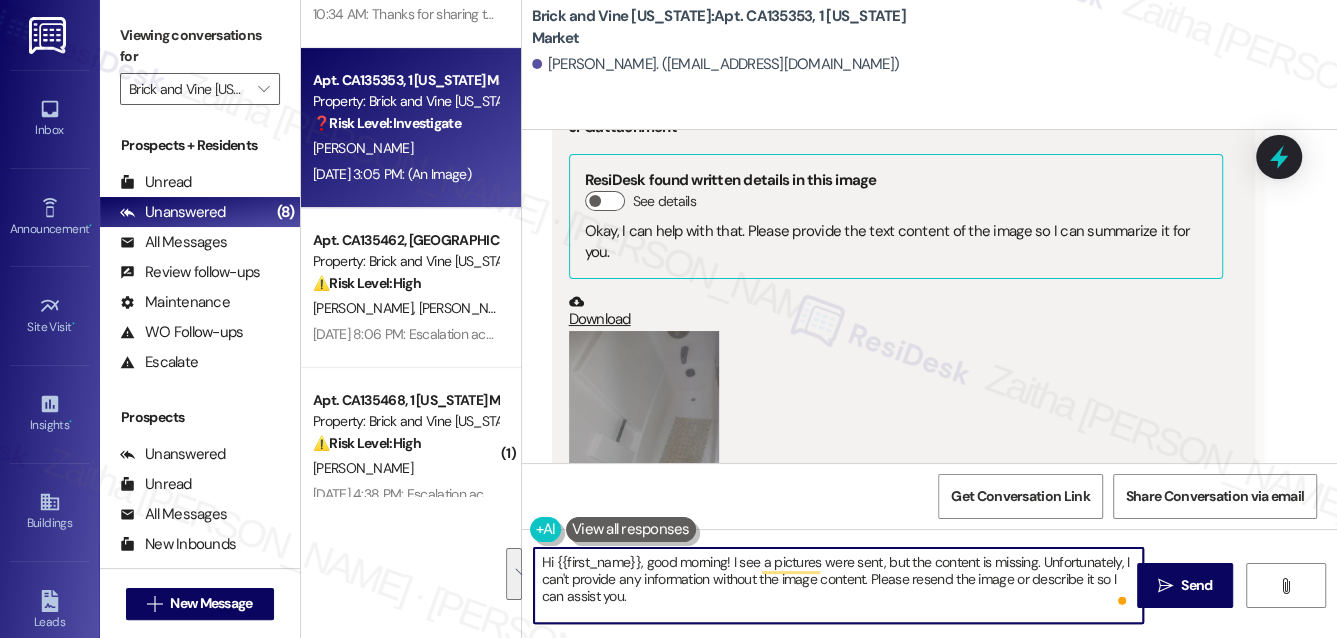 drag, startPoint x: 730, startPoint y: 557, endPoint x: 744, endPoint y: 591, distance: 36.769554 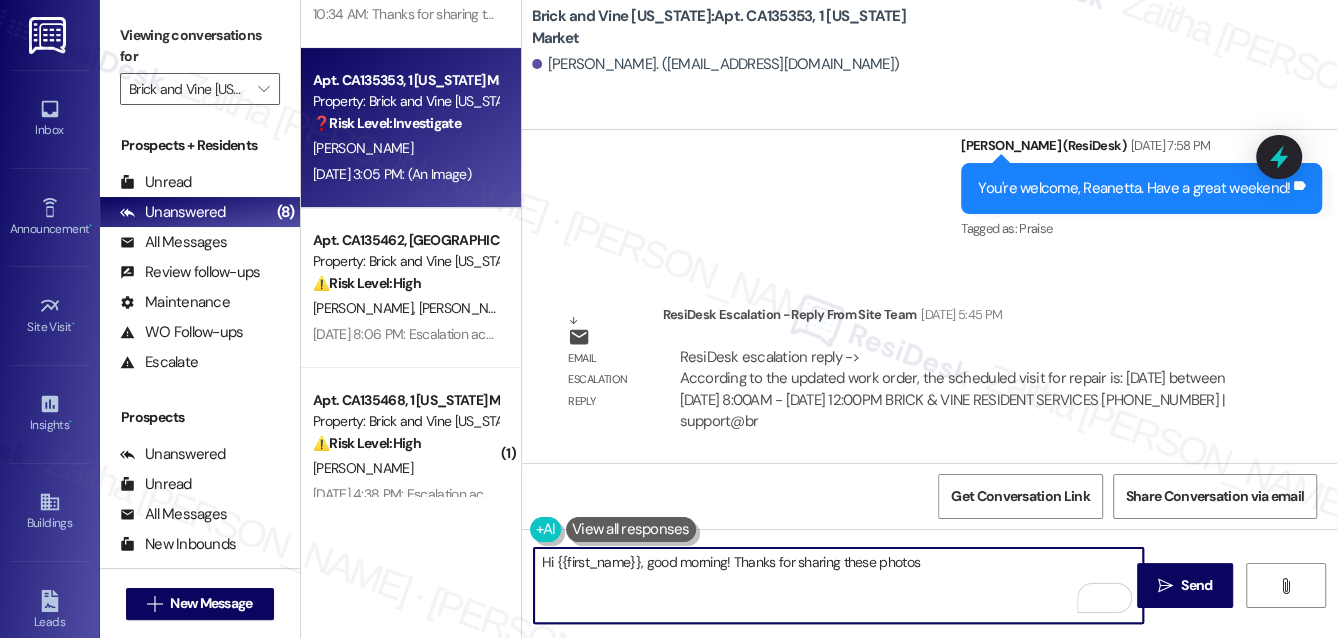 scroll, scrollTop: 21304, scrollLeft: 0, axis: vertical 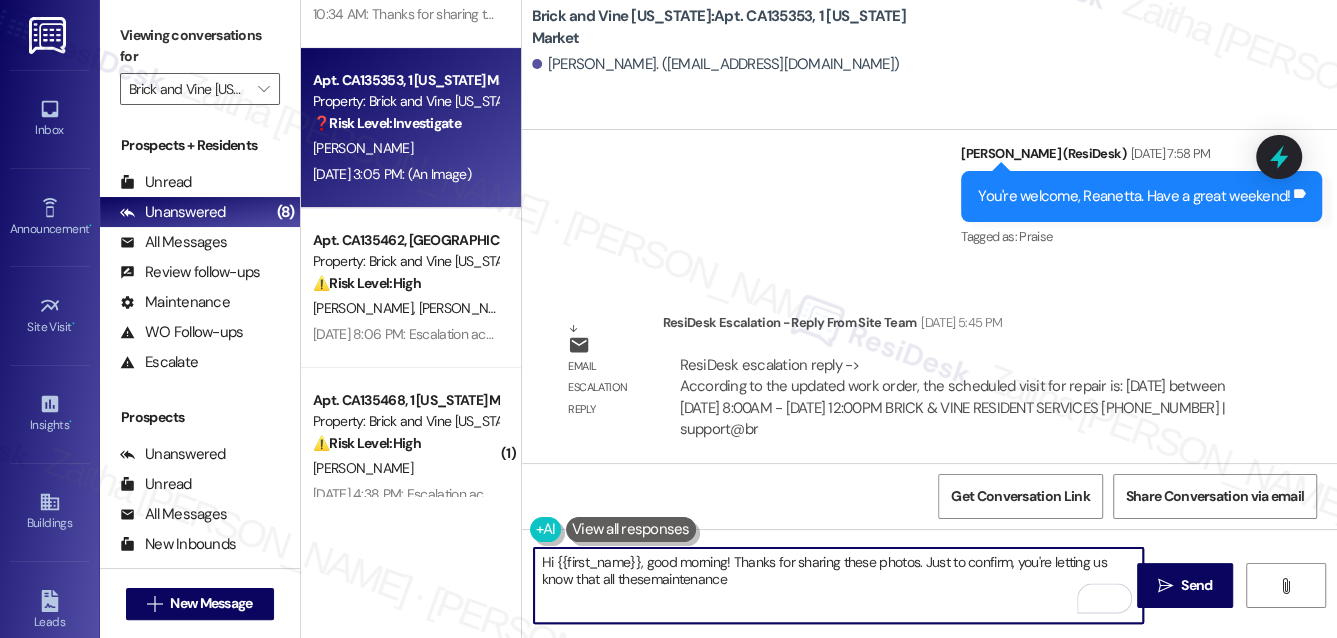 click on "Hi {{first_name}}, good morning! Thanks for sharing these photos. Just to confirm, you're letting us know that all thesemaintenance" at bounding box center [839, 585] 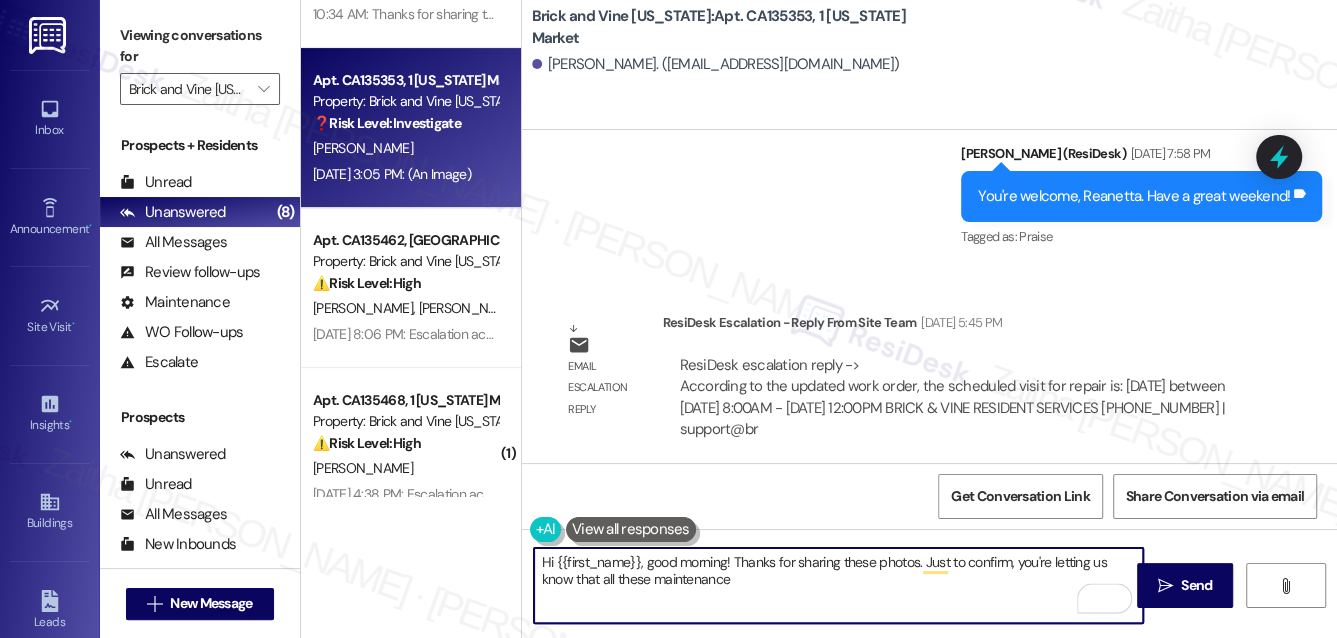 click on "Hi {{first_name}}, good morning! Thanks for sharing these photos. Just to confirm, you're letting us know that all these maintenance" at bounding box center [839, 585] 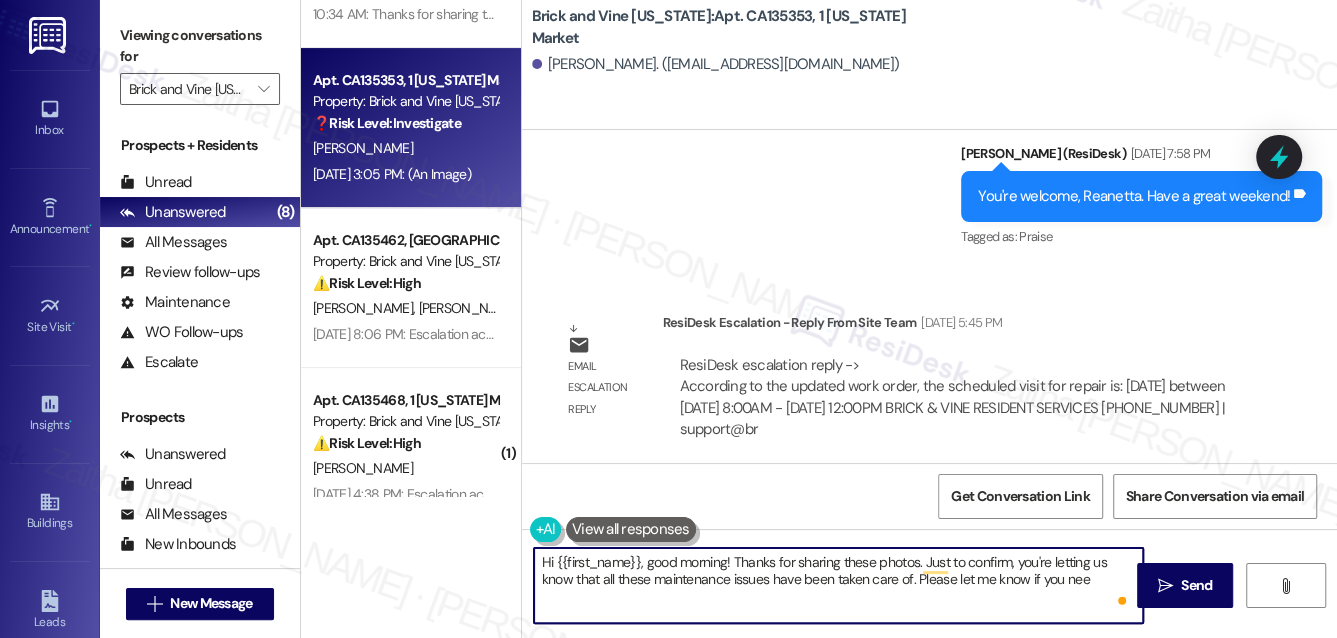 type on "Hi {{first_name}}, good morning! Thanks for sharing these photos. Just to confirm, you're letting us know that all these maintenance issues have been taken care of. Please let me know if you need" 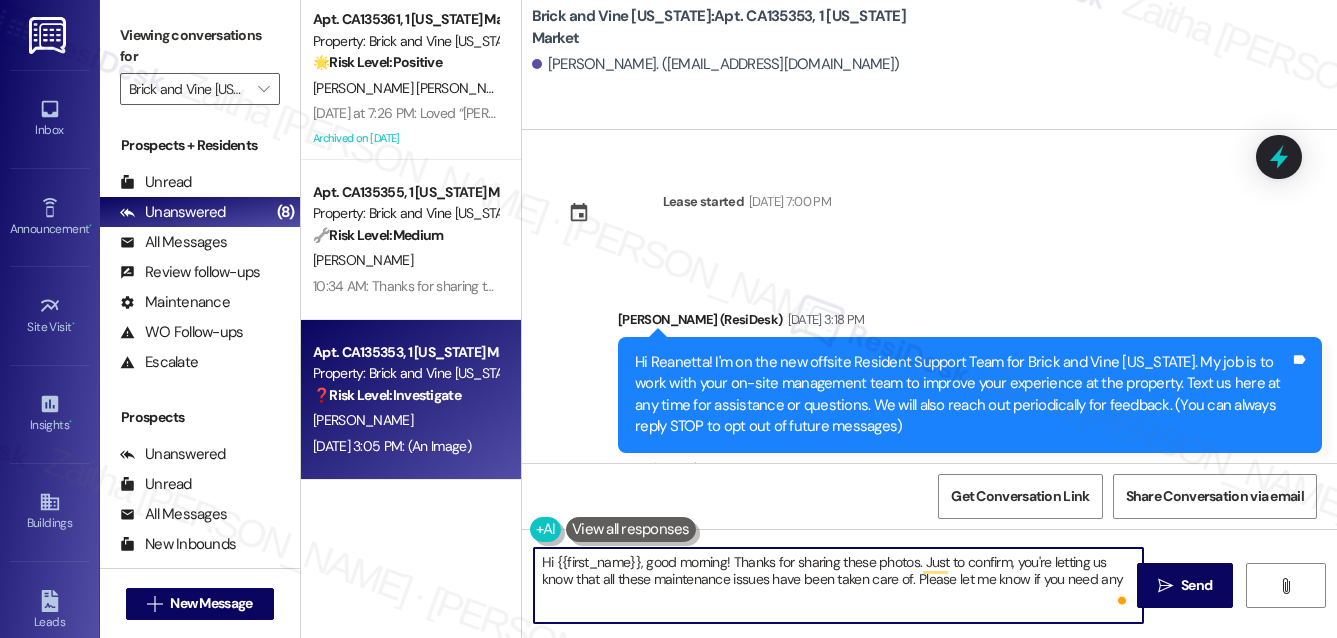 scroll, scrollTop: 0, scrollLeft: 0, axis: both 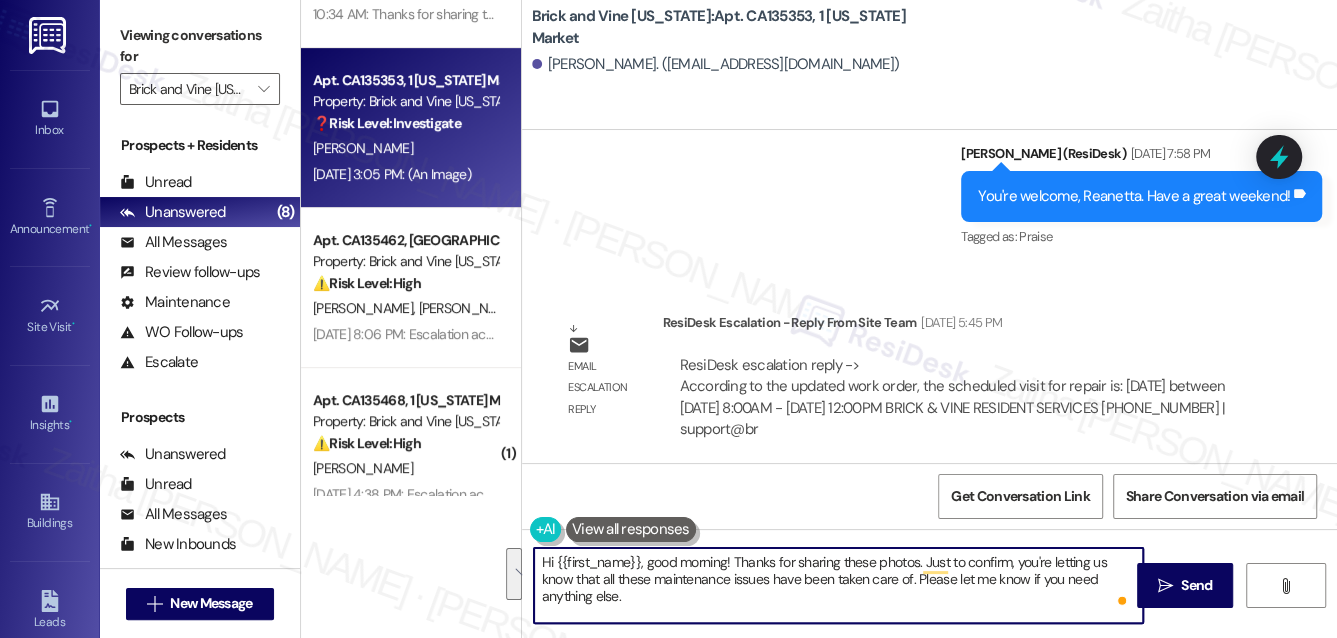 drag, startPoint x: 544, startPoint y: 562, endPoint x: 638, endPoint y: 597, distance: 100.304535 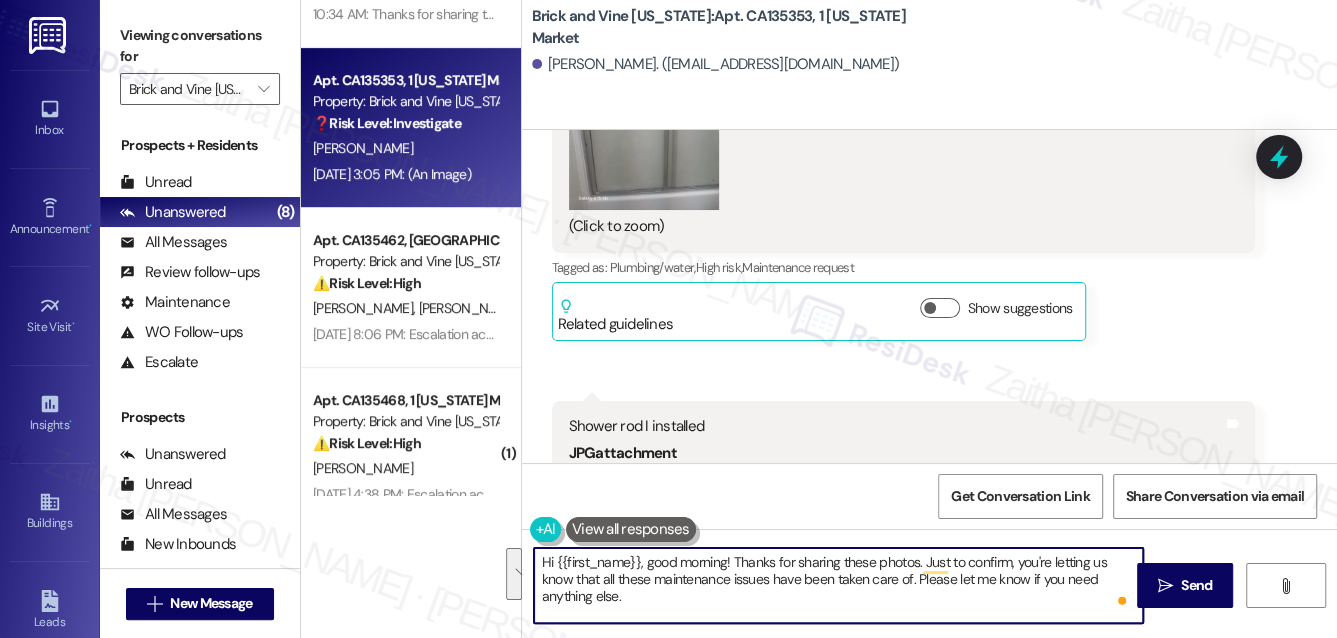 scroll, scrollTop: 24850, scrollLeft: 0, axis: vertical 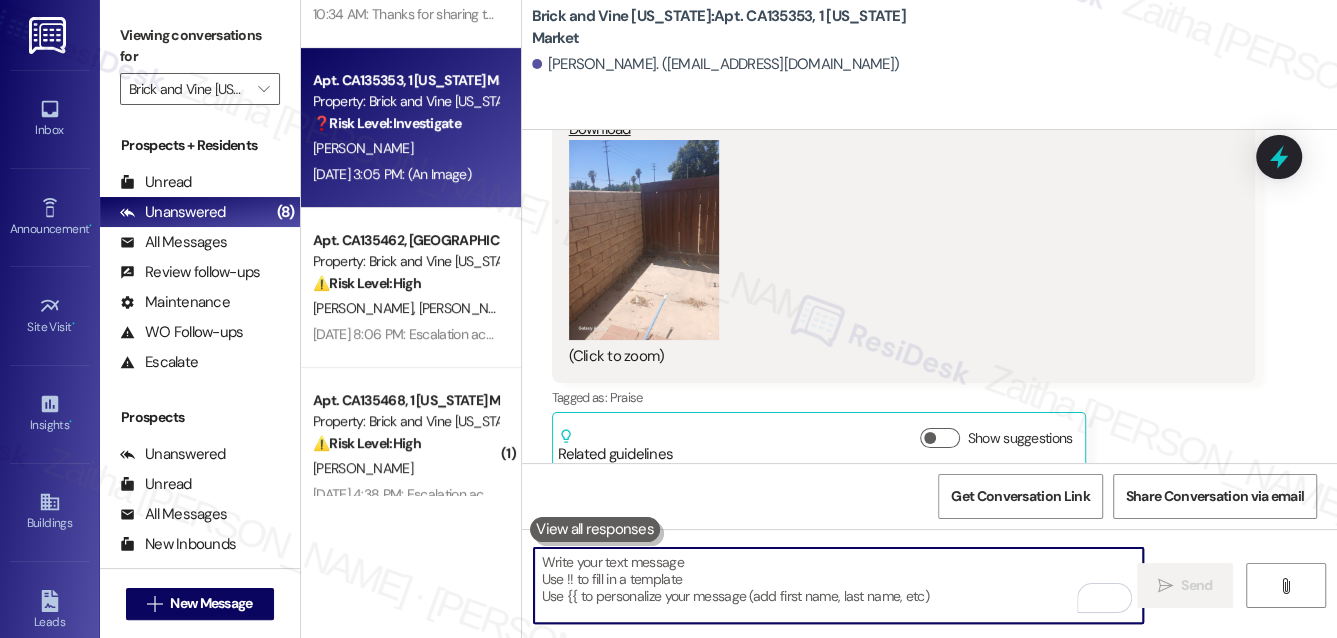 paste on "Hi {{first_name}}, good morning! Thanks for sharing these photos. Just to confirm—you’re letting us know that all the maintenance issues have been resolved, correct? Please feel free to reach out if there’s anything else you need." 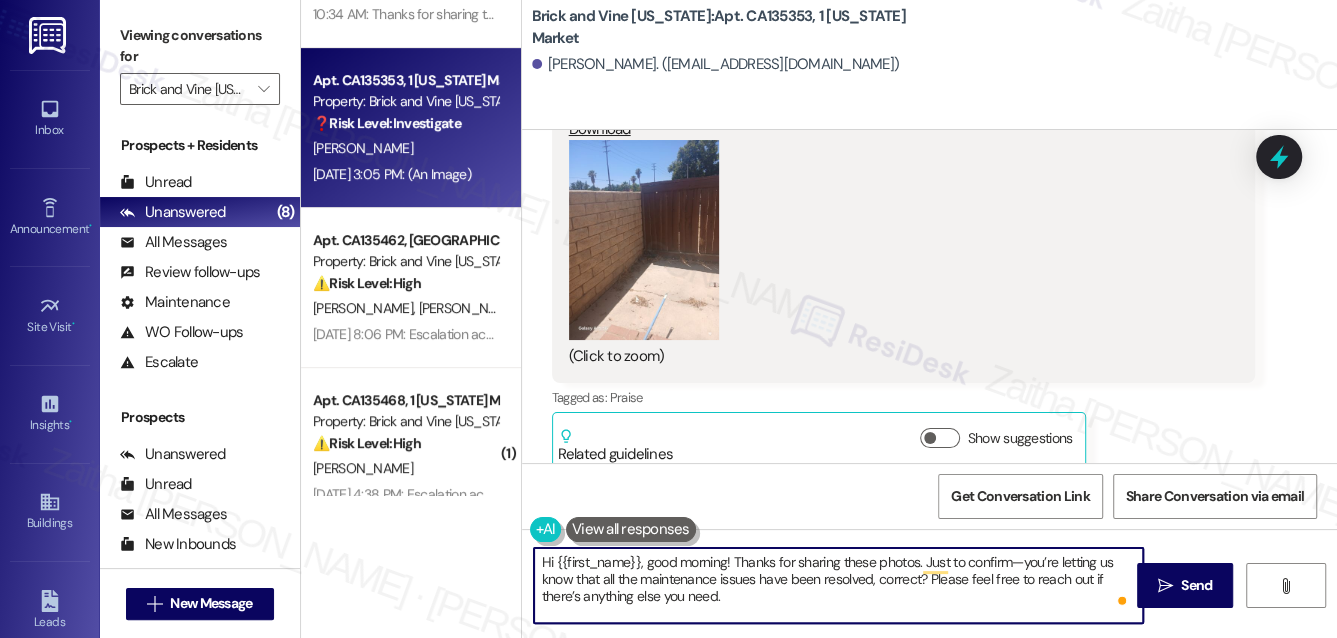 click on "Hi {{first_name}}, good morning! Thanks for sharing these photos. Just to confirm—you’re letting us know that all the maintenance issues have been resolved, correct? Please feel free to reach out if there’s anything else you need." at bounding box center [839, 585] 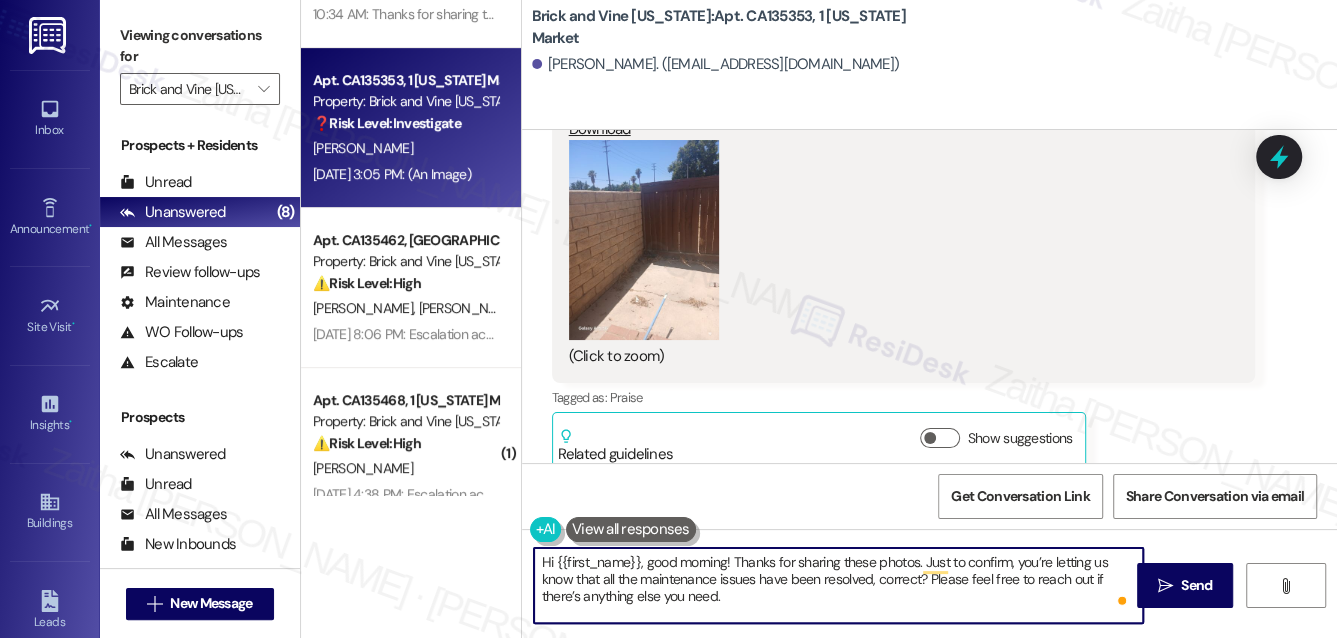 scroll, scrollTop: 27958, scrollLeft: 0, axis: vertical 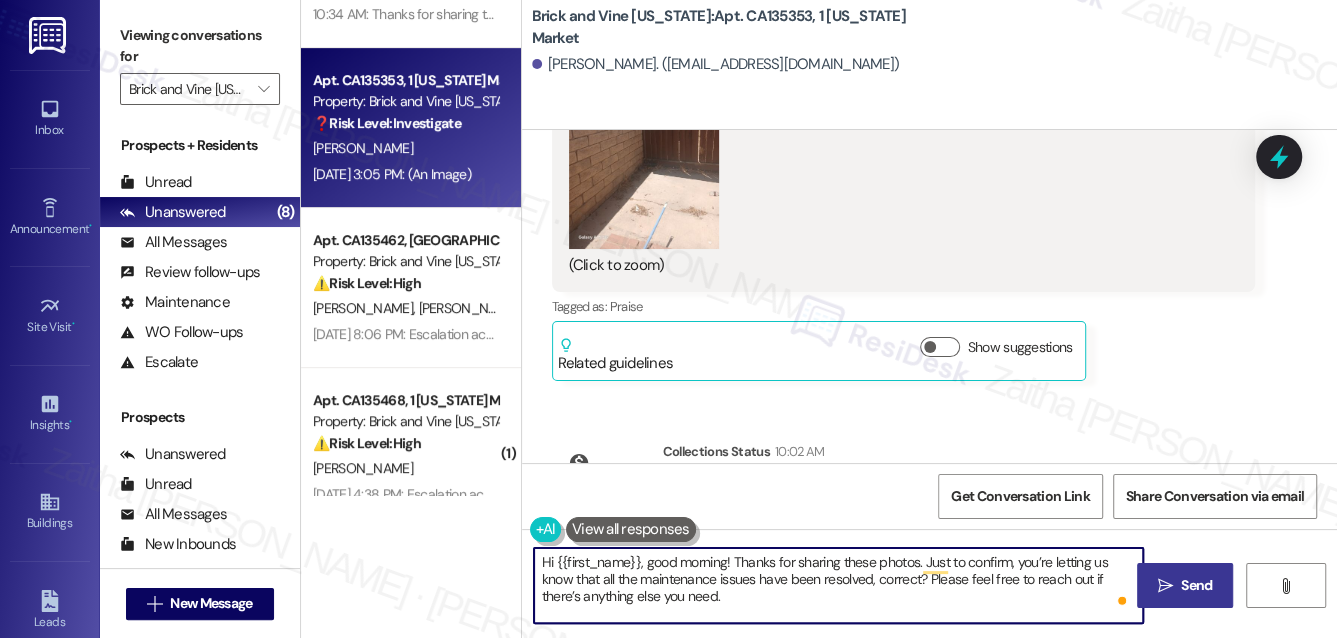 type on "Hi {{first_name}}, good morning! Thanks for sharing these photos. Just to confirm, you’re letting us know that all the maintenance issues have been resolved, correct? Please feel free to reach out if there’s anything else you need." 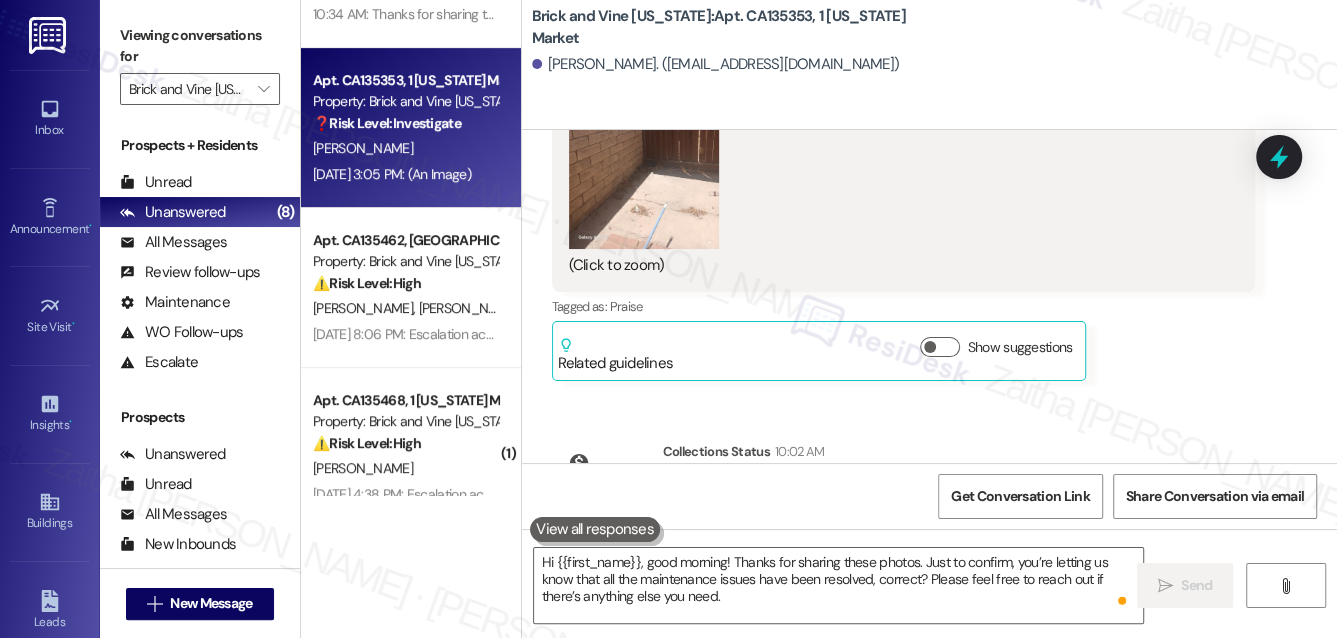 scroll, scrollTop: 28141, scrollLeft: 0, axis: vertical 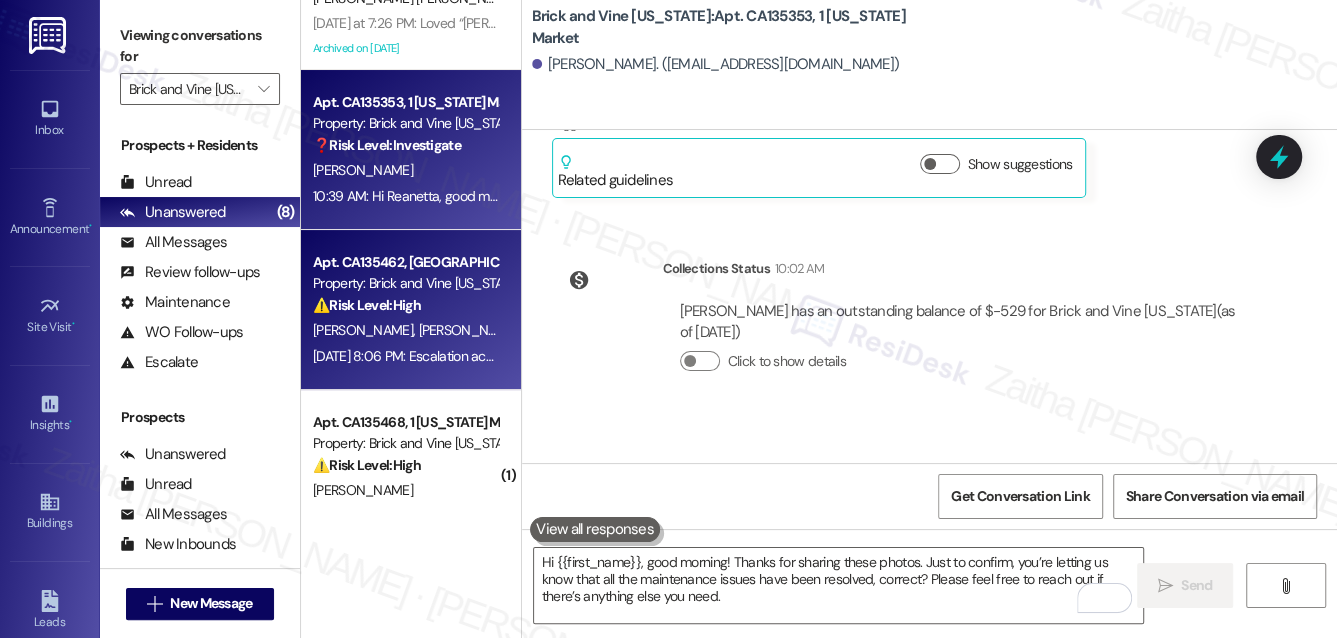 click on "Apt. CA135462, 1 California Market Property: Brick and Vine California ⚠️  Risk Level:  High The resident reports a broken water heater, which is an urgent maintenance issue that affects habitability. The resident also indicates they have already submitted a repair request, implying the issue is ongoing and unresolved." at bounding box center [405, 284] 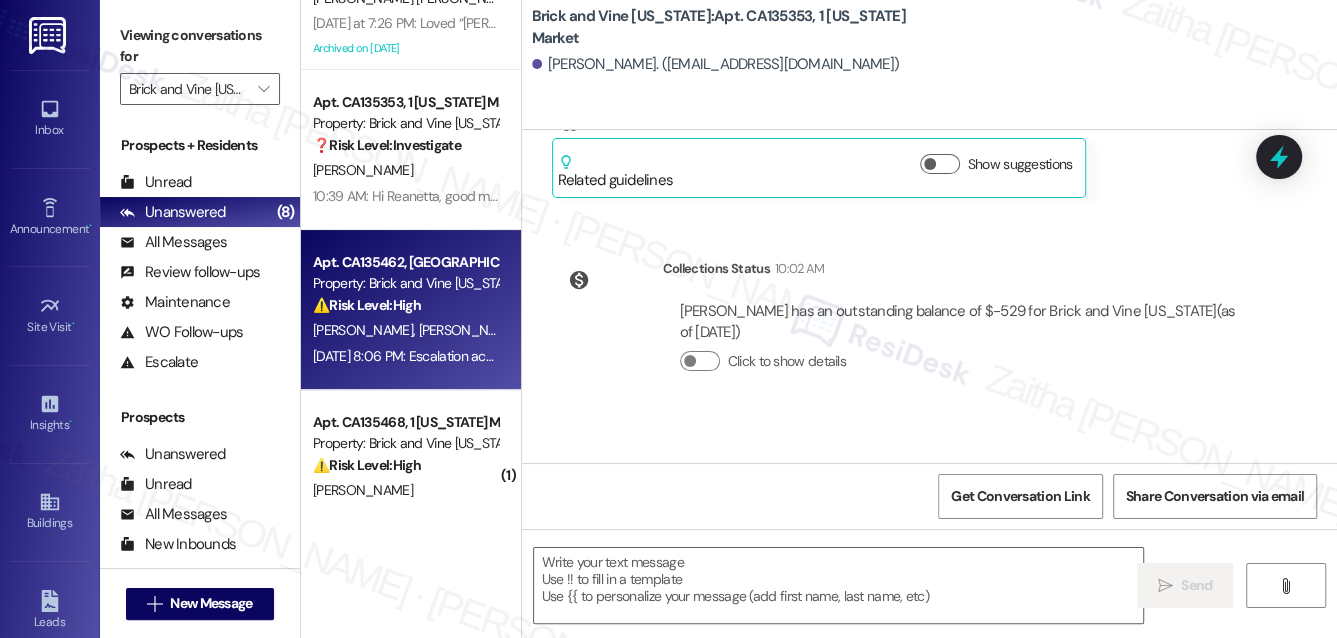 type on "Fetching suggested responses. Please feel free to read through the conversation in the meantime." 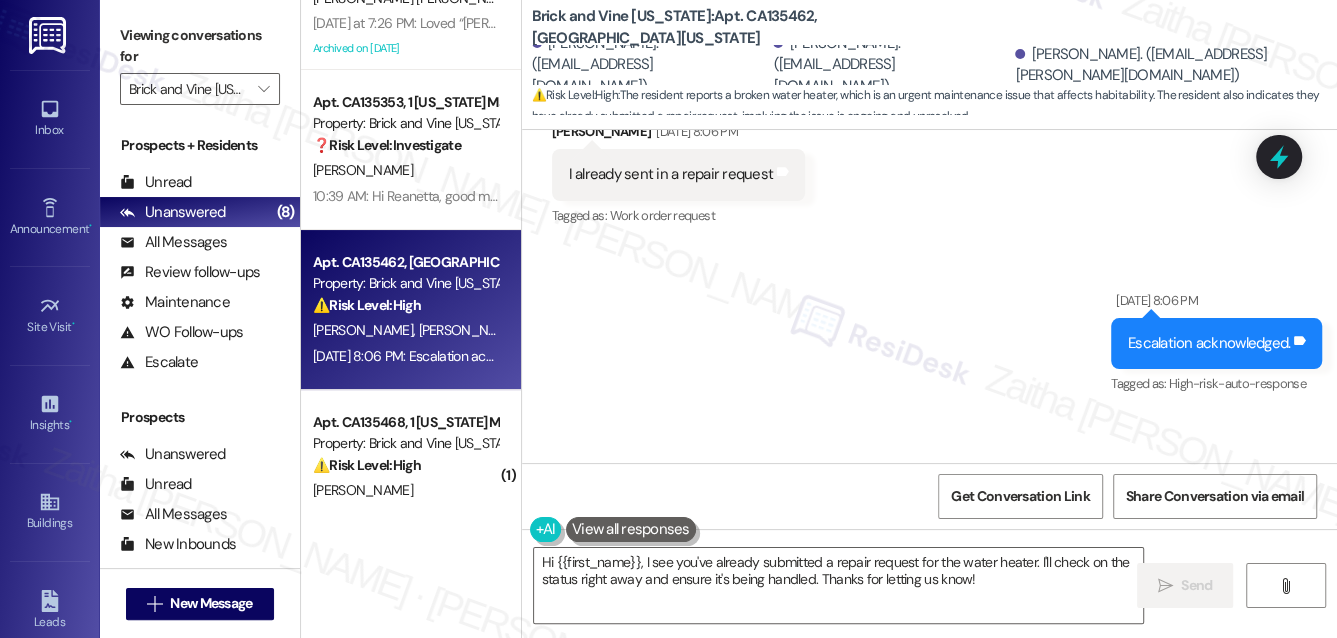 scroll, scrollTop: 20156, scrollLeft: 0, axis: vertical 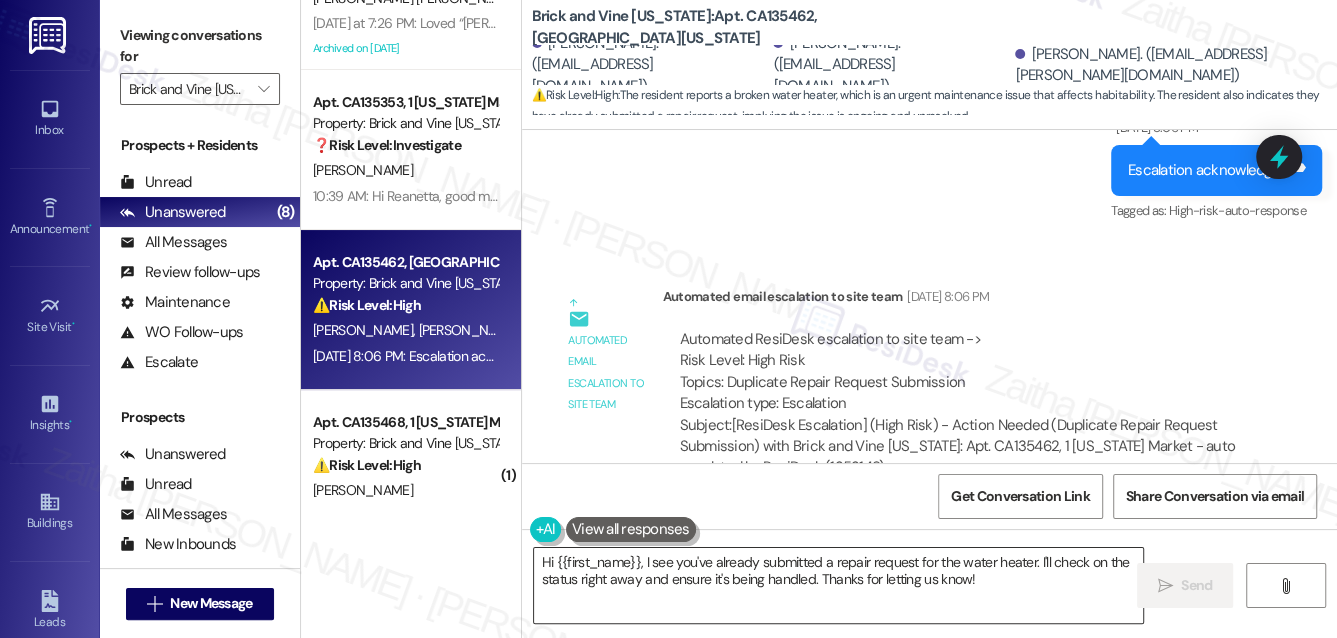 drag, startPoint x: 644, startPoint y: 564, endPoint x: 700, endPoint y: 583, distance: 59.135437 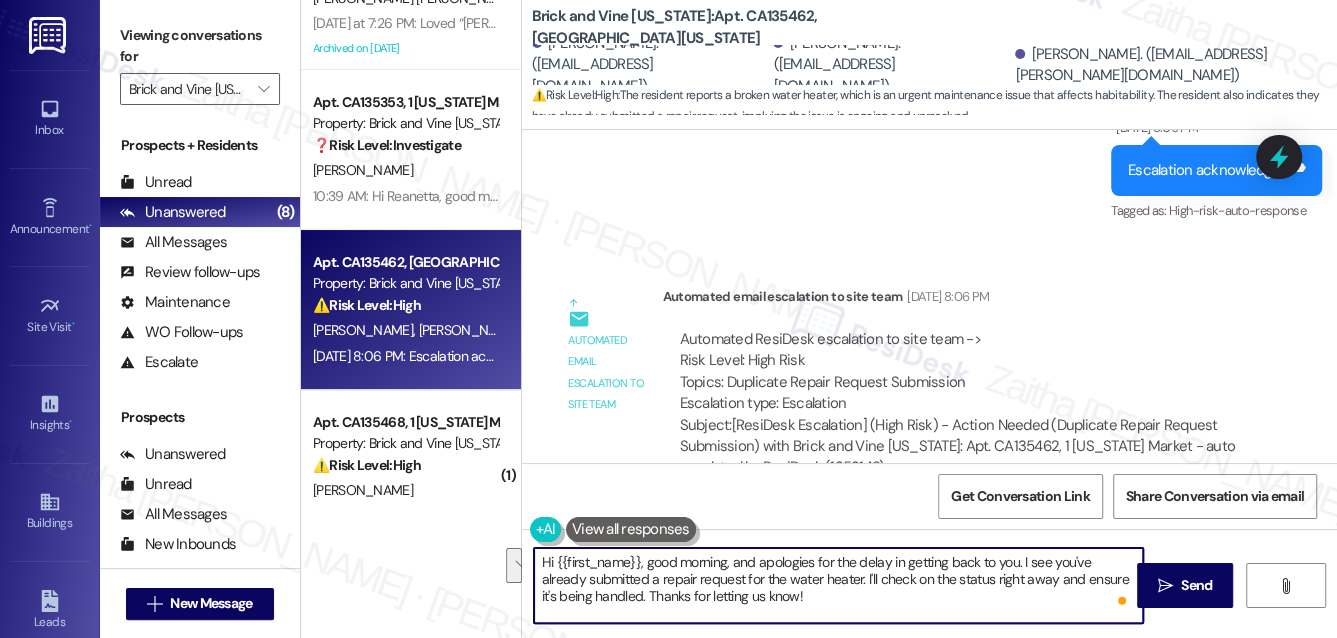 drag, startPoint x: 816, startPoint y: 579, endPoint x: 819, endPoint y: 602, distance: 23.194826 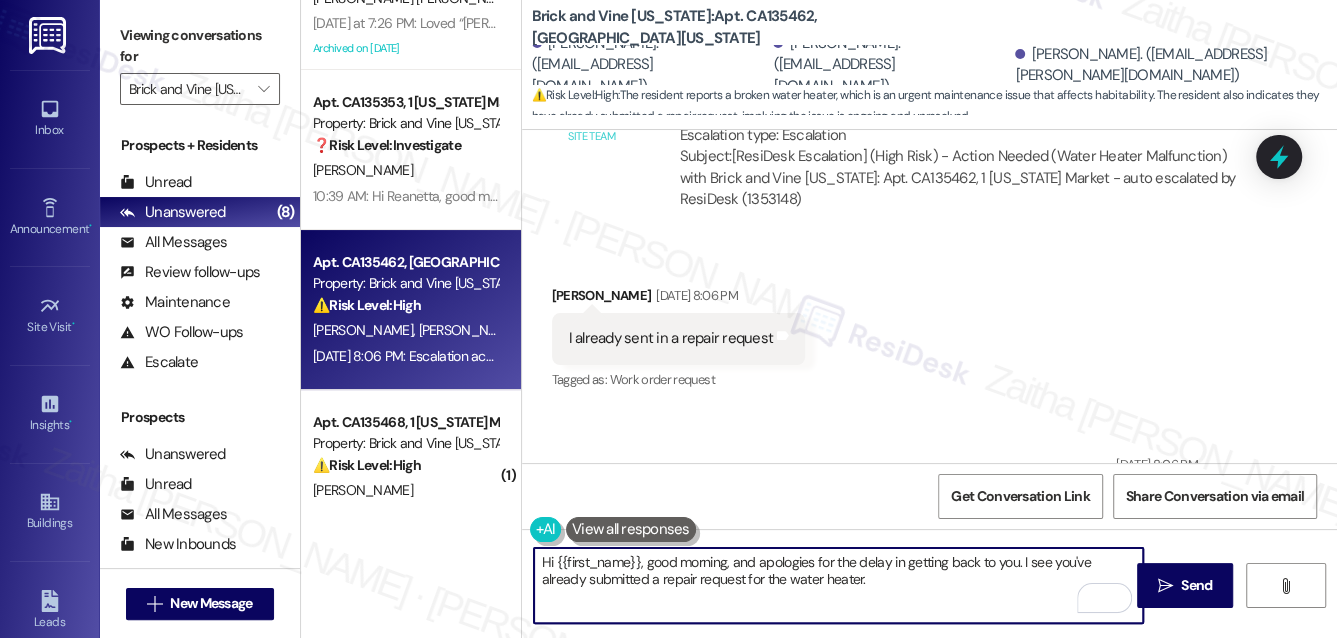 scroll, scrollTop: 19792, scrollLeft: 0, axis: vertical 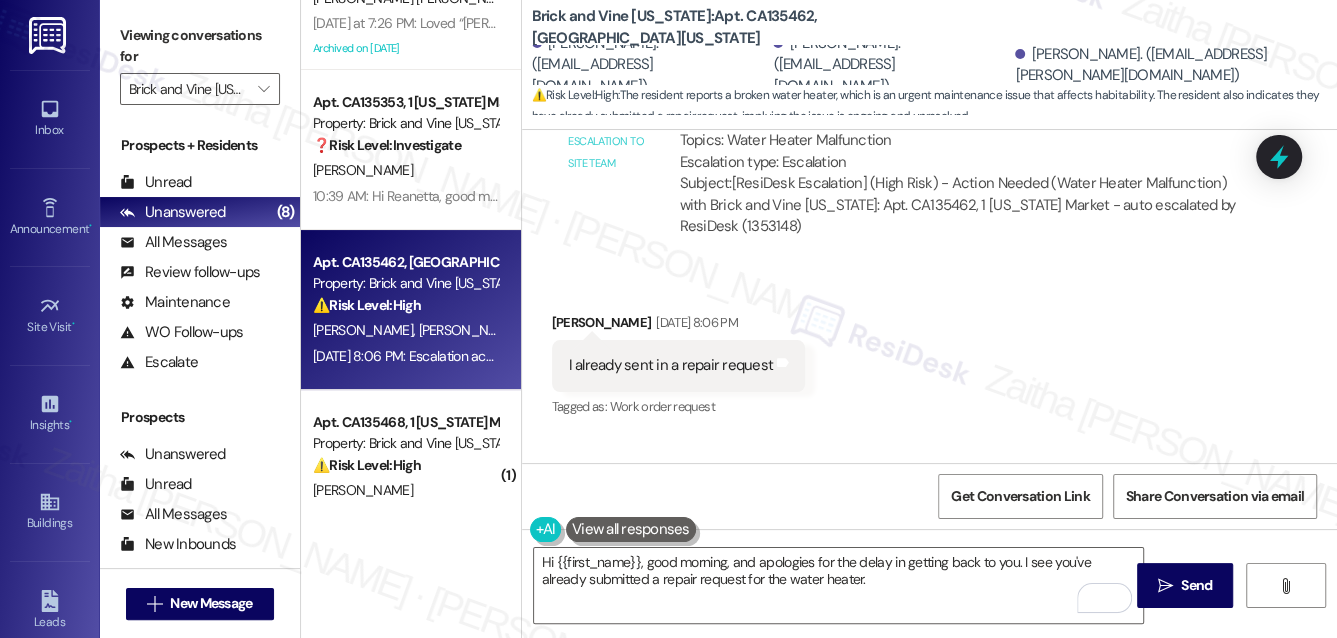 click on "Destiny Dominguez Jul 08, 2025 at 8:06 PM" at bounding box center [679, 326] 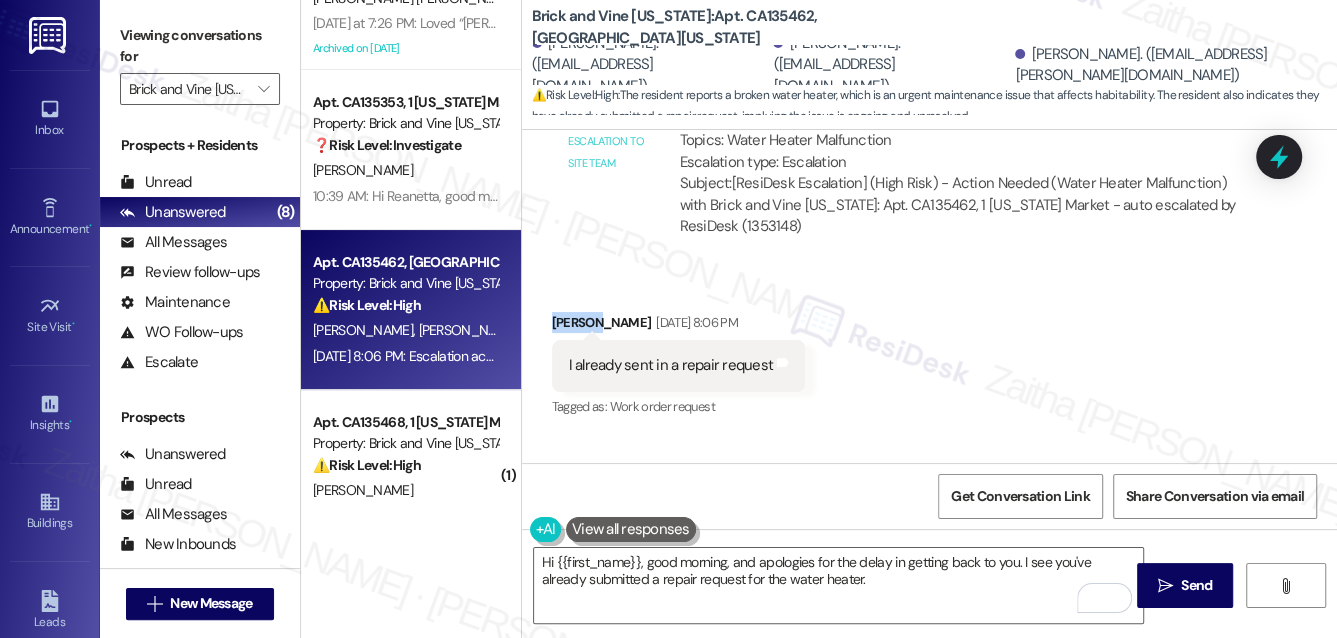 click on "Destiny Dominguez Jul 08, 2025 at 8:06 PM" at bounding box center [679, 326] 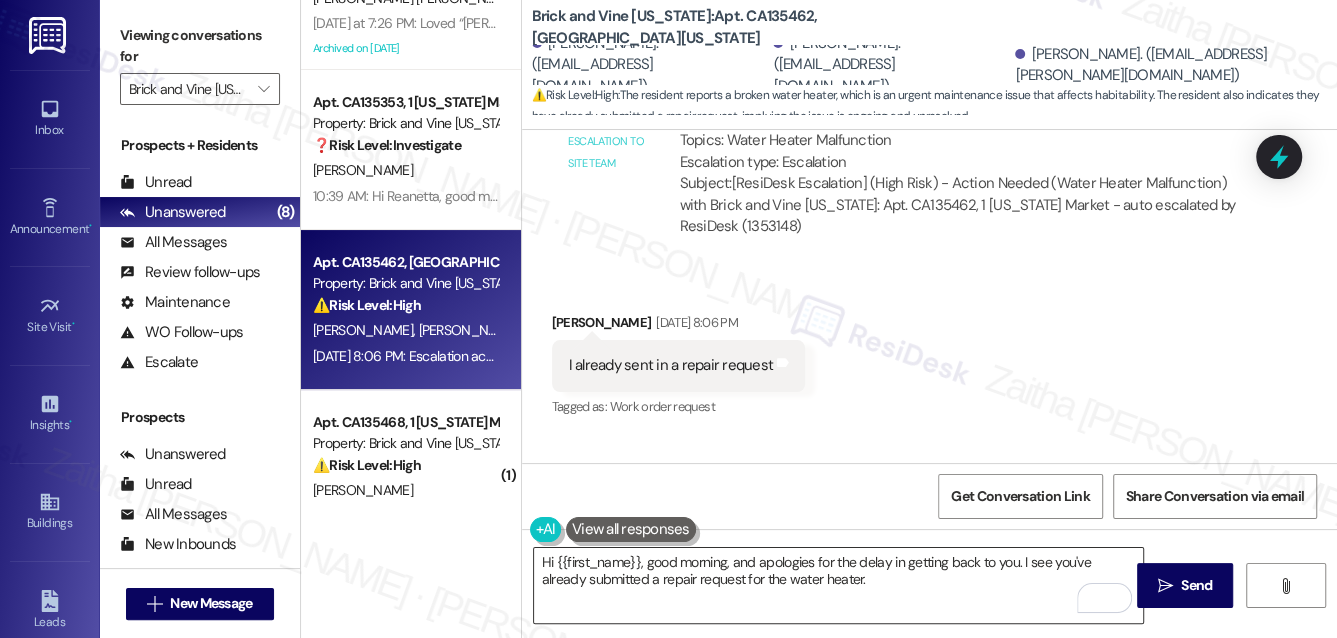 click on "Hi {{first_name}}, good morning, and apologies for the delay in getting back to you. I see you've already submitted a repair request for the water heater." at bounding box center (839, 585) 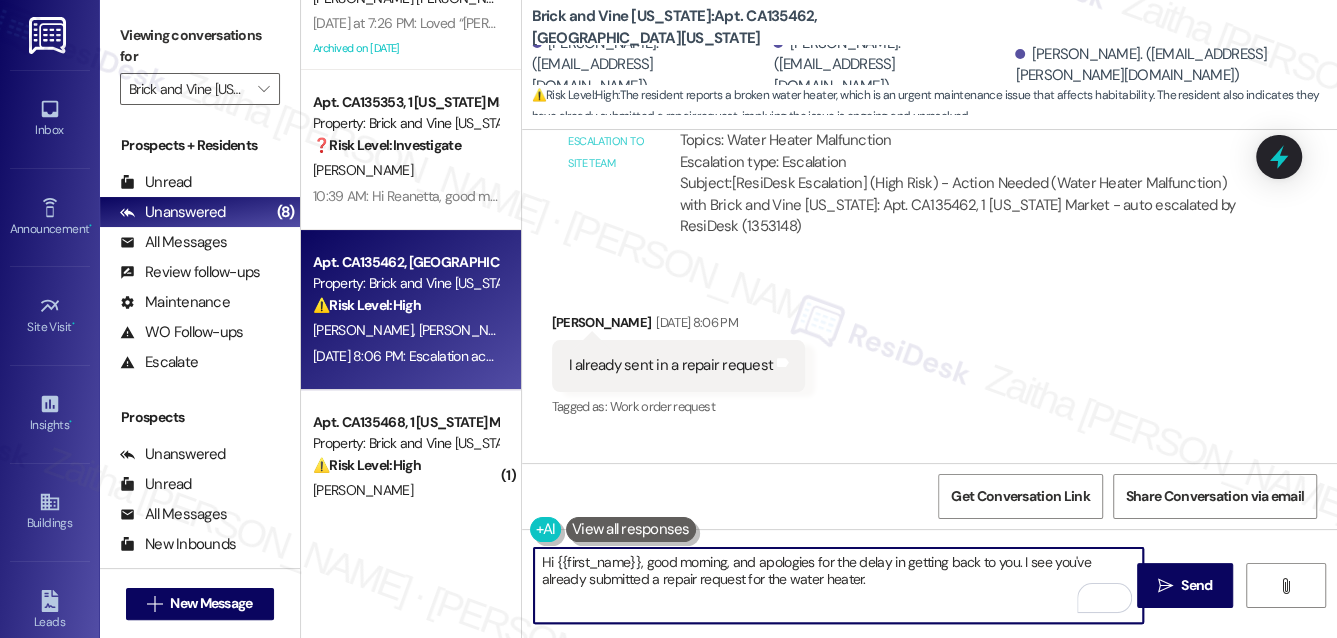 click on "Hi {{first_name}}, good morning, and apologies for the delay in getting back to you. I see you've already submitted a repair request for the water heater." at bounding box center [839, 585] 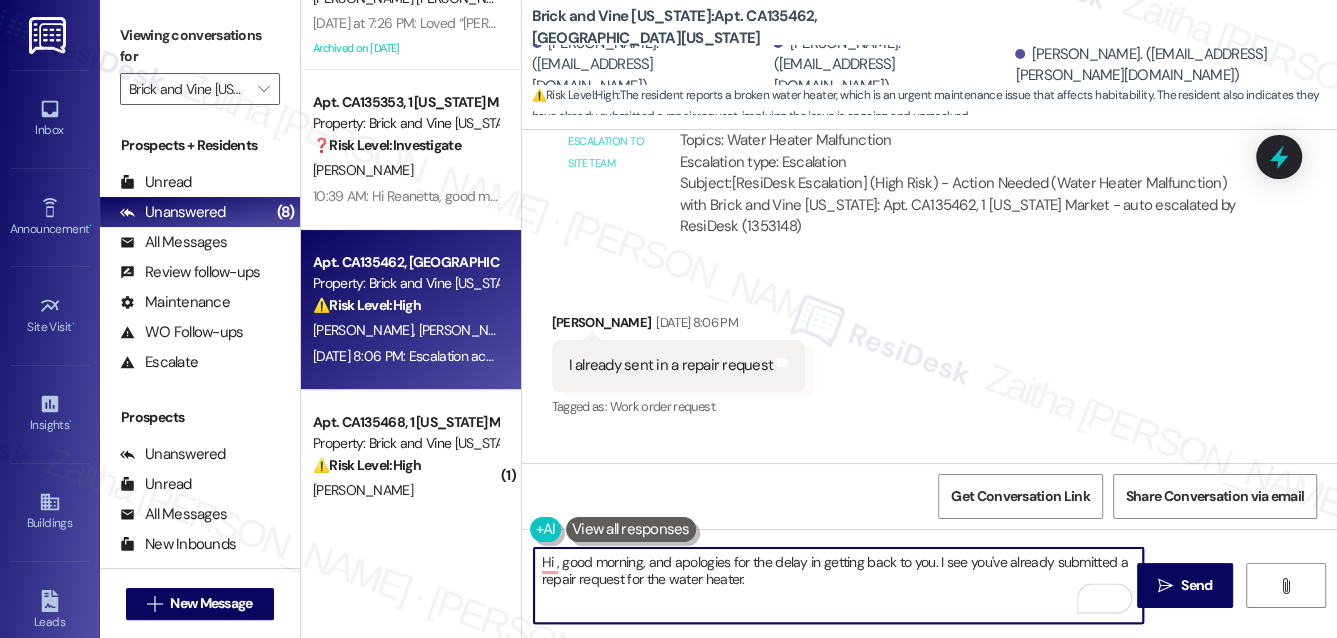 paste on "Destiny" 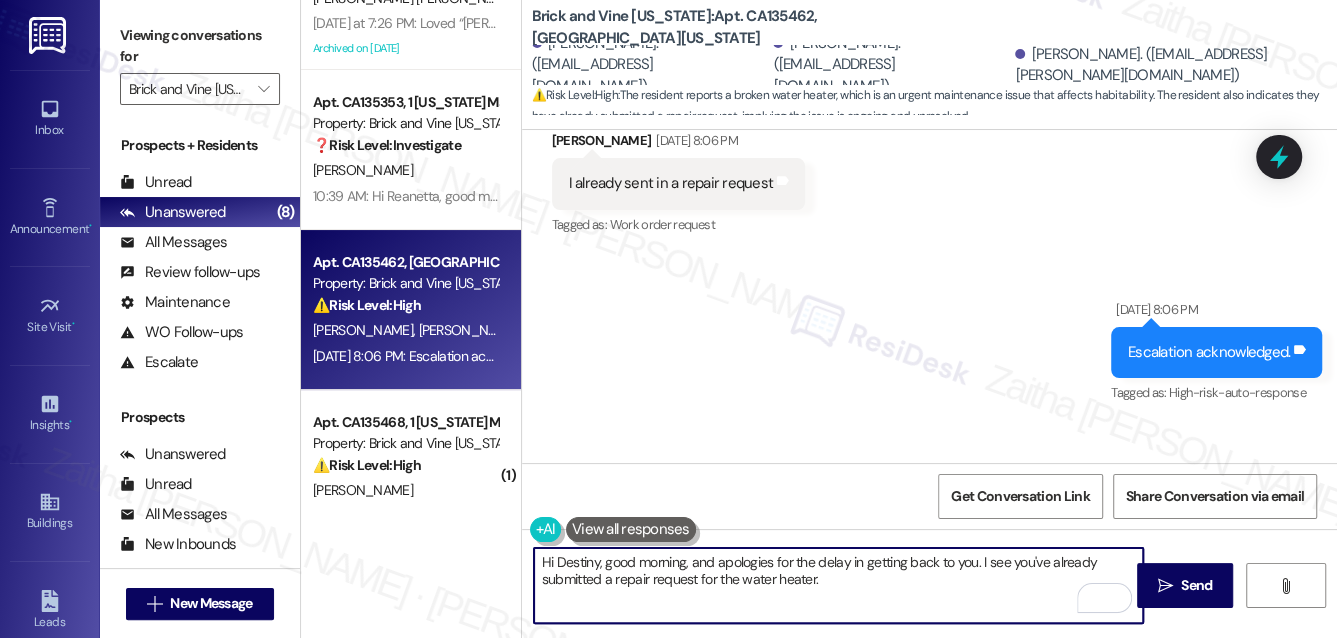 scroll, scrollTop: 19883, scrollLeft: 0, axis: vertical 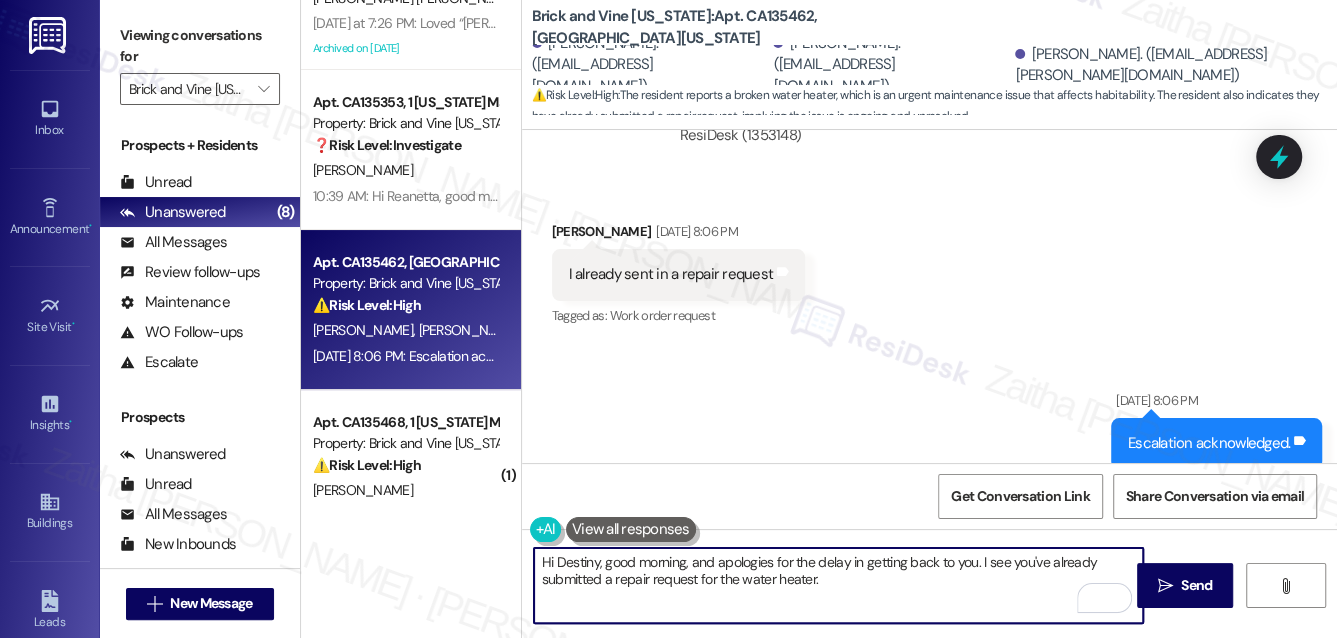 click on "Hi Destiny, good morning, and apologies for the delay in getting back to you. I see you've already submitted a repair request for the water heater." at bounding box center (839, 585) 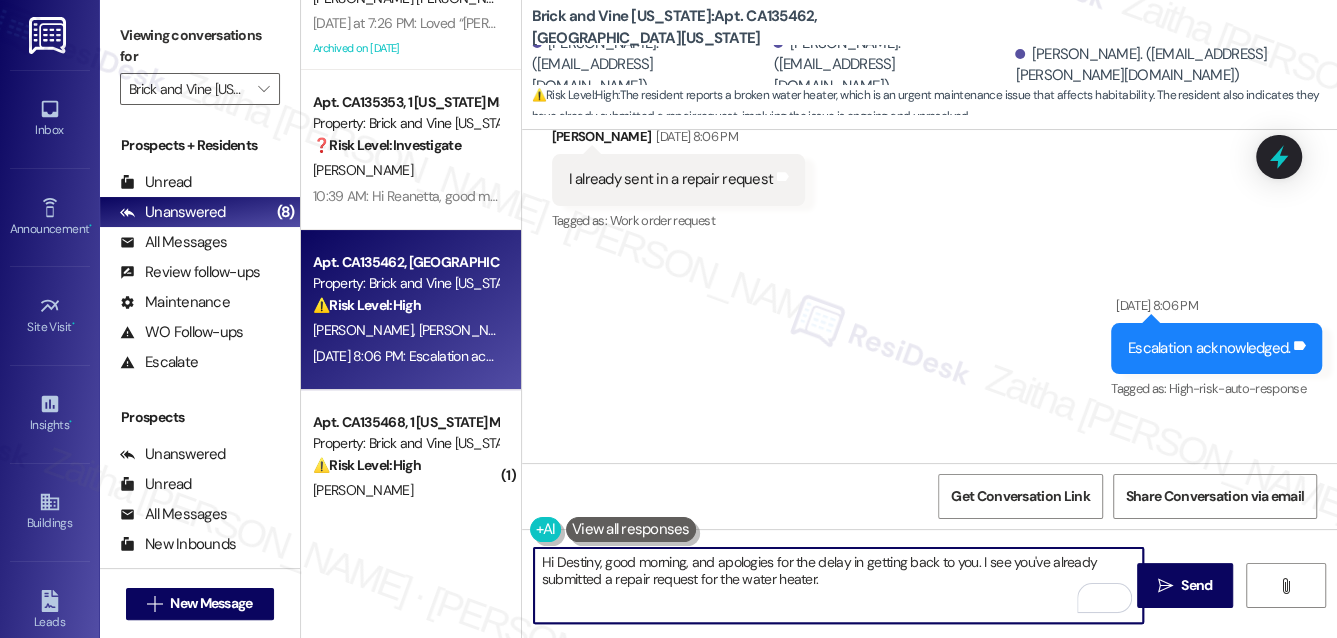 scroll, scrollTop: 20156, scrollLeft: 0, axis: vertical 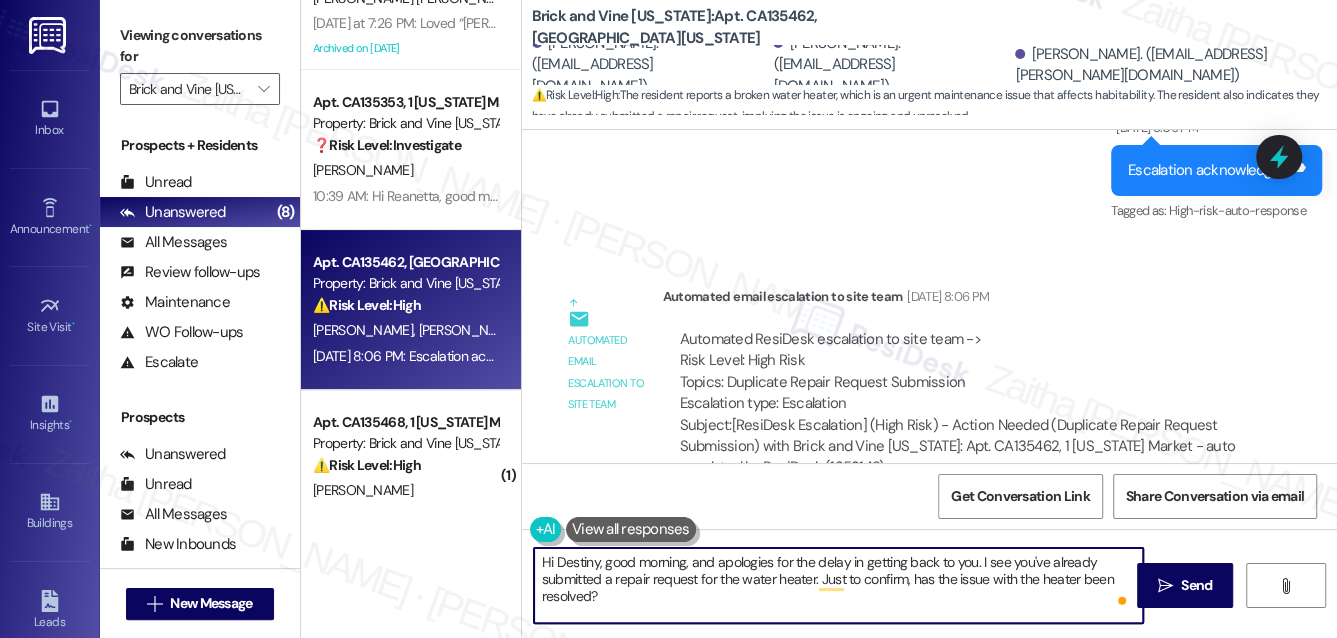 click on "Hi Destiny, good morning, and apologies for the delay in getting back to you. I see you've already submitted a repair request for the water heater. Just to confirm, has the issue with the heater been resolved?" at bounding box center [839, 585] 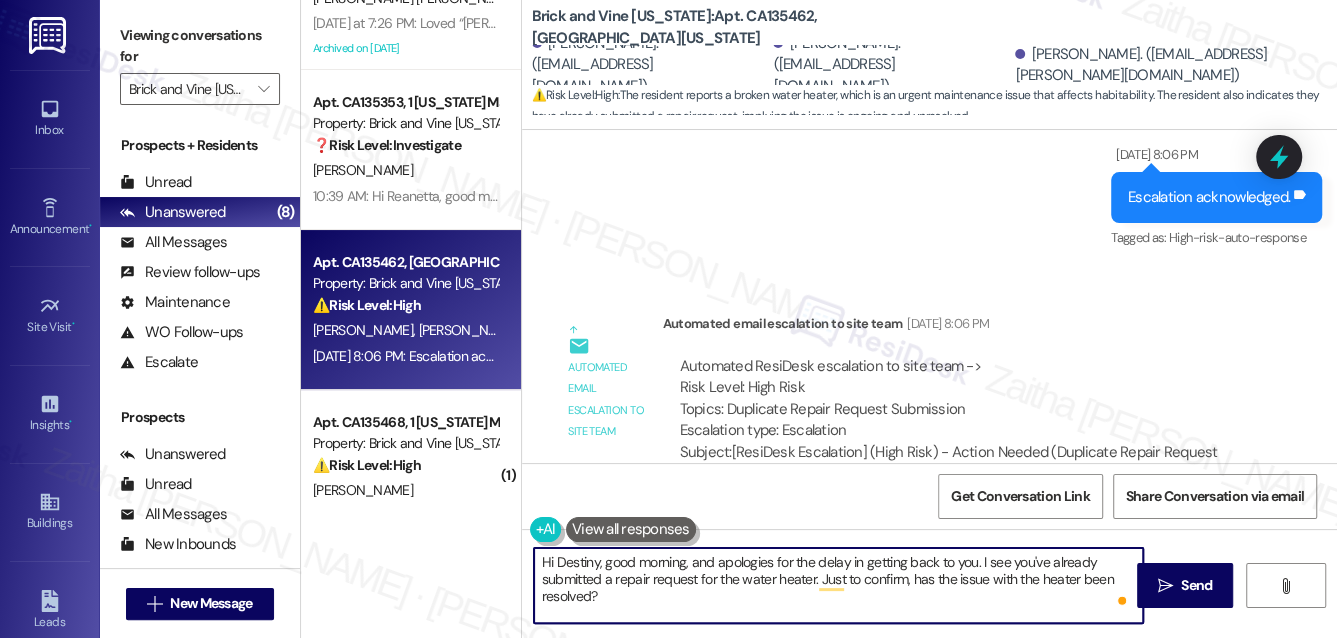 scroll, scrollTop: 20156, scrollLeft: 0, axis: vertical 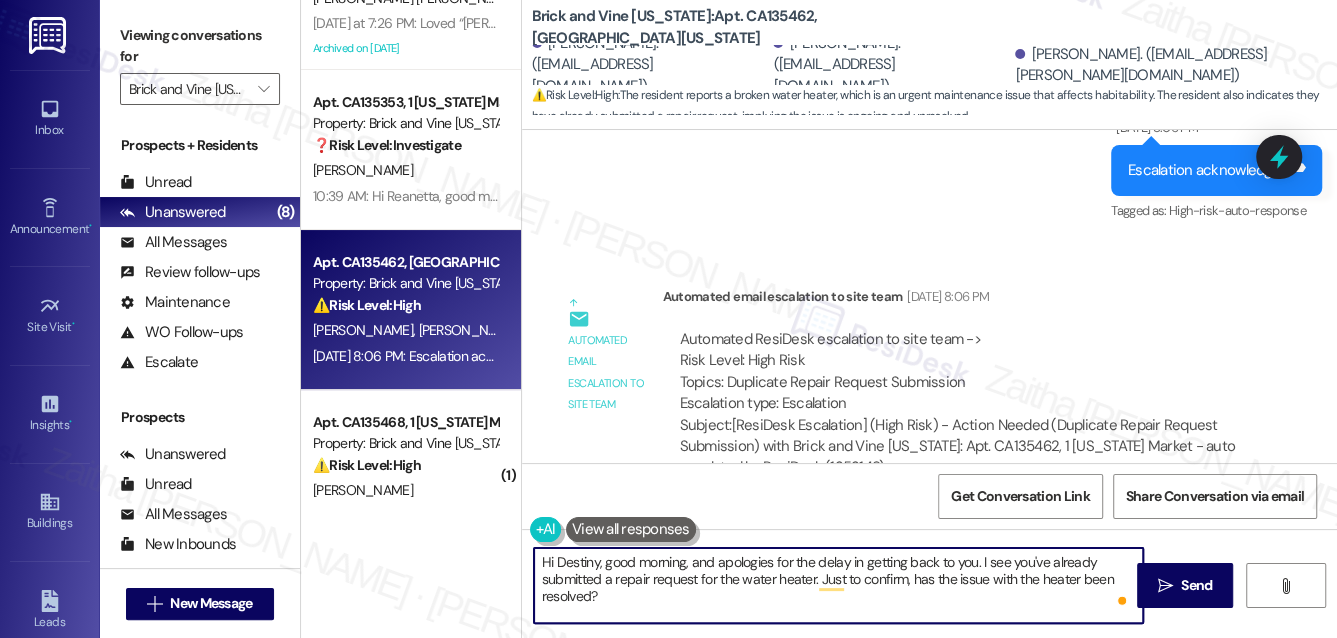 click on "Hi Destiny, good morning, and apologies for the delay in getting back to you. I see you've already submitted a repair request for the water heater. Just to confirm, has the issue with the heater been resolved?" at bounding box center [839, 585] 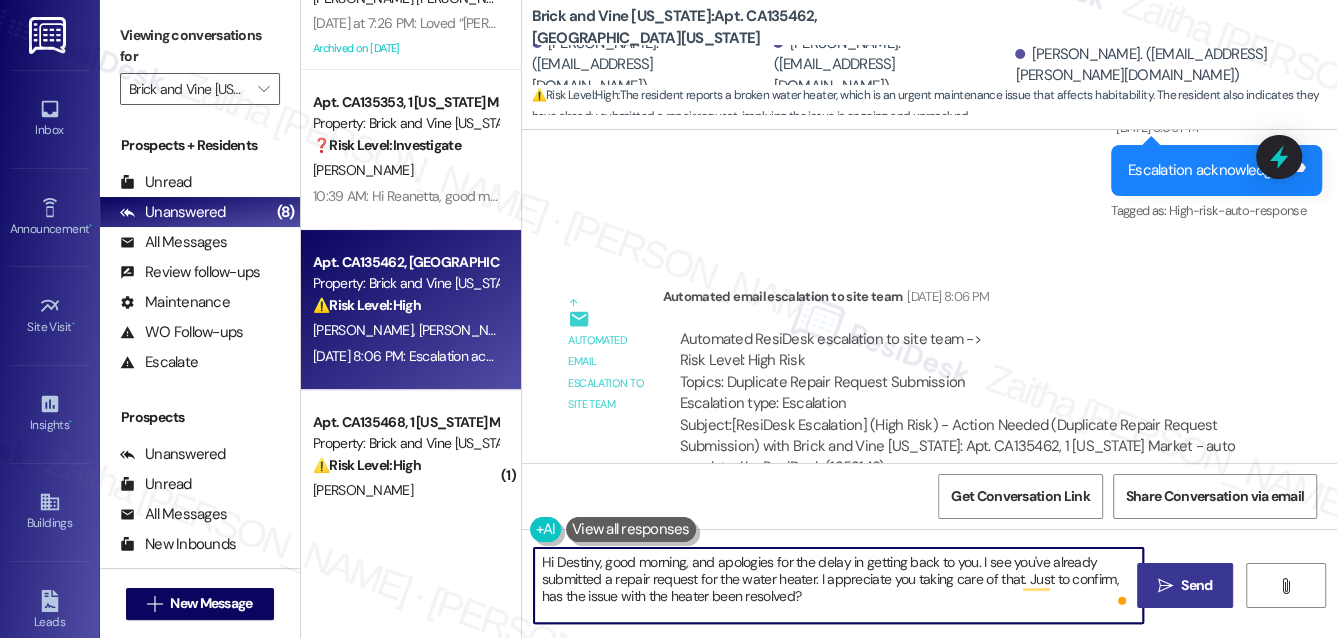 type on "Hi Destiny, good morning, and apologies for the delay in getting back to you. I see you've already submitted a repair request for the water heater. I appreciate you taking care of that. Just to confirm, has the issue with the heater been resolved?" 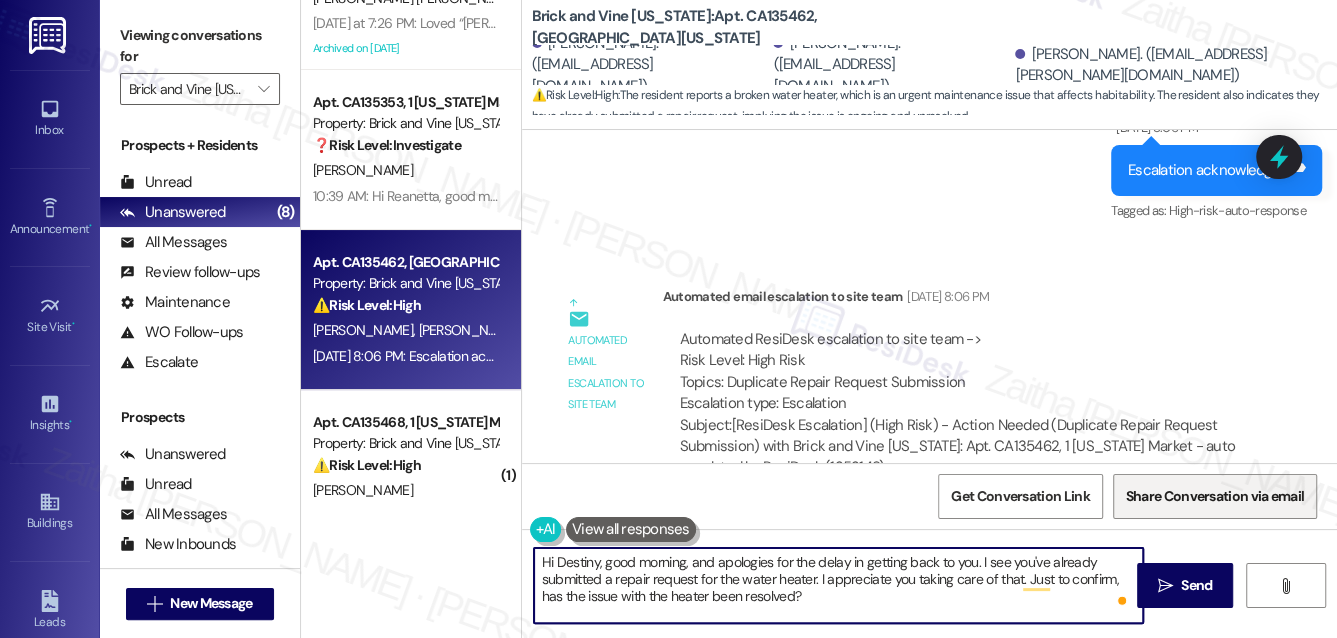 drag, startPoint x: 1189, startPoint y: 583, endPoint x: 1137, endPoint y: 512, distance: 88.005684 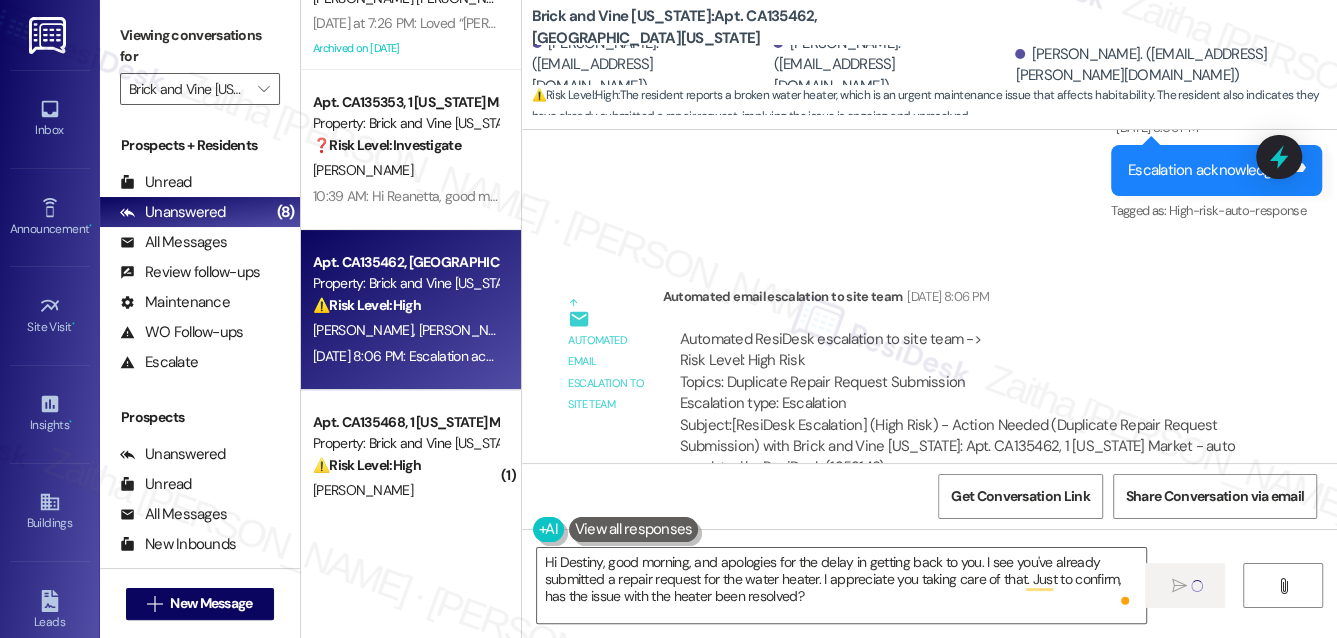 type 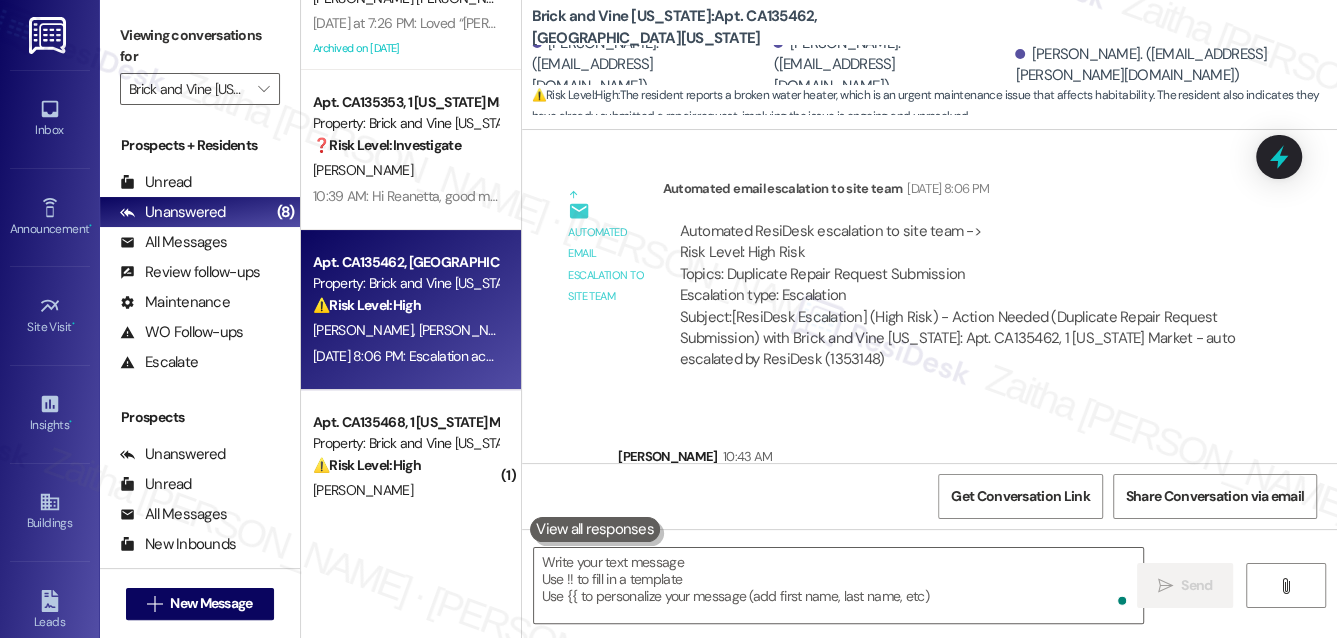 scroll, scrollTop: 20338, scrollLeft: 0, axis: vertical 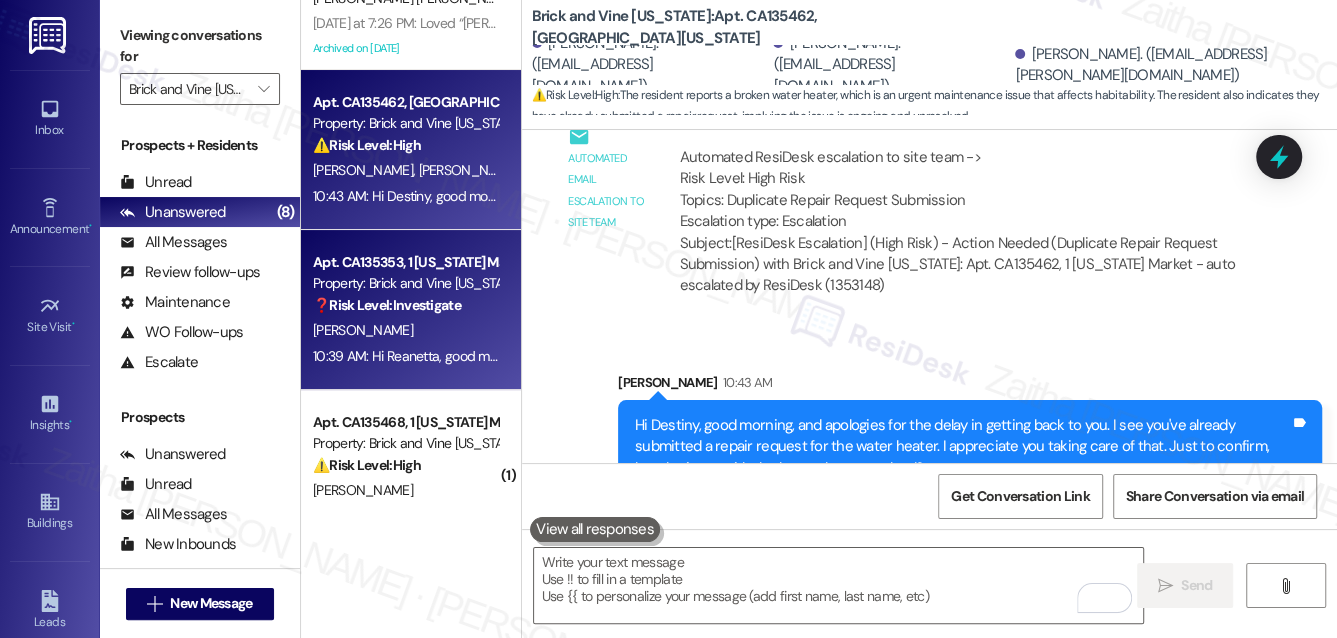 click on "[PERSON_NAME]" at bounding box center [405, 330] 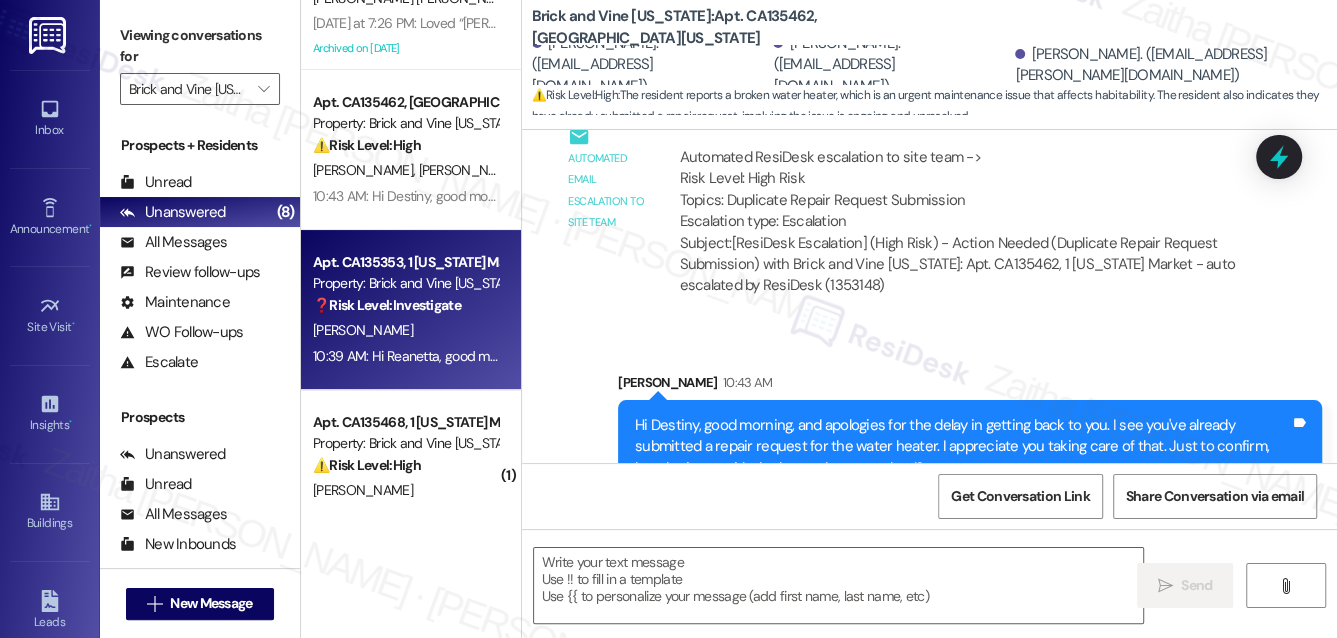 type on "Fetching suggested responses. Please feel free to read through the conversation in the meantime." 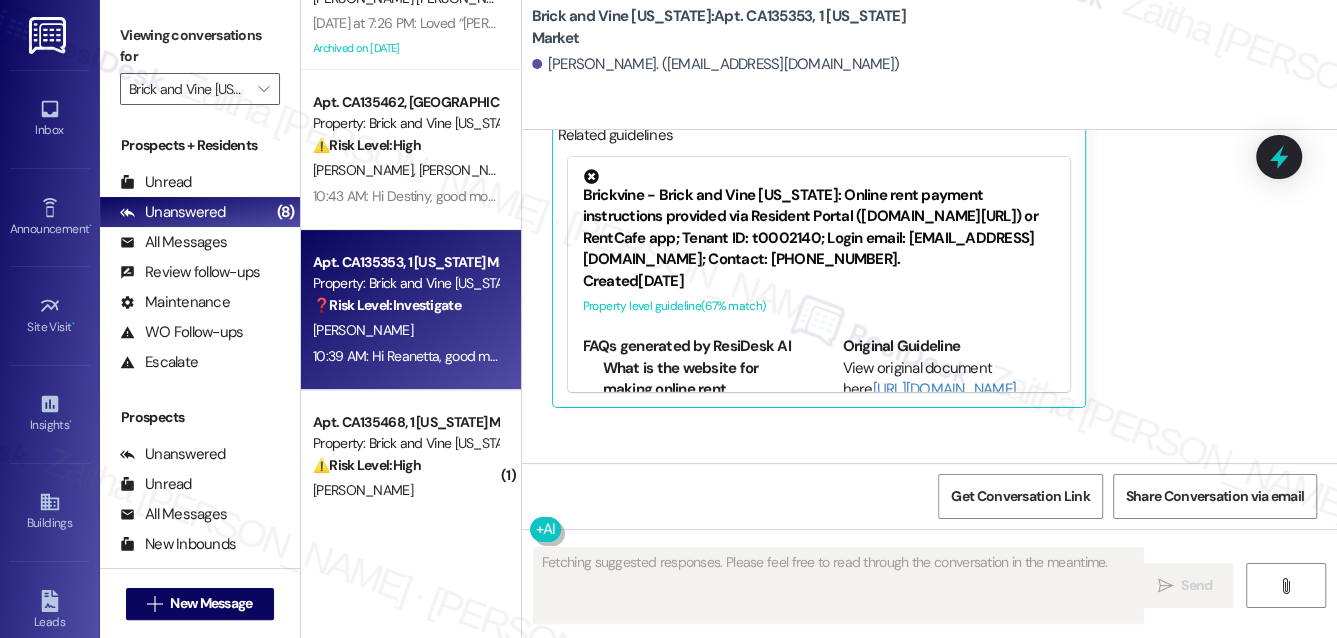 scroll, scrollTop: 28008, scrollLeft: 0, axis: vertical 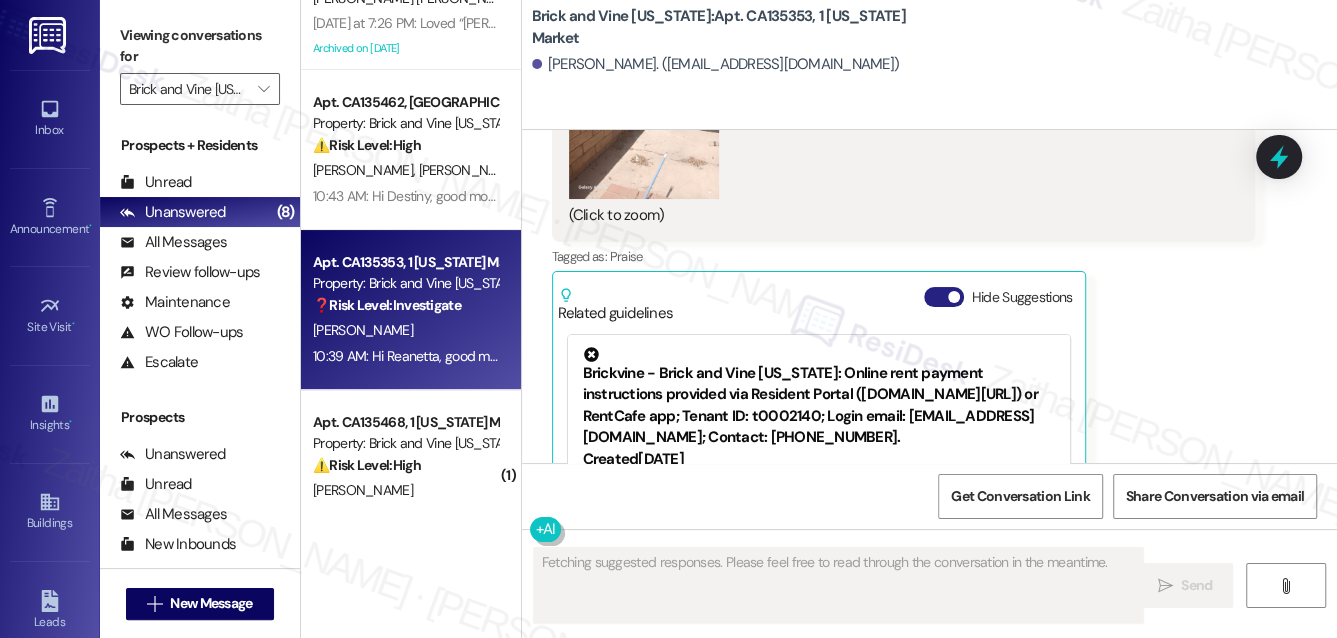 click on "Hide Suggestions" at bounding box center (944, 297) 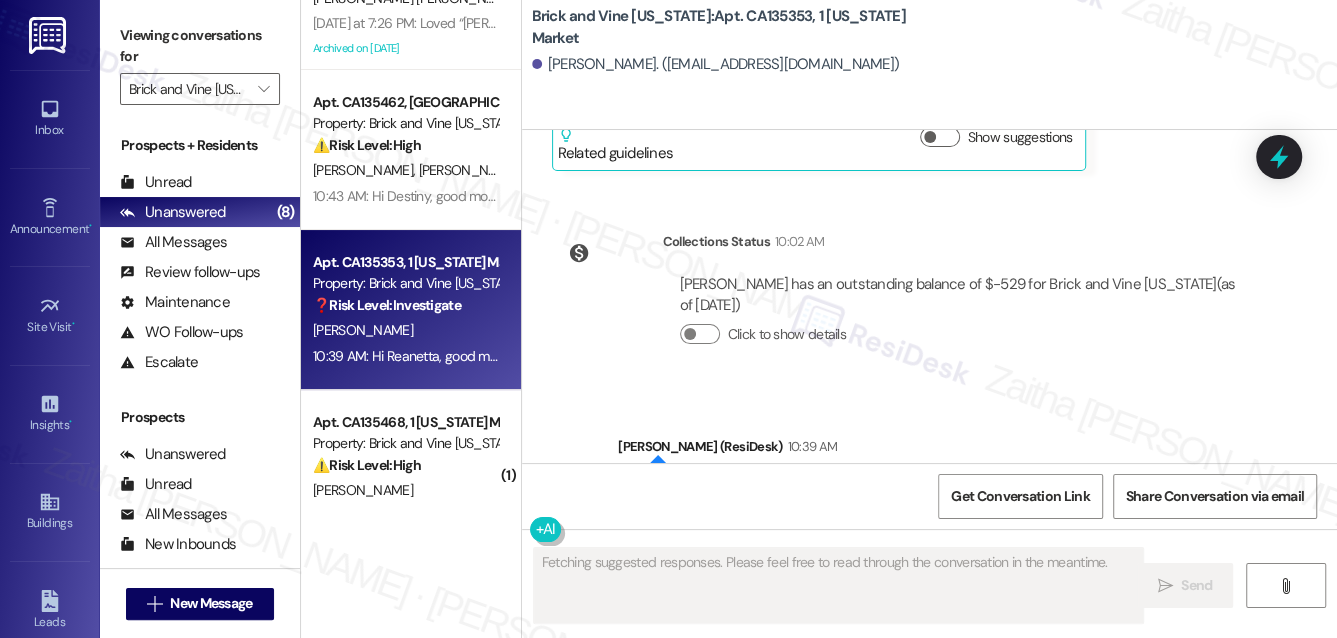 scroll, scrollTop: 28170, scrollLeft: 0, axis: vertical 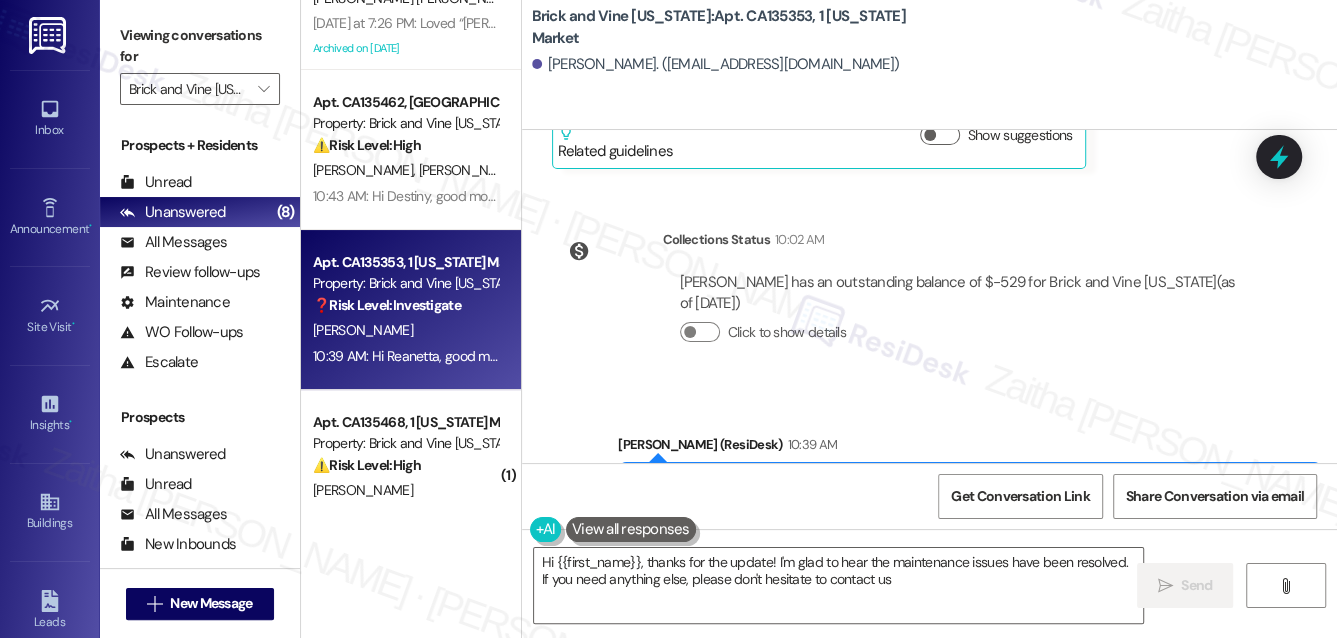 type on "Hi {{first_name}}, thanks for the update! I'm glad to hear the maintenance issues have been resolved. If you need anything else, please don't hesitate to contact us!" 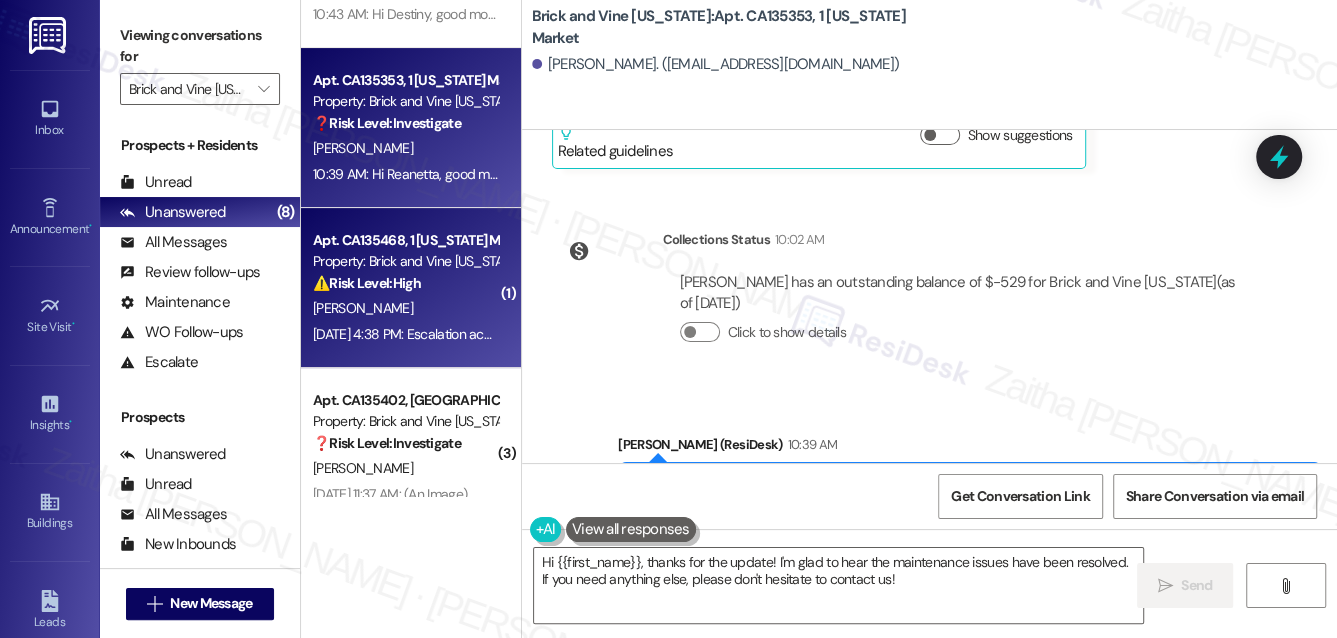 click on "[PERSON_NAME]" at bounding box center [405, 308] 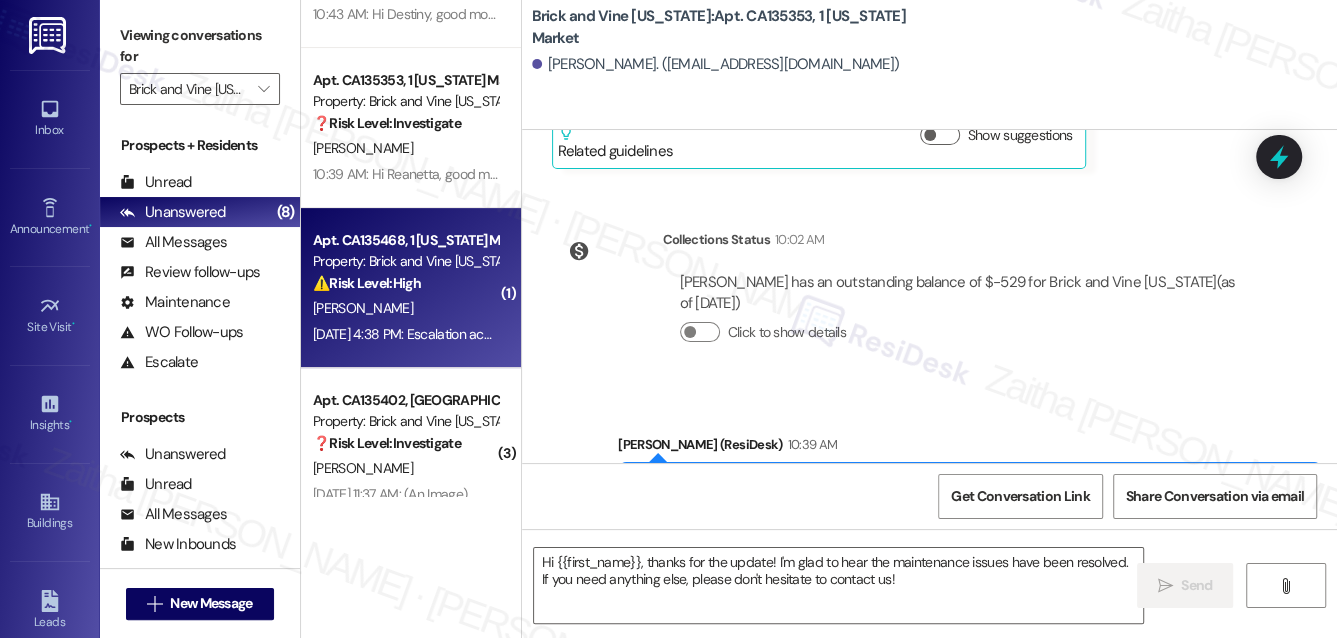 type on "Fetching suggested responses. Please feel free to read through the conversation in the meantime." 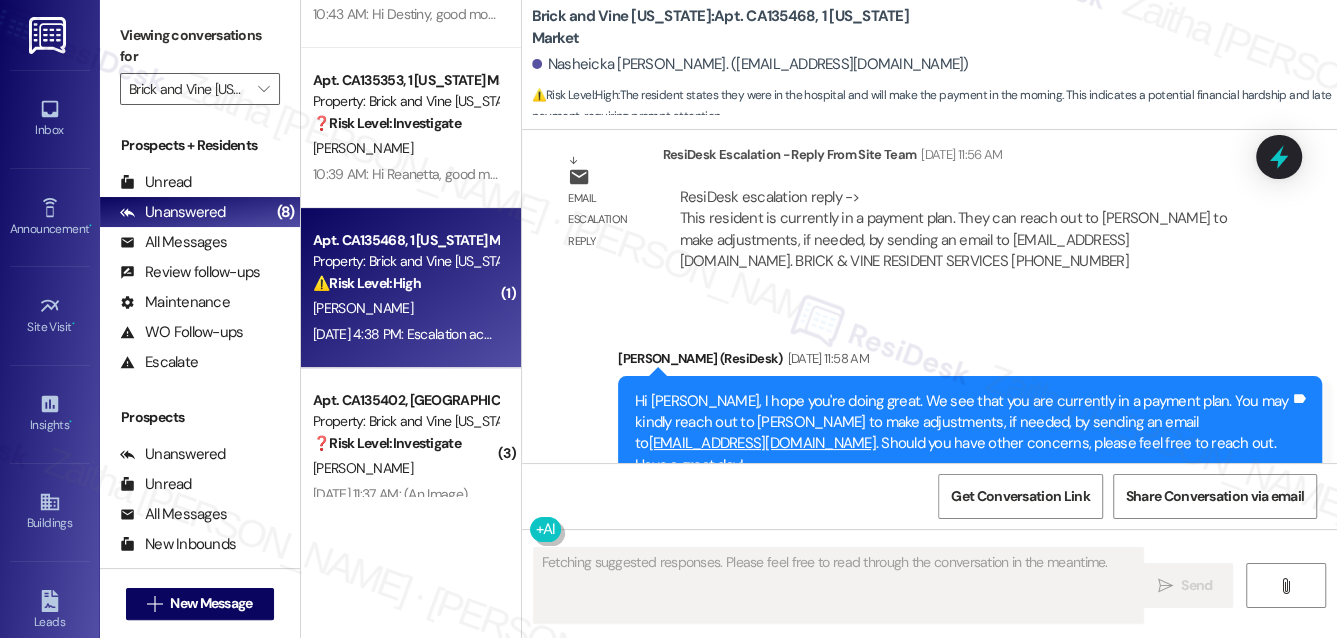 scroll, scrollTop: 7237, scrollLeft: 0, axis: vertical 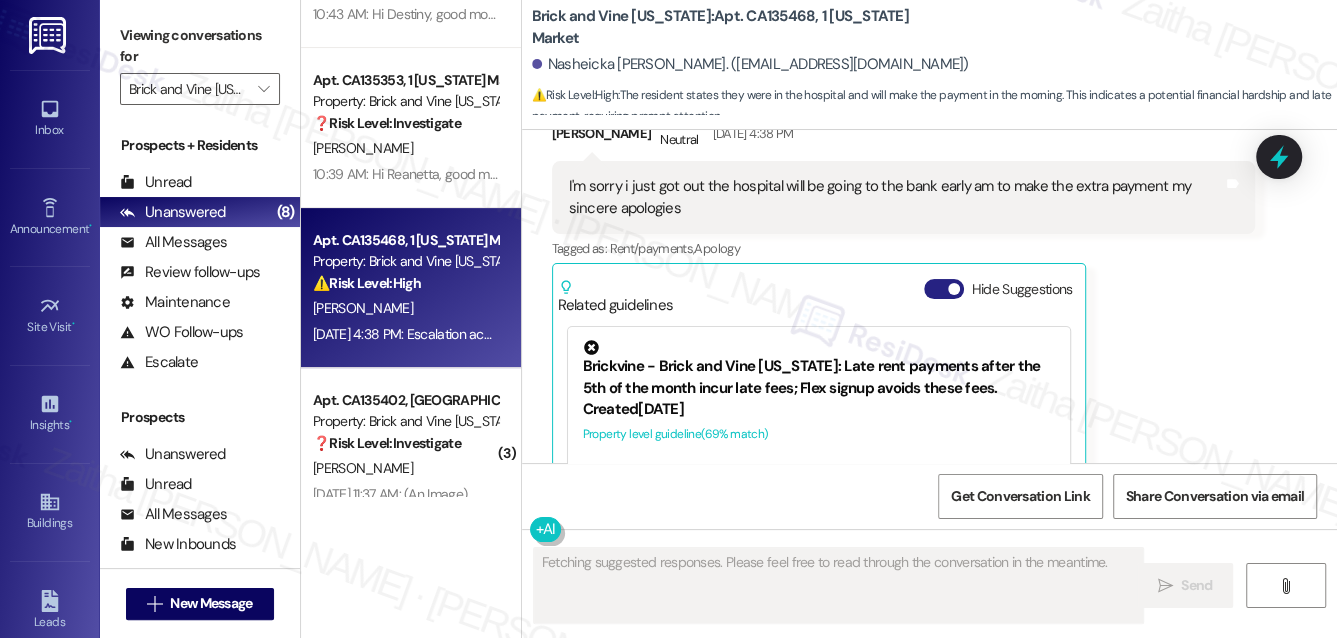 click on "Hide Suggestions" at bounding box center [944, 289] 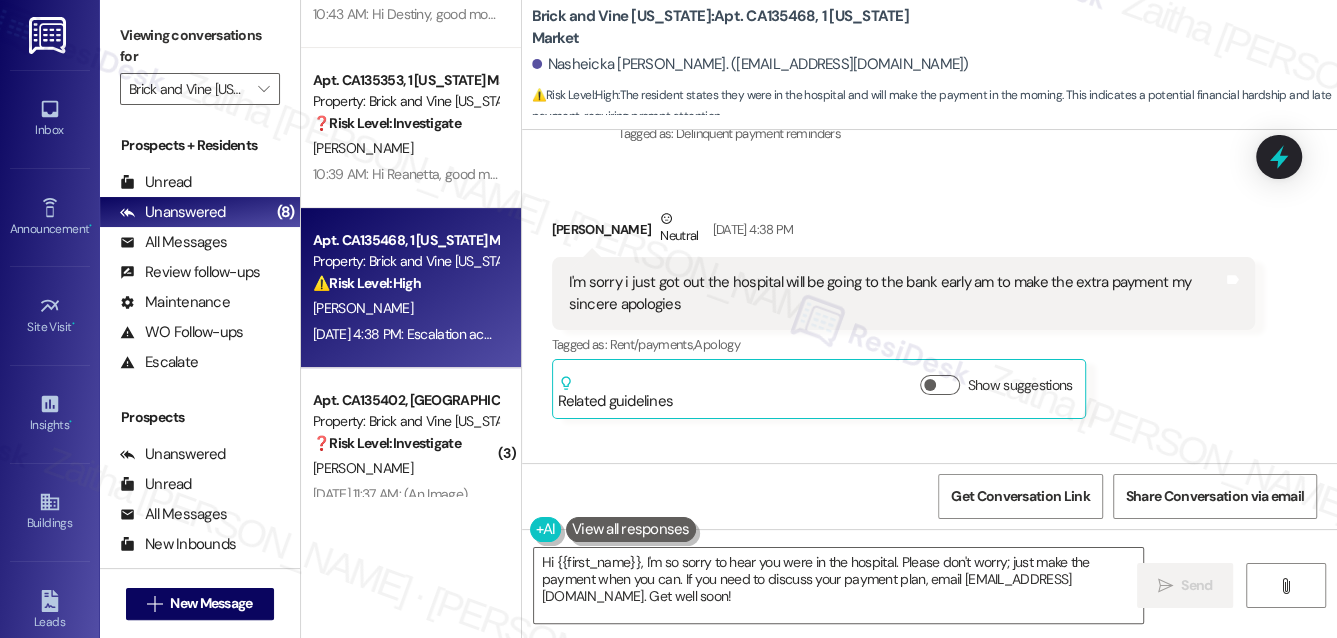 scroll, scrollTop: 7146, scrollLeft: 0, axis: vertical 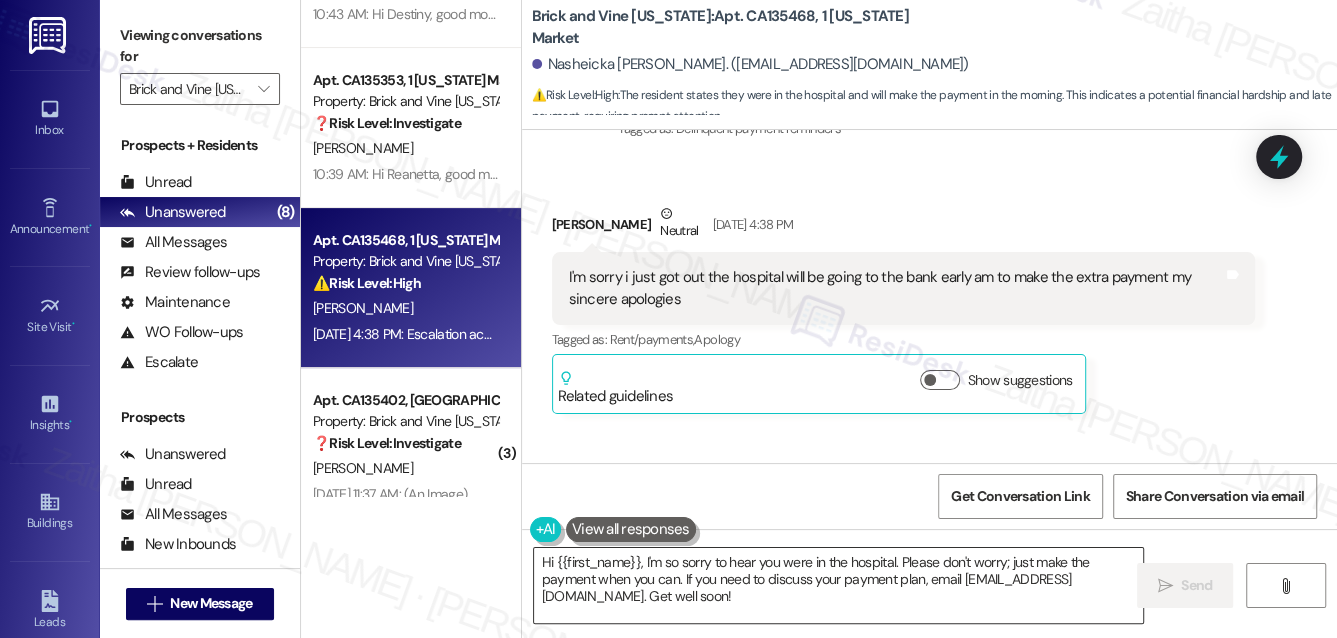 click on "Hi {{first_name}}, I'm so sorry to hear you were in the hospital. Please don't worry; just make the payment when you can. If you need to discuss your payment plan, email support@brickvine.com. Get well soon!" at bounding box center (839, 585) 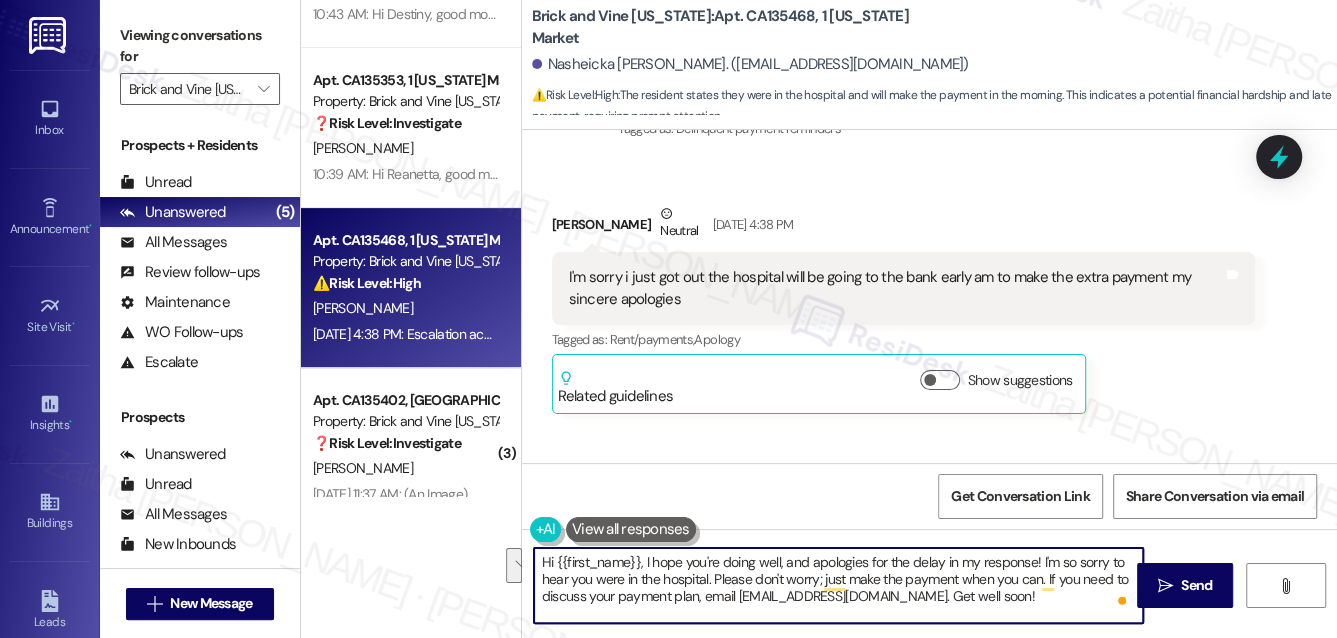 drag, startPoint x: 712, startPoint y: 578, endPoint x: 981, endPoint y: 596, distance: 269.60156 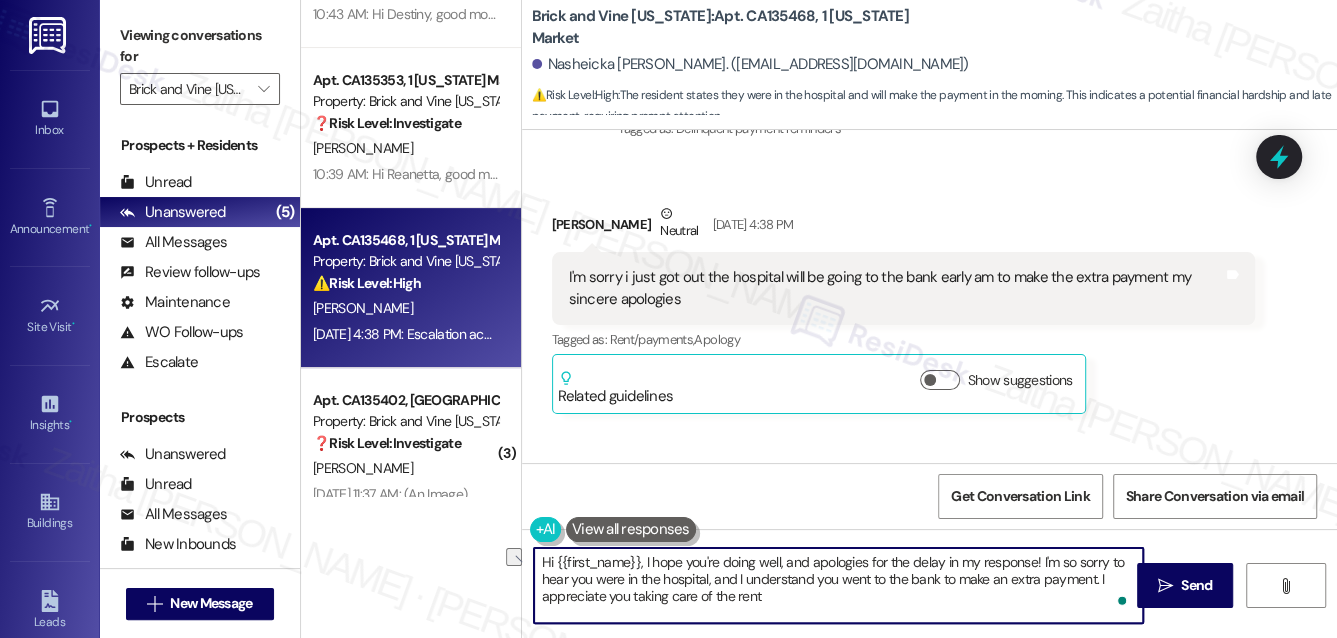 drag, startPoint x: 717, startPoint y: 593, endPoint x: 810, endPoint y: 594, distance: 93.00538 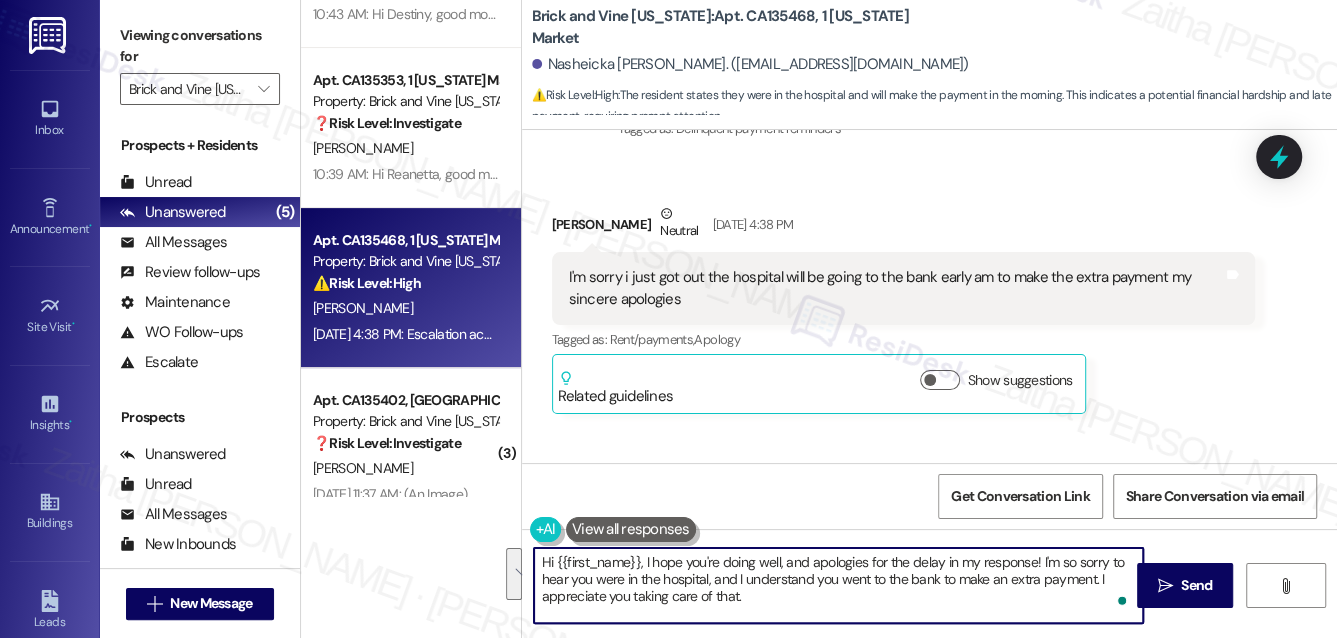 drag, startPoint x: 541, startPoint y: 562, endPoint x: 744, endPoint y: 605, distance: 207.50421 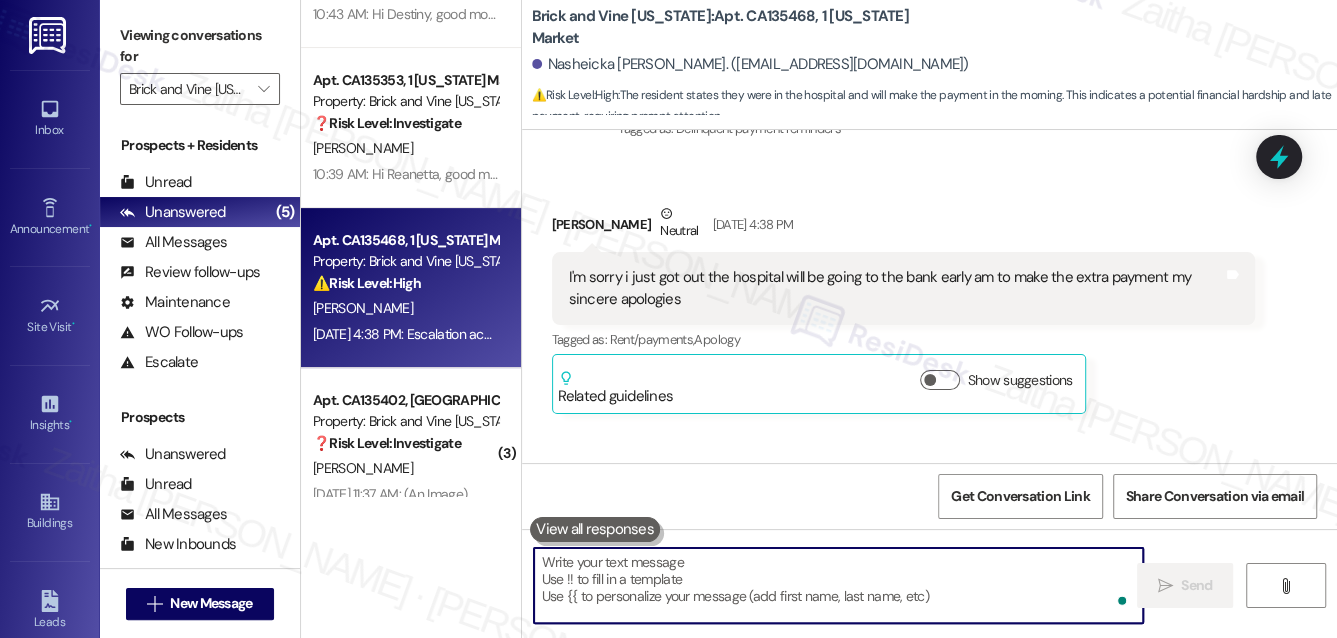 paste on "Hi {{first_name}}, I hope you're doing well, and my apologies for the delayed response. I’m so sorry to hear you were in the hospital, and I truly hope you’re feeling better now. I also understand you went to the bank to make an extra payment. Thank you so much for taking care of that. It’s truly appreciated." 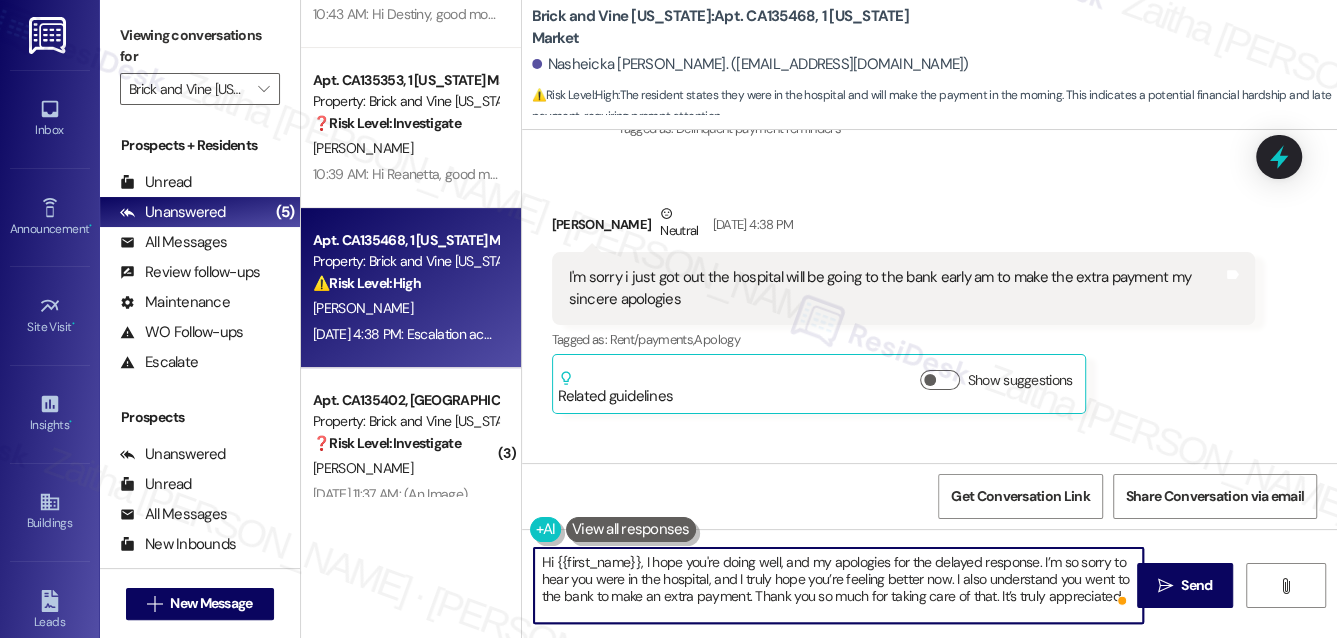 paste on "If you need anything else, please don’t hesitate to reach out. Enjoy your weekend!" 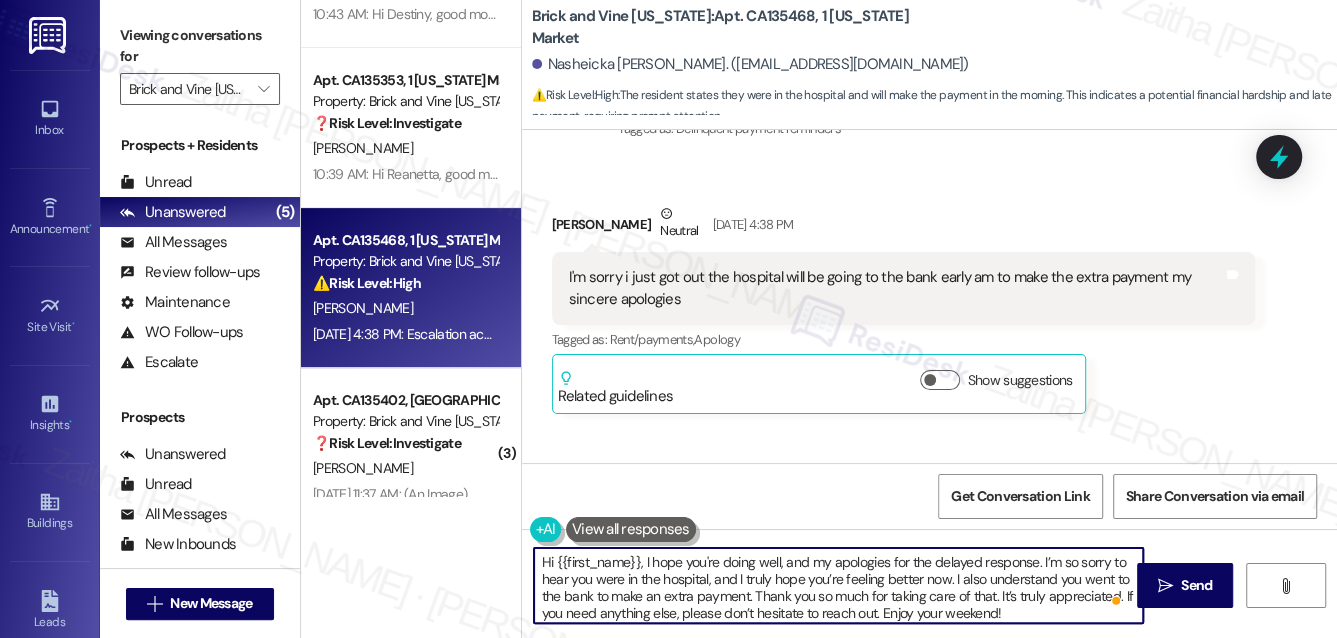 scroll, scrollTop: 2, scrollLeft: 0, axis: vertical 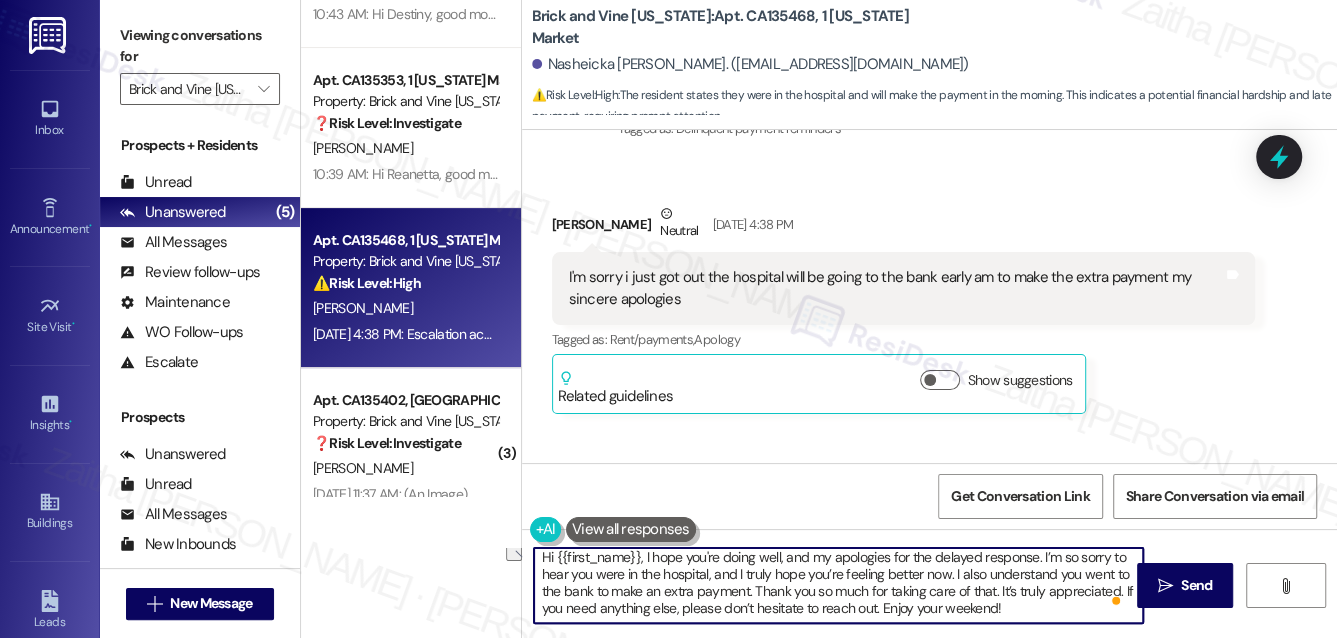 drag, startPoint x: 881, startPoint y: 611, endPoint x: 1005, endPoint y: 608, distance: 124.036285 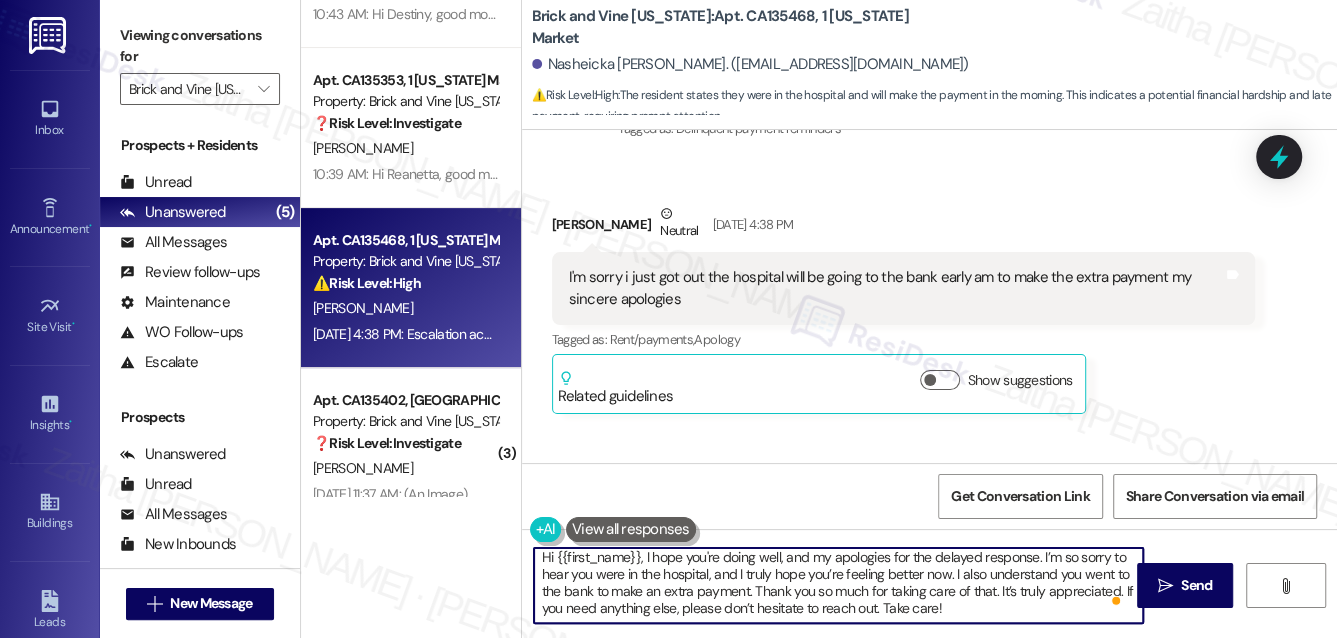 scroll, scrollTop: 0, scrollLeft: 0, axis: both 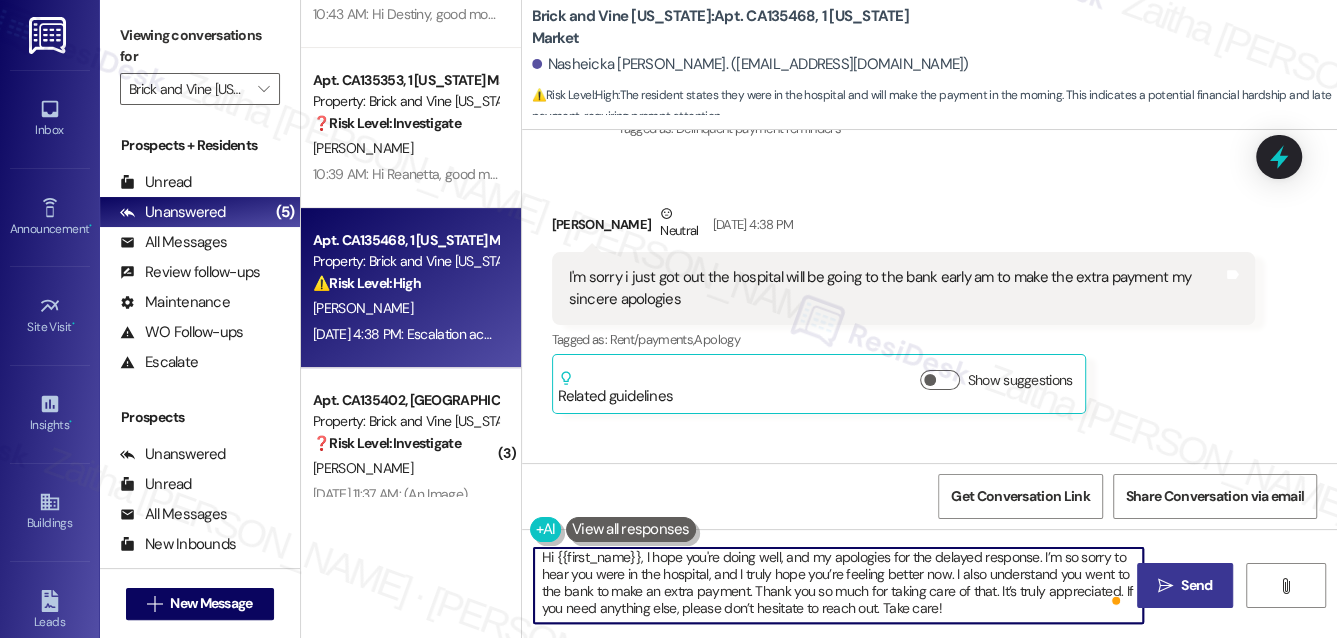 type on "Hi {{first_name}}, I hope you're doing well, and my apologies for the delayed response. I’m so sorry to hear you were in the hospital, and I truly hope you’re feeling better now. I also understand you went to the bank to make an extra payment. Thank you so much for taking care of that. It’s truly appreciated. If you need anything else, please don’t hesitate to reach out. Take care!" 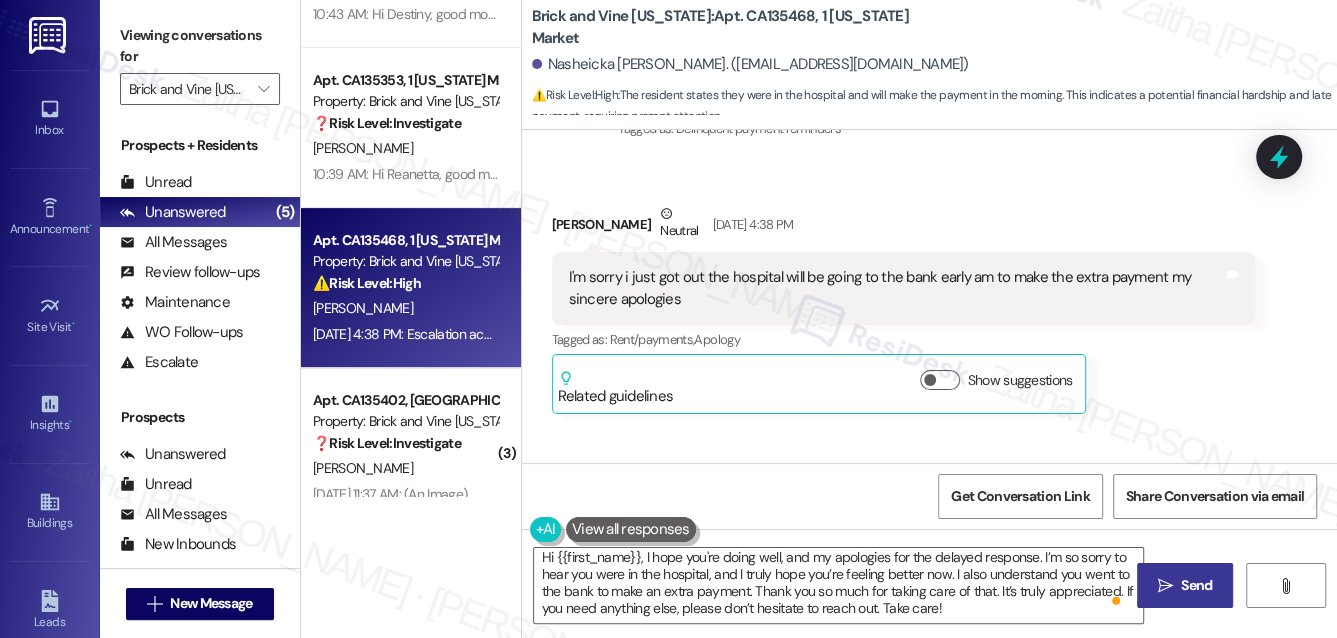 click on "Send" at bounding box center (1196, 585) 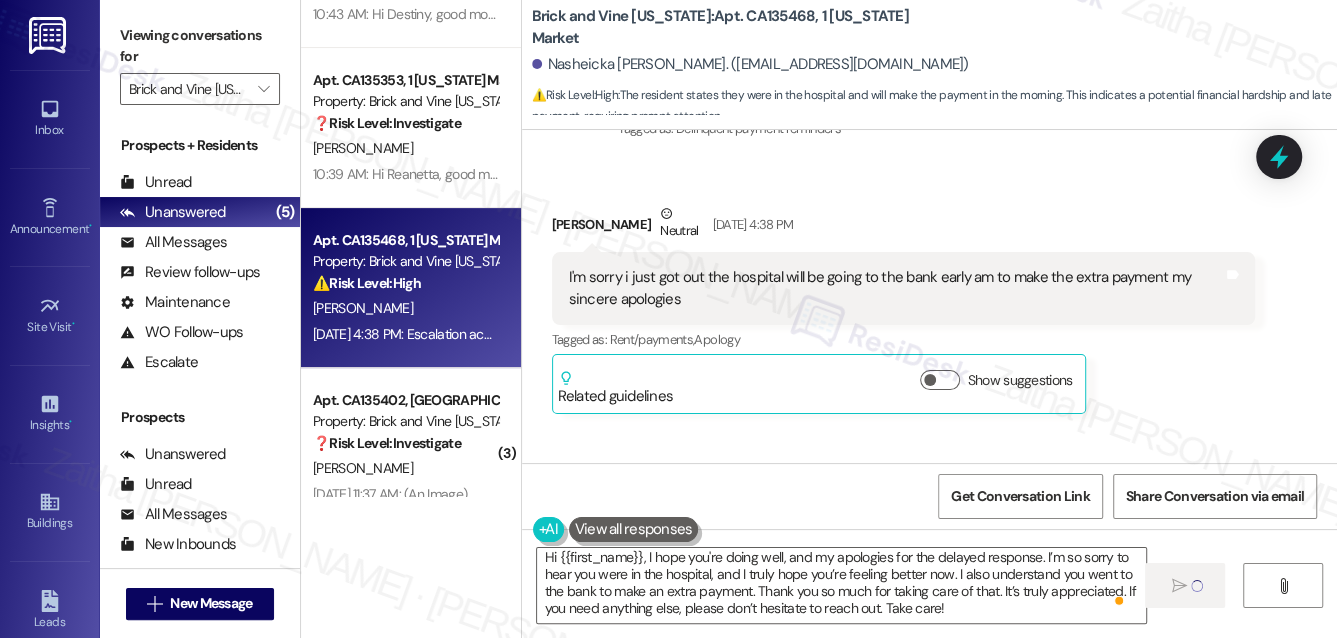 type 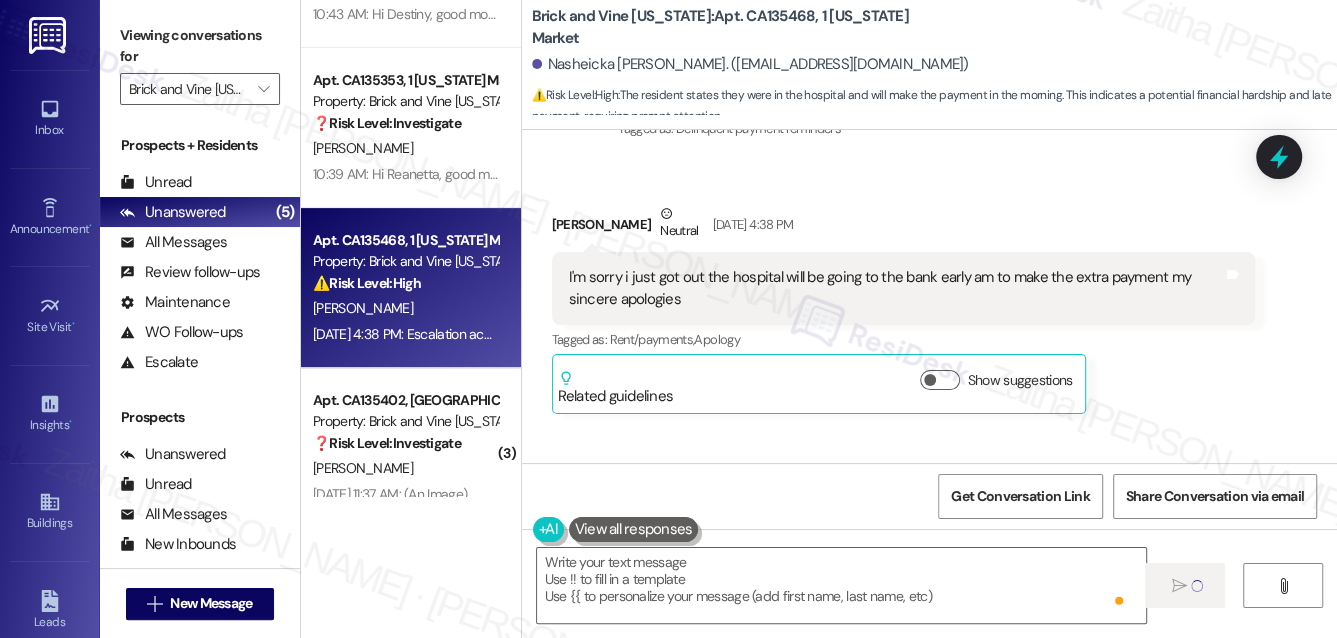 scroll, scrollTop: 0, scrollLeft: 0, axis: both 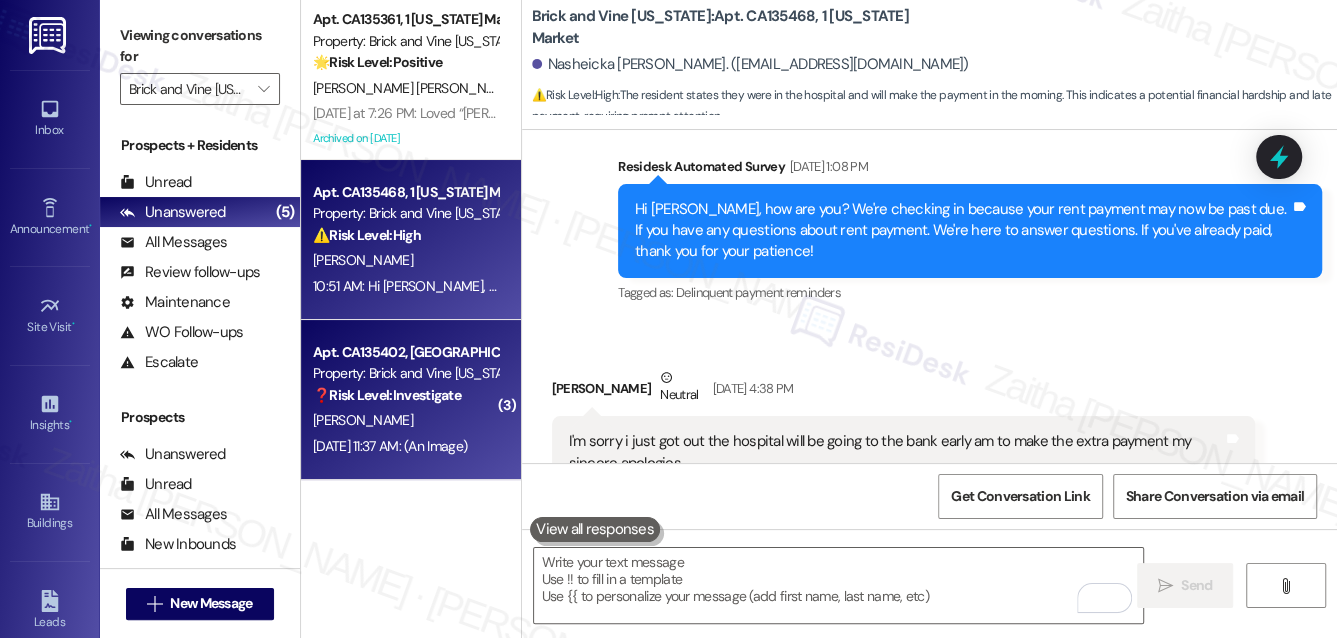click on "V. Lewis" at bounding box center (405, 420) 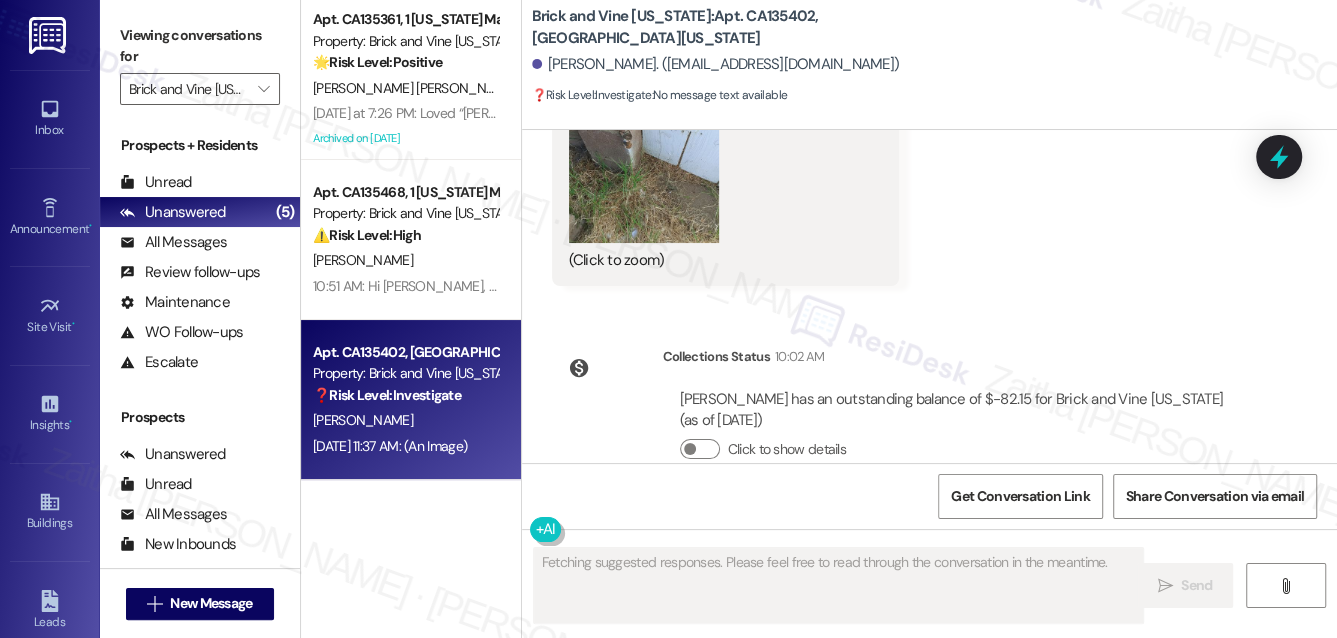scroll, scrollTop: 5688, scrollLeft: 0, axis: vertical 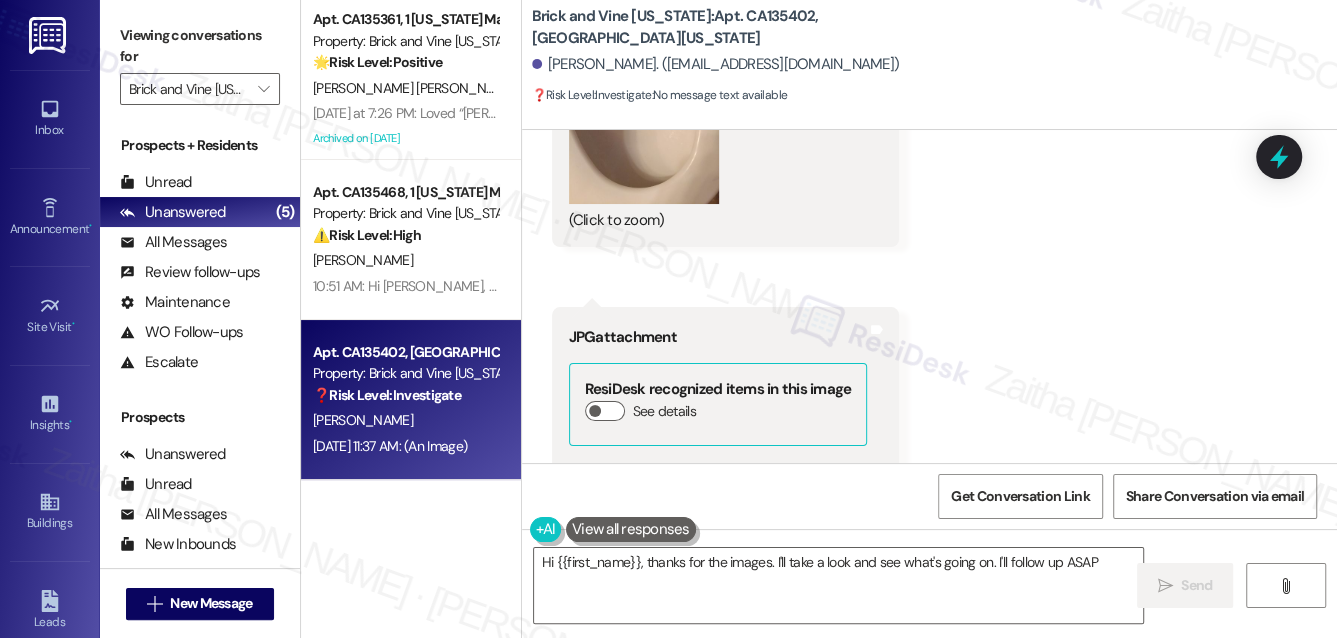 type on "Hi {{first_name}}, thanks for the images. I'll take a look and see what's going on. I'll follow up ASAP!" 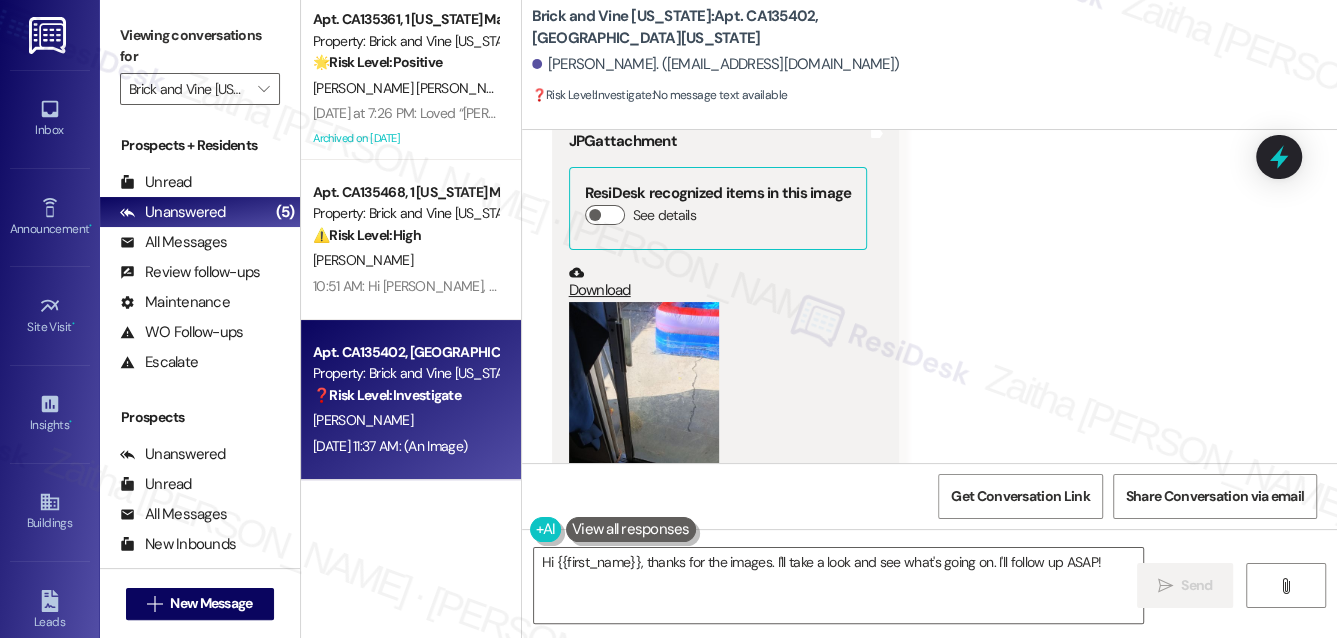 scroll, scrollTop: 4688, scrollLeft: 0, axis: vertical 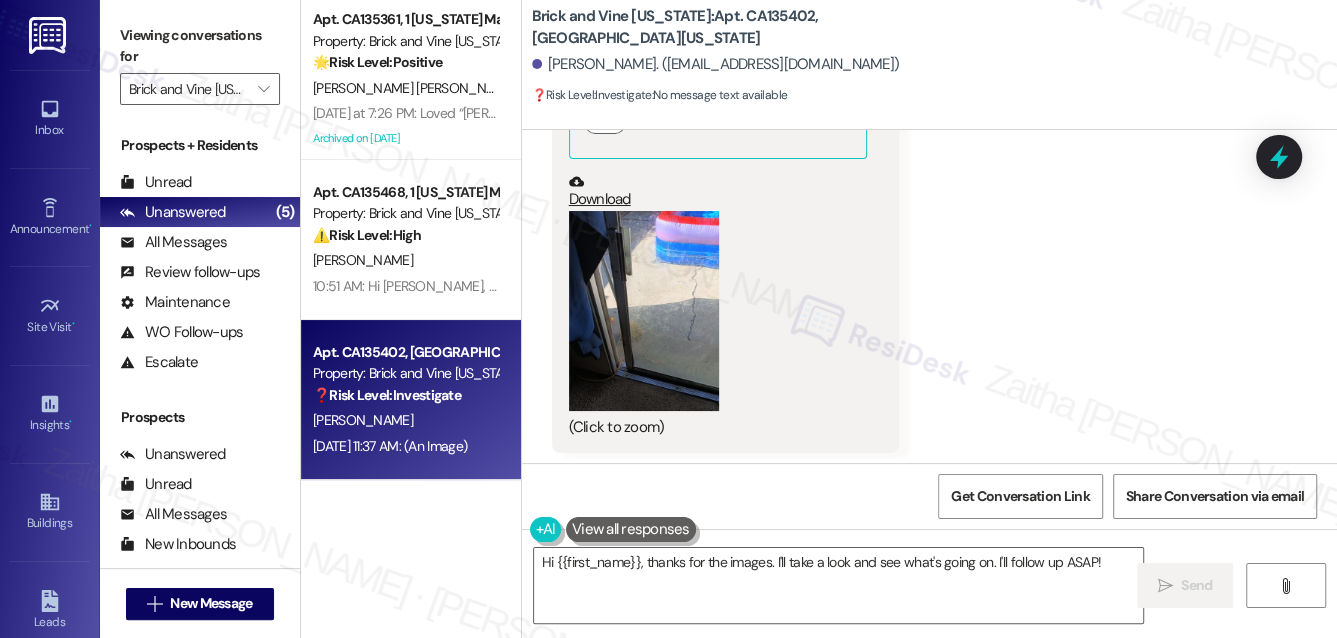 click at bounding box center (644, 311) 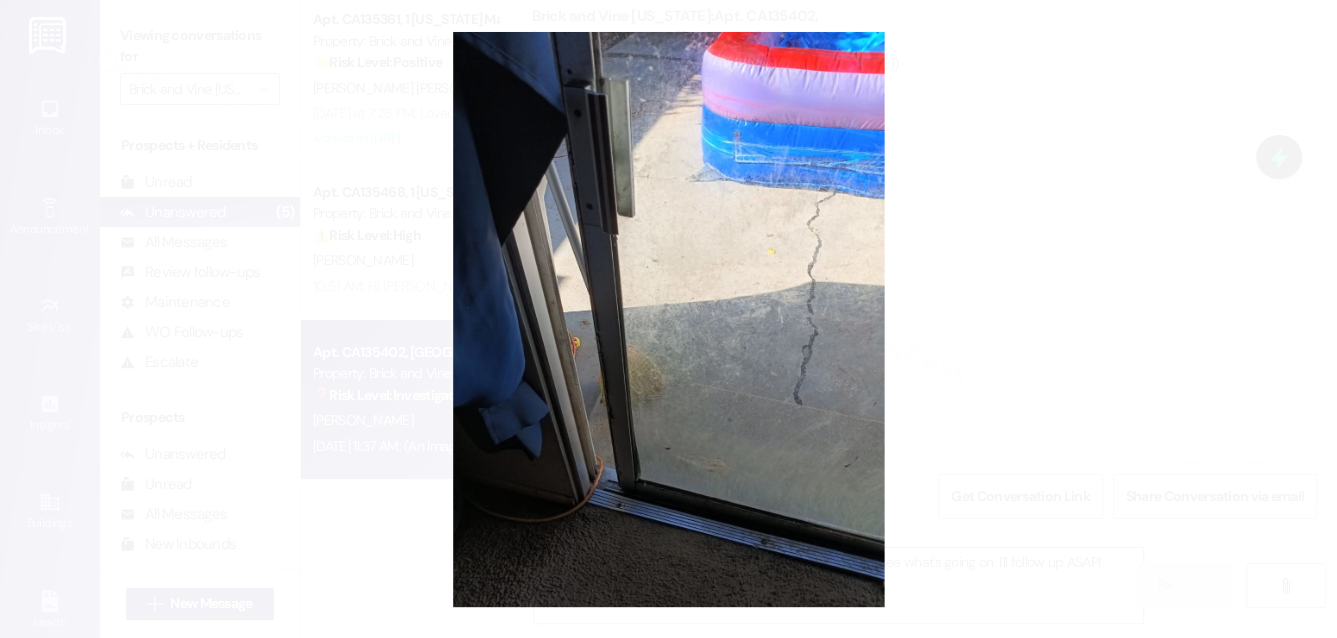 click at bounding box center [668, 319] 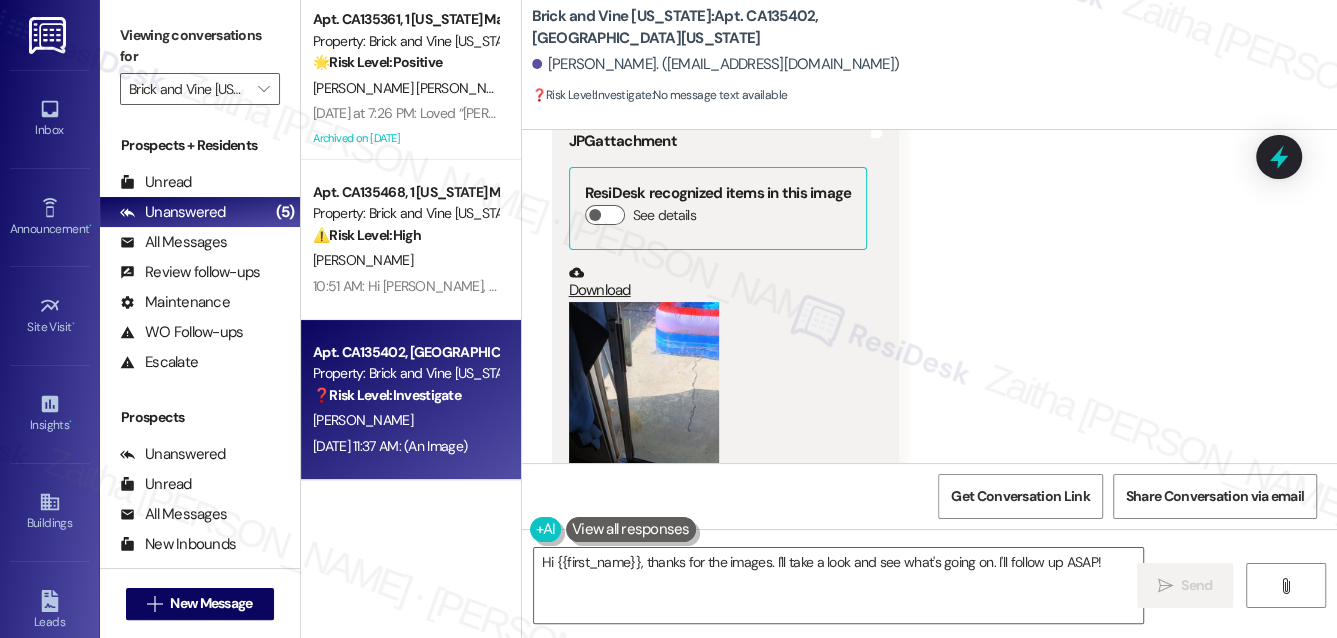 scroll, scrollTop: 4506, scrollLeft: 0, axis: vertical 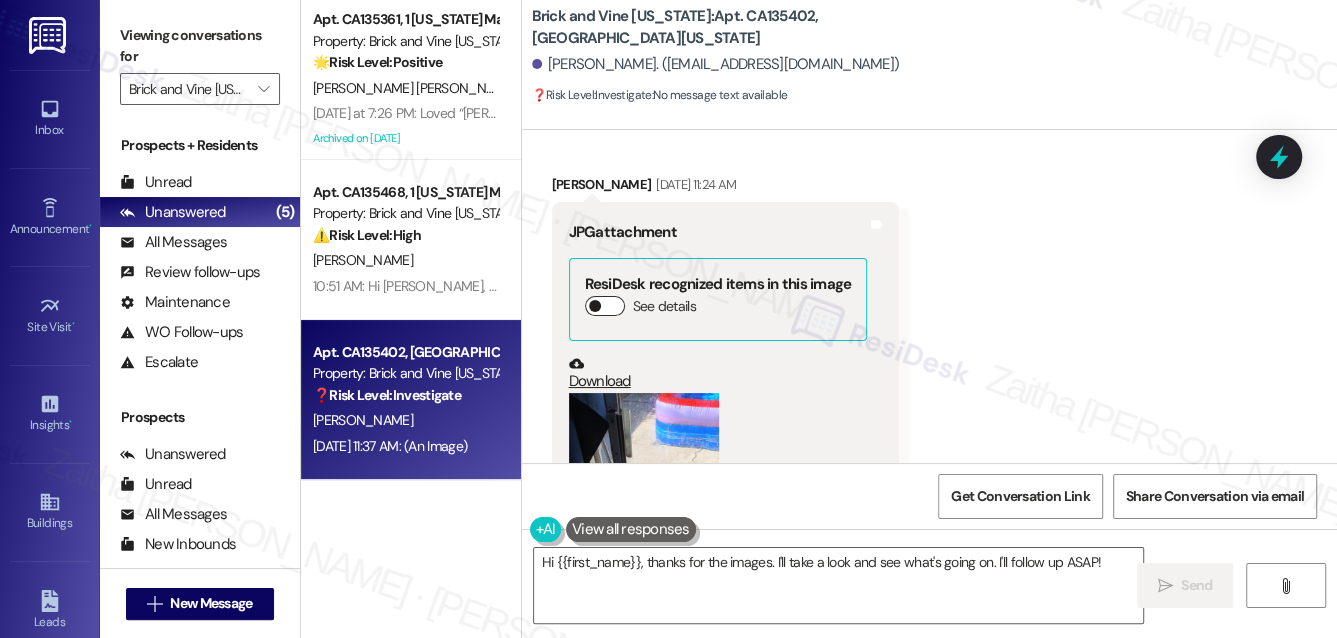 click on "See details" at bounding box center [605, 306] 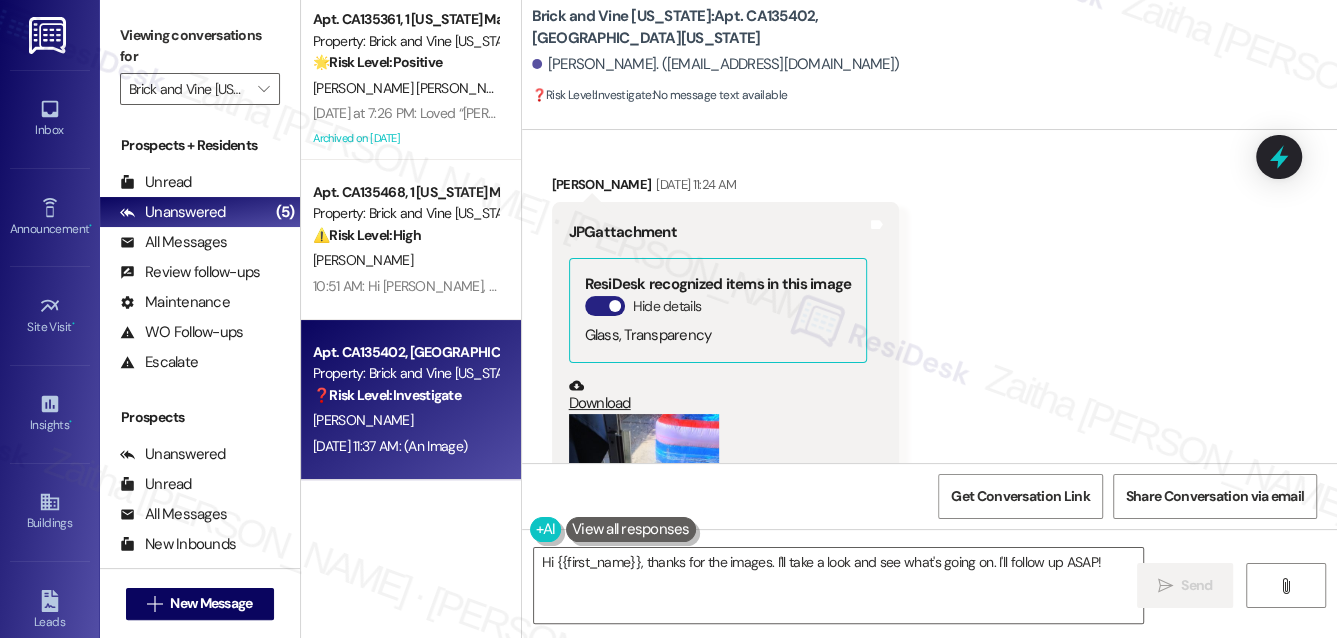 click on "Hide details" at bounding box center (605, 306) 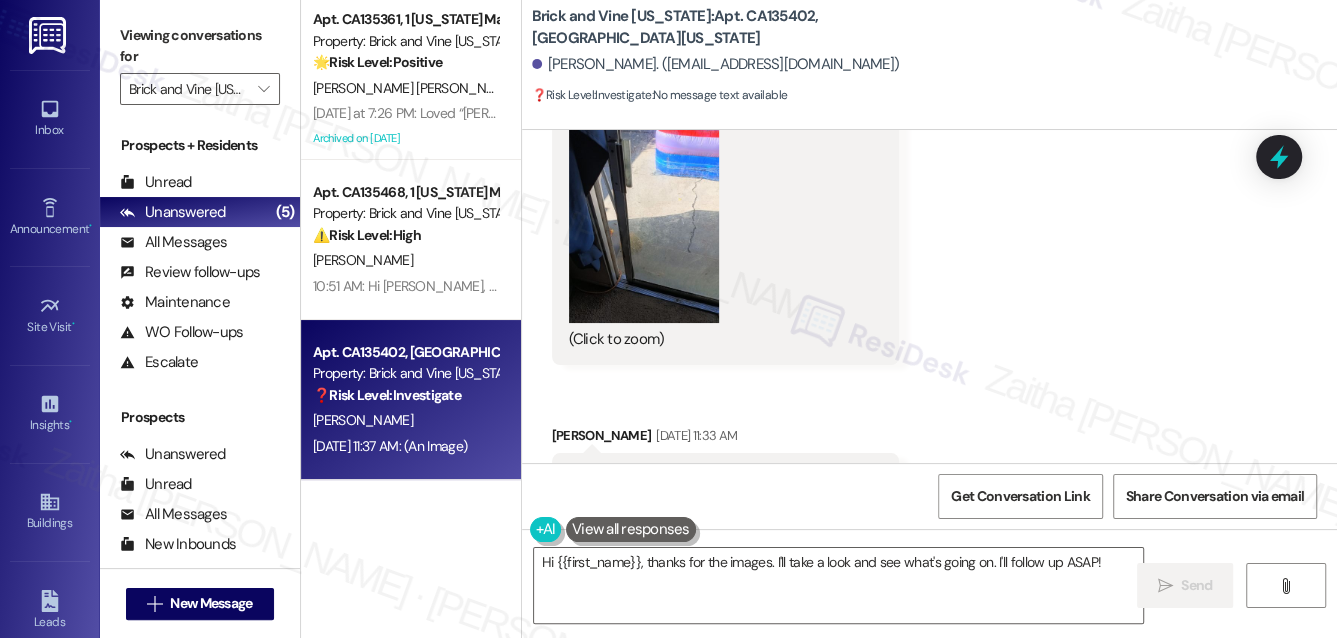 scroll, scrollTop: 4779, scrollLeft: 0, axis: vertical 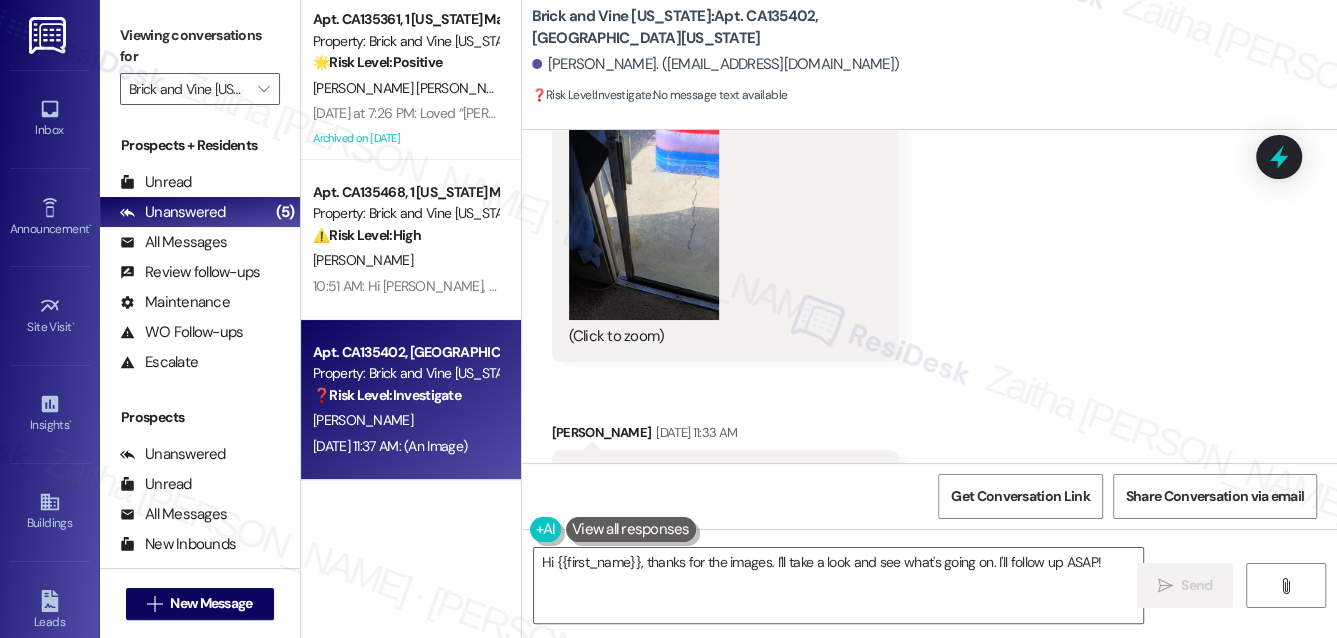 click at bounding box center (644, 220) 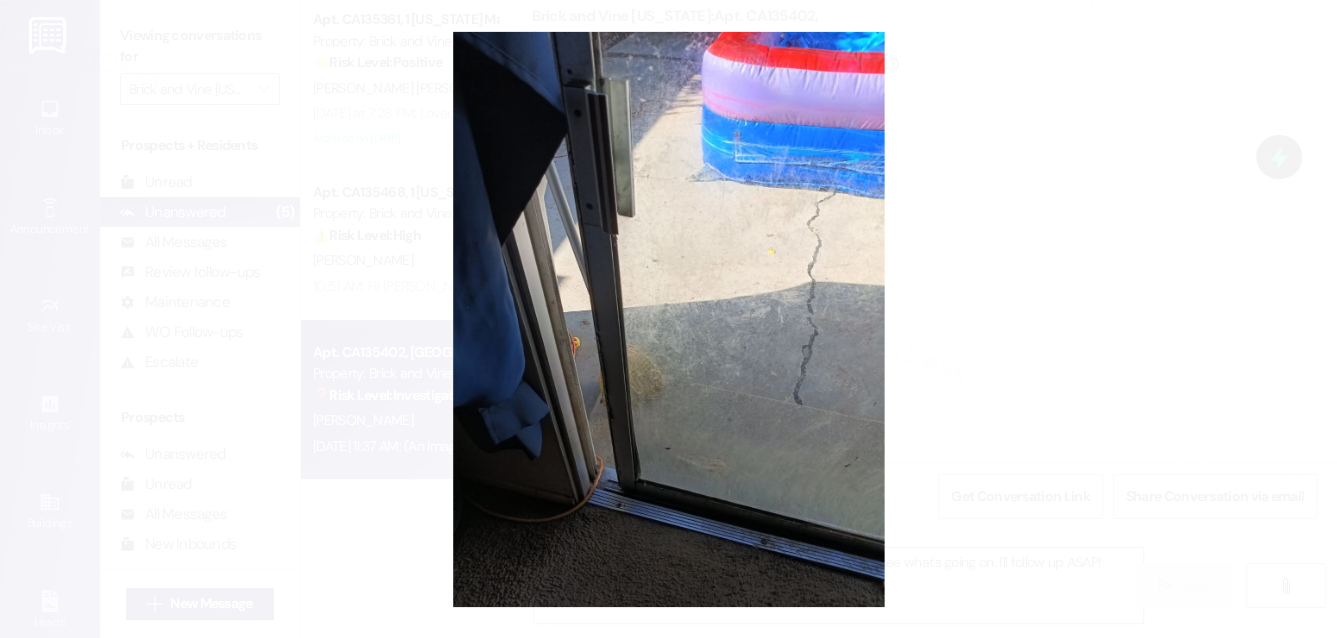 click at bounding box center (668, 319) 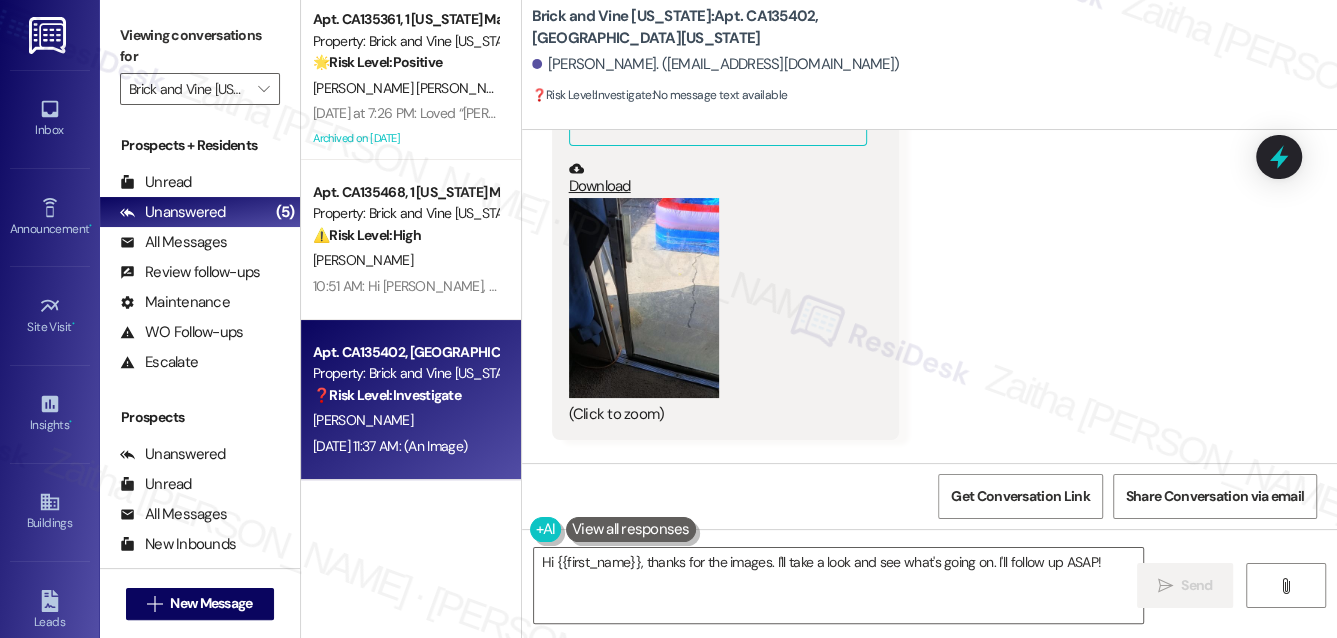 scroll, scrollTop: 4688, scrollLeft: 0, axis: vertical 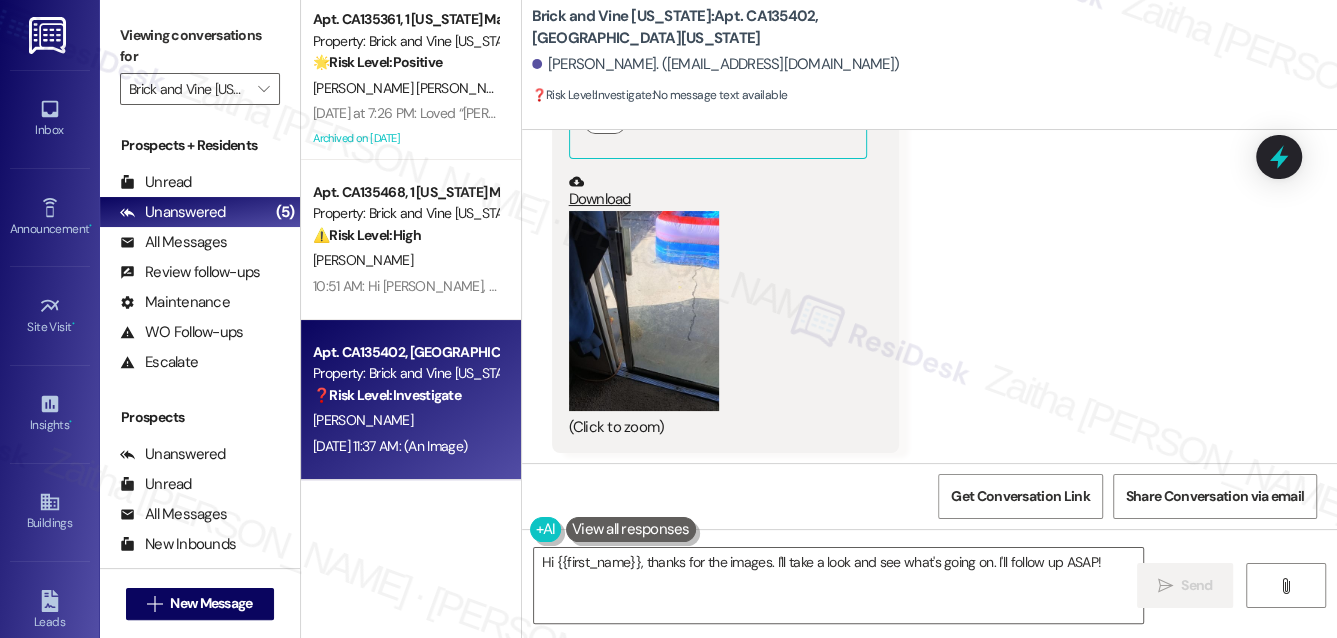 click at bounding box center [644, 311] 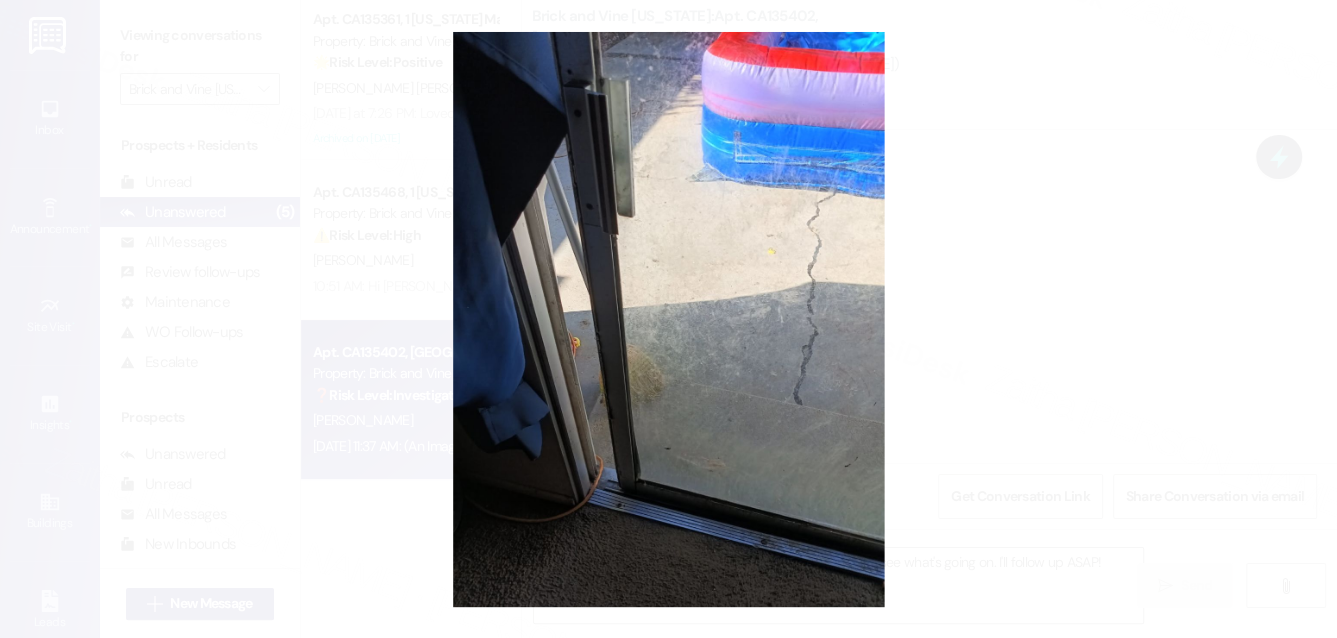 click at bounding box center (668, 319) 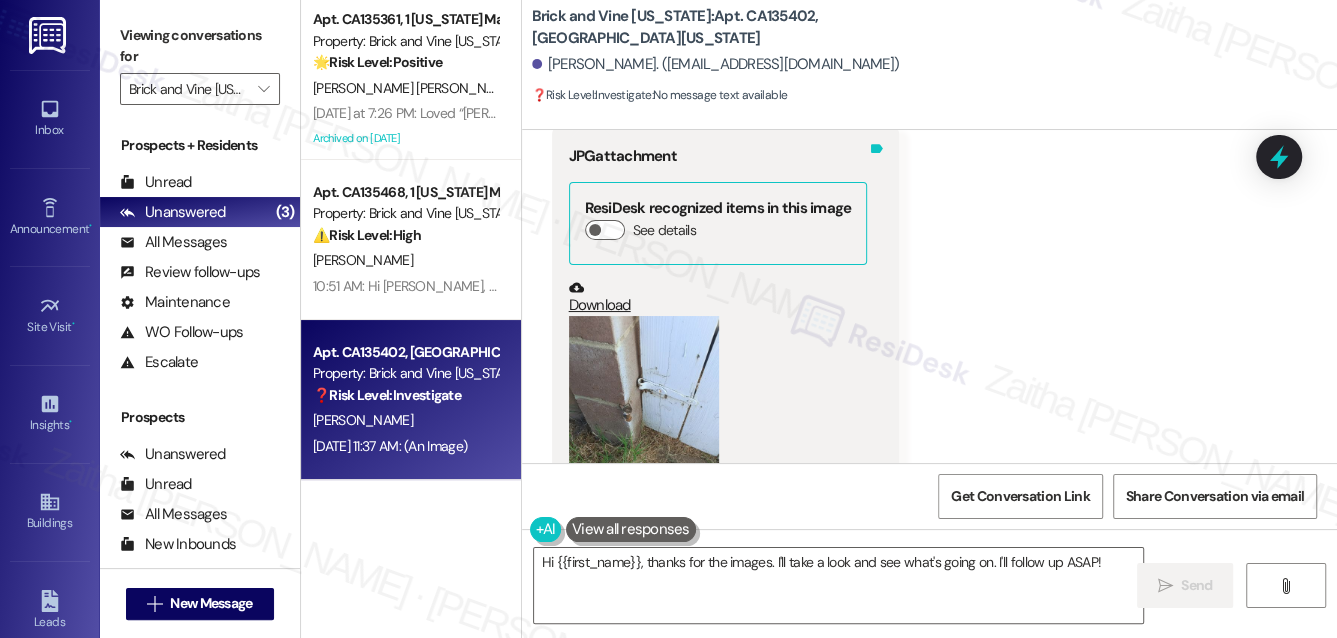 scroll, scrollTop: 5688, scrollLeft: 0, axis: vertical 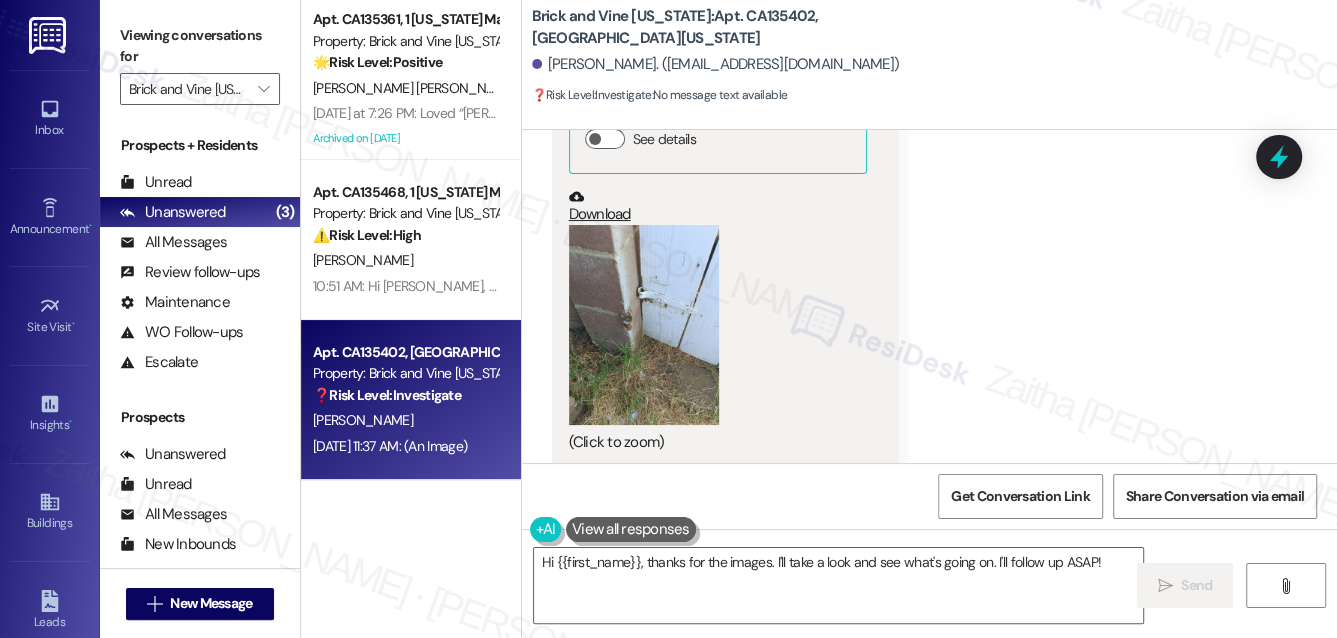 click at bounding box center (644, 325) 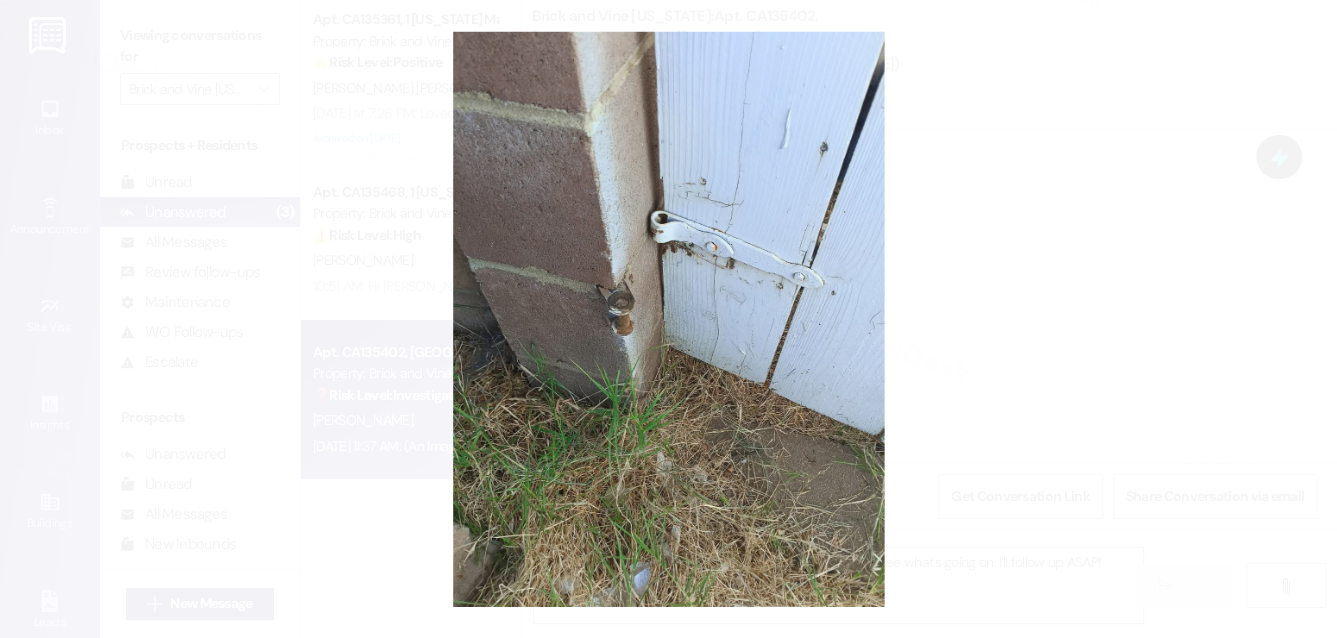 click at bounding box center [668, 319] 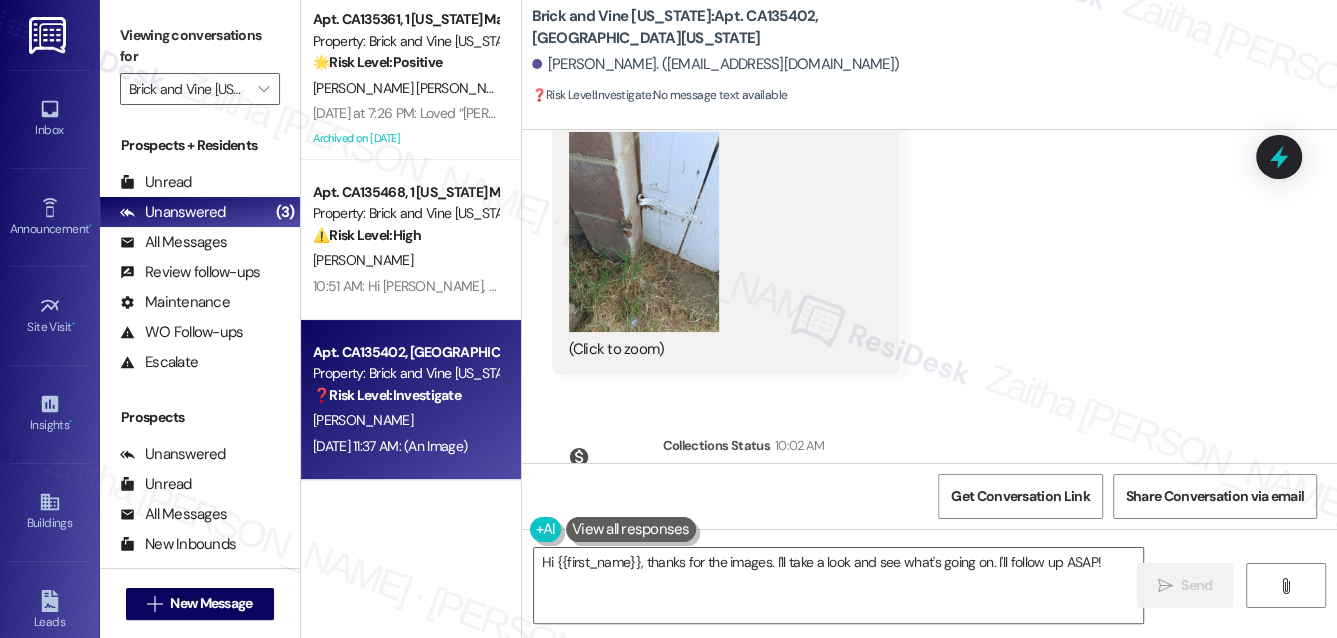 scroll, scrollTop: 5870, scrollLeft: 0, axis: vertical 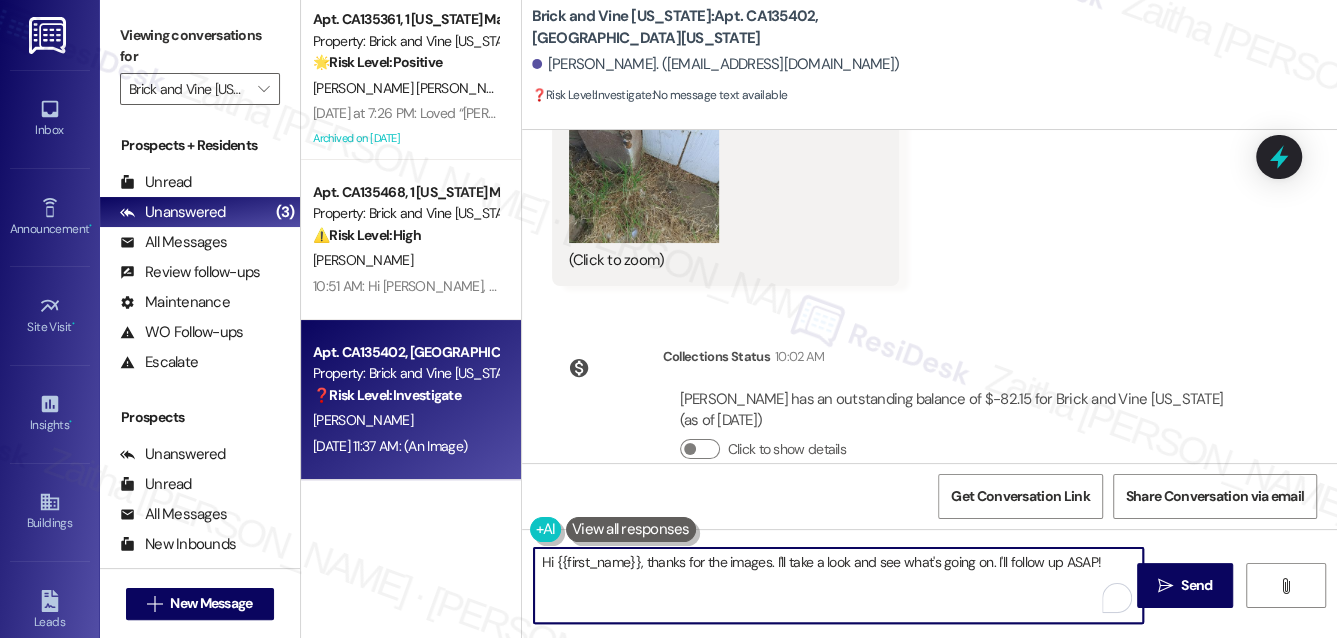 drag, startPoint x: 773, startPoint y: 556, endPoint x: 897, endPoint y: 567, distance: 124.486946 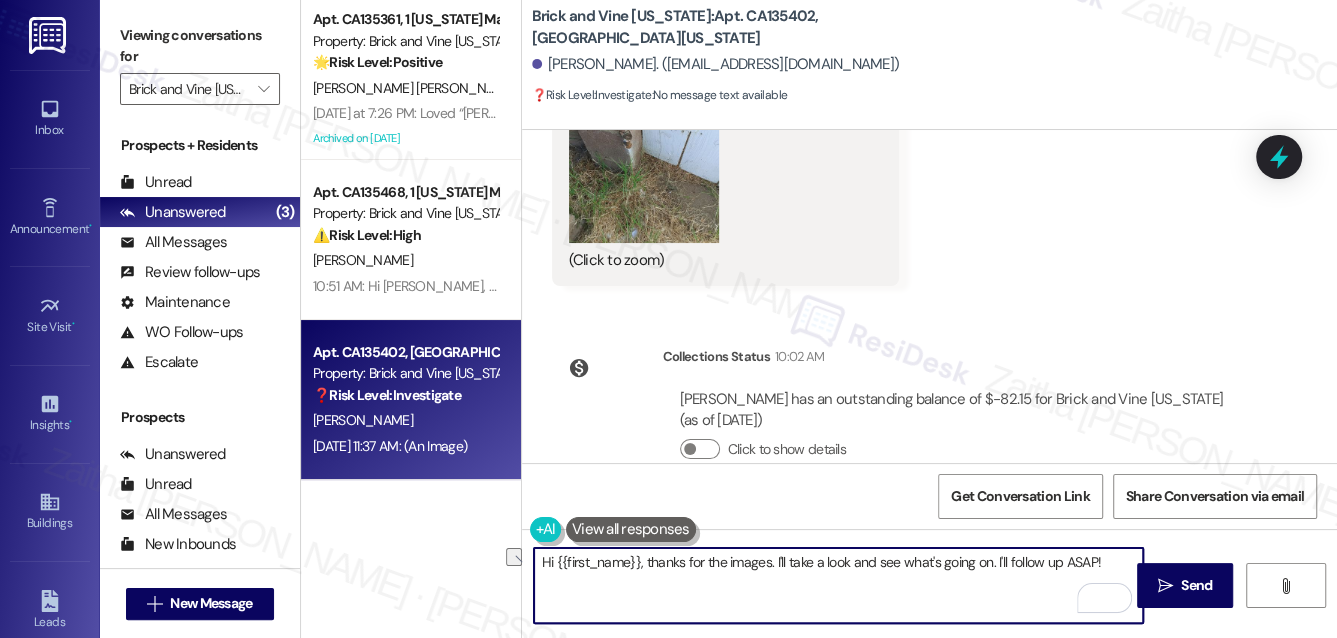 drag, startPoint x: 542, startPoint y: 559, endPoint x: 1101, endPoint y: 562, distance: 559.00806 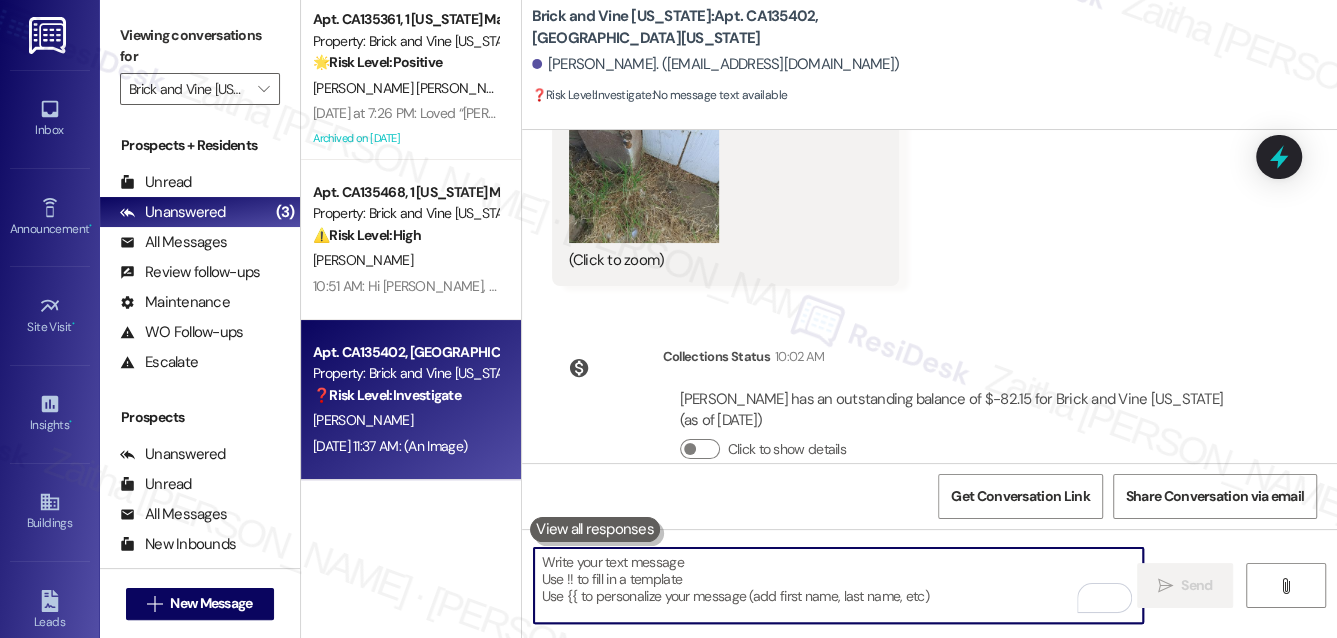 paste on "Hi {{first_name}}, thank you for sending these photos. I appreciate you taking the time to share them. To better assist you, could you please confirm if these are current issues you’re requesting help with?" 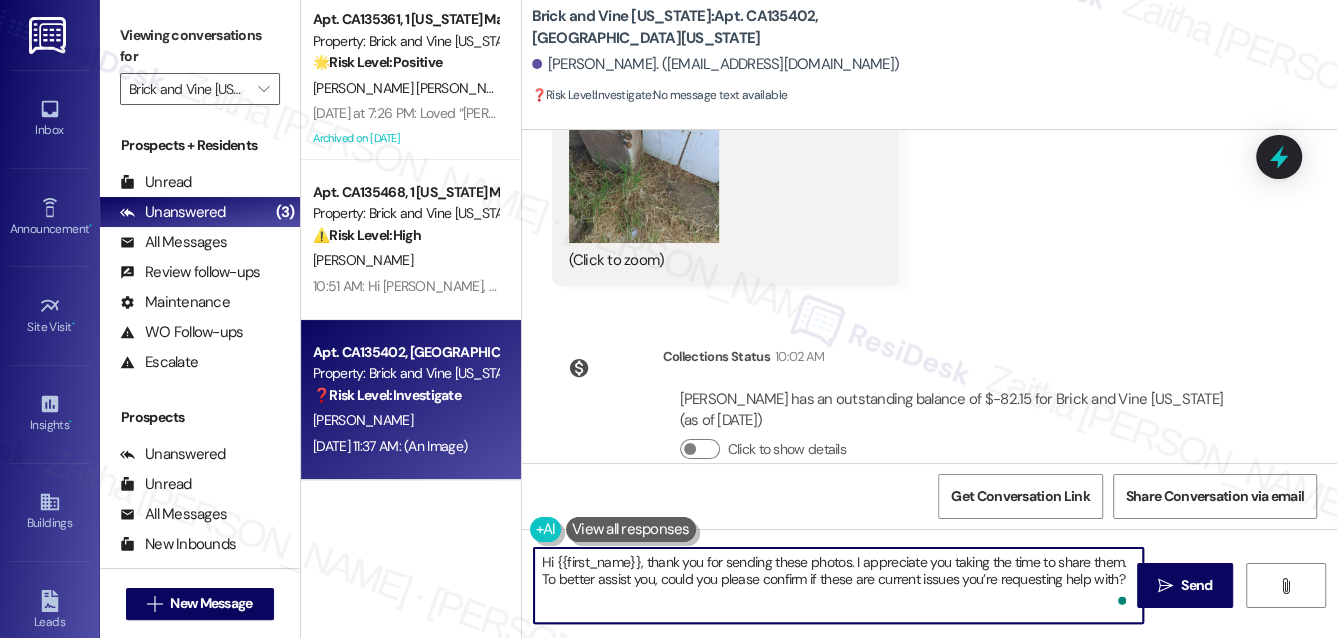 click on "Hi {{first_name}}, thank you for sending these photos. I appreciate you taking the time to share them. To better assist you, could you please confirm if these are current issues you’re requesting help with?" at bounding box center (839, 585) 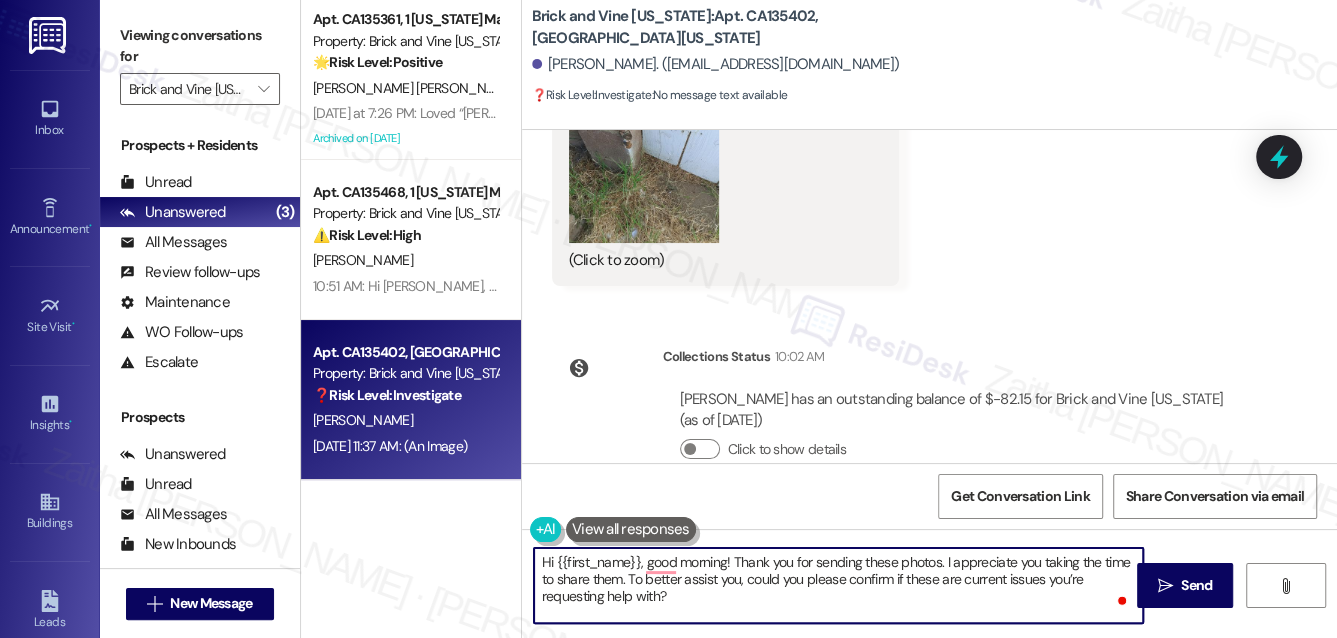 click on "Hi {{first_name}}, good morning! Thank you for sending these photos. I appreciate you taking the time to share them. To better assist you, could you please confirm if these are current issues you’re requesting help with?" at bounding box center (839, 585) 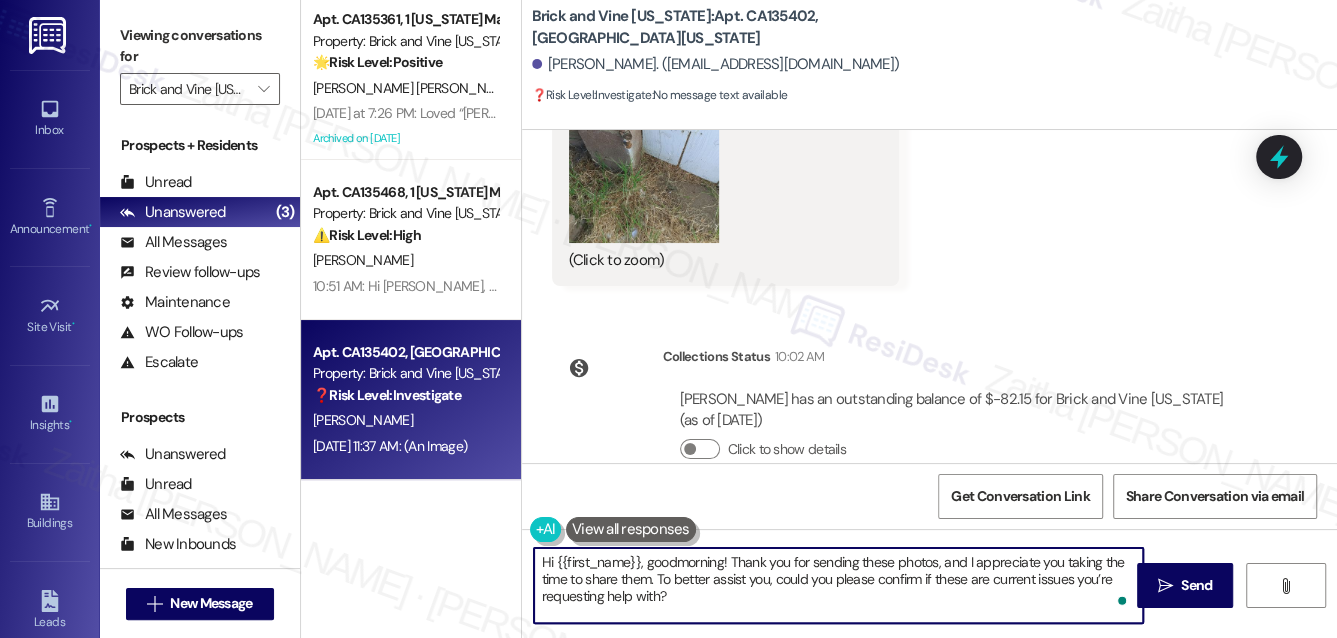 type on "Hi {{first_name}}, good morning! Thank you for sending these photos, and I appreciate you taking the time to share them. To better assist you, could you please confirm if these are current issues you’re requesting help with?" 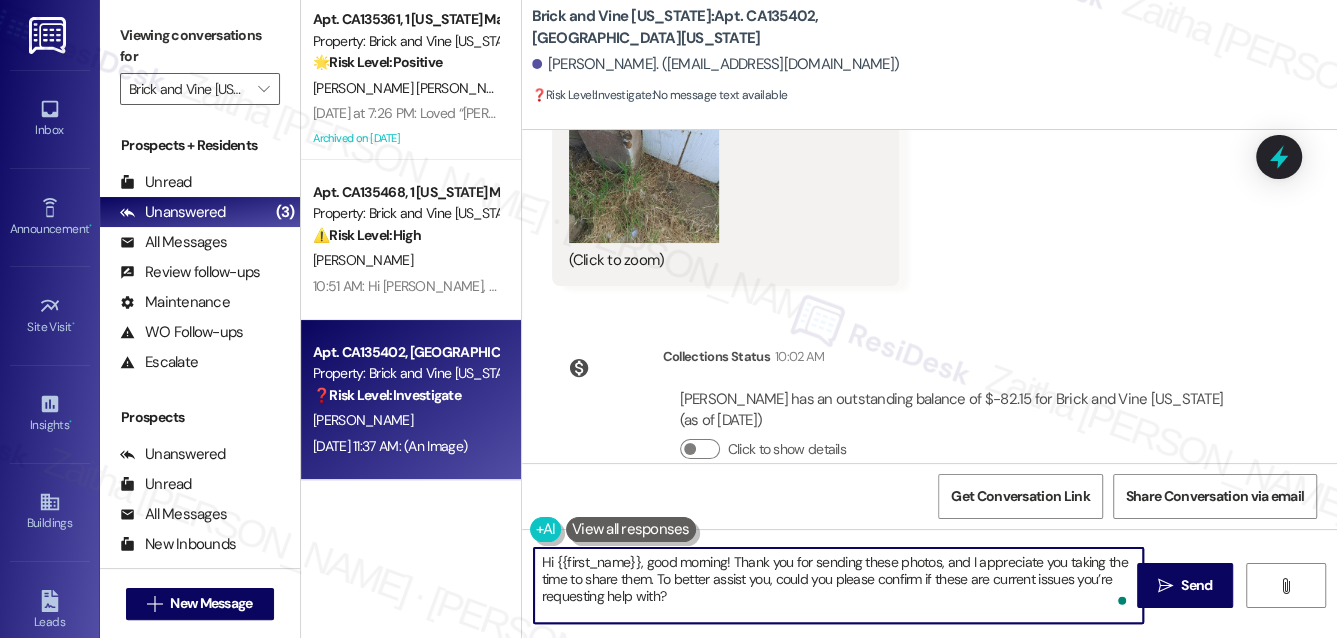 click on "Hi {{first_name}}, good morning! Thank you for sending these photos, and I appreciate you taking the time to share them. To better assist you, could you please confirm if these are current issues you’re requesting help with?" at bounding box center [839, 585] 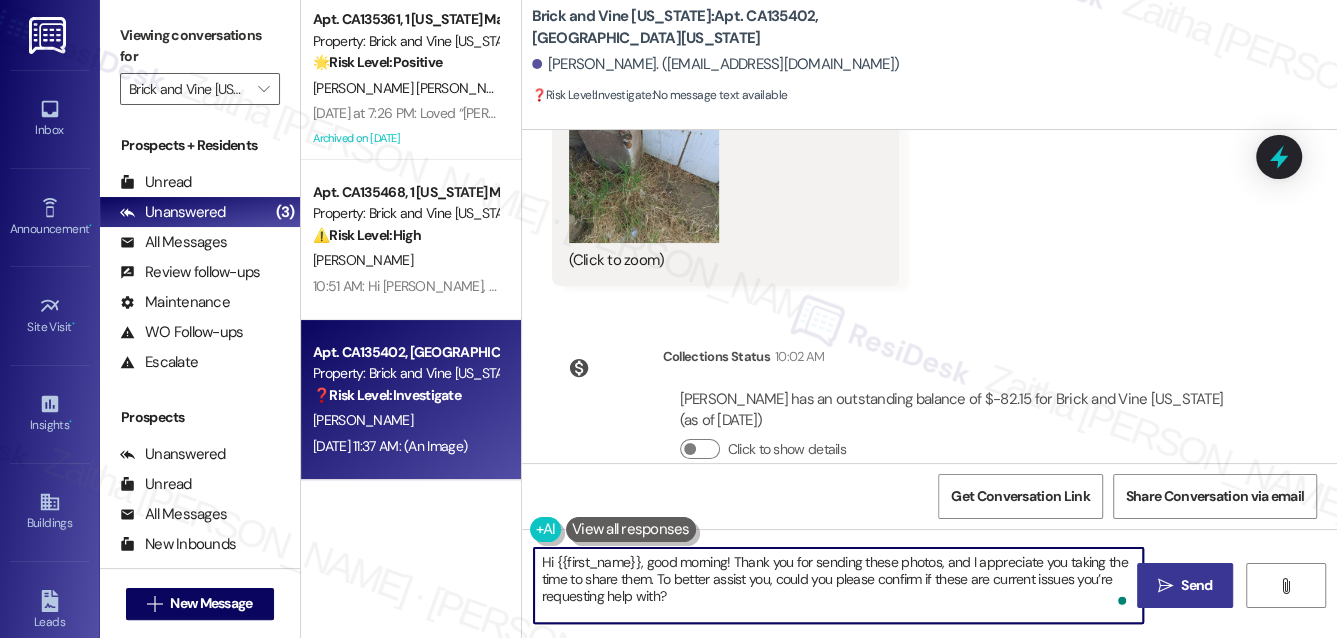 click on "Send" at bounding box center (1196, 585) 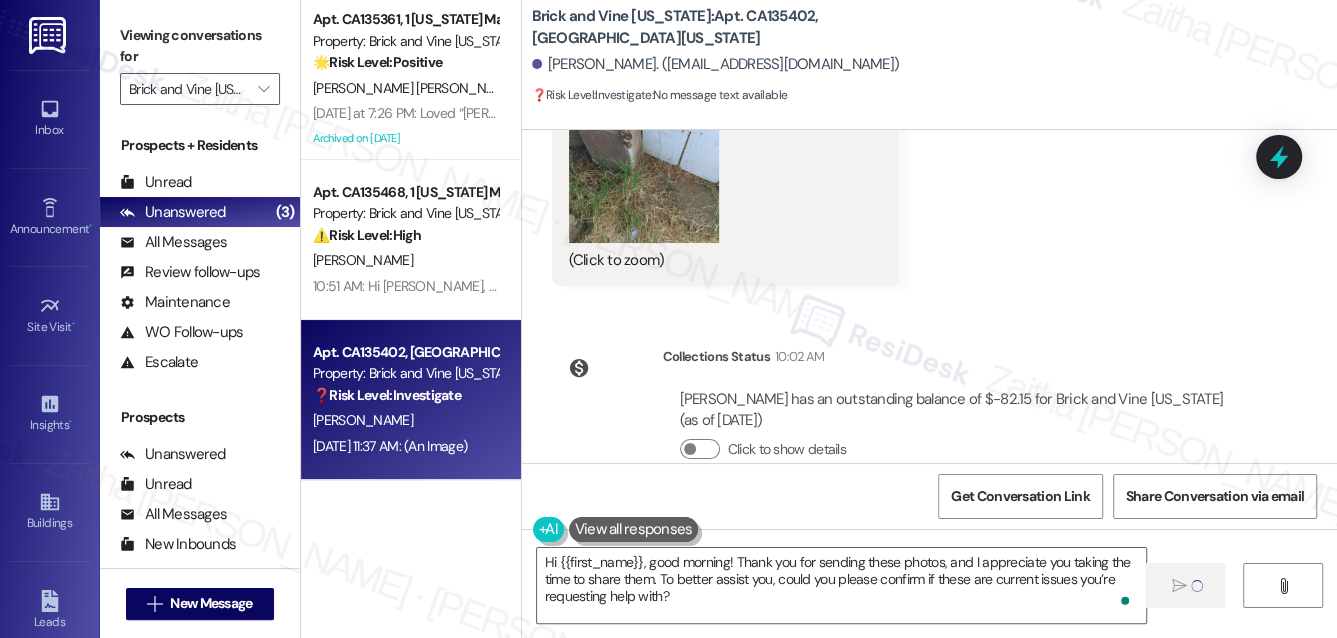 type 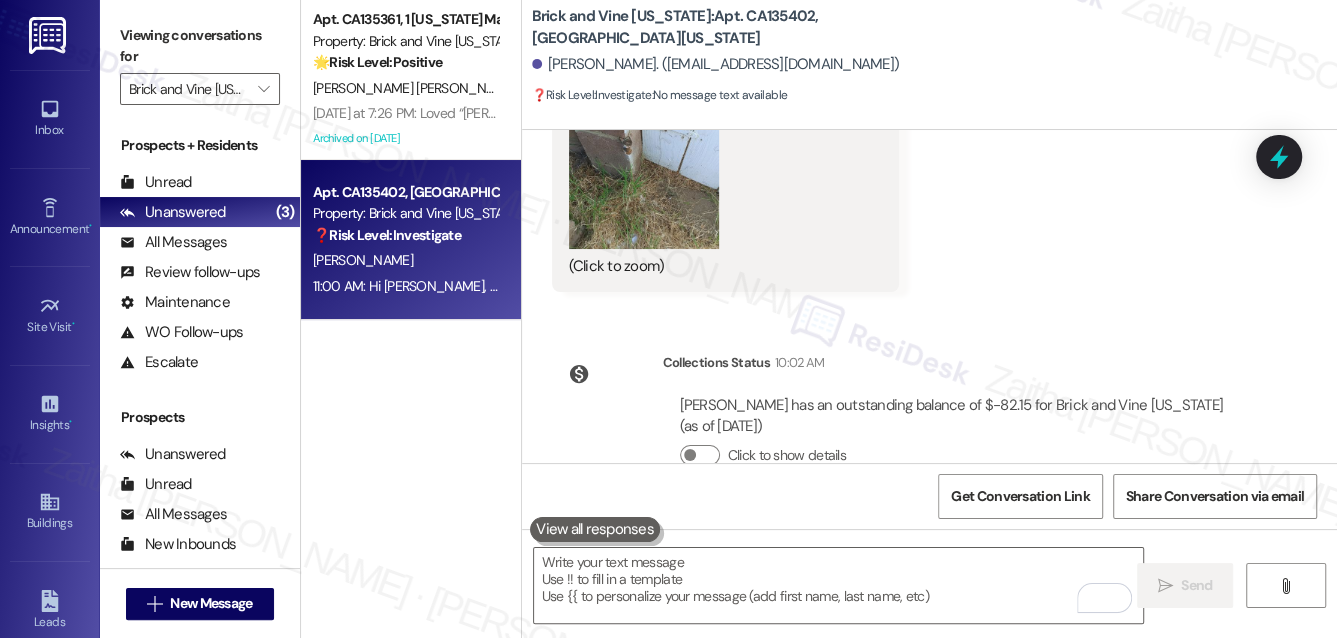 scroll, scrollTop: 6052, scrollLeft: 0, axis: vertical 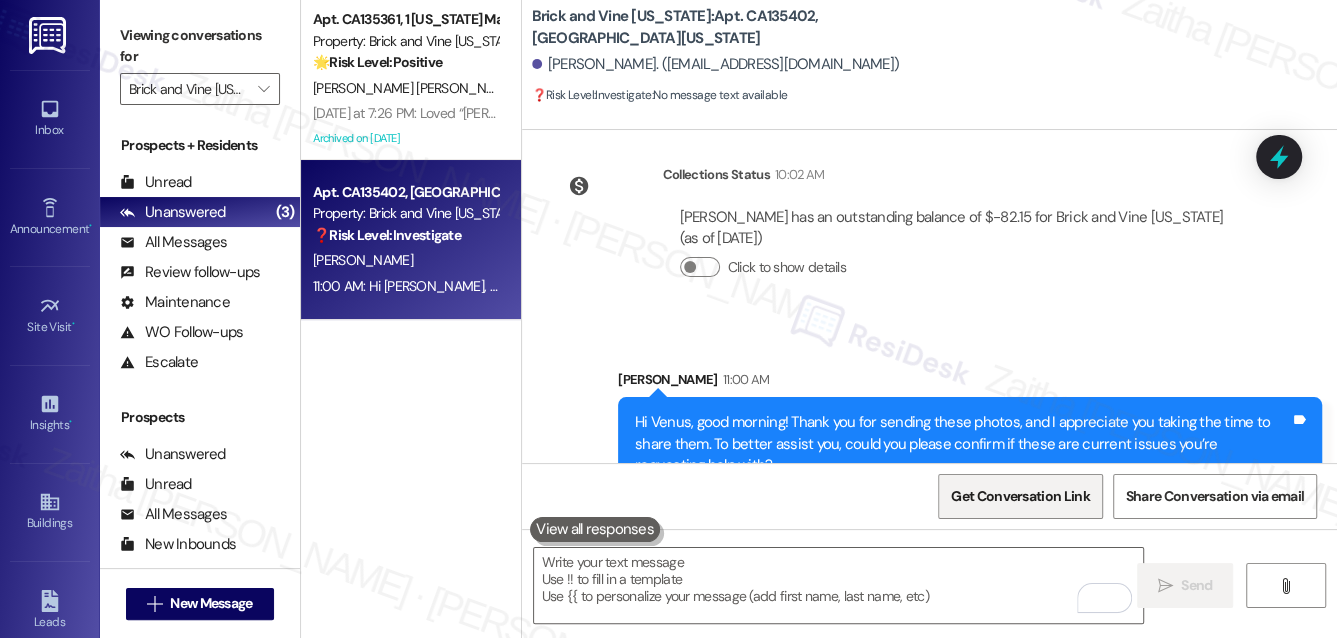 click on "Get Conversation Link" at bounding box center (1020, 496) 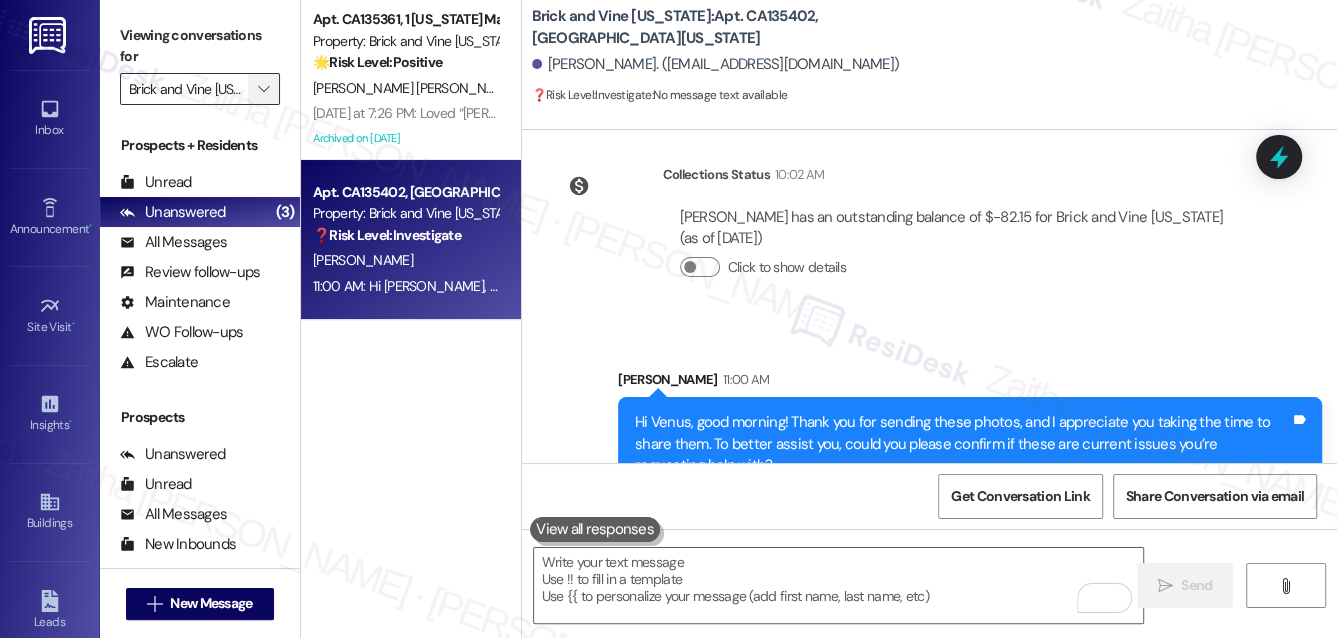 click on "" at bounding box center [263, 89] 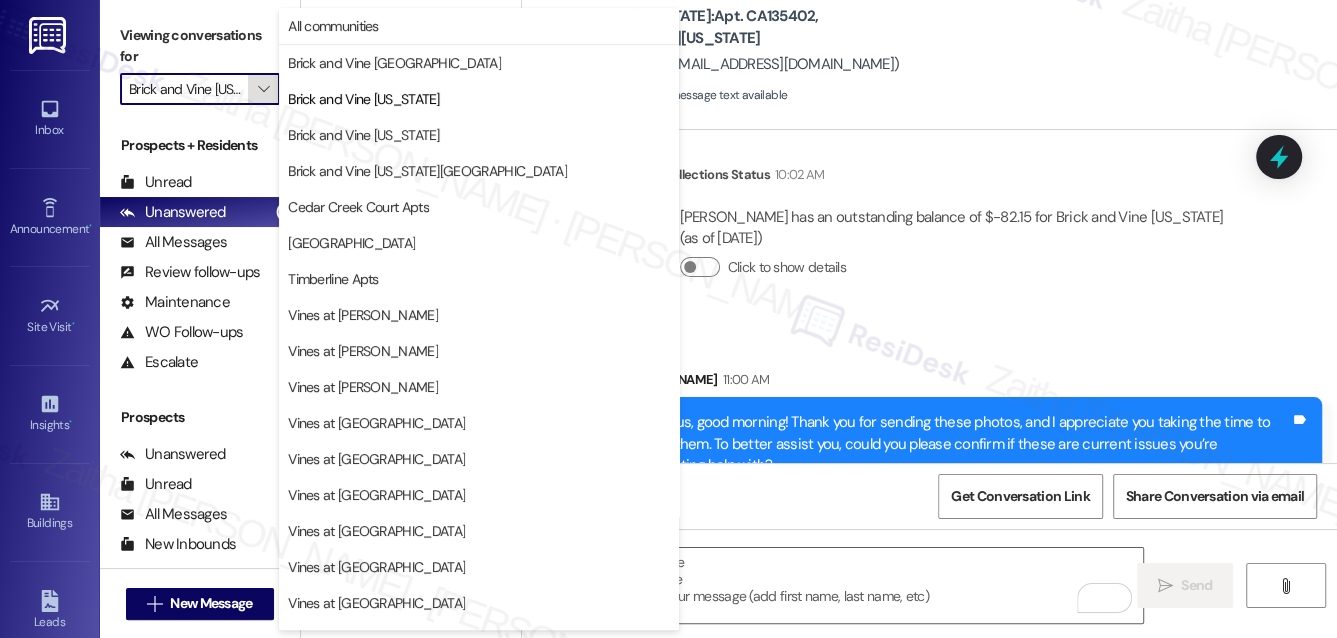scroll, scrollTop: 0, scrollLeft: 21, axis: horizontal 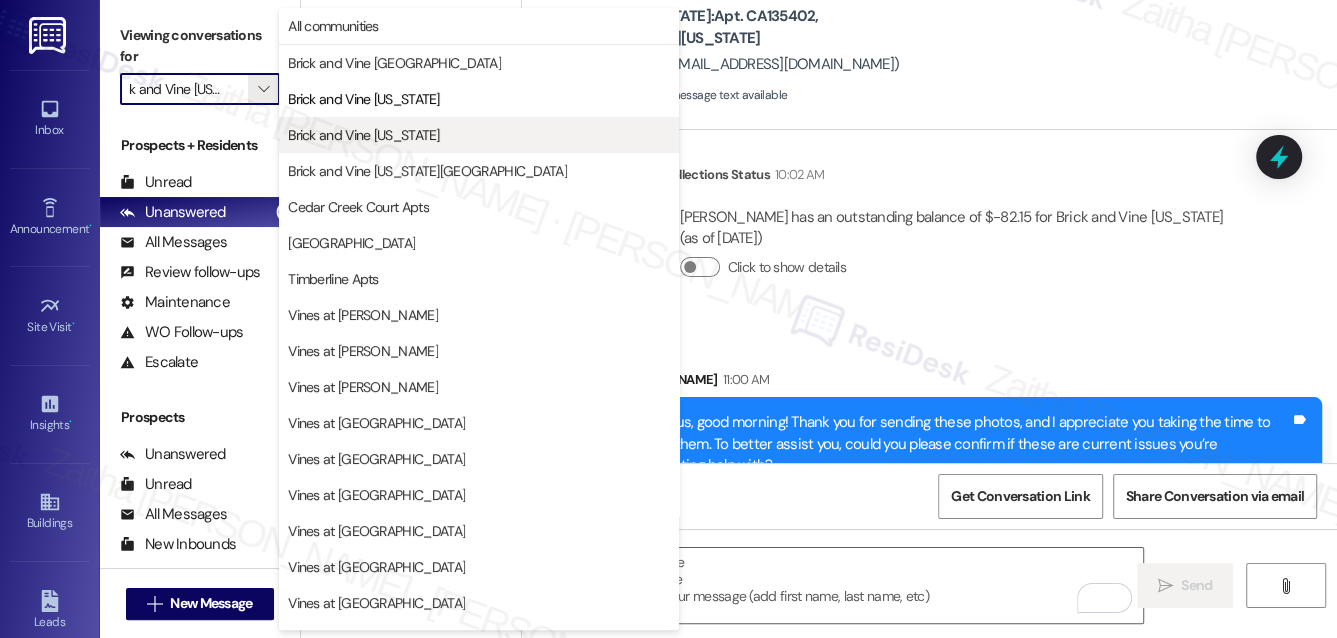 click on "Brick and Vine Ohio" at bounding box center [364, 135] 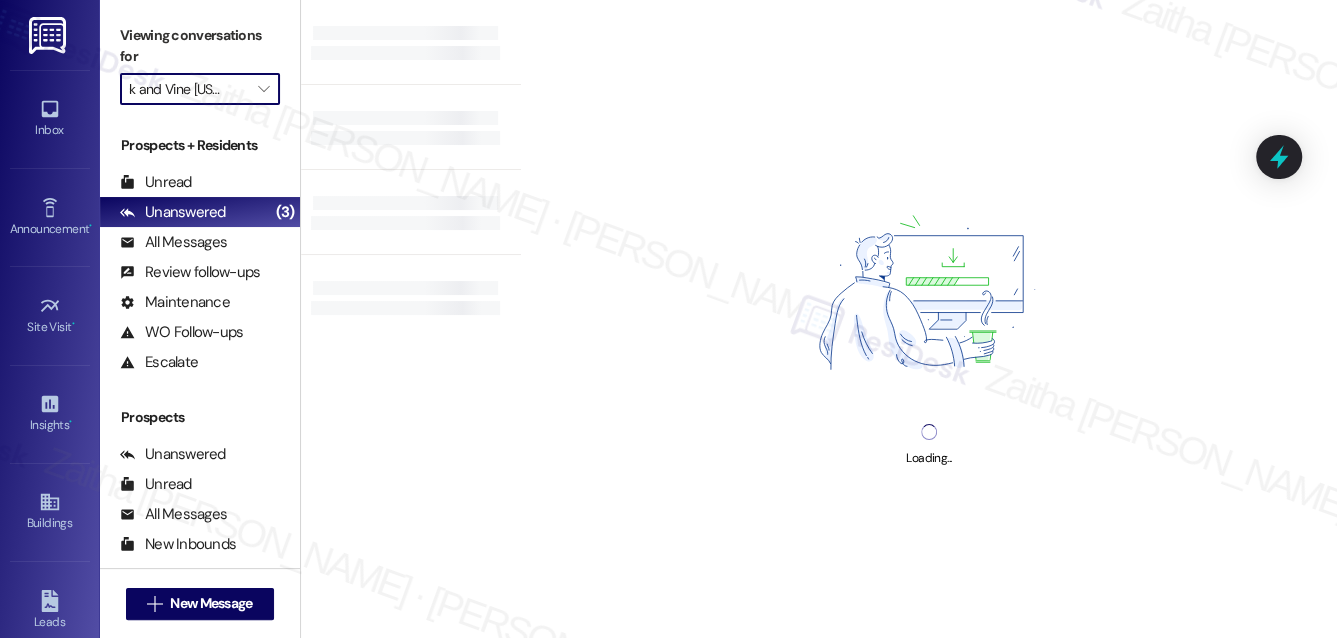 type on "Brick and Vine Ohio" 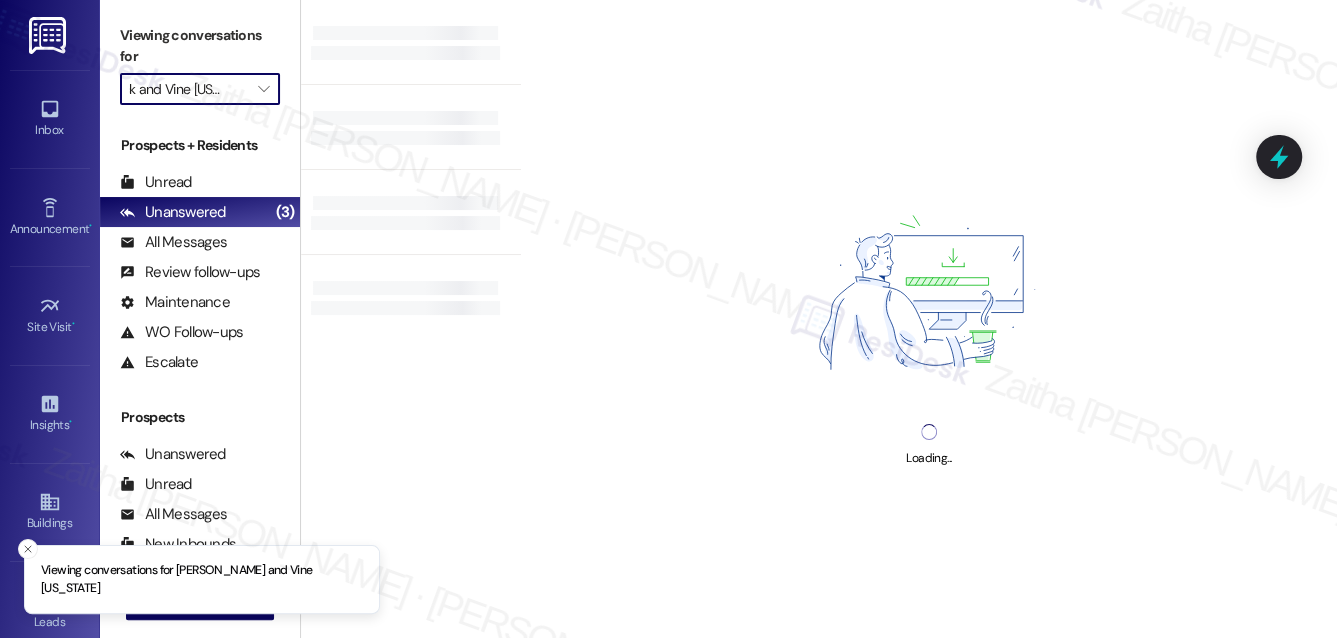 scroll, scrollTop: 0, scrollLeft: 0, axis: both 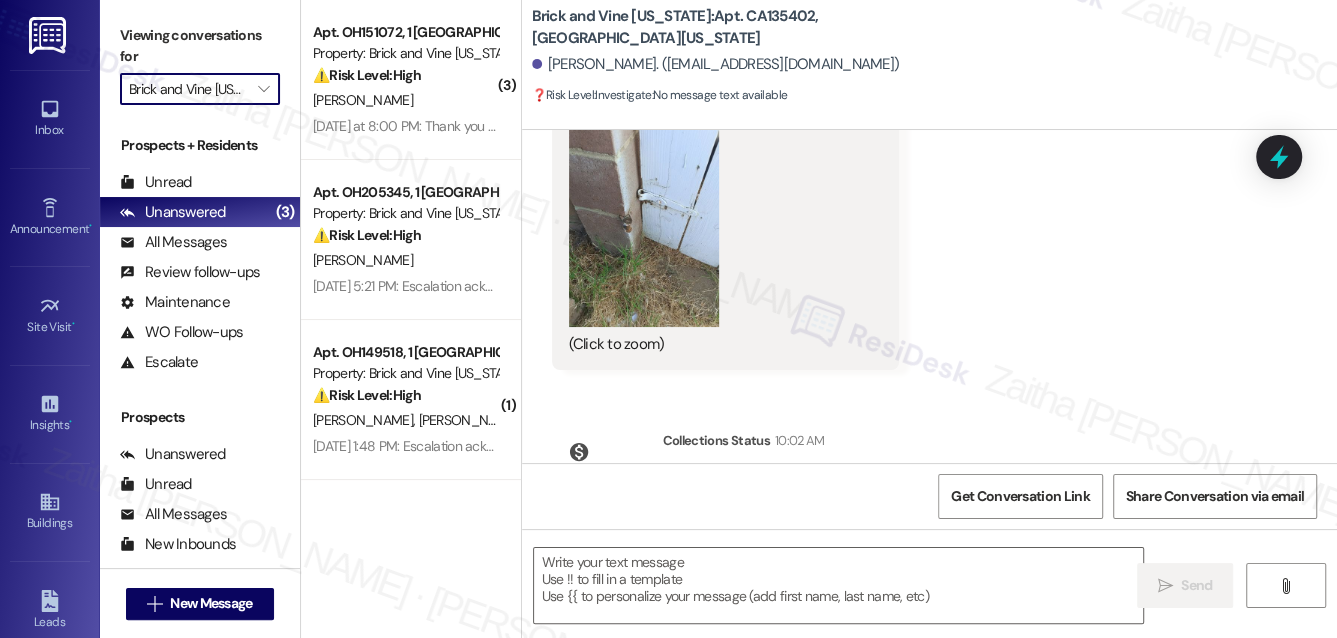 type on "Fetching suggested responses. Please feel free to read through the conversation in the meantime." 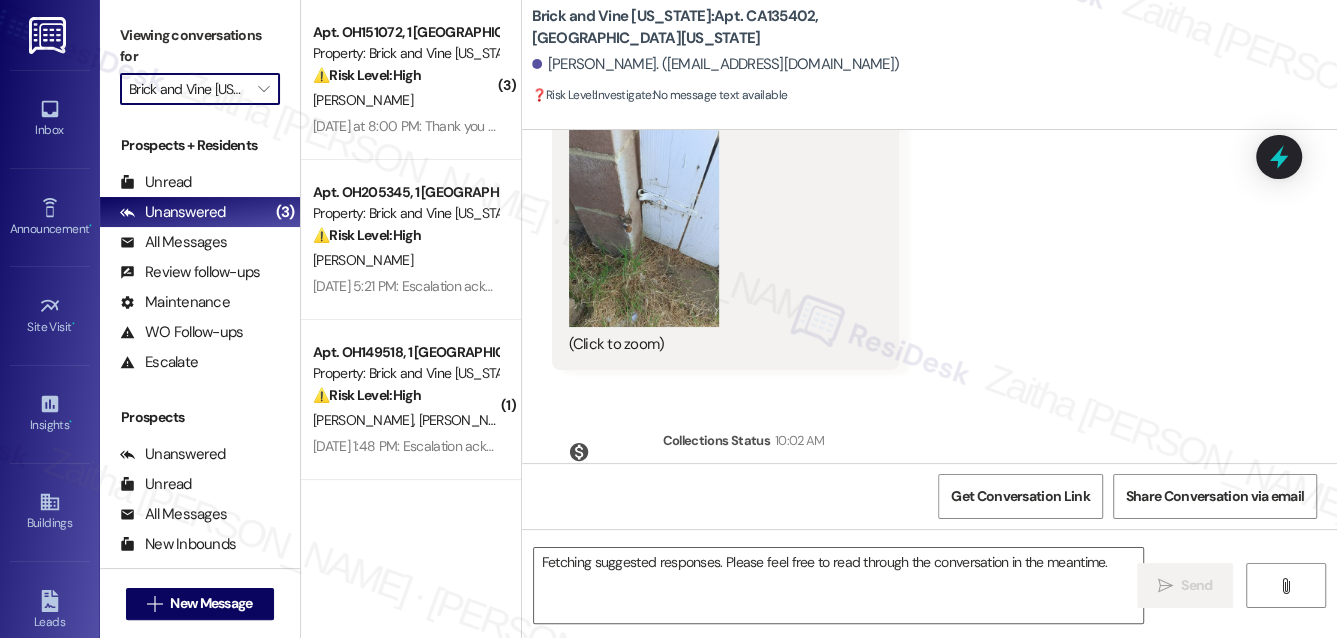 scroll, scrollTop: 5664, scrollLeft: 0, axis: vertical 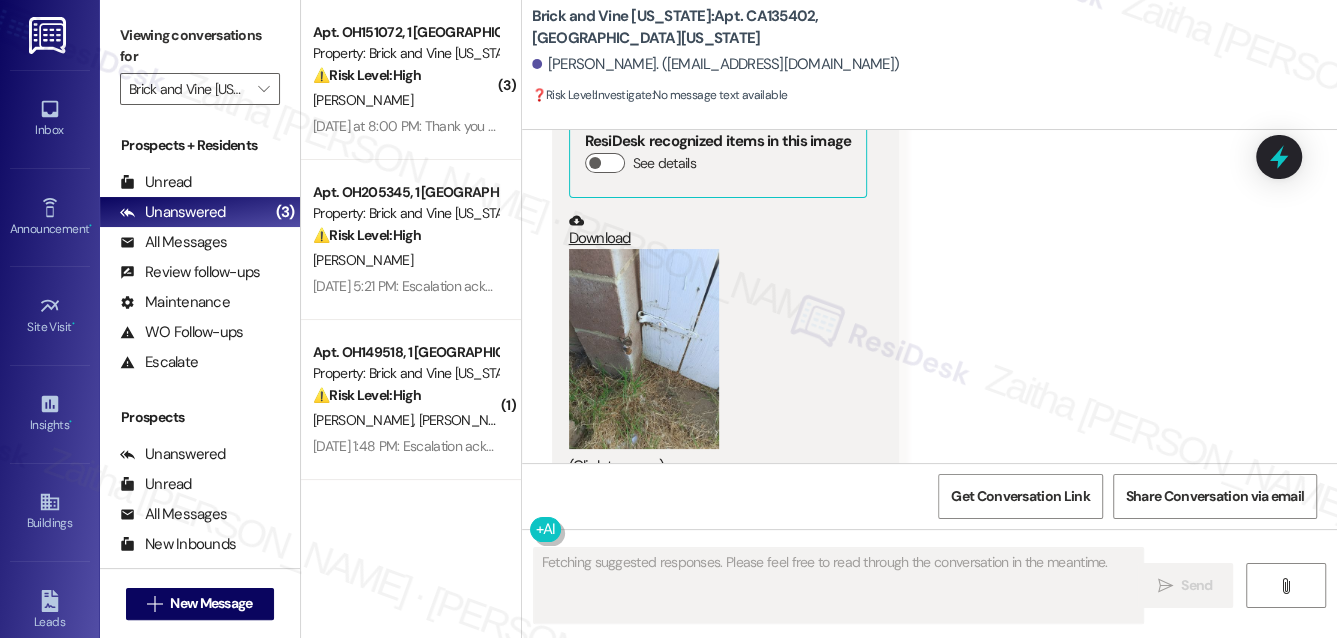 click on "T. Harris" at bounding box center (405, 100) 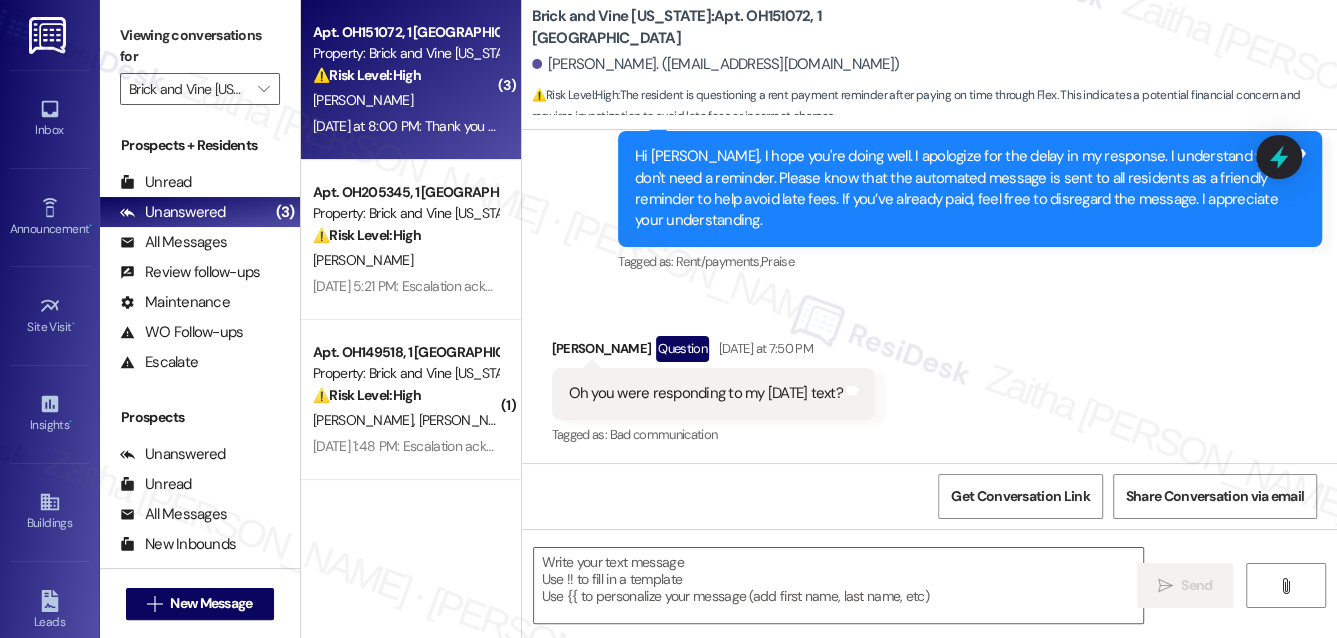 scroll, scrollTop: 9176, scrollLeft: 0, axis: vertical 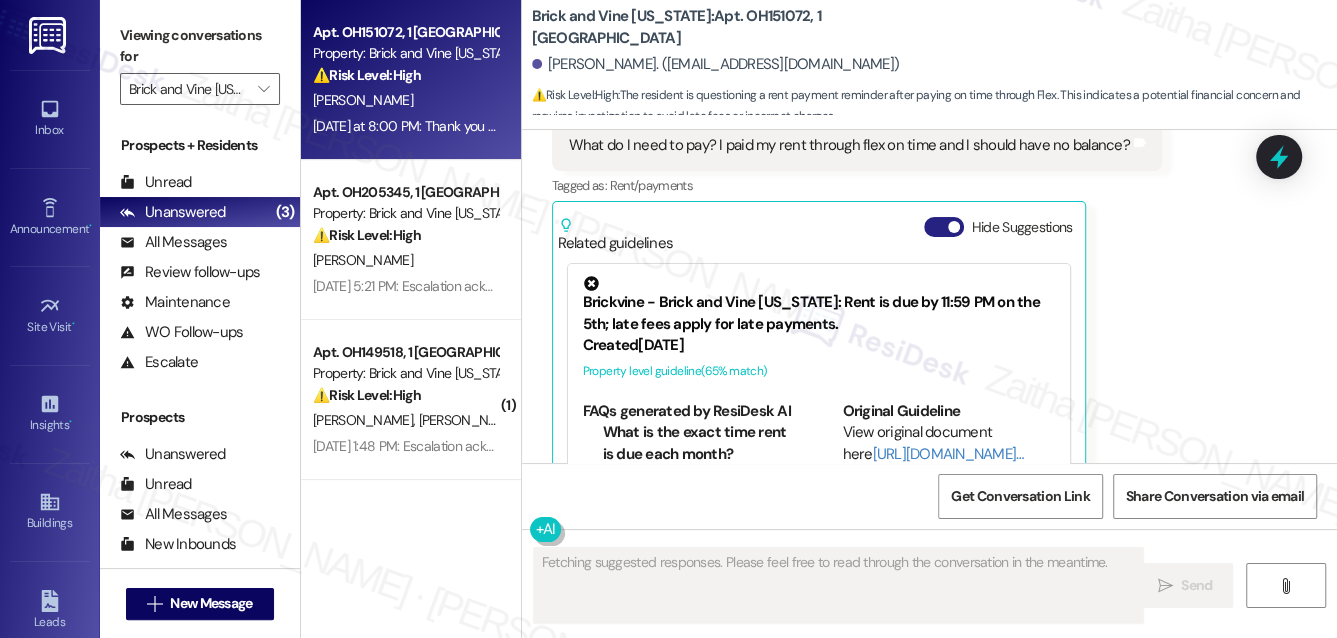 click on "Hide Suggestions" at bounding box center [944, 227] 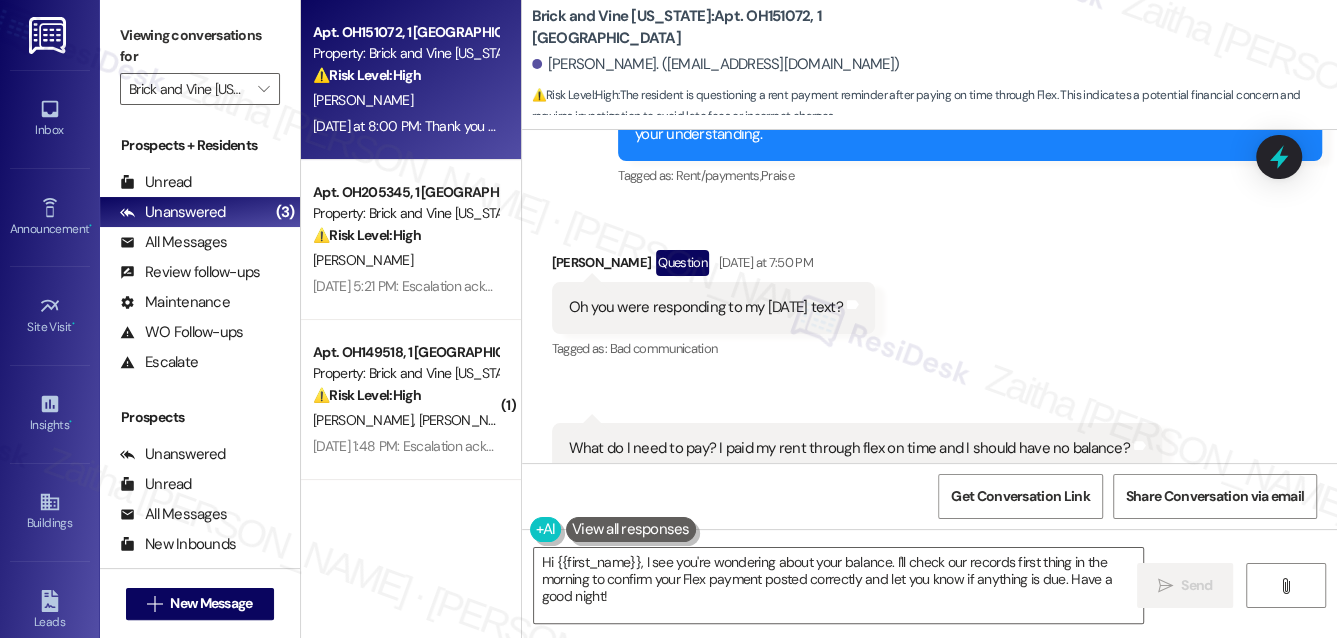 scroll, scrollTop: 8157, scrollLeft: 0, axis: vertical 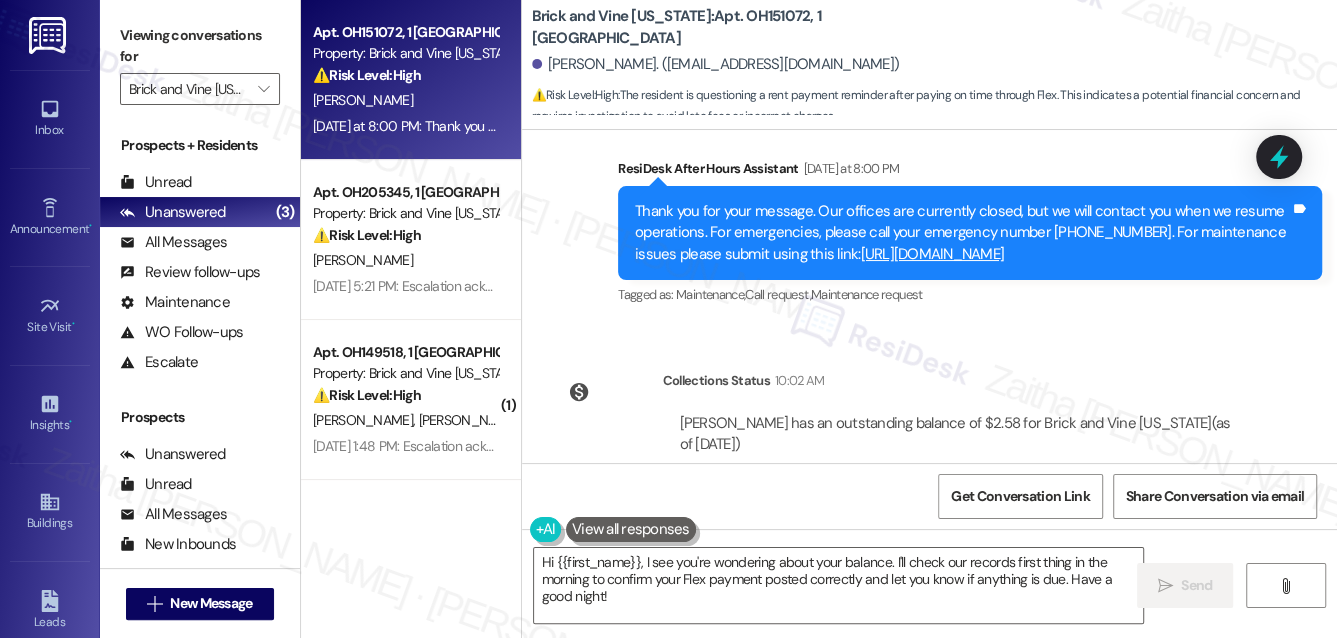 click on "Click to show details" at bounding box center [700, 473] 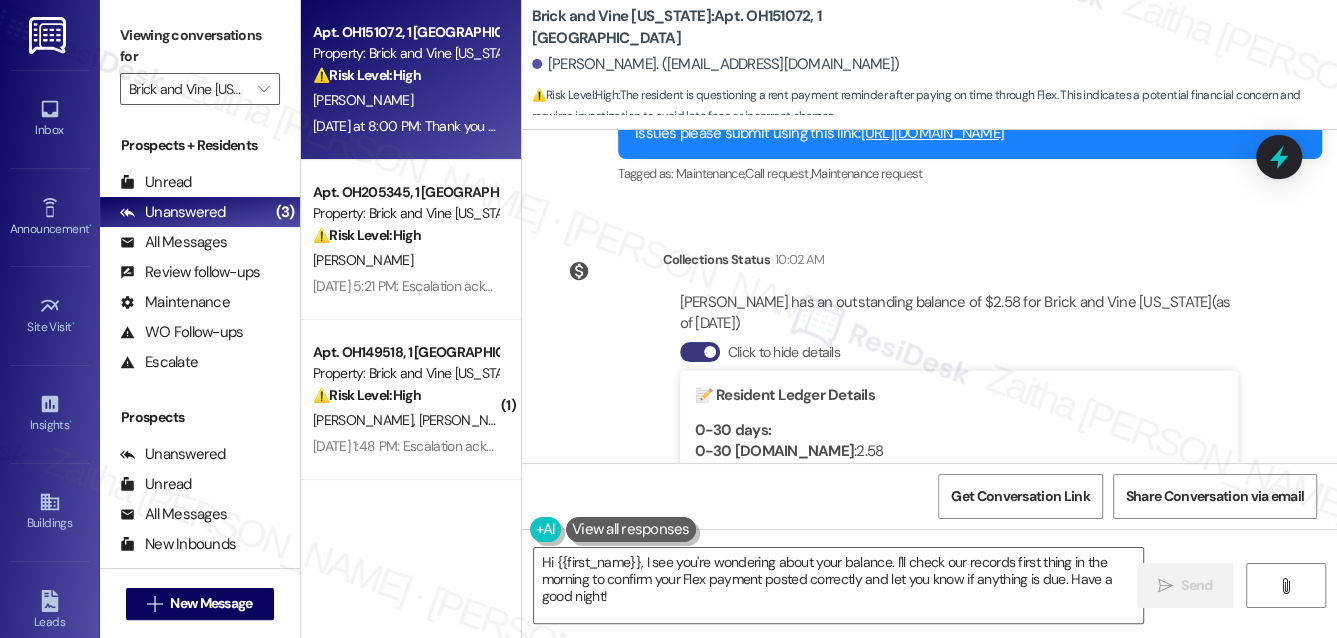 scroll, scrollTop: 9520, scrollLeft: 0, axis: vertical 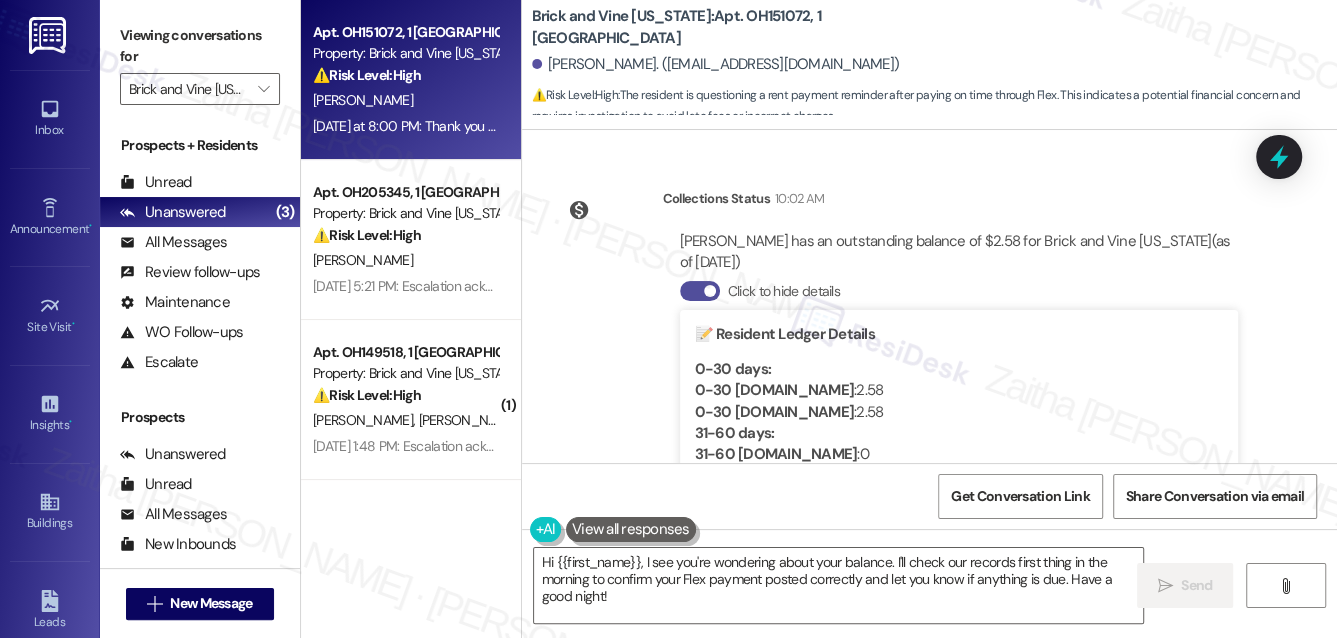 click on "Click to hide details" at bounding box center [700, 291] 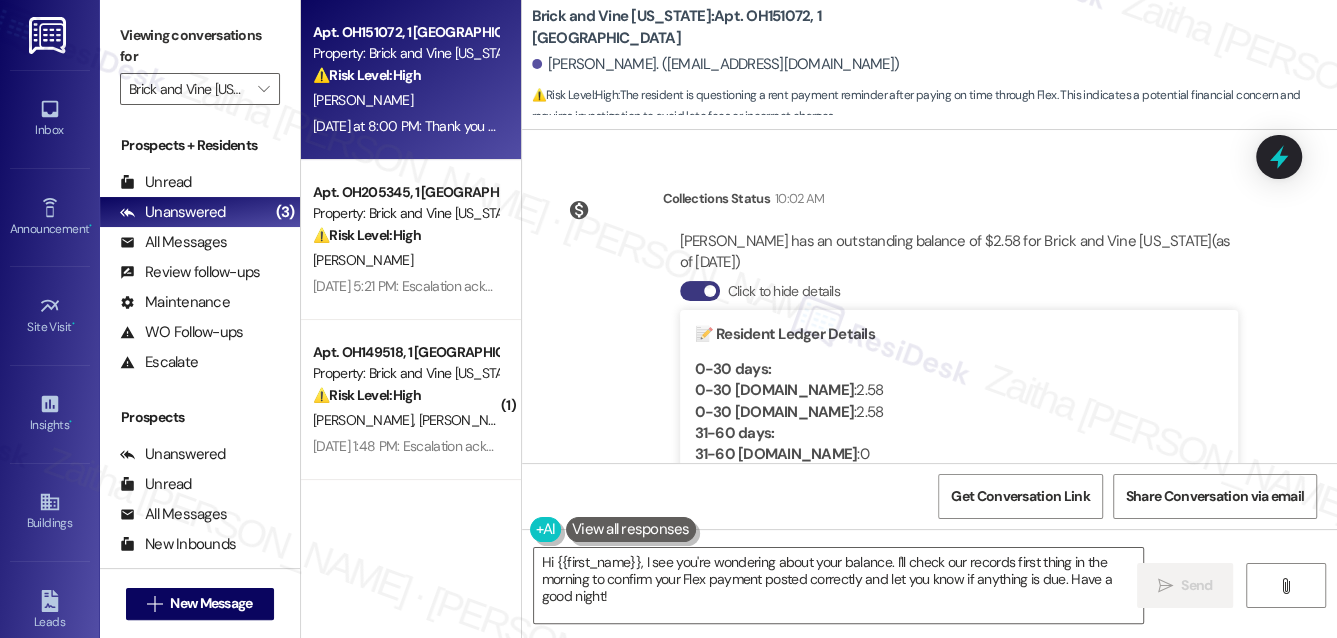 scroll, scrollTop: 9338, scrollLeft: 0, axis: vertical 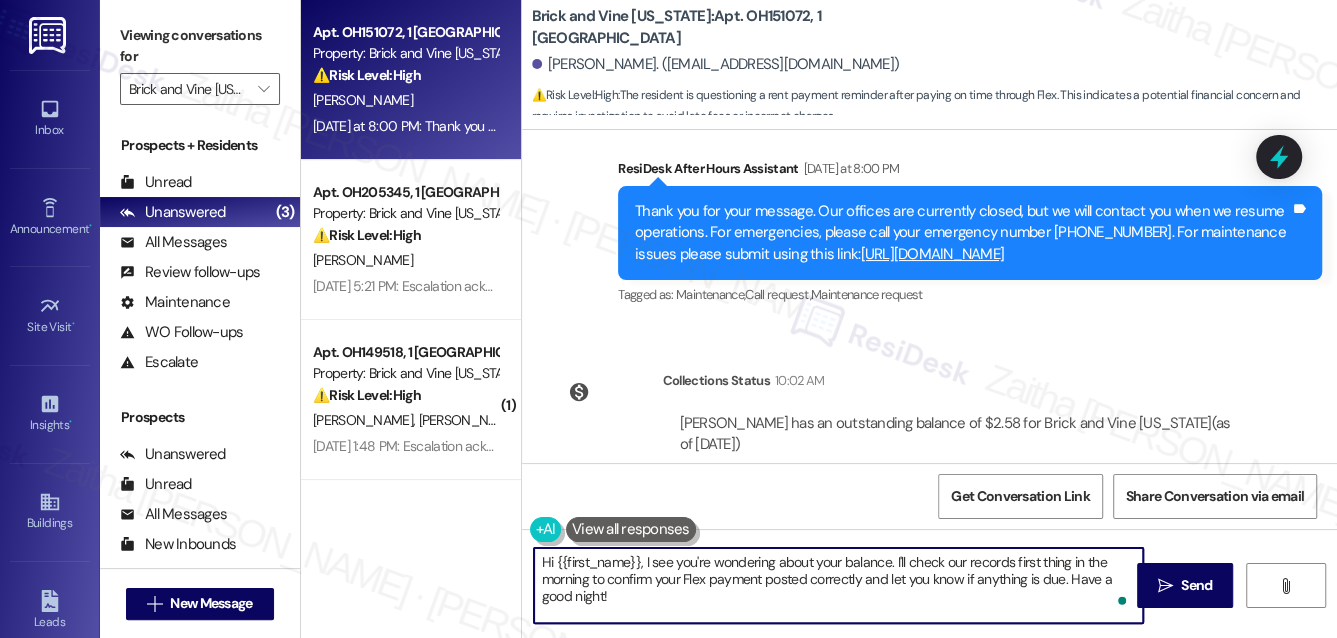 drag, startPoint x: 642, startPoint y: 558, endPoint x: 665, endPoint y: 593, distance: 41.880783 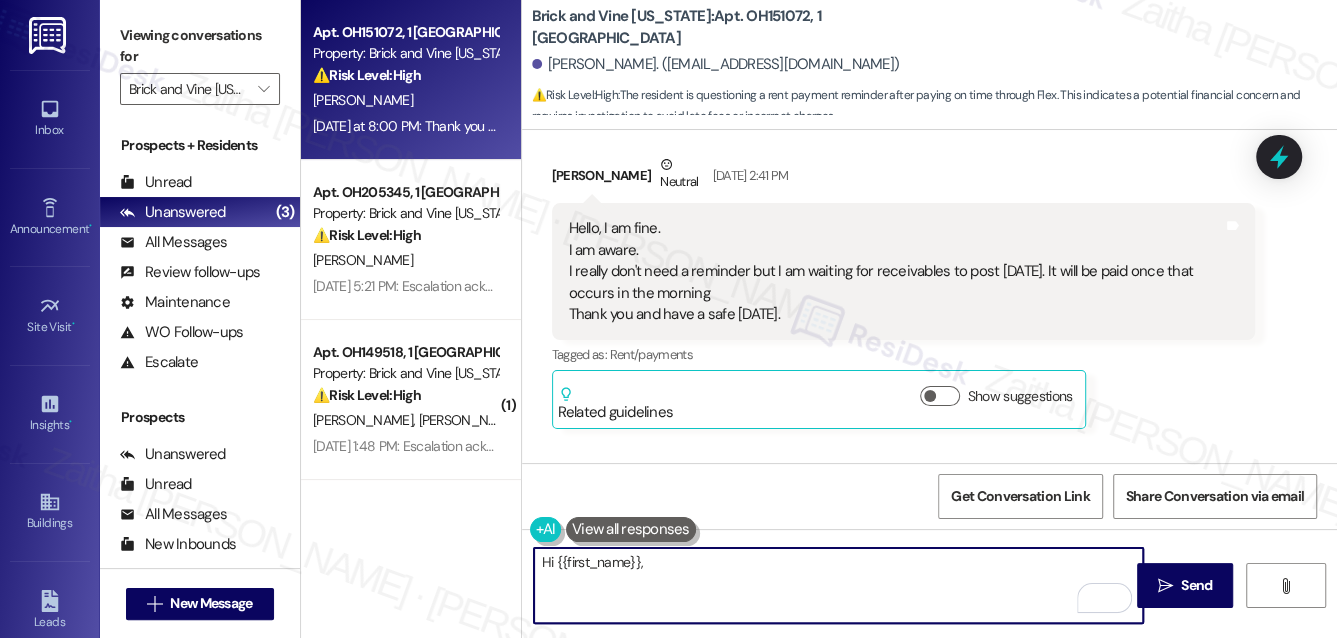 scroll, scrollTop: 7702, scrollLeft: 0, axis: vertical 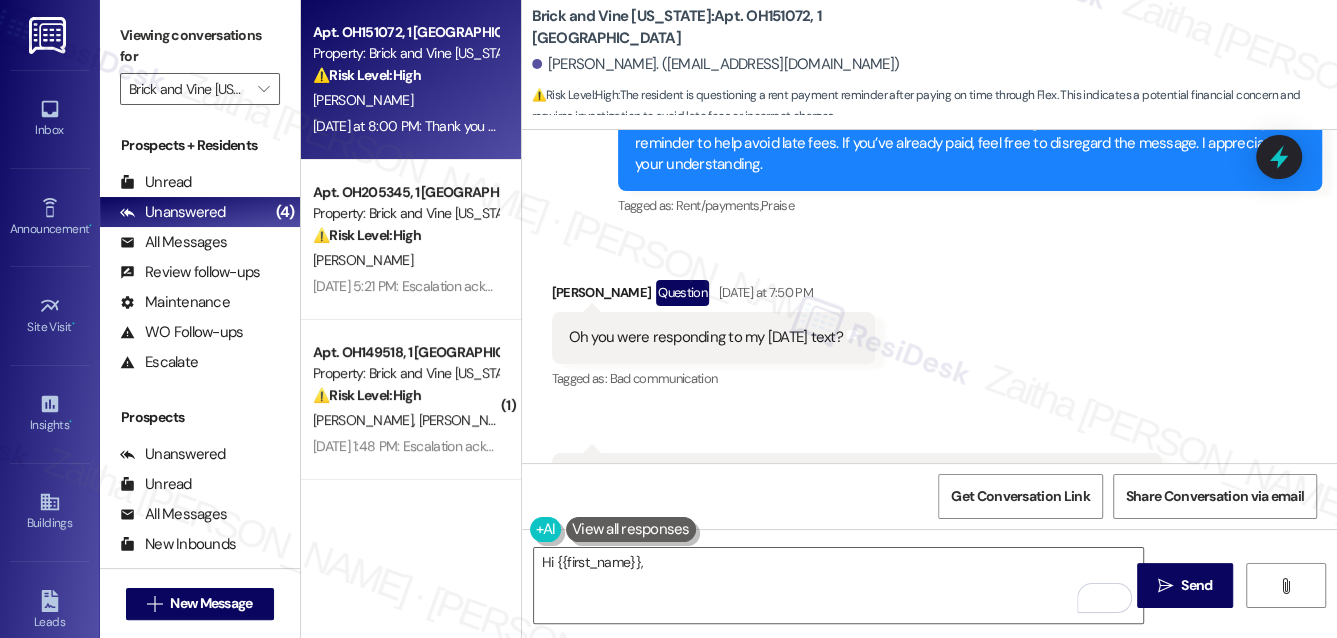 click on "Oh you were responding to my July 3rd text? Tags and notes" at bounding box center (713, 337) 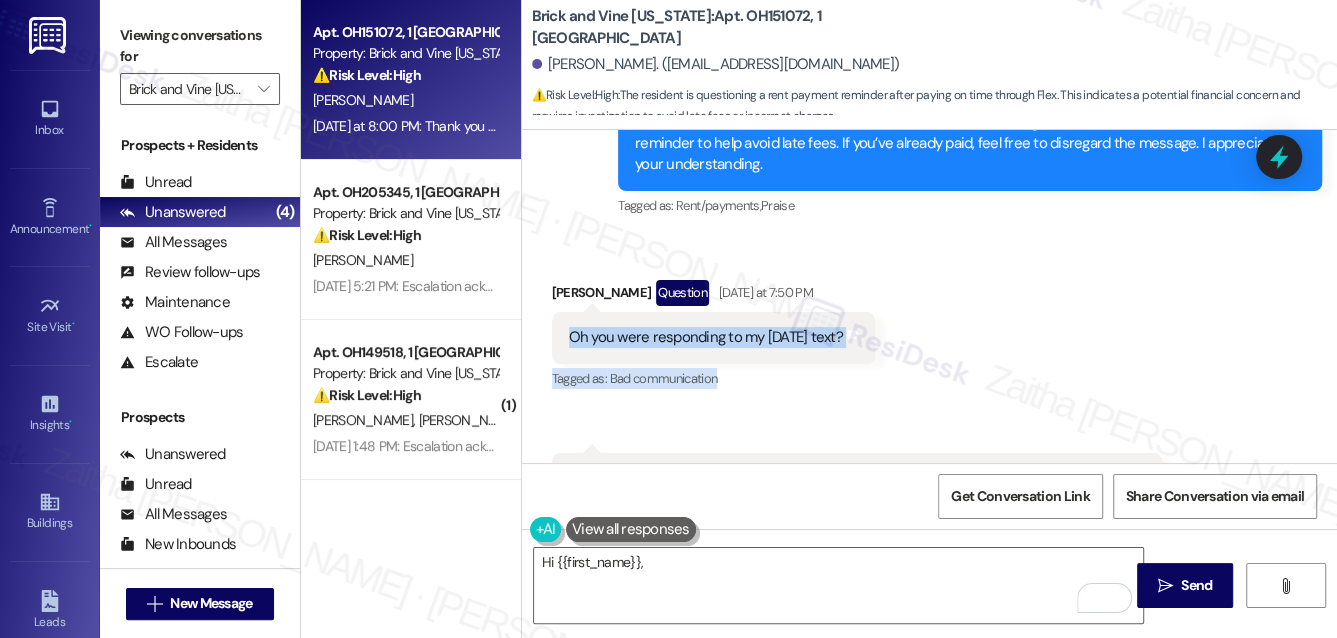 drag, startPoint x: 568, startPoint y: 276, endPoint x: 883, endPoint y: 330, distance: 319.59506 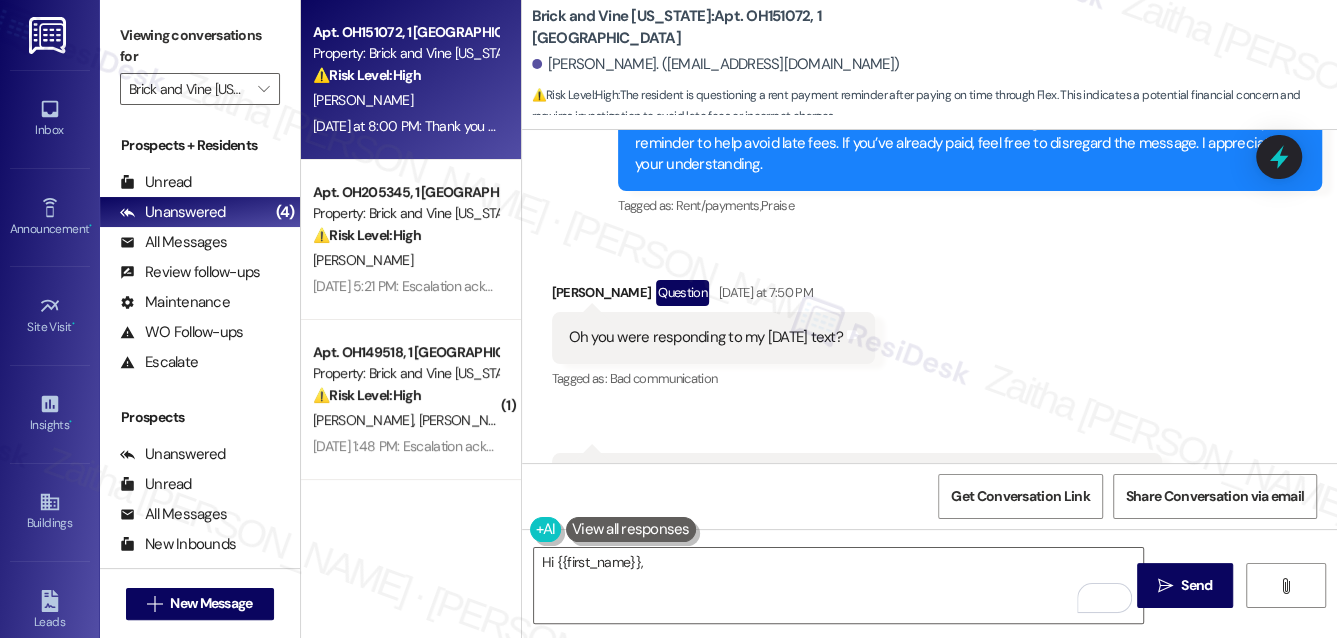 drag, startPoint x: 568, startPoint y: 268, endPoint x: 847, endPoint y: 260, distance: 279.1147 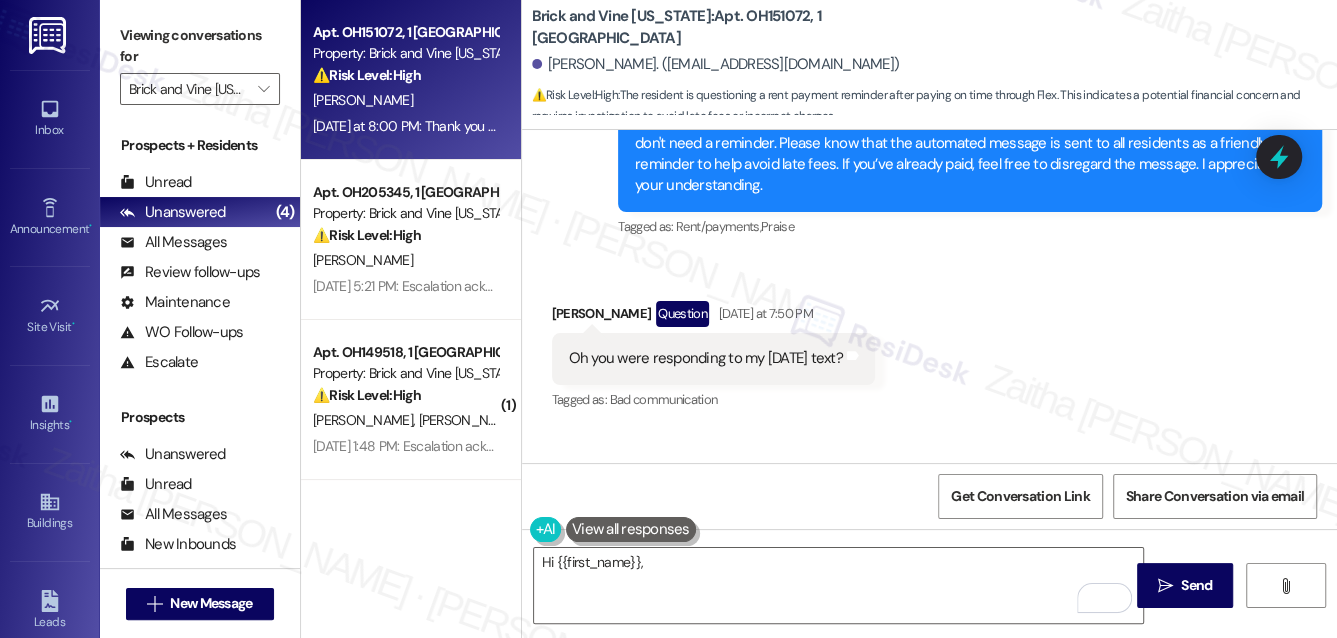scroll, scrollTop: 8248, scrollLeft: 0, axis: vertical 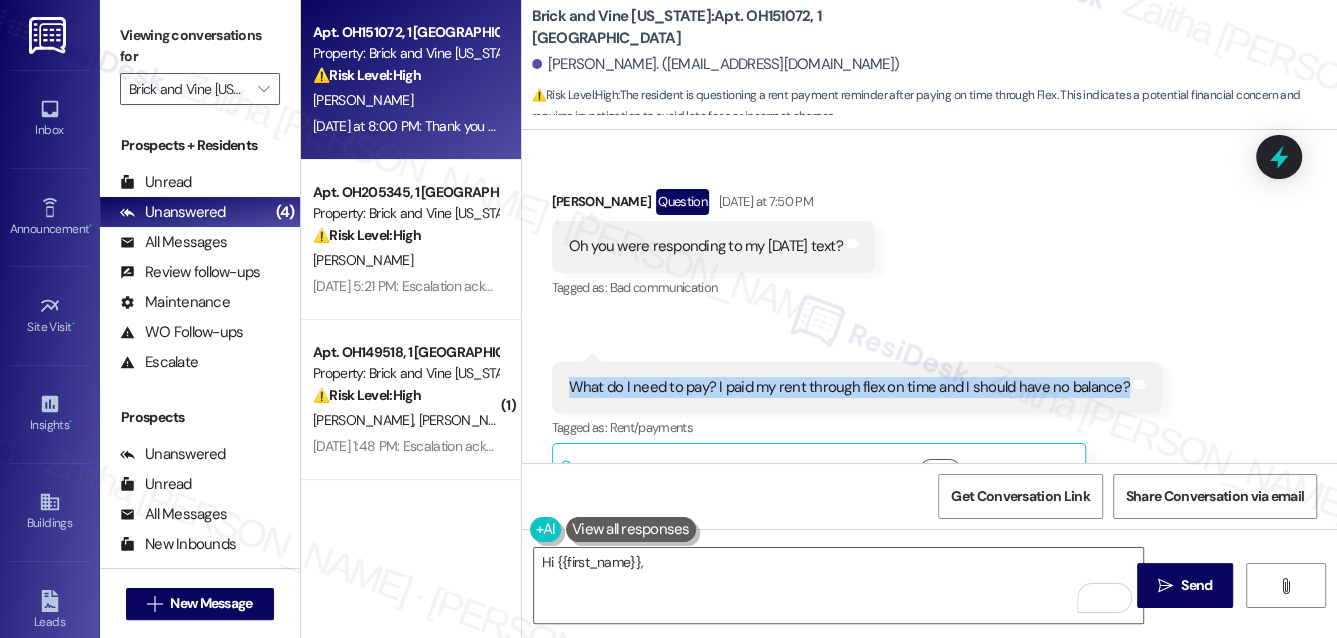 drag, startPoint x: 567, startPoint y: 319, endPoint x: 1116, endPoint y: 332, distance: 549.1539 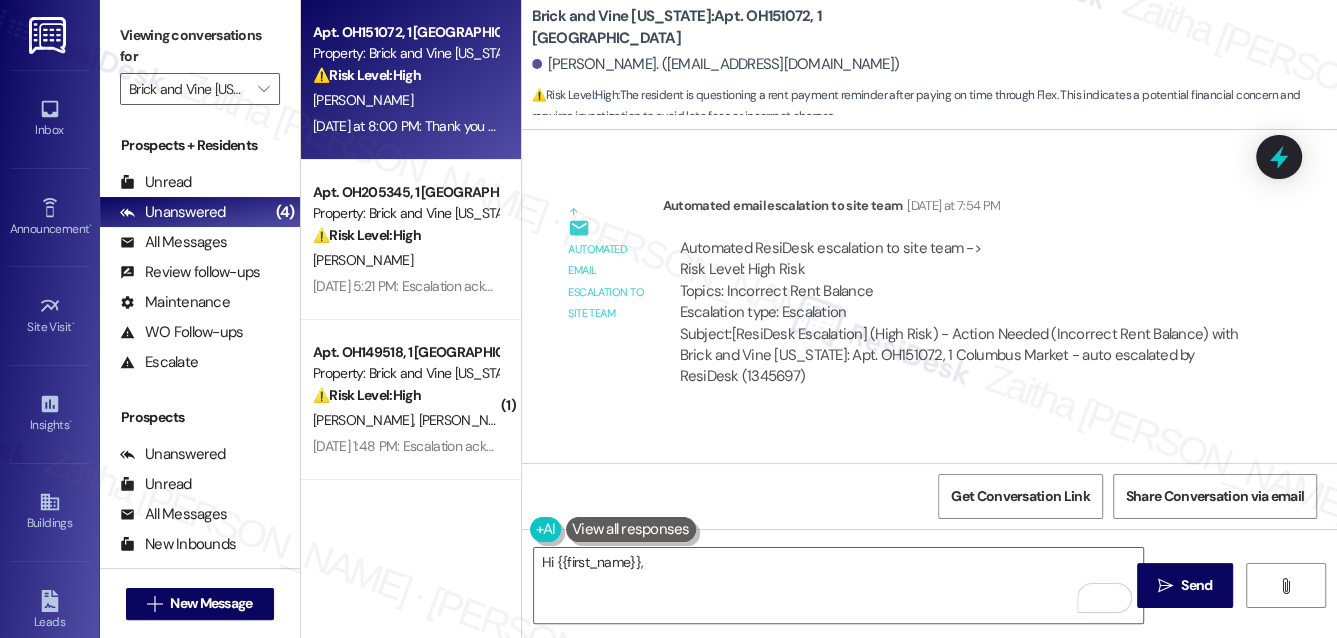 scroll, scrollTop: 8884, scrollLeft: 0, axis: vertical 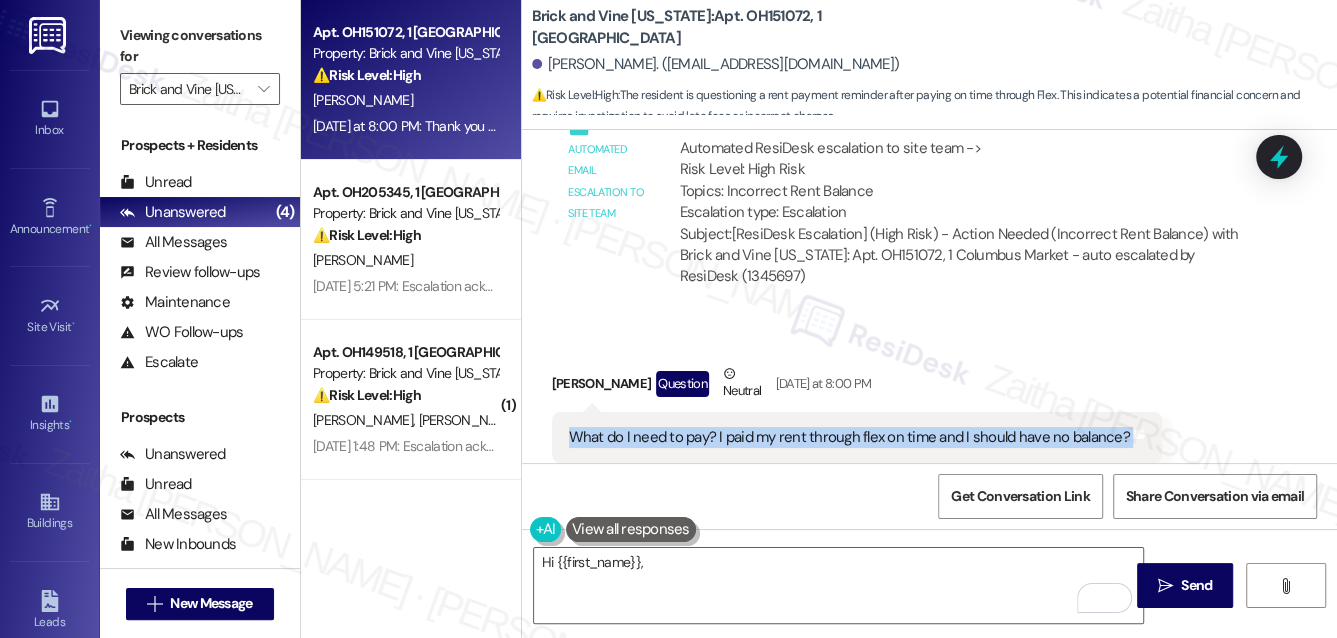 drag, startPoint x: 566, startPoint y: 371, endPoint x: 1102, endPoint y: 396, distance: 536.5827 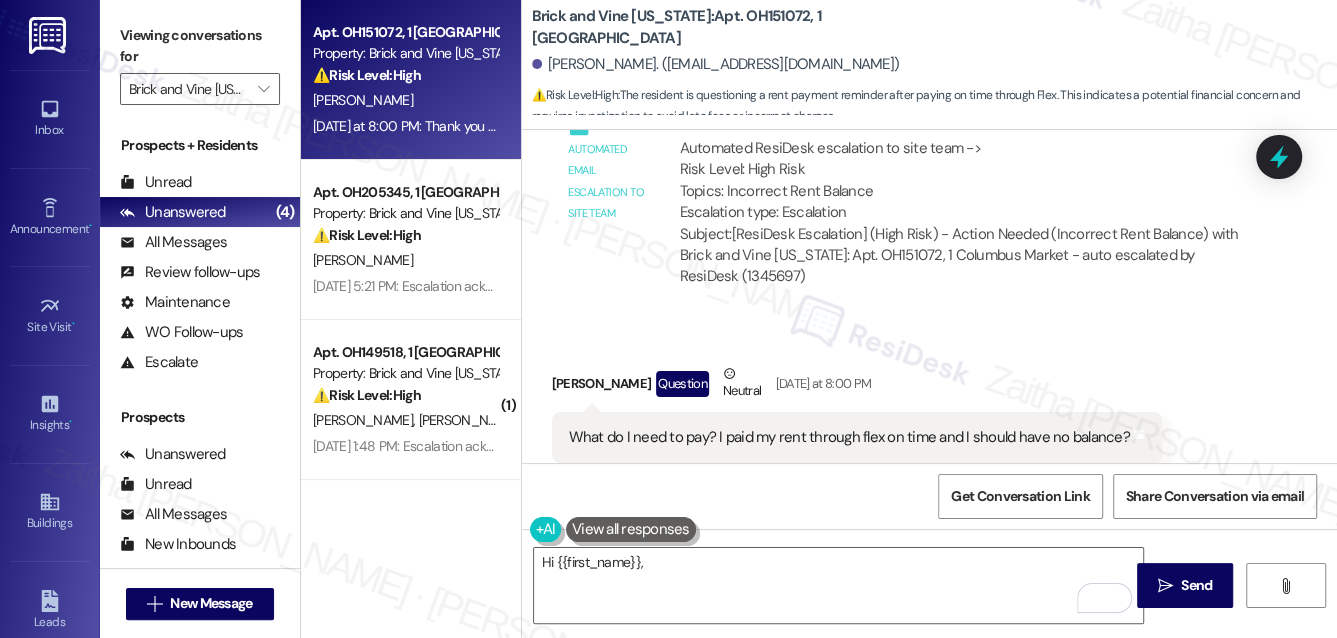 click on "Received via SMS Theresa Harris Question   Neutral Yesterday at 8:00 PM What do I need to pay? I paid my rent through flex on time and I should have no balance?  Tags and notes Tagged as:   Rent/payments Click to highlight conversations about Rent/payments  Related guidelines Show suggestions" at bounding box center (857, 457) 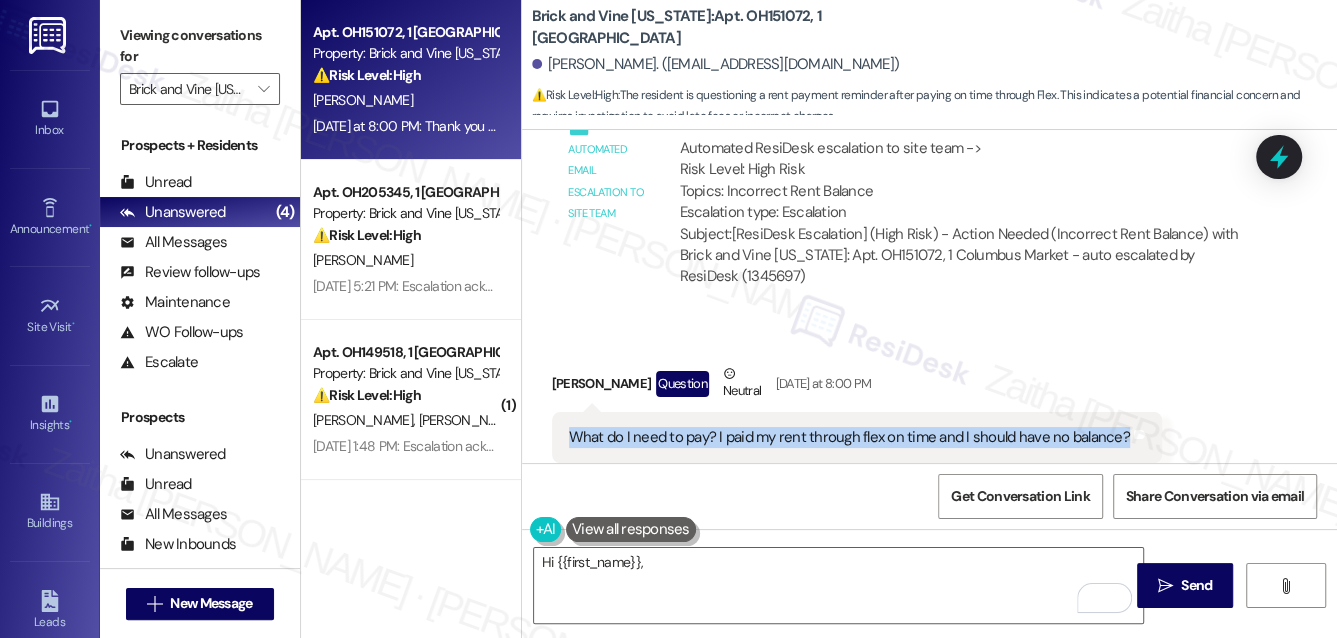 drag, startPoint x: 570, startPoint y: 367, endPoint x: 1118, endPoint y: 382, distance: 548.20526 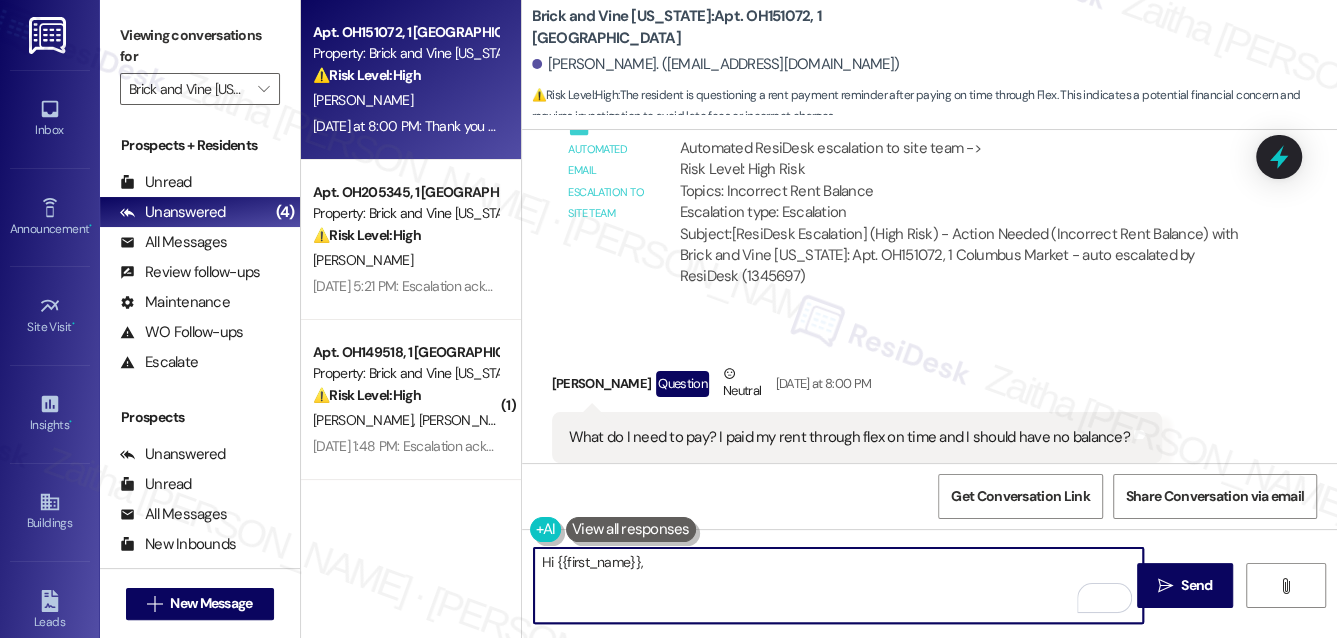 click on "Hi {{first_name}}," at bounding box center (839, 585) 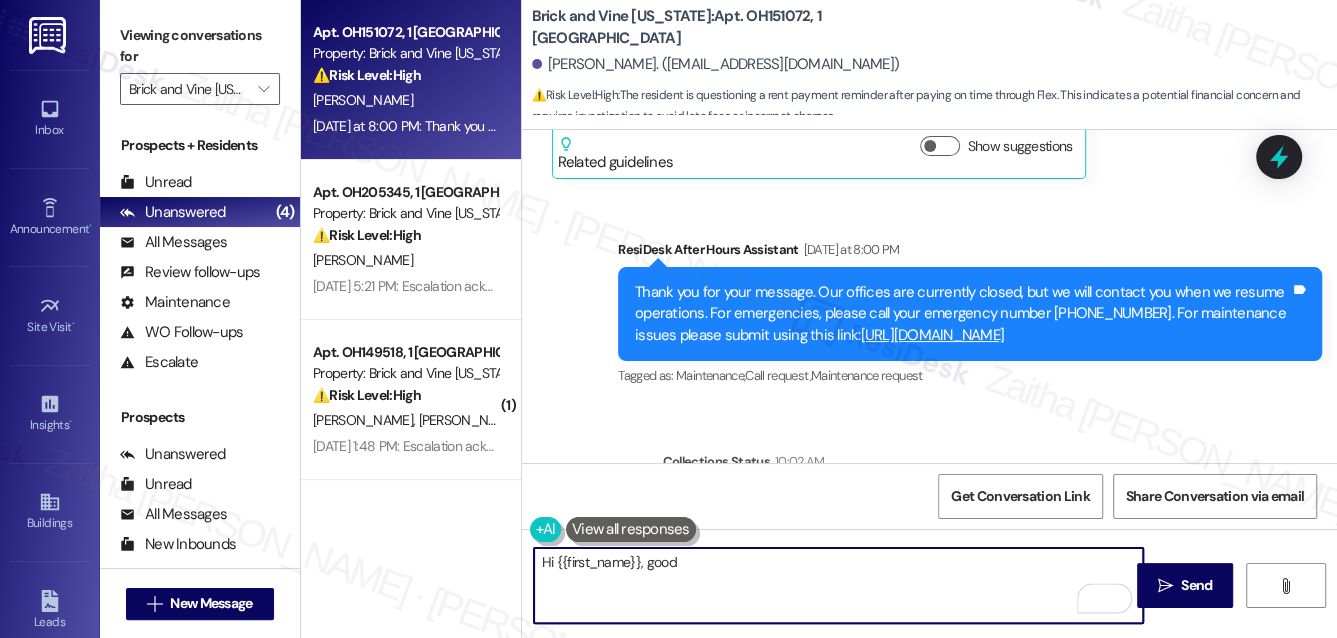 scroll, scrollTop: 9338, scrollLeft: 0, axis: vertical 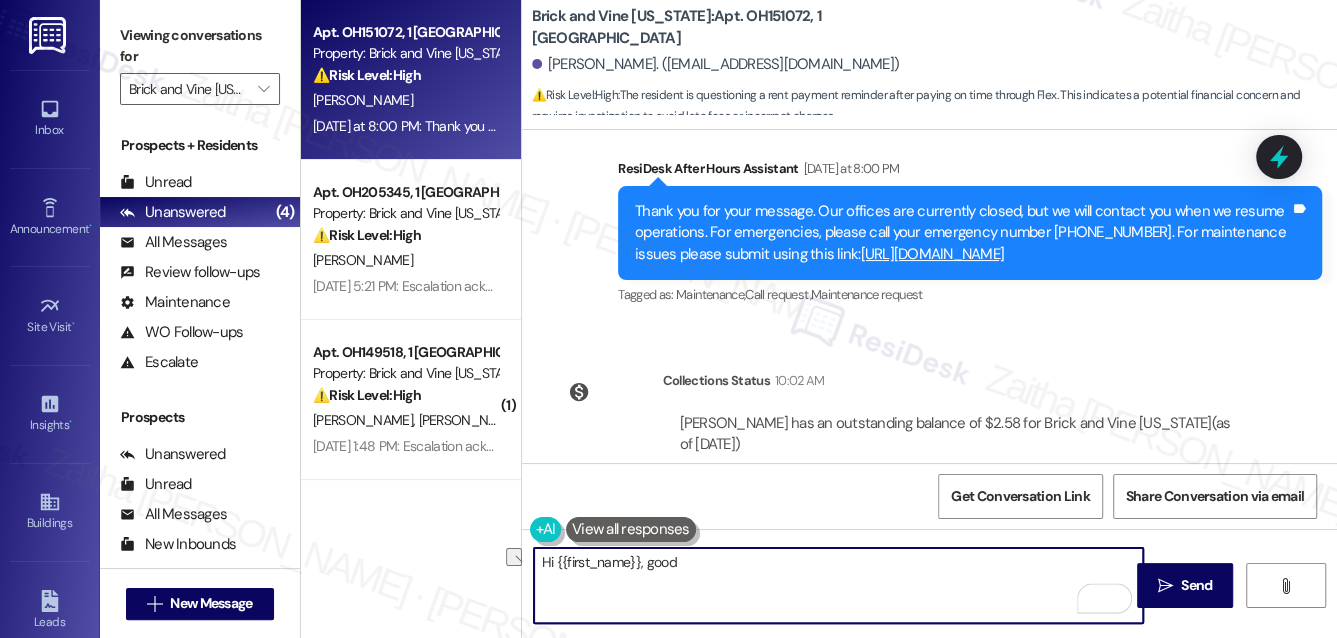 drag, startPoint x: 640, startPoint y: 564, endPoint x: 712, endPoint y: 564, distance: 72 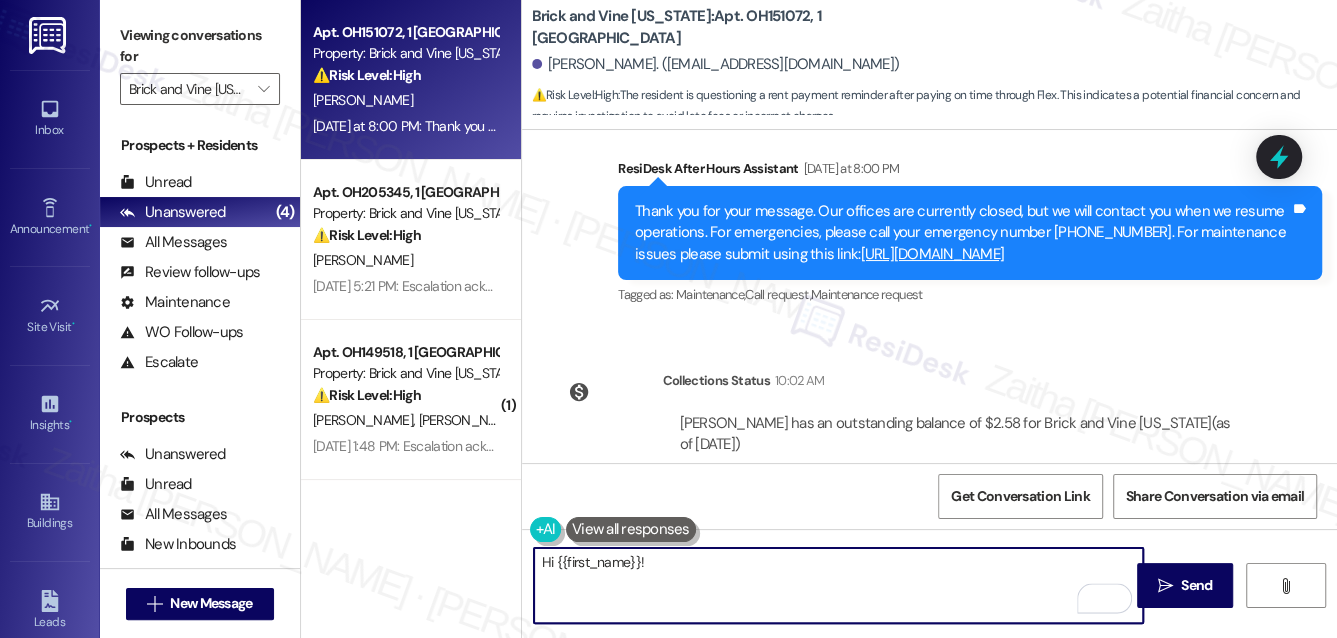 click on "Hi {{first_name}}!" at bounding box center (839, 585) 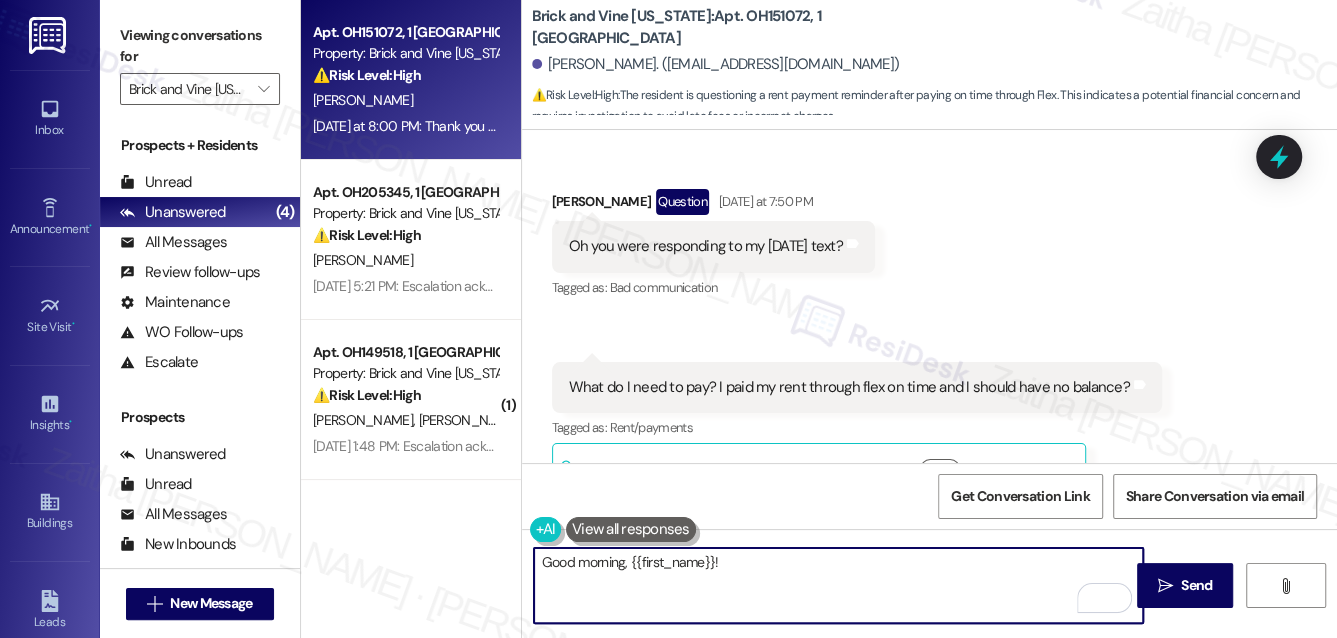scroll, scrollTop: 8157, scrollLeft: 0, axis: vertical 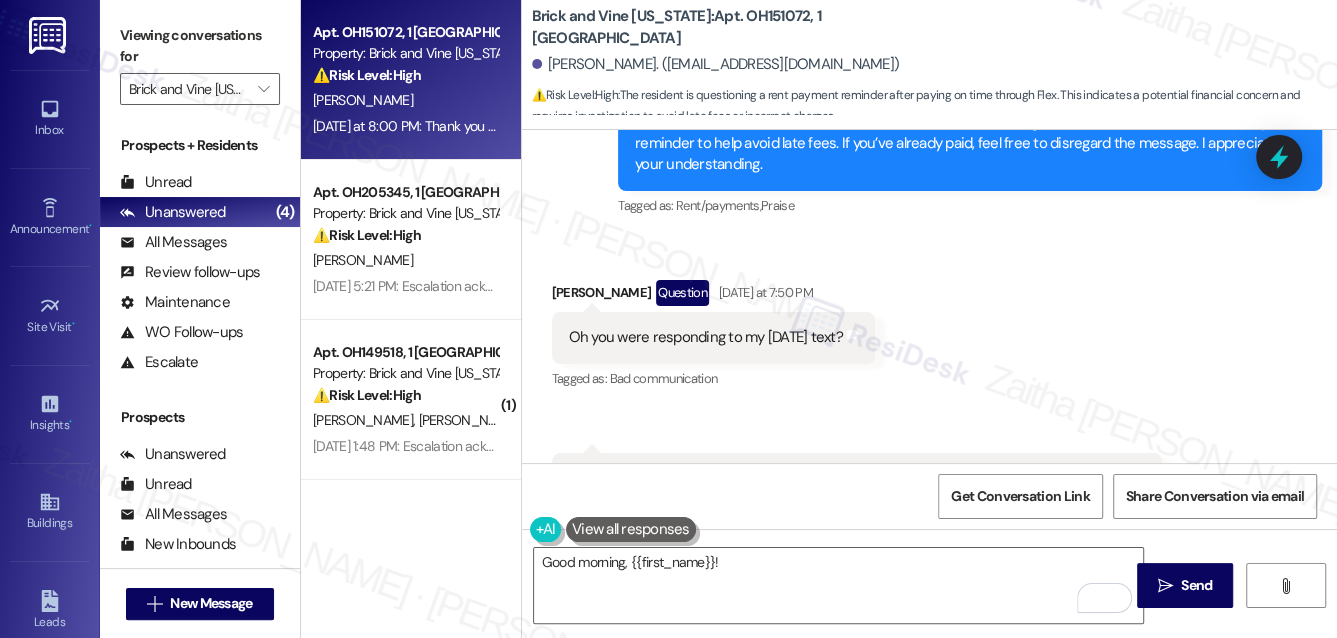 click on "Oh you were responding to my July 3rd text?" at bounding box center (706, 337) 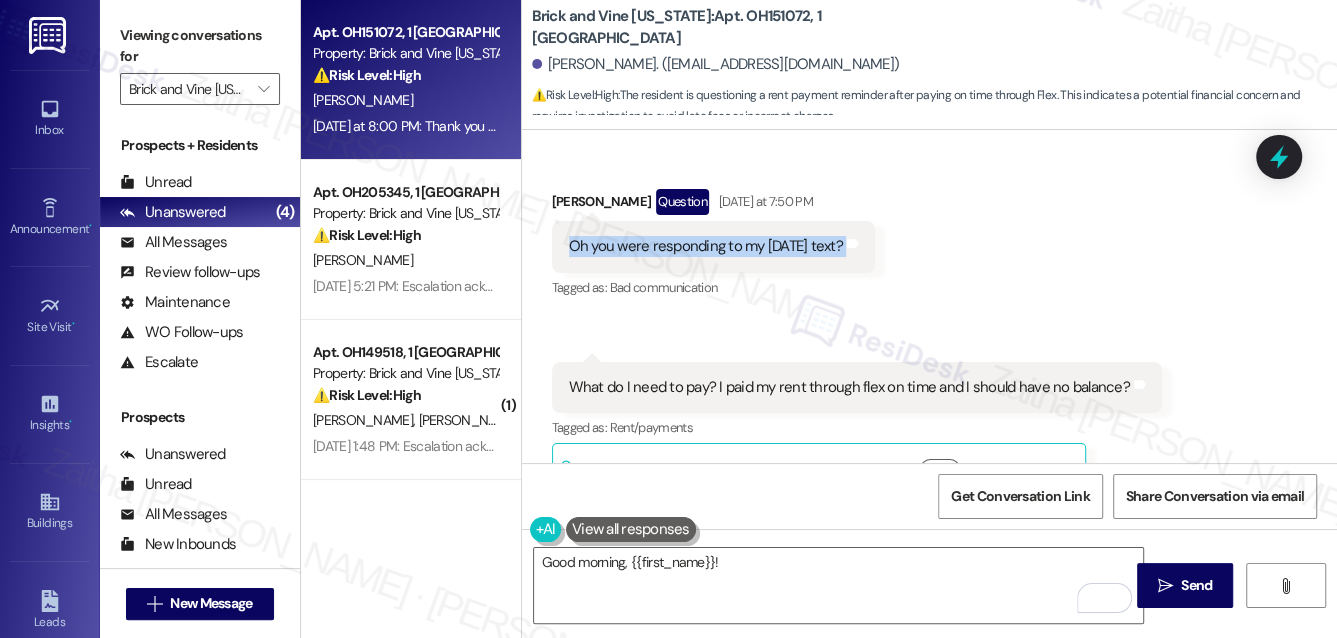 drag, startPoint x: 570, startPoint y: 178, endPoint x: 848, endPoint y: 194, distance: 278.46005 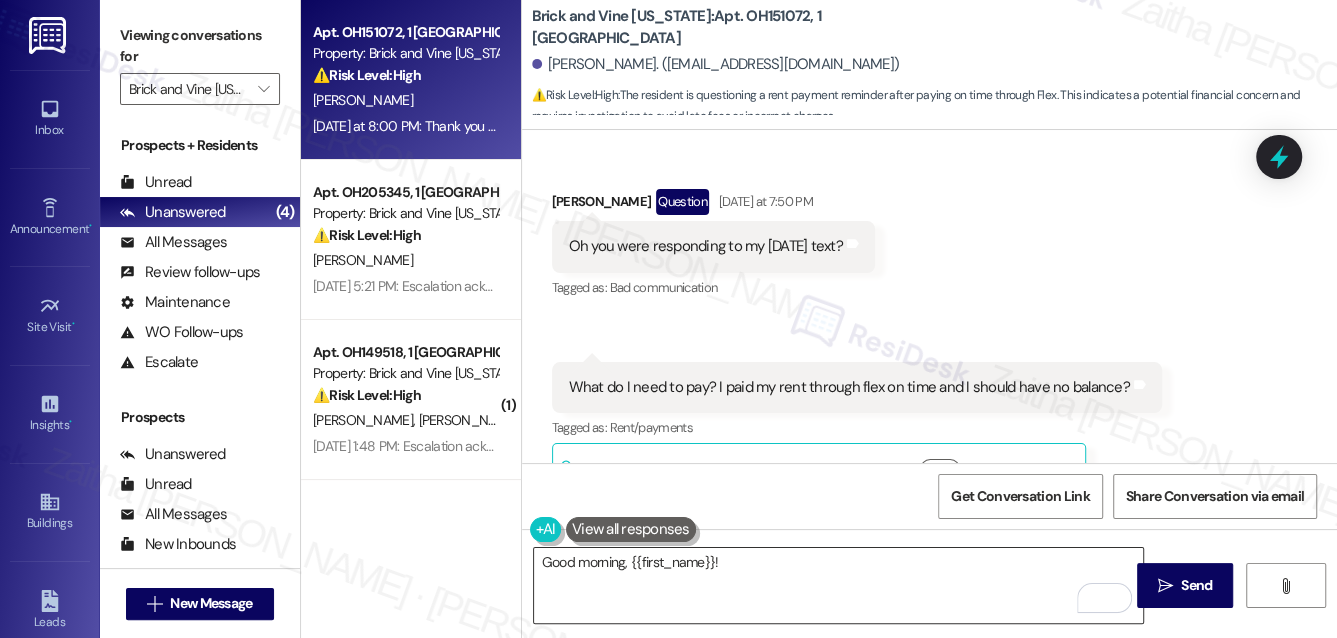 click on "Good morning, {{first_name}}!" at bounding box center (839, 585) 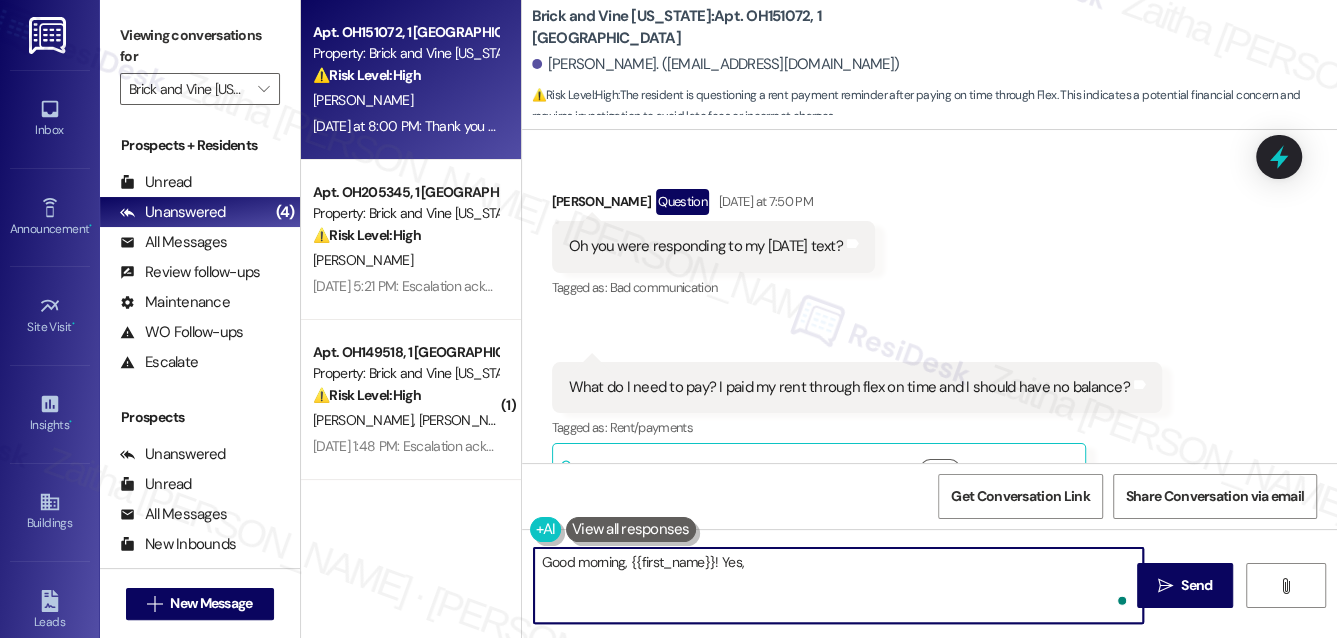 paste on "I was following up on your July 3rd message. I’m sorry for the delay in getting back to you, and I really appreciate your patience." 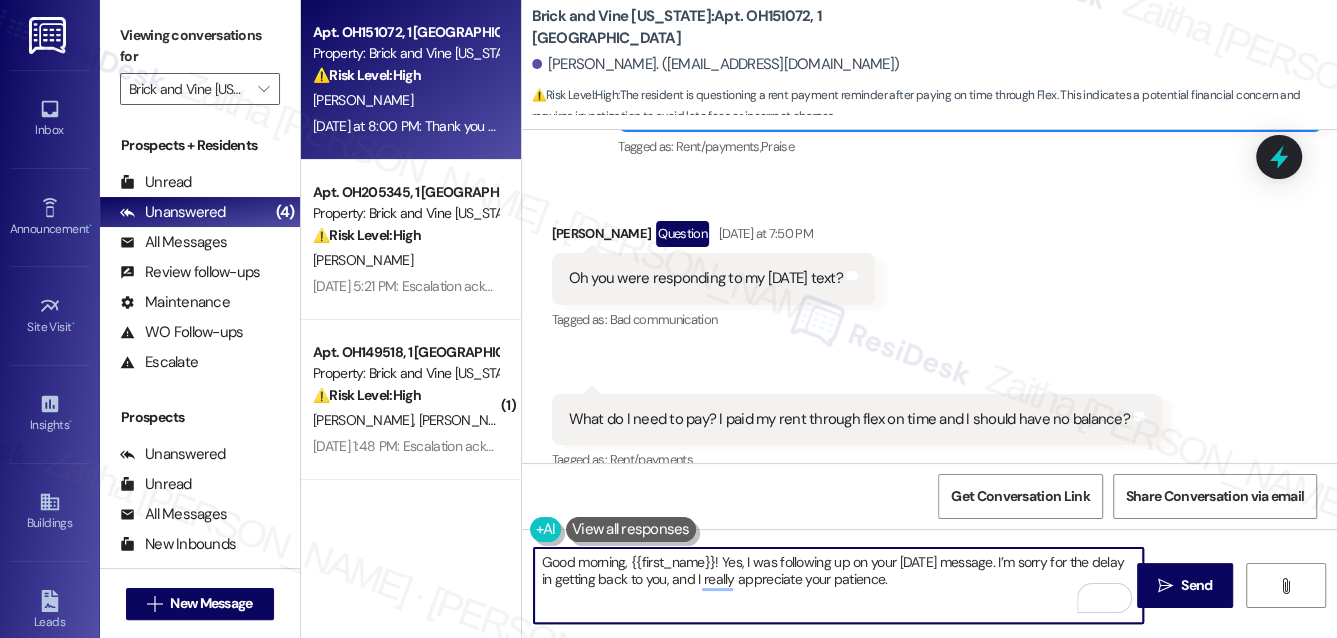 scroll, scrollTop: 8248, scrollLeft: 0, axis: vertical 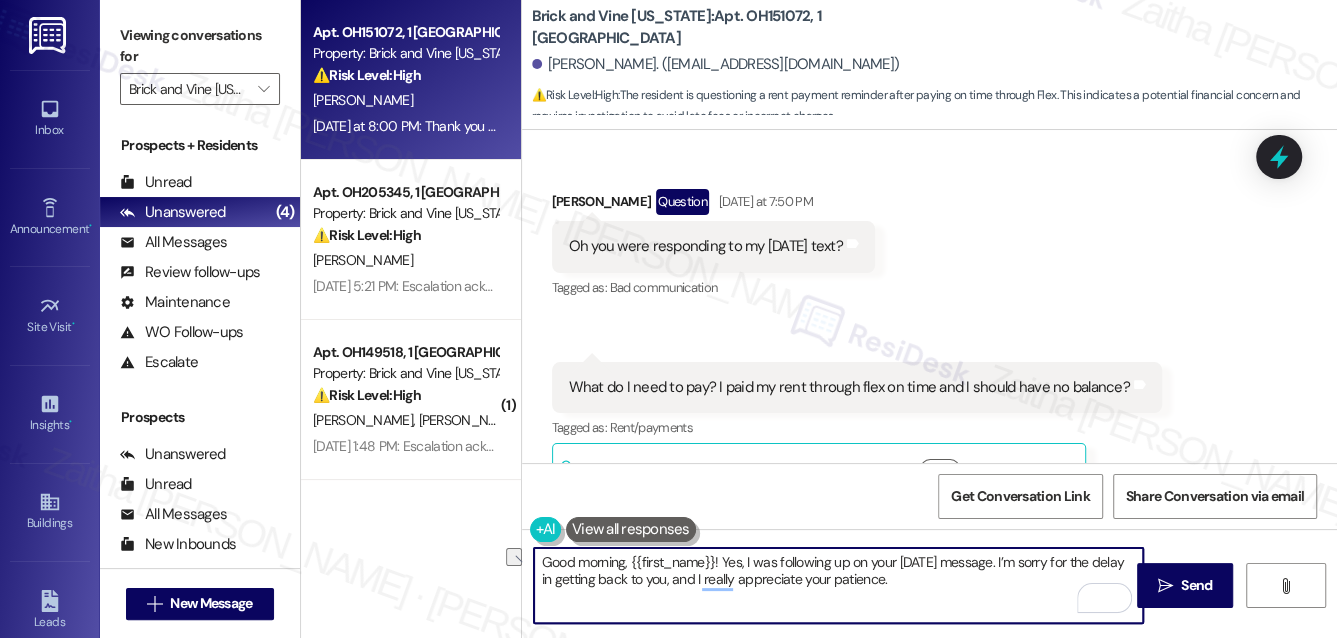 drag, startPoint x: 664, startPoint y: 580, endPoint x: 921, endPoint y: 592, distance: 257.28 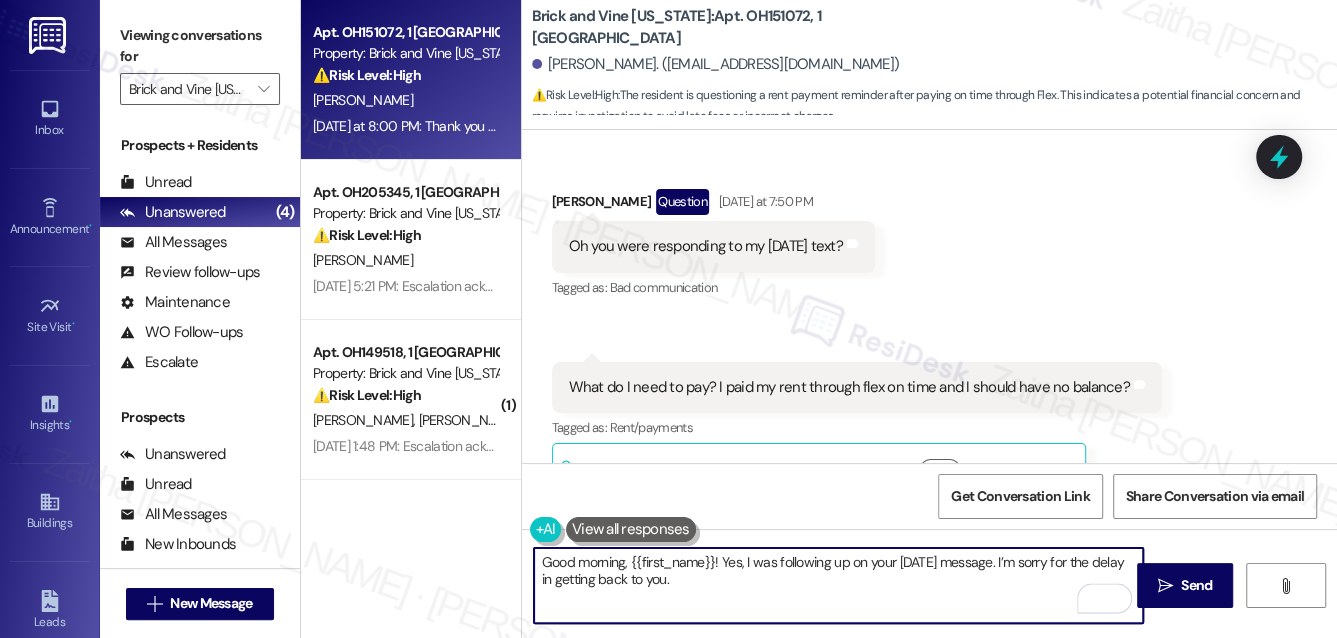 paste on "I’m so sorry for any confusion the reminder may have caused. I appreciate you taking care of your rent through Flex—thank you again!" 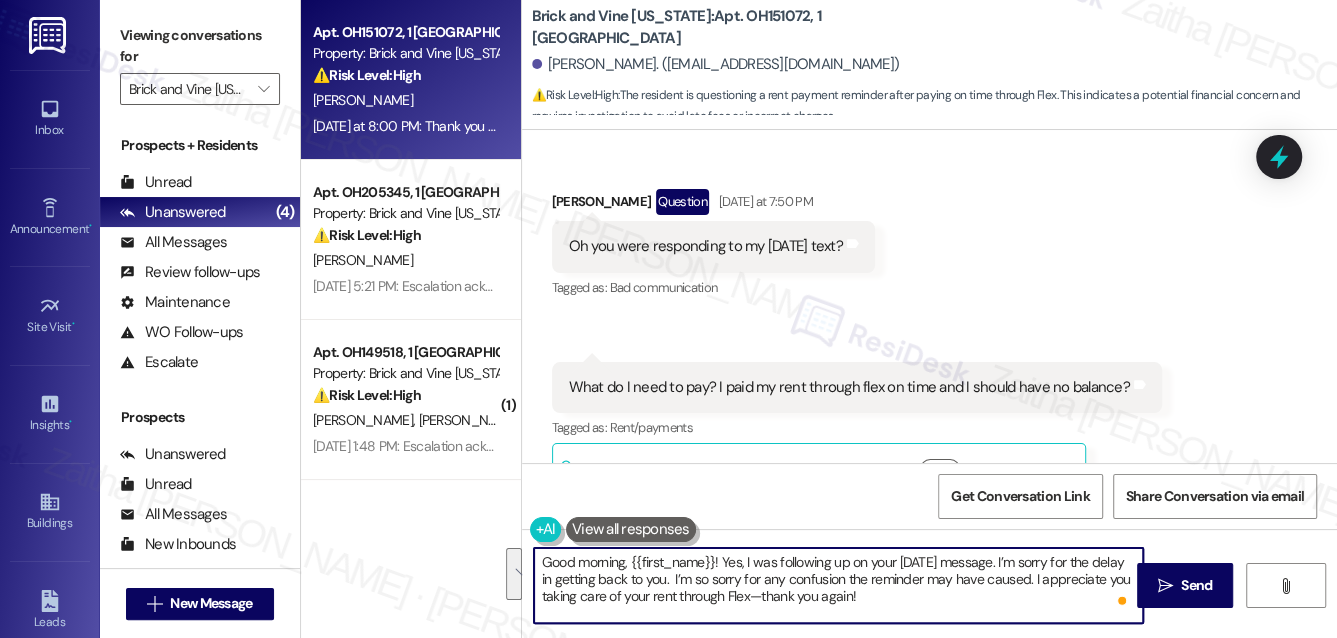 drag, startPoint x: 849, startPoint y: 595, endPoint x: 548, endPoint y: 563, distance: 302.69623 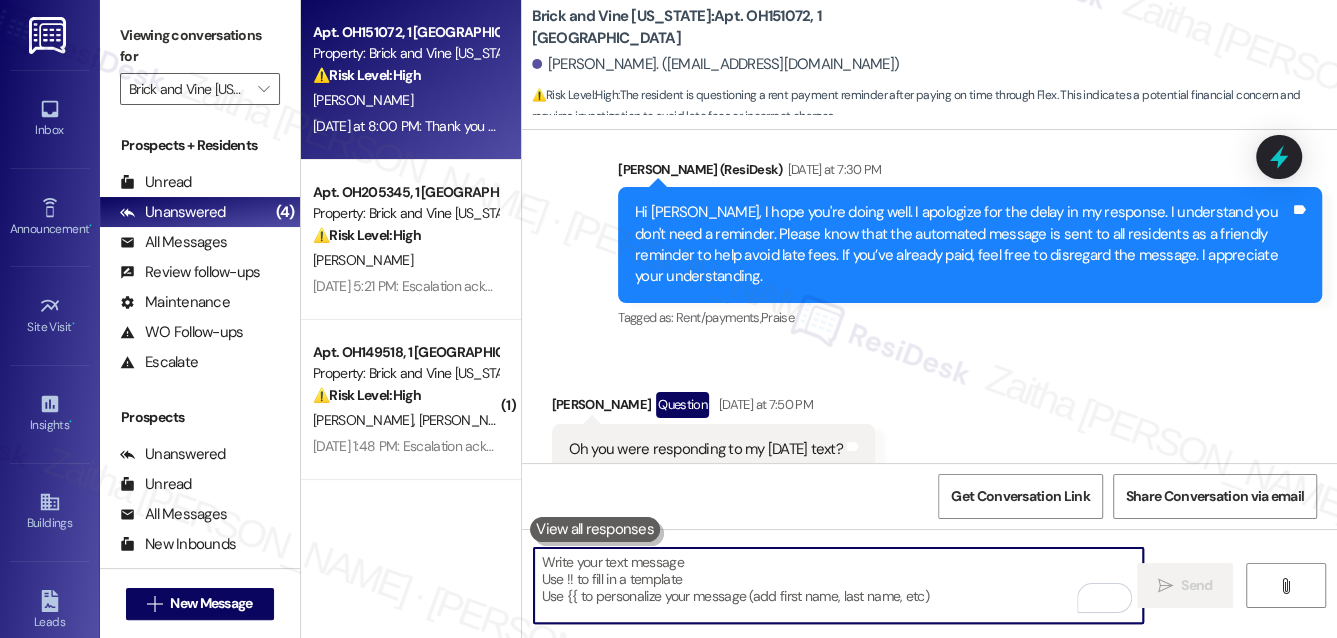 scroll, scrollTop: 7793, scrollLeft: 0, axis: vertical 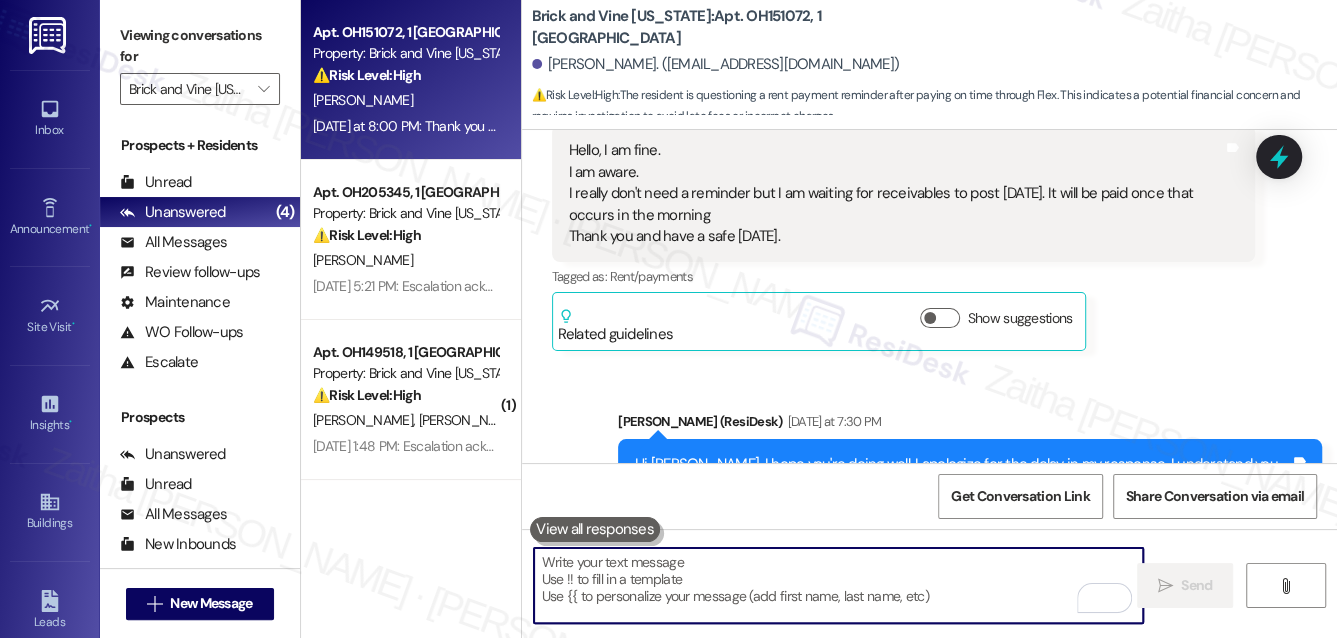 paste on "Good morning, {{first_name}}! Yes, I was following up on your July 3rd message. My apologies for the delay in getting back to you. I’m also sorry for any confusion the reminder may have caused. I truly appreciate you taking care of your rent through Flex. I really appreciate your patience." 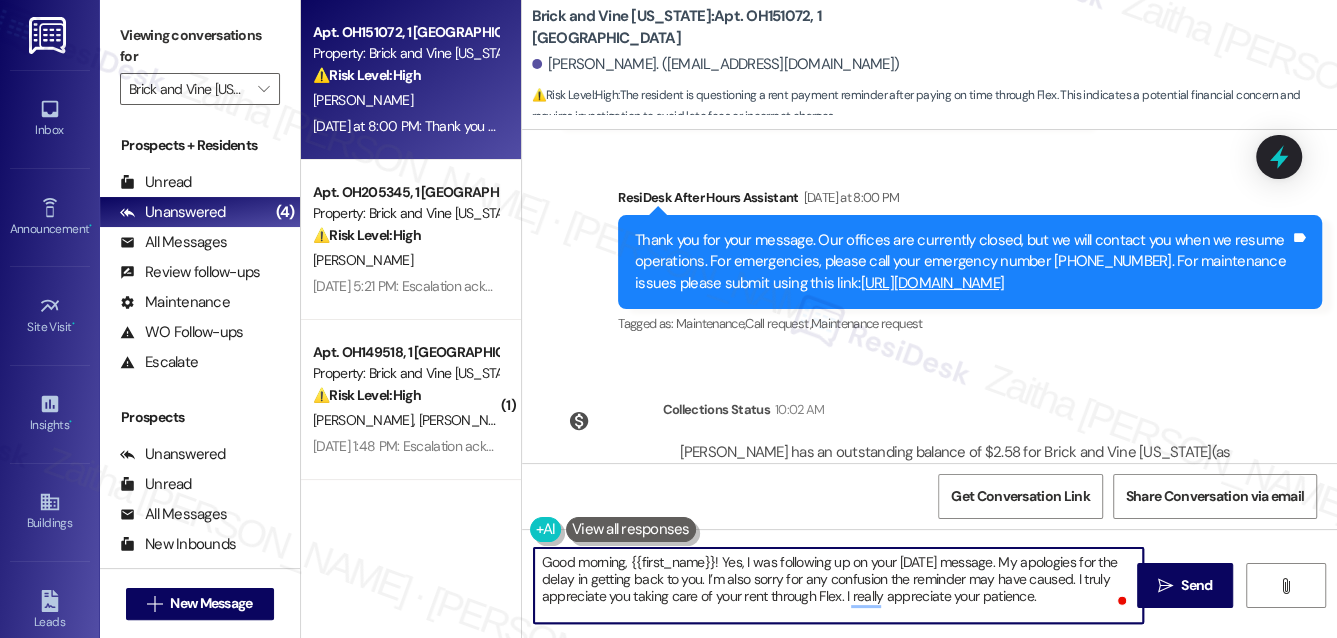 scroll, scrollTop: 9338, scrollLeft: 0, axis: vertical 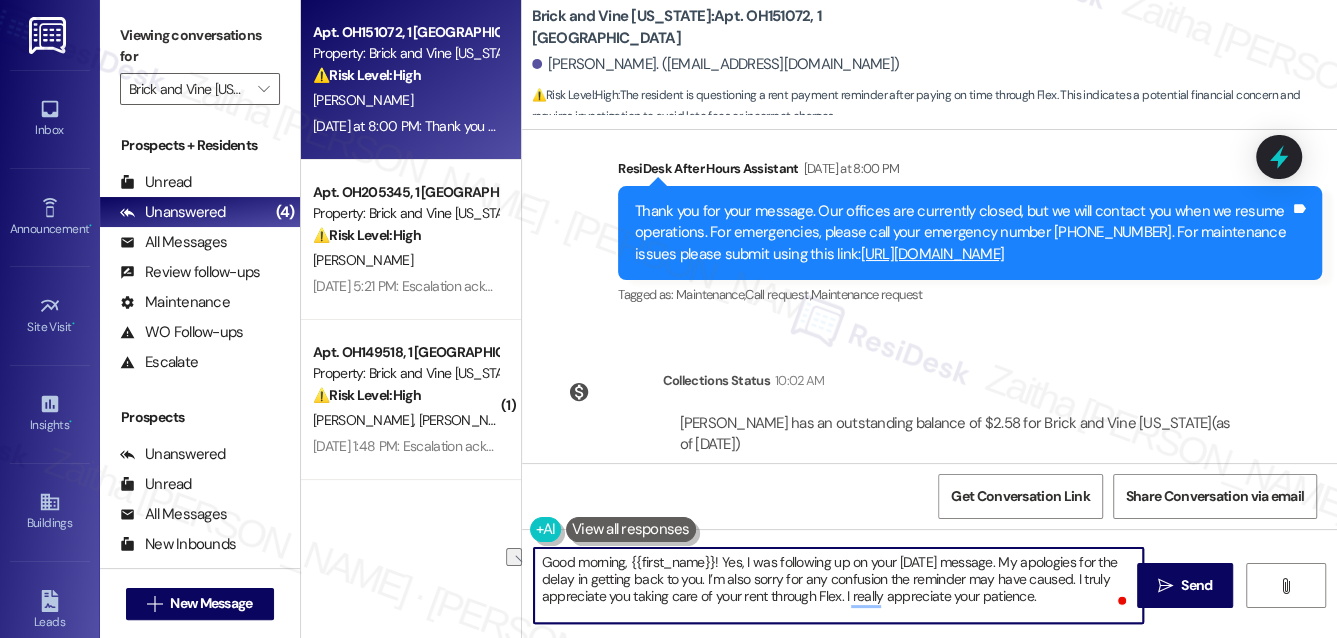 drag, startPoint x: 844, startPoint y: 591, endPoint x: 949, endPoint y: 592, distance: 105.00476 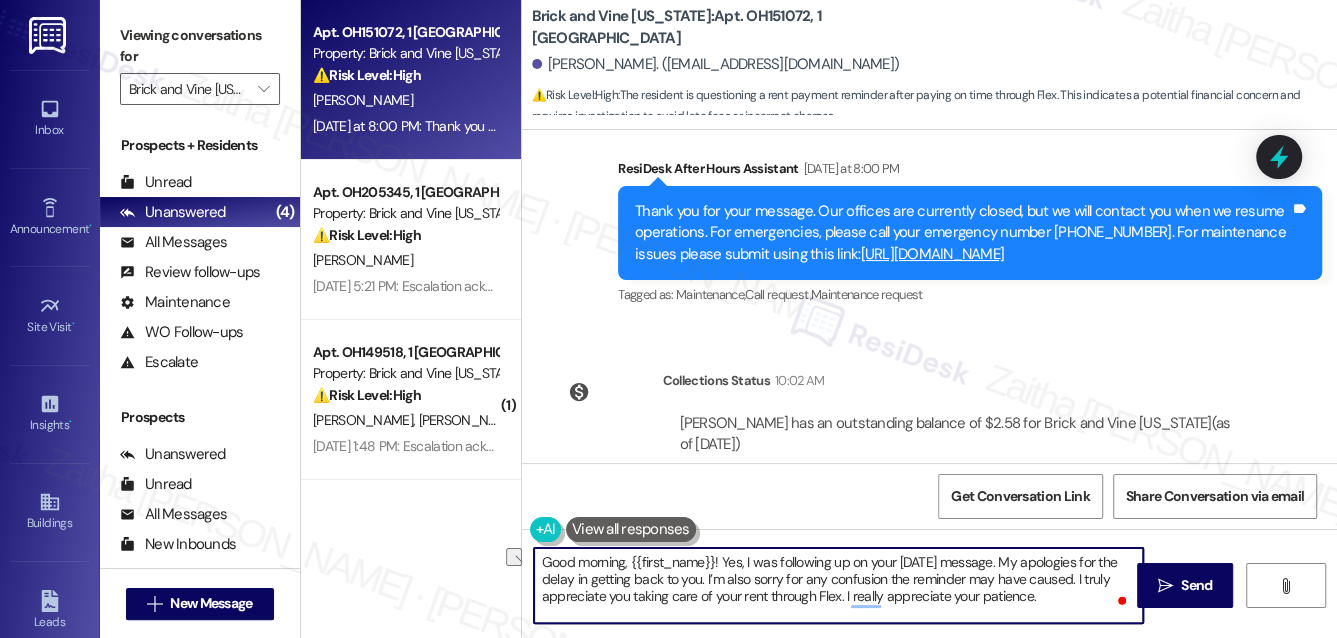 click on "Good morning, {{first_name}}! Yes, I was following up on your July 3rd message. My apologies for the delay in getting back to you. I’m also sorry for any confusion the reminder may have caused. I truly appreciate you taking care of your rent through Flex. I really appreciate your patience." at bounding box center [839, 585] 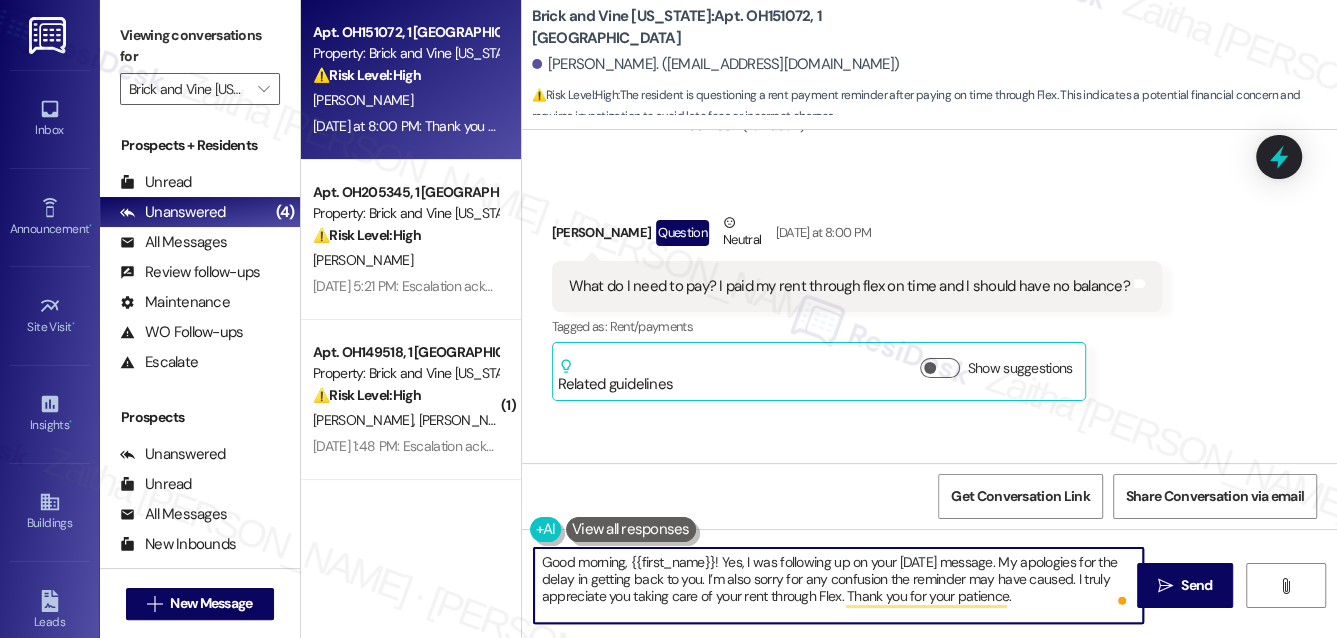 scroll, scrollTop: 8976, scrollLeft: 0, axis: vertical 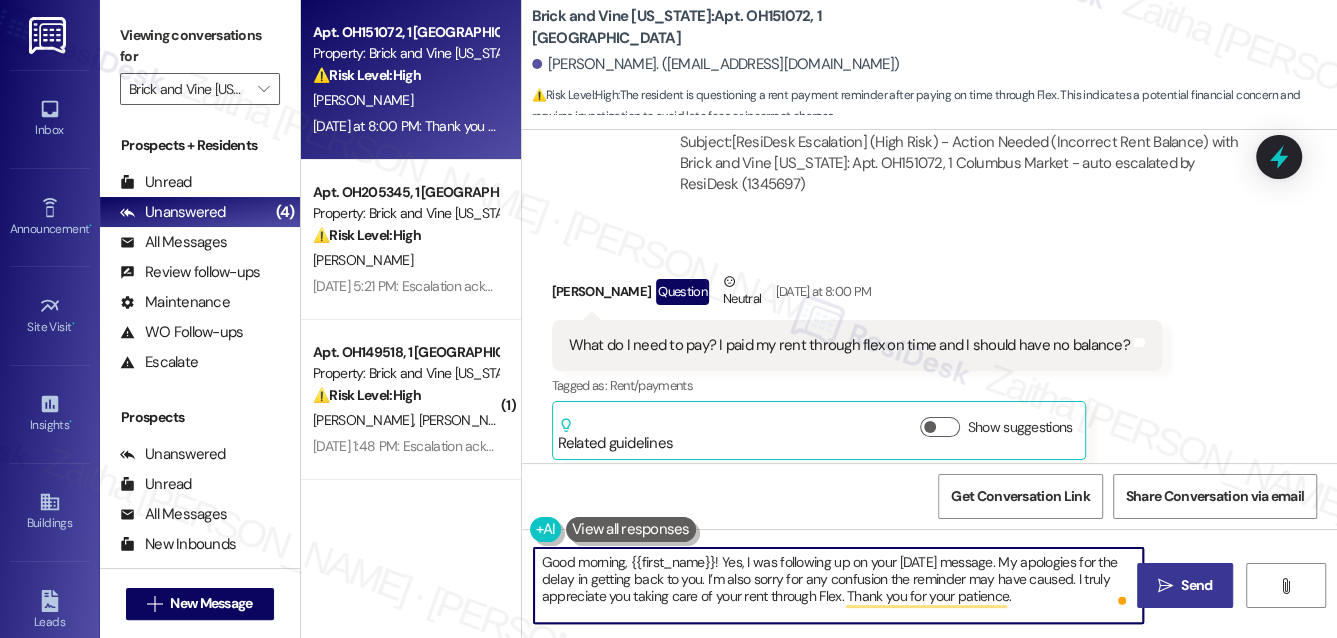type on "Good morning, {{first_name}}! Yes, I was following up on your July 3rd message. My apologies for the delay in getting back to you. I’m also sorry for any confusion the reminder may have caused. I truly appreciate you taking care of your rent through Flex. Thank you for your patience." 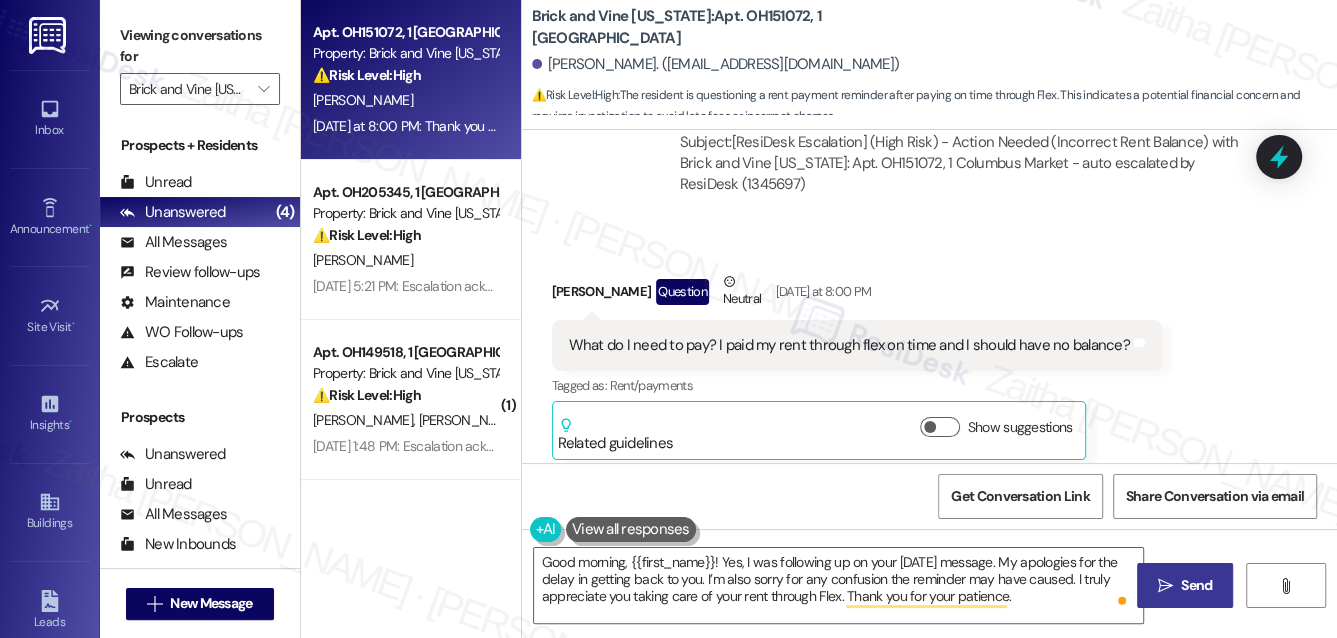 click on " Send" at bounding box center [1185, 585] 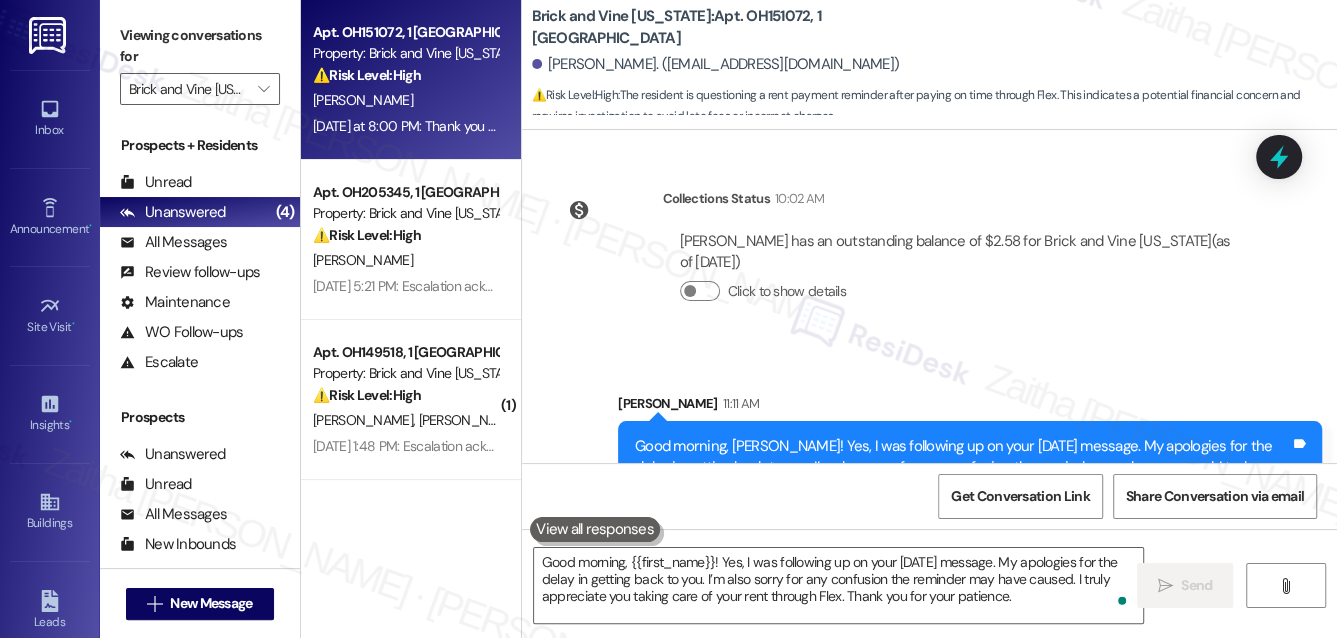 scroll, scrollTop: 9520, scrollLeft: 0, axis: vertical 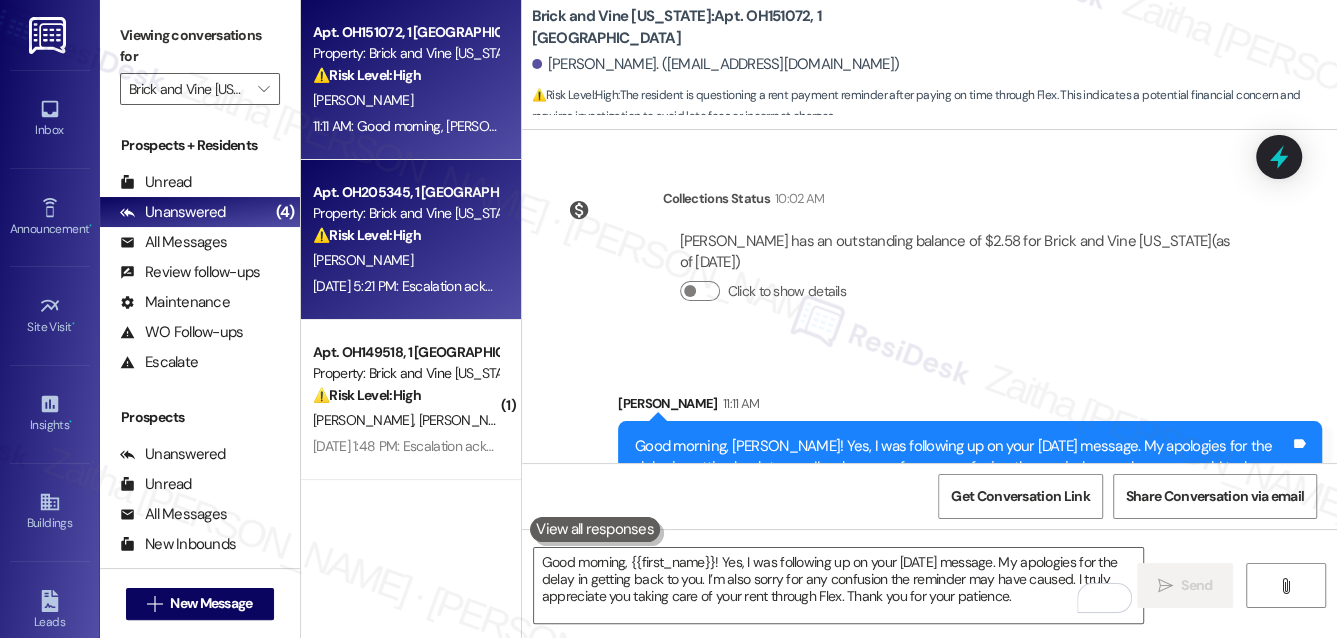 click on "T. Carey" at bounding box center (405, 260) 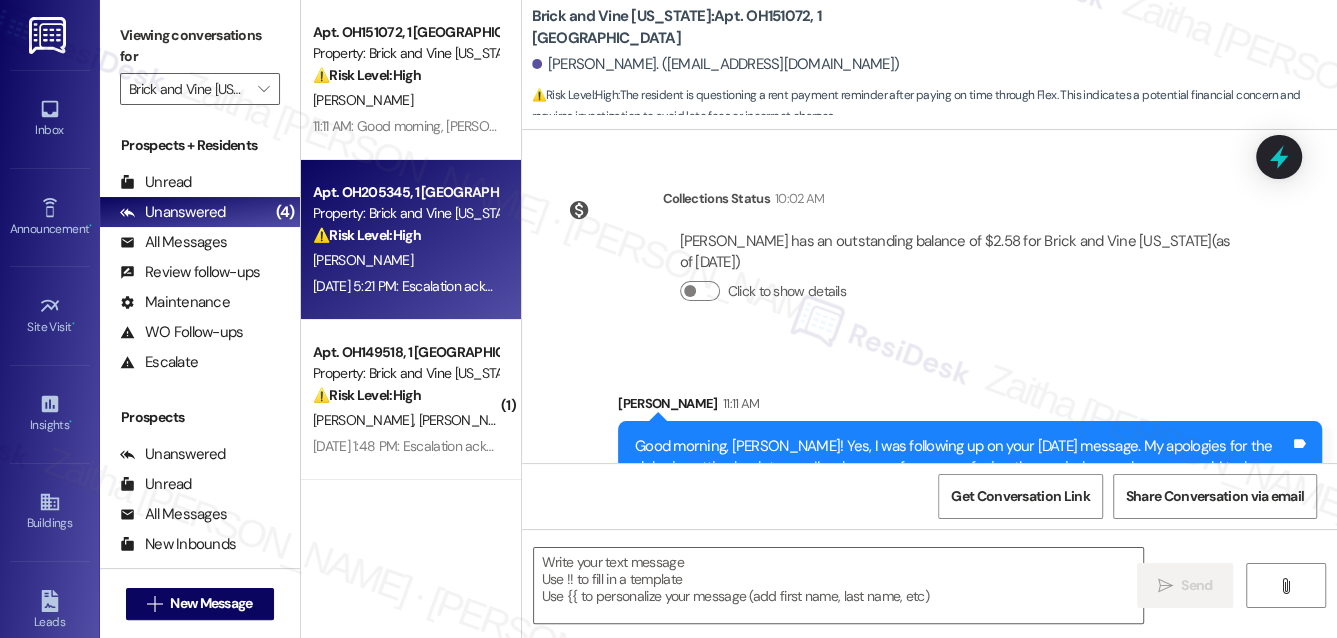type on "Fetching suggested responses. Please feel free to read through the conversation in the meantime." 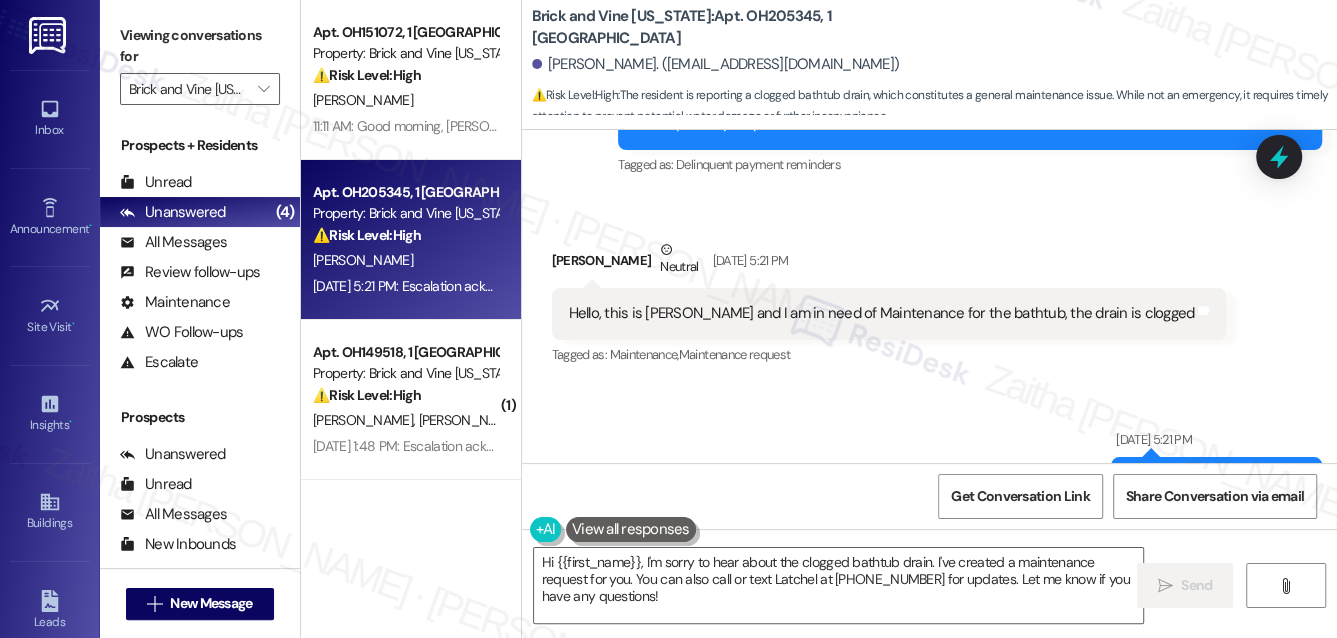 scroll, scrollTop: 14506, scrollLeft: 0, axis: vertical 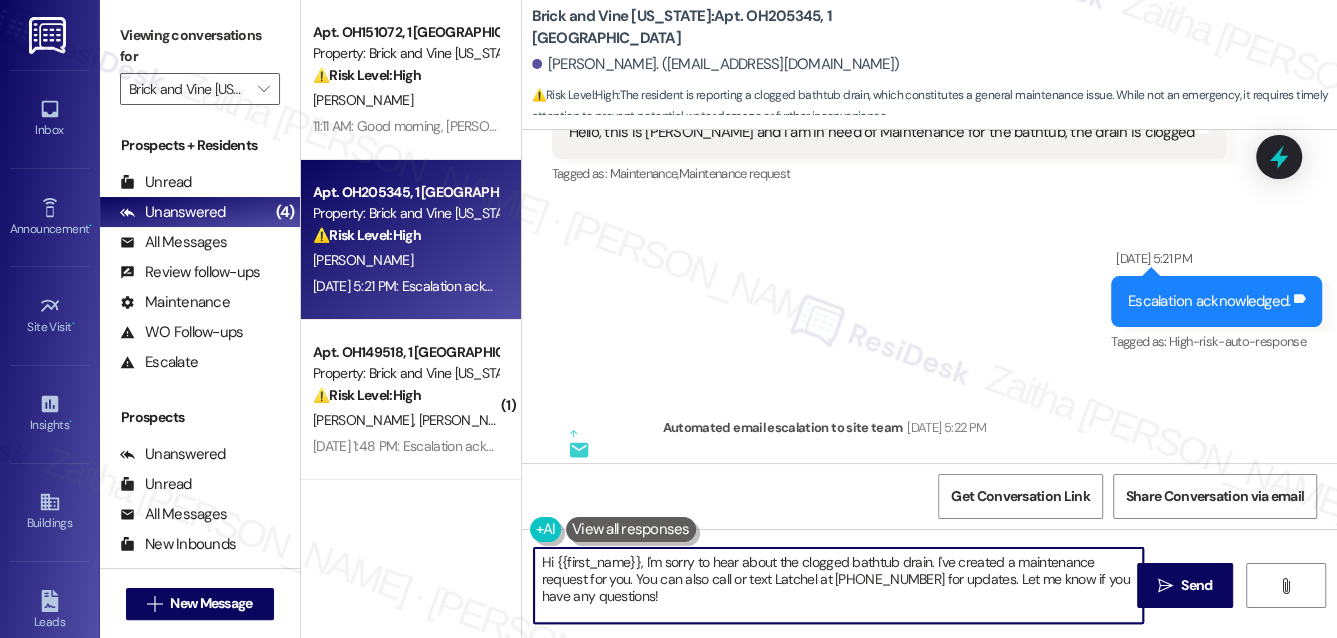 click on "Hi {{first_name}}, I'm sorry to hear about the clogged bathtub drain. I've created a maintenance request for you. You can also call or text Latchel at (239) 946-5172 for updates. Let me know if you have any questions!" at bounding box center (839, 585) 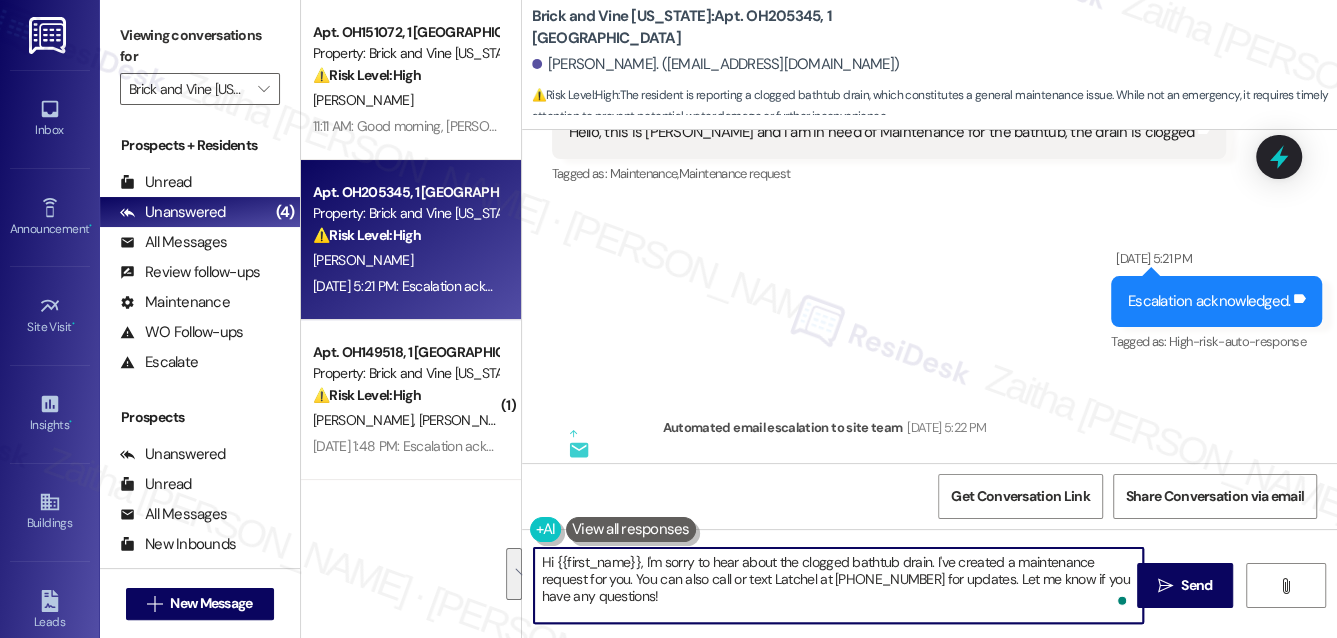 drag, startPoint x: 933, startPoint y: 557, endPoint x: 932, endPoint y: 596, distance: 39.012817 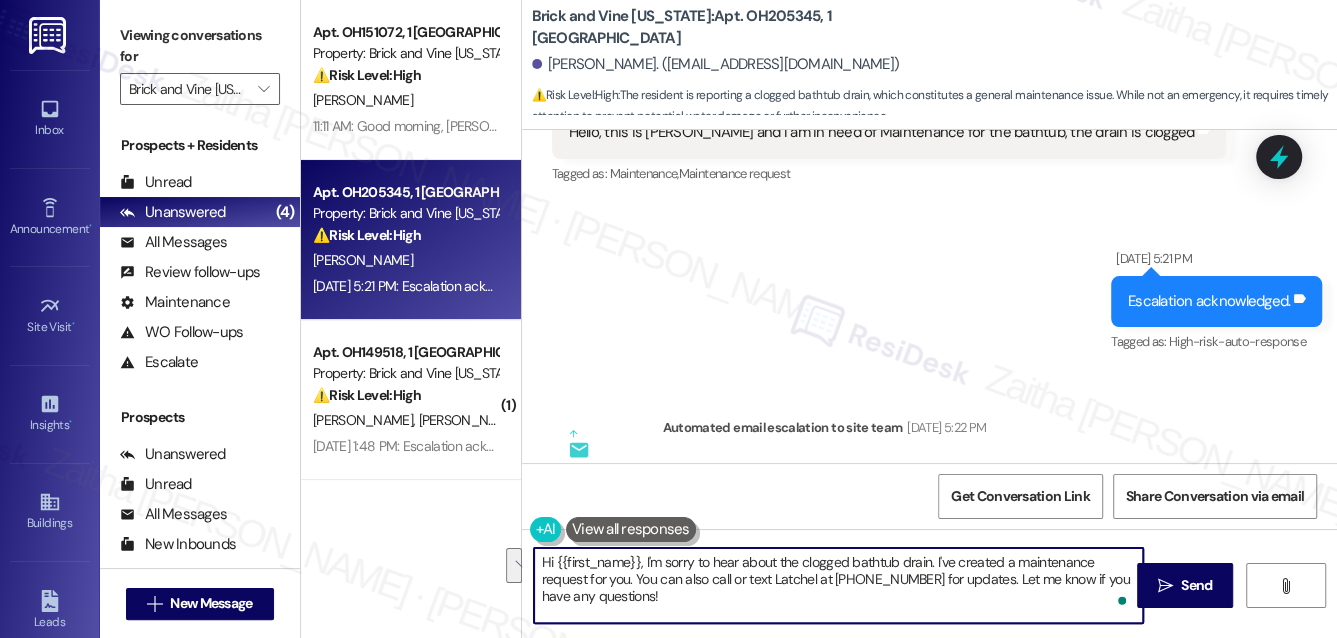 drag, startPoint x: 933, startPoint y: 558, endPoint x: 633, endPoint y: 575, distance: 300.4813 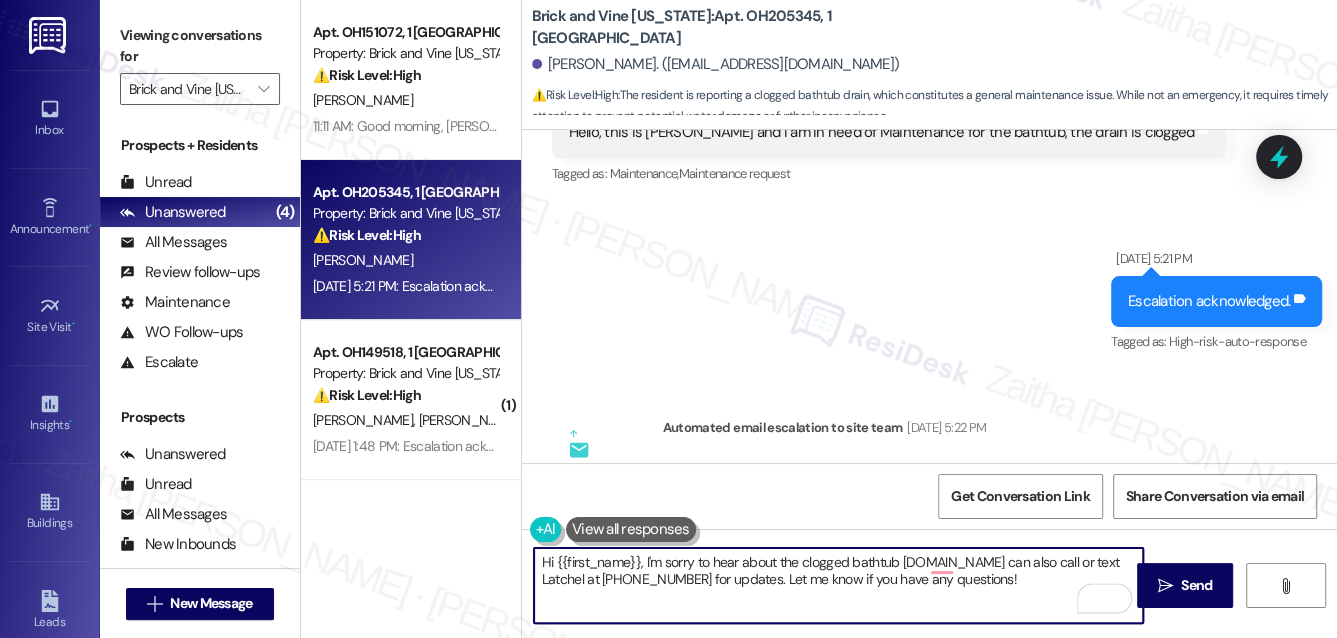 click on "Hi {{first_name}}, I'm sorry to hear about the clogged bathtub drain.You can also call or text Latchel at (239) 946-5172 for updates. Let me know if you have any questions!" at bounding box center (839, 585) 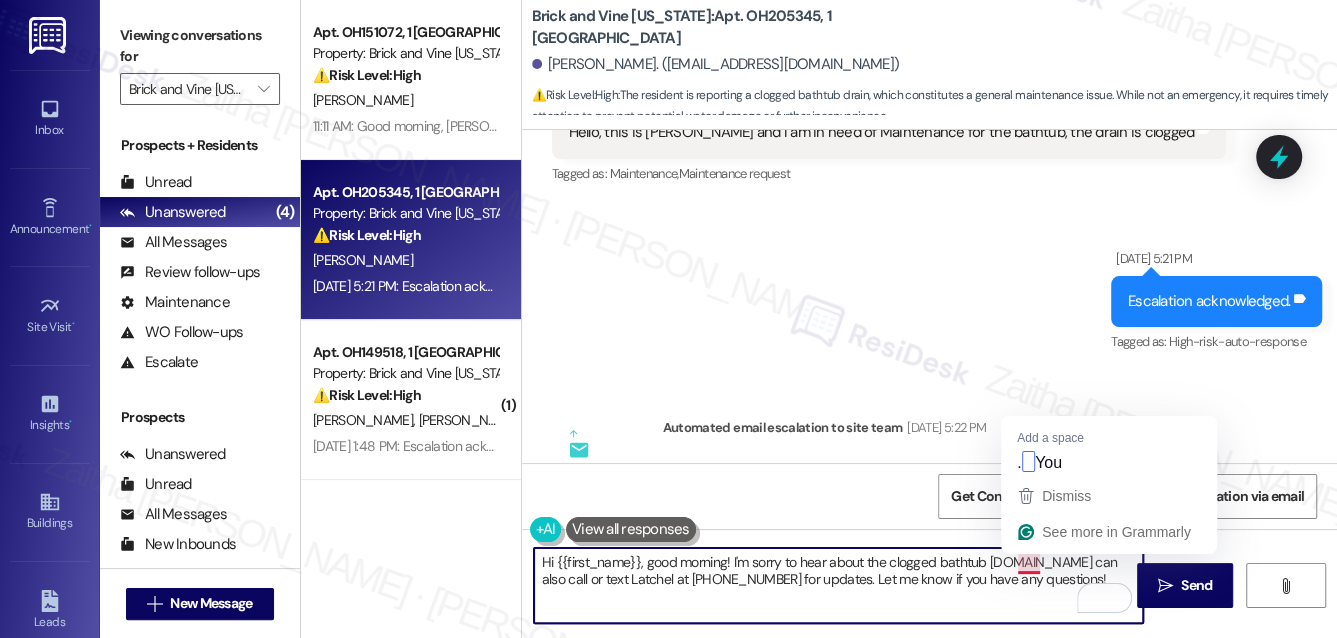 click on "Hi {{first_name}}, good morning! I'm sorry to hear about the clogged bathtub drain.You can also call or text Latchel at (239) 946-5172 for updates. Let me know if you have any questions!" at bounding box center [839, 585] 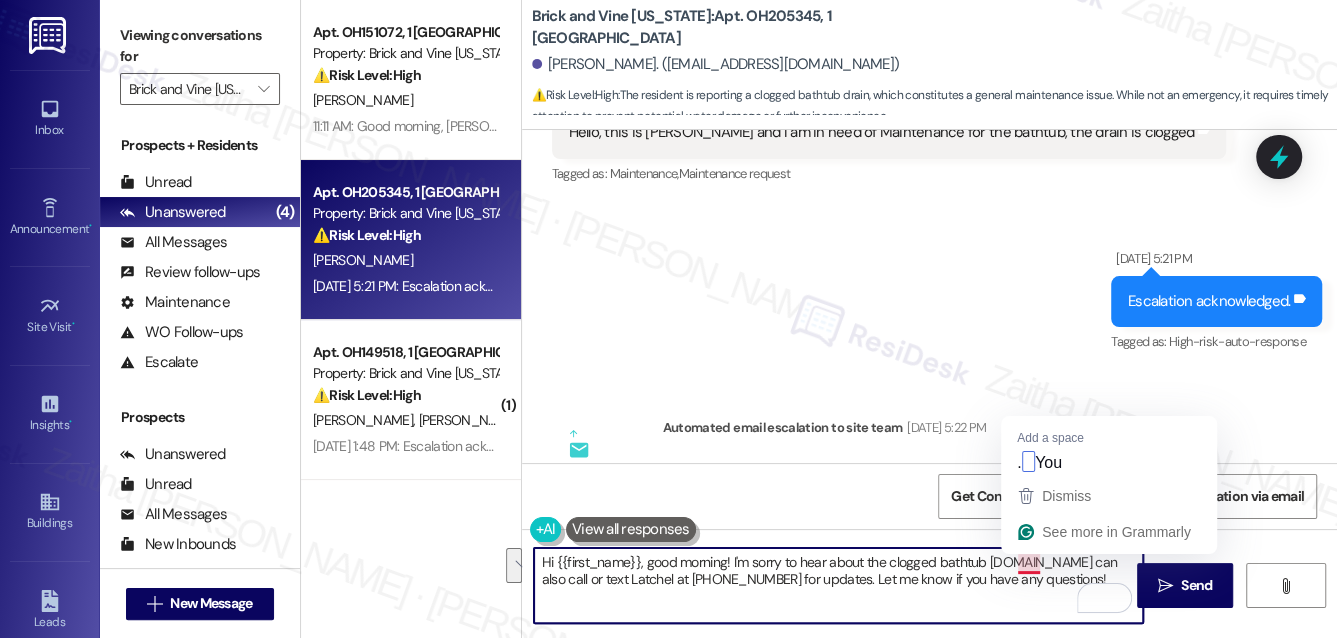 drag, startPoint x: 1021, startPoint y: 553, endPoint x: 1027, endPoint y: 591, distance: 38.470768 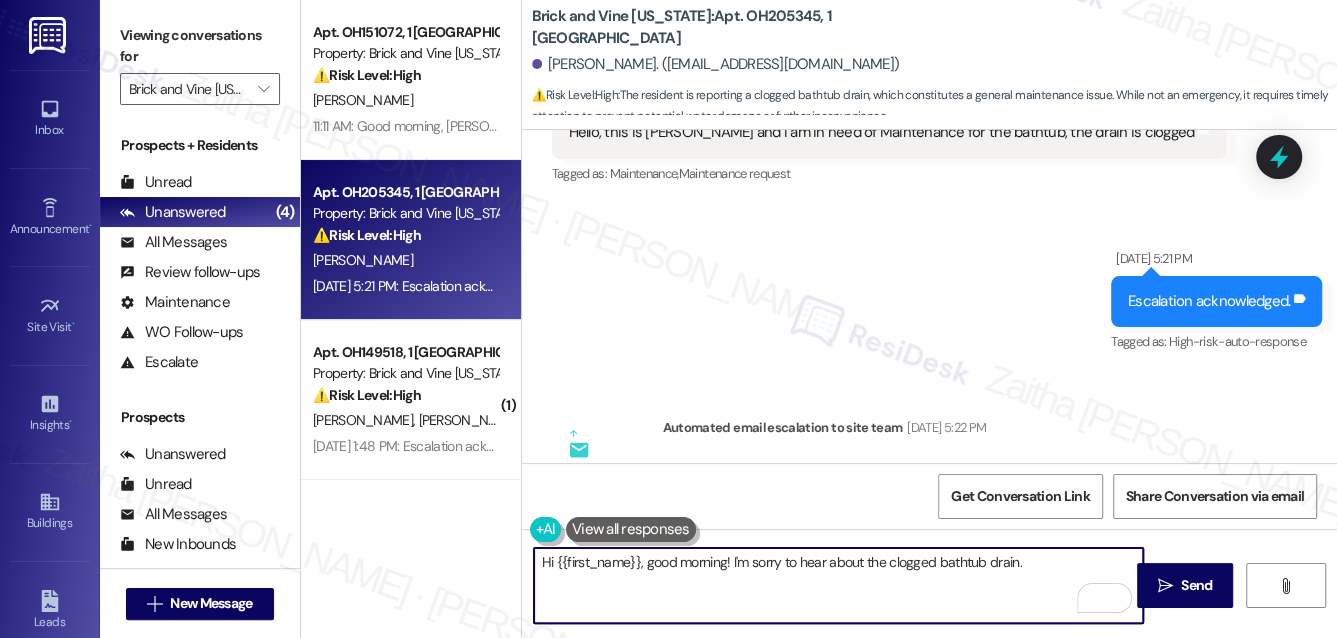 paste on "Please know that work orders are handled by Latchel. Kindly call or text Latchel directly at 239-946-5172 to submit a new work order. You may also add photos to help expedite the request. Please let me know if you need anything else." 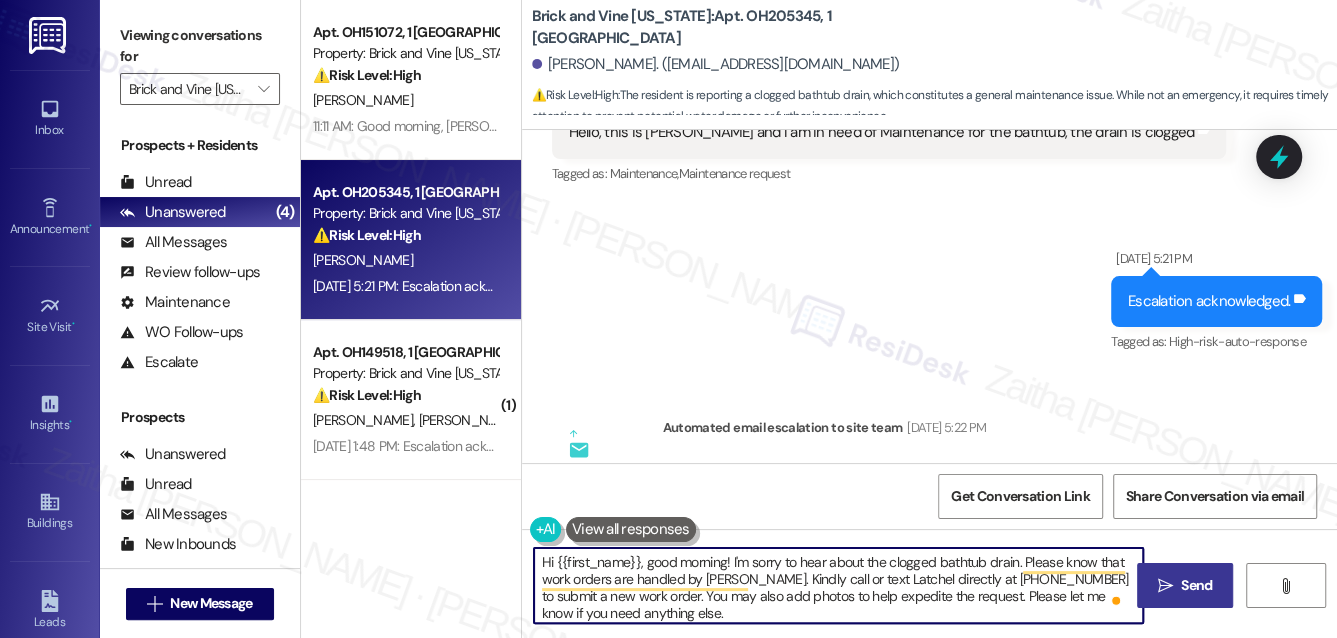 type on "Hi {{first_name}}, good morning! I'm sorry to hear about the clogged bathtub drain. Please know that work orders are handled by Latchel. Kindly call or text Latchel directly at 239-946-5172 to submit a new work order. You may also add photos to help expedite the request. Please let me know if you need anything else." 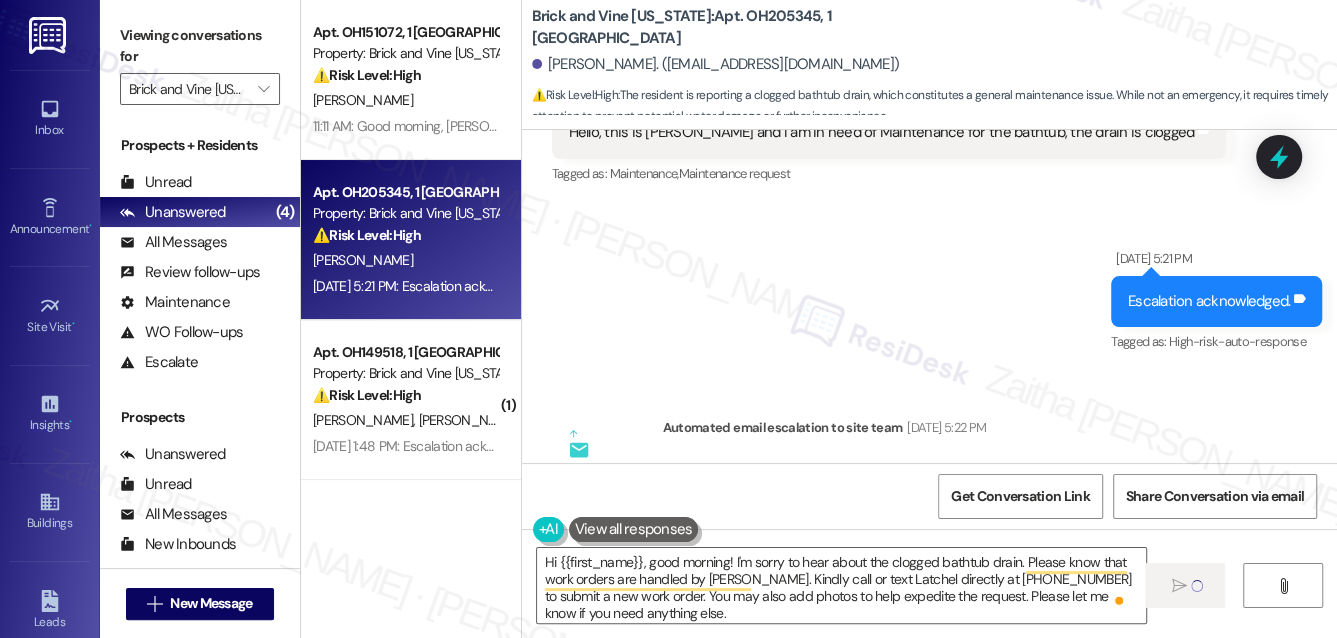 type 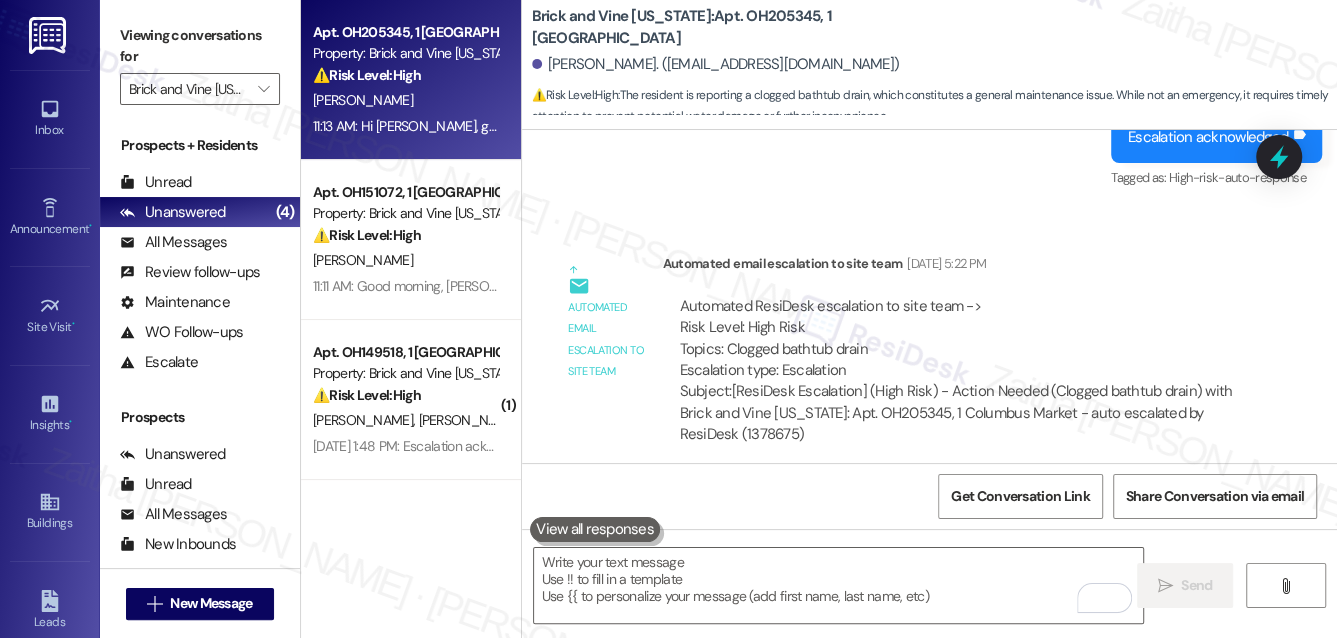 scroll, scrollTop: 14688, scrollLeft: 0, axis: vertical 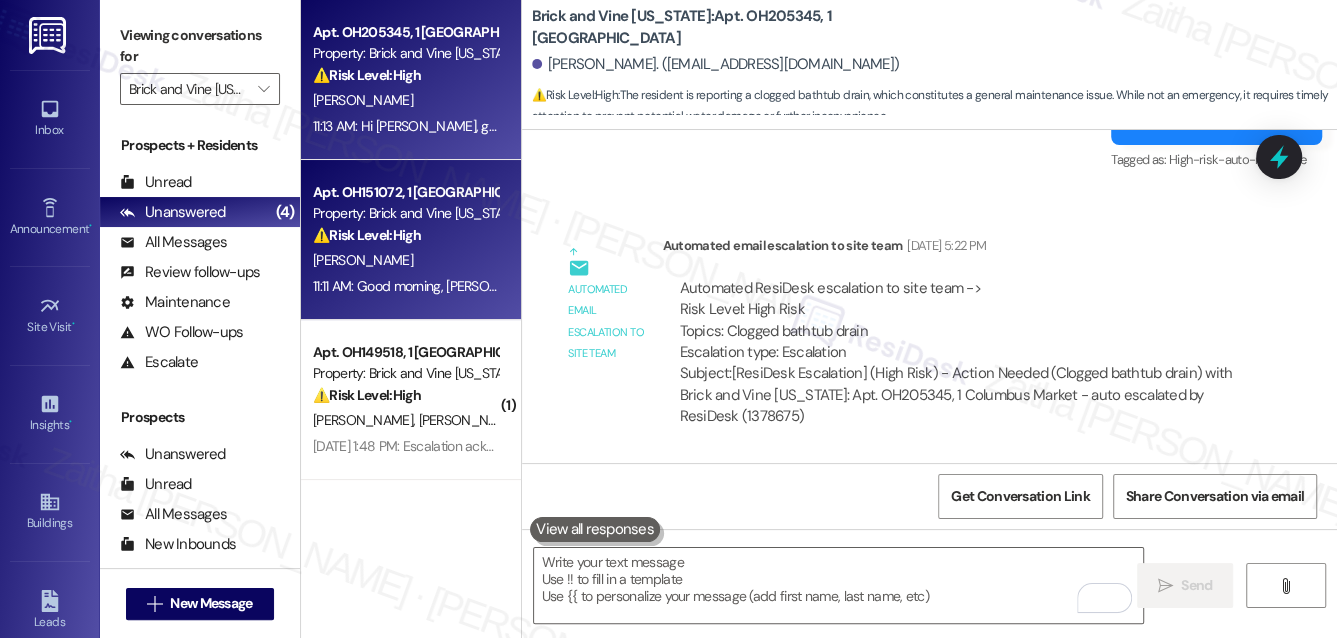 click on "⚠️  Risk Level:  High The resident is questioning a rent payment reminder after paying on time through Flex. This indicates a potential financial concern and requires investigation to avoid late fees or incorrect charges." at bounding box center [405, 235] 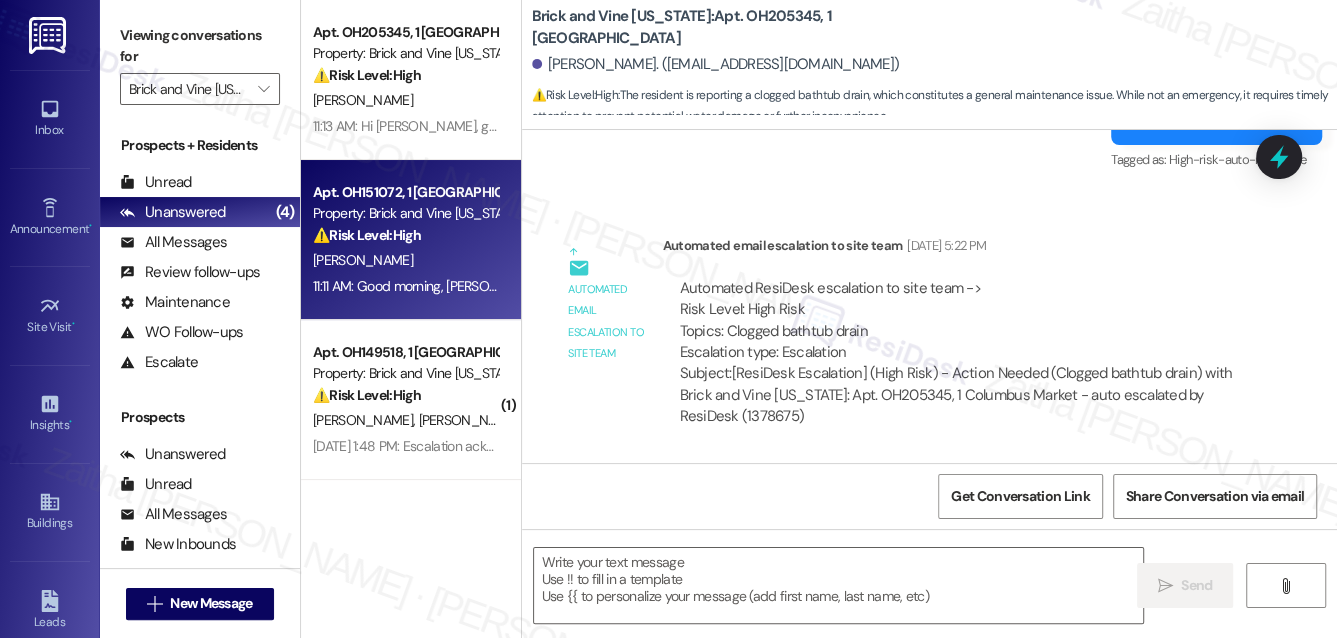 type on "Fetching suggested responses. Please feel free to read through the conversation in the meantime." 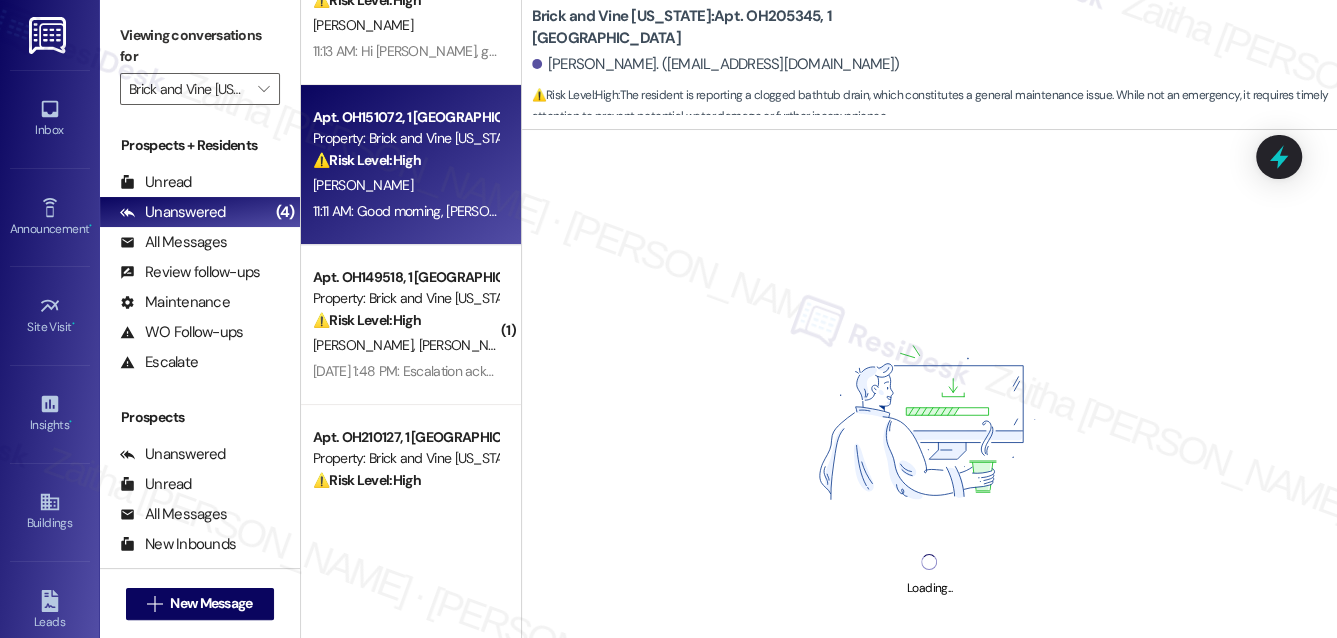scroll, scrollTop: 181, scrollLeft: 0, axis: vertical 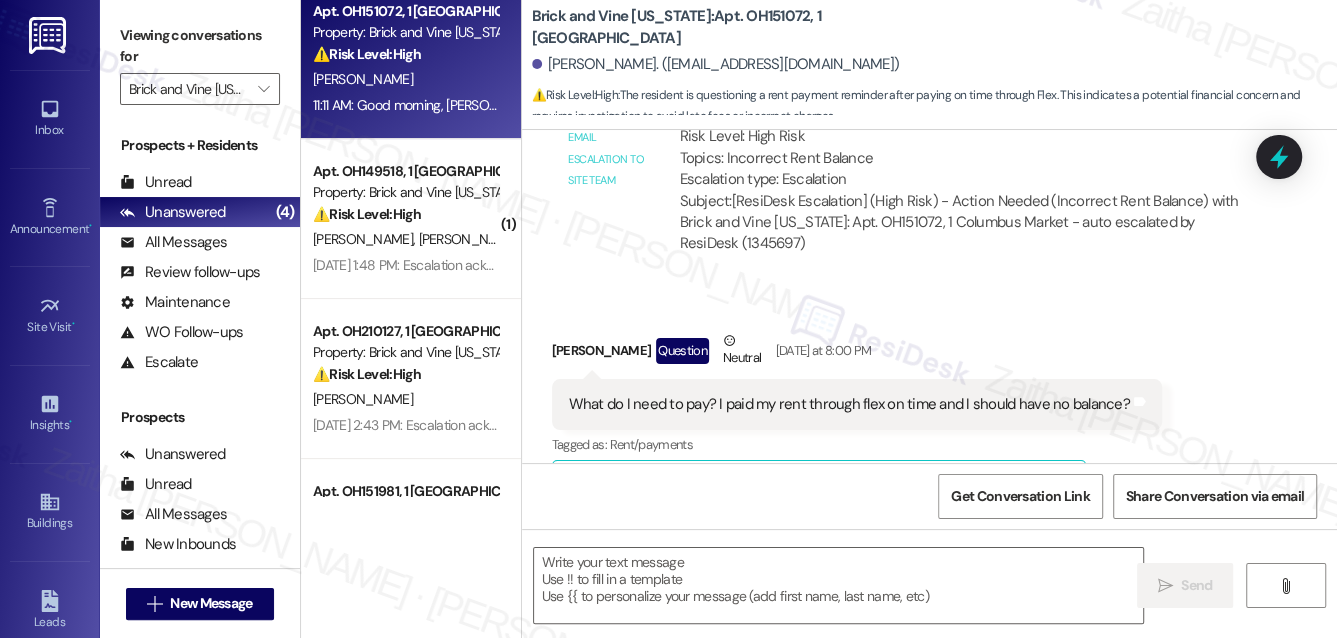 type on "Fetching suggested responses. Please feel free to read through the conversation in the meantime." 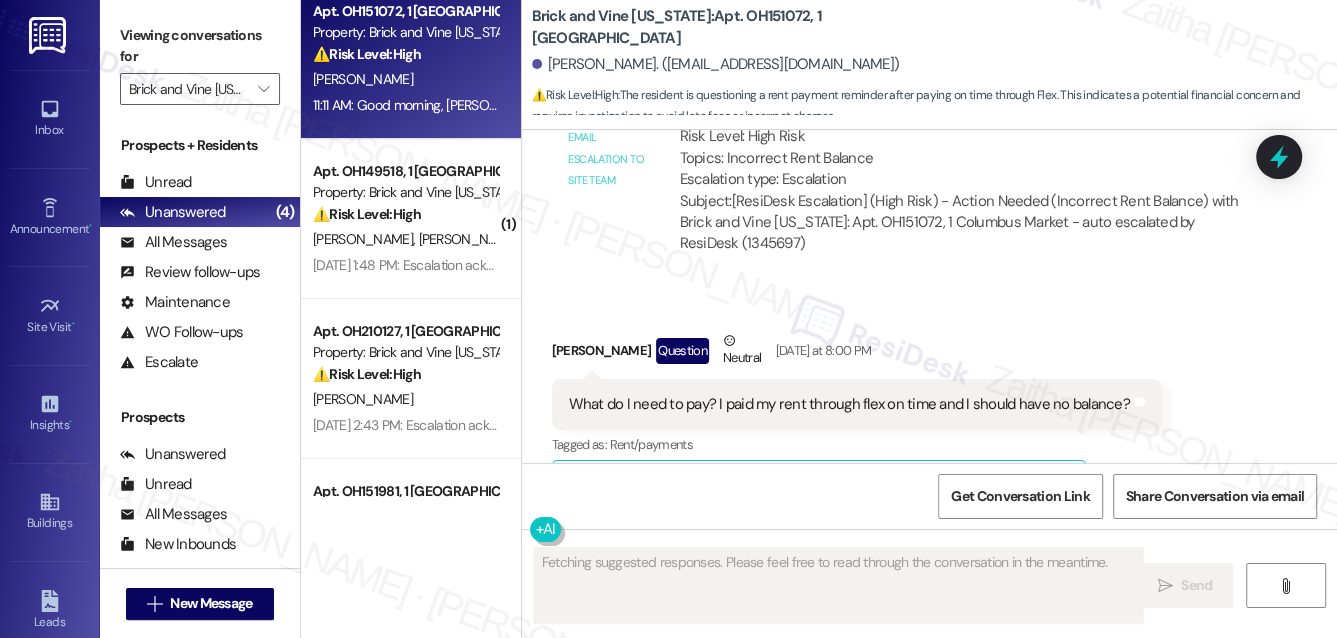 scroll, scrollTop: 9176, scrollLeft: 0, axis: vertical 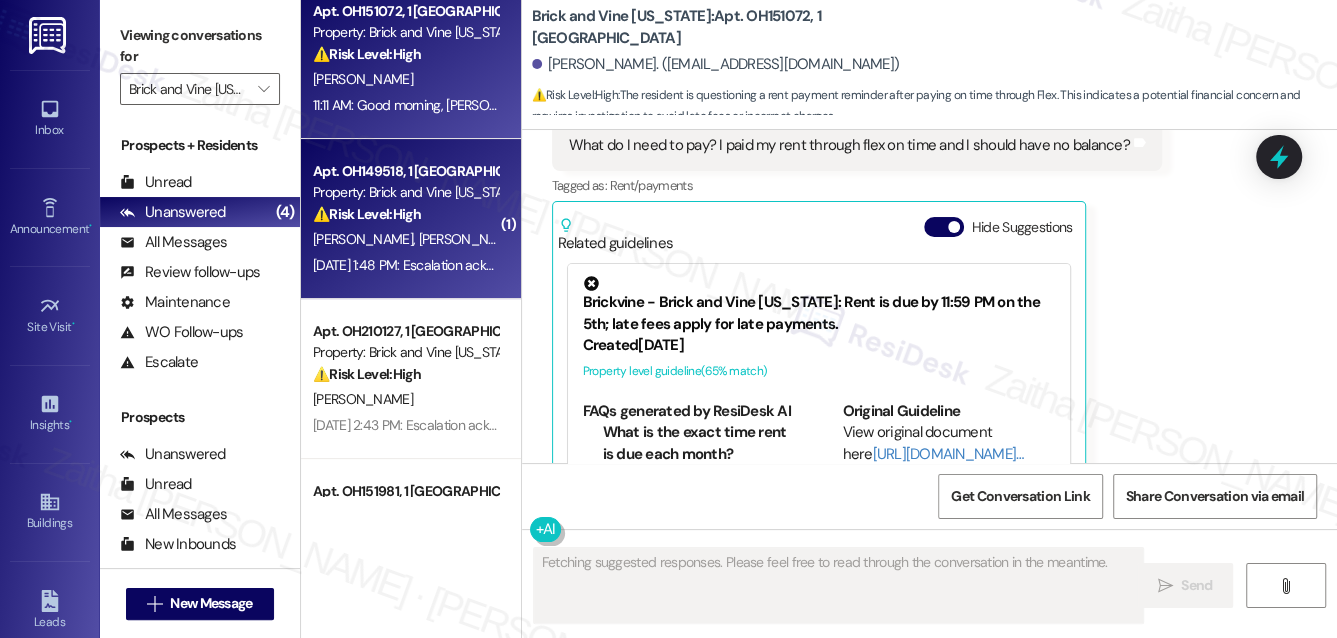 click on "K. Leverett L. Leverett" at bounding box center (405, 239) 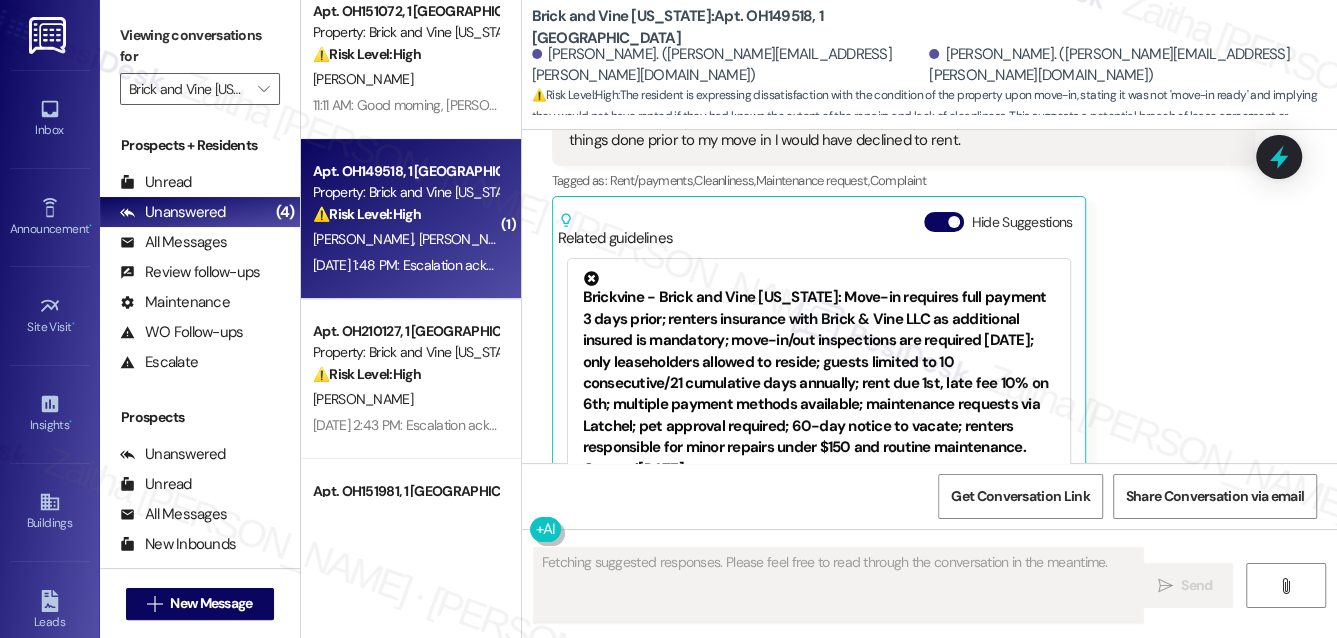 scroll, scrollTop: 538, scrollLeft: 0, axis: vertical 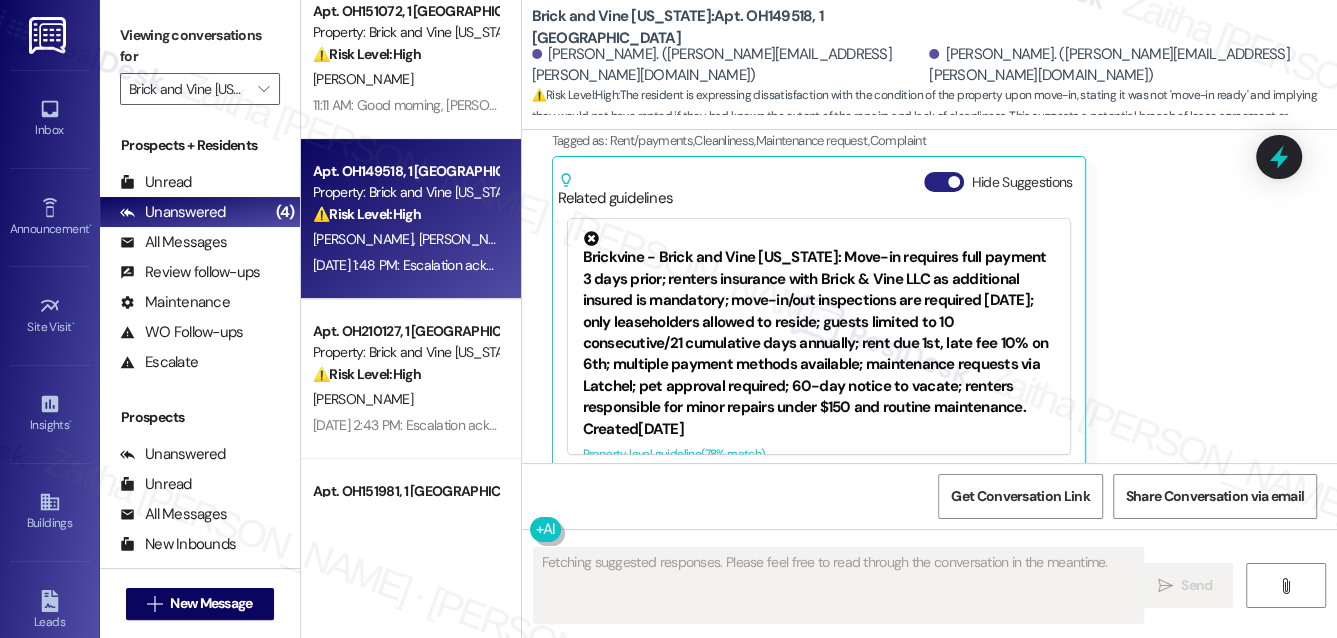 click on "Hide Suggestions" at bounding box center [944, 182] 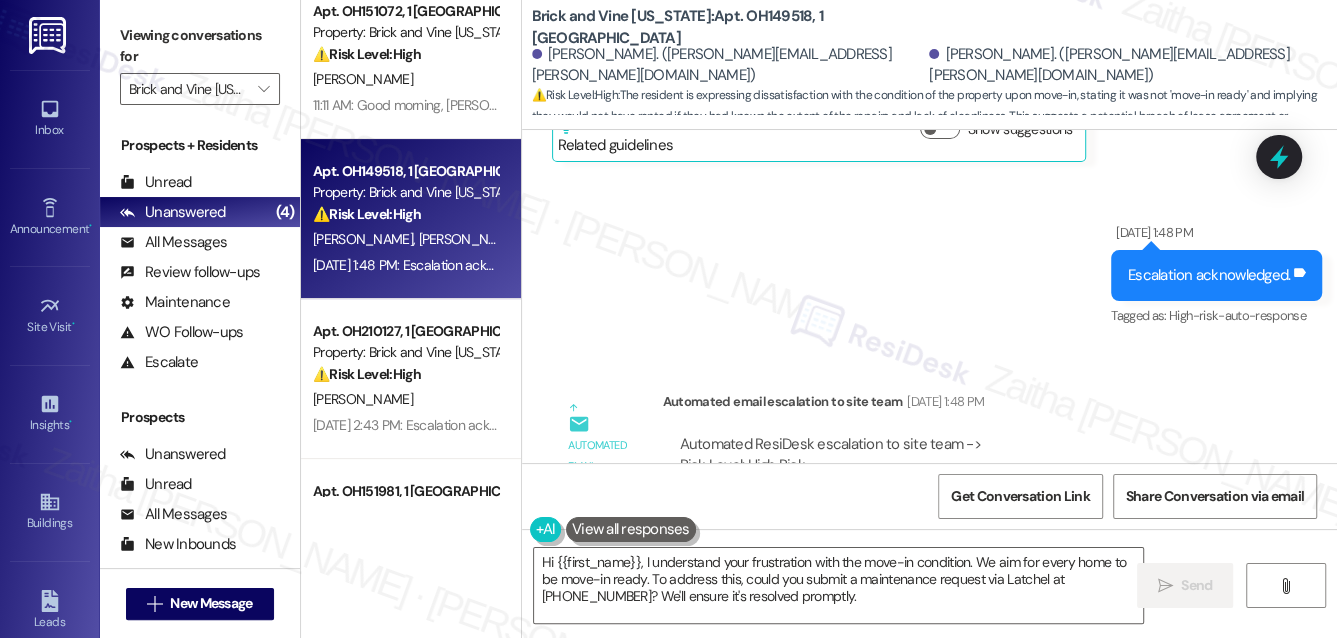 scroll, scrollTop: 629, scrollLeft: 0, axis: vertical 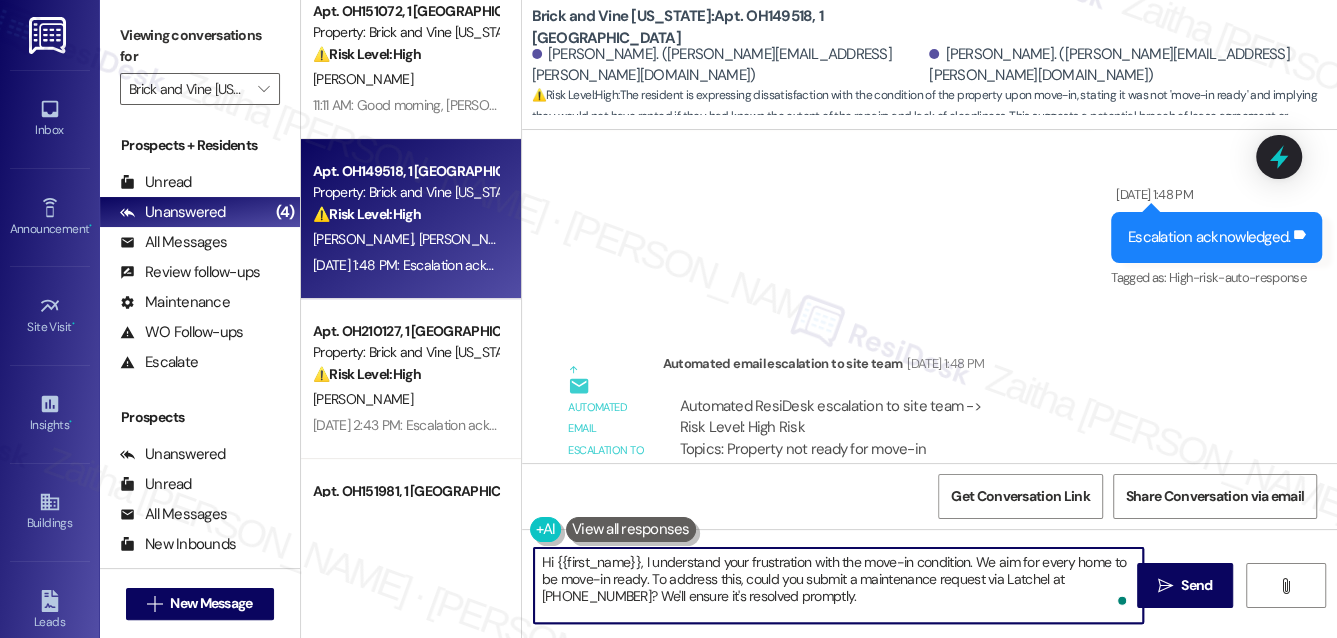 drag, startPoint x: 649, startPoint y: 579, endPoint x: 785, endPoint y: 602, distance: 137.93114 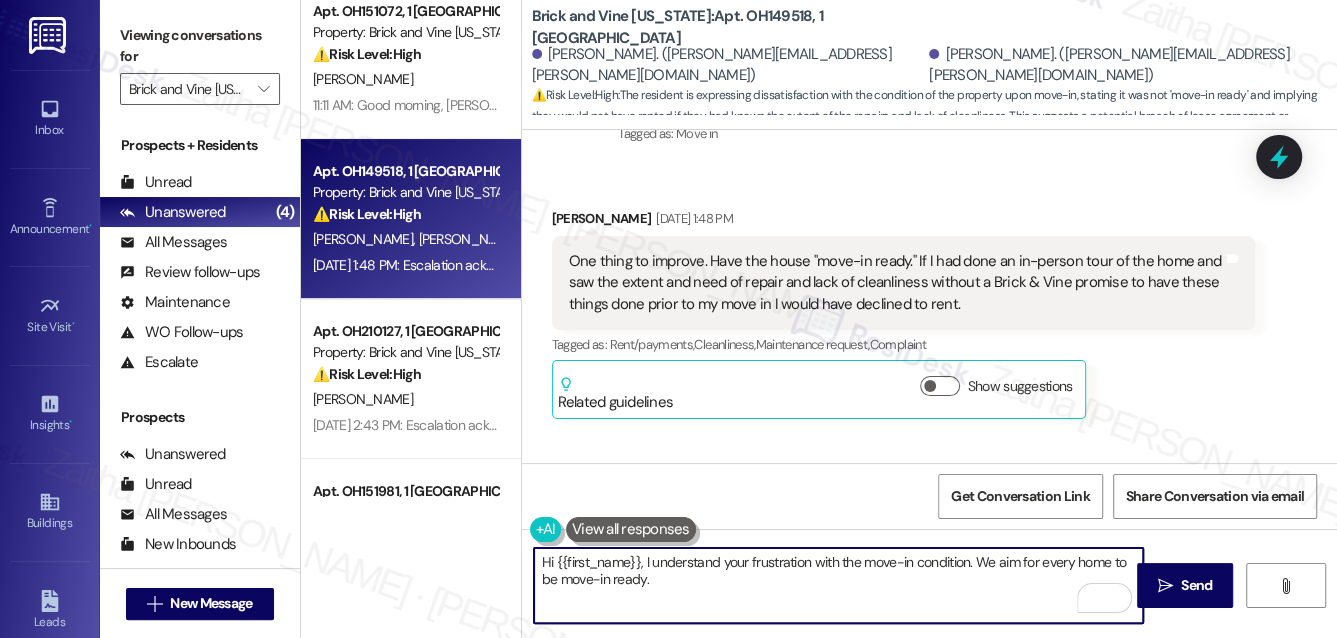 scroll, scrollTop: 448, scrollLeft: 0, axis: vertical 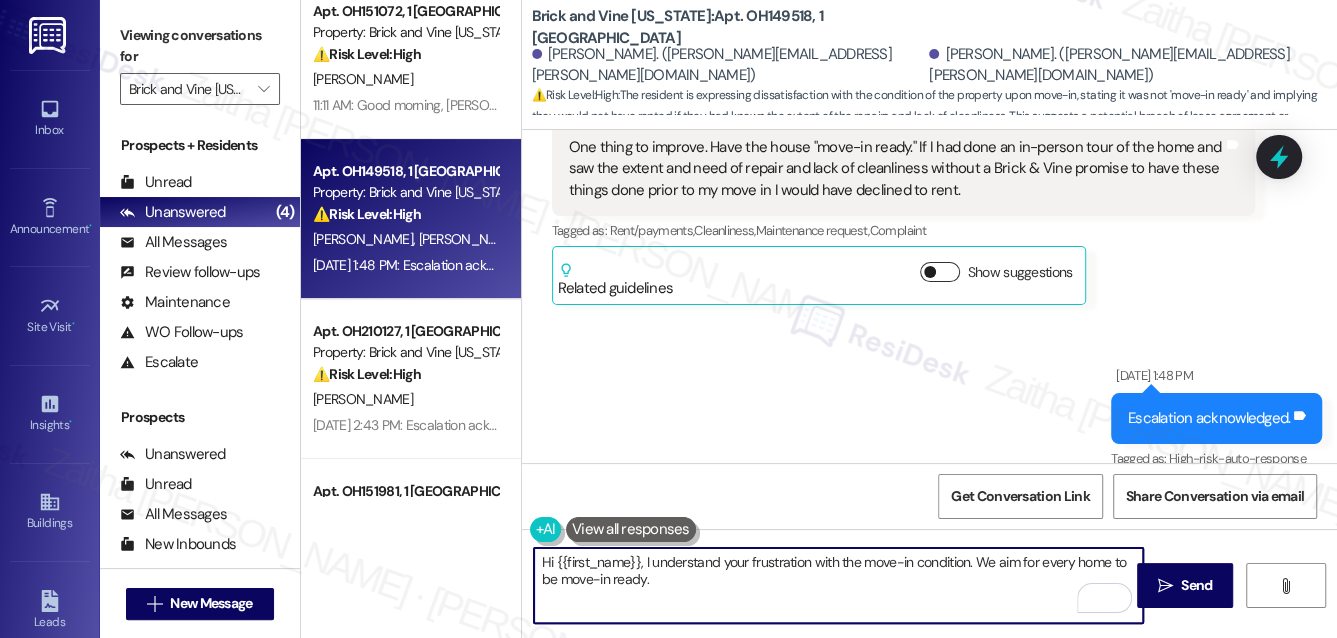 click on "Show suggestions" at bounding box center [940, 272] 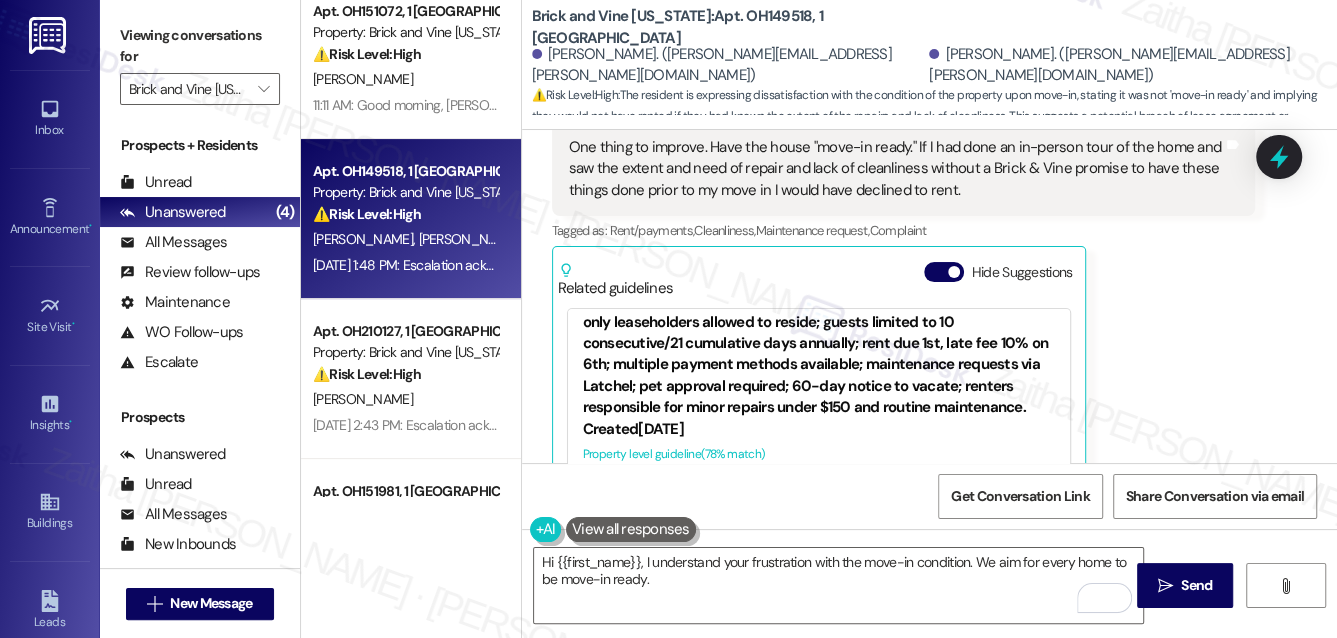 scroll, scrollTop: 0, scrollLeft: 0, axis: both 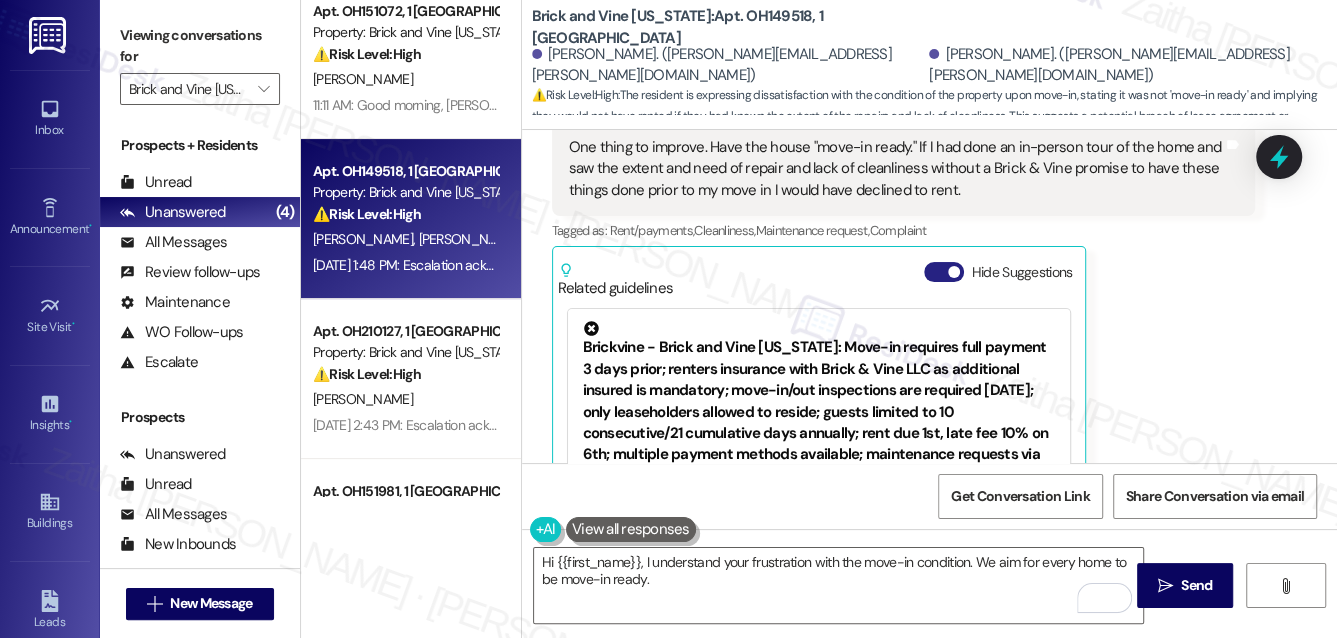 click on "Hide Suggestions" at bounding box center (944, 272) 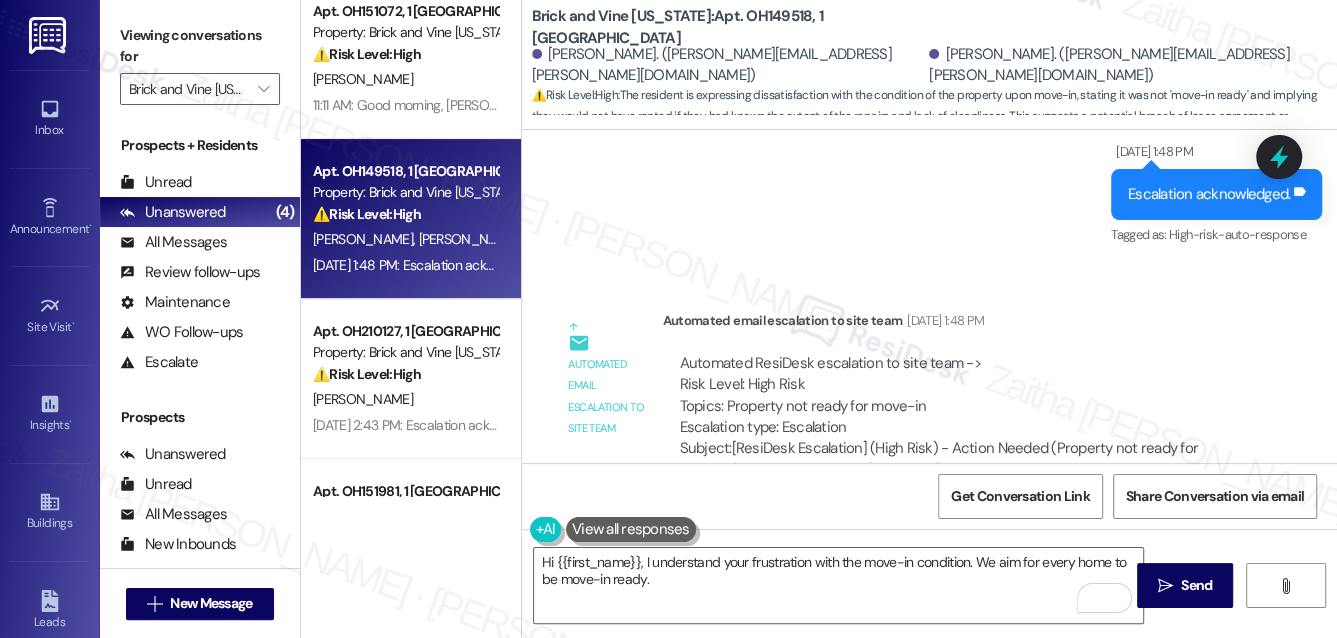scroll, scrollTop: 720, scrollLeft: 0, axis: vertical 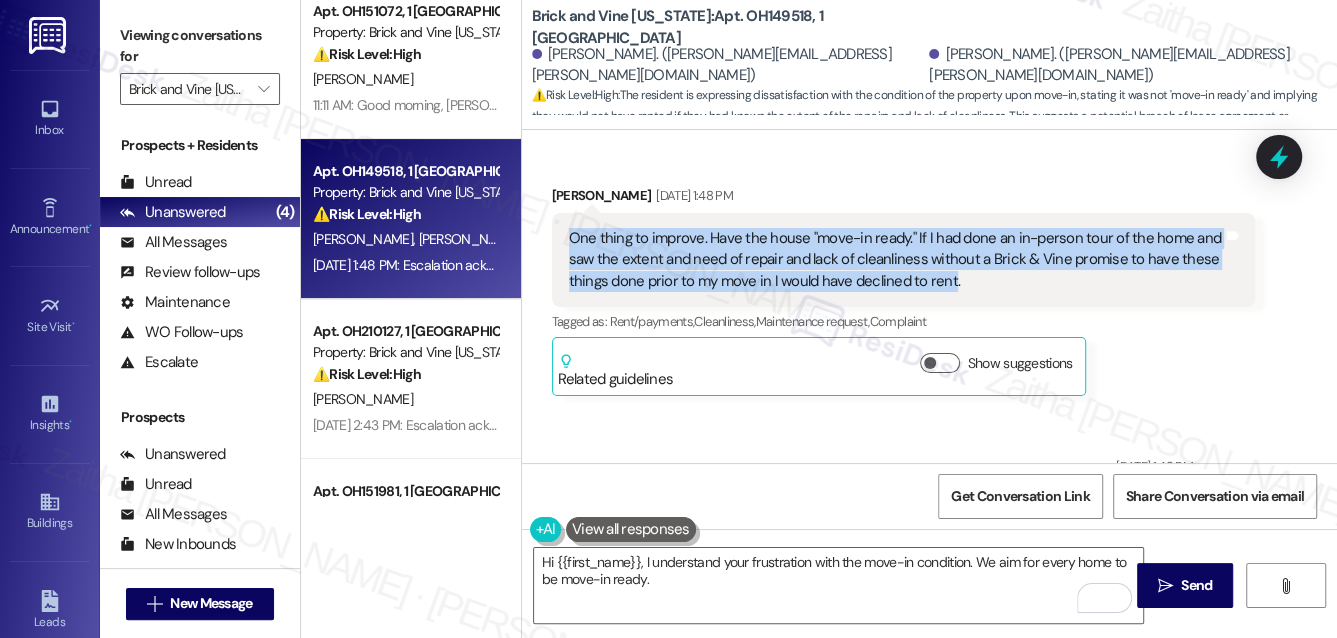 drag, startPoint x: 569, startPoint y: 215, endPoint x: 945, endPoint y: 266, distance: 379.44302 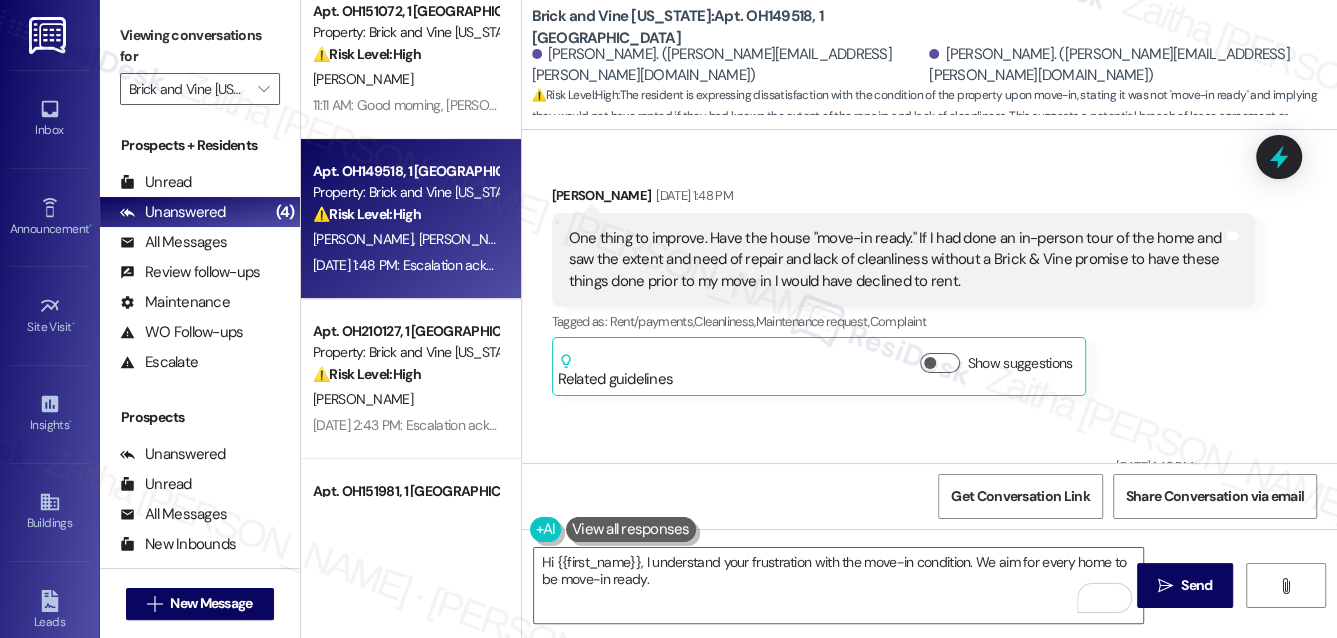 click on "Tagged as:   Rent/payments ,  Click to highlight conversations about Rent/payments Cleanliness ,  Click to highlight conversations about Cleanliness Maintenance request ,  Click to highlight conversations about Maintenance request Complaint Click to highlight conversations about Complaint" at bounding box center [904, 321] 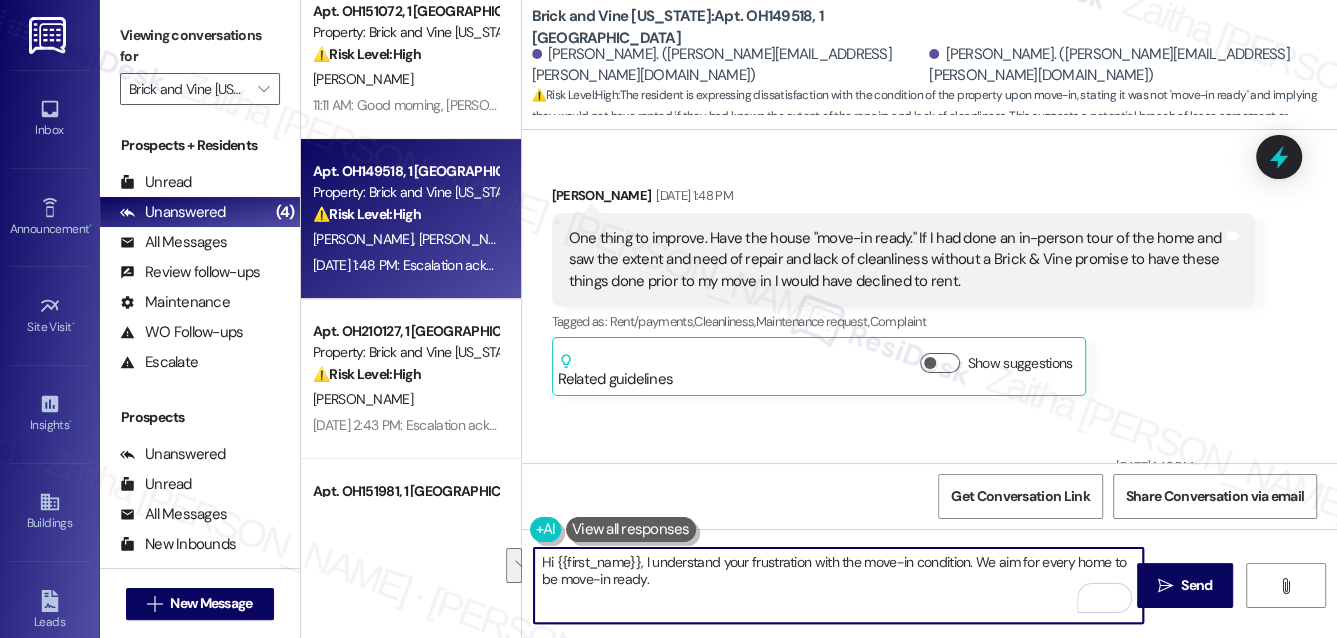 drag, startPoint x: 642, startPoint y: 562, endPoint x: 674, endPoint y: 586, distance: 40 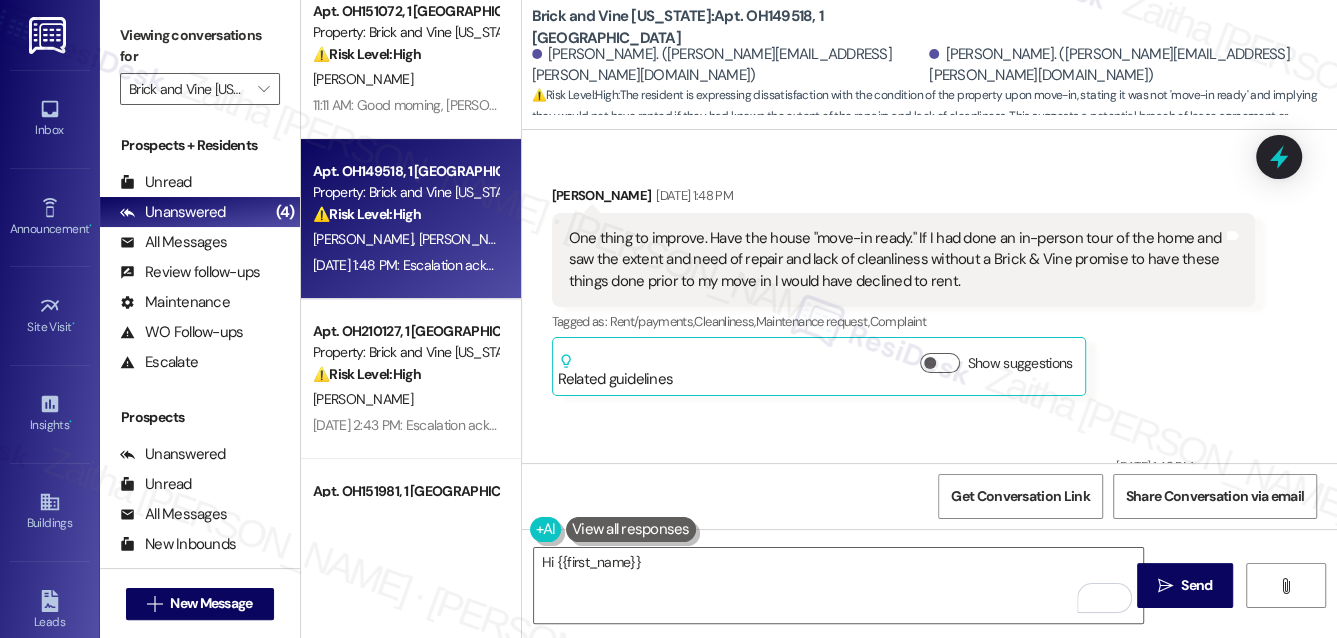 click on "Kelly Leverett Jul 10, 2025 at 1:48 PM" at bounding box center (904, 199) 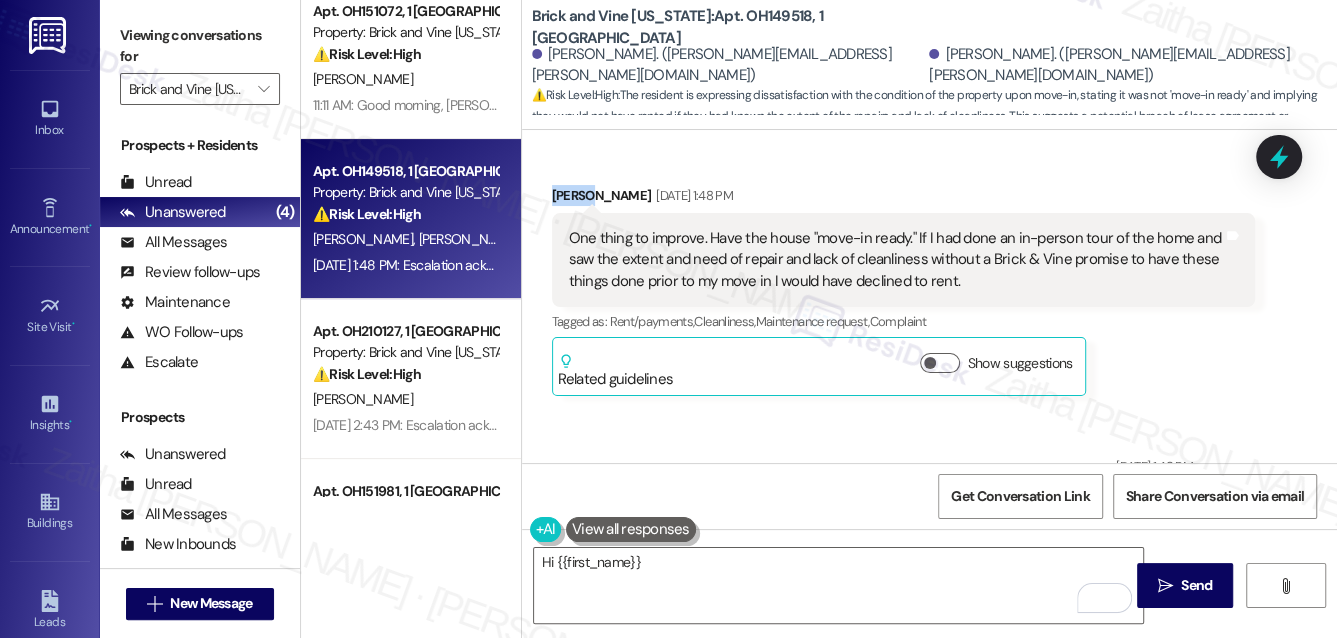 click on "Kelly Leverett Jul 10, 2025 at 1:48 PM" at bounding box center [904, 199] 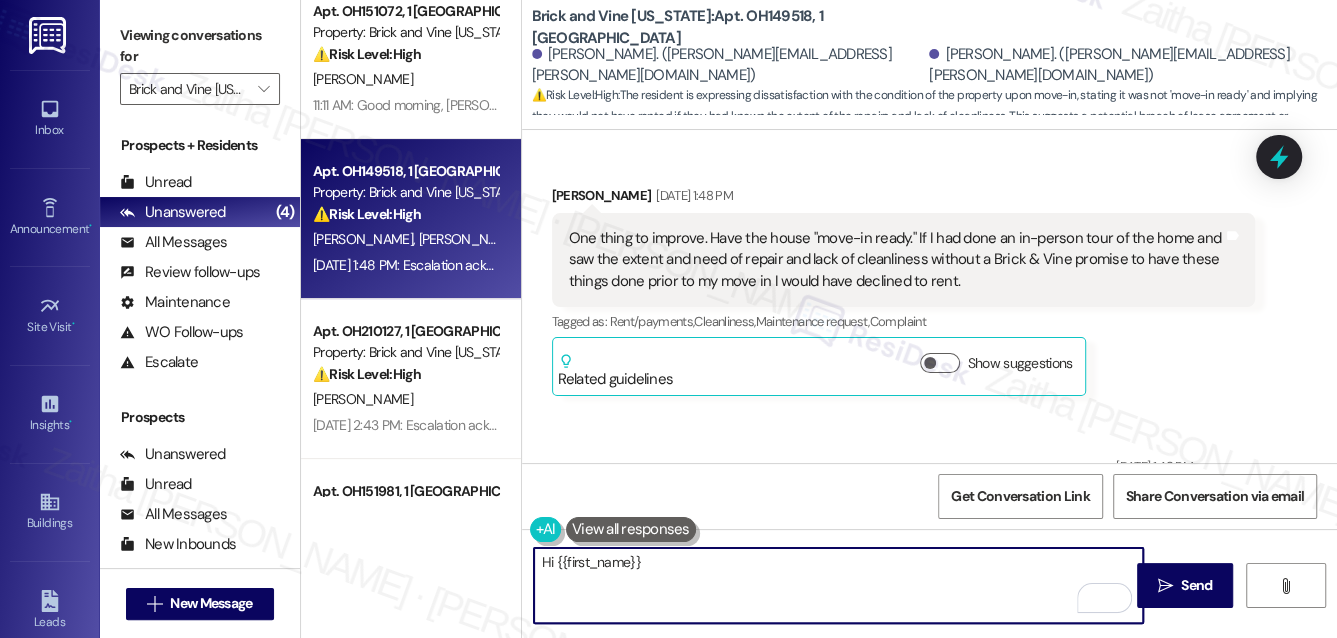 drag, startPoint x: 556, startPoint y: 557, endPoint x: 658, endPoint y: 567, distance: 102.48902 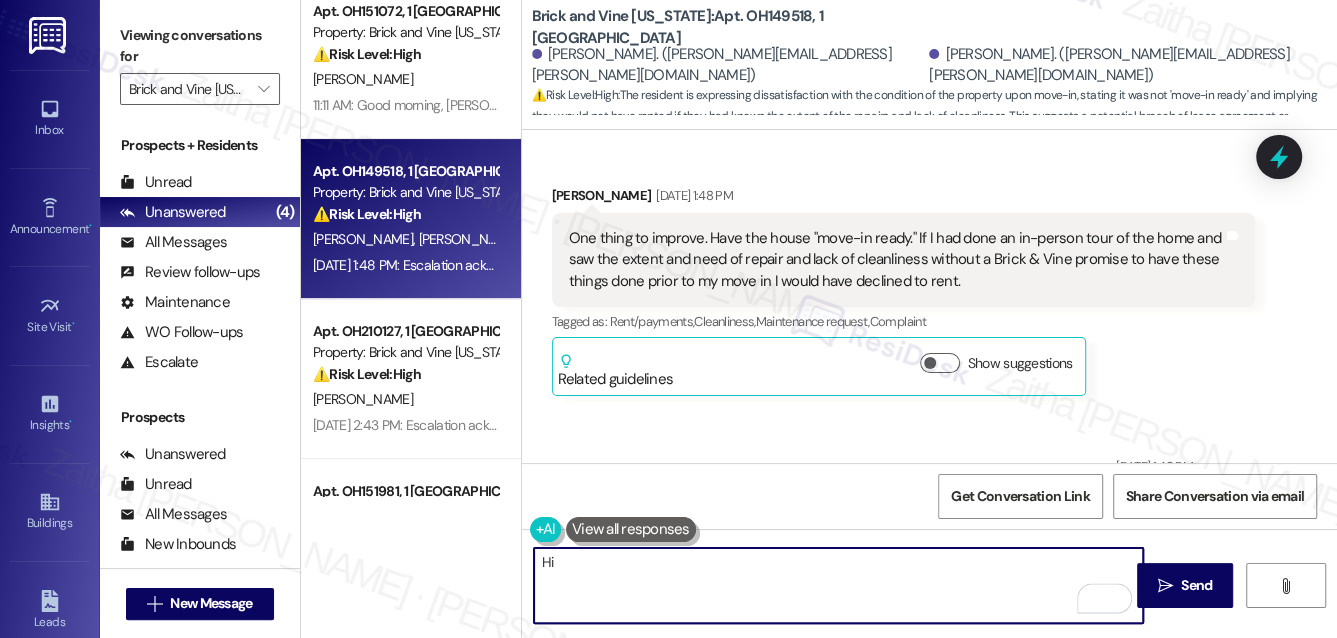 paste on "Kelly" 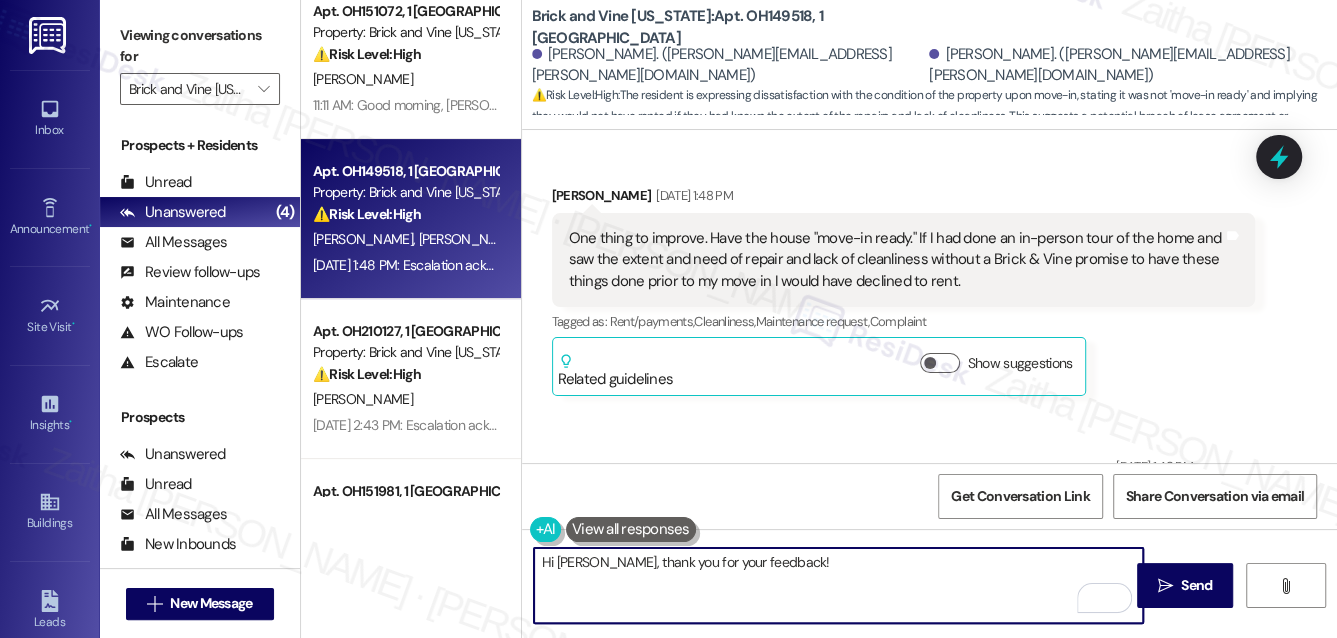 type on "Hi Kelly, thank you for your feedback!" 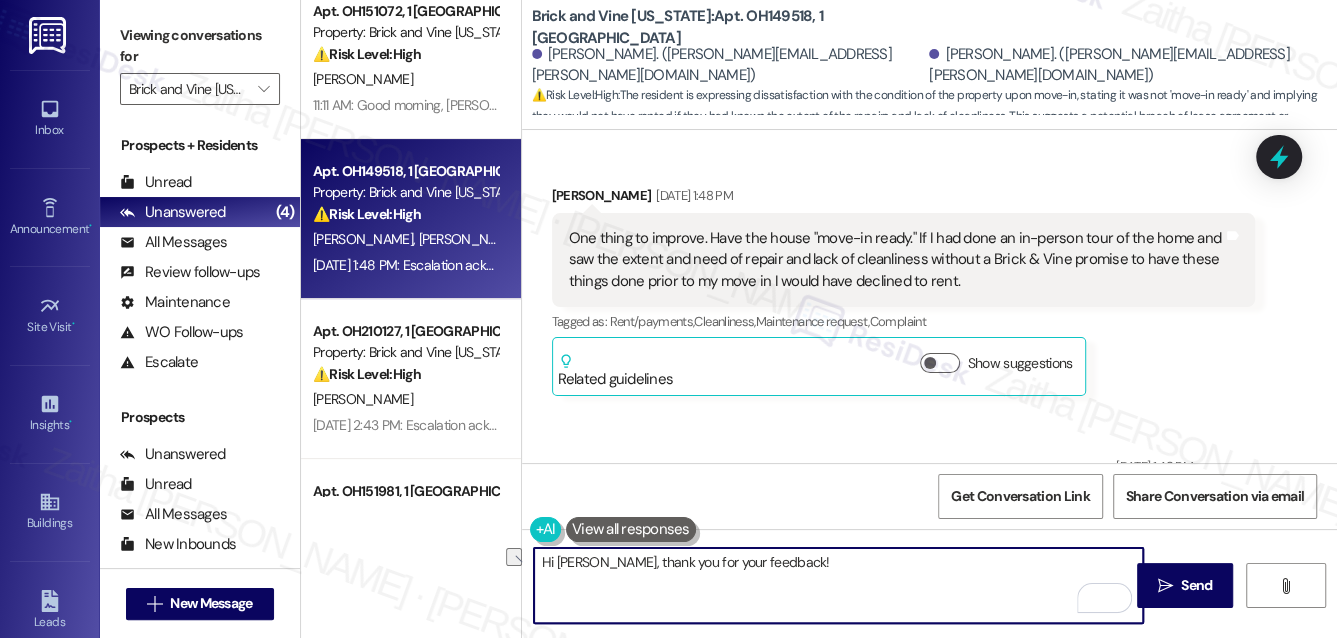 drag, startPoint x: 534, startPoint y: 562, endPoint x: 800, endPoint y: 571, distance: 266.15222 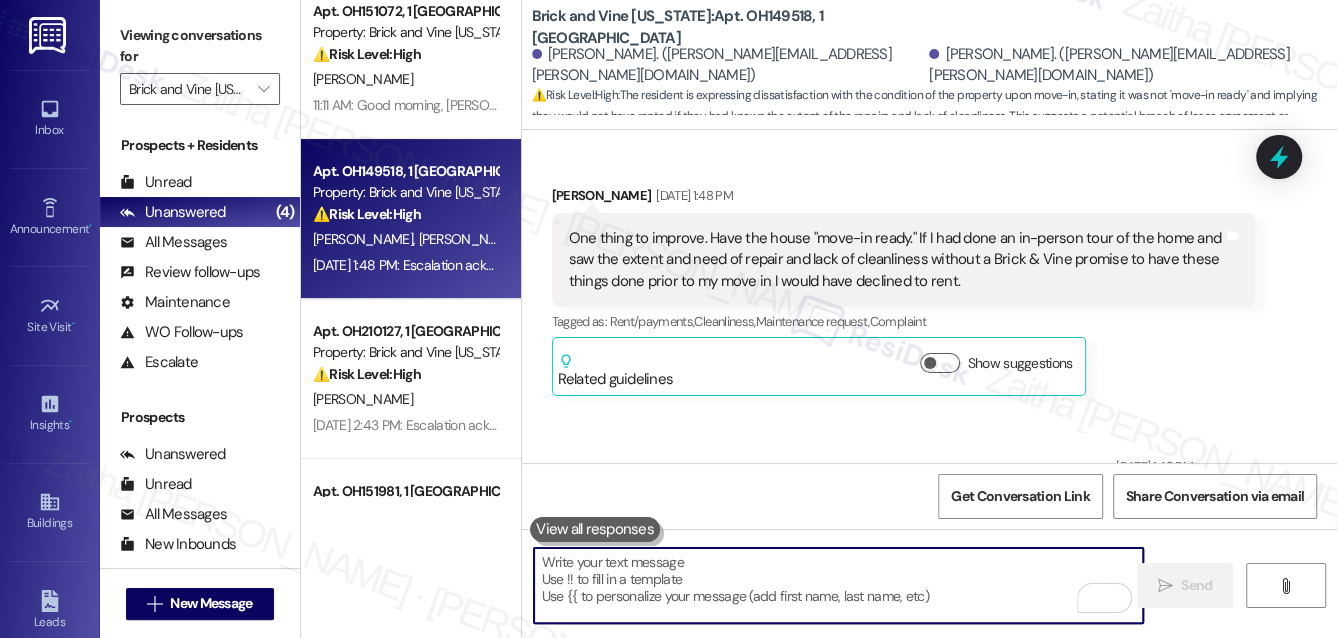 paste on "Thank you for your honest feedback, {{first_name}}. I’m truly sorry to hear that your move-in experience didn’t meet expectations. We understand how important it is for a home to be move-in ready, and I appreciate you sharing this with us. Your experience has been noted and shared with the team, and we’ll use it to ensure better preparation and communication in the future. If there’s anything still unresolved, please don’t hesitate to let us know—we’d like to help make things right." 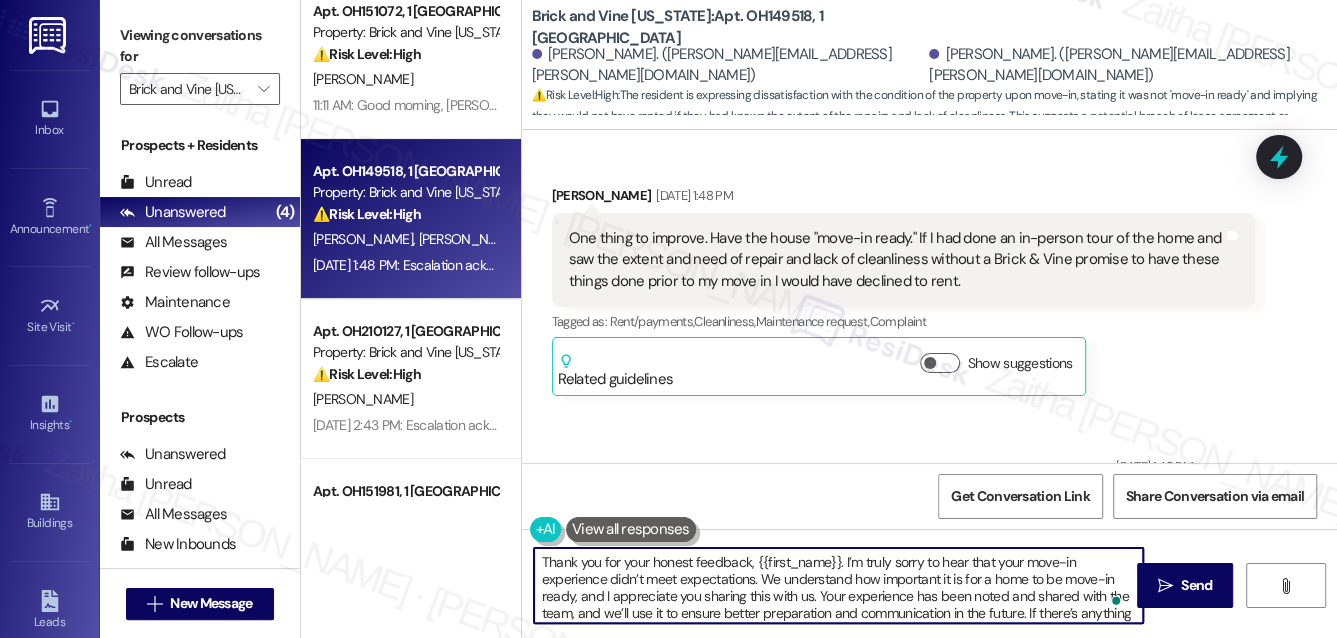 scroll, scrollTop: 50, scrollLeft: 0, axis: vertical 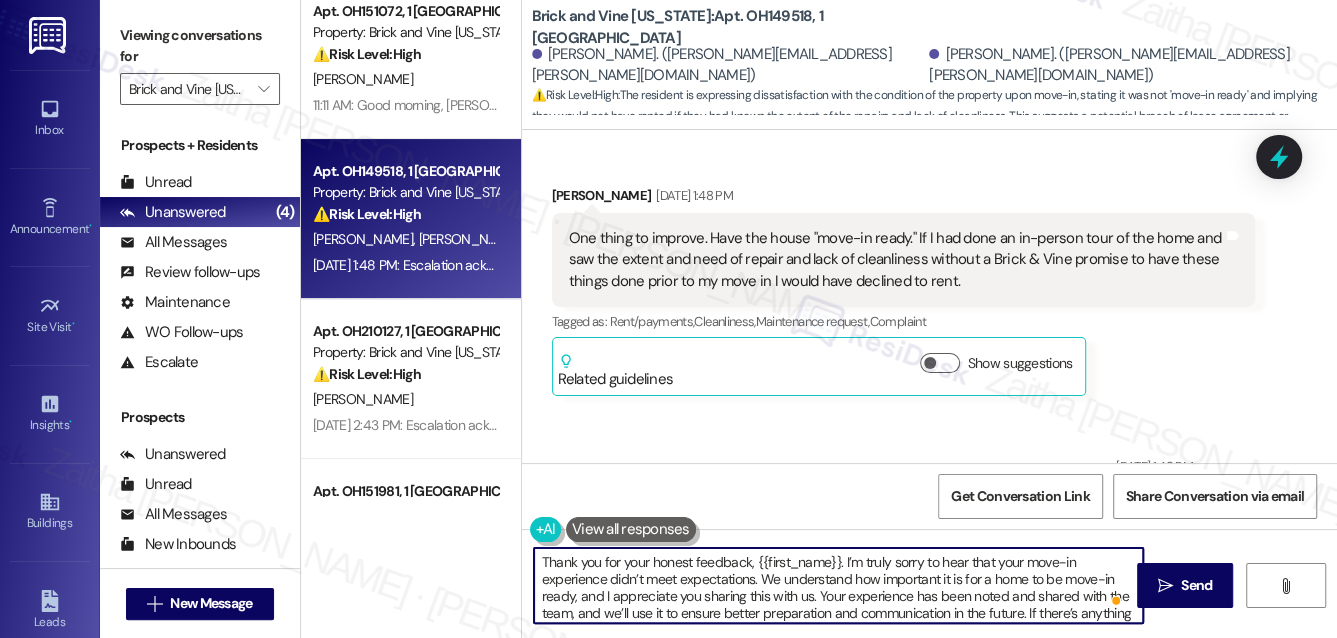 click on "Kelly Leverett Jul 10, 2025 at 1:48 PM" at bounding box center [904, 199] 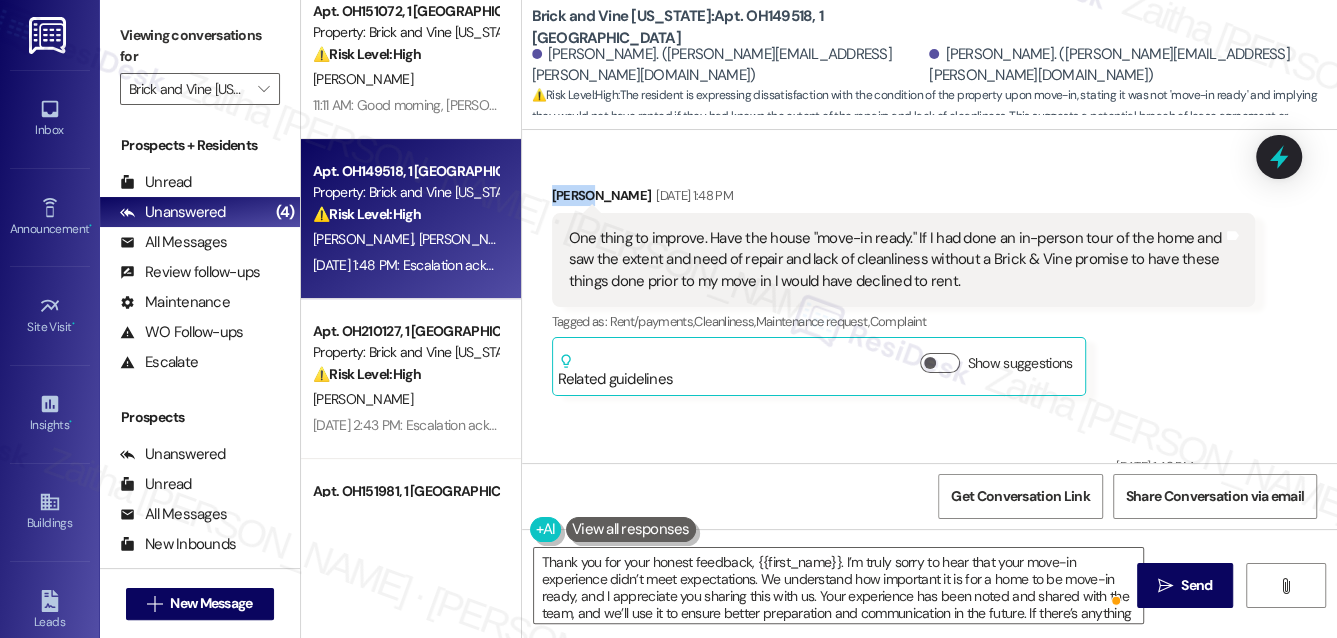 click on "Kelly Leverett Jul 10, 2025 at 1:48 PM" at bounding box center (904, 199) 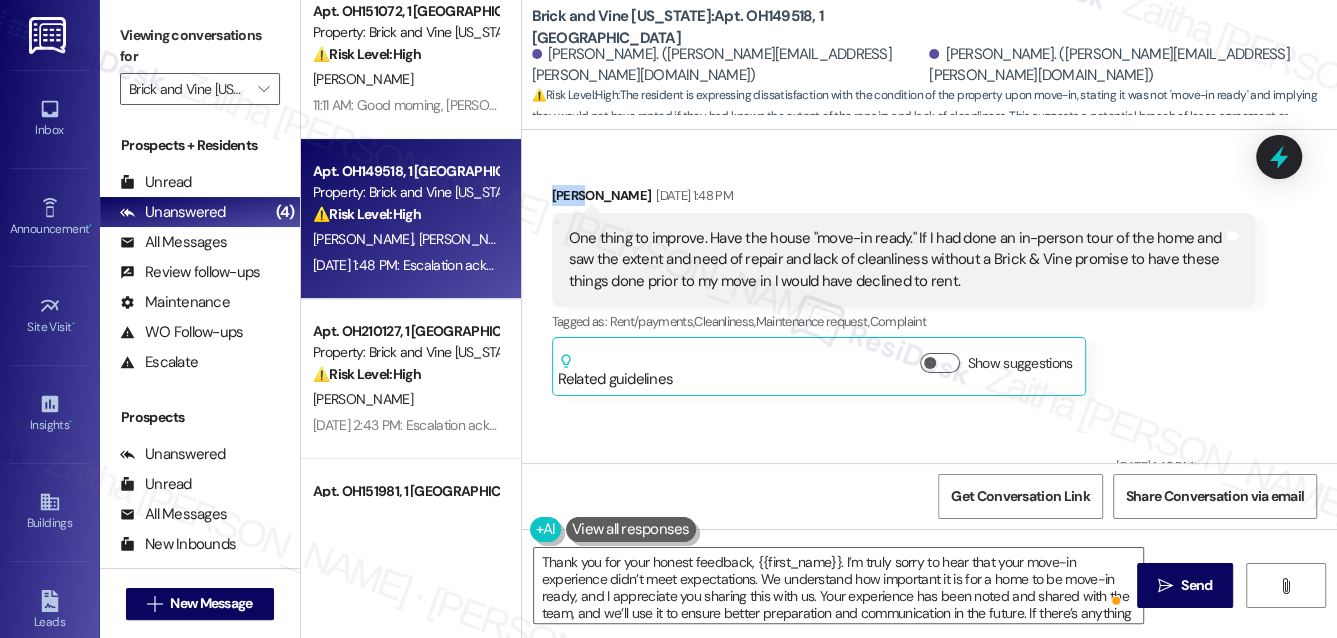 copy on "Kelly" 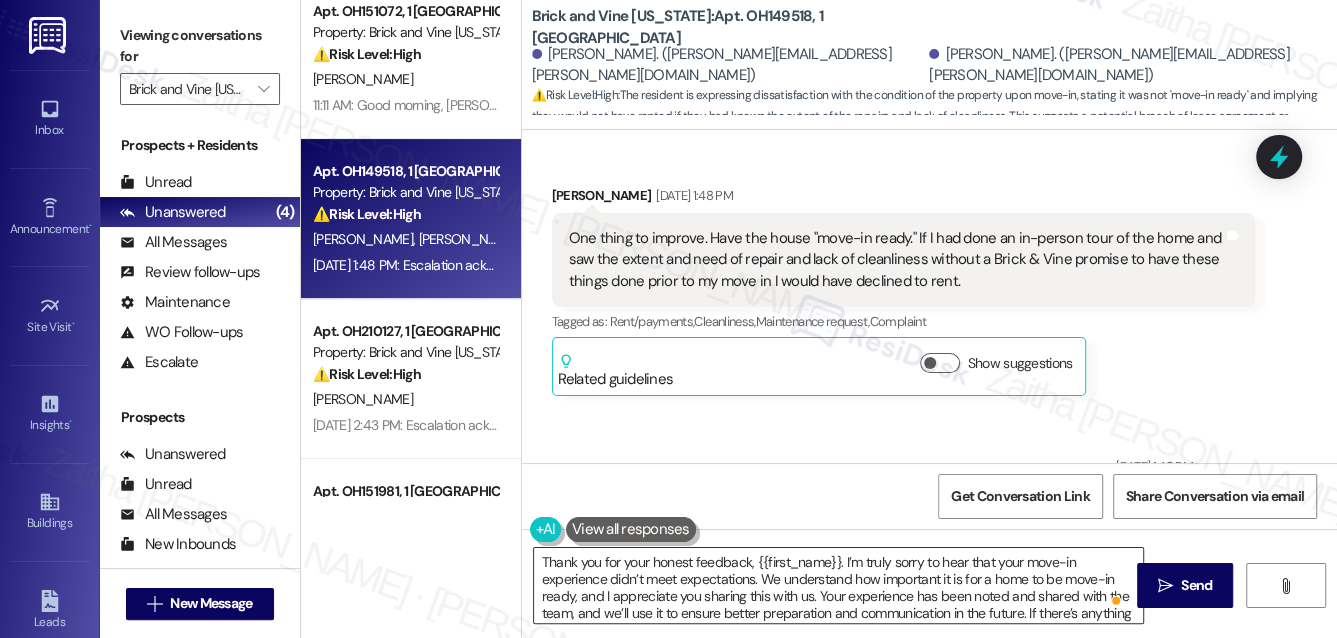 click on "Thank you for your honest feedback, {{first_name}}. I’m truly sorry to hear that your move-in experience didn’t meet expectations. We understand how important it is for a home to be move-in ready, and I appreciate you sharing this with us. Your experience has been noted and shared with the team, and we’ll use it to ensure better preparation and communication in the future. If there’s anything still unresolved, please don’t hesitate to let us know—we’d like to help make things right." at bounding box center (839, 585) 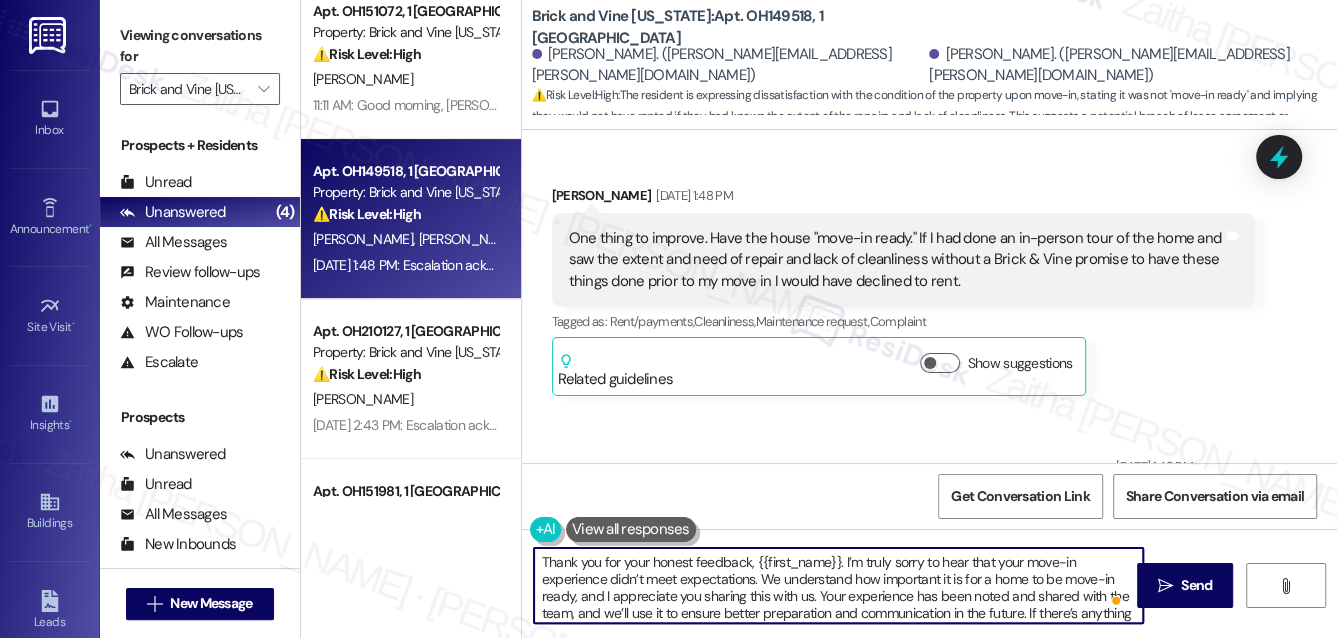 click on "Thank you for your honest feedback, {{first_name}}. I’m truly sorry to hear that your move-in experience didn’t meet expectations. We understand how important it is for a home to be move-in ready, and I appreciate you sharing this with us. Your experience has been noted and shared with the team, and we’ll use it to ensure better preparation and communication in the future. If there’s anything still unresolved, please don’t hesitate to let us know—we’d like to help make things right." at bounding box center [839, 585] 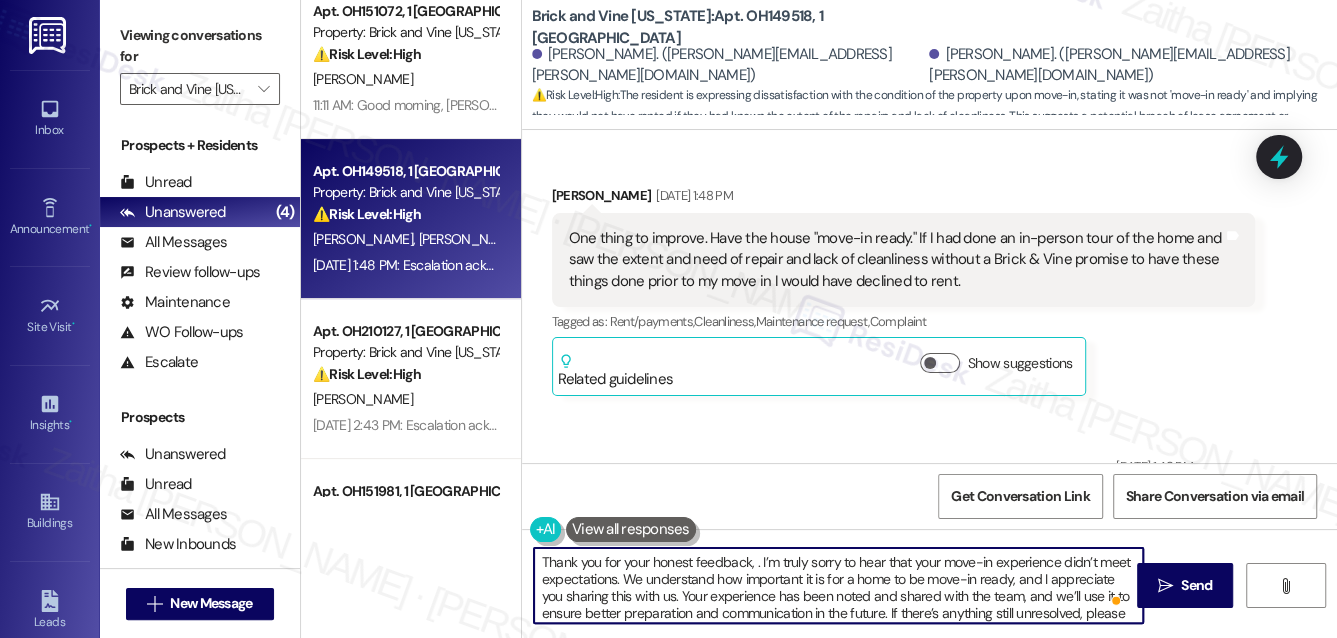 paste on "Kelly" 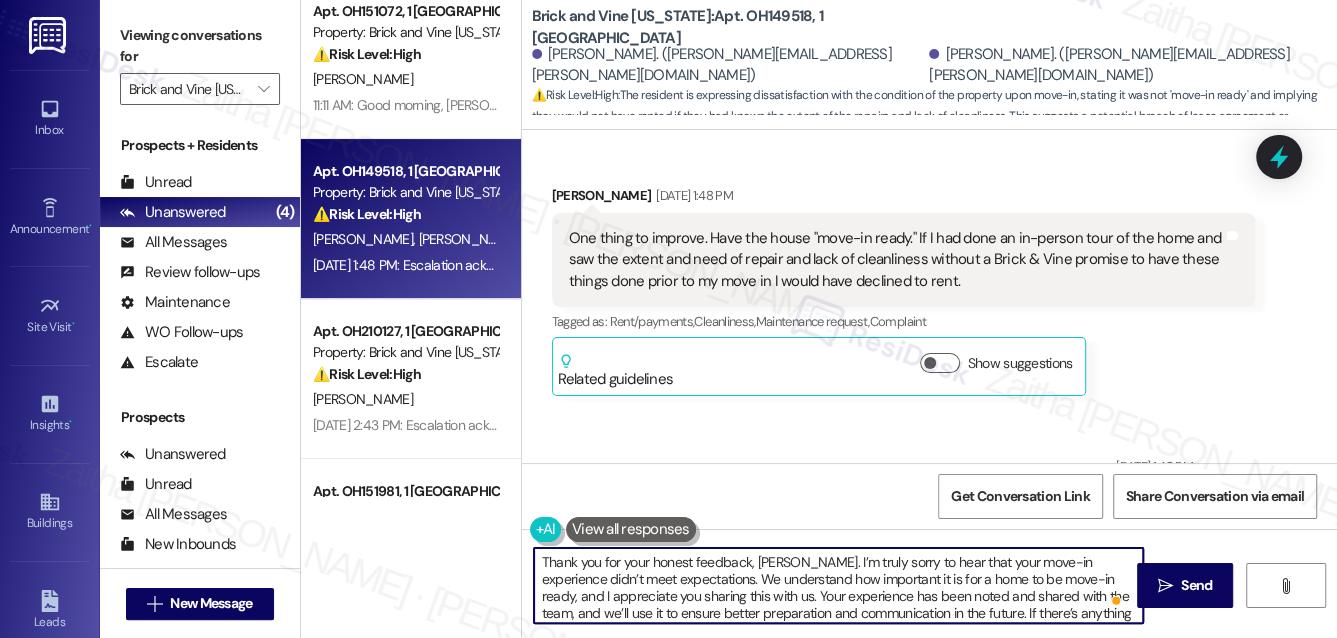 scroll, scrollTop: 37, scrollLeft: 0, axis: vertical 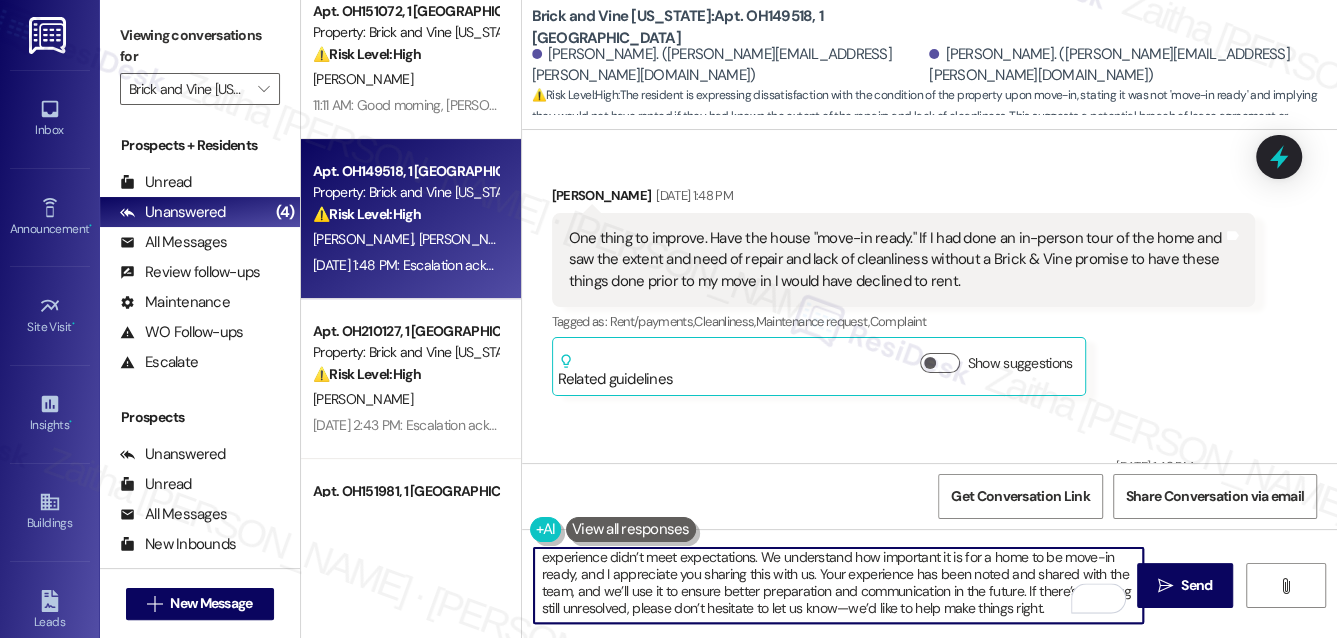 click on "Thank you for your honest feedback, Kelly. I’m truly sorry to hear that your move-in experience didn’t meet expectations. We understand how important it is for a home to be move-in ready, and I appreciate you sharing this with us. Your experience has been noted and shared with the team, and we’ll use it to ensure better preparation and communication in the future. If there’s anything still unresolved, please don’t hesitate to let us know—we’d like to help make things right." at bounding box center (839, 585) 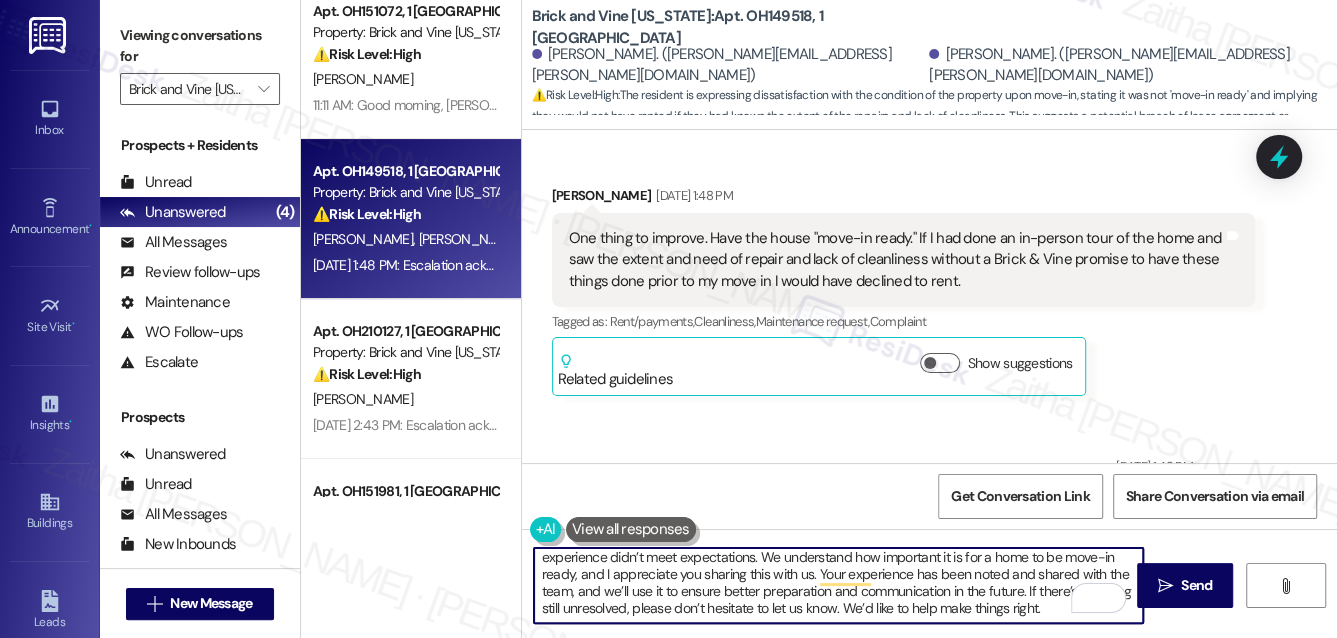 scroll, scrollTop: 18, scrollLeft: 0, axis: vertical 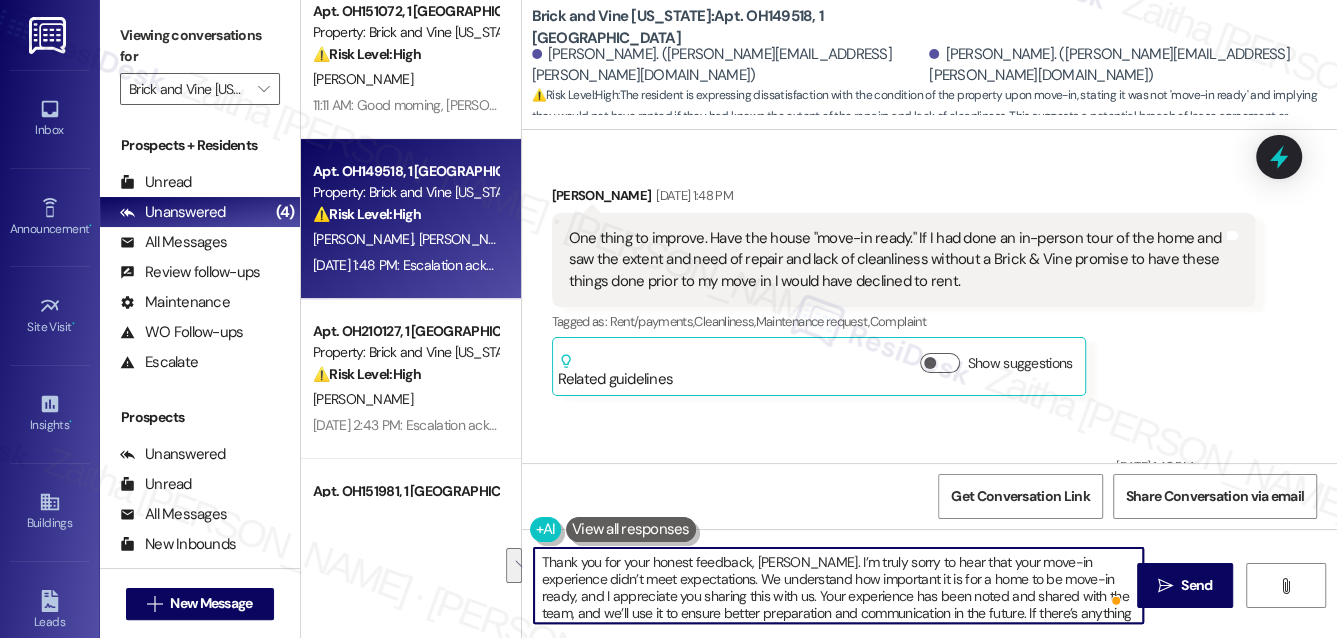 drag, startPoint x: 1045, startPoint y: 580, endPoint x: 744, endPoint y: 594, distance: 301.3254 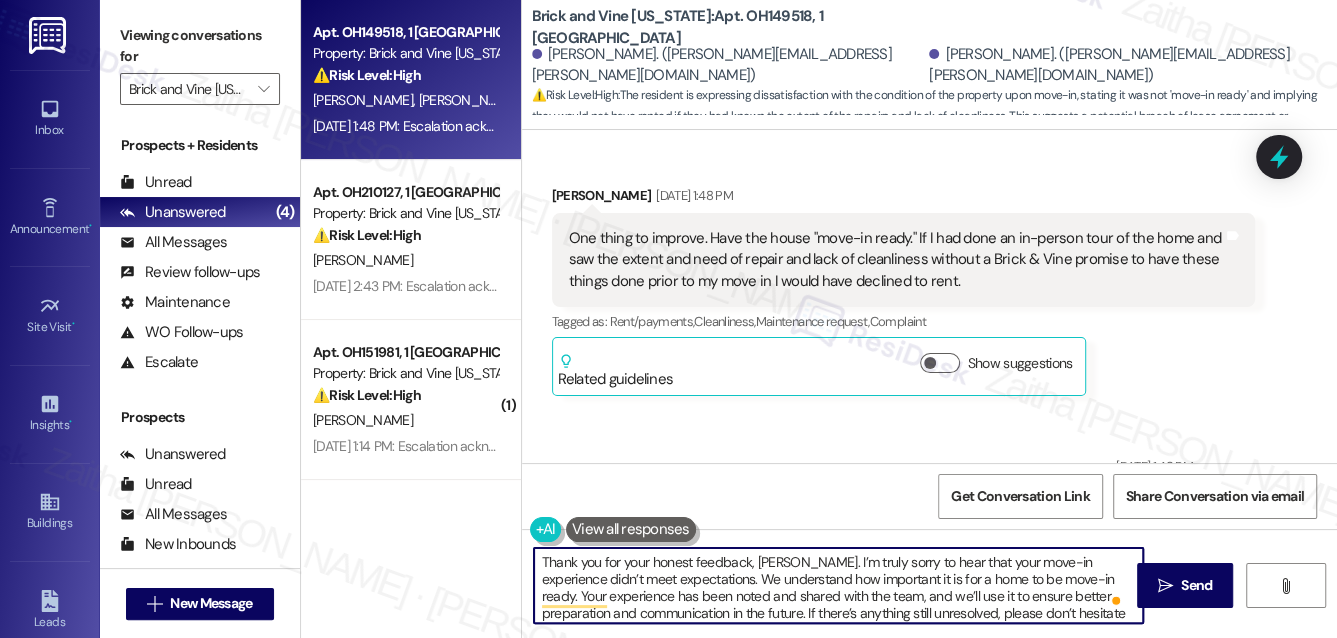 scroll, scrollTop: 37, scrollLeft: 0, axis: vertical 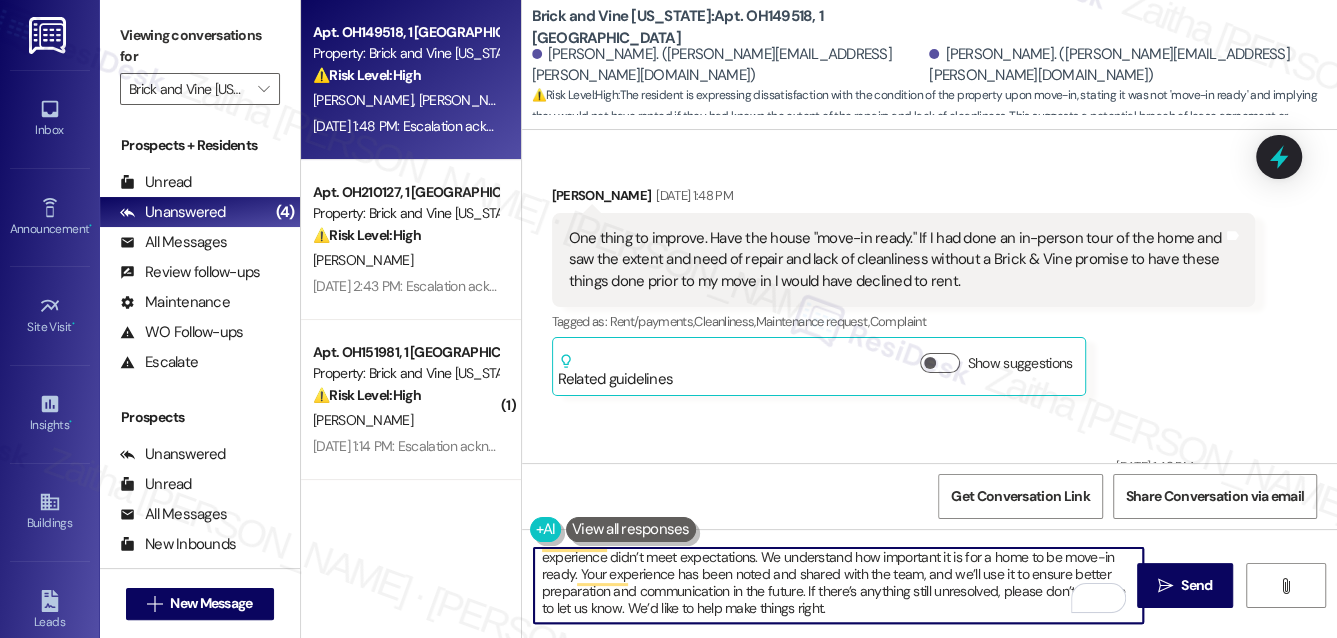 drag, startPoint x: 580, startPoint y: 572, endPoint x: 778, endPoint y: 585, distance: 198.42632 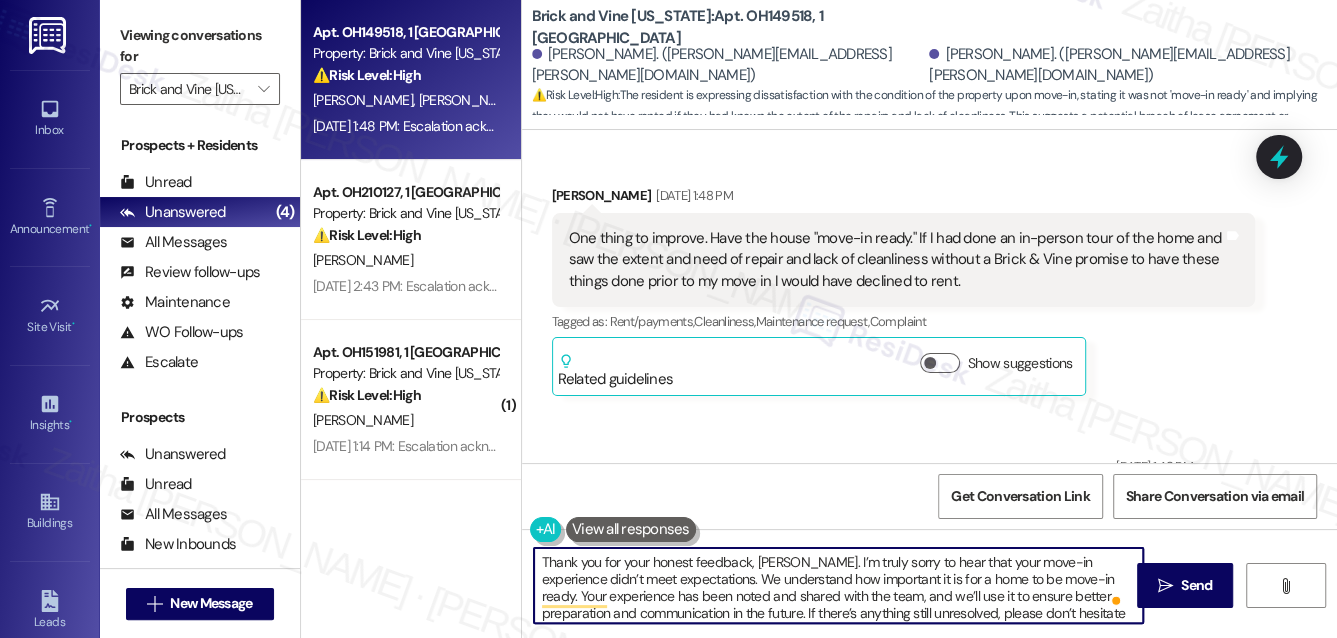 type on "Thank you for your honest feedback, Kelly. I’m truly sorry to hear that your move-in experience didn’t meet expectations. We understand how important it is for a home to be move-in ready. Your experience has been noted and shared with the team, and we’ll use it to ensure better preparation and communication in the future. If there’s anything still unresolved, please don’t hesitate to let us know. We’d like to help make things right." 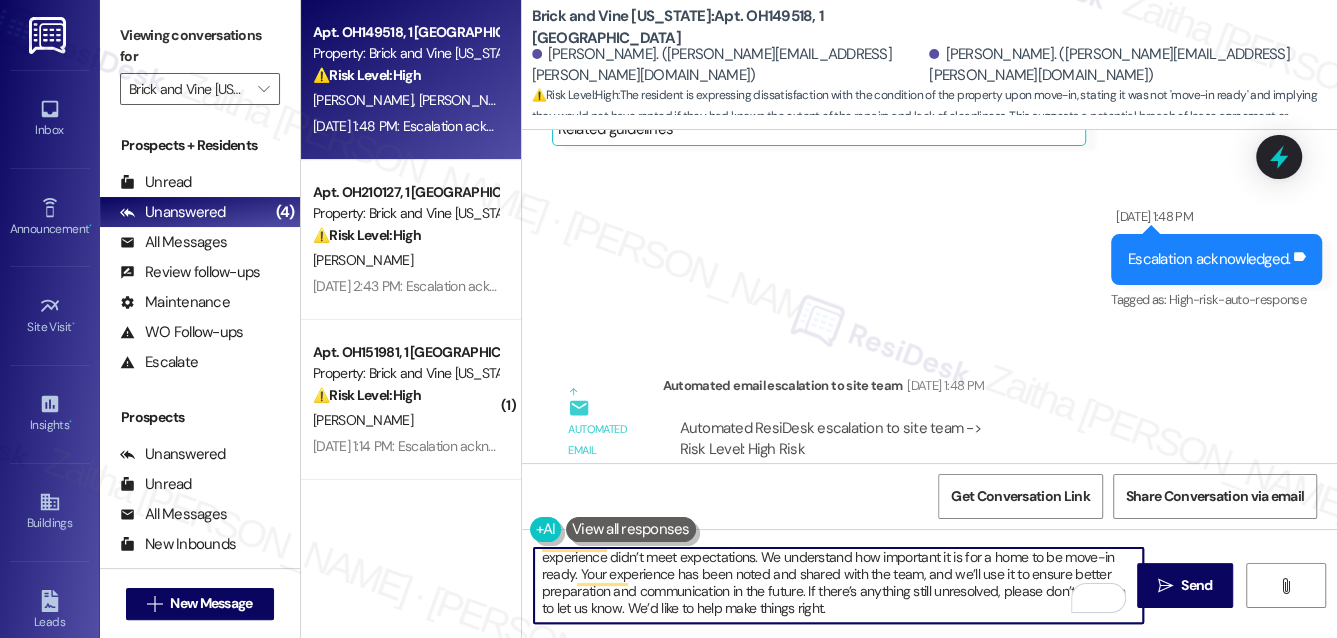 scroll, scrollTop: 720, scrollLeft: 0, axis: vertical 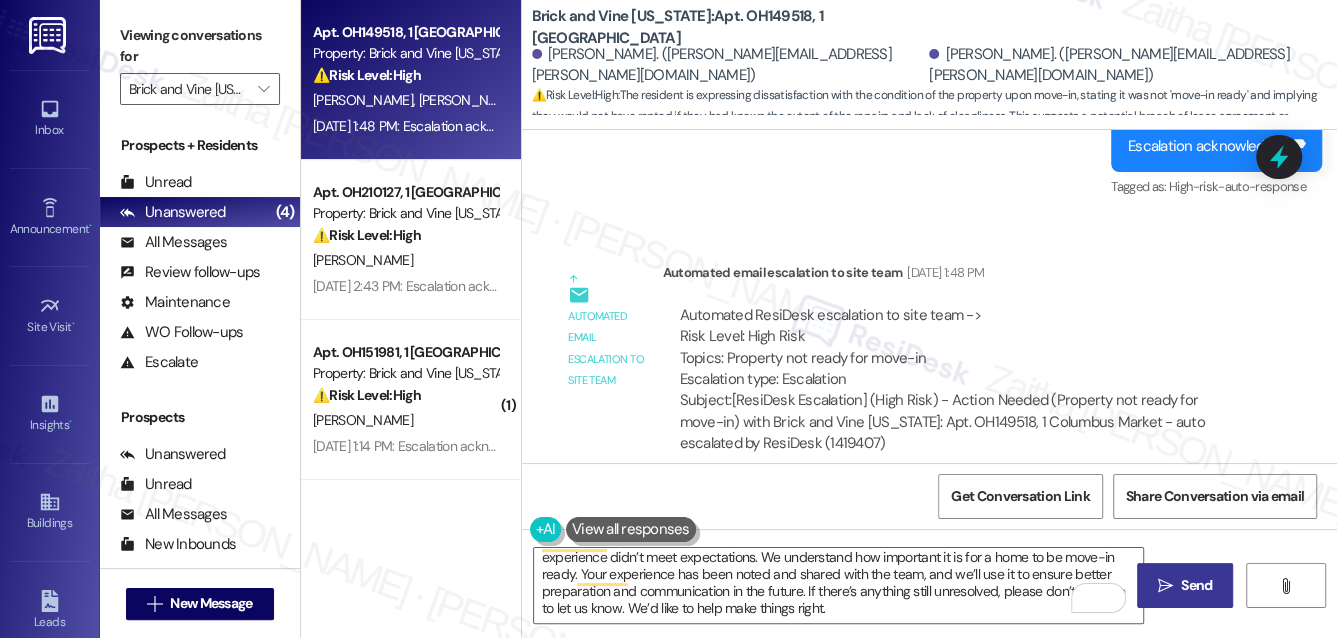 click on "Send" at bounding box center (1196, 585) 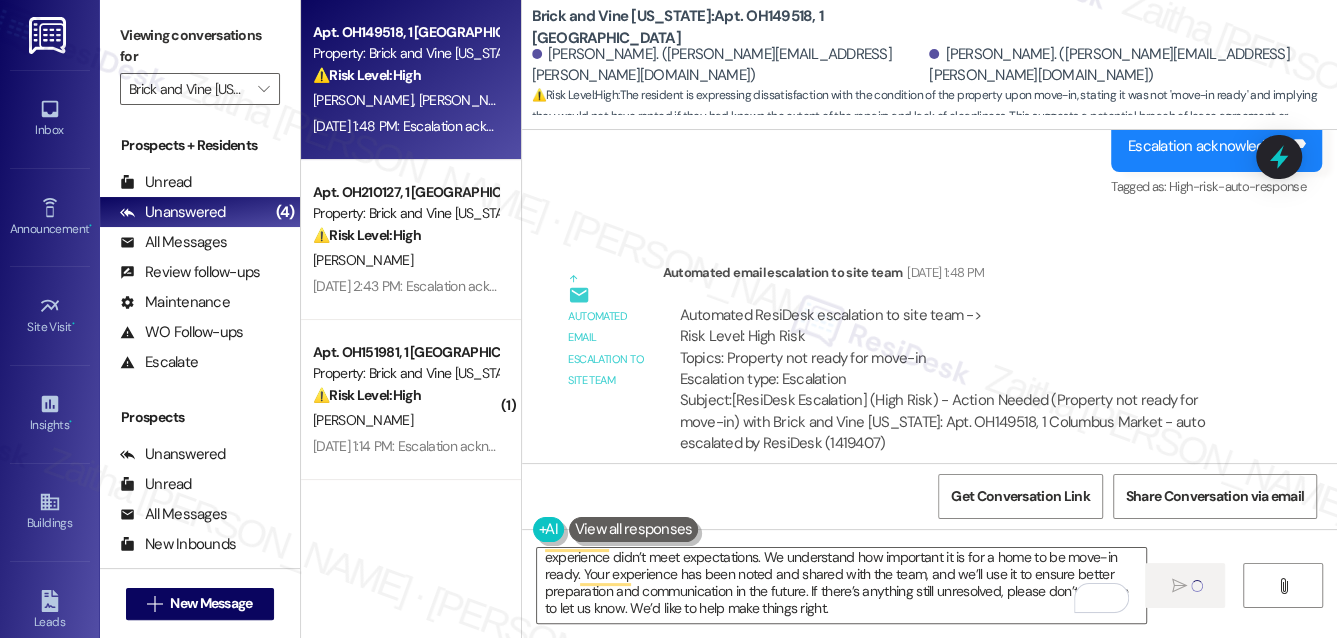 type 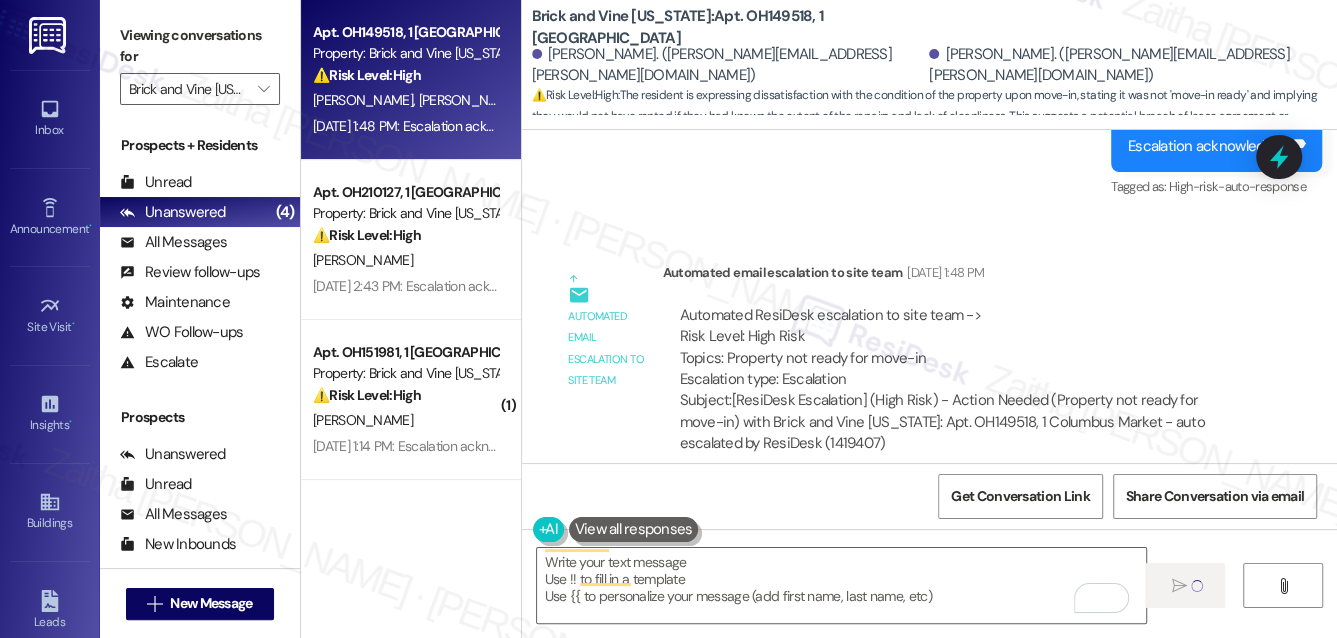 scroll, scrollTop: 0, scrollLeft: 0, axis: both 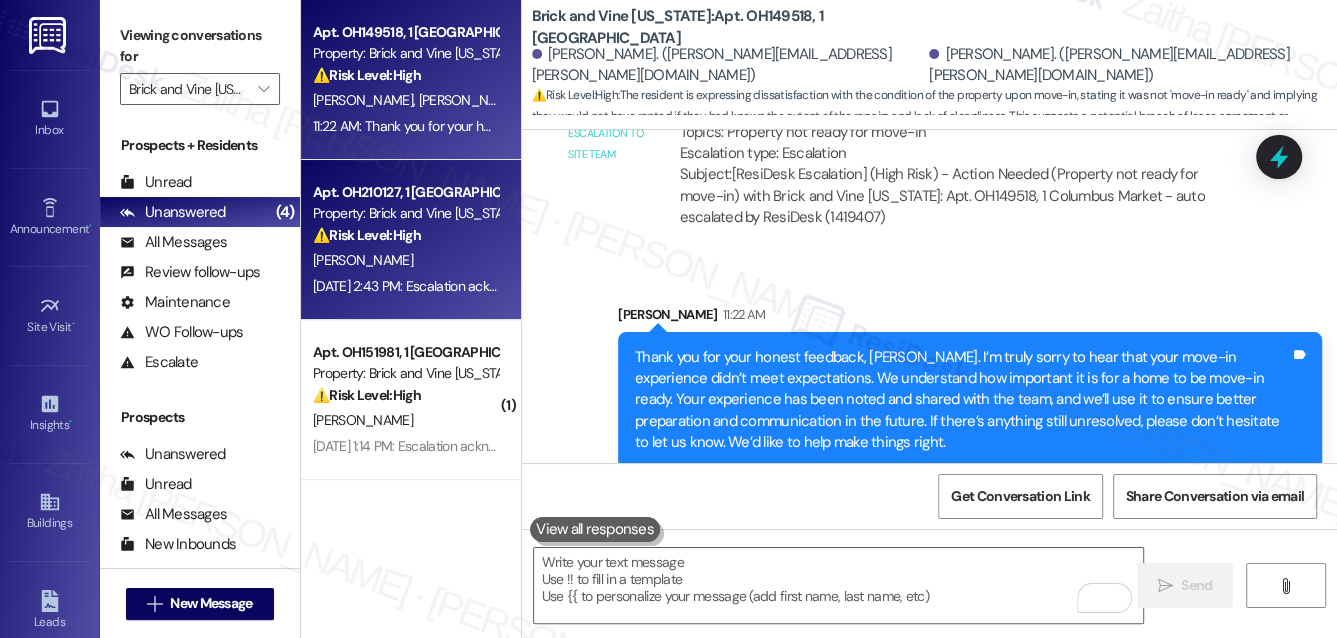 click on "[PERSON_NAME]" at bounding box center (405, 260) 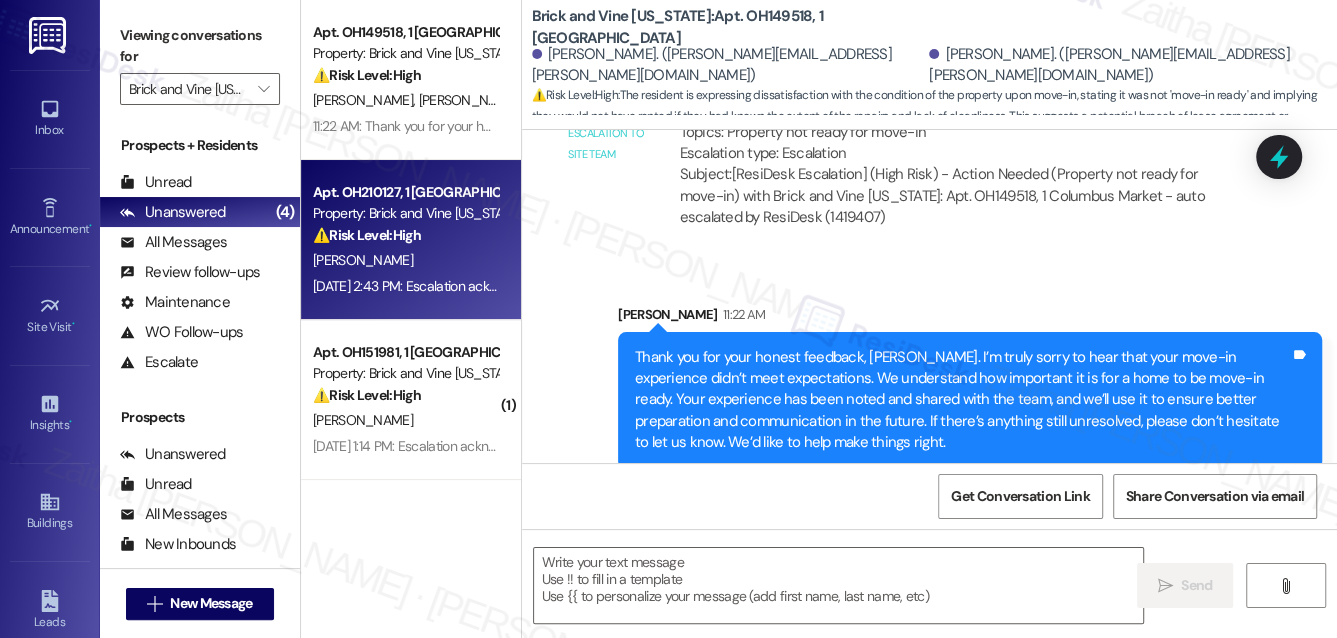 type on "Fetching suggested responses. Please feel free to read through the conversation in the meantime." 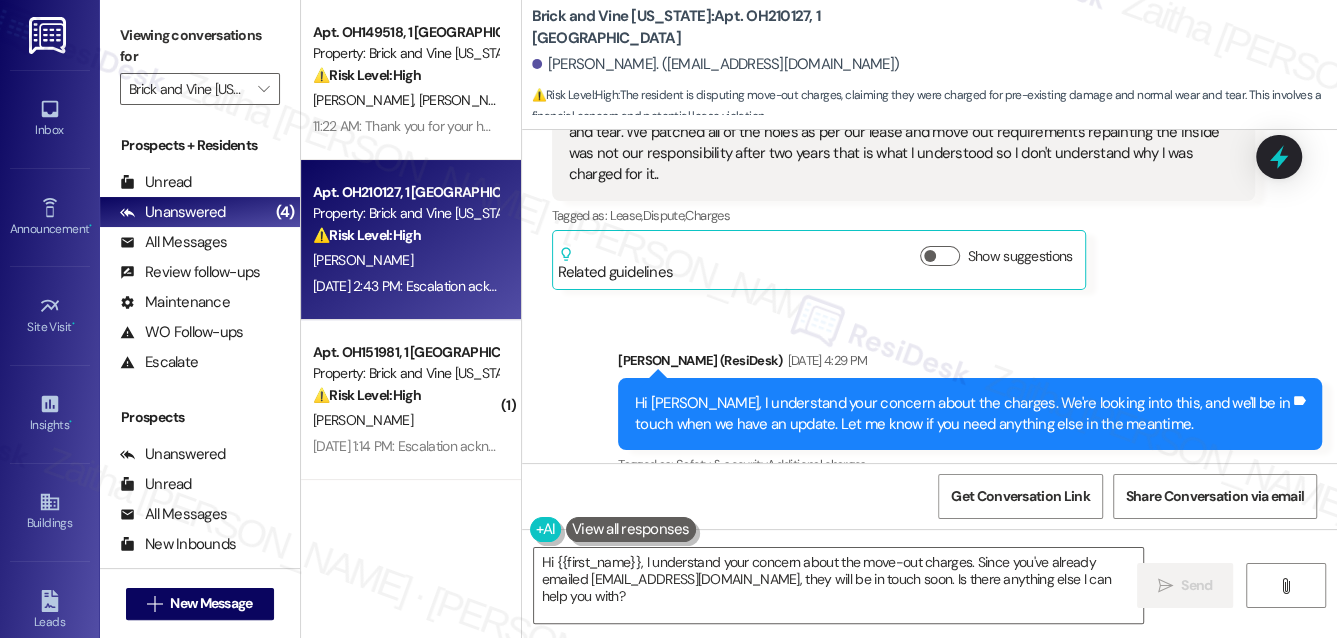 scroll, scrollTop: 10090, scrollLeft: 0, axis: vertical 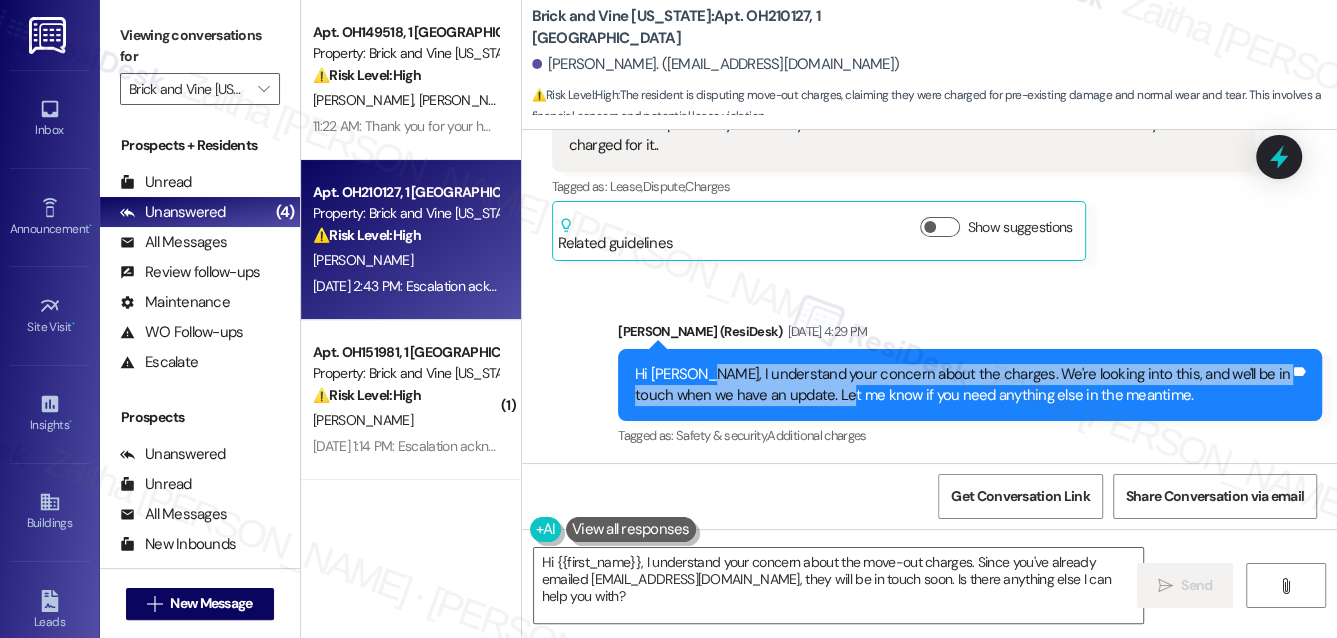 drag, startPoint x: 689, startPoint y: 340, endPoint x: 829, endPoint y: 370, distance: 143.1782 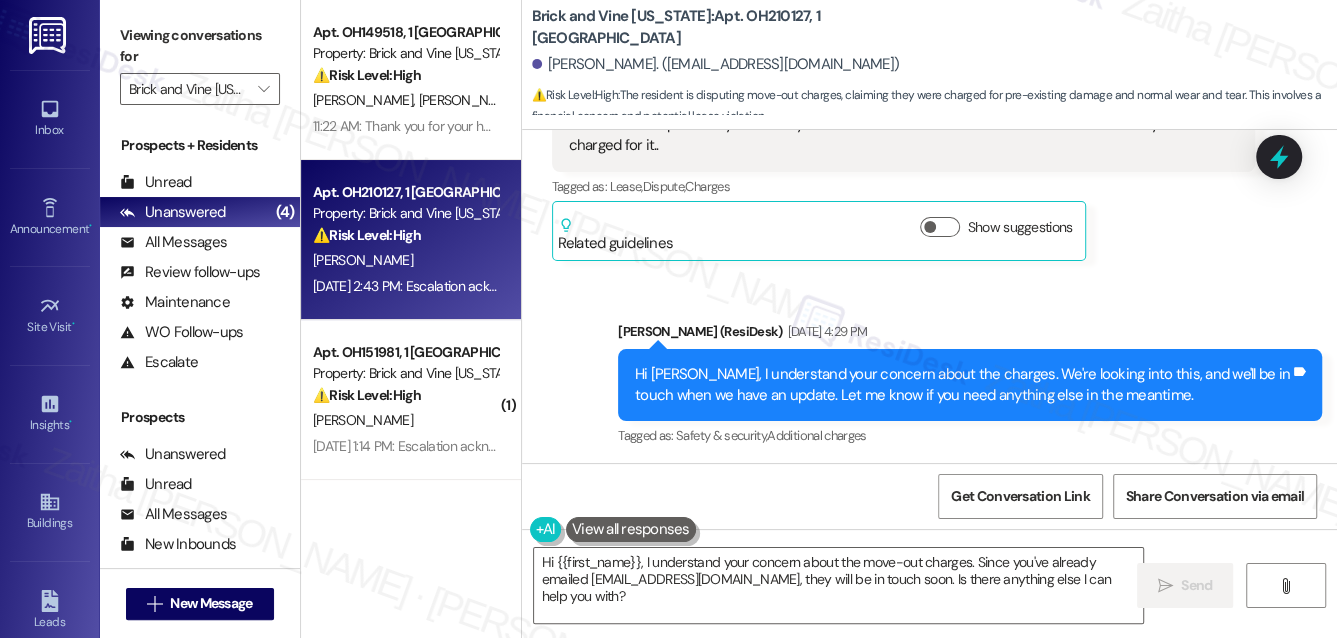 click on "Sent via SMS Sarah   (ResiDesk) Jul 07, 2025 at 4:29 PM Hi Tracy, I understand your concern about the charges. We're looking into this, and we'll be in touch when we have an update.  Let me know if you need anything else in the meantime. Tags and notes Tagged as:   Safety & security ,  Click to highlight conversations about Safety & security Additional charges Click to highlight conversations about Additional charges" at bounding box center (929, 371) 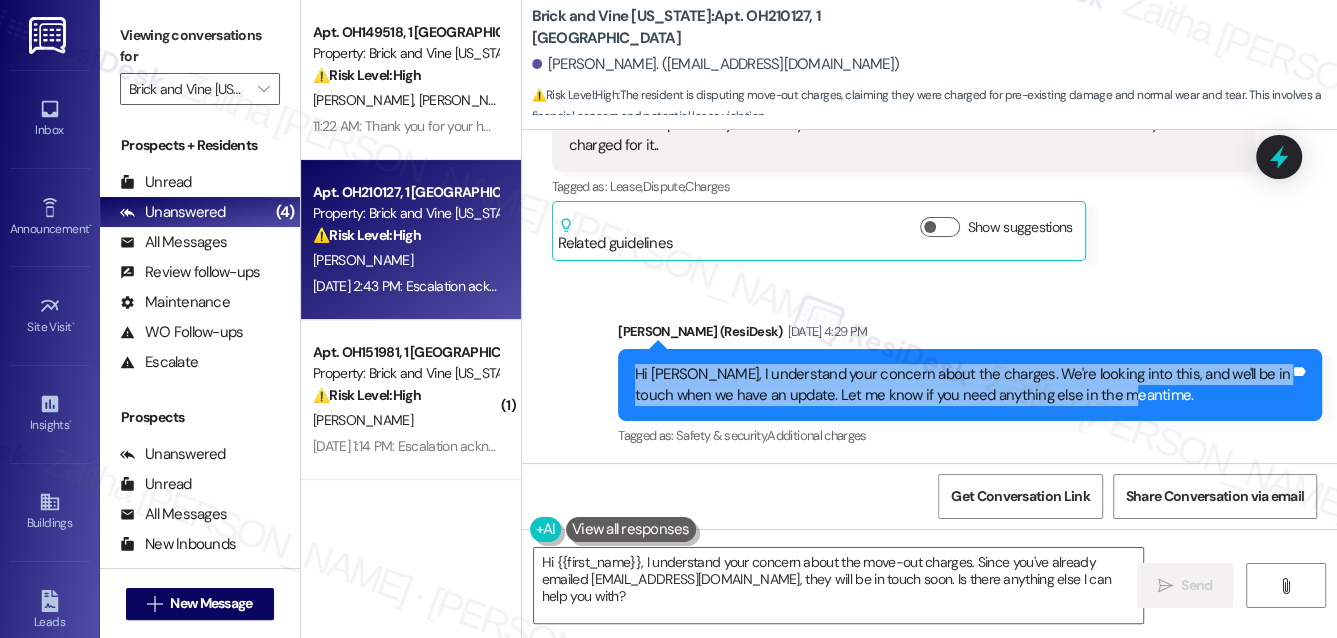 drag, startPoint x: 632, startPoint y: 343, endPoint x: 1112, endPoint y: 371, distance: 480.81598 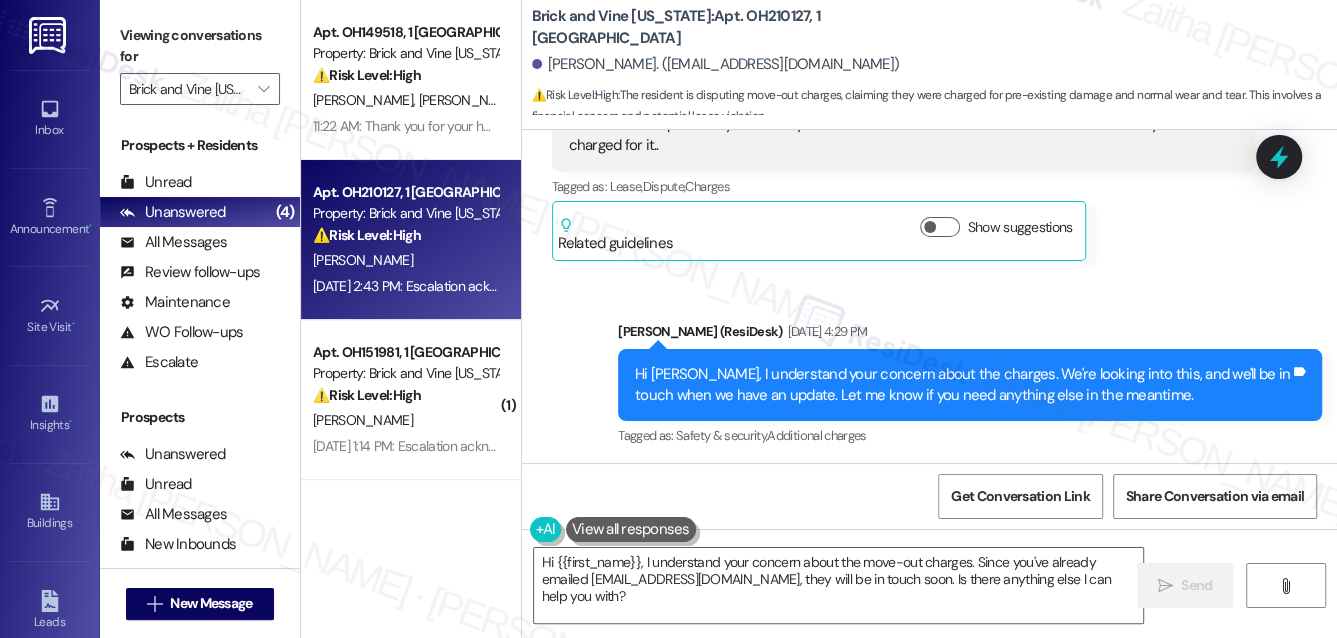 click on "Sent via SMS Sarah   (ResiDesk) Jul 07, 2025 at 4:29 PM Hi Tracy, I understand your concern about the charges. We're looking into this, and we'll be in touch when we have an update.  Let me know if you need anything else in the meantime. Tags and notes Tagged as:   Safety & security ,  Click to highlight conversations about Safety & security Additional charges Click to highlight conversations about Additional charges" at bounding box center (970, 386) 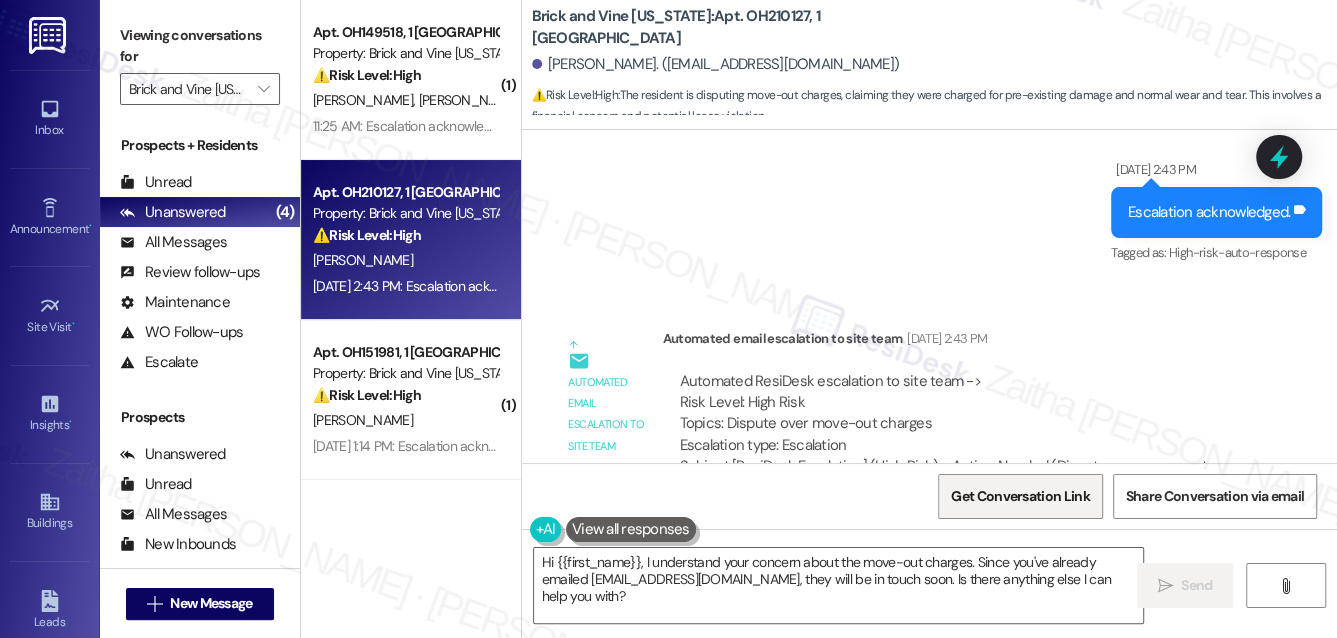 scroll, scrollTop: 11090, scrollLeft: 0, axis: vertical 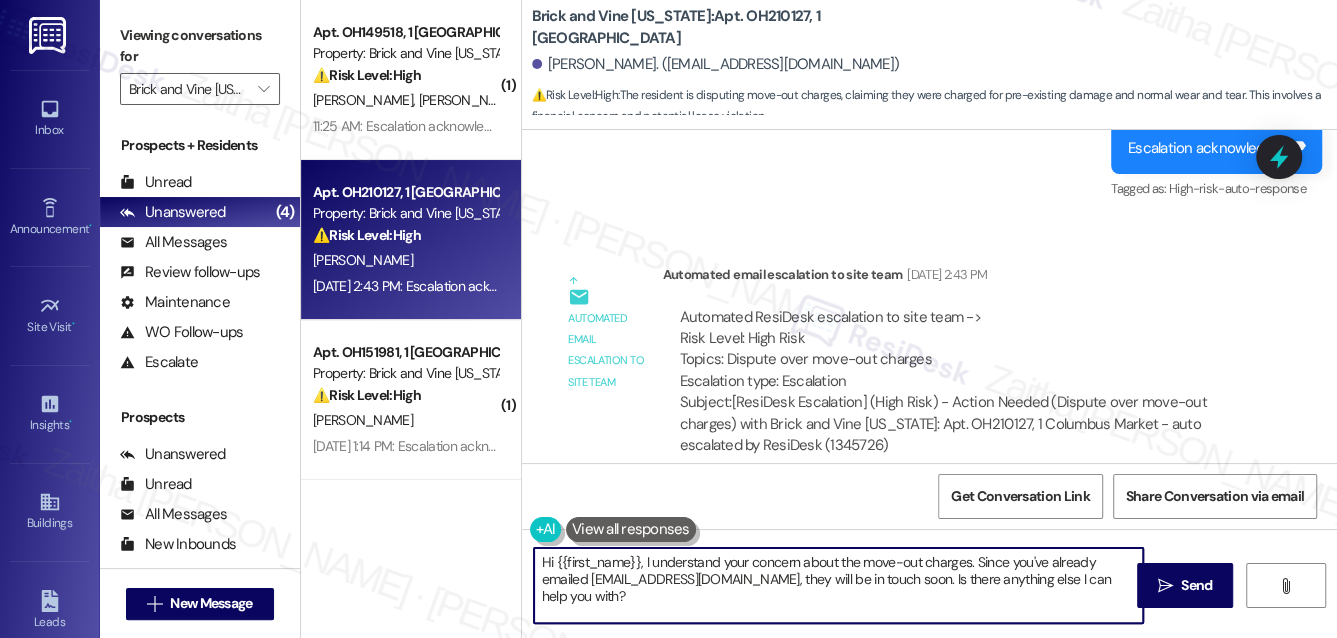 click on "Hi {{first_name}}, I understand your concern about the move-out charges. Since you've already emailed support@brickvine.com, they will be in touch soon. Is there anything else I can help you with?" at bounding box center [839, 585] 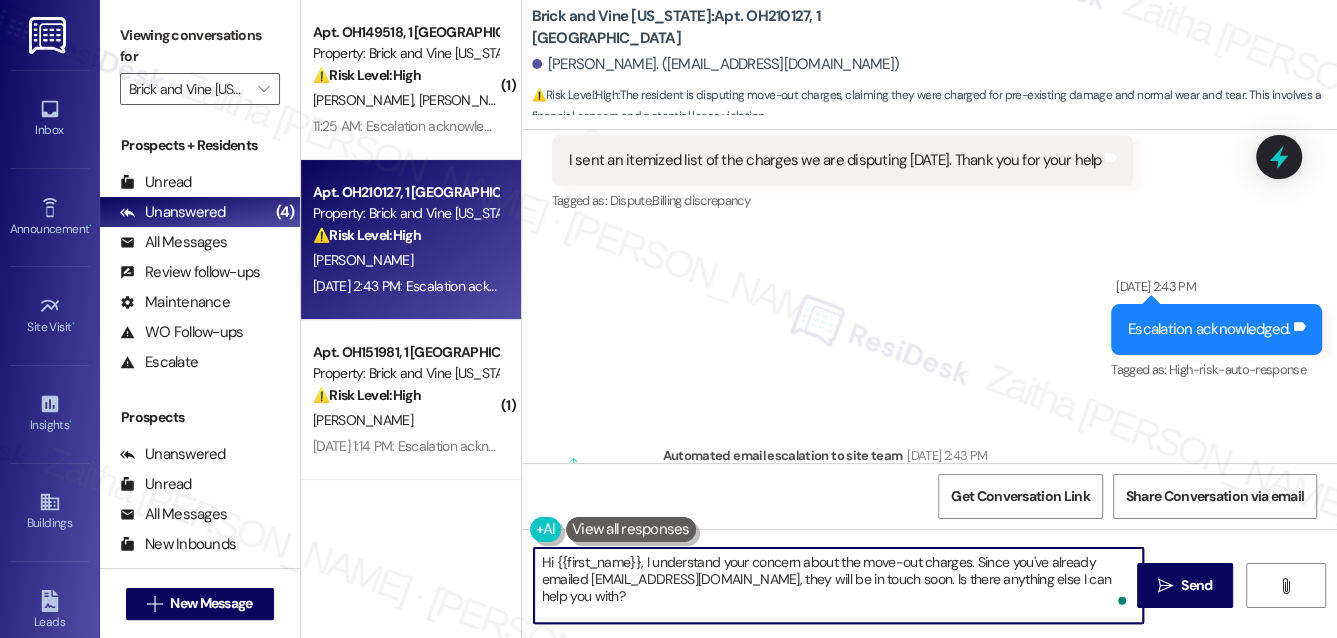 scroll, scrollTop: 10818, scrollLeft: 0, axis: vertical 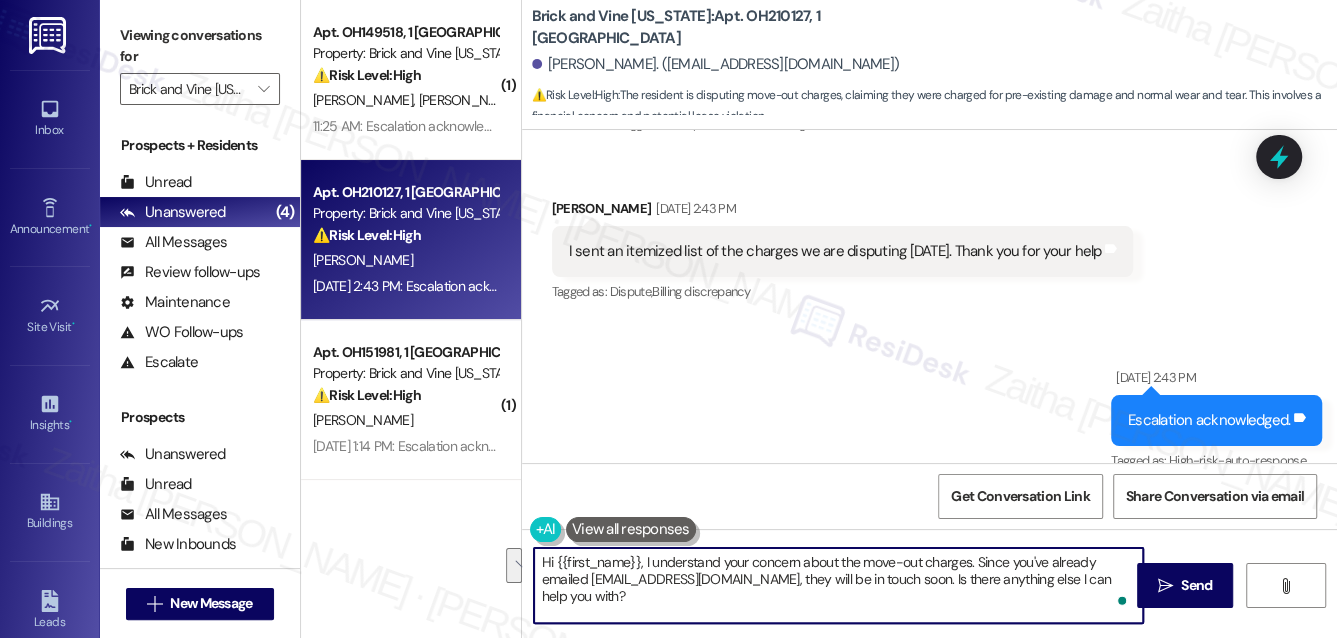 drag, startPoint x: 642, startPoint y: 558, endPoint x: 1110, endPoint y: 574, distance: 468.27344 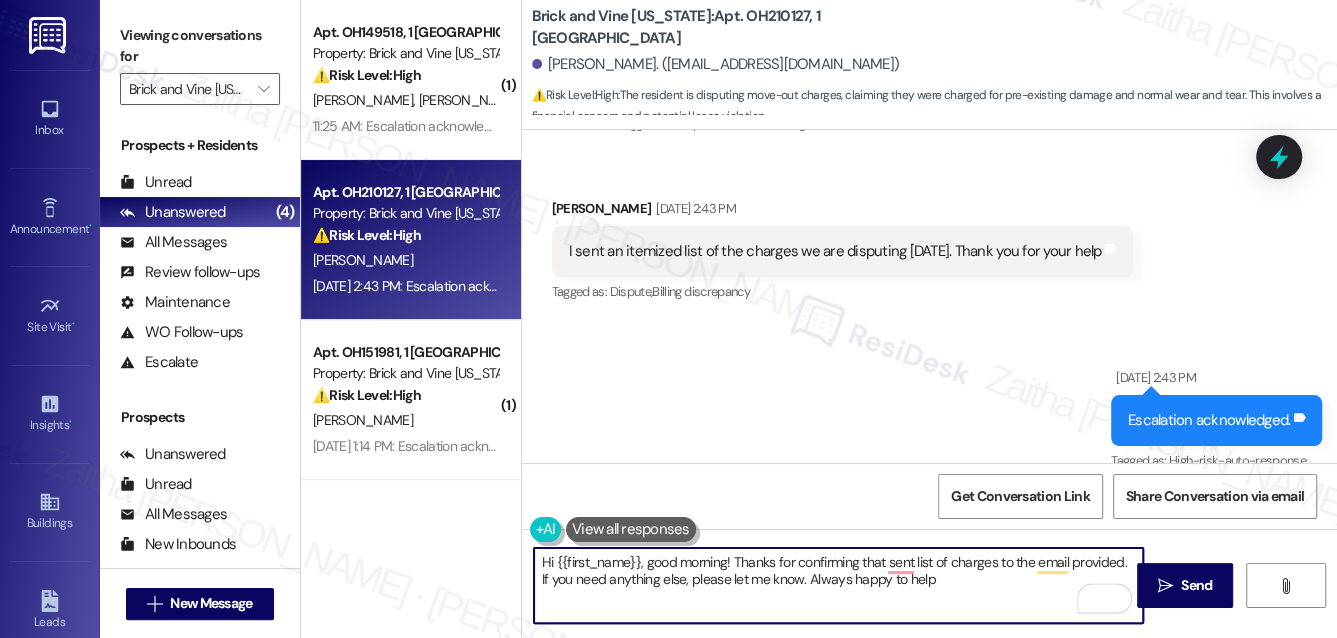 type on "Hi {{first_name}}, good morning! Thanks for confirming that sent list of charges to the email provided. If you need anything else, please let me know. Always happy to help!" 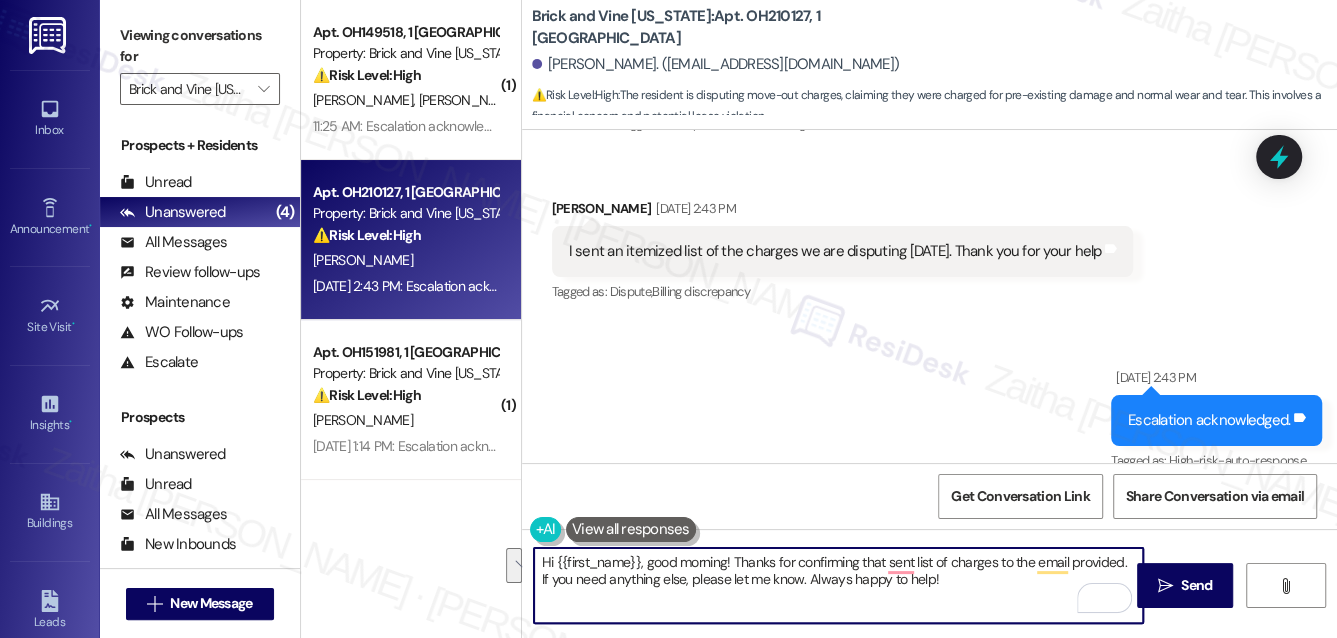 drag, startPoint x: 540, startPoint y: 563, endPoint x: 937, endPoint y: 604, distance: 399.1115 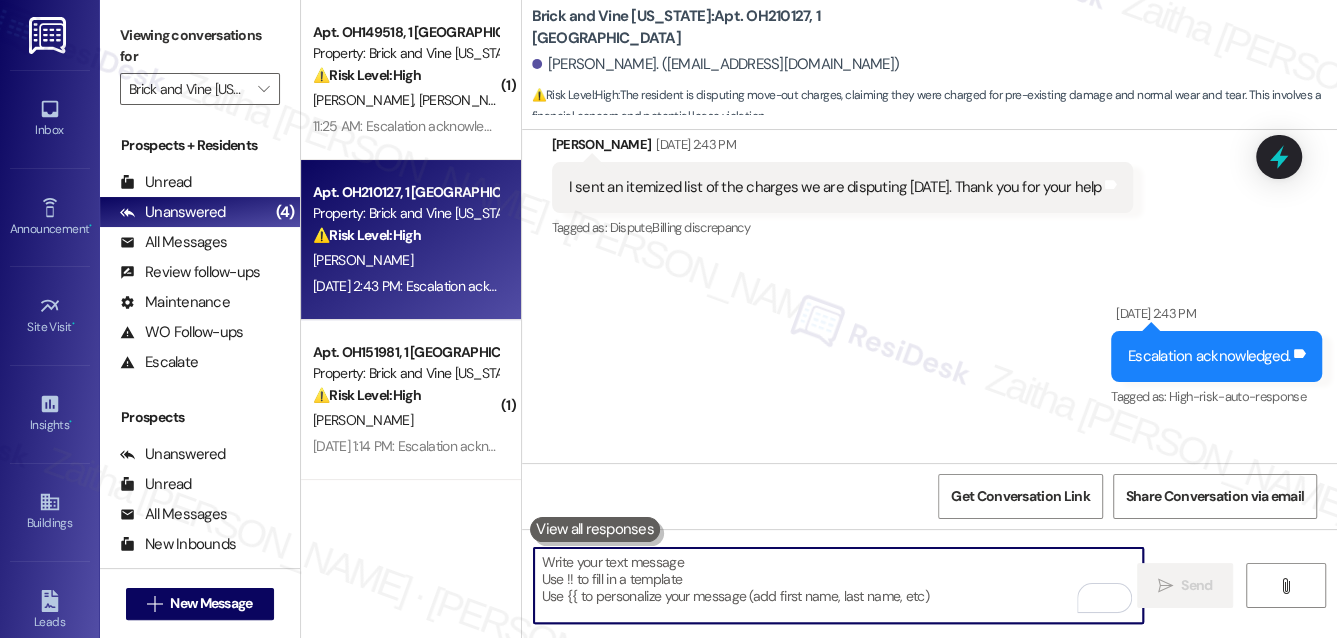 scroll, scrollTop: 11090, scrollLeft: 0, axis: vertical 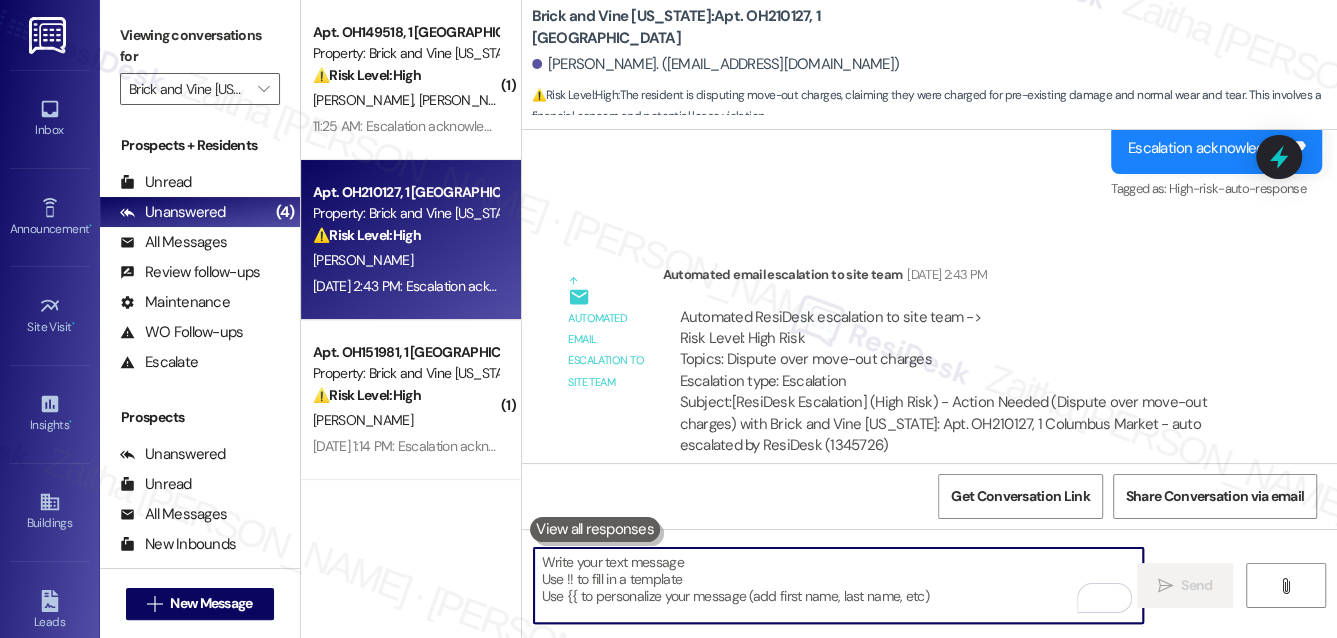 paste on "Hi {{first_name}}, good morning! Thanks for confirming that you’ve sent the list of charges to the email we provided. If there’s anything else you need, feel free to reach out. Always happy to help!" 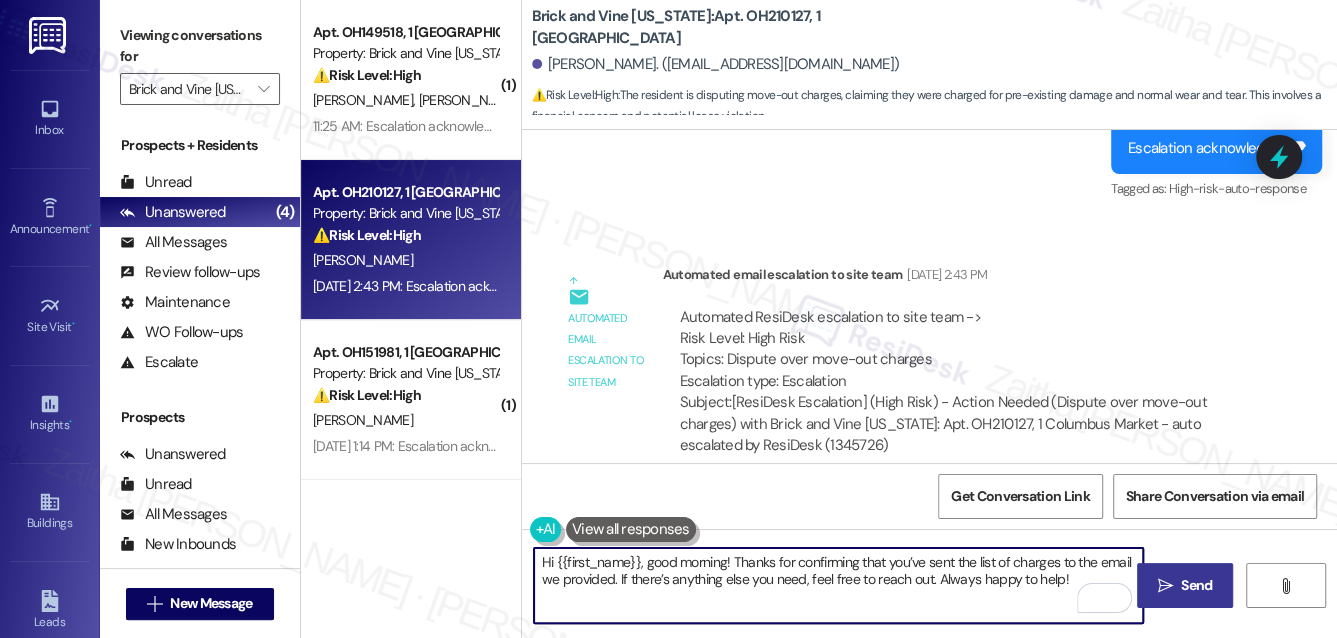 type on "Hi {{first_name}}, good morning! Thanks for confirming that you’ve sent the list of charges to the email we provided. If there’s anything else you need, feel free to reach out. Always happy to help!" 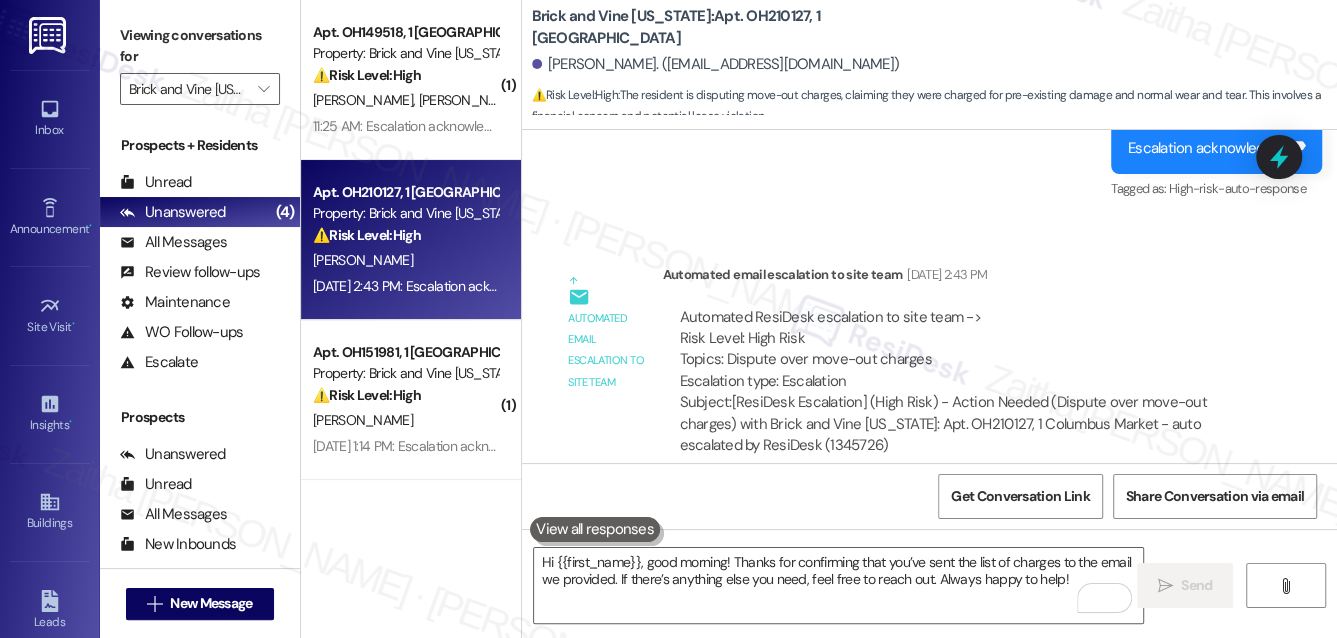 type 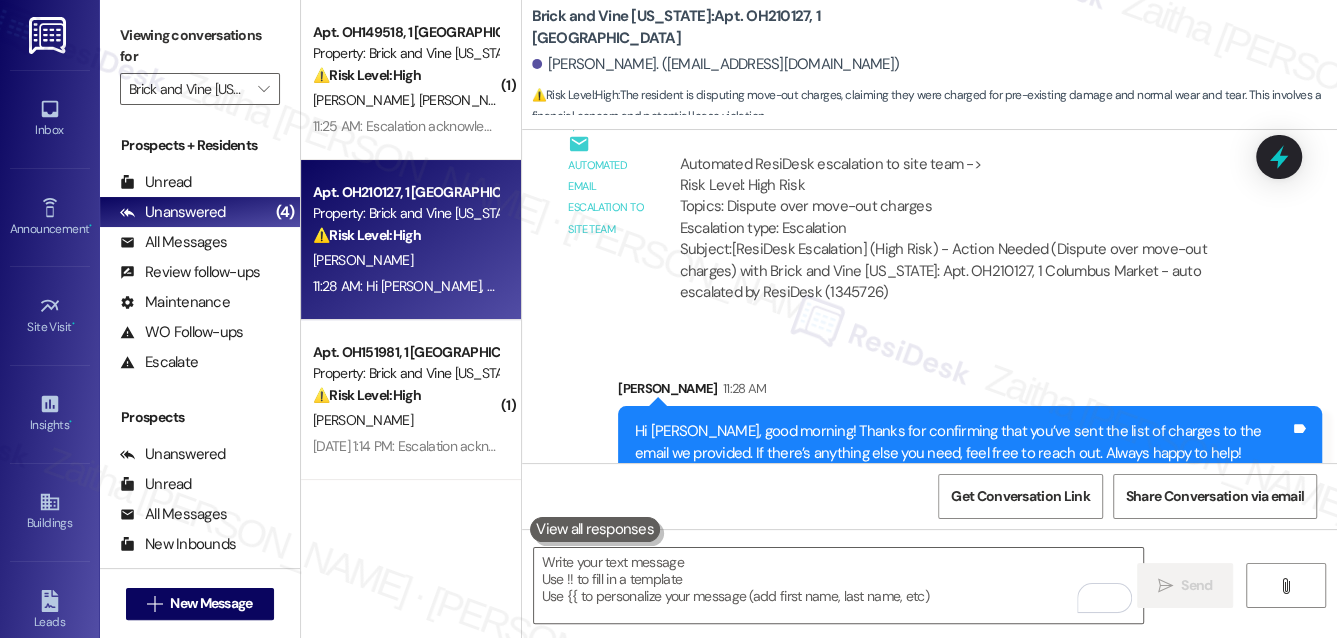 scroll, scrollTop: 11251, scrollLeft: 0, axis: vertical 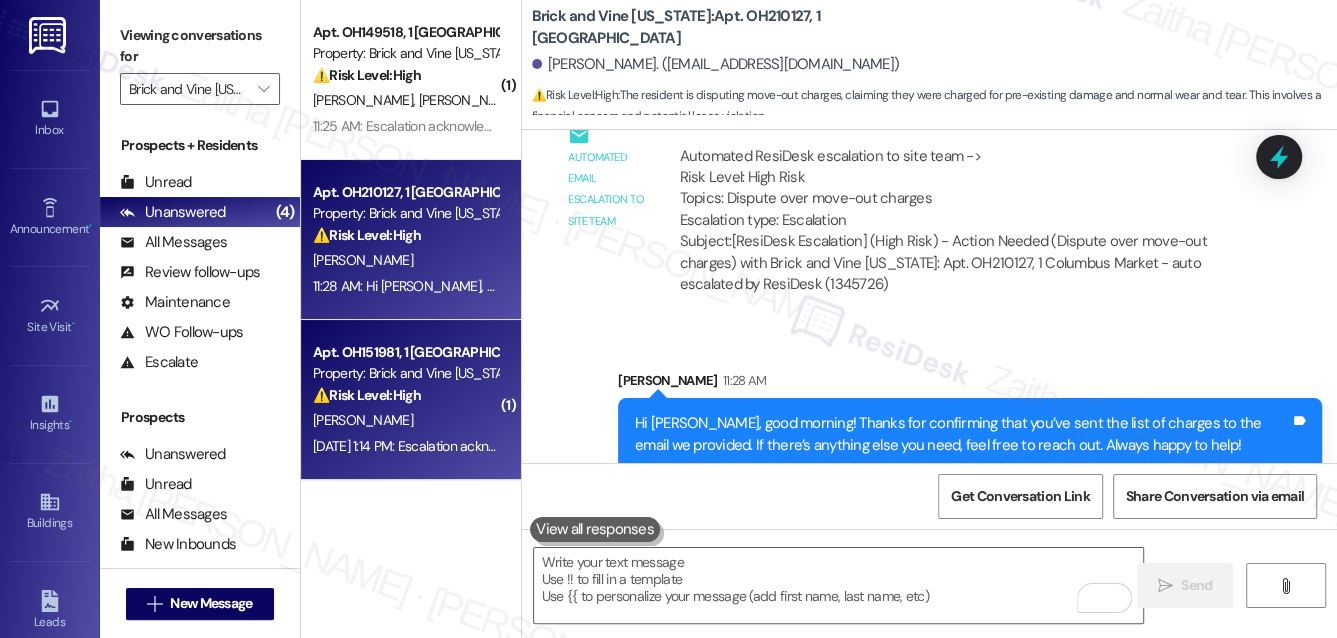 click on "⚠️  Risk Level:  High" at bounding box center [367, 395] 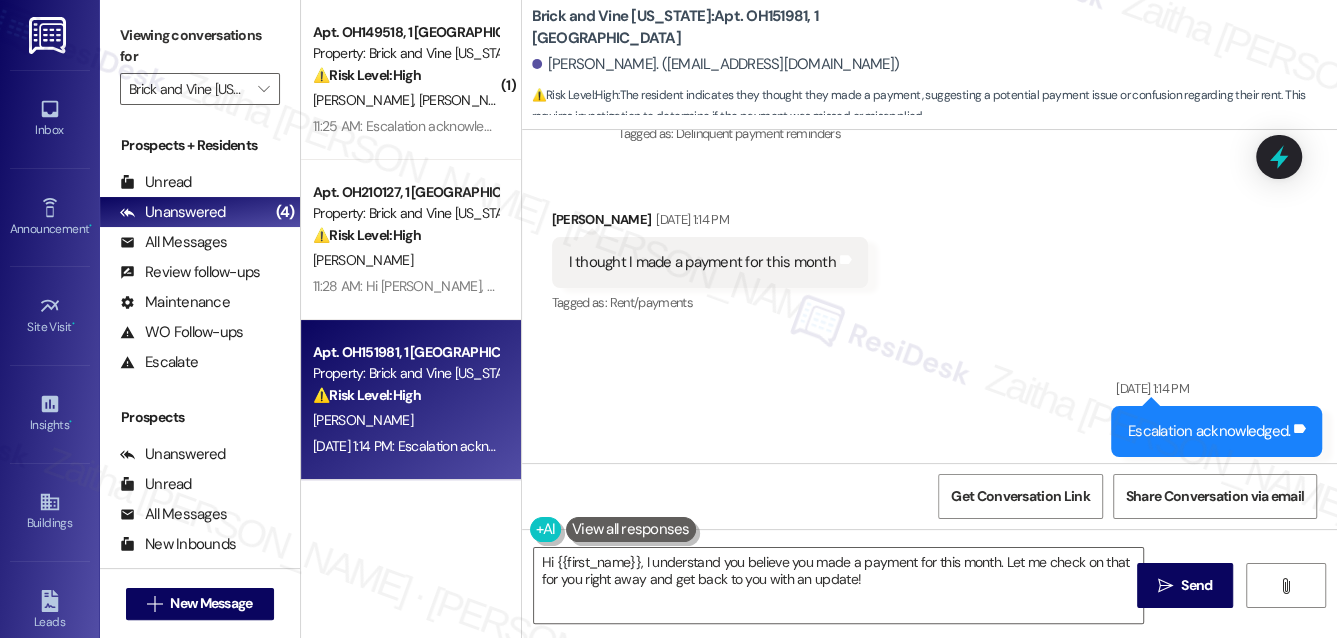 scroll, scrollTop: 3818, scrollLeft: 0, axis: vertical 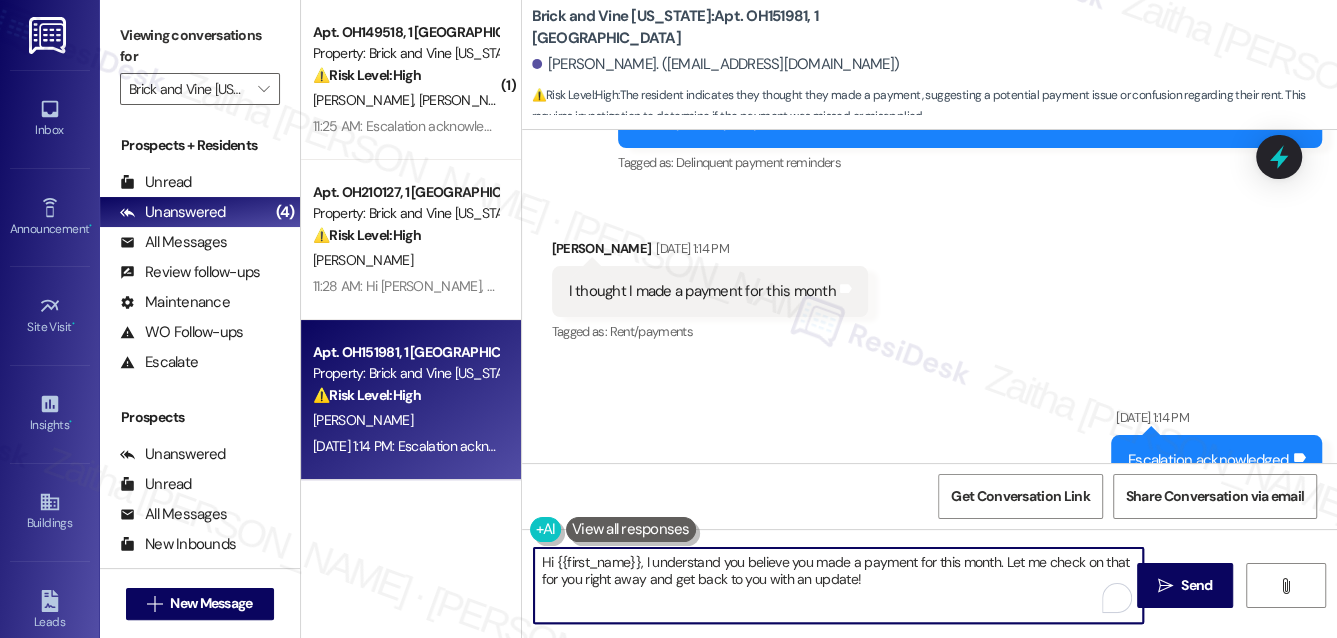 click on "Hi {{first_name}}, I understand you believe you made a payment for this month. Let me check on that for you right away and get back to you with an update!" at bounding box center [839, 585] 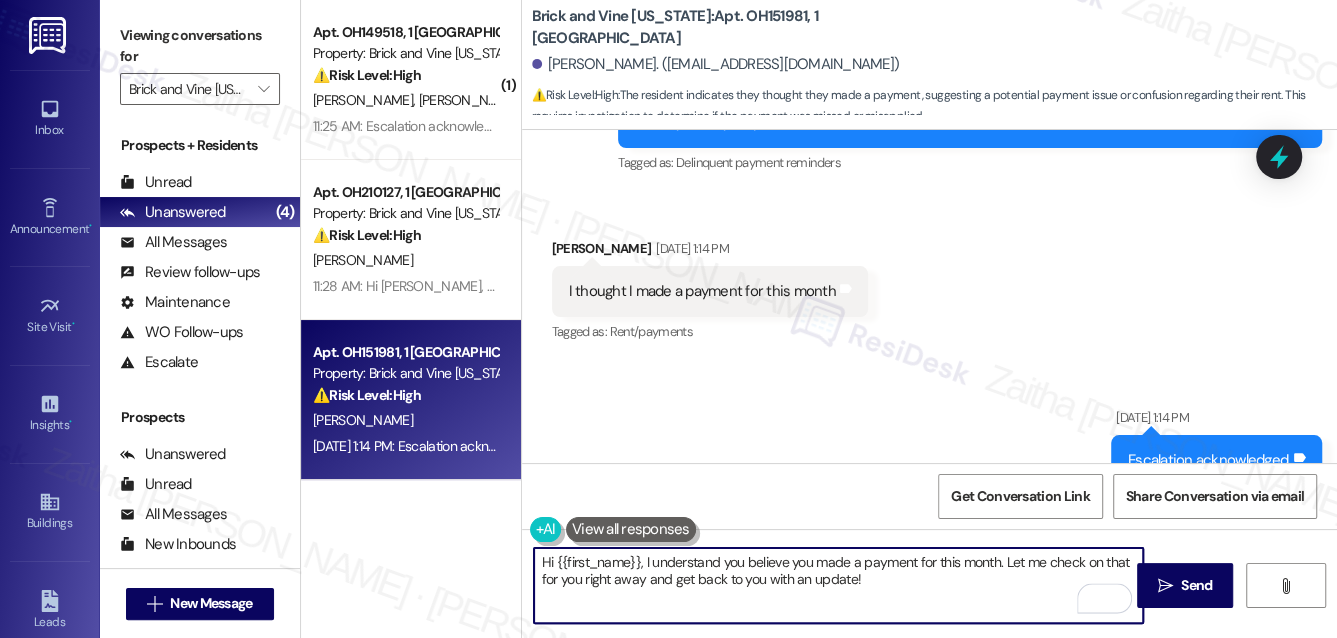 type on "Hi {{first_name}}, gI understand you believe you made a payment for this month. Let me check on that for you right away and get back to you with an update!" 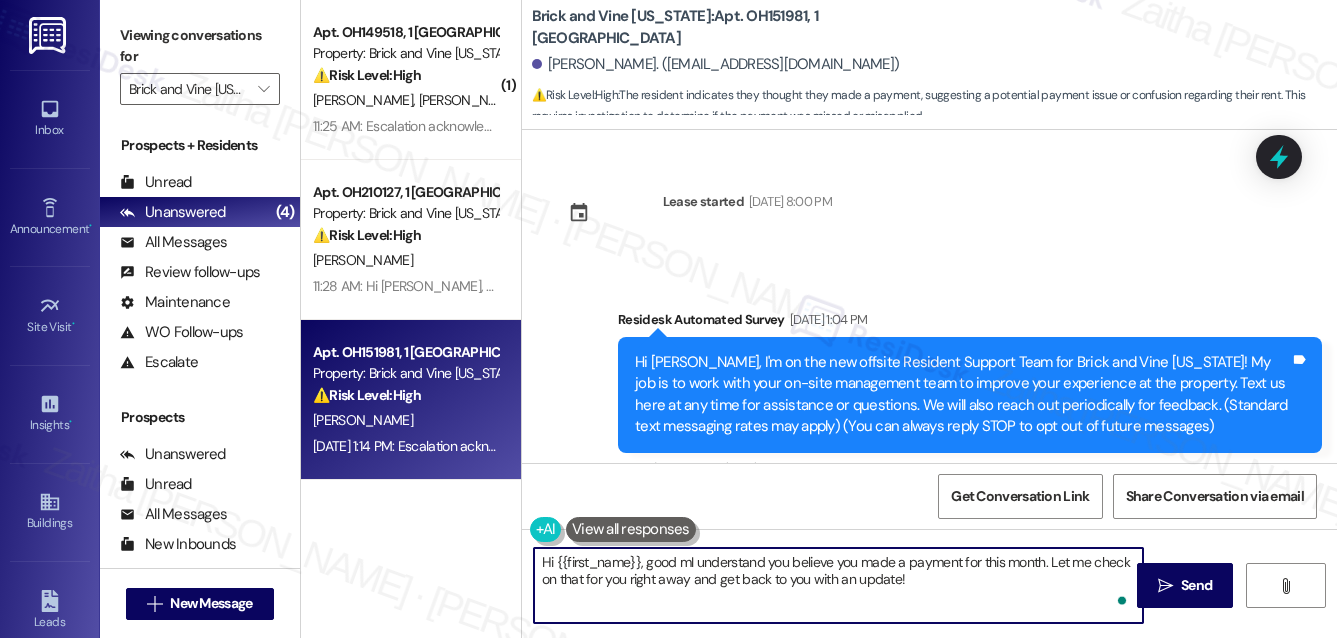 scroll, scrollTop: 0, scrollLeft: 0, axis: both 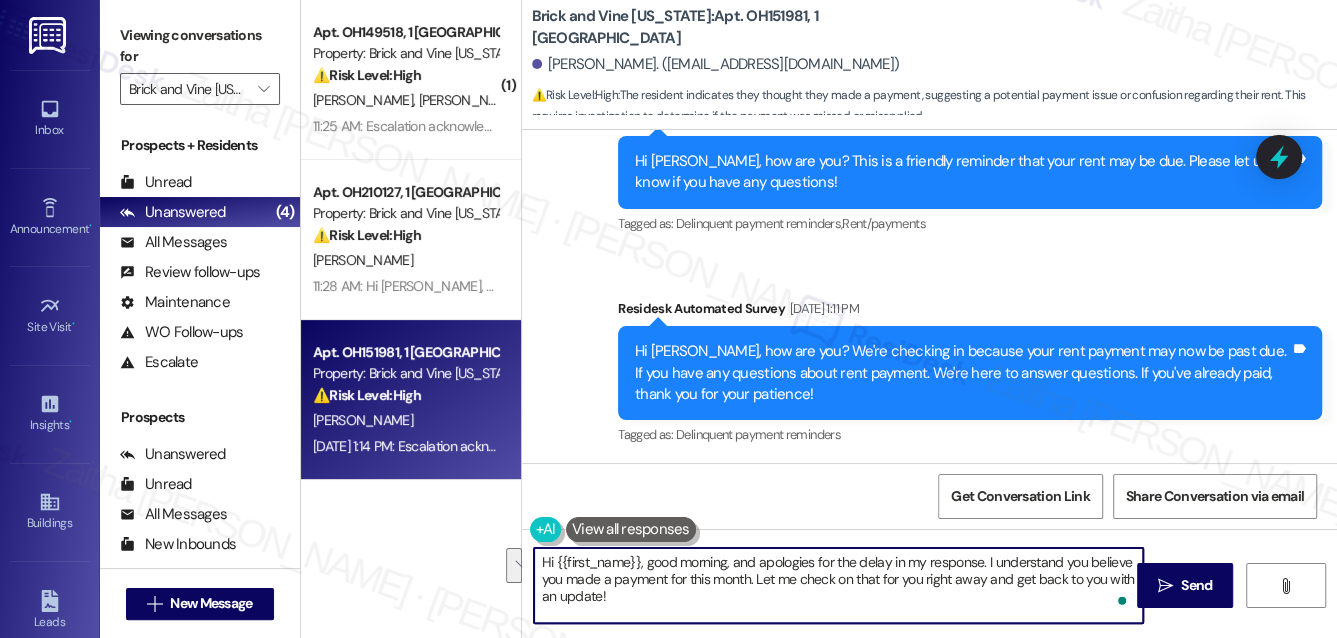 drag, startPoint x: 756, startPoint y: 578, endPoint x: 766, endPoint y: 591, distance: 16.40122 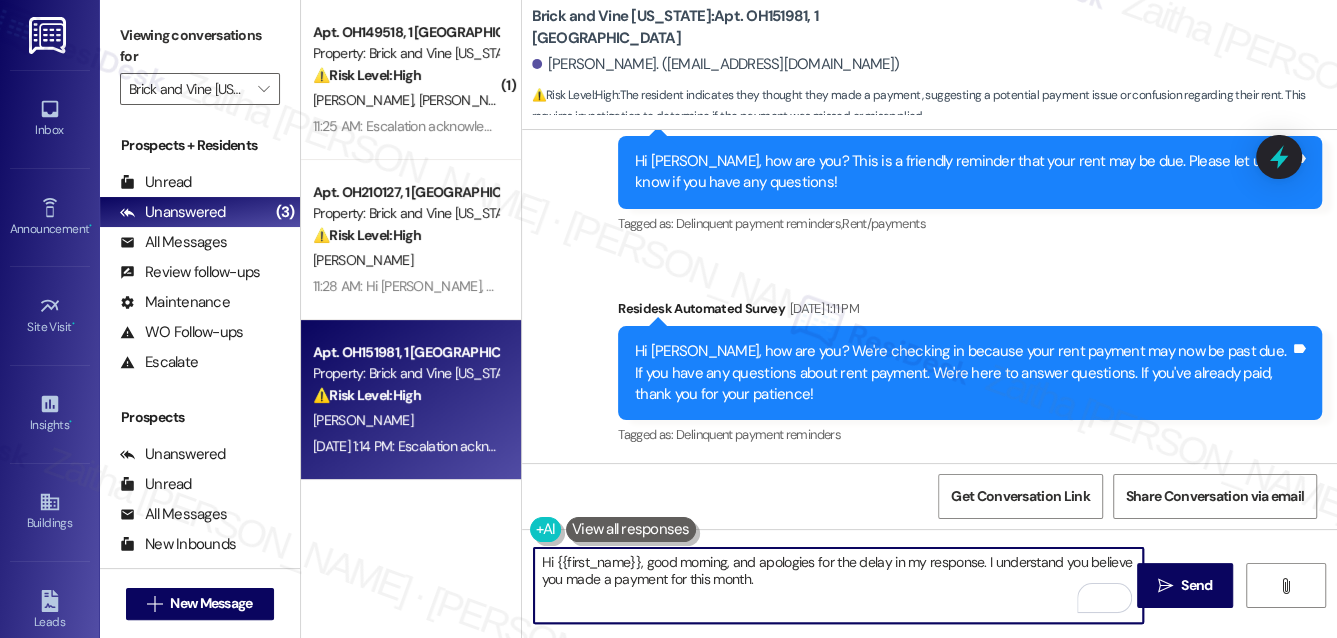 paste on "If you’ve already paid, you can simply disregard the message." 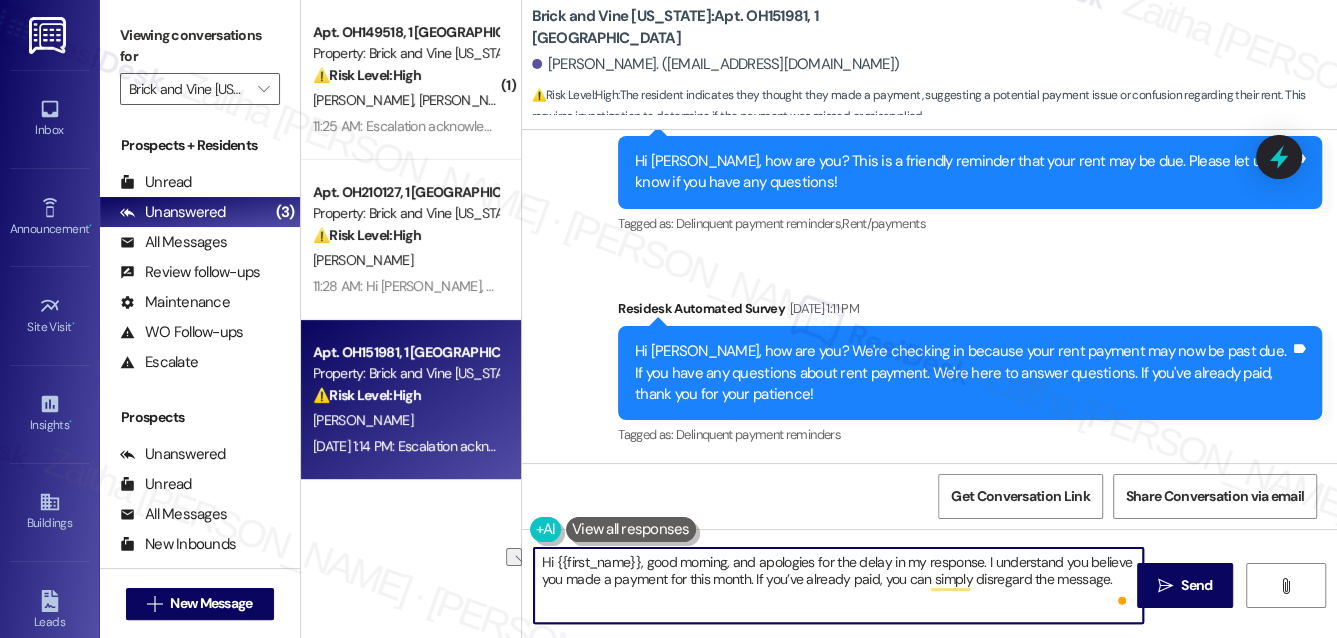 drag, startPoint x: 884, startPoint y: 581, endPoint x: 1106, endPoint y: 579, distance: 222.009 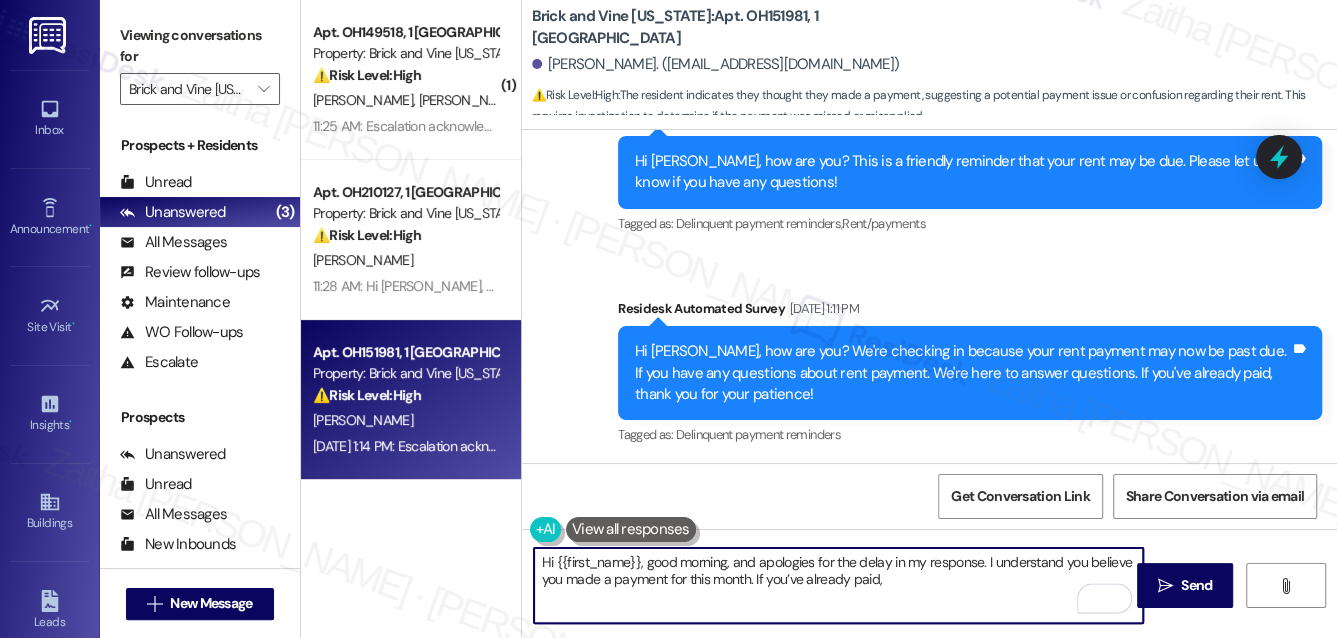paste on "Please disregard the notification. Should you have other concerns, please feel free to reach out!" 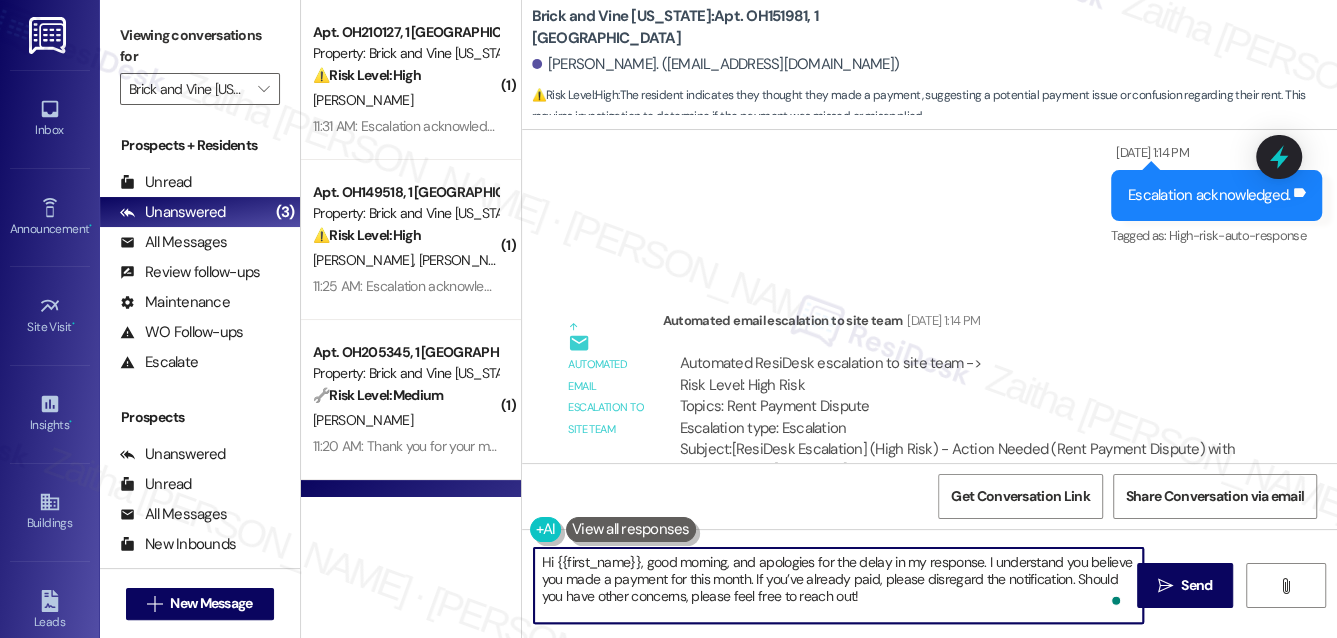 scroll, scrollTop: 4090, scrollLeft: 0, axis: vertical 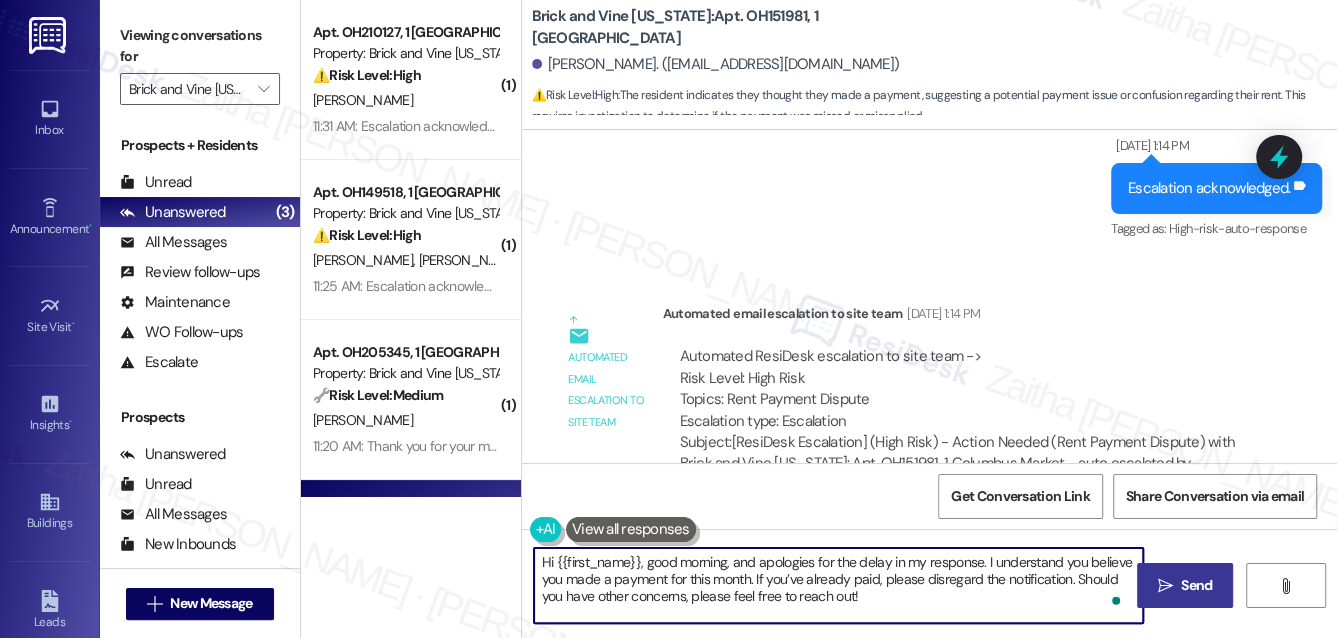 type on "Hi {{first_name}}, good morning, and apologies for the delay in my response. I understand you believe you made a payment for this month. If you’ve already paid, please disregard the notification. Should you have other concerns, please feel free to reach out!" 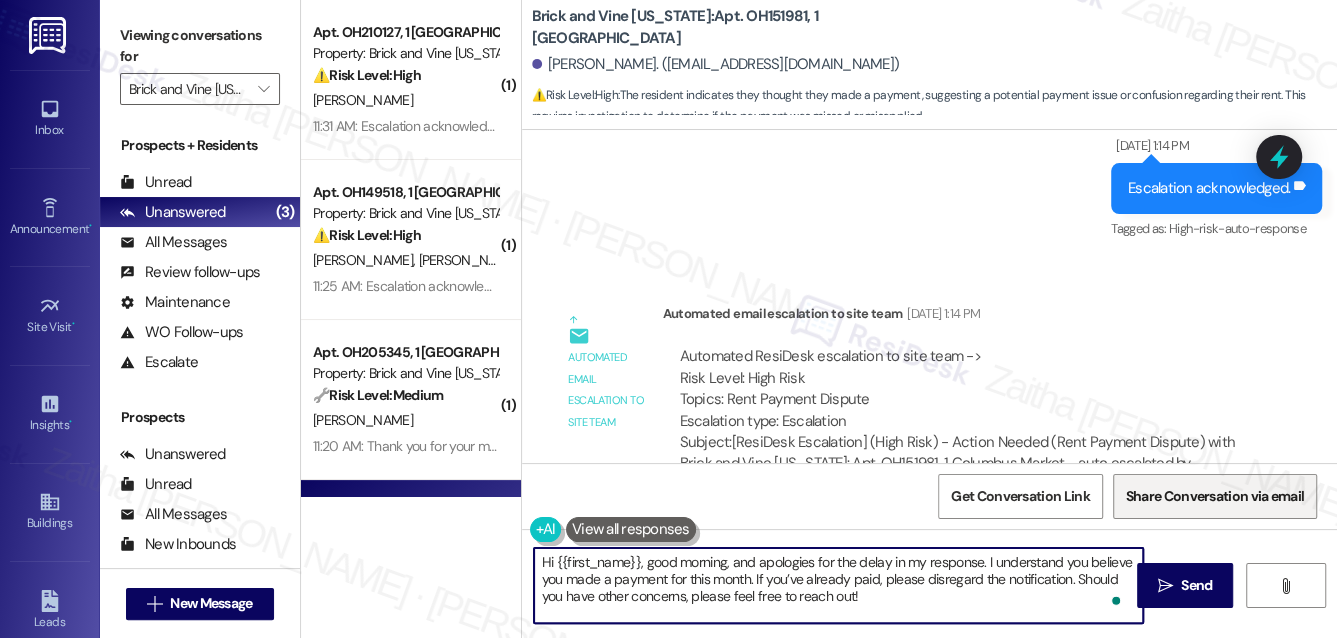 drag, startPoint x: 1197, startPoint y: 586, endPoint x: 1141, endPoint y: 495, distance: 106.850365 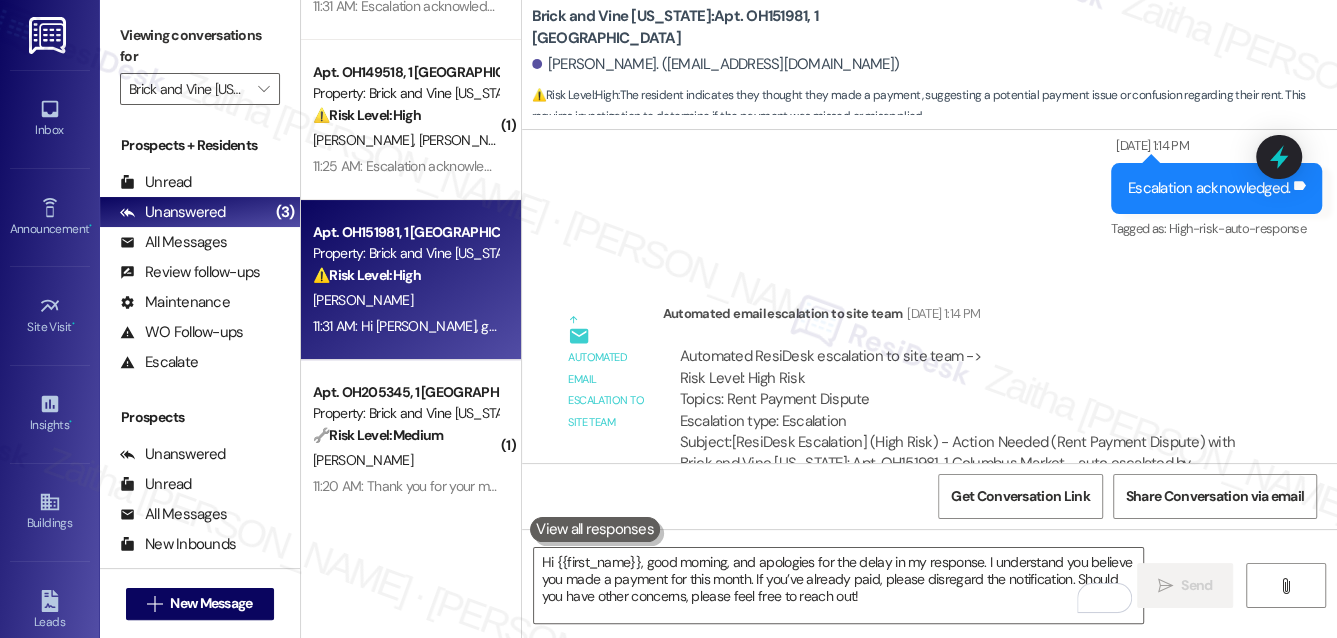 scroll, scrollTop: 144, scrollLeft: 0, axis: vertical 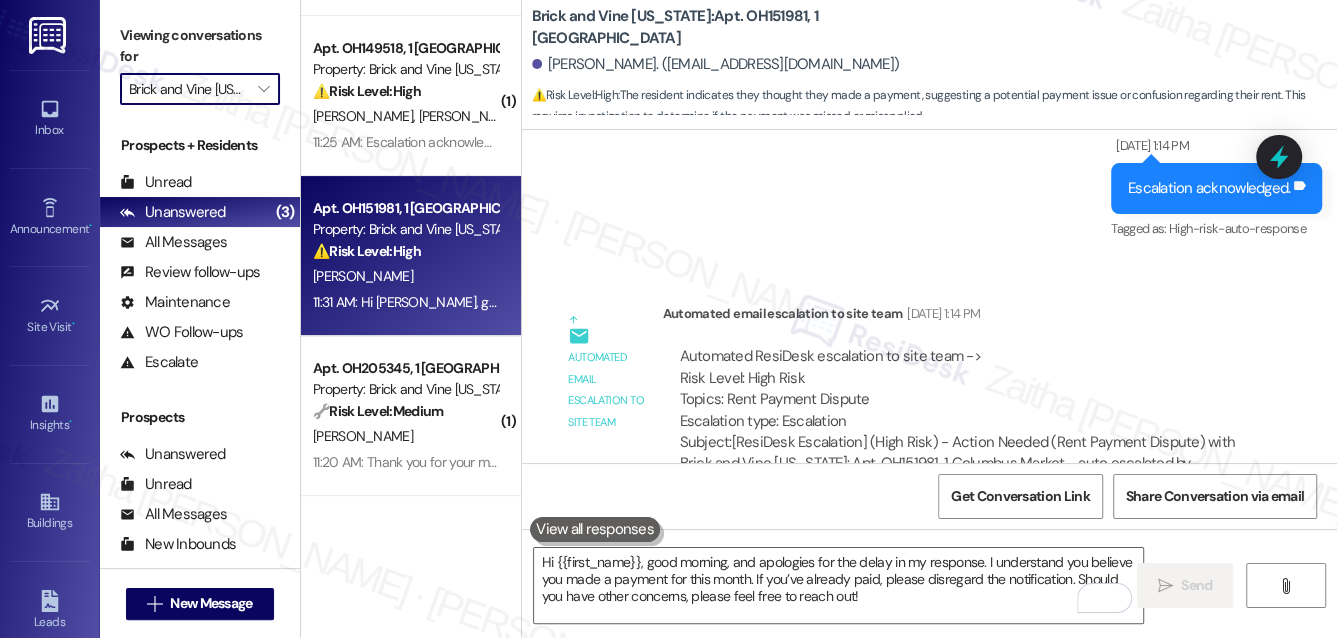 click on "Brick and Vine [US_STATE]" at bounding box center (188, 89) 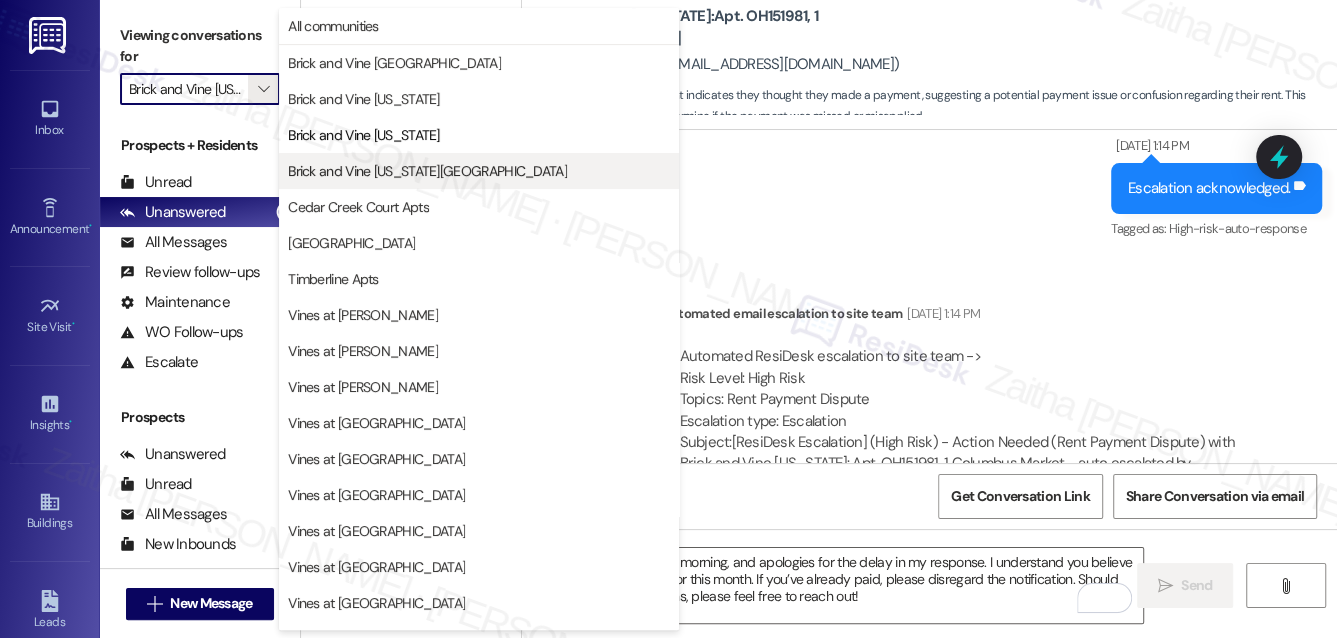 click on "Brick and Vine [US_STATE][GEOGRAPHIC_DATA]" at bounding box center (427, 171) 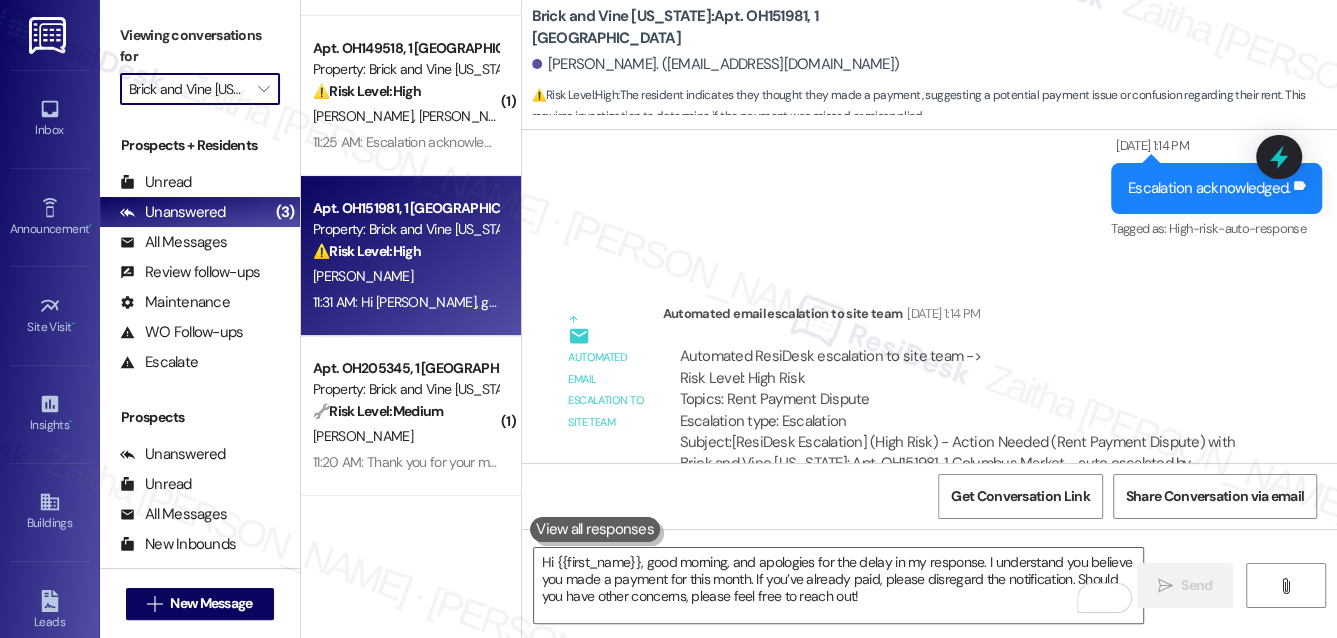 type on "Brick and Vine [US_STATE][GEOGRAPHIC_DATA]" 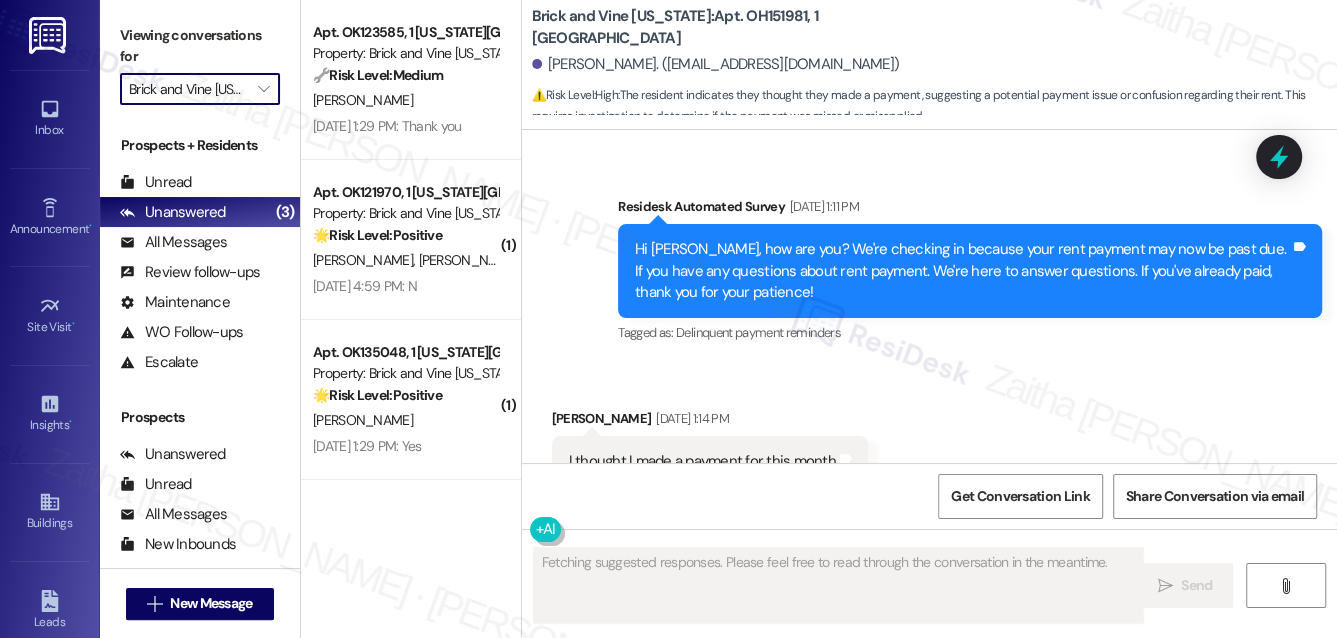 scroll, scrollTop: 3653, scrollLeft: 0, axis: vertical 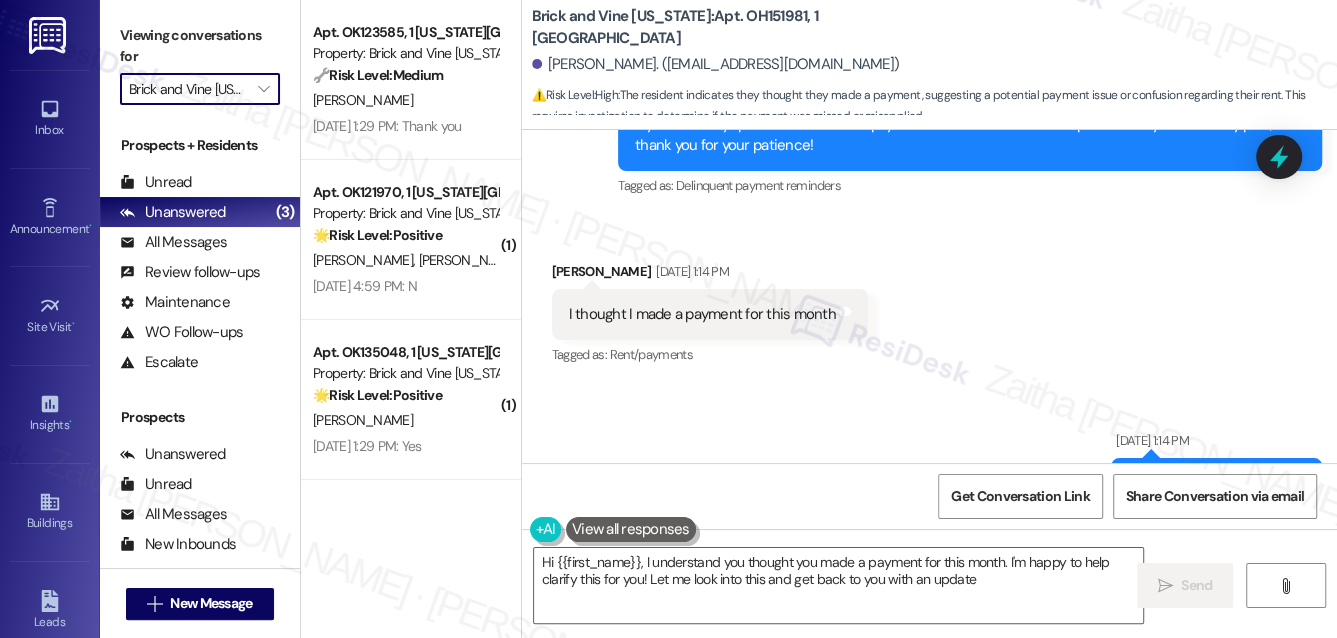 type on "Hi {{first_name}}, I understand you thought you made a payment for this month. I'm happy to help clarify this for you! Let me look into this and get back to you with an update." 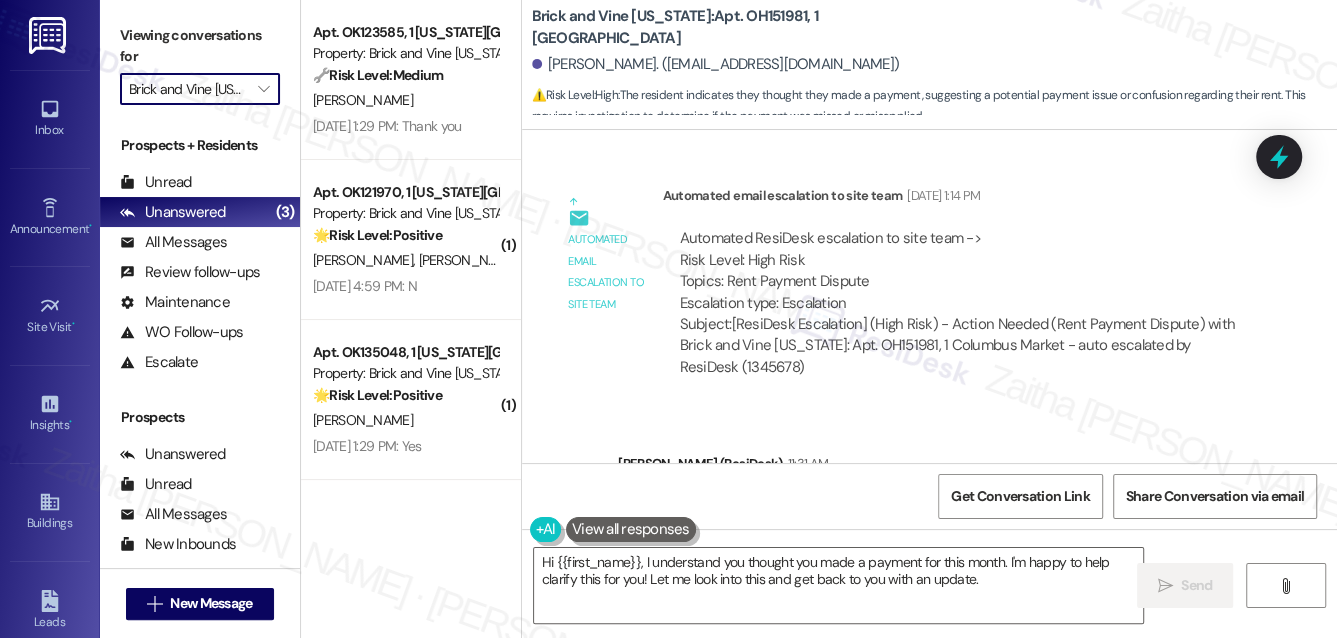scroll, scrollTop: 4302, scrollLeft: 0, axis: vertical 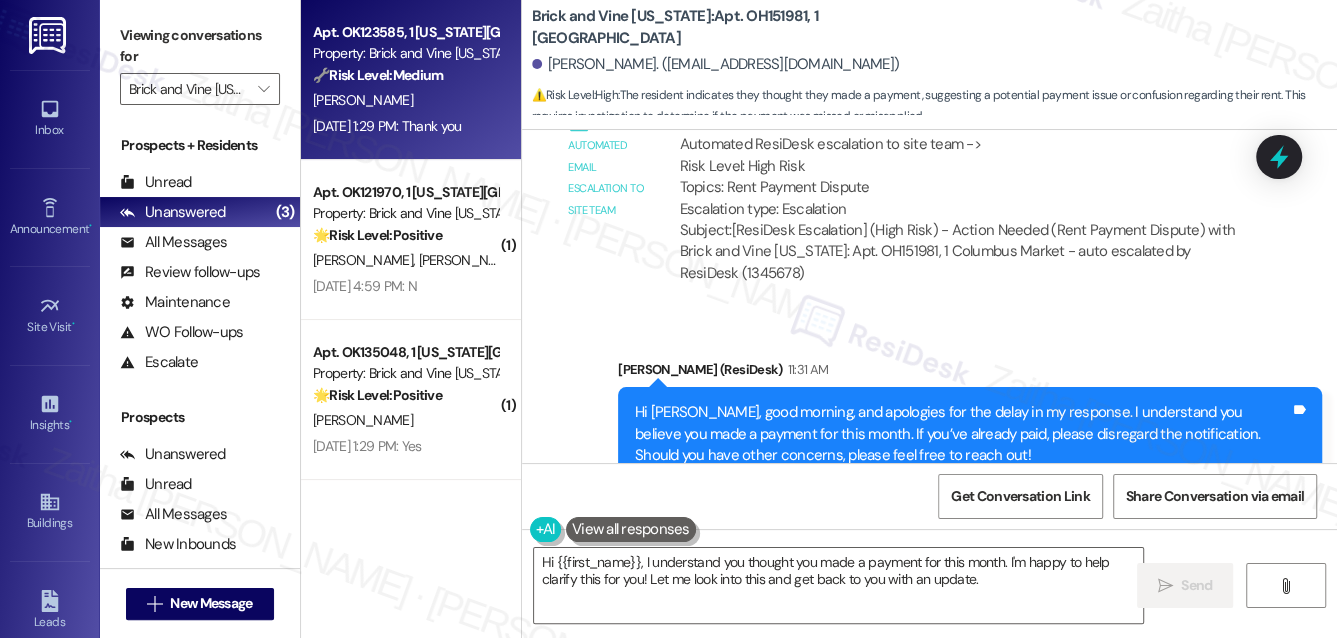 click on "[PERSON_NAME]" at bounding box center (405, 100) 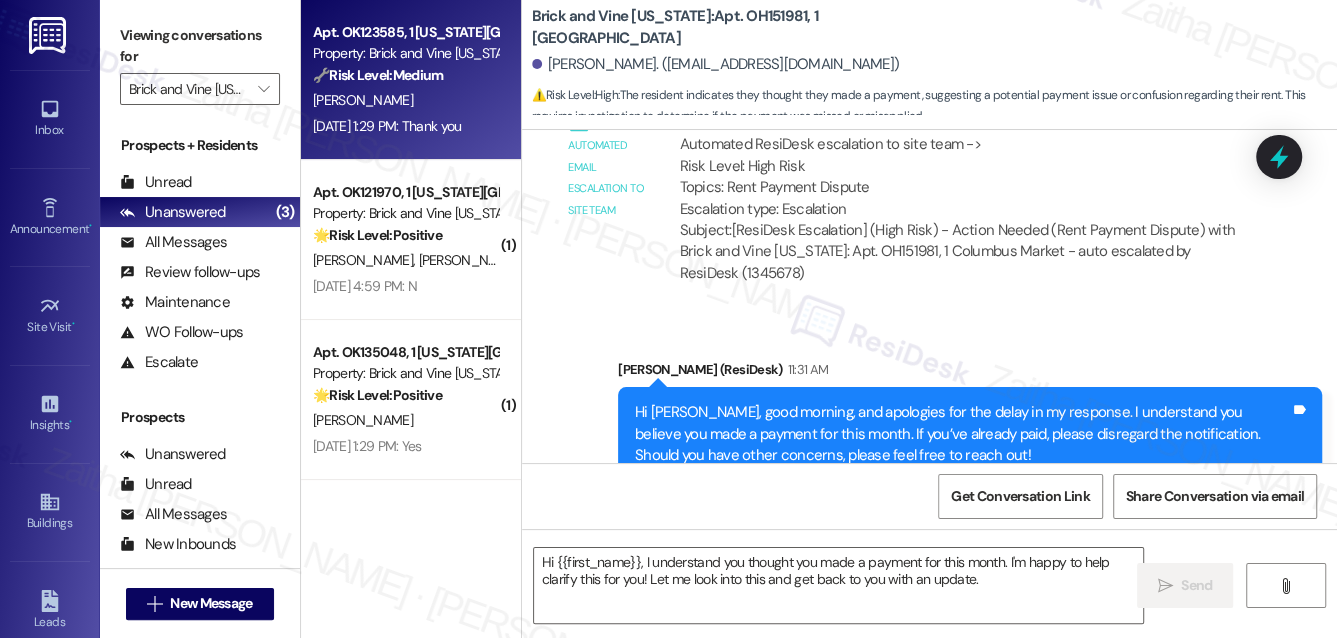 type on "Fetching suggested responses. Please feel free to read through the conversation in the meantime." 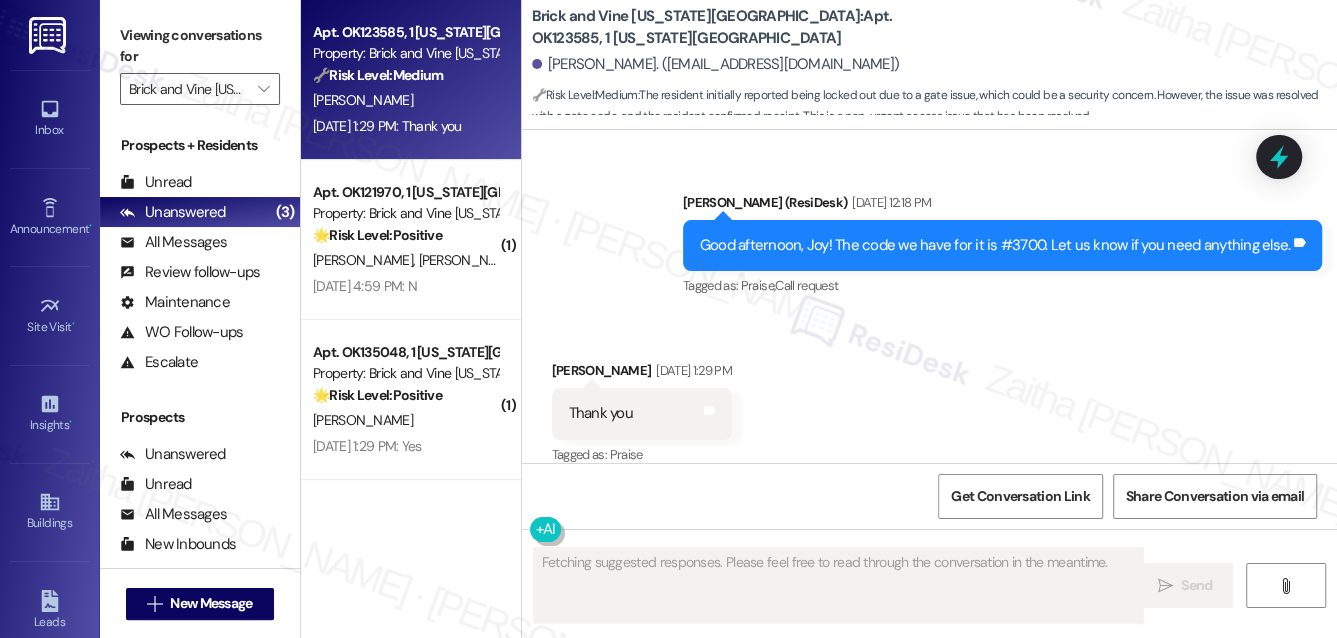 scroll, scrollTop: 1386, scrollLeft: 0, axis: vertical 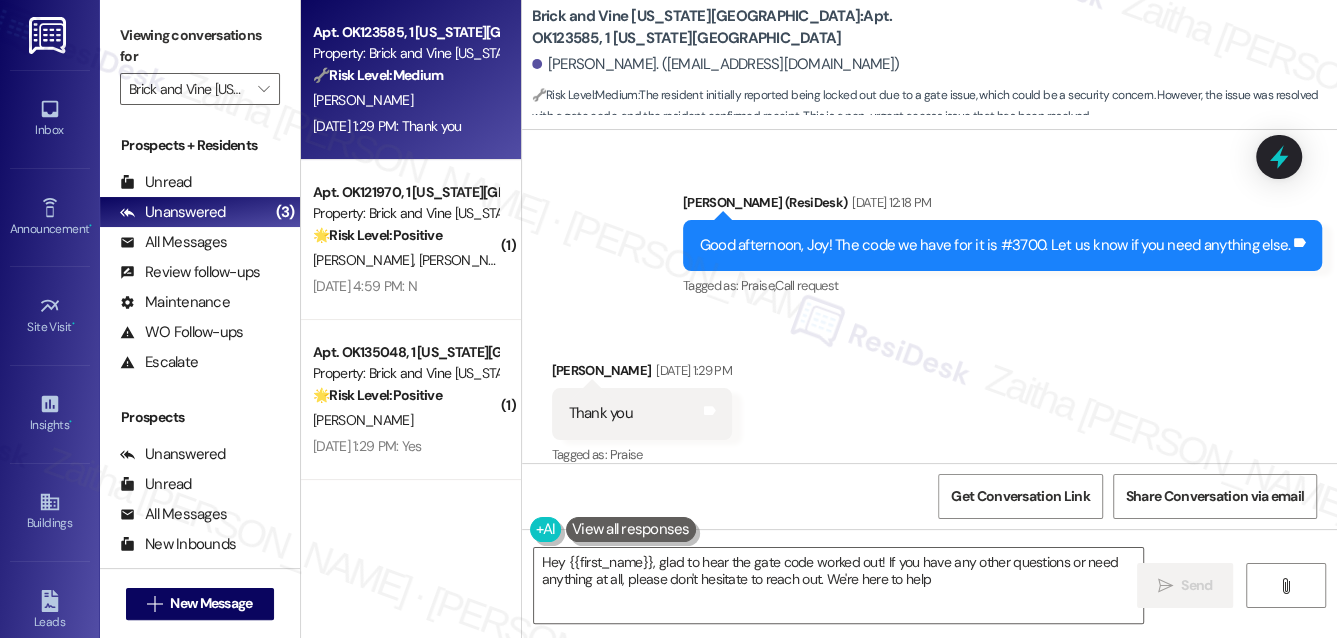 type on "Hey {{first_name}}, glad to hear the gate code worked out! If you have any other questions or need anything at all, please don't hesitate to reach out. We're here to help!" 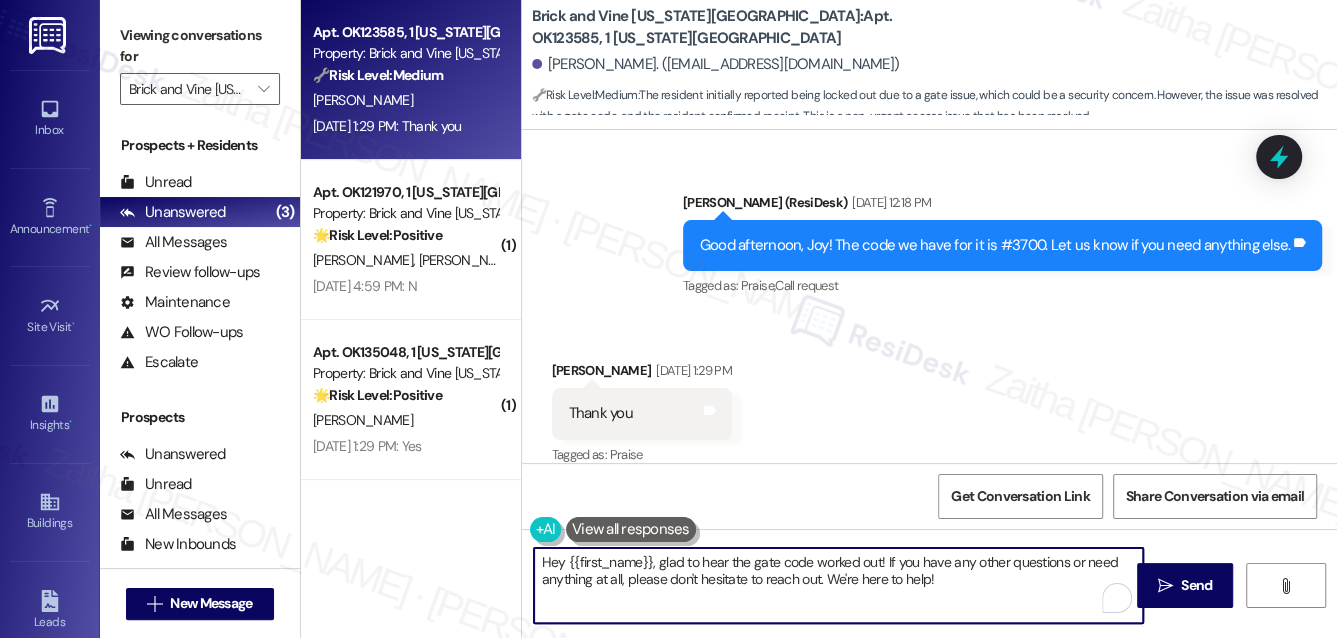drag, startPoint x: 539, startPoint y: 562, endPoint x: 951, endPoint y: 575, distance: 412.20505 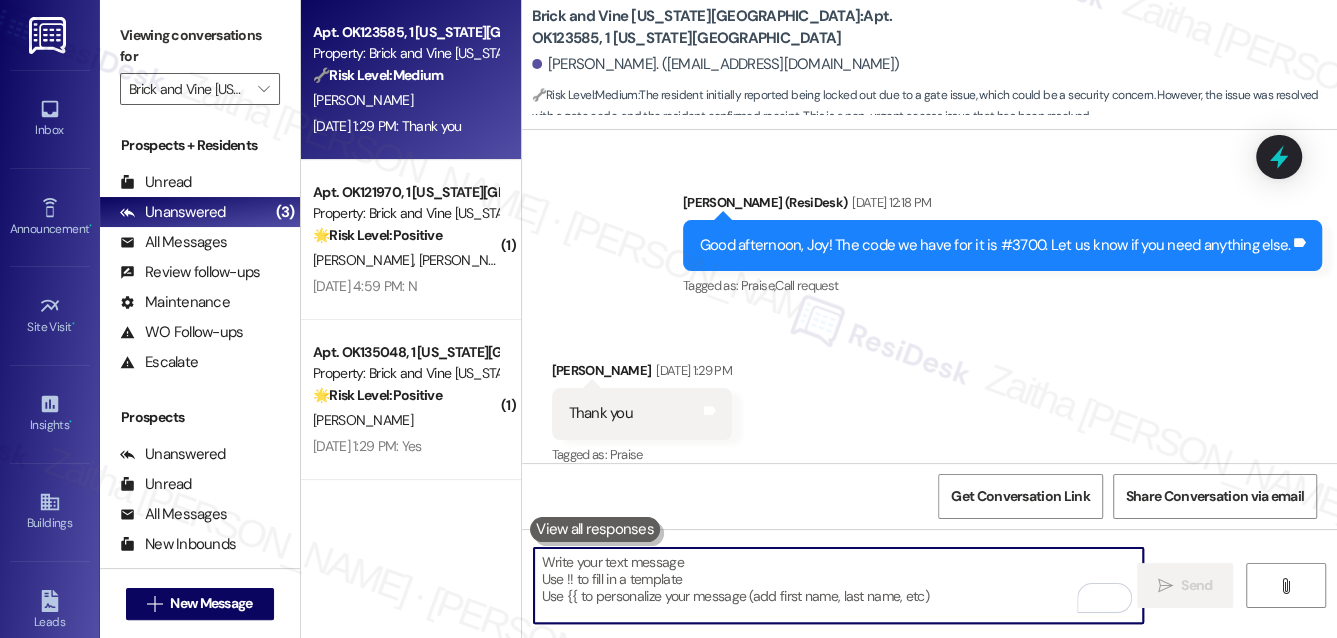 paste on "Hi {{first_name}}, just checking in to see how you're doing. Please don't hesitate to reach out if you have any concerns. Have a great day!" 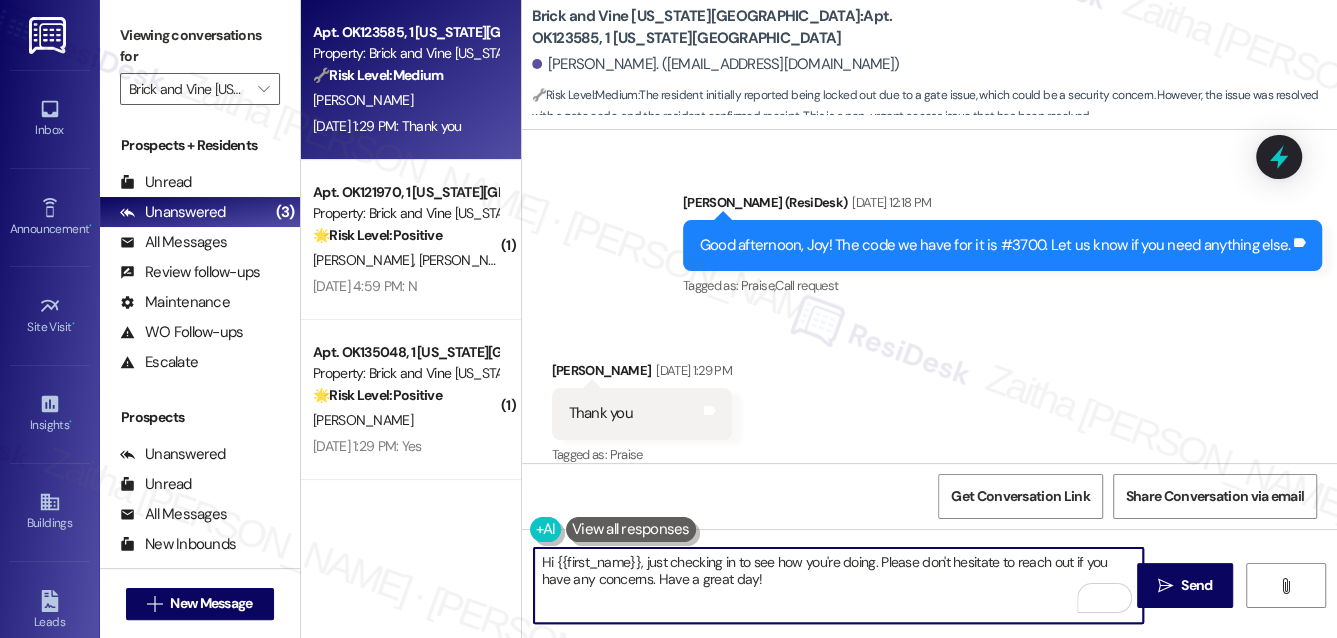 click on "Hi {{first_name}}, just checking in to see how you're doing. Please don't hesitate to reach out if you have any concerns. Have a great day!" at bounding box center [839, 585] 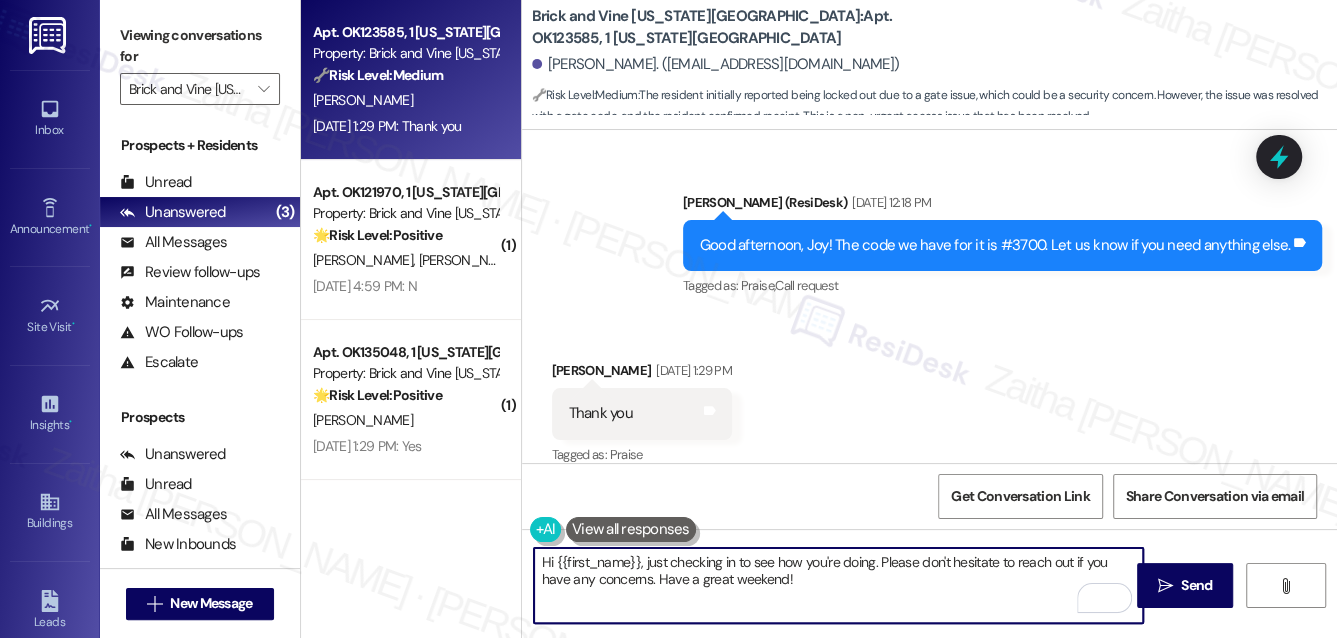 click on "Hi {{first_name}}, just checking in to see how you're doing. Please don't hesitate to reach out if you have any concerns. Have a great weekend!" at bounding box center [839, 585] 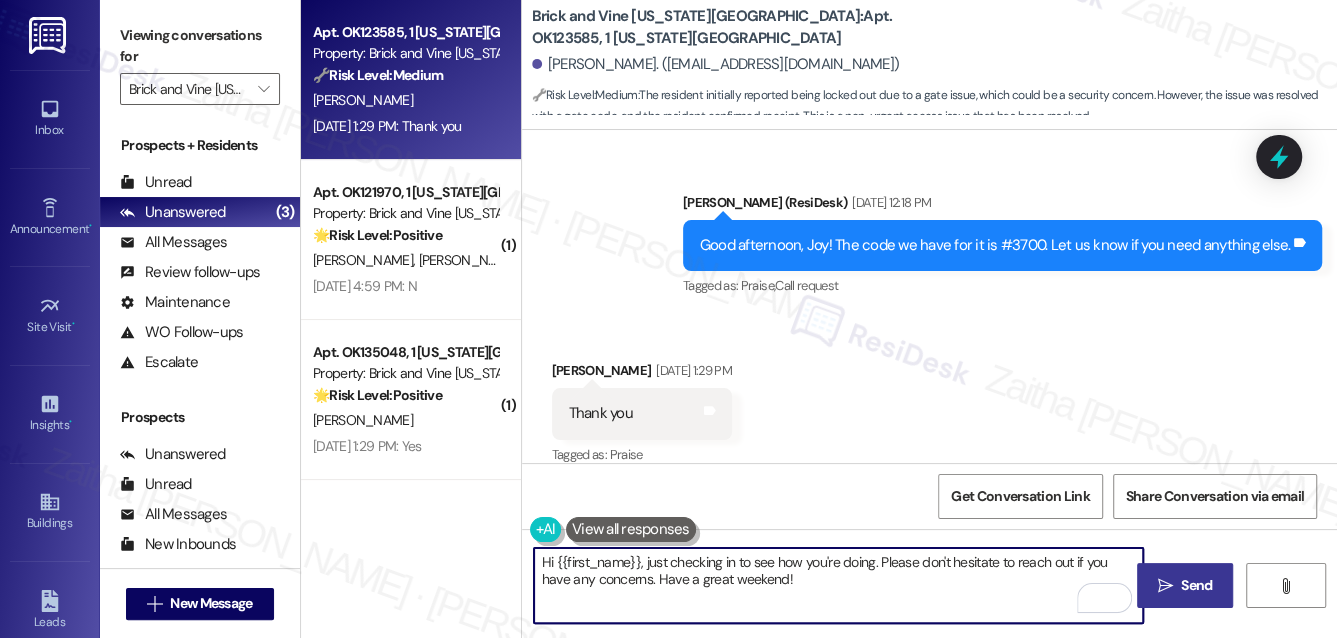 type on "Hi {{first_name}}, just checking in to see how you're doing. Please don't hesitate to reach out if you have any concerns. Have a great weekend!" 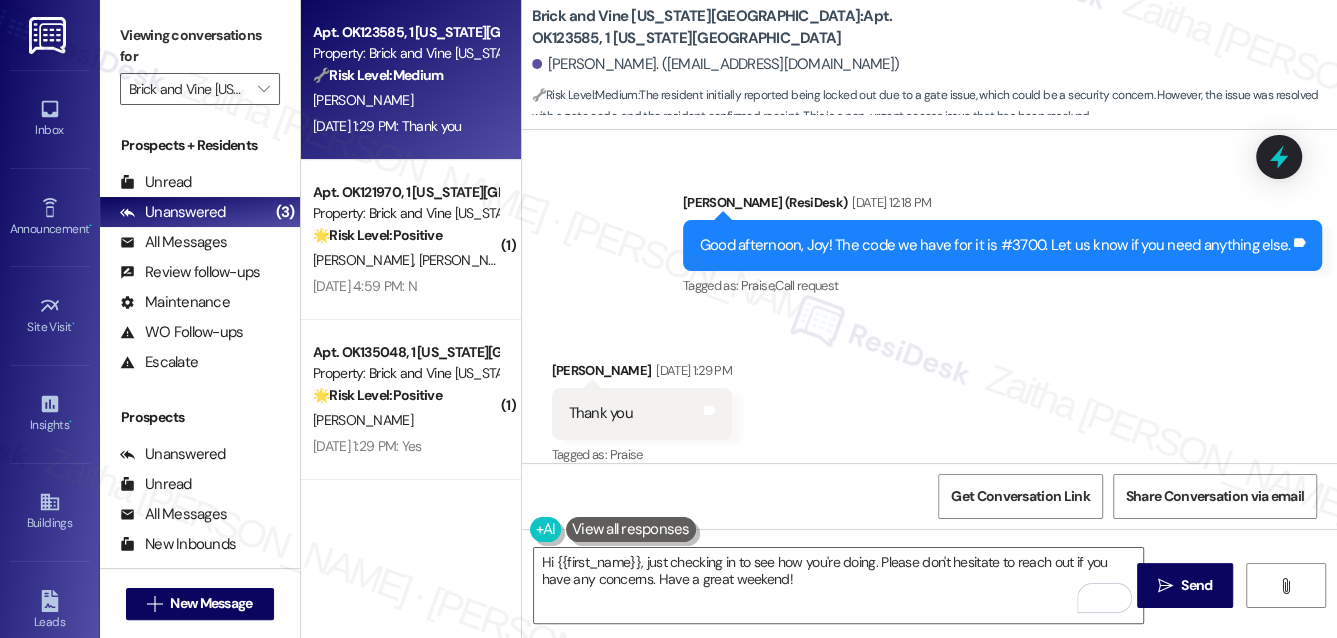 drag, startPoint x: 1187, startPoint y: 592, endPoint x: 1134, endPoint y: 535, distance: 77.83315 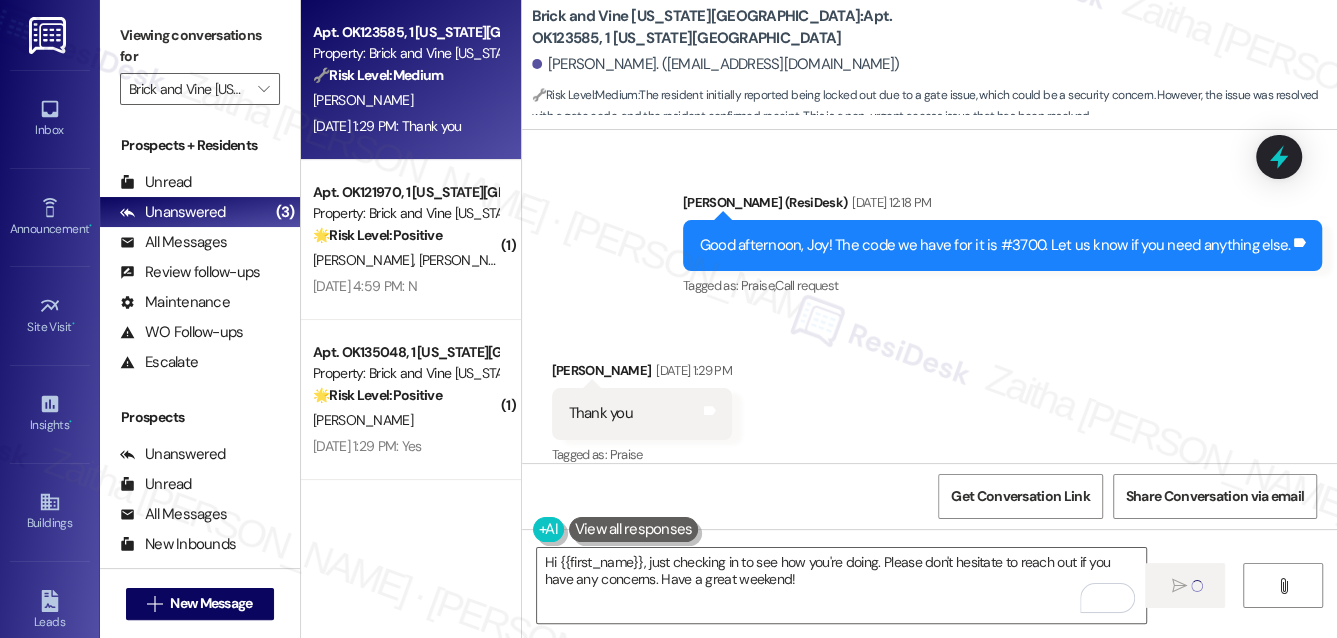type 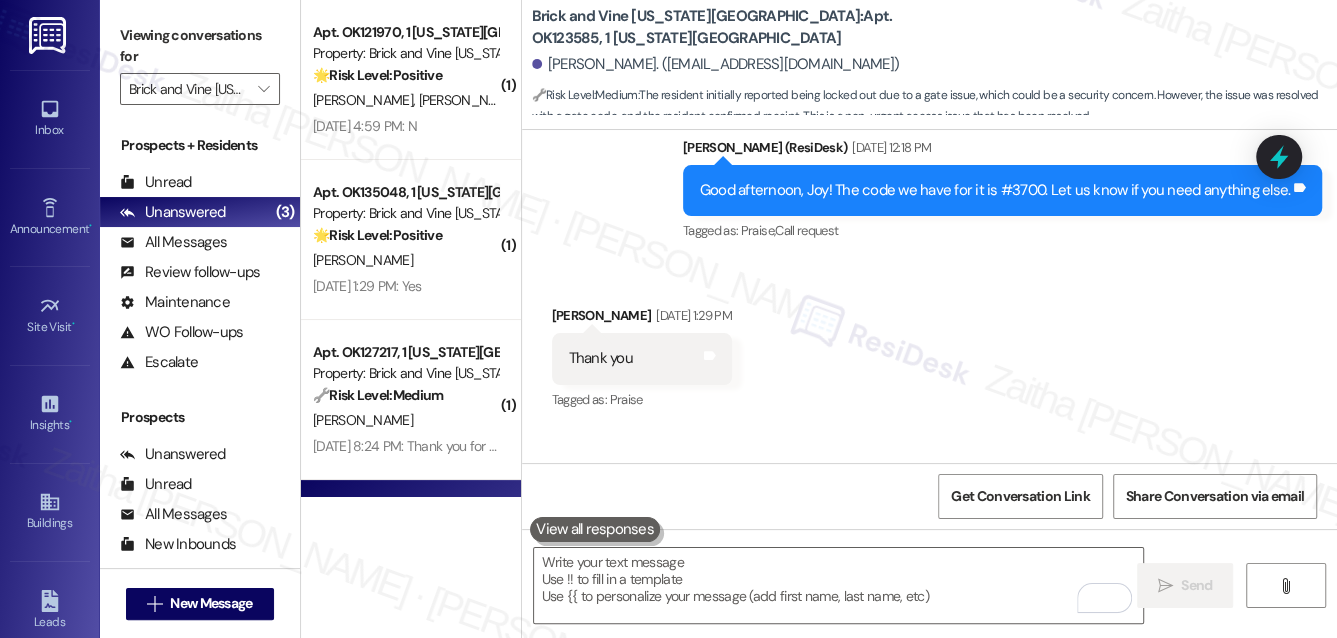 scroll, scrollTop: 1547, scrollLeft: 0, axis: vertical 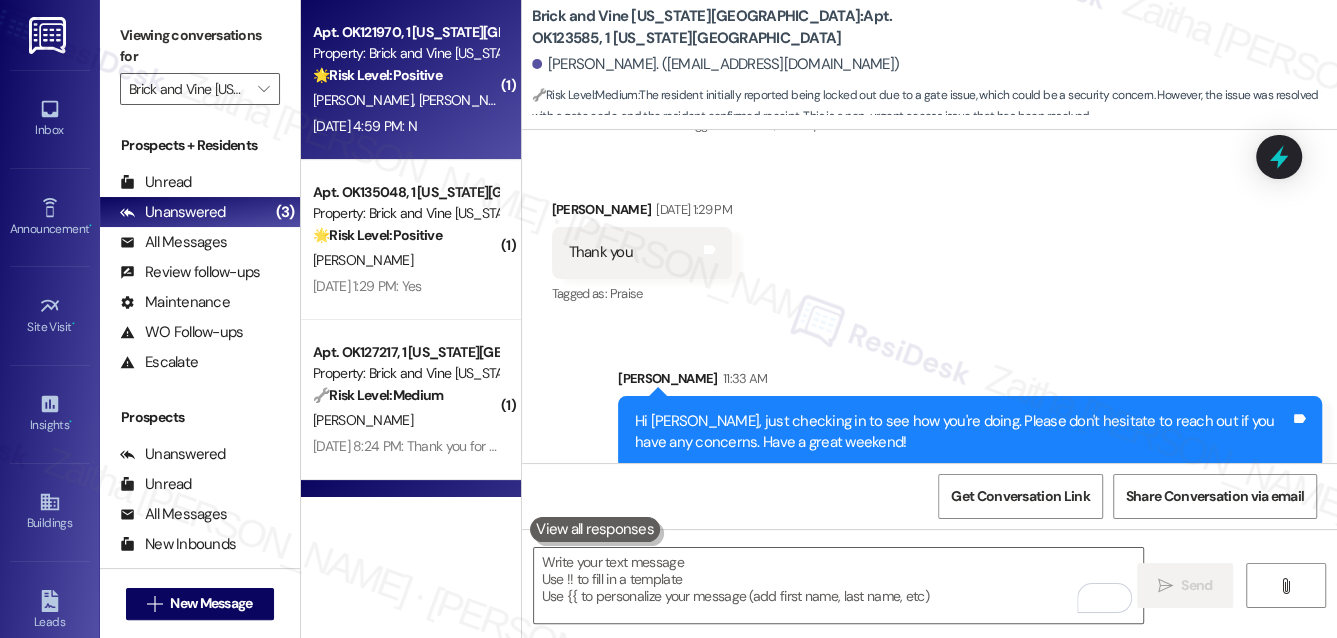 click on "[PERSON_NAME]" at bounding box center [471, 100] 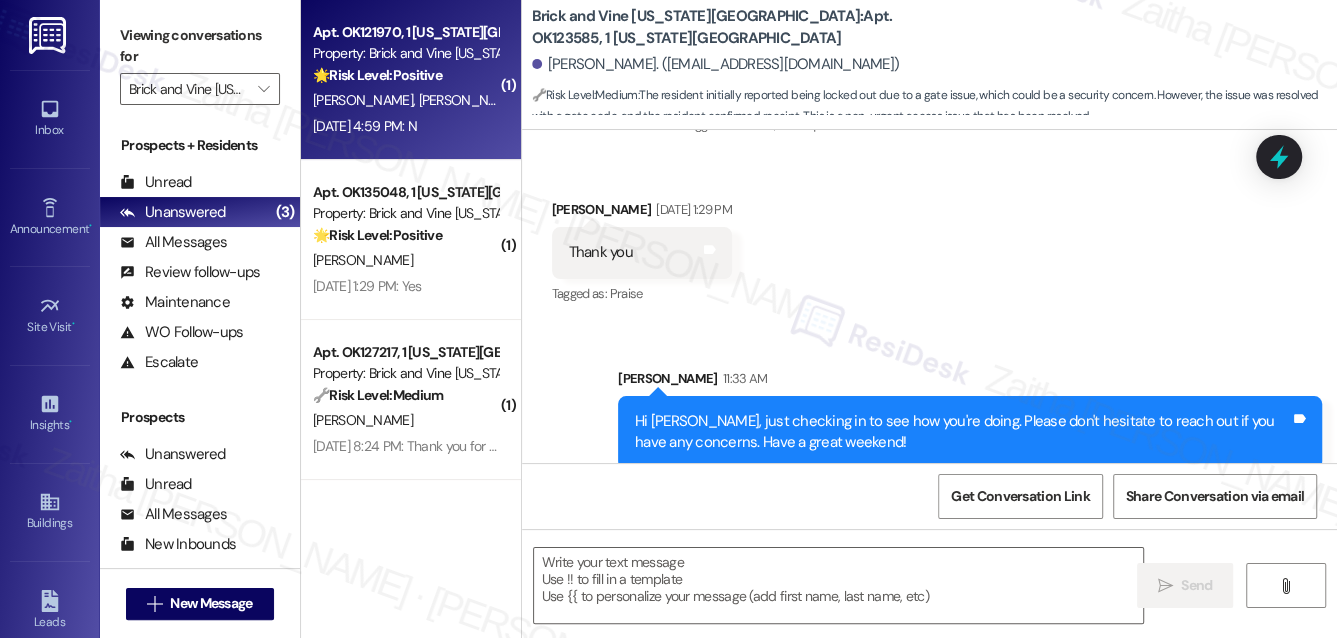 type on "Fetching suggested responses. Please feel free to read through the conversation in the meantime." 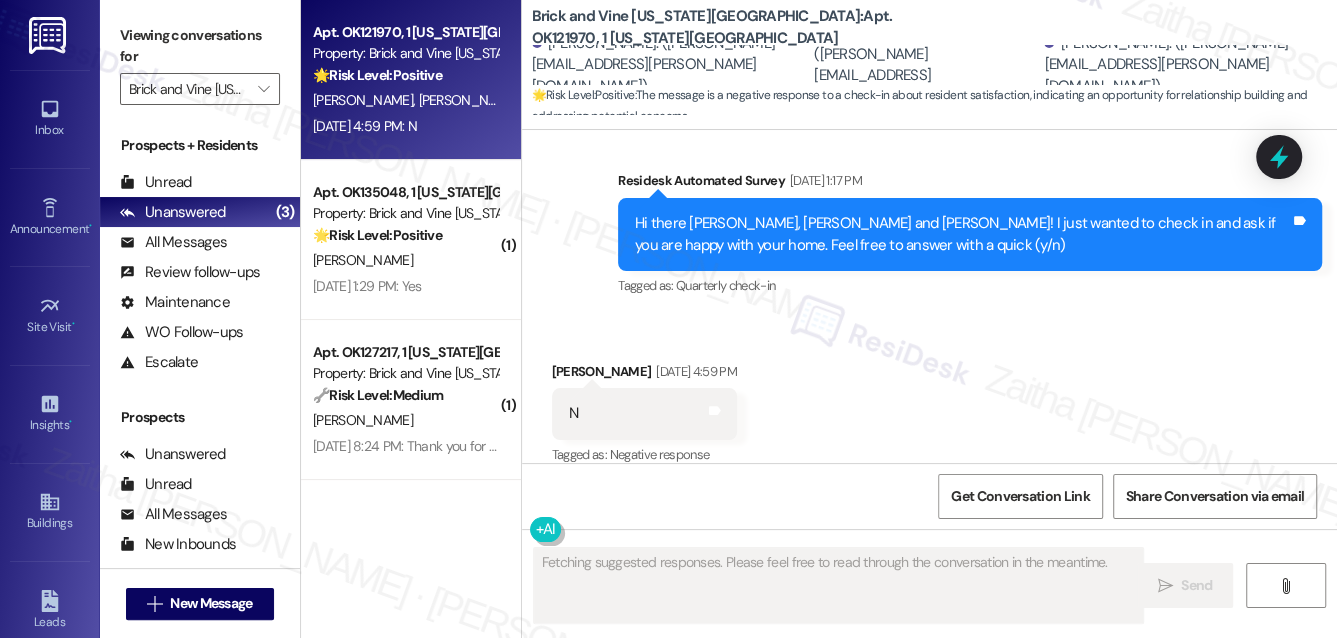 scroll, scrollTop: 394, scrollLeft: 0, axis: vertical 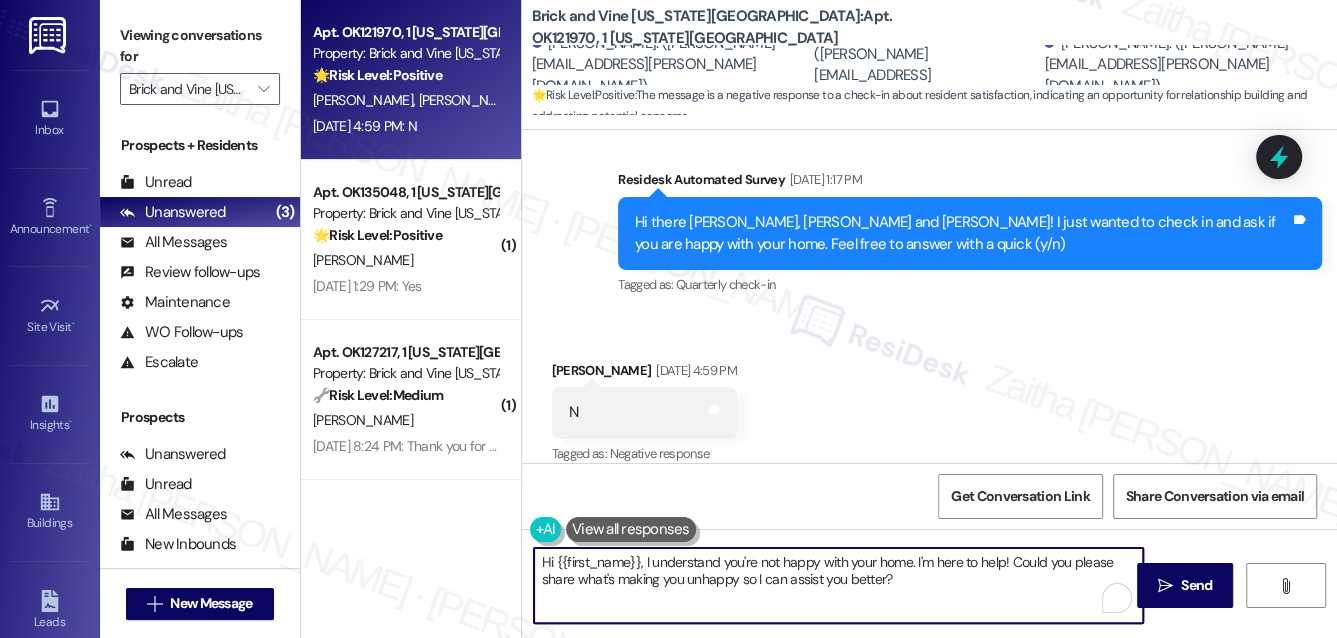 drag, startPoint x: 640, startPoint y: 563, endPoint x: 715, endPoint y: 575, distance: 75.95393 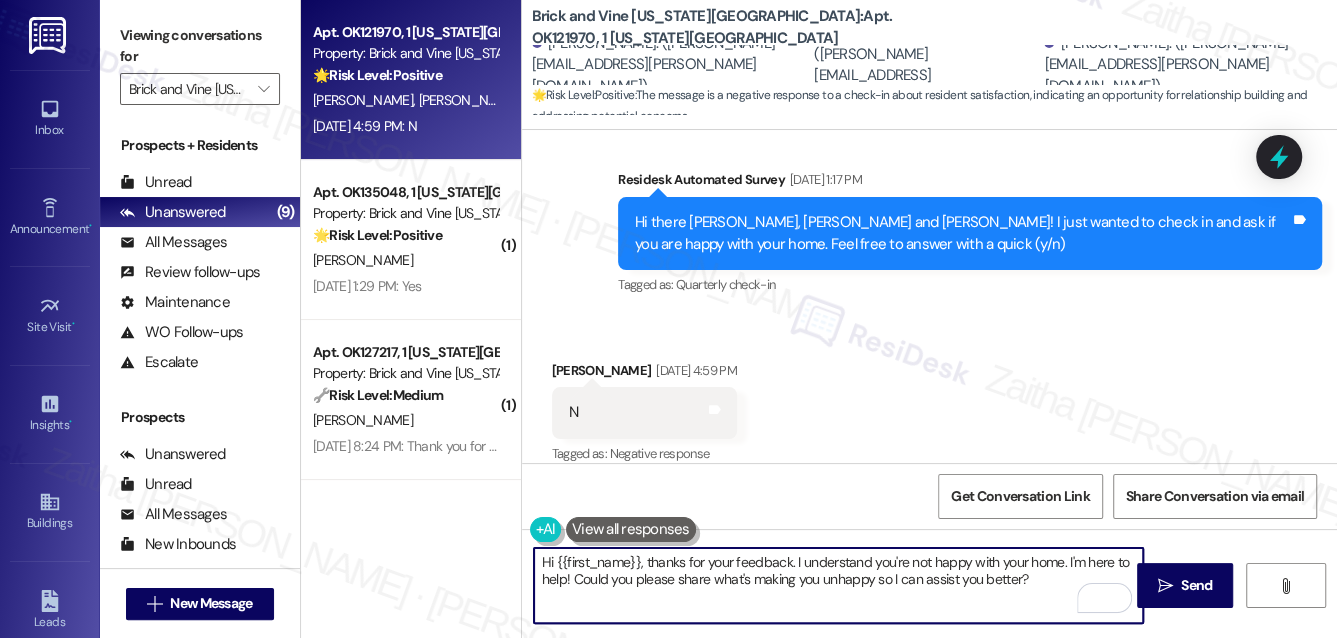 click on "[PERSON_NAME] [DATE] 4:59 PM" at bounding box center [644, 374] 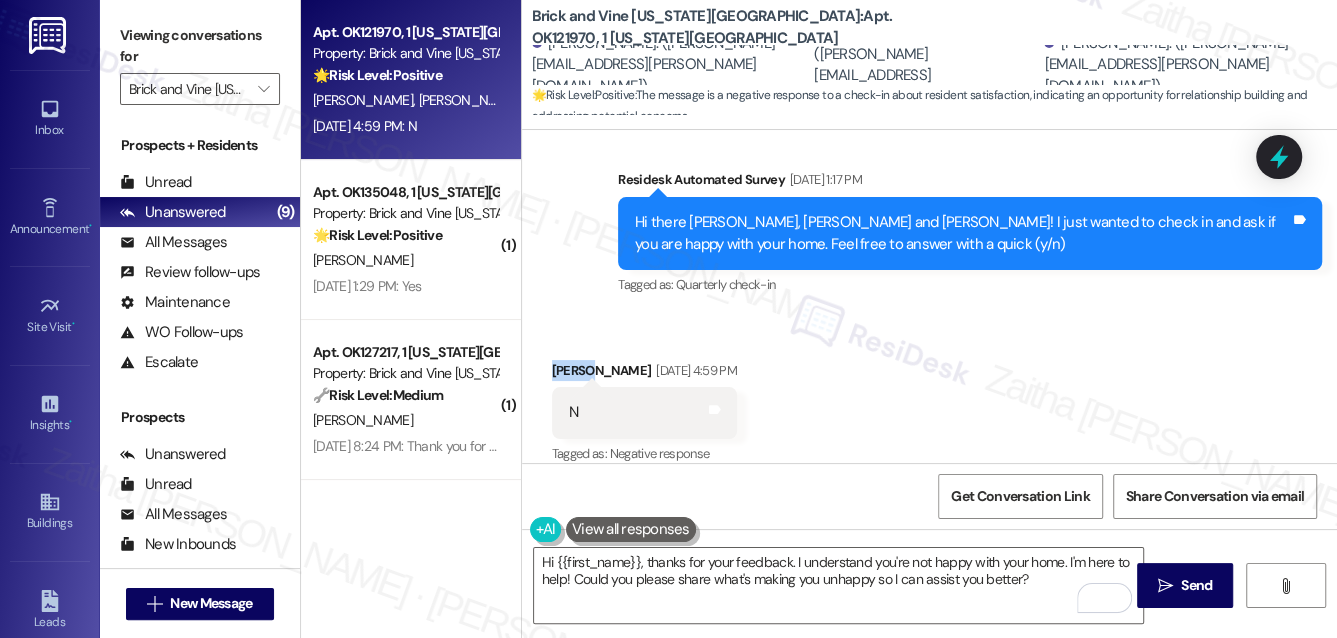 click on "[PERSON_NAME] [DATE] 4:59 PM" at bounding box center [644, 374] 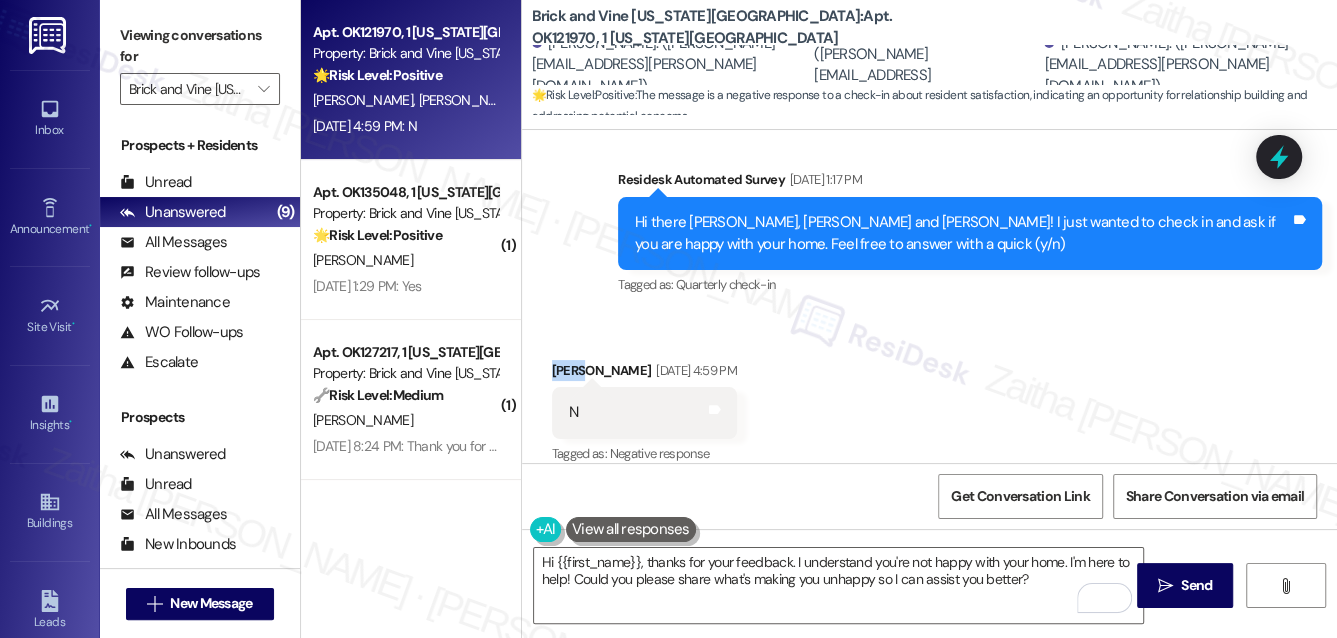 copy on "[PERSON_NAME]" 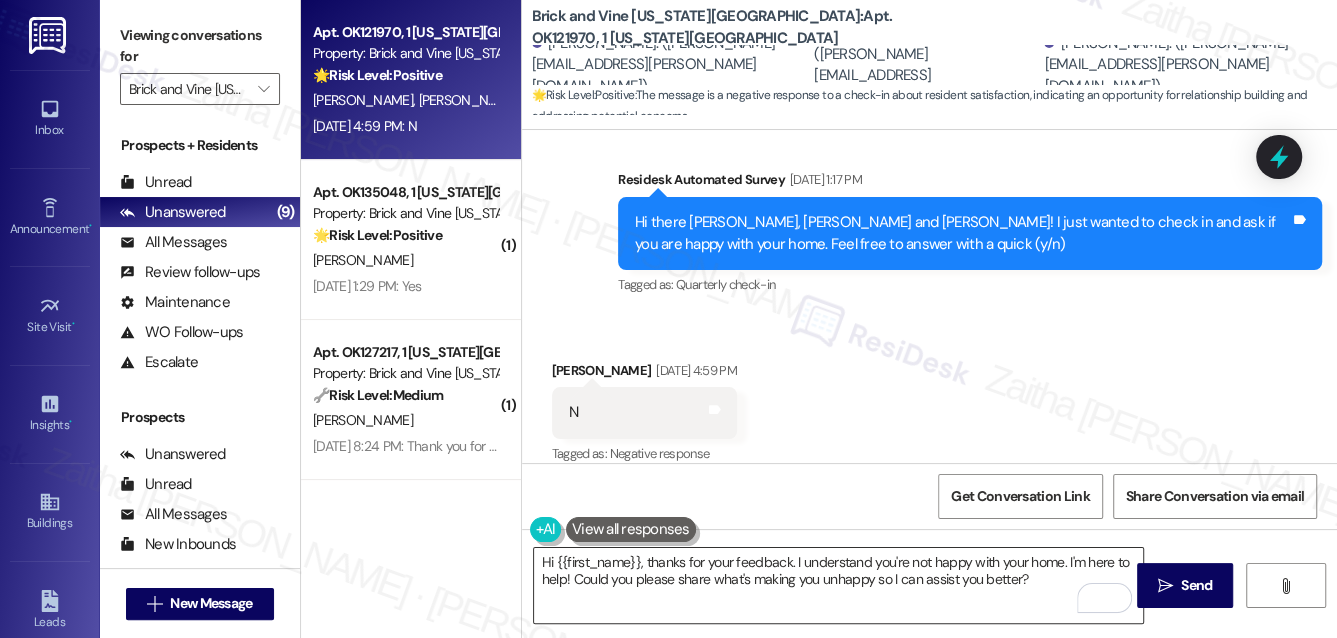 click on "Hi {{first_name}}, thanks for your feedback. I understand you're not happy with your home. I'm here to help! Could you please share what's making you unhappy so I can assist you better?" at bounding box center [839, 585] 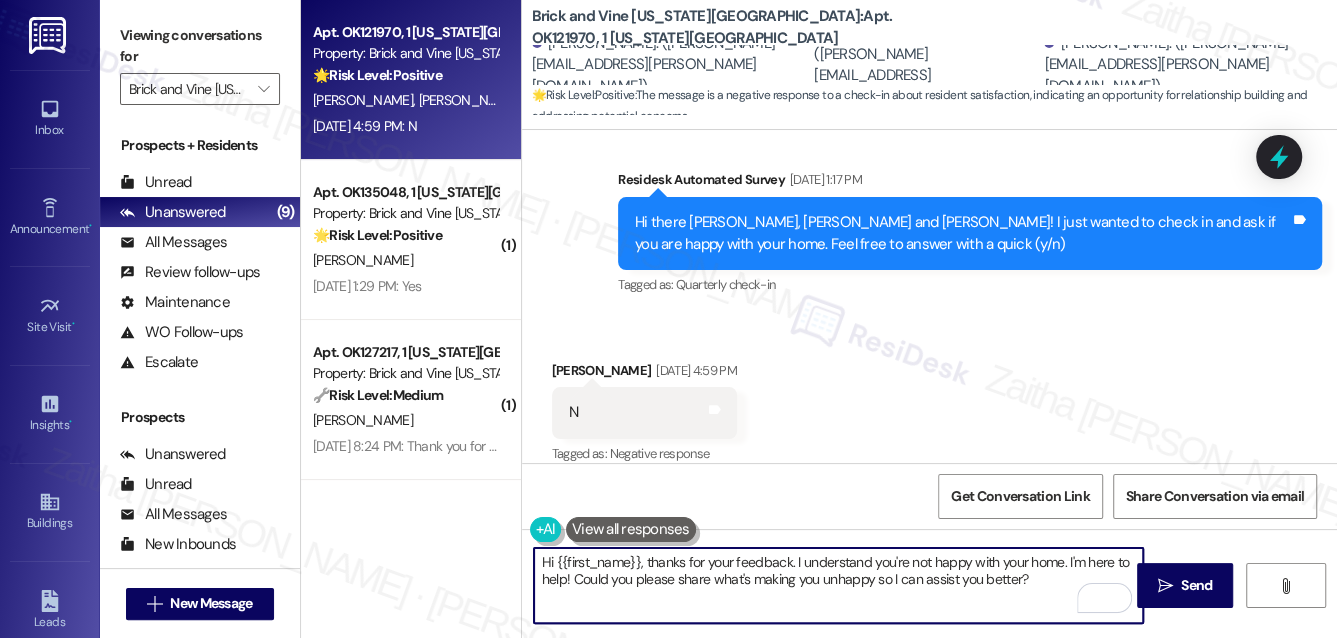 click on "Hi {{first_name}}, thanks for your feedback. I understand you're not happy with your home. I'm here to help! Could you please share what's making you unhappy so I can assist you better?" at bounding box center [839, 585] 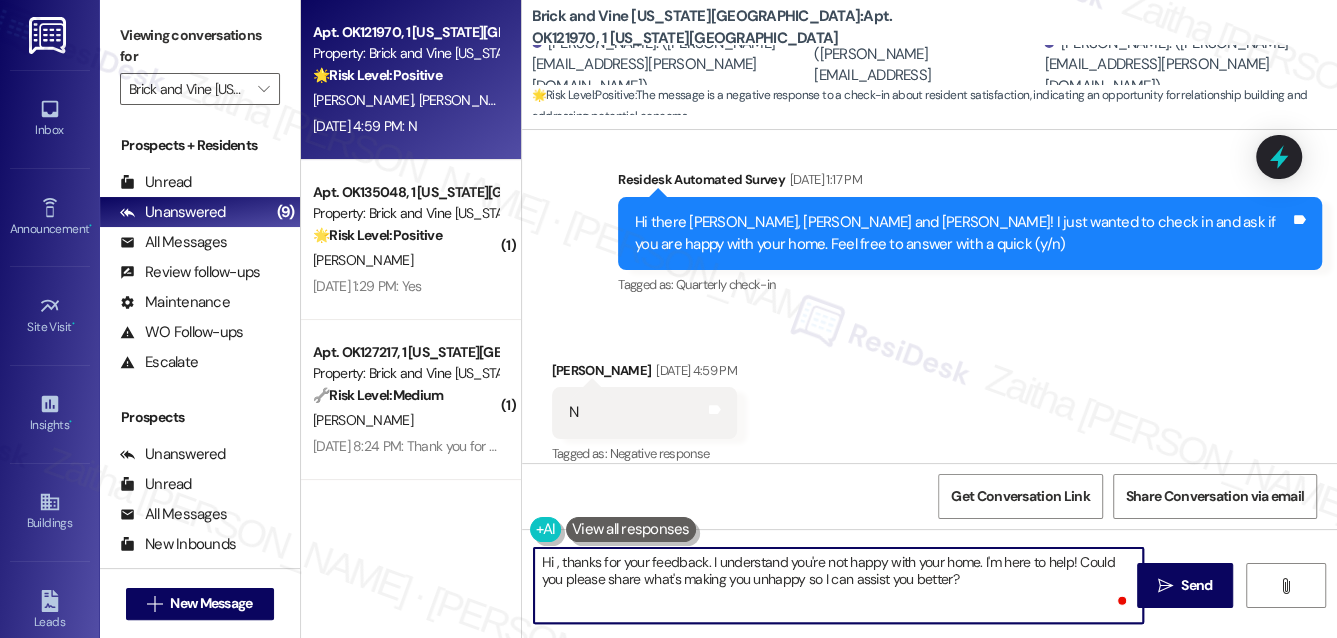 paste on "[PERSON_NAME]" 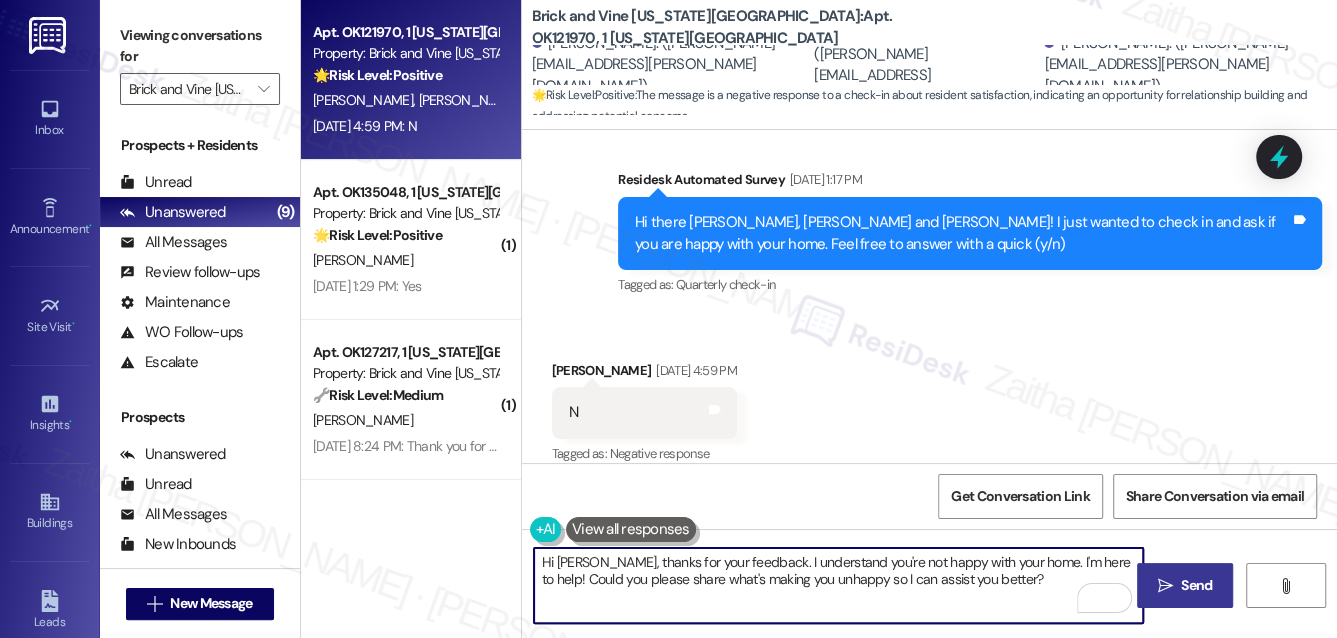 type on "Hi [PERSON_NAME], thanks for your feedback. I understand you're not happy with your home. I'm here to help! Could you please share what's making you unhappy so I can assist you better?" 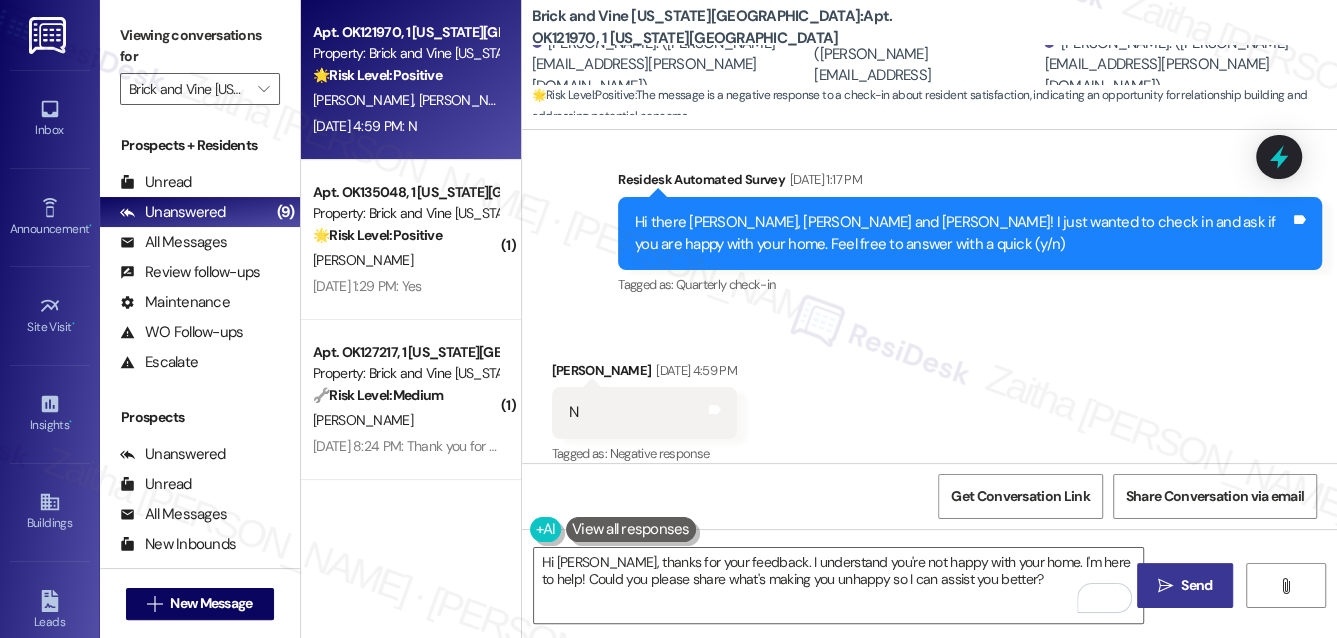 click on "Send" at bounding box center (1196, 585) 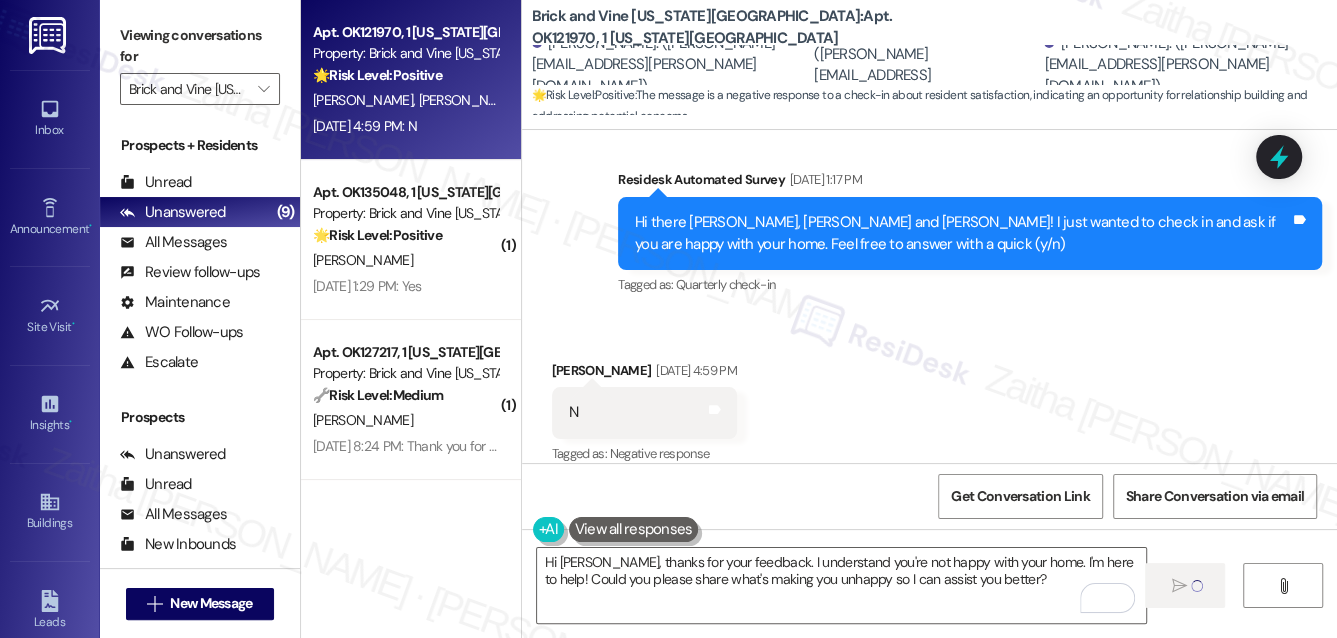 type 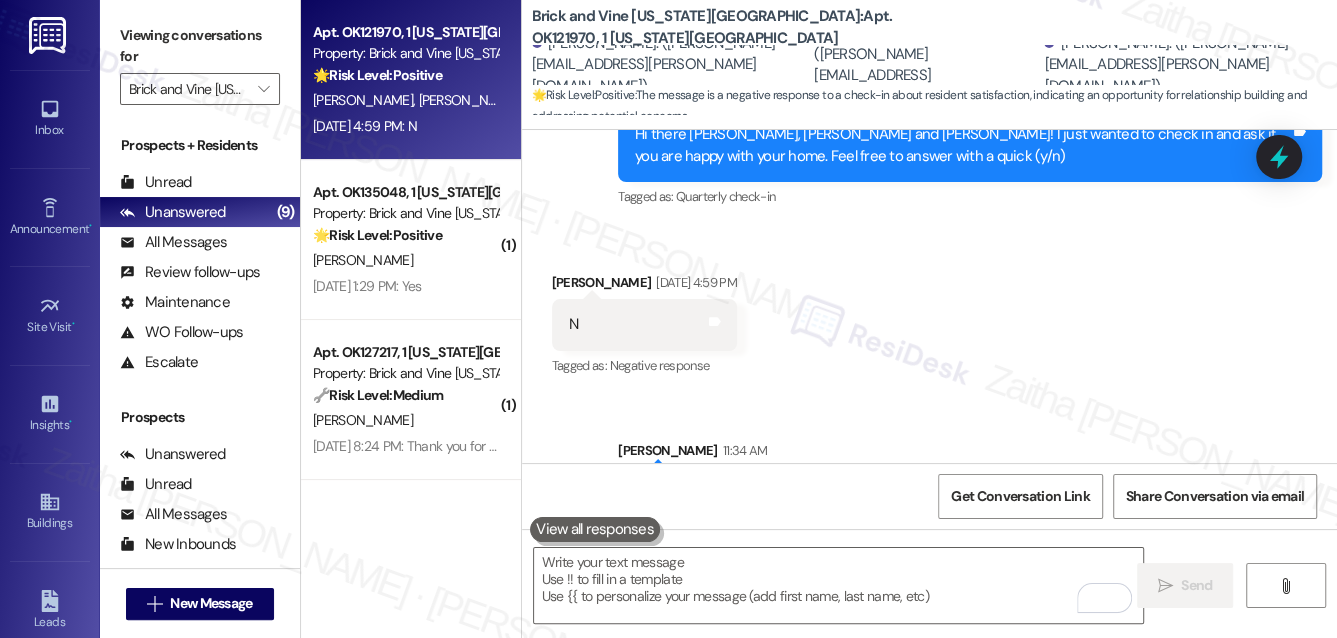 scroll, scrollTop: 554, scrollLeft: 0, axis: vertical 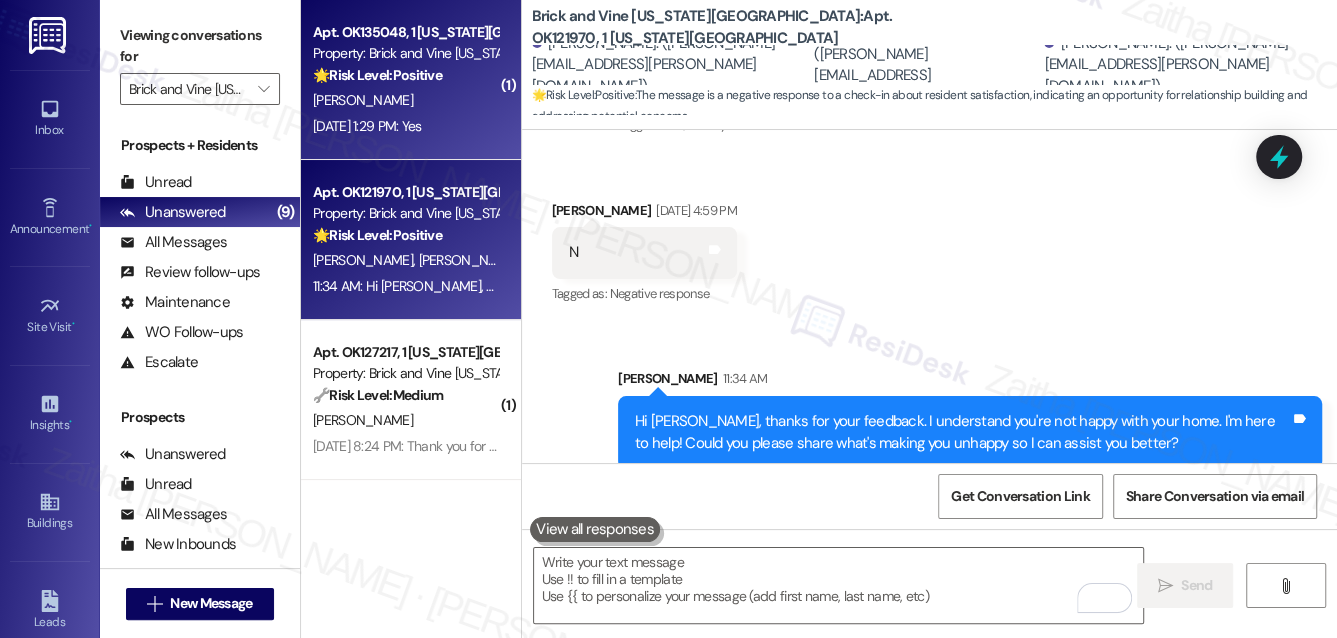 click on "[PERSON_NAME]" at bounding box center (405, 100) 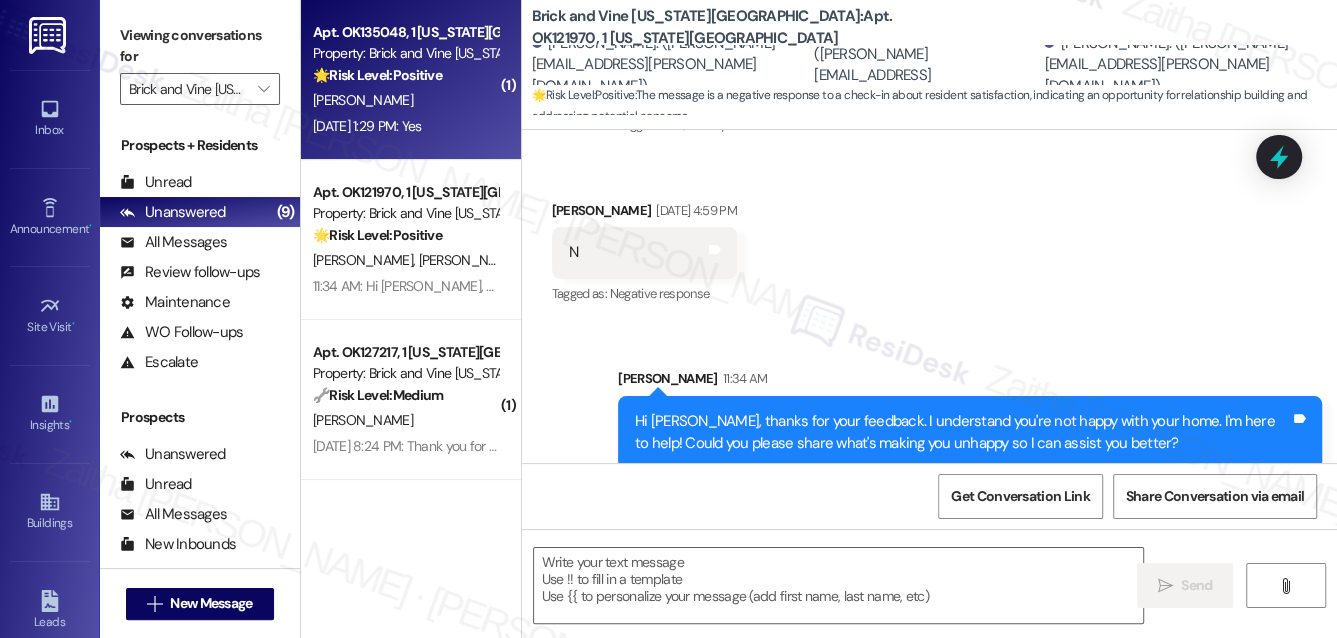 type on "Fetching suggested responses. Please feel free to read through the conversation in the meantime." 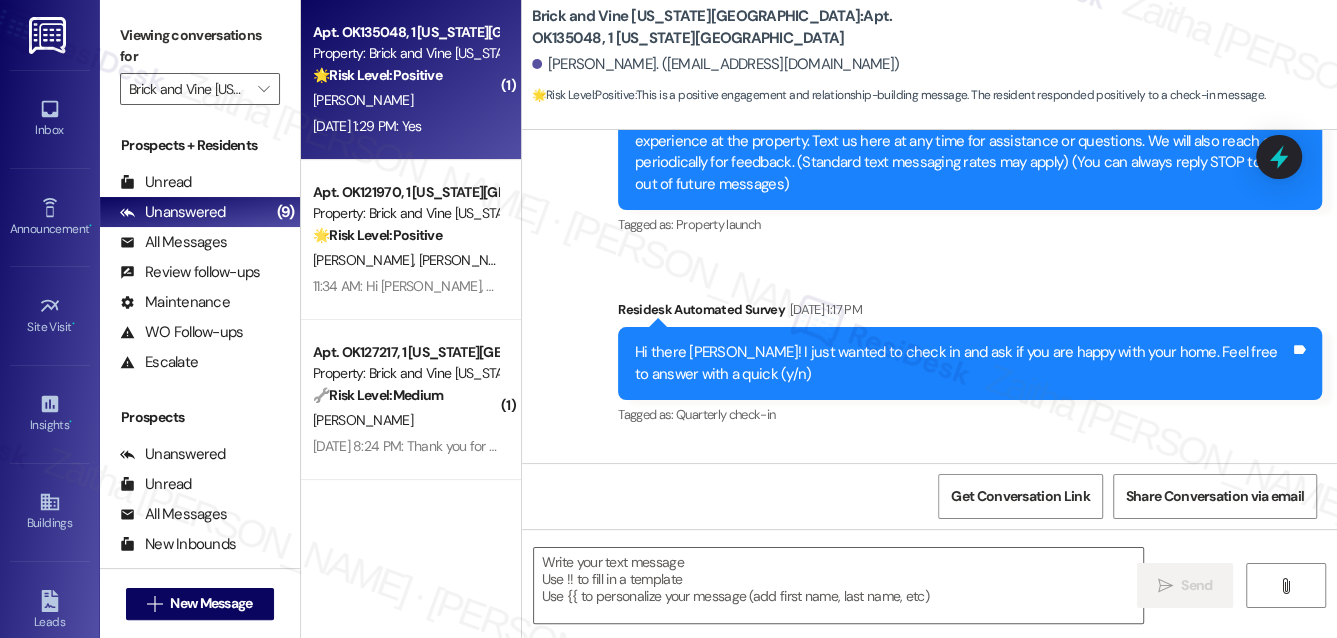 scroll, scrollTop: 393, scrollLeft: 0, axis: vertical 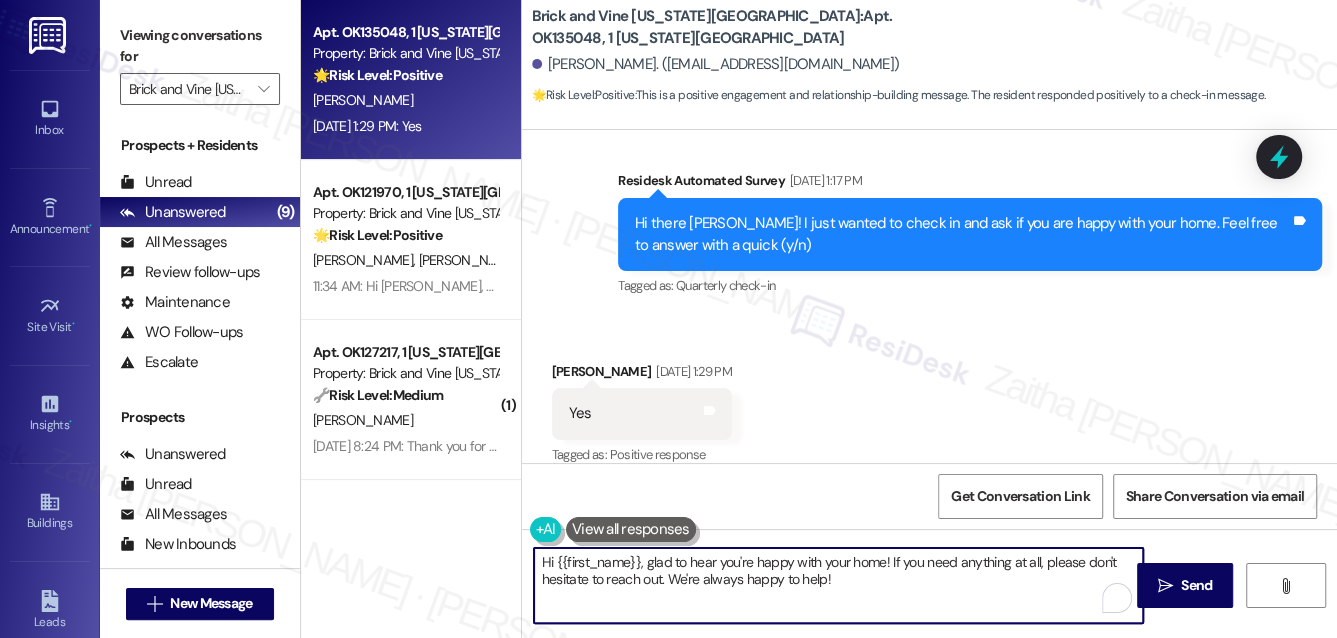 click on "Hi {{first_name}}, glad to hear you're happy with your home! If you need anything at all, please don't hesitate to reach out. We're always happy to help!" at bounding box center (839, 585) 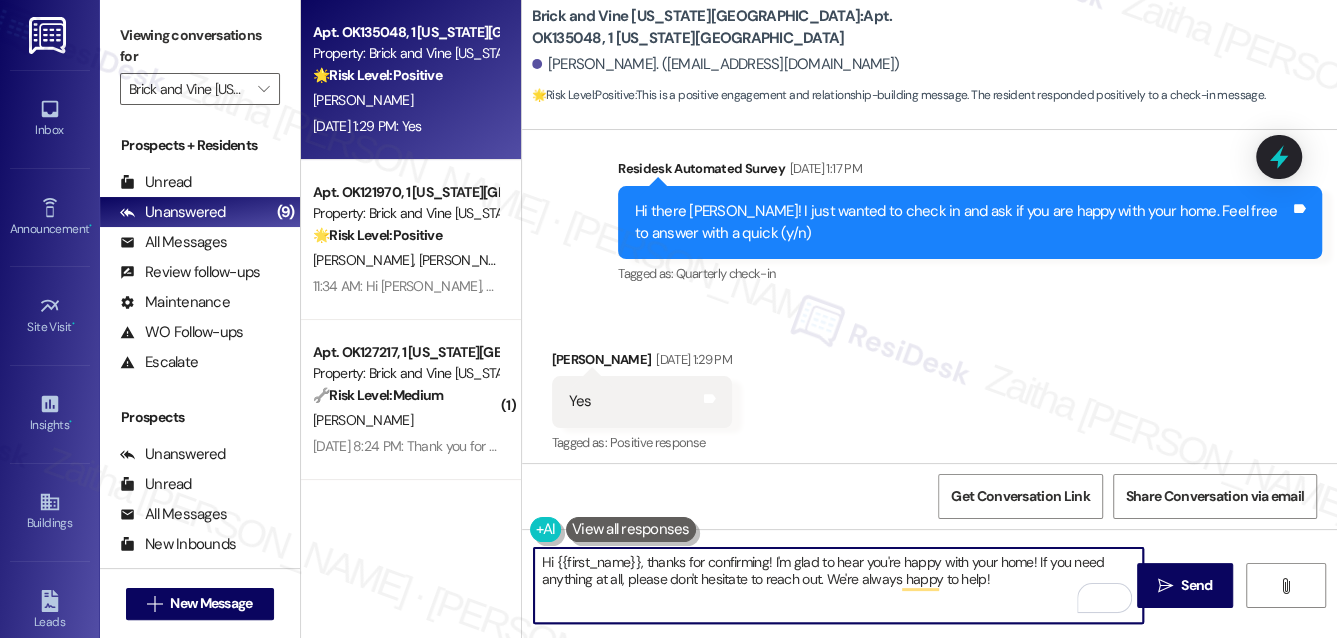 scroll, scrollTop: 575, scrollLeft: 0, axis: vertical 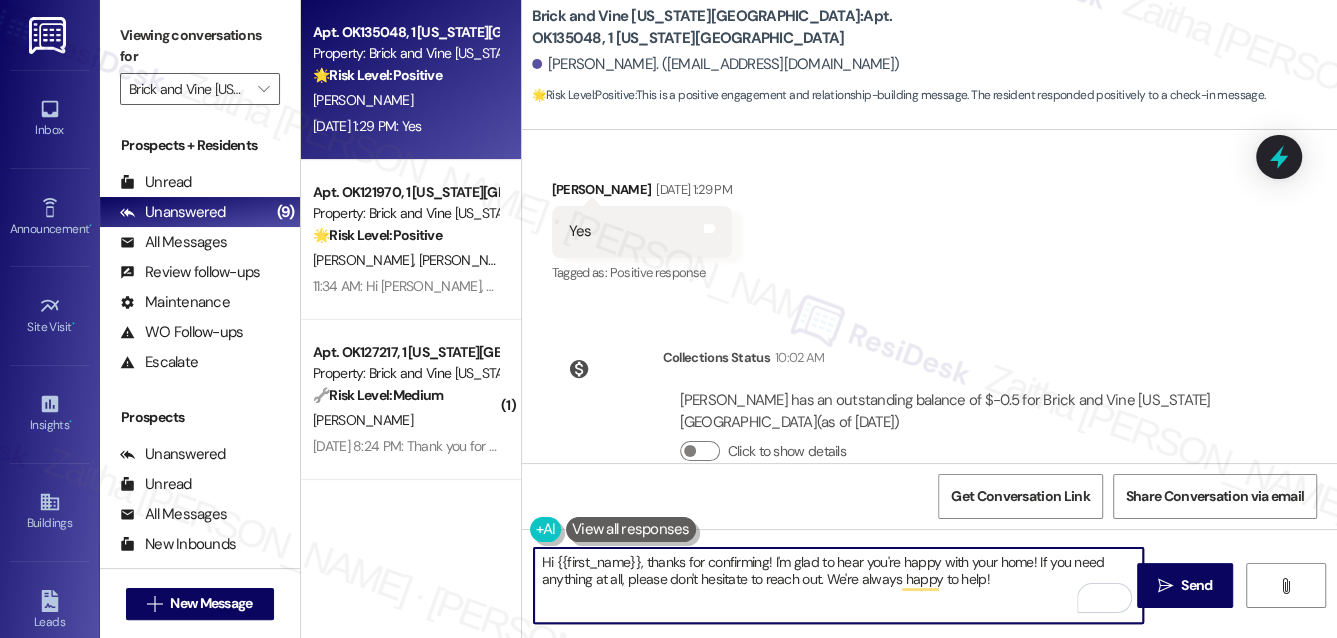 click on "Hi {{first_name}}, thanks for confirming! I'm glad to hear you're happy with your home! If you need anything at all, please don't hesitate to reach out. We're always happy to help!" at bounding box center (839, 585) 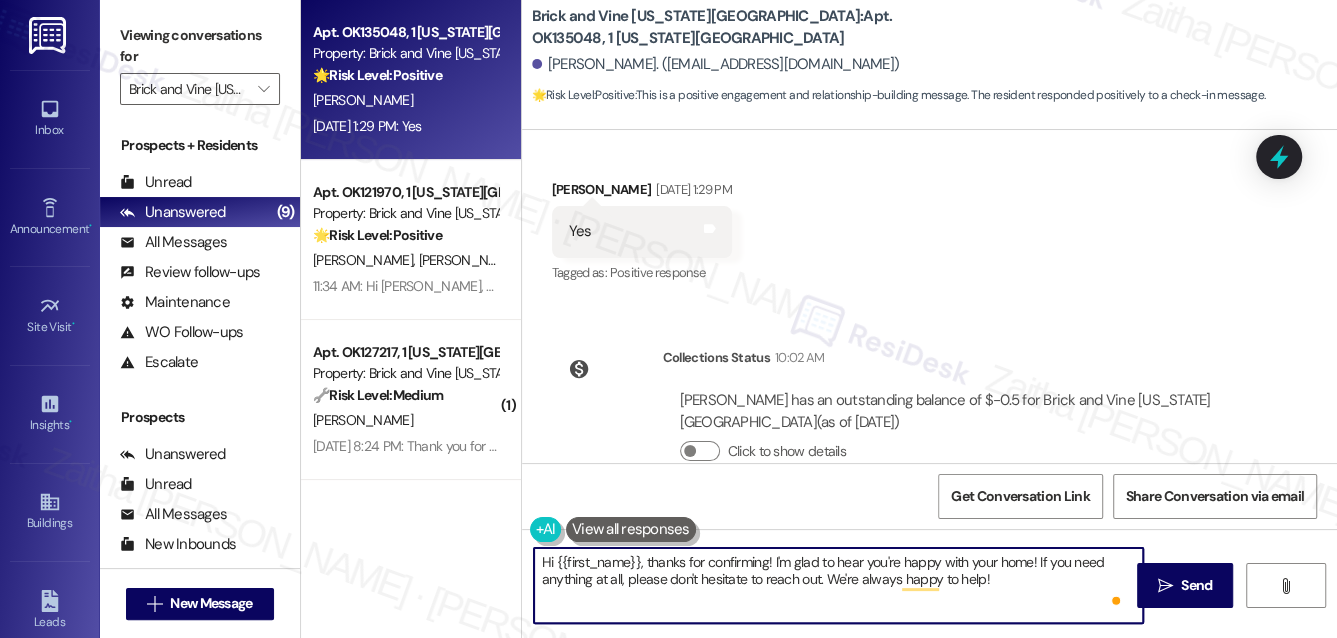 paste on "Could I ask a quick favor? If you don’t mind, would you be willing to share your feedback in a Google review? It only takes a few minutes and would mean a lot to us!" 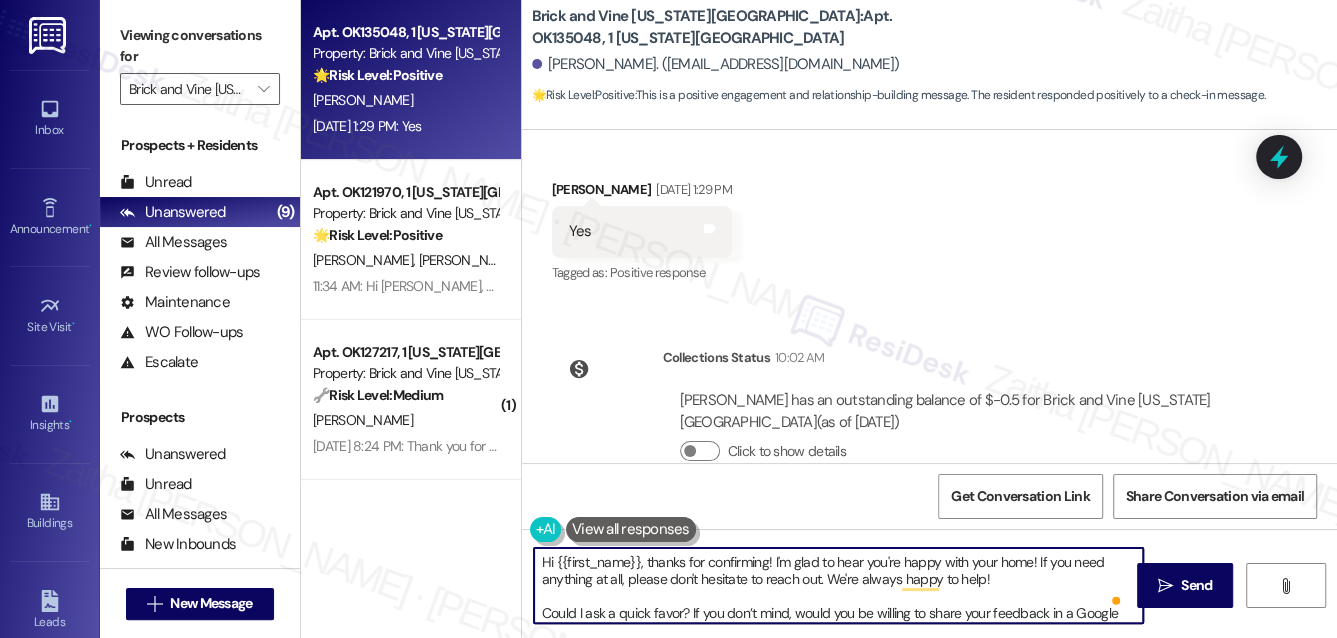 scroll, scrollTop: 16, scrollLeft: 0, axis: vertical 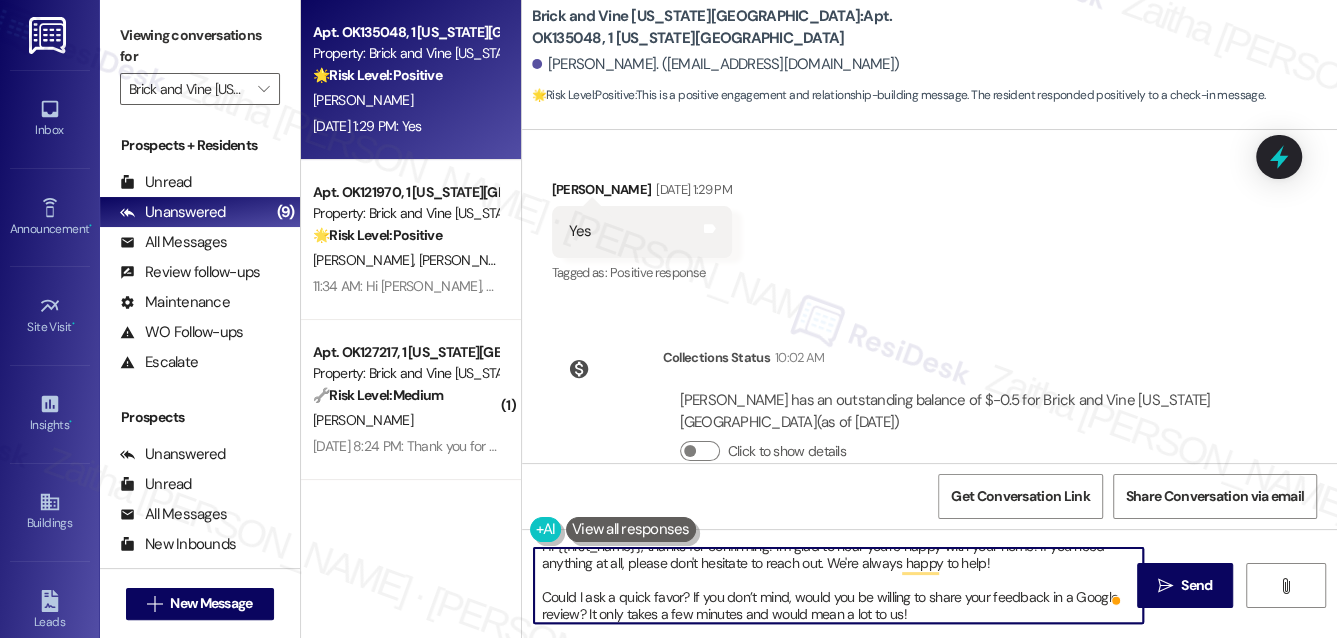 paste on "I’m happy to send you the link if you're up for it!" 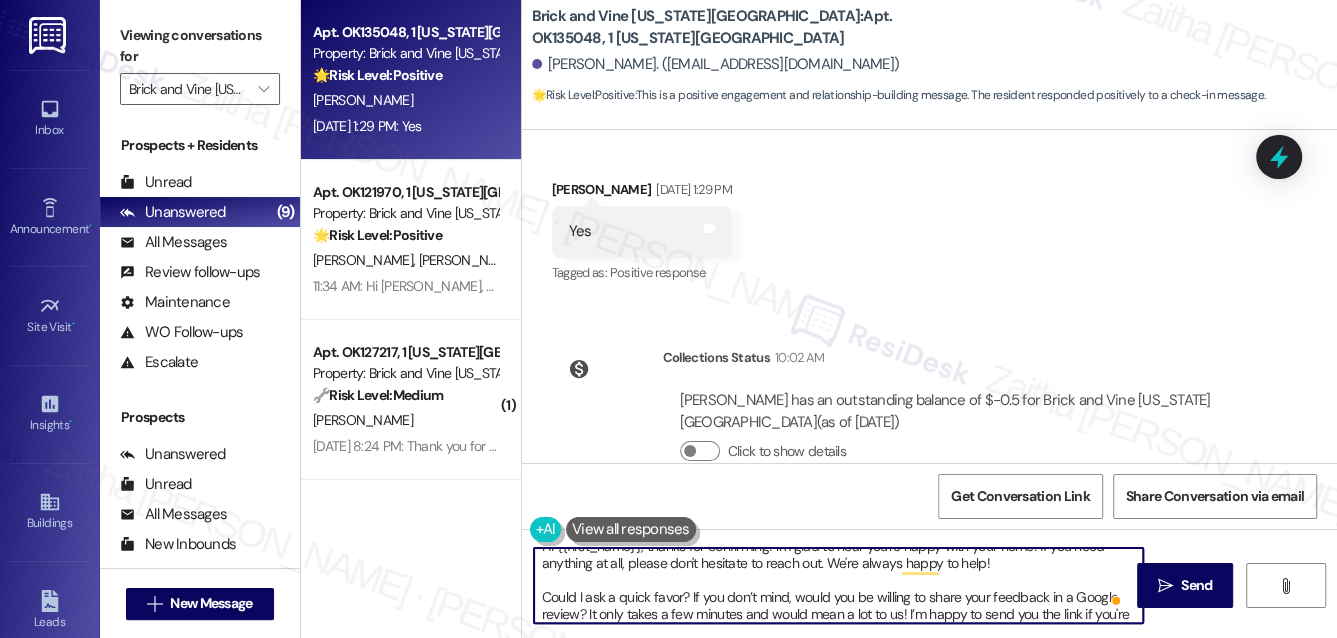 scroll, scrollTop: 34, scrollLeft: 0, axis: vertical 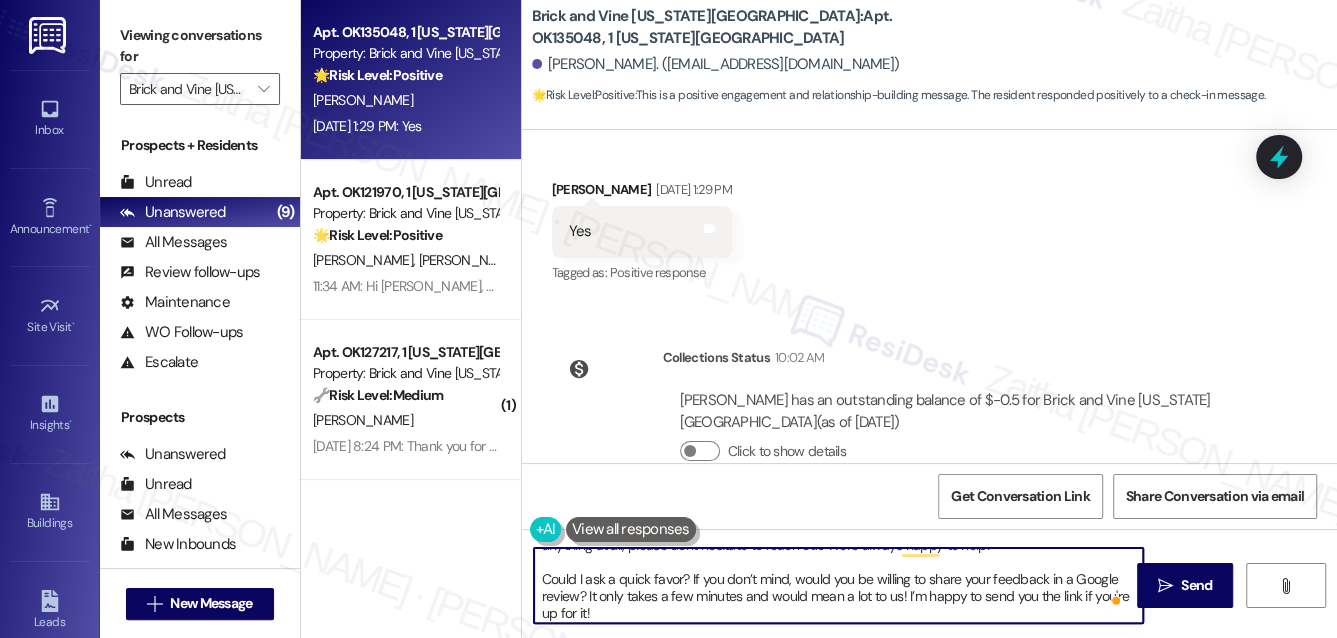 click on "Hi {{first_name}}, thanks for confirming! I'm glad to hear you're happy with your home! If you need anything at all, please don't hesitate to reach out. We're always happy to help!
Could I ask a quick favor? If you don’t mind, would you be willing to share your feedback in a Google review? It only takes a few minutes and would mean a lot to us! I’m happy to send you the link if you're up for it!" at bounding box center (839, 585) 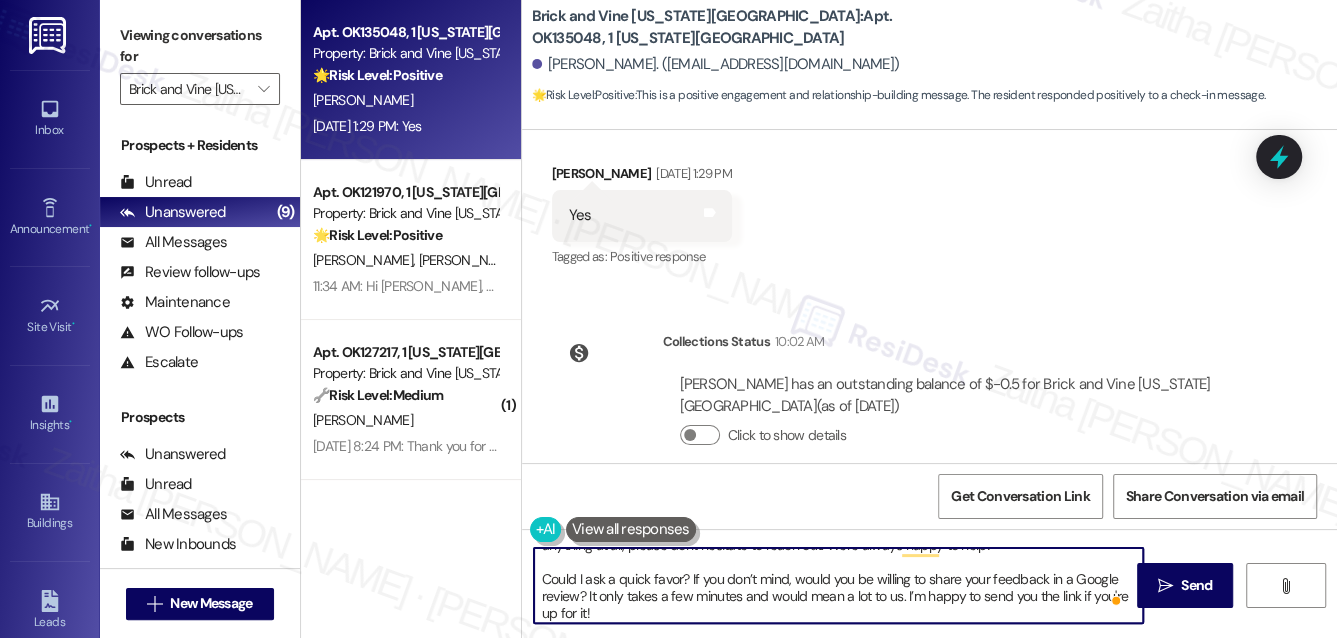 scroll, scrollTop: 599, scrollLeft: 0, axis: vertical 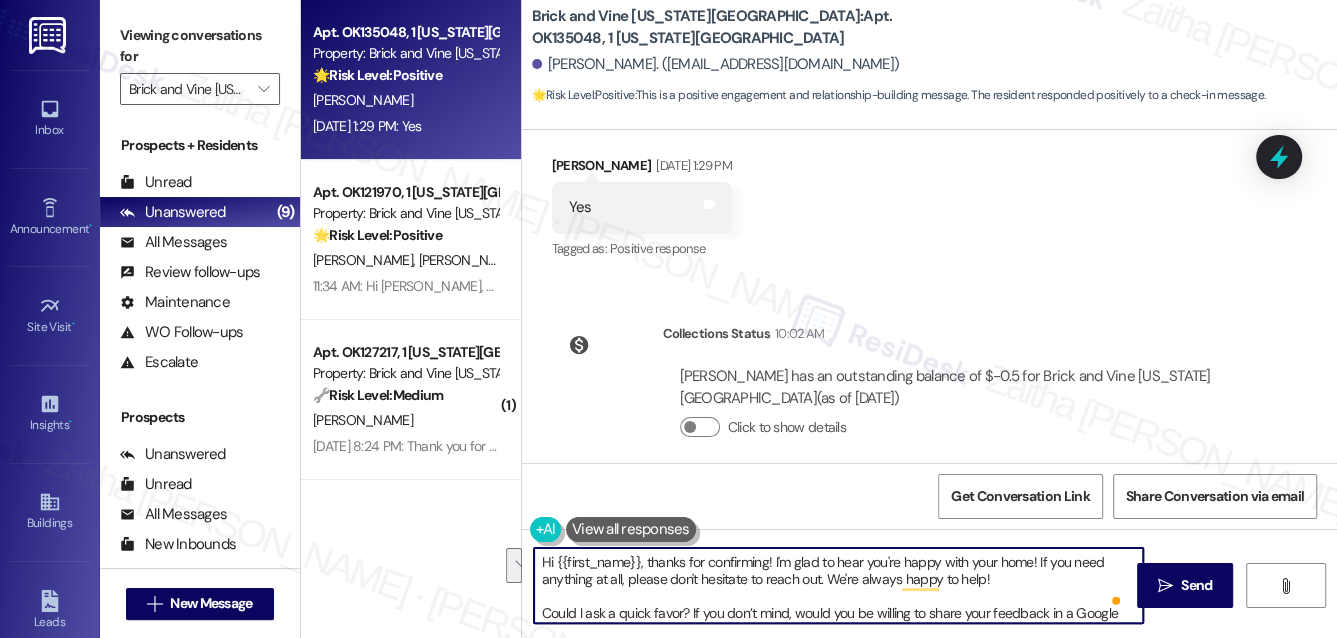 drag, startPoint x: 1039, startPoint y: 559, endPoint x: 1050, endPoint y: 576, distance: 20.248457 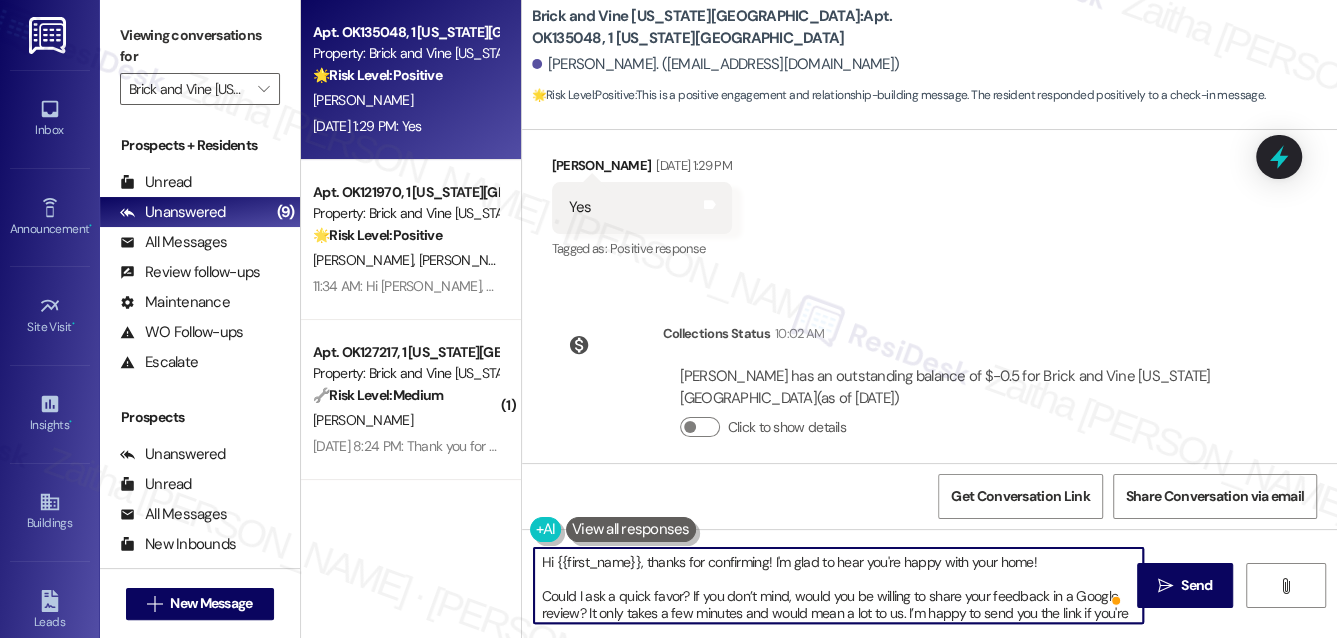paste on "If there's anything we can do to make it even better, please let us know. We're always happy to help!" 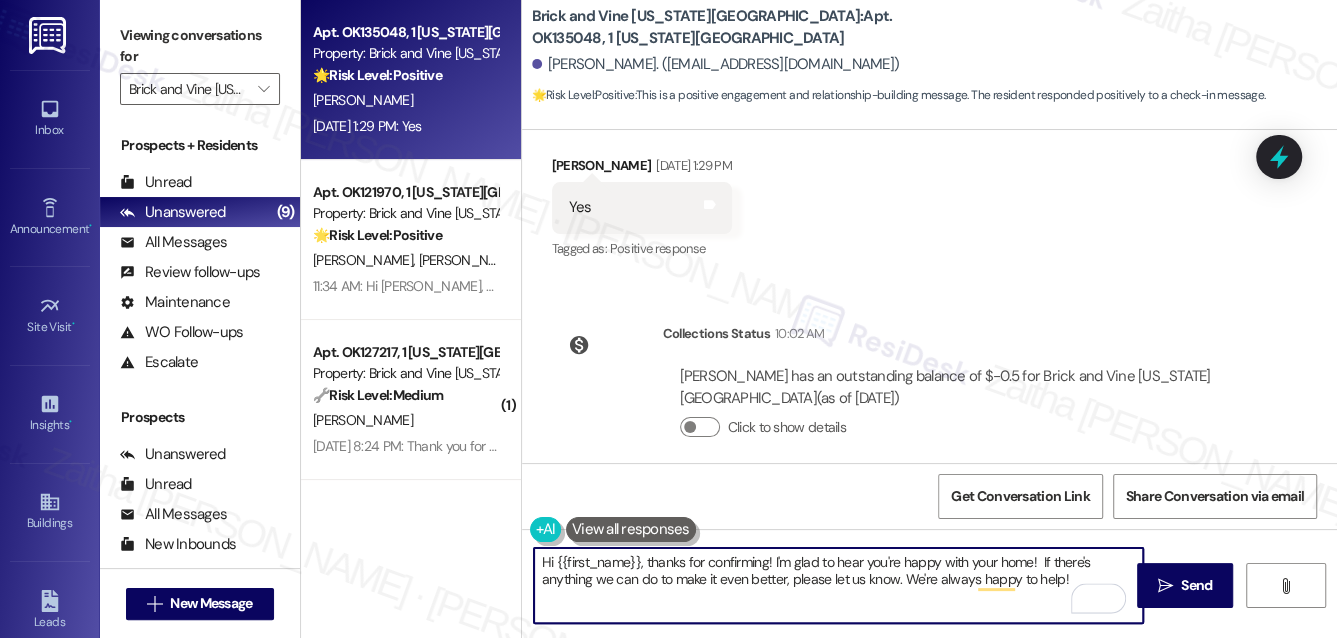 scroll, scrollTop: 40, scrollLeft: 0, axis: vertical 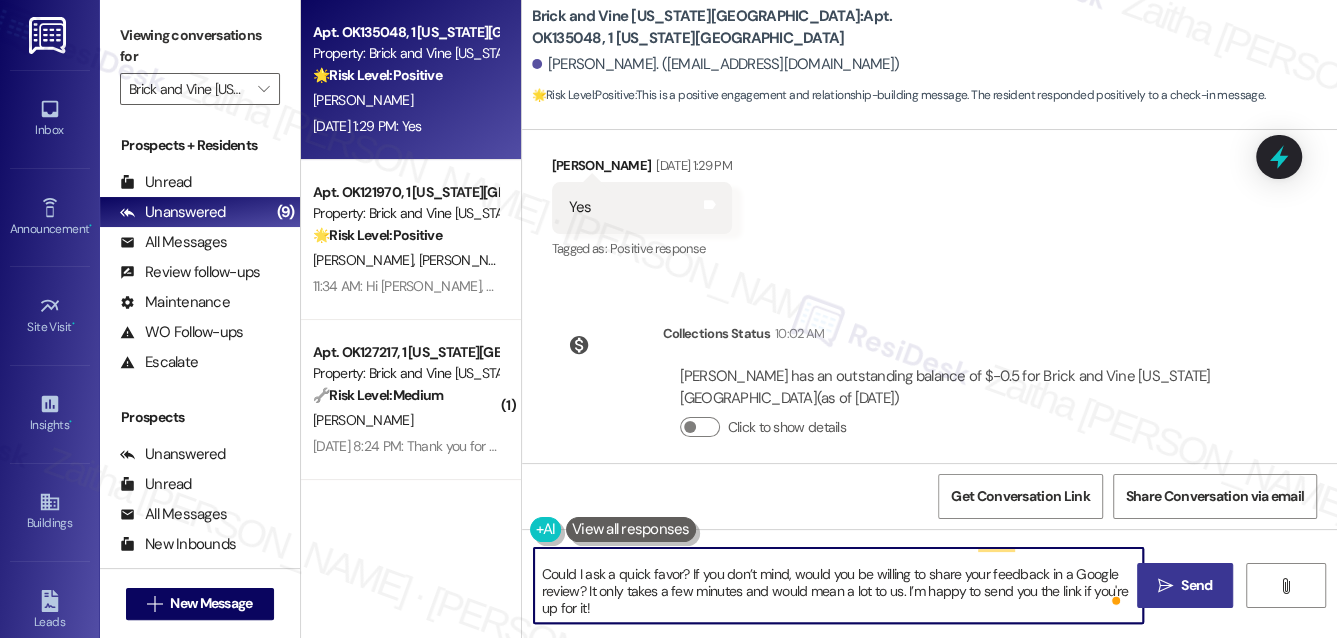 type on "Hi {{first_name}}, thanks for confirming! I'm glad to hear you're happy with your home!  If there's anything we can do to make it even better, please let us know. We're always happy to help!
Could I ask a quick favor? If you don’t mind, would you be willing to share your feedback in a Google review? It only takes a few minutes and would mean a lot to us. I’m happy to send you the link if you're up for it!" 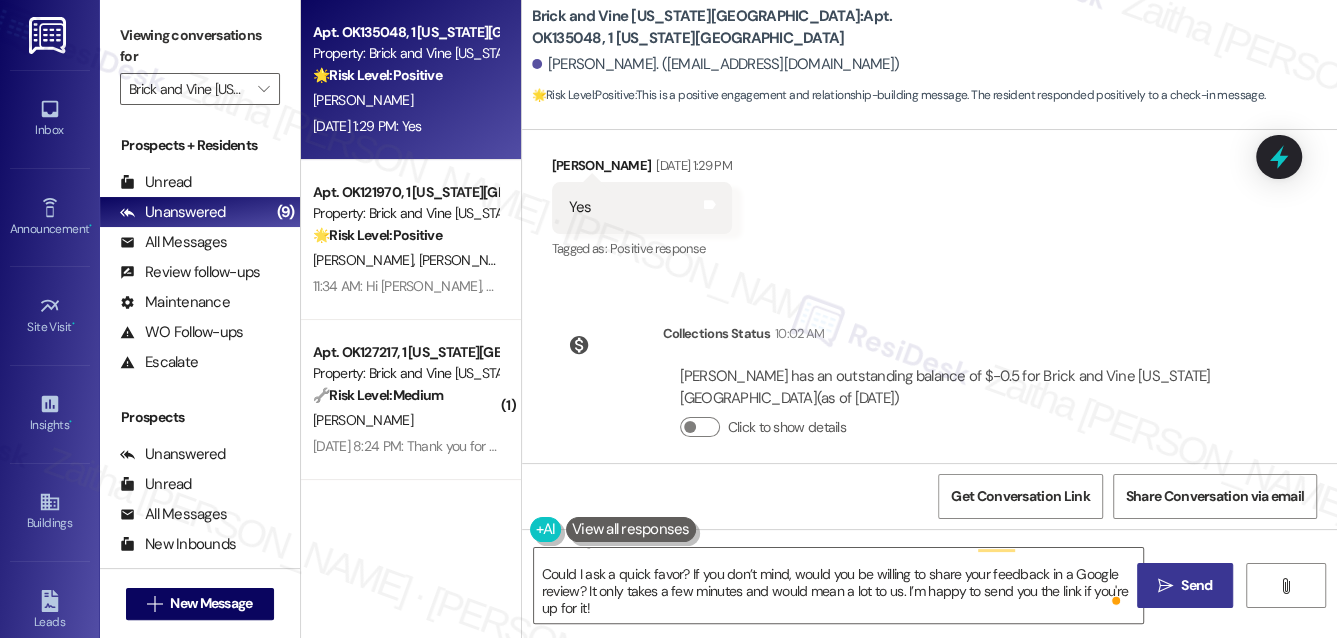 click on "Send" at bounding box center [1196, 585] 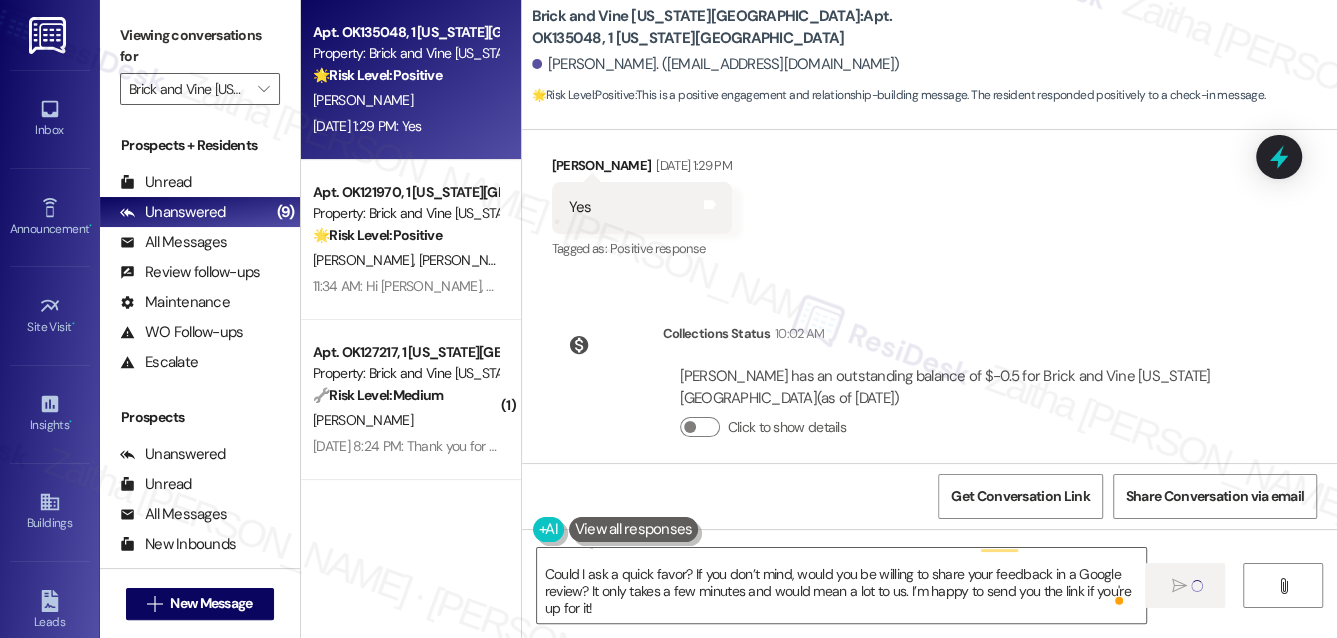 type 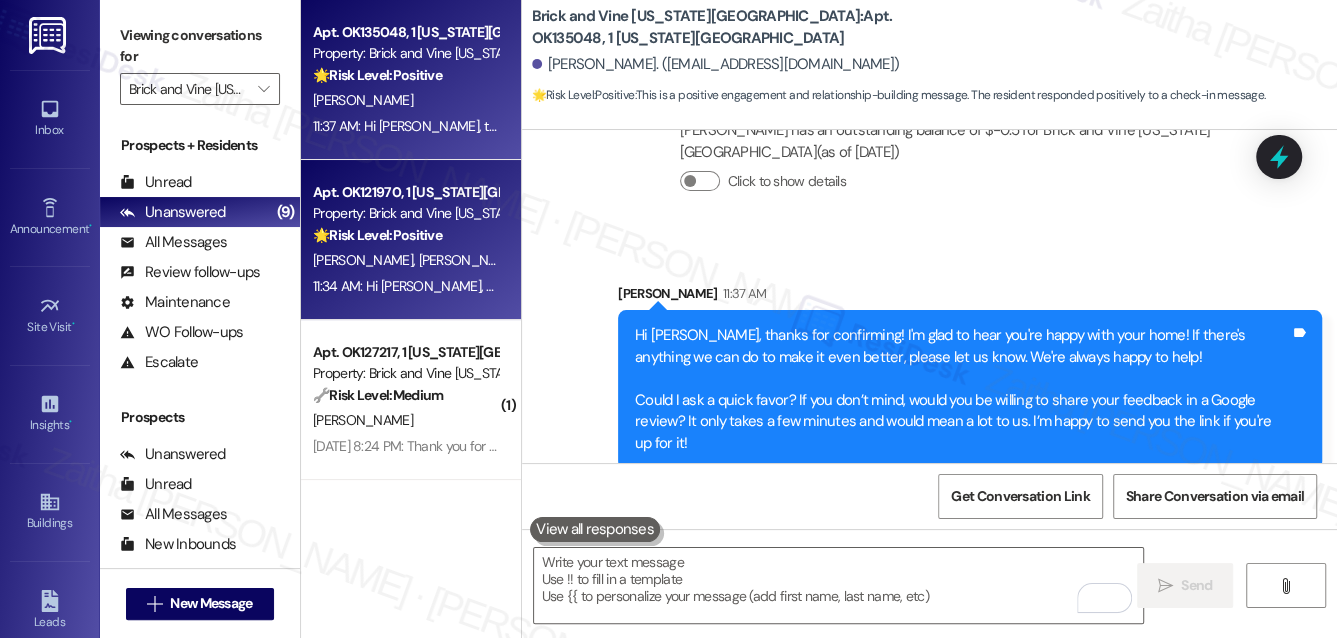 click on "🌟  Risk Level:  Positive The message is a negative response to a check-in about resident satisfaction, indicating an opportunity for relationship building and addressing potential concerns." at bounding box center (405, 235) 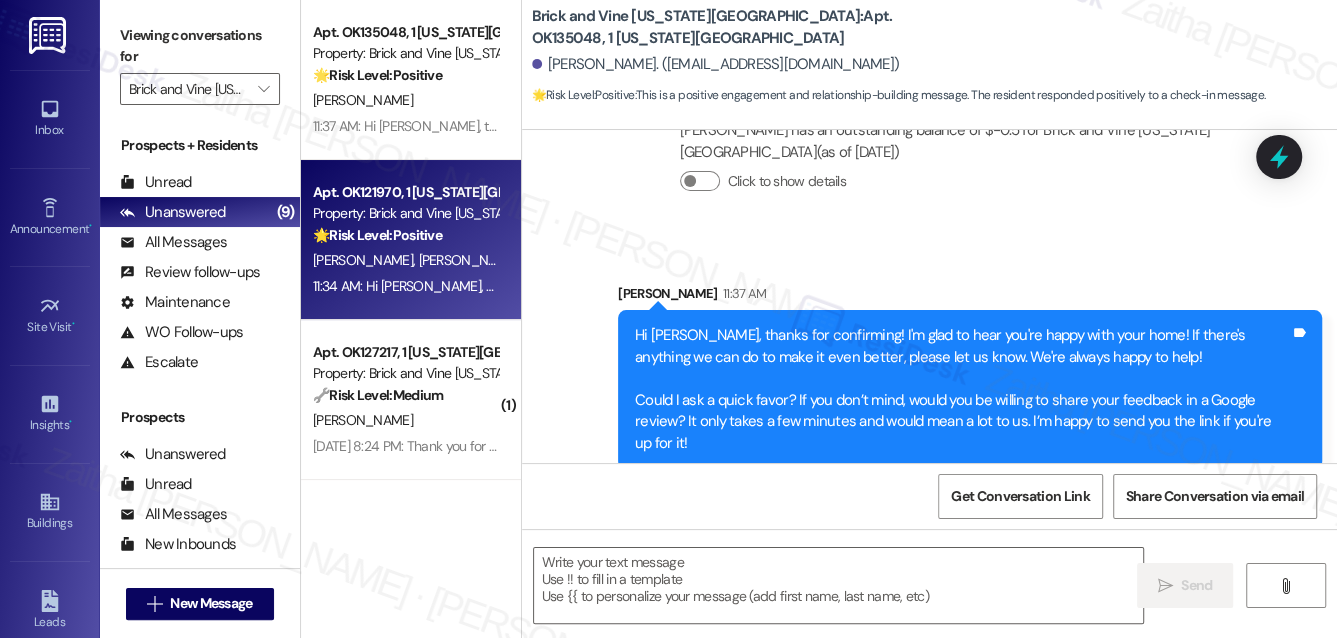 type on "Fetching suggested responses. Please feel free to read through the conversation in the meantime." 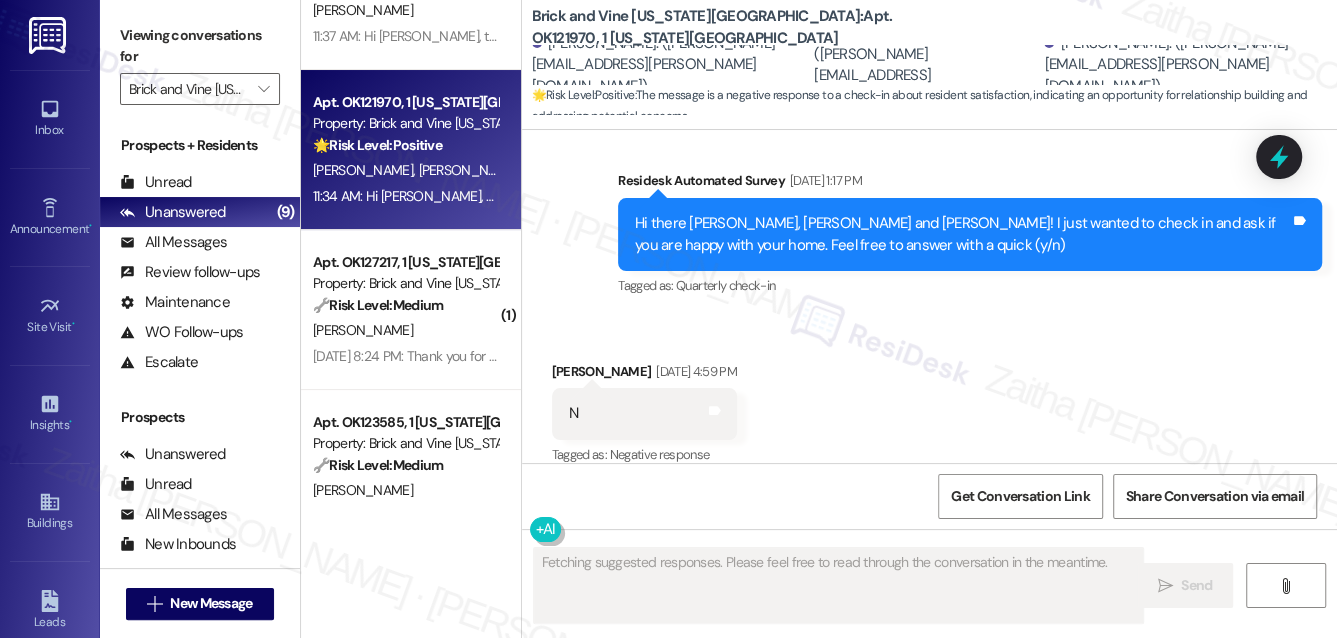 click on "🔧  Risk Level:  Medium" at bounding box center [378, 305] 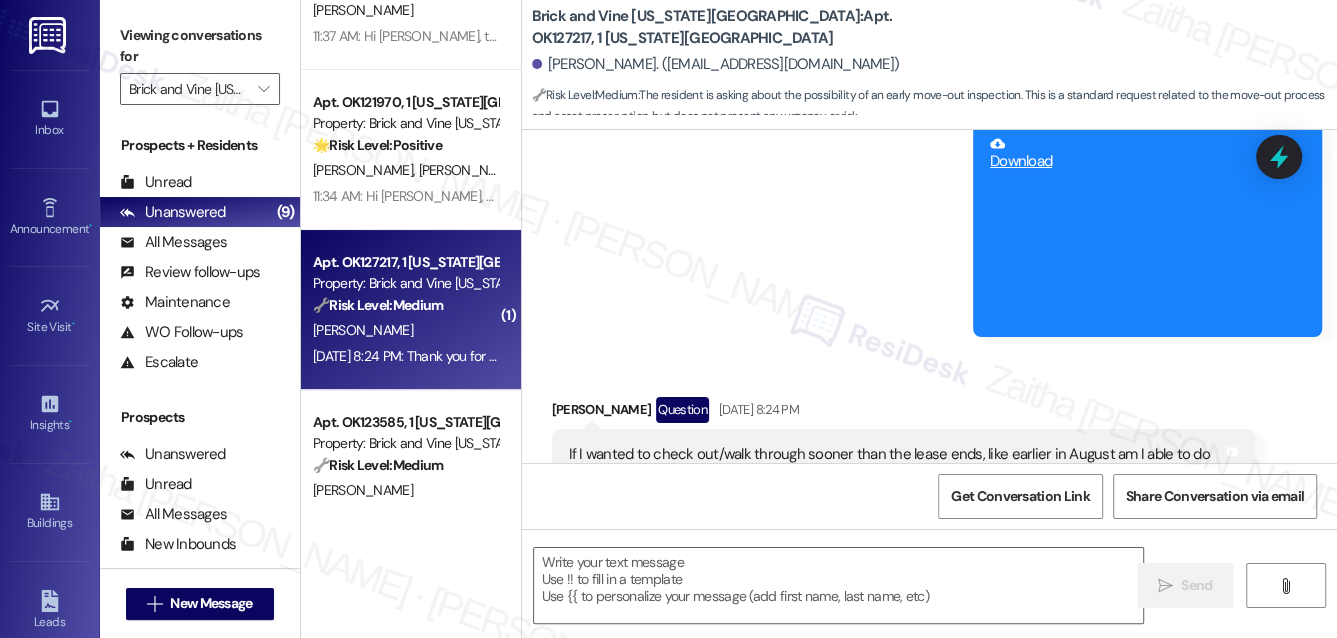 scroll, scrollTop: 3221, scrollLeft: 0, axis: vertical 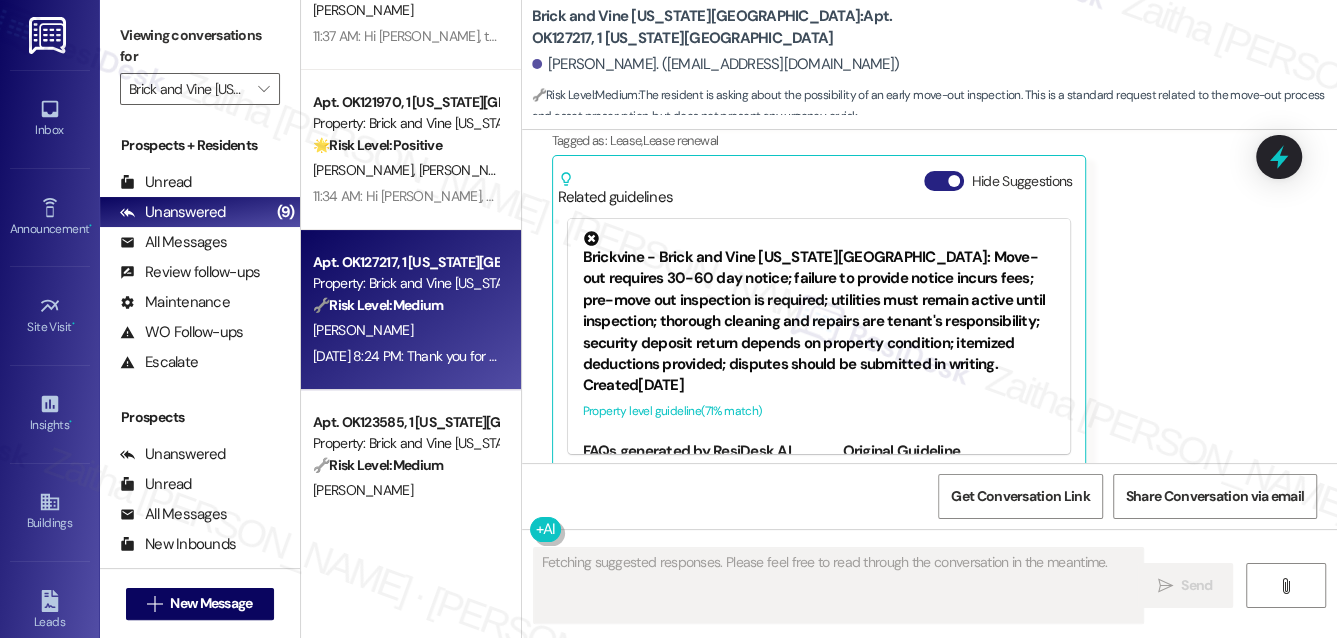 click on "Hide Suggestions" at bounding box center [944, 181] 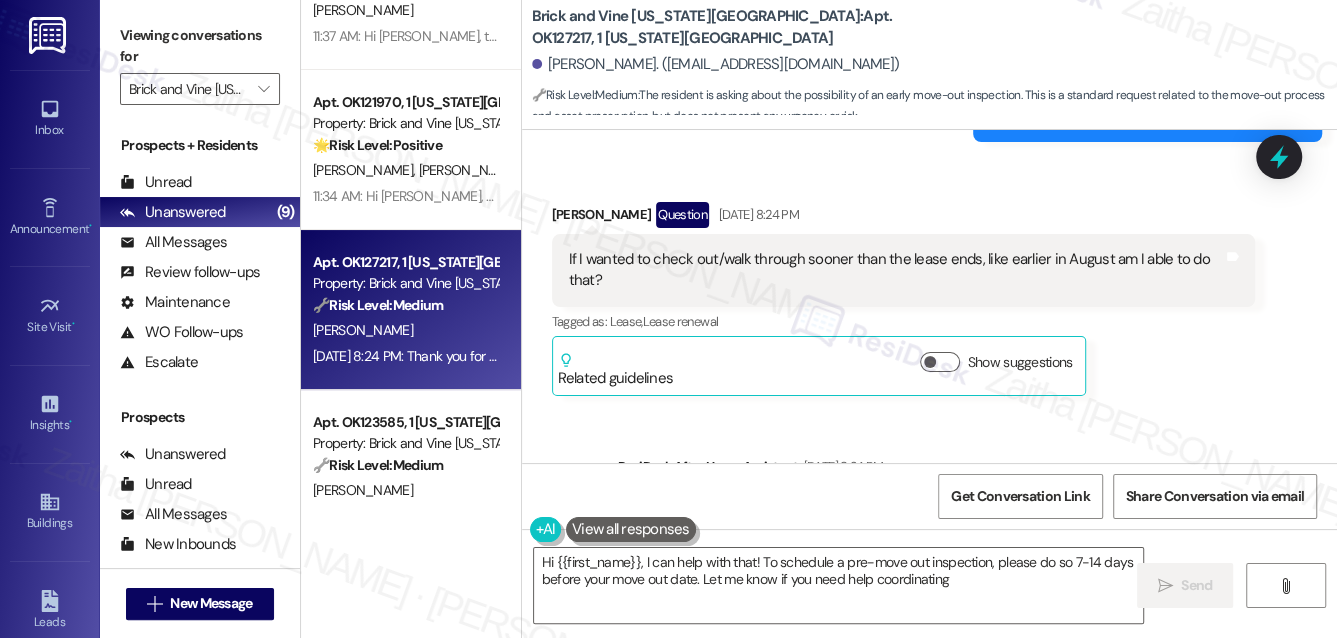 type on "Hi {{first_name}}, I can help with that! To schedule a pre-move out inspection, please do so 7-14 days before your move out date. Let me know if you need help coordinating!" 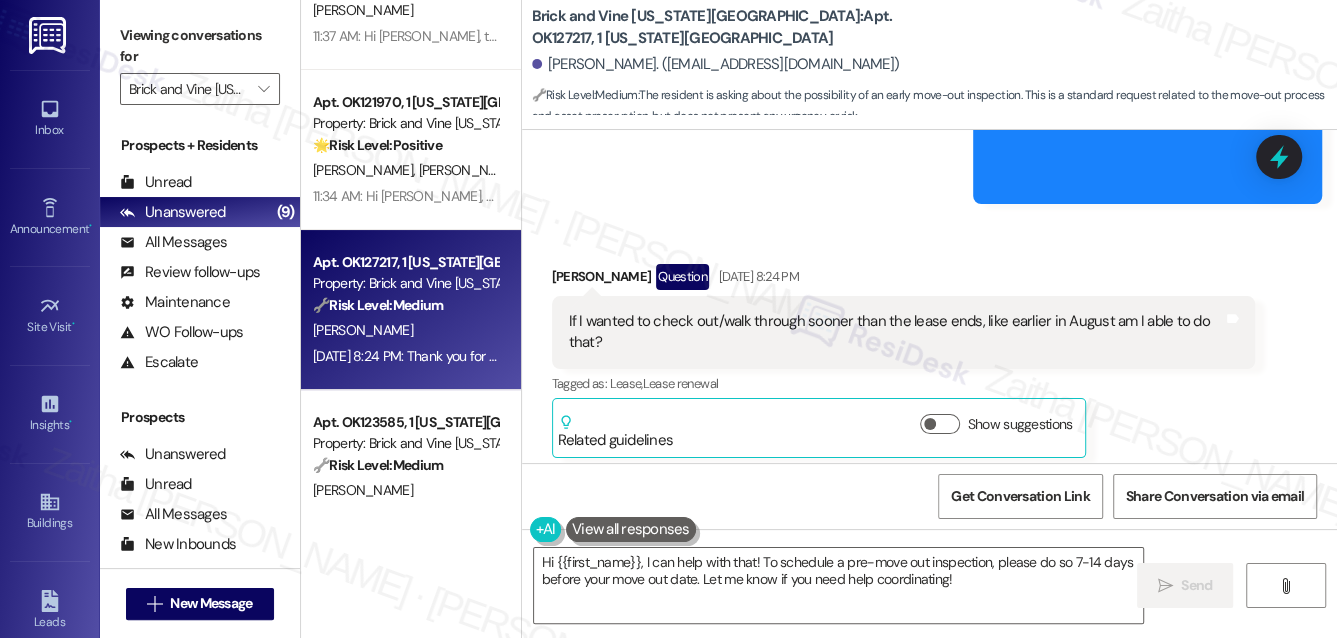 scroll, scrollTop: 3181, scrollLeft: 0, axis: vertical 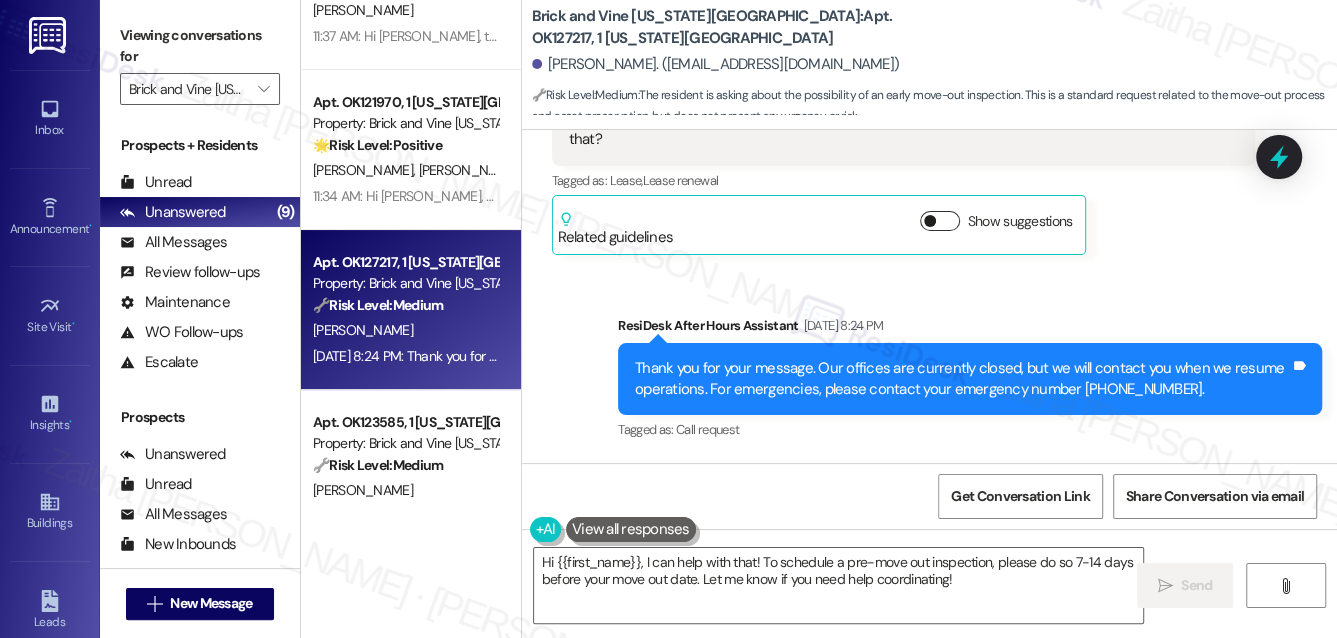 click on "Show suggestions" at bounding box center [940, 221] 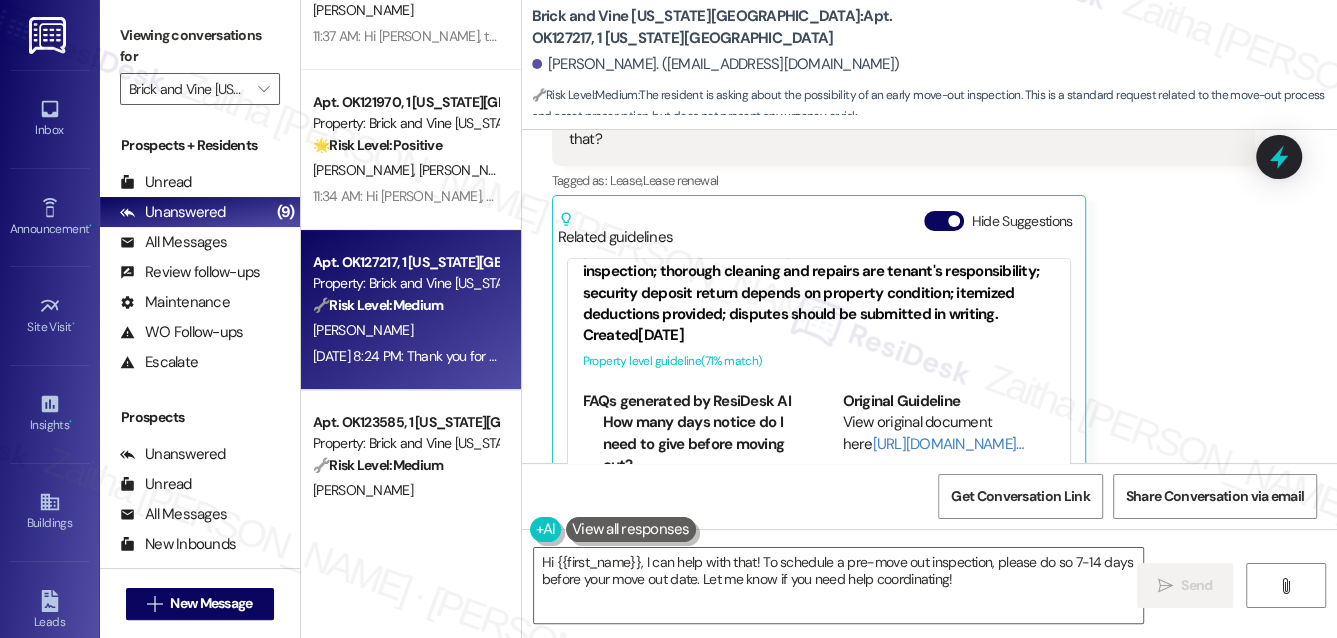 scroll, scrollTop: 137, scrollLeft: 0, axis: vertical 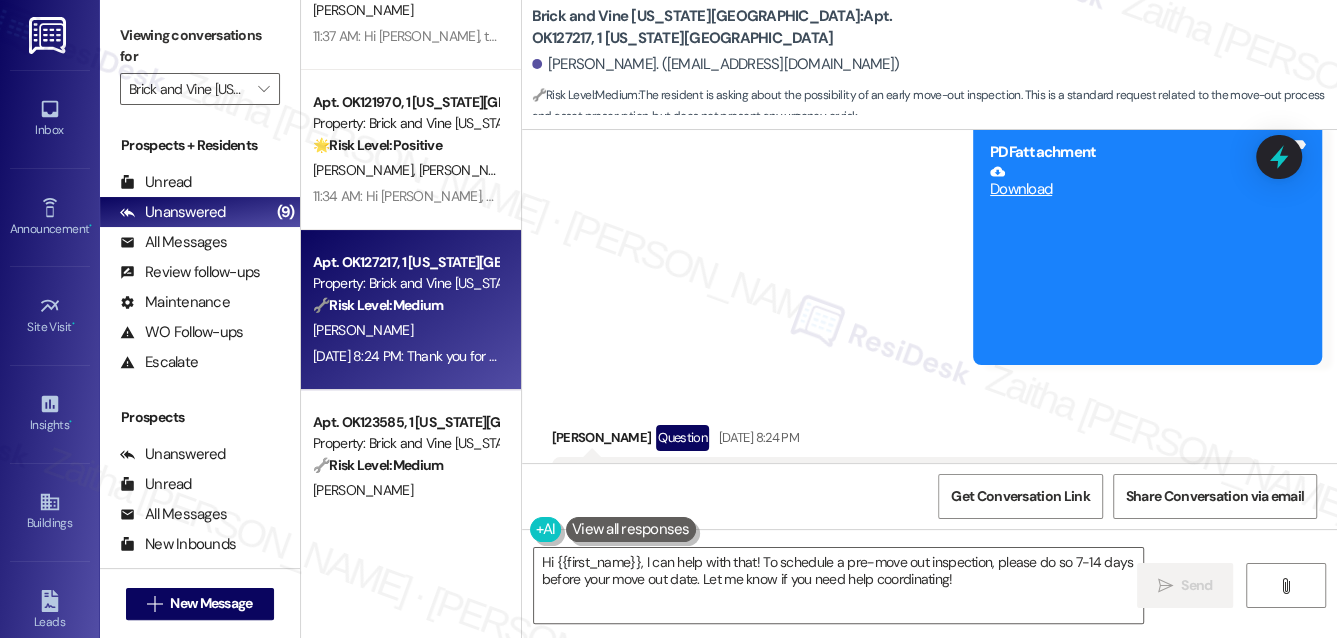 click on "Download" at bounding box center (1140, 181) 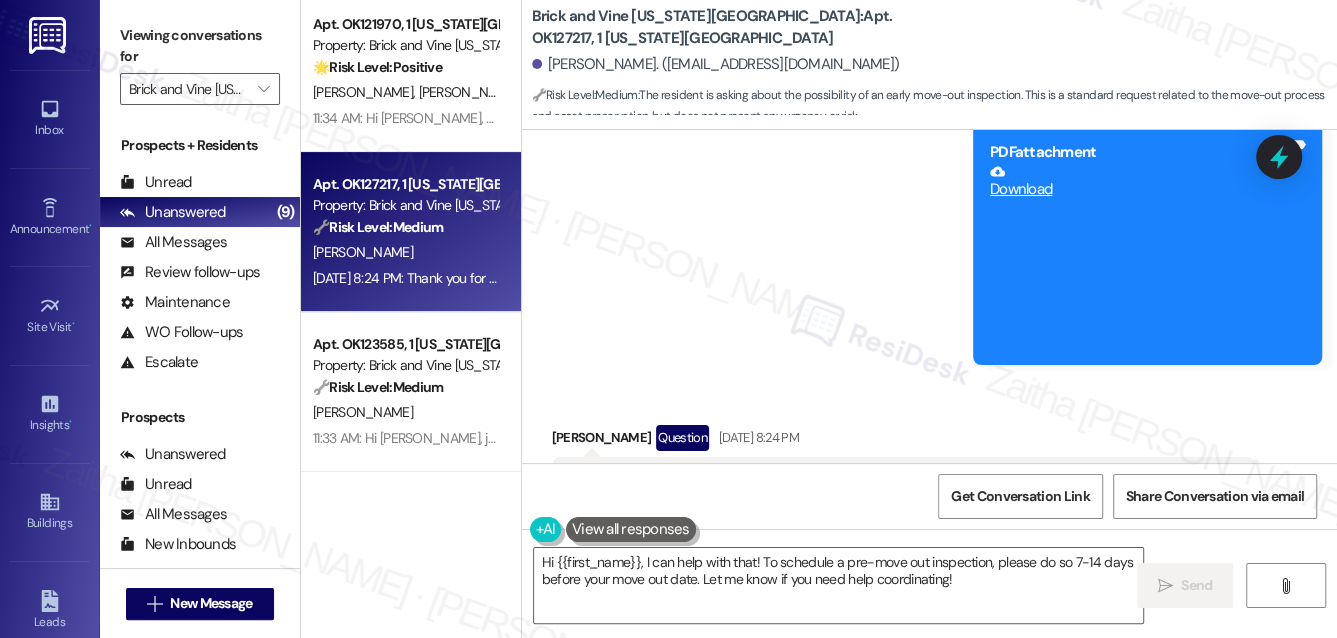 scroll, scrollTop: 272, scrollLeft: 0, axis: vertical 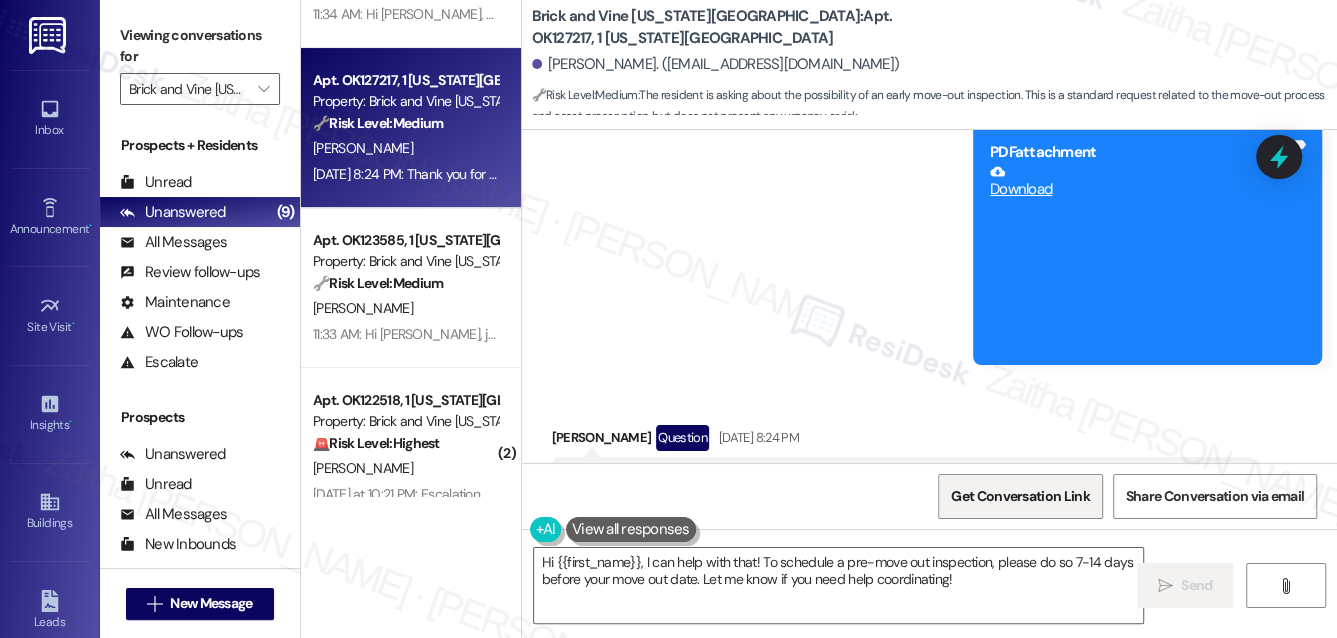 click on "Get Conversation Link" at bounding box center (1020, 496) 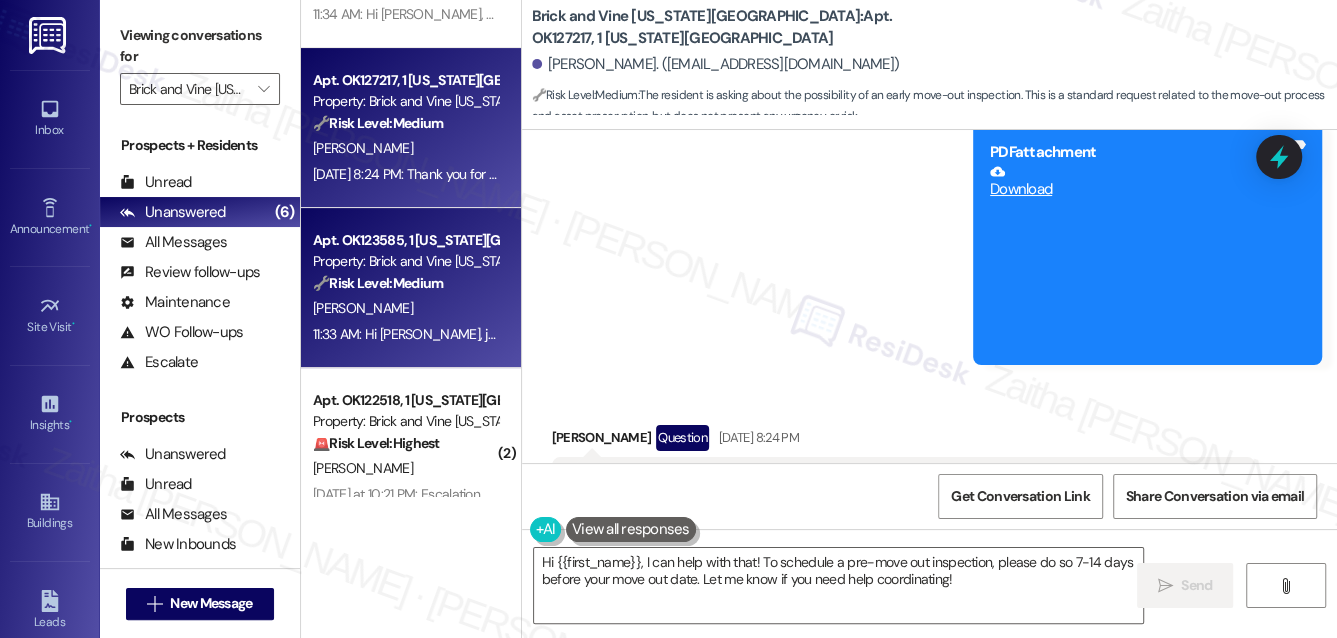 click on "[PERSON_NAME]" at bounding box center [405, 308] 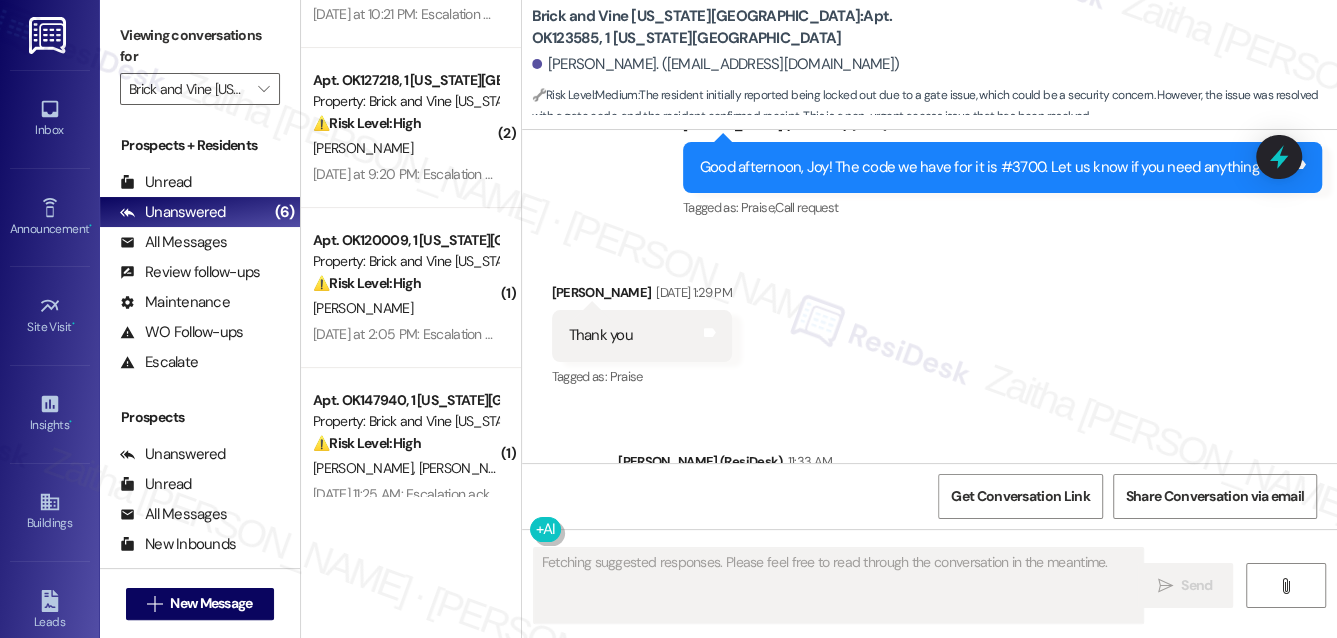 scroll, scrollTop: 1547, scrollLeft: 0, axis: vertical 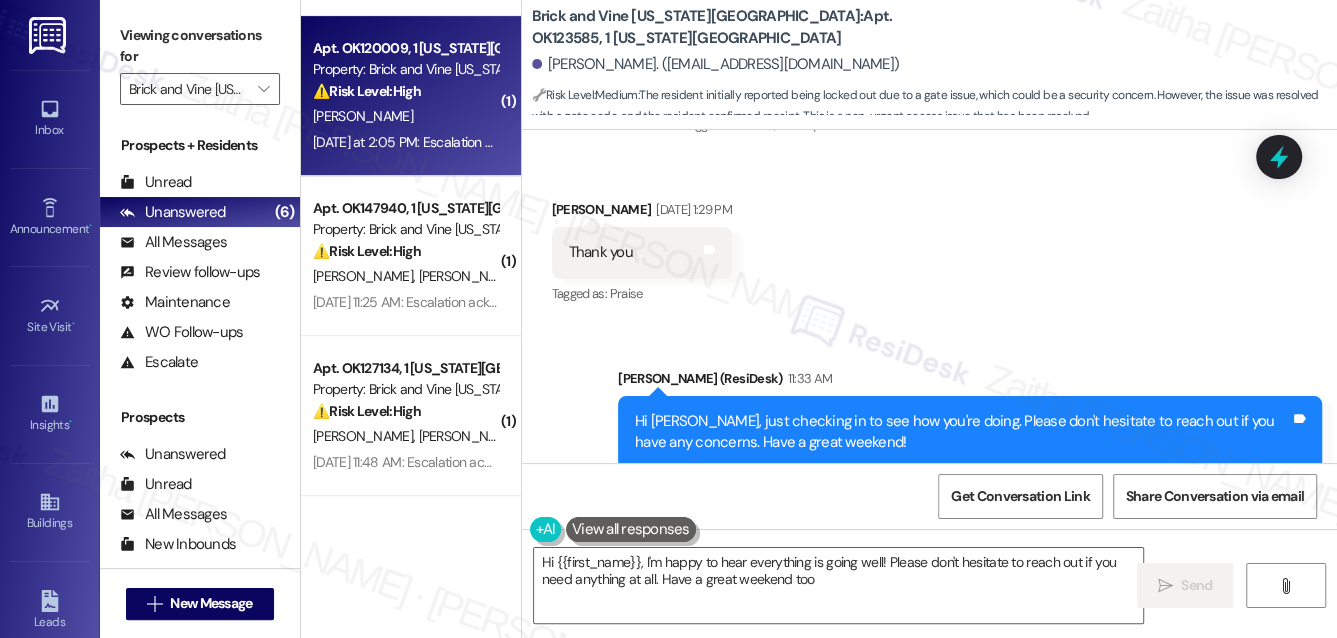 type on "Hi {{first_name}}, I'm happy to hear everything is going well! Please don't hesitate to reach out if you need anything at all. Have a great weekend too!" 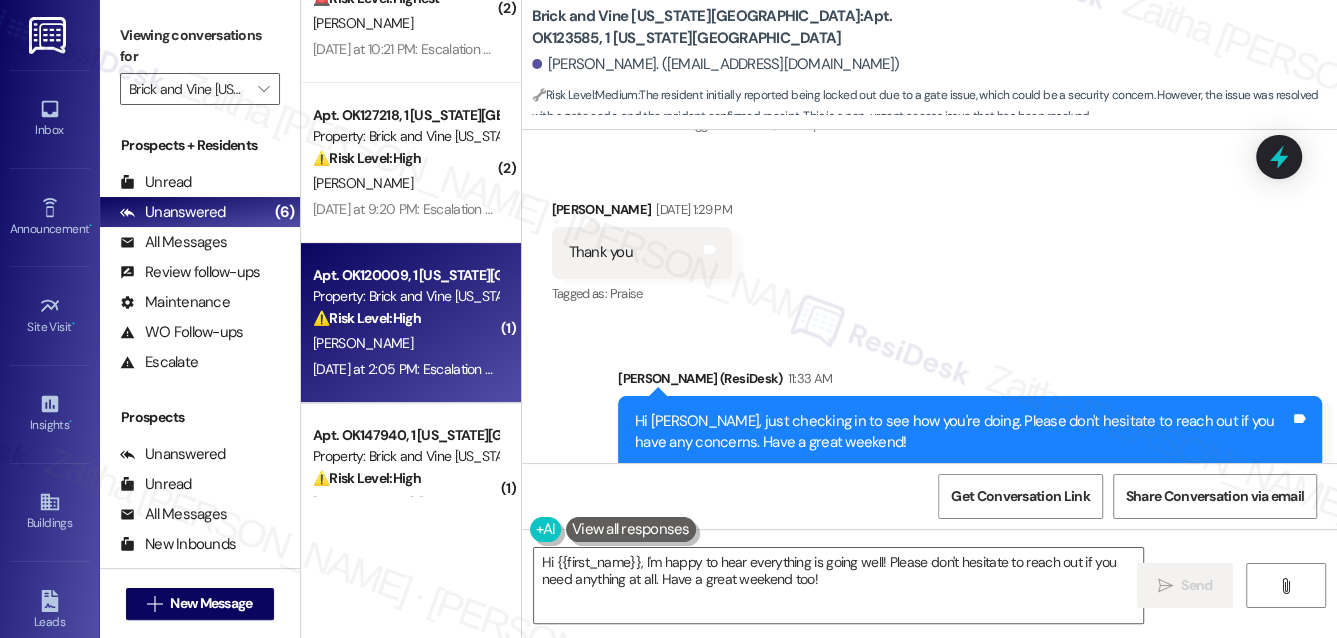 scroll, scrollTop: 191, scrollLeft: 0, axis: vertical 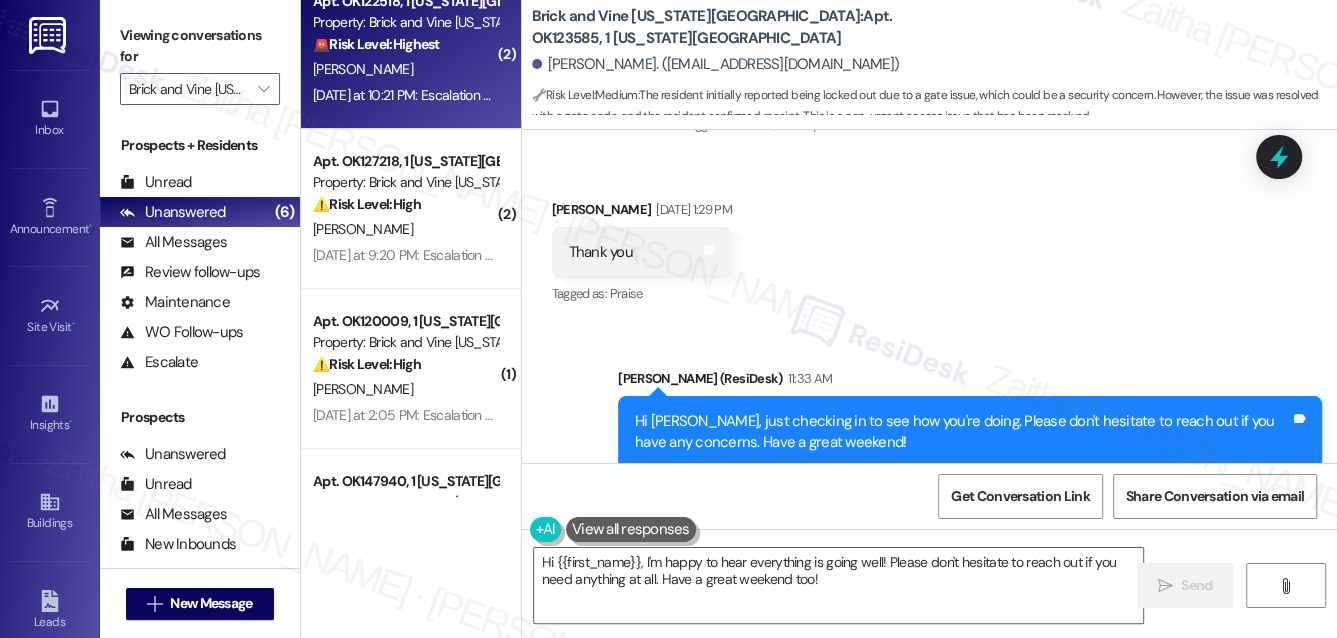 click on "🚨  Risk Level:  Highest" at bounding box center (376, 44) 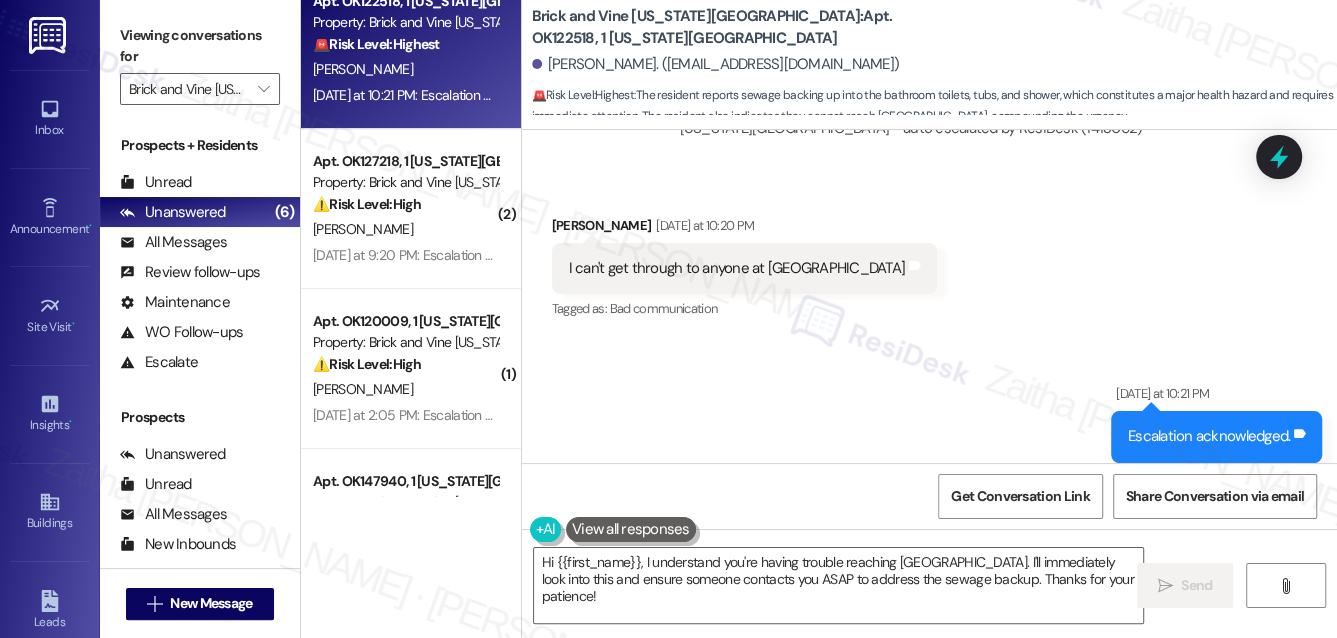 scroll, scrollTop: 1842, scrollLeft: 0, axis: vertical 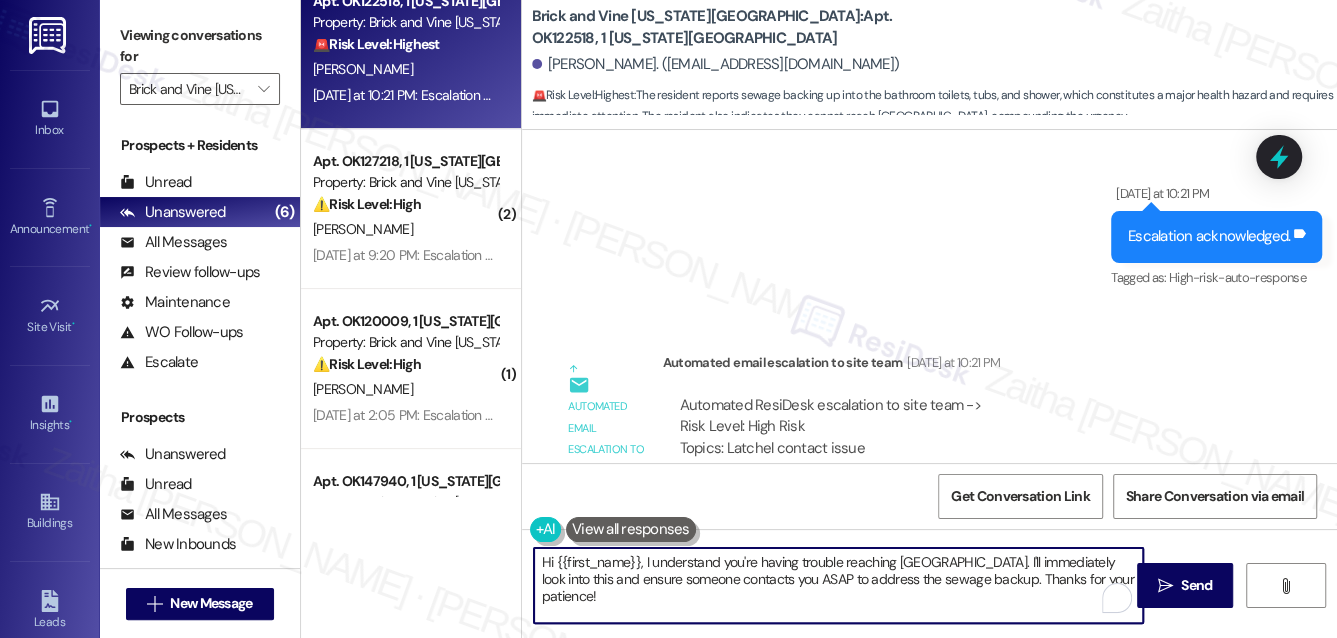 click on "Hi {{first_name}}, I understand you're having trouble reaching Latchel. I'll immediately look into this and ensure someone contacts you ASAP to address the sewage backup. Thanks for your patience!" at bounding box center [839, 585] 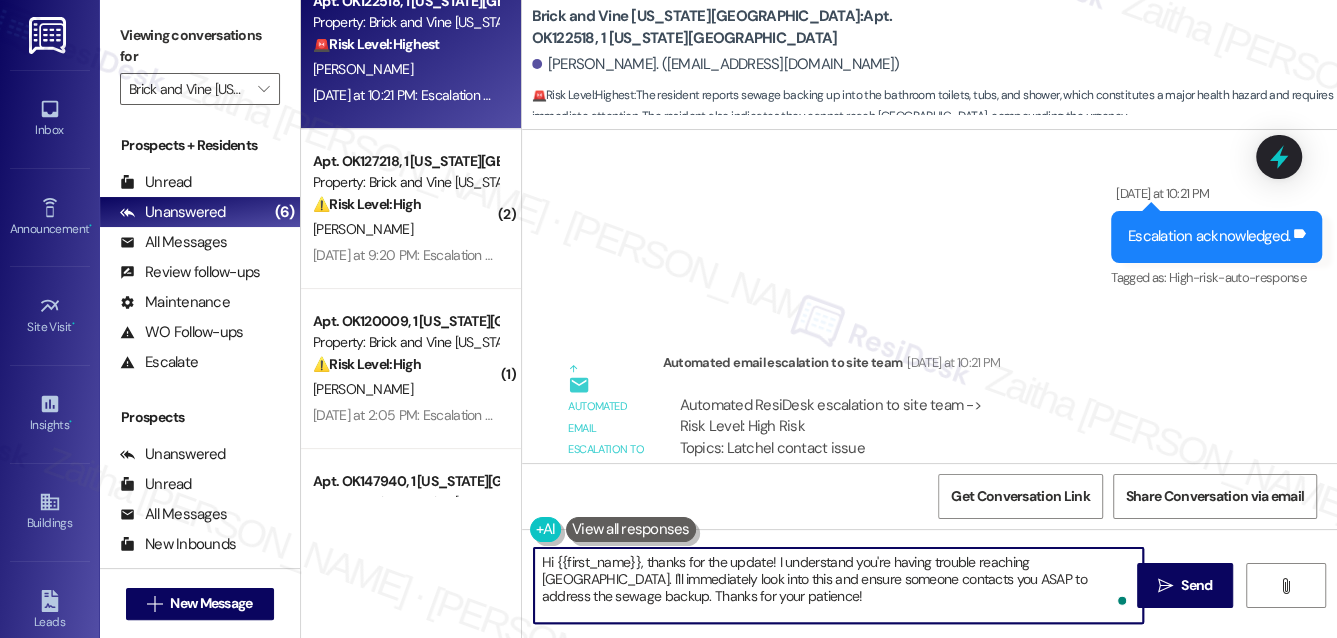 click on "Hi {{first_name}}, thanks for the update! I understand you're having trouble reaching Latchel. I'll immediately look into this and ensure someone contacts you ASAP to address the sewage backup. Thanks for your patience!" at bounding box center [839, 585] 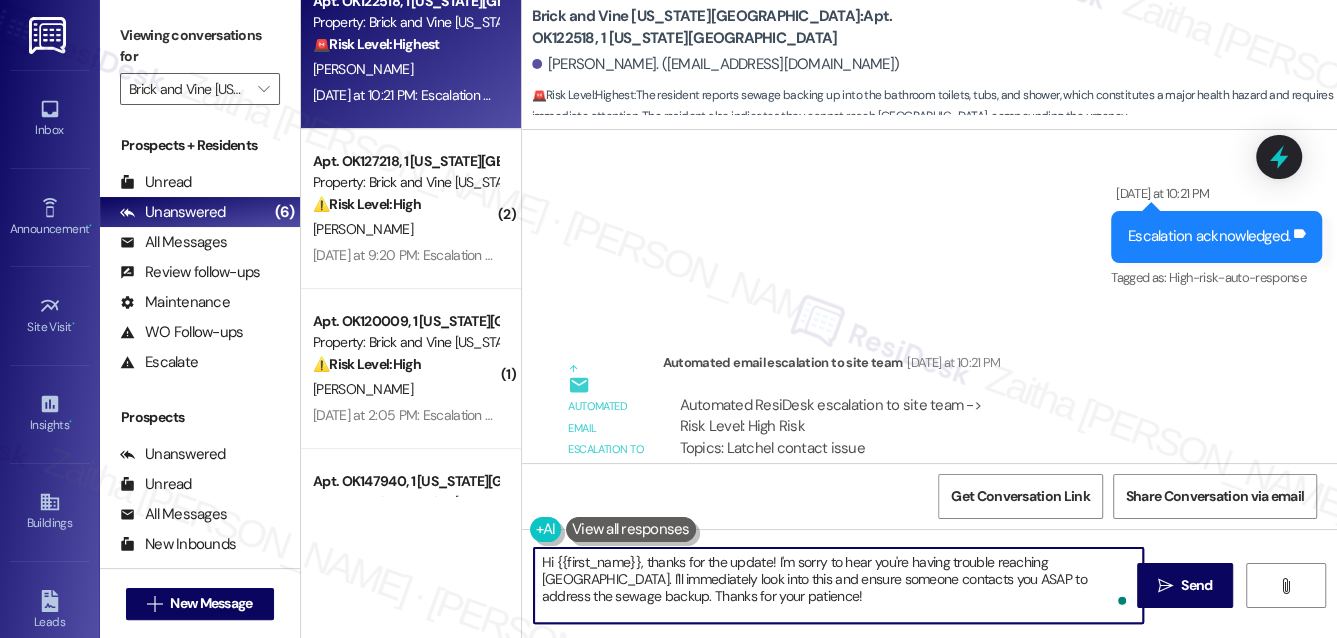 scroll, scrollTop: 1933, scrollLeft: 0, axis: vertical 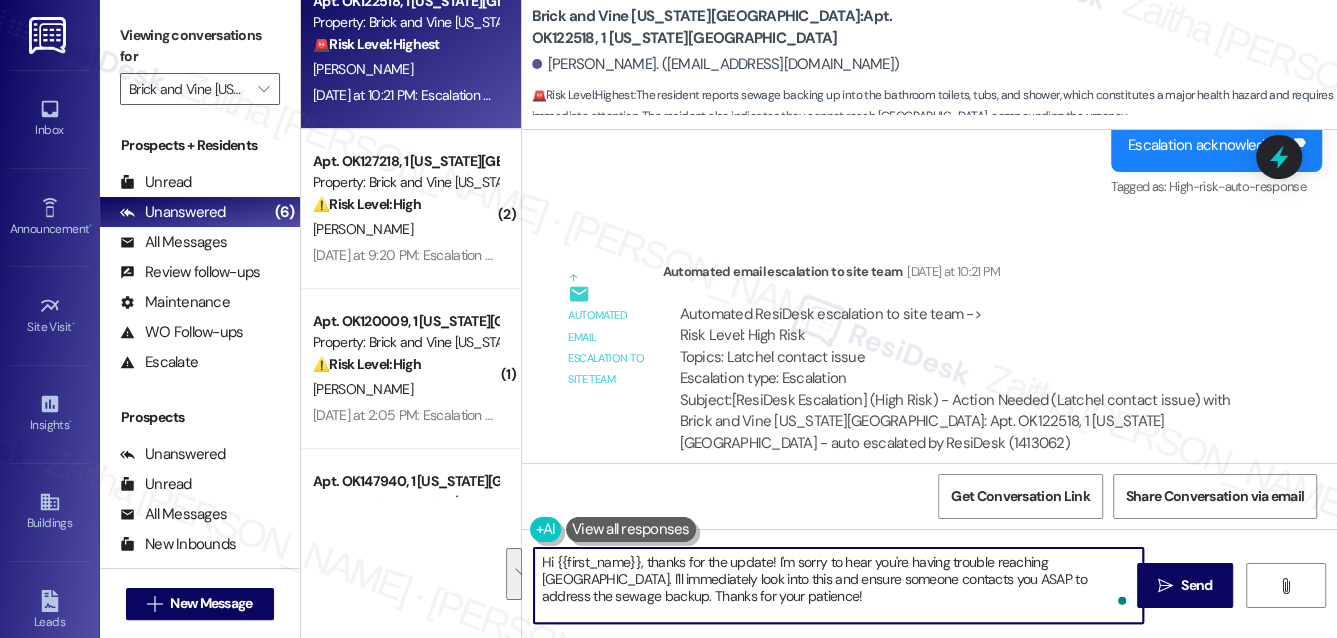 drag, startPoint x: 1095, startPoint y: 562, endPoint x: 1090, endPoint y: 594, distance: 32.38827 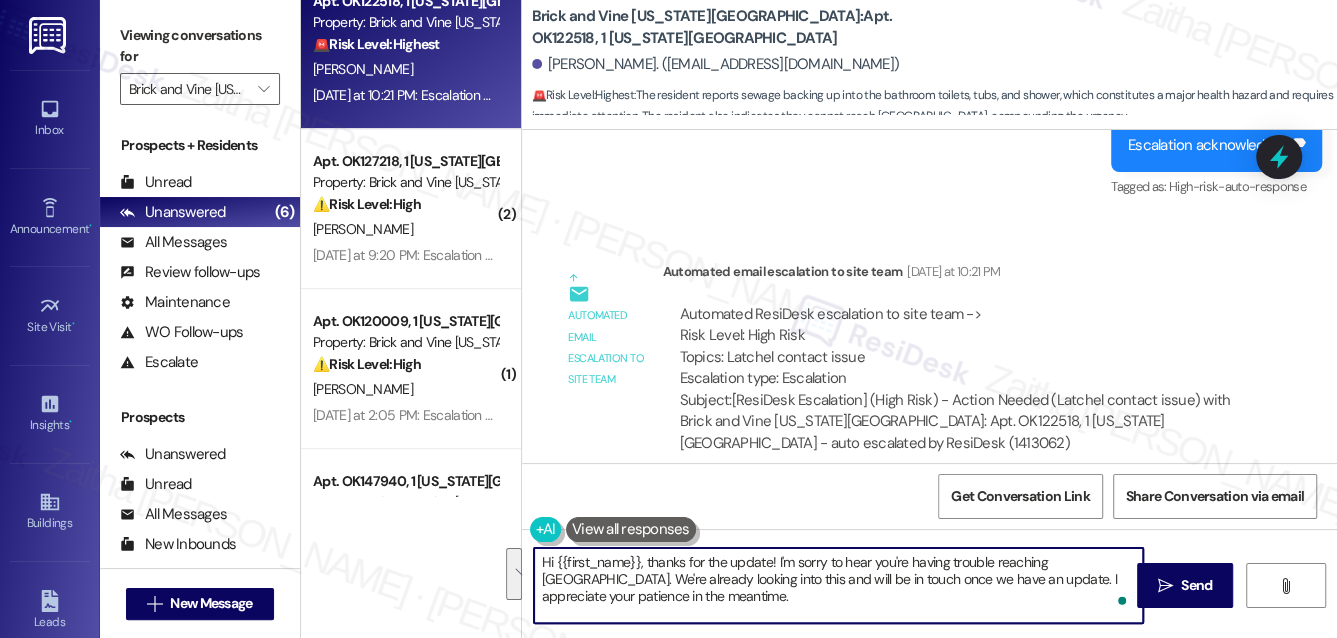 drag, startPoint x: 1096, startPoint y: 562, endPoint x: 1090, endPoint y: 589, distance: 27.658634 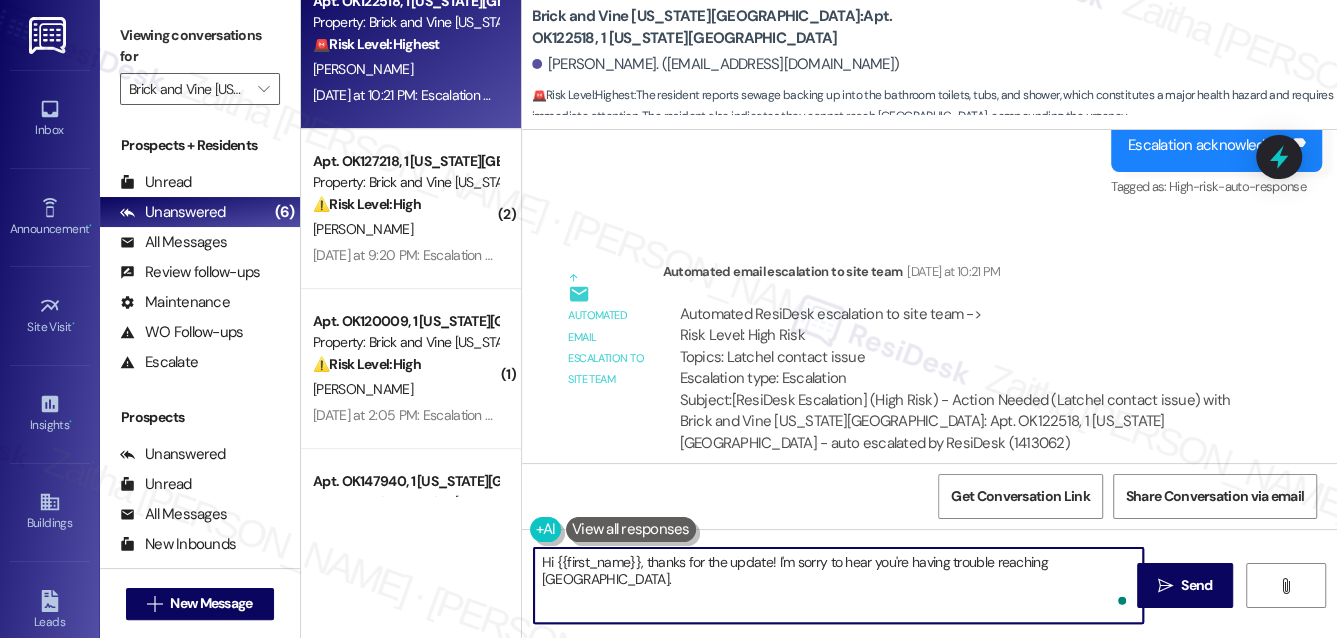 paste on "We're looking into this, and we'll be in touch when we have an update. Let me know if you need anything else in the meantime." 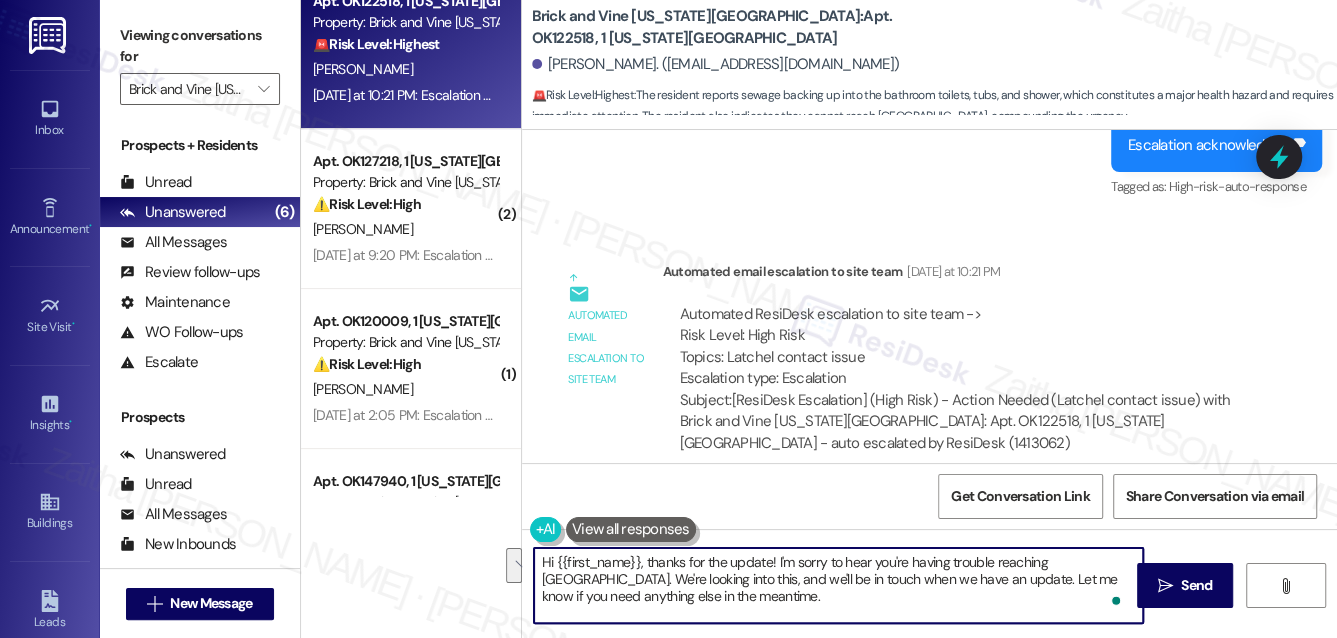 drag, startPoint x: 907, startPoint y: 577, endPoint x: 914, endPoint y: 594, distance: 18.384777 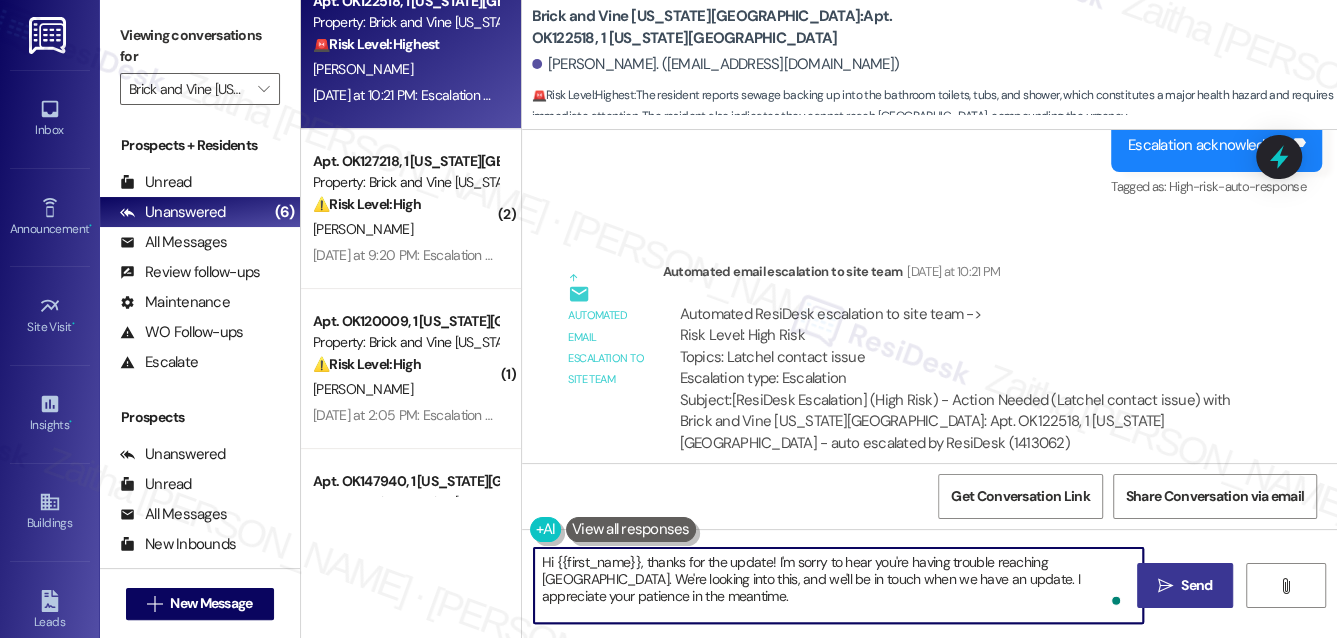 type on "Hi {{first_name}}, thanks for the update! I'm sorry to hear you're having trouble reaching Latchel. We're looking into this, and we'll be in touch when we have an update. I appreciate your patience in the meantime." 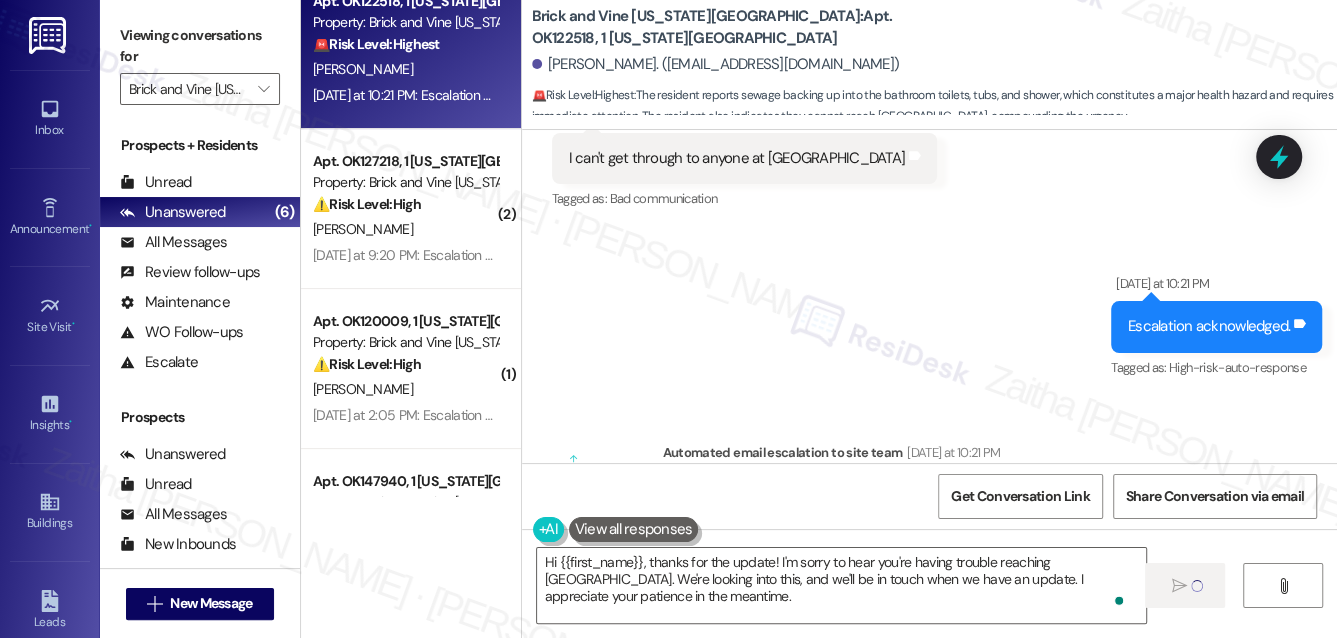 type 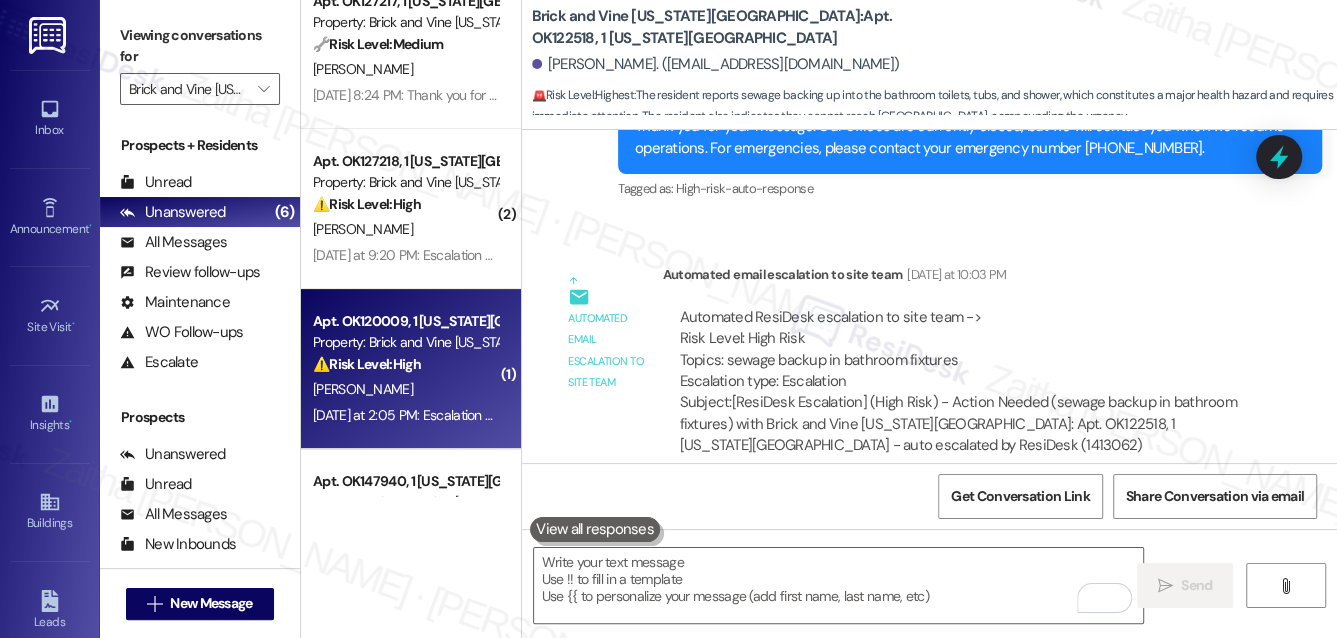 scroll, scrollTop: 1314, scrollLeft: 0, axis: vertical 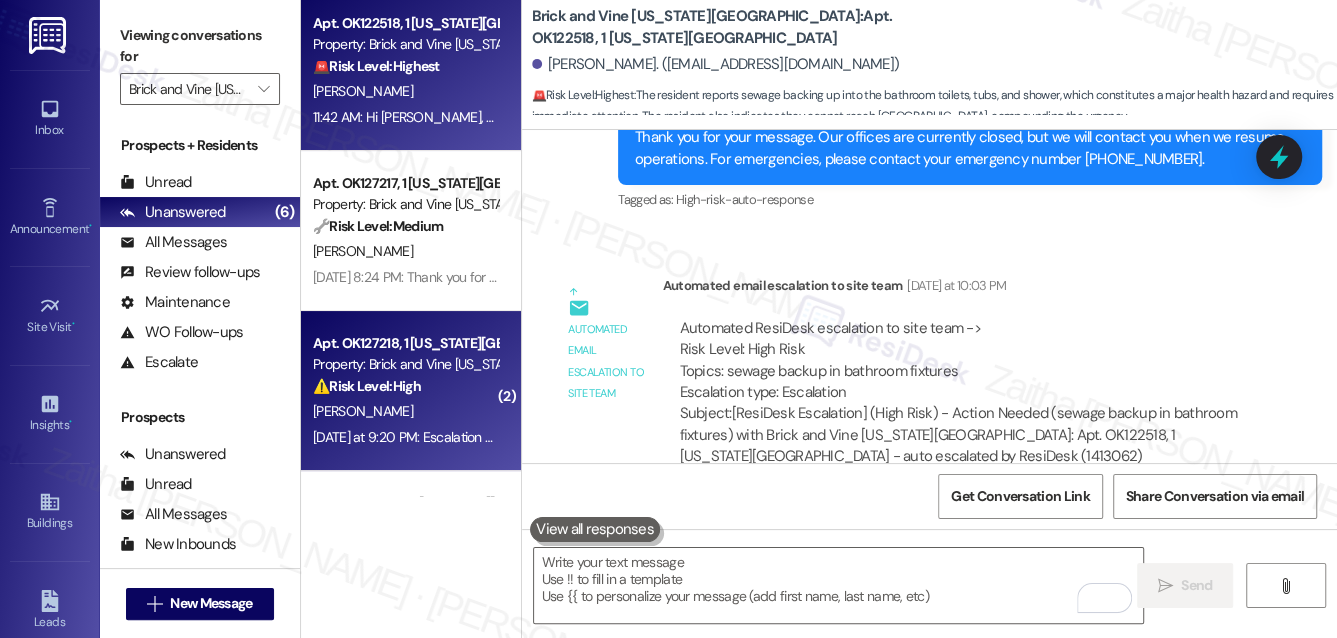 click on "[PERSON_NAME]" at bounding box center (405, 411) 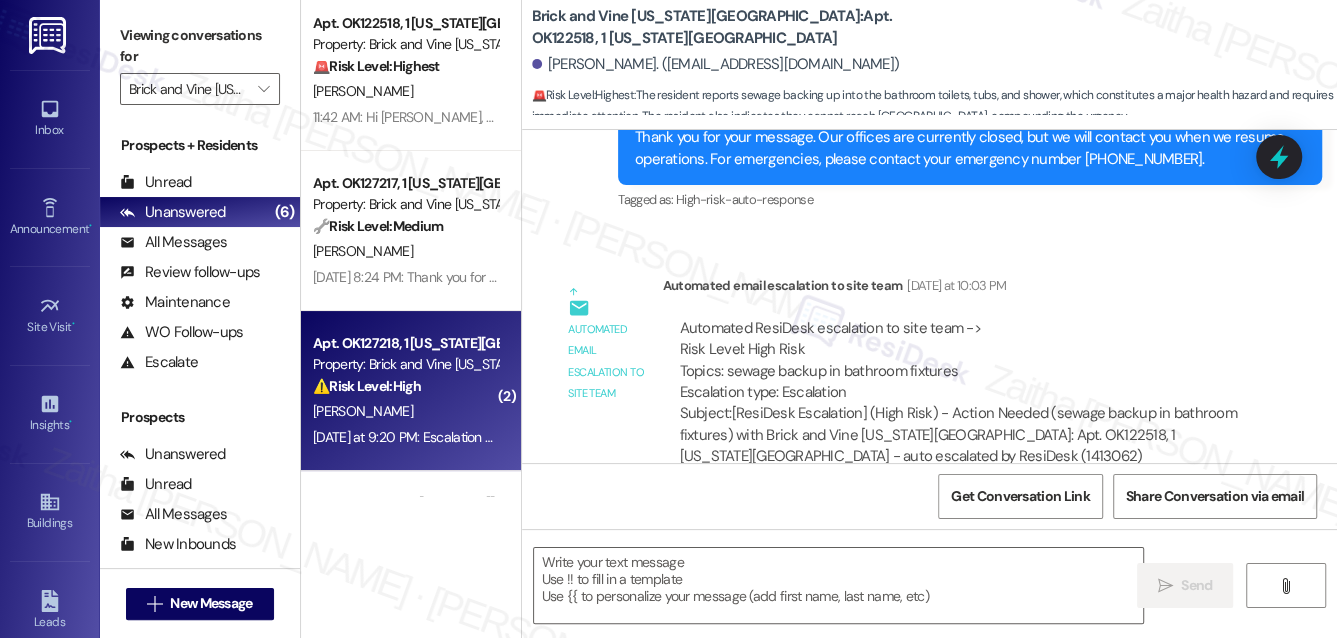 type on "Fetching suggested responses. Please feel free to read through the conversation in the meantime." 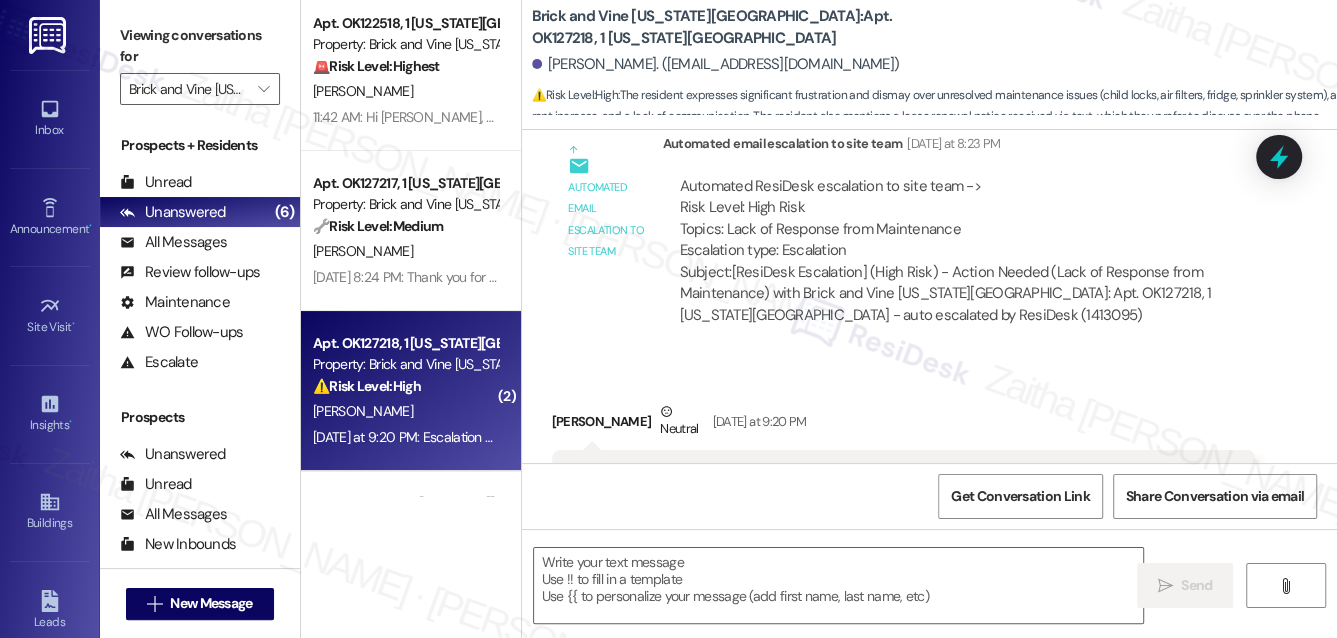 scroll, scrollTop: 3298, scrollLeft: 0, axis: vertical 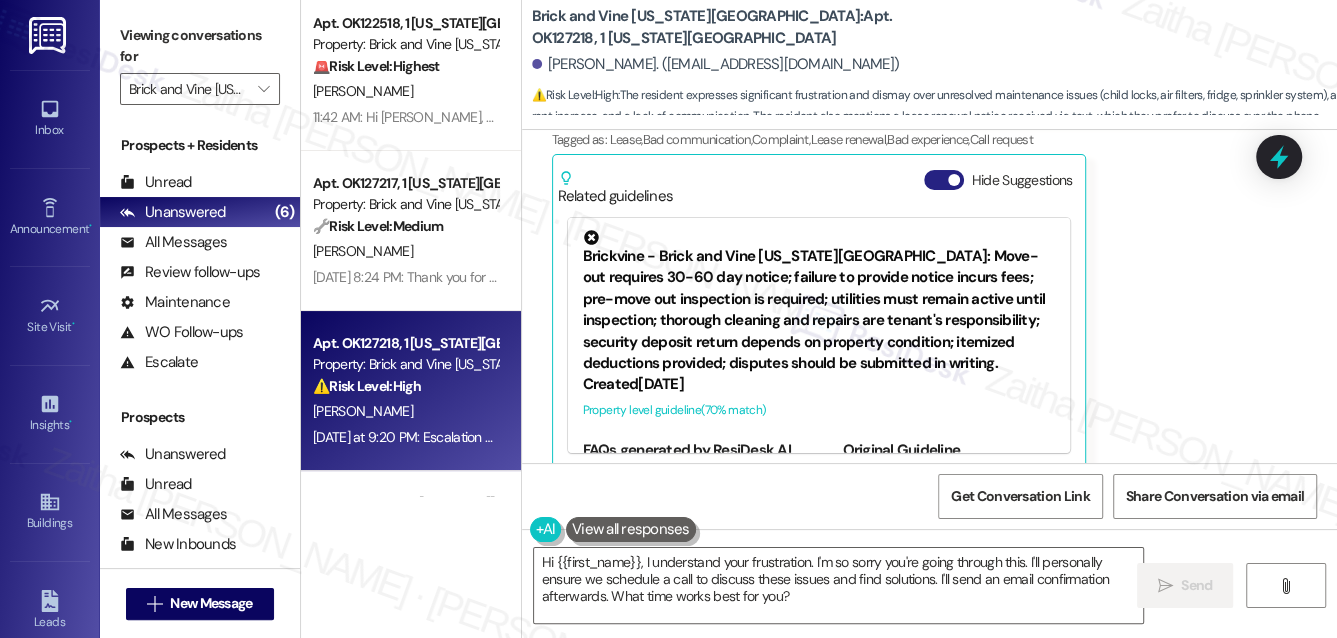 click on "Hide Suggestions" at bounding box center [944, 180] 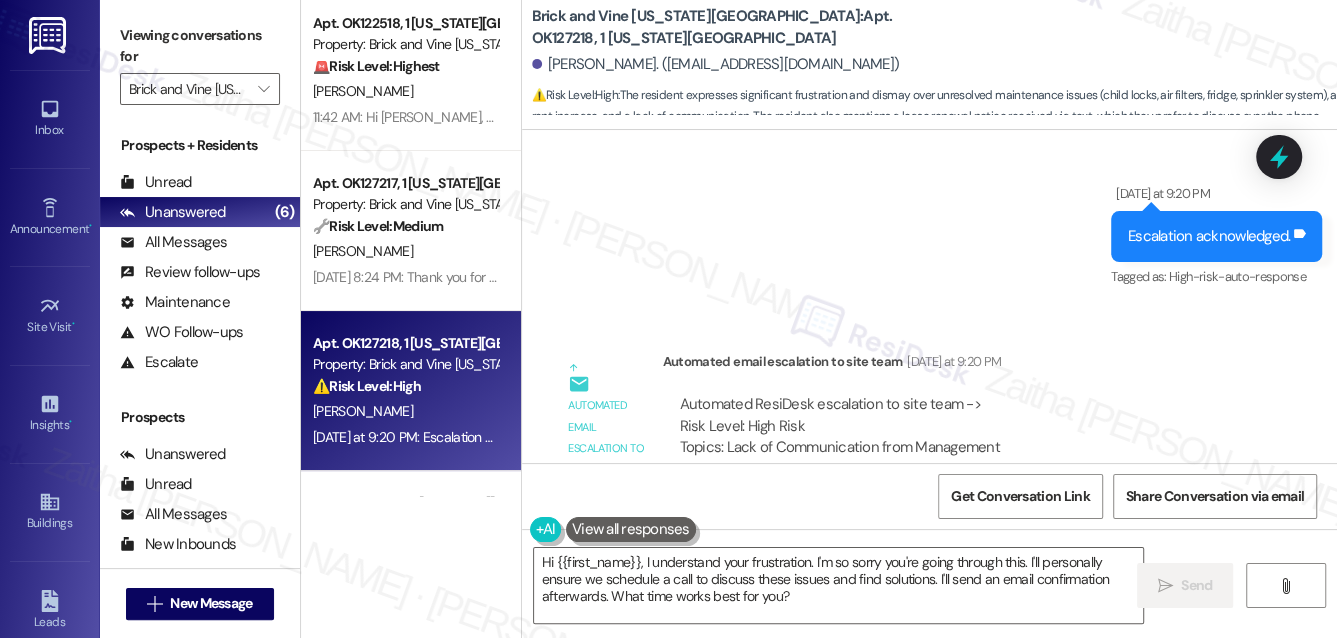 scroll, scrollTop: 3480, scrollLeft: 0, axis: vertical 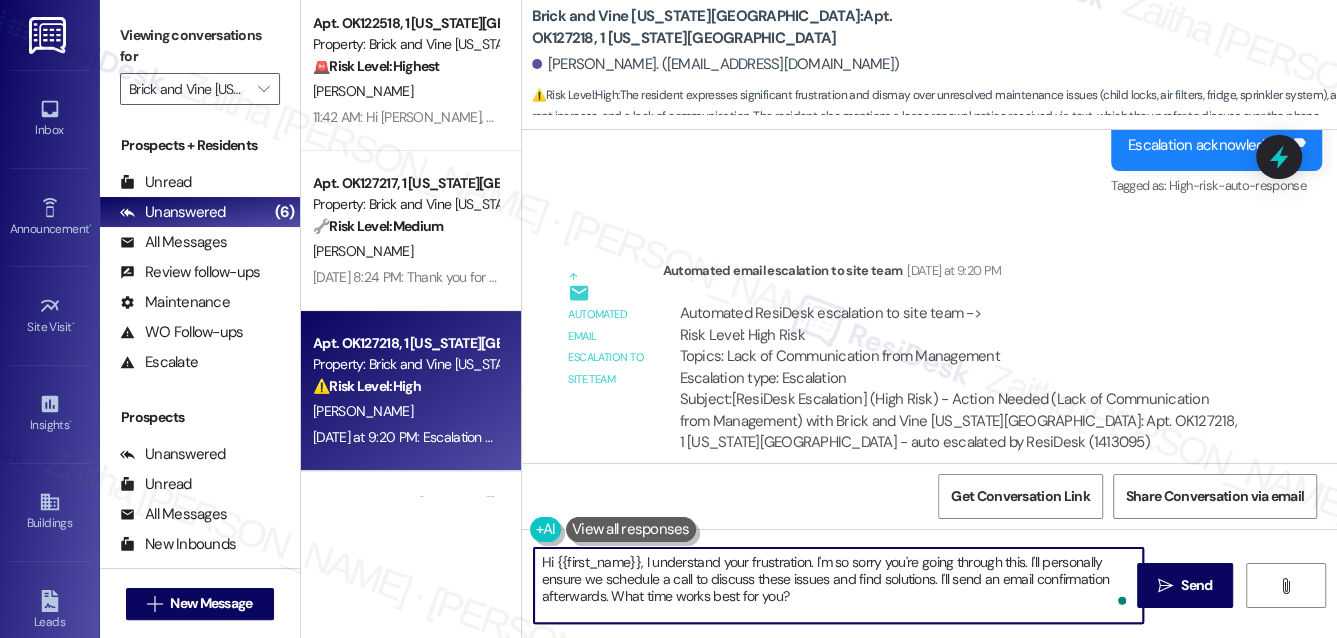 drag, startPoint x: 1025, startPoint y: 559, endPoint x: 1021, endPoint y: 598, distance: 39.20459 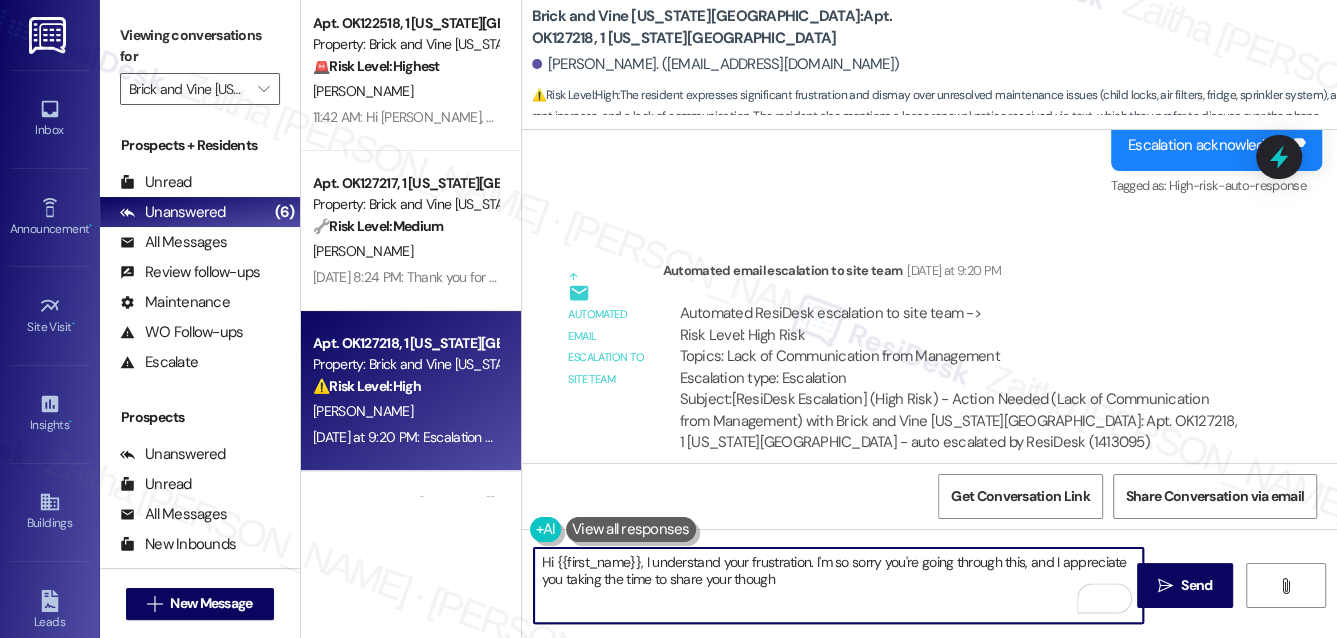 type on "Hi {{first_name}}, I understand your frustration. I'm so sorry you're going through this, and I appreciate you taking the time to share your thoug" 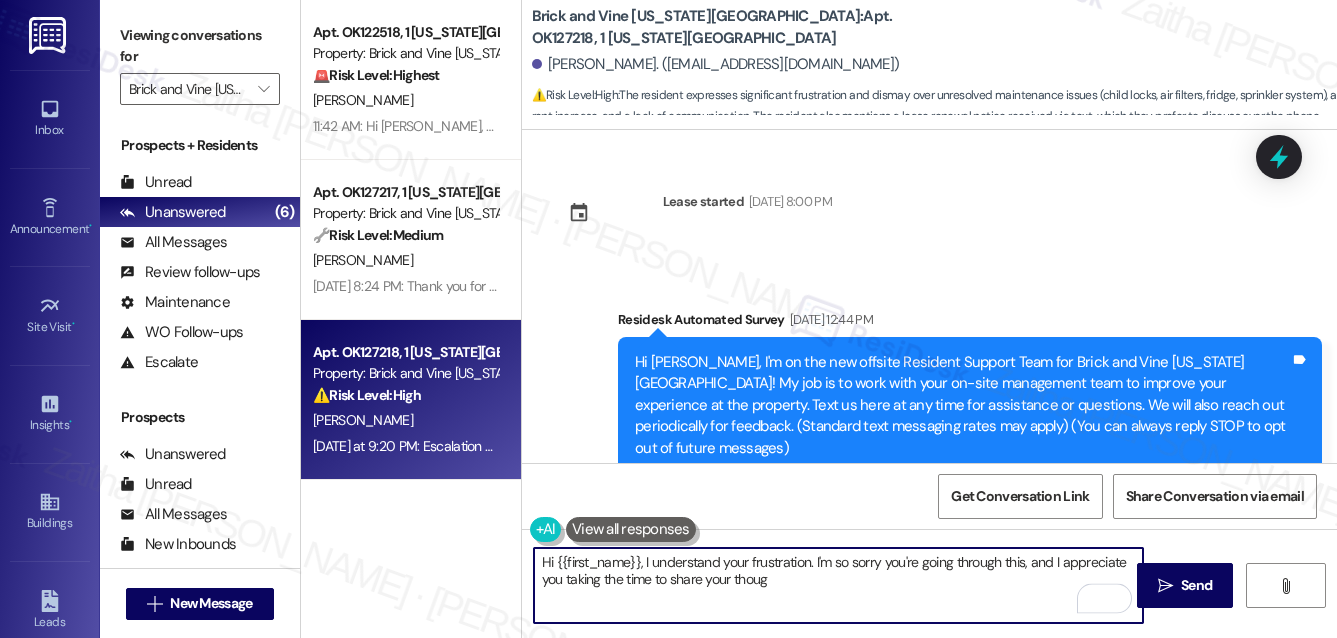 scroll, scrollTop: 0, scrollLeft: 0, axis: both 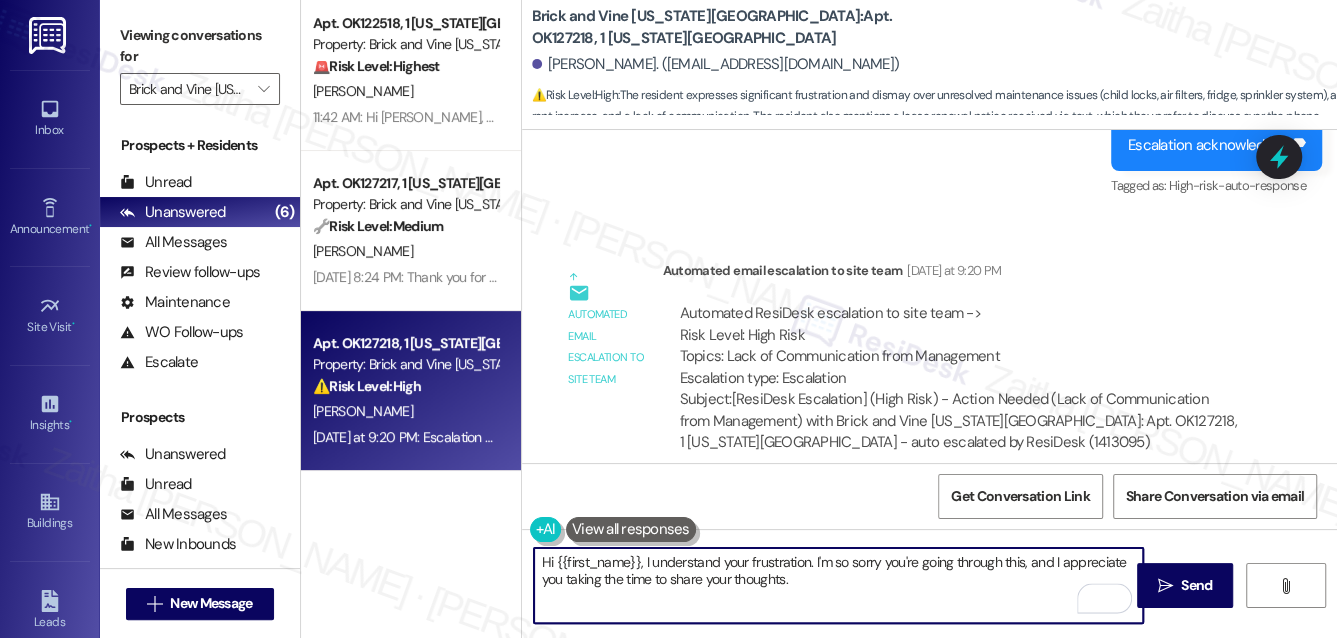 paste on "We're looking into this, and we'll be in touch when we have an update. Let me know if you need anything else in the meantime." 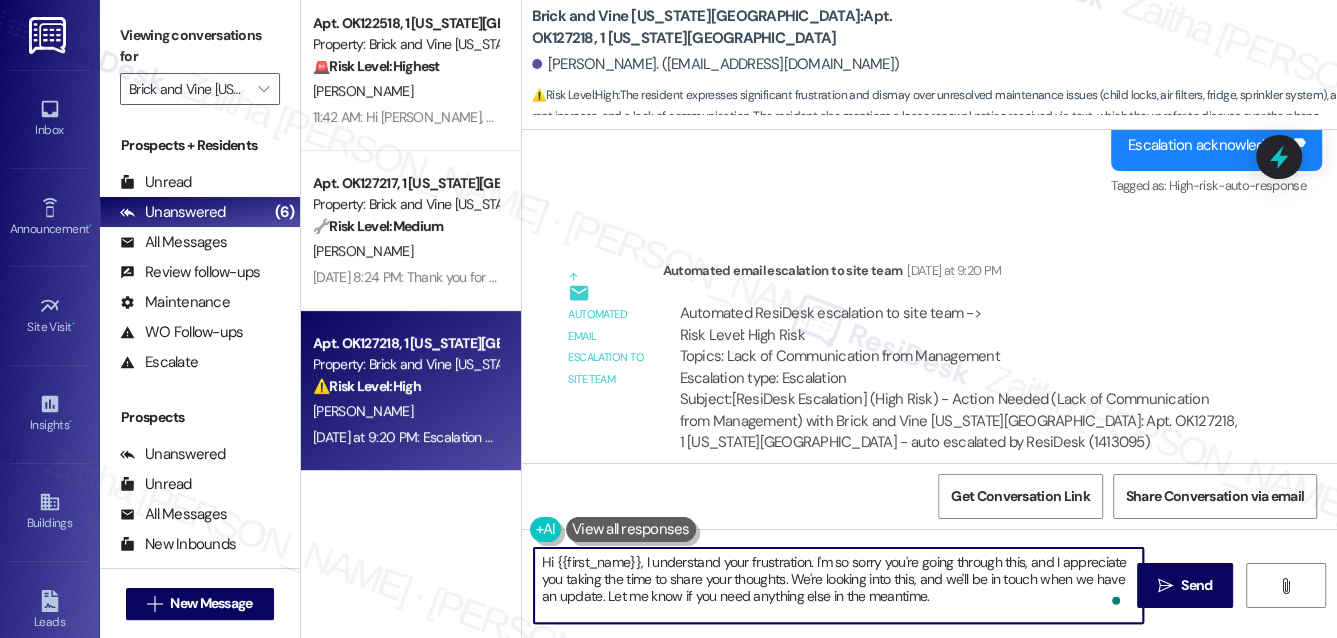 scroll, scrollTop: 5, scrollLeft: 0, axis: vertical 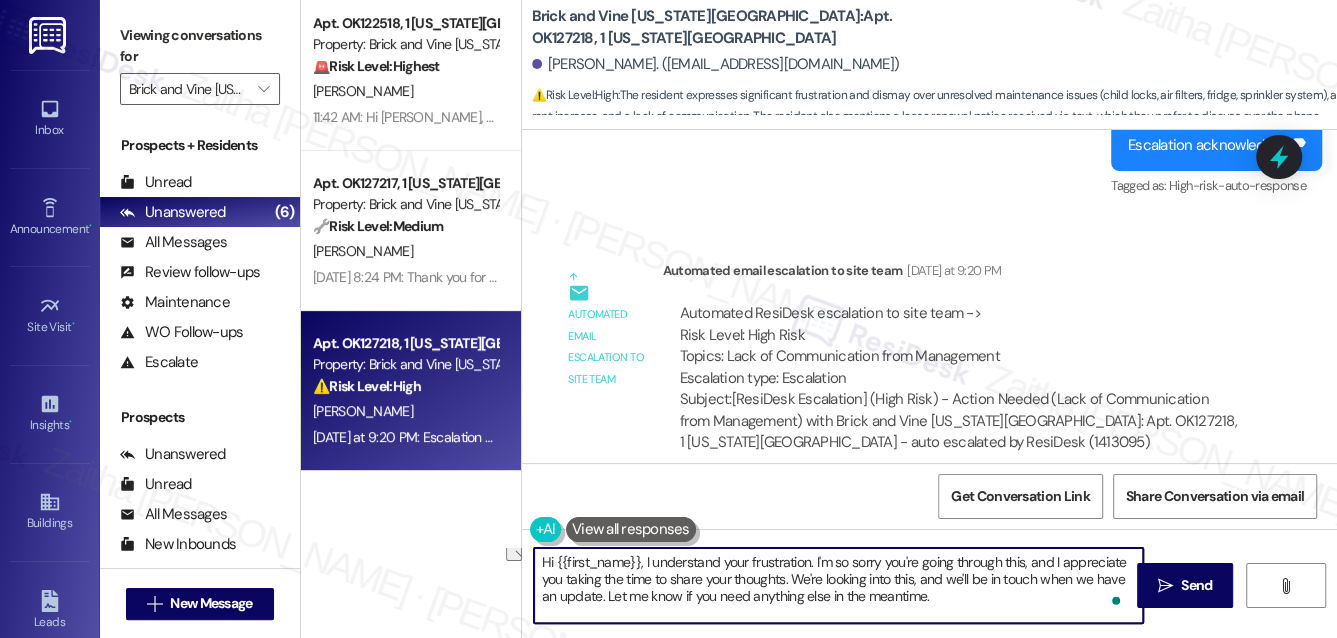 drag, startPoint x: 607, startPoint y: 593, endPoint x: 861, endPoint y: 604, distance: 254.23808 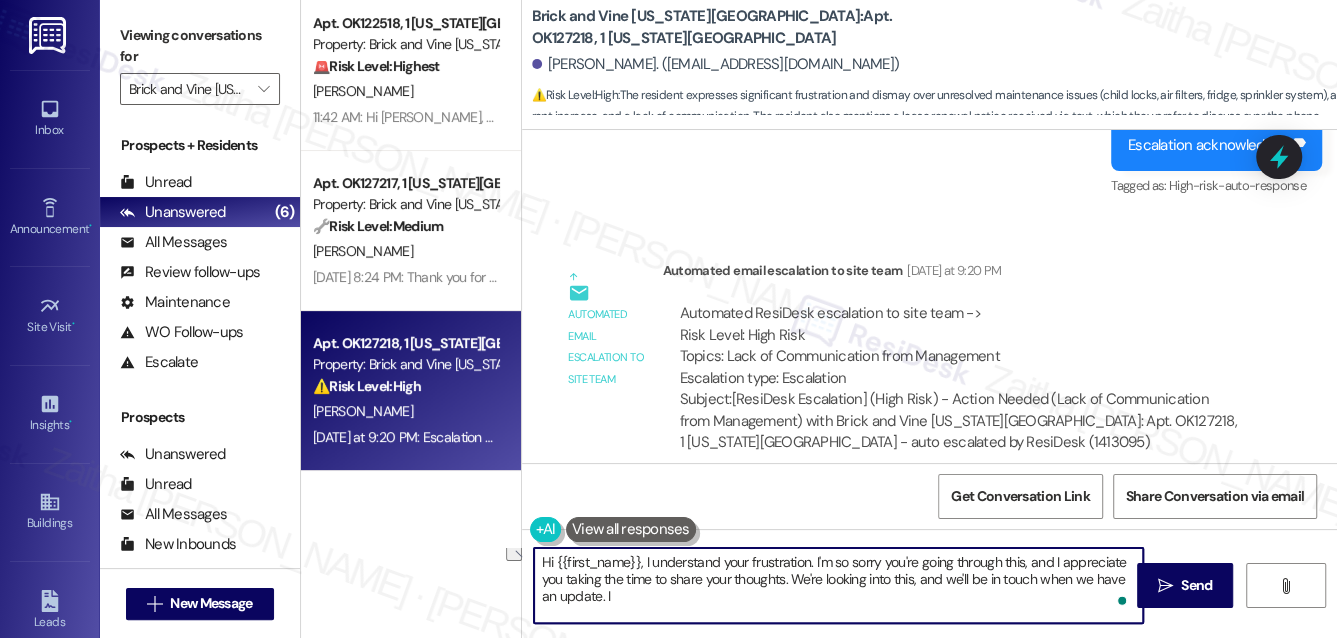 scroll, scrollTop: 0, scrollLeft: 0, axis: both 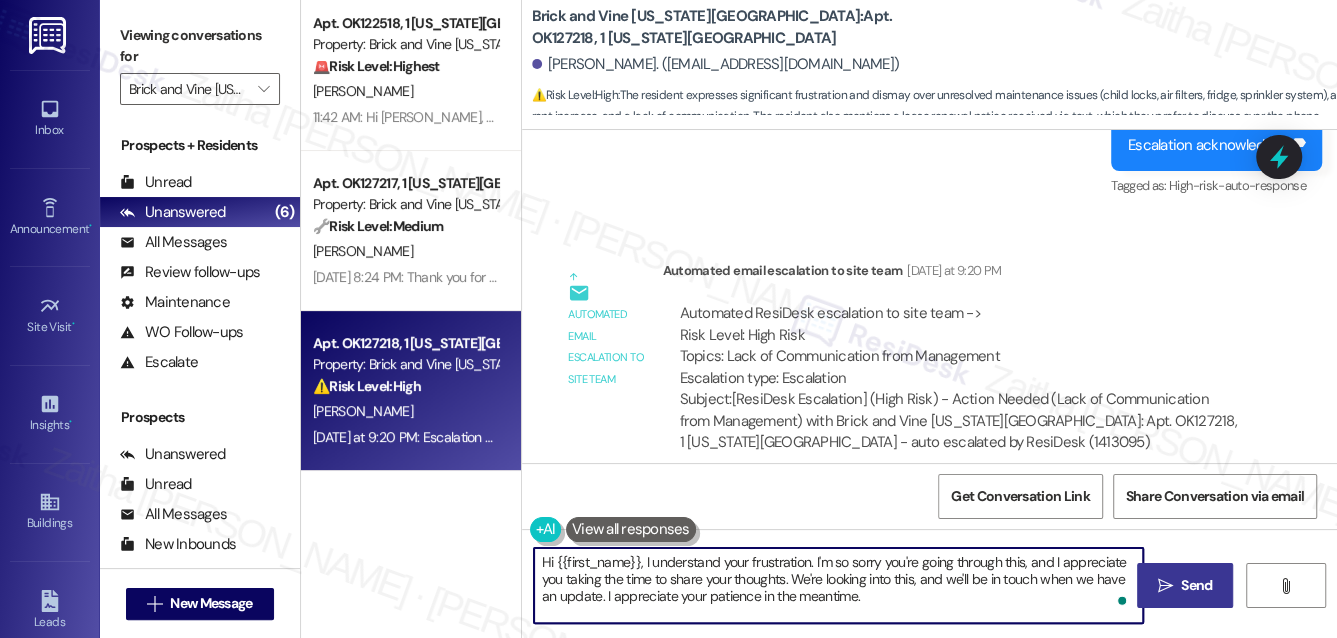 type on "Hi {{first_name}}, I understand your frustration. I'm so sorry you're going through this, and I appreciate you taking the time to share your thoughts. We're looking into this, and we'll be in touch when we have an update. I appreciate your patience in the meantime." 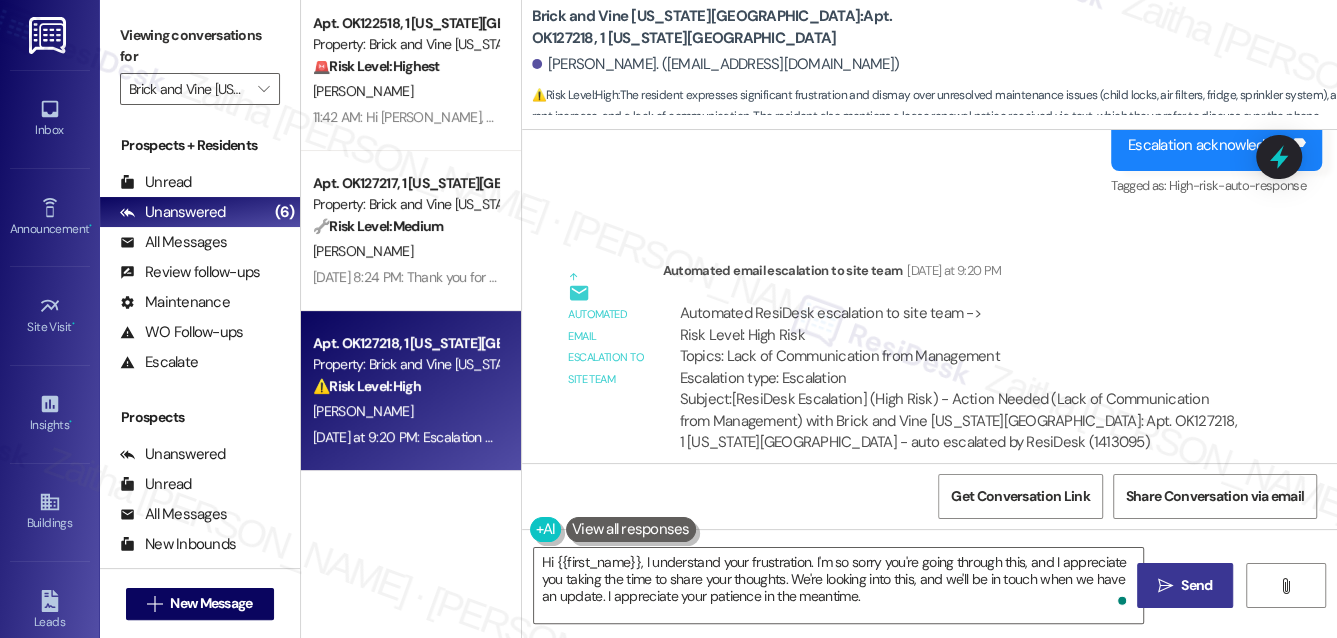 click on " Send" at bounding box center (1185, 585) 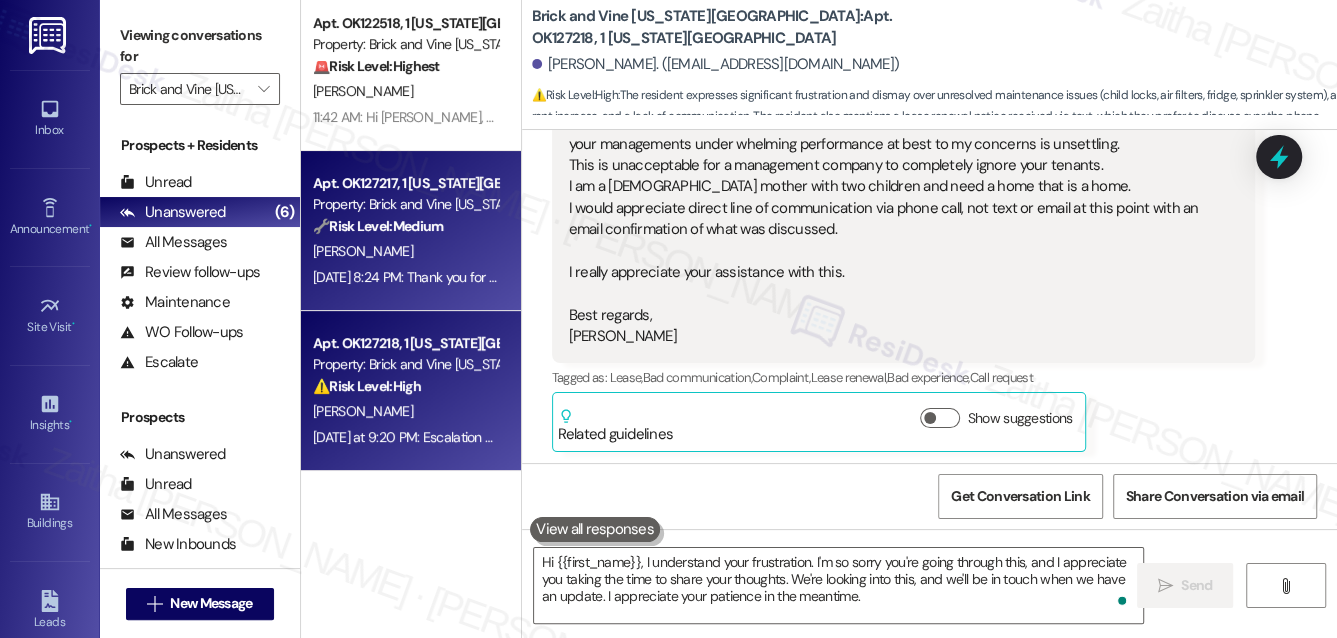 scroll, scrollTop: 3042, scrollLeft: 0, axis: vertical 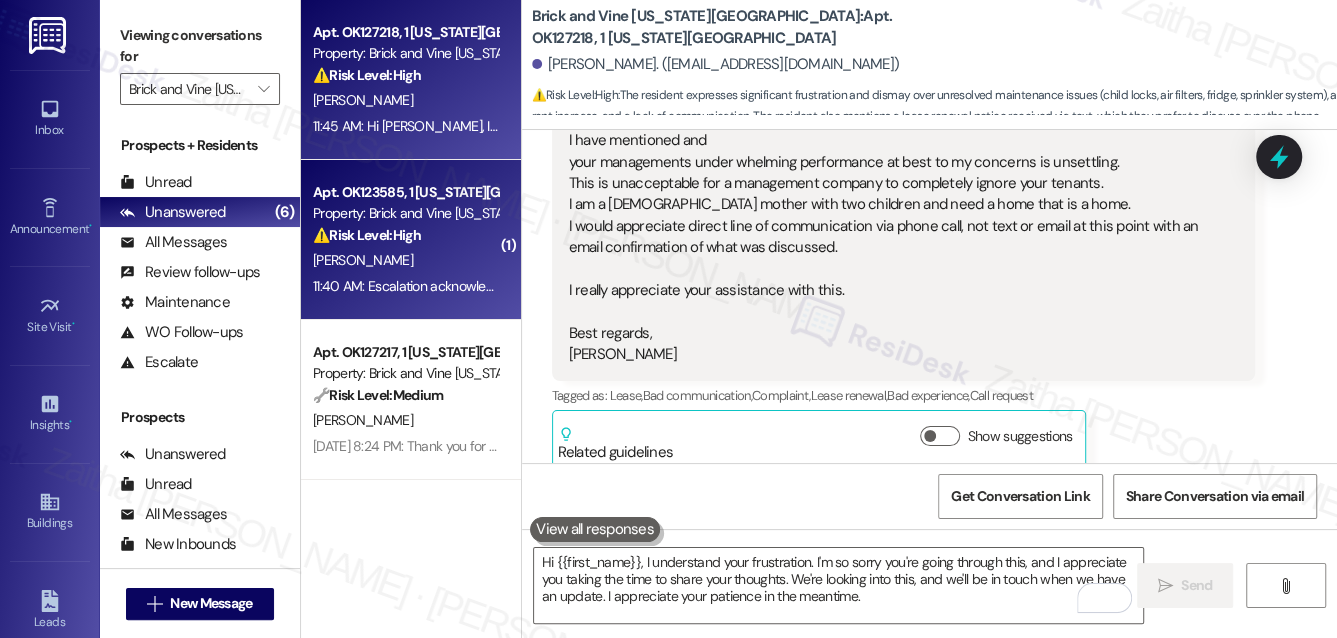 click on "[PERSON_NAME]" at bounding box center (405, 260) 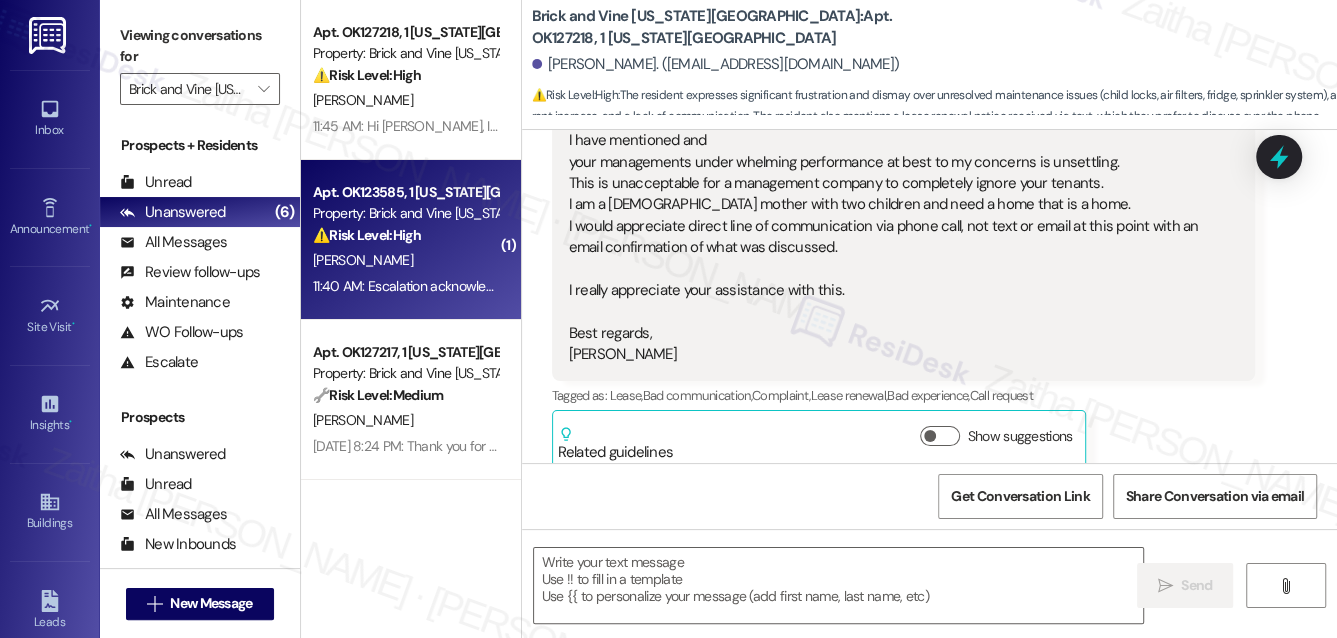type on "Fetching suggested responses. Please feel free to read through the conversation in the meantime." 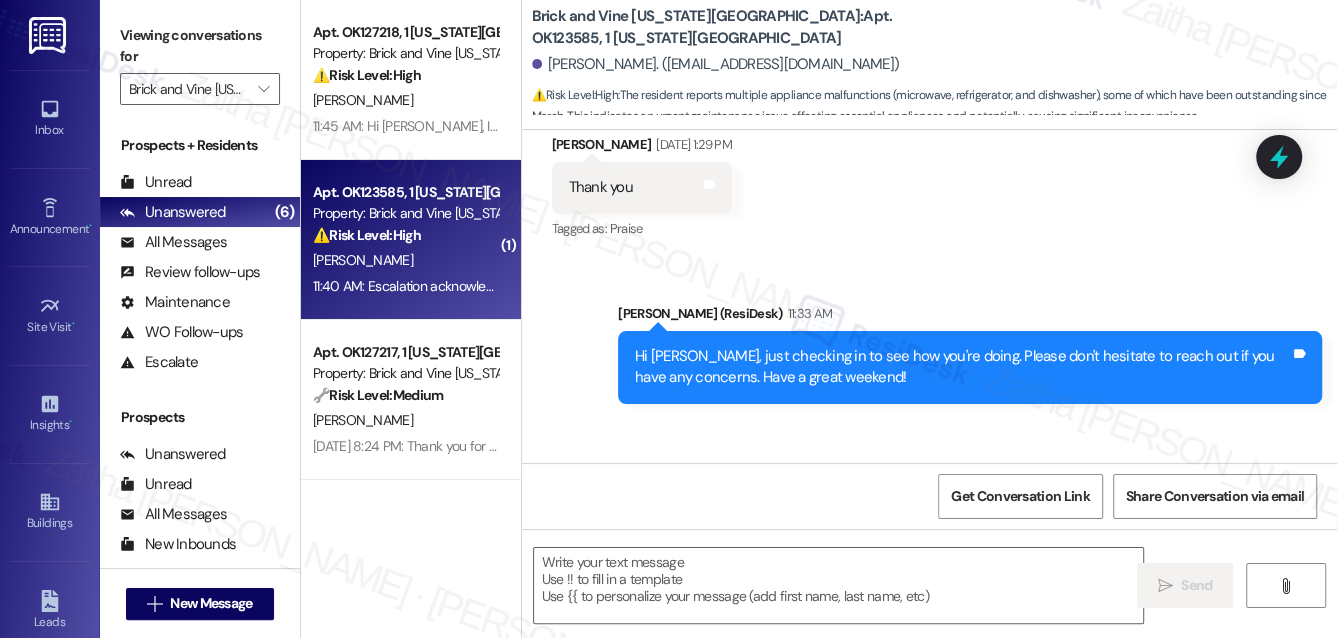 scroll, scrollTop: 2098, scrollLeft: 0, axis: vertical 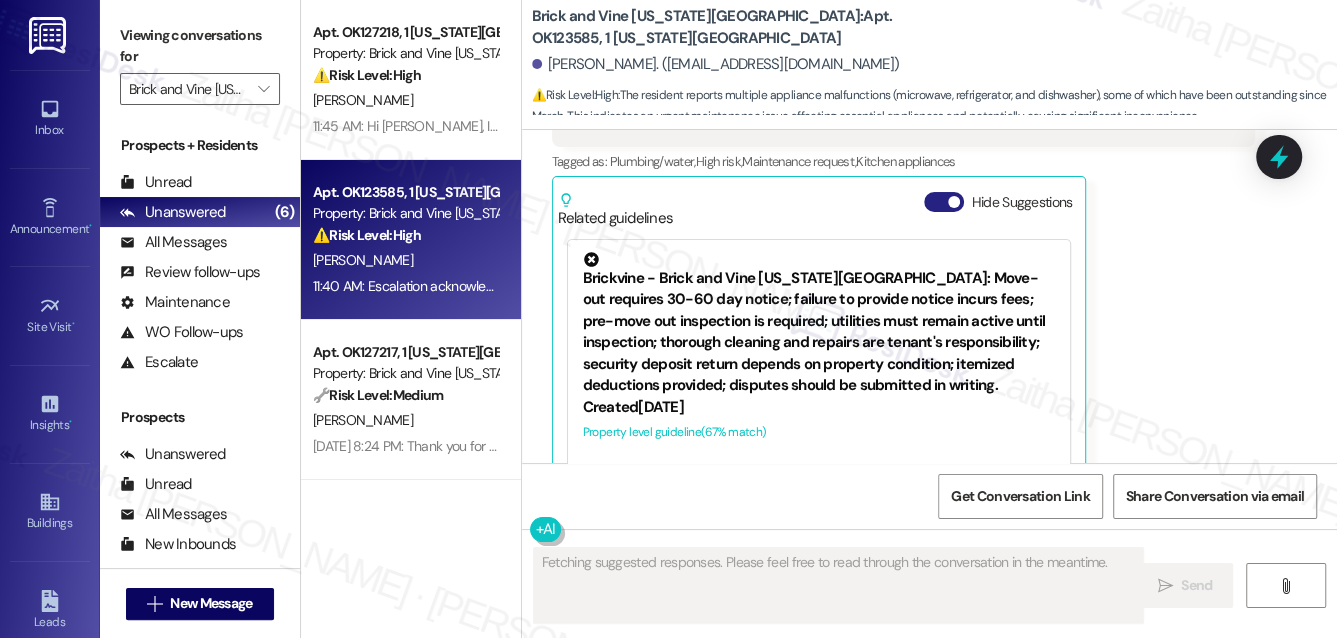 click on "Hide Suggestions" at bounding box center [944, 202] 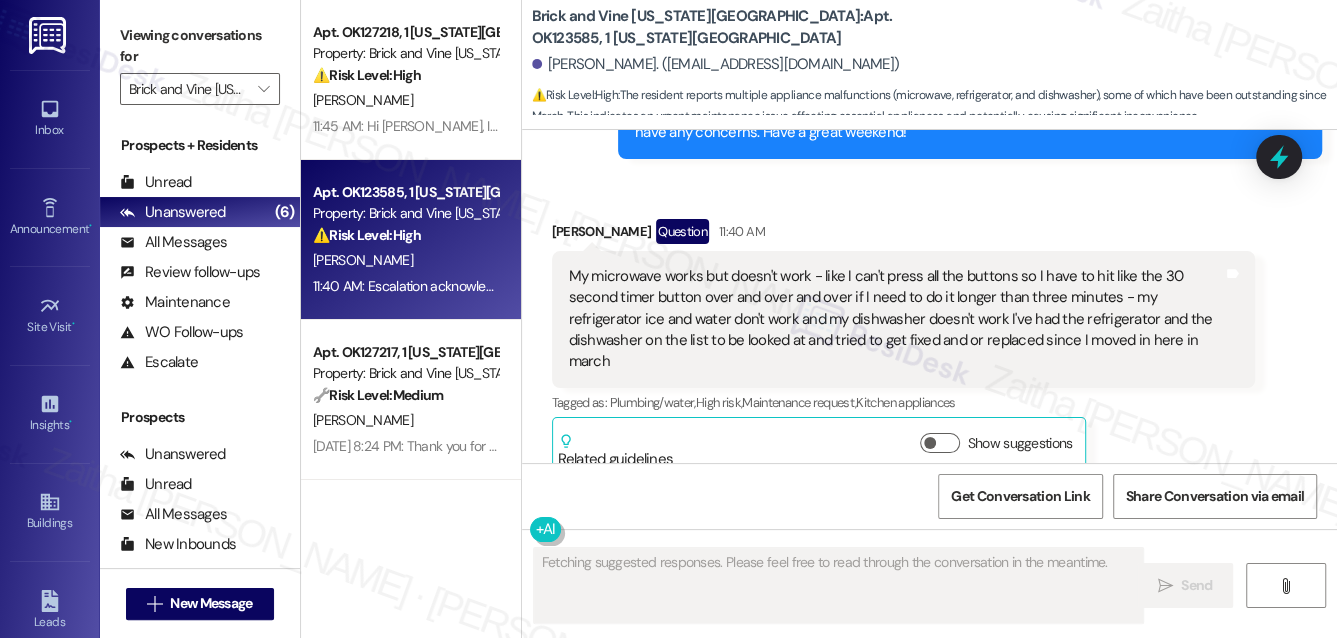 scroll, scrollTop: 1825, scrollLeft: 0, axis: vertical 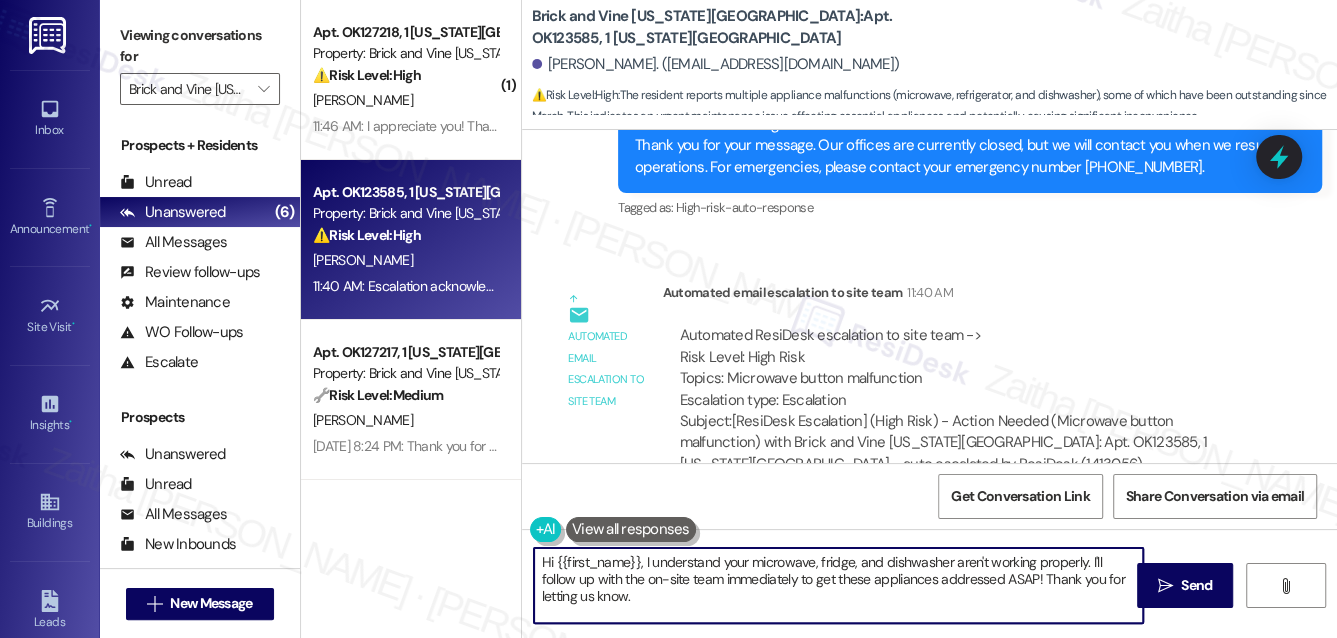 click on "Hi {{first_name}}, I understand your microwave, fridge, and dishwasher aren't working properly. I'll follow up with the on-site team immediately to get these appliances addressed ASAP! Thank you for letting us know." at bounding box center (839, 585) 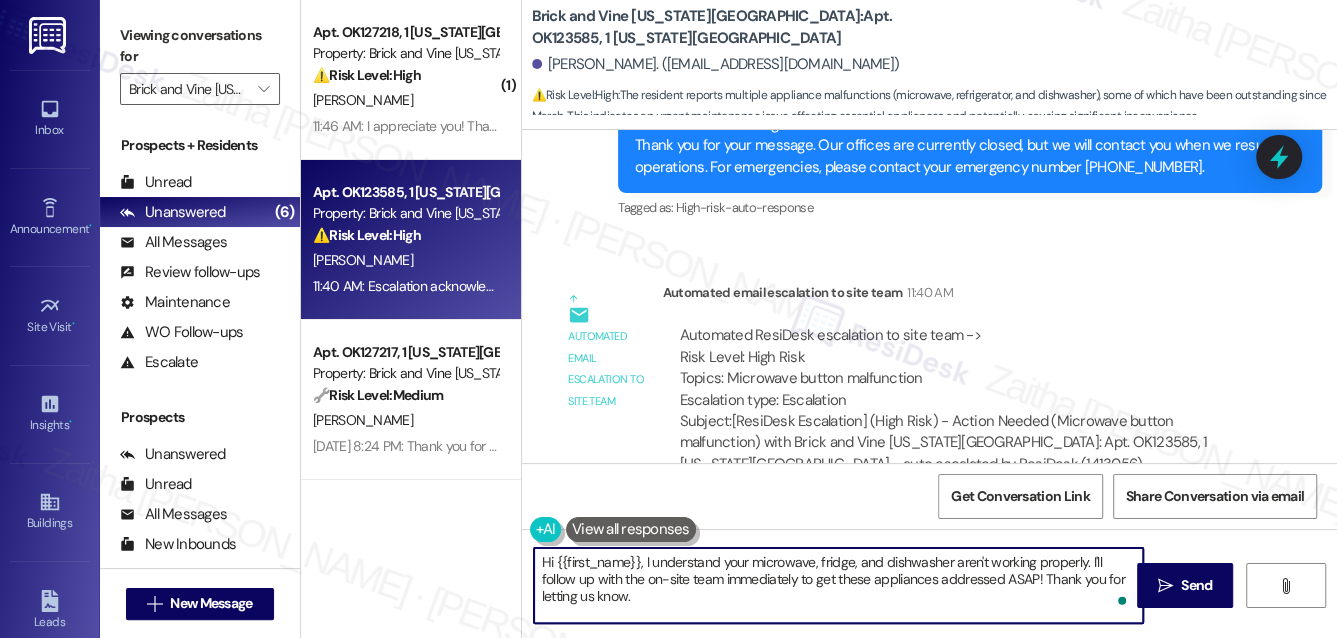 click on "Hi {{first_name}}, I understand your microwave, fridge, and dishwasher aren't working properly. I'll follow up with the on-site team immediately to get these appliances addressed ASAP! Thank you for letting us know." at bounding box center [839, 585] 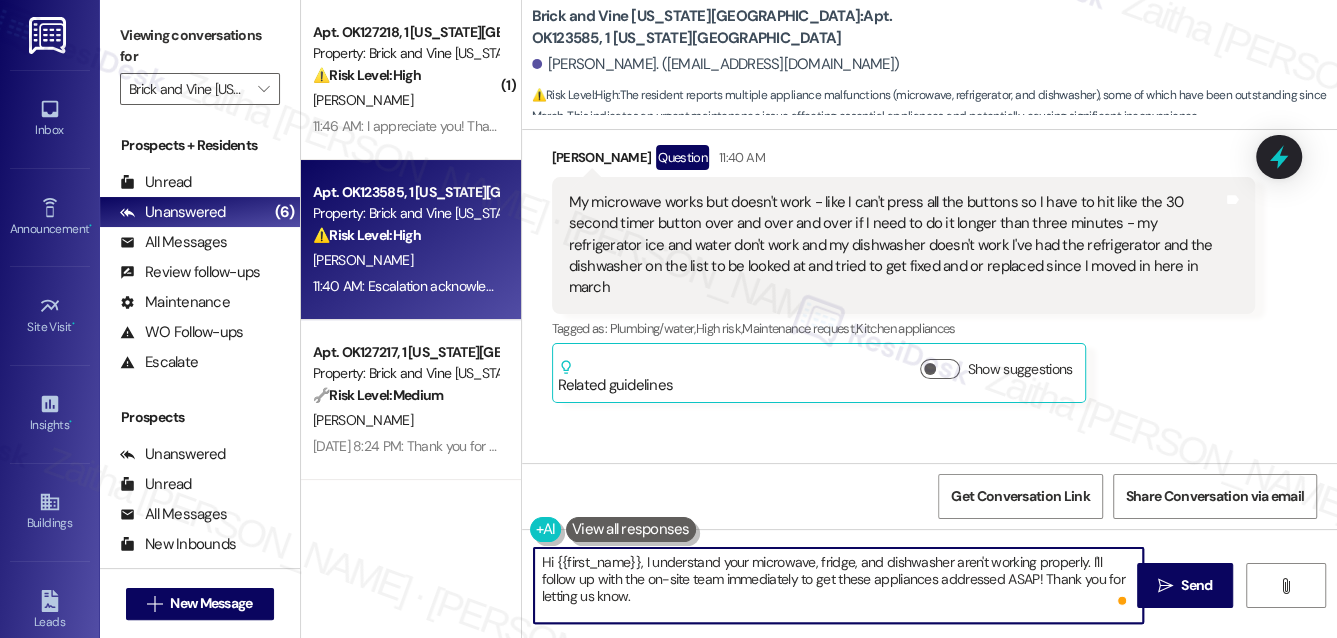 scroll, scrollTop: 1960, scrollLeft: 0, axis: vertical 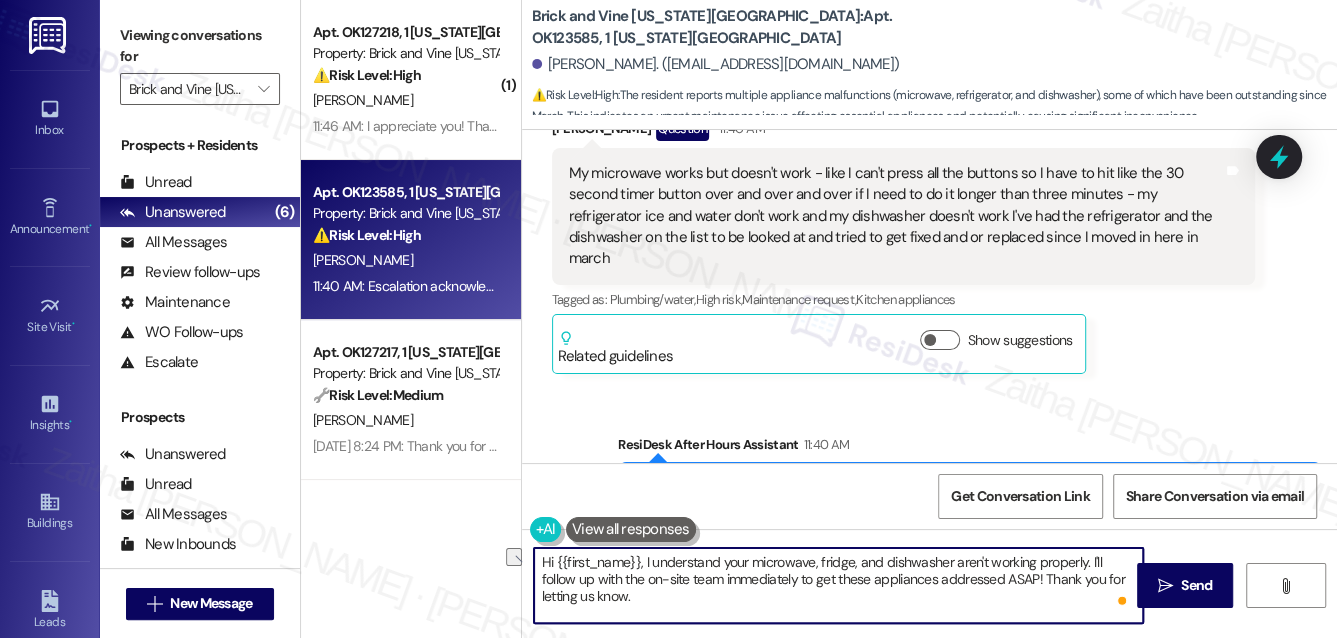 drag, startPoint x: 642, startPoint y: 561, endPoint x: 543, endPoint y: 567, distance: 99.18165 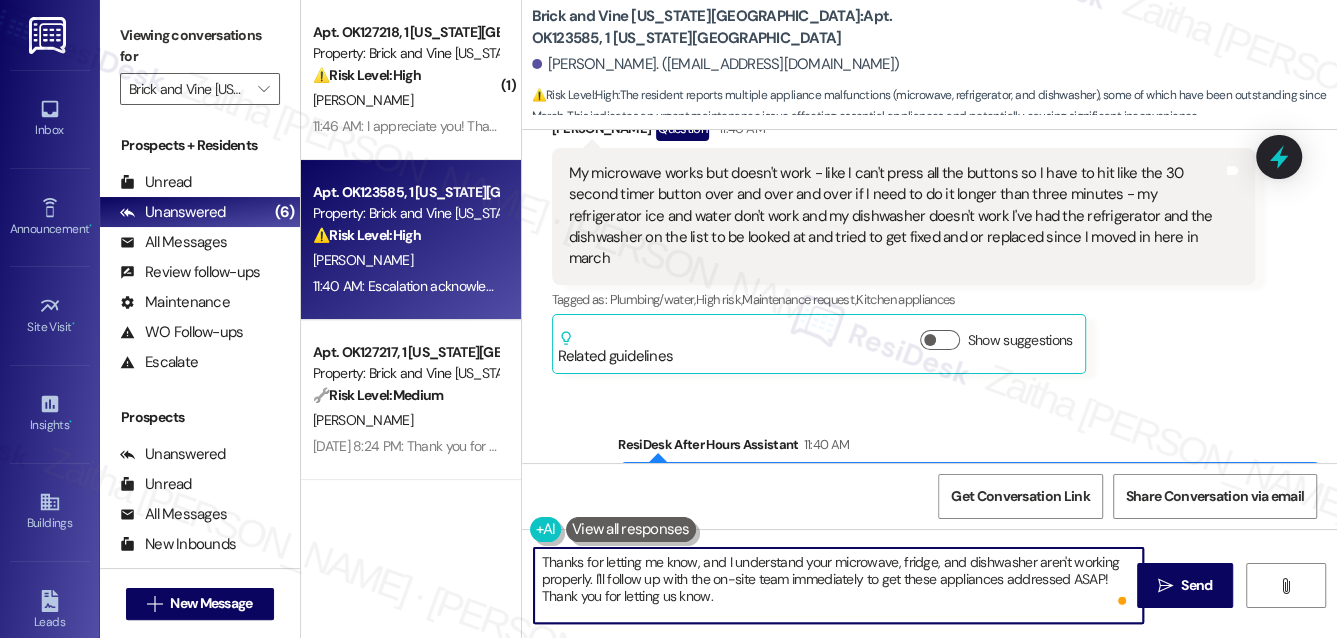 click on "Thanks for letting me know, and I understand your microwave, fridge, and dishwasher aren't working properly. I'll follow up with the on-site team immediately to get these appliances addressed ASAP! Thank you for letting us know." at bounding box center (839, 585) 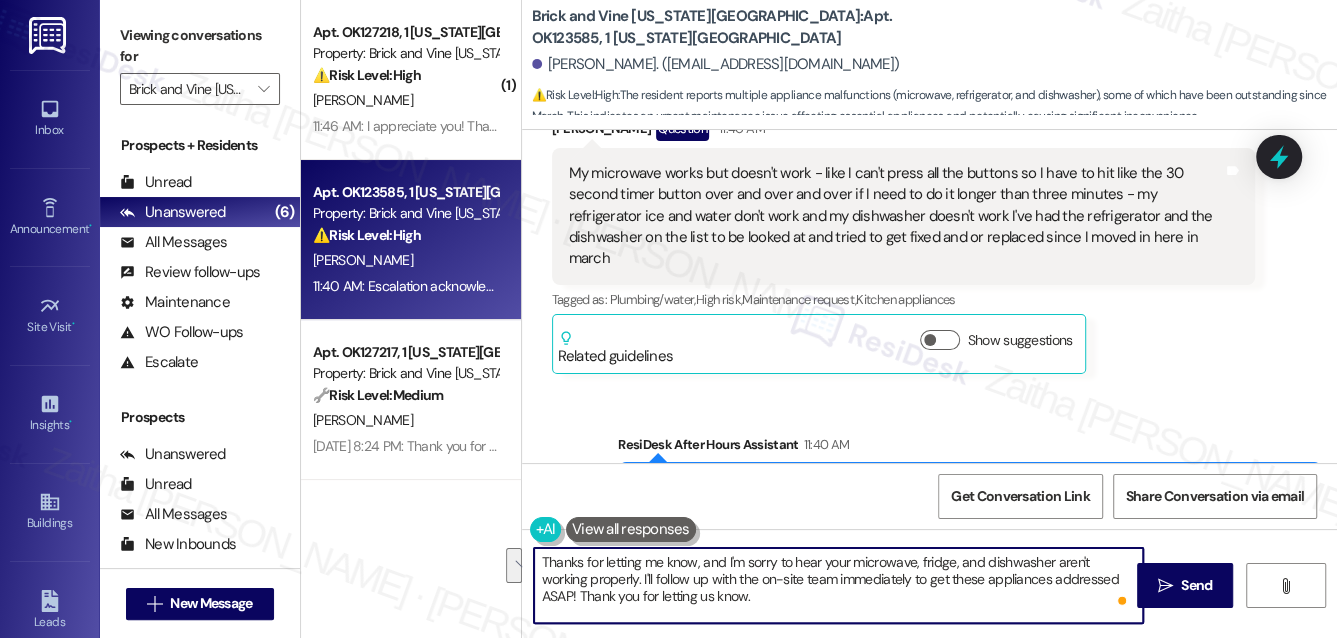 drag, startPoint x: 592, startPoint y: 578, endPoint x: 717, endPoint y: 596, distance: 126.28935 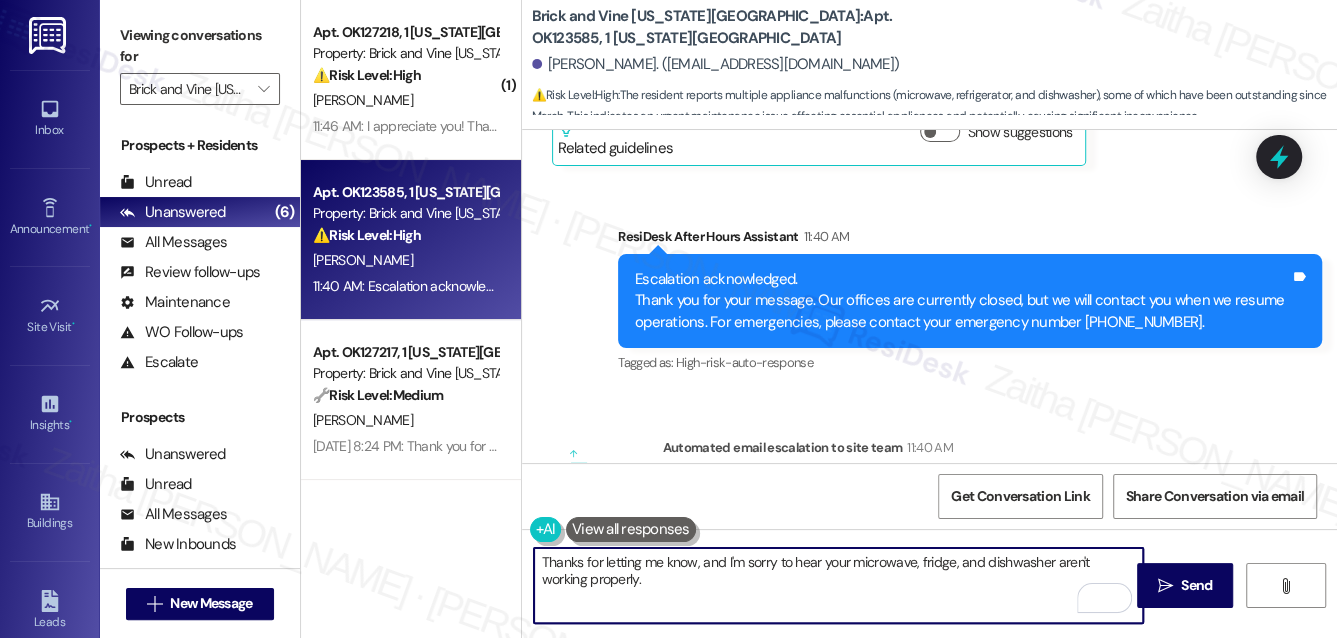 scroll, scrollTop: 2323, scrollLeft: 0, axis: vertical 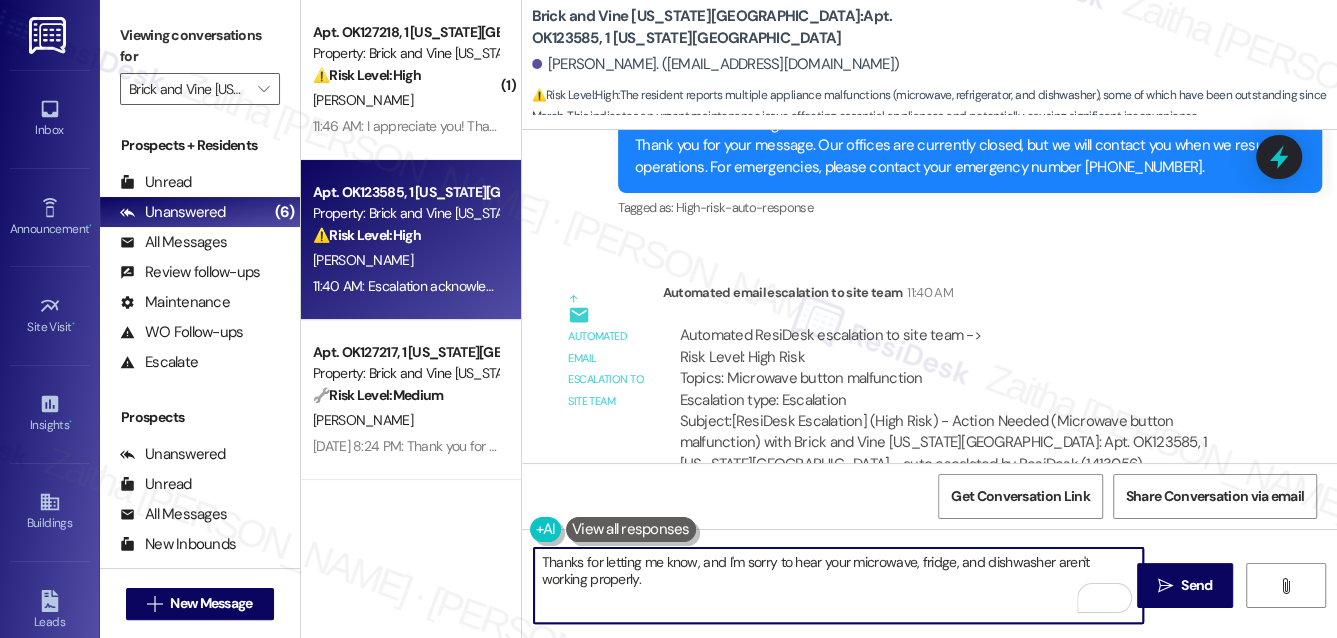 paste on "Please know that work orders are handled by [PERSON_NAME]. Kindly call or text Latchel directly at [PHONE_NUMBER] to submit a new work order. You may also add photos to help expedite the request. Please let me know if you need anything else." 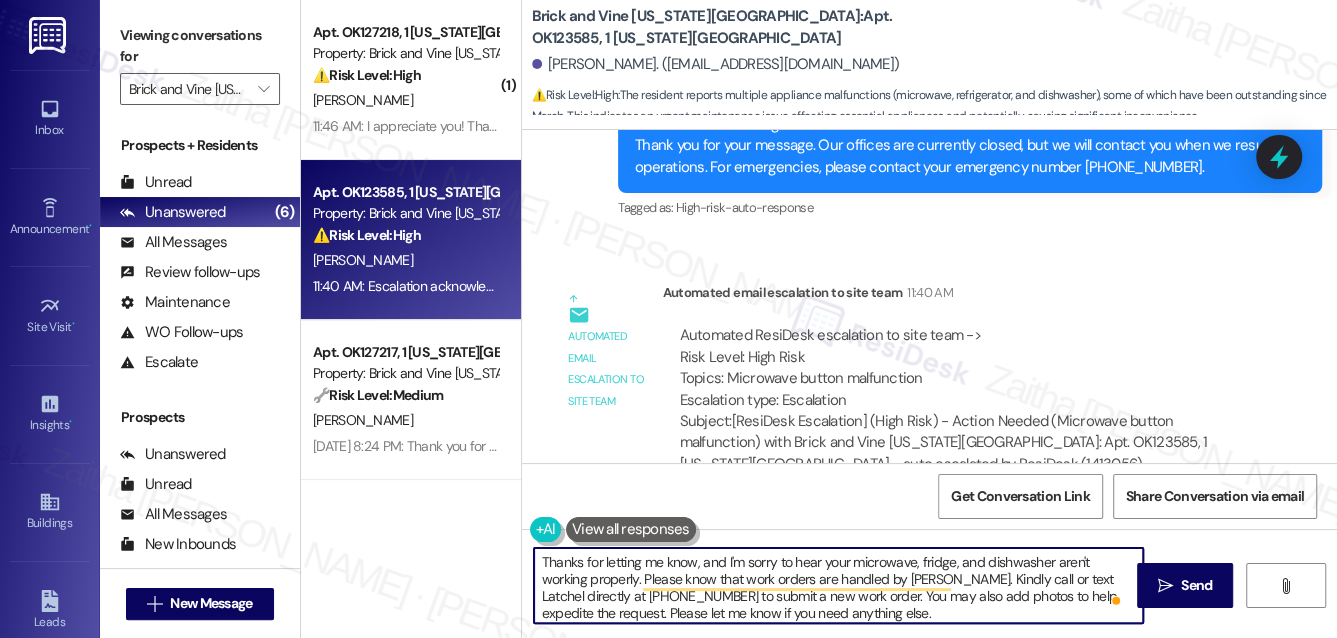 scroll, scrollTop: 5, scrollLeft: 0, axis: vertical 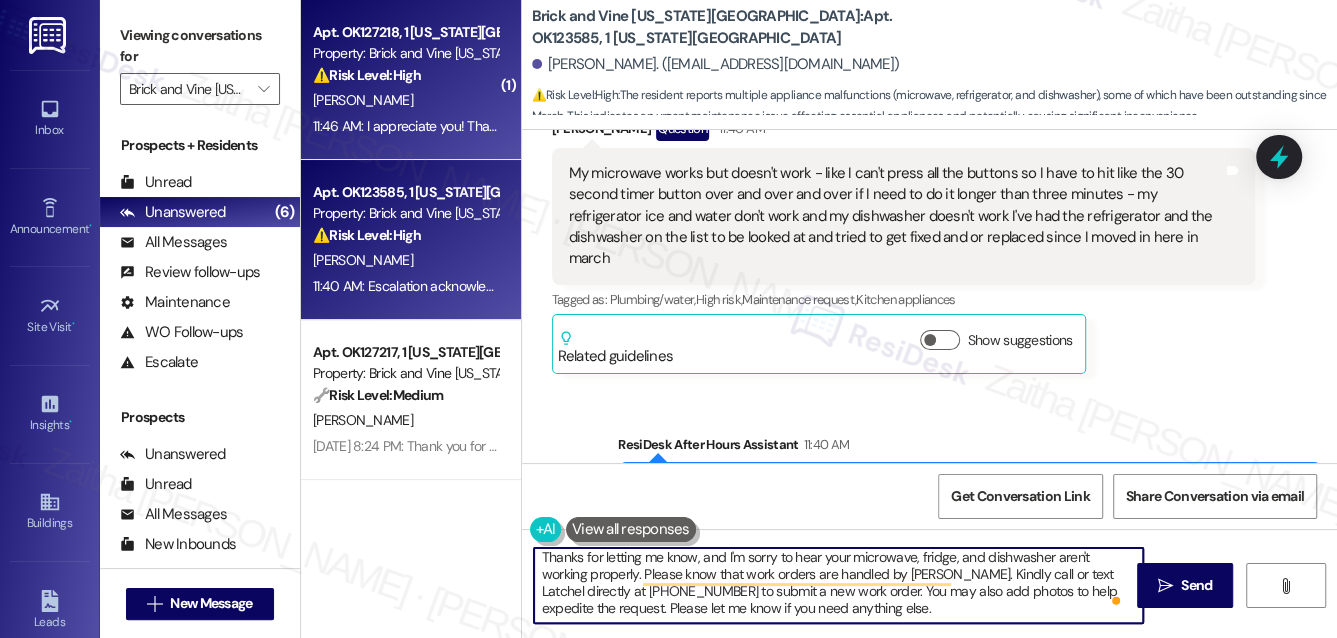 type on "Thanks for letting me know, and I'm sorry to hear your microwave, fridge, and dishwasher aren't working properly. Please know that work orders are handled by [PERSON_NAME]. Kindly call or text Latchel directly at [PHONE_NUMBER] to submit a new work order. You may also add photos to help expedite the request. Please let me know if you need anything else." 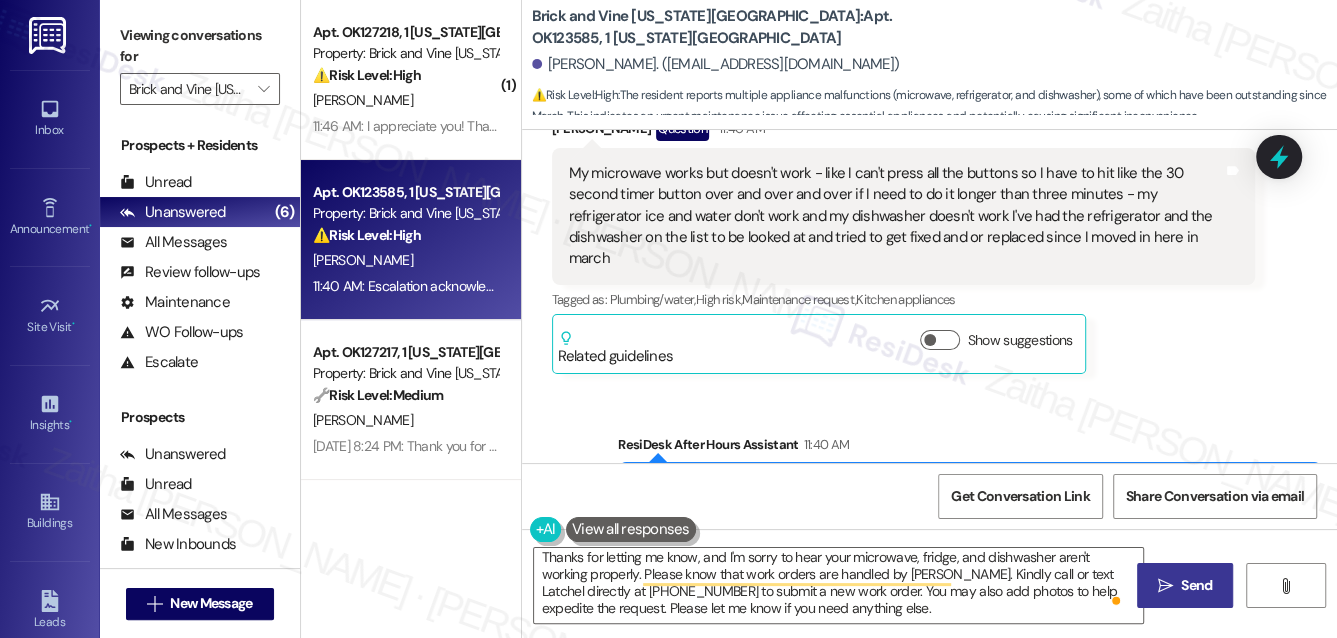 click on "Send" at bounding box center [1196, 585] 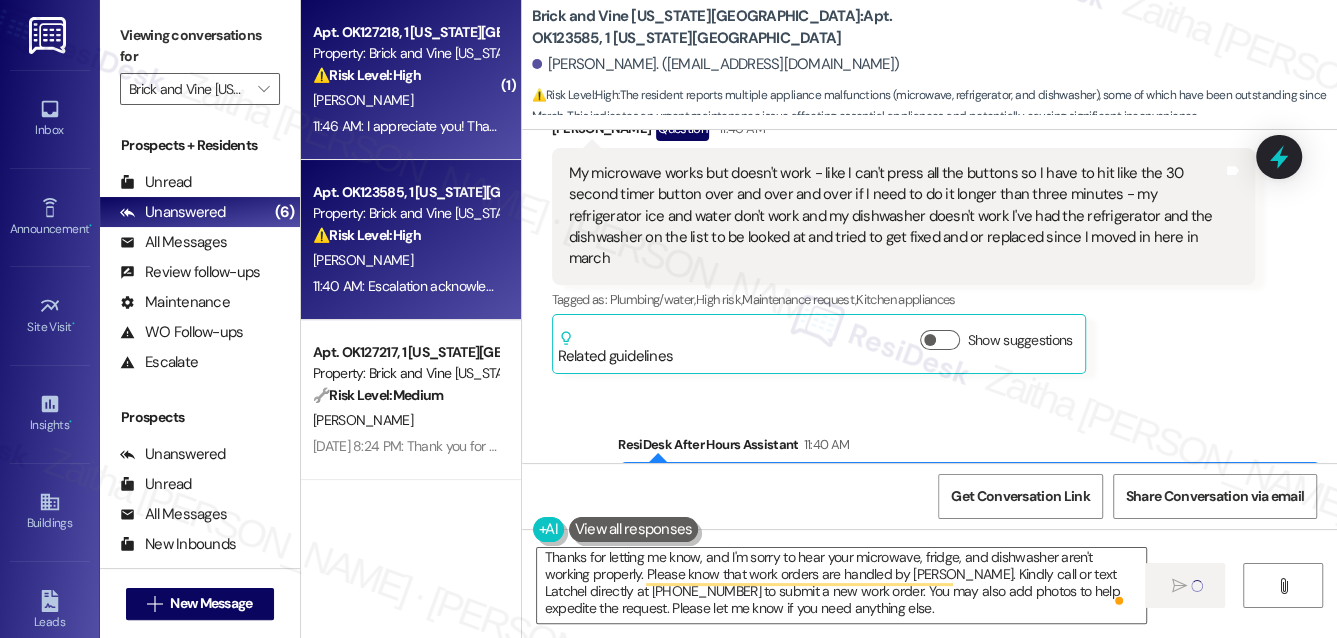 type 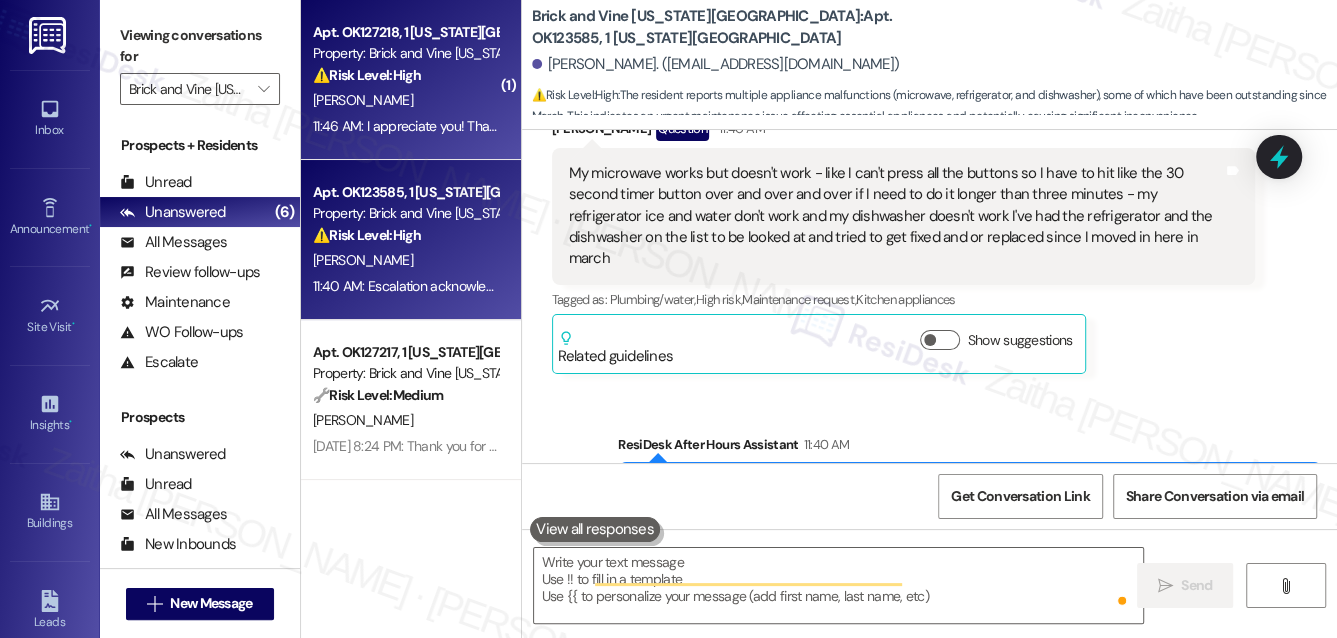 scroll, scrollTop: 0, scrollLeft: 0, axis: both 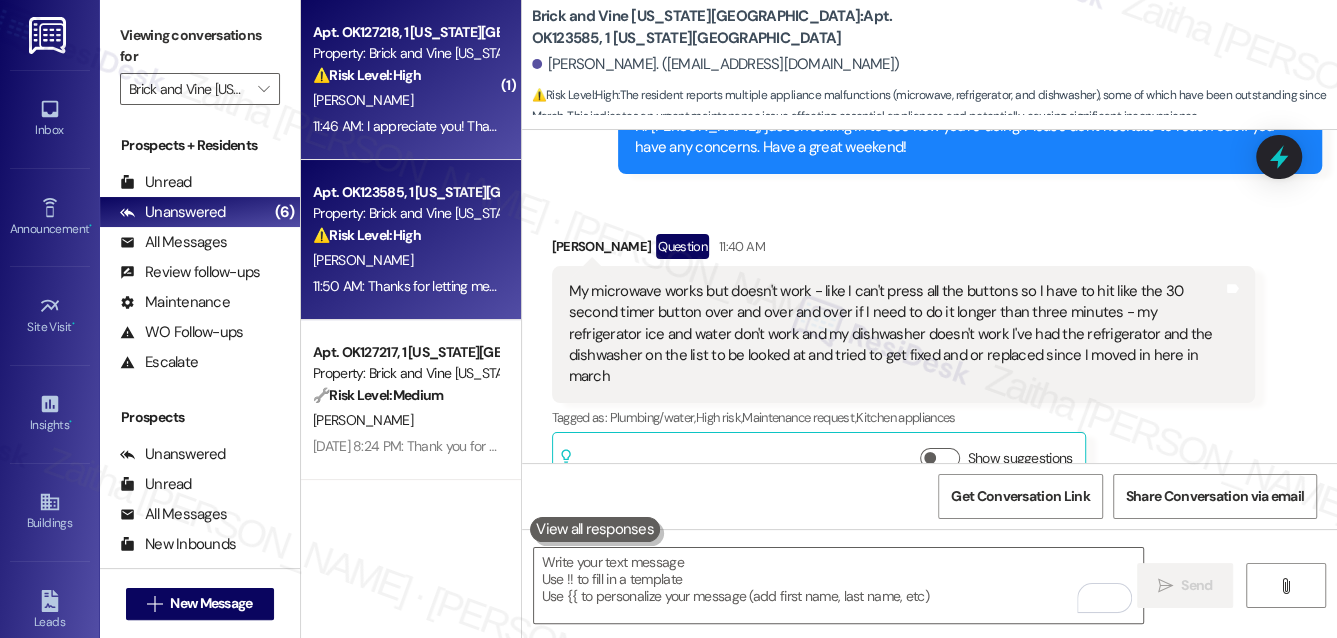 click on "[PERSON_NAME]" at bounding box center [405, 100] 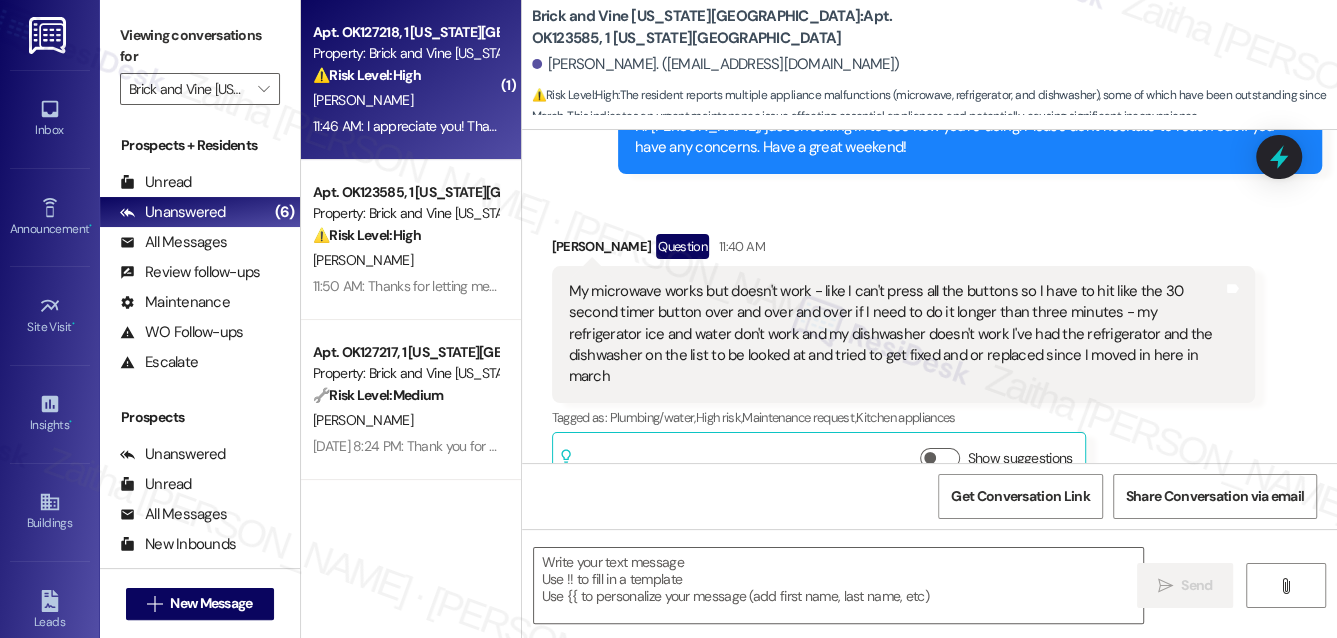 type on "Fetching suggested responses. Please feel free to read through the conversation in the meantime." 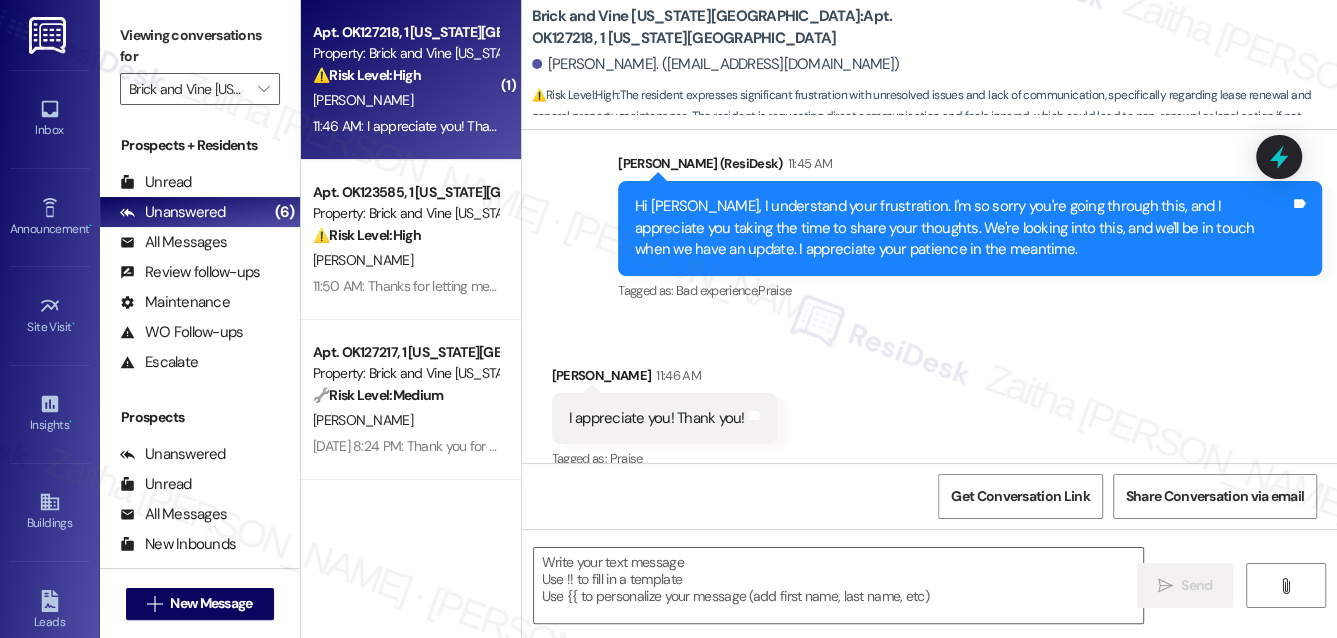 scroll, scrollTop: 3859, scrollLeft: 0, axis: vertical 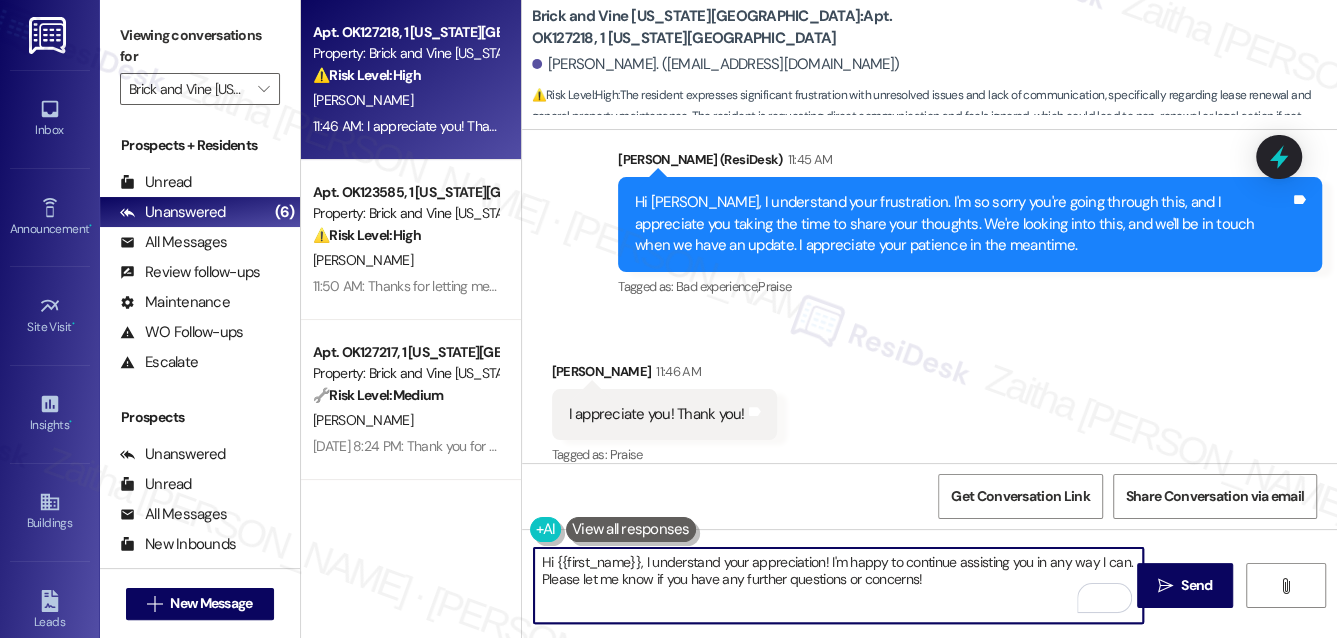 drag, startPoint x: 541, startPoint y: 561, endPoint x: 930, endPoint y: 607, distance: 391.71036 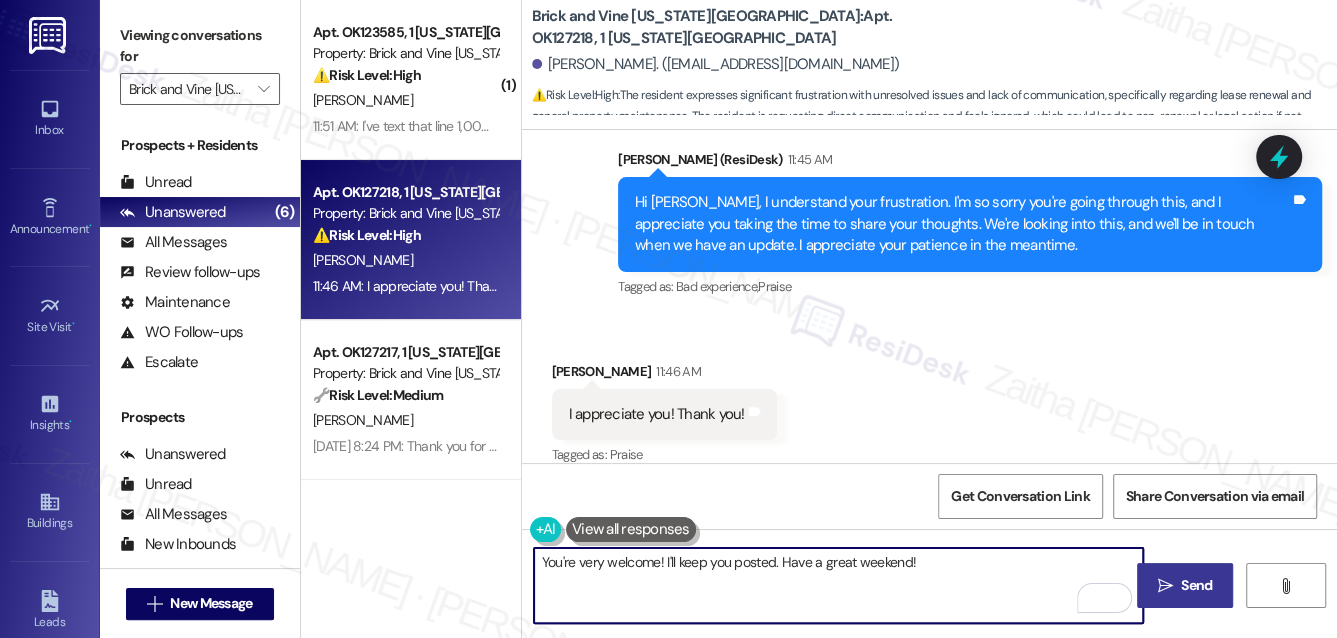 type on "You're very welcome! I'll keep you posted. Have a great weekend!" 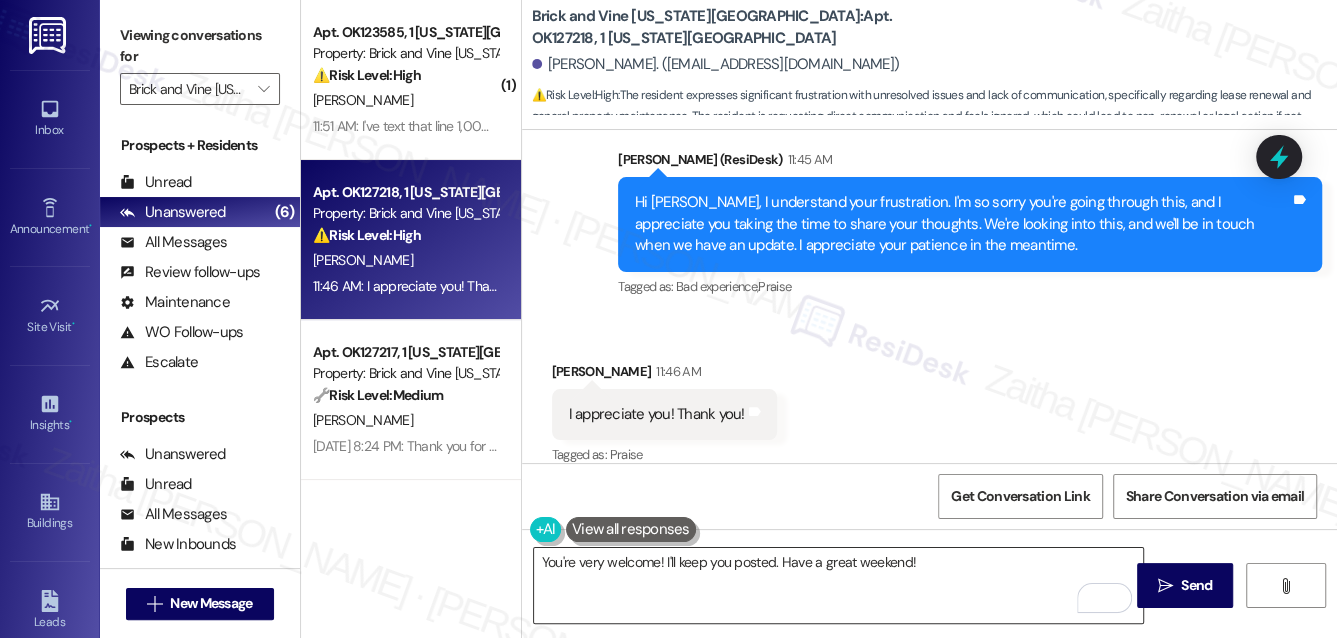 drag, startPoint x: 1190, startPoint y: 583, endPoint x: 1112, endPoint y: 549, distance: 85.08819 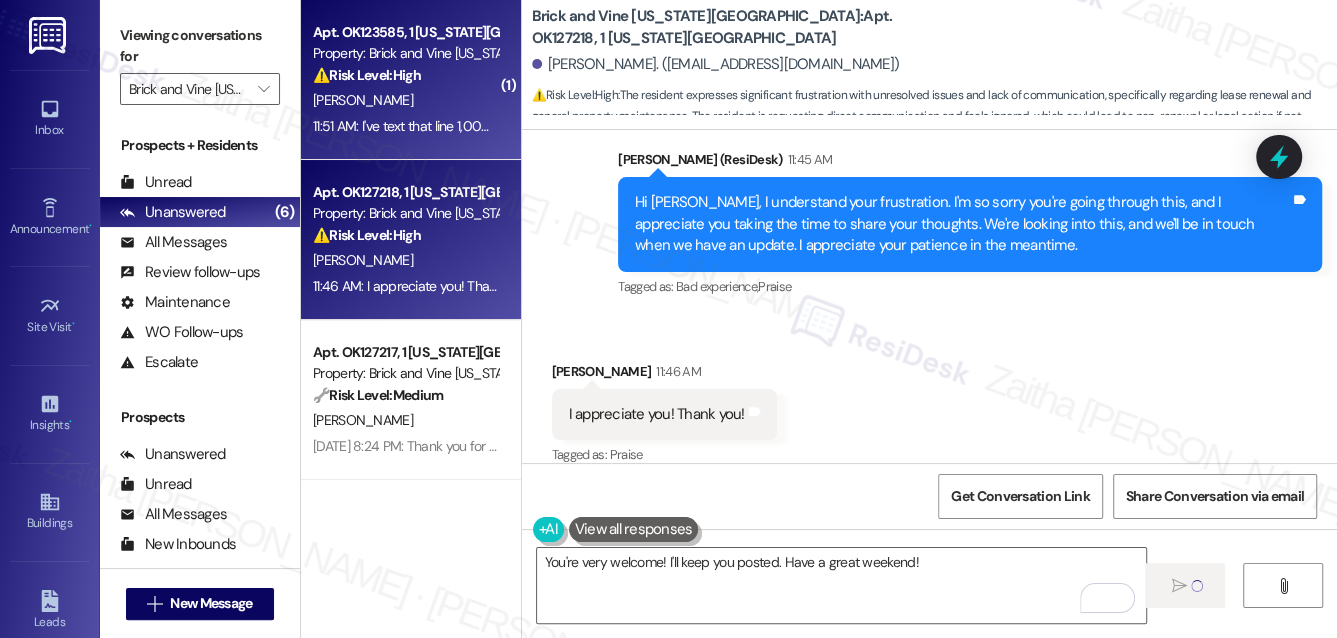 type 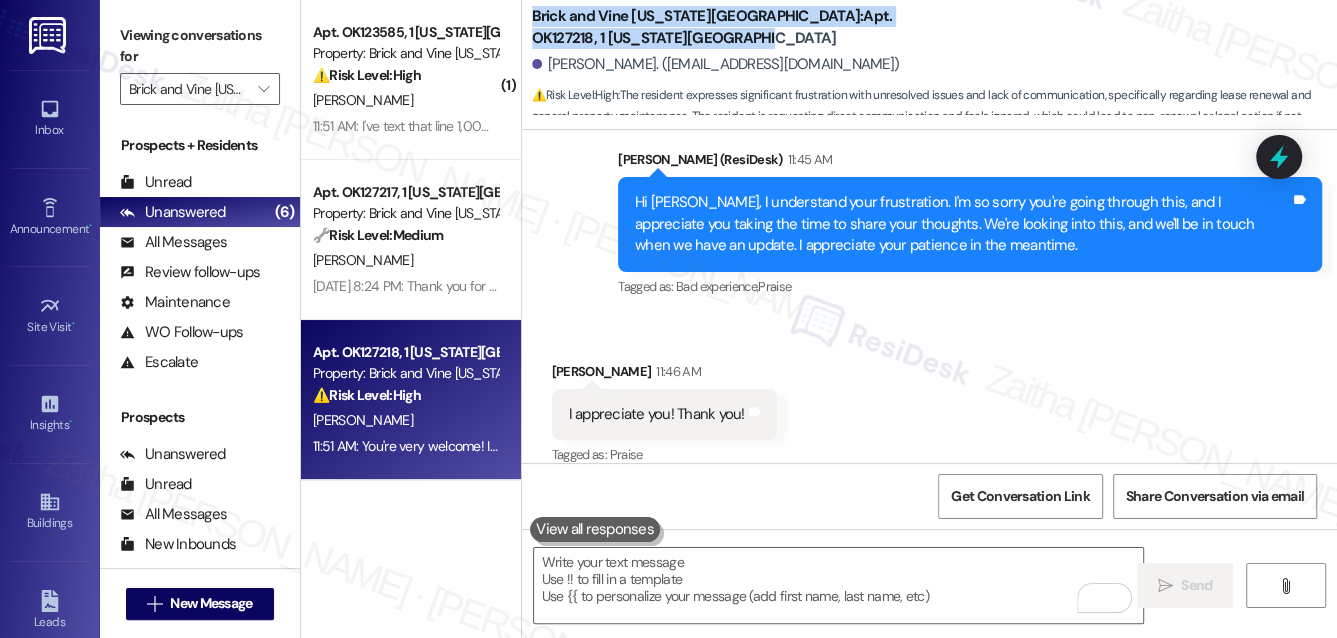 drag, startPoint x: 530, startPoint y: 17, endPoint x: 910, endPoint y: 31, distance: 380.2578 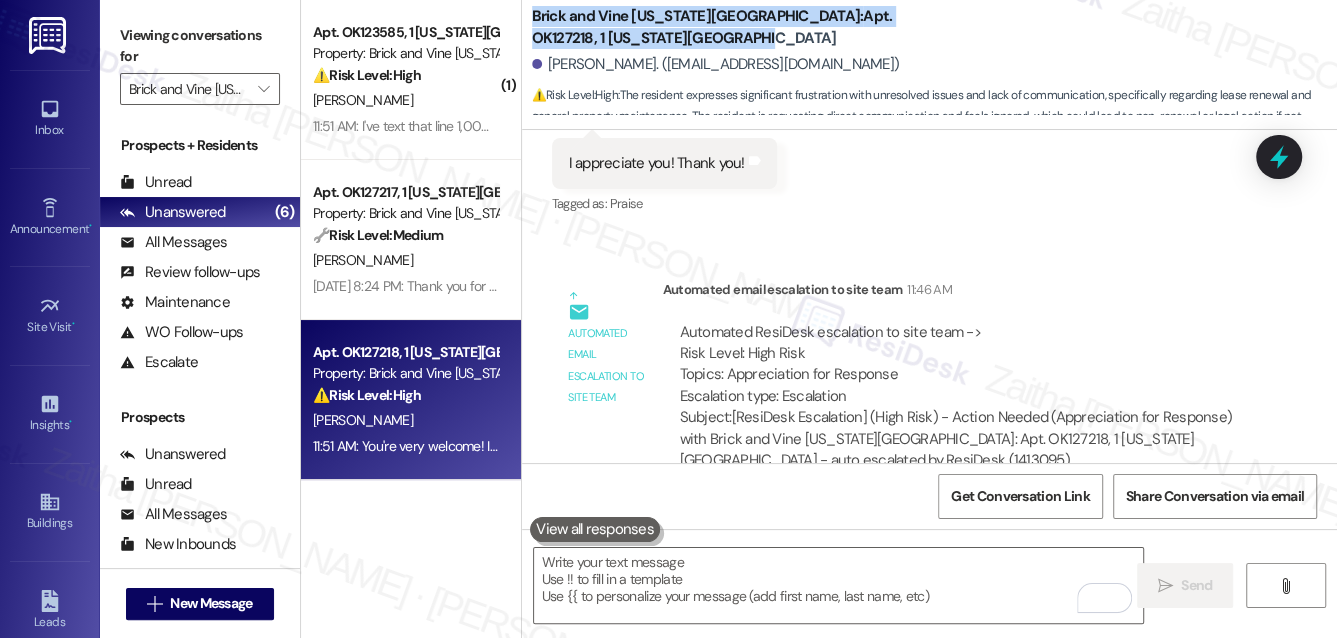 scroll, scrollTop: 4223, scrollLeft: 0, axis: vertical 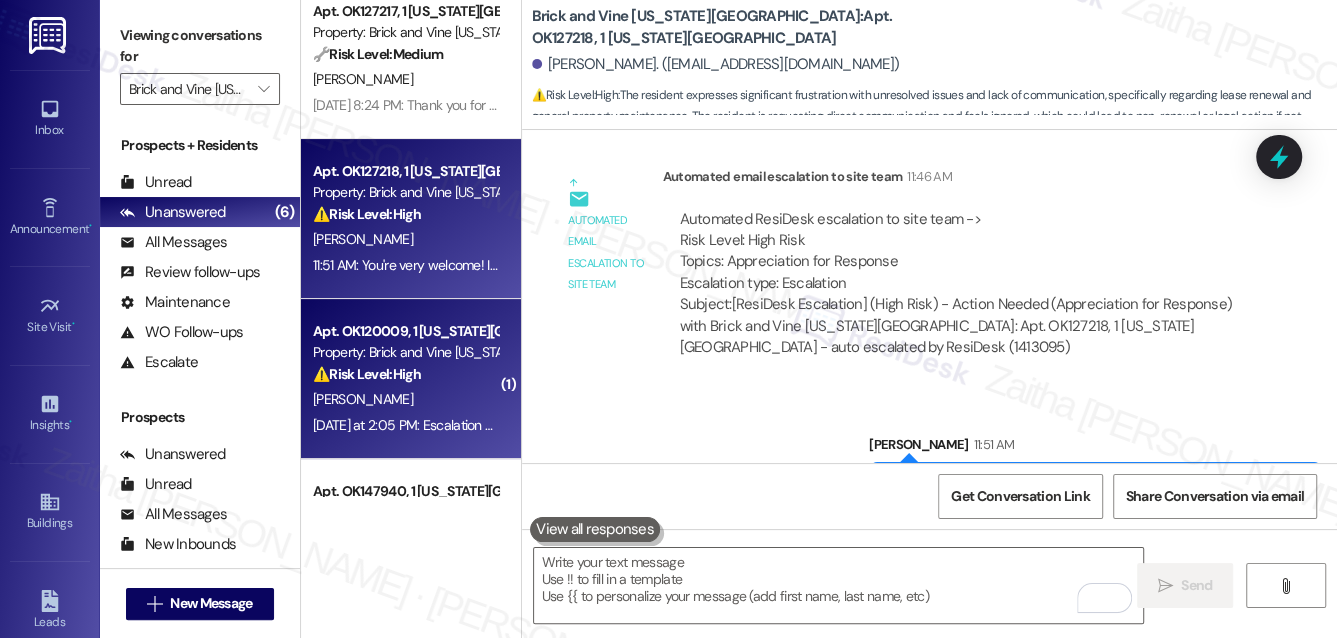 click on "[PERSON_NAME]" at bounding box center (405, 399) 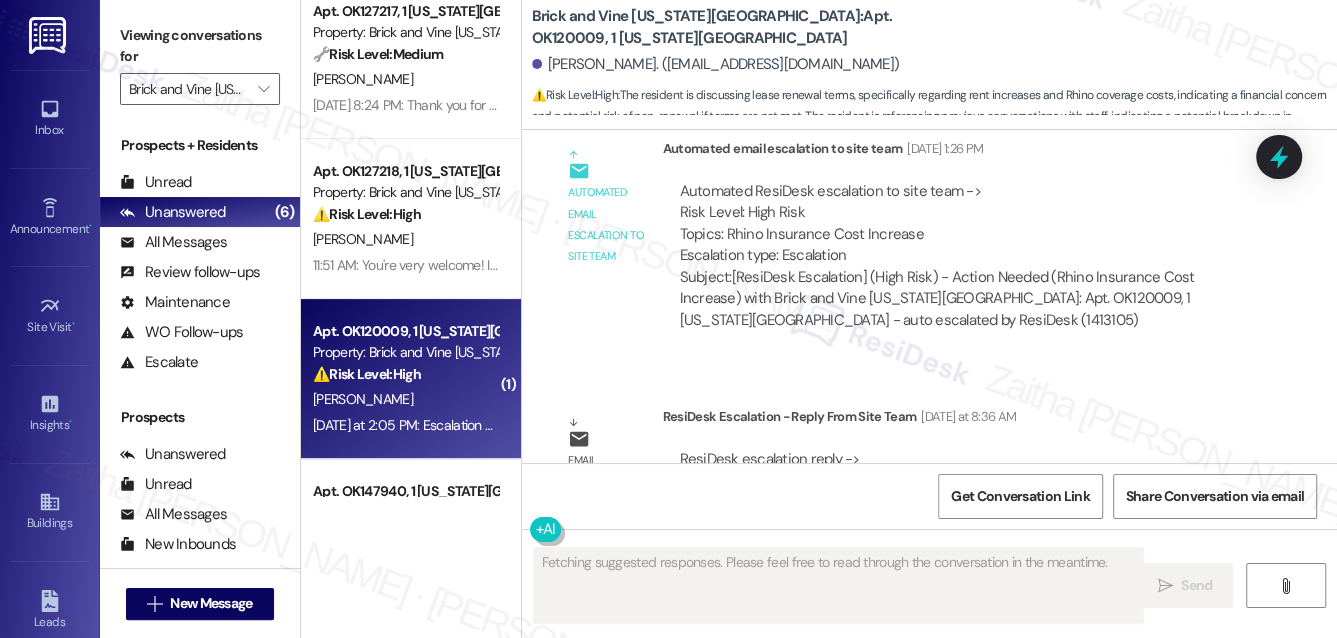 scroll, scrollTop: 3341, scrollLeft: 0, axis: vertical 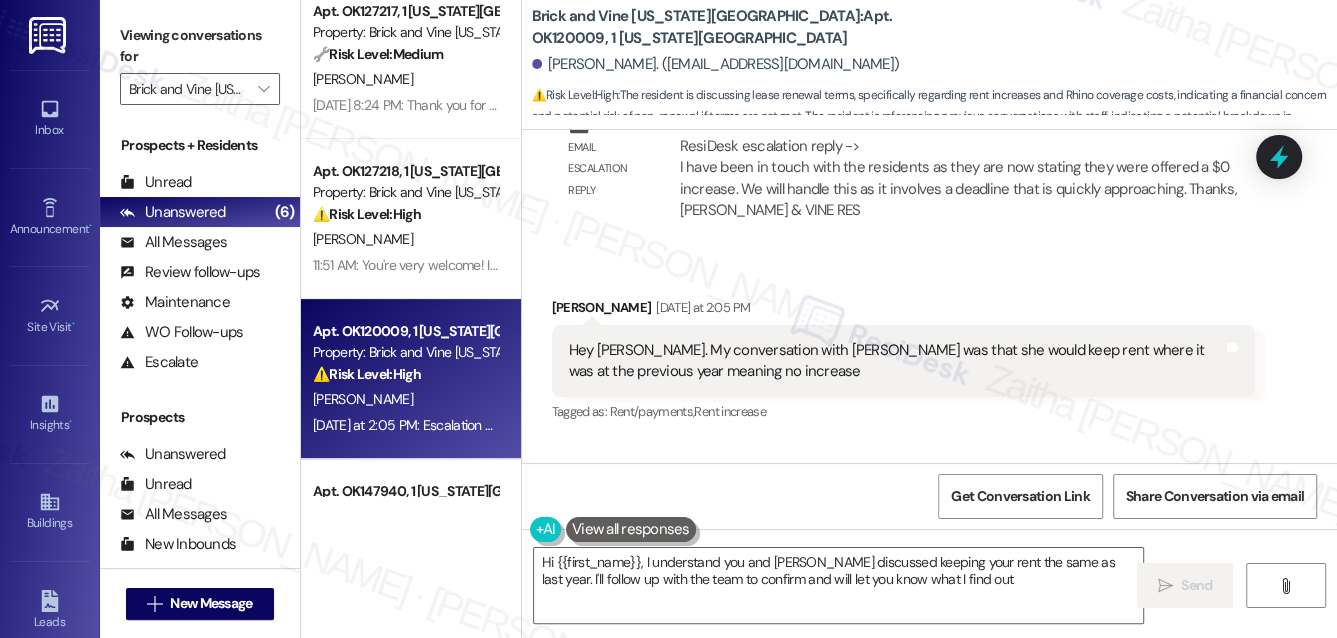 type on "Hi {{first_name}}, I understand you and Sherry discussed keeping your rent the same as last year. I'll follow up with the team to confirm and will let you know what I find out!" 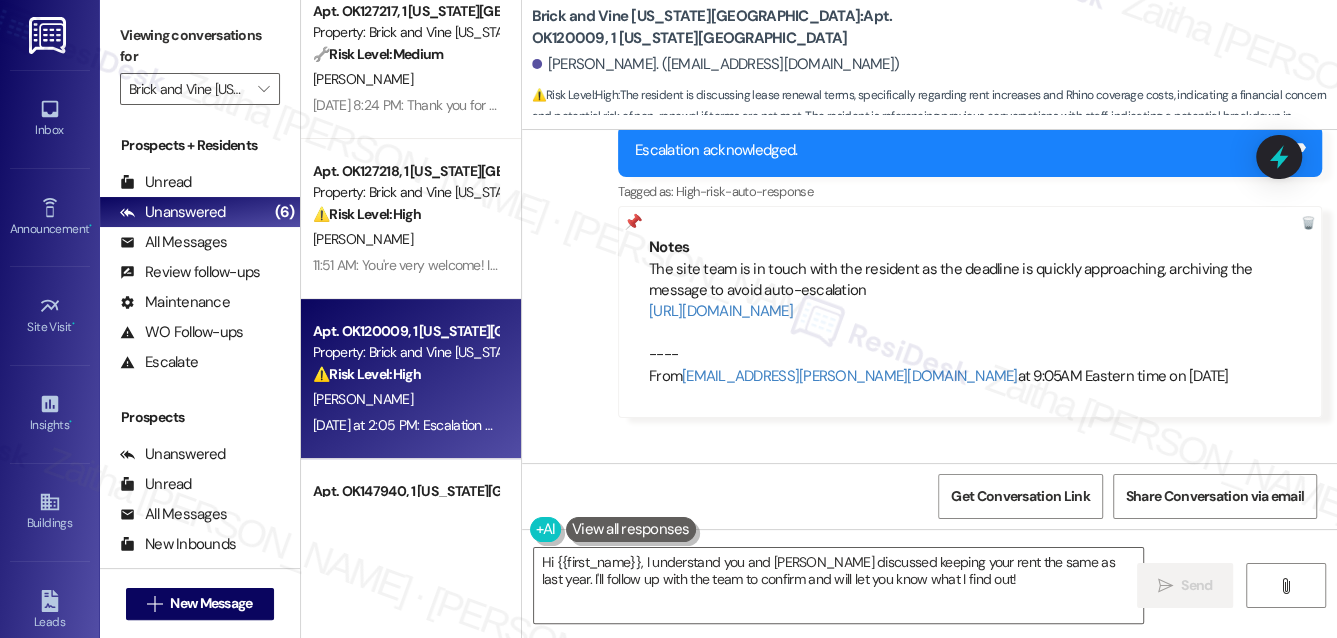 scroll, scrollTop: 2597, scrollLeft: 0, axis: vertical 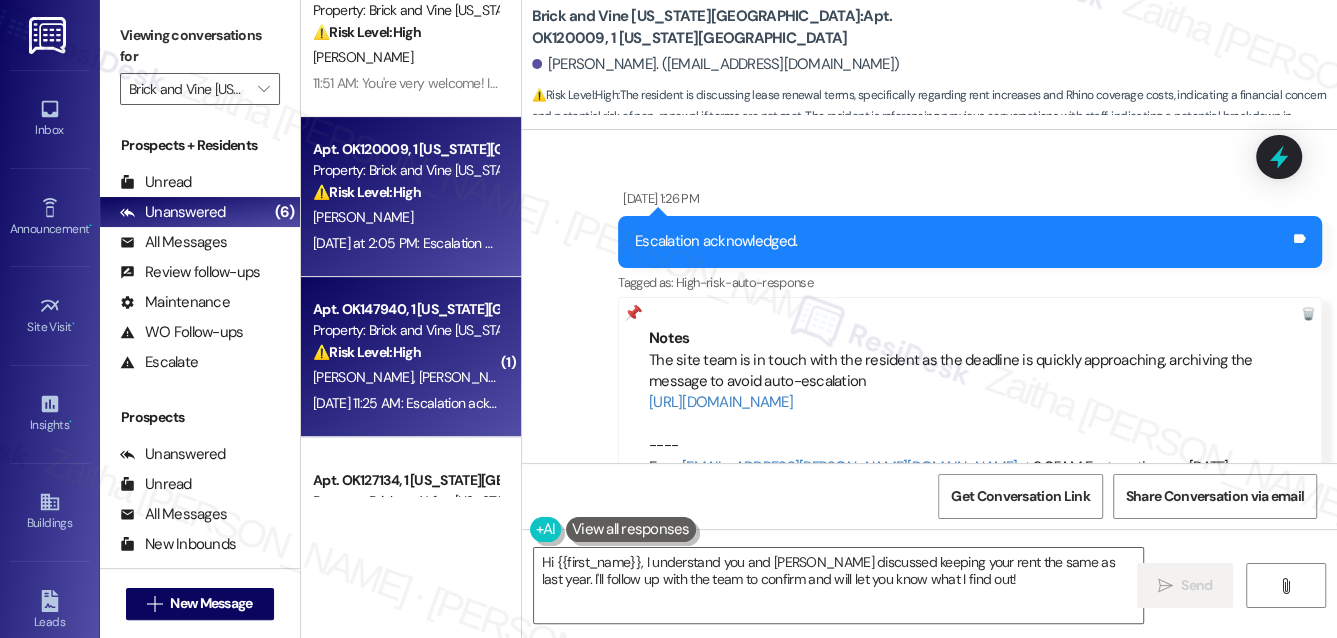click on "⚠️  Risk Level:  High The resident is questioning the cancellation of a work order and unable to contact the property manager. This suggests a potential communication breakdown and unresolved maintenance issue, which could impact habitability or property condition." at bounding box center [405, 352] 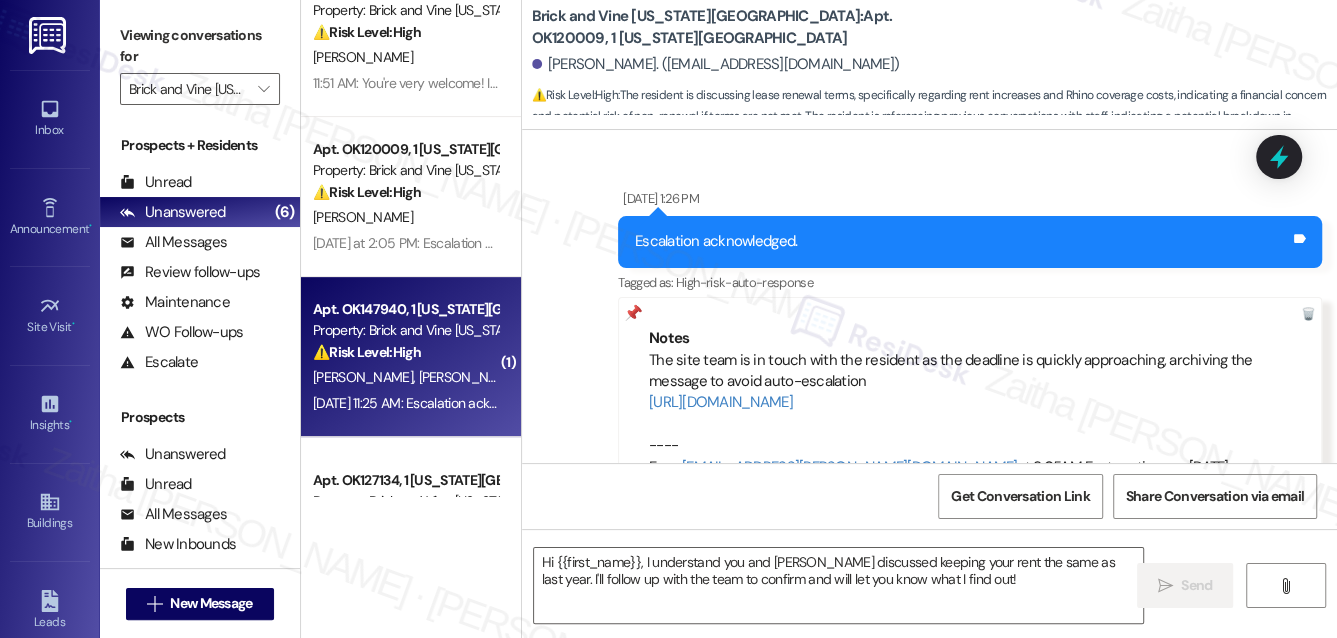 type on "Fetching suggested responses. Please feel free to read through the conversation in the meantime." 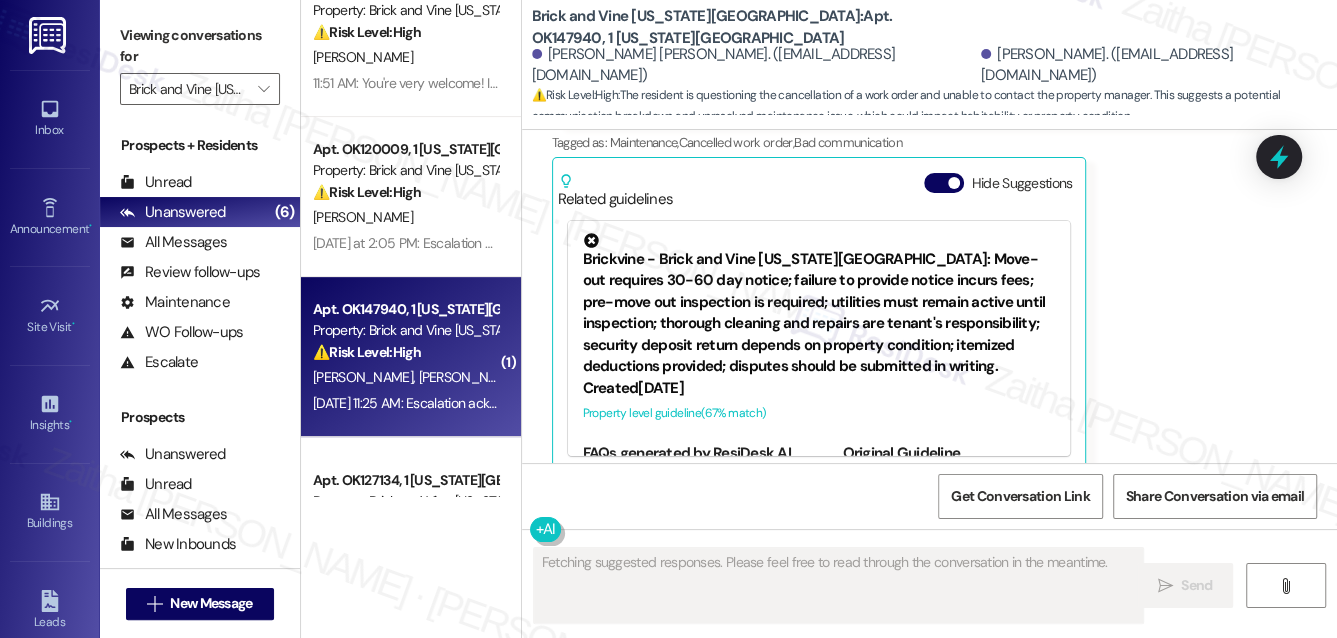 scroll, scrollTop: 3088, scrollLeft: 0, axis: vertical 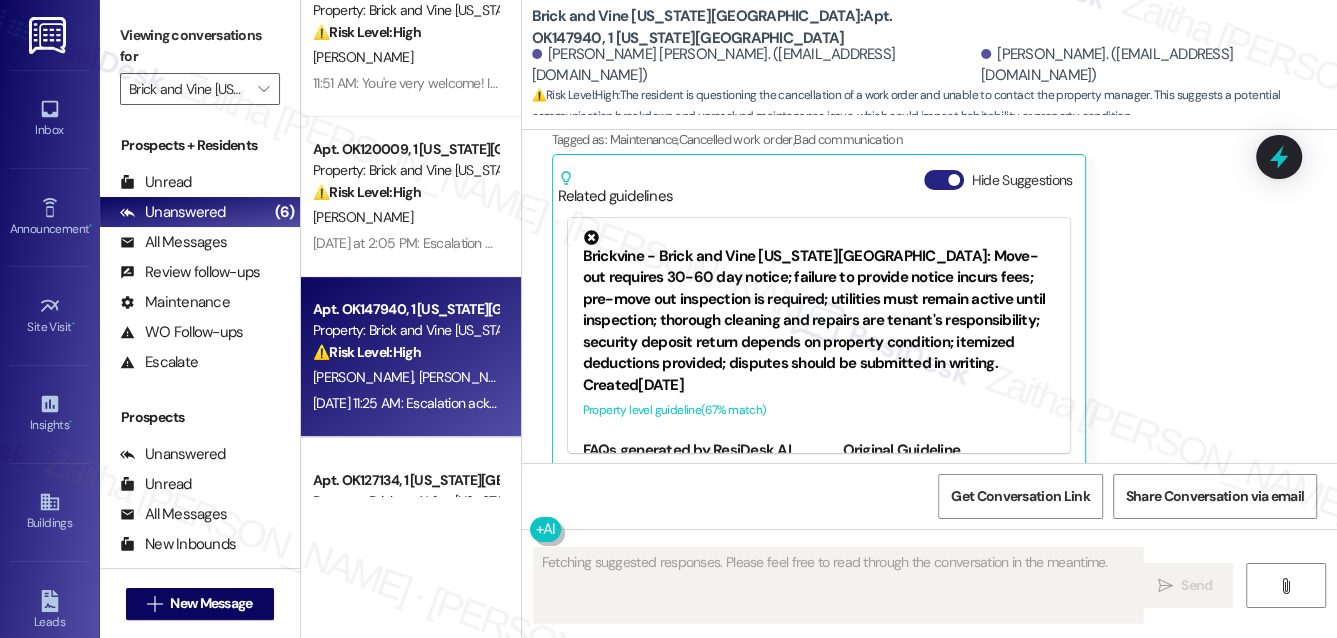 click on "Hide Suggestions" at bounding box center (944, 180) 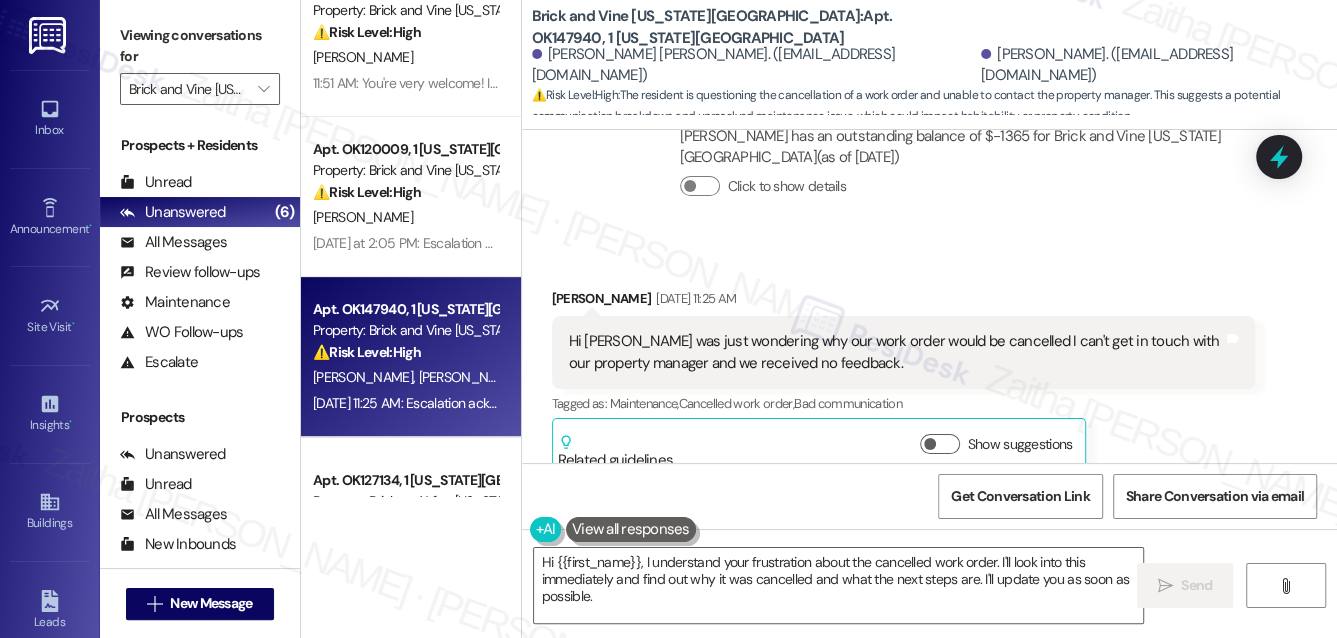 scroll, scrollTop: 2906, scrollLeft: 0, axis: vertical 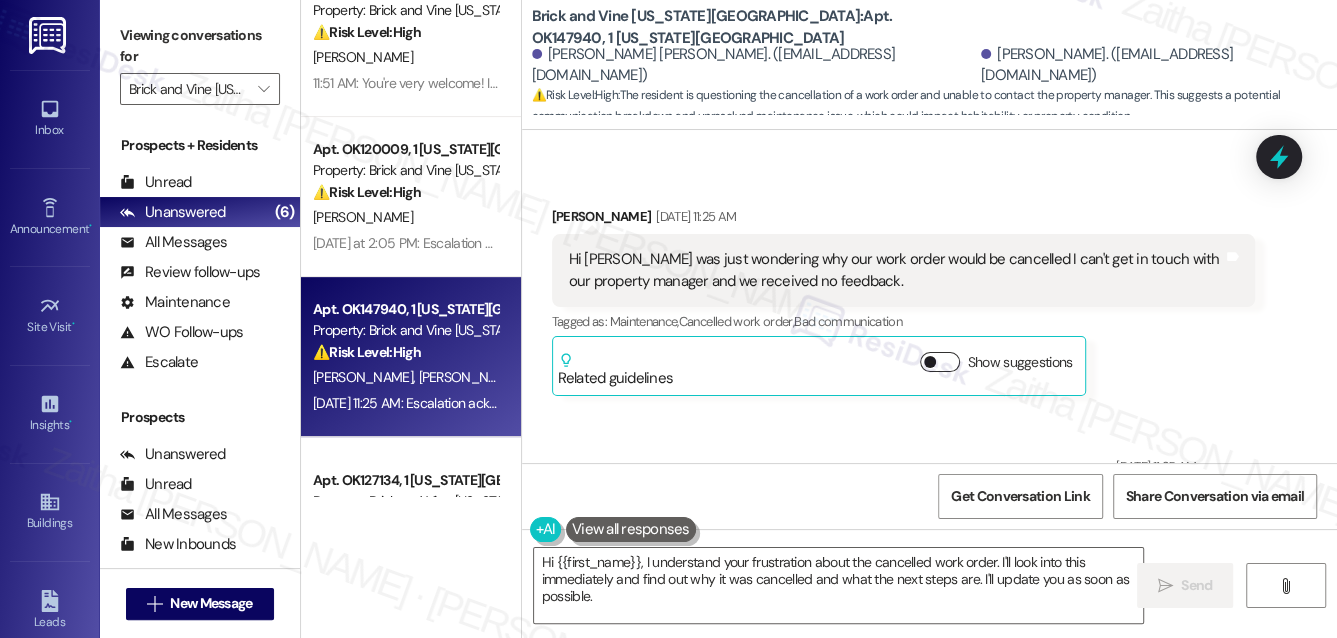 click on "Show suggestions" at bounding box center [940, 362] 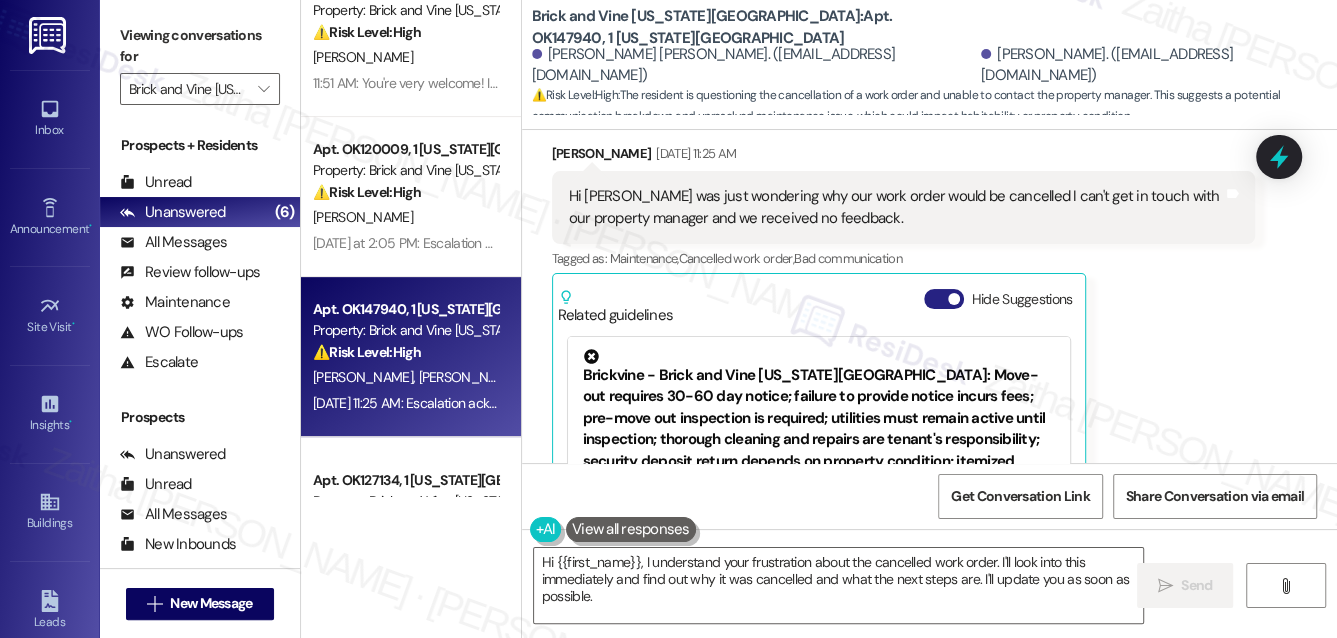 scroll, scrollTop: 2997, scrollLeft: 0, axis: vertical 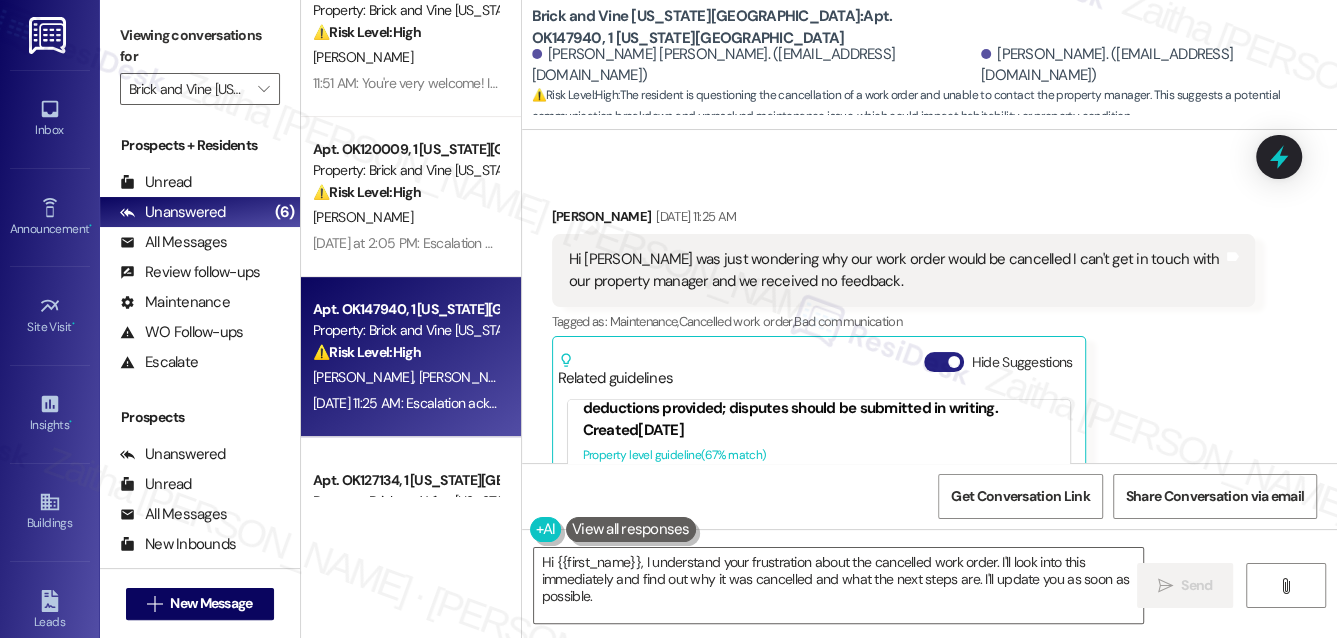 click on "Hide Suggestions" at bounding box center [944, 362] 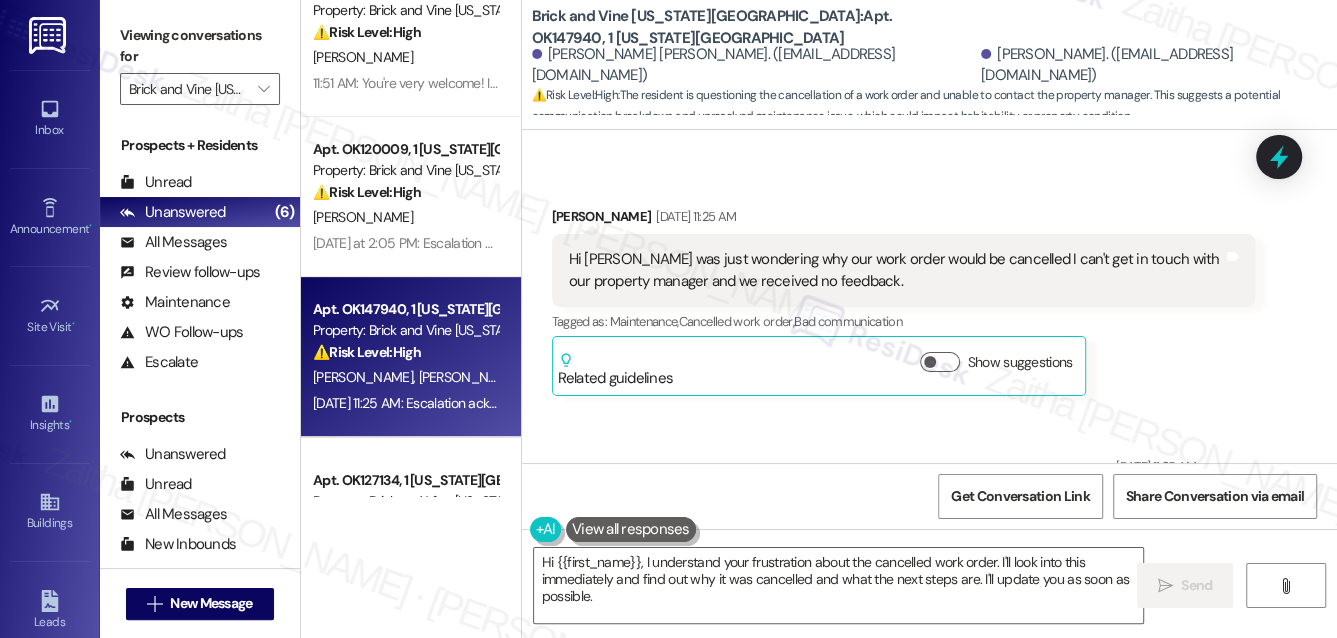 scroll, scrollTop: 3270, scrollLeft: 0, axis: vertical 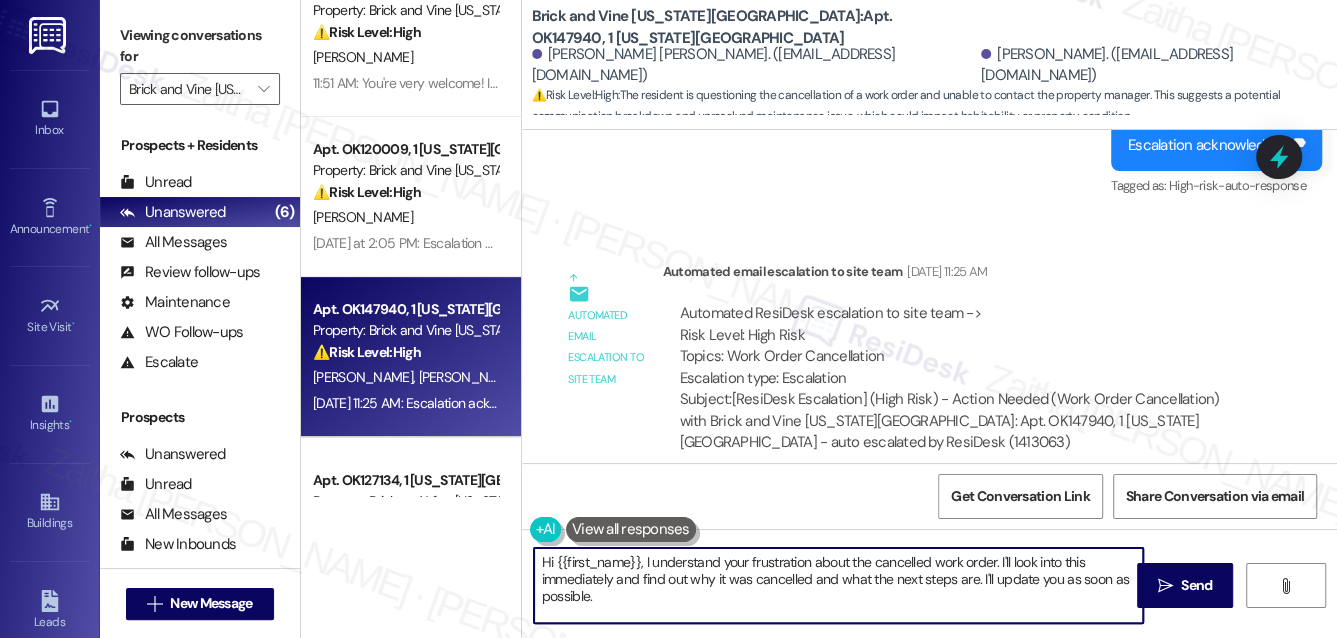 click on "Hi {{first_name}}, I understand your frustration about the cancelled work order. I'll look into this immediately and find out why it was cancelled and what the next steps are. I'll update you as soon as possible." at bounding box center (839, 585) 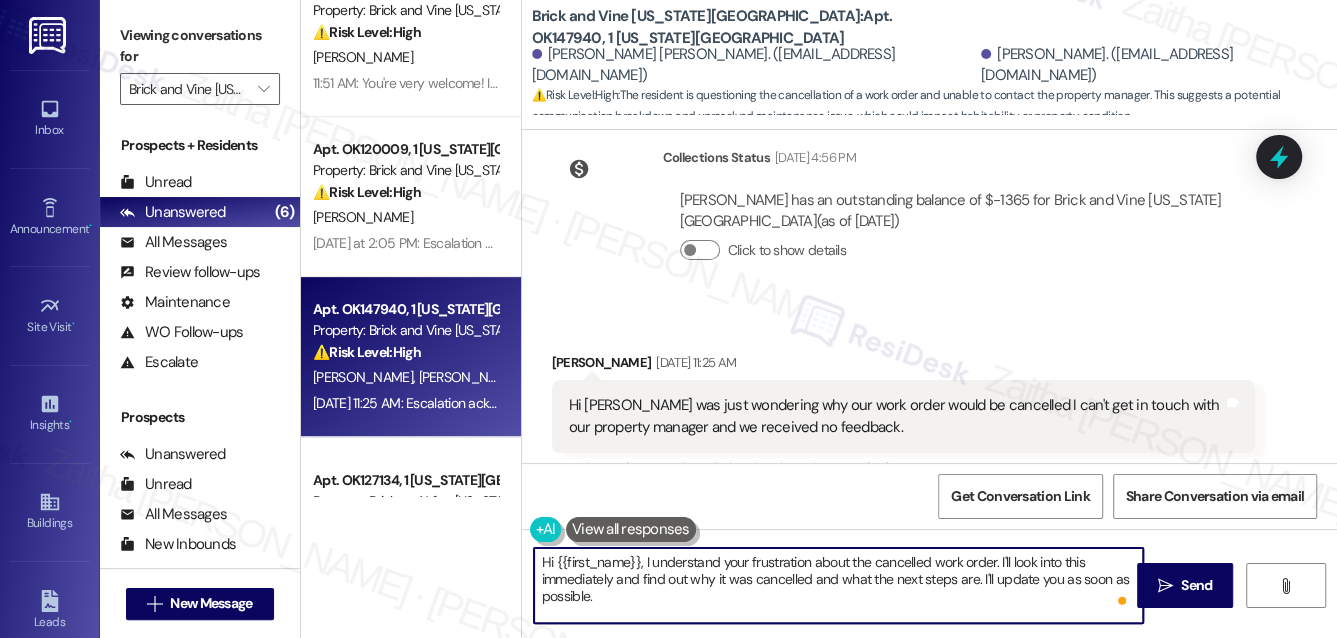 scroll, scrollTop: 2725, scrollLeft: 0, axis: vertical 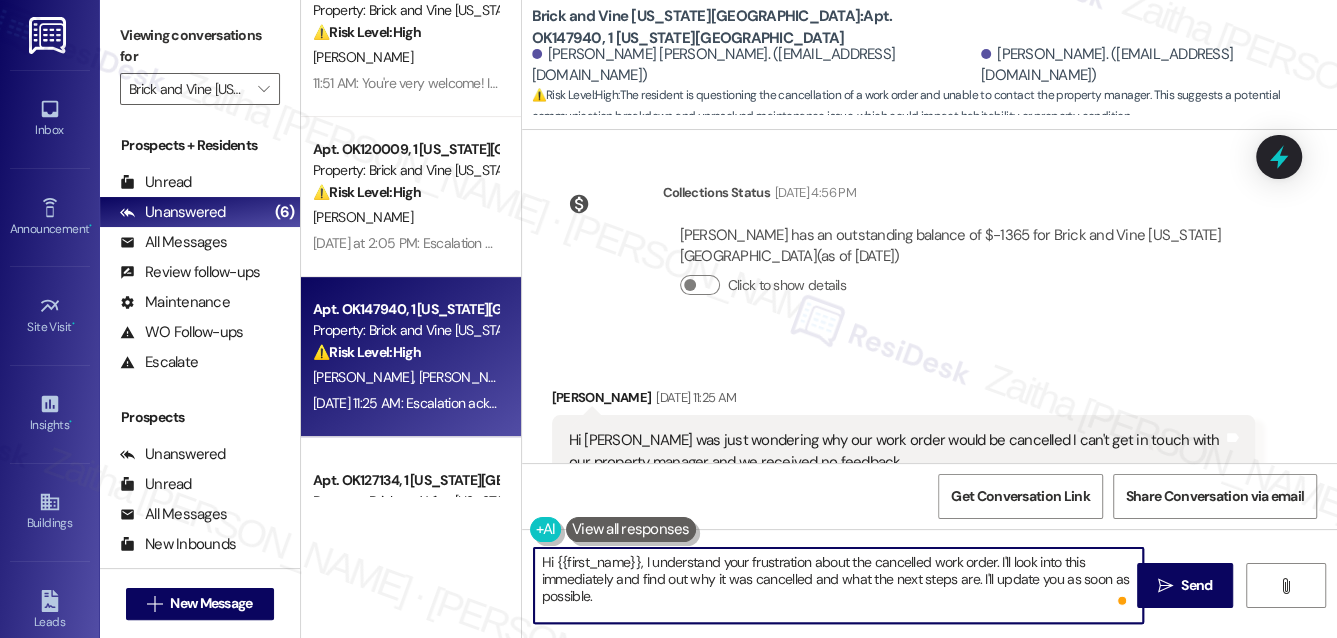 click on "Seth Perez-Duran Jul 10, 2025 at 11:25 AM" at bounding box center (904, 401) 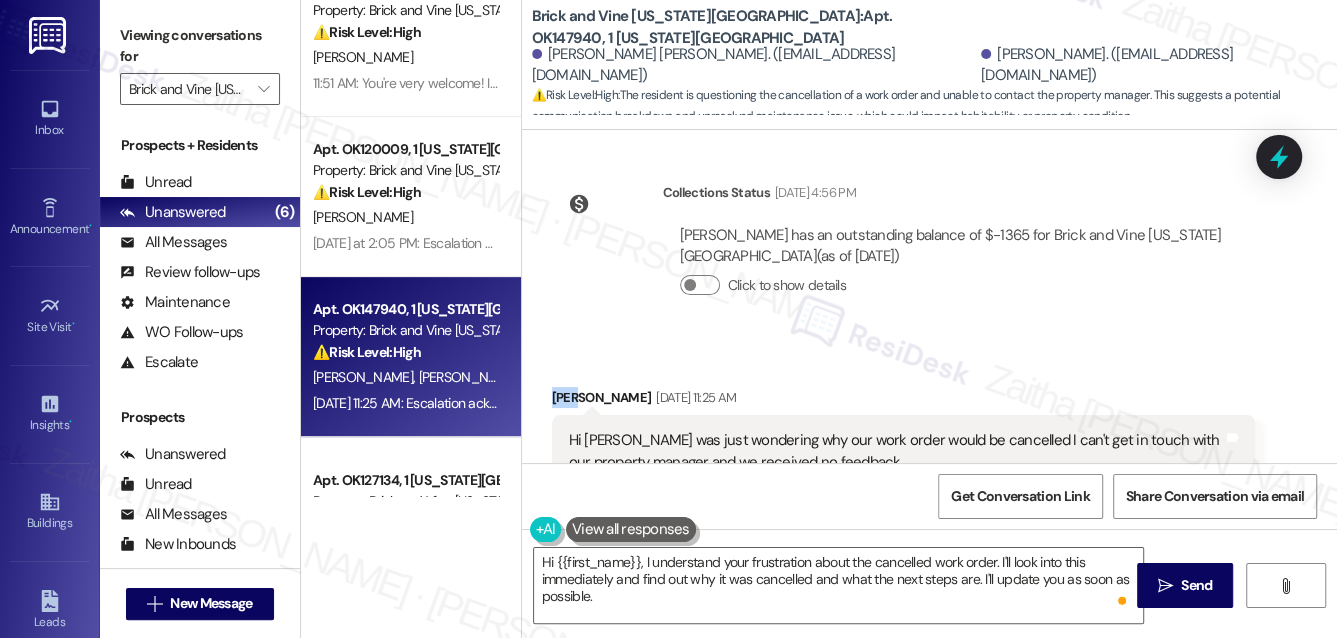 click on "Seth Perez-Duran Jul 10, 2025 at 11:25 AM" at bounding box center (904, 401) 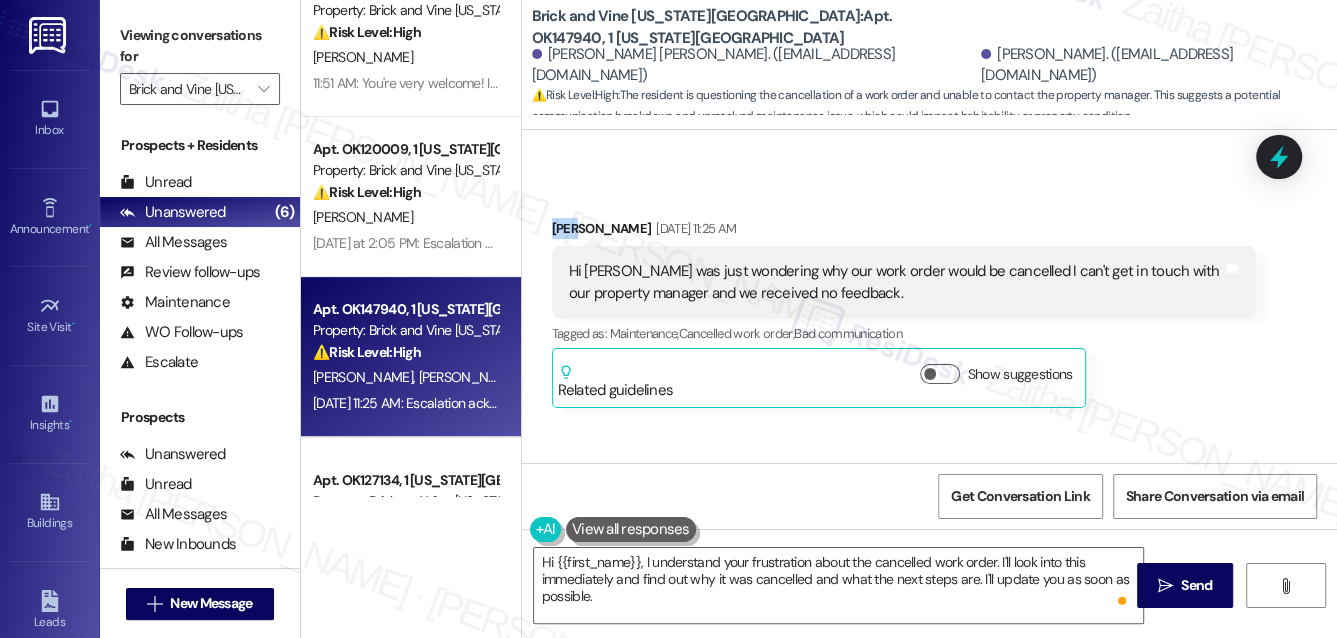 scroll, scrollTop: 2906, scrollLeft: 0, axis: vertical 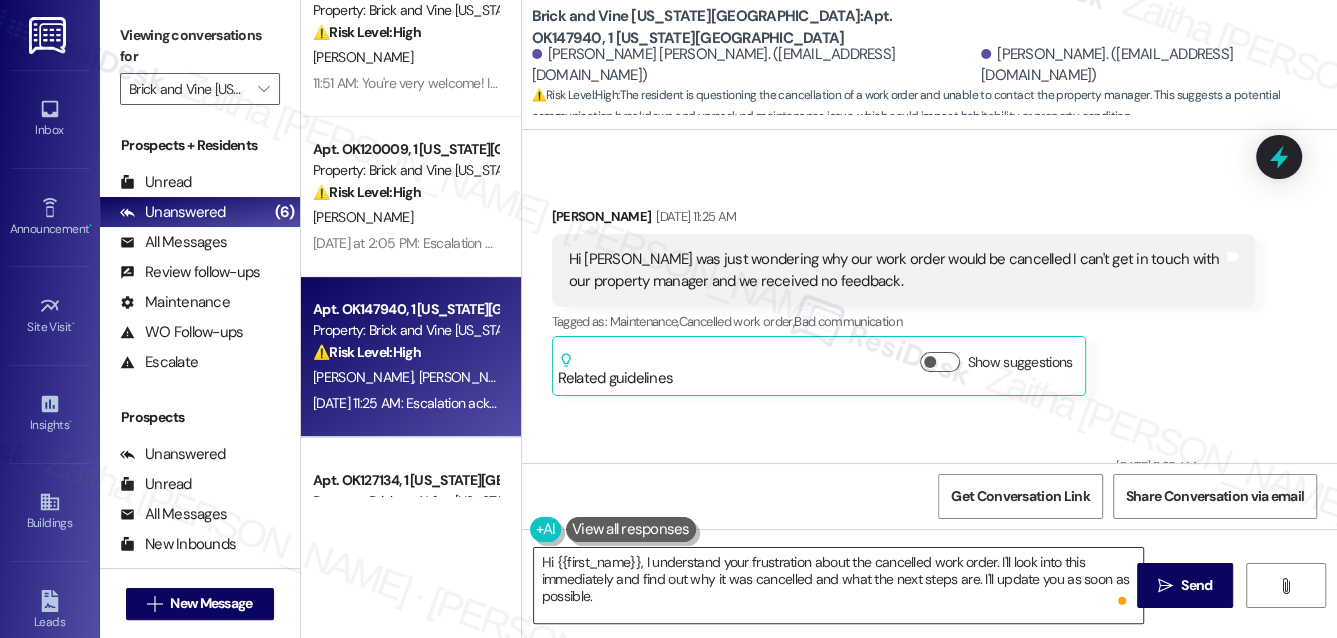 click on "Hi {{first_name}}, I understand your frustration about the cancelled work order. I'll look into this immediately and find out why it was cancelled and what the next steps are. I'll update you as soon as possible." at bounding box center [839, 585] 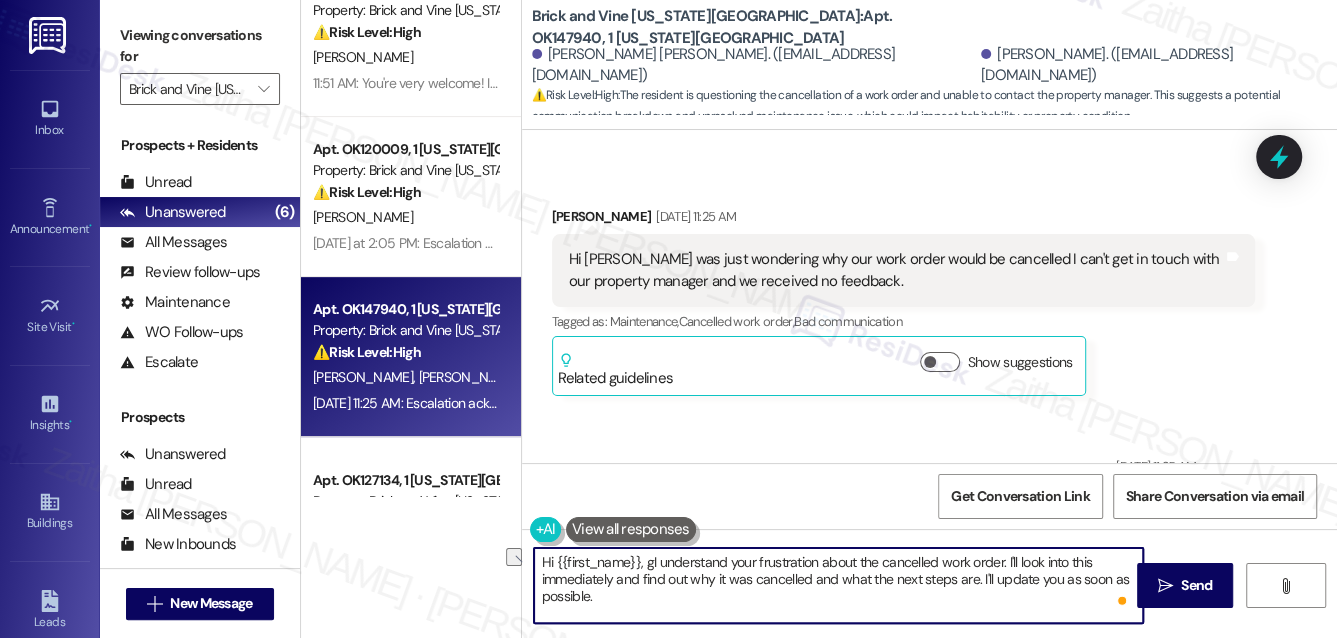 drag, startPoint x: 554, startPoint y: 559, endPoint x: 650, endPoint y: 560, distance: 96.00521 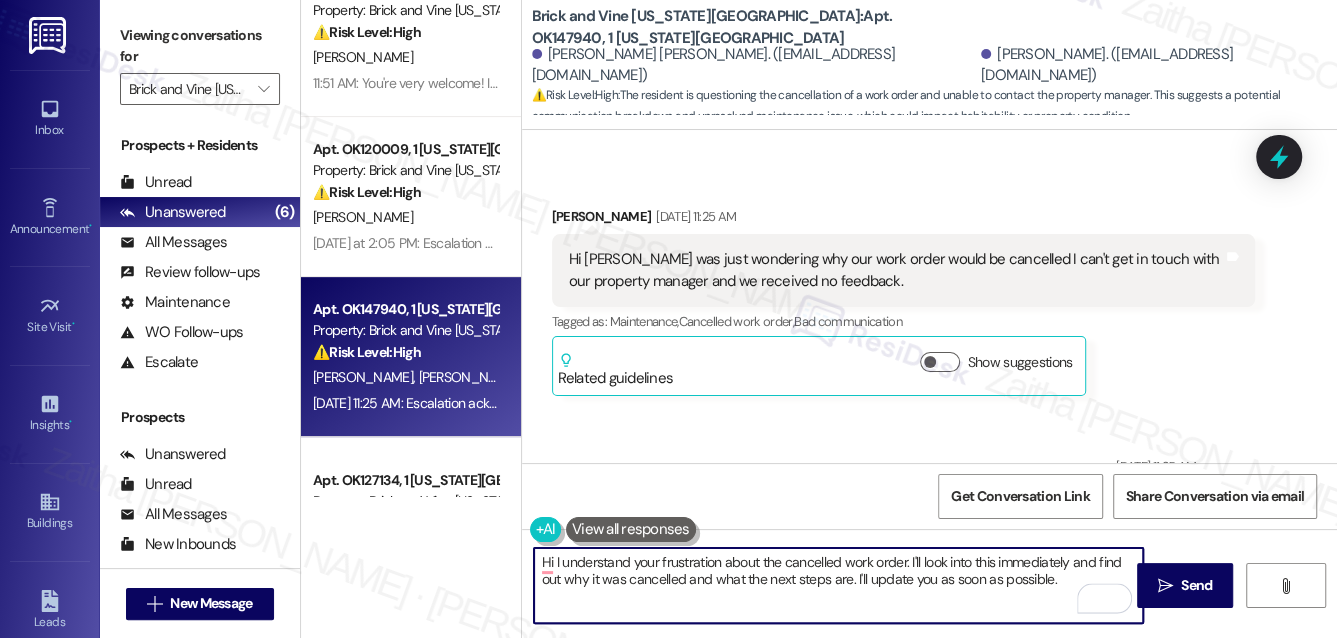 paste on "Seth" 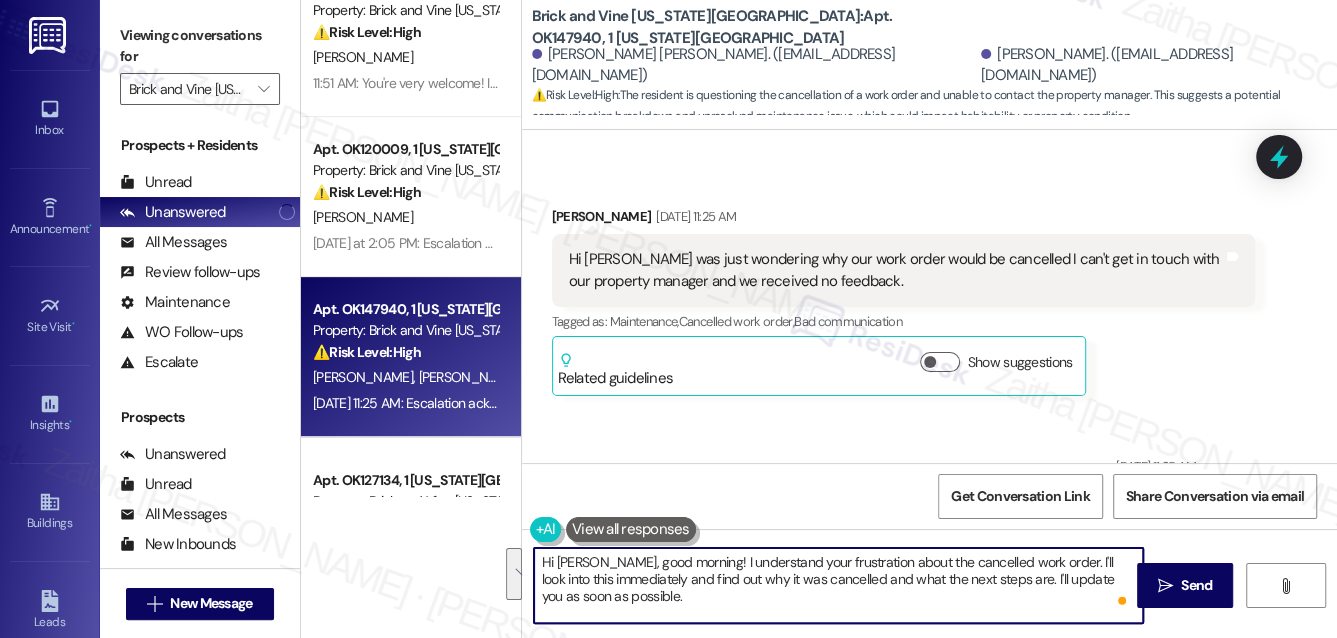 drag, startPoint x: 1026, startPoint y: 559, endPoint x: 1032, endPoint y: 591, distance: 32.55764 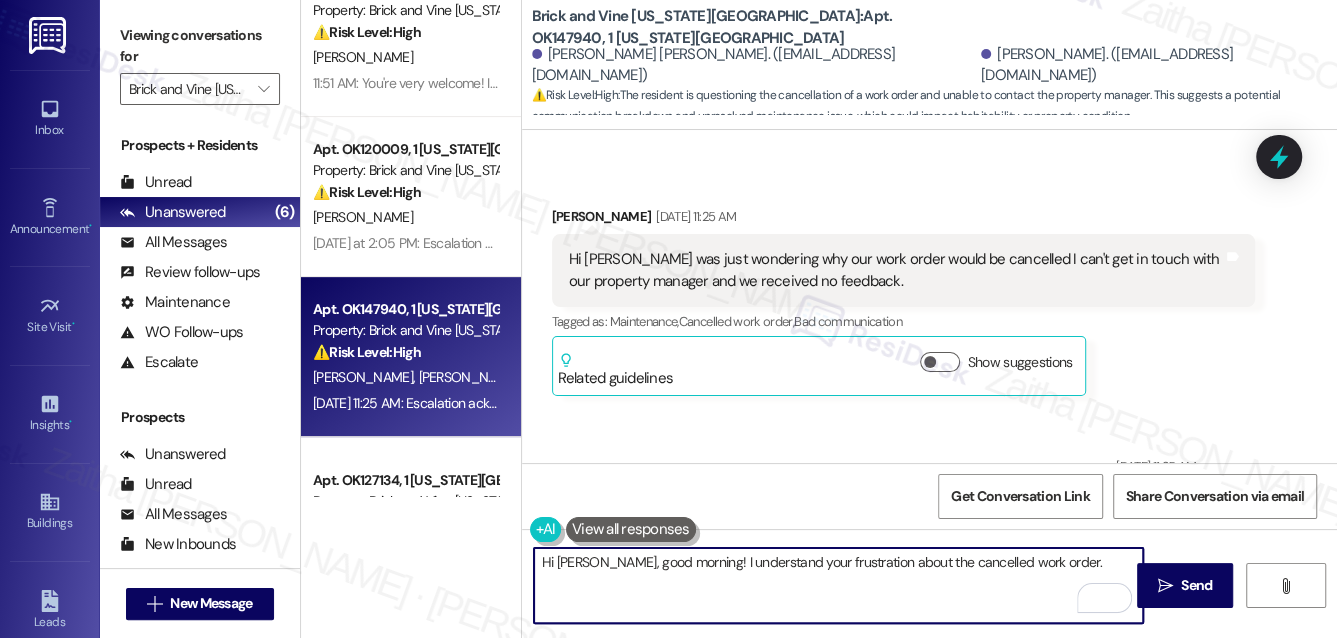 paste on "We're looking into this, and we'll be in touch when we have an update." 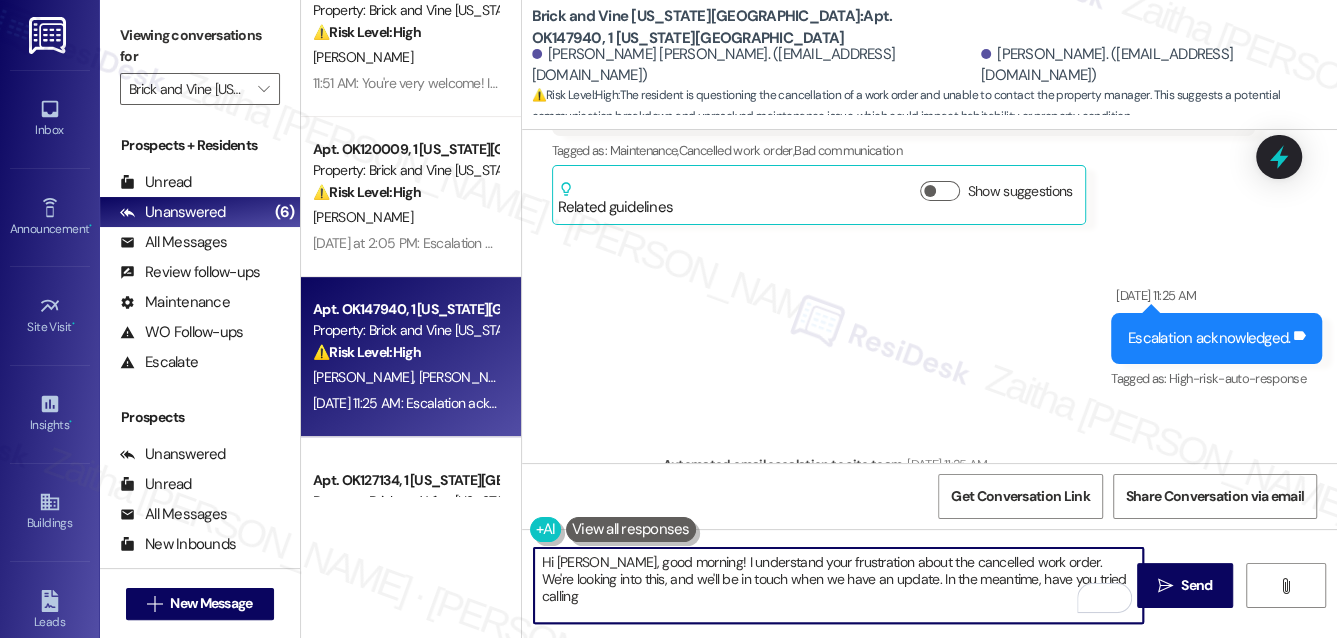 scroll, scrollTop: 3088, scrollLeft: 0, axis: vertical 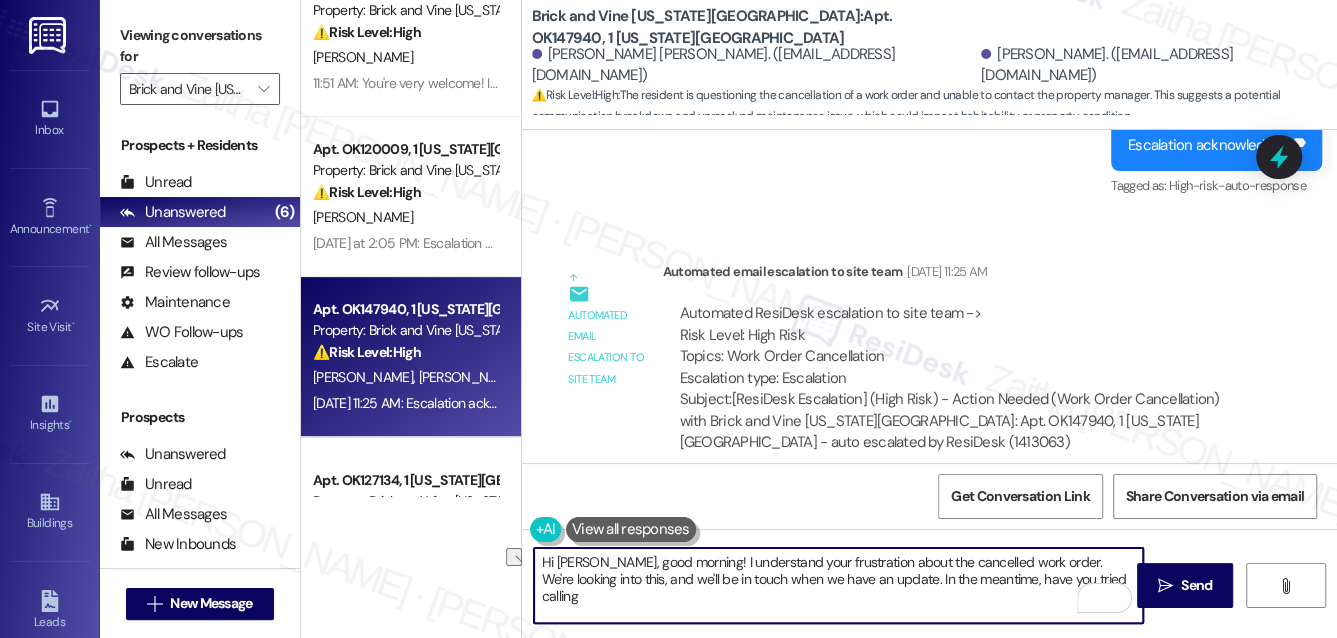 drag, startPoint x: 837, startPoint y: 578, endPoint x: 1059, endPoint y: 578, distance: 222 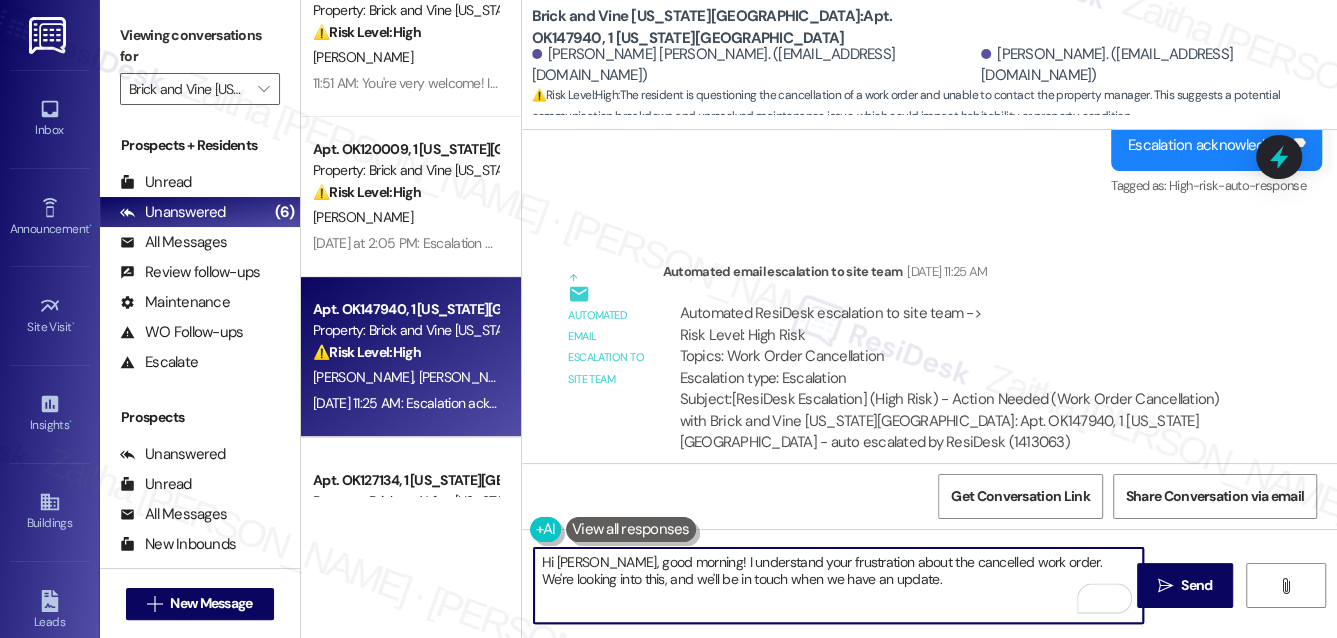 paste on "Let me know if you need anything else in the meantime." 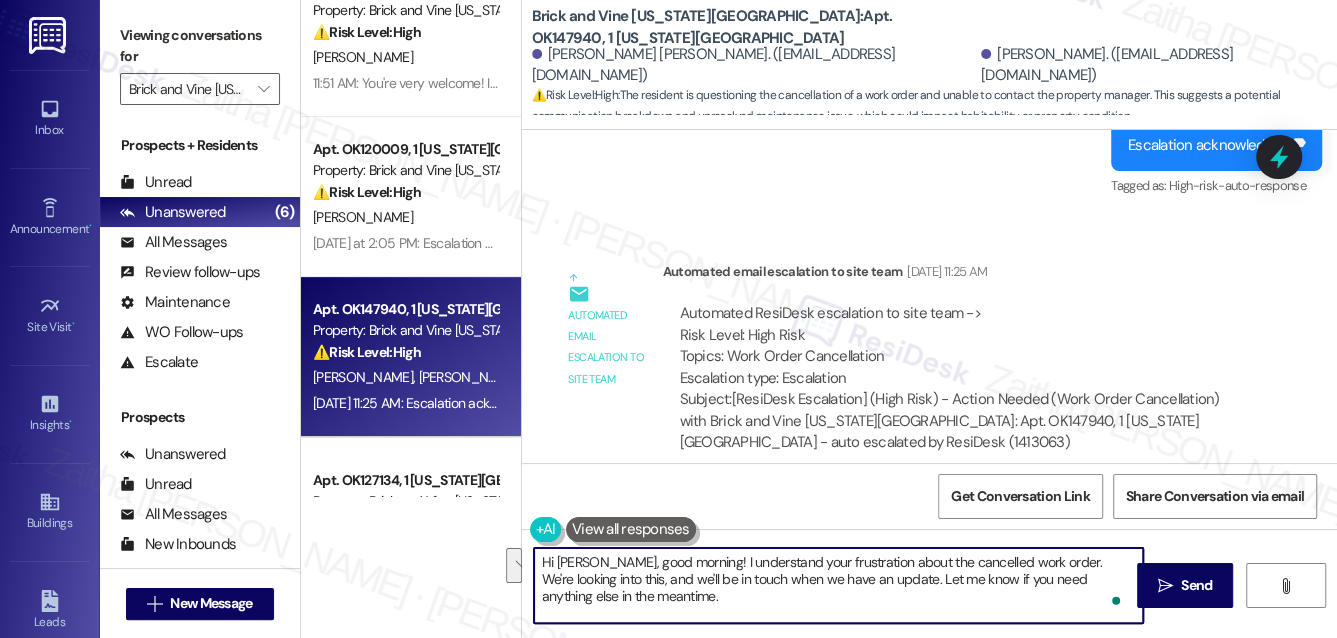 drag, startPoint x: 864, startPoint y: 575, endPoint x: 869, endPoint y: 591, distance: 16.763054 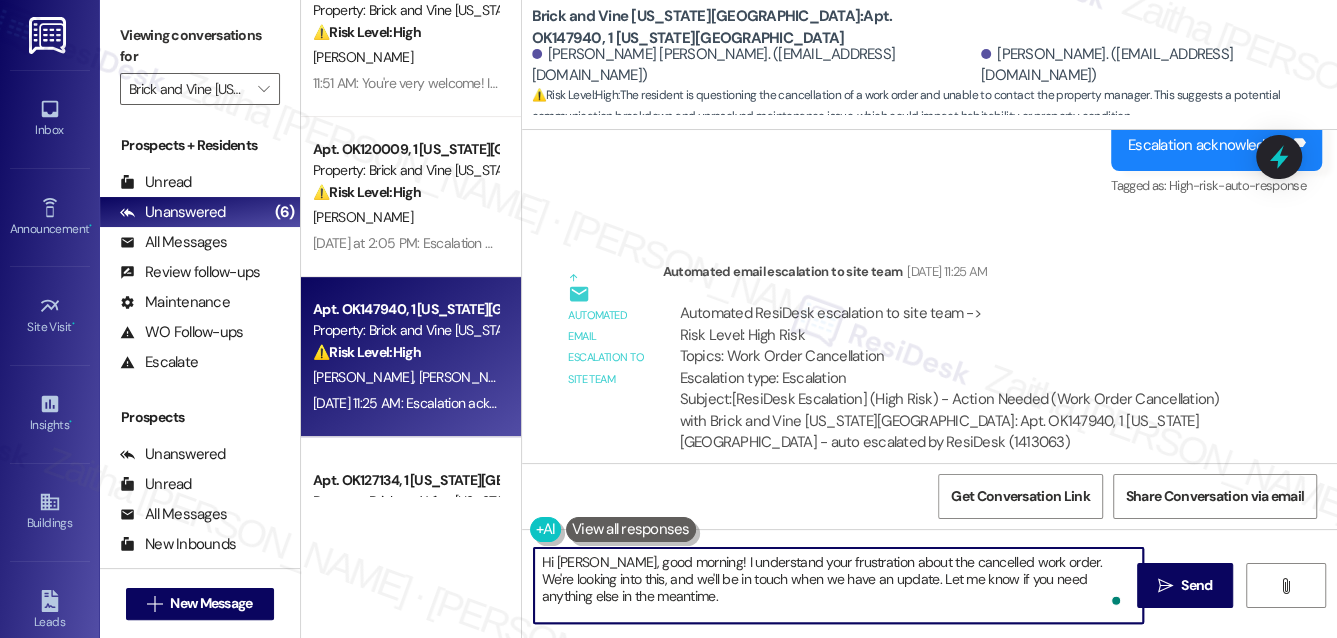 scroll, scrollTop: 5, scrollLeft: 0, axis: vertical 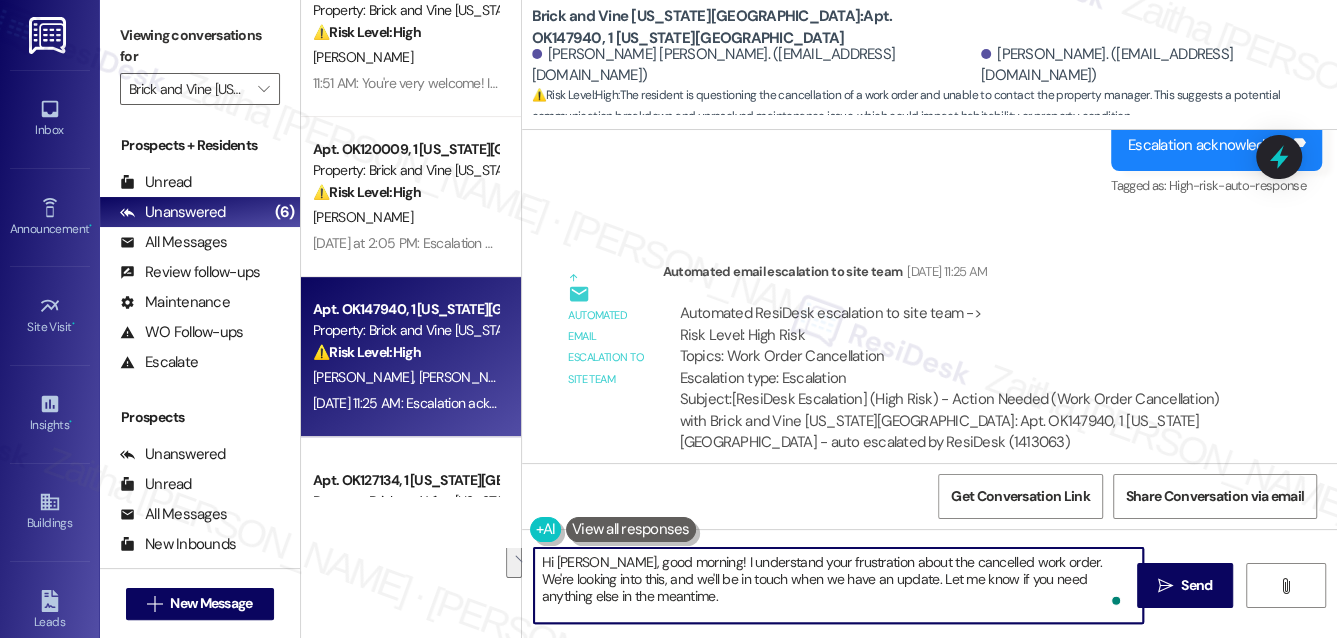 drag, startPoint x: 861, startPoint y: 575, endPoint x: 874, endPoint y: 591, distance: 20.615528 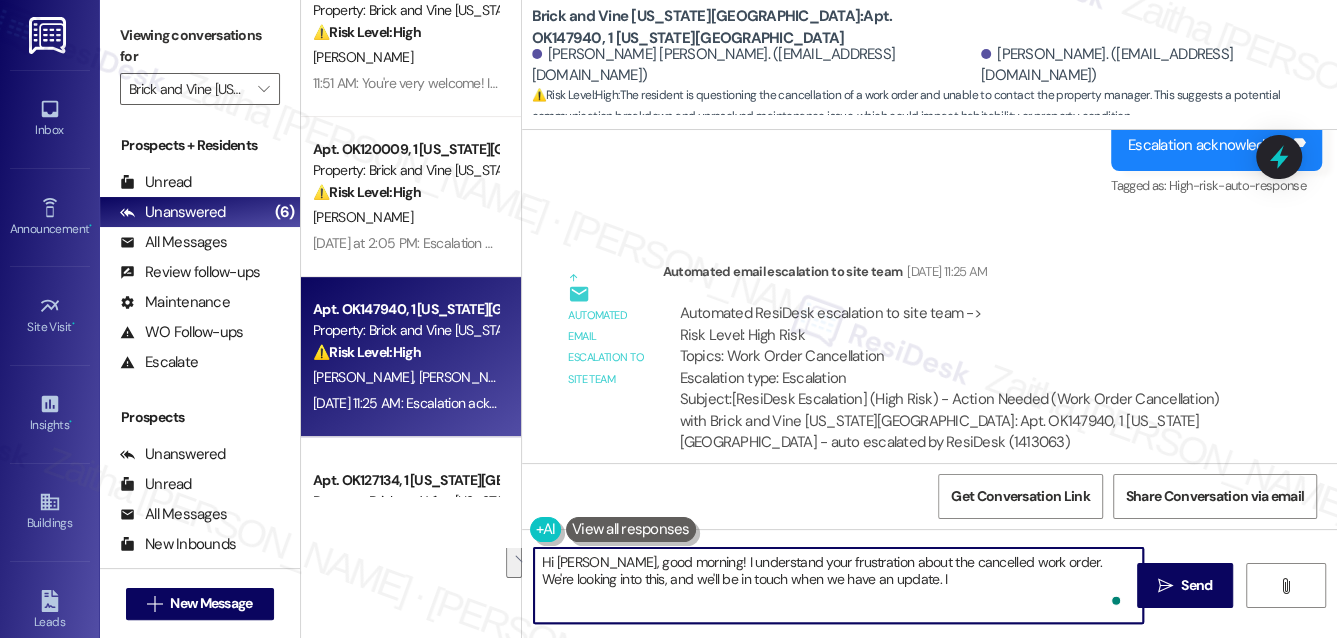 scroll, scrollTop: 0, scrollLeft: 0, axis: both 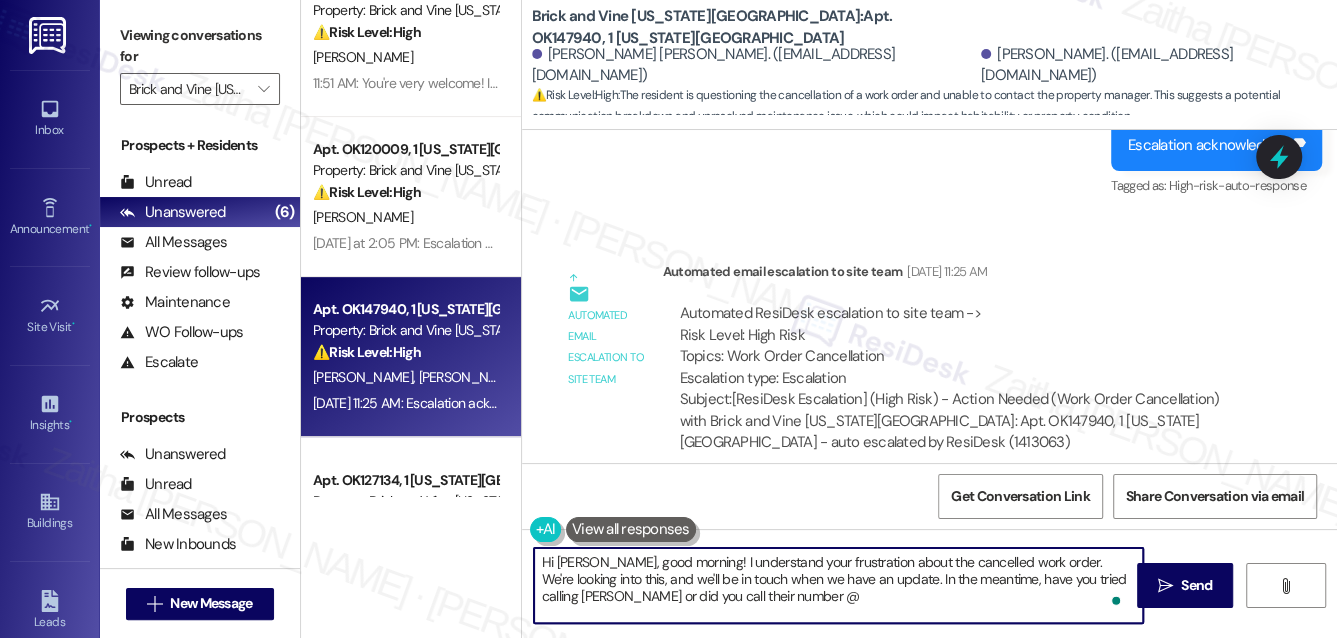 click on "Hi Seth, good morning! I understand your frustration about the cancelled work order. We're looking into this, and we'll be in touch when we have an update. In the meantime, have you tried calling Latchel or did you call their number @" at bounding box center (839, 585) 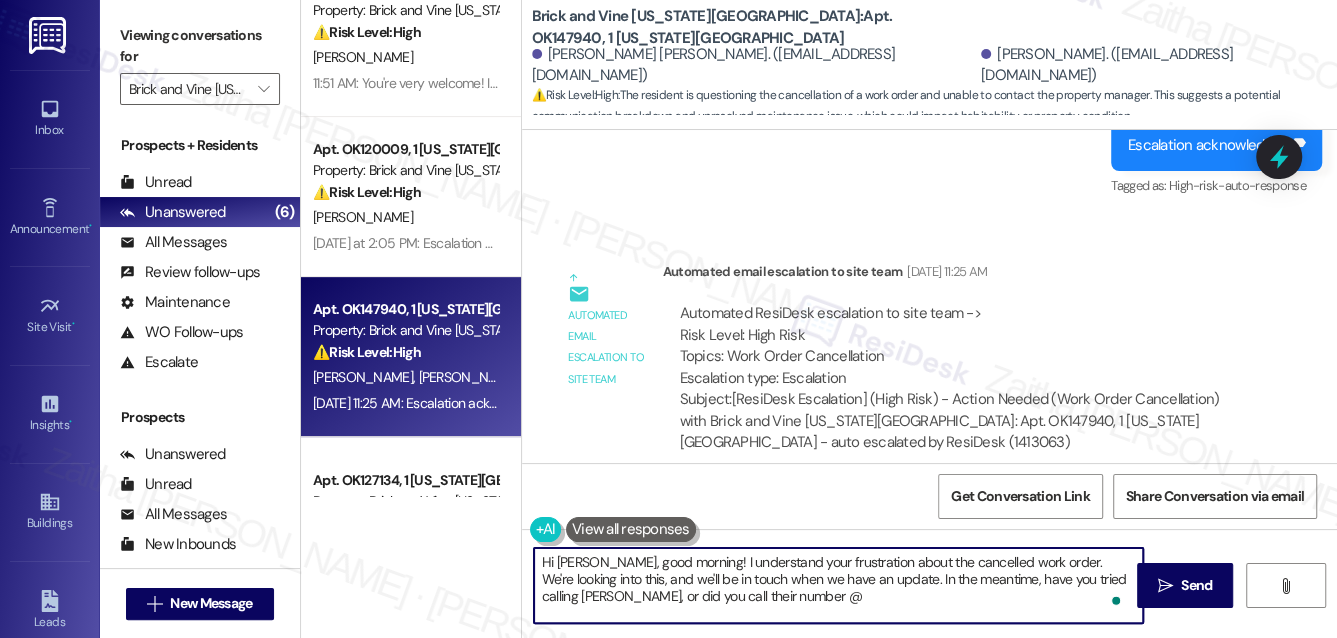 click on "Hi Seth, good morning! I understand your frustration about the cancelled work order. We're looking into this, and we'll be in touch when we have an update. In the meantime, have you tried calling Latchel, or did you call their number @" at bounding box center (839, 585) 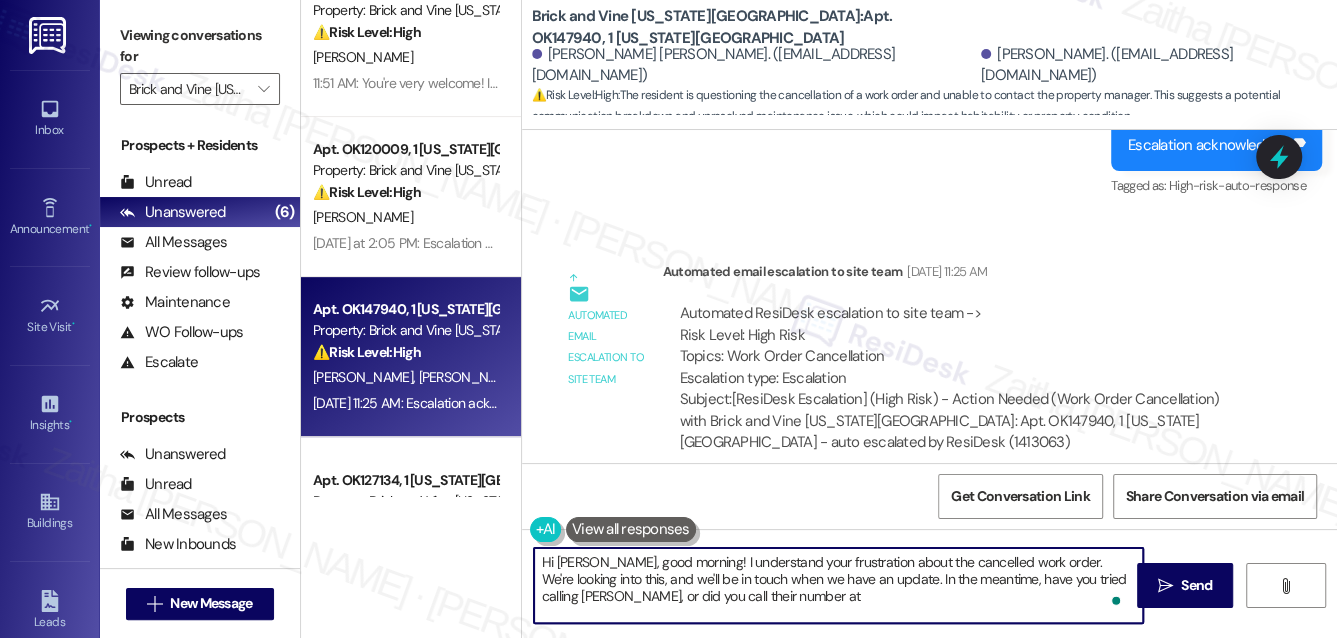 paste on "(239) 946-5172" 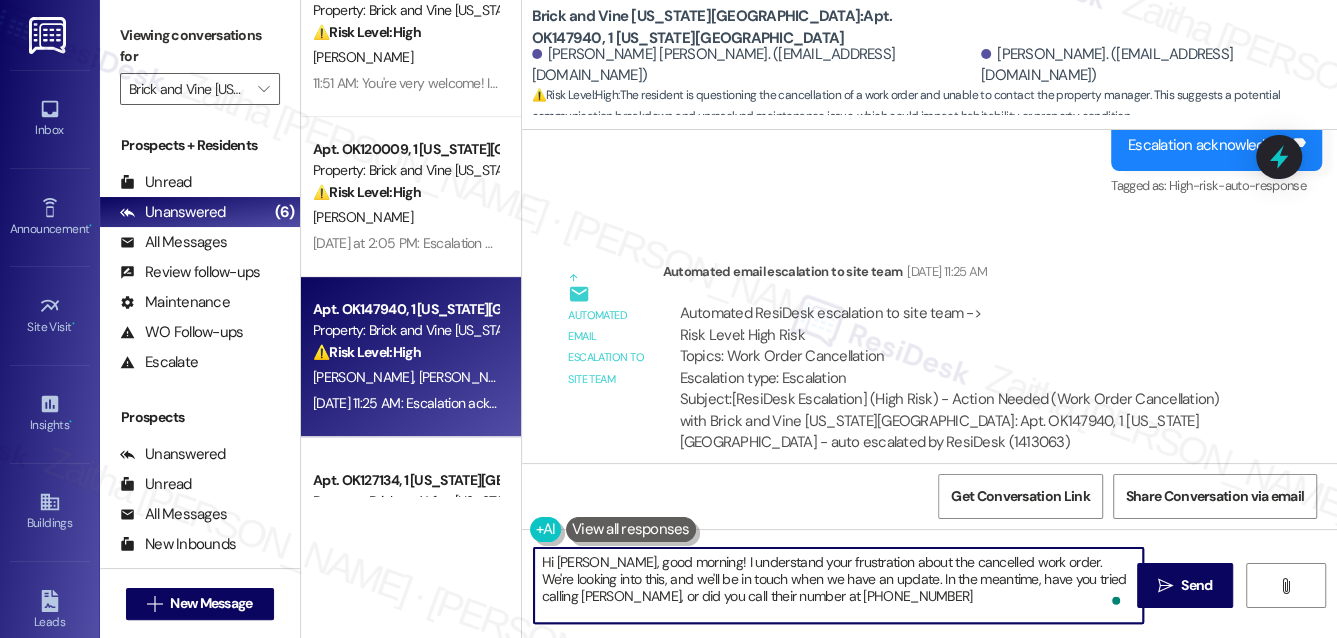 type on "Hi Seth, good morning! I understand your frustration about the cancelled work order. We're looking into this, and we'll be in touch when we have an update. In the meantime, have you tried calling Latchel, or did you call their number at (239) 946-5172?" 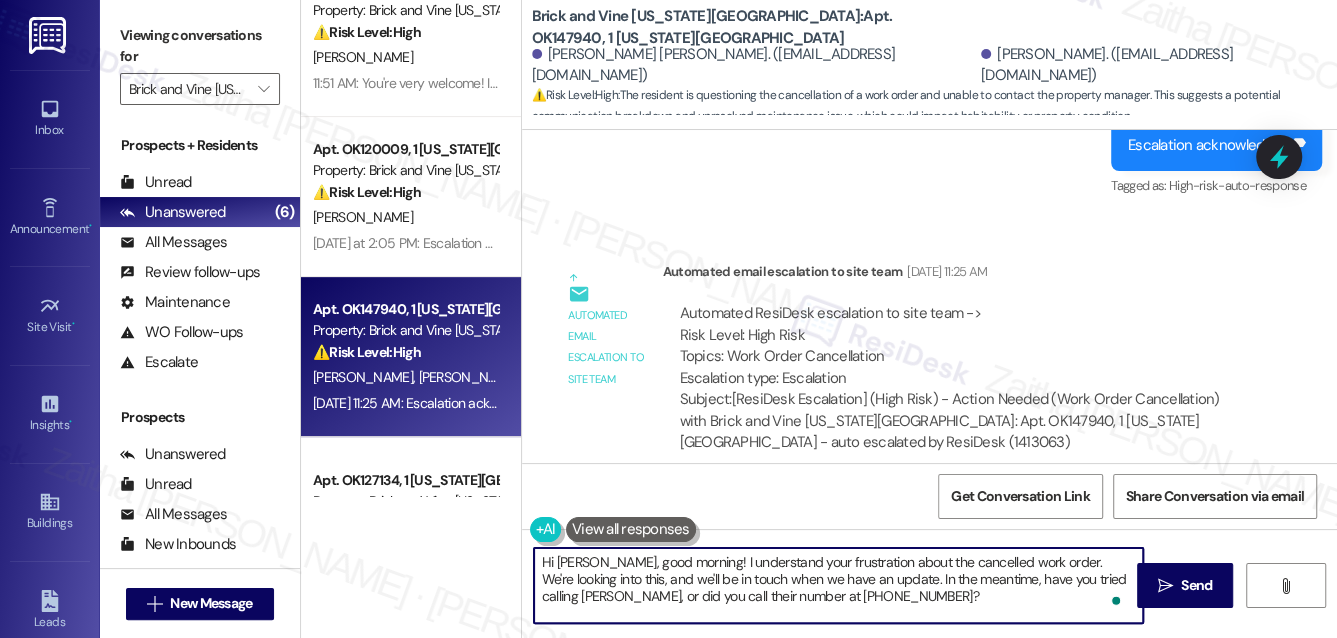 scroll, scrollTop: 5, scrollLeft: 0, axis: vertical 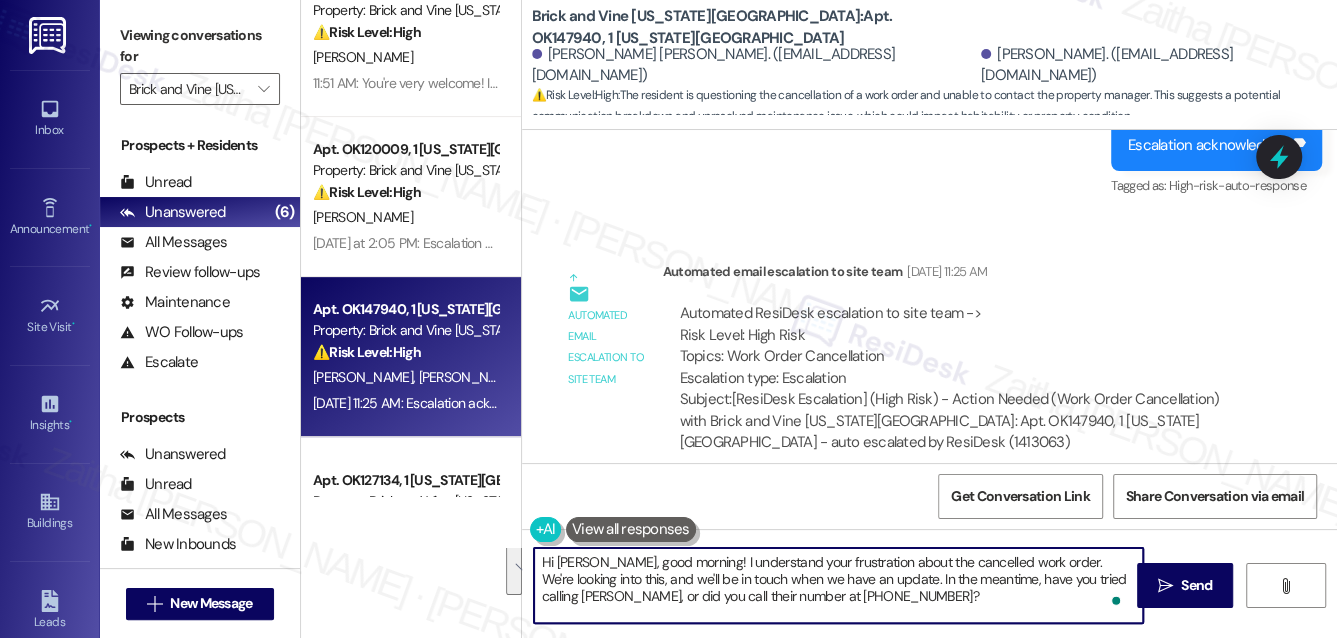 drag, startPoint x: 542, startPoint y: 561, endPoint x: 927, endPoint y: 597, distance: 386.67944 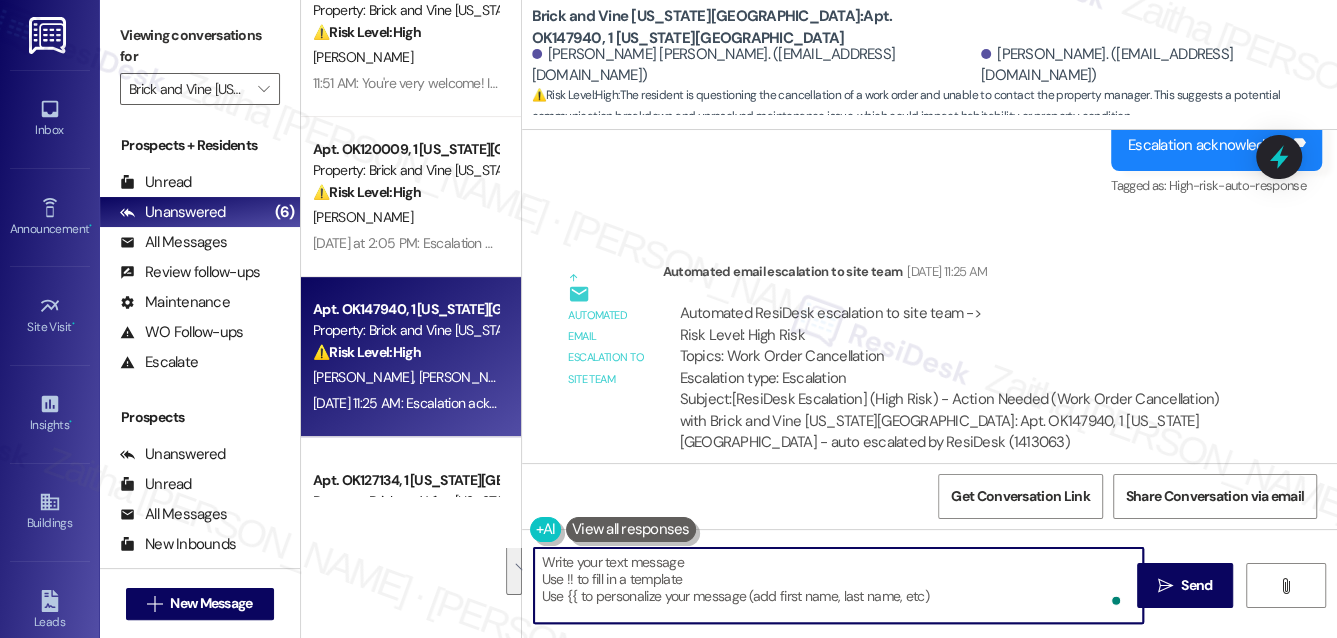 scroll, scrollTop: 0, scrollLeft: 0, axis: both 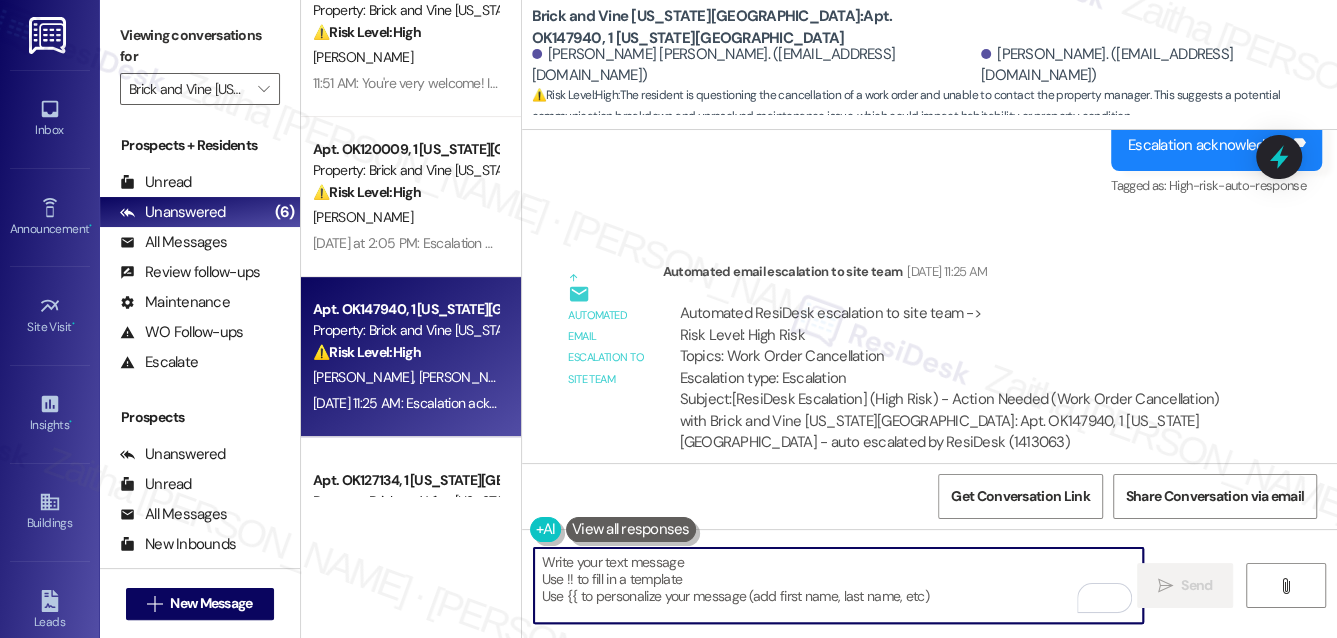 paste on "Hi Seth, good morning! I completely understand your frustration about the canceled work order, and I’m sorry for the inconvenience. We’re currently looking into it and will follow up as soon as we have an update. In the meantime, have you had a chance to call Latchel directly at (239) 946-5172?" 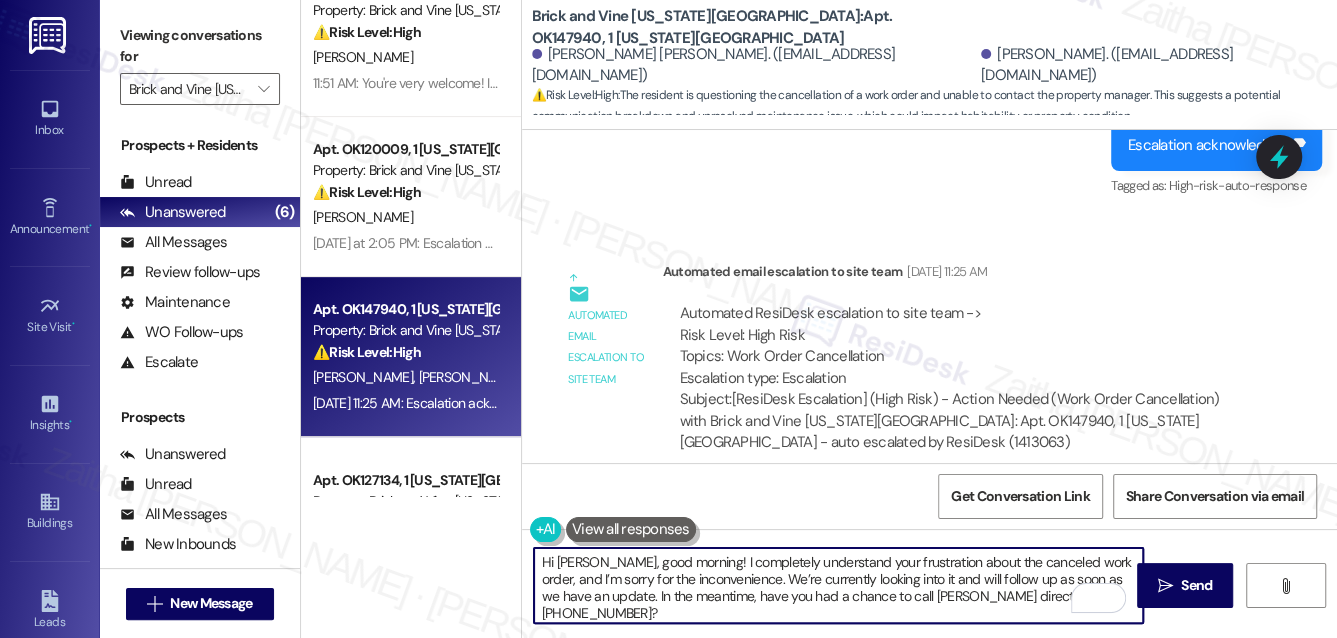 scroll, scrollTop: 16, scrollLeft: 0, axis: vertical 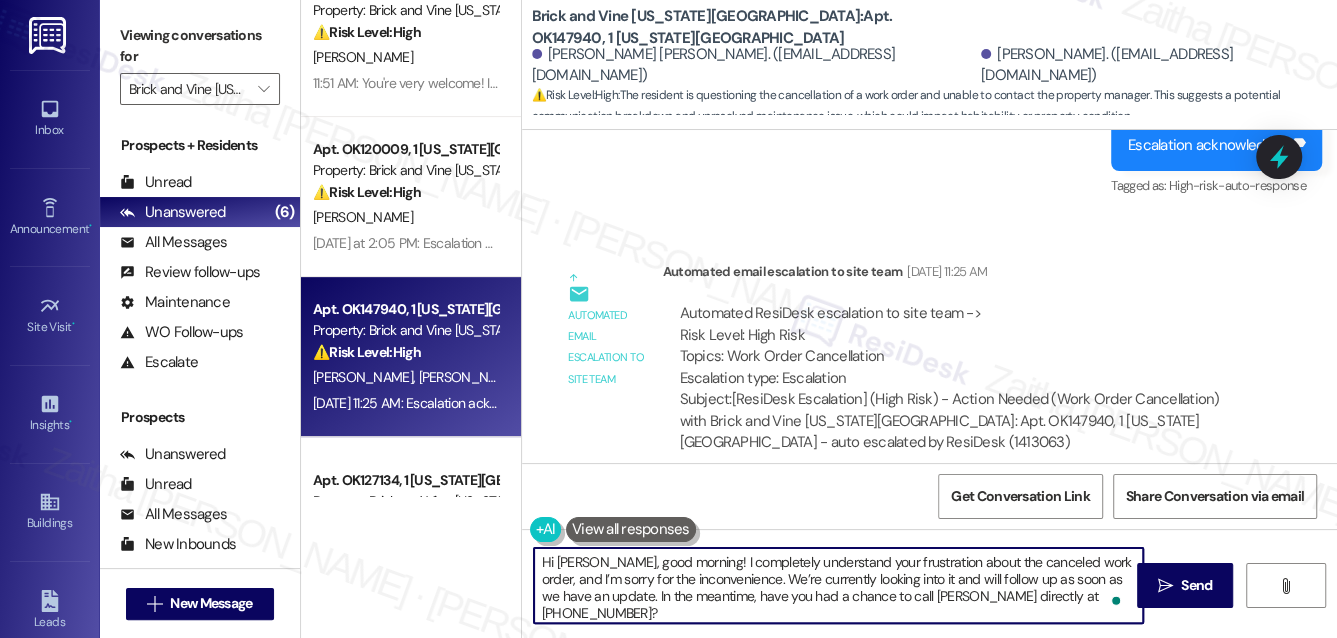 click on "Hi Seth, good morning! I completely understand your frustration about the canceled work order, and I’m sorry for the inconvenience. We’re currently looking into it and will follow up as soon as we have an update. In the meantime, have you had a chance to call Latchel directly at (239) 946-5172?" at bounding box center [839, 585] 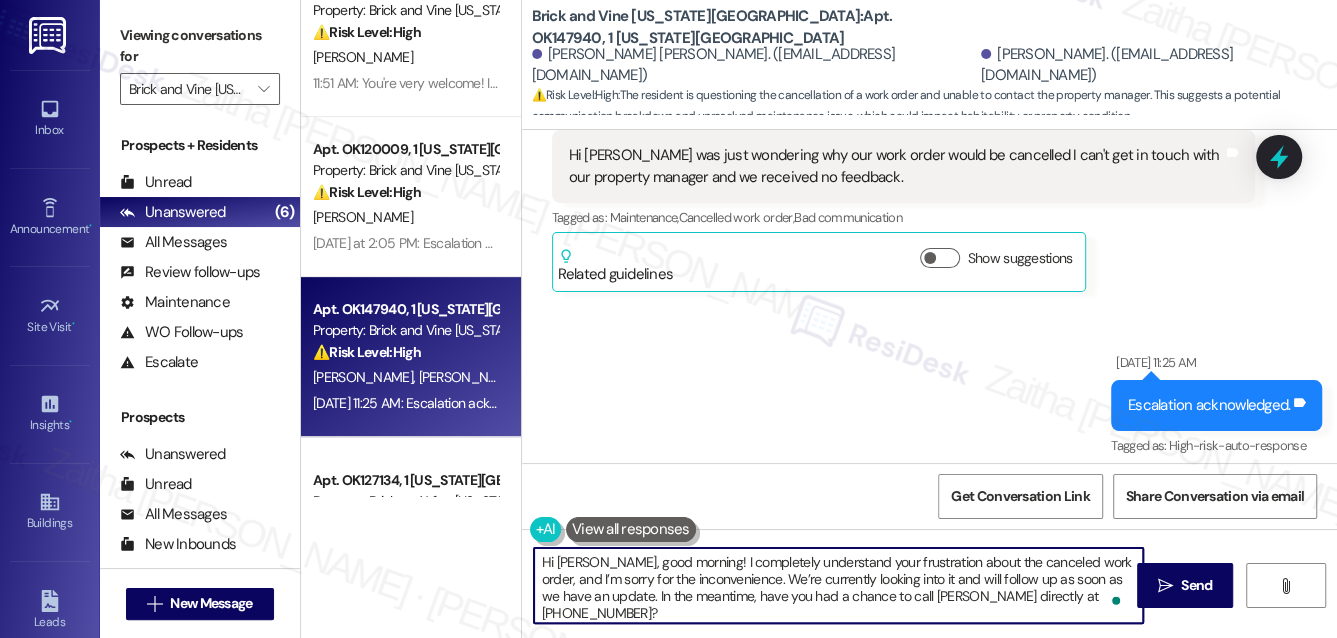 scroll, scrollTop: 2997, scrollLeft: 0, axis: vertical 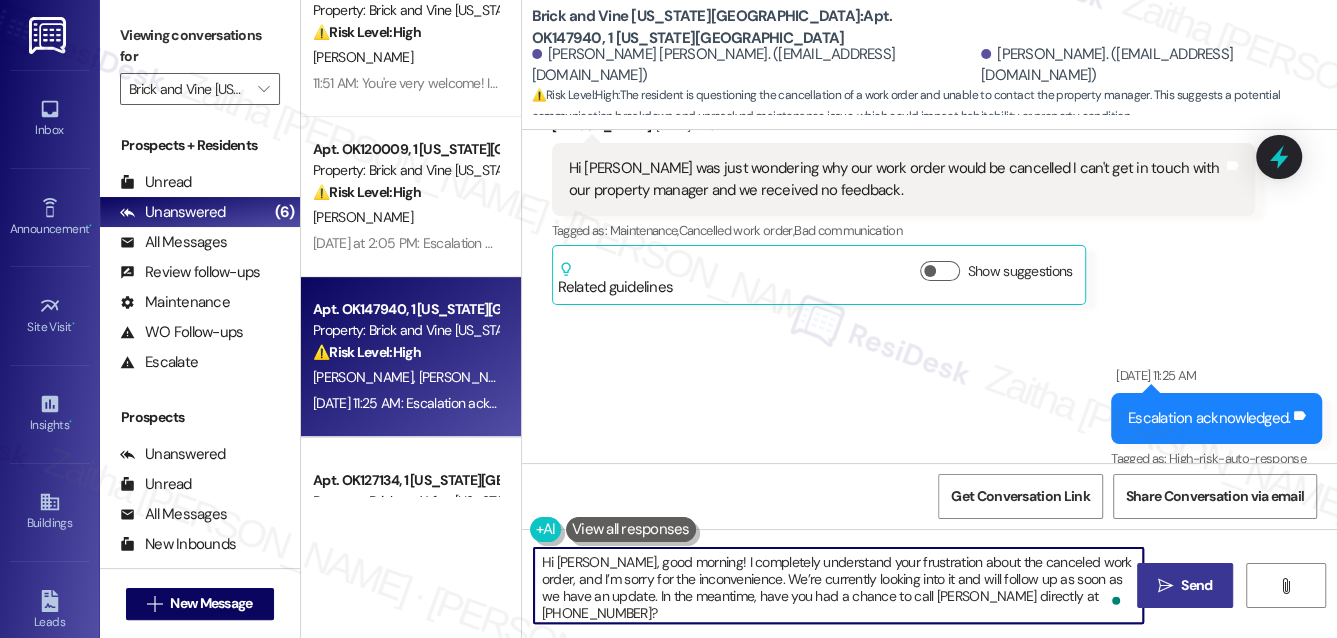 type on "Hi Seth, good morning! I completely understand your frustration about the canceled work order, and I’m sorry for the inconvenience. We’re currently looking into it and will follow up as soon as we have an update. In the meantime, have you had a chance to call Latchel directly at (239) 946-5172?" 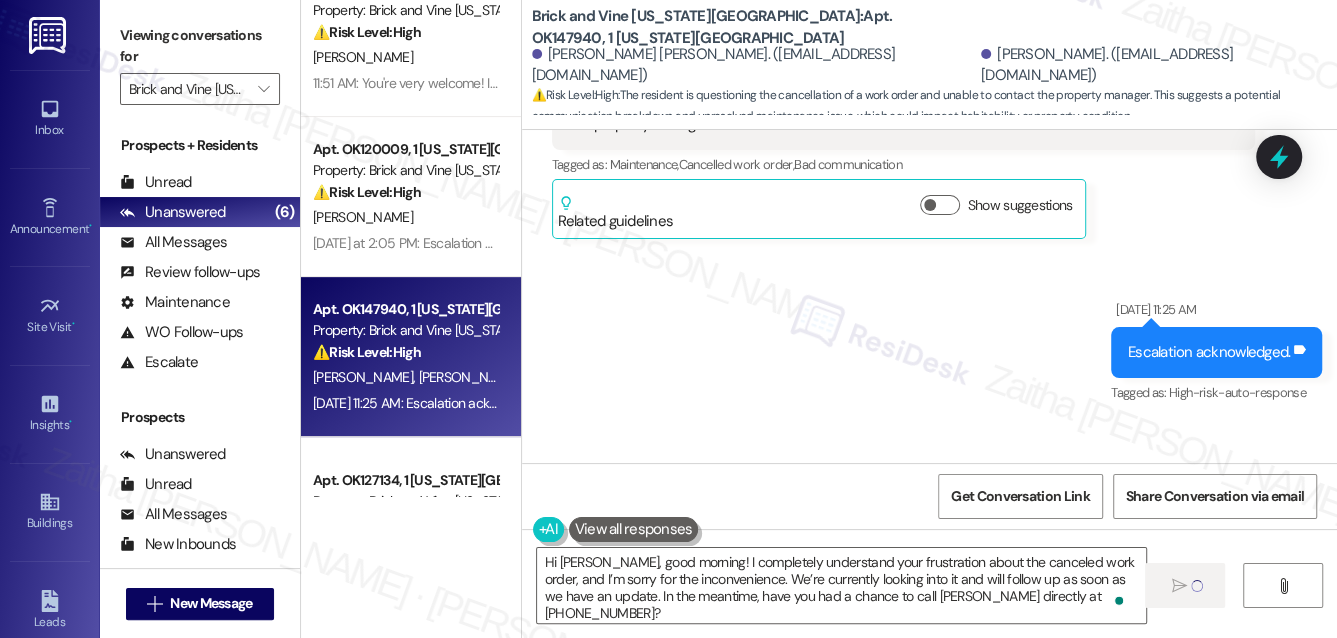 type 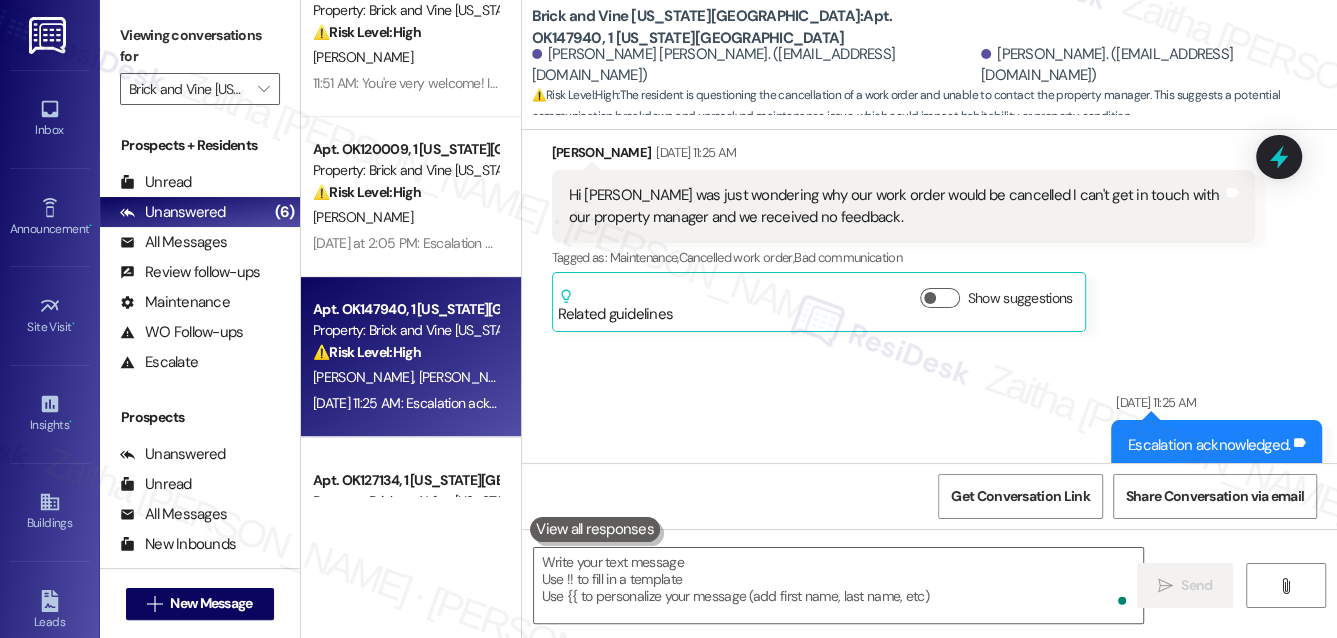 scroll, scrollTop: 2832, scrollLeft: 0, axis: vertical 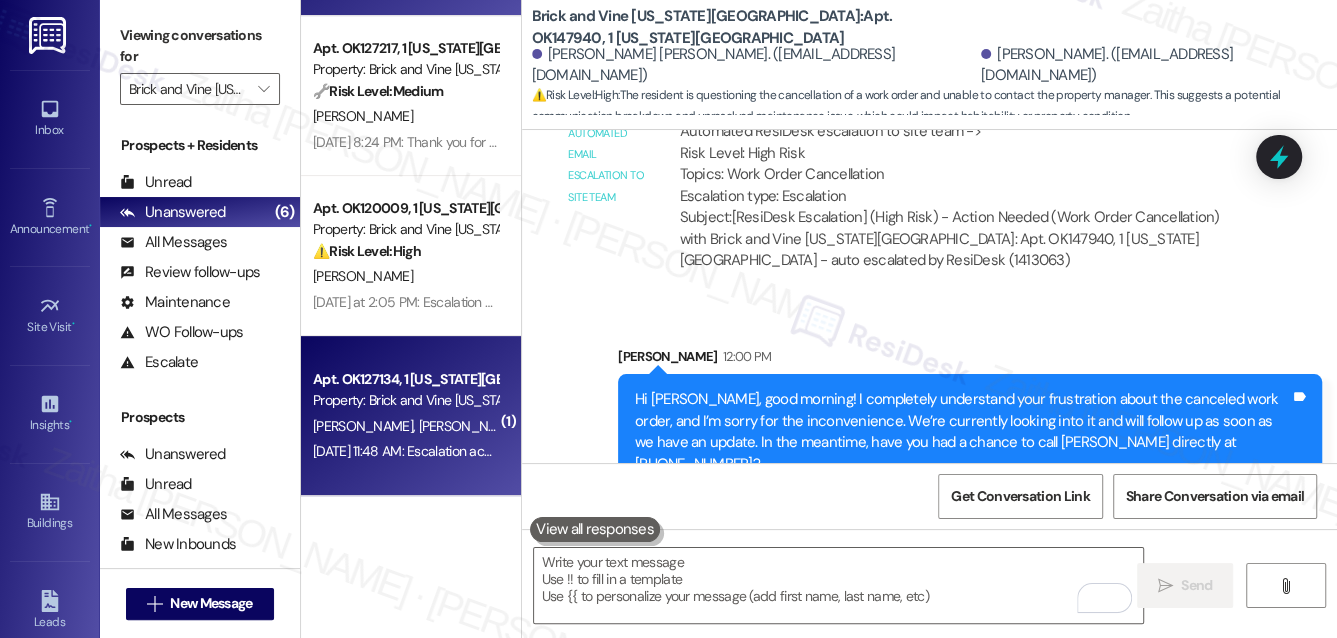click on "T. Taylor A. Taylor" at bounding box center [405, 426] 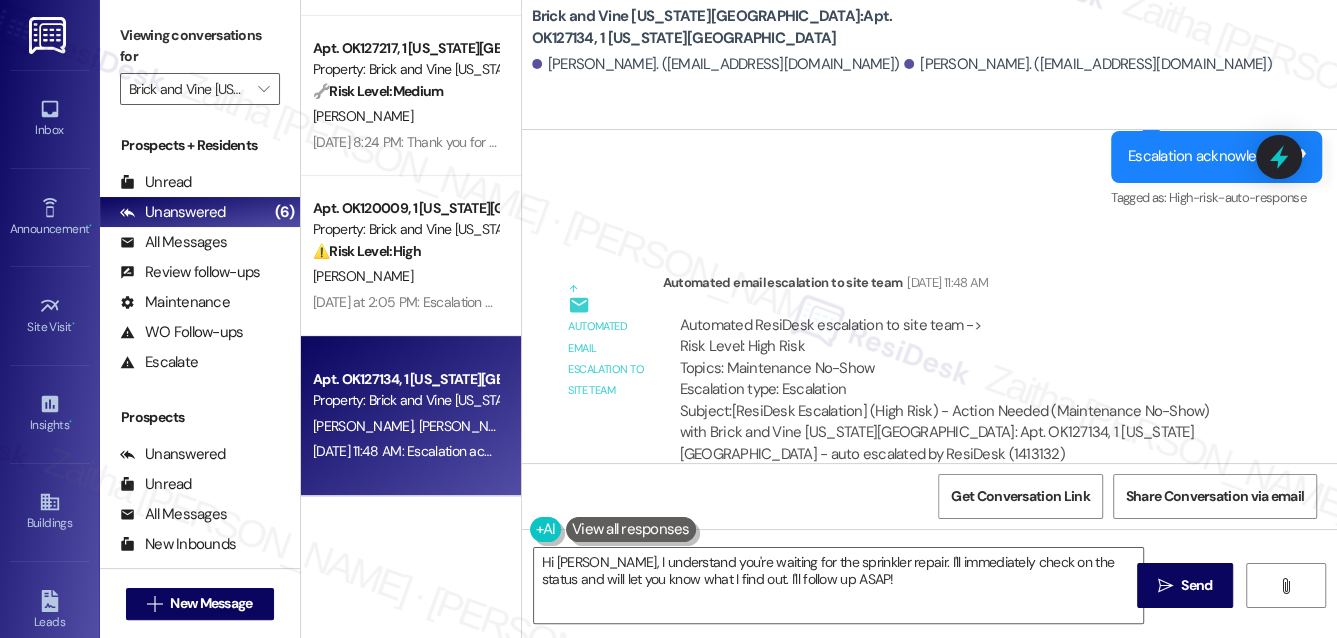 scroll, scrollTop: 1443, scrollLeft: 0, axis: vertical 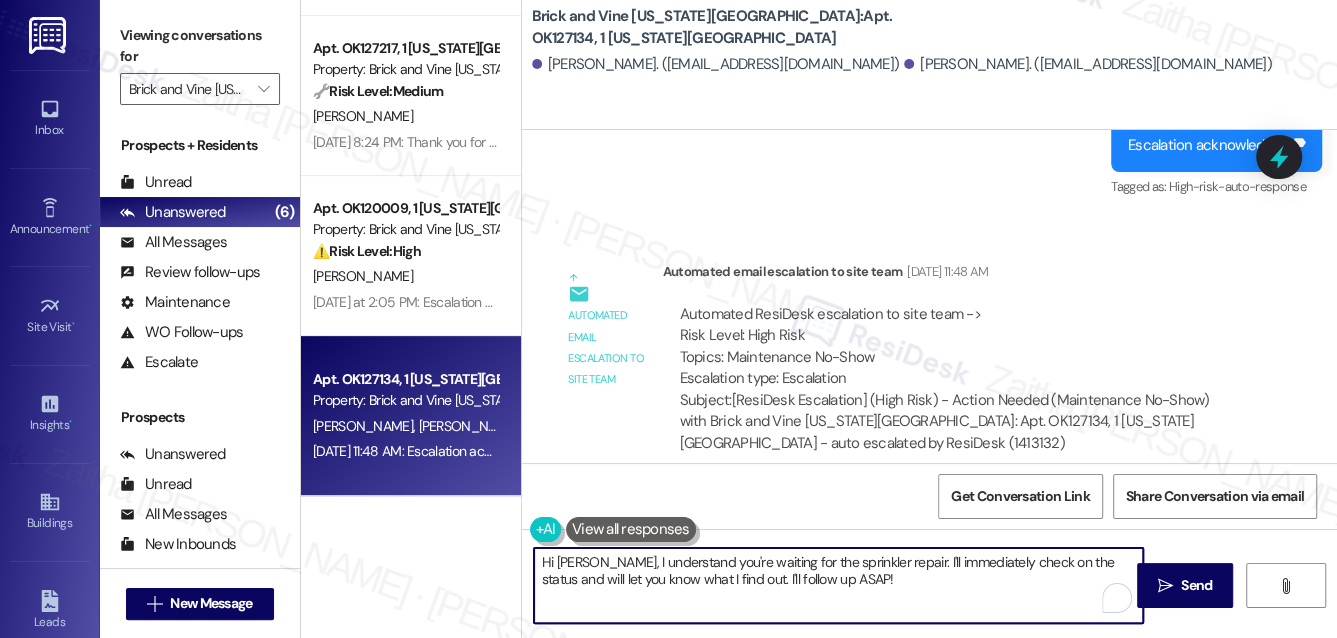 drag, startPoint x: 597, startPoint y: 557, endPoint x: 824, endPoint y: 584, distance: 228.60008 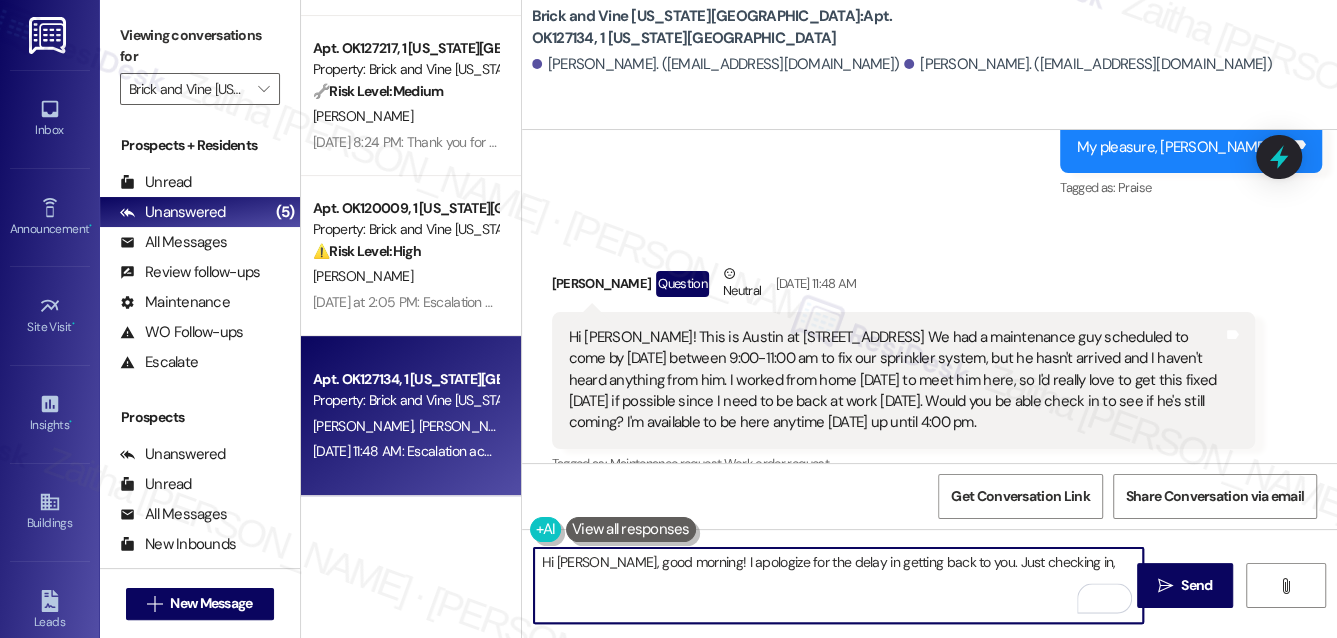 scroll, scrollTop: 989, scrollLeft: 0, axis: vertical 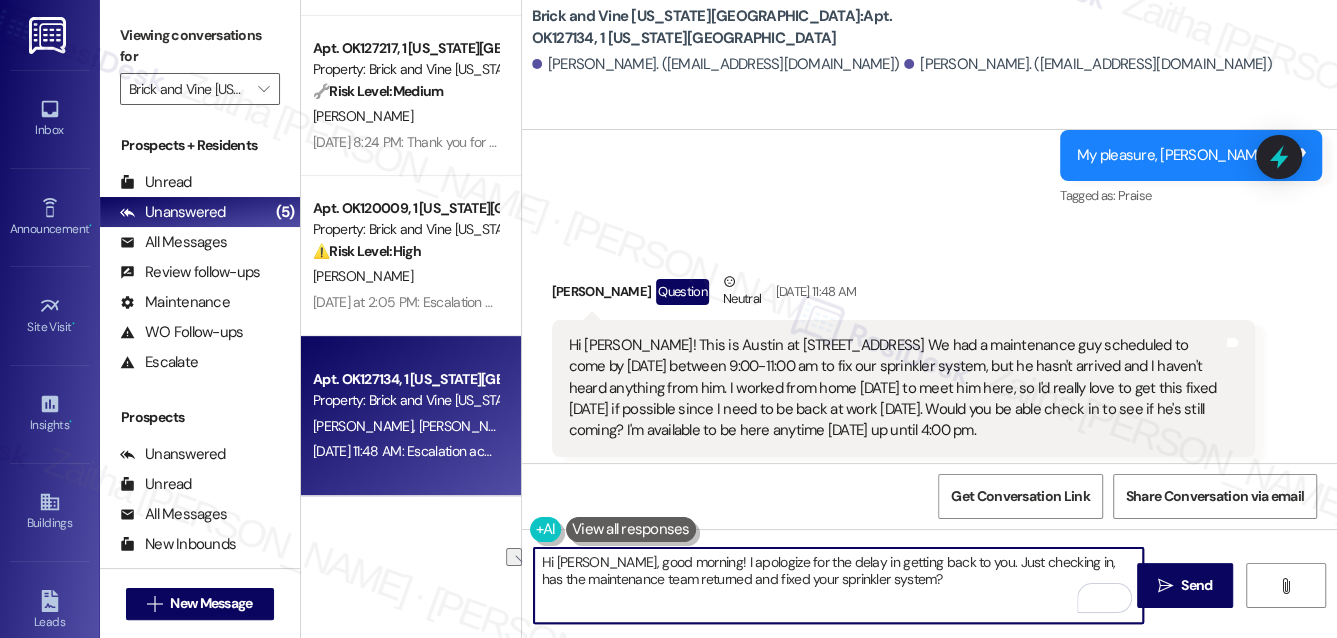 drag, startPoint x: 543, startPoint y: 578, endPoint x: 788, endPoint y: 580, distance: 245.00816 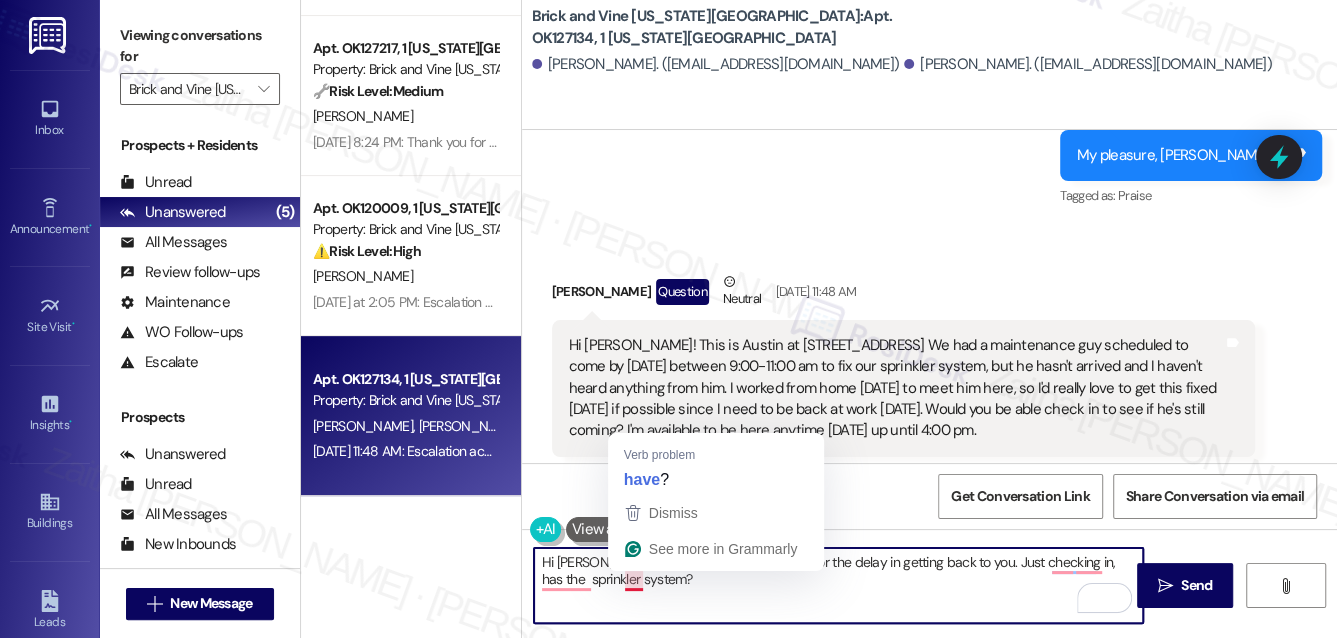 click on "Hi Austin, good morning! I apologize for the delay in getting back to you. Just checking in, has the  sprinkler system?" at bounding box center [839, 585] 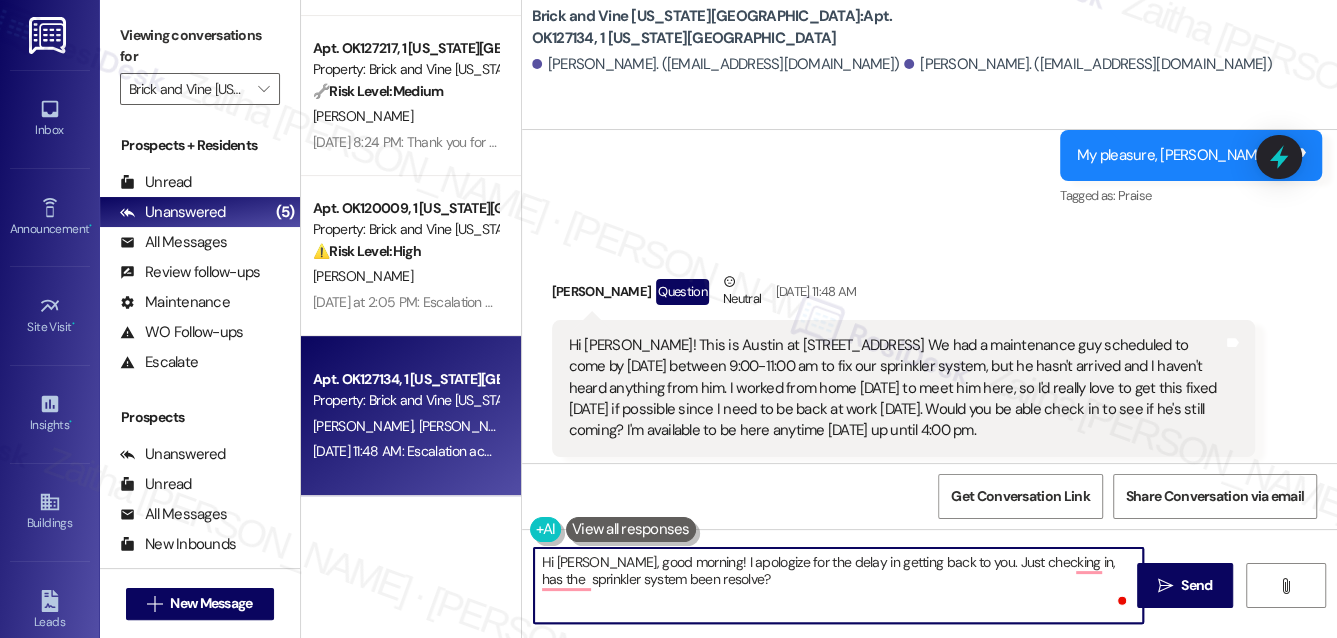 type on "Hi Austin, good morning! I apologize for the delay in getting back to you. Just checking in, has the  sprinkler system been resolved?" 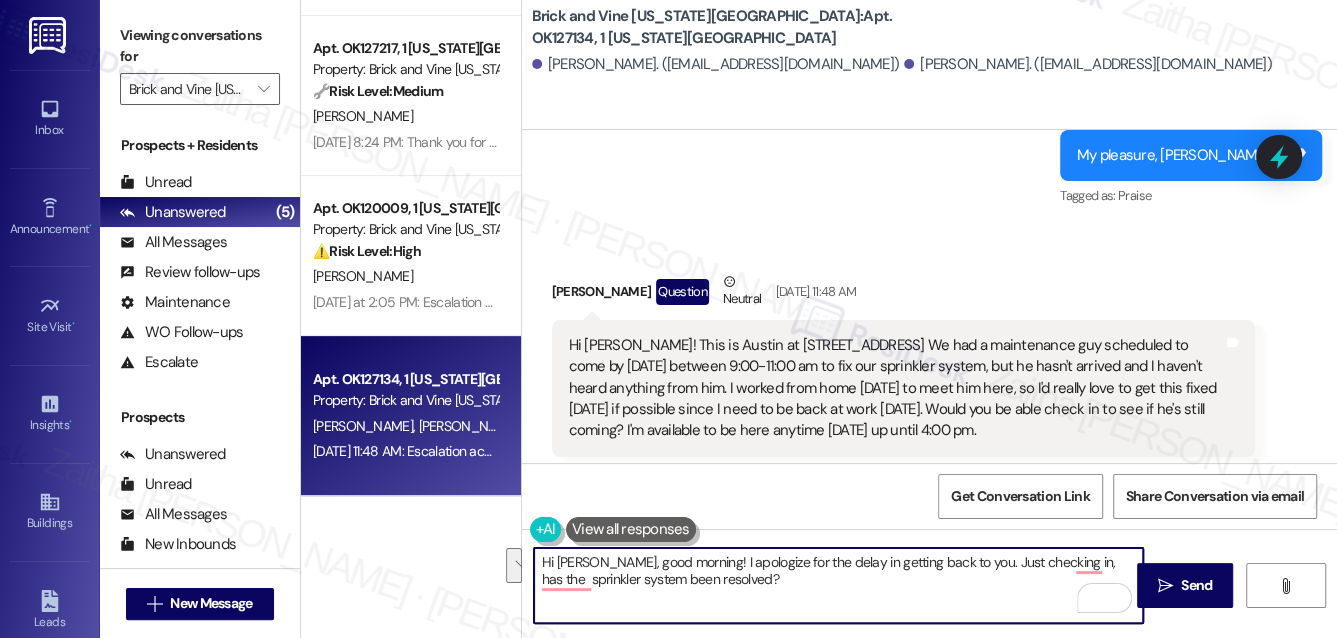 drag, startPoint x: 737, startPoint y: 583, endPoint x: 543, endPoint y: 559, distance: 195.4789 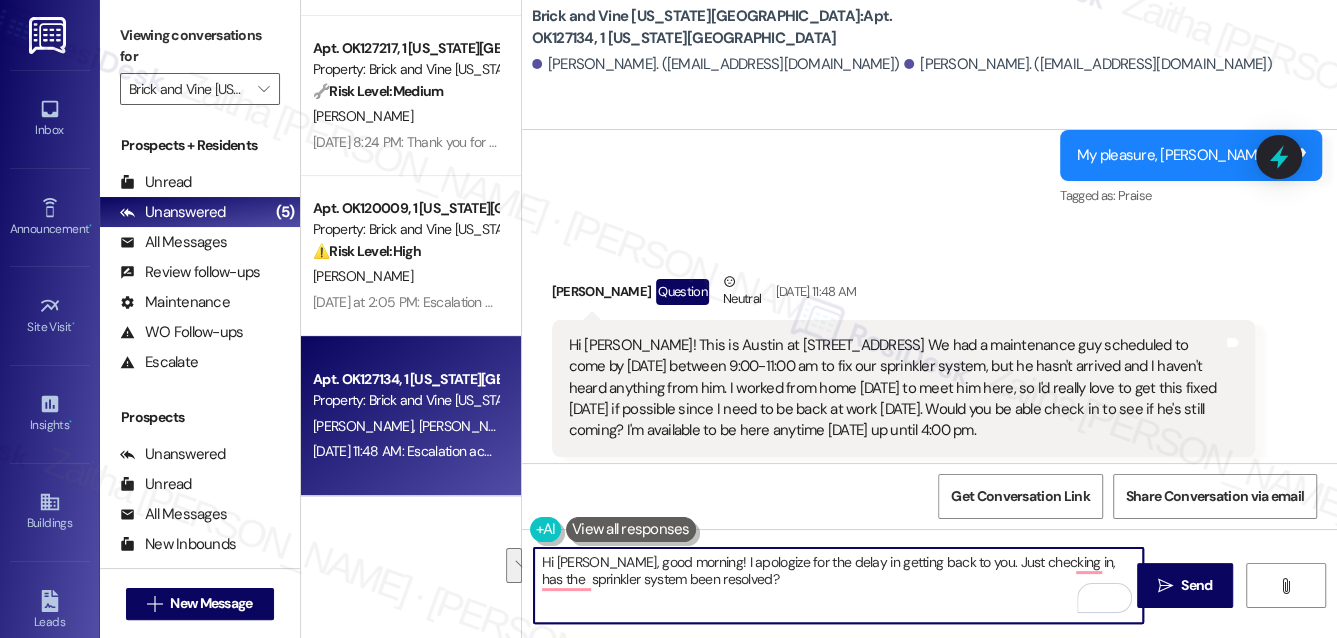 click on "Hi Austin, good morning! I apologize for the delay in getting back to you. Just checking in, has the  sprinkler system been resolved?" at bounding box center [839, 585] 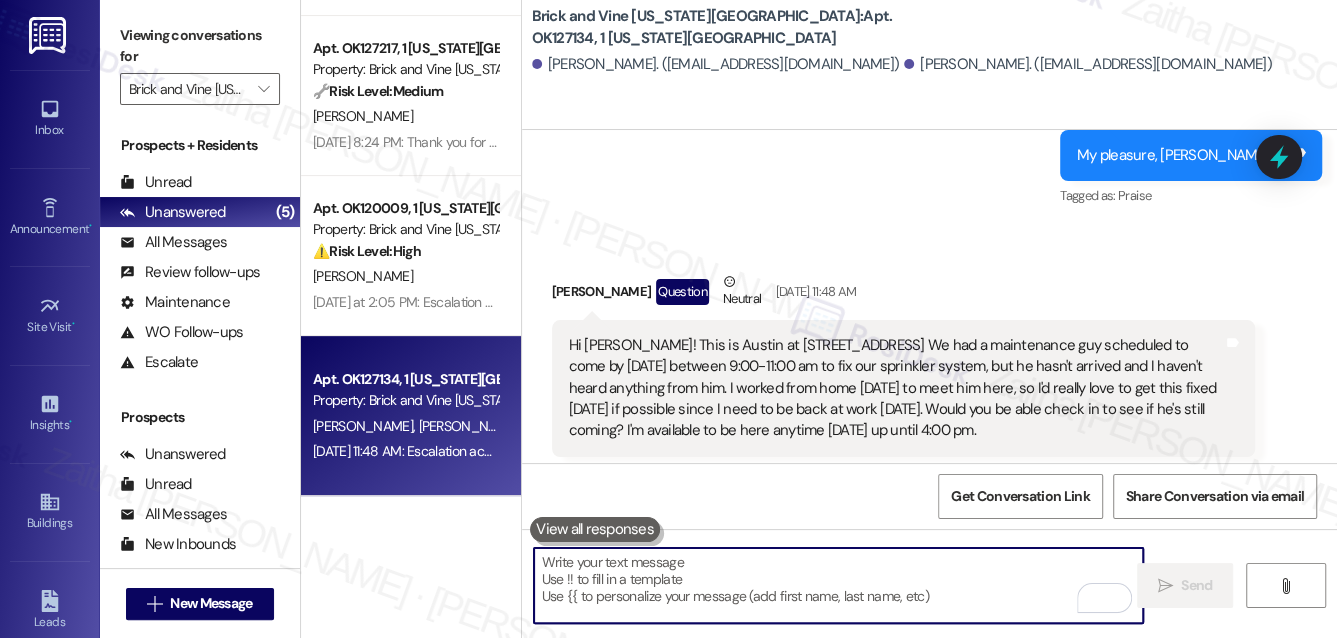 paste on "Hi Austin, good morning! Apologies for the delay in getting back to you. I just wanted to check in—has the sprinkler system issue been resolved?" 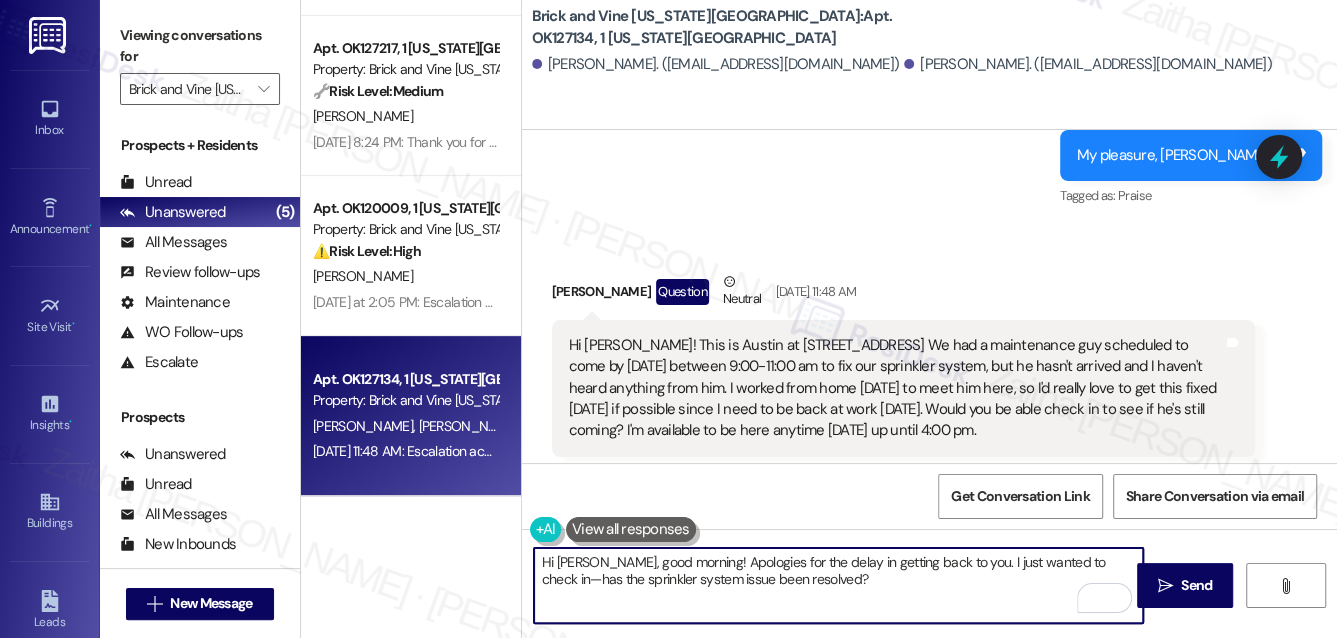 click on "Hi Austin, good morning! Apologies for the delay in getting back to you. I just wanted to check in—has the sprinkler system issue been resolved?" at bounding box center (839, 585) 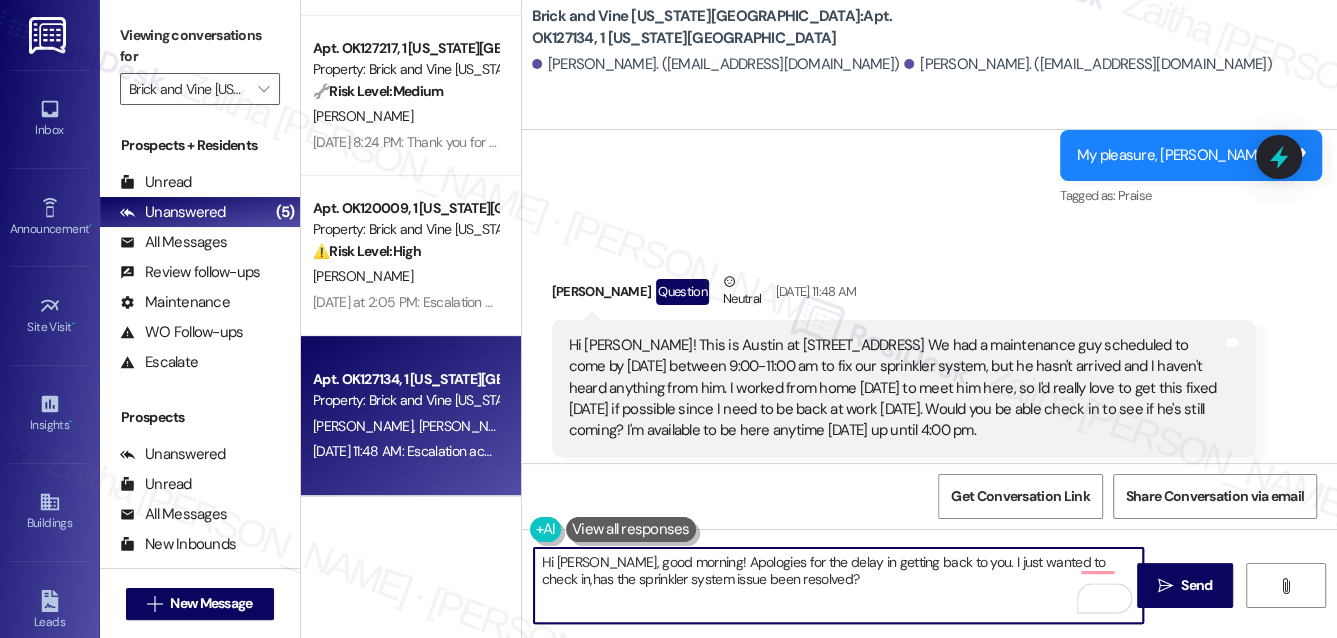 type on "Hi Austin, good morning! Apologies for the delay in getting back to you. I just wanted to check inhas the sprinkler system issue been resolved?" 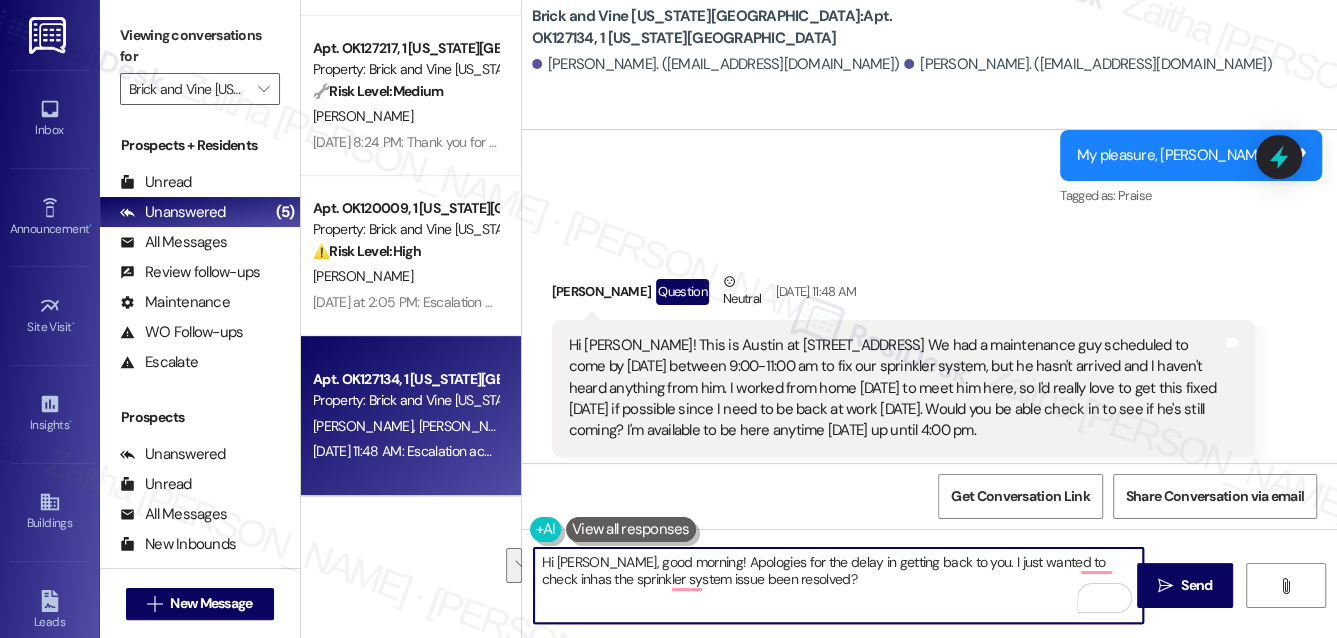 drag, startPoint x: 541, startPoint y: 558, endPoint x: 848, endPoint y: 583, distance: 308.01624 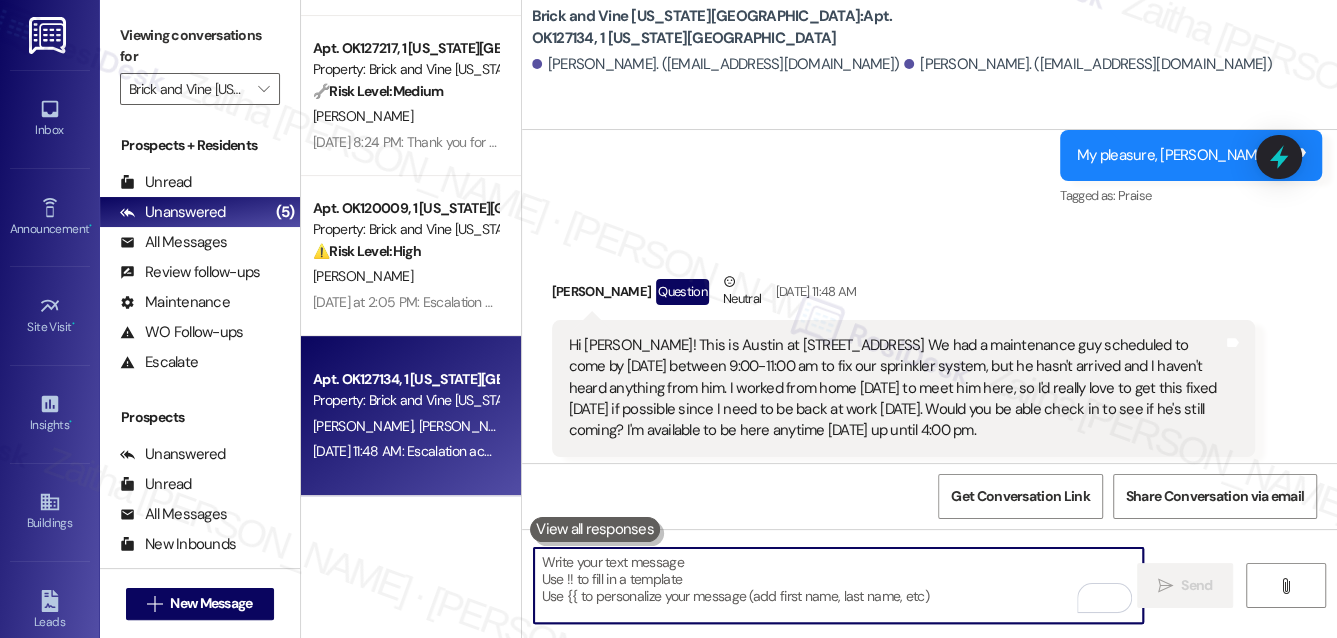 paste on "Hi Austin, good morning! Apologies for the delay in getting back to you. I just wanted to check in—has the sprinkler system issue been resolved?" 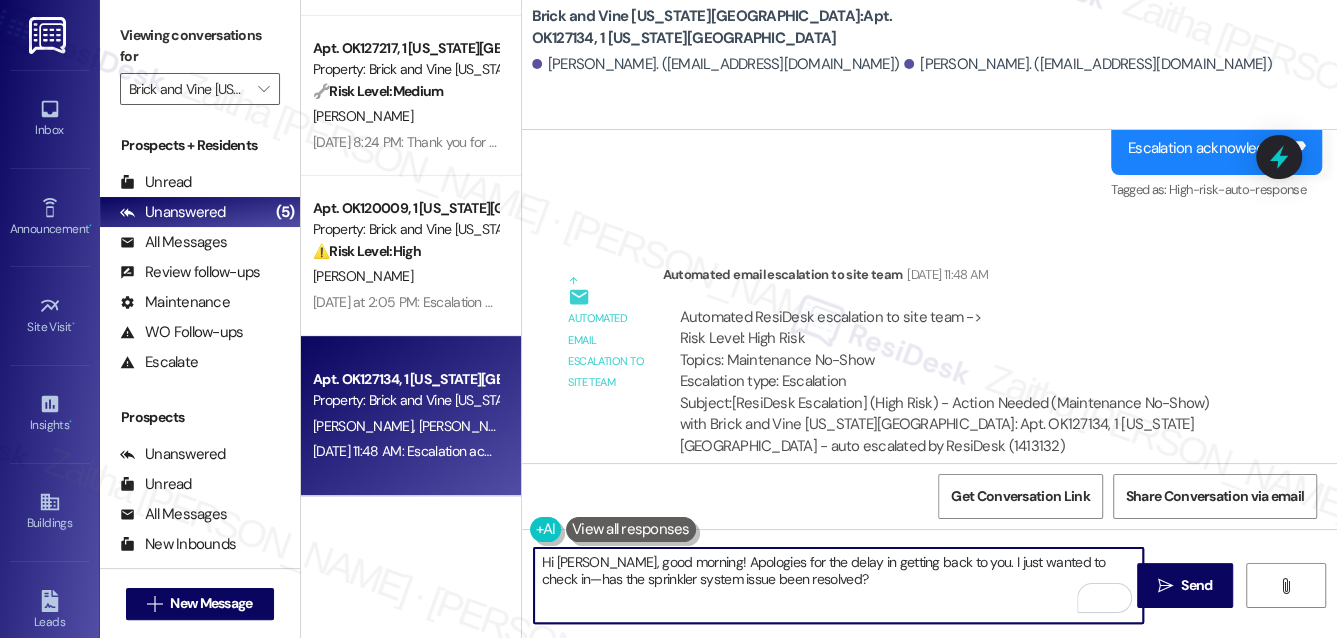 scroll, scrollTop: 1443, scrollLeft: 0, axis: vertical 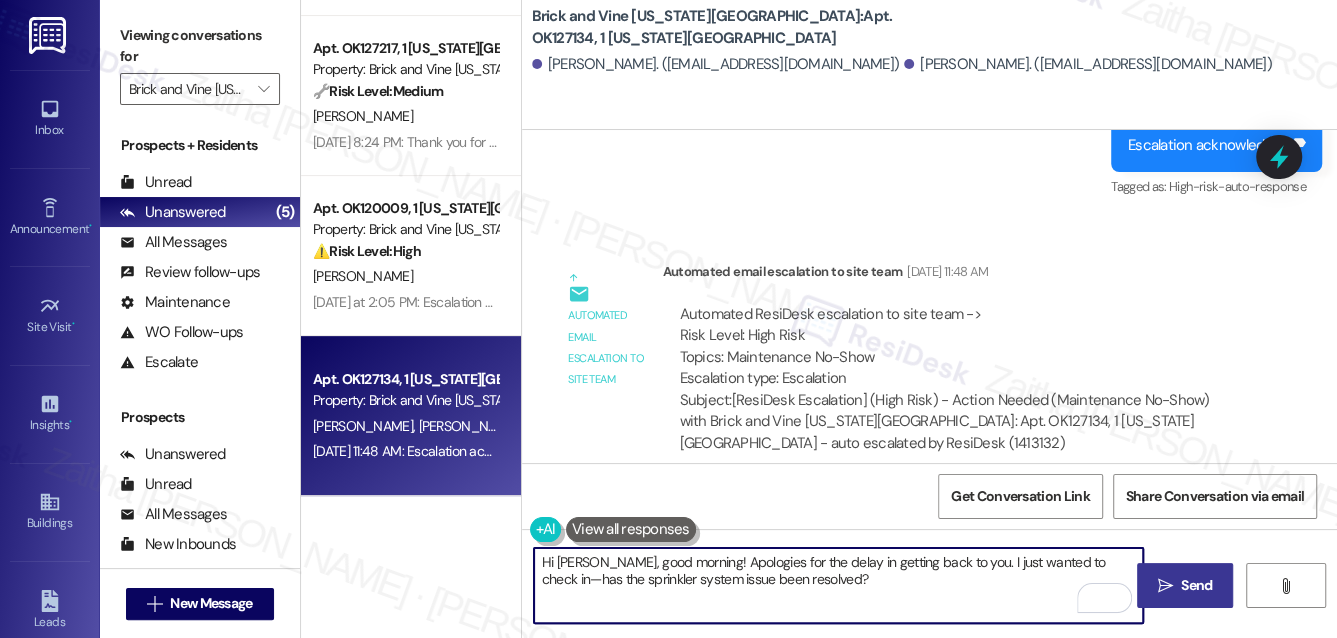 type on "Hi Austin, good morning! Apologies for the delay in getting back to you. I just wanted to check in—has the sprinkler system issue been resolved?" 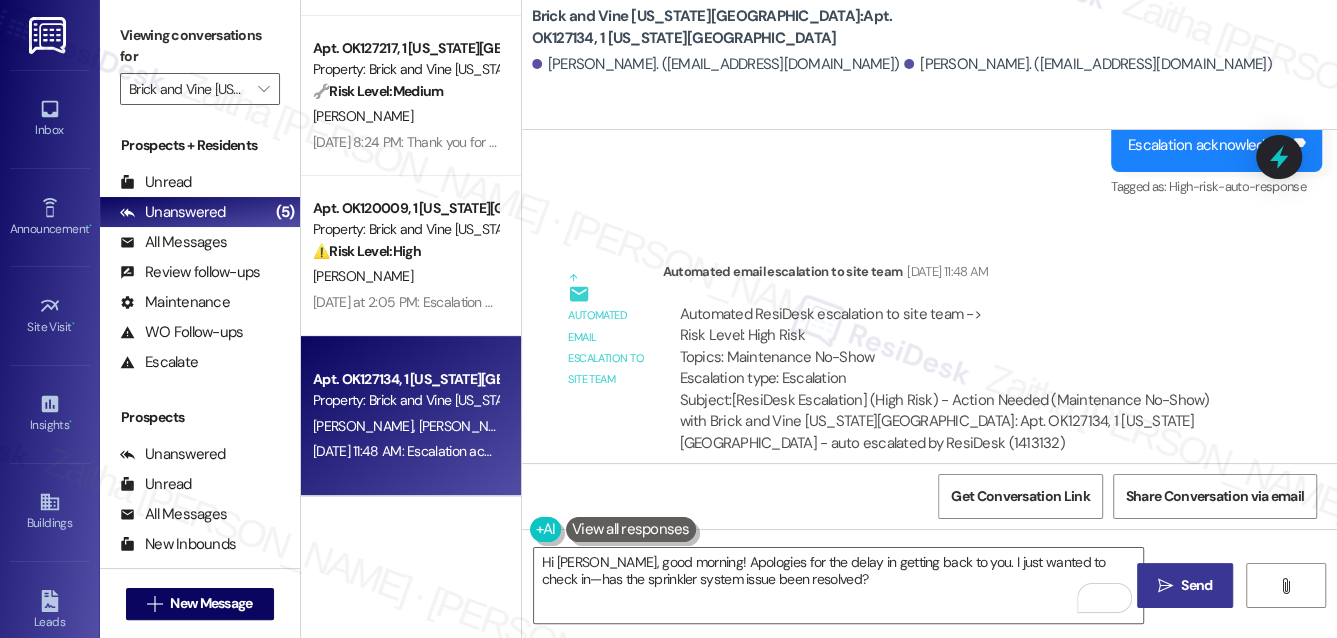 click on "Send" at bounding box center (1196, 585) 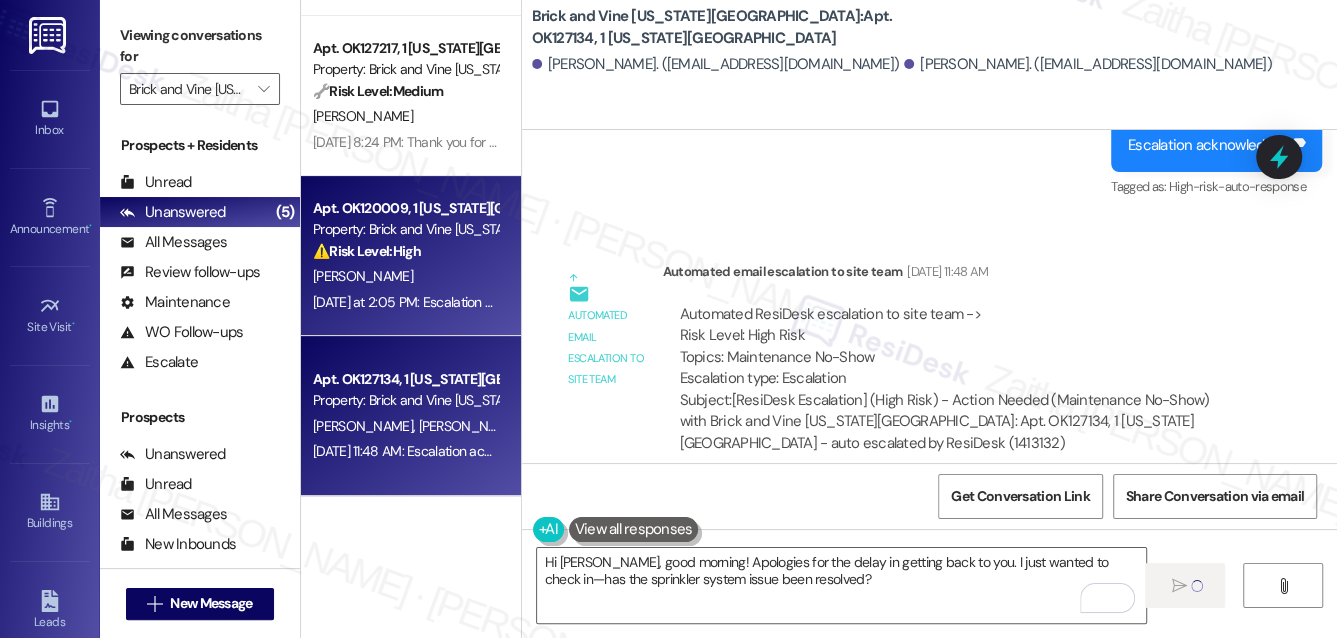 type 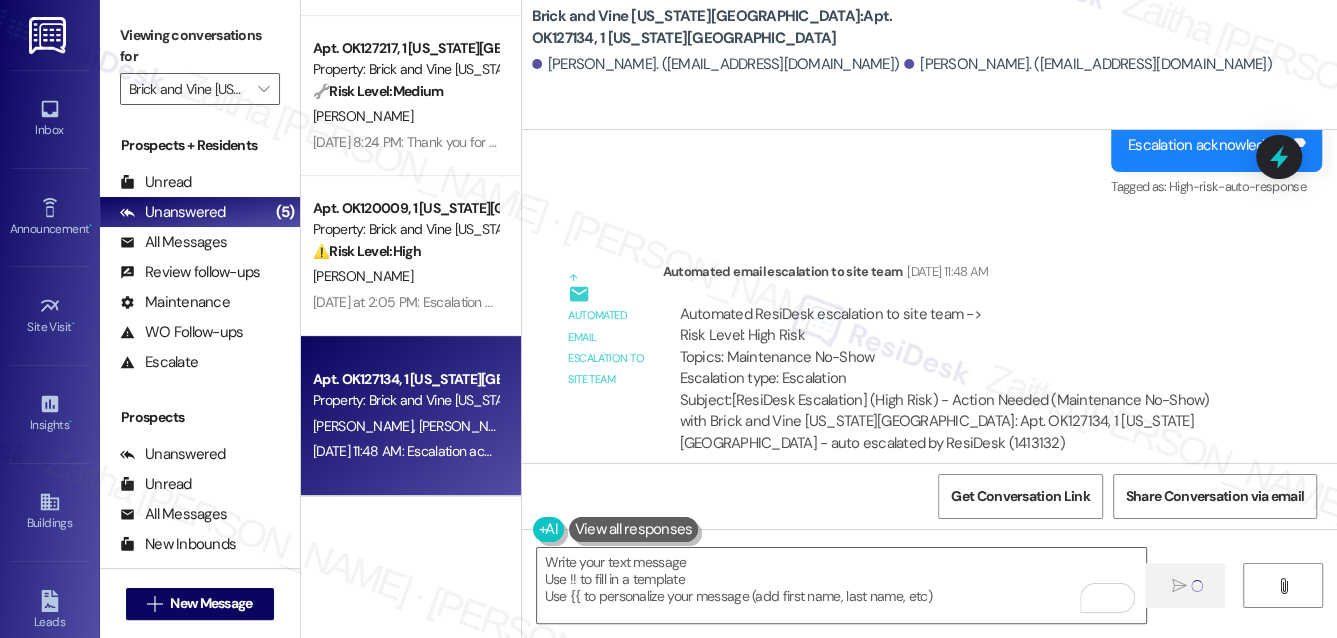 scroll, scrollTop: 64, scrollLeft: 0, axis: vertical 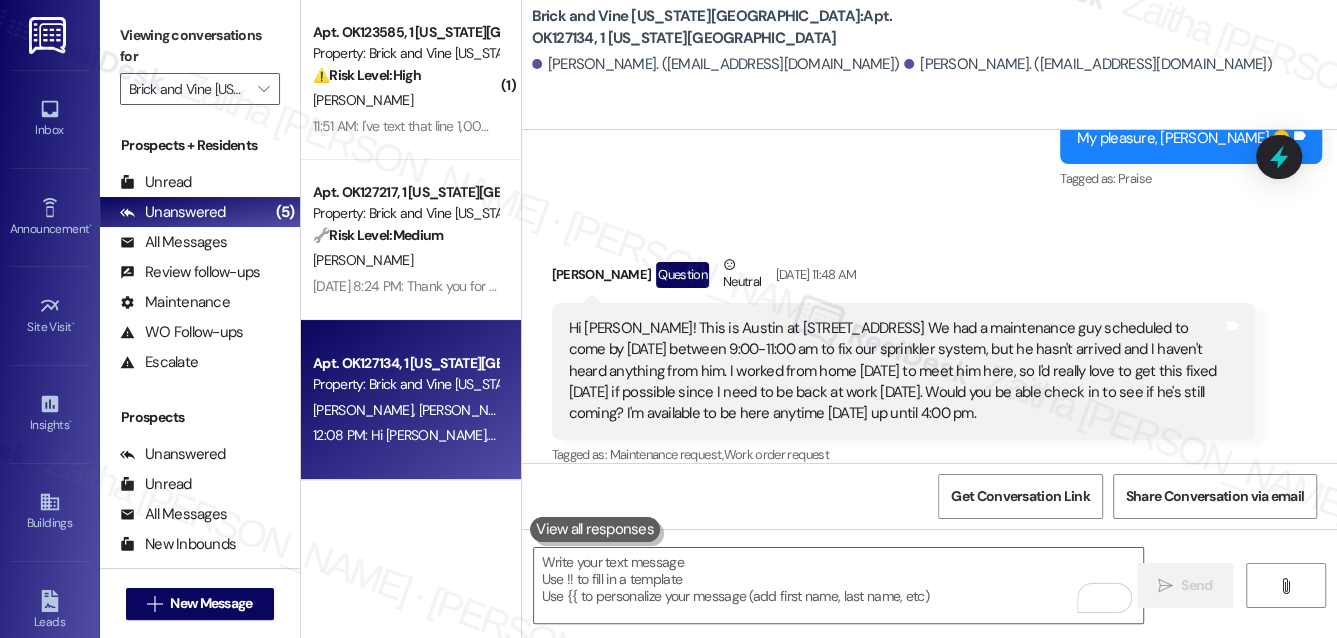 click on "J. Howard" at bounding box center (405, 100) 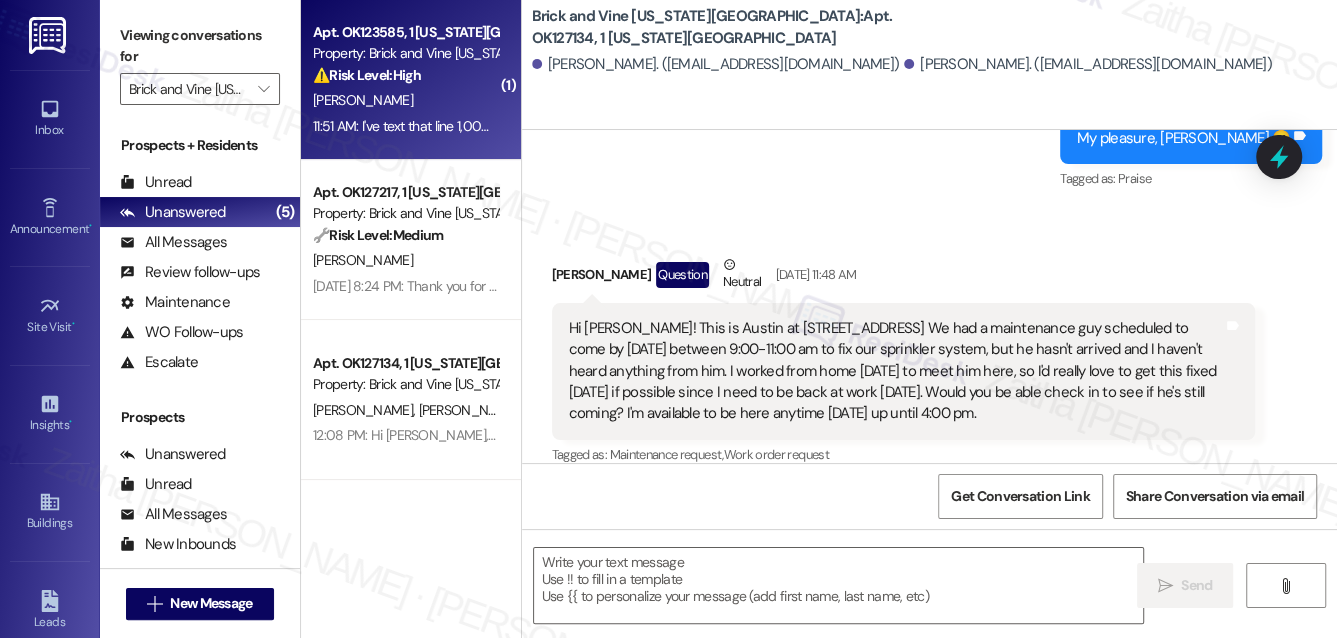 type on "Fetching suggested responses. Please feel free to read through the conversation in the meantime." 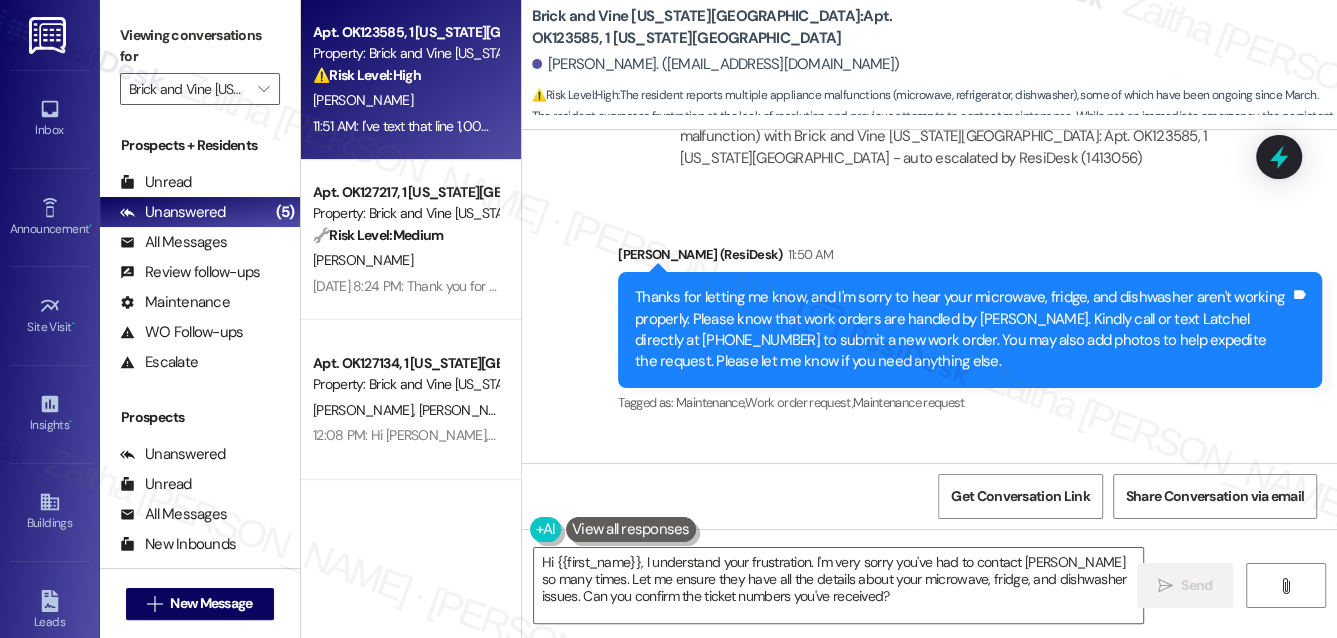scroll, scrollTop: 2993, scrollLeft: 0, axis: vertical 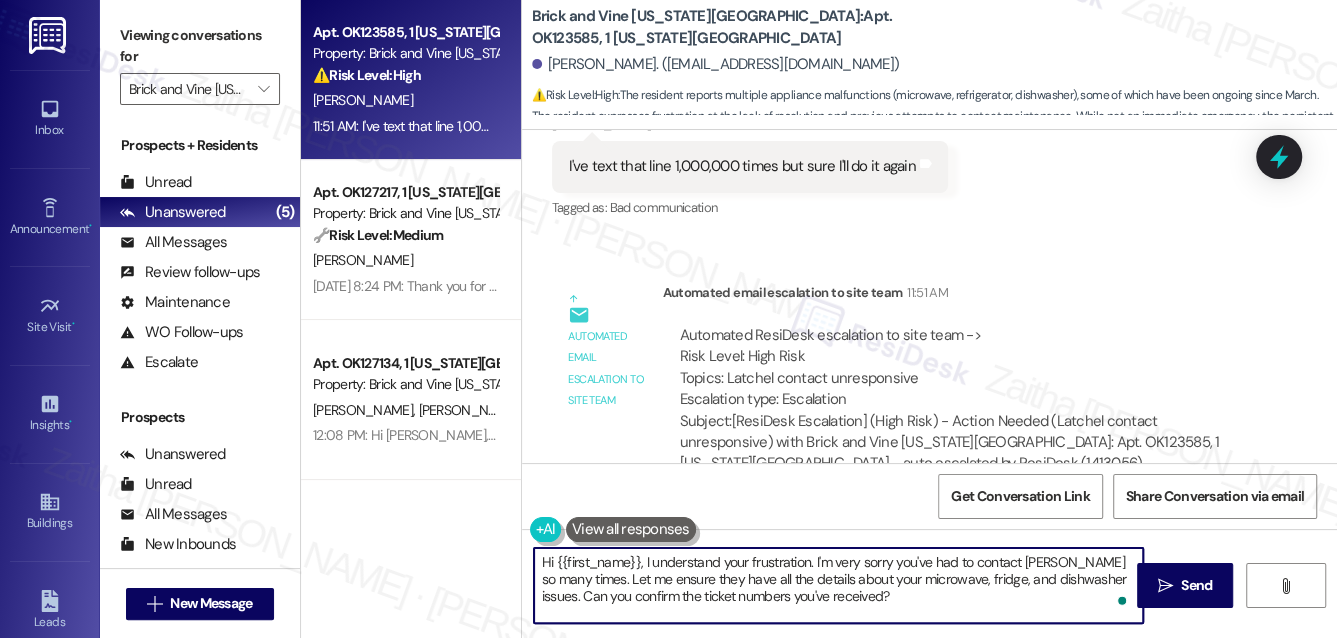 drag, startPoint x: 542, startPoint y: 561, endPoint x: 871, endPoint y: 597, distance: 330.96375 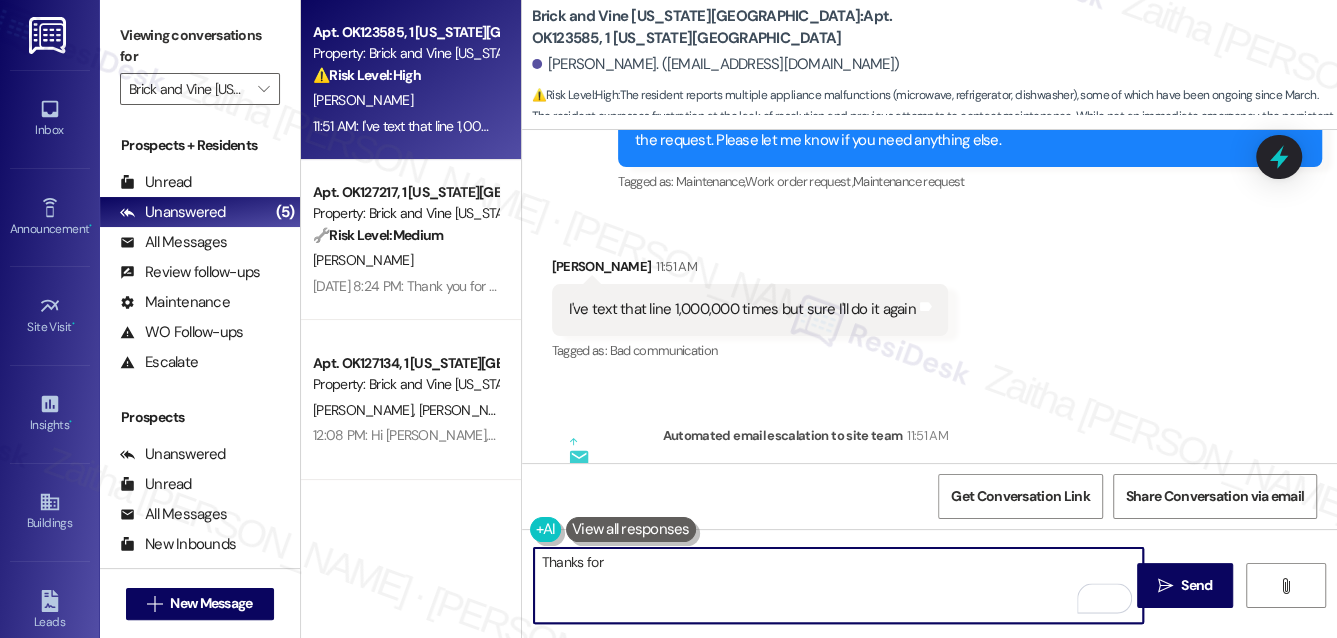scroll, scrollTop: 2811, scrollLeft: 0, axis: vertical 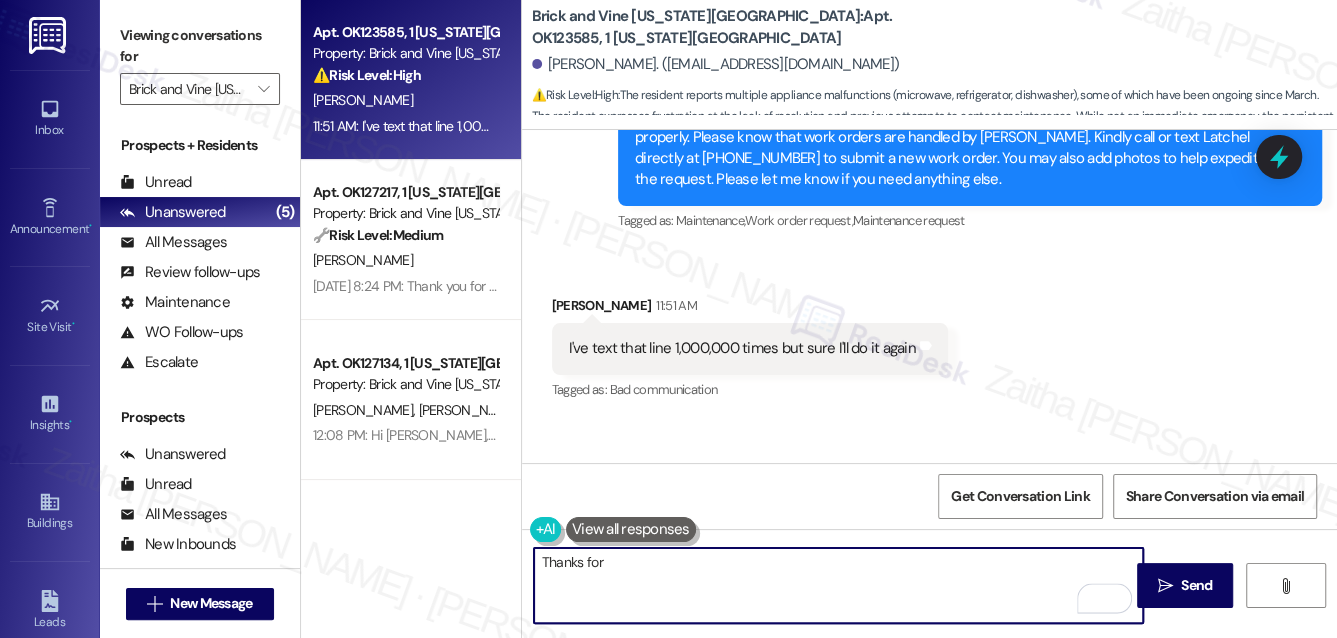 type on "Thanks for" 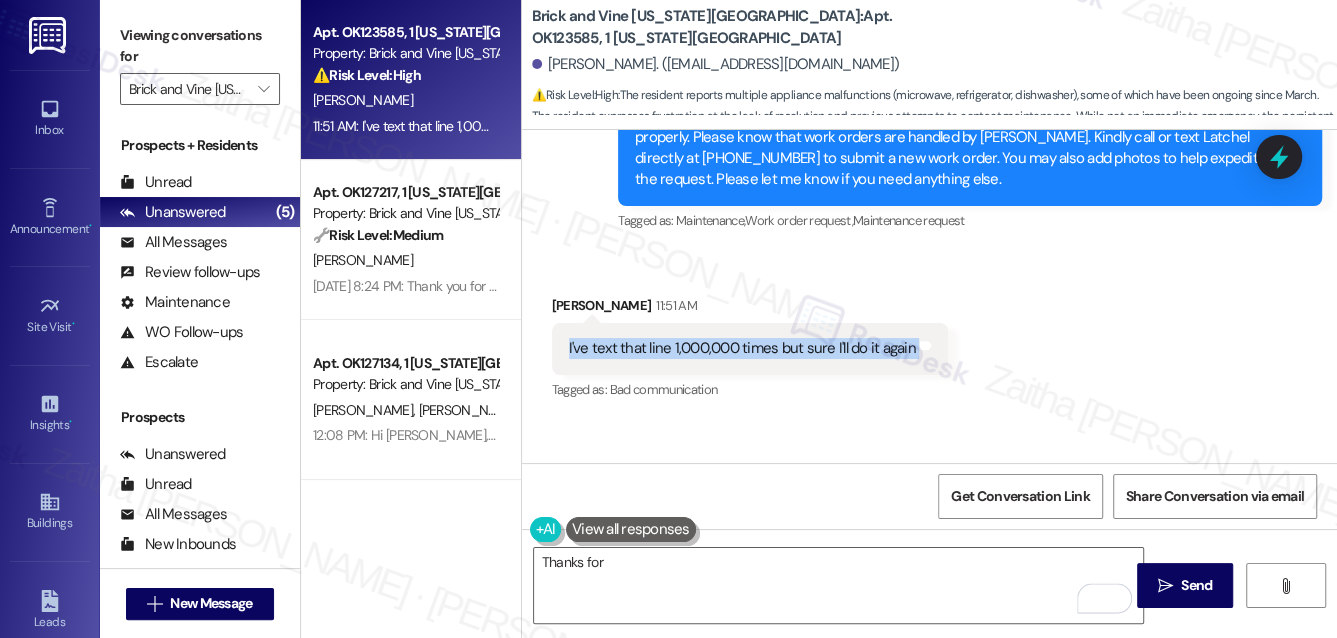 drag, startPoint x: 559, startPoint y: 298, endPoint x: 920, endPoint y: 316, distance: 361.4485 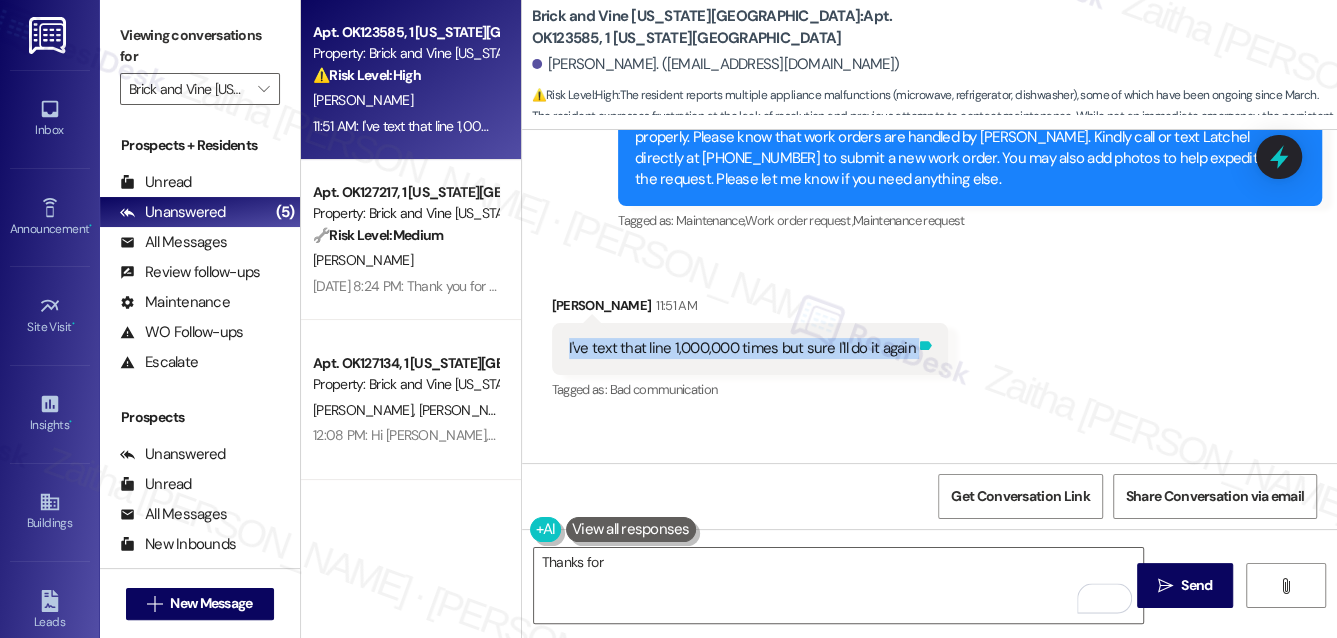 copy on "I've text that line 1,000,000 times but sure I'll do it again Tags and notes" 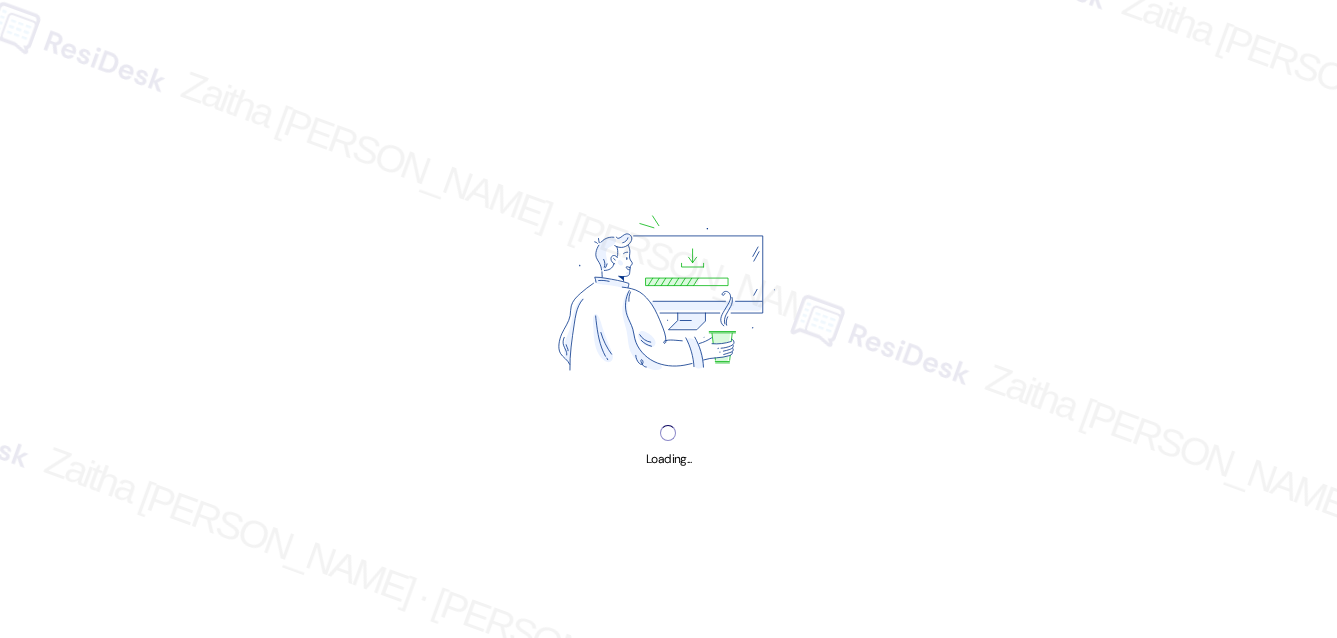 scroll, scrollTop: 0, scrollLeft: 0, axis: both 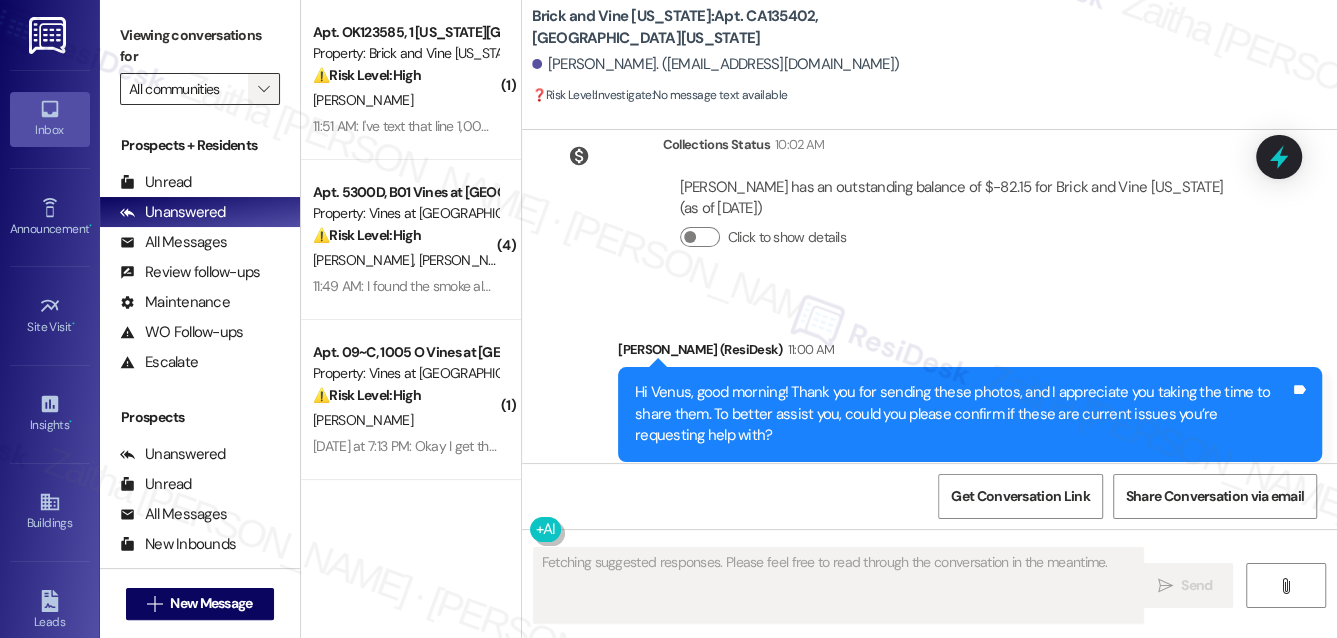 click on "" at bounding box center (263, 89) 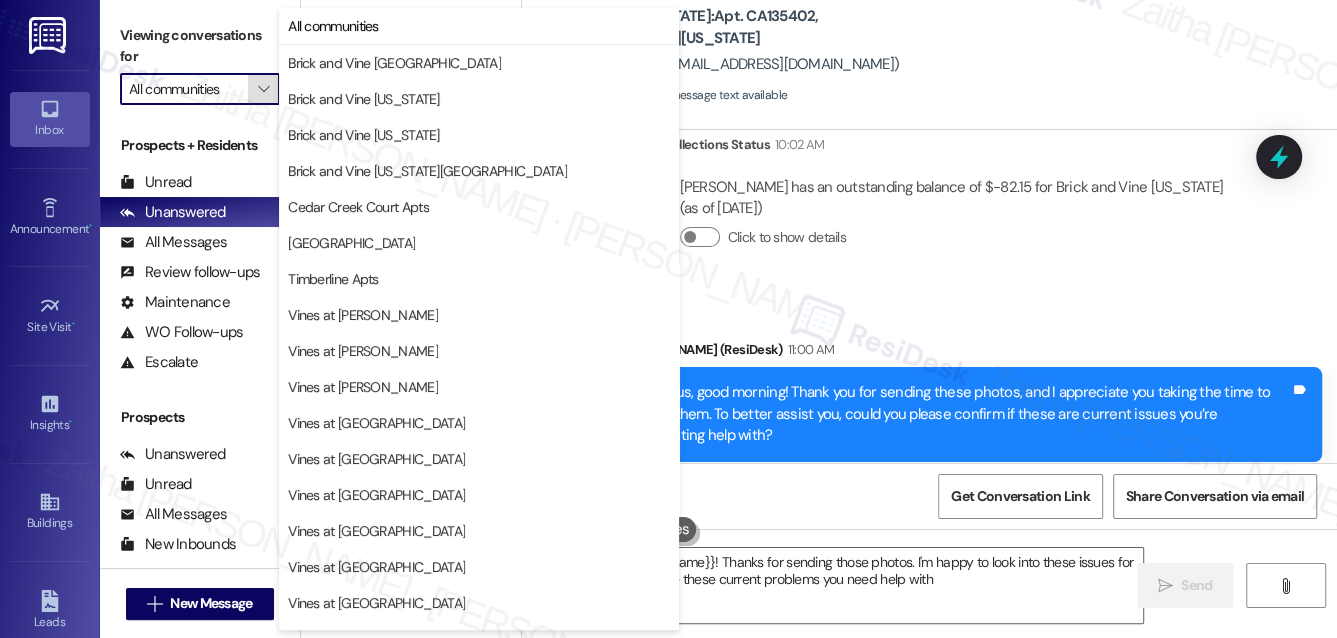 type on "Good morning, {{first_name}}! Thanks for sending those photos. I'm happy to look into these issues for you. Just to confirm, are these current problems you need help with?" 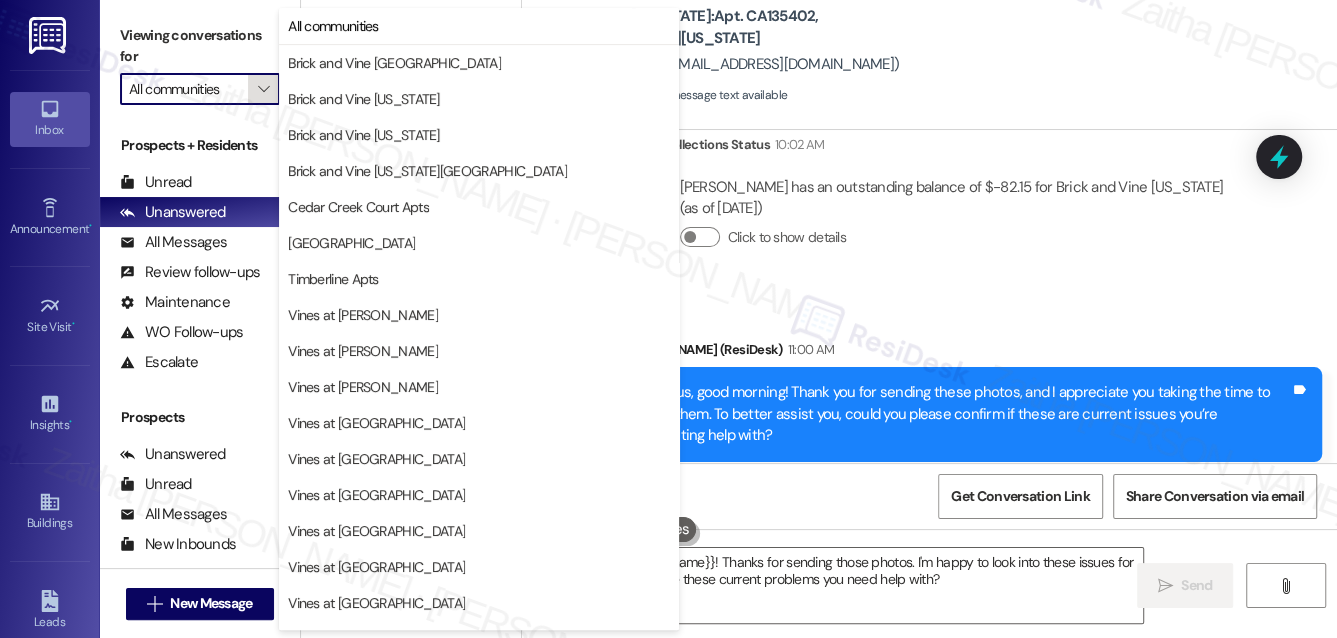 click on "" at bounding box center [263, 89] 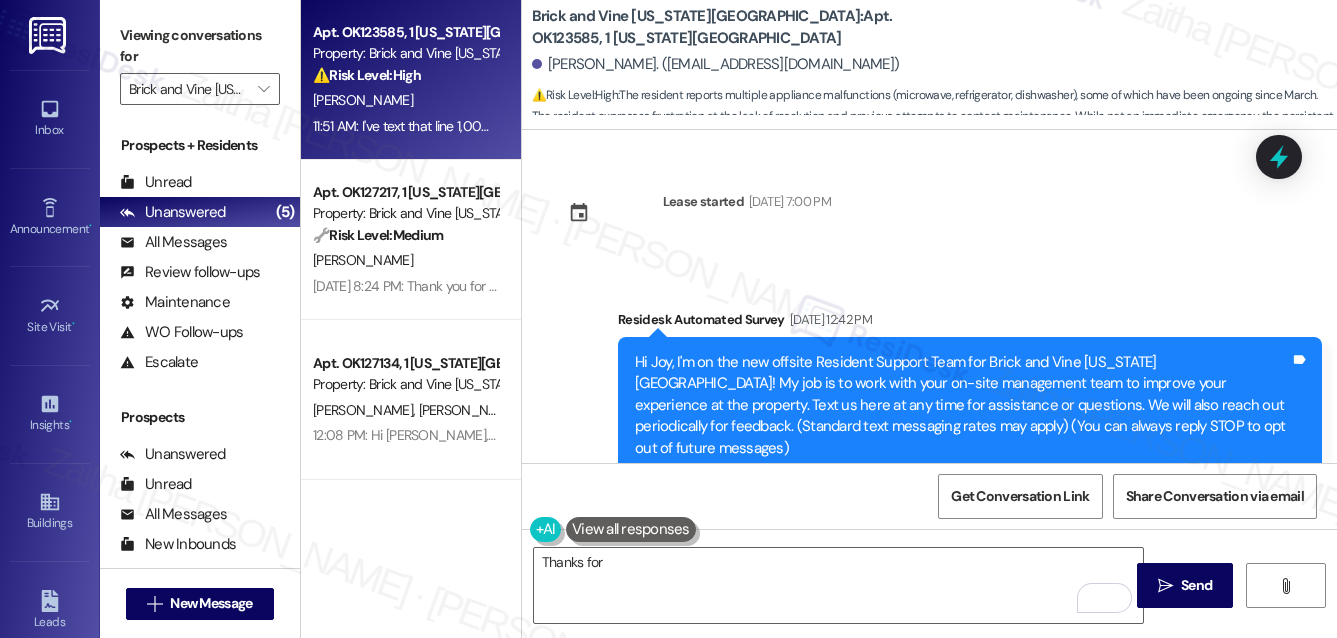 scroll, scrollTop: 0, scrollLeft: 0, axis: both 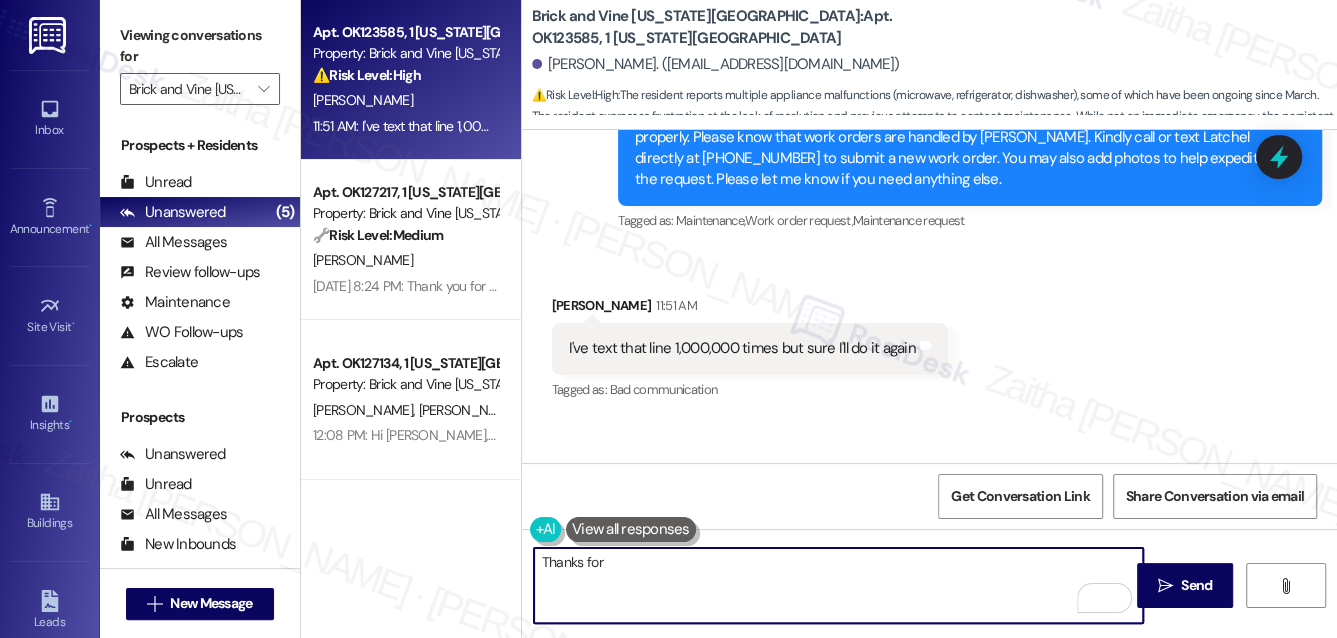 click on "Thanks for" at bounding box center [839, 585] 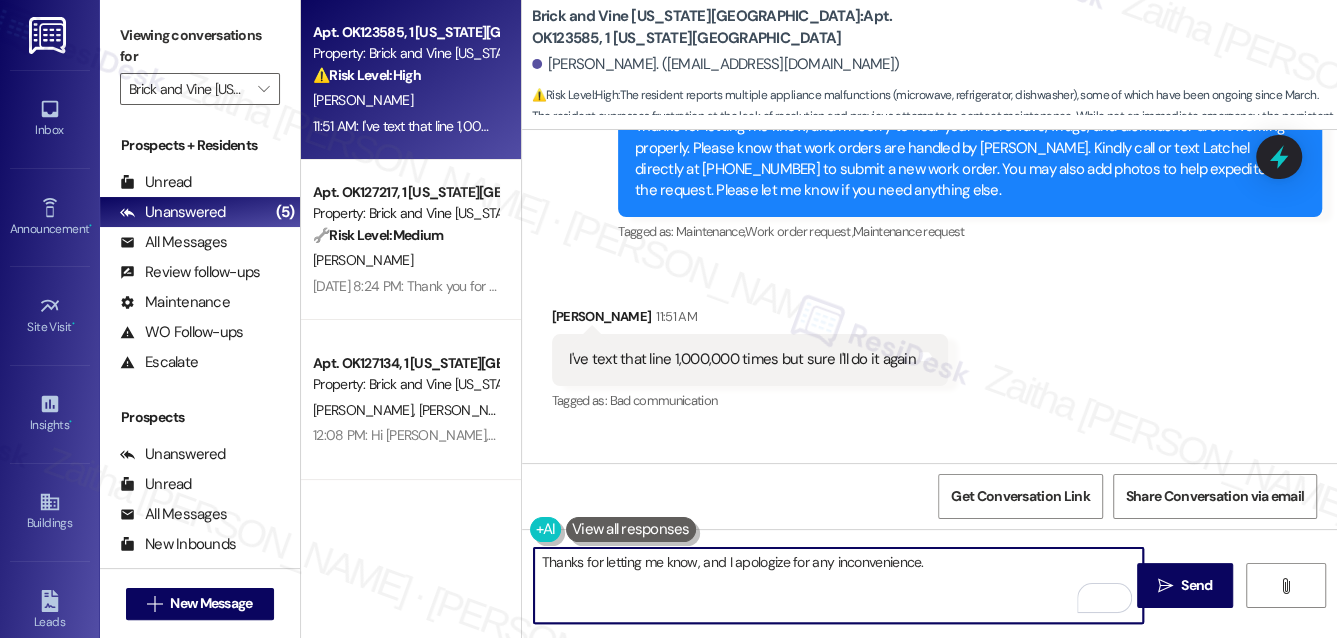 scroll, scrollTop: 2811, scrollLeft: 0, axis: vertical 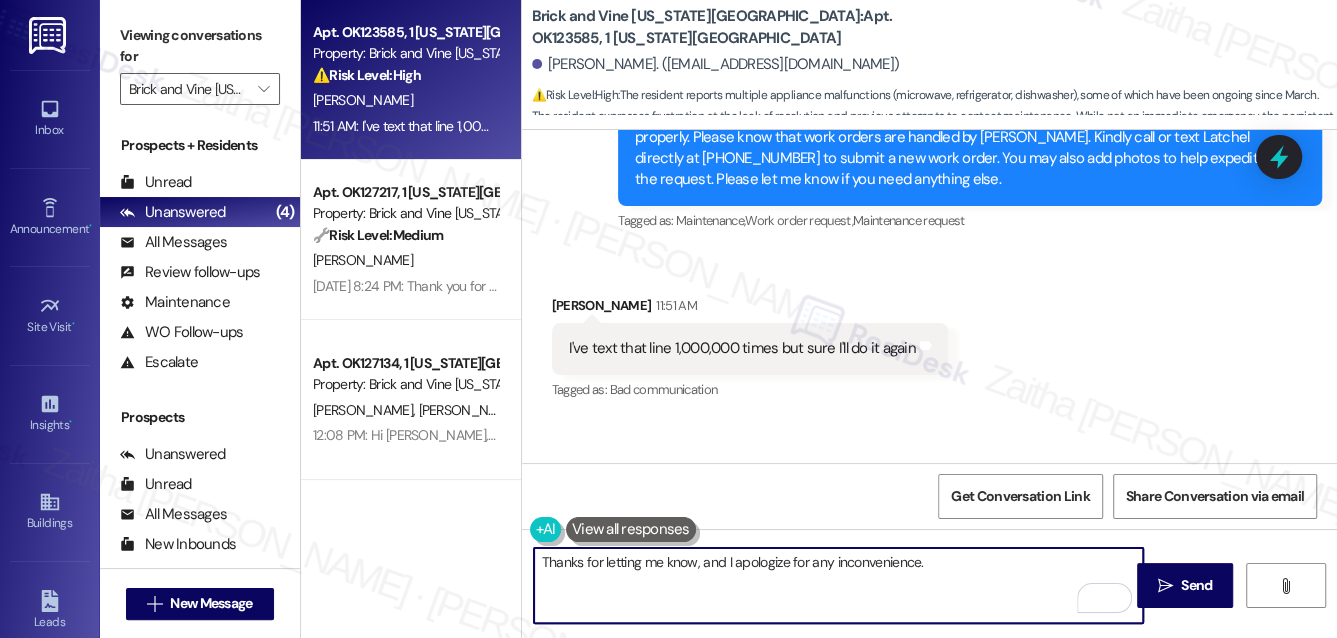 click on "Thanks for letting me know, and I apologize for any inconvenience." at bounding box center [839, 585] 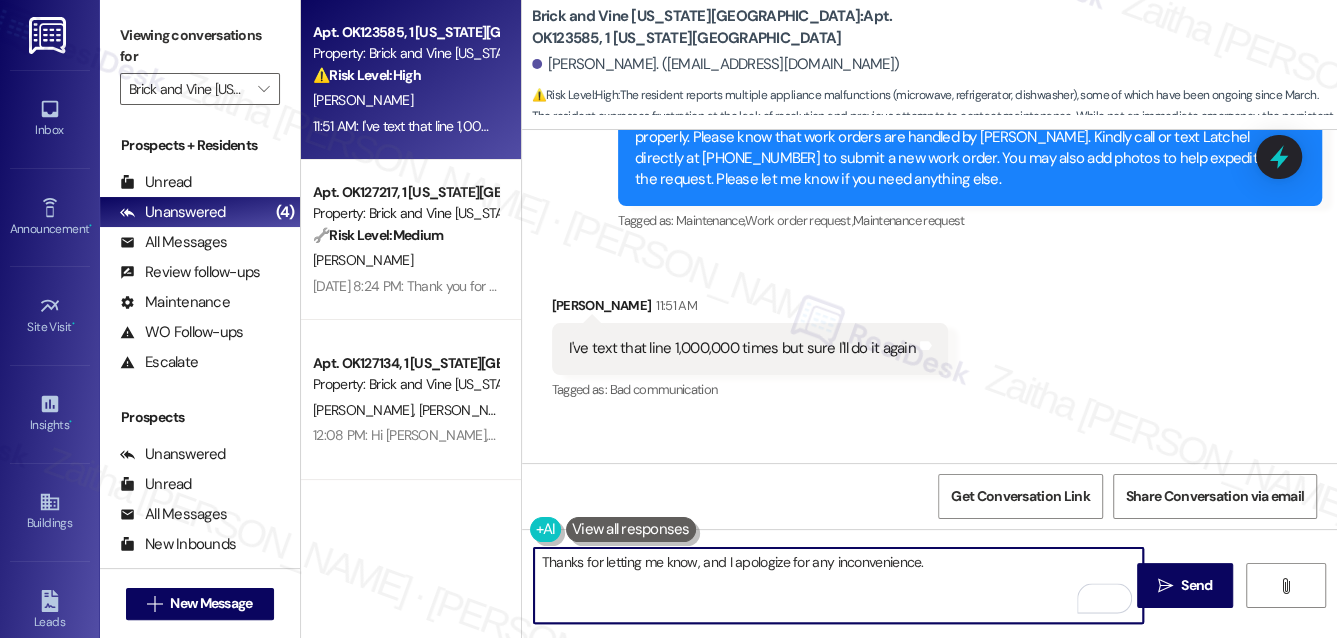 paste on "We're looking into this, and we'll be in touch when we have an update. Let me know if you need anything else in the meantime." 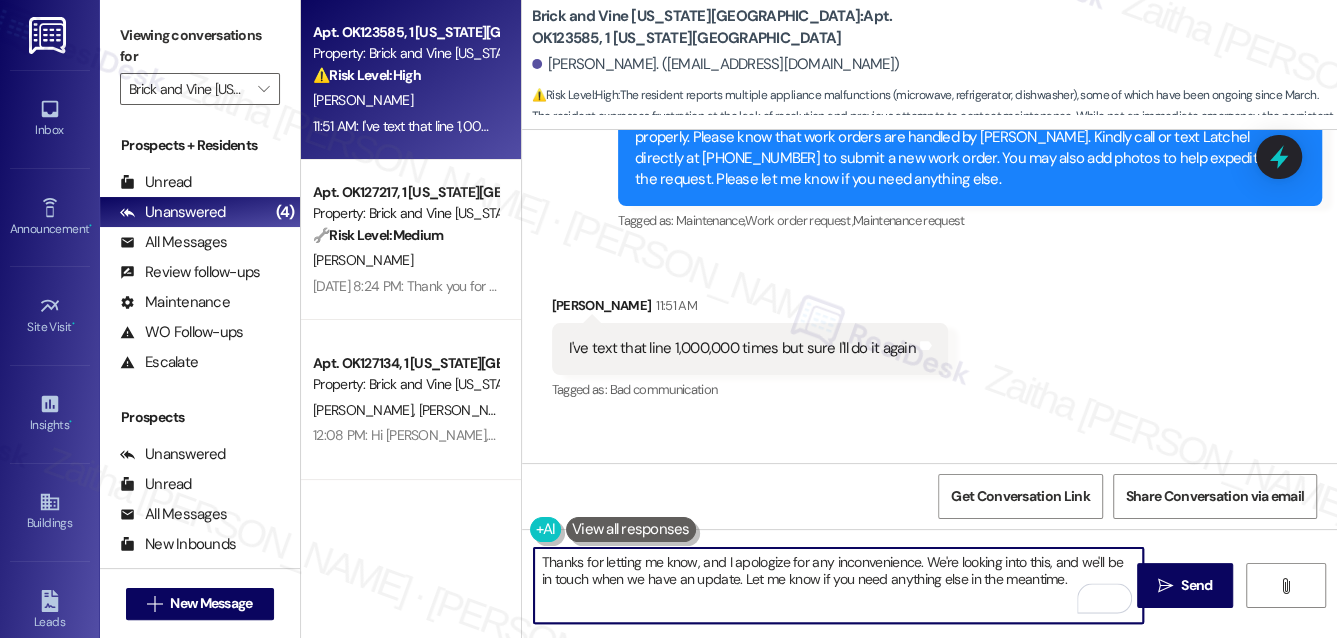 scroll, scrollTop: 2720, scrollLeft: 0, axis: vertical 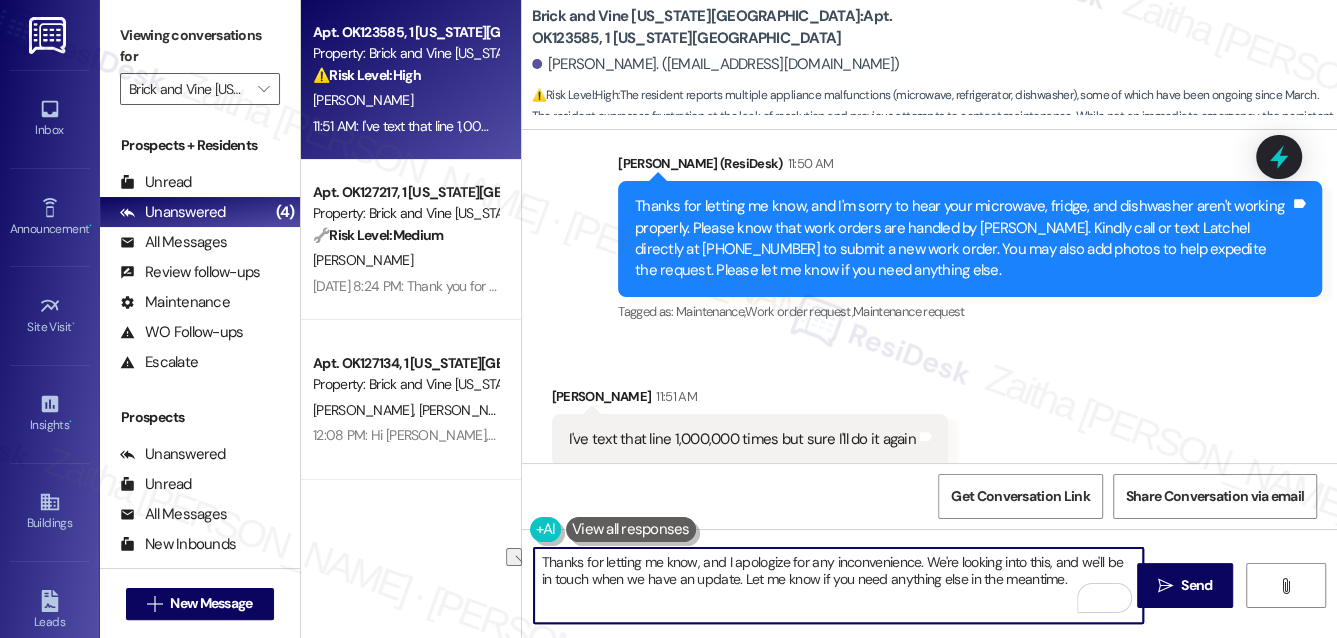 drag, startPoint x: 731, startPoint y: 578, endPoint x: 1064, endPoint y: 586, distance: 333.09607 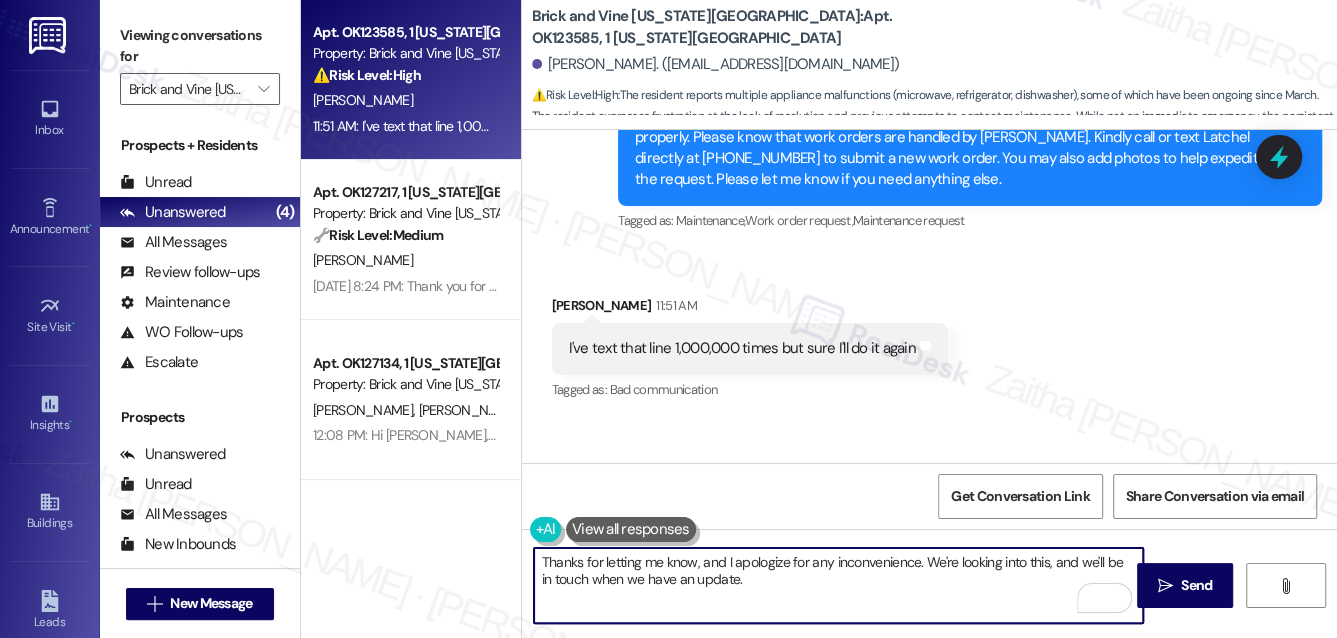 scroll, scrollTop: 2993, scrollLeft: 0, axis: vertical 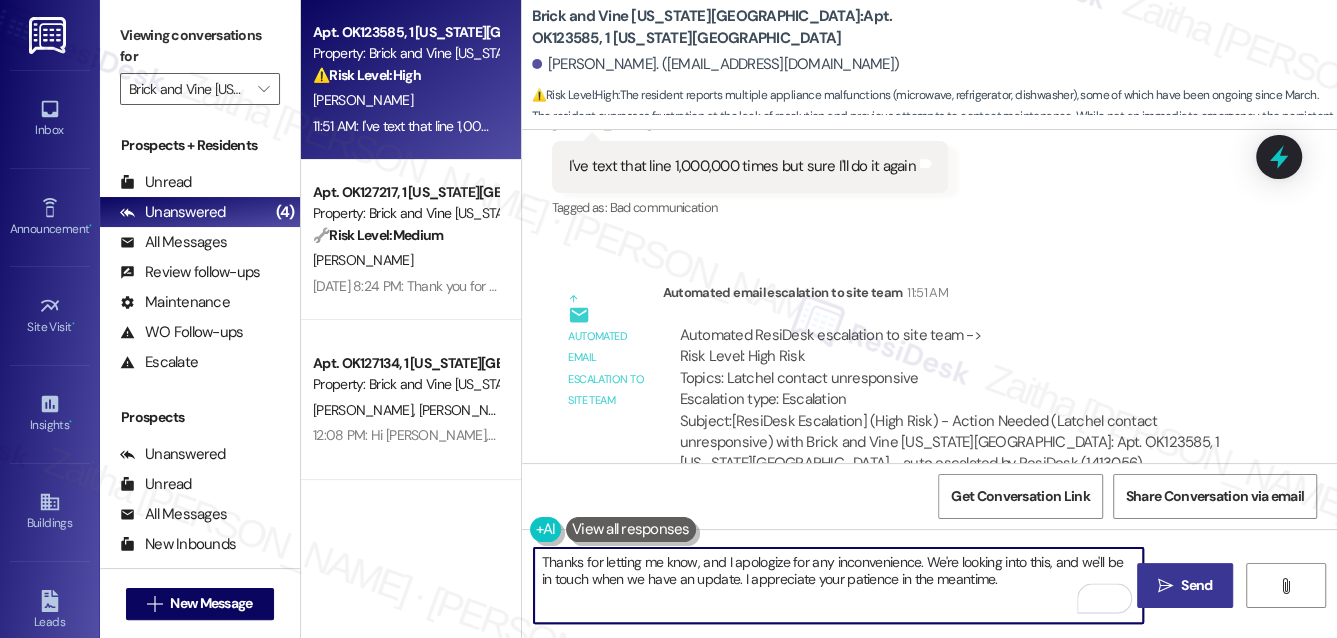 type on "Thanks for letting me know, and I apologize for any inconvenience. We're looking into this, and we'll be in touch when we have an update. I appreciate your patience in the meantime." 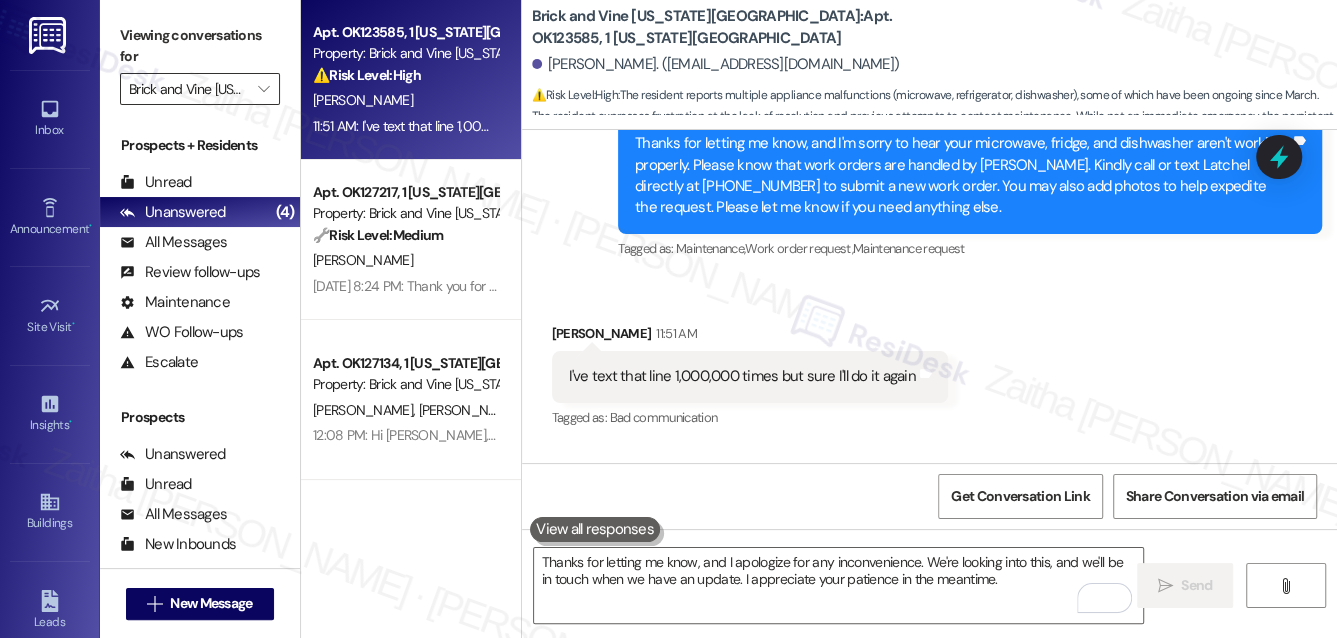 scroll, scrollTop: 2724, scrollLeft: 0, axis: vertical 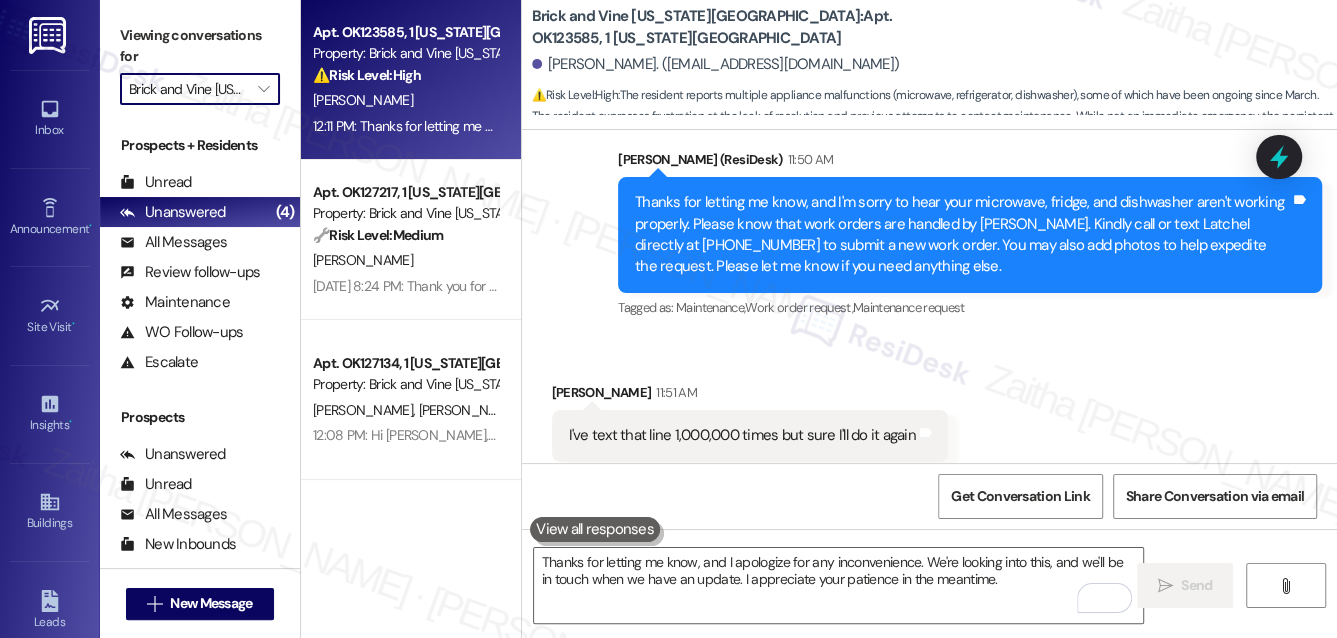 click on "Brick and Vine [US_STATE][GEOGRAPHIC_DATA]" at bounding box center [188, 89] 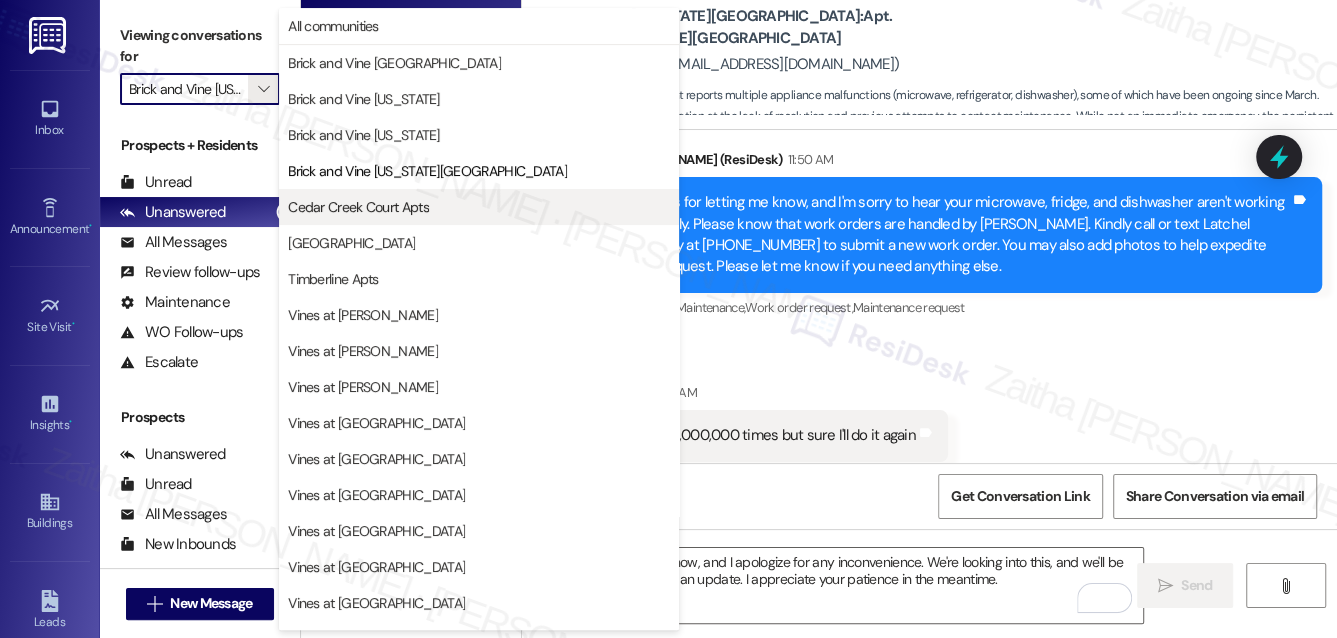 click on "Cedar Creek Court Apts" at bounding box center [358, 207] 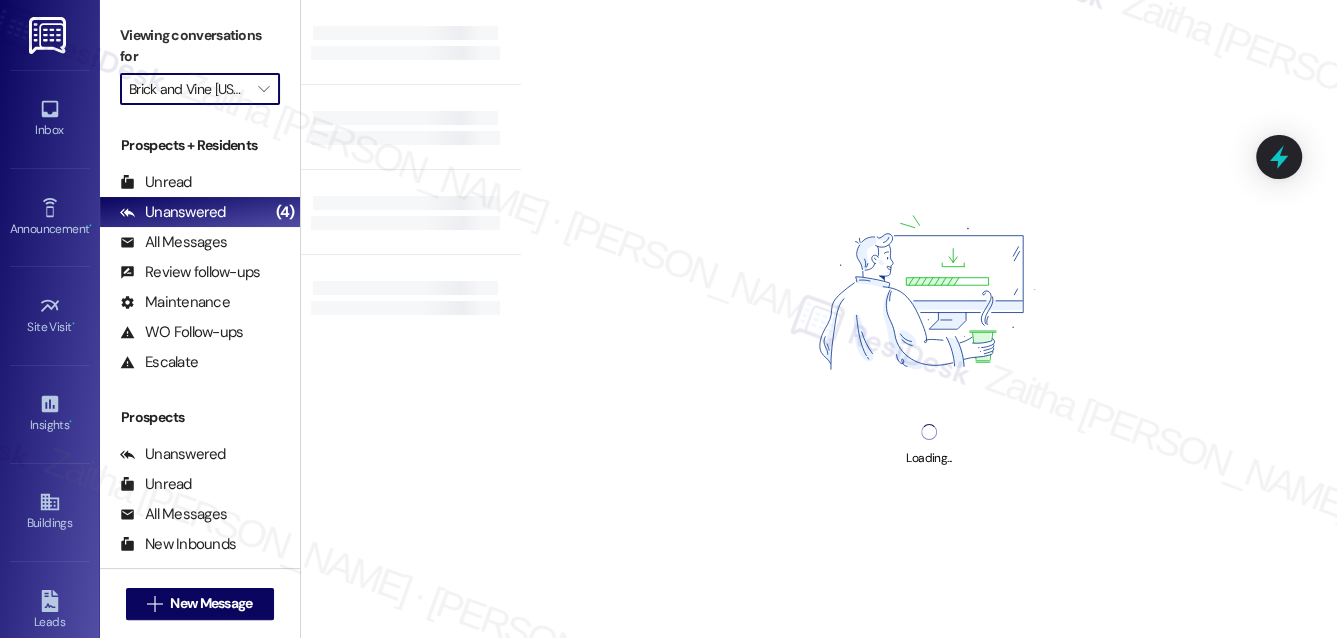 type on "Cedar Creek Court Apts" 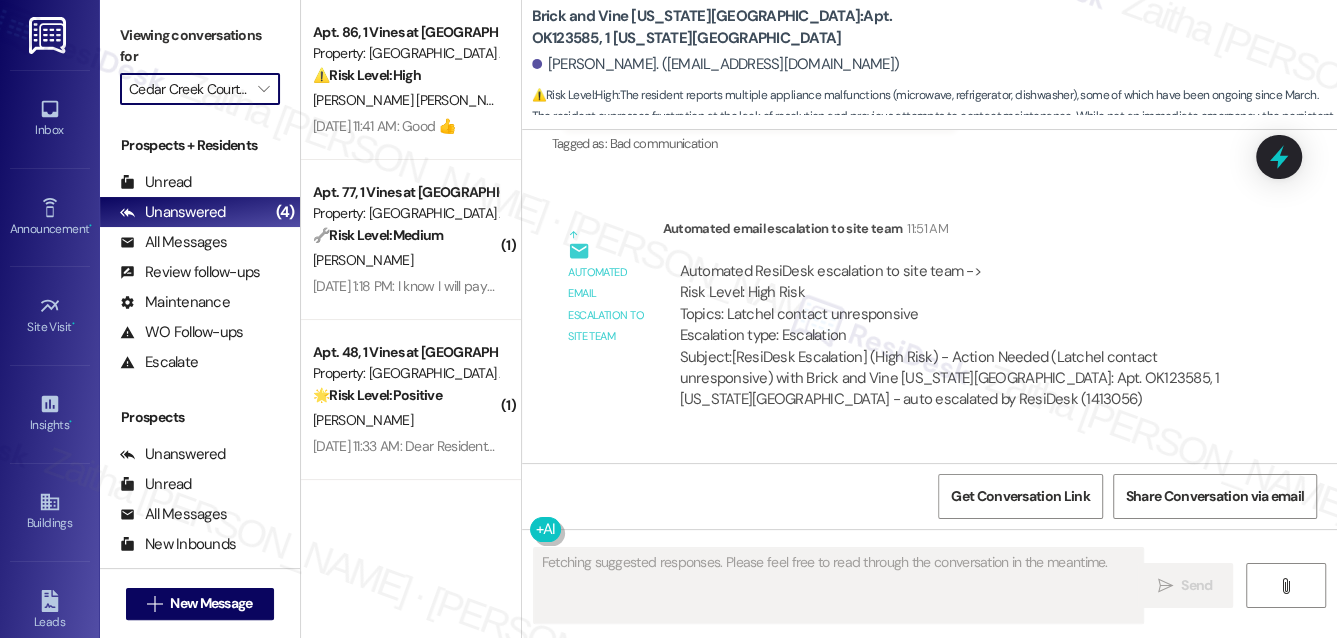 scroll, scrollTop: 3178, scrollLeft: 0, axis: vertical 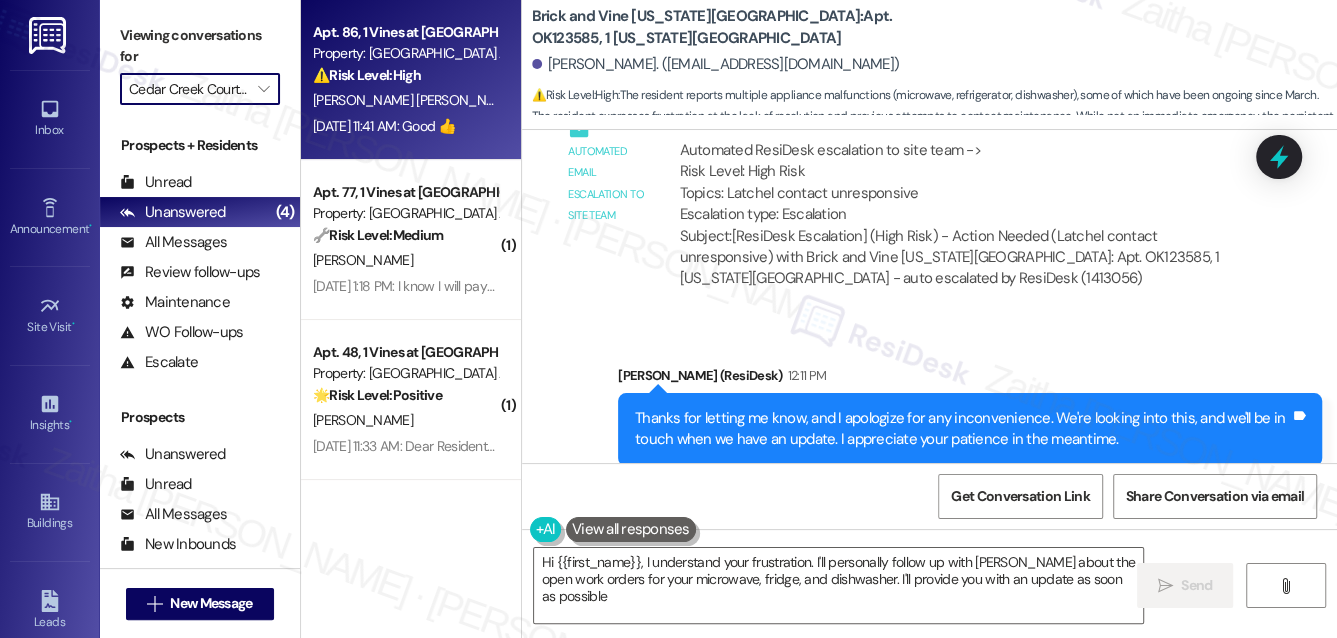 type on "Hi {{first_name}}, I understand your frustration. I'll personally follow up with [PERSON_NAME] about the open work orders for your microwave, fridge, and dishwasher. I'll provide you with an update as soon as possible." 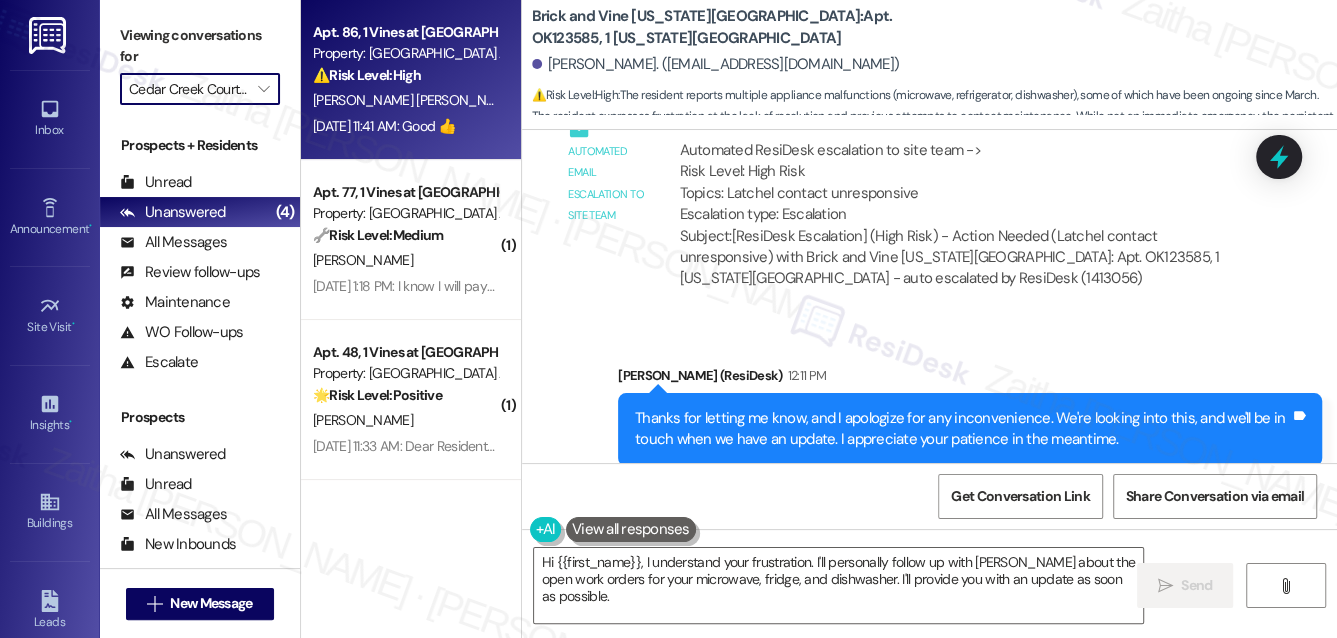 click on "⚠️  Risk Level:  High The resident reports that the AC unit was disassembled for repair but not reassembled, leaving the unit incomplete. This is an urgent maintenance issue, especially given the potential for discomfort and property damage if left unresolved." at bounding box center [405, 75] 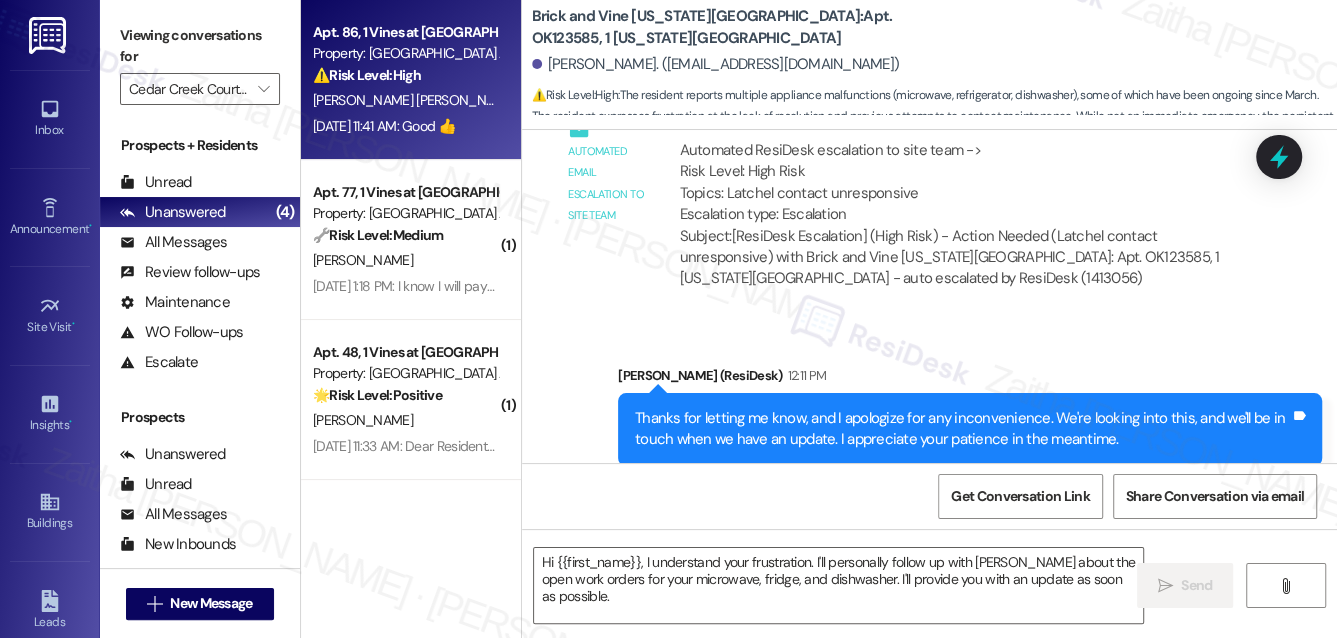 type on "Fetching suggested responses. Please feel free to read through the conversation in the meantime." 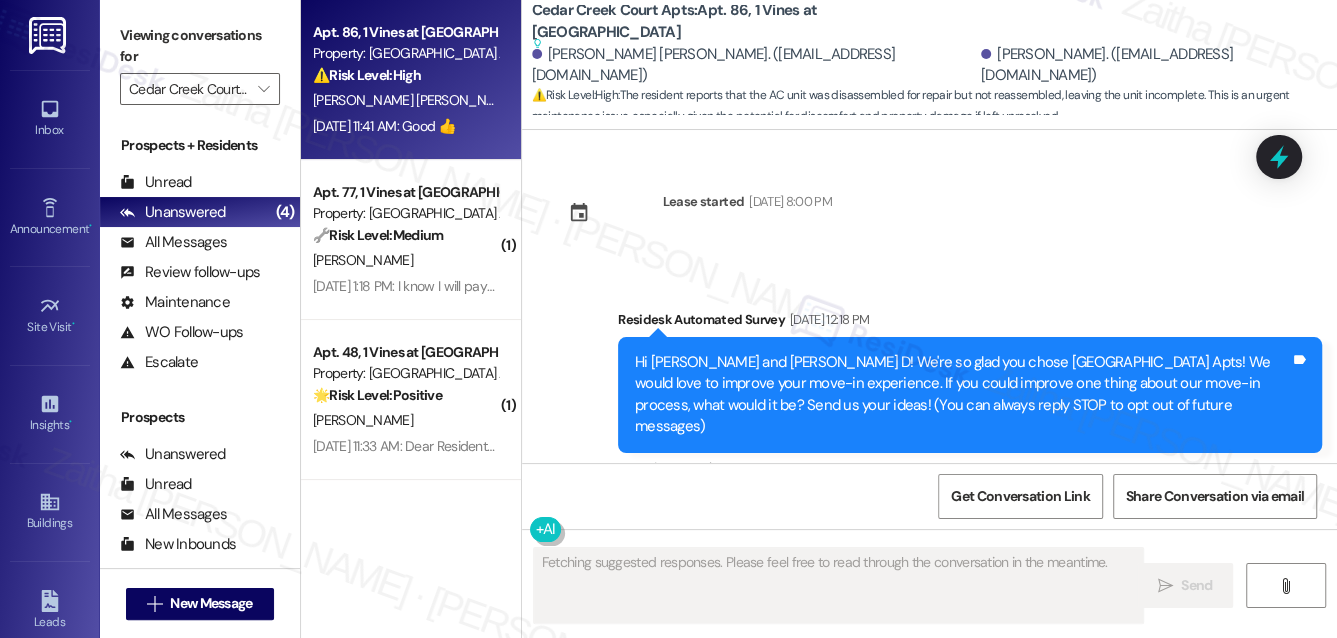scroll, scrollTop: 22518, scrollLeft: 0, axis: vertical 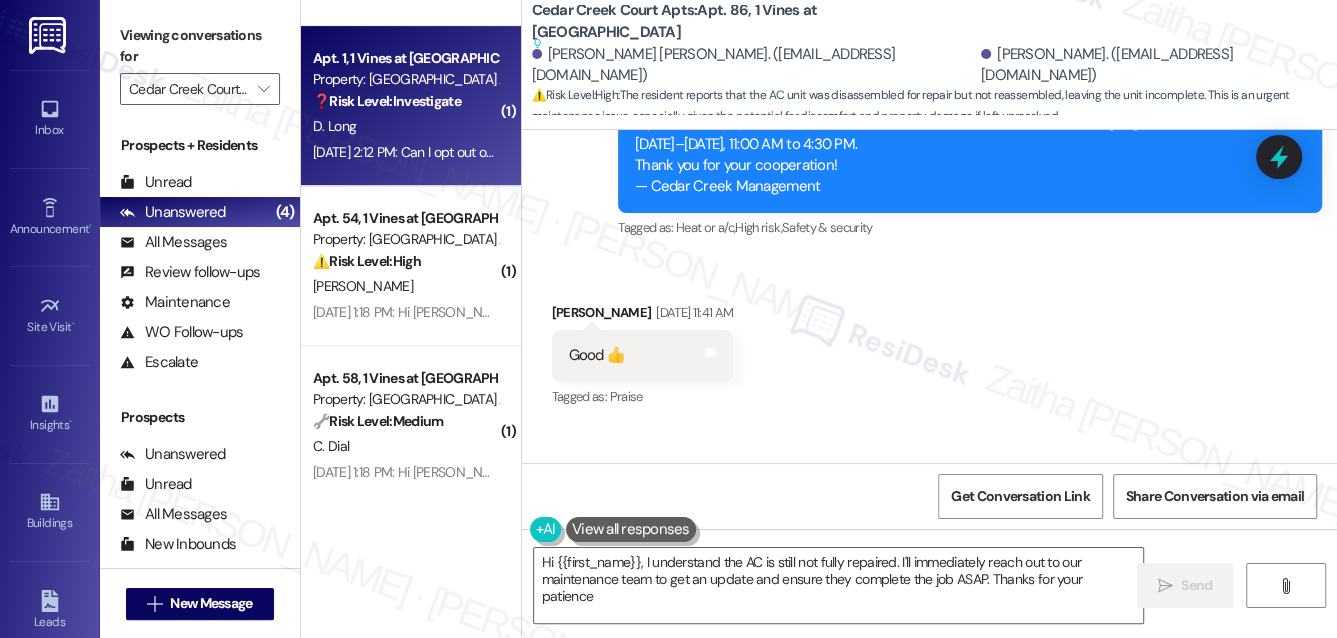 type on "Hi {{first_name}}, I understand the AC is still not fully repaired. I'll immediately reach out to our maintenance team to get an update and ensure they complete the job ASAP. Thanks for your patience!" 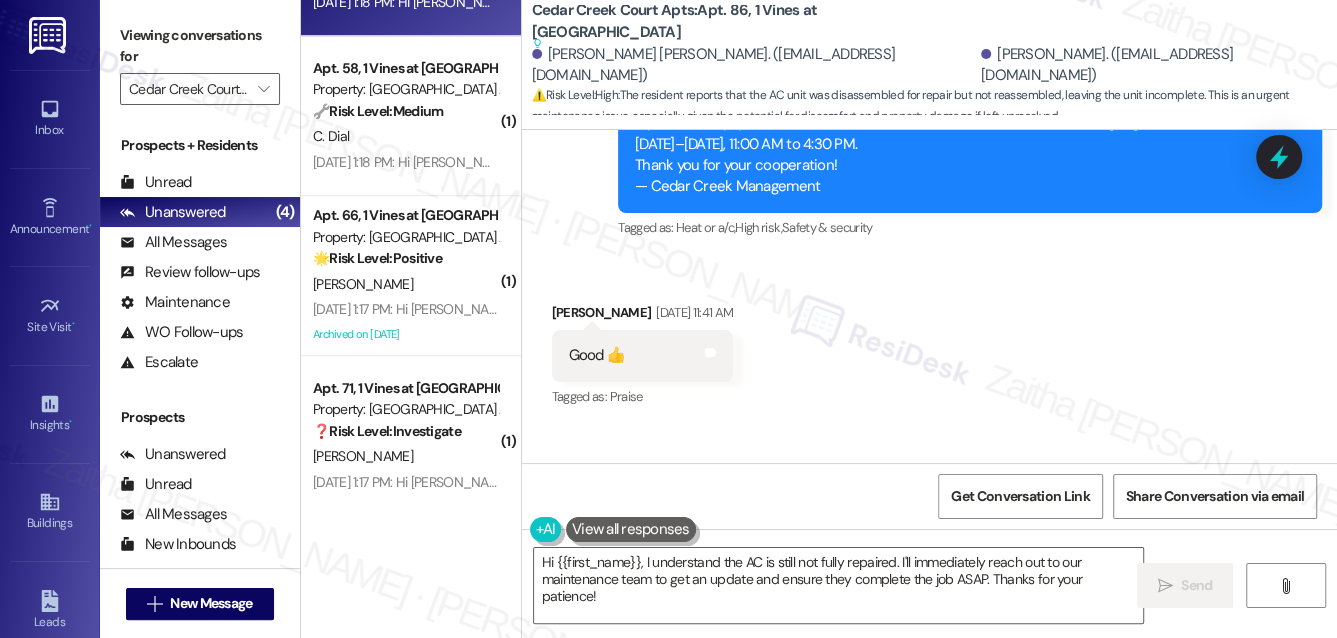 scroll, scrollTop: 784, scrollLeft: 0, axis: vertical 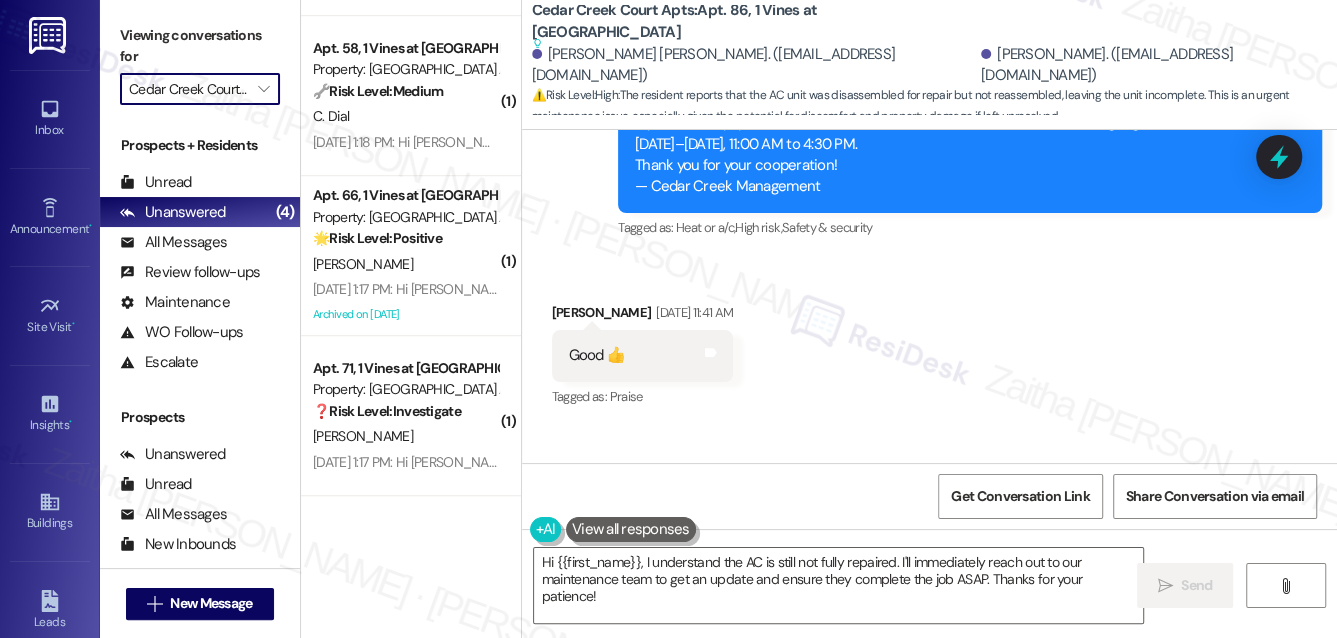 click on "Cedar Creek Court Apts" at bounding box center (188, 89) 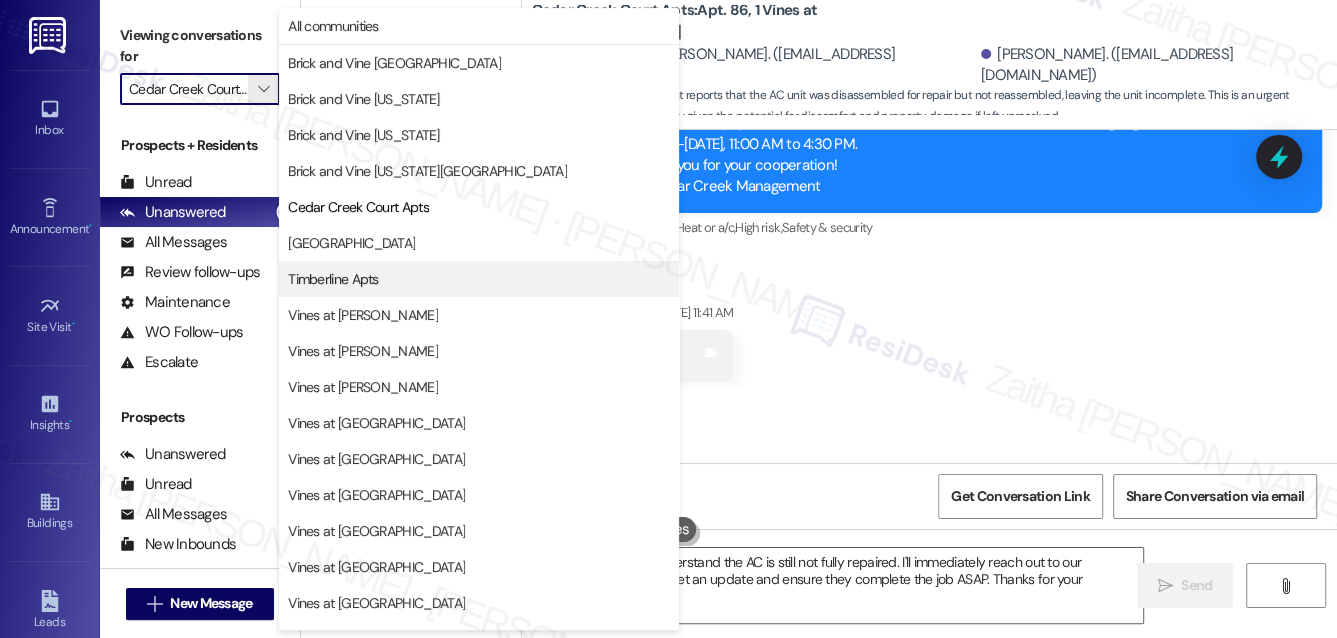 click on "Timberline Apts" at bounding box center [479, 279] 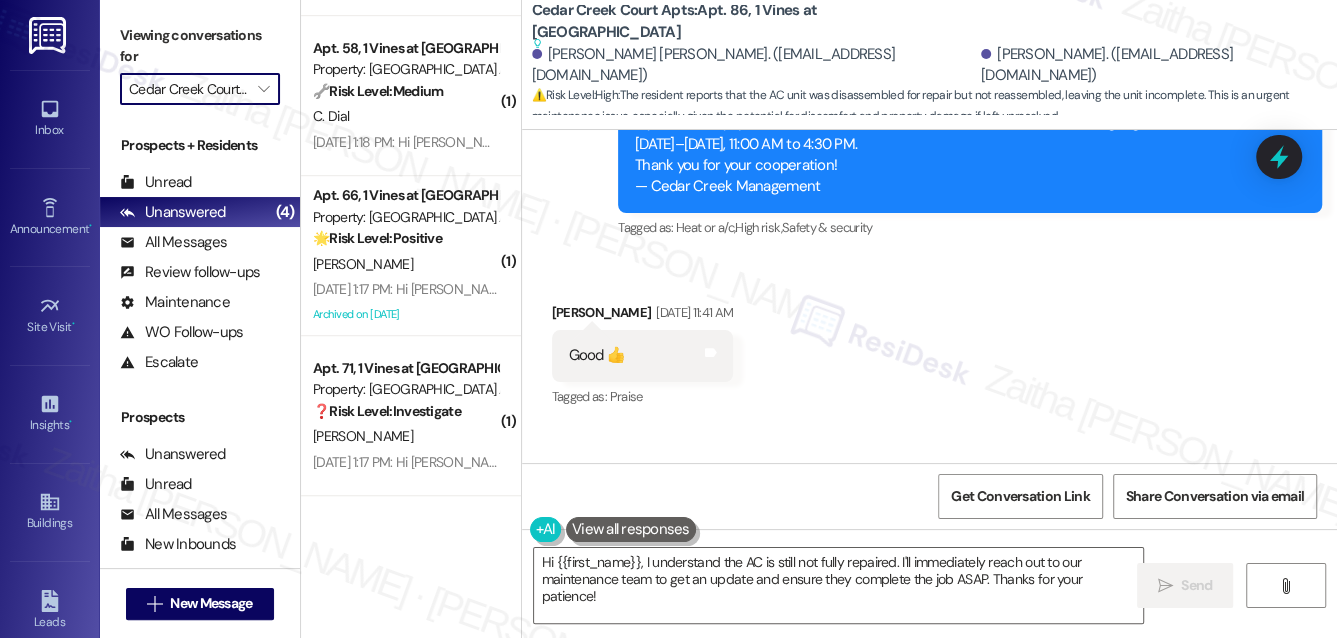 type on "Timberline Apts" 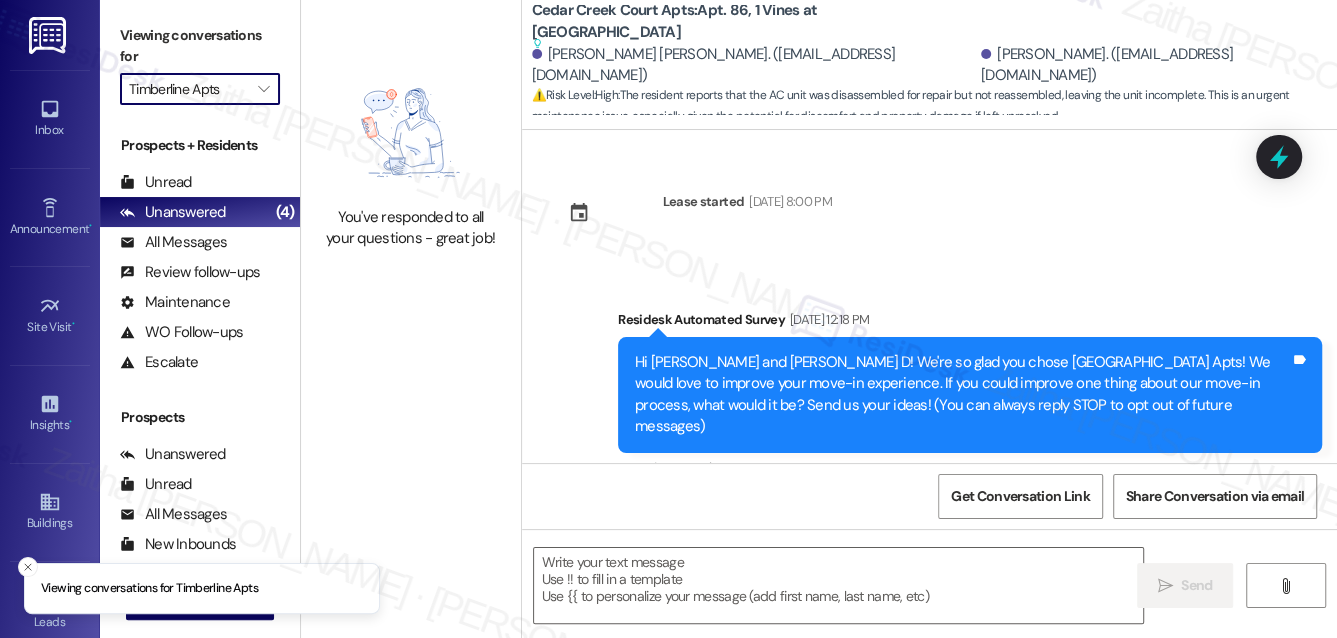 type on "Fetching suggested responses. Please feel free to read through the conversation in the meantime." 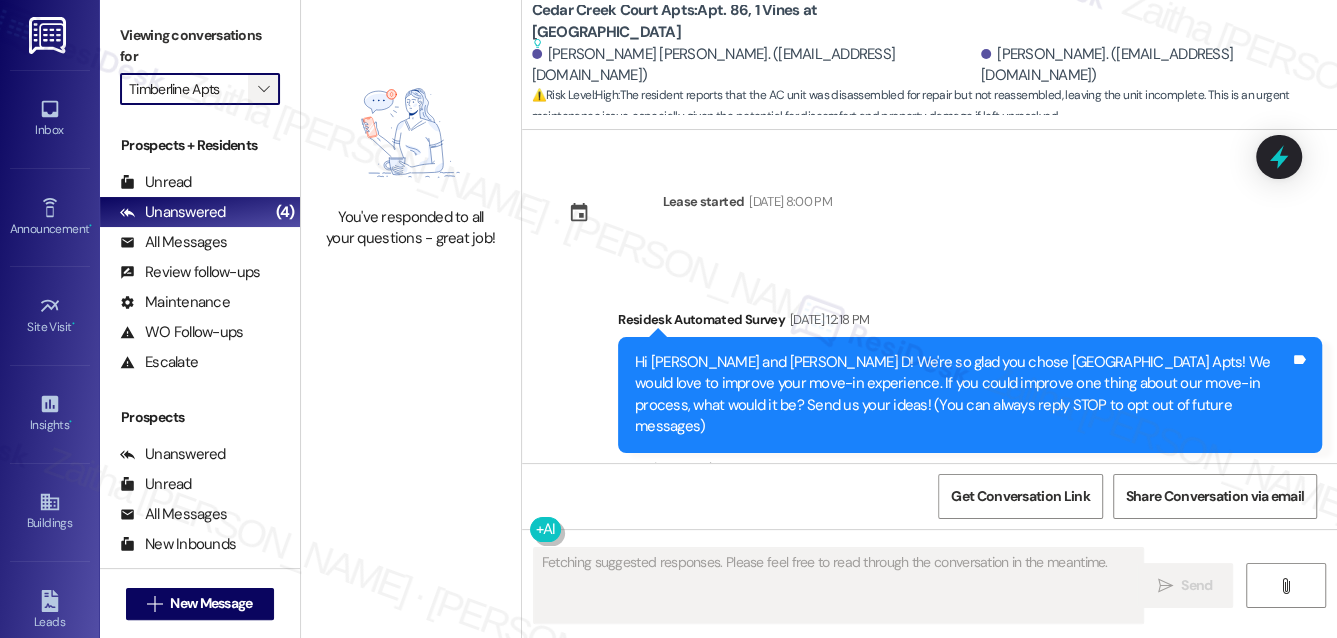 scroll, scrollTop: 22312, scrollLeft: 0, axis: vertical 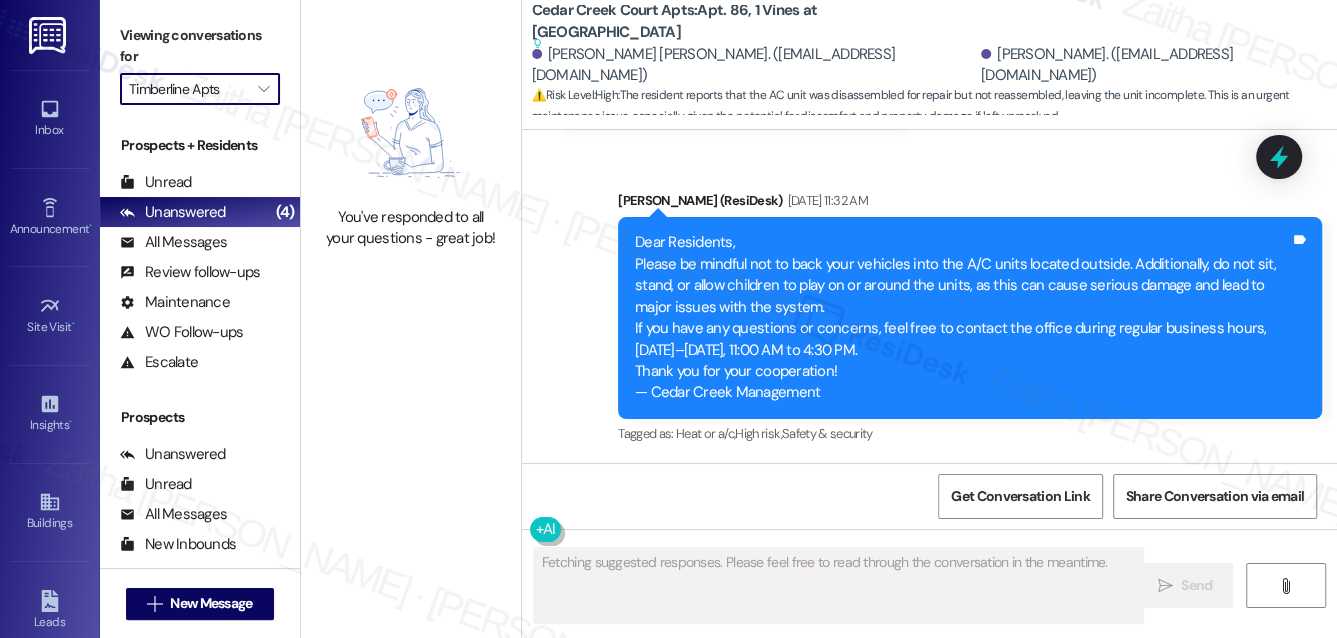 click on "Timberline Apts" at bounding box center (188, 89) 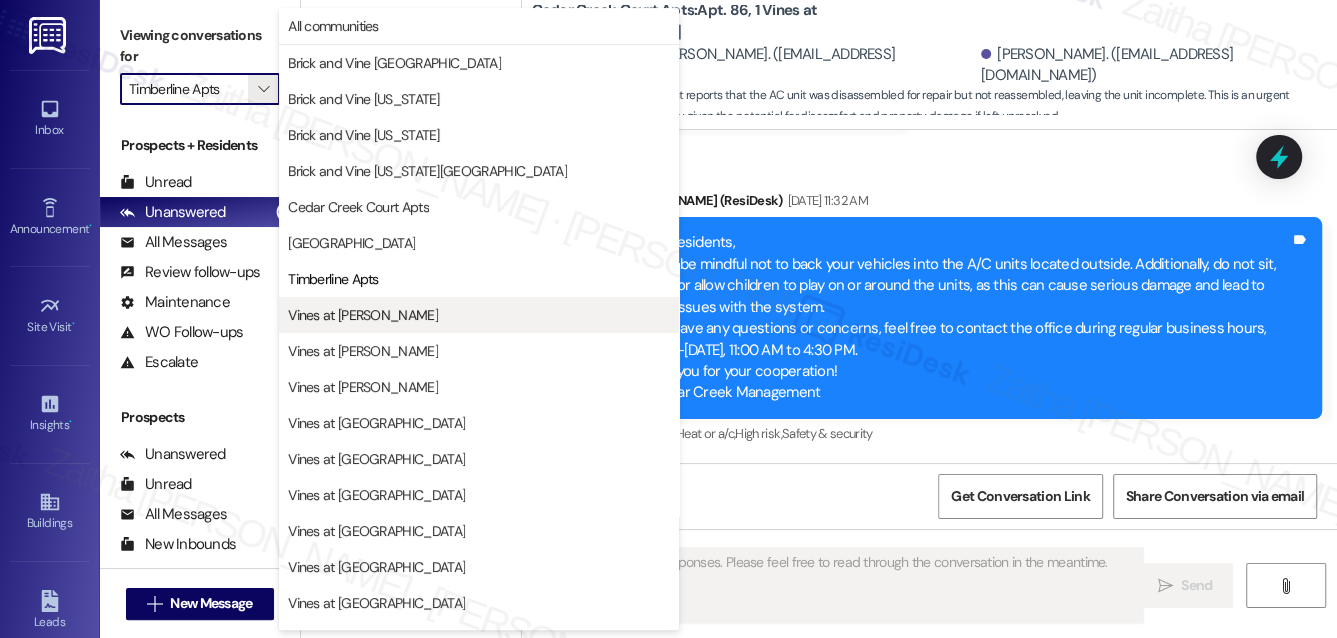 click on "Vines at [PERSON_NAME]" at bounding box center [363, 315] 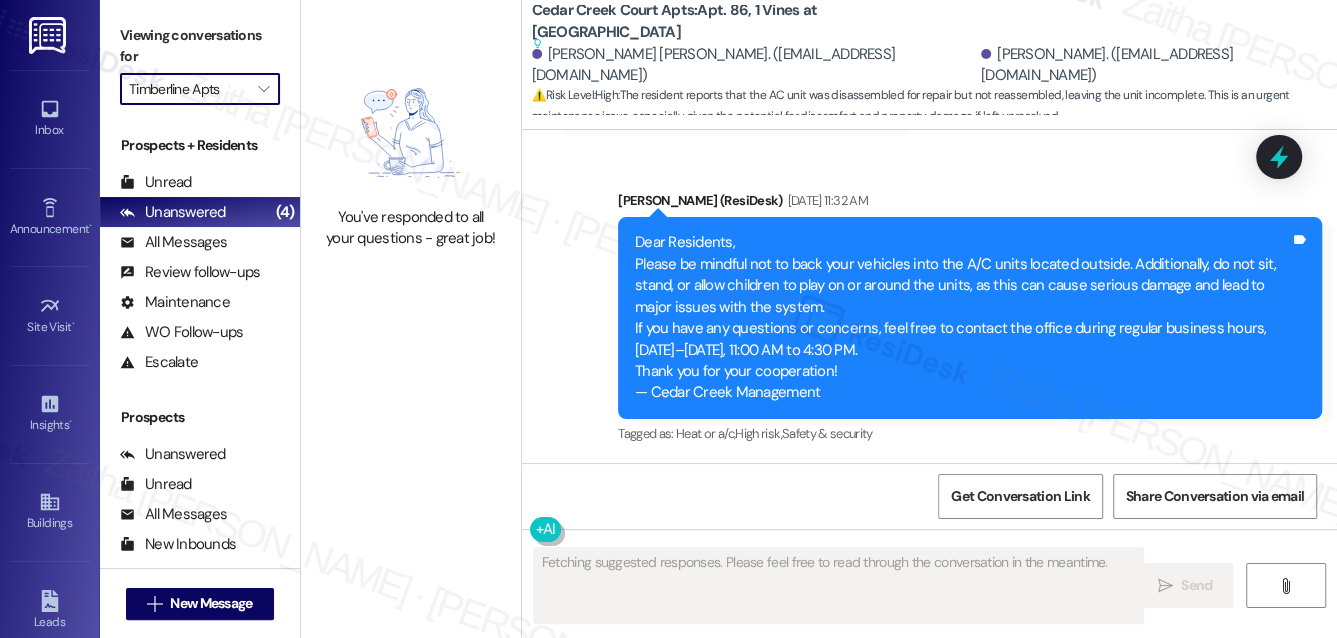 type on "Vines at [PERSON_NAME]" 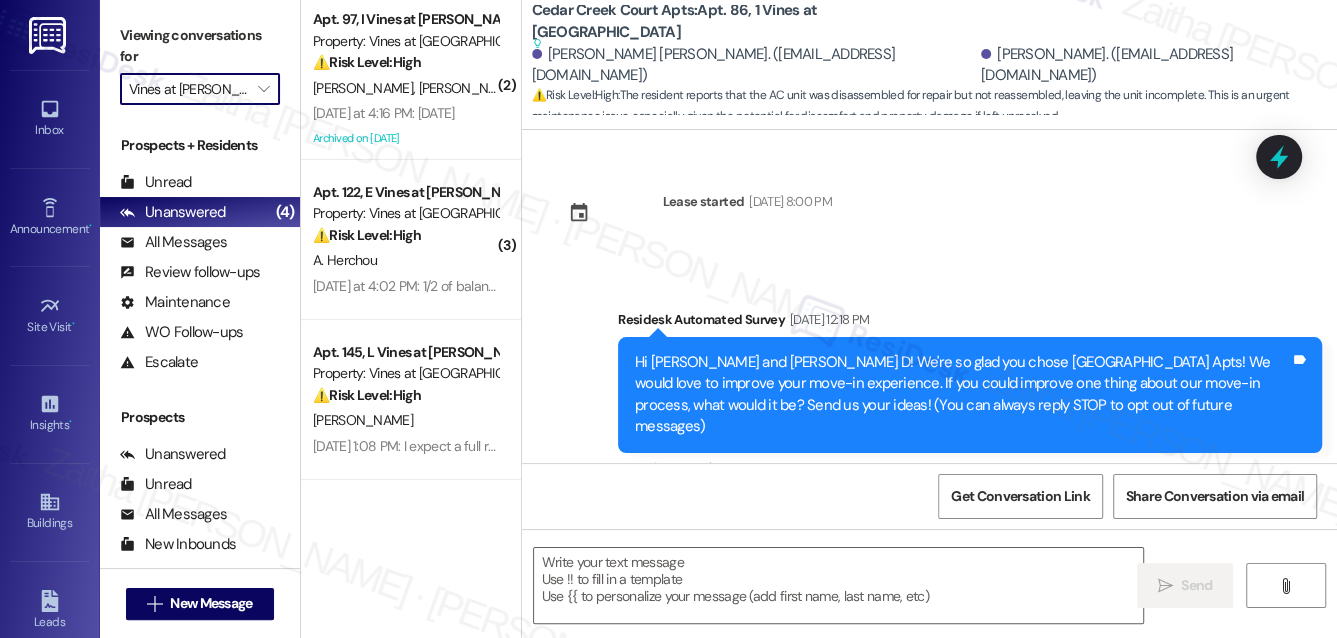 scroll, scrollTop: 22312, scrollLeft: 0, axis: vertical 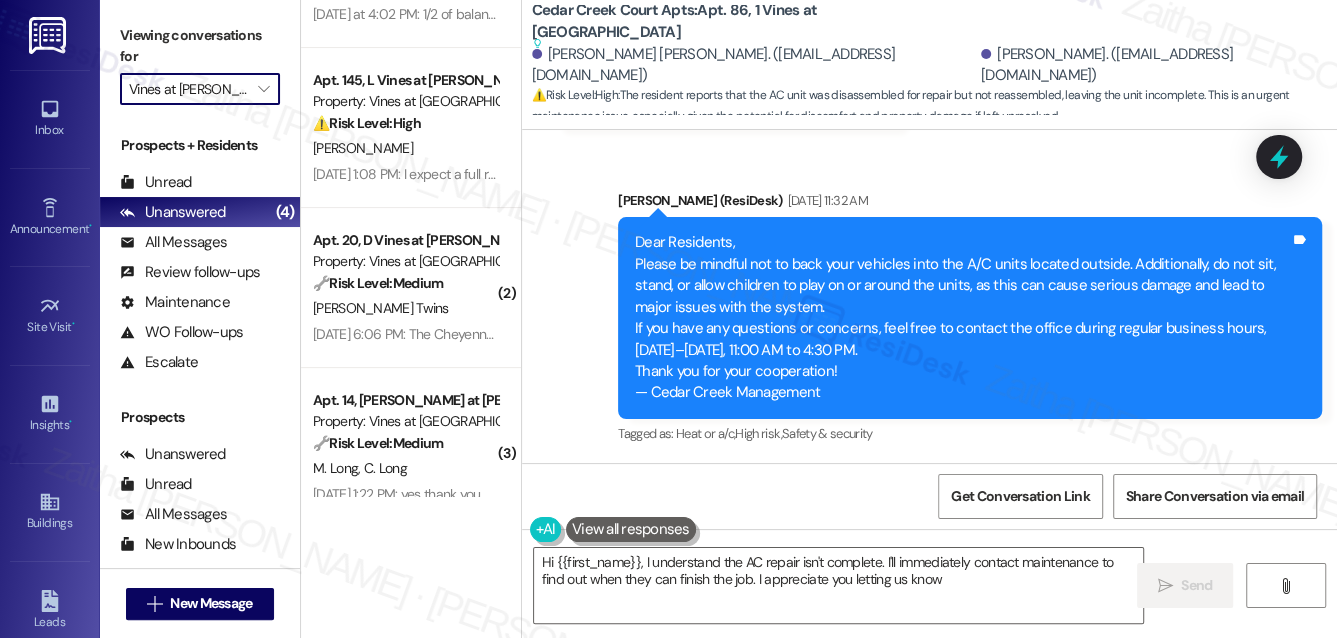 type on "Hi {{first_name}}, I understand the AC repair isn't complete. I'll immediately contact maintenance to find out when they can finish the job. I appreciate you letting us know!" 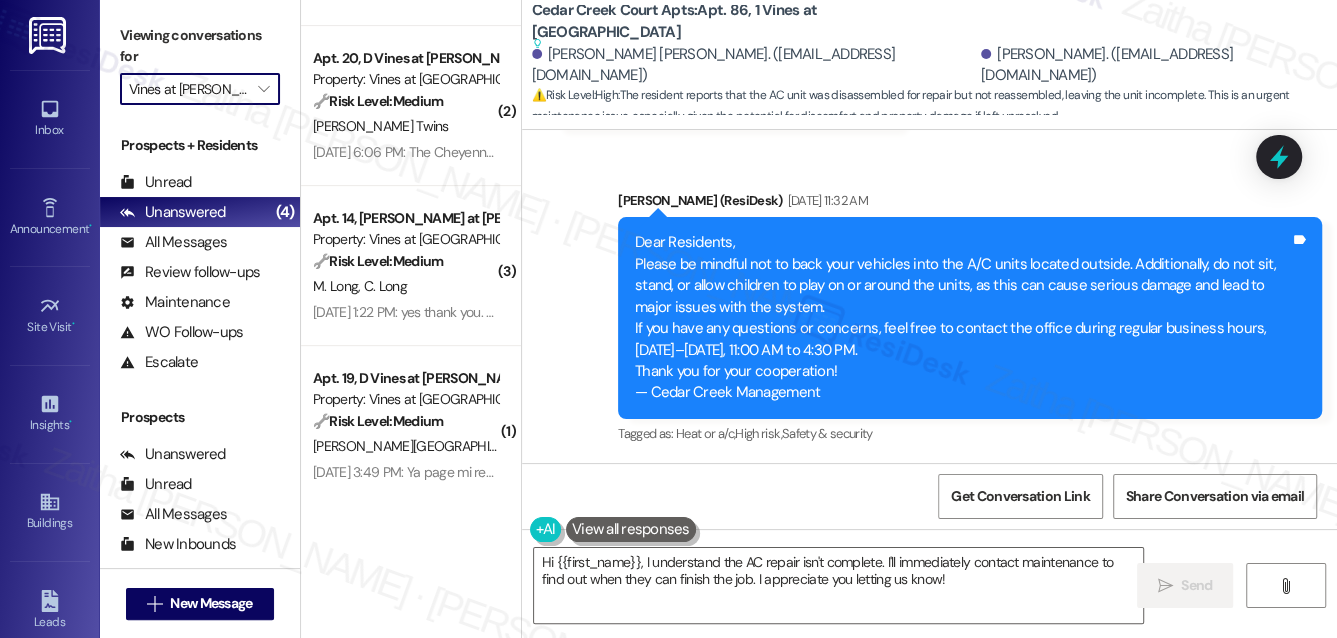 scroll, scrollTop: 545, scrollLeft: 0, axis: vertical 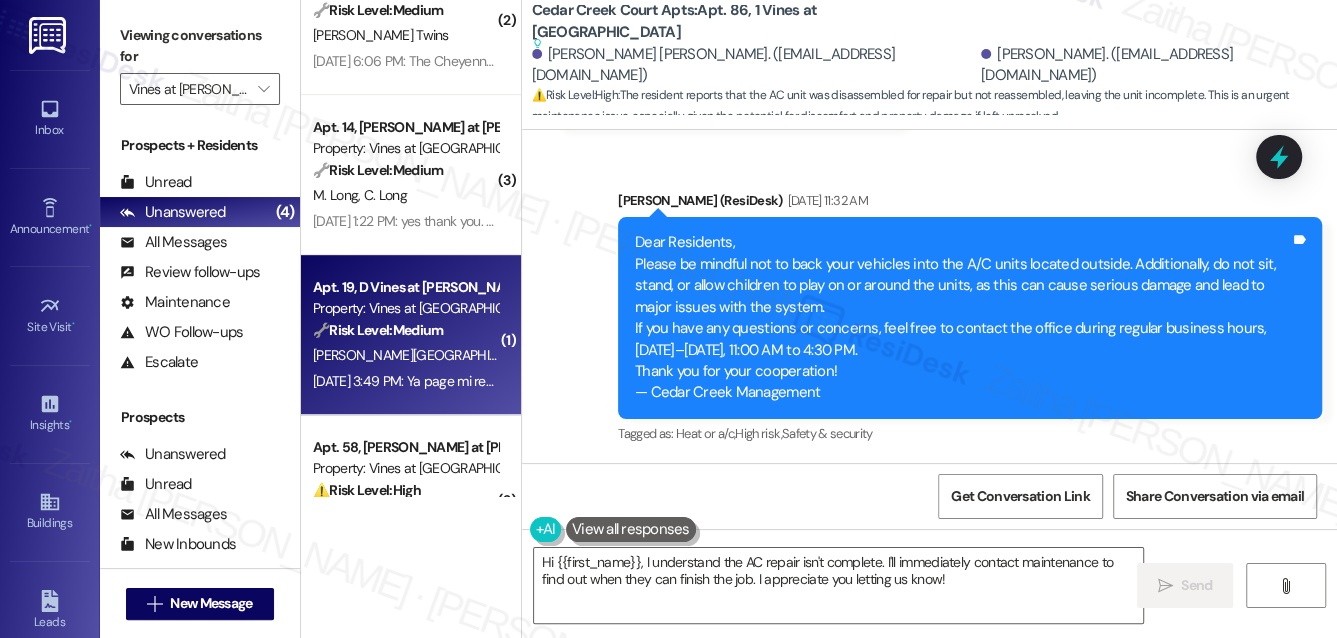 click on "[PERSON_NAME][GEOGRAPHIC_DATA]" at bounding box center [405, 355] 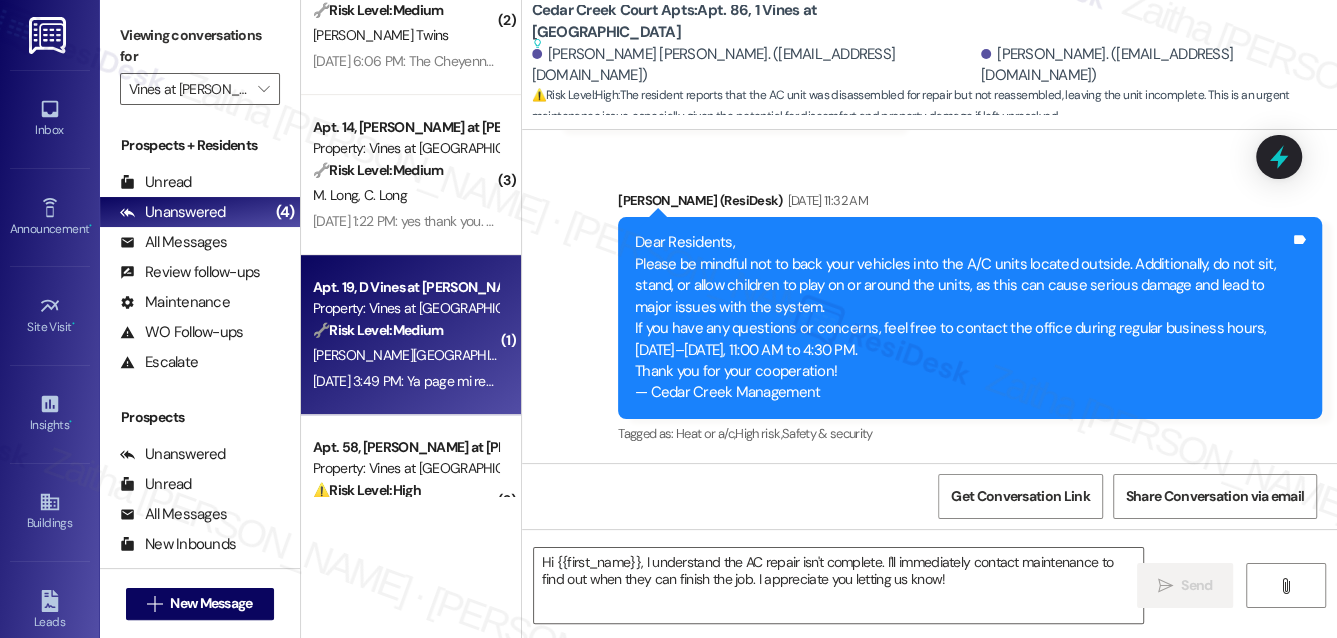 type on "Fetching suggested responses. Please feel free to read through the conversation in the meantime." 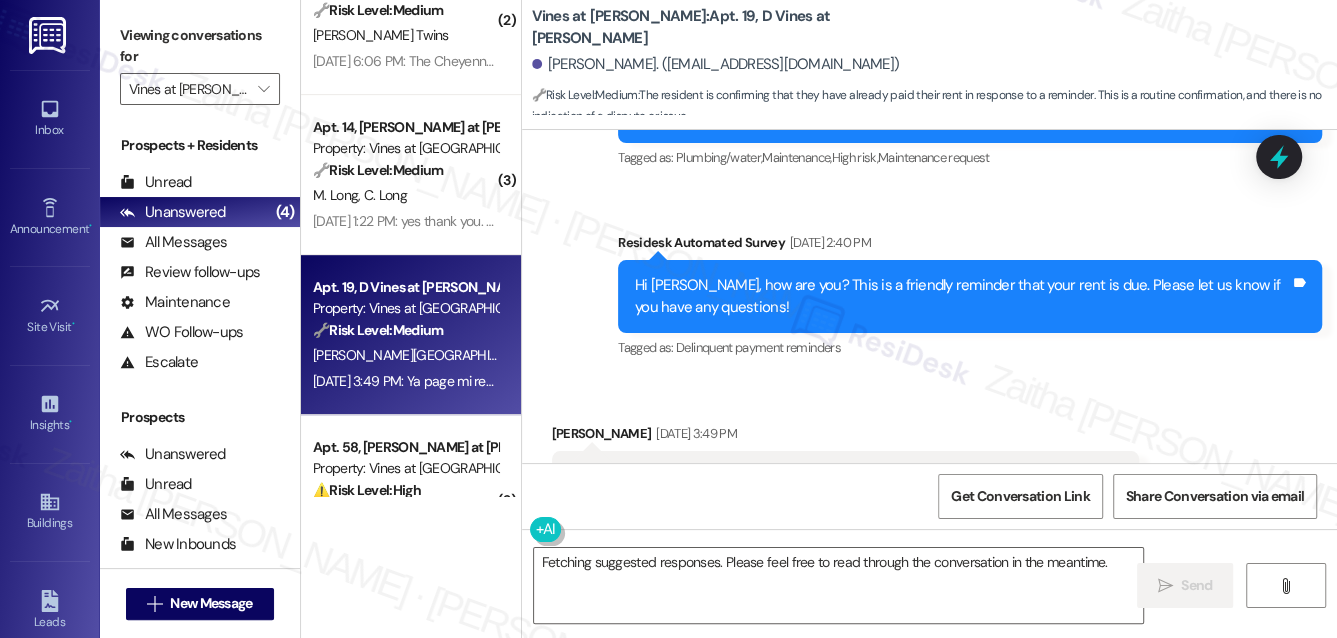 scroll, scrollTop: 9773, scrollLeft: 0, axis: vertical 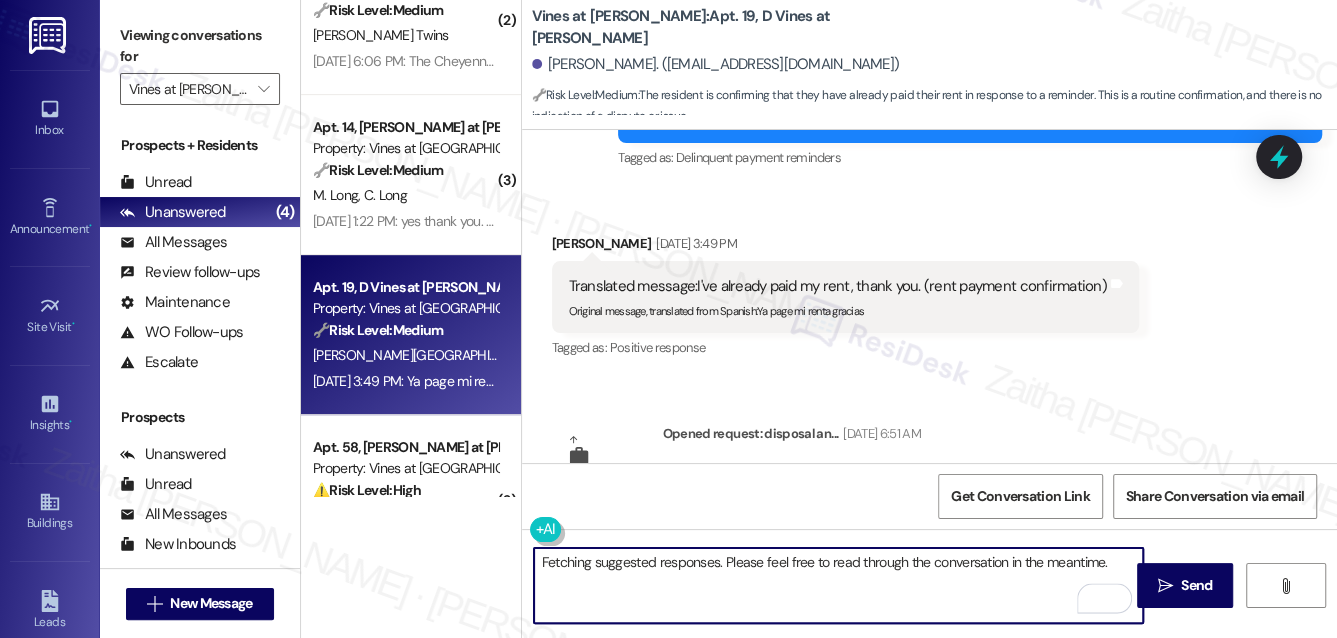 drag, startPoint x: 538, startPoint y: 562, endPoint x: 1088, endPoint y: 567, distance: 550.0227 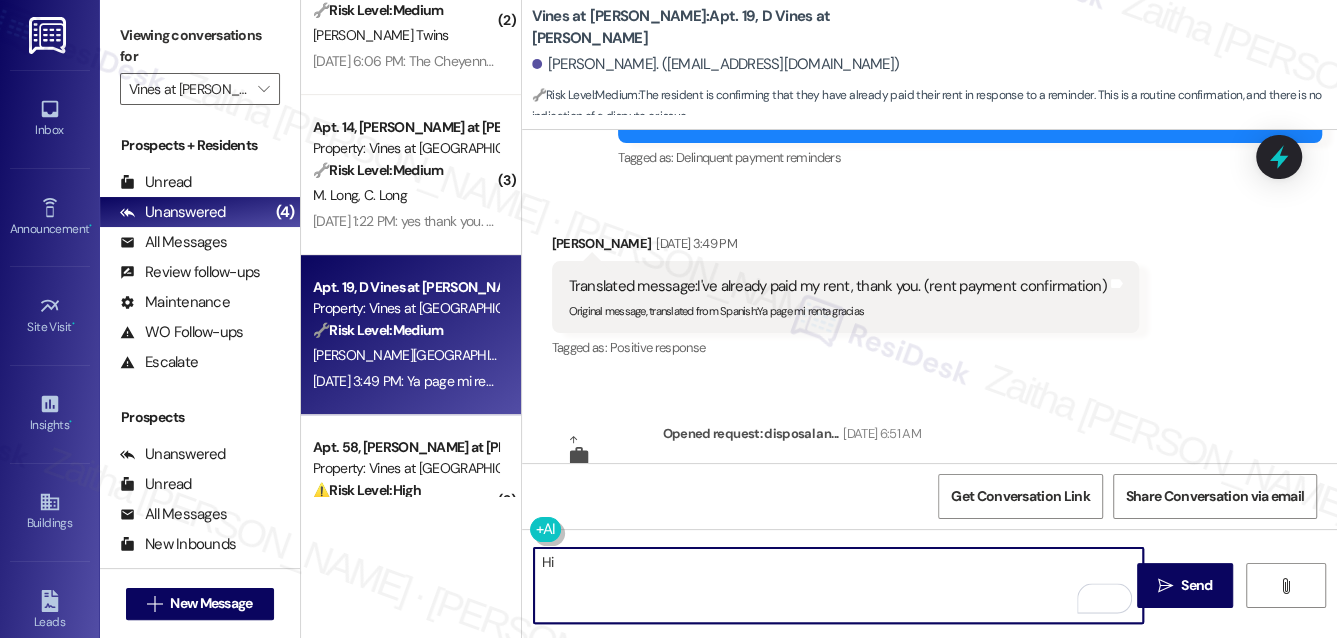 scroll, scrollTop: 9682, scrollLeft: 0, axis: vertical 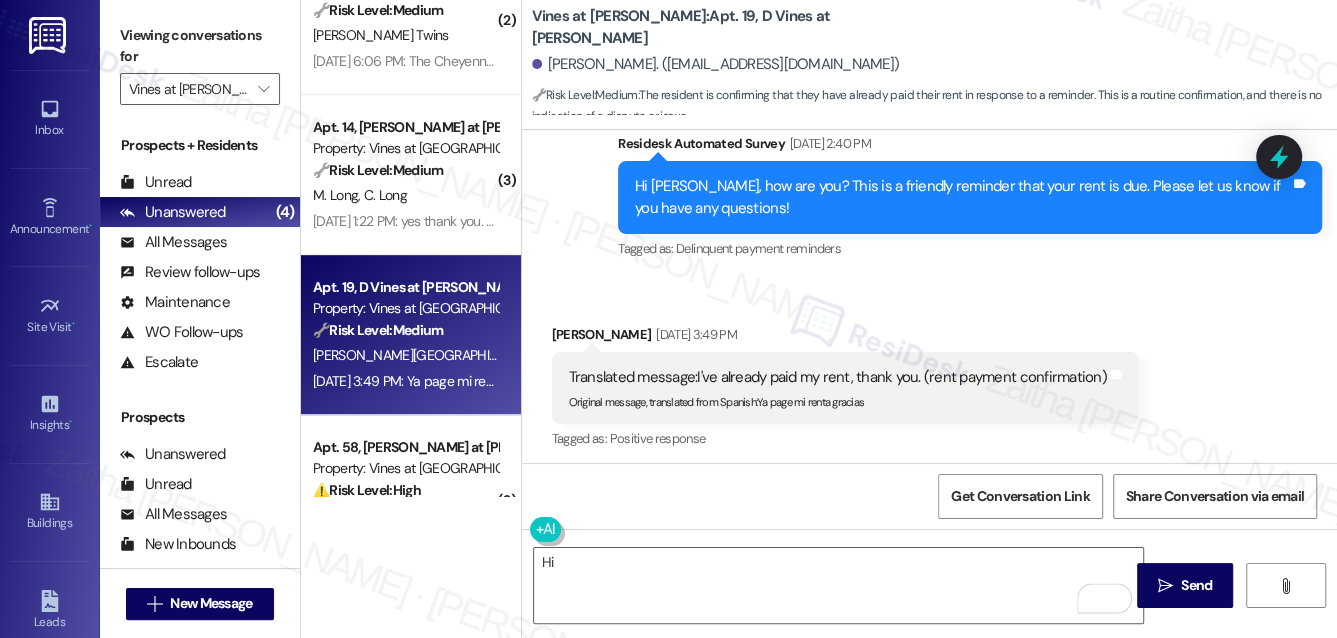 click on "Yuliana Arriaza Jul 03, 2025 at 3:49 PM" at bounding box center [845, 338] 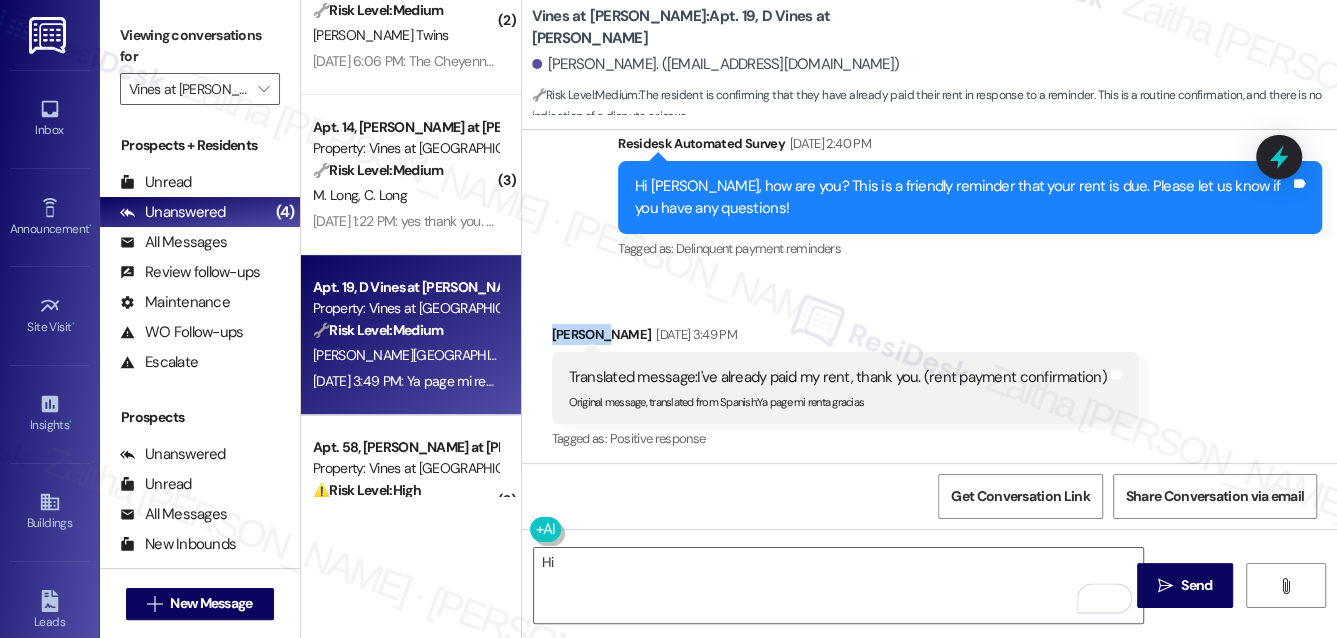click on "Yuliana Arriaza Jul 03, 2025 at 3:49 PM" at bounding box center [845, 338] 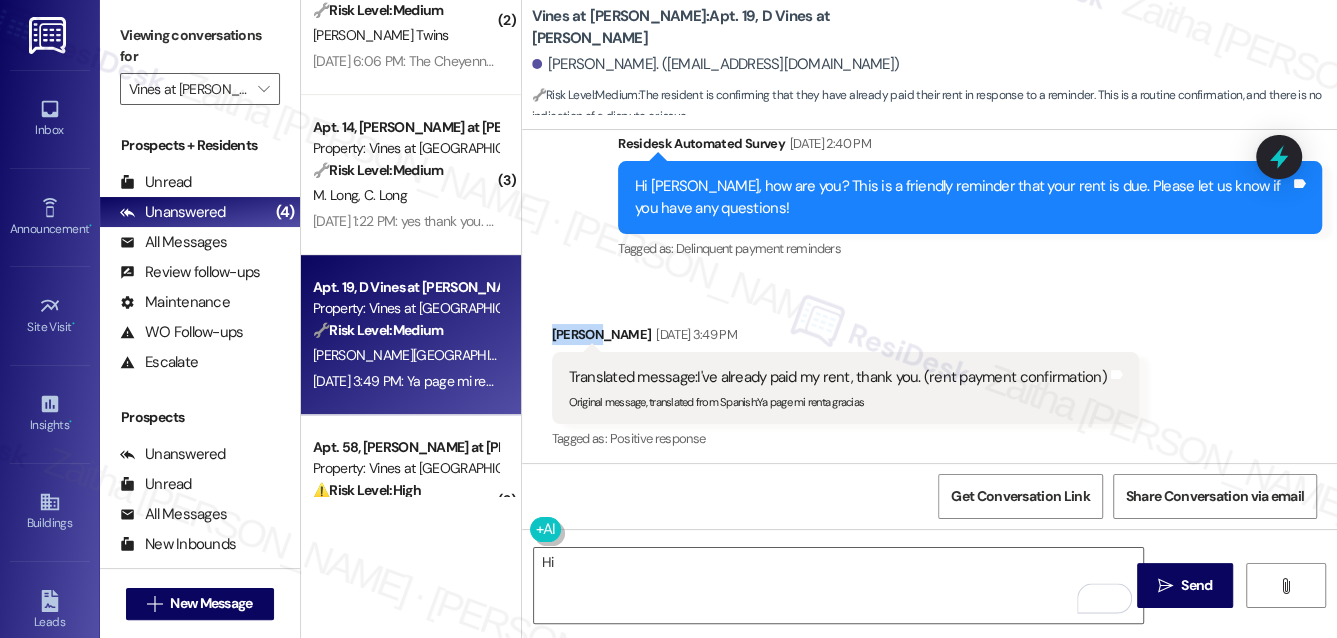 copy on "Yuliana" 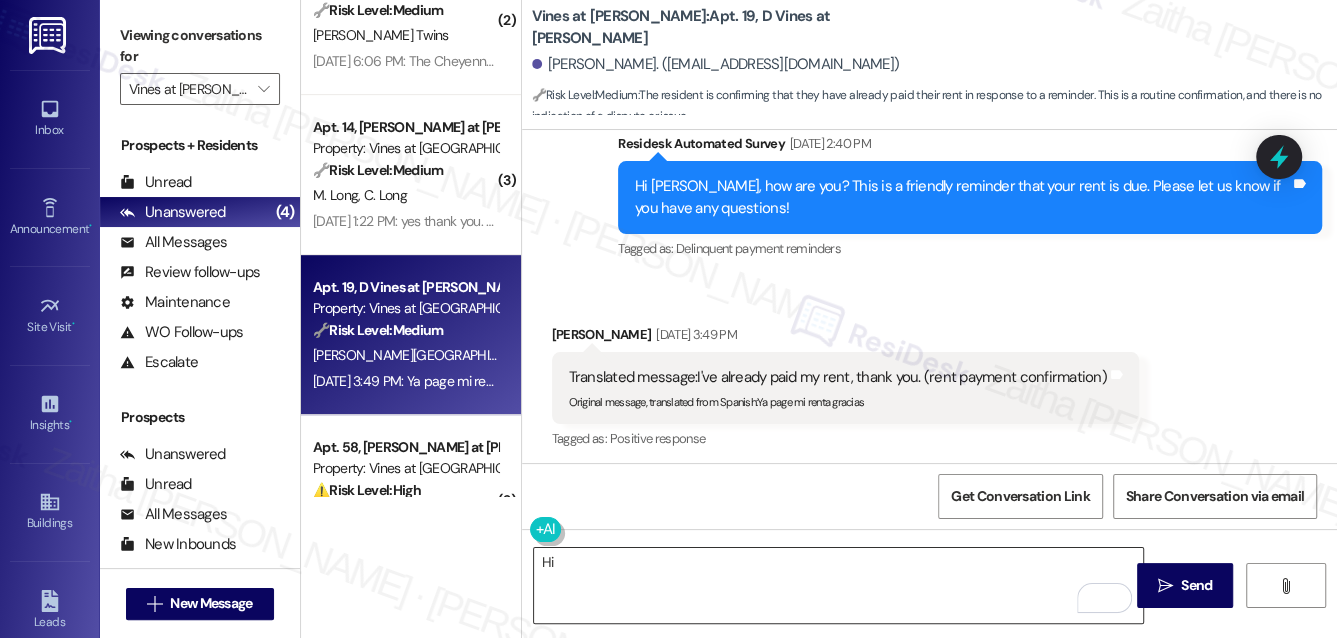 click on "Hi" at bounding box center [839, 585] 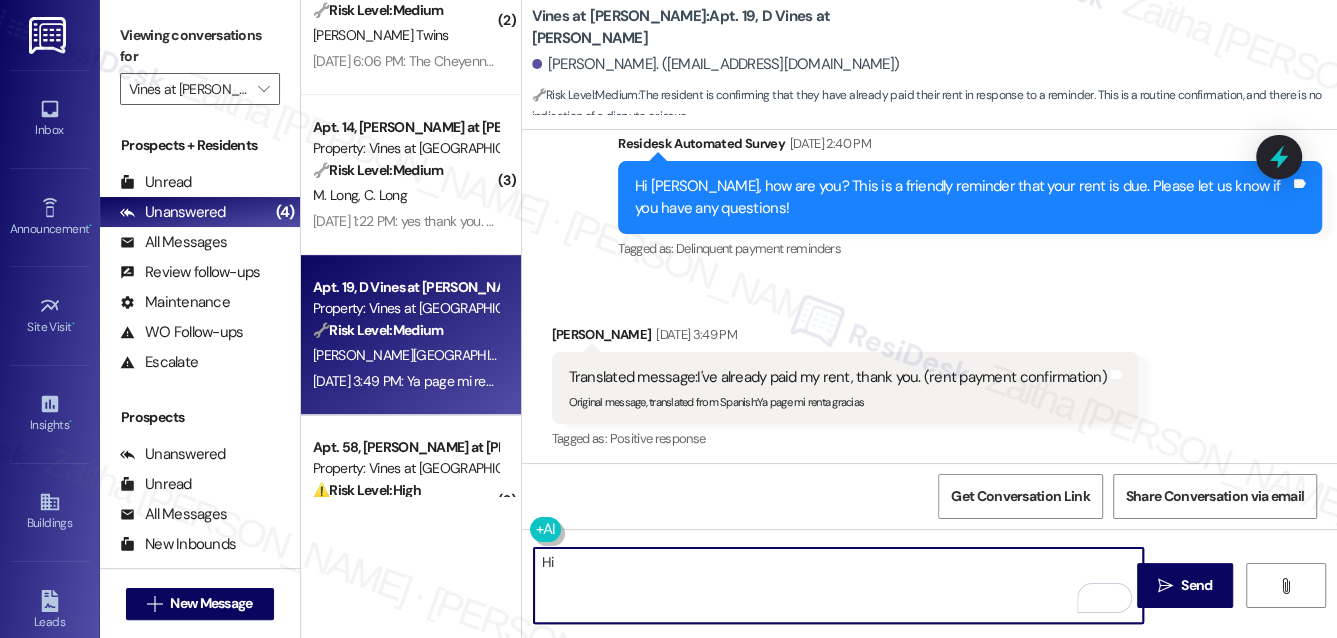 paste on "Yuliana" 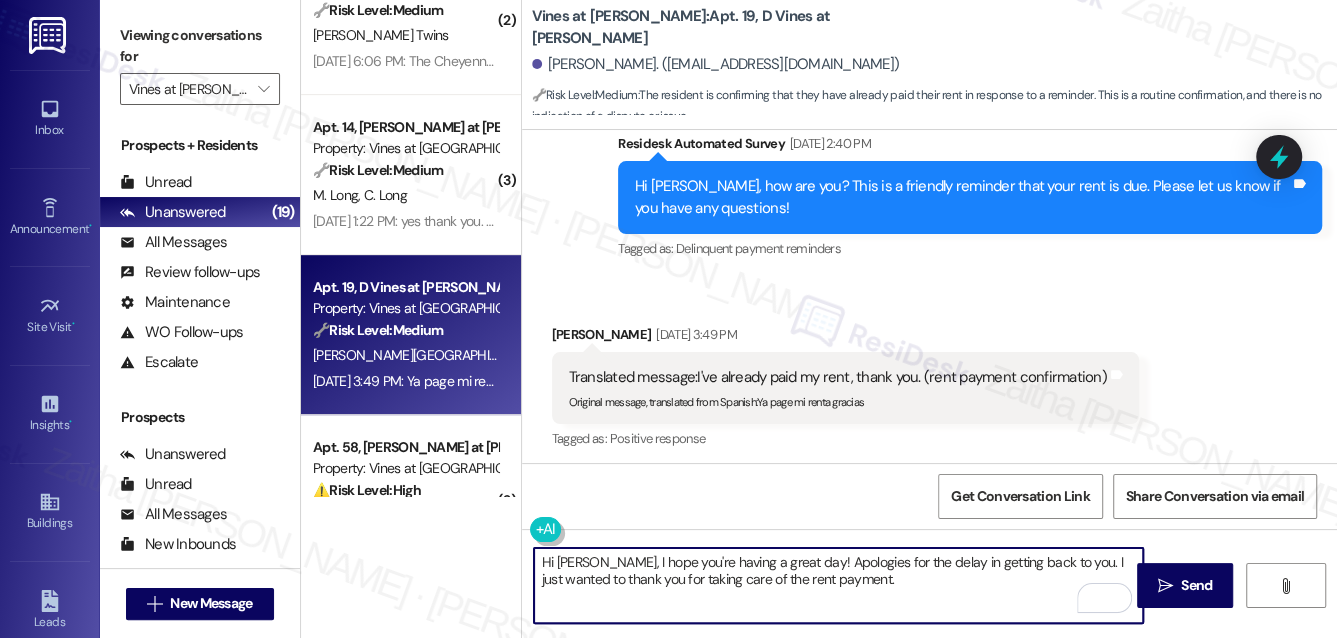 paste on "Please feel free to reach out if you have other concerns or home-related issues. Have a great day" 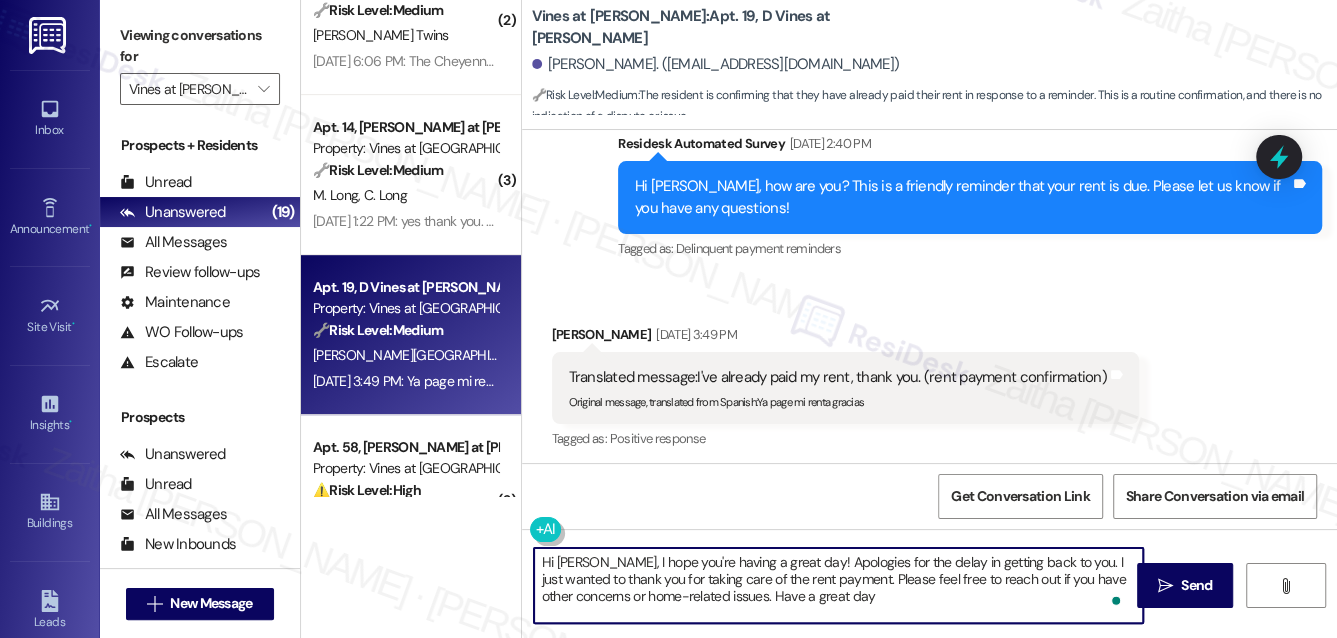 drag, startPoint x: 741, startPoint y: 597, endPoint x: 883, endPoint y: 604, distance: 142.17242 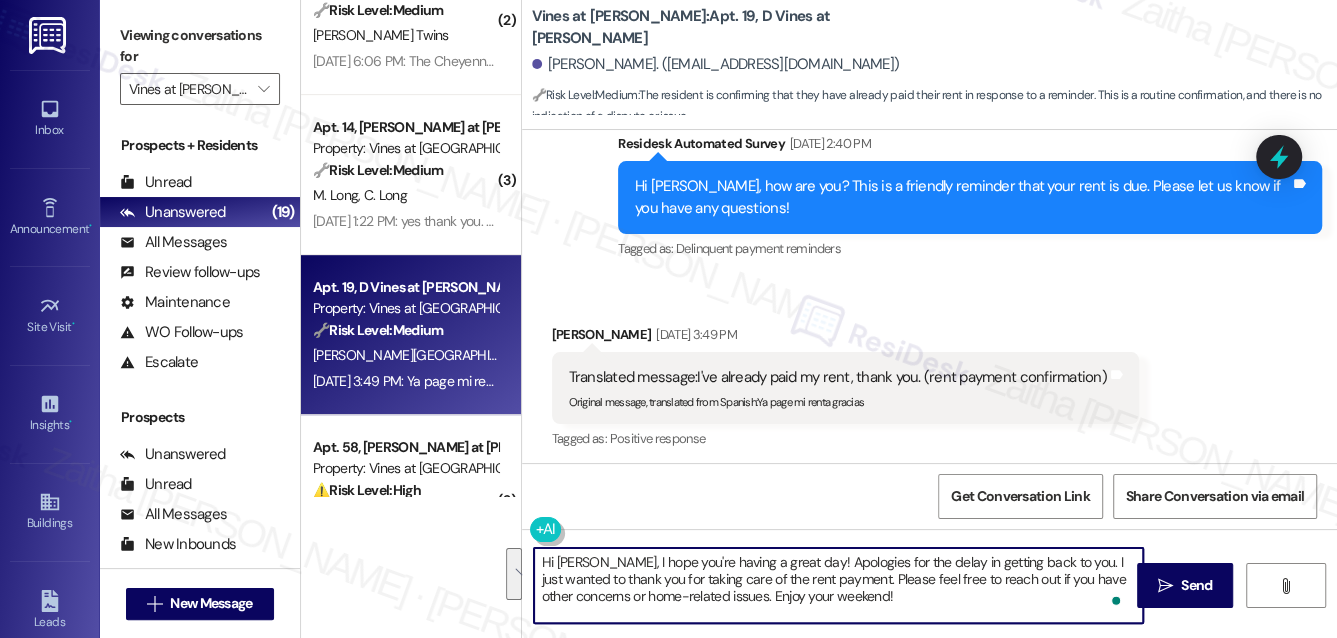 drag, startPoint x: 539, startPoint y: 566, endPoint x: 906, endPoint y: 597, distance: 368.30695 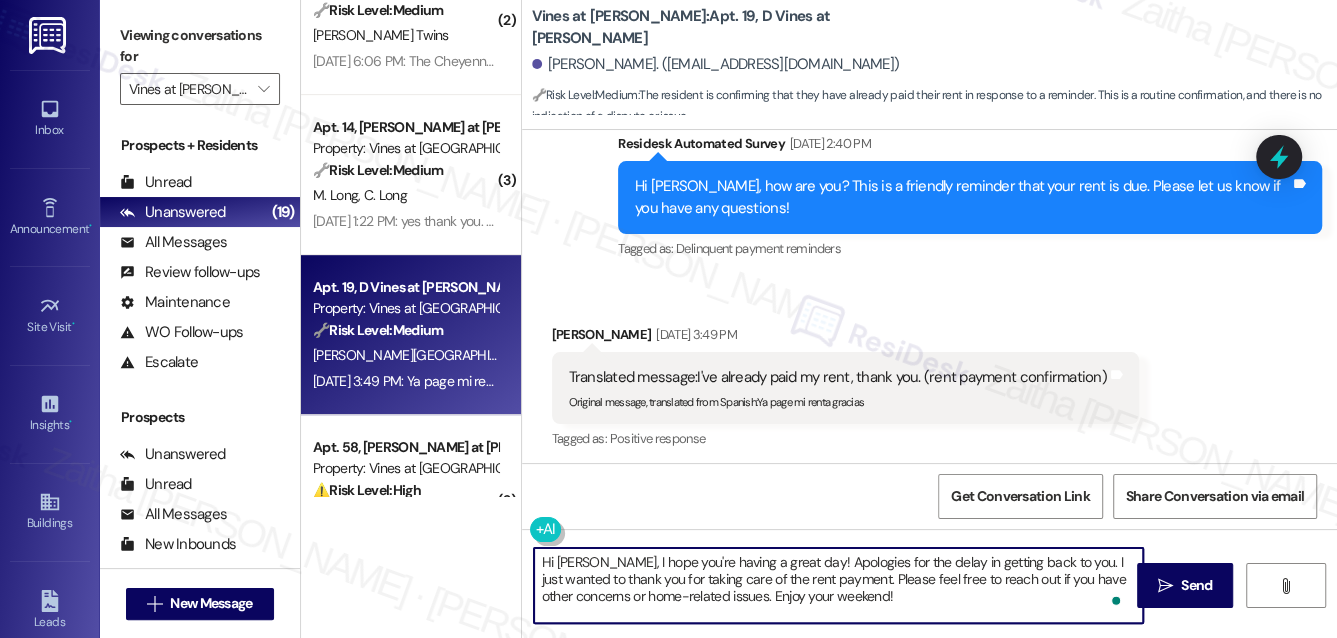 type on "Hi Yuliana, I hope you're having a great day! Apologies for the delay in getting back to you. I just wanted to thank you for taking care of the rent payment. Please feel free to reach out if you have other concerns or home-related issues. Enjoy your weekend!" 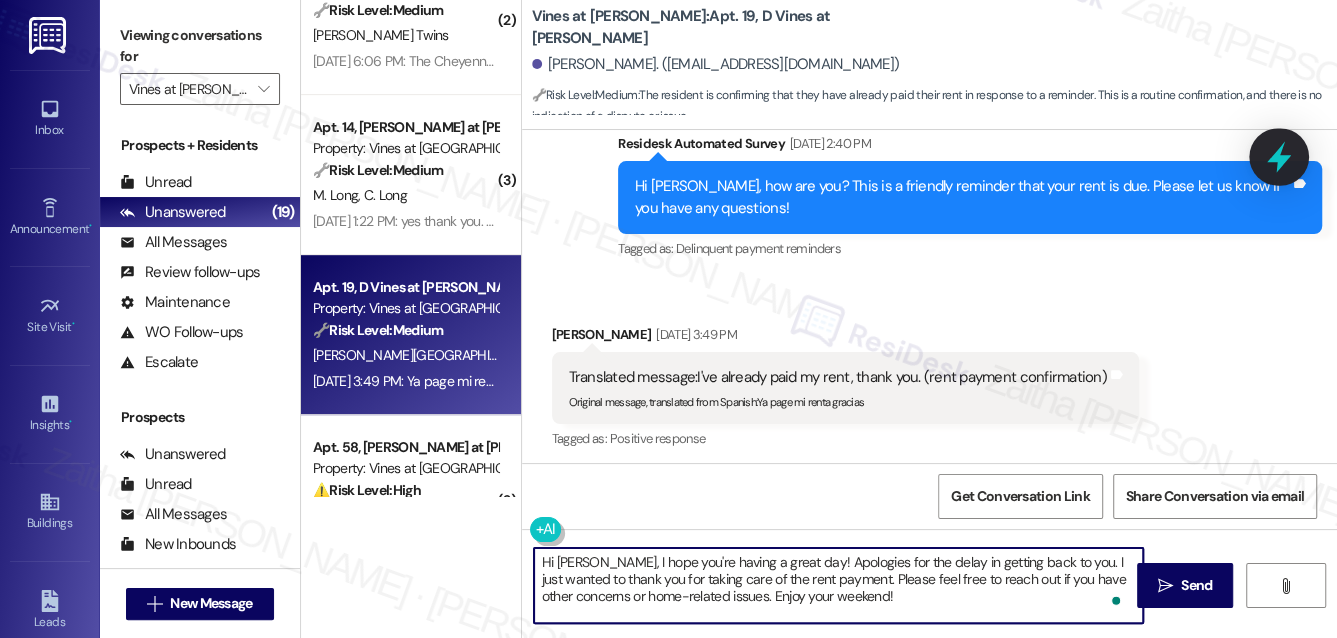 click 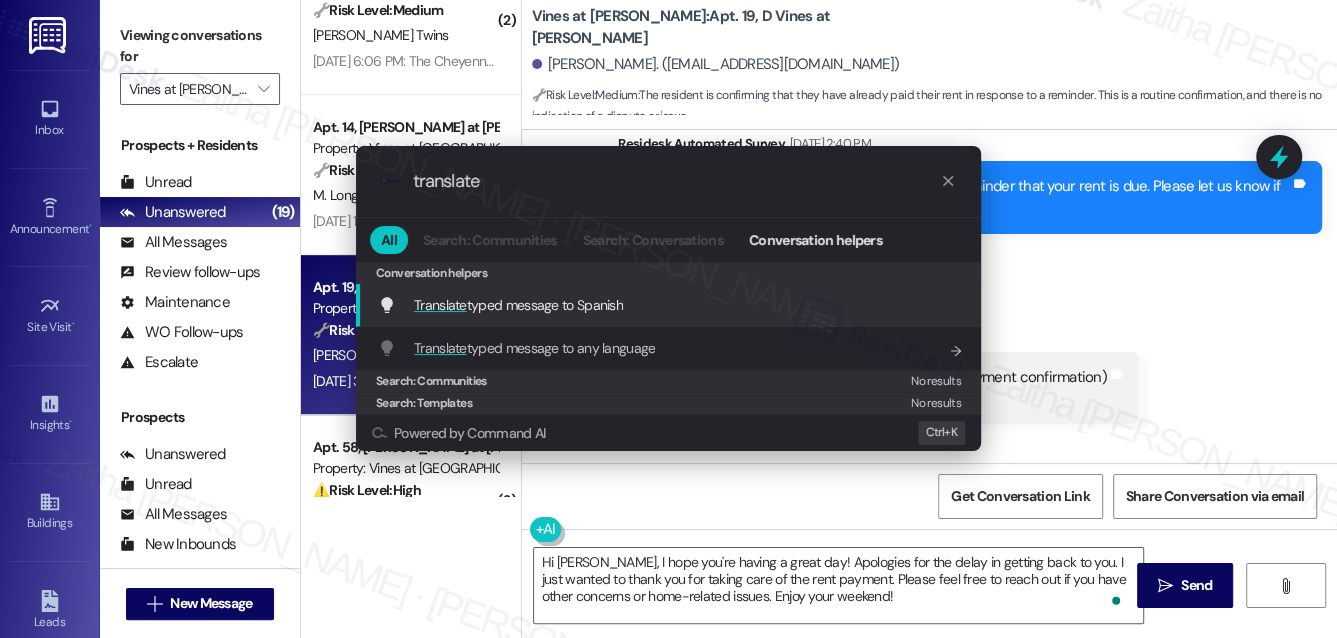 type on "translate" 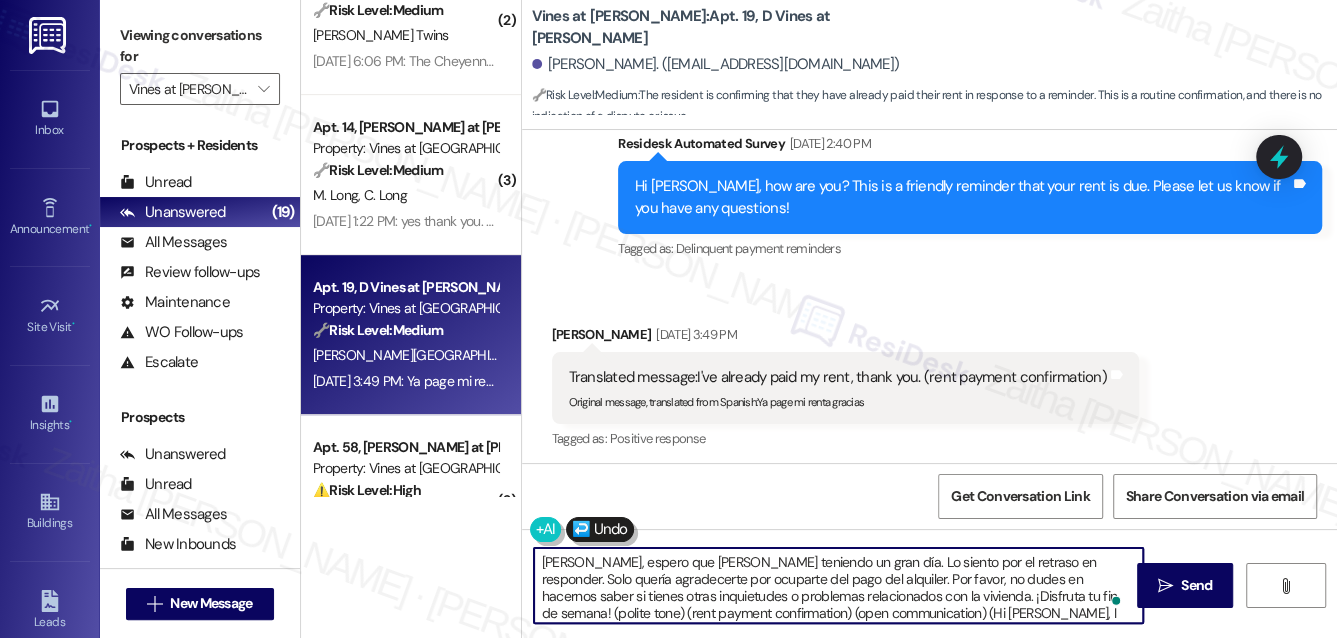 type on "Hola Yuliana, espero que estés teniendo un gran día. Lo siento por el retraso en responder. Solo quería agradecerte por ocuparte del pago del alquiler. Por favor, no dudes en hacernos saber si tienes otras inquietudes o problemas relacionados con la vivienda. ¡Disfruta tu fin de semana! (polite tone) (rent payment confirmation) (open communication) (Hi Yuliana, I hope you're having a great day! Apologies for the delay in getting back to you. I just wanted to thank you for taking care of the rent payment. Please feel free to reach out if you have other concerns or home-related issues. Enjoy your weekend!
)" 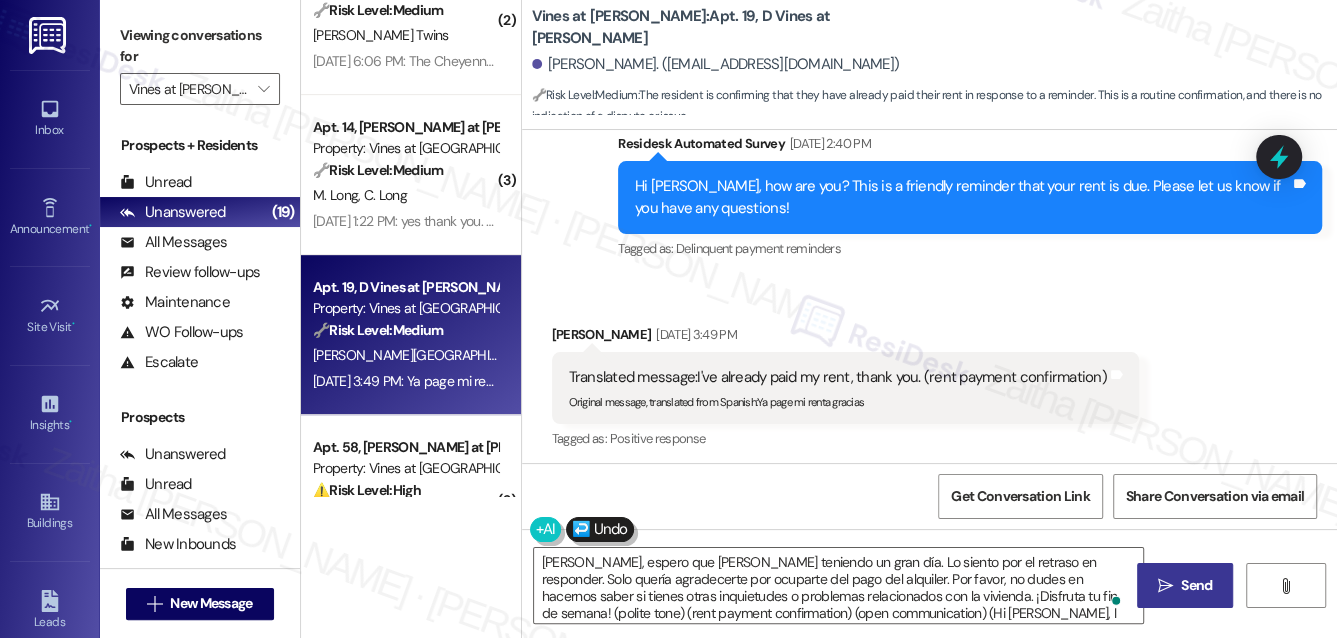 click on "Send" at bounding box center [1196, 585] 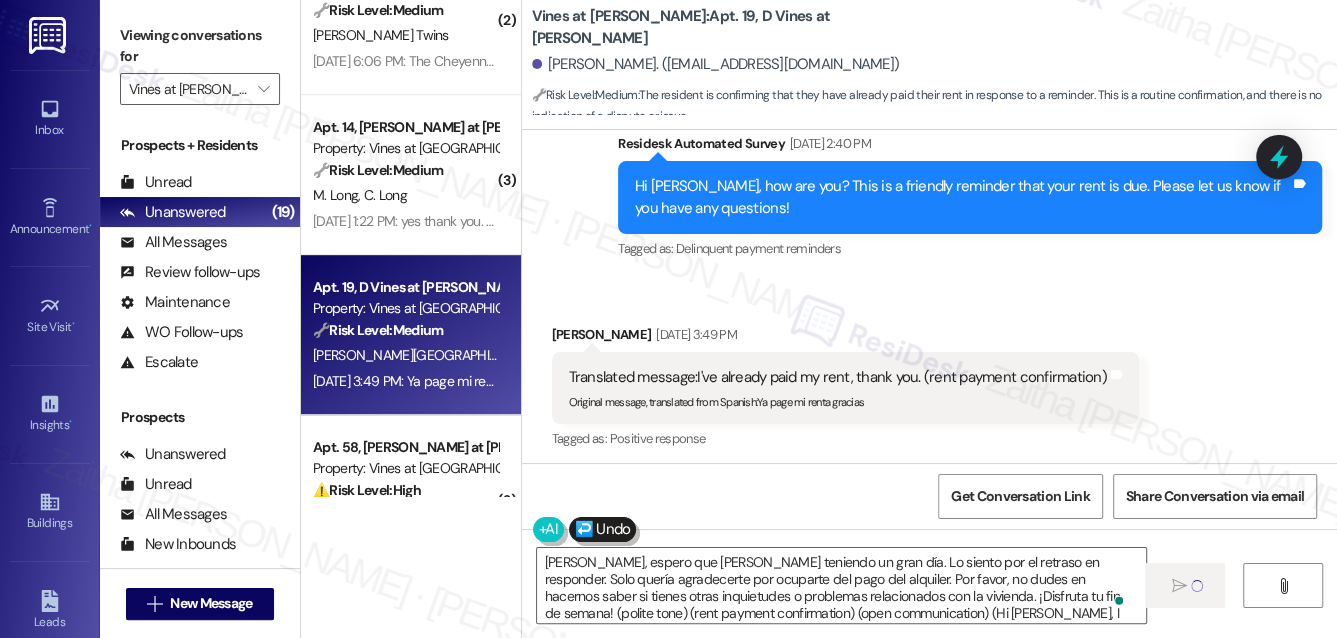type 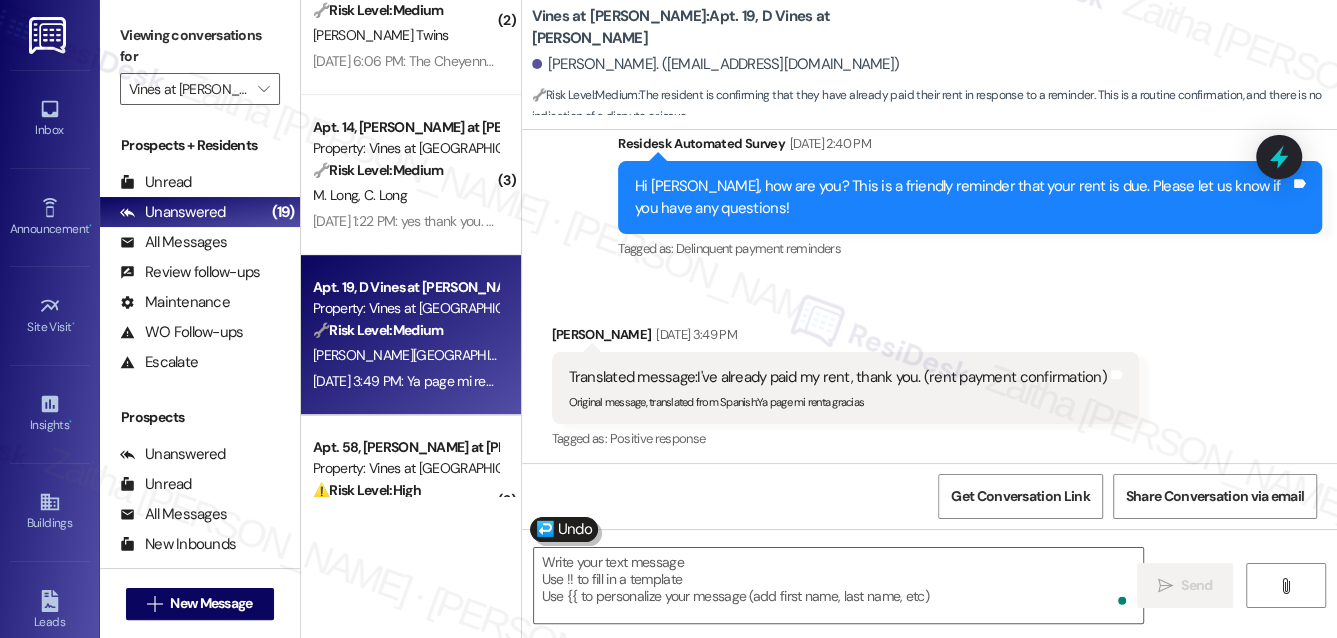 scroll, scrollTop: 9583, scrollLeft: 0, axis: vertical 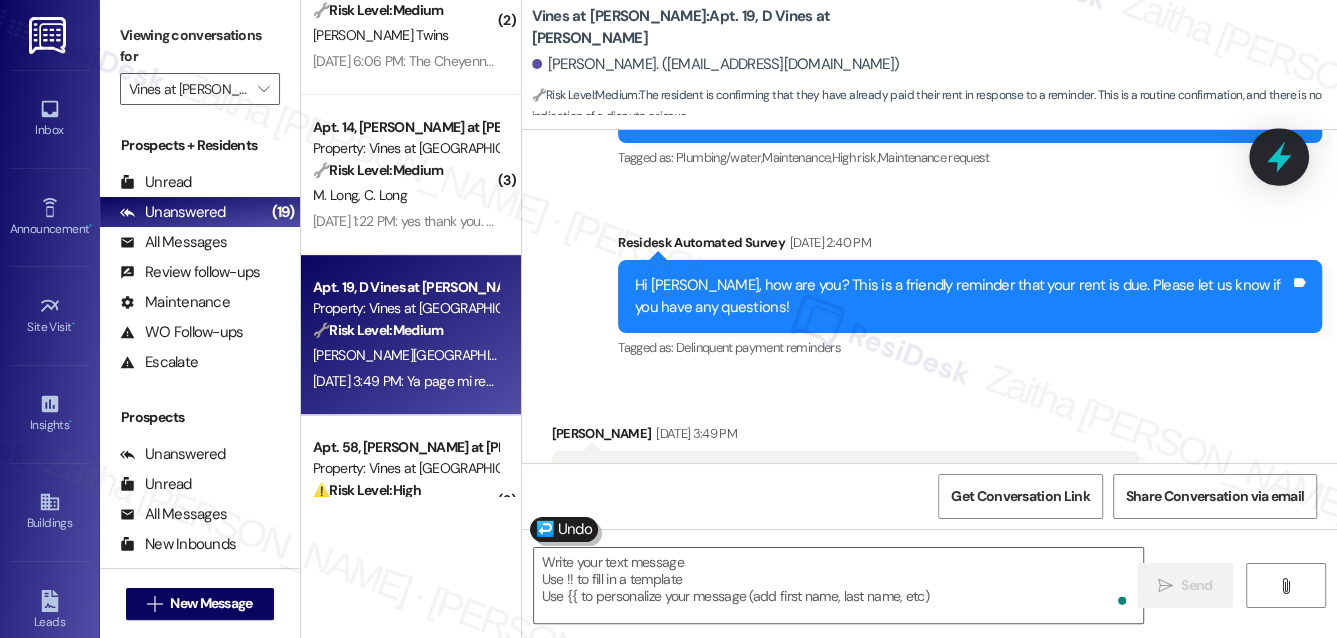 click 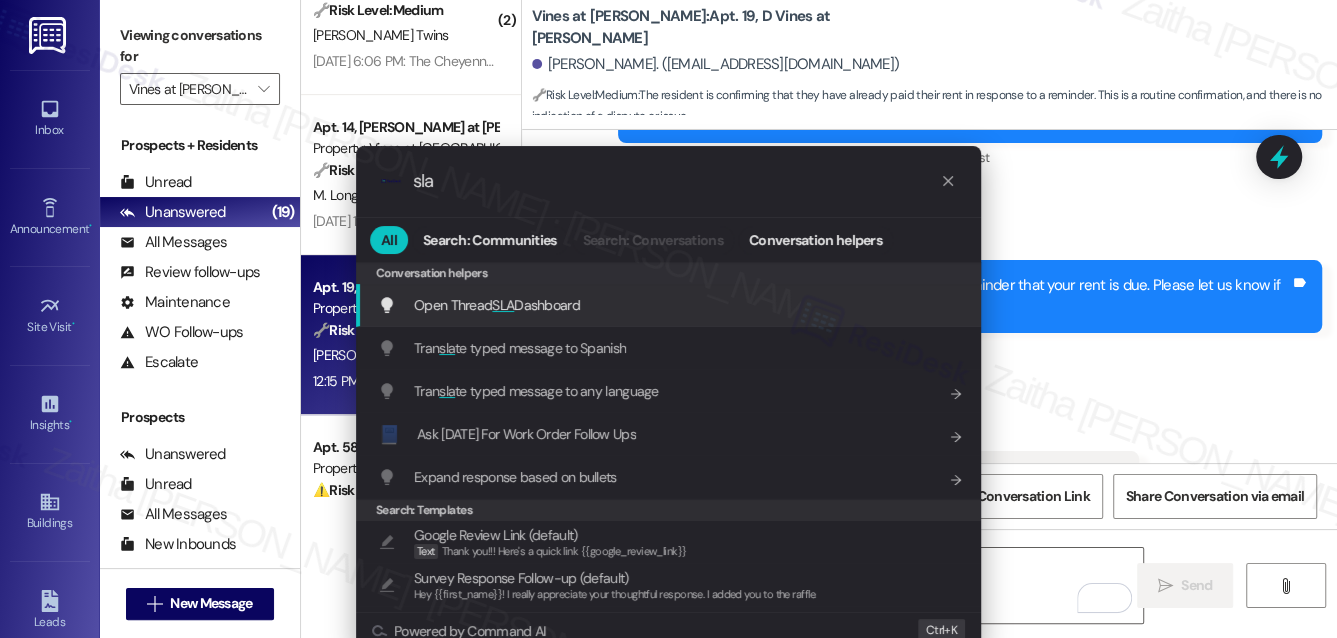 type on "sla" 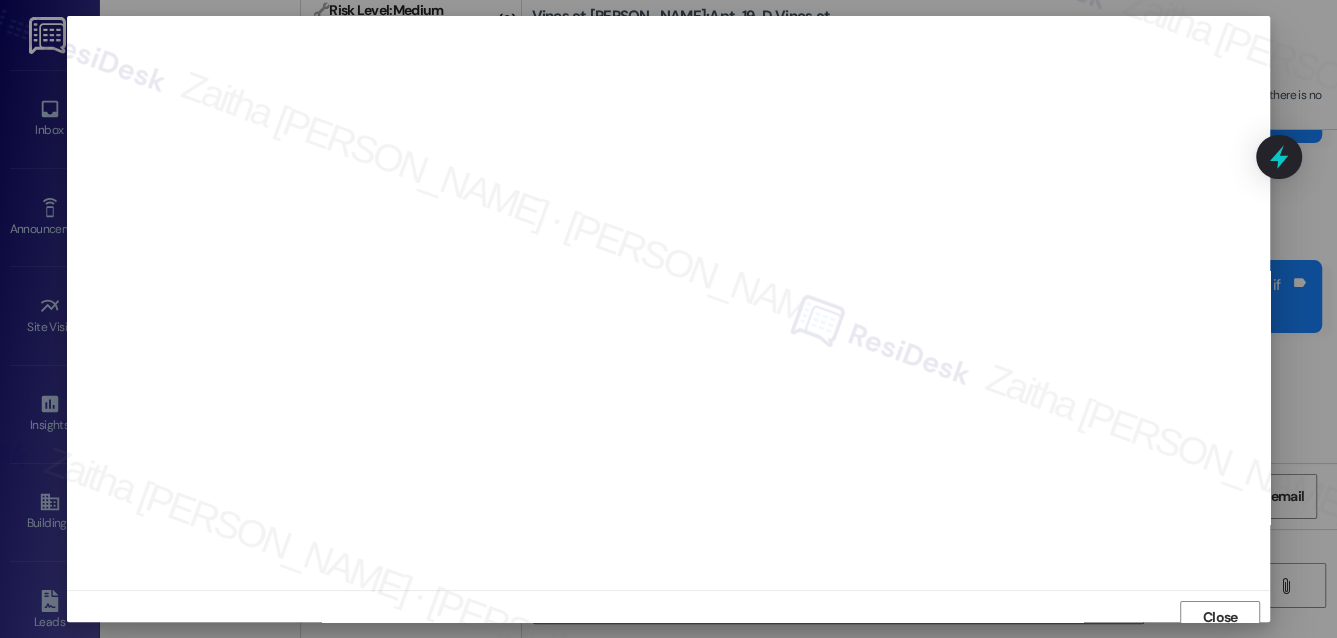 scroll, scrollTop: 10, scrollLeft: 0, axis: vertical 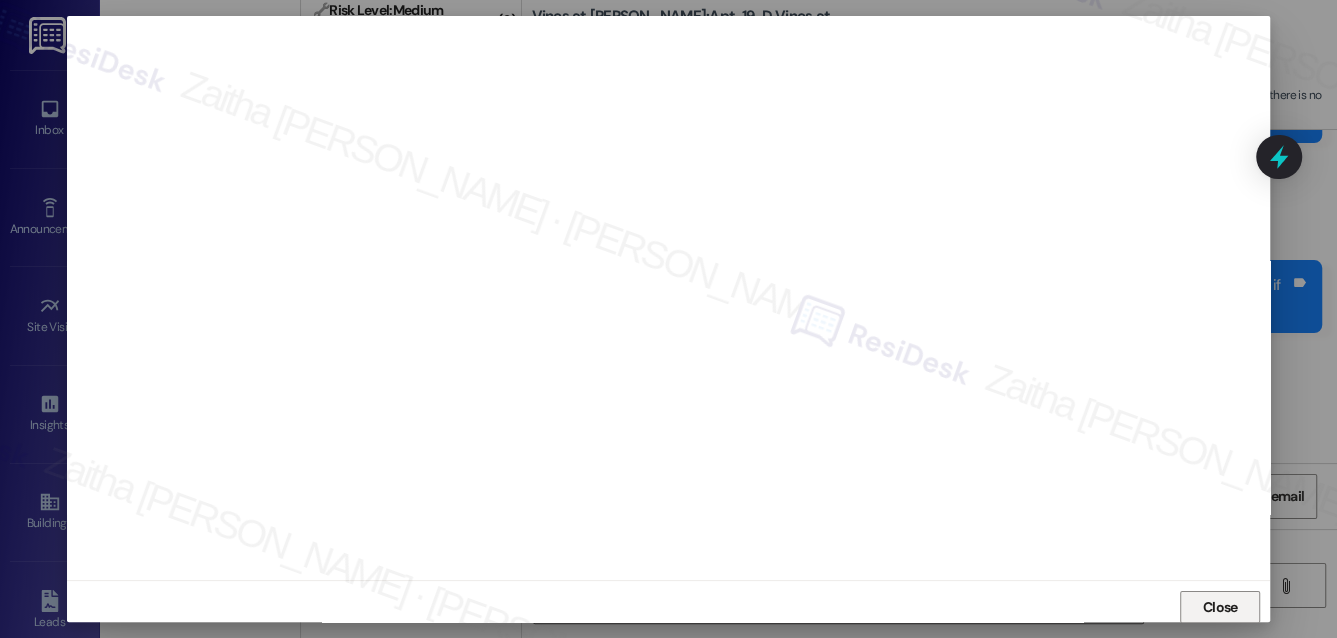 click on "Close" at bounding box center (1220, 607) 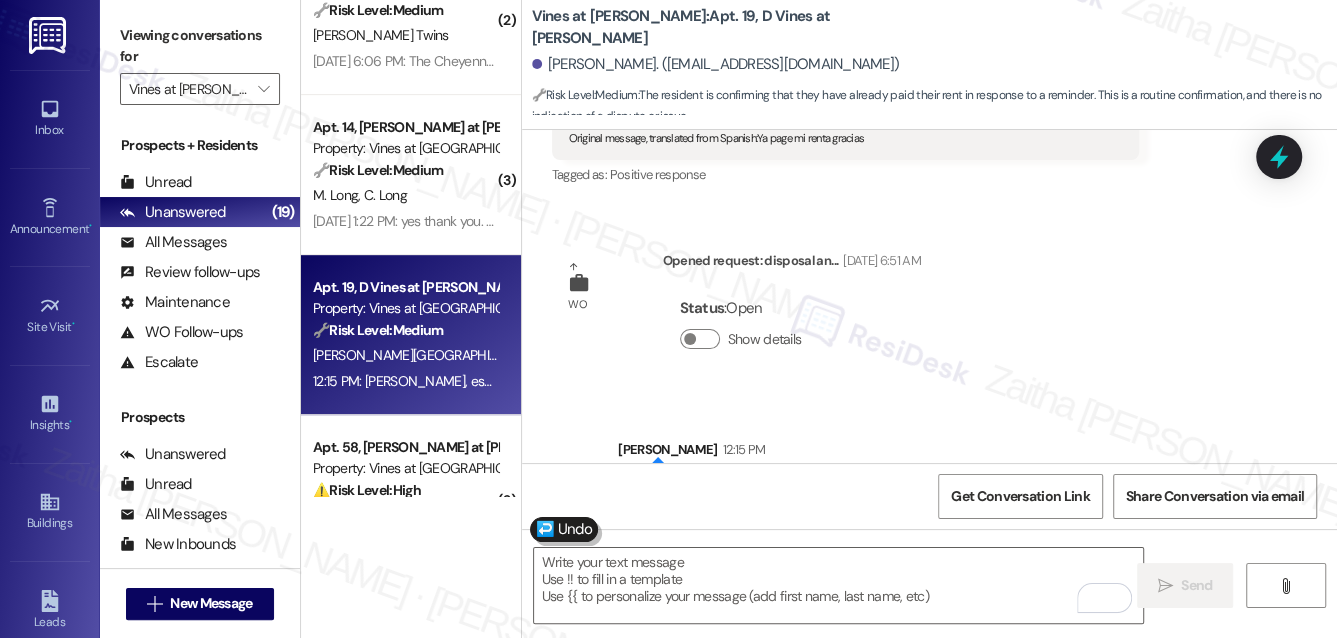 scroll, scrollTop: 10040, scrollLeft: 0, axis: vertical 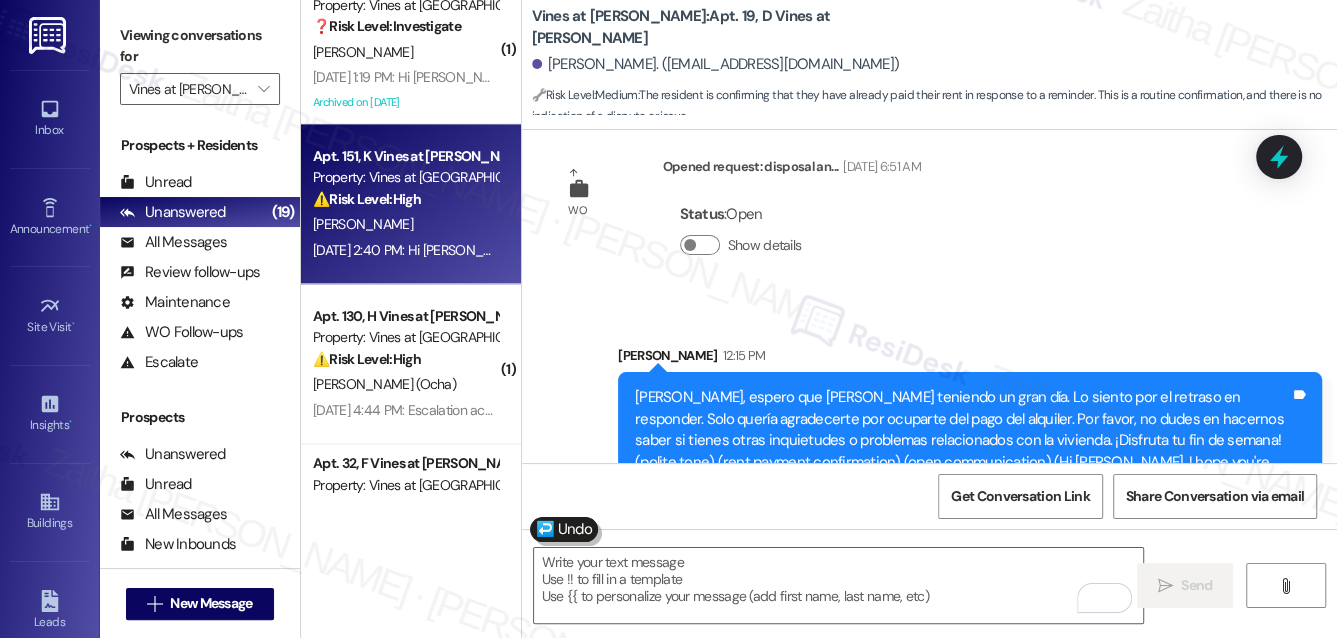 click on "⚠️  Risk Level:  High The resident is having issues with a money order payment, and is unsure where to deliver it. This indicates a financial concern and a potential breakdown in communication, requiring prompt attention to resolve the payment issue." at bounding box center [405, 199] 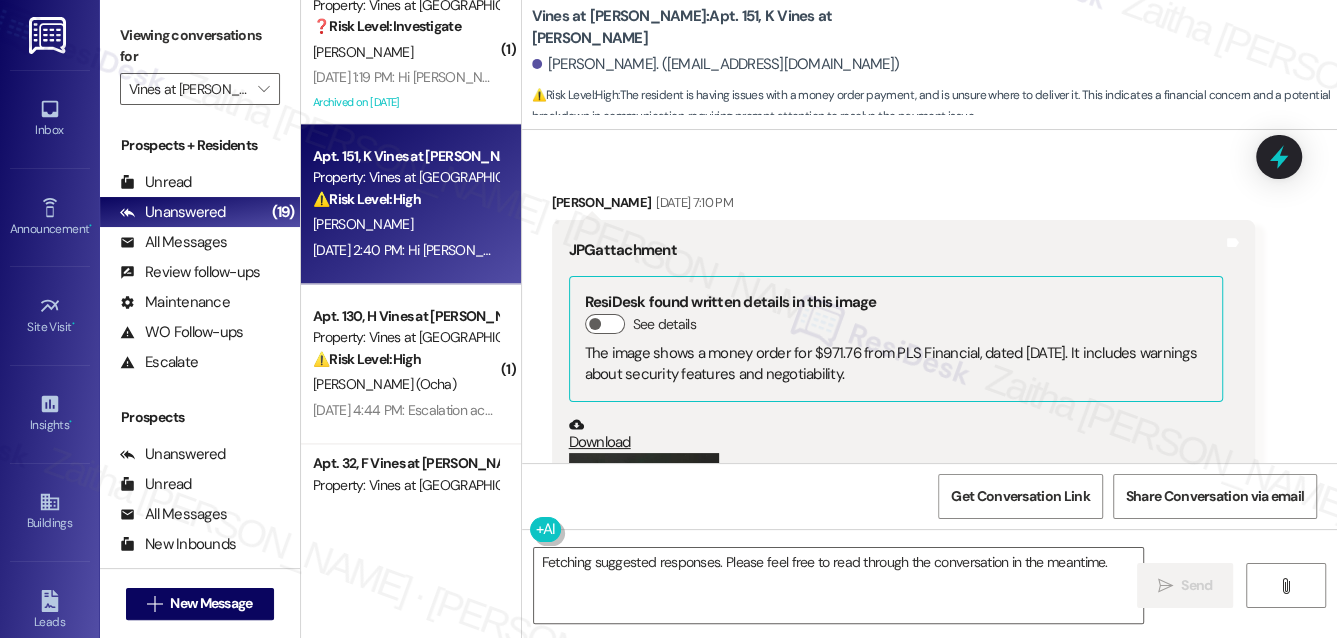 scroll, scrollTop: 14767, scrollLeft: 0, axis: vertical 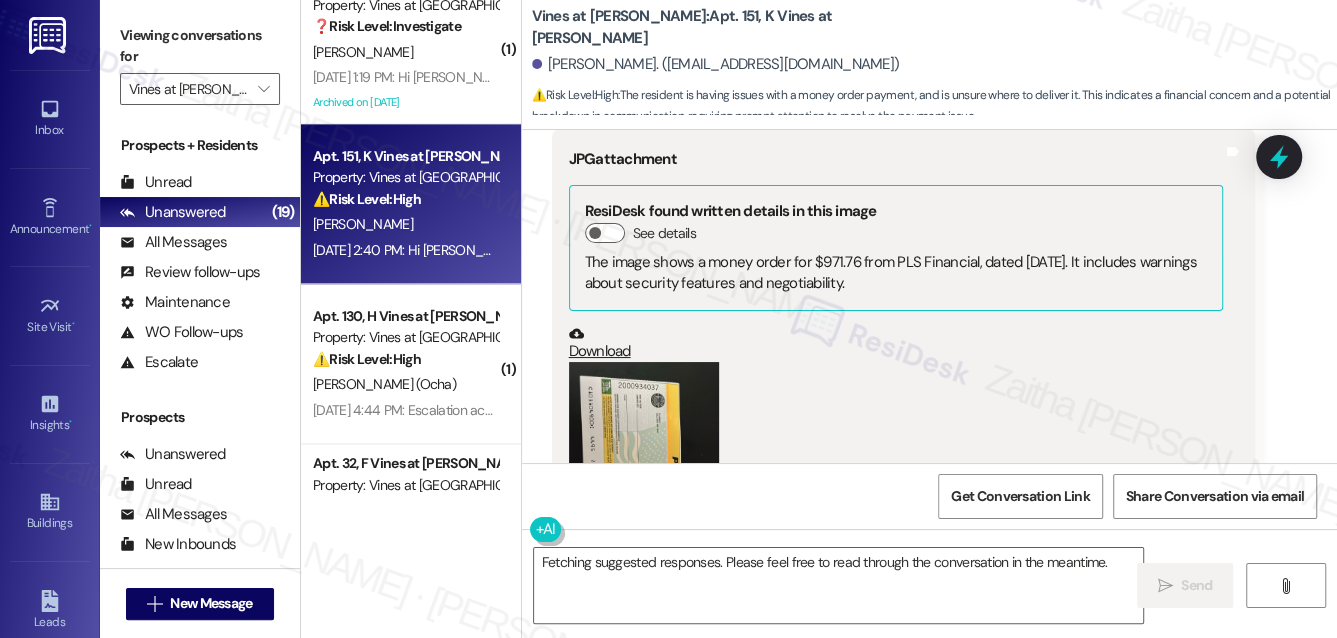 click at bounding box center [644, 457] 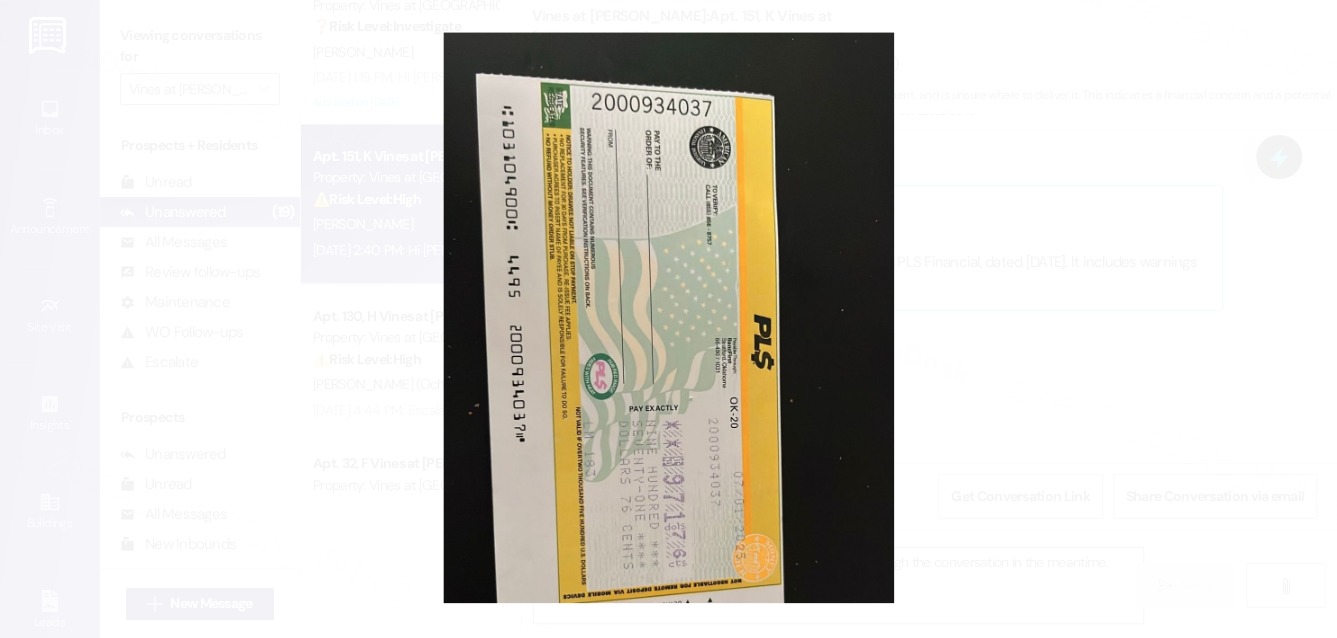 click at bounding box center (668, 319) 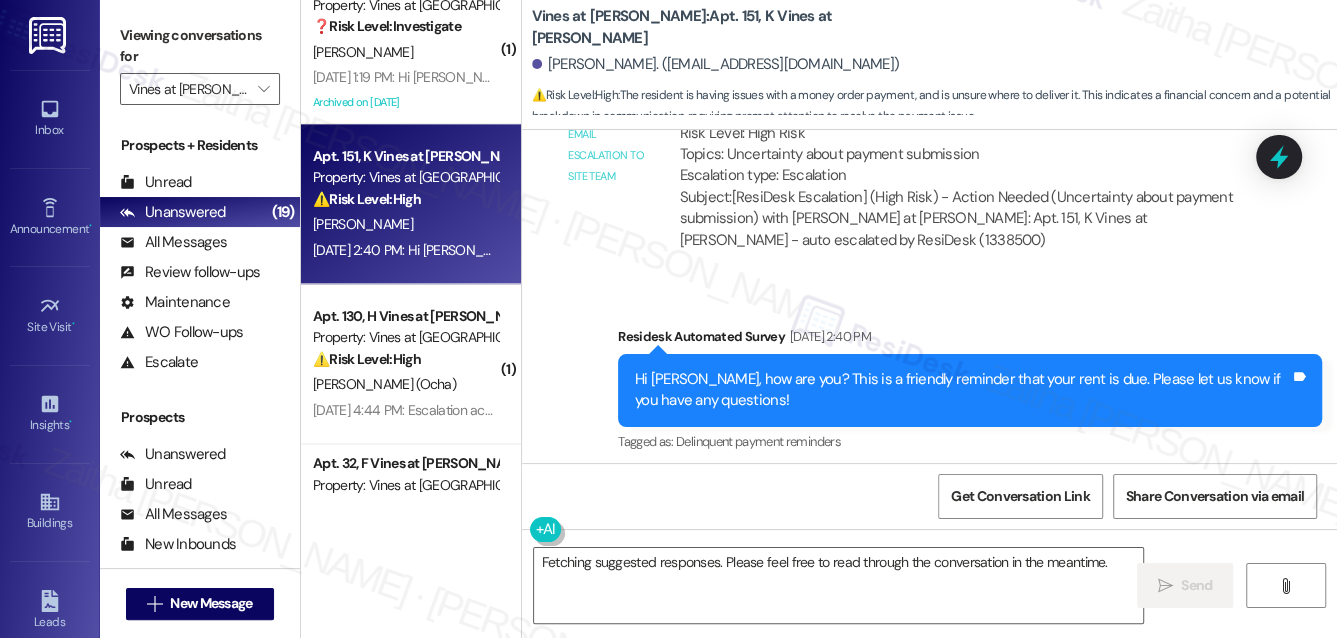 scroll, scrollTop: 15858, scrollLeft: 0, axis: vertical 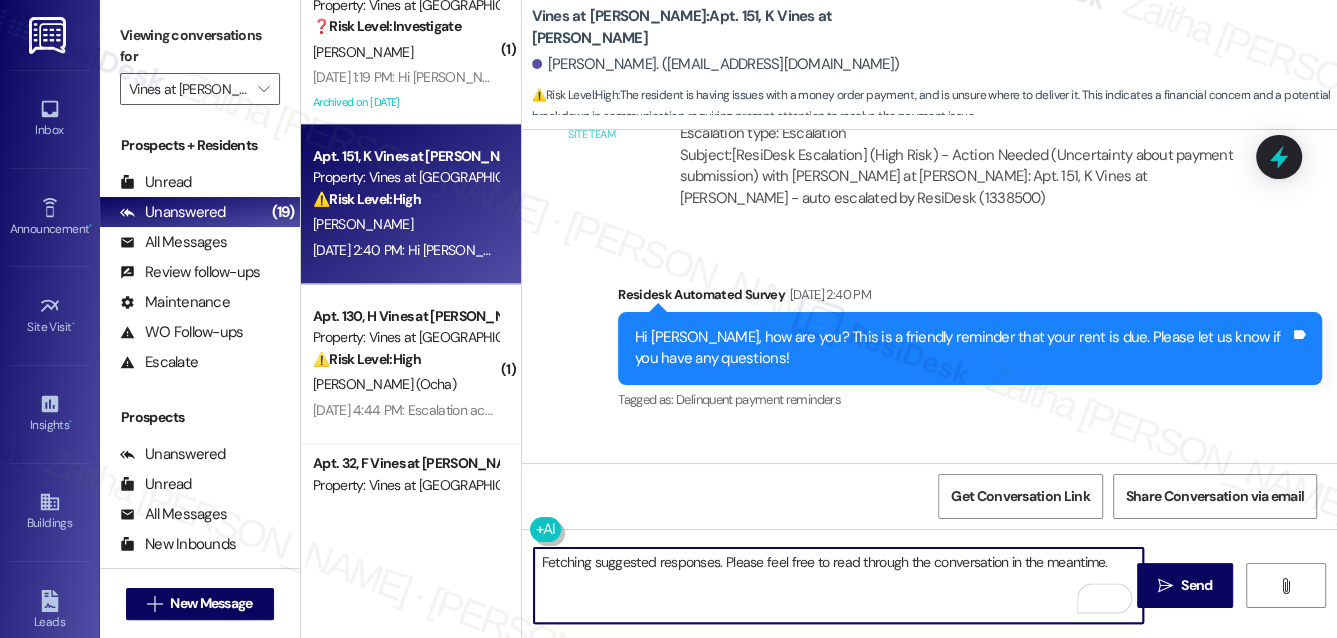 drag, startPoint x: 541, startPoint y: 558, endPoint x: 1103, endPoint y: 559, distance: 562.0009 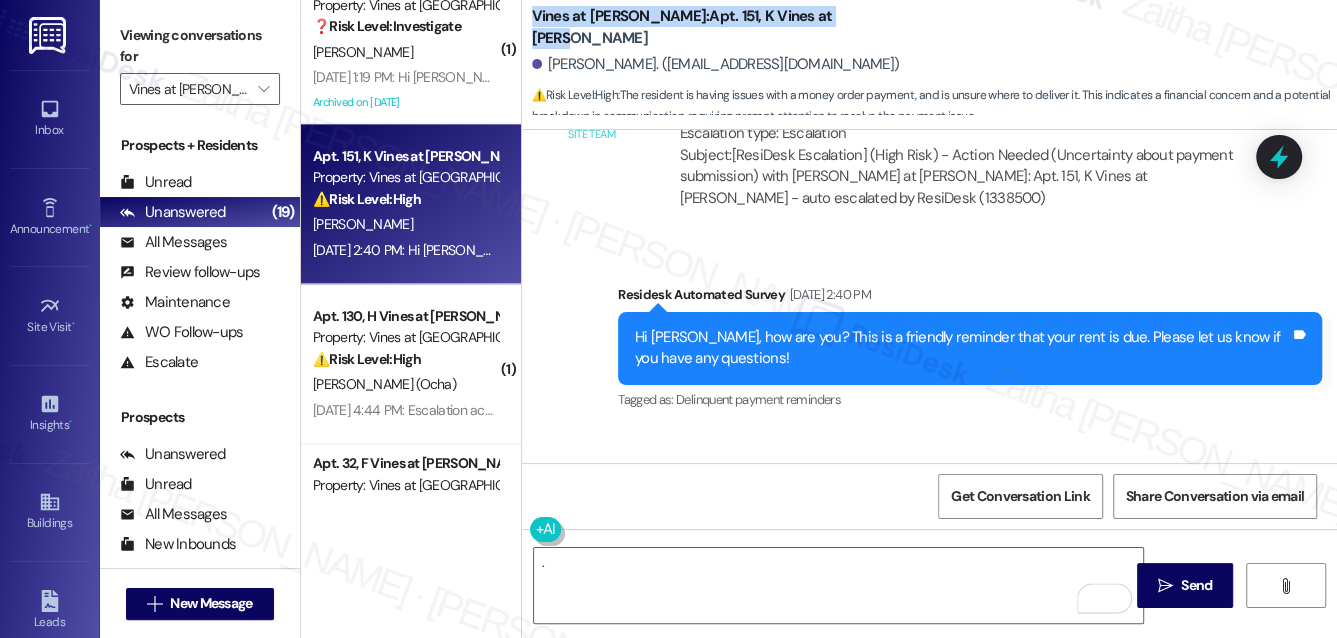 drag, startPoint x: 529, startPoint y: 21, endPoint x: 864, endPoint y: 28, distance: 335.07312 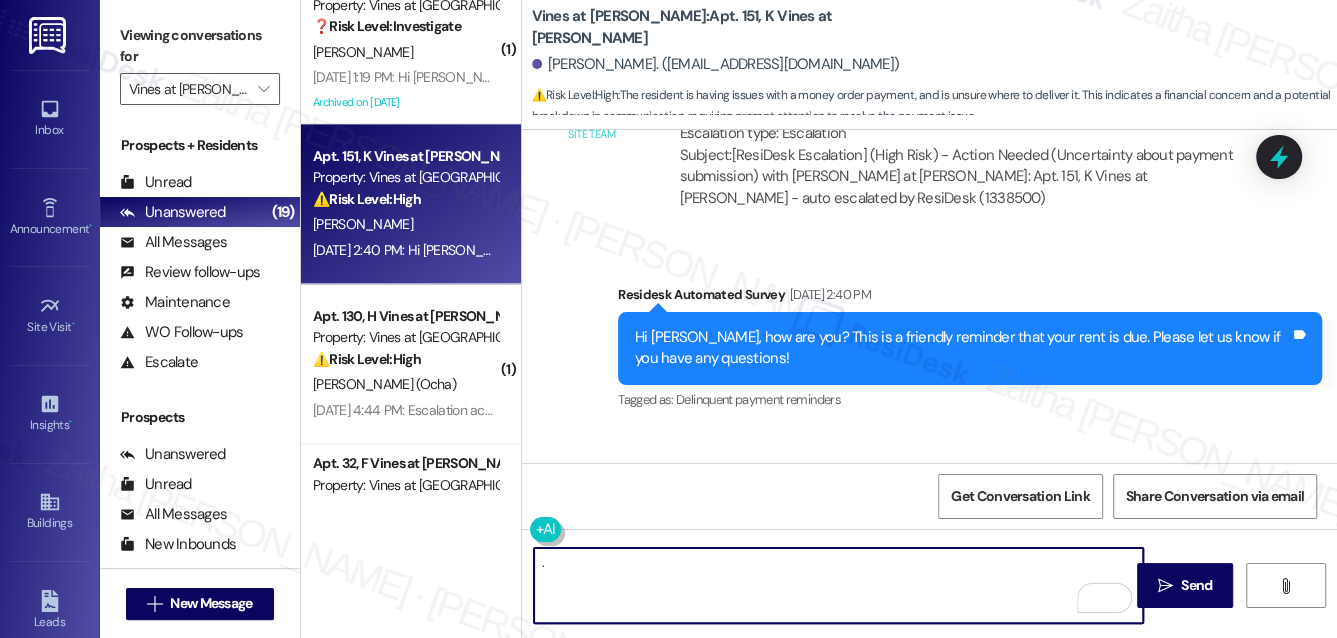 click on "." at bounding box center [839, 585] 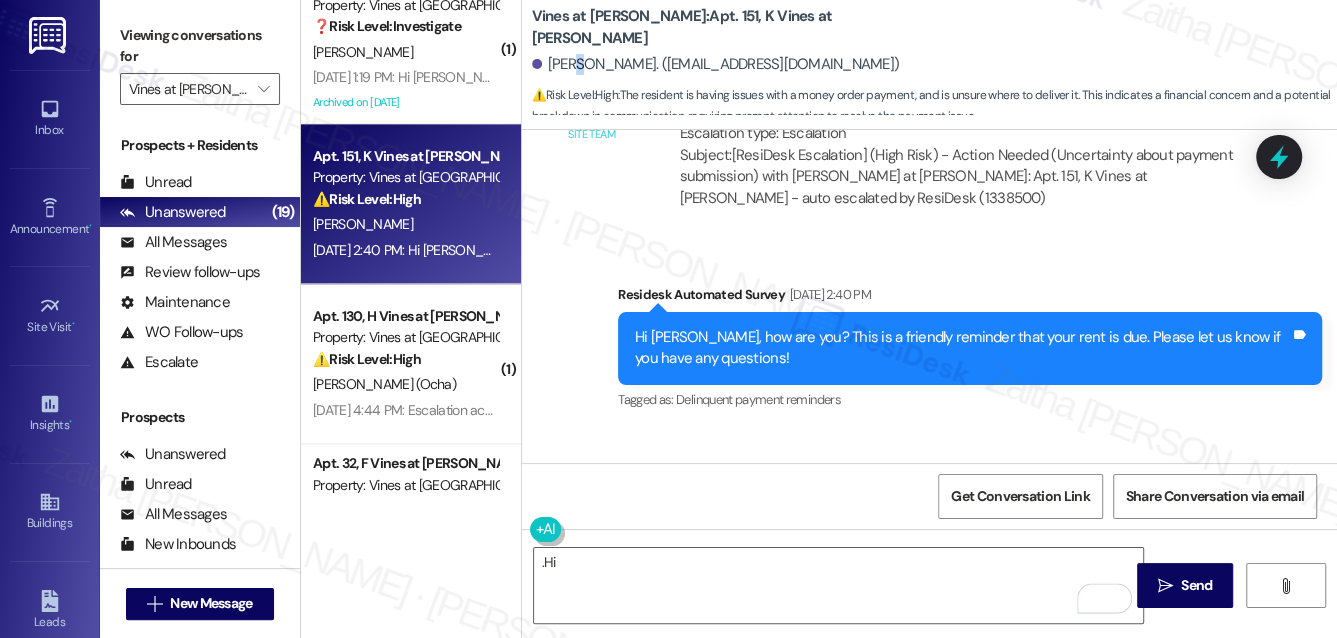 click on "Eliannis Velazquez. (eliannisvelazquez9@gmail.com)" at bounding box center (716, 64) 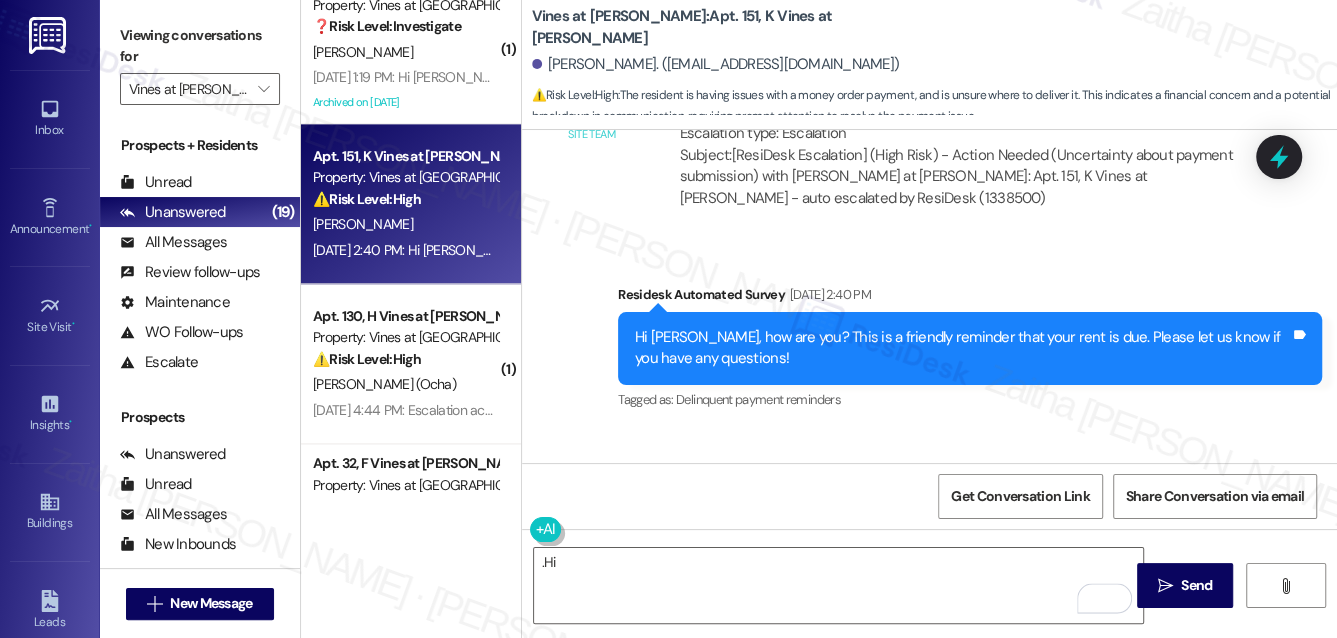 click on "Eliannis Velazquez. (eliannisvelazquez9@gmail.com)" at bounding box center (716, 64) 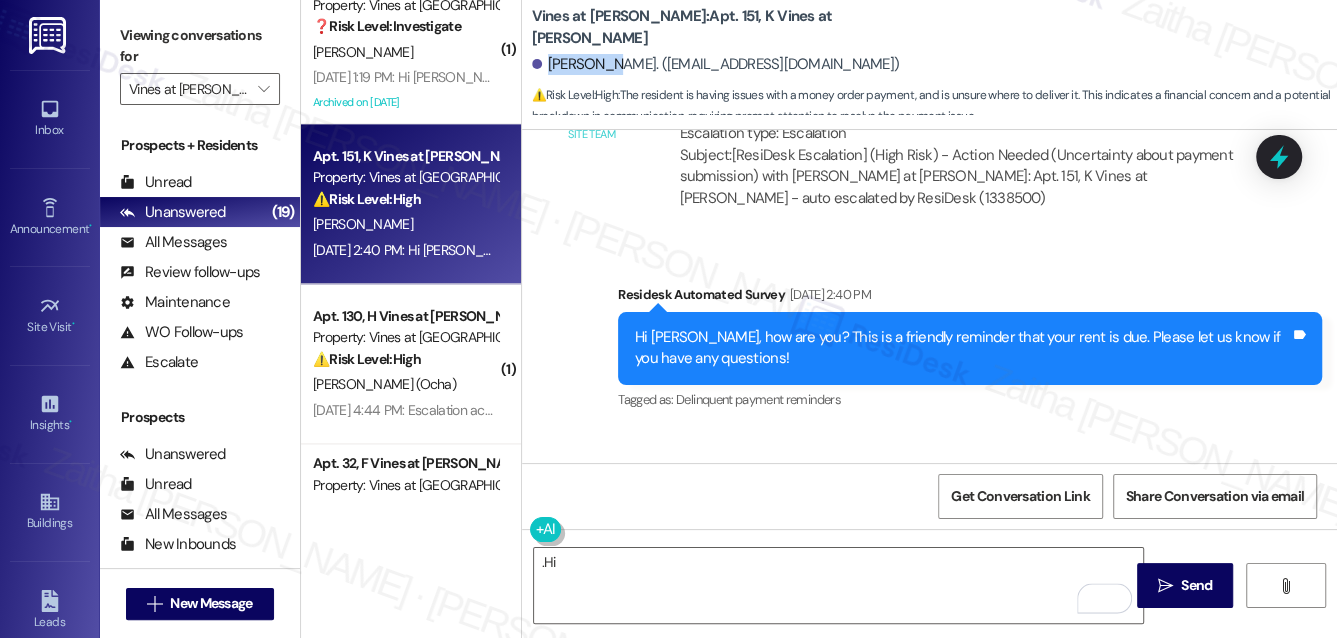 click on "Eliannis Velazquez. (eliannisvelazquez9@gmail.com)" at bounding box center (716, 64) 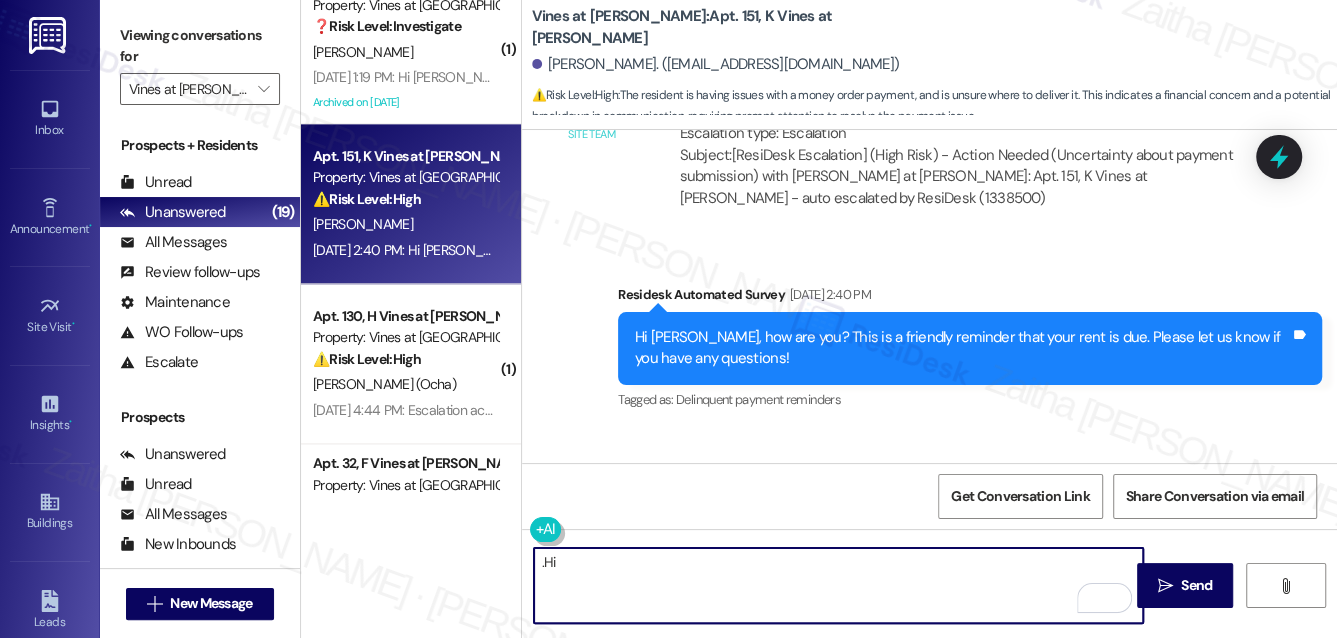 click on ".Hi" at bounding box center [839, 585] 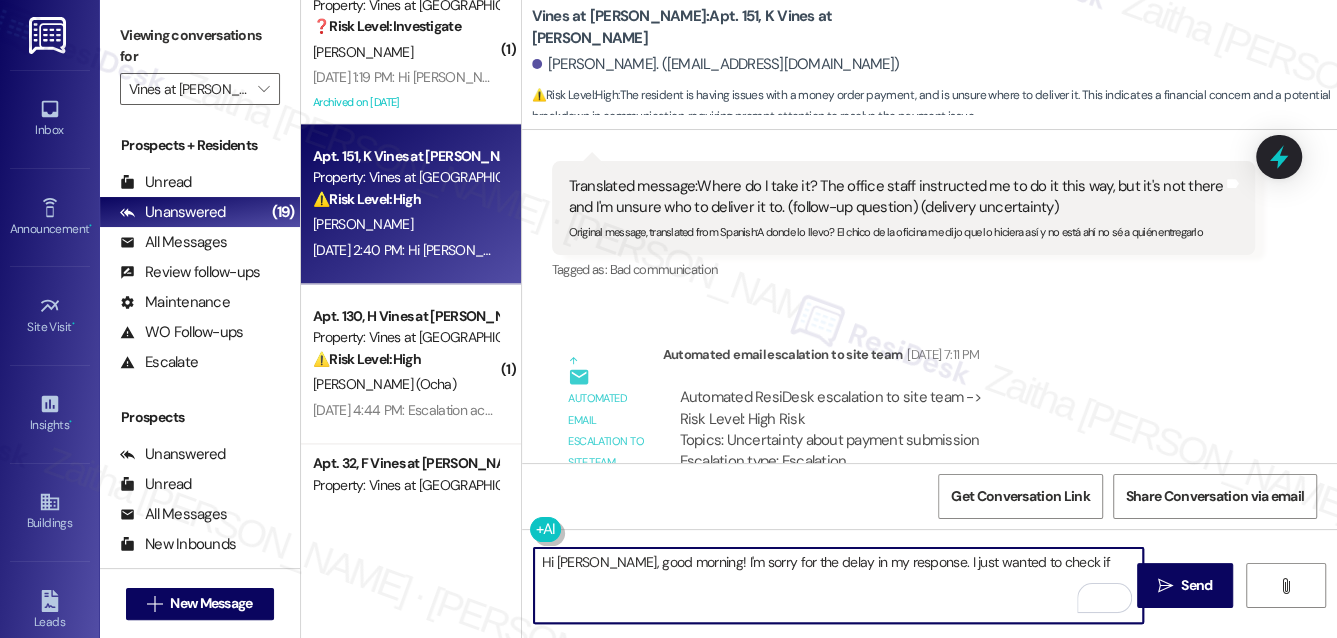 scroll, scrollTop: 15858, scrollLeft: 0, axis: vertical 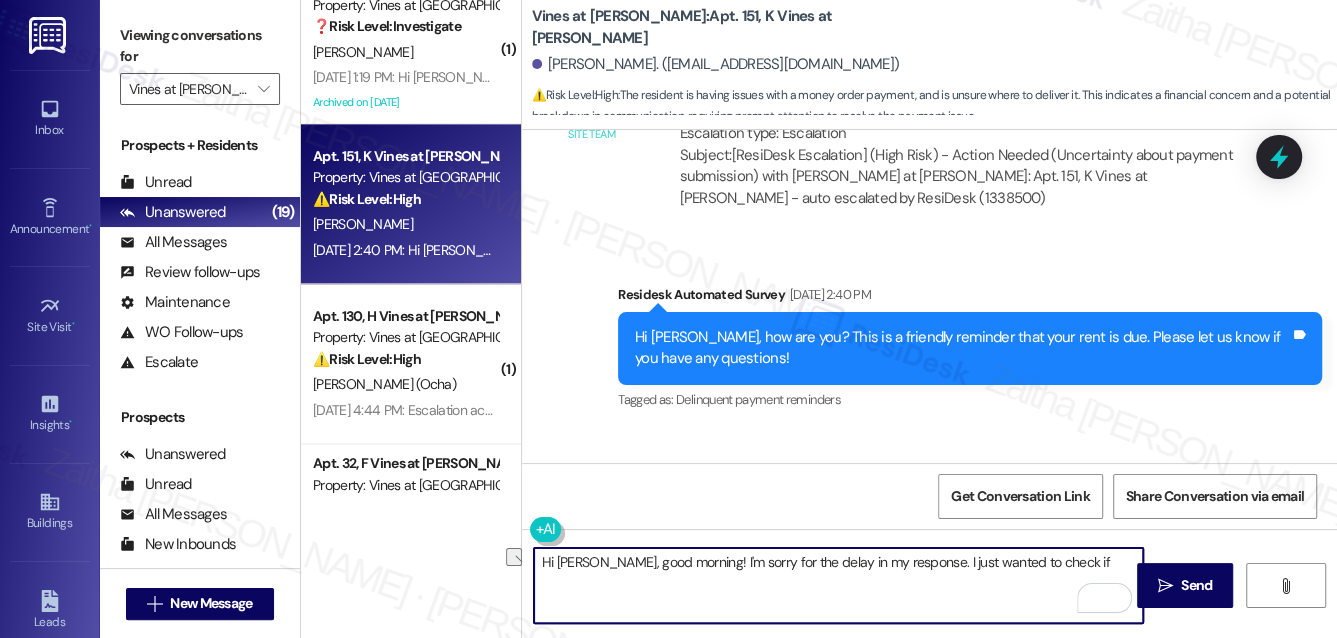 drag, startPoint x: 916, startPoint y: 562, endPoint x: 1055, endPoint y: 564, distance: 139.01439 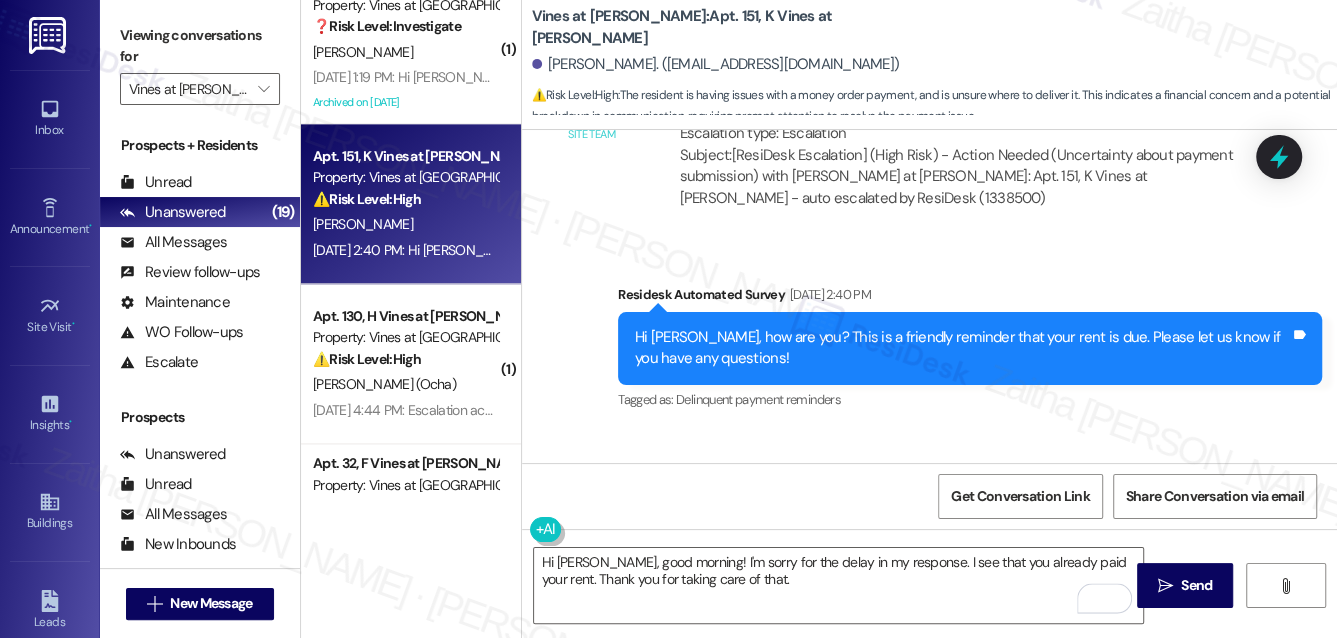 click on "Click to show details" at bounding box center (700, 578) 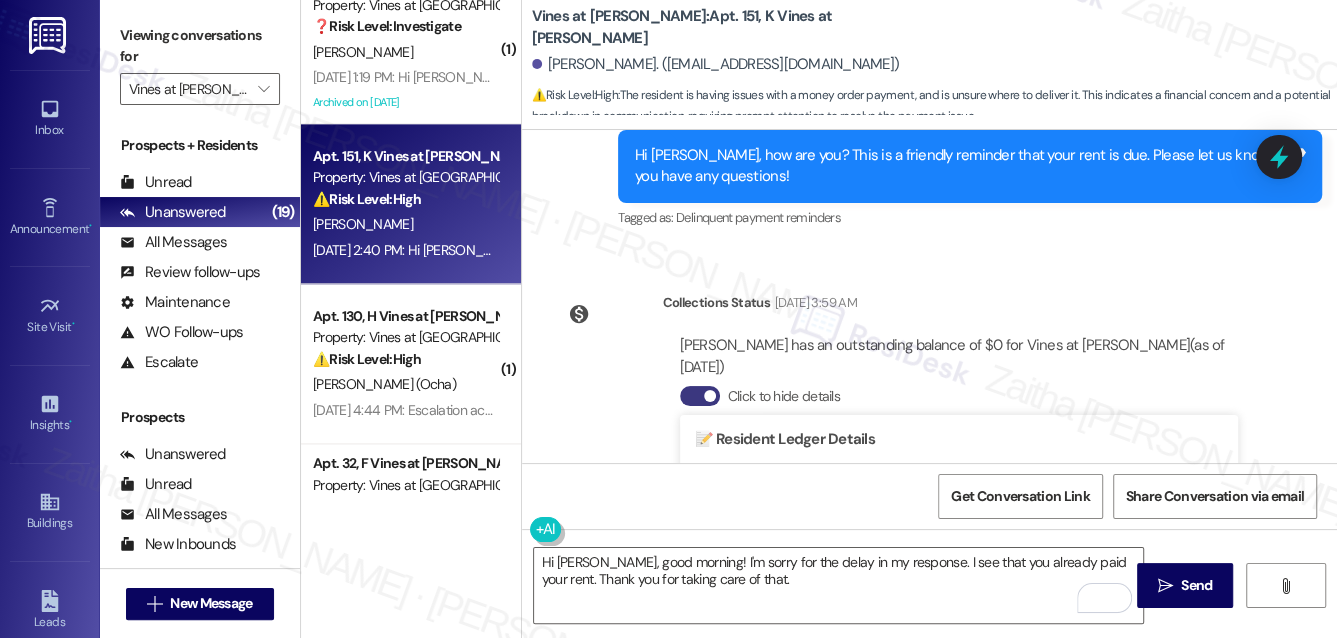click on "Click to hide details" at bounding box center (700, 396) 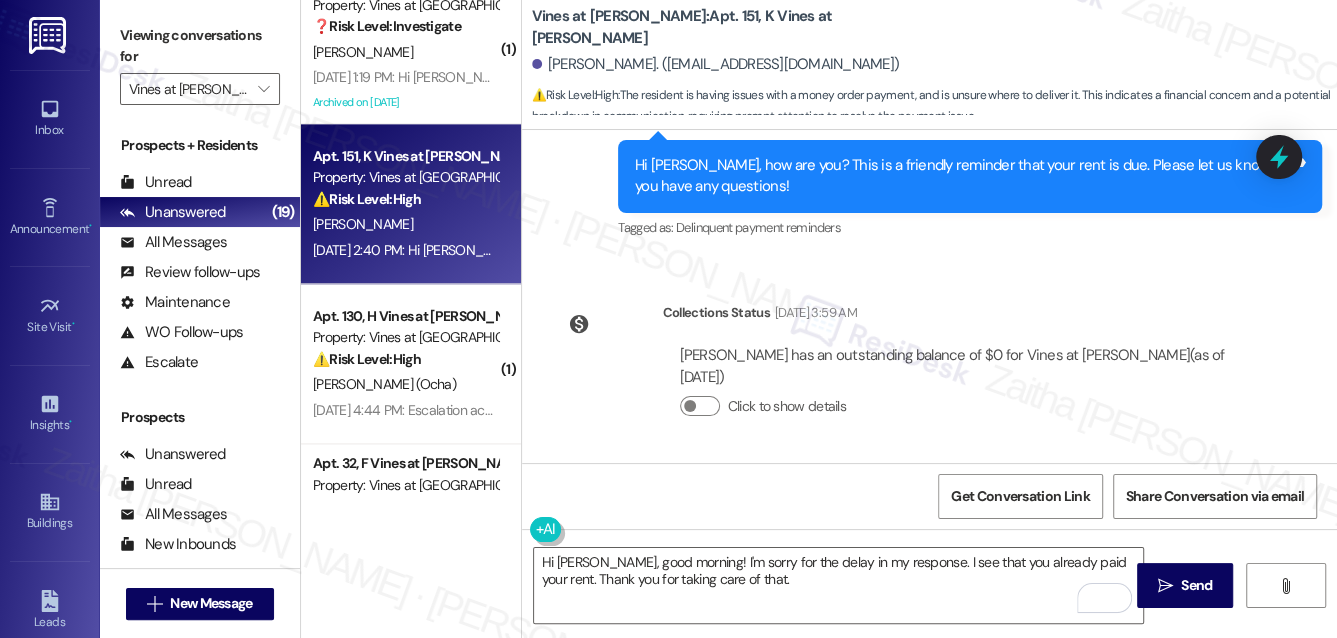 scroll, scrollTop: 15858, scrollLeft: 0, axis: vertical 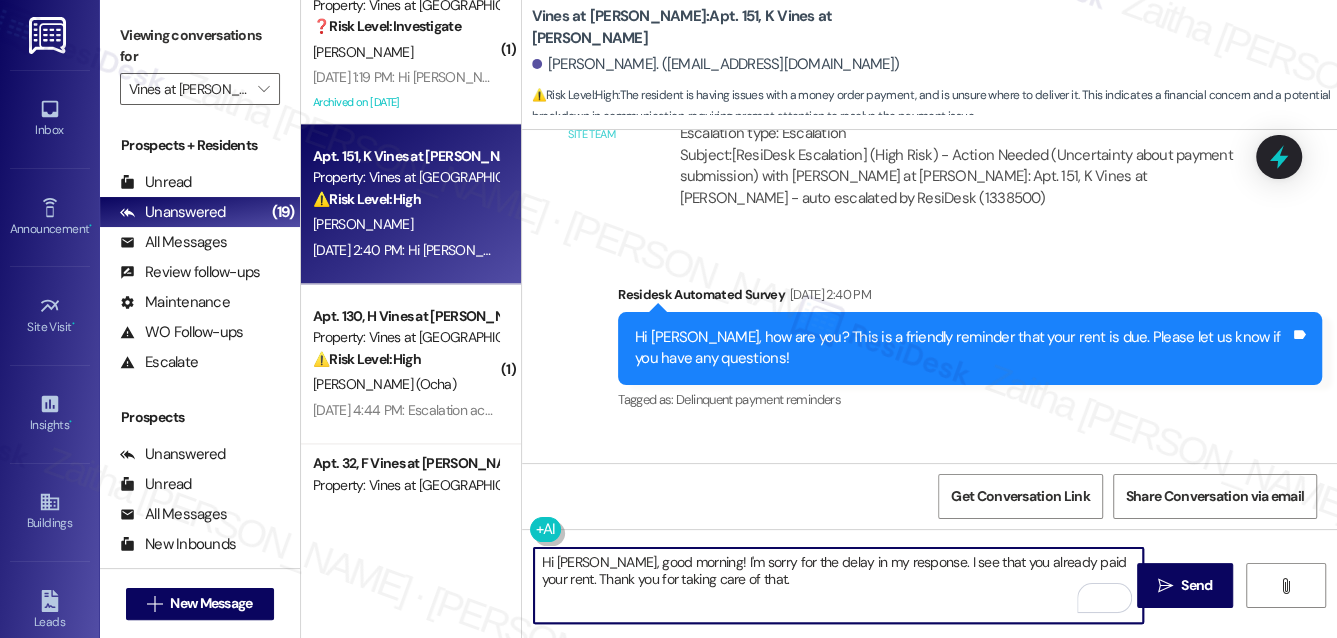 click on "Hi Eliannis, good morning! I'm sorry for the delay in my response. I see that you already paid your rent. Thank you for taking care of that." at bounding box center (839, 585) 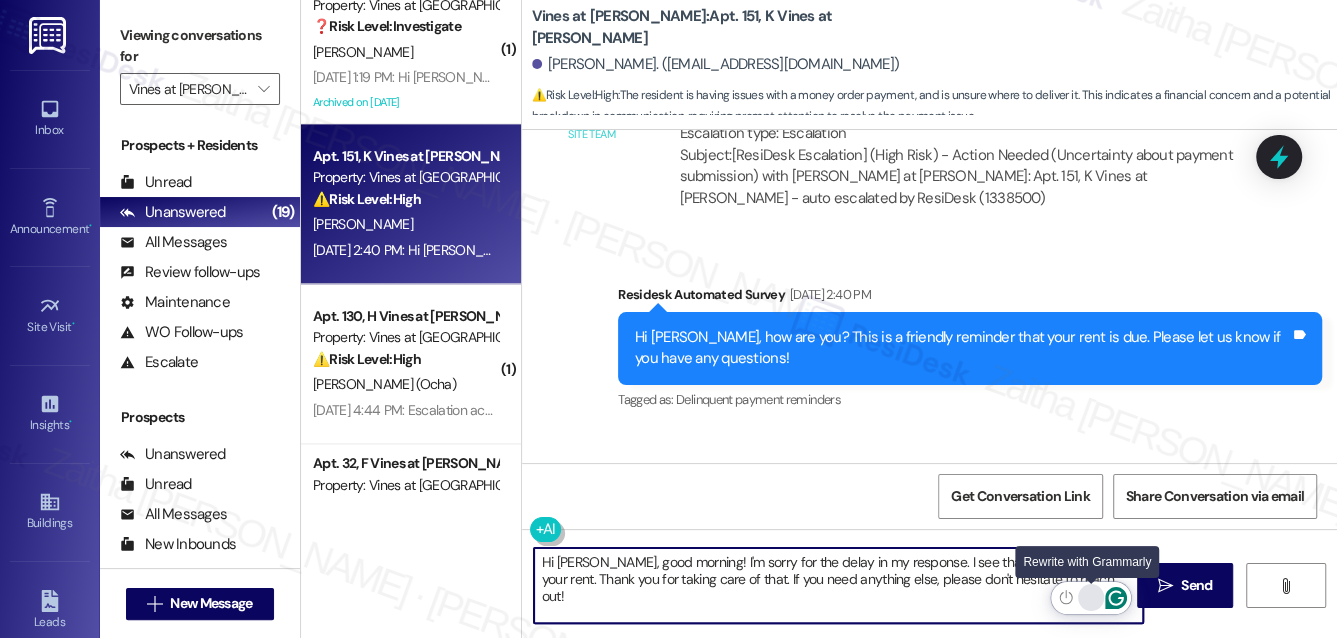 type on "Hi Eliannis, good morning! I'm sorry for the delay in my response. I see that you already paid your rent. Thank you for taking care of that. If you need anything else, please don't hesitate to reach out!" 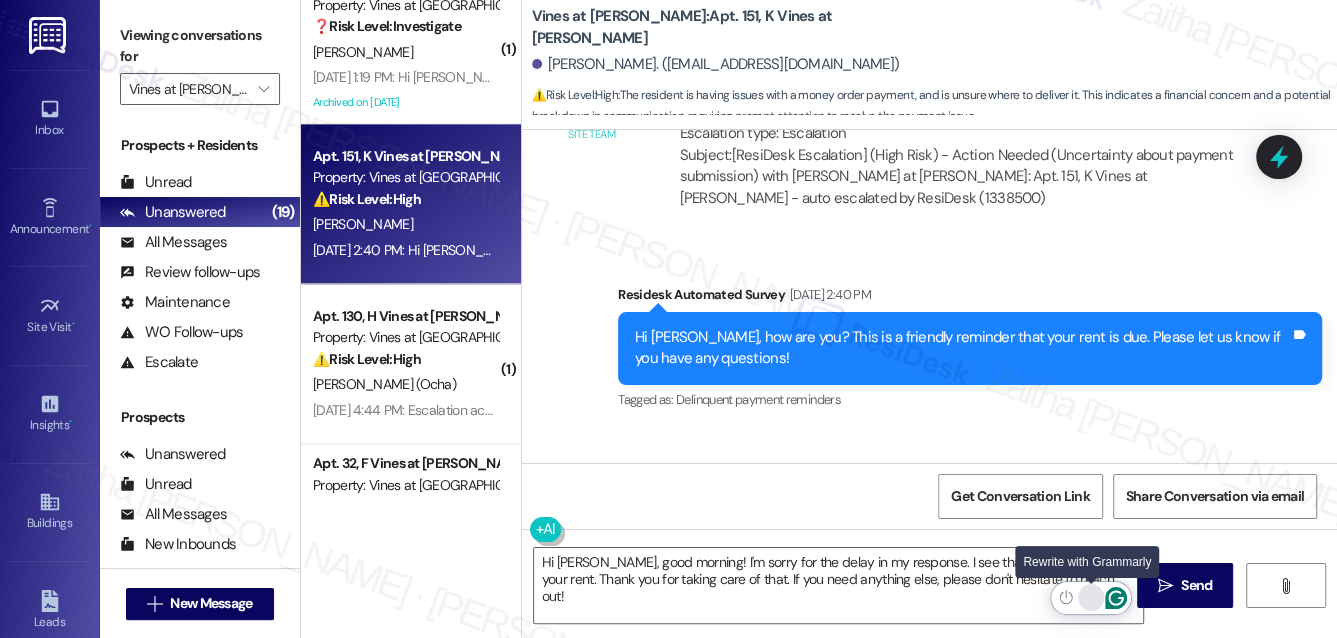 click 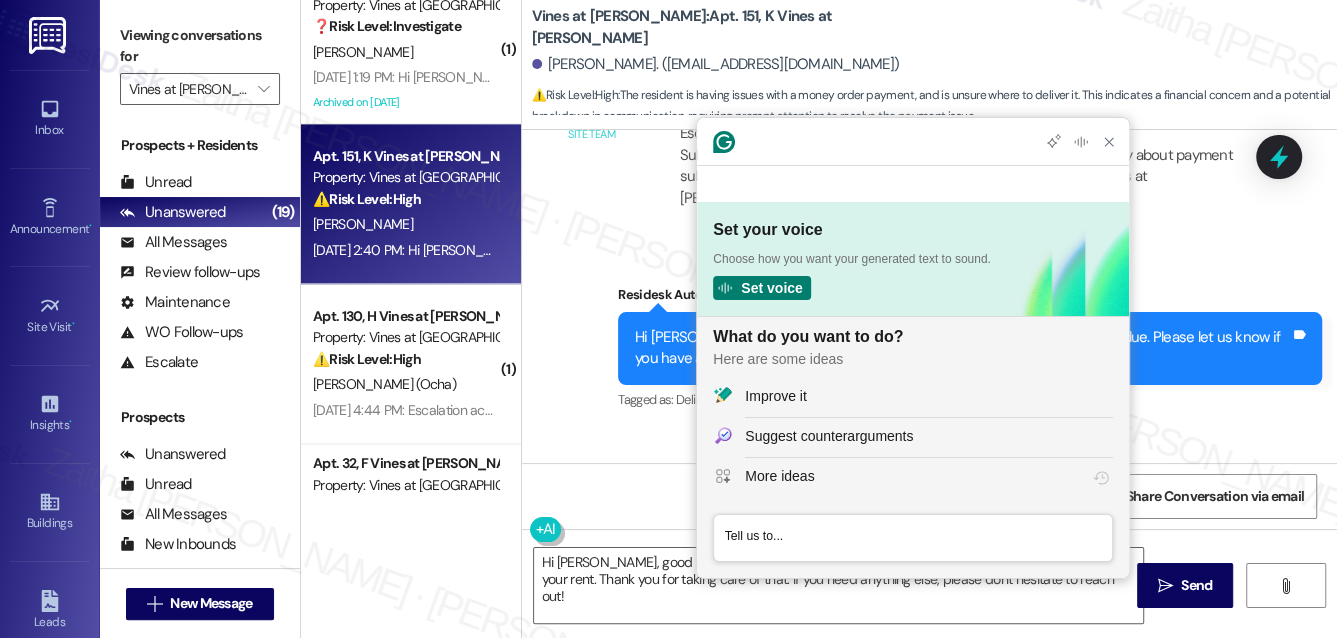 scroll, scrollTop: 0, scrollLeft: 0, axis: both 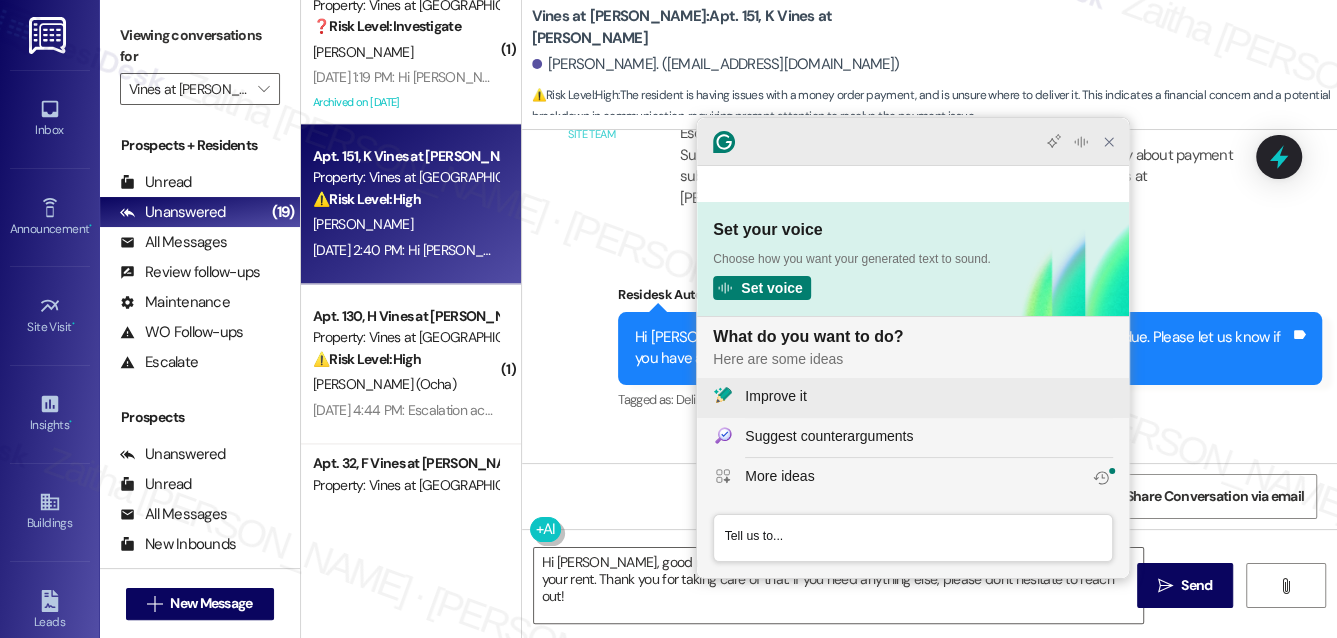 click on "Improve it" 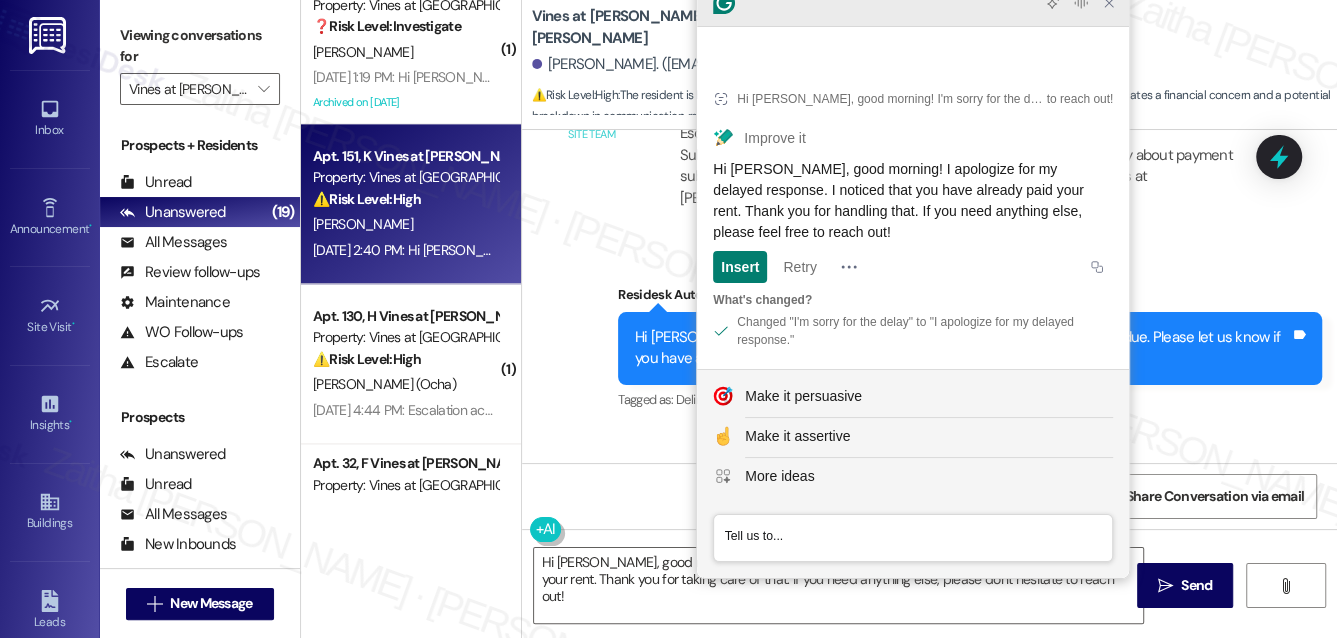 click 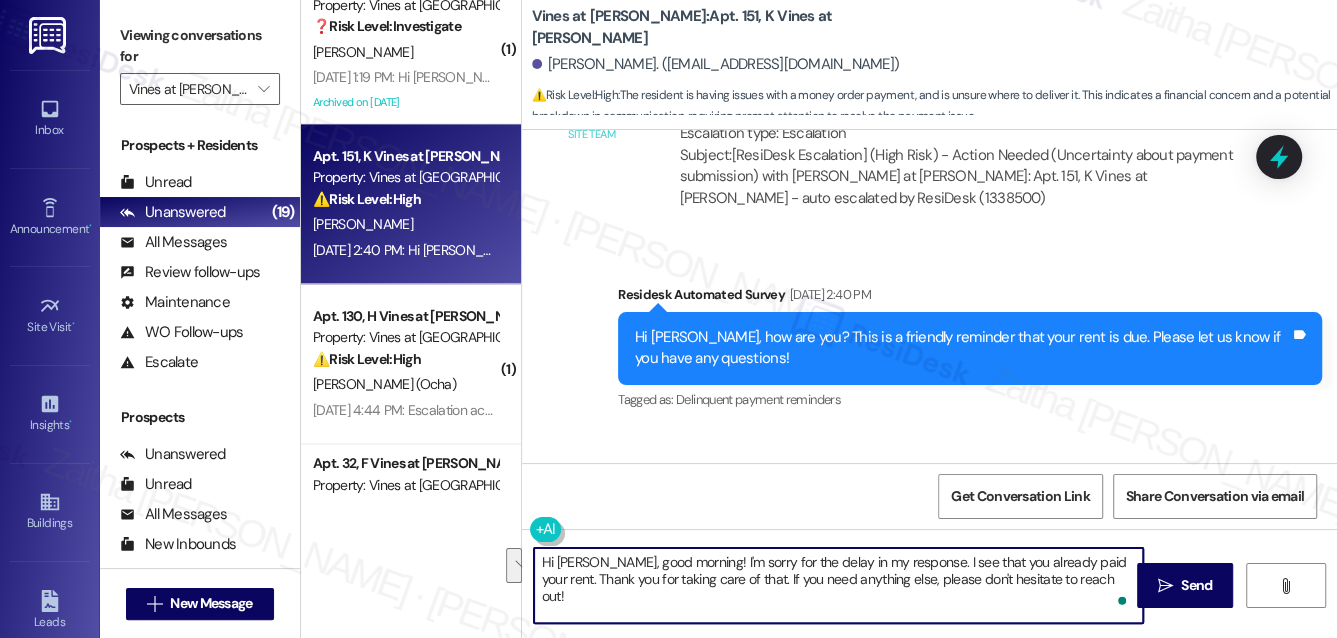 drag, startPoint x: 537, startPoint y: 560, endPoint x: 1079, endPoint y: 589, distance: 542.77527 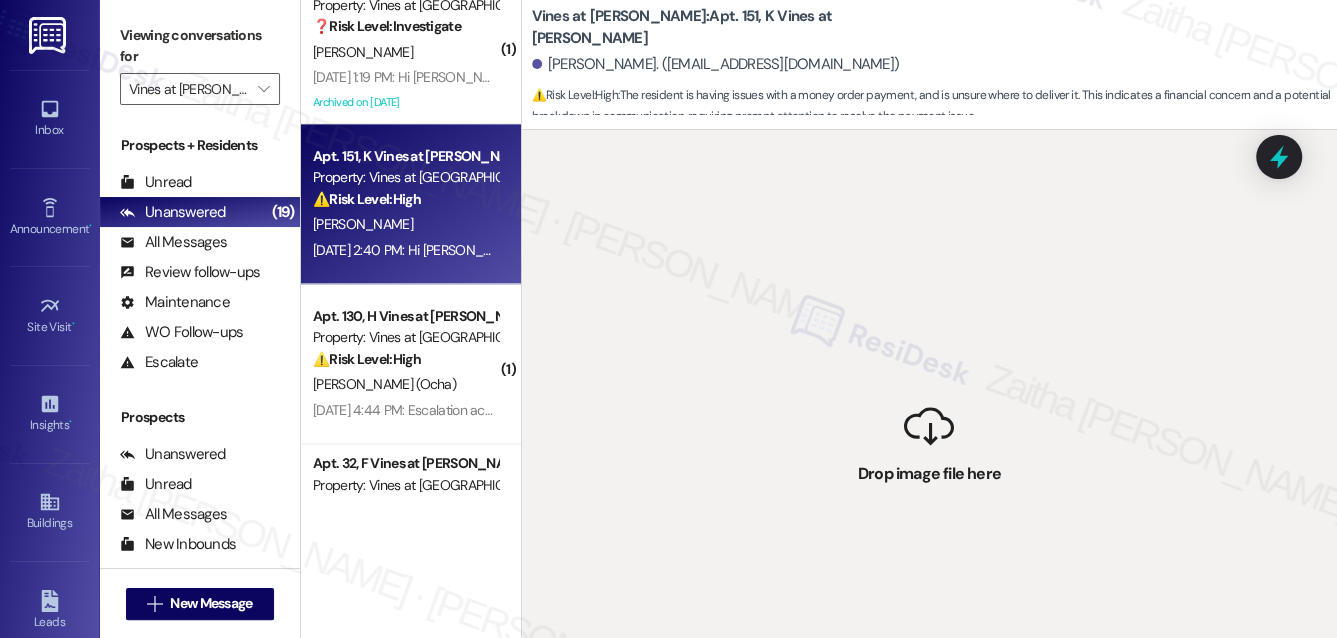 click on "⚠️  Risk Level:  High The resident is having issues with a money order payment, and is unsure where to deliver it. This indicates a financial concern and a potential breakdown in communication, requiring prompt attention to resolve the payment issue." at bounding box center [405, 199] 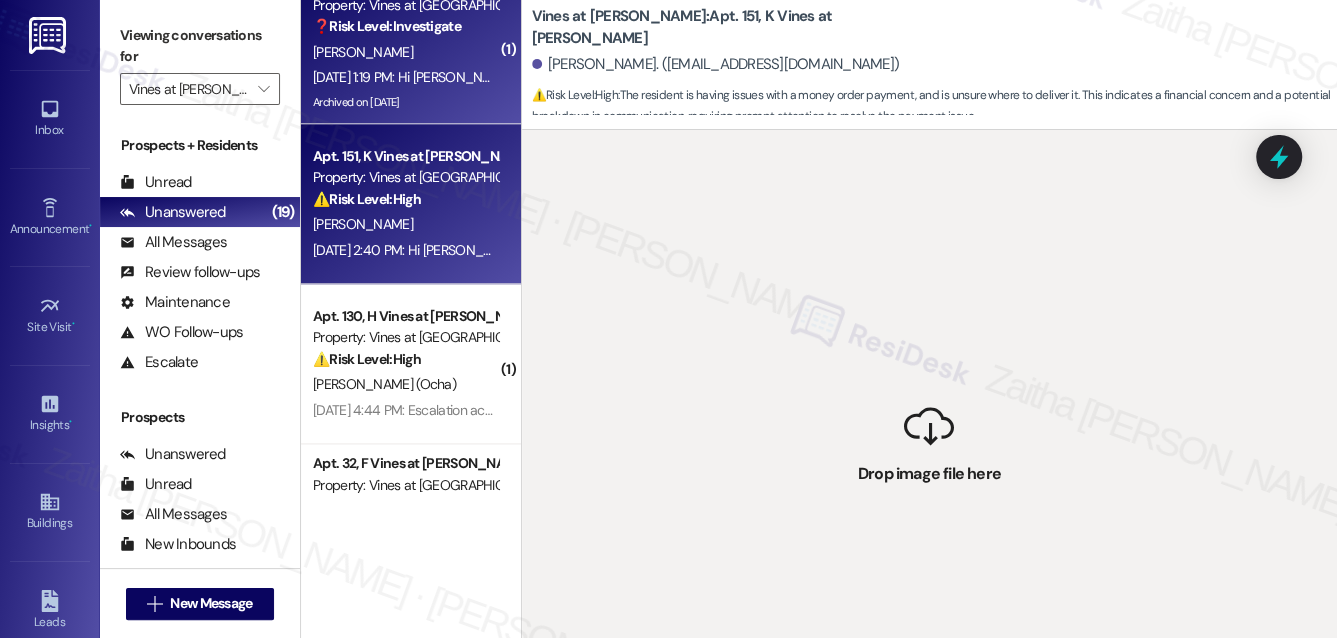 click on "Jul 10, 2025 at 1:19 PM: Hi Bridgette, a gentle reminder that your rent is due and your current balance is $431.39. Please pay your rent to avoid a late fee. Please let us know if you have any questions! If you've already paid, thank you for your patience! Jul 10, 2025 at 1:19 PM: Hi Bridgette, a gentle reminder that your rent is due and your current balance is $431.39. Please pay your rent to avoid a late fee. Please let us know if you have any questions! If you've already paid, thank you for your patience!" at bounding box center (1027, 77) 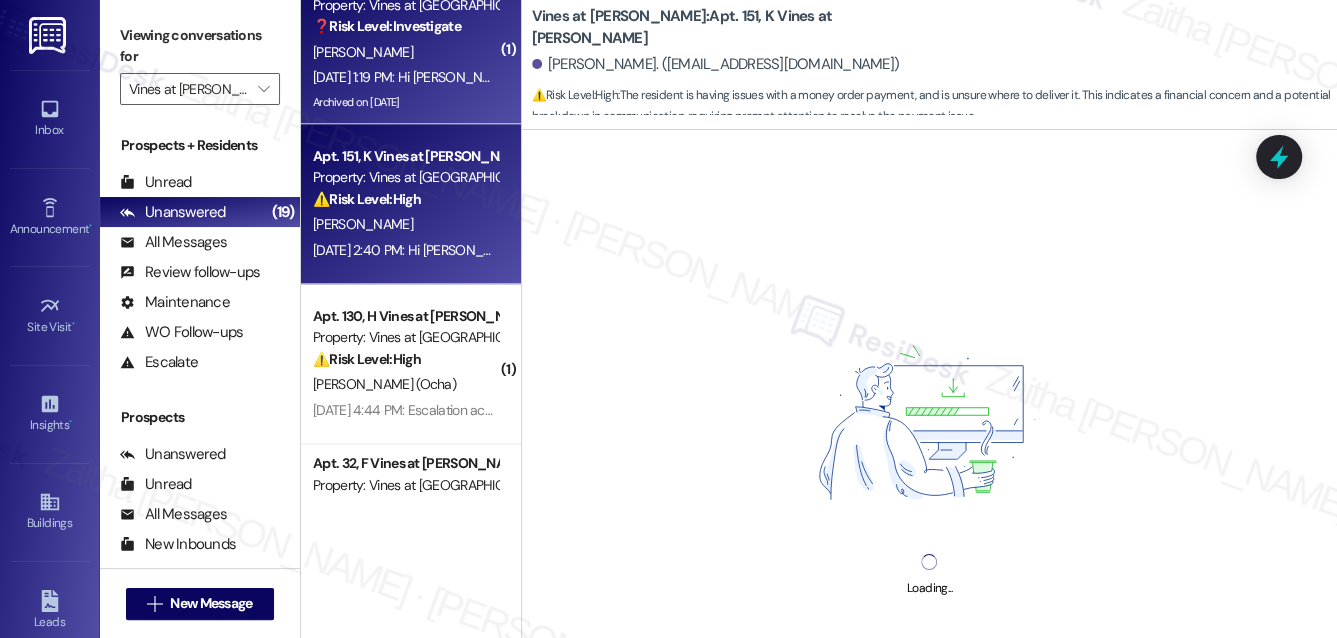 click on "Apt. 151, K Vines at Adams Property: Vines at Adams ⚠️  Risk Level:  High The resident is having issues with a money order payment, and is unsure where to deliver it. This indicates a financial concern and a potential breakdown in communication, requiring prompt attention to resolve the payment issue." at bounding box center [405, 178] 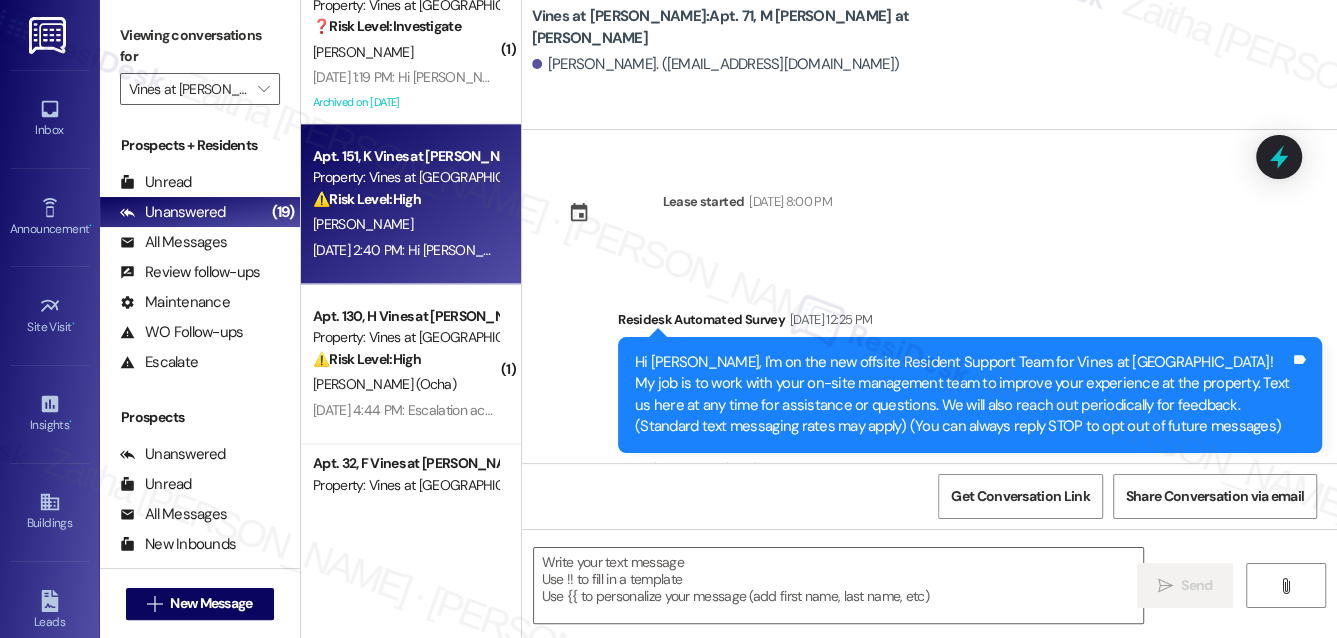 scroll, scrollTop: 0, scrollLeft: 0, axis: both 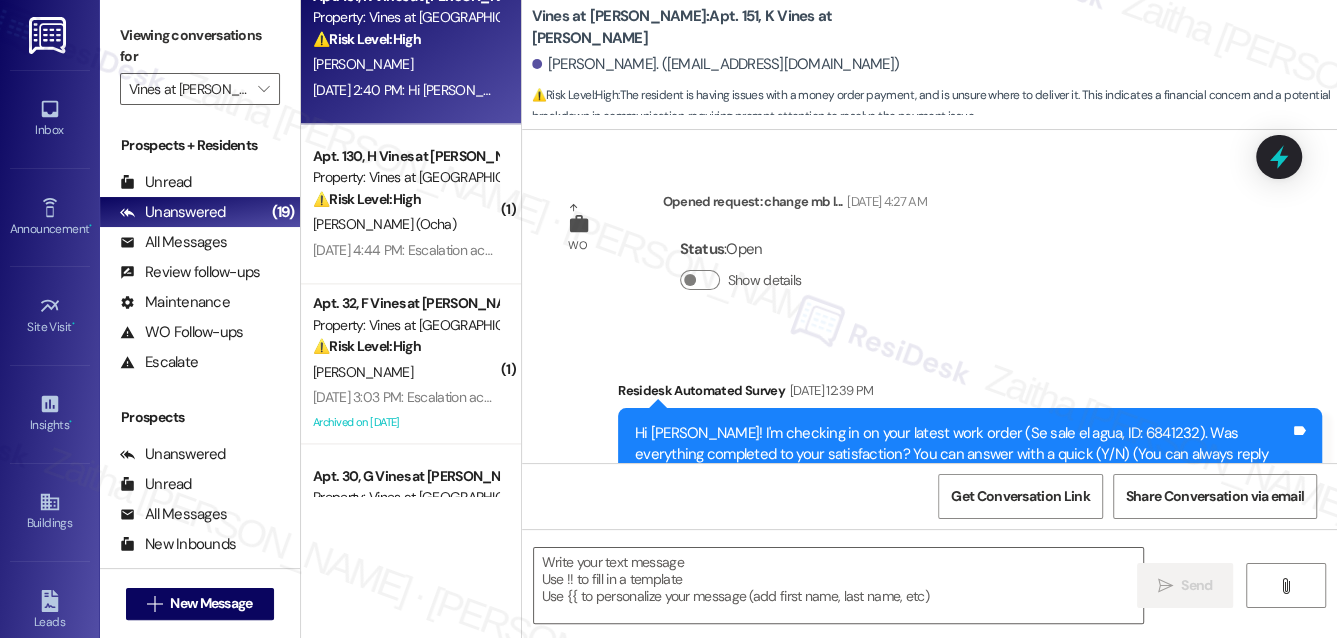 type on "Fetching suggested responses. Please feel free to read through the conversation in the meantime." 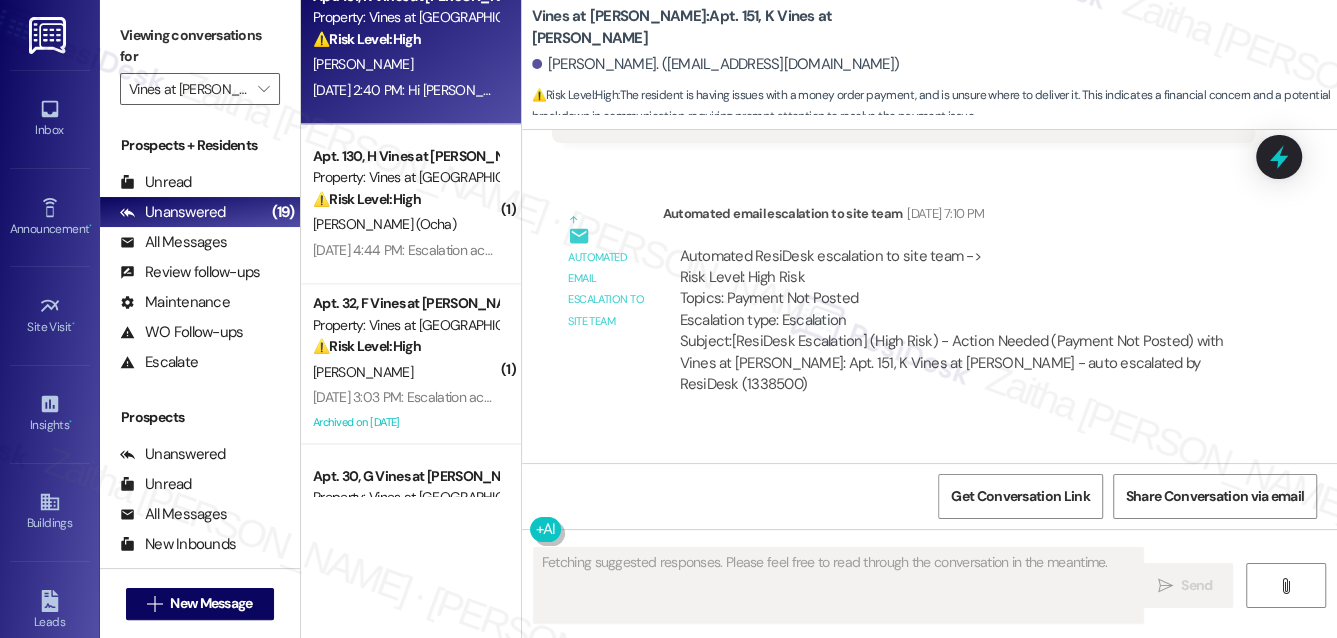 scroll, scrollTop: 15194, scrollLeft: 0, axis: vertical 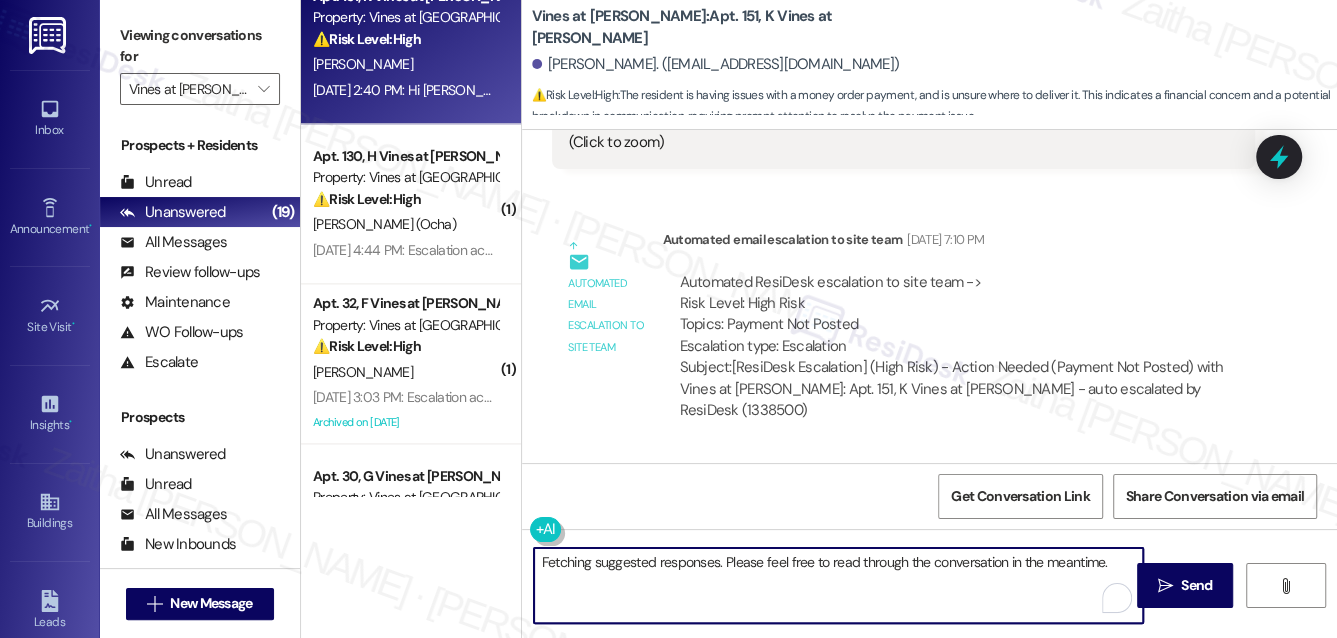 click on "Fetching suggested responses. Please feel free to read through the conversation in the meantime." at bounding box center [839, 585] 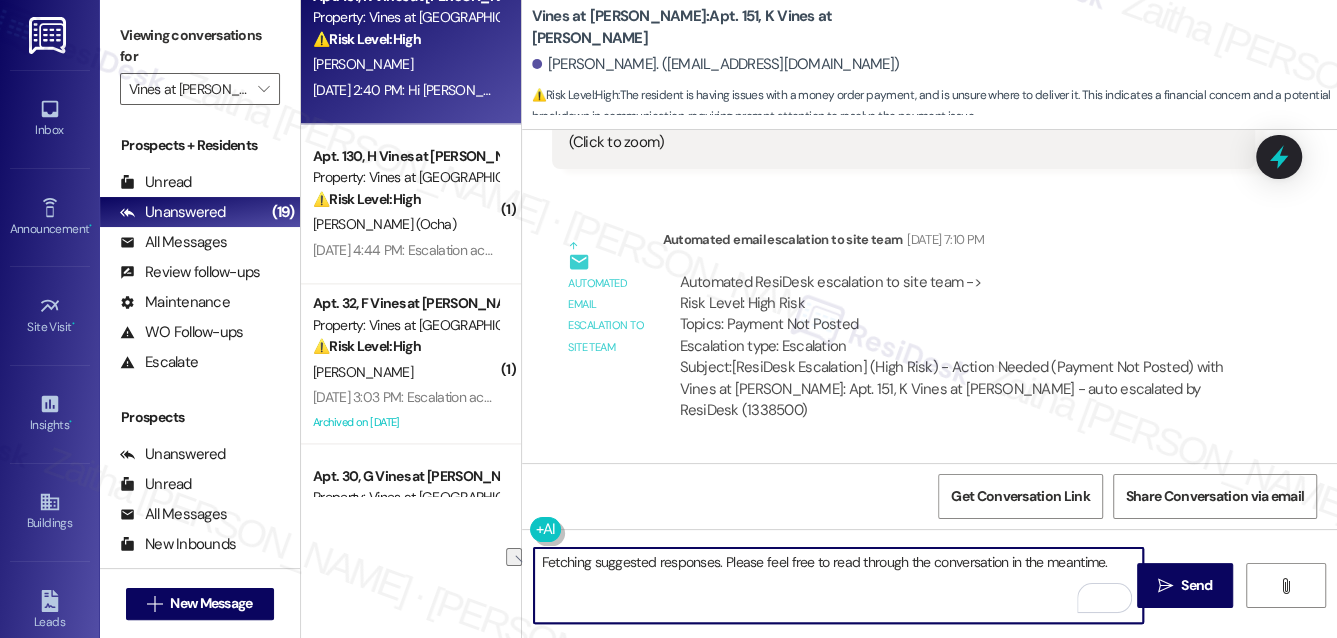 drag, startPoint x: 543, startPoint y: 559, endPoint x: 1112, endPoint y: 569, distance: 569.0879 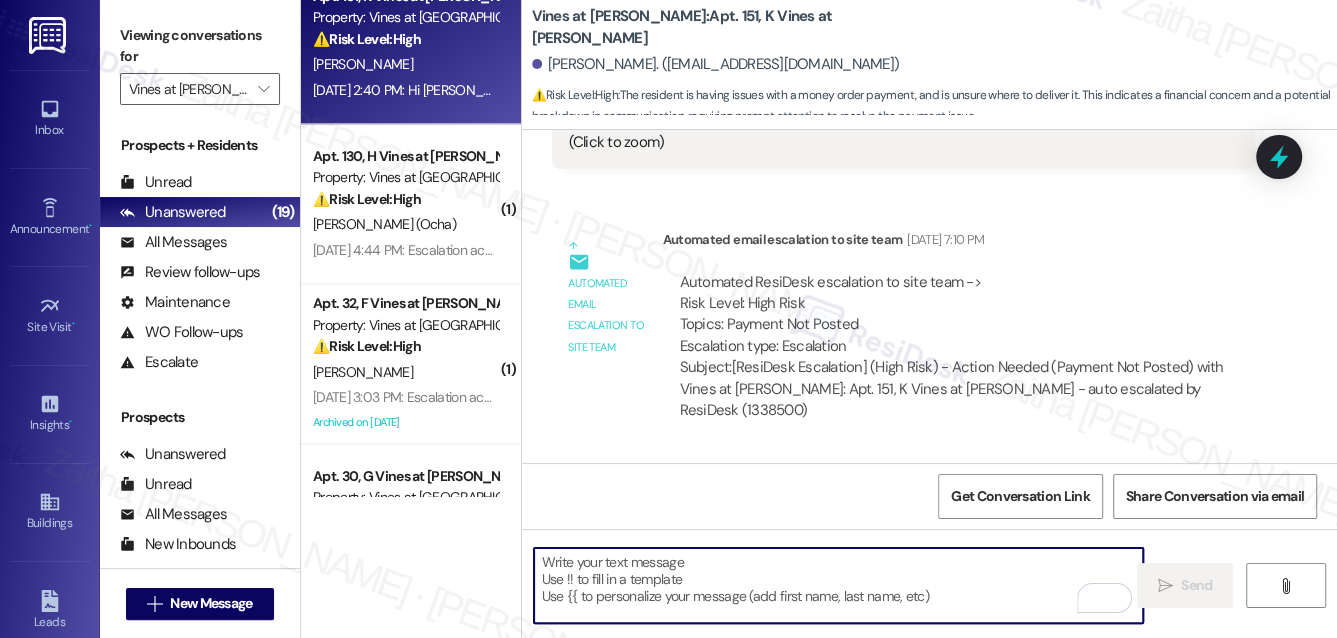 paste on "Hi [PERSON_NAME], good morning! I’m sorry for the delay in getting back to you. I see that your rent has been paid—thank you for taking care of that. If you need anything else, please don’t hesitate to reach out!" 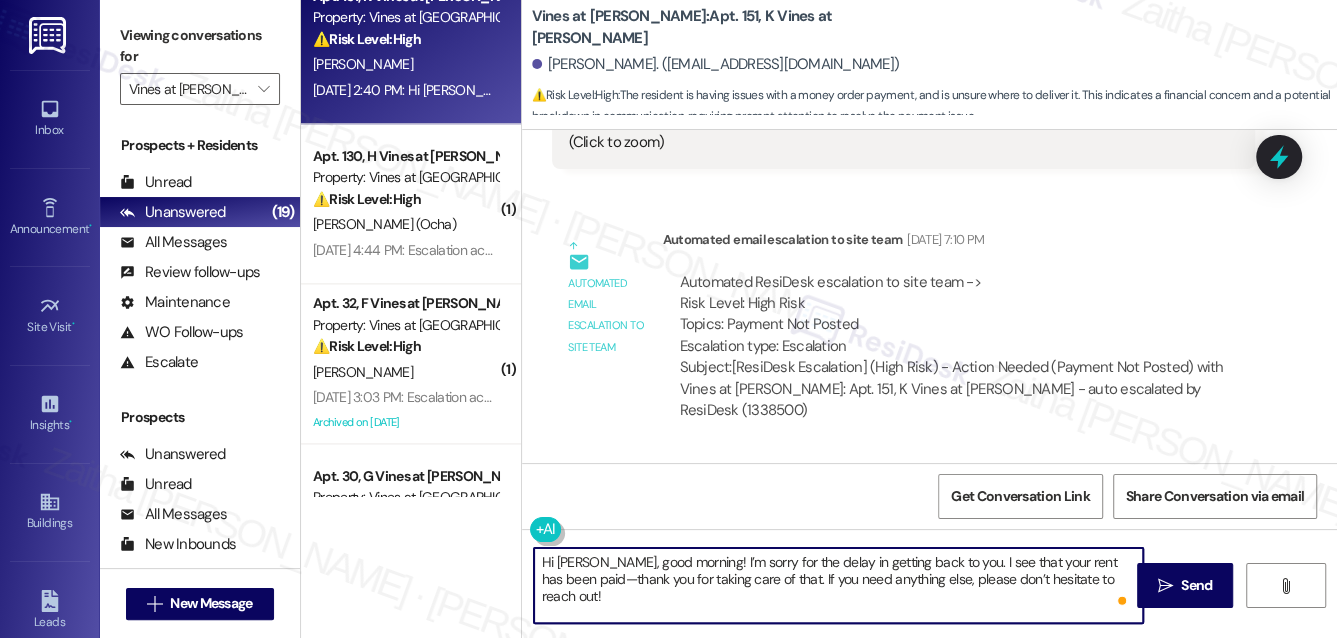click on "Hi [PERSON_NAME], good morning! I’m sorry for the delay in getting back to you. I see that your rent has been paid—thank you for taking care of that. If you need anything else, please don’t hesitate to reach out!" at bounding box center [839, 585] 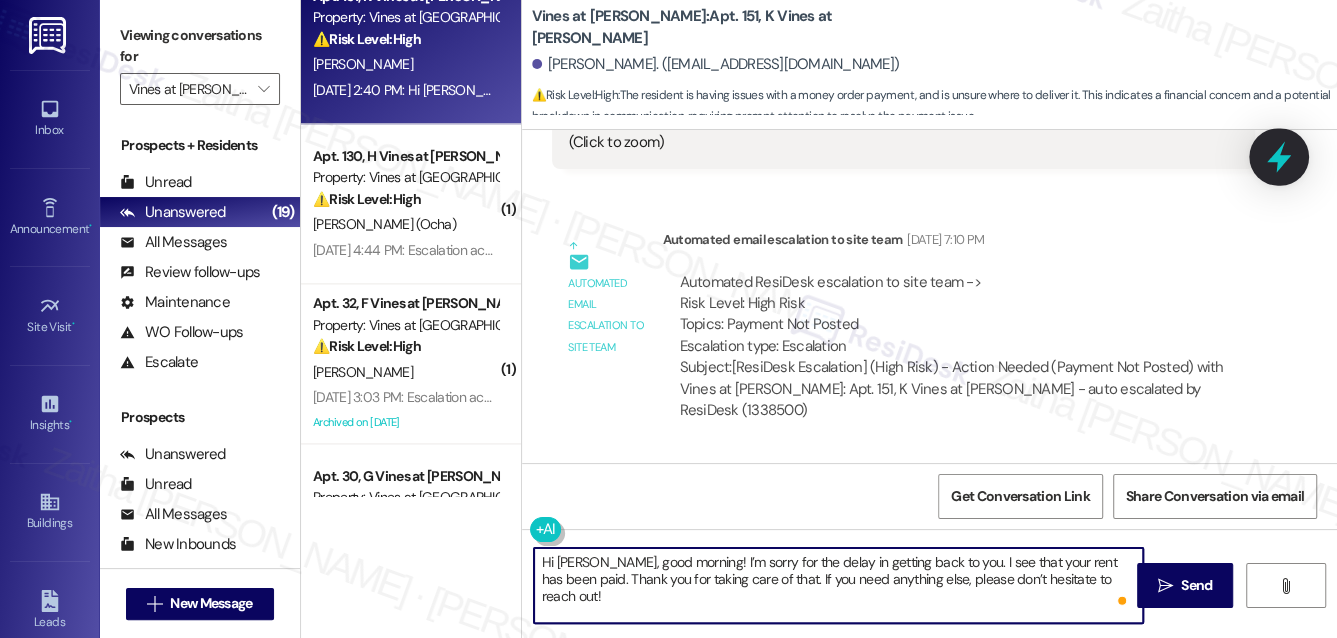 type on "Hi Eliannis, good morning! I’m sorry for the delay in getting back to you. I see that your rent has been paid. Thank you for taking care of that. If you need anything else, please don’t hesitate to reach out!" 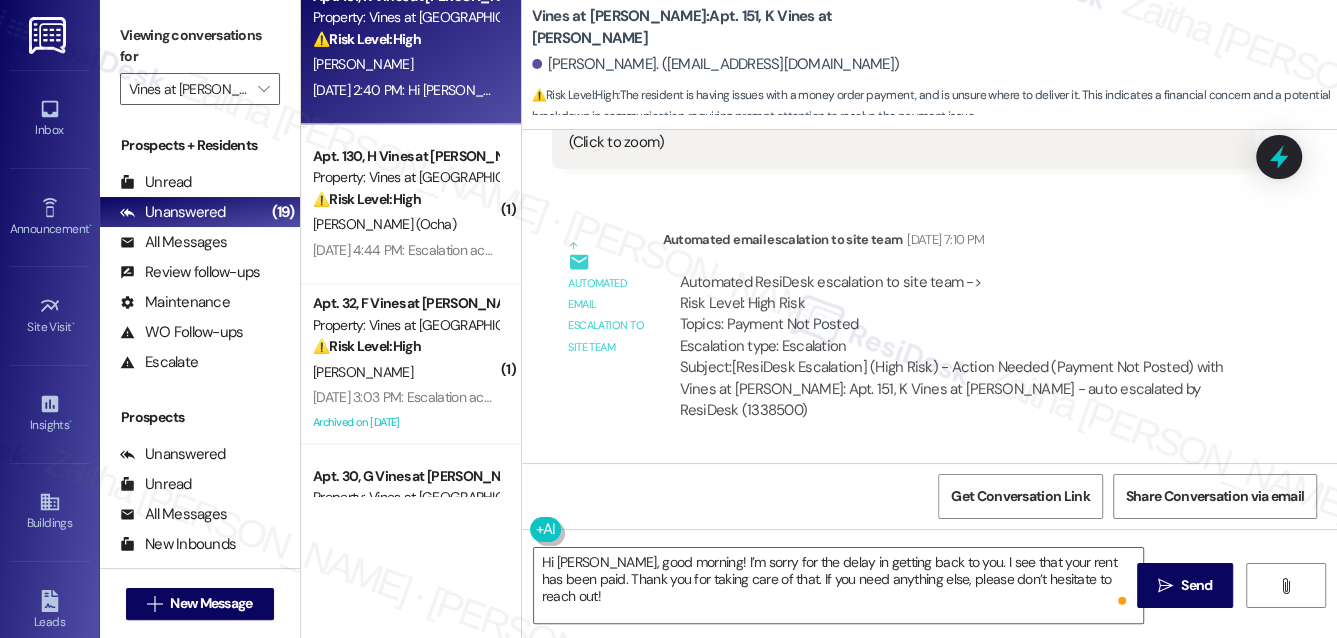 drag, startPoint x: 1279, startPoint y: 159, endPoint x: 1223, endPoint y: 170, distance: 57.070133 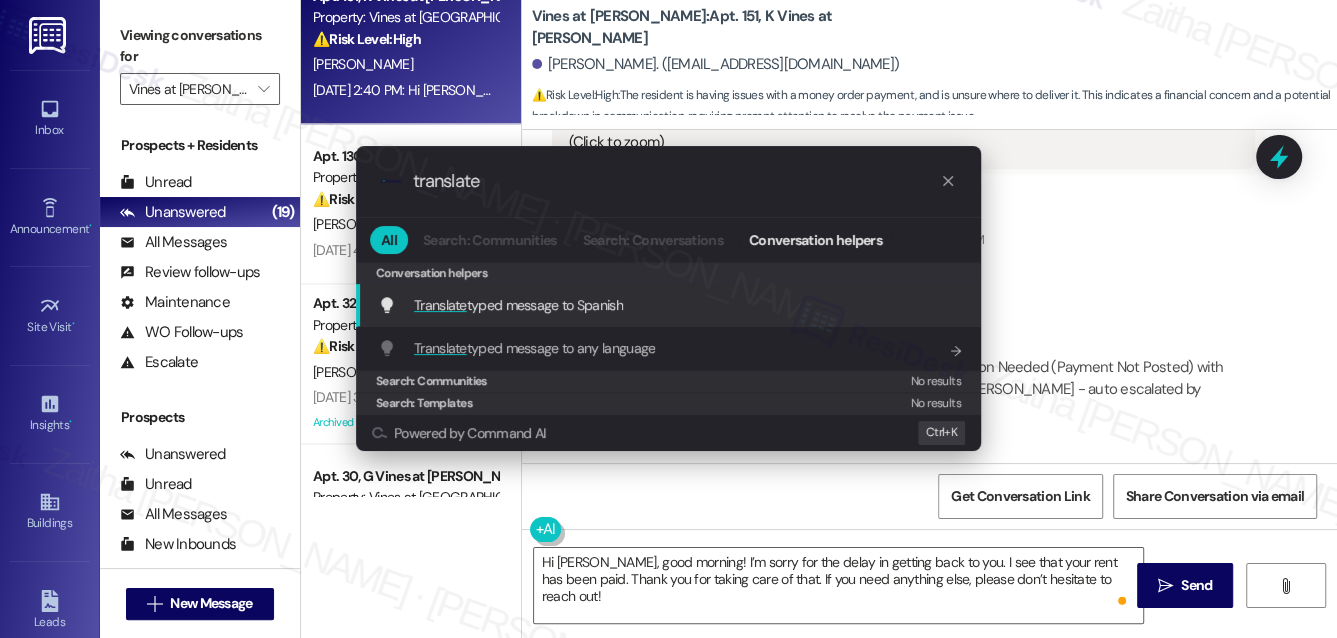 type on "translate" 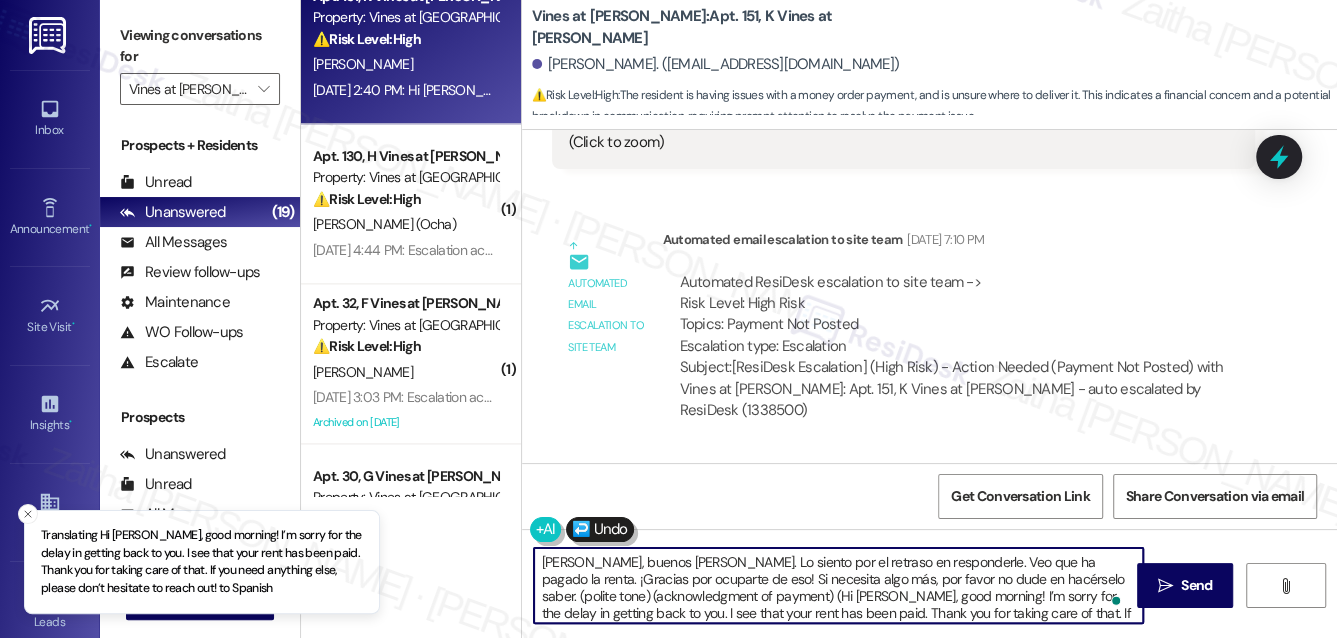 type on "Hola Eliannis, buenos días. Lo siento por el retraso en responderle. Veo que ha pagado la renta. ¡Gracias por ocuparte de eso! Si necesita algo más, por favor no dude en hacérselo saber. (polite tone) (acknowledgment of payment) (Hi Eliannis, good morning! I’m sorry for the delay in getting back to you. I see that your rent has been paid. Thank you for taking care of that. If you need anything else, please don’t hesitate to reach out!)" 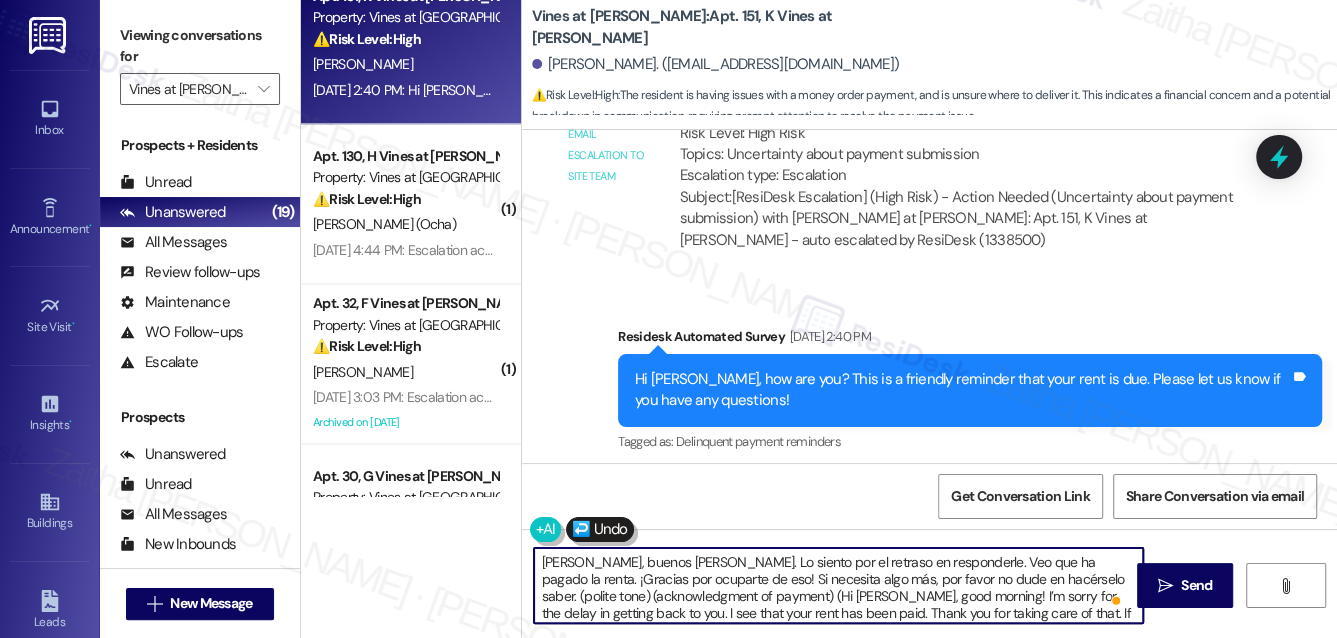 scroll, scrollTop: 15858, scrollLeft: 0, axis: vertical 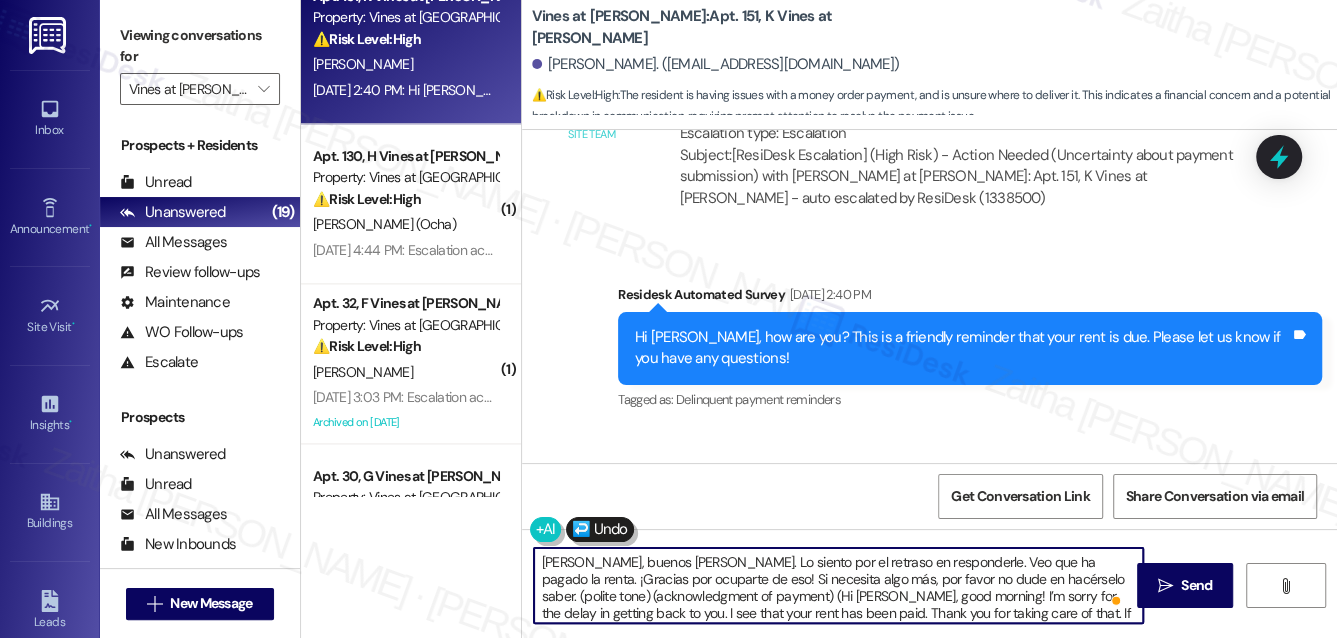drag, startPoint x: 1204, startPoint y: 572, endPoint x: 1167, endPoint y: 525, distance: 59.816387 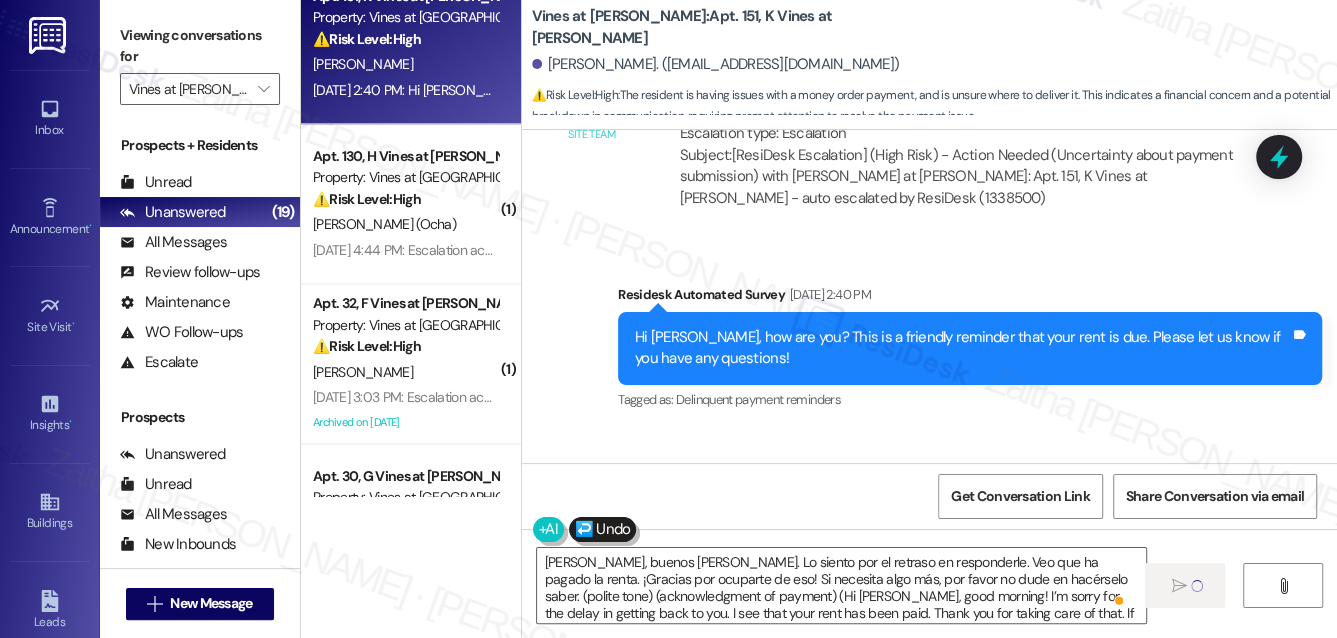 type 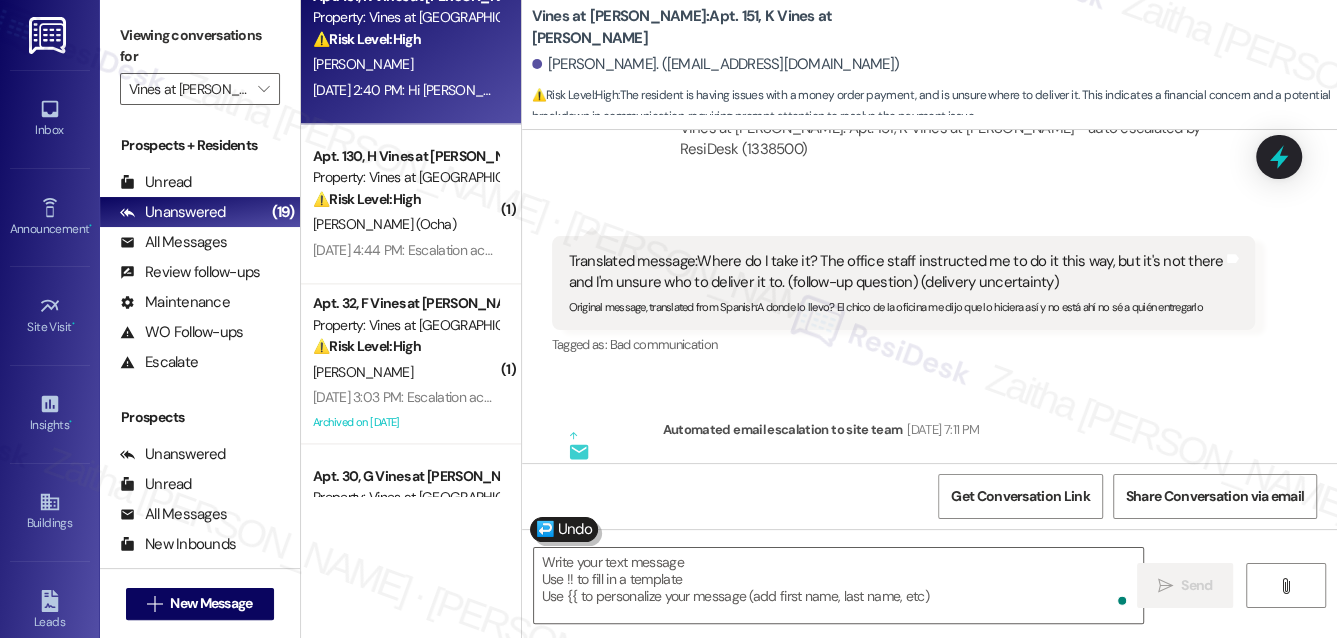 scroll, scrollTop: 15194, scrollLeft: 0, axis: vertical 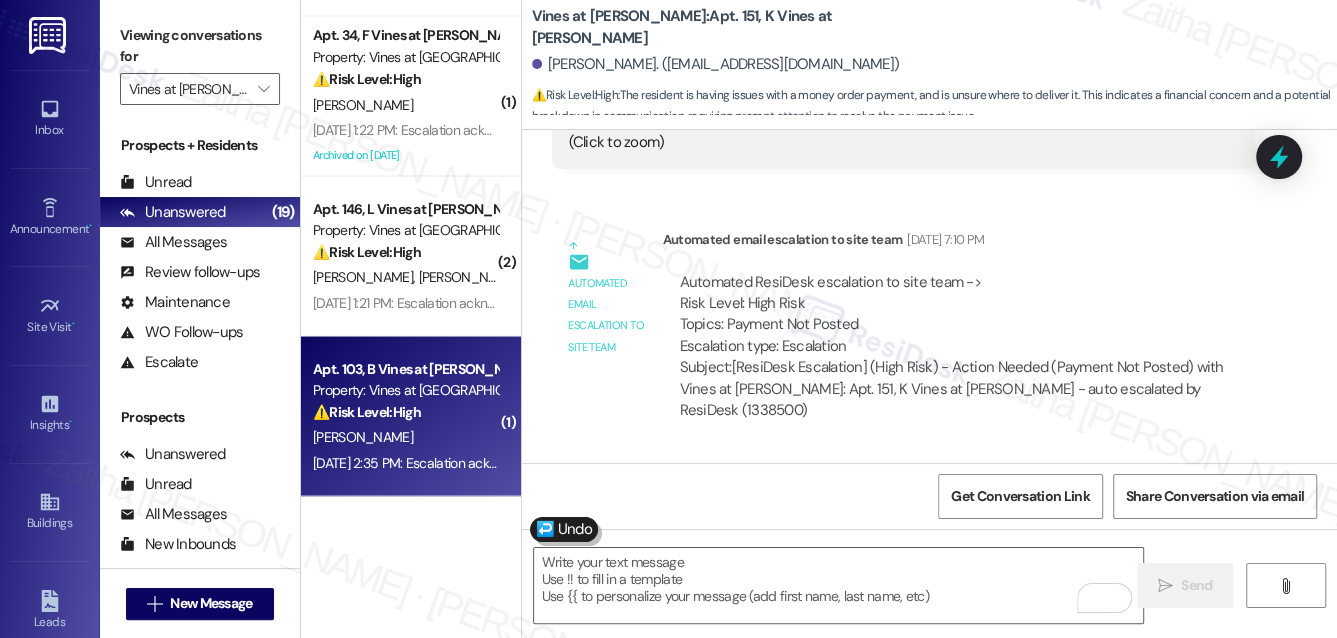 click on "[PERSON_NAME]" at bounding box center [405, 436] 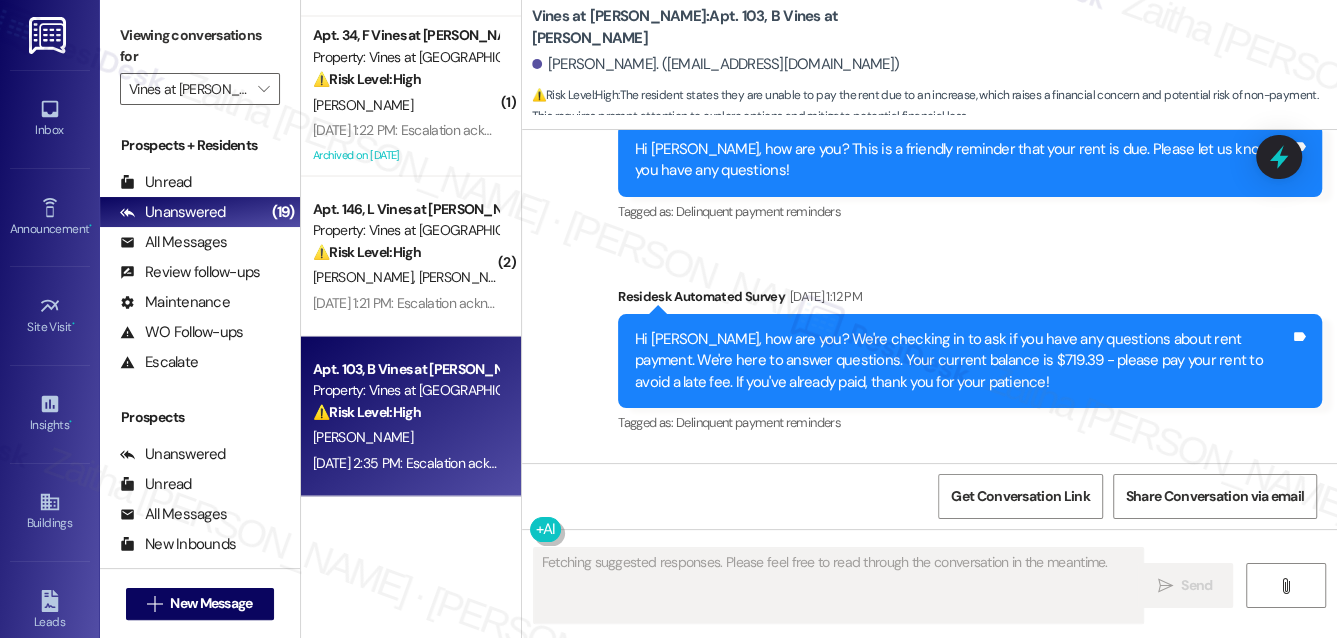 scroll, scrollTop: 6131, scrollLeft: 0, axis: vertical 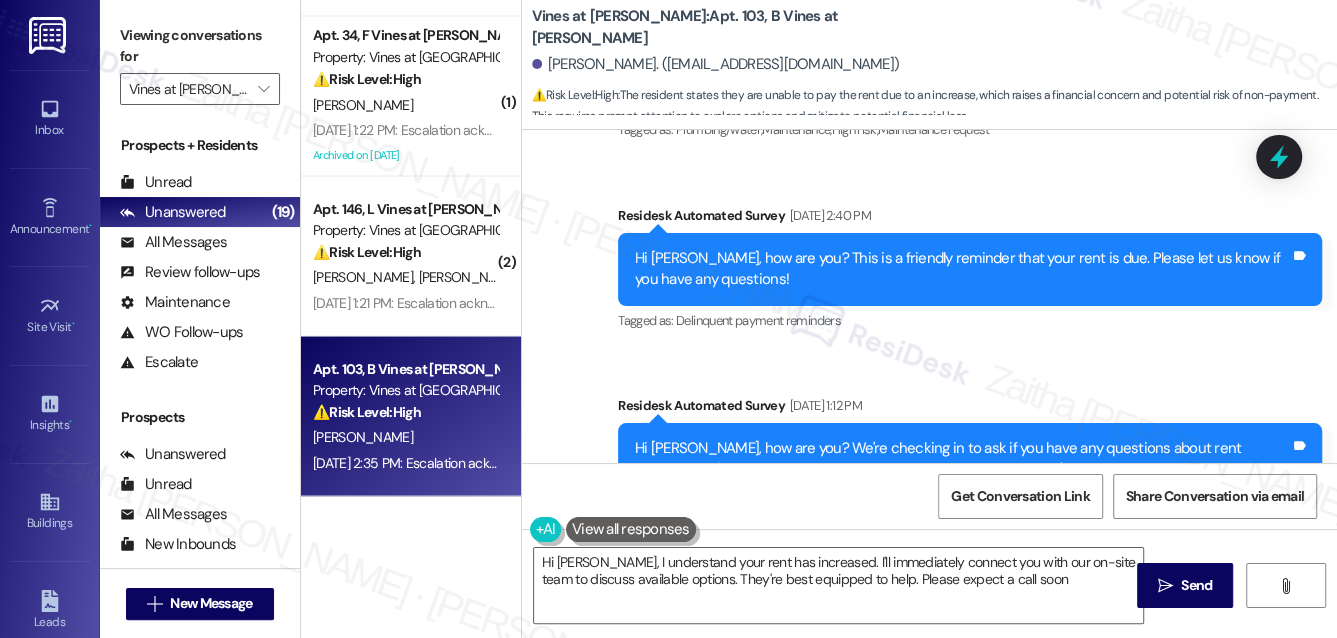 type on "Hi Charles, I understand your rent has increased. I'll immediately connect you with our on-site team to discuss available options. They're best equipped to help. Please expect a call soon!" 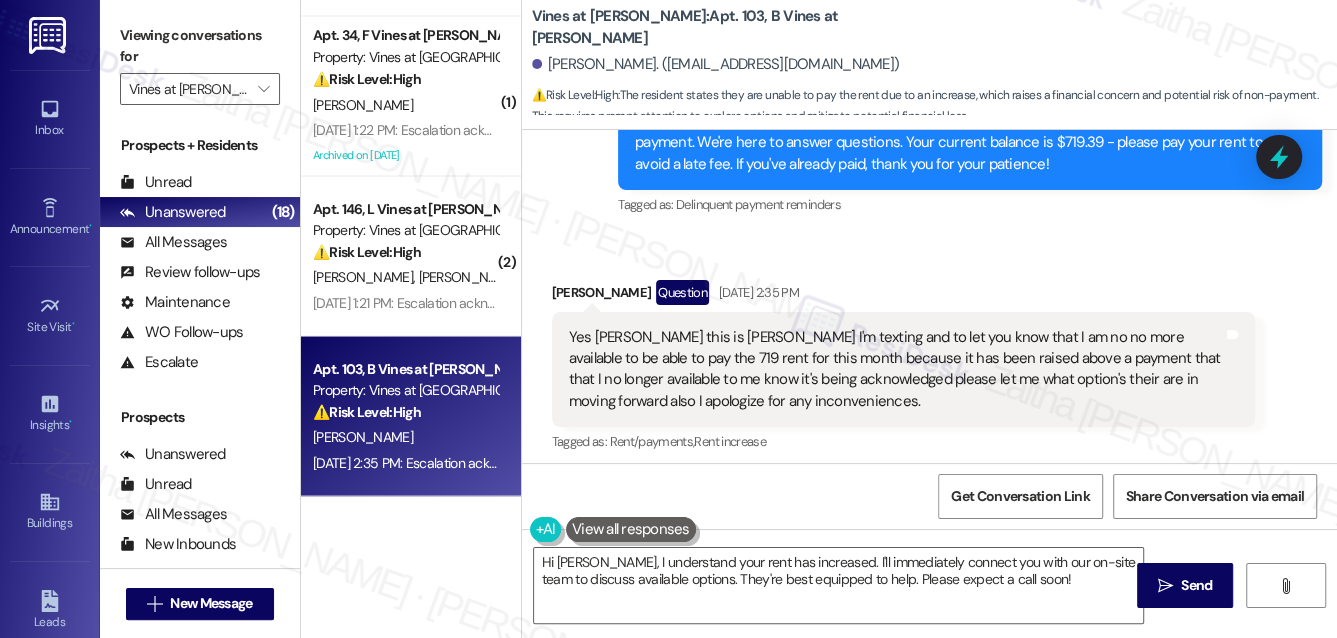 scroll, scrollTop: 6458, scrollLeft: 0, axis: vertical 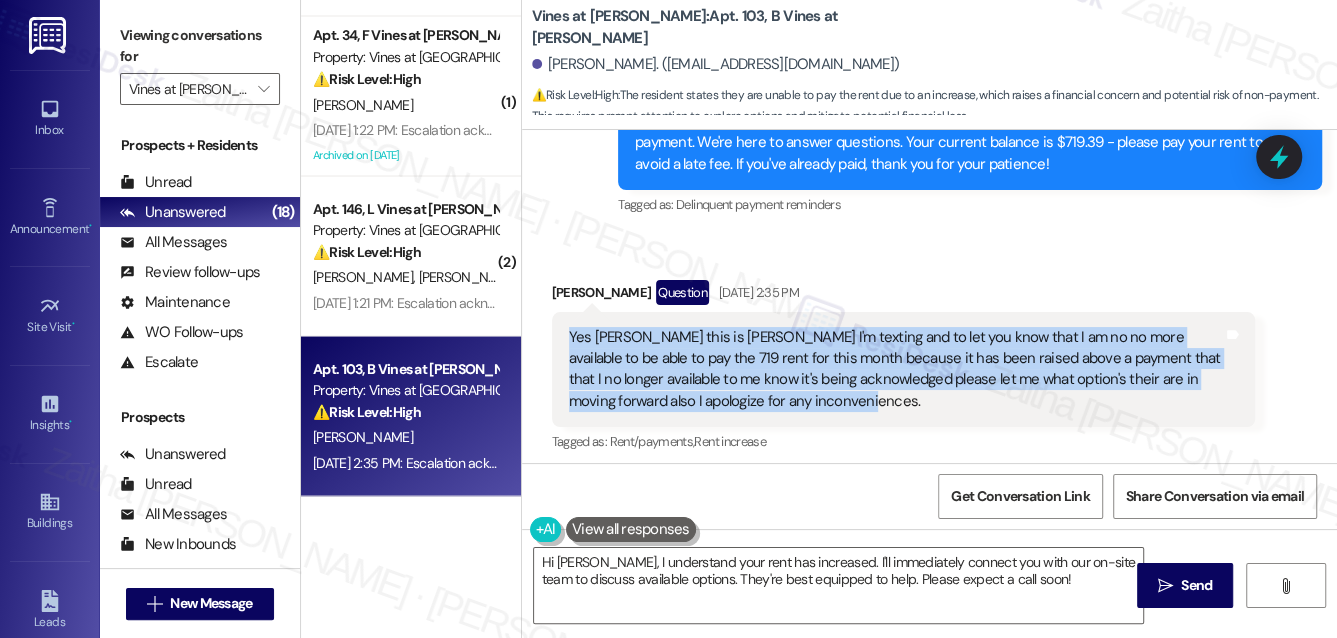 drag, startPoint x: 569, startPoint y: 268, endPoint x: 832, endPoint y: 330, distance: 270.20917 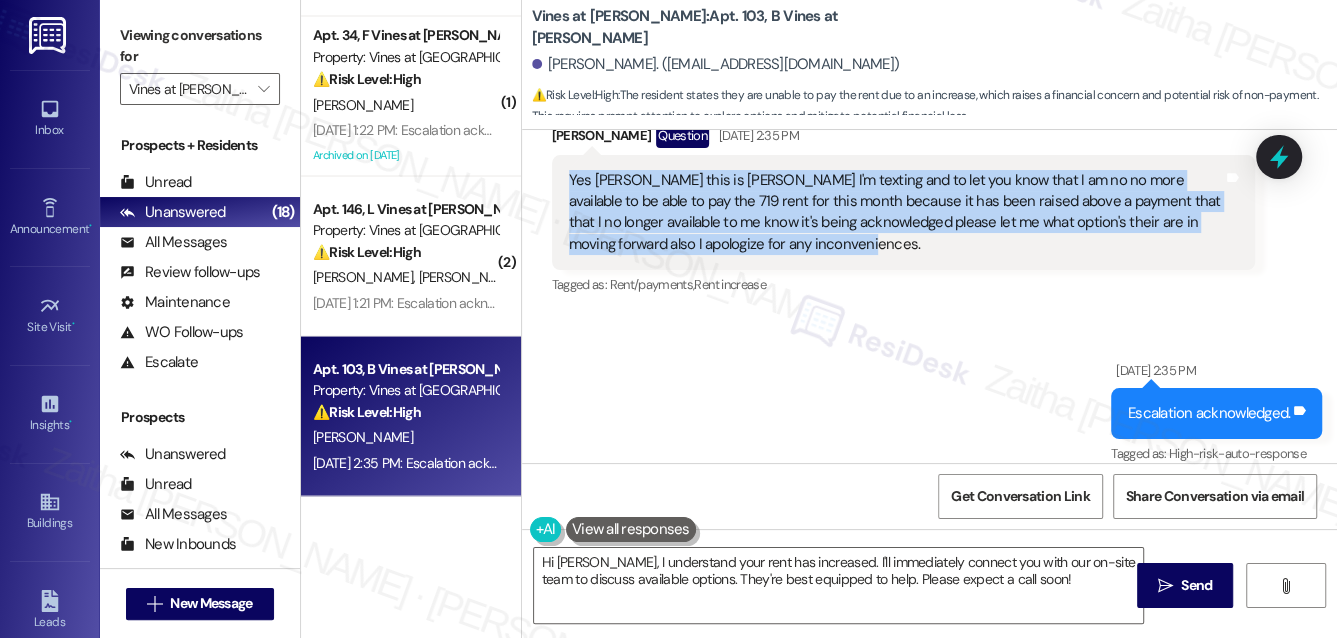 scroll, scrollTop: 6730, scrollLeft: 0, axis: vertical 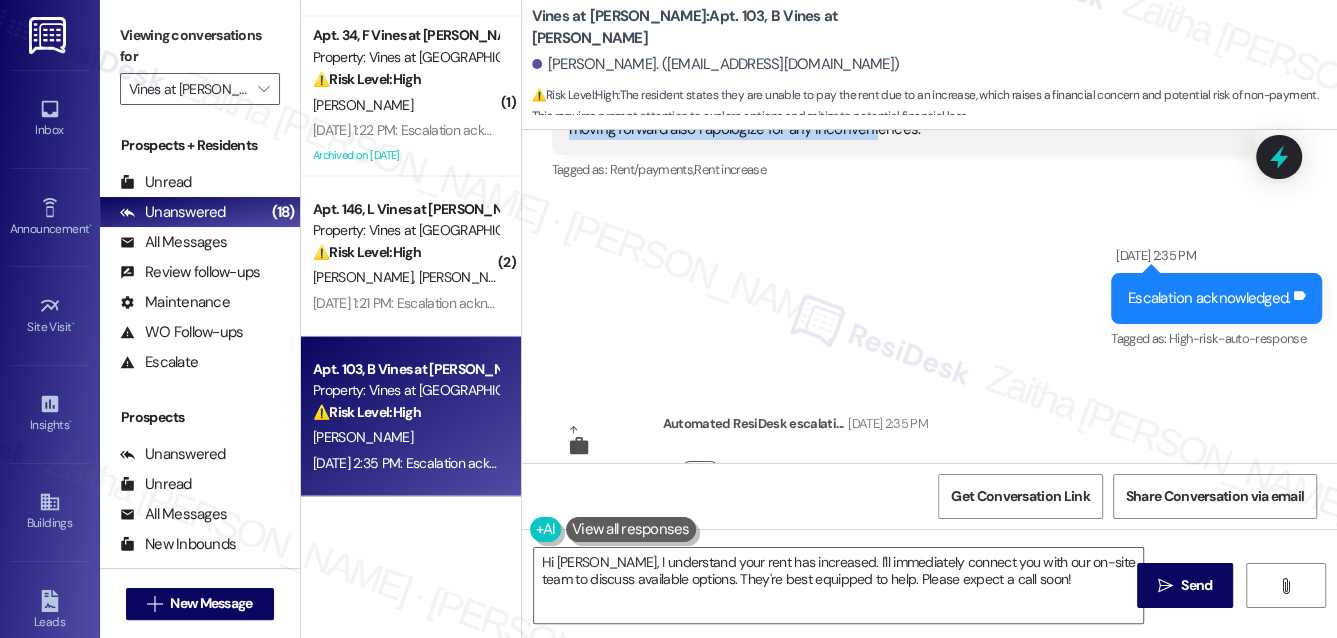 click on "Show details" at bounding box center [700, 471] 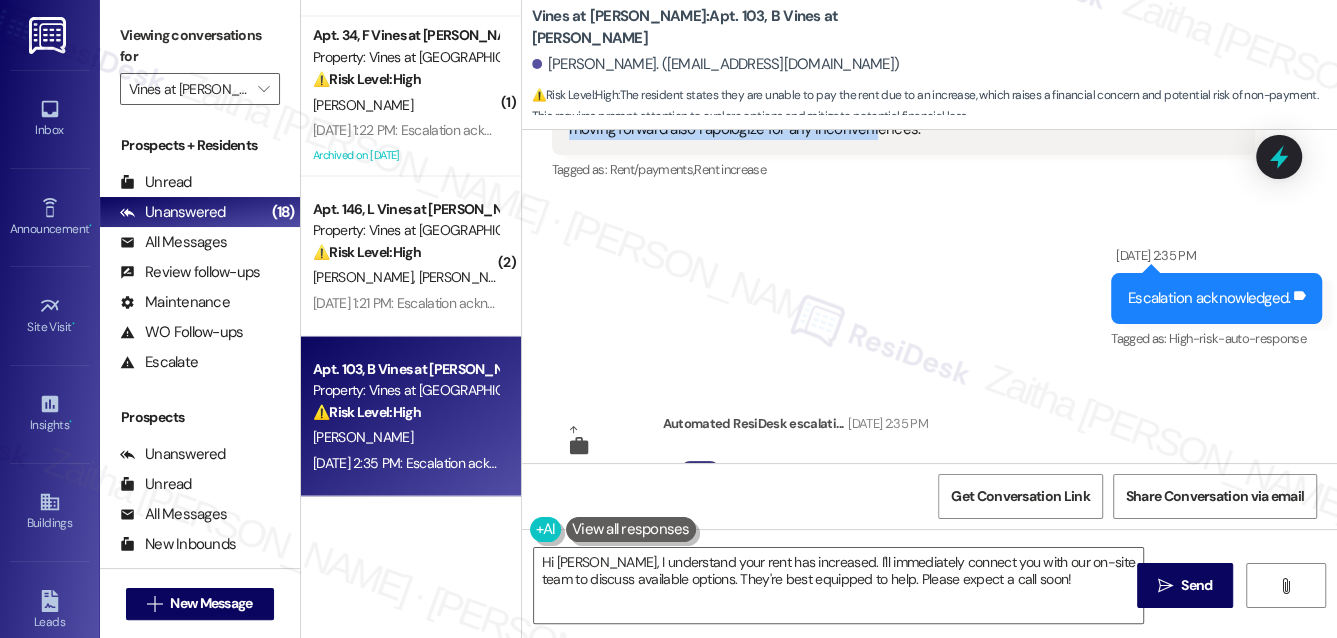 scroll, scrollTop: 6747, scrollLeft: 0, axis: vertical 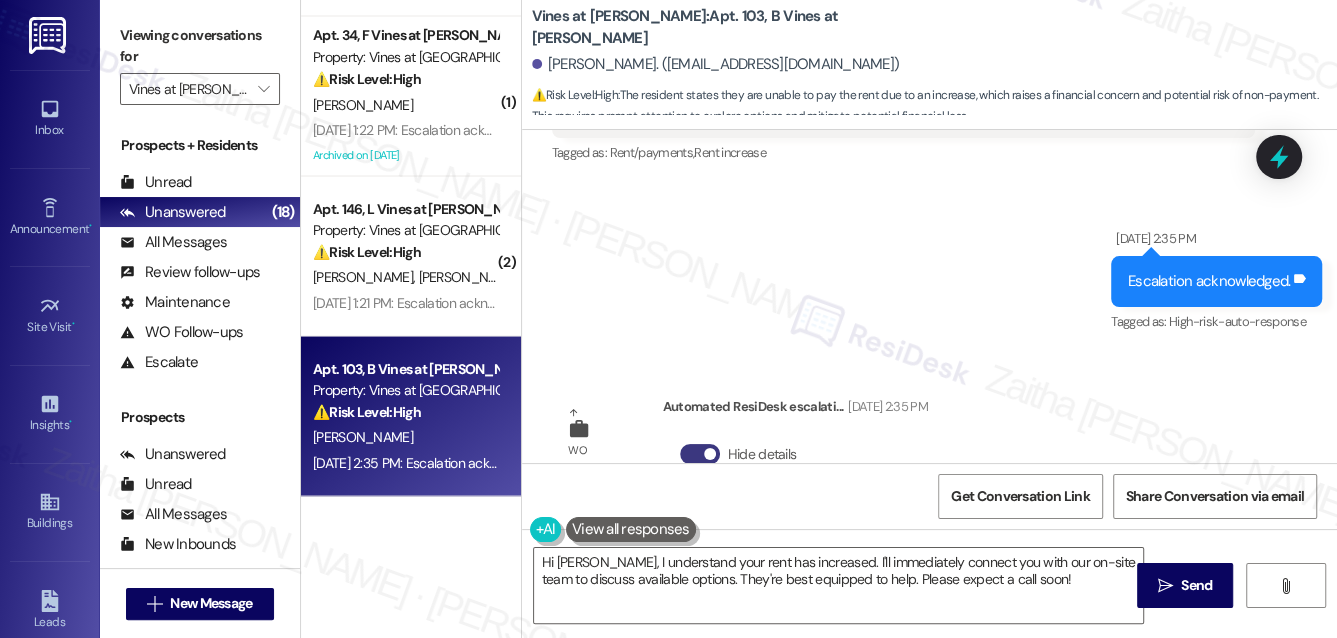 click on "Sent via SMS Jul 07, 2025 at 2:35 PM Escalation acknowledged. Tags and notes Tagged as:   High-risk-auto-response Click to highlight conversations about High-risk-auto-response" at bounding box center [929, 267] 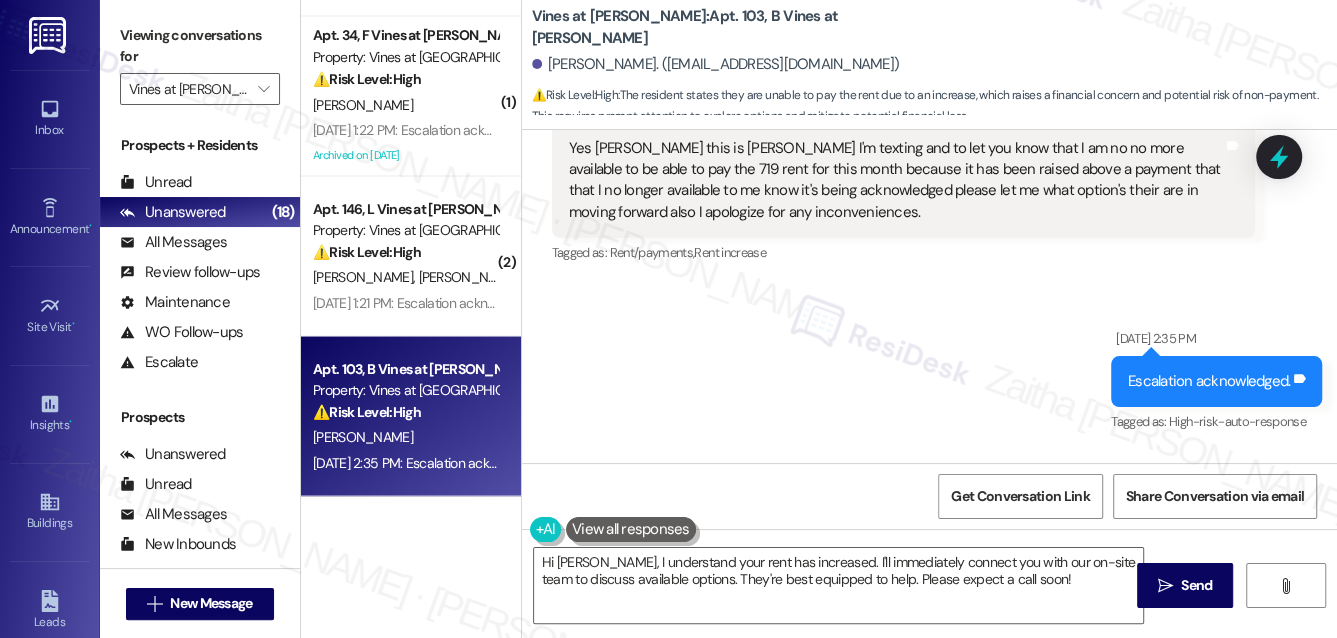 scroll, scrollTop: 6838, scrollLeft: 0, axis: vertical 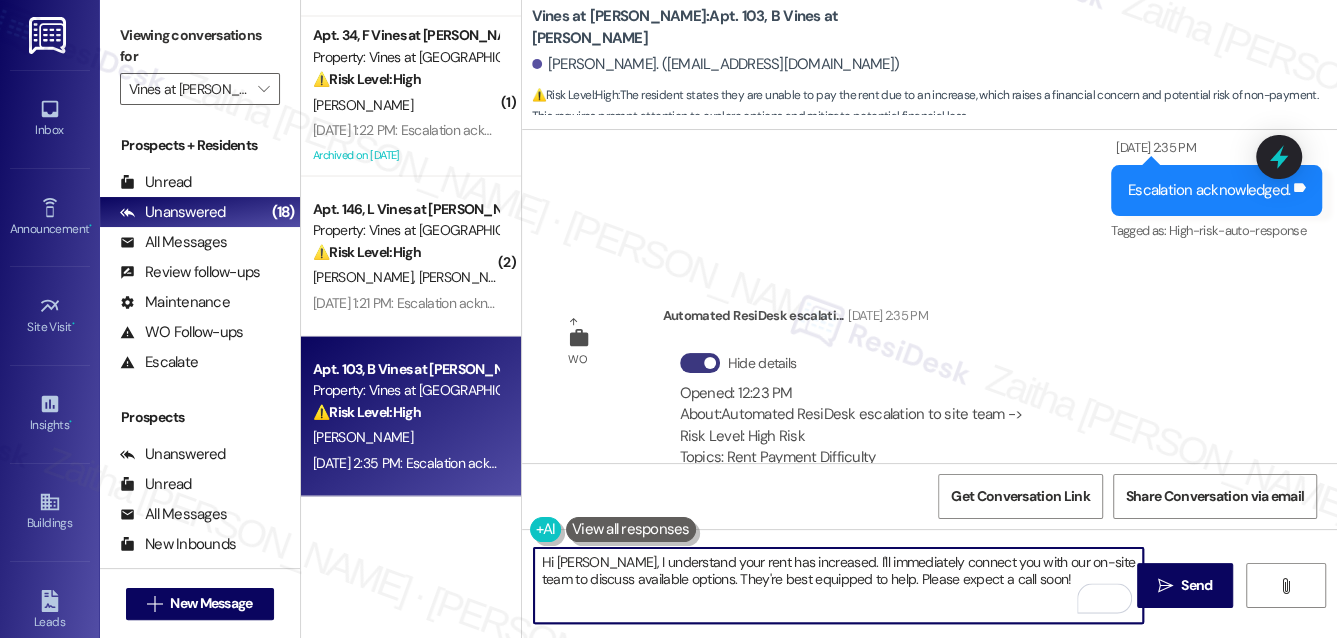 drag, startPoint x: 537, startPoint y: 559, endPoint x: 1022, endPoint y: 587, distance: 485.8076 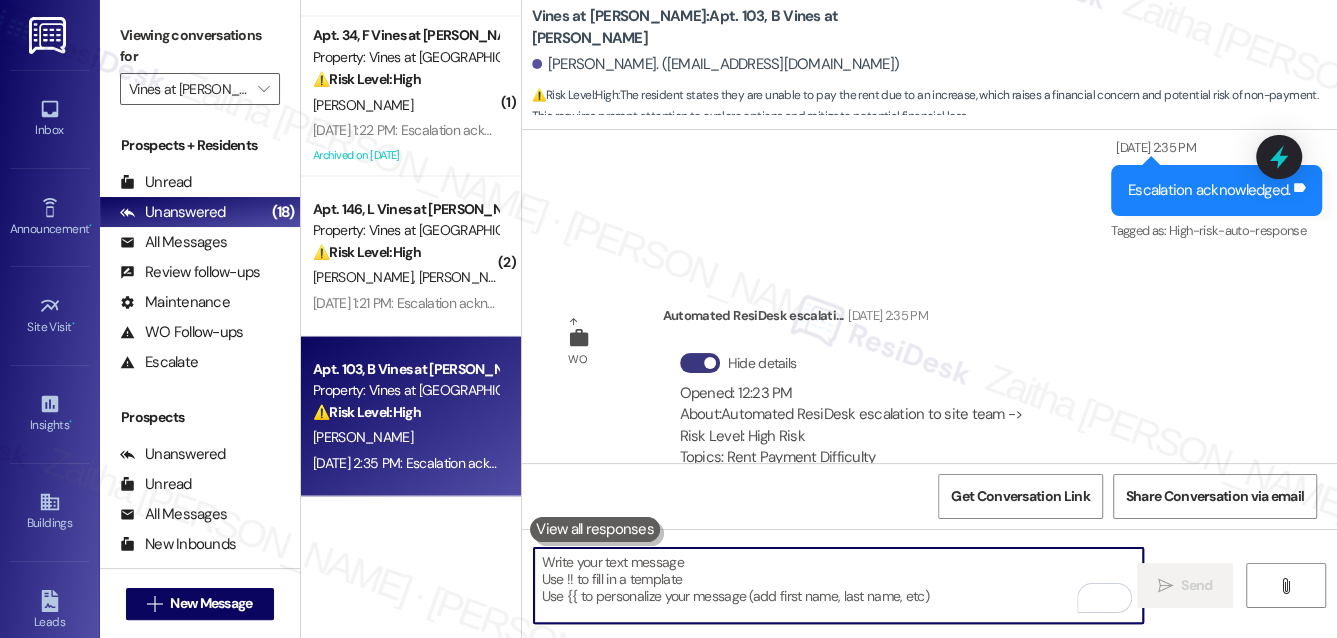 paste on "Hi [PERSON_NAME], thank you for reaching out and letting me know. I’m sorry to hear you’re going through this, and I appreciate your honesty." 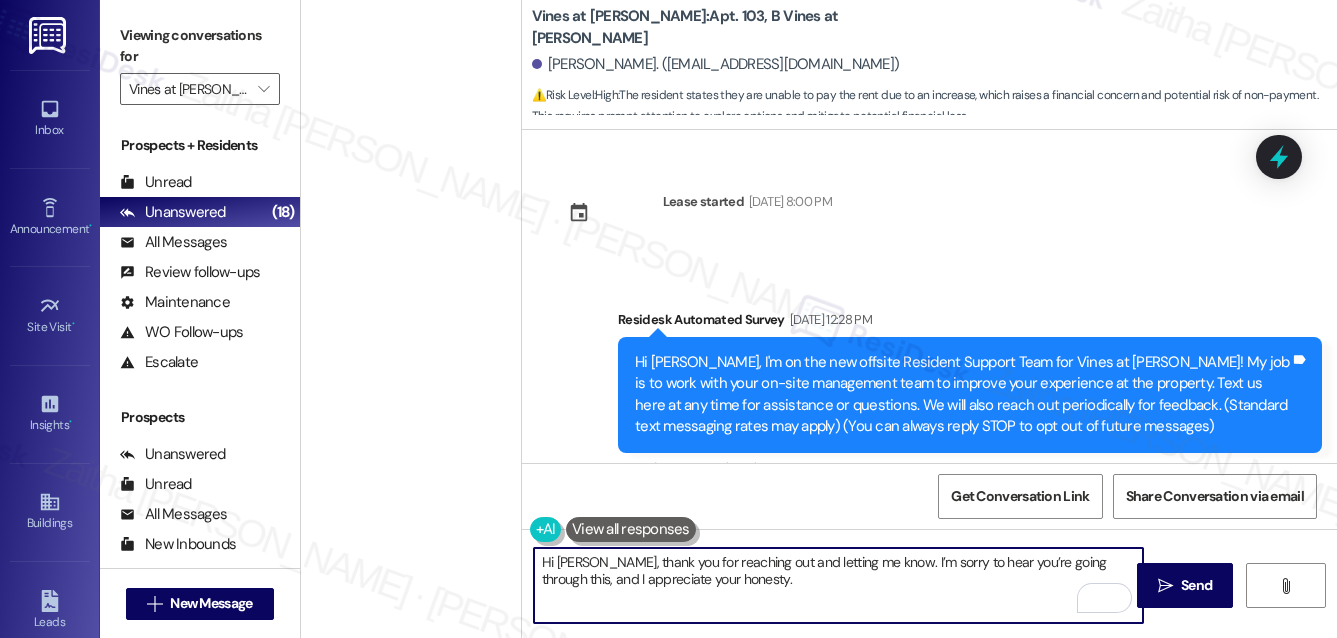 scroll, scrollTop: 0, scrollLeft: 0, axis: both 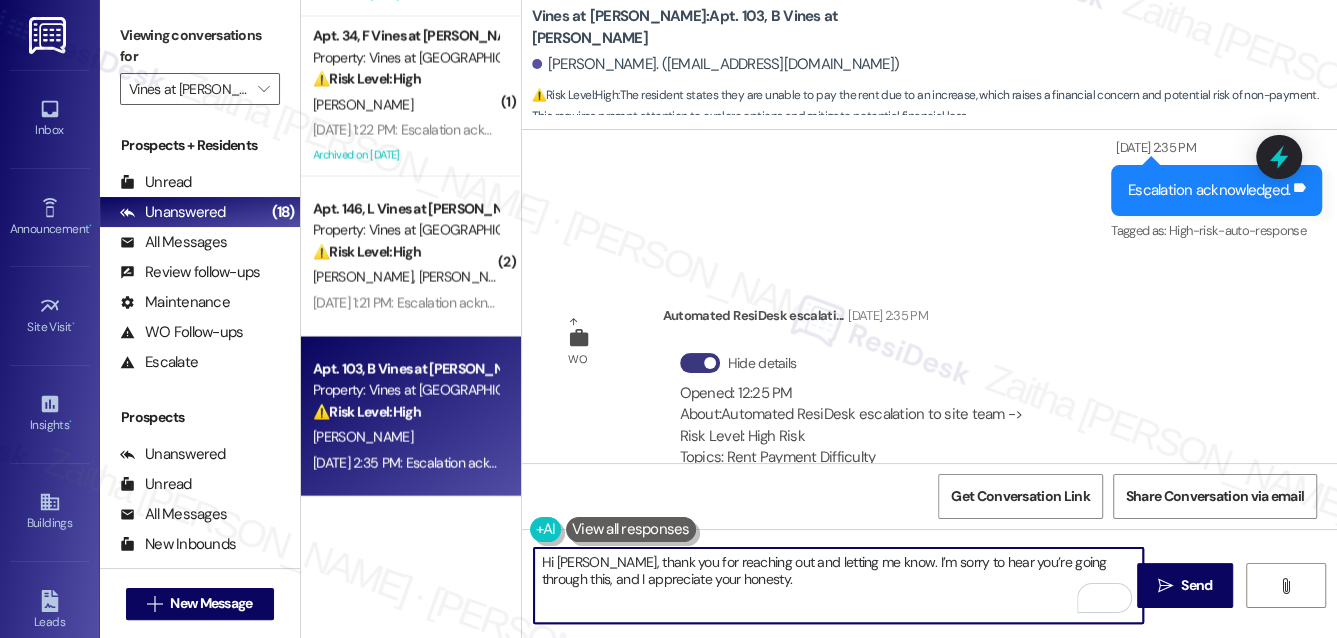 click on "Hi [PERSON_NAME], thank you for reaching out and letting me know. I’m sorry to hear you’re going through this, and I appreciate your honesty." at bounding box center [839, 585] 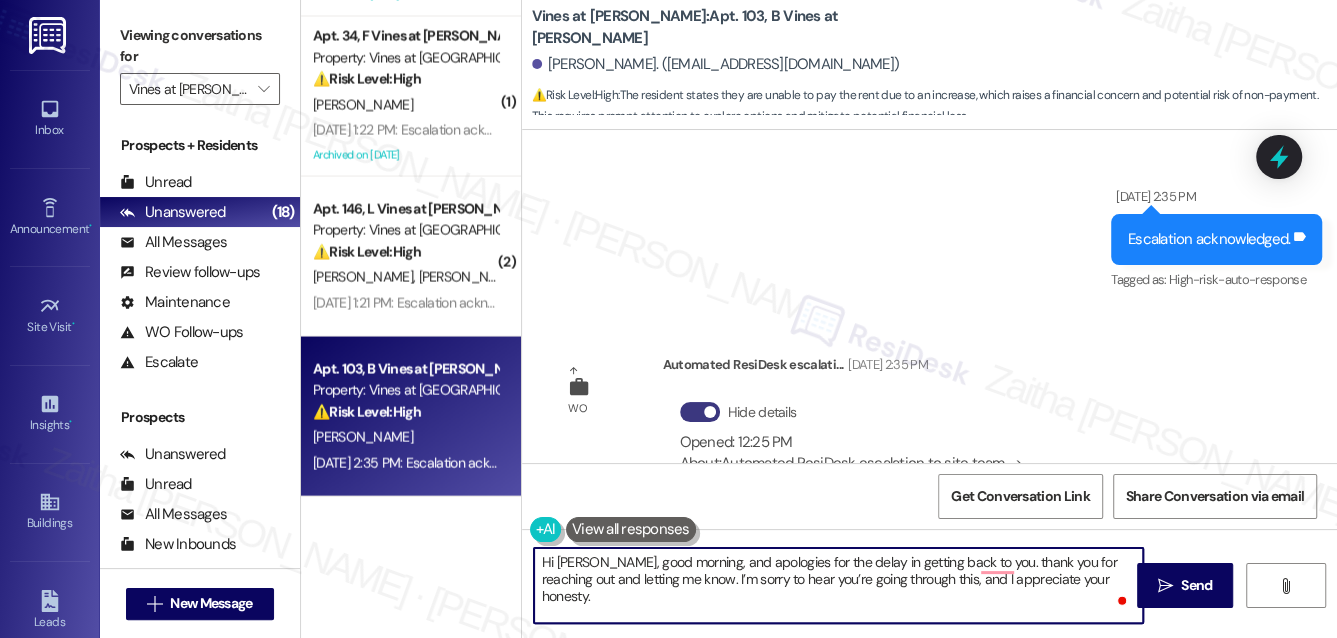 scroll, scrollTop: 6838, scrollLeft: 0, axis: vertical 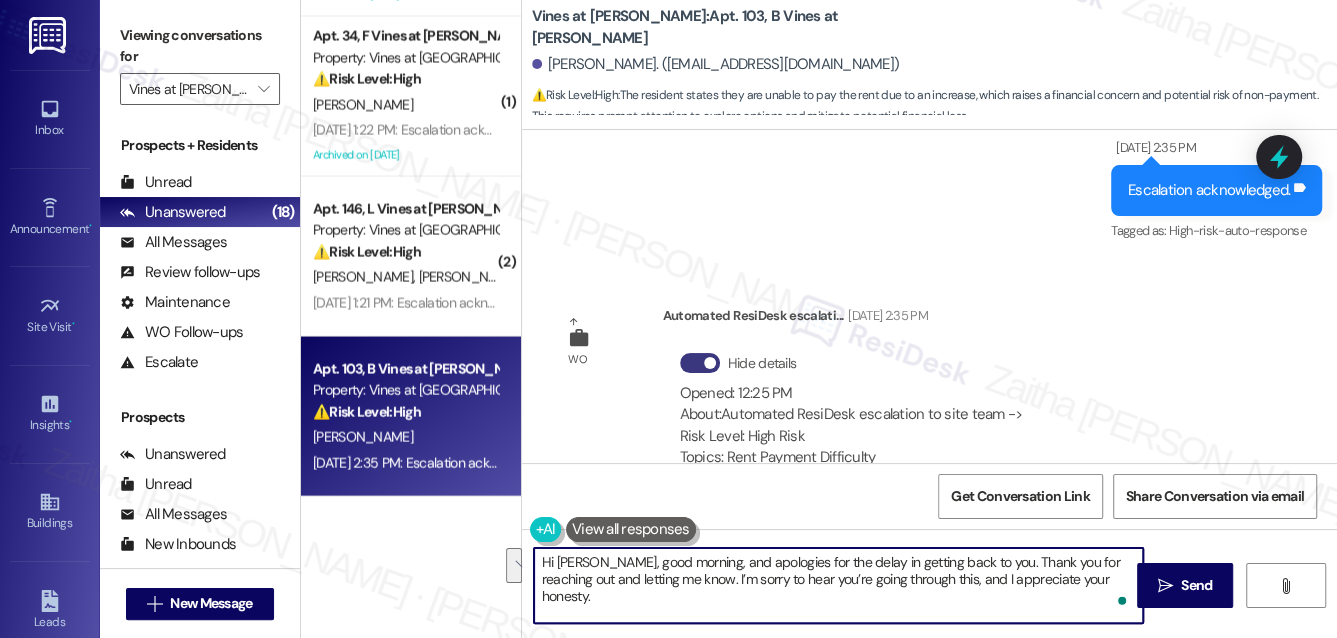 drag, startPoint x: 1060, startPoint y: 562, endPoint x: 566, endPoint y: 575, distance: 494.17102 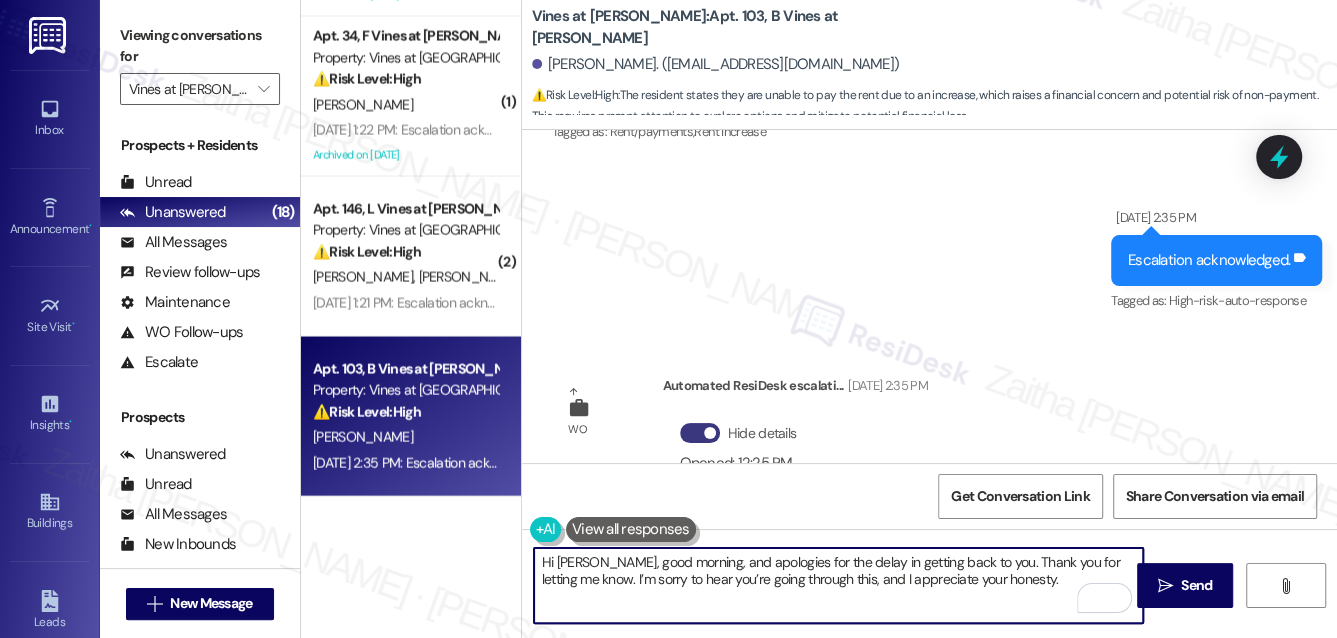 scroll, scrollTop: 6838, scrollLeft: 0, axis: vertical 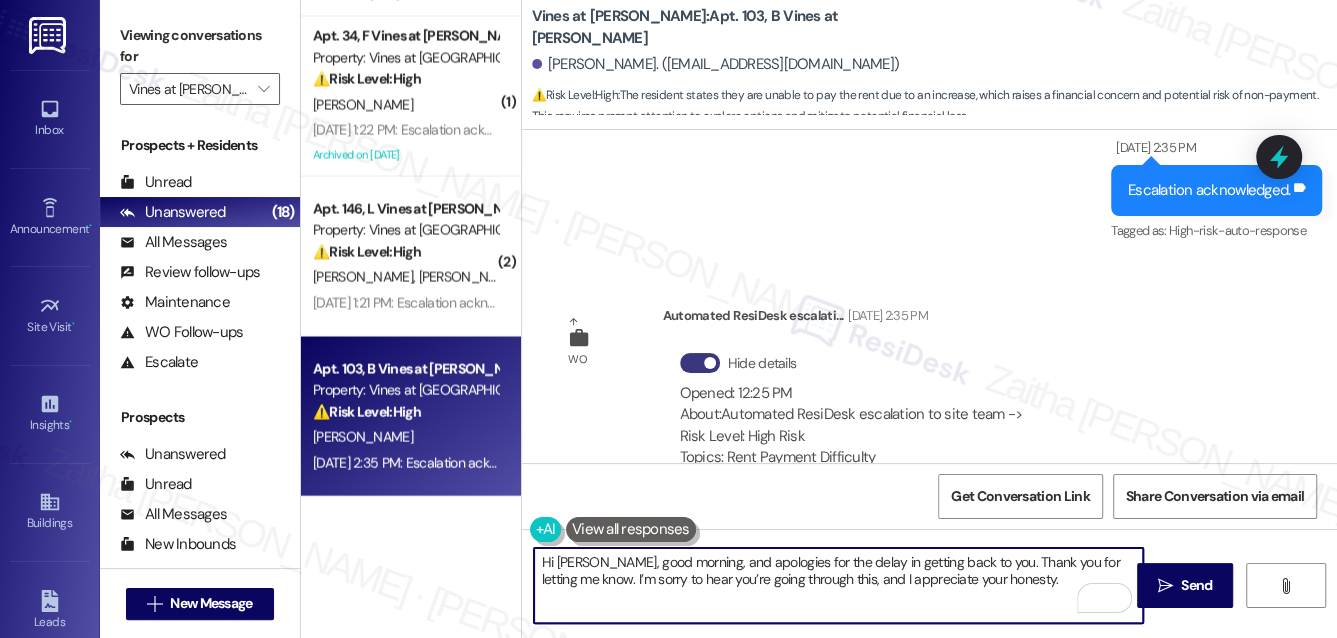 click on "Hi [PERSON_NAME], good morning, and apologies for the delay in getting back to you. Thank you for letting me know. I’m sorry to hear you’re going through this, and I appreciate your honesty." at bounding box center [839, 585] 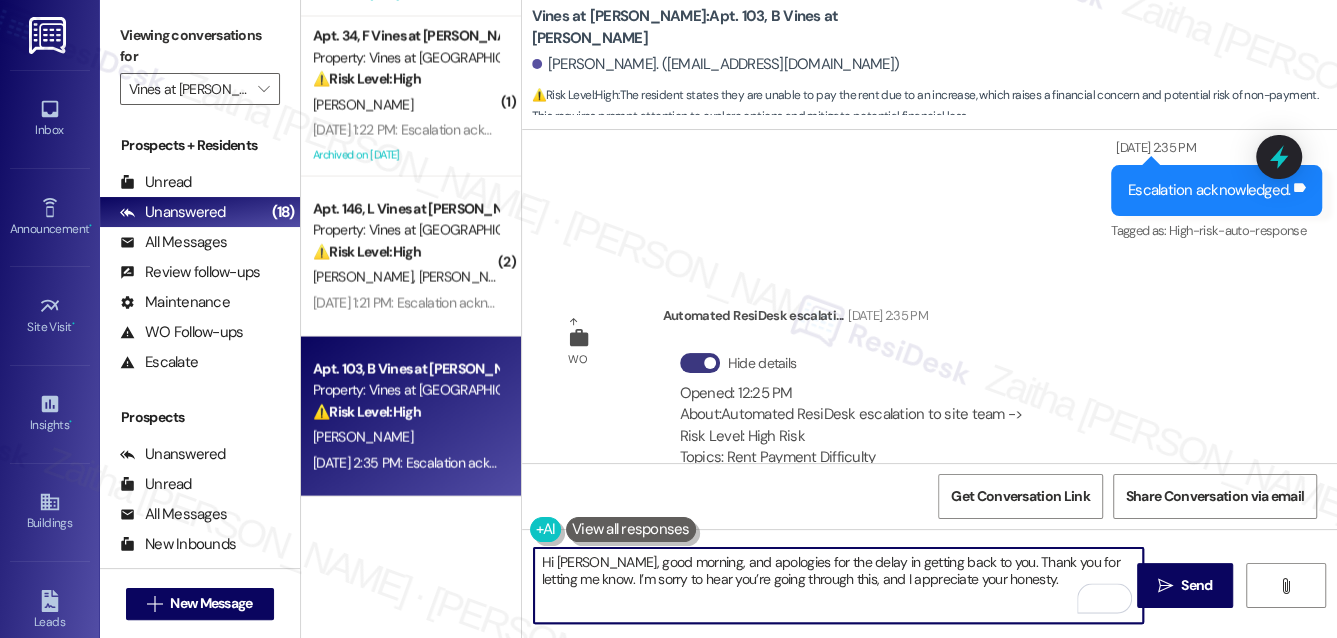 paste on "I’ve noted your situation, and I’ll check with the team to see what options may be available to help you move forward. I’ll follow up with you as soon as I have an update. In the meantime, please don’t hesitate to reach out if you have any questions." 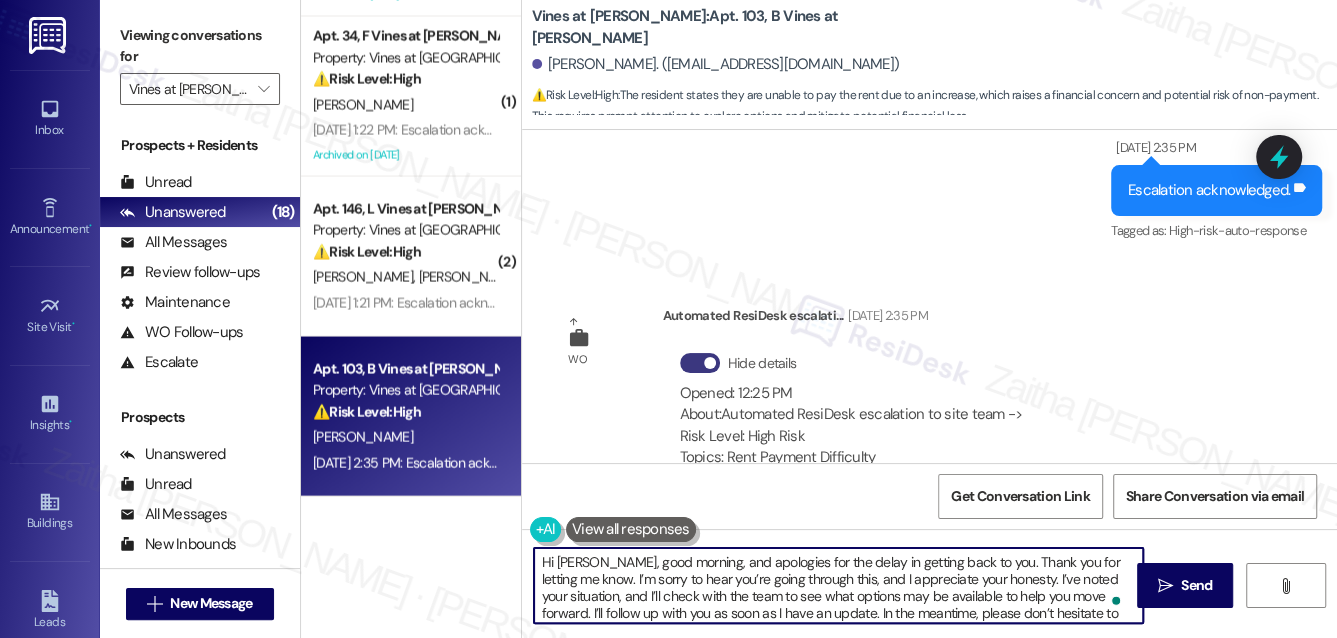 scroll, scrollTop: 16, scrollLeft: 0, axis: vertical 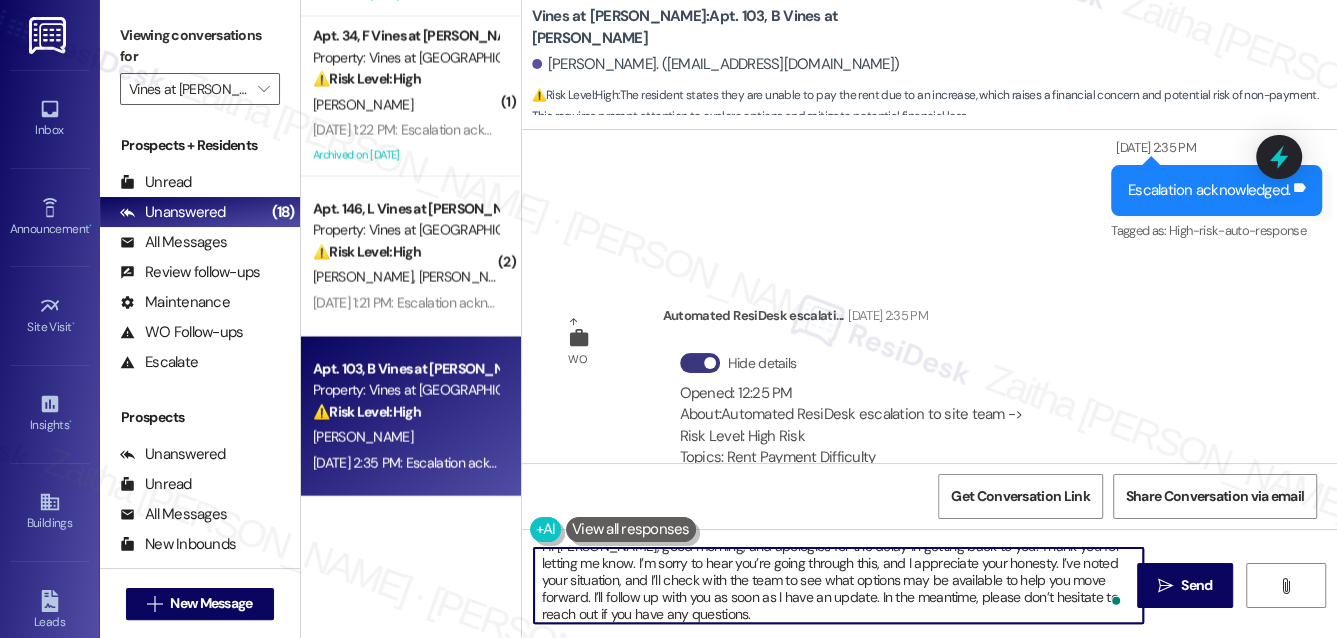 click on "Hi [PERSON_NAME], good morning, and apologies for the delay in getting back to you. Thank you for letting me know. I’m sorry to hear you’re going through this, and I appreciate your honesty. I’ve noted your situation, and I’ll check with the team to see what options may be available to help you move forward. I’ll follow up with you as soon as I have an update. In the meantime, please don’t hesitate to reach out if you have any questions." at bounding box center [839, 585] 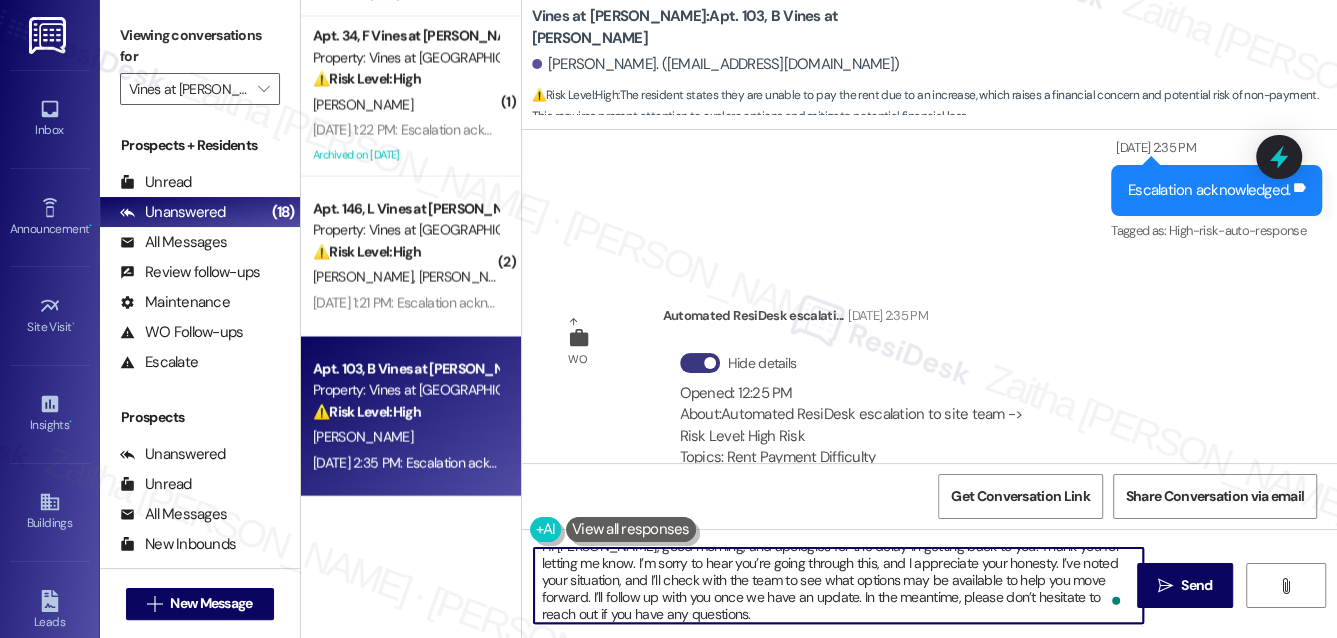 scroll, scrollTop: 0, scrollLeft: 0, axis: both 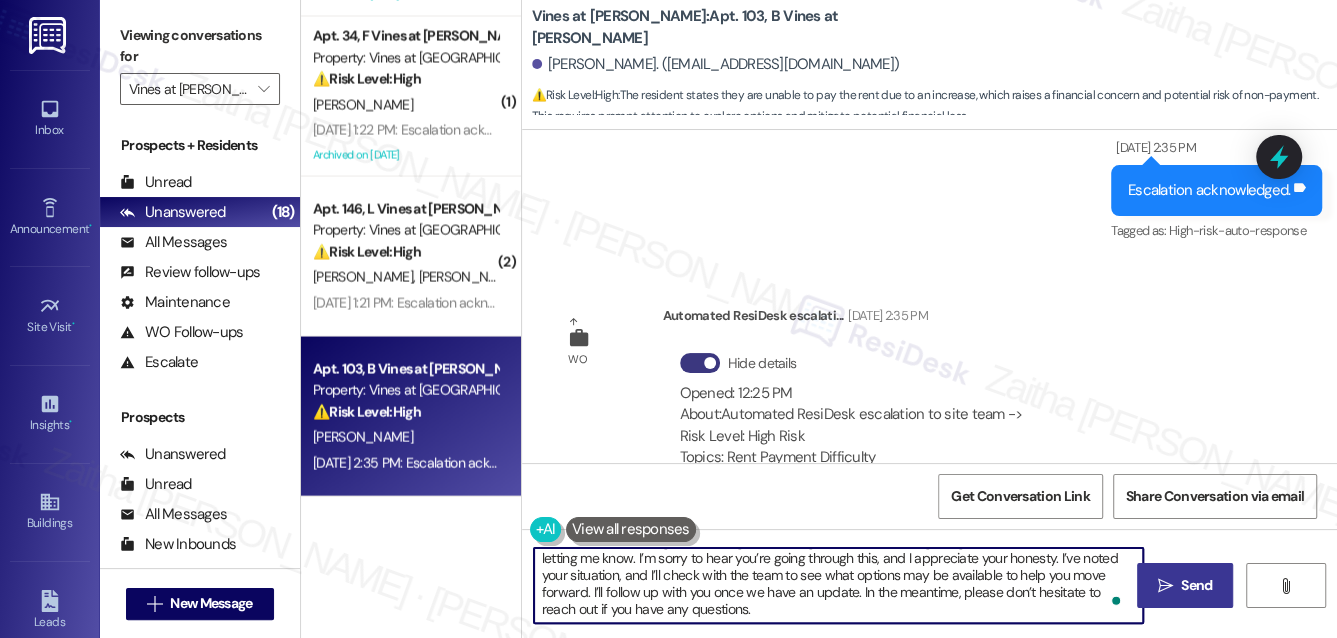 type on "Hi [PERSON_NAME], good morning, and apologies for the delay in getting back to you. Thank you for letting me know. I’m sorry to hear you’re going through this, and I appreciate your honesty. I’ve noted your situation, and I’ll check with the team to see what options may be available to help you move forward. I’ll follow up with you once we have an update. In the meantime, please don’t hesitate to reach out if you have any questions." 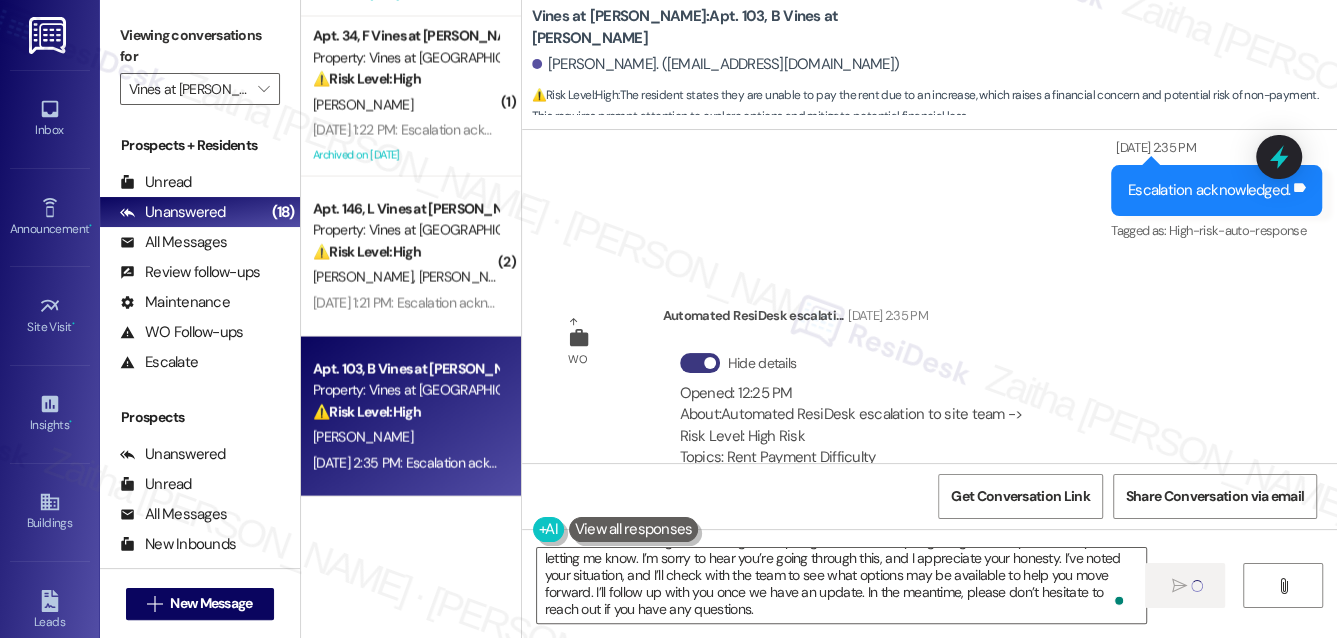 scroll, scrollTop: 0, scrollLeft: 0, axis: both 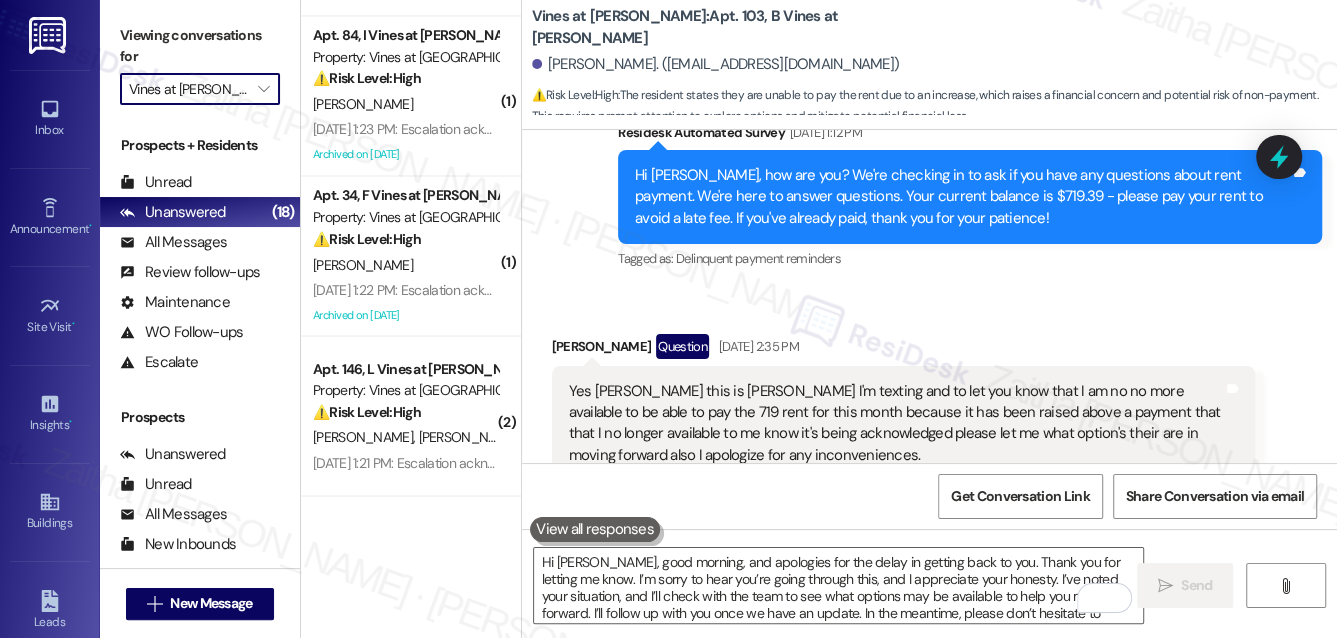 click on "Vines at [PERSON_NAME]" at bounding box center (188, 89) 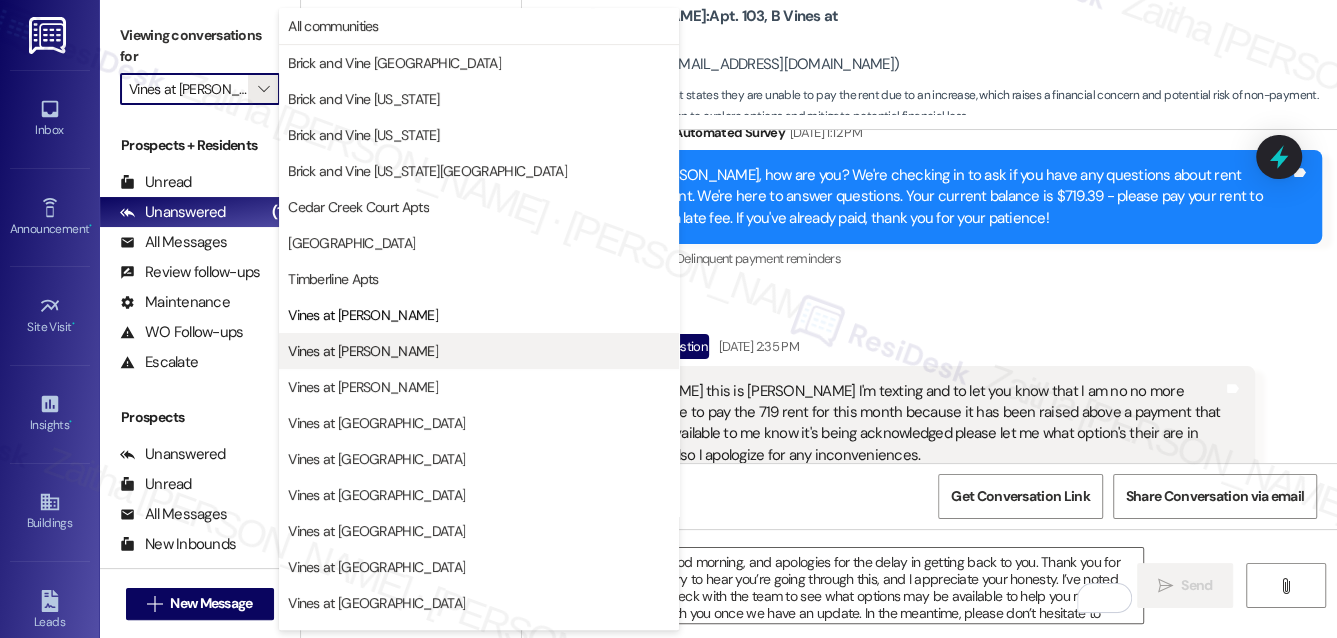 click on "Vines at [PERSON_NAME]" at bounding box center (479, 351) 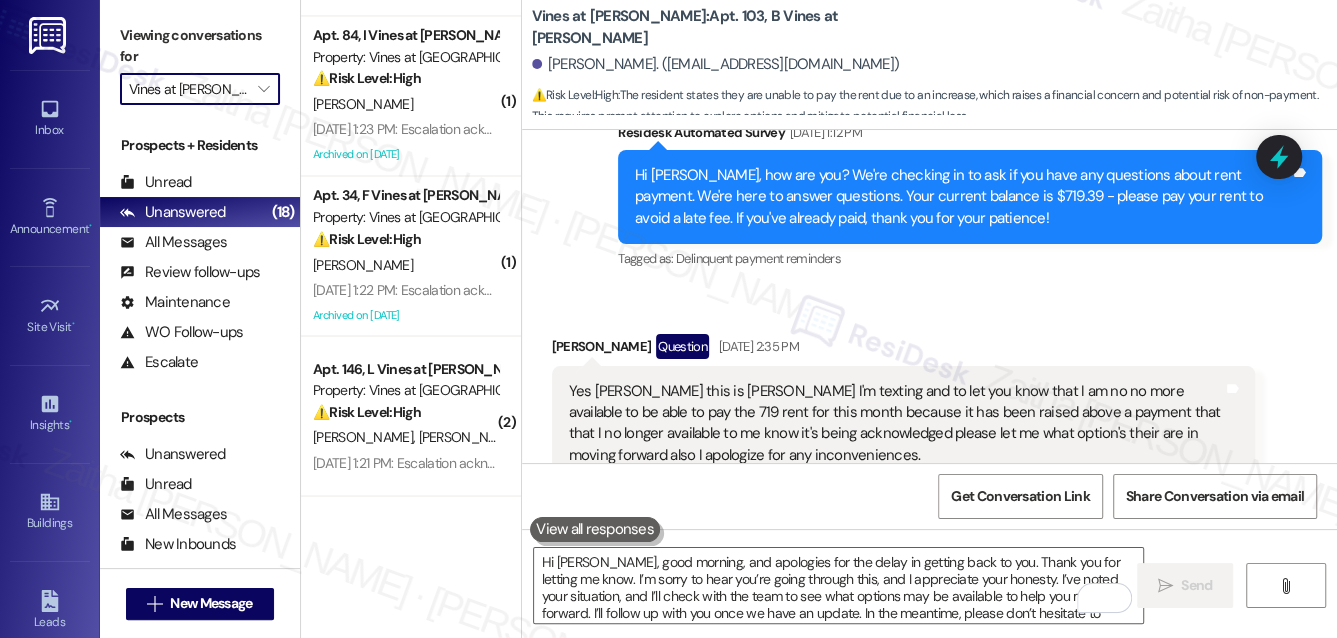 type on "Vines at [PERSON_NAME]" 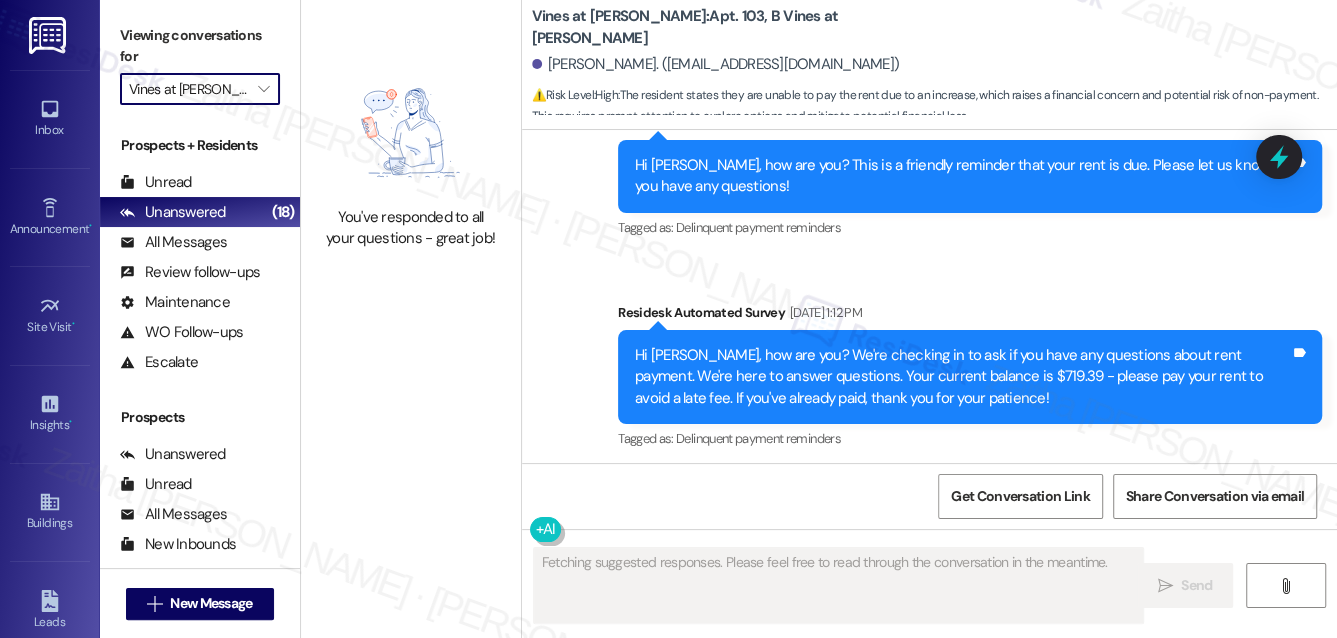 scroll, scrollTop: 6404, scrollLeft: 0, axis: vertical 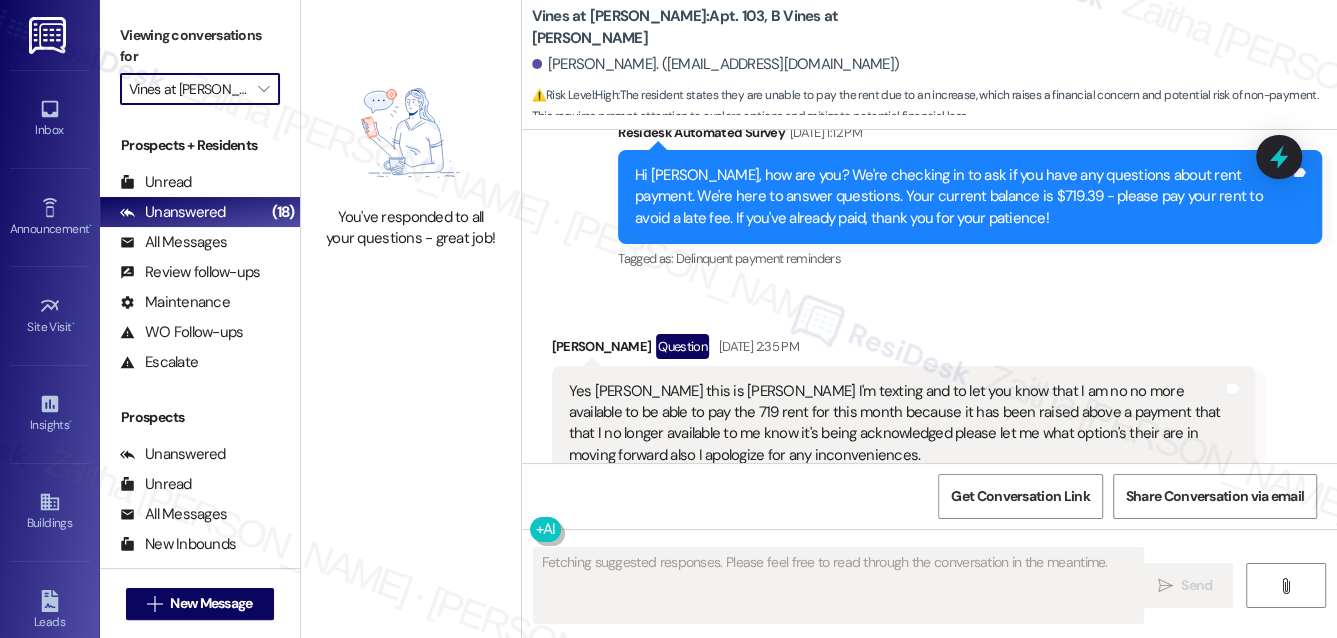 click on "Vines at [PERSON_NAME]" at bounding box center (188, 89) 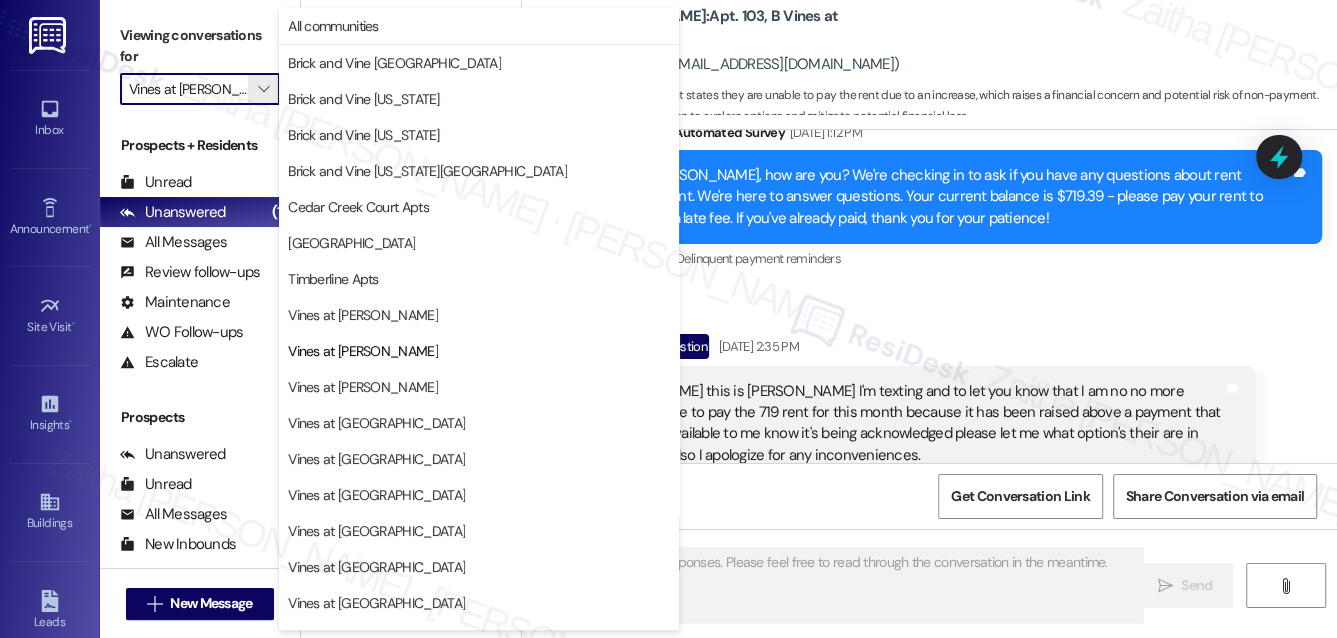 scroll, scrollTop: 26, scrollLeft: 0, axis: vertical 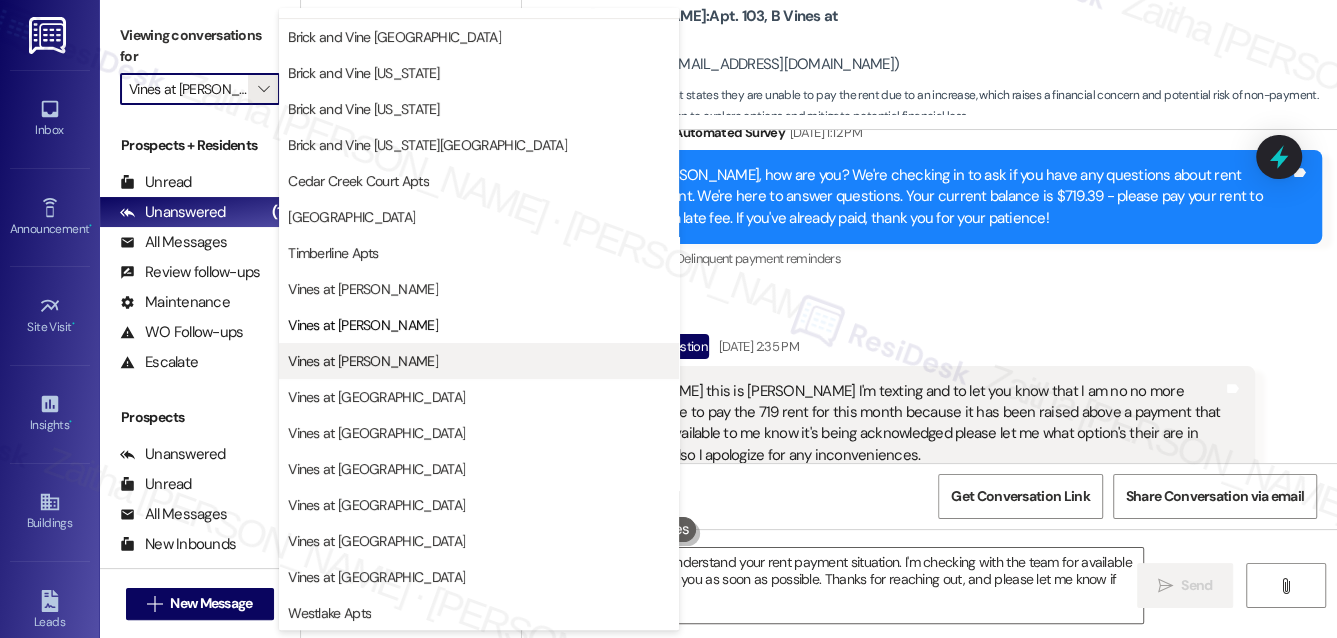 type on "Hi Charles, I understand your rent payment situation. I'm checking with the team for available options and will update you as soon as possible. Thanks for reaching out, and please let me know if any questions arise!" 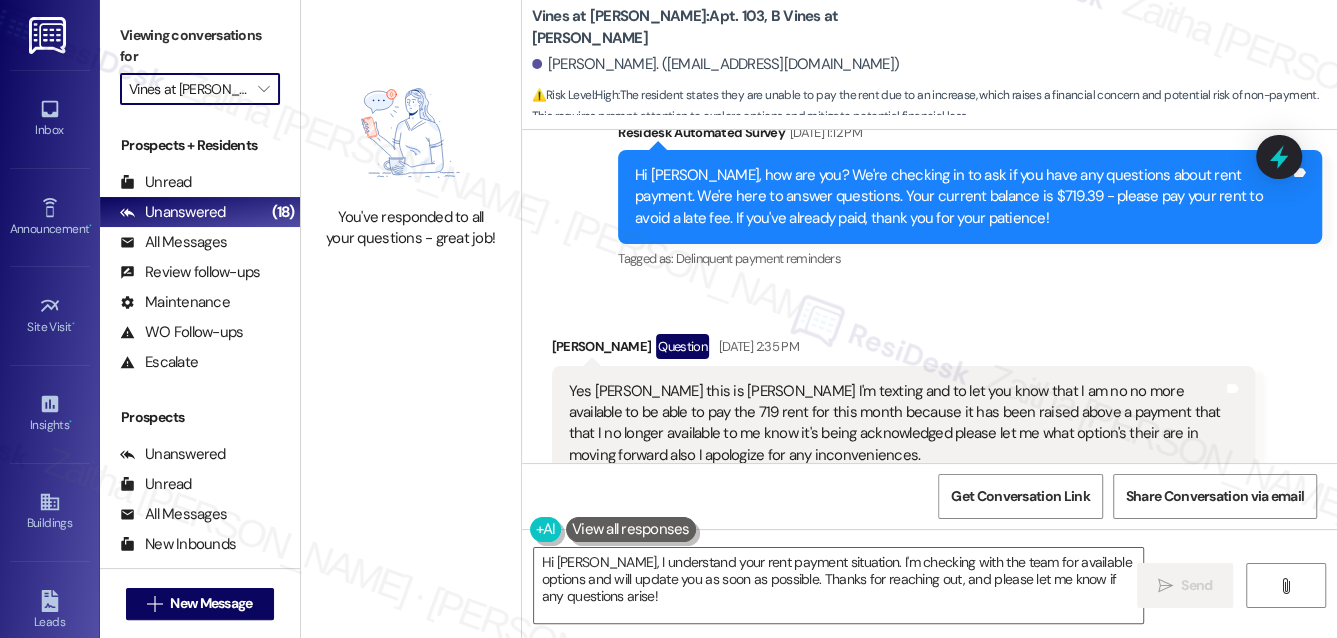 type on "Vines at [PERSON_NAME]" 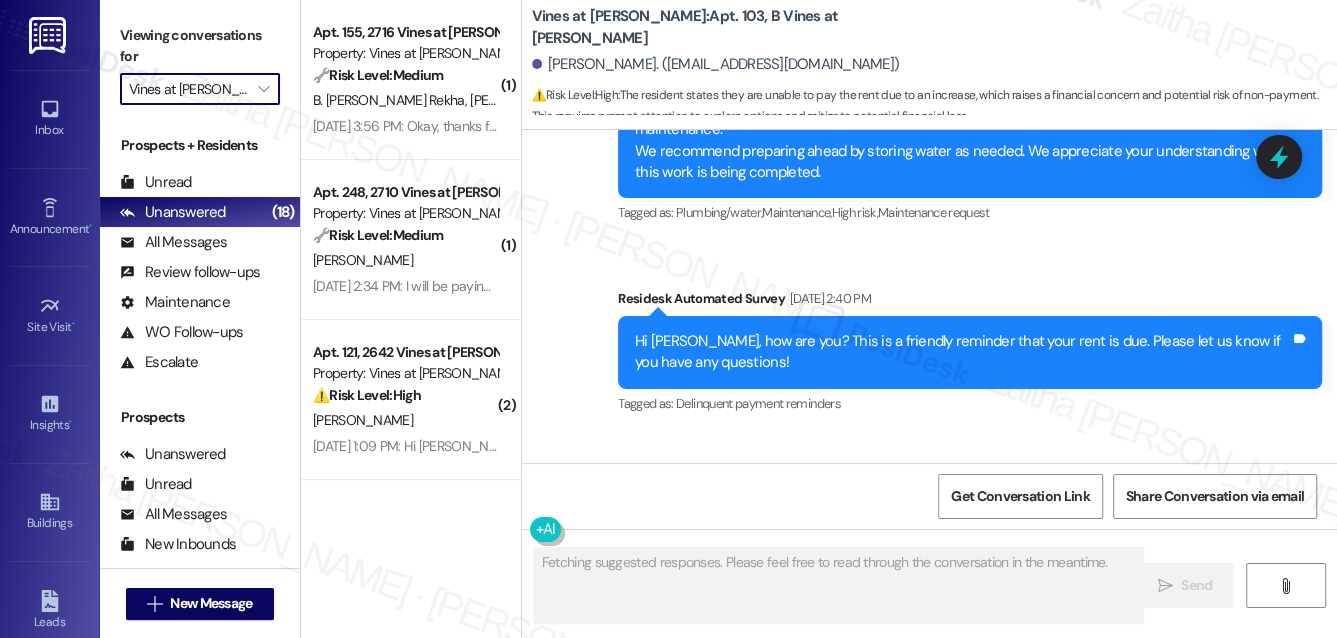 scroll, scrollTop: 6404, scrollLeft: 0, axis: vertical 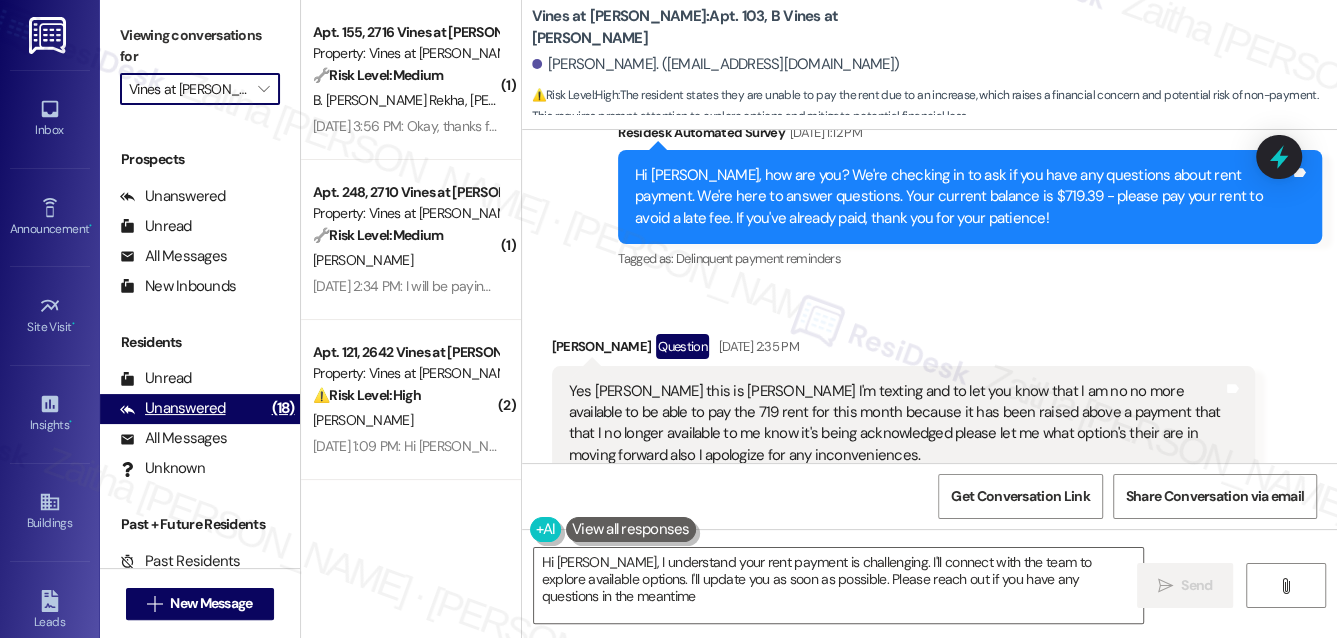 type on "Hi Charles, I understand your rent payment is challenging. I'll connect with the team to explore available options. I'll update you as soon as possible. Please reach out if you have any questions in the meantime." 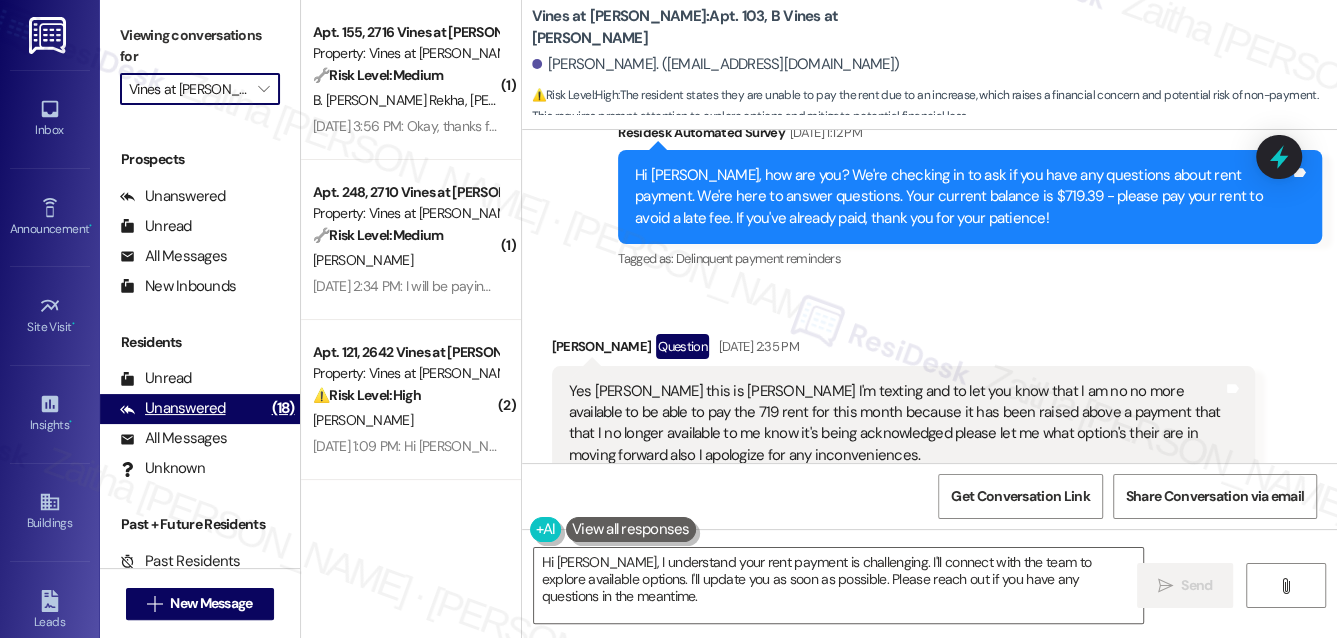 click on "Unanswered" at bounding box center [173, 408] 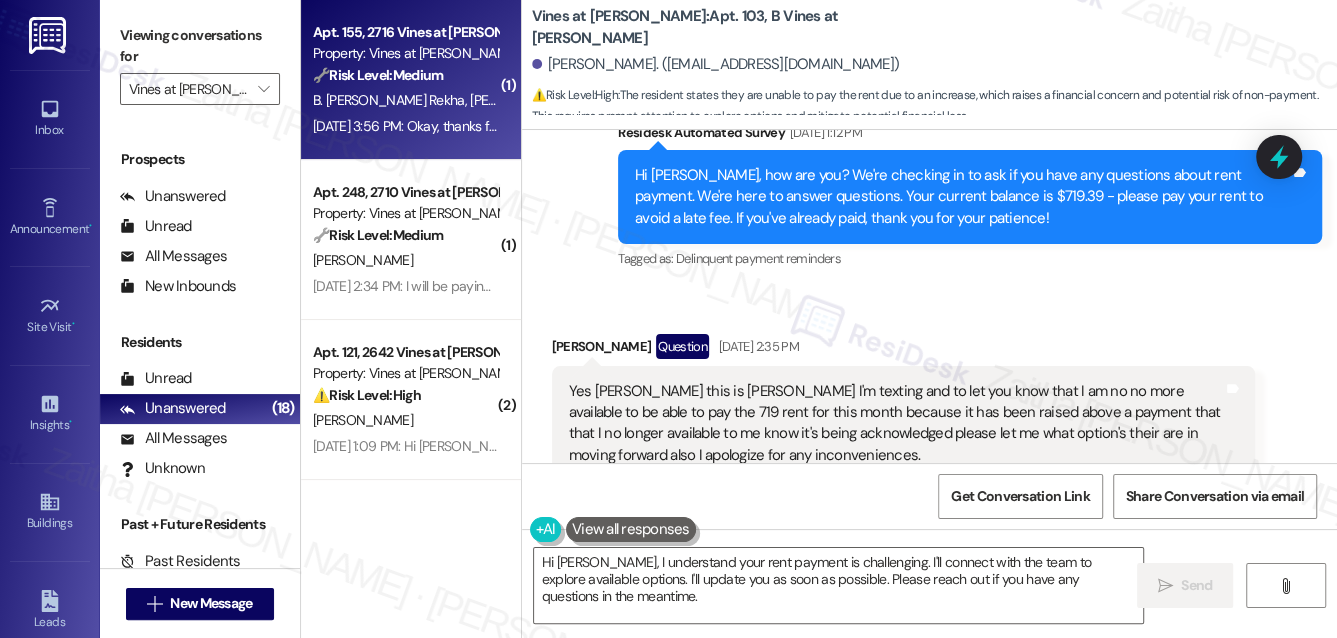 click on "B. Etta Rekha S. Nwana" at bounding box center (405, 100) 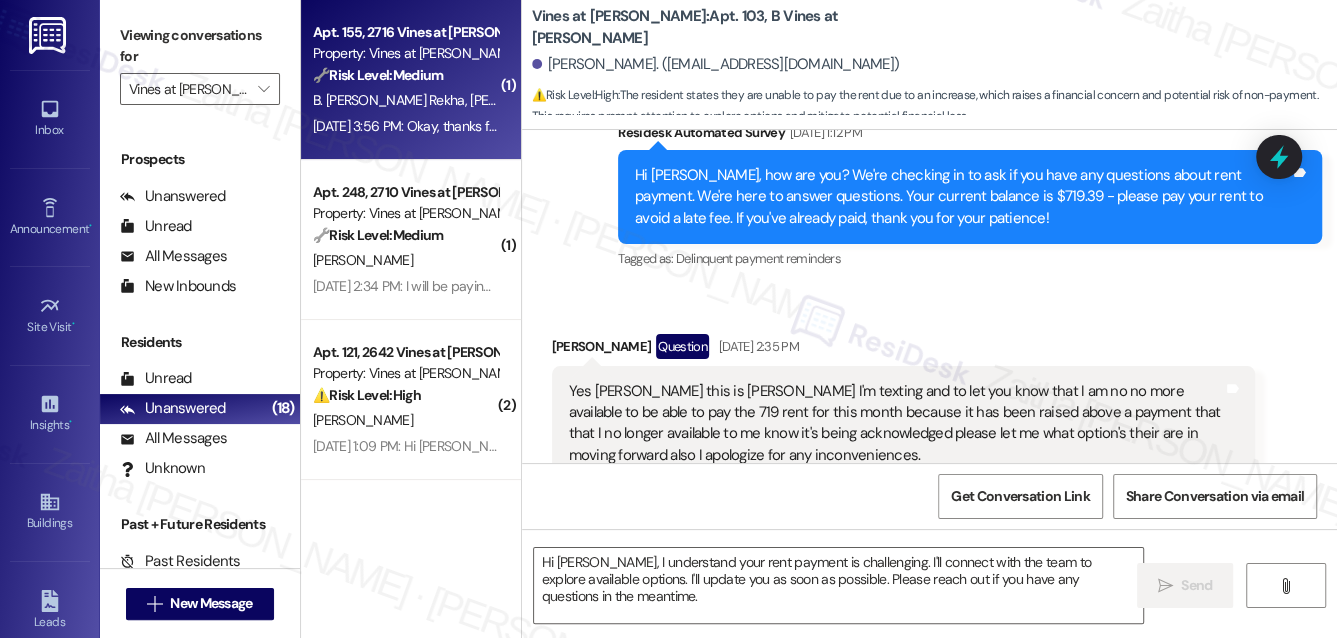 type on "Fetching suggested responses. Please feel free to read through the conversation in the meantime." 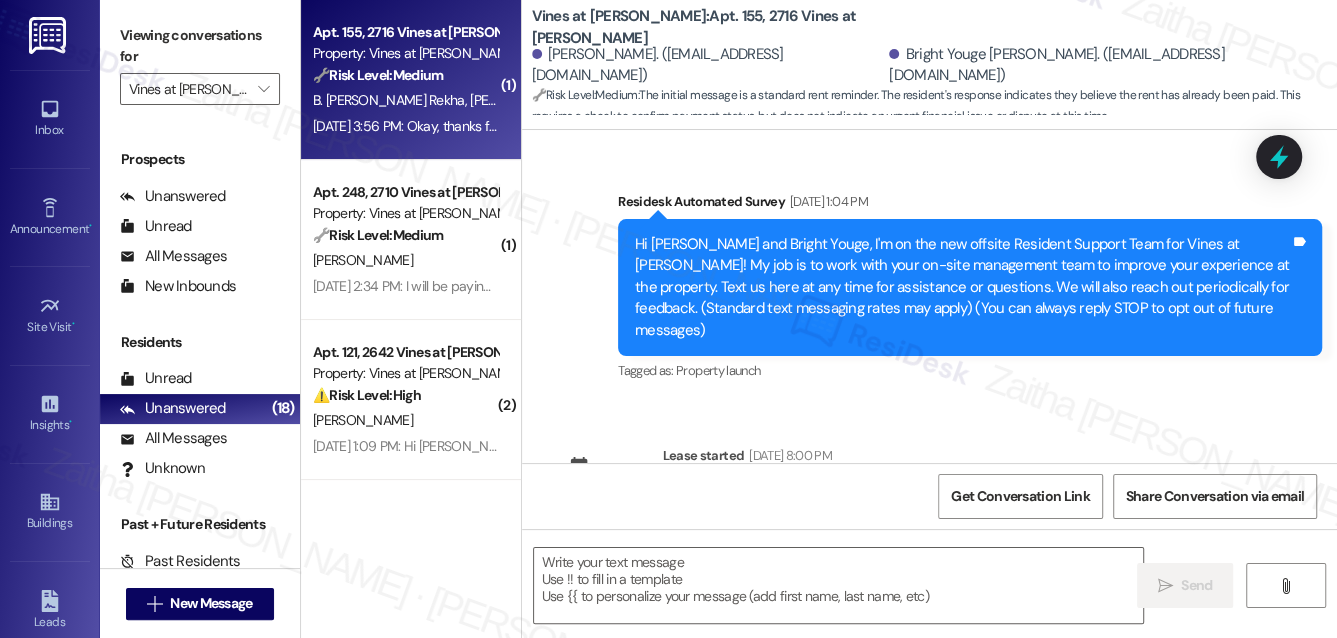 scroll, scrollTop: 16585, scrollLeft: 0, axis: vertical 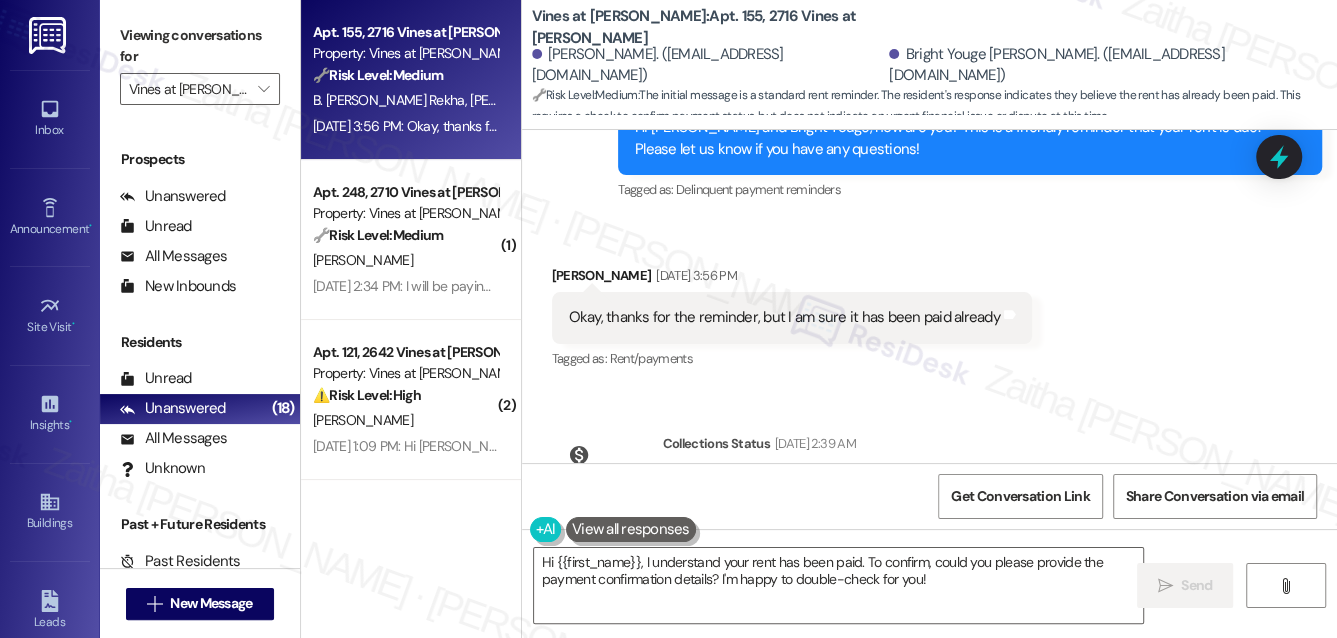 click on "Samjela Nwana Jul 03, 2025 at 3:56 PM" at bounding box center [792, 279] 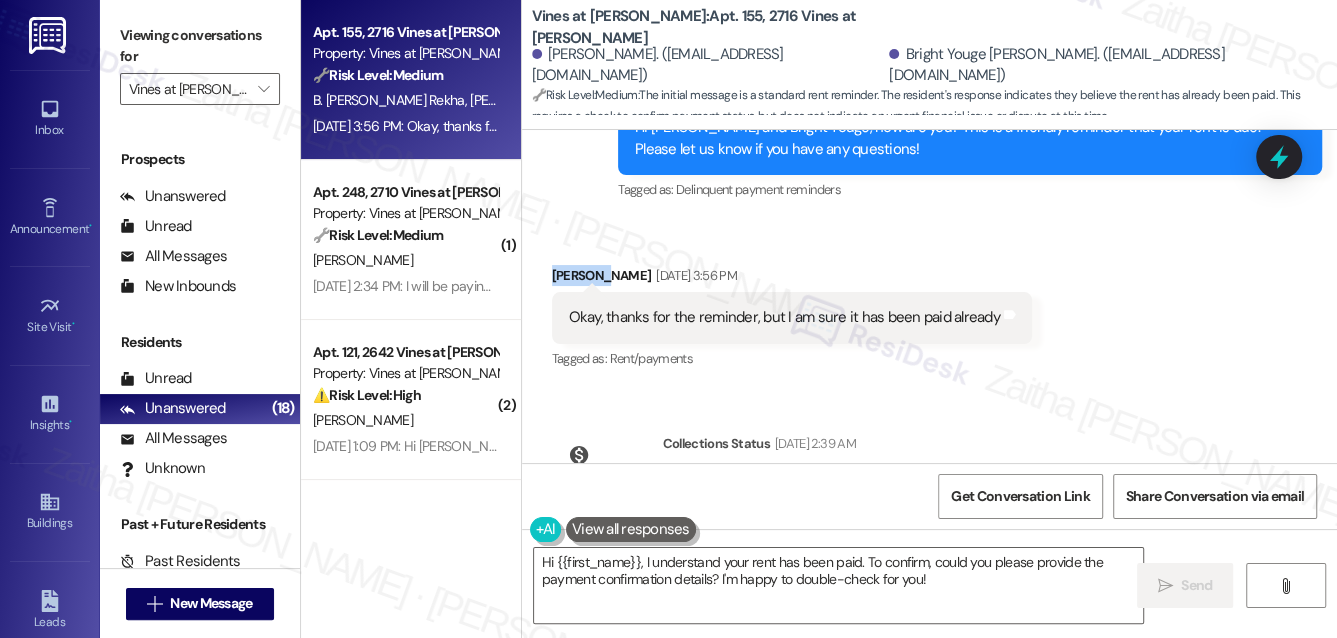 click on "Samjela Nwana Jul 03, 2025 at 3:56 PM" at bounding box center [792, 279] 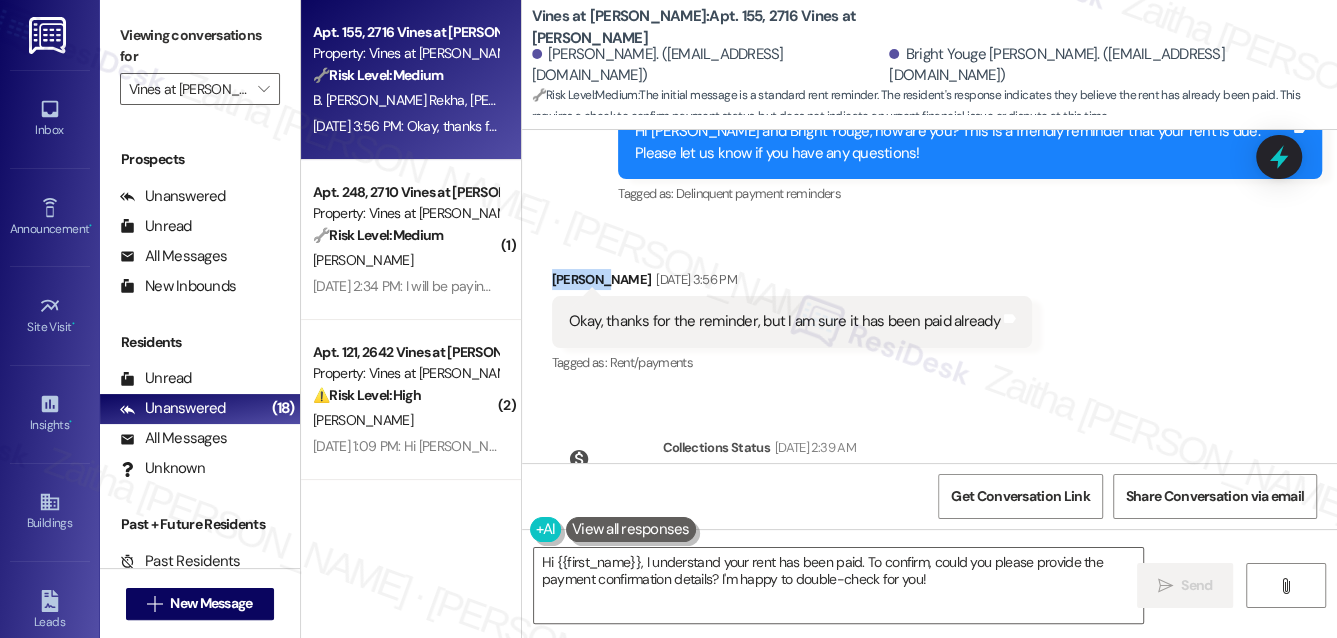 scroll, scrollTop: 16585, scrollLeft: 0, axis: vertical 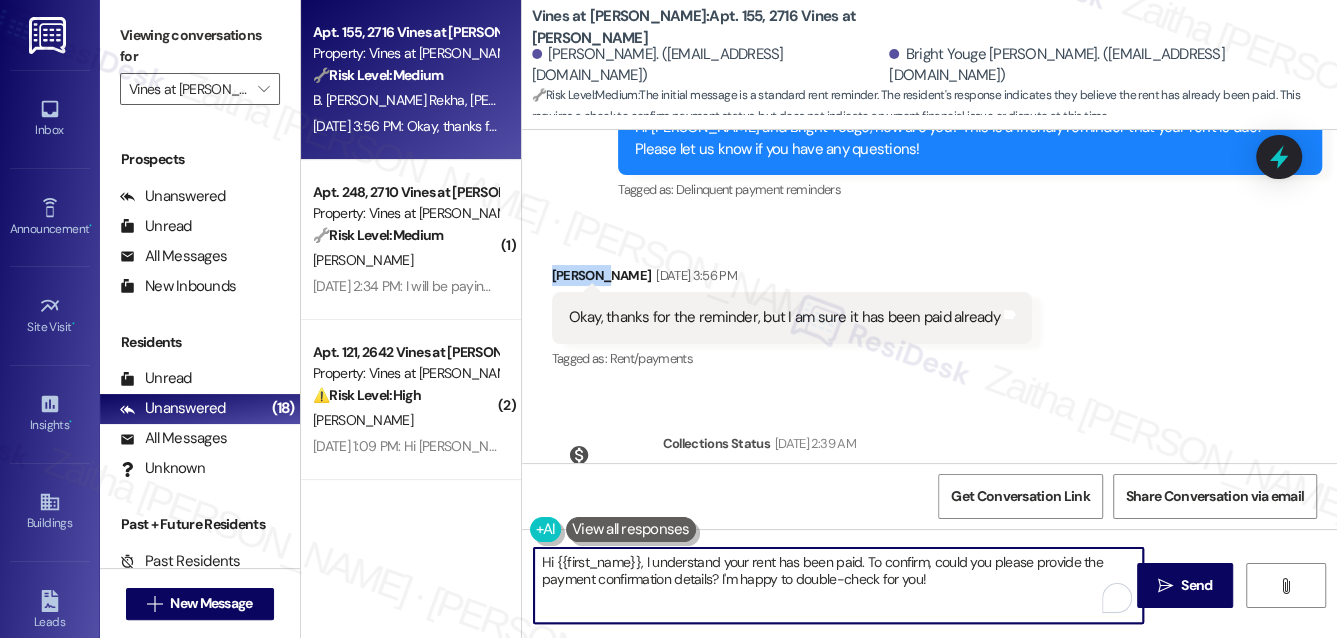 click on "Hi {{first_name}}, I understand your rent has been paid. To confirm, could you please provide the payment confirmation details? I'm happy to double-check for you!" at bounding box center (839, 585) 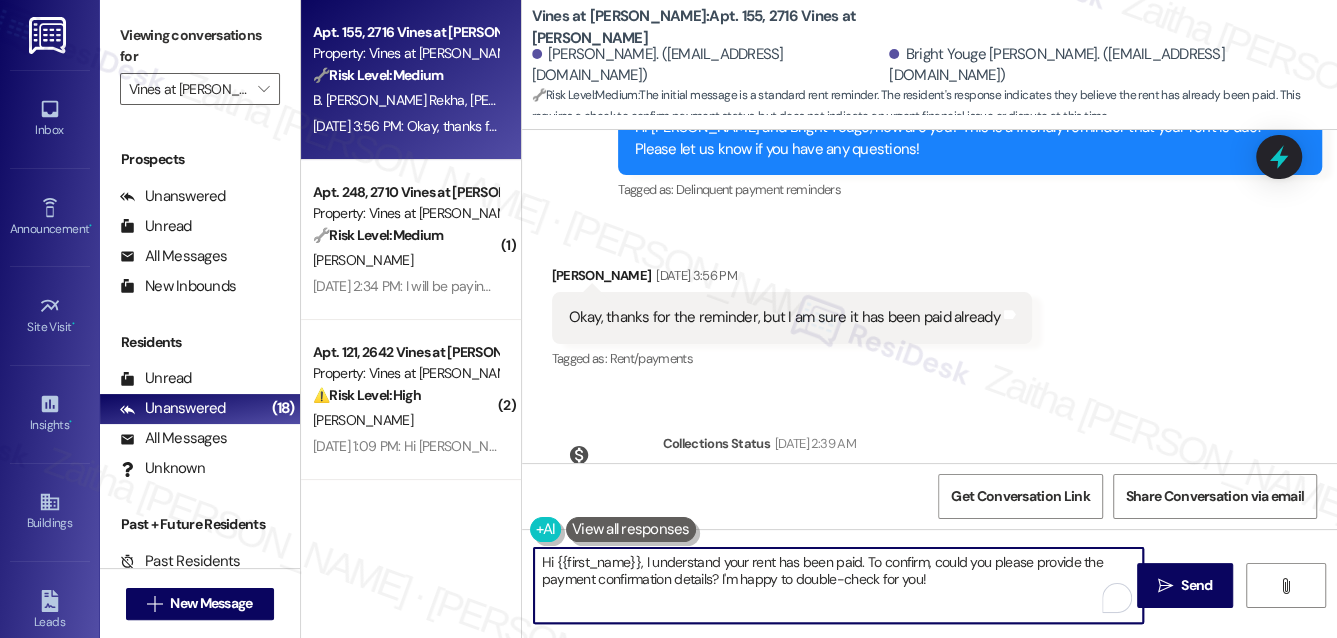 click on "Hi {{first_name}}, I understand your rent has been paid. To confirm, could you please provide the payment confirmation details? I'm happy to double-check for you!" at bounding box center [839, 585] 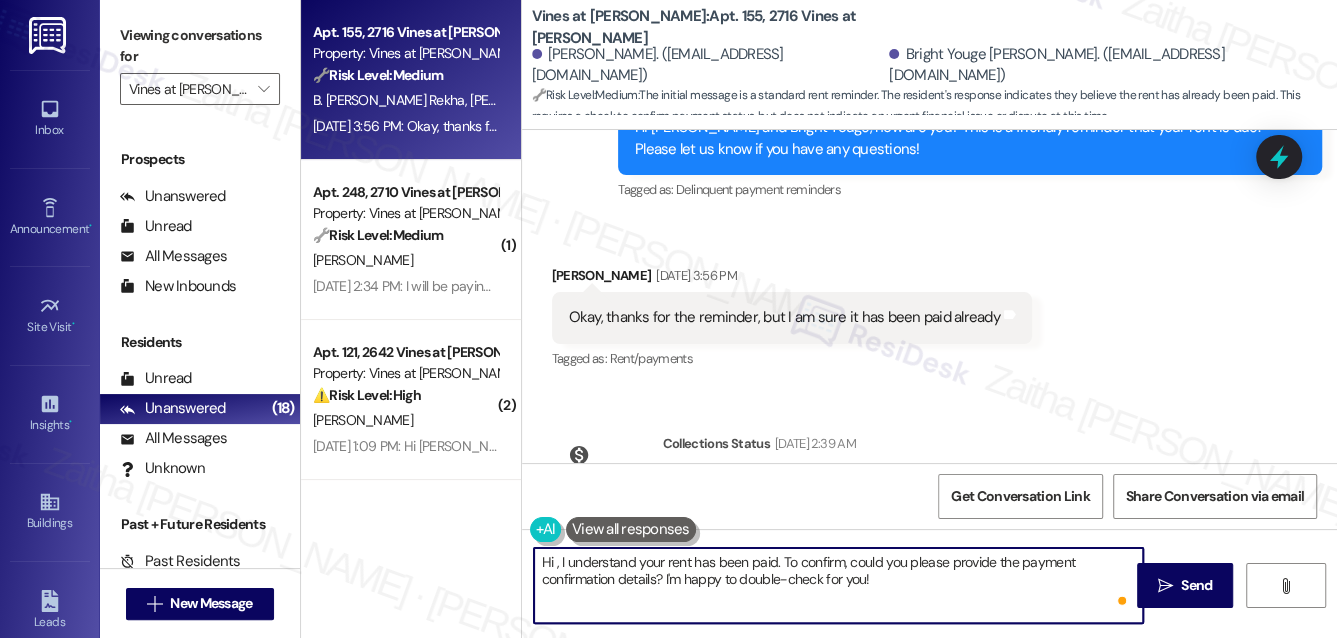 paste on "I’ve noted your situation, and I’ll check with the team to see what options may be available to help you move forward. I’ll follow up with you as soon as I have an update. In the meantime, please don’t hesitate to reach out if you have any questions." 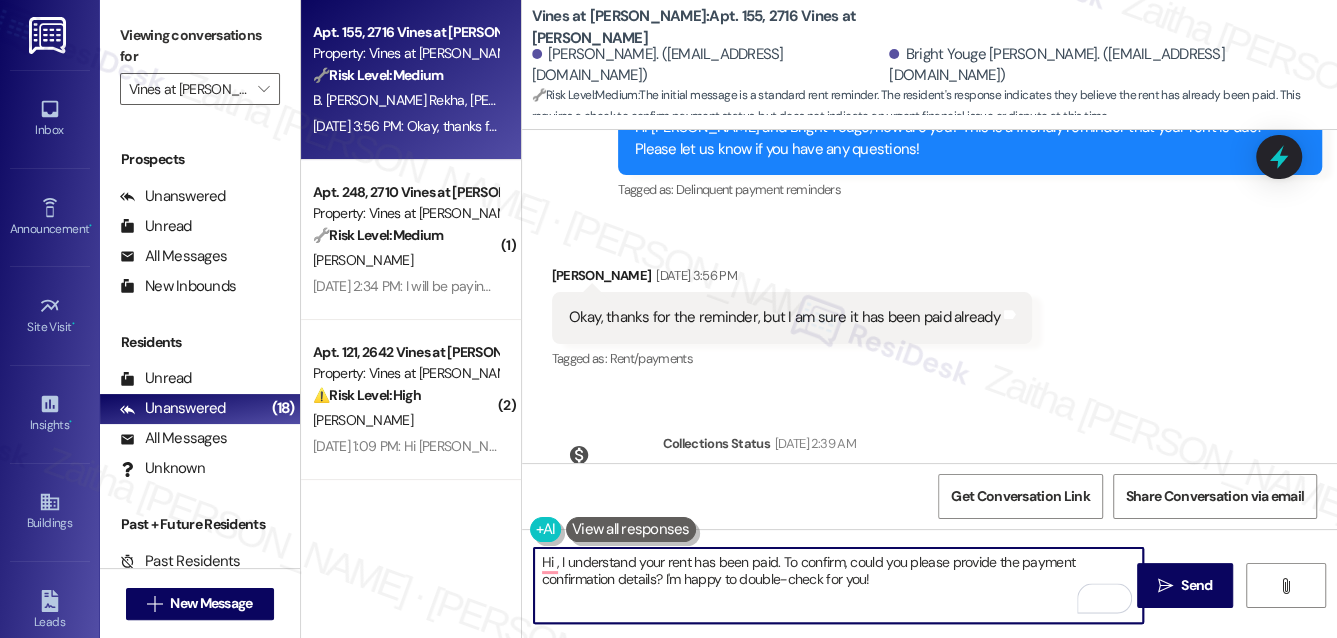 click on "Samjela Nwana Jul 03, 2025 at 3:56 PM" at bounding box center (792, 279) 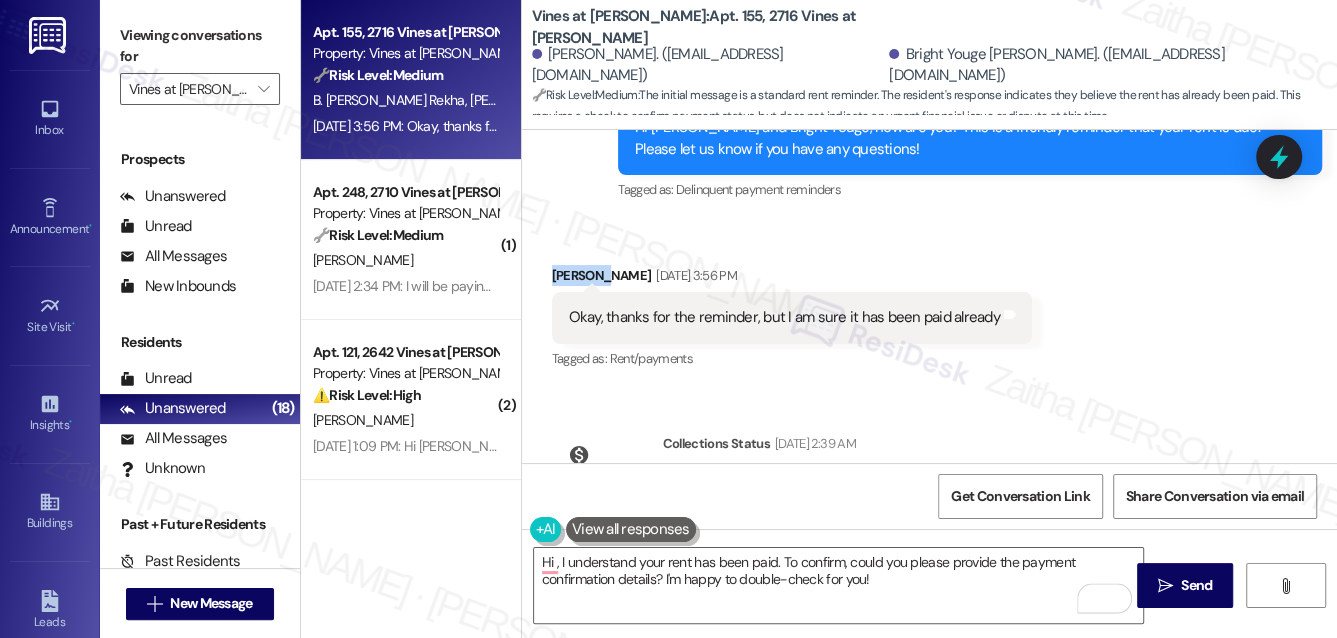 click on "Samjela Nwana Jul 03, 2025 at 3:56 PM" at bounding box center [792, 279] 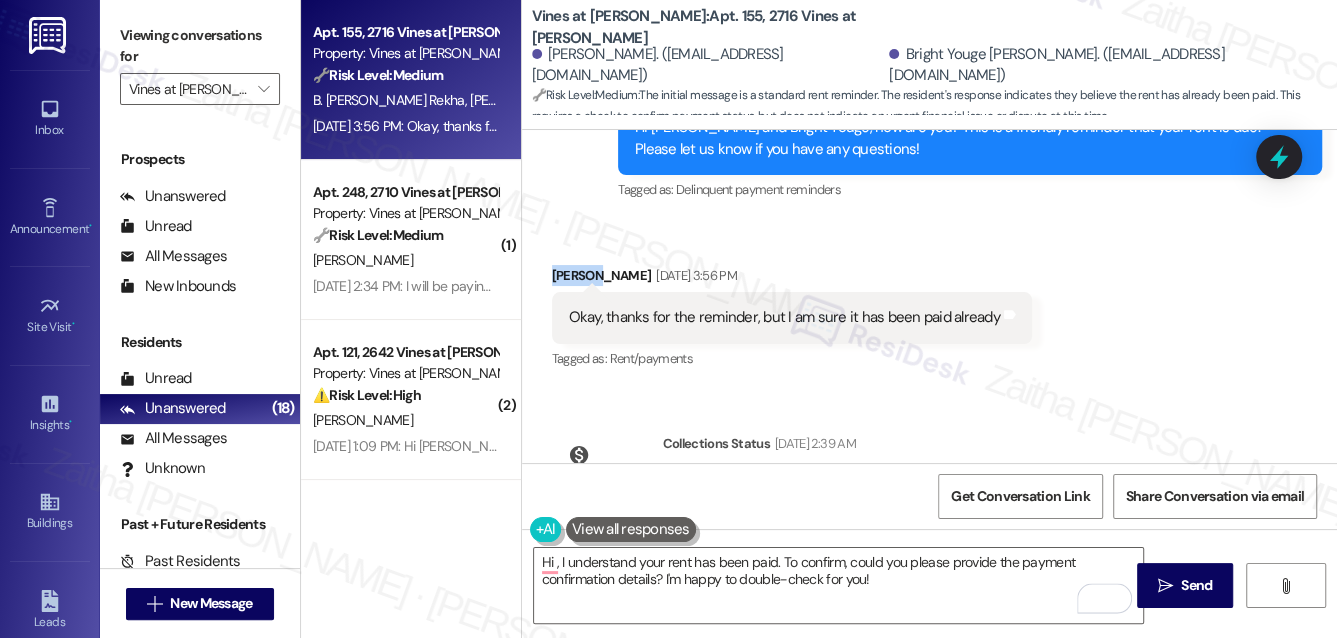 copy on "Samjela" 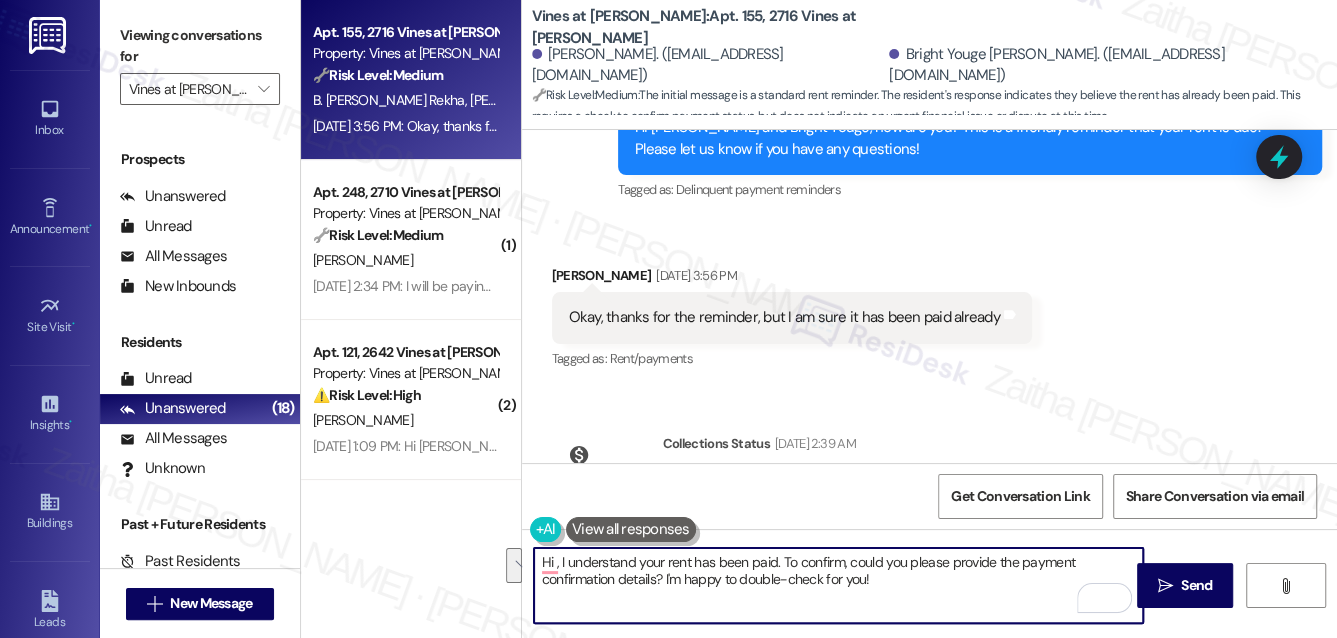 drag, startPoint x: 558, startPoint y: 561, endPoint x: 888, endPoint y: 597, distance: 331.95782 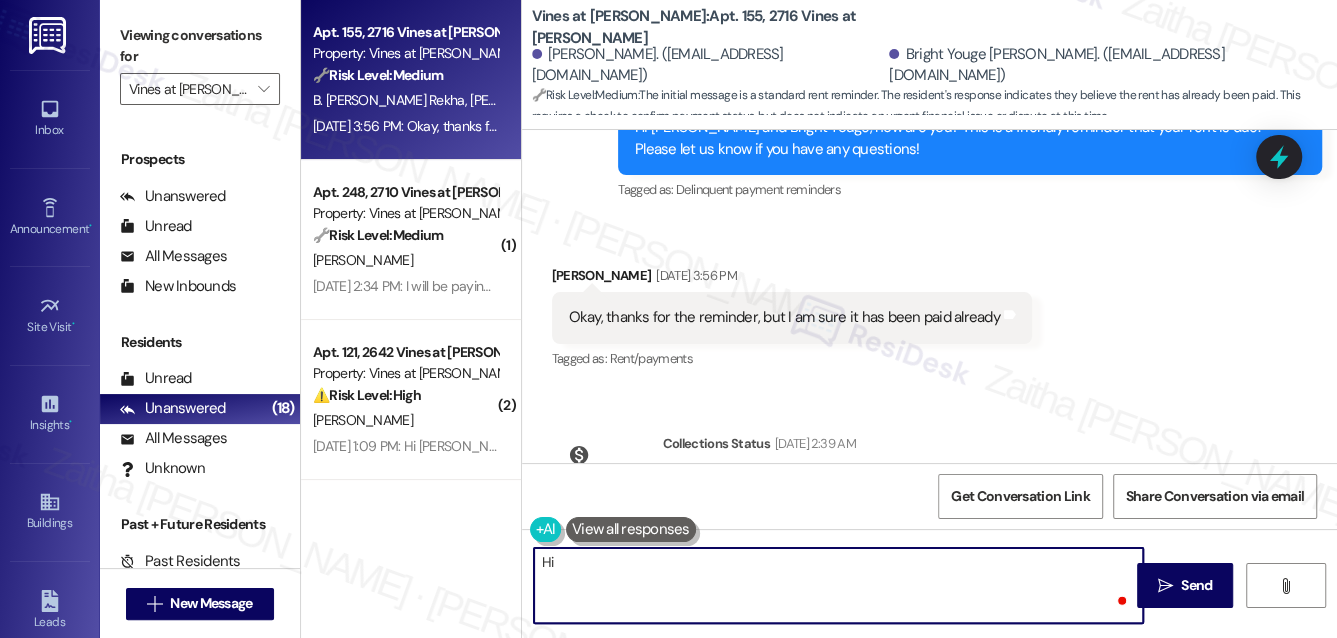 paste on "Samjela" 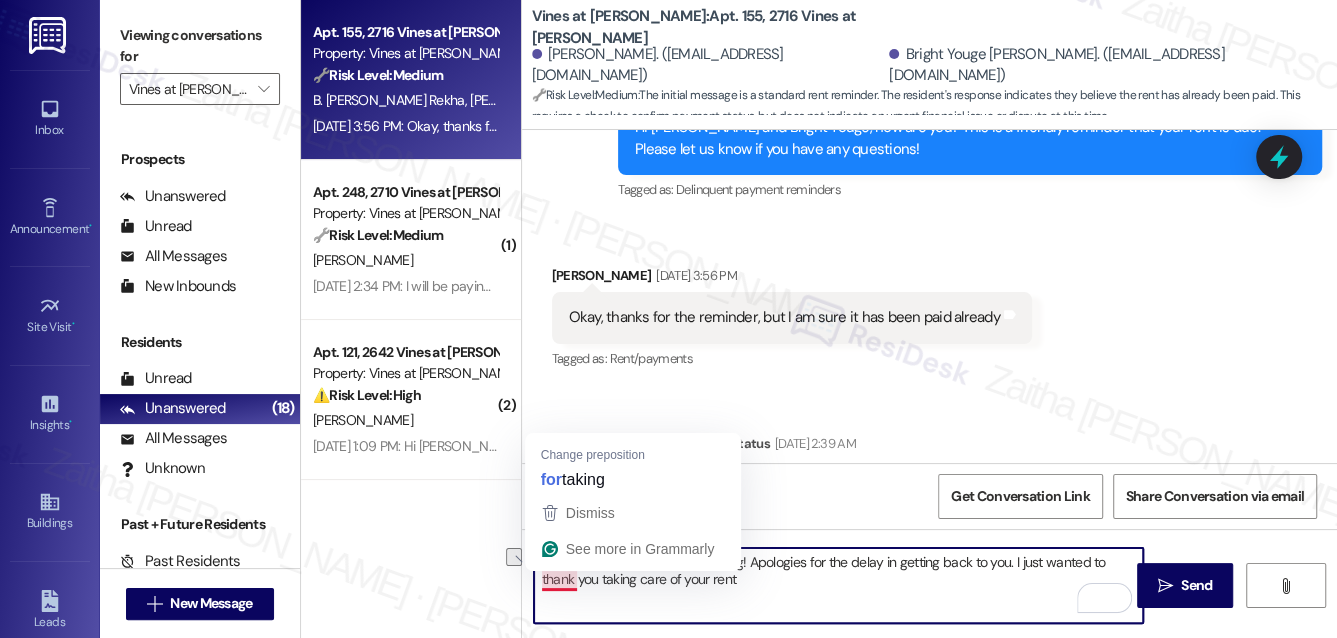 drag, startPoint x: 686, startPoint y: 578, endPoint x: 538, endPoint y: 578, distance: 148 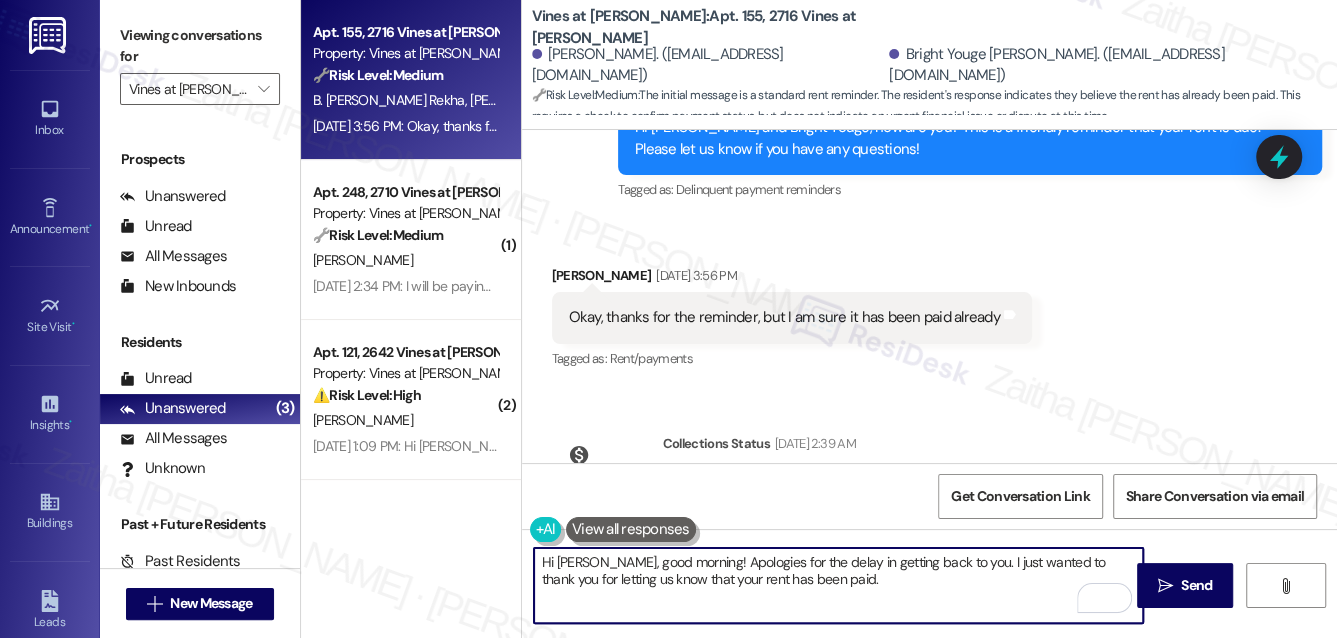 paste on "If you need anything else, please don’t hesitate to reach out!" 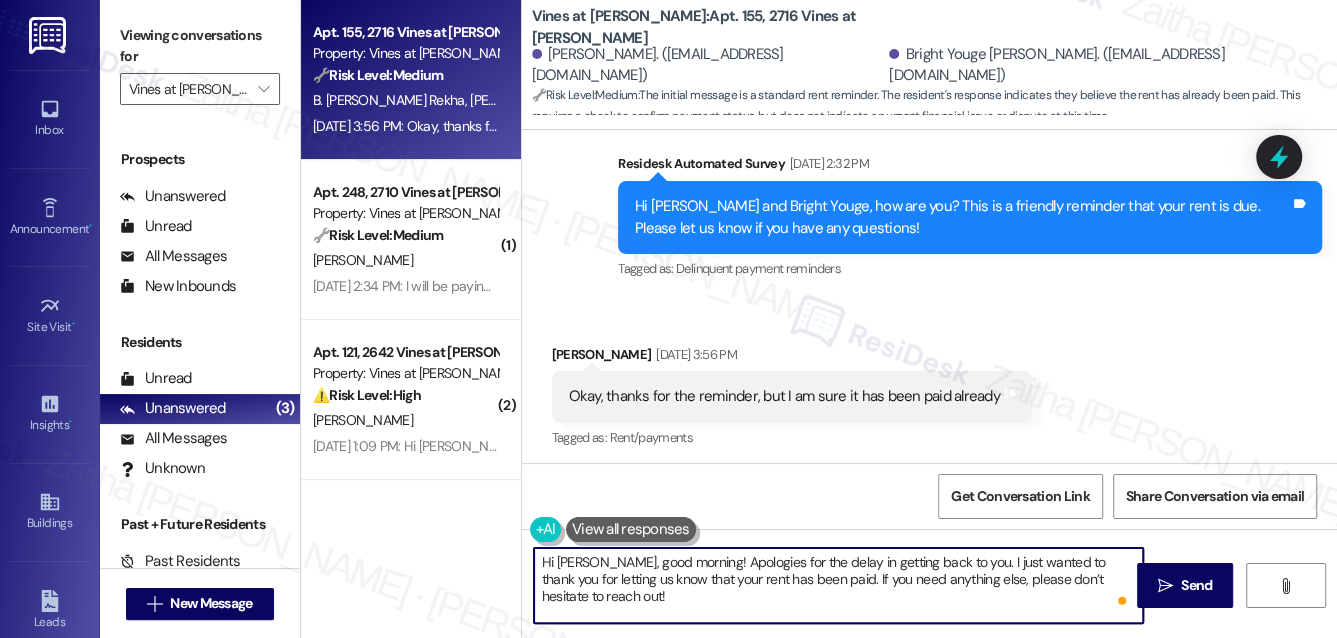 scroll, scrollTop: 16403, scrollLeft: 0, axis: vertical 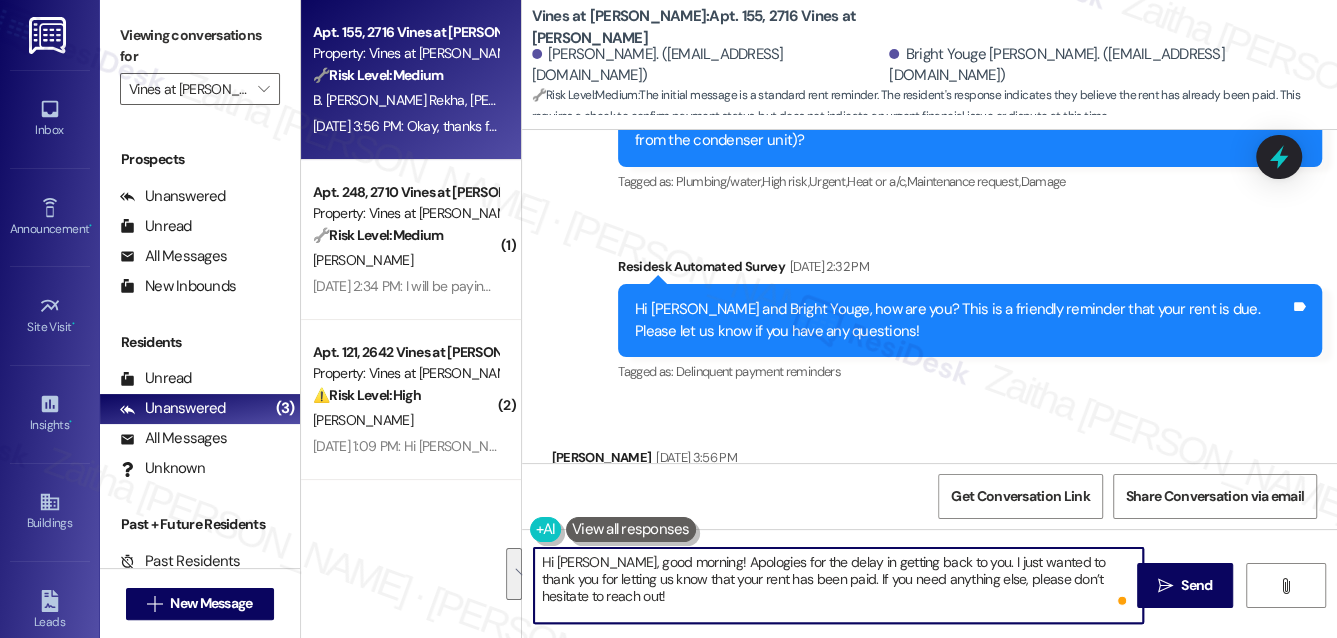drag, startPoint x: 573, startPoint y: 599, endPoint x: 538, endPoint y: 561, distance: 51.662365 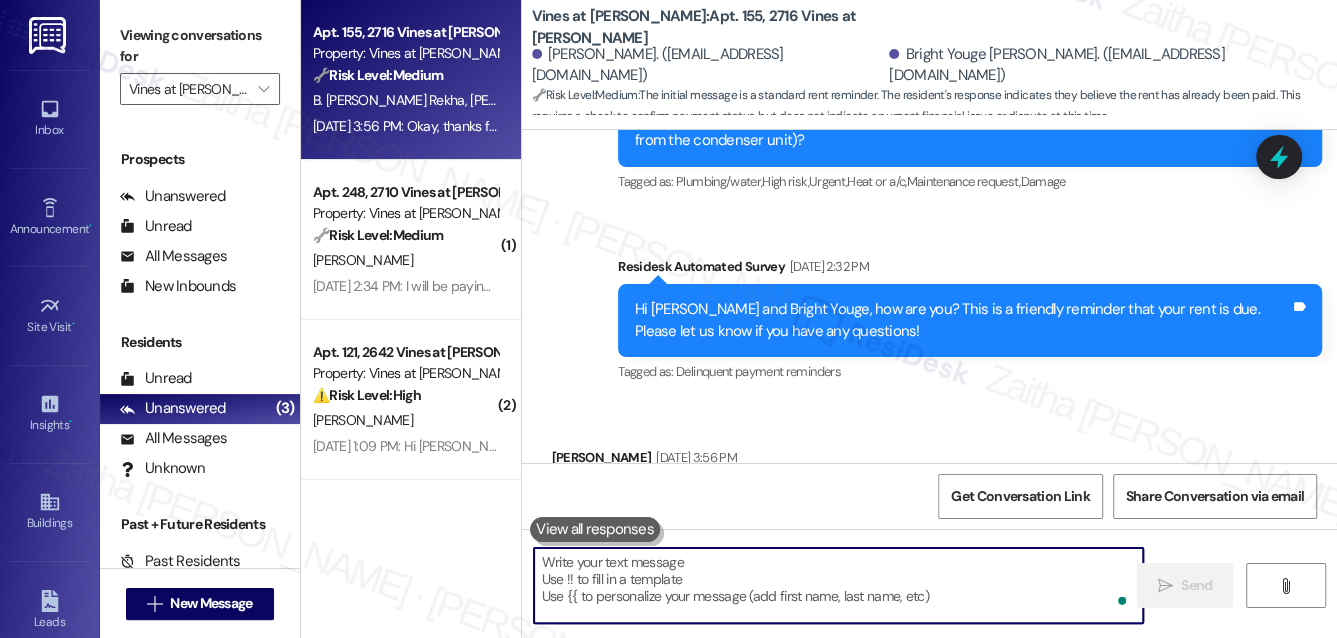 paste on "Hi Samjela, good morning! I apologize for the delay in getting back to you, and thank you for confirming that your rent has been paid. If there’s anything else you need, please feel free to reach out" 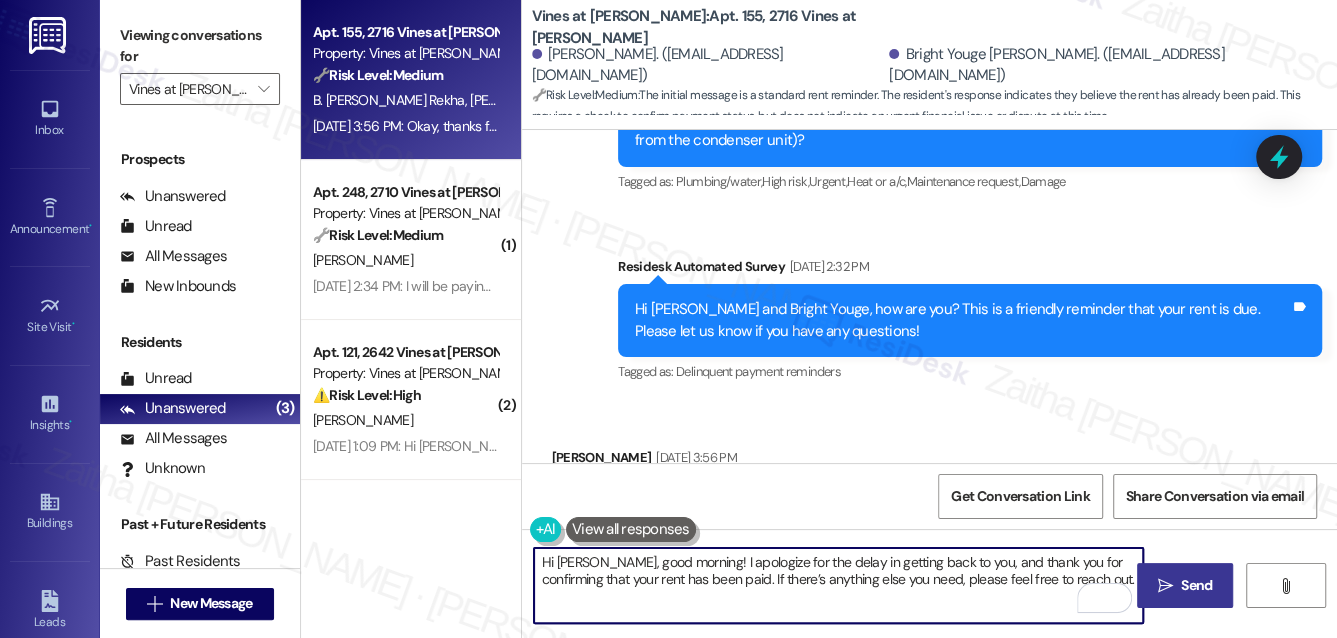 type on "Hi Samjela, good morning! I apologize for the delay in getting back to you, and thank you for confirming that your rent has been paid. If there’s anything else you need, please feel free to reach out." 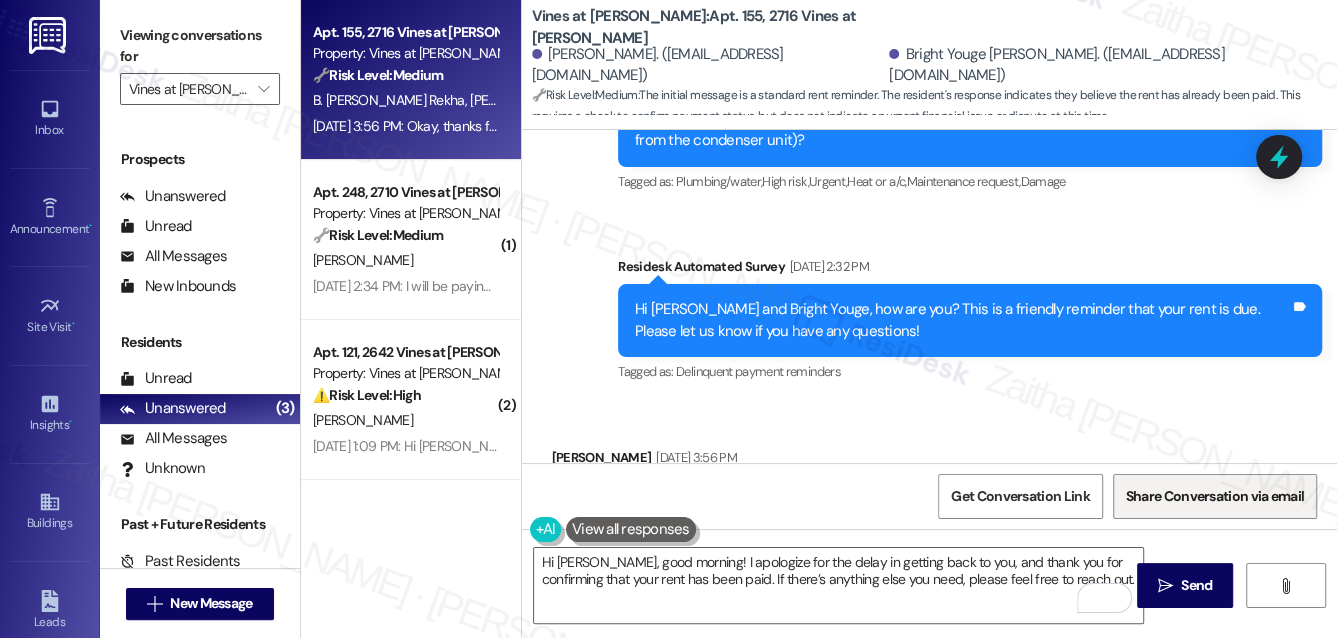 drag, startPoint x: 1192, startPoint y: 577, endPoint x: 1173, endPoint y: 517, distance: 62.936478 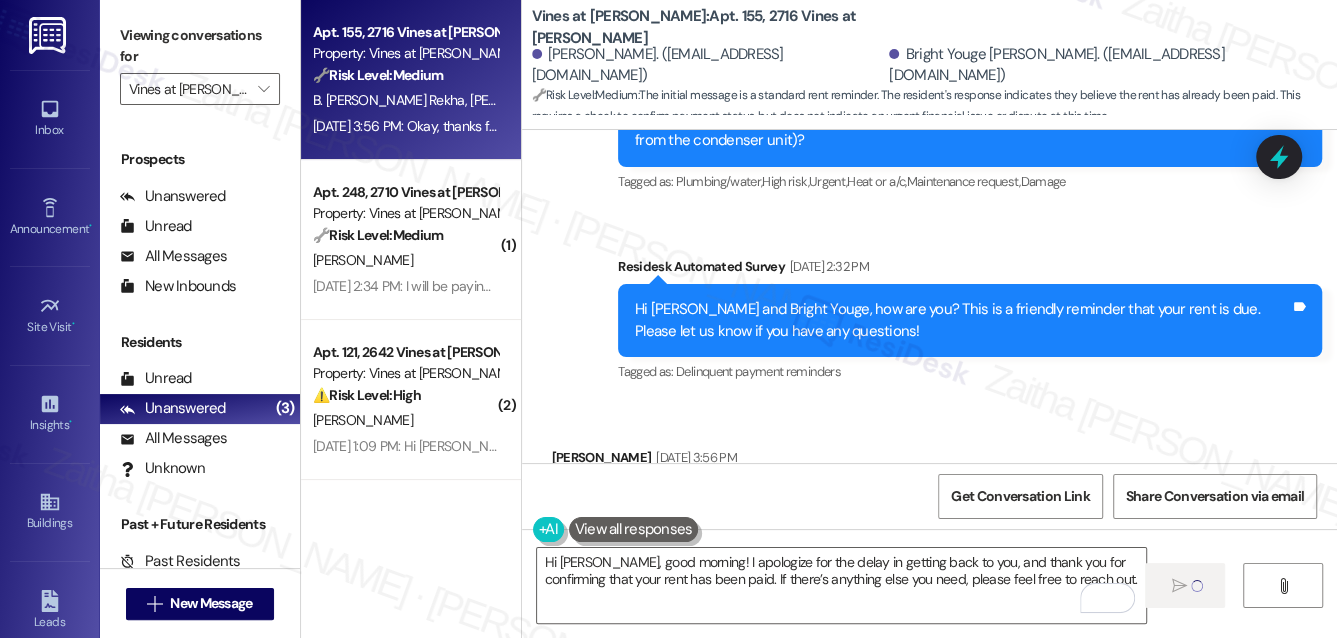 type 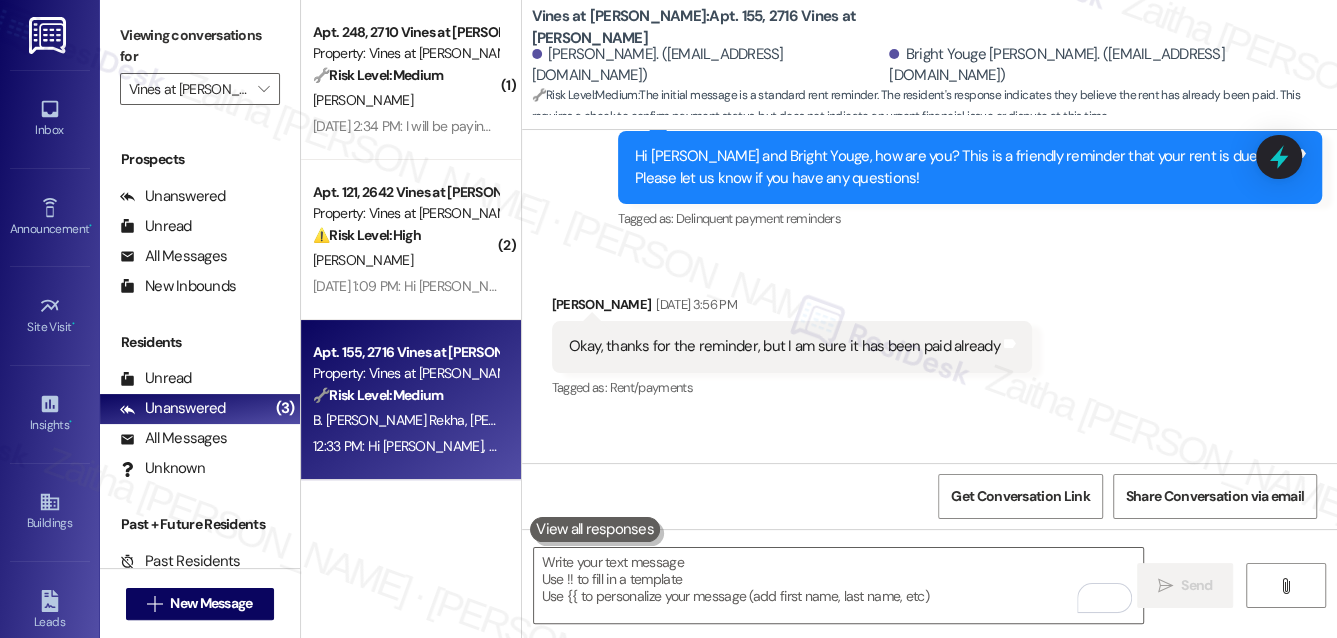 scroll, scrollTop: 16746, scrollLeft: 0, axis: vertical 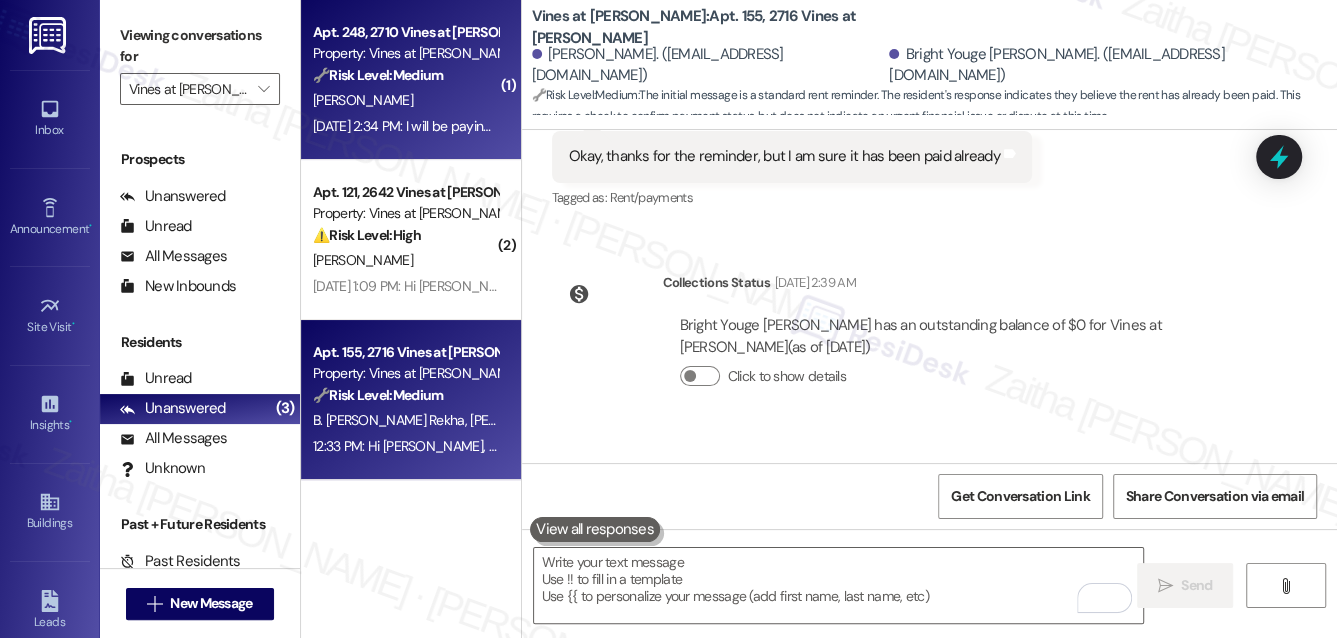 click on "L. Smotherman" at bounding box center (405, 100) 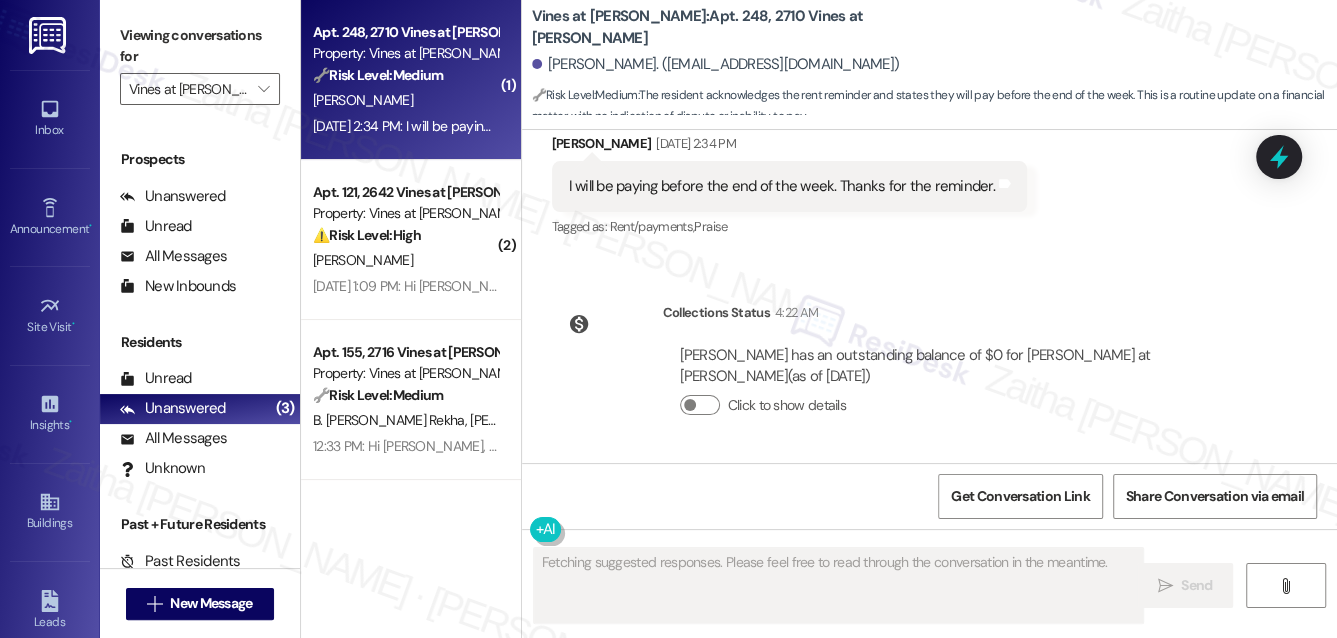 scroll, scrollTop: 2408, scrollLeft: 0, axis: vertical 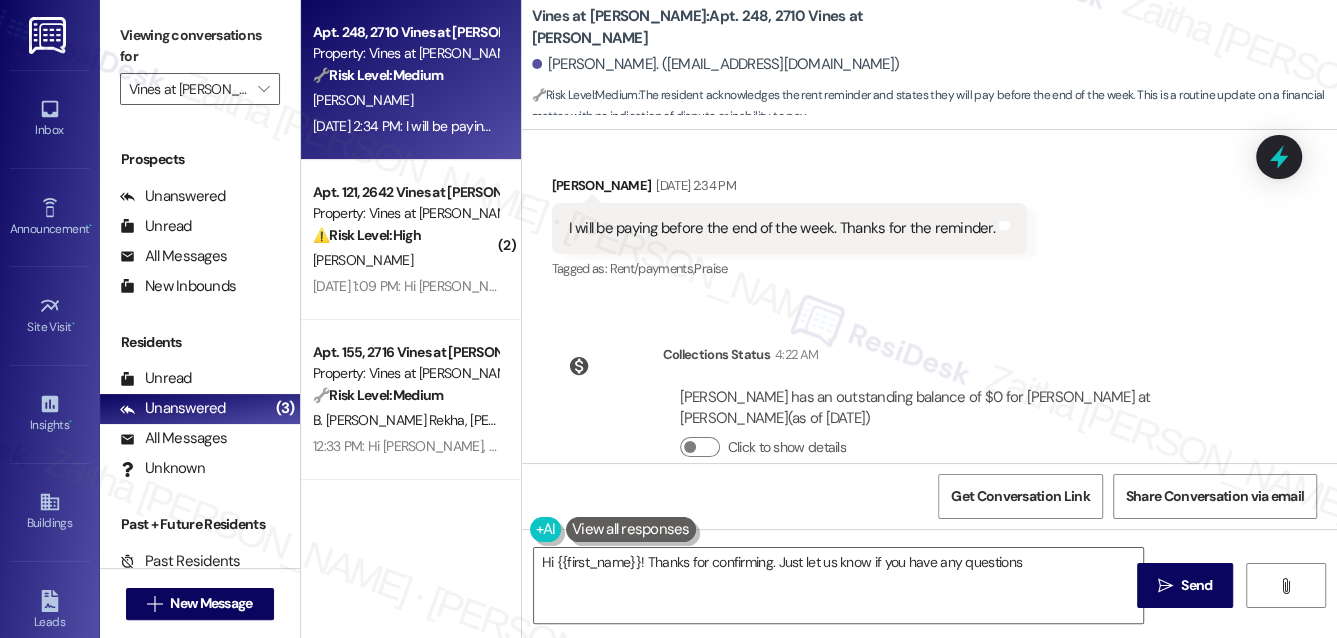 type on "Hi {{first_name}}! Thanks for confirming. Just let us know if you have any questions!" 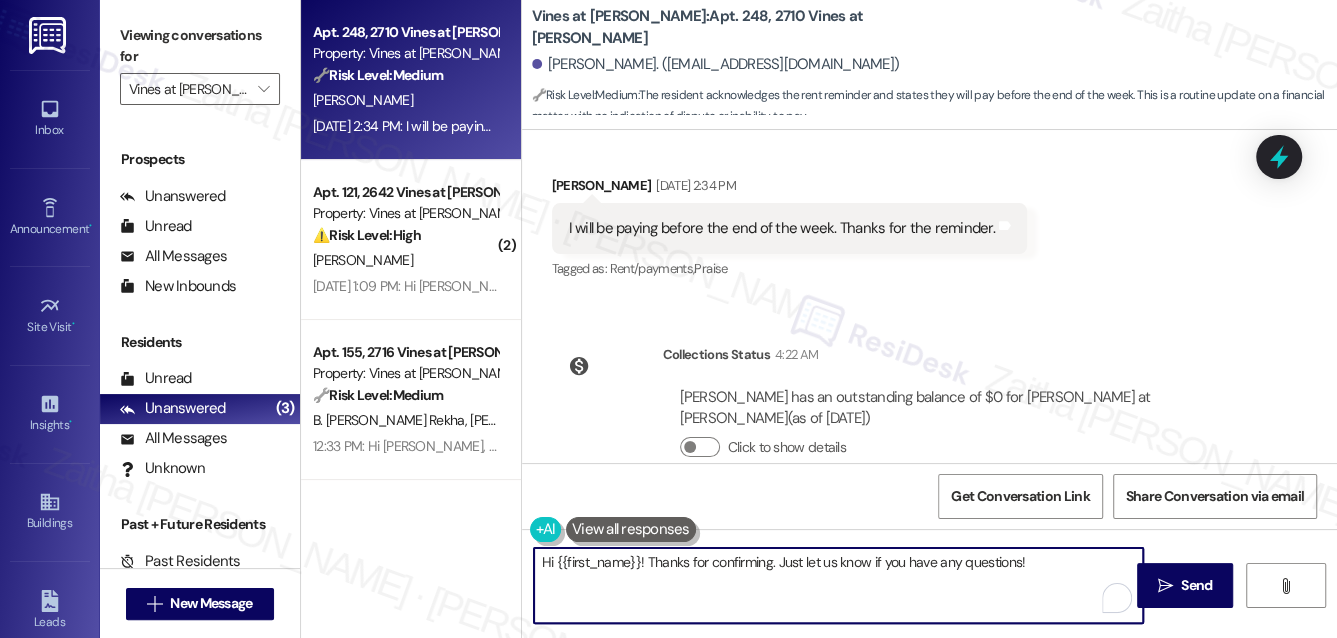 drag, startPoint x: 539, startPoint y: 560, endPoint x: 1041, endPoint y: 554, distance: 502.03586 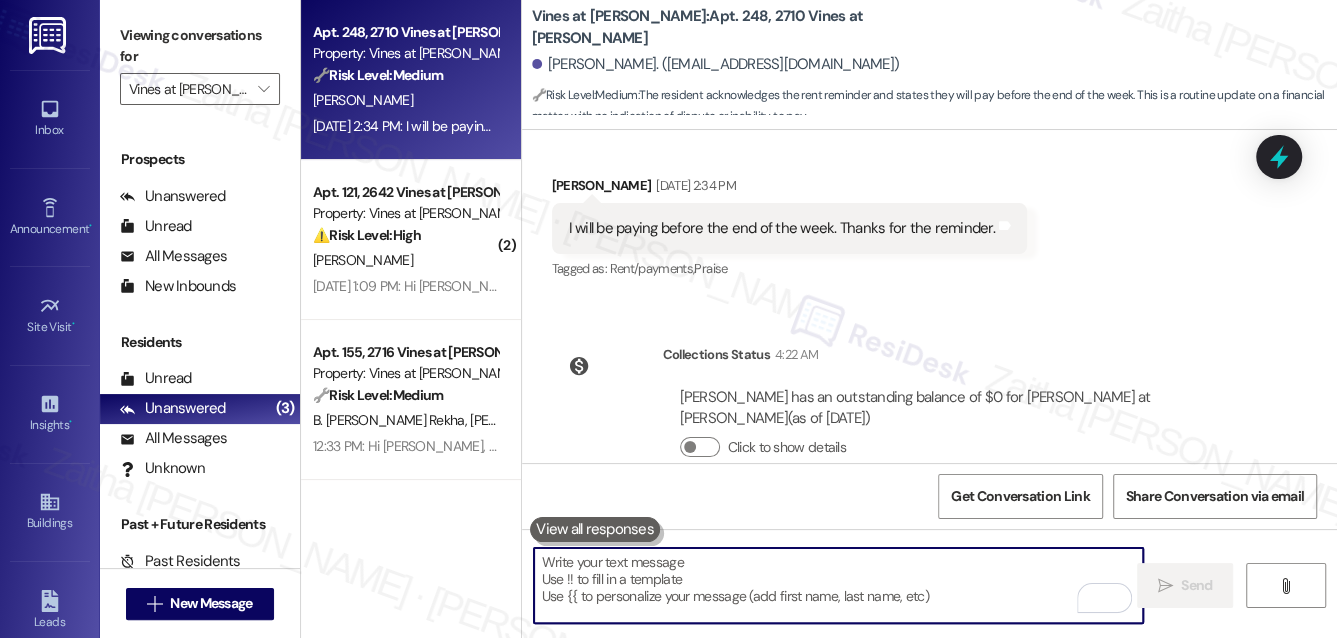 paste on "Hi Eliannis, good morning! I’m sorry for the delay in getting back to you. I see that your rent has been paid—thank you for taking care of that. If you need anything else, please don’t hesitate to reach out!" 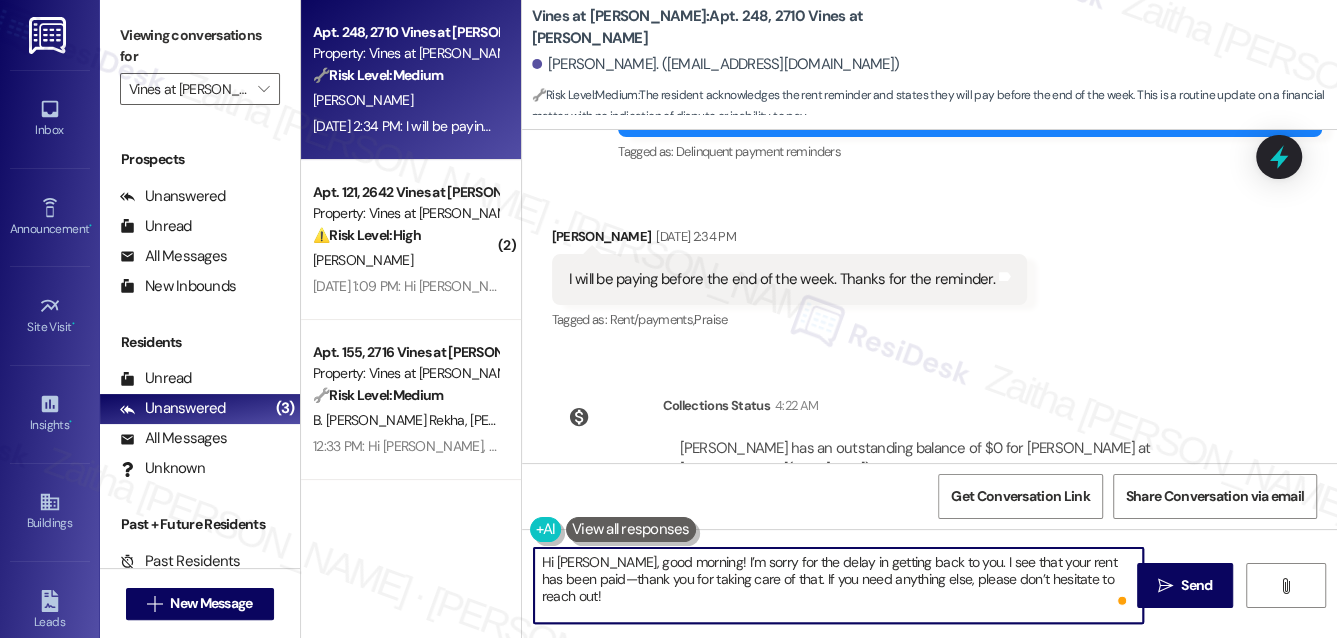 scroll, scrollTop: 2317, scrollLeft: 0, axis: vertical 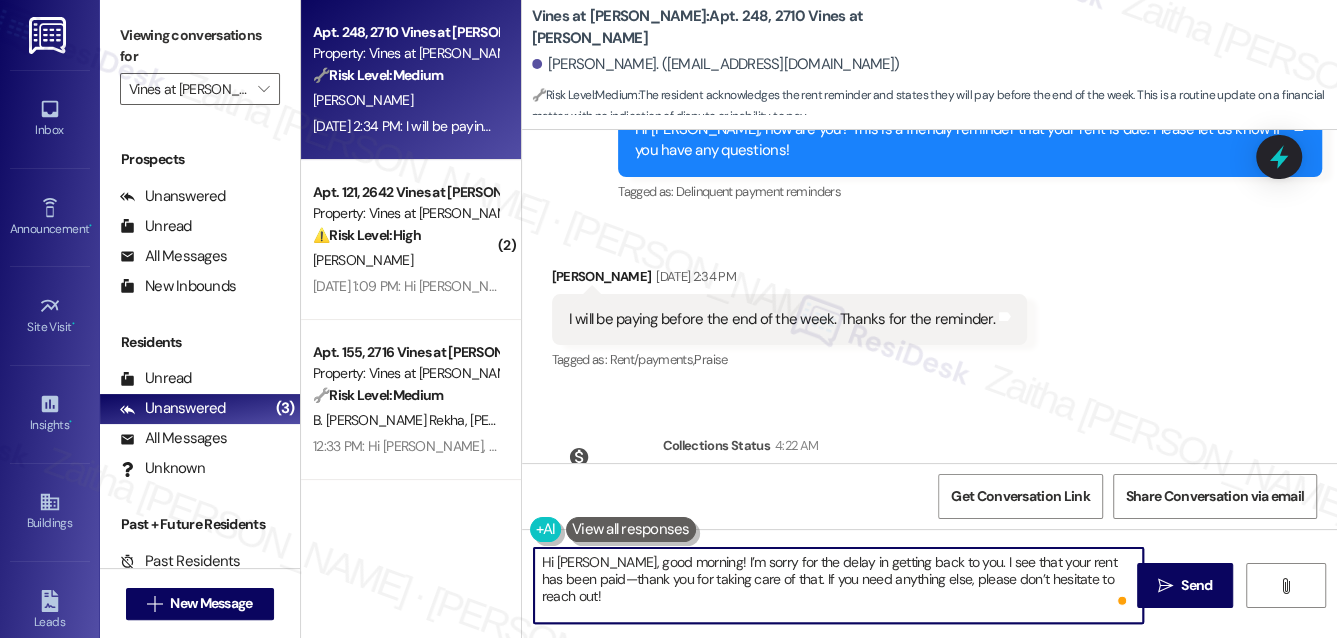 click on "Lillian Smotherman Jul 03, 2025 at 2:34 PM" at bounding box center [789, 280] 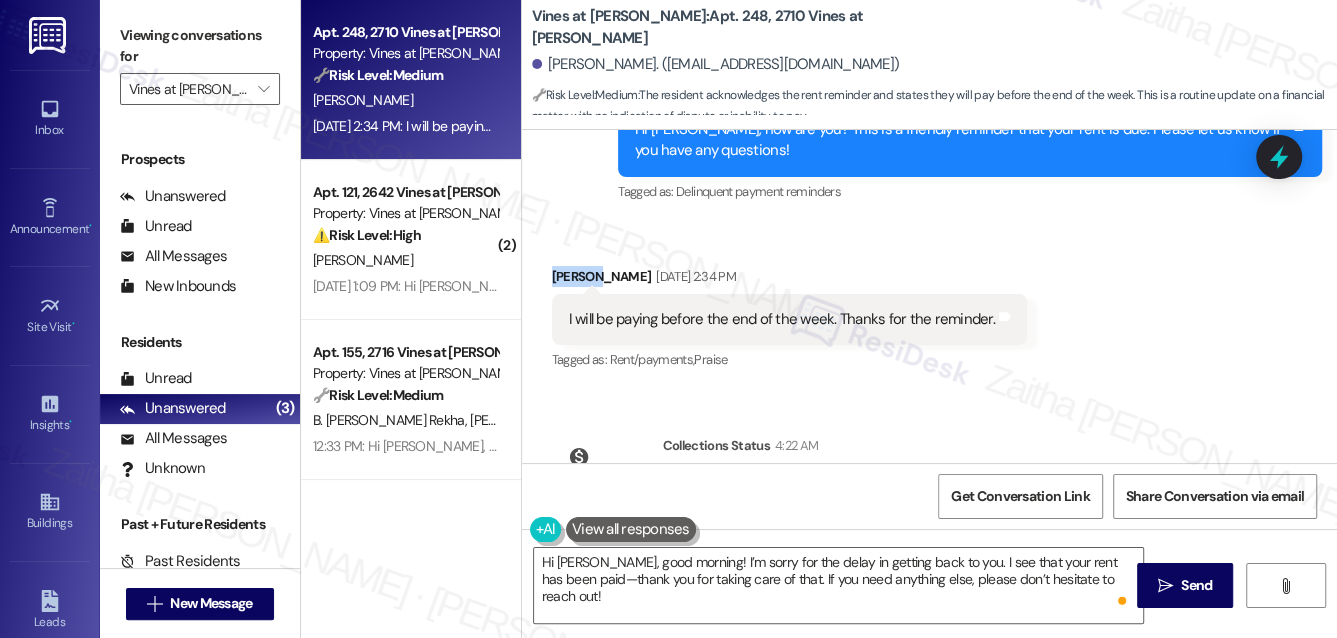 click on "Lillian Smotherman Jul 03, 2025 at 2:34 PM" at bounding box center (789, 280) 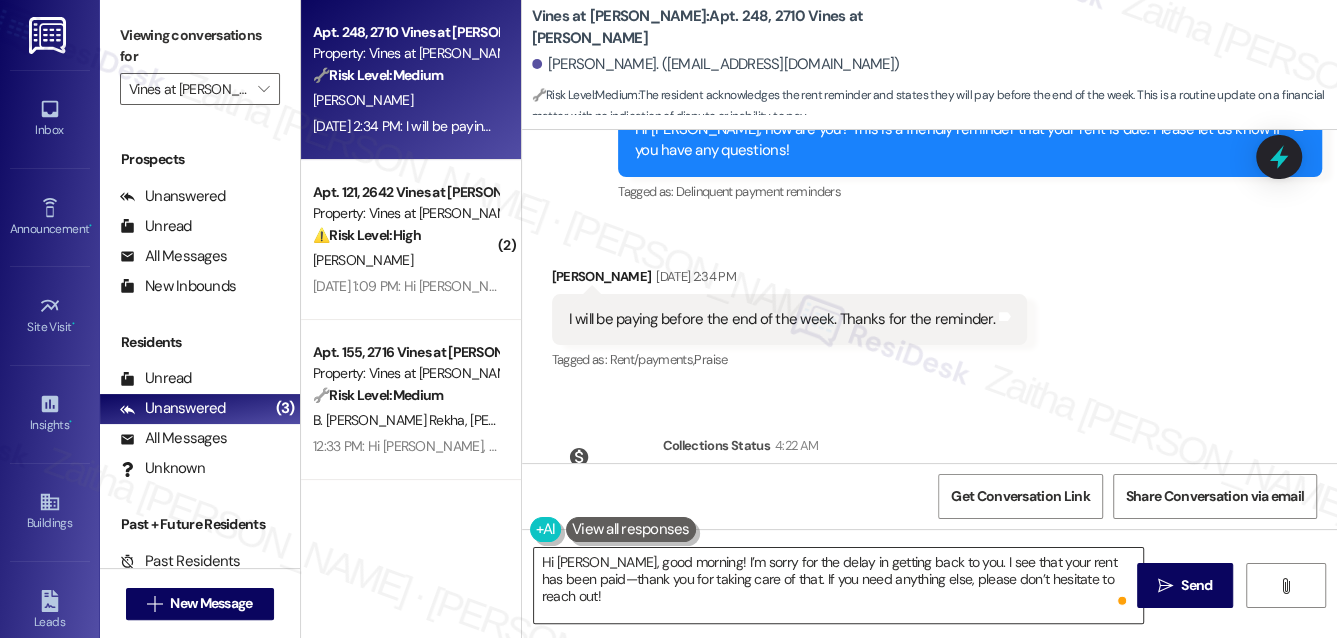click on "Hi Eliannis, good morning! I’m sorry for the delay in getting back to you. I see that your rent has been paid—thank you for taking care of that. If you need anything else, please don’t hesitate to reach out!" at bounding box center [839, 585] 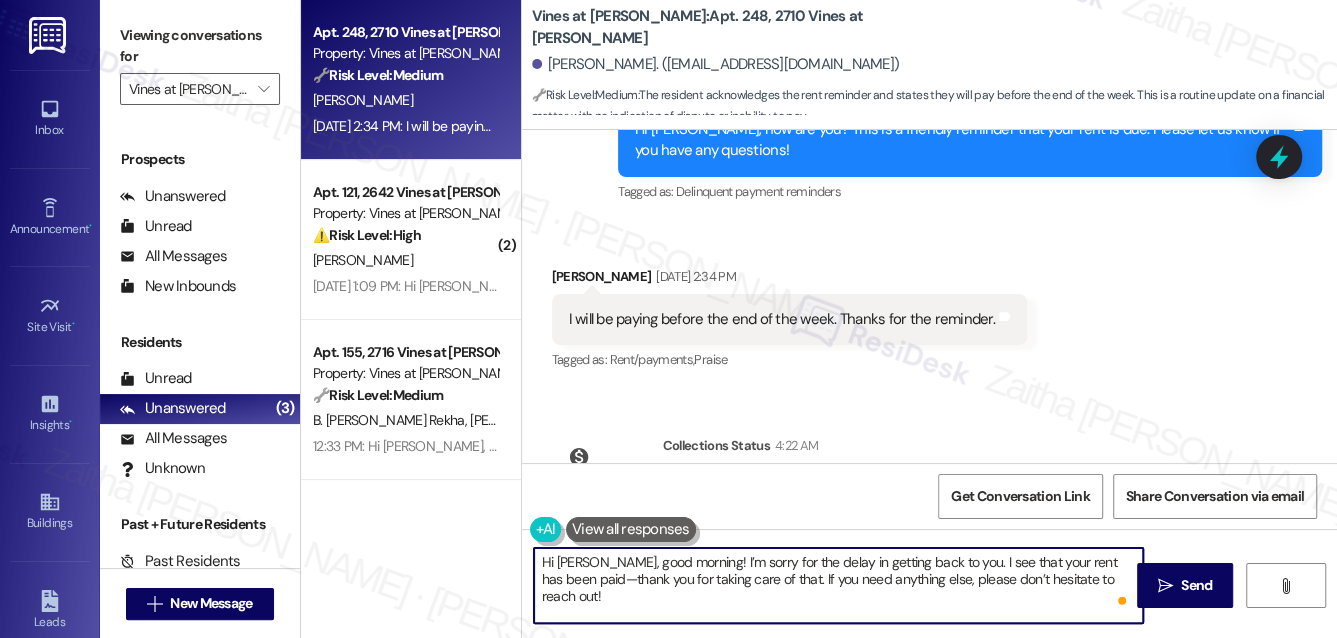 click on "Hi Eliannis, good morning! I’m sorry for the delay in getting back to you. I see that your rent has been paid—thank you for taking care of that. If you need anything else, please don’t hesitate to reach out!" at bounding box center [839, 585] 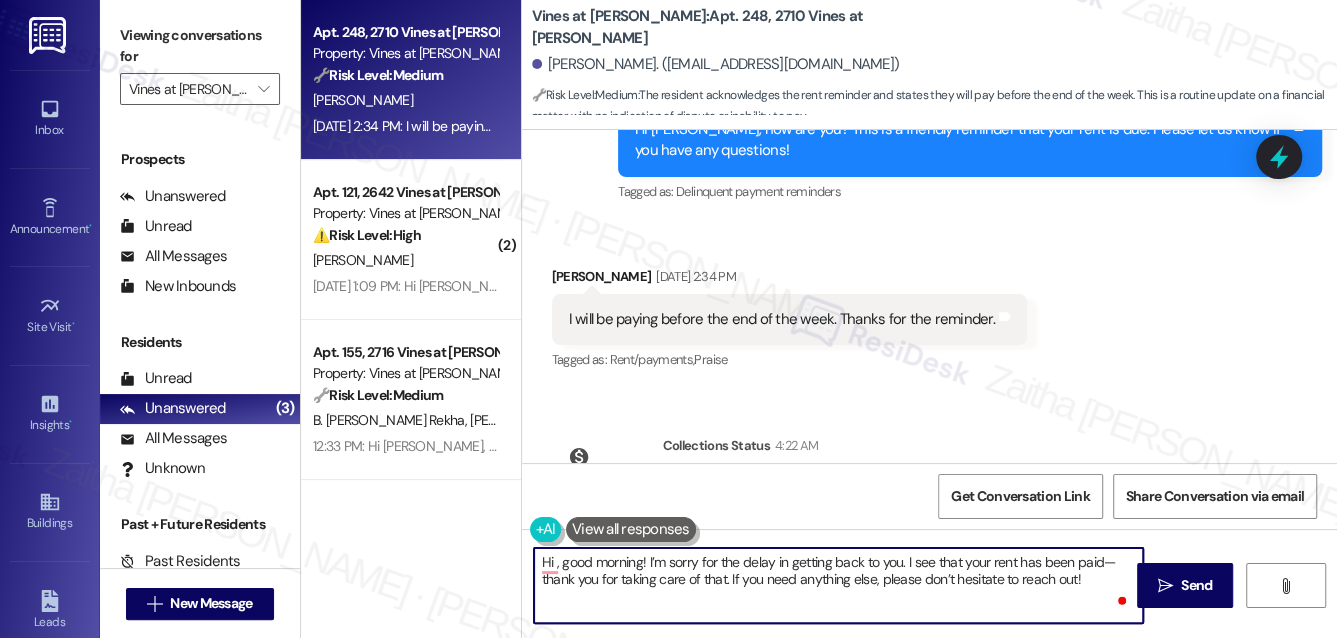 paste on "Lillian" 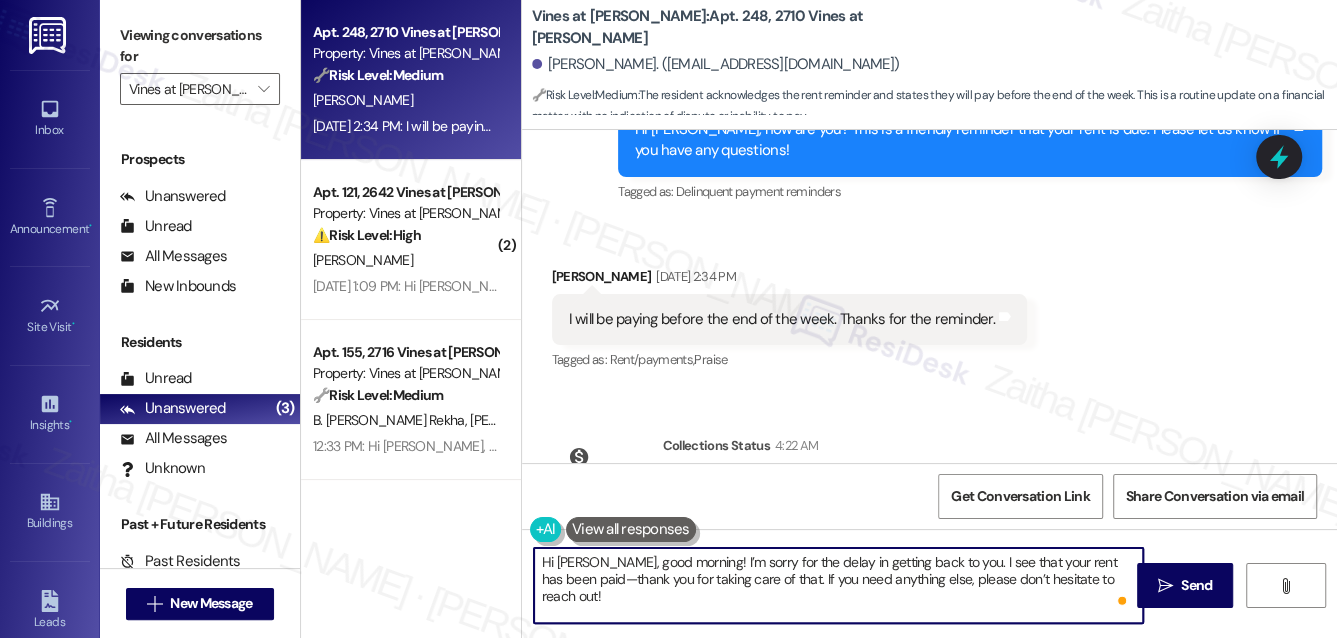 click on "Hi Lillian, good morning! I’m sorry for the delay in getting back to you. I see that your rent has been paid—thank you for taking care of that. If you need anything else, please don’t hesitate to reach out!" at bounding box center (839, 585) 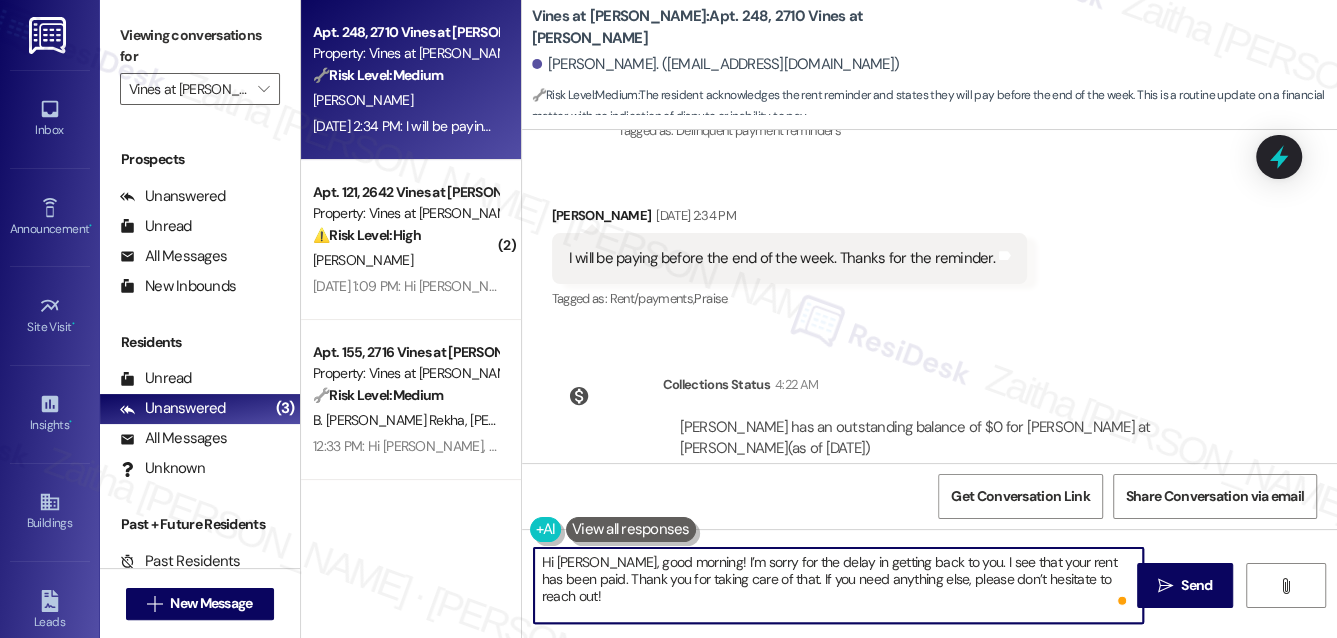 scroll, scrollTop: 2408, scrollLeft: 0, axis: vertical 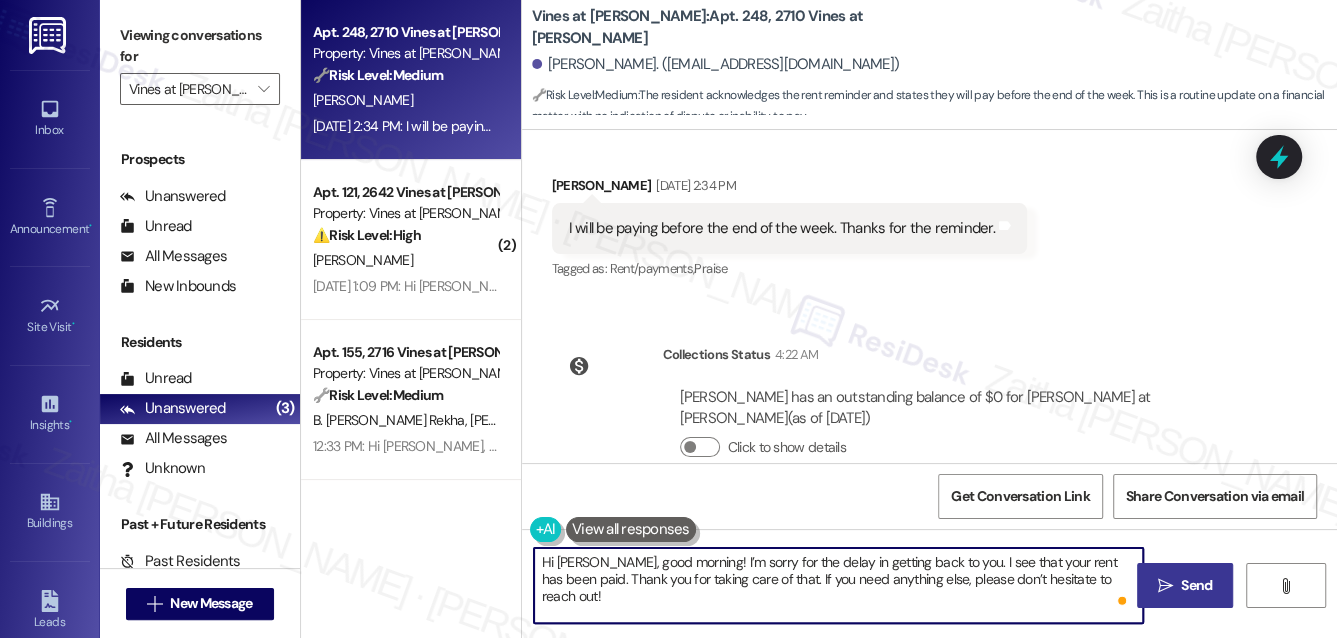 type on "Hi Lillian, good morning! I’m sorry for the delay in getting back to you. I see that your rent has been paid. Thank you for taking care of that. If you need anything else, please don’t hesitate to reach out!" 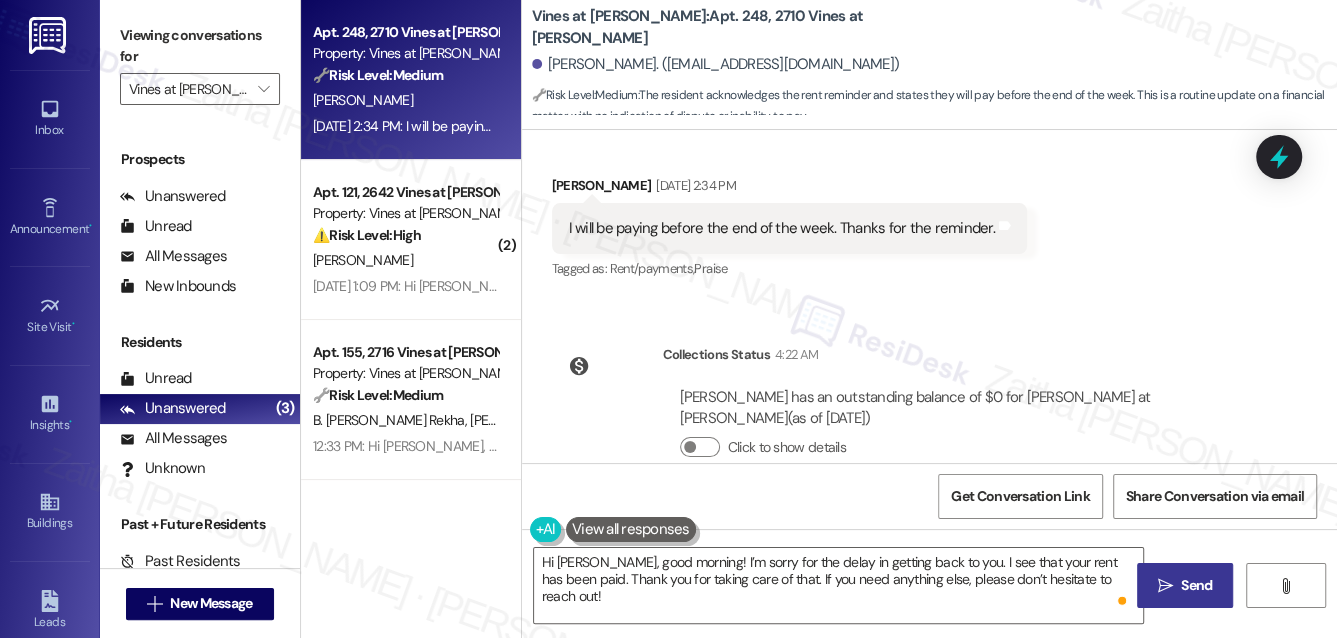 click on "Send" at bounding box center [1196, 585] 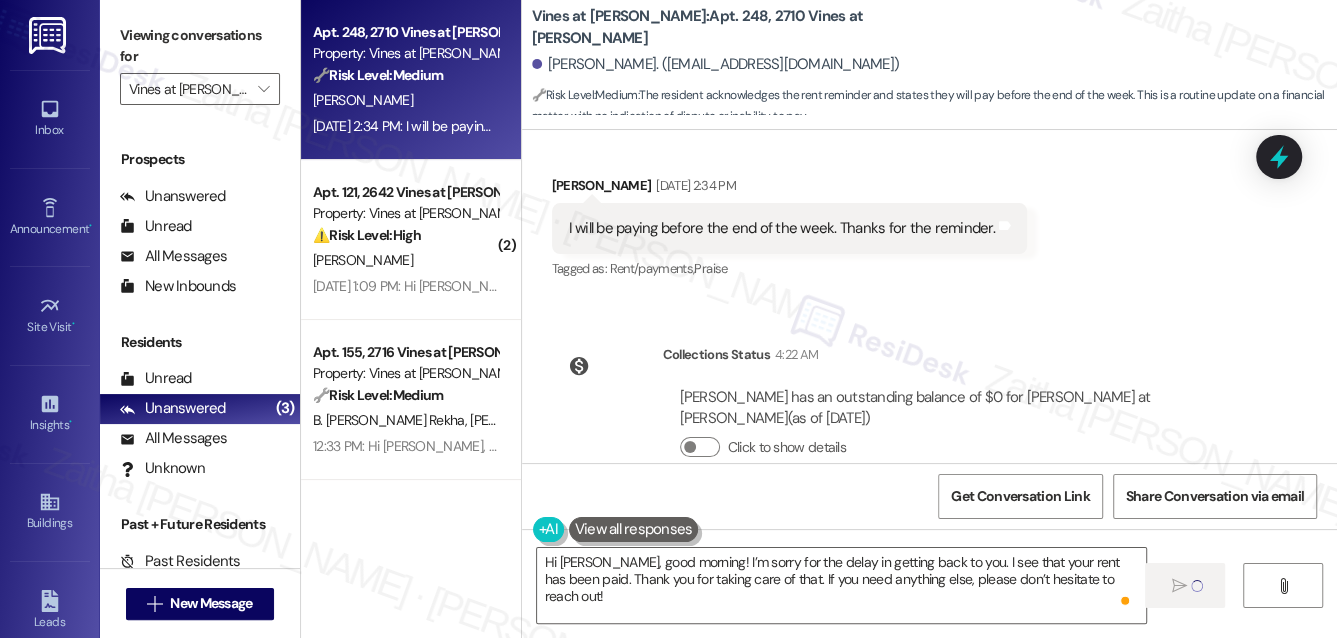 type 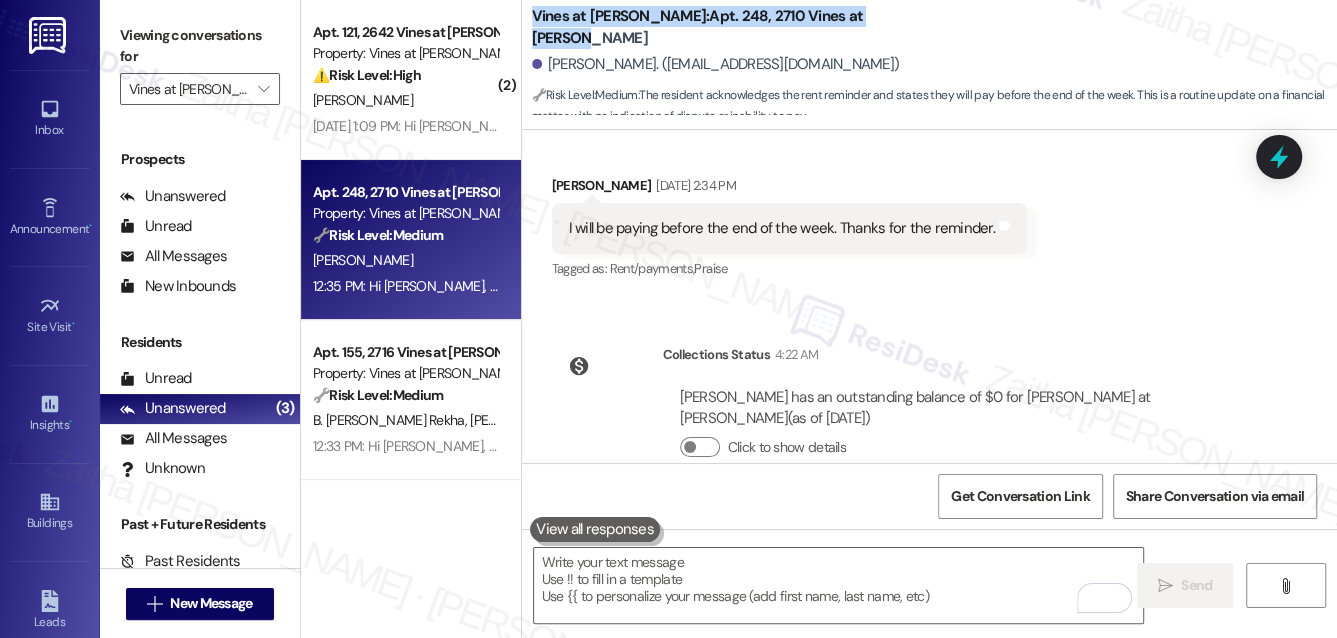 drag, startPoint x: 530, startPoint y: 23, endPoint x: 879, endPoint y: 36, distance: 349.24203 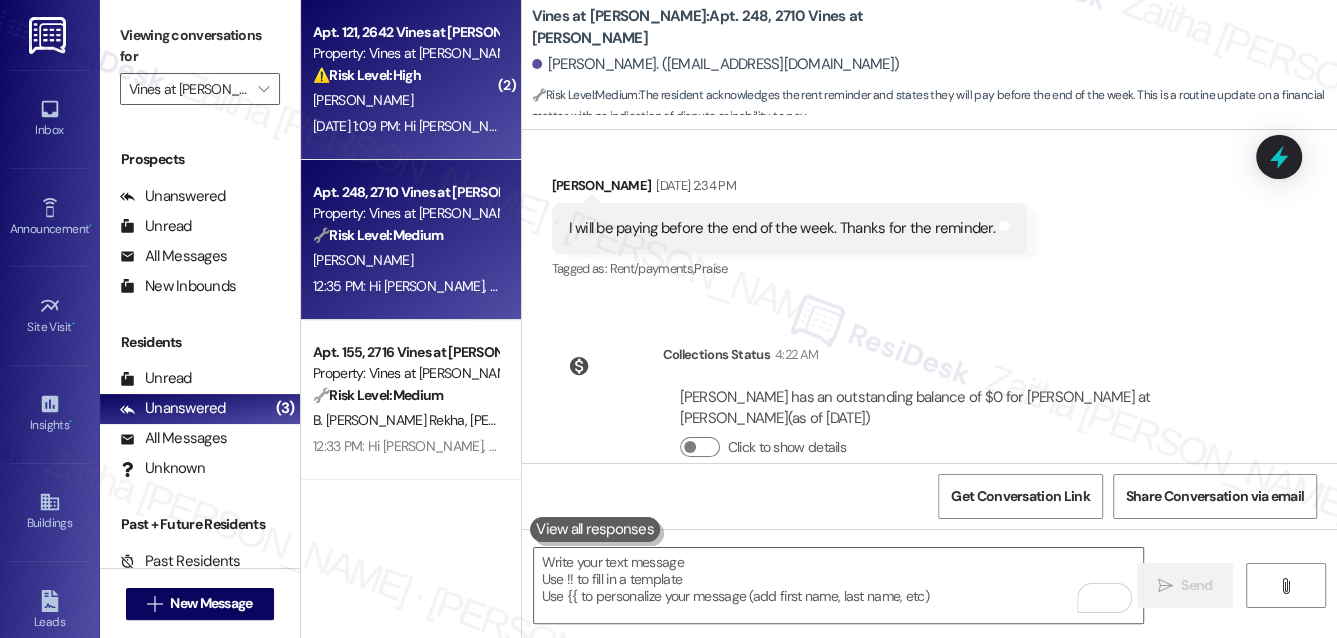 click on "⚠️  Risk Level:  High The resident is reporting an inability to make a rent payment. This constitutes a financial concern and potential risk of late payment." at bounding box center (405, 75) 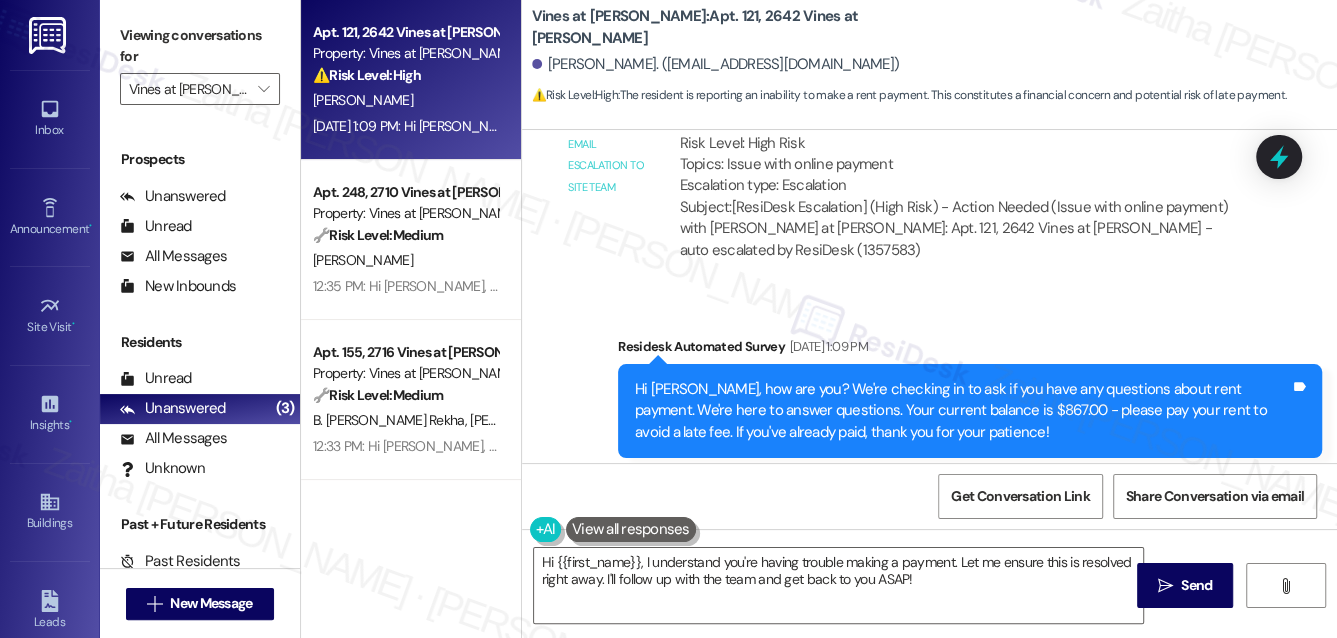 scroll, scrollTop: 4676, scrollLeft: 0, axis: vertical 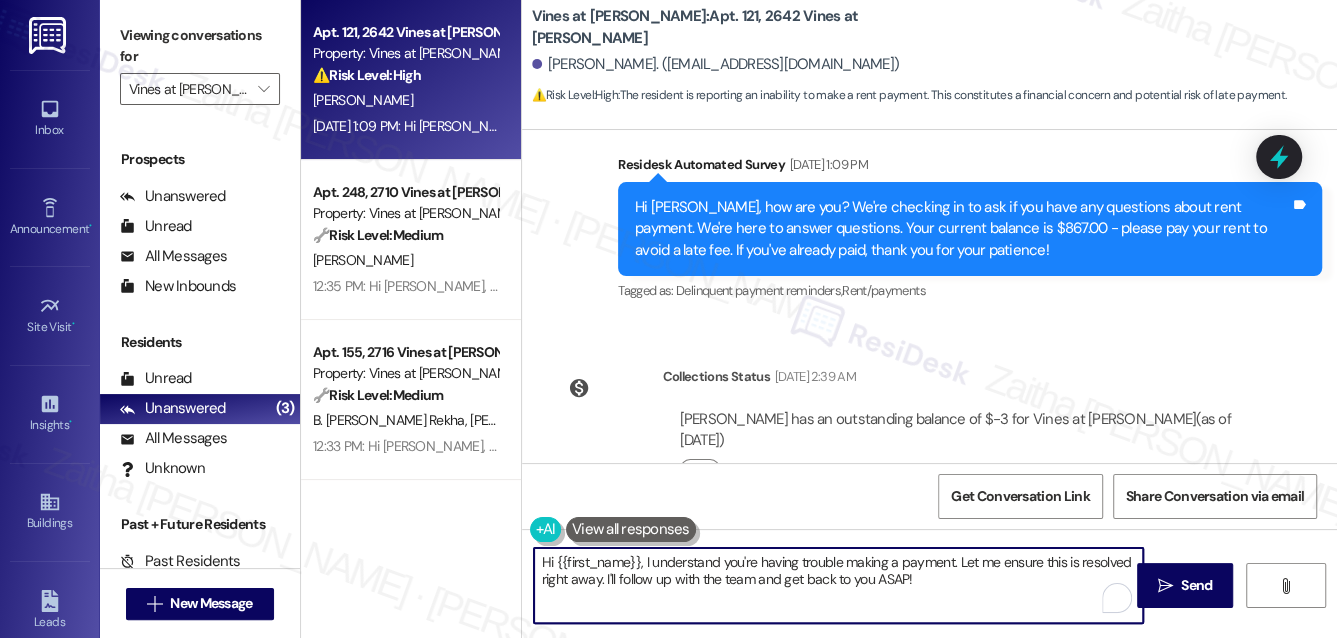 drag, startPoint x: 642, startPoint y: 557, endPoint x: 941, endPoint y: 582, distance: 300.04333 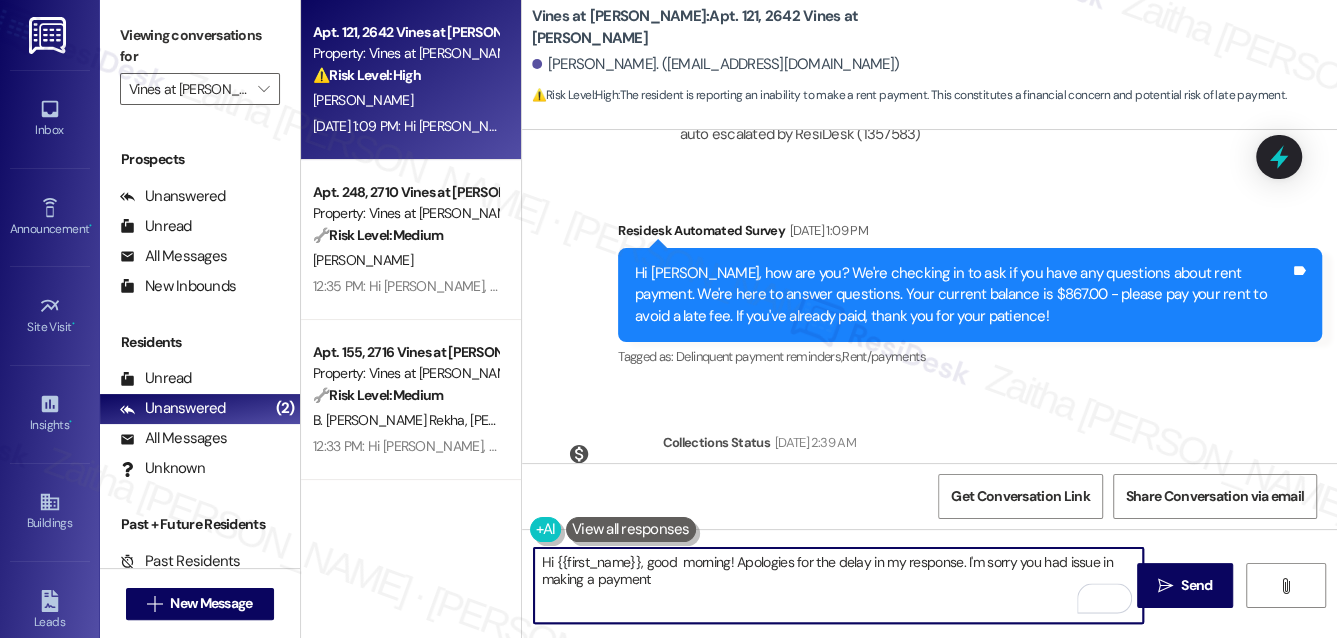 scroll, scrollTop: 4676, scrollLeft: 0, axis: vertical 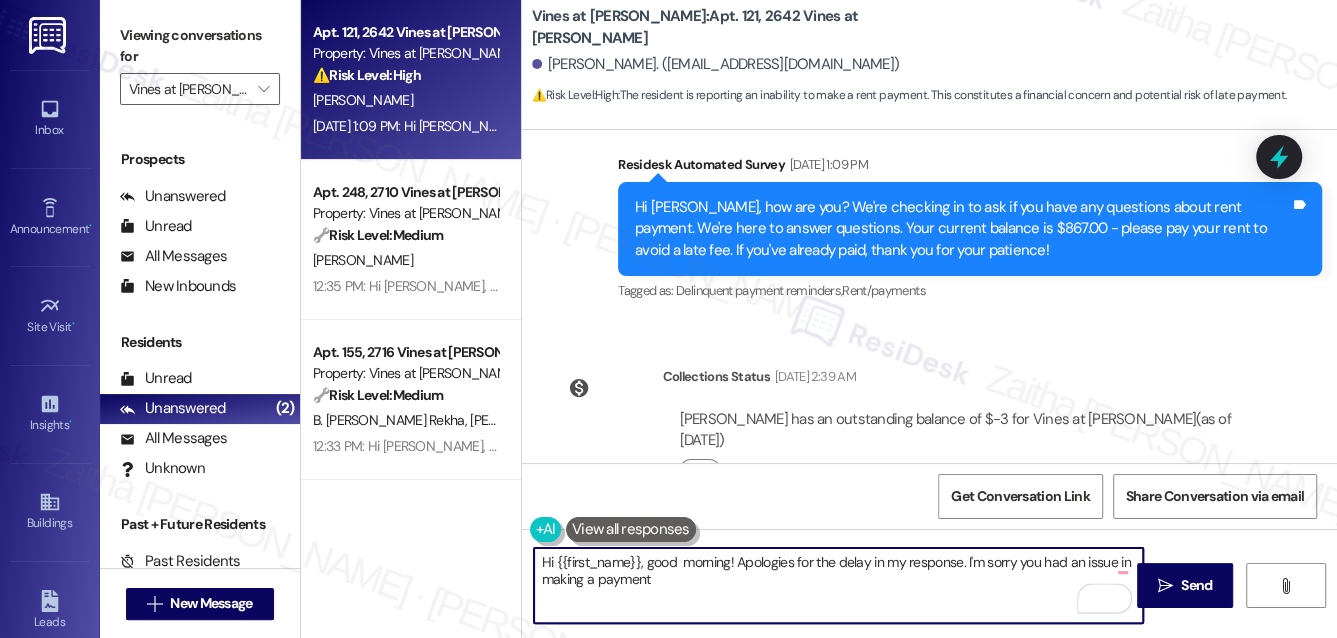 click on "Hi {{first_name}}, good  morning! Apologies for the delay in my response. I'm sorry you had an issue in making a payment" at bounding box center (839, 585) 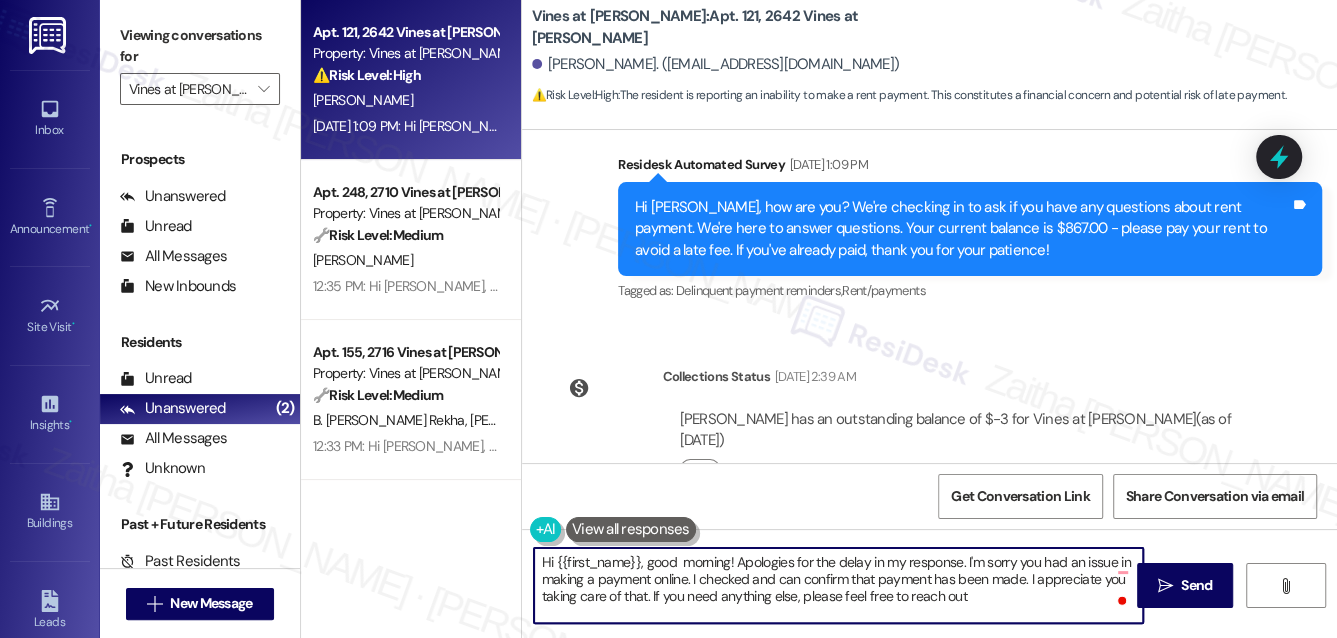 type on "Hi {{first_name}}, good  morning! Apologies for the delay in my response. I'm sorry you had an issue in making a payment online. I checked and can confirm that payment has been made. I appreciate you taking care of that. If you need anything else, please feel free to reach out!" 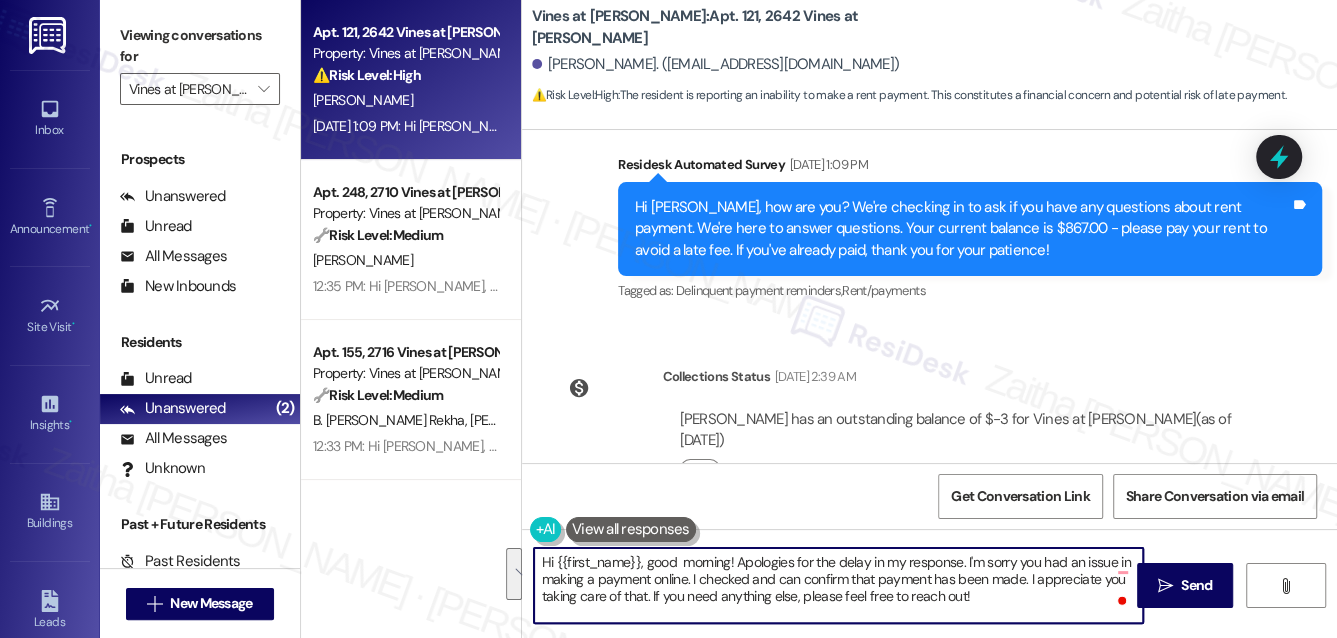 drag, startPoint x: 539, startPoint y: 562, endPoint x: 979, endPoint y: 605, distance: 442.09613 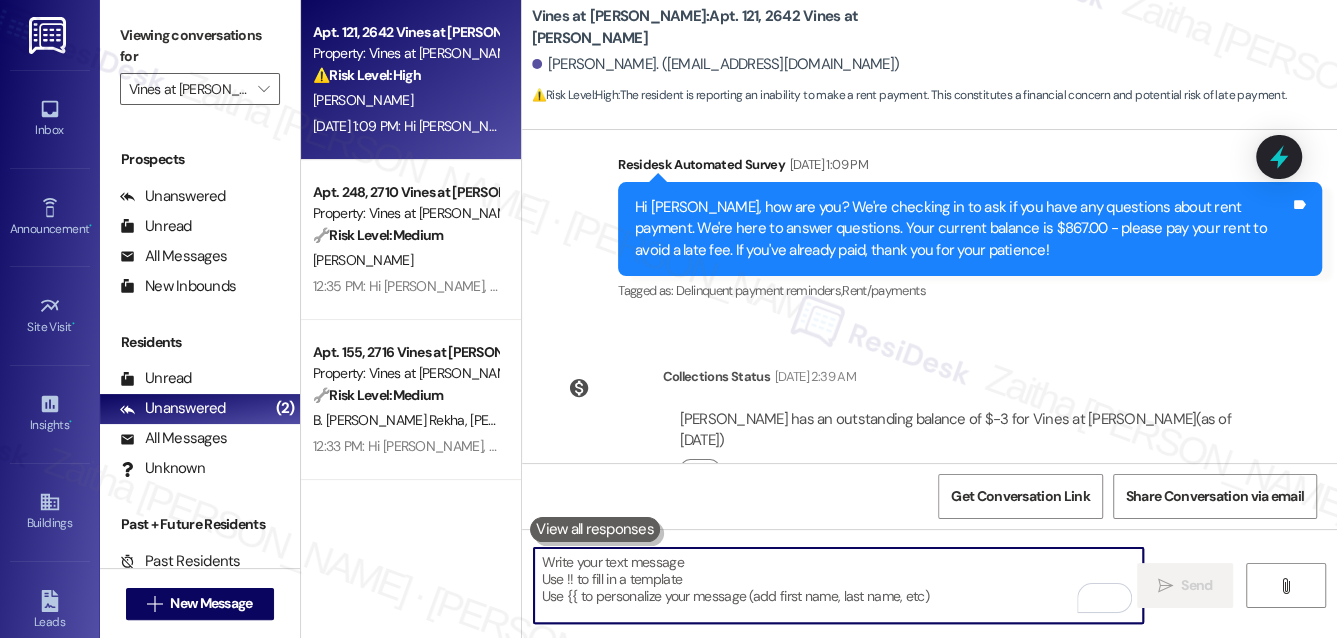 paste on "Hi {{first_name}}, good morning! Apologies for the delay in my response. I’m sorry to hear you had trouble making the payment online. I’ve checked and can confirm that your payment went through. thank you for taking care of that. If there’s anything else you need, please feel free to reach out!" 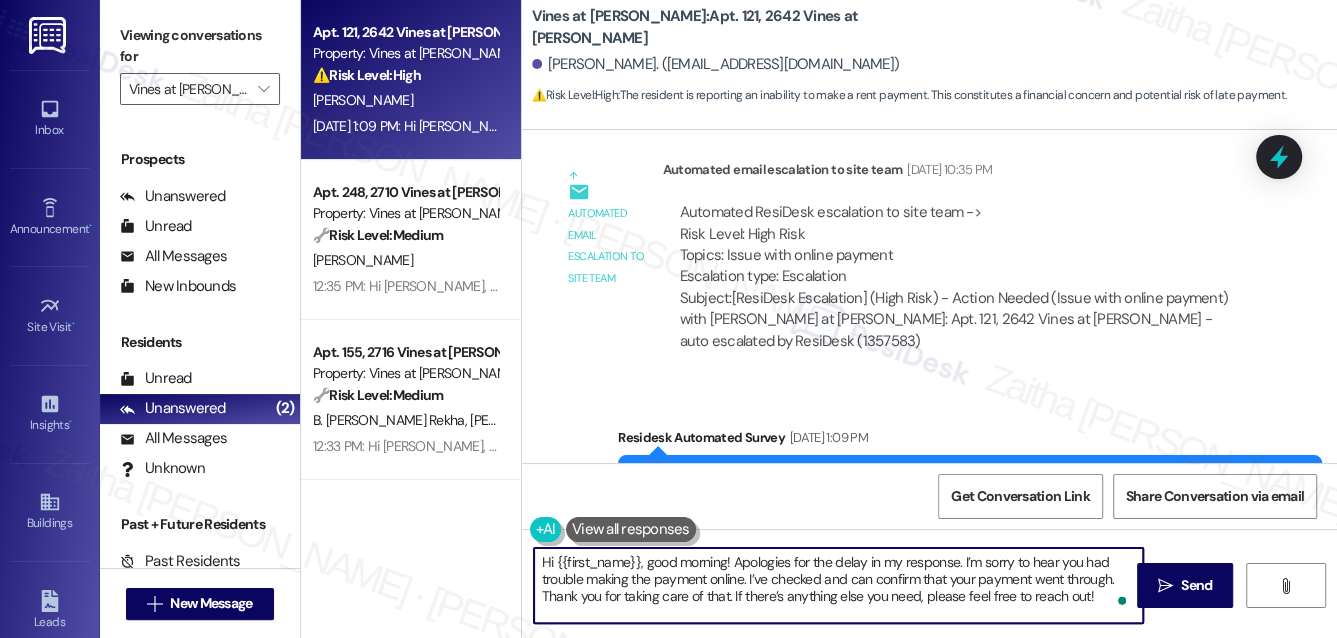scroll, scrollTop: 4676, scrollLeft: 0, axis: vertical 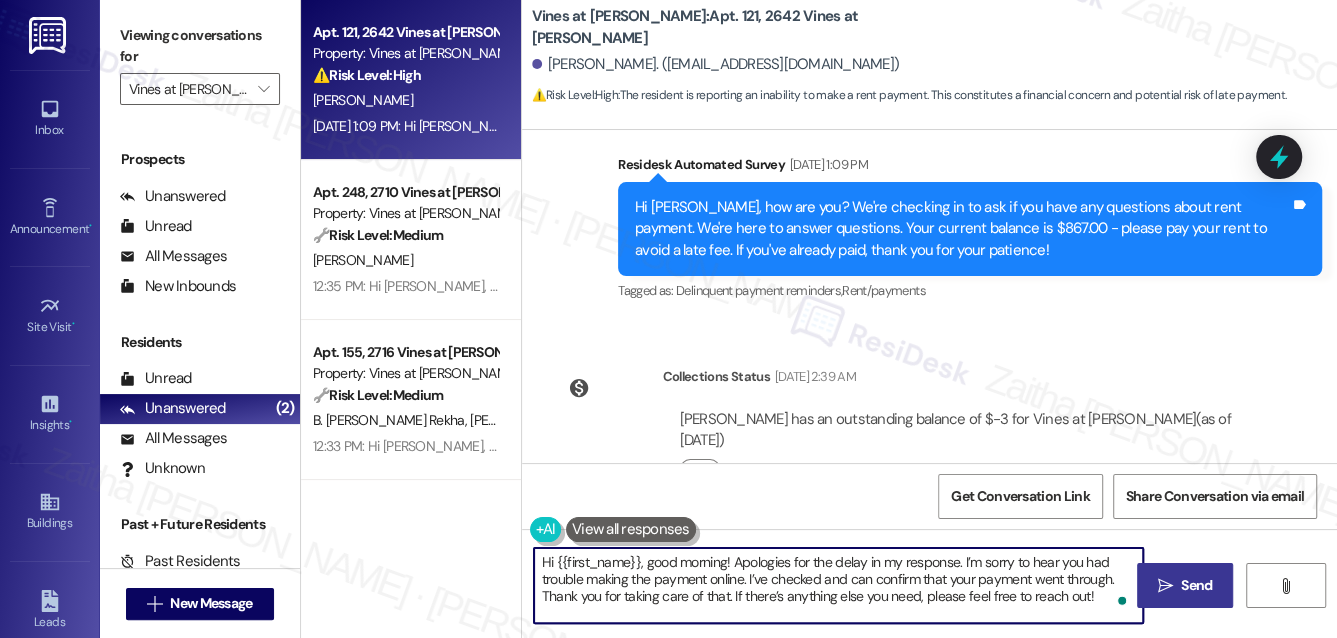 type on "Hi {{first_name}}, good morning! Apologies for the delay in my response. I’m sorry to hear you had trouble making the payment online. I’ve checked and can confirm that your payment went through. Thank you for taking care of that. If there’s anything else you need, please feel free to reach out!" 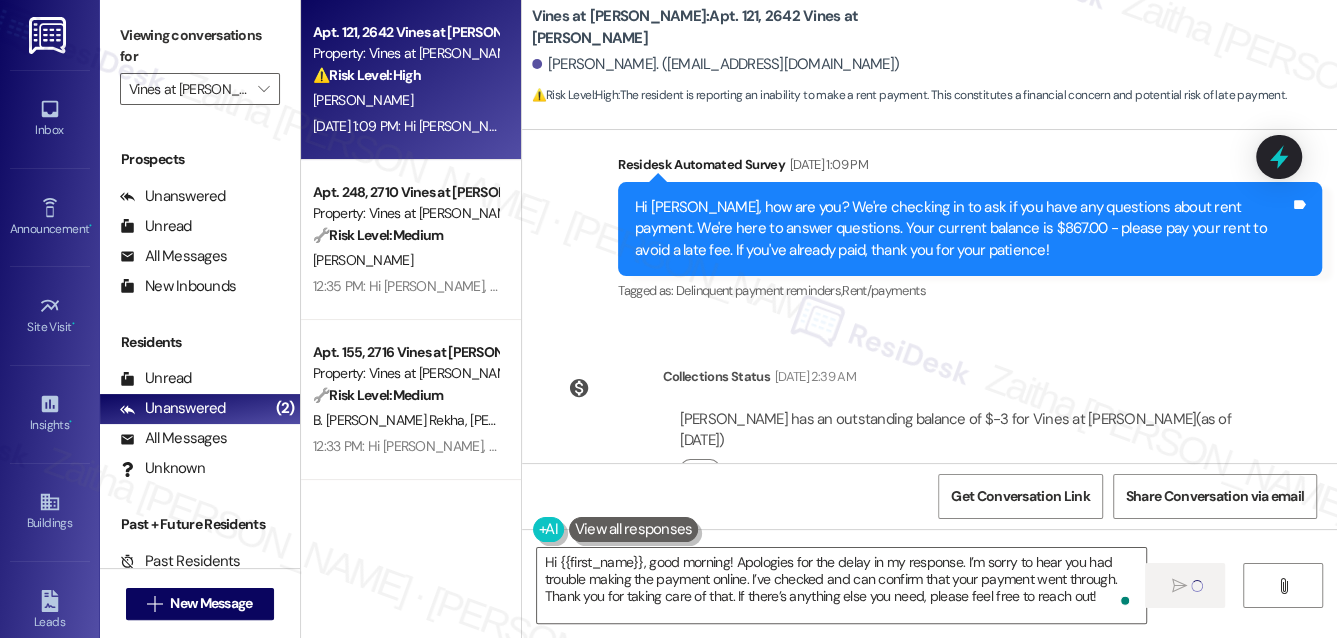 type 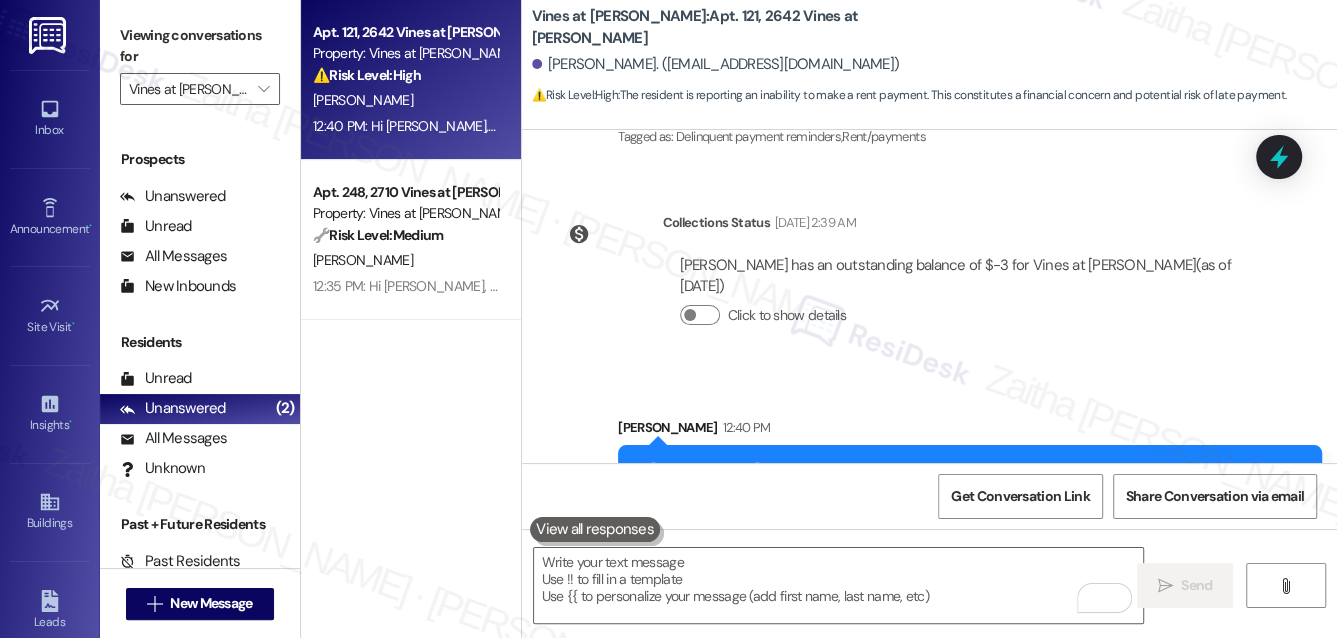 scroll, scrollTop: 4858, scrollLeft: 0, axis: vertical 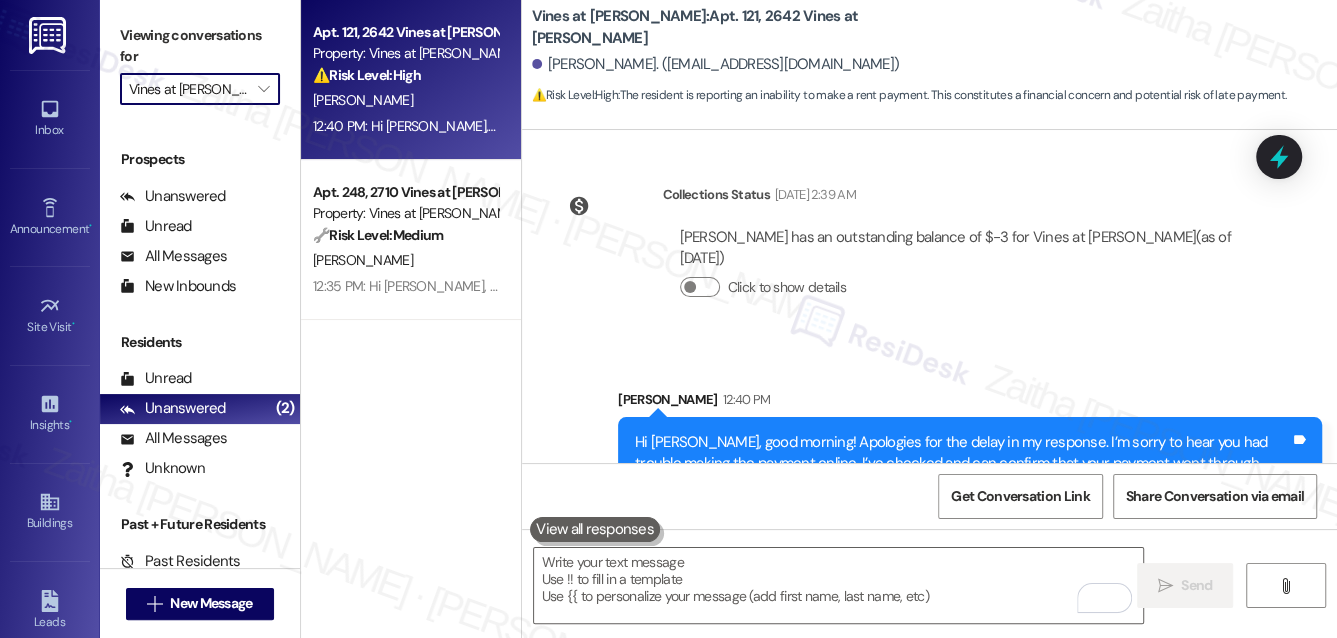 click on "Vines at Eleanor" at bounding box center (188, 89) 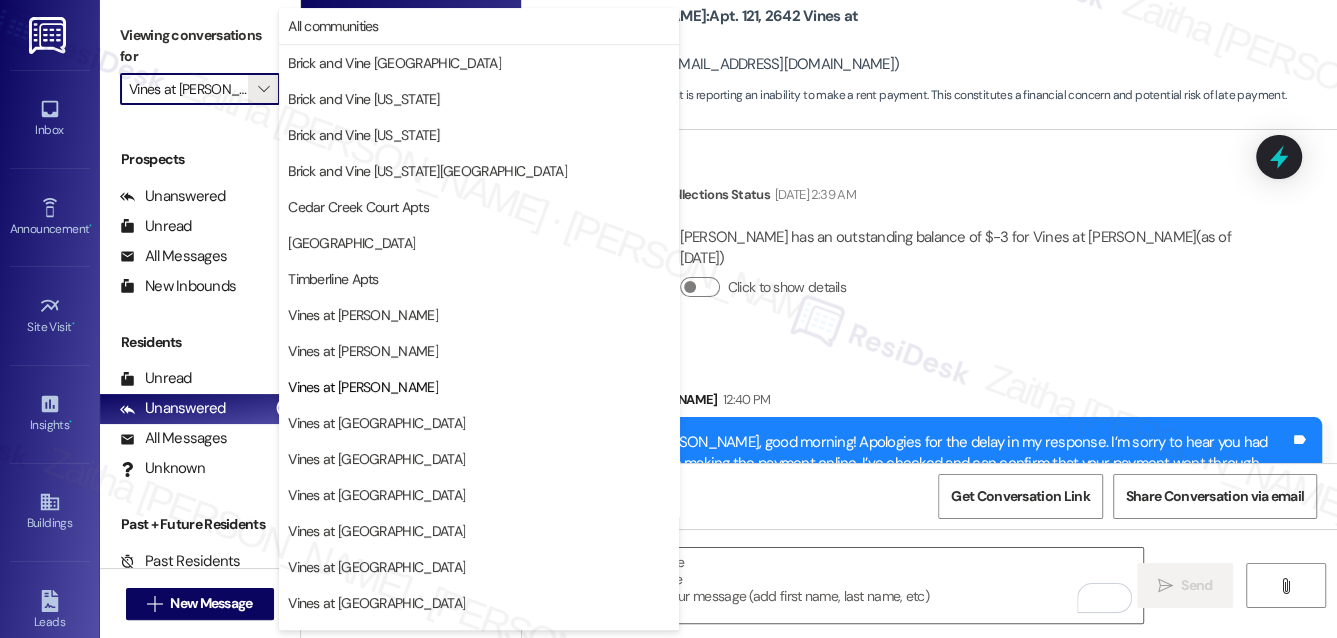 scroll, scrollTop: 26, scrollLeft: 0, axis: vertical 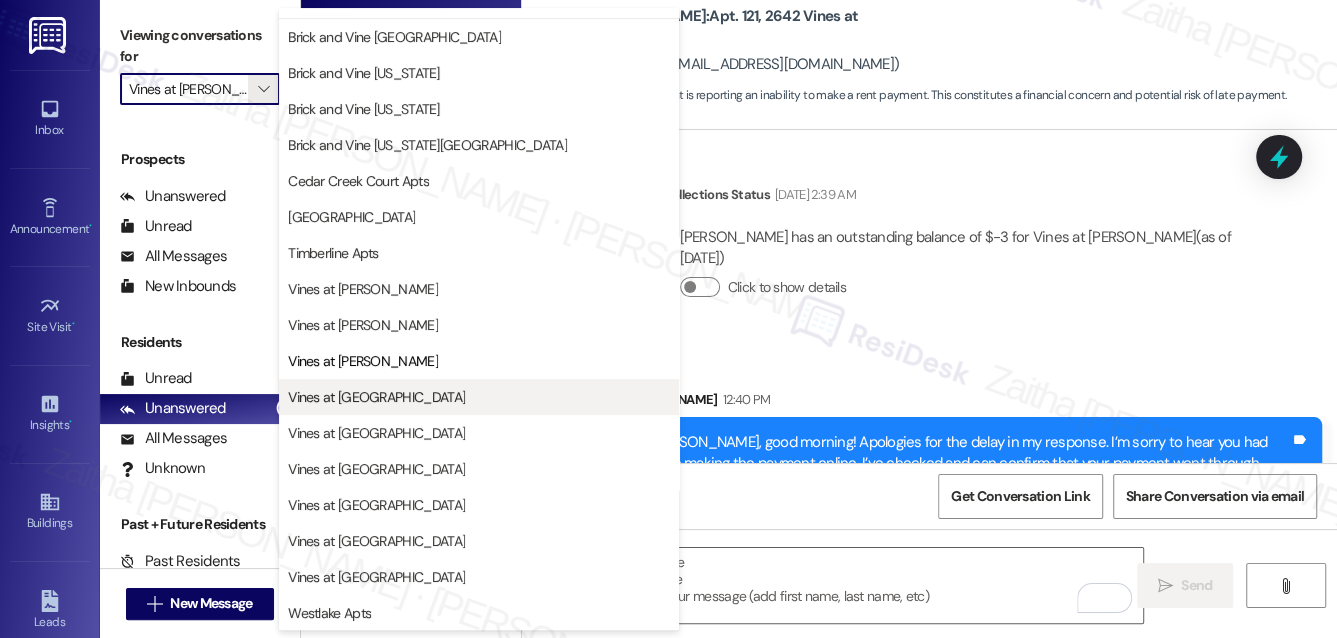 click on "Vines at Hillside" at bounding box center [376, 397] 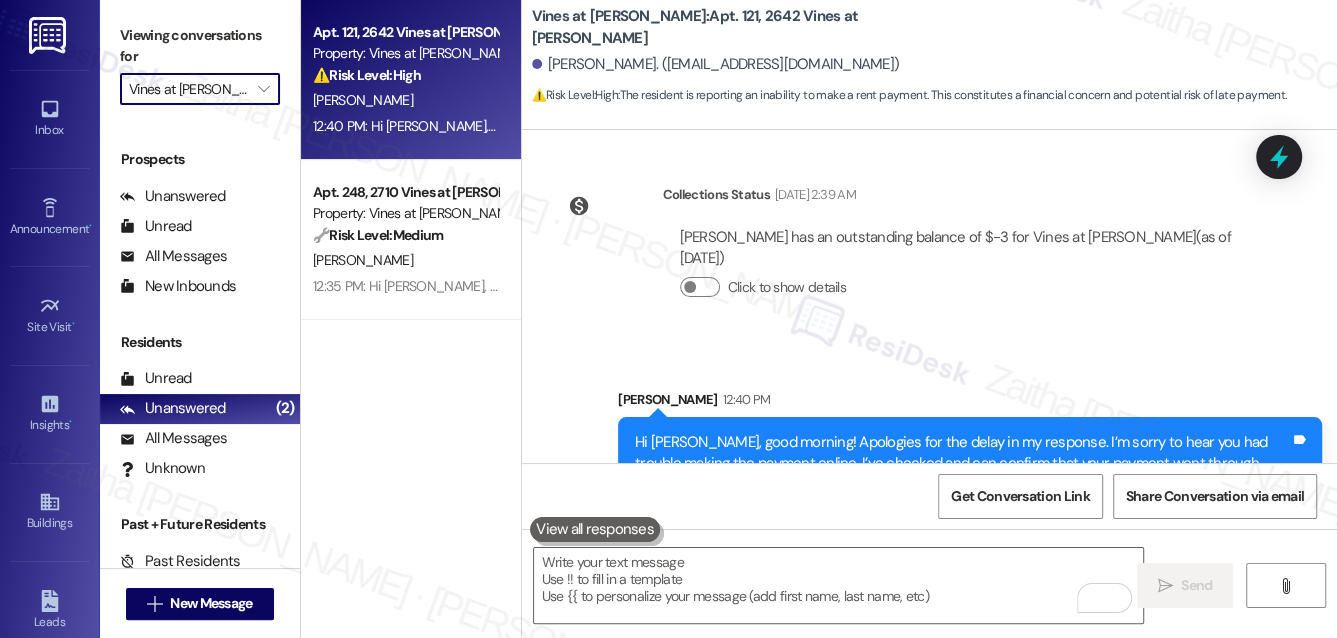 type on "Vines at Hillside" 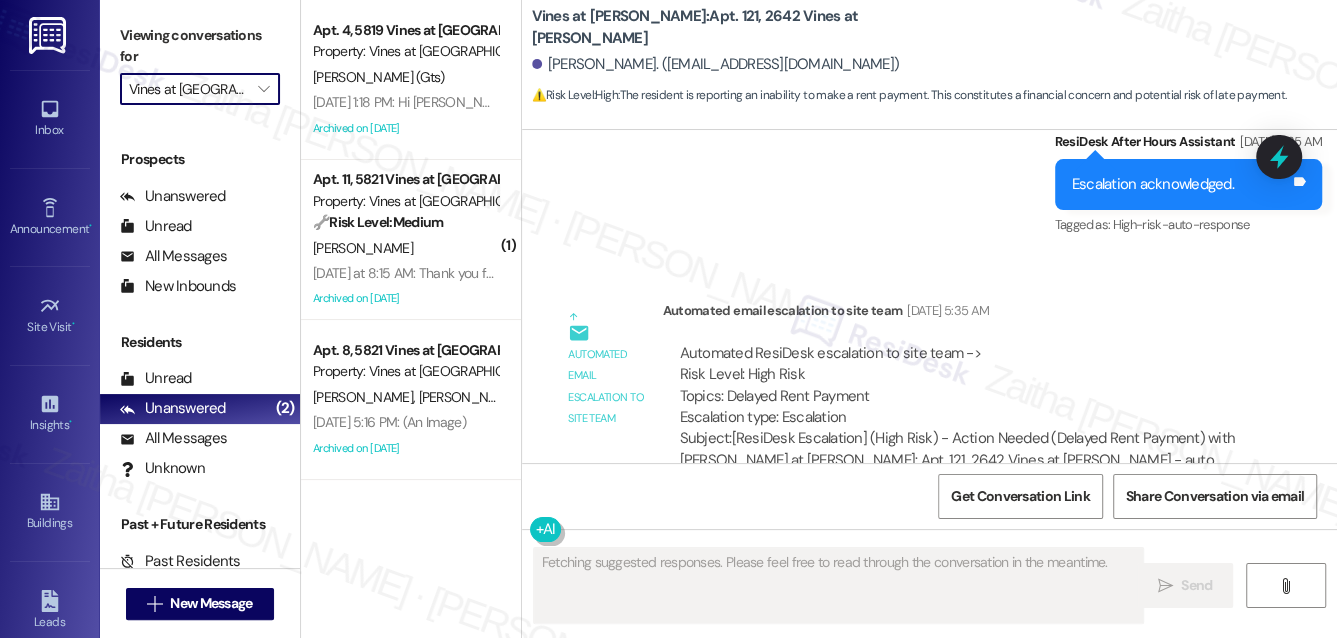 scroll, scrollTop: 3779, scrollLeft: 0, axis: vertical 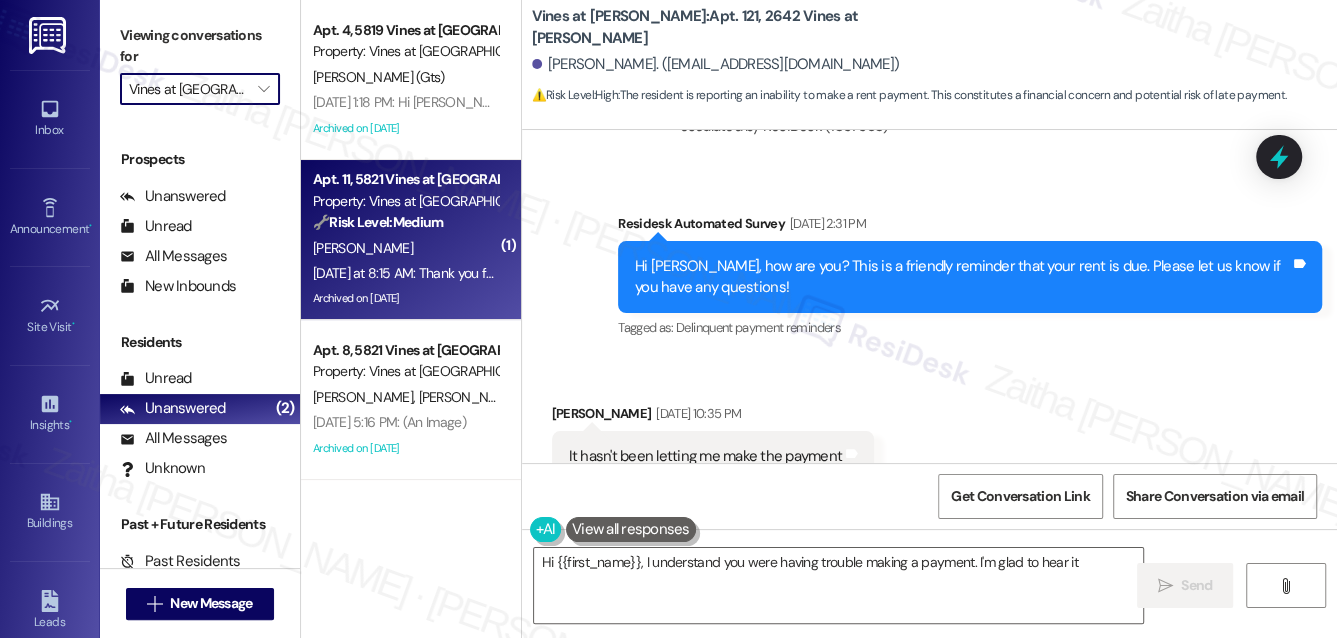 type on "Hi {{first_name}}, I understand you were having trouble making a payment. I'm glad to hear it went" 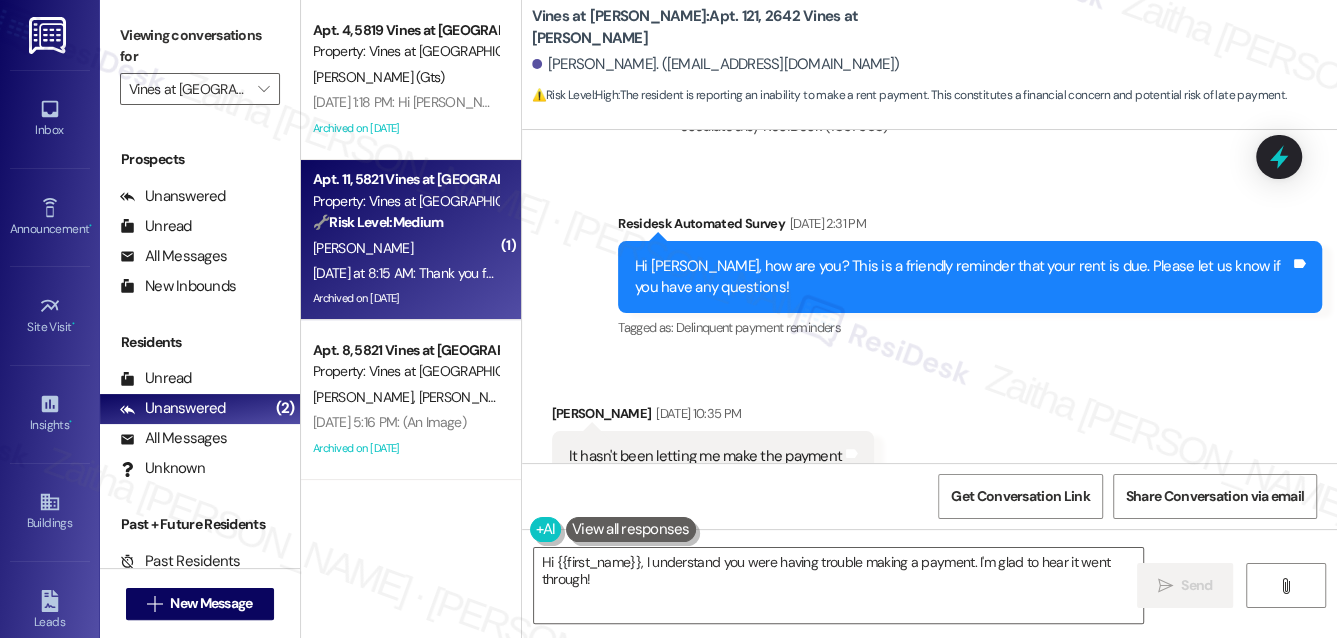 click on "B. Sanders" at bounding box center [405, 248] 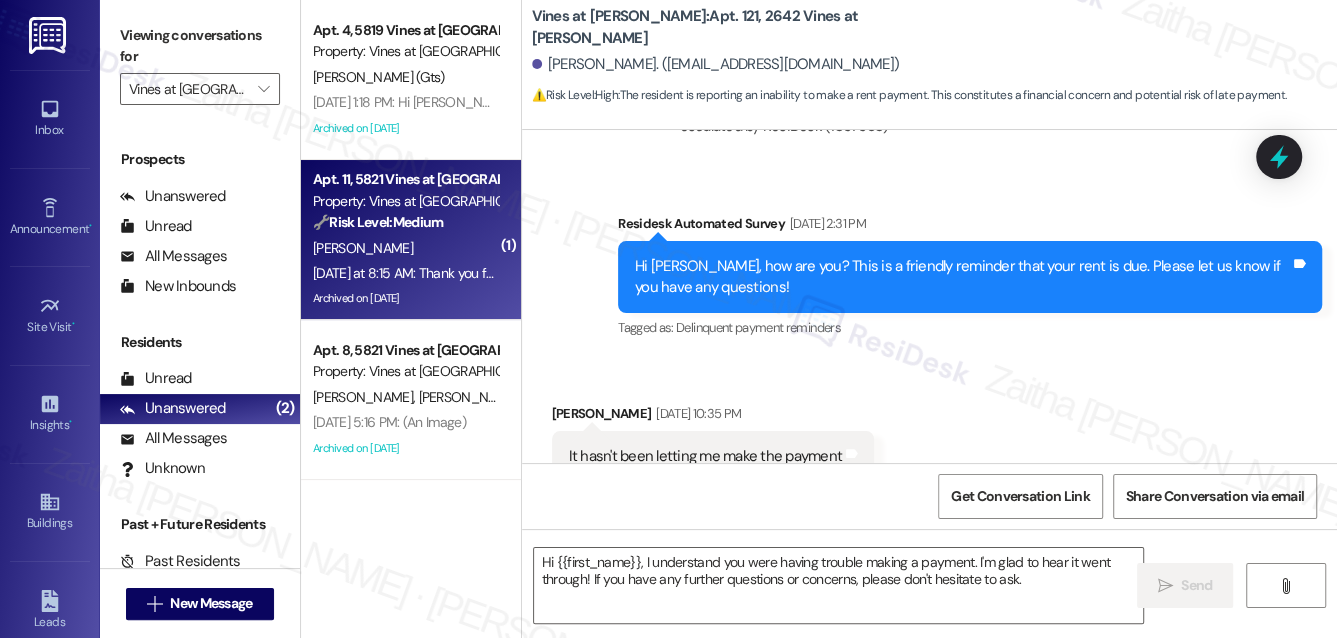 type on "Fetching suggested responses. Please feel free to read through the conversation in the meantime." 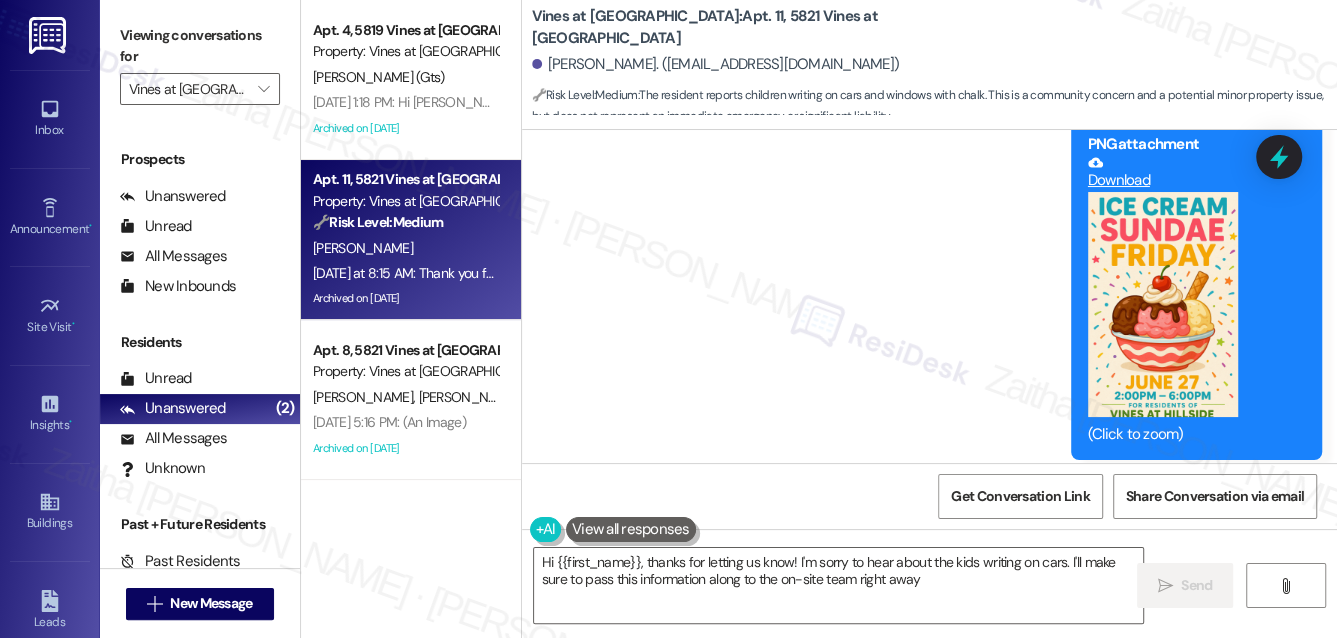 type on "Hi {{first_name}}, thanks for letting us know! I'm sorry to hear about the kids writing on cars. I'll make sure to pass this information along to the on-site team right away." 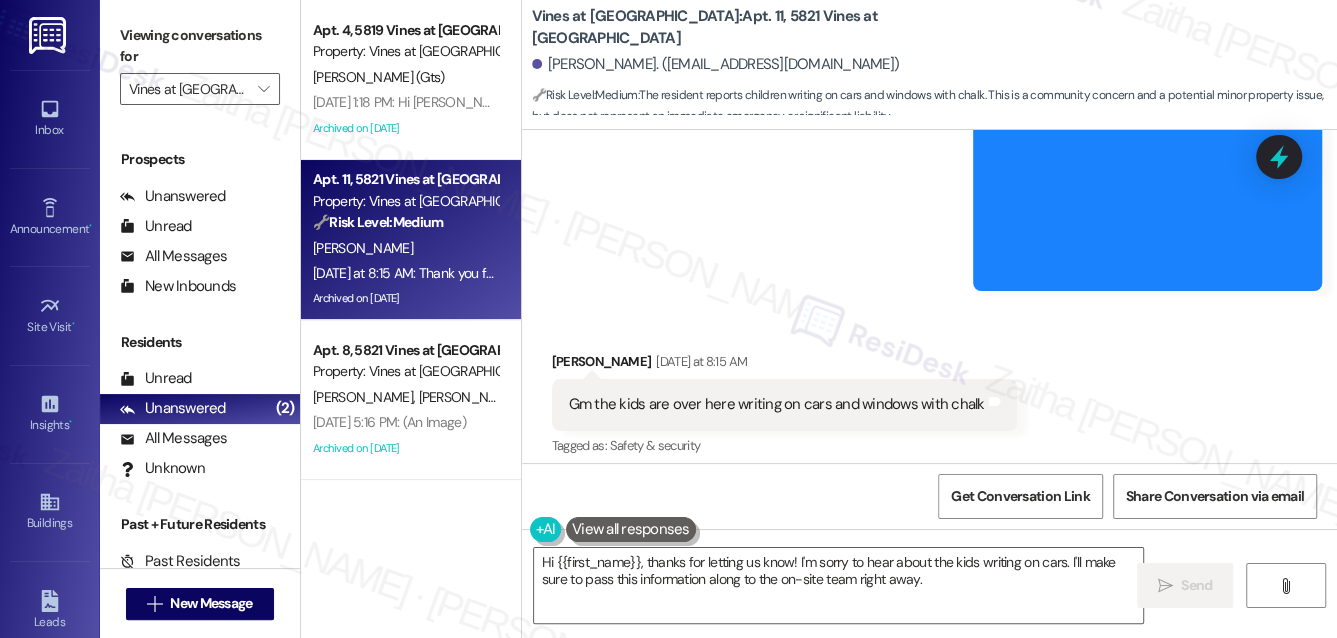 scroll, scrollTop: 58187, scrollLeft: 0, axis: vertical 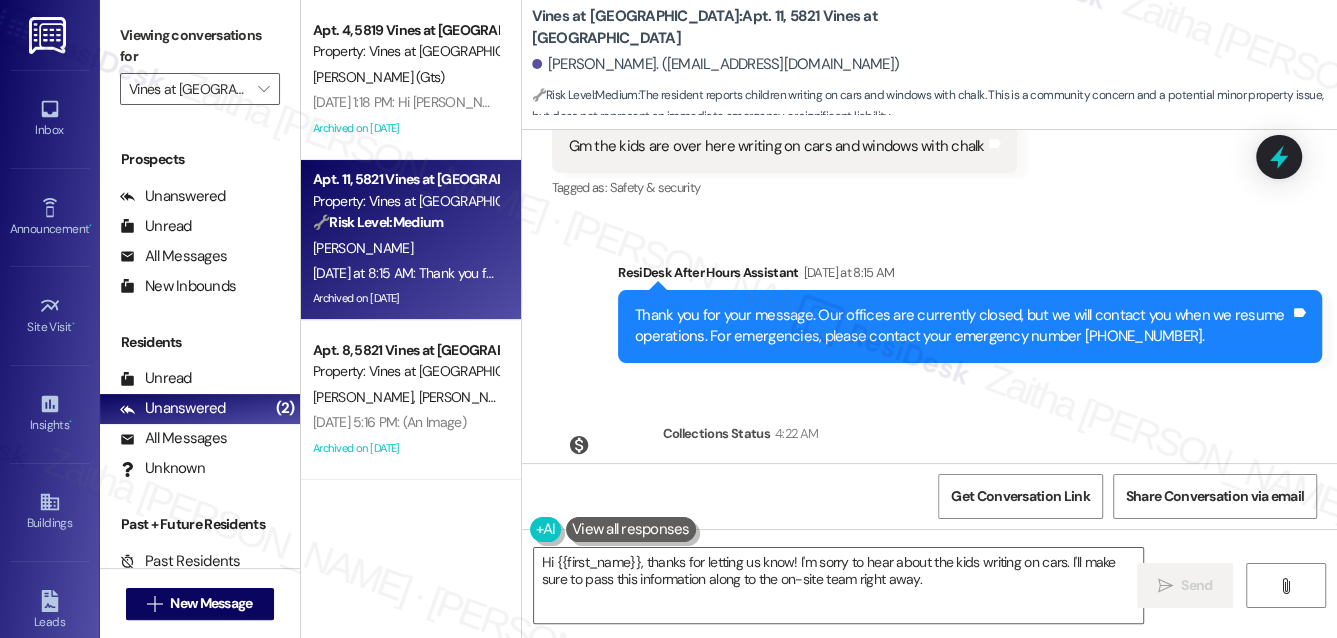 click on "Sent via SMS ResiDesk After Hours Assistant Yesterday at 8:15 AM Thank you for your message. Our offices are currently closed, but we will contact you when we resume operations. For emergencies, please contact your emergency number 205-923-2111. Tags and notes" at bounding box center [970, 312] 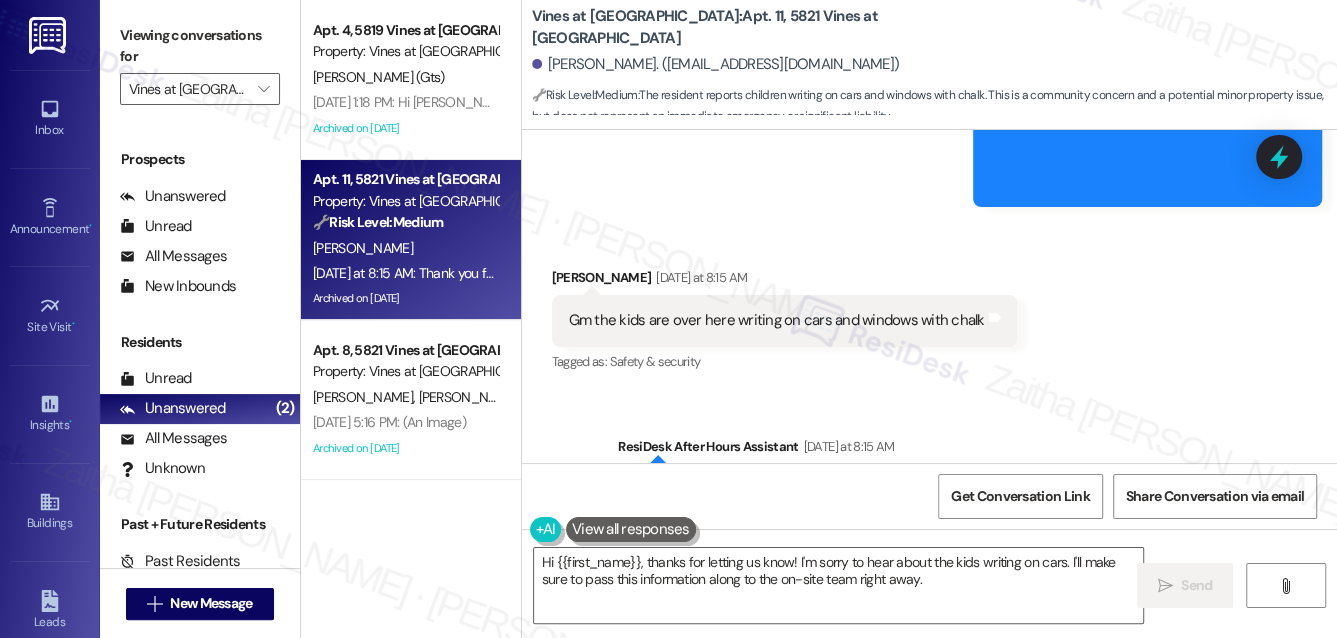 scroll, scrollTop: 58194, scrollLeft: 0, axis: vertical 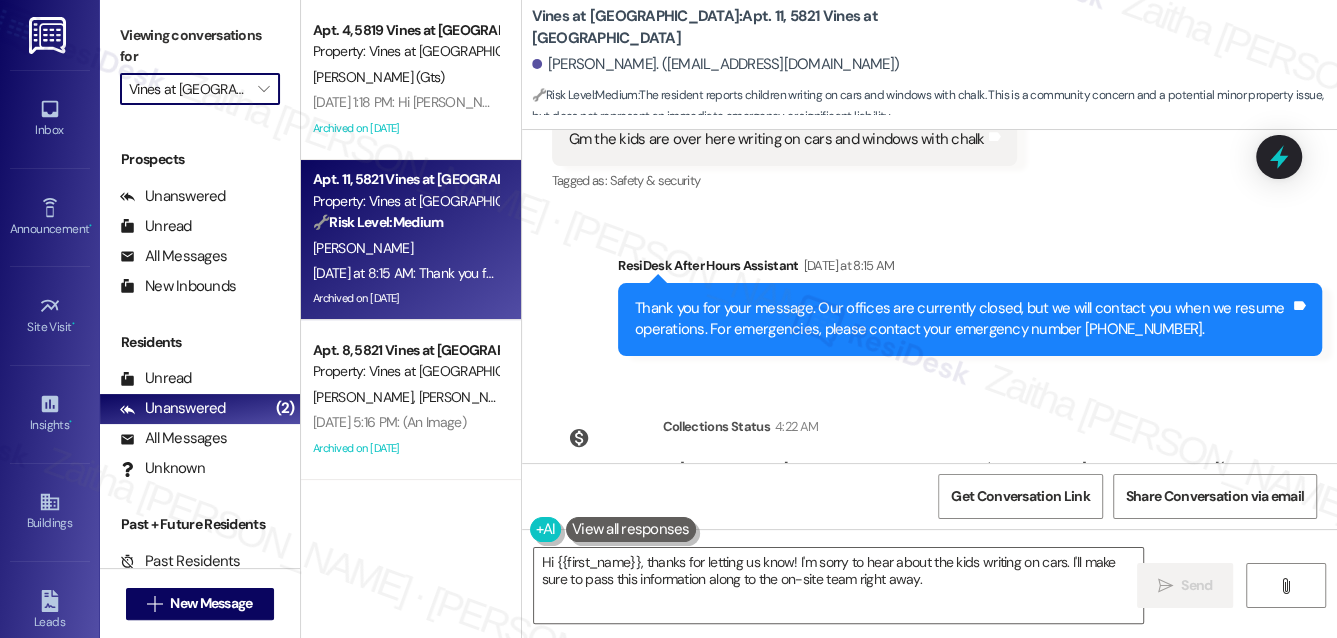 click on "Vines at Hillside" at bounding box center [188, 89] 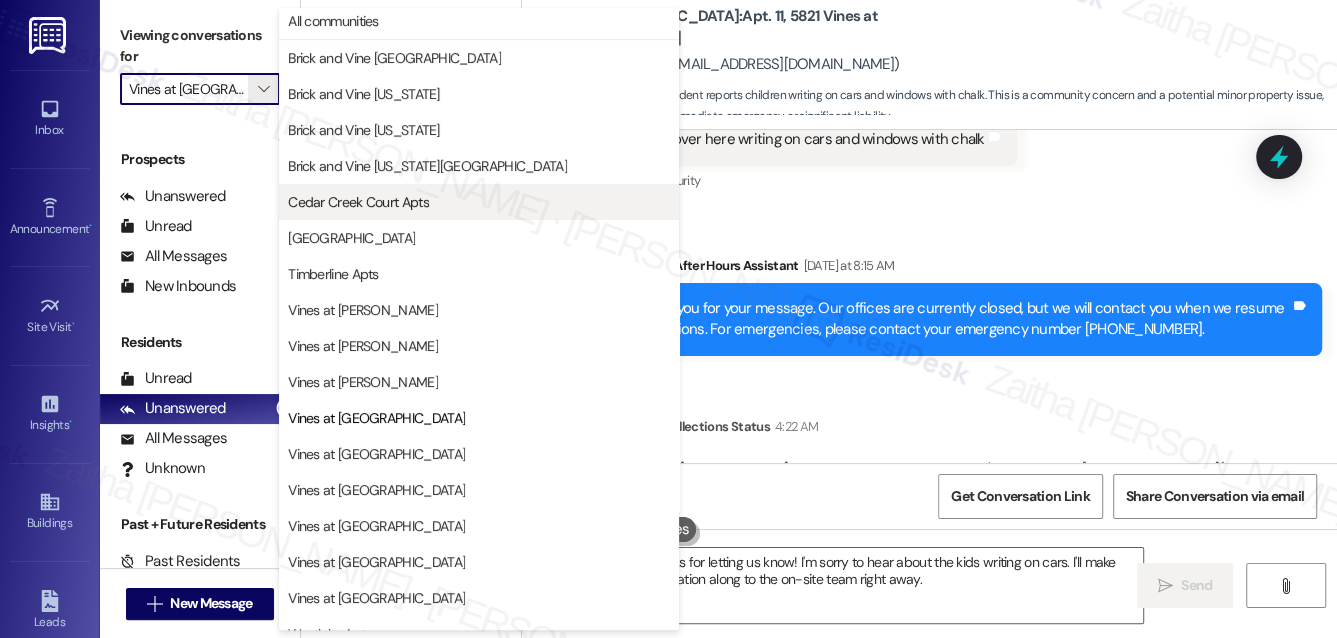 scroll, scrollTop: 0, scrollLeft: 0, axis: both 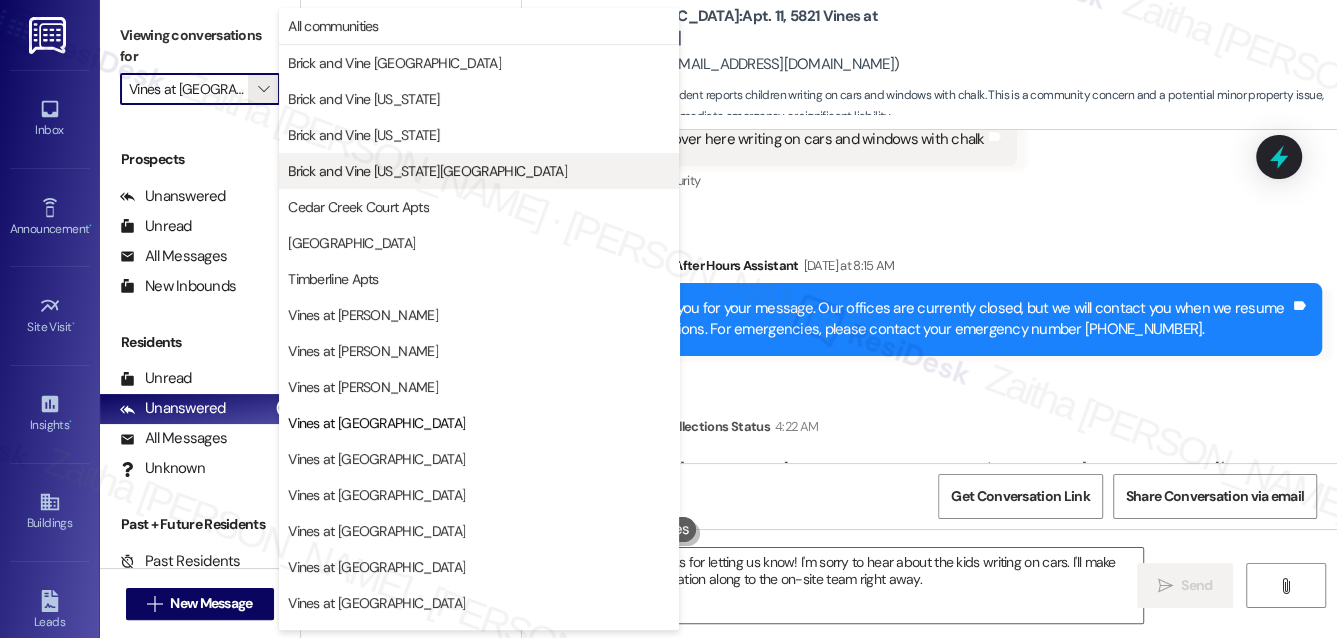 click on "Brick and Vine Oklahoma City" at bounding box center (427, 171) 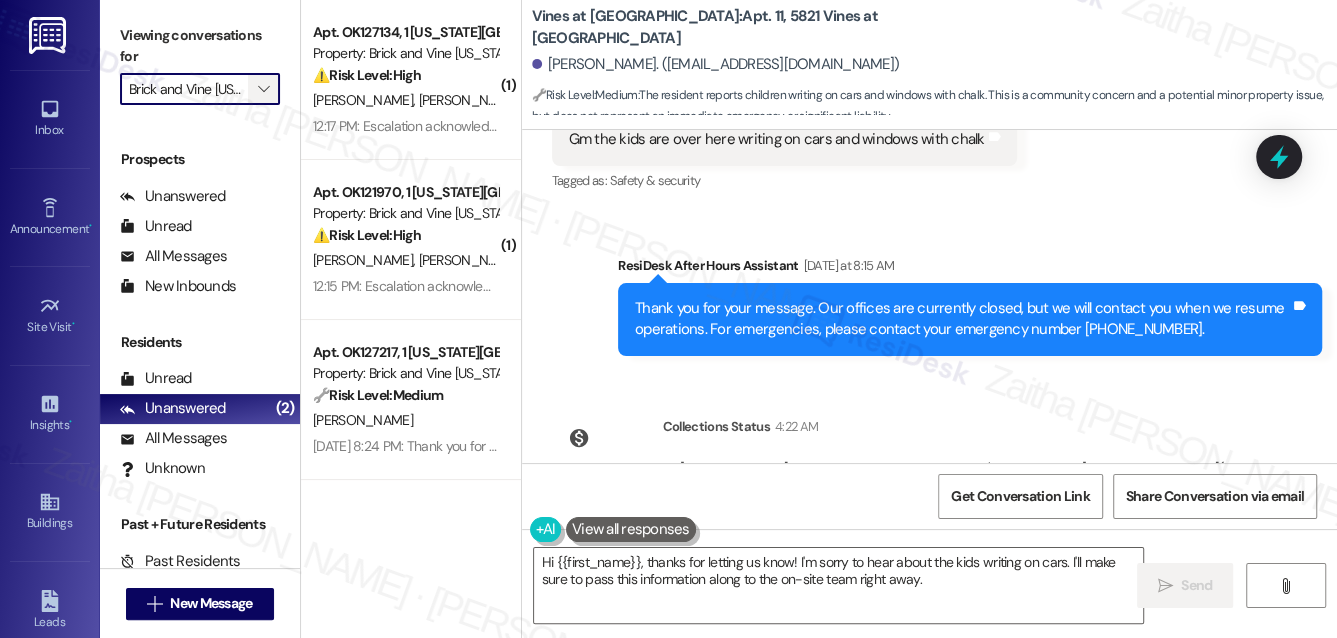 click on "" at bounding box center (263, 89) 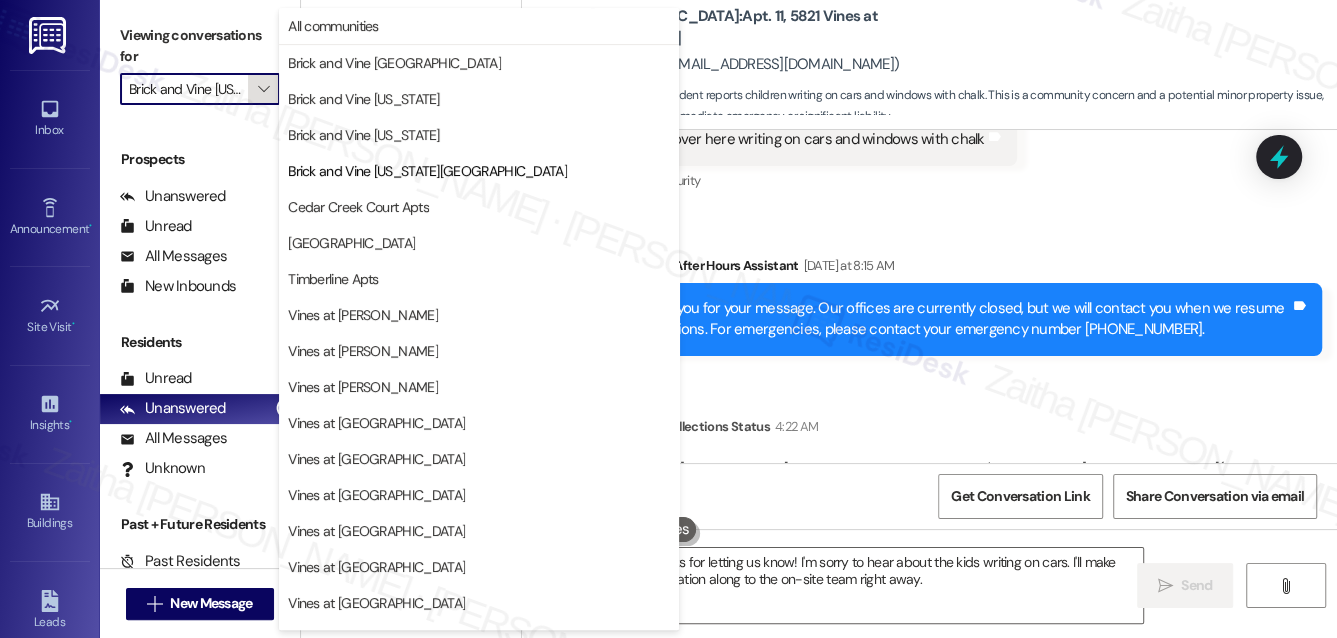 scroll, scrollTop: 0, scrollLeft: 53, axis: horizontal 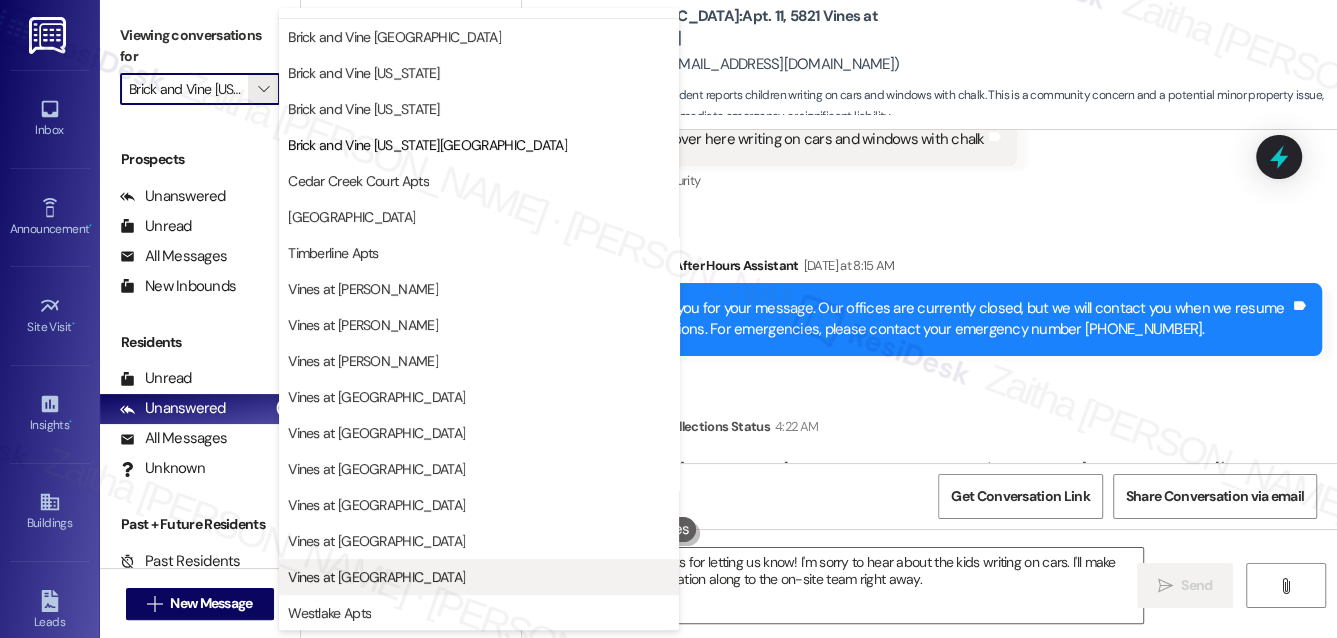 click on "Vines at Williamsburg" at bounding box center [376, 577] 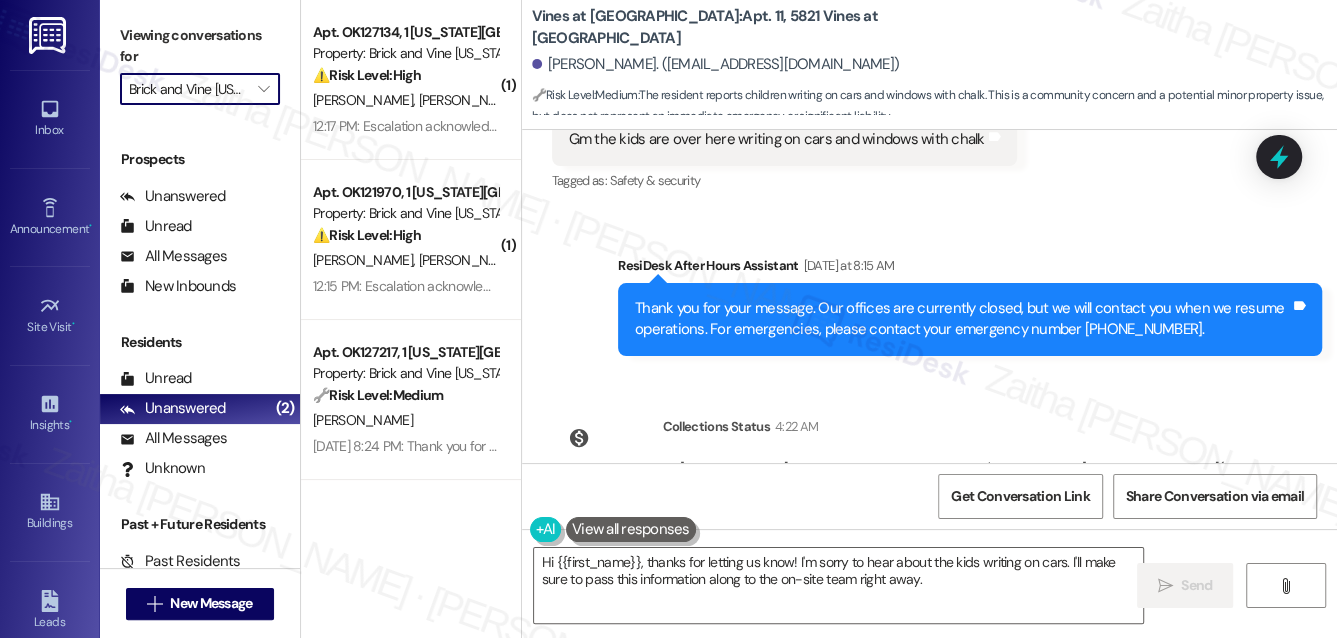 type on "Vines at Williamsburg" 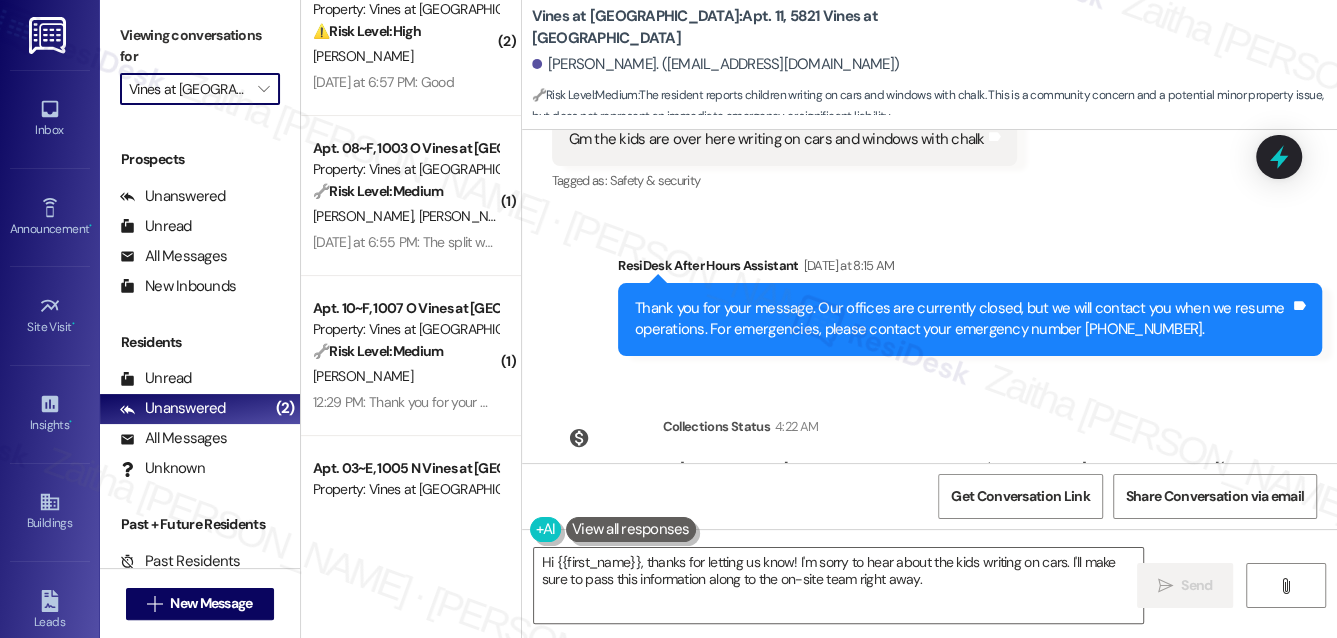 scroll, scrollTop: 0, scrollLeft: 0, axis: both 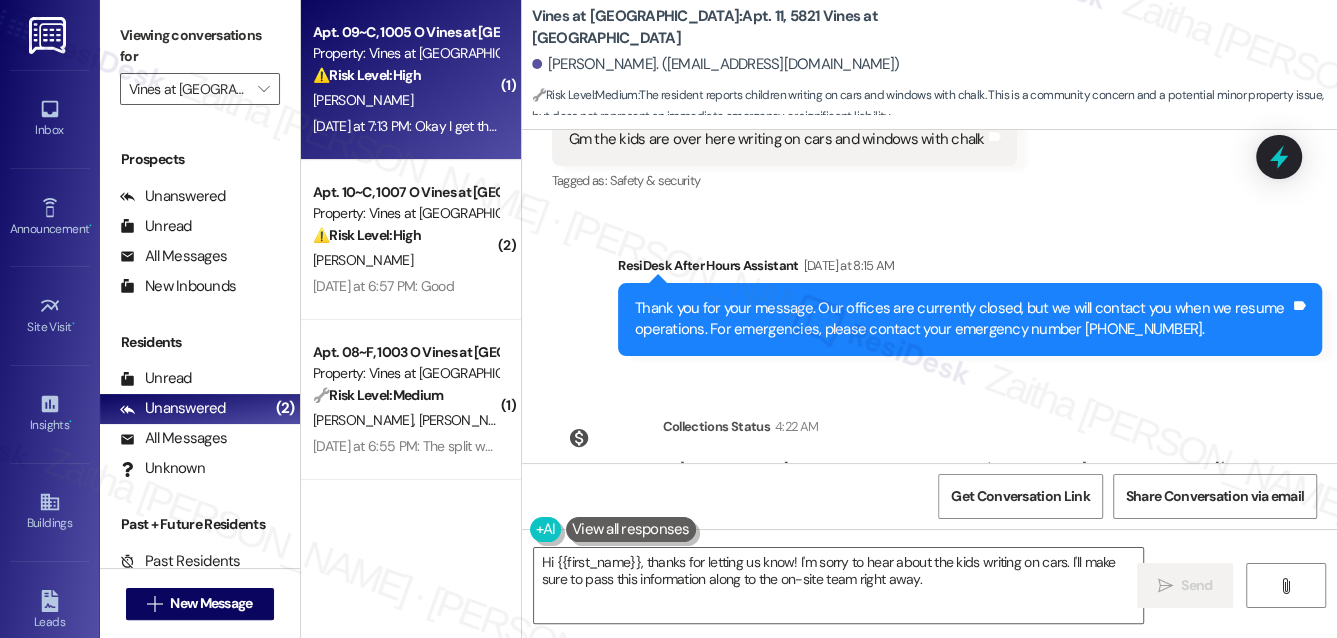 click on "⚠️  Risk Level:  High The resident is asking about the pool opening and whether it will remain open longer due to the delay. This relates to amenity availability and resident satisfaction, and the repeated questioning suggests some frustration. The initial message also mentions a non-renewal indication and maintenance issues (ceiling fan, cracked bathtub, vent falling), which, combined, raise concerns about resident retention and potential liability if not addressed." at bounding box center (405, 75) 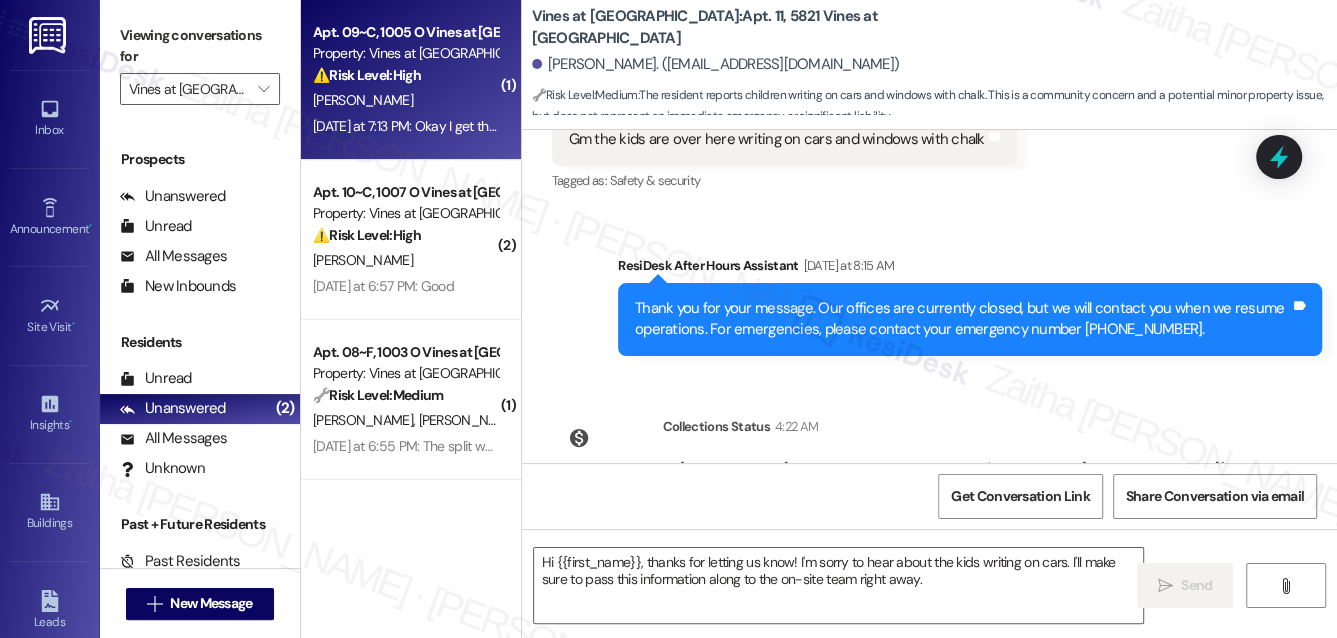 type on "Fetching suggested responses. Please feel free to read through the conversation in the meantime." 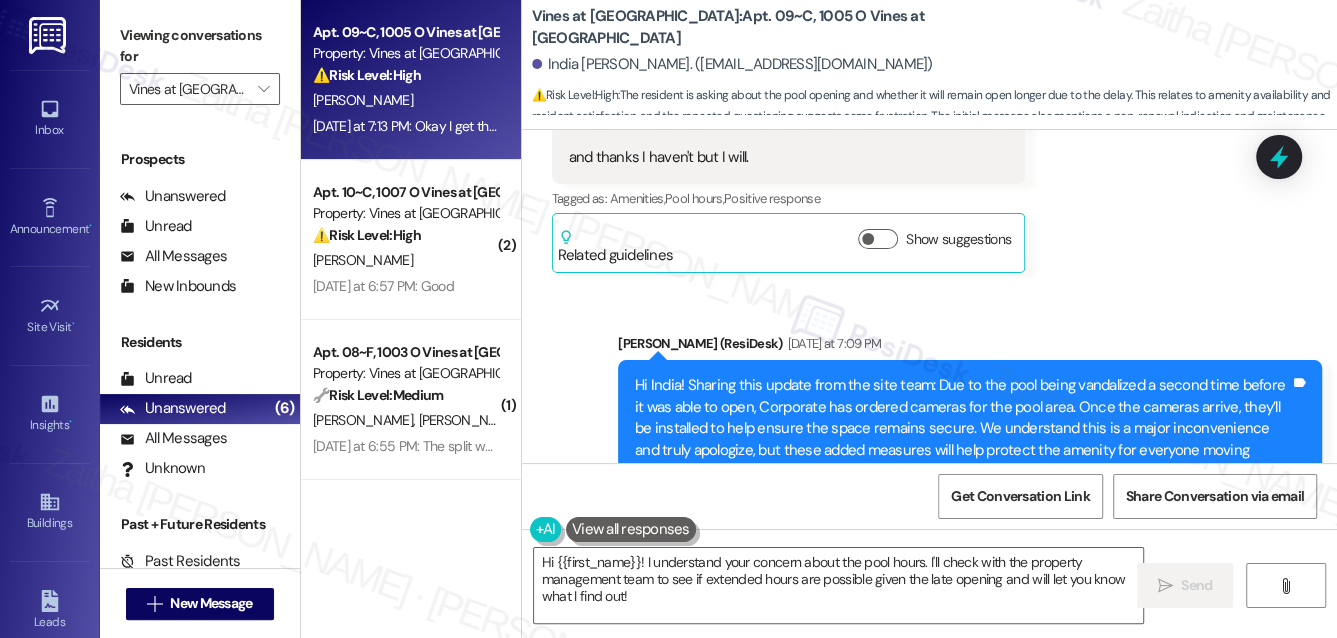 scroll, scrollTop: 5210, scrollLeft: 0, axis: vertical 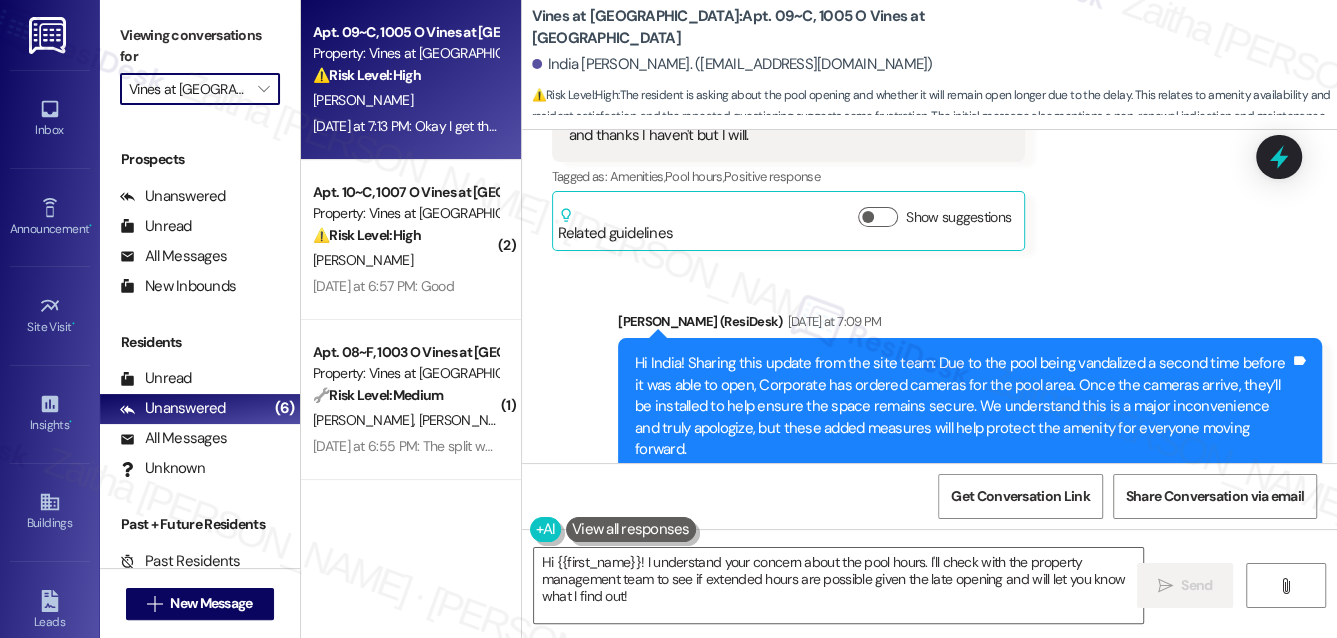 click on "Vines at Williamsburg" at bounding box center [188, 89] 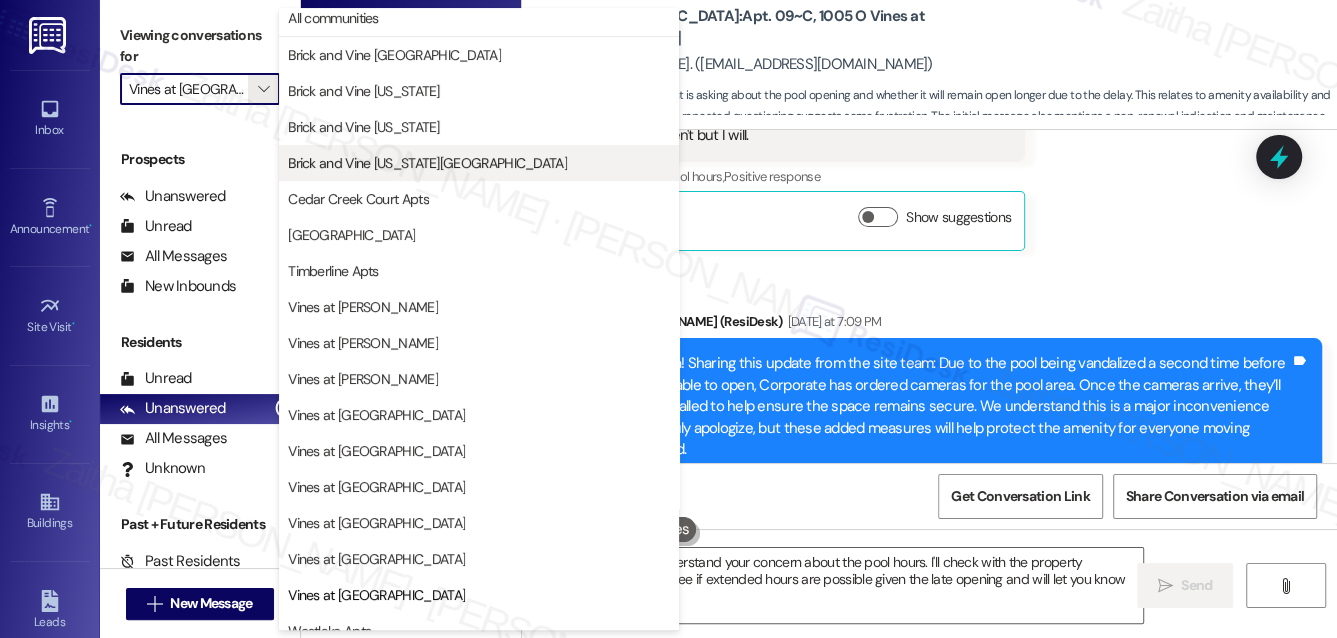 scroll, scrollTop: 0, scrollLeft: 0, axis: both 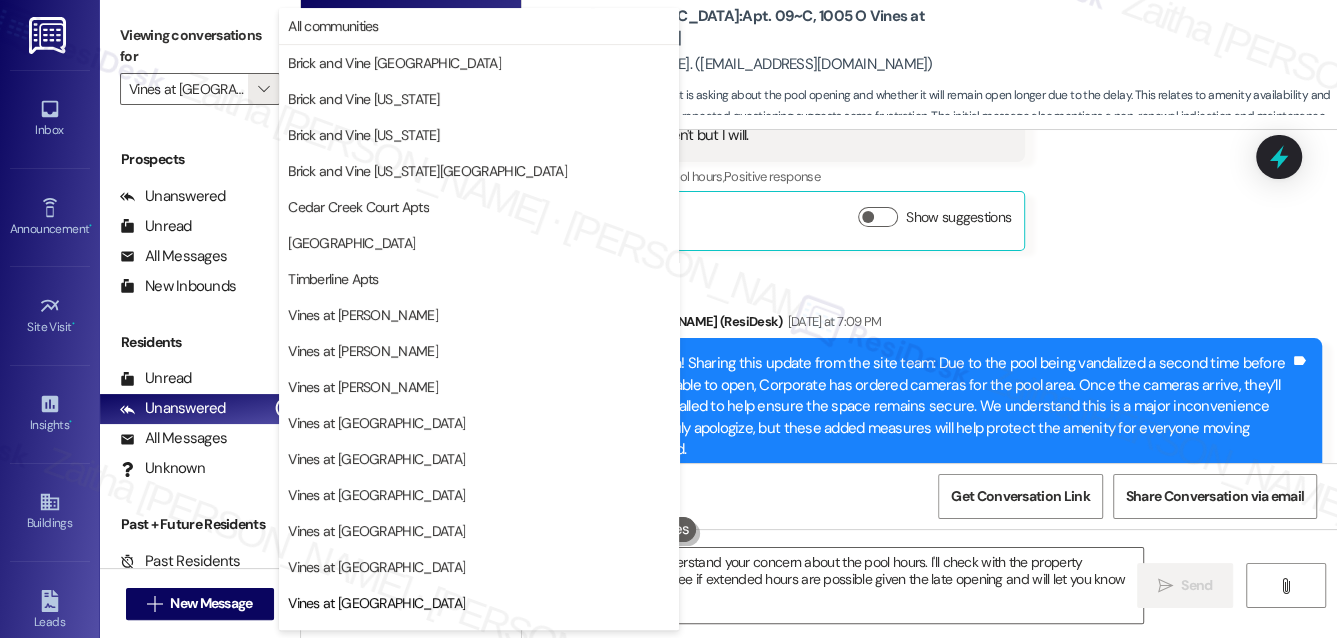 click on "Sent via SMS Sarah   (ResiDesk) Yesterday at 7:09 PM Hi India! Sharing this update from the site team: Due to the pool being vandalized a second time before it was able to open, Corporate has ordered cameras for the pool area. Once the cameras arrive, they’ll be installed to help ensure the space remains secure. We understand this is a major inconvenience and truly apologize, but these added measures will help protect the amenity for everyone moving forward. Tags and notes Tagged as:   Amenities ,  Click to highlight conversations about Amenities Safety & security ,  Click to highlight conversations about Safety & security Apology Click to highlight conversations about Apology" at bounding box center (970, 408) 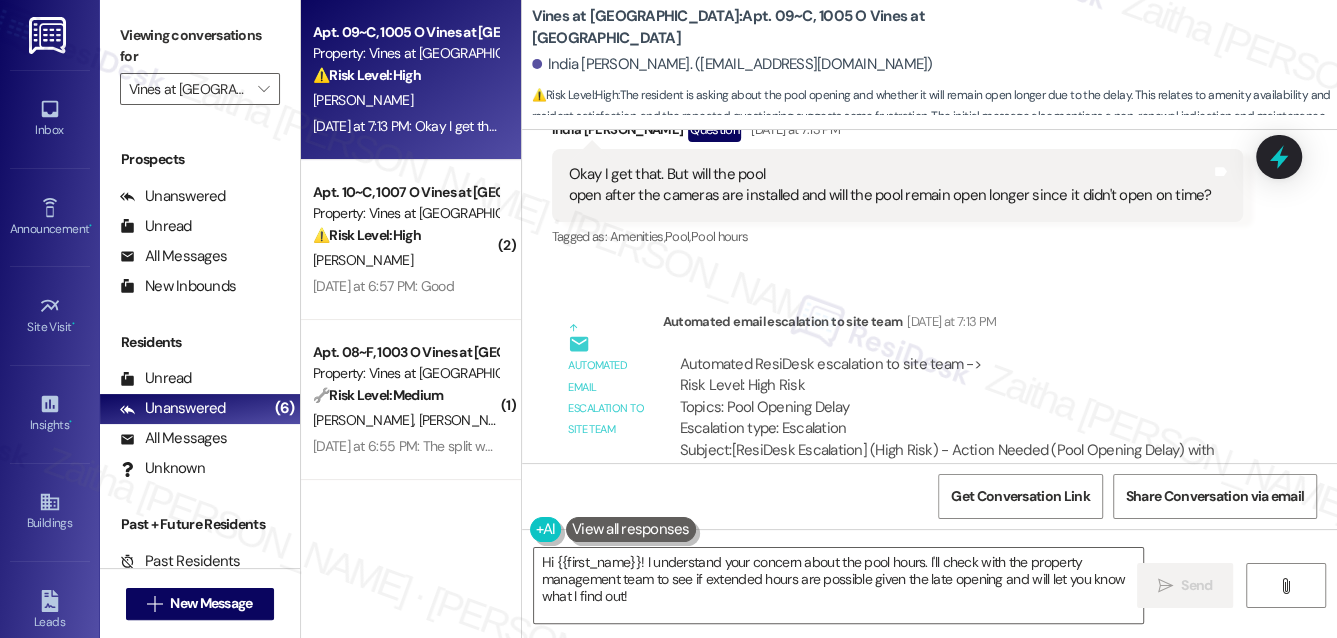 scroll, scrollTop: 5665, scrollLeft: 0, axis: vertical 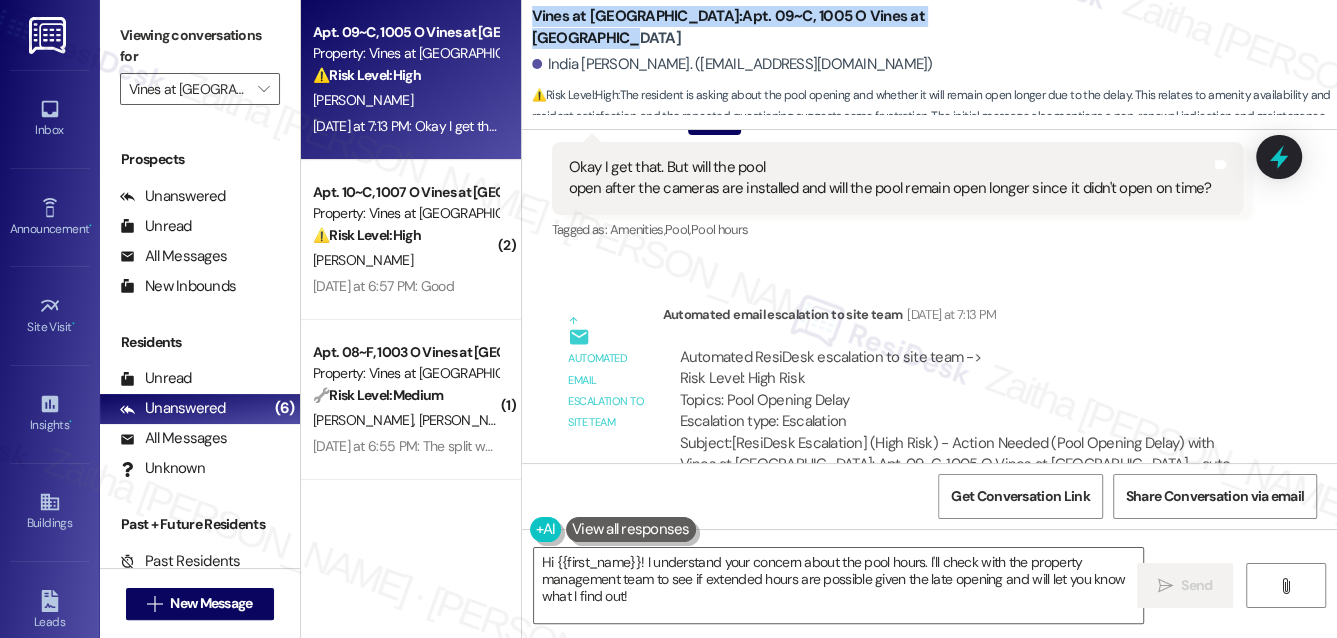 drag, startPoint x: 530, startPoint y: 11, endPoint x: 633, endPoint y: 28, distance: 104.393486 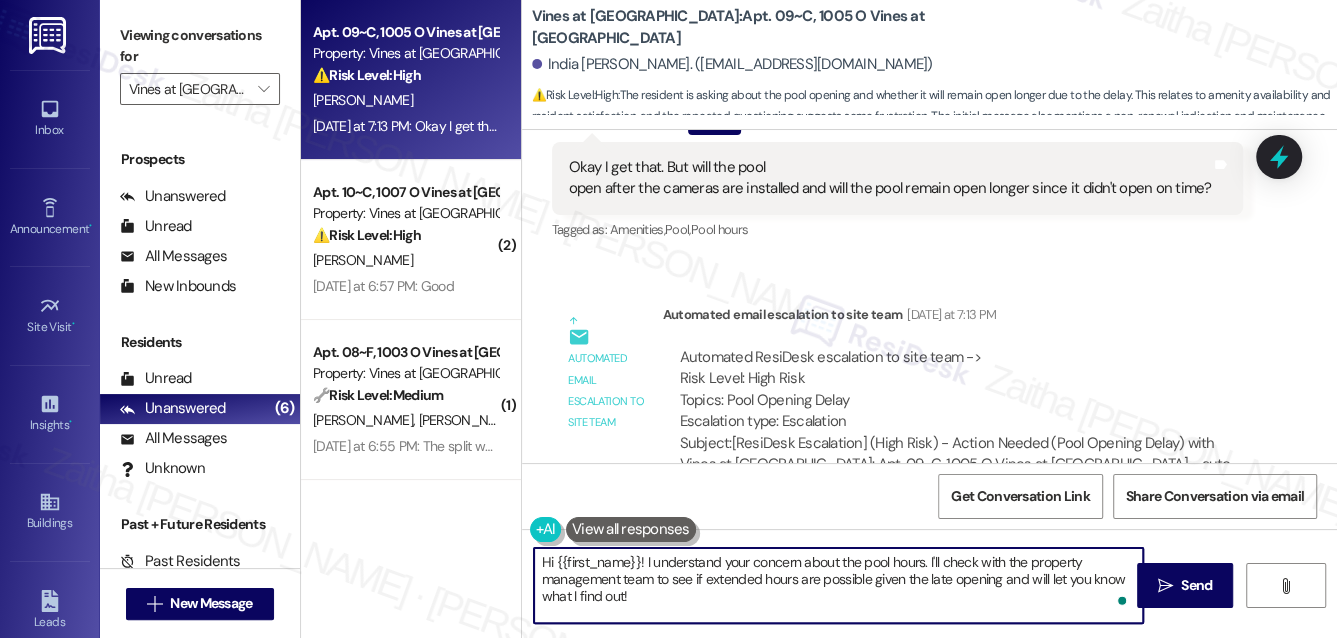 drag, startPoint x: 638, startPoint y: 558, endPoint x: 671, endPoint y: 622, distance: 72.00694 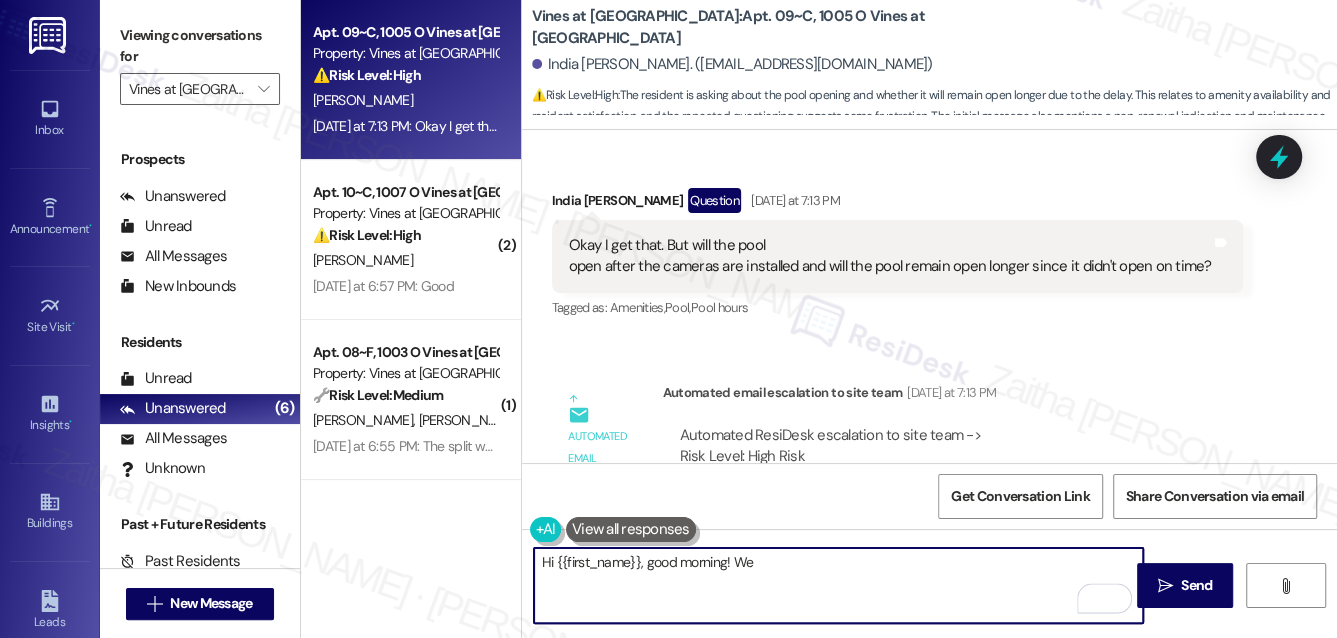 scroll, scrollTop: 5483, scrollLeft: 0, axis: vertical 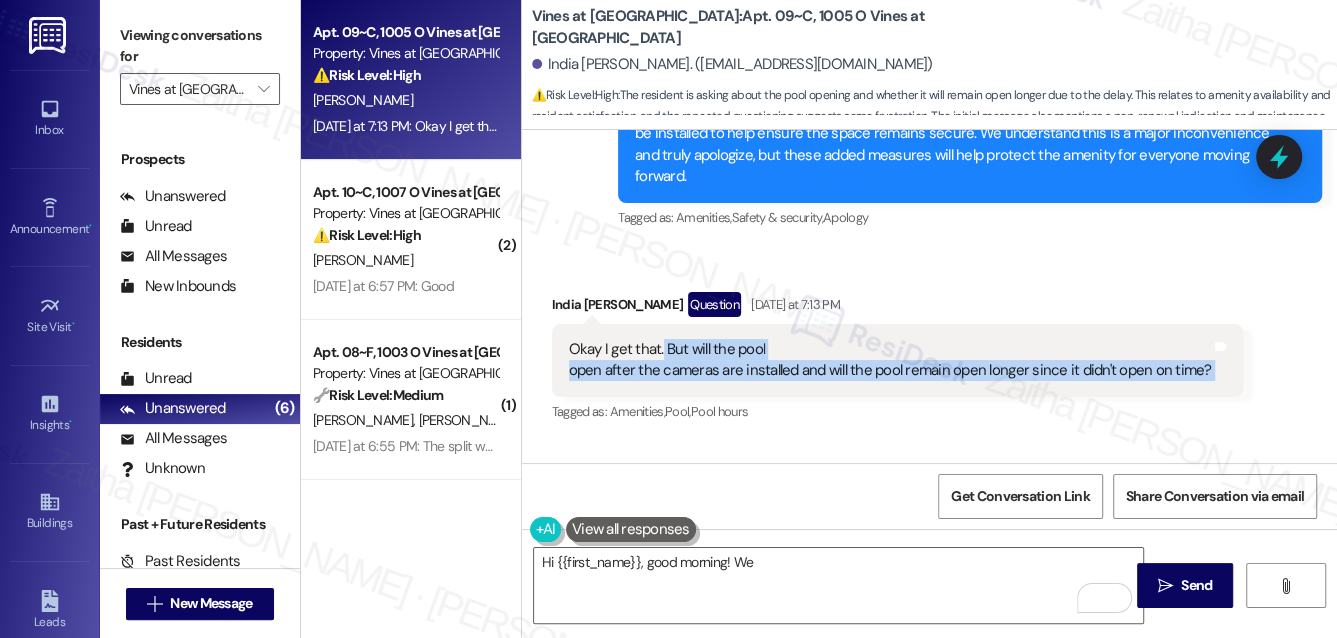 drag, startPoint x: 661, startPoint y: 278, endPoint x: 1230, endPoint y: 308, distance: 569.7903 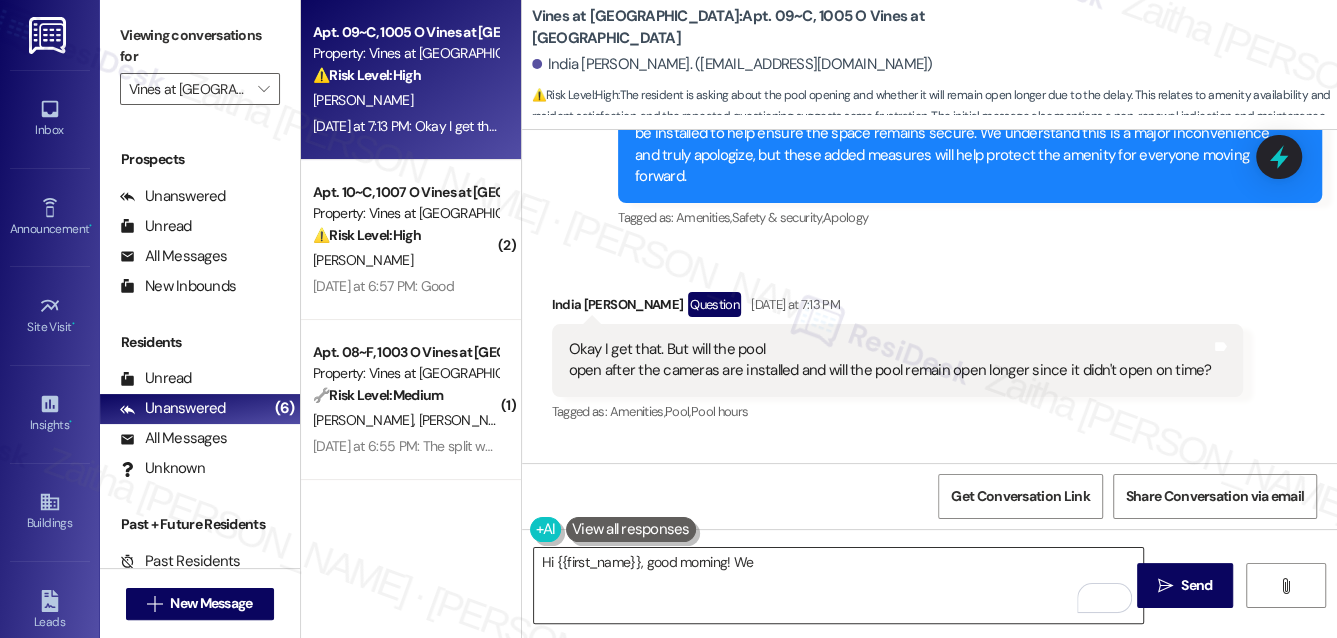 click on "Hi {{first_name}}, good morning! We" at bounding box center (839, 585) 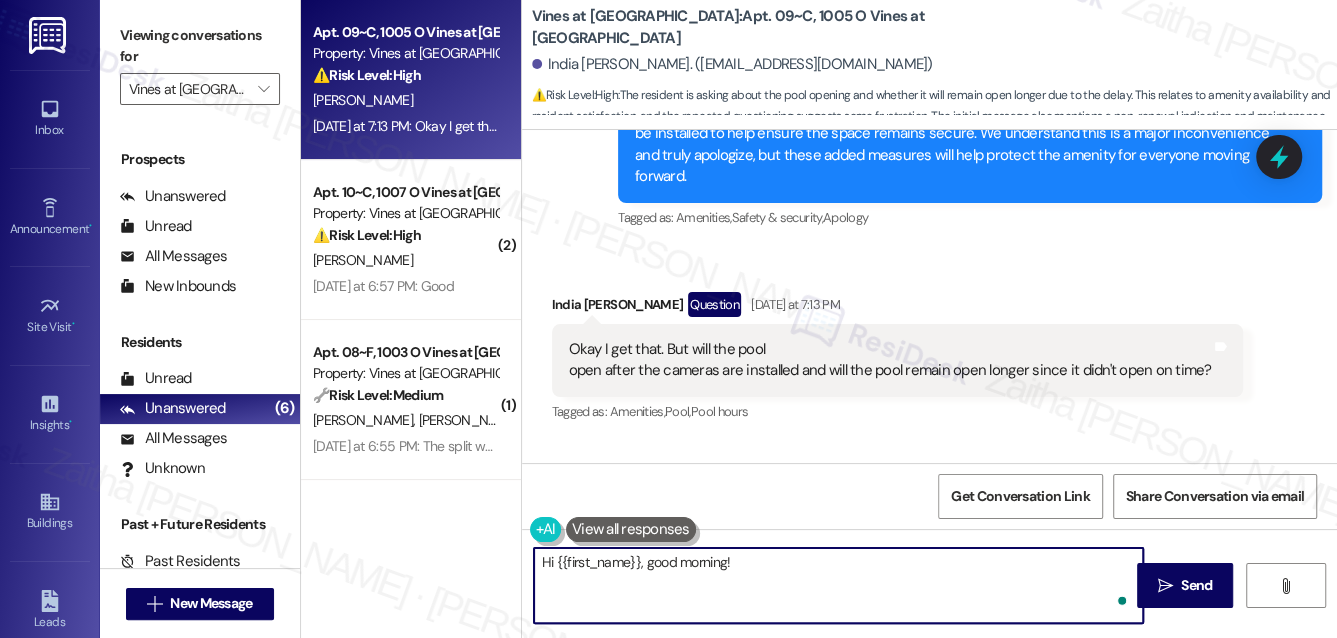 paste on "we're currently waiting on an update regarding the pool opening timeline and how long it will remain open." 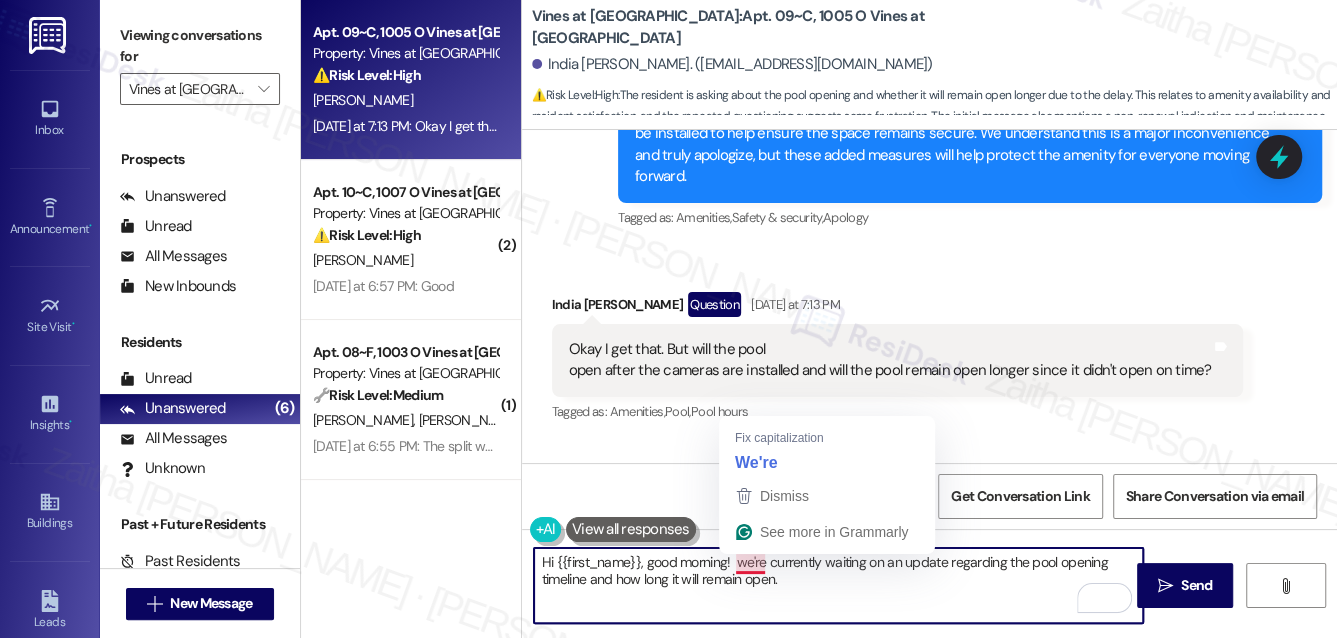 click on "Hi {{first_name}}, good morning!  we're currently waiting on an update regarding the pool opening timeline and how long it will remain open." at bounding box center (839, 585) 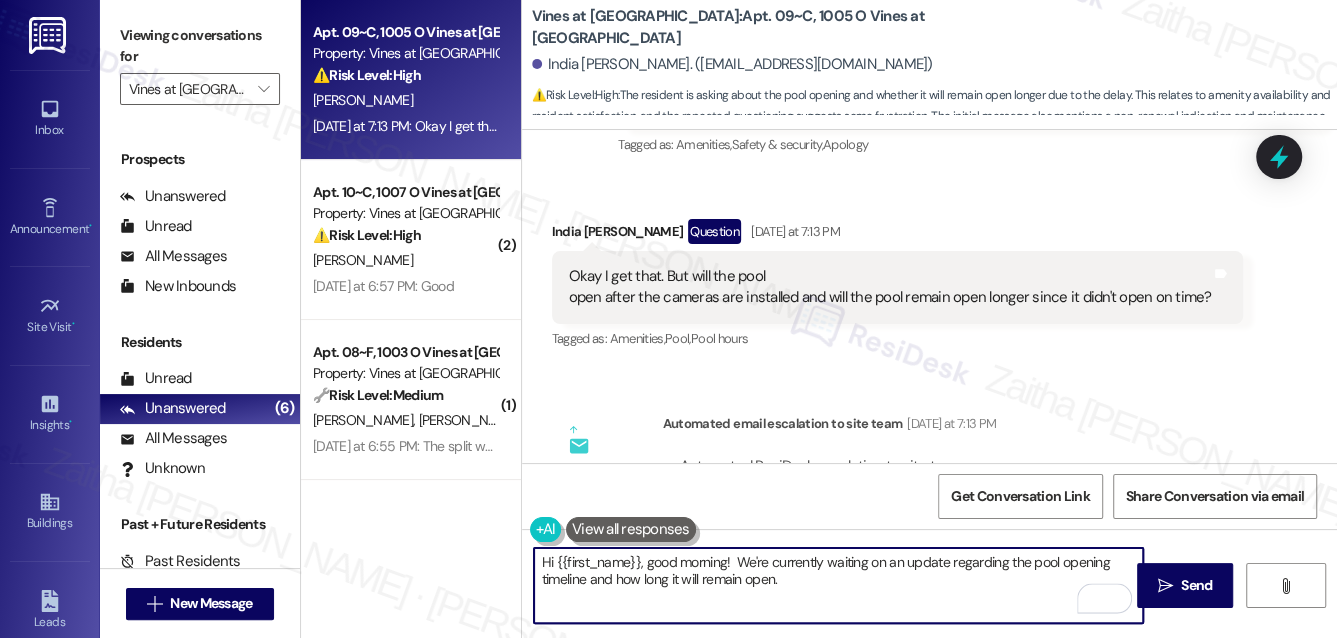 scroll, scrollTop: 5665, scrollLeft: 0, axis: vertical 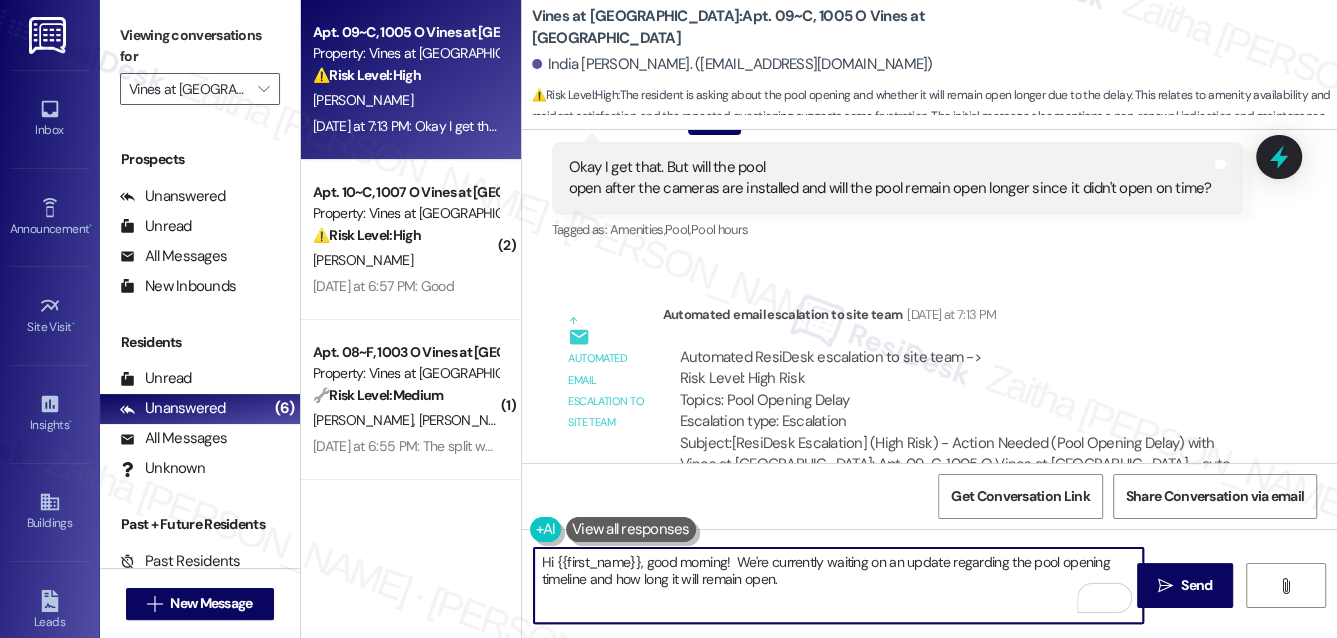 type on "Hi {{first_name}}, good morning!  We're currently waiting on an update regarding the pool opening timeline and how long it will remain open." 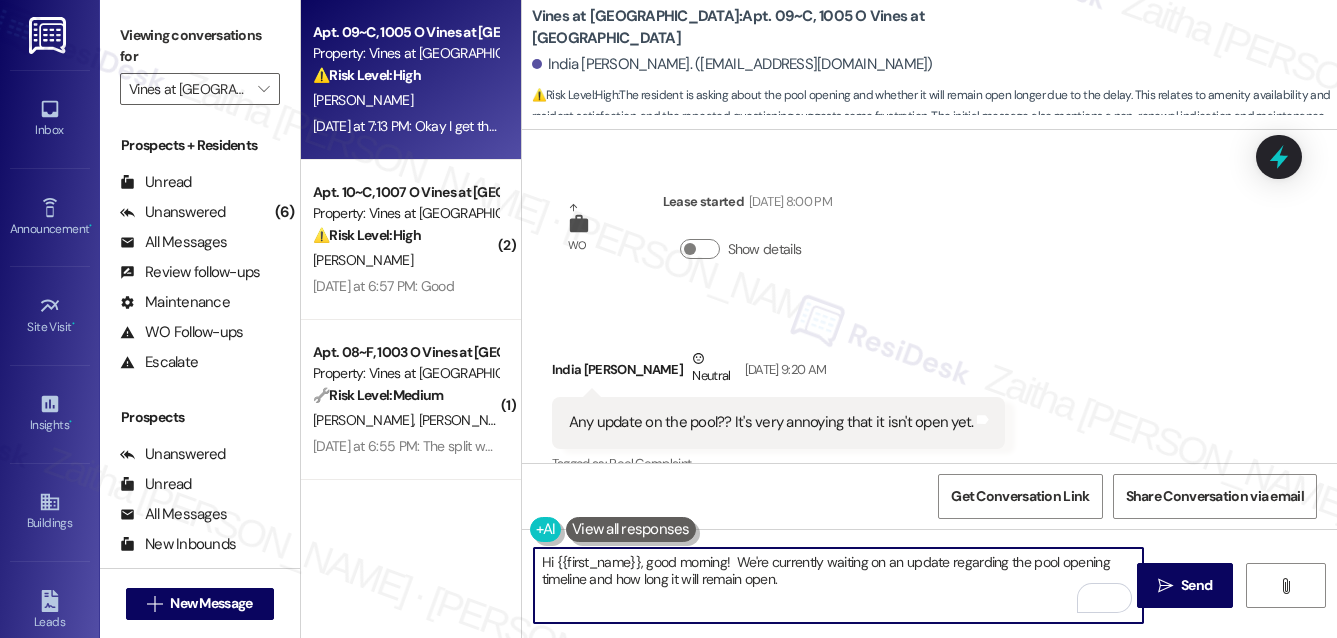 scroll, scrollTop: 0, scrollLeft: 0, axis: both 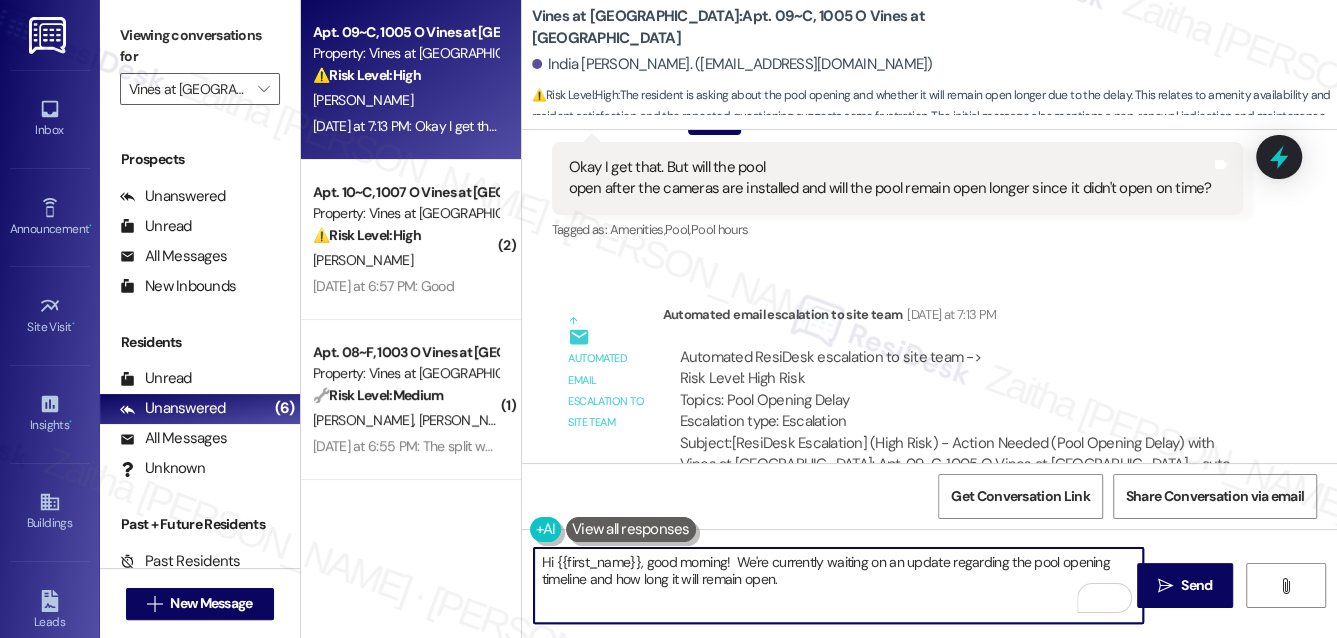 click on "Hi {{first_name}}, good morning!  We're currently waiting on an update regarding the pool opening timeline and how long it will remain open." at bounding box center [839, 585] 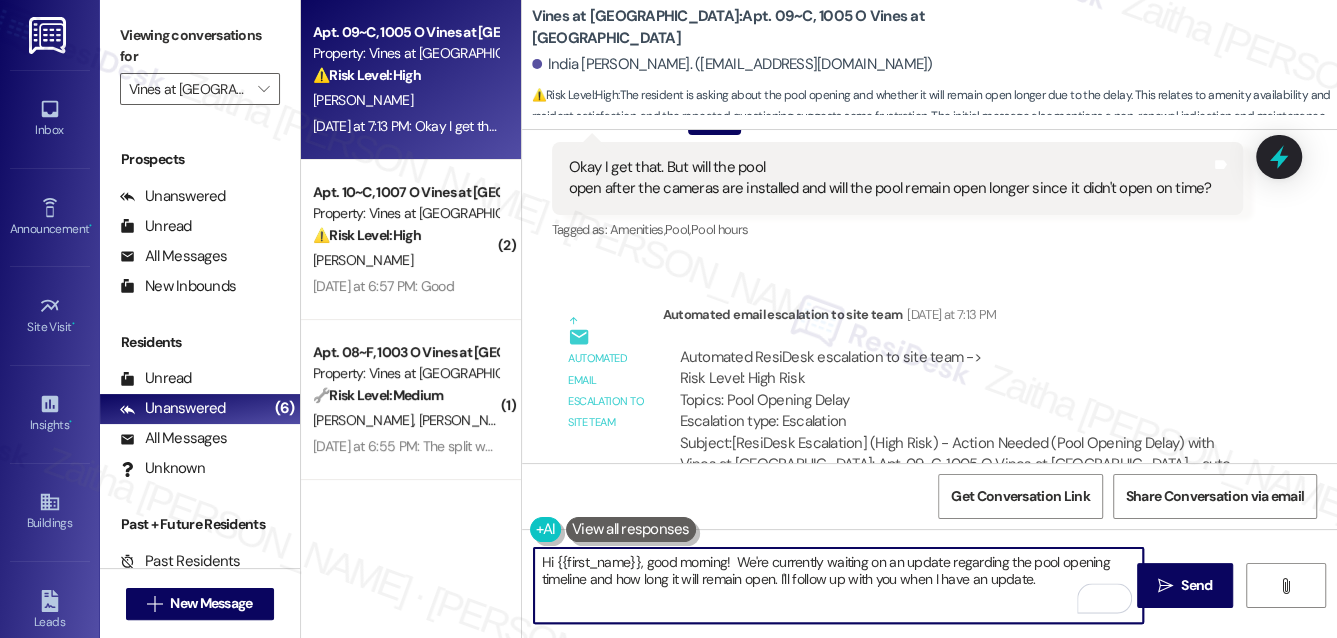 click on "Hi {{first_name}}, good morning!  We're currently waiting on an update regarding the pool opening timeline and how long it will remain open. I'll follow up with you when I have an update." at bounding box center [839, 585] 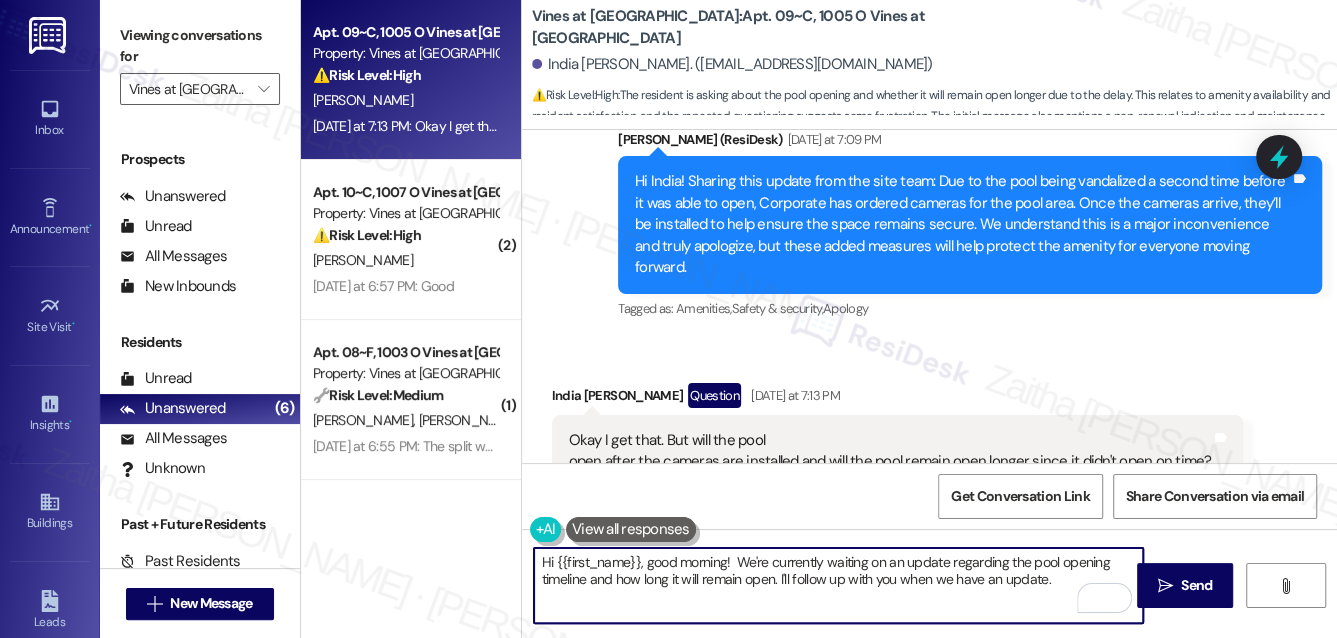 scroll, scrollTop: 5665, scrollLeft: 0, axis: vertical 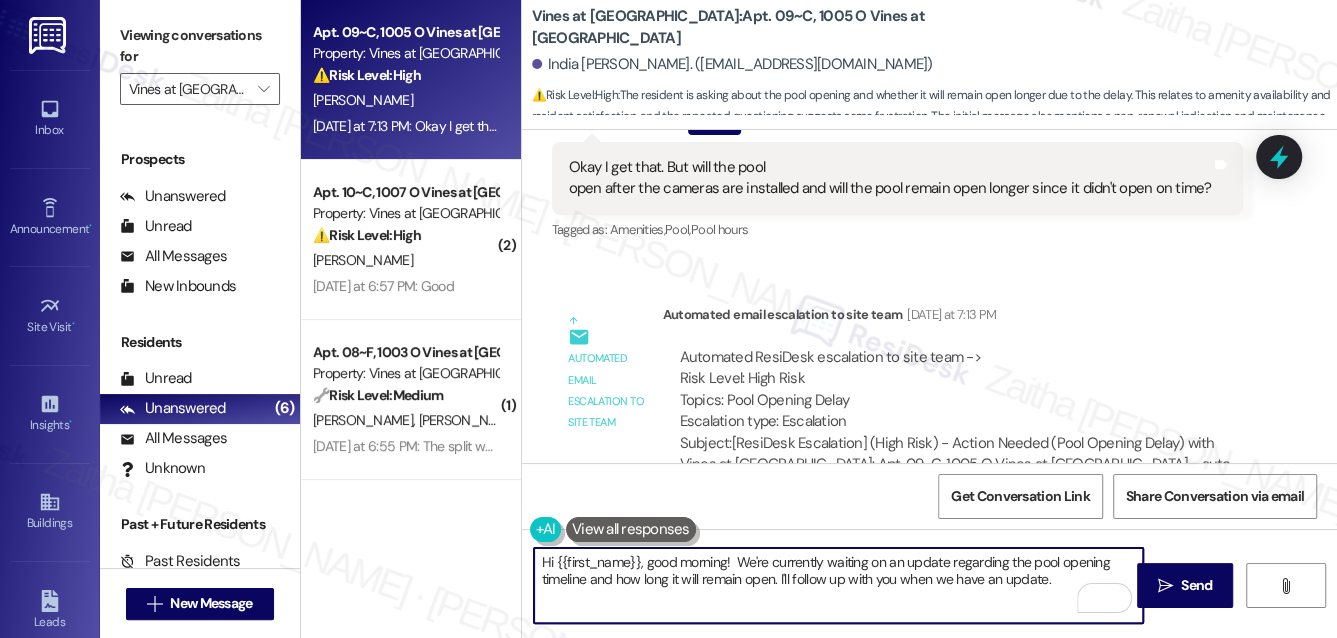 click on "Hi {{first_name}}, good morning!  We're currently waiting on an update regarding the pool opening timeline and how long it will remain open. I'll follow up with you when we have an update." at bounding box center [839, 585] 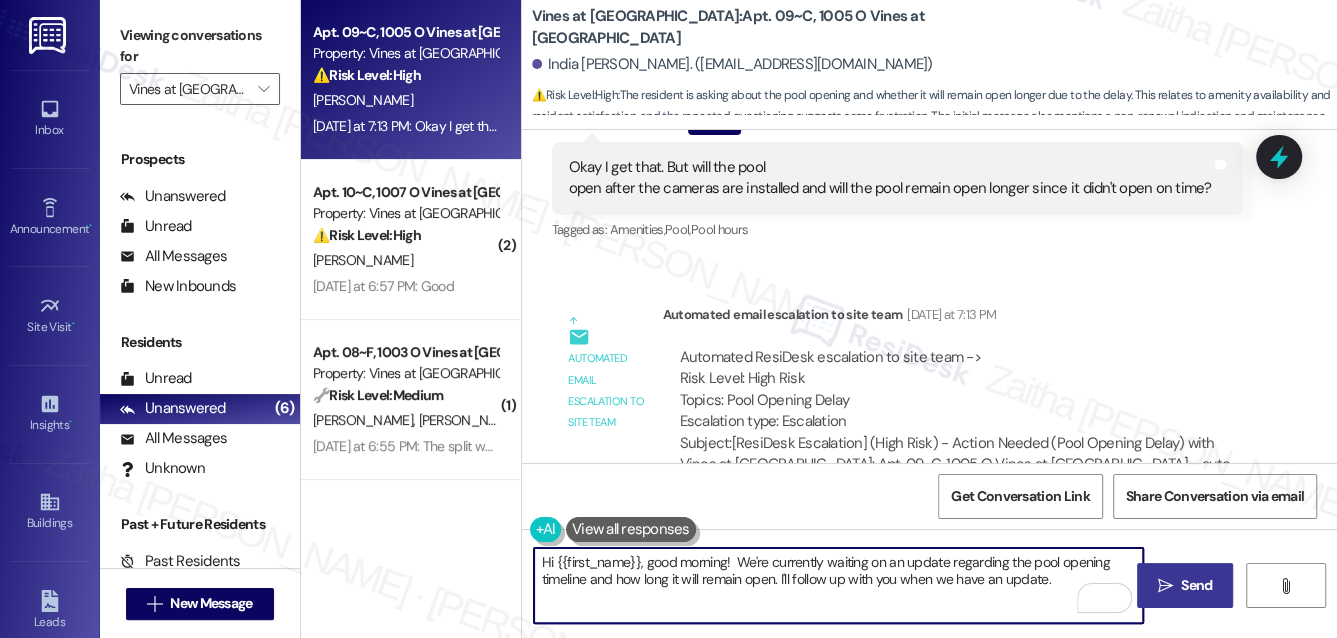 type on "Hi {{first_name}}, good morning!  We're currently waiting on an update regarding the pool opening timeline and how long it will remain open. I'll follow up with you when we have an update." 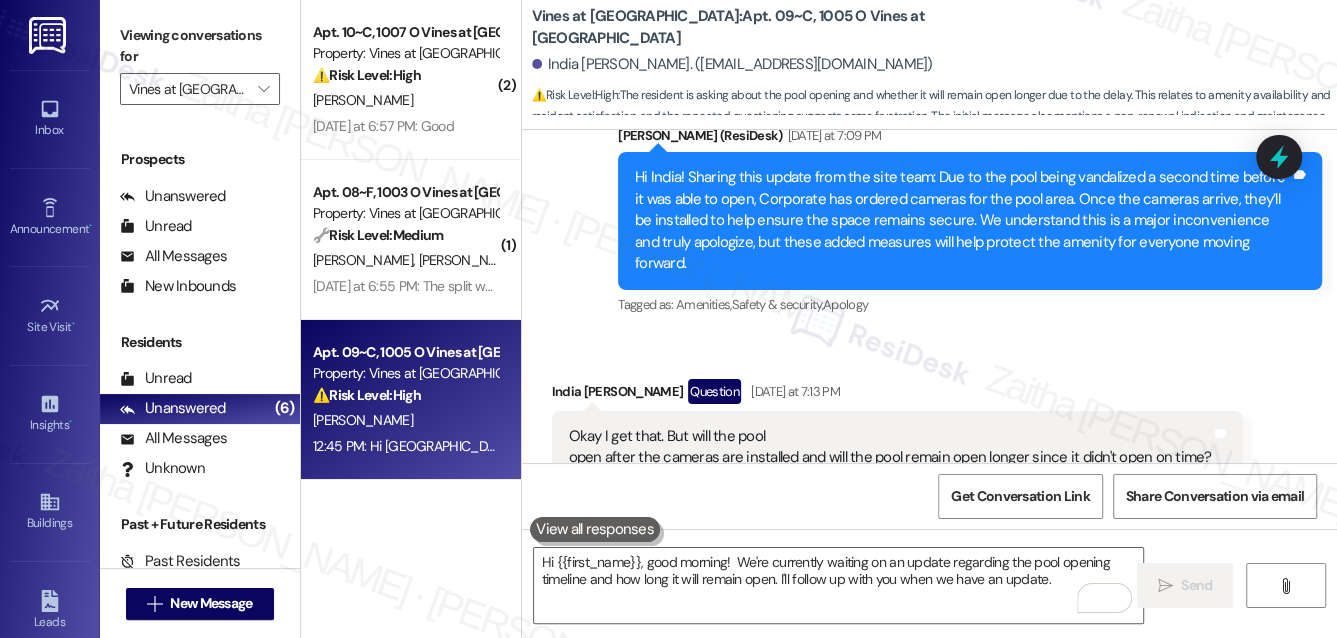 scroll, scrollTop: 5826, scrollLeft: 0, axis: vertical 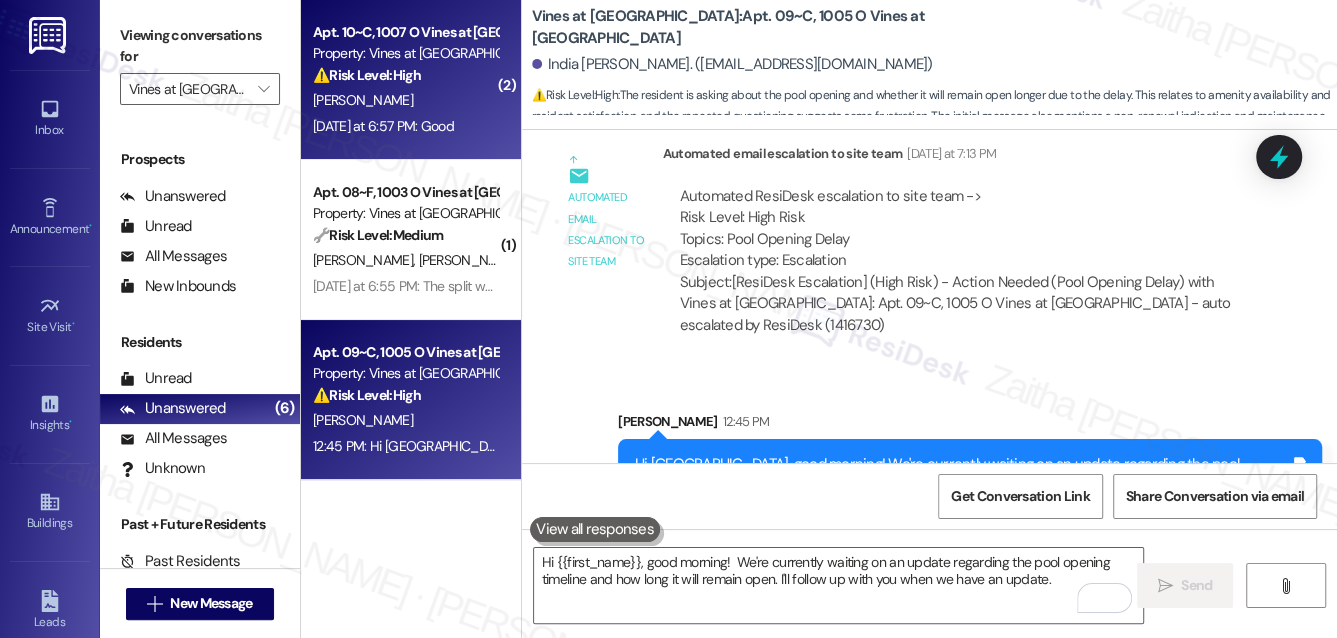 click on "[PERSON_NAME]" at bounding box center (405, 100) 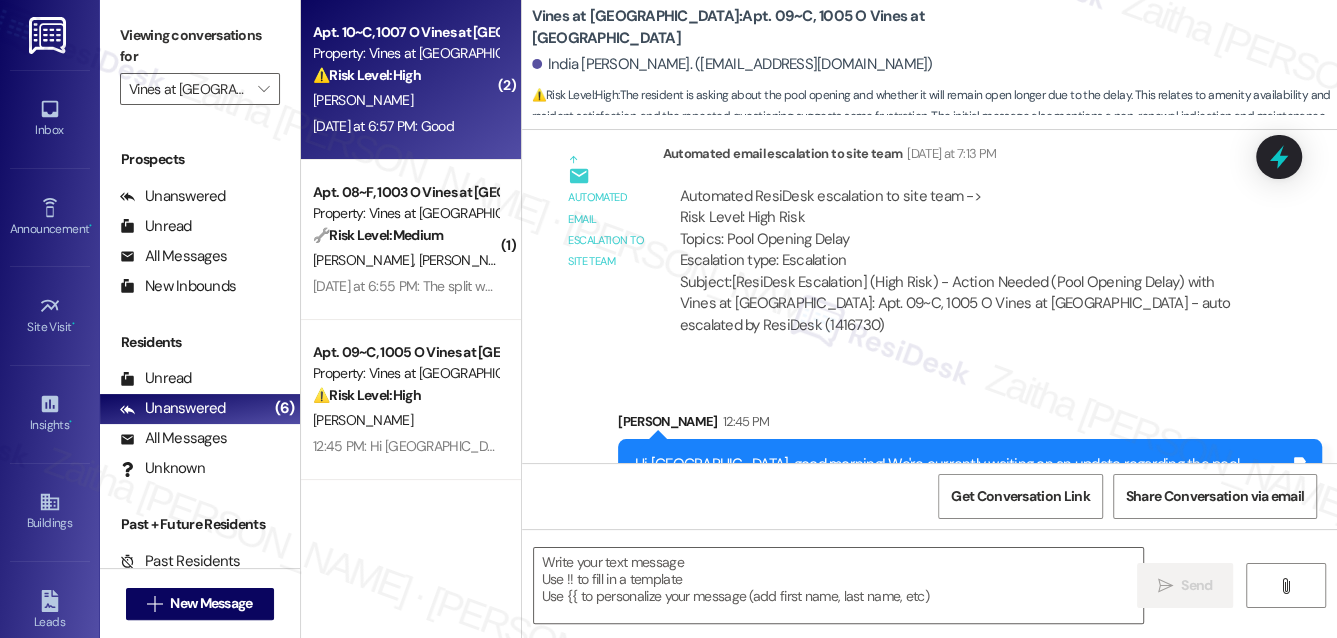 type on "Fetching suggested responses. Please feel free to read through the conversation in the meantime." 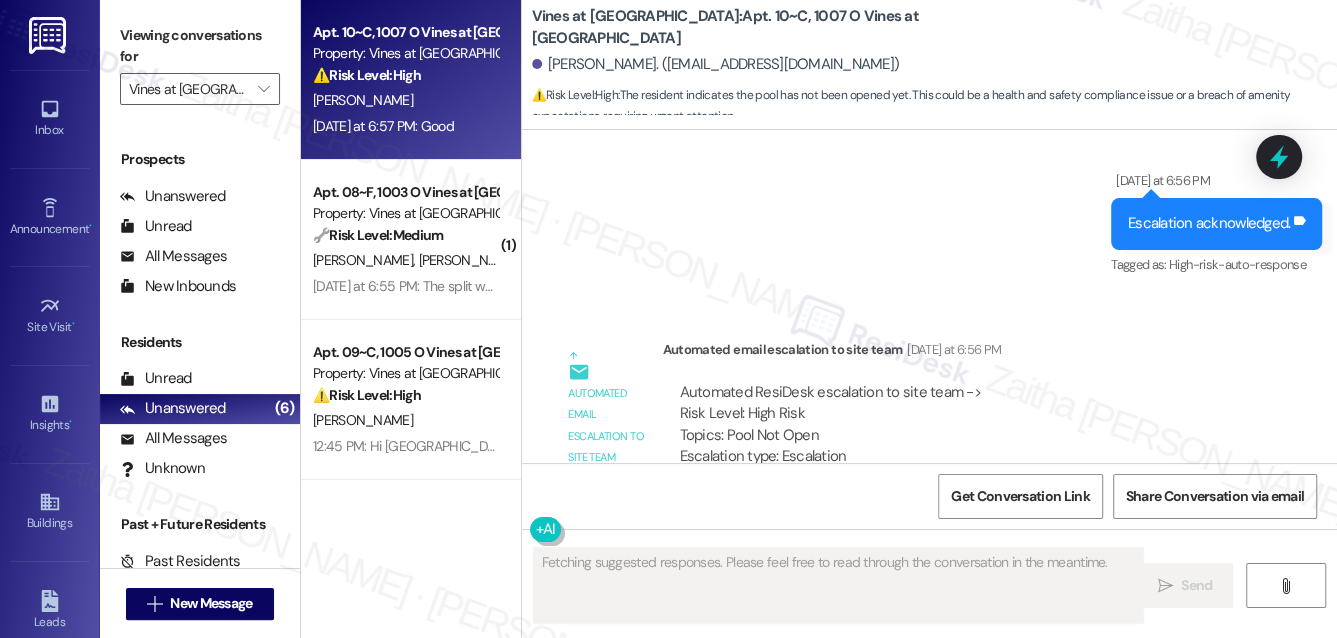 scroll, scrollTop: 2784, scrollLeft: 0, axis: vertical 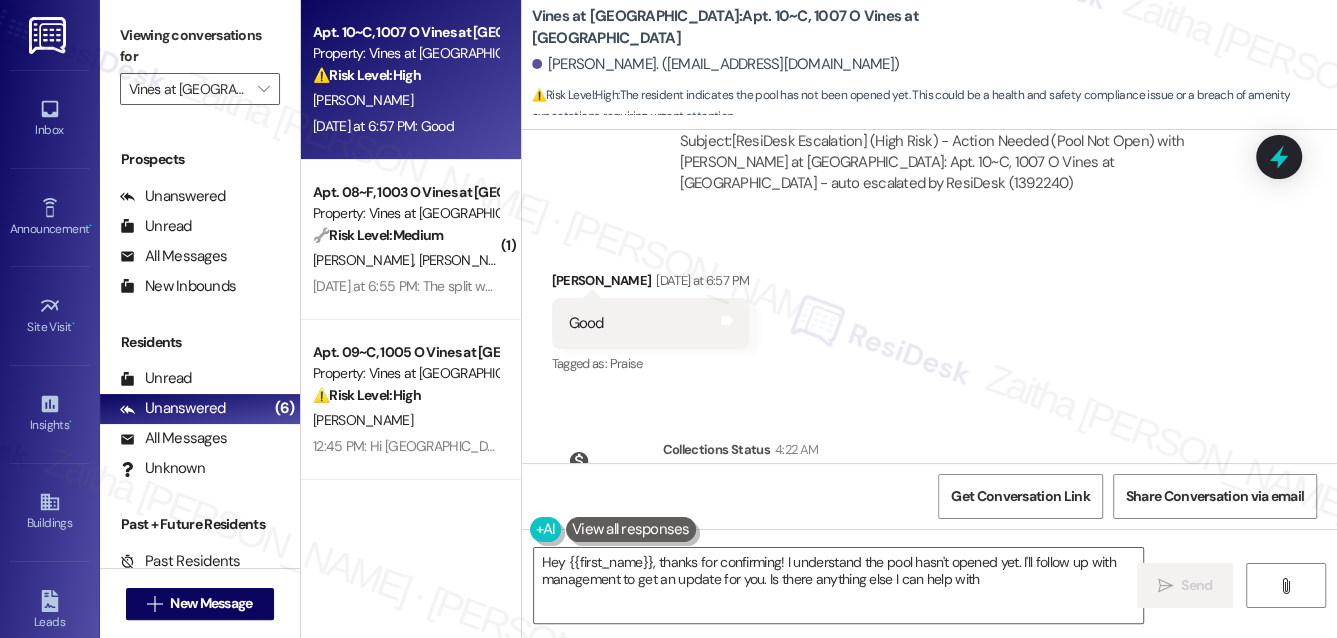 type on "Hey {{first_name}}, thanks for confirming! I understand the pool hasn't opened yet. I'll follow up with management to get an update for you. Is there anything else I can help with?" 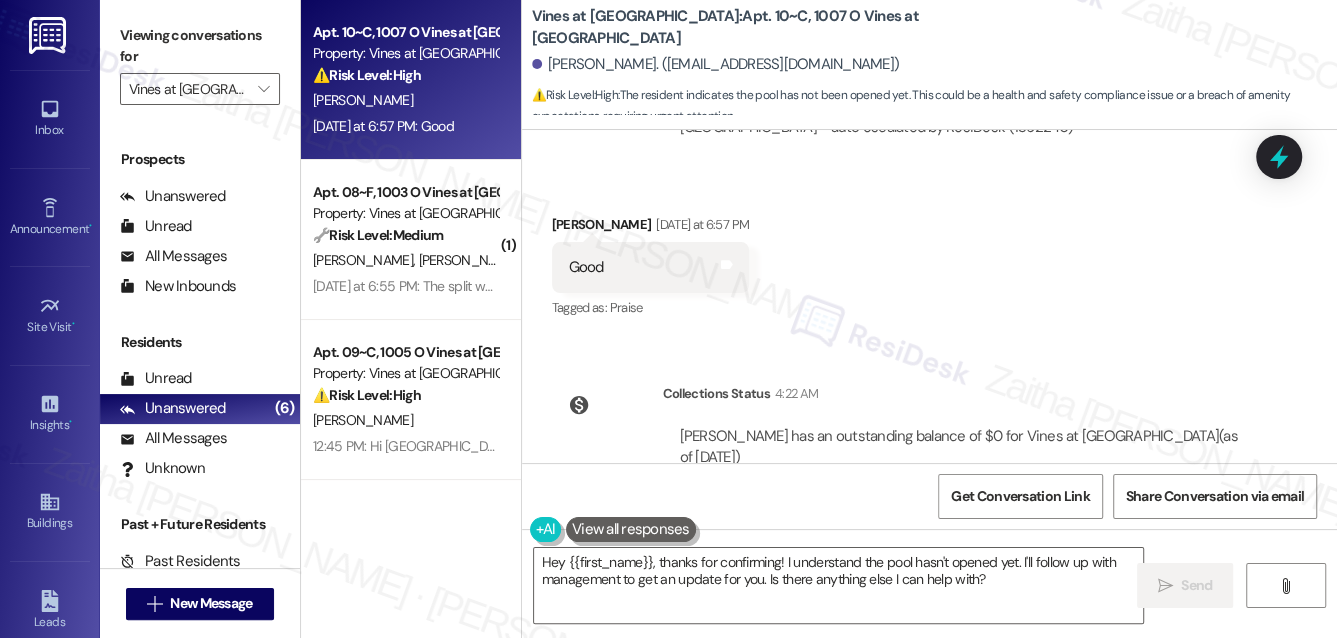 scroll, scrollTop: 3263, scrollLeft: 0, axis: vertical 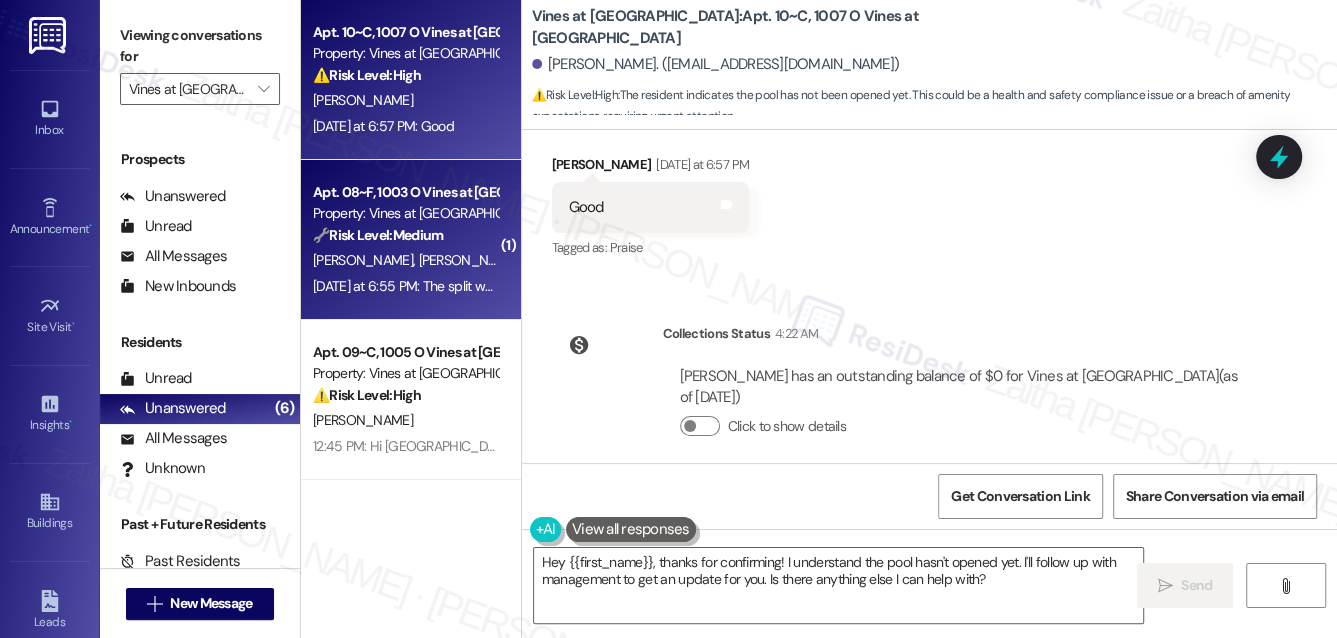 click on "[PERSON_NAME] [PERSON_NAME]" at bounding box center (405, 260) 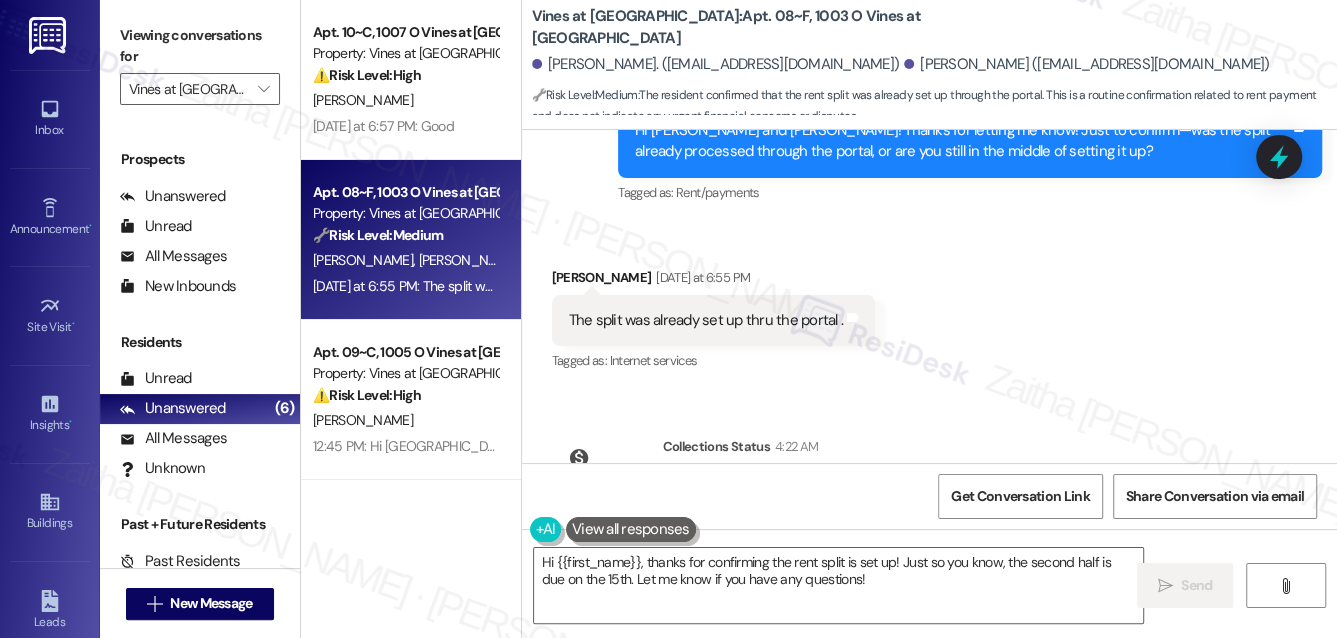 scroll, scrollTop: 4421, scrollLeft: 0, axis: vertical 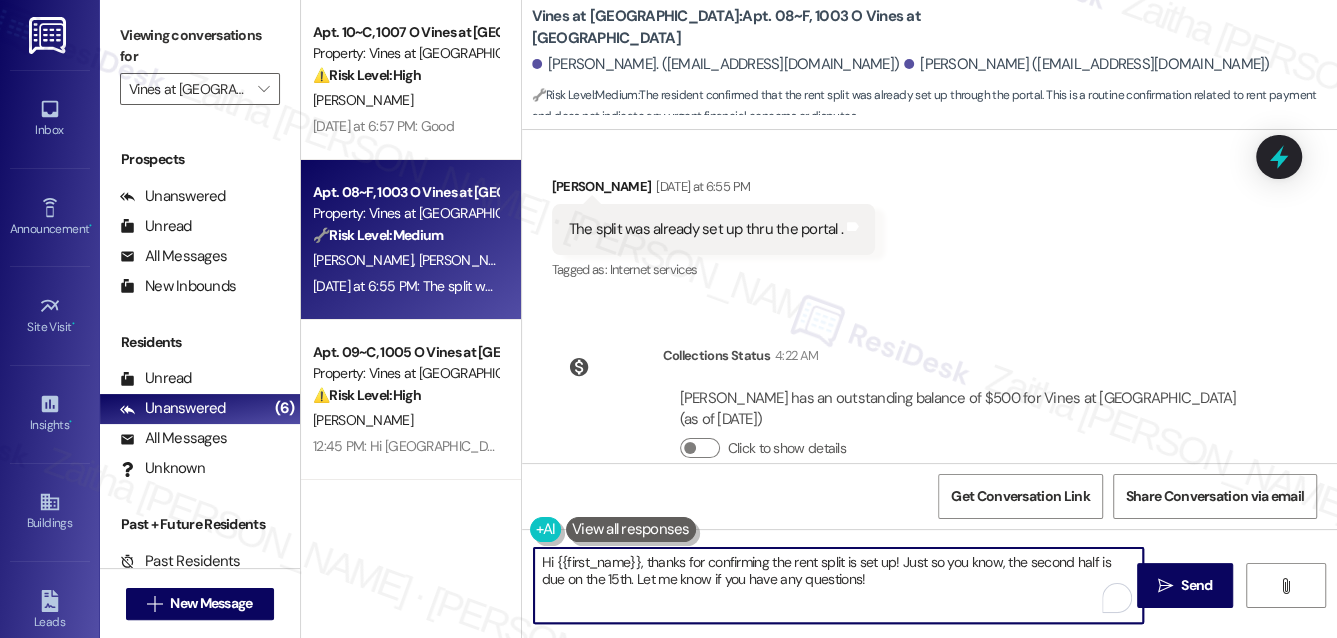 drag, startPoint x: 904, startPoint y: 557, endPoint x: 911, endPoint y: 580, distance: 24.04163 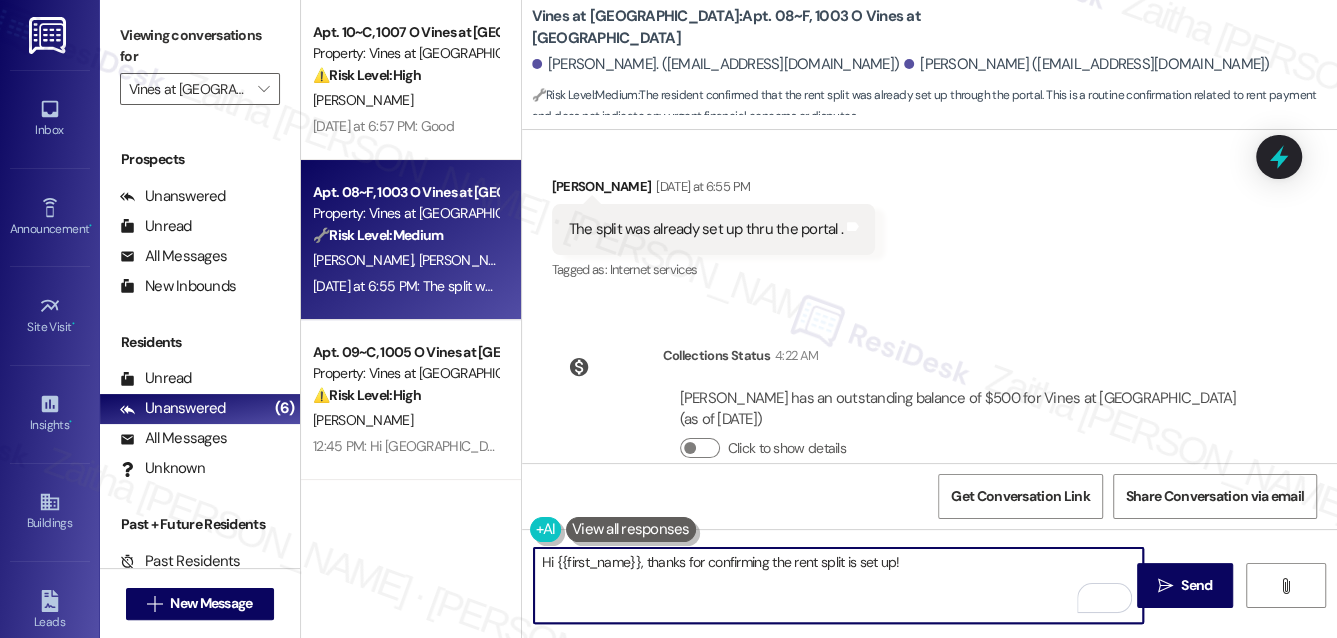 paste on "Just to give you a heads up, you may receive the rent reminder until your balance is $0.00. You may disregard the message if you’re all set with your payment." 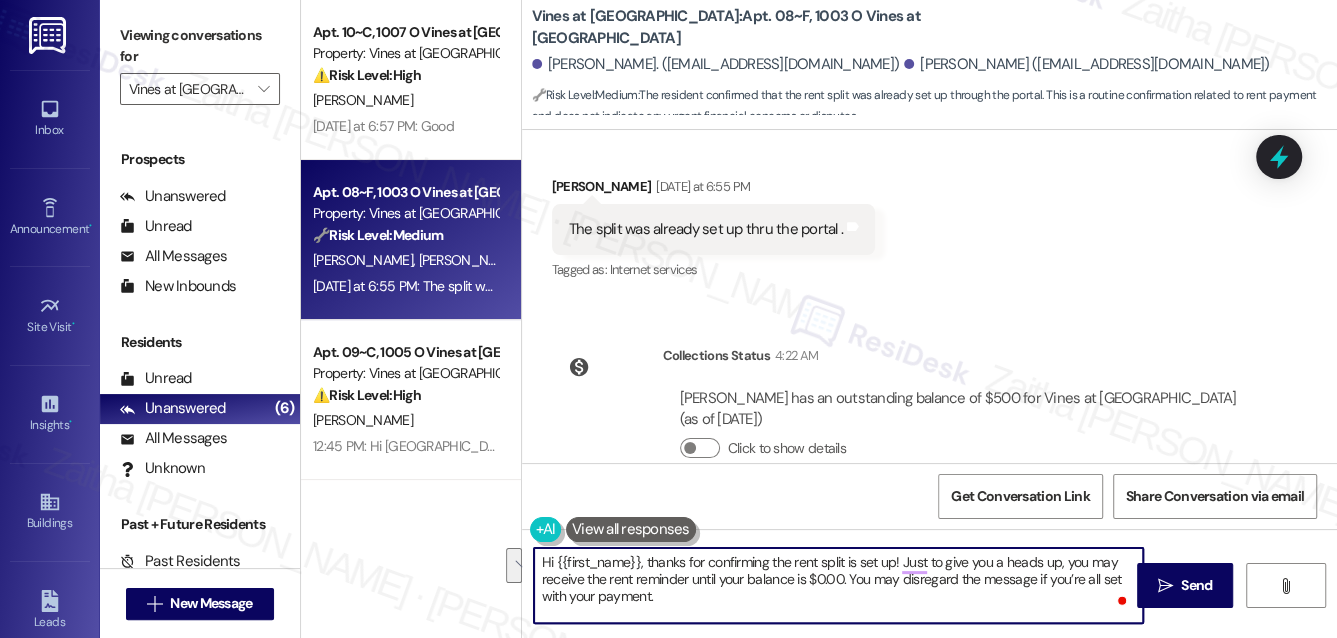 drag, startPoint x: 848, startPoint y: 579, endPoint x: 853, endPoint y: 598, distance: 19.646883 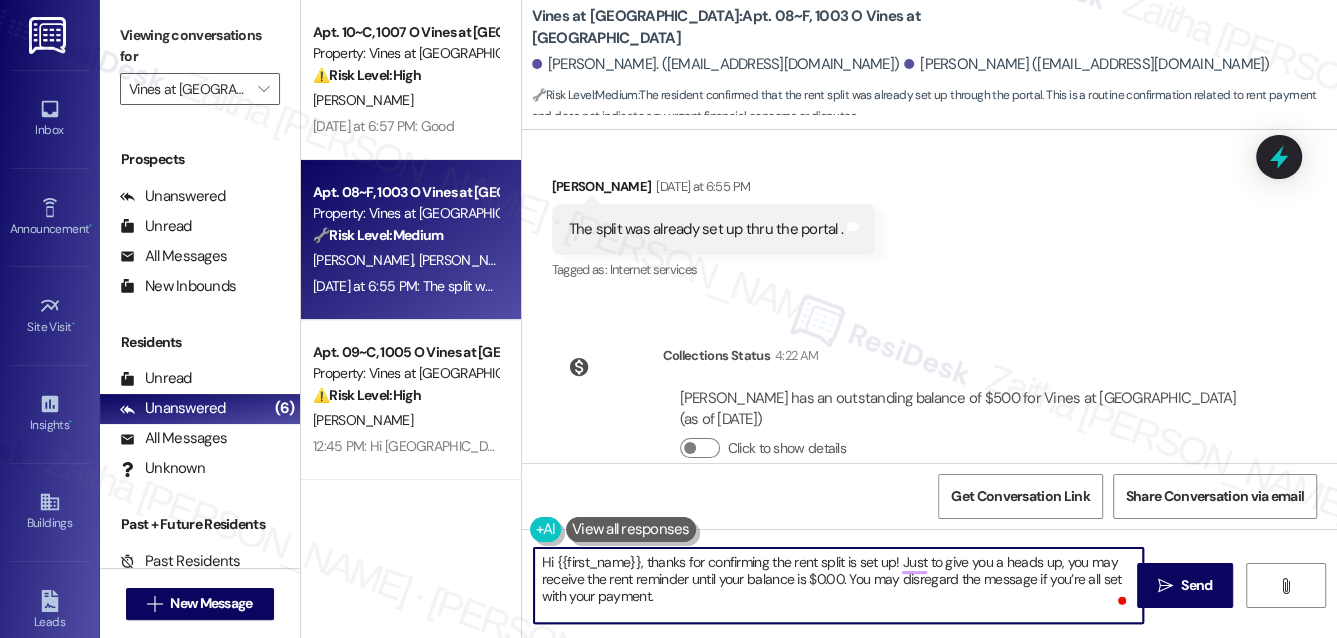 click on "Hi {{first_name}}, thanks for confirming the rent split is set up! Just to give you a heads up, you may receive the rent reminder until your balance is $0.00. You may disregard the message if you’re all set with your payment." at bounding box center [839, 585] 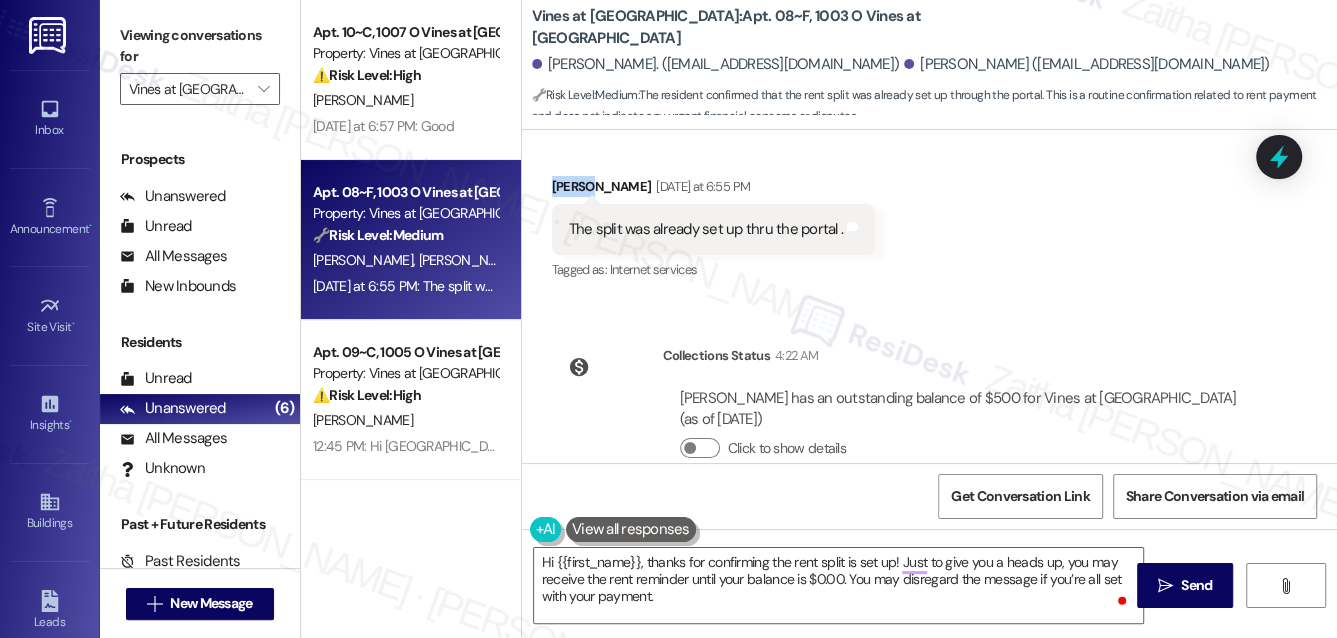 click on "Received via SMS [PERSON_NAME] [DATE] at 6:55 PM The split was already set up thru  the portal .  Tags and notes Tagged as:   Internet services Click to highlight conversations about Internet services" at bounding box center [714, 230] 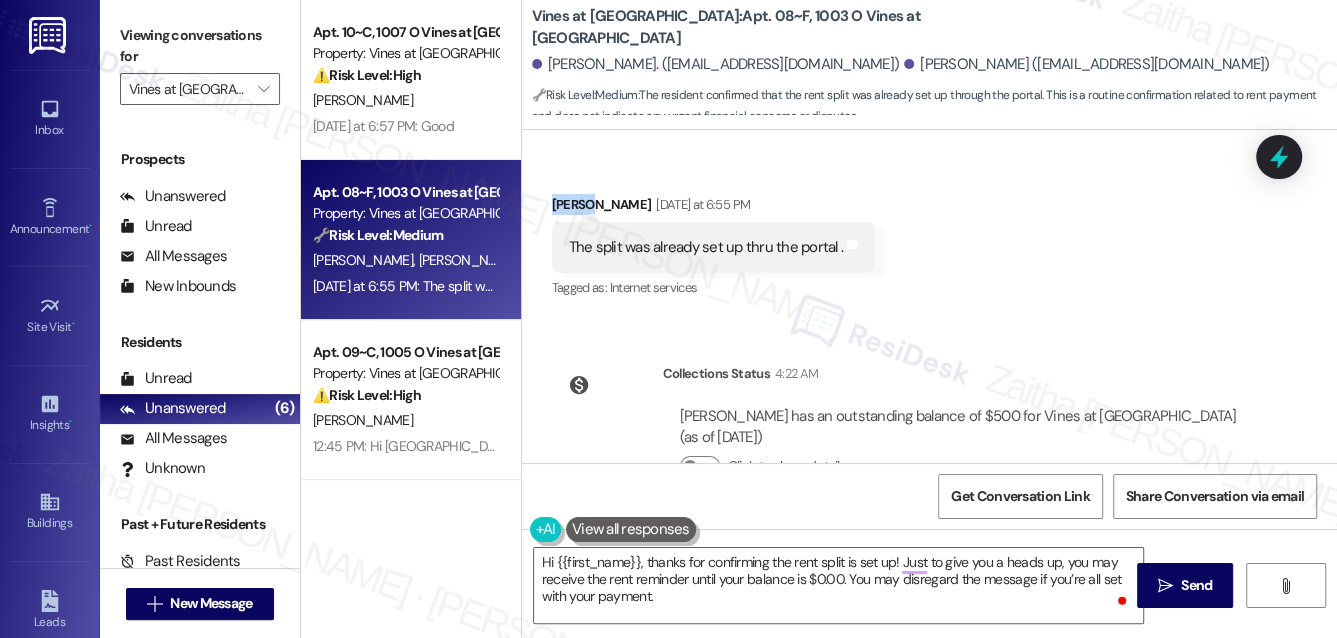 copy on "[PERSON_NAME]" 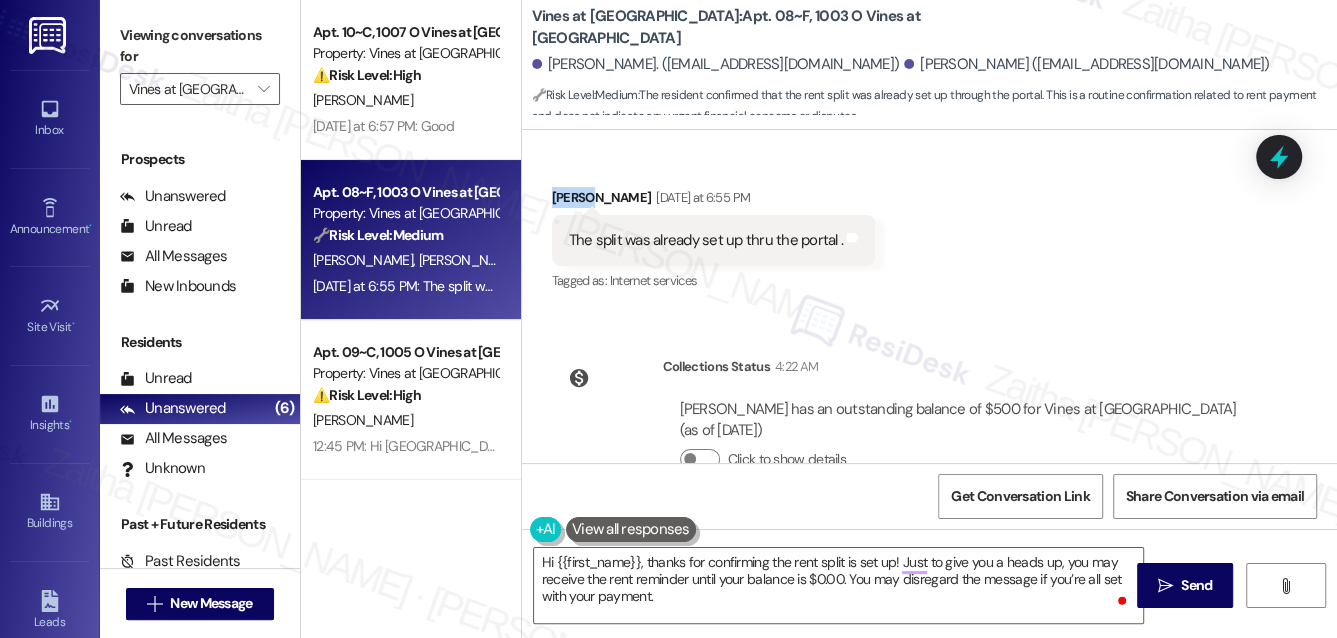 scroll, scrollTop: 4421, scrollLeft: 0, axis: vertical 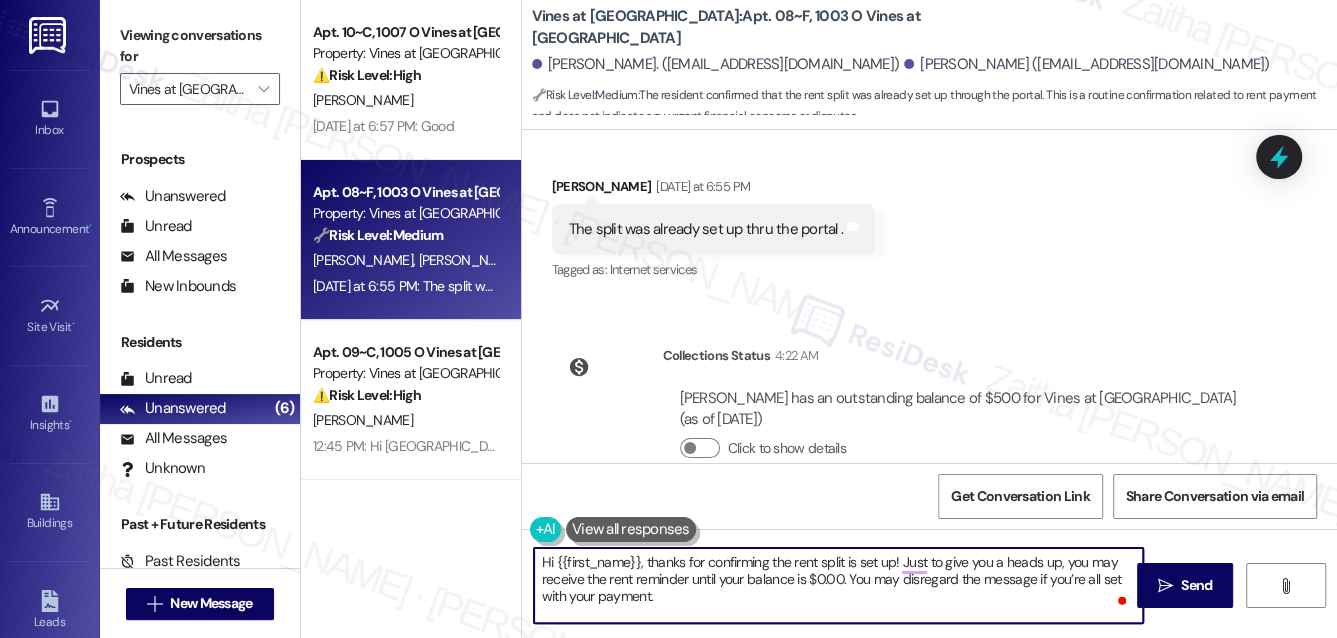 click on "Hi {{first_name}}, thanks for confirming the rent split is set up! Just to give you a heads up, you may receive the rent reminder until your balance is $0.00. You may disregard the message if you’re all set with your payment." at bounding box center (839, 585) 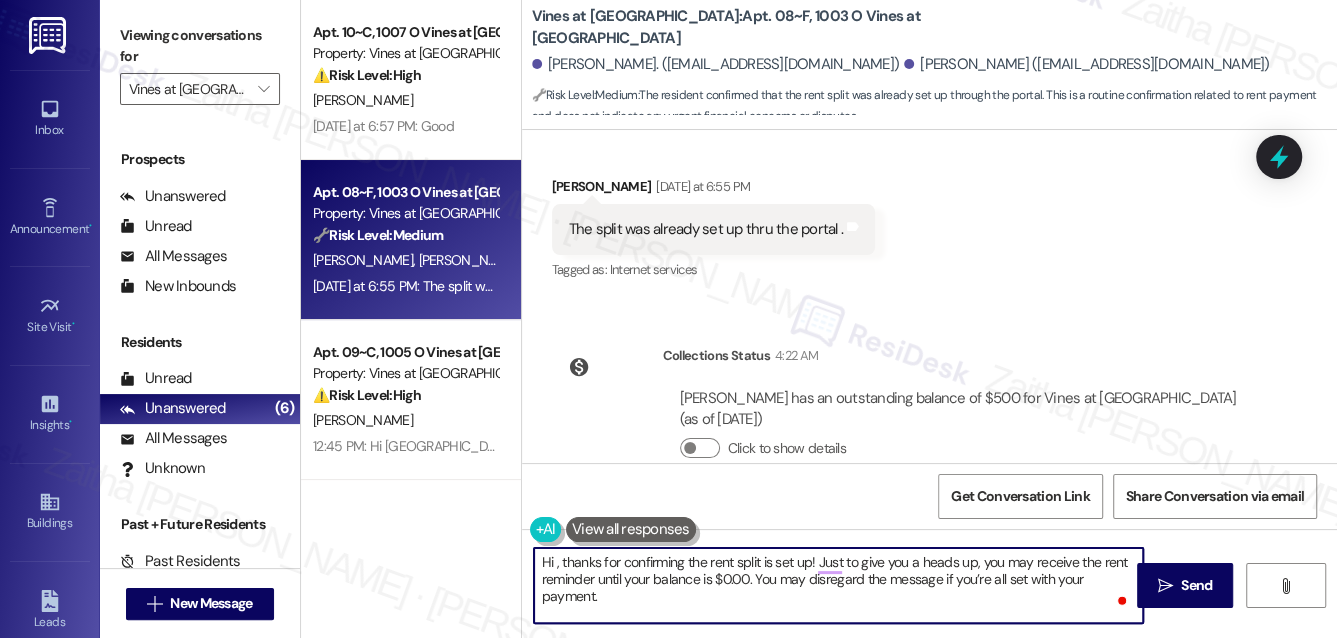paste on "[PERSON_NAME]" 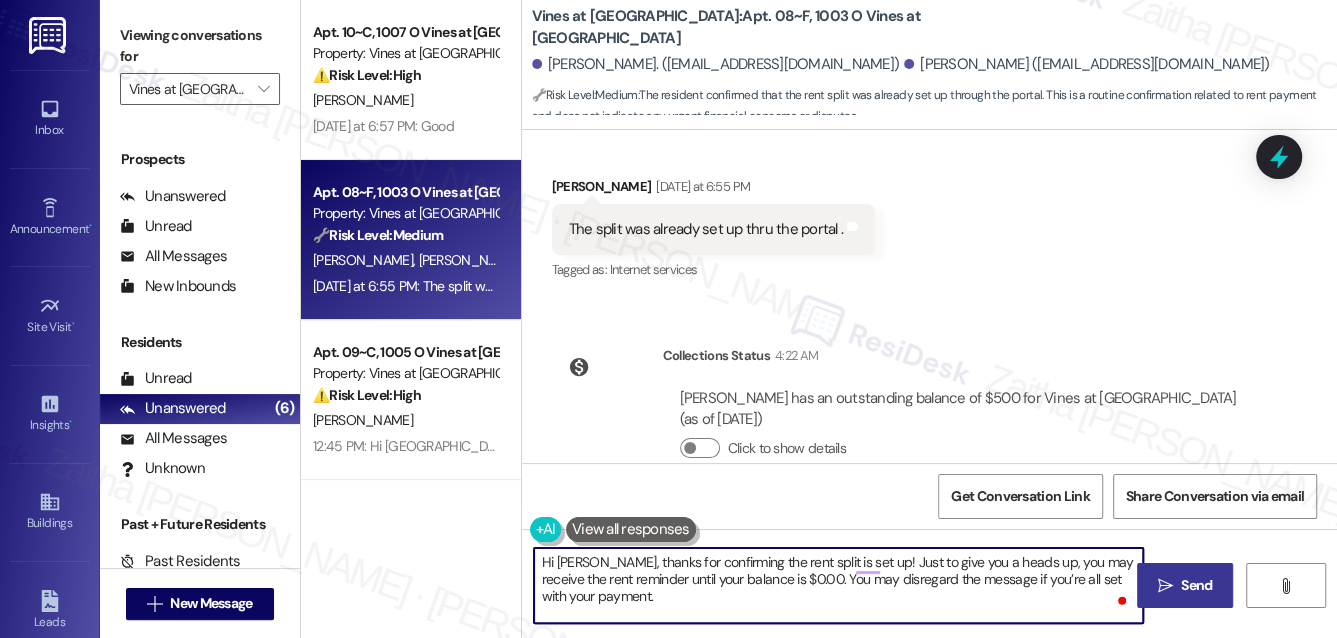 type on "Hi [PERSON_NAME], thanks for confirming the rent split is set up! Just to give you a heads up, you may receive the rent reminder until your balance is $0.00. You may disregard the message if you’re all set with your payment." 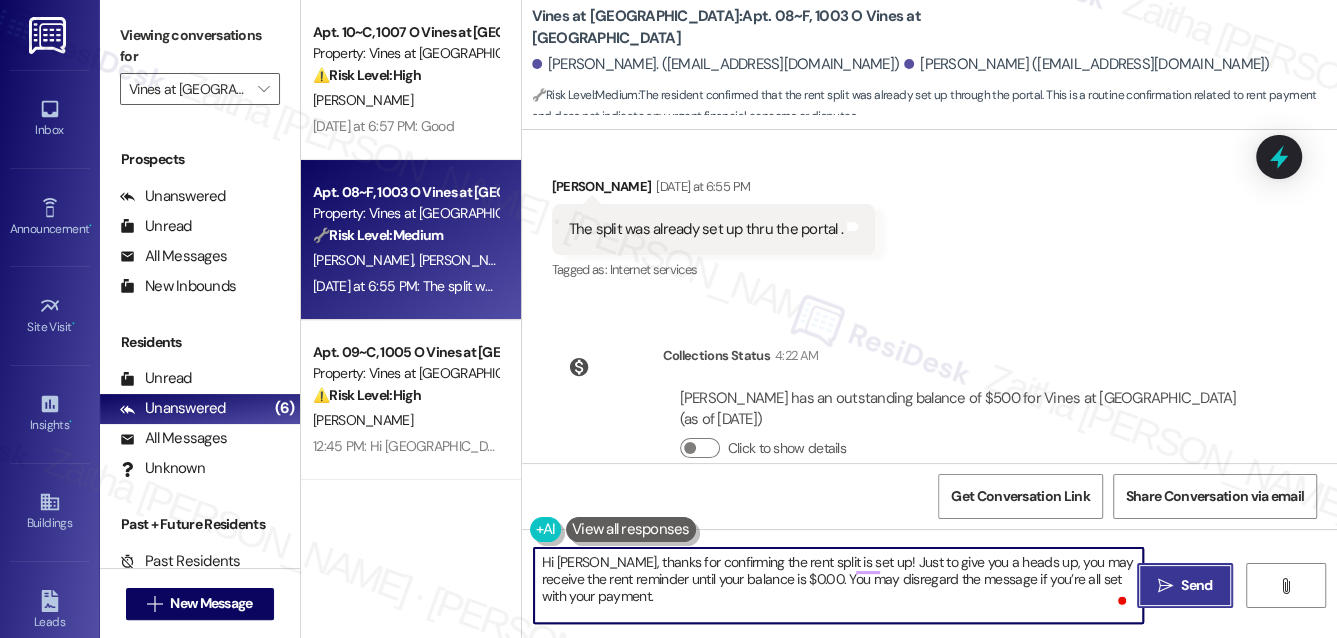 click on "Send" at bounding box center (1196, 585) 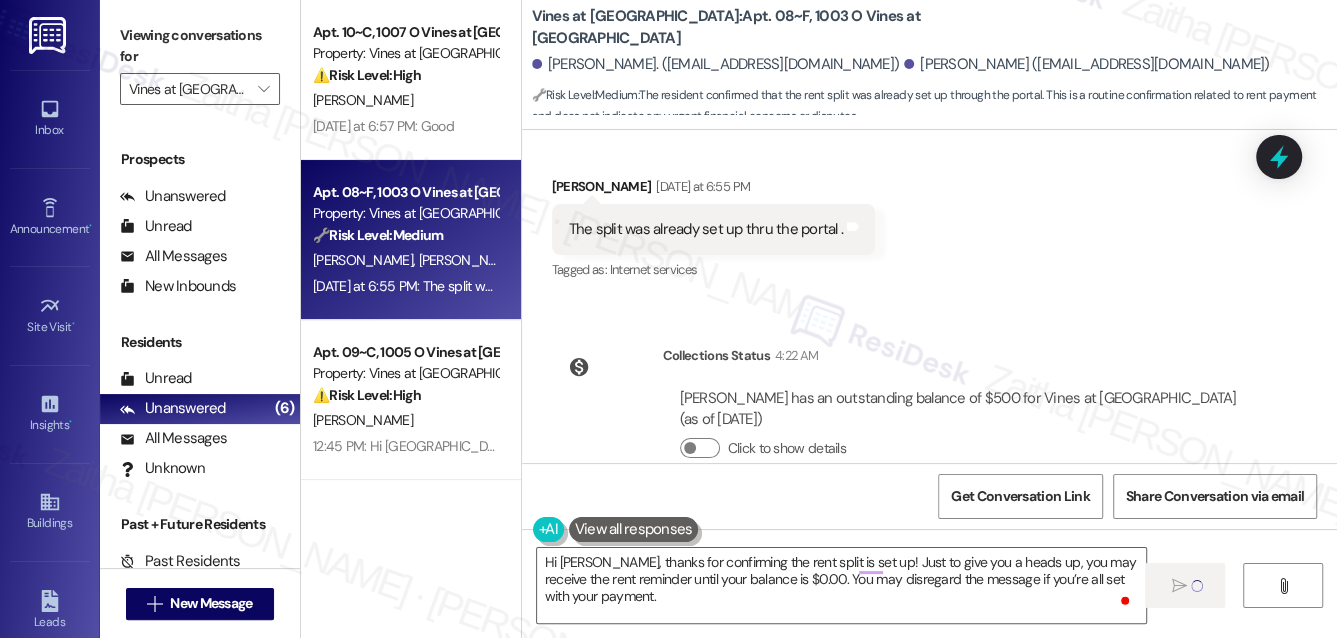 type 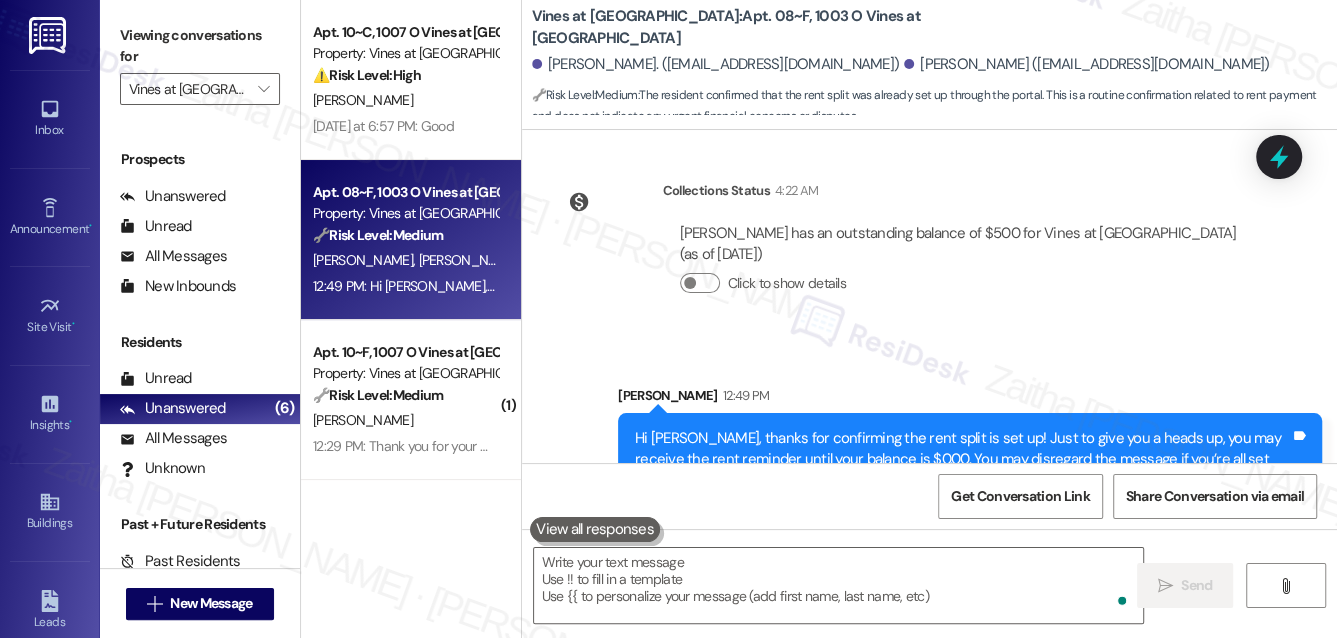 scroll, scrollTop: 4603, scrollLeft: 0, axis: vertical 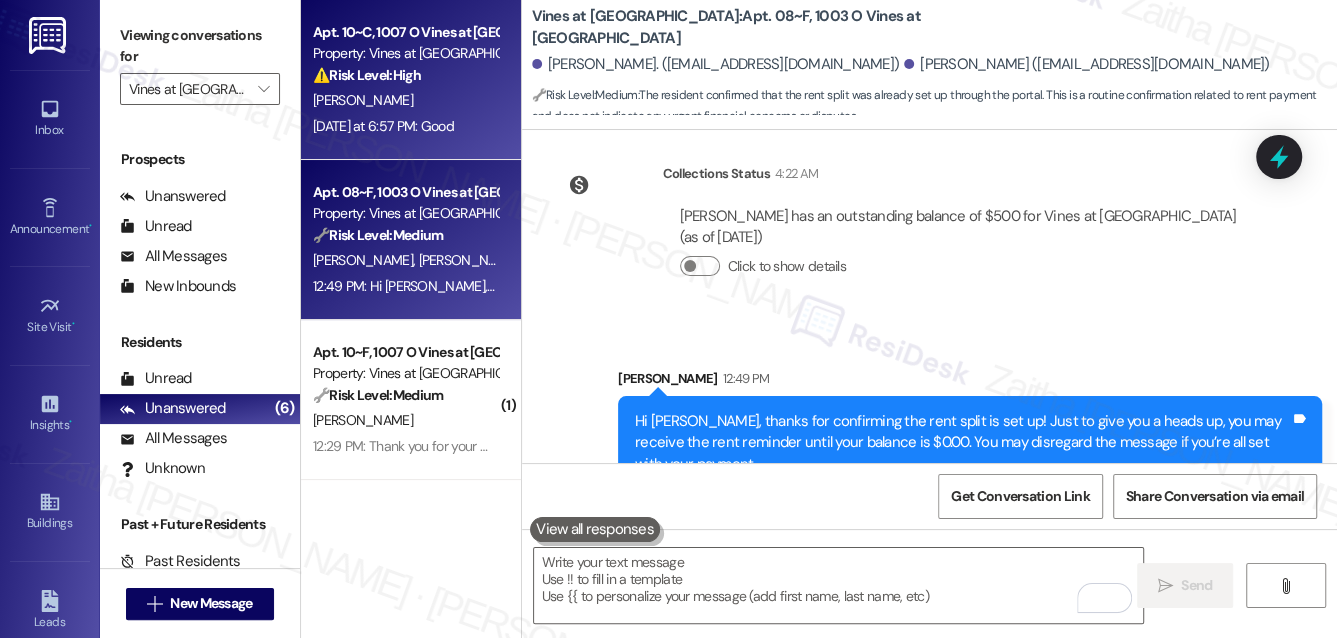 click on "[PERSON_NAME]" at bounding box center (405, 100) 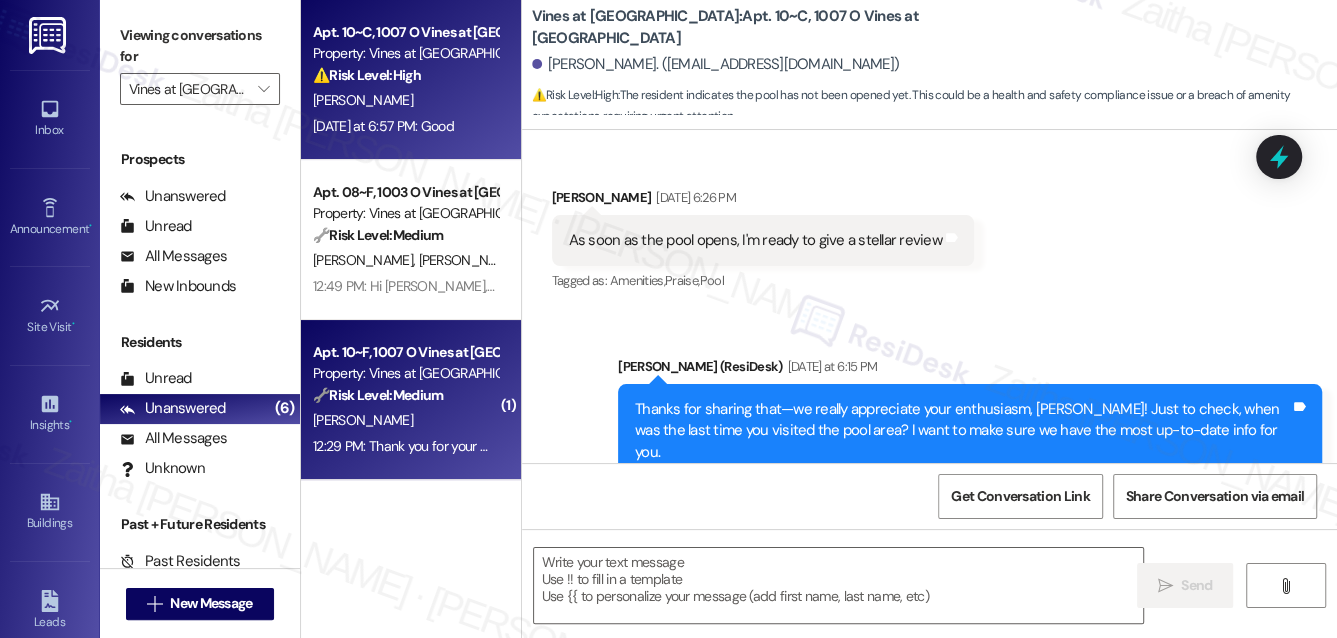click on "[PERSON_NAME]" at bounding box center (405, 420) 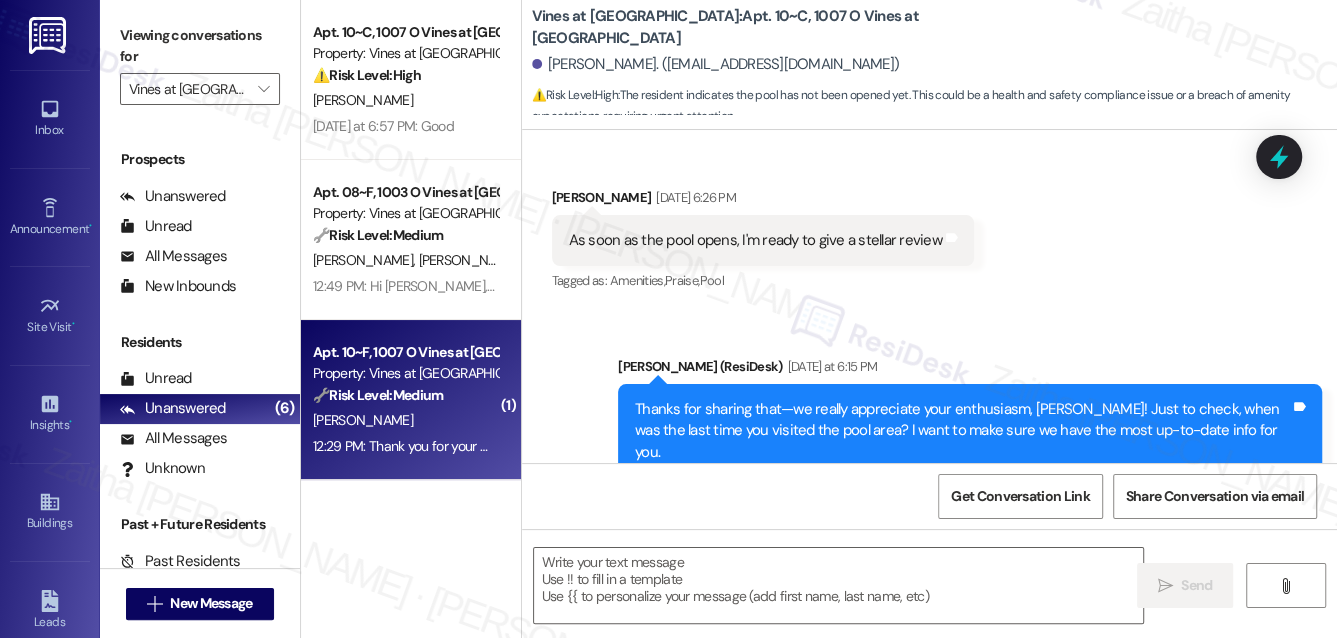 scroll, scrollTop: 3056, scrollLeft: 0, axis: vertical 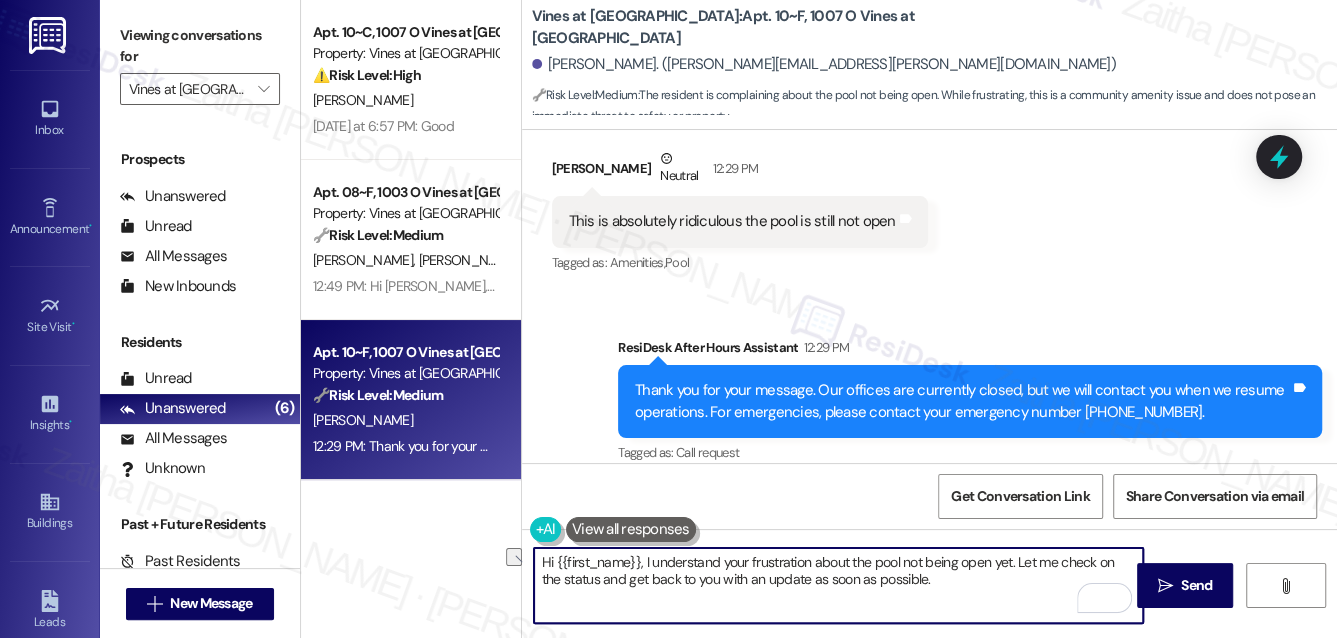 drag, startPoint x: 642, startPoint y: 562, endPoint x: 538, endPoint y: 551, distance: 104.58012 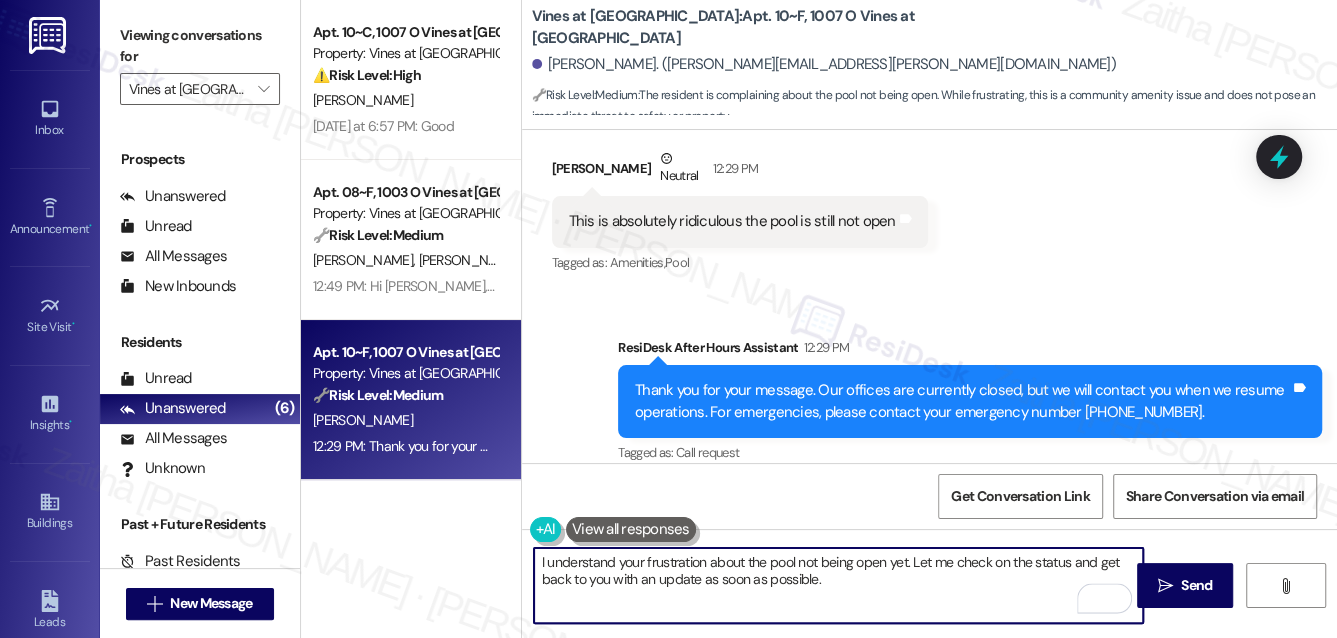 click on "[PERSON_NAME]   Neutral 12:29 PM" at bounding box center [740, 172] 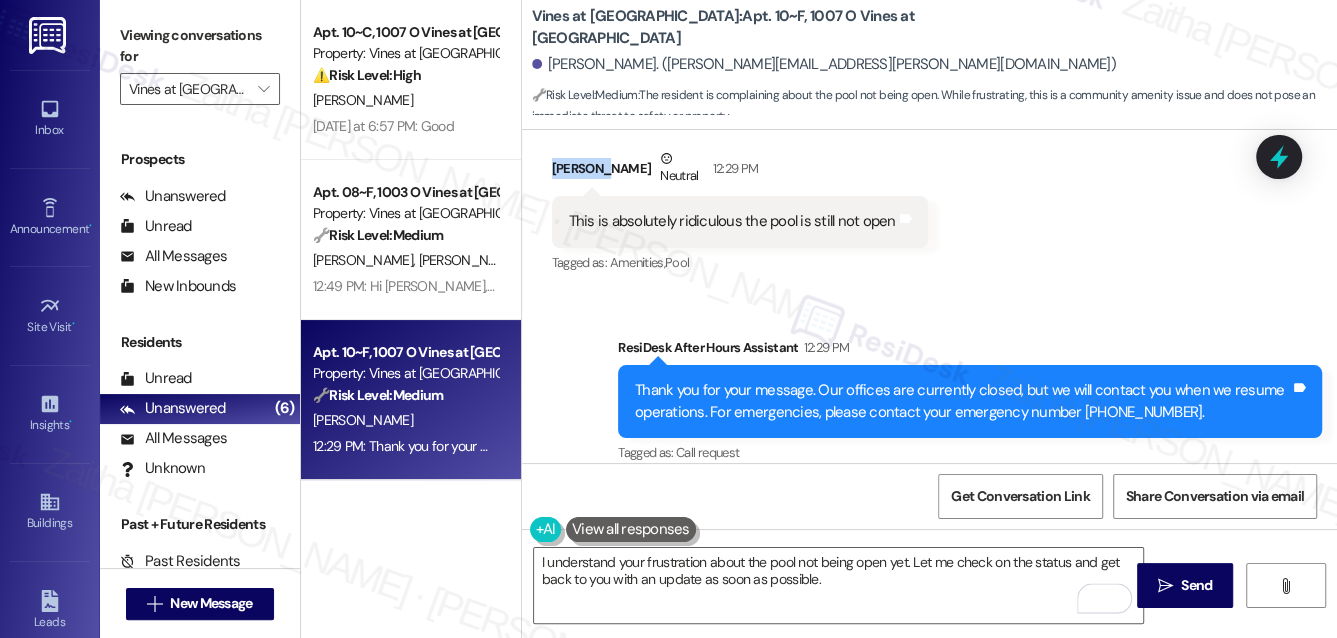 click on "[PERSON_NAME]   Neutral 12:29 PM" at bounding box center [740, 172] 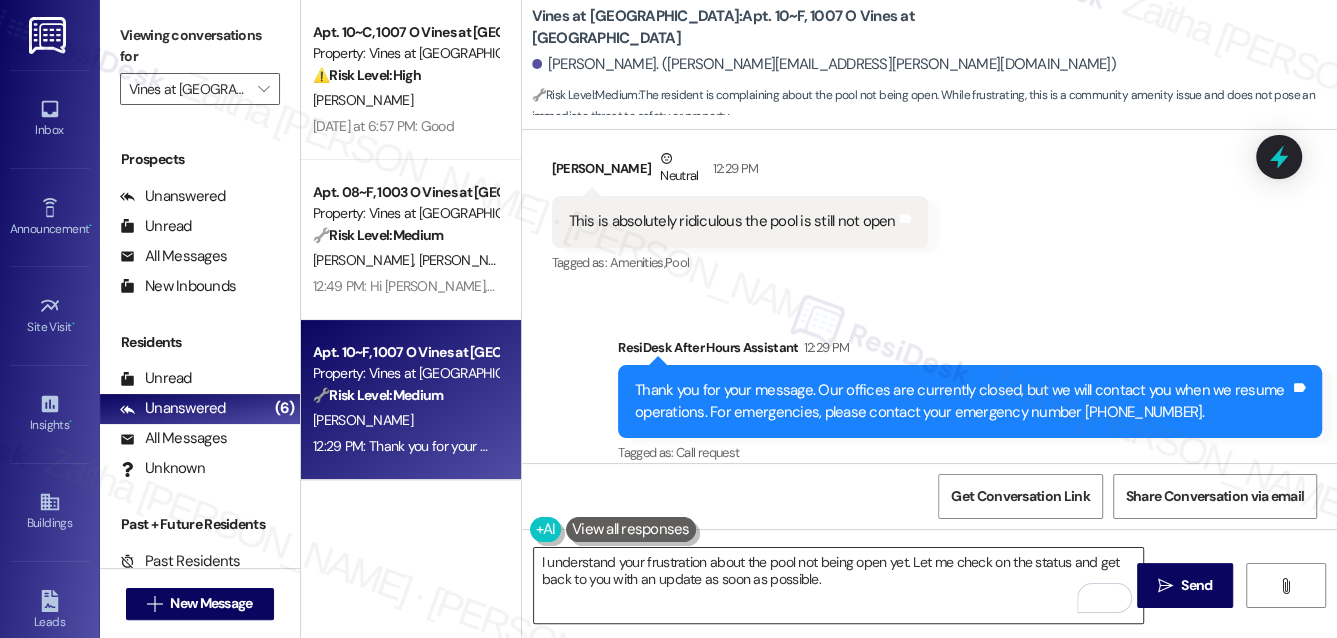 click on "I understand your frustration about the pool not being open yet. Let me check on the status and get back to you with an update as soon as possible." at bounding box center (839, 585) 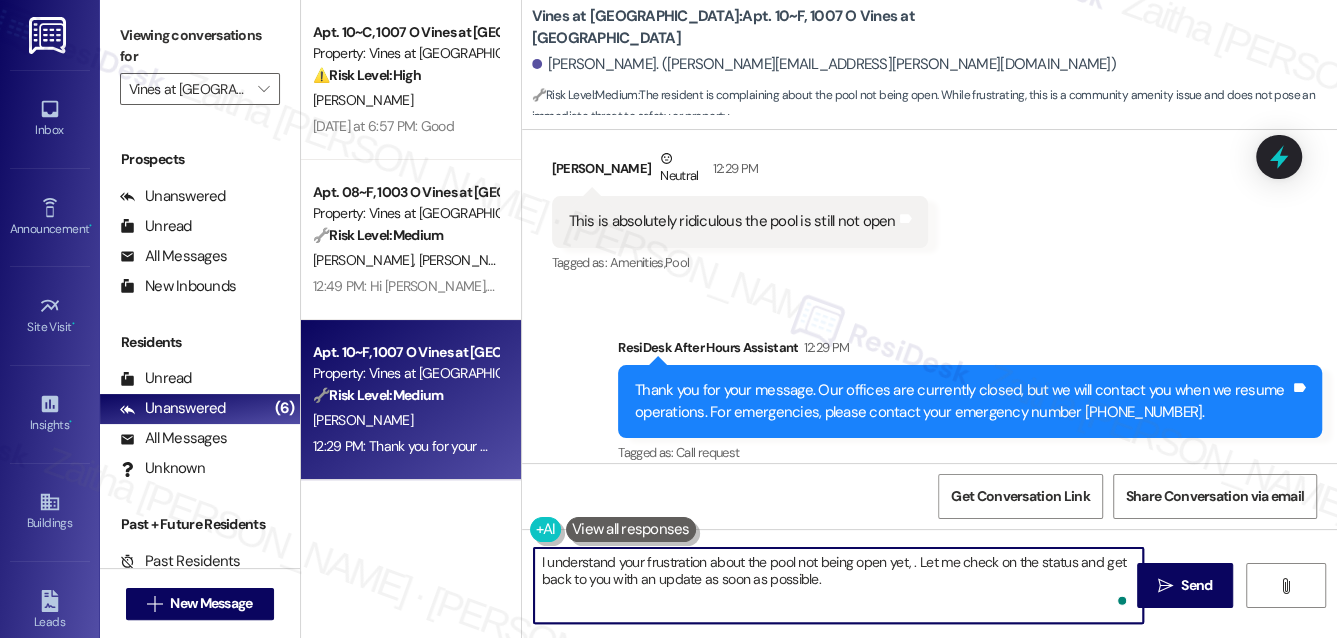 paste on "Spenser" 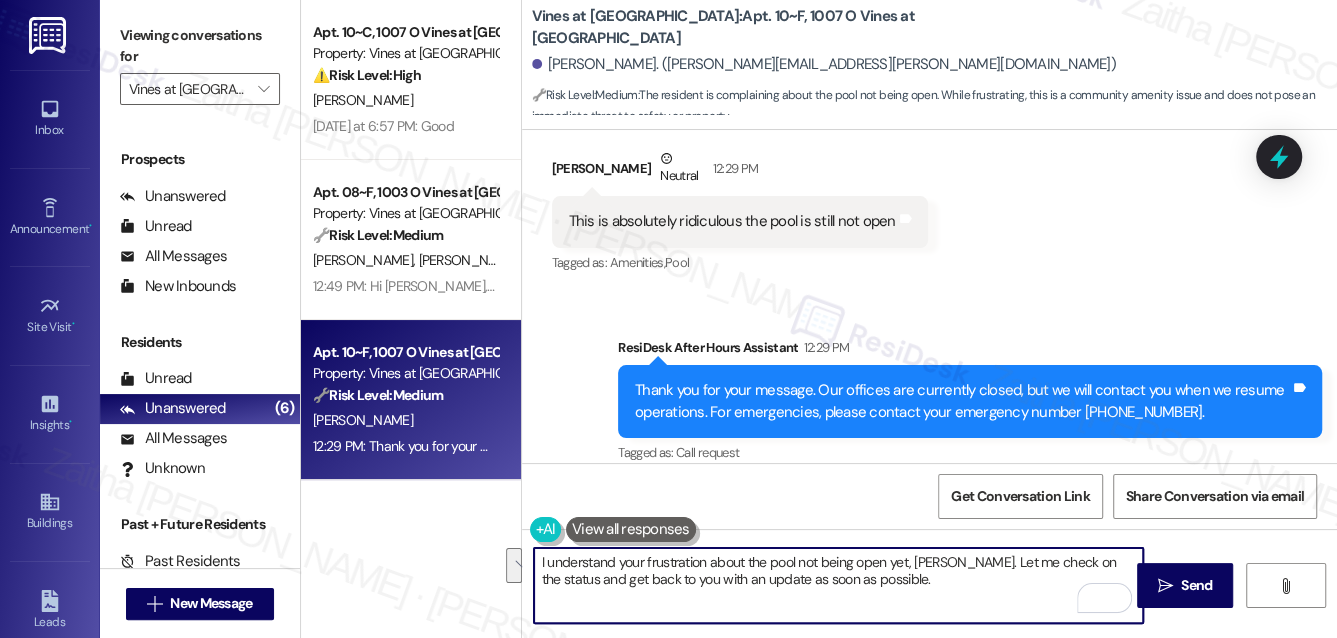 drag, startPoint x: 965, startPoint y: 562, endPoint x: 965, endPoint y: 577, distance: 15 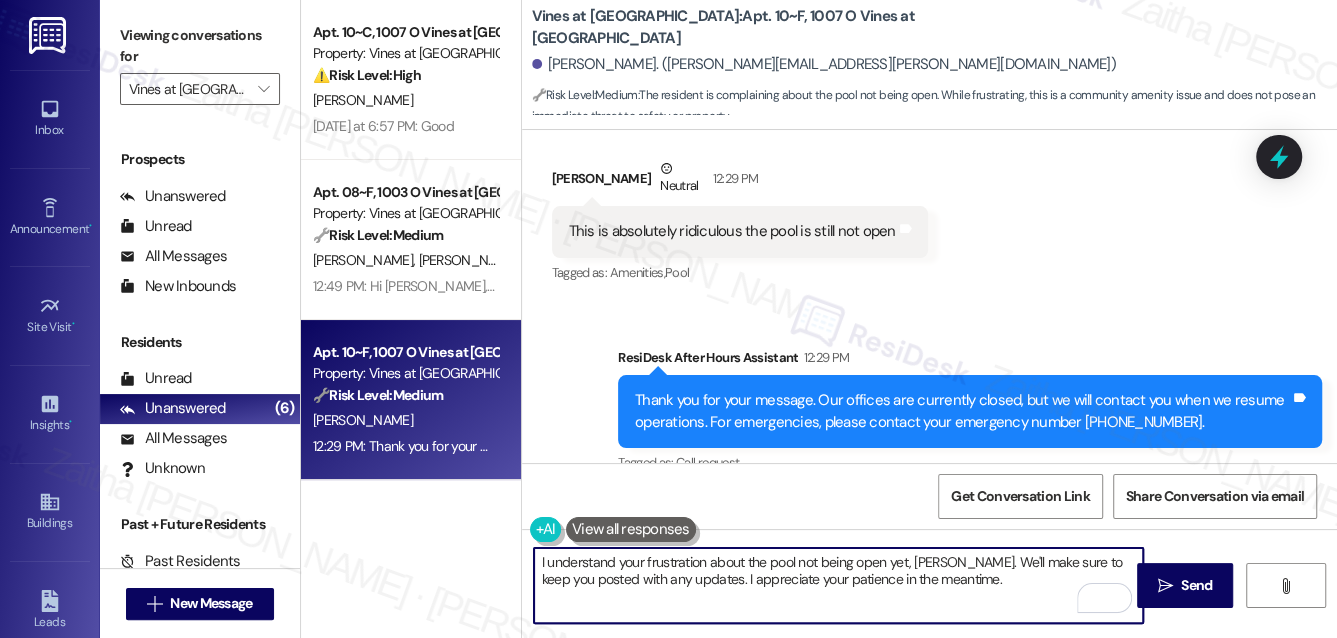 scroll, scrollTop: 6023, scrollLeft: 0, axis: vertical 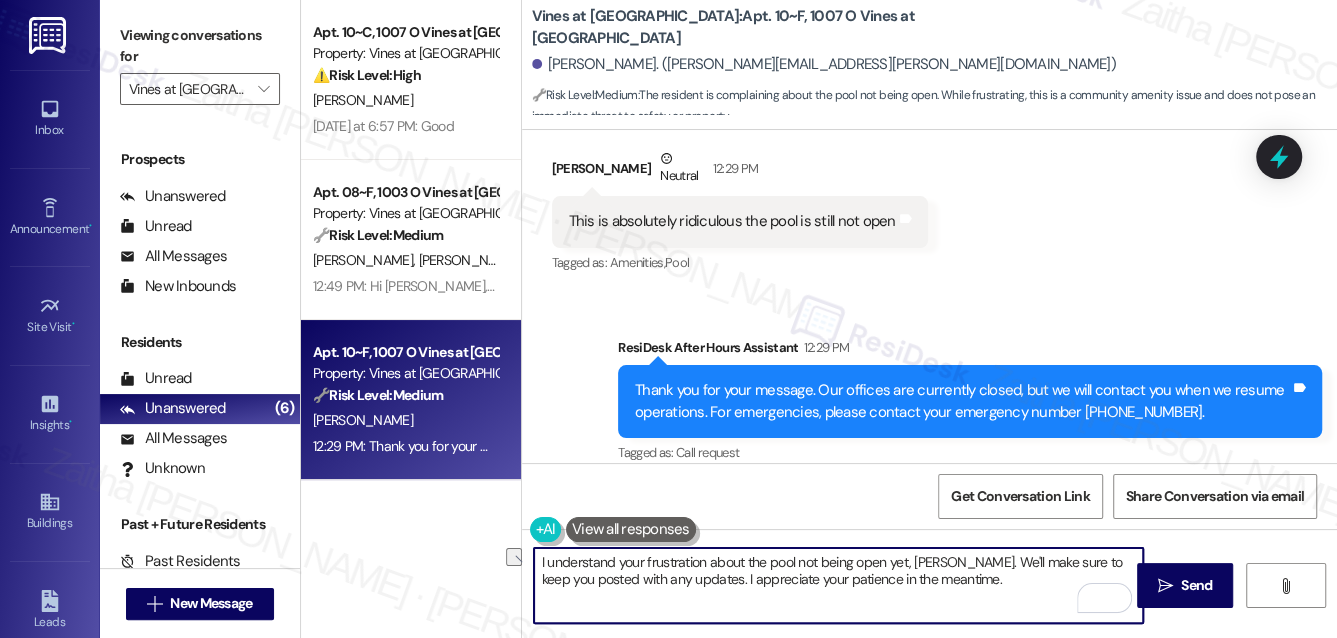 drag, startPoint x: 907, startPoint y: 559, endPoint x: 544, endPoint y: 563, distance: 363.02203 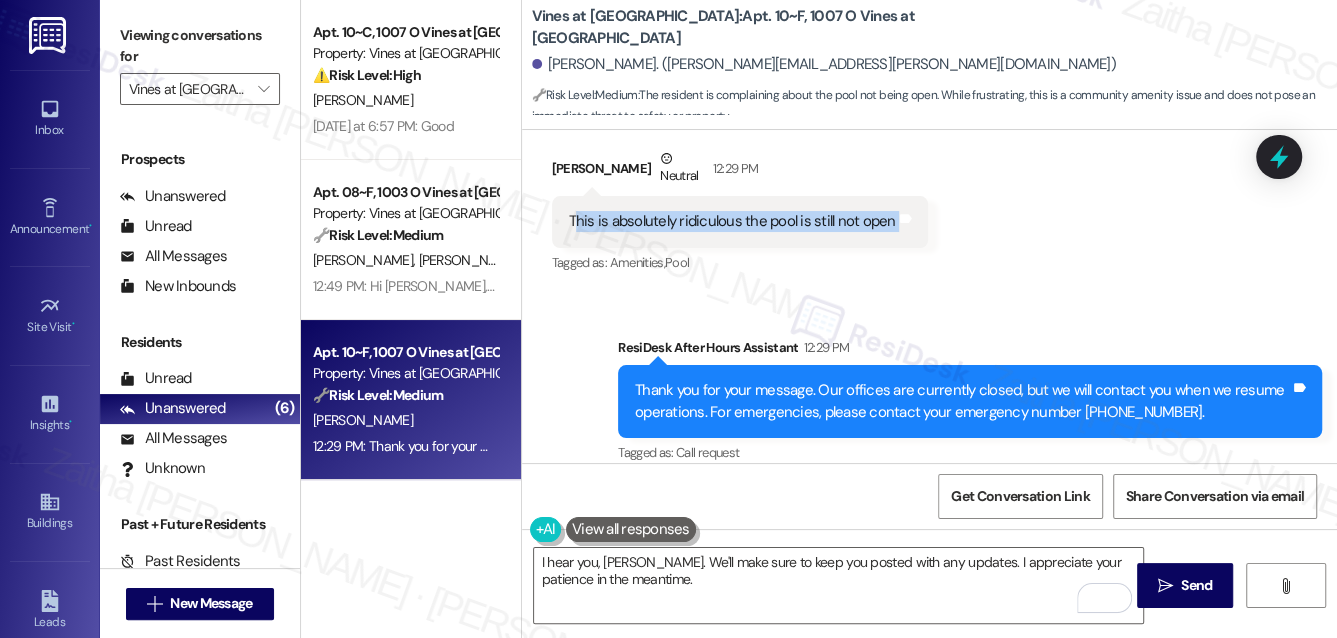 drag, startPoint x: 571, startPoint y: 195, endPoint x: 889, endPoint y: 225, distance: 319.41196 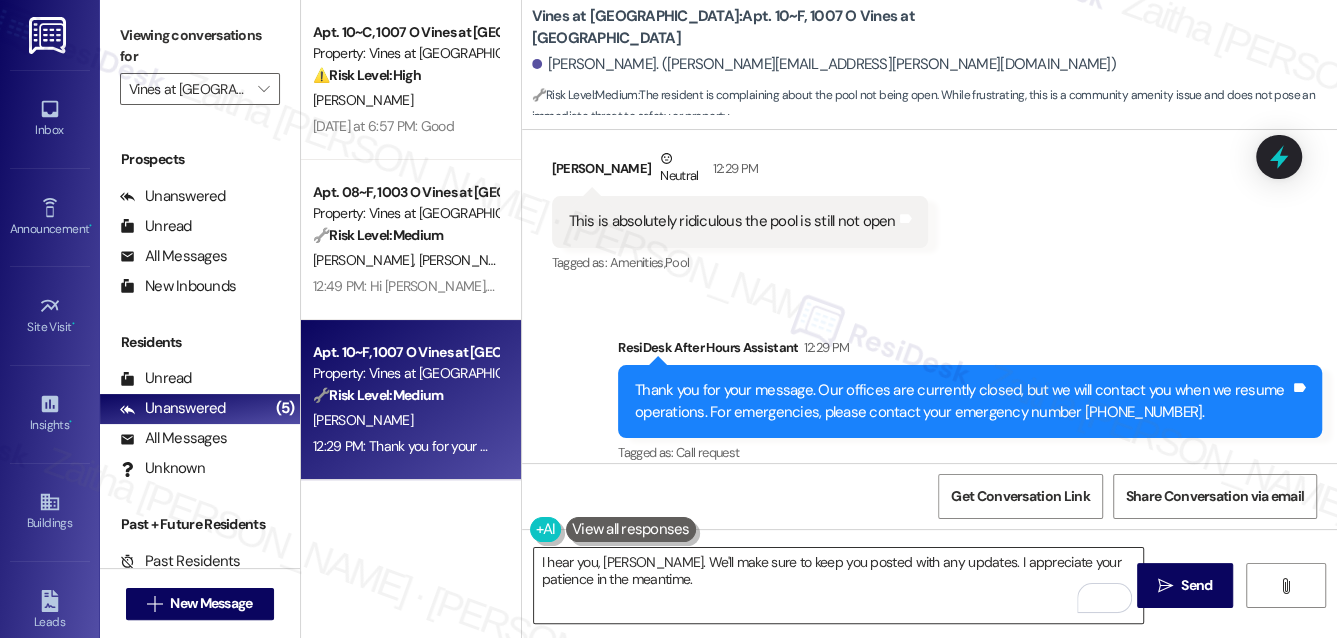 click on "I hear you, Spenser. We'll make sure to keep you posted with any updates. I appreciate your patience in the meantime." at bounding box center [839, 585] 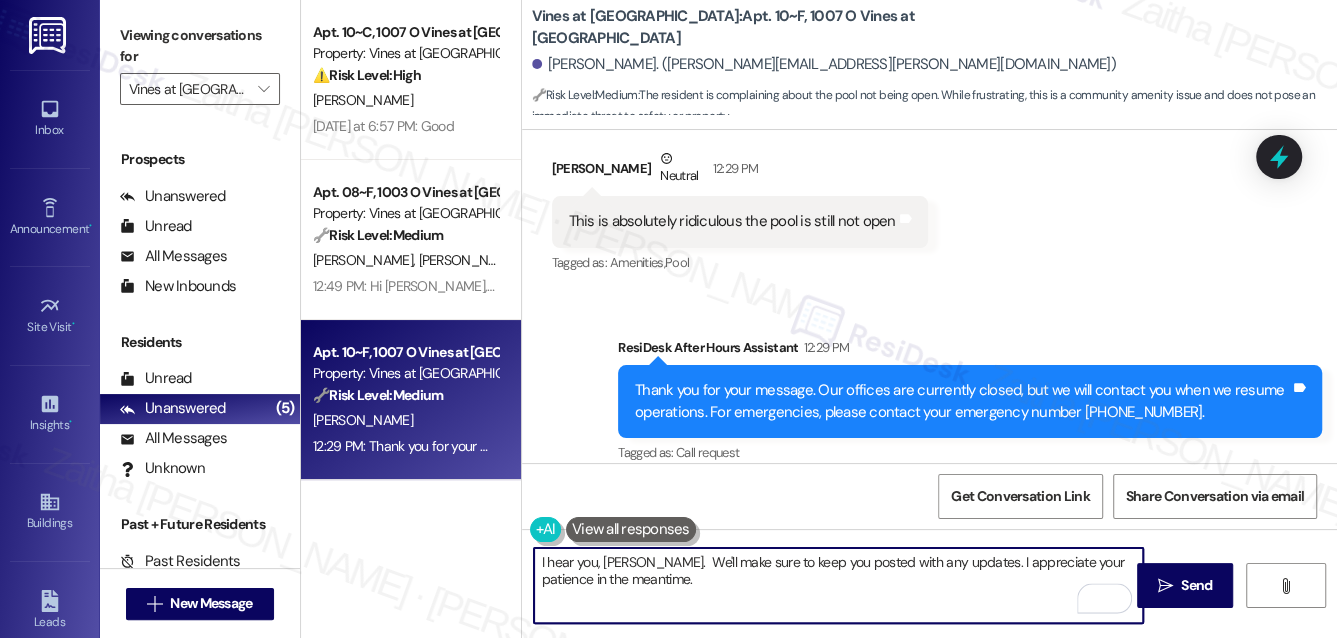 paste on "know how disappointing this has beenWe" 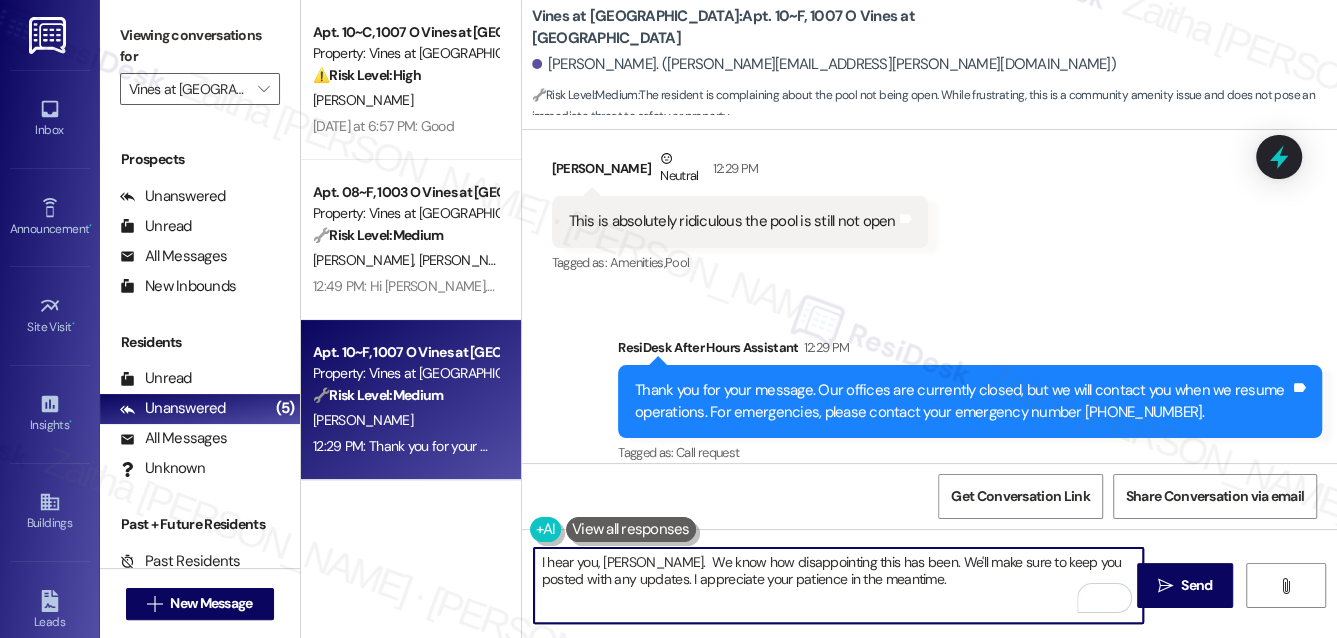 click on "I hear you, Spenser.  We know how disappointing this has been. We'll make sure to keep you posted with any updates. I appreciate your patience in the meantime." at bounding box center (839, 585) 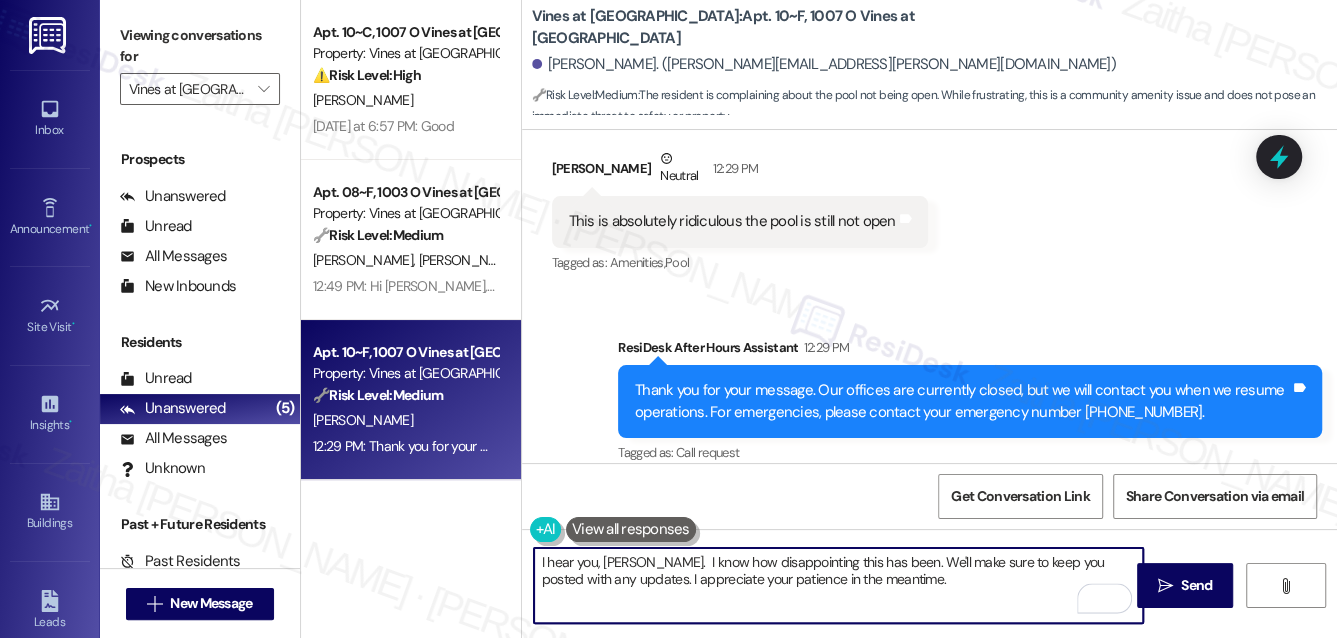 click on "I hear you, Spenser.  I know how disappointing this has been. We'll make sure to keep you posted with any updates. I appreciate your patience in the meantime." at bounding box center [839, 585] 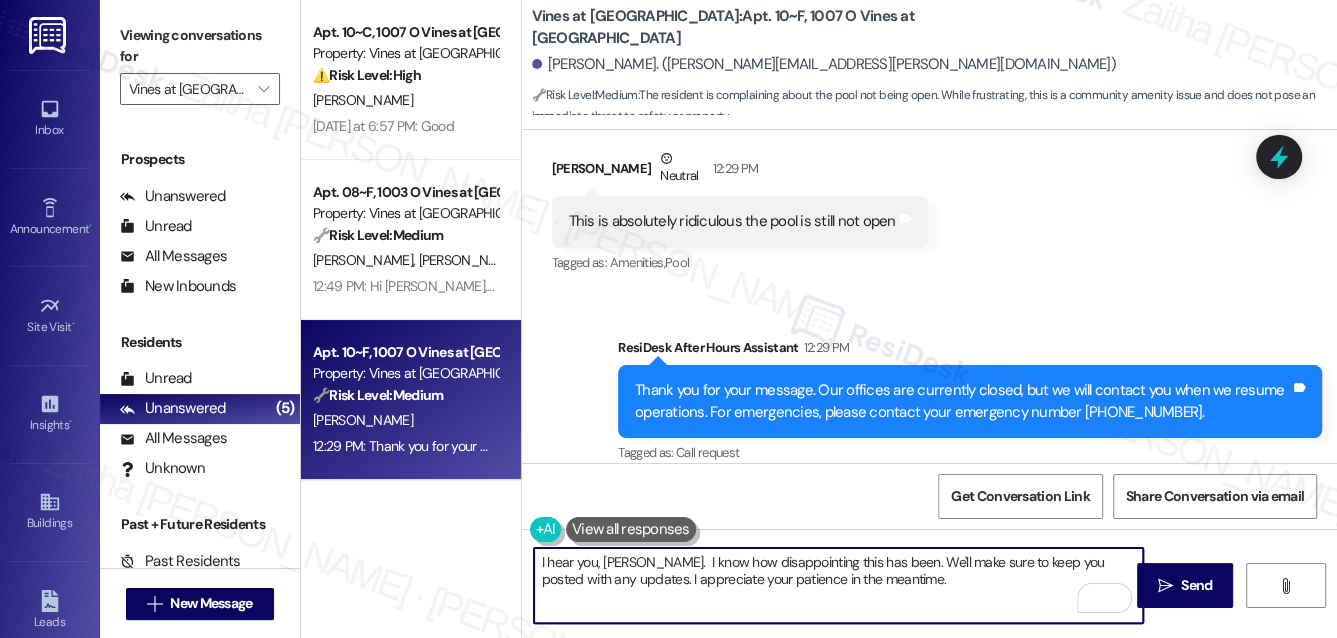 click on "I hear you, Spenser.  I know how disappointing this has been. We'll make sure to keep you posted with any updates. I appreciate your patience in the meantime." at bounding box center (839, 585) 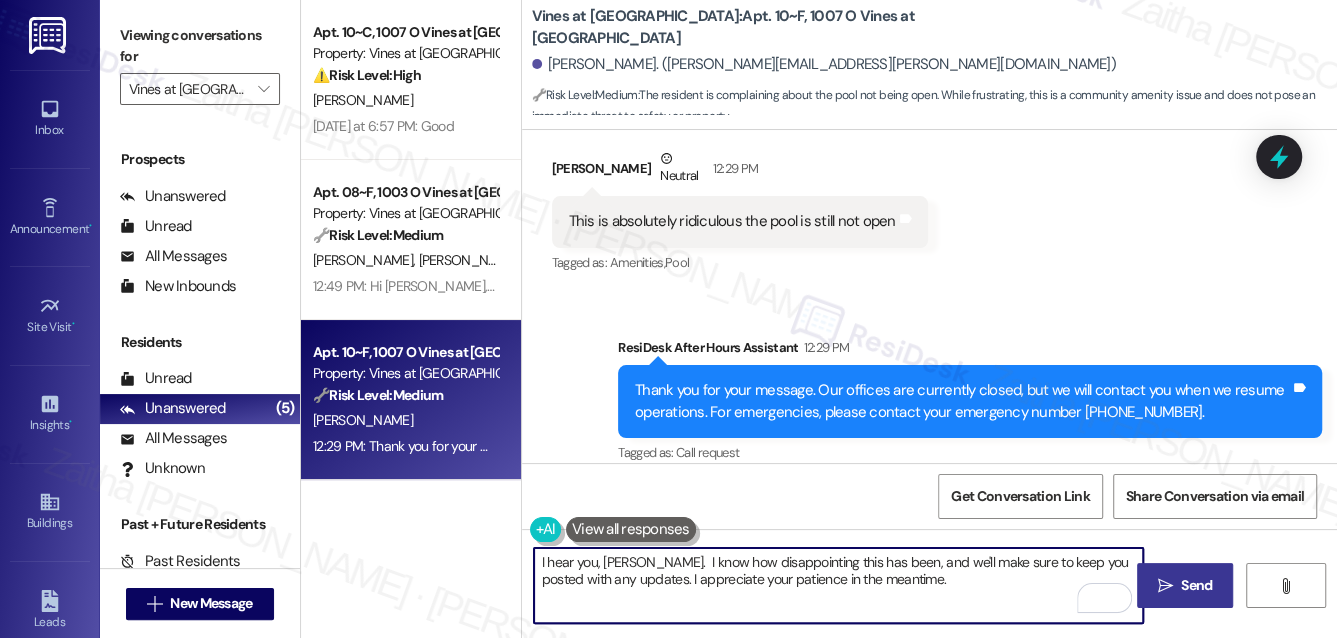 type on "I hear you, Spenser.  I know how disappointing this has been, and we'll make sure to keep you posted with any updates. I appreciate your patience in the meantime." 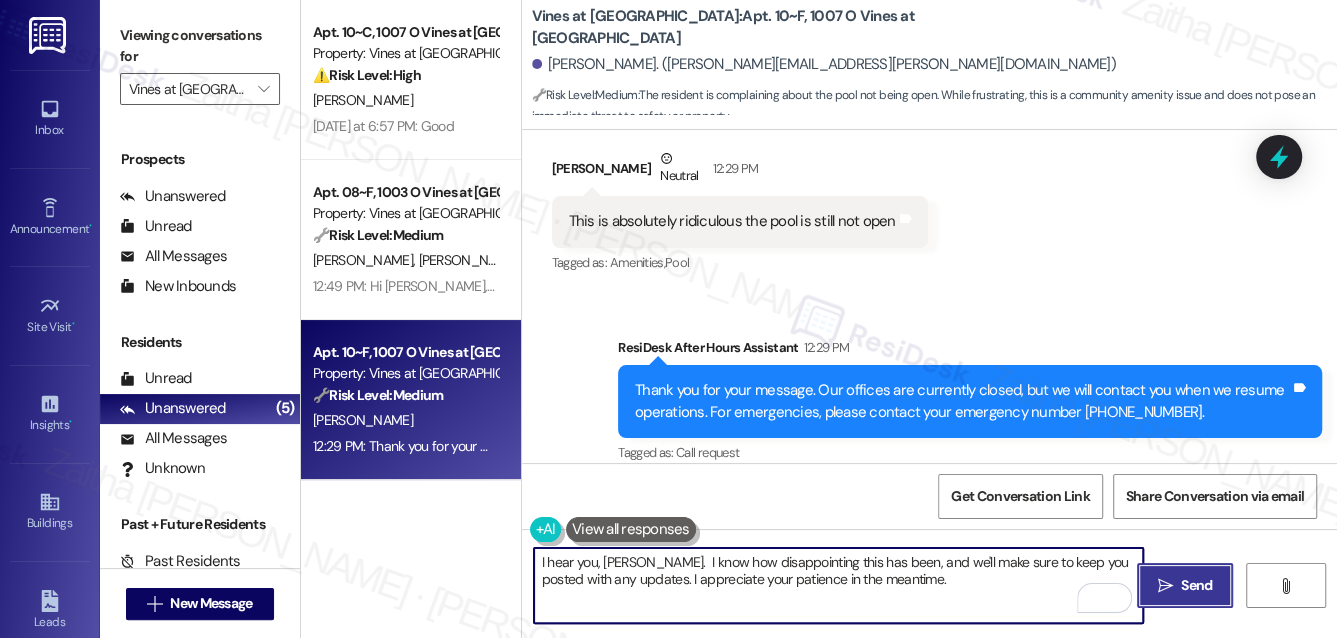 click on "Send" at bounding box center (1196, 585) 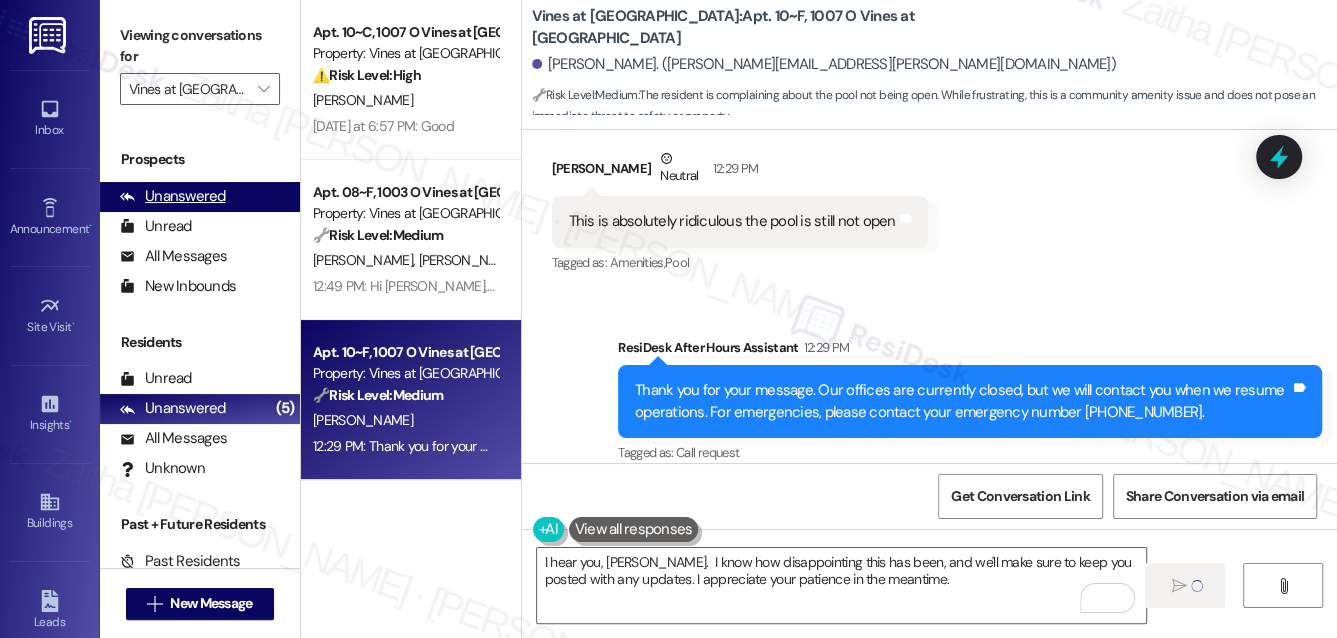 type 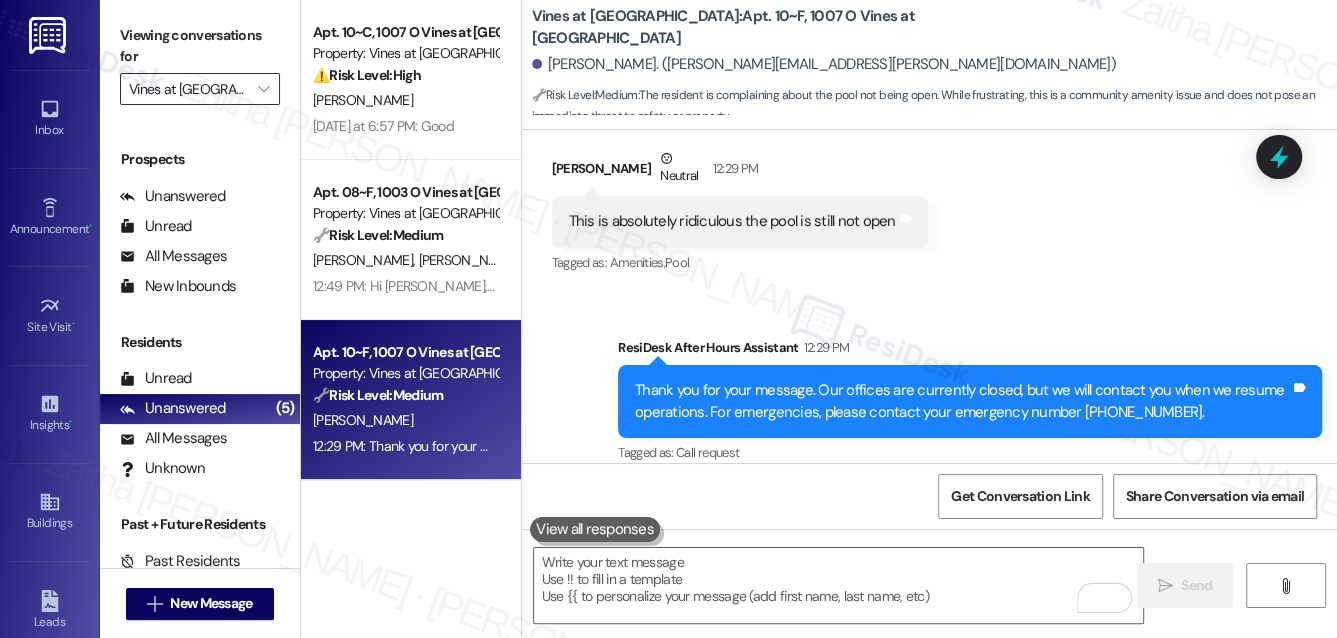 scroll, scrollTop: 5832, scrollLeft: 0, axis: vertical 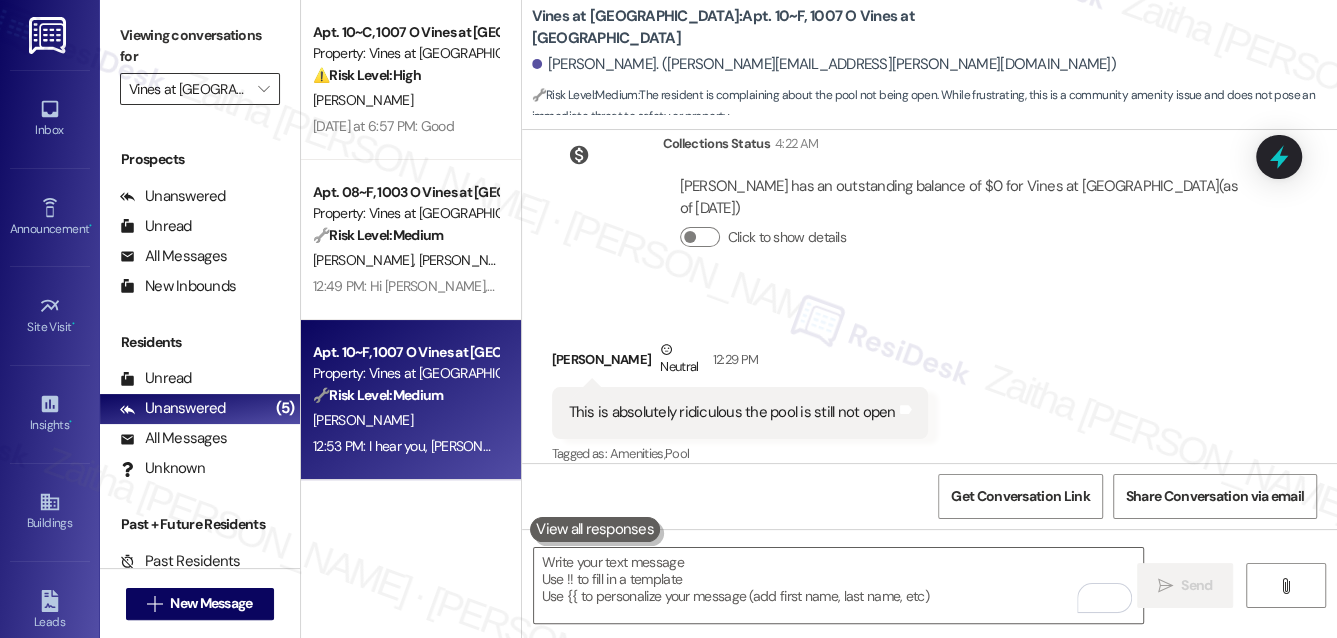 click on "Vines at [GEOGRAPHIC_DATA]" at bounding box center [188, 89] 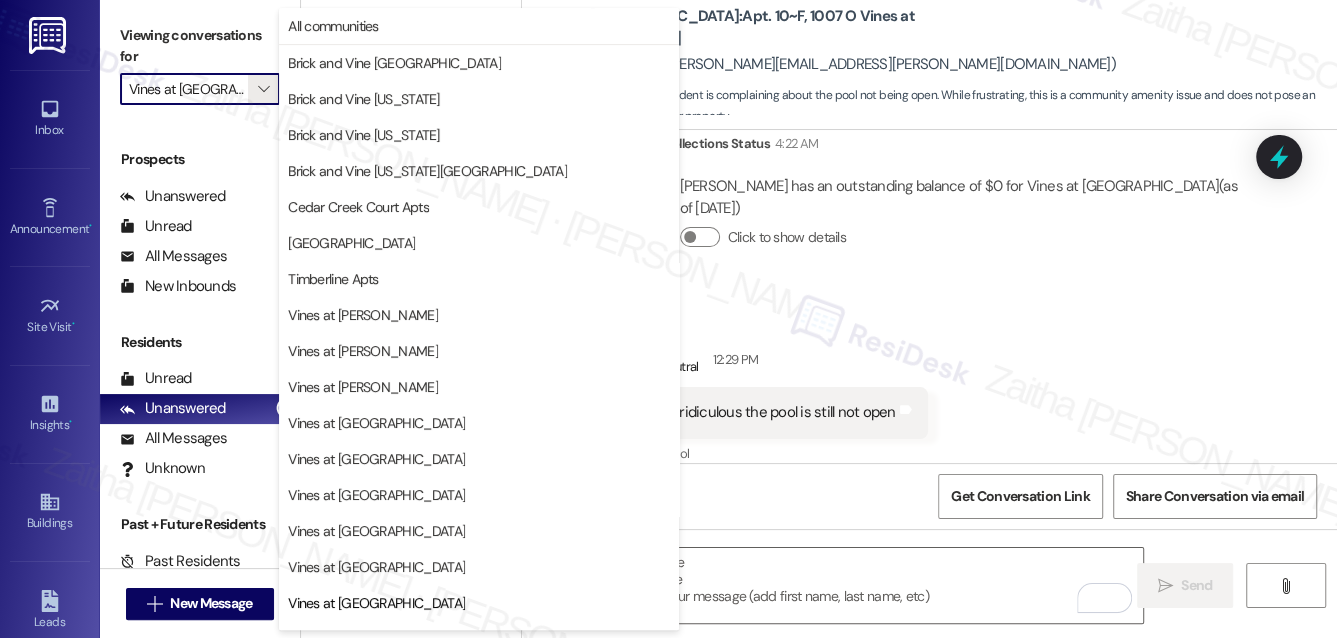 scroll, scrollTop: 26, scrollLeft: 0, axis: vertical 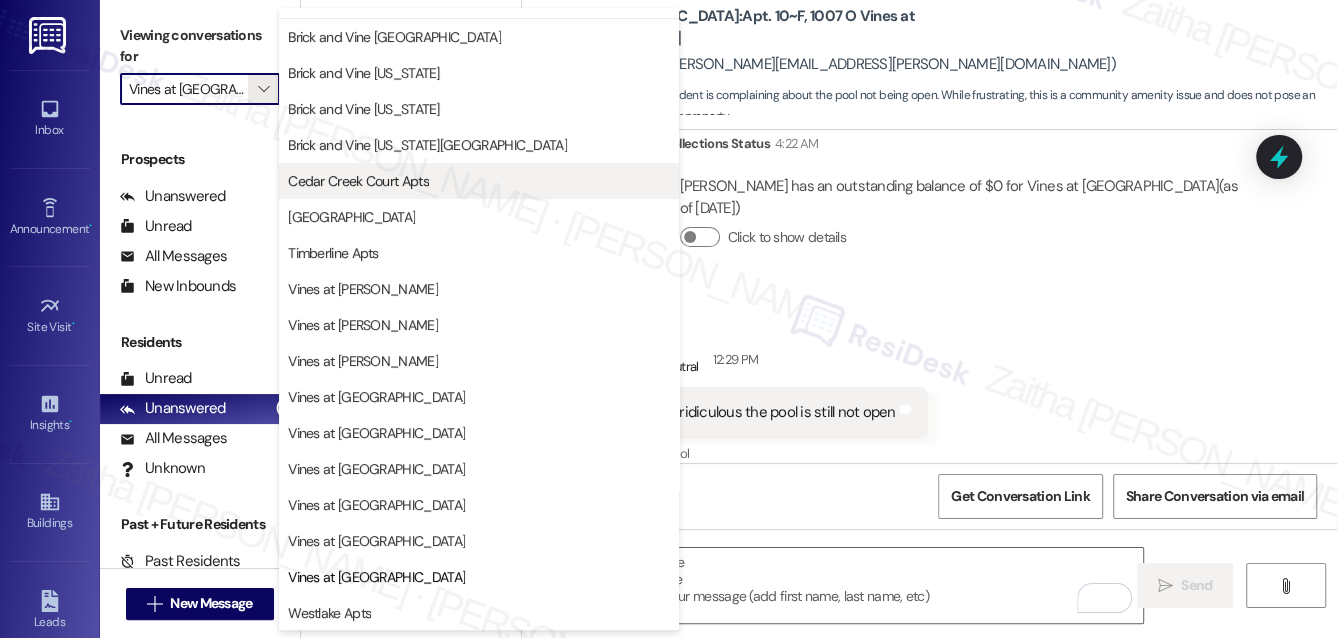 click on "Cedar Creek Court Apts" at bounding box center [358, 181] 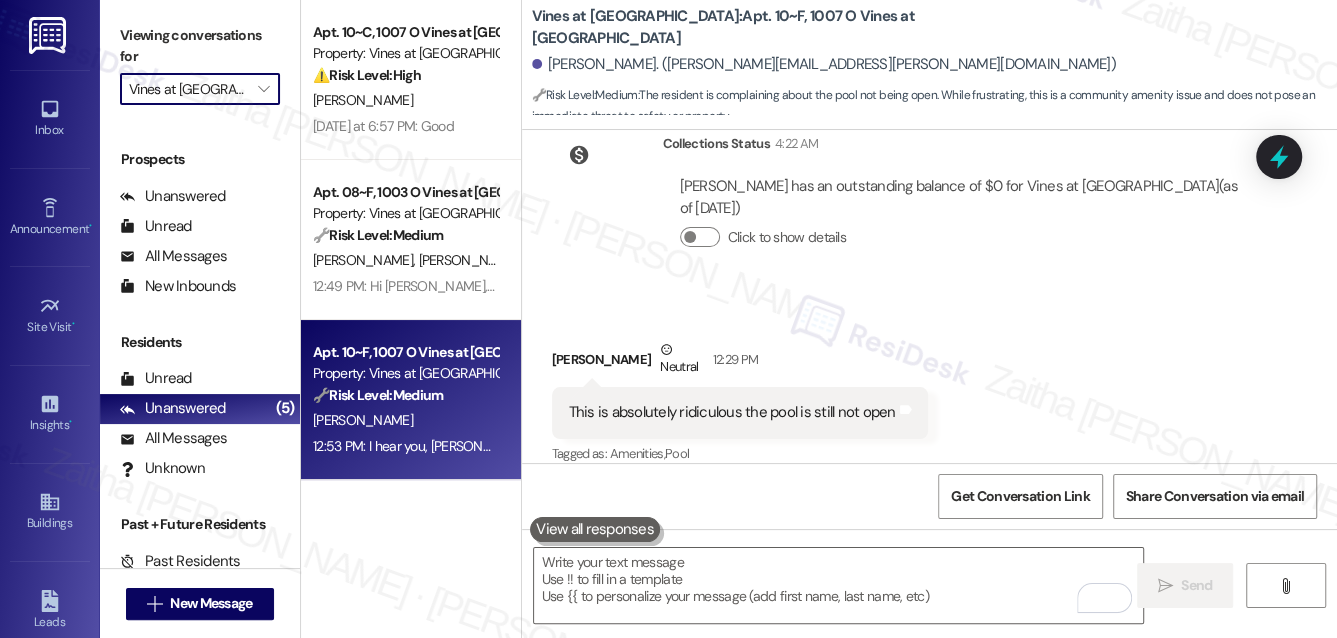 type on "Cedar Creek Court Apts" 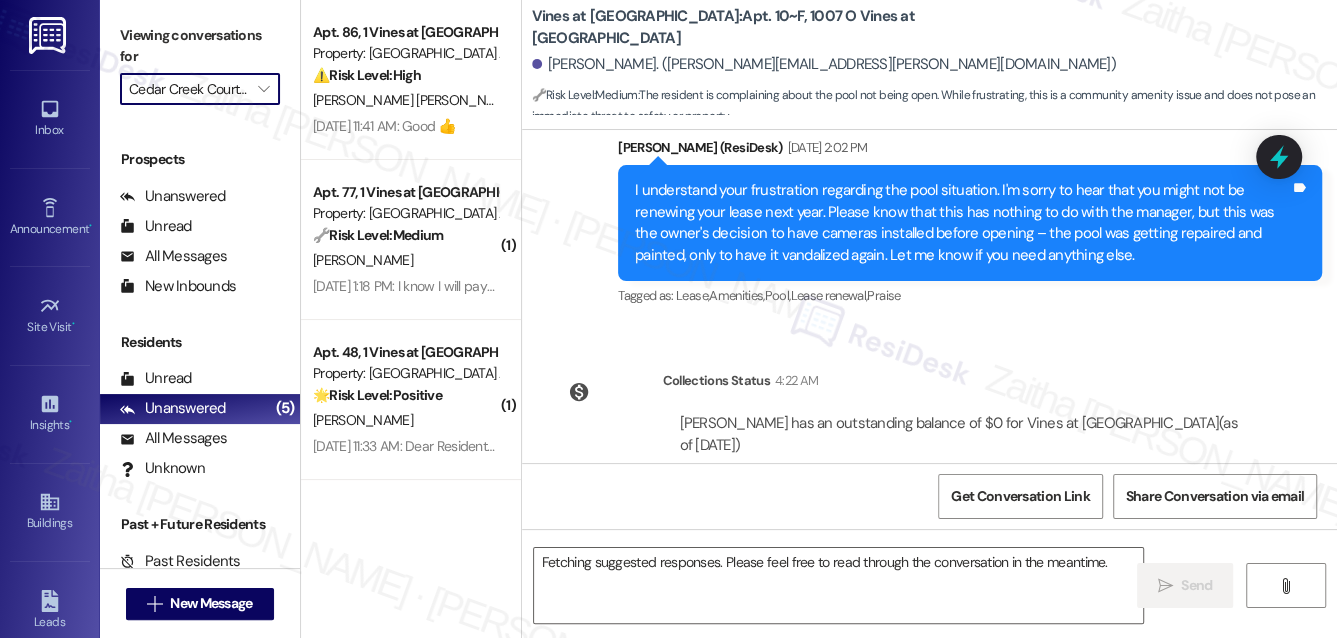 scroll, scrollTop: 5832, scrollLeft: 0, axis: vertical 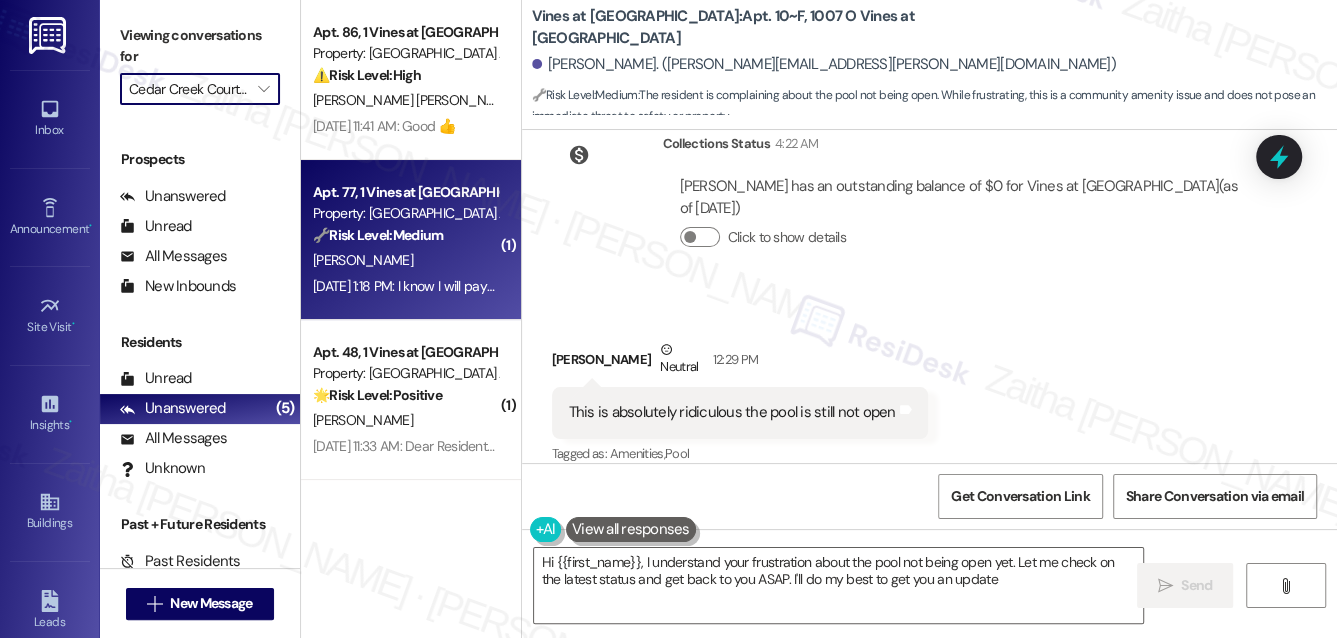 type on "Hi {{first_name}}, I understand your frustration about the pool not being open yet. Let me check on the latest status and get back to you ASAP. I'll do my best to get you an update!" 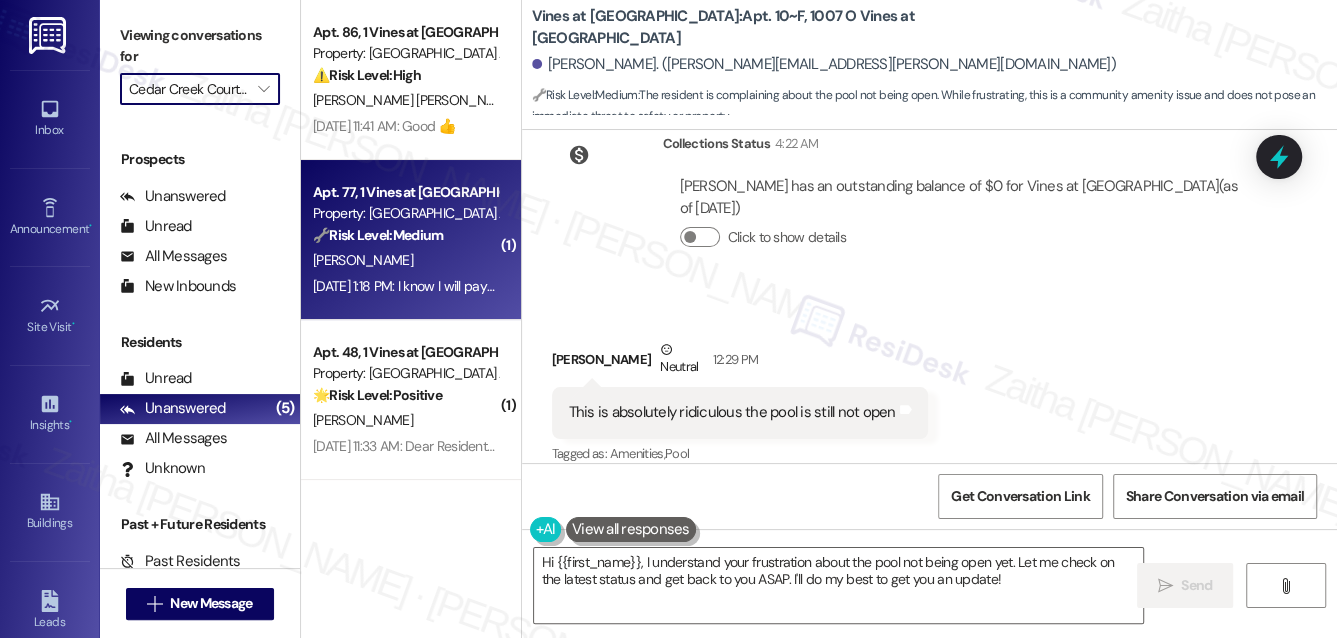 click on "C. Lach" at bounding box center [405, 260] 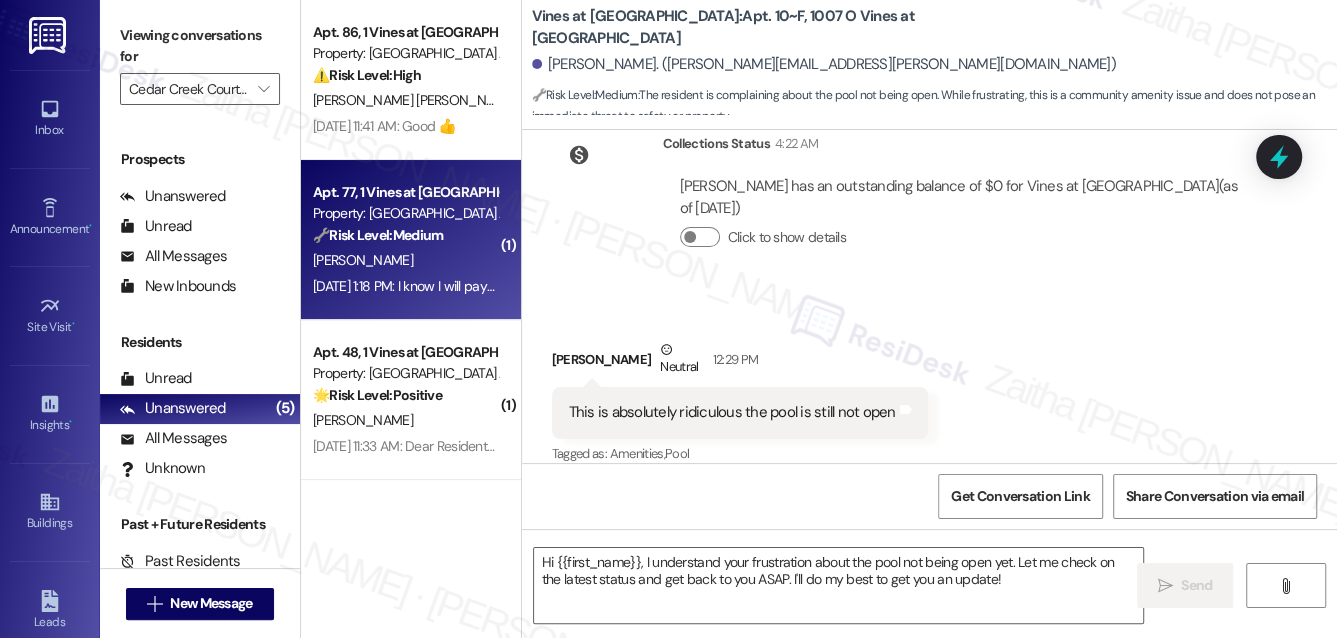 type on "Fetching suggested responses. Please feel free to read through the conversation in the meantime." 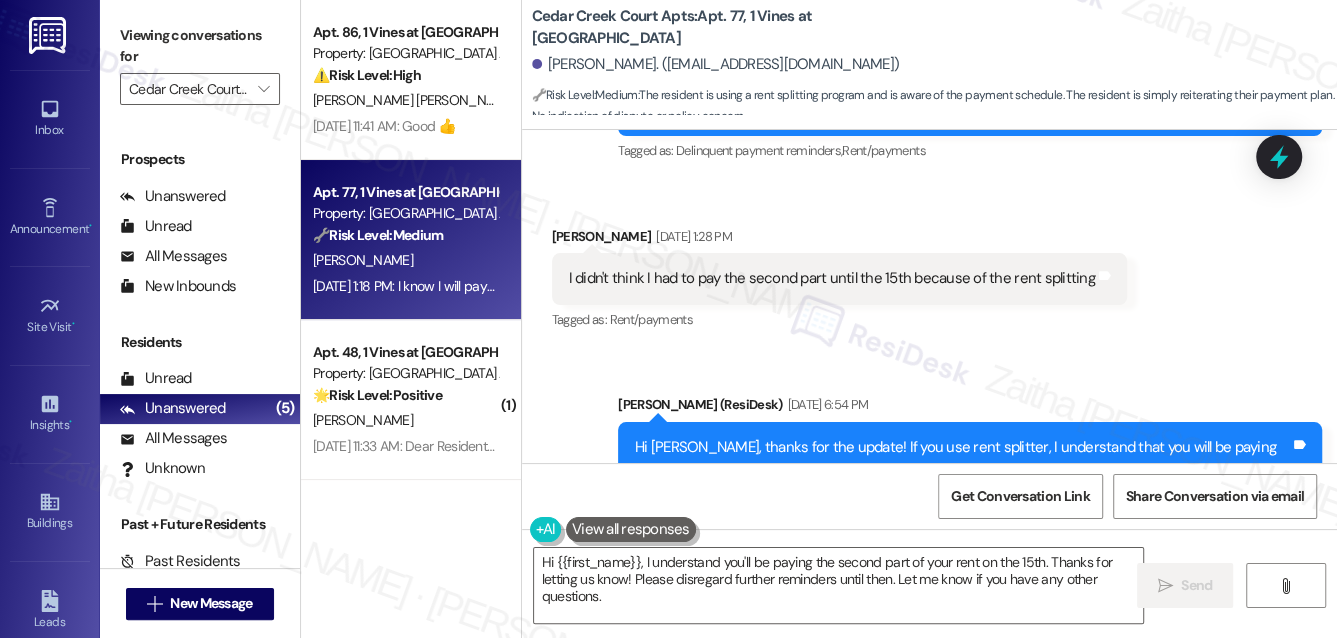 scroll, scrollTop: 12034, scrollLeft: 0, axis: vertical 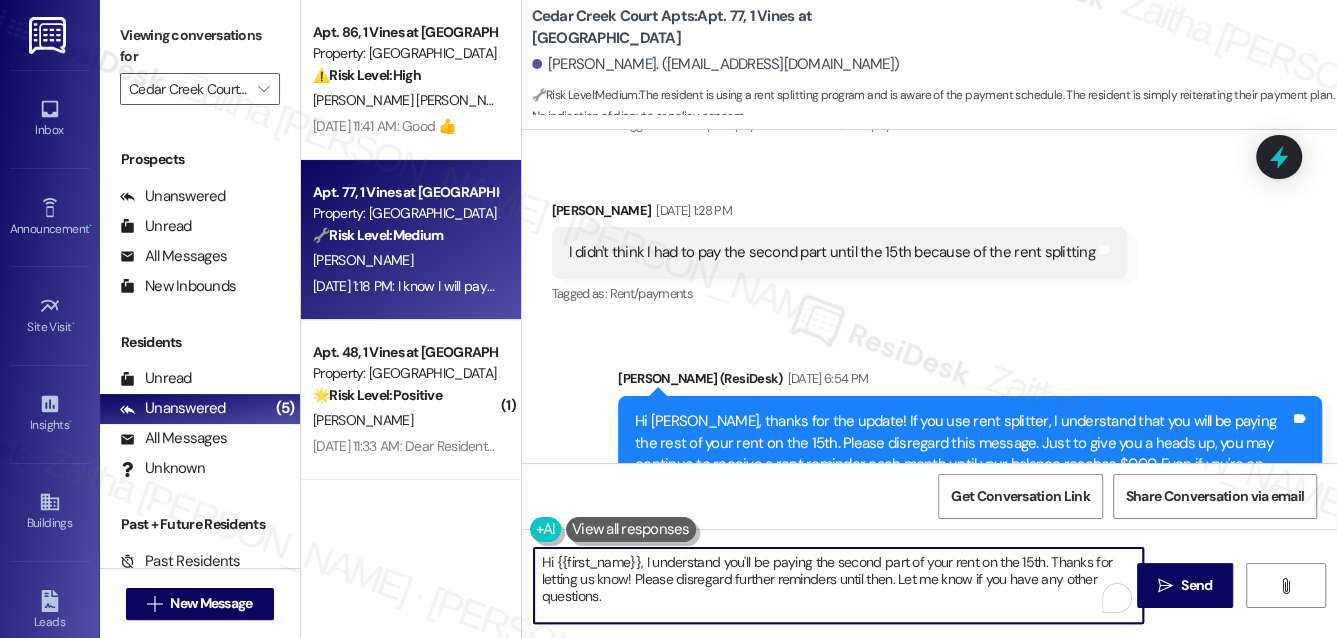 drag, startPoint x: 631, startPoint y: 578, endPoint x: 641, endPoint y: 603, distance: 26.925823 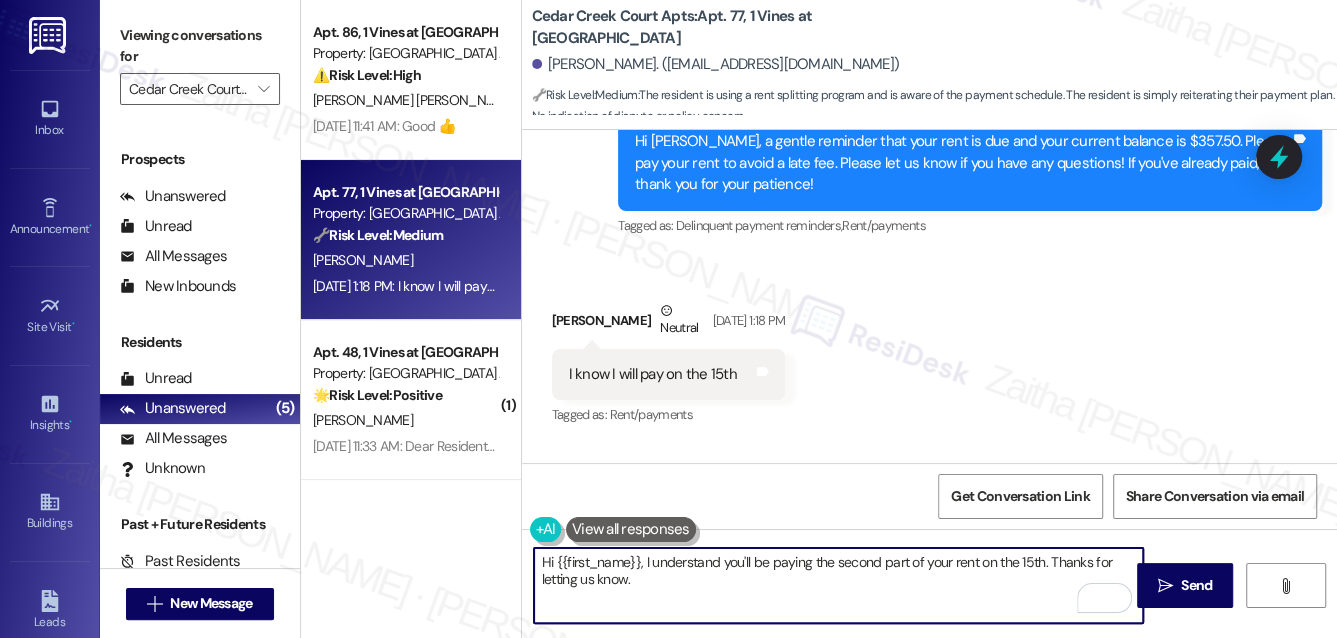 scroll, scrollTop: 12852, scrollLeft: 0, axis: vertical 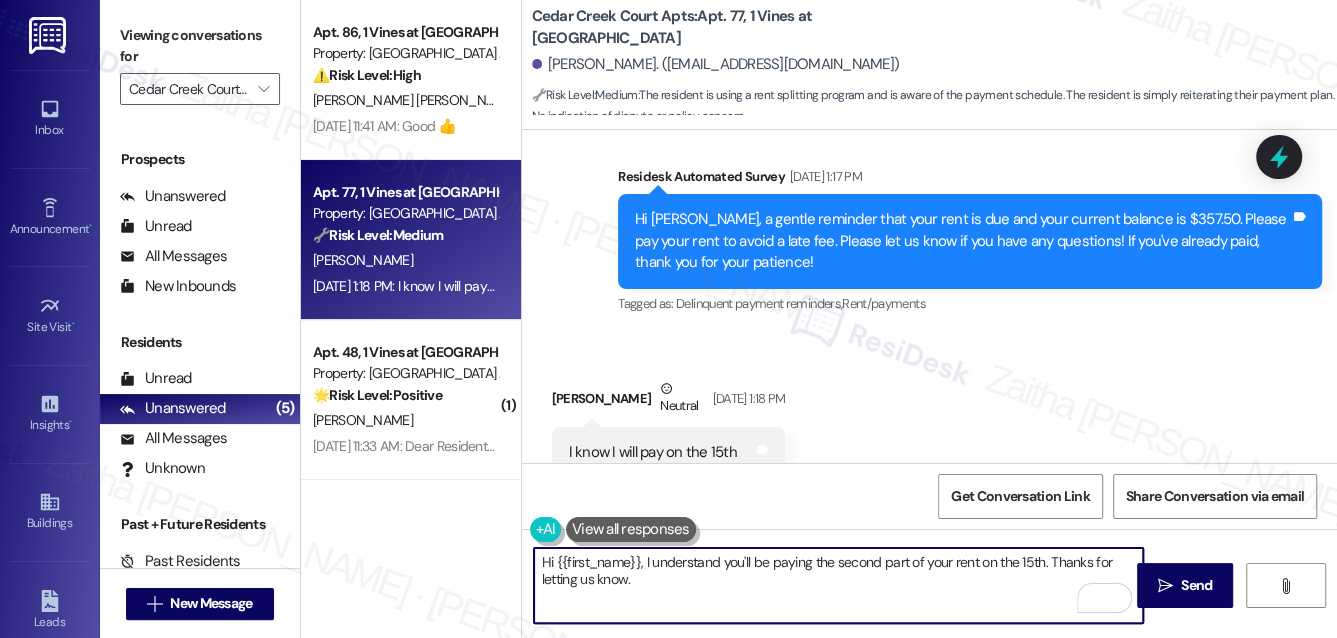 click on "Hi {{first_name}}, I understand you'll be paying the second part of your rent on the 15th. Thanks for letting us know." at bounding box center [839, 585] 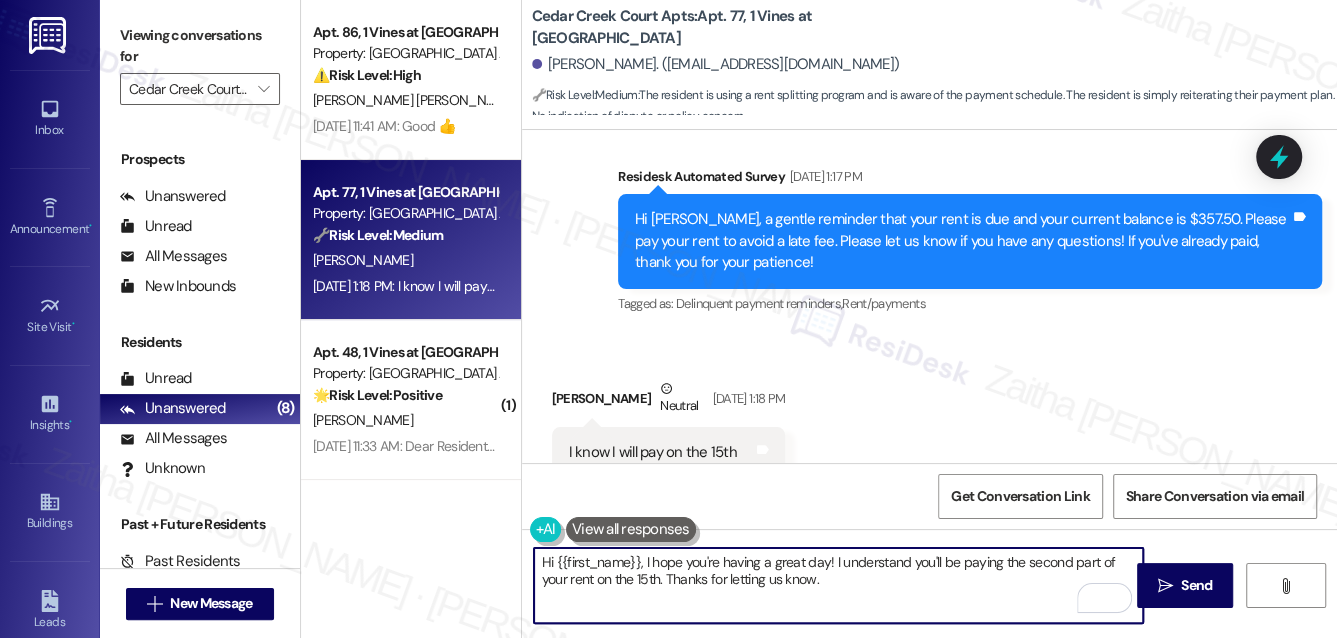 scroll, scrollTop: 12761, scrollLeft: 0, axis: vertical 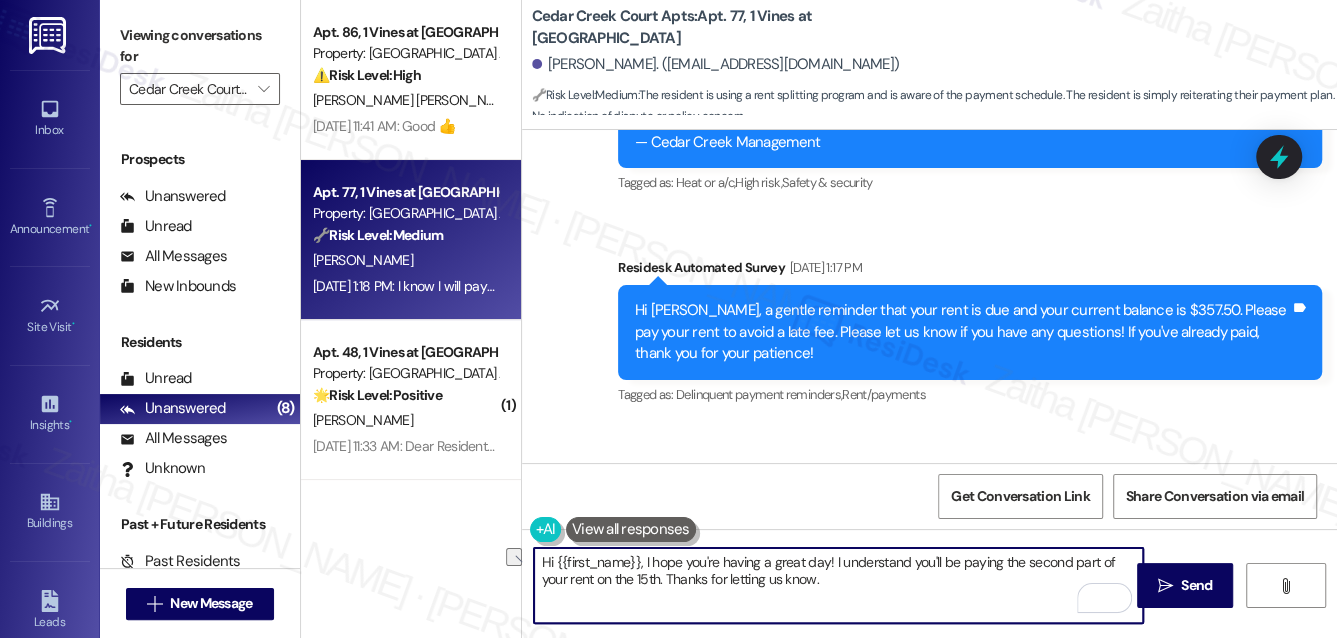 drag, startPoint x: 669, startPoint y: 577, endPoint x: 834, endPoint y: 585, distance: 165.19383 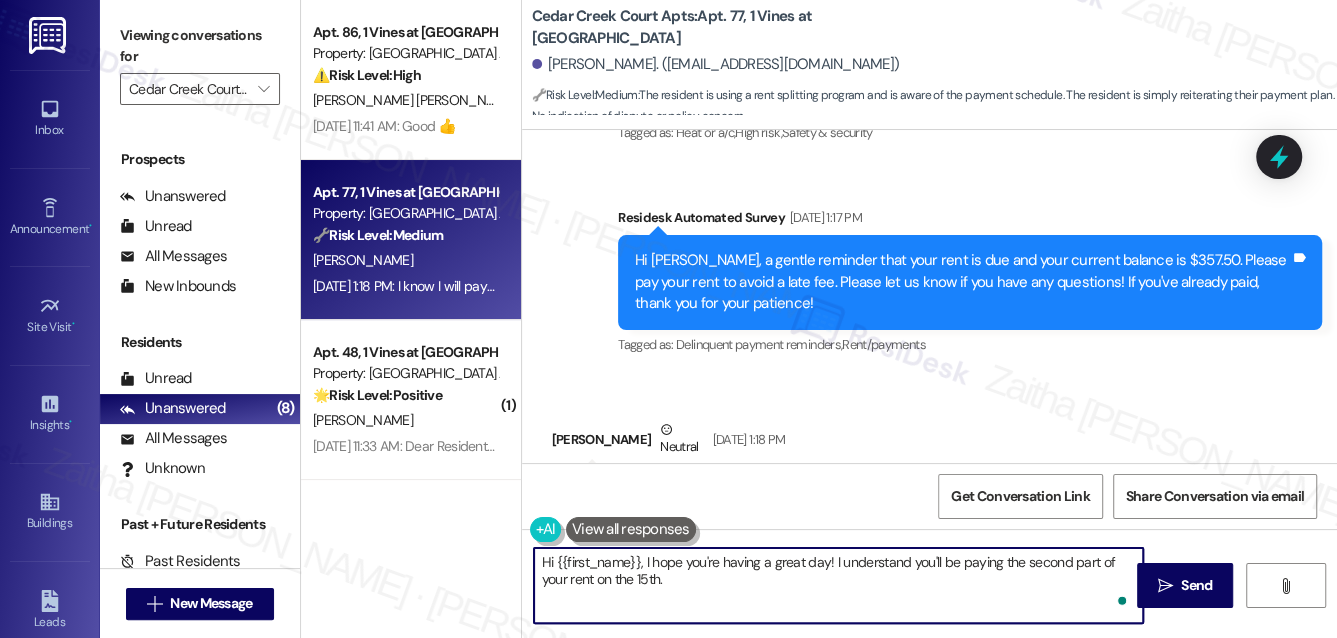 scroll, scrollTop: 12943, scrollLeft: 0, axis: vertical 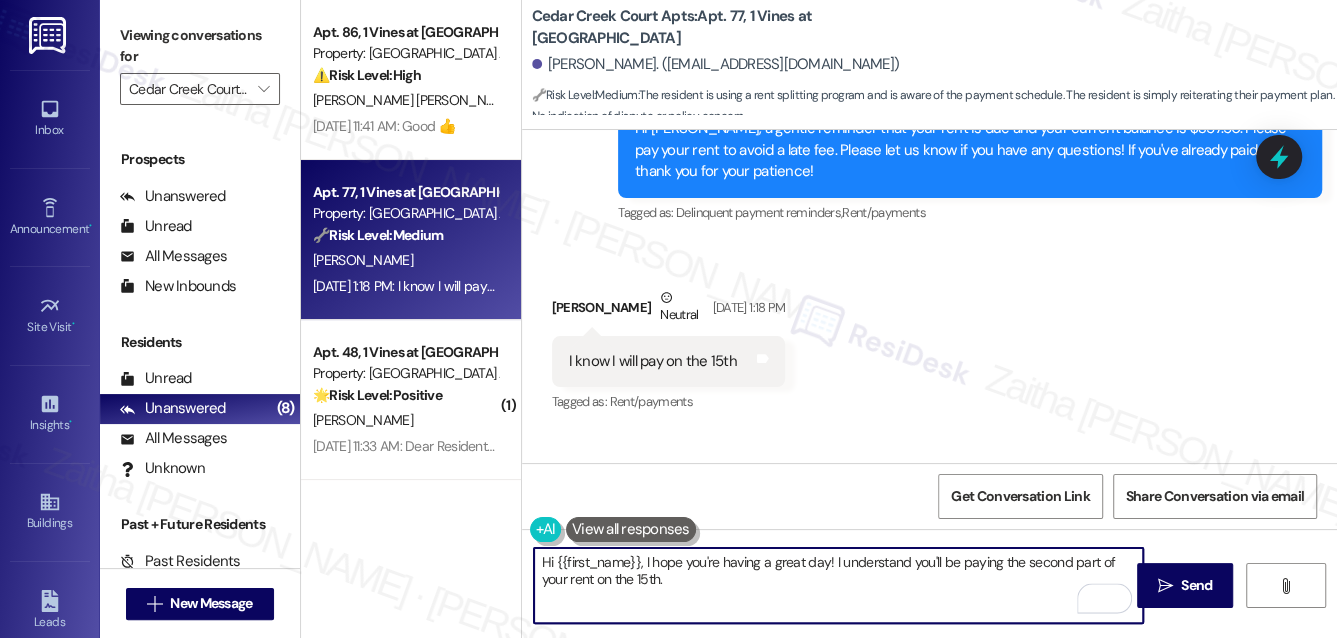 paste on "Just to give you a heads up, you may receive the rent reminder until your balance is $0.00. You may disregard the message if you’re all set with your payment." 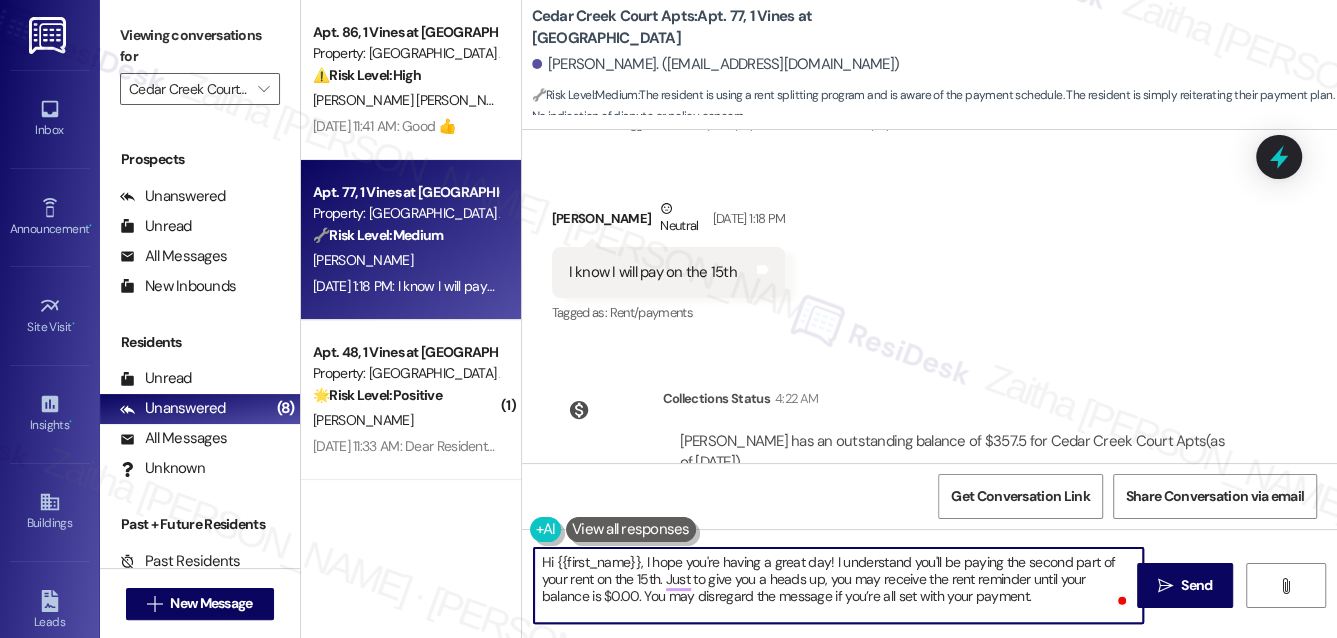 scroll, scrollTop: 13034, scrollLeft: 0, axis: vertical 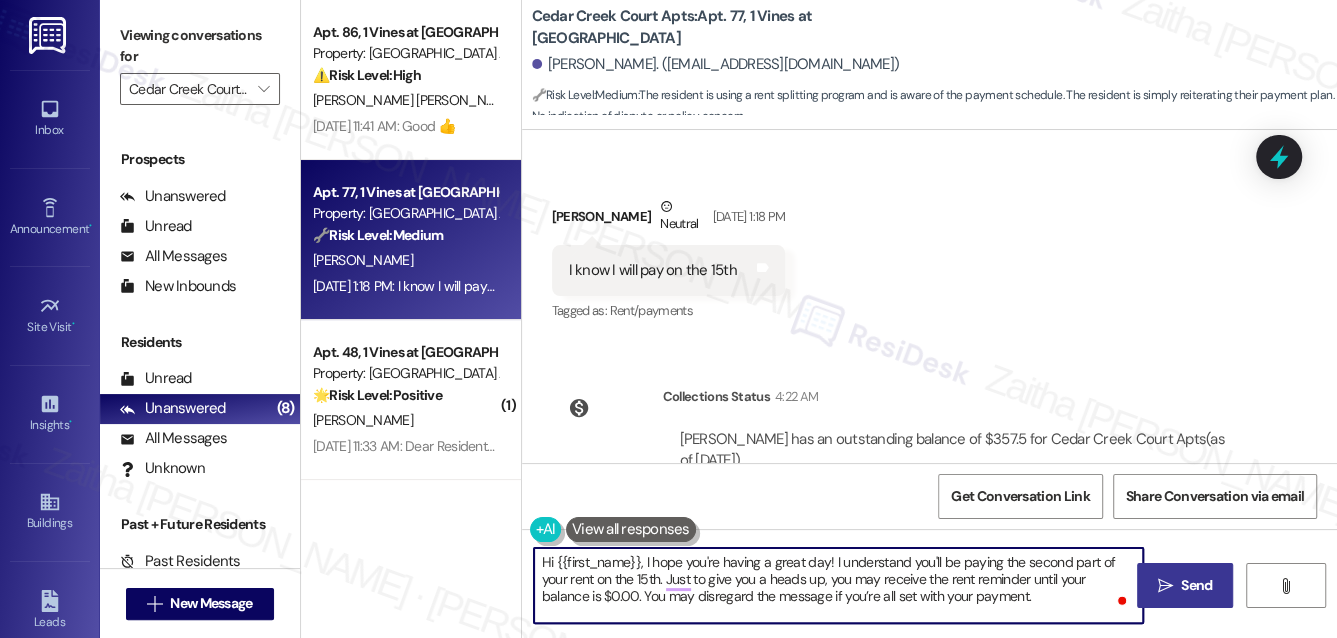 type on "Hi {{first_name}}, I hope you're having a great day! I understand you'll be paying the second part of your rent on the 15th. Just to give you a heads up, you may receive the rent reminder until your balance is $0.00. You may disregard the message if you’re all set with your payment." 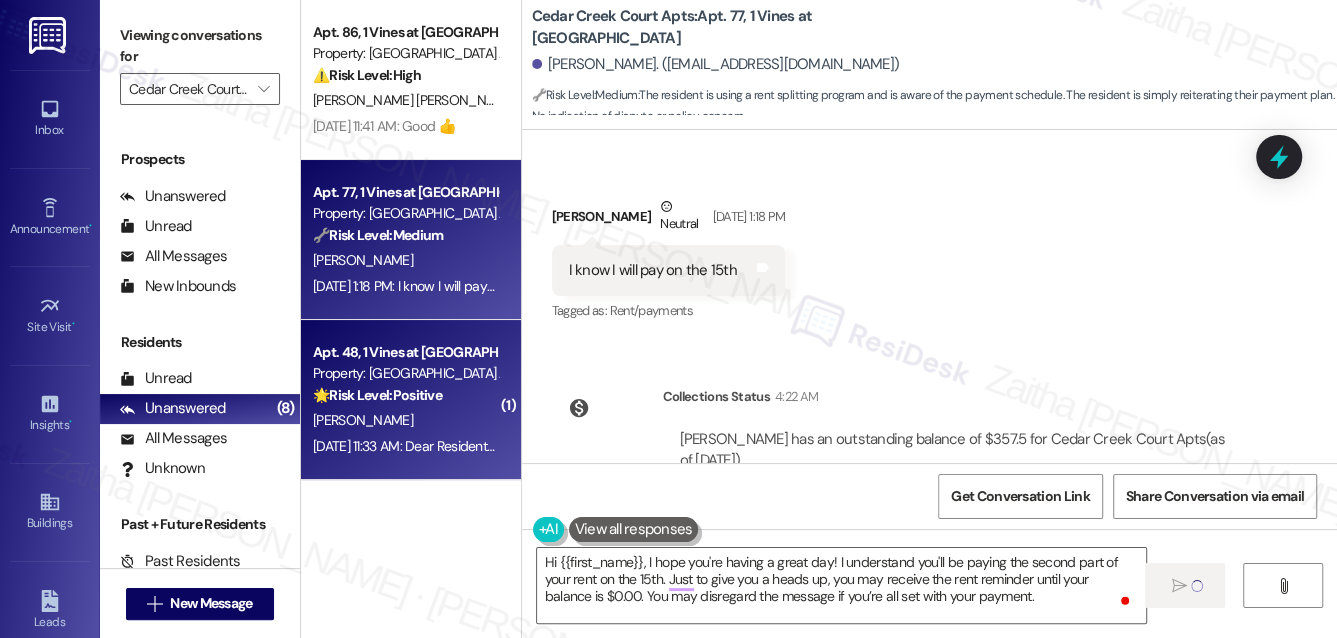 type 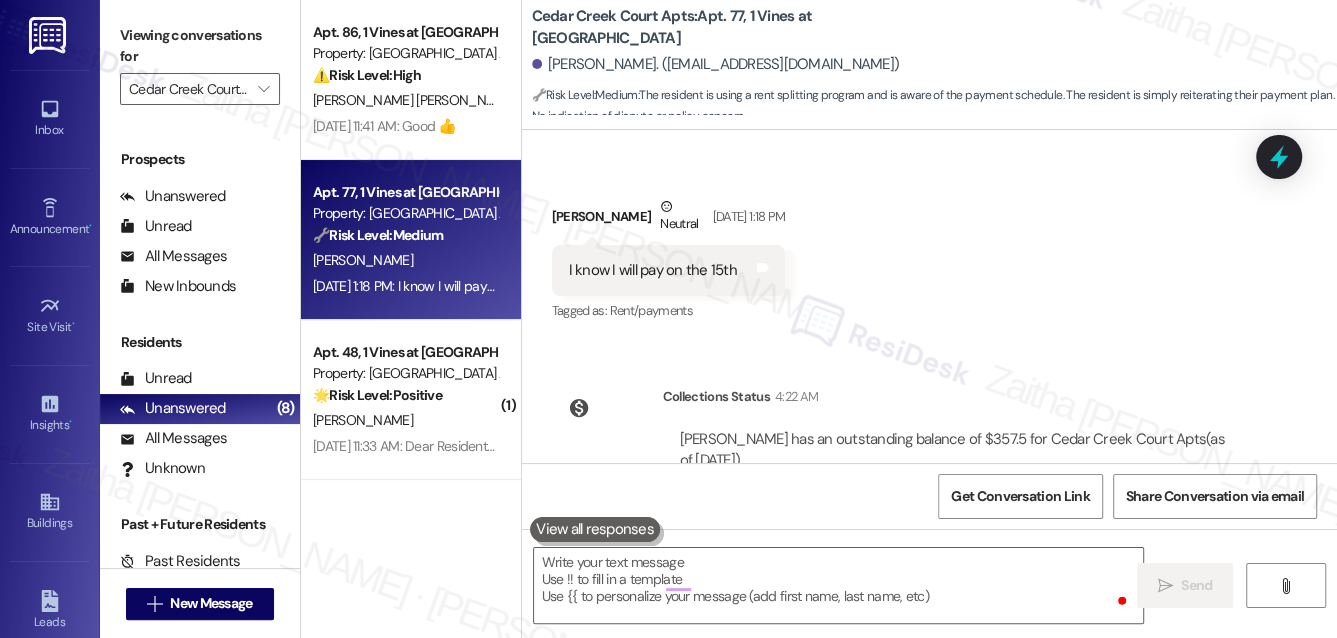 scroll, scrollTop: 12828, scrollLeft: 0, axis: vertical 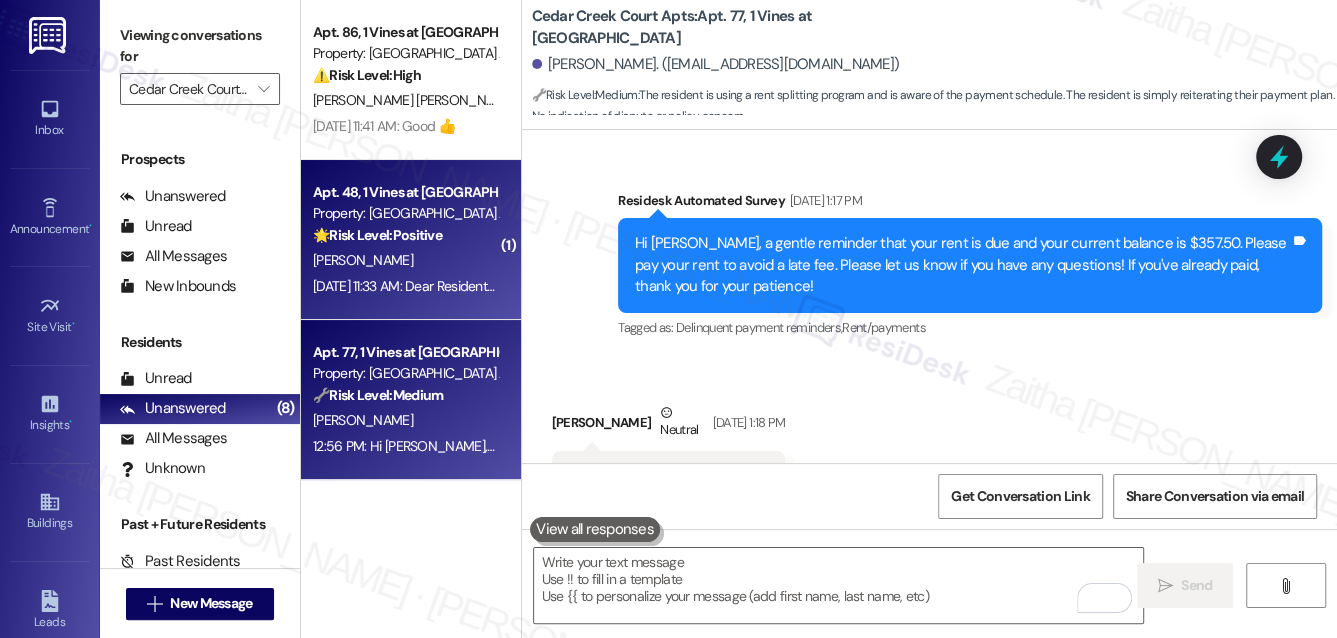 click on "🌟  Risk Level:  Positive" at bounding box center (377, 235) 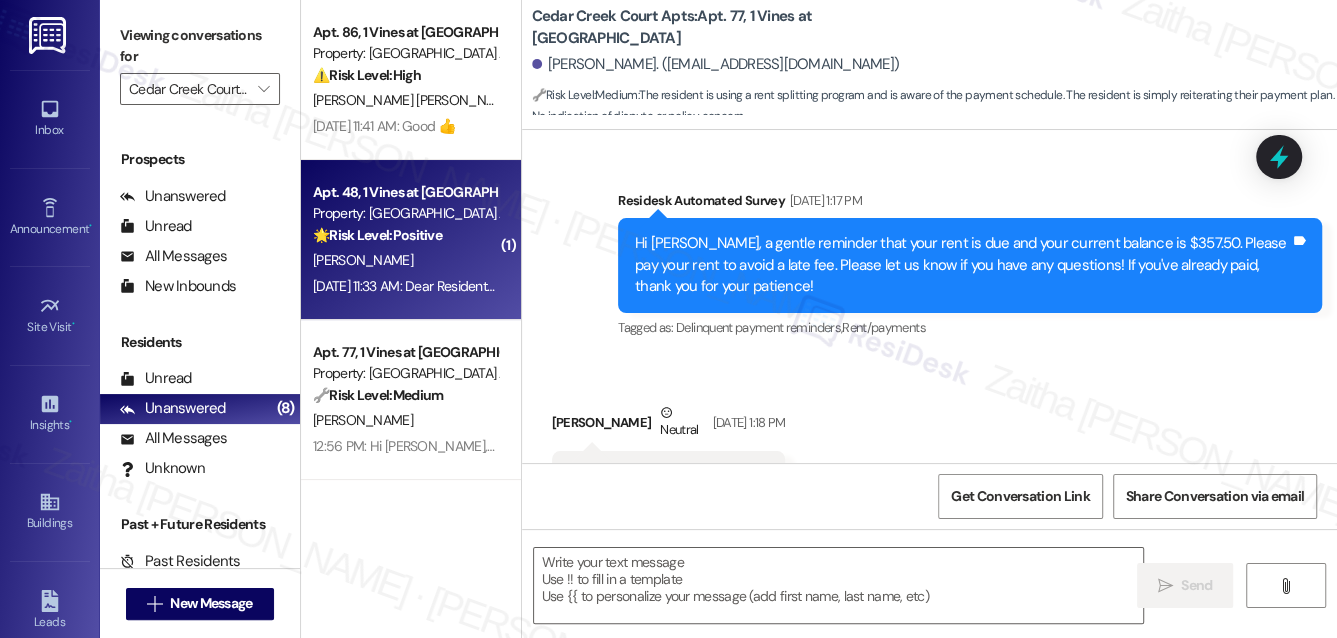 type on "Fetching suggested responses. Please feel free to read through the conversation in the meantime." 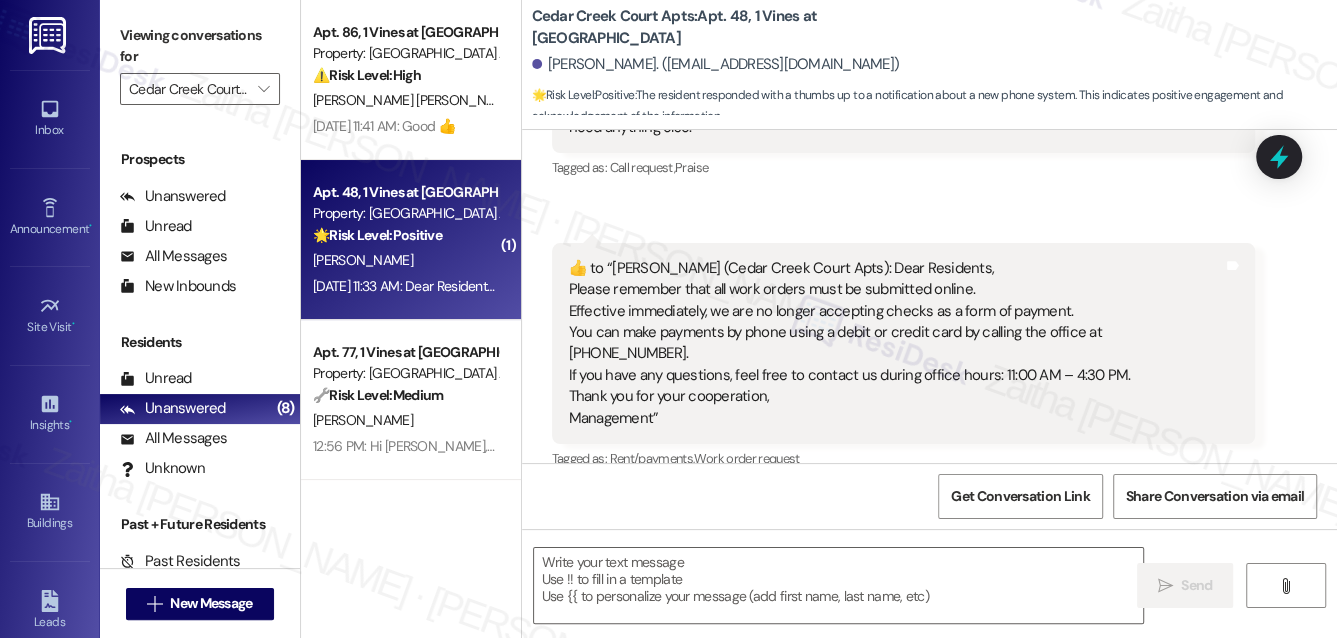 scroll, scrollTop: 10715, scrollLeft: 0, axis: vertical 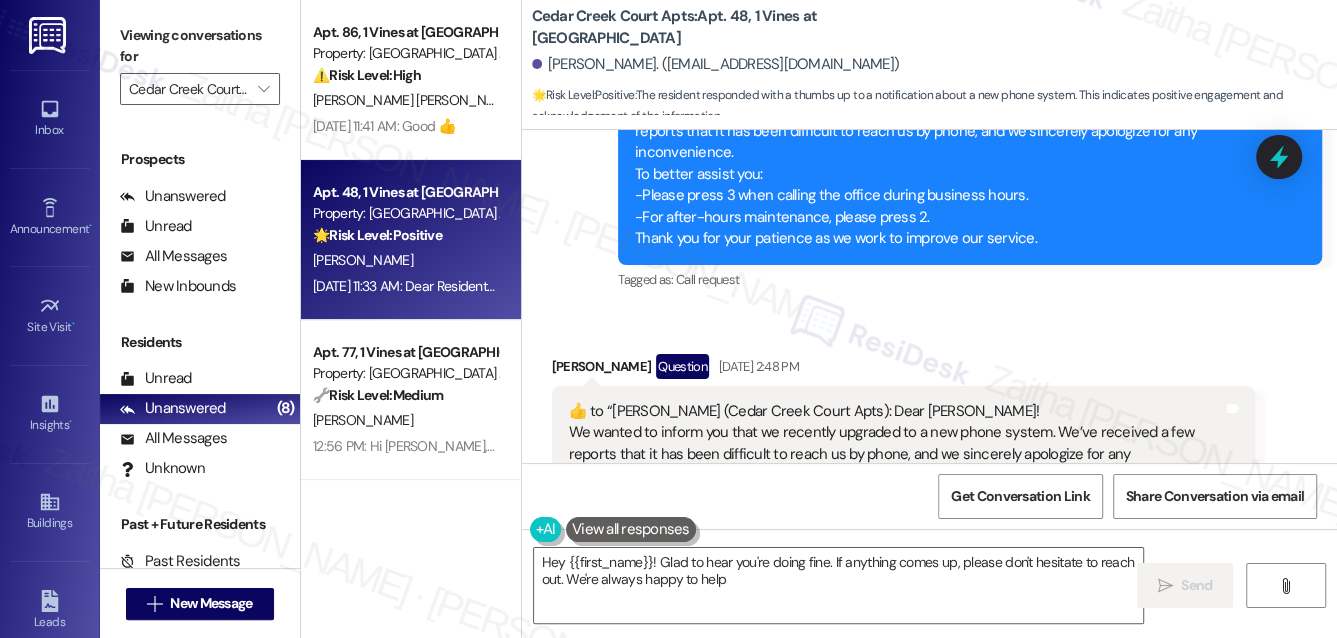 type on "Hey {{first_name}}! Glad to hear you're doing fine. If anything comes up, please don't hesitate to reach out. We're always happy to help!" 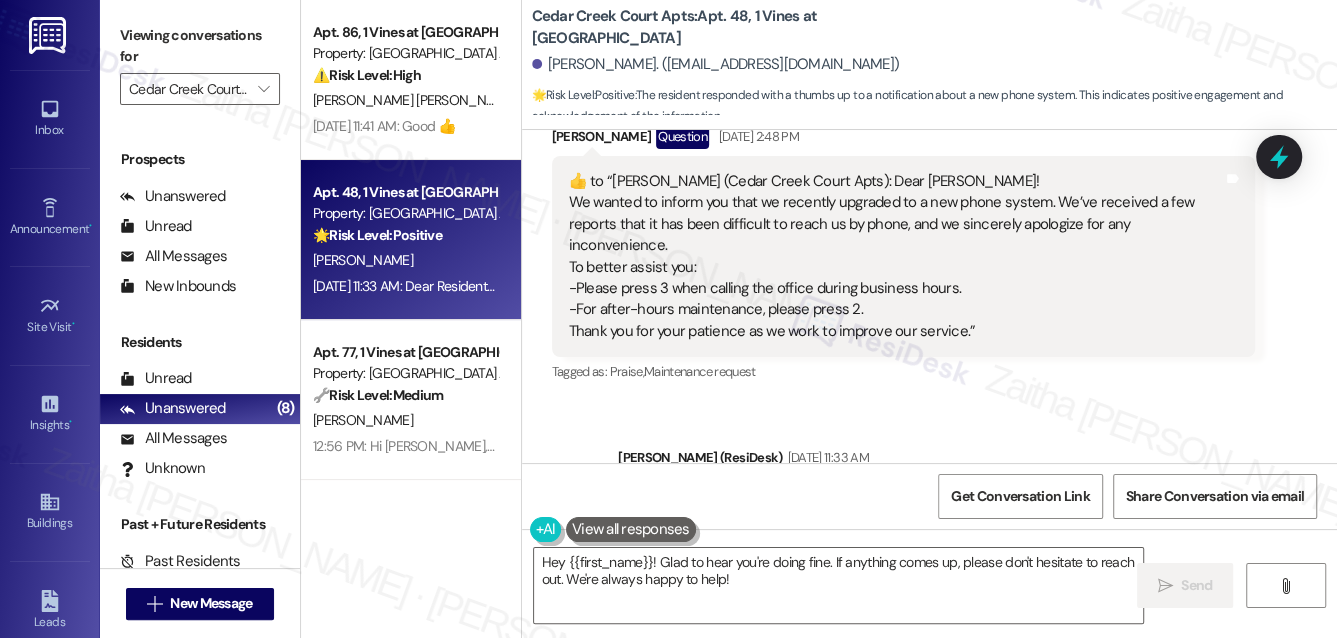 scroll, scrollTop: 11240, scrollLeft: 0, axis: vertical 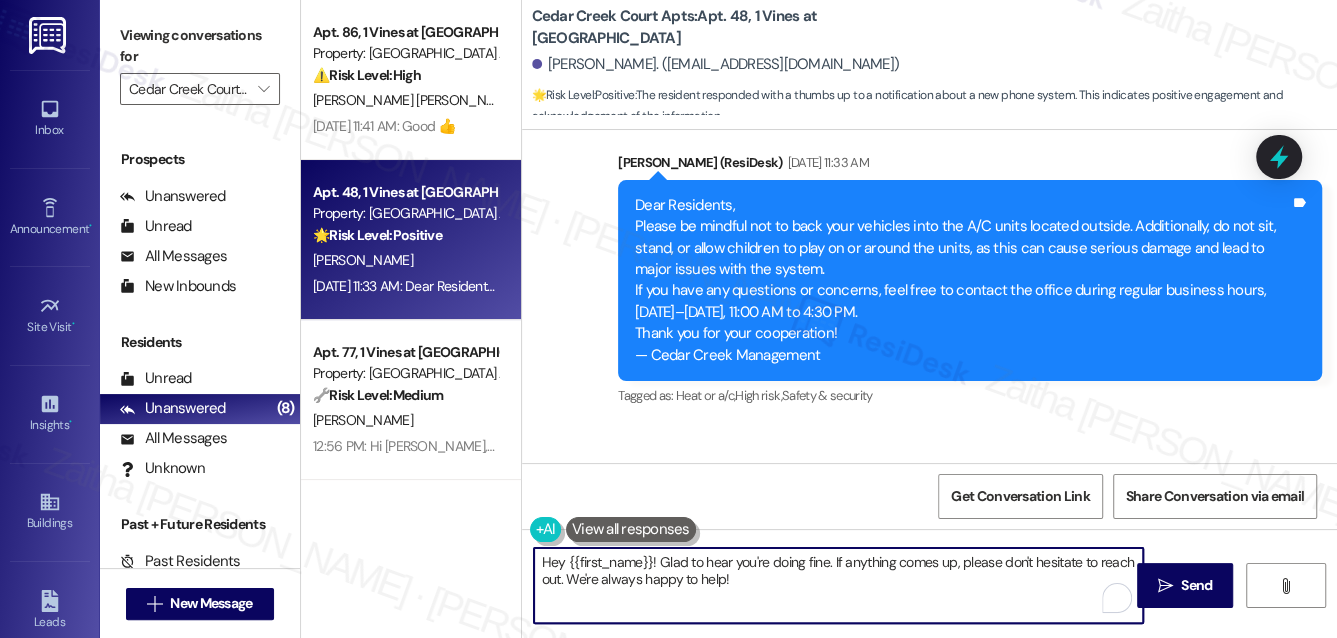 drag, startPoint x: 540, startPoint y: 563, endPoint x: 787, endPoint y: 592, distance: 248.69661 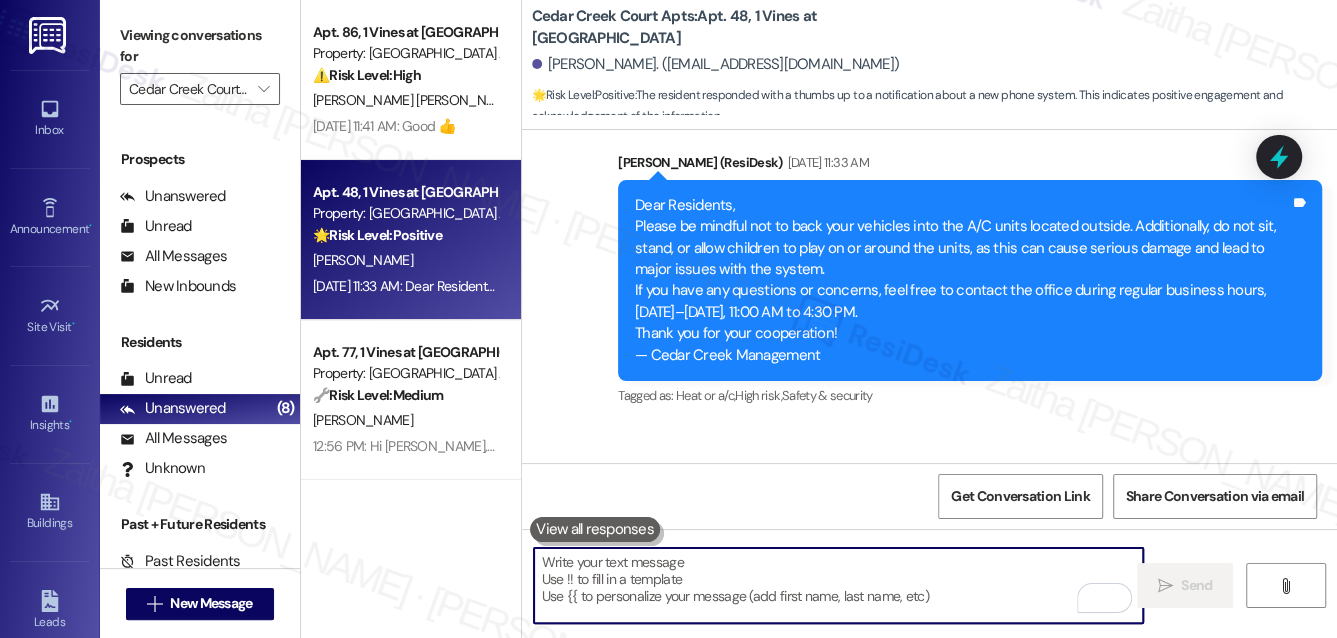 paste on "Hi {{first_name}}, just checking in to see how you're doing. Please don't hesitate to reach out if you have any concerns. Have a great day!" 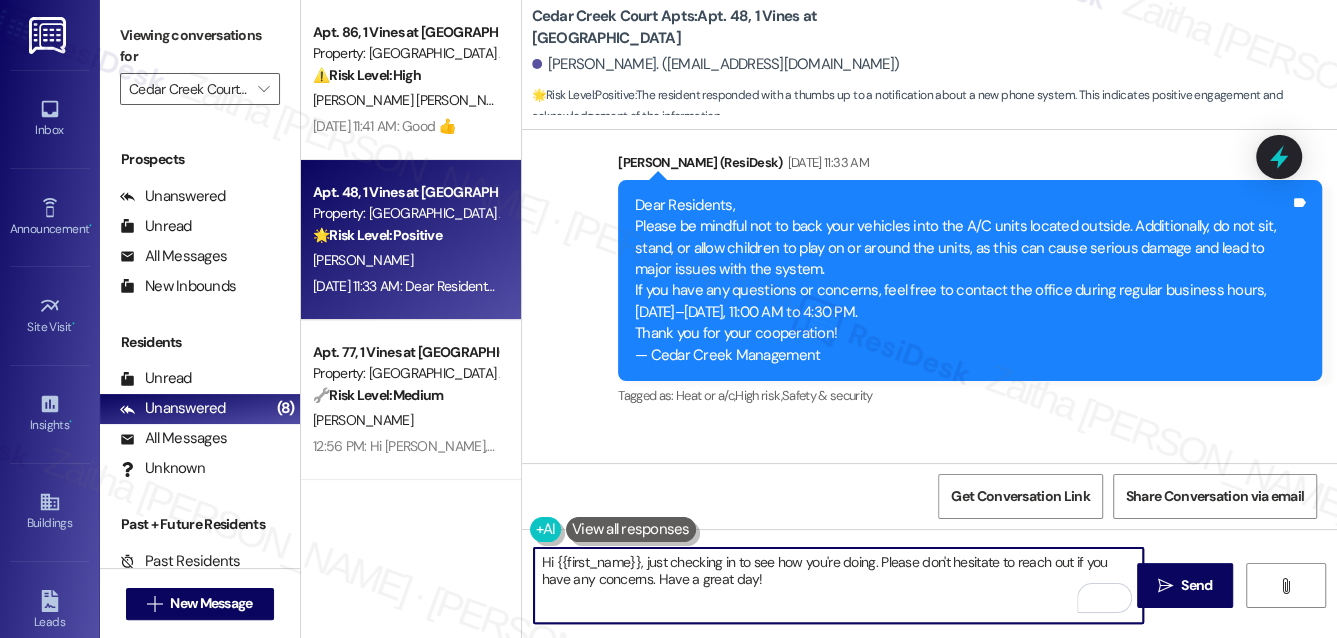 click on "Hi {{first_name}}, just checking in to see how you're doing. Please don't hesitate to reach out if you have any concerns. Have a great day!" at bounding box center [839, 585] 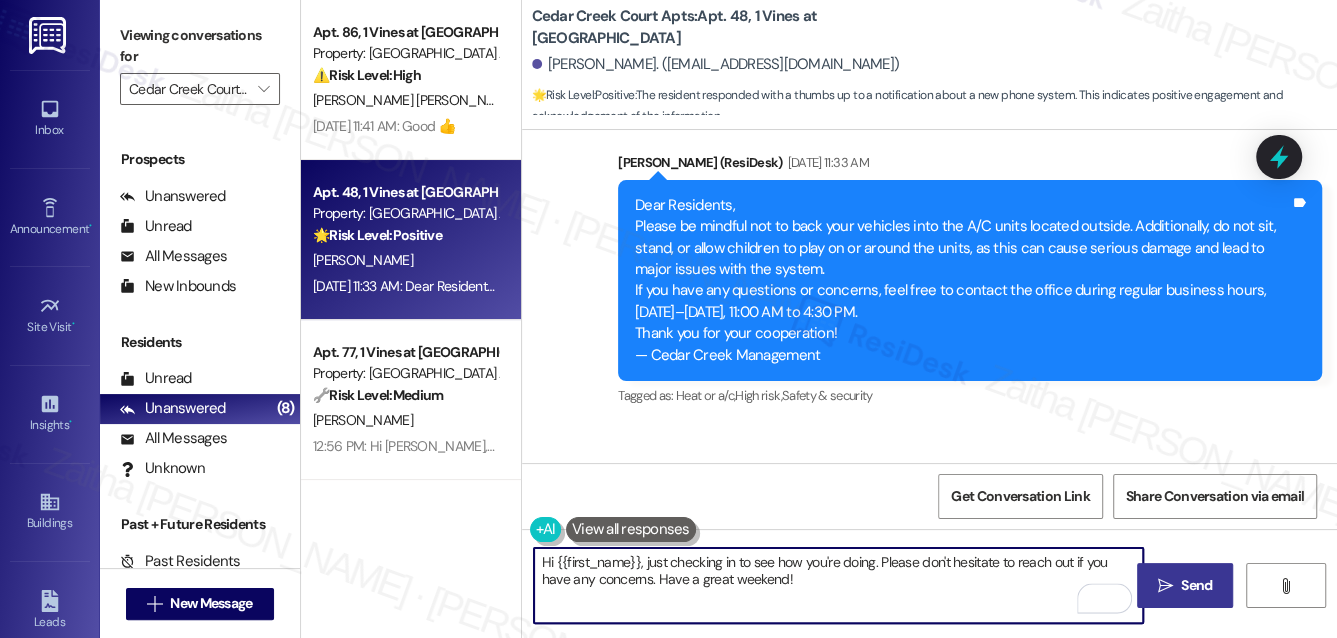 type on "Hi {{first_name}}, just checking in to see how you're doing. Please don't hesitate to reach out if you have any concerns. Have a great weekend!" 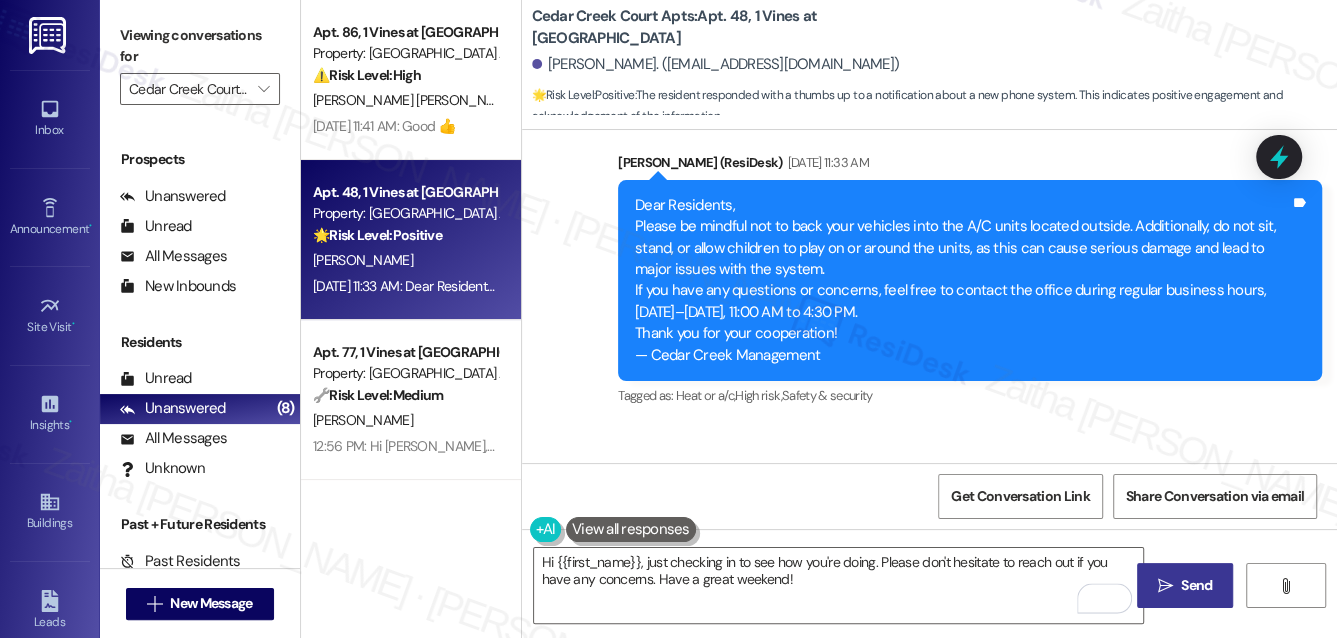 click on "Send" at bounding box center [1196, 585] 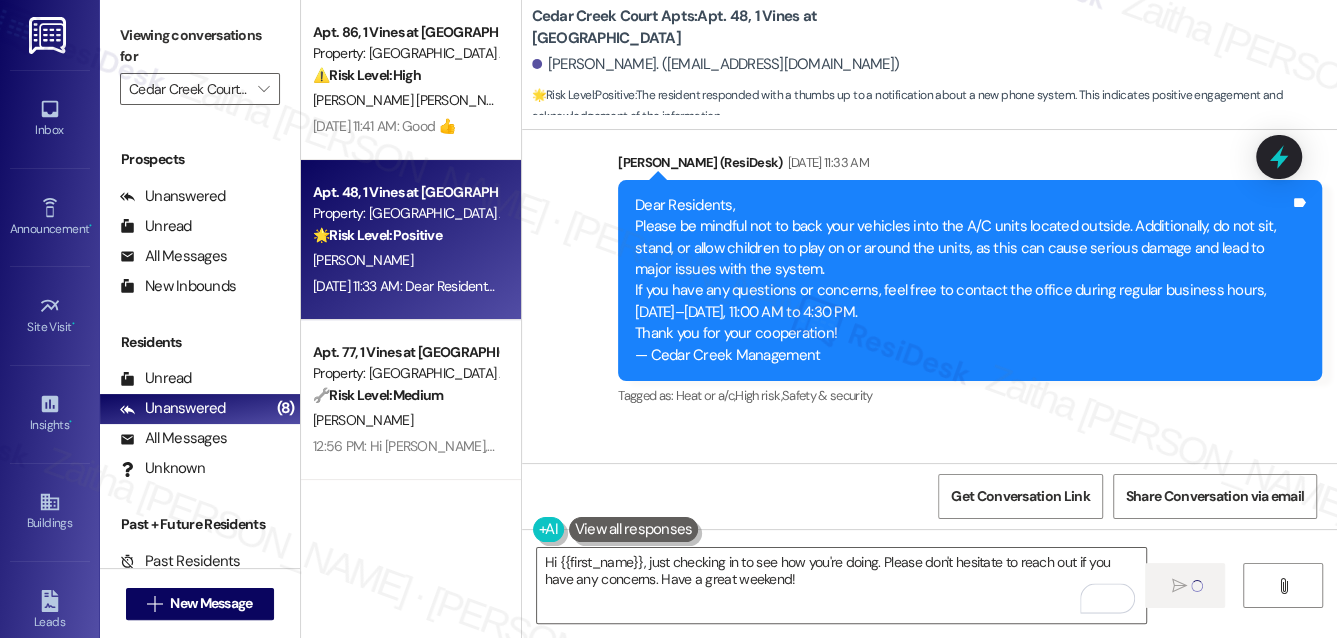 type 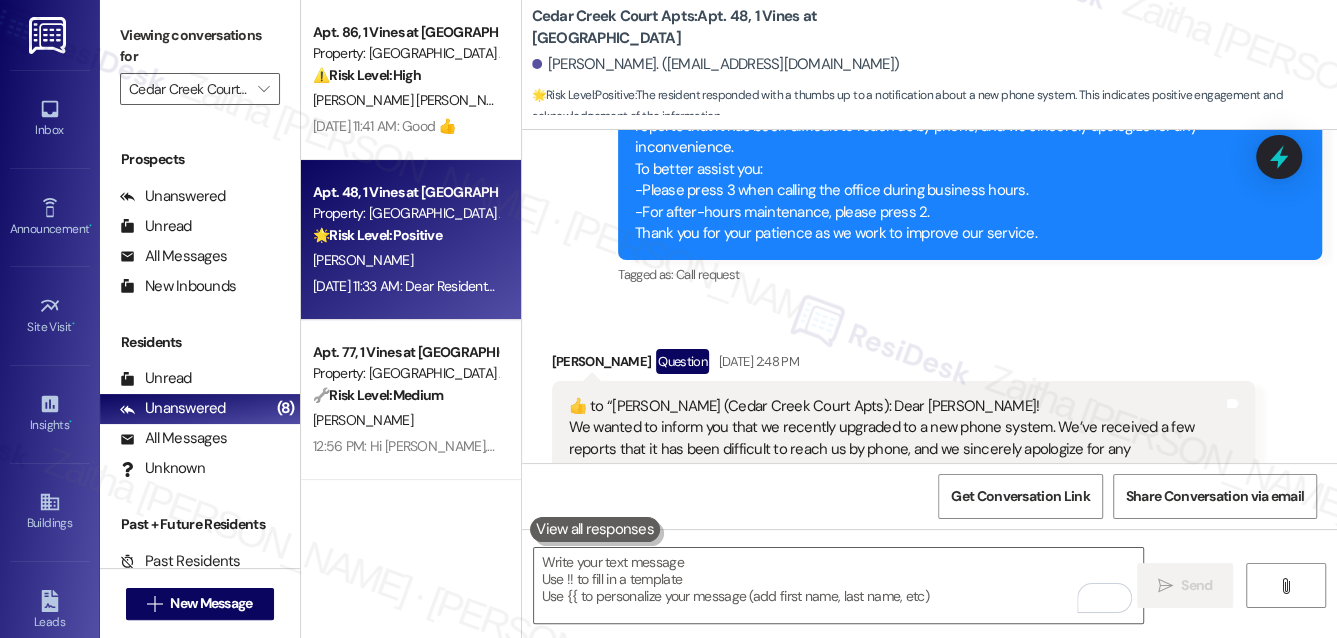 scroll, scrollTop: 11400, scrollLeft: 0, axis: vertical 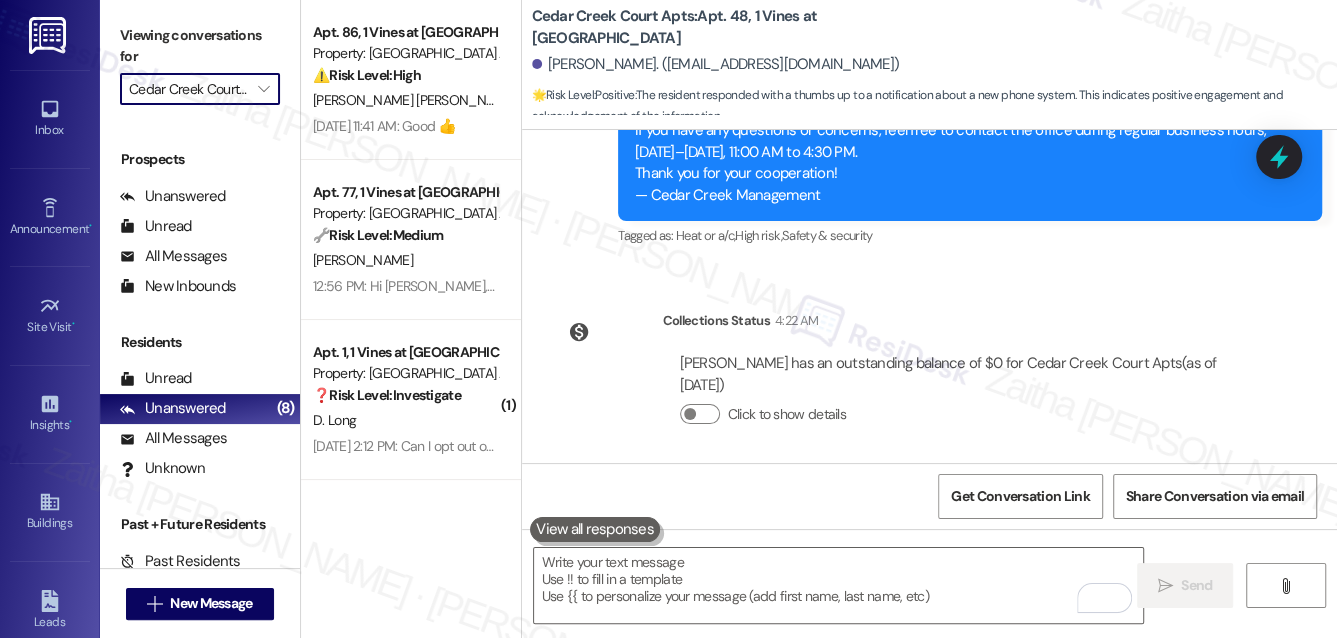 click on "Cedar Creek Court Apts" at bounding box center (188, 89) 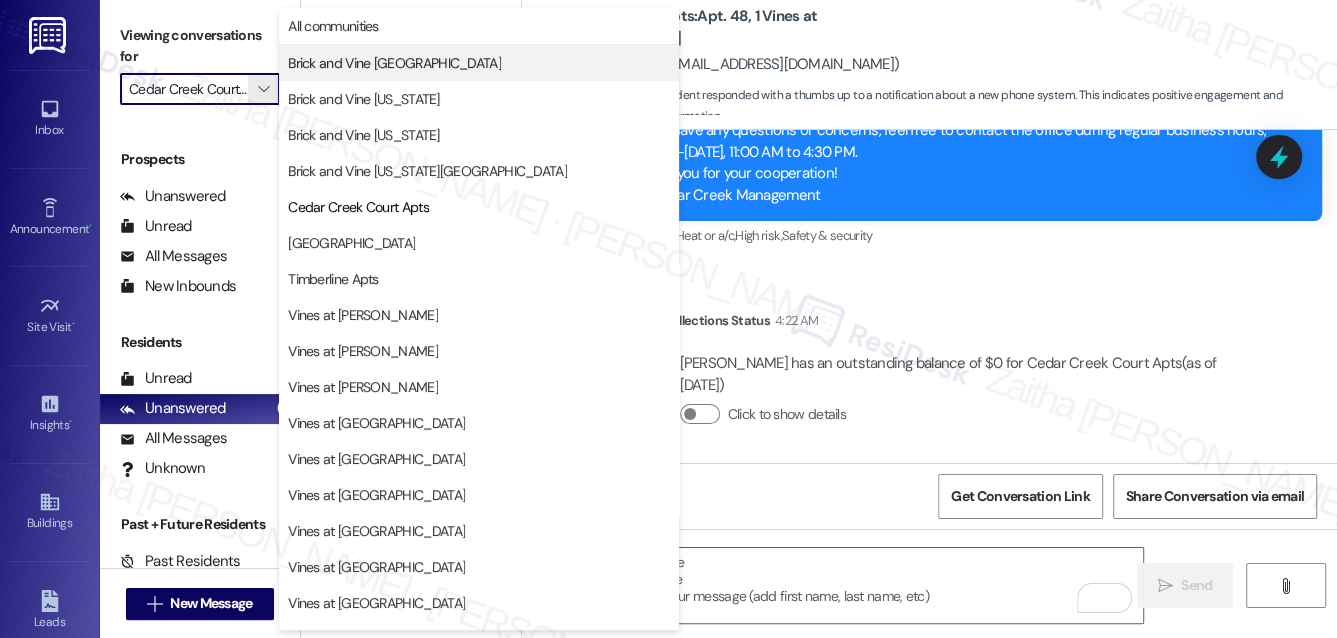 click on "Brick and Vine [GEOGRAPHIC_DATA]" at bounding box center [394, 63] 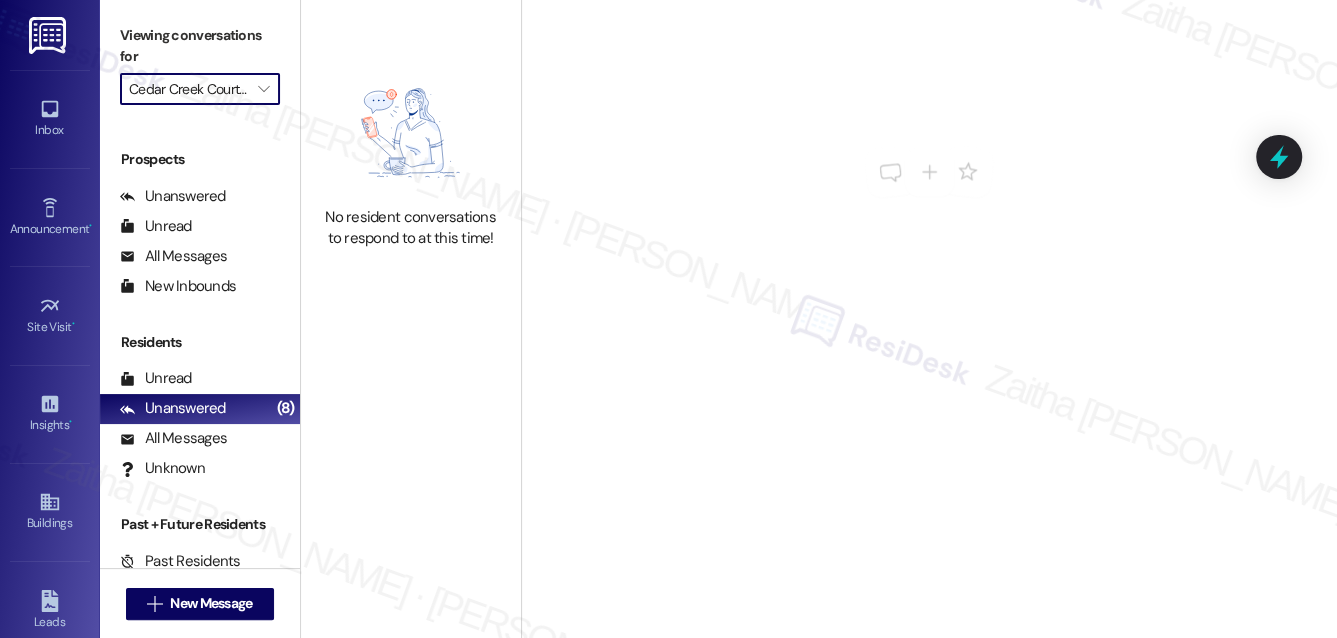 type on "Brick and Vine [GEOGRAPHIC_DATA]" 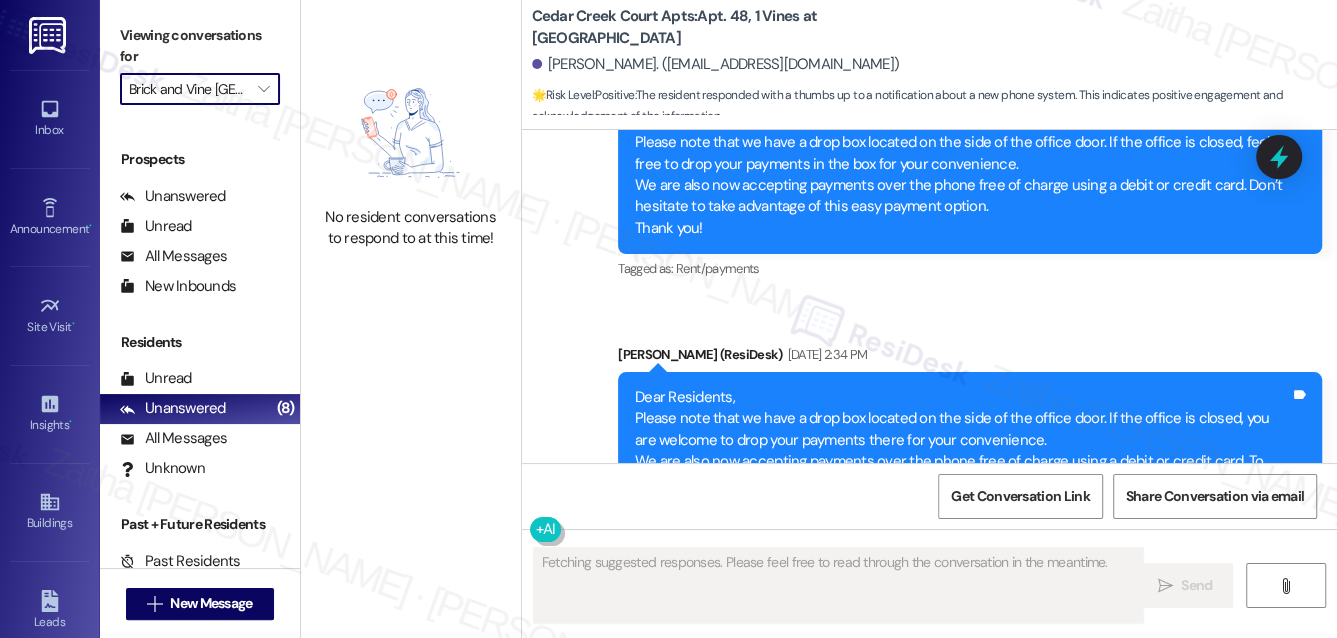 scroll, scrollTop: 10715, scrollLeft: 0, axis: vertical 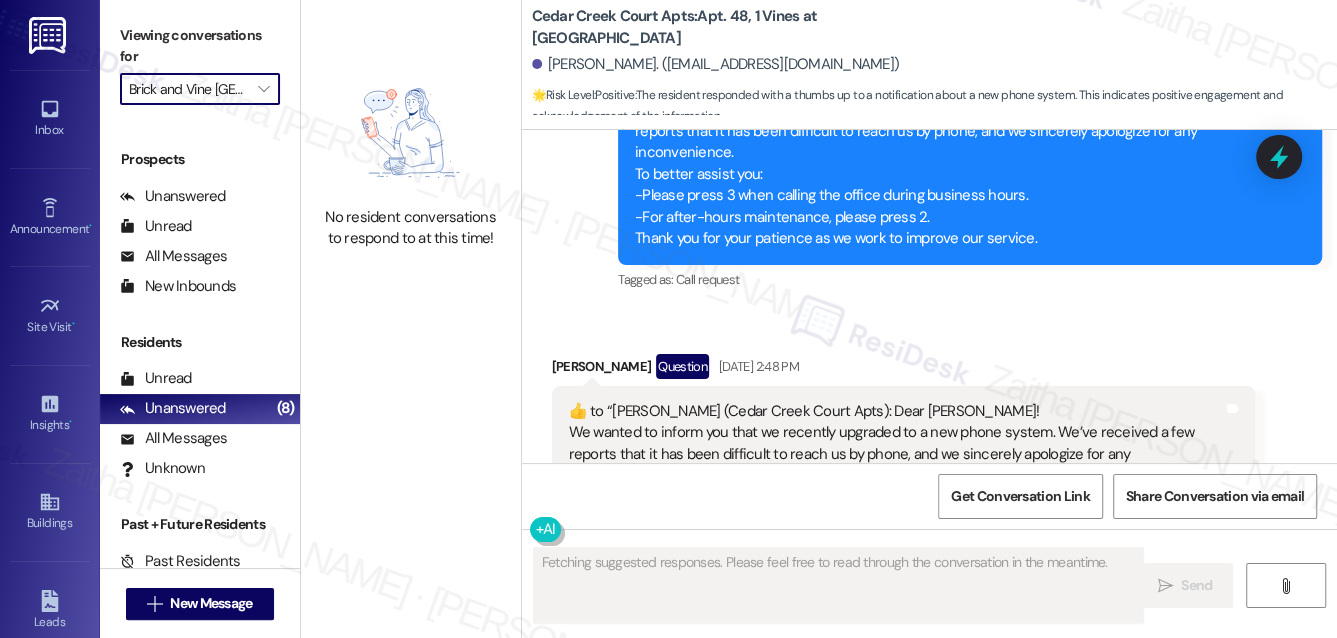 click on "Brick and Vine [GEOGRAPHIC_DATA]" at bounding box center (188, 89) 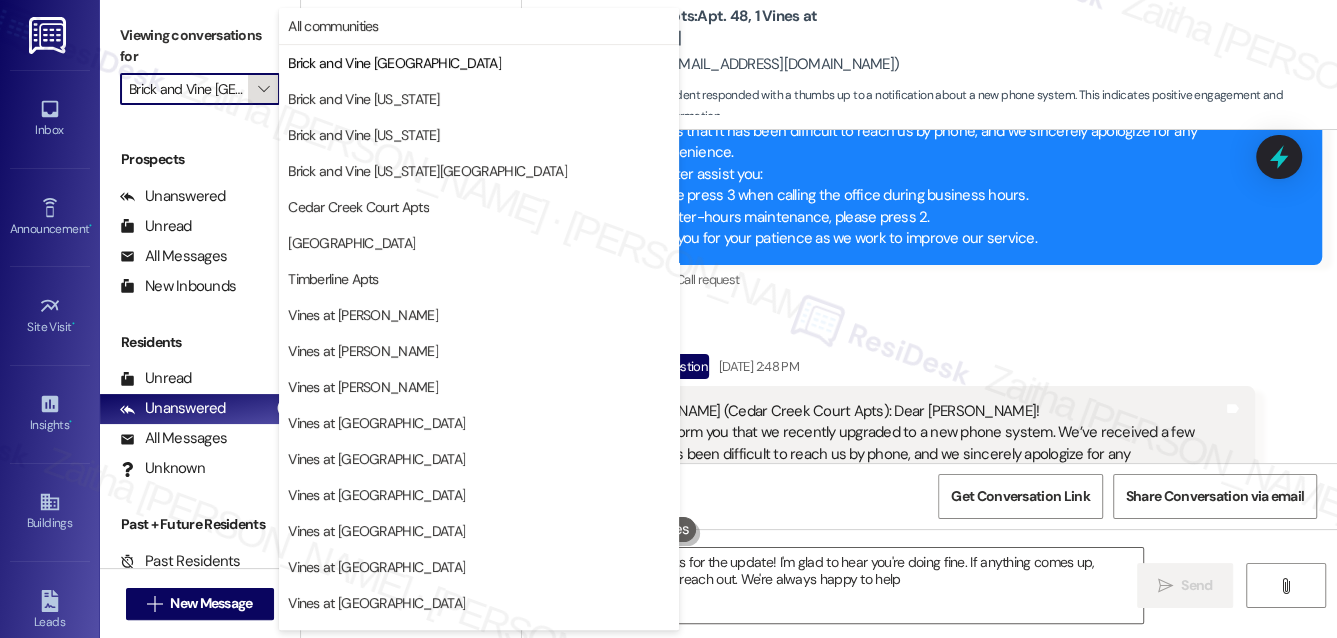 type on "Hi {{first_name}}, thanks for the update! I'm glad to hear you're doing fine. If anything comes up, please don't hesitate to reach out. We're always happy to help!" 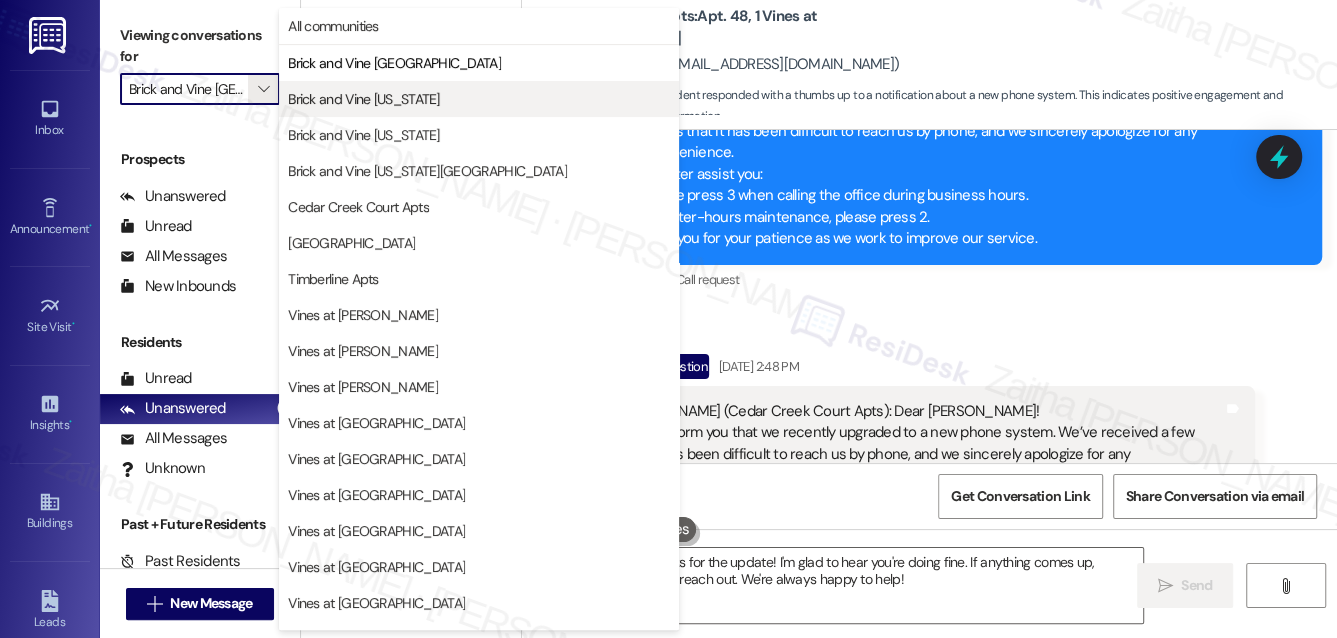 click on "Brick and Vine [US_STATE]" at bounding box center (364, 99) 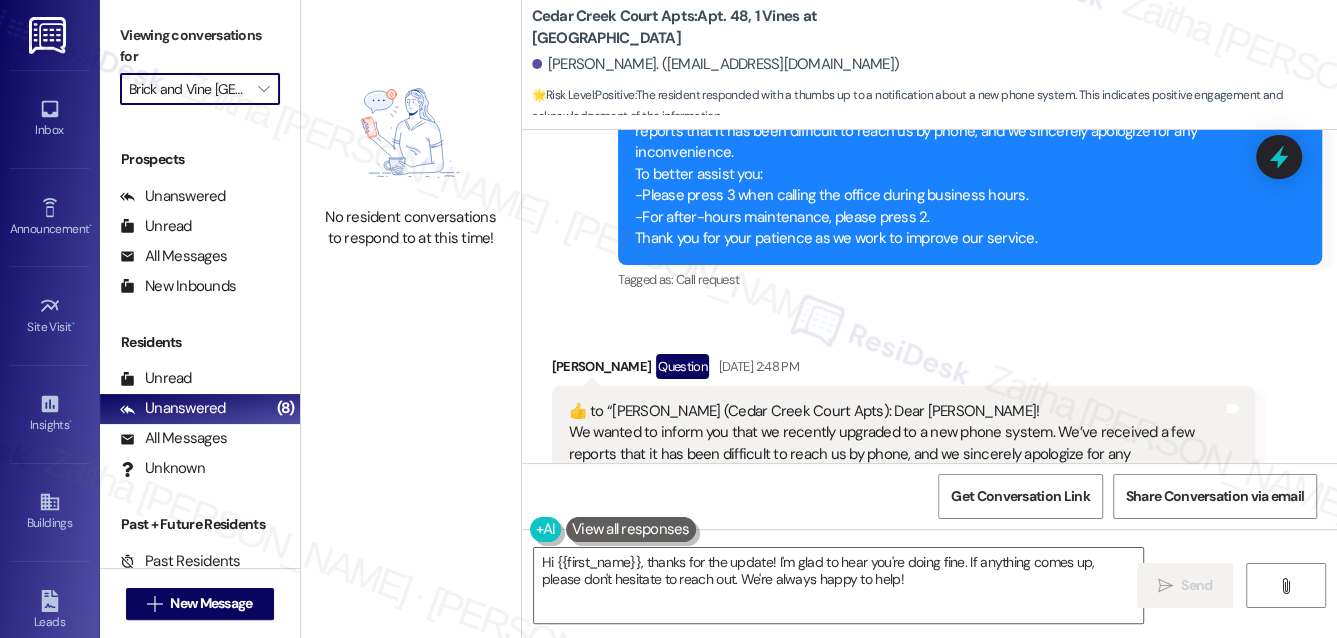 type on "Brick and Vine [US_STATE]" 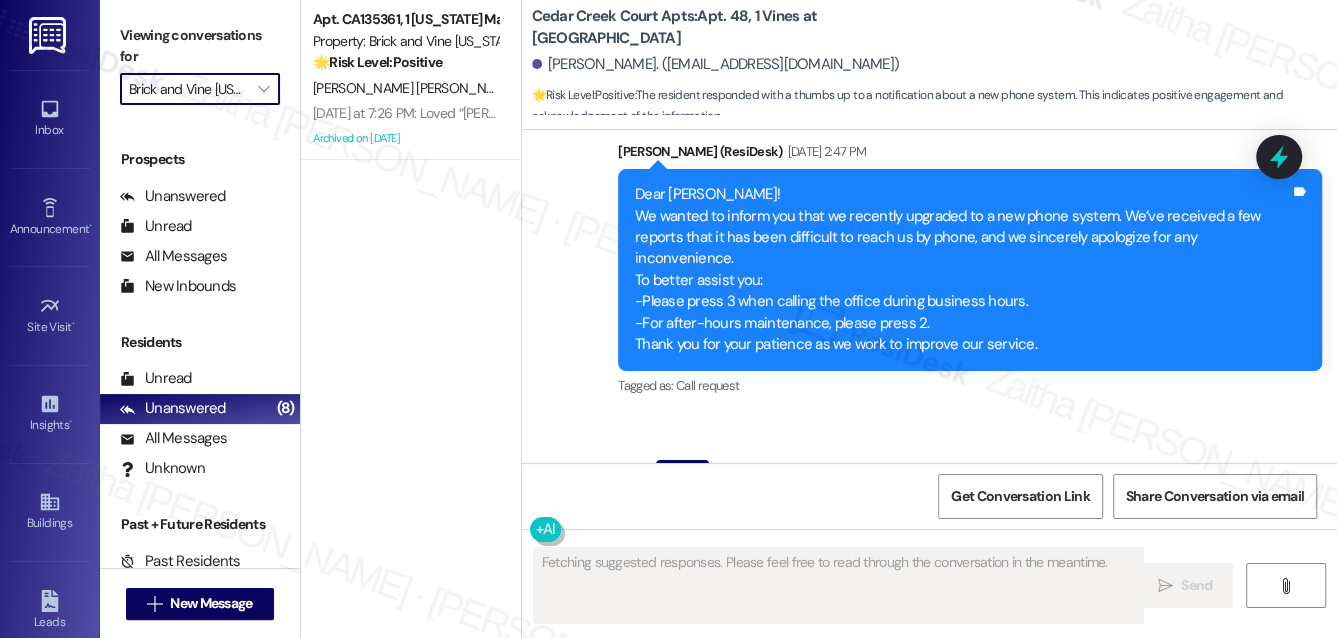 scroll, scrollTop: 10715, scrollLeft: 0, axis: vertical 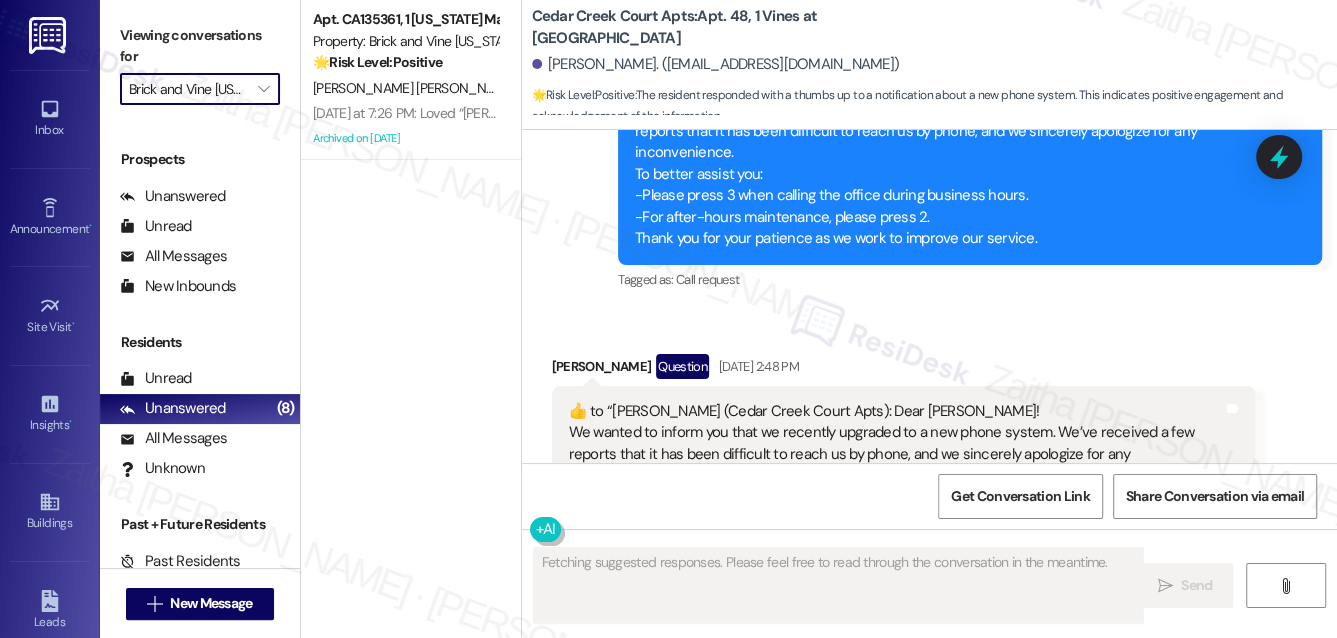 click on "Brick and Vine [US_STATE]" at bounding box center [188, 89] 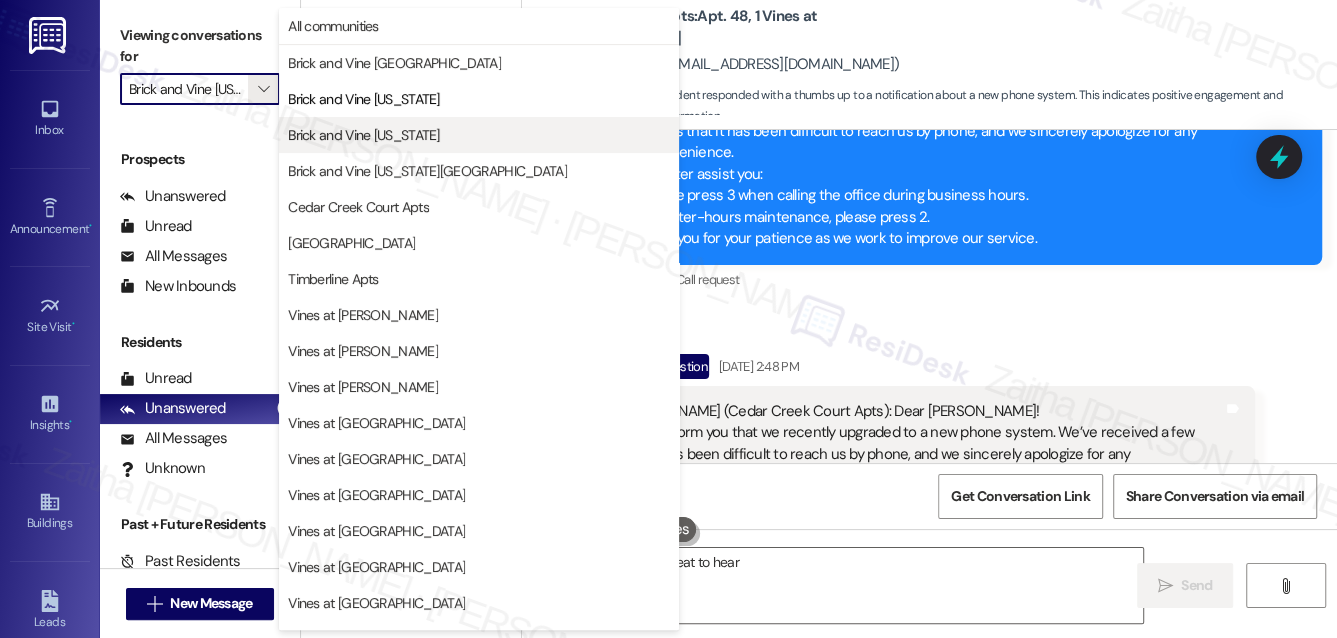 click on "Brick and Vine [US_STATE]" at bounding box center [364, 135] 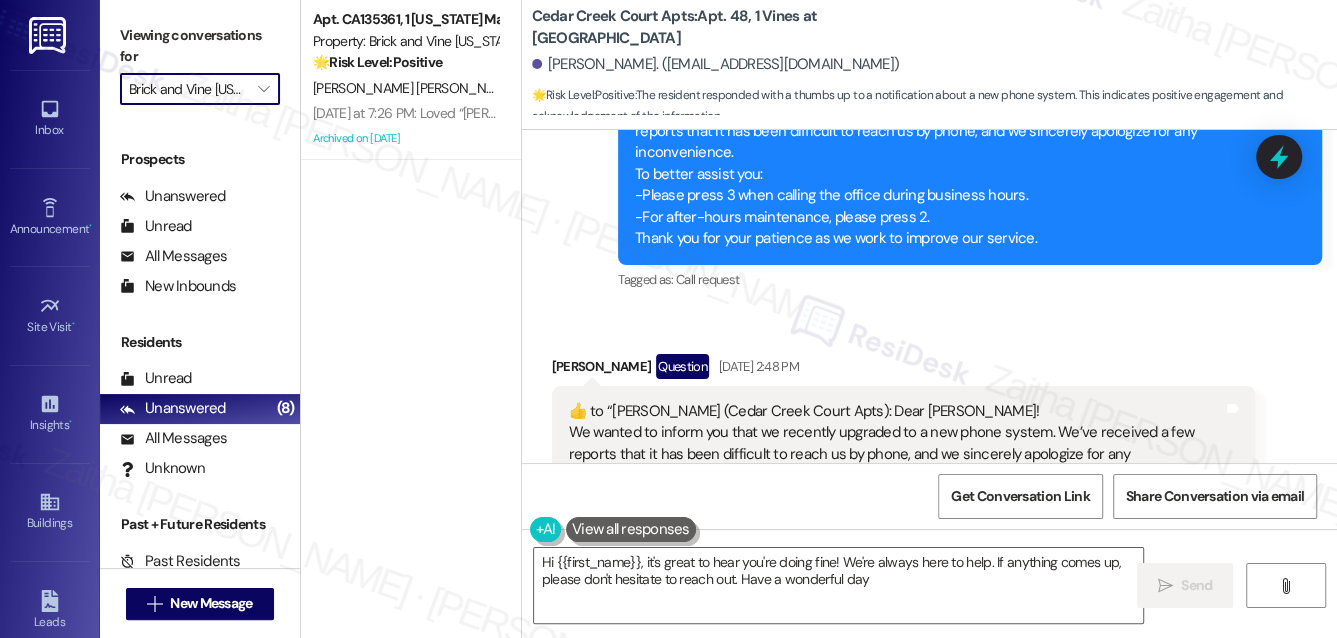 type on "Hi {{first_name}}, it's great to hear you're doing fine! We're always here to help. If anything comes up, please don't hesitate to reach out. Have a wonderful day!" 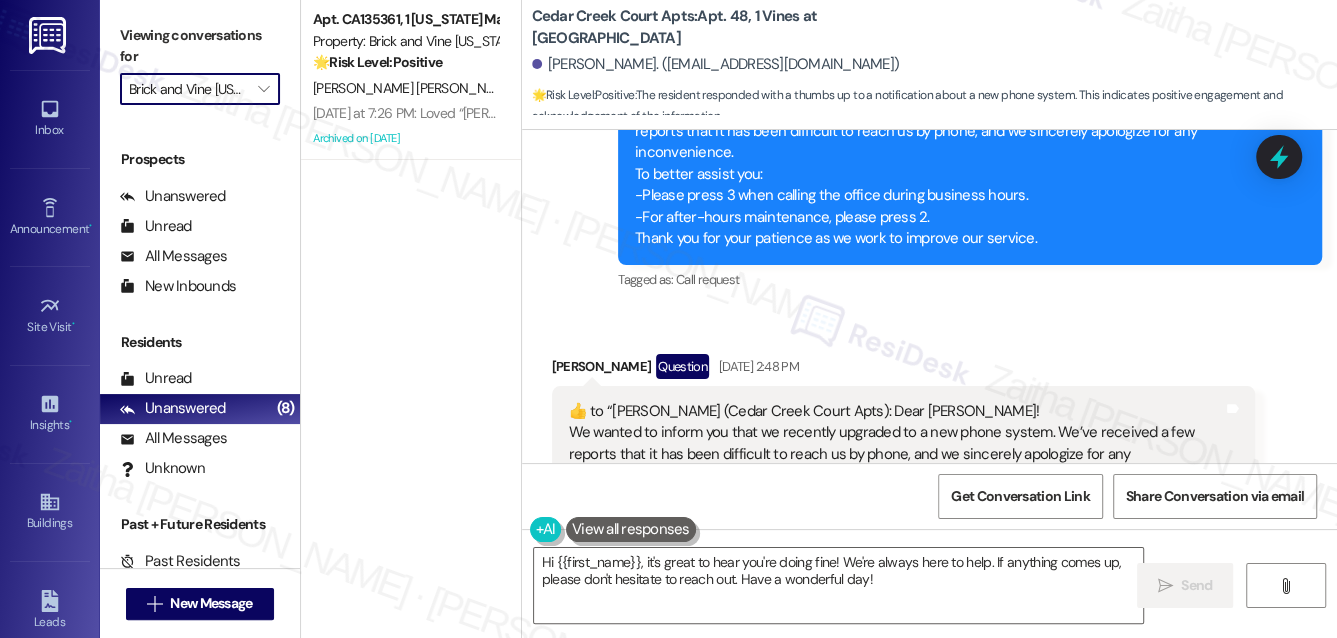 type on "Brick and Vine [US_STATE]" 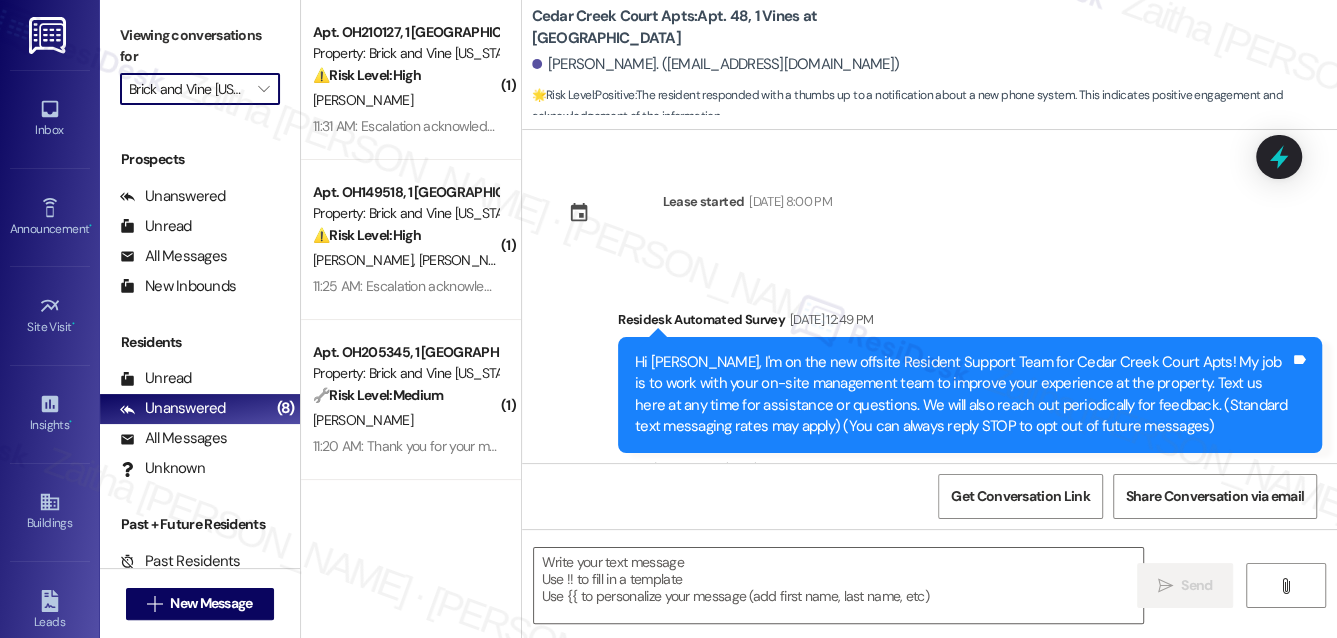 type on "Fetching suggested responses. Please feel free to read through the conversation in the meantime." 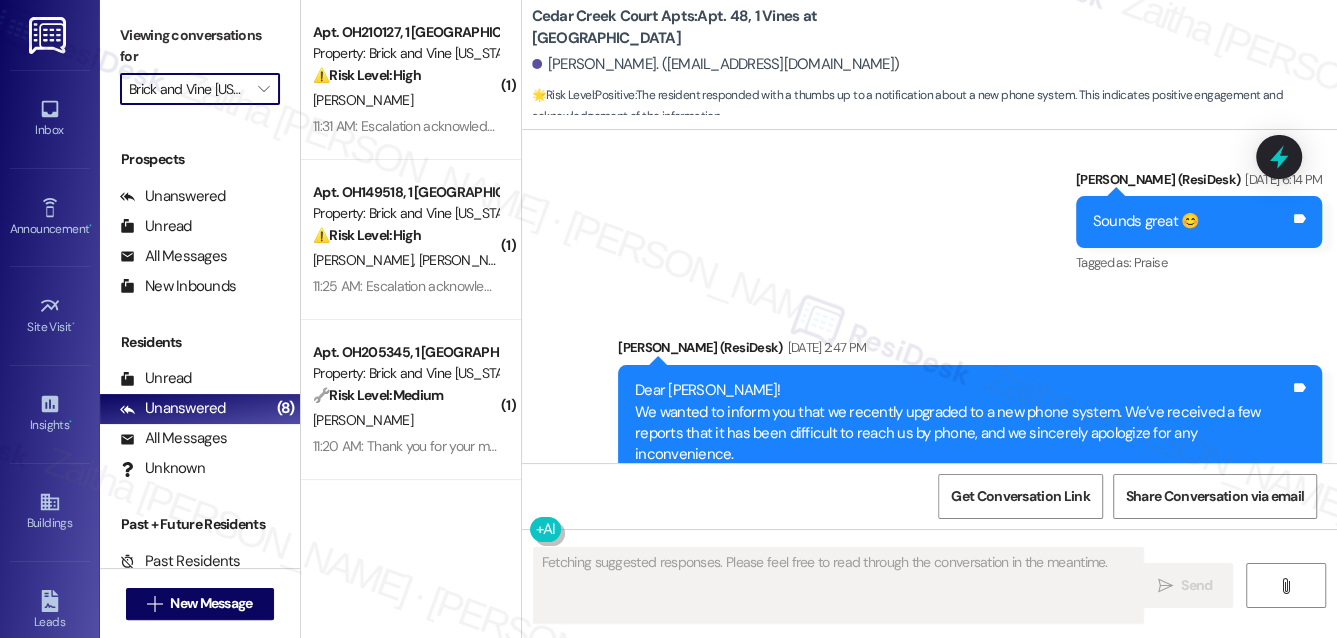 scroll, scrollTop: 10715, scrollLeft: 0, axis: vertical 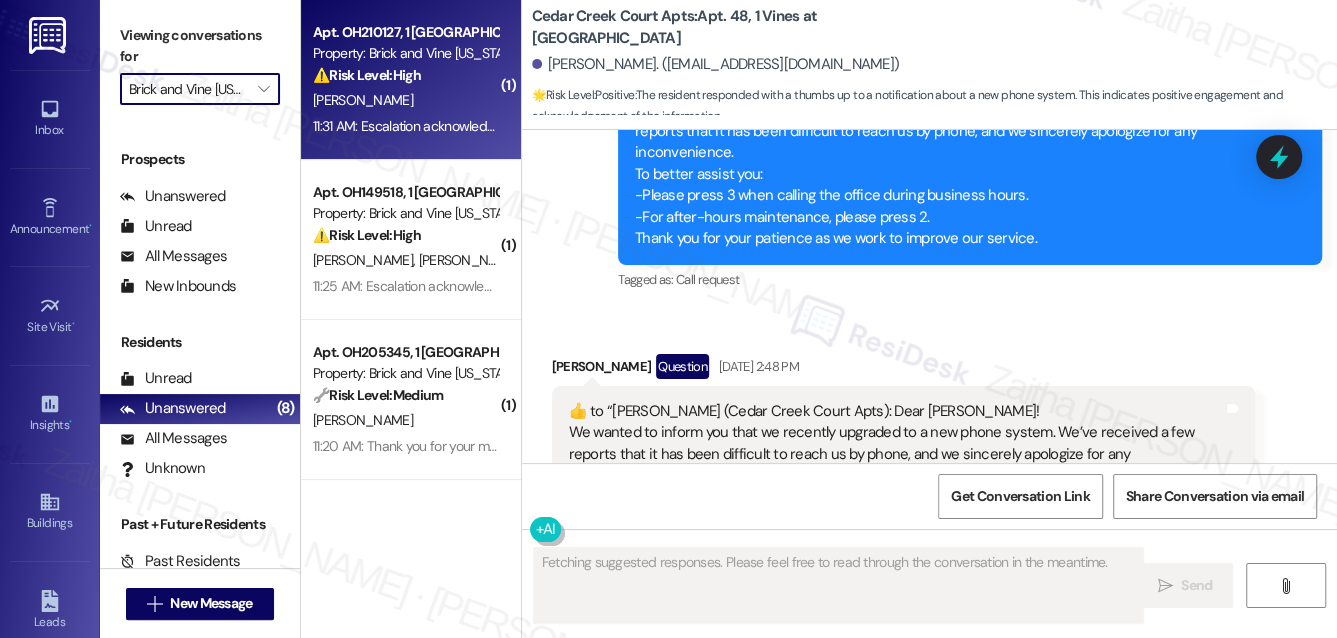 click on "[PERSON_NAME]" at bounding box center (405, 100) 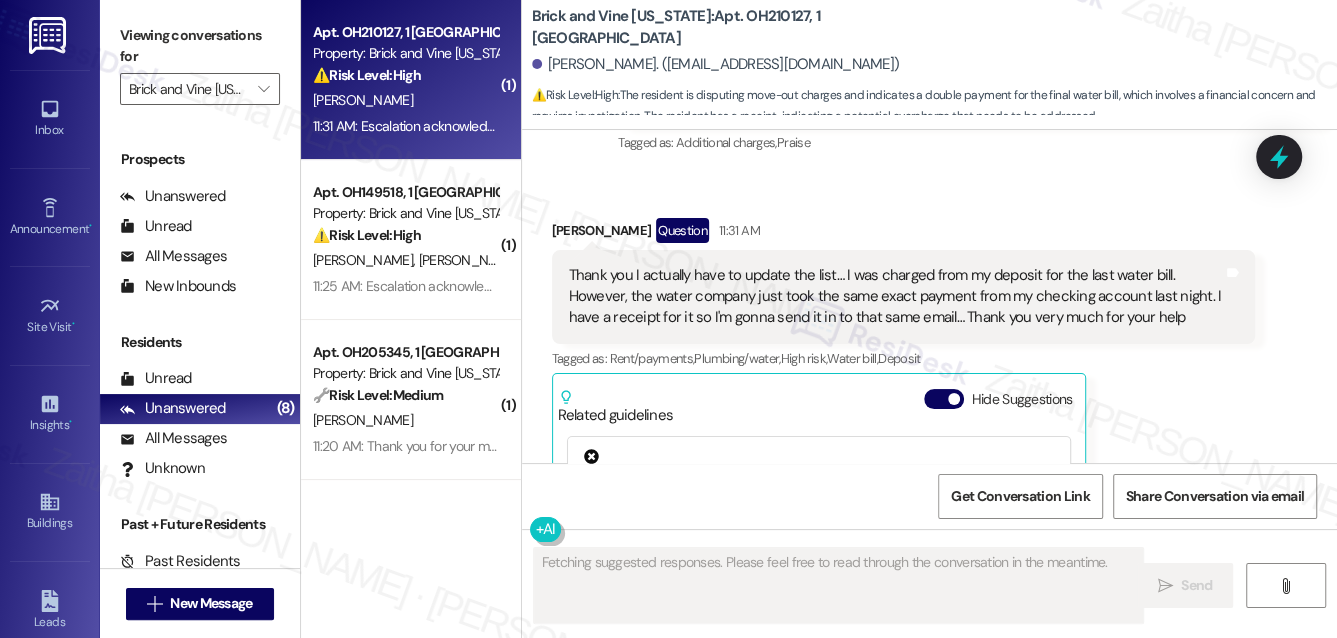 scroll, scrollTop: 11809, scrollLeft: 0, axis: vertical 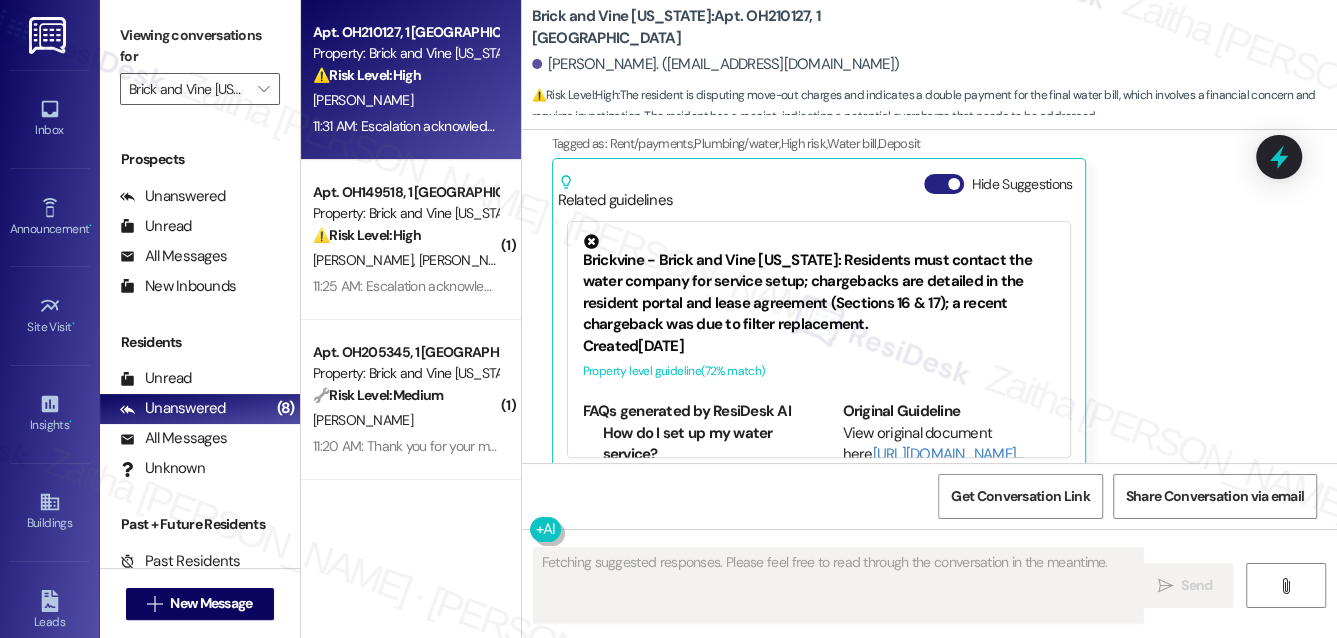 click on "Hide Suggestions" at bounding box center [944, 184] 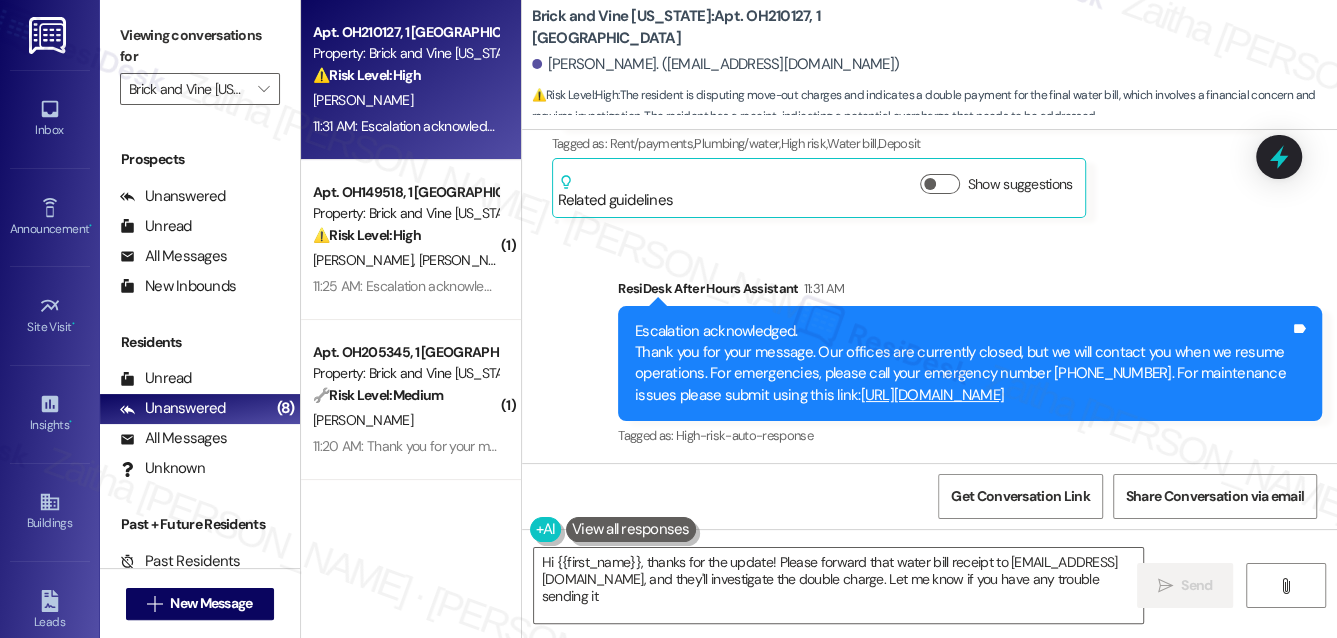 type on "Hi {{first_name}}, thanks for the update! Please forward that water bill receipt to support@brickvine.com, and they'll investigate the double charge. Let me know if you have any trouble sending it!" 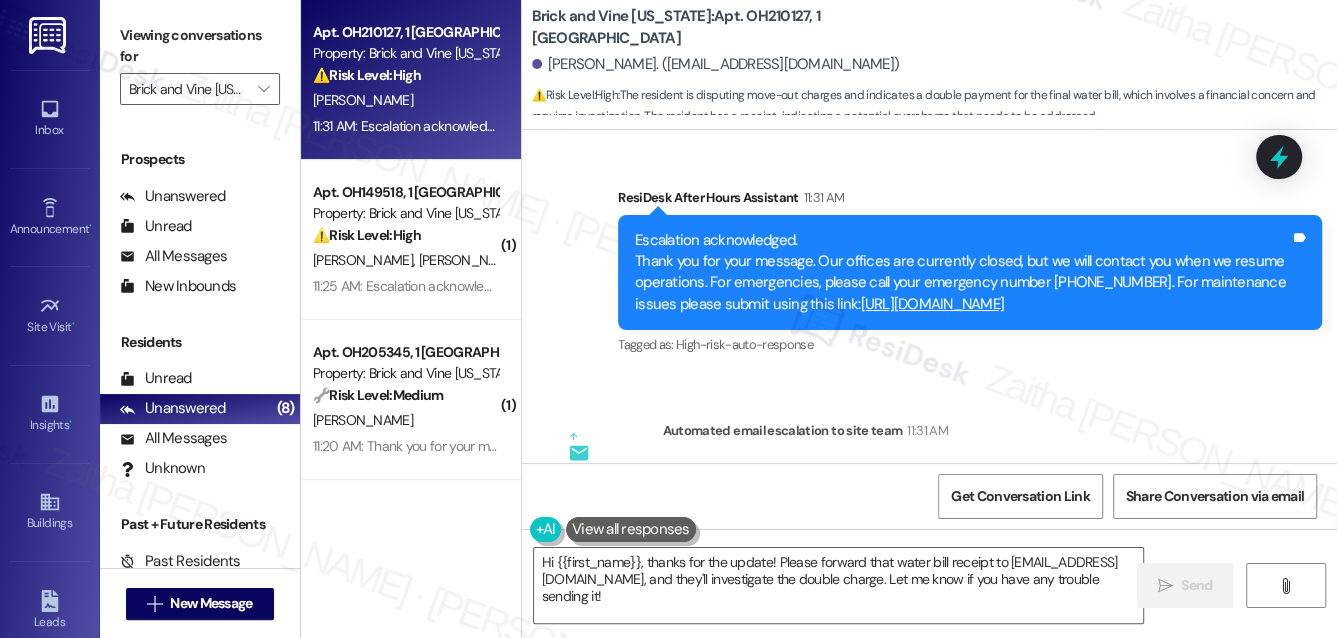 scroll, scrollTop: 12056, scrollLeft: 0, axis: vertical 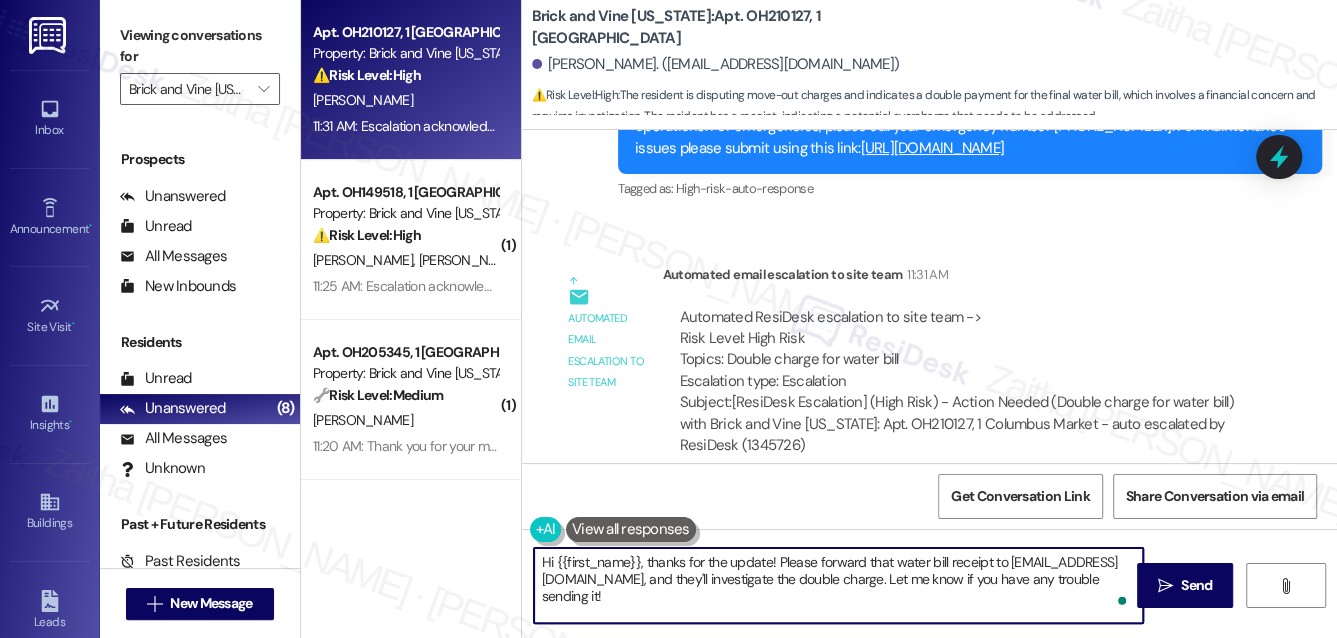 drag, startPoint x: 650, startPoint y: 560, endPoint x: 540, endPoint y: 560, distance: 110 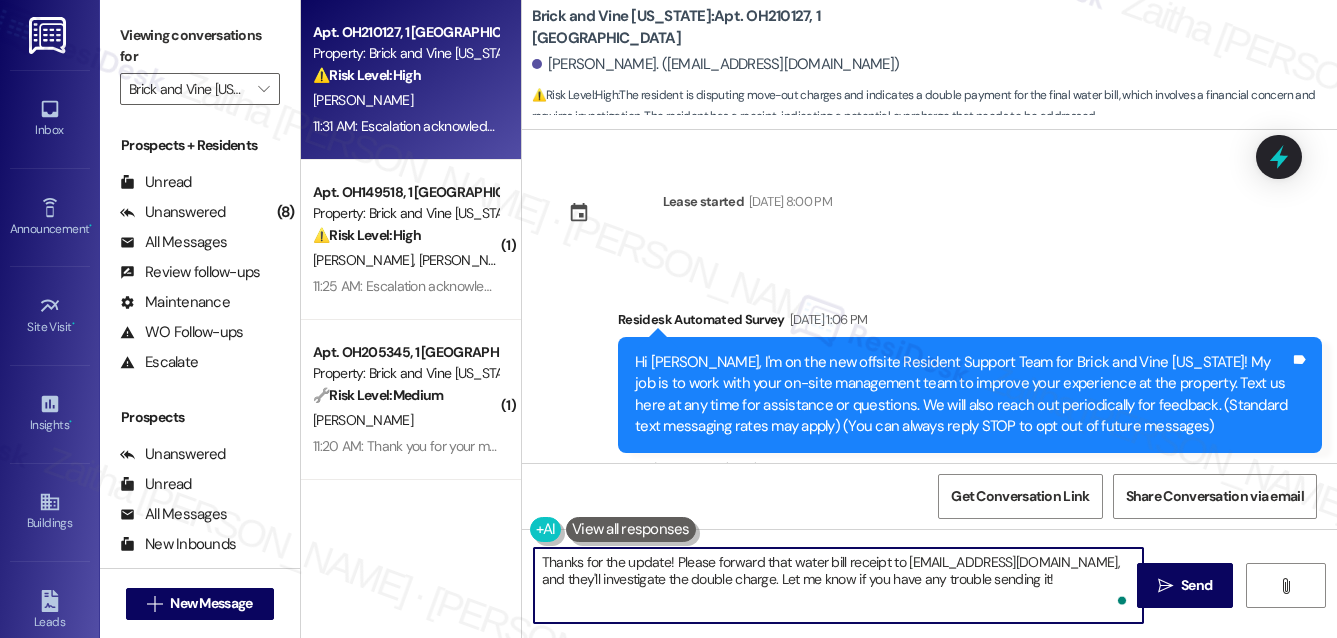 scroll, scrollTop: 0, scrollLeft: 0, axis: both 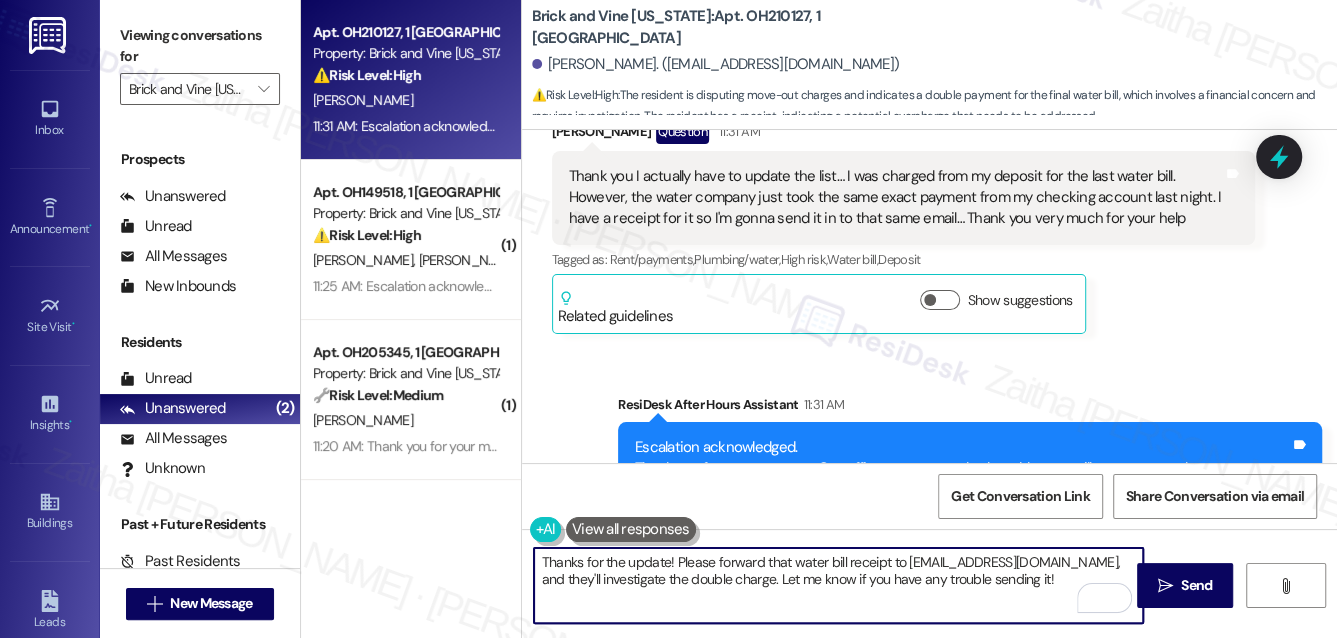 type on "Thanks for the update! Please forward that water bill receipt to [EMAIL_ADDRESS][DOMAIN_NAME], and they'll investigate the double charge. Let me know if you have any trouble sending it!" 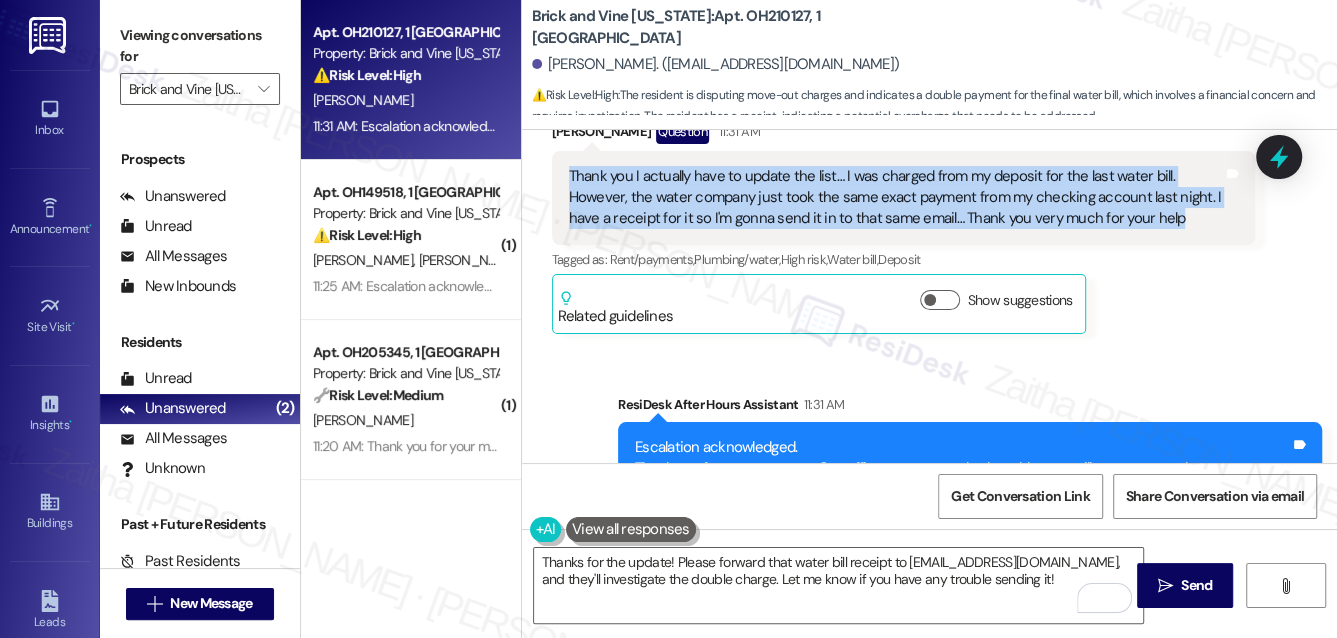 drag, startPoint x: 566, startPoint y: 153, endPoint x: 1176, endPoint y: 202, distance: 611.96484 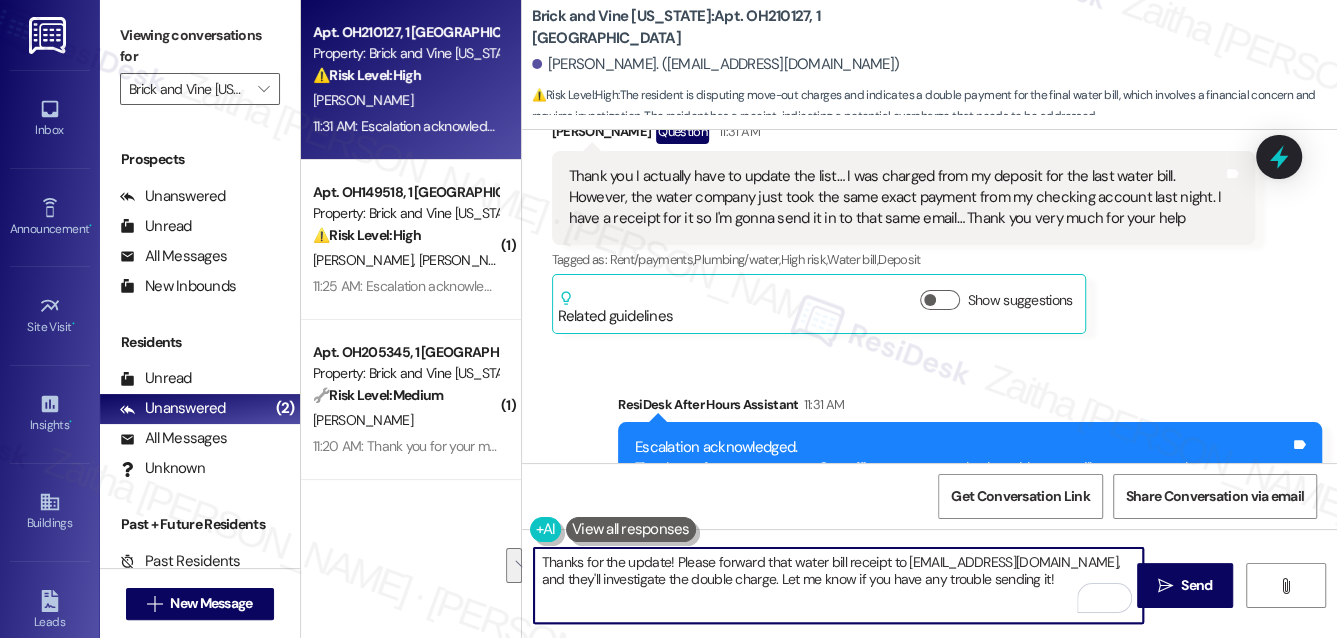 drag, startPoint x: 539, startPoint y: 563, endPoint x: 996, endPoint y: 577, distance: 457.2144 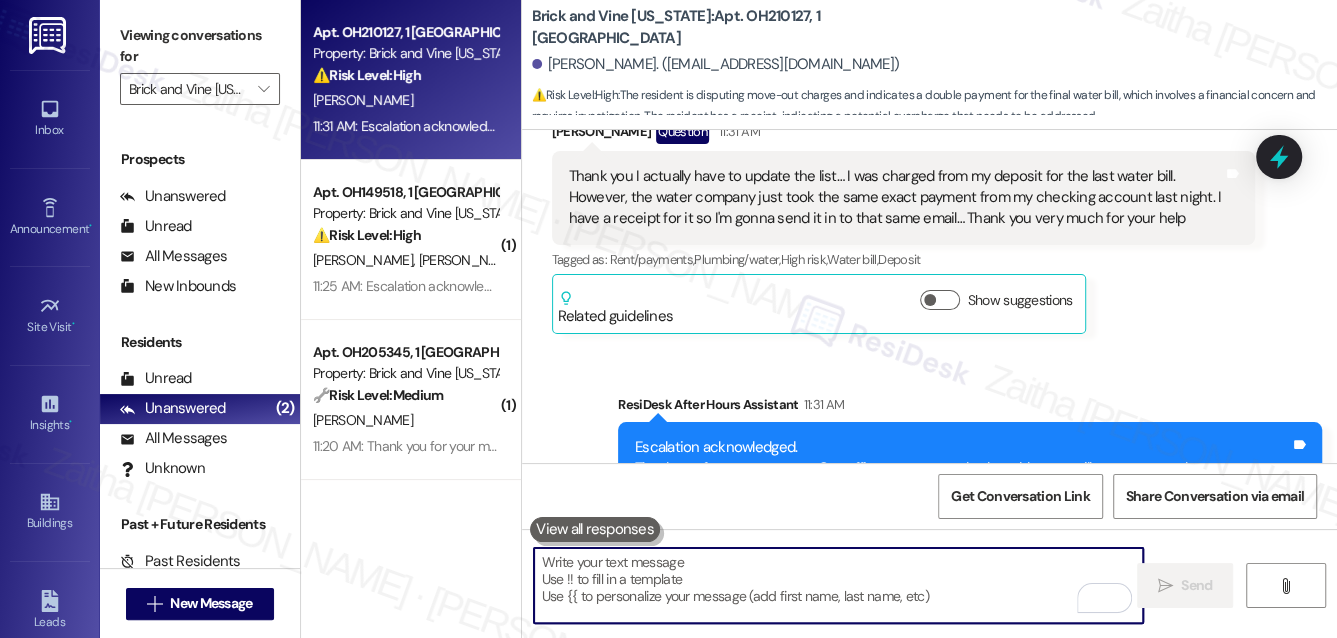 paste on "I appreciate you letting me know. Feel free to send the receipt to the same email" 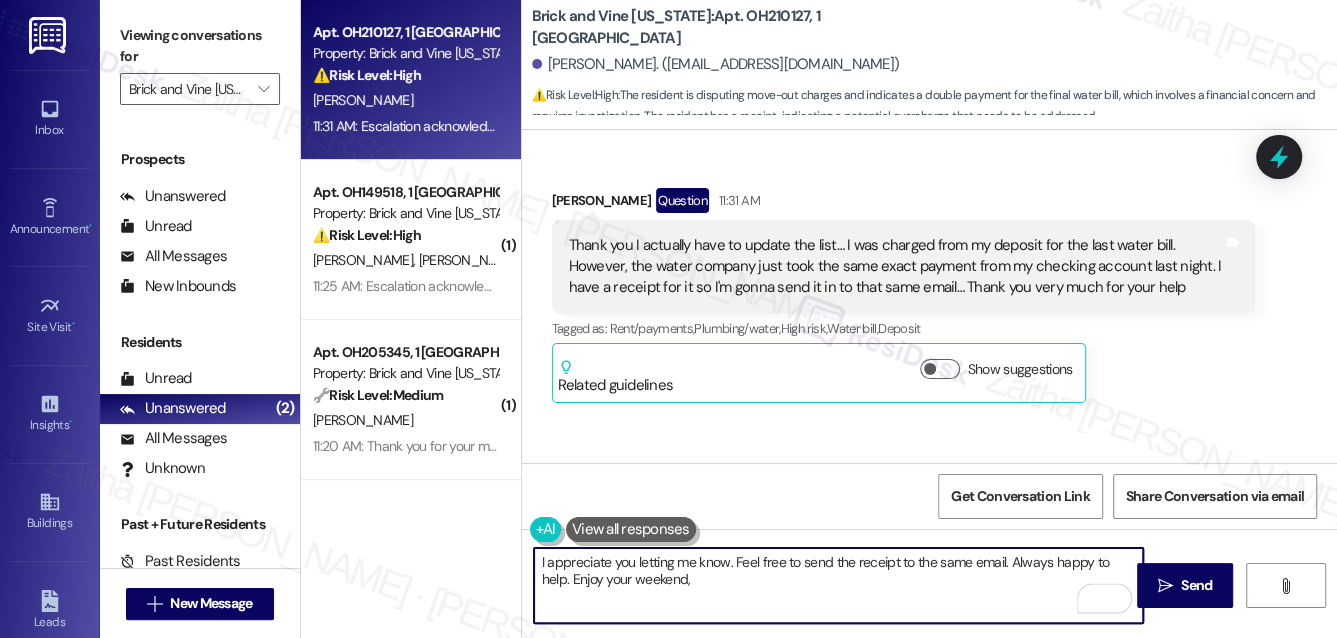 scroll, scrollTop: 11511, scrollLeft: 0, axis: vertical 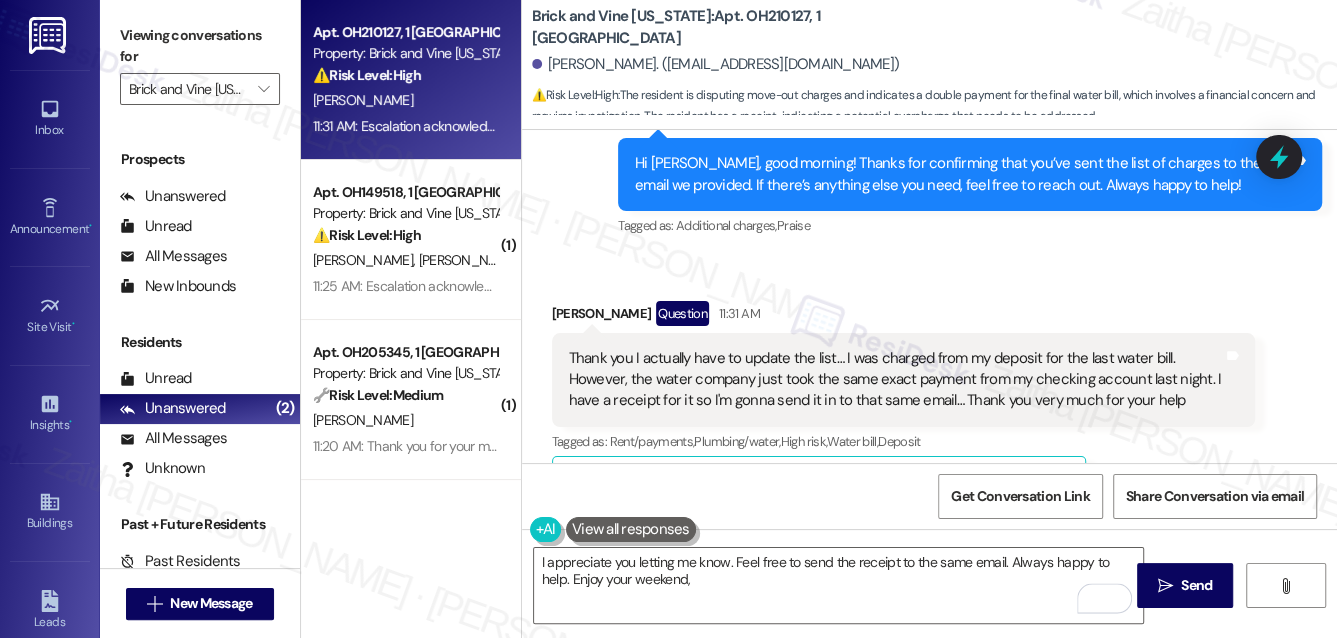 click on "[PERSON_NAME] Question 11:31 AM" at bounding box center (904, 317) 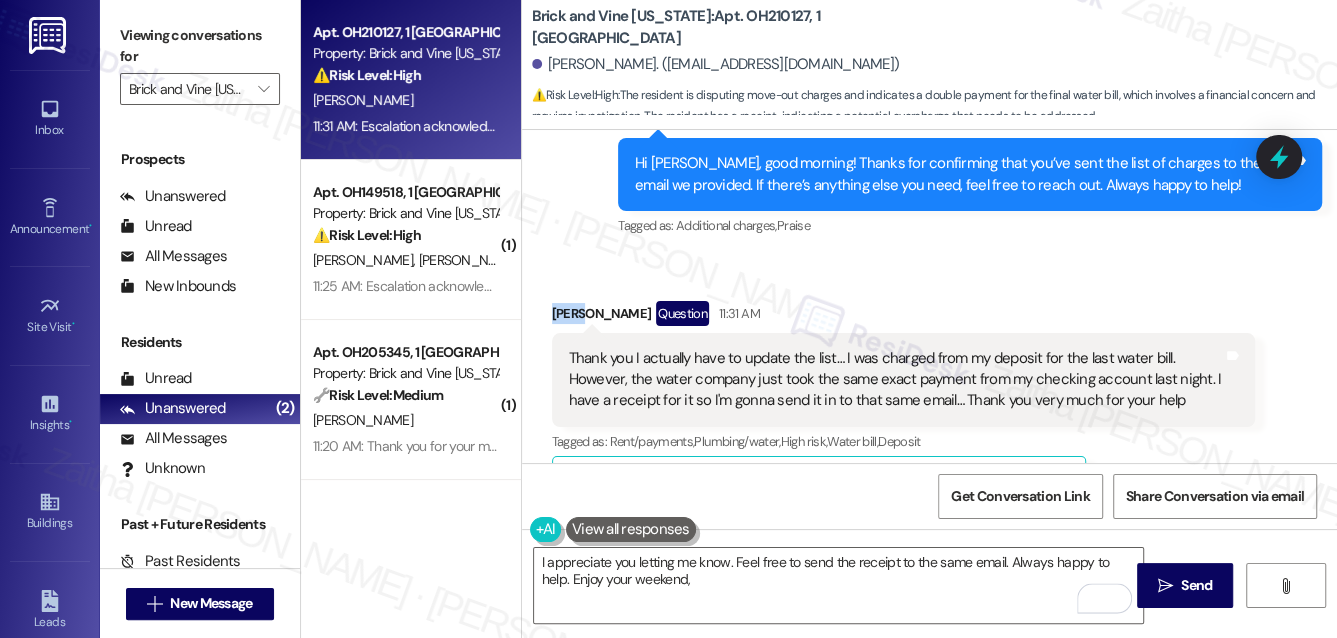 click on "[PERSON_NAME] Question 11:31 AM" at bounding box center (904, 317) 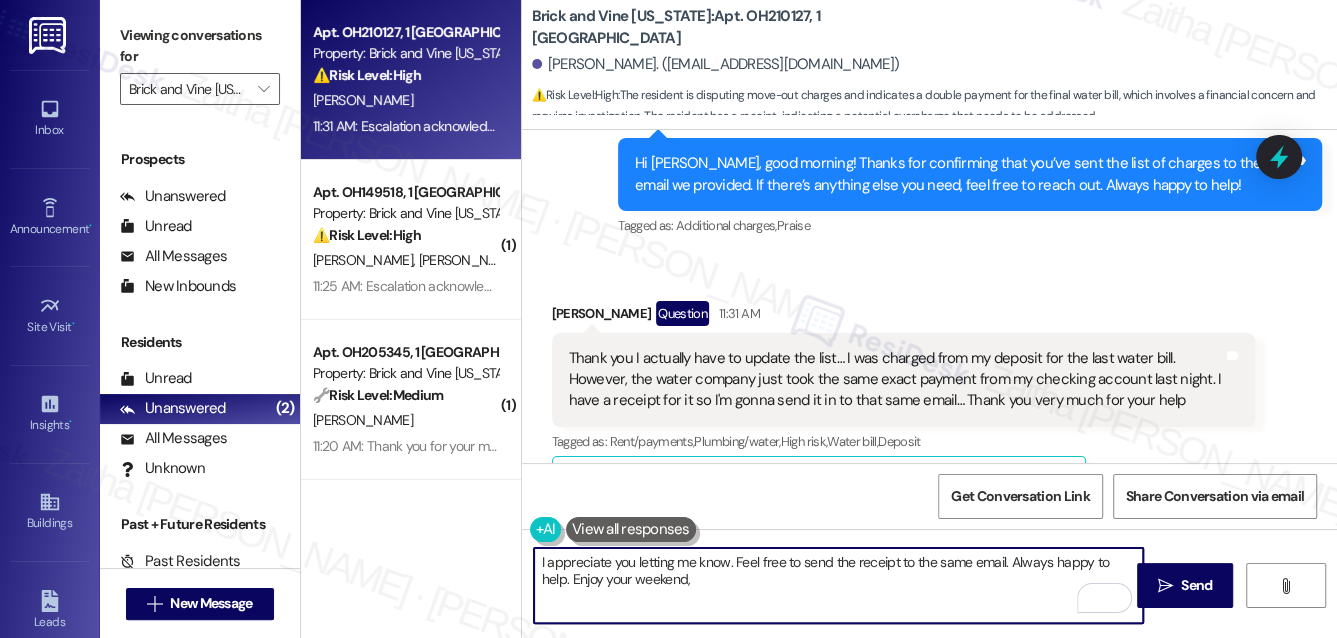 click on "I appreciate you letting me know. Feel free to send the receipt to the same email. Always happy to help. Enjoy your weekend," at bounding box center (839, 585) 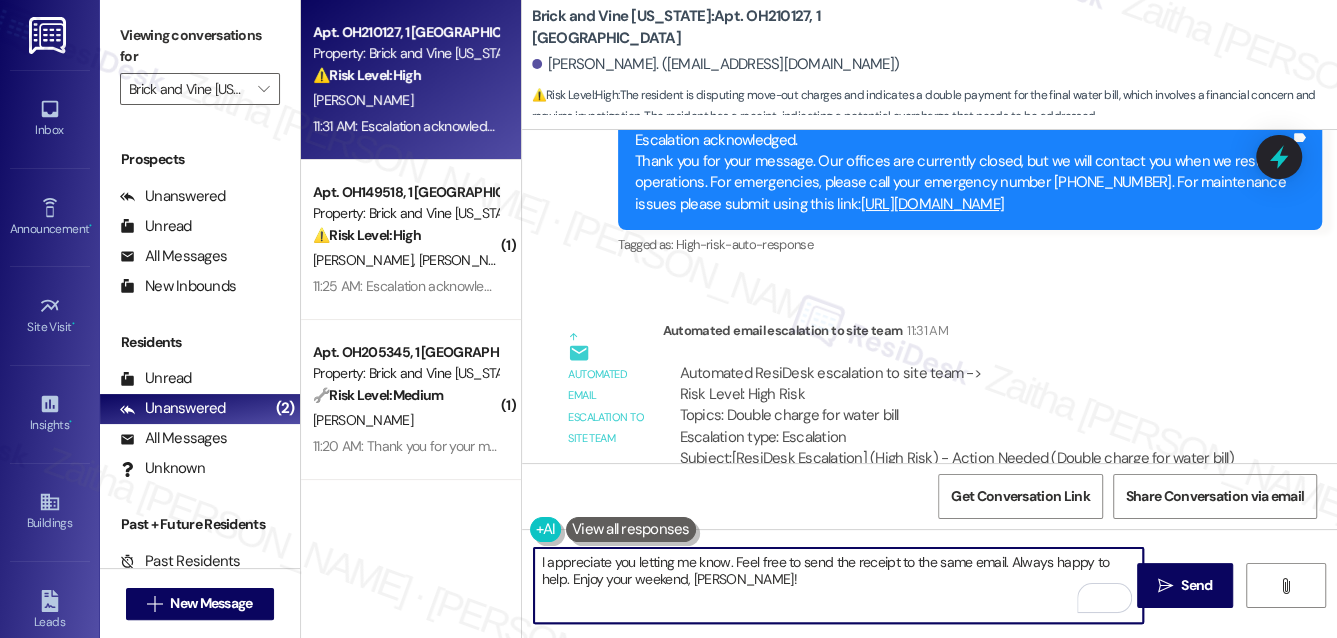 scroll, scrollTop: 12056, scrollLeft: 0, axis: vertical 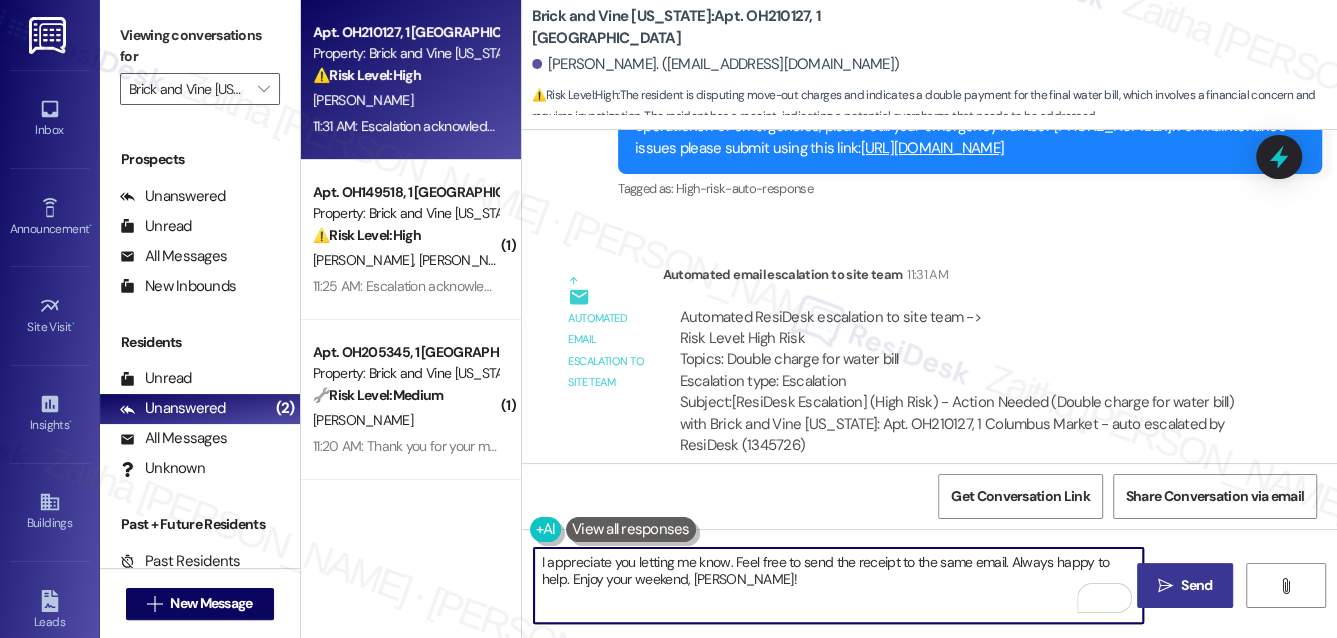 type on "I appreciate you letting me know. Feel free to send the receipt to the same email. Always happy to help. Enjoy your weekend, [PERSON_NAME]!" 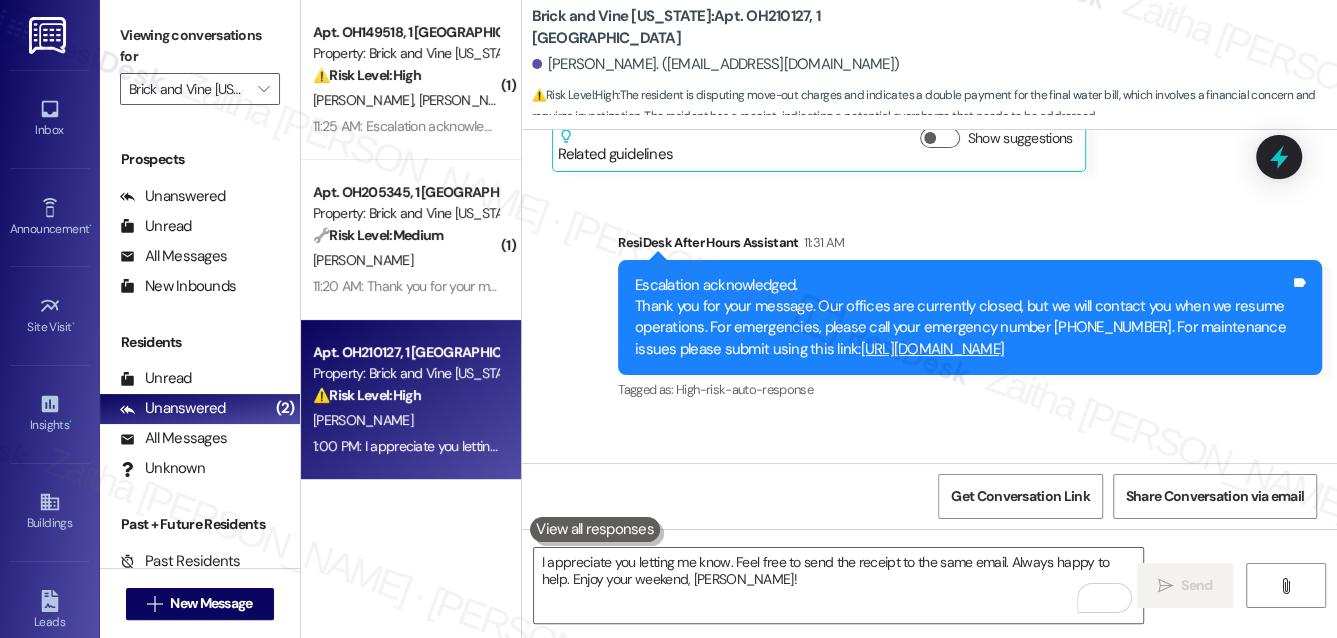 scroll, scrollTop: 12009, scrollLeft: 0, axis: vertical 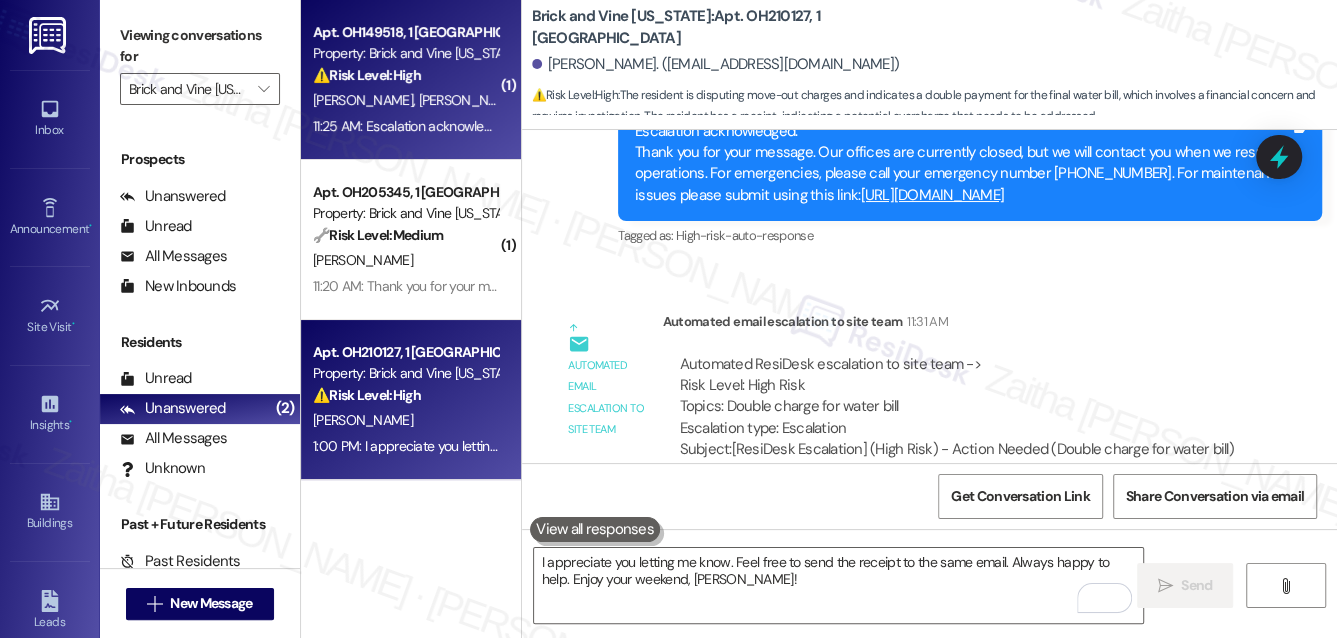 click on "[PERSON_NAME] [PERSON_NAME]" at bounding box center [405, 100] 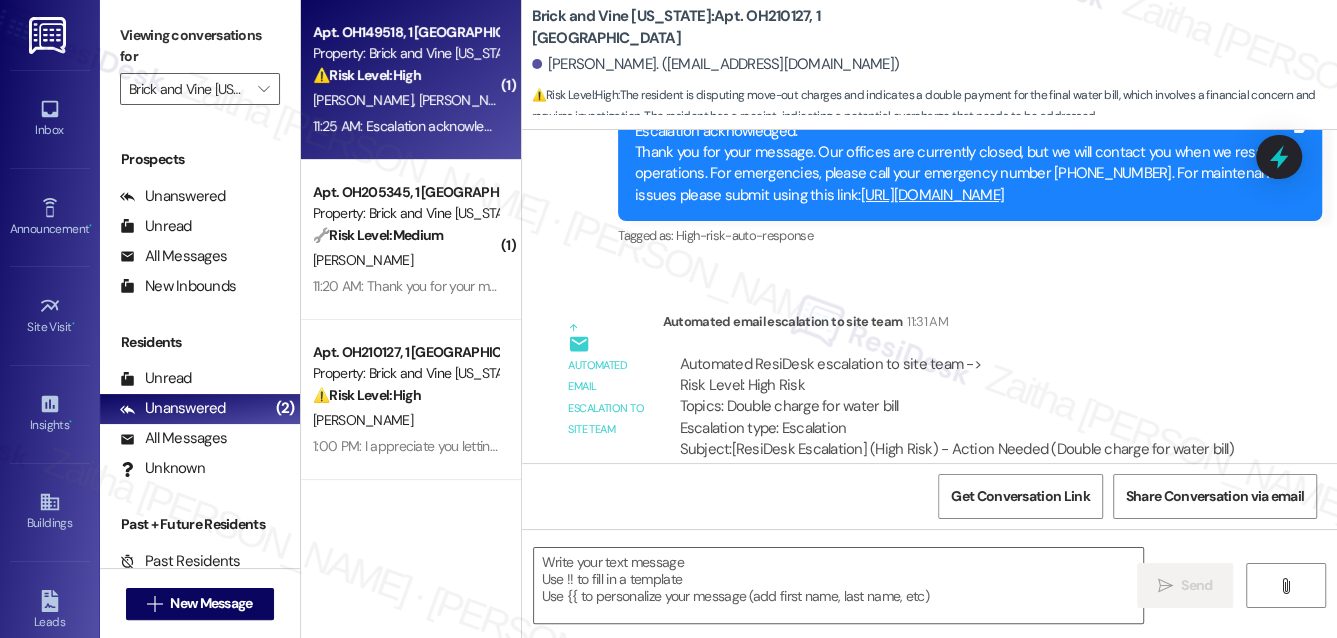 type on "Fetching suggested responses. Please feel free to read through the conversation in the meantime." 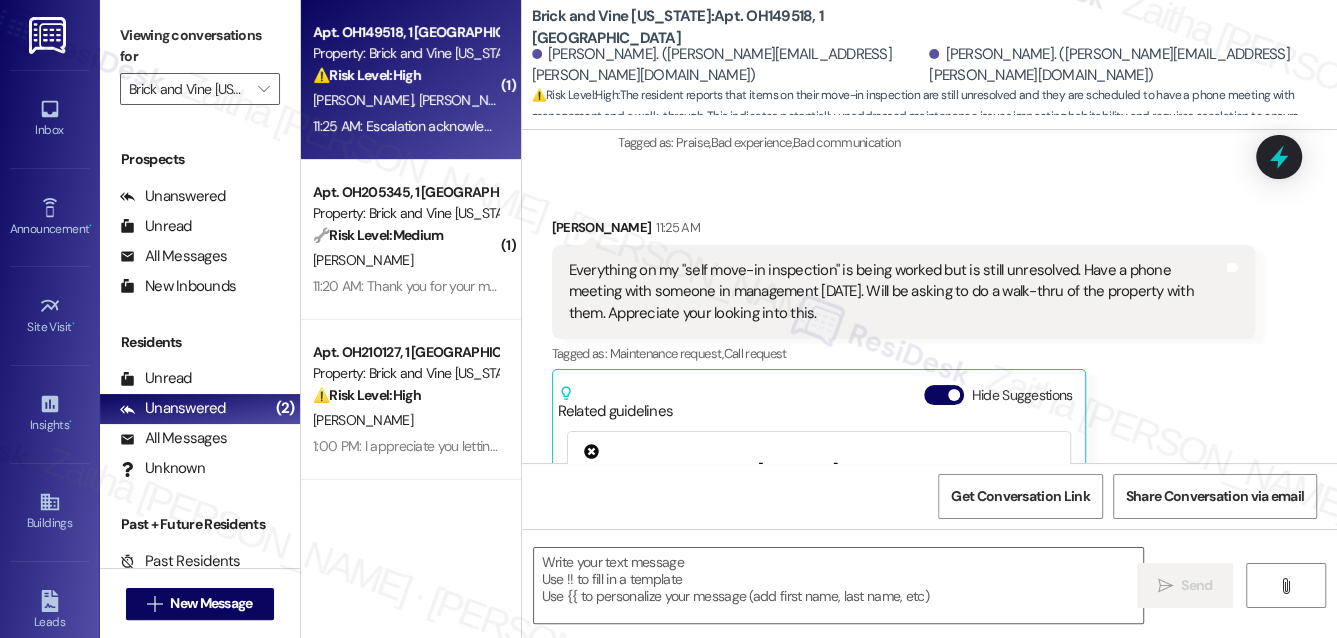scroll, scrollTop: 1500, scrollLeft: 0, axis: vertical 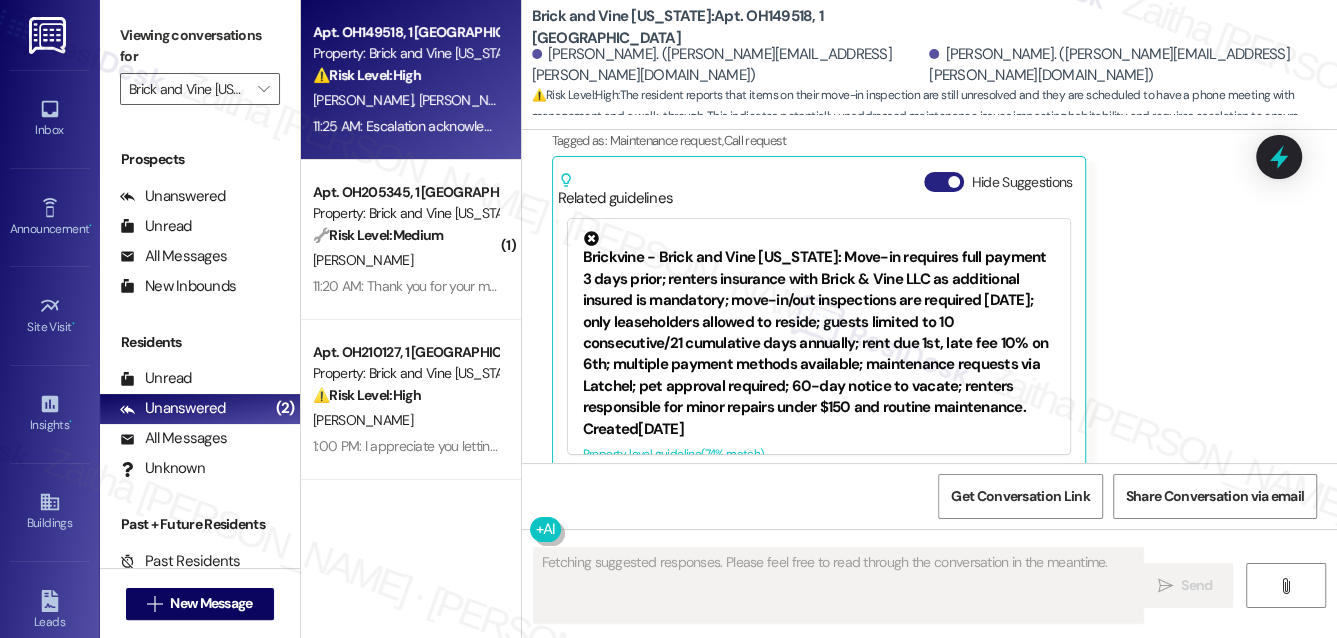 click on "Hide Suggestions" at bounding box center (944, 182) 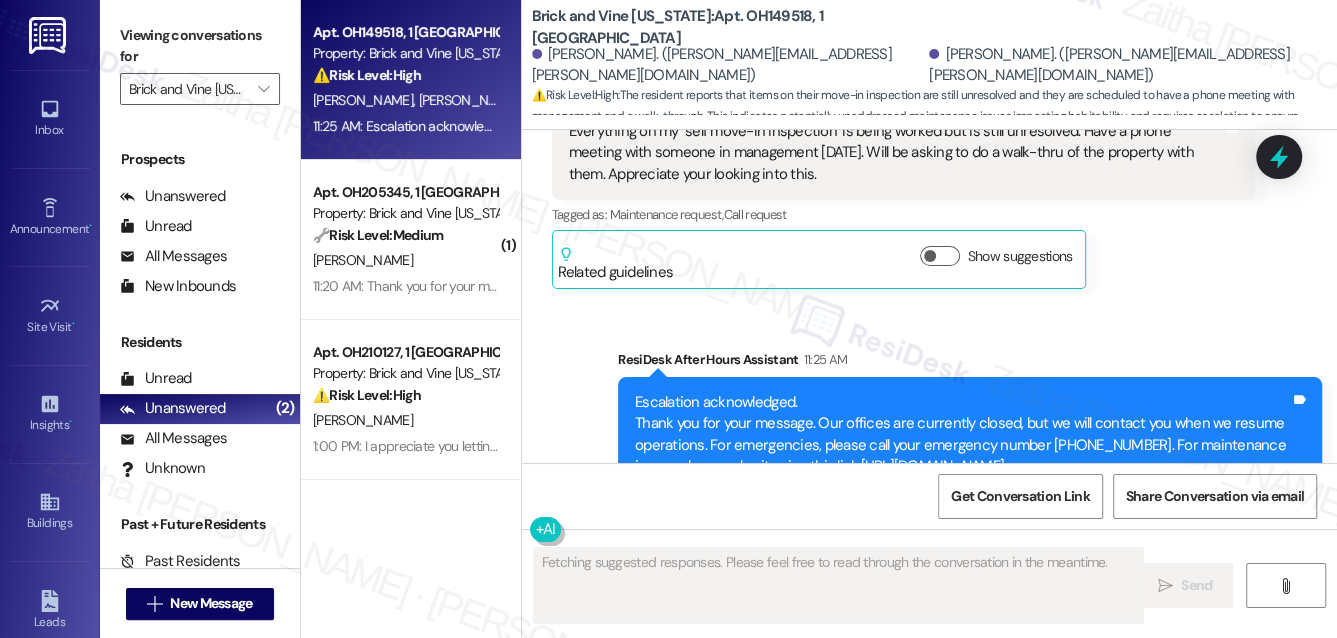 scroll, scrollTop: 1318, scrollLeft: 0, axis: vertical 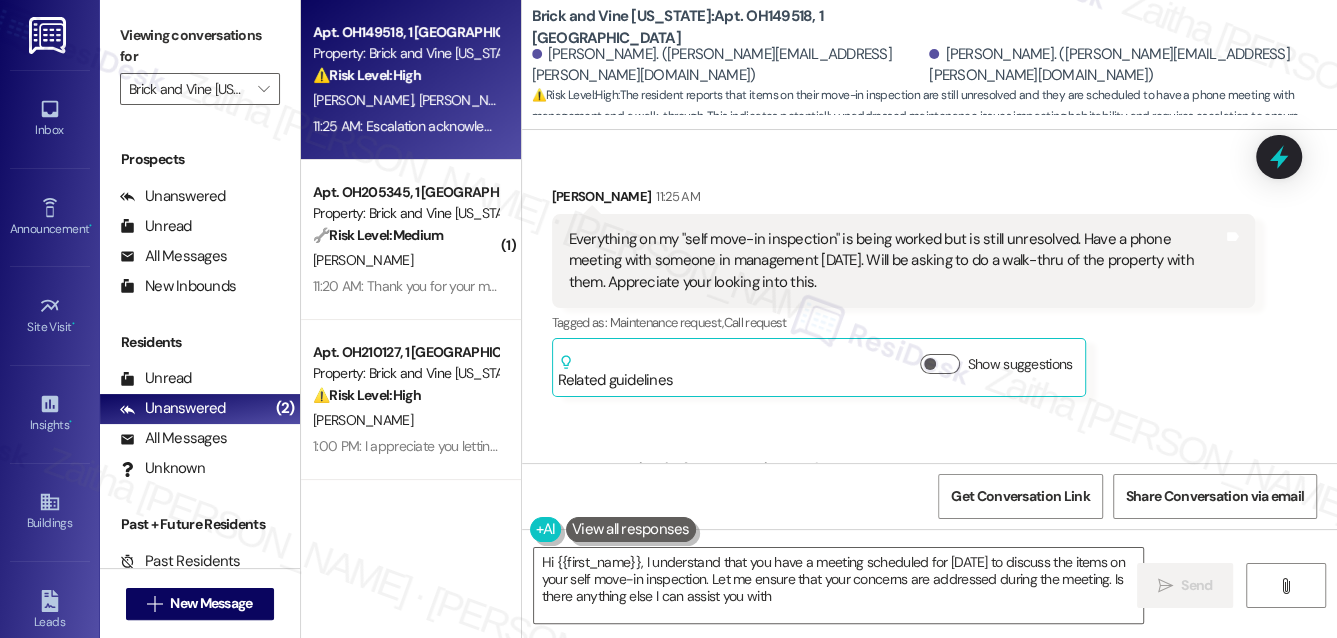 type on "Hi {{first_name}}, I understand that you have a meeting scheduled for [DATE] to discuss the items on your self move-in inspection. Let me ensure that your concerns are addressed during the meeting. Is there anything else I can assist you with?" 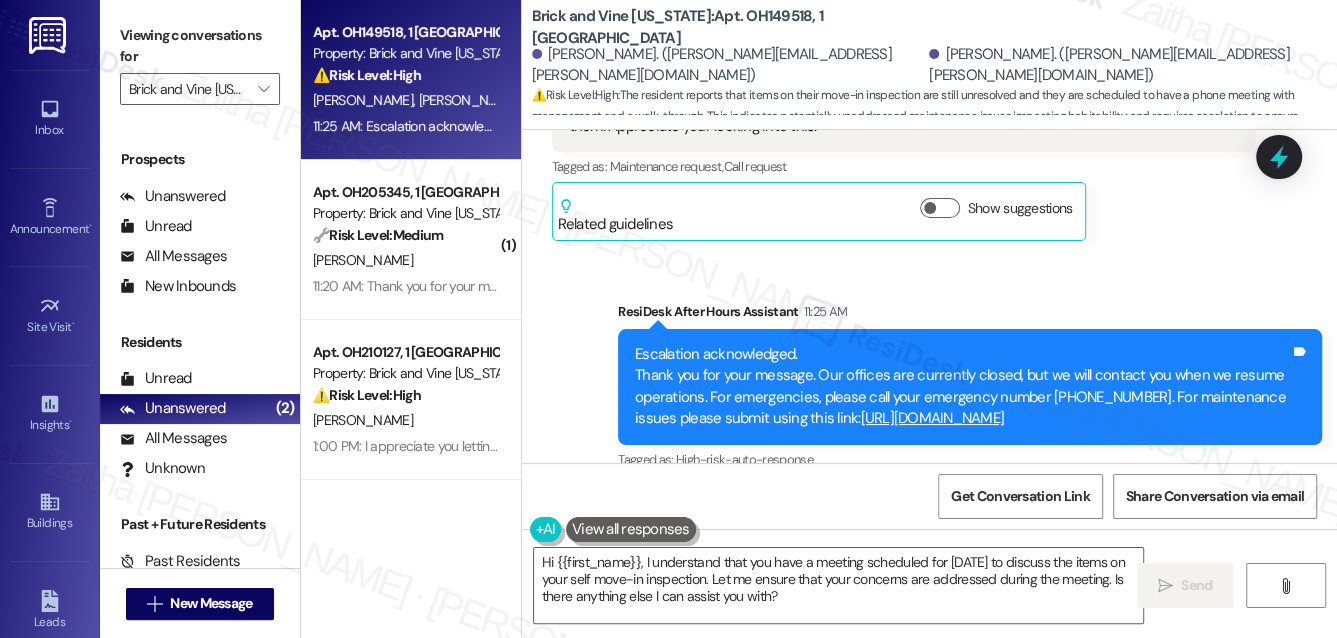 scroll, scrollTop: 1384, scrollLeft: 0, axis: vertical 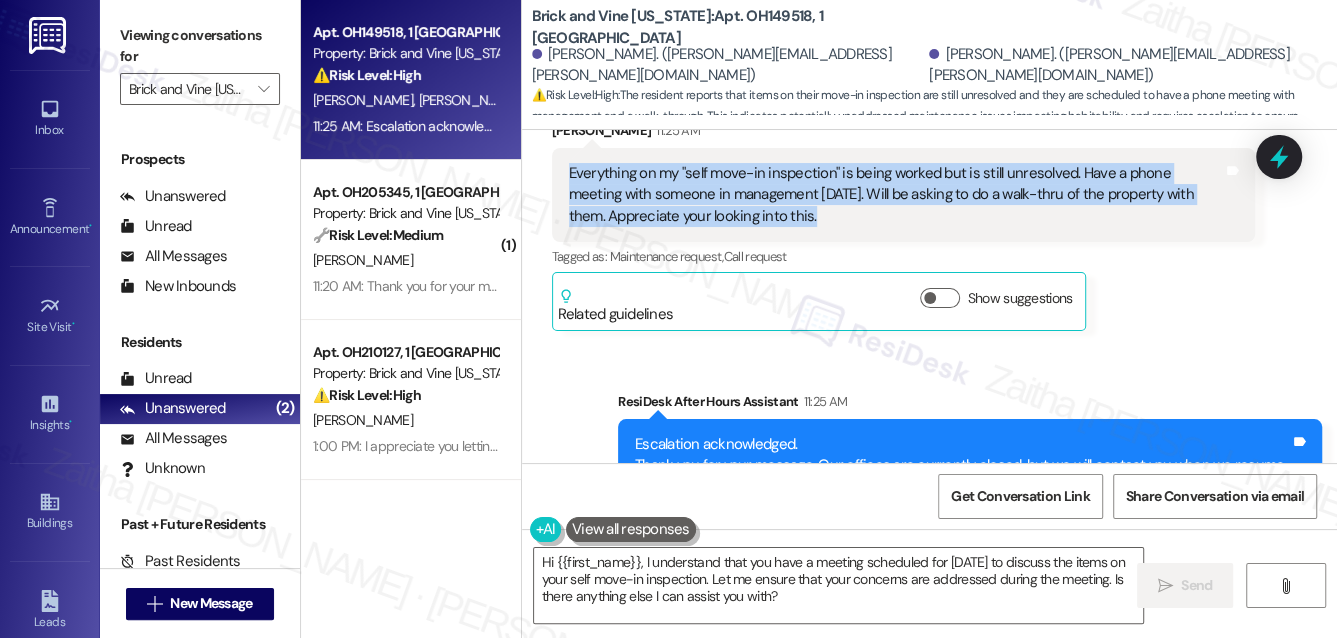 drag, startPoint x: 565, startPoint y: 150, endPoint x: 808, endPoint y: 191, distance: 246.43457 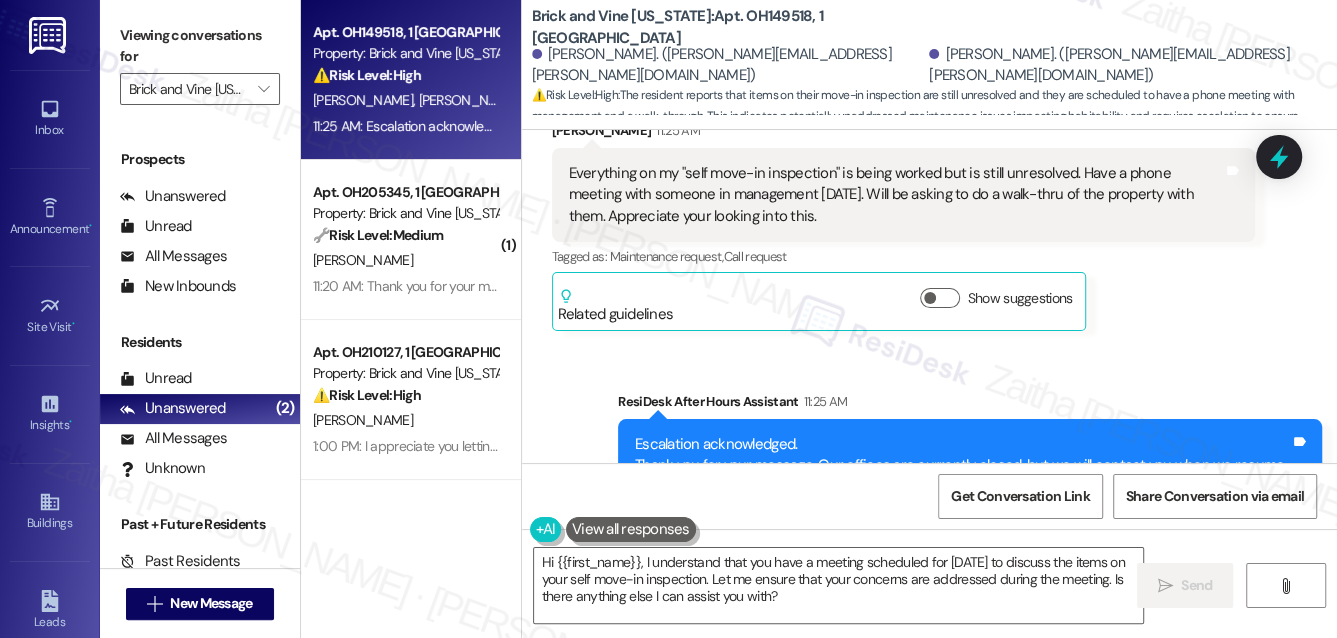 click on "[PERSON_NAME] 11:25 AM Everything on my "self move-in inspection" is being worked but is still unresolved. Have a phone meeting with someone in management [DATE]. Will be asking to do a walk-thru of the property with them. Appreciate your looking into this.  Tags and notes Tagged as:   Maintenance request ,  Click to highlight conversations about Maintenance request Call request Click to highlight conversations about Call request  Related guidelines Show suggestions" at bounding box center [904, 225] 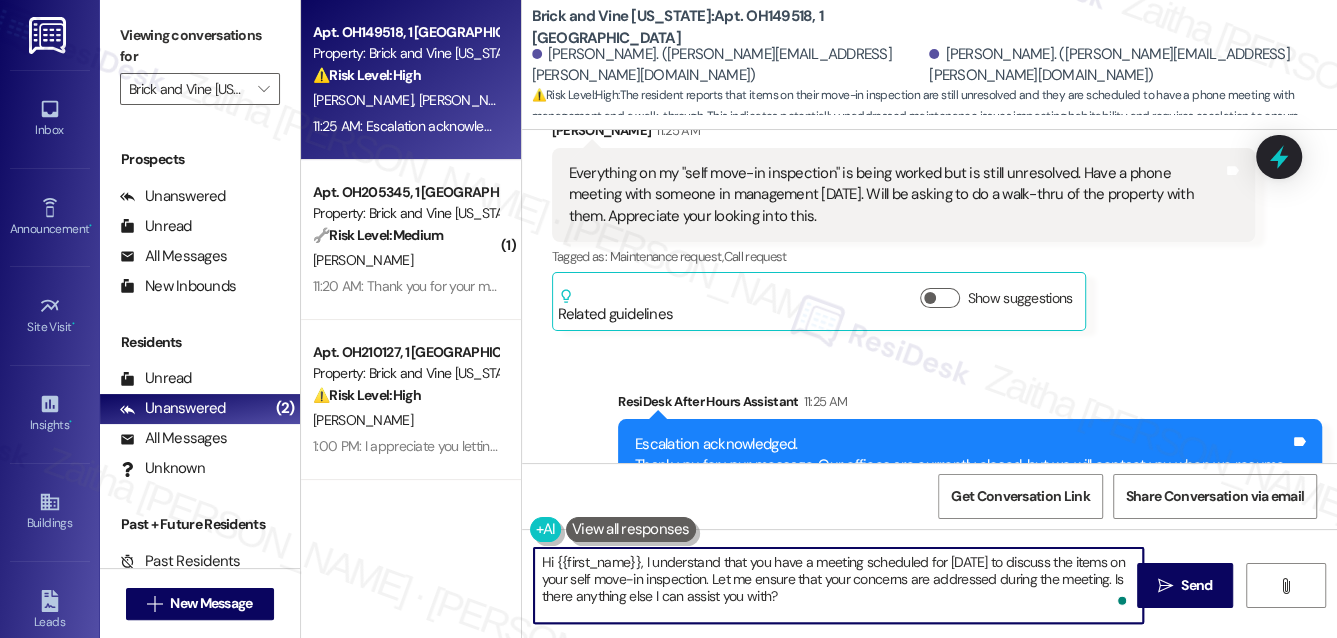 drag, startPoint x: 544, startPoint y: 564, endPoint x: 802, endPoint y: 596, distance: 259.97693 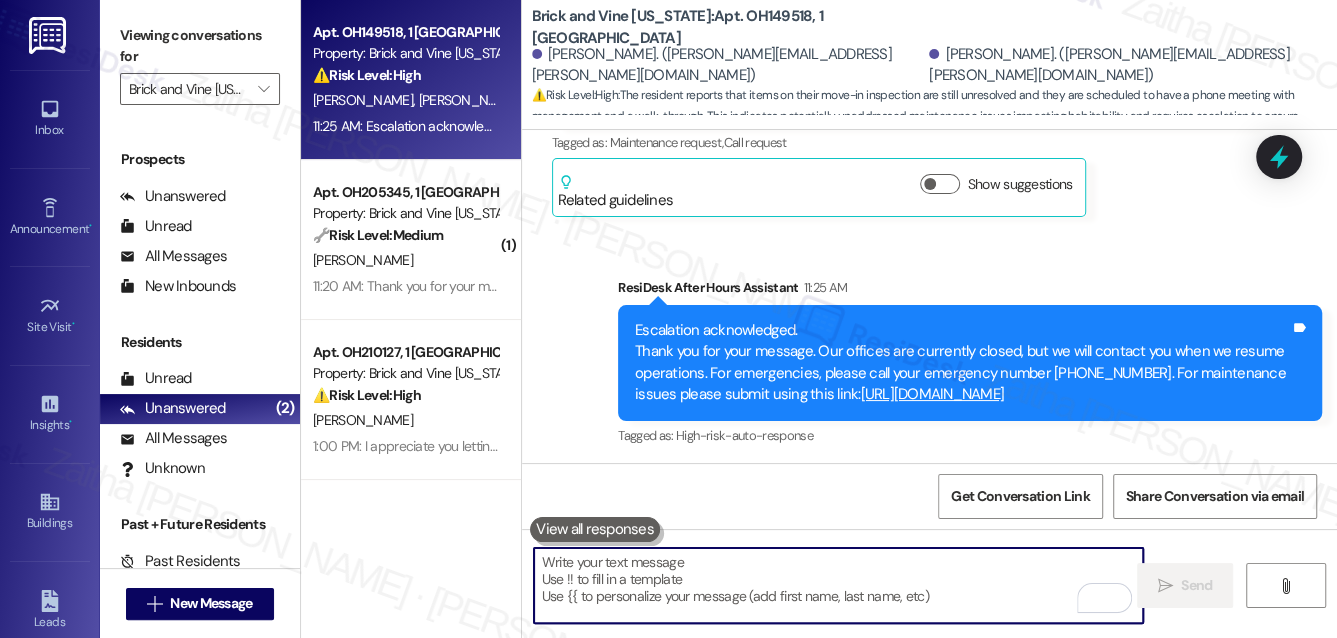 scroll, scrollTop: 1746, scrollLeft: 0, axis: vertical 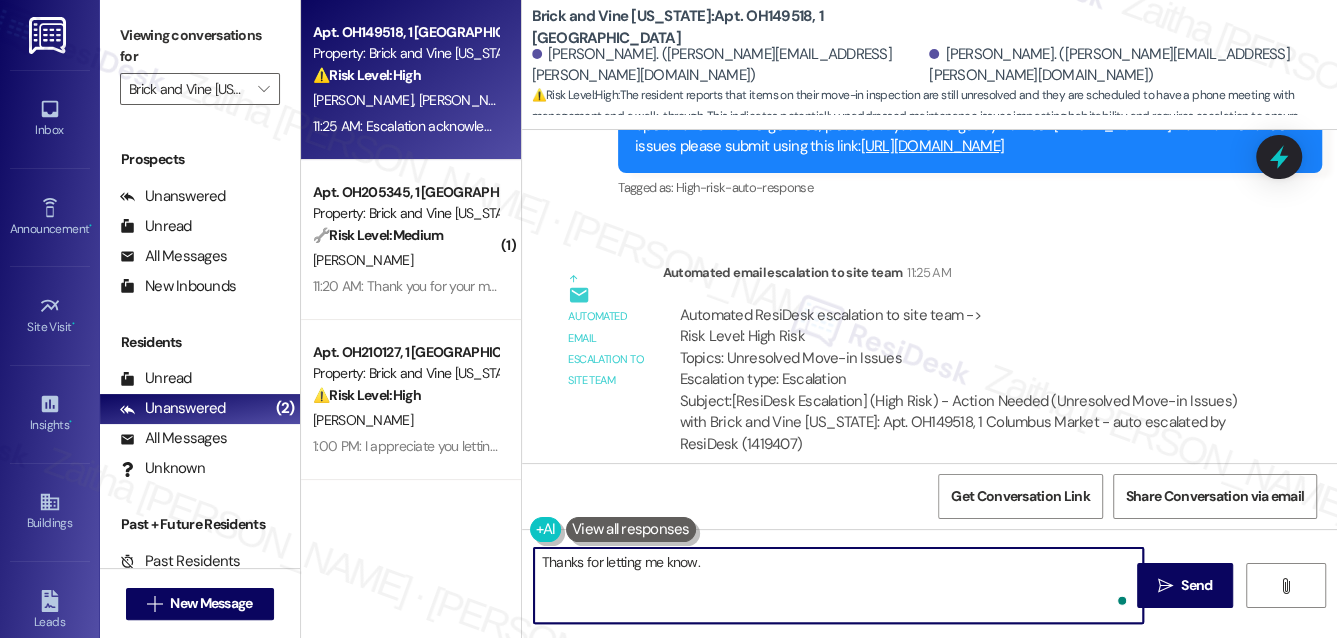paste on "I appreciate you keeping me in the loop. I hope the meeting [DATE] goes well. Please don’t hesitate to reach out if you need anything in the meantime." 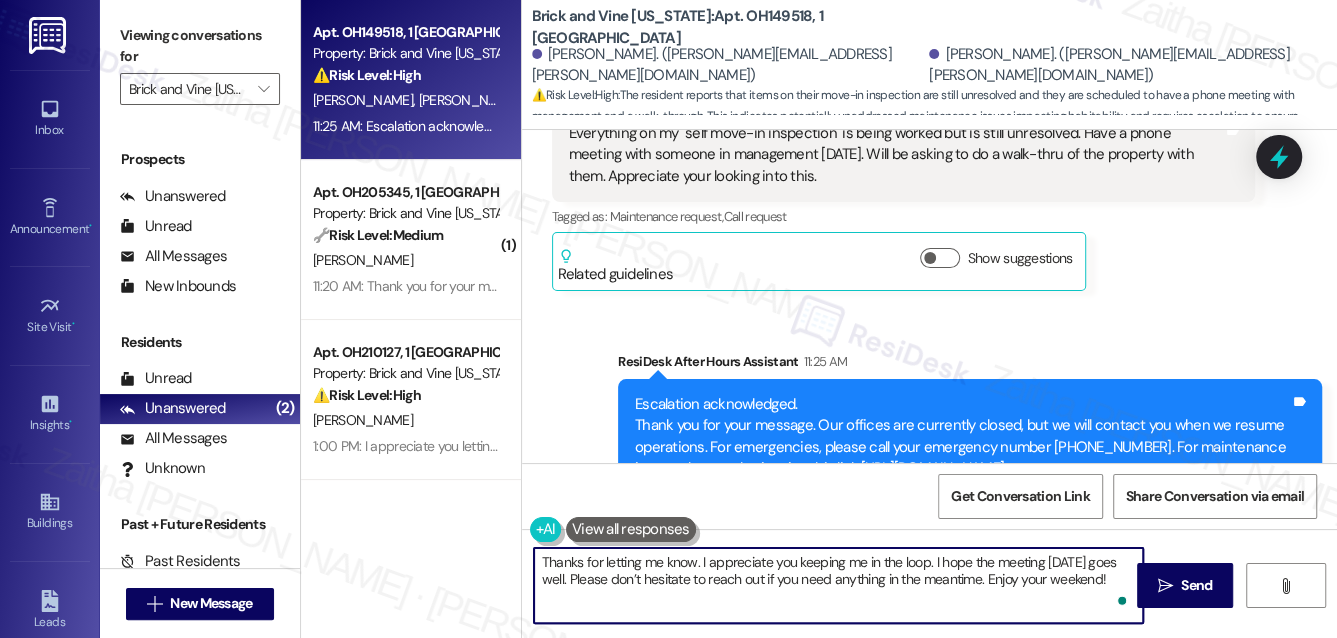 scroll, scrollTop: 1474, scrollLeft: 0, axis: vertical 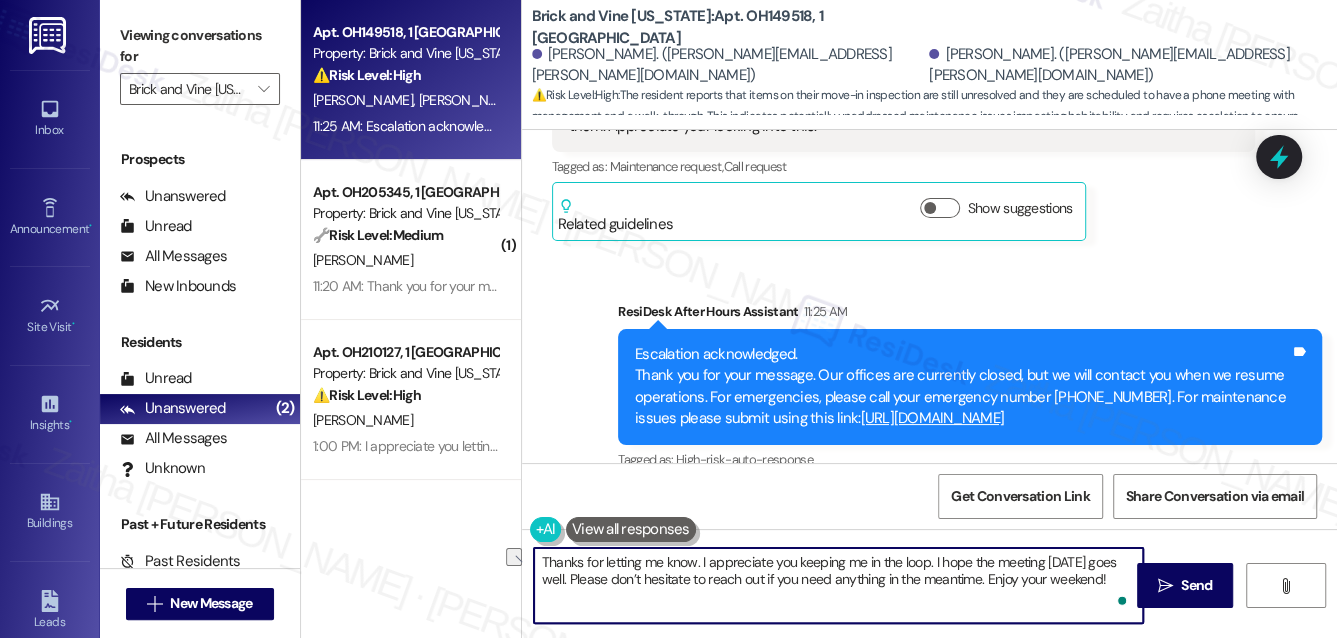 drag, startPoint x: 699, startPoint y: 558, endPoint x: 932, endPoint y: 567, distance: 233.17375 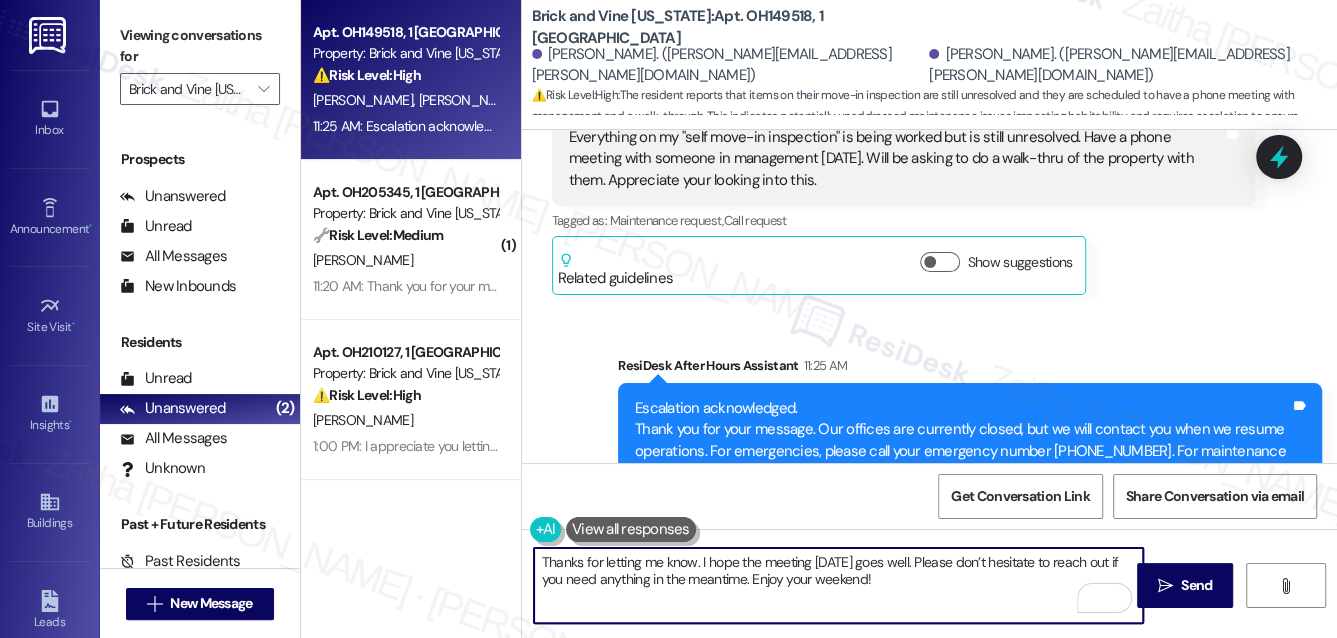 scroll, scrollTop: 1656, scrollLeft: 0, axis: vertical 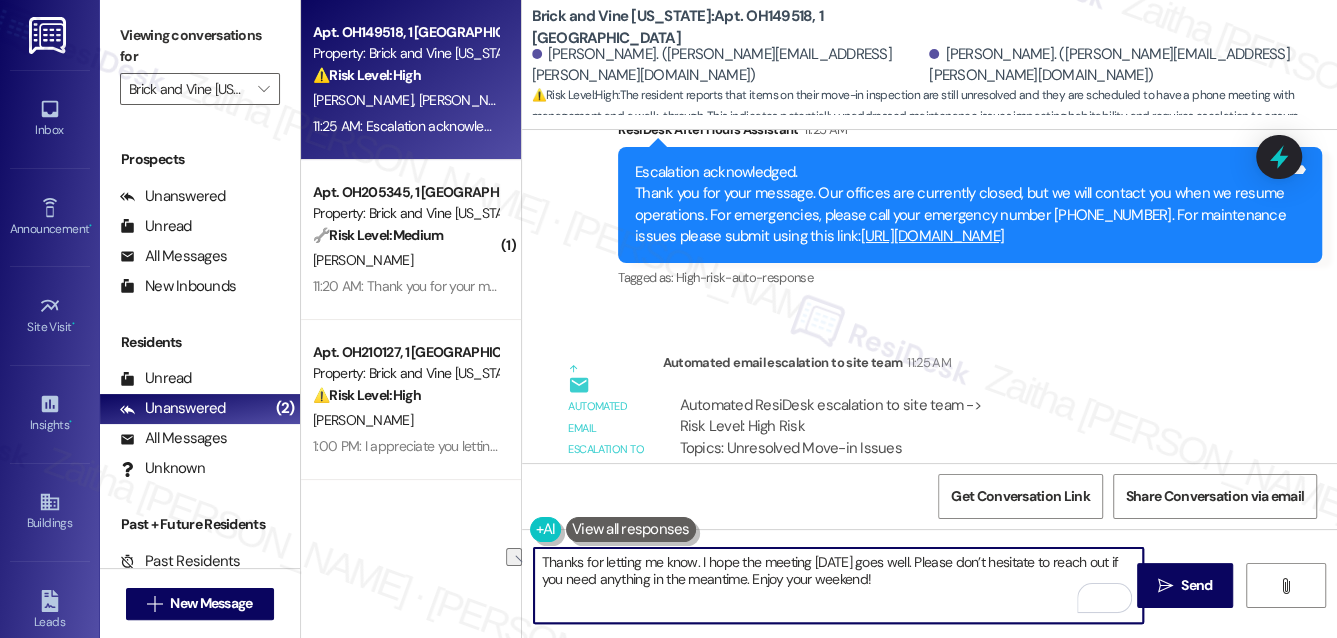 drag, startPoint x: 762, startPoint y: 576, endPoint x: 893, endPoint y: 576, distance: 131 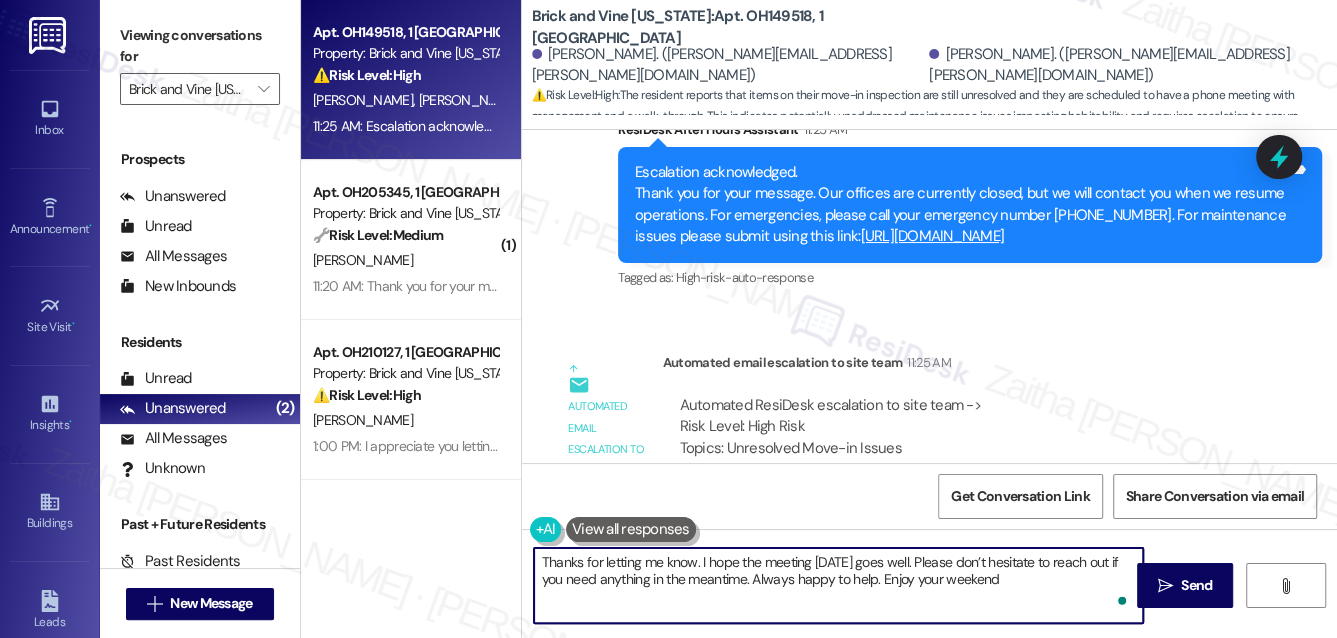 type on "Thanks for letting me know. I hope the meeting [DATE] goes well. Please don’t hesitate to reach out if you need anything in the meantime. Always happy to help. Enjoy your weekend!" 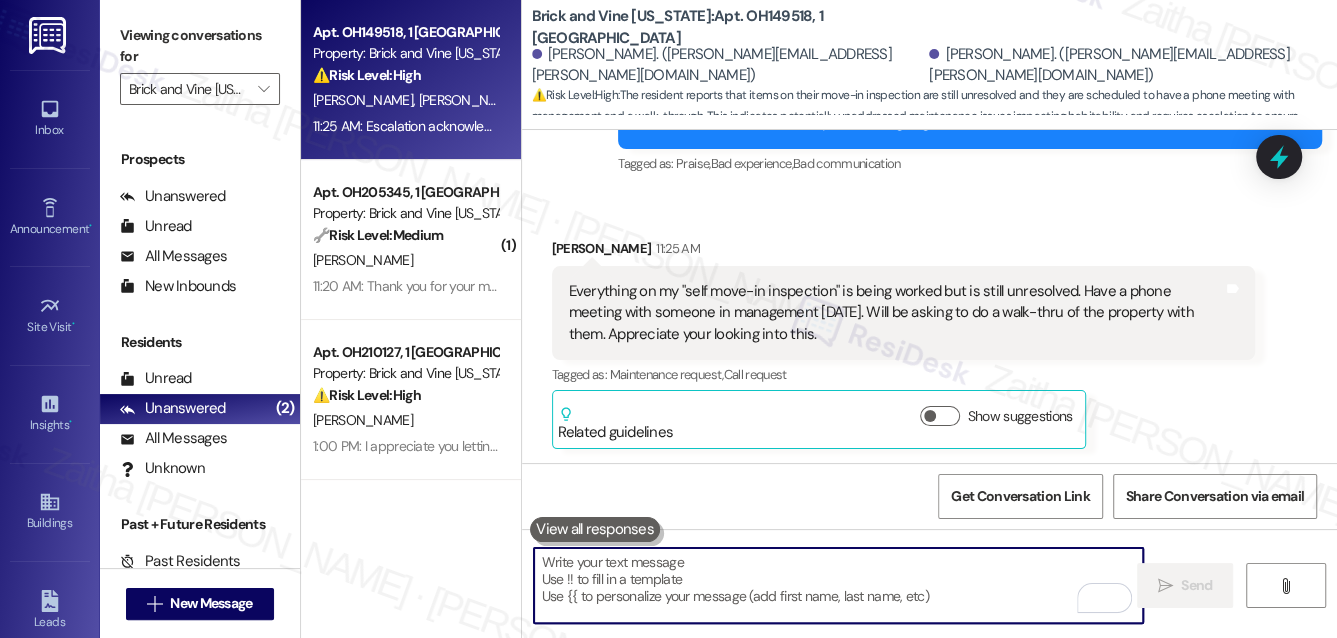 scroll, scrollTop: 1245, scrollLeft: 0, axis: vertical 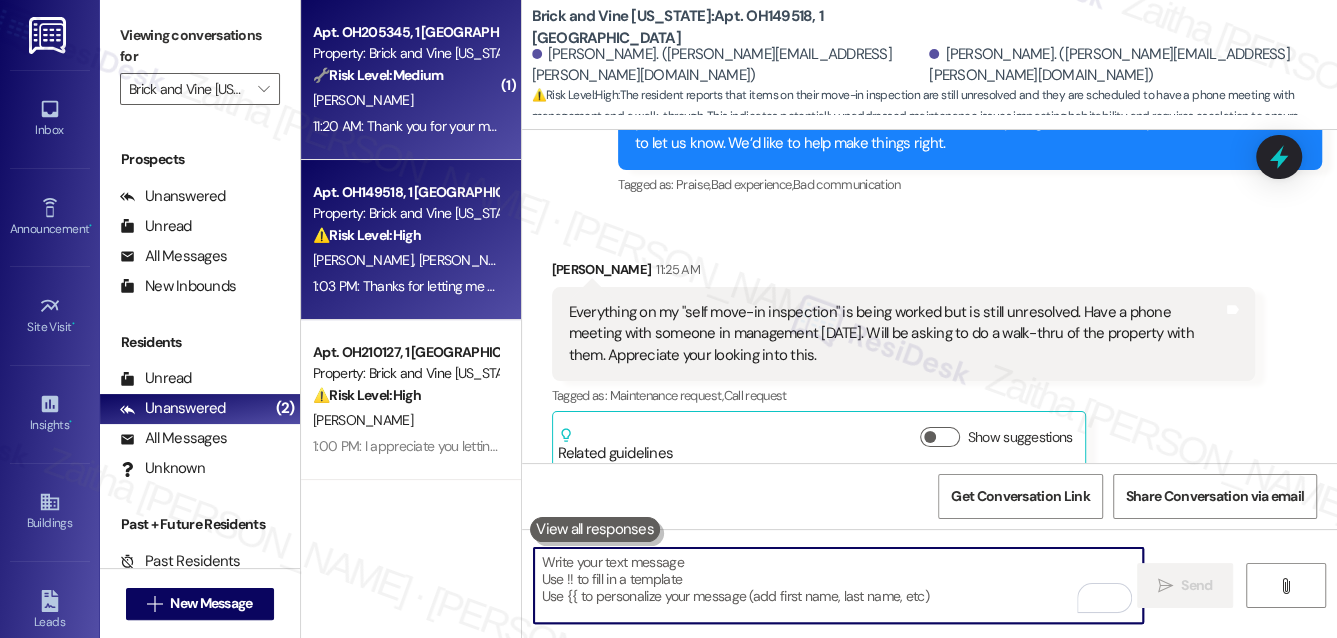 type 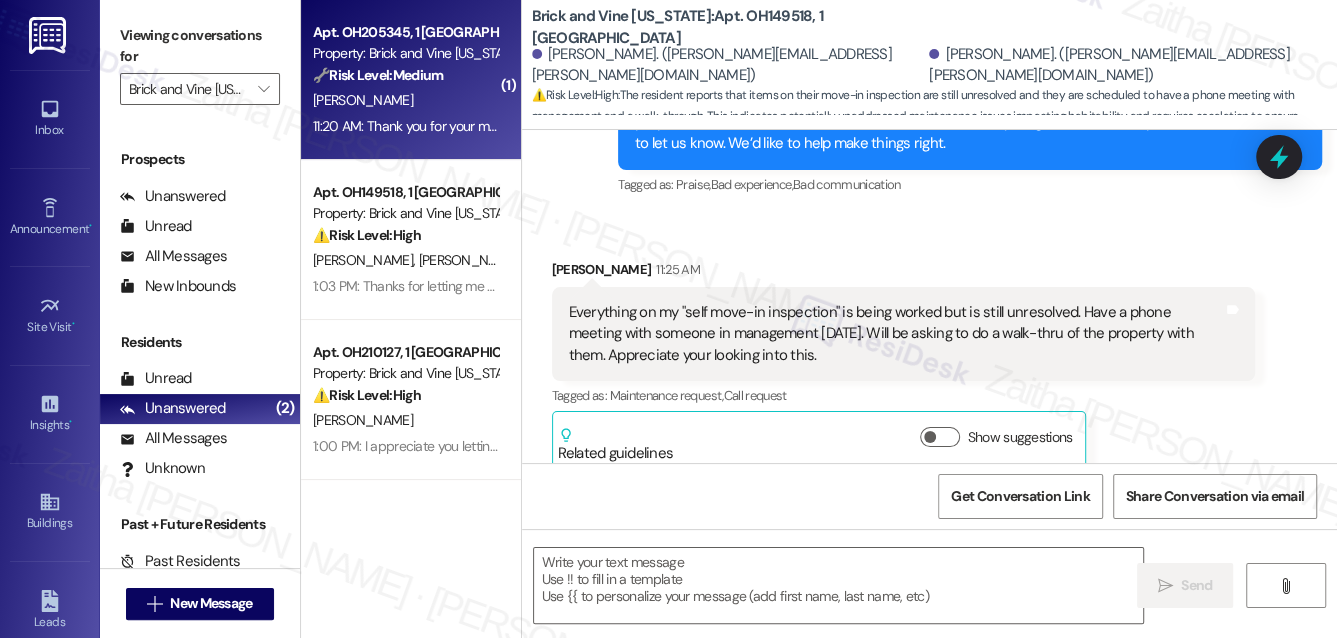 type on "Fetching suggested responses. Please feel free to read through the conversation in the meantime." 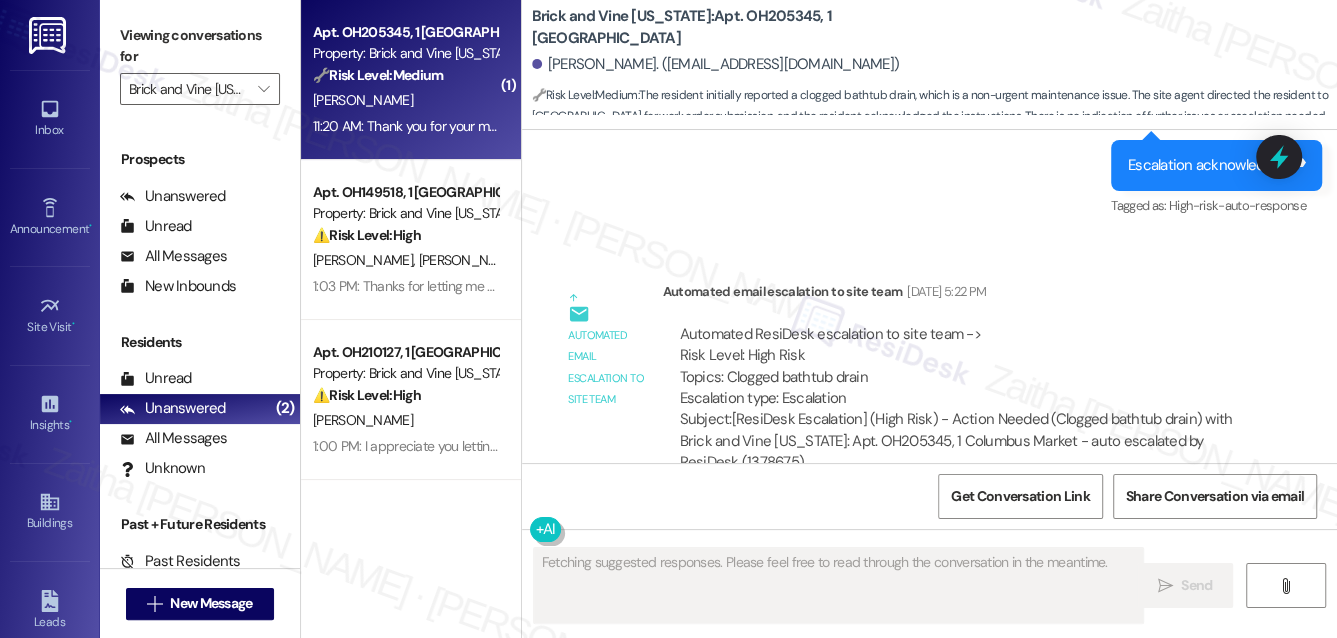 scroll, scrollTop: 14907, scrollLeft: 0, axis: vertical 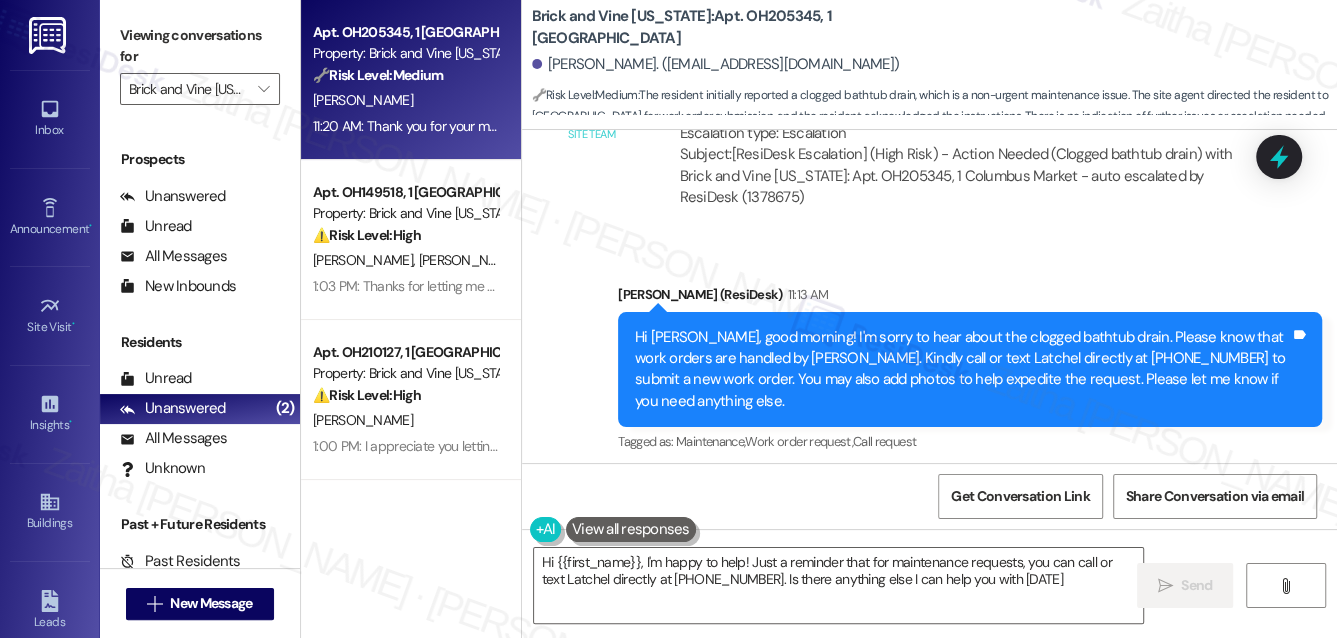 type on "Hi {{first_name}}, I'm happy to help! Just a reminder that for maintenance requests, you can call or text Latchel directly at [PHONE_NUMBER]. Is there anything else I can help you with [DATE]?" 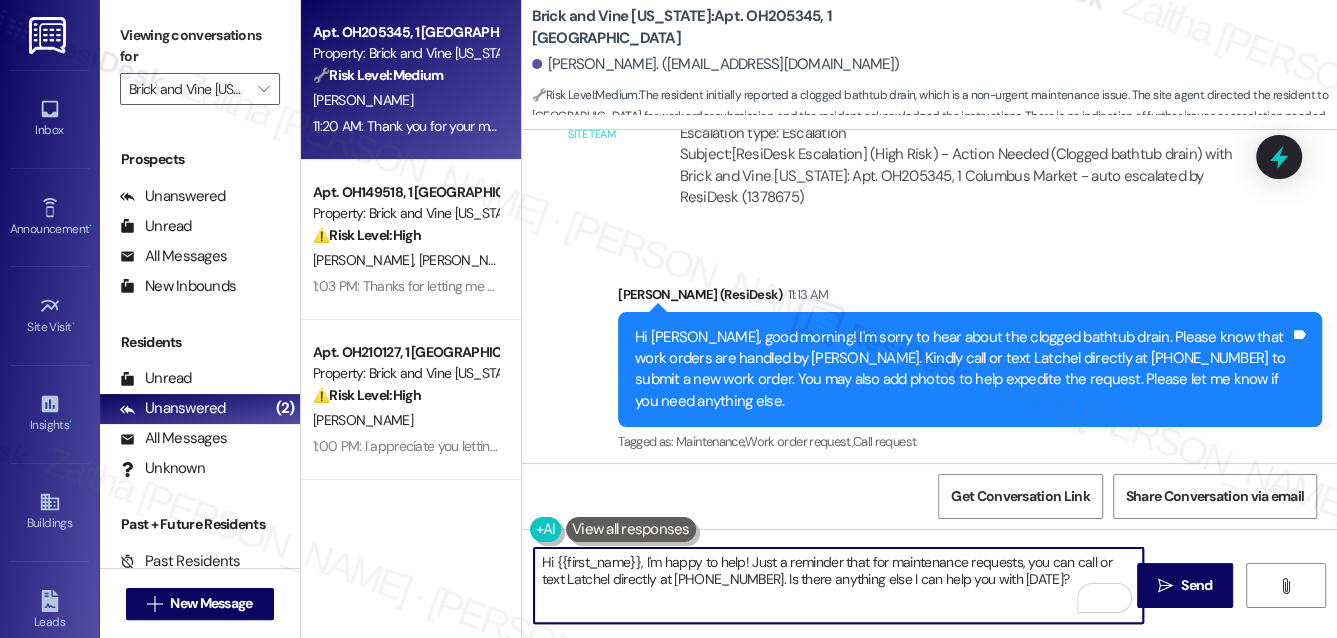 drag, startPoint x: 1025, startPoint y: 580, endPoint x: 536, endPoint y: 564, distance: 489.2617 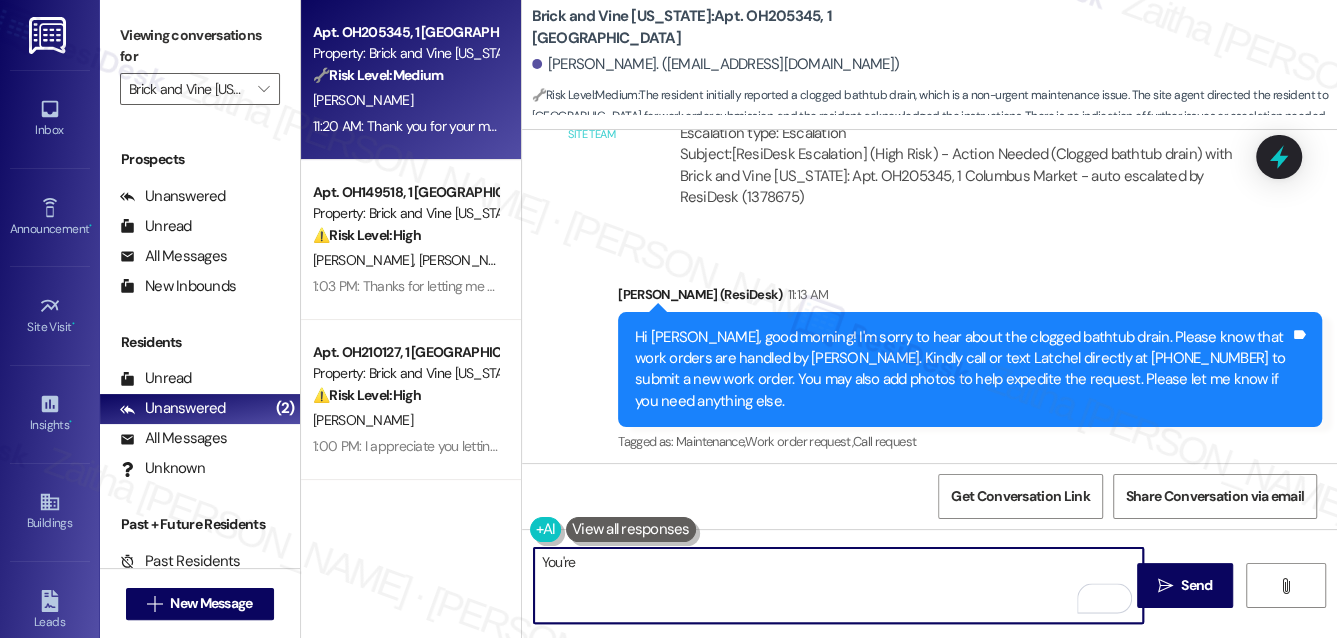 type on "You're" 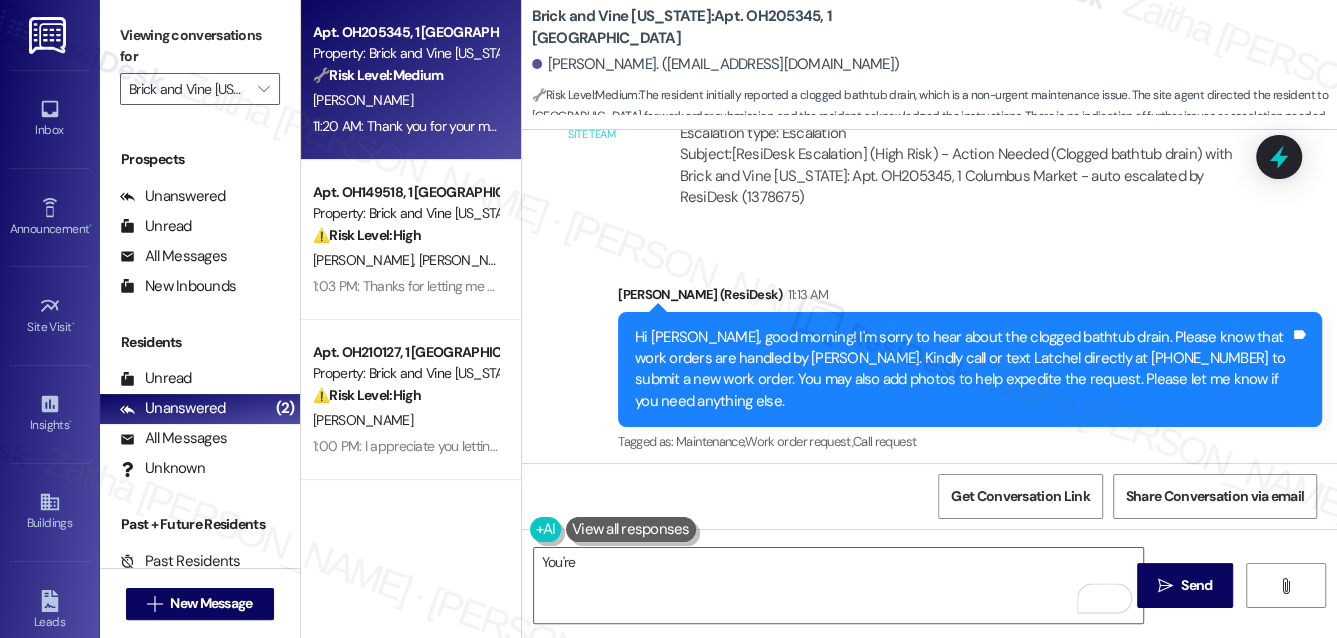 drag, startPoint x: 569, startPoint y: 370, endPoint x: 818, endPoint y: 407, distance: 251.734 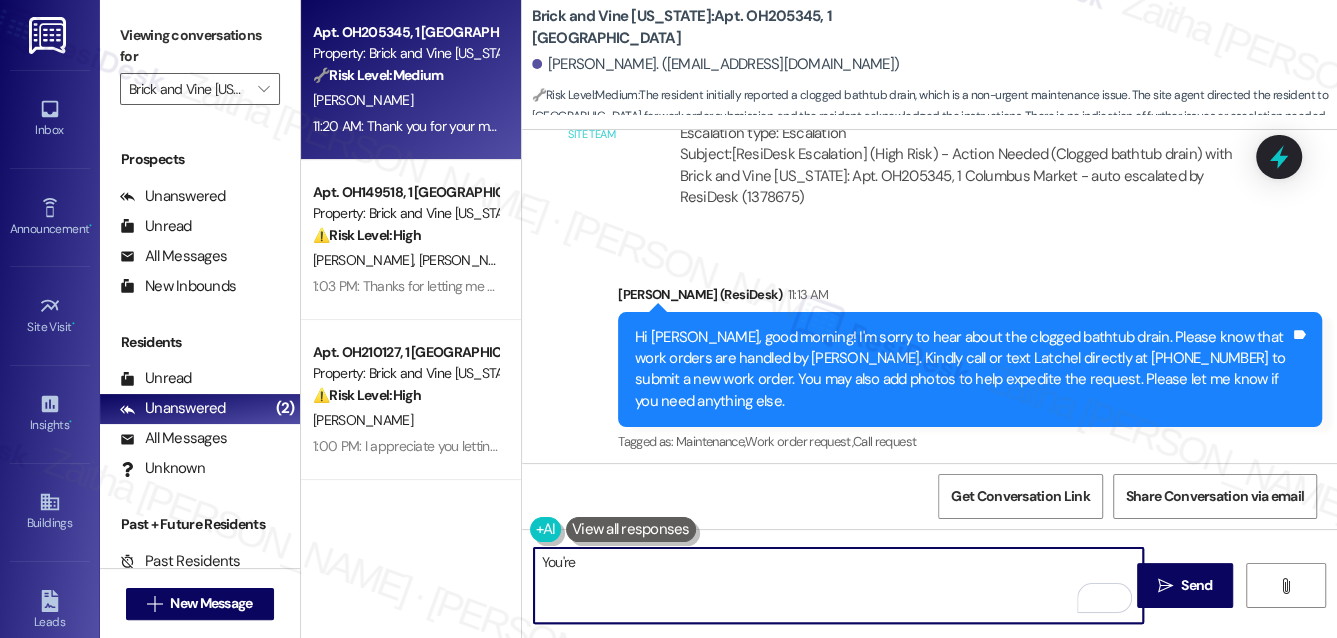 drag, startPoint x: 585, startPoint y: 563, endPoint x: 538, endPoint y: 565, distance: 47.042534 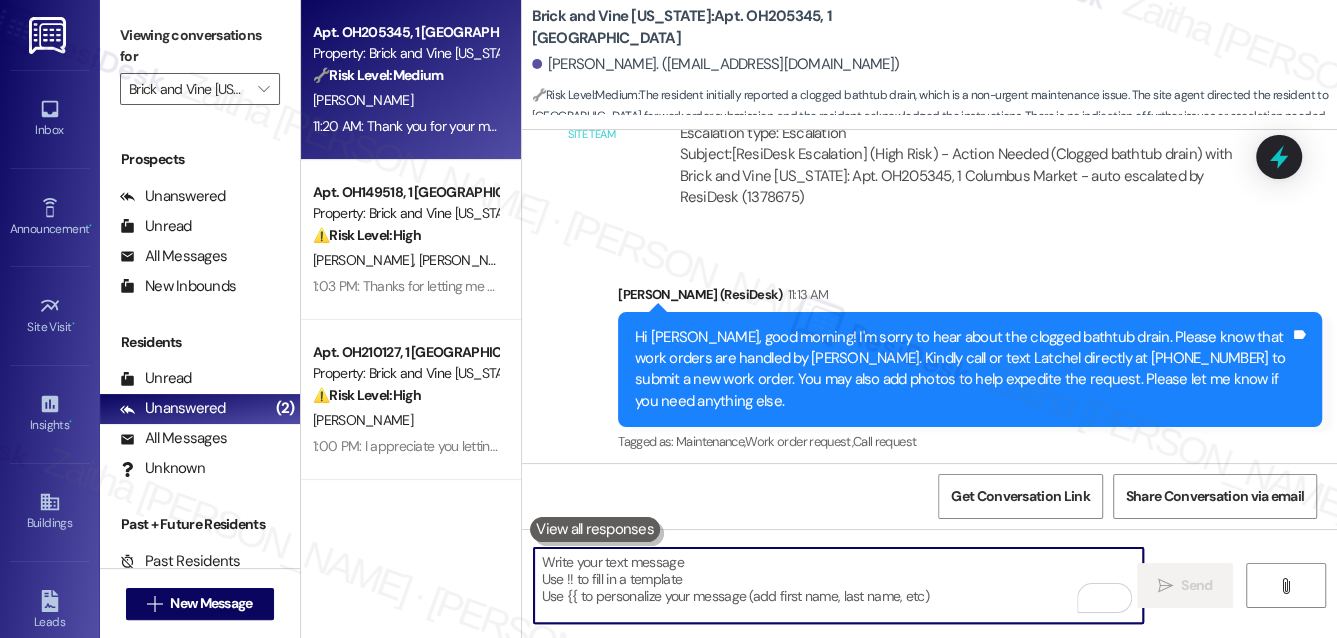 paste on "You're very welcome—thank you! Wishing you a wonderful and blessed day as well!" 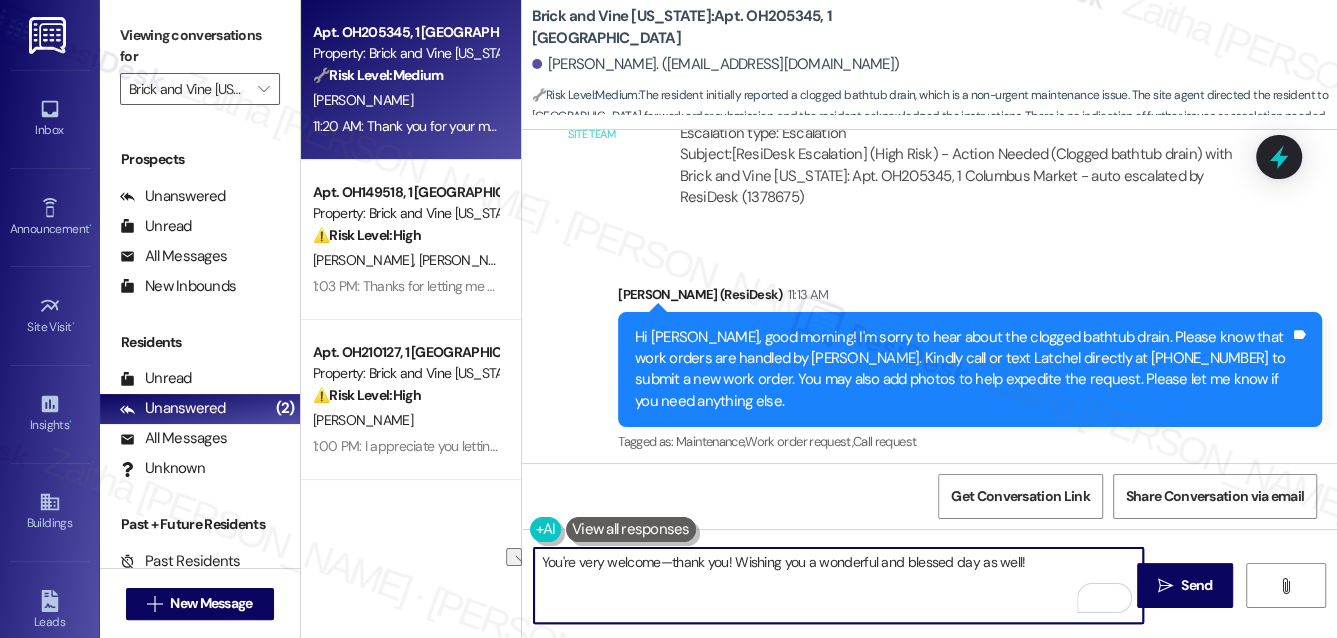 drag, startPoint x: 728, startPoint y: 564, endPoint x: 664, endPoint y: 565, distance: 64.00781 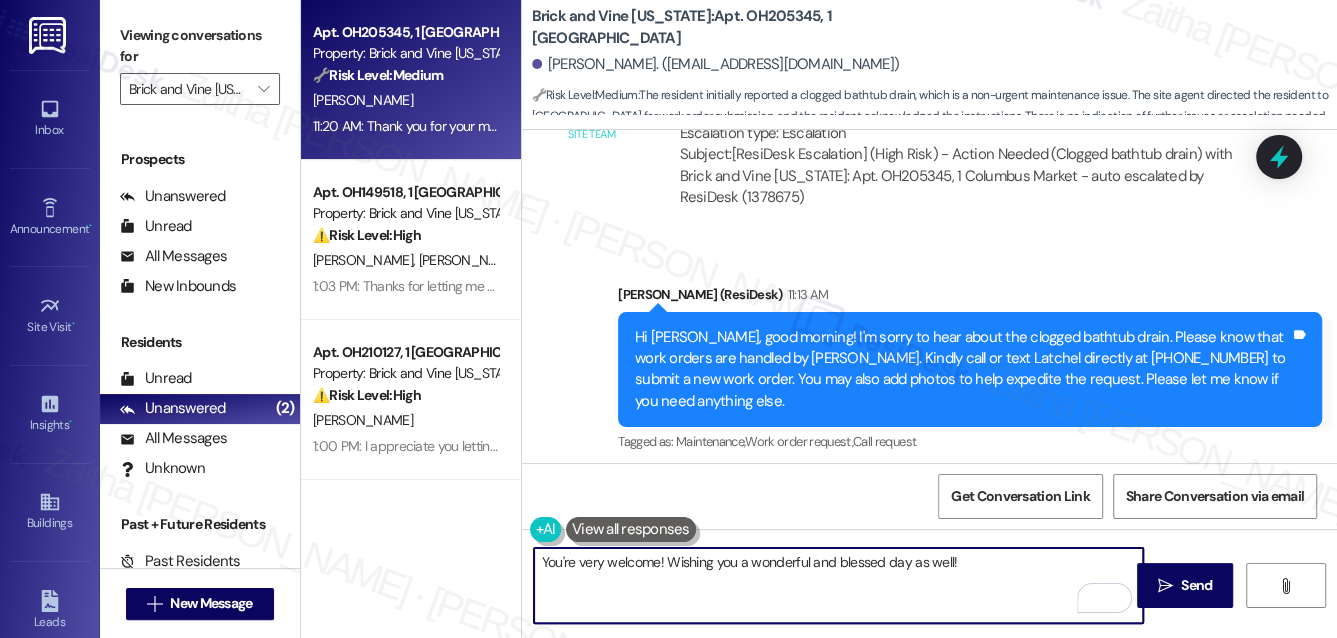 click on "You're very welcome! Wishing you a wonderful and blessed day as well!" at bounding box center [839, 585] 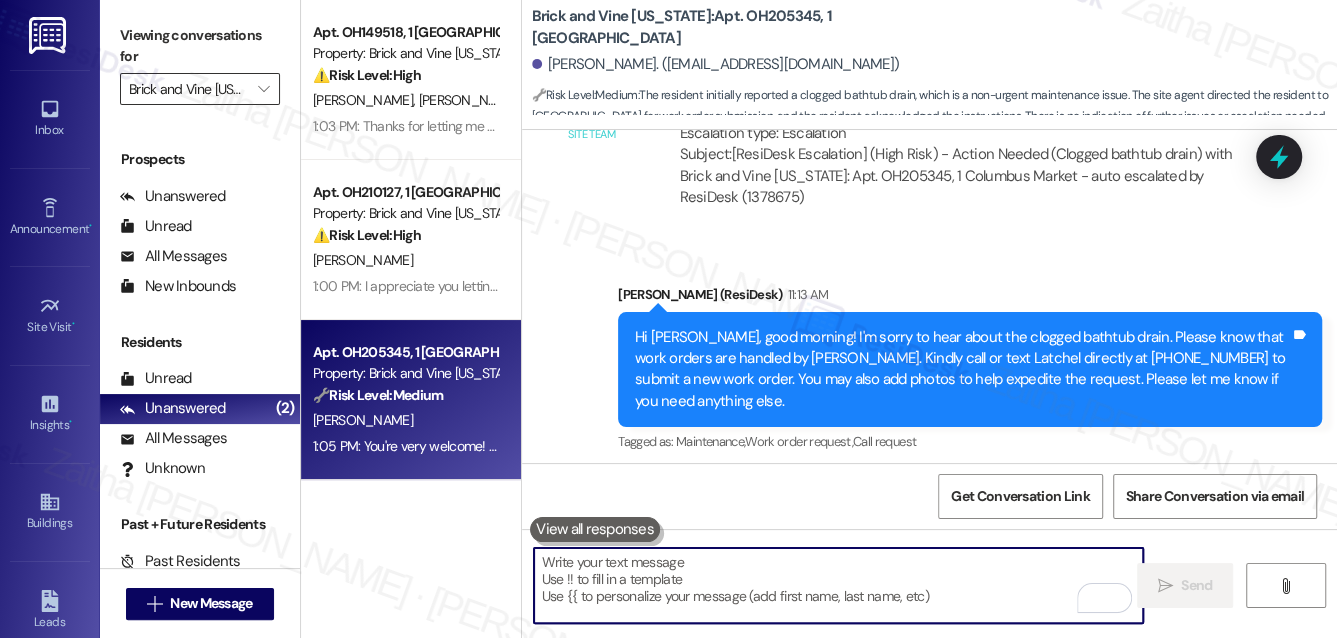 type 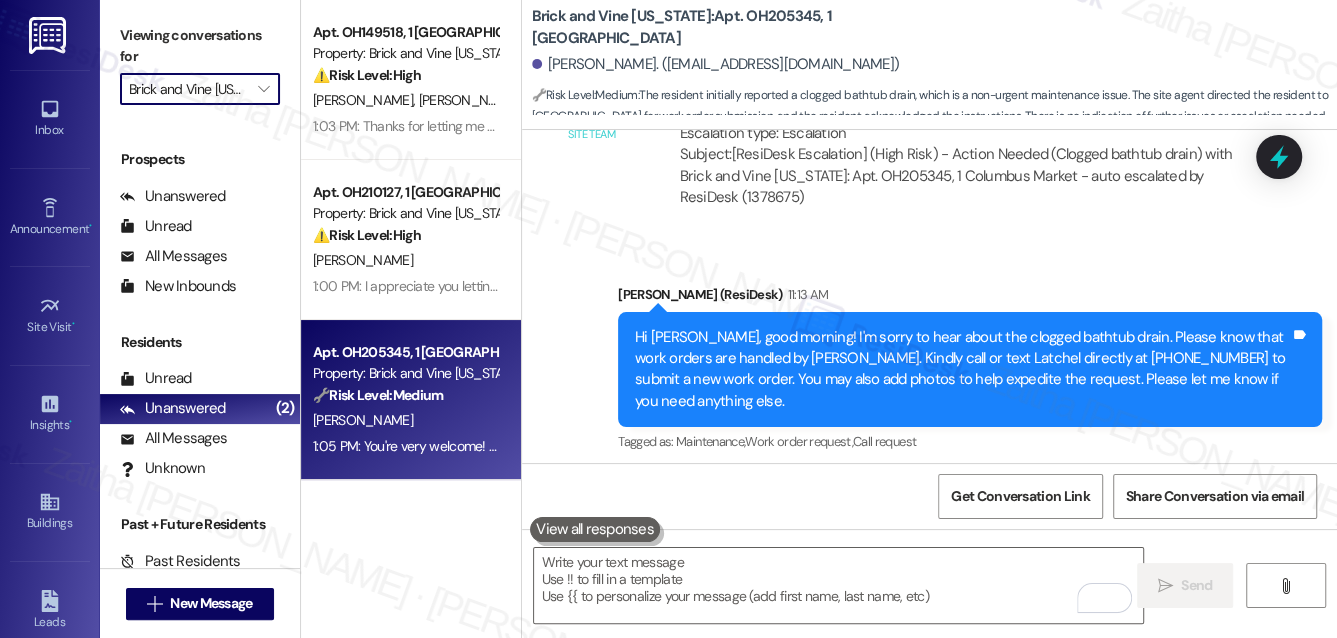 click on "Brick and Vine [US_STATE]" at bounding box center [188, 89] 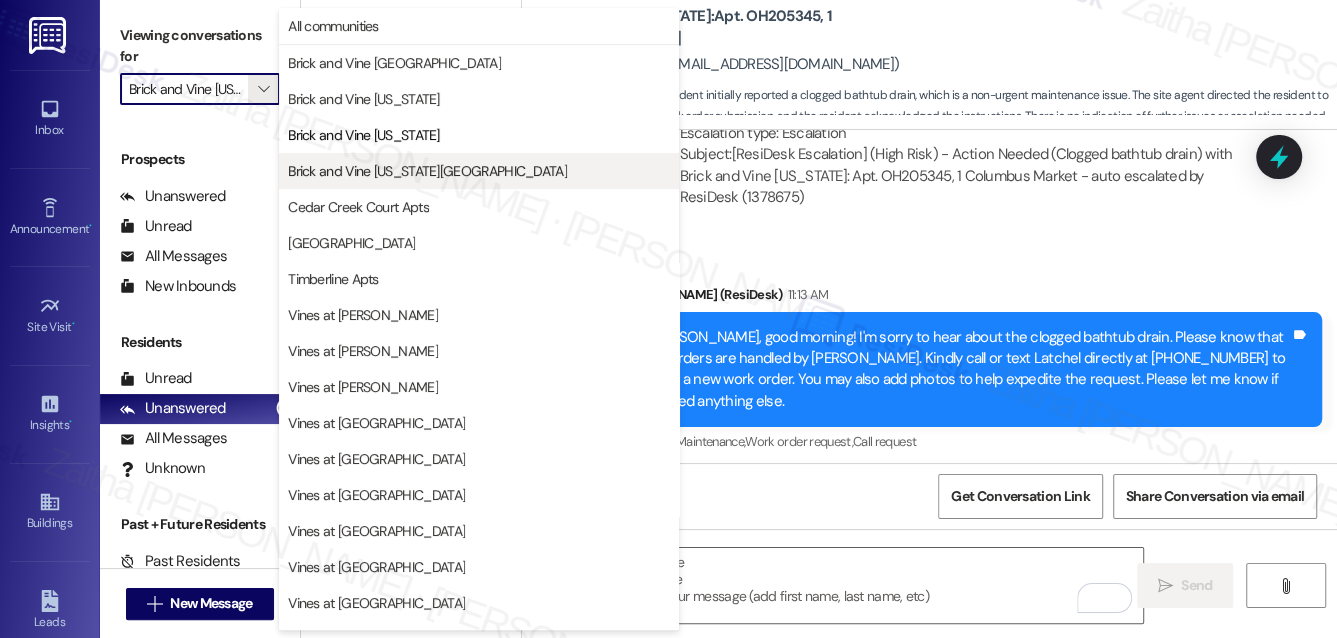 click on "Brick and Vine [US_STATE][GEOGRAPHIC_DATA]" at bounding box center (427, 171) 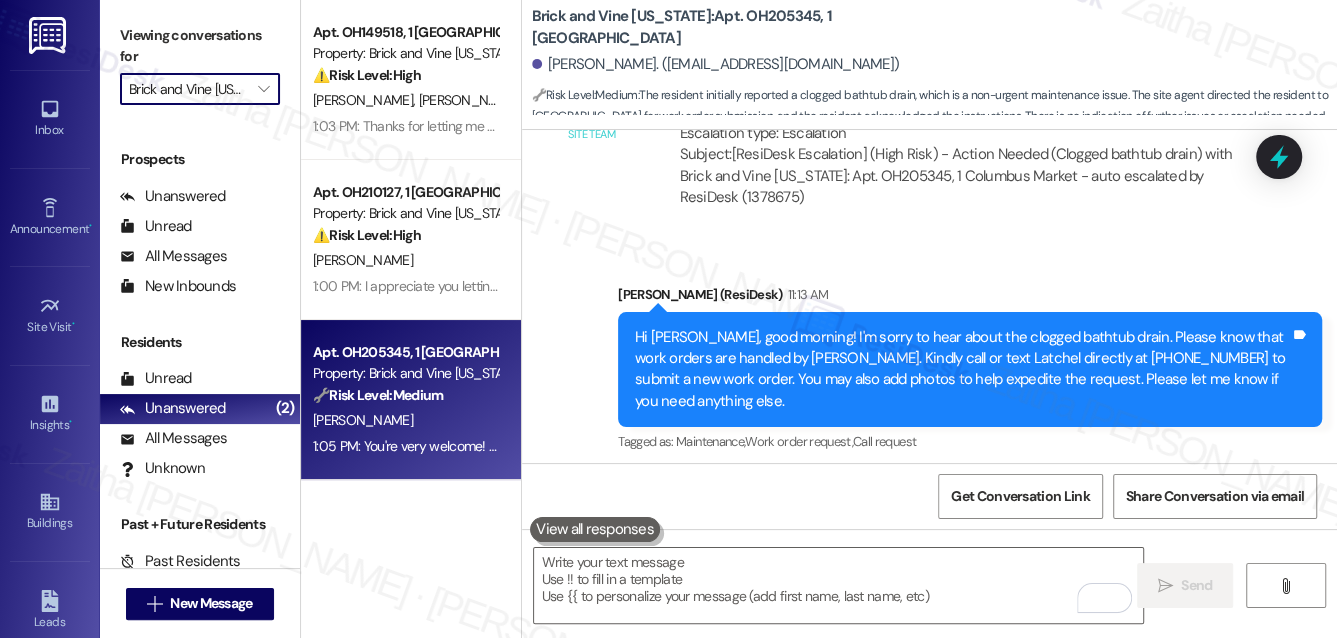 type on "Brick and Vine [US_STATE][GEOGRAPHIC_DATA]" 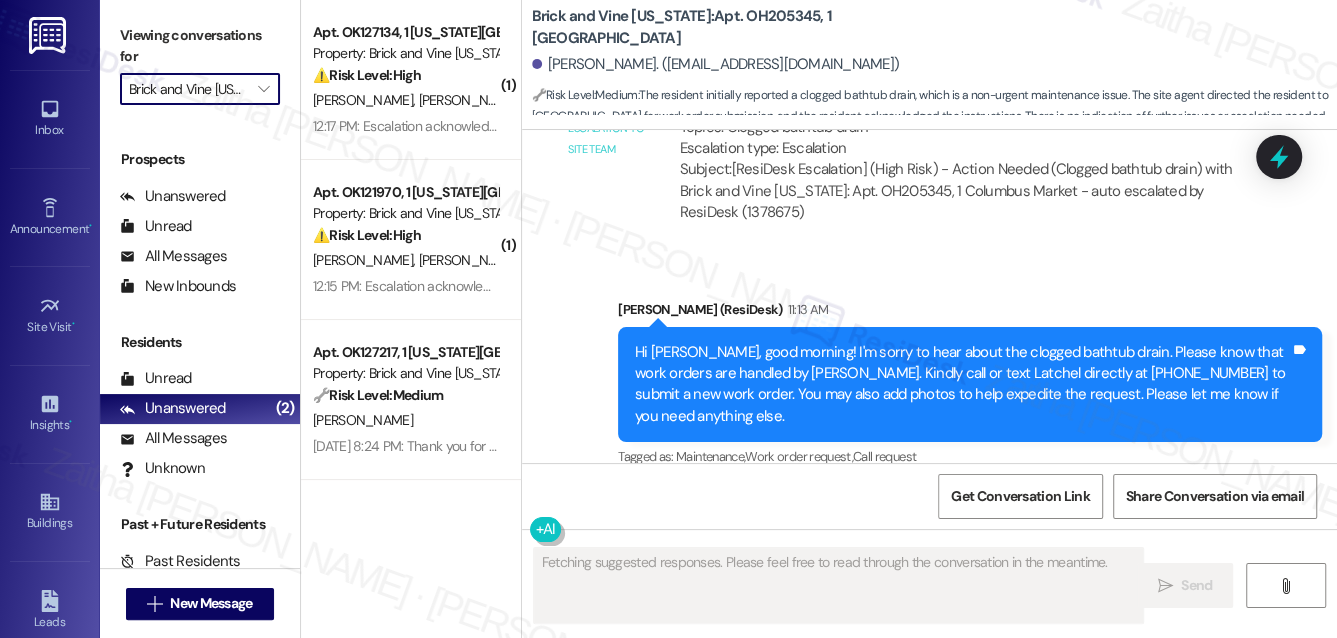 scroll, scrollTop: 14907, scrollLeft: 0, axis: vertical 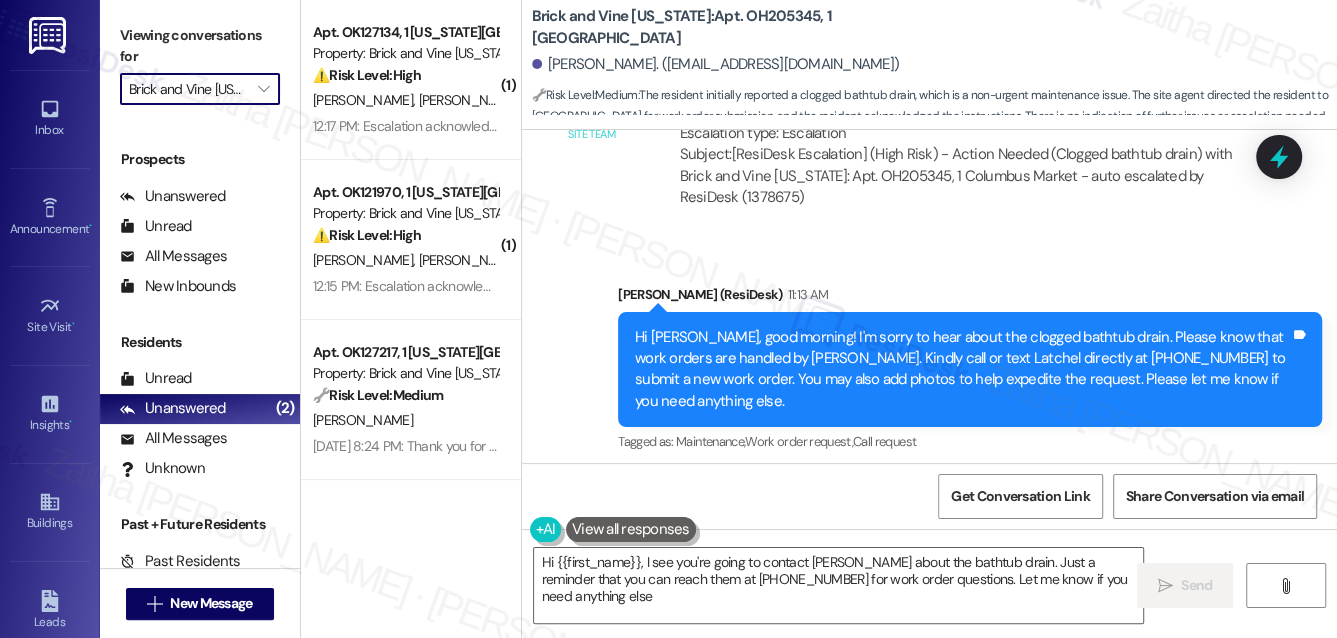 type on "Hi {{first_name}}, I see you're going to contact [PERSON_NAME] about the bathtub drain. Just a reminder that you can reach them at [PHONE_NUMBER] for work order questions. Let me know if you need anything else!" 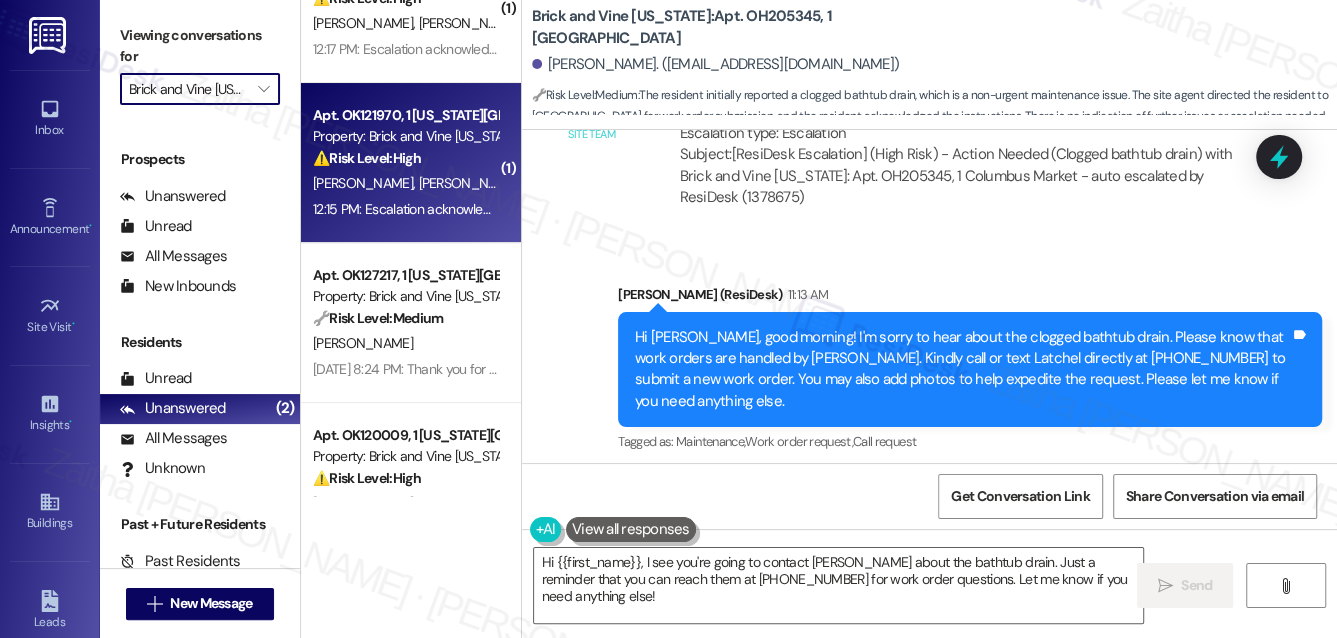 scroll, scrollTop: 0, scrollLeft: 0, axis: both 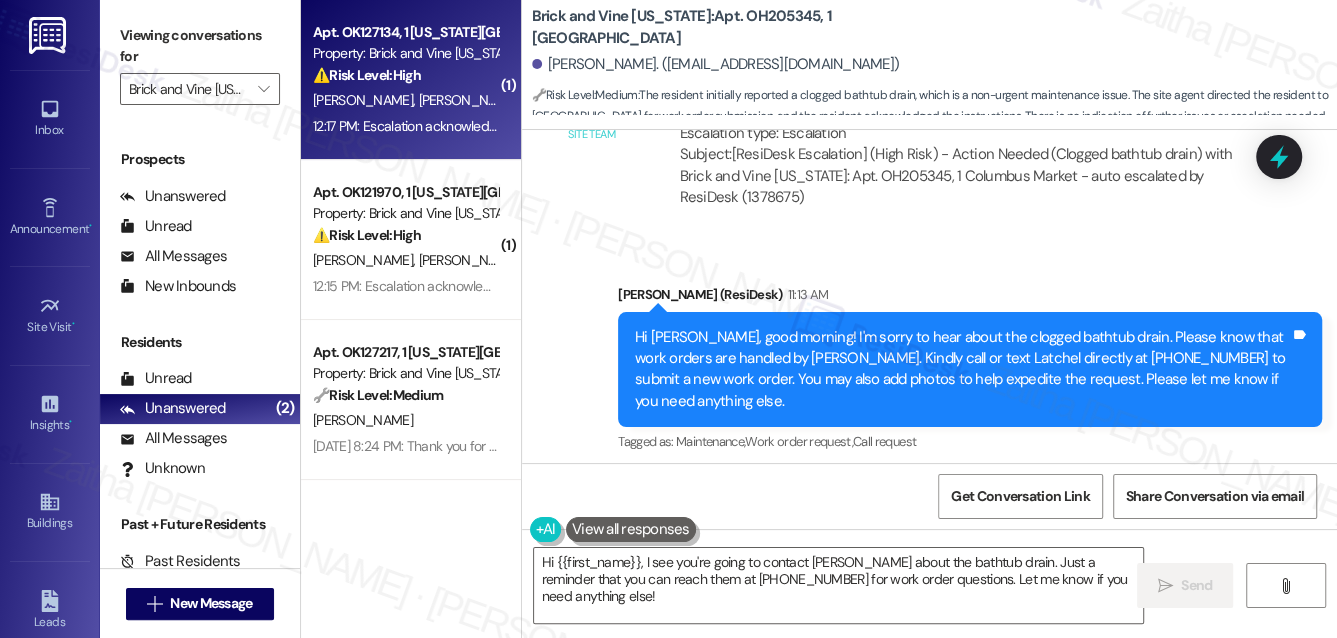 click on "Apt. OK127134, 1 [US_STATE] City Market Property: Brick and Vine [US_STATE][GEOGRAPHIC_DATA] ⚠️  Risk Level:  High The resident indicates that the sprinkler system issue has not been resolved. Sprinkler system issues can lead to property damage from leaks or create safety hazards if they malfunction, thus requiring urgent attention." at bounding box center [405, 54] 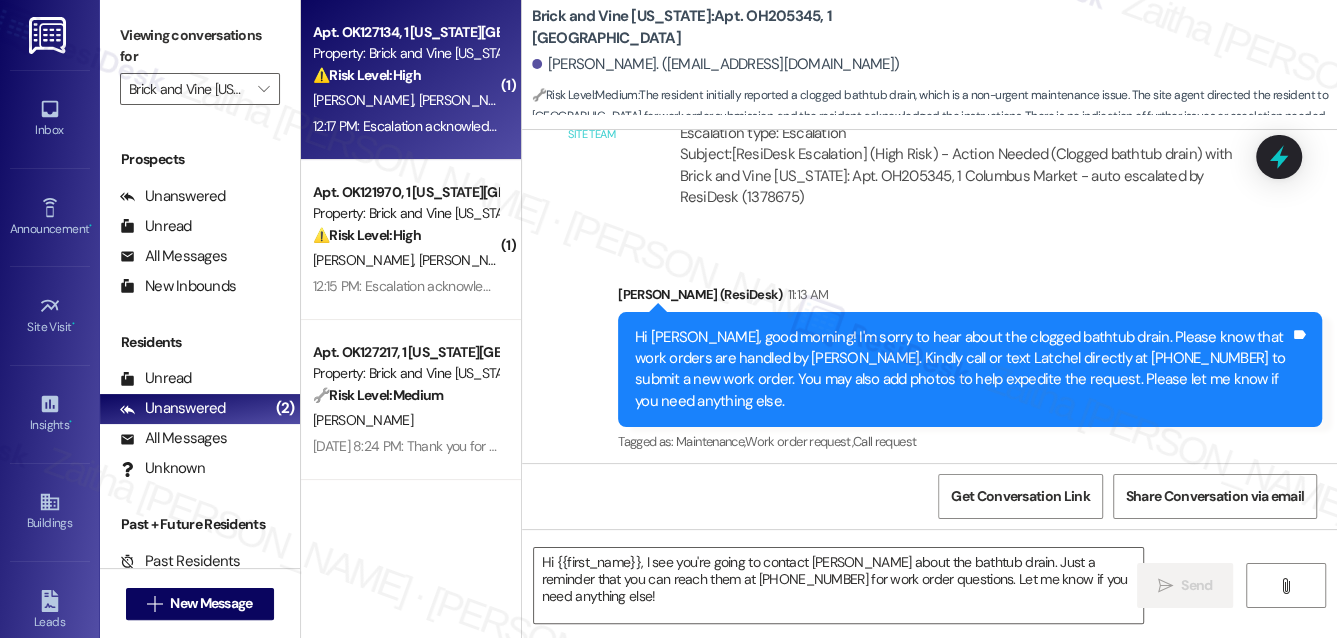 type on "Fetching suggested responses. Please feel free to read through the conversation in the meantime." 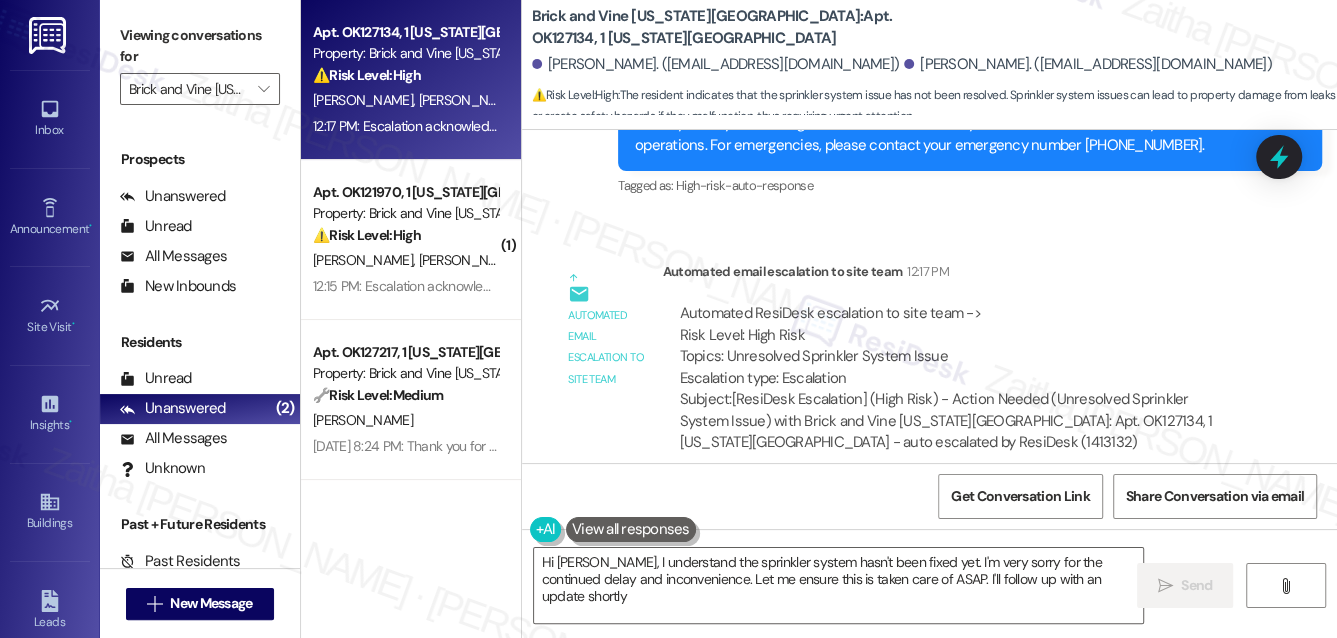 type on "Hi [PERSON_NAME], I understand the sprinkler system hasn't been fixed yet. I'm very sorry for the continued delay and inconvenience. Let me ensure this is taken care of ASAP. I'll follow up with an update shortly!" 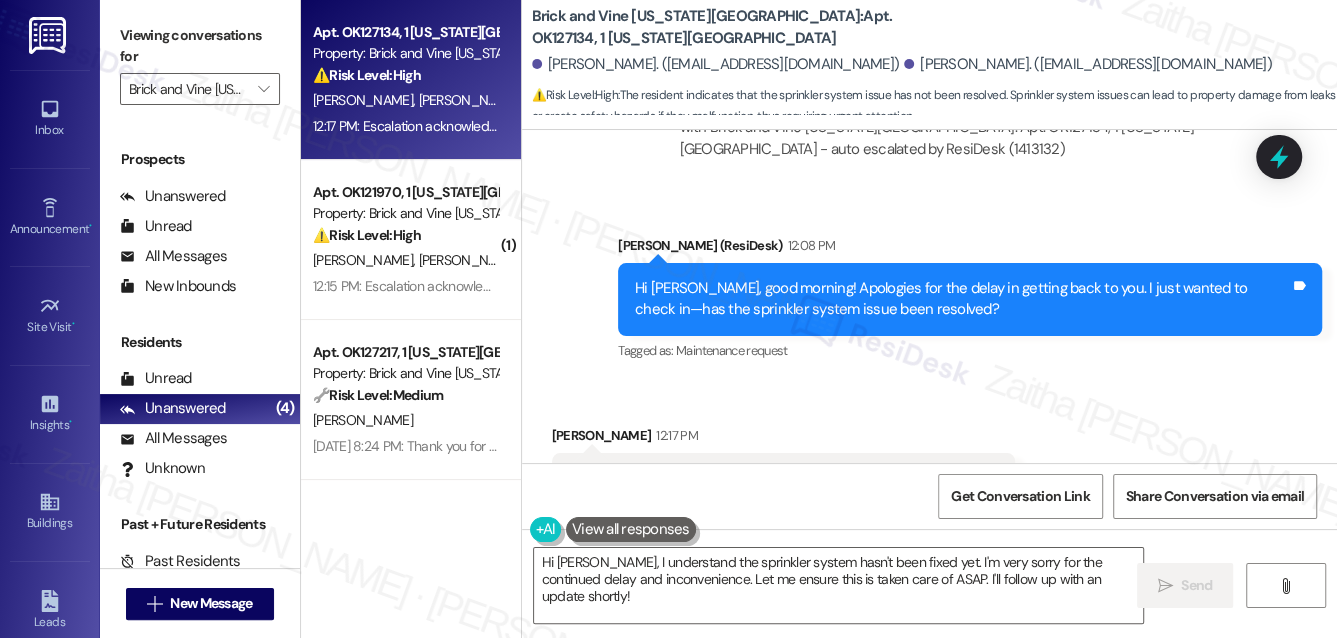 scroll, scrollTop: 1736, scrollLeft: 0, axis: vertical 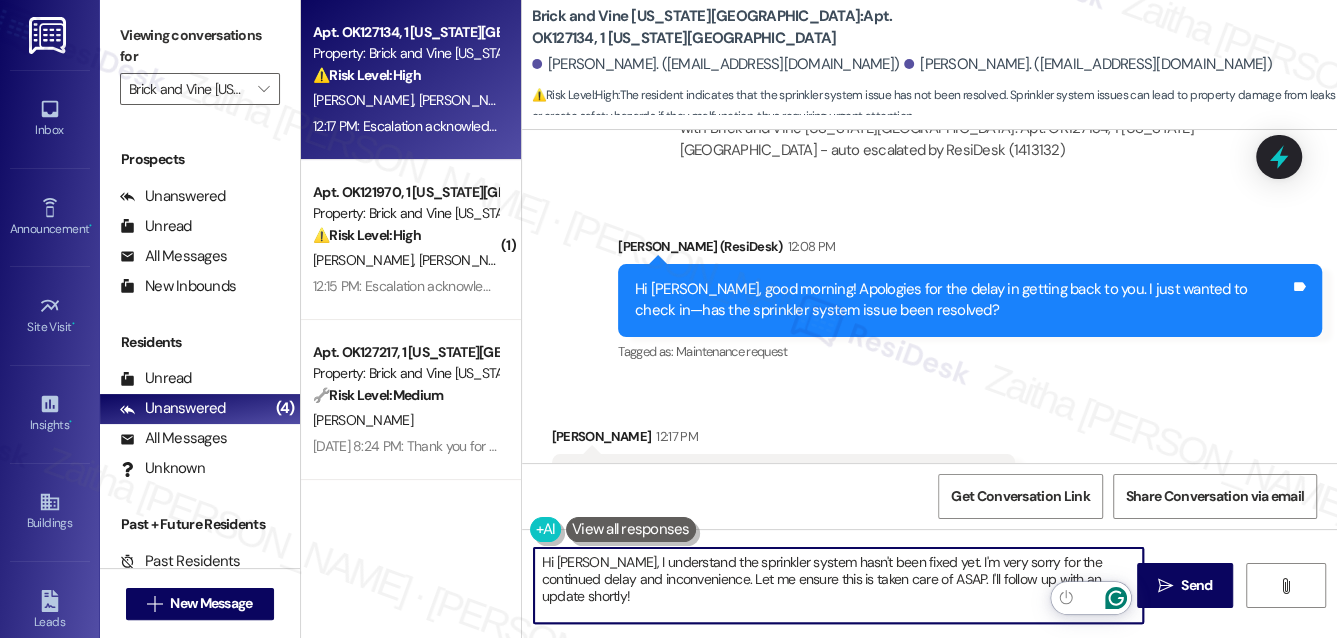 click on "Inbox   Go to Inbox Announcement   • Send A Text Announcement Site Visit   • Go to Site Visit Insights   • Go to Insights Buildings   Go to Buildings Leads   Go to Leads Templates   • Go to Templates Account   Go to Account Support   Go to Support Viewing conversations for Brick and Vine [US_STATE][GEOGRAPHIC_DATA]  Prospects + Residents Unread (0) Unread: Any message you haven't read yet will show up here Unanswered (4) Unanswered: ResiDesk identifies open questions and unanswered conversations so you can respond to them. All Messages (undefined) All Messages: This is your inbox. All of your tenant messages will show up here. Review follow-ups (undefined) Review follow-ups: [PERSON_NAME] identifies open review candidates and conversations so you can respond to them. Maintenance (undefined) Maintenance: ResiDesk identifies conversations around maintenance or work orders from the last 14 days so you can respond to them. WO Follow-ups (undefined) Escalate (undefined) Prospects Unanswered (0) Unread (0) All Messages (0)" at bounding box center (668, 319) 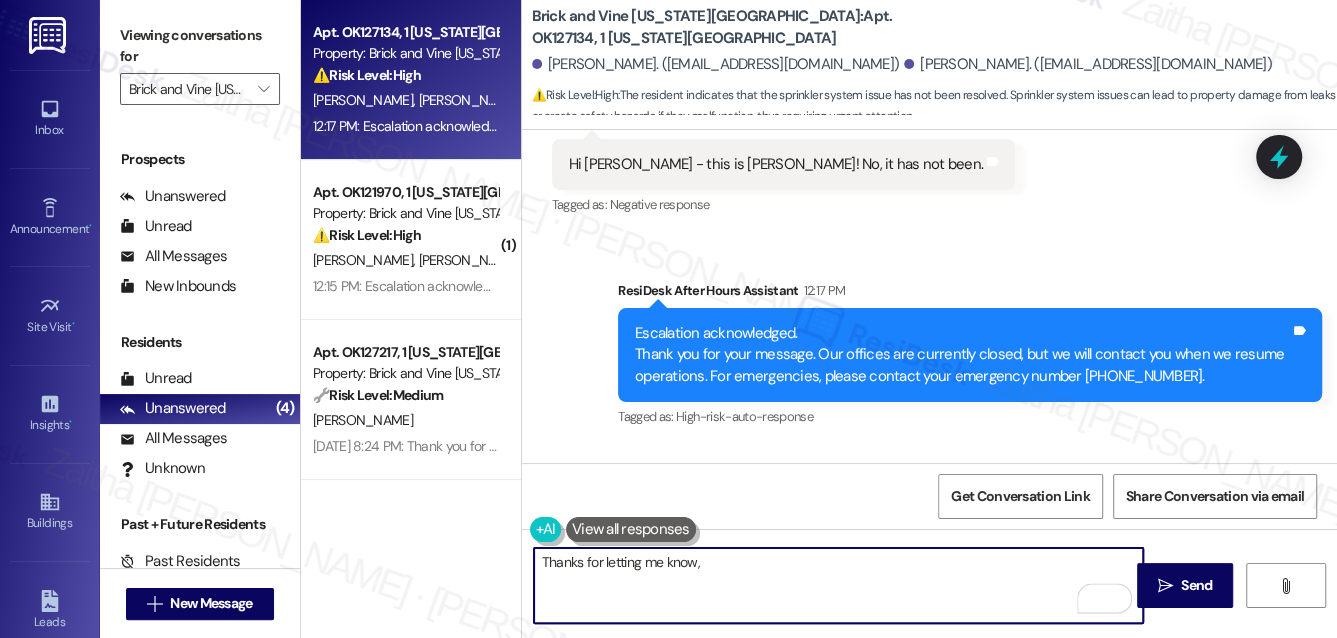 scroll, scrollTop: 2009, scrollLeft: 0, axis: vertical 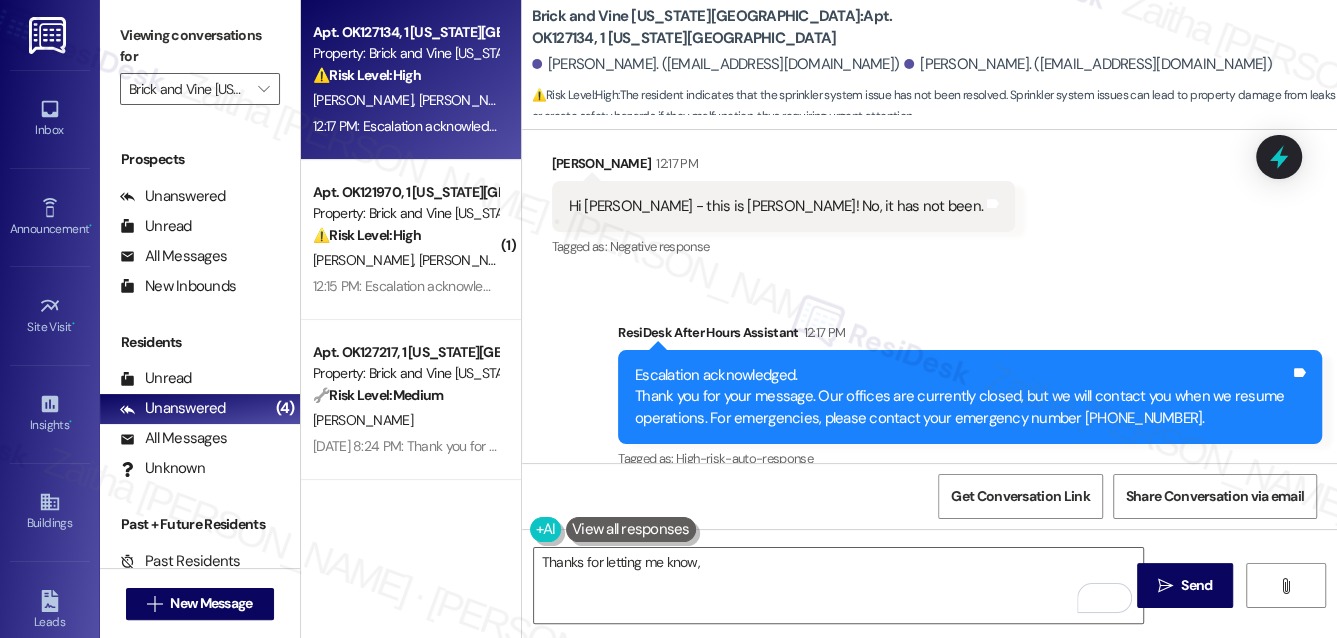 click on "[PERSON_NAME] 12:17 PM" at bounding box center [784, 167] 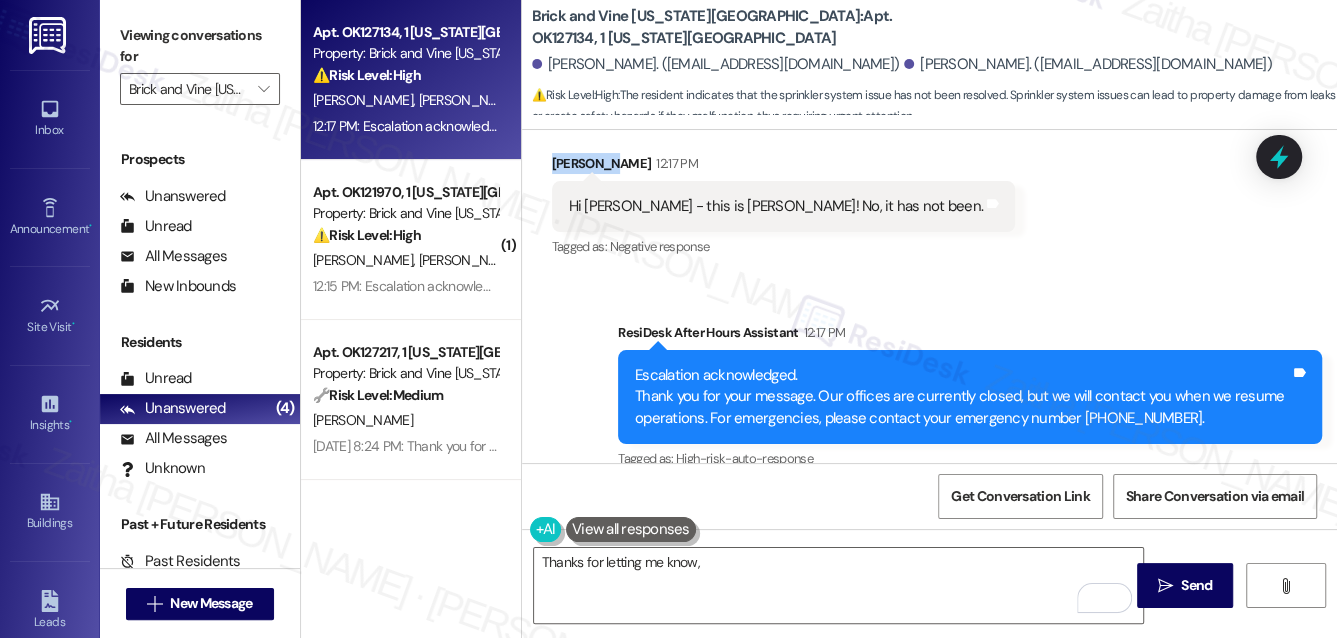 click on "[PERSON_NAME] 12:17 PM" at bounding box center (784, 167) 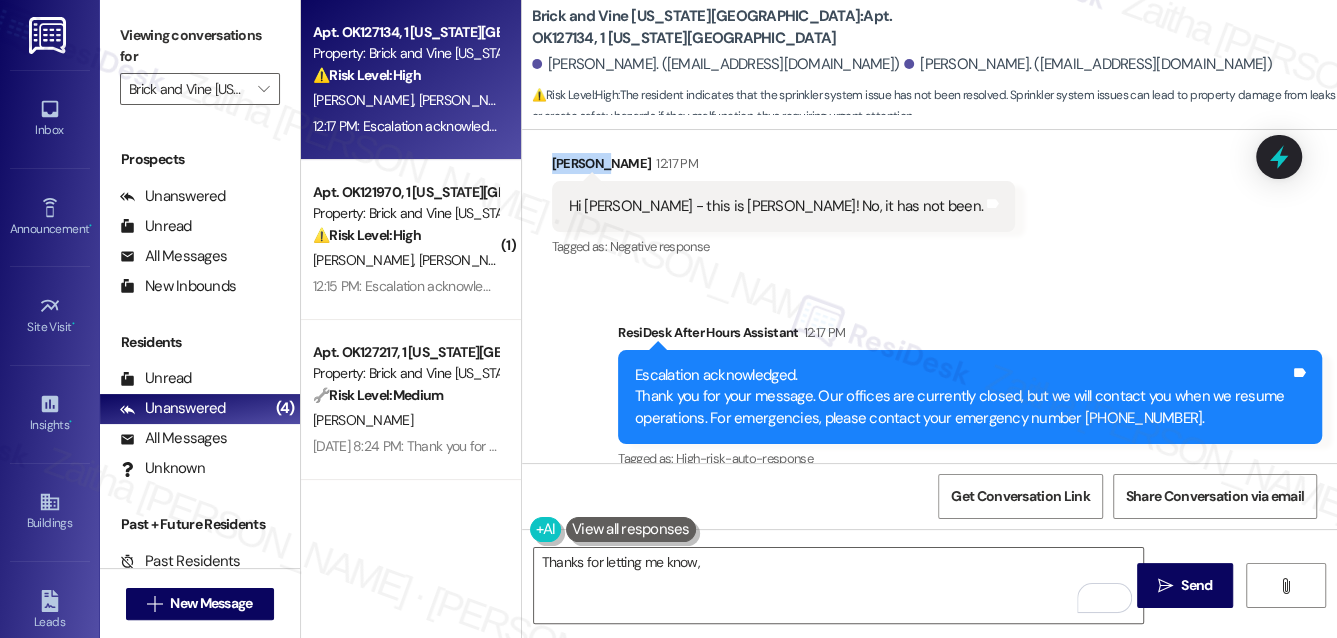 scroll, scrollTop: 2005, scrollLeft: 0, axis: vertical 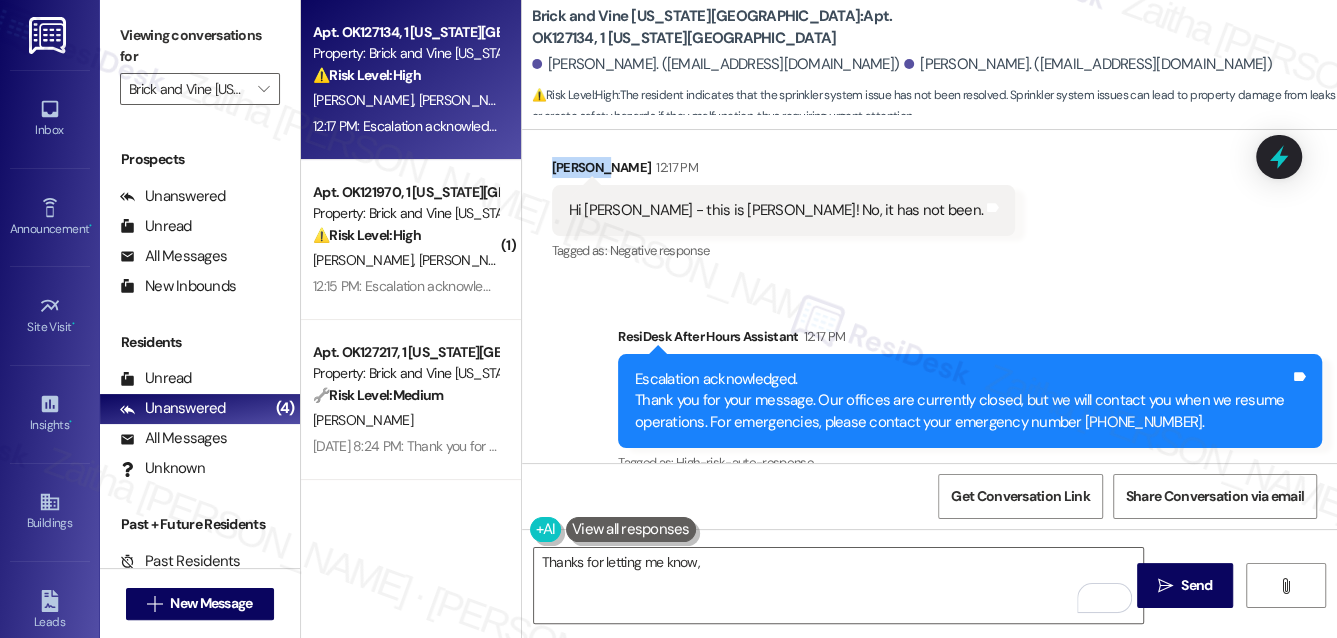 copy on "[PERSON_NAME]" 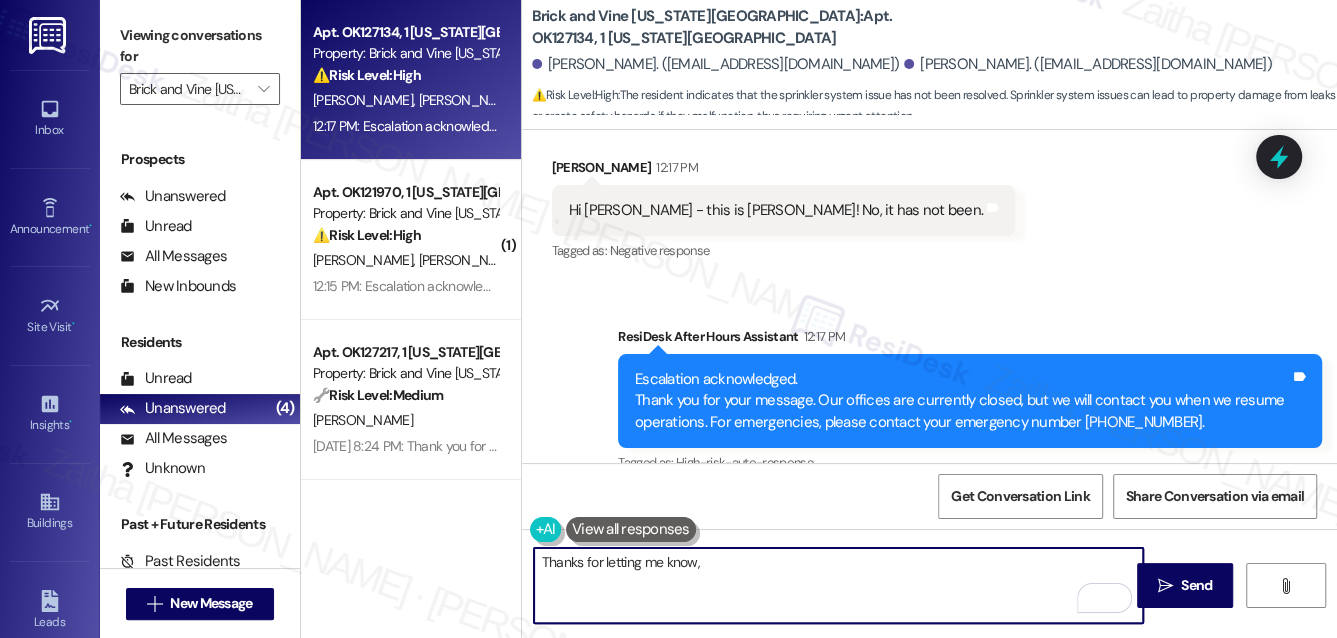 click on "Thanks for letting me know," at bounding box center (839, 585) 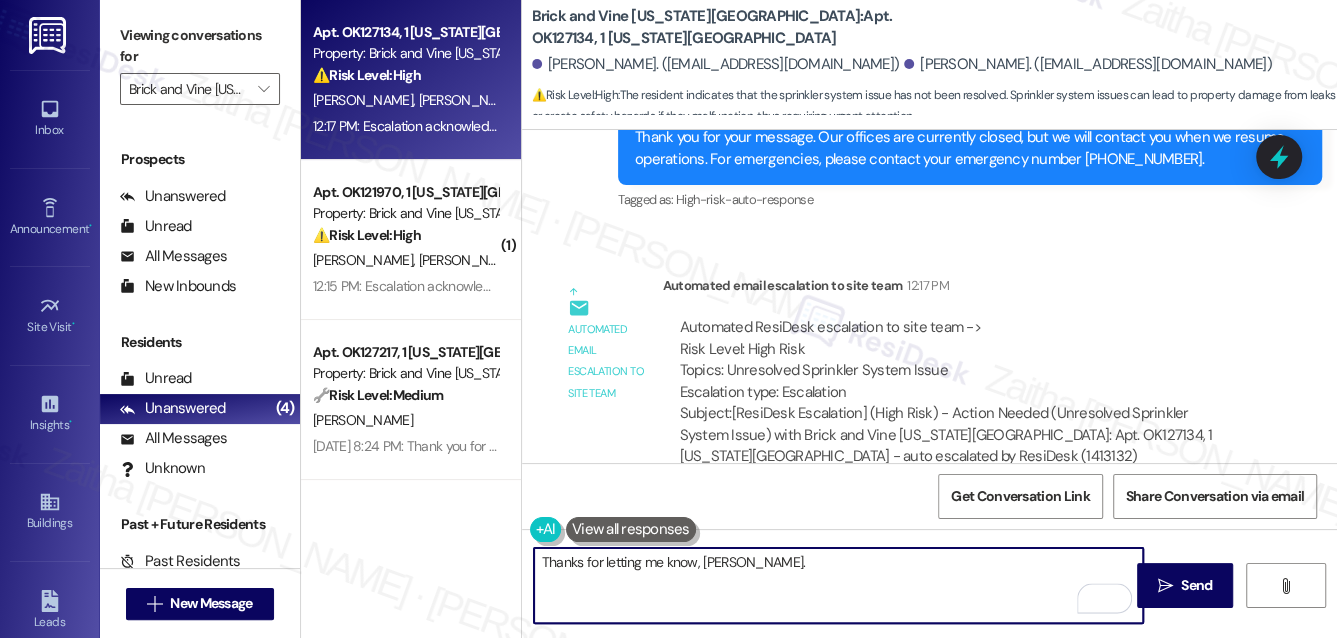 scroll, scrollTop: 2282, scrollLeft: 0, axis: vertical 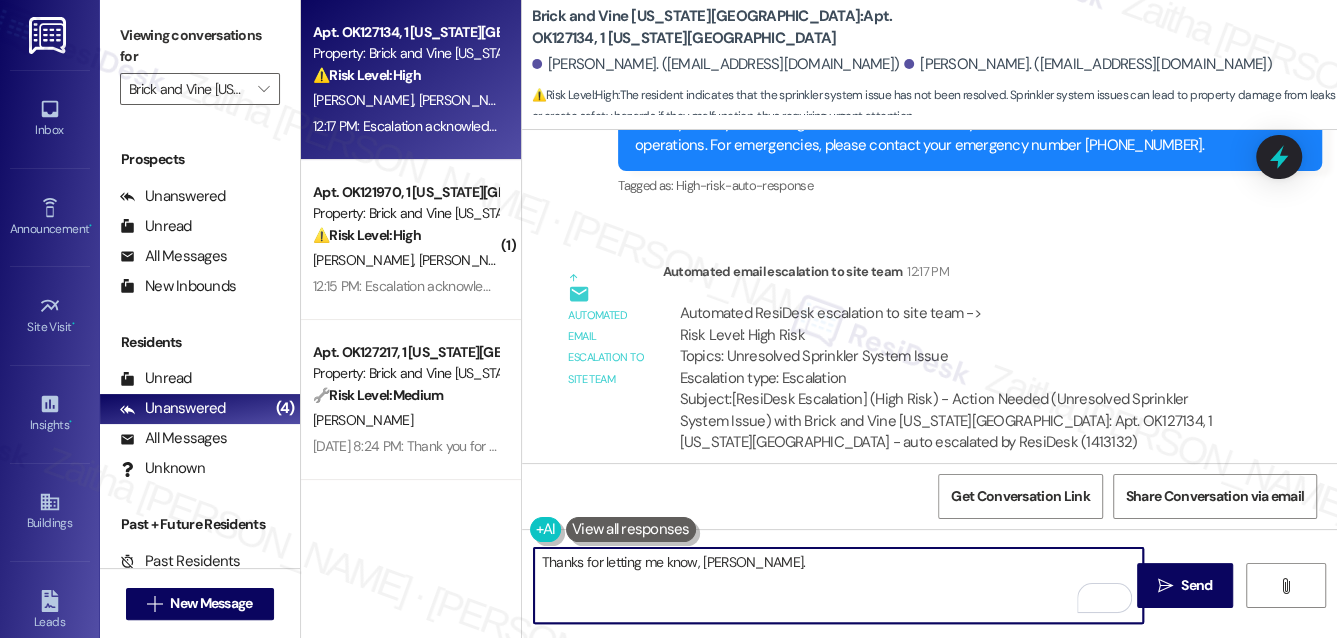 paste on "Please know that work orders are handled by [PERSON_NAME]. Kindly call or text Latchel directly at [PHONE_NUMBER] to submit a new work order. You may also add photos to help expedite the request. Please let me know if you need anything else." 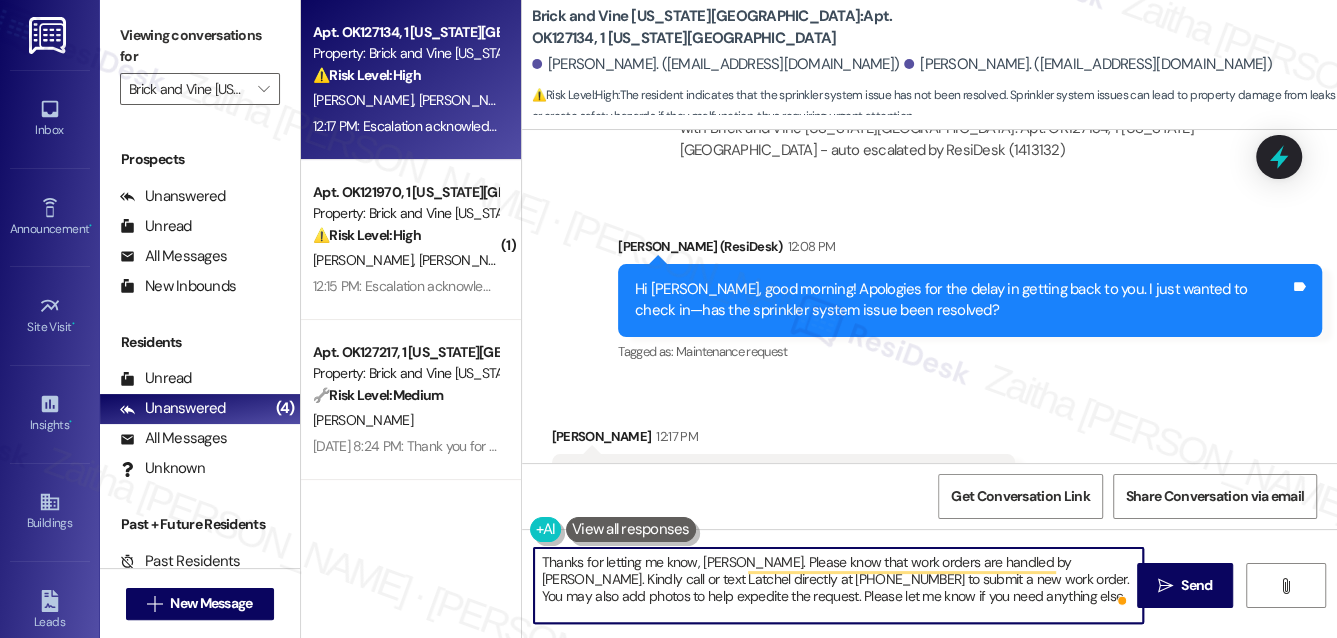 scroll, scrollTop: 2282, scrollLeft: 0, axis: vertical 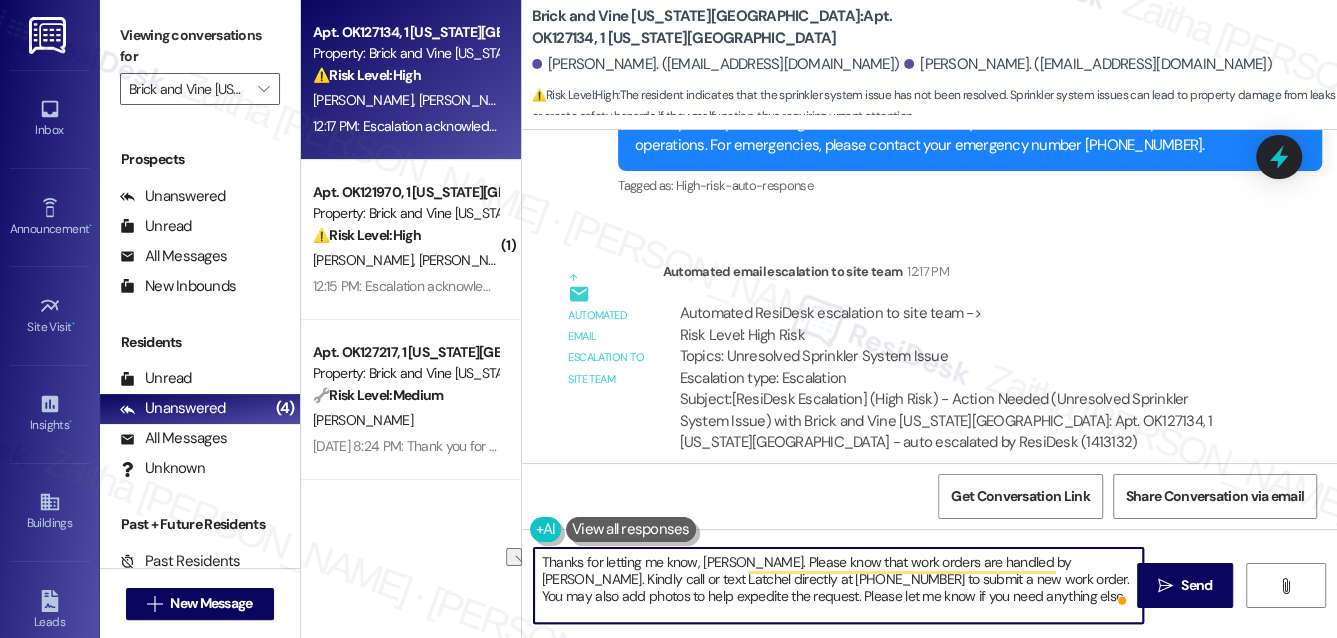 drag, startPoint x: 665, startPoint y: 591, endPoint x: 967, endPoint y: 599, distance: 302.10593 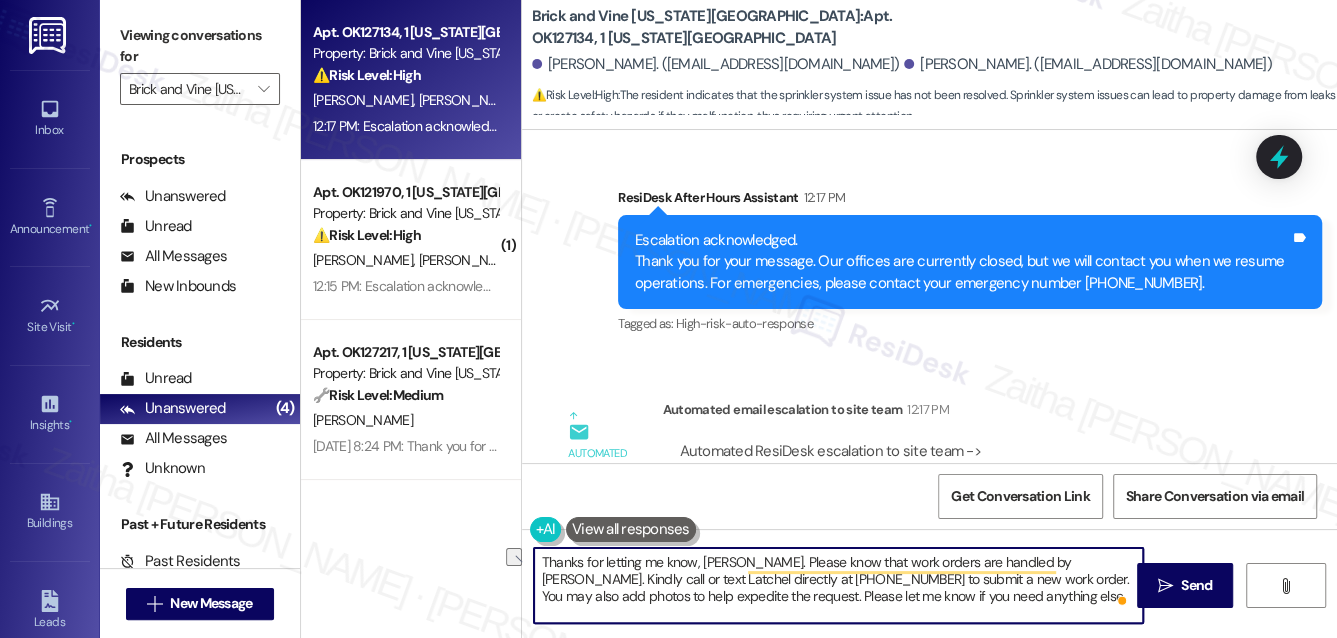 scroll, scrollTop: 2282, scrollLeft: 0, axis: vertical 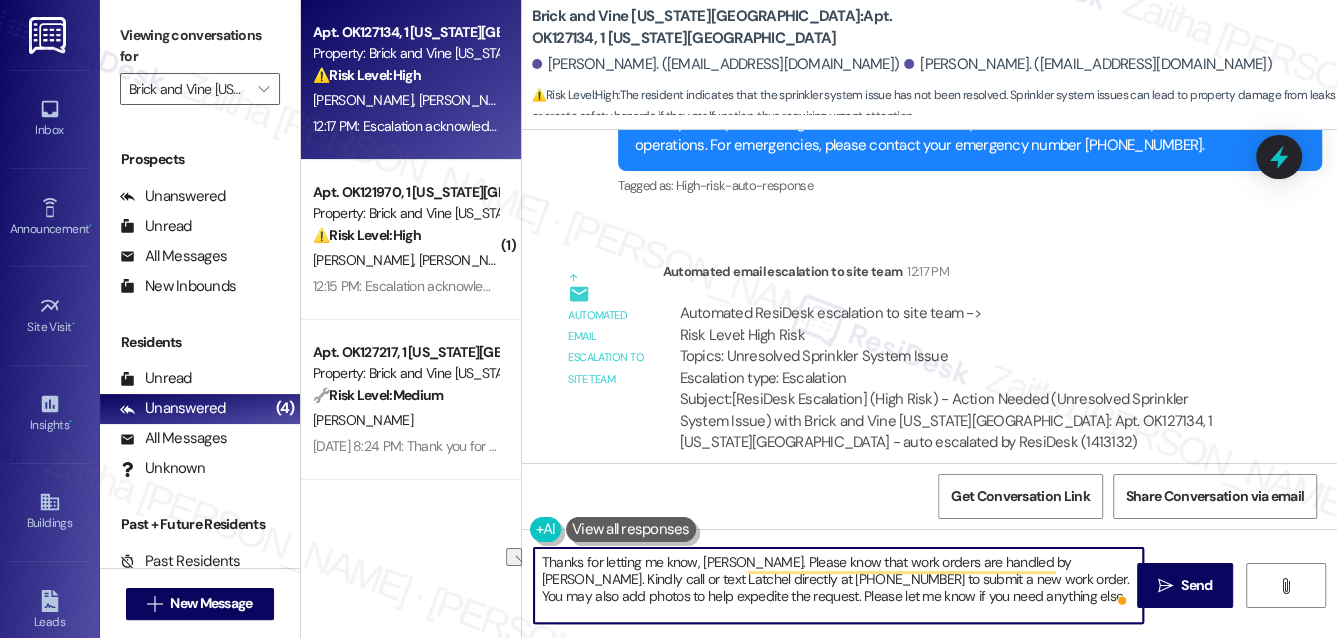 click on "Thanks for letting me know, [PERSON_NAME]. Please know that work orders are handled by [PERSON_NAME]. Kindly call or text Latchel directly at [PHONE_NUMBER] to submit a new work order. You may also add photos to help expedite the request. Please let me know if you need anything else." at bounding box center (839, 585) 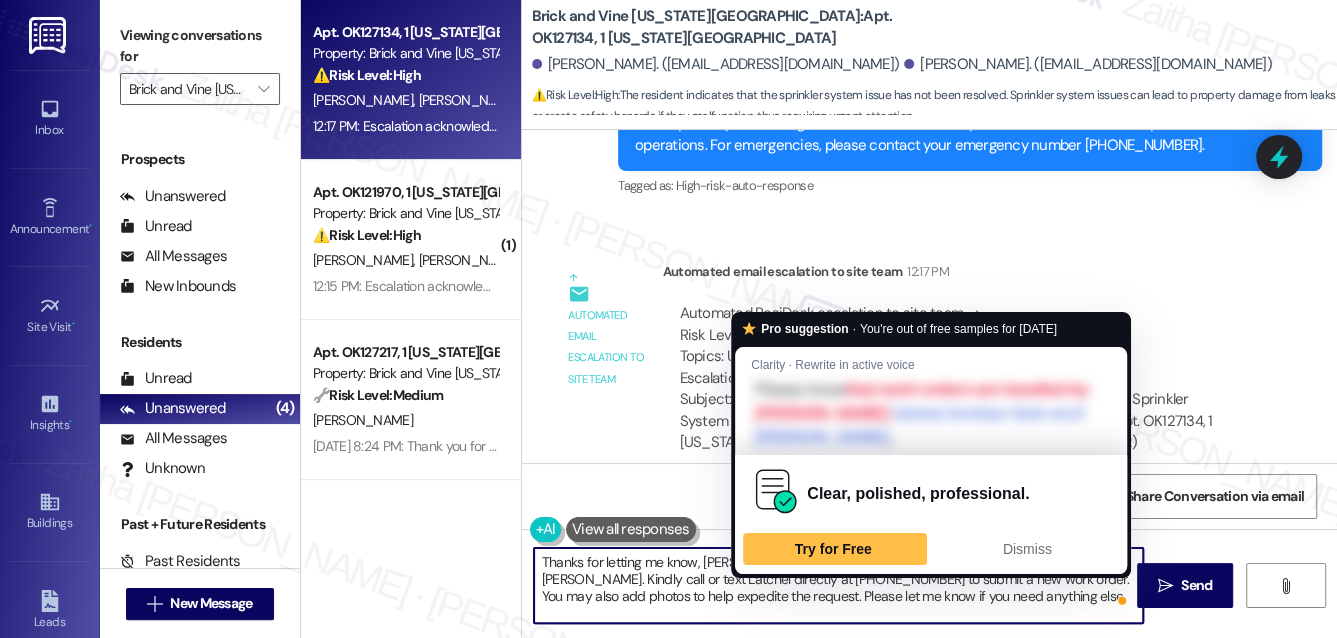 click on "Thanks for letting me know, [PERSON_NAME]. Please know that work orders are handled by [PERSON_NAME]. Kindly call or text Latchel directly at [PHONE_NUMBER] to submit a new work order. You may also add photos to help expedite the request. Please let me know if you need anything else." at bounding box center (839, 585) 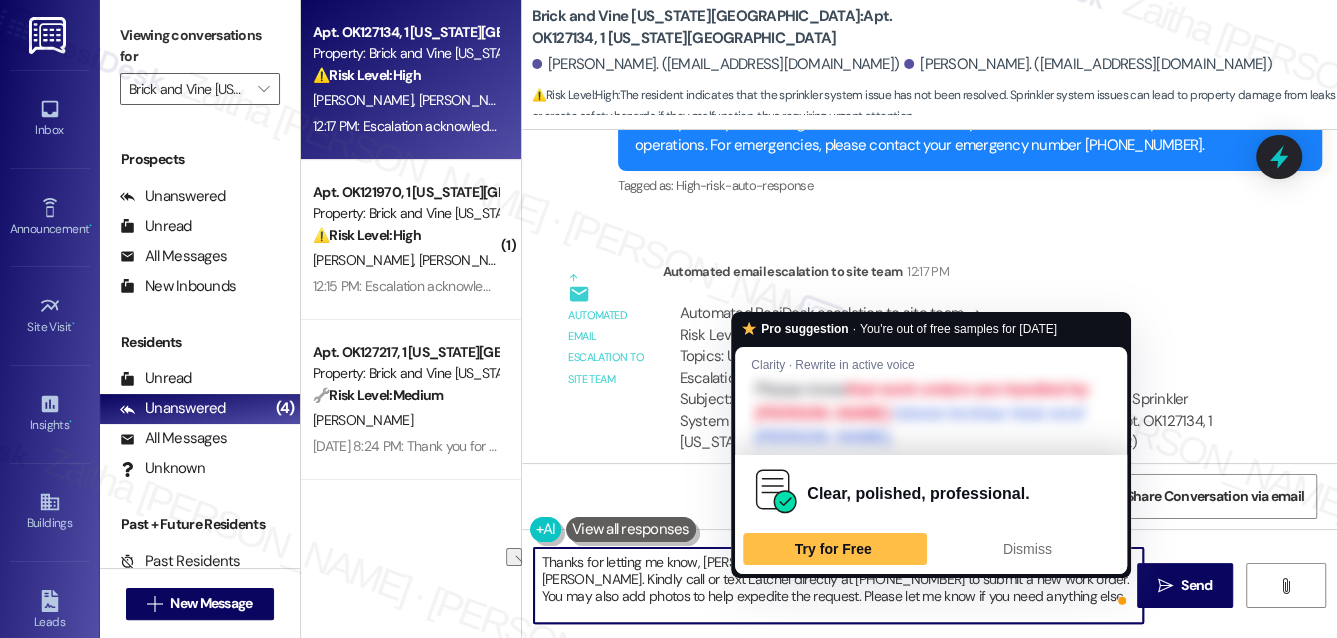 drag, startPoint x: 857, startPoint y: 564, endPoint x: 747, endPoint y: 559, distance: 110.11358 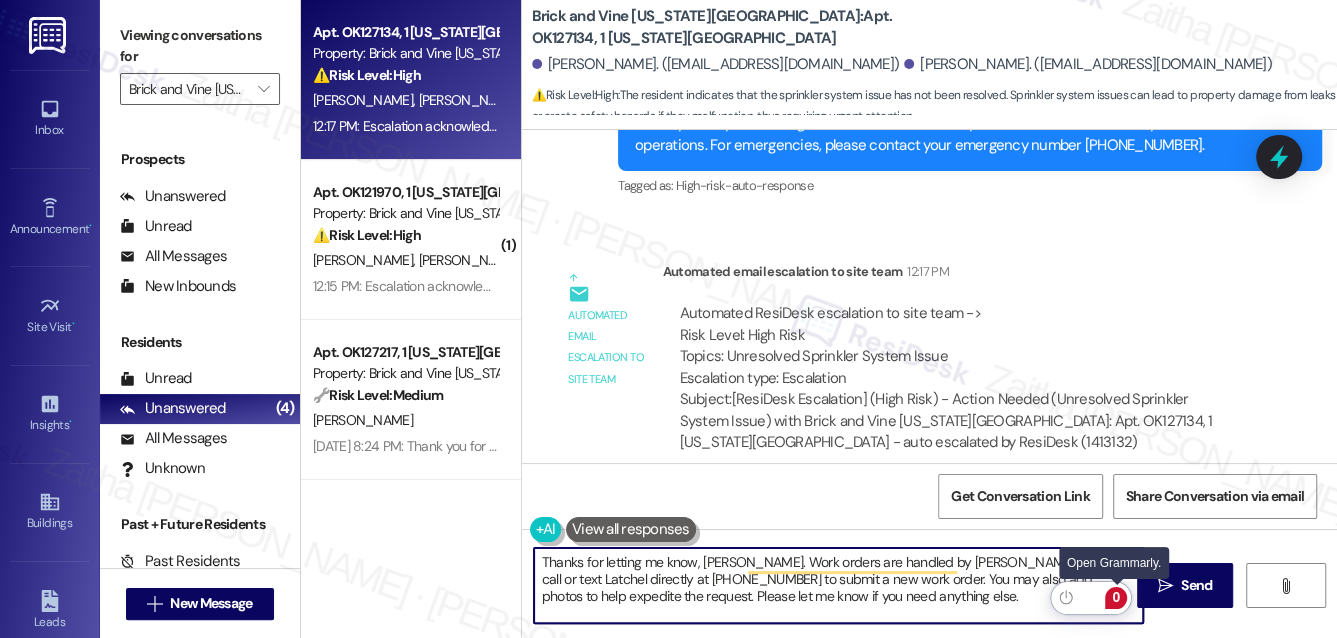 type on "Thanks for letting me know, [PERSON_NAME]. Work orders are handled by [PERSON_NAME]. Kindly call or text Latchel directly at [PHONE_NUMBER] to submit a new work order. You may also add photos to help expedite the request. Please let me know if you need anything else." 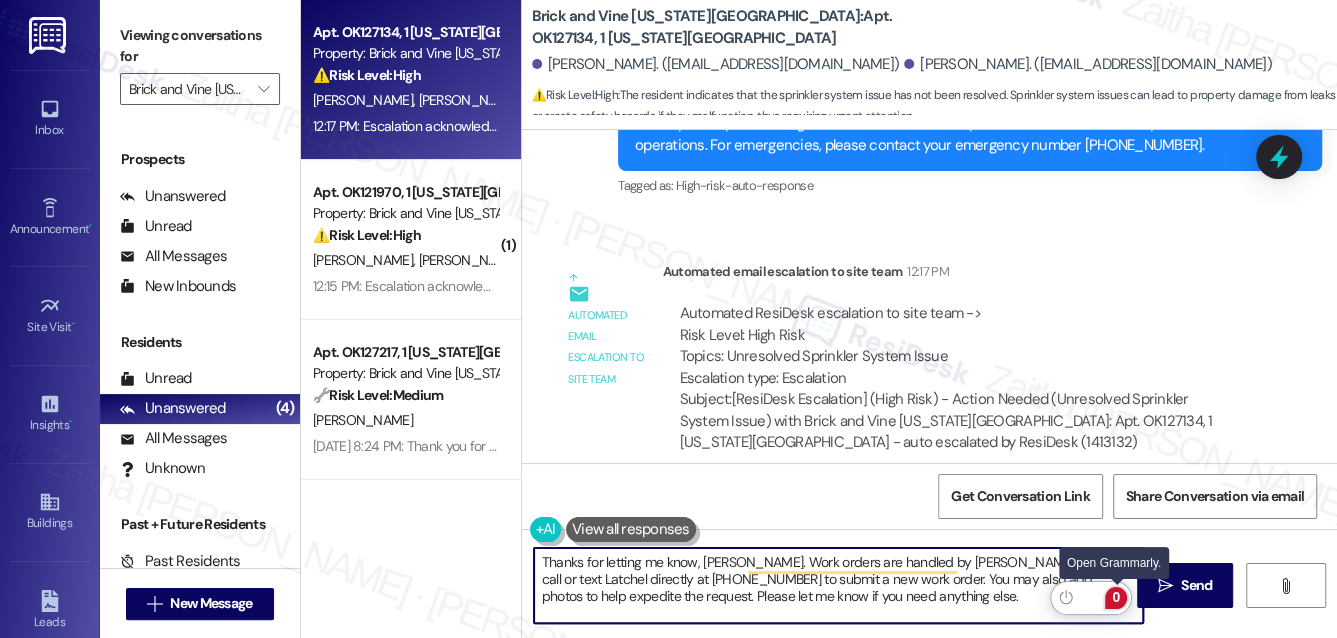 click on "0" 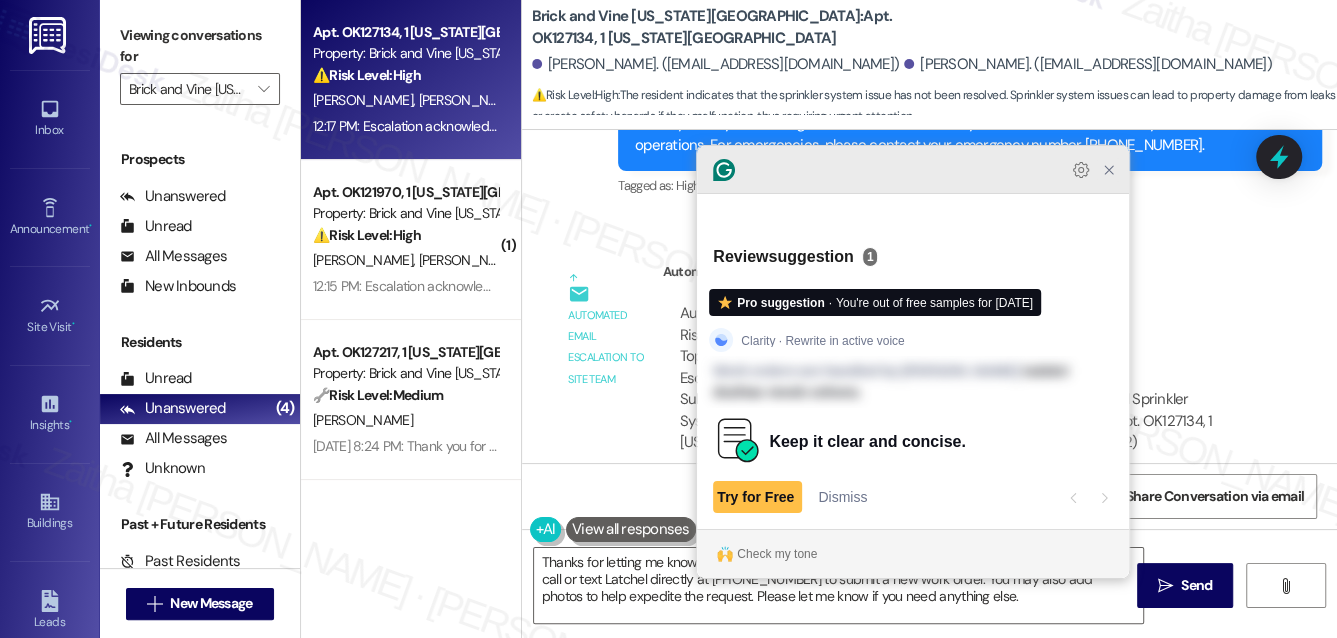 click 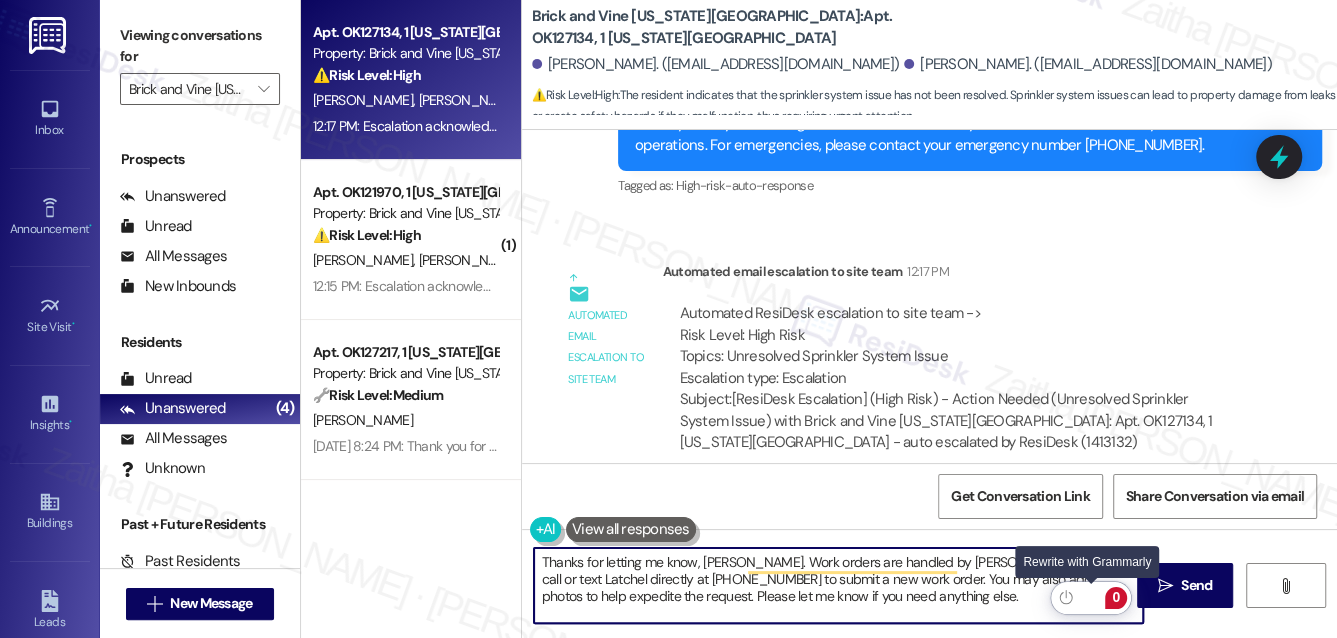 click 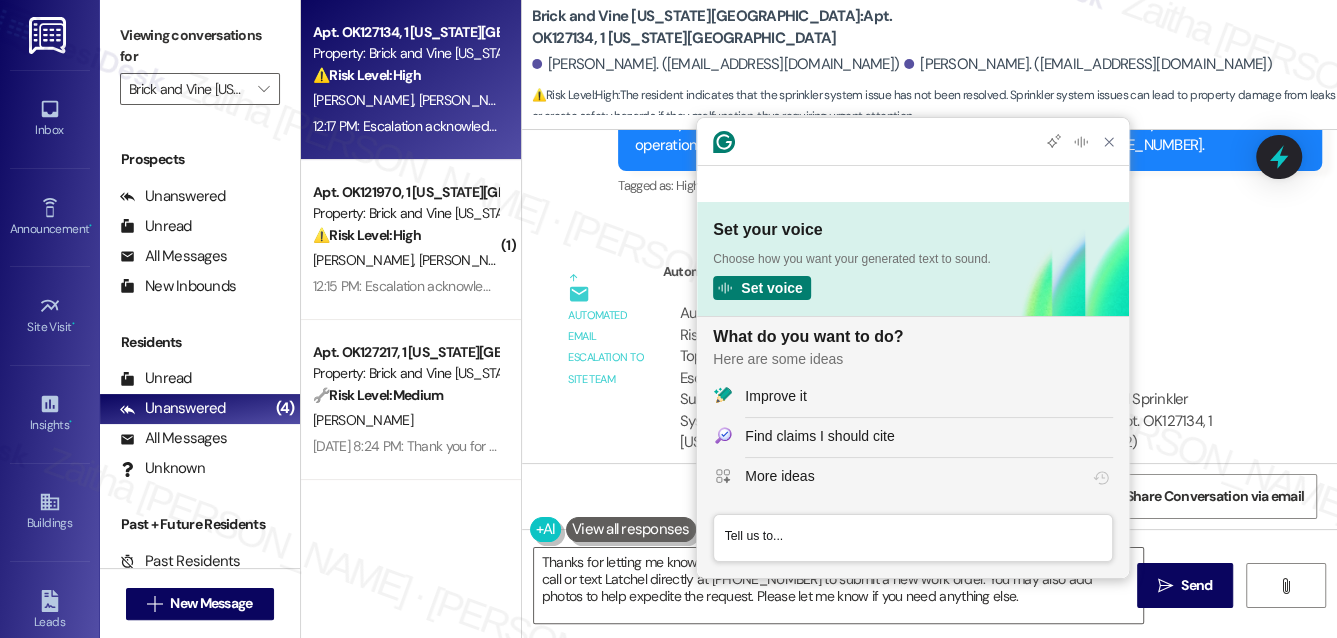 scroll, scrollTop: 0, scrollLeft: 0, axis: both 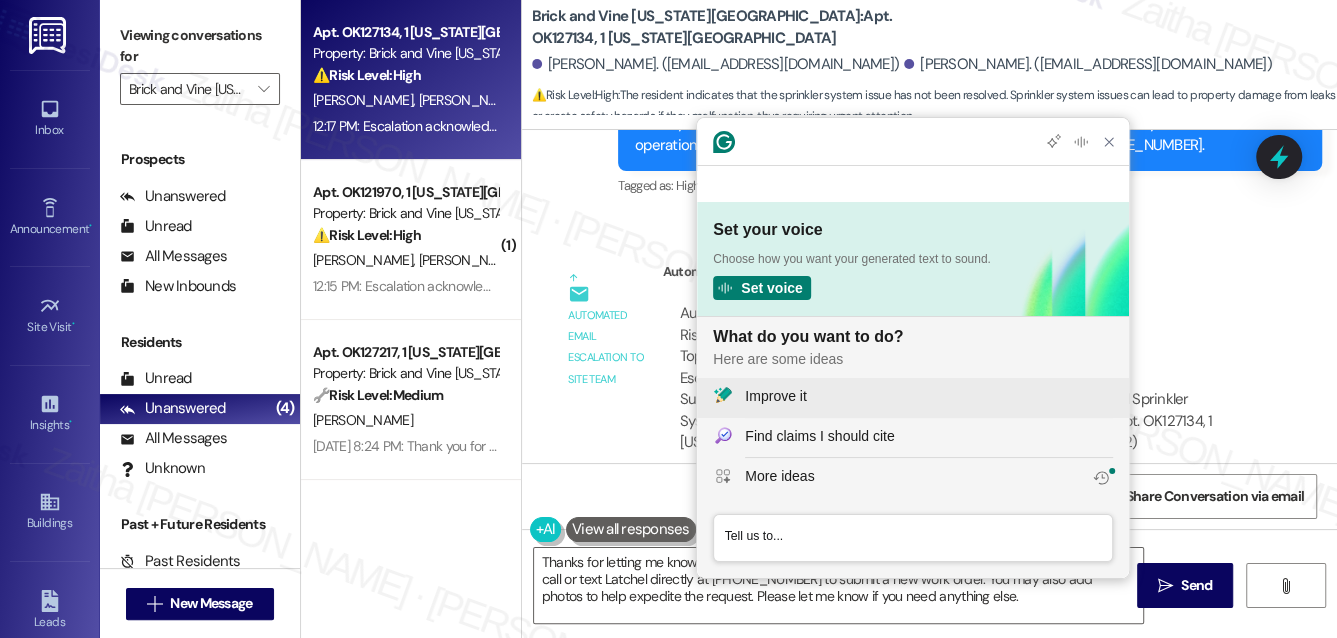 click on "Improve it" 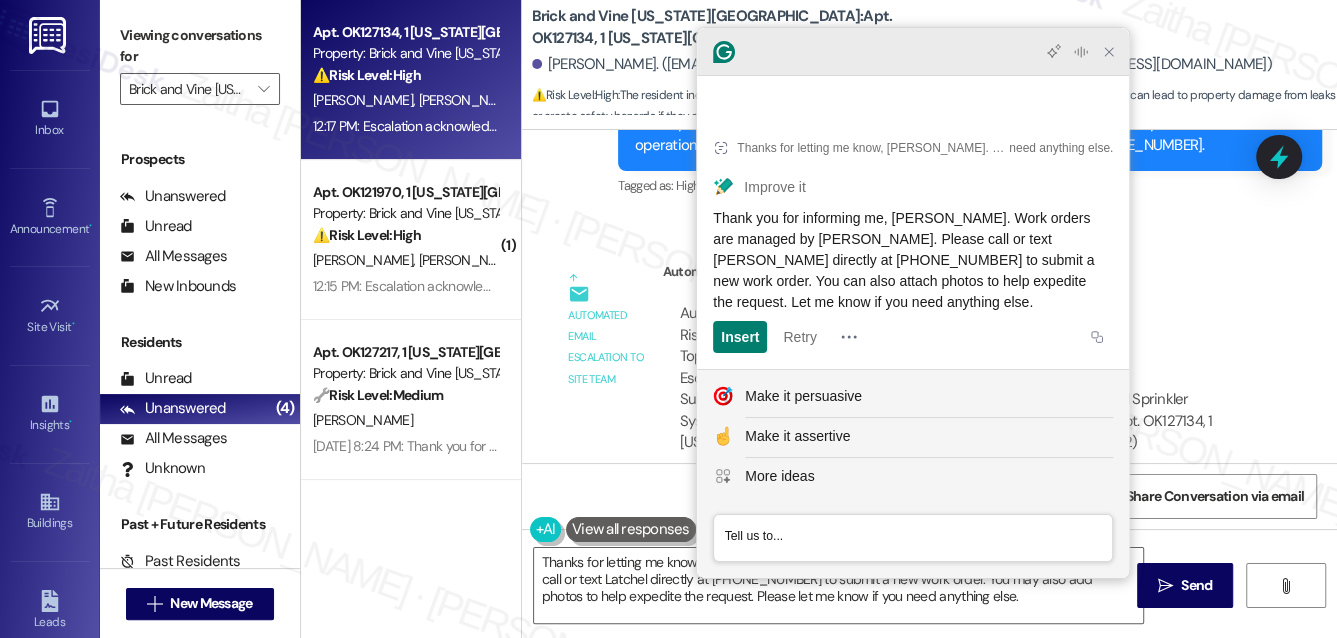 click 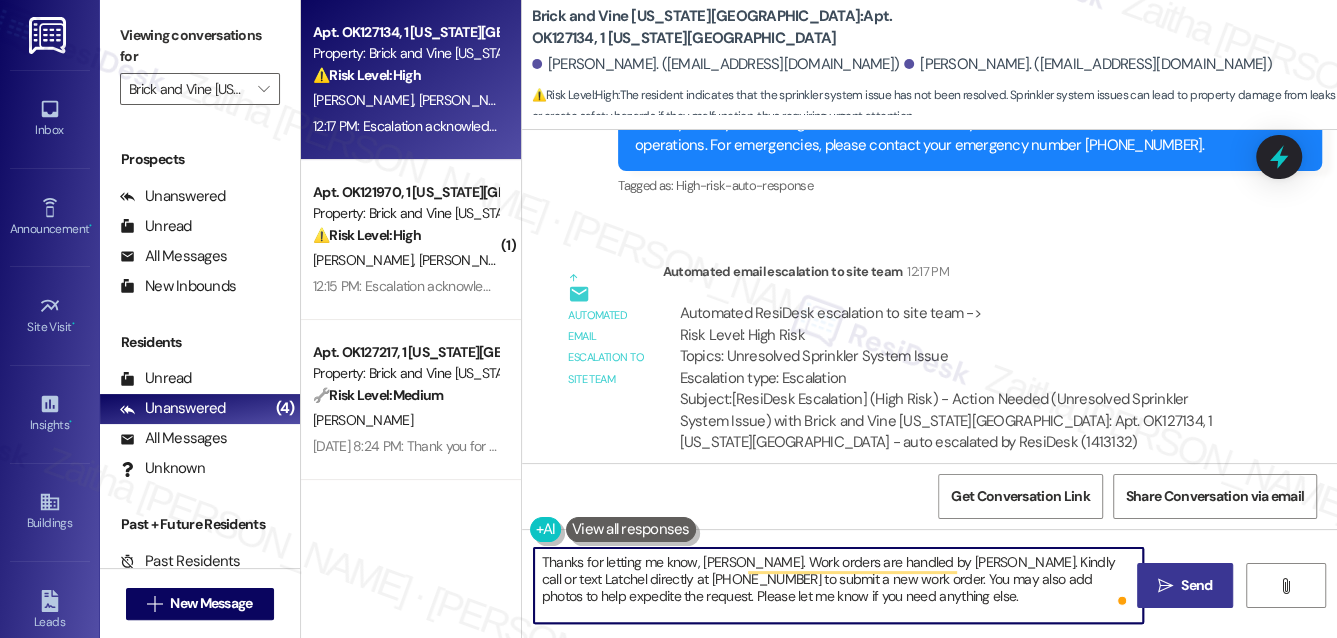 click on "Send" at bounding box center (1196, 585) 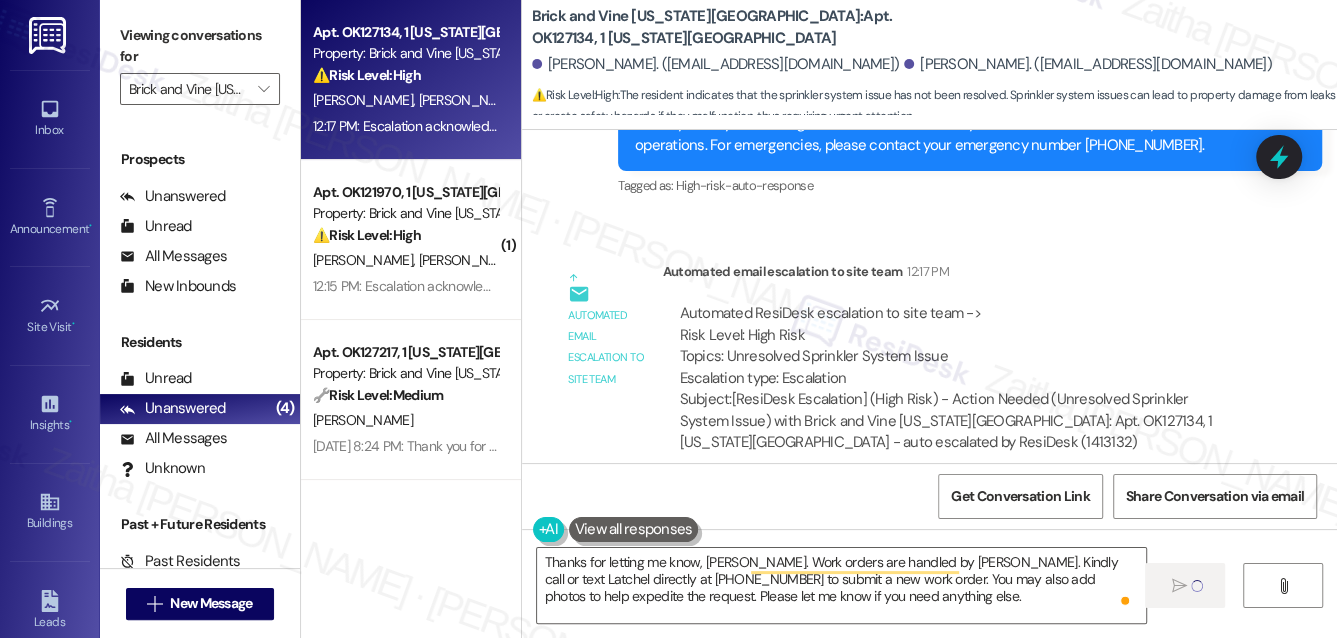type 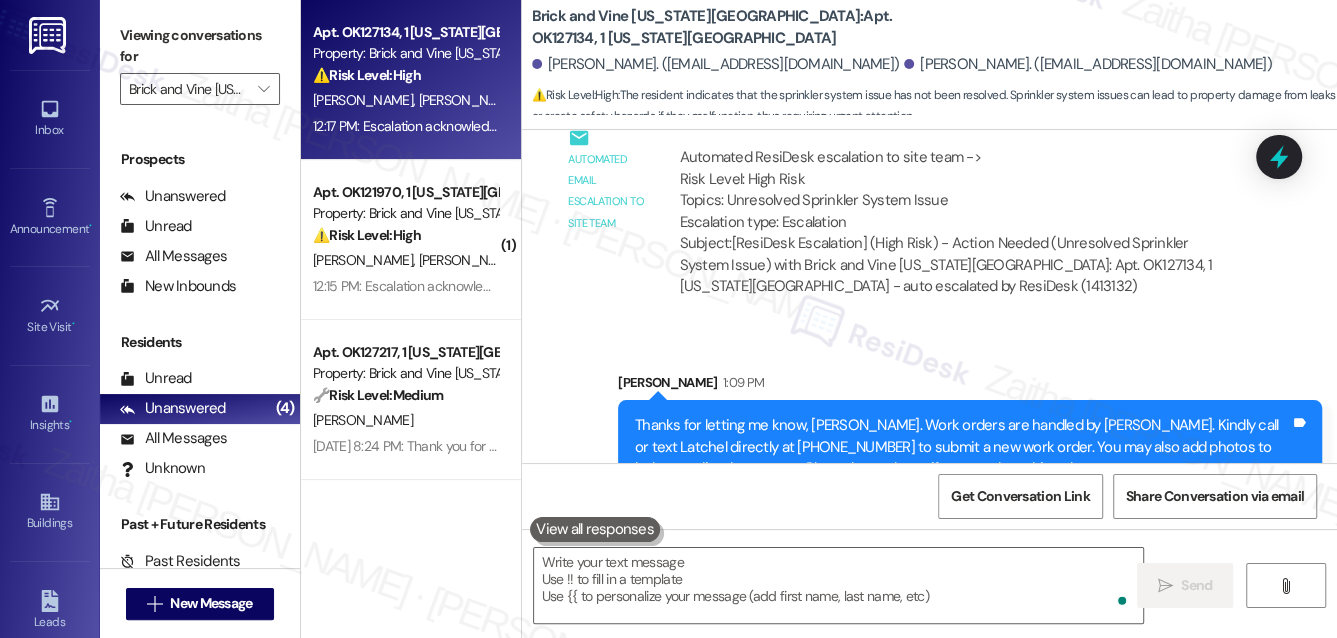 scroll, scrollTop: 2464, scrollLeft: 0, axis: vertical 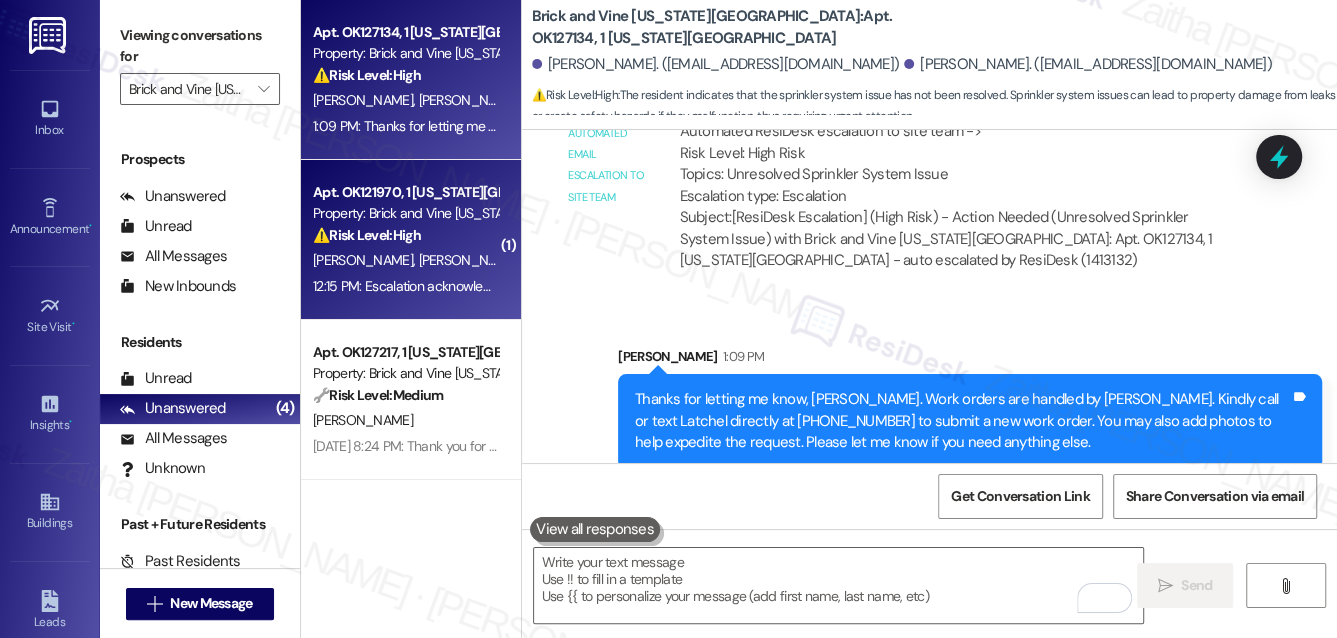 click on "[PERSON_NAME]" at bounding box center (471, 260) 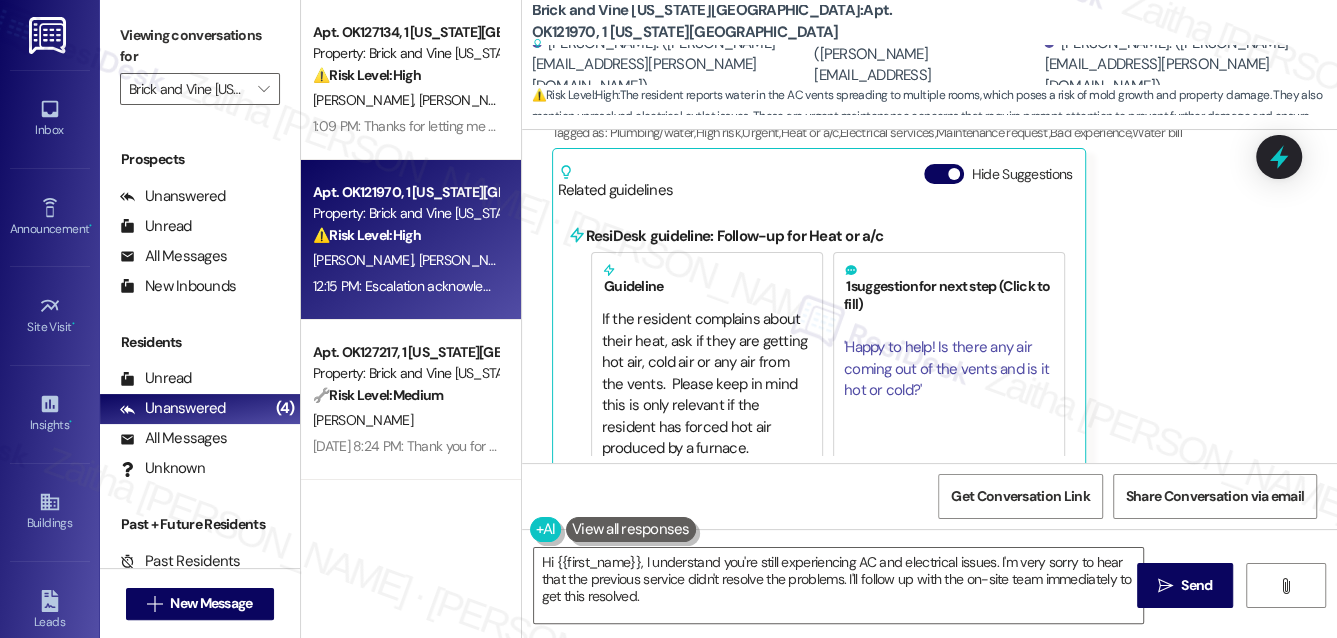 scroll, scrollTop: 1048, scrollLeft: 0, axis: vertical 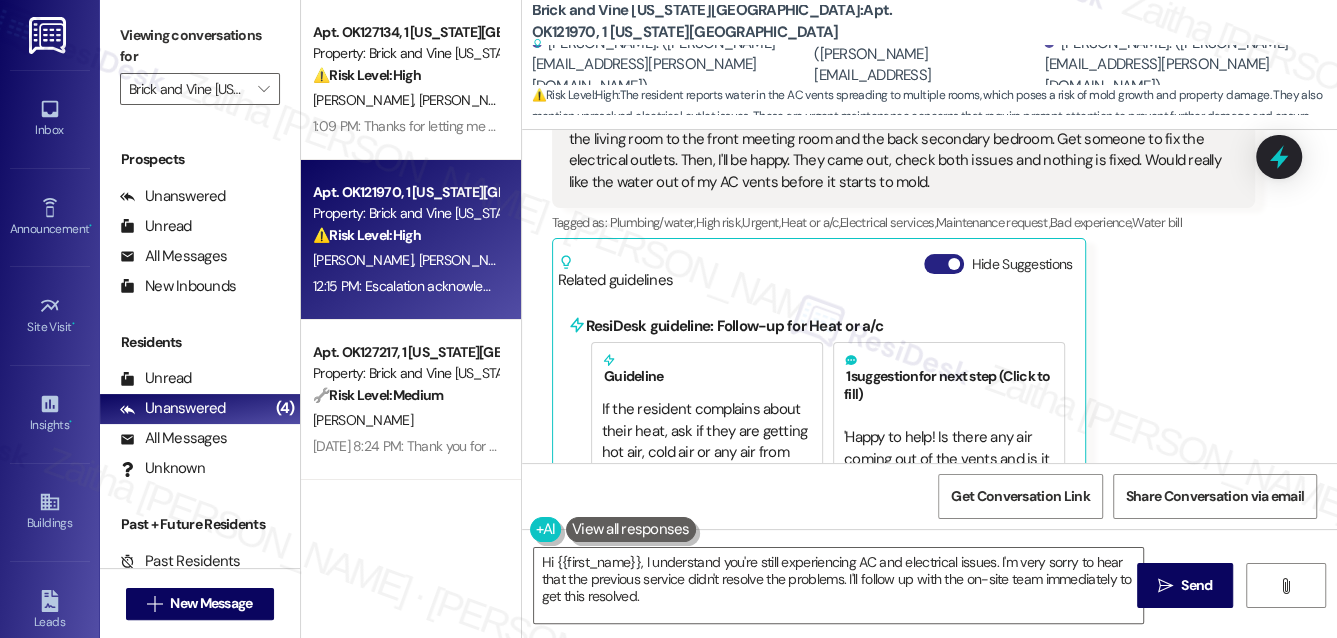 click on "Hide Suggestions" at bounding box center [944, 264] 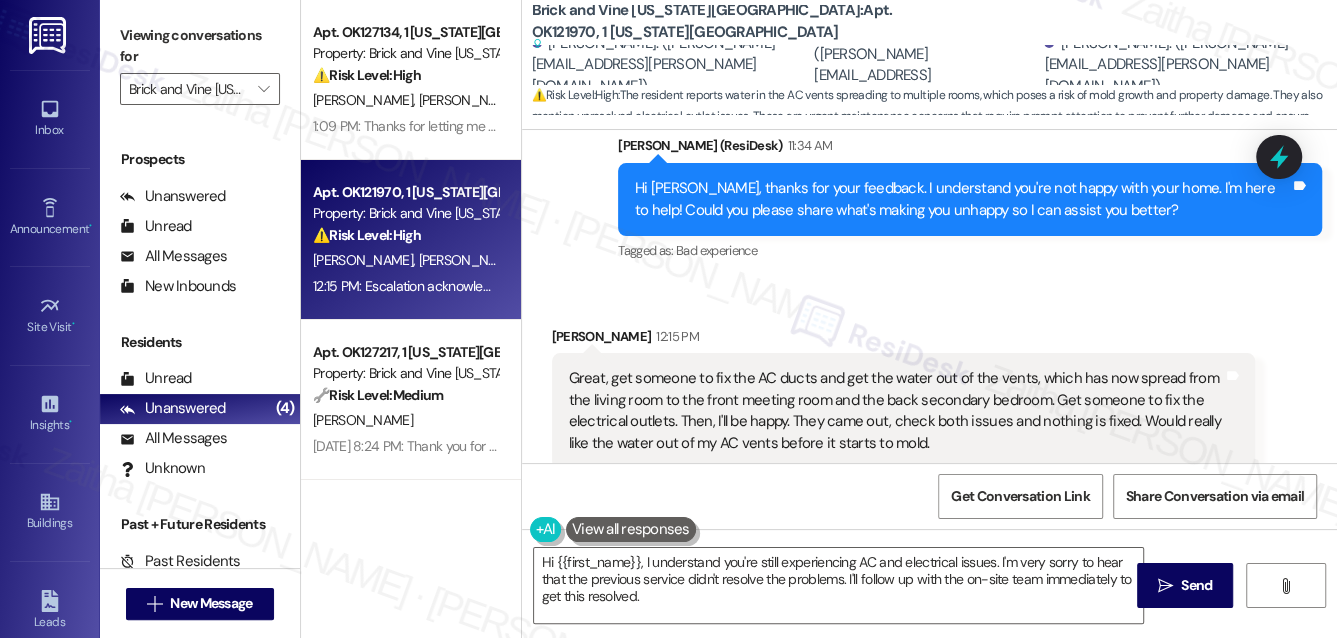 scroll, scrollTop: 775, scrollLeft: 0, axis: vertical 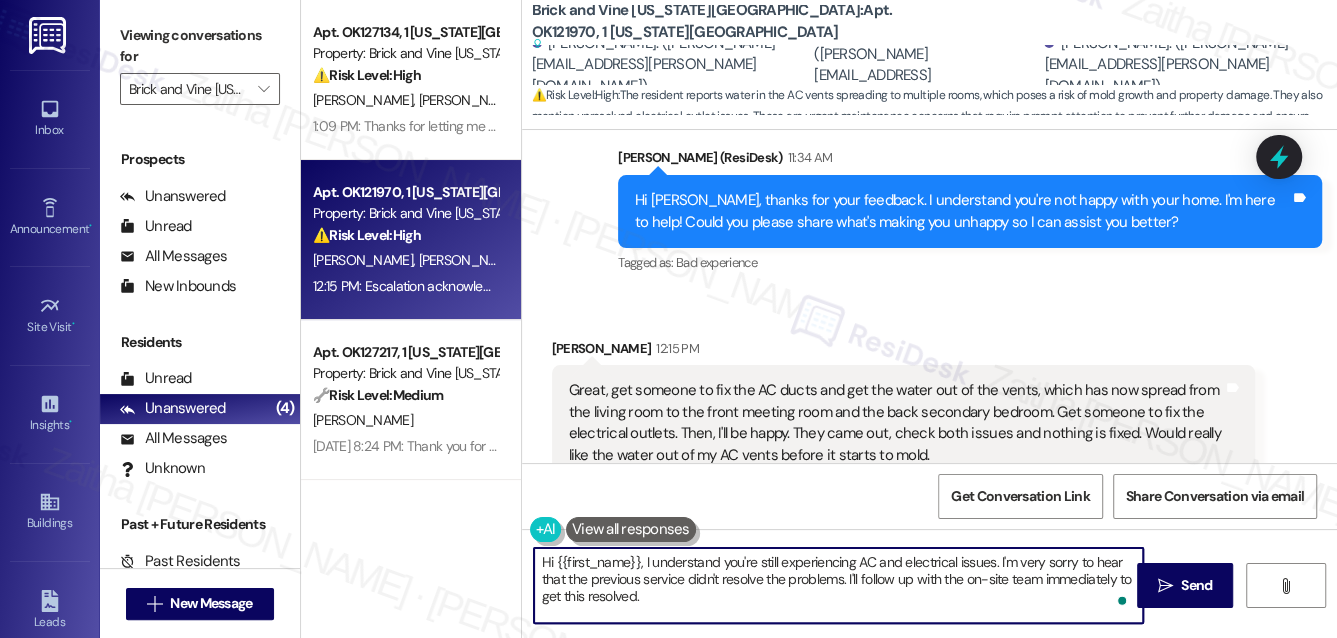 drag, startPoint x: 643, startPoint y: 562, endPoint x: 542, endPoint y: 559, distance: 101.04455 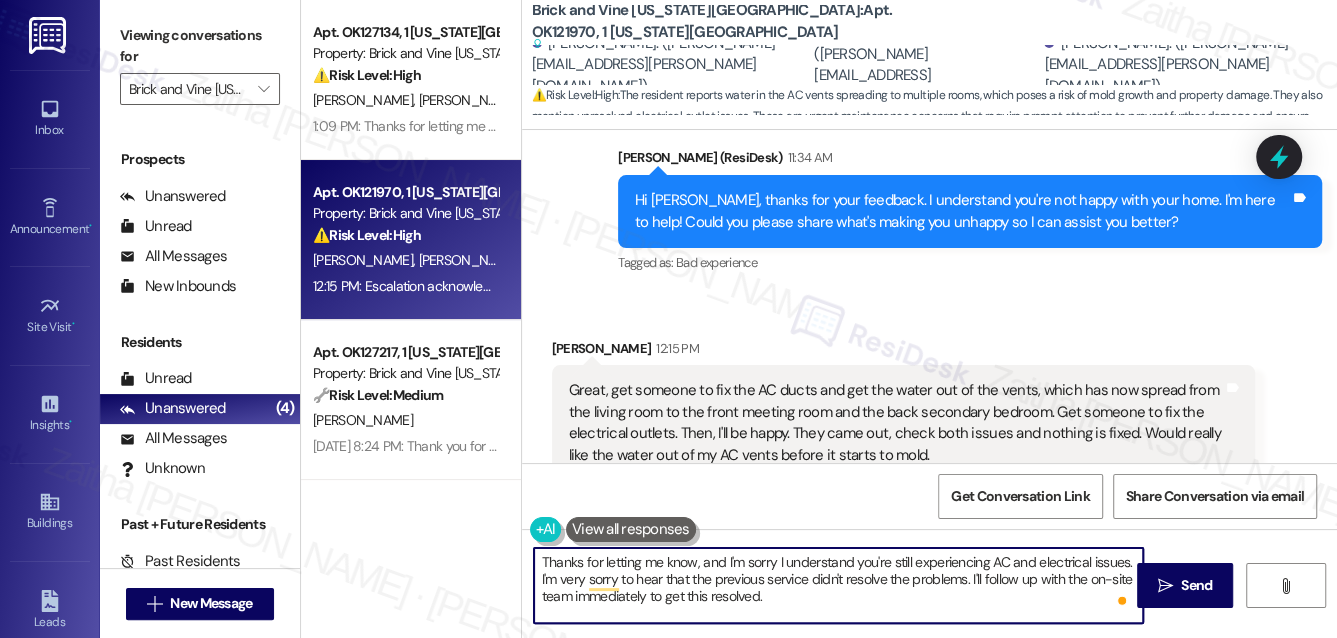 click on "Thanks for letting me know, and I'm sorry I understand you're still experiencing AC and electrical issues. I'm very sorry to hear that the previous service didn't resolve the problems. I'll follow up with the on-site team immediately to get this resolved." at bounding box center [839, 585] 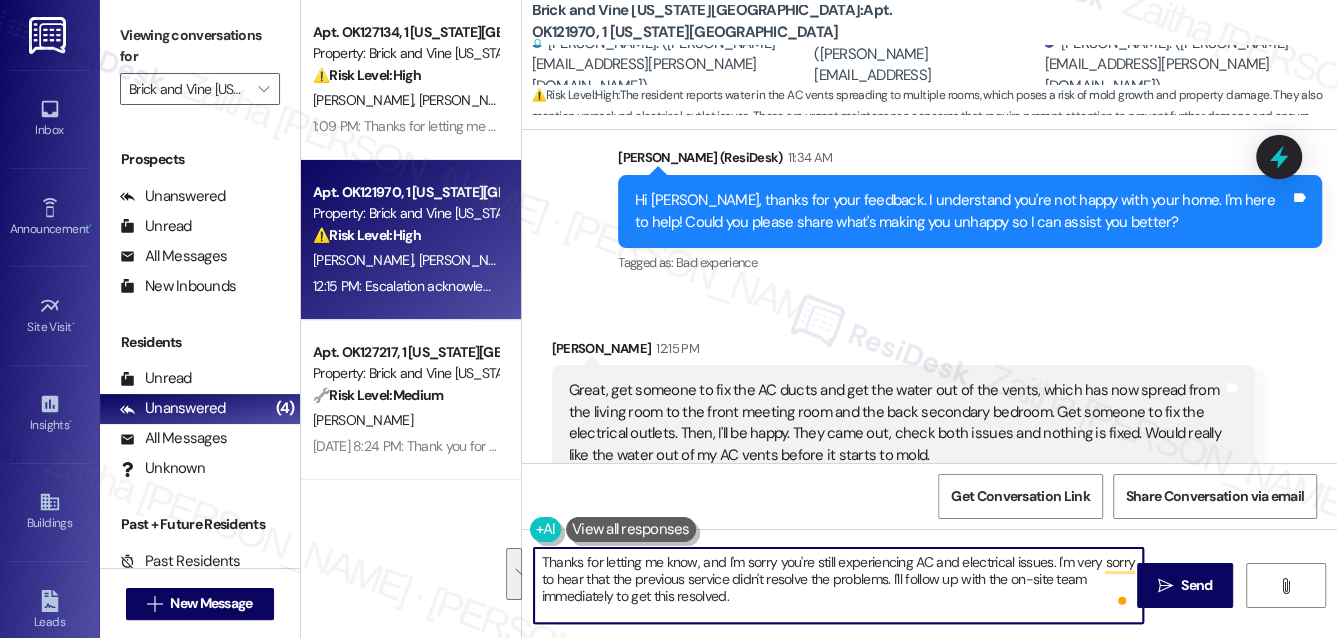 drag, startPoint x: 1053, startPoint y: 558, endPoint x: 1059, endPoint y: 594, distance: 36.496574 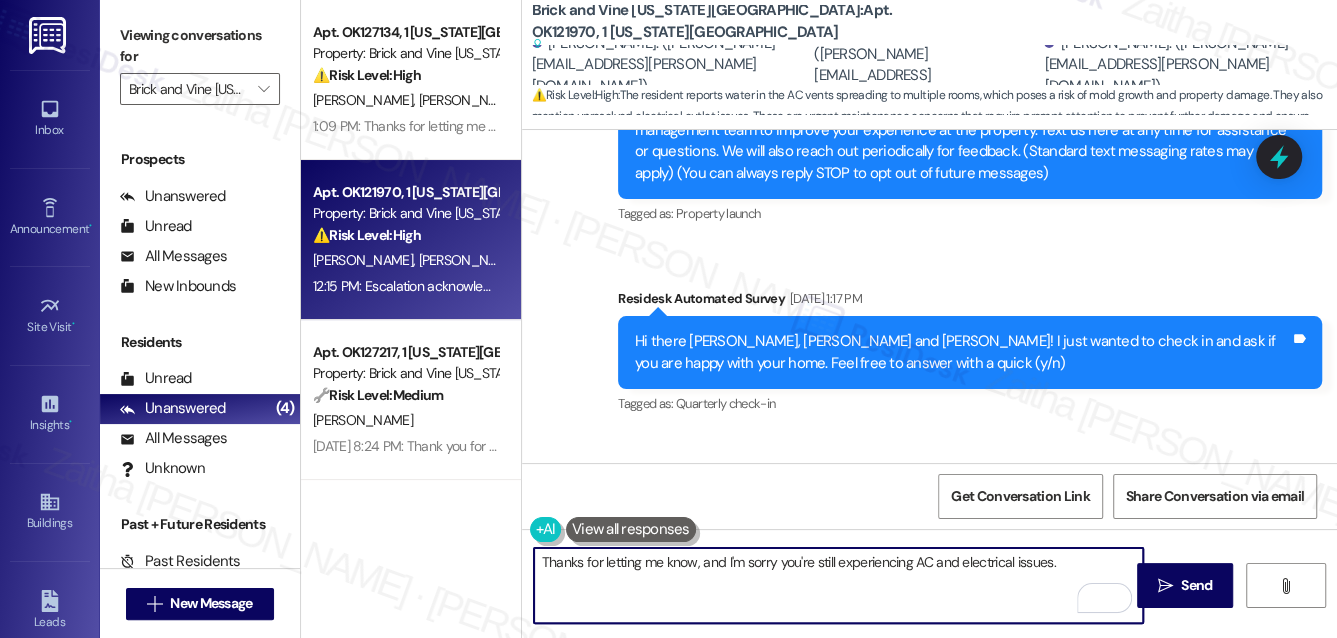 scroll, scrollTop: 636, scrollLeft: 0, axis: vertical 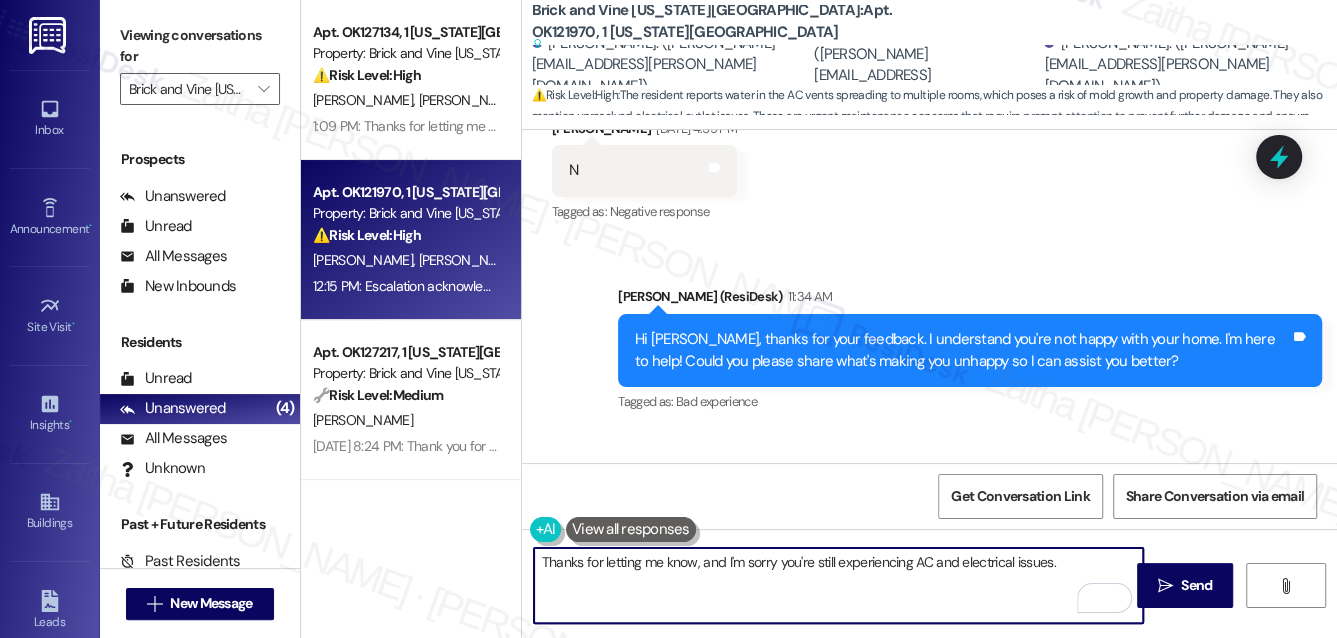 paste on "Please know that work orders are handled by Latchel. Kindly call or text Latchel directly at 239-946-5172 to submit a new work order. You may also add photos to help expedite the request. Please let me know if you need anything else." 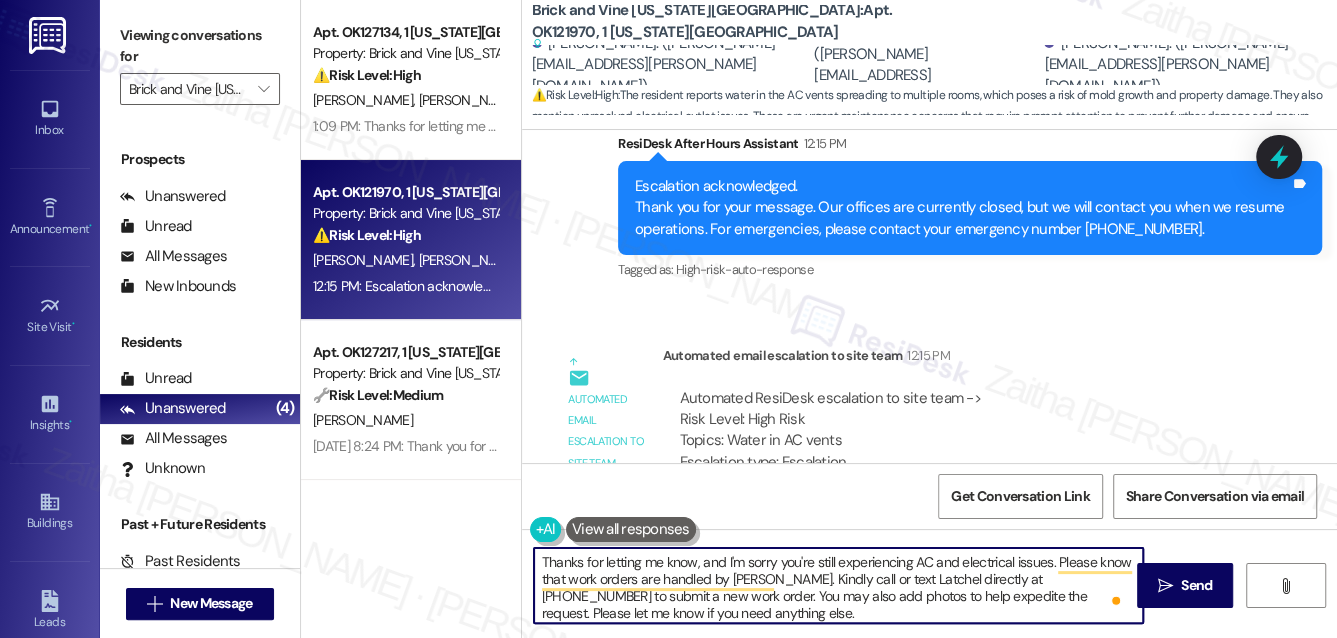 scroll, scrollTop: 1355, scrollLeft: 0, axis: vertical 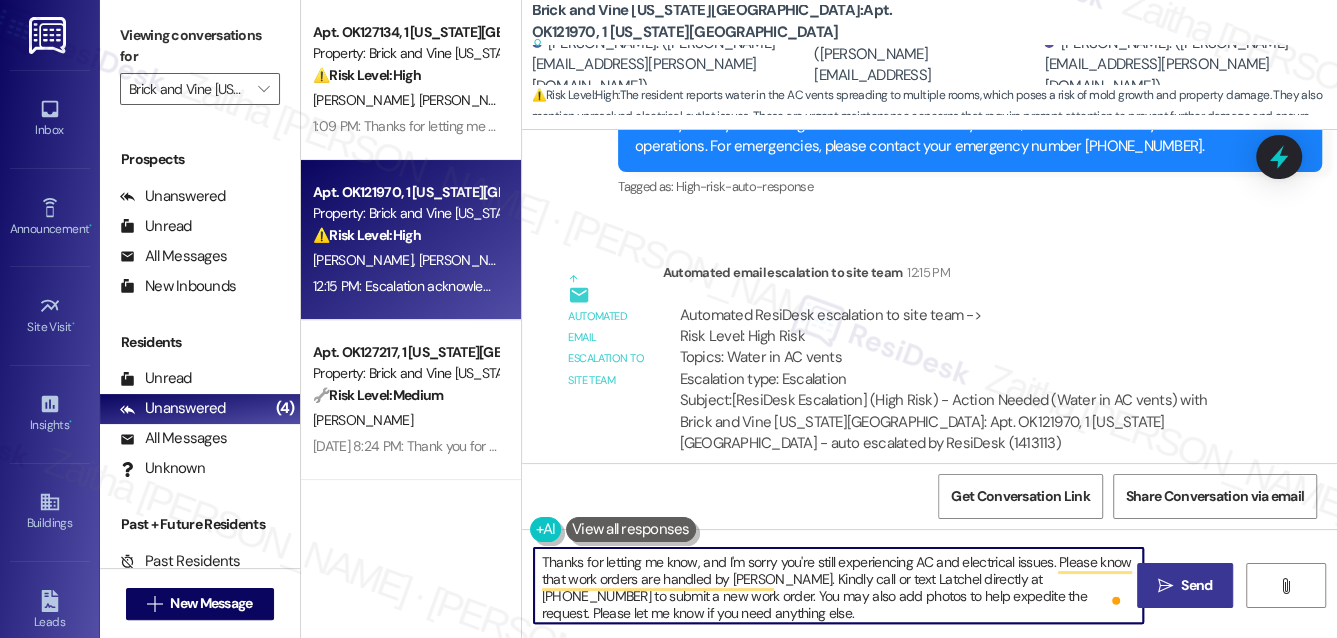 type on "Thanks for letting me know, and I'm sorry you're still experiencing AC and electrical issues. Please know that work orders are handled by Latchel. Kindly call or text Latchel directly at 239-946-5172 to submit a new work order. You may also add photos to help expedite the request. Please let me know if you need anything else." 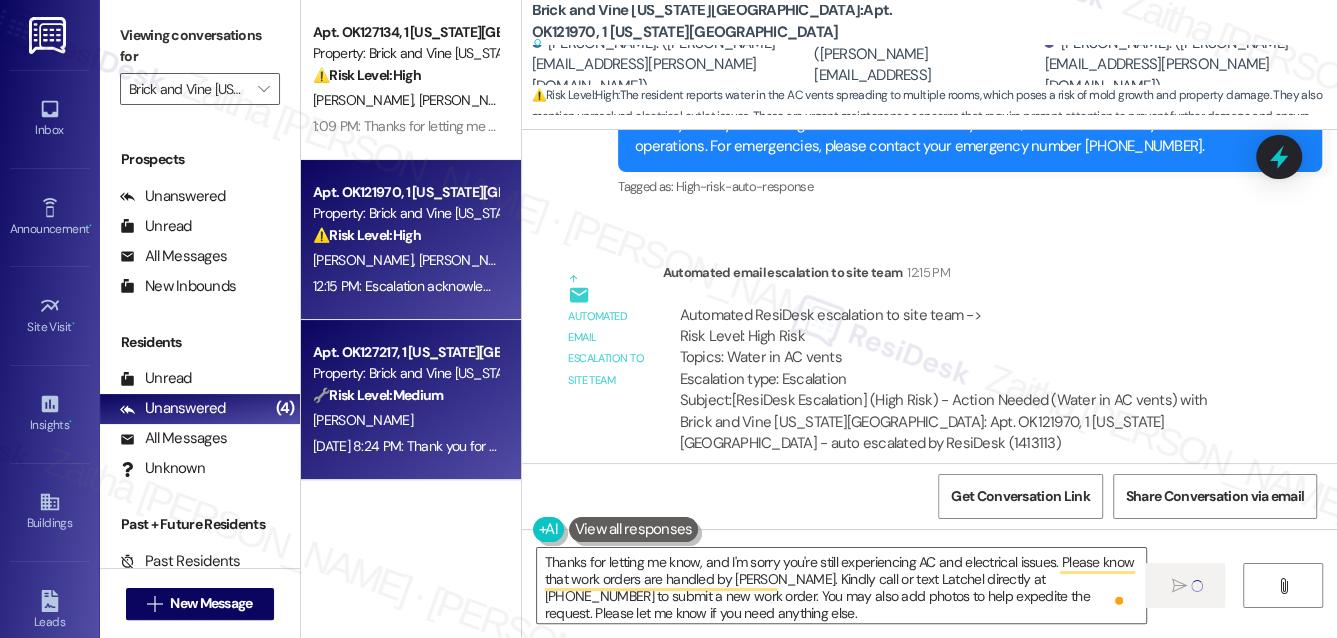 type 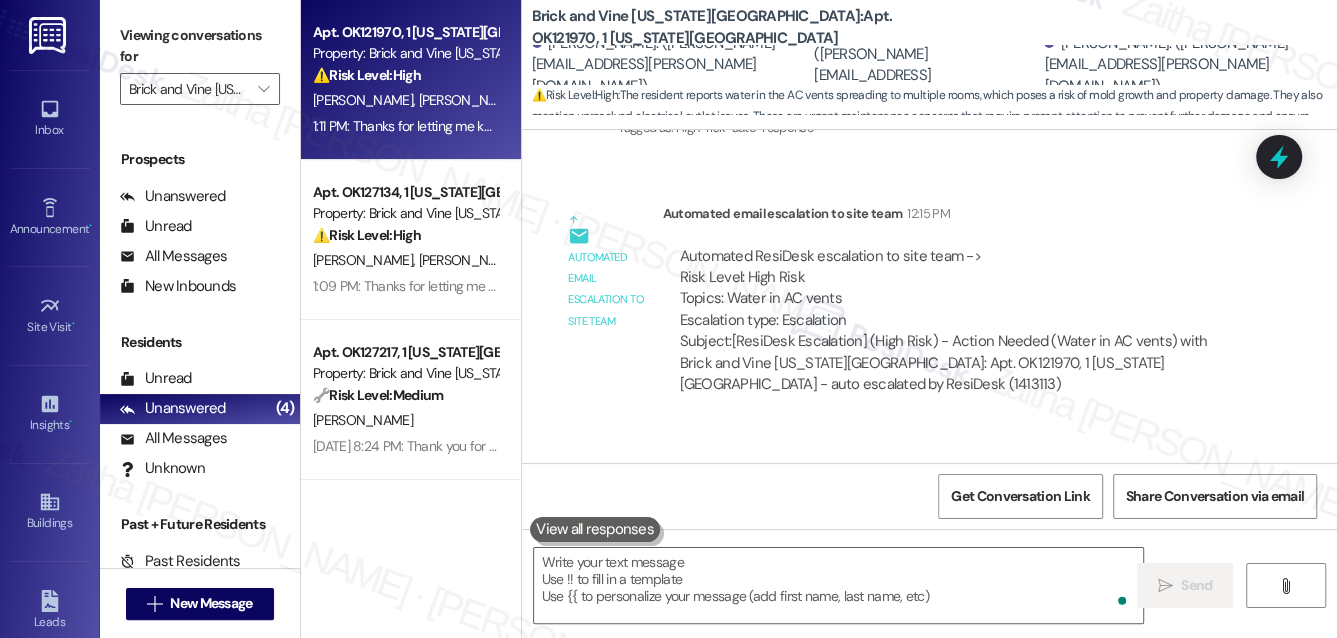 scroll, scrollTop: 1559, scrollLeft: 0, axis: vertical 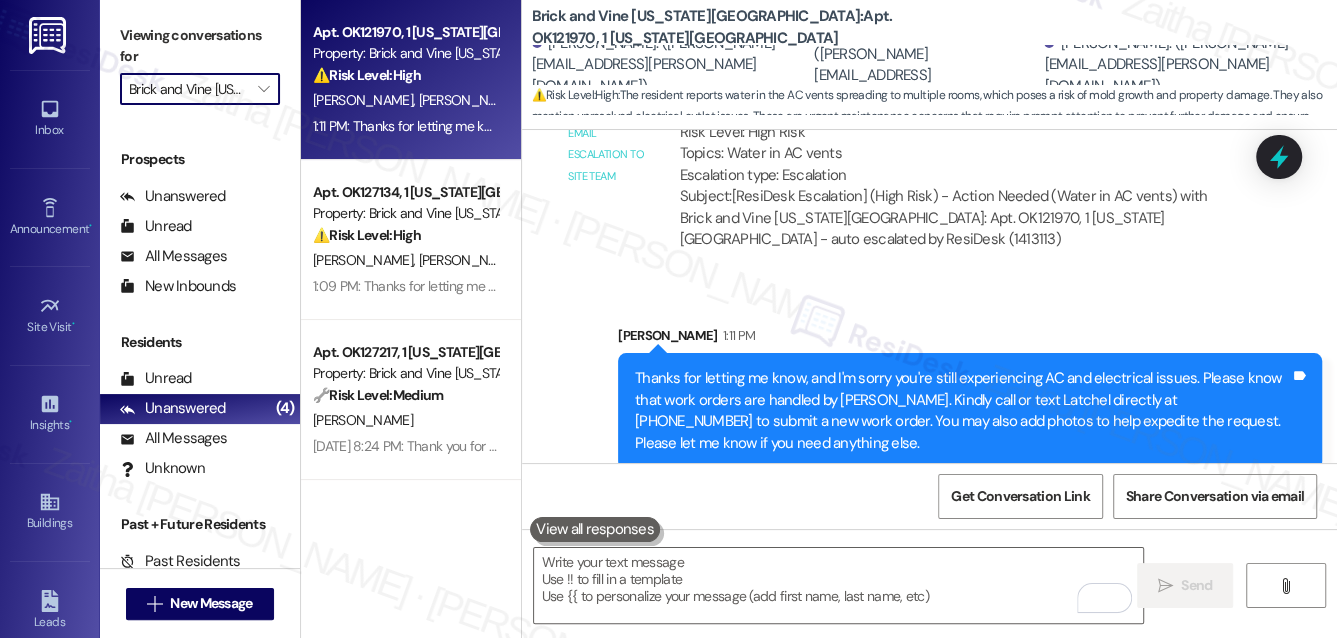 click on "Brick and Vine Oklahoma City" at bounding box center [188, 89] 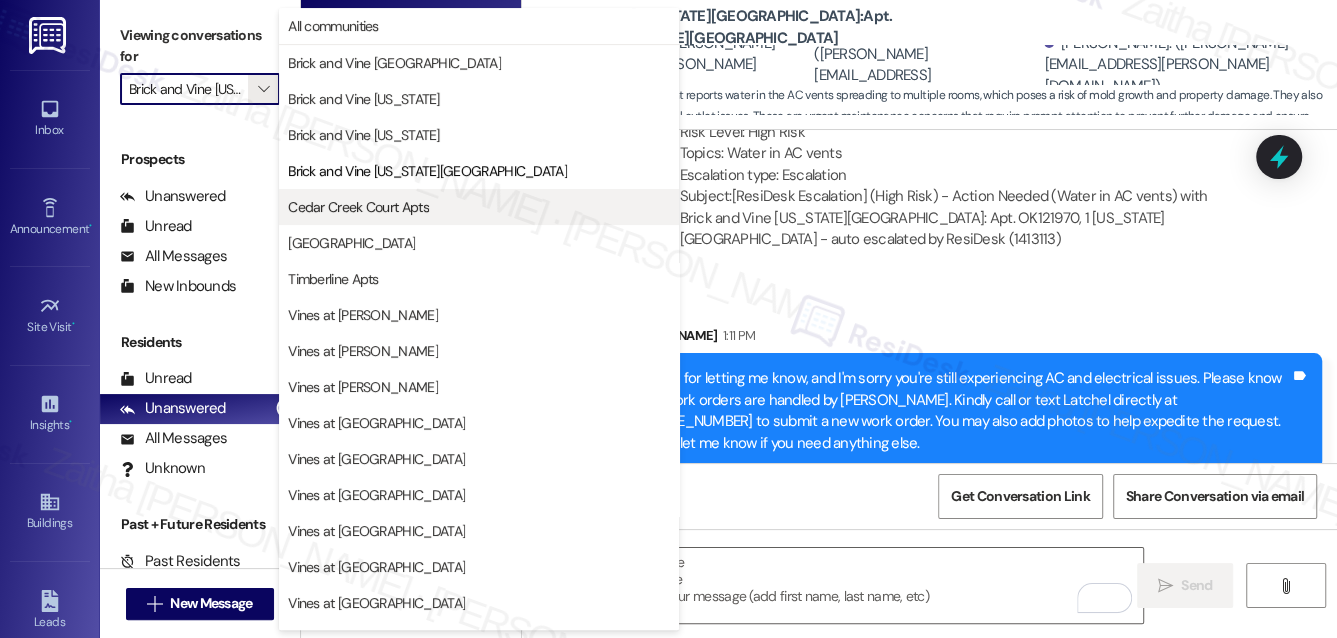 click on "Cedar Creek Court Apts" at bounding box center [358, 207] 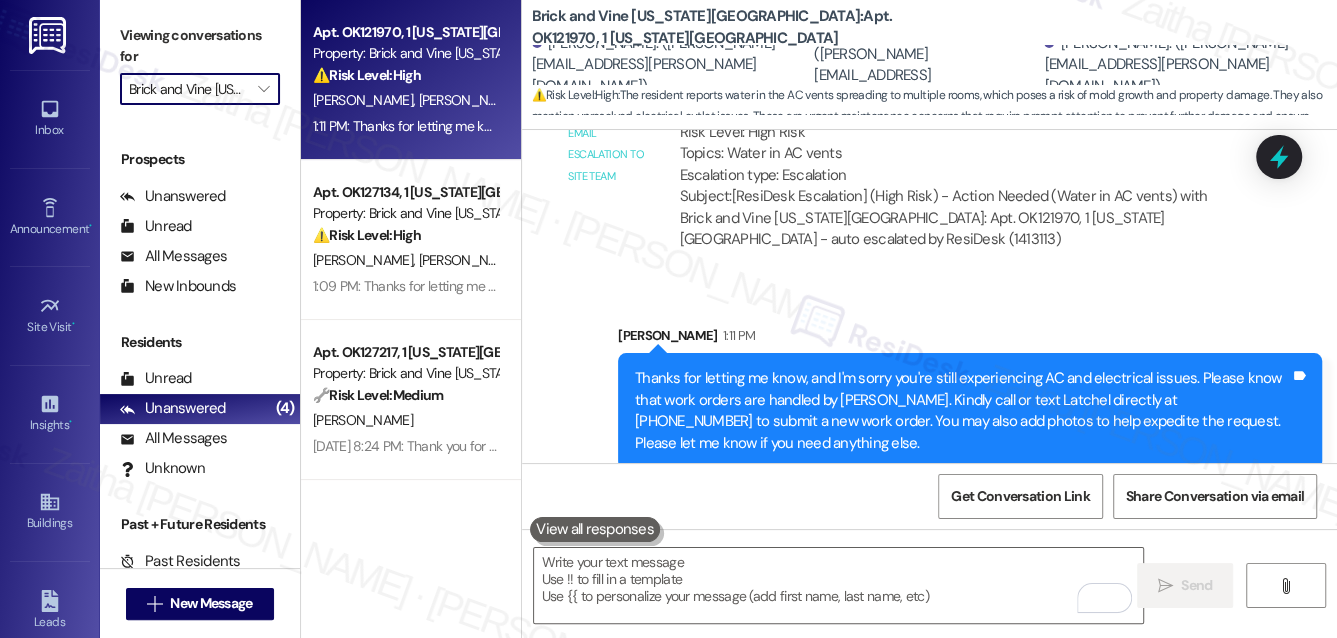 type on "Cedar Creek Court Apts" 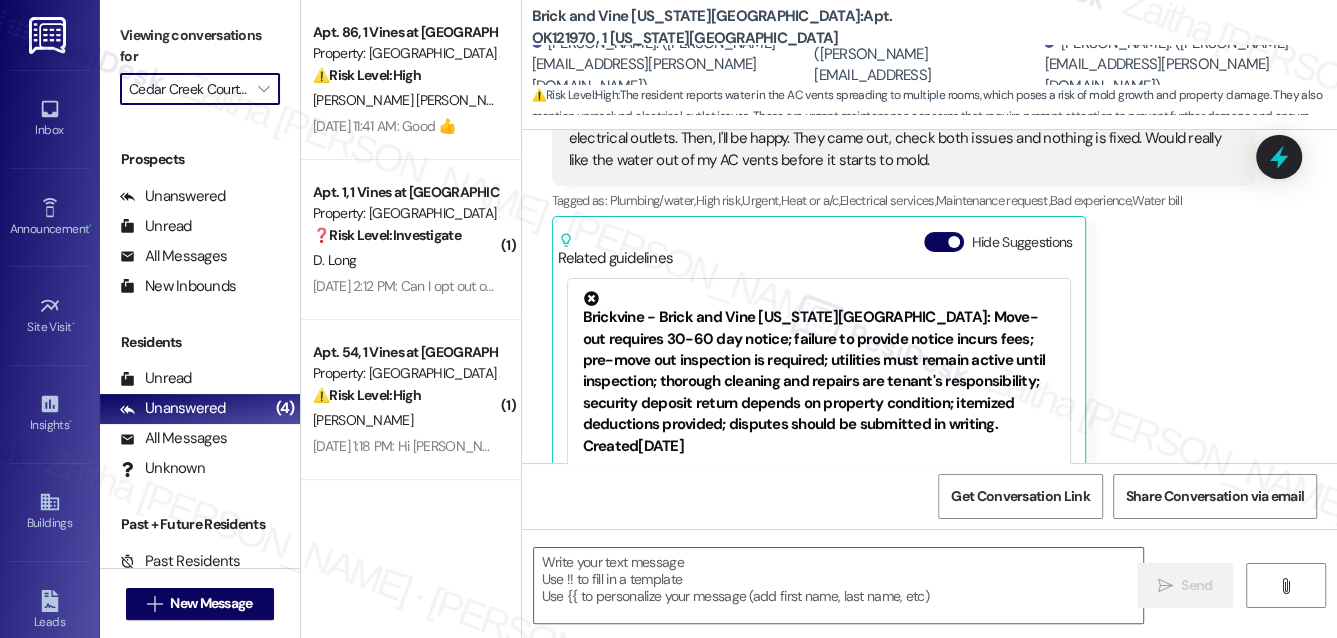 scroll, scrollTop: 1130, scrollLeft: 0, axis: vertical 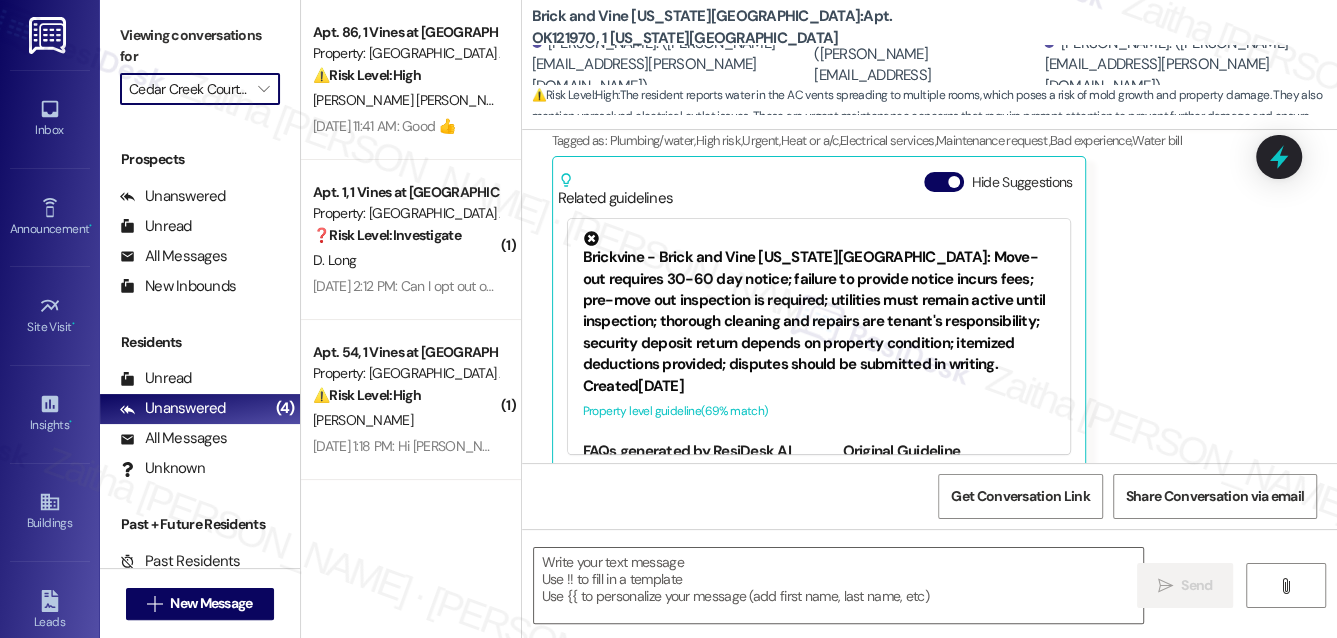 type on "Fetching suggested responses. Please feel free to read through the conversation in the meantime." 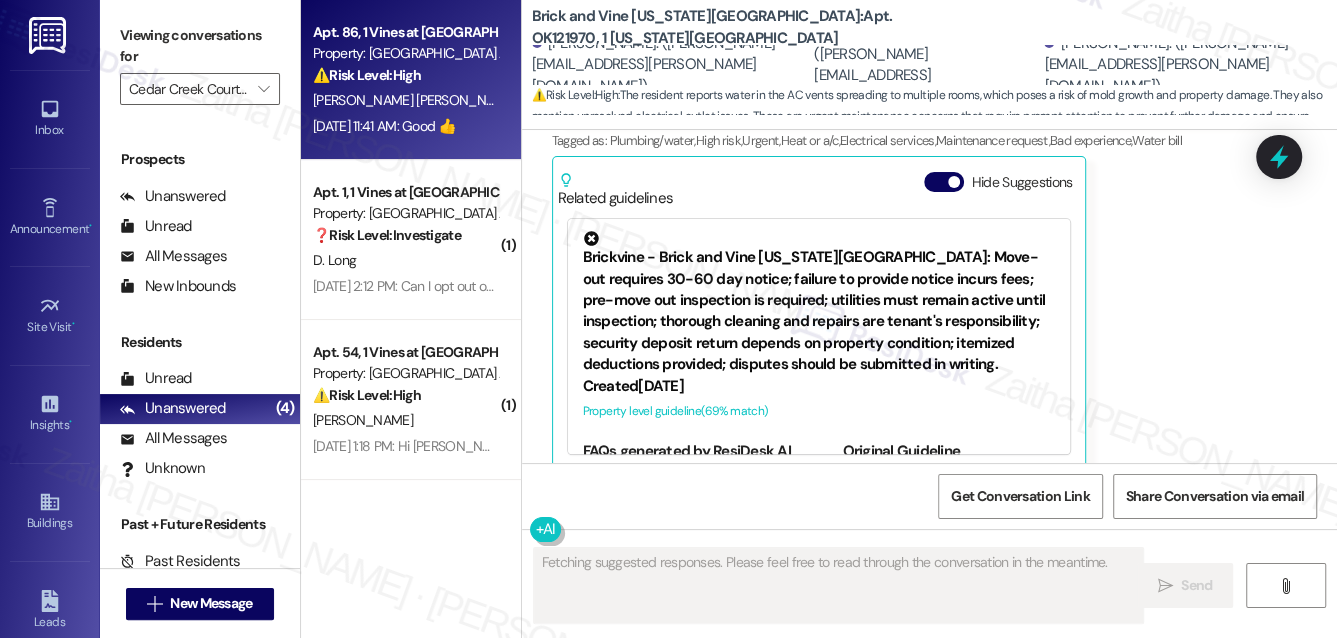 click on "⚠️  Risk Level:  High The resident reports that the AC unit was disassembled for repair but not reassembled, leaving the unit incomplete. This is an urgent maintenance issue, especially given the potential for discomfort and property damage if left unresolved." at bounding box center (405, 75) 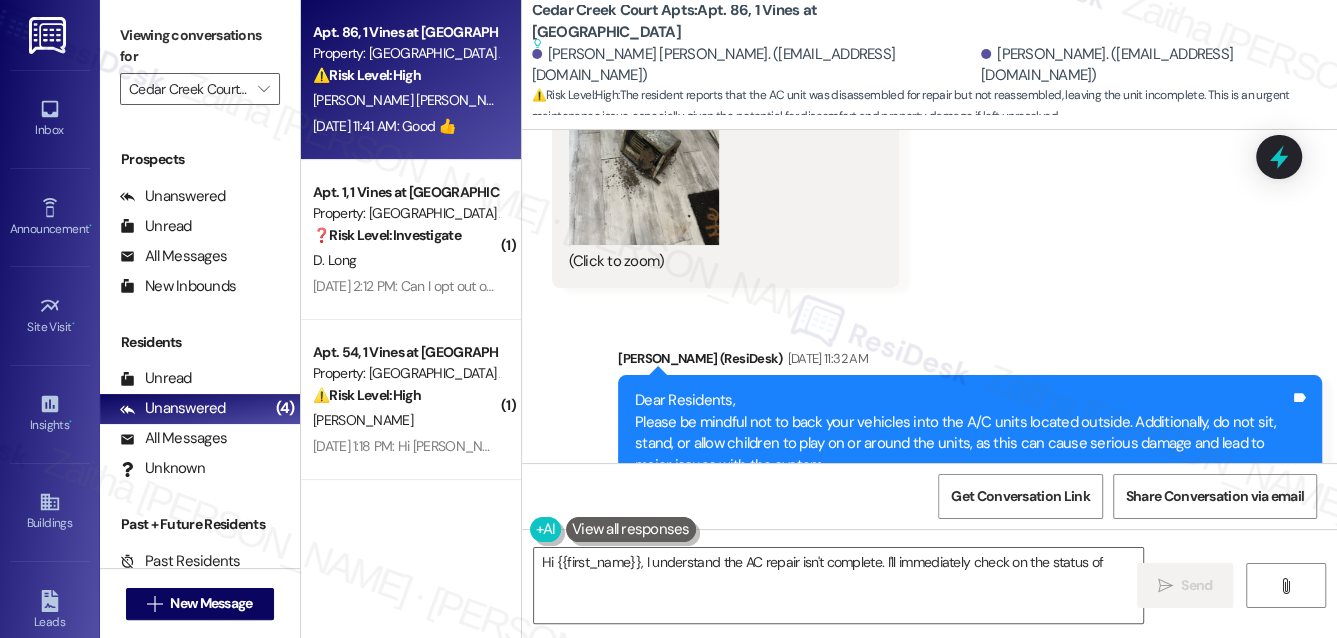 scroll, scrollTop: 22064, scrollLeft: 0, axis: vertical 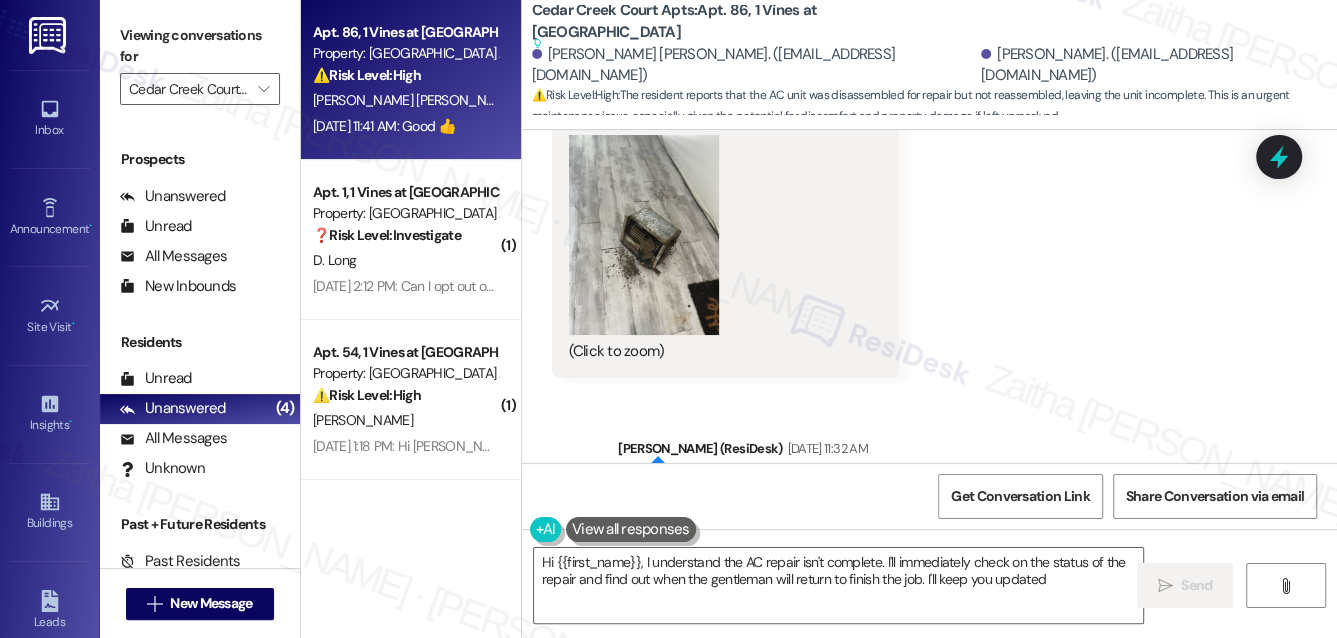 type on "Hi {{first_name}}, I understand the AC repair isn't complete. I'll immediately check on the status of the repair and find out when the gentleman will return to finish the job. I'll keep you updated!" 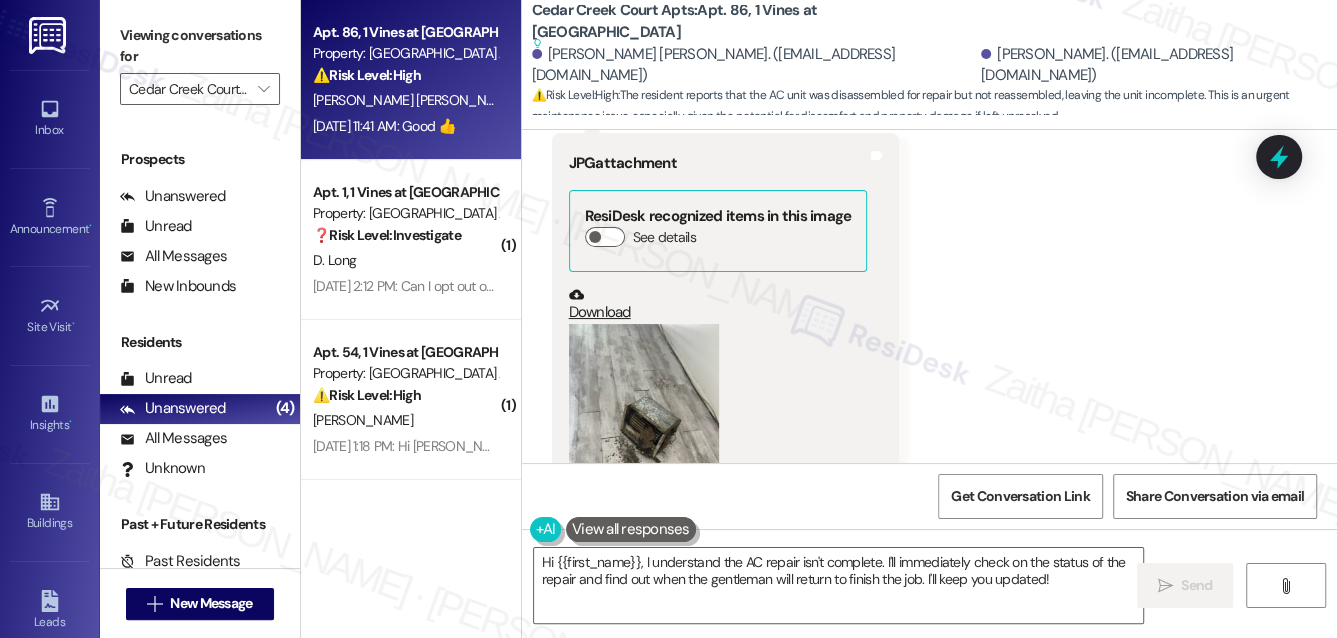 scroll, scrollTop: 21882, scrollLeft: 0, axis: vertical 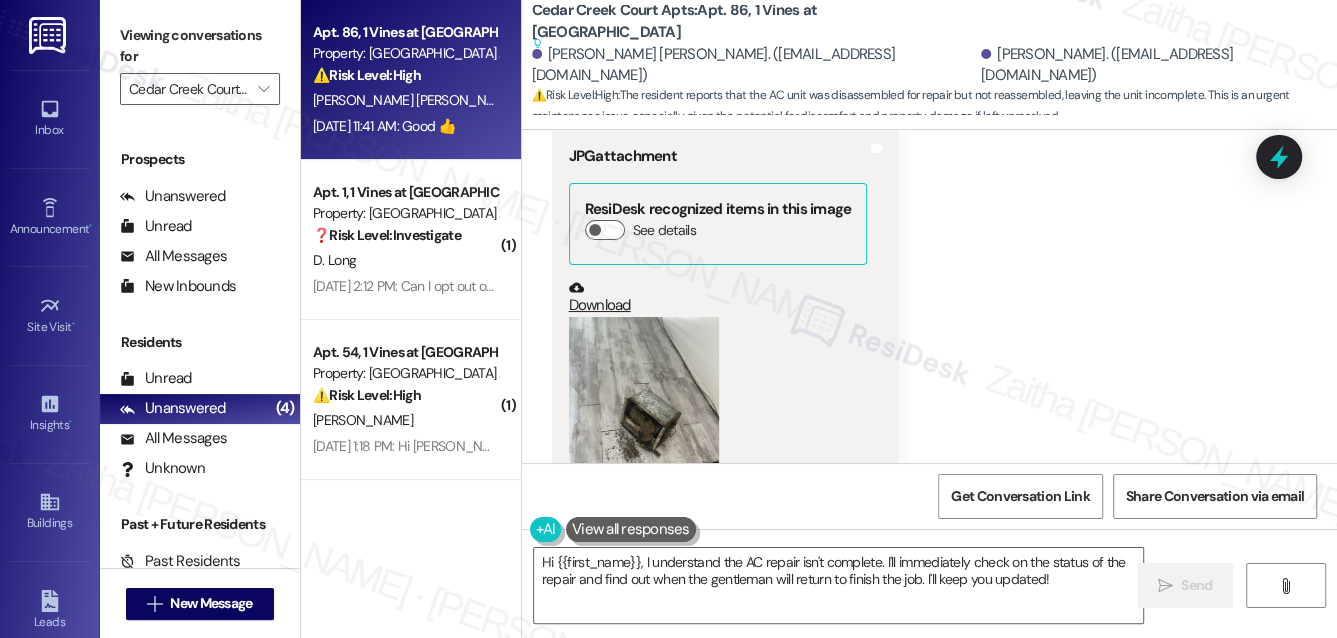 click at bounding box center [644, 417] 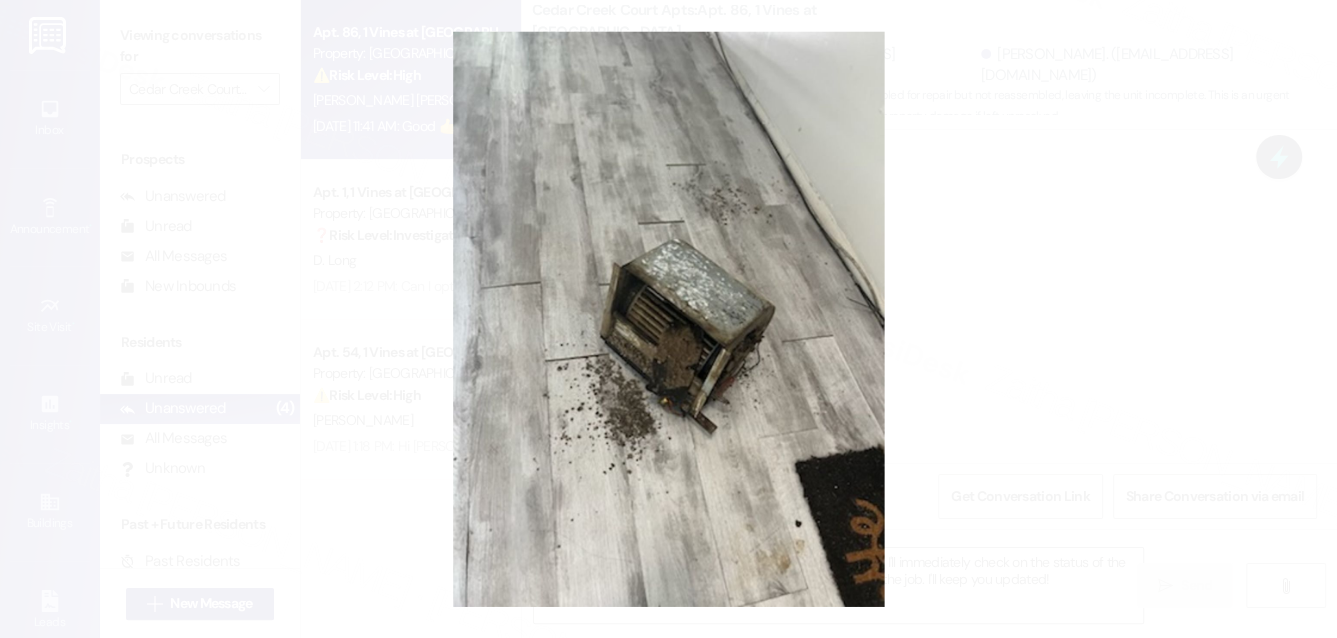 drag, startPoint x: 1050, startPoint y: 266, endPoint x: 1056, endPoint y: 302, distance: 36.496574 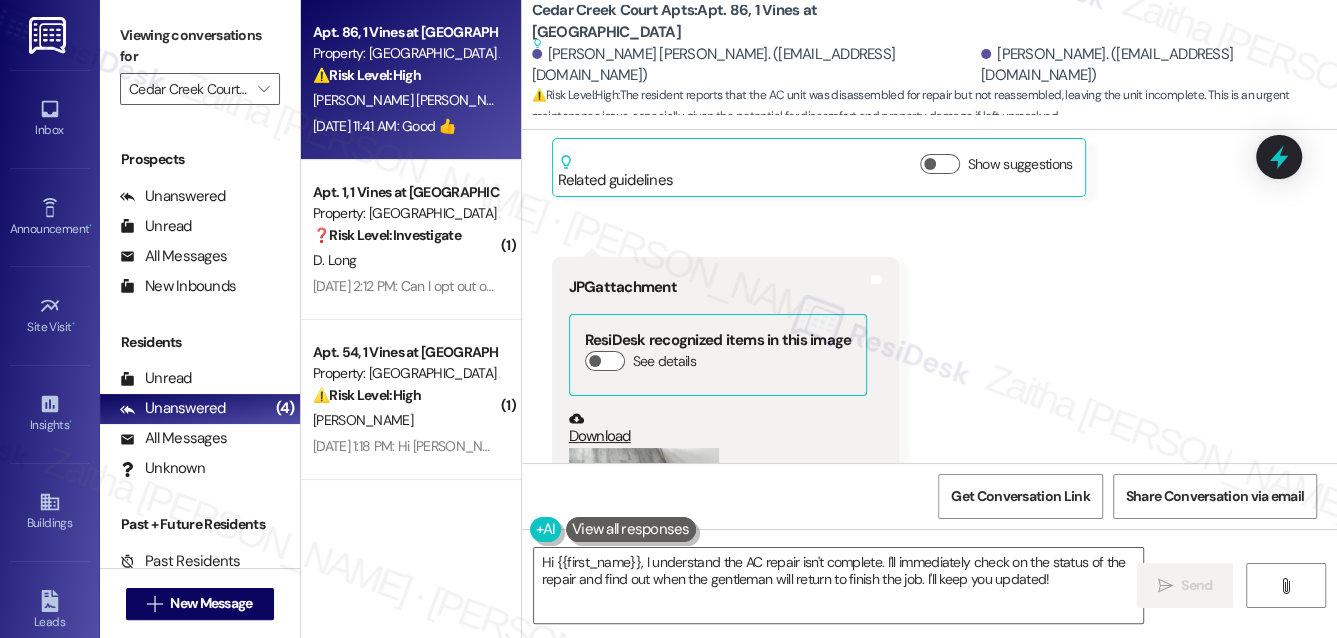 scroll, scrollTop: 21700, scrollLeft: 0, axis: vertical 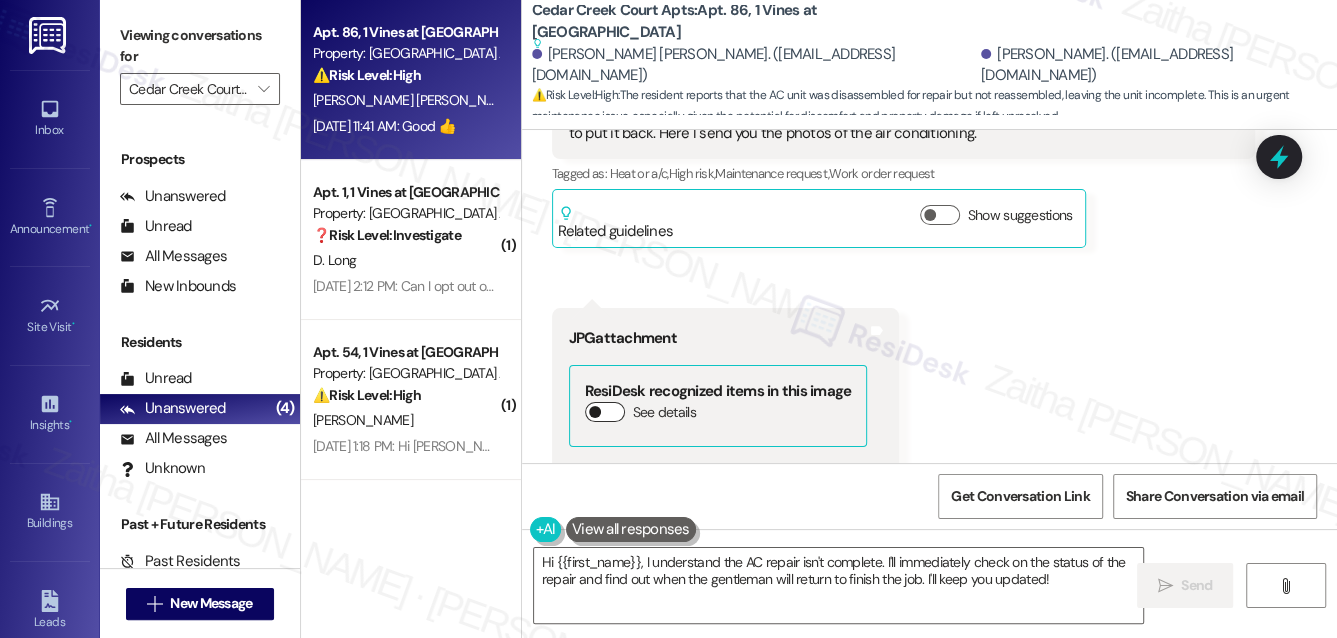 click on "See details" at bounding box center (605, 412) 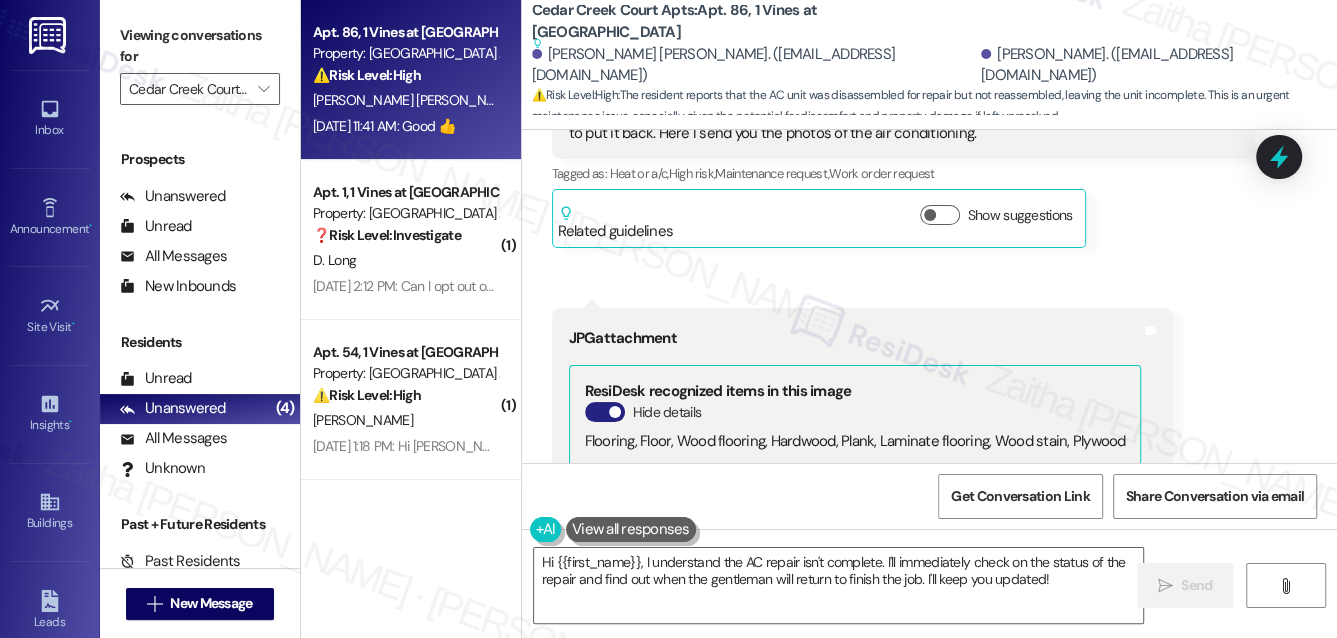 click on "Hide details" at bounding box center [605, 412] 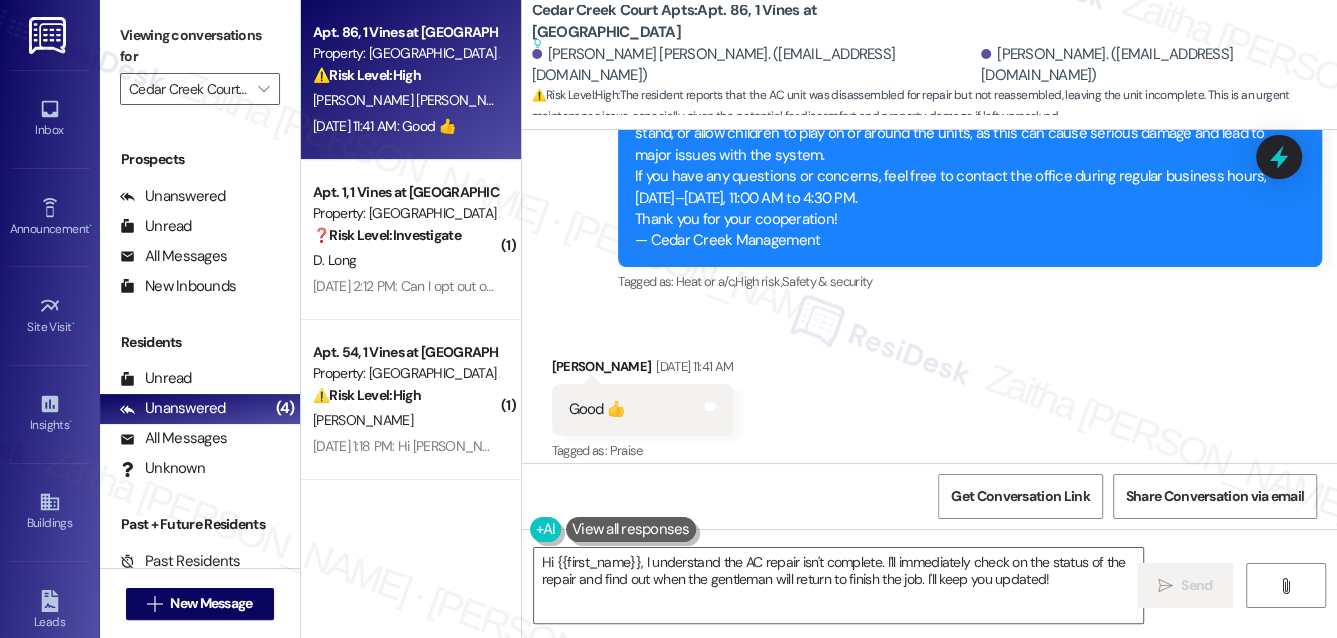 scroll, scrollTop: 22518, scrollLeft: 0, axis: vertical 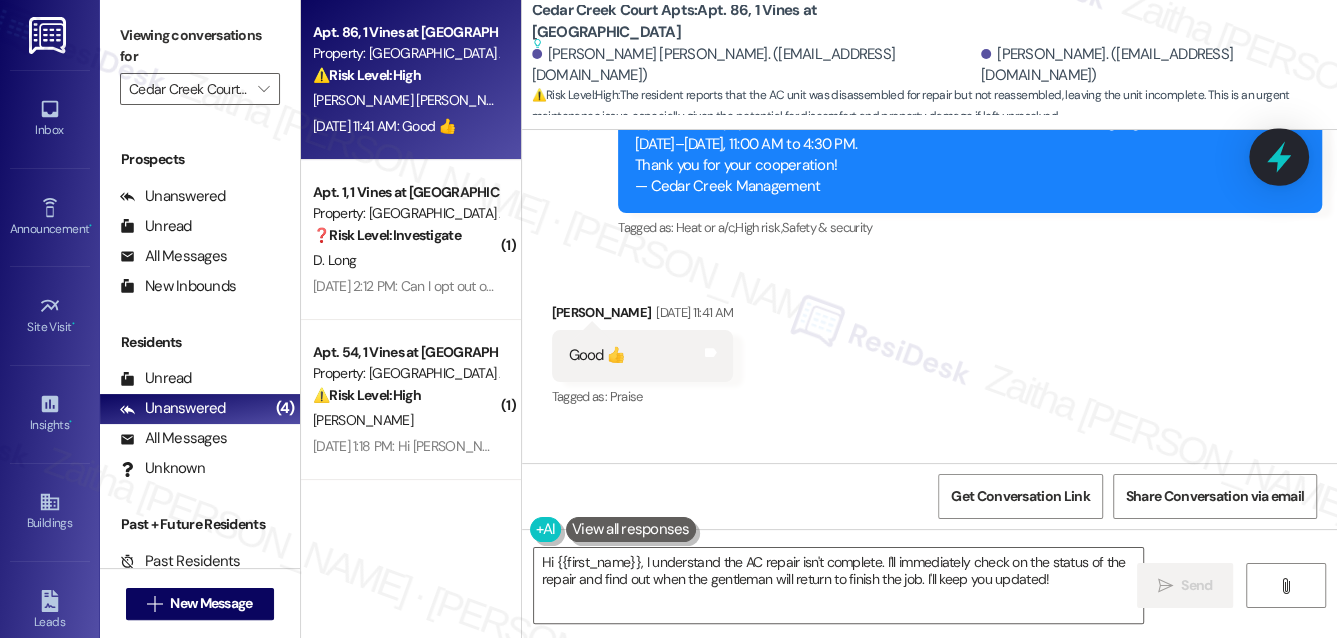 click 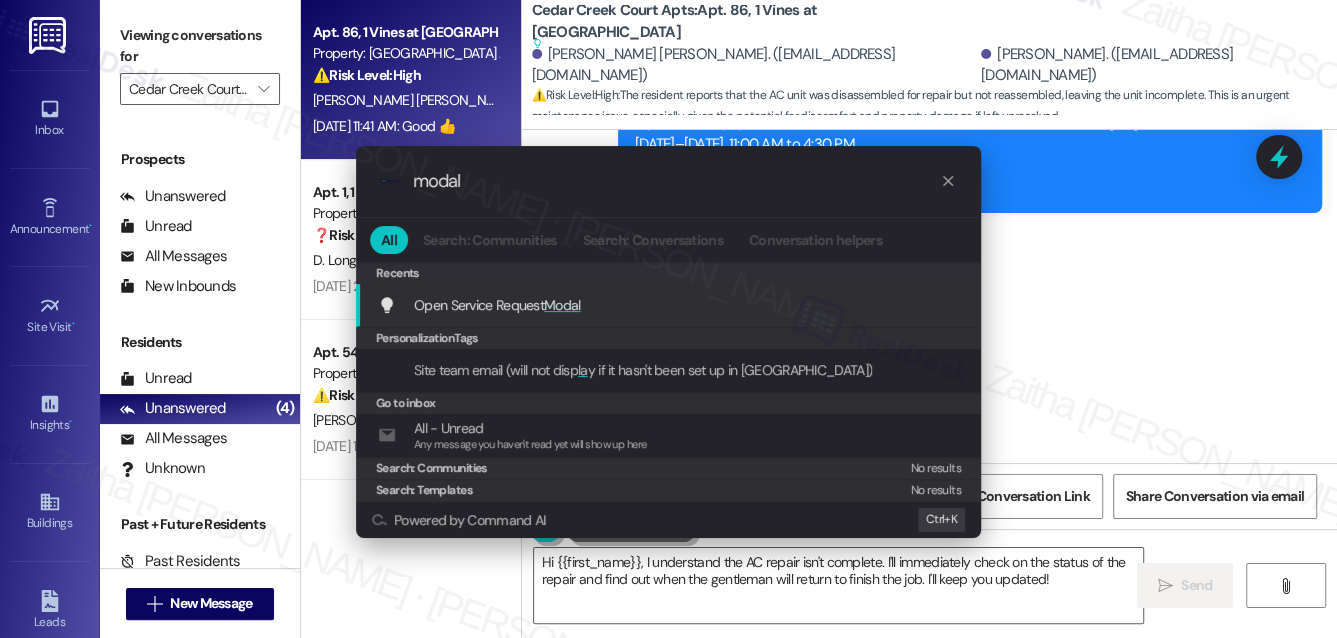 click on "Modal" at bounding box center (562, 305) 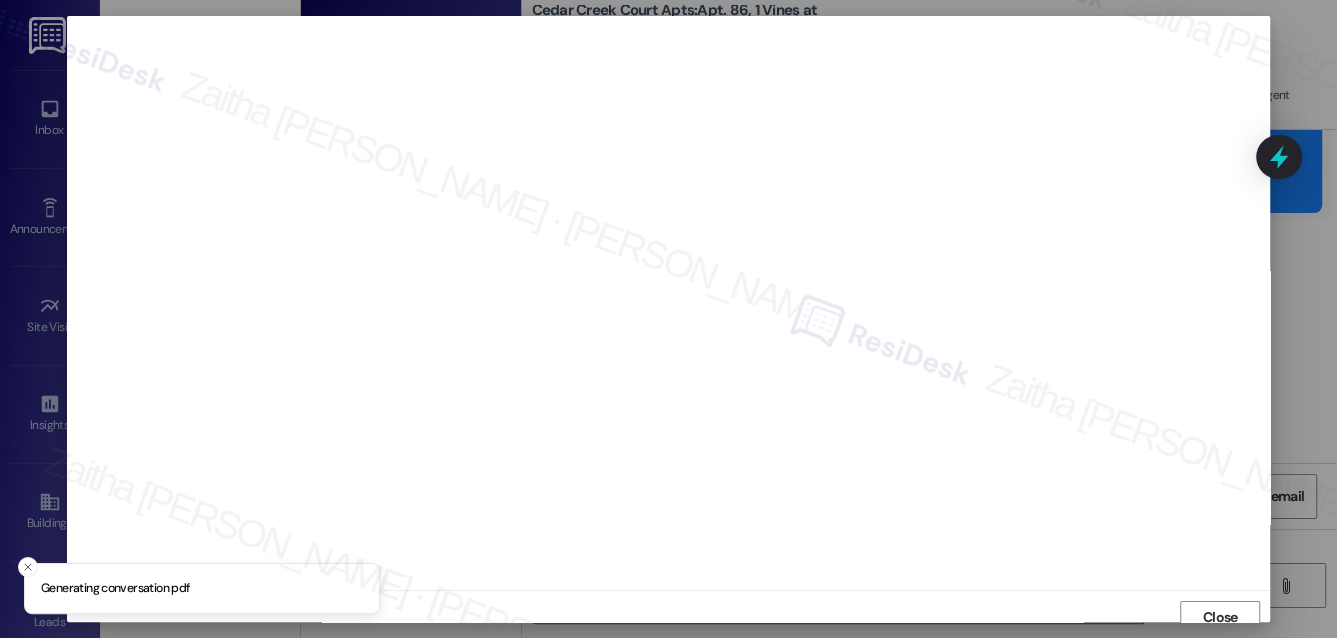 scroll, scrollTop: 10, scrollLeft: 0, axis: vertical 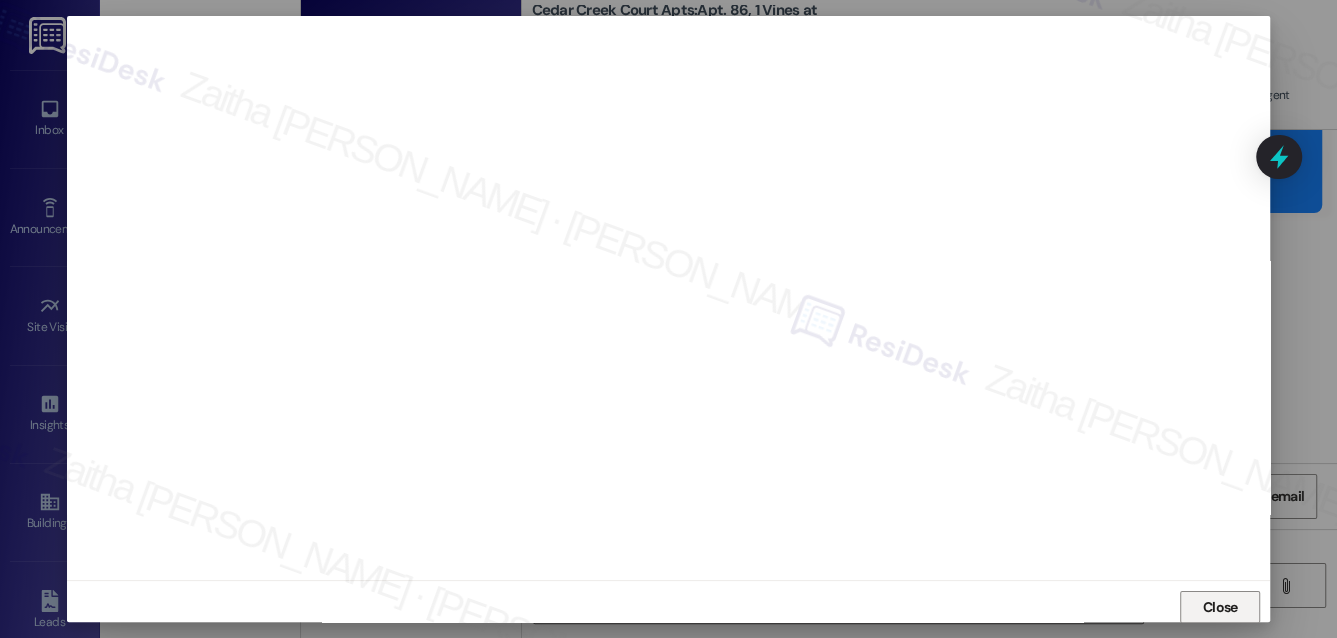 click on "Close" at bounding box center [1220, 607] 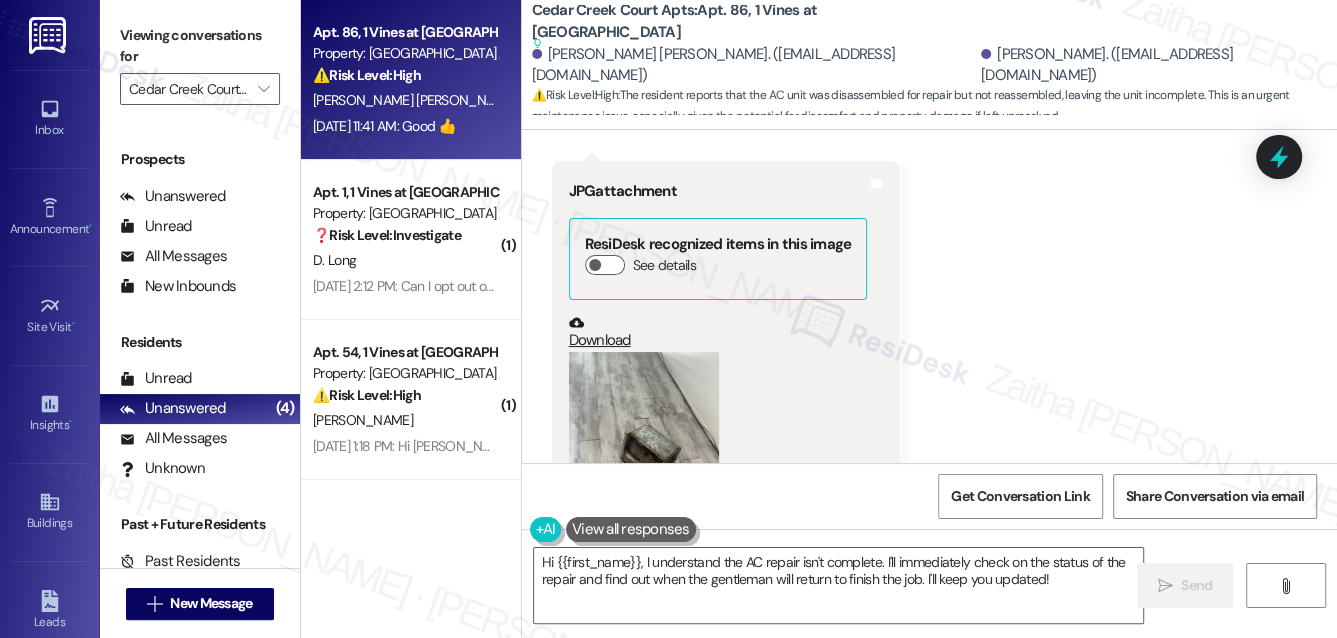 scroll, scrollTop: 21920, scrollLeft: 0, axis: vertical 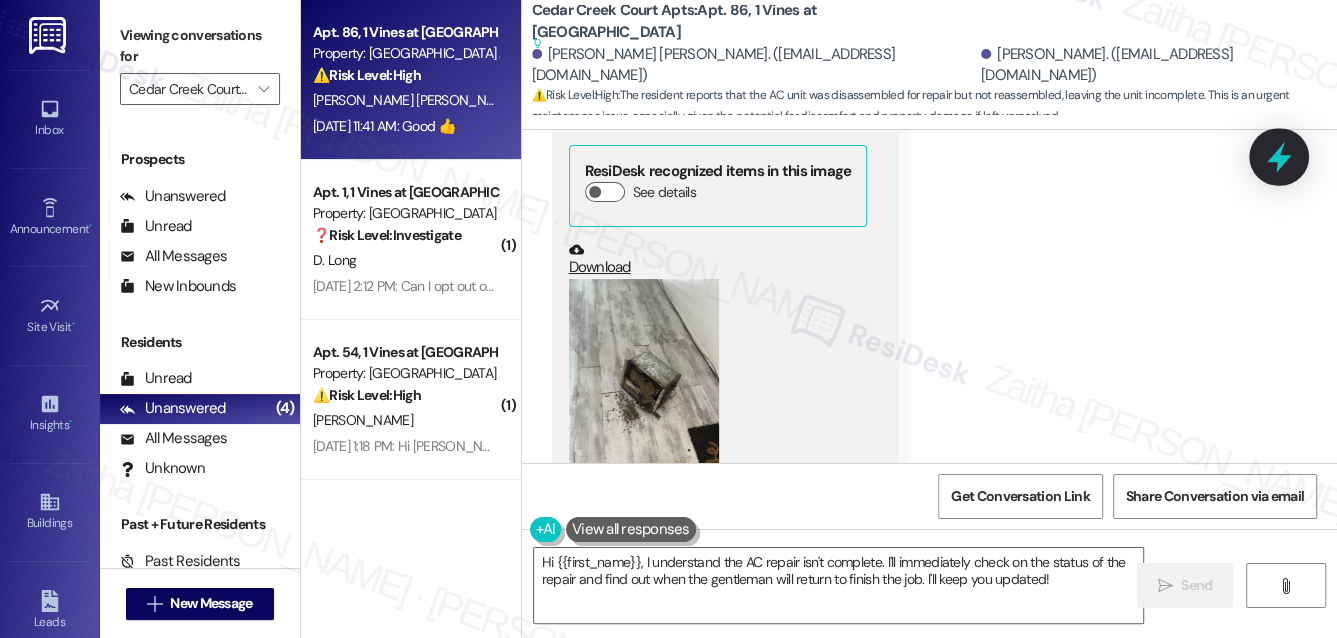 click 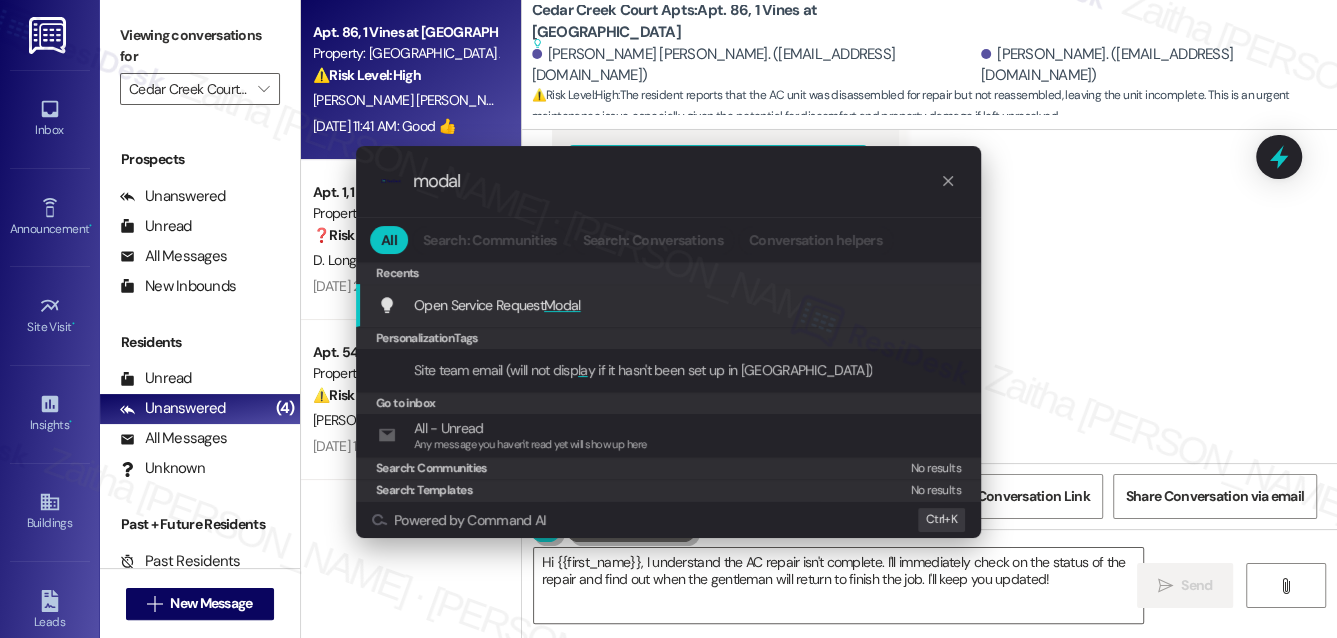 type on "modal" 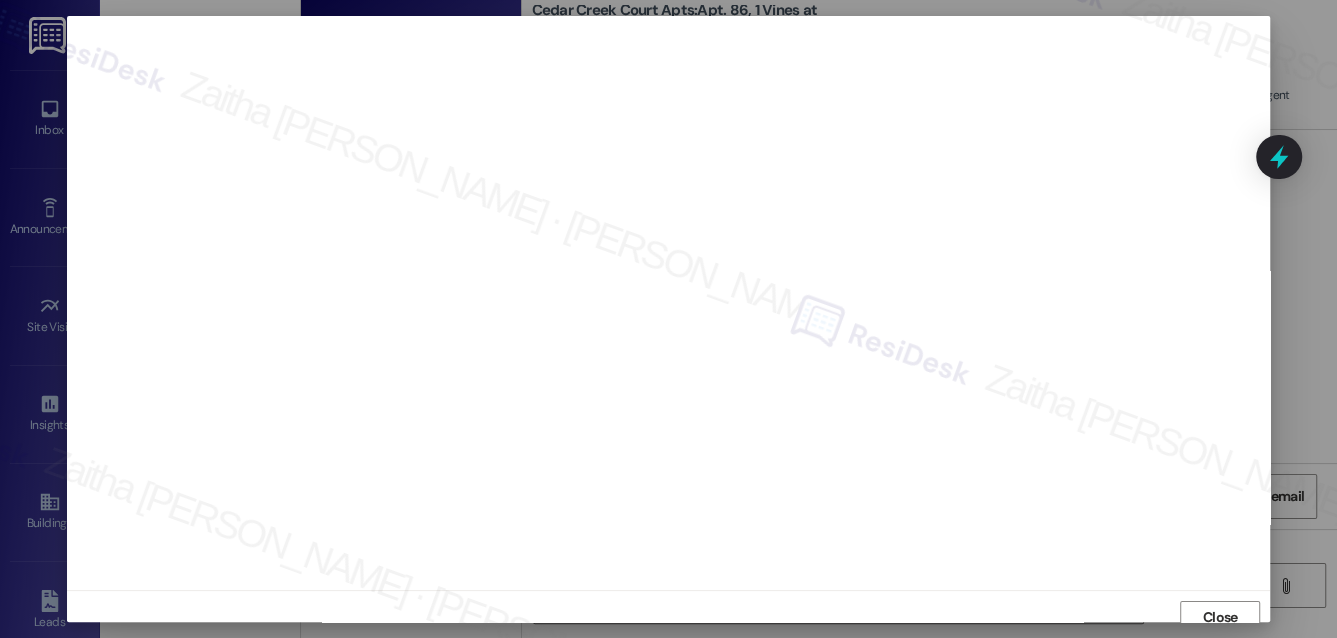 scroll, scrollTop: 10, scrollLeft: 0, axis: vertical 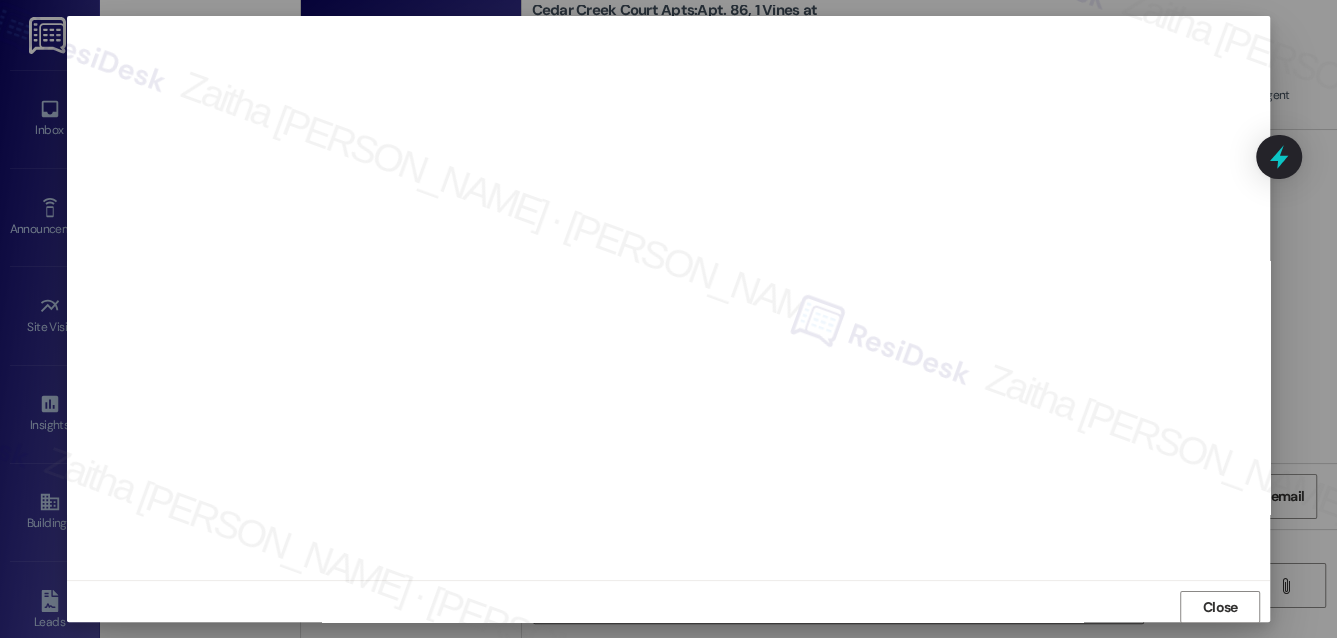 drag, startPoint x: 1223, startPoint y: 604, endPoint x: 1150, endPoint y: 553, distance: 89.050545 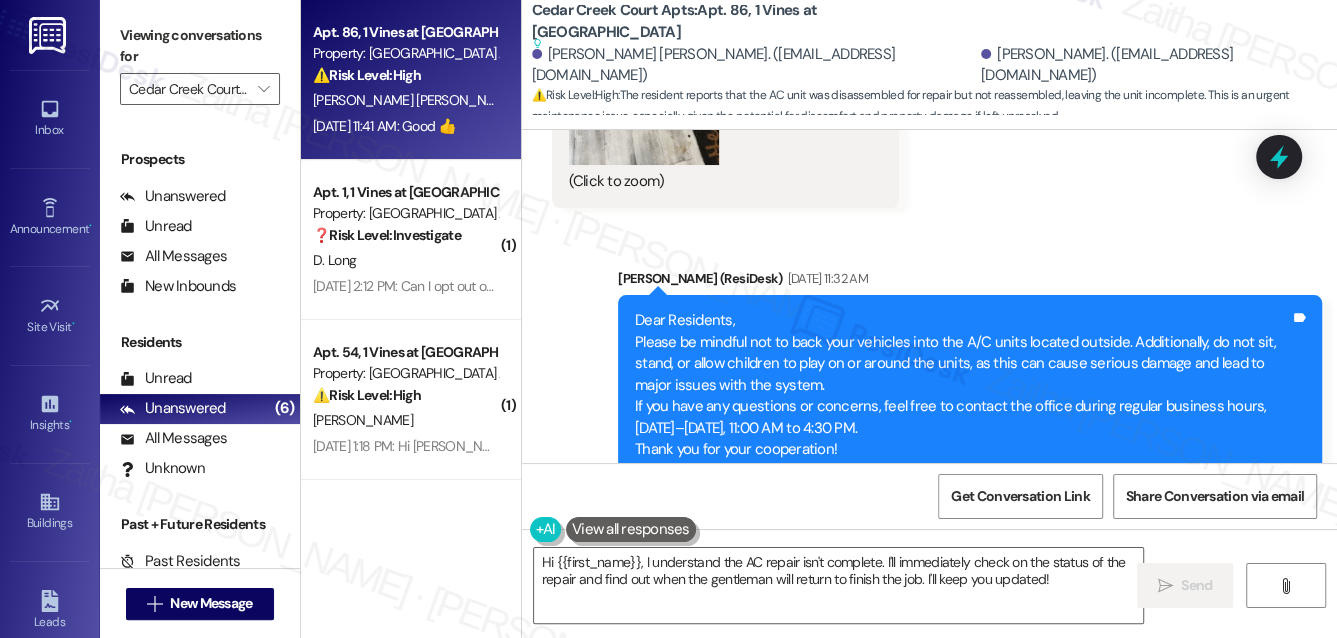 scroll, scrollTop: 22518, scrollLeft: 0, axis: vertical 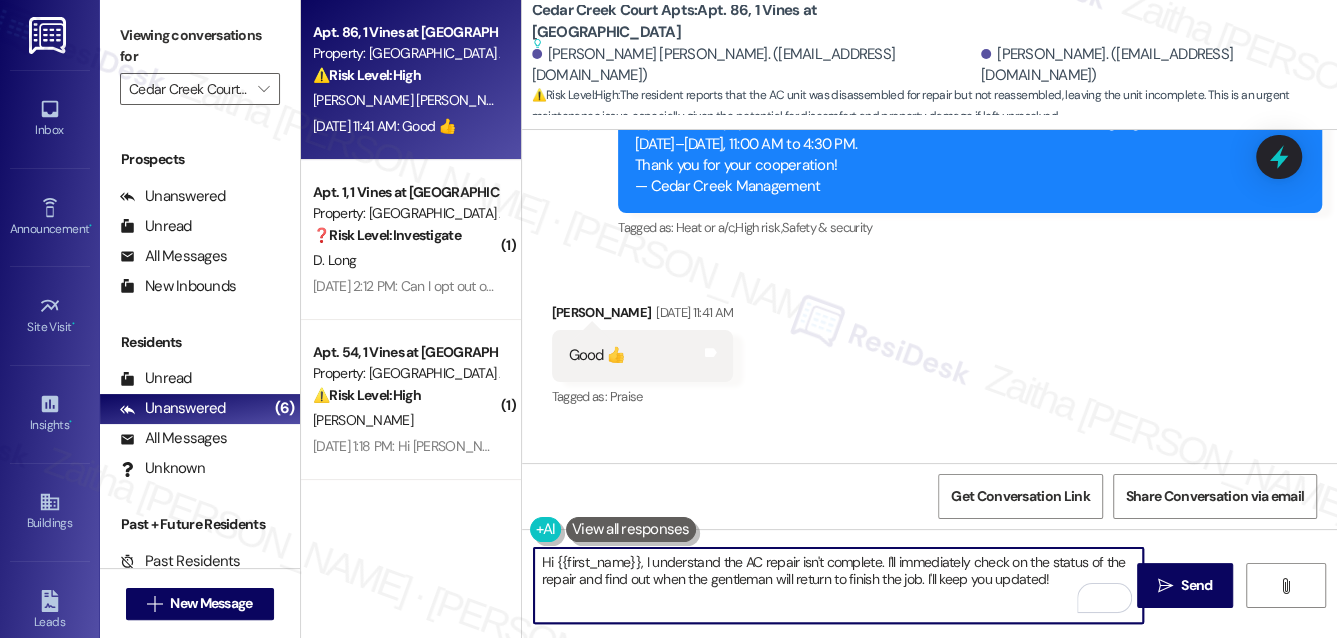 drag, startPoint x: 653, startPoint y: 561, endPoint x: 1049, endPoint y: 586, distance: 396.78836 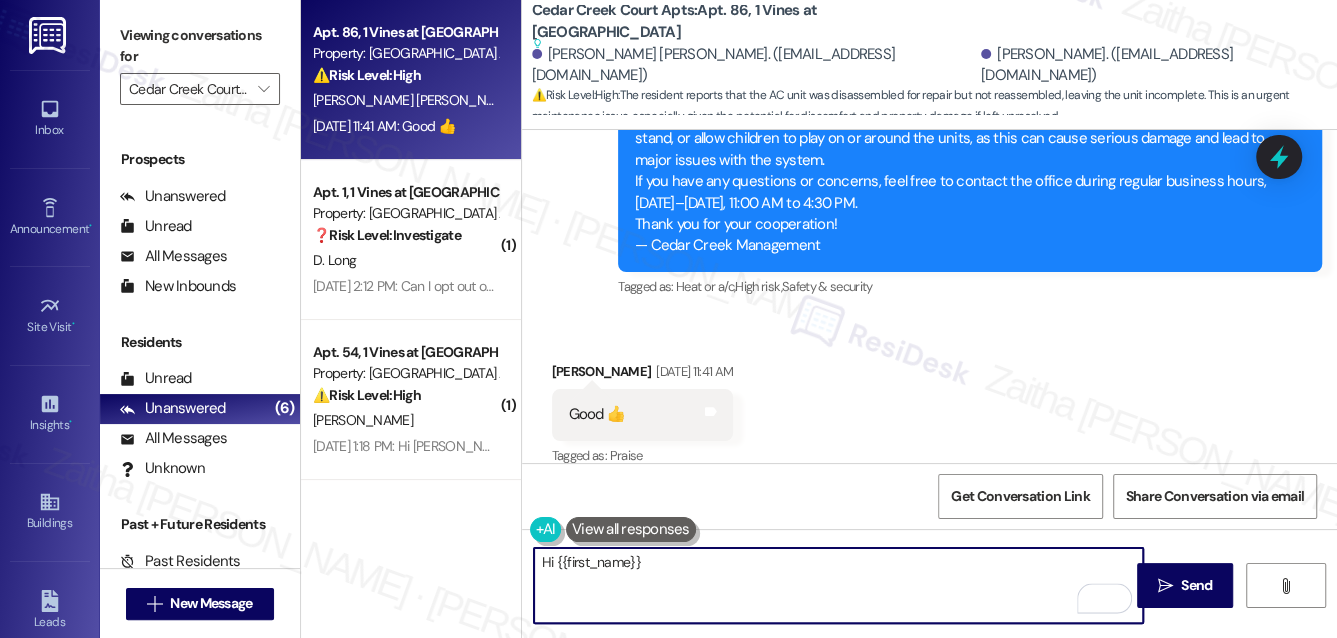 scroll, scrollTop: 22427, scrollLeft: 0, axis: vertical 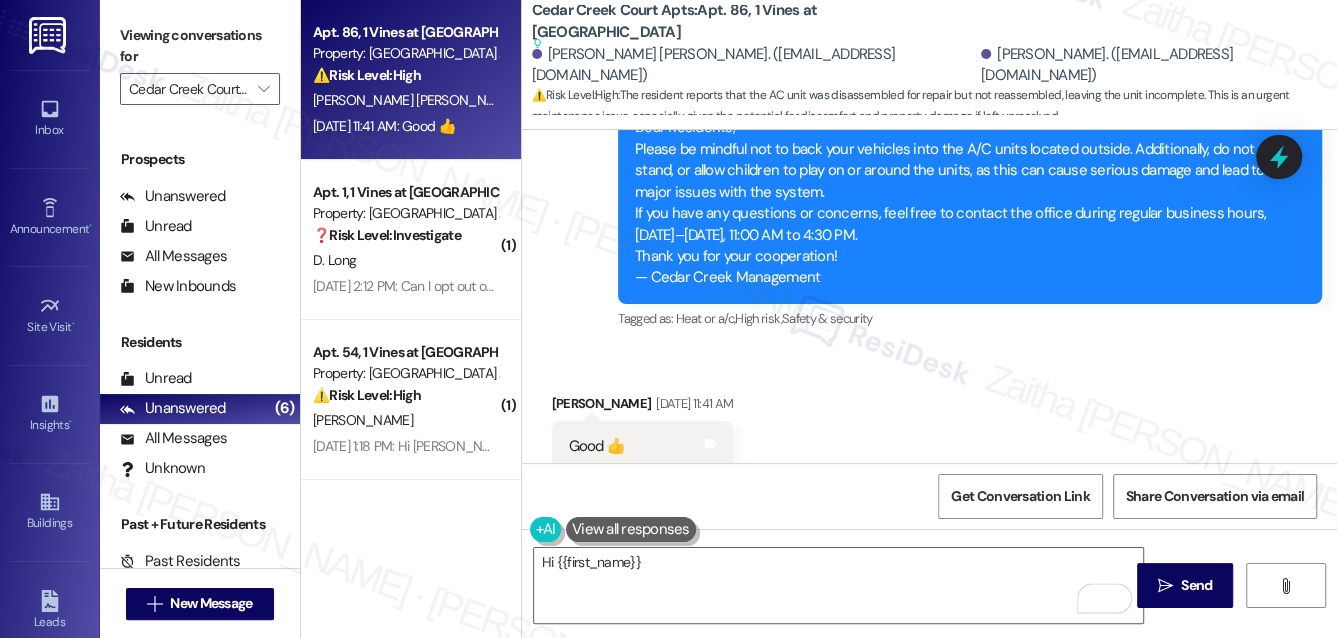 click on "Ismary D Paez Jul 10, 2025 at 11:41 AM" at bounding box center [643, 407] 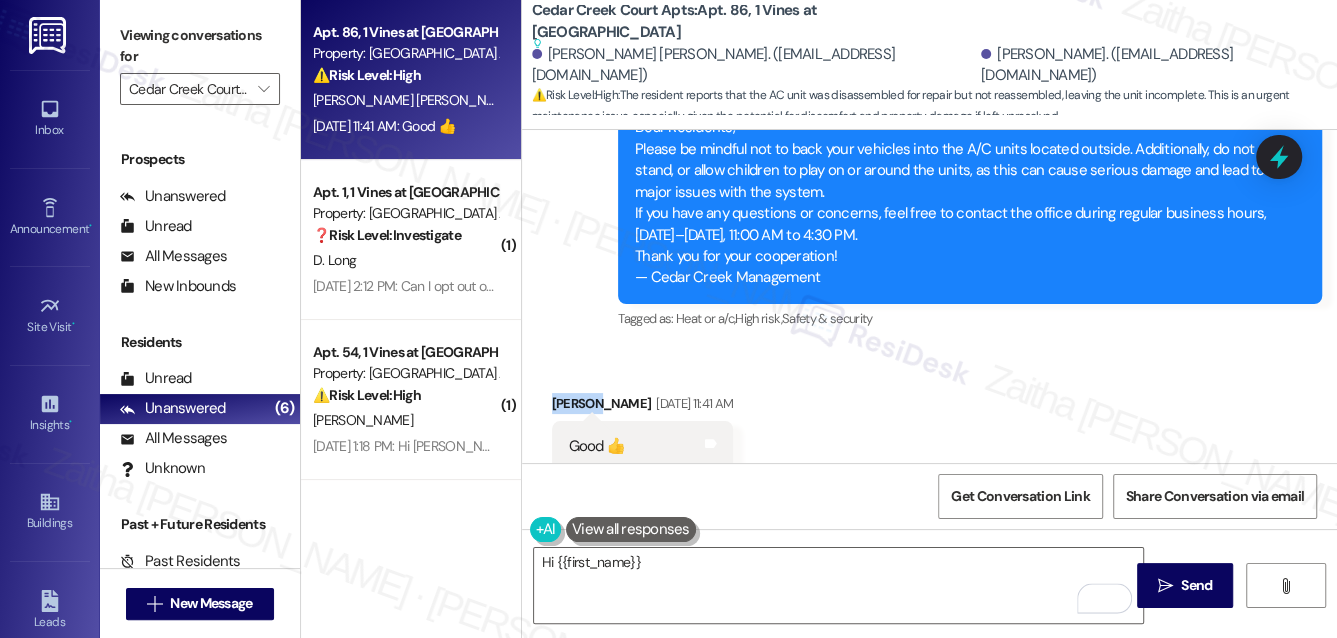 click on "Ismary D Paez Jul 10, 2025 at 11:41 AM" at bounding box center (643, 407) 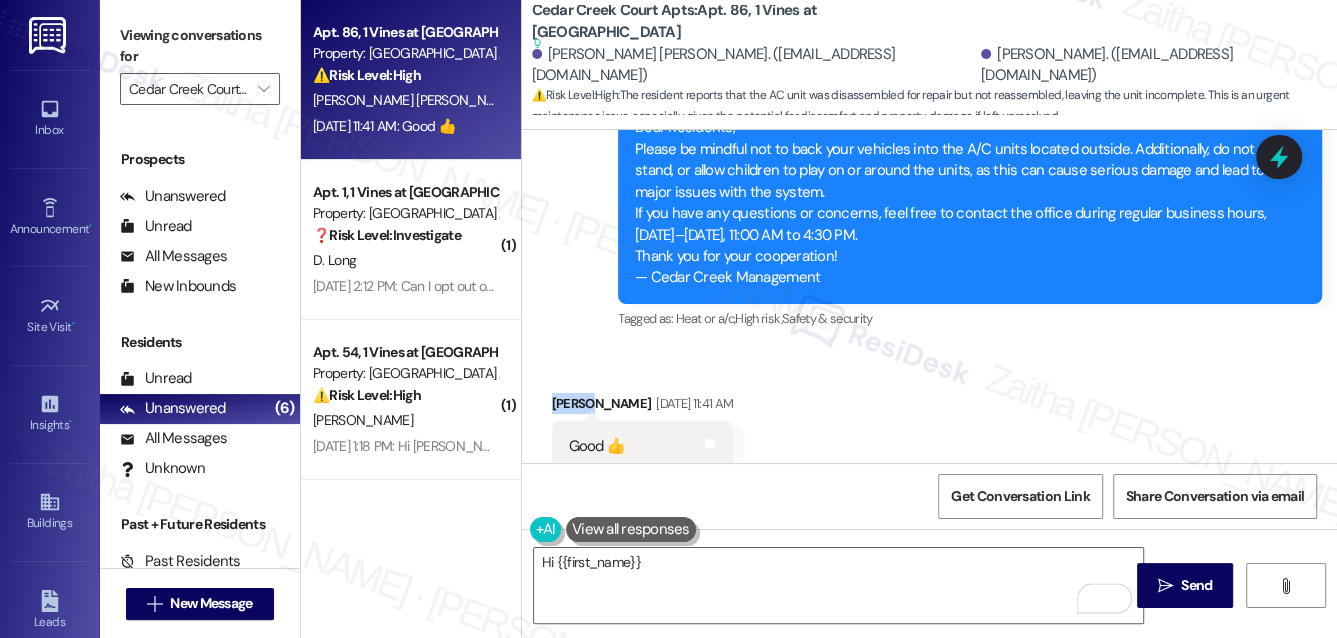 copy on "Ismary" 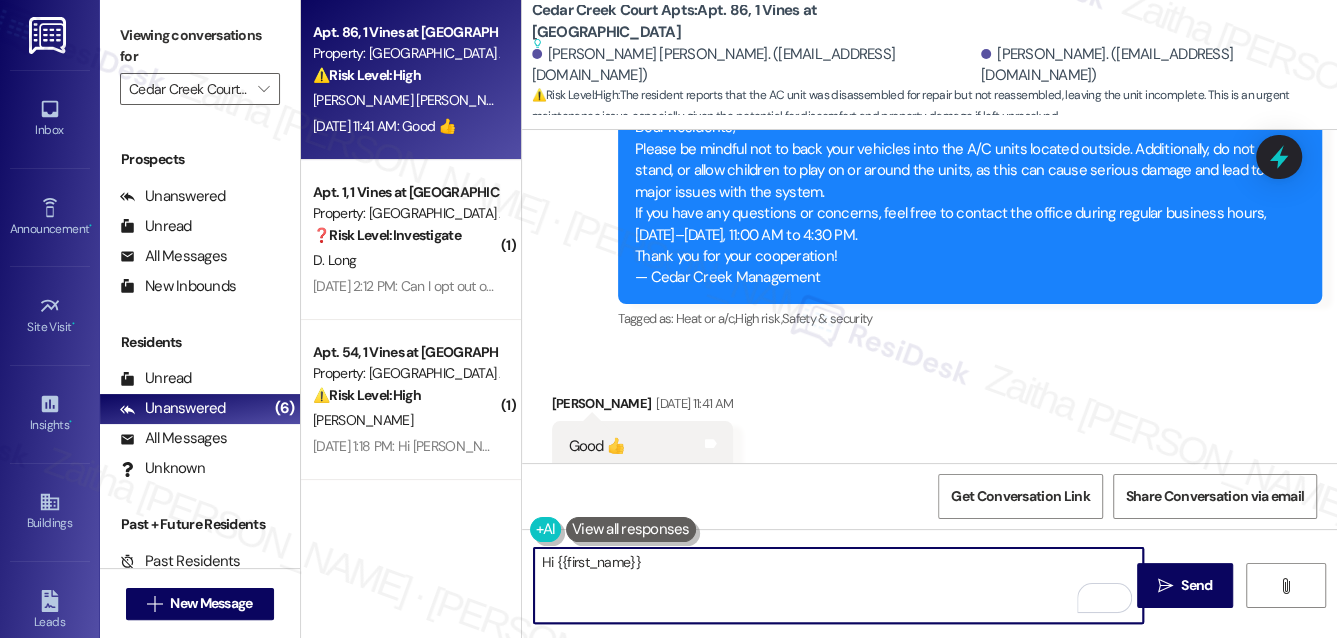 drag, startPoint x: 557, startPoint y: 554, endPoint x: 698, endPoint y: 559, distance: 141.08862 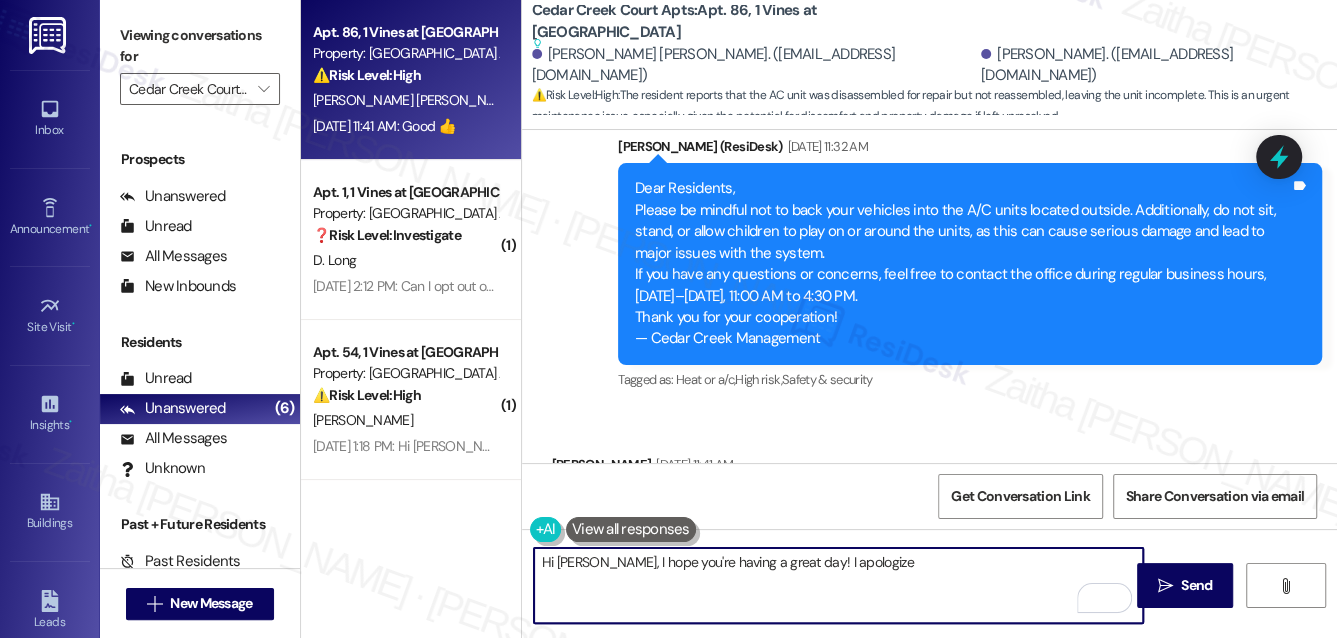 scroll, scrollTop: 22518, scrollLeft: 0, axis: vertical 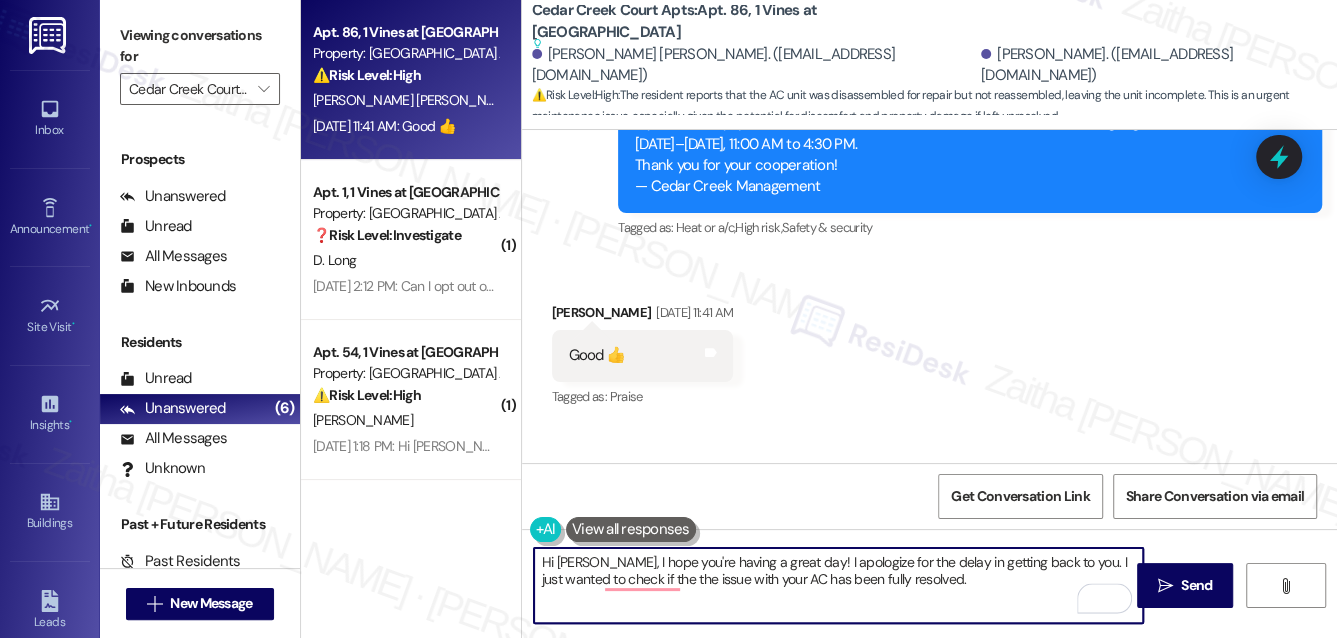 type on "Hi Ismary, I hope you're having a great day! I apologize for the delay in getting back to you. I just wanted to check if the issue with your AC has been fully resolved." 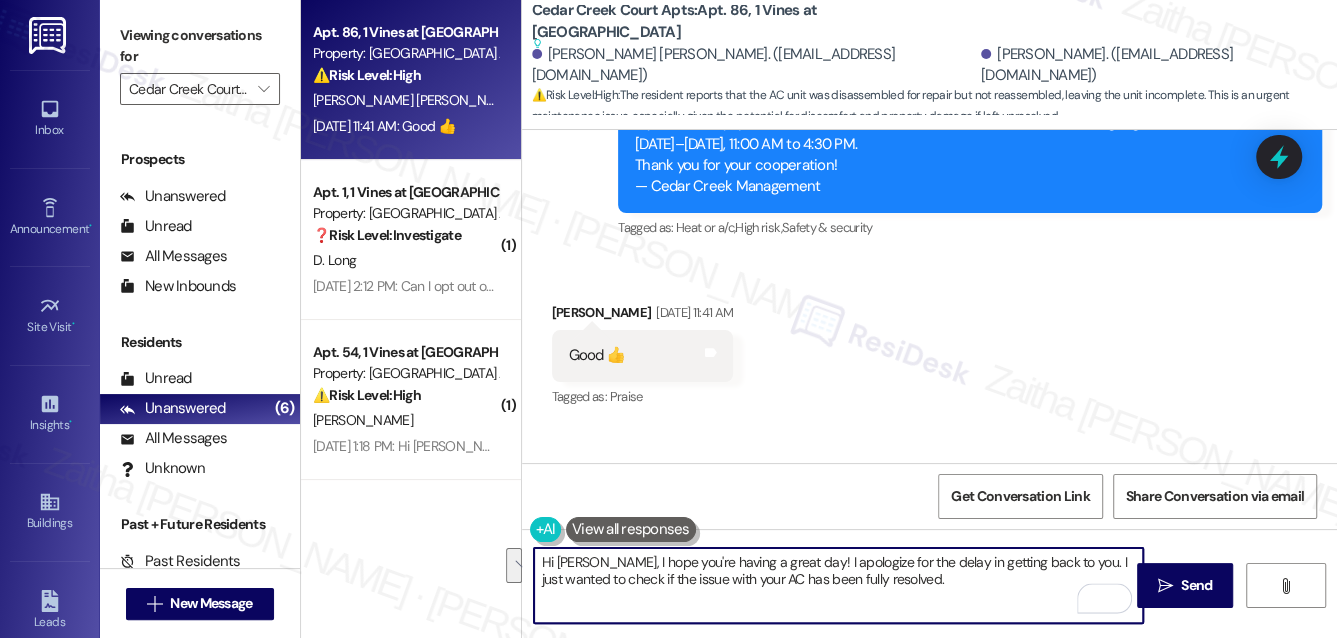 drag, startPoint x: 539, startPoint y: 559, endPoint x: 914, endPoint y: 588, distance: 376.11966 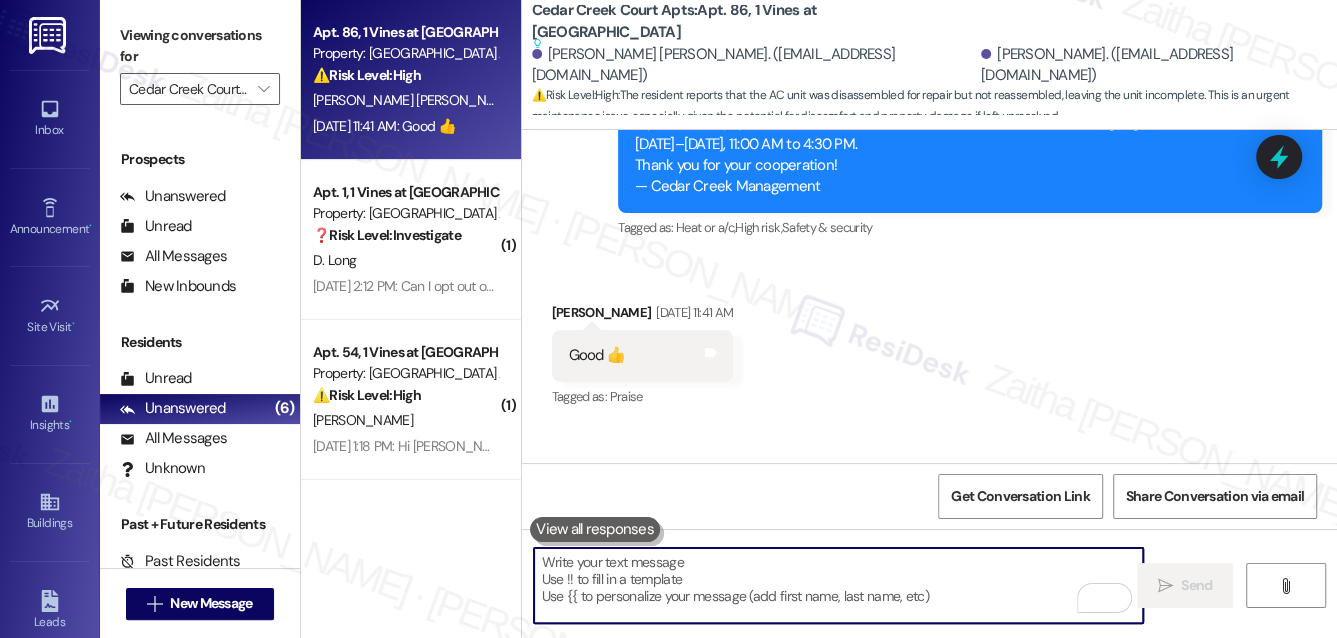 paste on "Hi Ismary, I hope you're having a great day! My apologies for the delay in getting back to you. I just wanted to check in and see if the issue with your AC has been fully resolved." 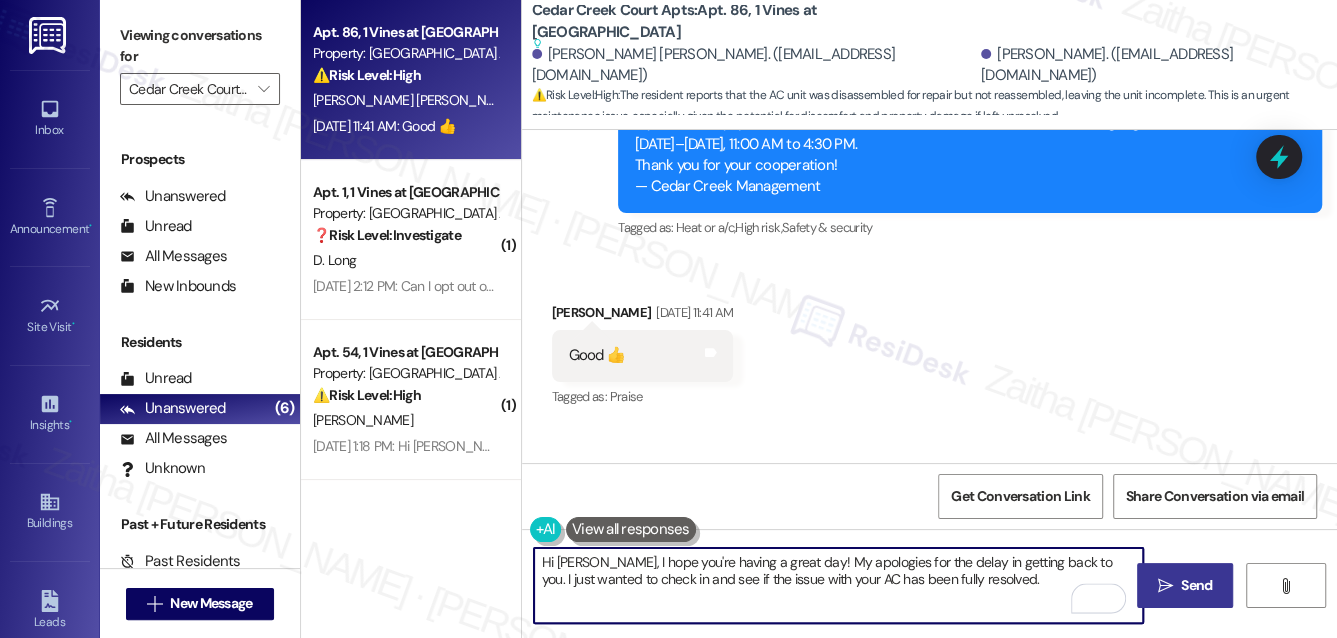 type on "Hi Ismary, I hope you're having a great day! My apologies for the delay in getting back to you. I just wanted to check in and see if the issue with your AC has been fully resolved." 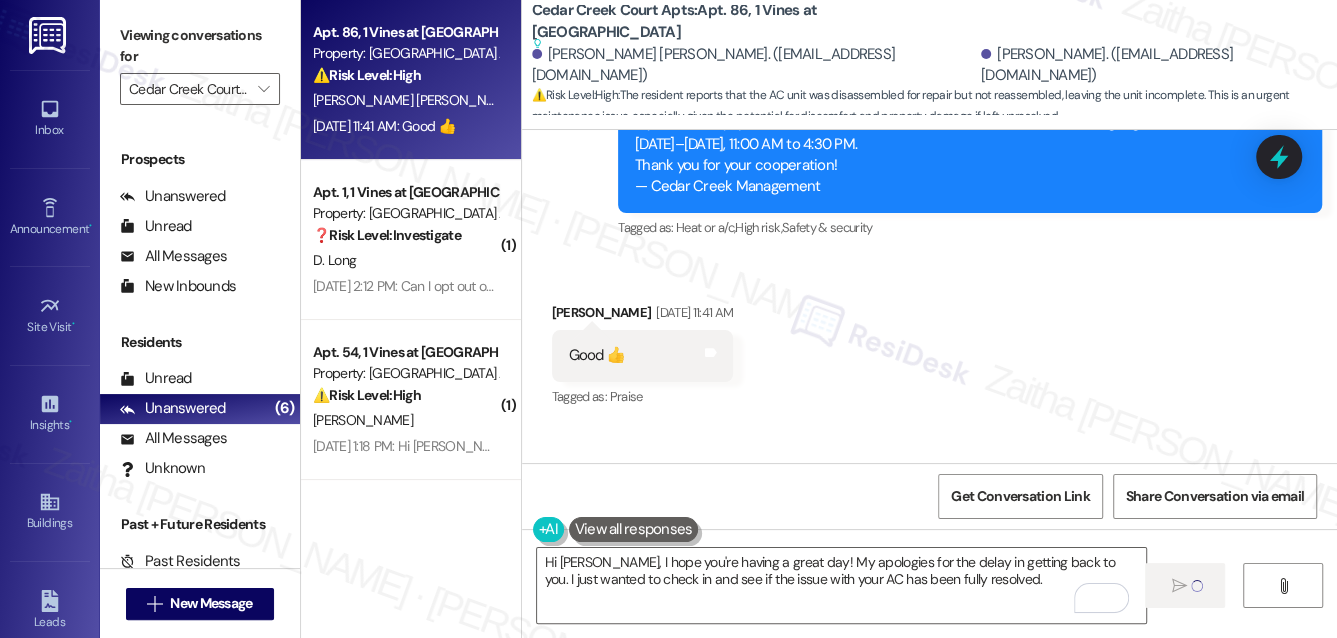 type 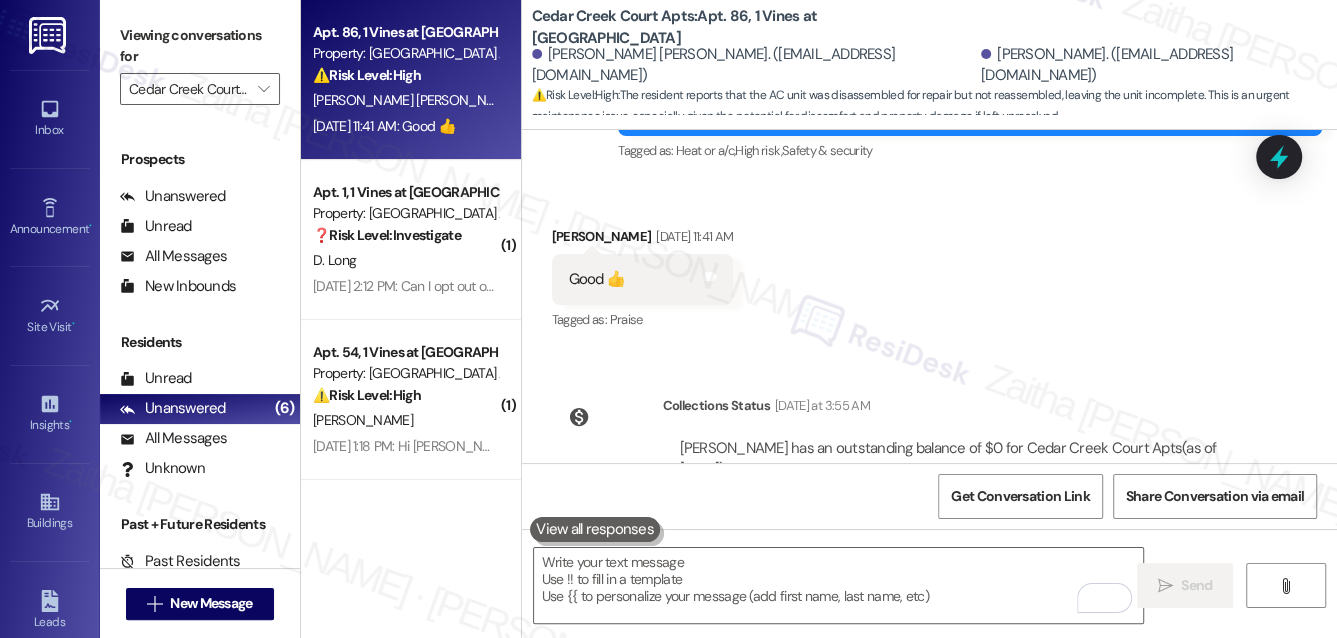 scroll, scrollTop: 22620, scrollLeft: 0, axis: vertical 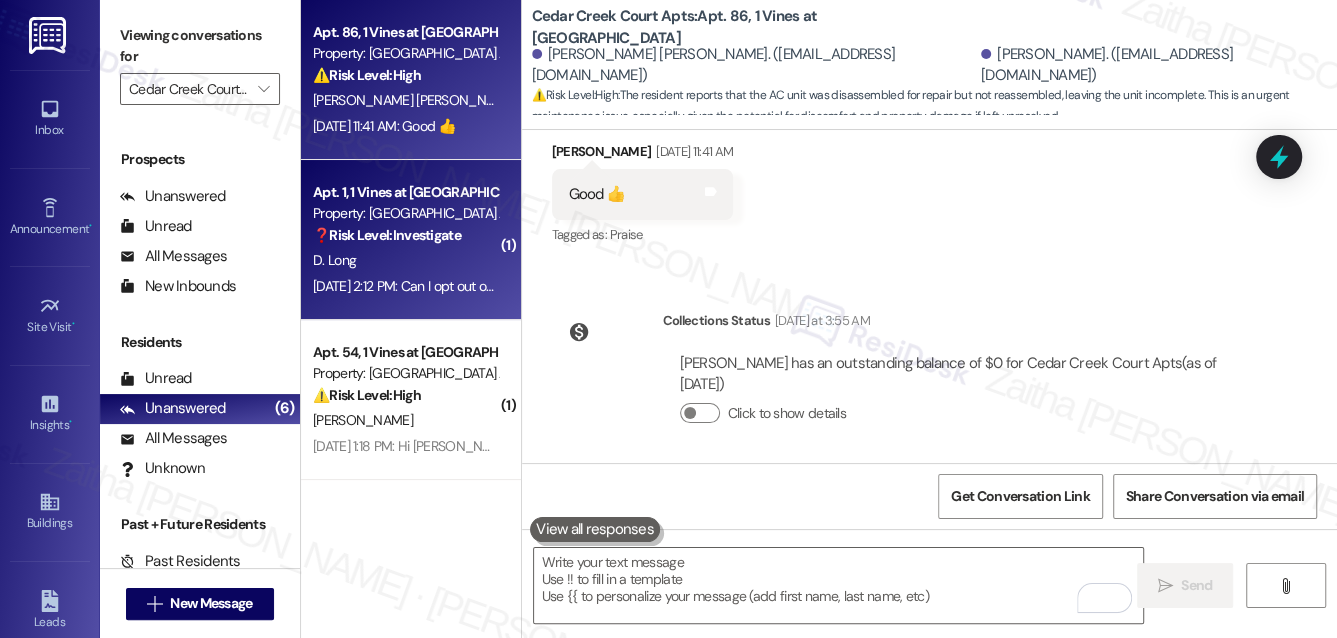 click on "D. Long" at bounding box center (405, 260) 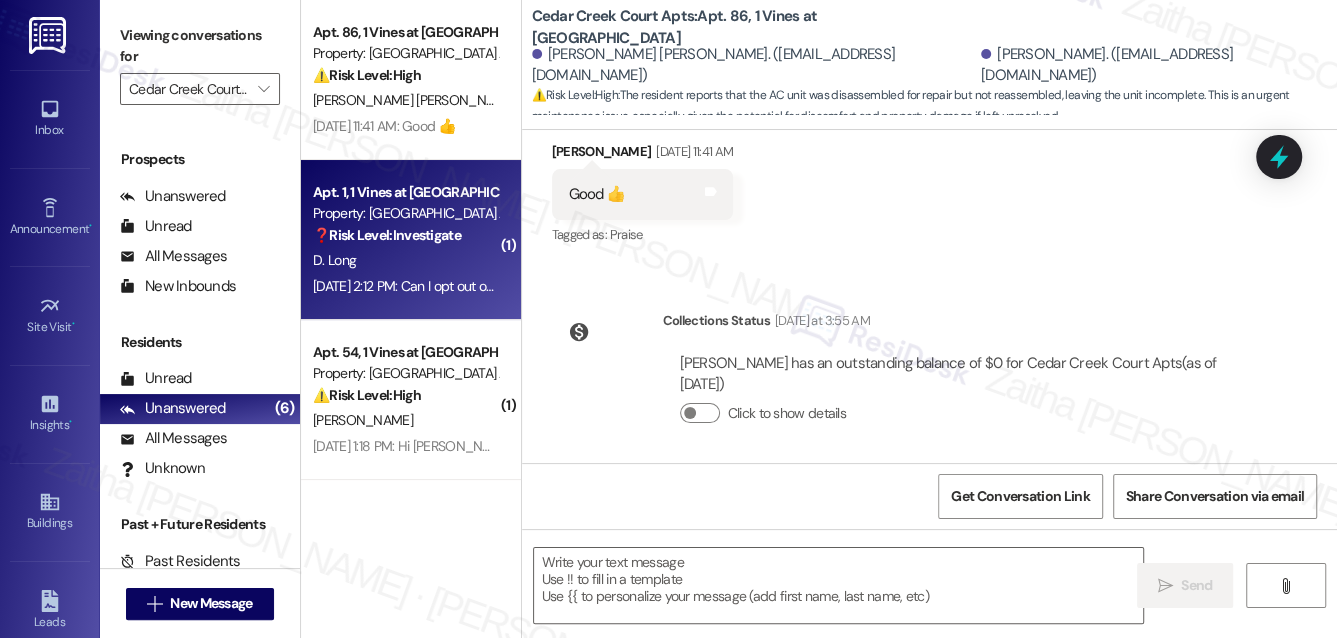 type on "Fetching suggested responses. Please feel free to read through the conversation in the meantime." 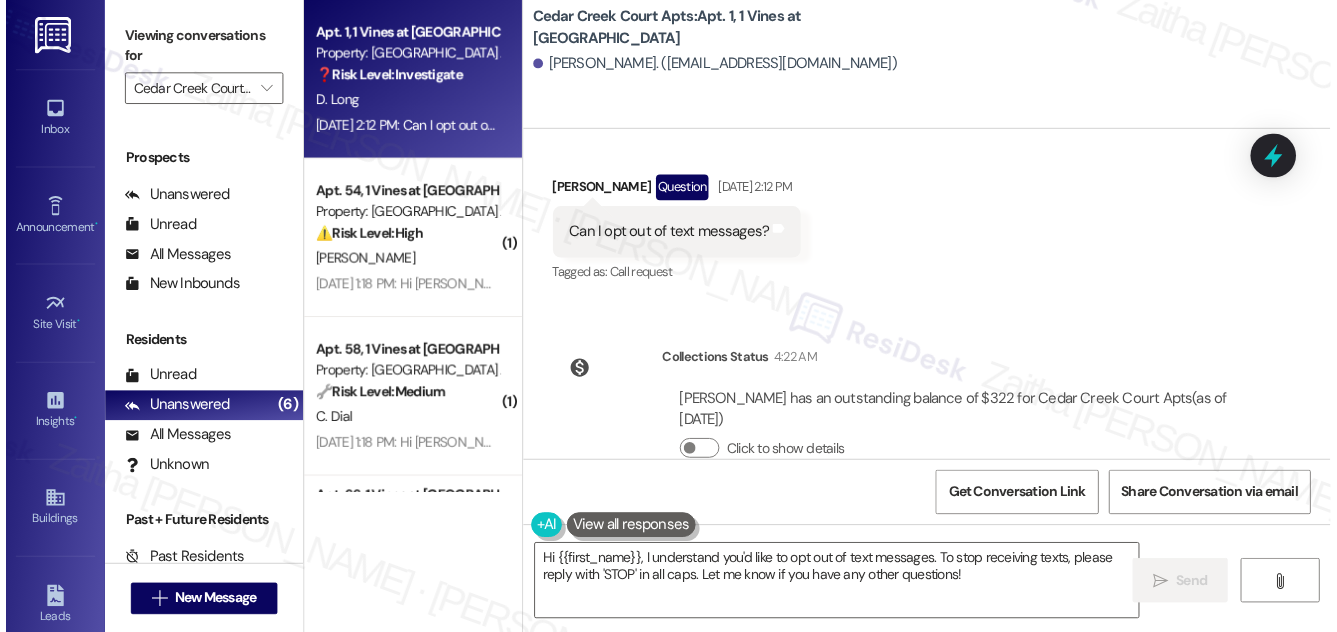 scroll, scrollTop: 6008, scrollLeft: 0, axis: vertical 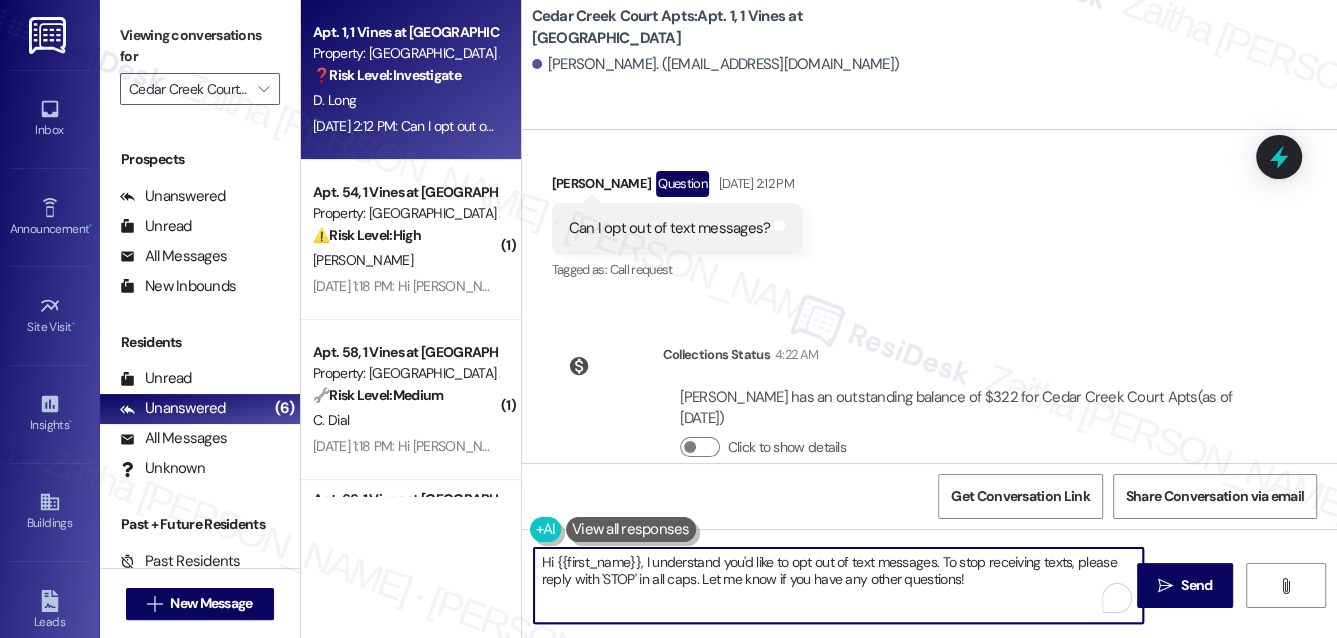 drag, startPoint x: 641, startPoint y: 557, endPoint x: 974, endPoint y: 606, distance: 336.5858 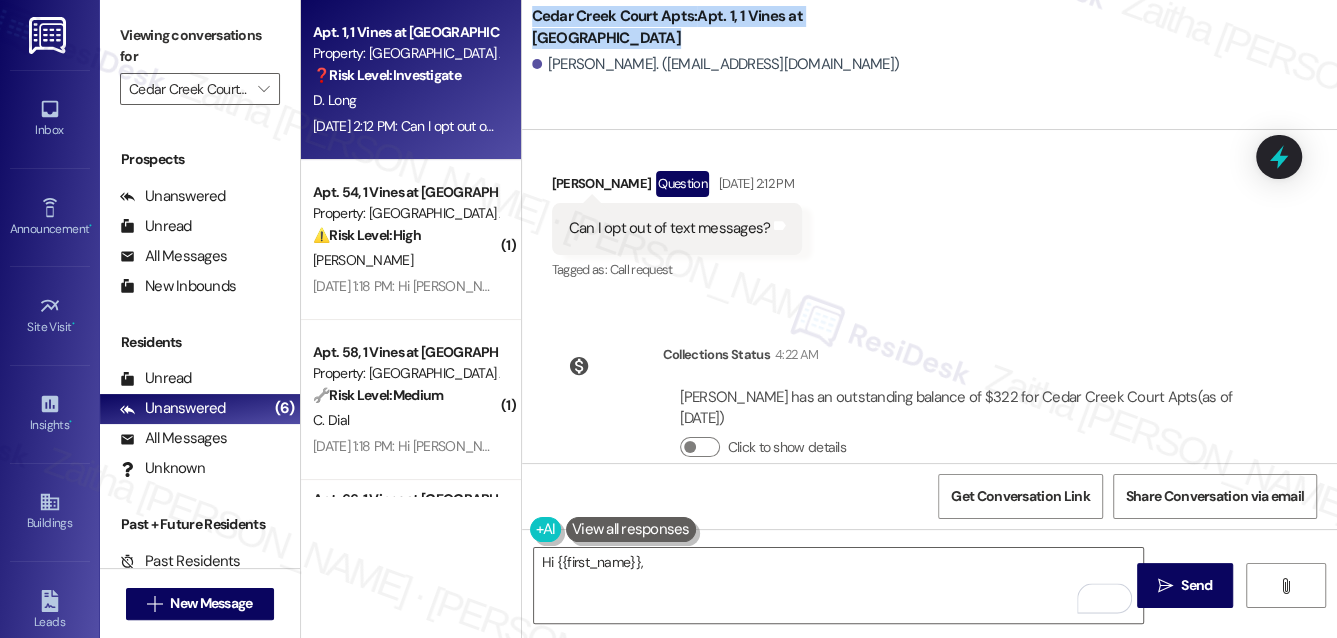 drag, startPoint x: 530, startPoint y: 23, endPoint x: 933, endPoint y: 34, distance: 403.1501 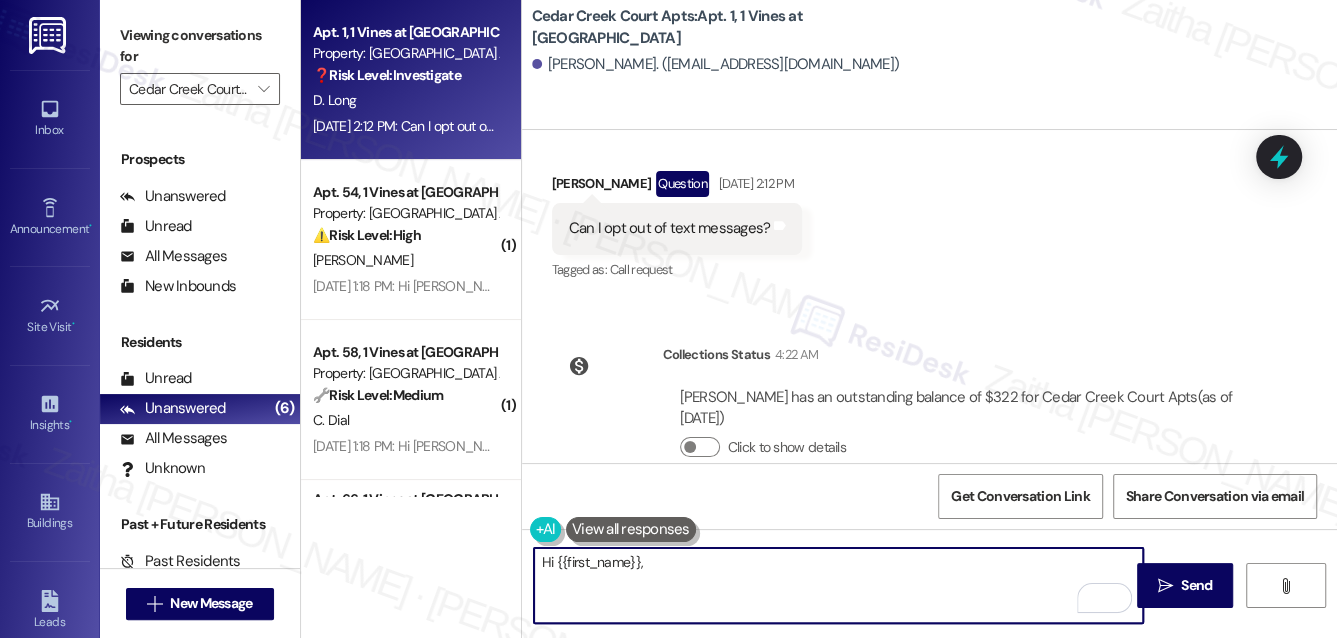 click on "Hi {{first_name}}," at bounding box center (839, 585) 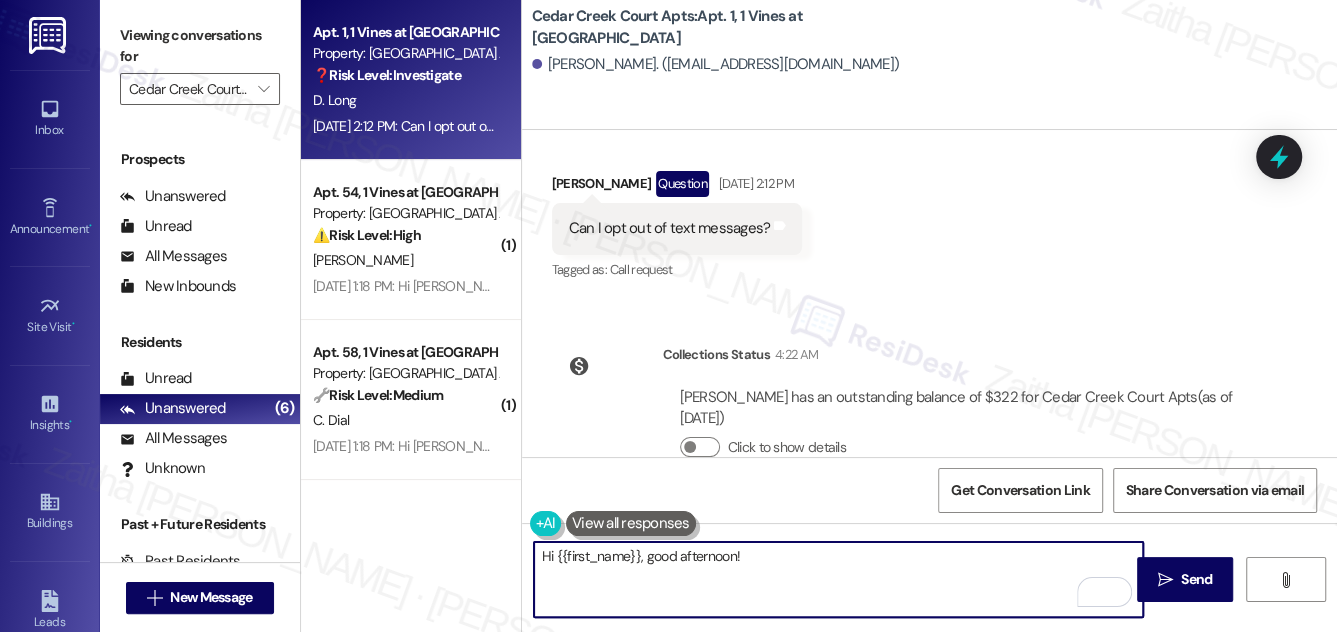 paste on "My apologies for the delay in getting back to you." 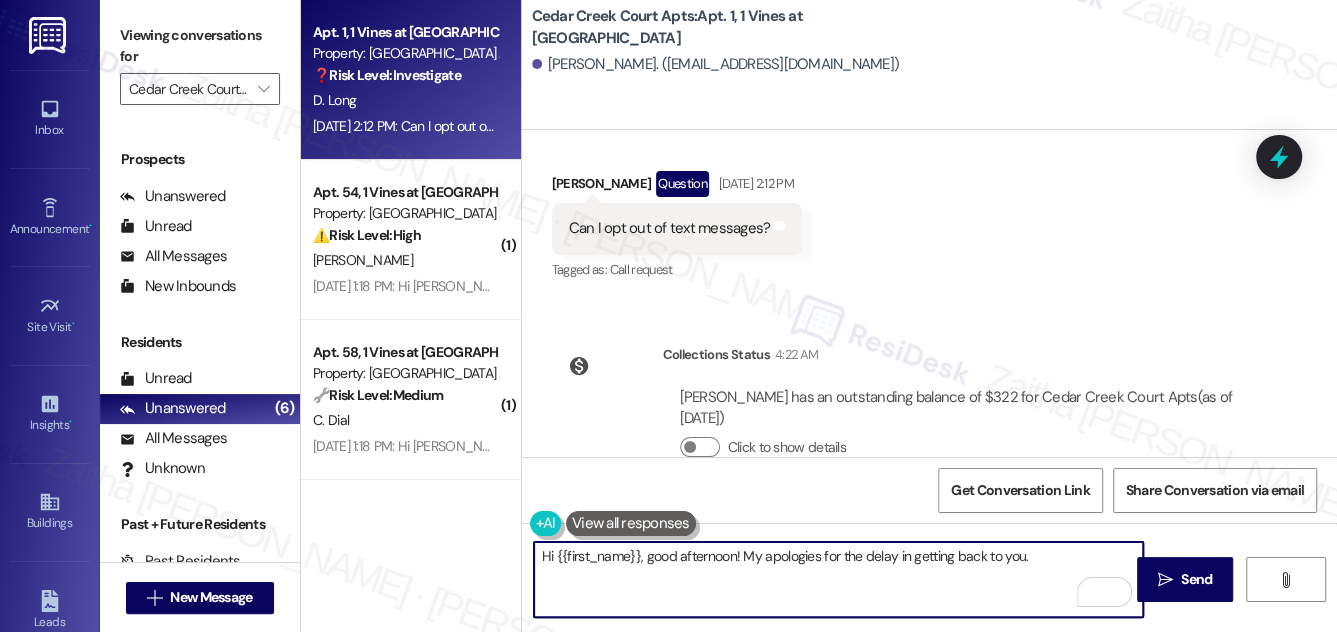 paste on "We're sorry for the repeated rent notifications." 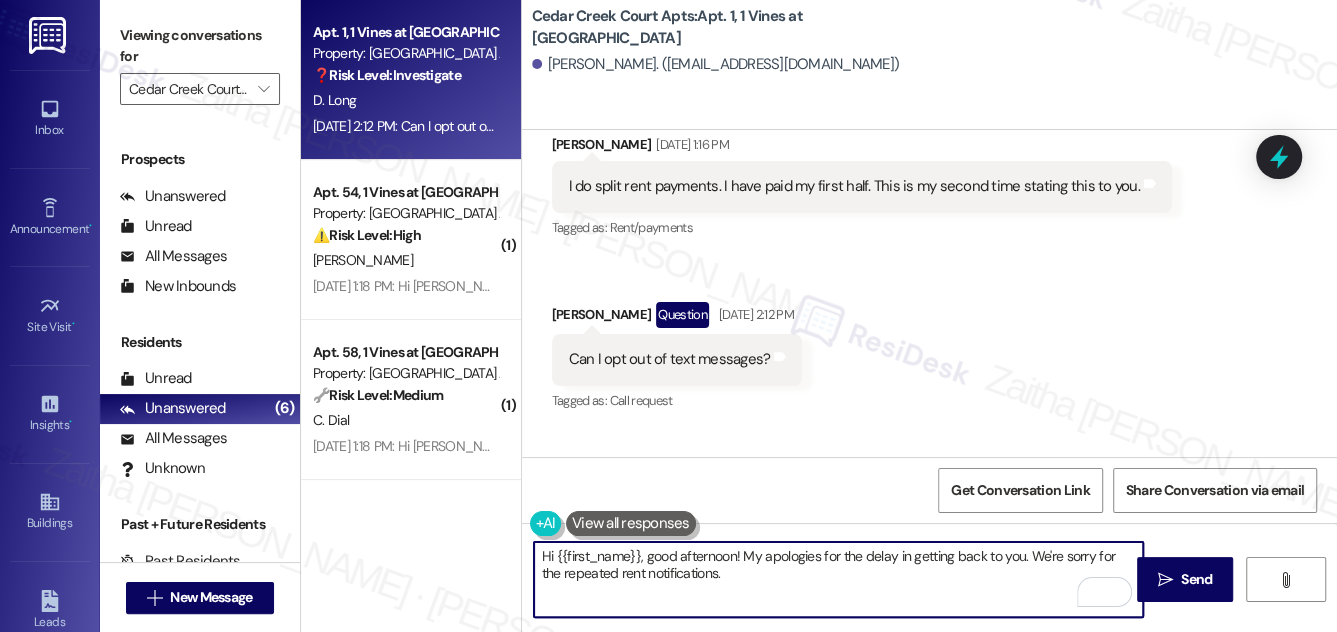 scroll, scrollTop: 6014, scrollLeft: 0, axis: vertical 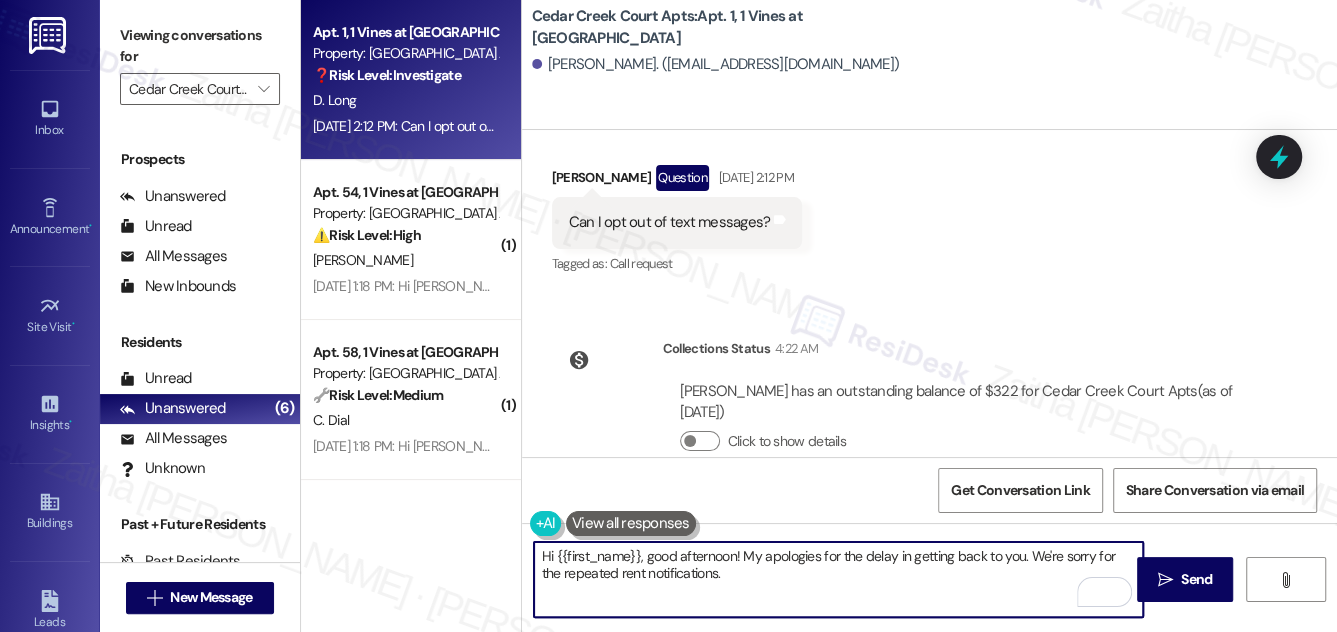 paste on "Just to give you a heads up, you may receive the rent reminder until your balance is $0.00. You may disregard the message if you’re all set with your payment." 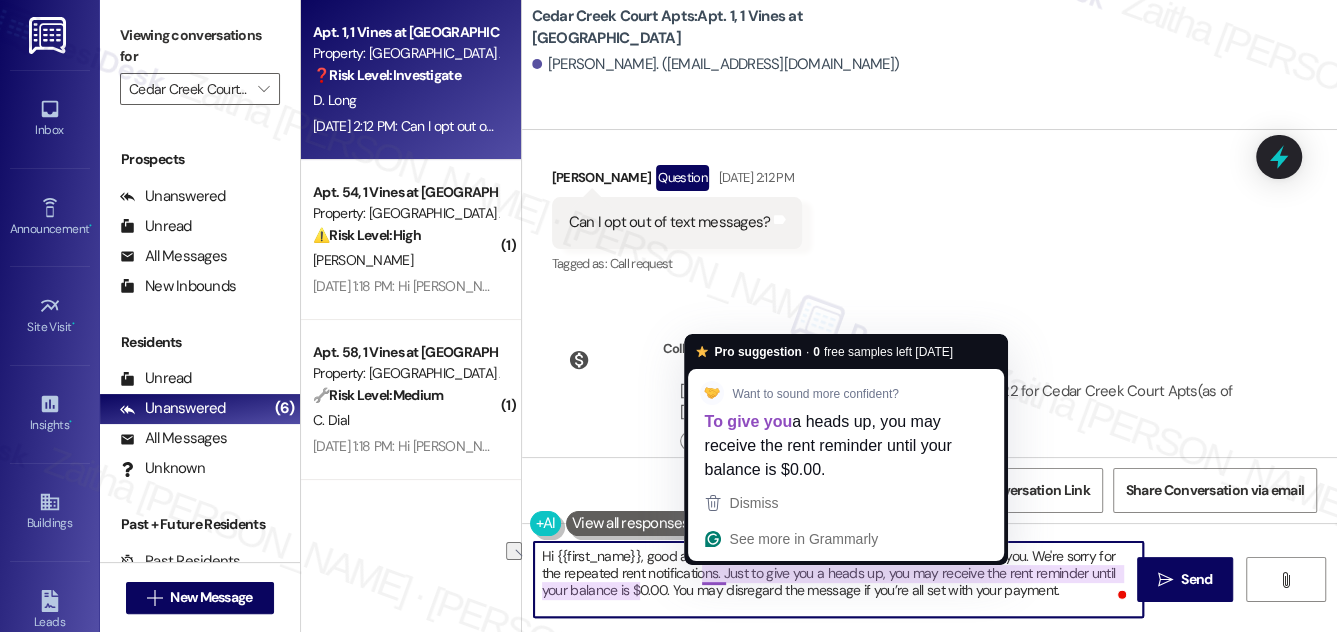 drag, startPoint x: 872, startPoint y: 572, endPoint x: 703, endPoint y: 574, distance: 169.01184 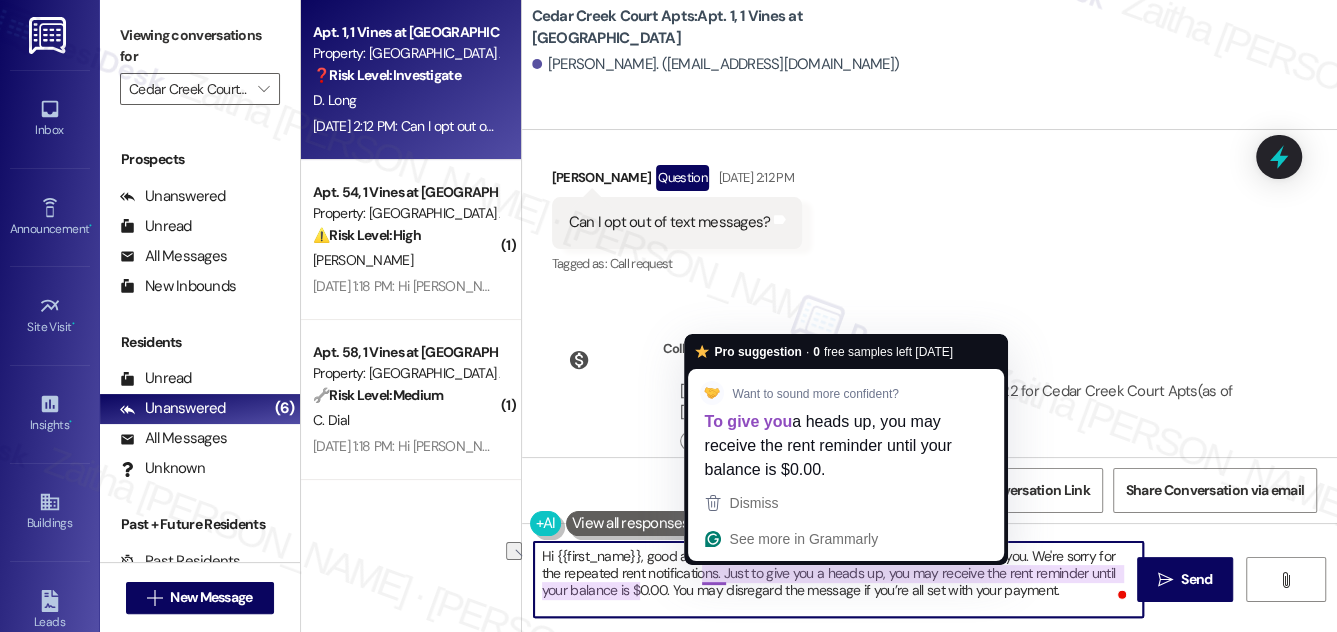 click on "Hi {{first_name}}, good afternoon! My apologies for the delay in getting back to you. We're sorry for the repeated rent notifications. Just to give you a heads up, you may receive the rent reminder until your balance is $0.00. You may disregard the message if you’re all set with your payment." at bounding box center (839, 579) 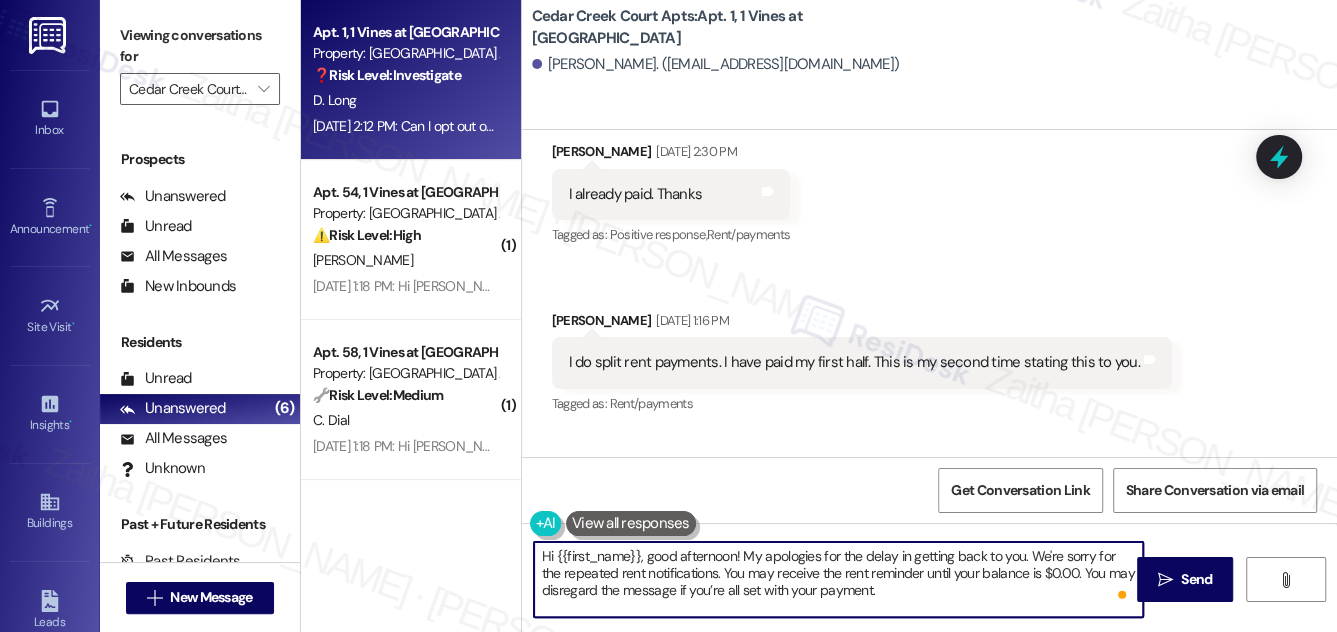scroll, scrollTop: 6014, scrollLeft: 0, axis: vertical 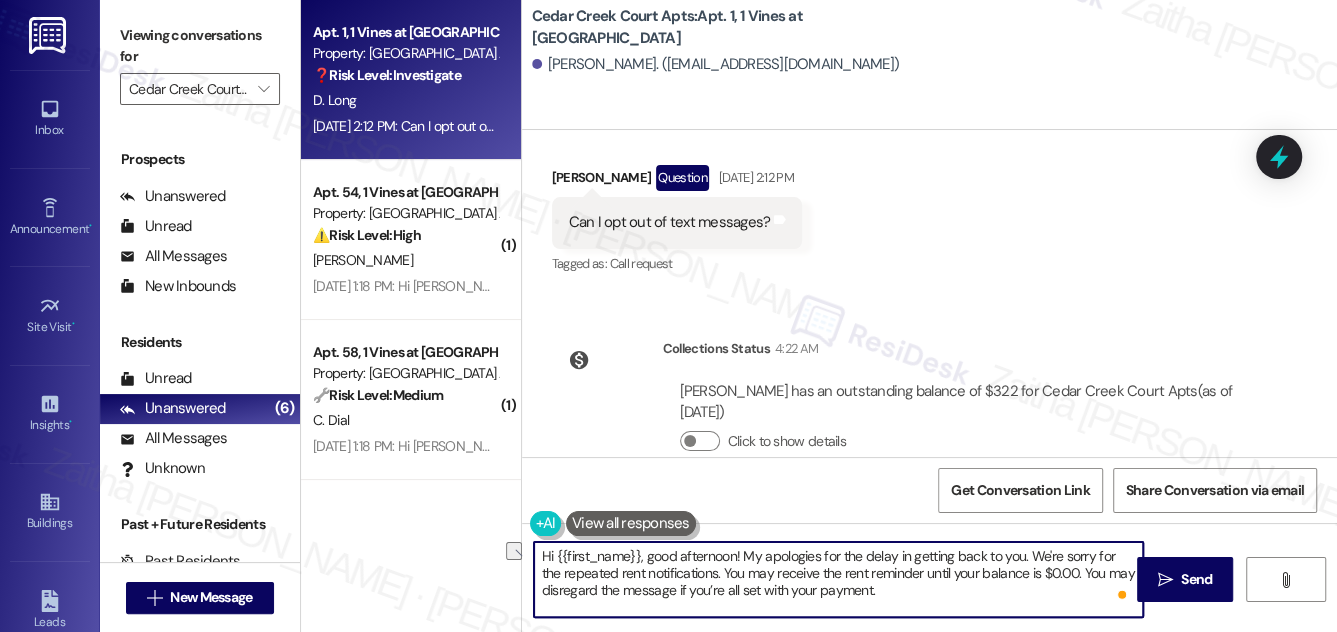 drag, startPoint x: 674, startPoint y: 587, endPoint x: 887, endPoint y: 591, distance: 213.03755 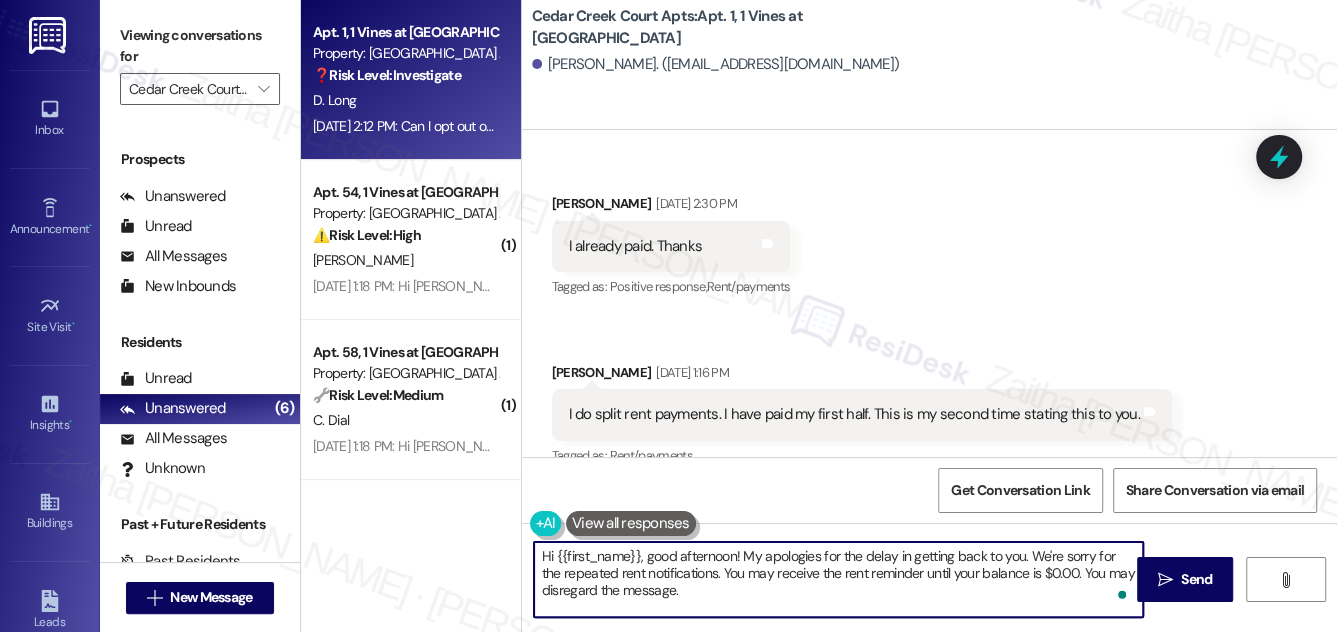 scroll, scrollTop: 5650, scrollLeft: 0, axis: vertical 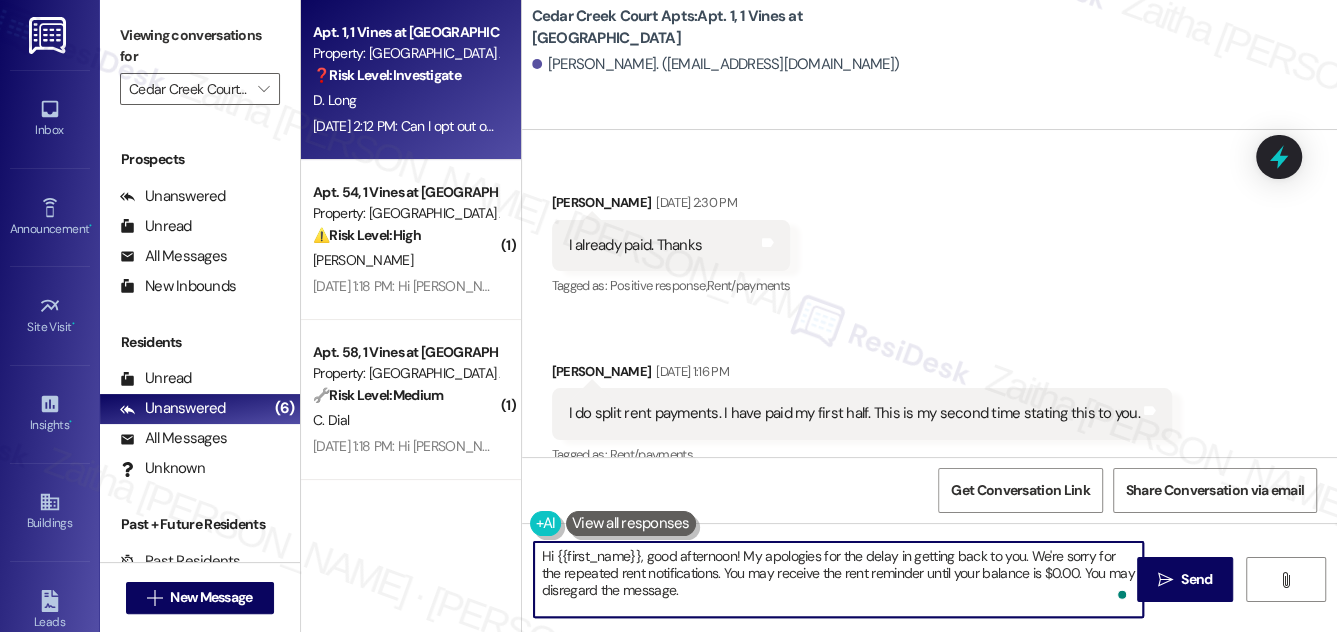 click on "Hi {{first_name}}, good afternoon! My apologies for the delay in getting back to you. We're sorry for the repeated rent notifications. You may receive the rent reminder until your balance is $0.00. You may disregard the message." at bounding box center (839, 579) 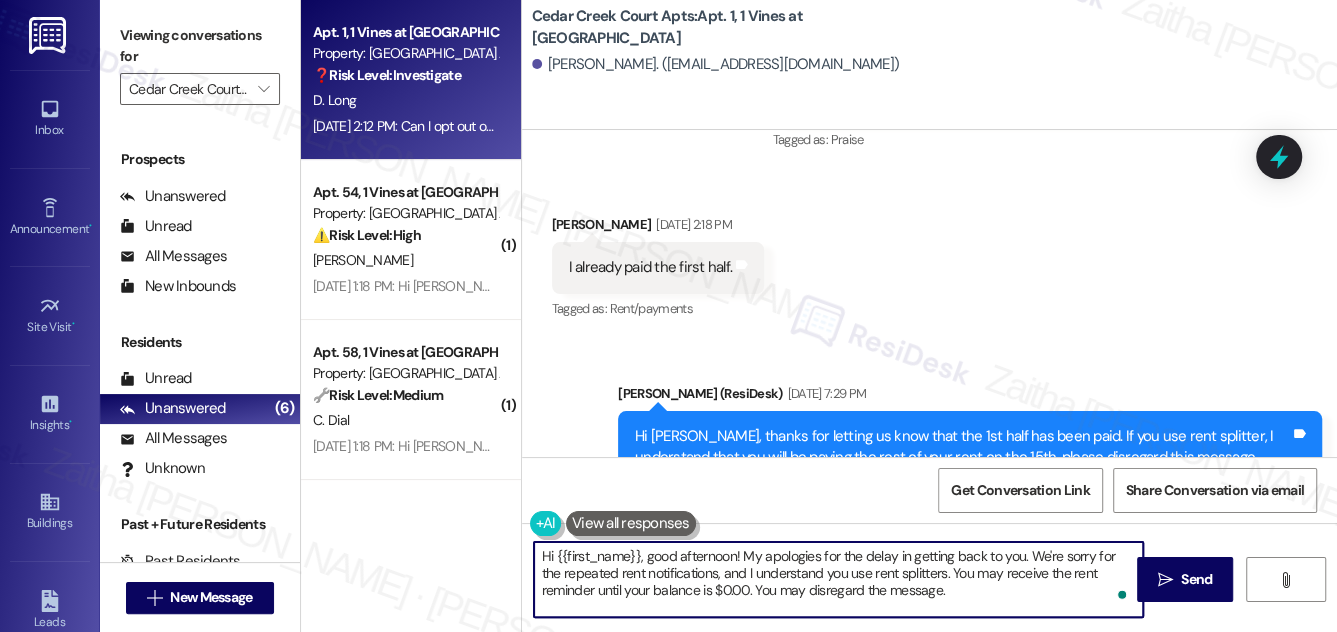 scroll, scrollTop: 5287, scrollLeft: 0, axis: vertical 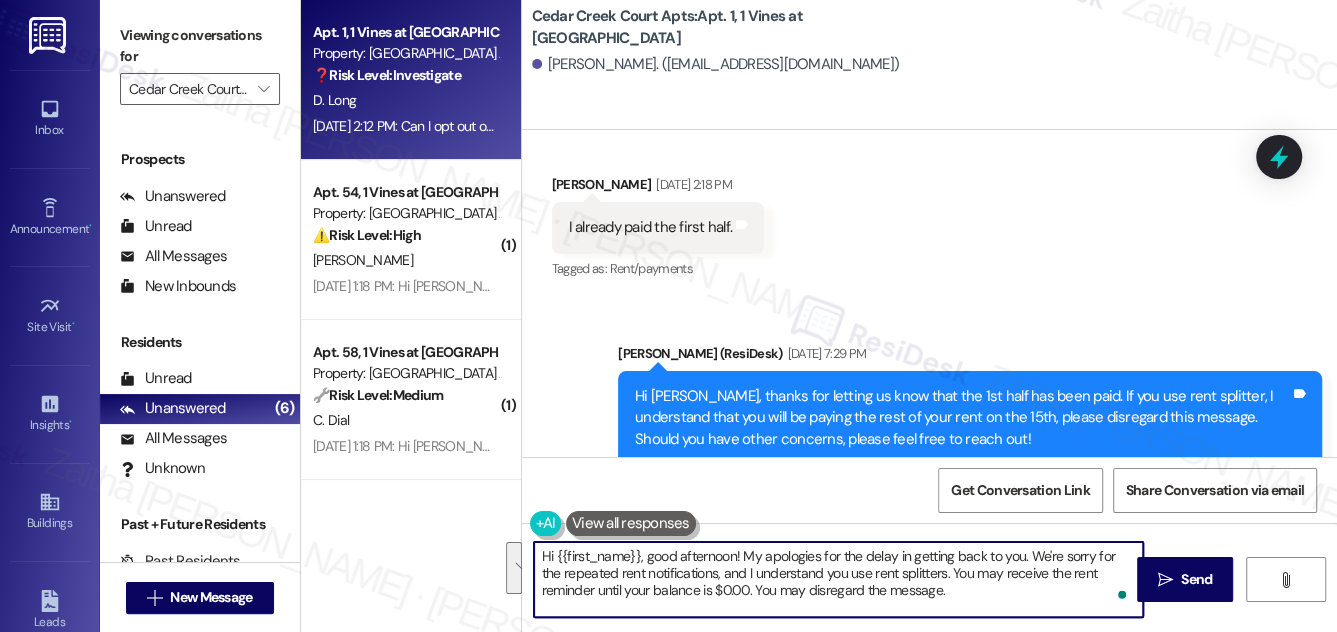 drag, startPoint x: 541, startPoint y: 556, endPoint x: 916, endPoint y: 594, distance: 376.9204 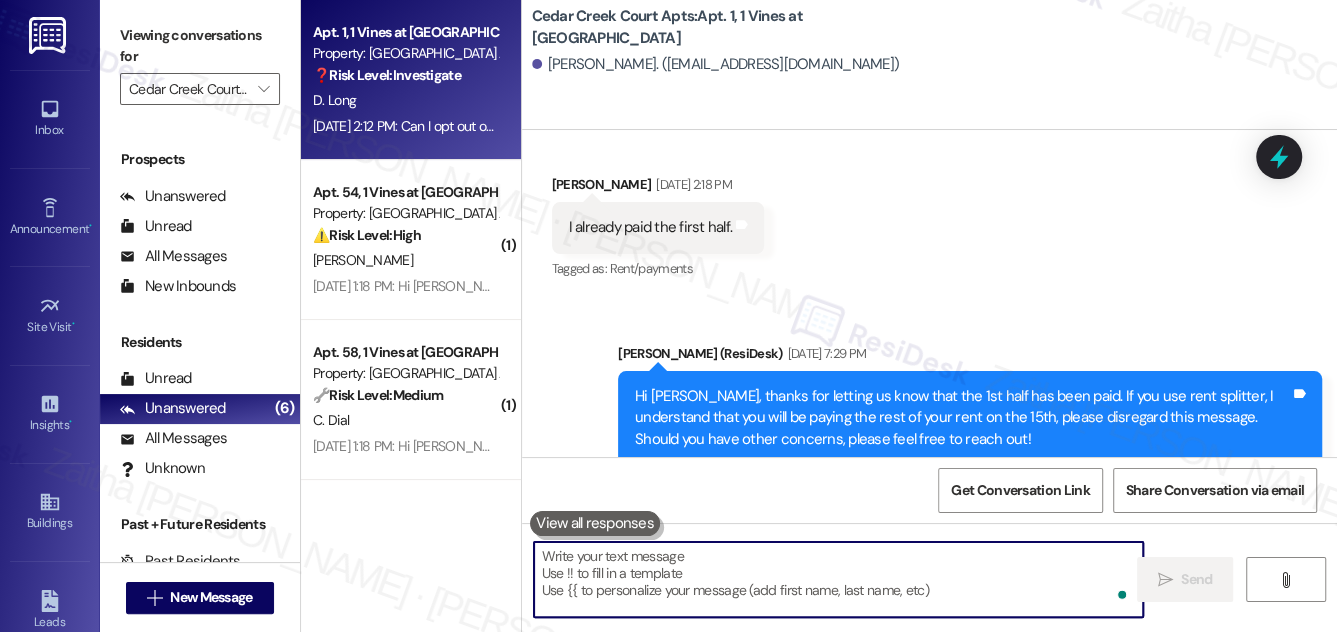paste on "Hi {{first_name}}, good afternoon! My apologies for the delay in getting back to you. I’m sorry for the repeated rent notifications—I understand you’re using rent splitters. Please note that reminders may continue until the balance reaches $0.00. You can feel free to disregard the message if your portion has already been paid." 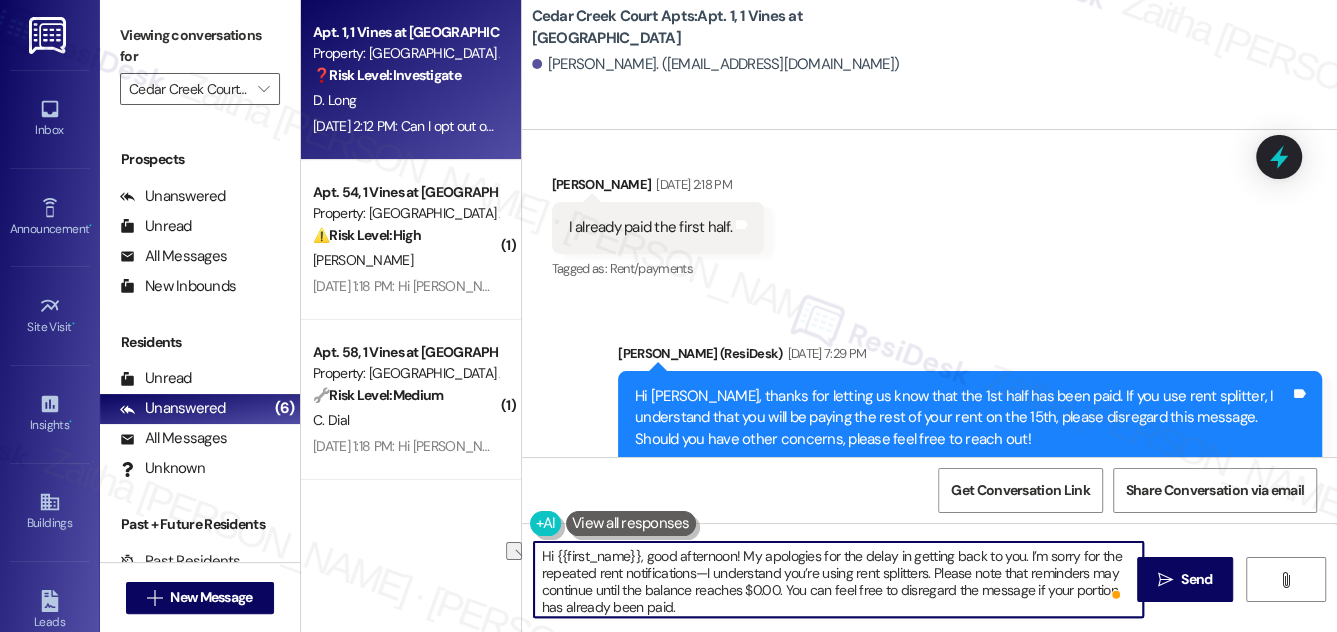 drag, startPoint x: 829, startPoint y: 591, endPoint x: 785, endPoint y: 588, distance: 44.102154 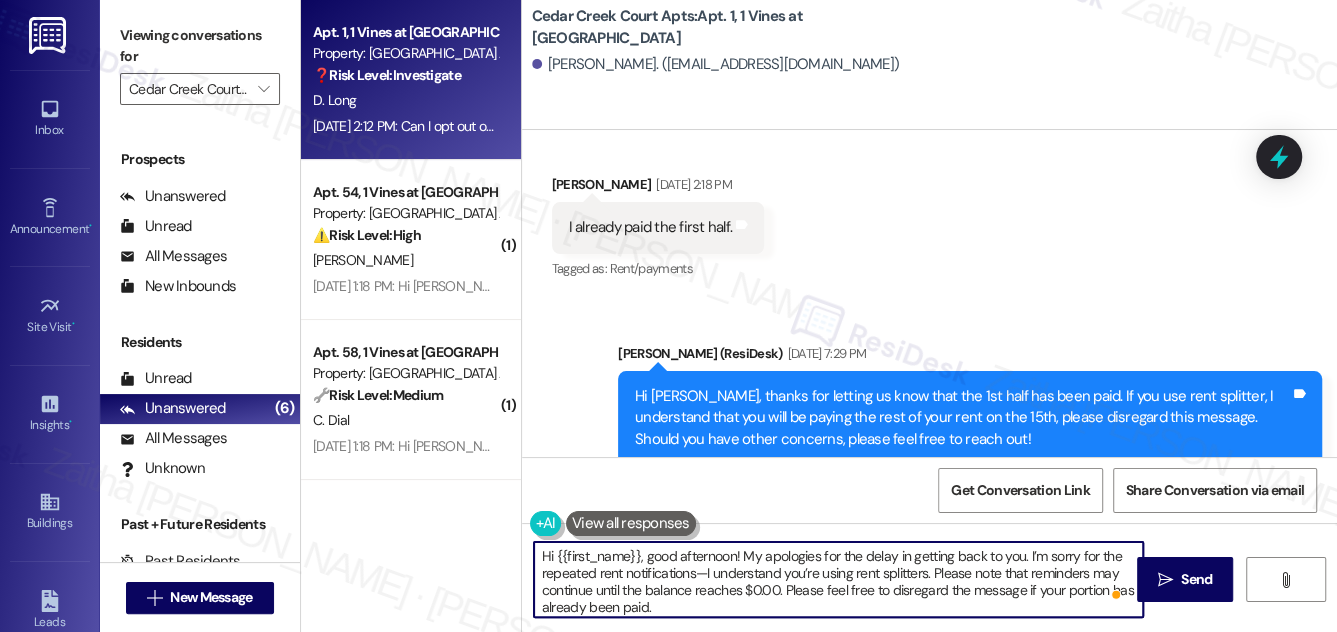 scroll, scrollTop: 5, scrollLeft: 0, axis: vertical 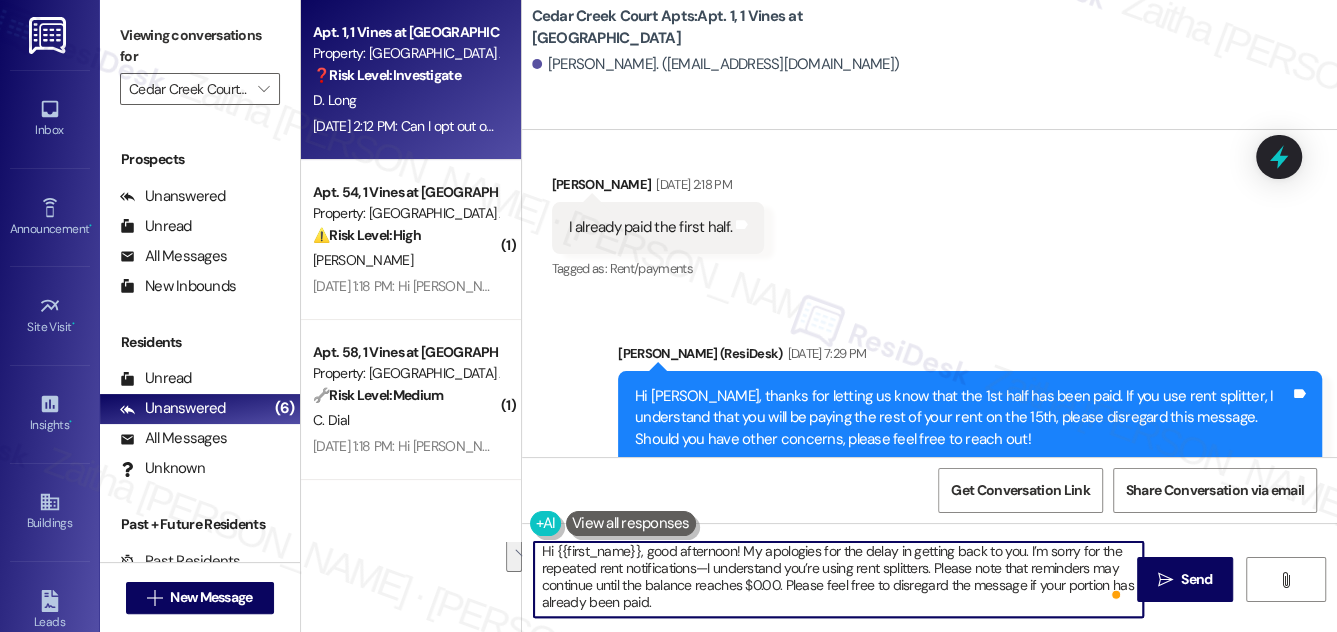 drag, startPoint x: 1021, startPoint y: 591, endPoint x: 1024, endPoint y: 609, distance: 18.248287 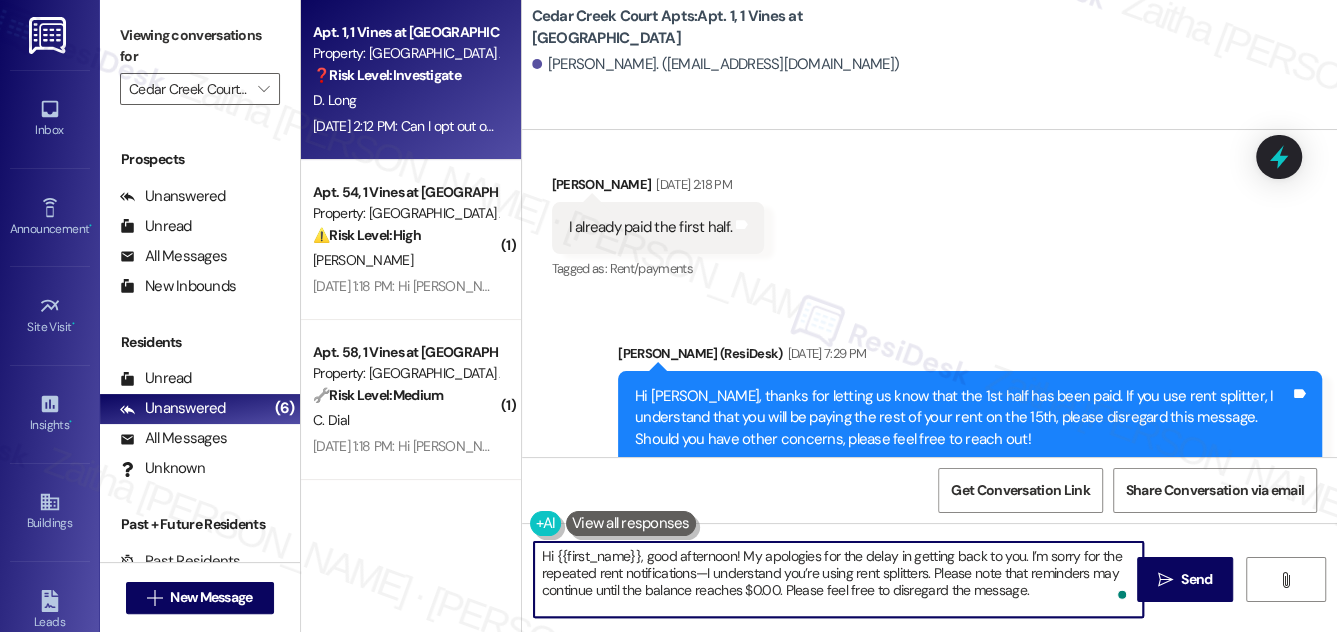 scroll, scrollTop: 0, scrollLeft: 0, axis: both 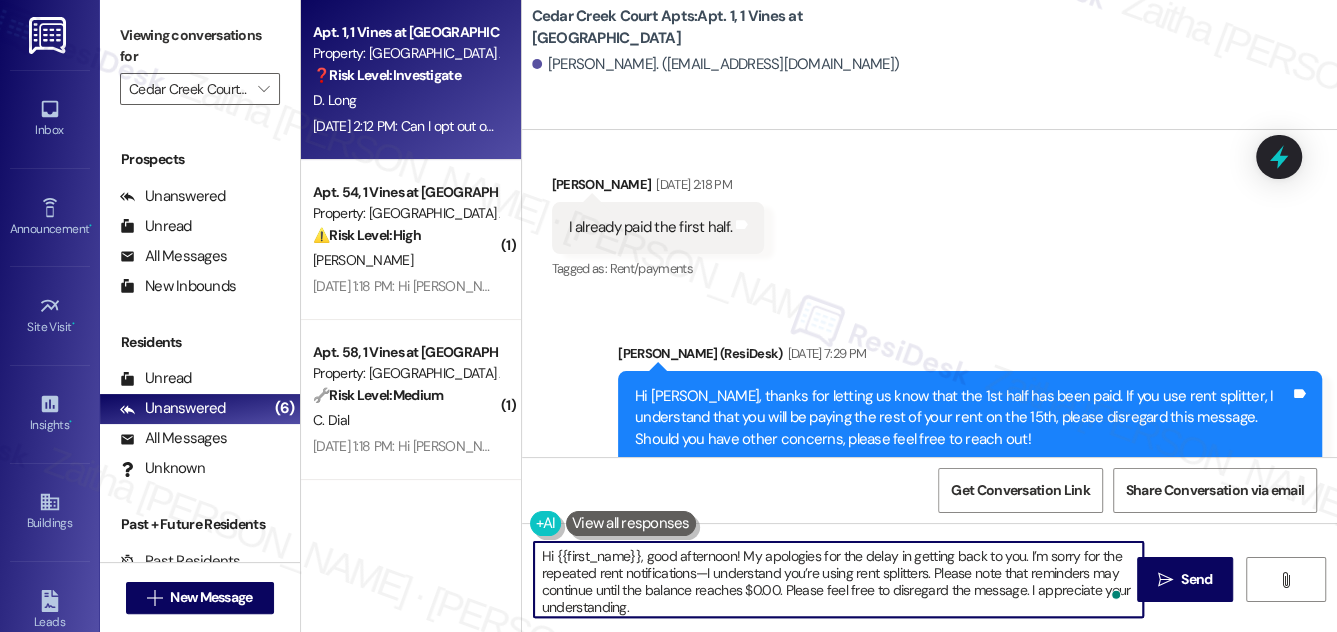 click on "Hi {{first_name}}, good afternoon! My apologies for the delay in getting back to you. I’m sorry for the repeated rent notifications—I understand you’re using rent splitters. Please note that reminders may continue until the balance reaches $0.00. Please feel free to disregard the message. I appreciate your understanding." at bounding box center (839, 579) 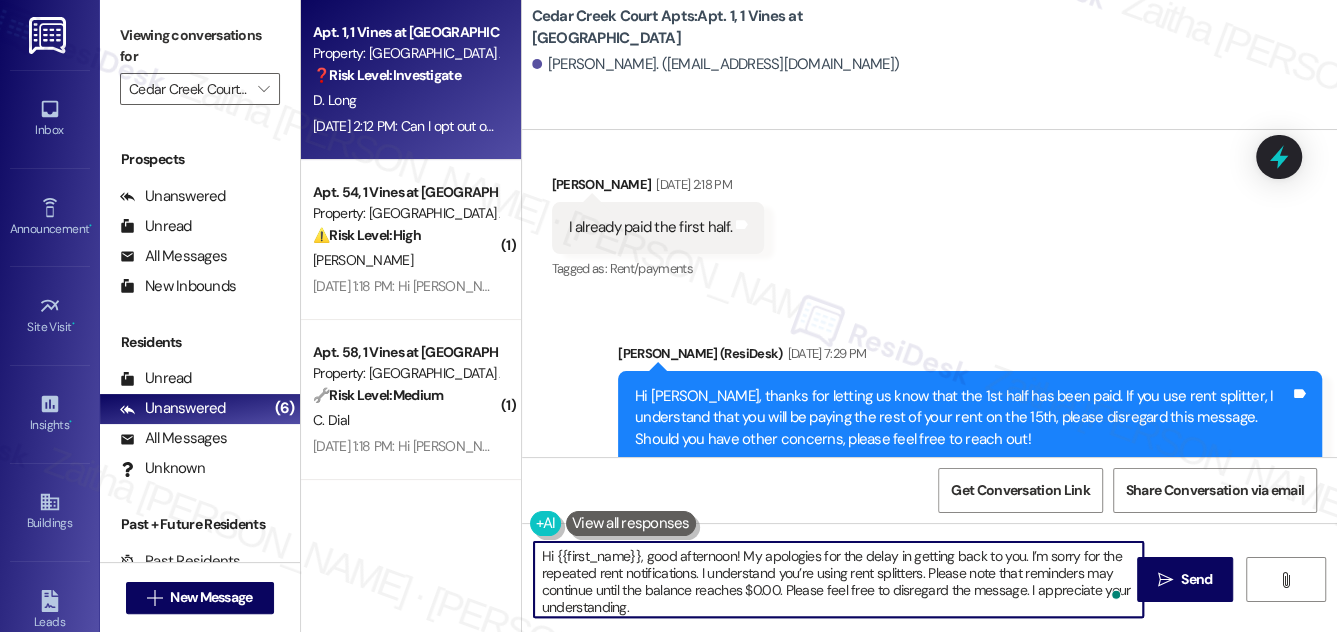 click on "Hi {{first_name}}, good afternoon! My apologies for the delay in getting back to you. I’m sorry for the repeated rent notifications. I understand you’re using rent splitters. Please note that reminders may continue until the balance reaches $0.00. Please feel free to disregard the message. I appreciate your understanding." at bounding box center (839, 579) 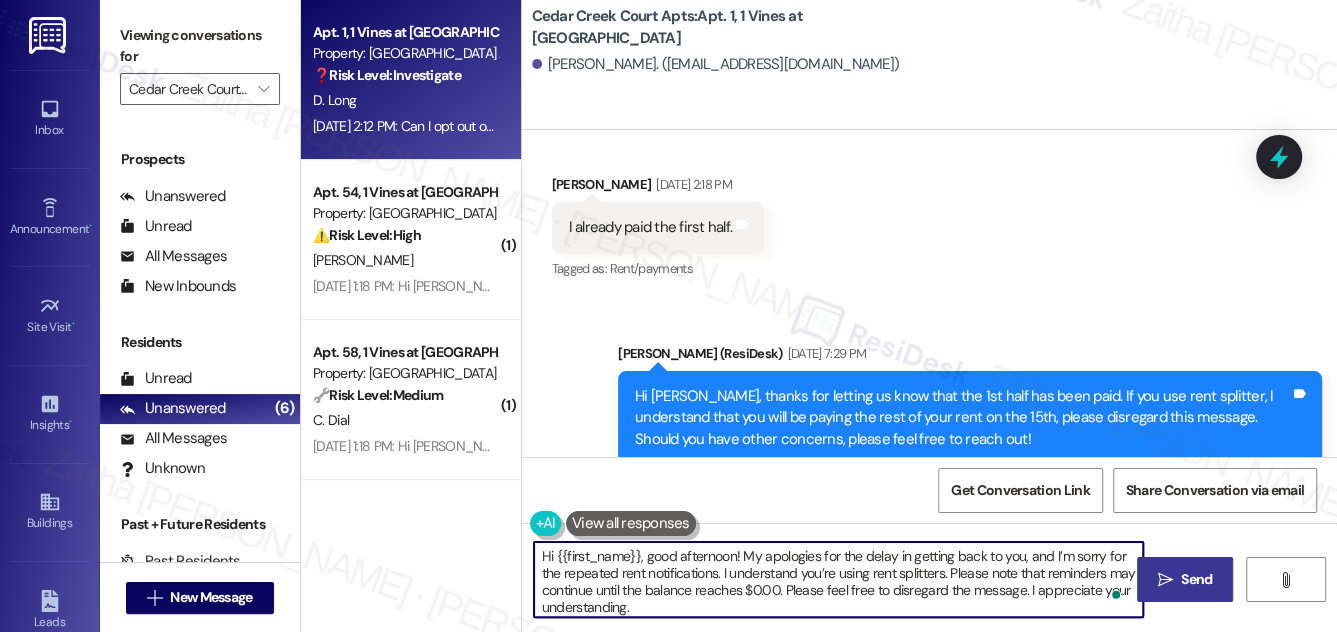 type on "Hi {{first_name}}, good afternoon! My apologies for the delay in getting back to you, and I’m sorry for the repeated rent notifications. I understand you’re using rent splitters. Please note that reminders may continue until the balance reaches $0.00. Please feel free to disregard the message. I appreciate your understanding." 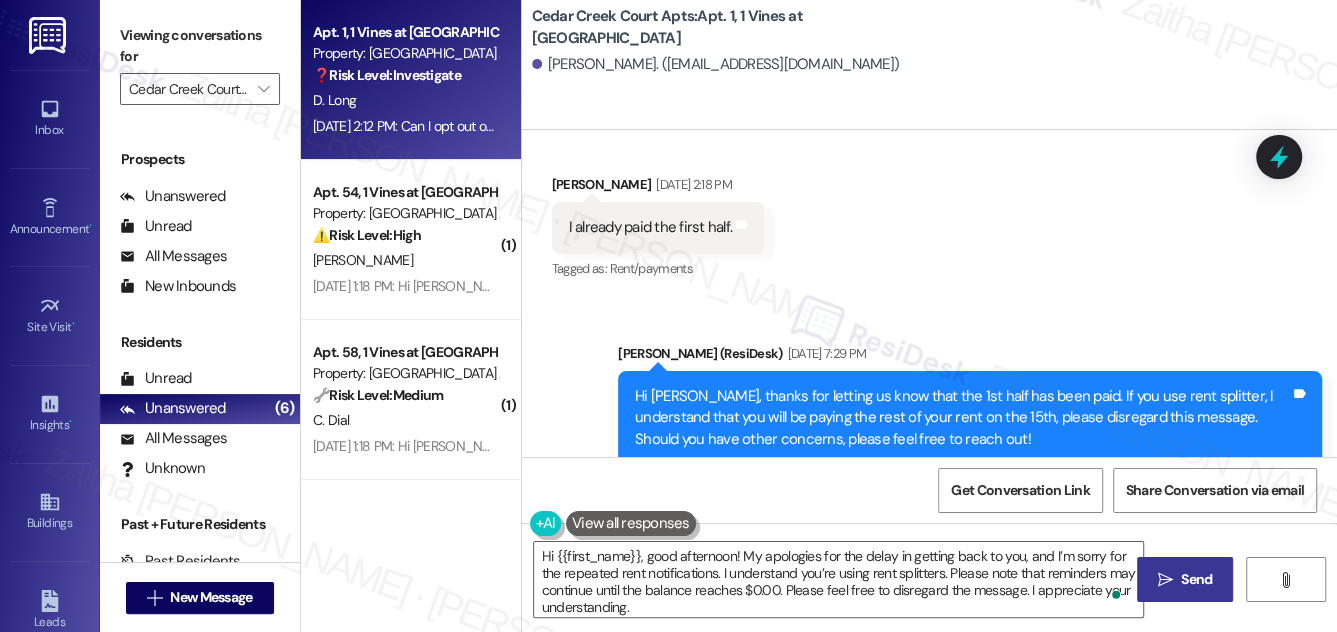 click on "" at bounding box center [1165, 580] 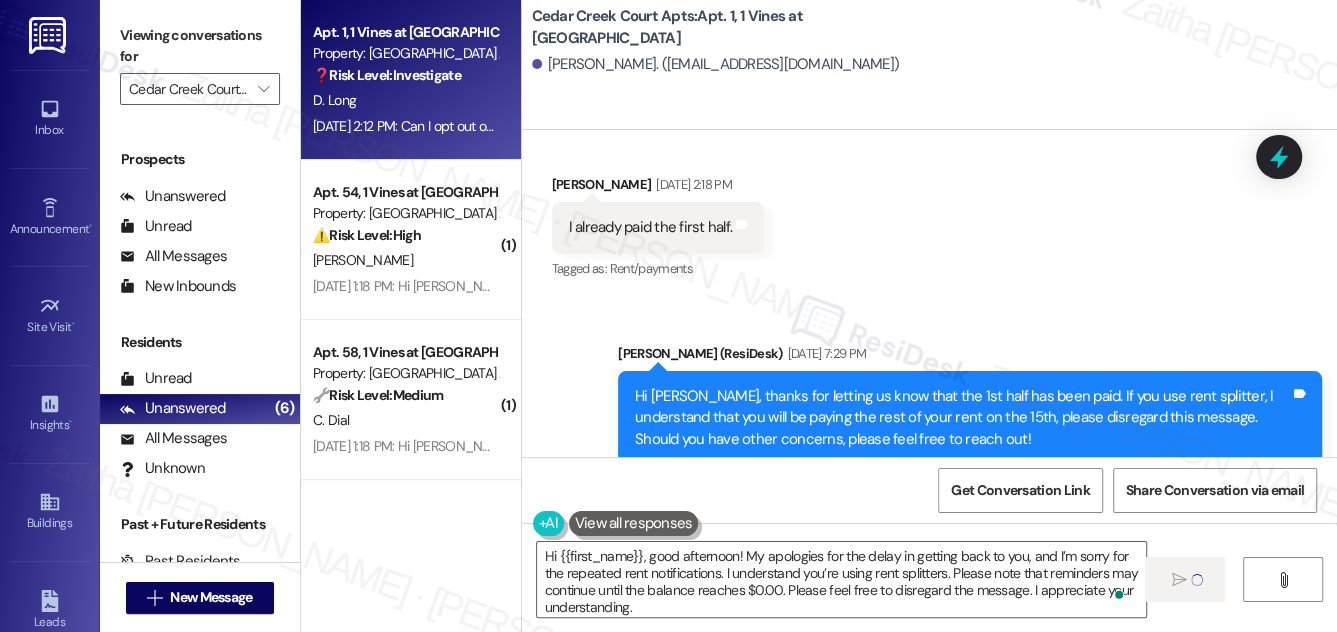 type 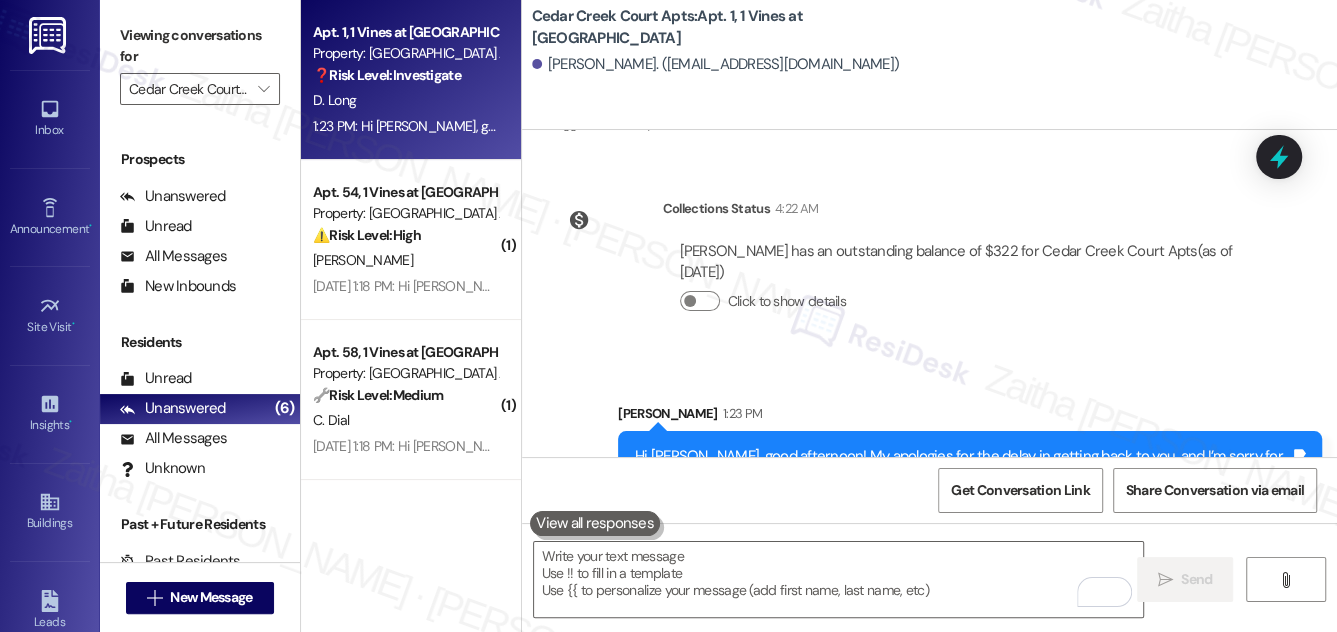 scroll, scrollTop: 6218, scrollLeft: 0, axis: vertical 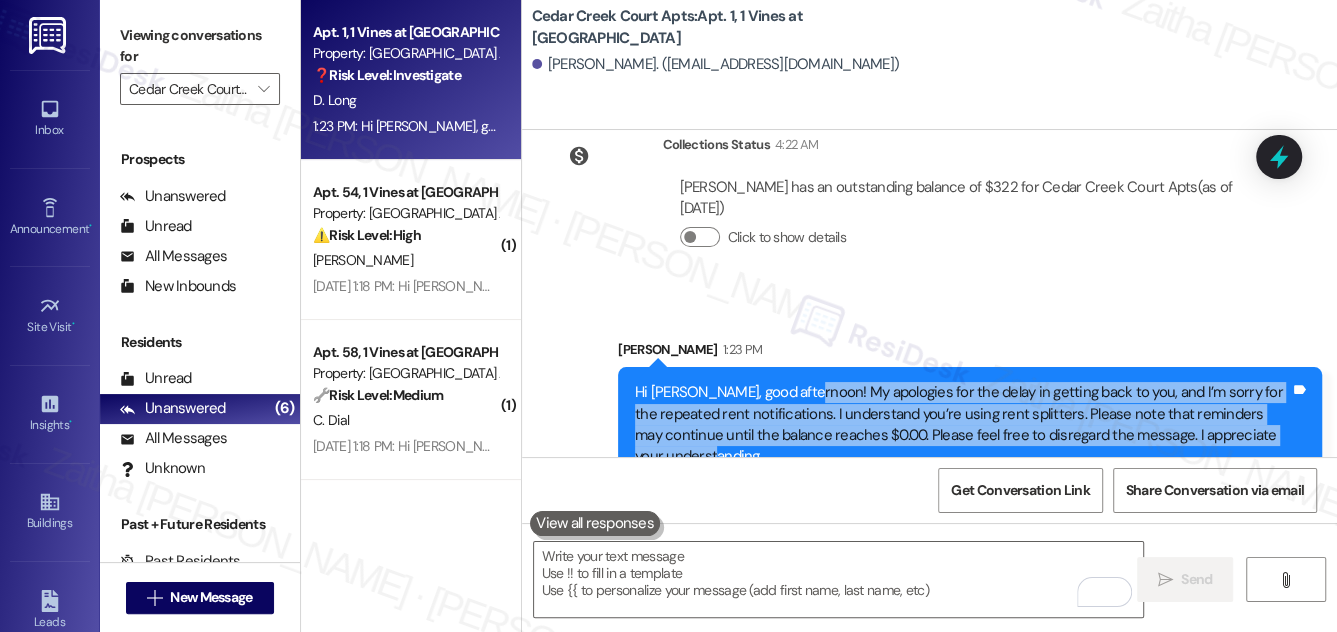 drag, startPoint x: 808, startPoint y: 348, endPoint x: 797, endPoint y: 414, distance: 66.910385 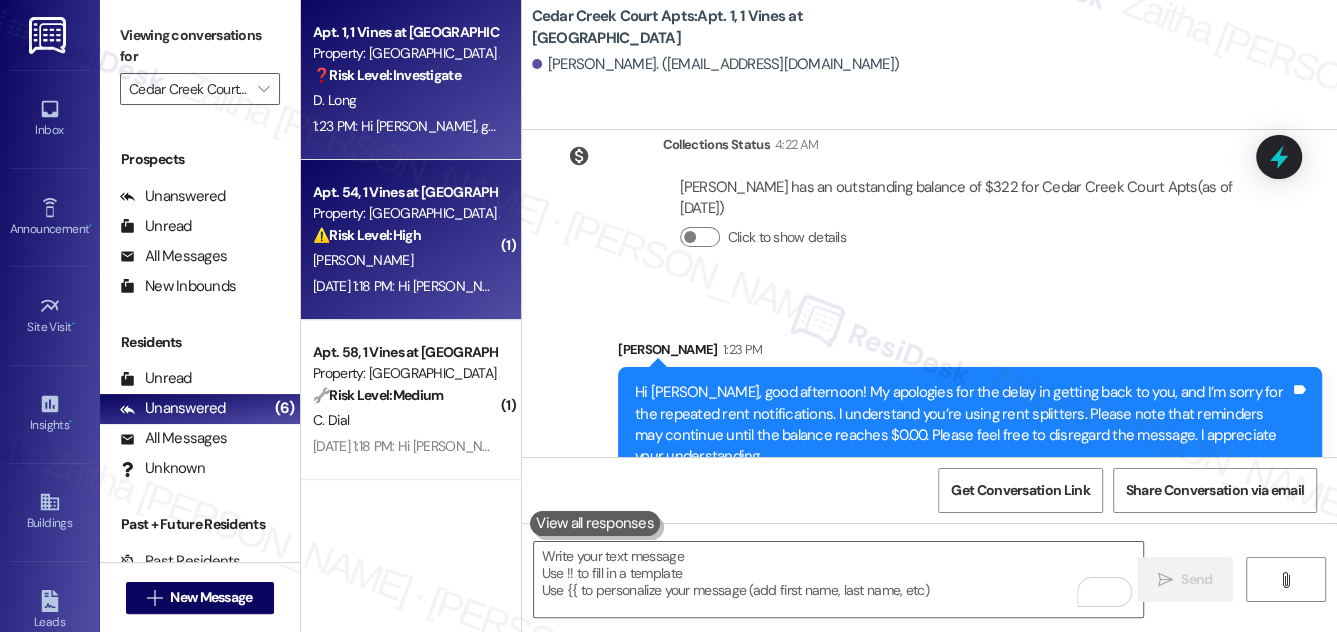 click on "S. Maye Ii" at bounding box center [405, 260] 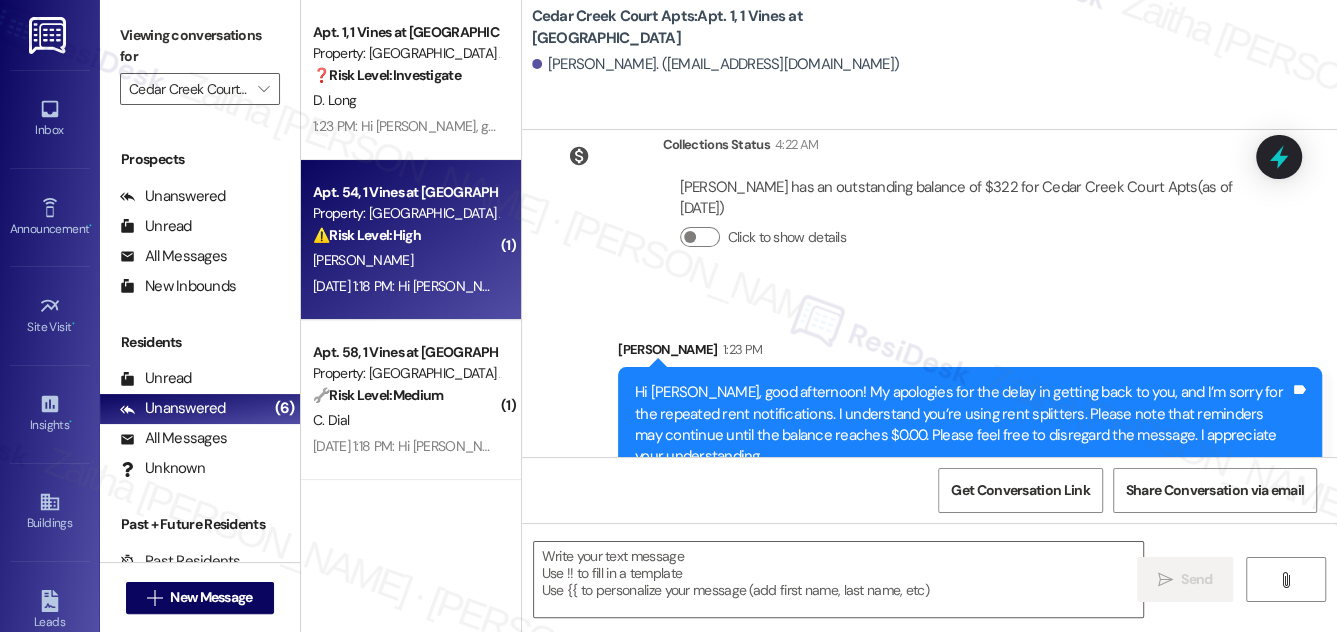 type on "Fetching suggested responses. Please feel free to read through the conversation in the meantime." 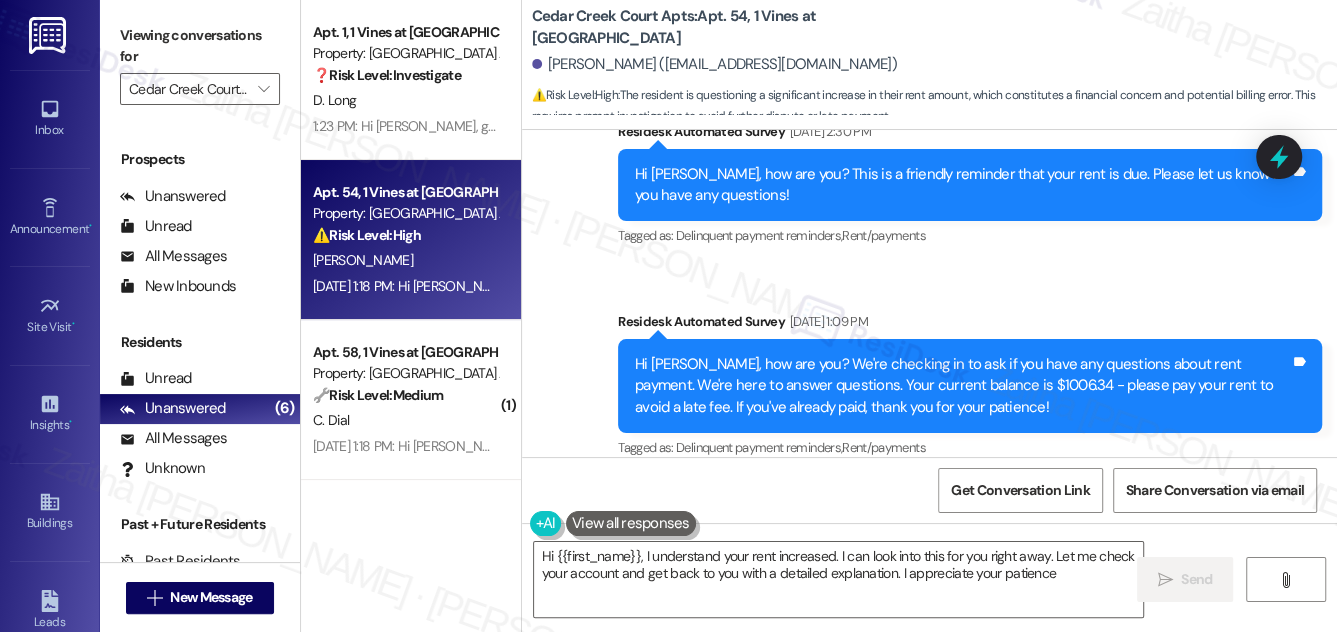 type on "Hi {{first_name}}, I understand your rent increased. I can look into this for you right away. Let me check your account and get back to you with a detailed explanation. I appreciate your patience!" 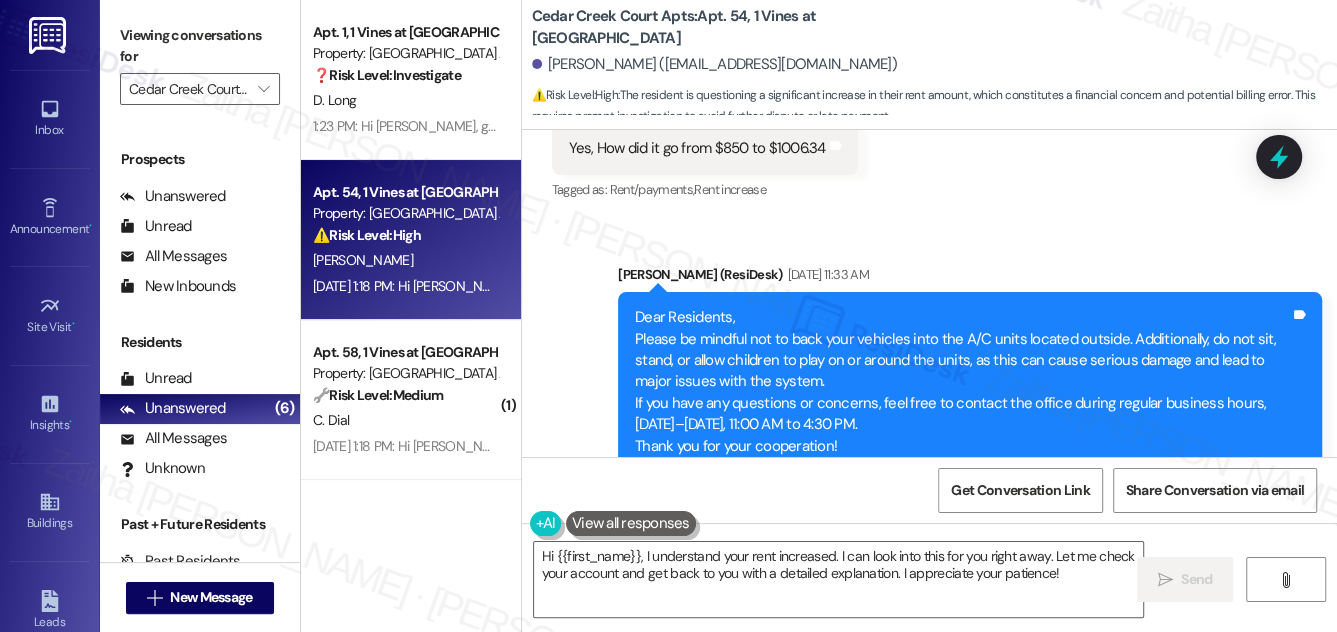 scroll, scrollTop: 15303, scrollLeft: 0, axis: vertical 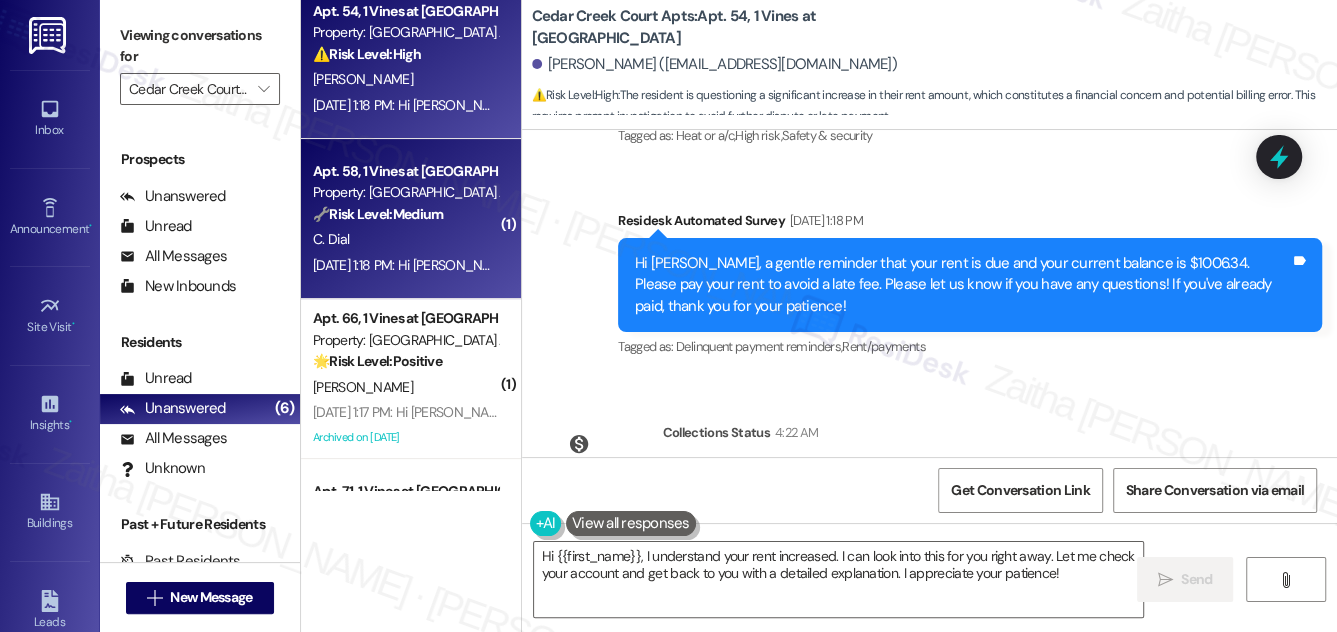 click on "C. Dial" at bounding box center [405, 239] 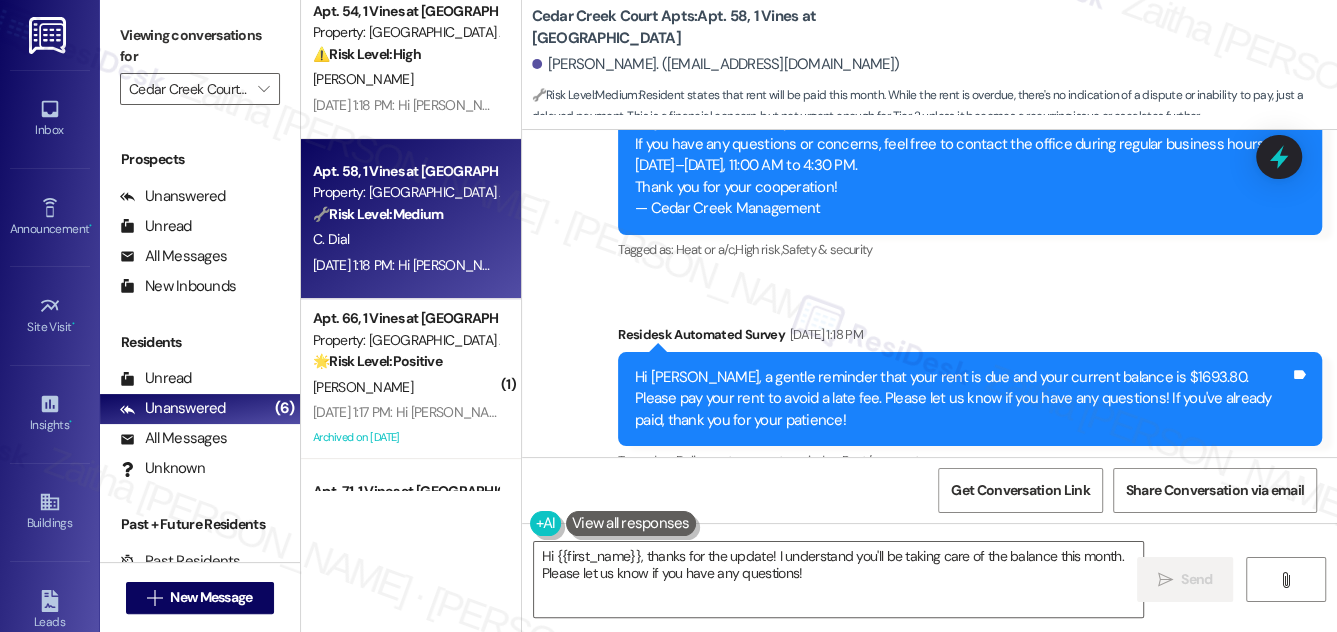 scroll, scrollTop: 8882, scrollLeft: 0, axis: vertical 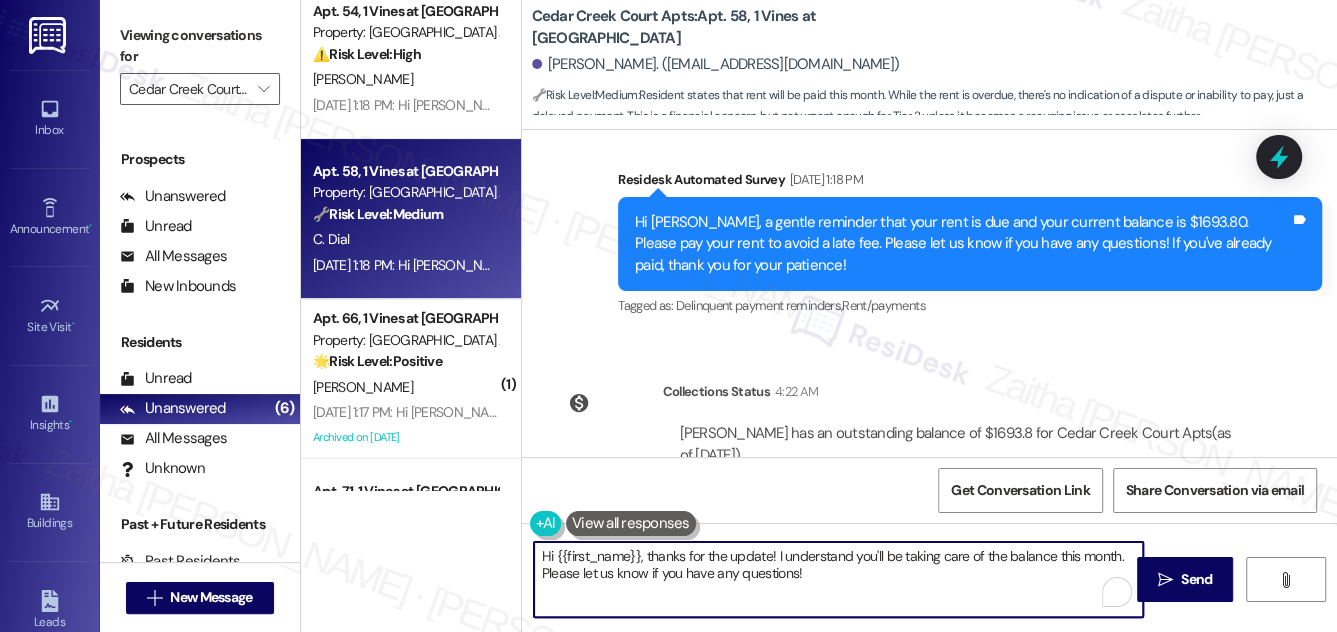 click on "Hi {{first_name}}, thanks for the update! I understand you'll be taking care of the balance this month. Please let us know if you have any questions!" at bounding box center [839, 579] 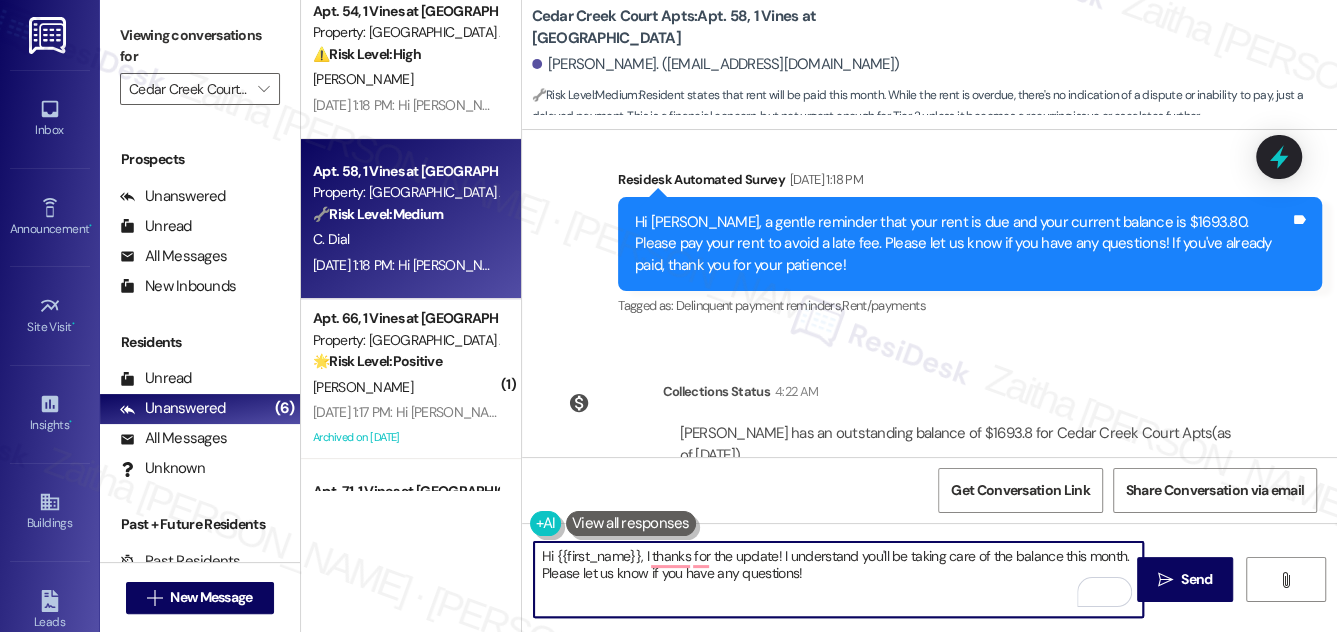 type on "Hi {{first_name}}, Ithanks for the update! I understand you'll be taking care of the balance this month. Please let us know if you have any questions!" 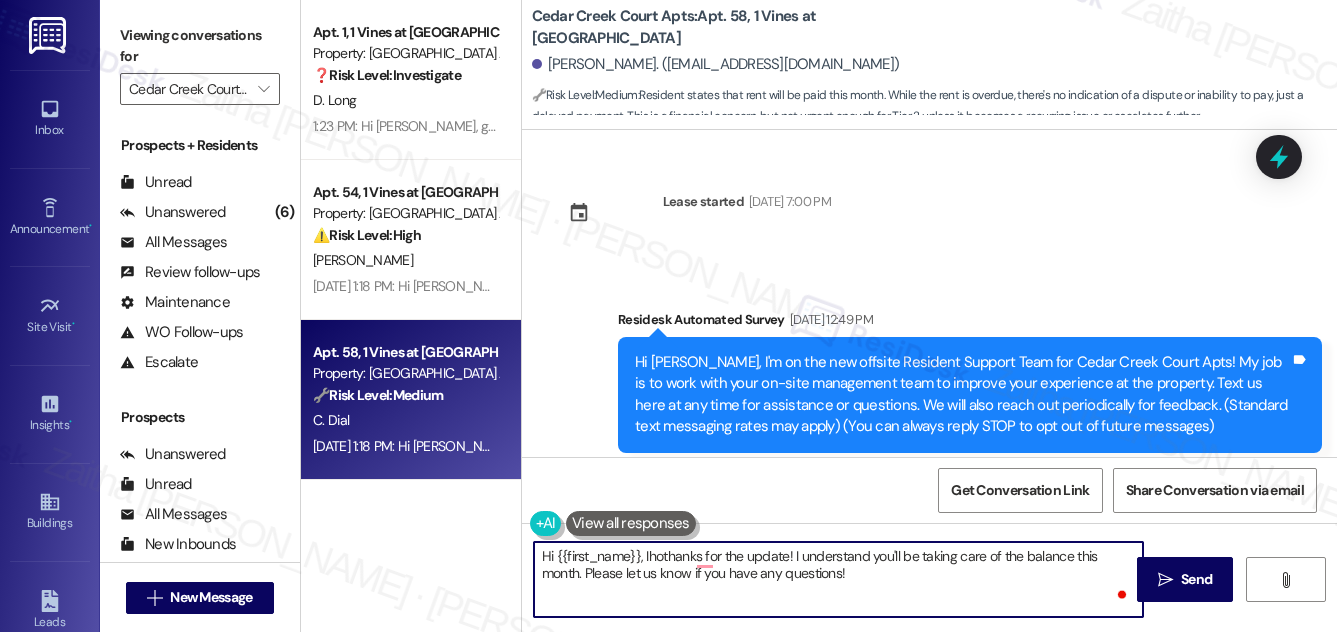 scroll, scrollTop: 0, scrollLeft: 0, axis: both 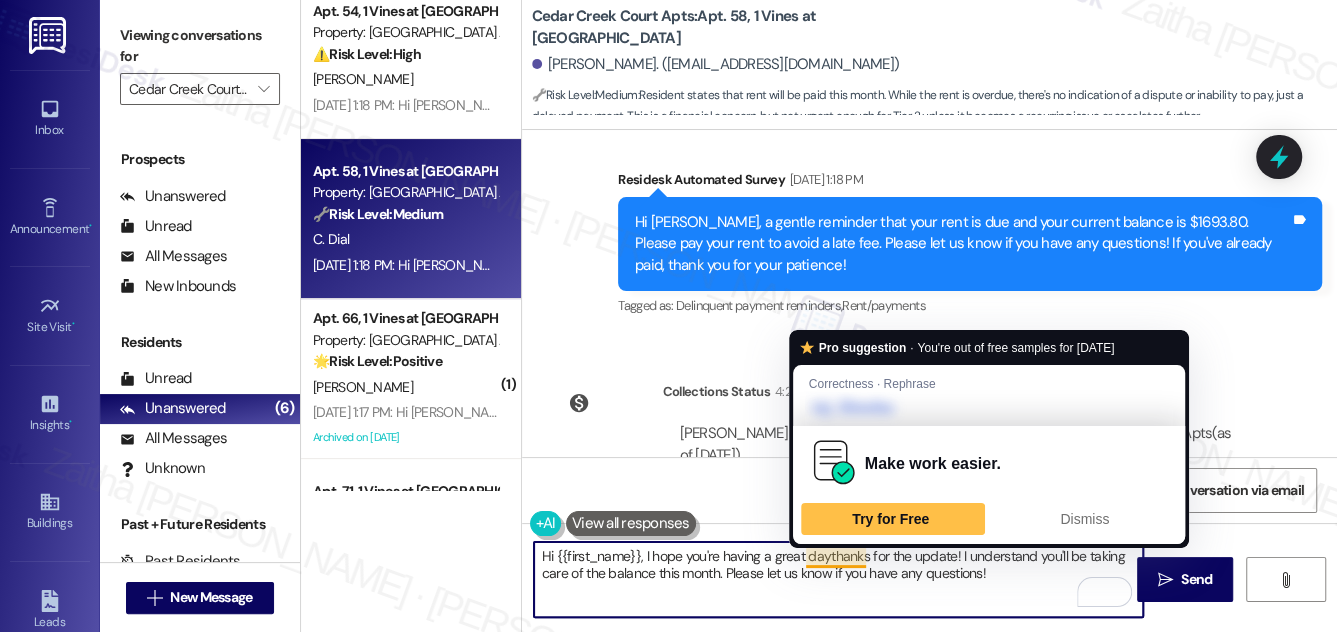 click on "Hi {{first_name}}, I hope you're having a great daythanks for the update! I understand you'll be taking care of the balance this month. Please let us know if you have any questions!" at bounding box center [839, 579] 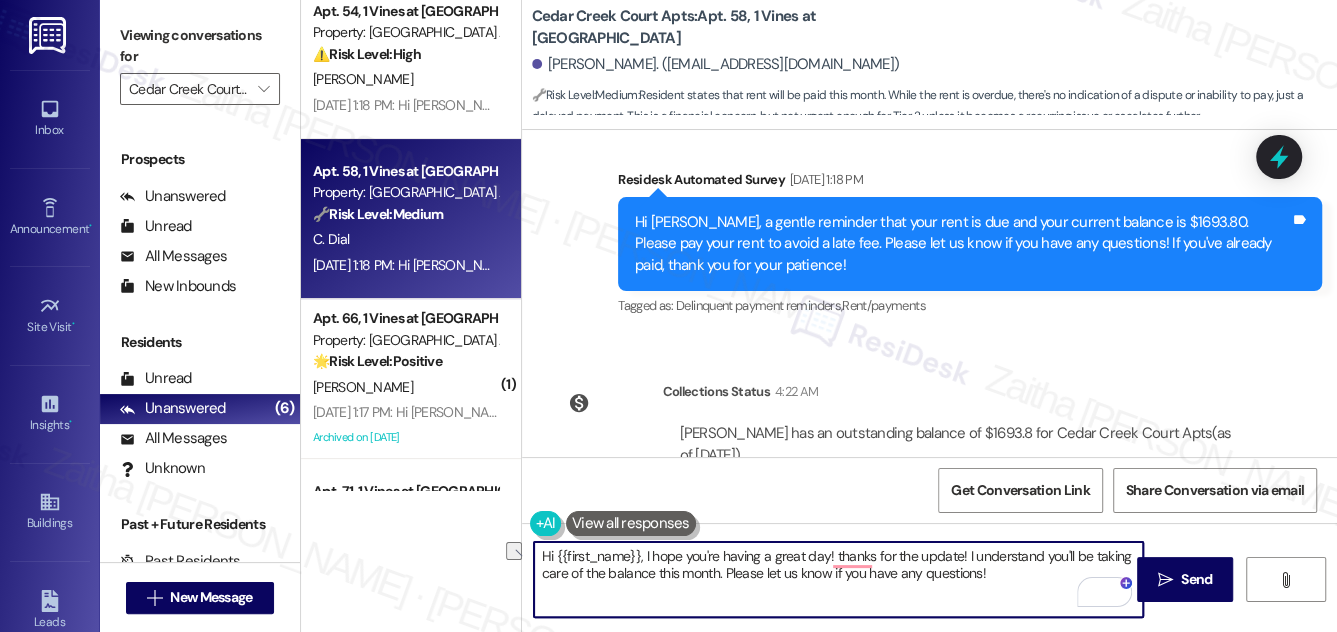 drag, startPoint x: 848, startPoint y: 557, endPoint x: 956, endPoint y: 556, distance: 108.00463 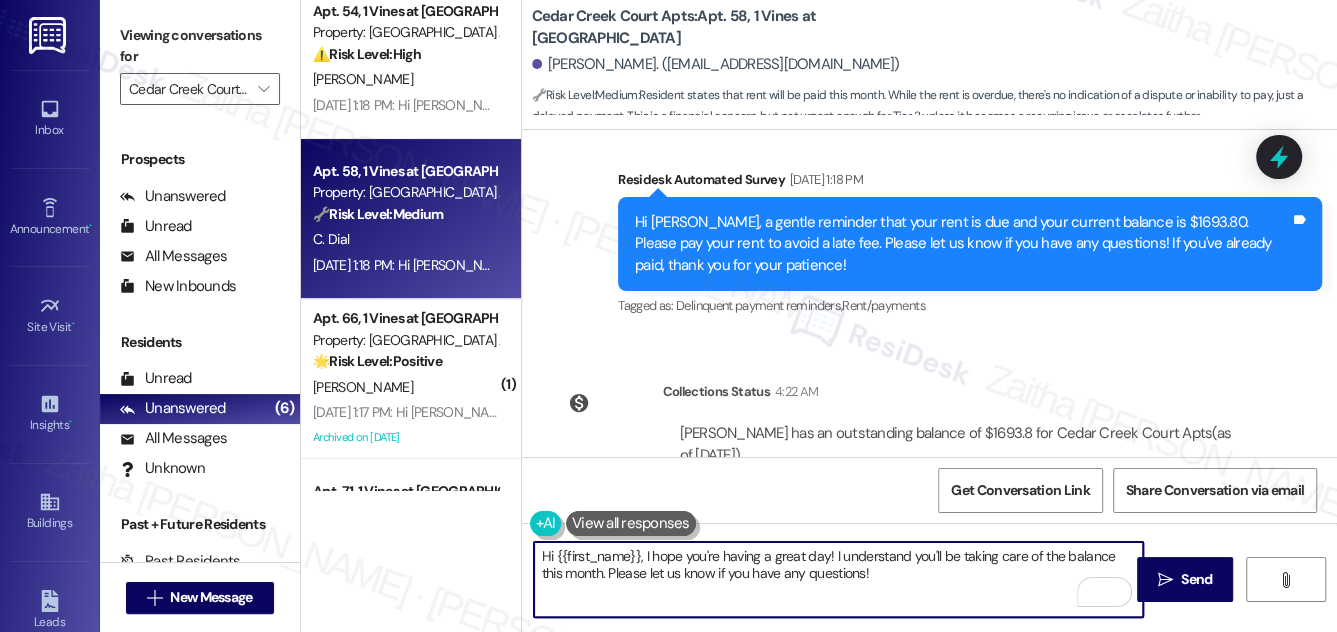 click on "Hi {{first_name}}, I hope you're having a great day! I understand you'll be taking care of the balance this month. Please let us know if you have any questions!" at bounding box center [839, 579] 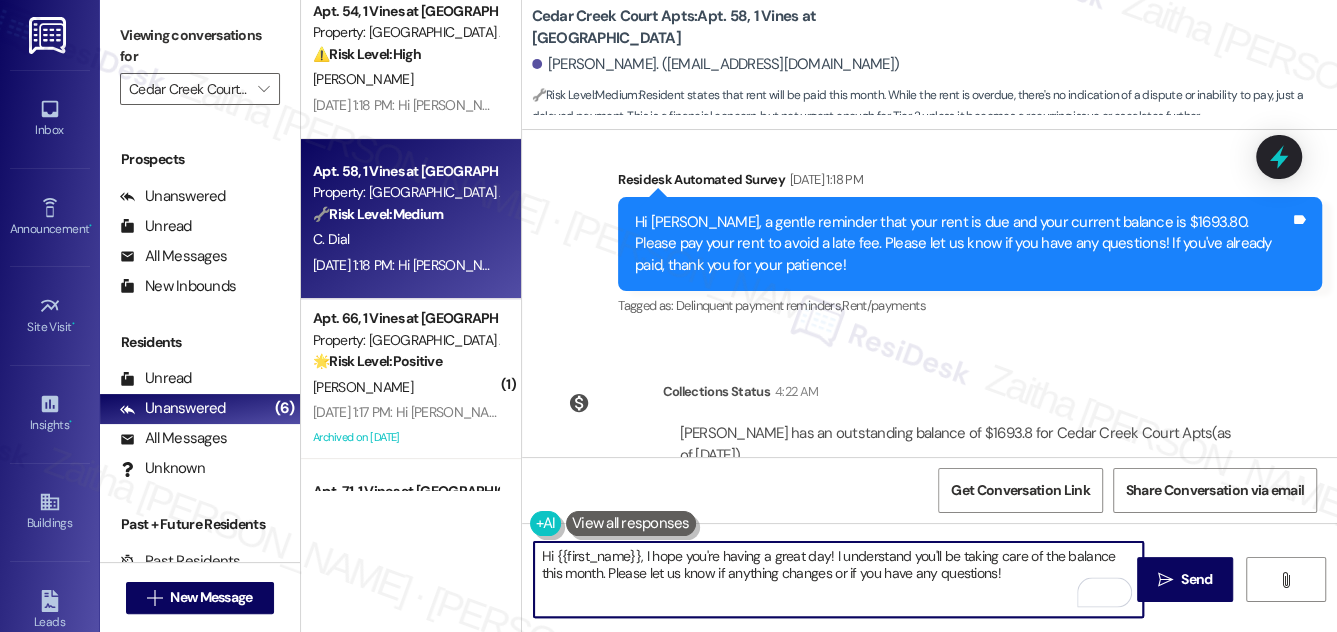 click on "Hi {{first_name}}, I hope you're having a great day! I understand you'll be taking care of the balance this month. Please let us know if anything changes or if you have any questions!" at bounding box center [839, 579] 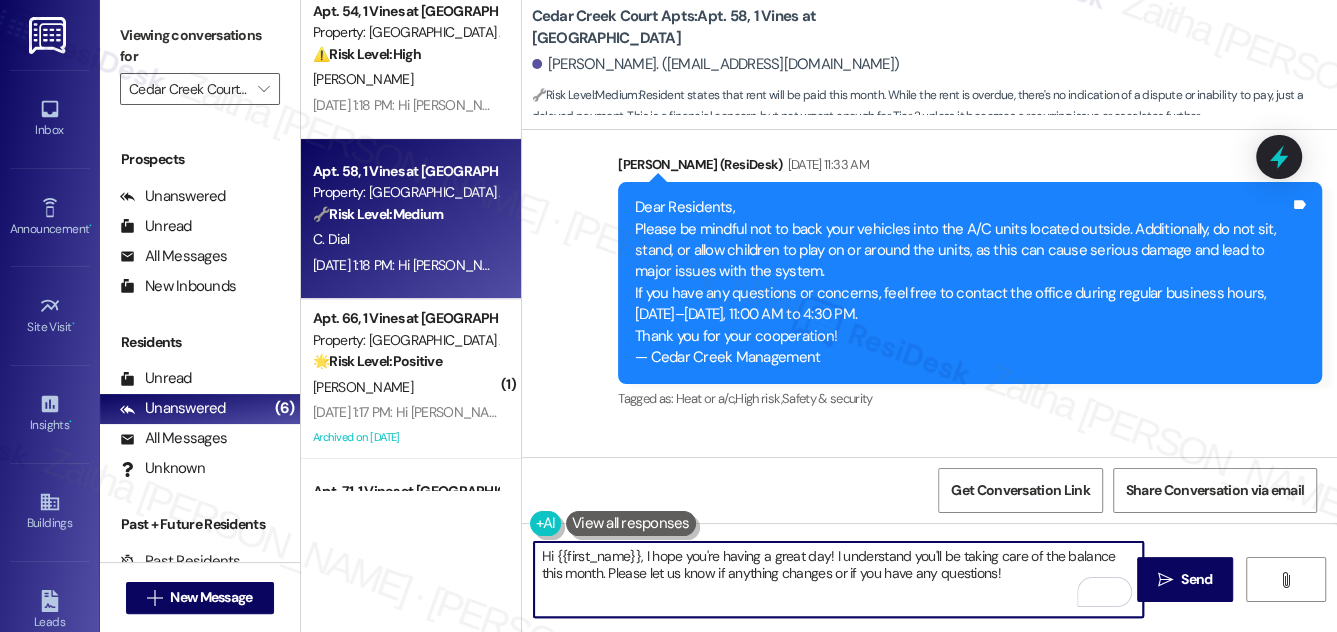scroll, scrollTop: 8610, scrollLeft: 0, axis: vertical 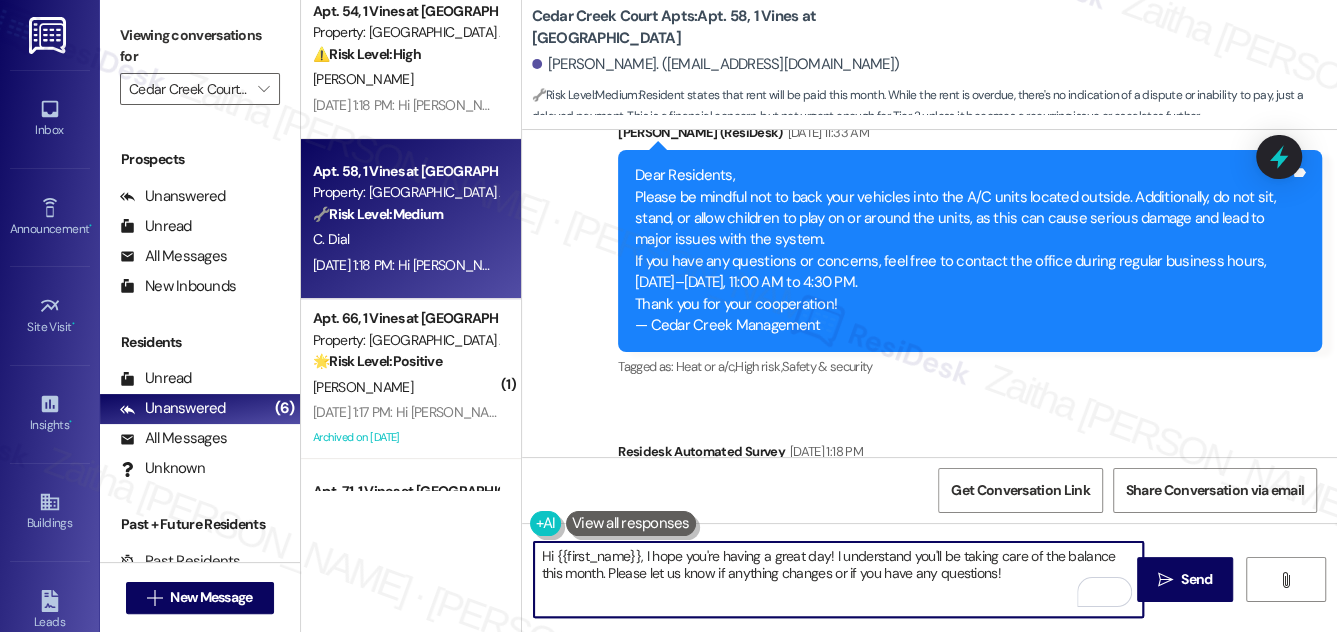 click on "Hi {{first_name}}, I hope you're having a great day! I understand you'll be taking care of the balance this month. Please let us know if anything changes or if you have any questions!" at bounding box center [839, 579] 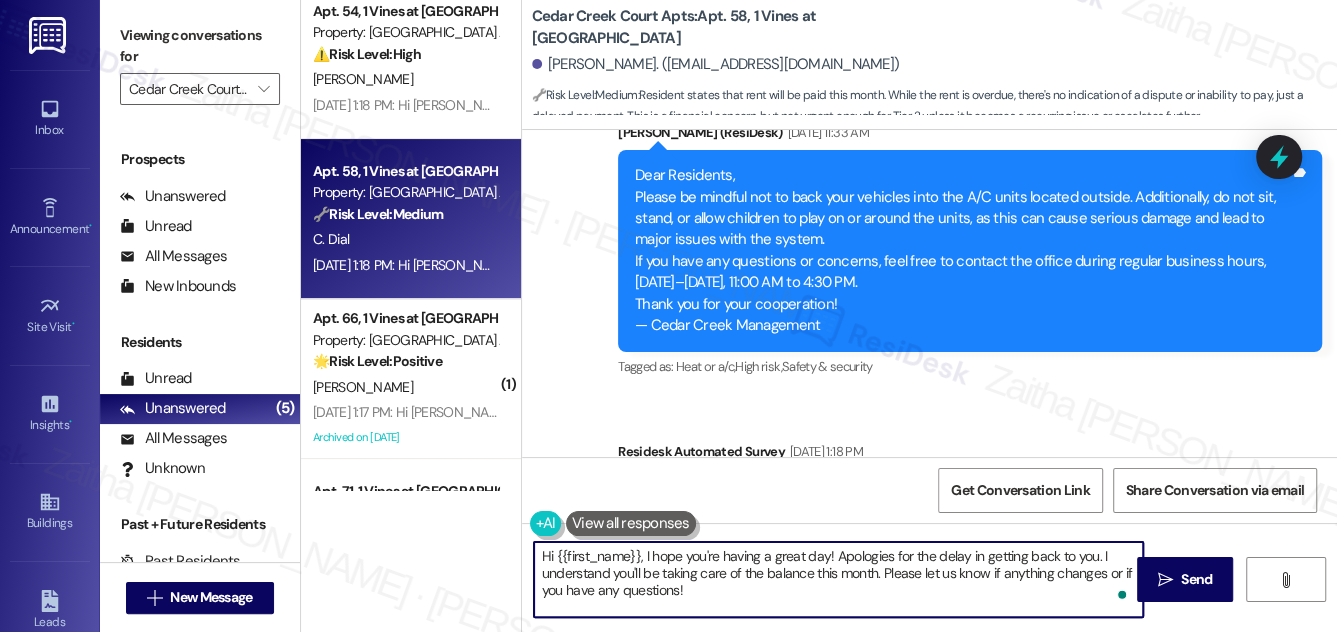 scroll, scrollTop: 8882, scrollLeft: 0, axis: vertical 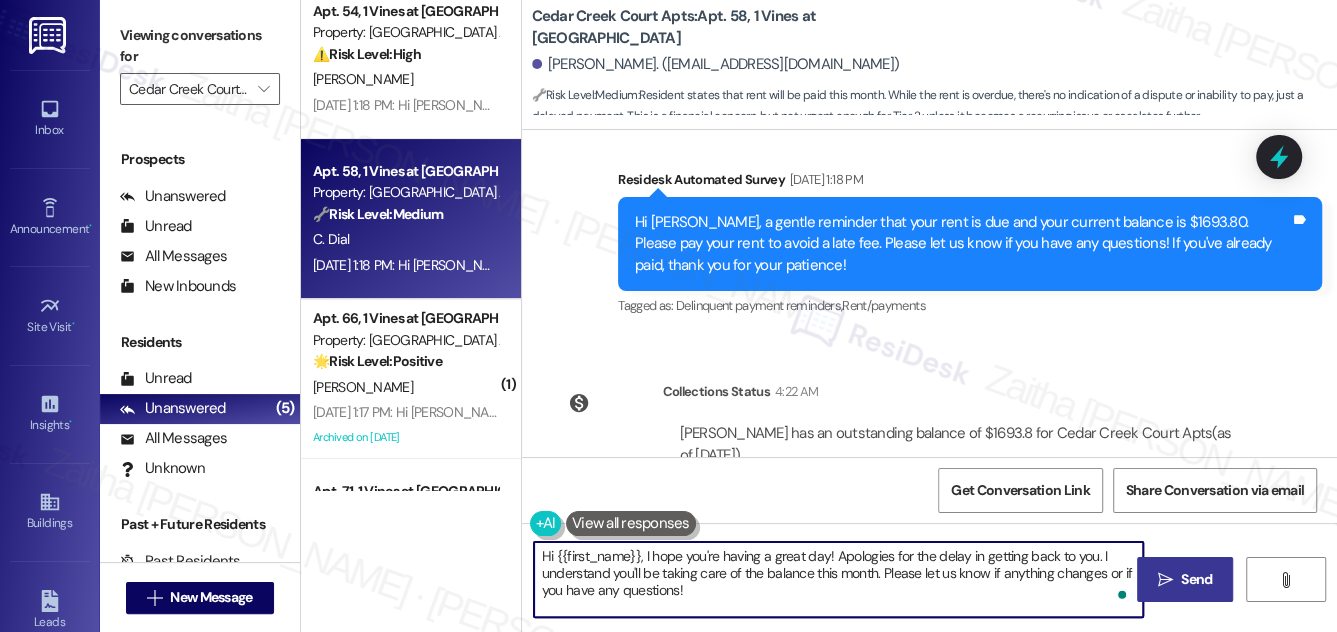 type on "Hi {{first_name}}, I hope you're having a great day! Apologies for the delay in getting back to you. I understand you'll be taking care of the balance this month. Please let us know if anything changes or if you have any questions!" 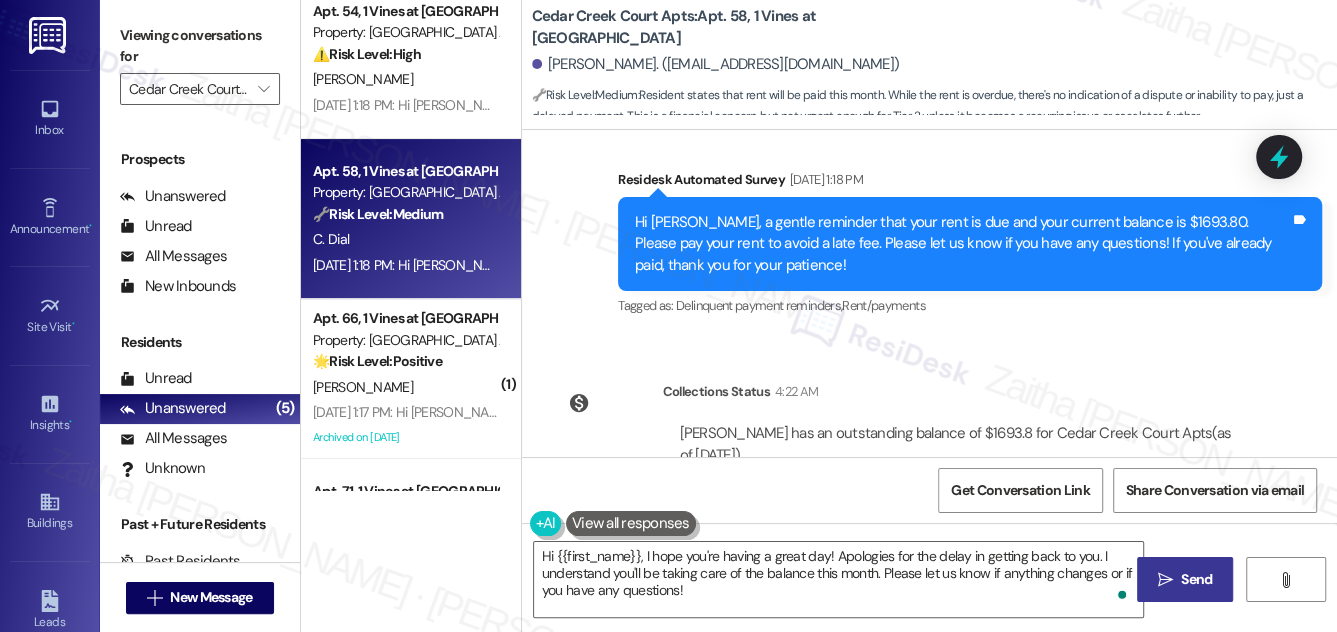 drag, startPoint x: 1205, startPoint y: 578, endPoint x: 1194, endPoint y: 570, distance: 13.601471 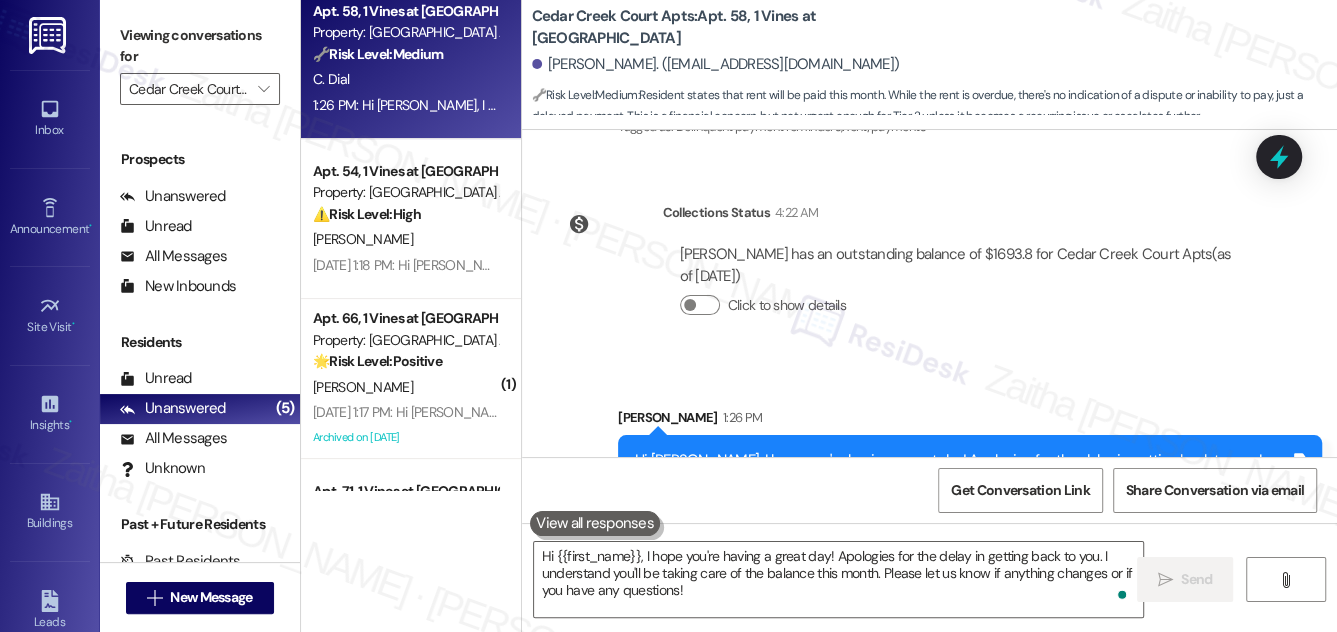 scroll, scrollTop: 9065, scrollLeft: 0, axis: vertical 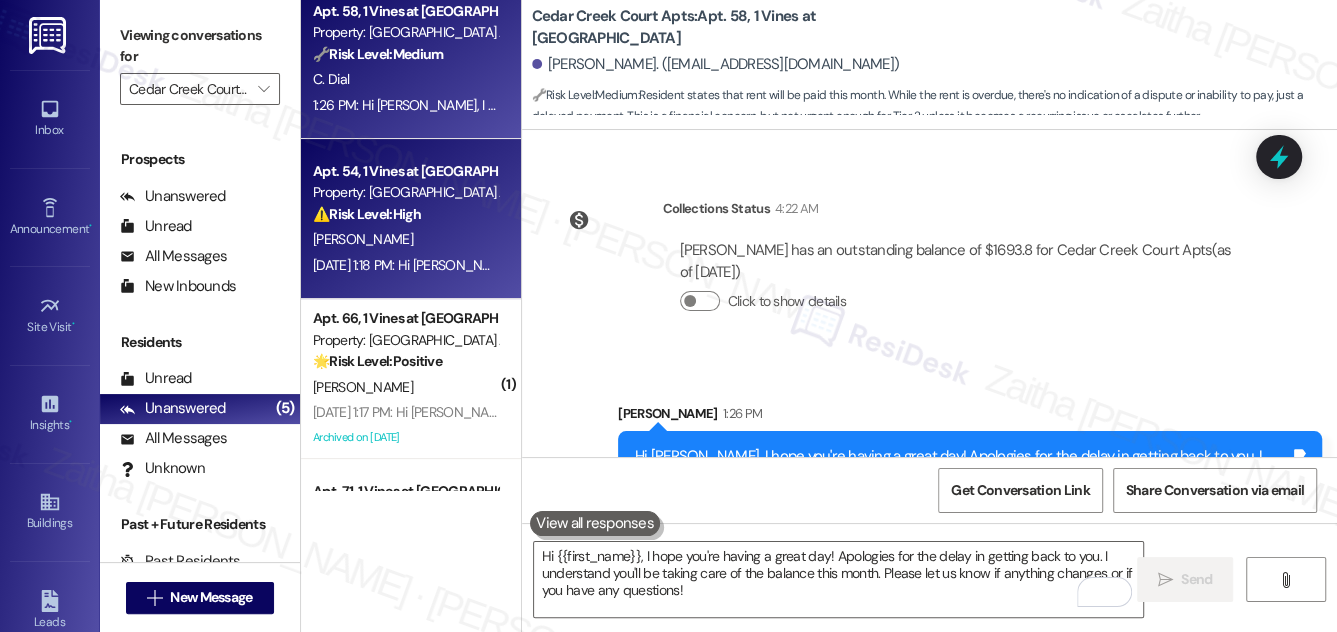 click on "S. Maye Ii" at bounding box center [405, 239] 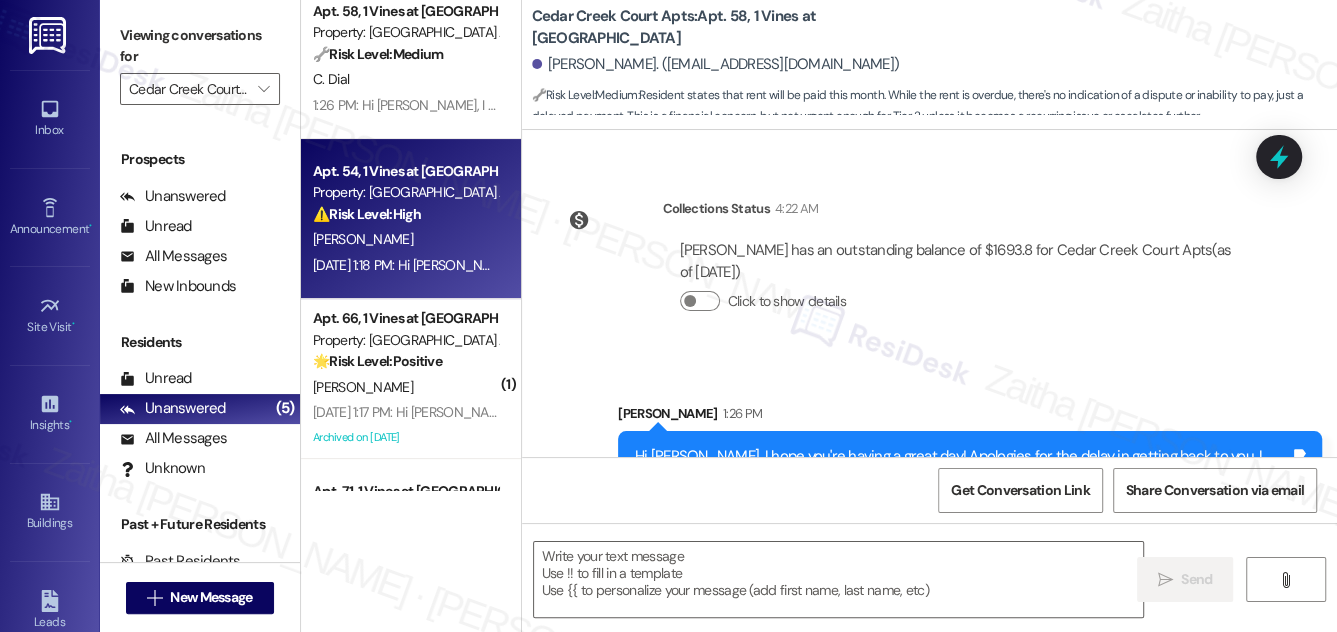 type on "Fetching suggested responses. Please feel free to read through the conversation in the meantime." 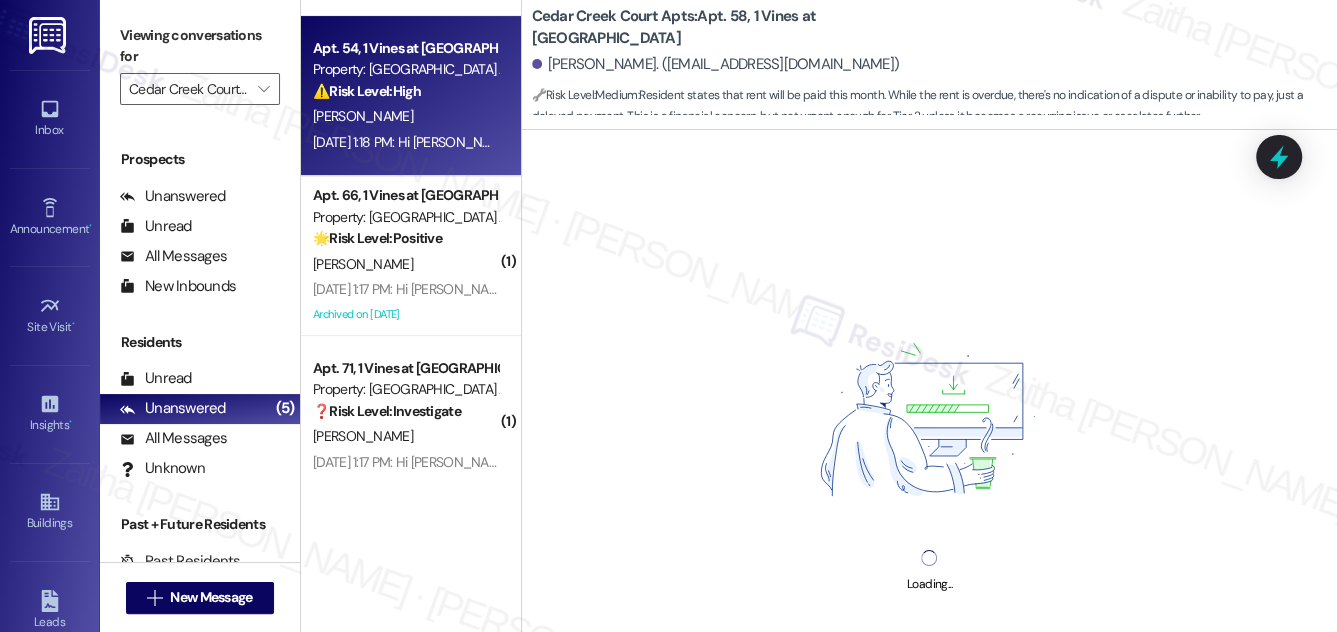 scroll, scrollTop: 309, scrollLeft: 0, axis: vertical 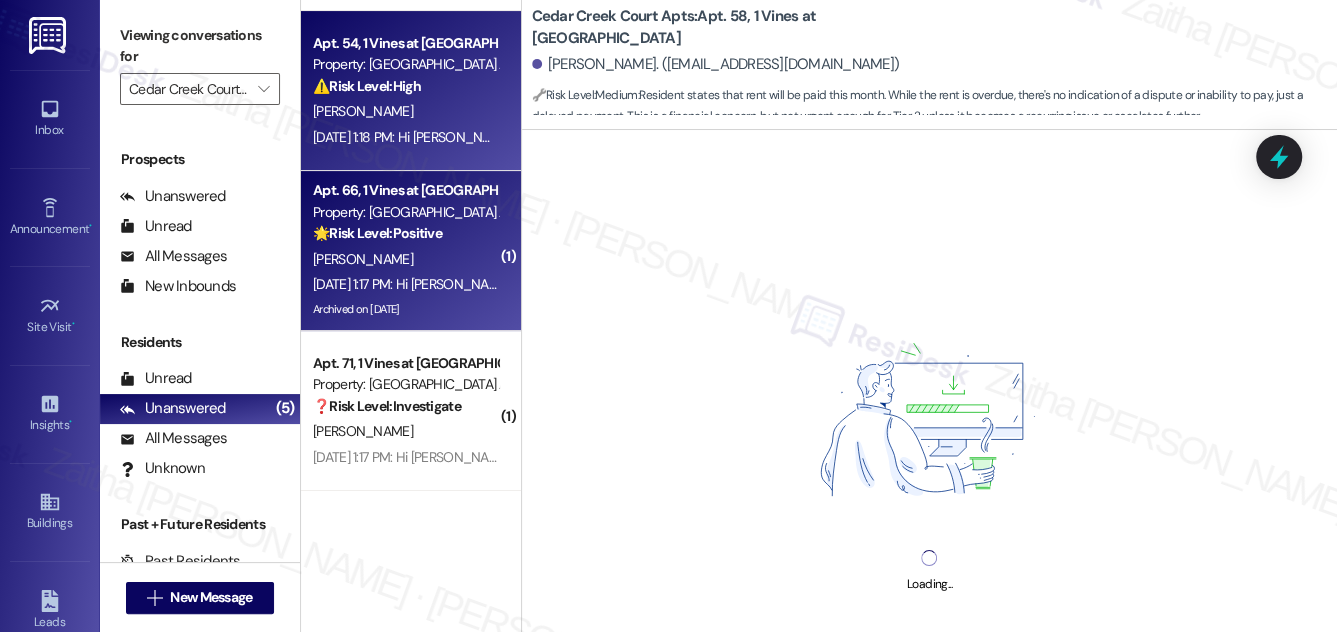 click on "L. Hutchins" at bounding box center (405, 259) 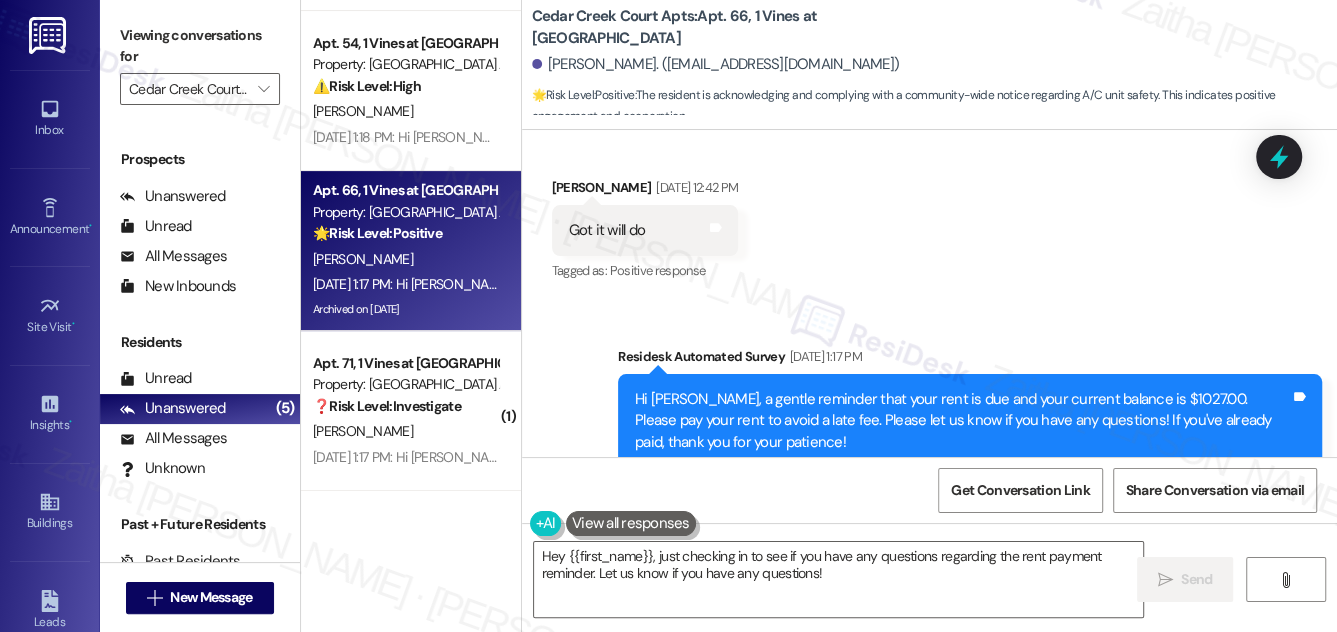 scroll, scrollTop: 36280, scrollLeft: 0, axis: vertical 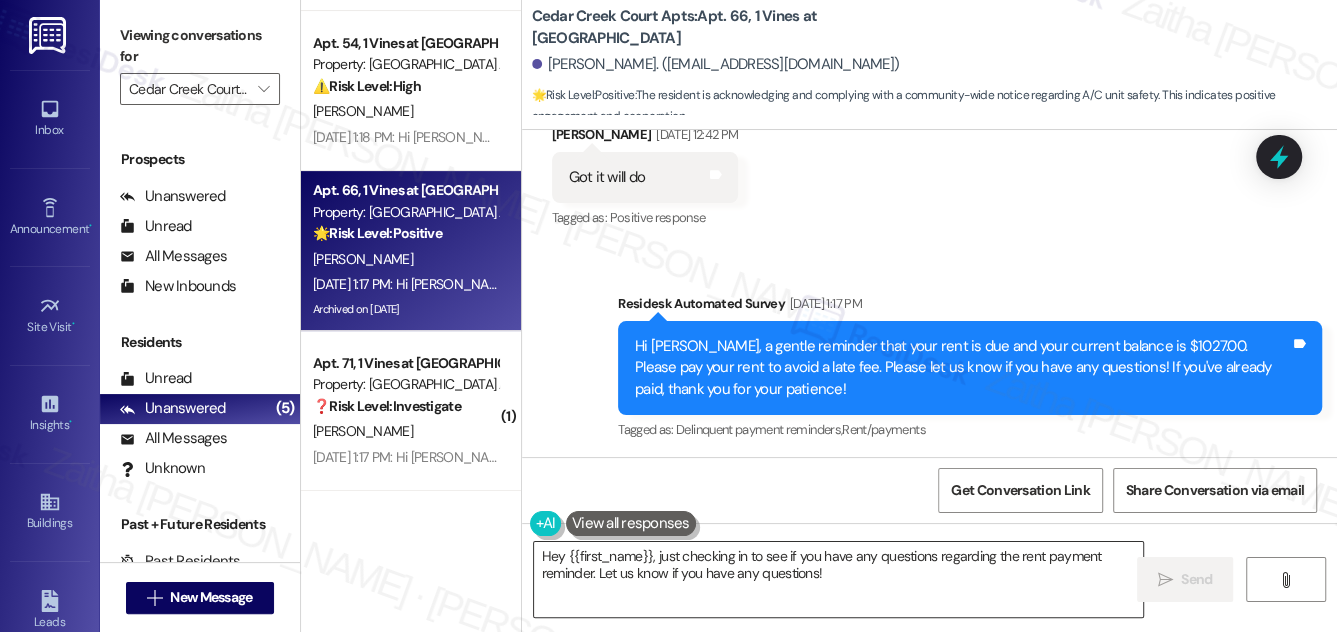 click on "Hey {{first_name}}, just checking in to see if you have any questions regarding the rent payment reminder. Let us know if you have any questions!" at bounding box center [839, 579] 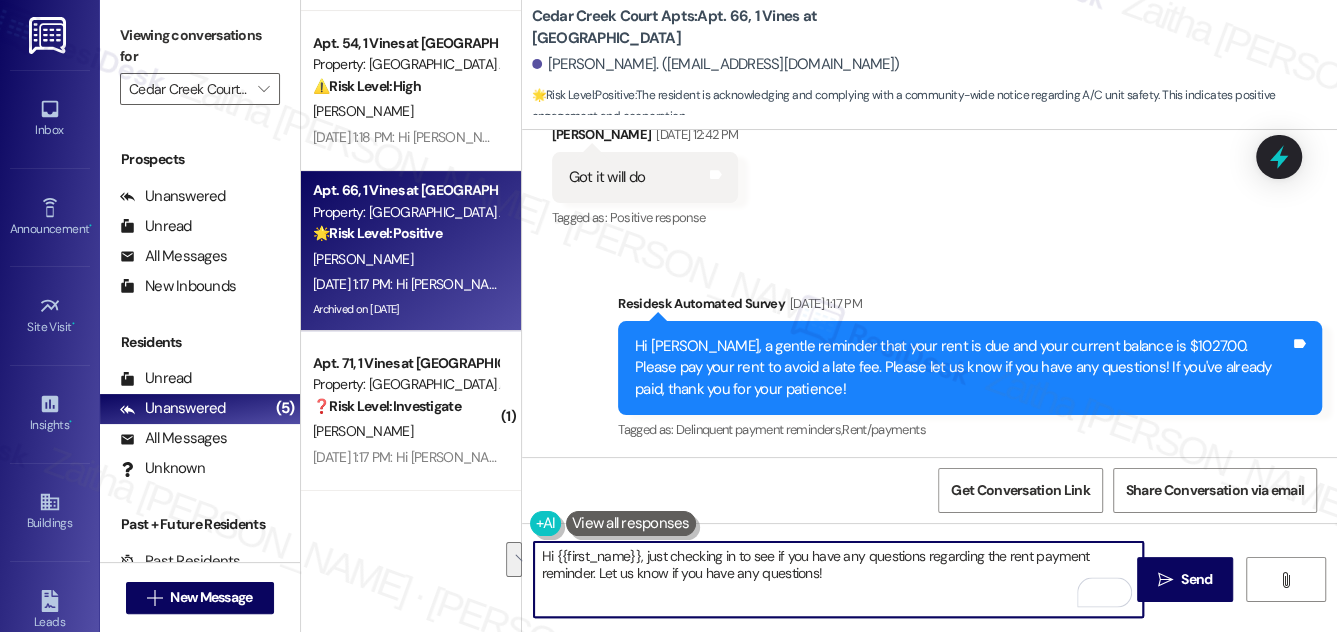 drag, startPoint x: 647, startPoint y: 554, endPoint x: 851, endPoint y: 586, distance: 206.49455 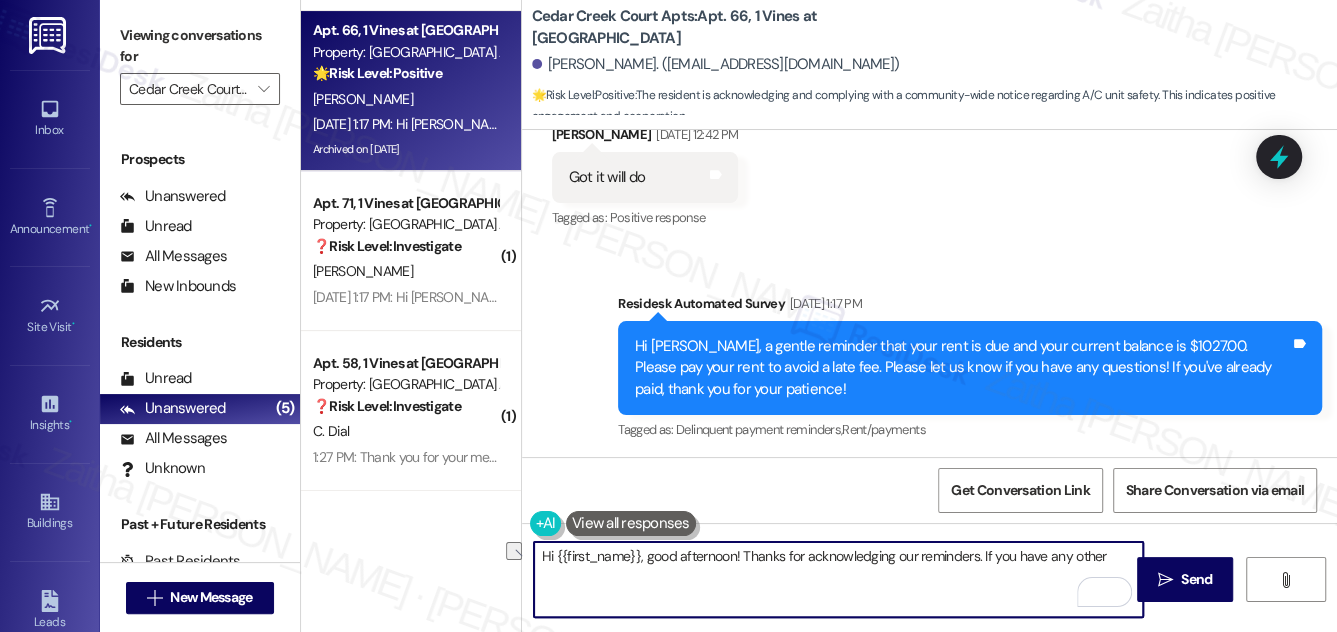 drag, startPoint x: 978, startPoint y: 553, endPoint x: 1103, endPoint y: 554, distance: 125.004 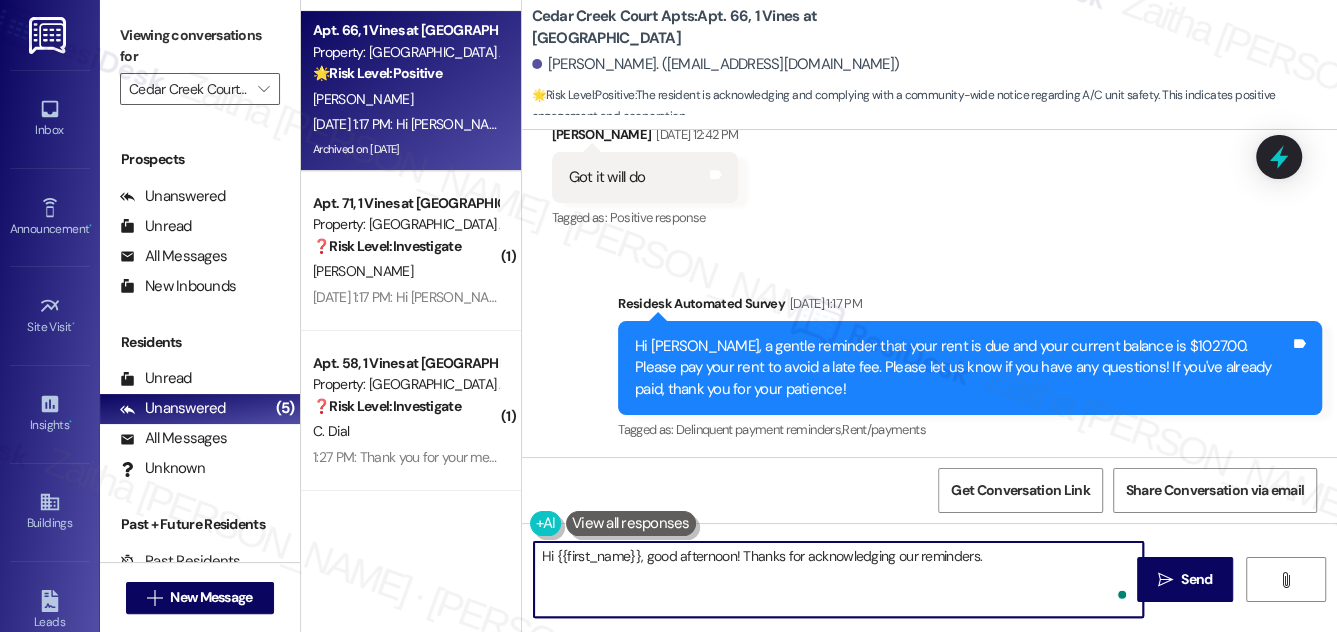 paste on "Please feel free to reach out if you have other concerns or home-related issues. Have a great day" 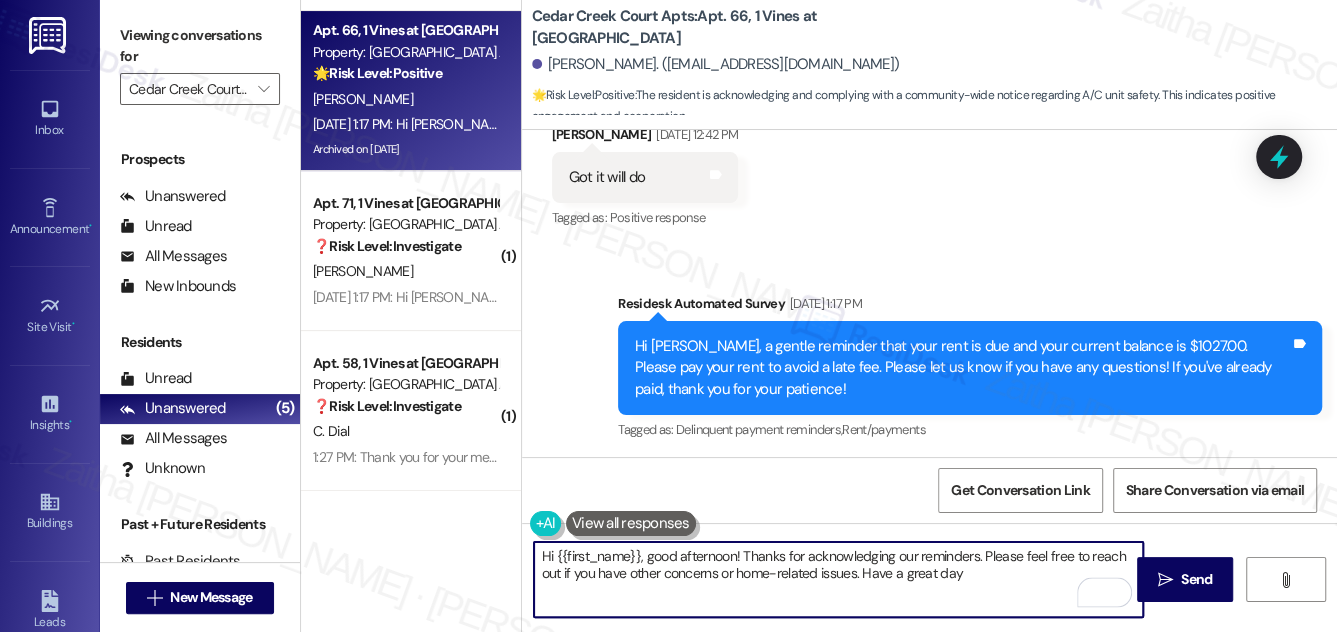 click on "Hi {{first_name}}, good afternoon! Thanks for acknowledging our reminders. Please feel free to reach out if you have other concerns or home-related issues. Have a great day" at bounding box center (839, 579) 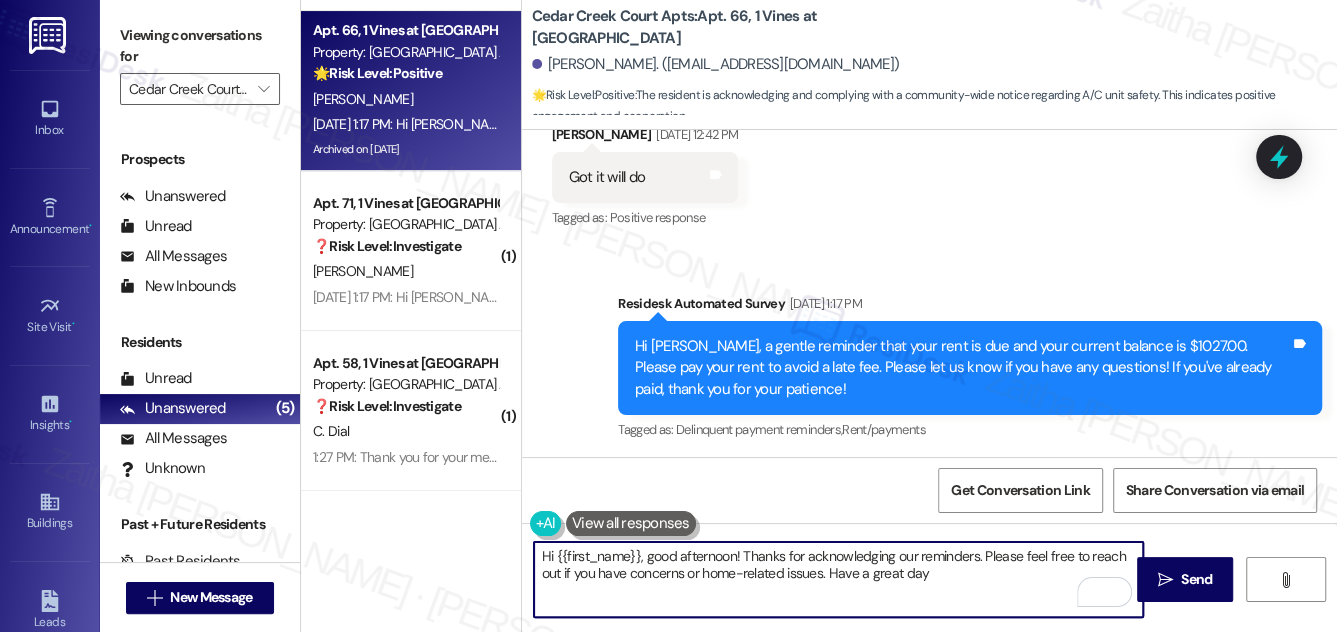 click on "Hi {{first_name}}, good afternoon! Thanks for acknowledging our reminders. Please feel free to reach out if you have concerns or home-related issues. Have a great day" at bounding box center (839, 579) 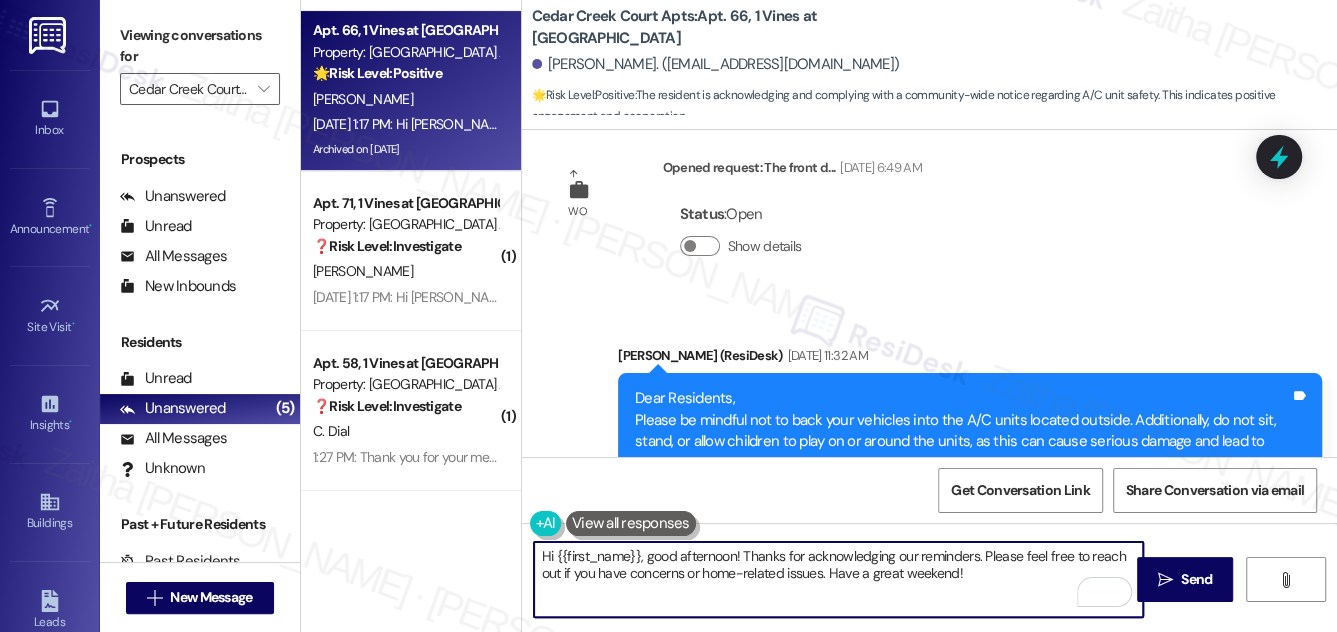 scroll, scrollTop: 35734, scrollLeft: 0, axis: vertical 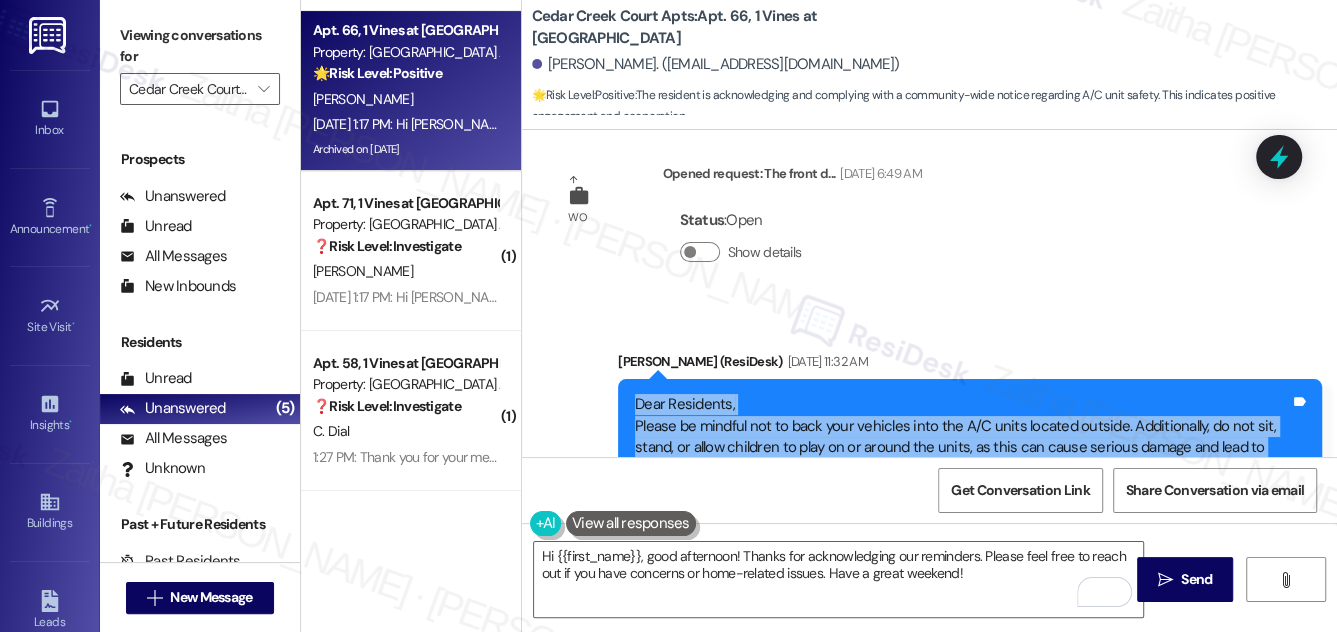 drag, startPoint x: 632, startPoint y: 191, endPoint x: 830, endPoint y: 348, distance: 252.69151 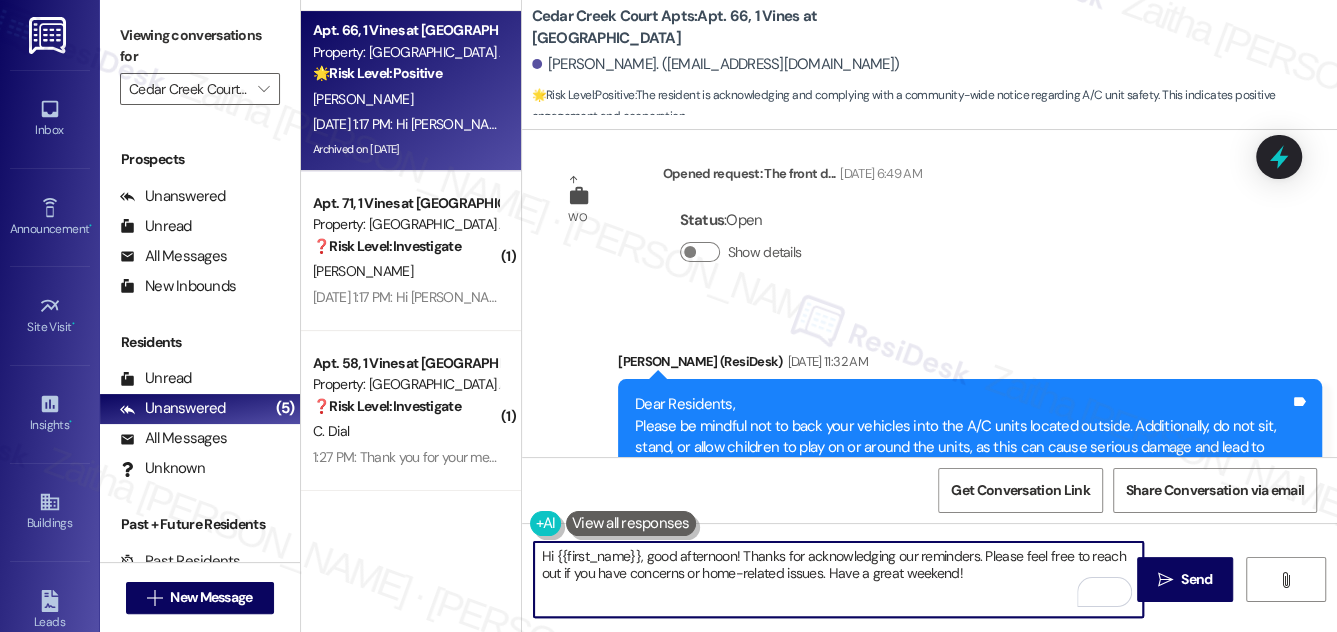 click on "Hi {{first_name}}, good afternoon! Thanks for acknowledging our reminders. Please feel free to reach out if you have concerns or home-related issues. Have a great weekend!" at bounding box center (839, 579) 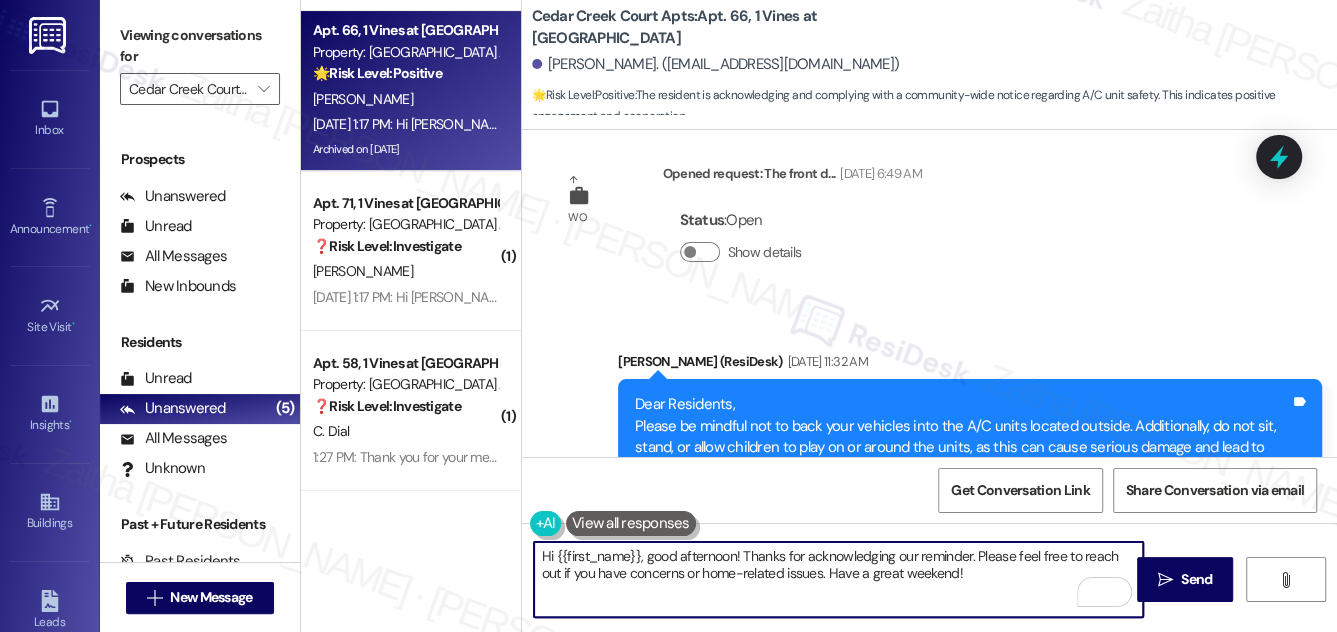 click on "Hi {{first_name}}, good afternoon! Thanks for acknowledging our reminder. Please feel free to reach out if you have concerns or home-related issues. Have a great weekend!" at bounding box center [839, 579] 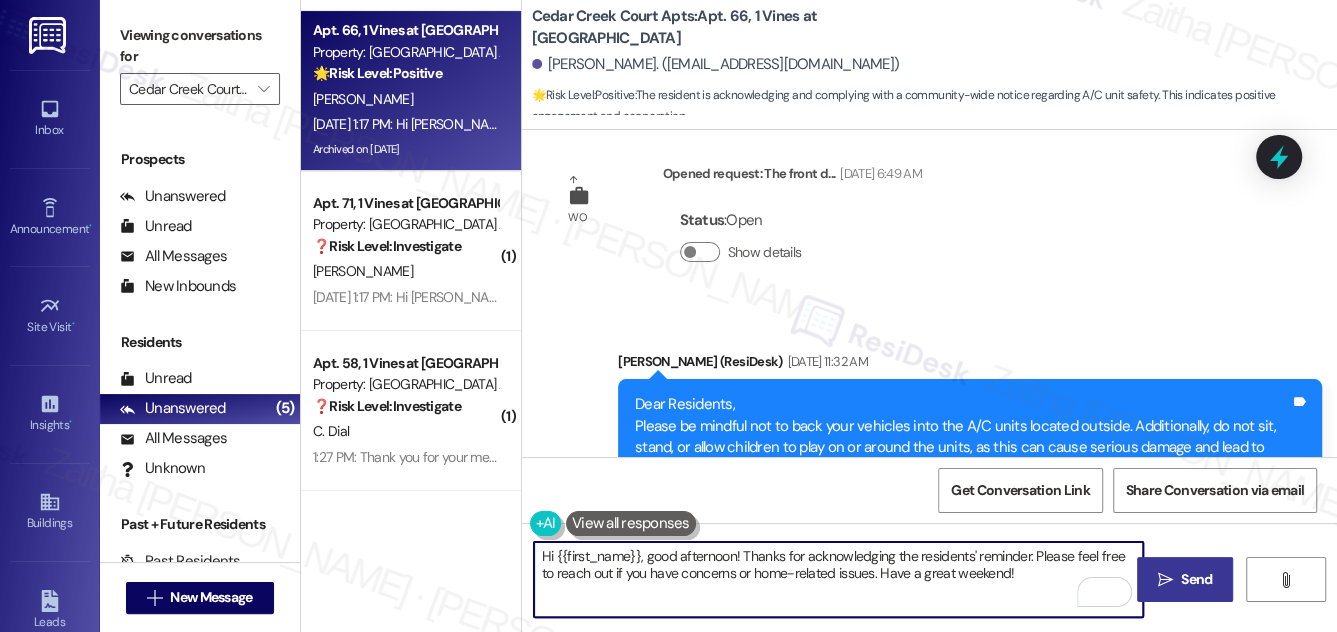 type on "Hi {{first_name}}, good afternoon! Thanks for acknowledging the residents' reminder. Please feel free to reach out if you have concerns or home-related issues. Have a great weekend!" 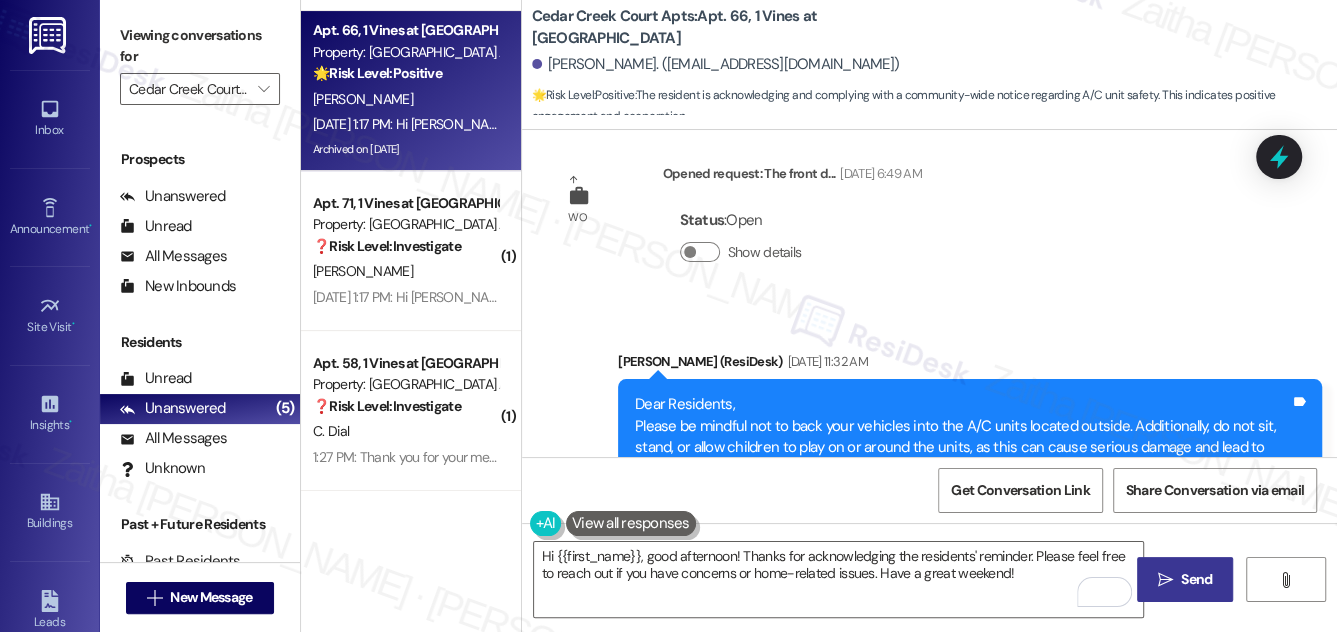 click on " Send" at bounding box center [1185, 579] 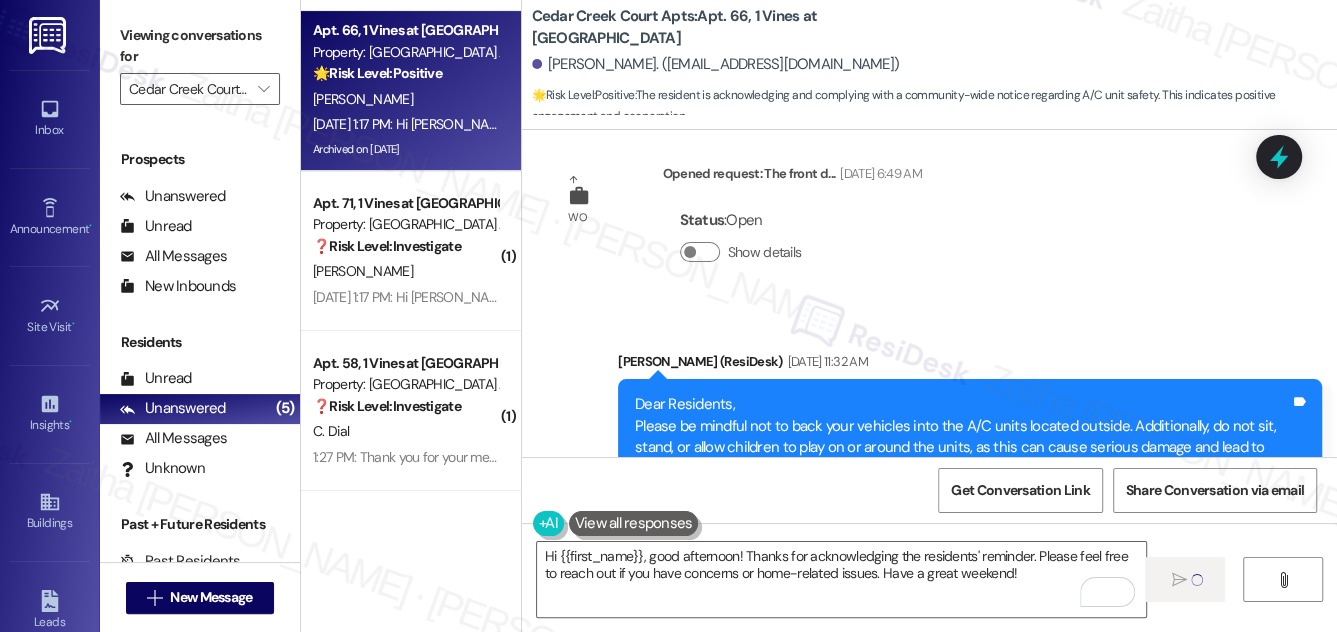 type 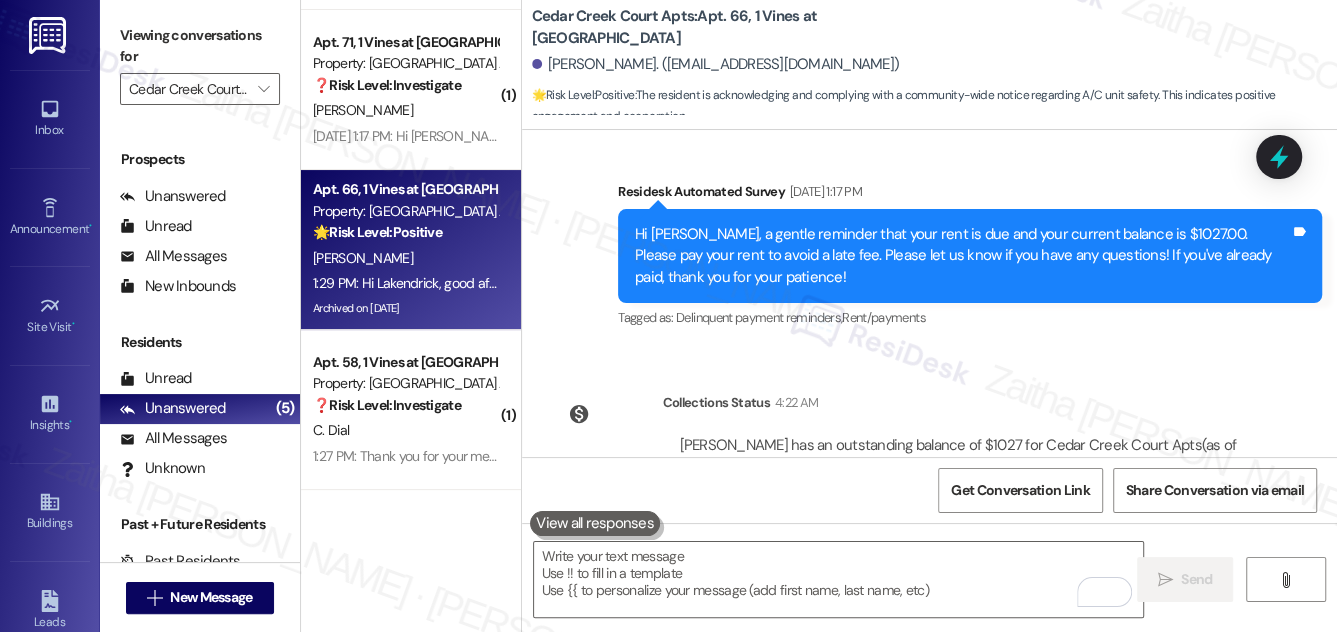 scroll, scrollTop: 36440, scrollLeft: 0, axis: vertical 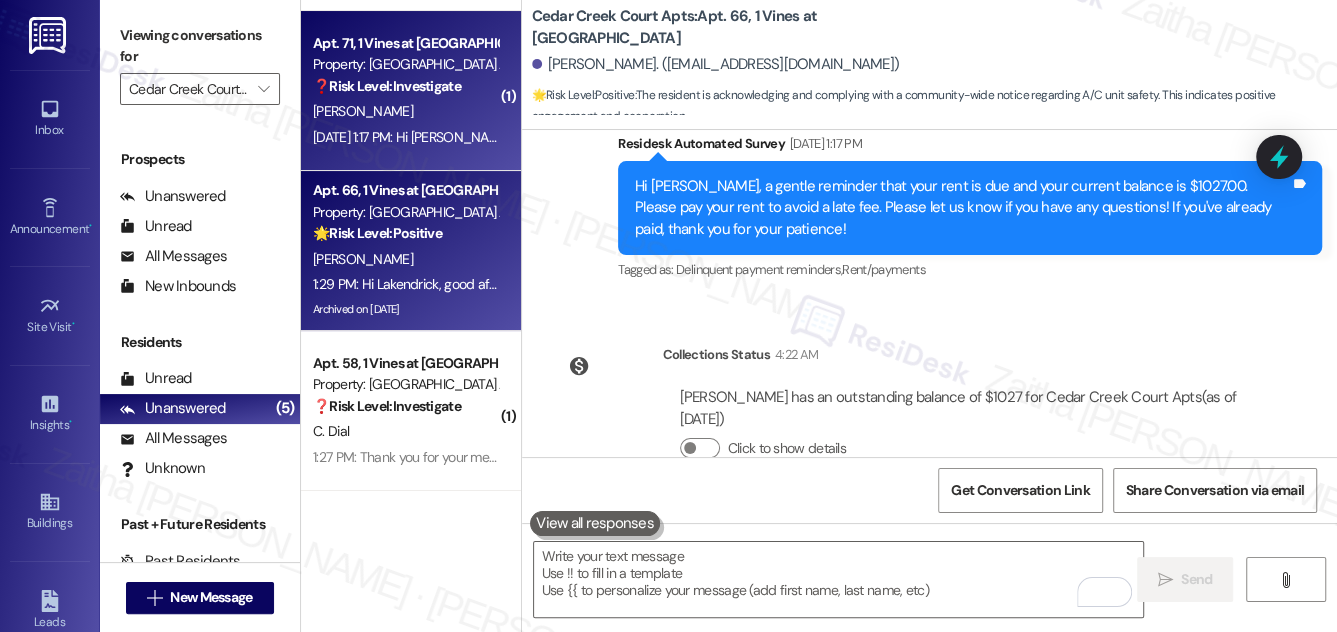 click on "J. Brown" at bounding box center [405, 111] 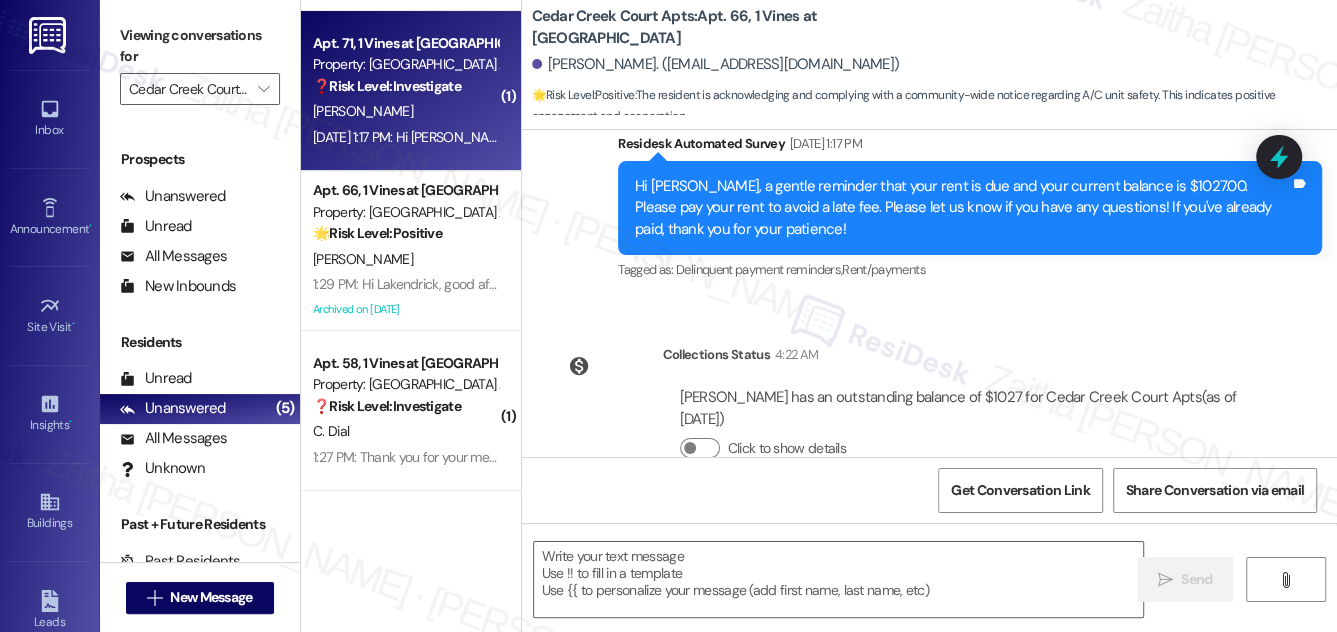 type on "Fetching suggested responses. Please feel free to read through the conversation in the meantime." 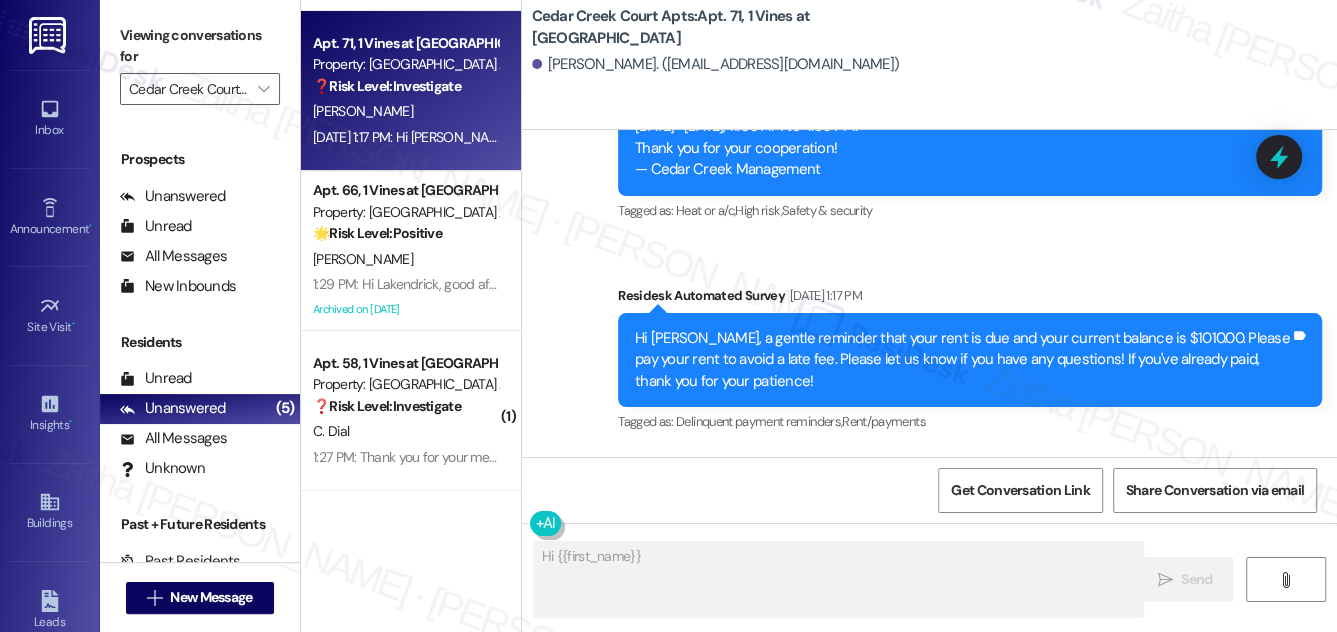 scroll, scrollTop: 10251, scrollLeft: 0, axis: vertical 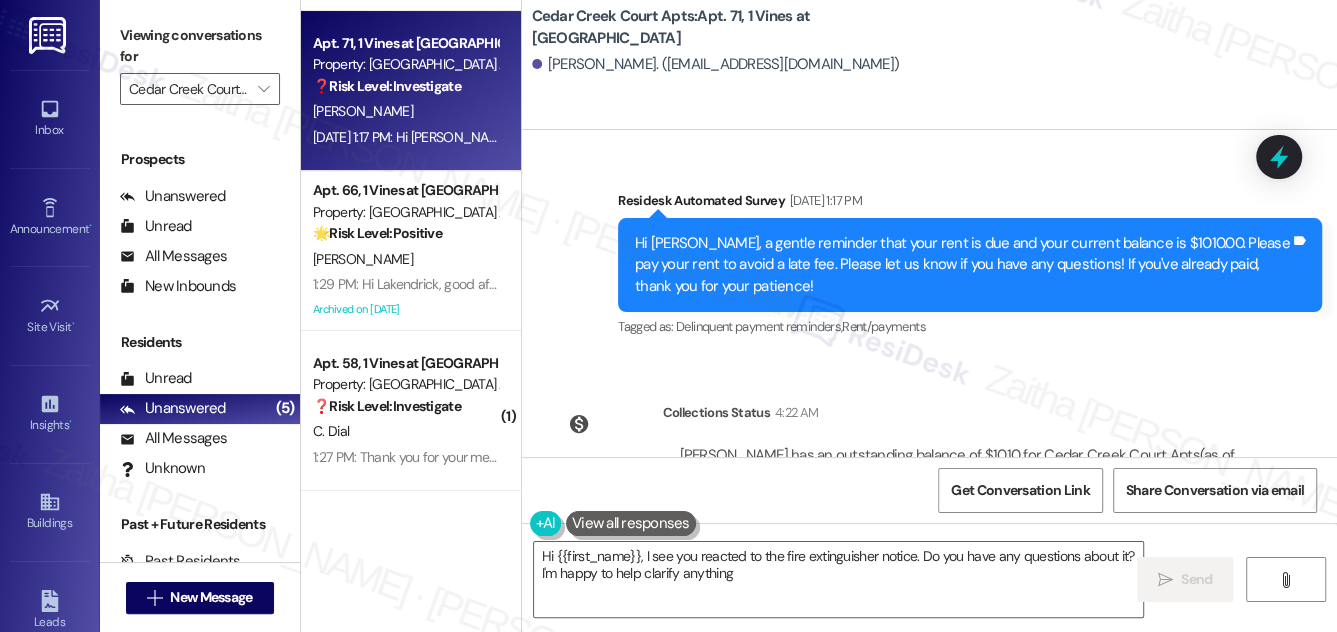 type on "Hi {{first_name}}, I see you reacted to the fire extinguisher notice. Do you have any questions about it? I'm happy to help clarify anything!" 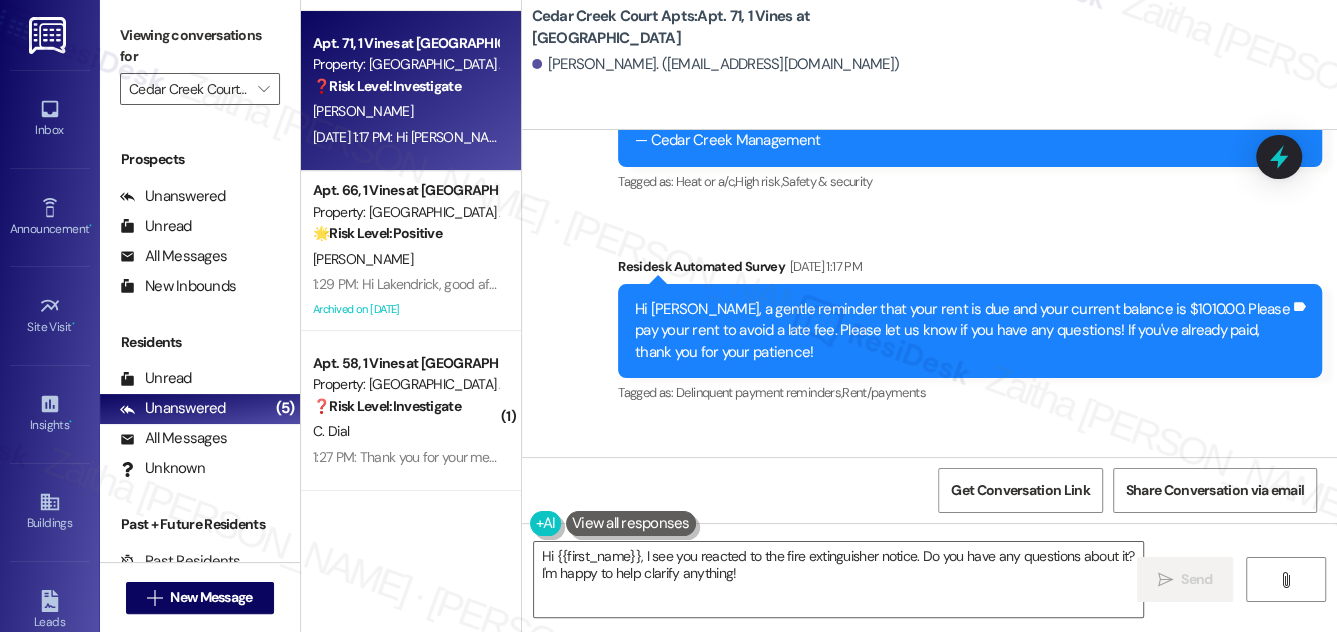 scroll, scrollTop: 10070, scrollLeft: 0, axis: vertical 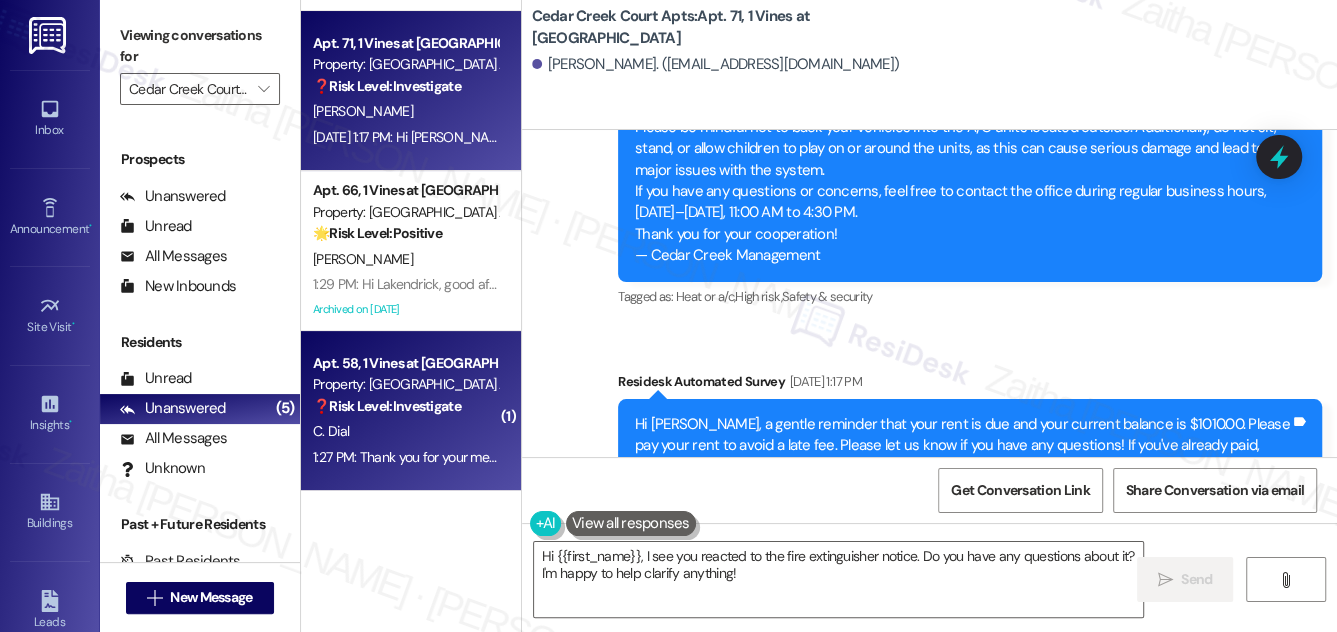 click on "C. Dial" at bounding box center [405, 431] 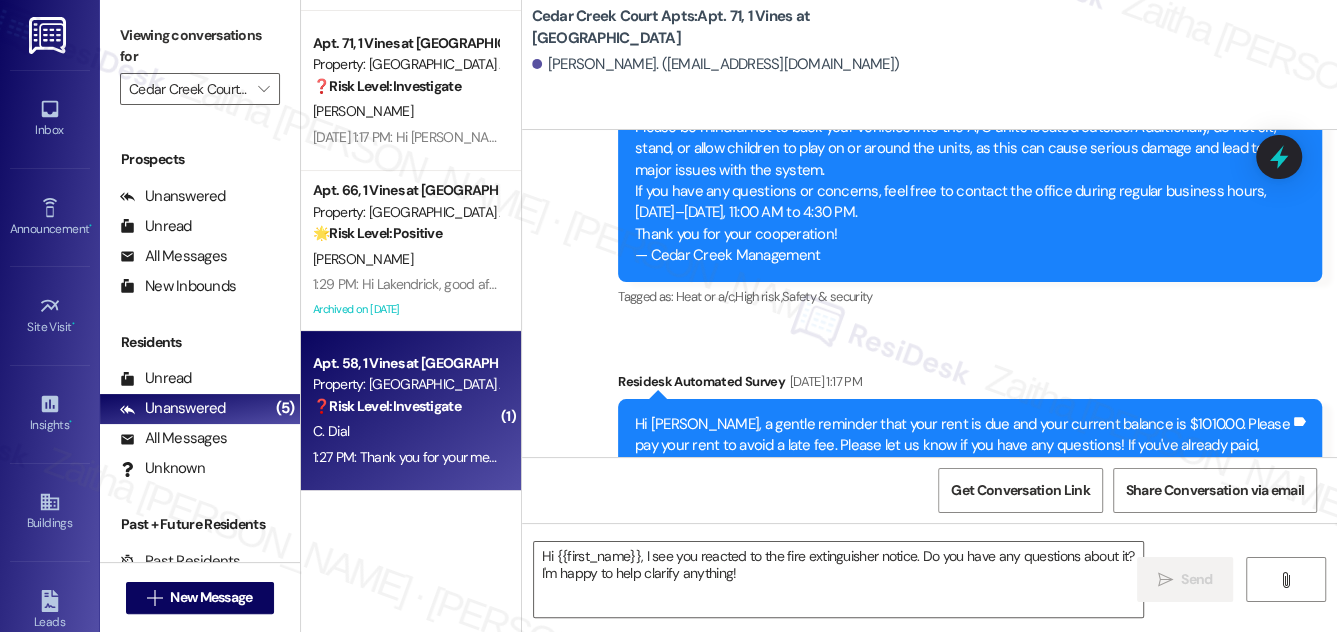 type on "Fetching suggested responses. Please feel free to read through the conversation in the meantime." 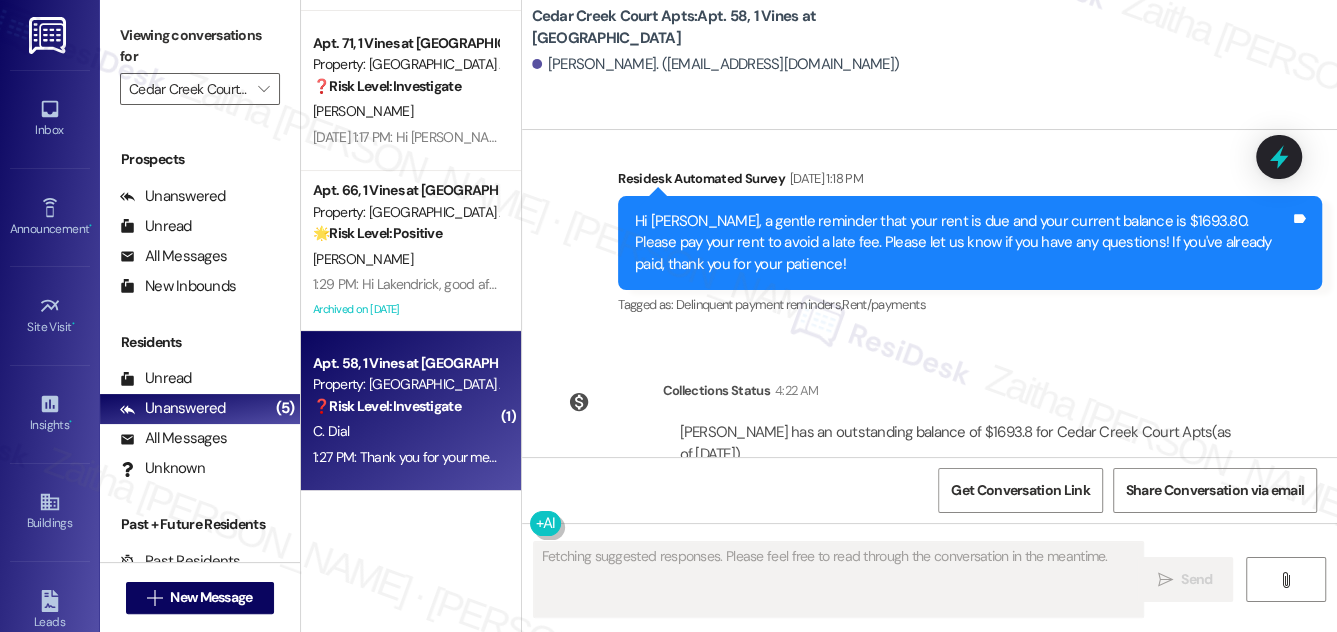 scroll, scrollTop: 9262, scrollLeft: 0, axis: vertical 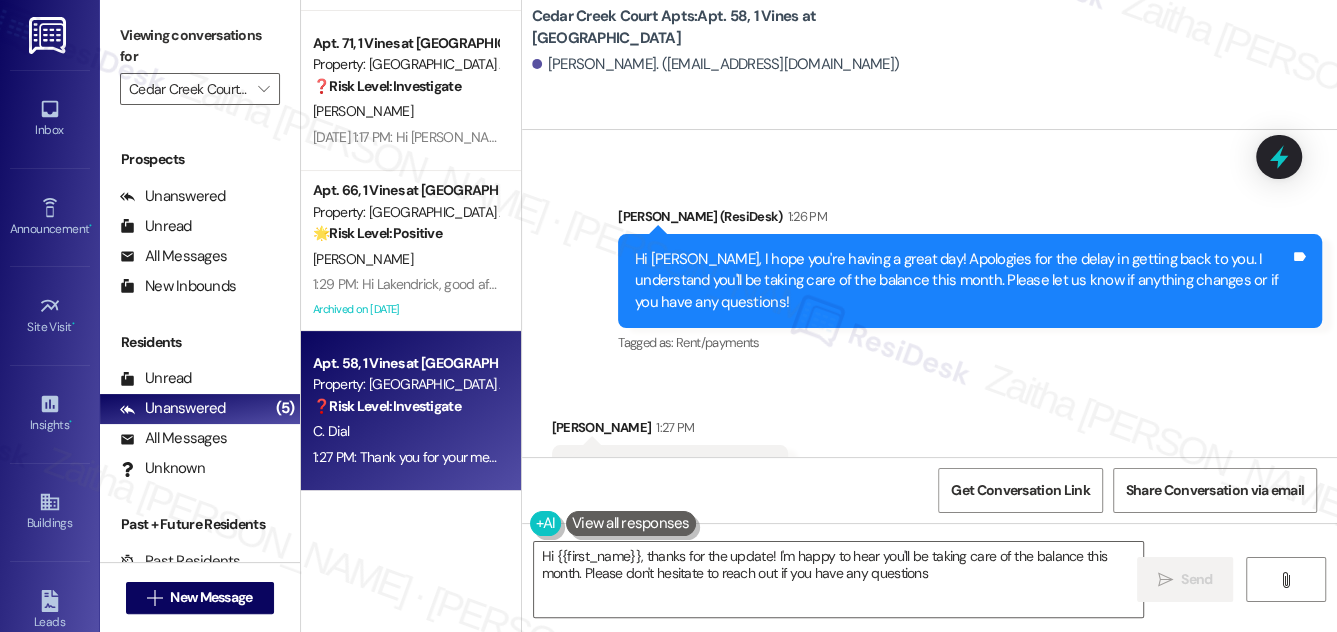 type on "Hi {{first_name}}, thanks for the update! I'm happy to hear you'll be taking care of the balance this month. Please don't hesitate to reach out if you have any questions!" 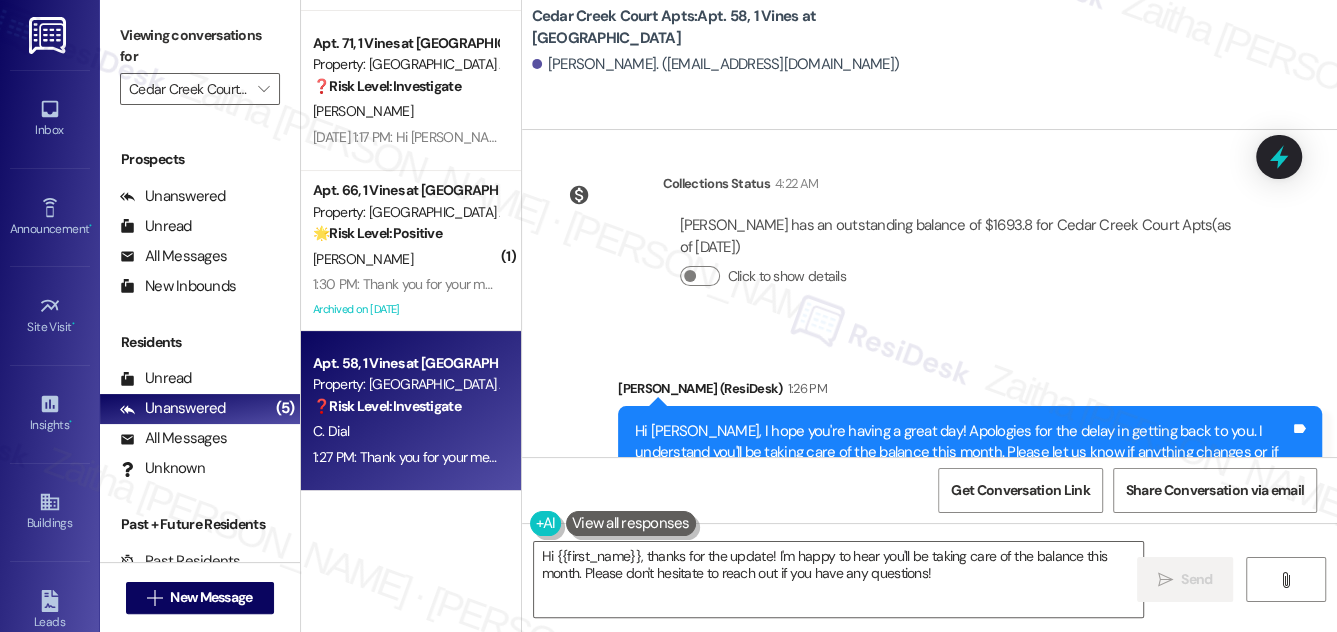 scroll, scrollTop: 9453, scrollLeft: 0, axis: vertical 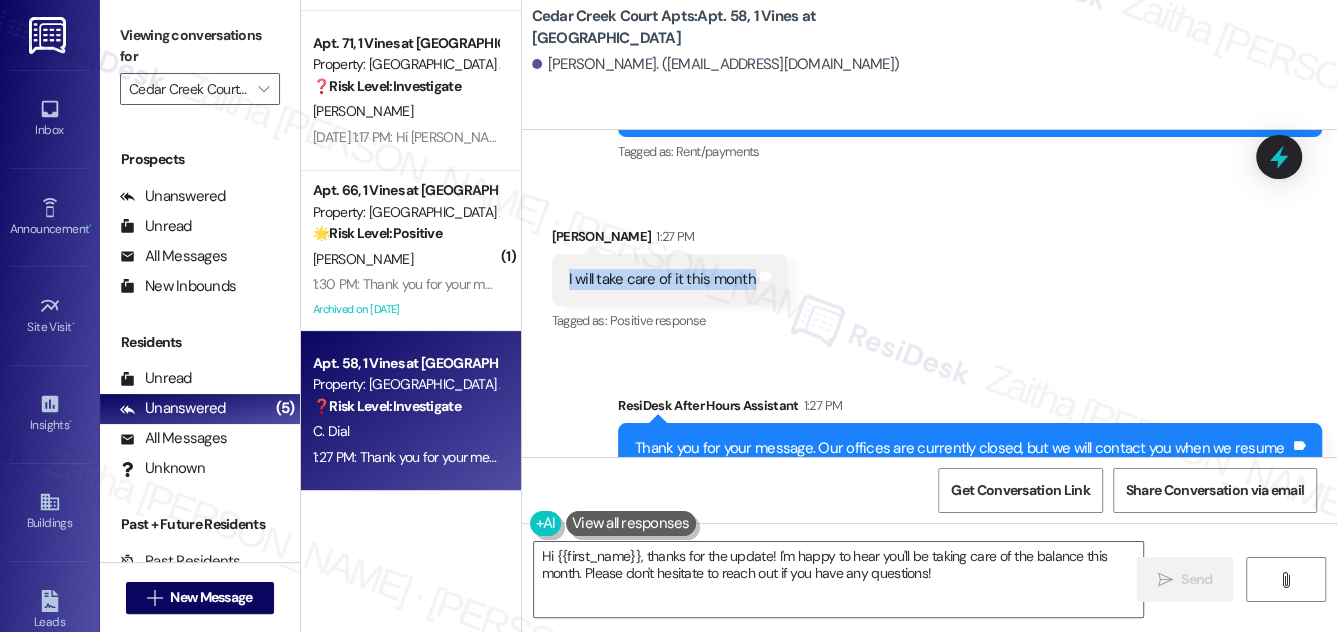 drag, startPoint x: 556, startPoint y: 191, endPoint x: 749, endPoint y: 198, distance: 193.1269 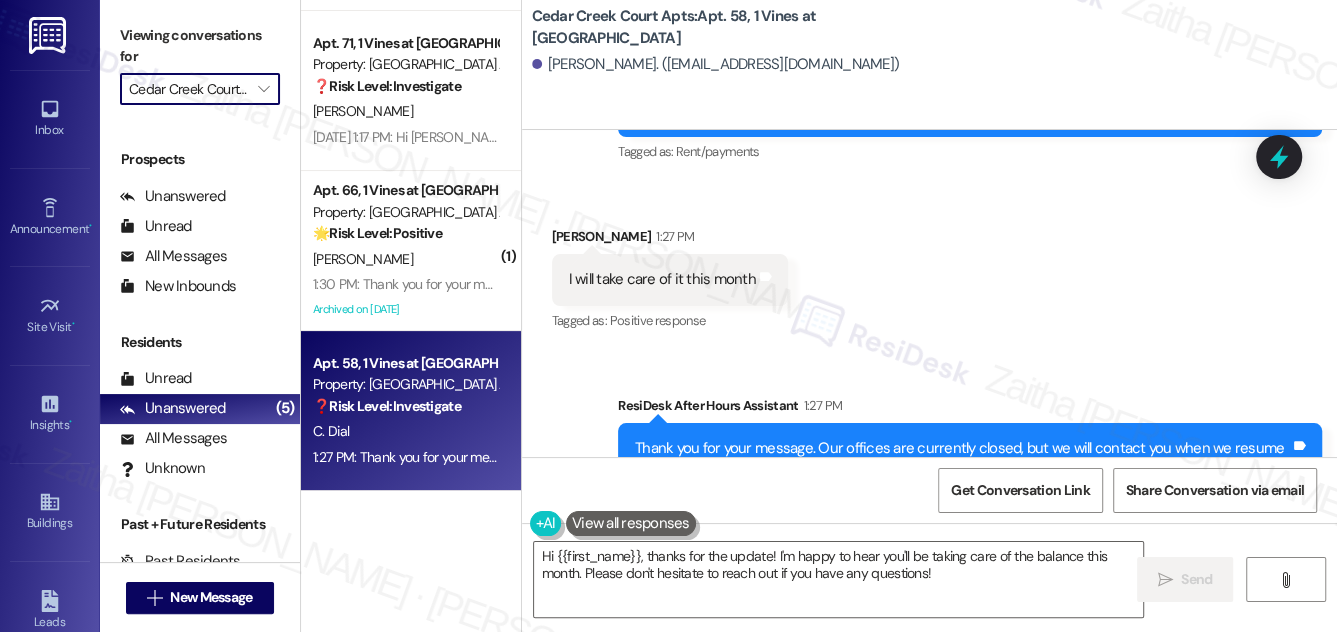 click on "Cedar Creek Court Apts" at bounding box center [188, 89] 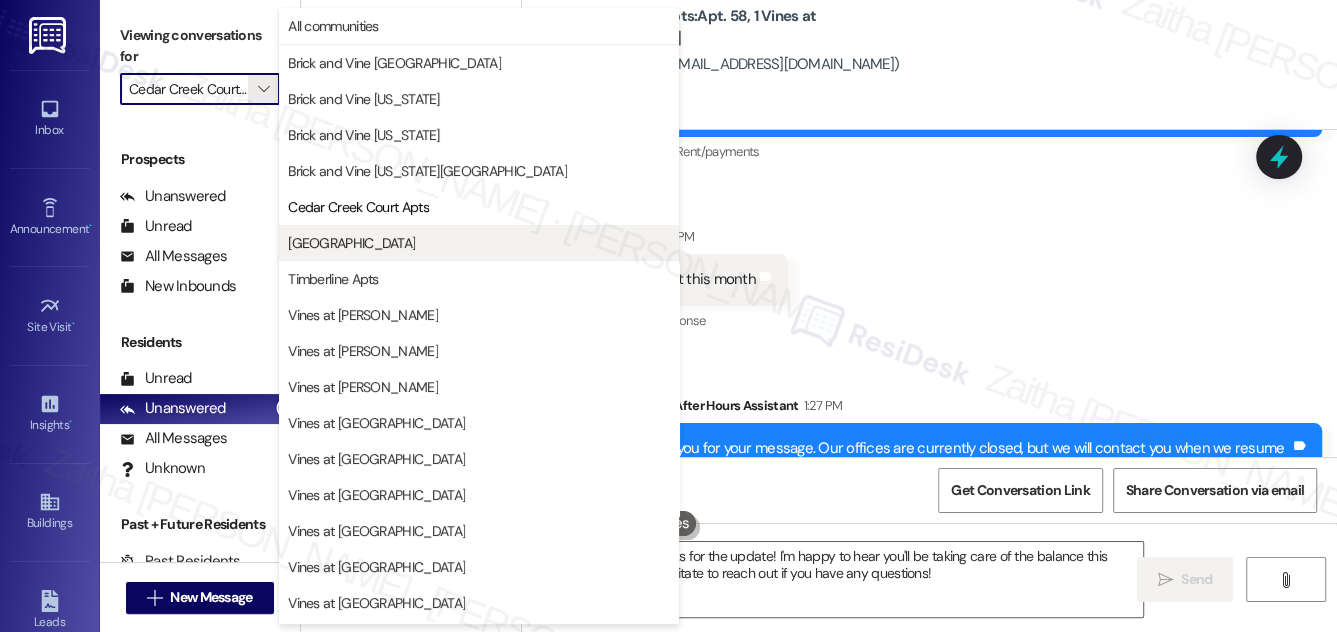 click on "[GEOGRAPHIC_DATA]" at bounding box center (351, 243) 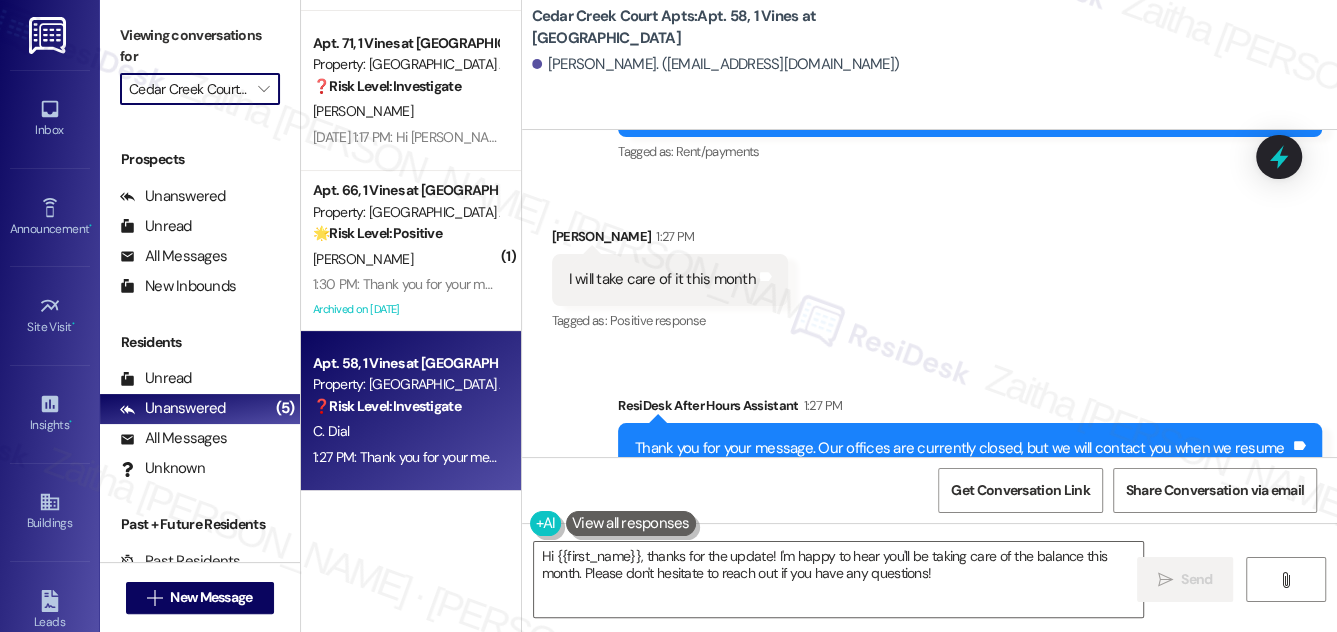 type on "[GEOGRAPHIC_DATA]" 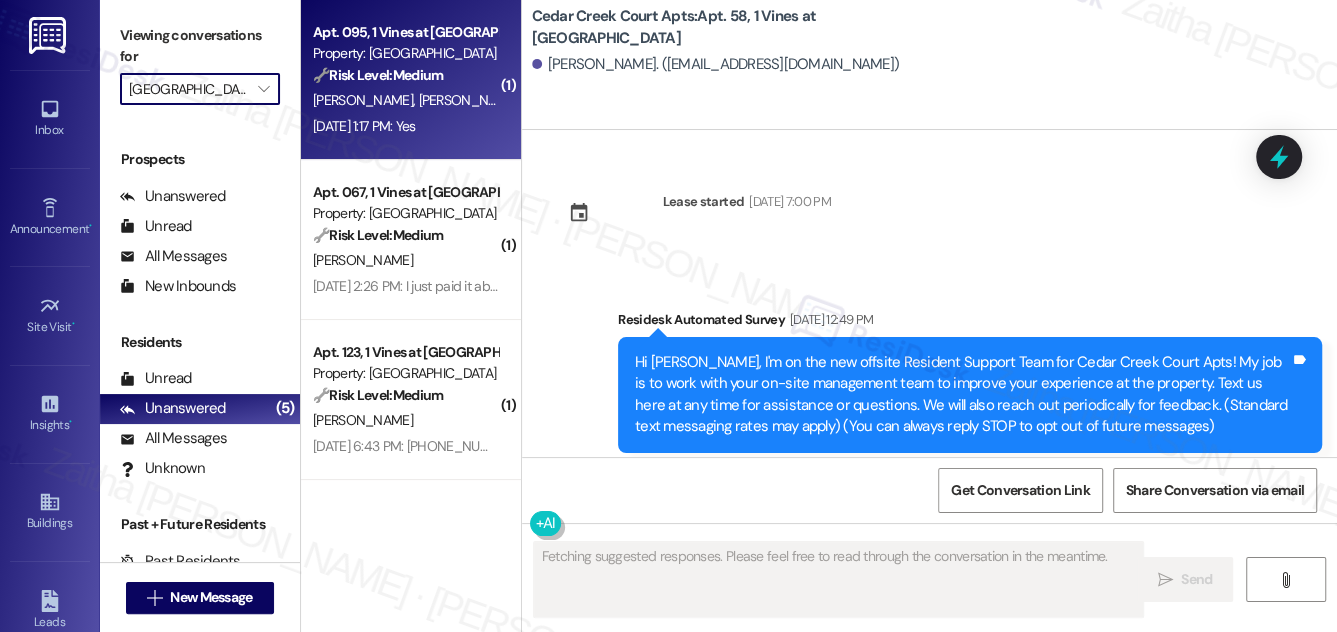 type on "Fetching suggested responses. Please feel free to read through the conversation in the meantime." 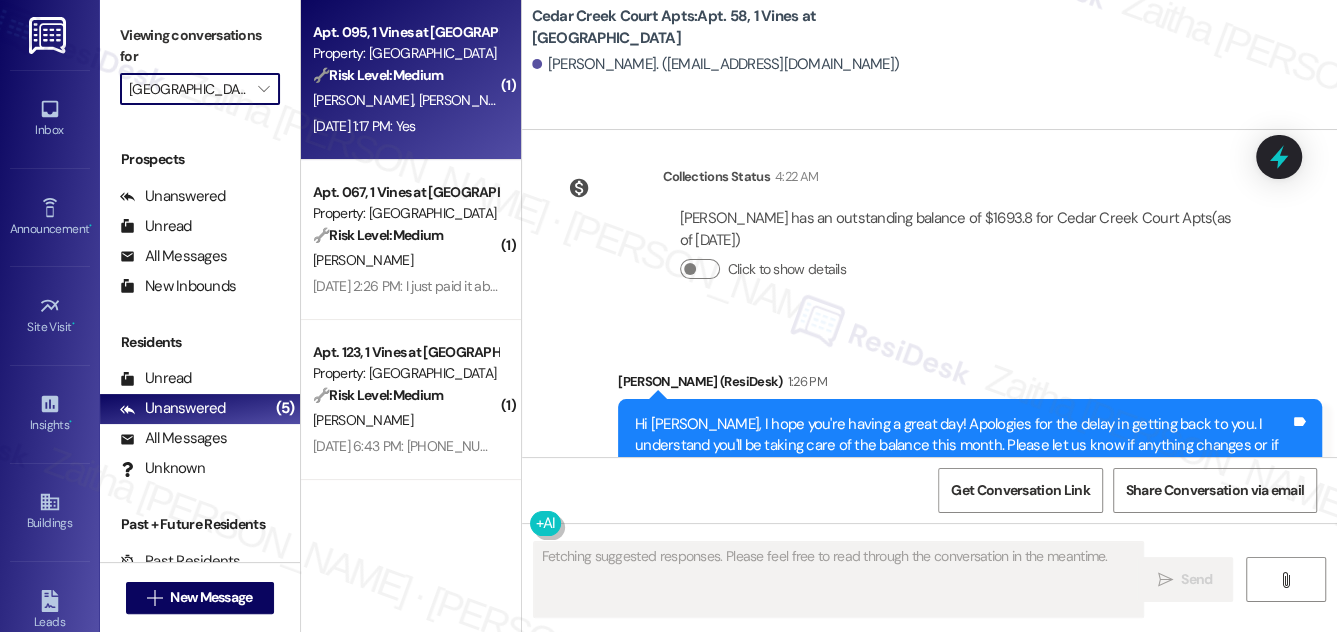 scroll, scrollTop: 9262, scrollLeft: 0, axis: vertical 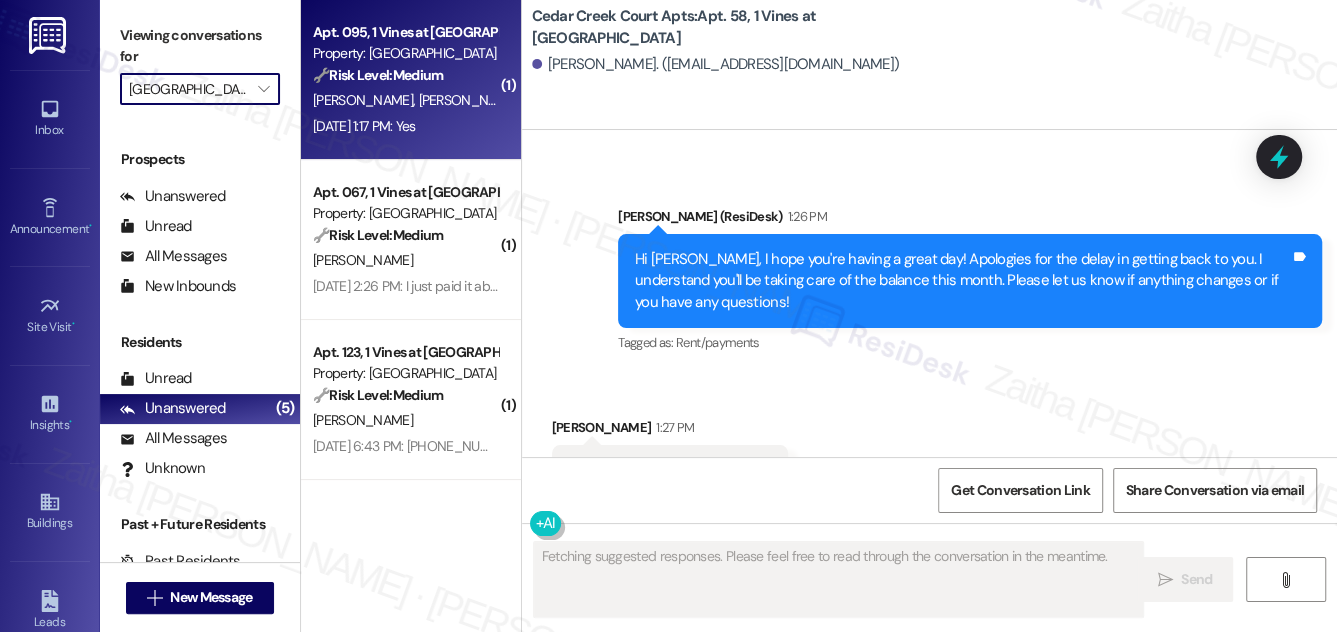 click on "🔧  Risk Level:  Medium The resident responded 'Yes' to the work order completion check-in. This indicates the issue was resolved and the resident is satisfied. This is a routine follow-up." at bounding box center [405, 75] 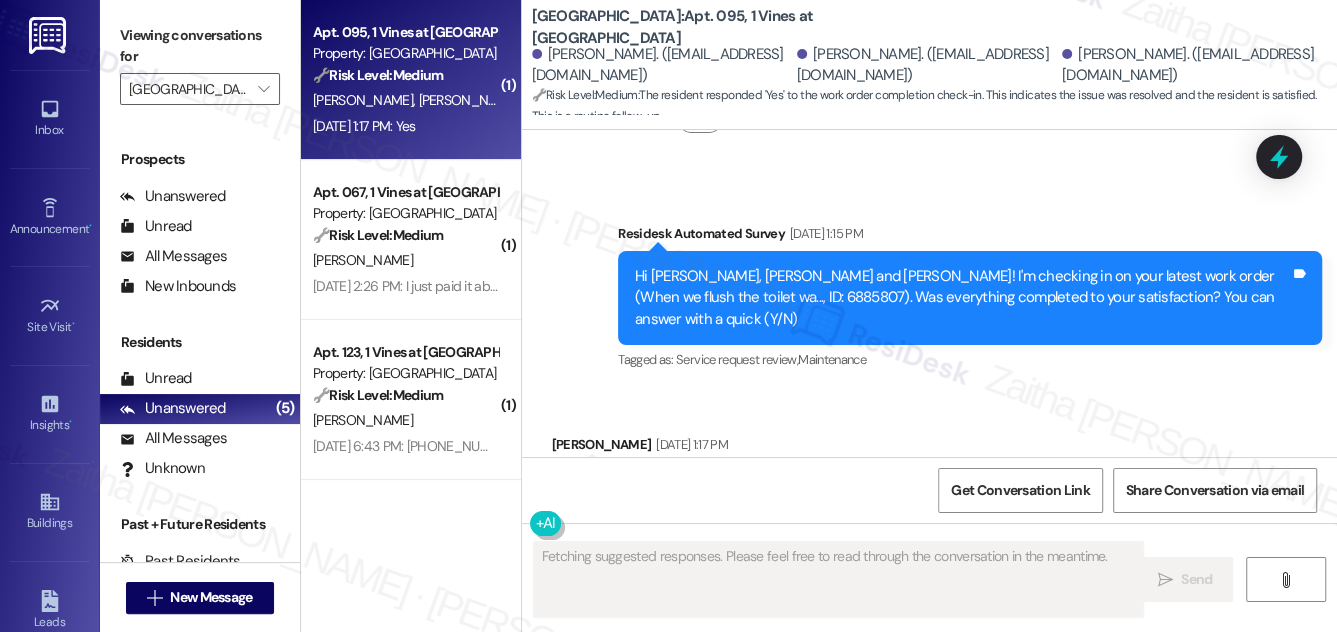 scroll, scrollTop: 4216, scrollLeft: 0, axis: vertical 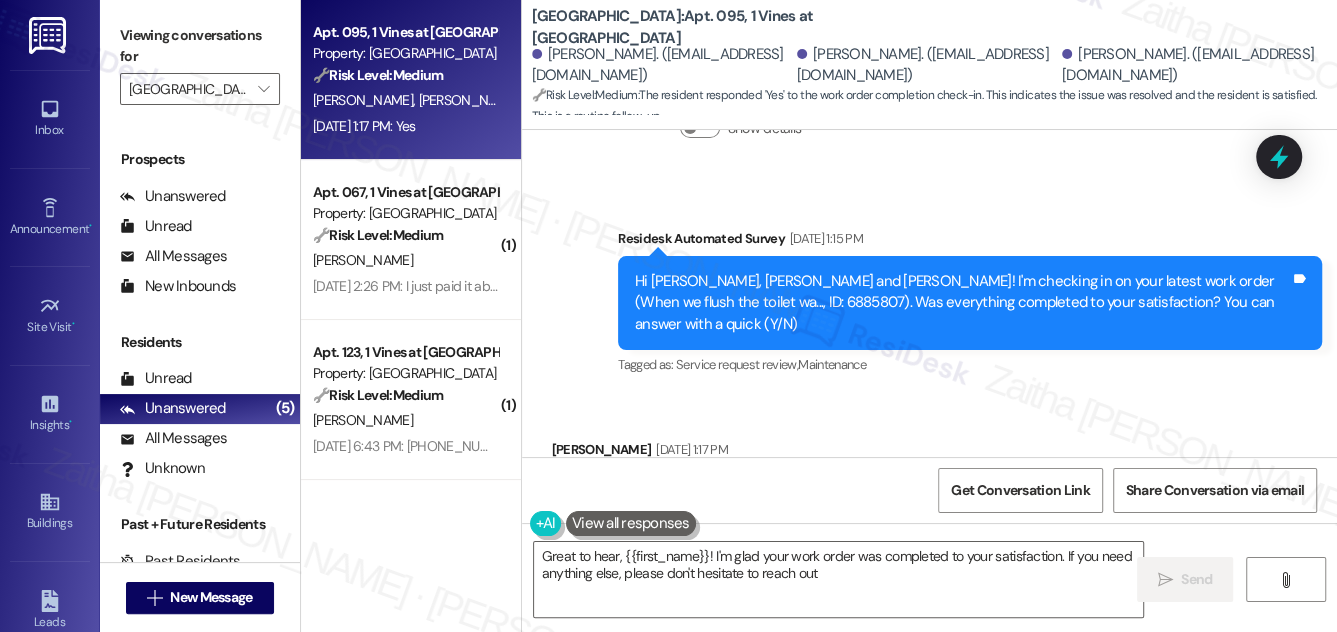 type on "Great to hear, {{first_name}}! I'm glad your work order was completed to your satisfaction. If you need anything else, please don't hesitate to reach out!" 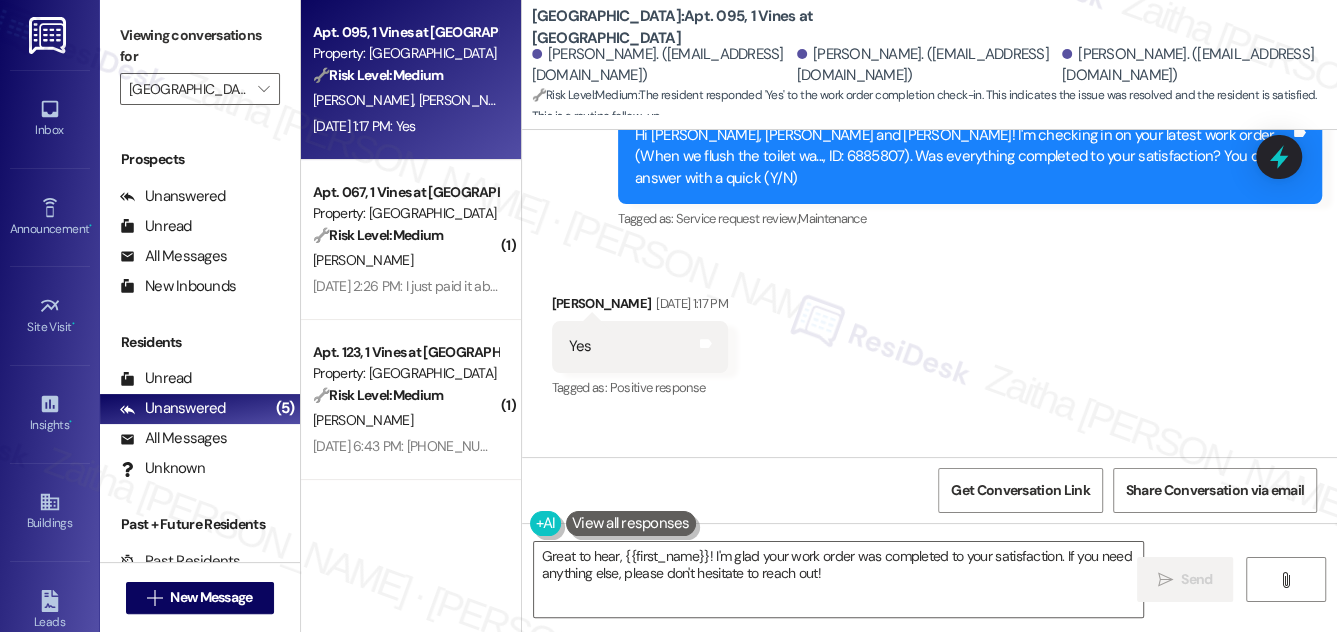 scroll, scrollTop: 4330, scrollLeft: 0, axis: vertical 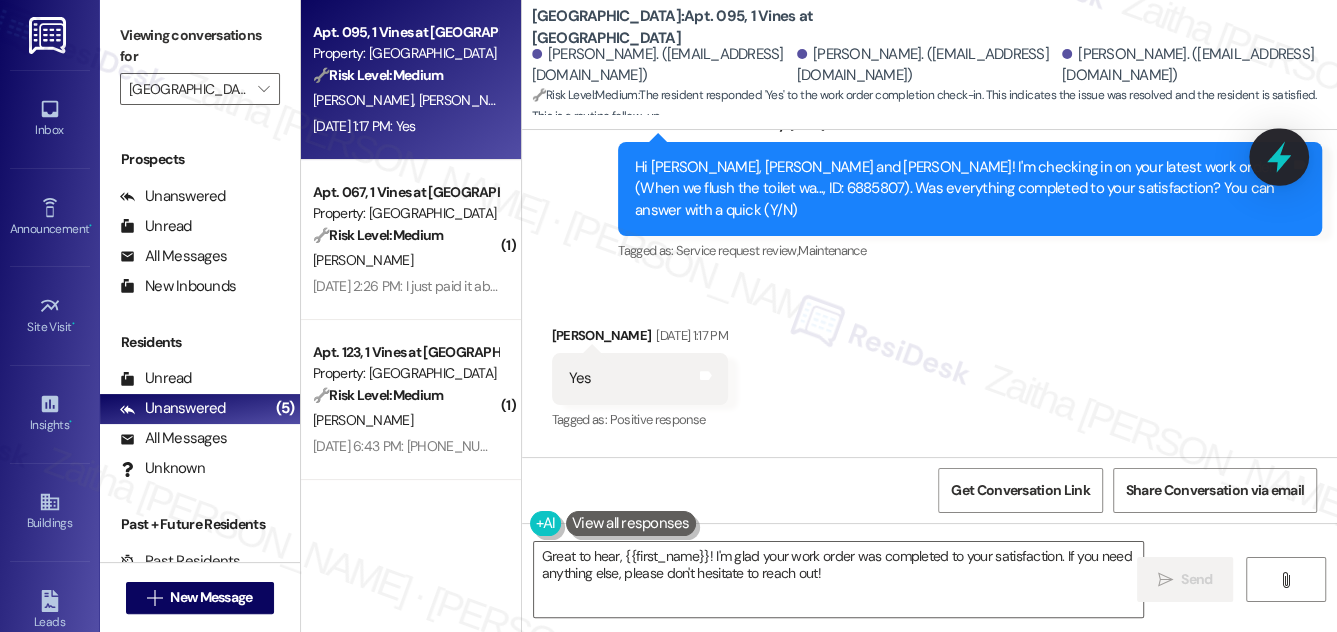 click at bounding box center [1279, 156] 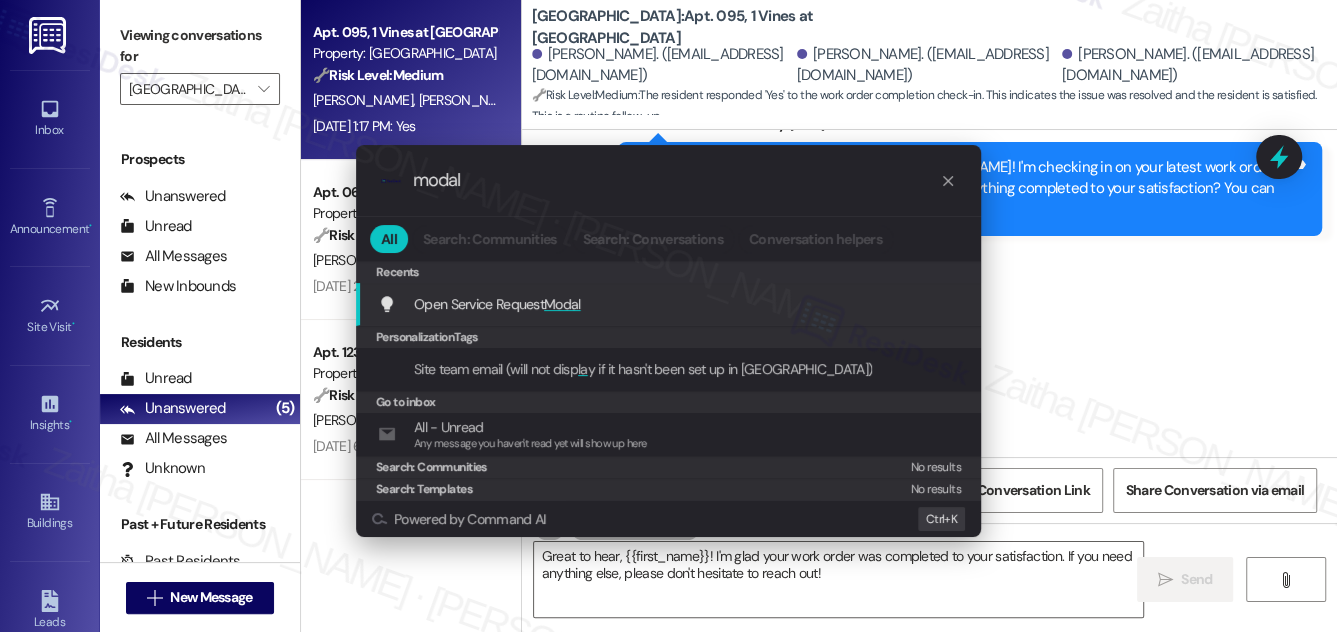 click on "Open Service Request  Modal" at bounding box center (497, 304) 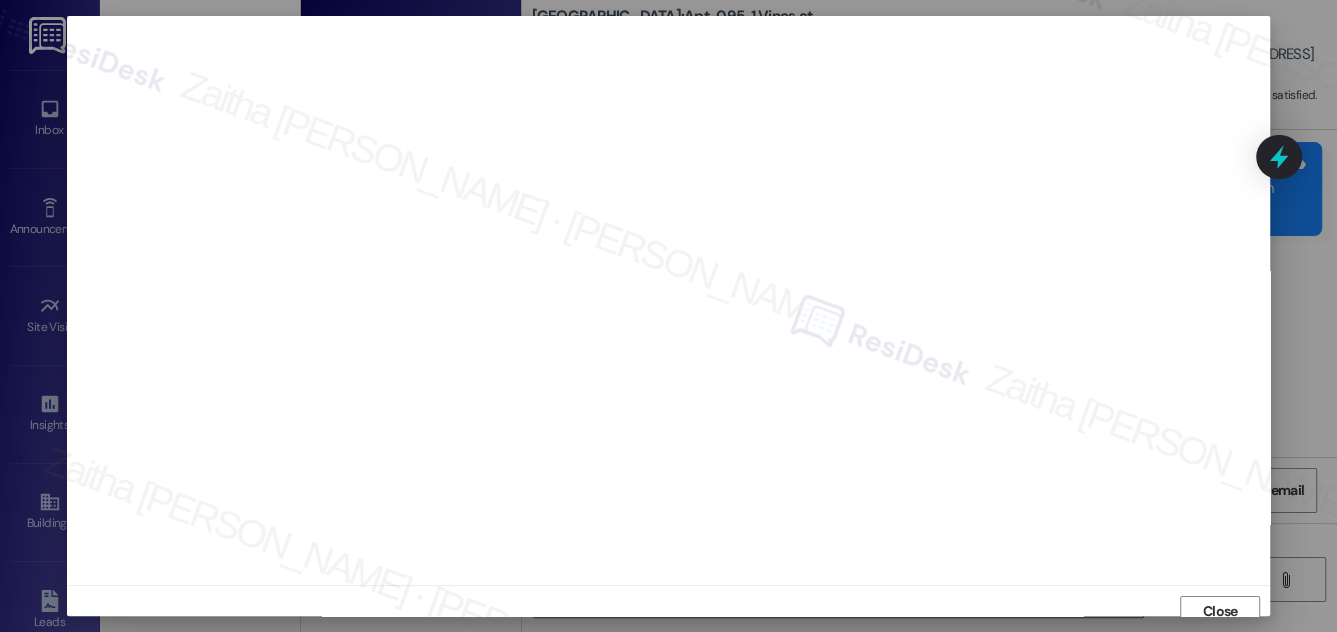 scroll, scrollTop: 11, scrollLeft: 0, axis: vertical 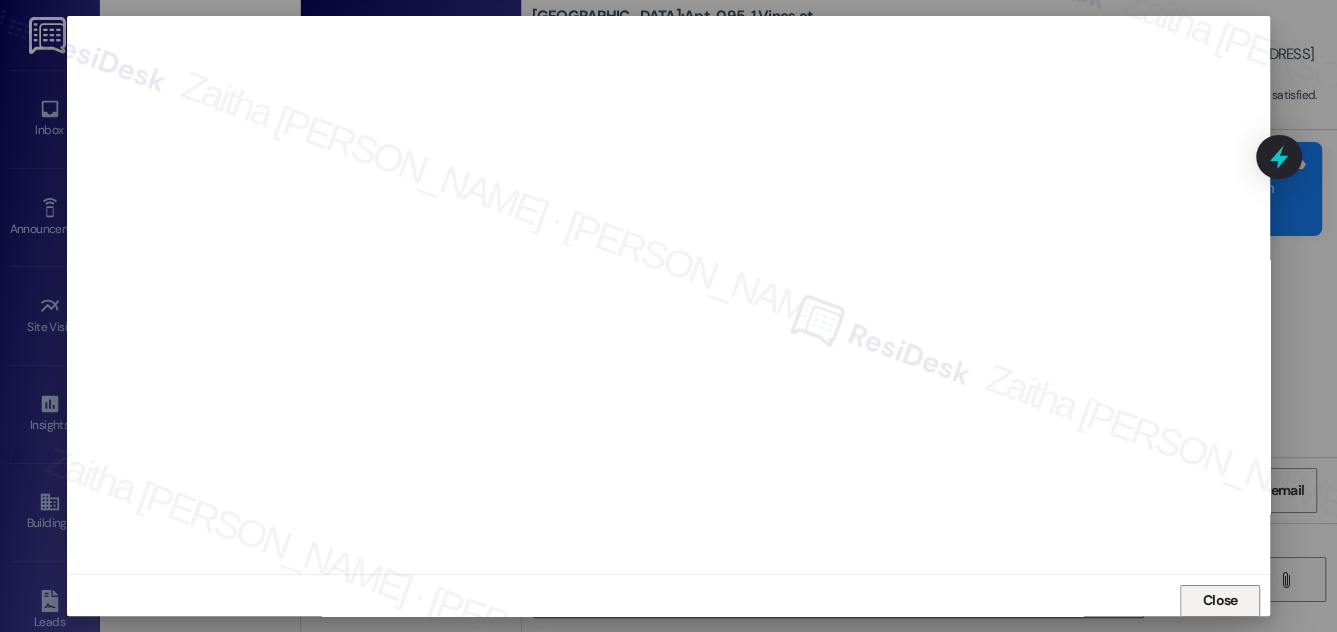 click on "Close" at bounding box center (1220, 600) 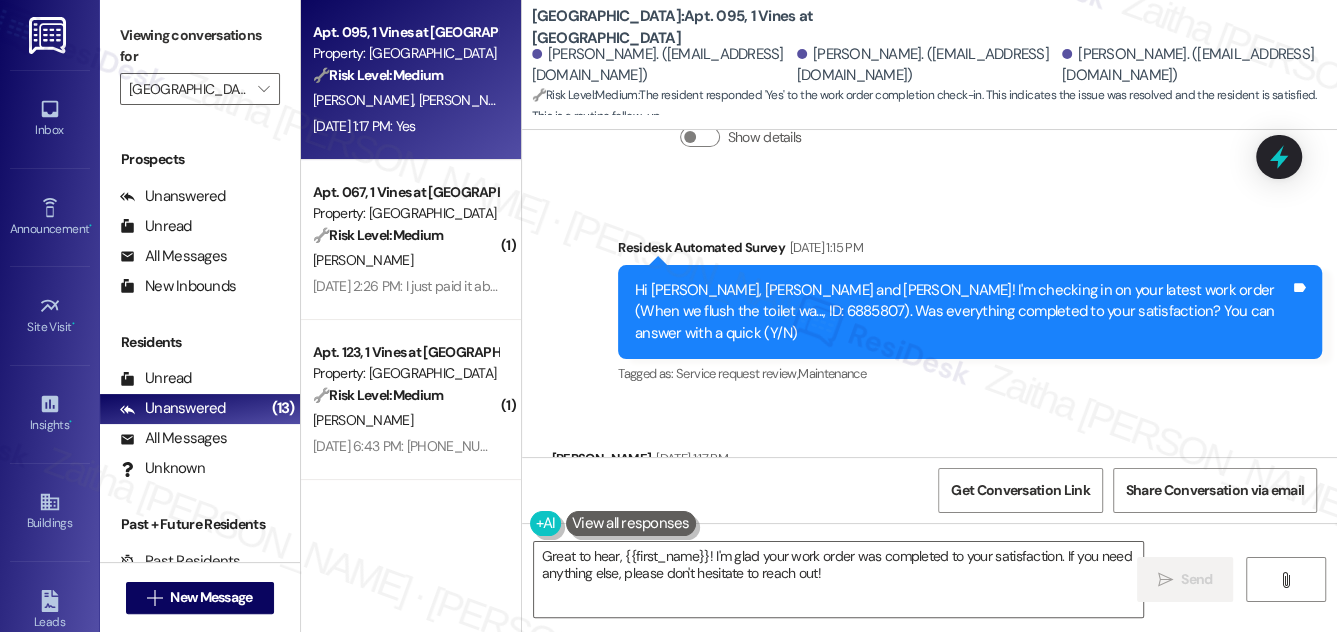 scroll, scrollTop: 4421, scrollLeft: 0, axis: vertical 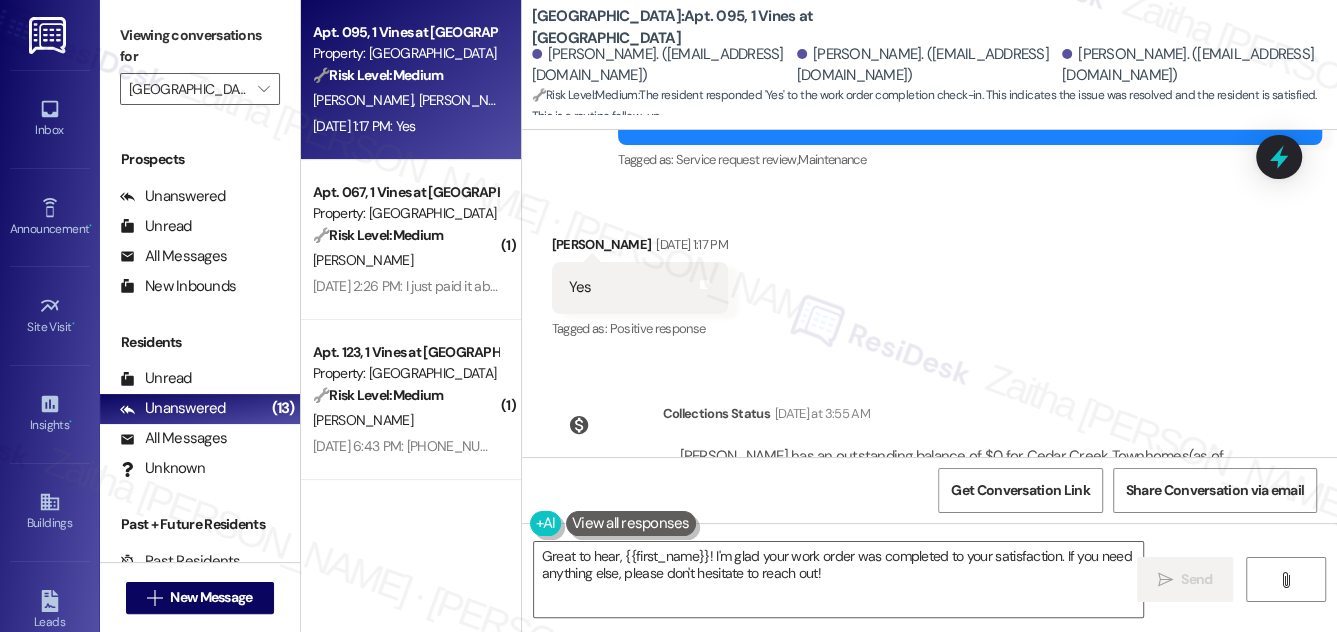 drag, startPoint x: 1274, startPoint y: 156, endPoint x: 984, endPoint y: 155, distance: 290.0017 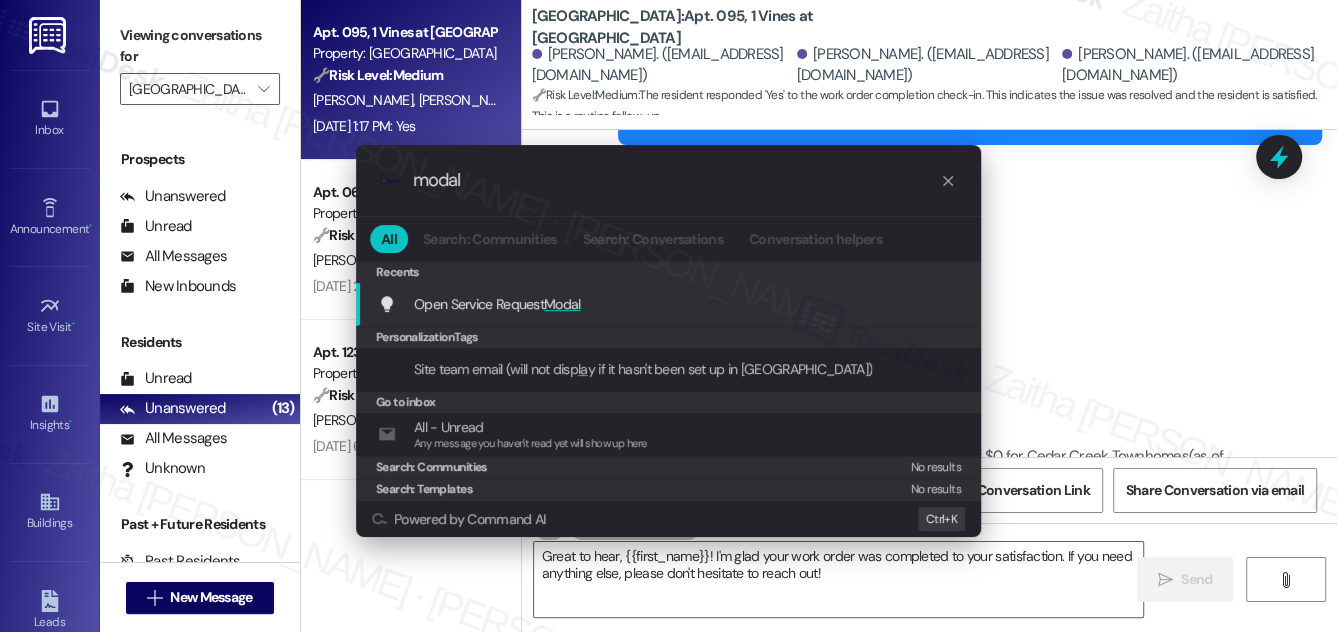 type on "modal" 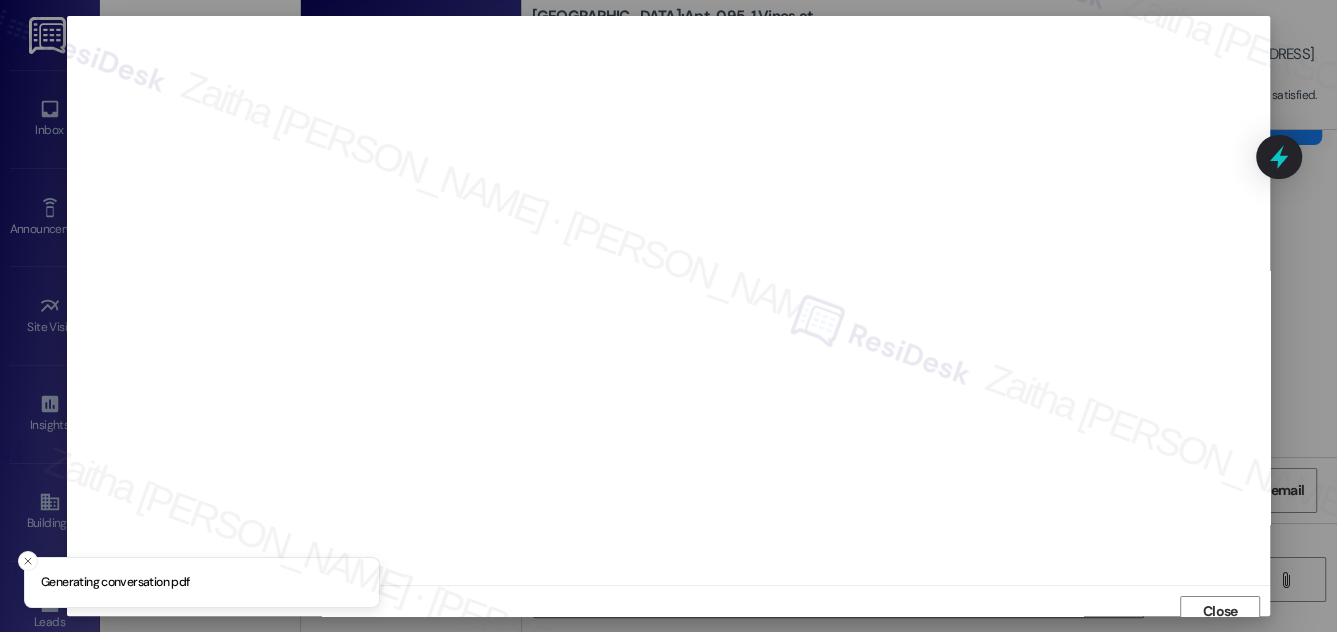 scroll, scrollTop: 11, scrollLeft: 0, axis: vertical 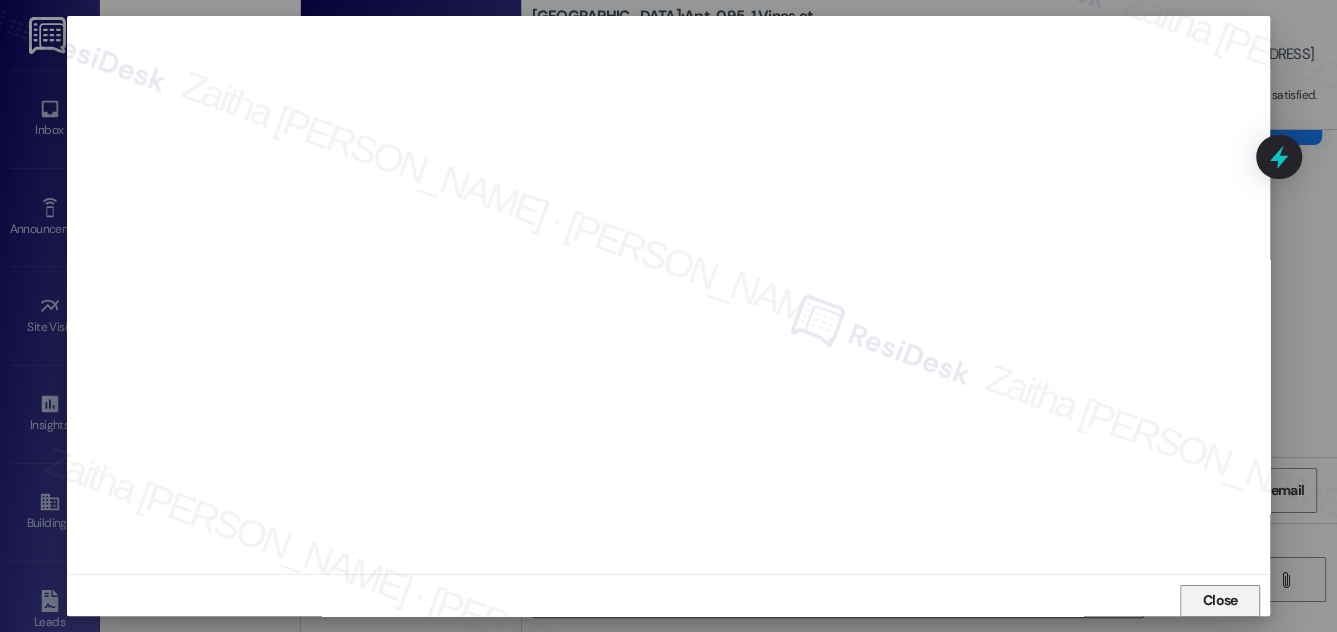 click on "Close" at bounding box center [1220, 600] 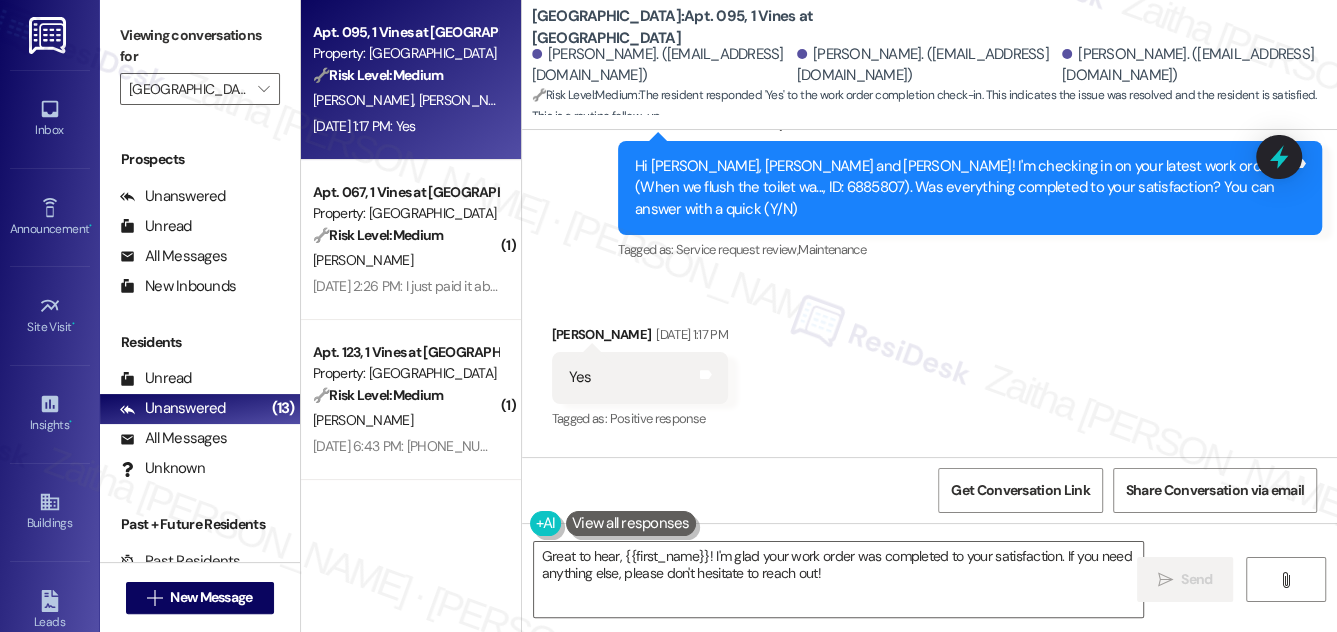 scroll, scrollTop: 4421, scrollLeft: 0, axis: vertical 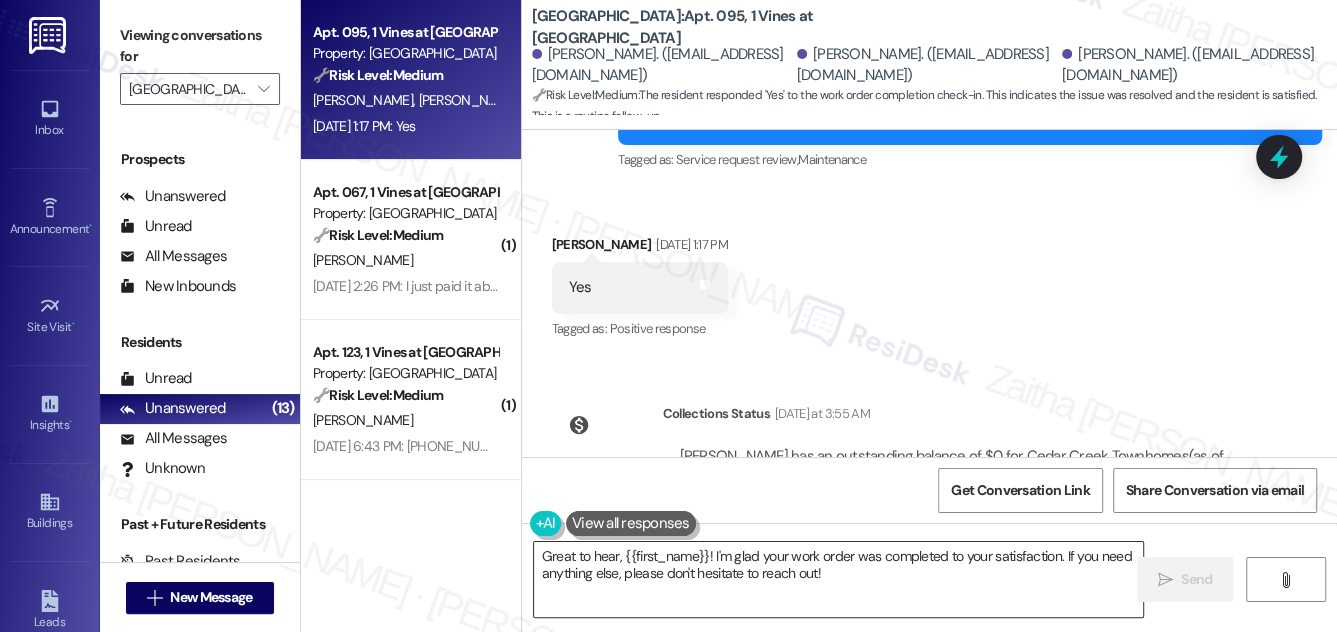 click on "Great to hear, {{first_name}}! I'm glad your work order was completed to your satisfaction. If you need anything else, please don't hesitate to reach out!" at bounding box center (839, 579) 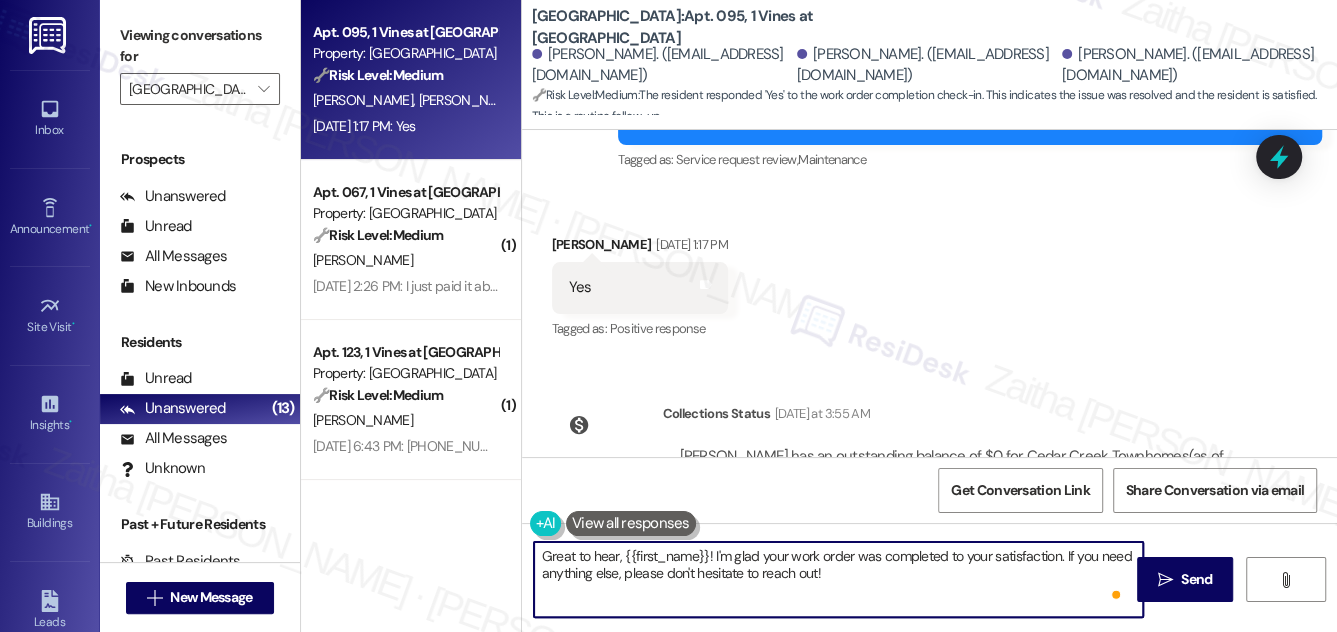 paste on "We truly value your opinion and would appreciate your honest feedback. Has {{property}} been meeting your expectations?" 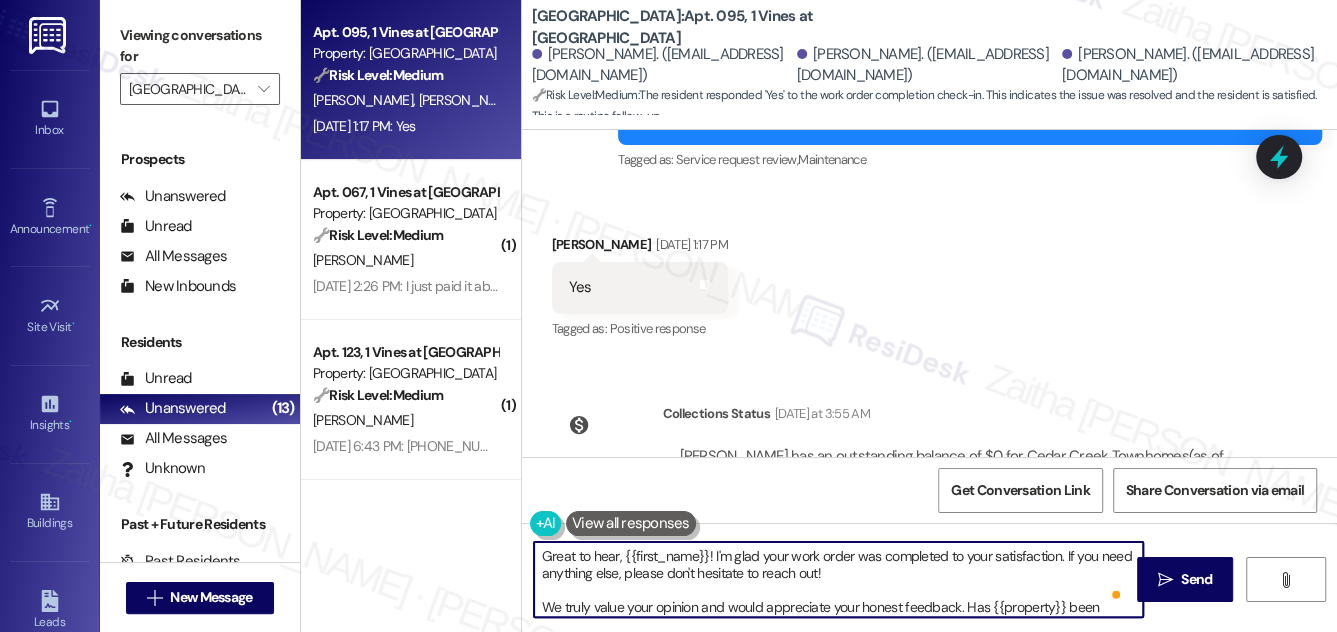 scroll, scrollTop: 16, scrollLeft: 0, axis: vertical 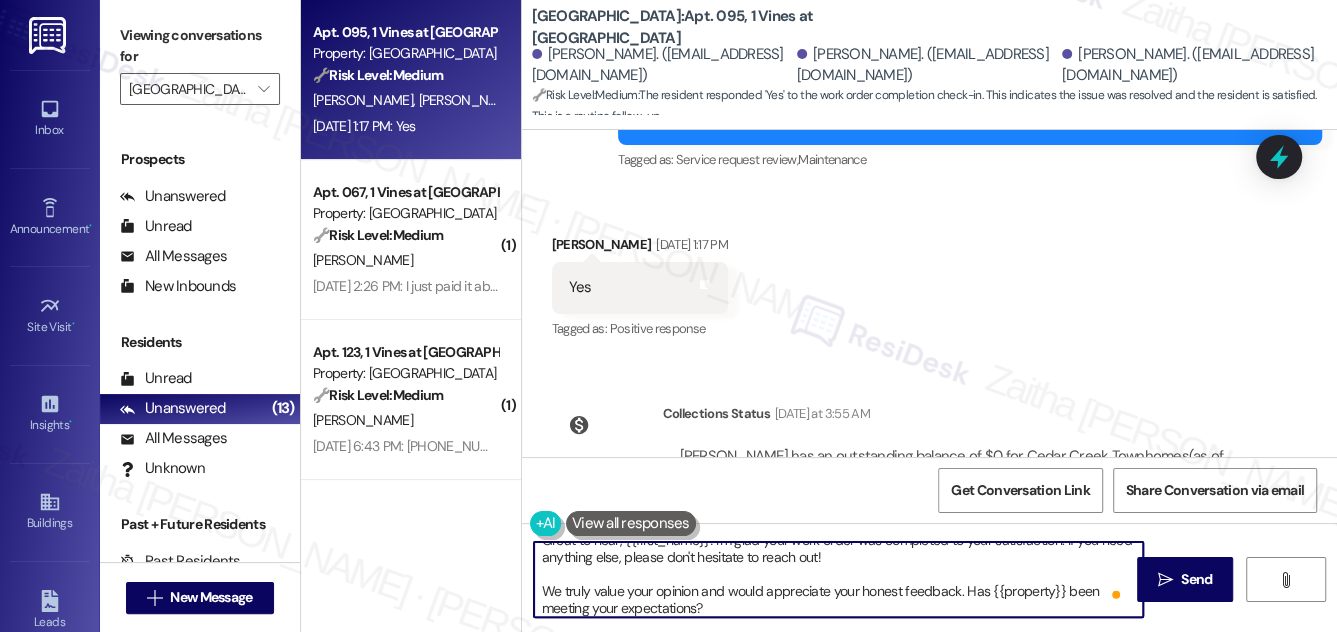click on "Pamika Banks Jul 10, 2025 at 1:17 PM" at bounding box center (640, 248) 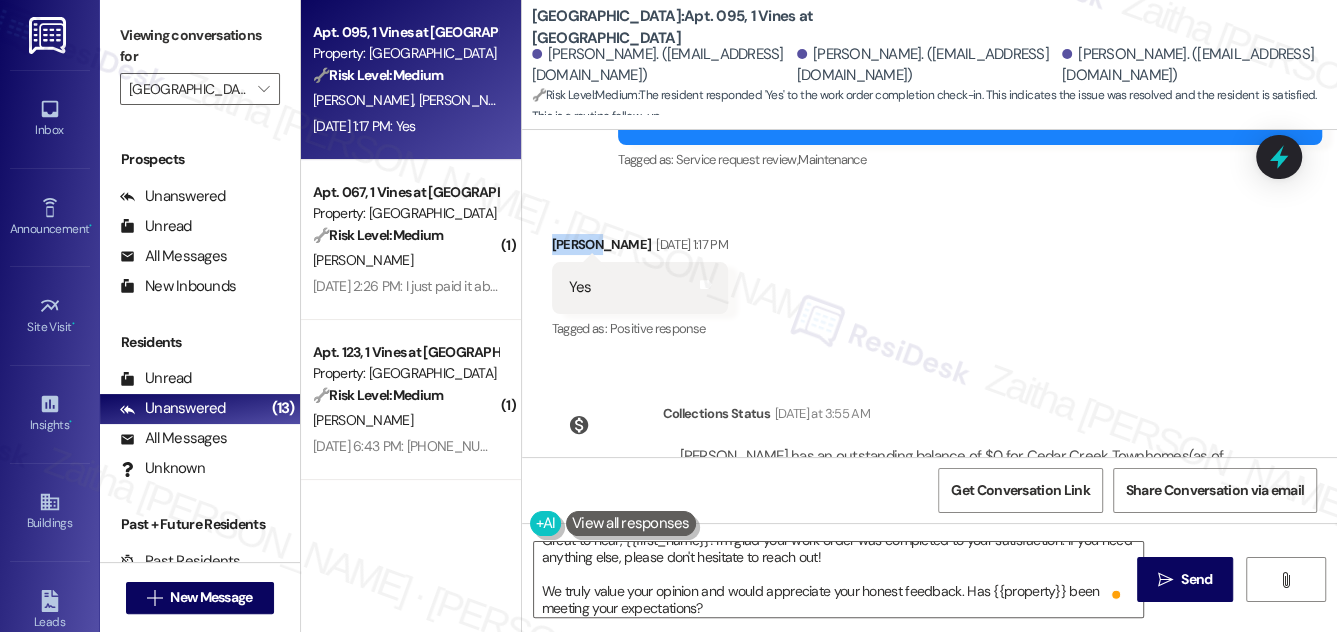 click on "Received via SMS Pamika Banks Jul 10, 2025 at 1:17 PM Yes Tags and notes Tagged as:   Positive response Click to highlight conversations about Positive response" at bounding box center [640, 288] 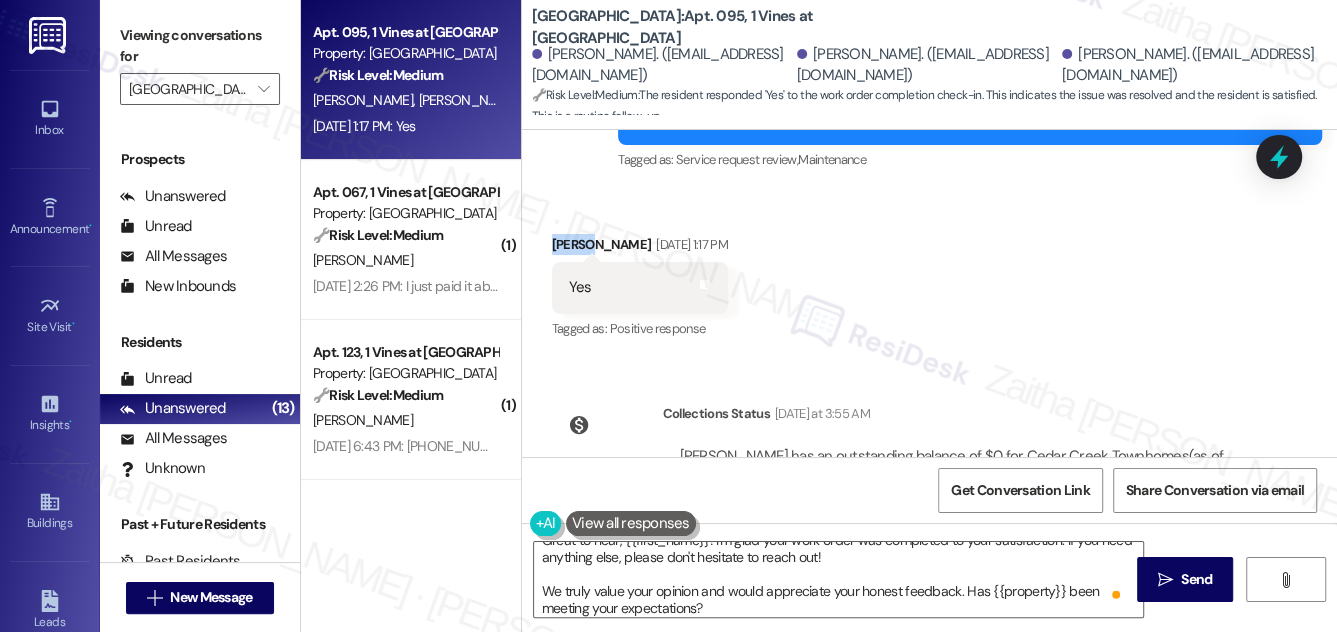 scroll, scrollTop: 4402, scrollLeft: 0, axis: vertical 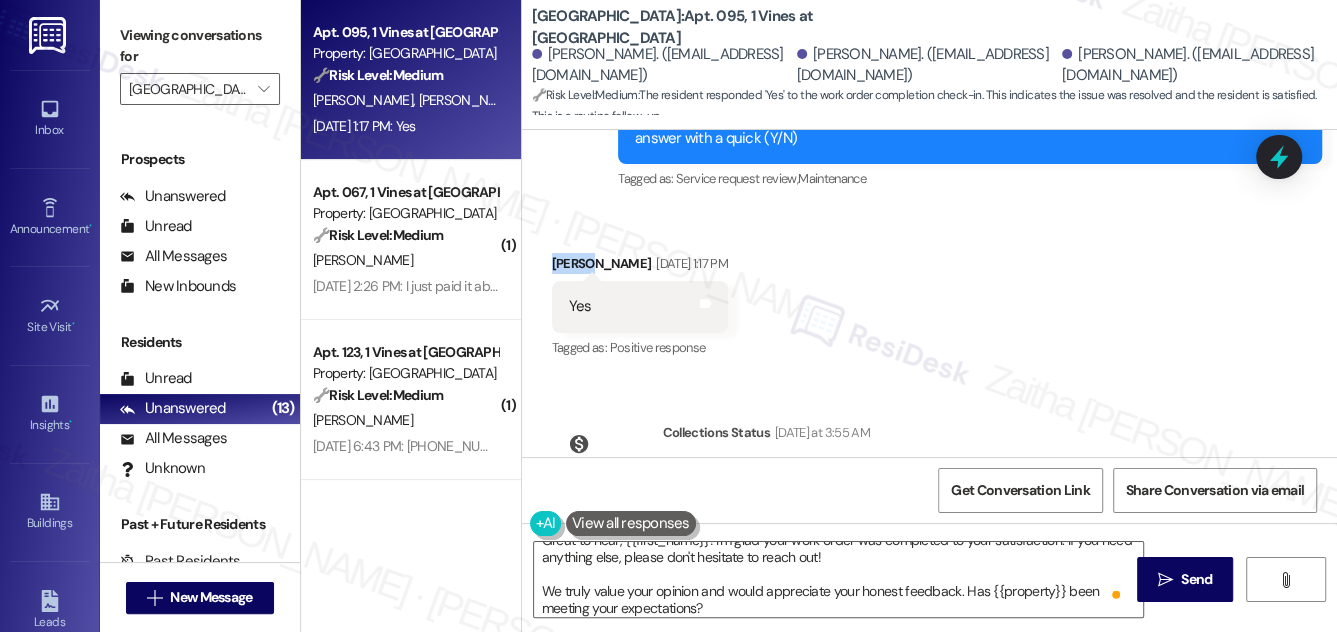 copy on "Pamika" 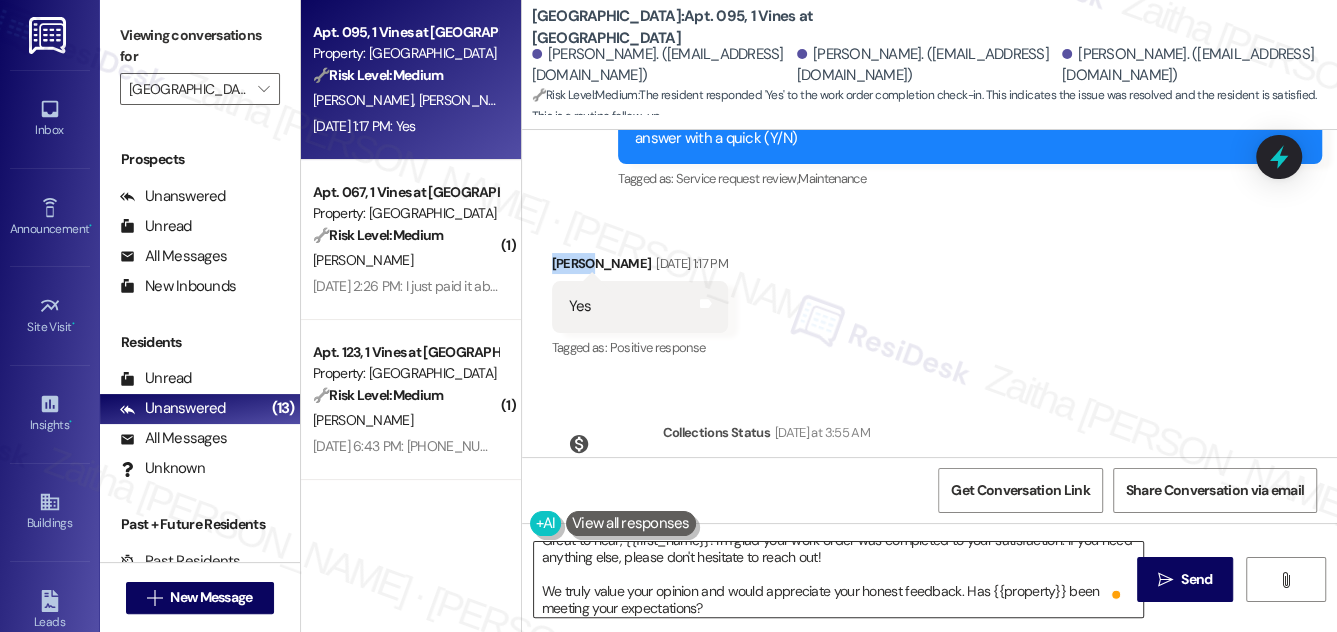 scroll, scrollTop: 2, scrollLeft: 0, axis: vertical 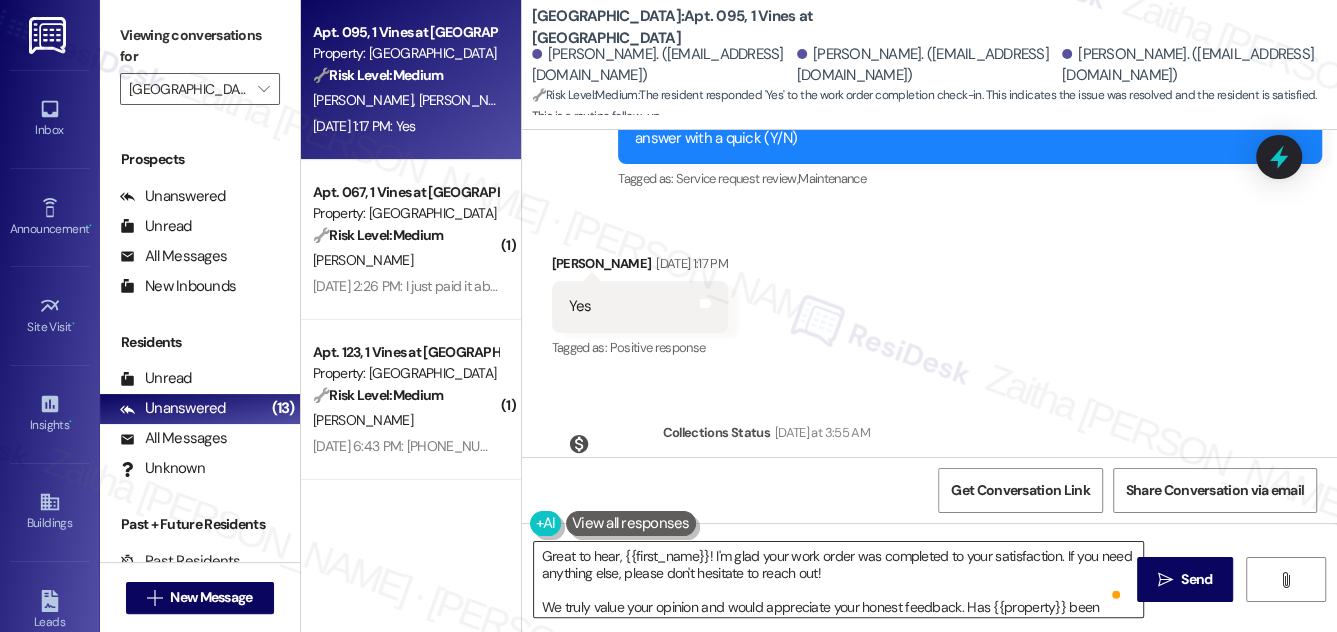 click on "Great to hear, {{first_name}}! I'm glad your work order was completed to your satisfaction. If you need anything else, please don't hesitate to reach out!
We truly value your opinion and would appreciate your honest feedback. Has {{property}} been meeting your expectations?" at bounding box center [839, 579] 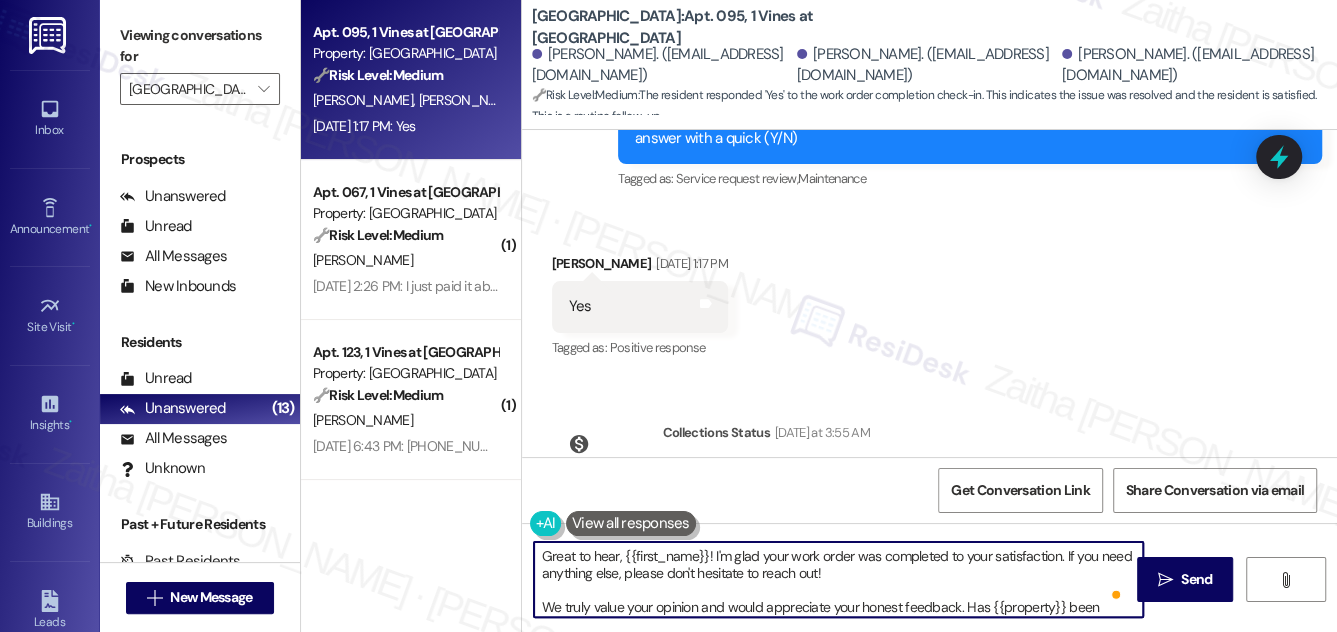 click on "Great to hear, {{first_name}}! I'm glad your work order was completed to your satisfaction. If you need anything else, please don't hesitate to reach out!
We truly value your opinion and would appreciate your honest feedback. Has {{property}} been meeting your expectations?" at bounding box center [839, 579] 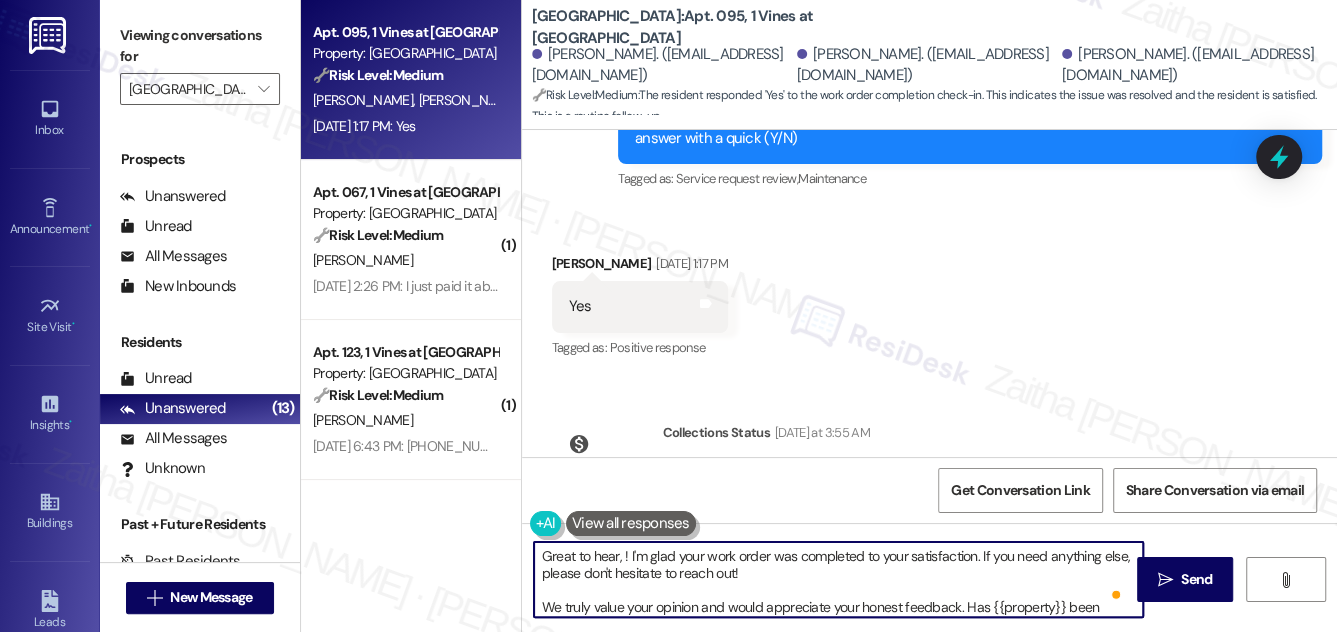 paste on "Pamika" 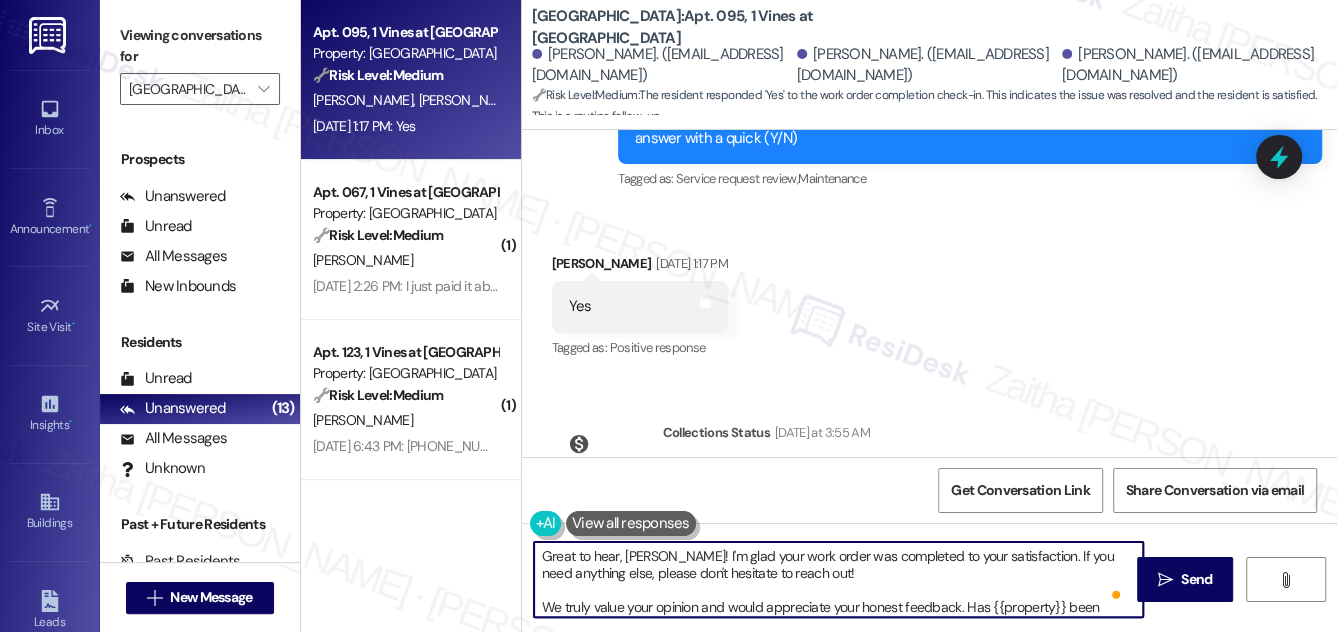 scroll, scrollTop: 21, scrollLeft: 0, axis: vertical 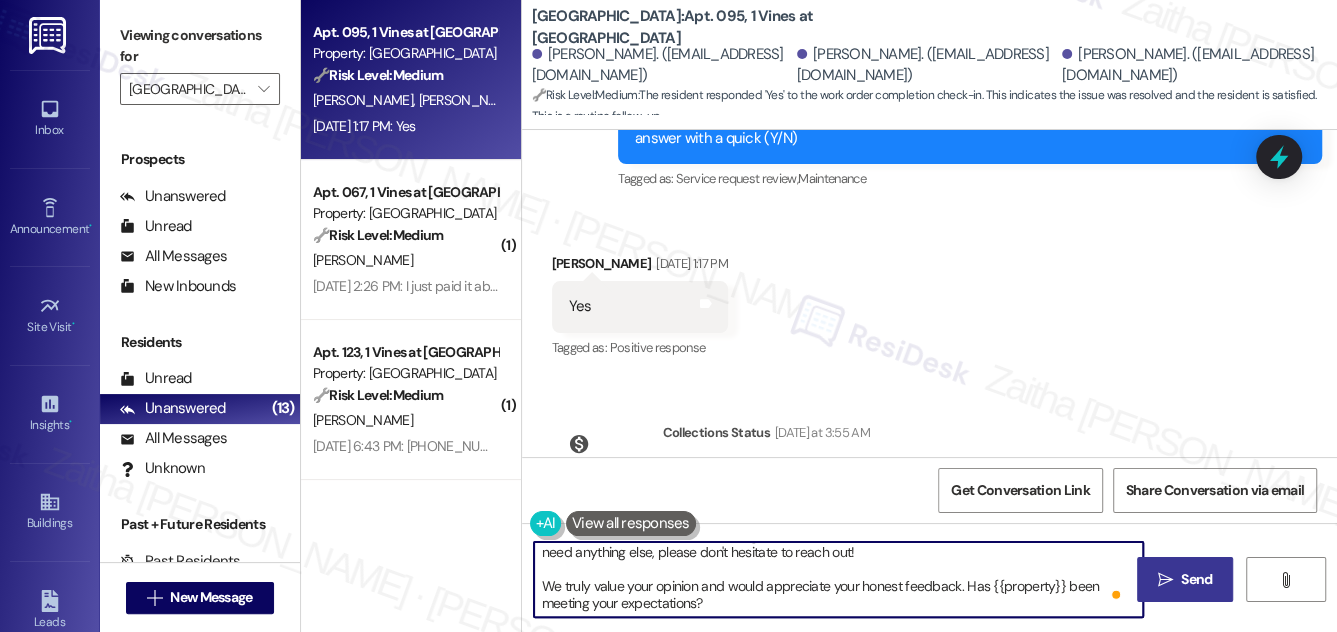 type on "Great to hear, Pamika! I'm glad your work order was completed to your satisfaction. If you need anything else, please don't hesitate to reach out!
We truly value your opinion and would appreciate your honest feedback. Has {{property}} been meeting your expectations?" 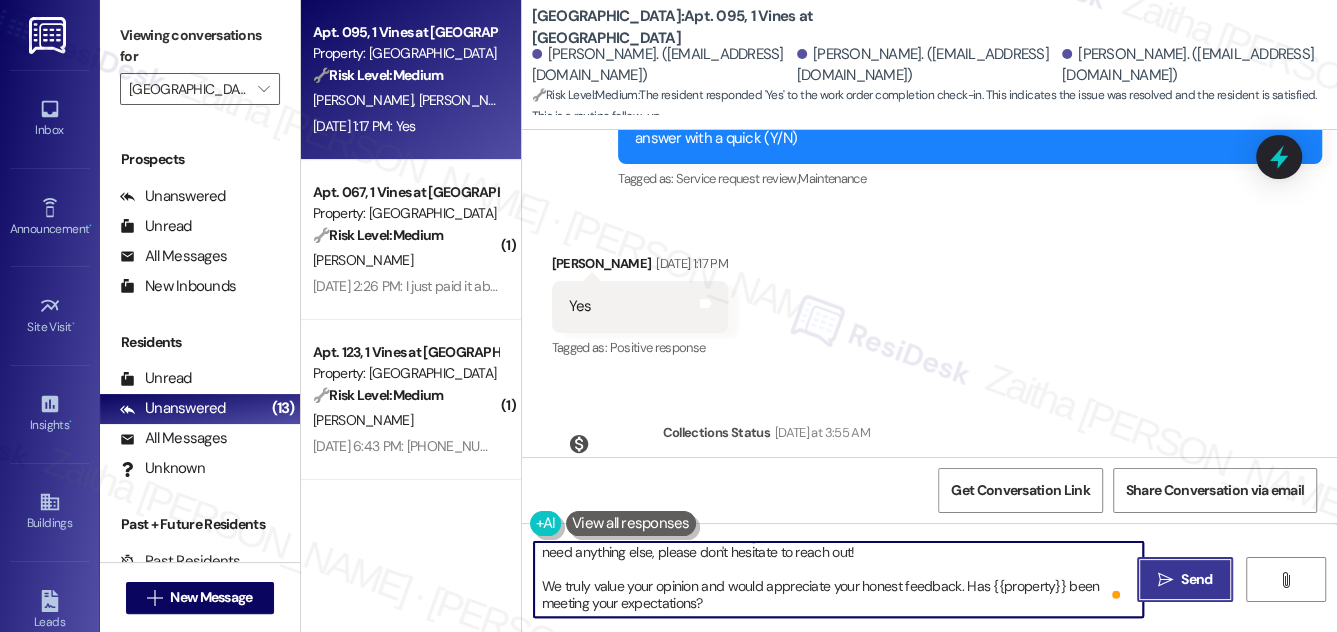 click on "Send" at bounding box center (1196, 579) 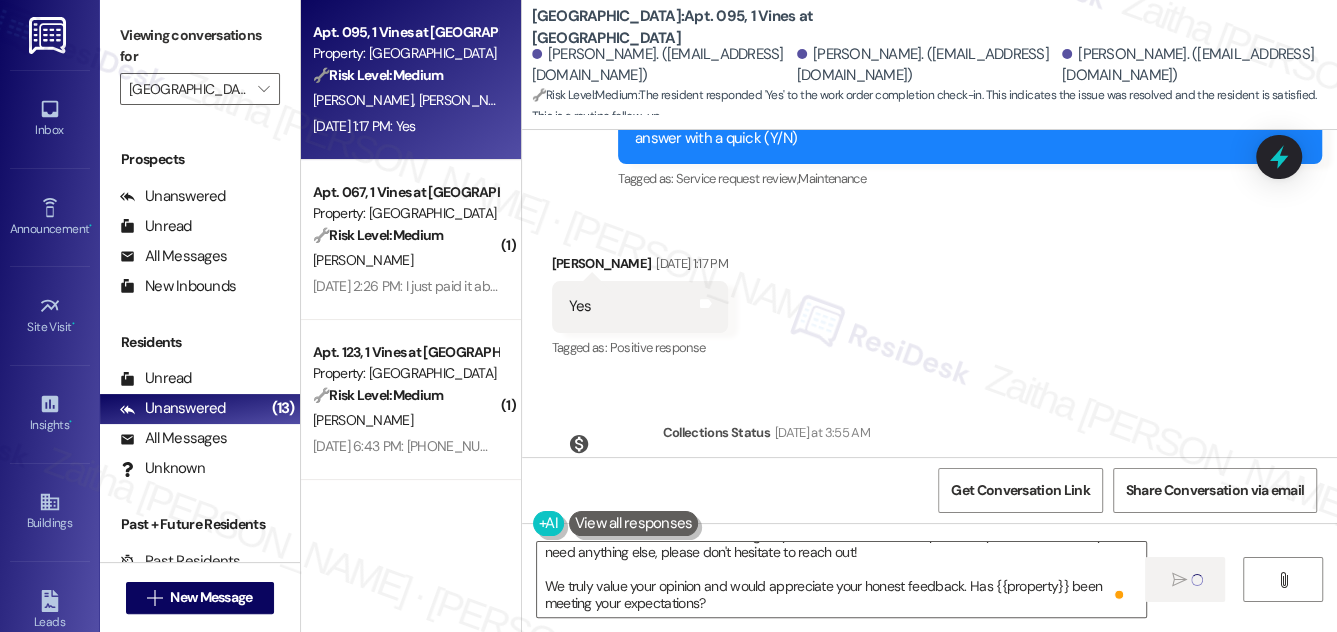type 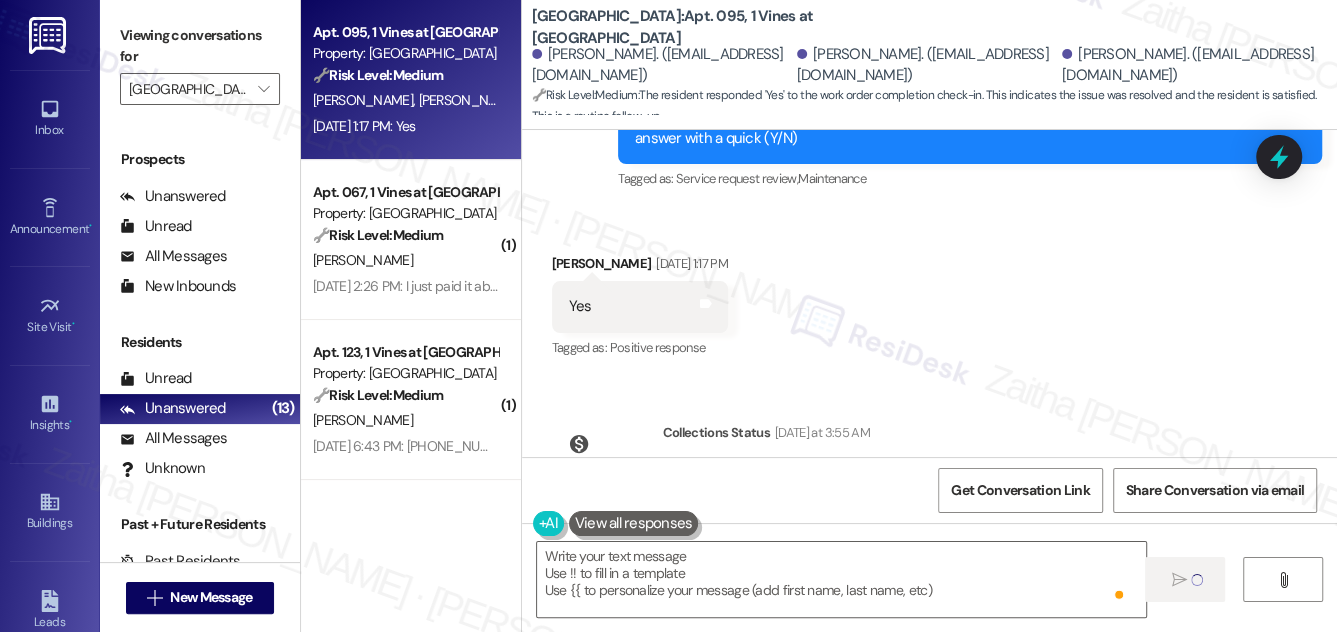 scroll, scrollTop: 0, scrollLeft: 0, axis: both 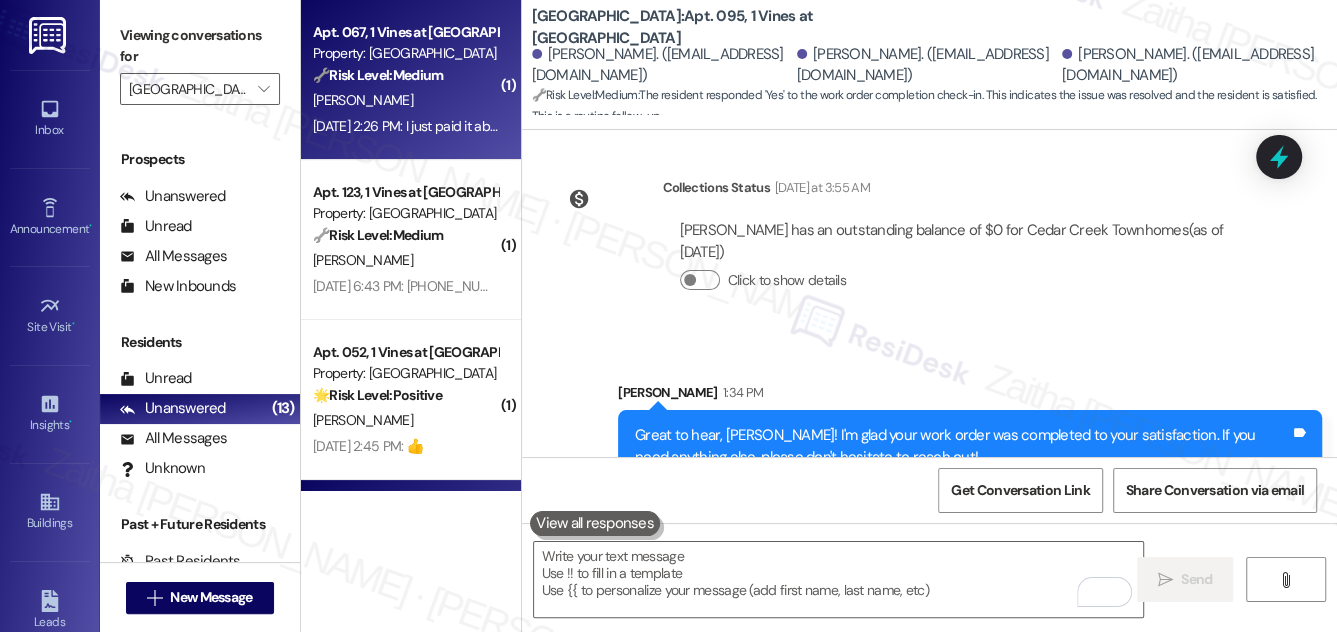 click on "[PERSON_NAME]" at bounding box center [405, 100] 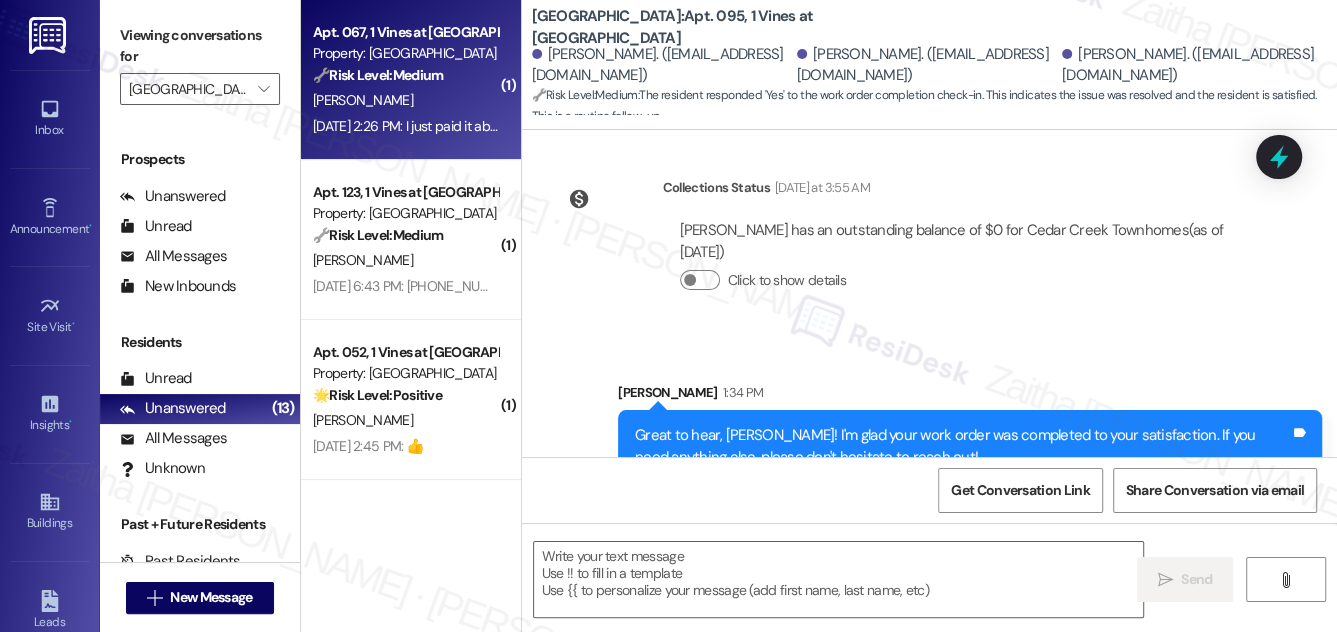 type on "Fetching suggested responses. Please feel free to read through the conversation in the meantime." 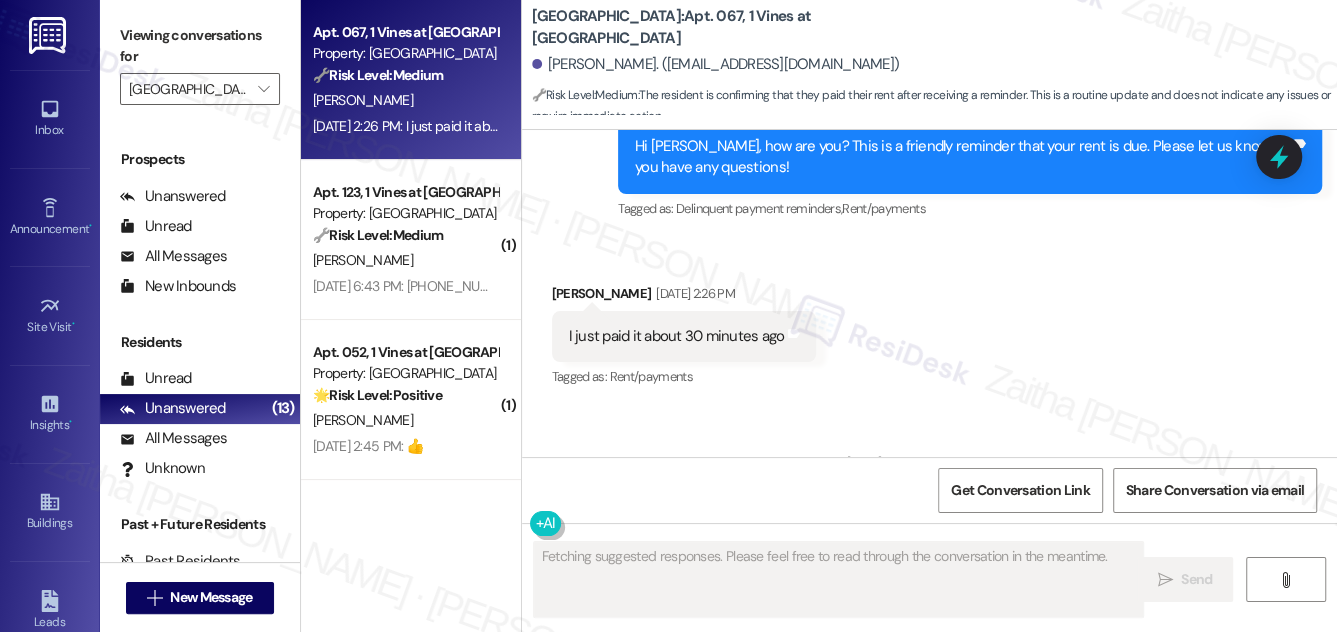 scroll, scrollTop: 1587, scrollLeft: 0, axis: vertical 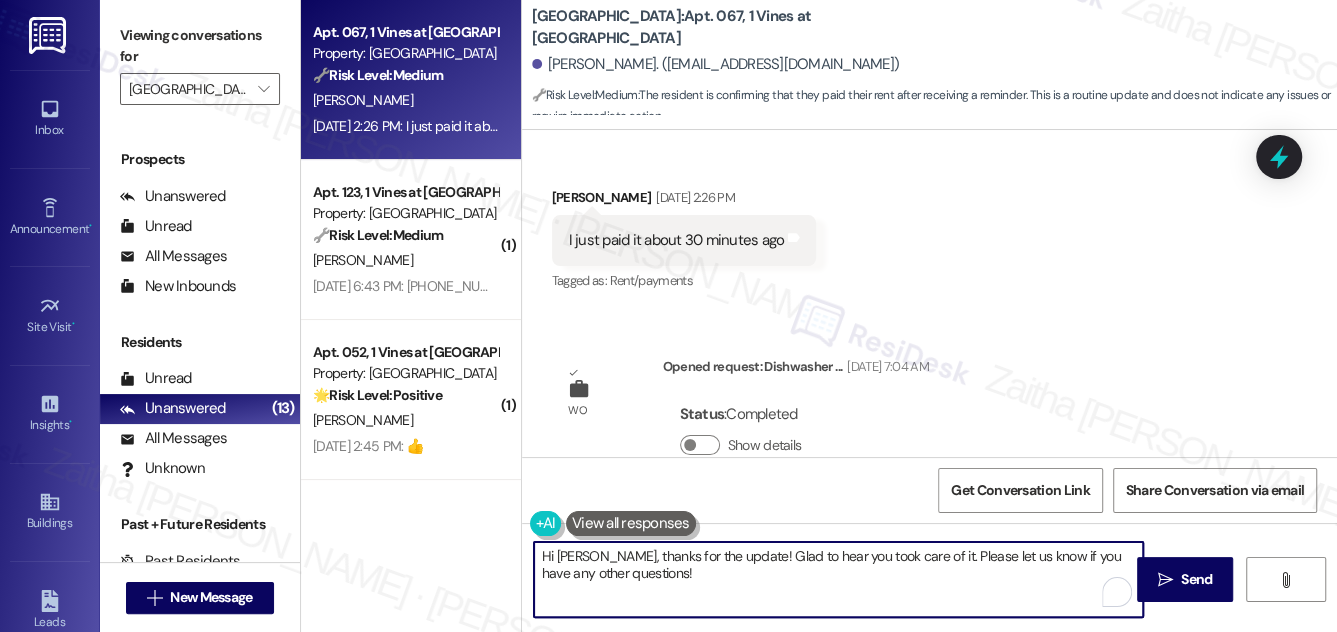 drag, startPoint x: 598, startPoint y: 553, endPoint x: 694, endPoint y: 581, distance: 100 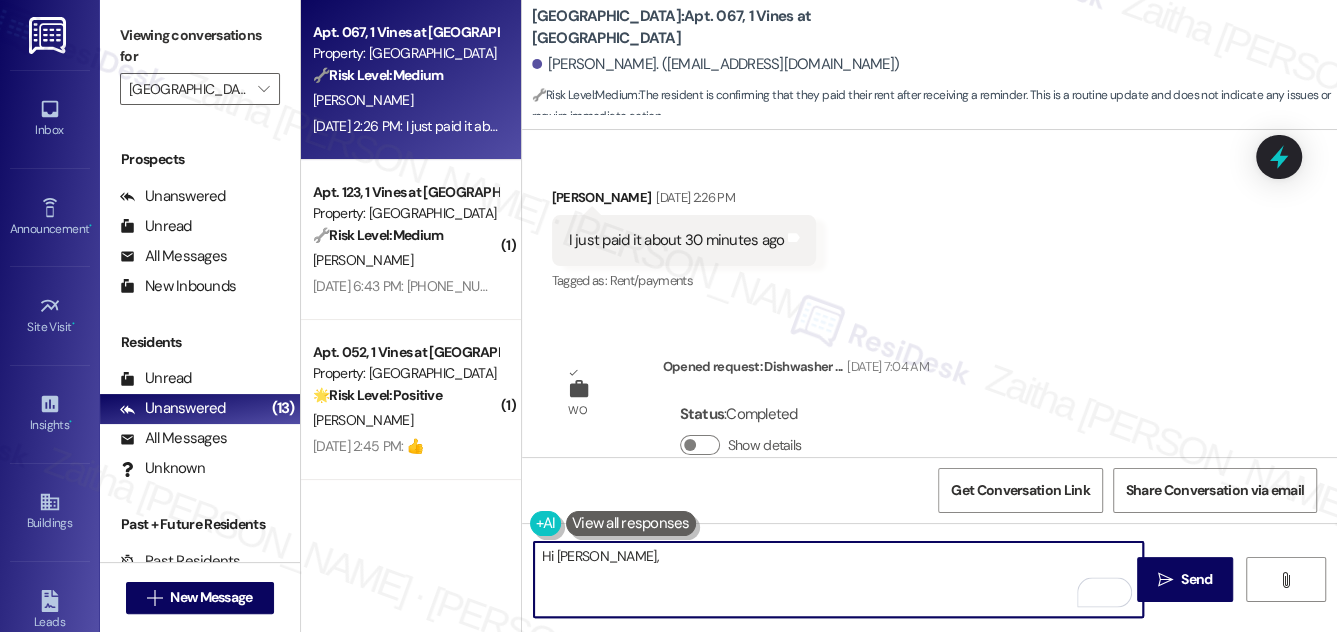 type on "Hi [PERSON_NAME]," 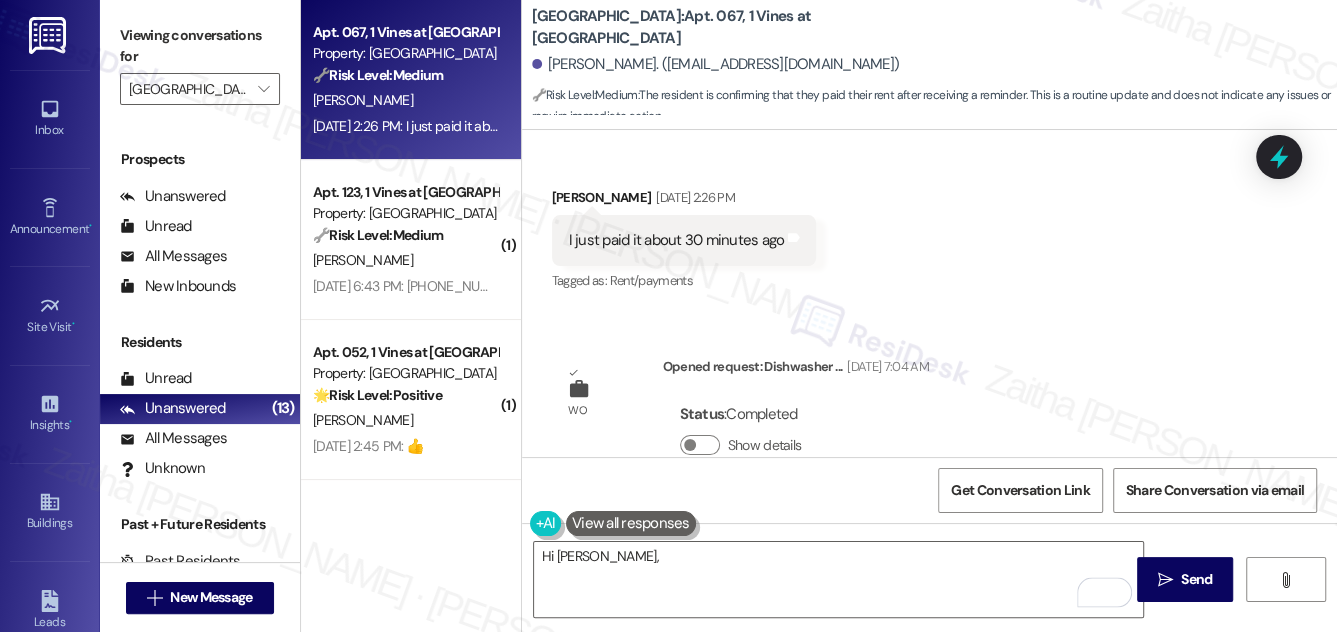 drag, startPoint x: 532, startPoint y: 7, endPoint x: 640, endPoint y: 34, distance: 111.32385 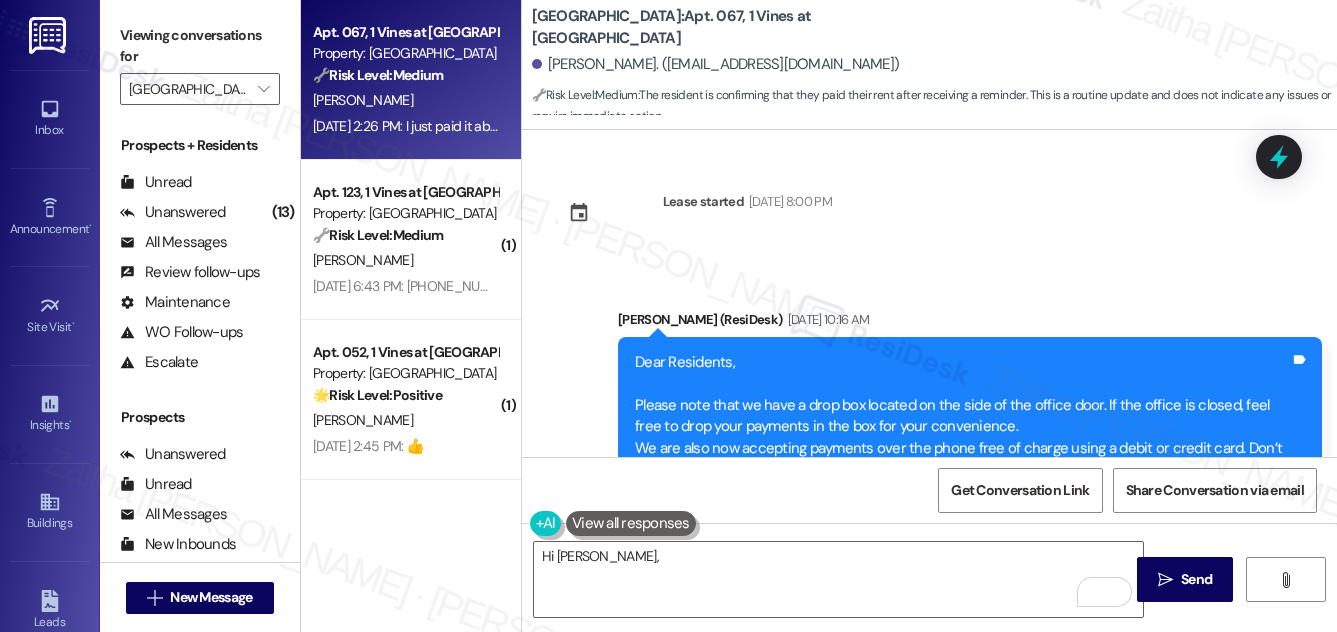 scroll, scrollTop: 0, scrollLeft: 0, axis: both 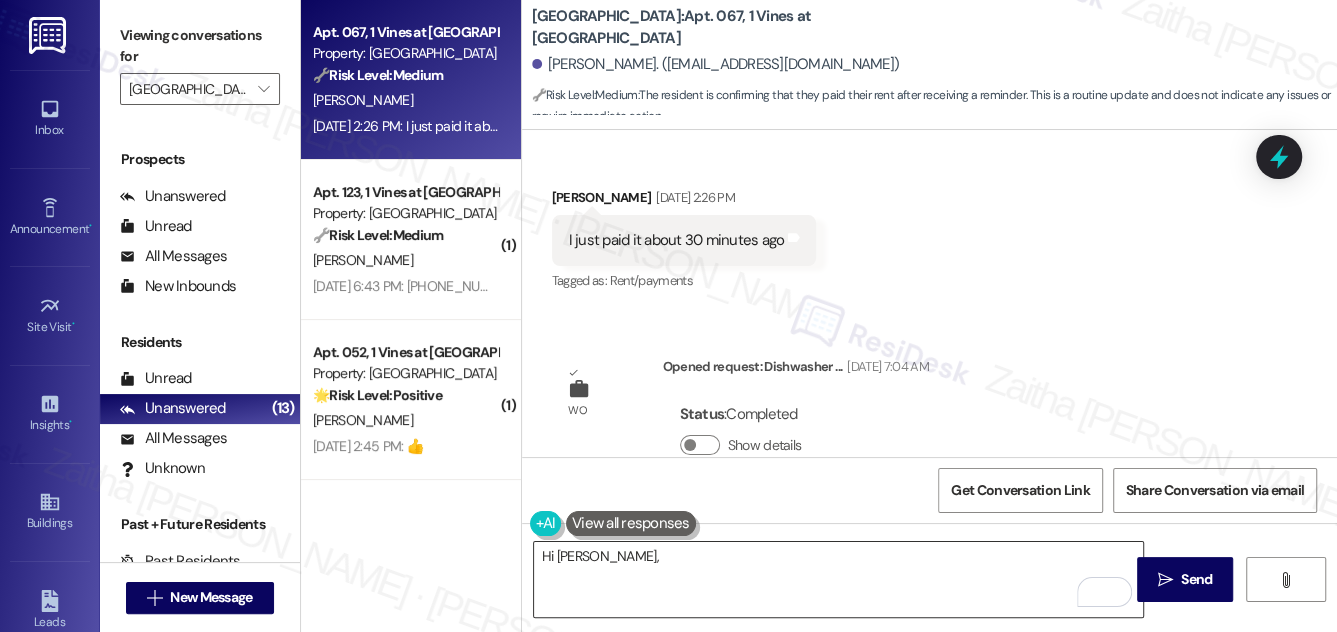 click on "Hi [PERSON_NAME]," at bounding box center (839, 579) 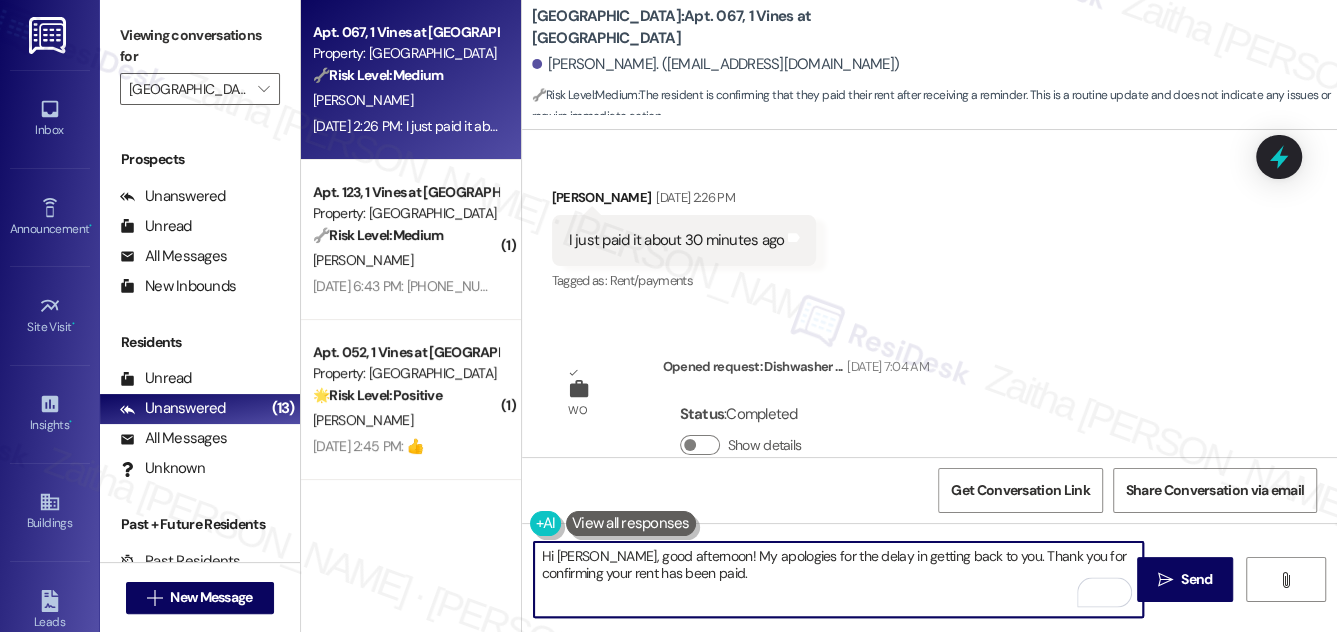 click on "Hi [PERSON_NAME], good afternoon! My apologies for the delay in getting back to you. Thank you for confirming your rent has been paid." at bounding box center (839, 579) 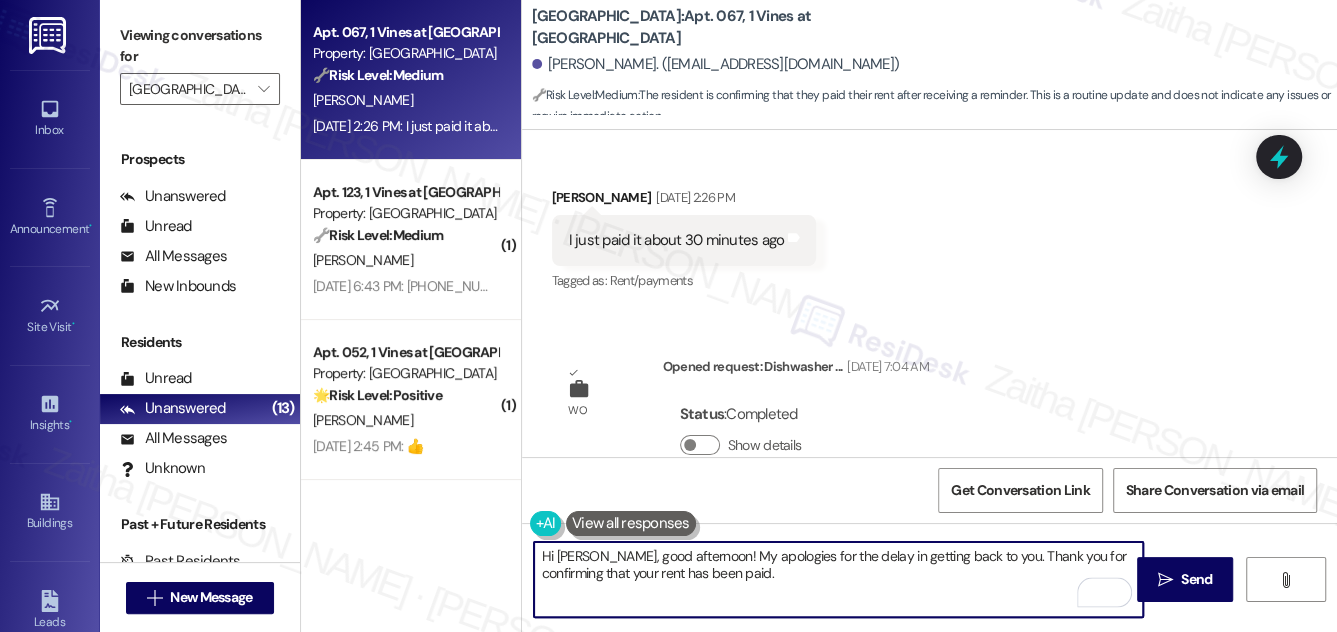 click on "Hi [PERSON_NAME], good afternoon! My apologies for the delay in getting back to you. Thank you for confirming that your rent has been paid." at bounding box center [839, 579] 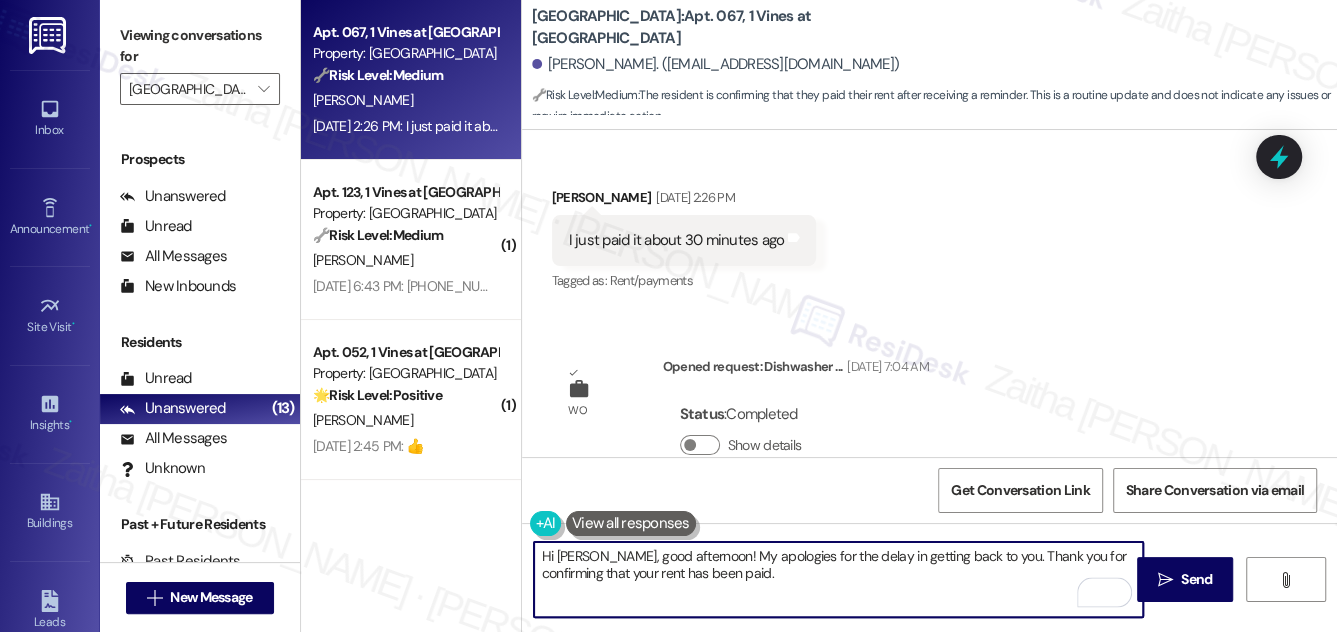 paste on "Please feel free to reach out if you have other concerns or home-related issues. Have a great day" 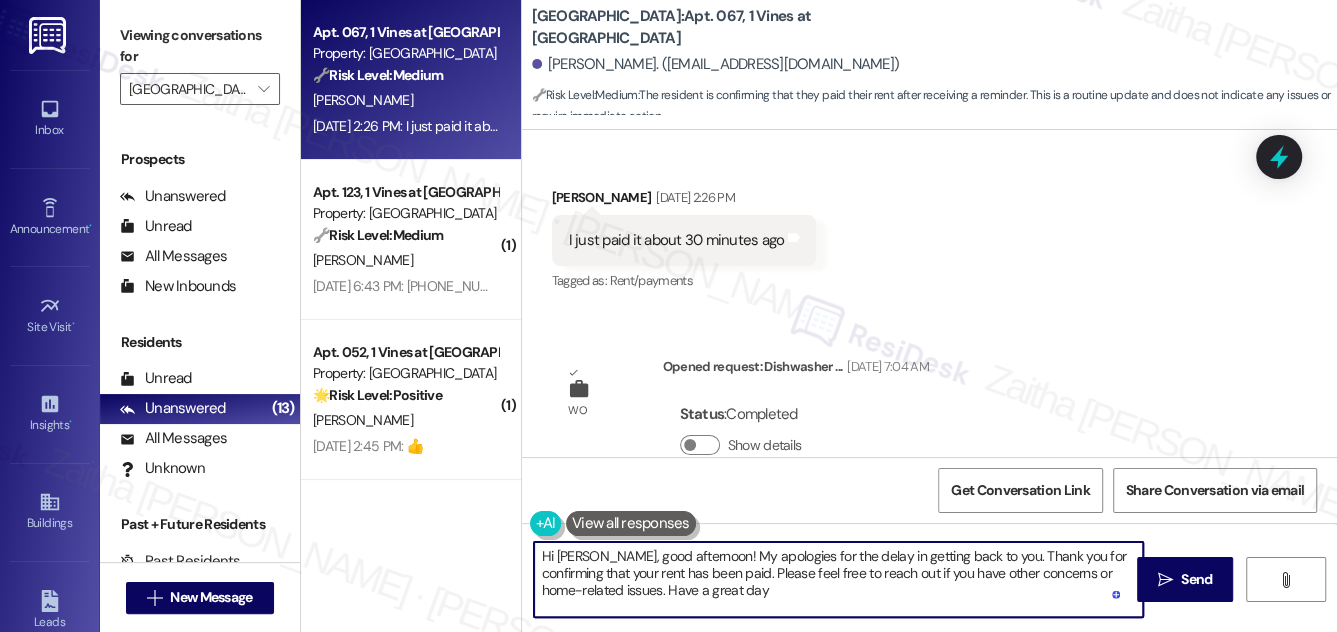 click on "Hi [PERSON_NAME], good afternoon! My apologies for the delay in getting back to you. Thank you for confirming that your rent has been paid. Please feel free to reach out if you have other concerns or home-related issues. Have a great day" at bounding box center (839, 579) 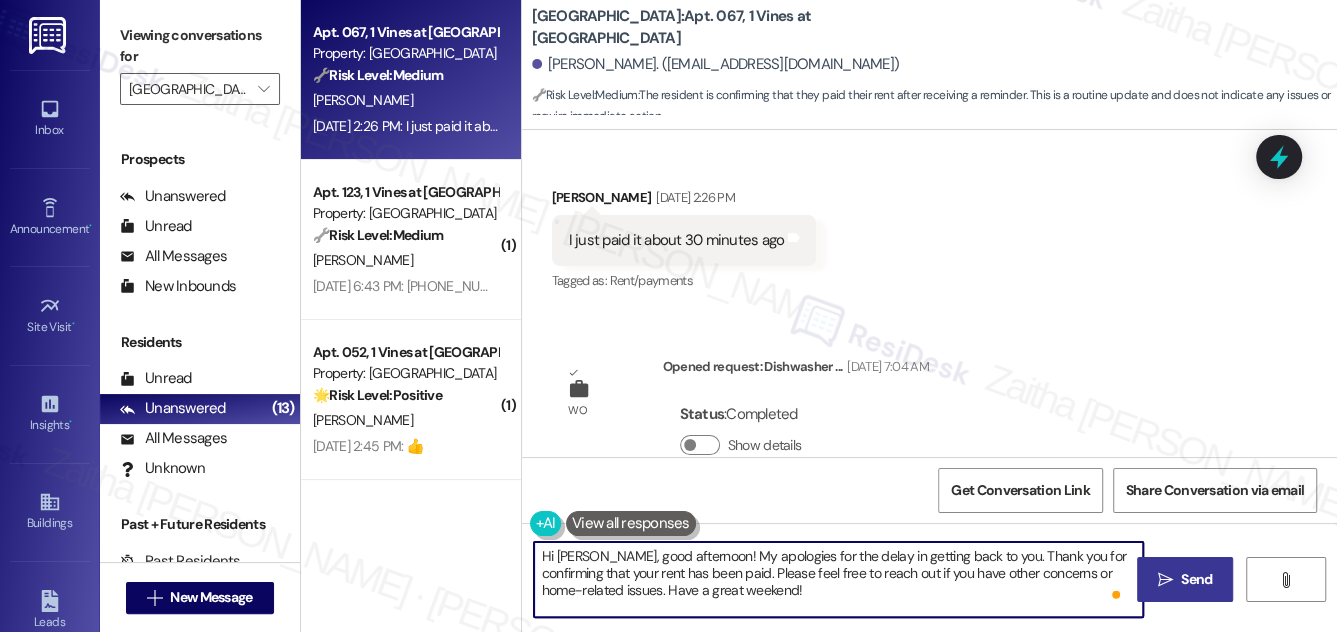 type on "Hi [PERSON_NAME], good afternoon! My apologies for the delay in getting back to you. Thank you for confirming that your rent has been paid. Please feel free to reach out if you have other concerns or home-related issues. Have a great weekend!" 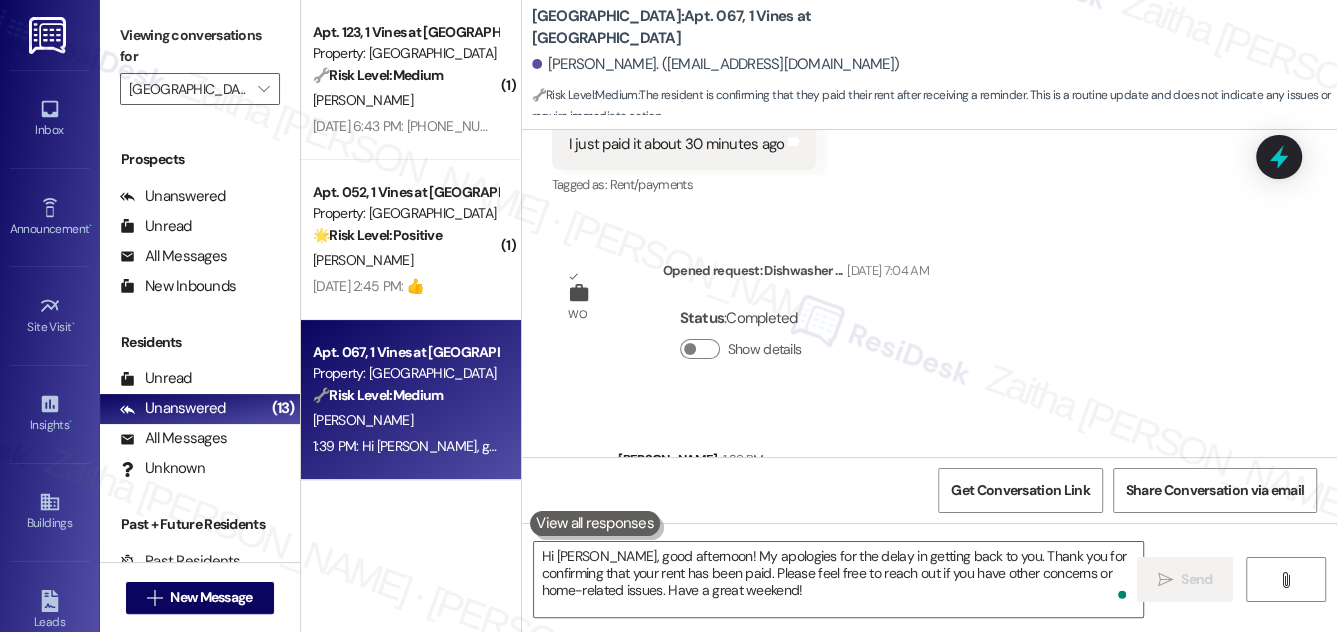 scroll, scrollTop: 1770, scrollLeft: 0, axis: vertical 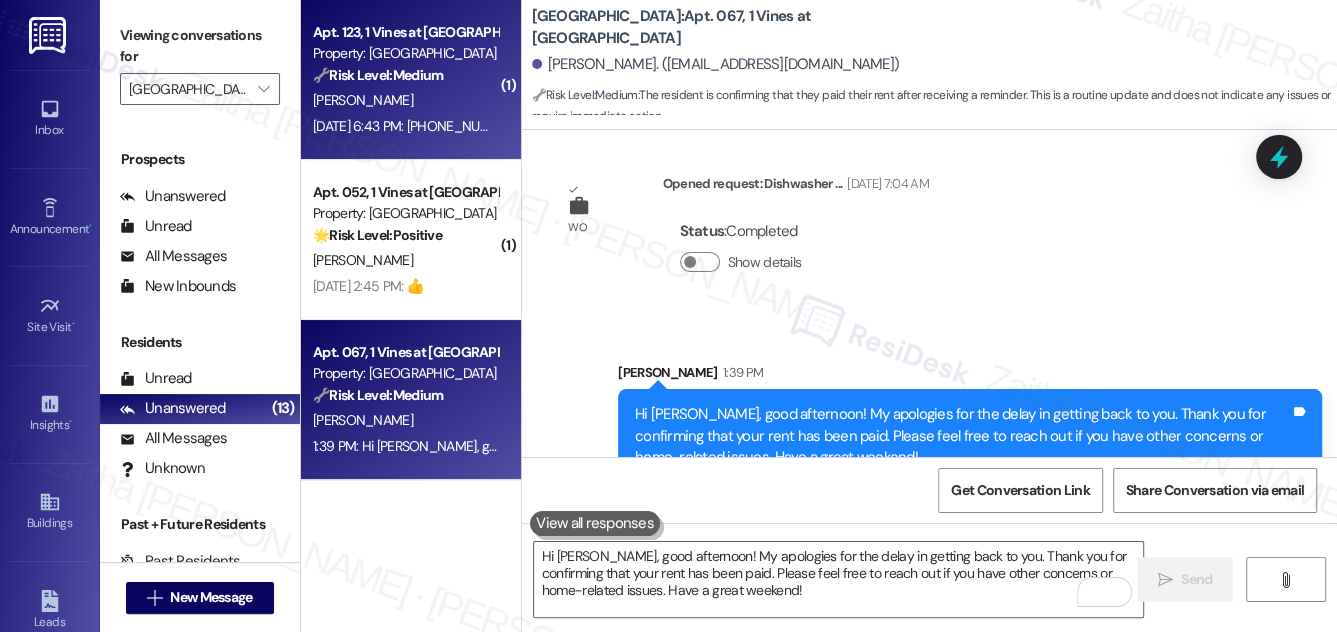 click on "[PERSON_NAME]" at bounding box center [405, 100] 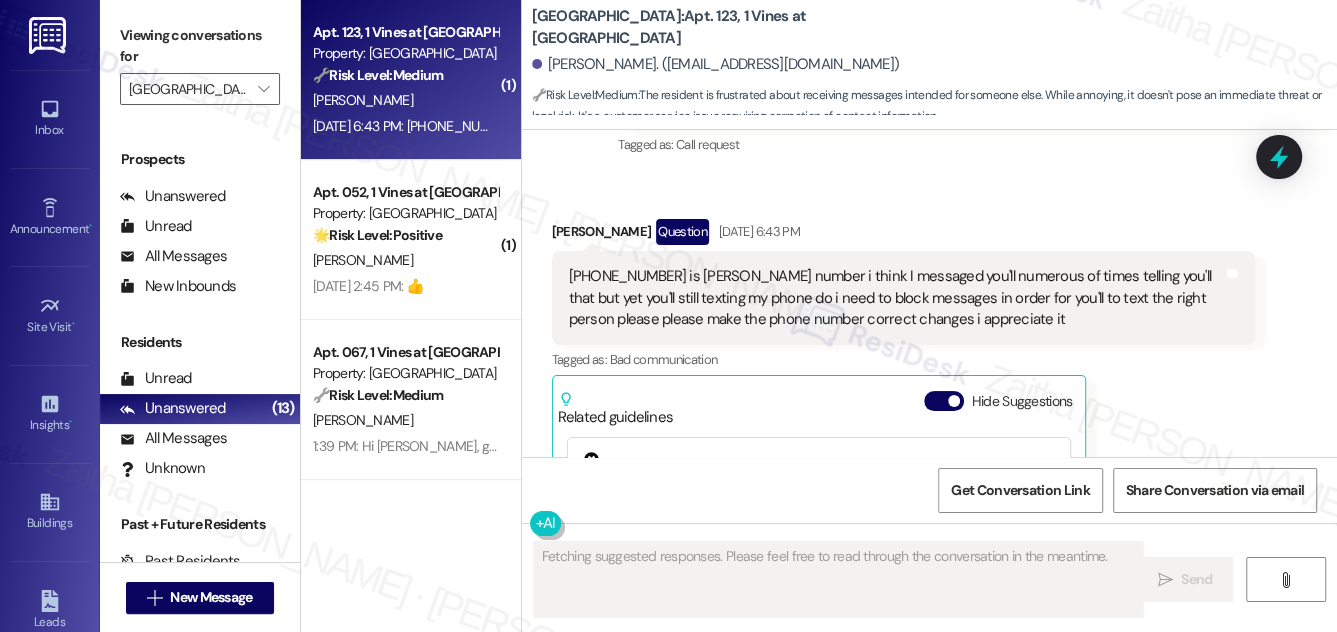 scroll, scrollTop: 7167, scrollLeft: 0, axis: vertical 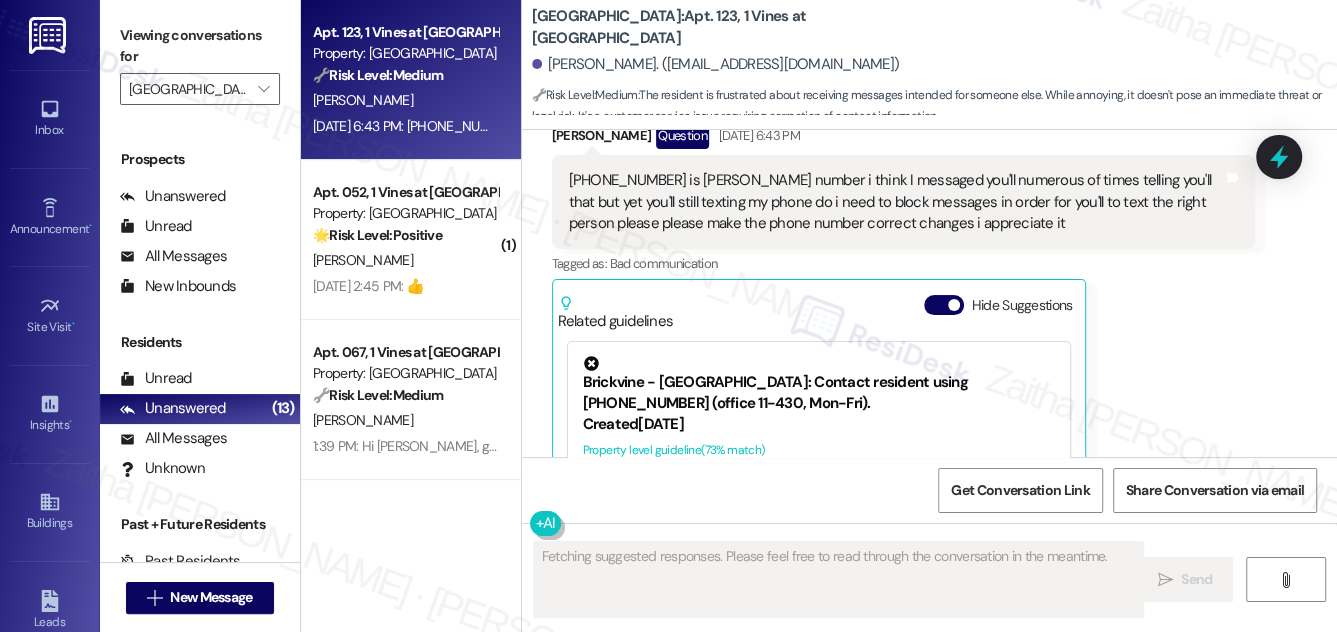 click on "Hide Suggestions" at bounding box center (1002, 305) 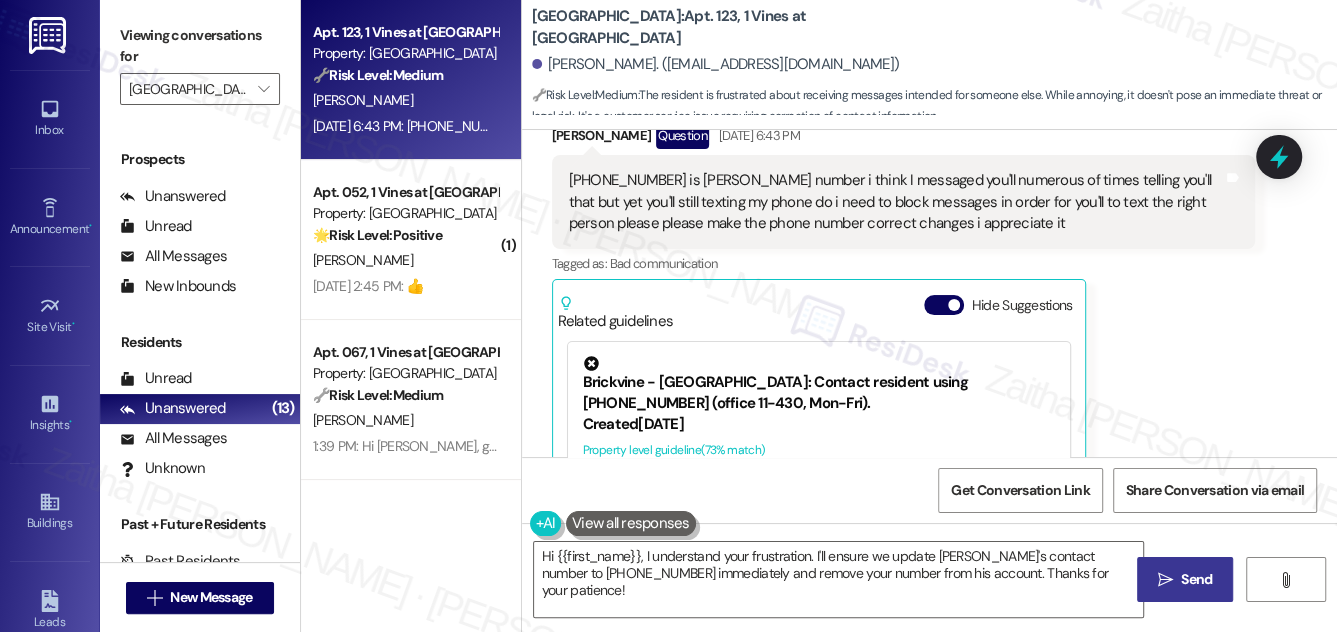 click on "Hide Suggestions" at bounding box center [944, 305] 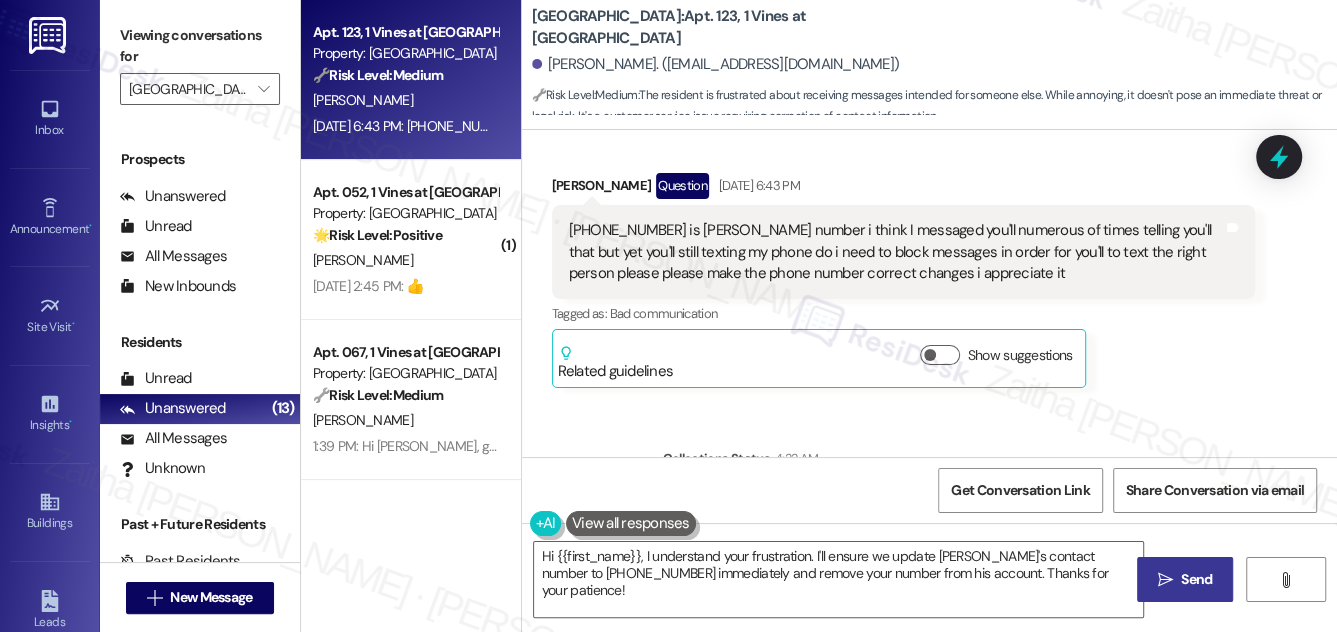 scroll, scrollTop: 7120, scrollLeft: 0, axis: vertical 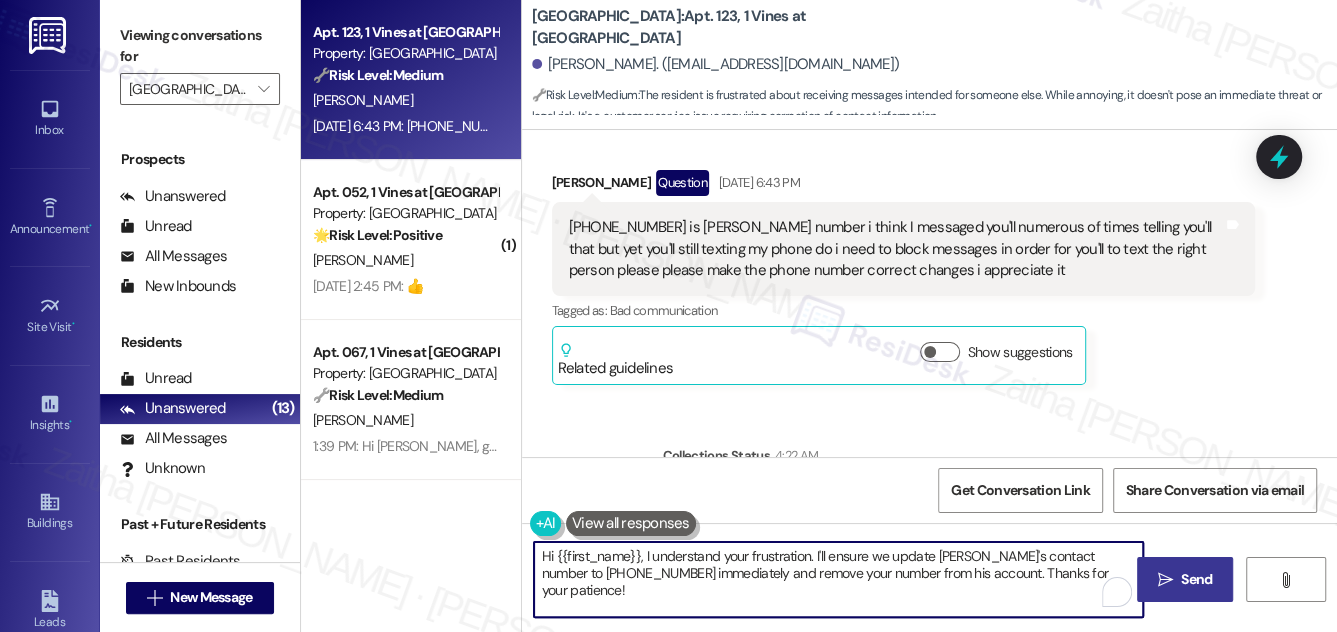 click on "Hi {{first_name}}, I understand your frustration. I'll ensure we update [PERSON_NAME]'s contact number to [PHONE_NUMBER] immediately and remove your number from his account. Thanks for your patience!" at bounding box center (839, 579) 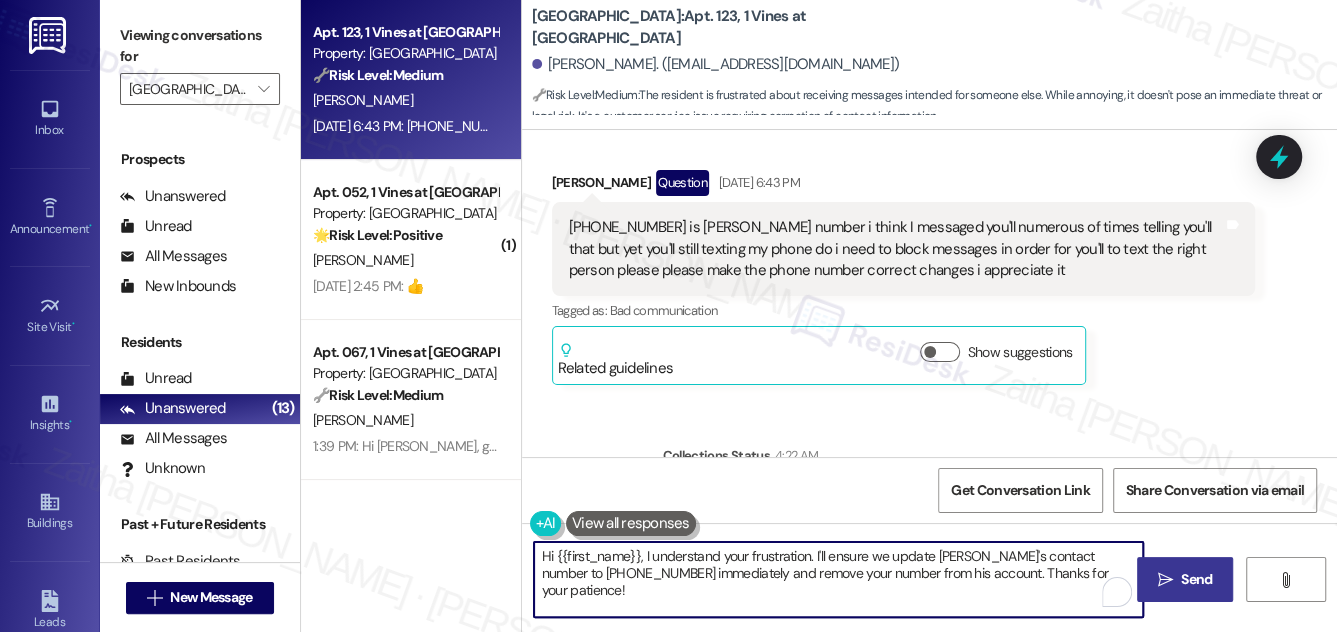 click on "Hi {{first_name}}, I understand your frustration. I'll ensure we update [PERSON_NAME]'s contact number to [PHONE_NUMBER] immediately and remove your number from his account. Thanks for your patience!" at bounding box center (839, 579) 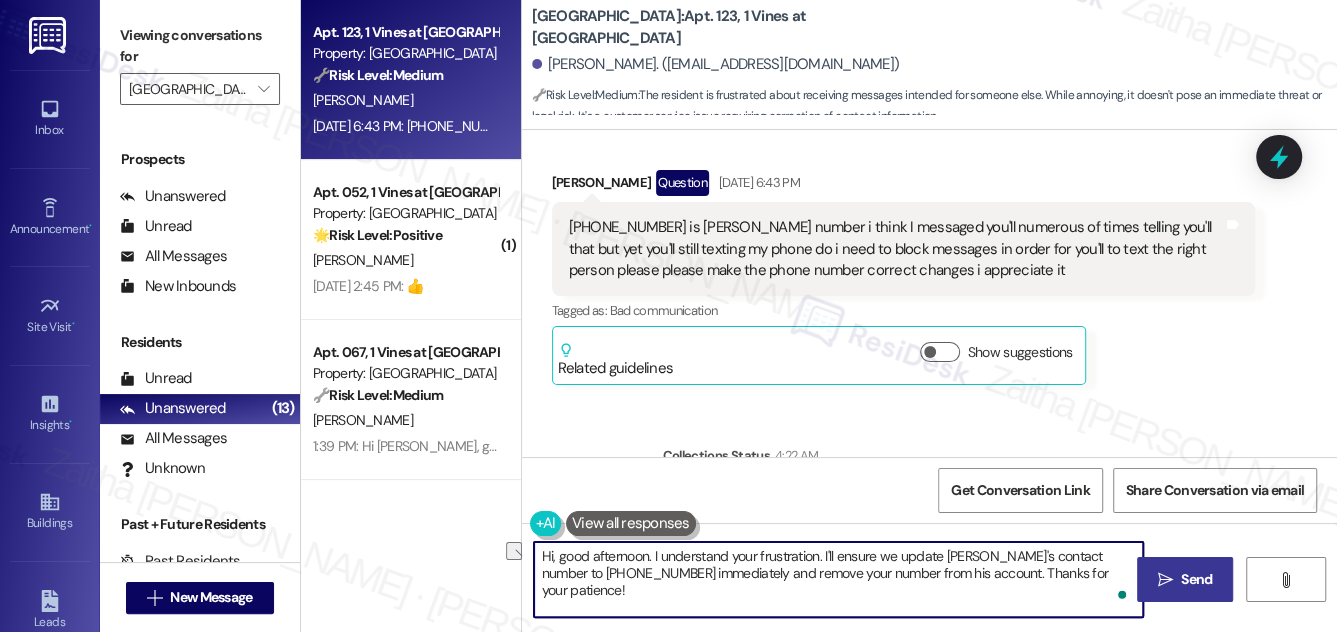 drag, startPoint x: 618, startPoint y: 573, endPoint x: 936, endPoint y: 587, distance: 318.308 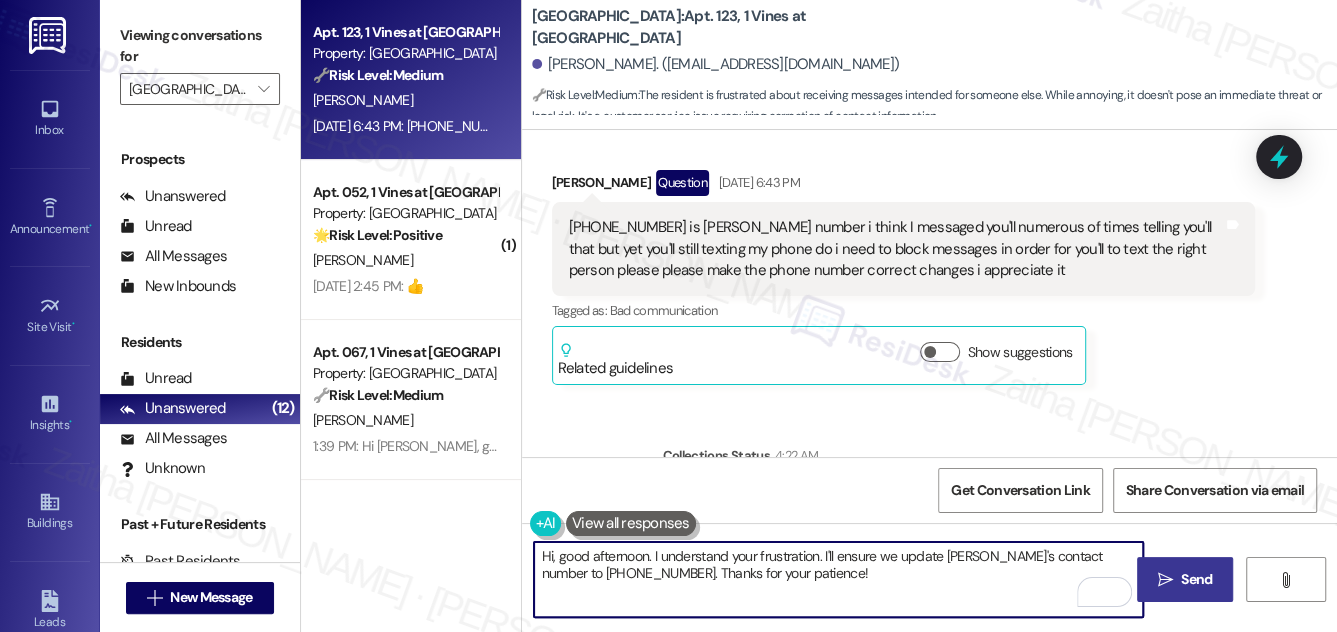 click on "Hi, good afternoon. I understand your frustration. I'll ensure we update [PERSON_NAME]'s contact number to [PHONE_NUMBER]. Thanks for your patience!" at bounding box center [839, 579] 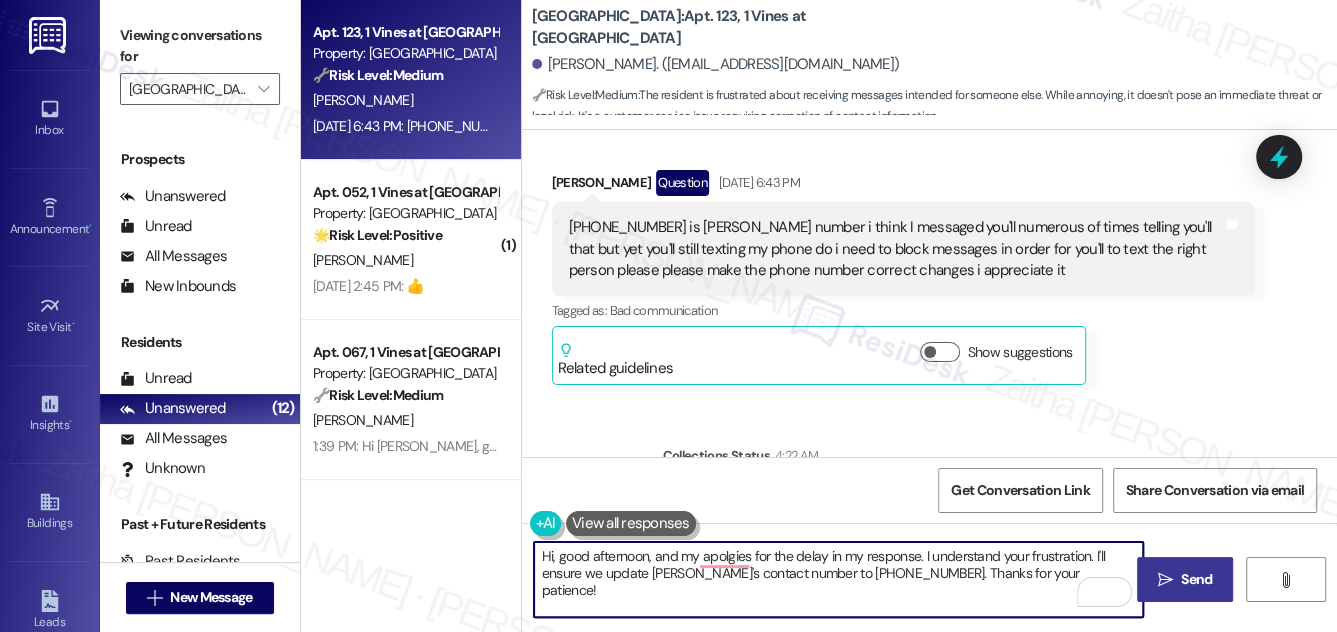 click on "Hi, good afternoon, and my apolgies for the delay in my response. I understand your frustration. I'll ensure we update [PERSON_NAME]'s contact number to [PHONE_NUMBER]. Thanks for your patience!" at bounding box center (839, 579) 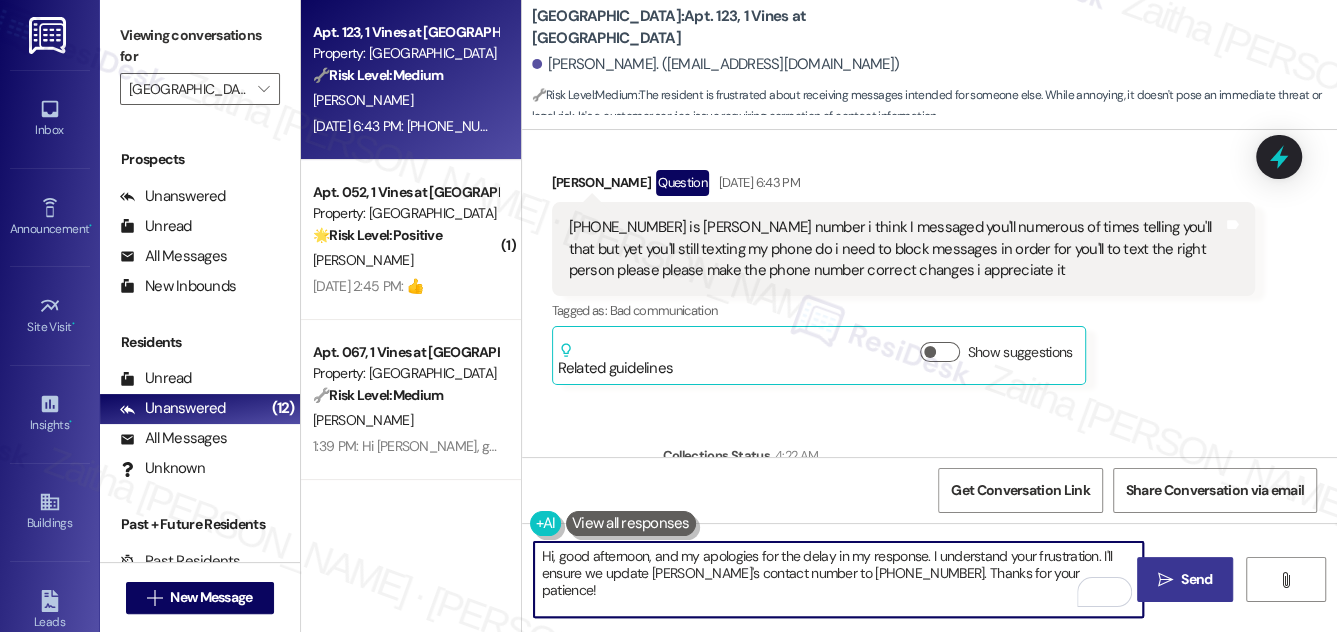 type on "Hi, good afternoon, and my apologies for the delay in my response. I understand your frustration. I'll ensure we update [PERSON_NAME]'s contact number to [PHONE_NUMBER]. Thanks for your patience!" 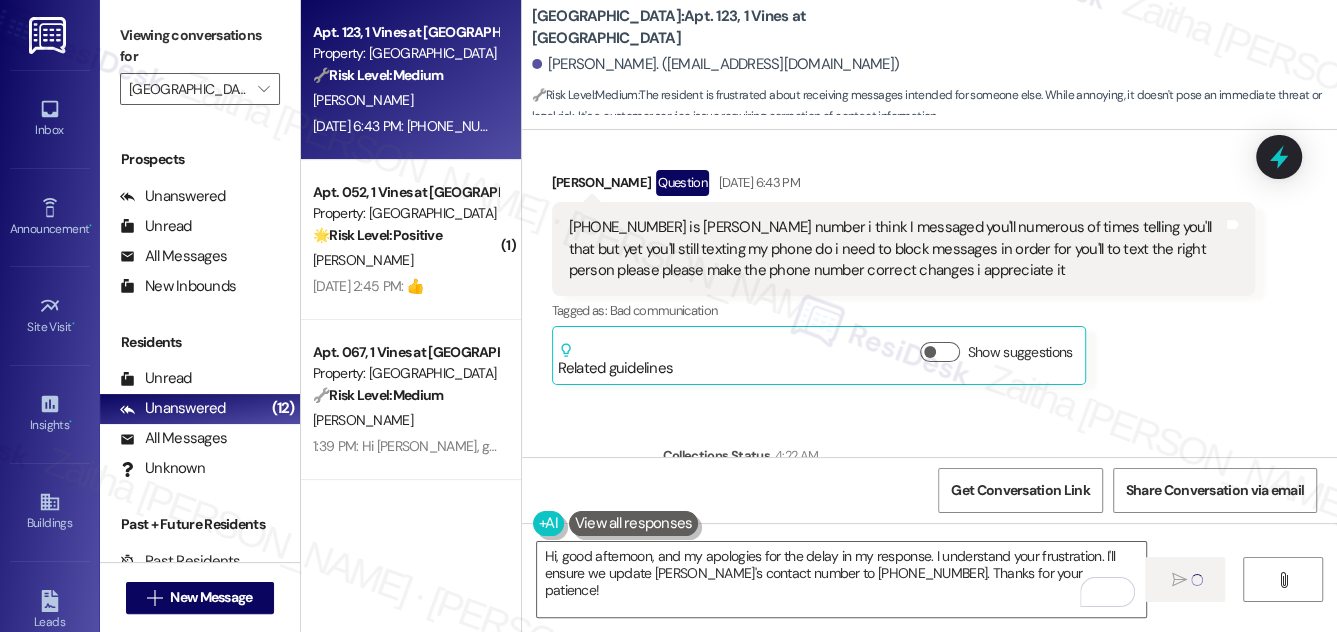 type 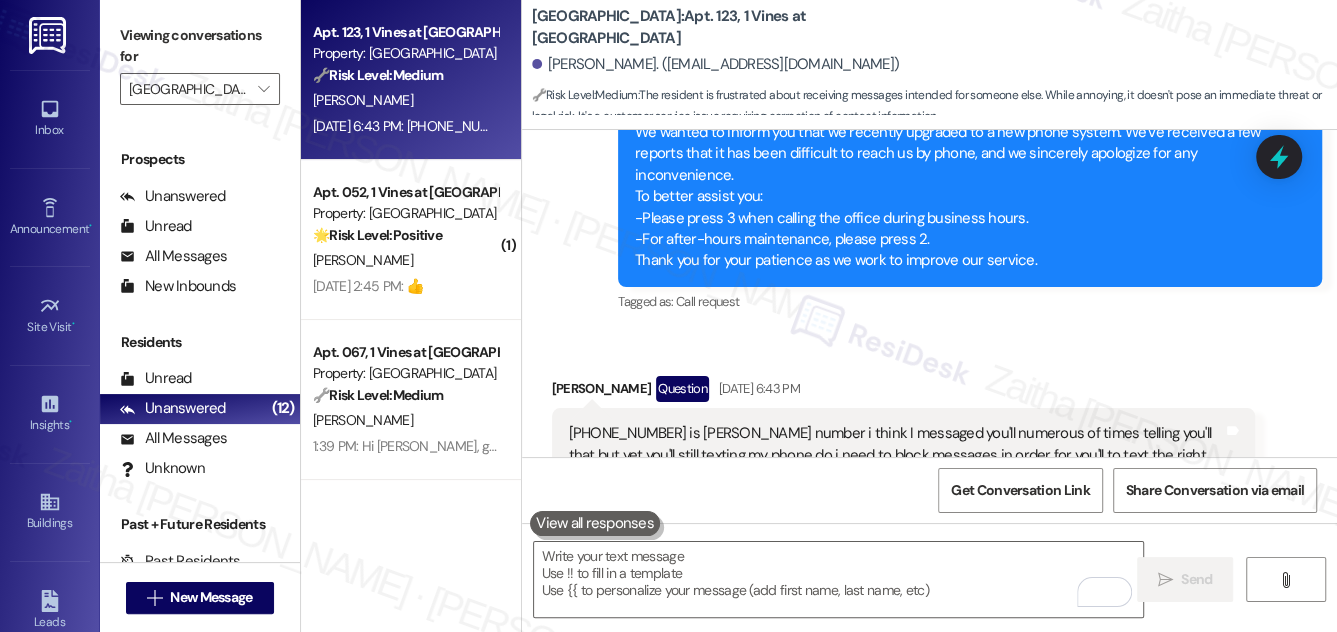 scroll, scrollTop: 7281, scrollLeft: 0, axis: vertical 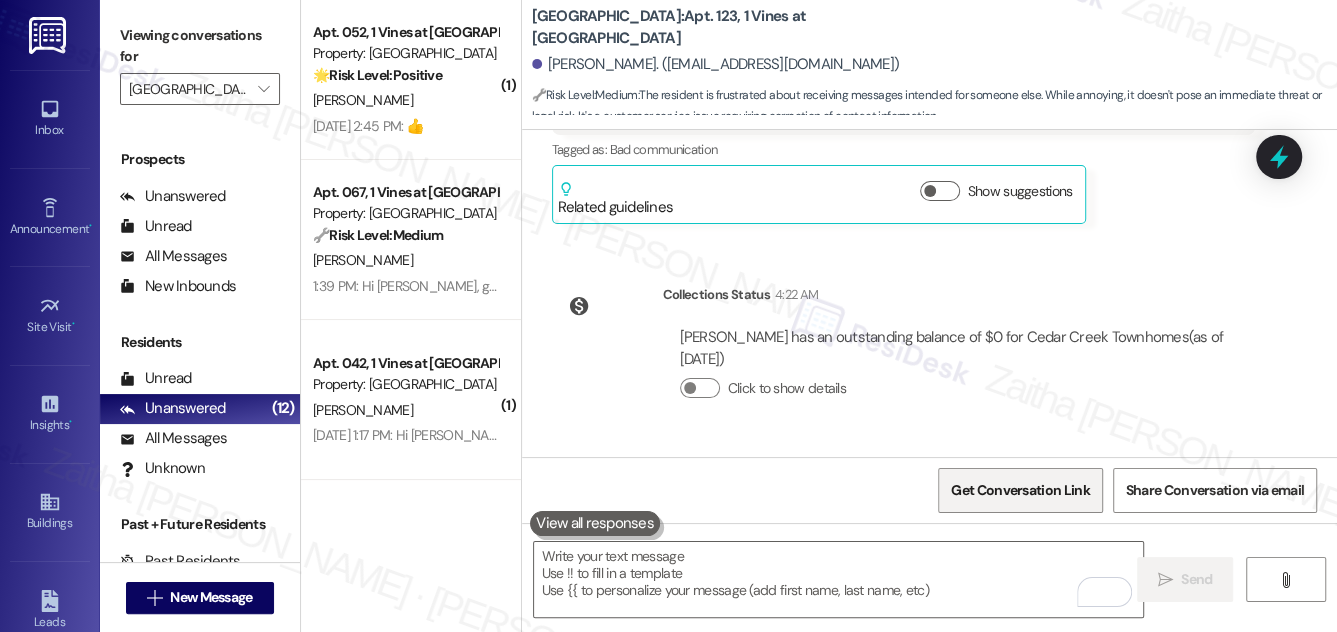 click on "Get Conversation Link" at bounding box center (1020, 490) 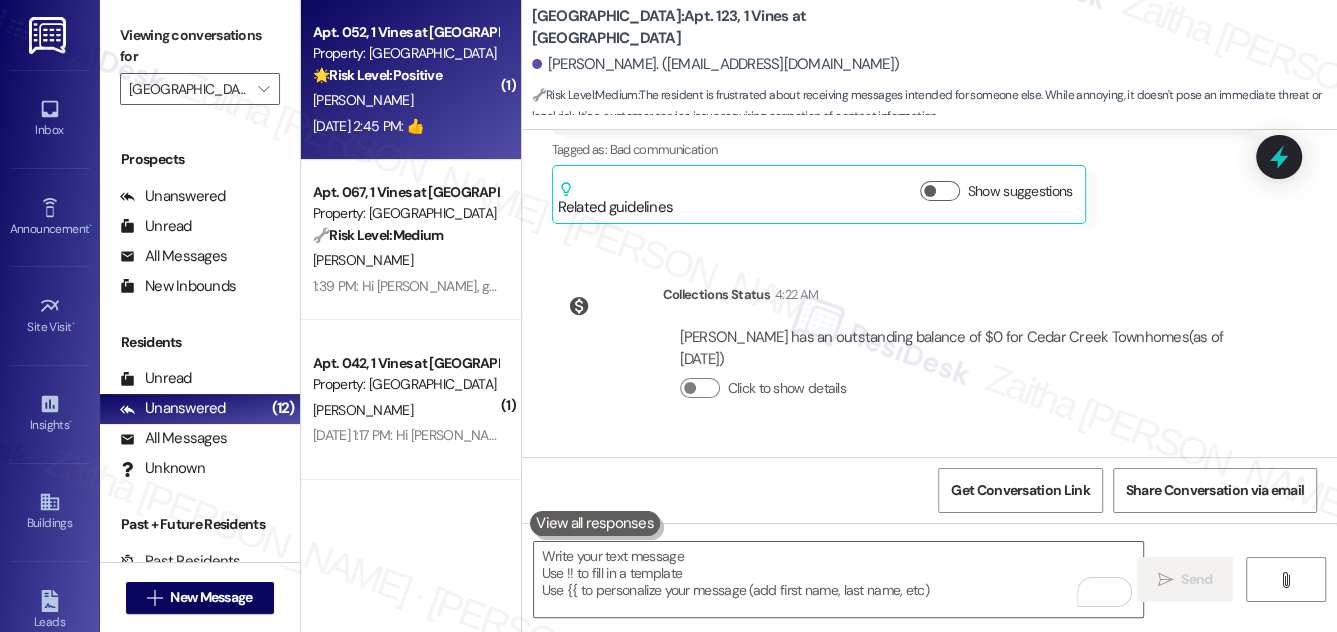 click on "[PERSON_NAME]" at bounding box center [405, 100] 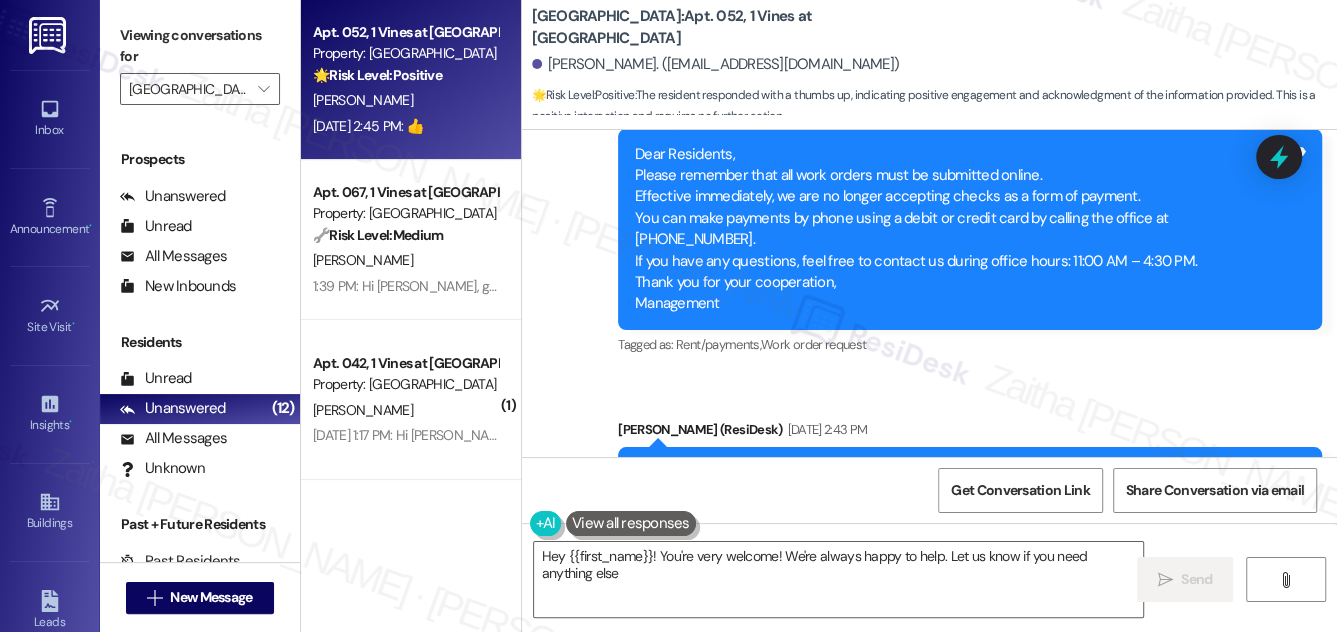 type on "Hey {{first_name}}! You're very welcome! We're always happy to help. Let us know if you need anything else!" 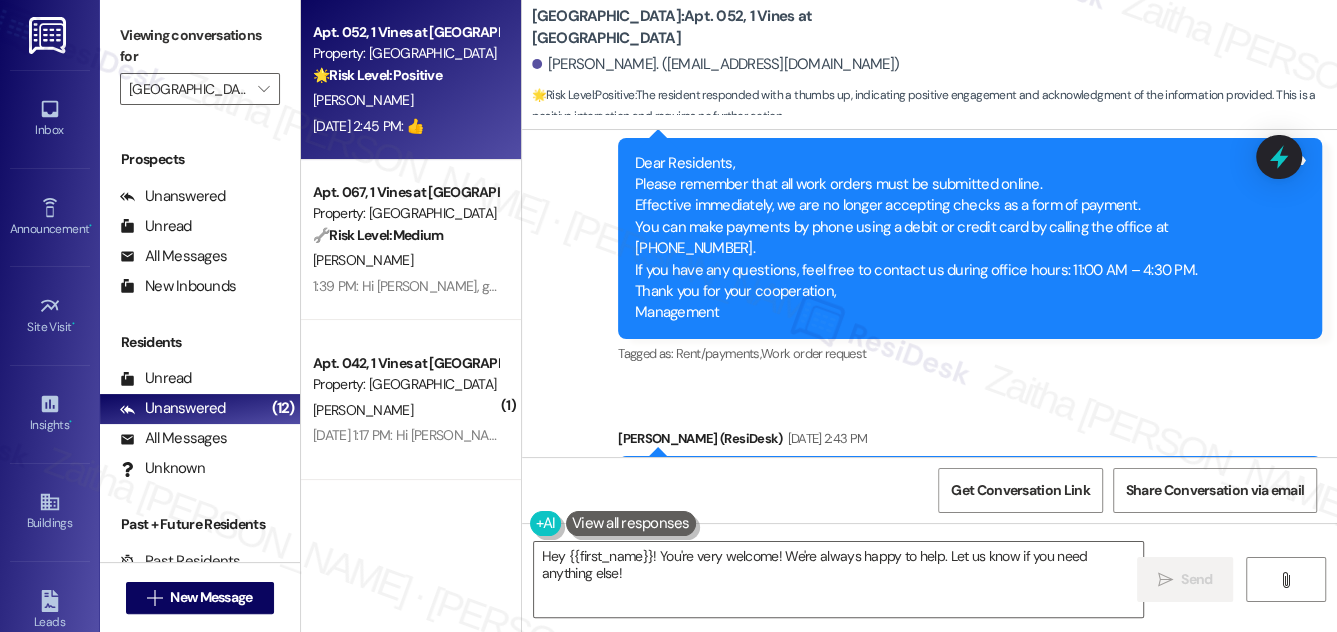 scroll, scrollTop: 8066, scrollLeft: 0, axis: vertical 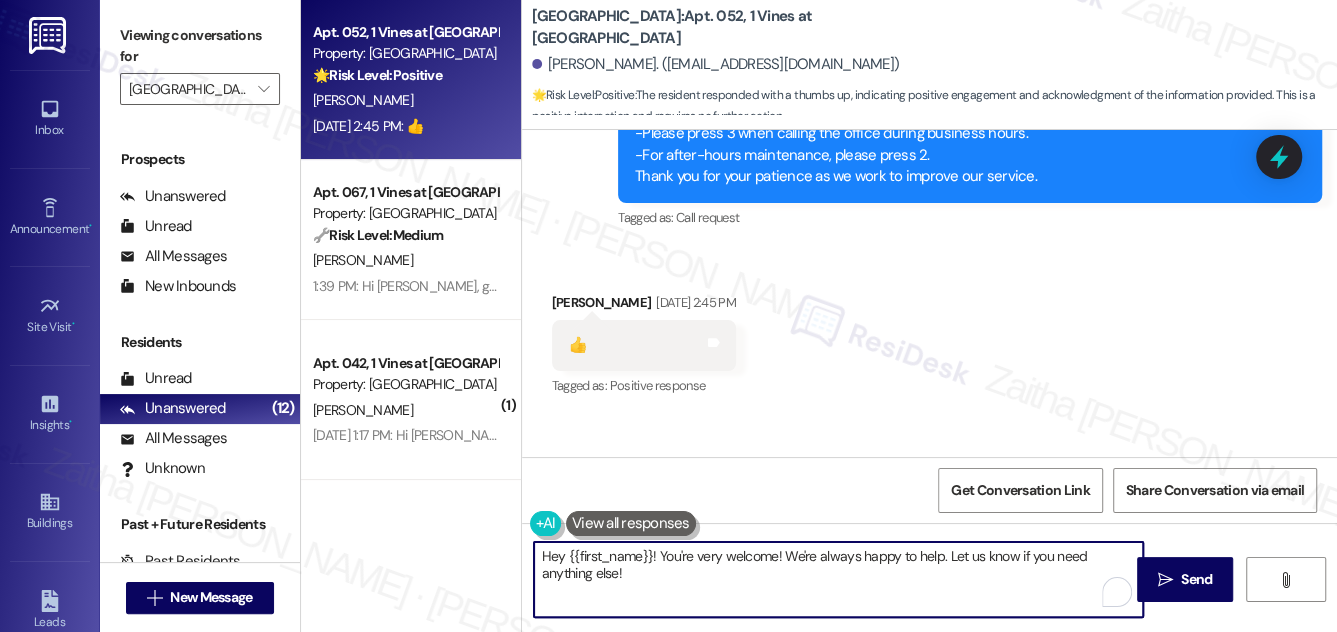 drag, startPoint x: 581, startPoint y: 578, endPoint x: 545, endPoint y: 562, distance: 39.39543 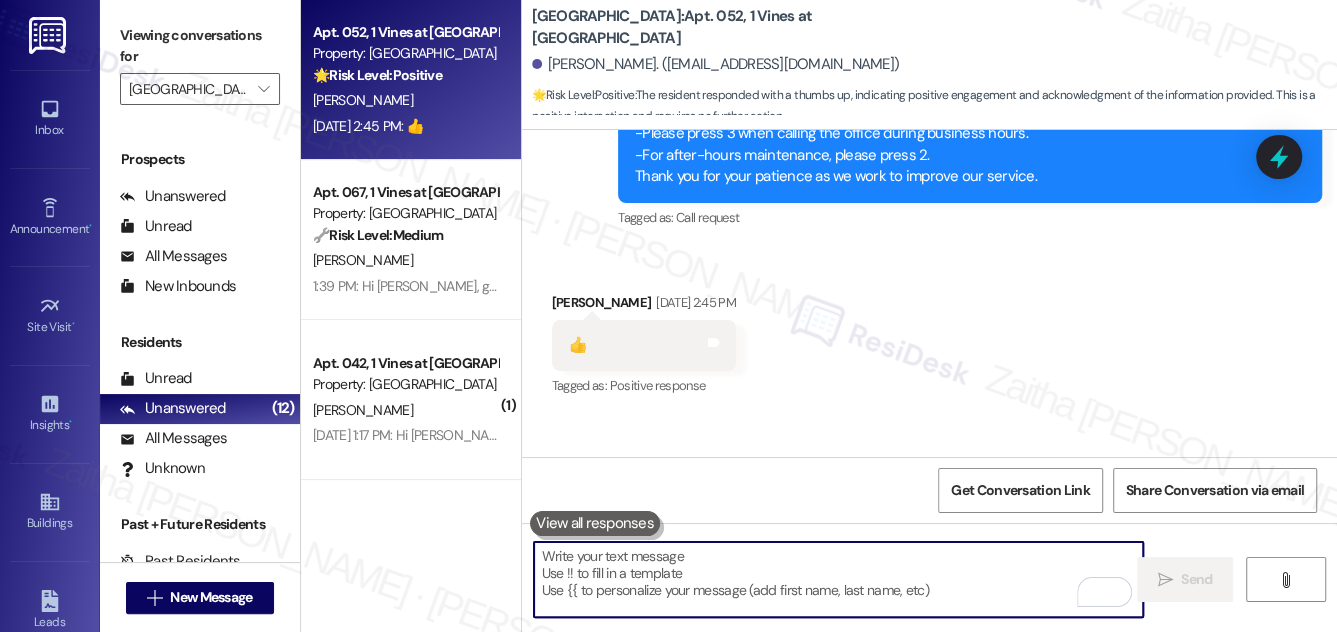 paste on "Hi {{first_name}}, just checking in to see how you're doing. Please don't hesitate to reach out if you have any concerns. Have a great day!" 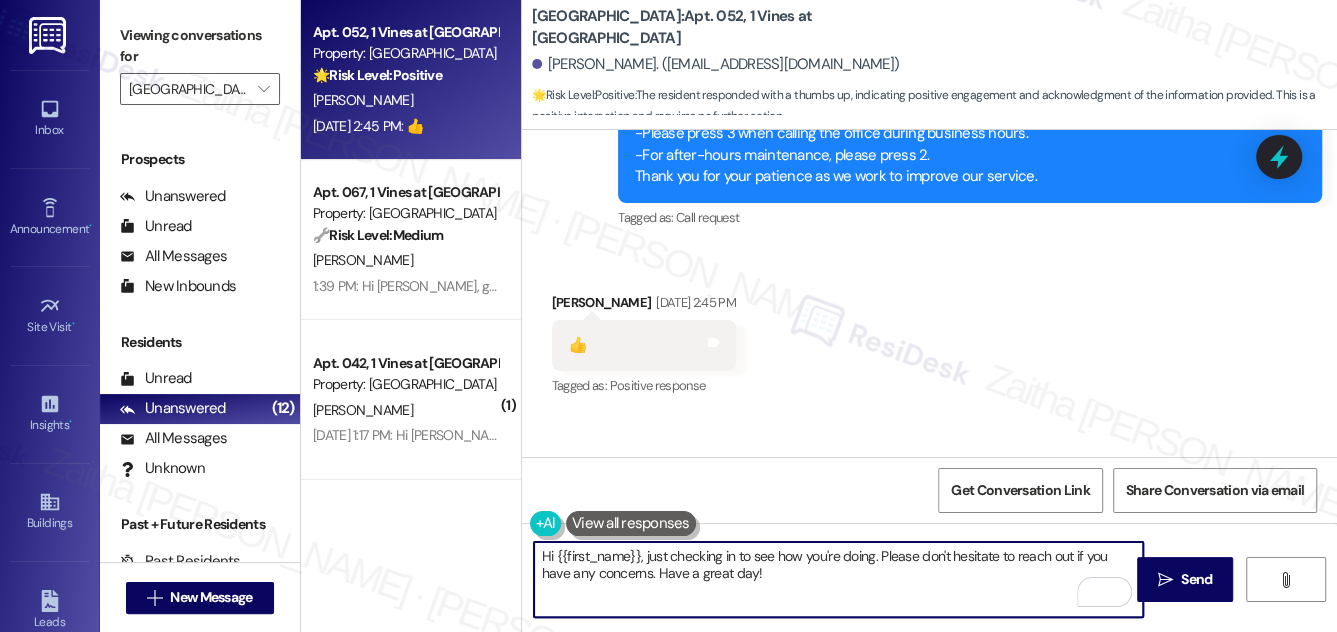 click on "Hi {{first_name}}, just checking in to see how you're doing. Please don't hesitate to reach out if you have any concerns. Have a great day!" at bounding box center (839, 579) 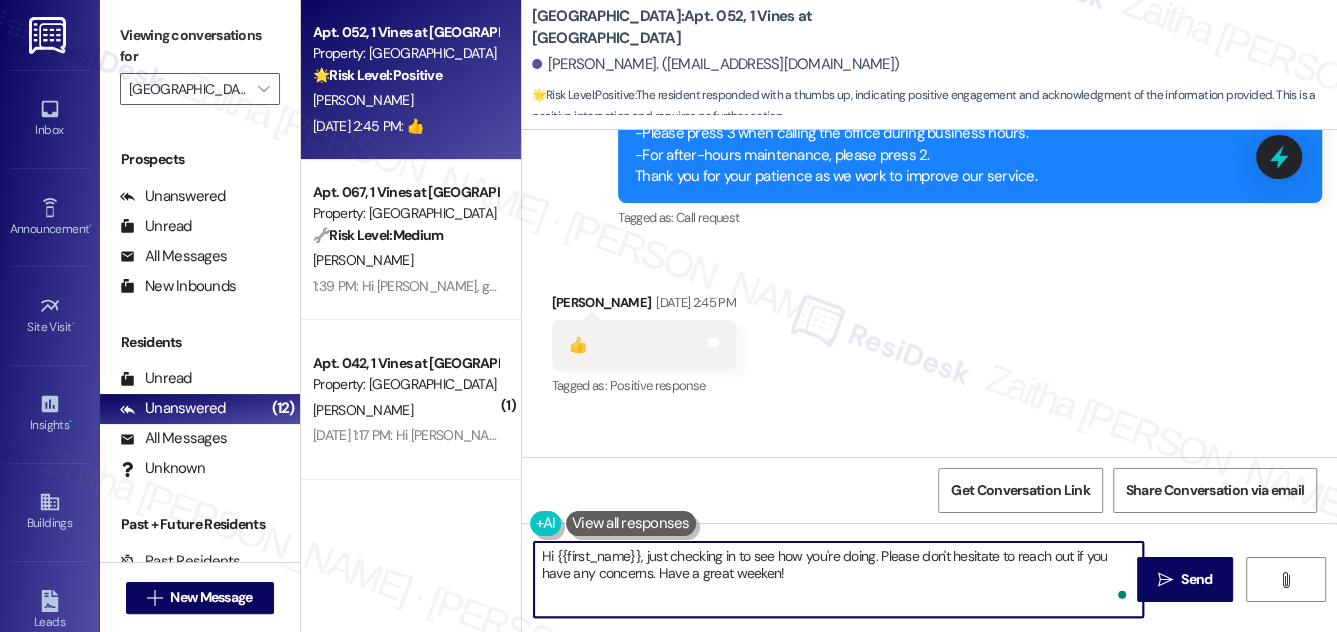 type on "Hi {{first_name}}, just checking in to see how you're doing. Please don't hesitate to reach out if you have any concerns. Have a great weekend!" 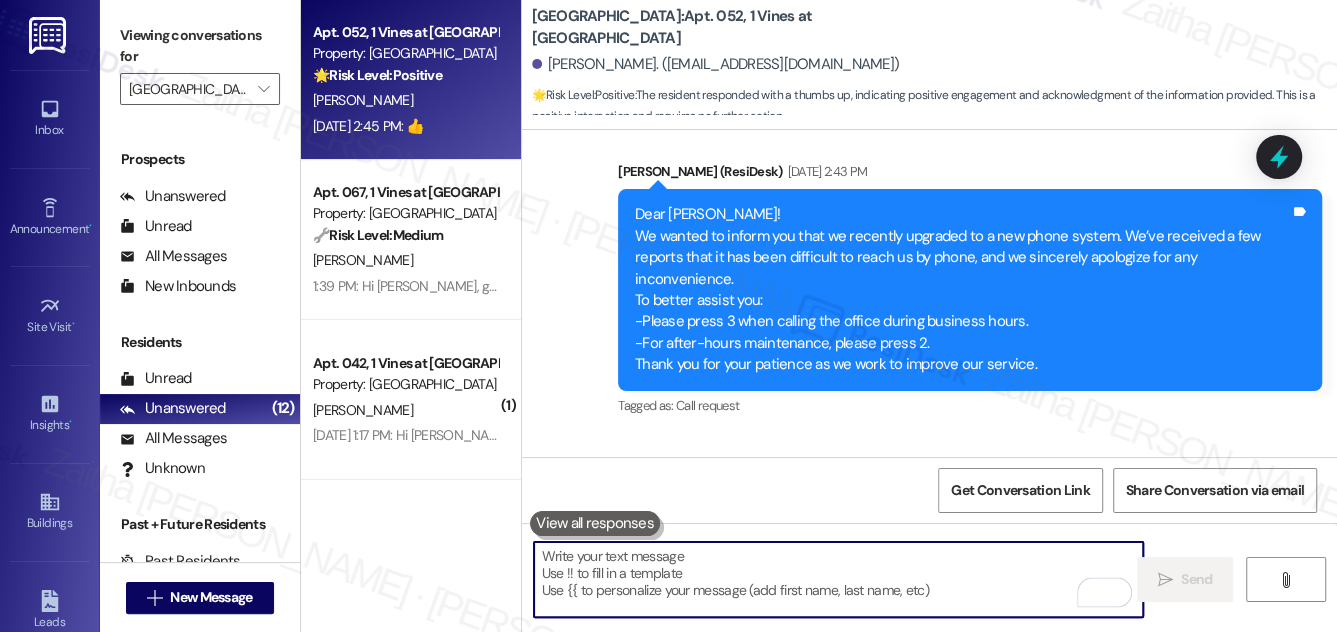 scroll, scrollTop: 7877, scrollLeft: 0, axis: vertical 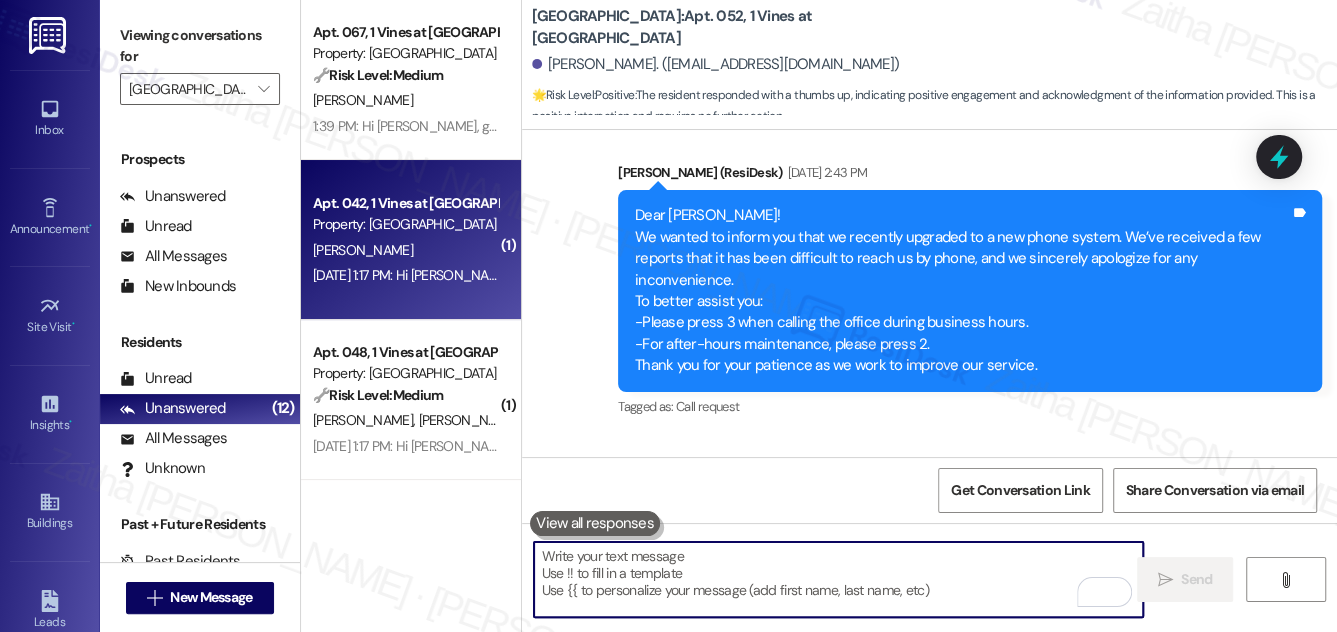 type 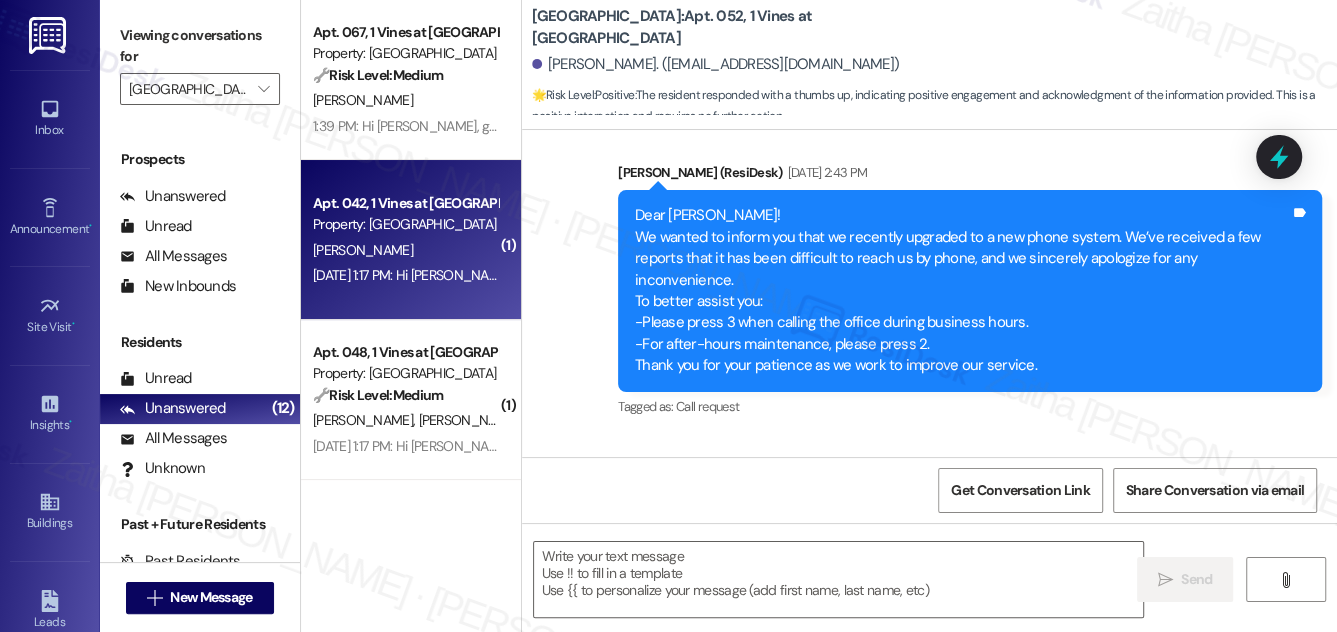 type on "Fetching suggested responses. Please feel free to read through the conversation in the meantime." 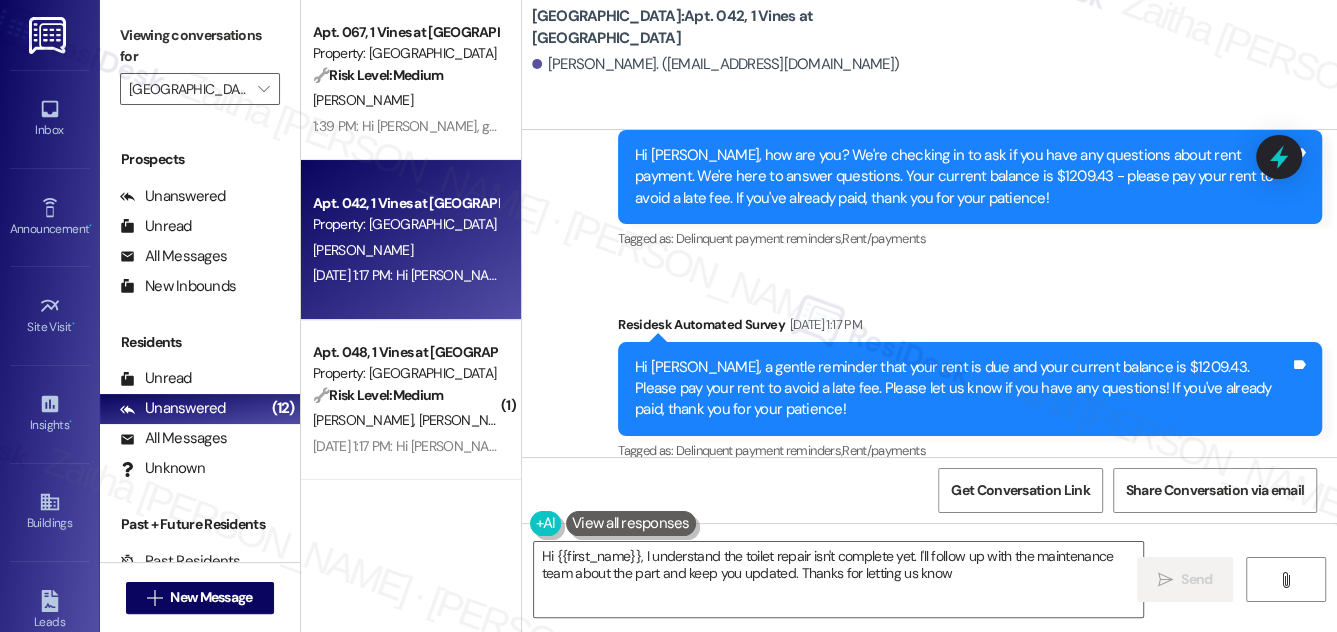 type on "Hi {{first_name}}, I understand the toilet repair isn't complete yet. I'll follow up with the maintenance team about the part and keep you updated. Thanks for letting us know!" 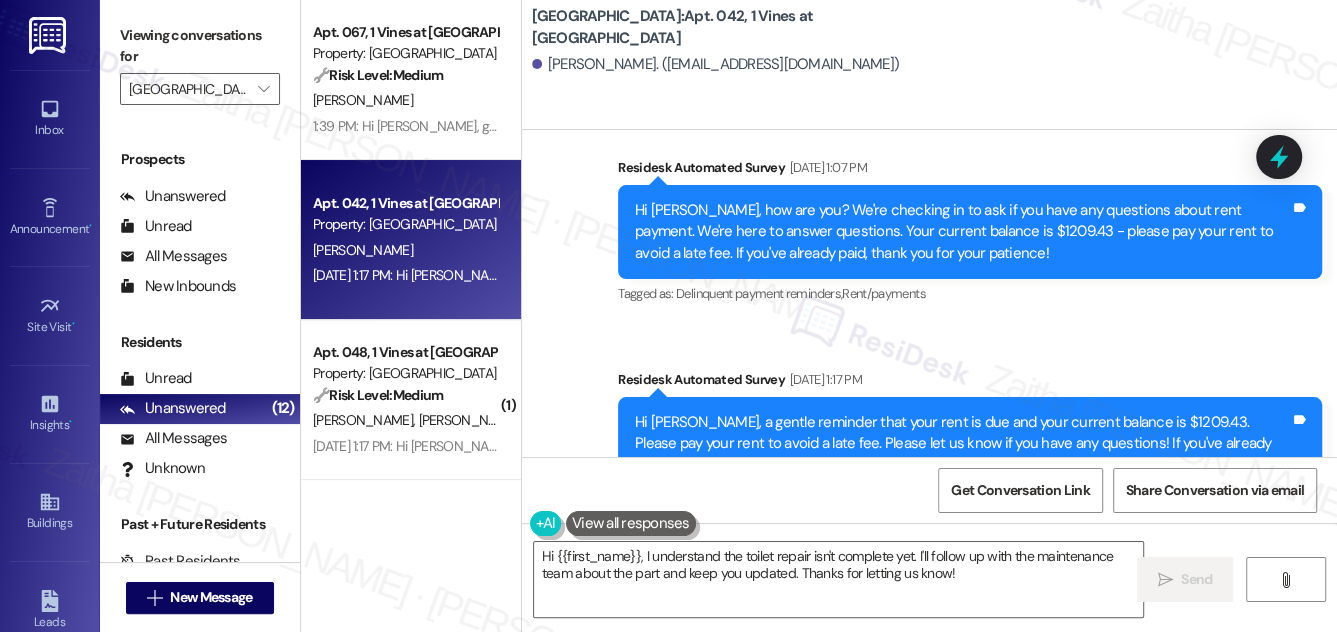 scroll, scrollTop: 10812, scrollLeft: 0, axis: vertical 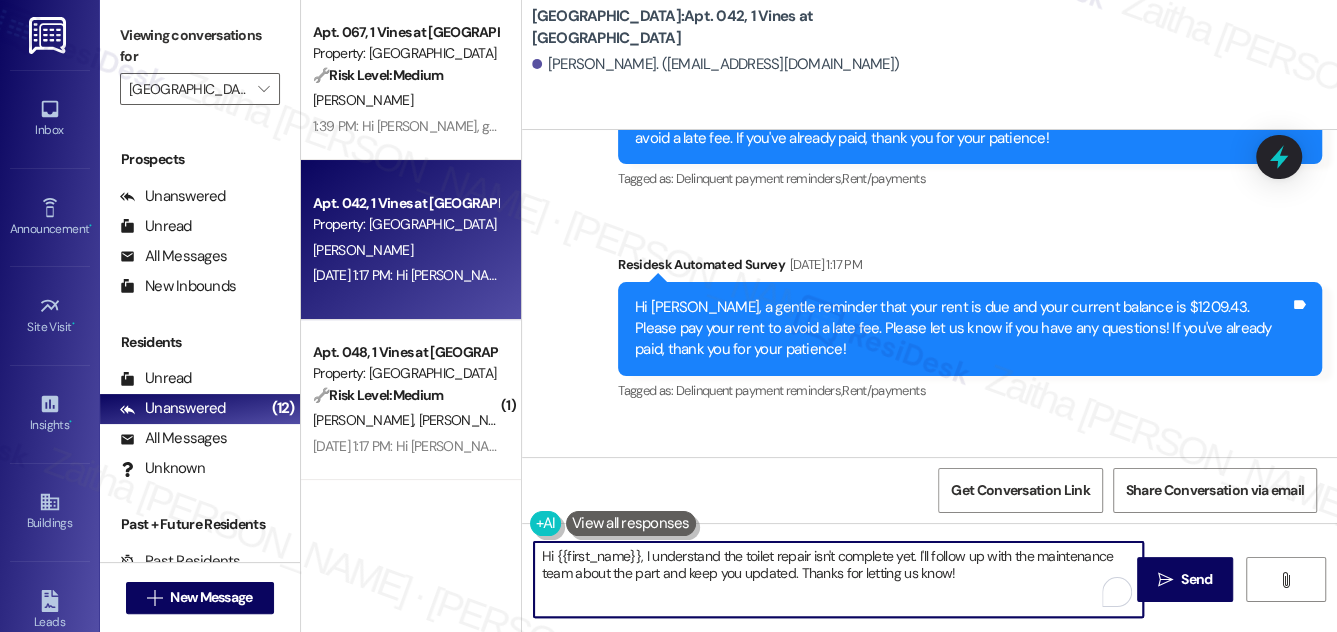 drag, startPoint x: 541, startPoint y: 557, endPoint x: 984, endPoint y: 573, distance: 443.28885 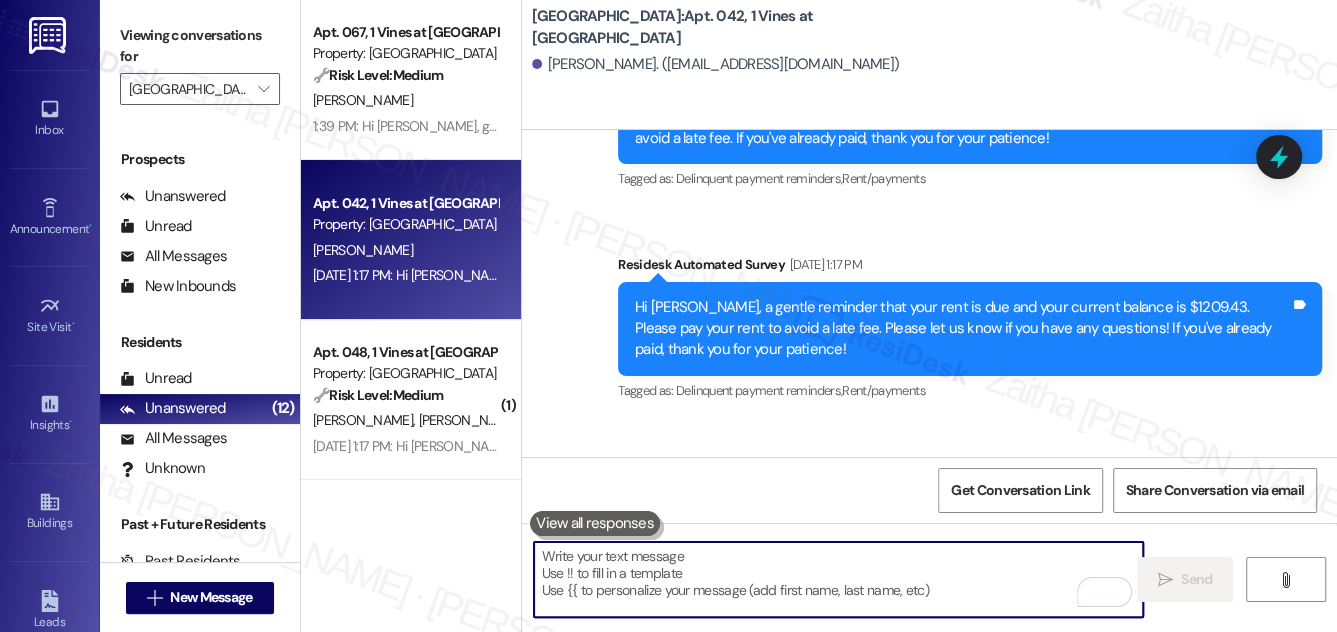 paste on "Hi {{first_name}}, just checking in to see how you're doing. Please don't hesitate to reach out if you have any concerns. Have a great day!" 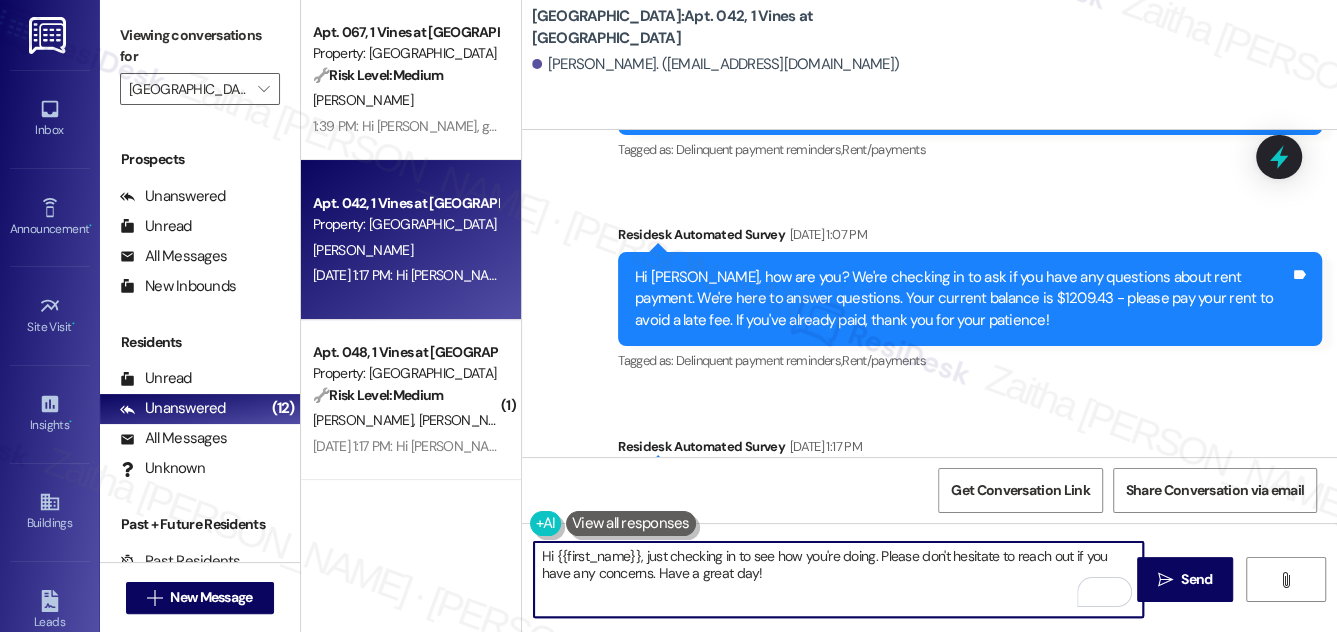 scroll, scrollTop: 10812, scrollLeft: 0, axis: vertical 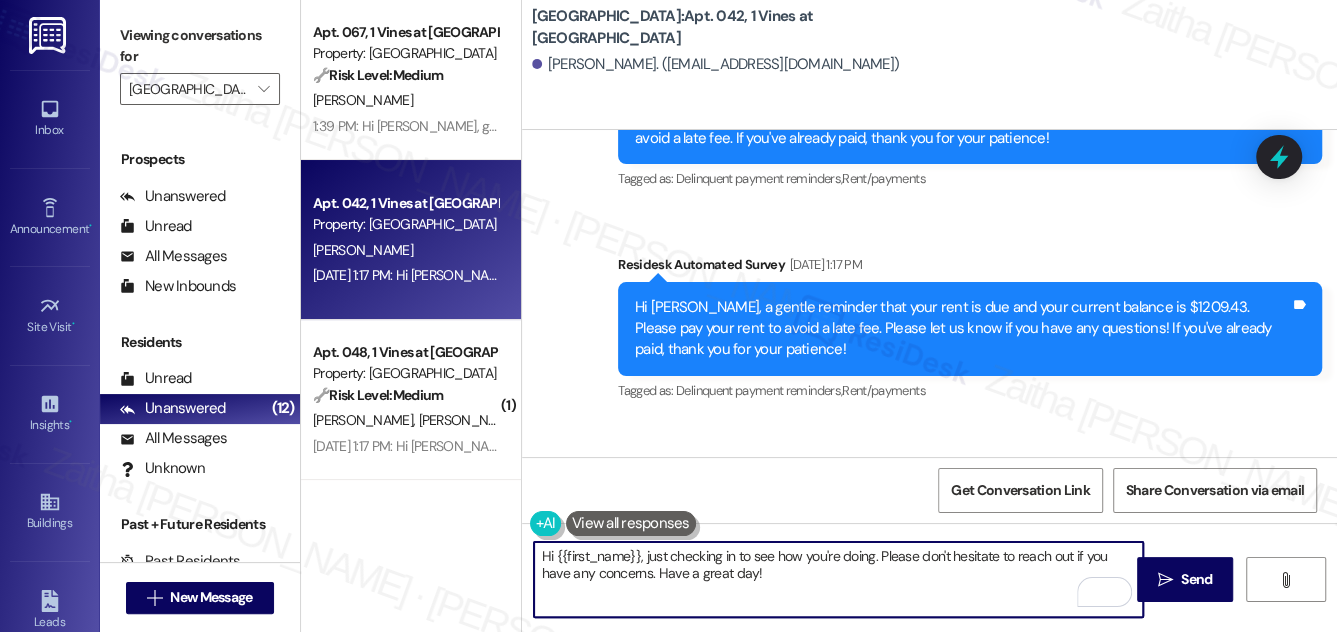 click on "Hi {{first_name}}, just checking in to see how you're doing. Please don't hesitate to reach out if you have any concerns. Have a great day!" at bounding box center [839, 579] 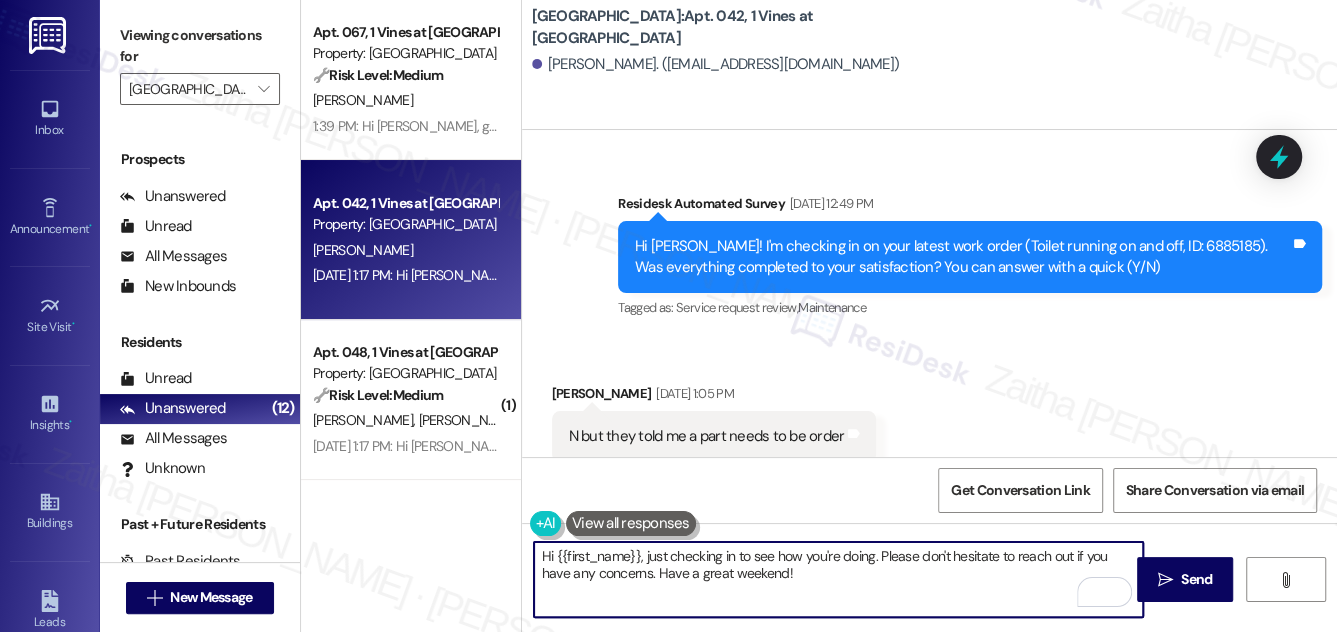 scroll, scrollTop: 9266, scrollLeft: 0, axis: vertical 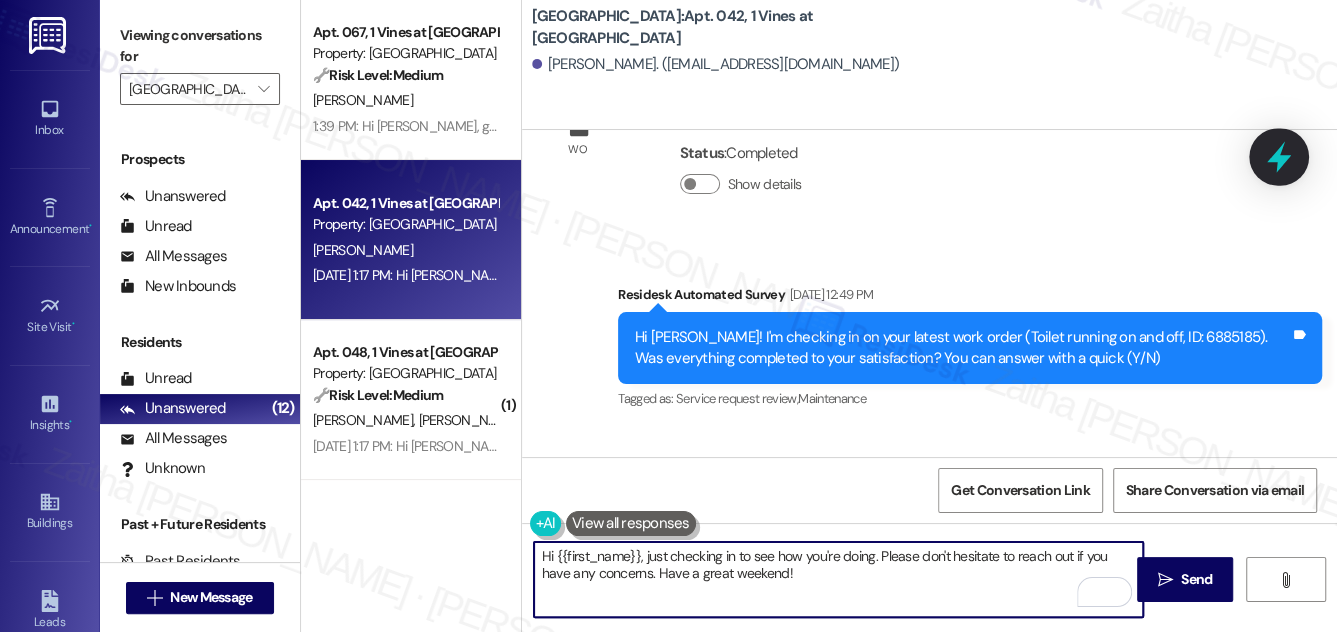 type on "Hi {{first_name}}, just checking in to see how you're doing. Please don't hesitate to reach out if you have any concerns. Have a great weekend!" 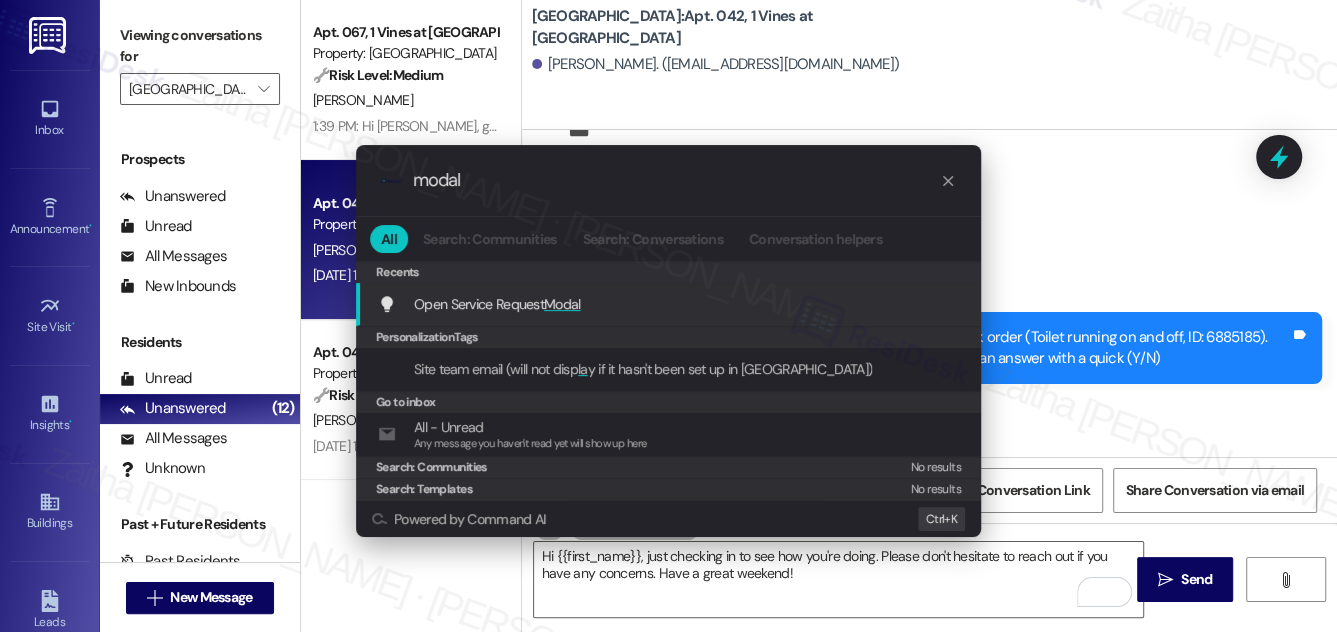 click on "Modal" at bounding box center [562, 304] 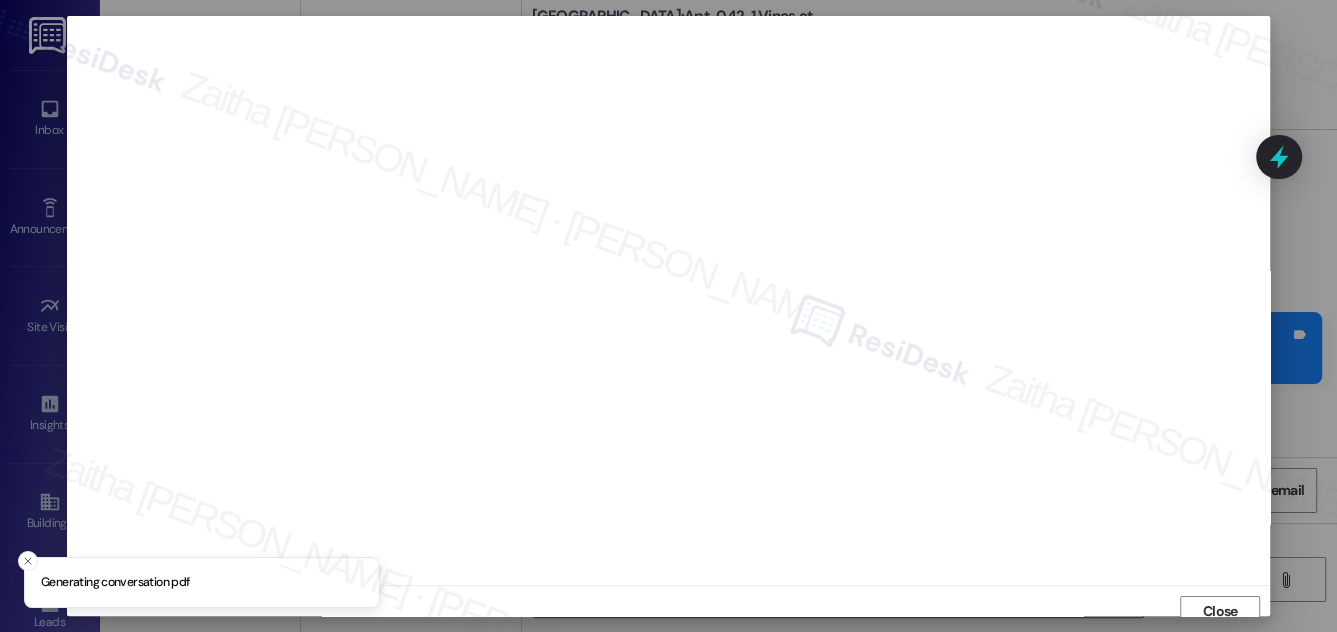 scroll, scrollTop: 11, scrollLeft: 0, axis: vertical 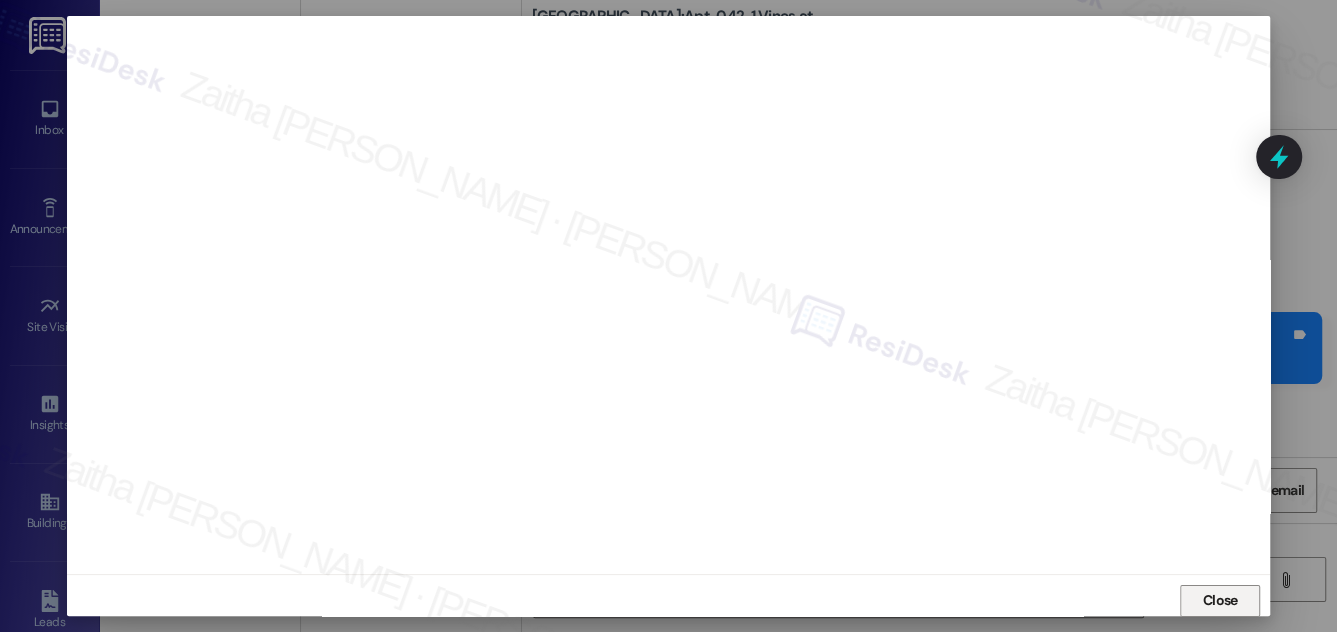 click on "Close" at bounding box center (1220, 600) 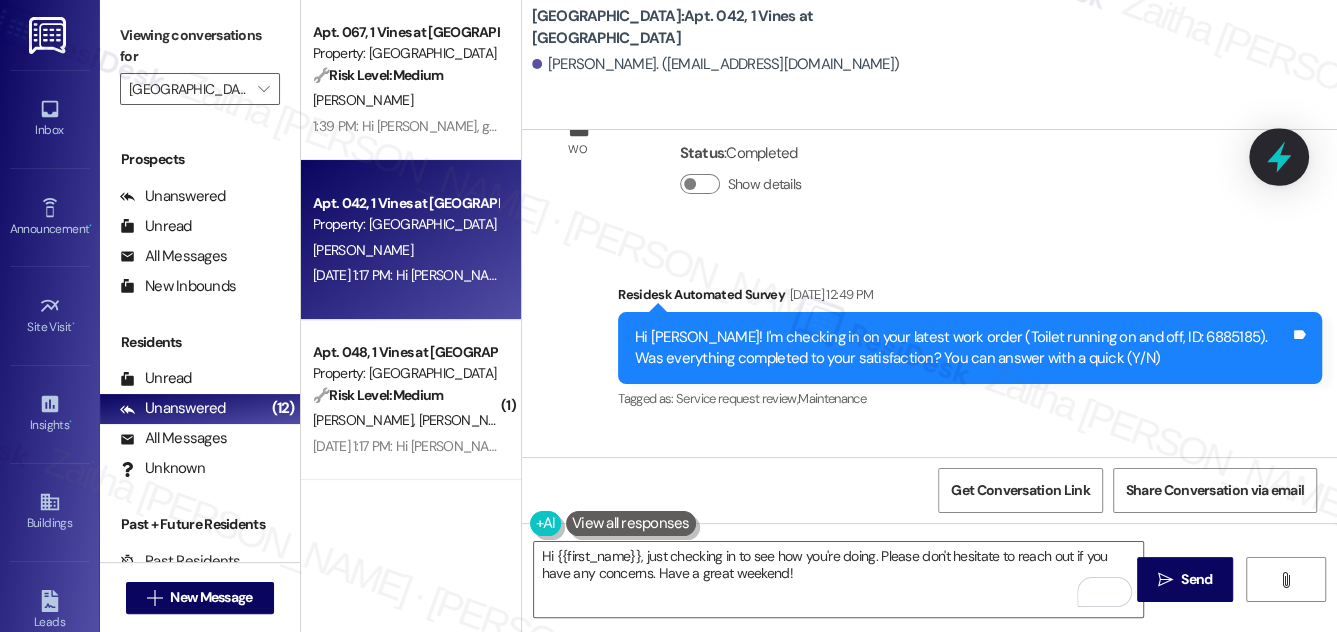 click 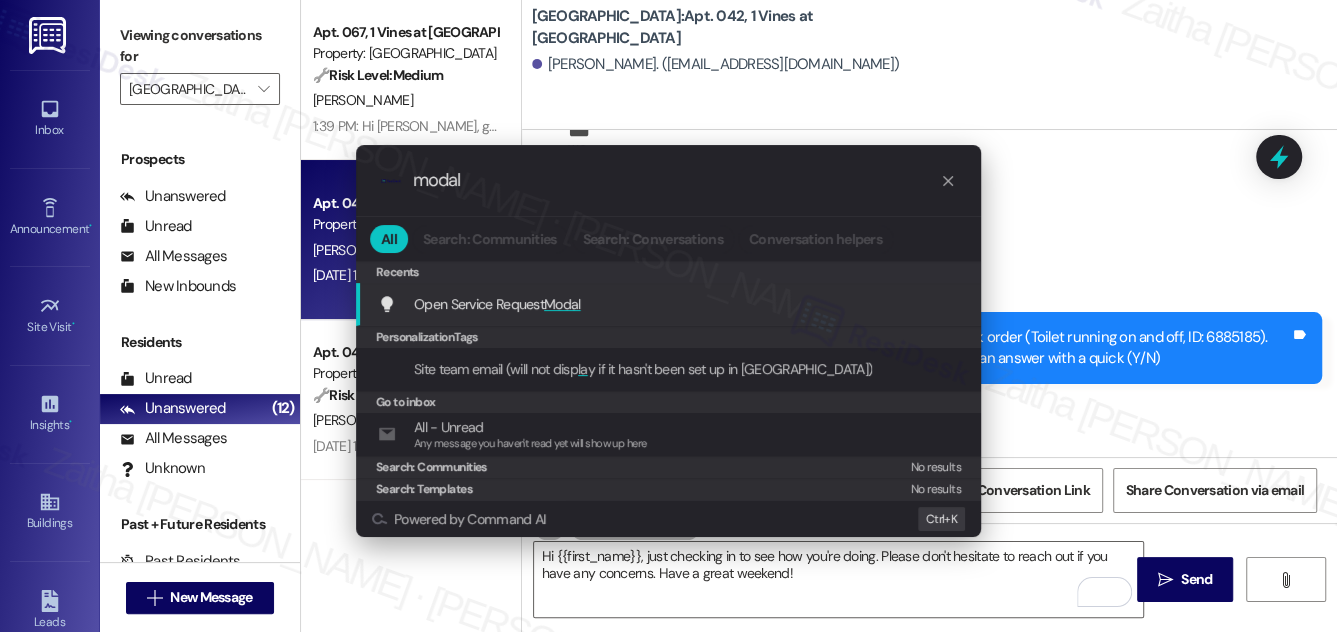 click on "Modal" at bounding box center [562, 304] 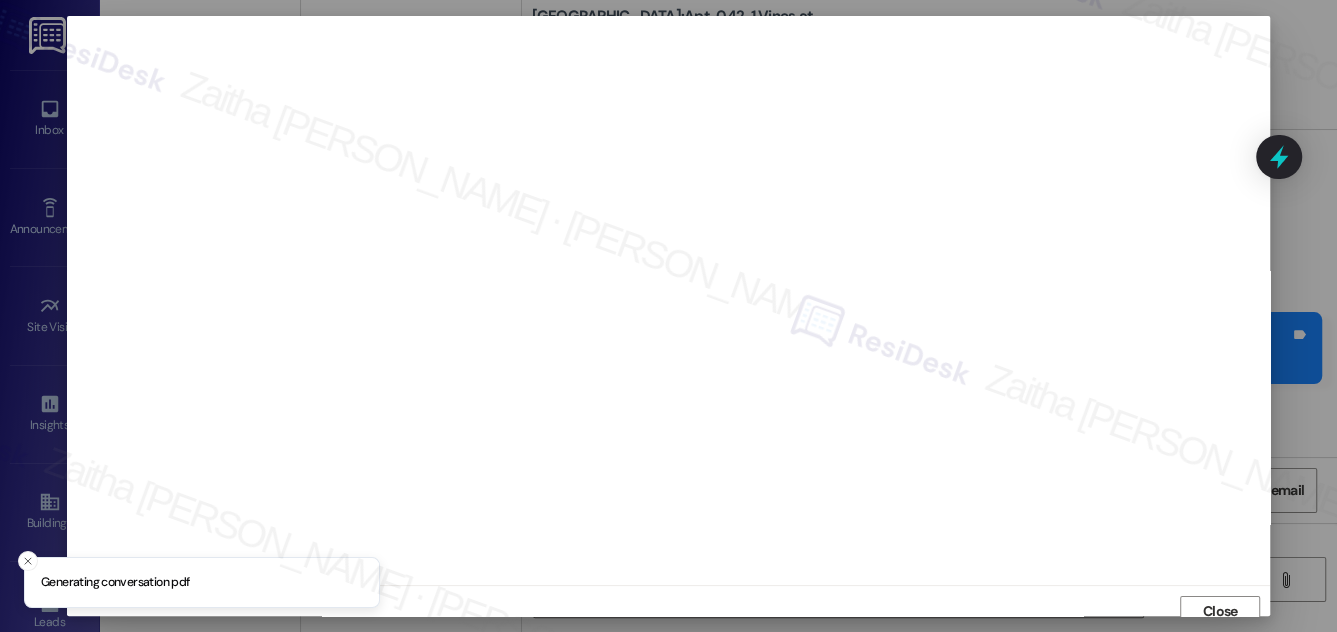 scroll, scrollTop: 11, scrollLeft: 0, axis: vertical 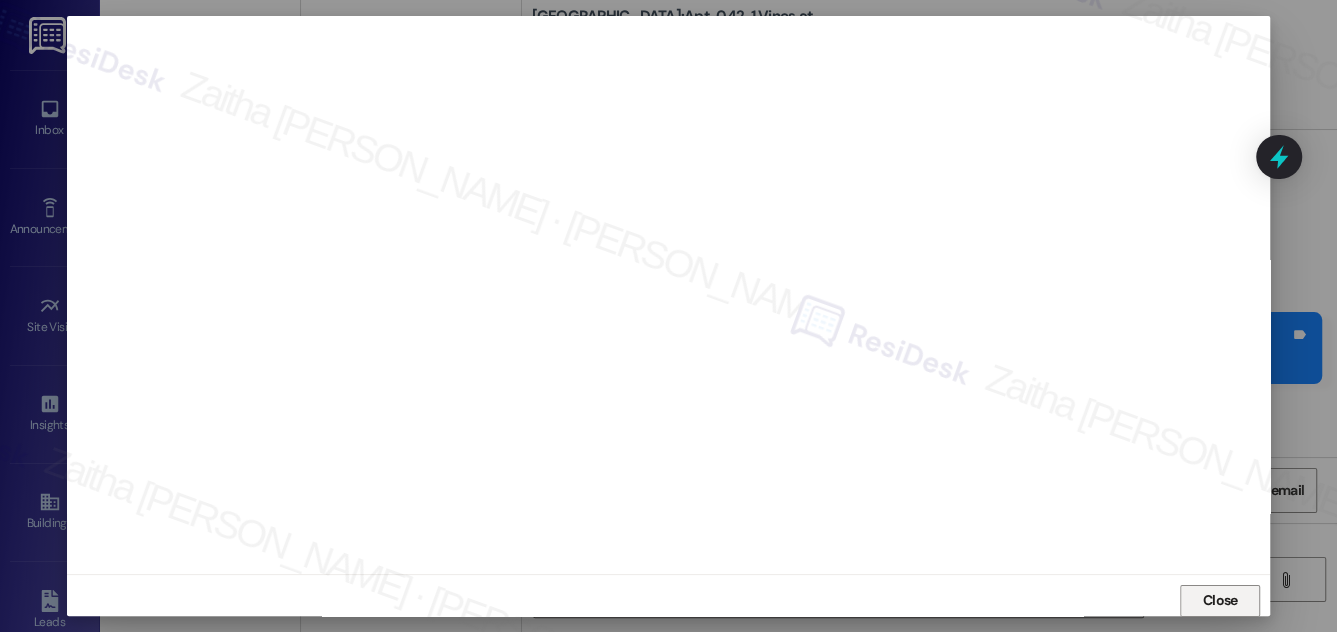click on "Close" at bounding box center (1220, 600) 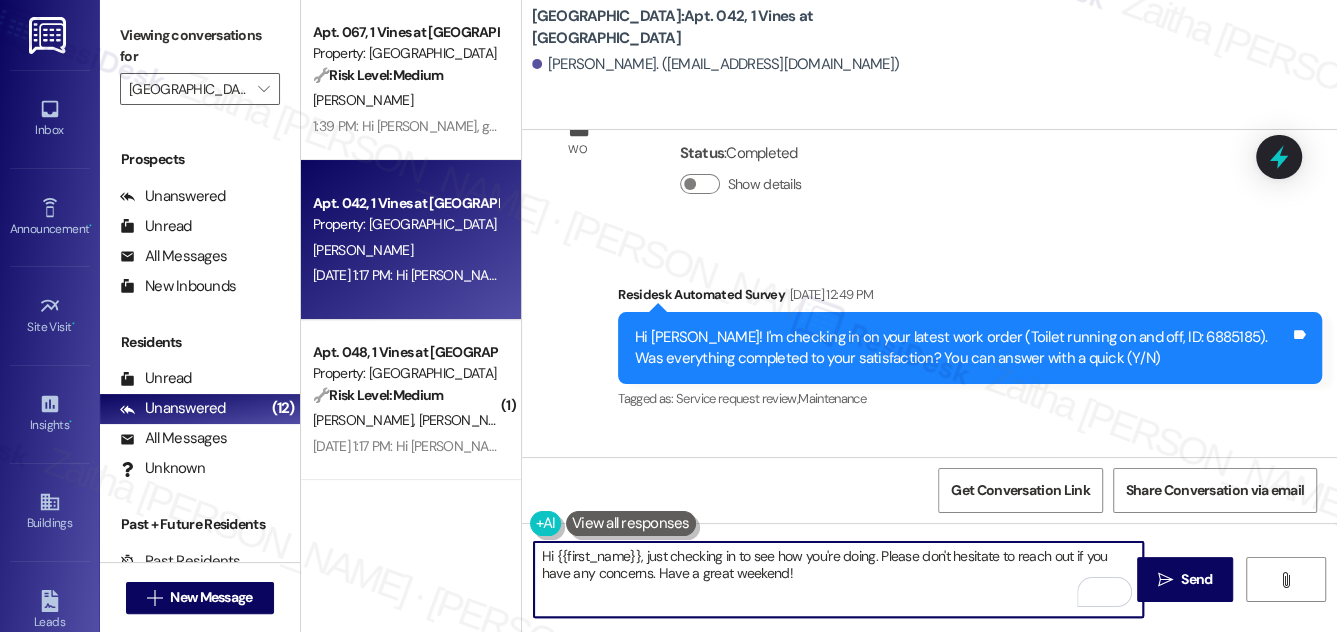 click 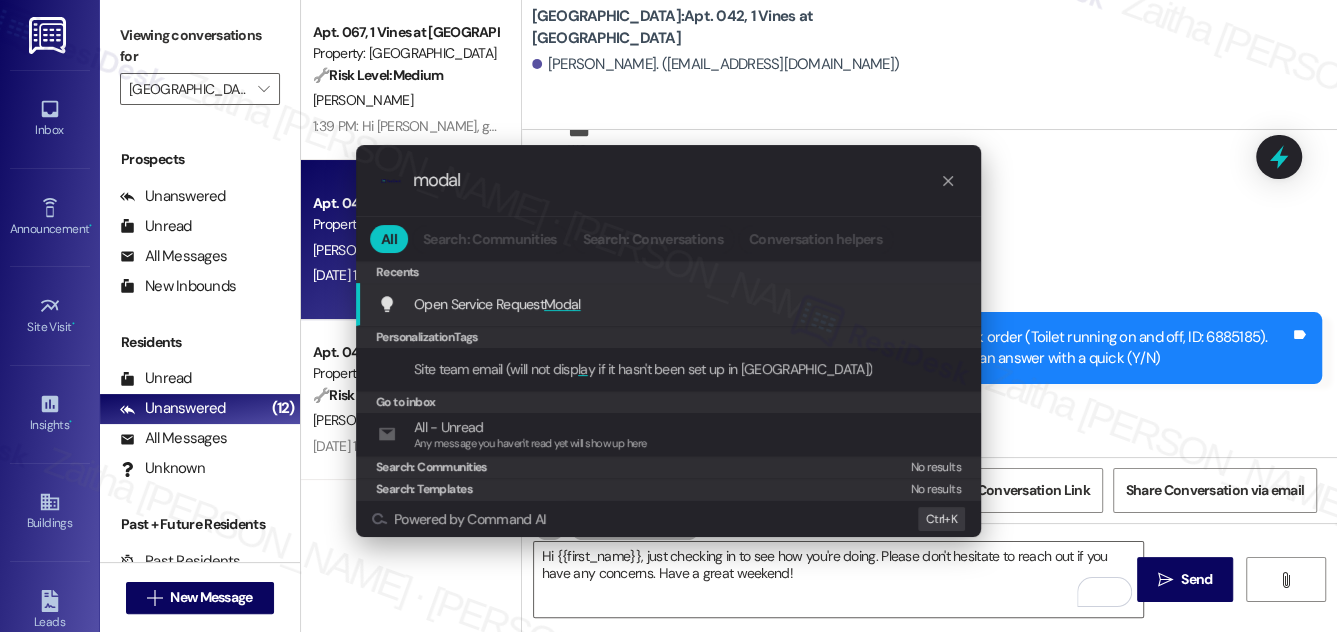 type on "modal" 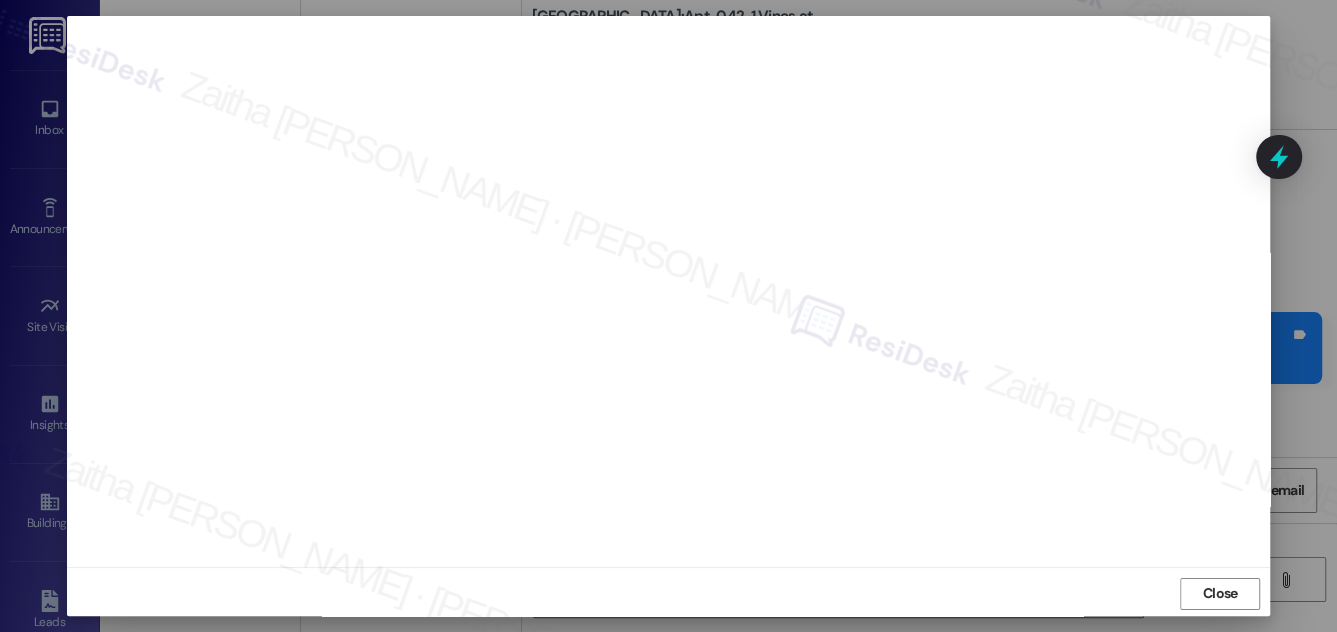 scroll, scrollTop: 21, scrollLeft: 0, axis: vertical 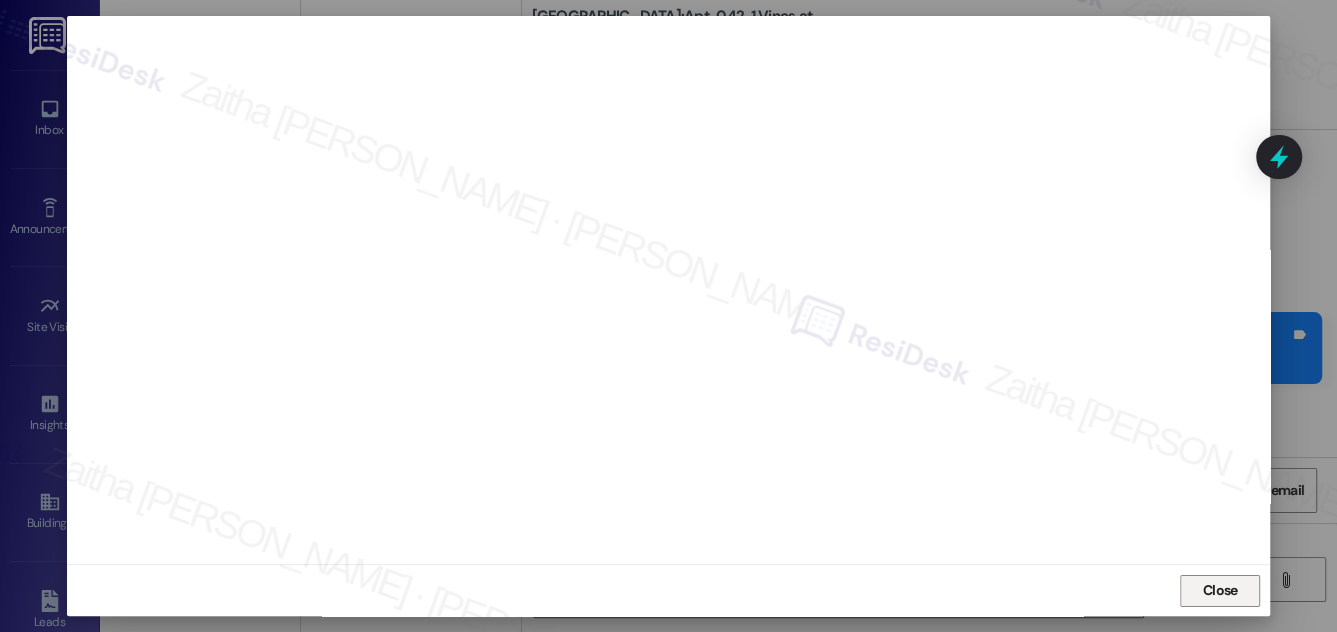 click on "Close" at bounding box center [1220, 590] 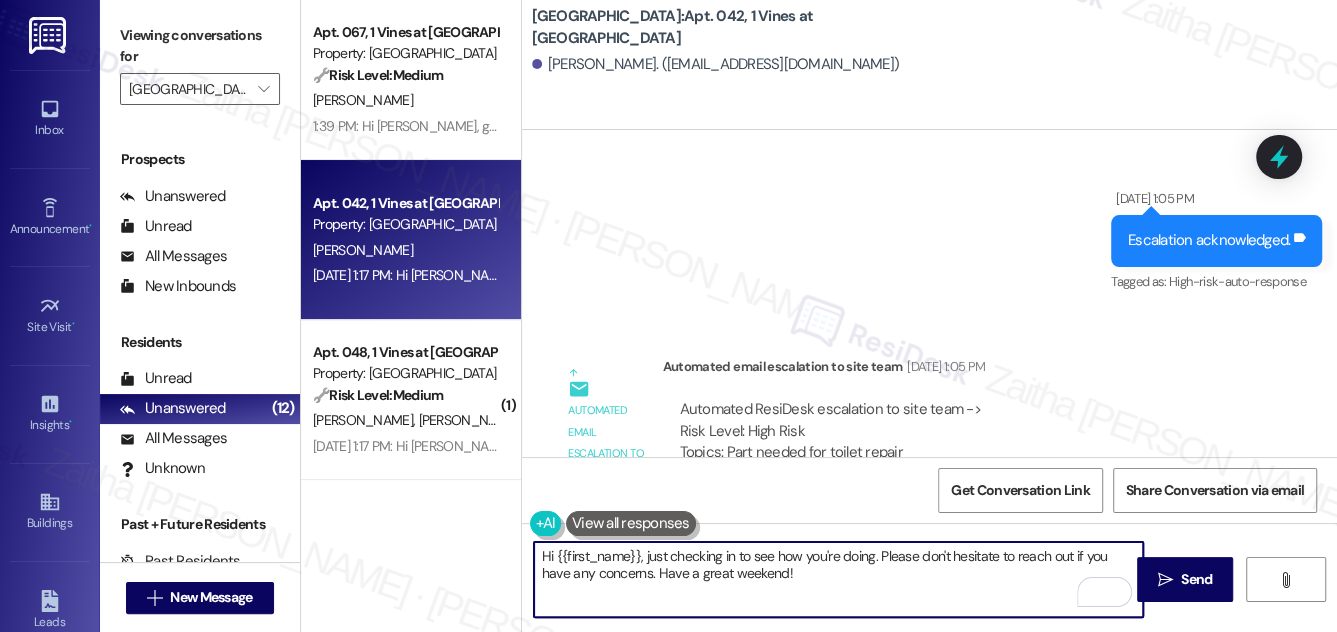 scroll, scrollTop: 9630, scrollLeft: 0, axis: vertical 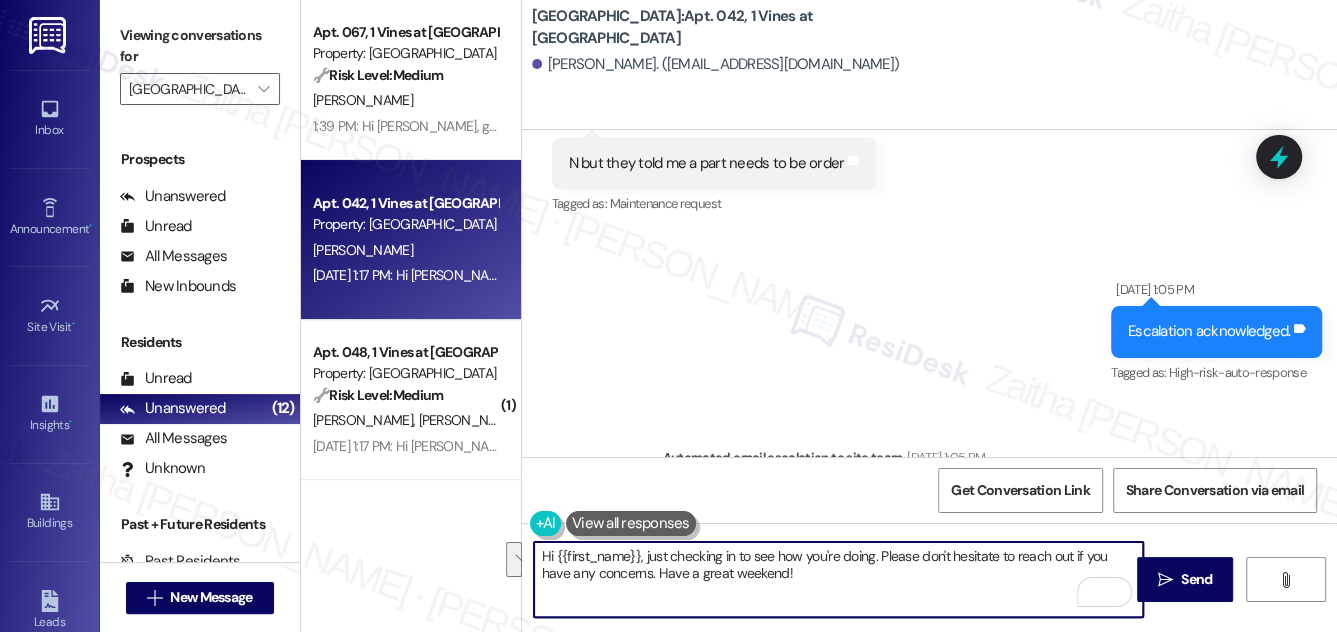 drag, startPoint x: 778, startPoint y: 553, endPoint x: 826, endPoint y: 582, distance: 56.0803 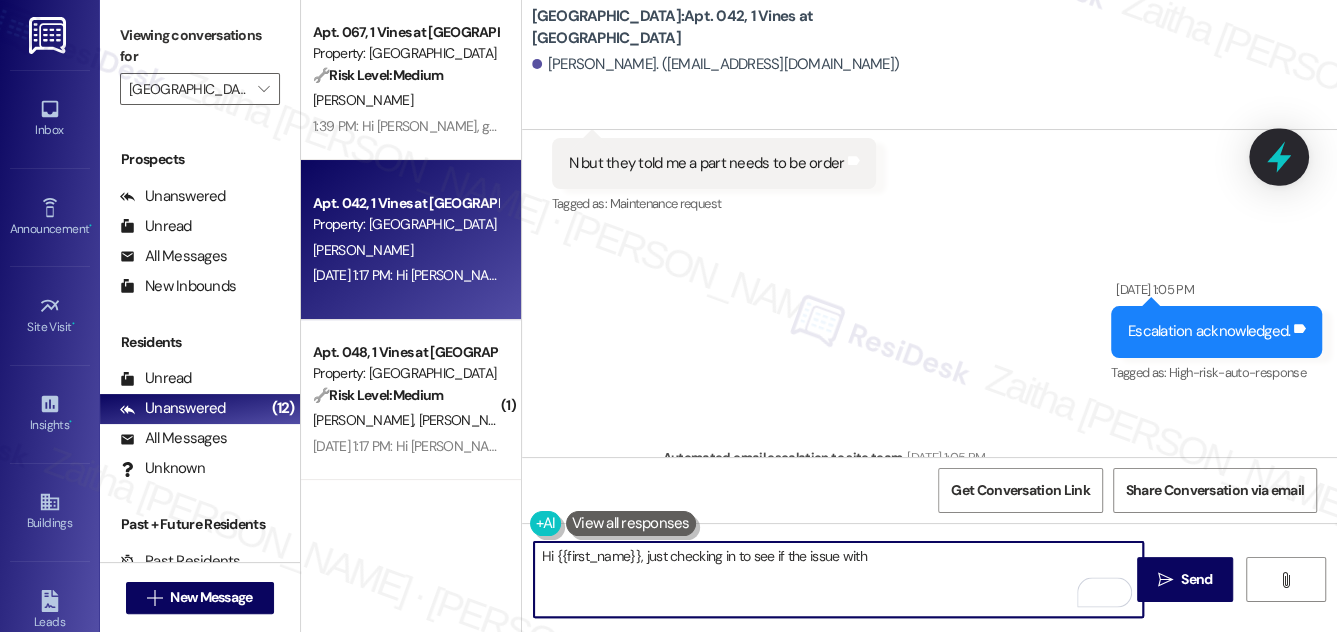 type on "Hi {{first_name}}, just checking in to see if the issue with" 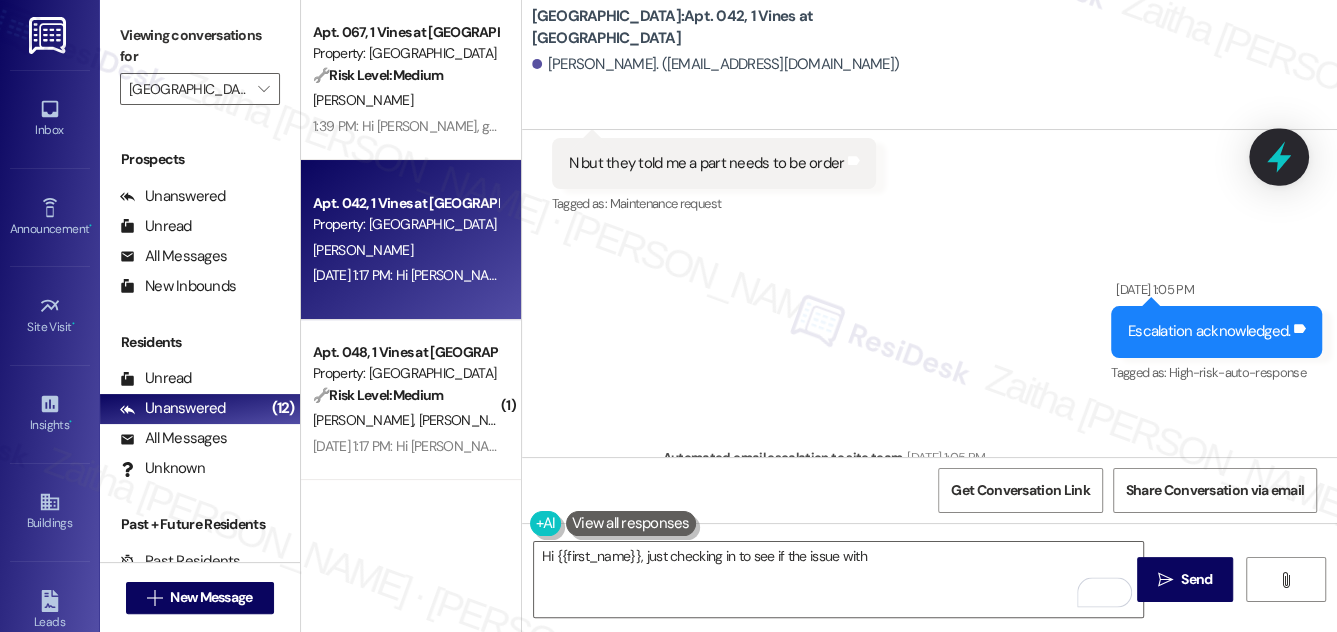 click 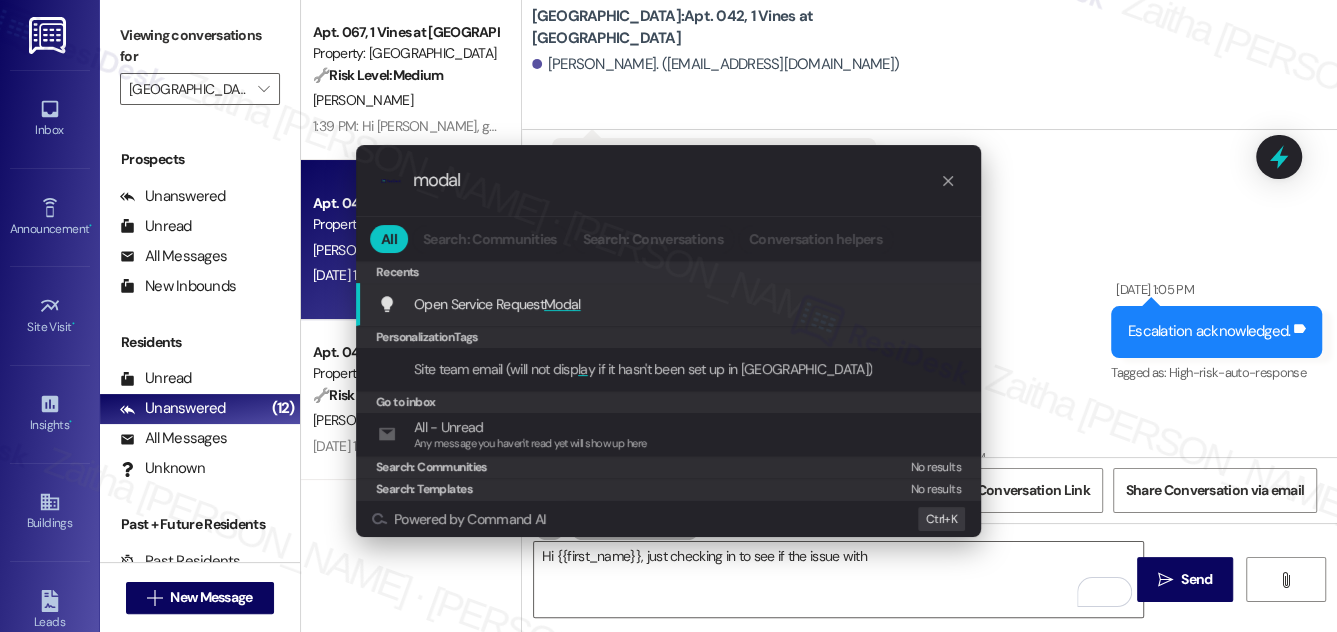 type on "modal" 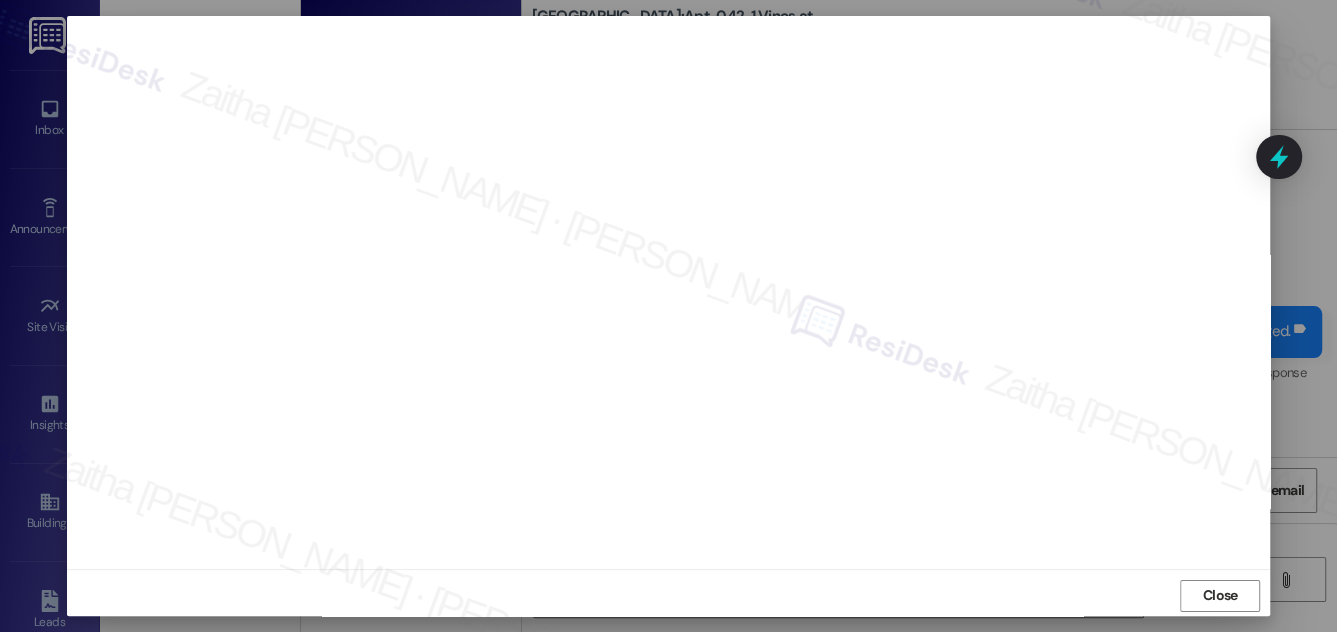 scroll, scrollTop: 21, scrollLeft: 0, axis: vertical 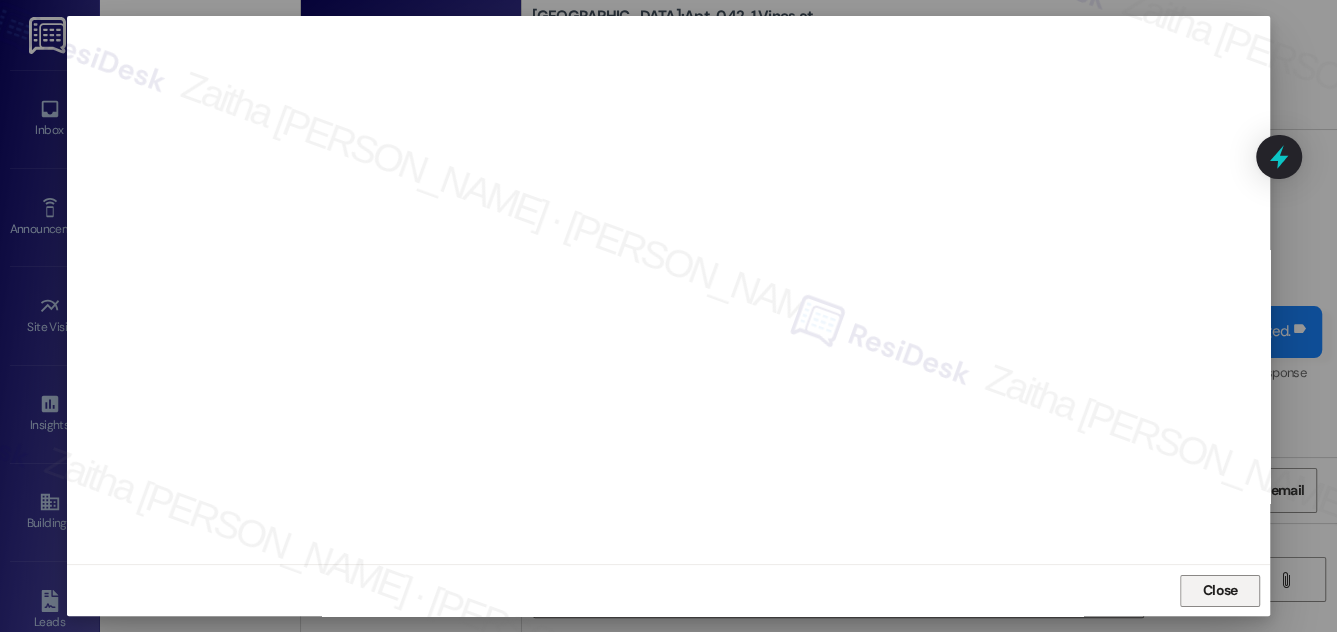 click on "Close" at bounding box center (1220, 590) 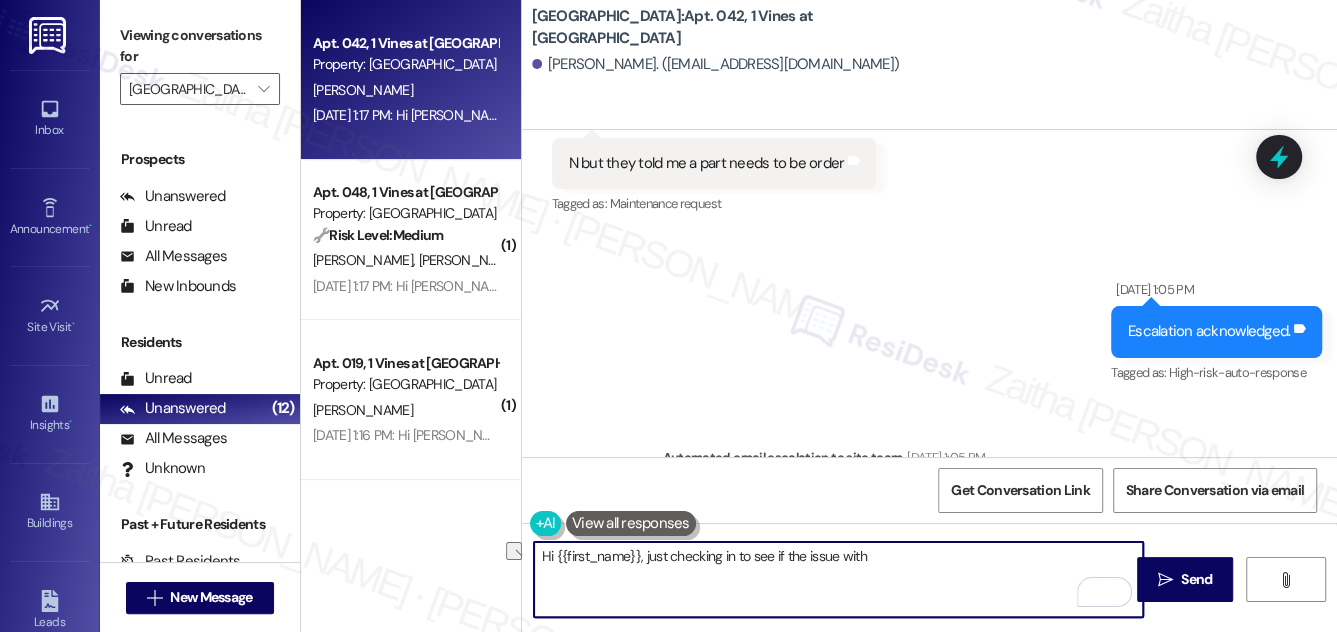 drag, startPoint x: 892, startPoint y: 556, endPoint x: 533, endPoint y: 566, distance: 359.13925 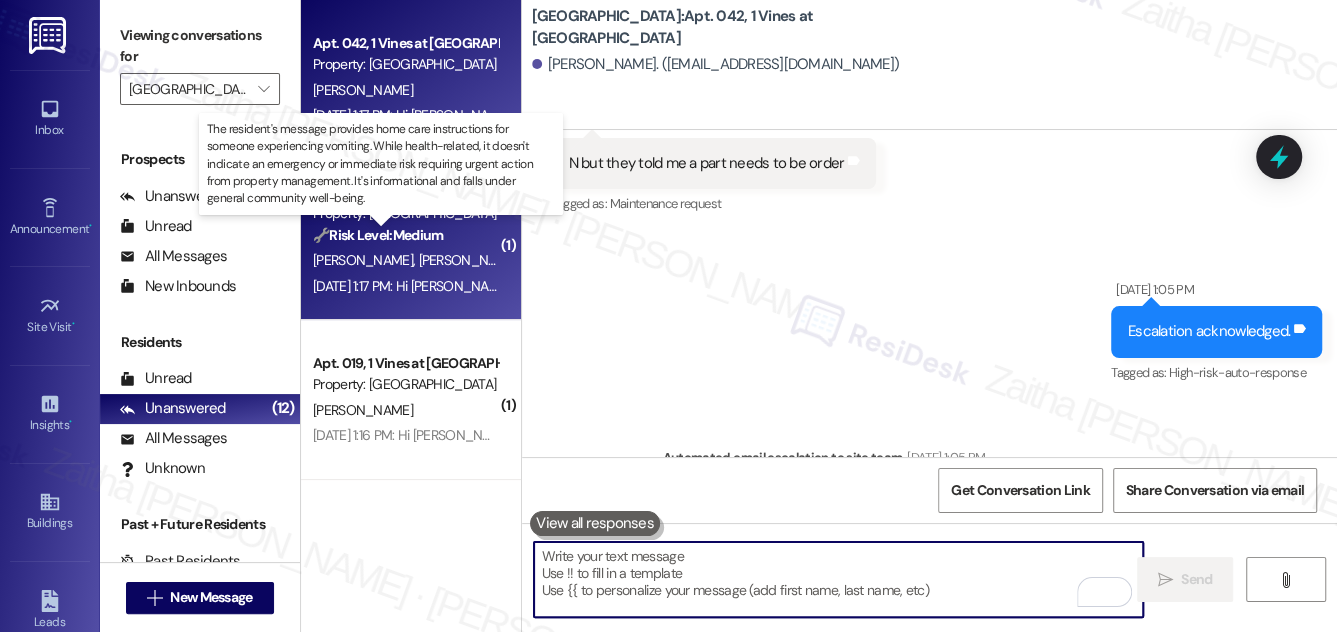type 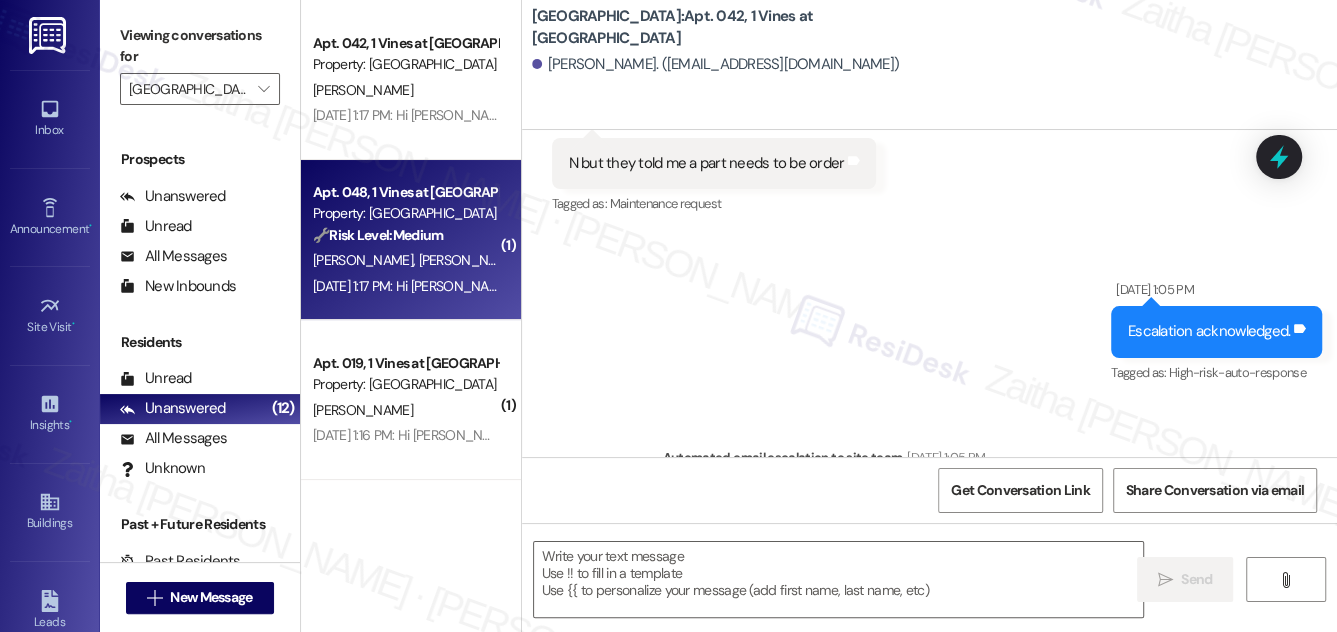 type on "Fetching suggested responses. Please feel free to read through the conversation in the meantime." 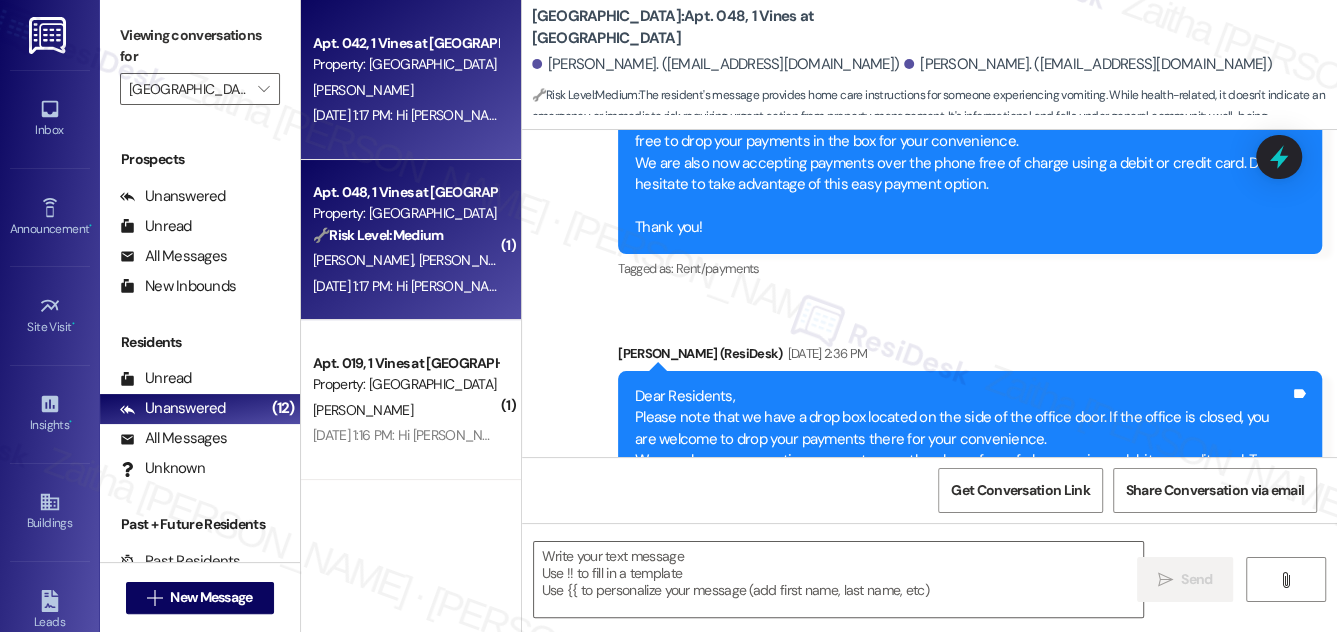 scroll, scrollTop: 6926, scrollLeft: 0, axis: vertical 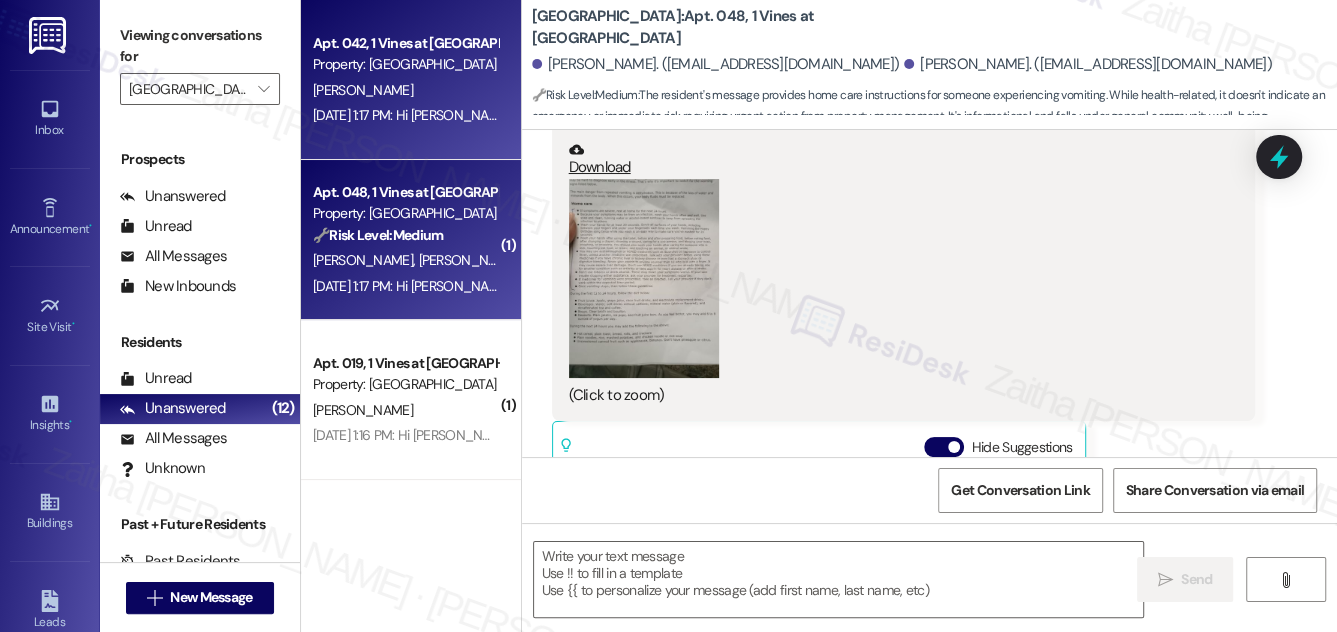 type on "Fetching suggested responses. Please feel free to read through the conversation in the meantime." 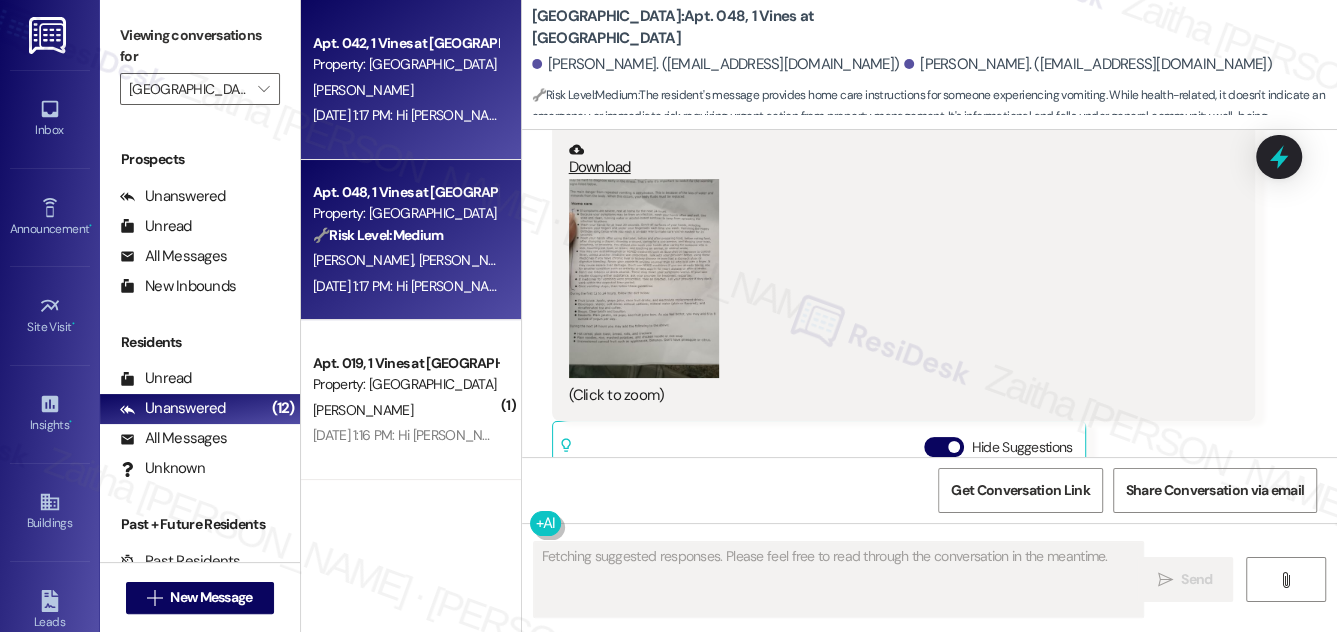 click on "R. Crooks" at bounding box center (405, 90) 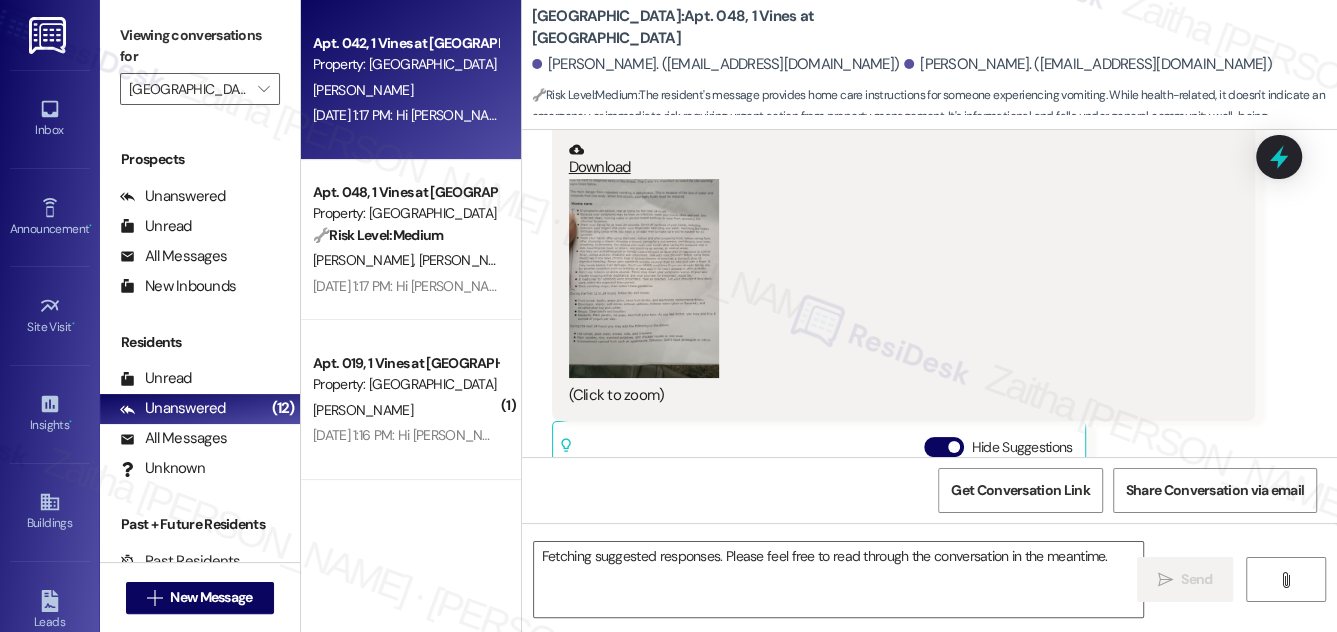 scroll, scrollTop: 8135, scrollLeft: 0, axis: vertical 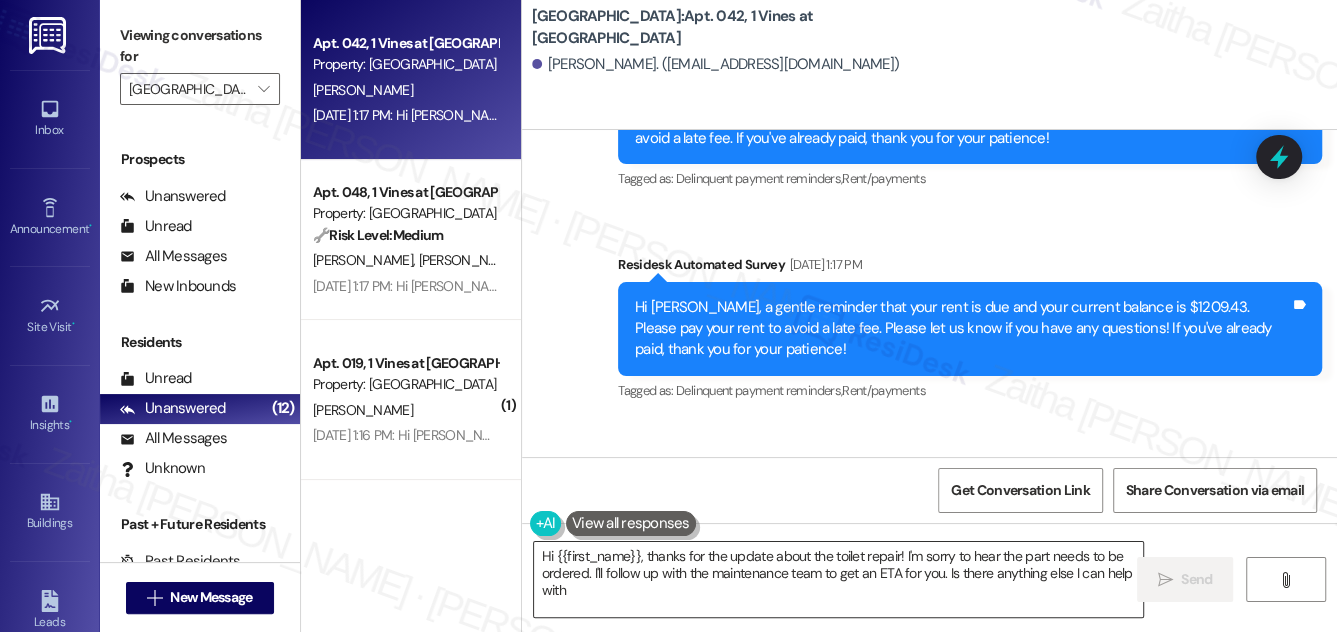 type on "Hi {{first_name}}, thanks for the update about the toilet repair! I'm sorry to hear the part needs to be ordered. I'll follow up with the maintenance team to get an ETA for you. Is there anything else I can help with?" 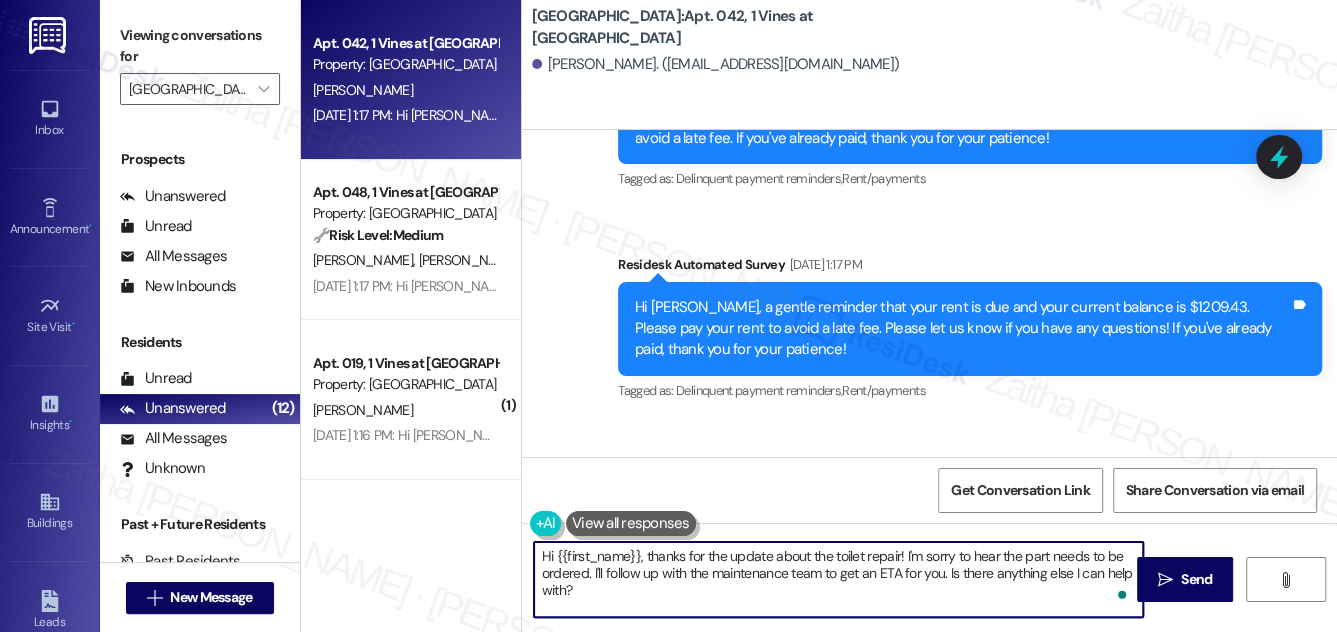 drag, startPoint x: 539, startPoint y: 554, endPoint x: 597, endPoint y: 594, distance: 70.45566 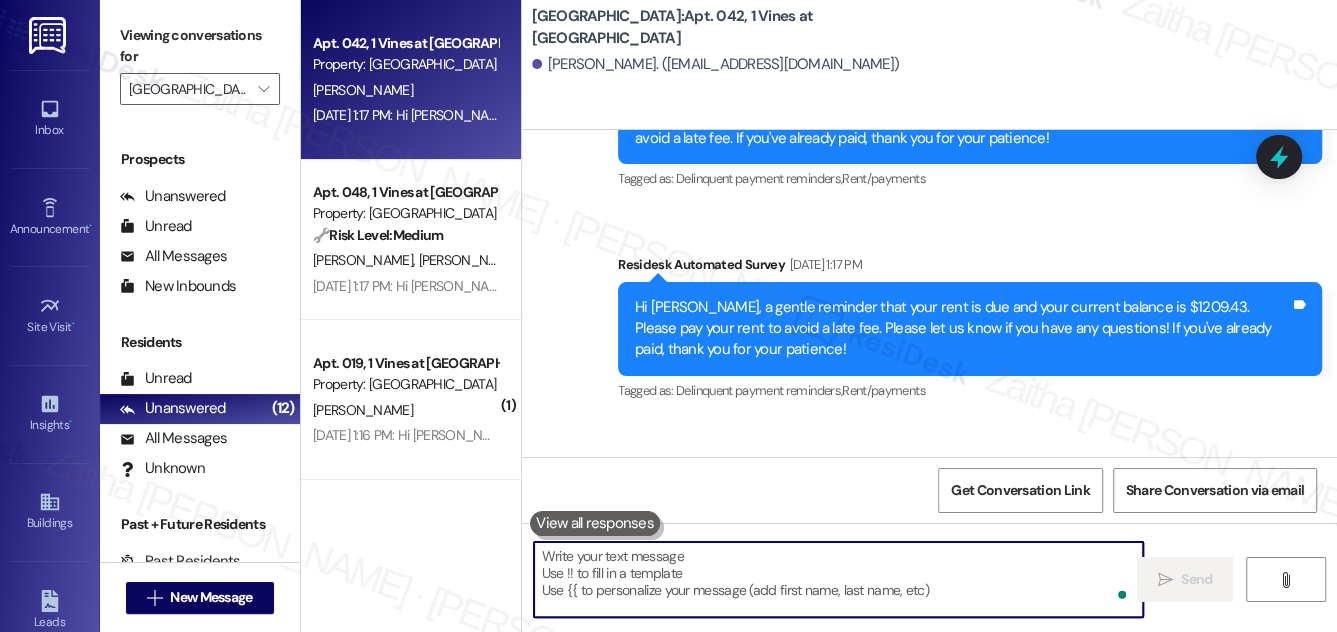 paste on "Hi {{first_name}}, just checking in to see if the issue with" 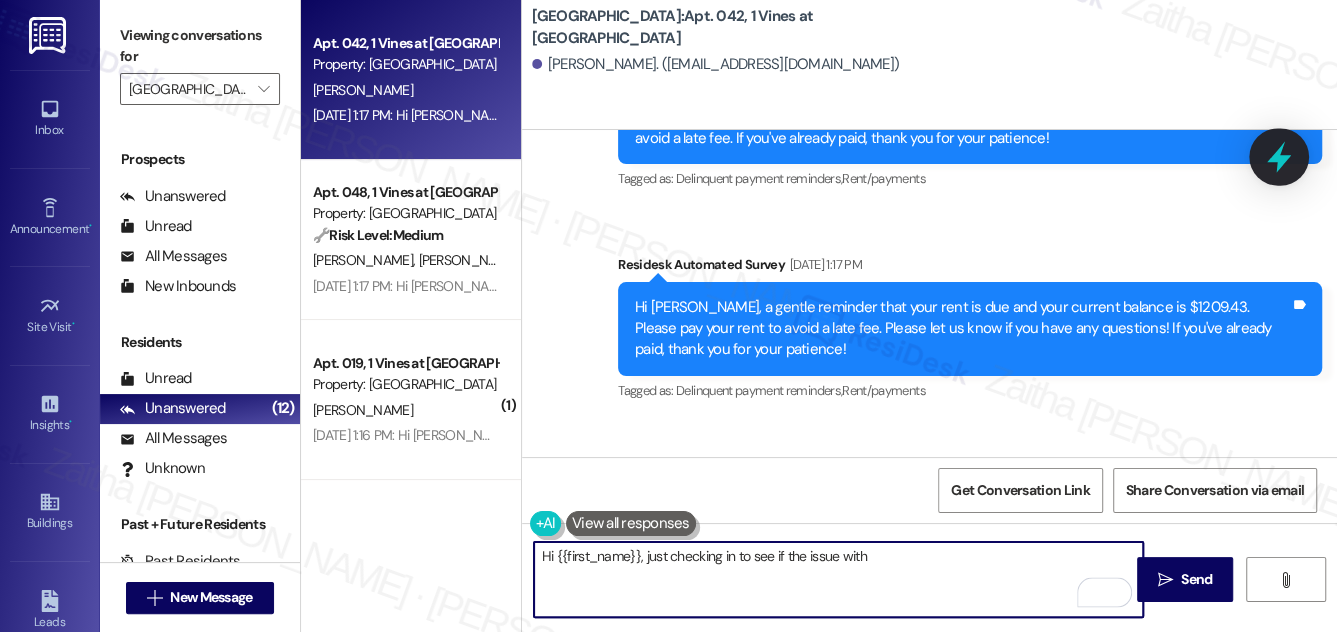 type on "Hi {{first_name}}, just checking in to see if the issue with" 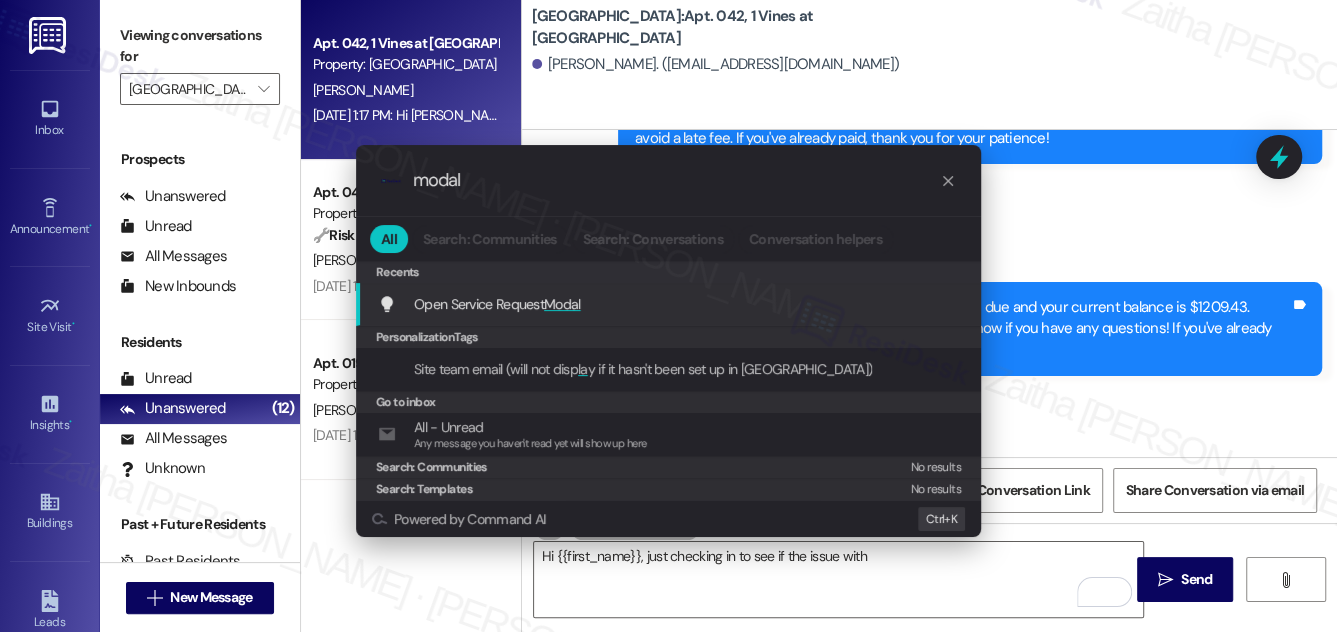type on "modal" 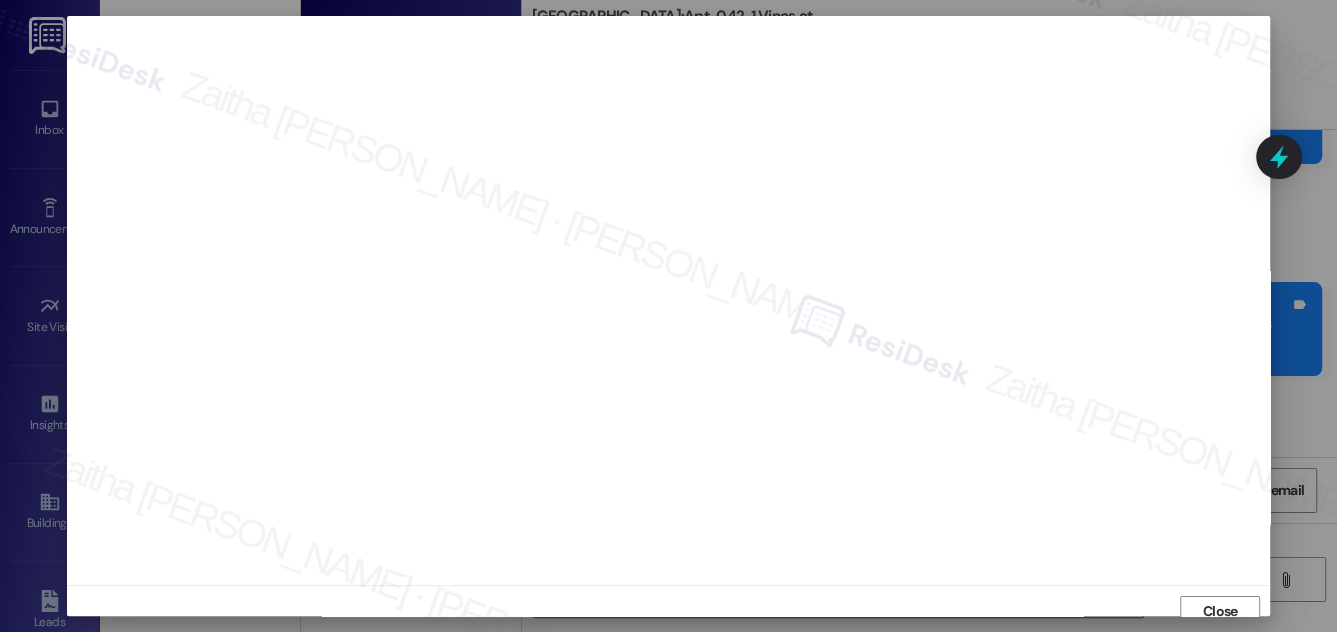 scroll, scrollTop: 11, scrollLeft: 0, axis: vertical 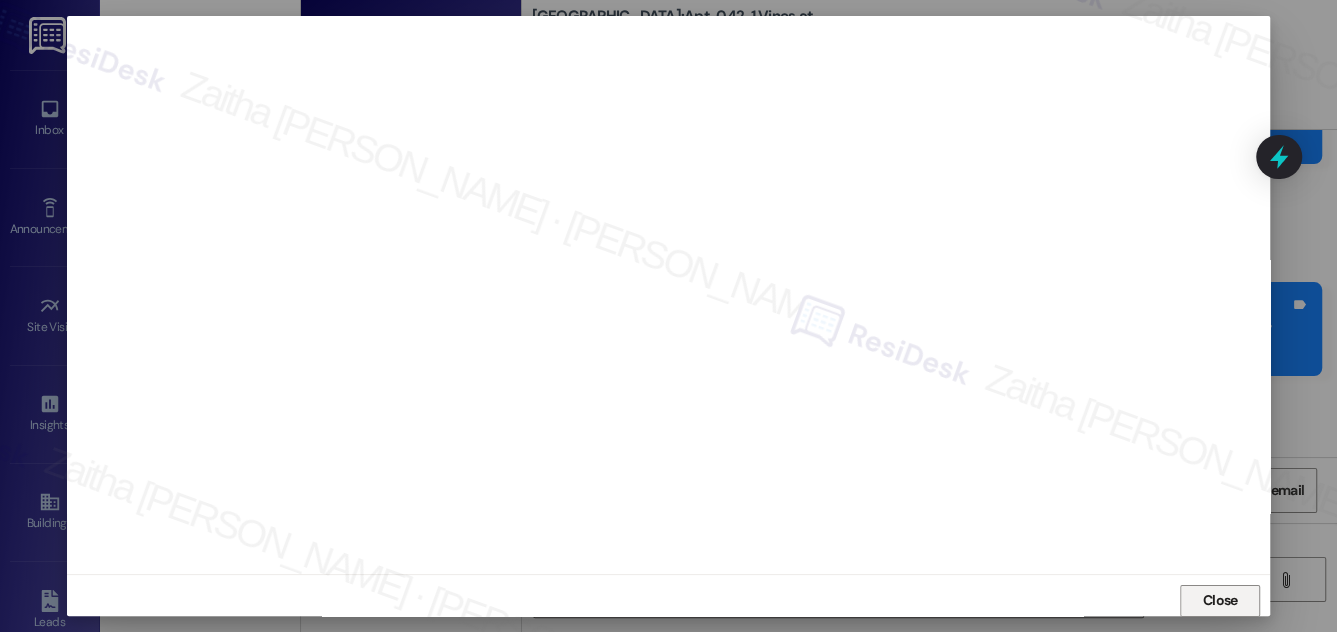 click on "Close" at bounding box center (1220, 600) 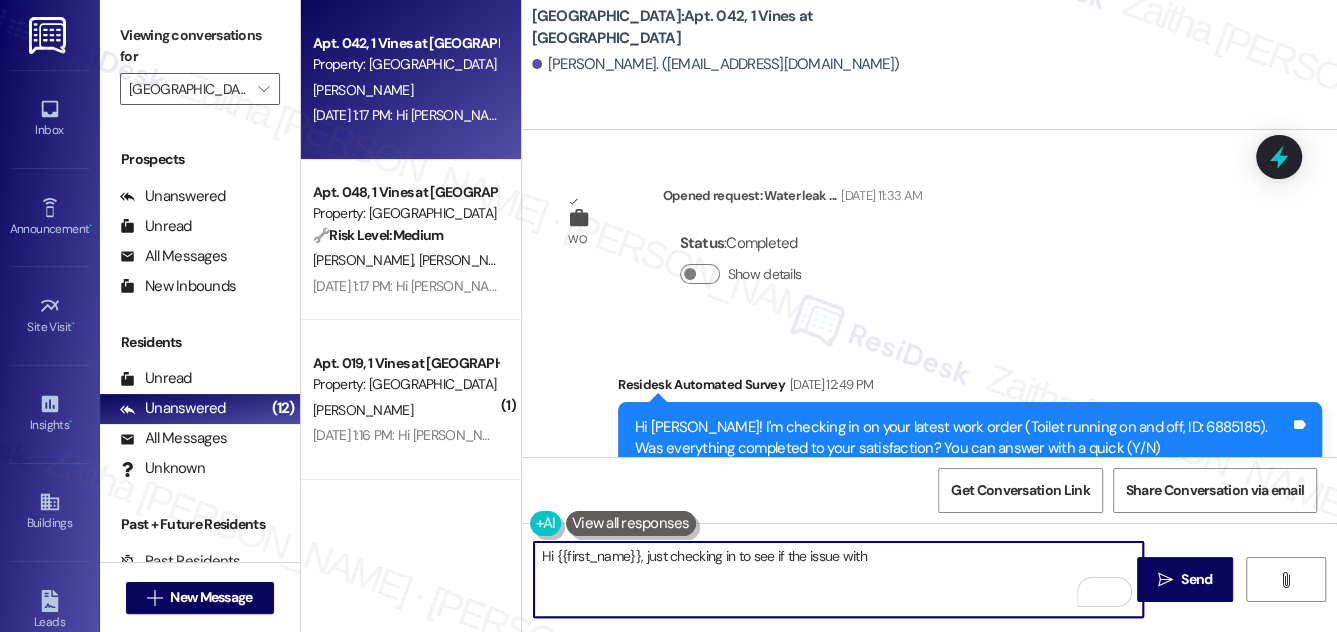 scroll, scrollTop: 9266, scrollLeft: 0, axis: vertical 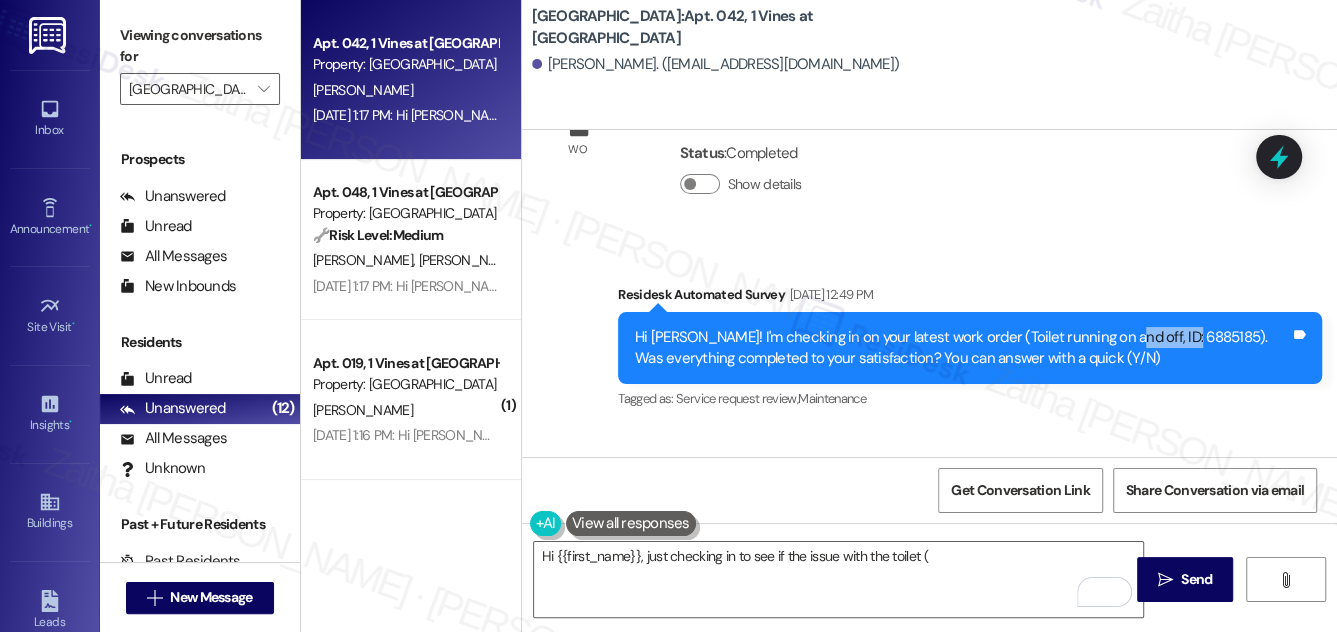 drag, startPoint x: 1102, startPoint y: 186, endPoint x: 1177, endPoint y: 188, distance: 75.026665 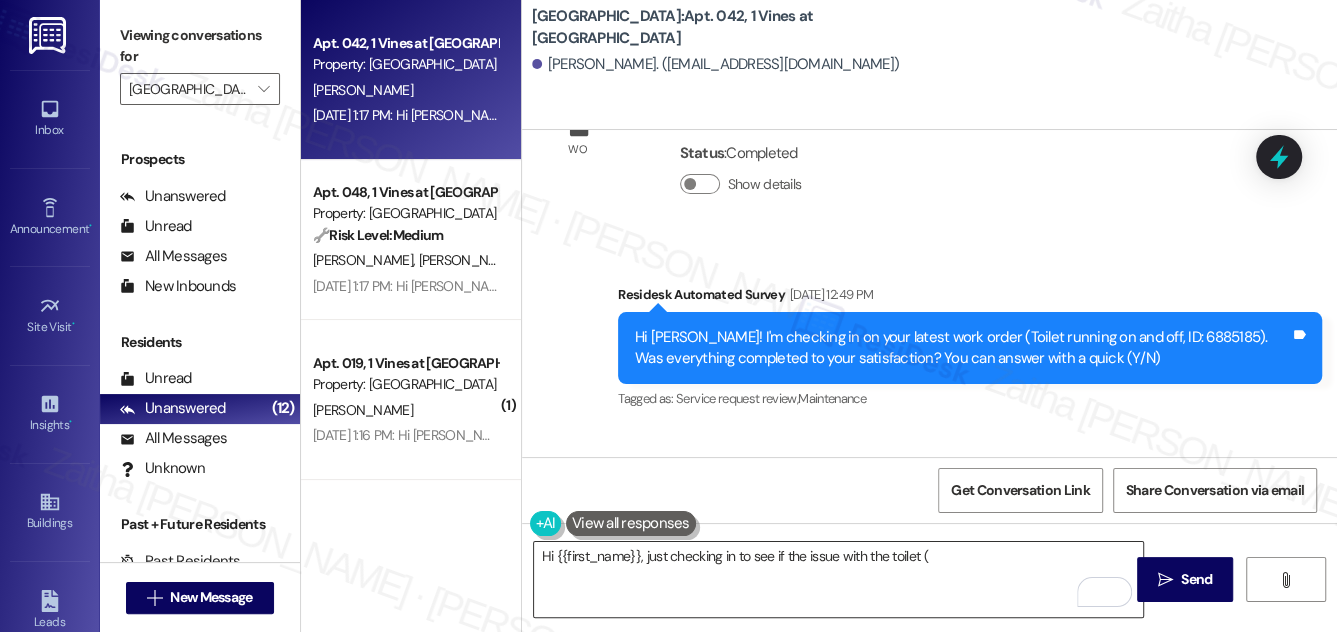 click on "Hi {{first_name}}, just checking in to see if the issue with the toilet (" at bounding box center (839, 579) 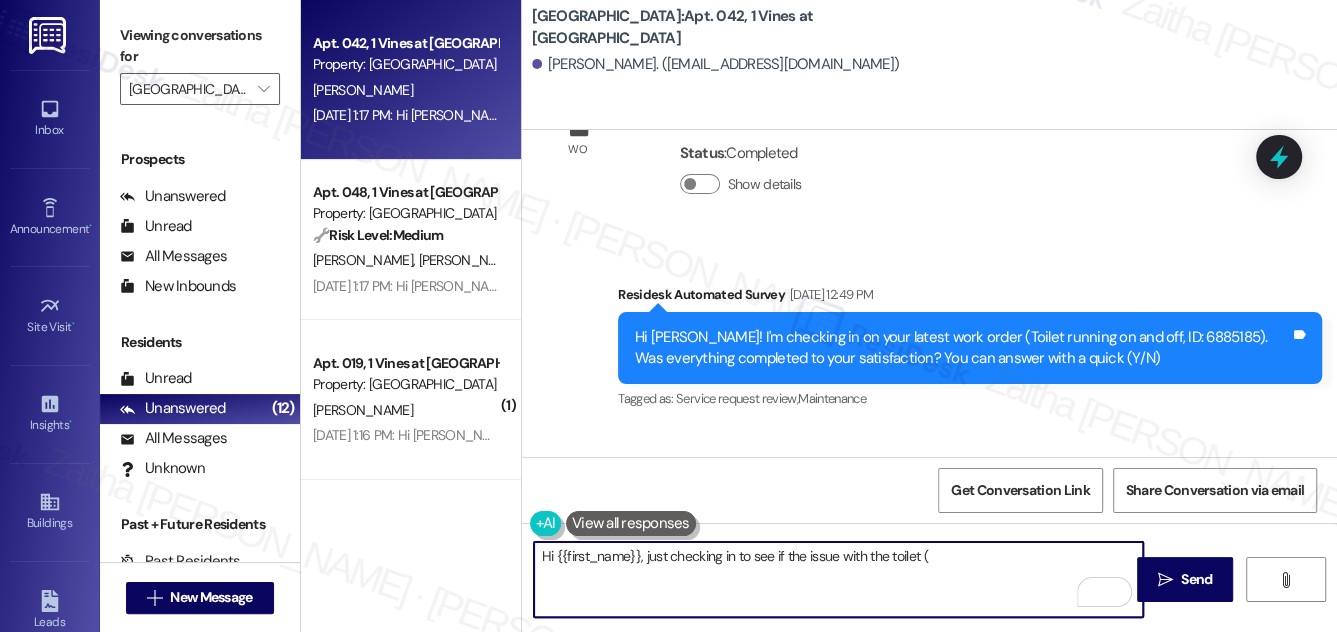 paste on "ID: 6885185" 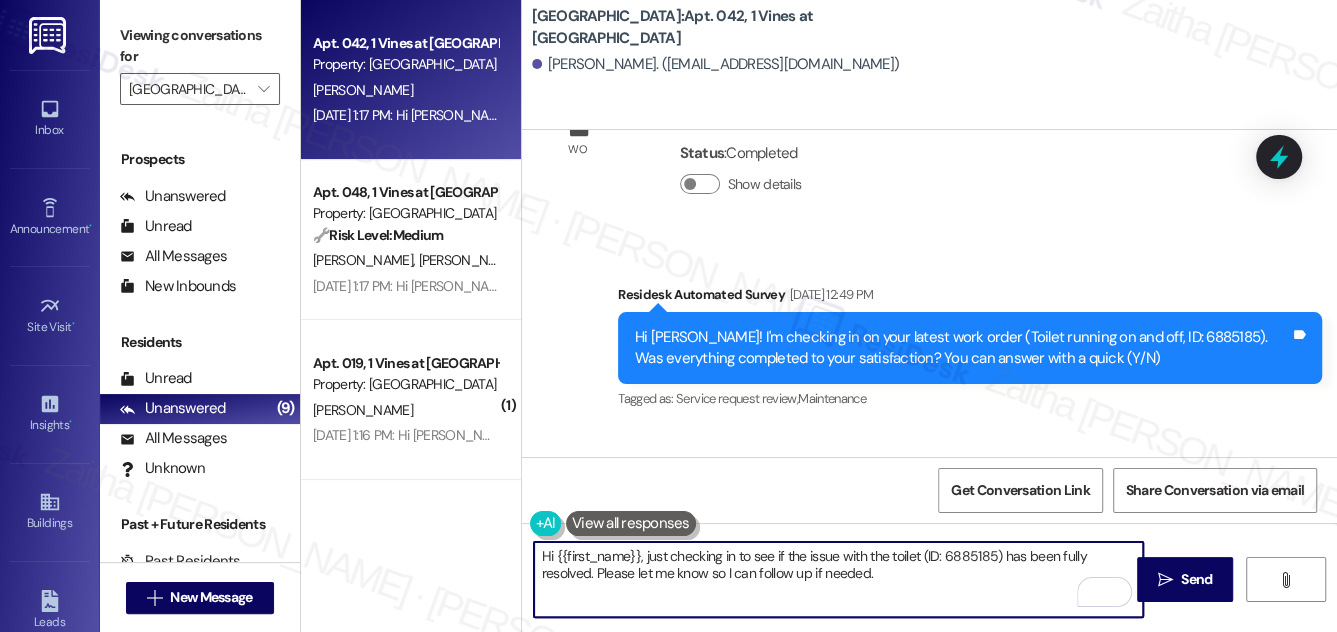click on "Hi {{first_name}}, just checking in to see if the issue with the toilet (ID: 6885185) has been fully resolved. Please let me know so I can follow up if needed." at bounding box center (839, 579) 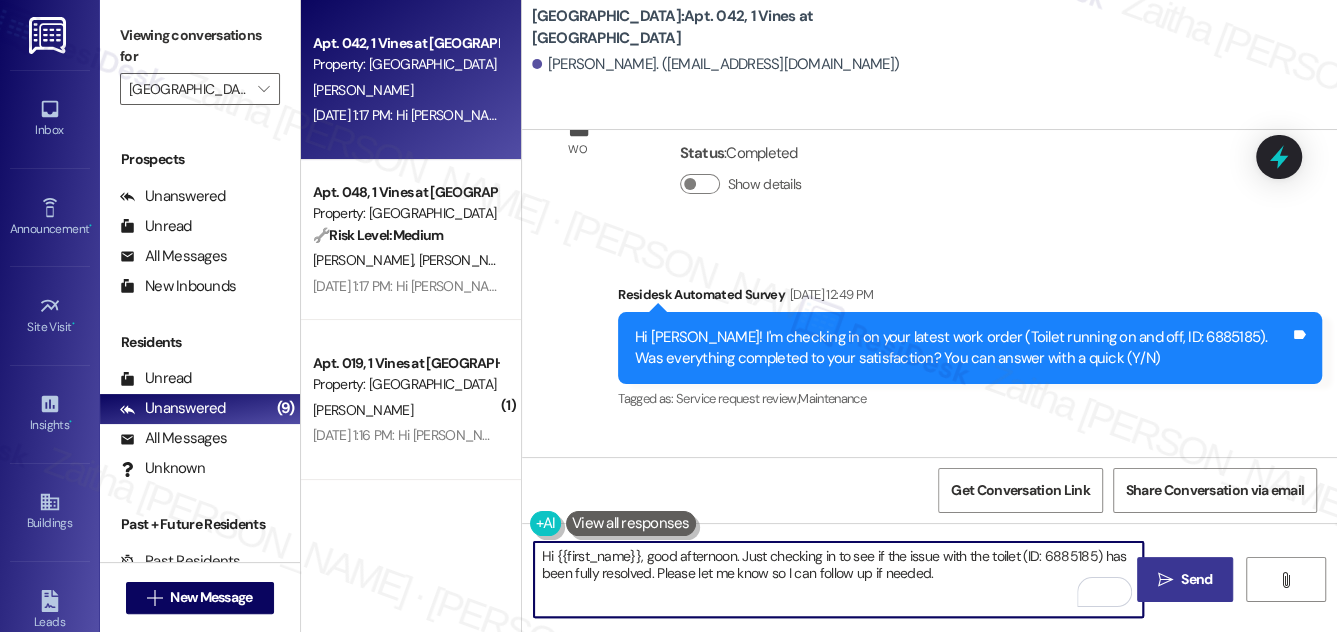 type on "Hi {{first_name}}, good afternoon. Just checking in to see if the issue with the toilet (ID: 6885185) has been fully resolved. Please let me know so I can follow up if needed." 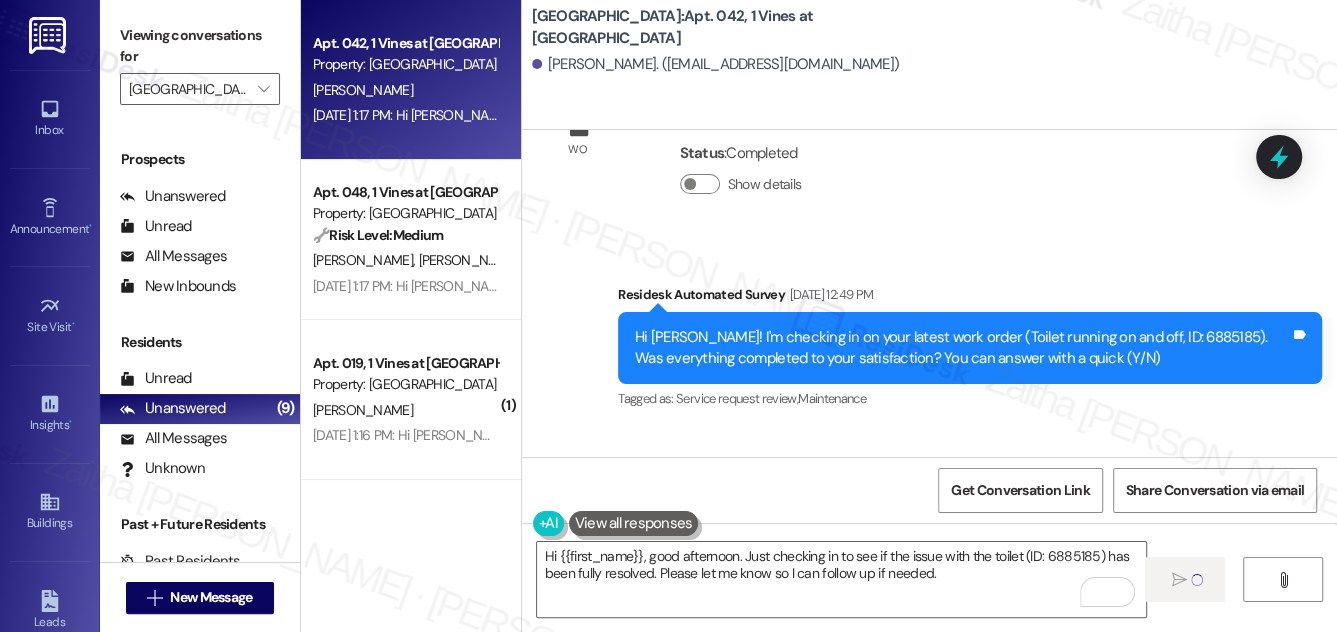 type 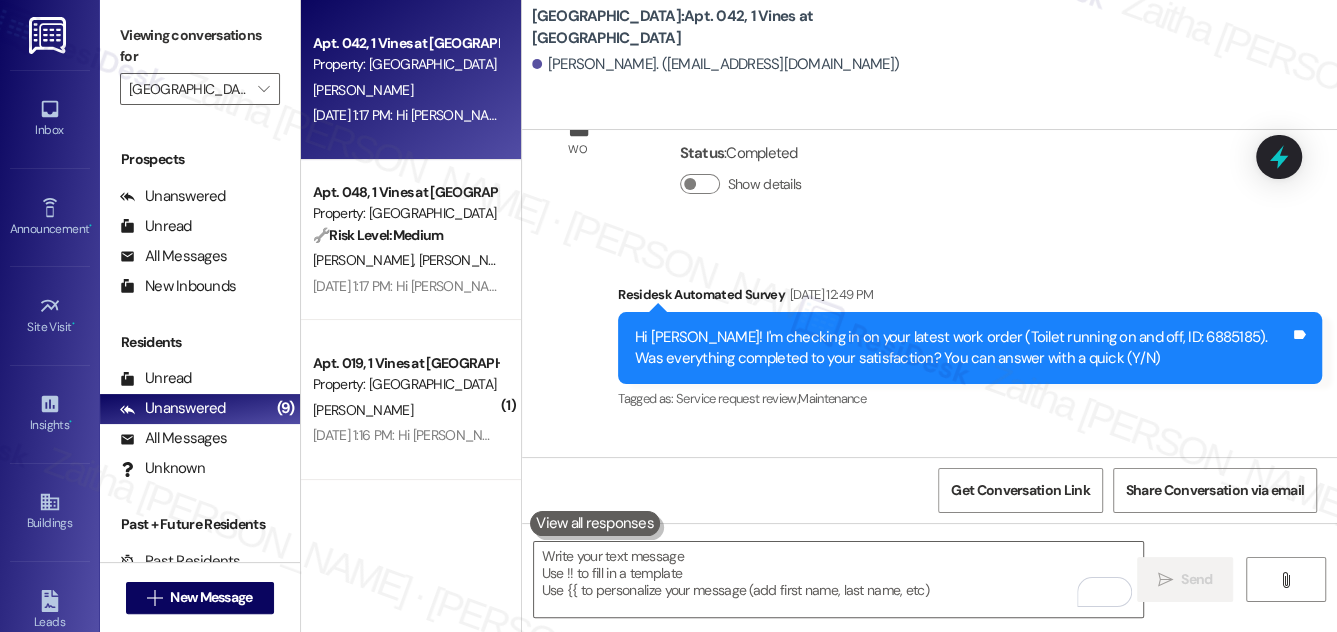 scroll, scrollTop: 9258, scrollLeft: 0, axis: vertical 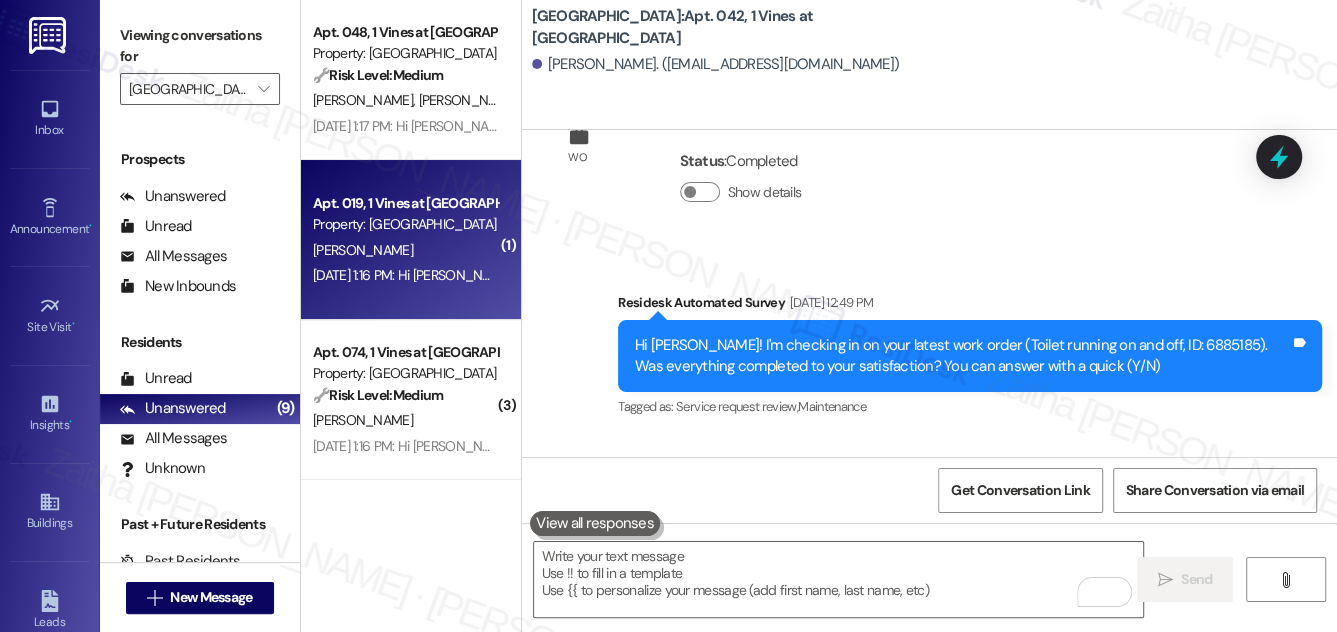 click on "Jul 10, 2025 at 1:16 PM: Hi Demarcus, a gentle reminder that your rent is due and your current balance is $894.00. Please pay your rent to avoid a late fee. Please let us know if you have any questions! If you've already paid, thank you for your patience! Jul 10, 2025 at 1:16 PM: Hi Demarcus, a gentle reminder that your rent is due and your current balance is $894.00. Please pay your rent to avoid a late fee. Please let us know if you have any questions! If you've already paid, thank you for your patience!" at bounding box center [405, 275] 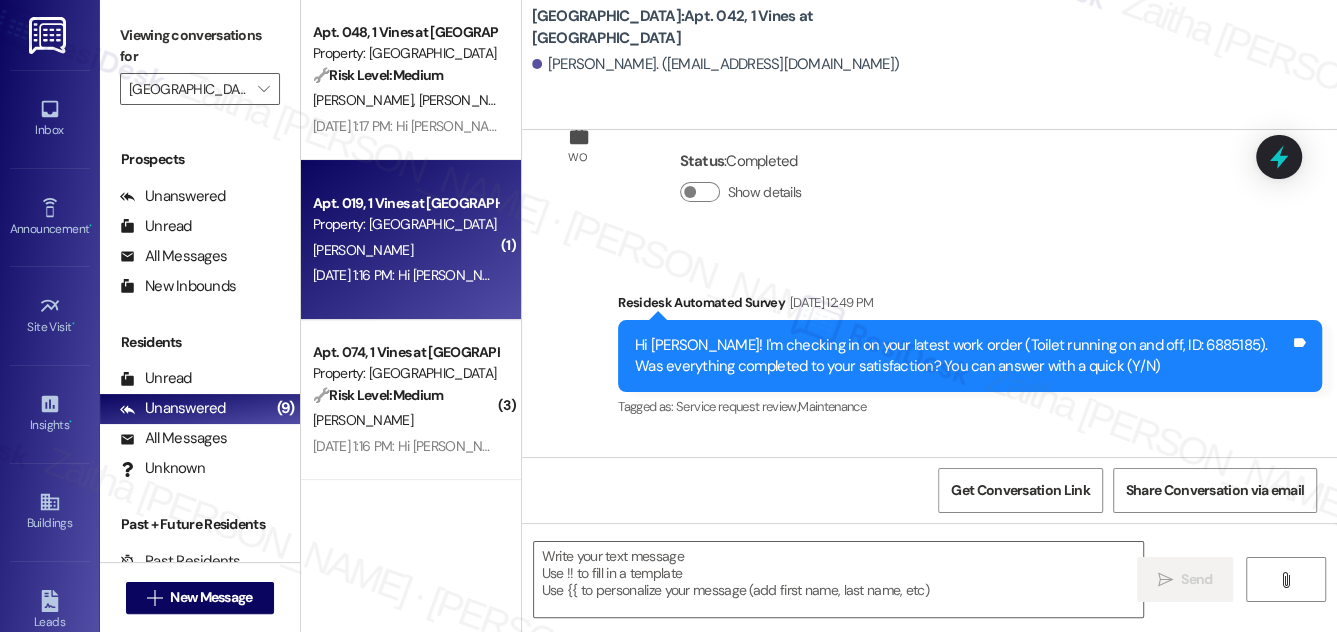 type on "Fetching suggested responses. Please feel free to read through the conversation in the meantime." 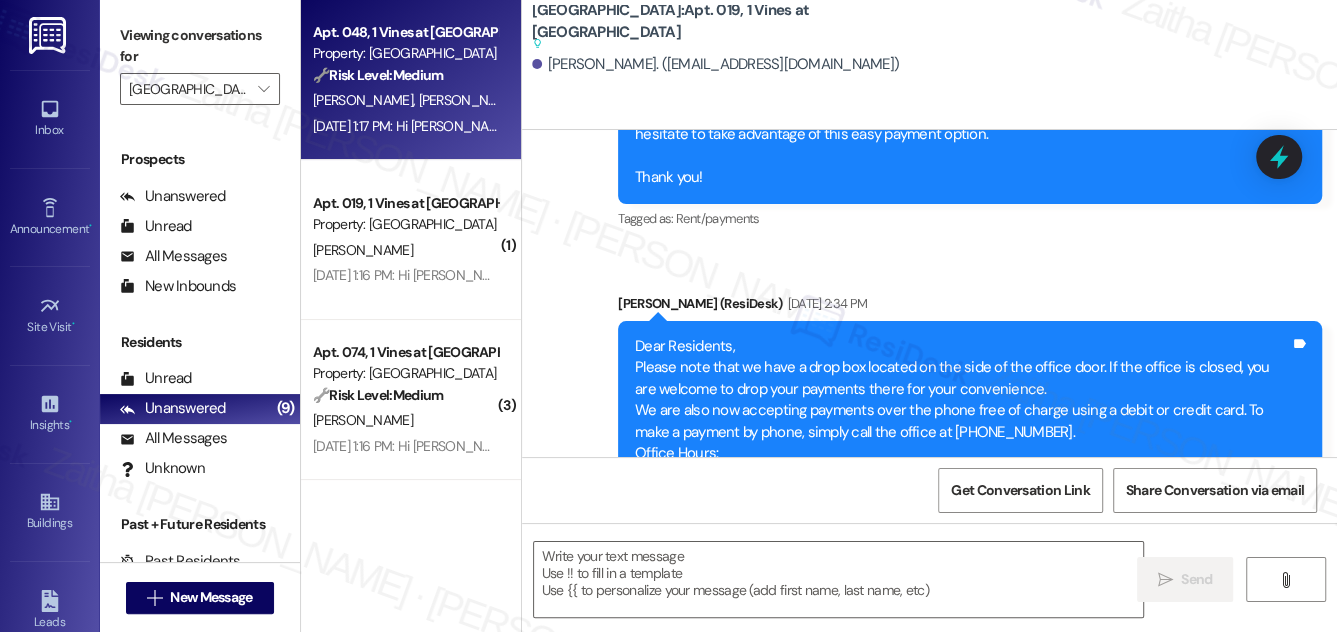 scroll, scrollTop: 11538, scrollLeft: 0, axis: vertical 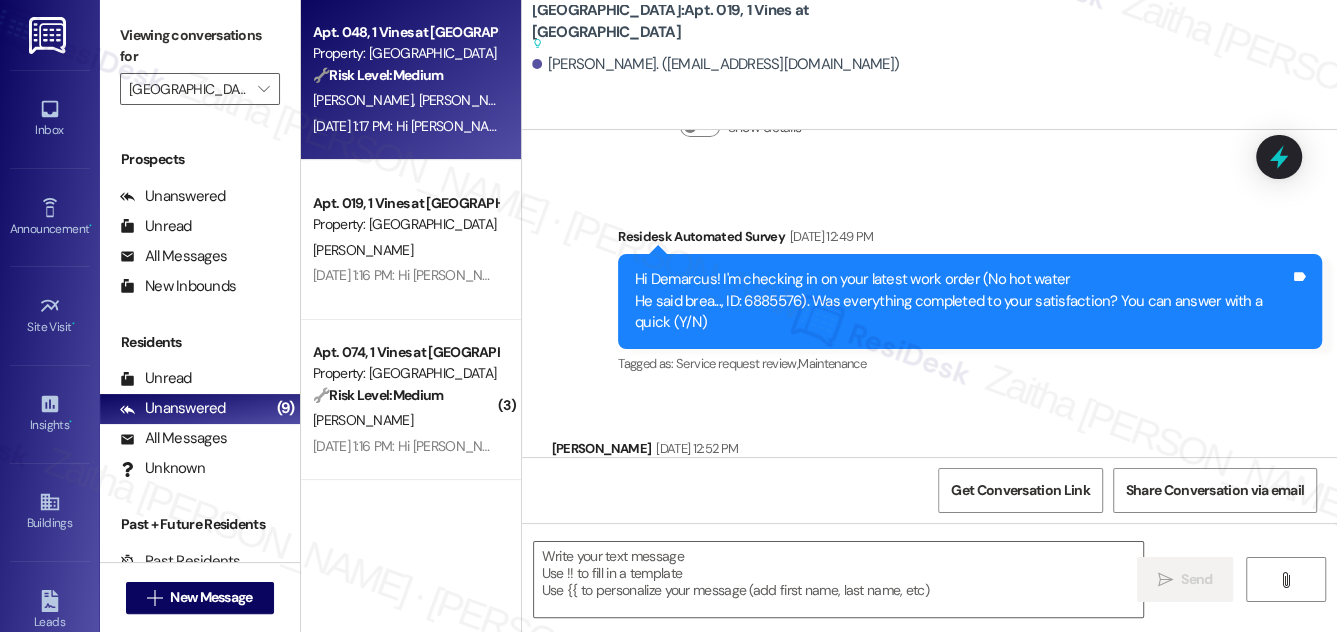 type on "Fetching suggested responses. Please feel free to read through the conversation in the meantime." 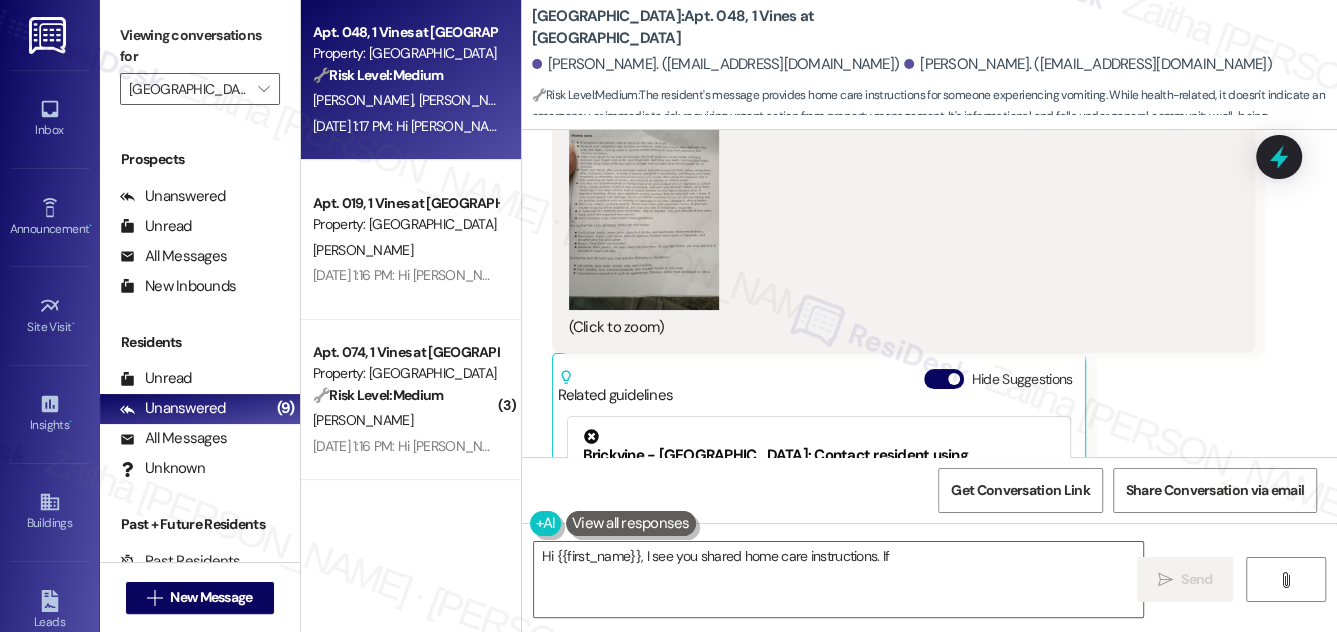 scroll, scrollTop: 6954, scrollLeft: 0, axis: vertical 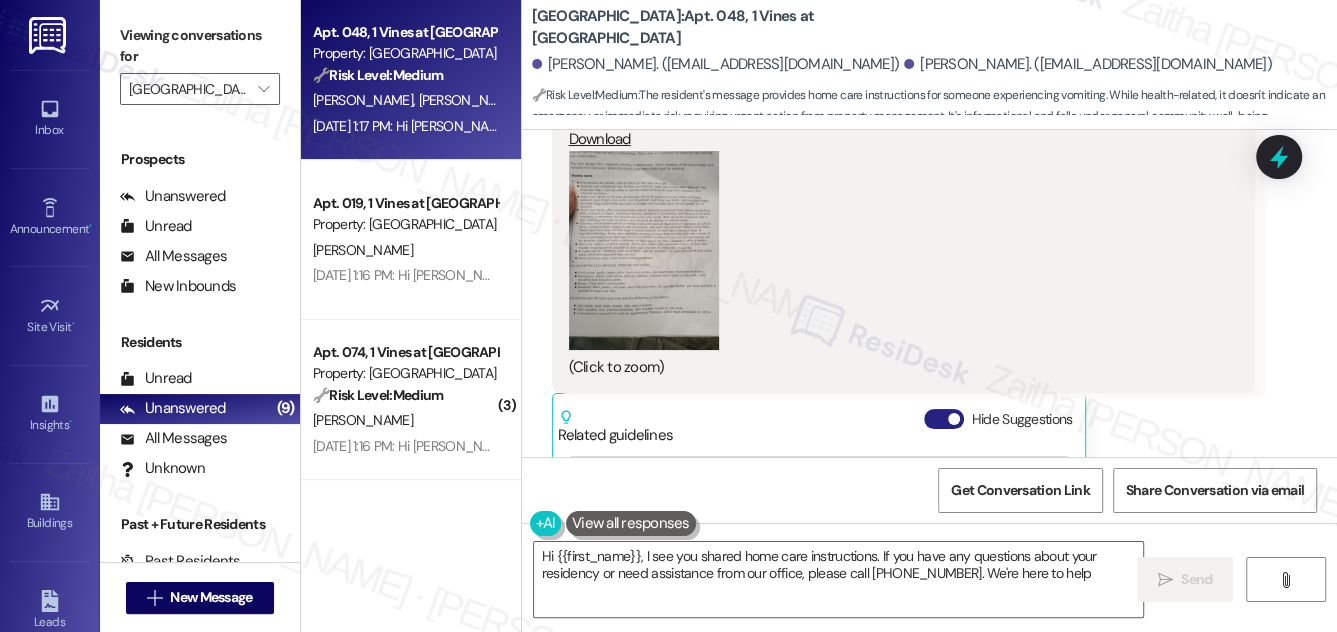 type on "Hi {{first_name}}, I see you shared home care instructions. If you have any questions about your residency or need assistance from our office, please call 2054246210. We're here to help!" 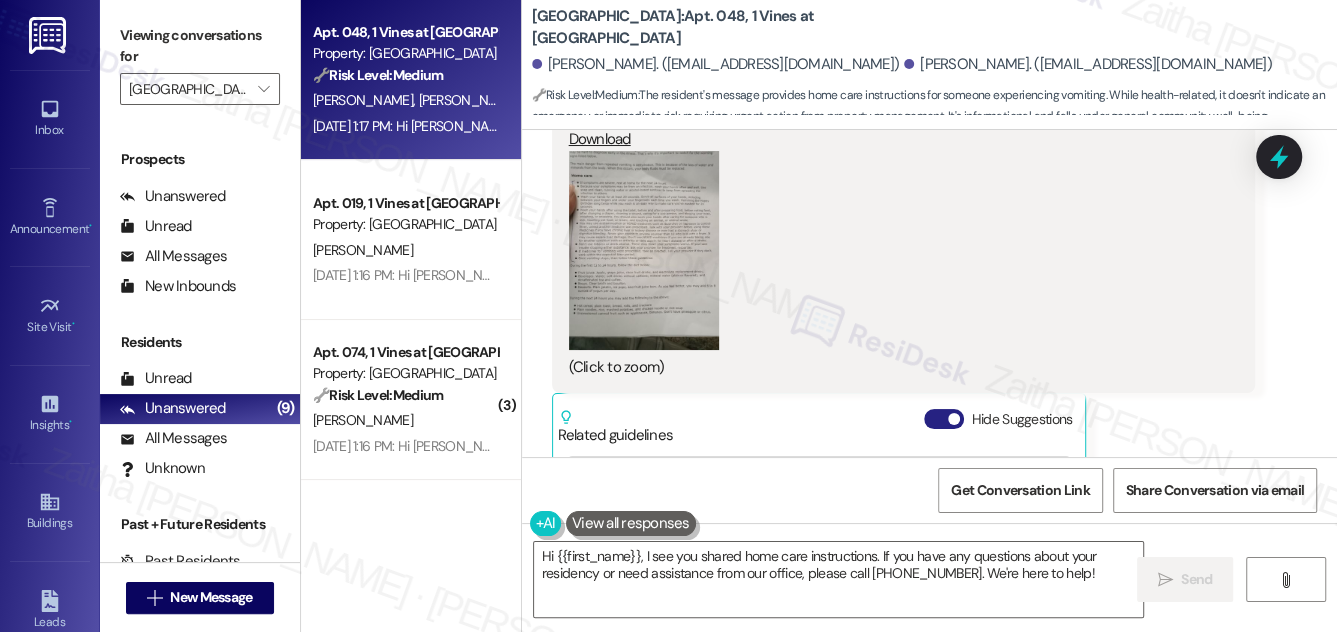 click on "Hide Suggestions" at bounding box center [944, 419] 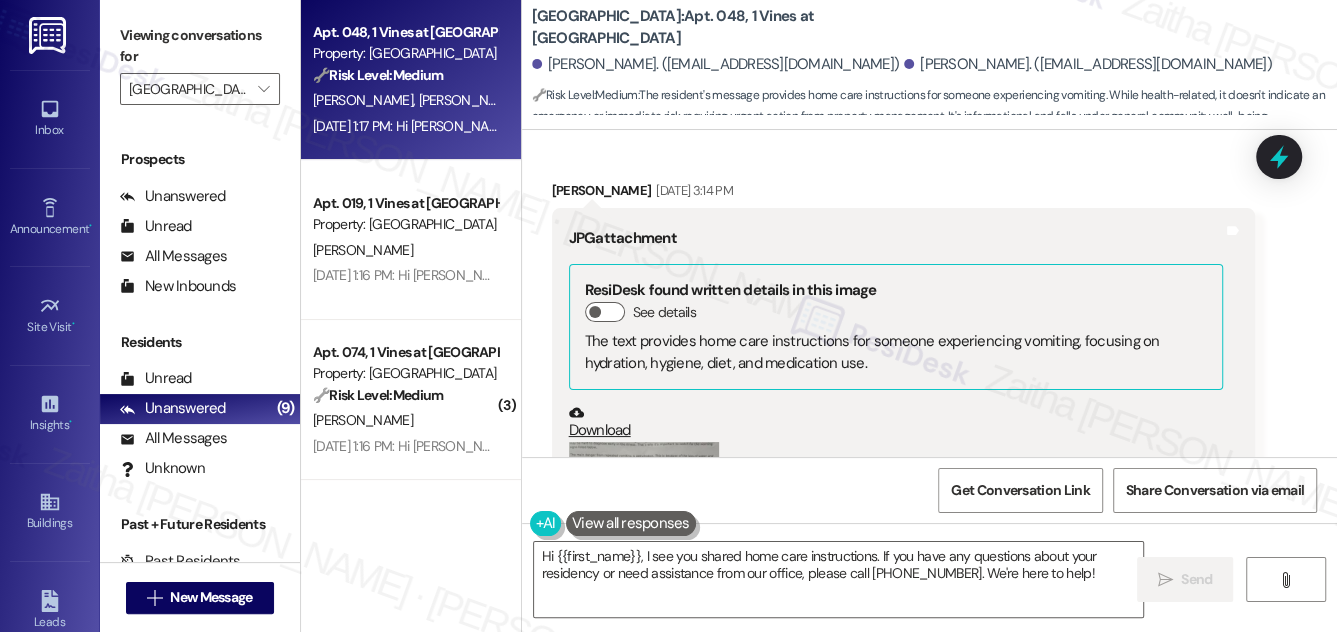 scroll, scrollTop: 6681, scrollLeft: 0, axis: vertical 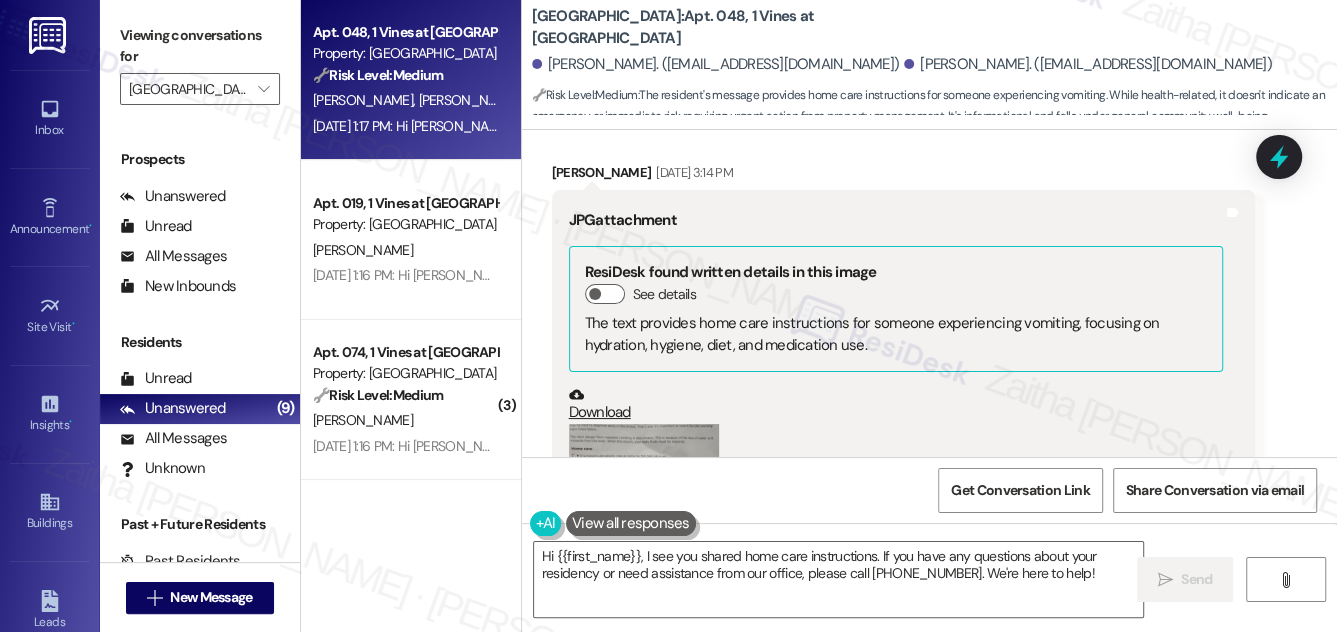 click at bounding box center (644, 524) 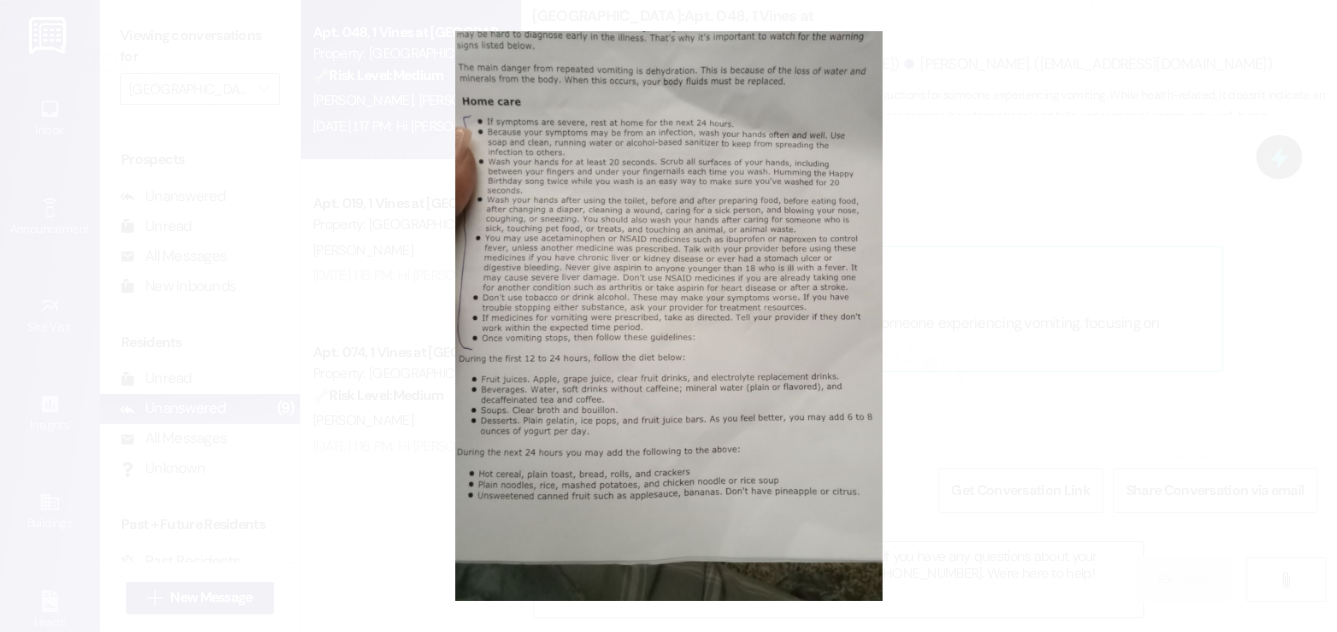 click at bounding box center (668, 316) 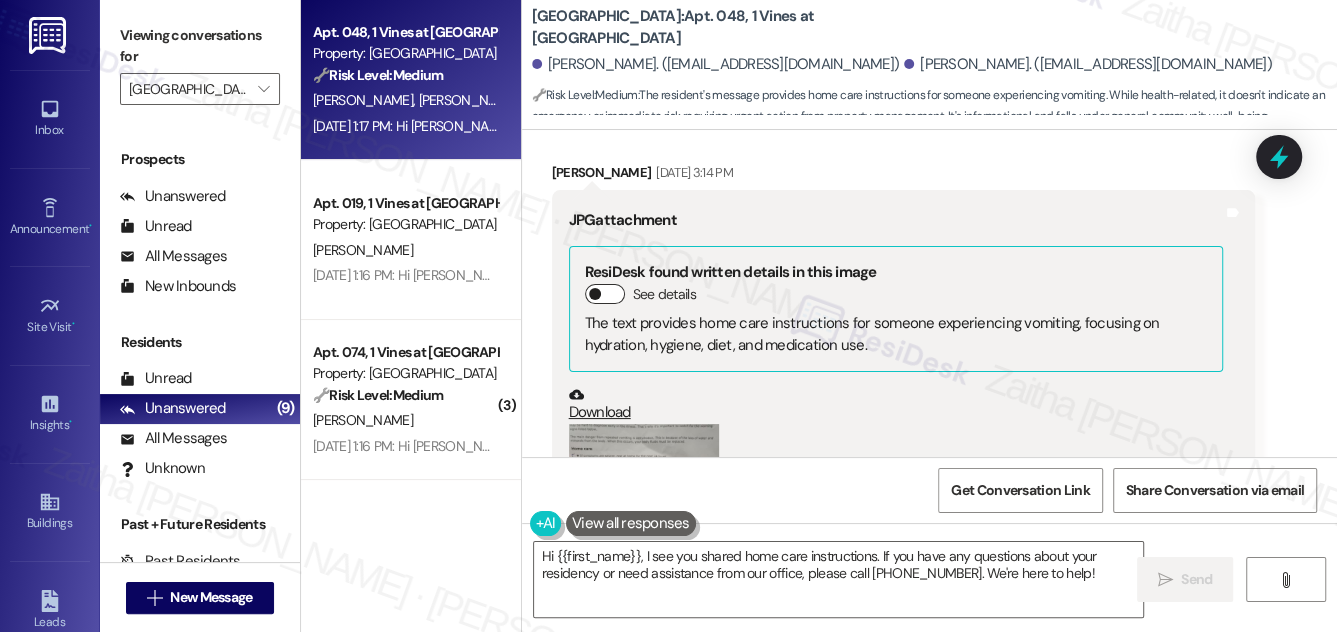 click on "See details" at bounding box center [605, 294] 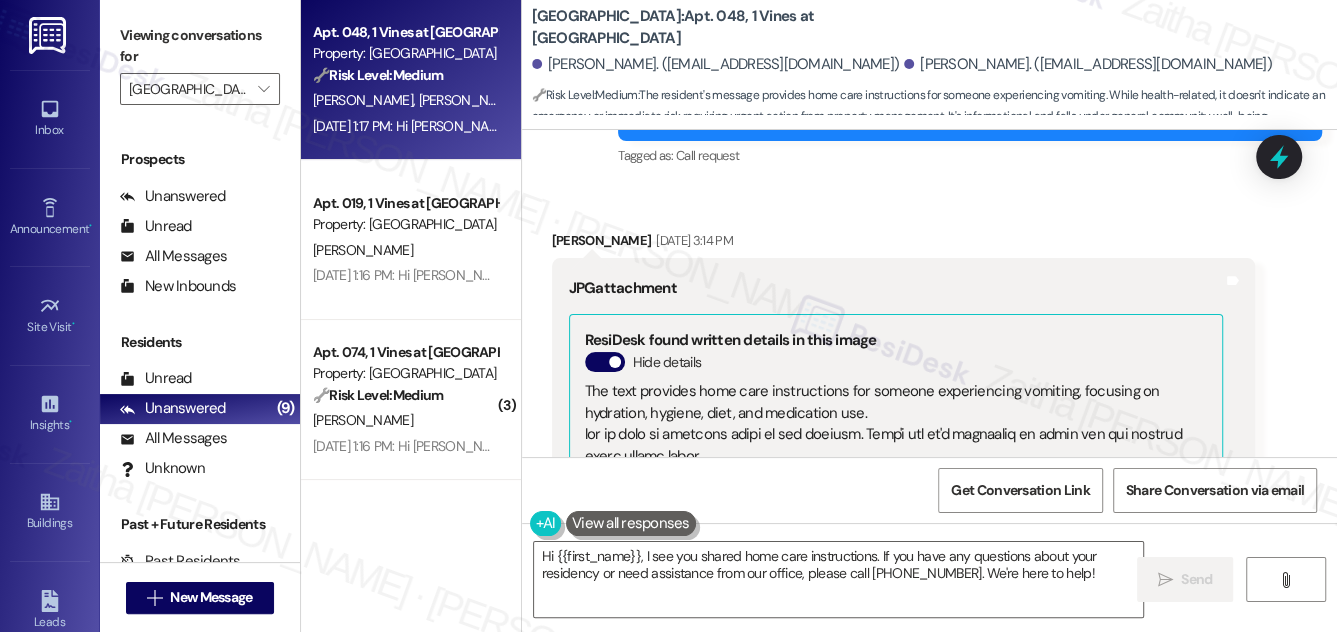 scroll, scrollTop: 6590, scrollLeft: 0, axis: vertical 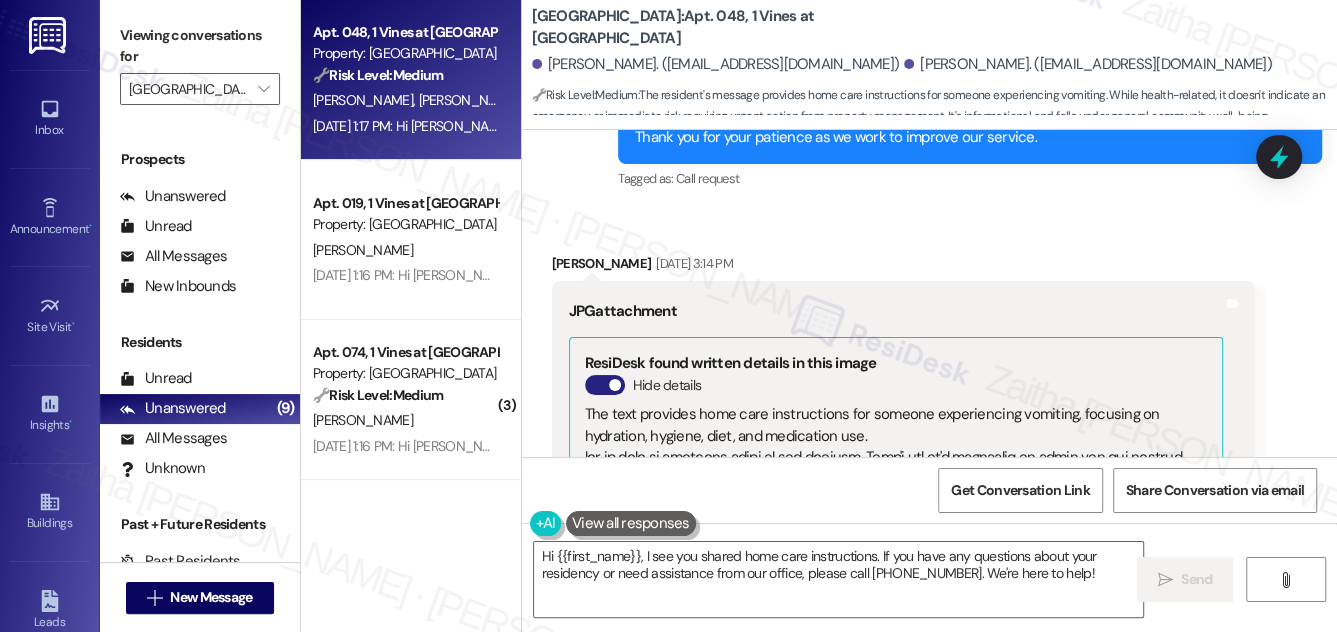 click on "Hide details" at bounding box center [605, 385] 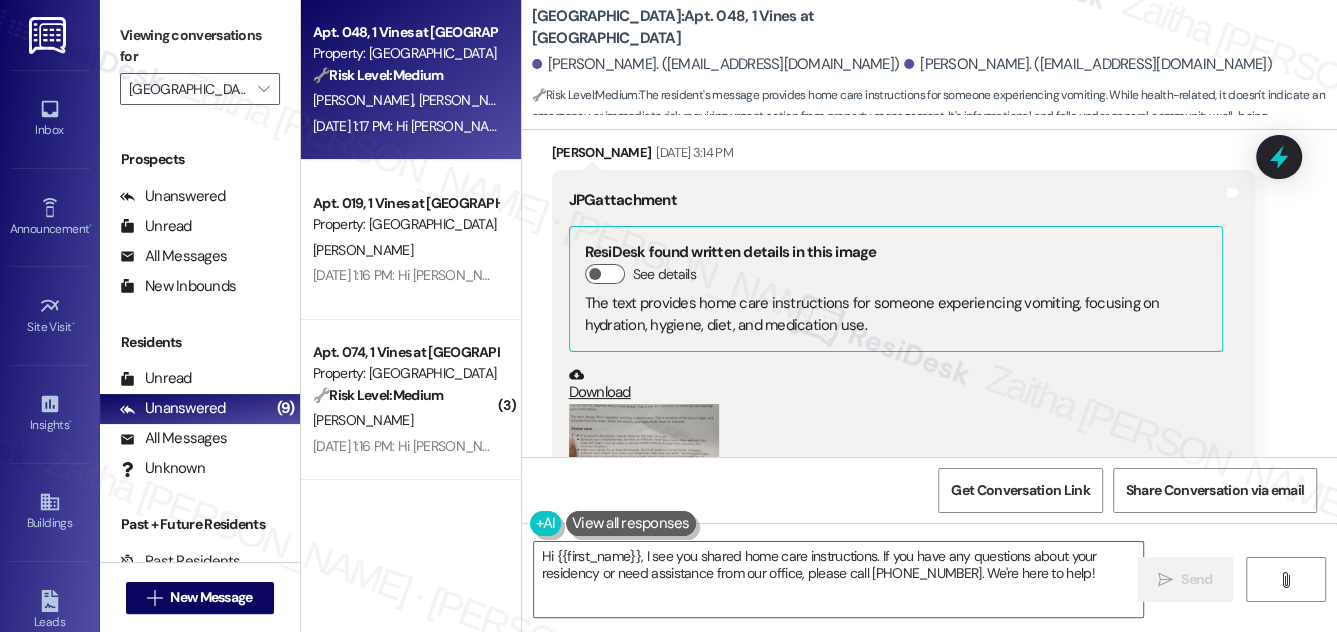 scroll, scrollTop: 6520, scrollLeft: 0, axis: vertical 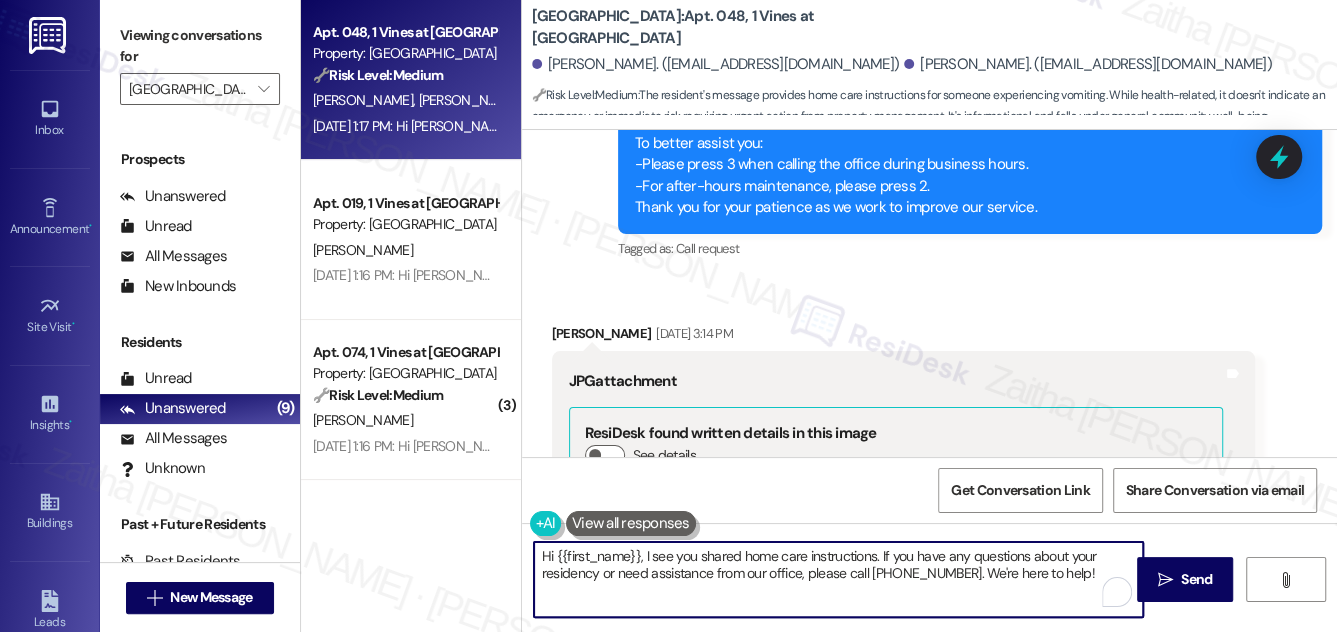 drag, startPoint x: 536, startPoint y: 552, endPoint x: 1072, endPoint y: 582, distance: 536.83887 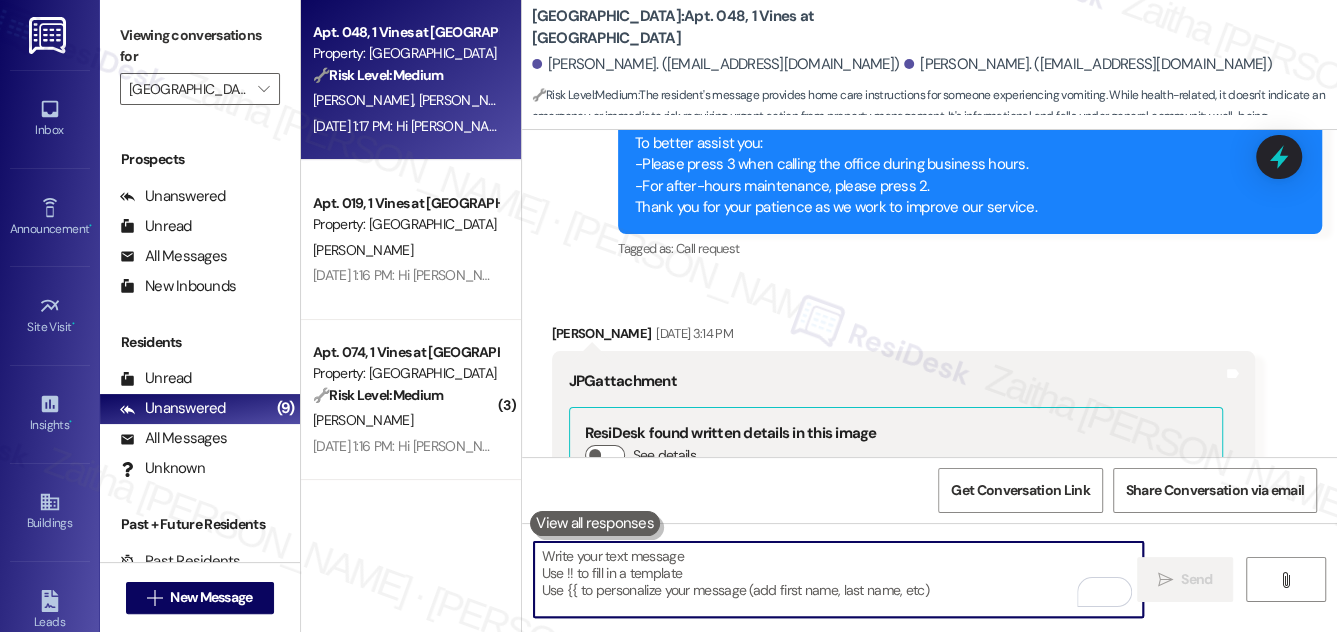 paste on "Hi {{first_name}}, just checking in to see how you're doing. Please don't hesitate to reach out if you have any concerns. Have a great day!" 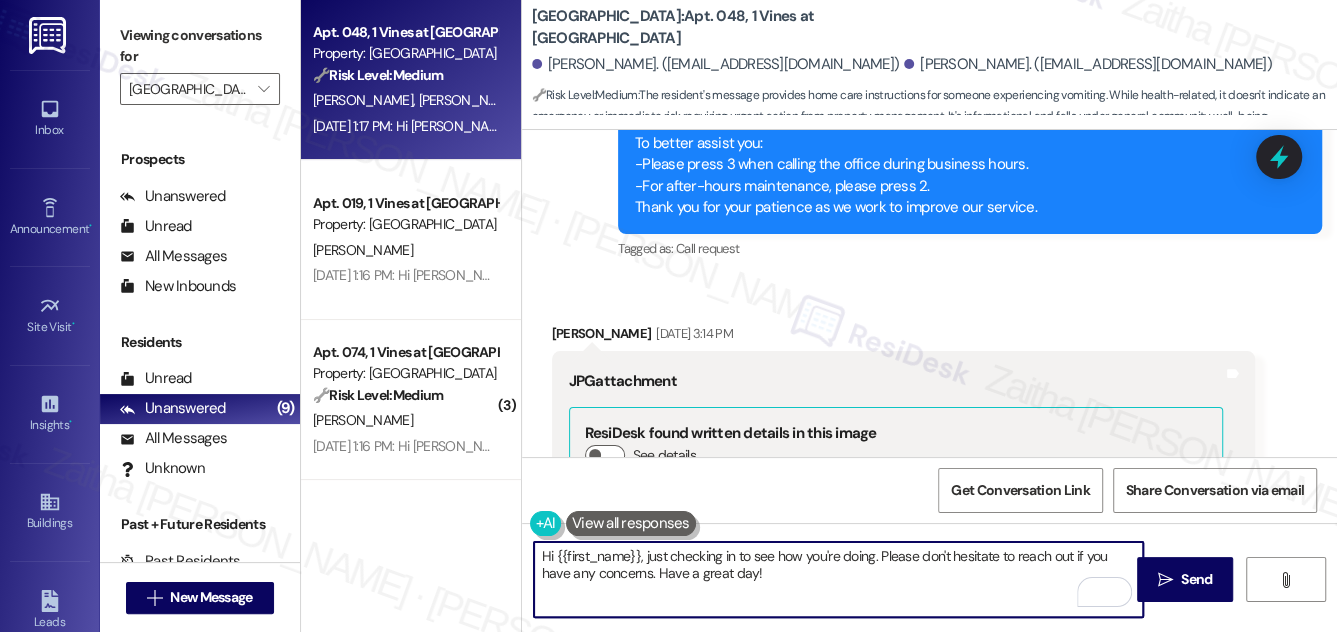 click on "Hi {{first_name}}, just checking in to see how you're doing. Please don't hesitate to reach out if you have any concerns. Have a great day!" at bounding box center [839, 579] 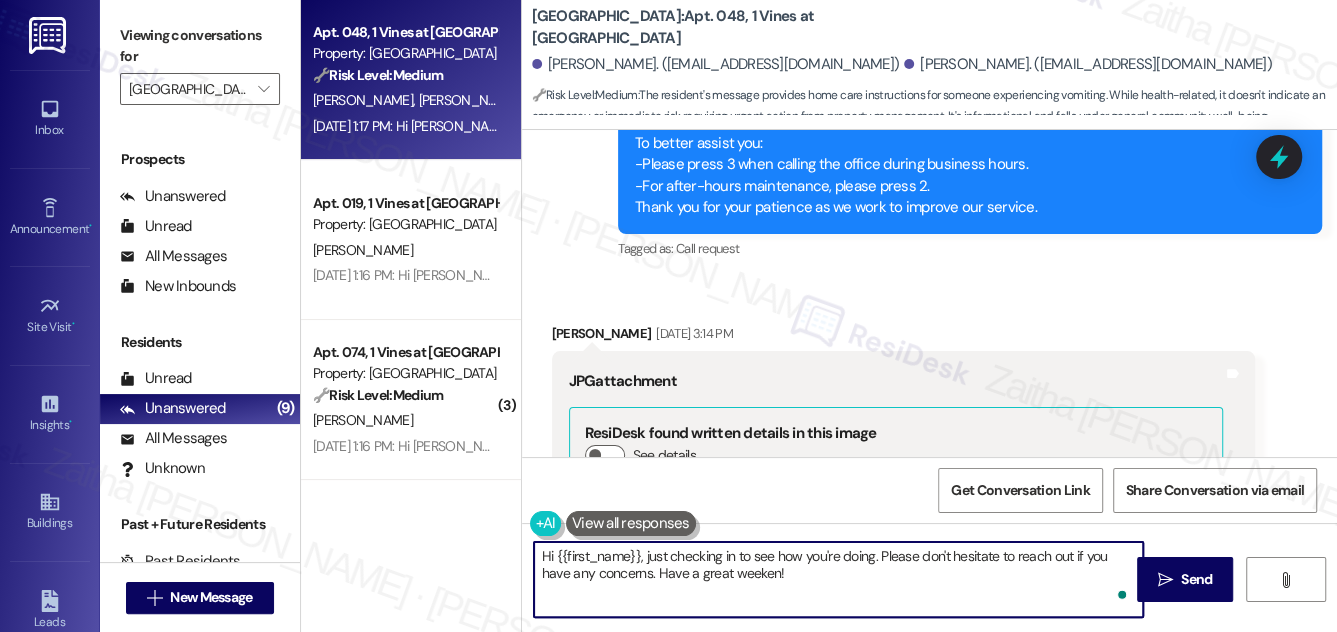 type on "Hi {{first_name}}, just checking in to see how you're doing. Please don't hesitate to reach out if you have any concerns. Have a great weekend!" 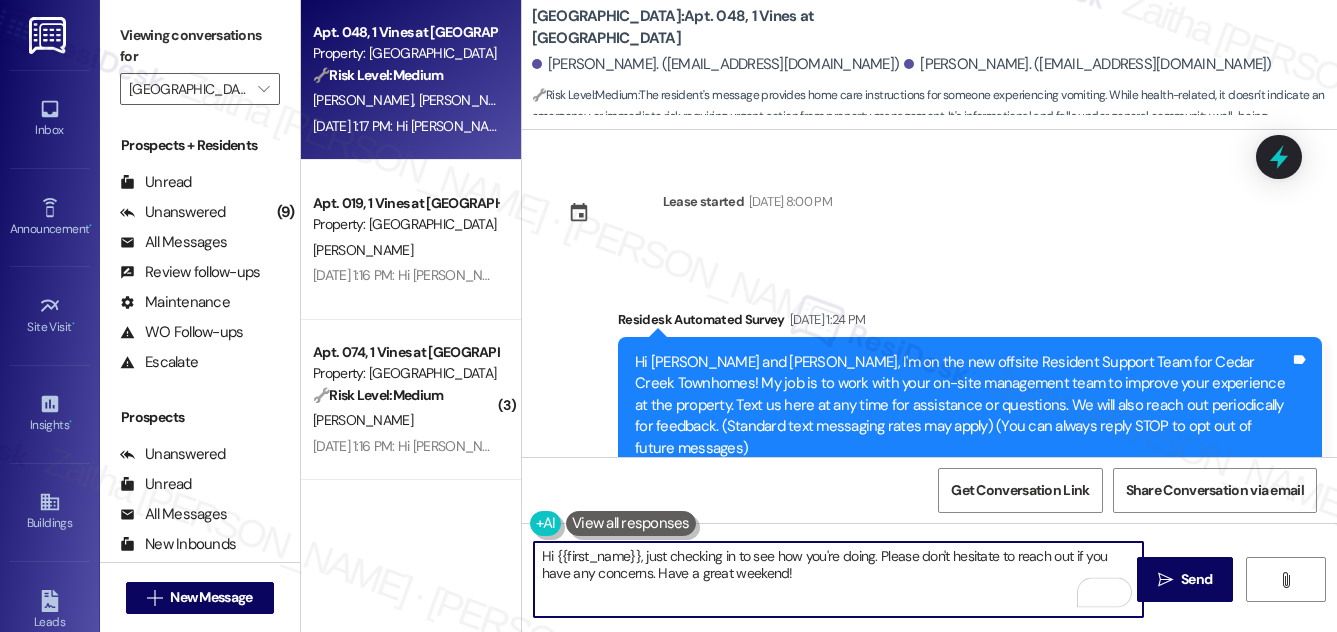 scroll, scrollTop: 0, scrollLeft: 0, axis: both 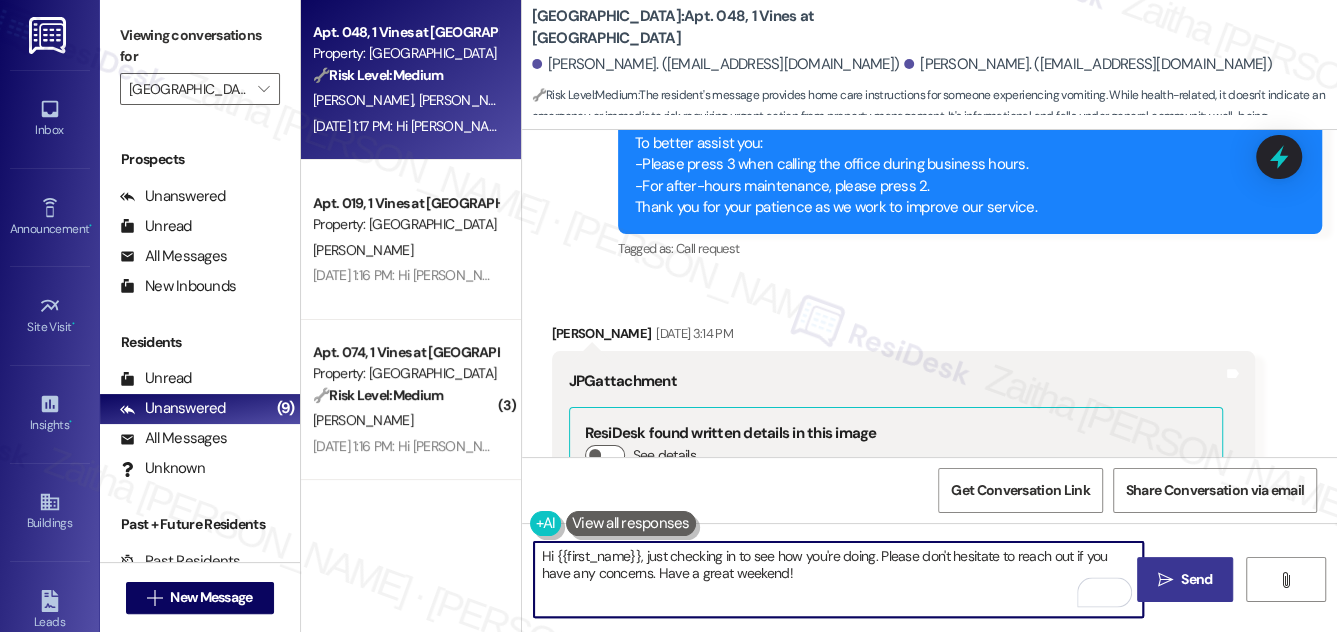 type on "Hi {{first_name}}, just checking in to see how you're doing. Please don't hesitate to reach out if you have any concerns. Have a great weekend!" 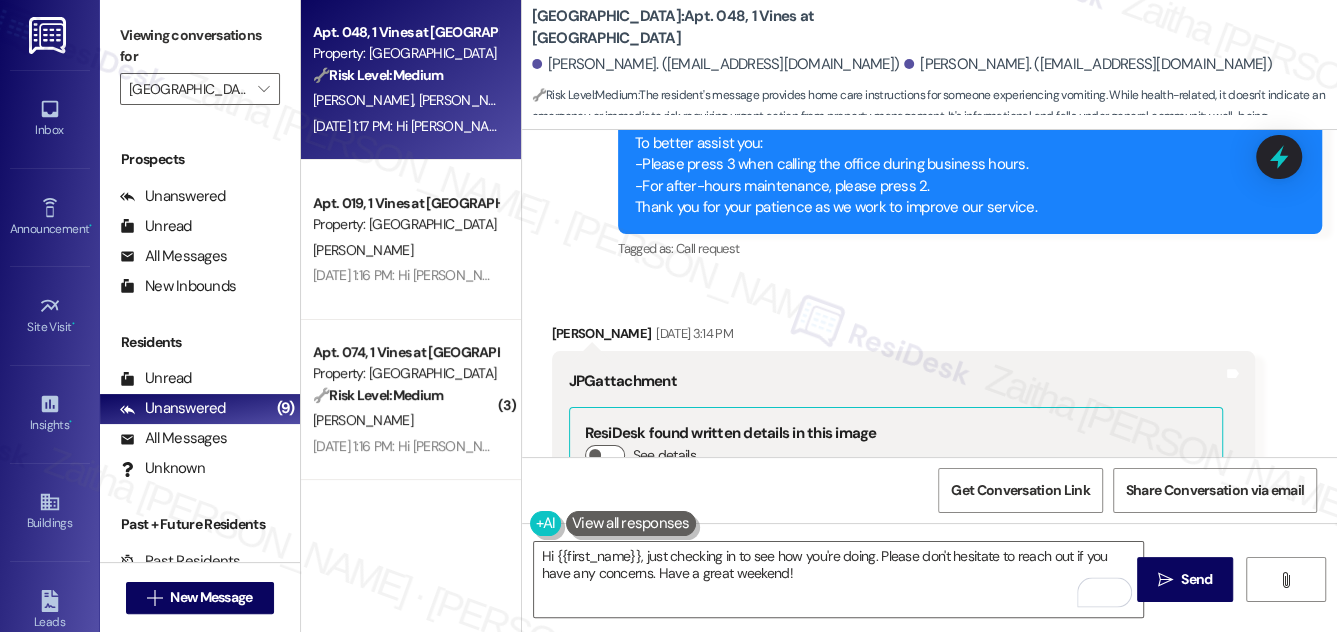 drag, startPoint x: 1208, startPoint y: 580, endPoint x: 1035, endPoint y: 423, distance: 233.61935 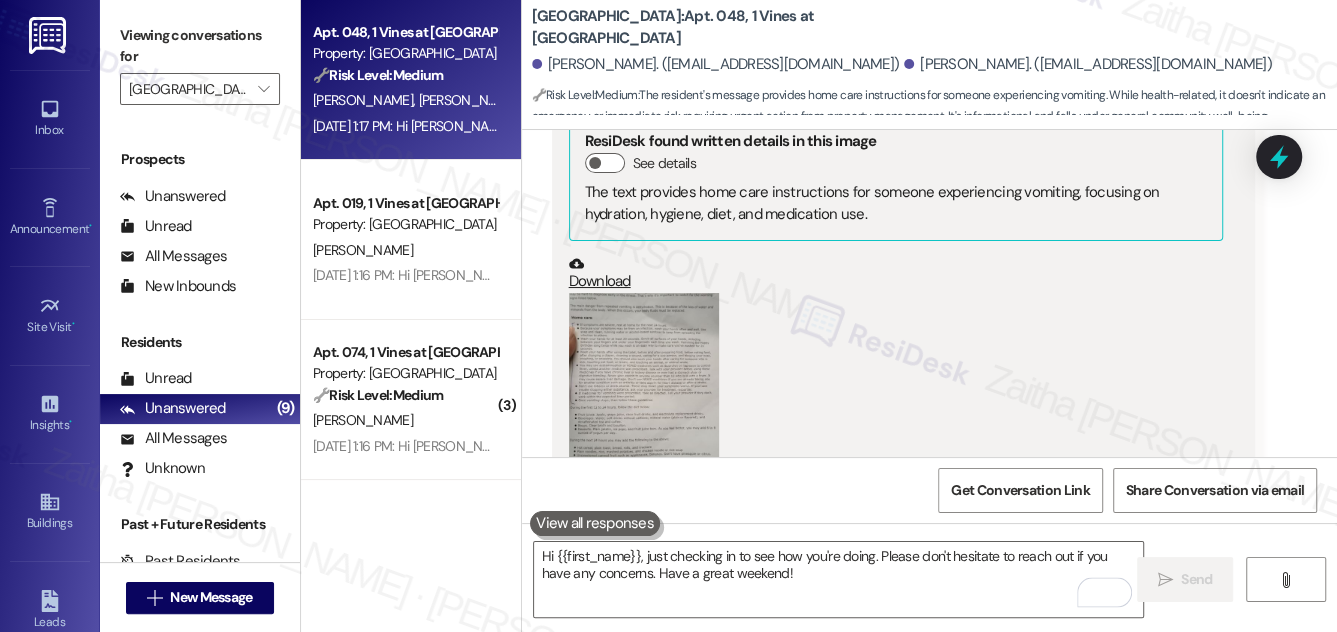 scroll, scrollTop: 6858, scrollLeft: 0, axis: vertical 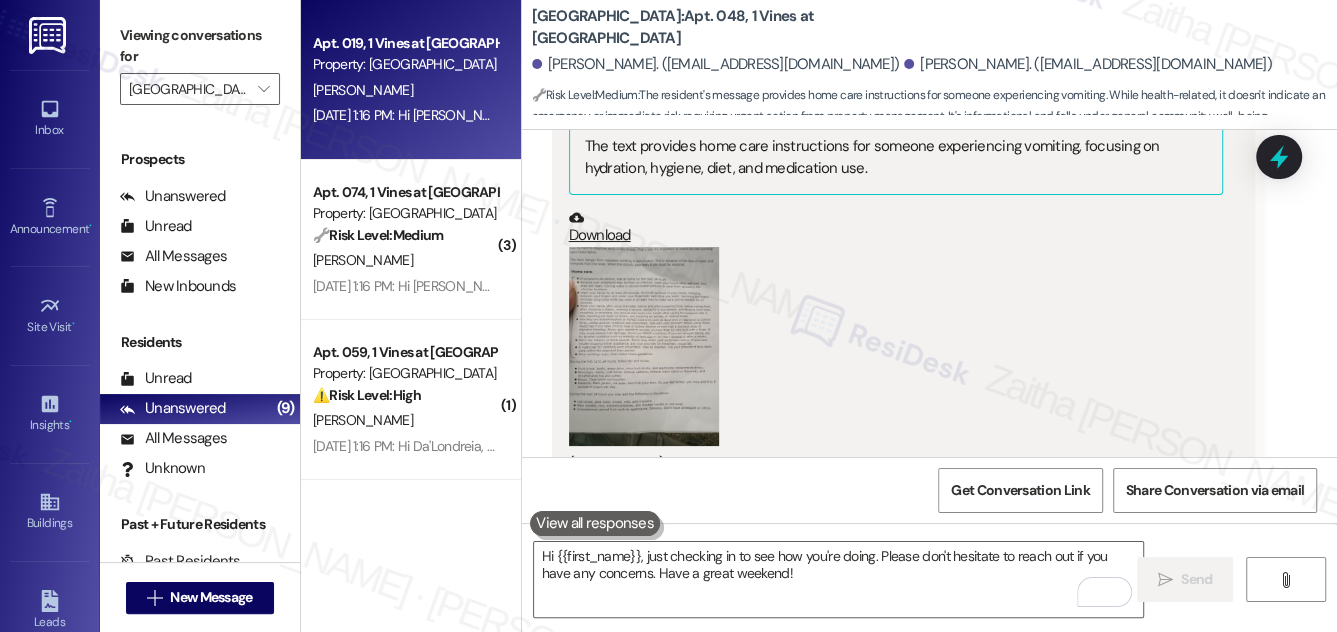 click on "[PERSON_NAME]" at bounding box center (405, 90) 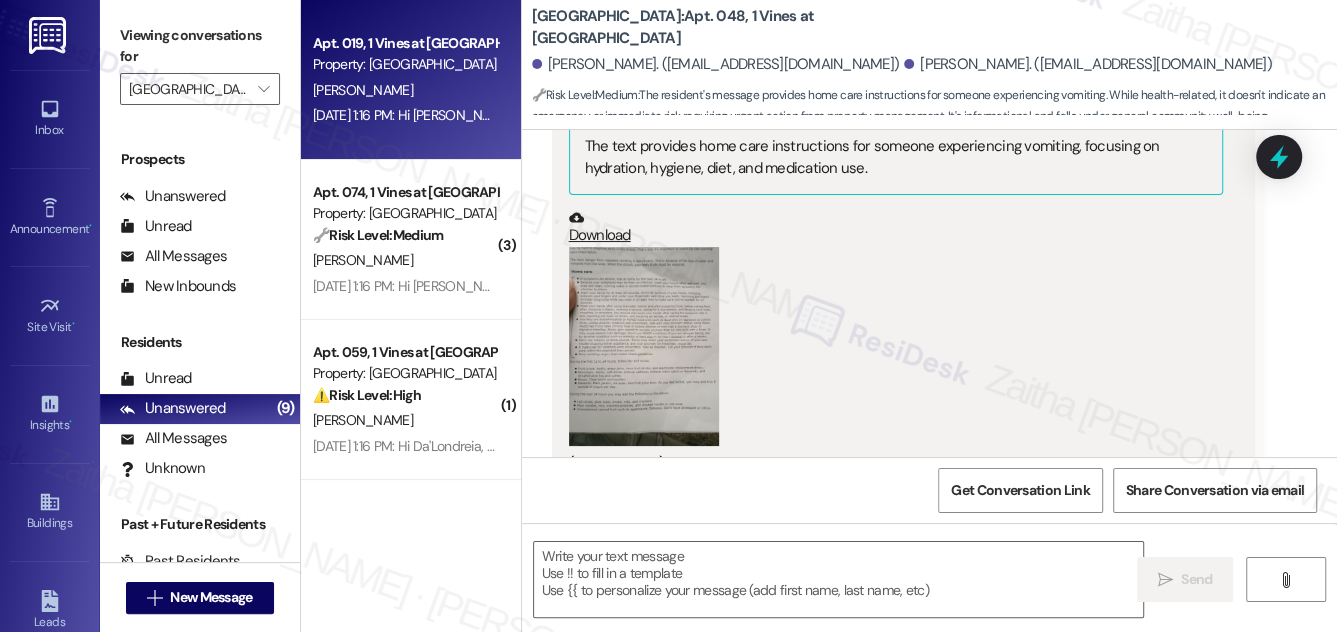 type on "Fetching suggested responses. Please feel free to read through the conversation in the meantime." 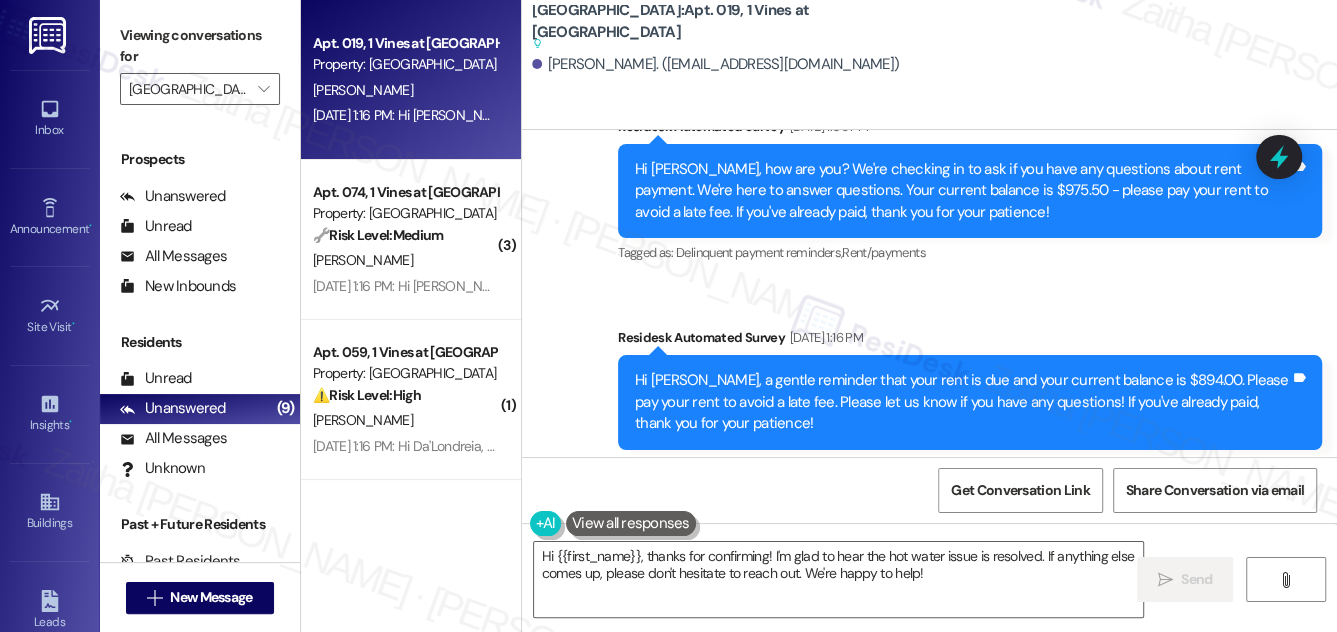 scroll, scrollTop: 12654, scrollLeft: 0, axis: vertical 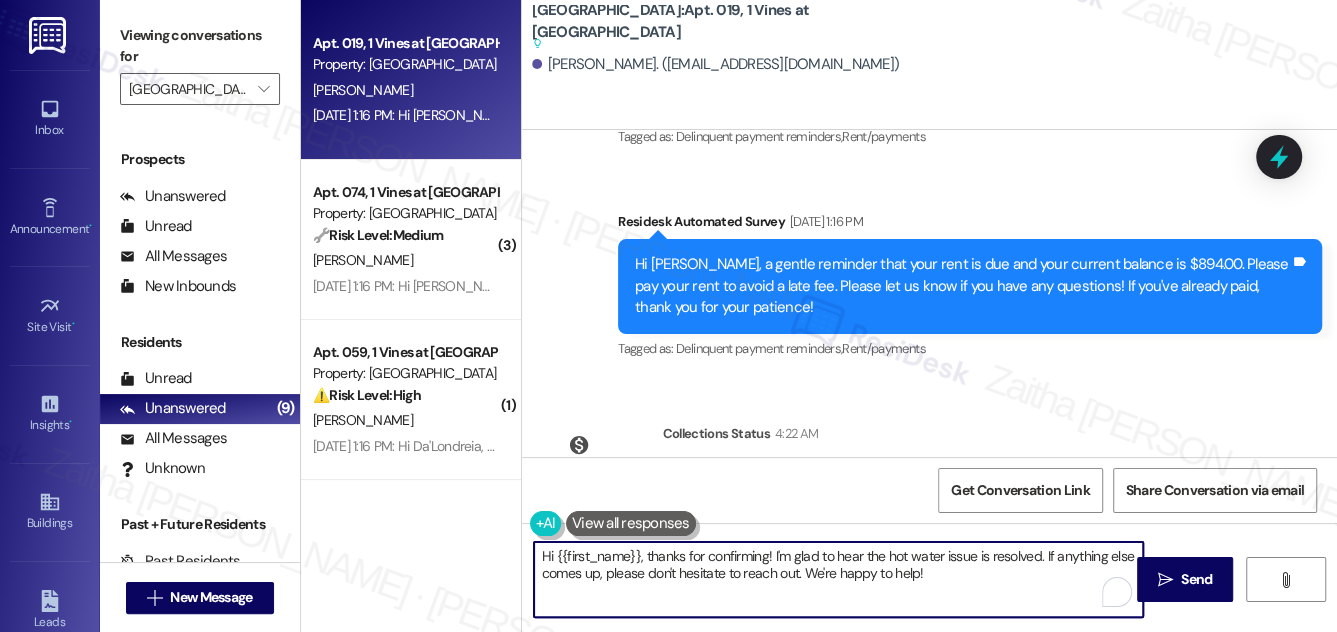 click on "Hi {{first_name}}, thanks for confirming! I'm glad to hear the hot water issue is resolved. If anything else comes up, please don't hesitate to reach out. We're happy to help!" at bounding box center (839, 579) 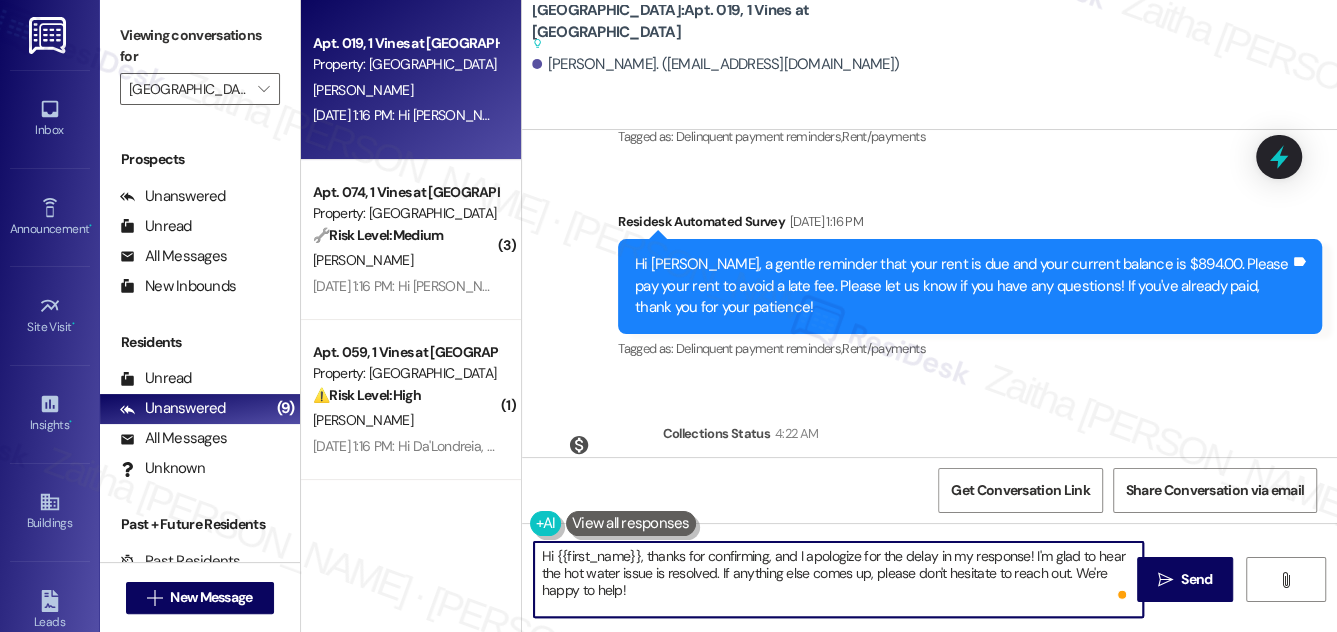 click on "Hi {{first_name}}, thanks for confirming, and I apologize for the delay in my response! I'm glad to hear the hot water issue is resolved. If anything else comes up, please don't hesitate to reach out. We're happy to help!" at bounding box center (839, 579) 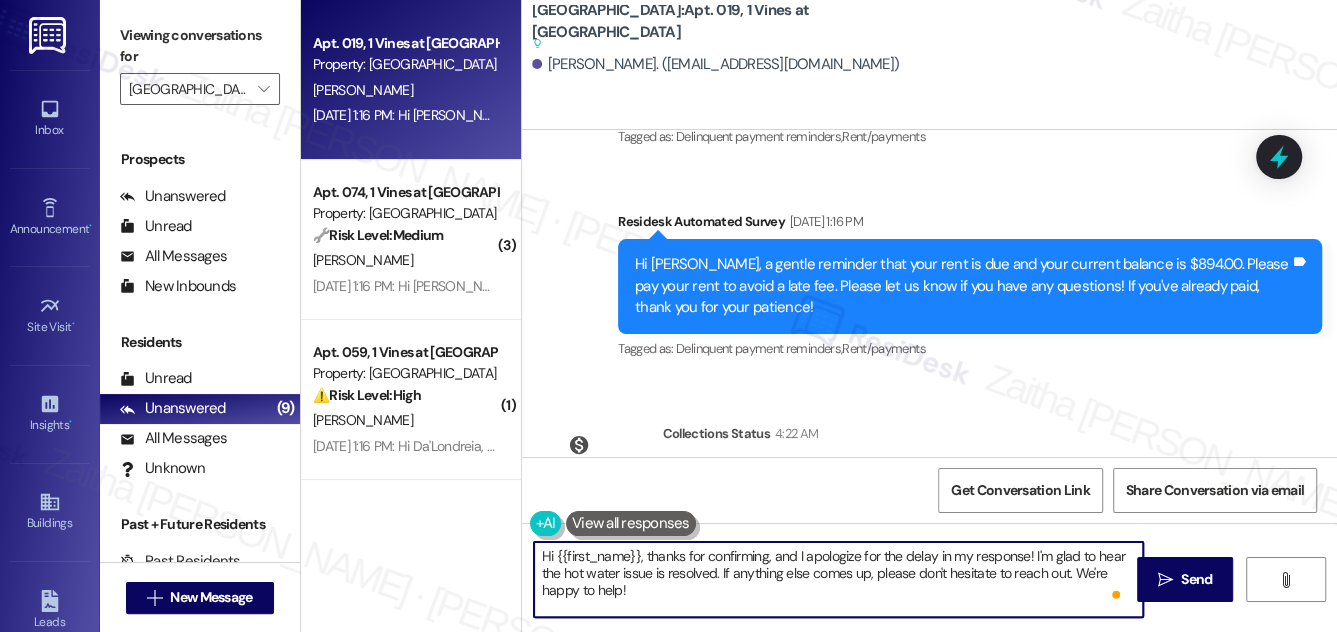scroll, scrollTop: 16, scrollLeft: 0, axis: vertical 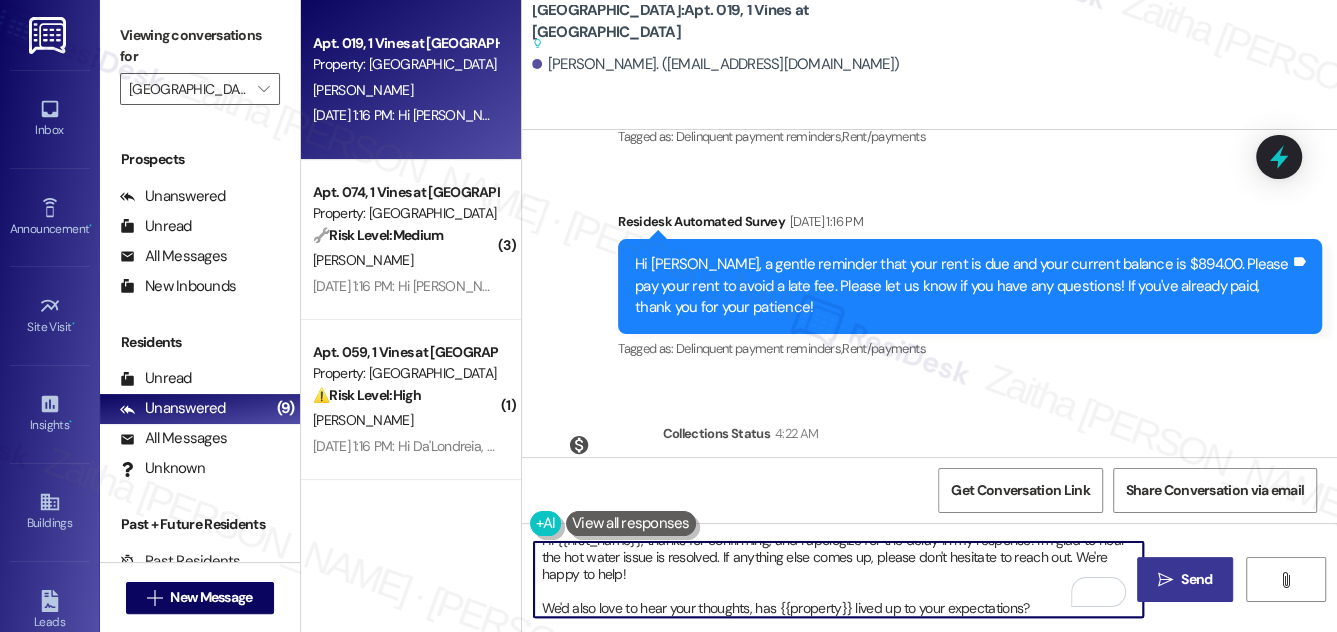 type on "Hi {{first_name}}, thanks for confirming, and I apologize for the delay in my response! I'm glad to hear the hot water issue is resolved. If anything else comes up, please don't hesitate to reach out. We're happy to help!
We'd also love to hear your thoughts, has {{property}} lived up to your expectations?" 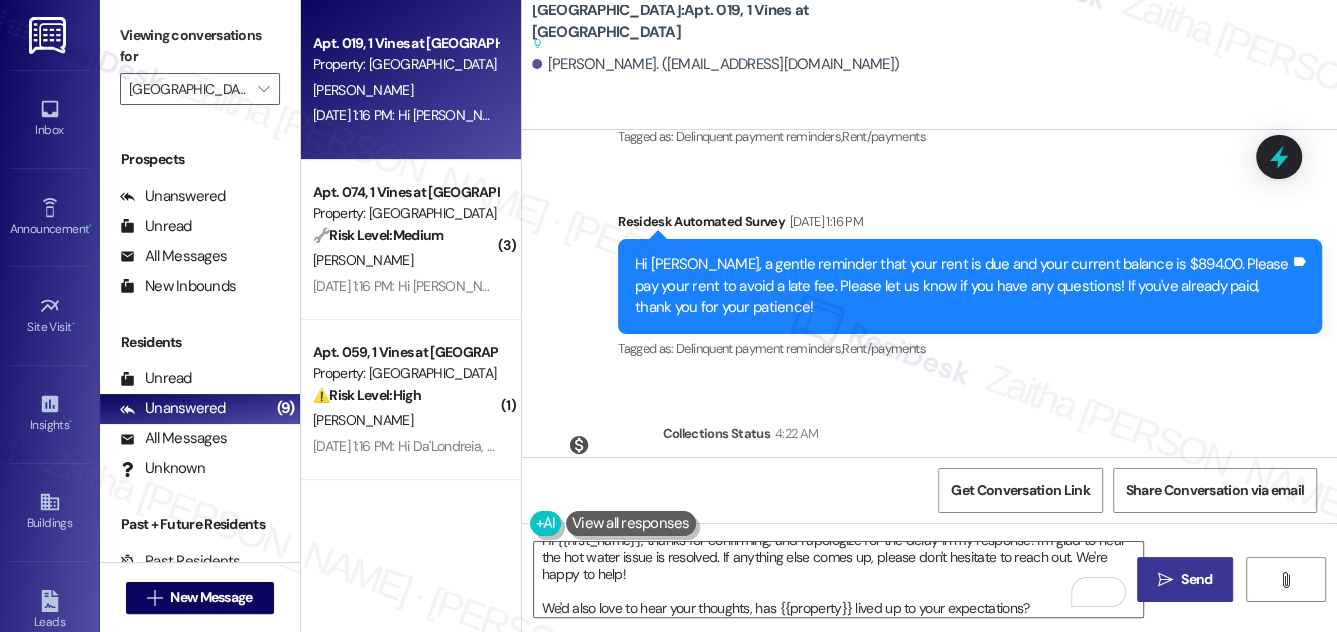 click on "Send" at bounding box center (1196, 579) 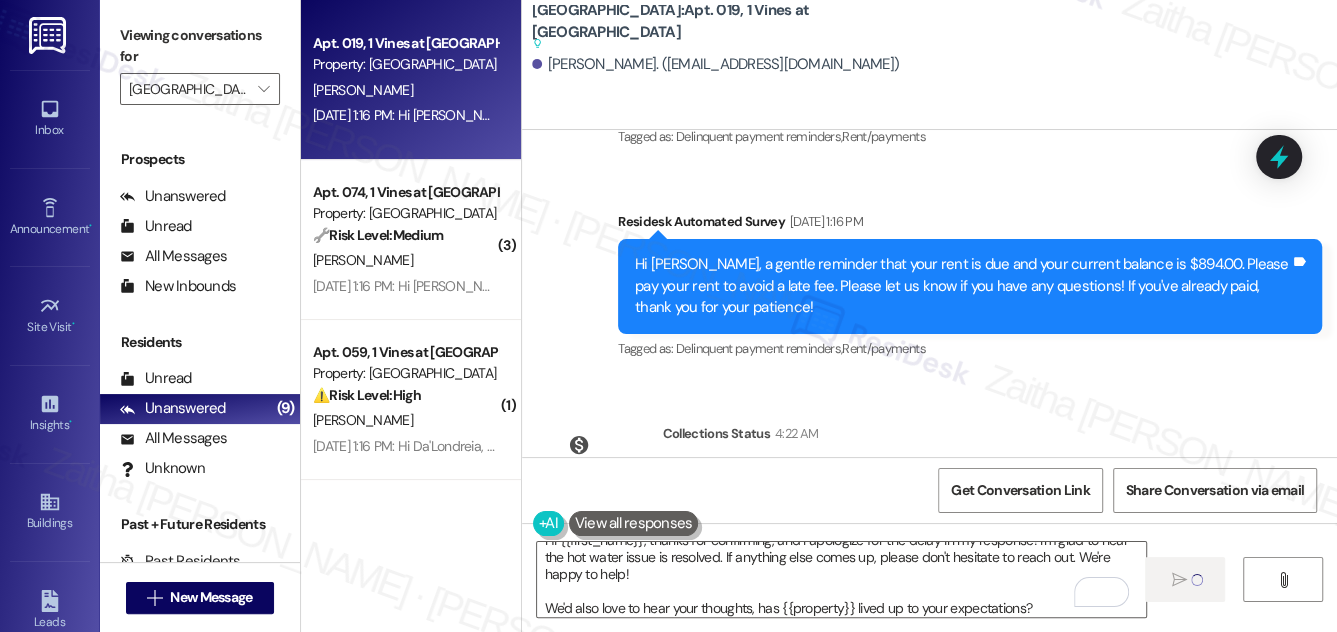 type 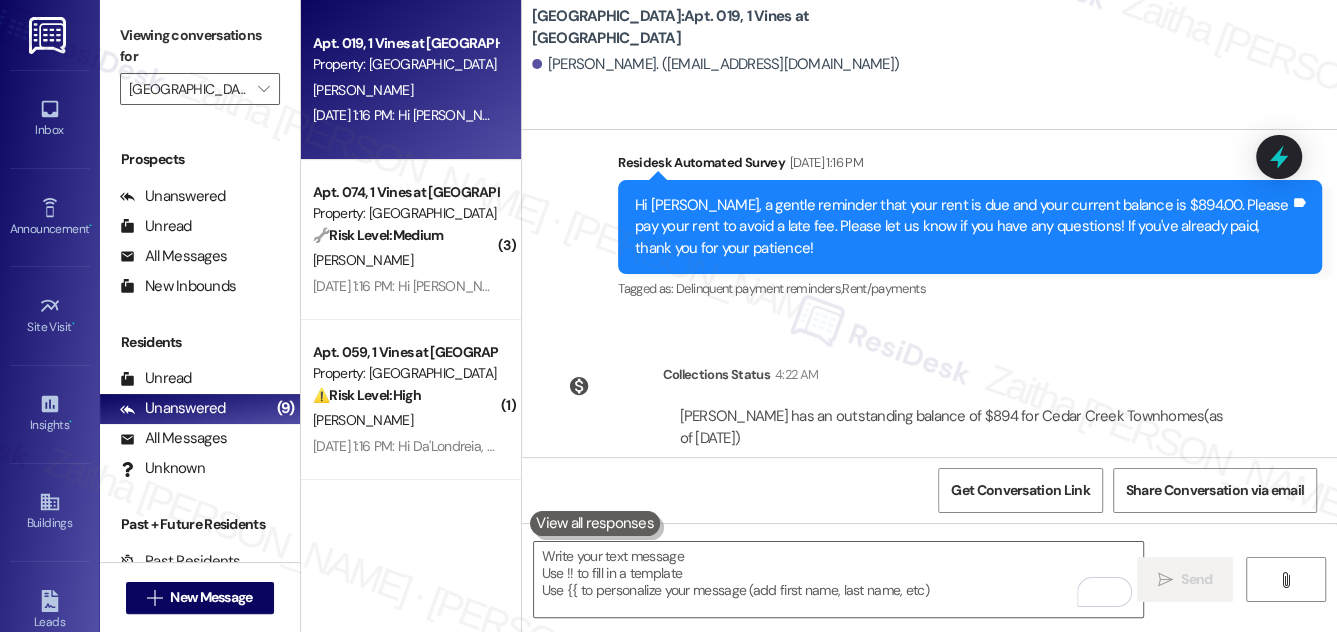 scroll, scrollTop: 0, scrollLeft: 0, axis: both 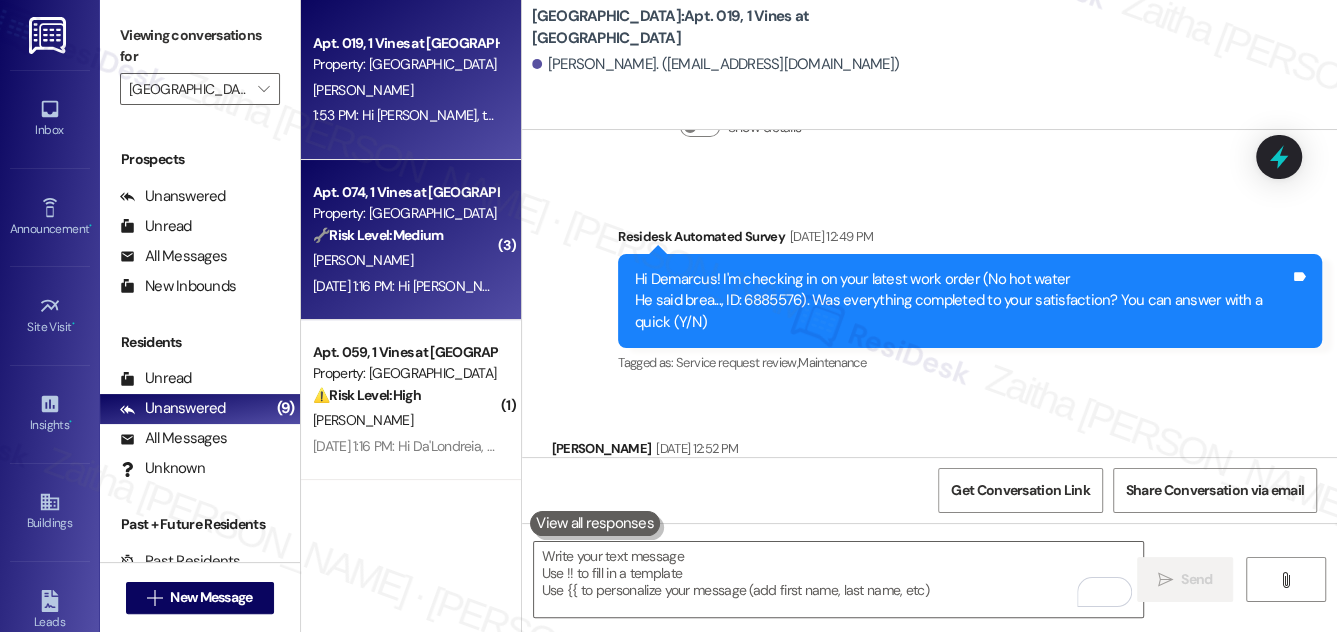 click on "[DATE] 1:16 PM: Hi [PERSON_NAME], a gentle reminder that your rent is due and your current balance is $450.00. Please pay your rent to avoid a late fee. Please let us know if you have any questions! If you've already paid, thank you for your patience! [DATE] 1:16 PM: Hi [PERSON_NAME], a gentle reminder that your rent is due and your current balance is $450.00. Please pay your rent to avoid a late fee. Please let us know if you have any questions! If you've already paid, thank you for your patience!" at bounding box center (1030, 286) 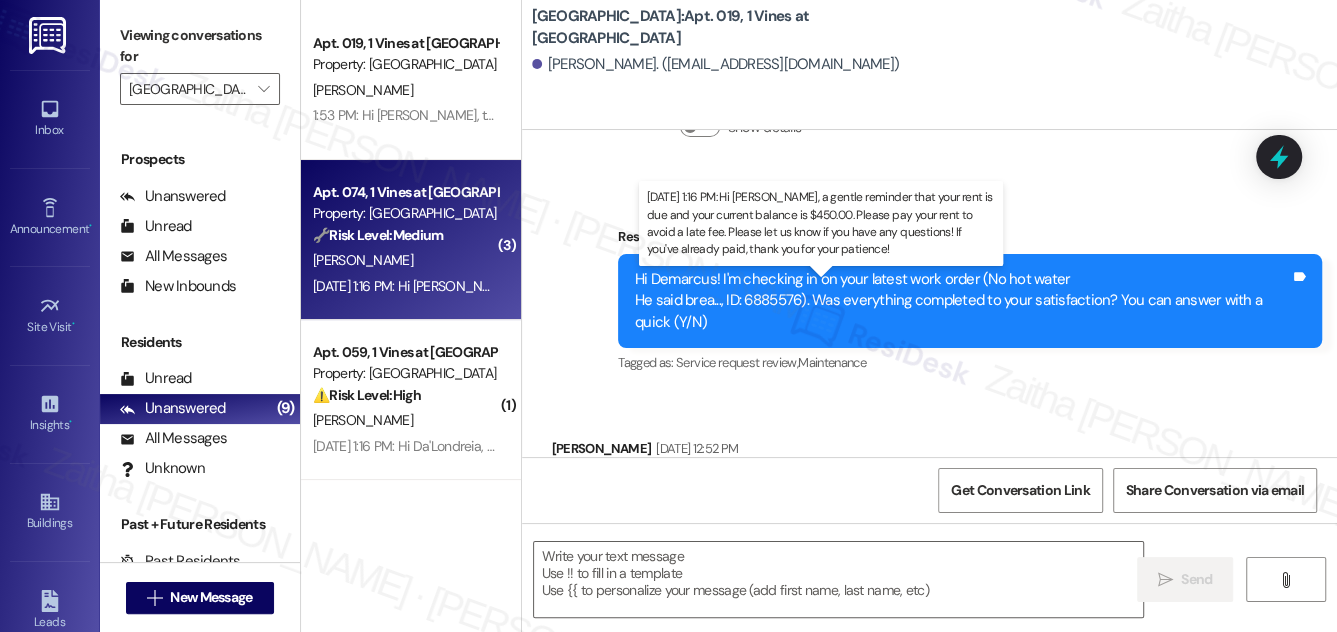 type on "Fetching suggested responses. Please feel free to read through the conversation in the meantime." 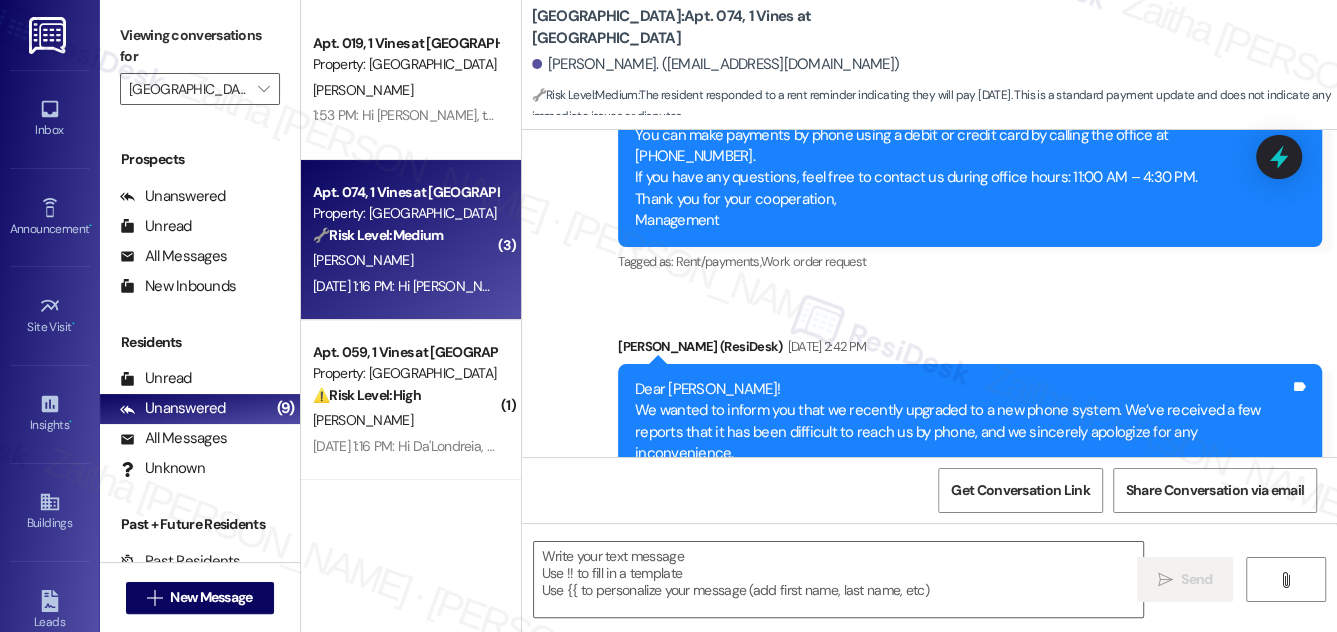 scroll, scrollTop: 12018, scrollLeft: 0, axis: vertical 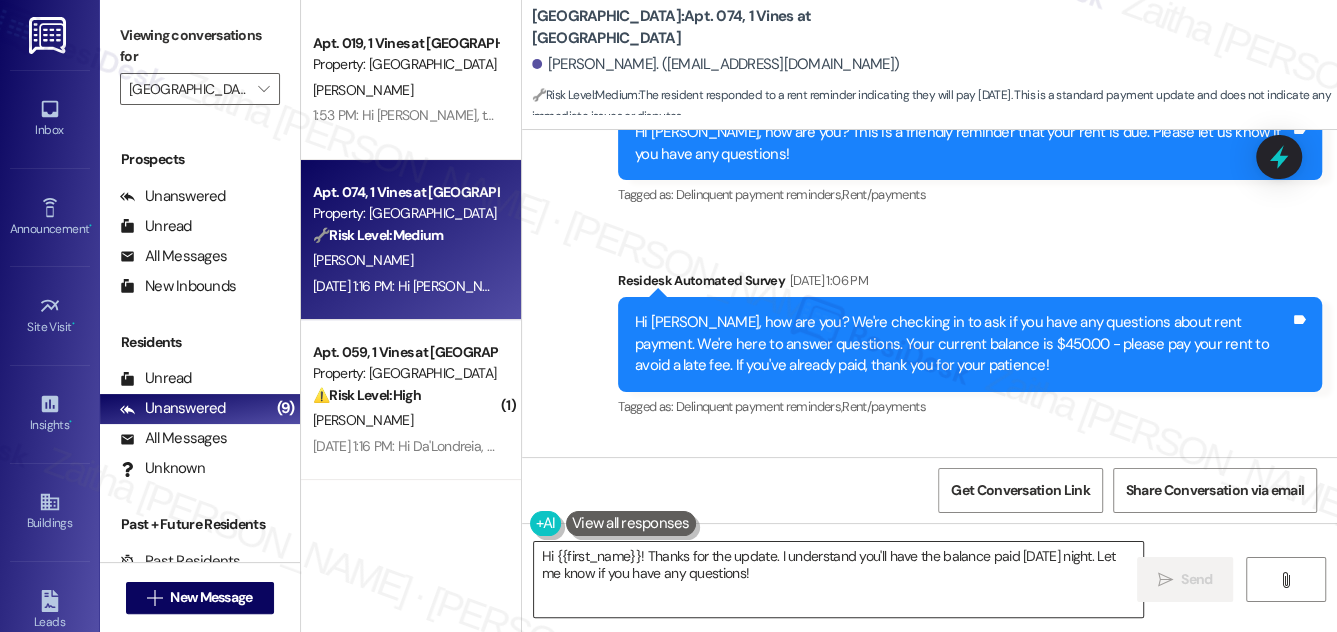 click on "Hi {{first_name}}! Thanks for the update. I understand you'll have the balance paid [DATE] night. Let me know if you have any questions!" at bounding box center (839, 579) 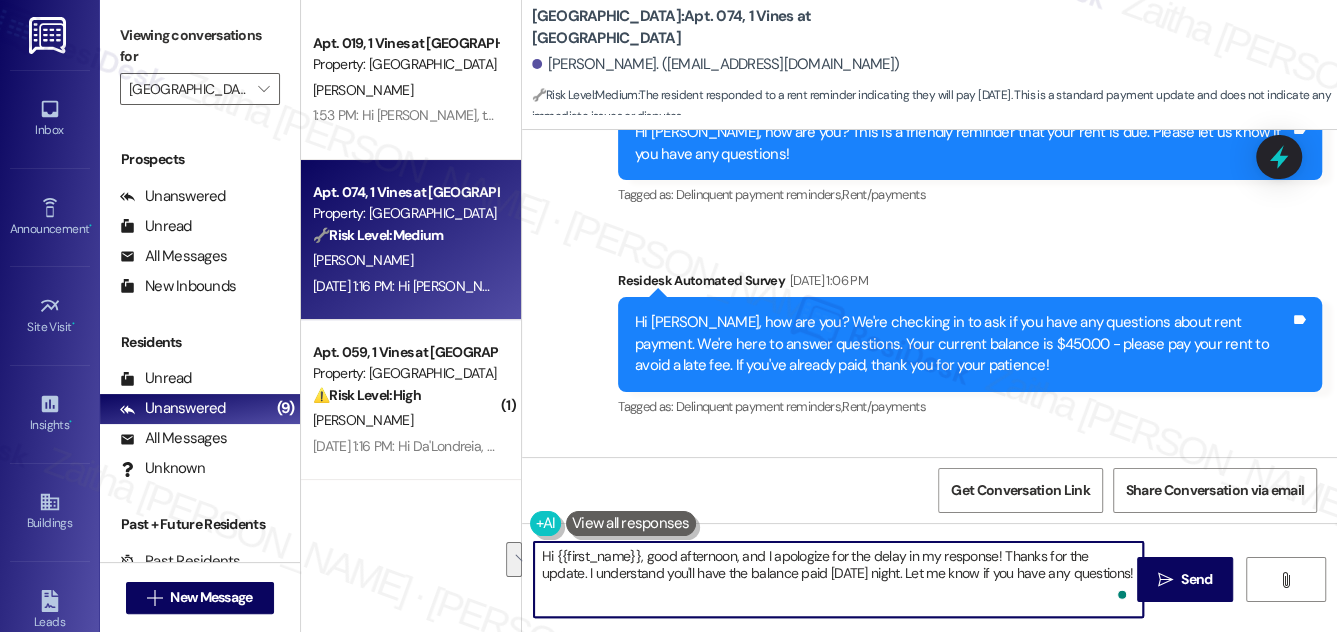drag, startPoint x: 1005, startPoint y: 550, endPoint x: 874, endPoint y: 571, distance: 132.67253 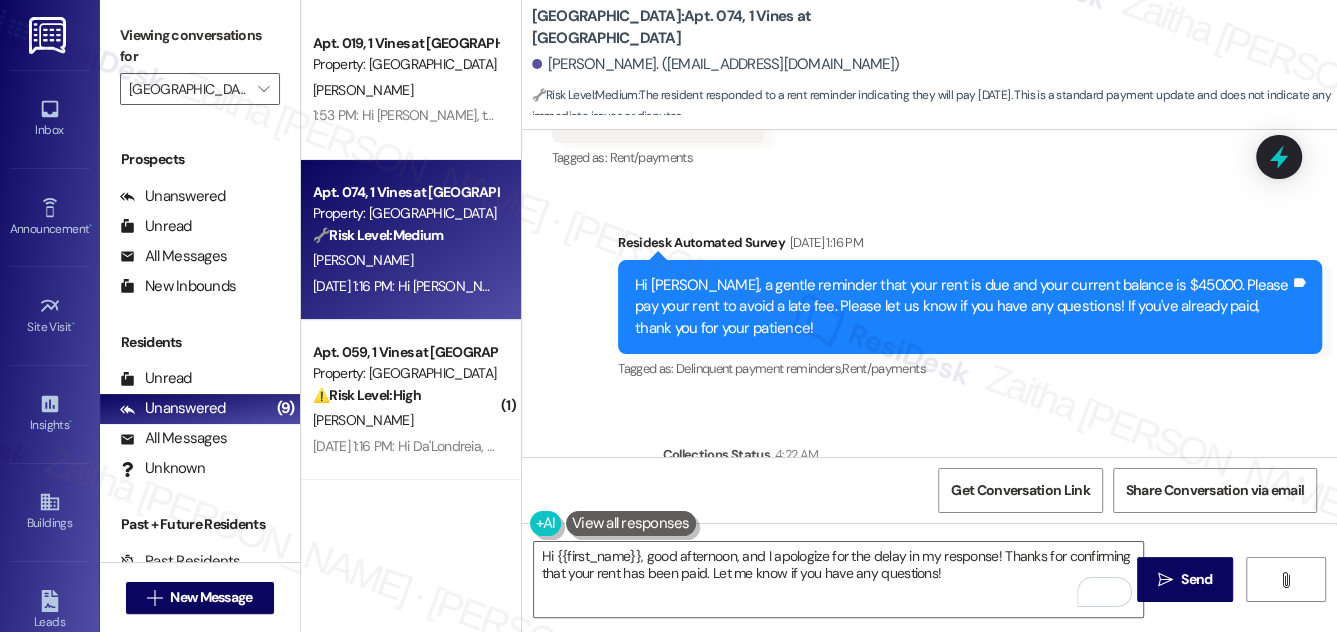 scroll, scrollTop: 12254, scrollLeft: 0, axis: vertical 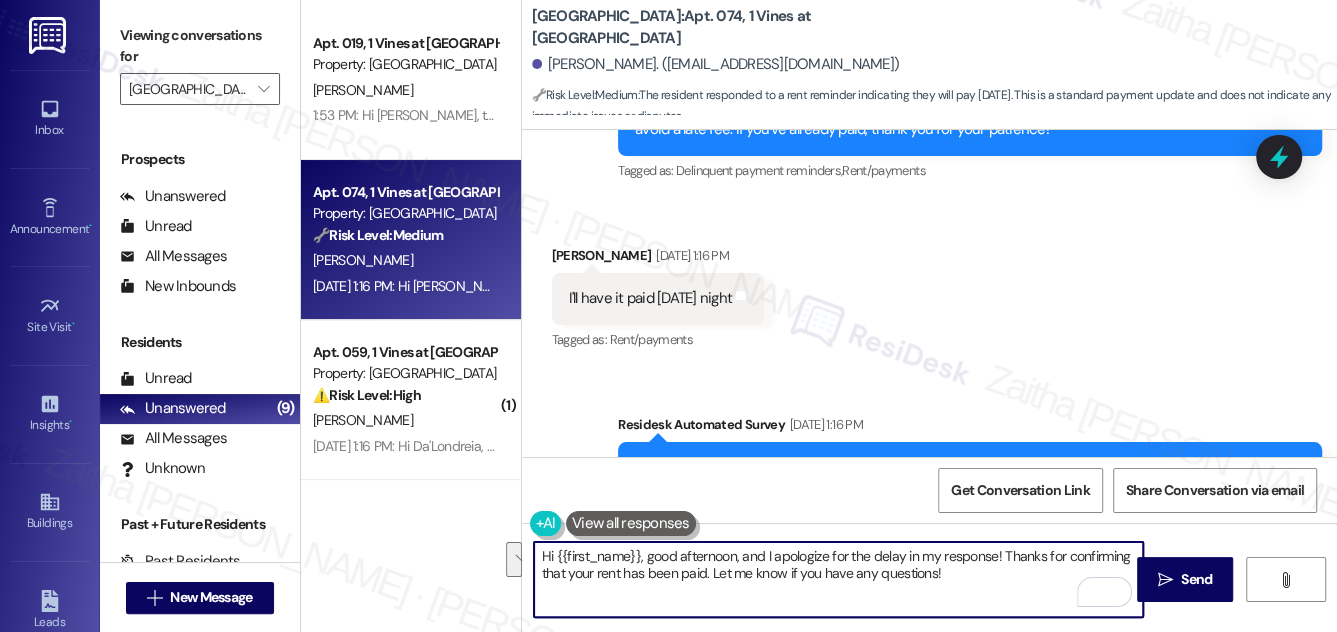drag, startPoint x: 1064, startPoint y: 554, endPoint x: 704, endPoint y: 570, distance: 360.35538 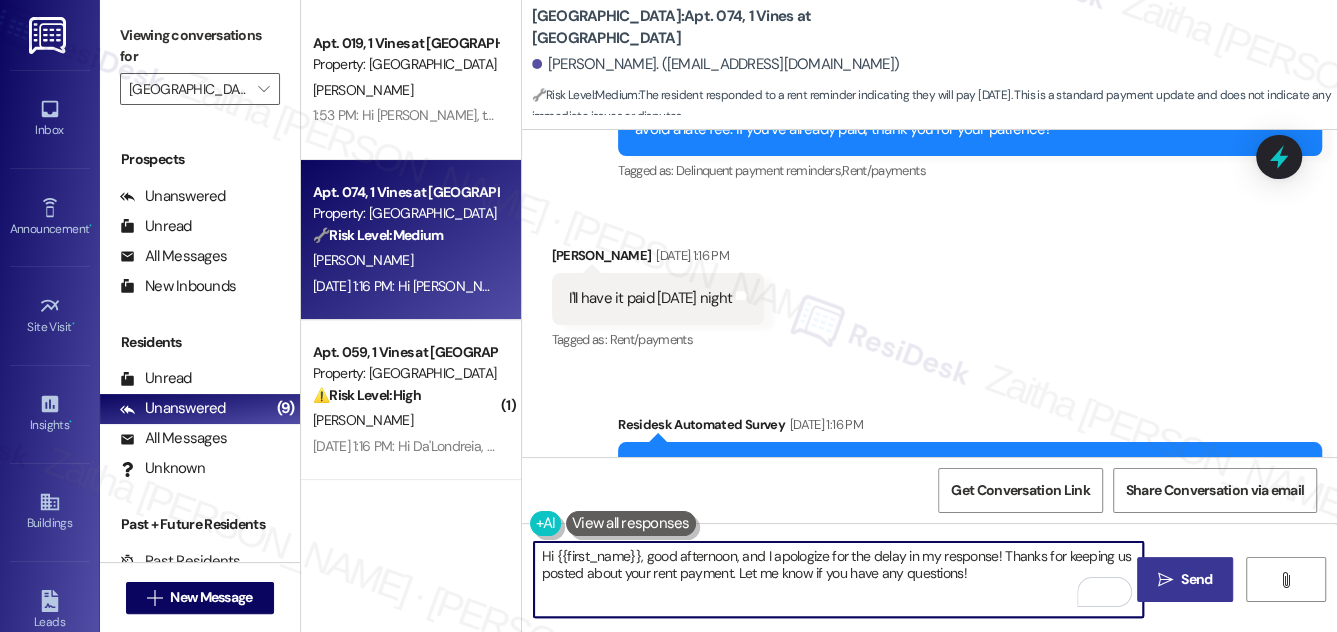 type on "Hi {{first_name}}, good afternoon, and I apologize for the delay in my response! Thanks for keeping us posted about your rent payment. Let me know if you have any questions!" 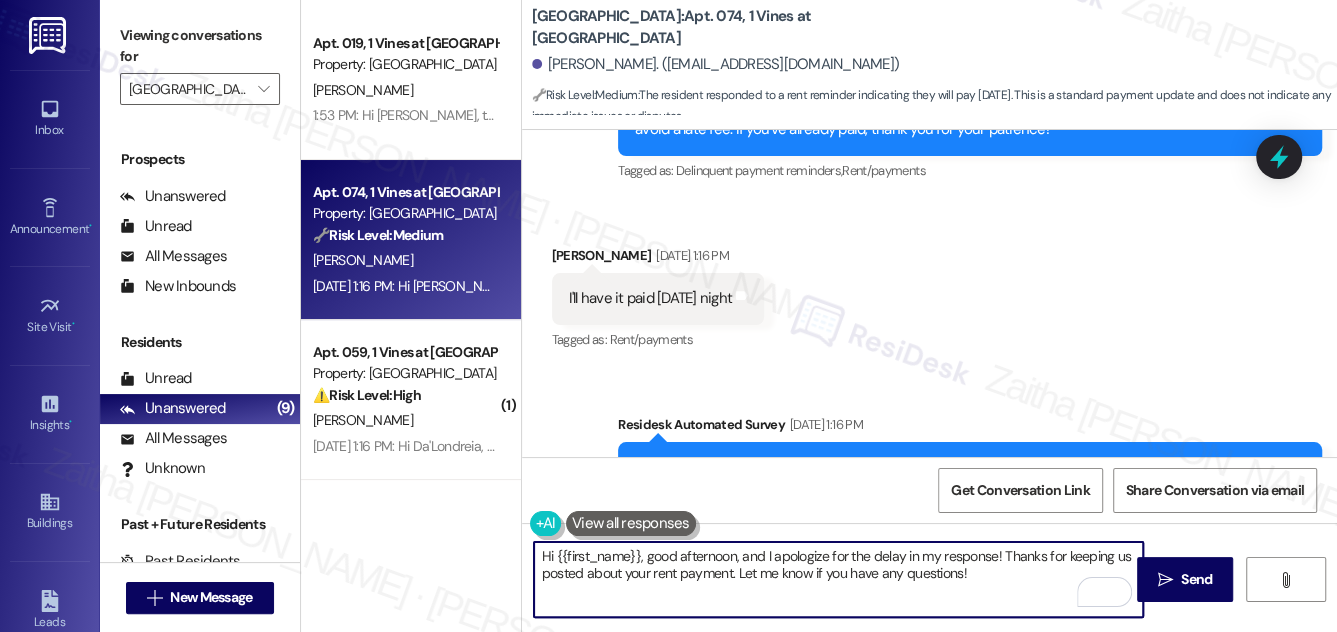 drag, startPoint x: 1197, startPoint y: 576, endPoint x: 1193, endPoint y: 545, distance: 31.257 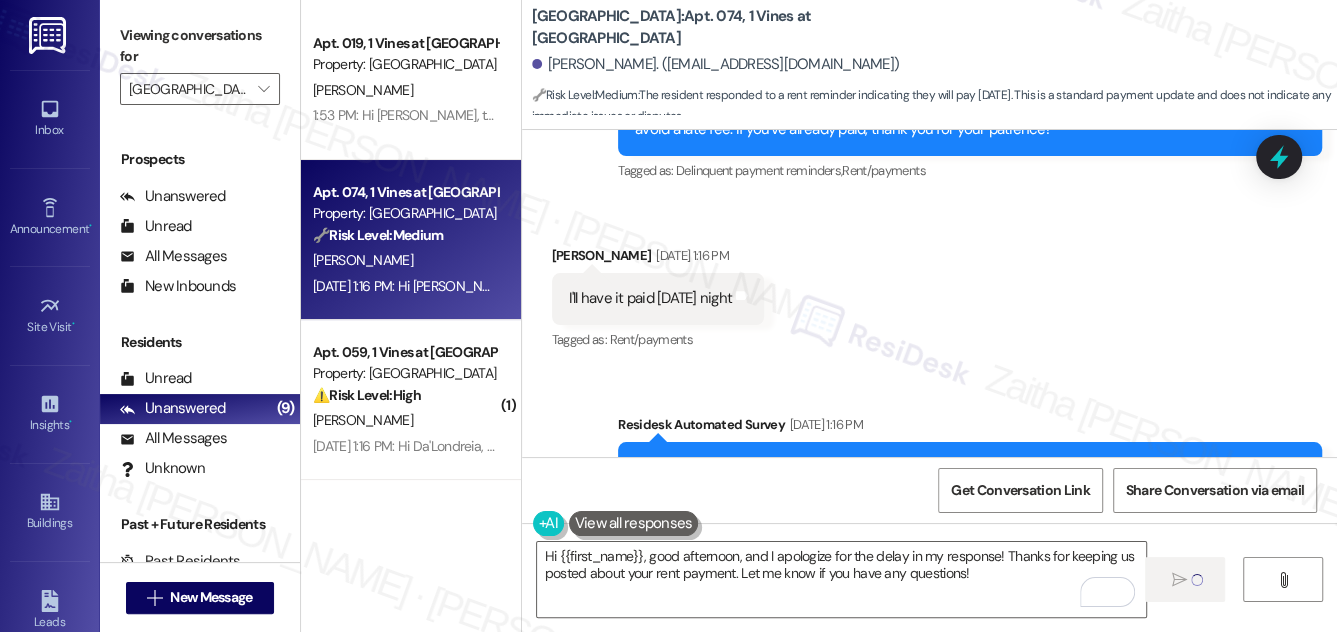 type 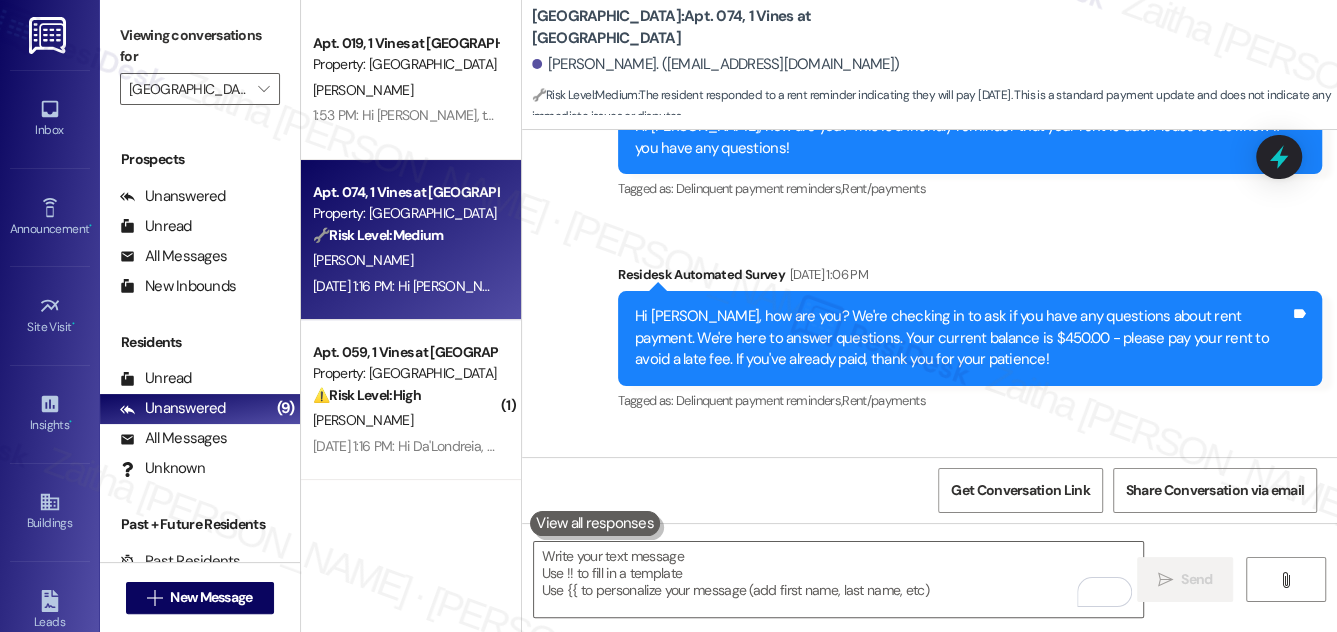 scroll, scrollTop: 12018, scrollLeft: 0, axis: vertical 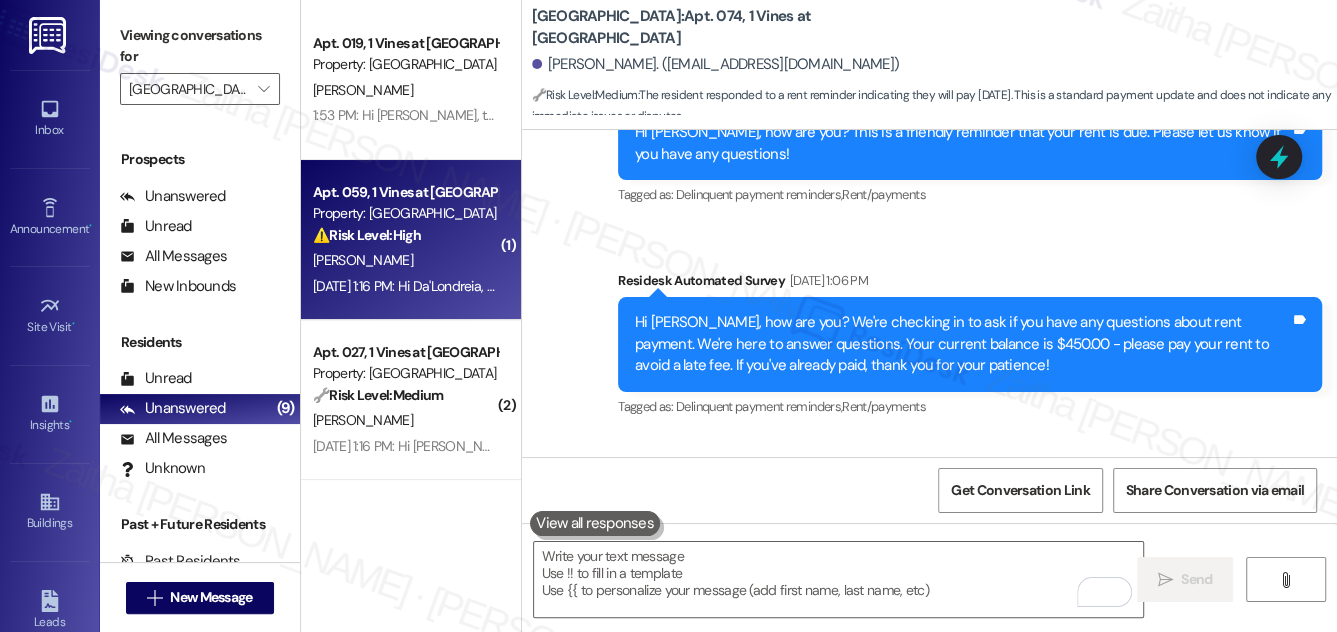 click on "[PERSON_NAME]" at bounding box center [405, 260] 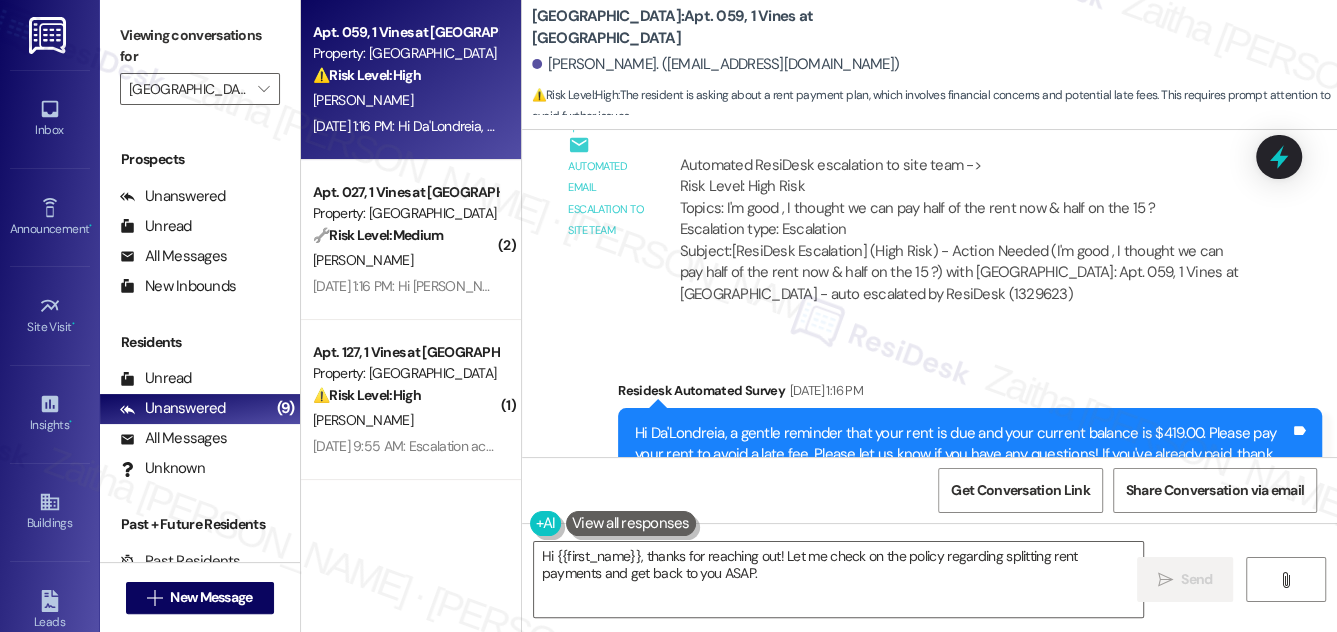 scroll, scrollTop: 7971, scrollLeft: 0, axis: vertical 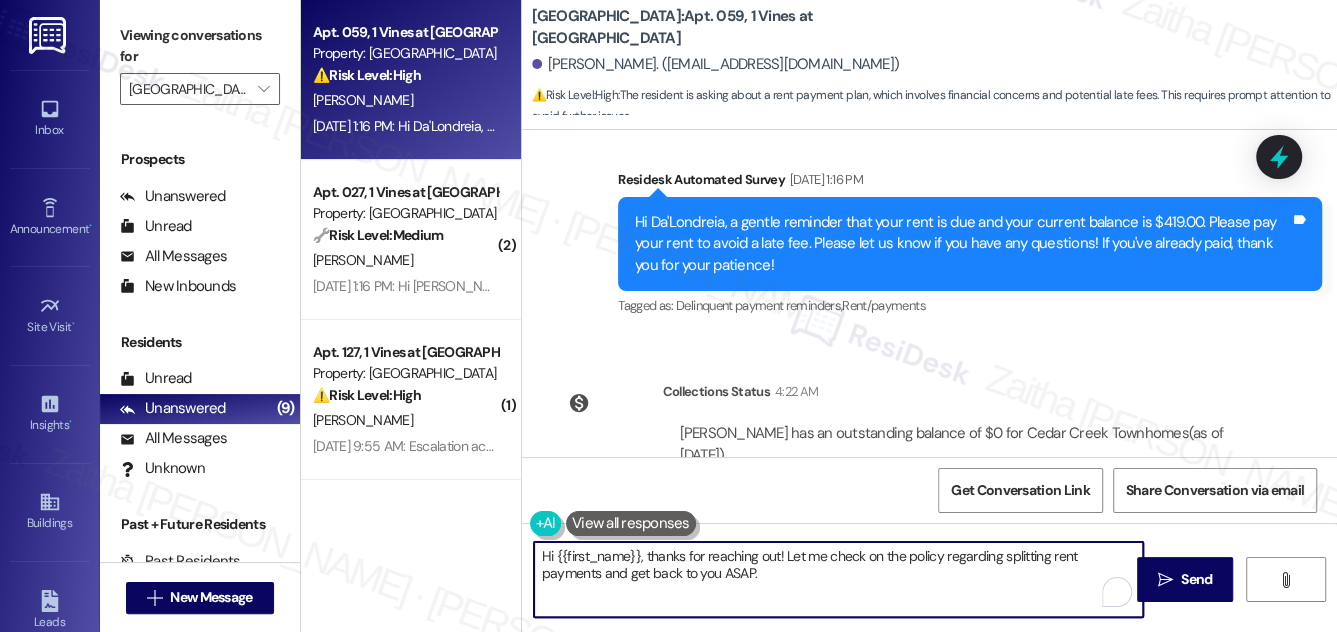 drag, startPoint x: 645, startPoint y: 554, endPoint x: 807, endPoint y: 586, distance: 165.13025 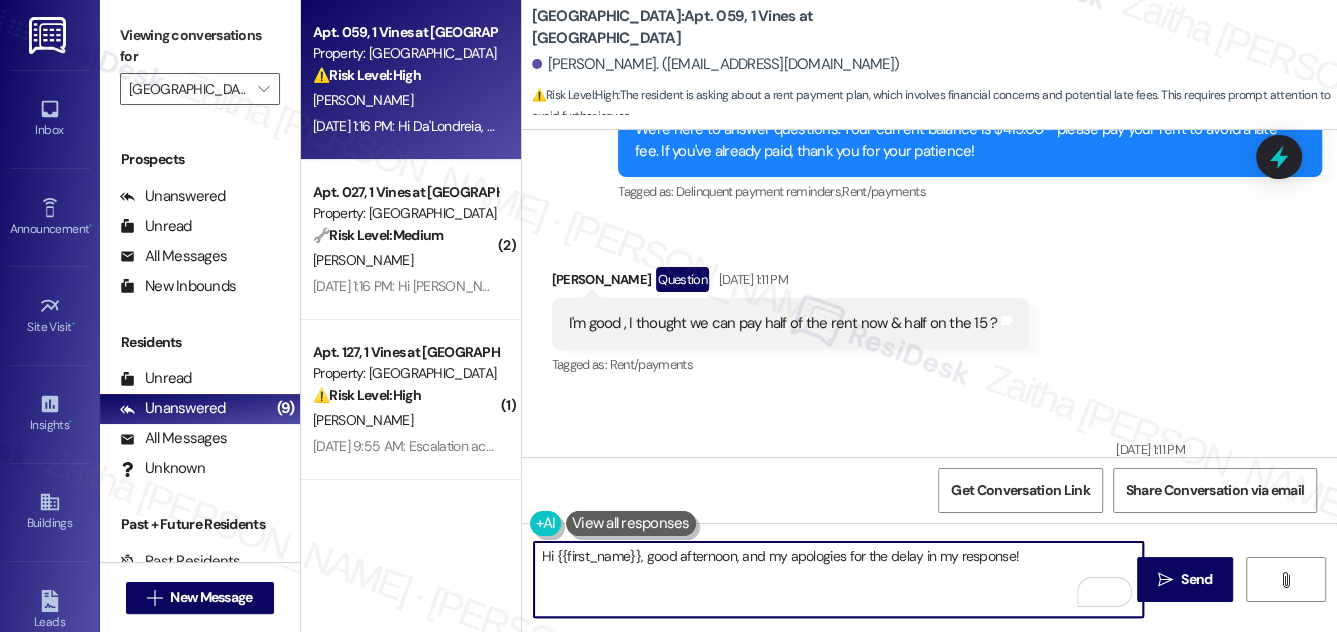 scroll, scrollTop: 7244, scrollLeft: 0, axis: vertical 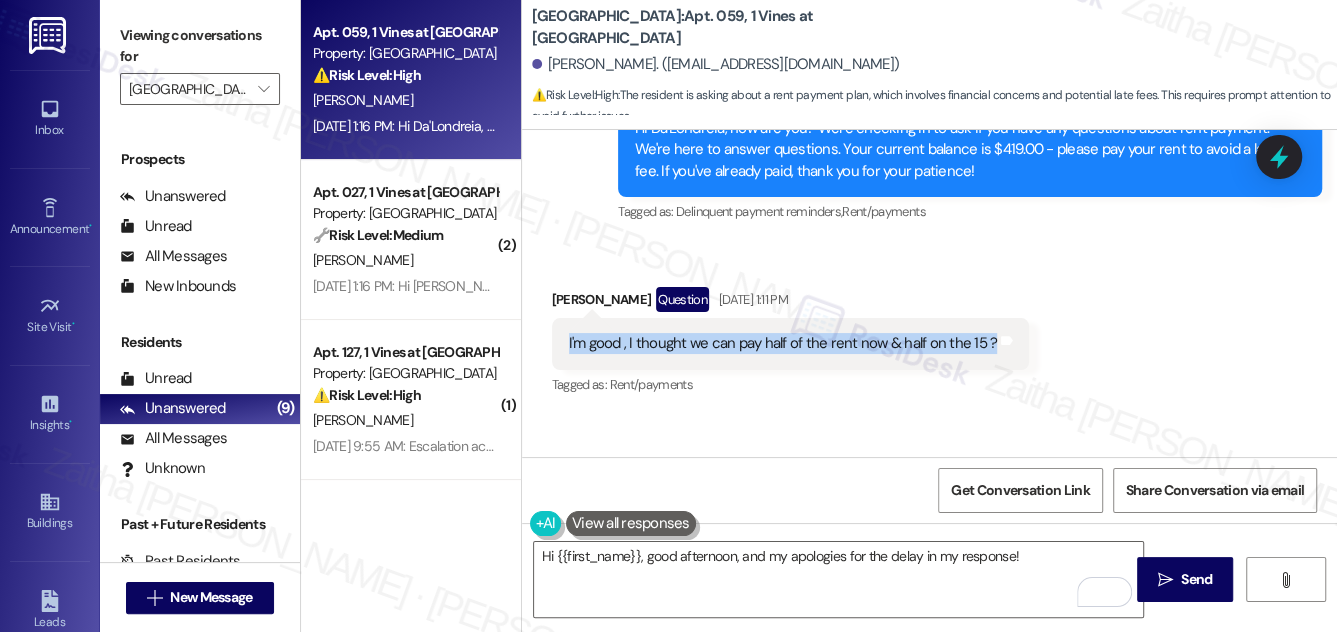 drag, startPoint x: 562, startPoint y: 258, endPoint x: 989, endPoint y: 269, distance: 427.14166 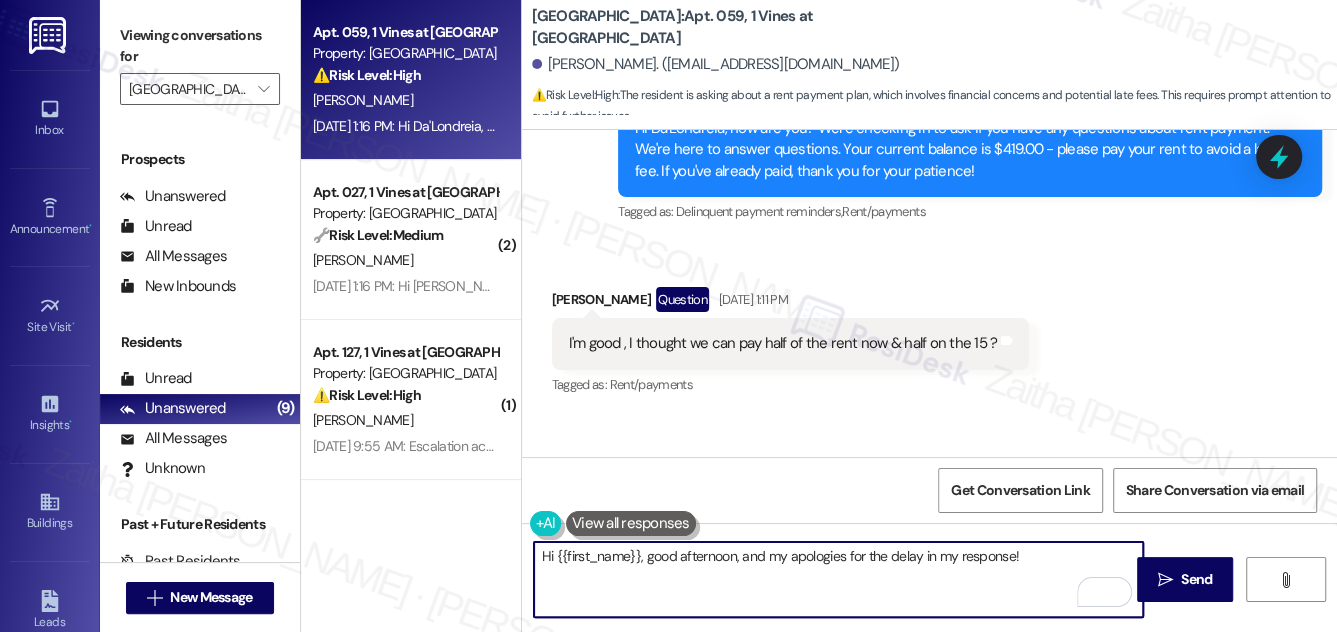 click on "Hi {{first_name}}, good afternoon, and my apologies for the delay in my response!" at bounding box center (839, 579) 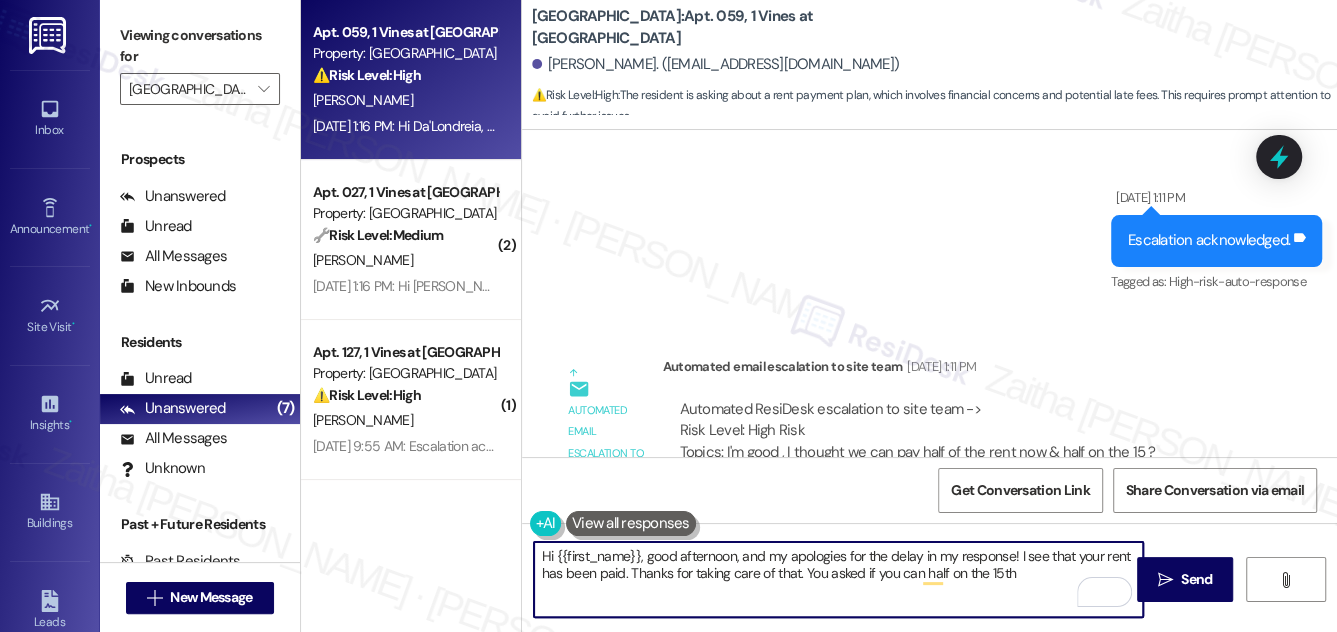 scroll, scrollTop: 7517, scrollLeft: 0, axis: vertical 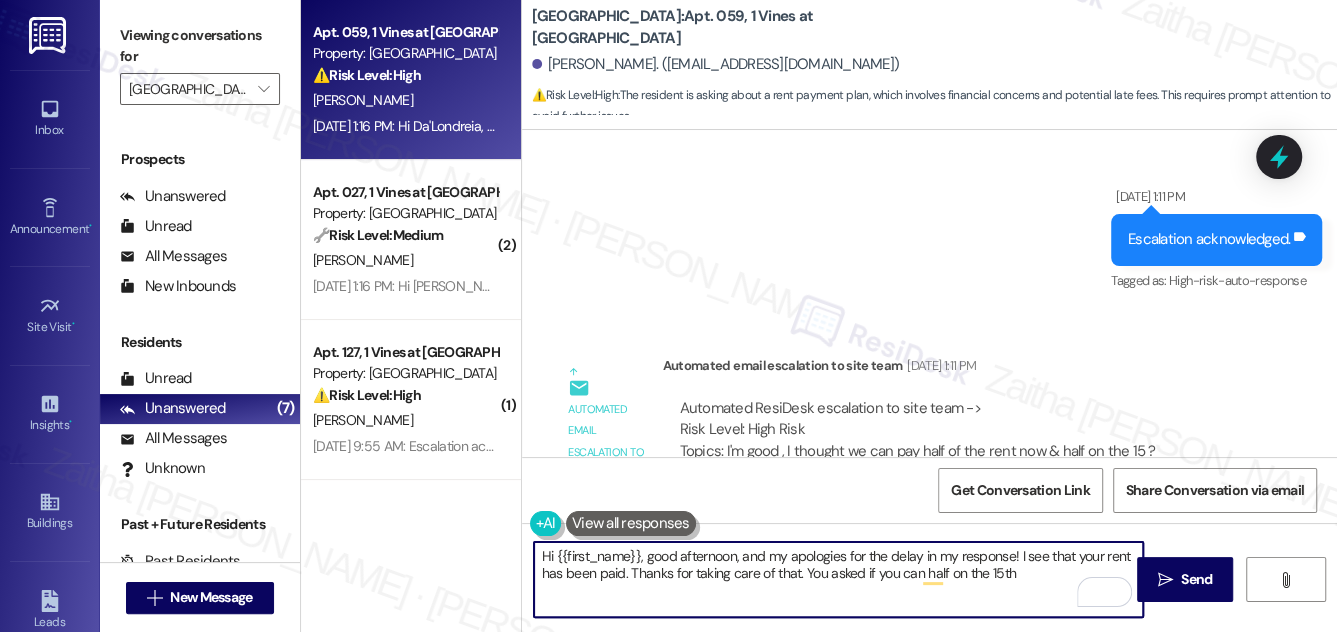 click on "Hi {{first_name}}, good afternoon, and my apologies for the delay in my response! I see that your rent has been paid. Thanks for taking care of that. You asked if you can half on the 15th" at bounding box center [839, 579] 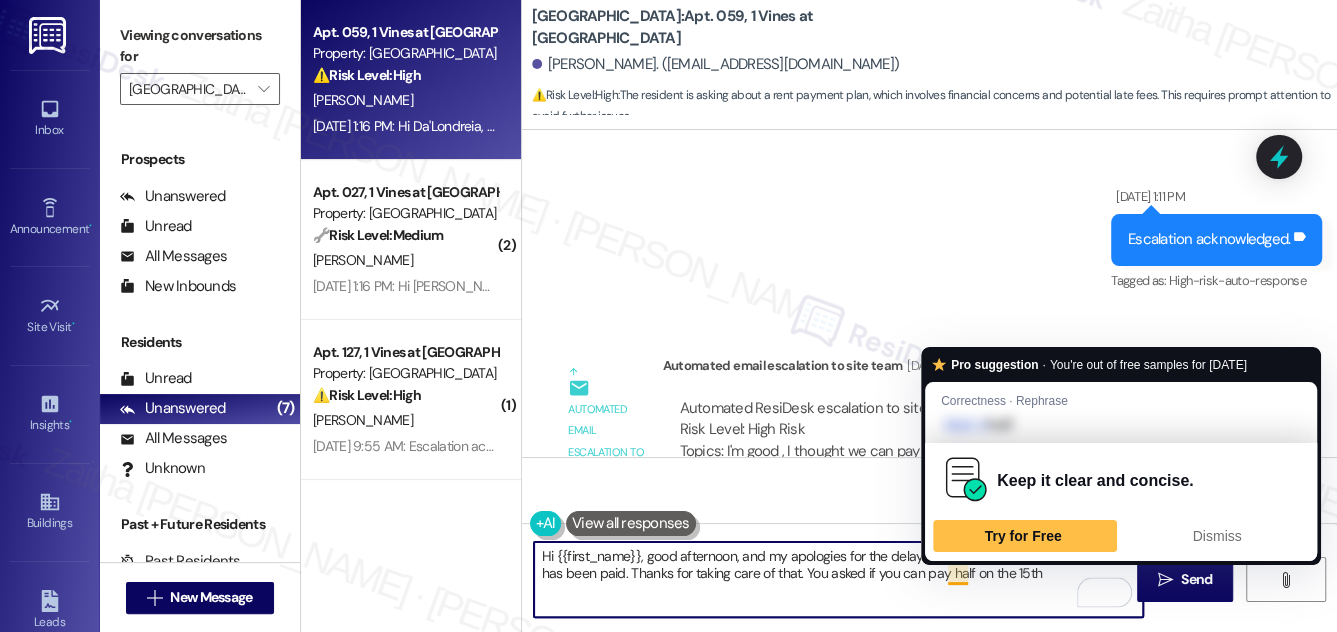 click on "Hi {{first_name}}, good afternoon, and my apologies for the delay in my response! I see that your rent has been paid. Thanks for taking care of that. You asked if you can pay half on the 15th" at bounding box center (839, 579) 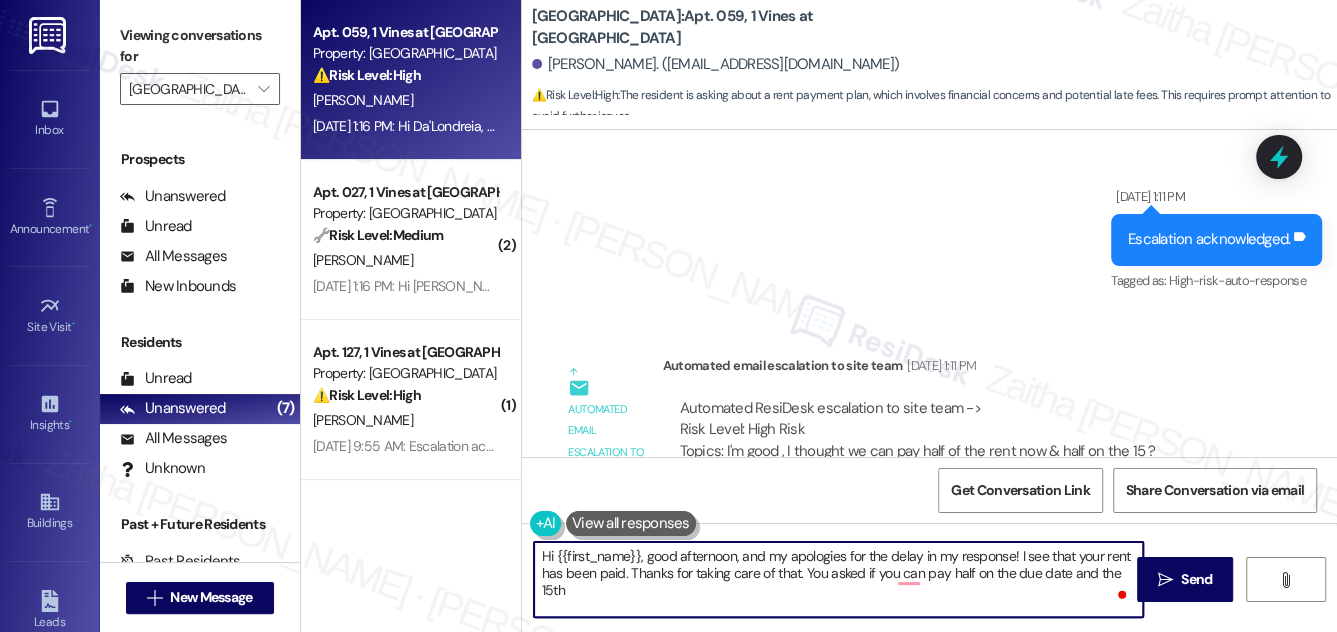 click on "Hi {{first_name}}, good afternoon, and my apologies for the delay in my response! I see that your rent has been paid. Thanks for taking care of that. You asked if you can pay half on the due date and the 15th" at bounding box center (839, 579) 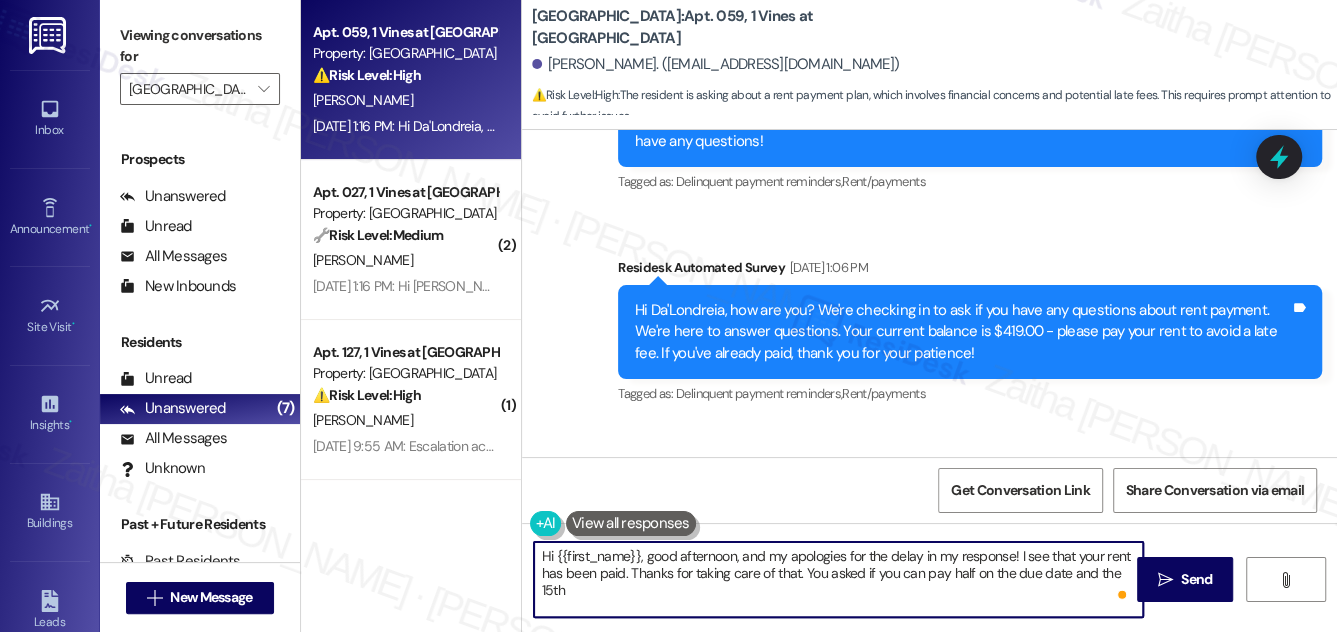 scroll, scrollTop: 7153, scrollLeft: 0, axis: vertical 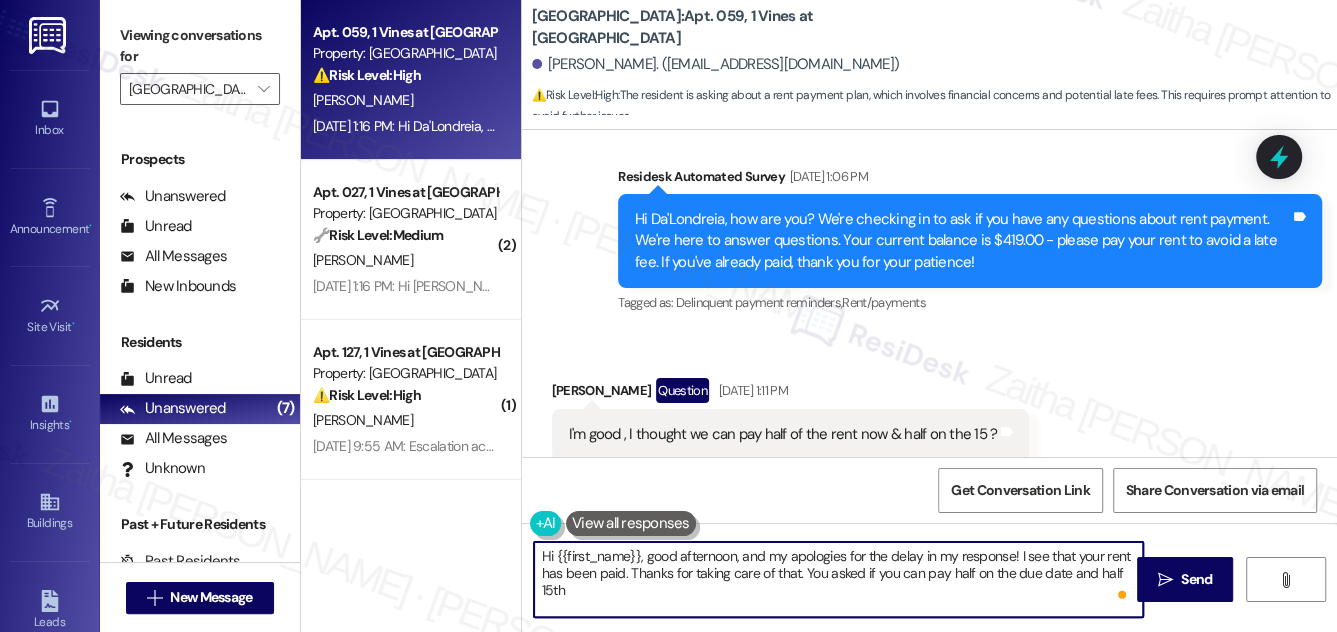 click on "Hi {{first_name}}, good afternoon, and my apologies for the delay in my response! I see that your rent has been paid. Thanks for taking care of that. You asked if you can pay half on the due date and half 15th" at bounding box center (839, 579) 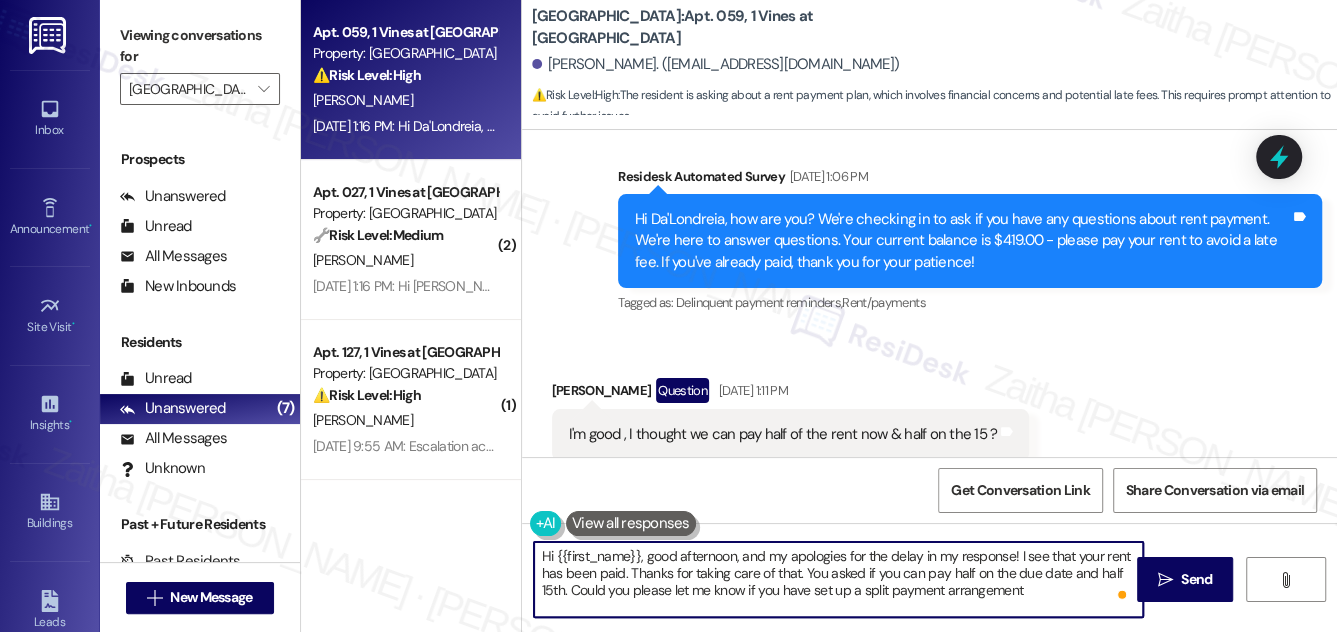 type on "Hi {{first_name}}, good afternoon, and my apologies for the delay in my response! I see that your rent has been paid. Thanks for taking care of that. You asked if you can pay half on the due date and half 15th. Could you please let me know if you have set up a split payment arrangement?" 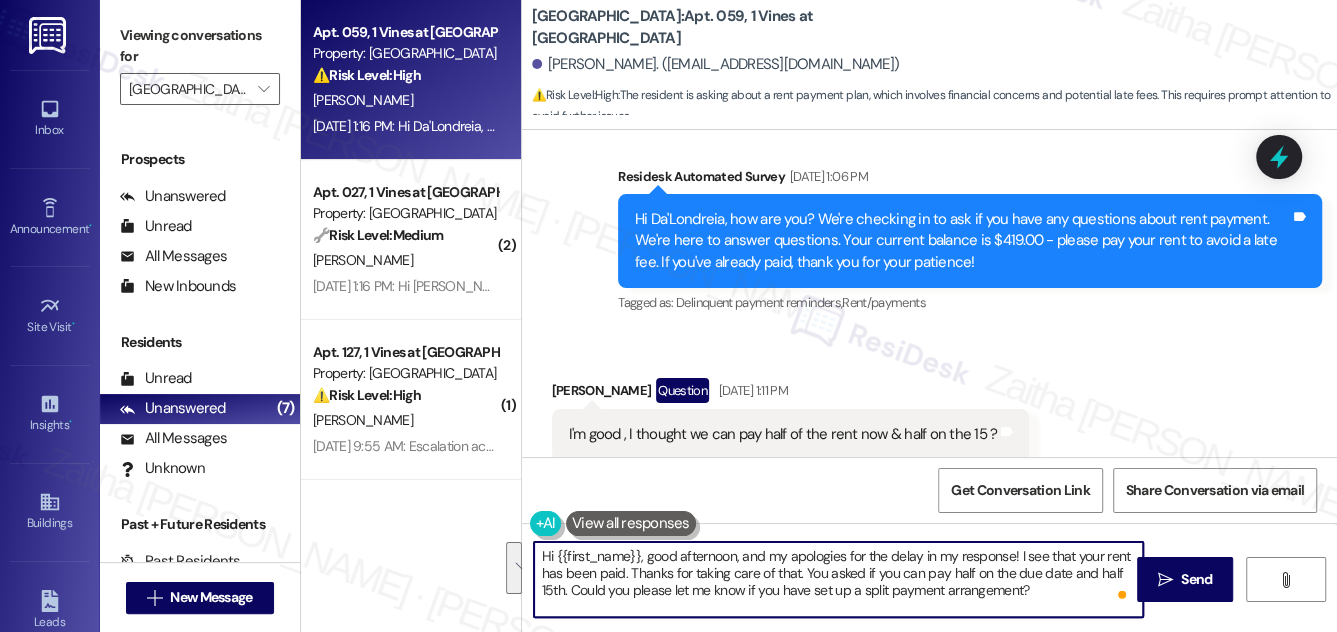 drag, startPoint x: 541, startPoint y: 555, endPoint x: 1045, endPoint y: 602, distance: 506.18674 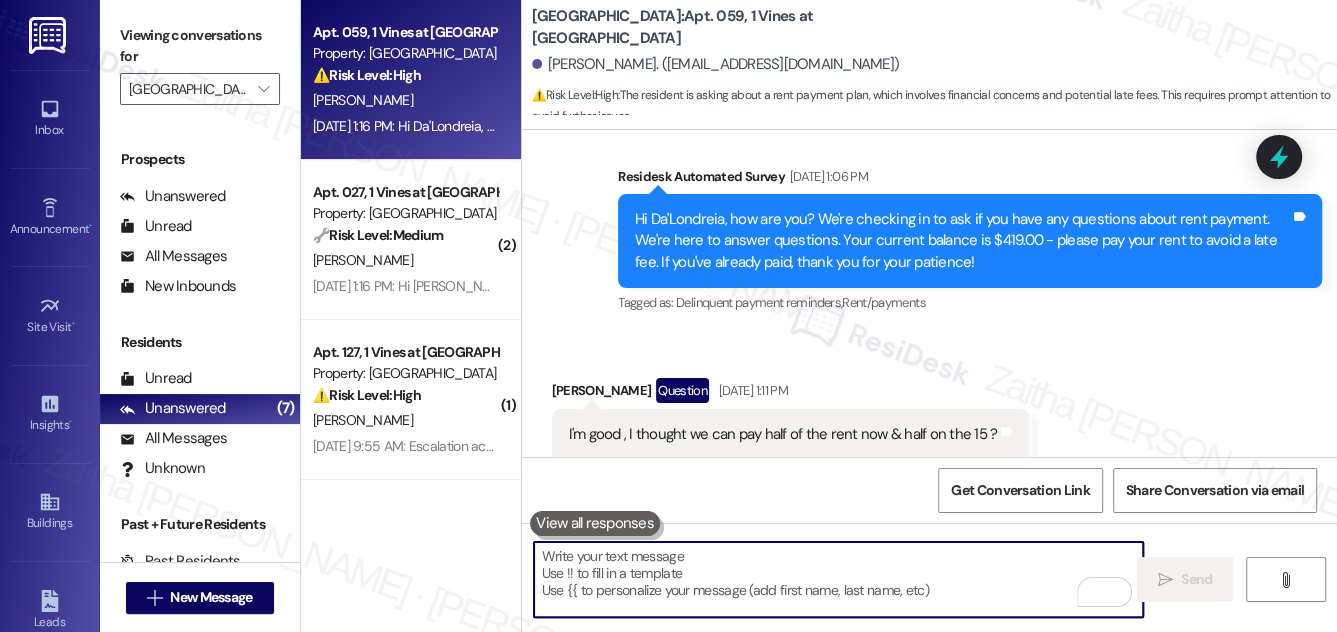 paste on "Hi {{first_name}}, good afternoon, and my apologies for the delay in my response! I see that your rent has been paid. Thank you for taking care of that. You mentioned wanting to split the rent payment between the due date and the 15th. Could you please let me know if you’ve already set up a split payment arrangement?" 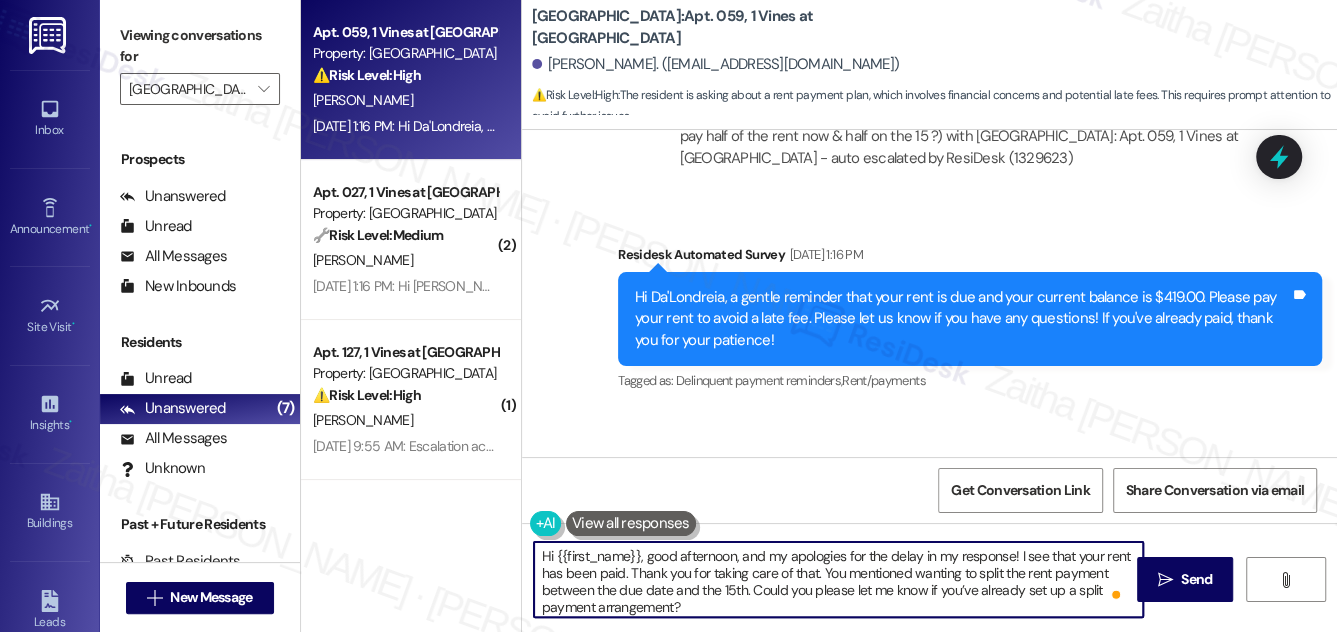 scroll, scrollTop: 7971, scrollLeft: 0, axis: vertical 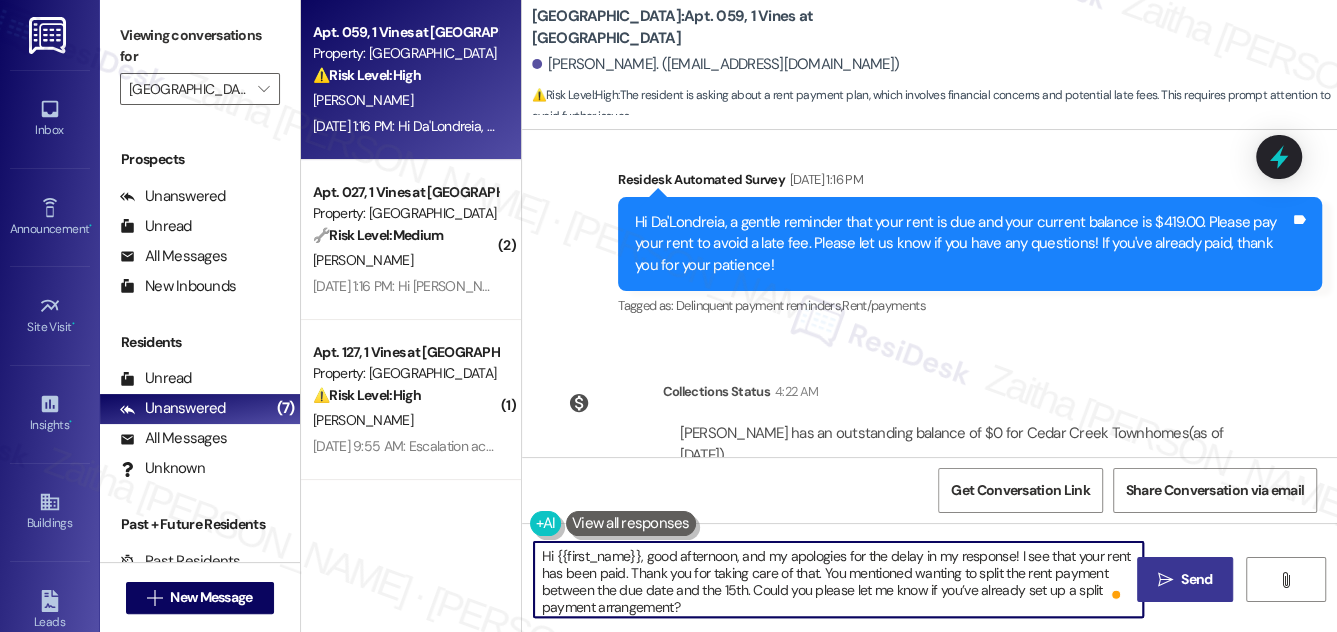 type on "Hi {{first_name}}, good afternoon, and my apologies for the delay in my response! I see that your rent has been paid. Thank you for taking care of that. You mentioned wanting to split the rent payment between the due date and the 15th. Could you please let me know if you’ve already set up a split payment arrangement?" 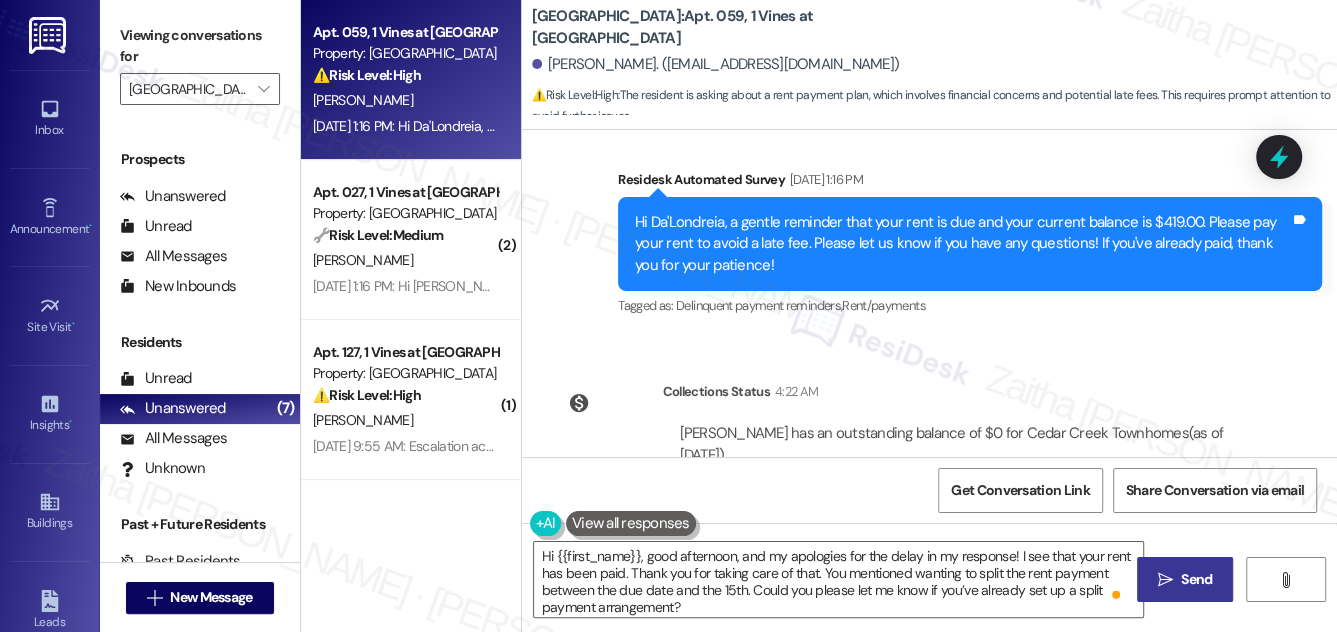 click on "Send" at bounding box center (1196, 579) 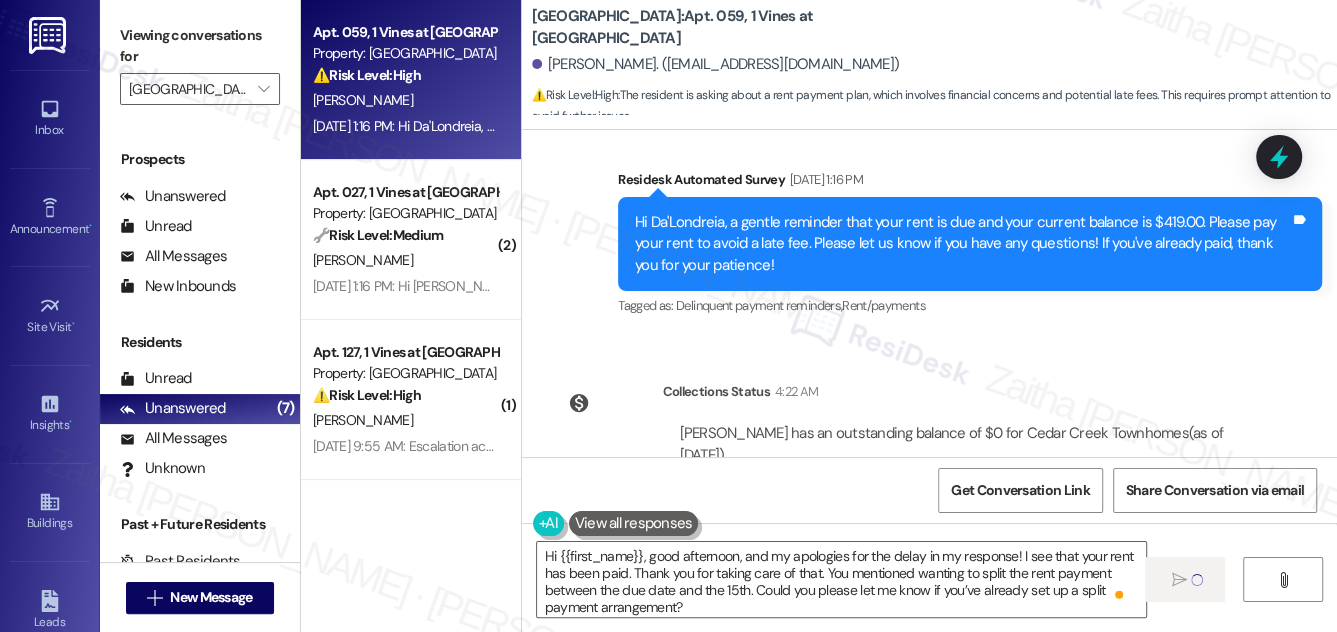 type 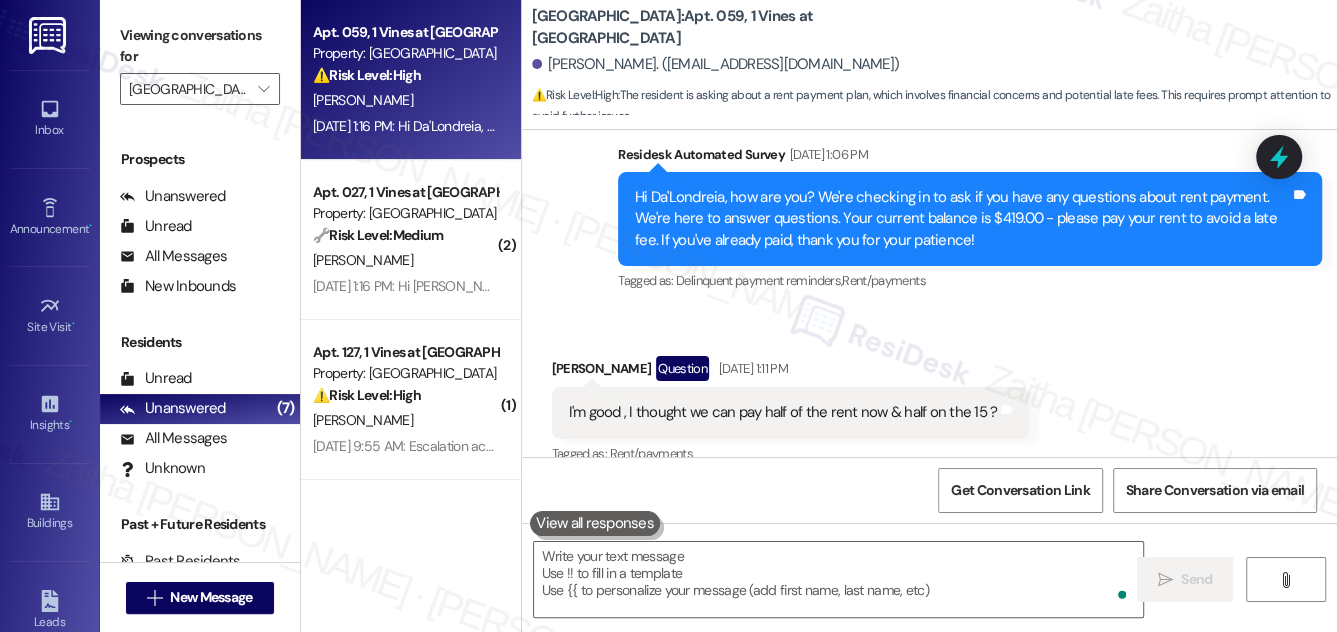scroll, scrollTop: 7117, scrollLeft: 0, axis: vertical 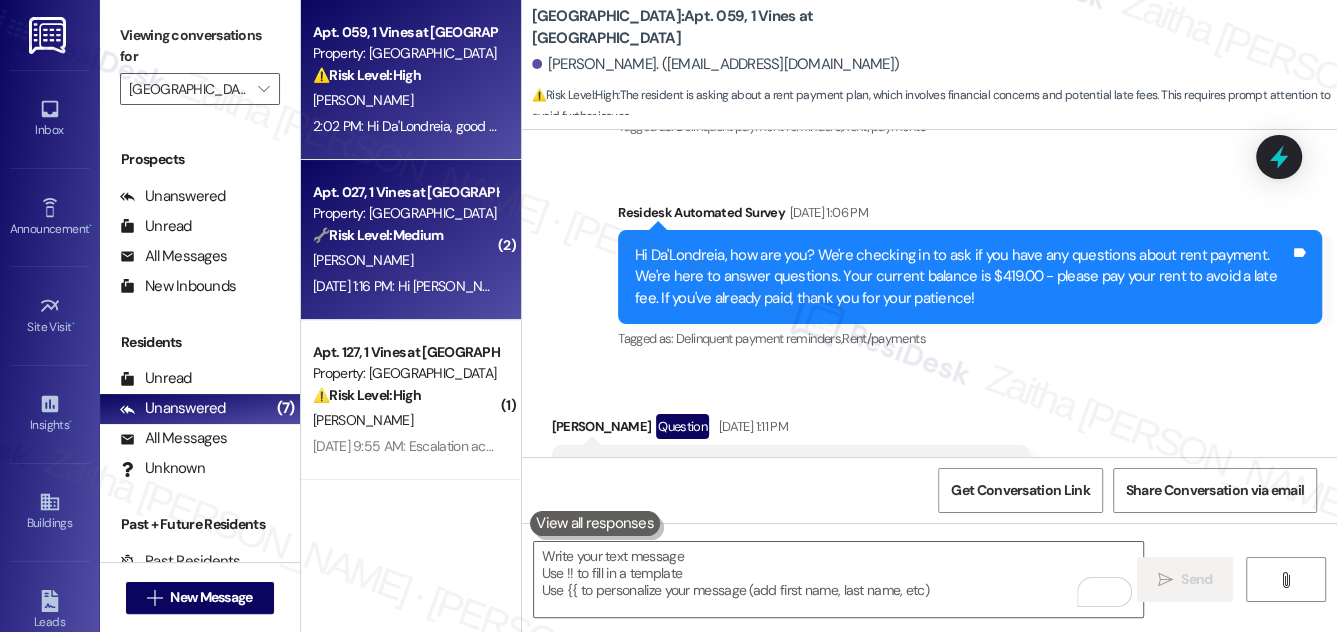 click on "M. Foster" at bounding box center [405, 260] 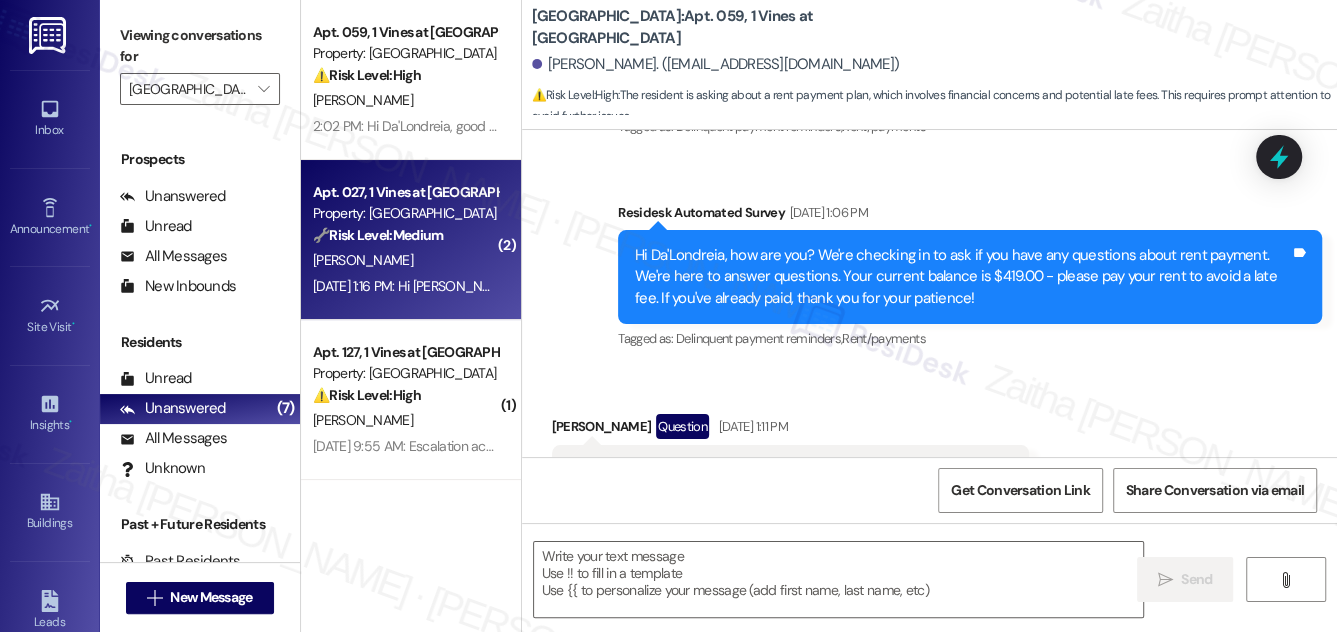 type on "Fetching suggested responses. Please feel free to read through the conversation in the meantime." 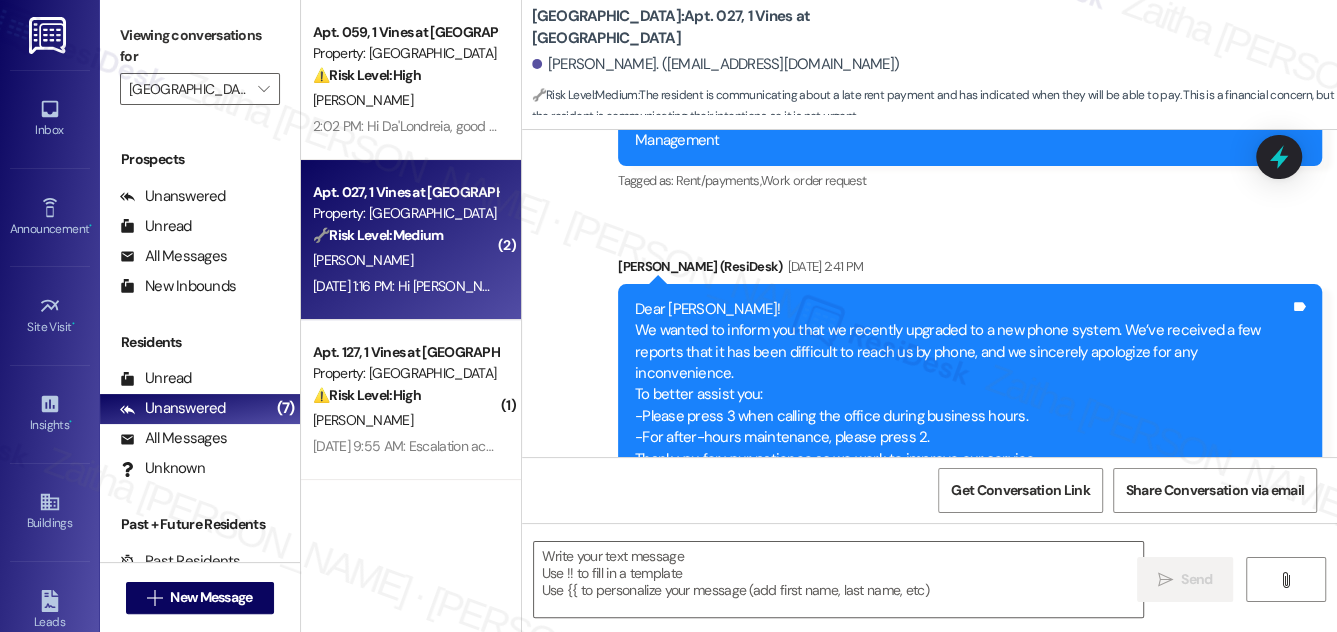 scroll, scrollTop: 7402, scrollLeft: 0, axis: vertical 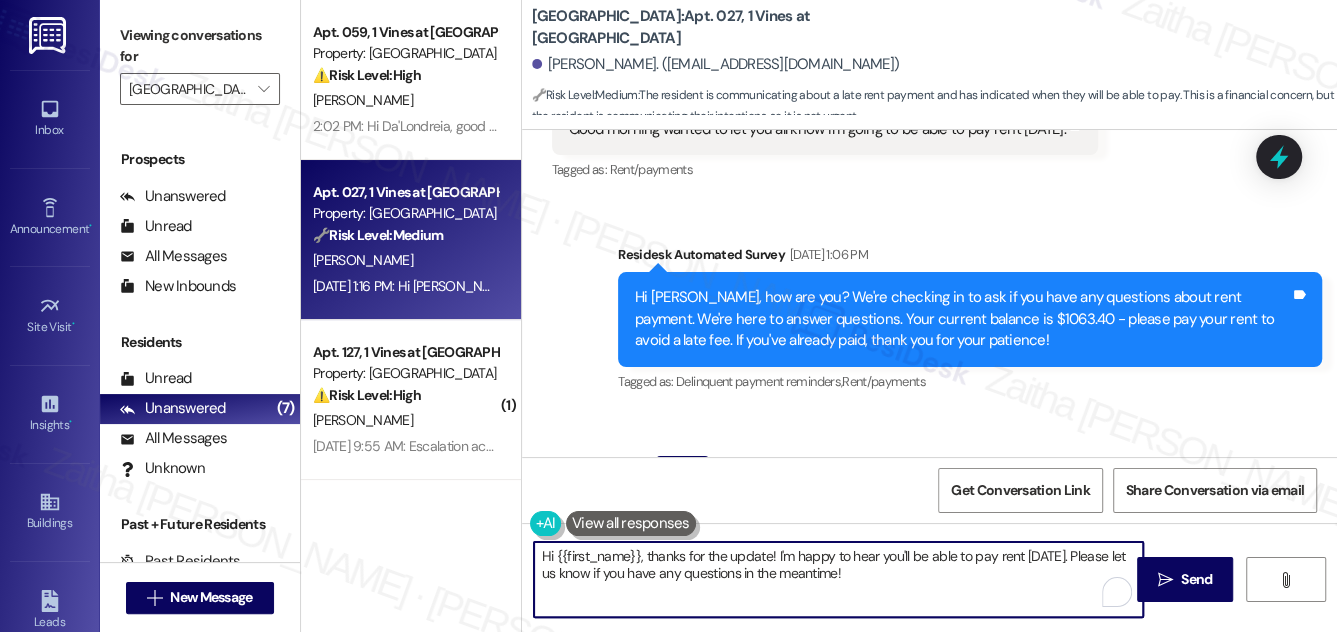 click on "Hi {{first_name}}, thanks for the update! I'm happy to hear you'll be able to pay rent this Friday. Please let us know if you have any questions in the meantime!" at bounding box center [839, 579] 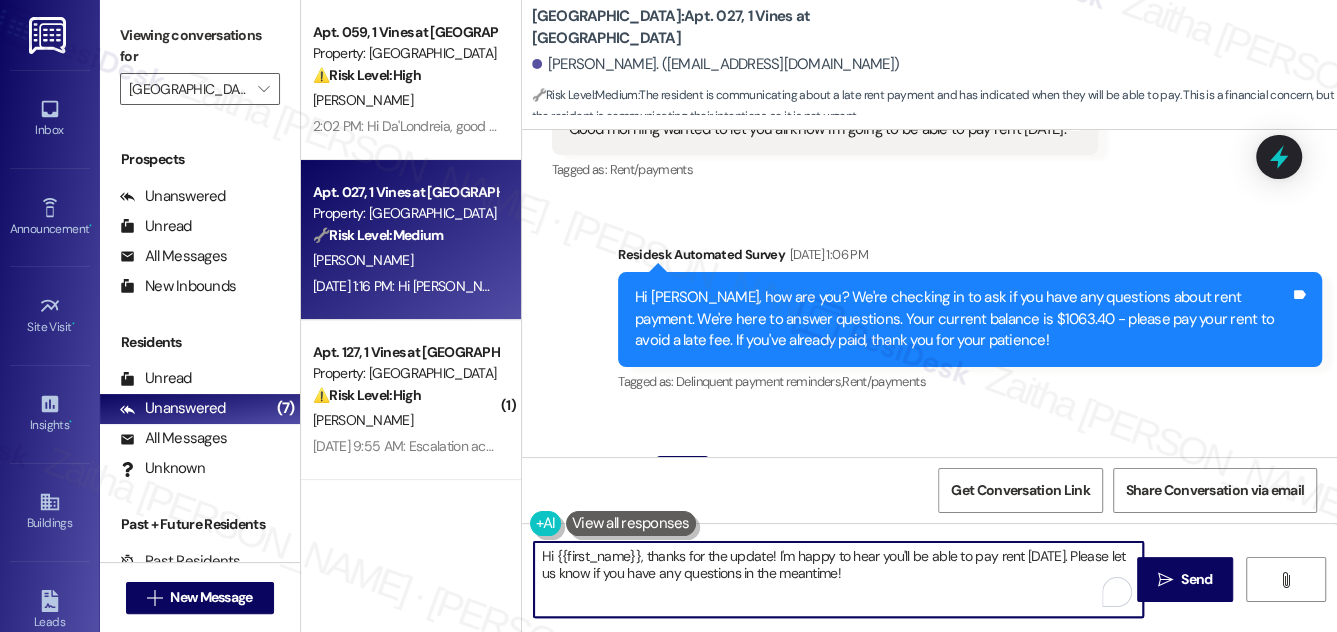 click on "Hi {{first_name}}, thanks for the update! I'm happy to hear you'll be able to pay rent this Friday. Please let us know if you have any questions in the meantime!" at bounding box center [839, 579] 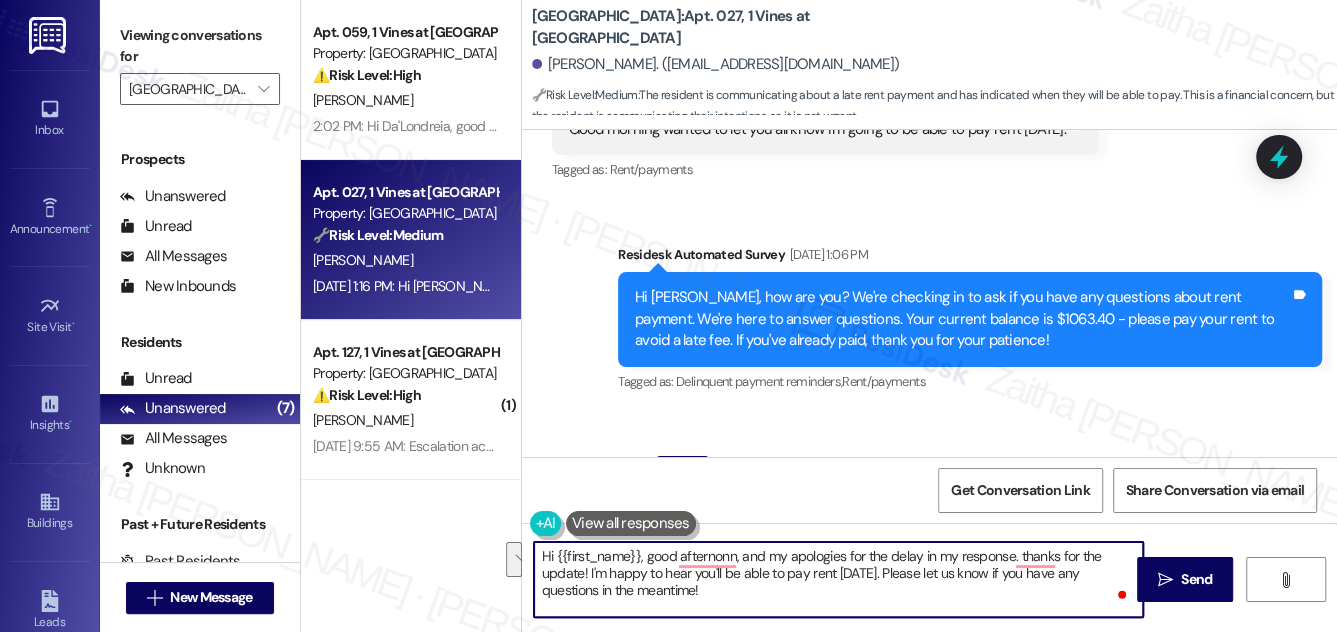 drag, startPoint x: 1016, startPoint y: 552, endPoint x: 592, endPoint y: 570, distance: 424.3819 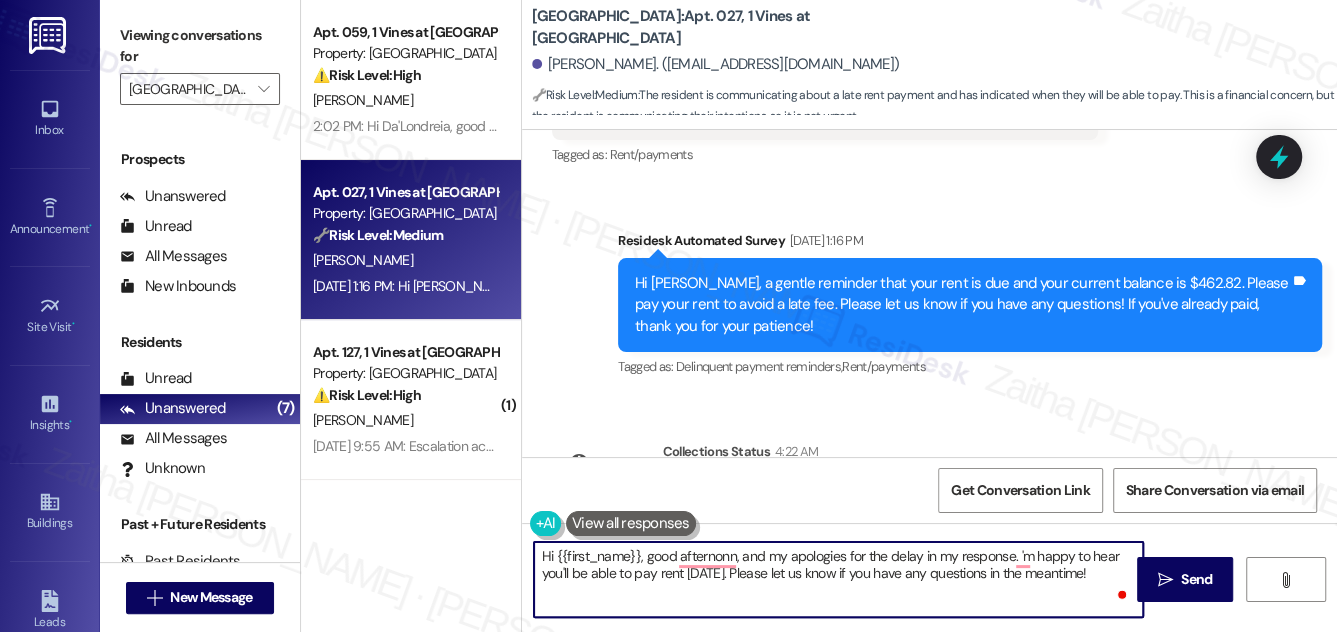scroll, scrollTop: 7819, scrollLeft: 0, axis: vertical 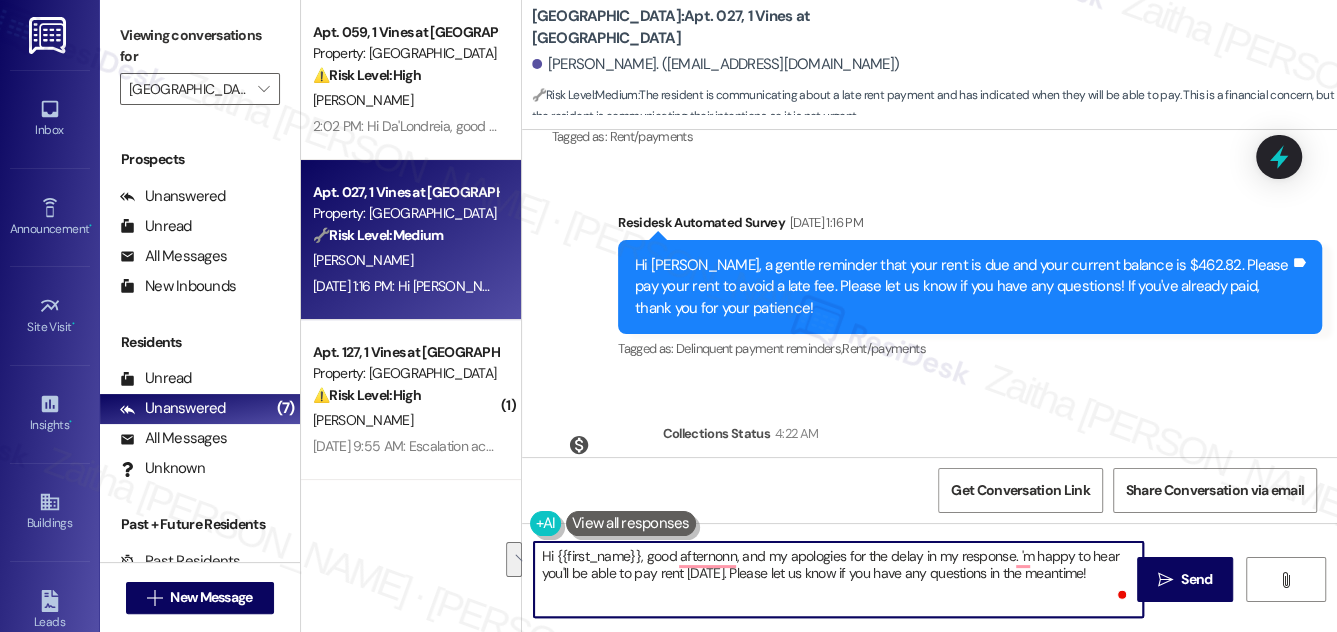 drag, startPoint x: 1013, startPoint y: 551, endPoint x: 1006, endPoint y: 585, distance: 34.713108 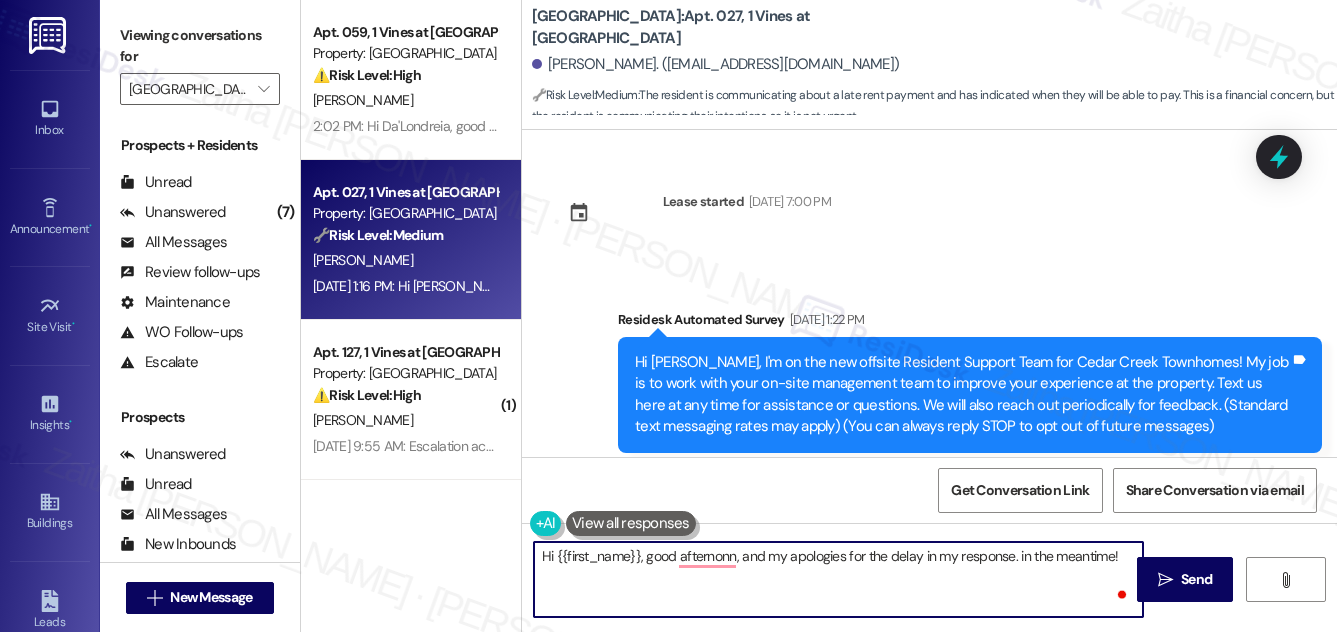 scroll, scrollTop: 0, scrollLeft: 0, axis: both 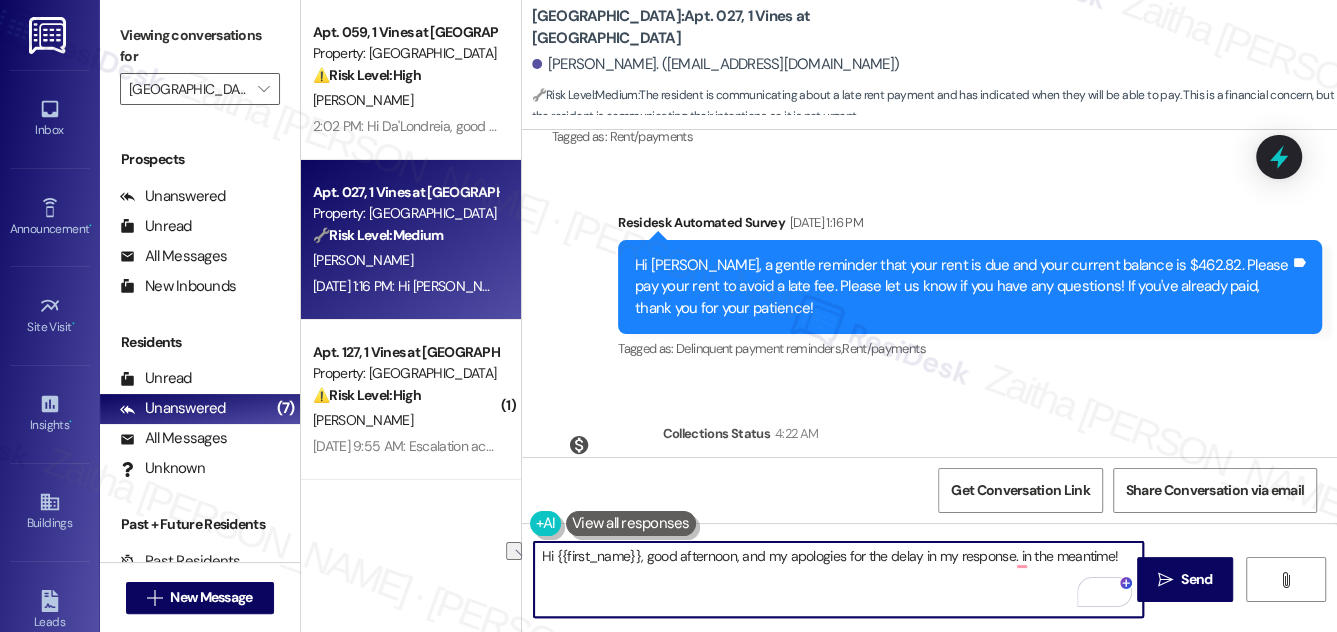 drag, startPoint x: 1017, startPoint y: 554, endPoint x: 1111, endPoint y: 549, distance: 94.13288 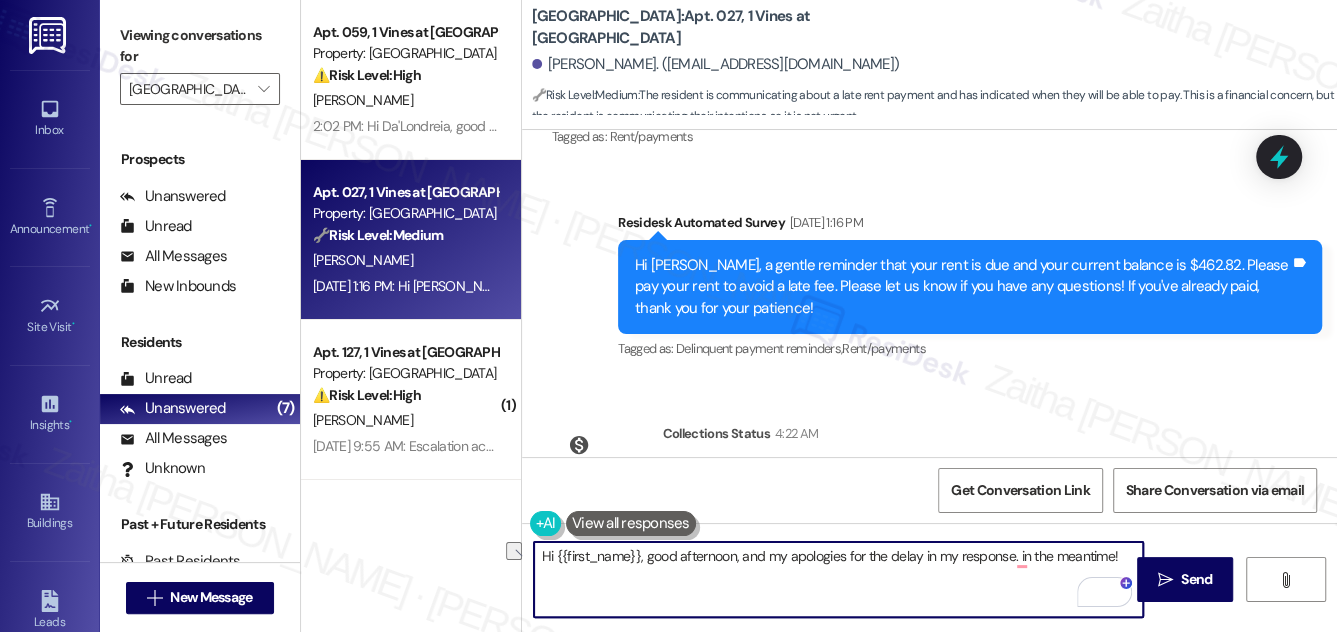 click on "Hi {{first_name}}, good afternoon, and my apologies for the delay in my response. in the meantime!" at bounding box center [839, 579] 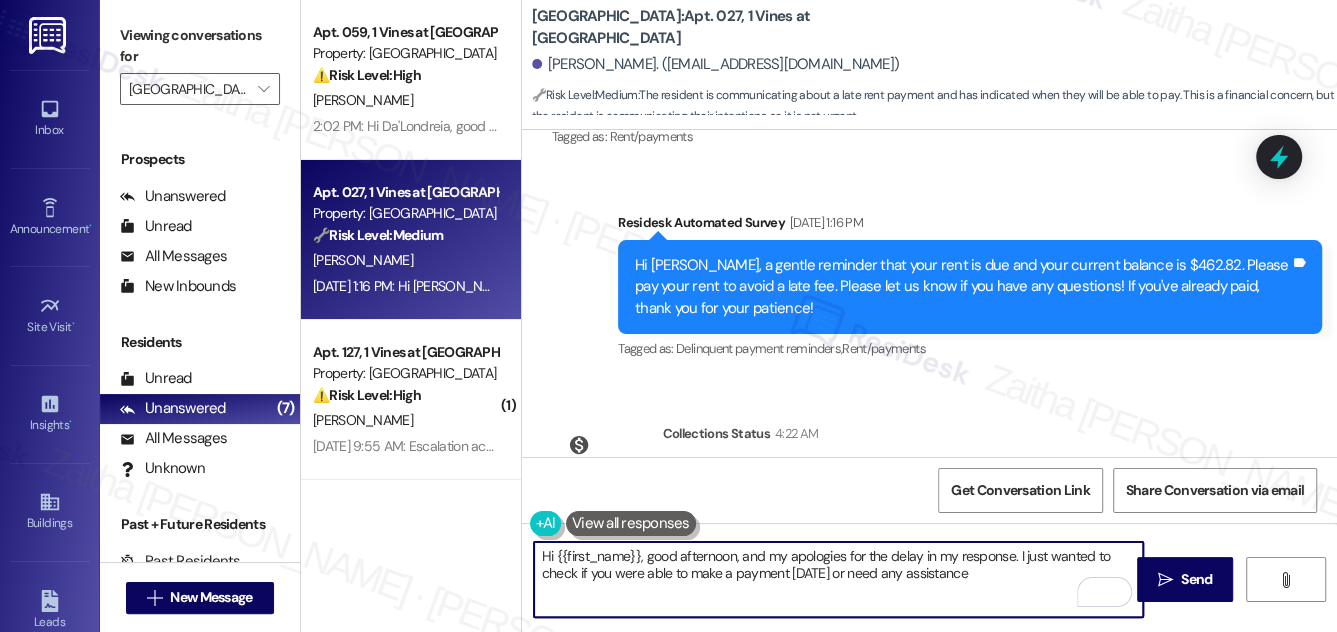 type on "Hi {{first_name}}, good afternoon, and my apologies for the delay in my response. I just wanted to check if you were able to make a payment [DATE] or need any assistance." 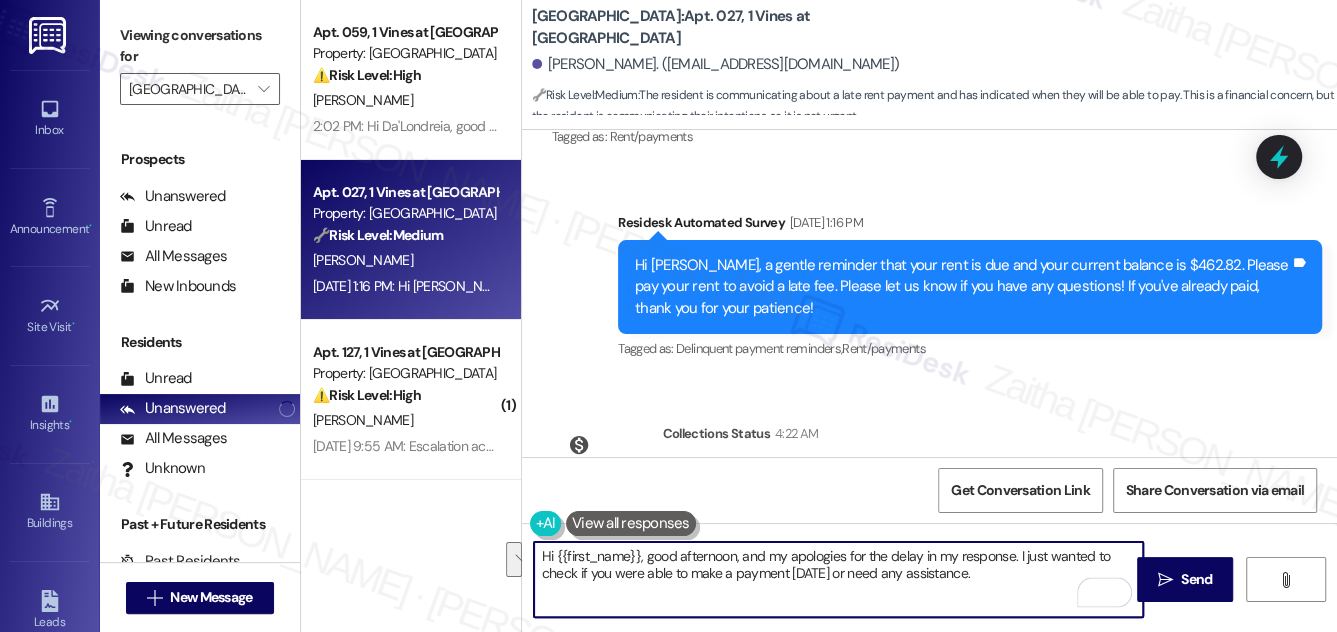 drag, startPoint x: 543, startPoint y: 559, endPoint x: 1064, endPoint y: 596, distance: 522.3122 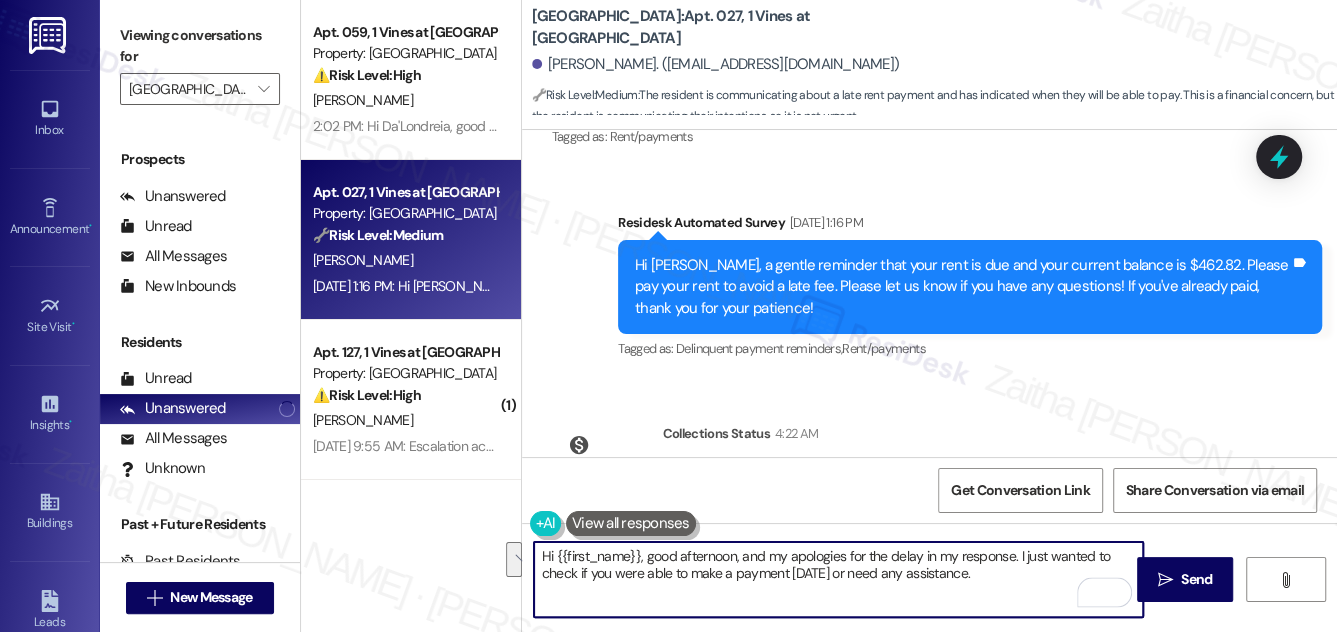 click on "Hi {{first_name}}, good afternoon, and my apologies for the delay in my response. I just wanted to check if you were able to make a payment [DATE] or need any assistance." at bounding box center [839, 579] 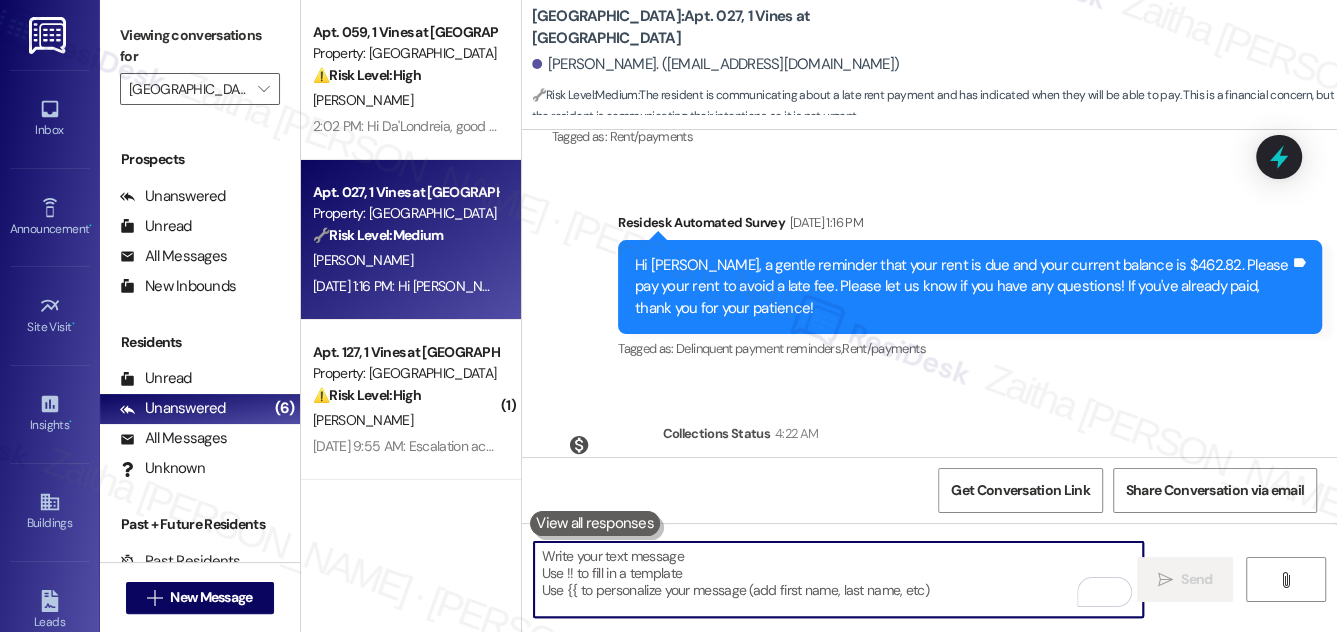 paste on "Hi {{first_name}}, good afternoon—and my apologies for the delay in my response. I just wanted to check in to see if you were able to make a payment [DATE] or if you need any assistance. I'm happy to help!" 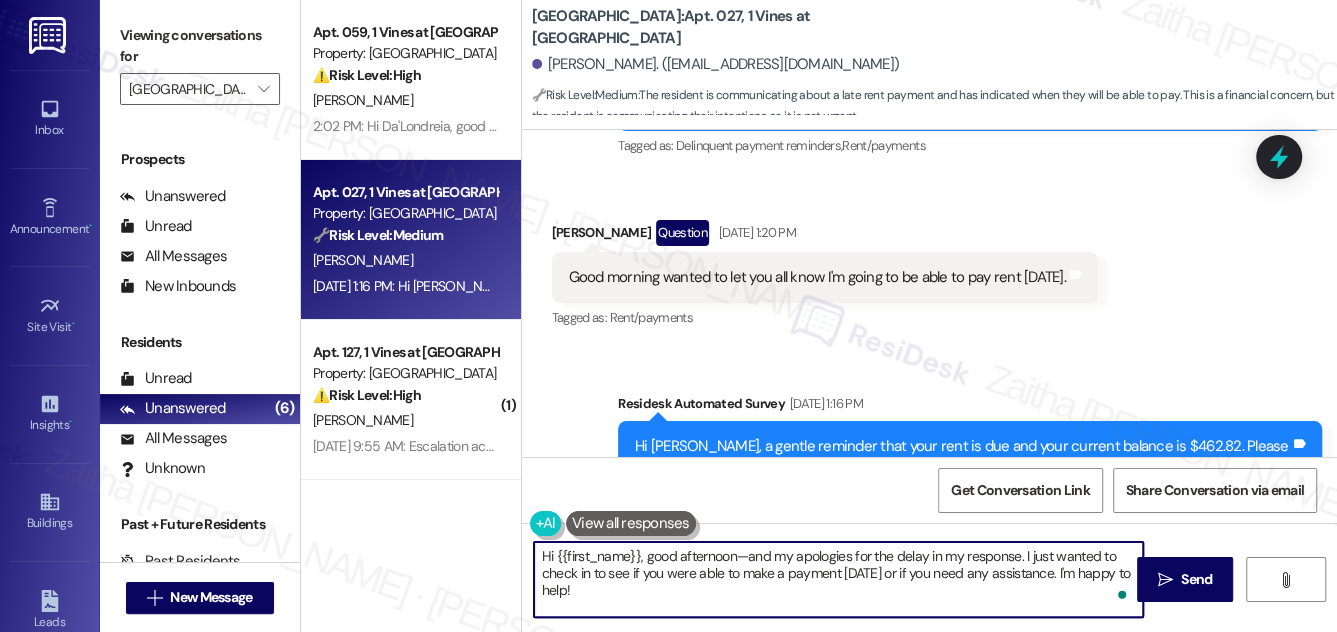 scroll, scrollTop: 7456, scrollLeft: 0, axis: vertical 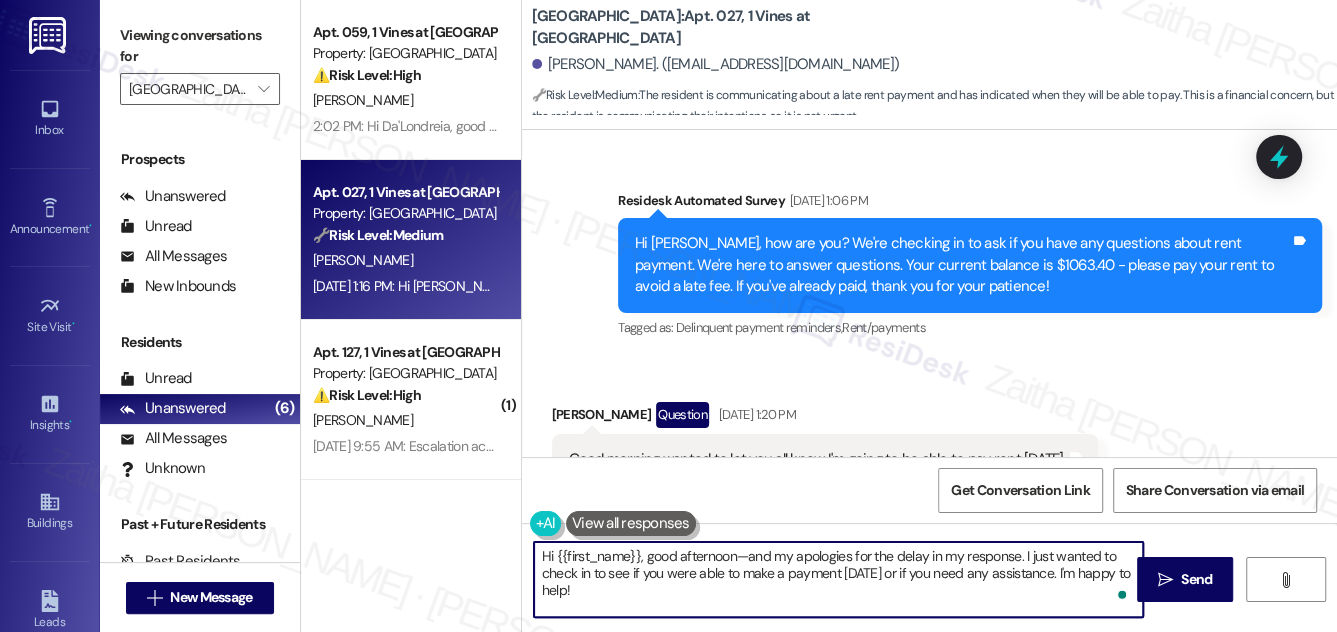 click on "Hi {{first_name}}, good afternoon—and my apologies for the delay in my response. I just wanted to check in to see if you were able to make a payment [DATE] or if you need any assistance. I'm happy to help!" at bounding box center [839, 579] 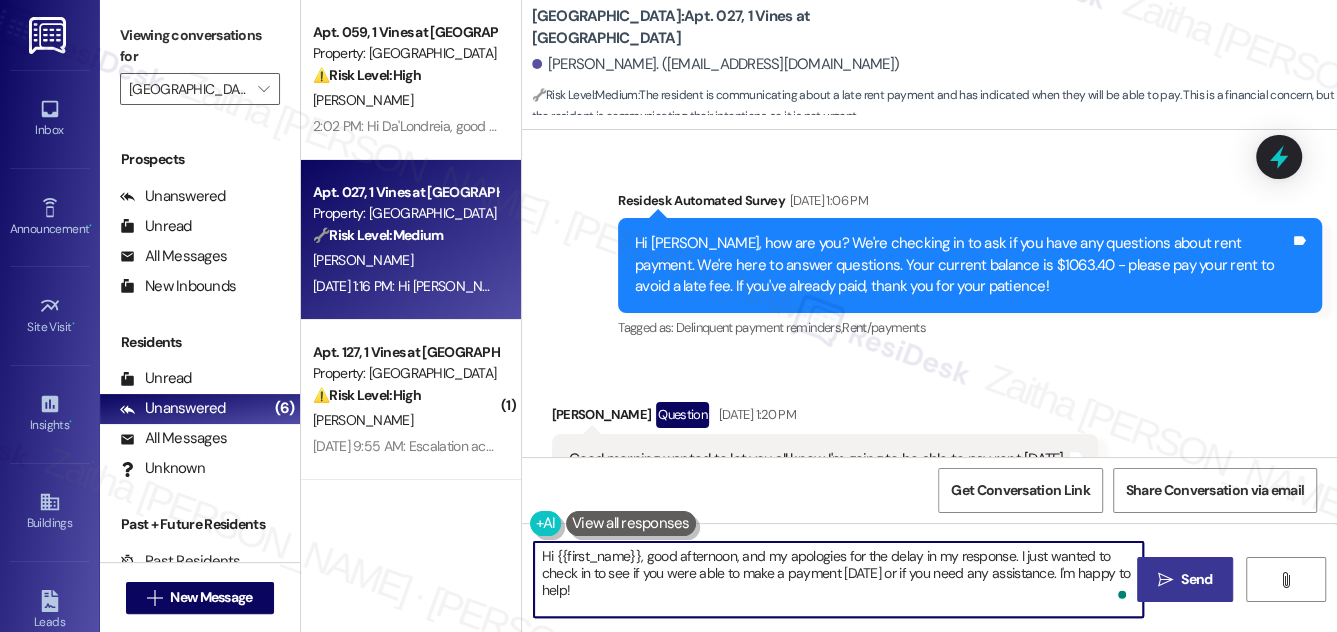 type on "Hi {{first_name}}, good afternoon, and my apologies for the delay in my response. I just wanted to check in to see if you were able to make a payment [DATE] or if you need any assistance. I'm happy to help!" 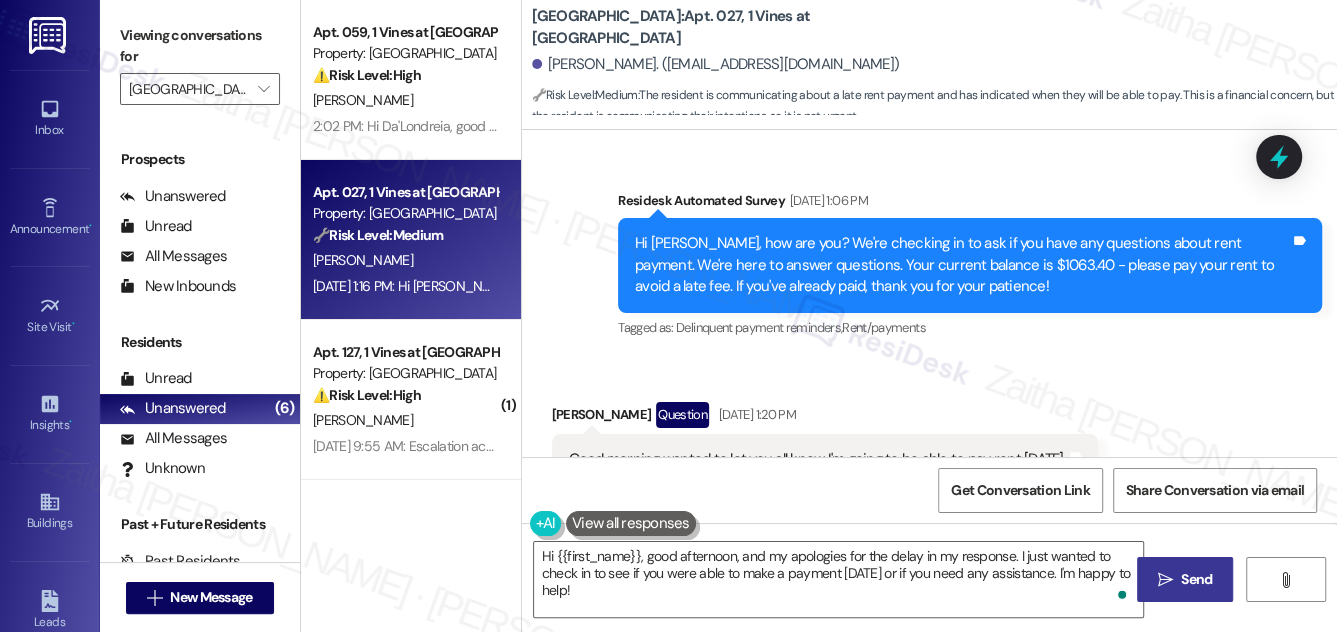 click on "Send" at bounding box center [1196, 579] 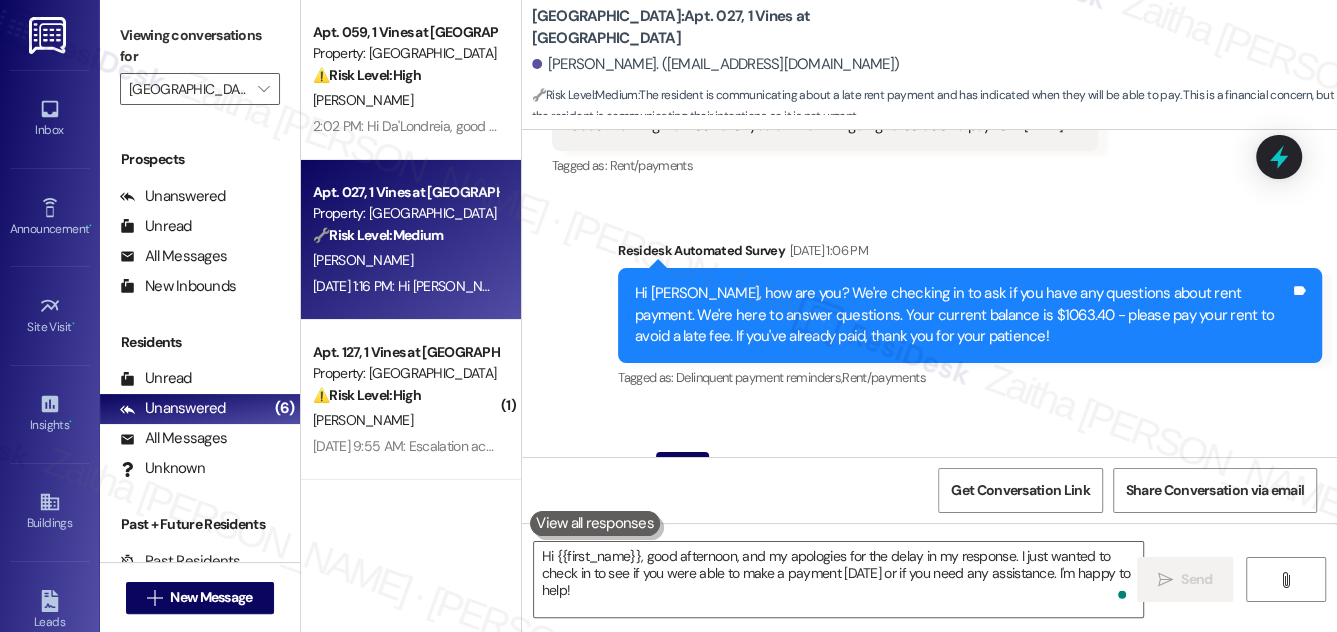 scroll, scrollTop: 7402, scrollLeft: 0, axis: vertical 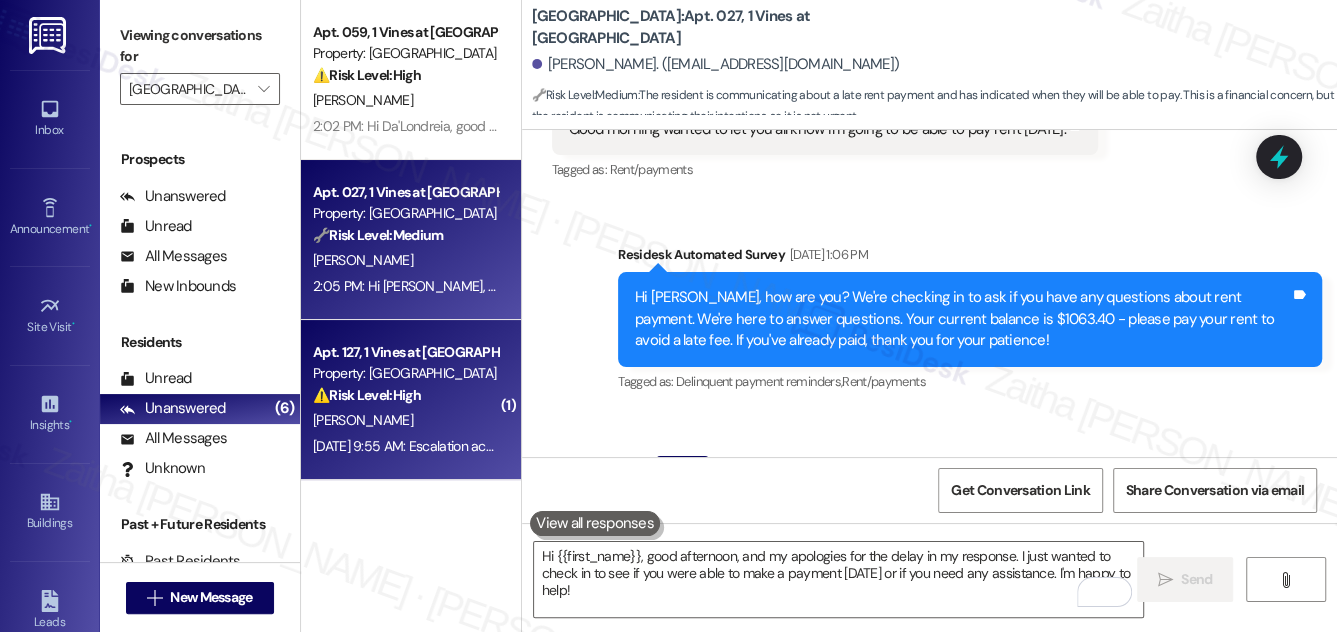 click on "⚠️  Risk Level:  High The resident is unable to access their account to pay rent, which is a financial concern and needs urgent attention." at bounding box center (405, 395) 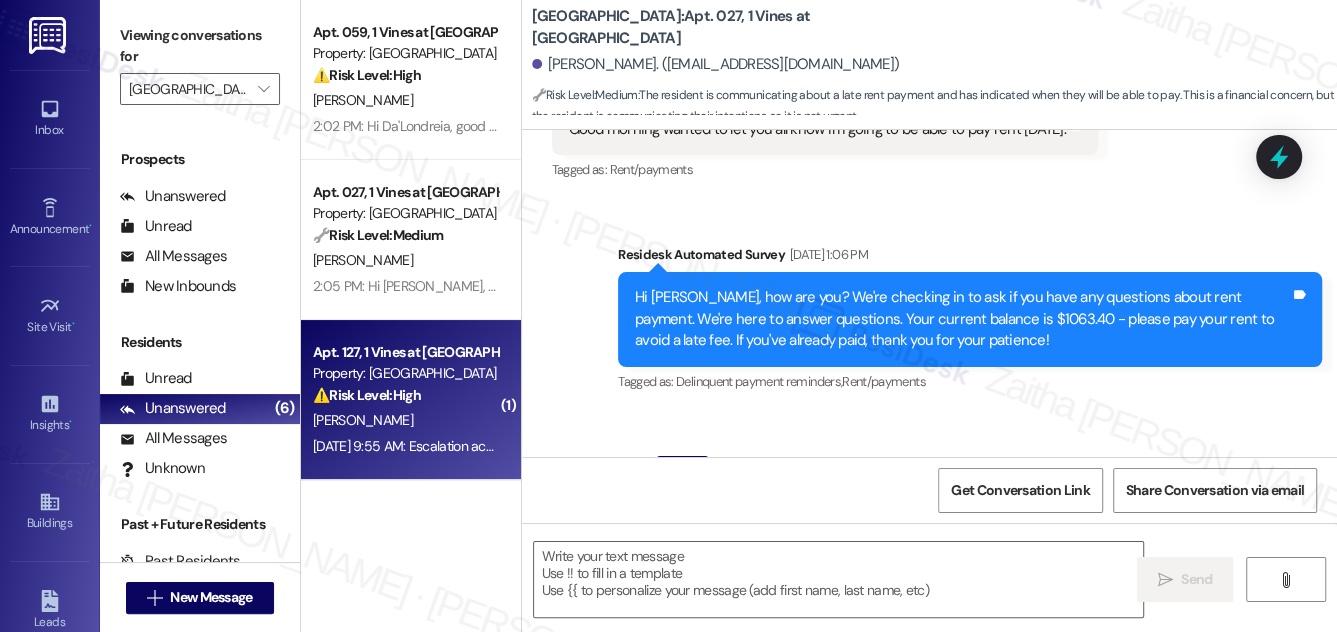 type on "Fetching suggested responses. Please feel free to read through the conversation in the meantime." 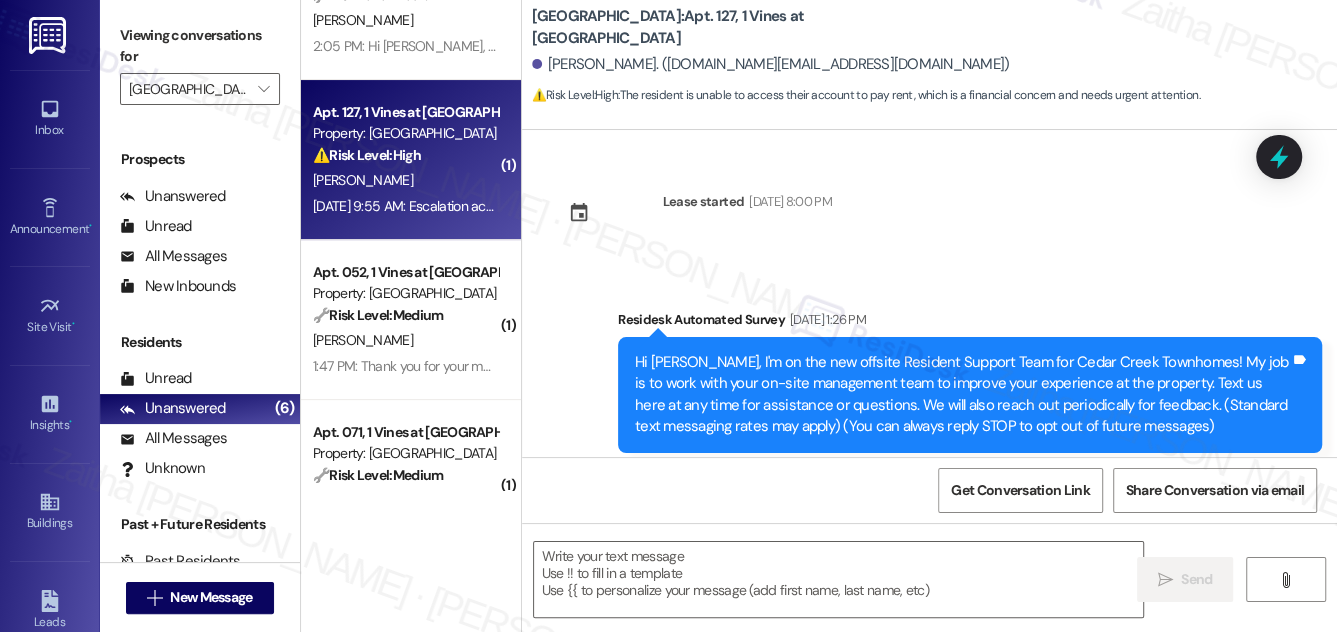 scroll, scrollTop: 272, scrollLeft: 0, axis: vertical 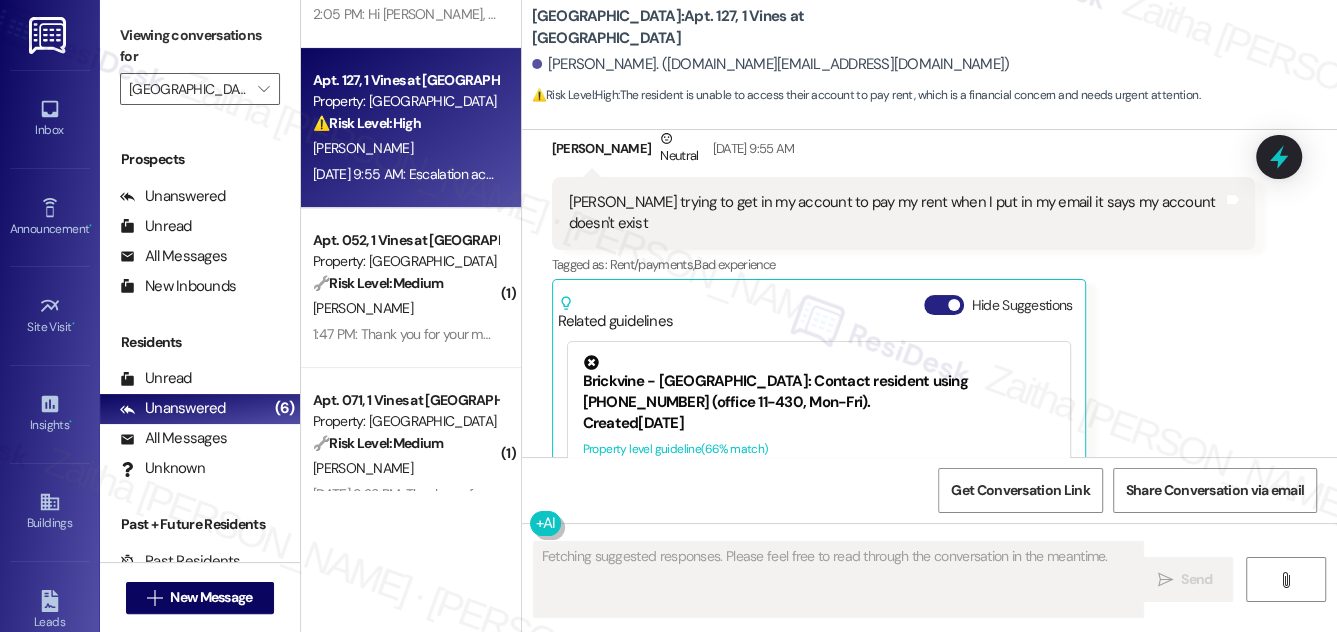 click on "Hide Suggestions" at bounding box center [944, 305] 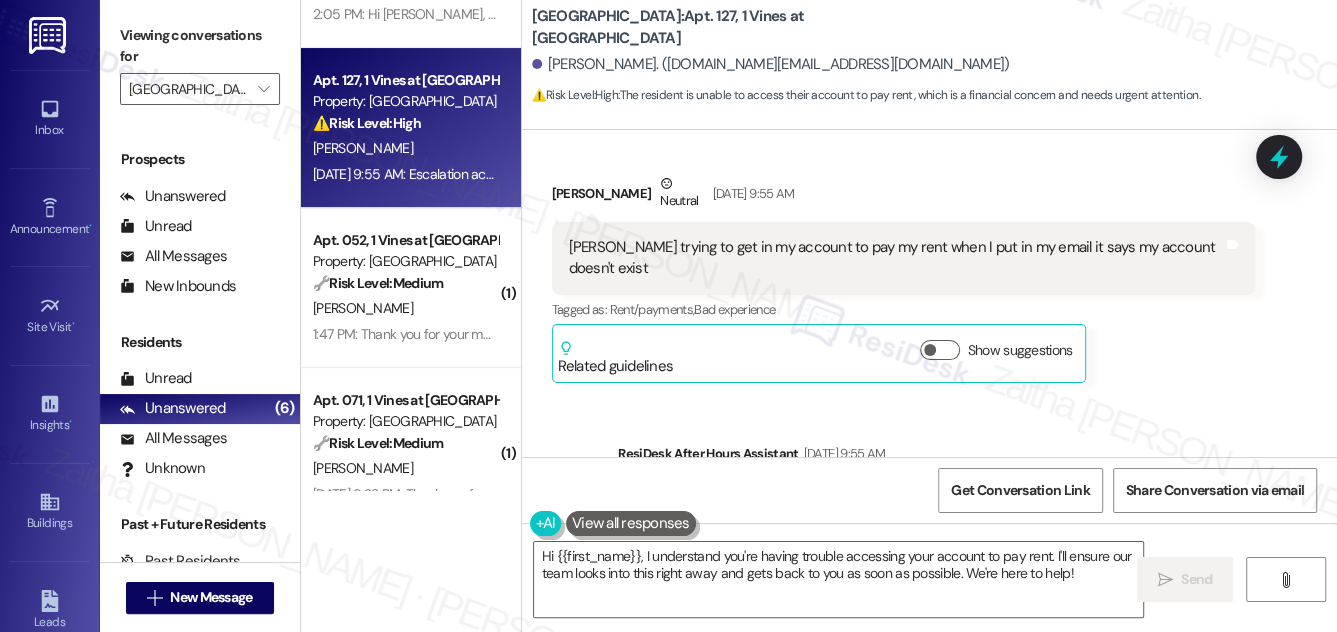 scroll, scrollTop: 6827, scrollLeft: 0, axis: vertical 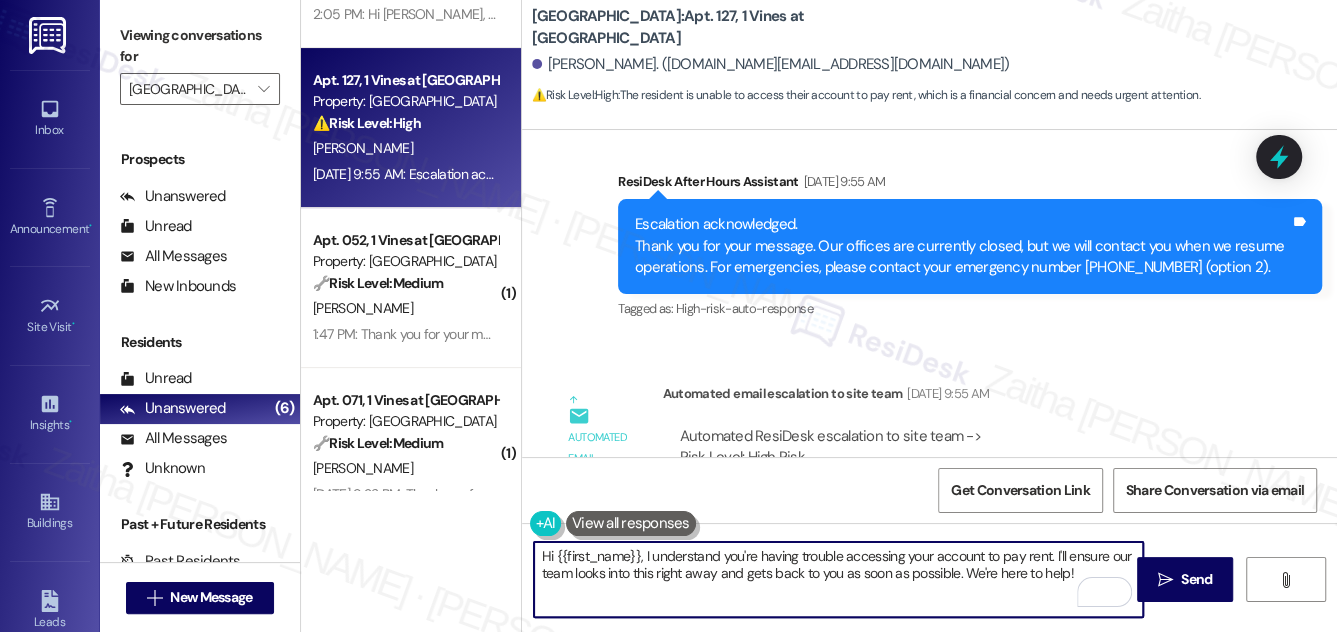 drag, startPoint x: 642, startPoint y: 552, endPoint x: 1073, endPoint y: 579, distance: 431.84488 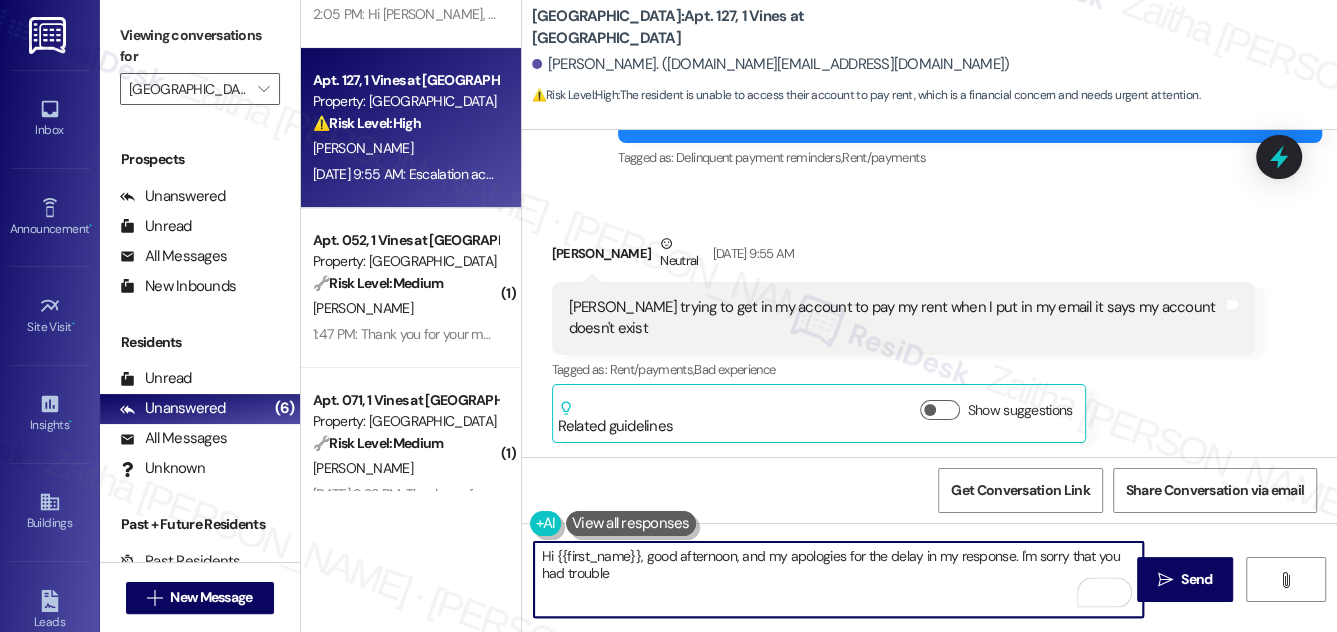 scroll, scrollTop: 6373, scrollLeft: 0, axis: vertical 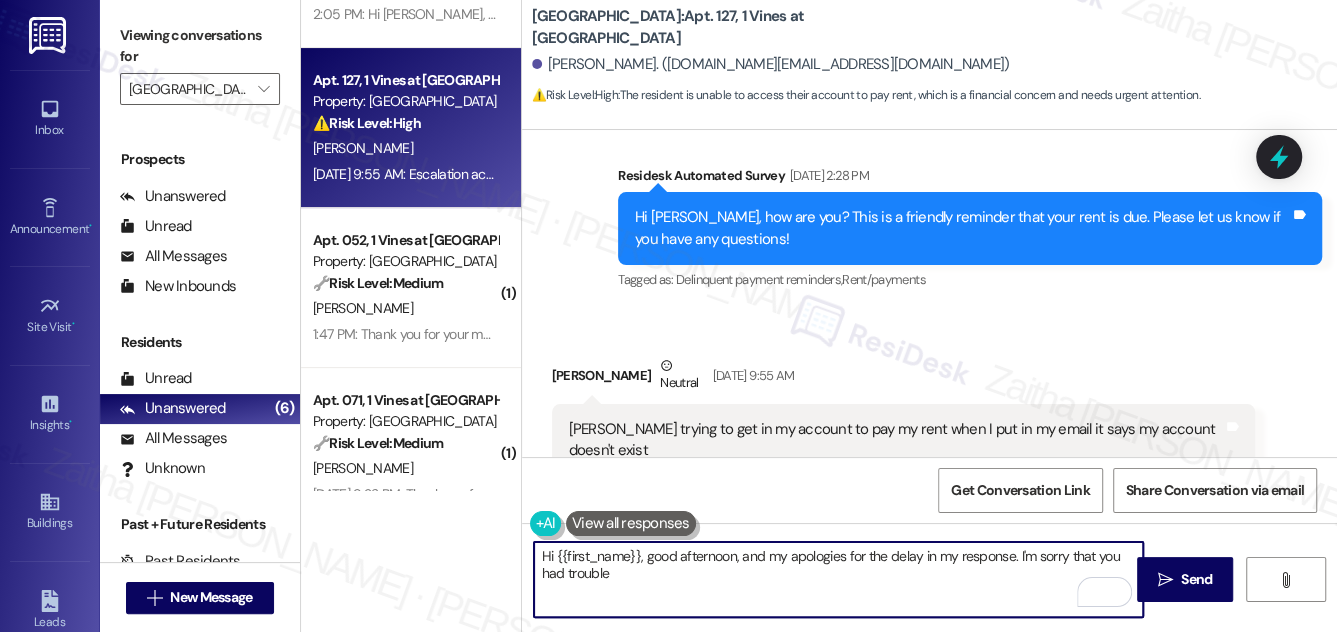 click on "Hi {{first_name}}, good afternoon, and my apologies for the delay in my response. I'm sorry that you had trouble" at bounding box center [839, 579] 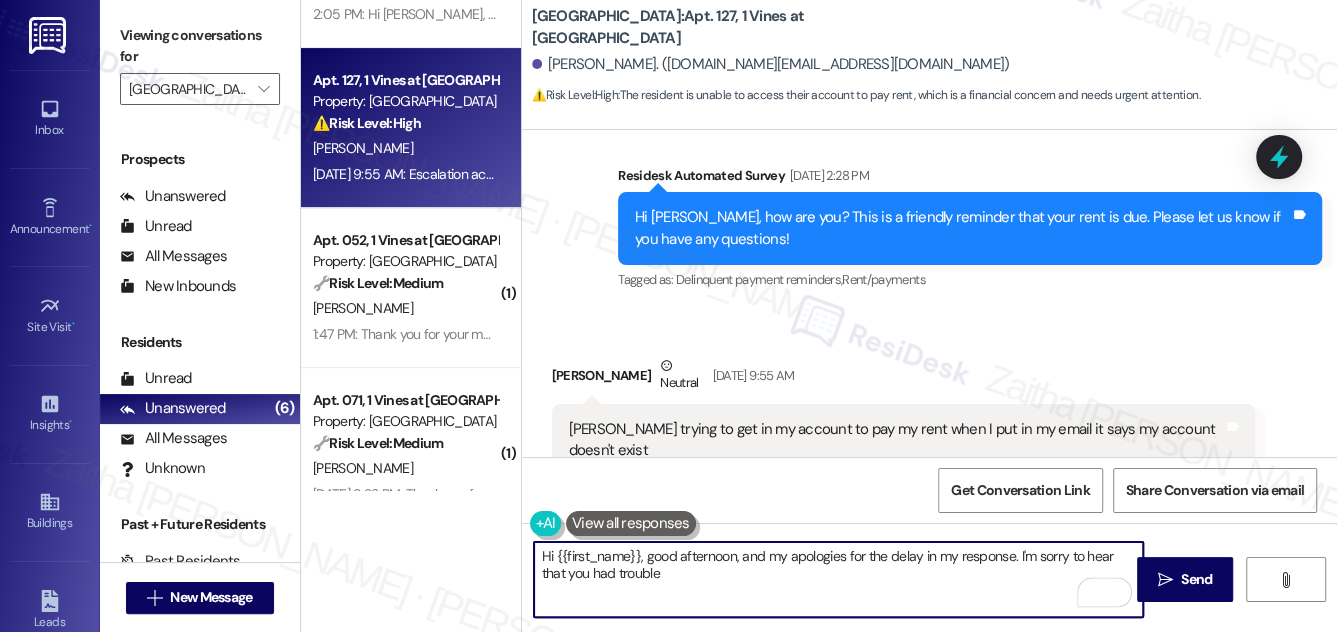 click on "Hi {{first_name}}, good afternoon, and my apologies for the delay in my response. I'm sorry to hear that you had trouble" at bounding box center [839, 579] 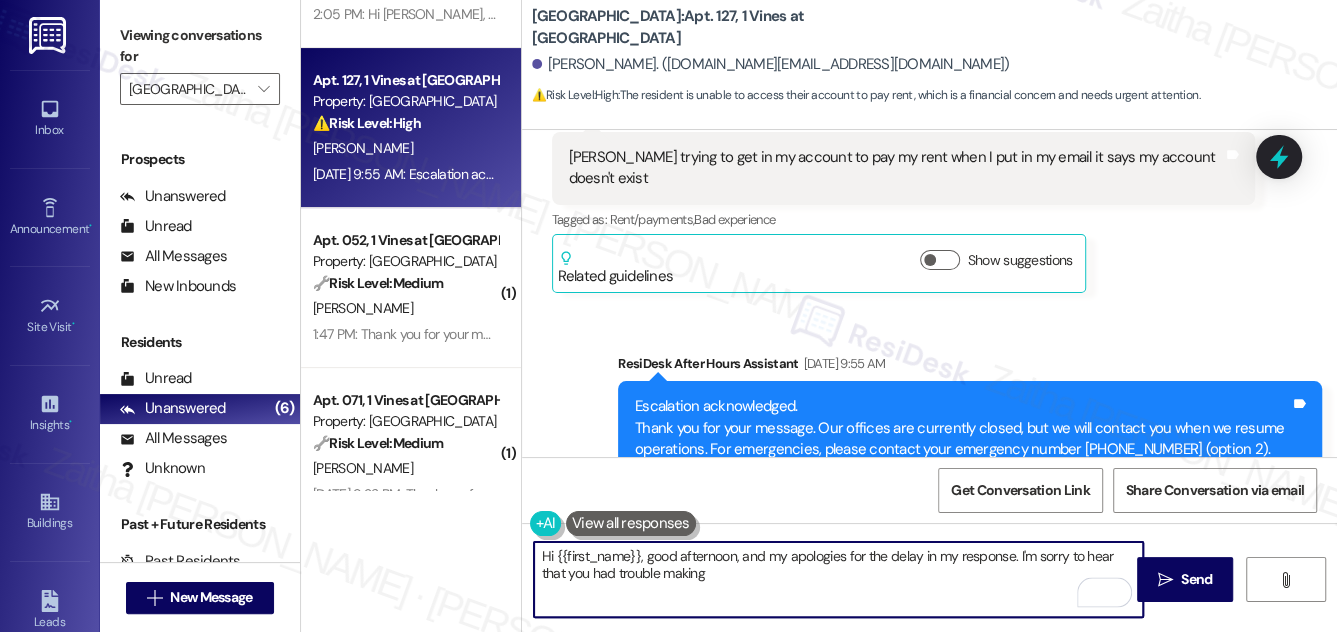 scroll, scrollTop: 6736, scrollLeft: 0, axis: vertical 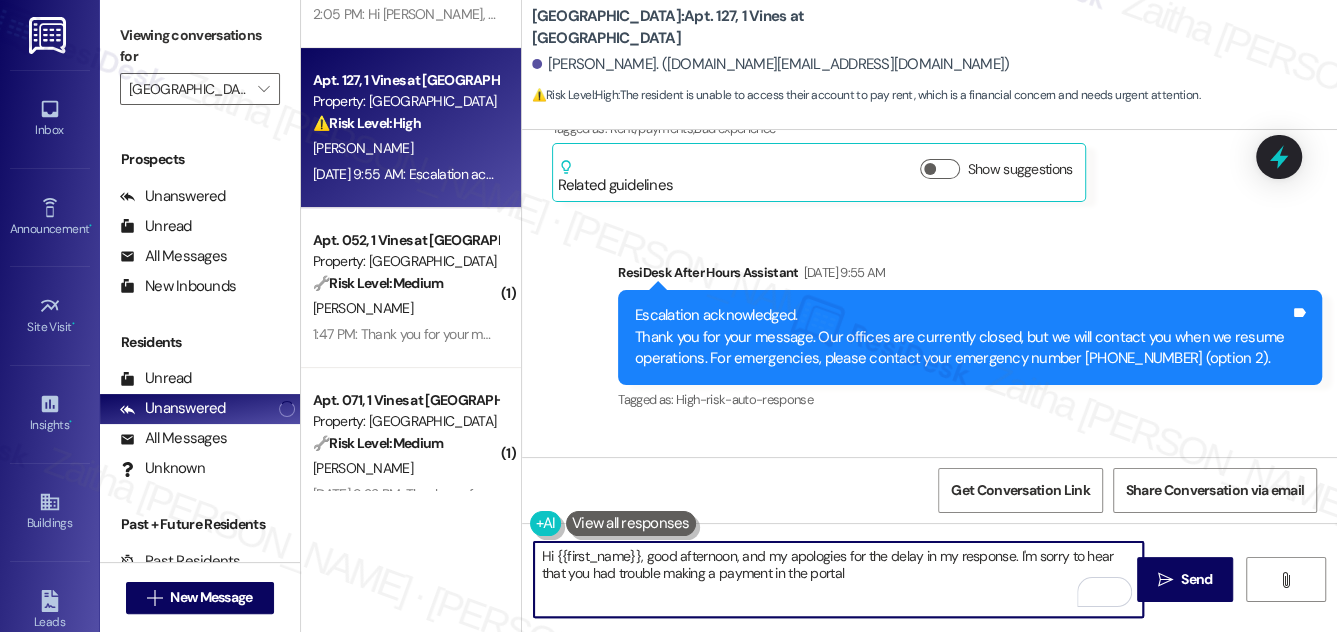 click on "Hi {{first_name}}, good afternoon, and my apologies for the delay in my response. I'm sorry to hear that you had trouble making a payment in the portal" at bounding box center (839, 579) 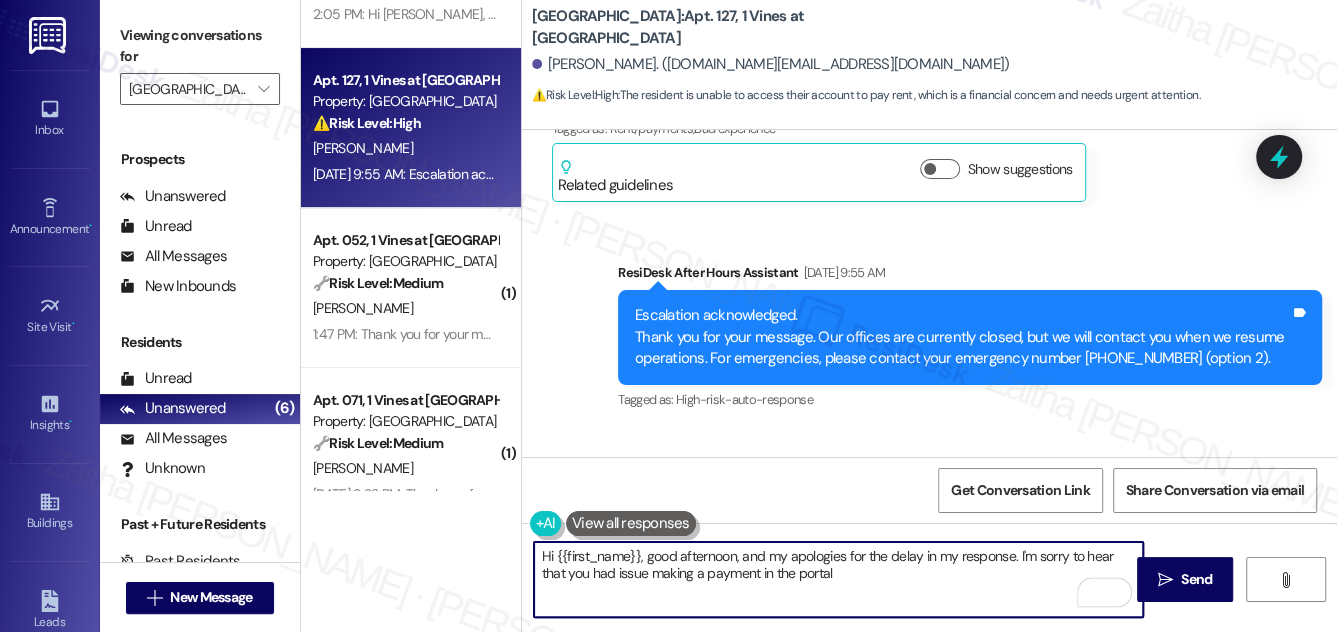 click on "Hi {{first_name}}, good afternoon, and my apologies for the delay in my response. I'm sorry to hear that you had issue making a payment in the portal" at bounding box center (839, 579) 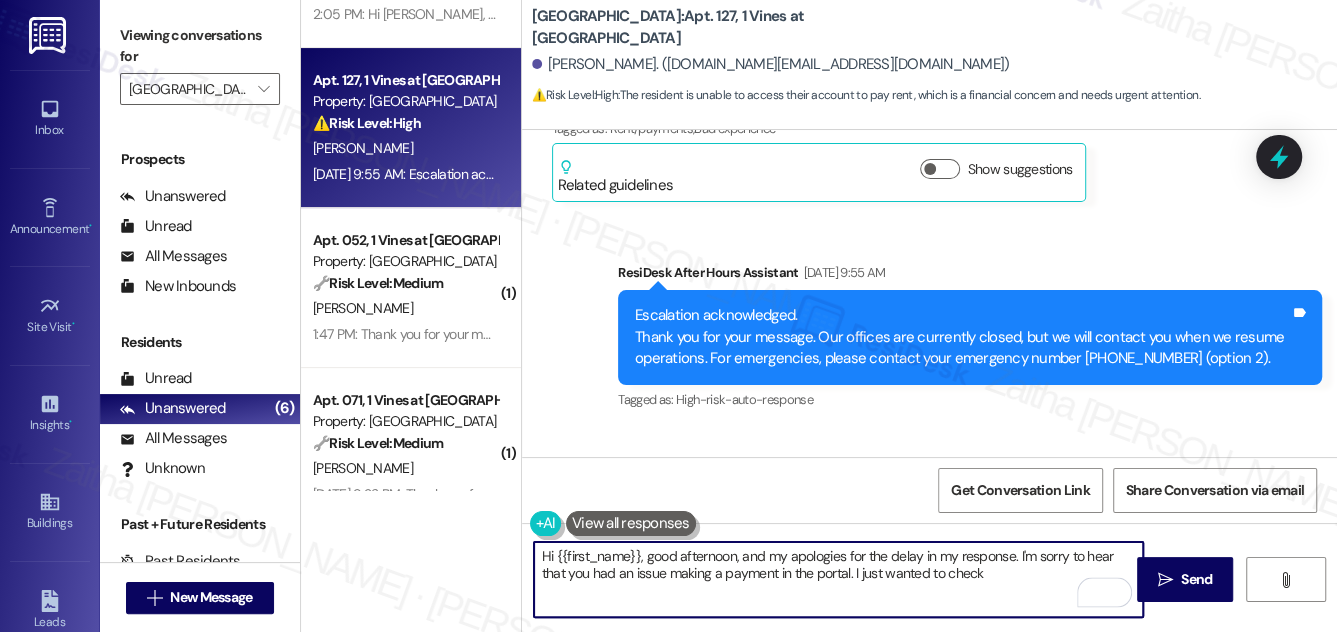 click on "Hi {{first_name}}, good afternoon, and my apologies for the delay in my response. I'm sorry to hear that you had an issue making a payment in the portal. I just wanted to check" at bounding box center (839, 579) 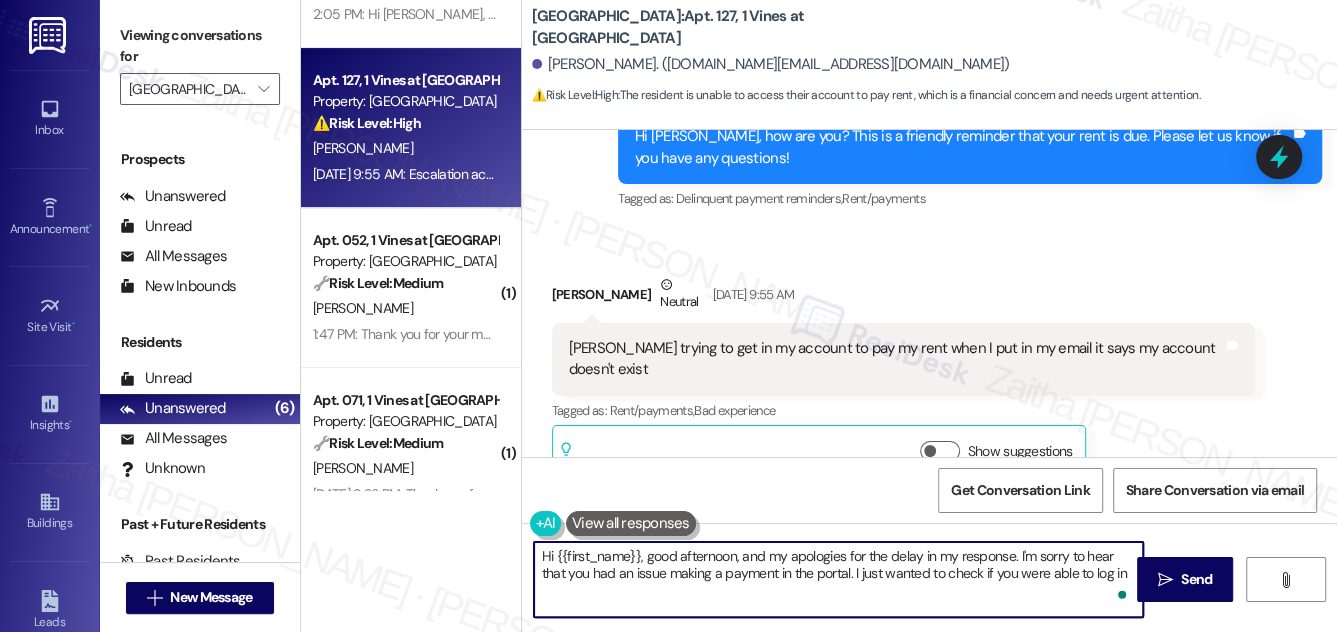 scroll, scrollTop: 6373, scrollLeft: 0, axis: vertical 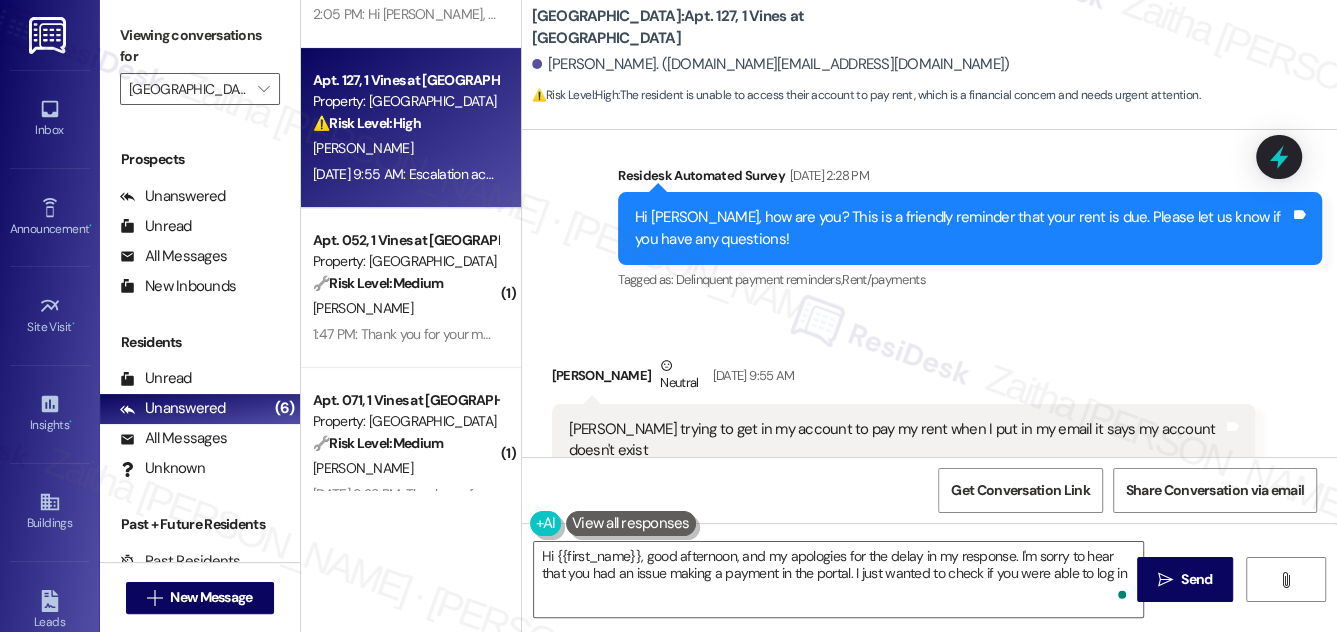 click on "Show suggestions" at bounding box center (940, 532) 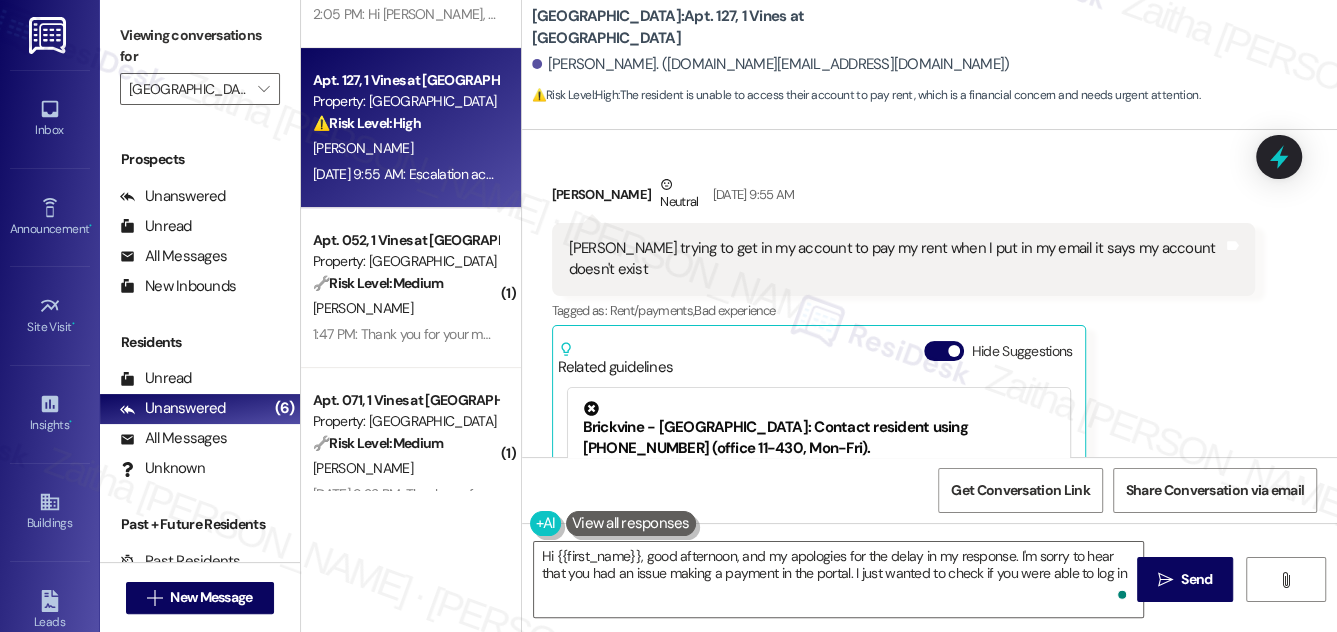 scroll, scrollTop: 52, scrollLeft: 0, axis: vertical 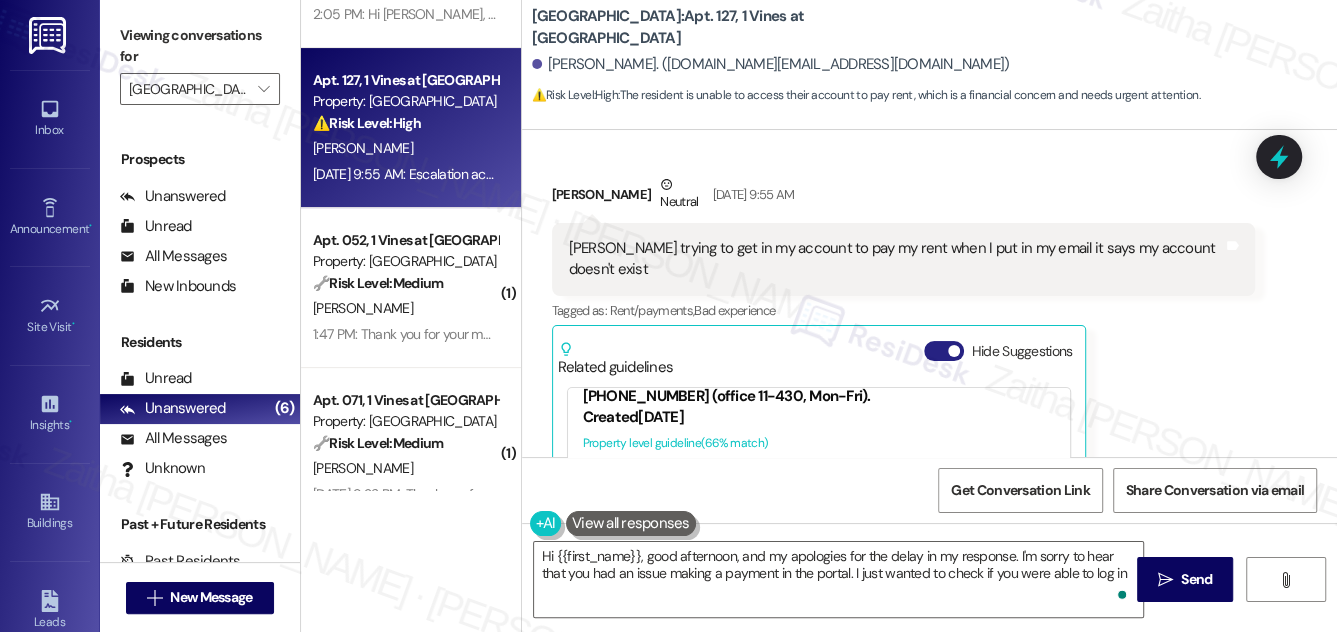 click on "Hide Suggestions" at bounding box center [944, 351] 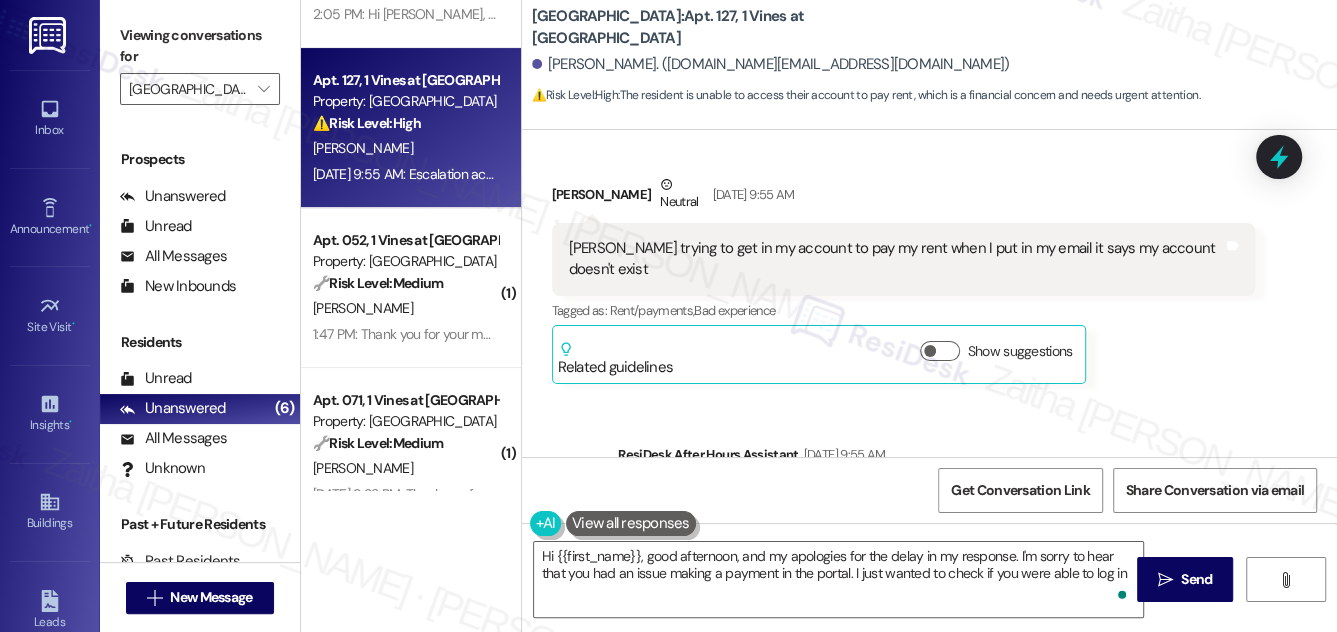 scroll, scrollTop: 6827, scrollLeft: 0, axis: vertical 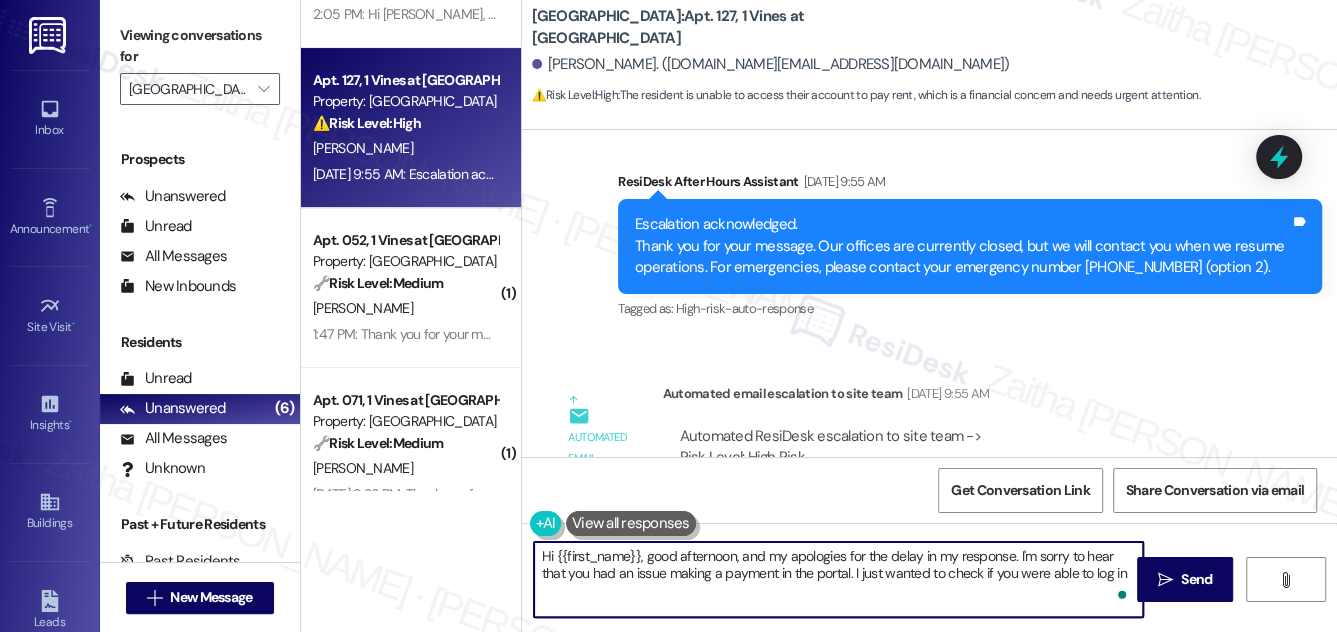 click on "Hi {{first_name}}, good afternoon, and my apologies for the delay in my response. I'm sorry to hear that you had an issue making a payment in the portal. I just wanted to check if you were able to log in" at bounding box center [839, 579] 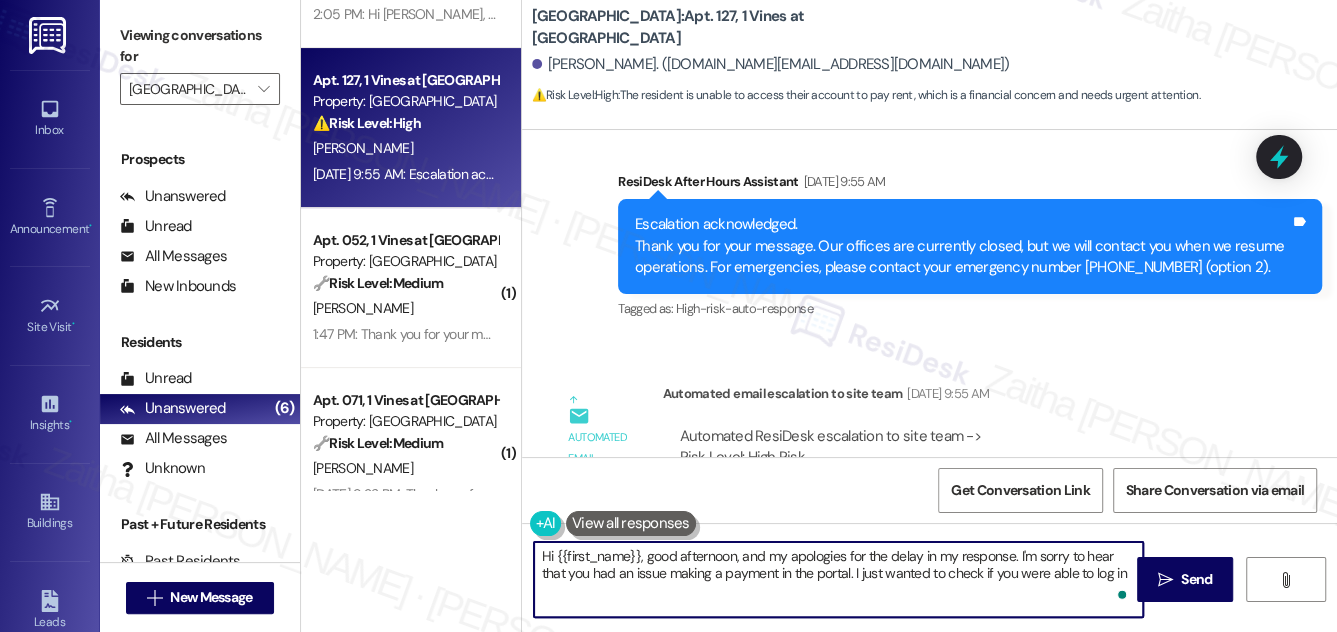 type on "Hi {{first_name}}, good afternoon, and my apologies for the delay in my response. I'm sorry to hear that you had an issue making a payment in the portal. I just wanted to check if you were able to log in." 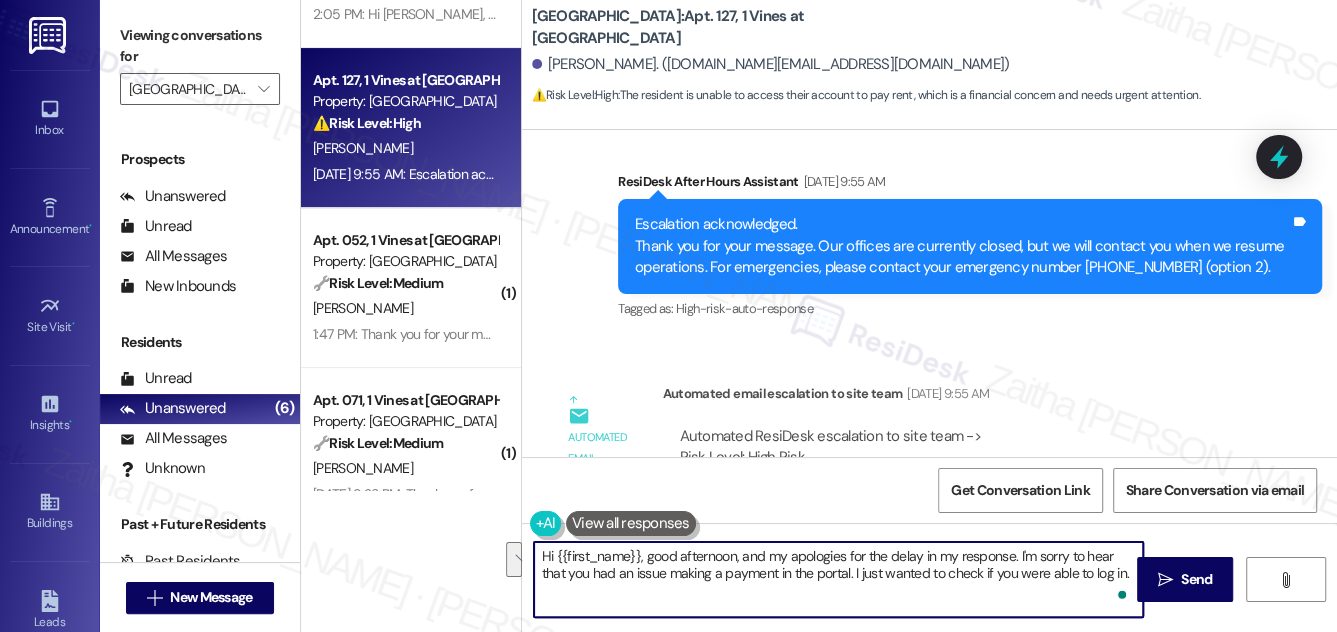 drag, startPoint x: 541, startPoint y: 559, endPoint x: 1125, endPoint y: 570, distance: 584.1036 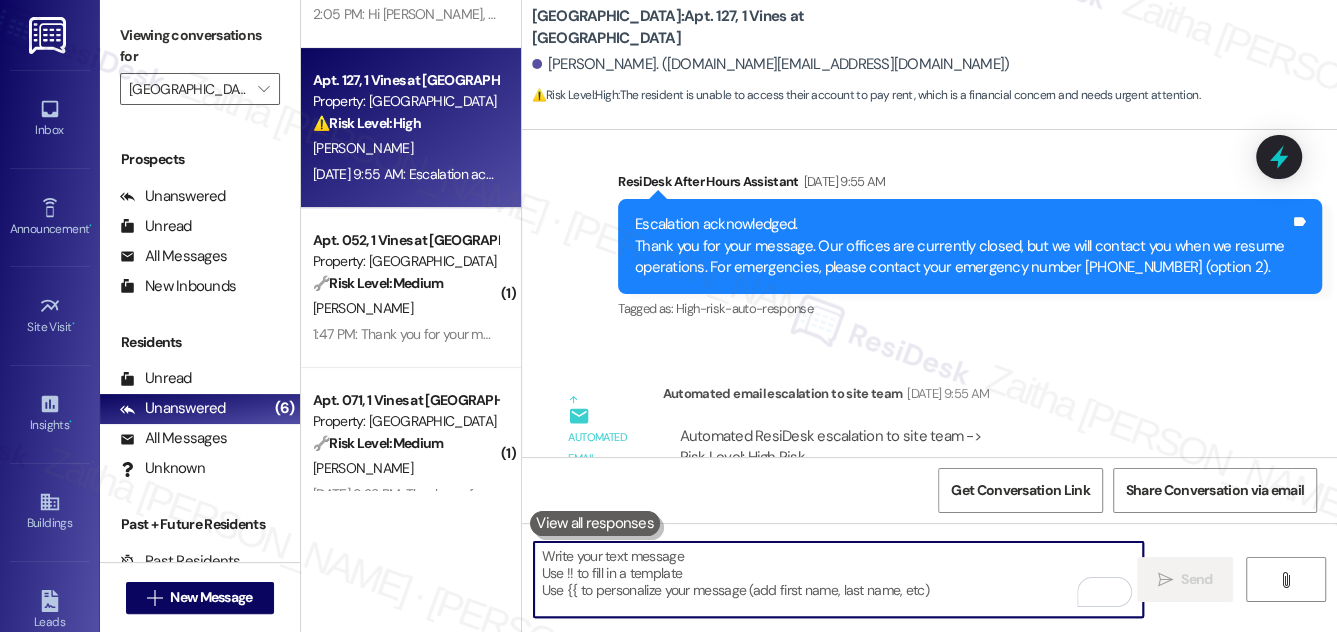 paste on "Hi {{first_name}}, good afternoon—and my apologies for the delay in my response. I’m sorry to hear you had trouble making a payment through the portal. I just wanted to check in and see if you were able to log in successfully." 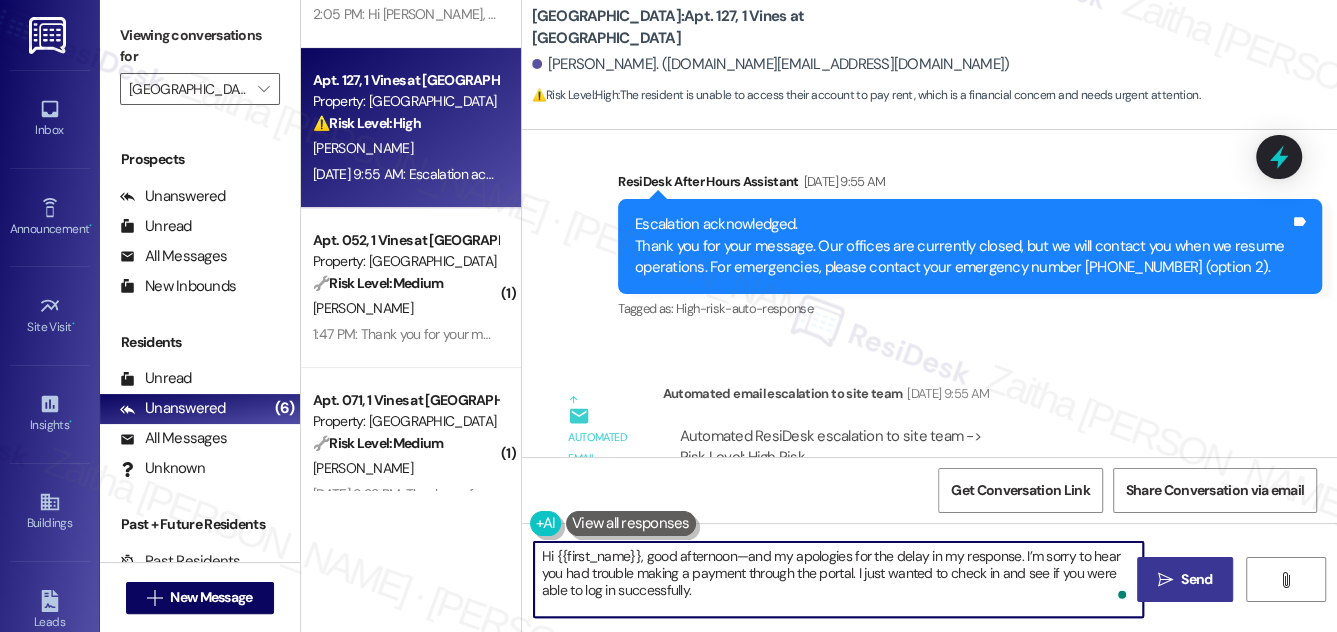 type on "Hi {{first_name}}, good afternoon—and my apologies for the delay in my response. I’m sorry to hear you had trouble making a payment through the portal. I just wanted to check in and see if you were able to log in successfully." 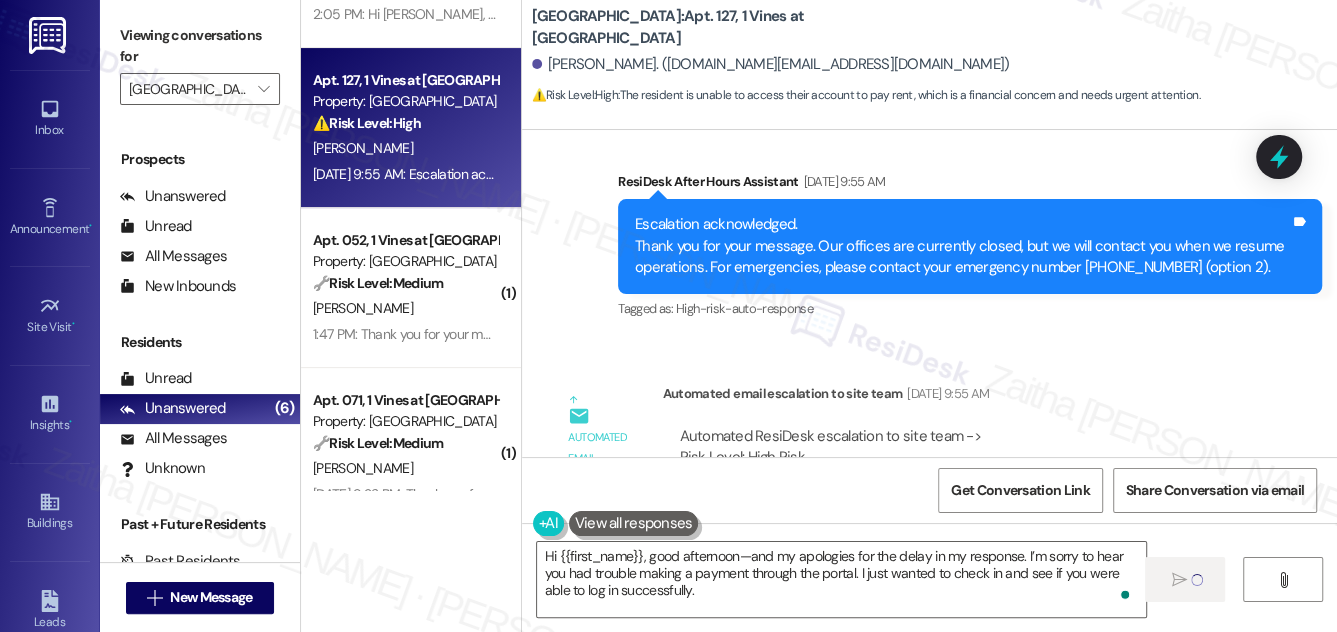 type 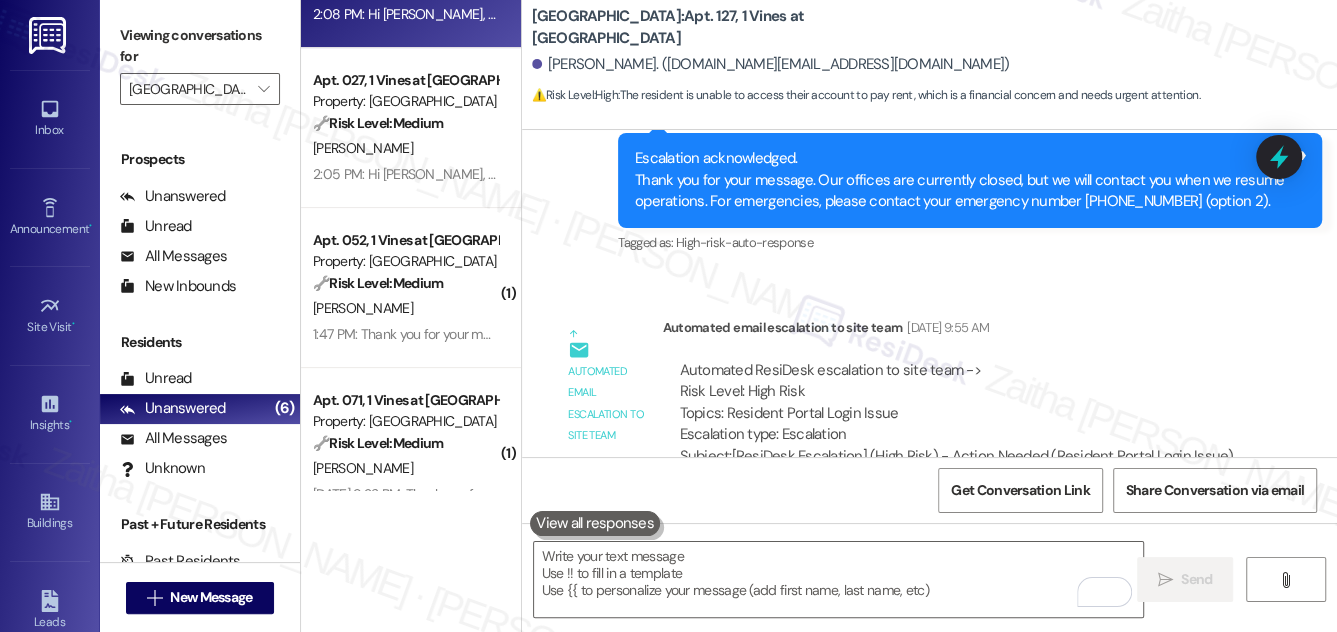 scroll, scrollTop: 7010, scrollLeft: 0, axis: vertical 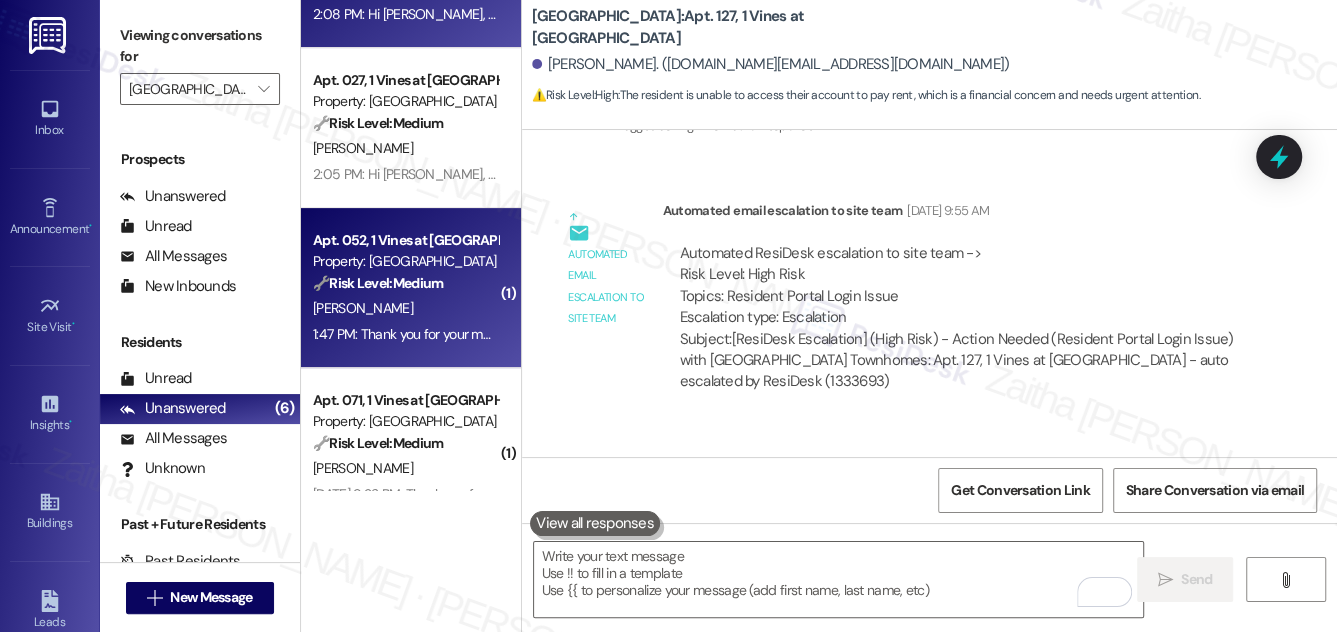 click on "[PERSON_NAME]" at bounding box center [405, 308] 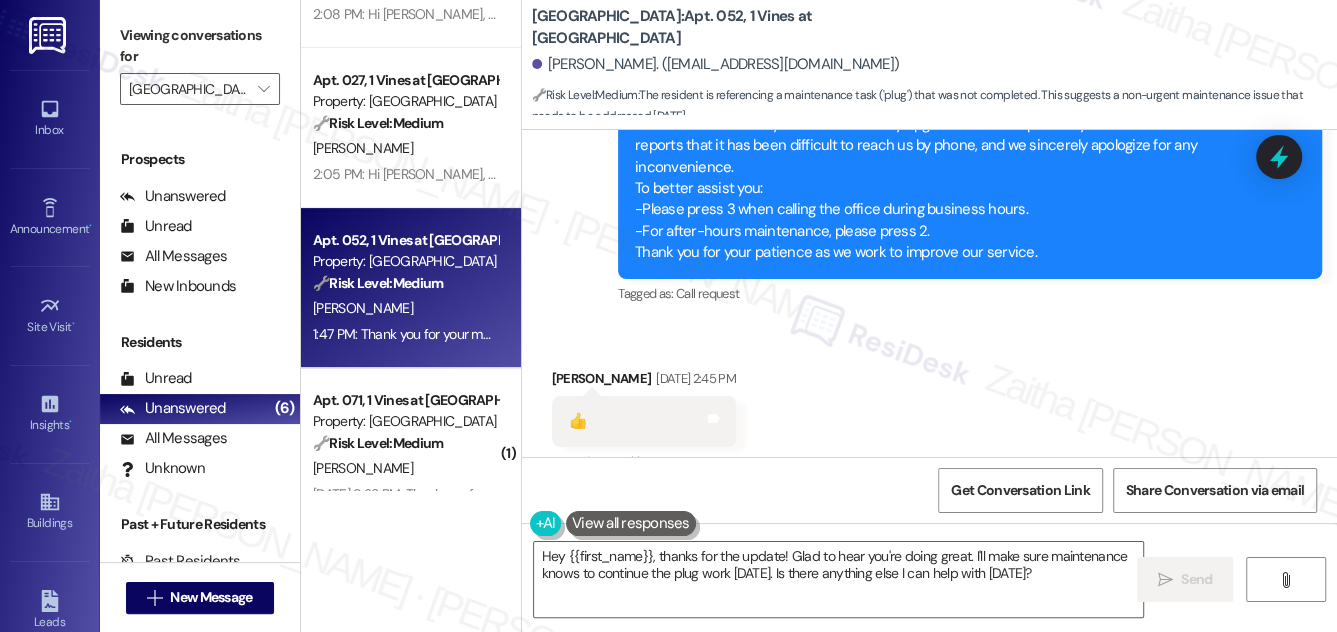 scroll, scrollTop: 8152, scrollLeft: 0, axis: vertical 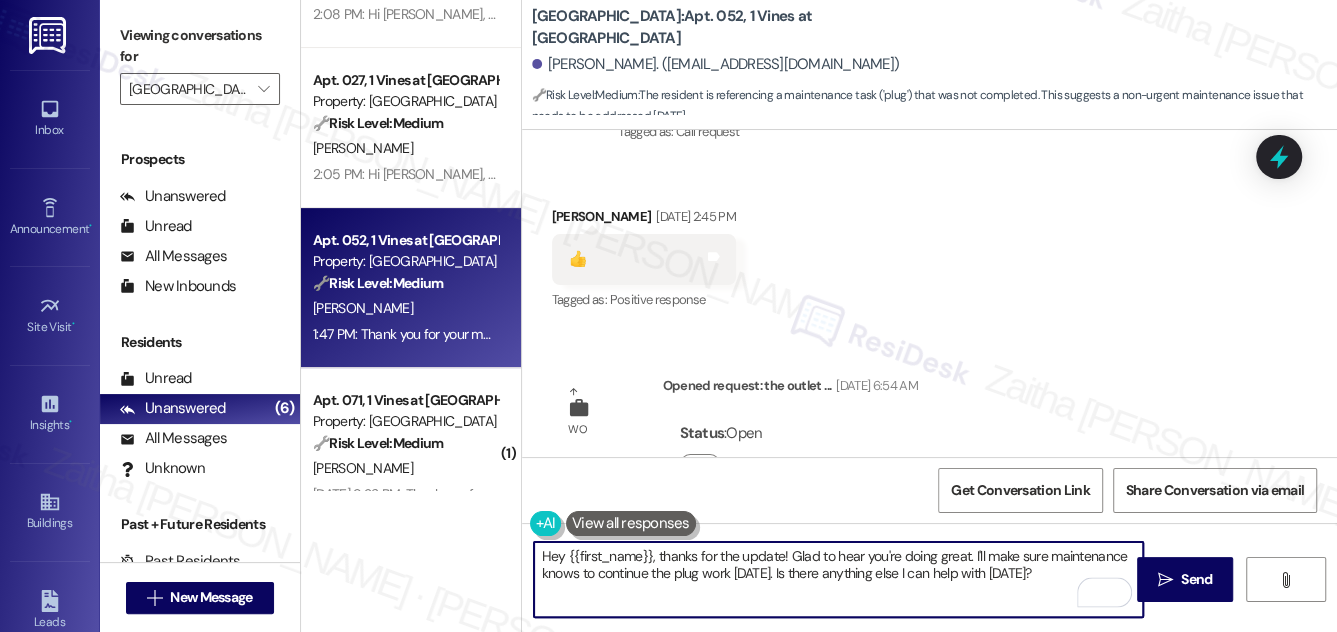 drag, startPoint x: 661, startPoint y: 553, endPoint x: 538, endPoint y: 558, distance: 123.101585 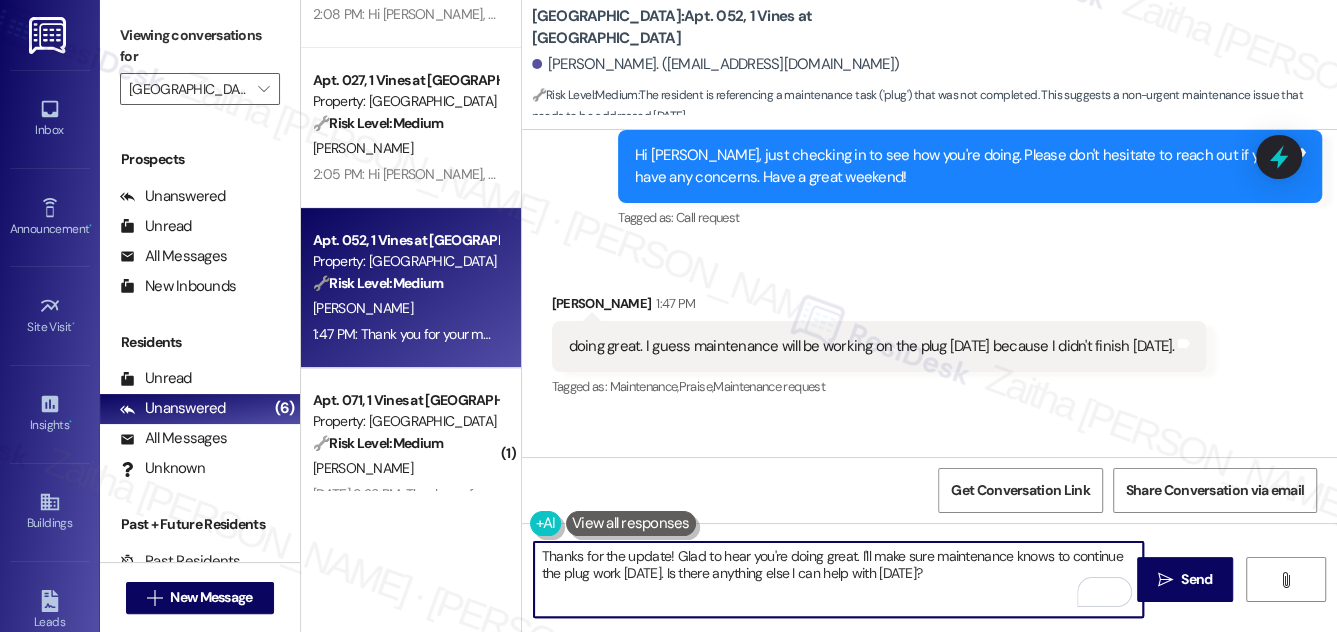 scroll, scrollTop: 8615, scrollLeft: 0, axis: vertical 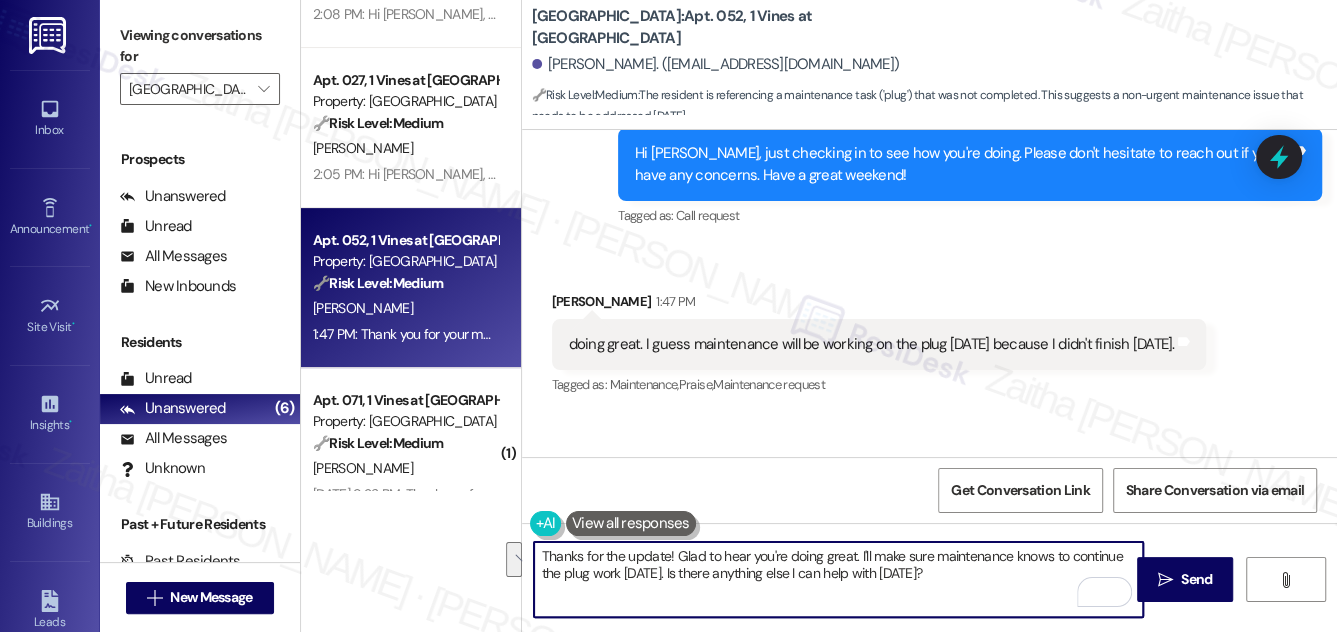 drag, startPoint x: 857, startPoint y: 556, endPoint x: 952, endPoint y: 569, distance: 95.885345 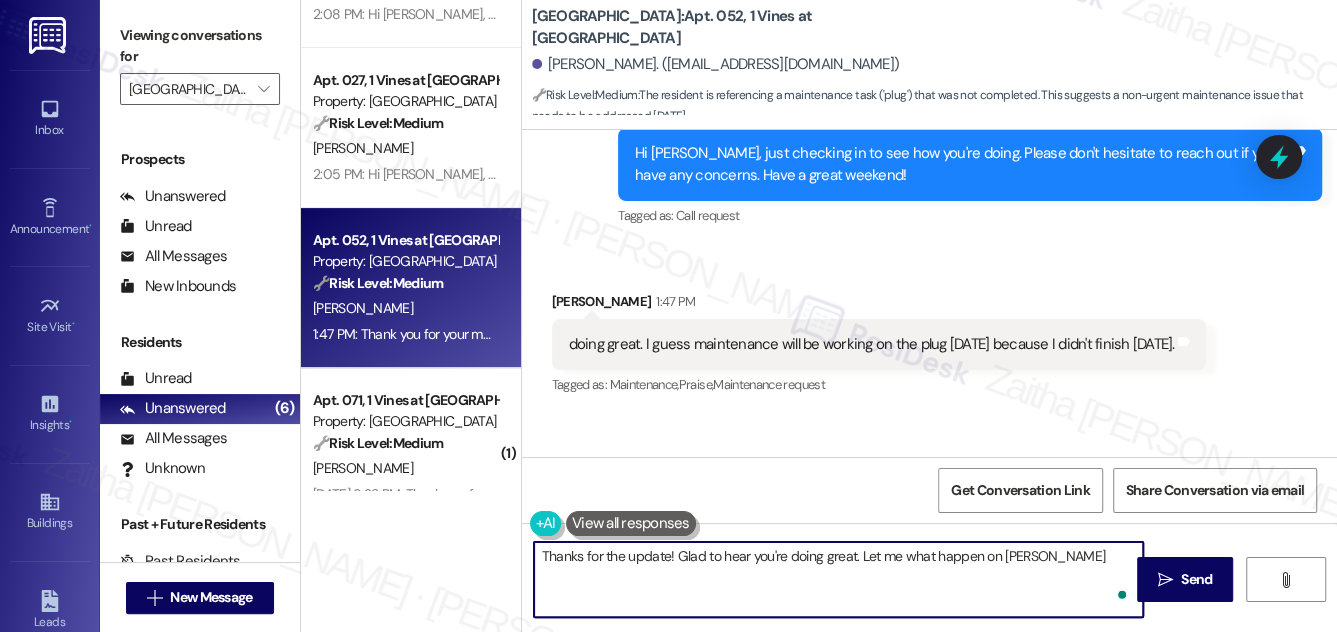 type on "Thanks for the update! Glad to hear you're doing great. Let me what happen on monday" 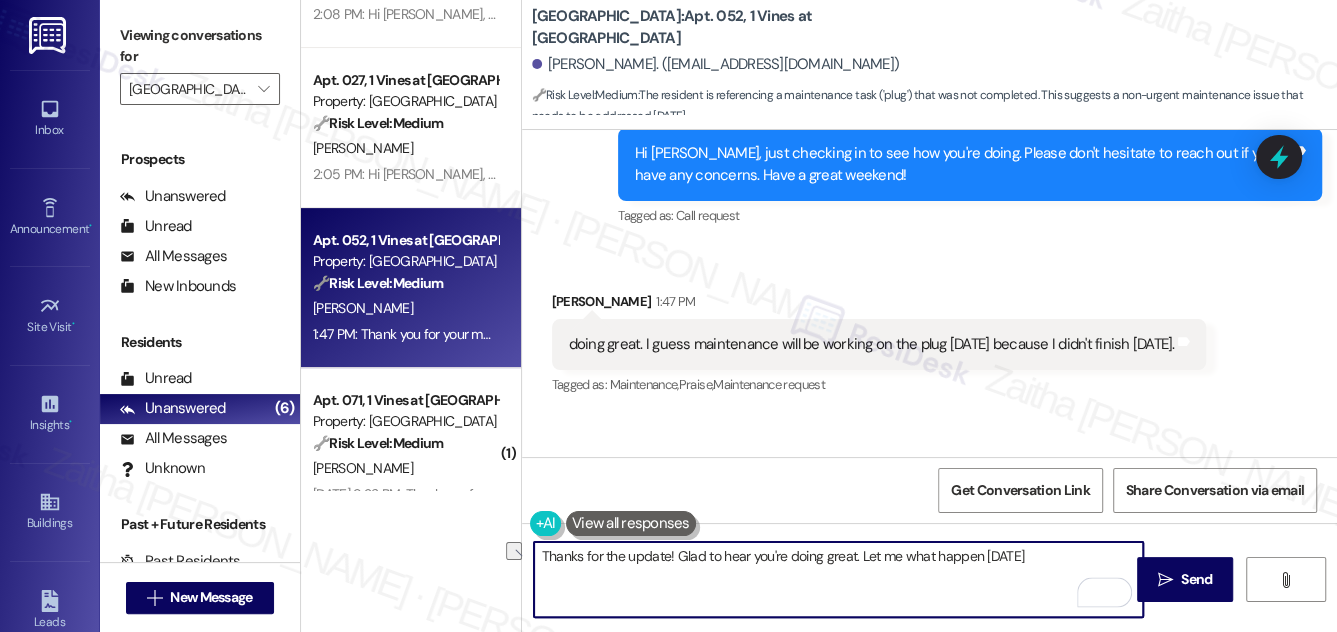 drag, startPoint x: 536, startPoint y: 555, endPoint x: 1047, endPoint y: 556, distance: 511.00098 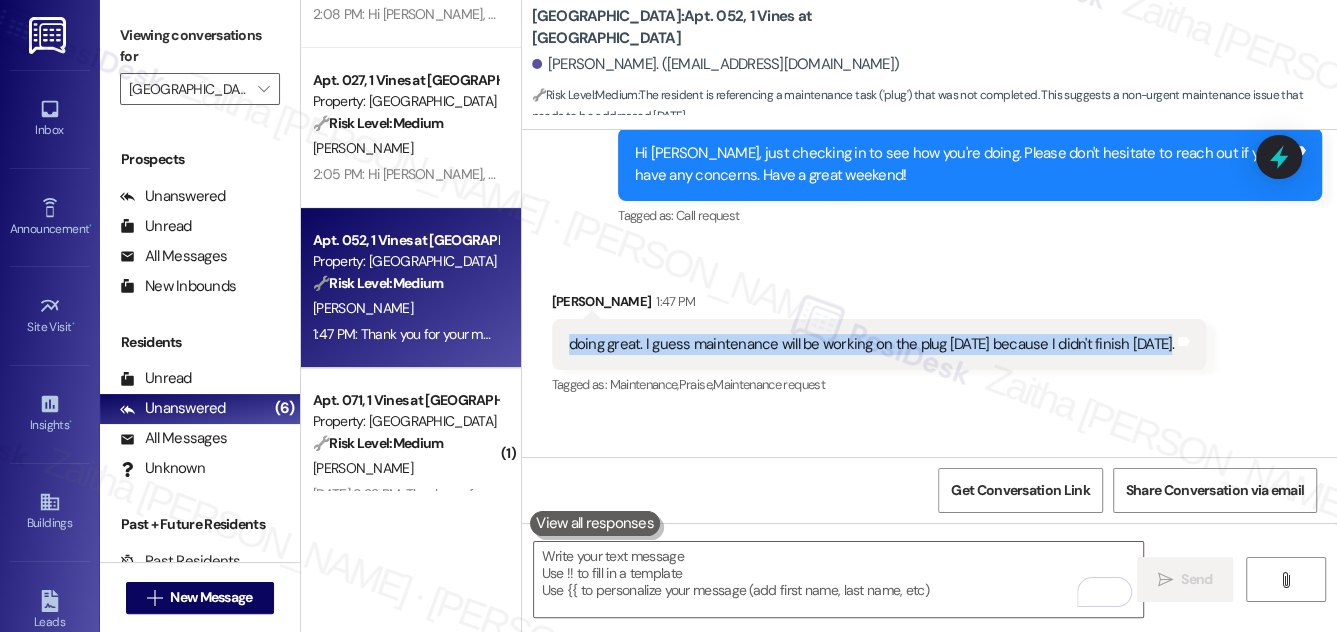 drag, startPoint x: 563, startPoint y: 191, endPoint x: 1169, endPoint y: 204, distance: 606.1394 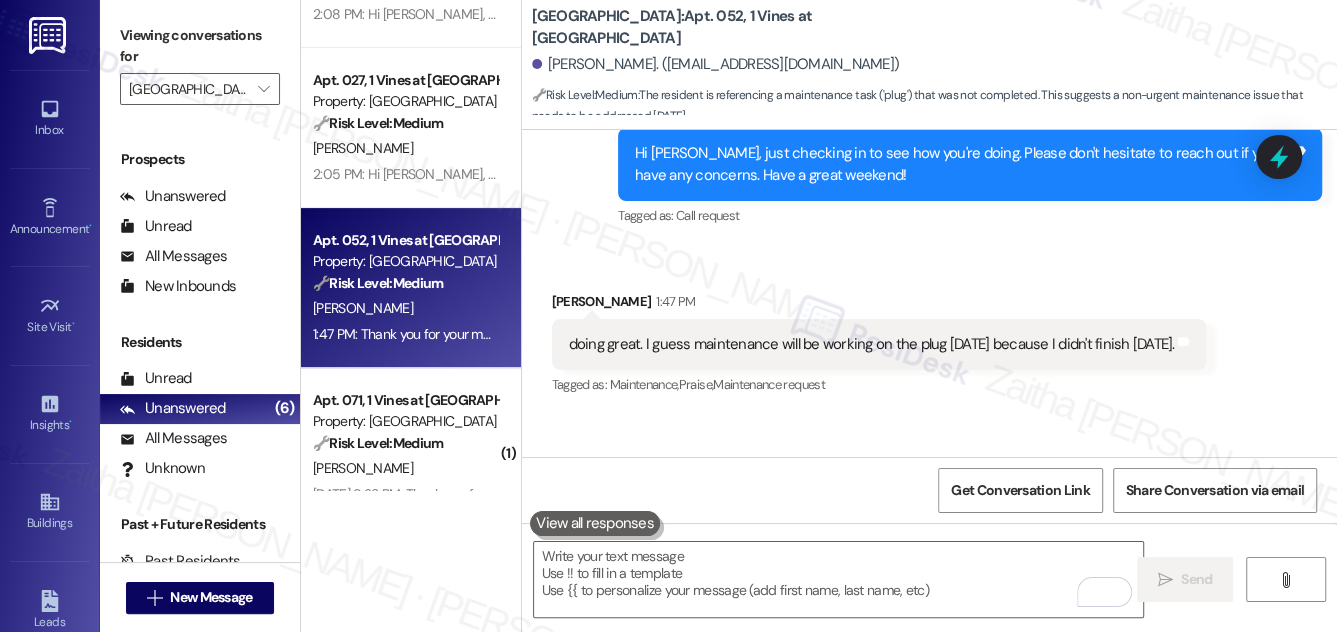 click on "Tagged as:   Maintenance ,  Click to highlight conversations about Maintenance Praise ,  Click to highlight conversations about Praise Maintenance request Click to highlight conversations about Maintenance request" at bounding box center [879, 384] 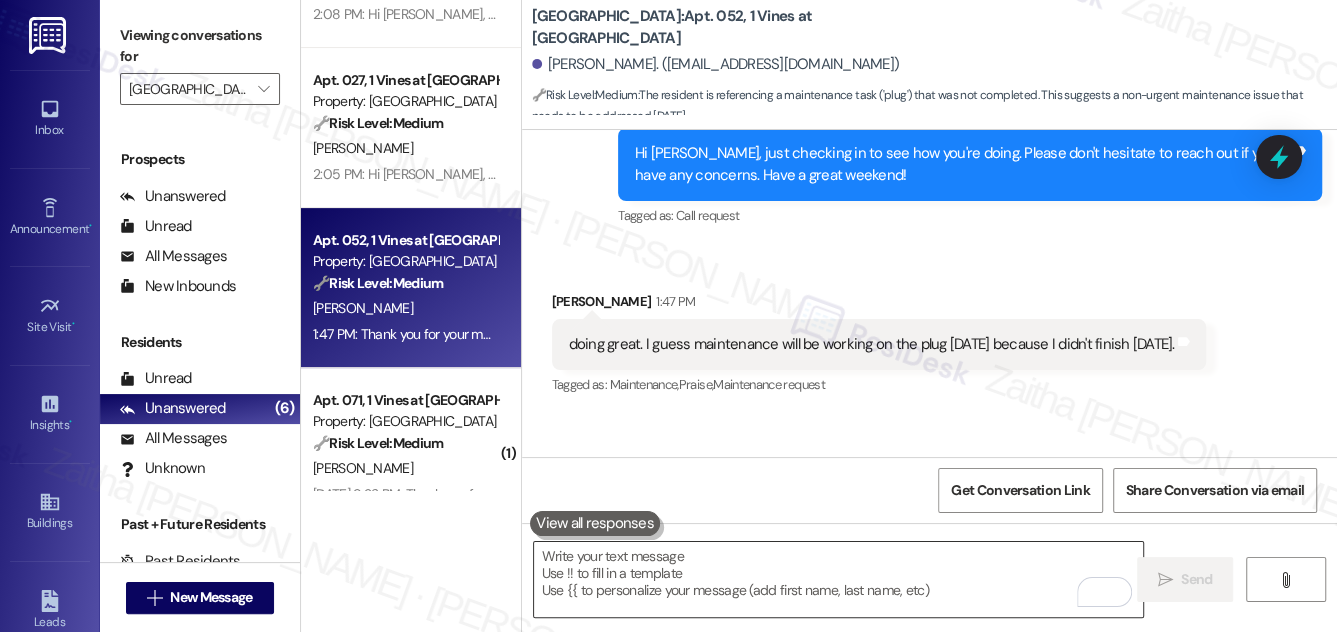 click at bounding box center [839, 579] 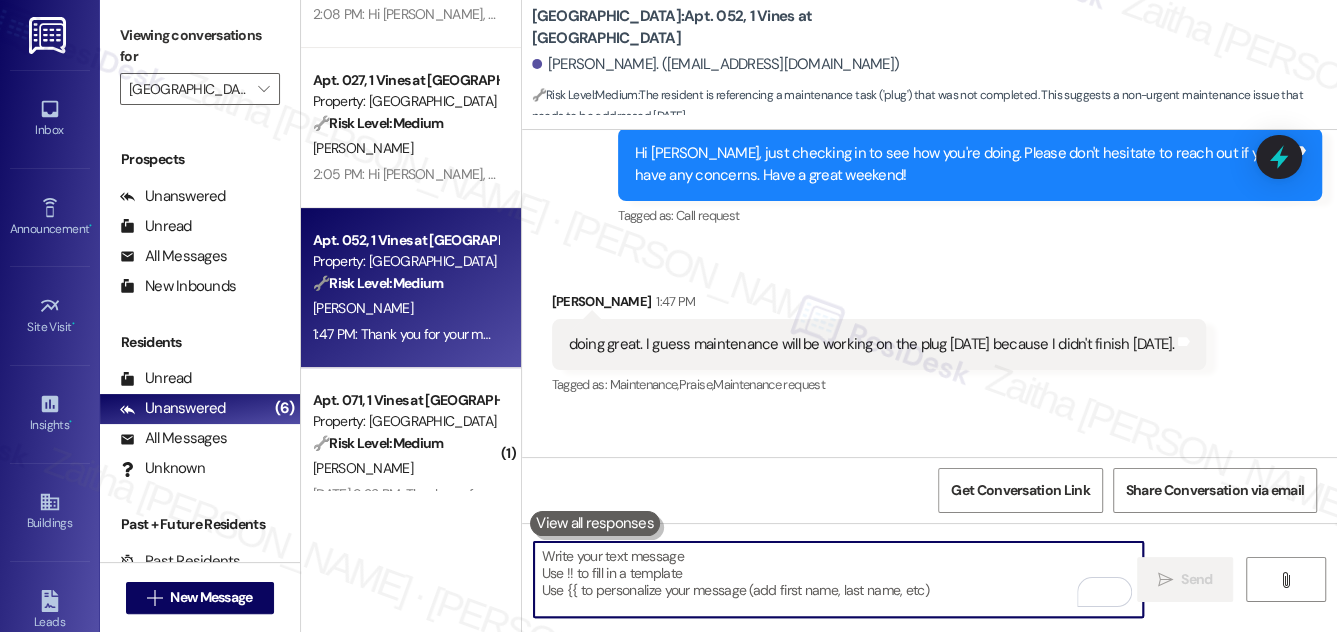 paste on "Thanks for the update! Glad to hear you’re doing well. I’ll note that maintenance is planning to follow up on the plug Monday." 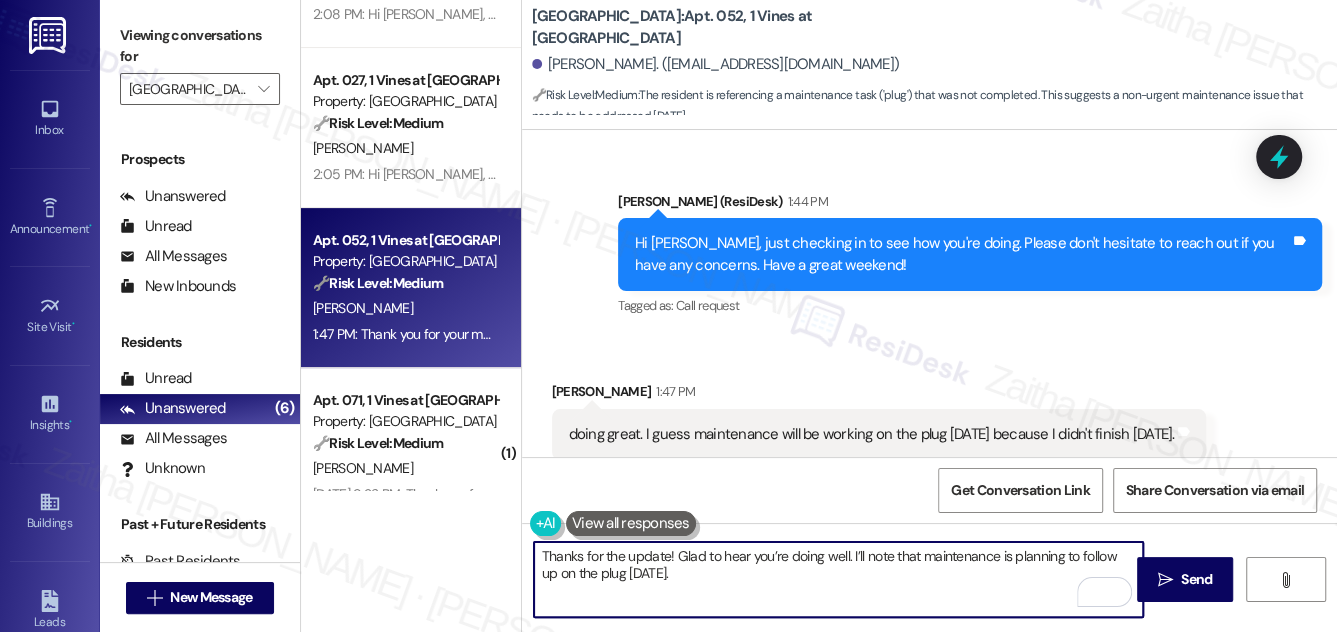 scroll, scrollTop: 8615, scrollLeft: 0, axis: vertical 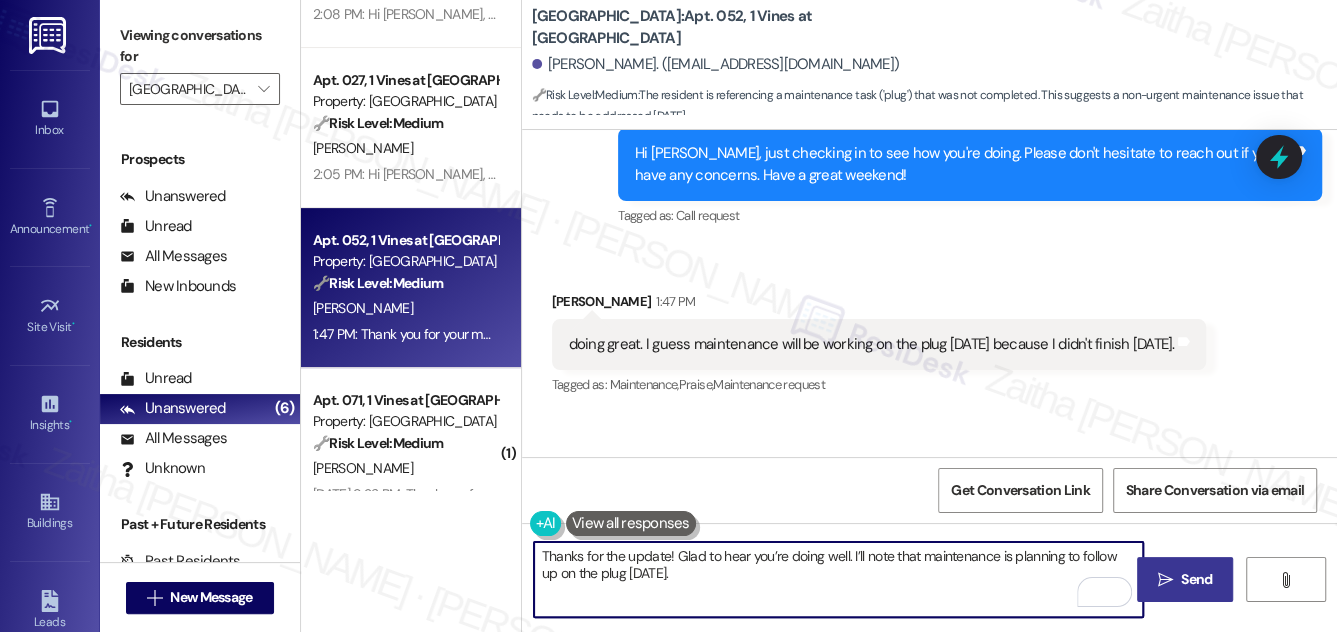 type on "Thanks for the update! Glad to hear you’re doing well. I’ll note that maintenance is planning to follow up on the plug on Monday." 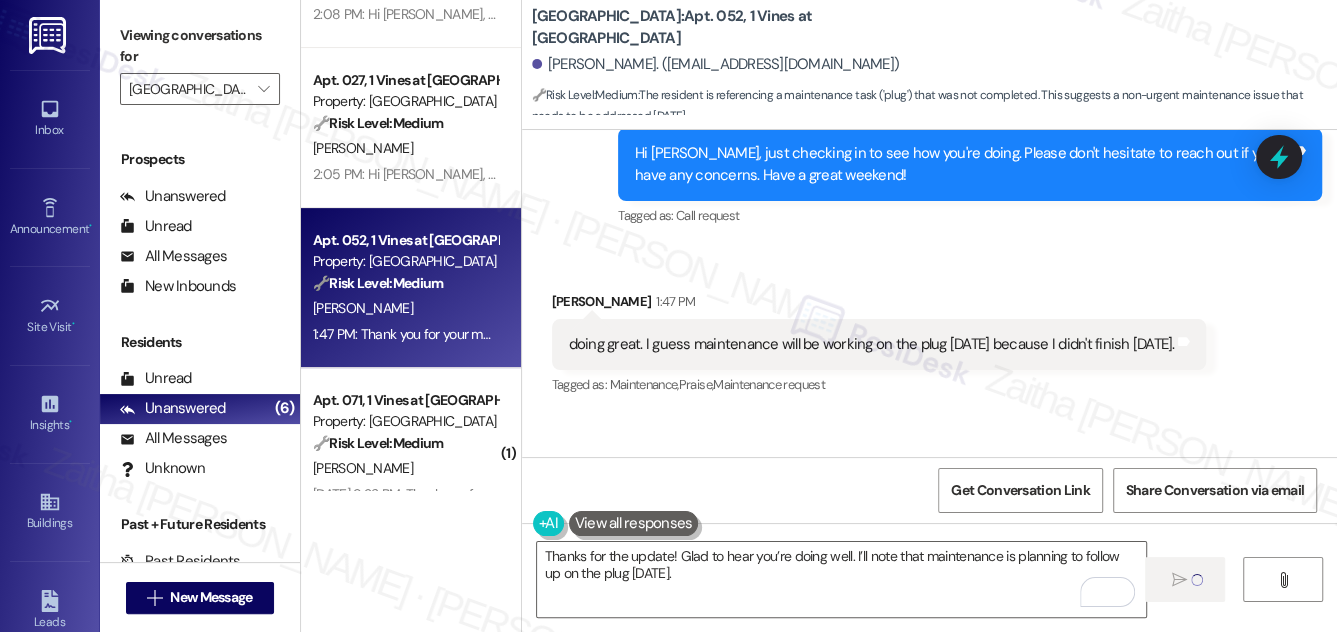 type 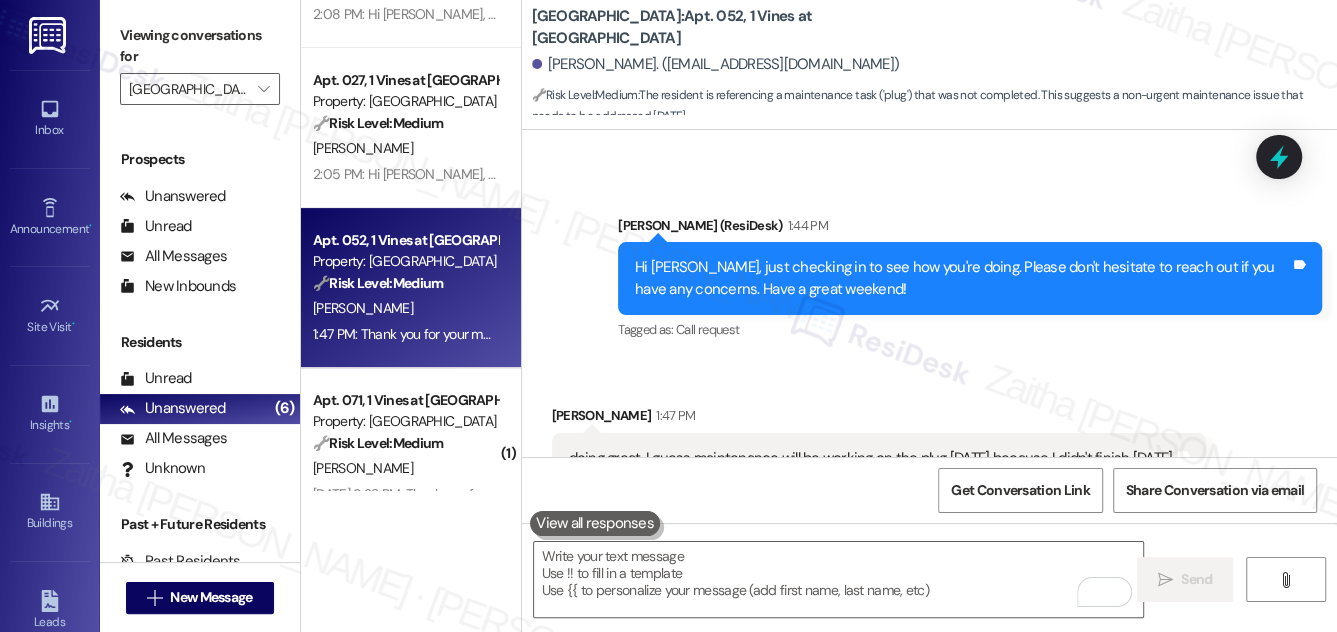 scroll, scrollTop: 8424, scrollLeft: 0, axis: vertical 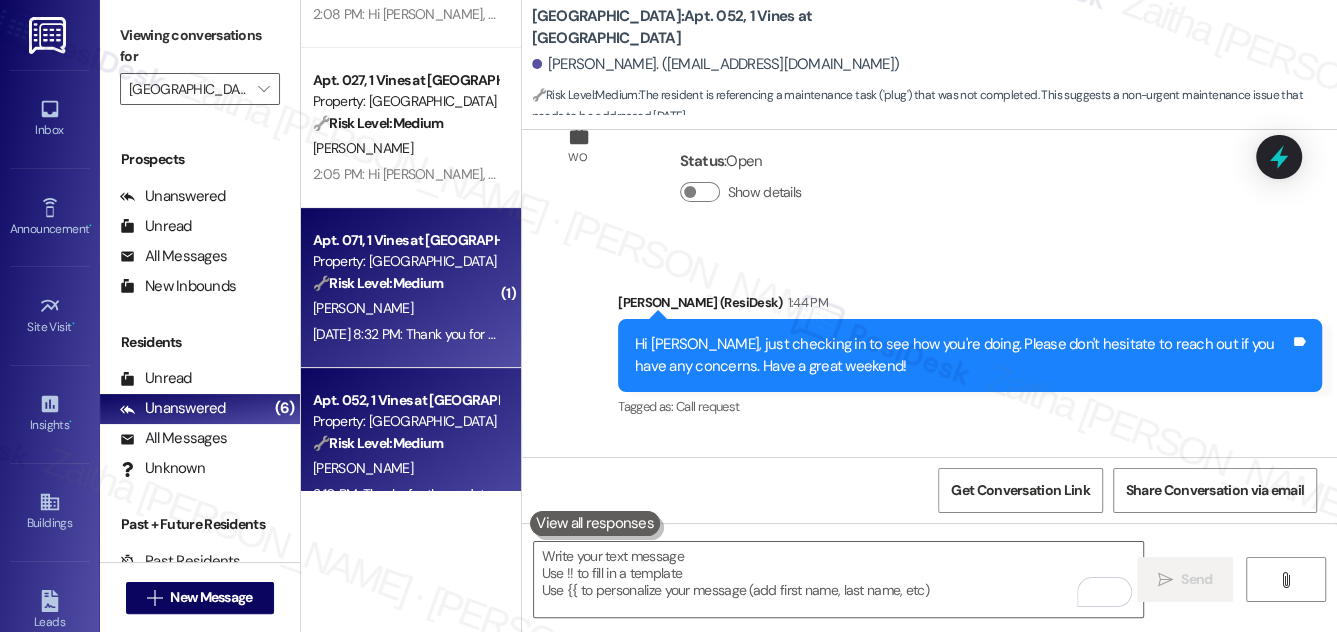 click on "[PERSON_NAME]" at bounding box center [405, 308] 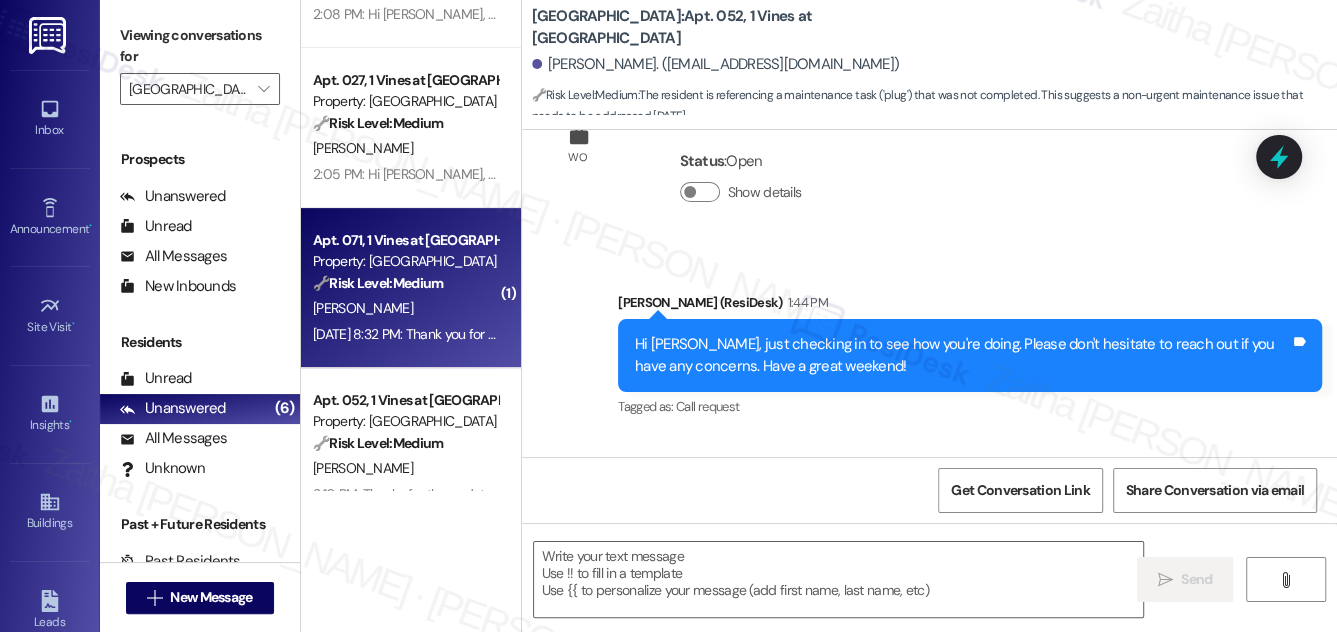 type on "Fetching suggested responses. Please feel free to read through the conversation in the meantime." 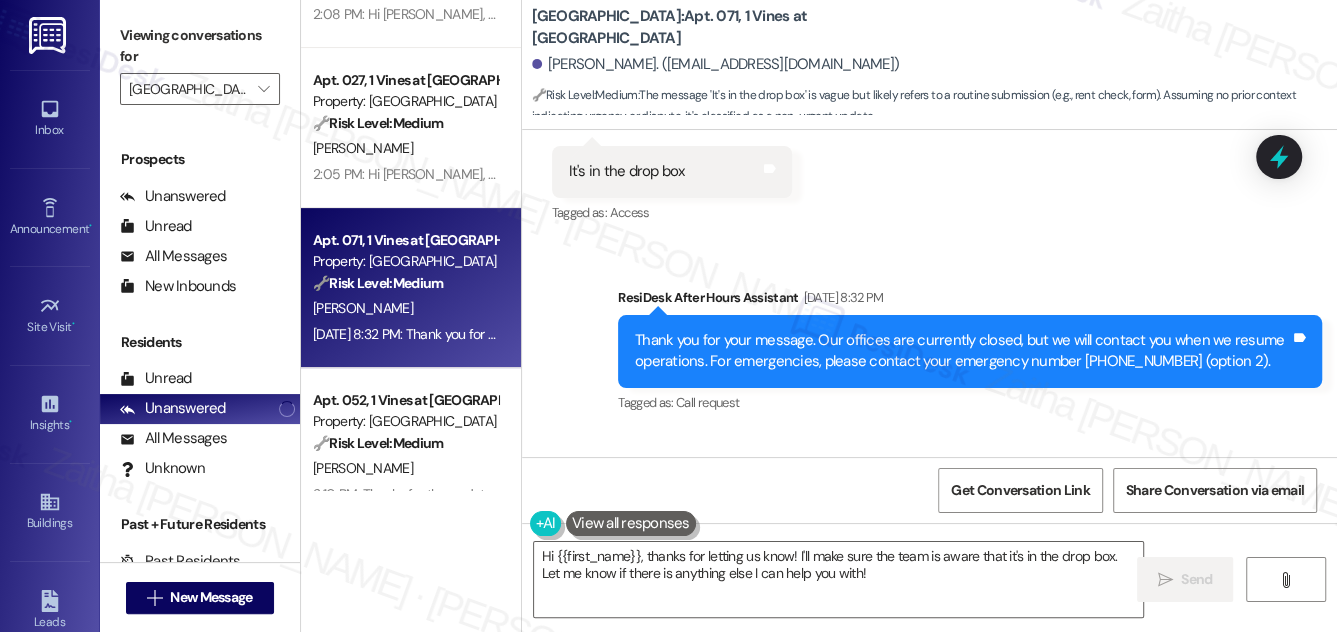 scroll, scrollTop: 773, scrollLeft: 0, axis: vertical 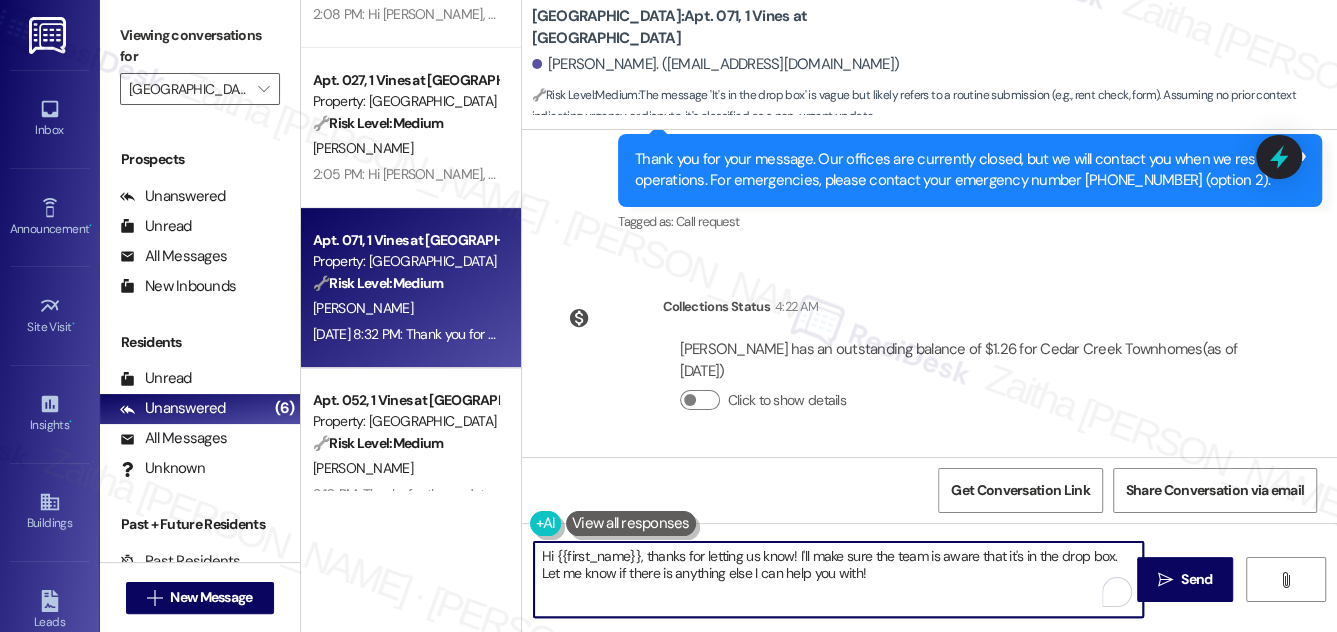 drag, startPoint x: 648, startPoint y: 550, endPoint x: 859, endPoint y: 575, distance: 212.47588 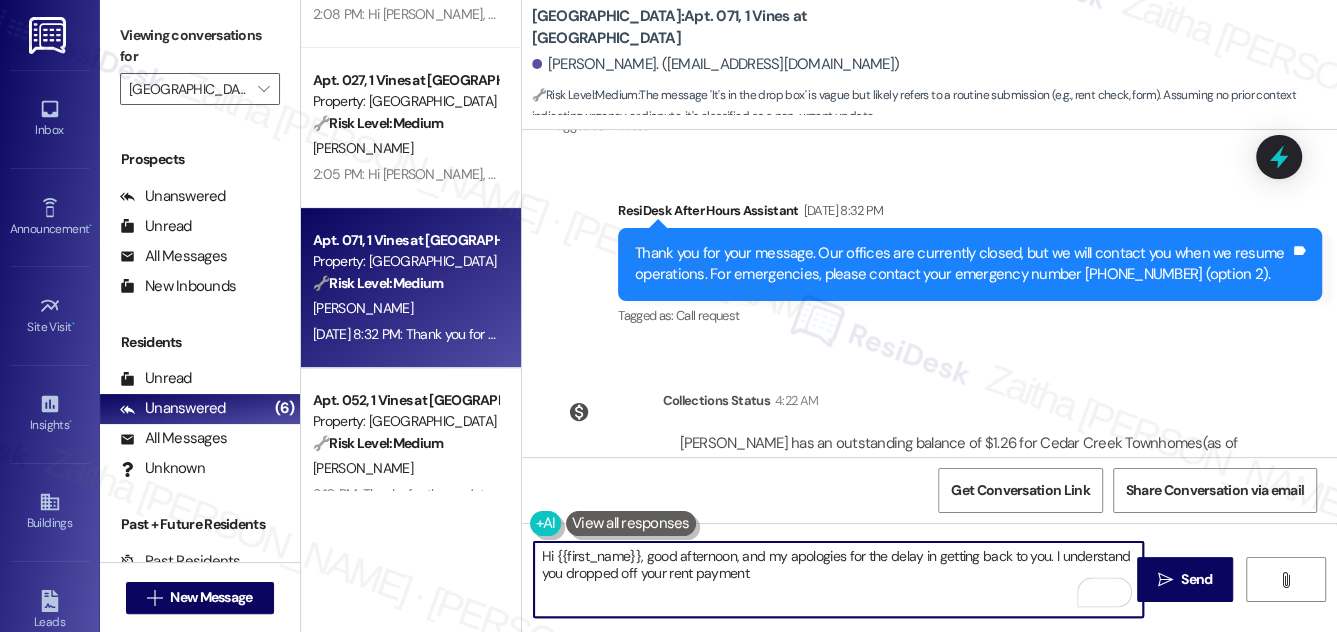 scroll, scrollTop: 773, scrollLeft: 0, axis: vertical 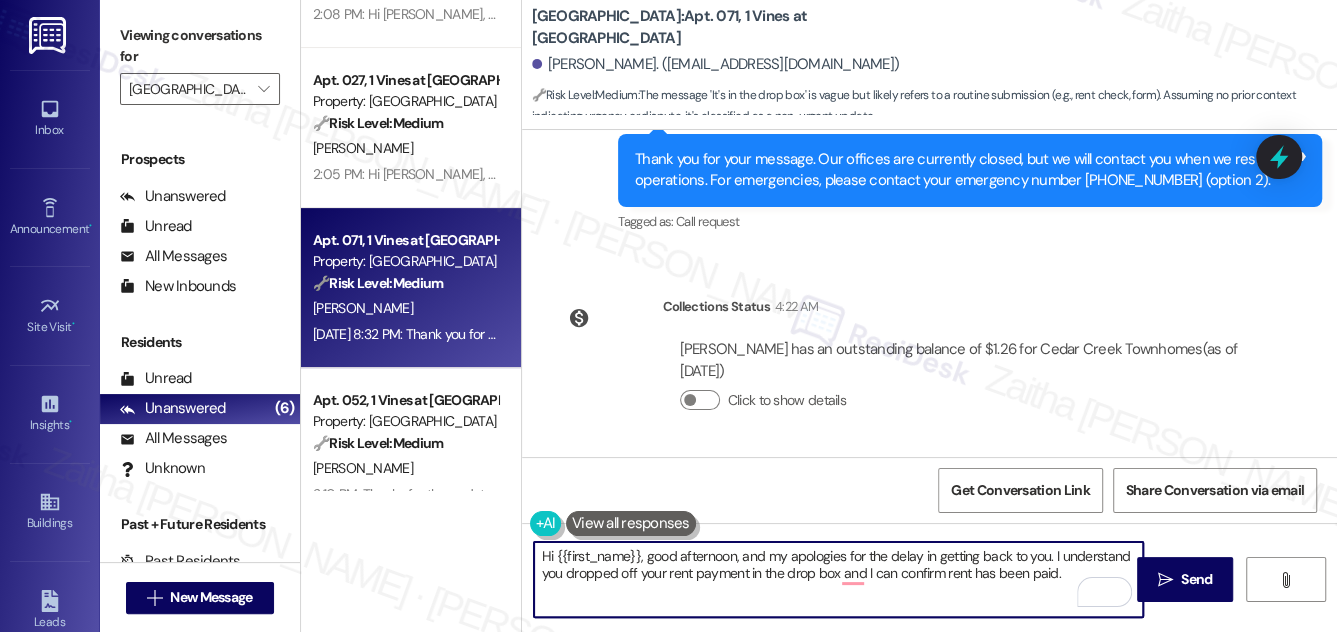 paste on "Please feel free to reach out if you have other concerns or home-related issues. Have a great day" 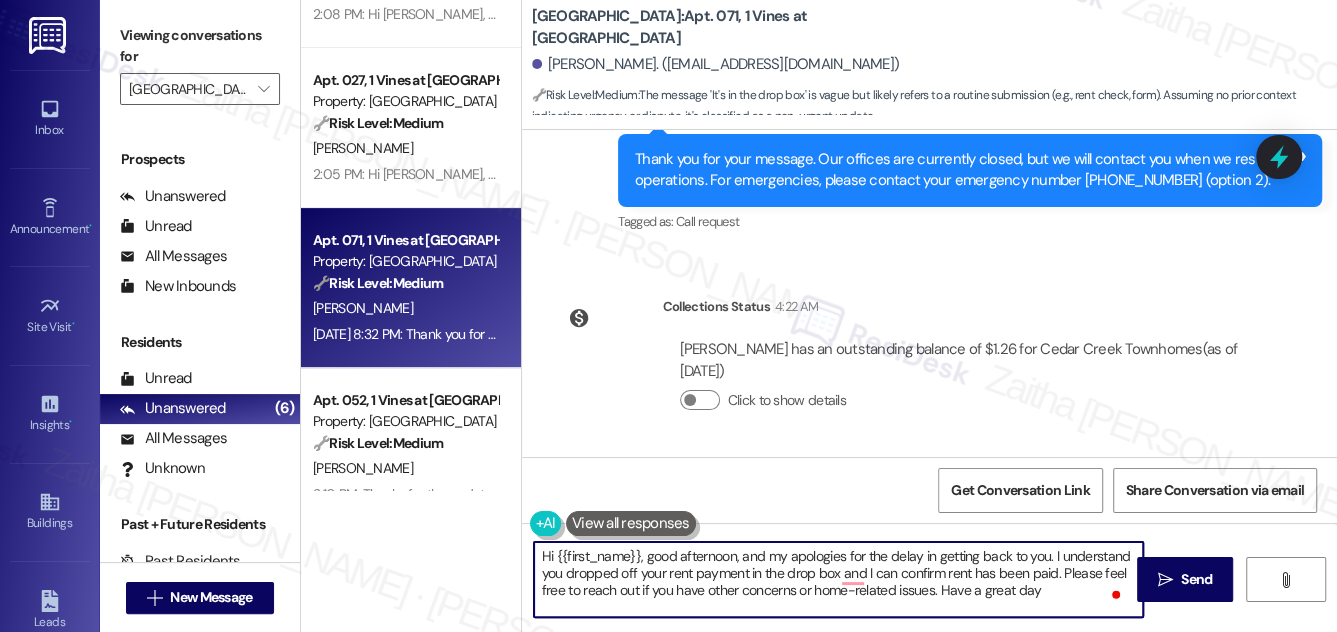 click on "Hi {{first_name}}, good afternoon, and my apologies for the delay in getting back to you. I understand you dropped off your rent payment in the drop box and I can confirm rent has been paid. Please feel free to reach out if you have other concerns or home-related issues. Have a great day" at bounding box center [839, 579] 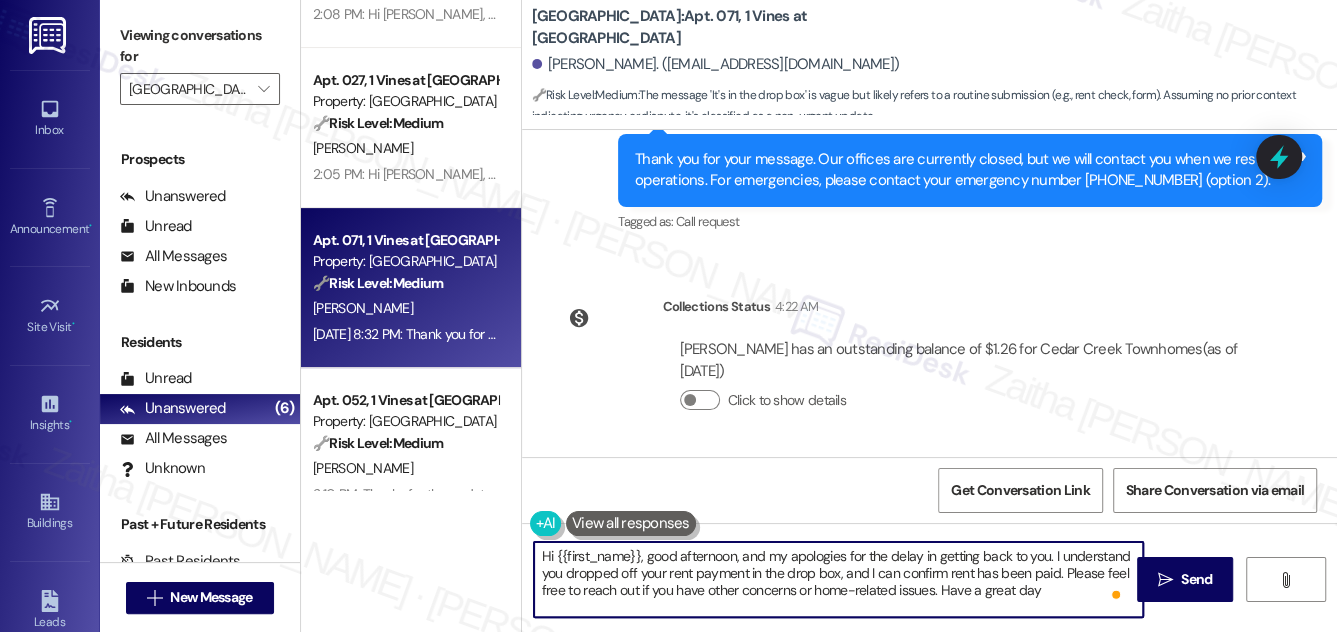 click on "Hi {{first_name}}, good afternoon, and my apologies for the delay in getting back to you. I understand you dropped off your rent payment in the drop box, and I can confirm rent has been paid. Please feel free to reach out if you have other concerns or home-related issues. Have a great day" at bounding box center [839, 579] 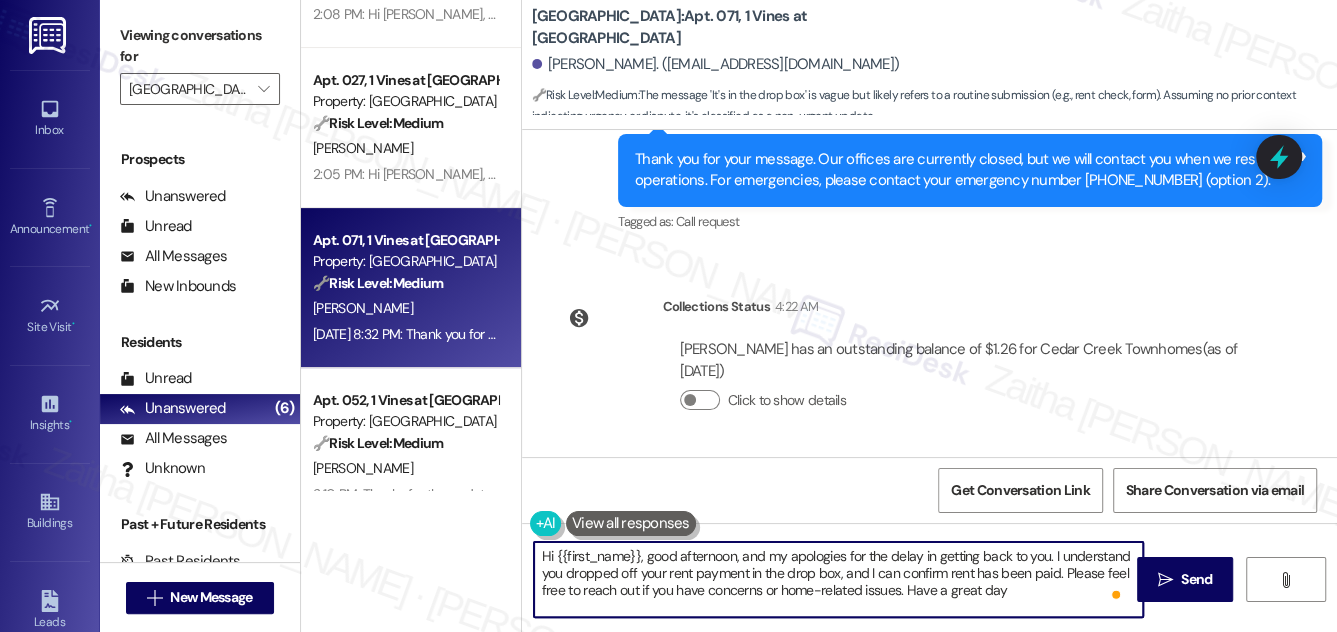 click on "Hi {{first_name}}, good afternoon, and my apologies for the delay in getting back to you. I understand you dropped off your rent payment in the drop box, and I can confirm rent has been paid. Please feel free to reach out if you have concerns or home-related issues. Have a great day" at bounding box center [839, 579] 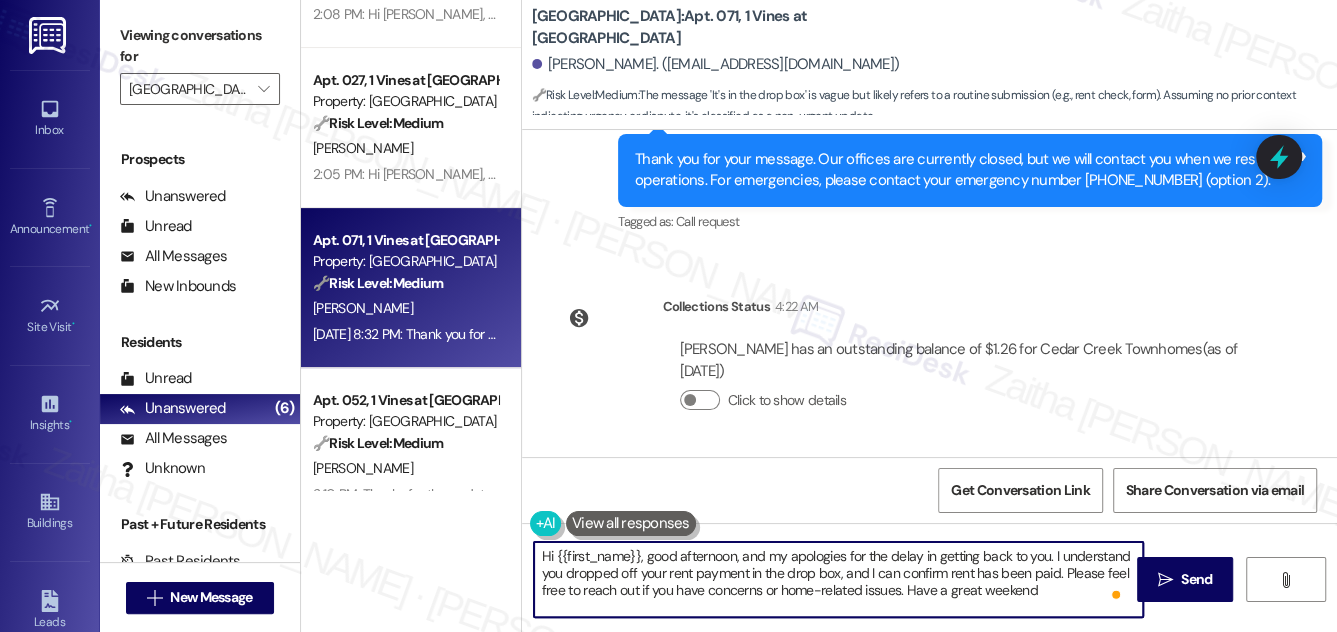 type on "Hi {{first_name}}, good afternoon, and my apologies for the delay in getting back to you. I understand you dropped off your rent payment in the drop box, and I can confirm rent has been paid. Please feel free to reach out if you have concerns or home-related issues. Have a great weekend!" 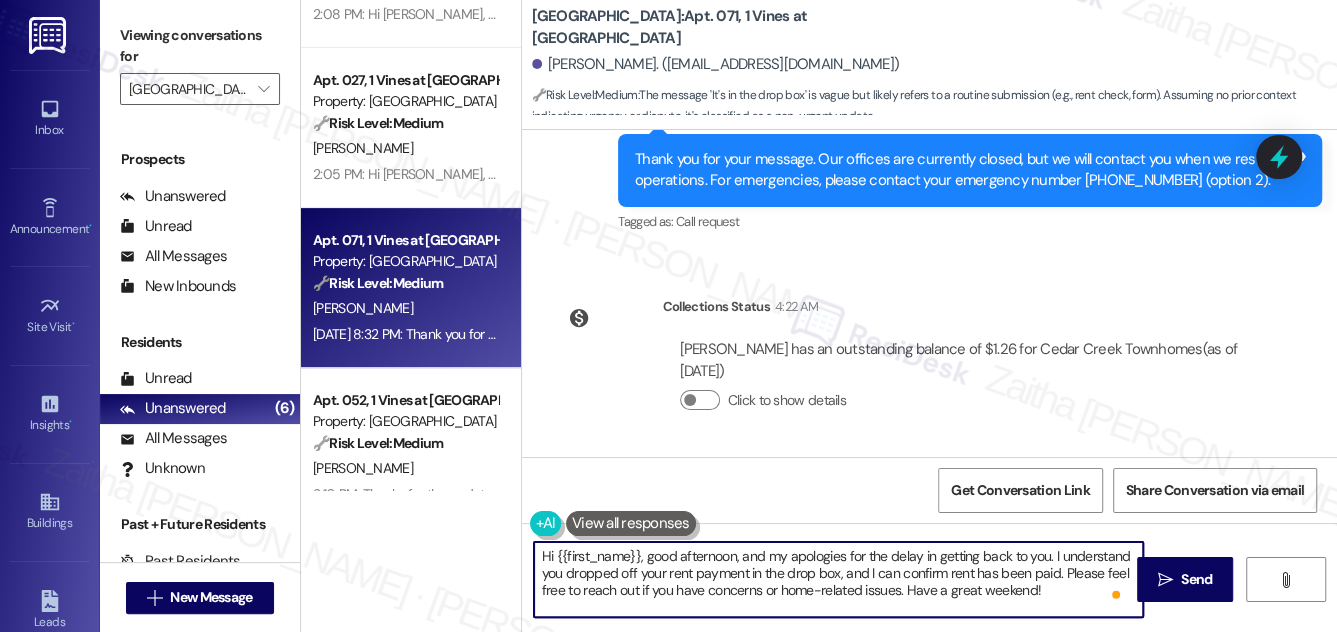 scroll, scrollTop: 5, scrollLeft: 0, axis: vertical 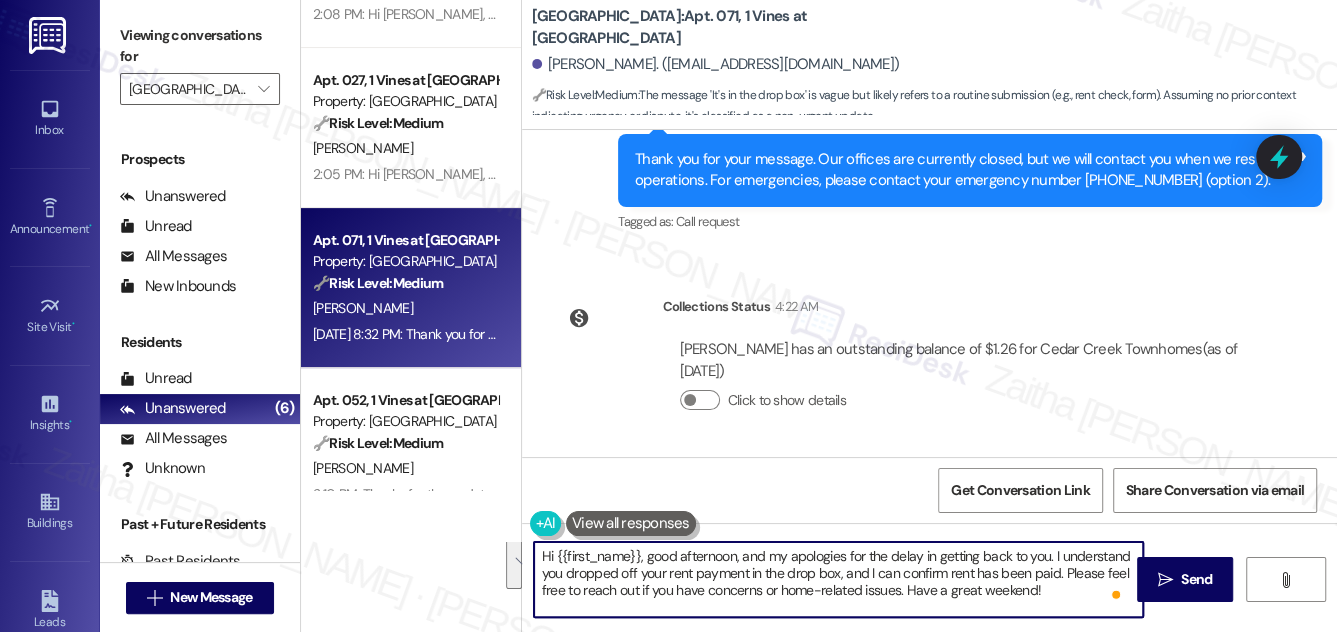 drag, startPoint x: 592, startPoint y: 572, endPoint x: 993, endPoint y: 605, distance: 402.35556 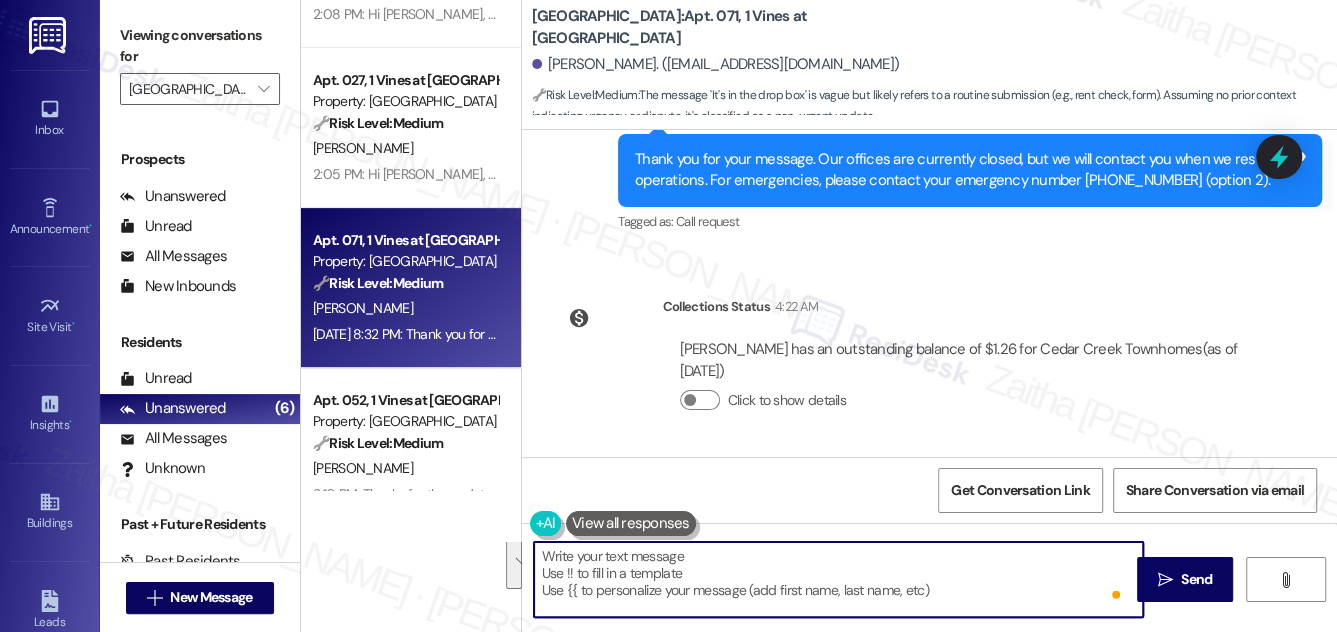 scroll, scrollTop: 0, scrollLeft: 0, axis: both 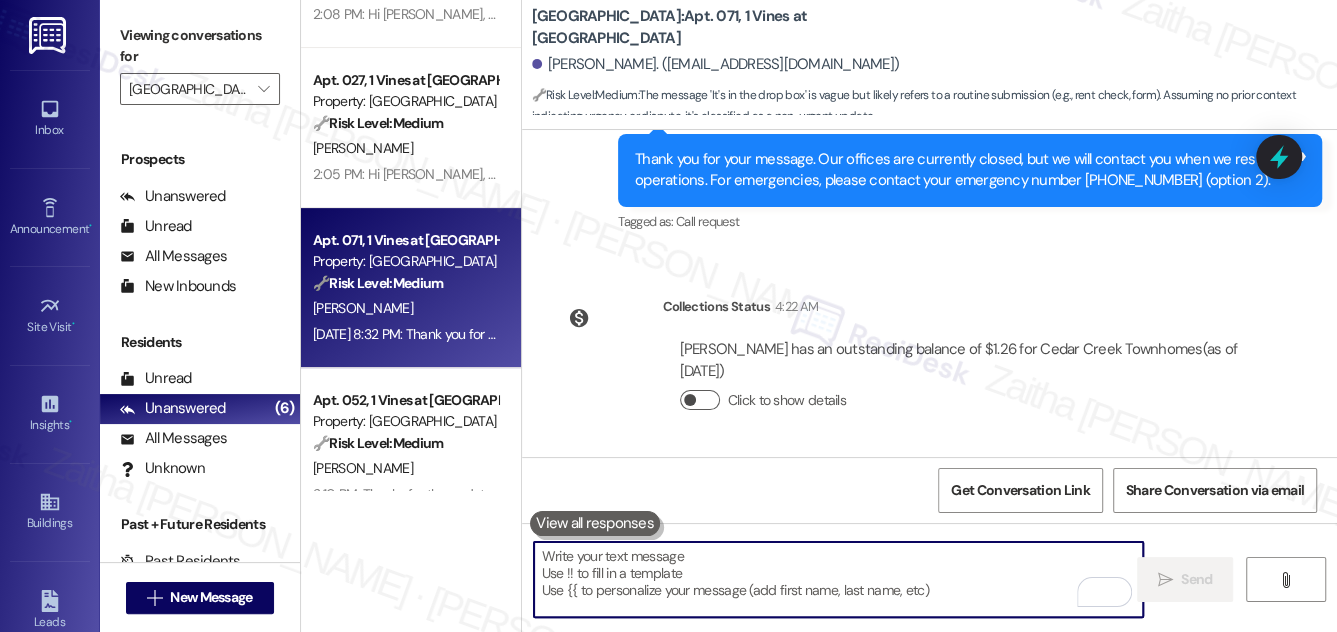 click on "Click to show details" at bounding box center [700, 400] 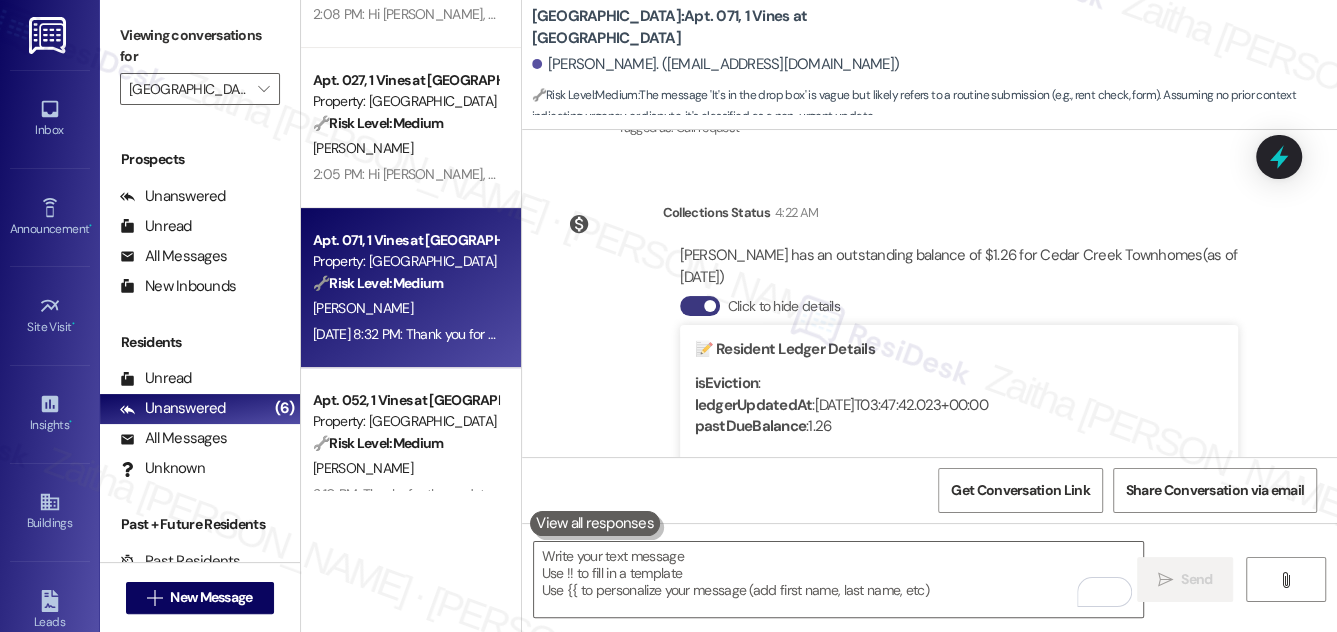 scroll, scrollTop: 864, scrollLeft: 0, axis: vertical 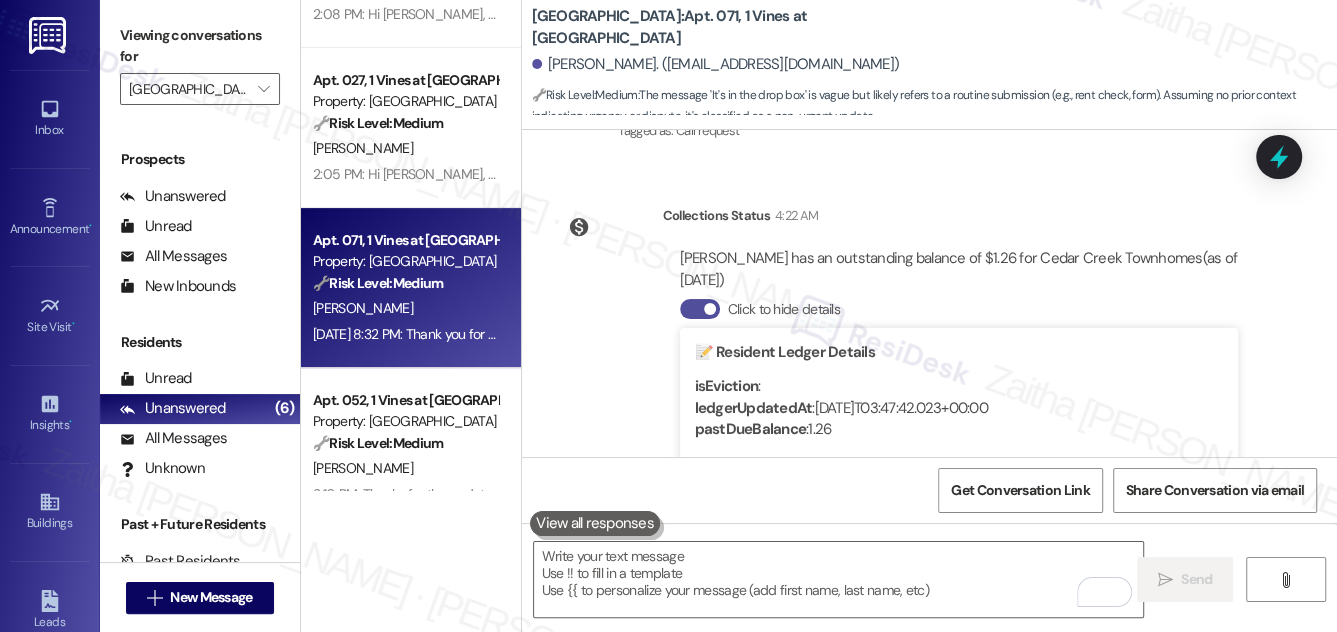 click on "Click to hide details" at bounding box center (700, 309) 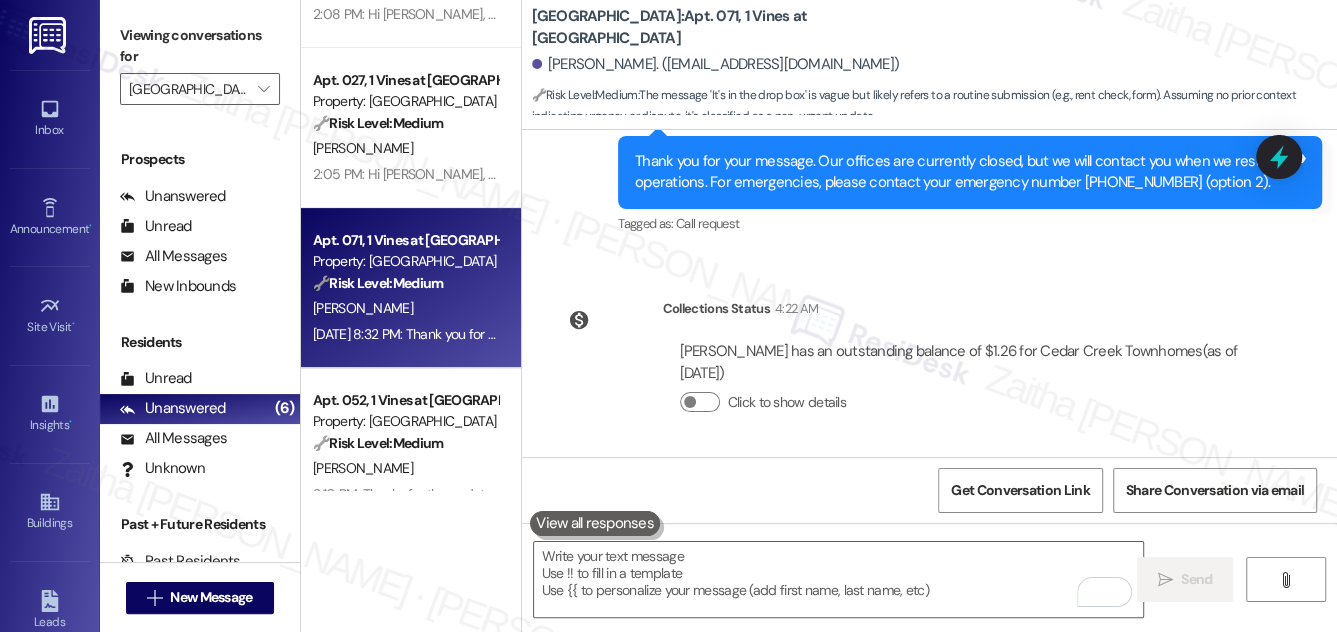 scroll, scrollTop: 773, scrollLeft: 0, axis: vertical 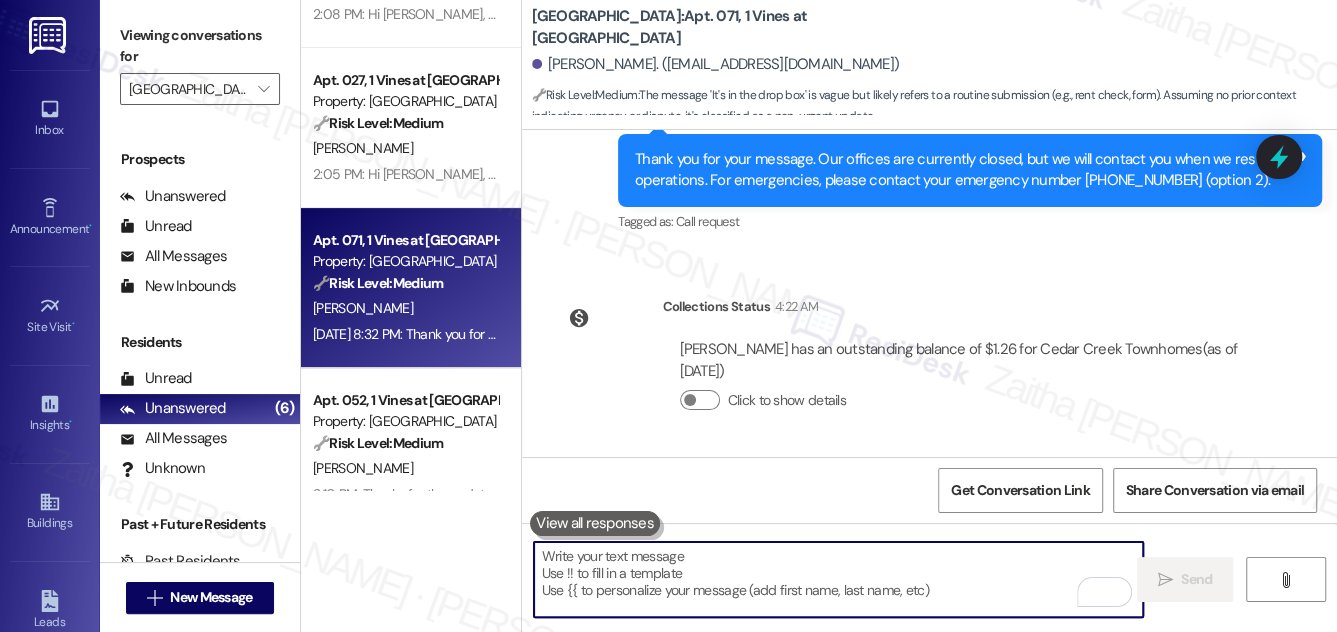 click at bounding box center [839, 579] 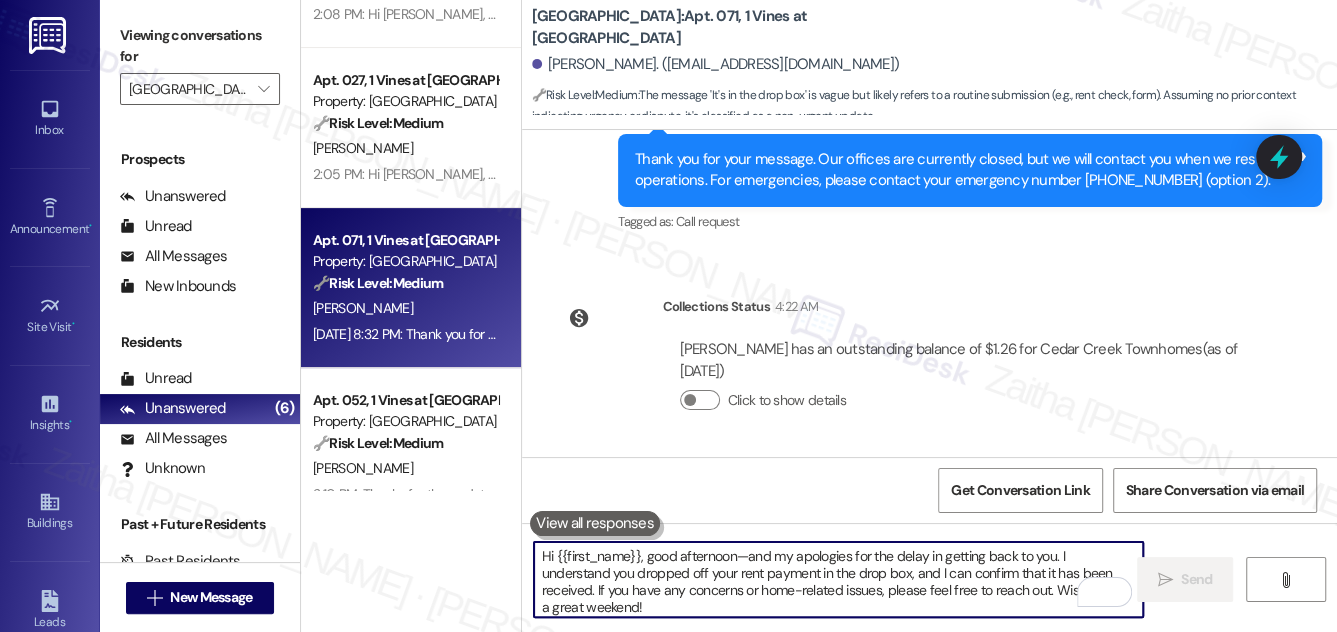 scroll, scrollTop: 34, scrollLeft: 0, axis: vertical 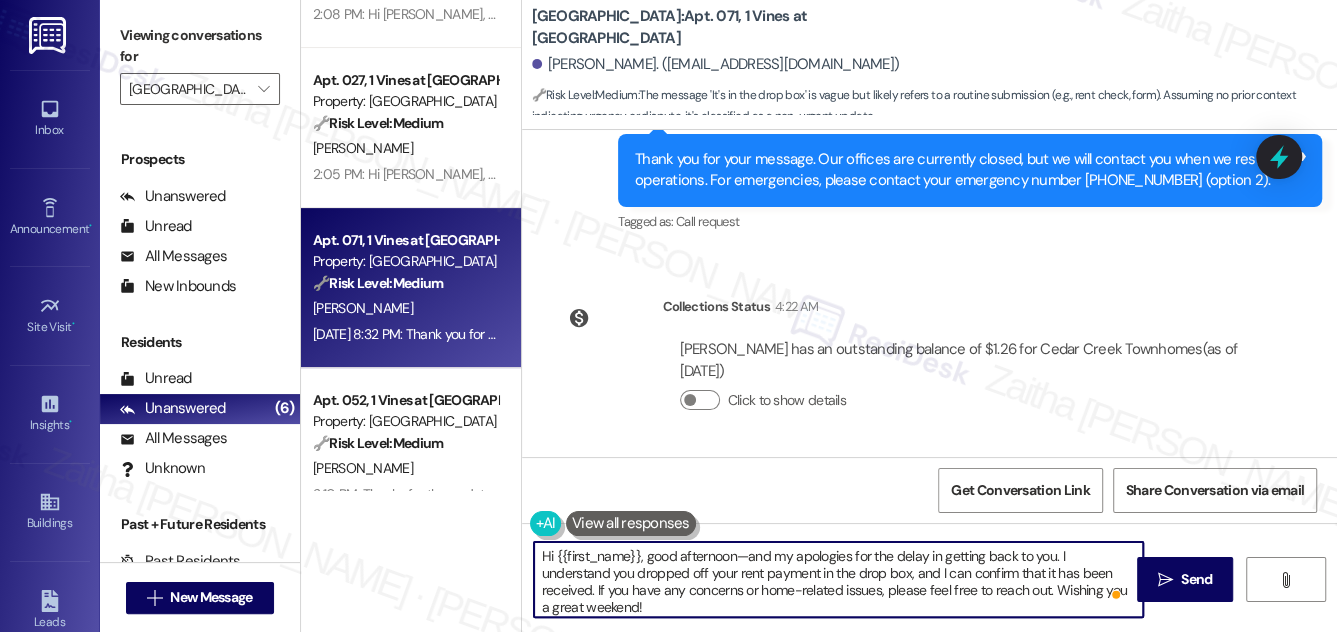 click on "Hi {{first_name}}, good afternoon—and my apologies for the delay in getting back to you. I understand you dropped off your rent payment in the drop box, and I can confirm that it has been received. If you have any concerns or home-related issues, please feel free to reach out. Wishing you a great weekend!" at bounding box center [839, 579] 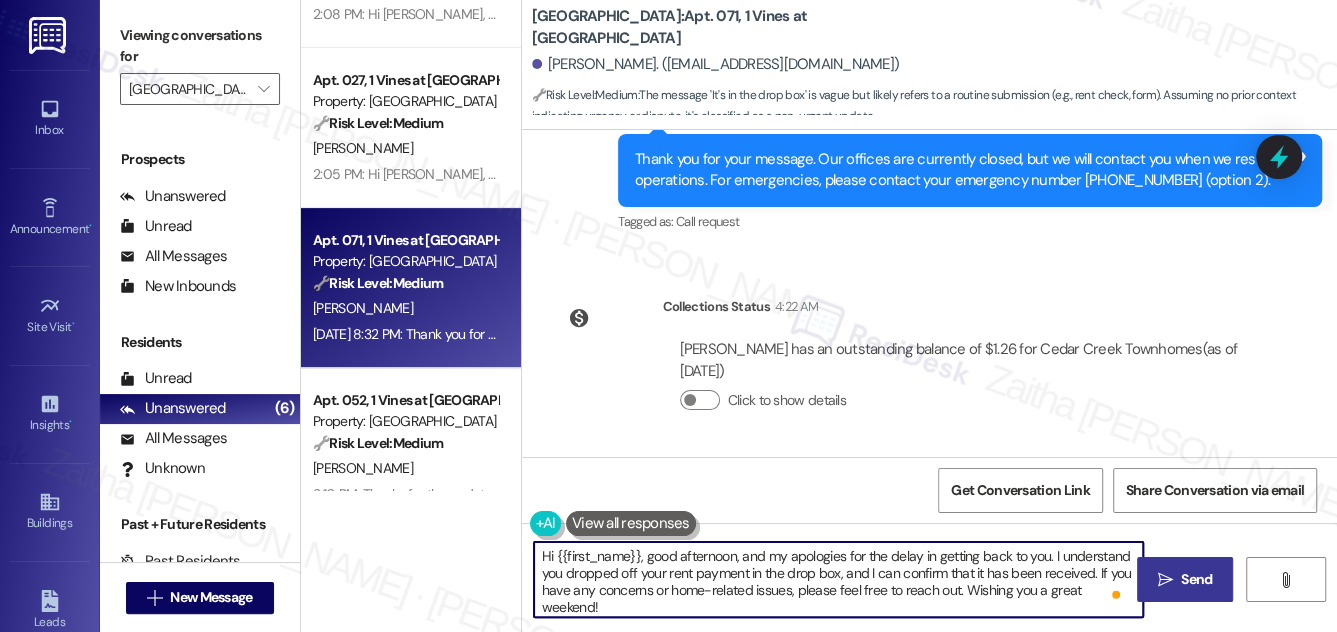 type on "Hi {{first_name}}, good afternoon, and my apologies for the delay in getting back to you. I understand you dropped off your rent payment in the drop box, and I can confirm that it has been received. If you have any concerns or home-related issues, please feel free to reach out. Wishing you a great weekend!" 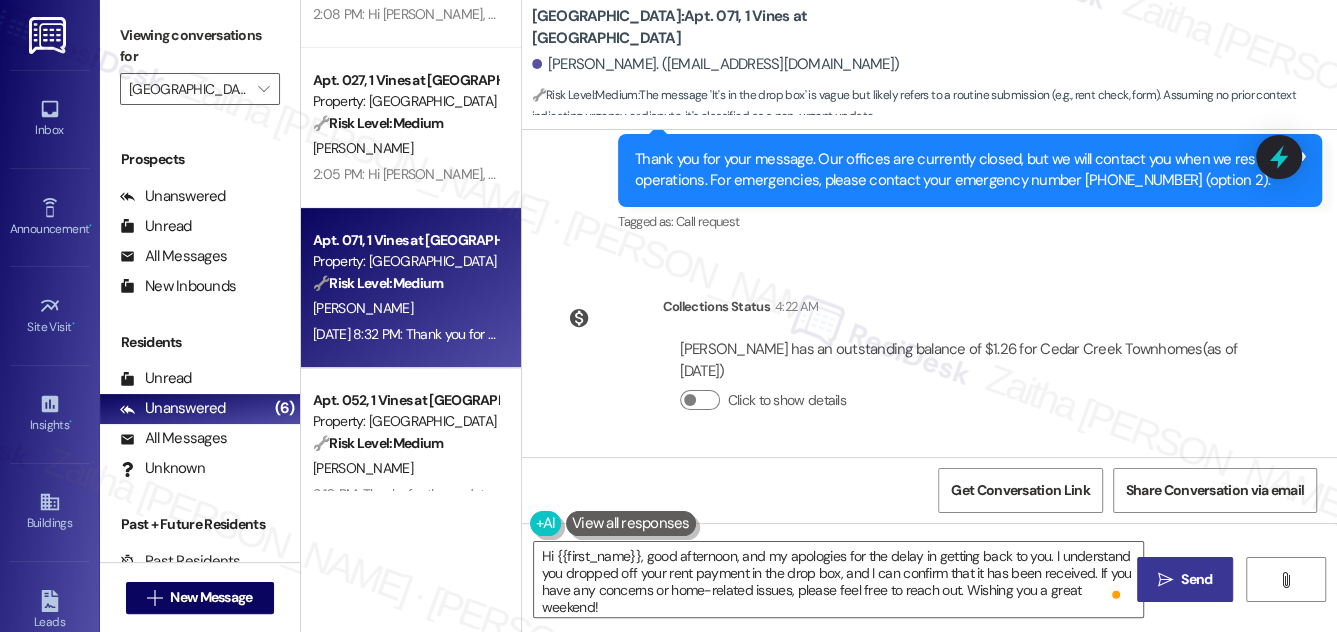 drag, startPoint x: 1193, startPoint y: 582, endPoint x: 1146, endPoint y: 499, distance: 95.38344 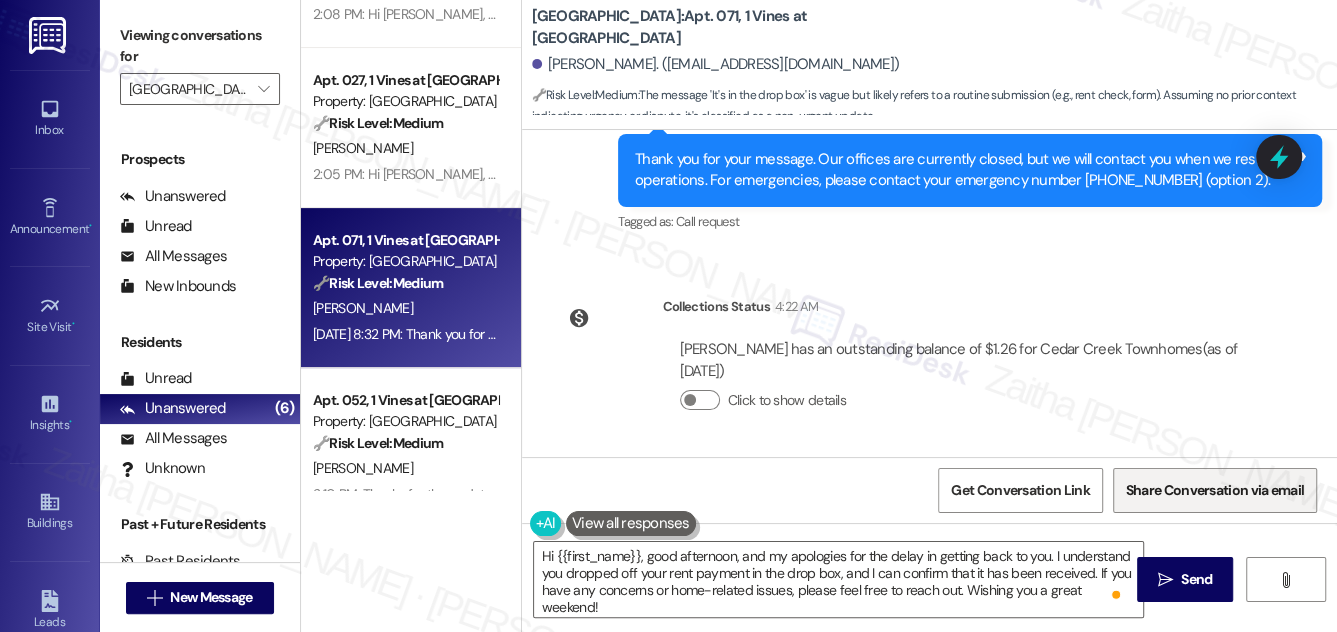 click on "Send" at bounding box center [1196, 579] 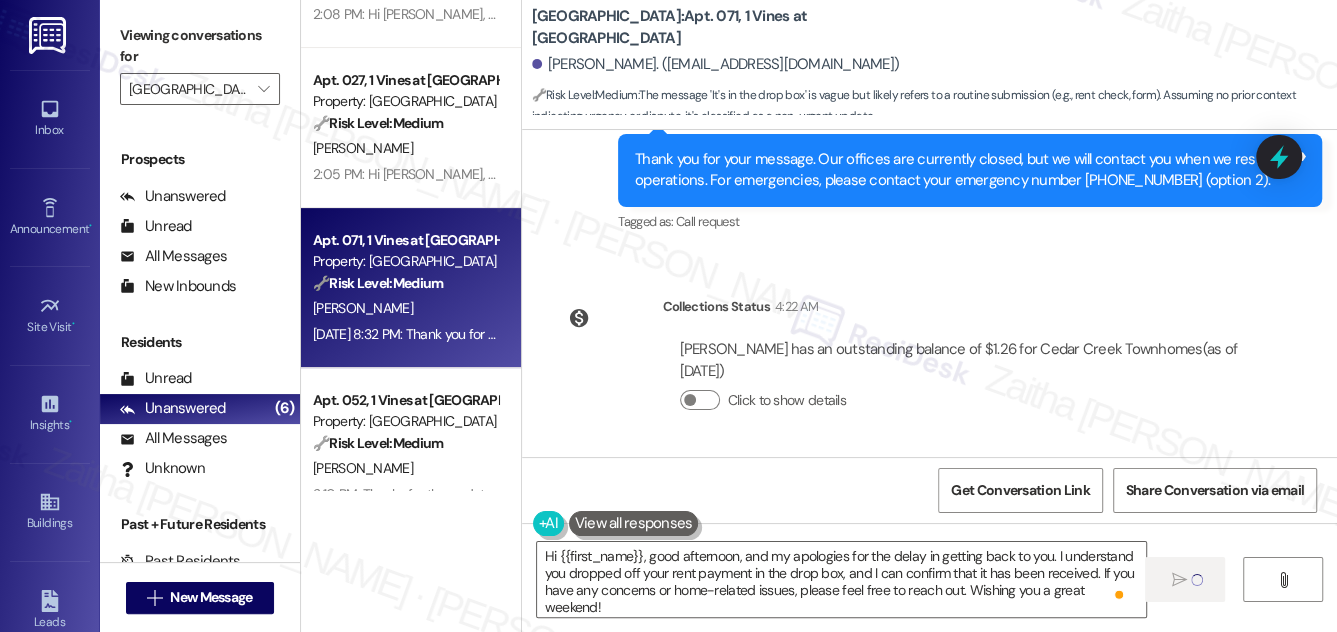 type 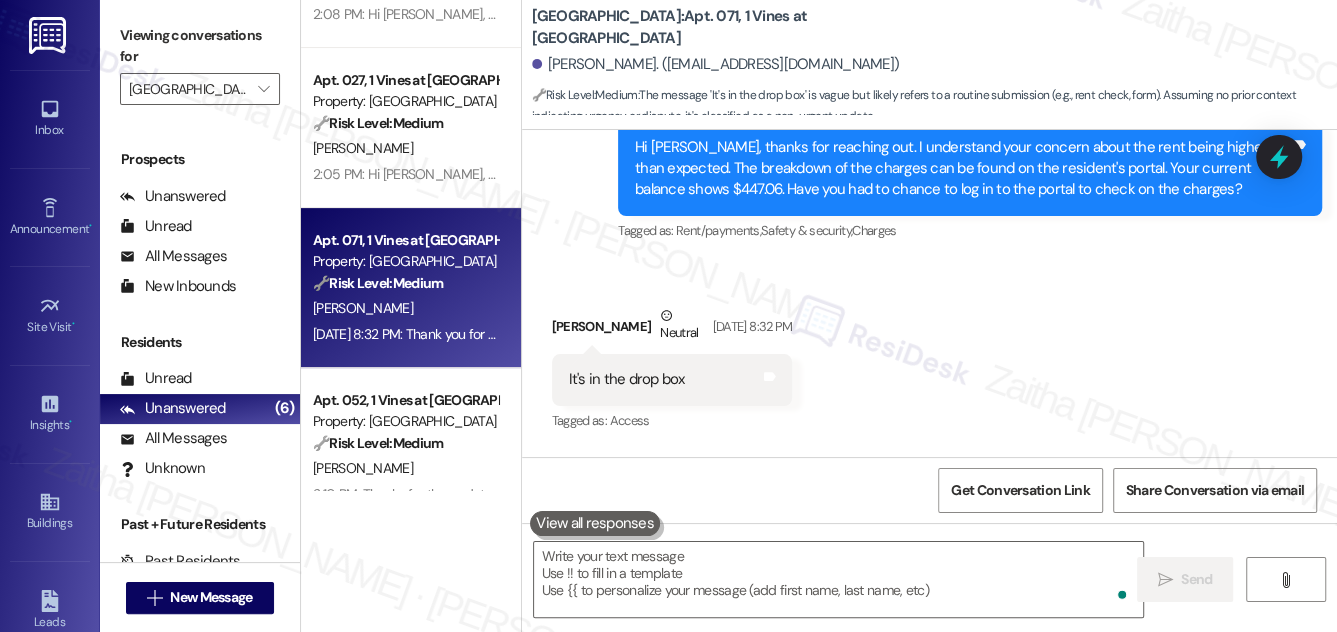 scroll, scrollTop: 377, scrollLeft: 0, axis: vertical 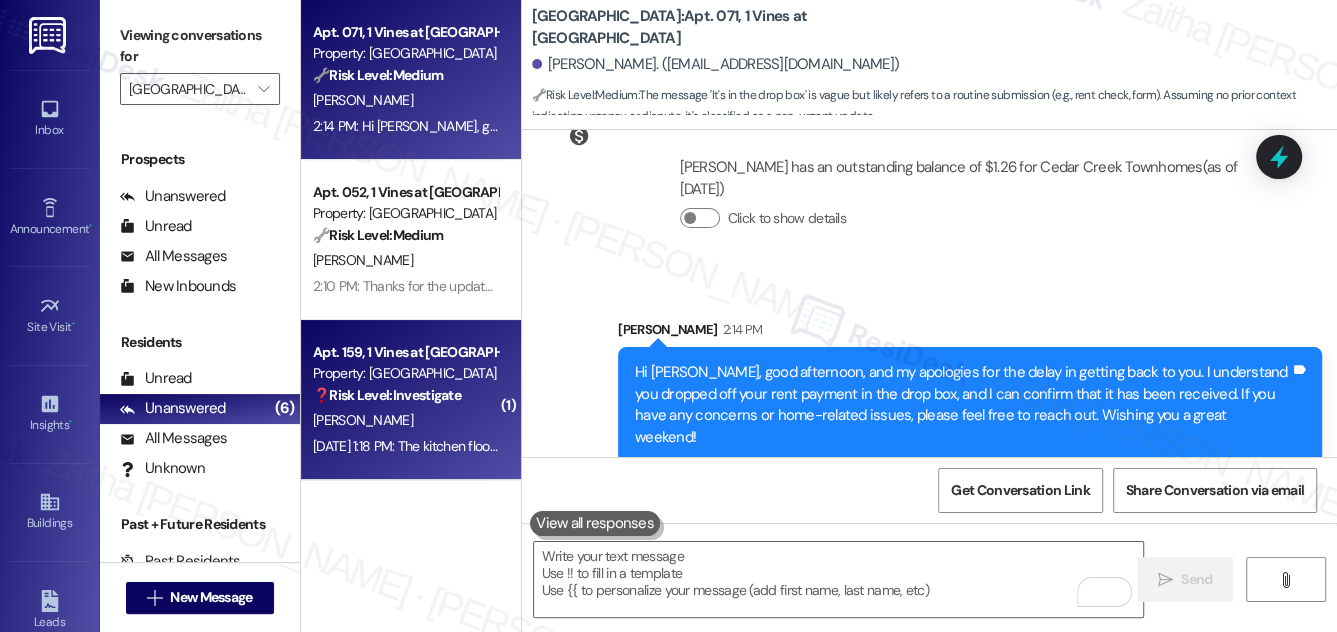 click on "[PERSON_NAME]" at bounding box center [405, 420] 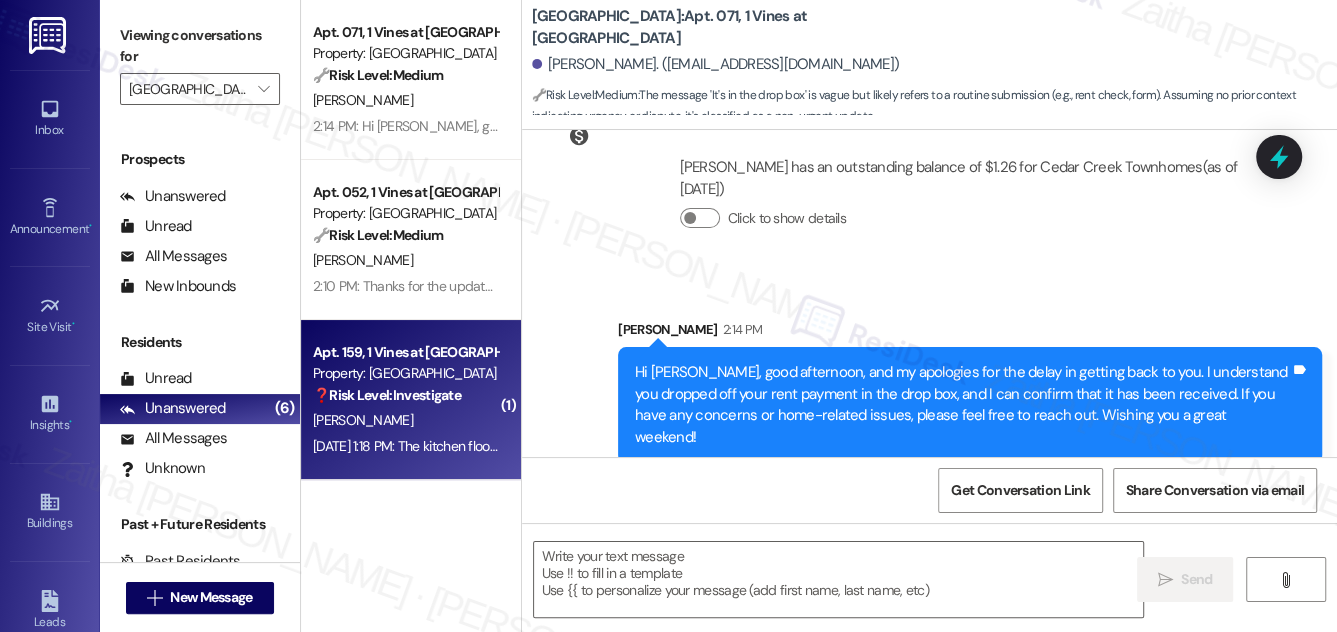 type on "Fetching suggested responses. Please feel free to read through the conversation in the meantime." 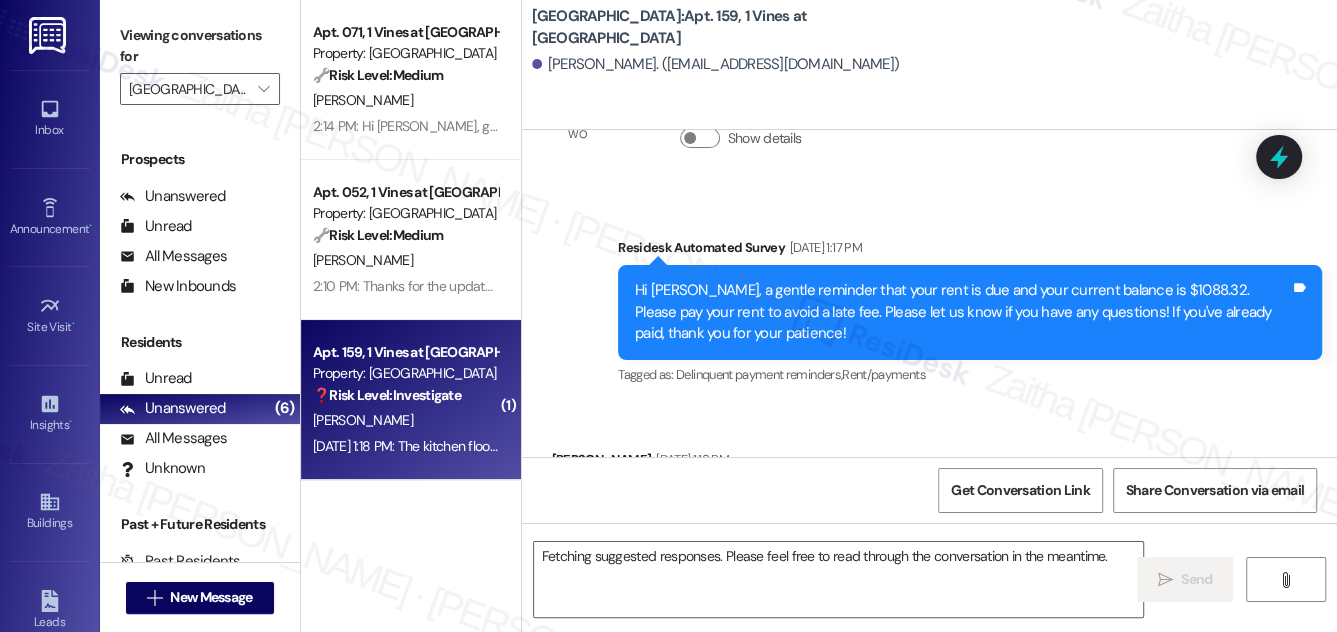 scroll, scrollTop: 9617, scrollLeft: 0, axis: vertical 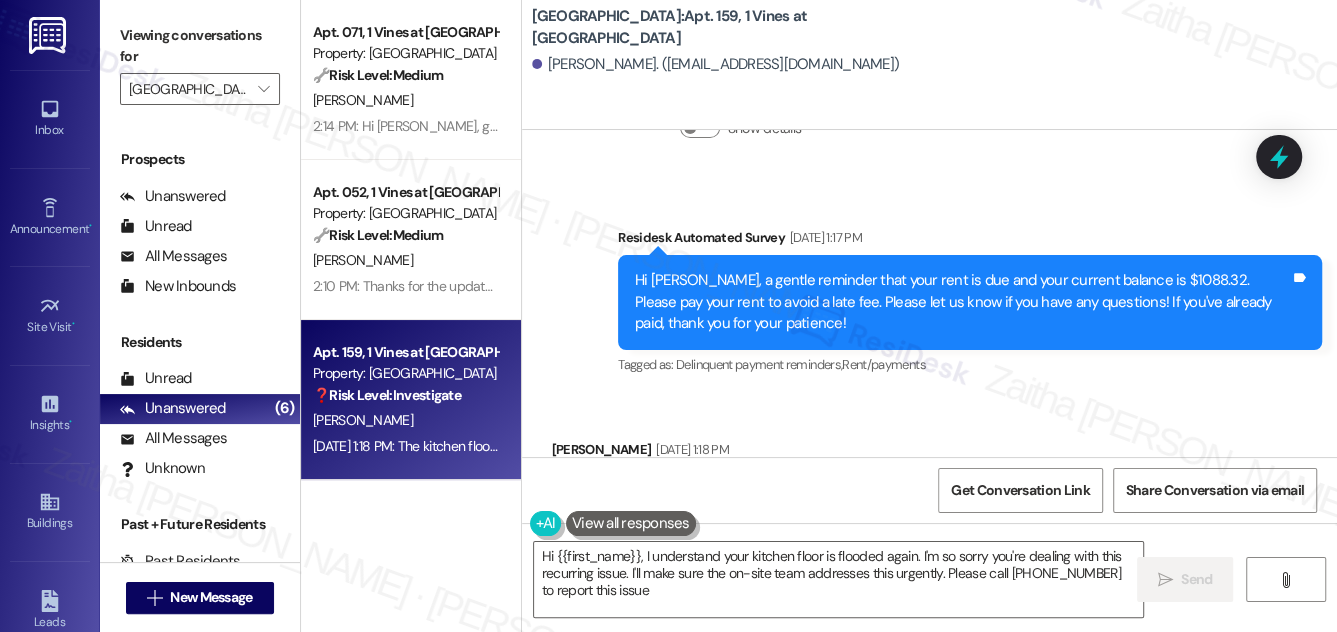 type on "Hi {{first_name}}, I understand your kitchen floor is flooded again. I'm so sorry you're dealing with this recurring issue. I'll make sure the on-site team addresses this urgently. Please call 2054246210 to report this issue." 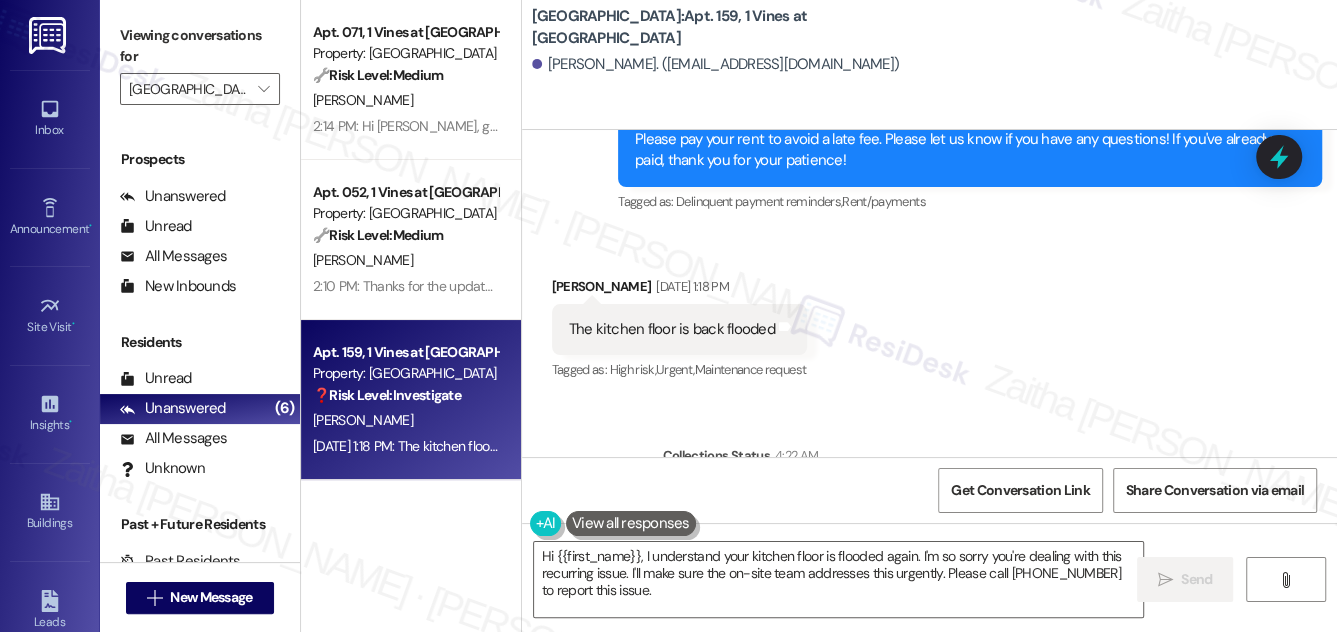 scroll, scrollTop: 9823, scrollLeft: 0, axis: vertical 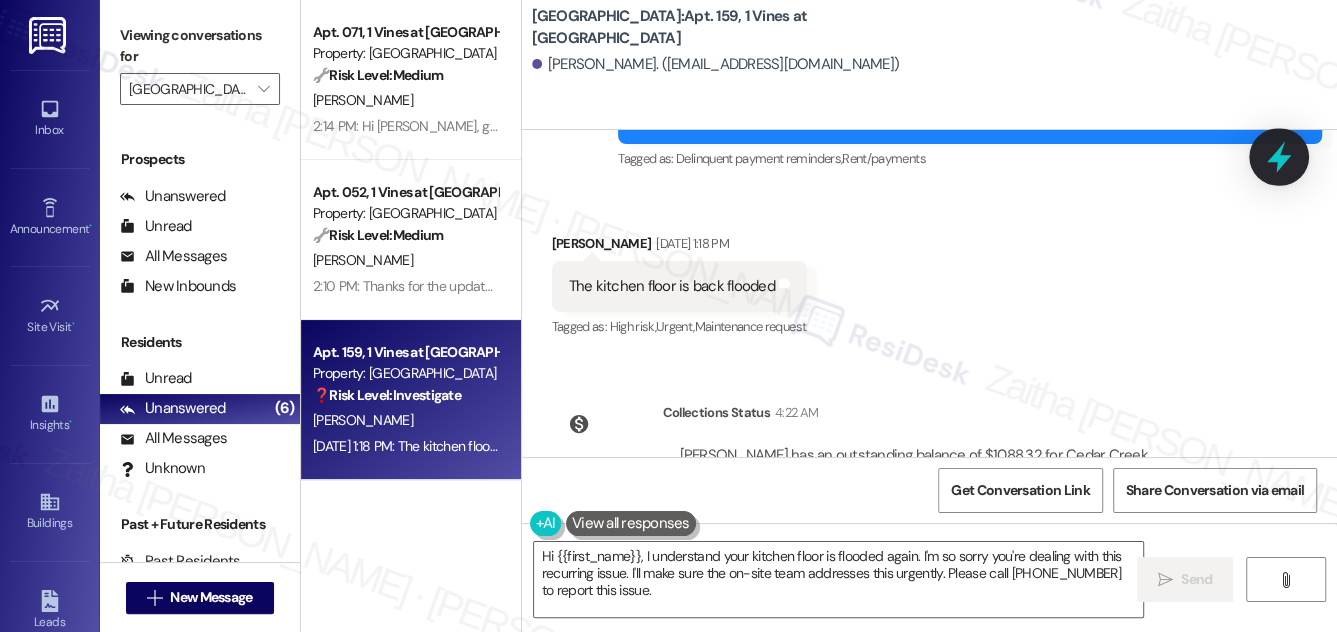 click 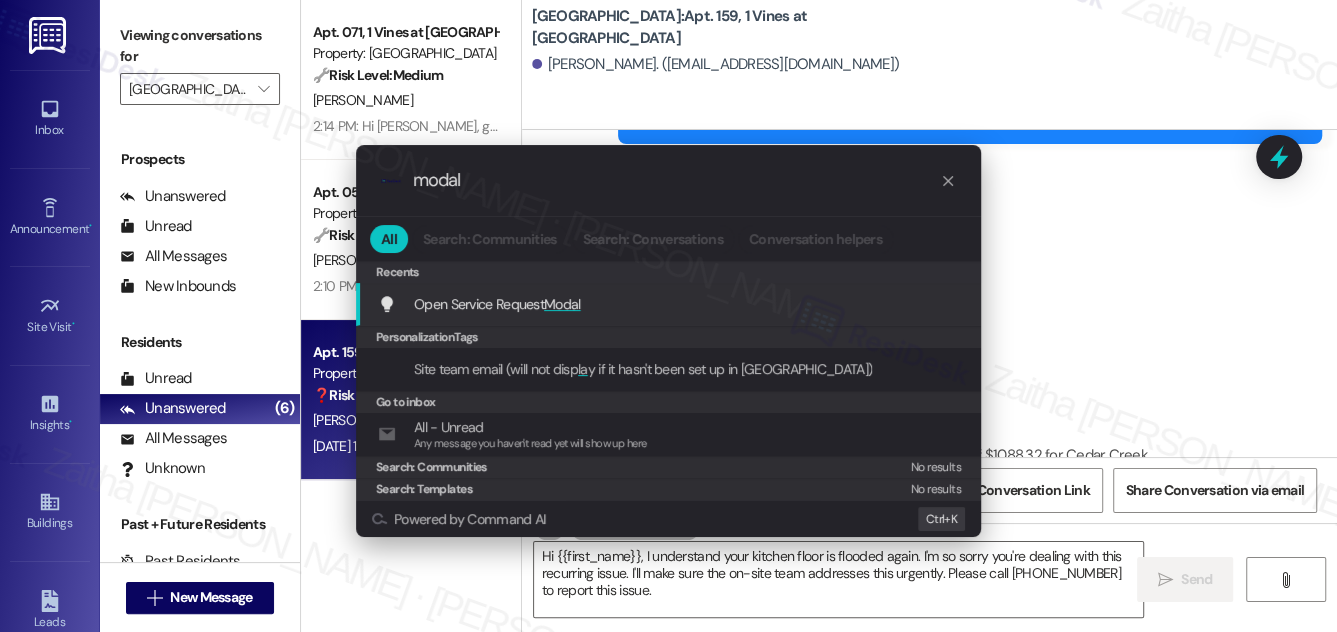 type on "modal" 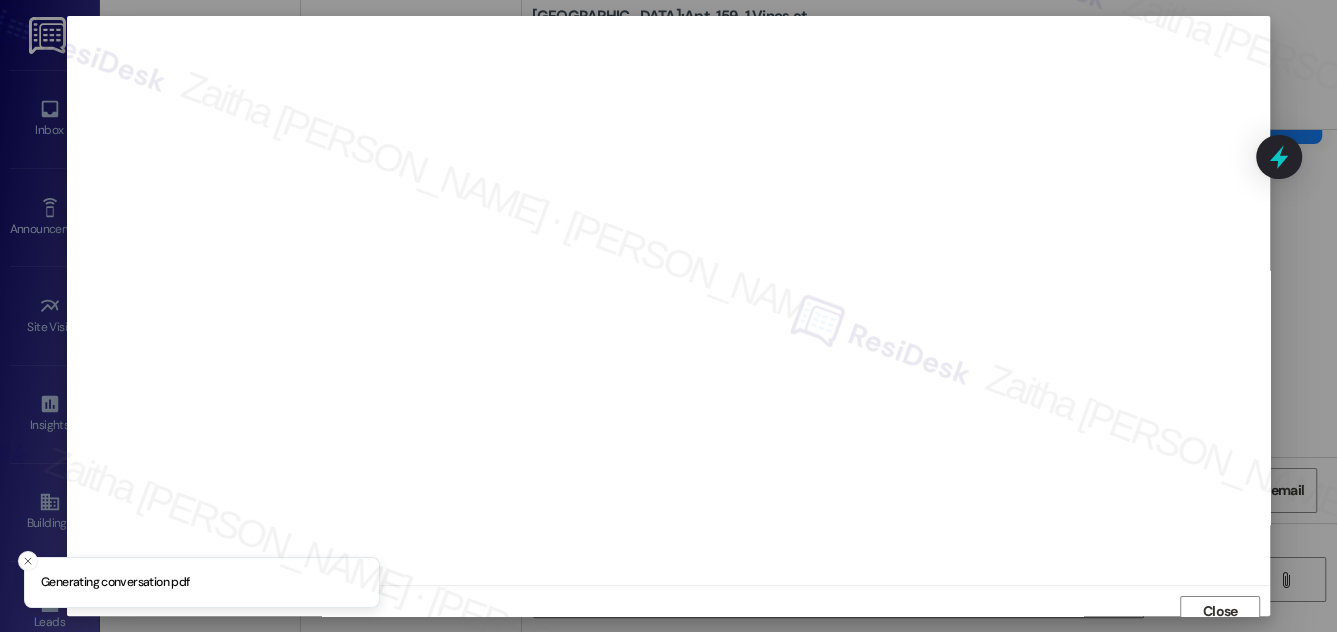 scroll, scrollTop: 11, scrollLeft: 0, axis: vertical 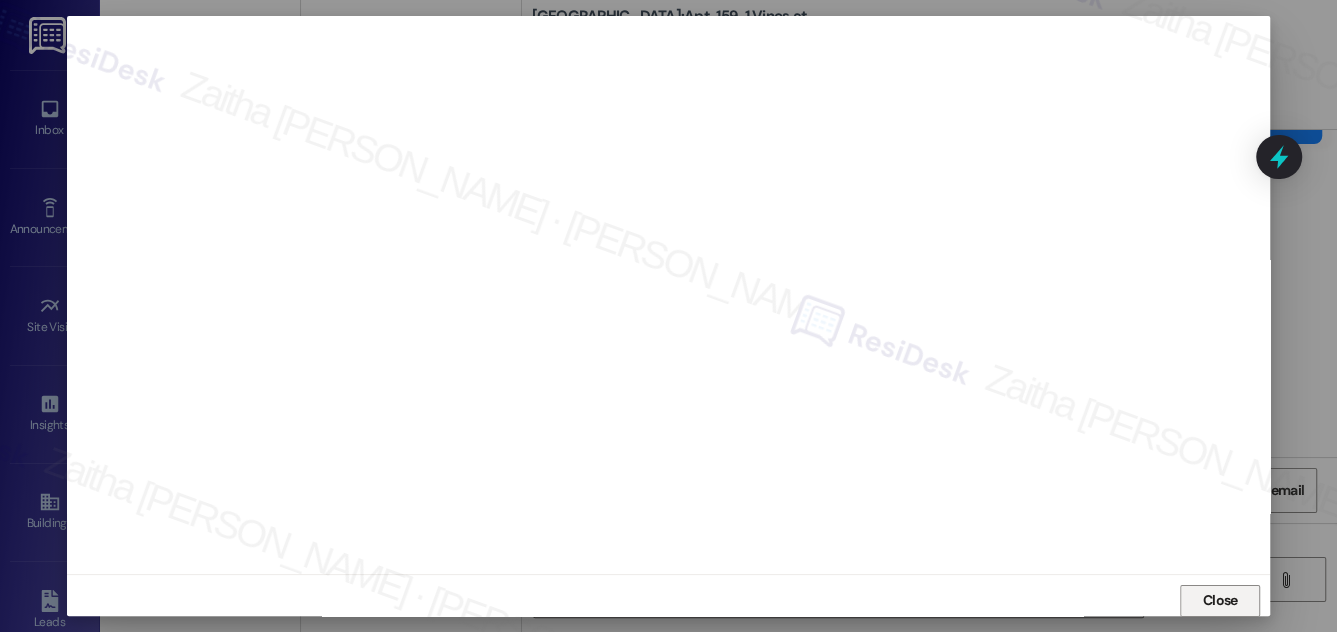 click on "Close" at bounding box center [1220, 601] 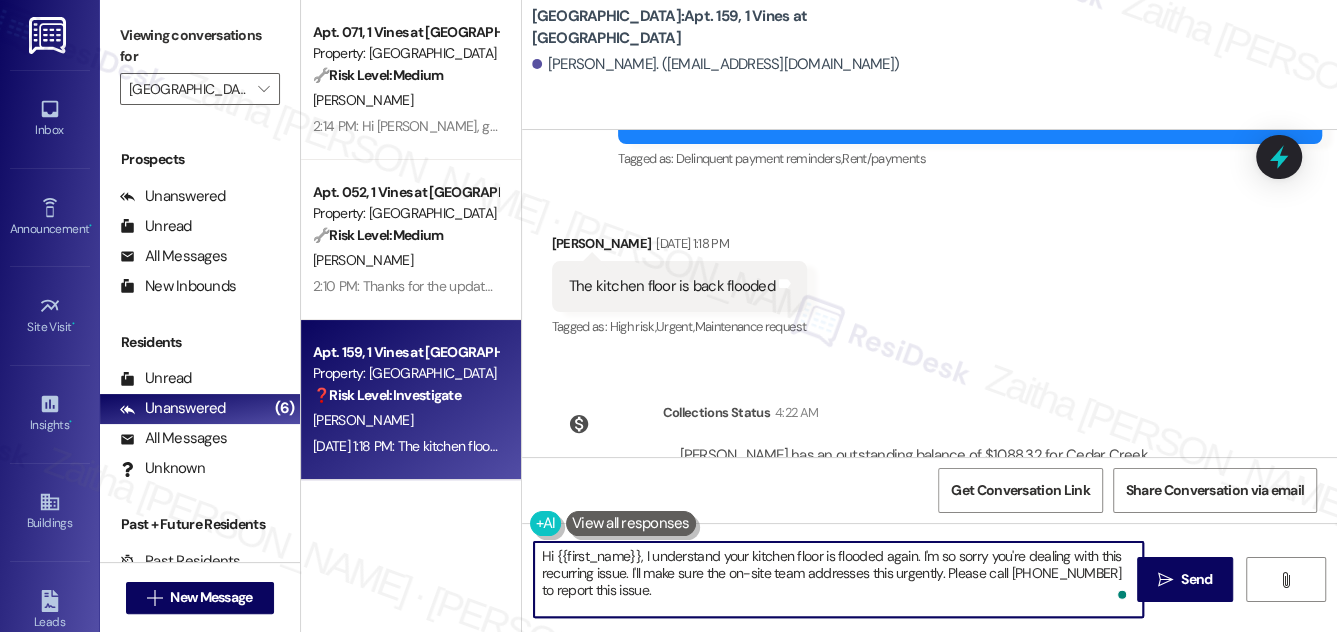 drag, startPoint x: 642, startPoint y: 554, endPoint x: 672, endPoint y: 594, distance: 50 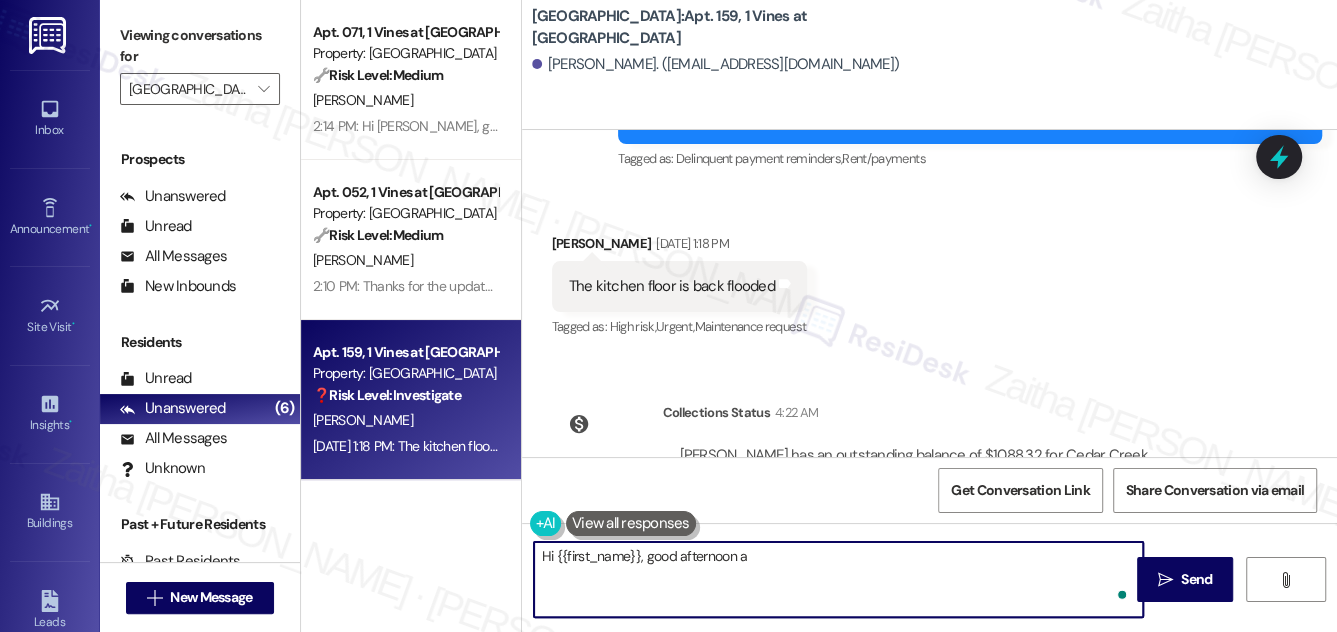 type on "Hi {{first_name}}, good afternoon" 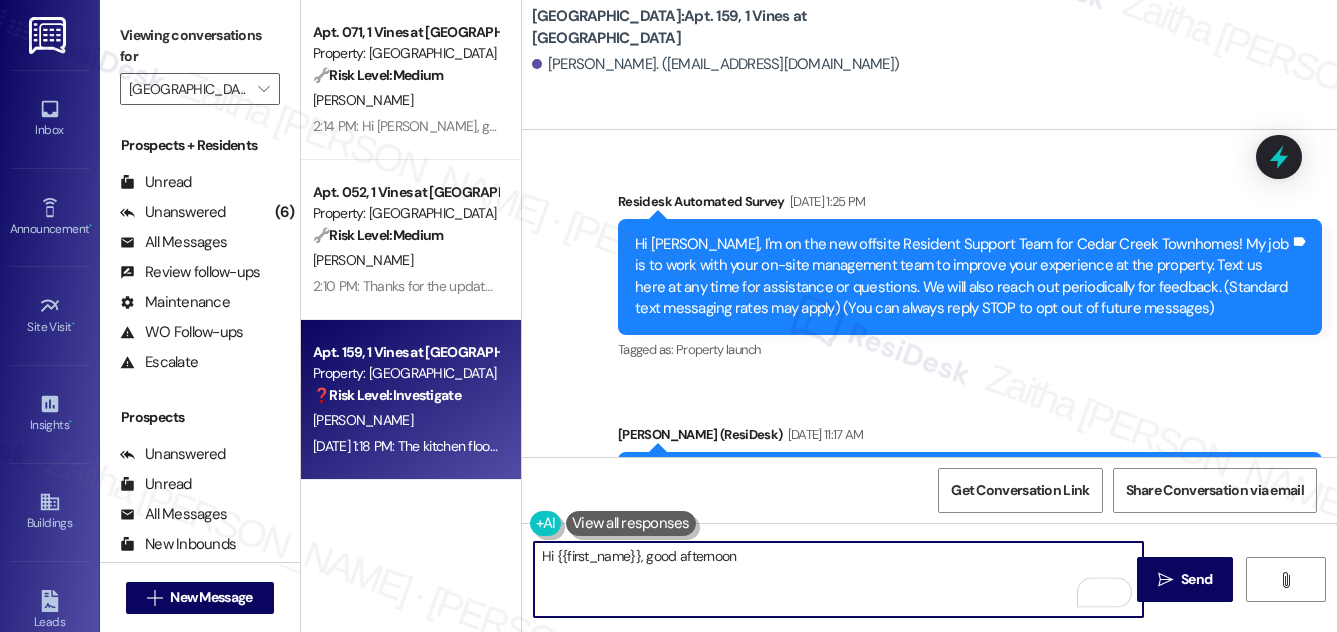 scroll, scrollTop: 0, scrollLeft: 0, axis: both 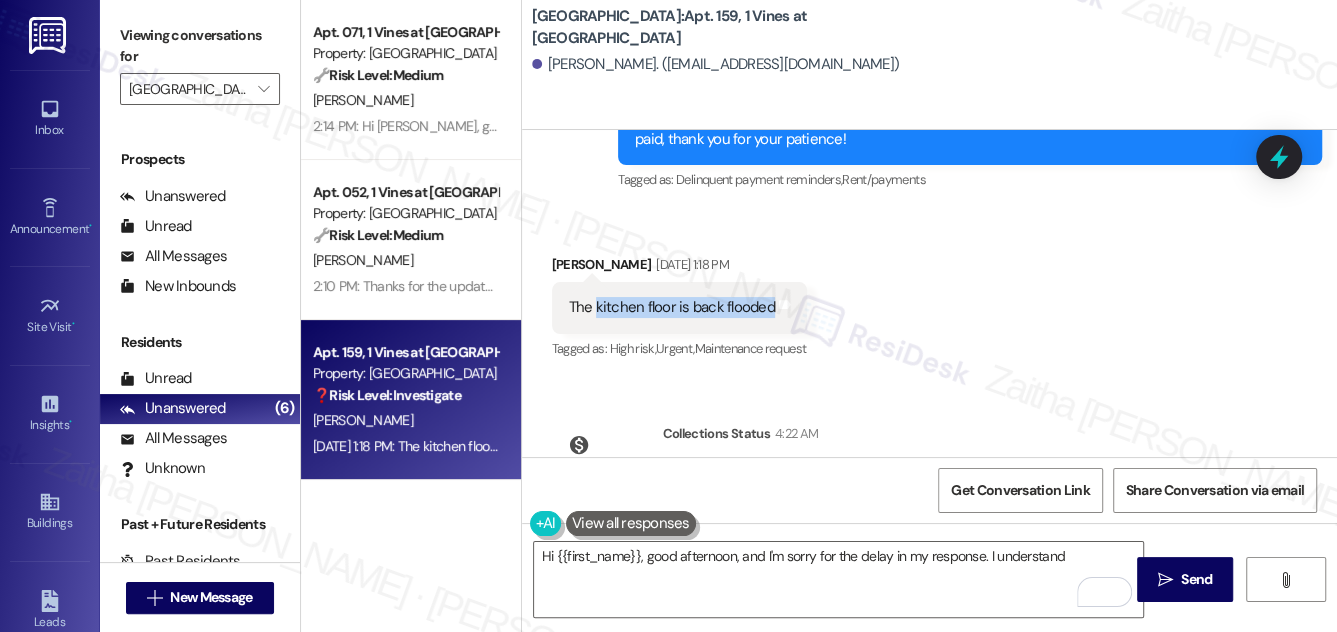 drag, startPoint x: 594, startPoint y: 178, endPoint x: 776, endPoint y: 196, distance: 182.88794 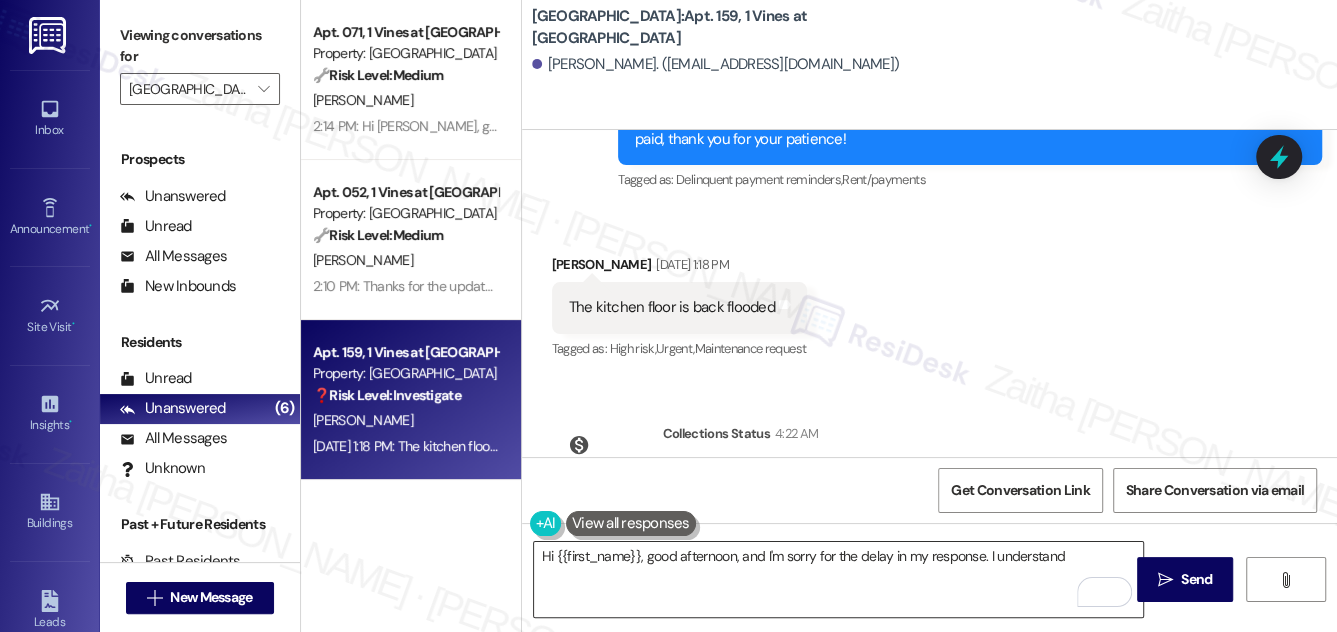 click on "Hi {{first_name}}, good afternoon, and I'm sorry for the delay in my response. I understand" at bounding box center (839, 579) 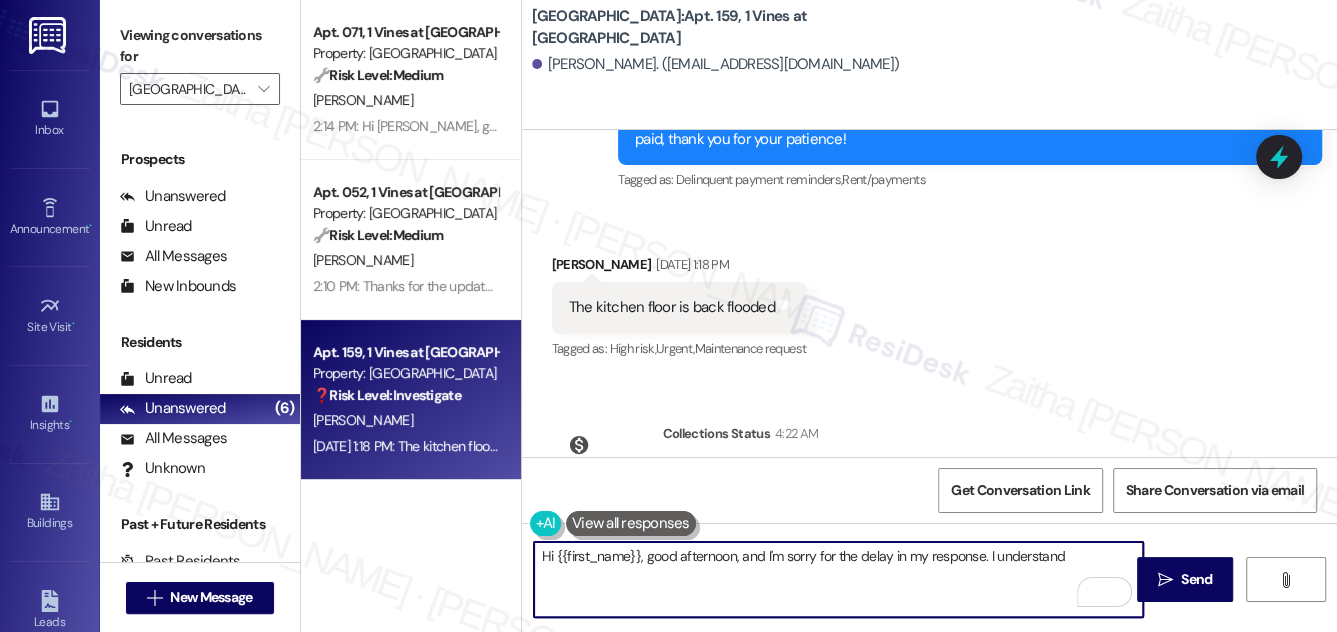 paste on "kitchen floor is back flooded" 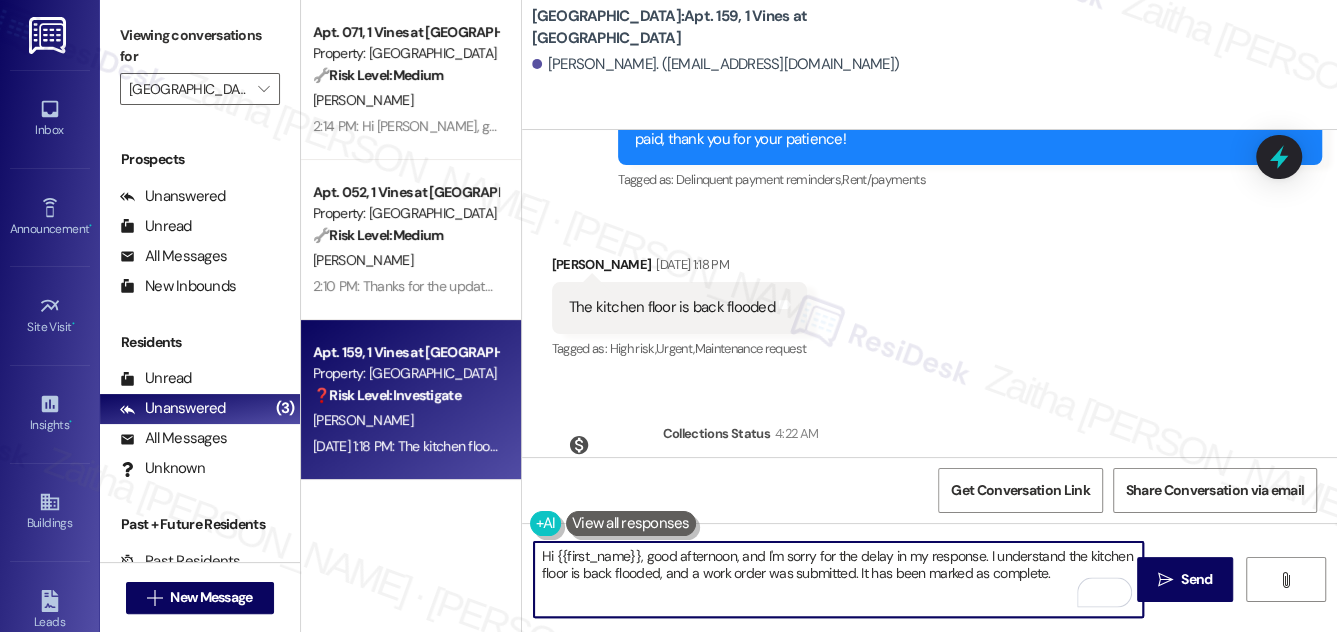 click on "Hi {{first_name}}, good afternoon, and I'm sorry for the delay in my response. I understand the kitchen floor is back flooded, and a work order was submitted. It has been marked as complete." at bounding box center [839, 579] 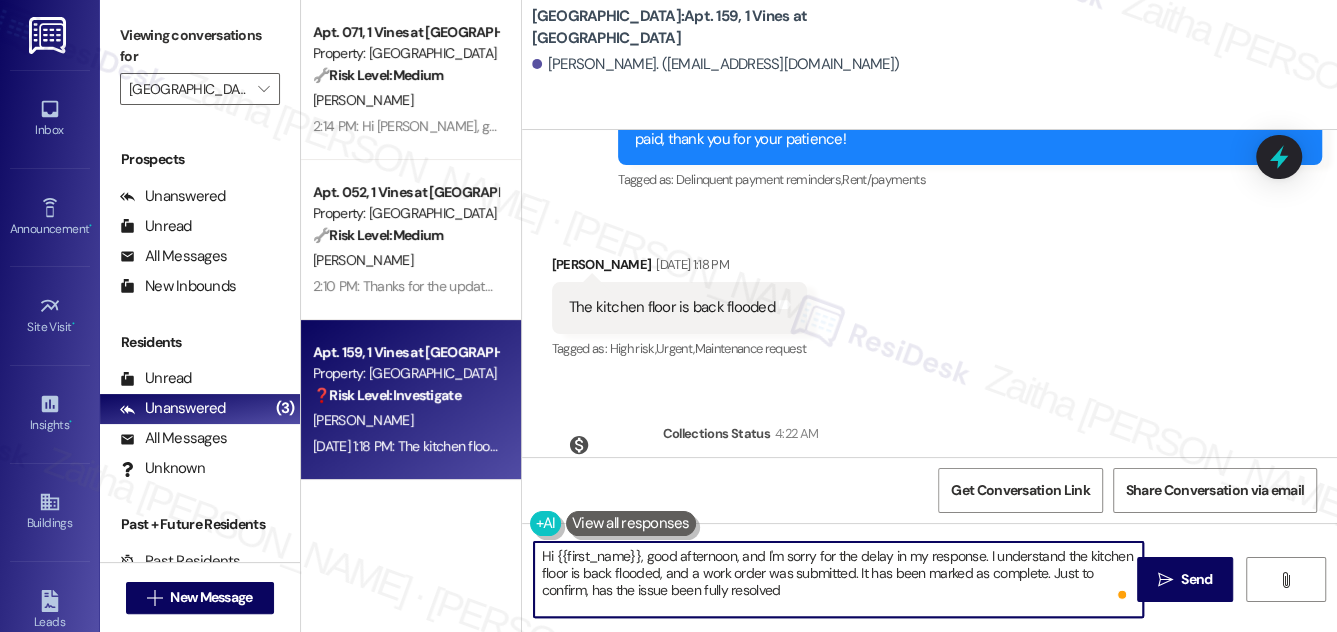 type on "Hi {{first_name}}, good afternoon, and I'm sorry for the delay in my response. I understand the kitchen floor is back flooded, and a work order was submitted. It has been marked as complete. Just to confirm, has the issue been fully resolved?" 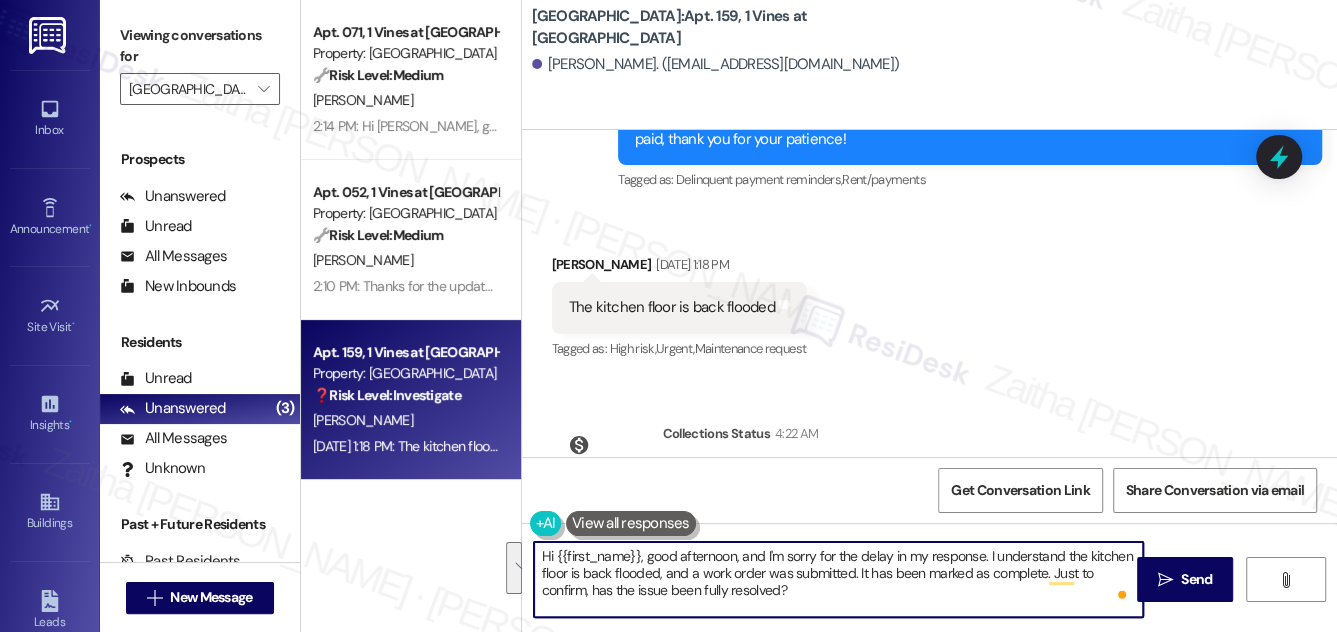 drag, startPoint x: 541, startPoint y: 555, endPoint x: 838, endPoint y: 603, distance: 300.8538 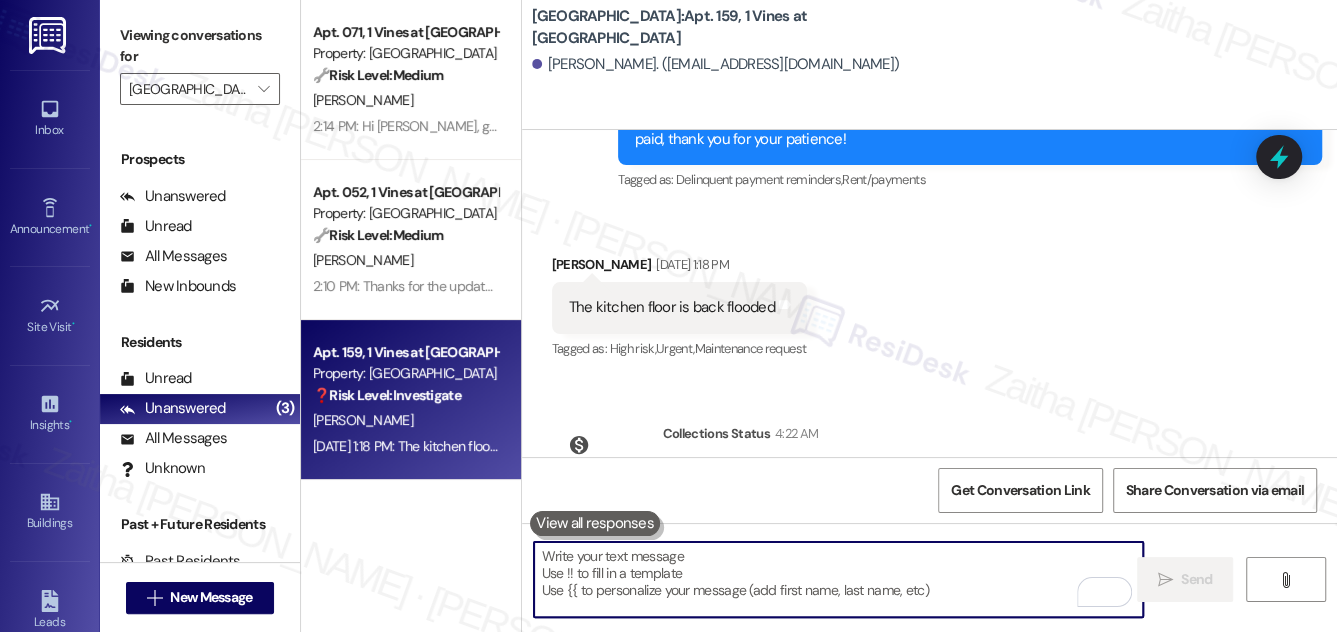 click at bounding box center (839, 579) 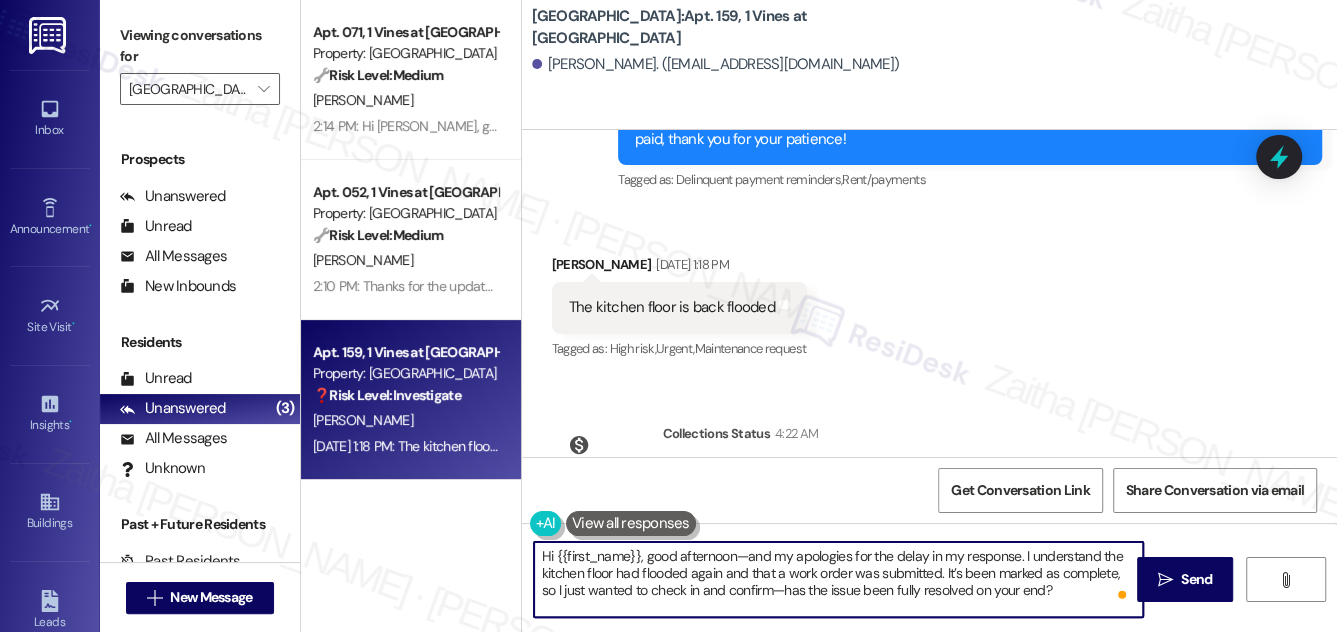 click on "Hi {{first_name}}, good afternoon—and my apologies for the delay in my response. I understand the kitchen floor had flooded again and that a work order was submitted. It’s been marked as complete, so I just wanted to check in and confirm—has the issue been fully resolved on your end?" at bounding box center [839, 579] 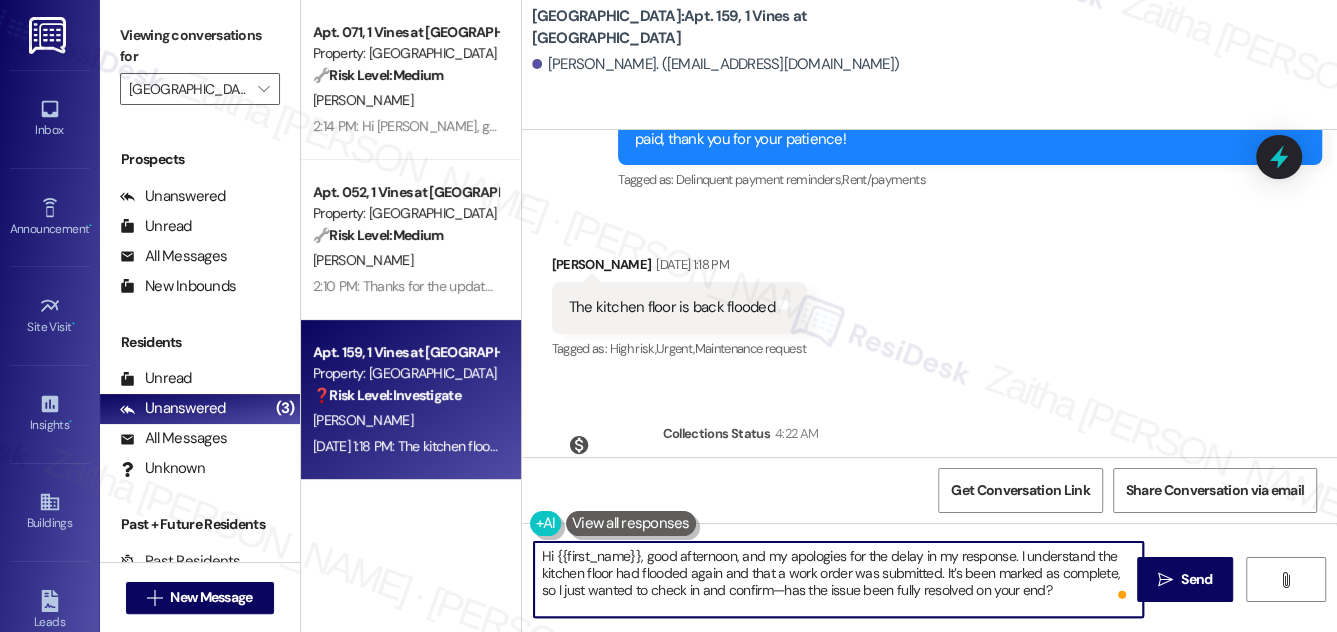 click on "Hi {{first_name}}, good afternoon, and my apologies for the delay in my response. I understand the kitchen floor had flooded again and that a work order was submitted. It’s been marked as complete, so I just wanted to check in and confirm—has the issue been fully resolved on your end?" at bounding box center (839, 579) 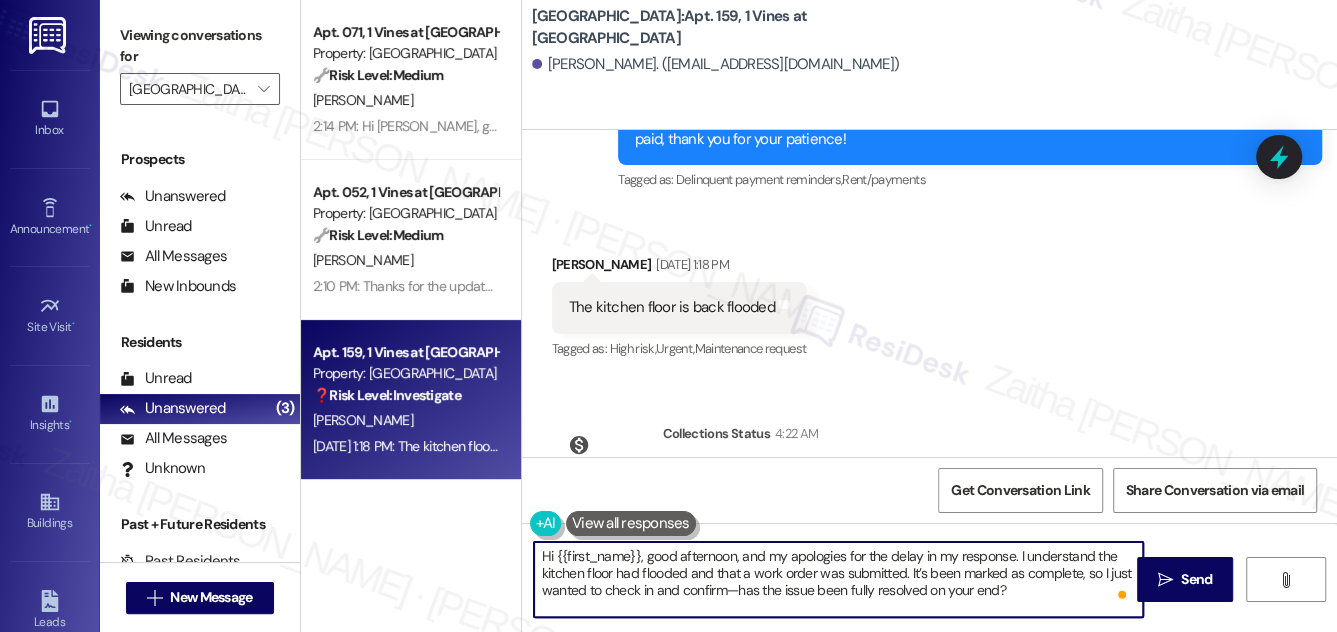 click on "Hi {{first_name}}, good afternoon, and my apologies for the delay in my response. I understand the kitchen floor had flooded and that a work order was submitted. It’s been marked as complete, so I just wanted to check in and confirm—has the issue been fully resolved on your end?" at bounding box center (839, 579) 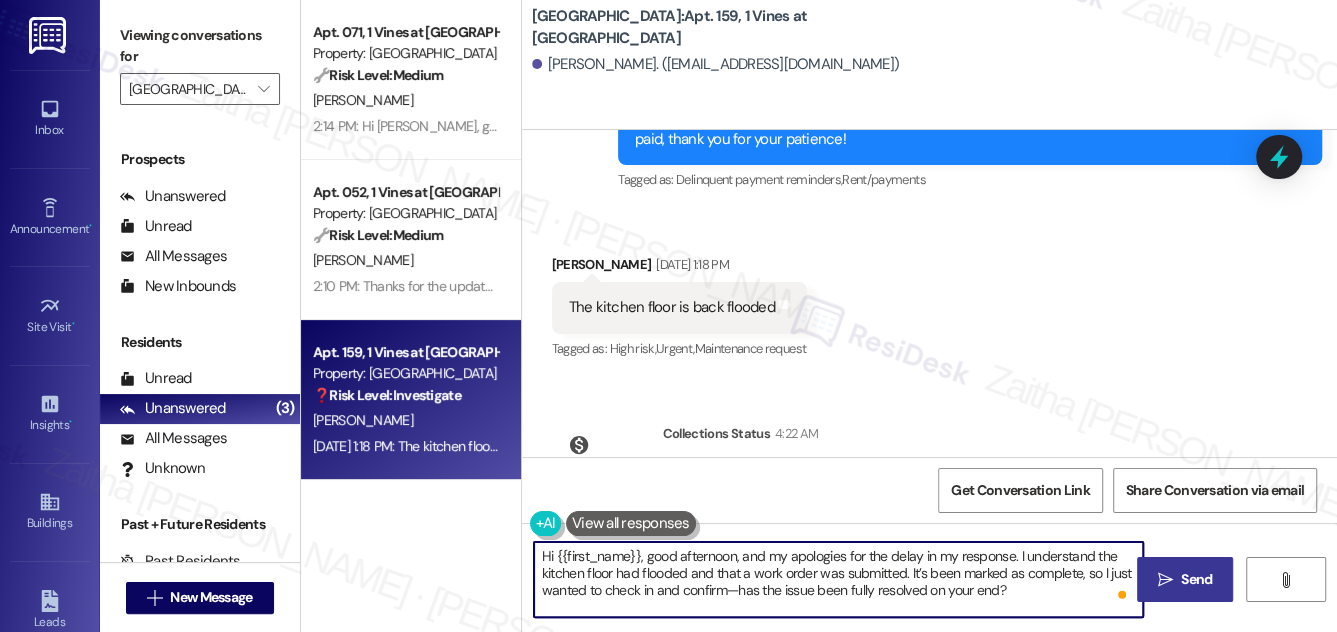 type on "Hi {{first_name}}, good afternoon, and my apologies for the delay in my response. I understand the kitchen floor had flooded and that a work order was submitted. It’s been marked as complete, so I just wanted to check in and confirm—has the issue been fully resolved on your end?" 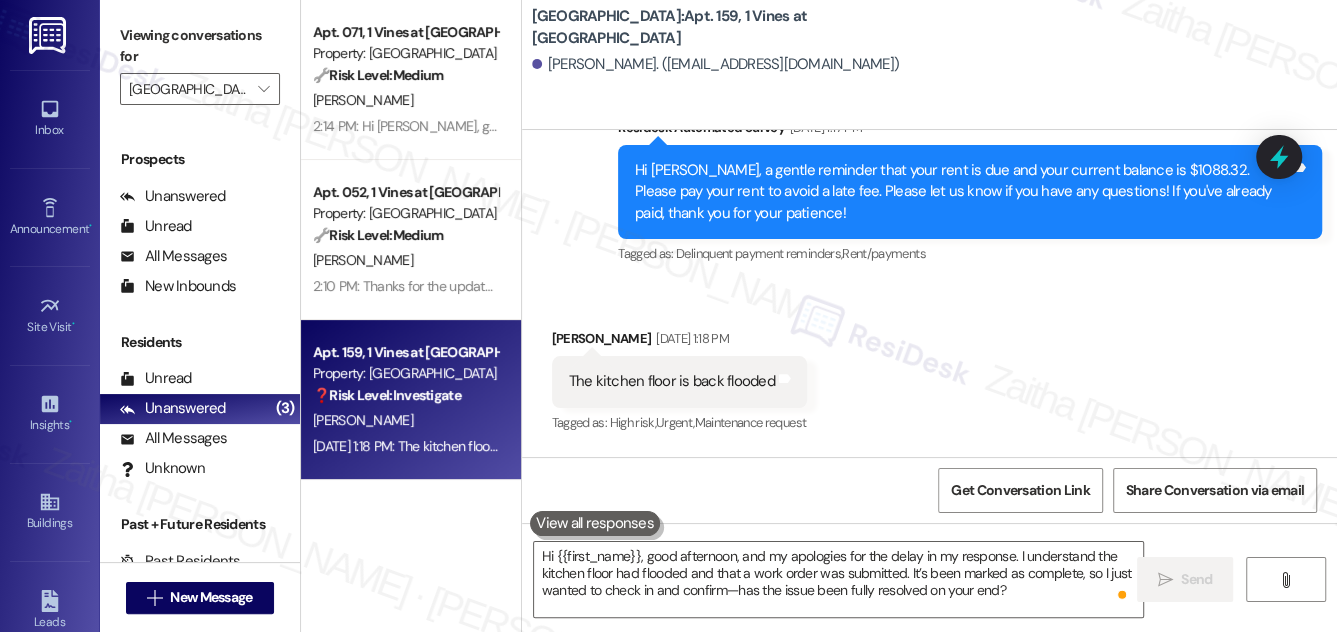 scroll, scrollTop: 9617, scrollLeft: 0, axis: vertical 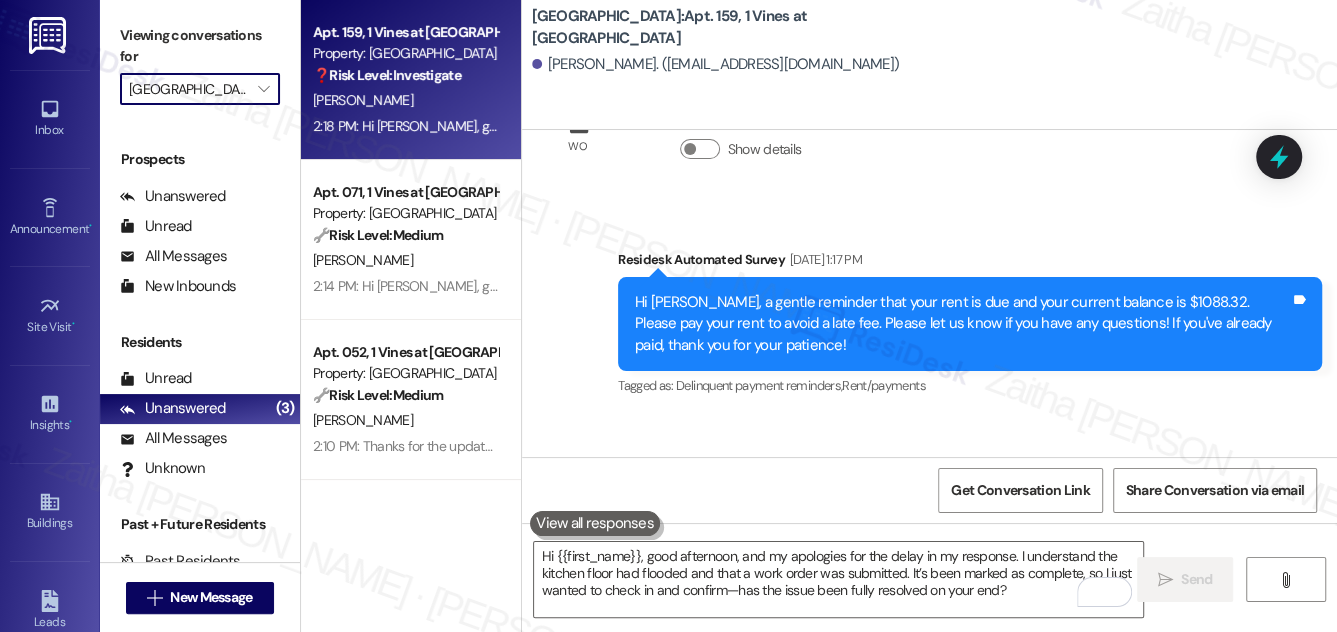 click on "[GEOGRAPHIC_DATA]" at bounding box center (188, 89) 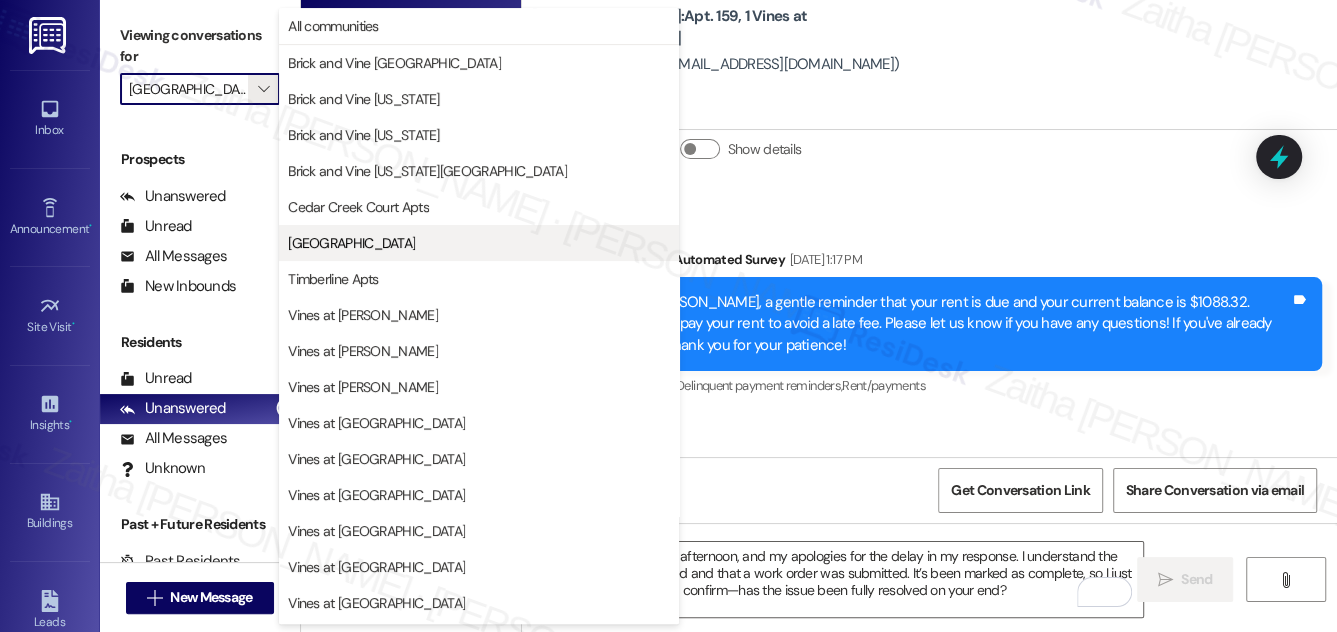 click on "[GEOGRAPHIC_DATA]" at bounding box center (479, 243) 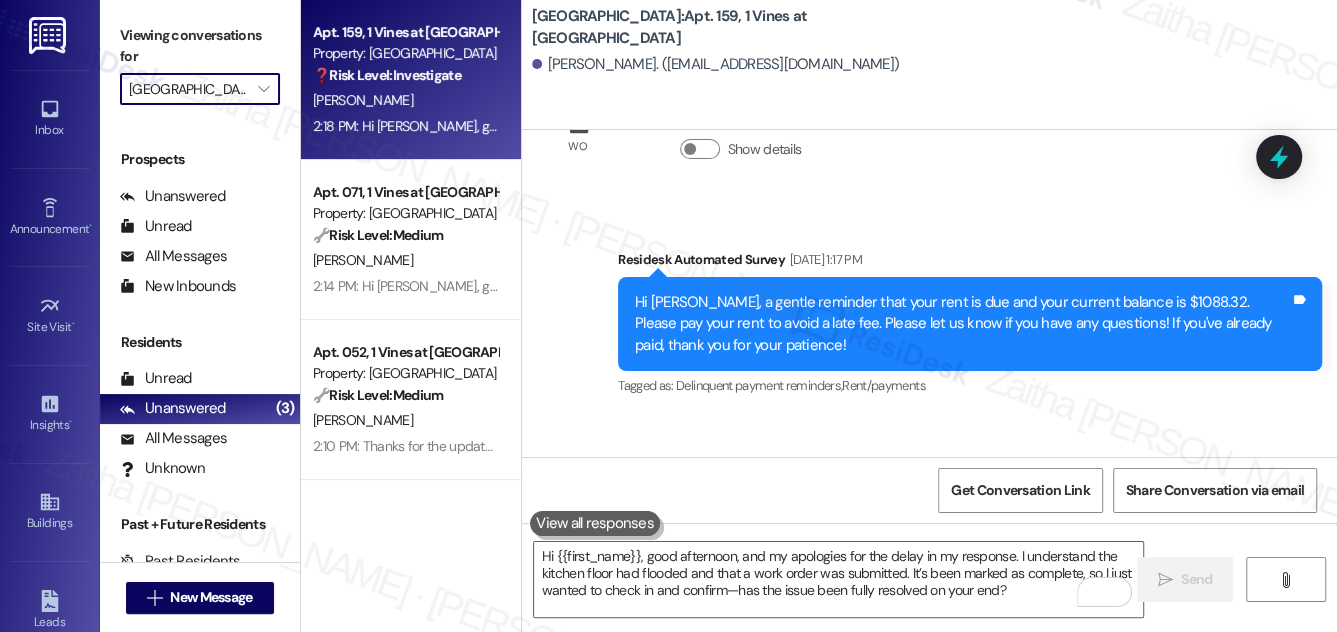 click on "[GEOGRAPHIC_DATA]" at bounding box center [188, 89] 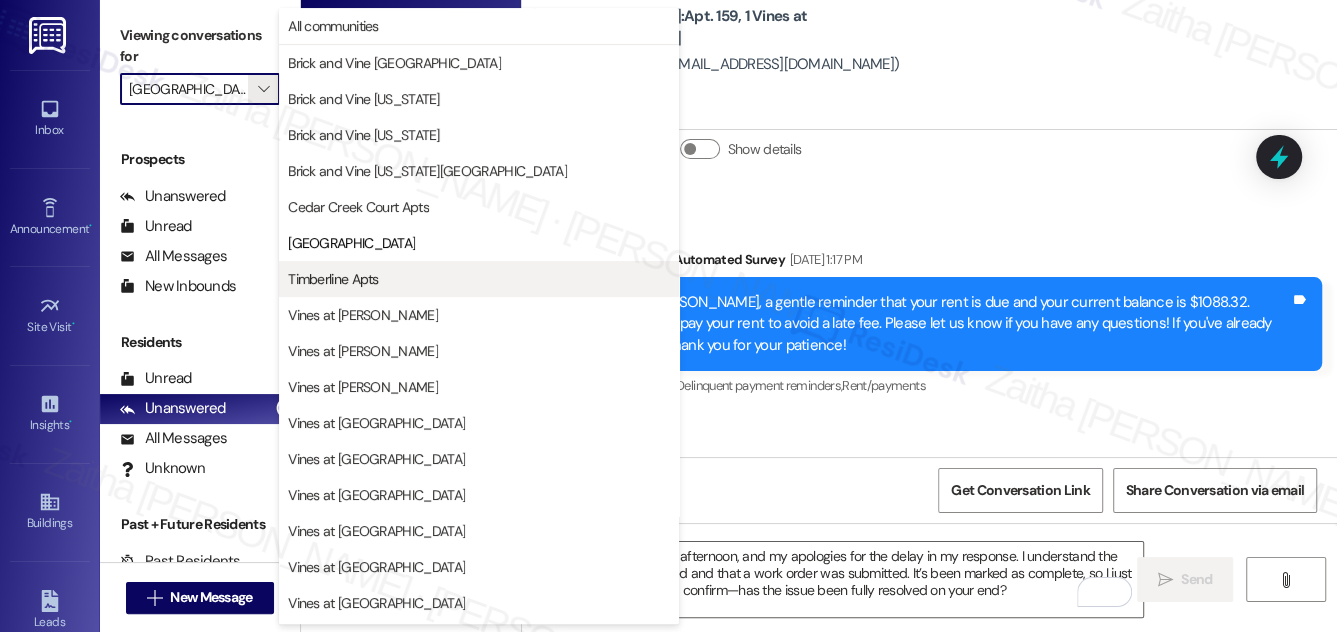 click on "Timberline Apts" at bounding box center (333, 279) 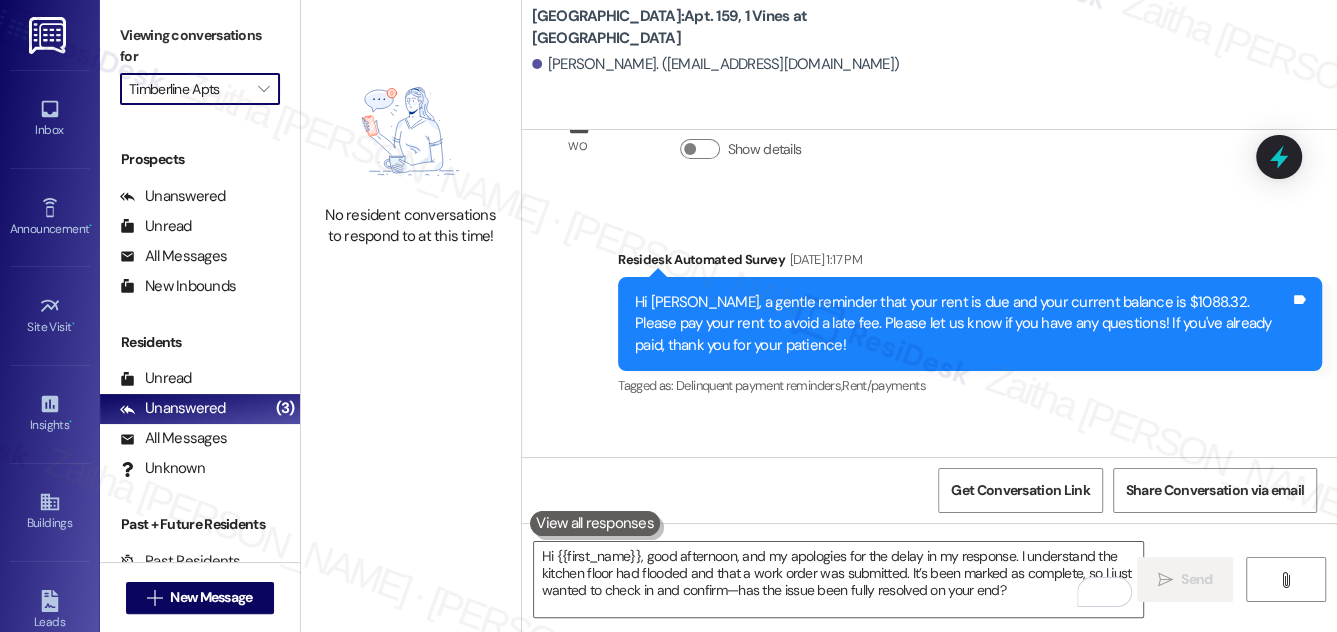 click on "Timberline Apts" at bounding box center (188, 89) 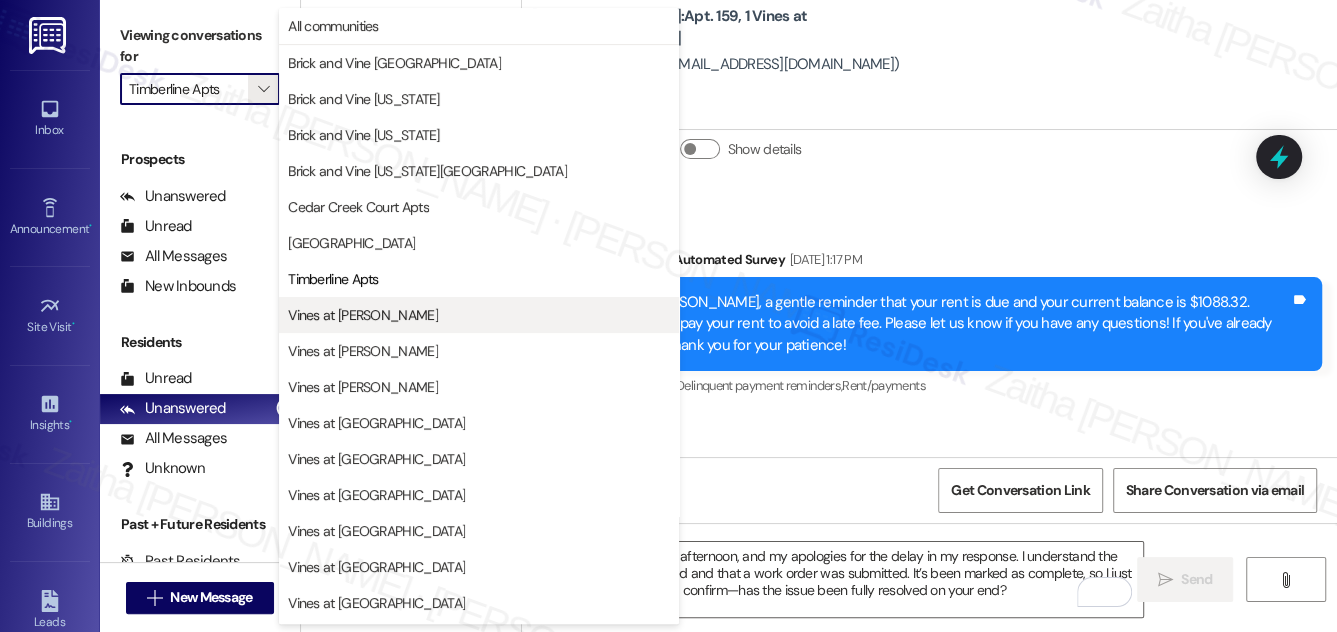 click on "Vines at [PERSON_NAME]" at bounding box center (363, 315) 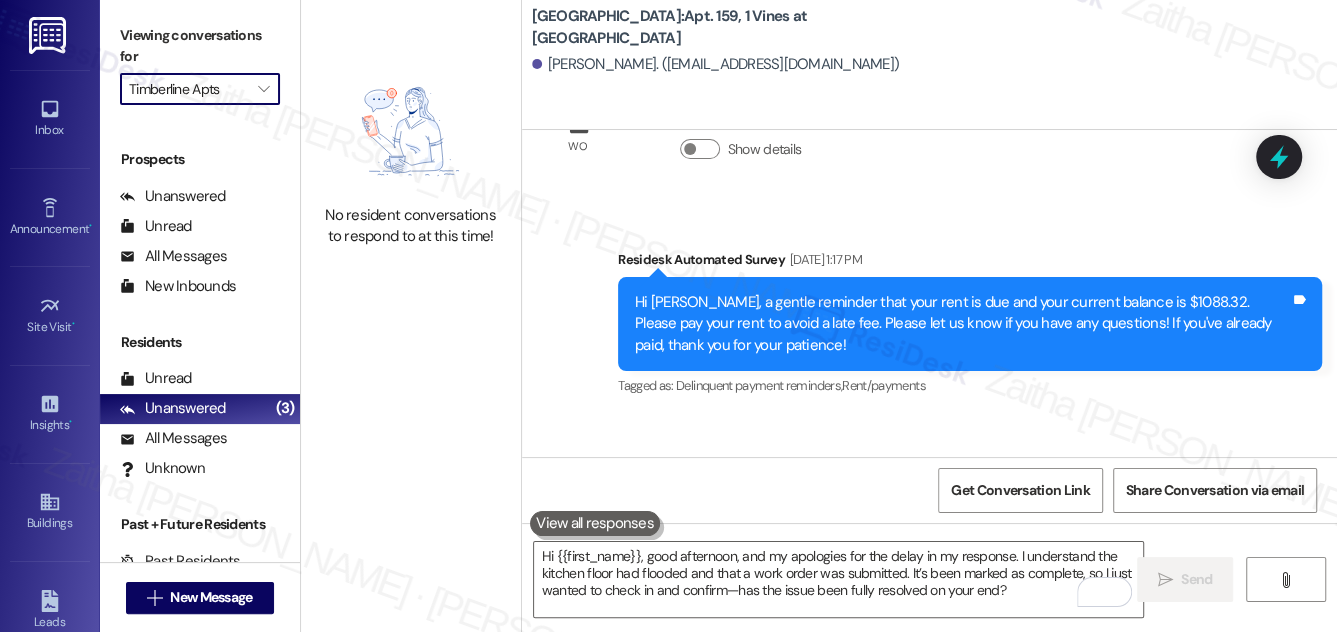 type on "Vines at [PERSON_NAME]" 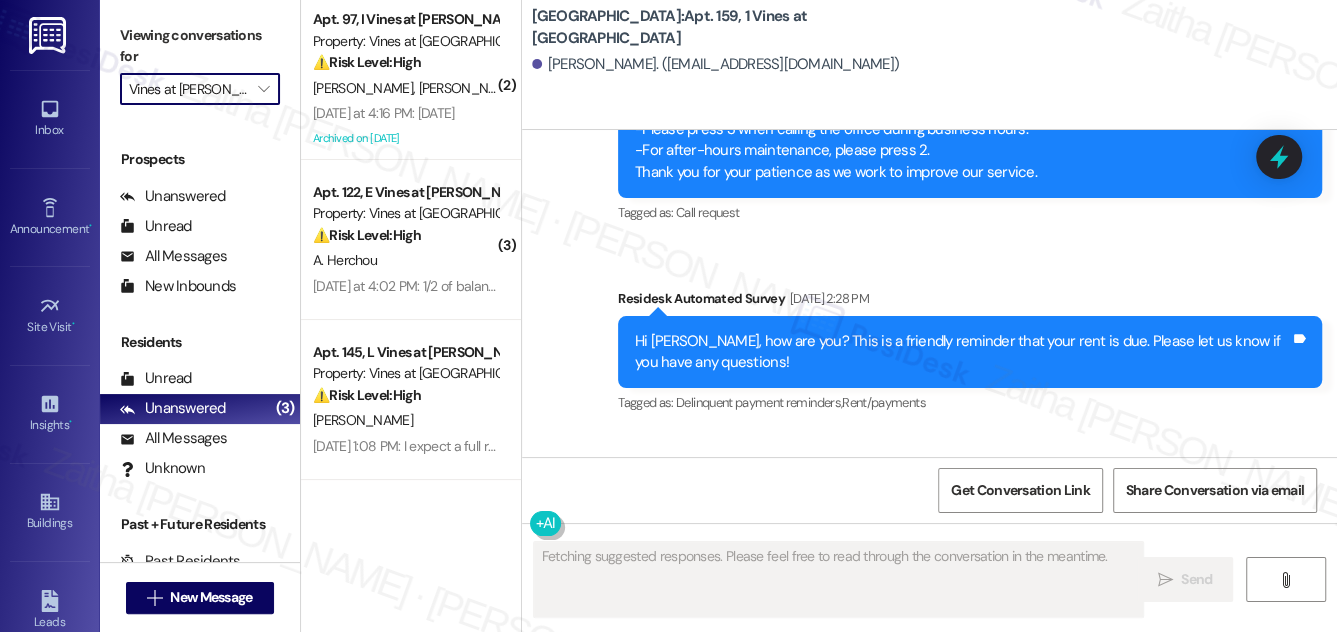 scroll, scrollTop: 9617, scrollLeft: 0, axis: vertical 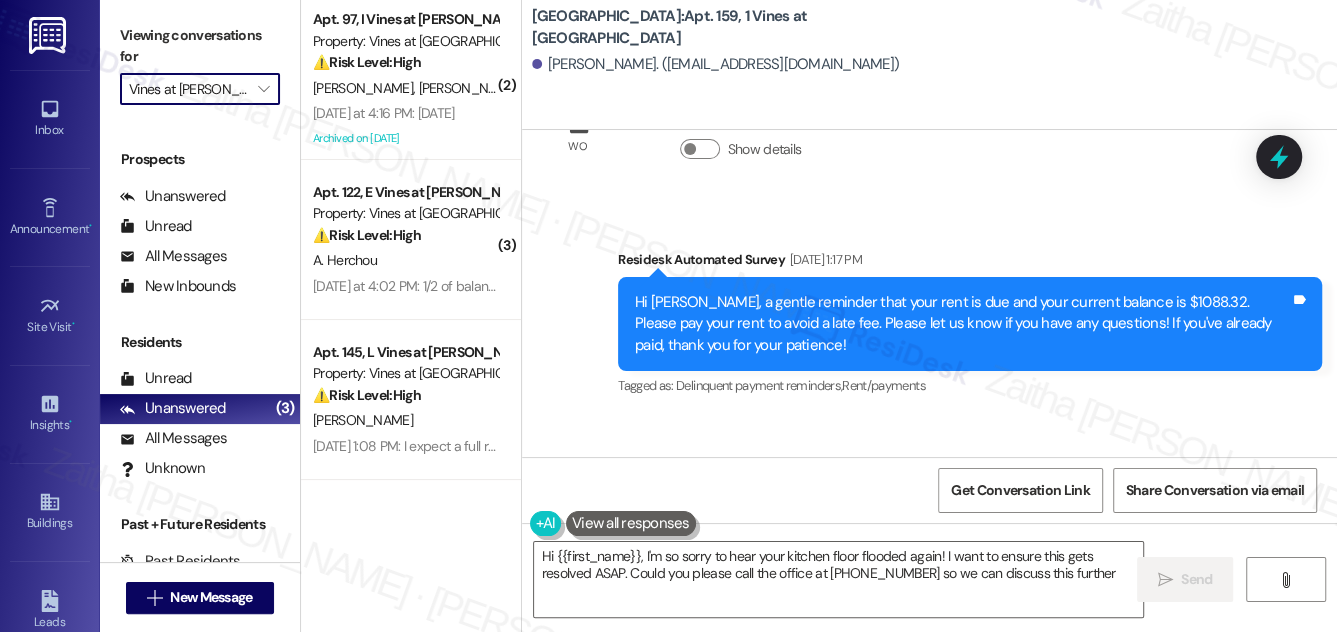 type on "Hi {{first_name}}, I'm so sorry to hear your kitchen floor flooded again! I want to ensure this gets resolved ASAP. Could you please call the office at [PHONE_NUMBER] so we can discuss this further?" 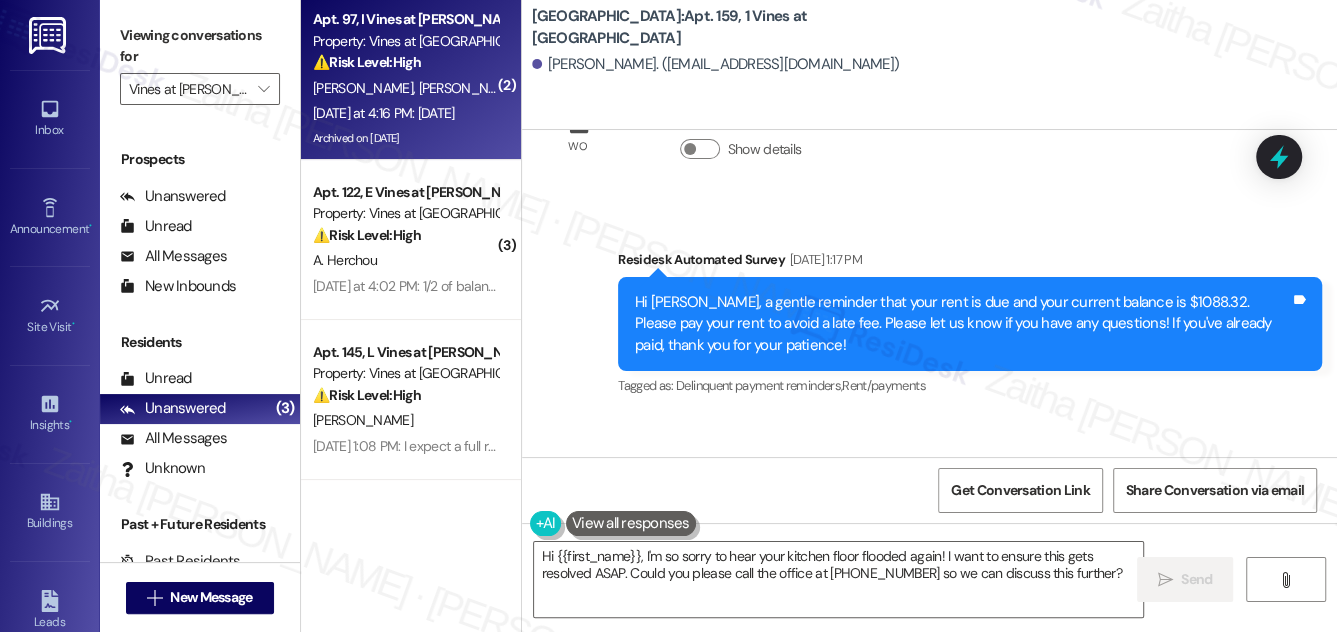 click on "⚠️  Risk Level:  High The resident is disputing a late fee, stating their rent was submitted on time. This involves a financial concern and potential incorrect charge, requiring investigation and resolution." at bounding box center (405, 62) 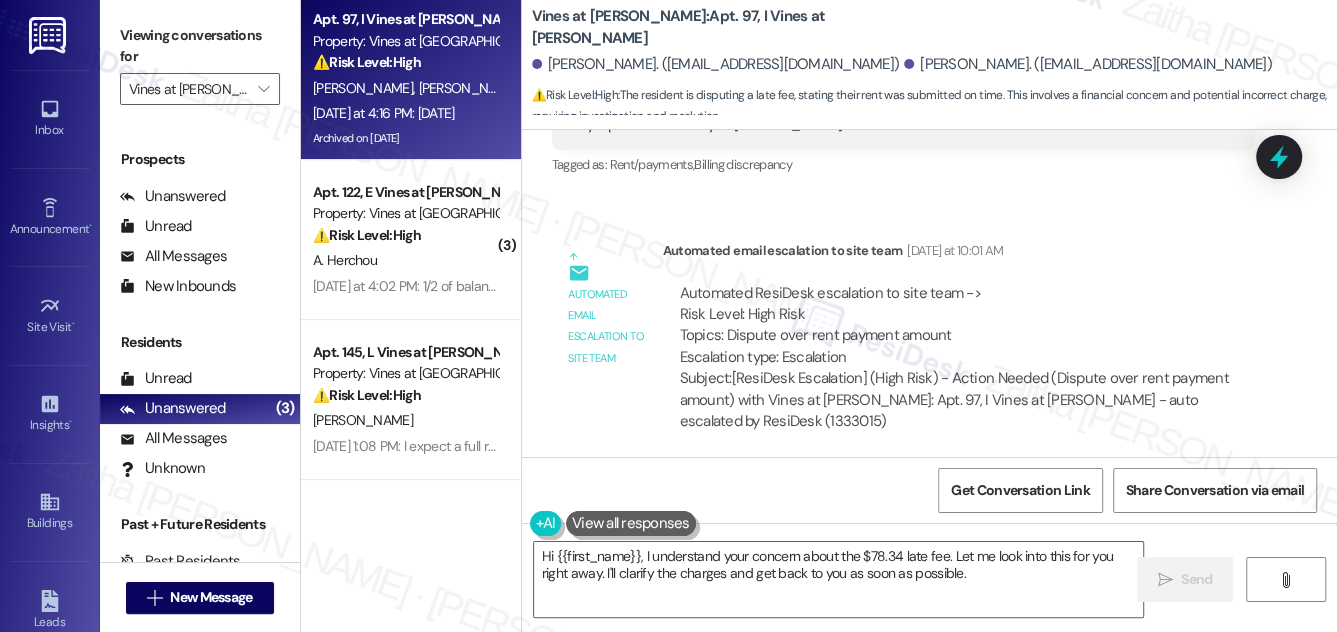 scroll, scrollTop: 33993, scrollLeft: 0, axis: vertical 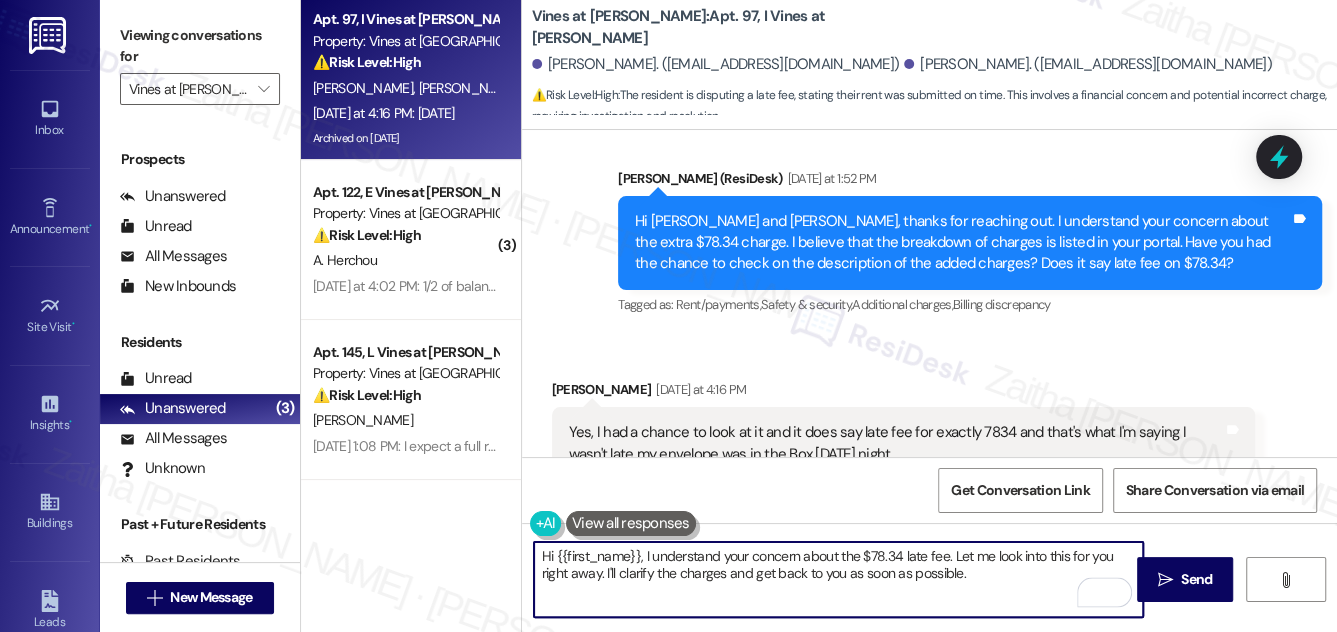 drag, startPoint x: 684, startPoint y: 560, endPoint x: 962, endPoint y: 570, distance: 278.1798 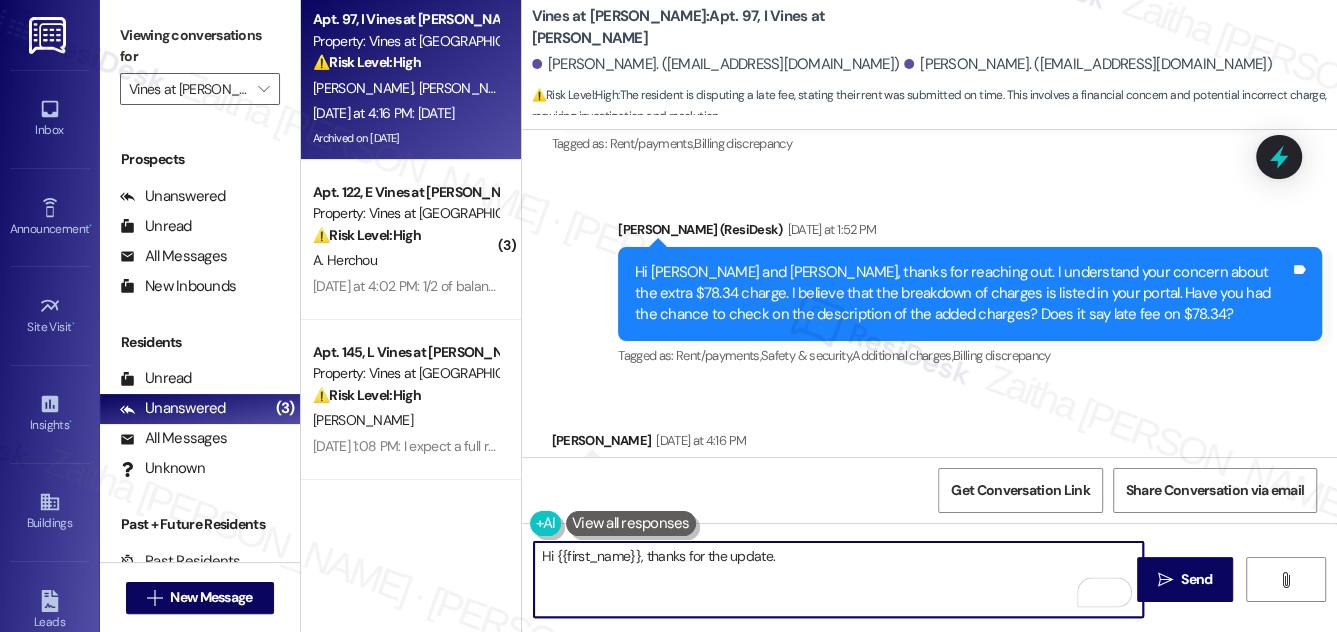 scroll, scrollTop: 33811, scrollLeft: 0, axis: vertical 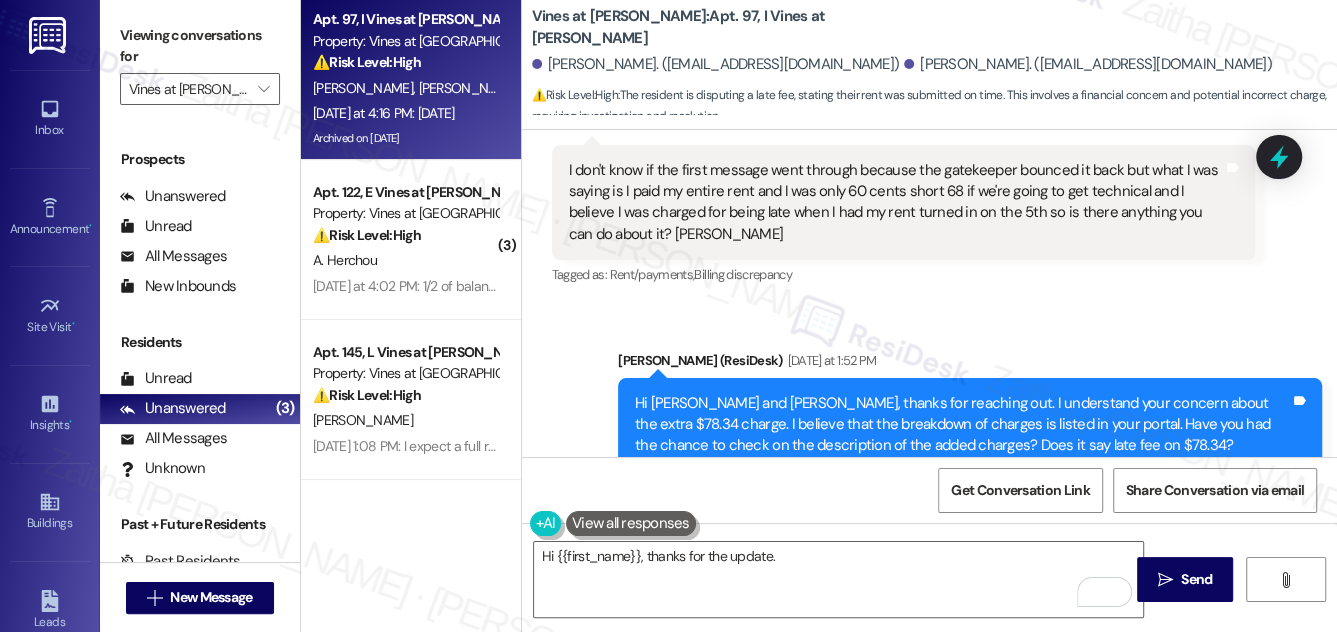 click on "[PERSON_NAME] [DATE] at 4:16 PM" at bounding box center [904, 575] 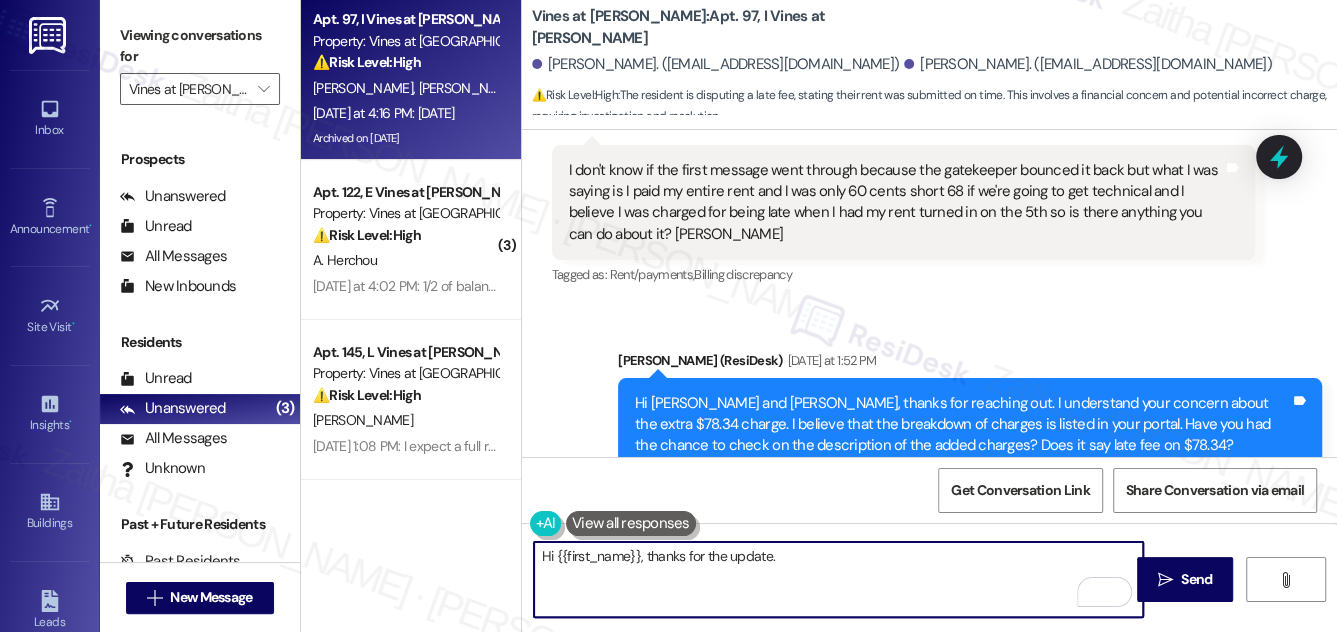click on "Hi {{first_name}}, thanks for the update." at bounding box center [839, 579] 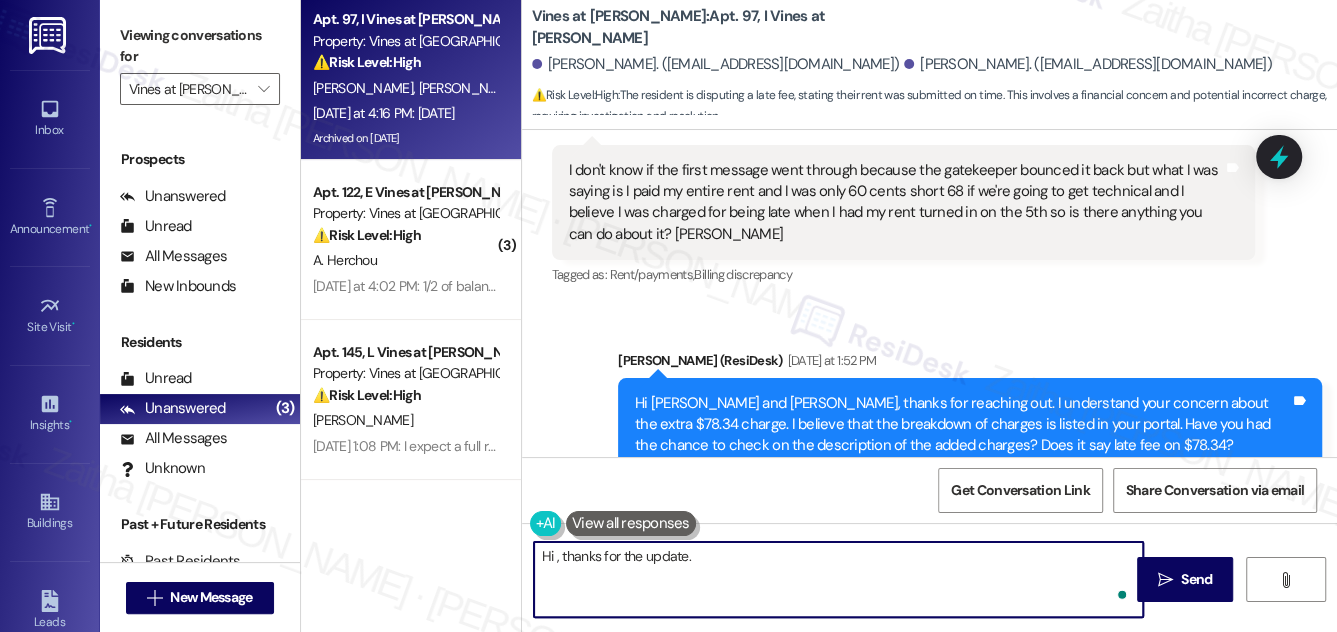 paste on "[PERSON_NAME]" 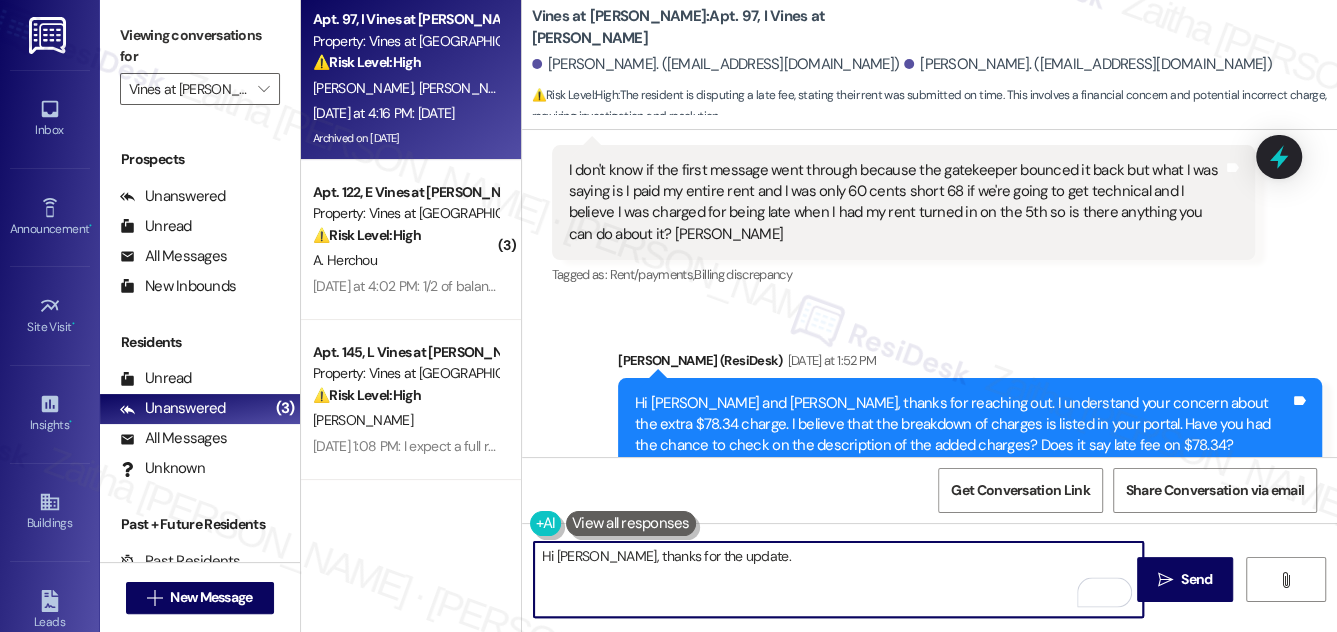 click on "Hi [PERSON_NAME], thanks for the update." at bounding box center (839, 579) 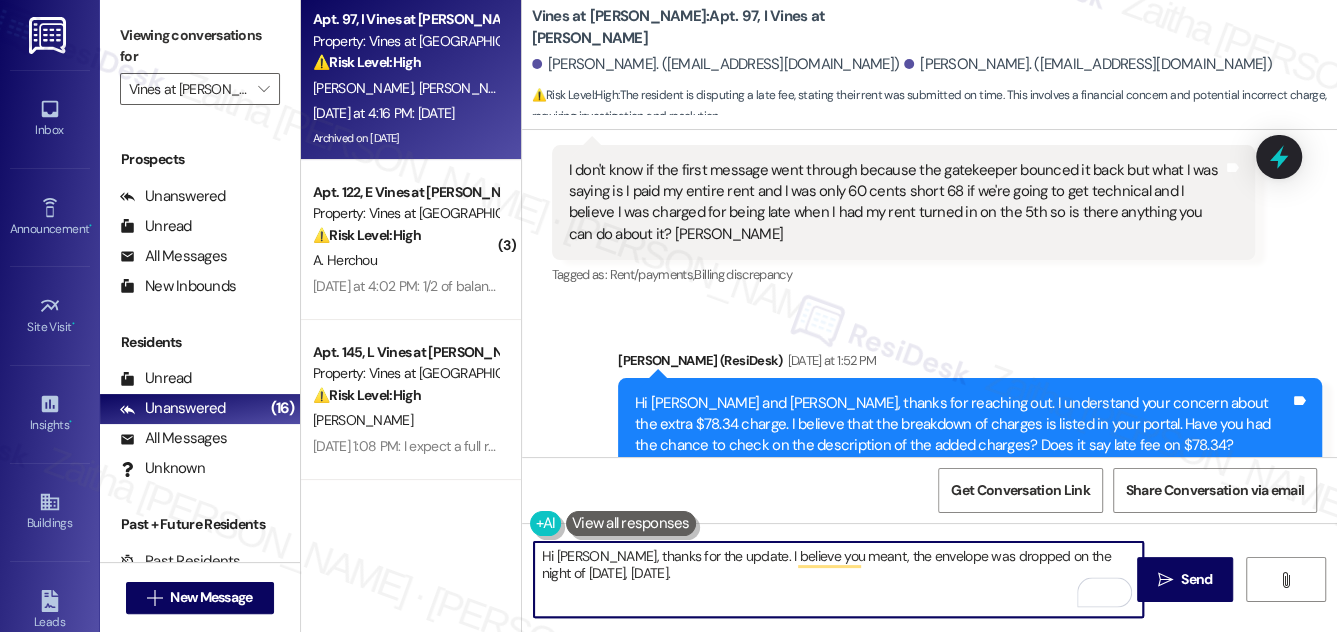 paste on "We're looking into this, and we'll be in touch when we have an update." 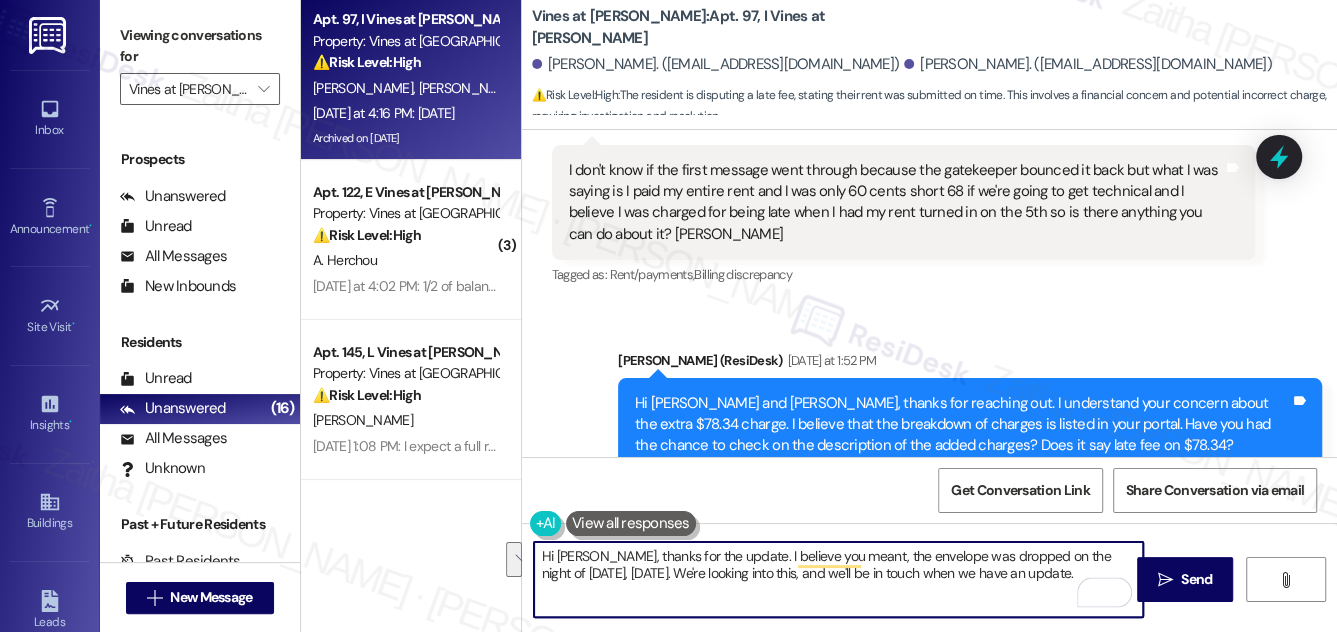 drag, startPoint x: 542, startPoint y: 559, endPoint x: 1034, endPoint y: 579, distance: 492.40634 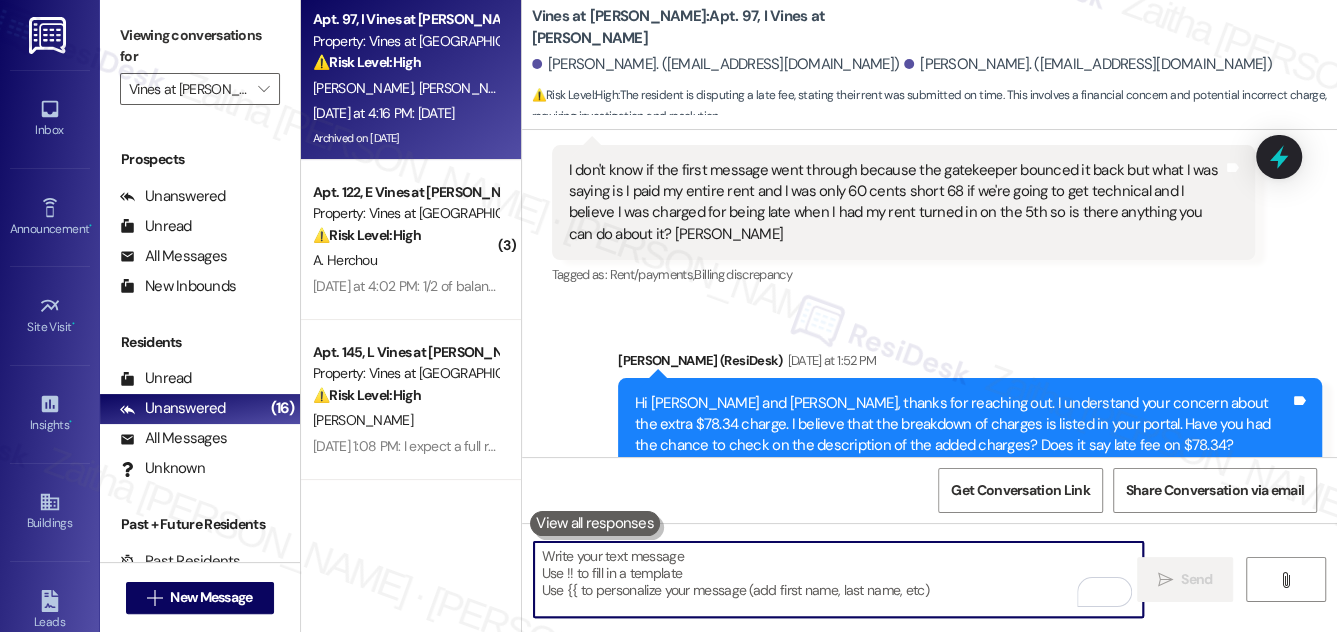 paste on "Hi [PERSON_NAME], thanks for the update. I believe you meant the envelope was dropped off on the night of [DATE]. We’re currently looking into this and will follow up with you as soon as we have an update." 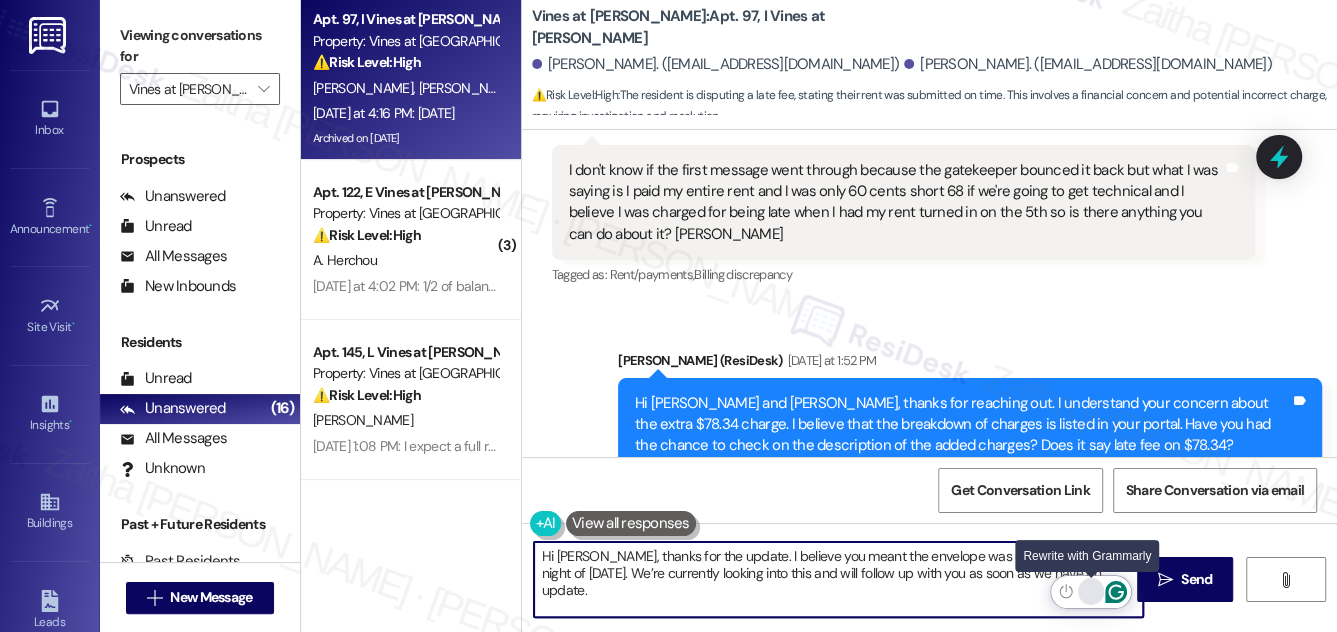 click 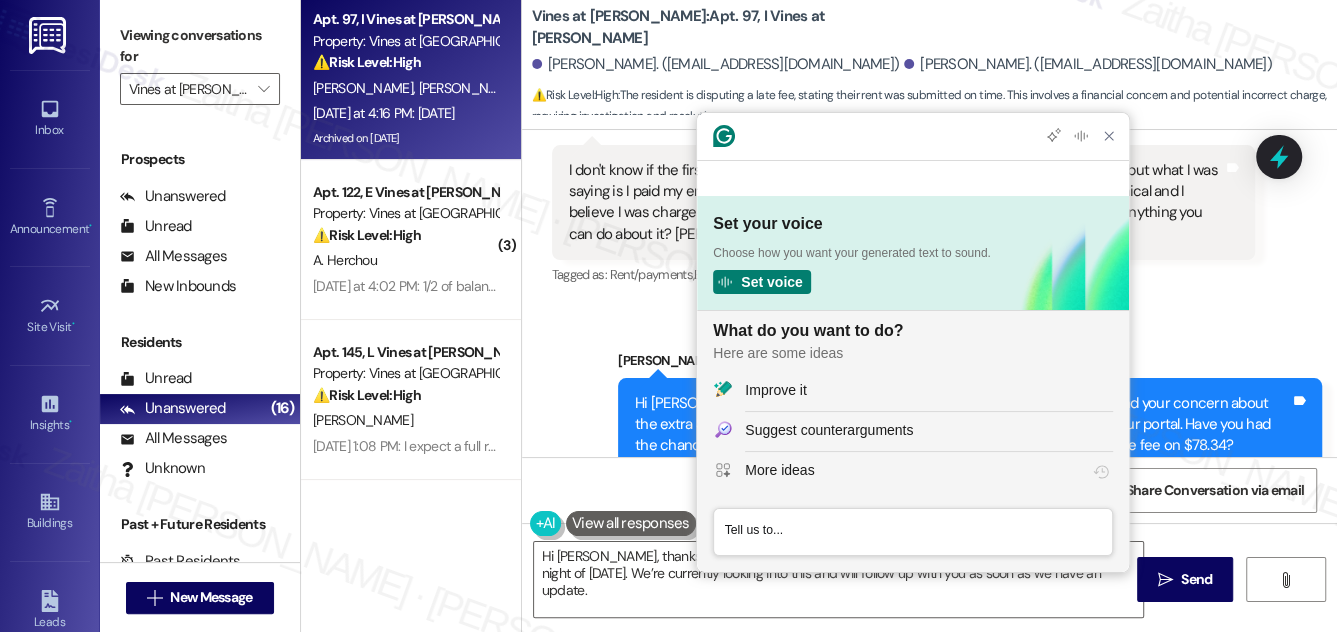 scroll, scrollTop: 0, scrollLeft: 0, axis: both 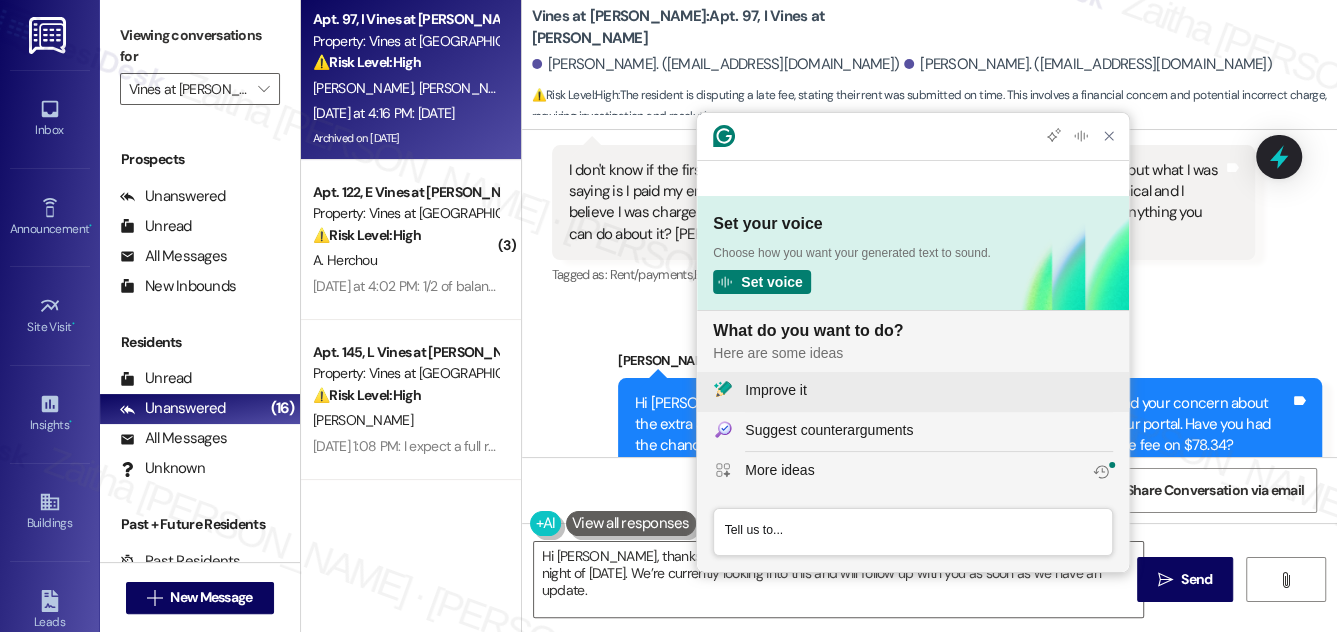 click on "Improve it" 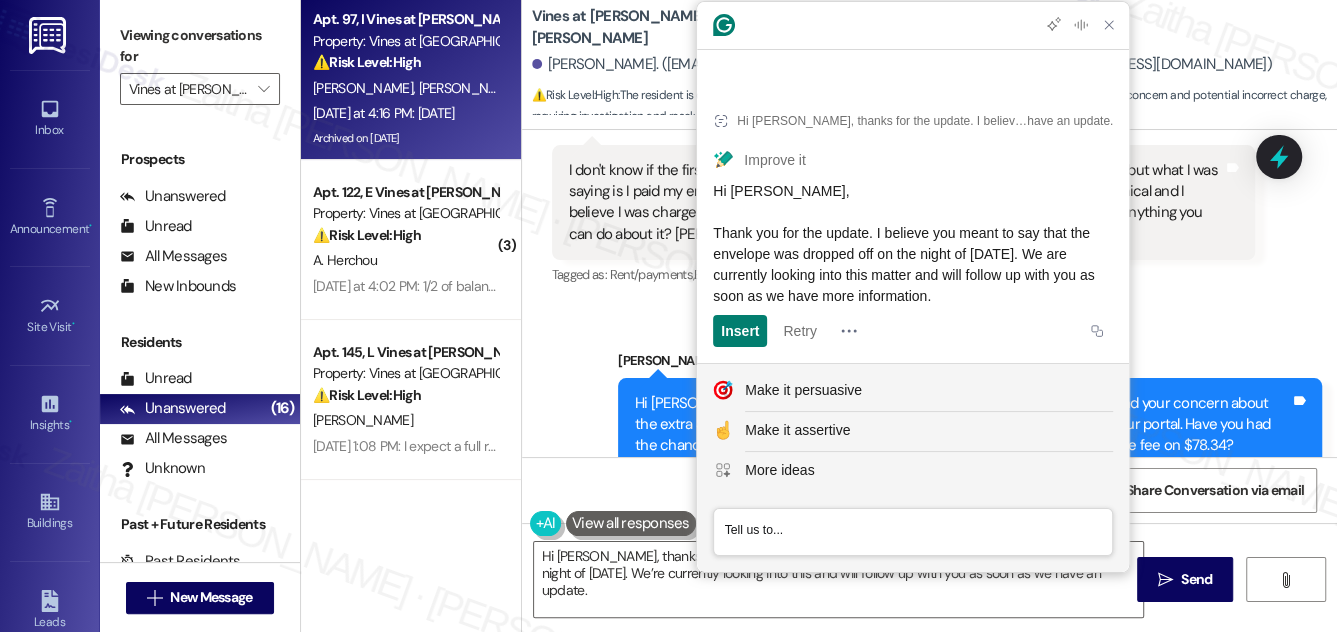 drag, startPoint x: 885, startPoint y: 234, endPoint x: 771, endPoint y: 271, distance: 119.85408 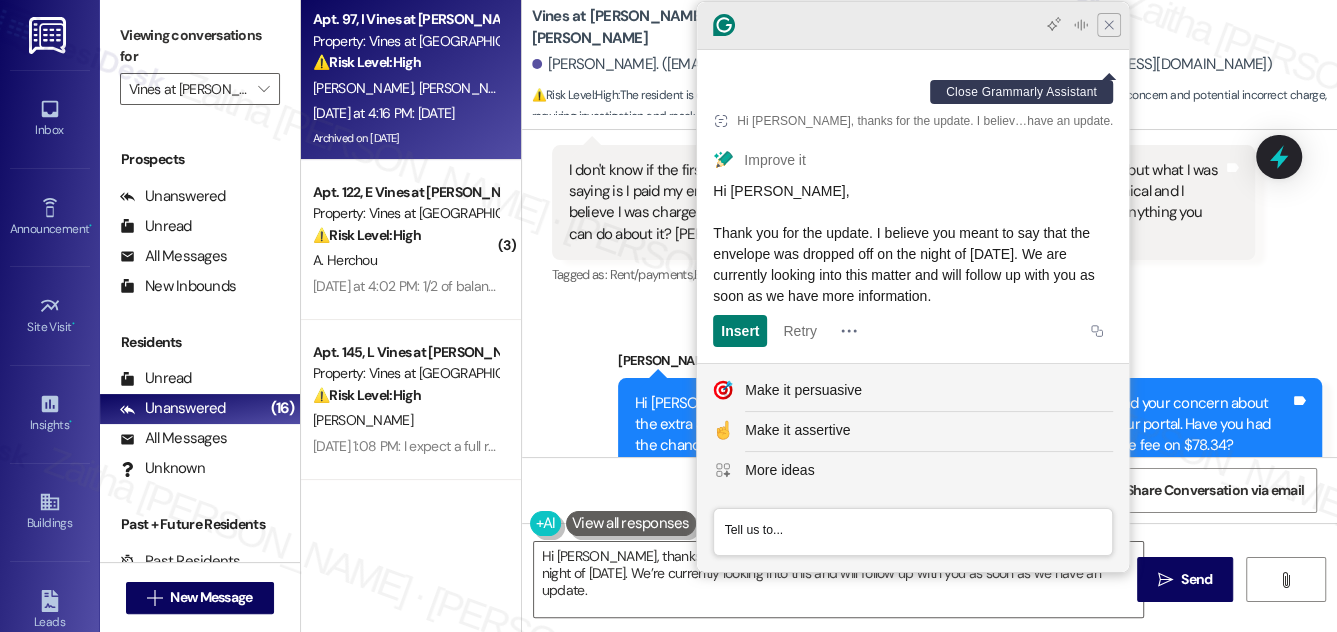 click 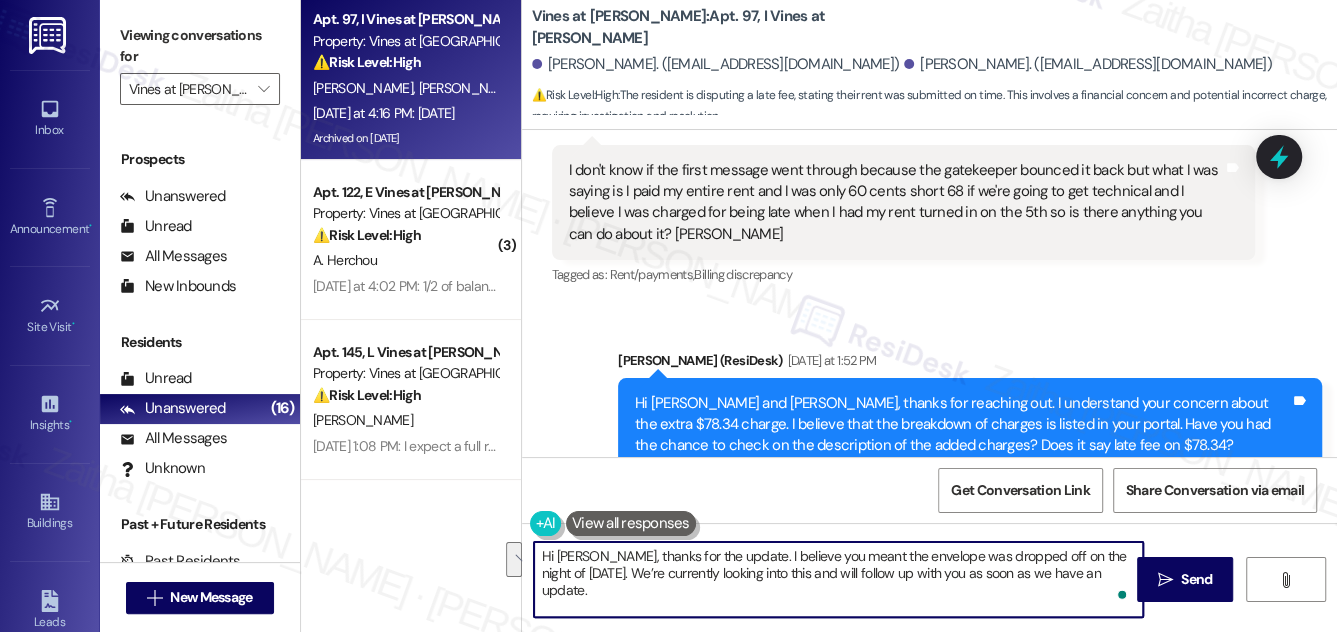 drag, startPoint x: 722, startPoint y: 553, endPoint x: 645, endPoint y: 578, distance: 80.95678 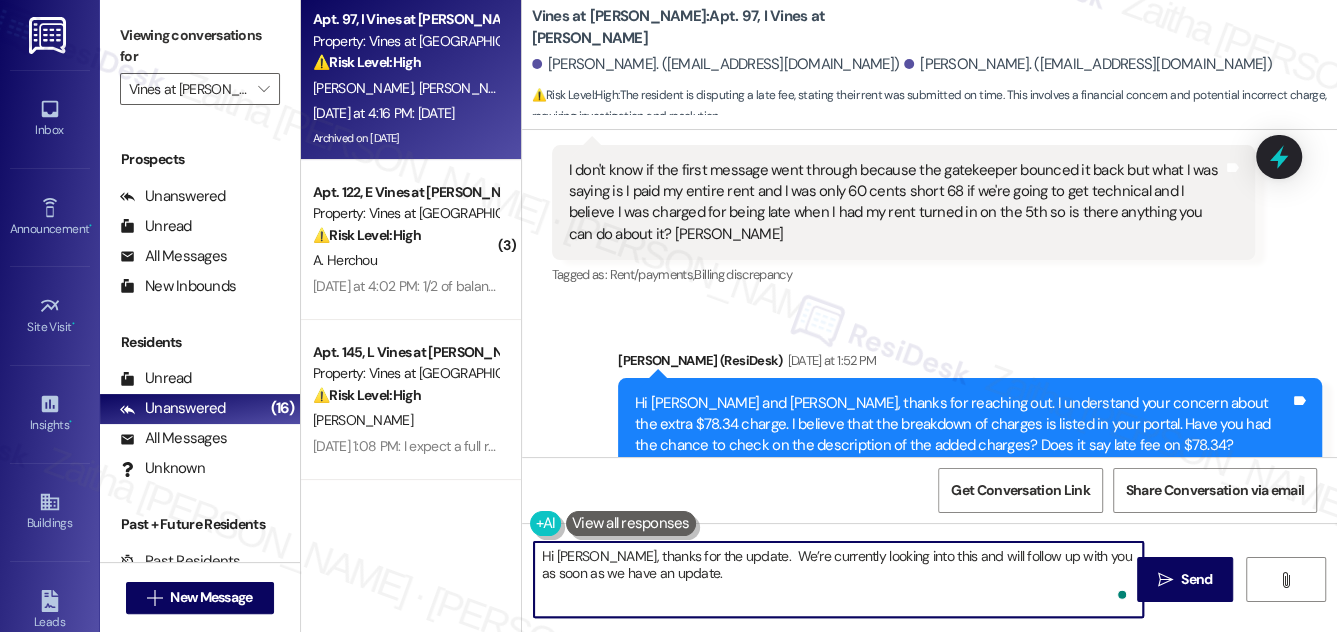 paste on "I believe you meant to say that the envelope was dropped off on the night of [DATE]." 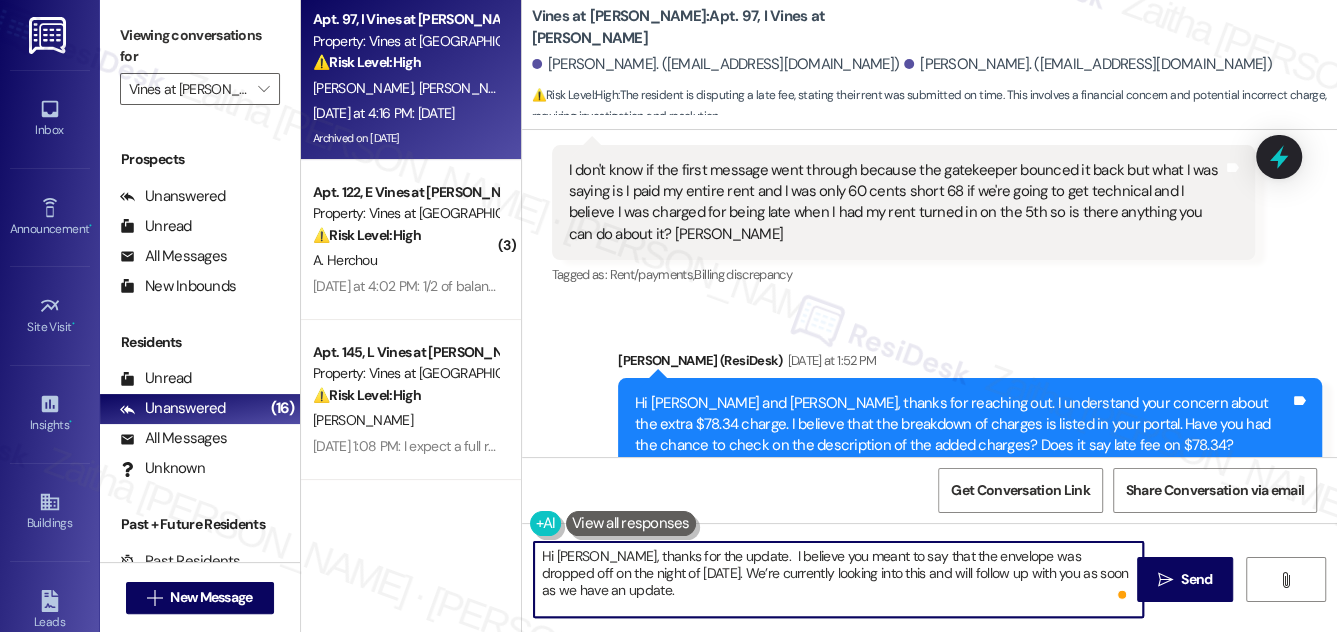 click on "Hi [PERSON_NAME], thanks for the update.  I believe you meant to say that the envelope was dropped off on the night of [DATE]. We’re currently looking into this and will follow up with you as soon as we have an update." at bounding box center (839, 579) 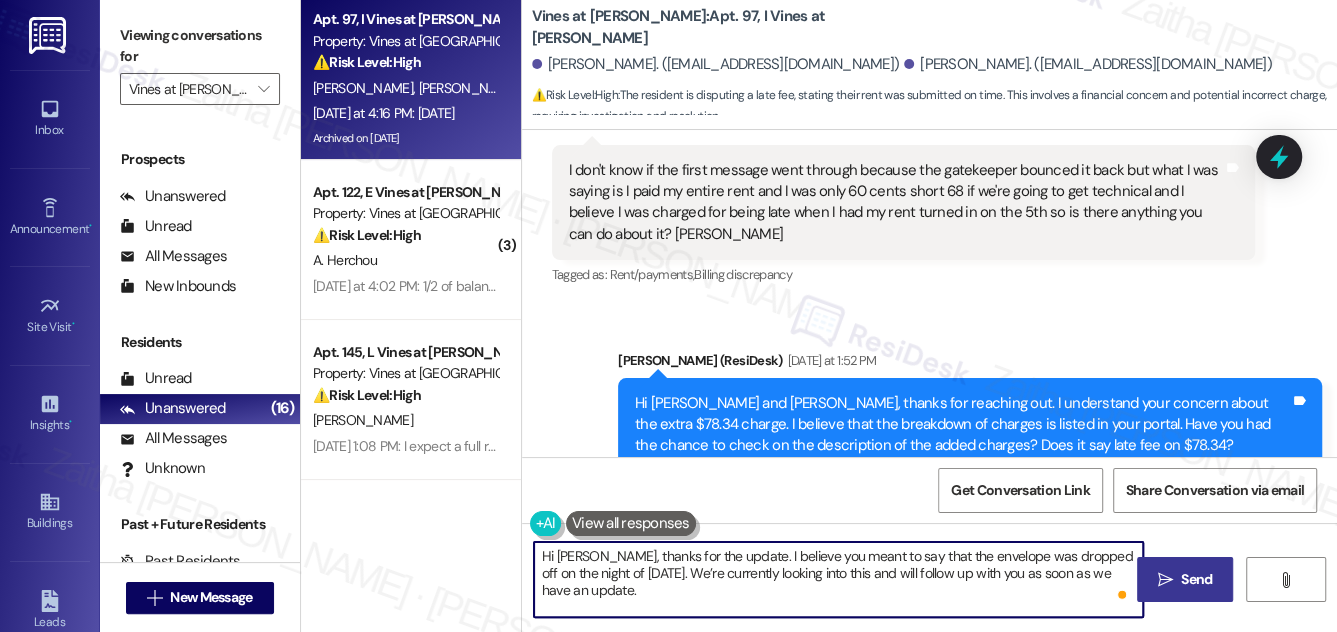 type on "Hi [PERSON_NAME], thanks for the update. I believe you meant to say that the envelope was dropped off on the night of [DATE]. We’re currently looking into this and will follow up with you as soon as we have an update." 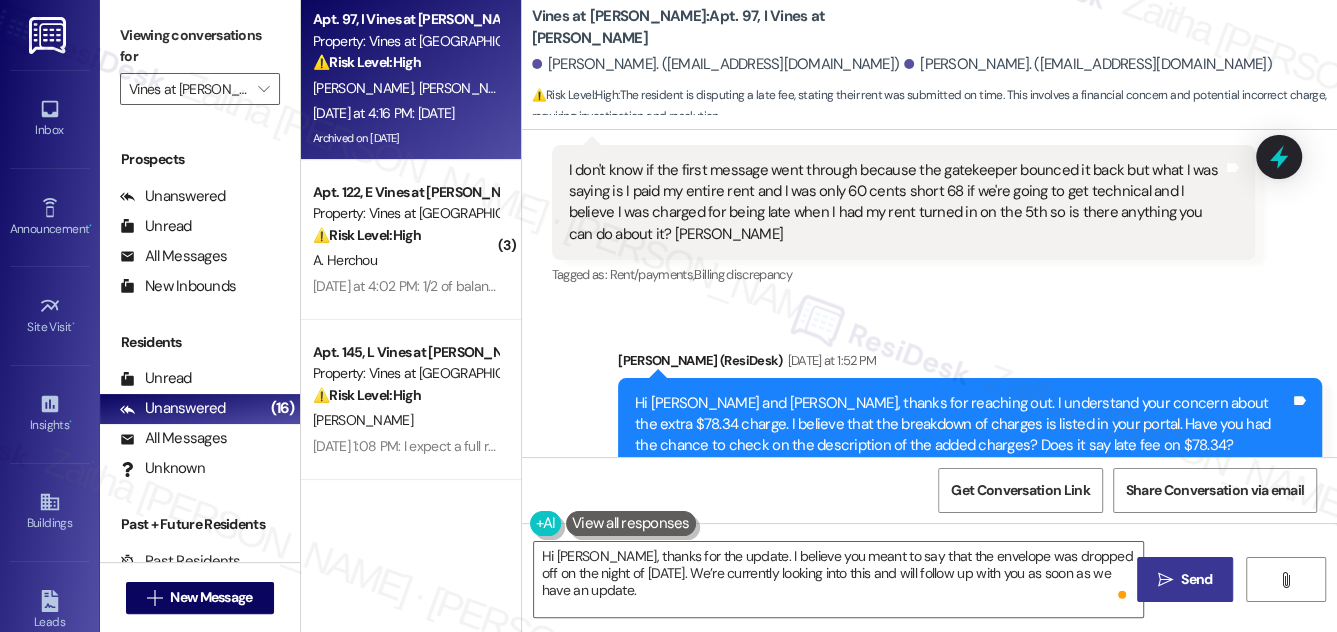 click on "Send" at bounding box center [1196, 579] 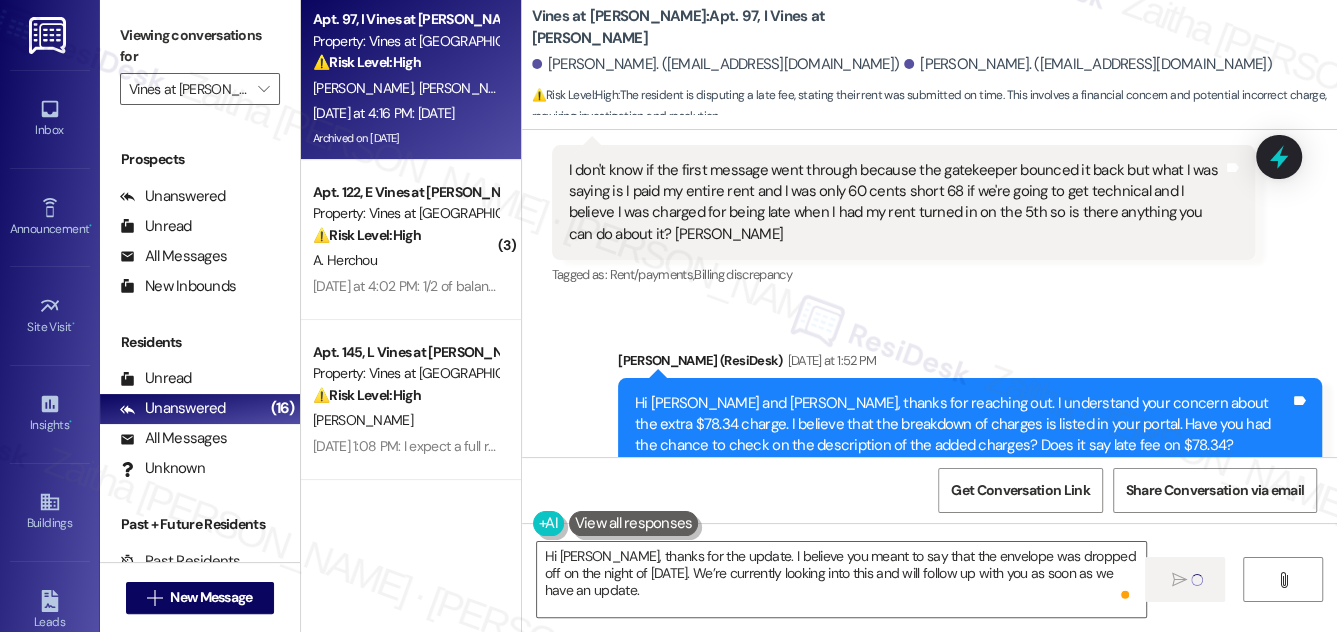 type 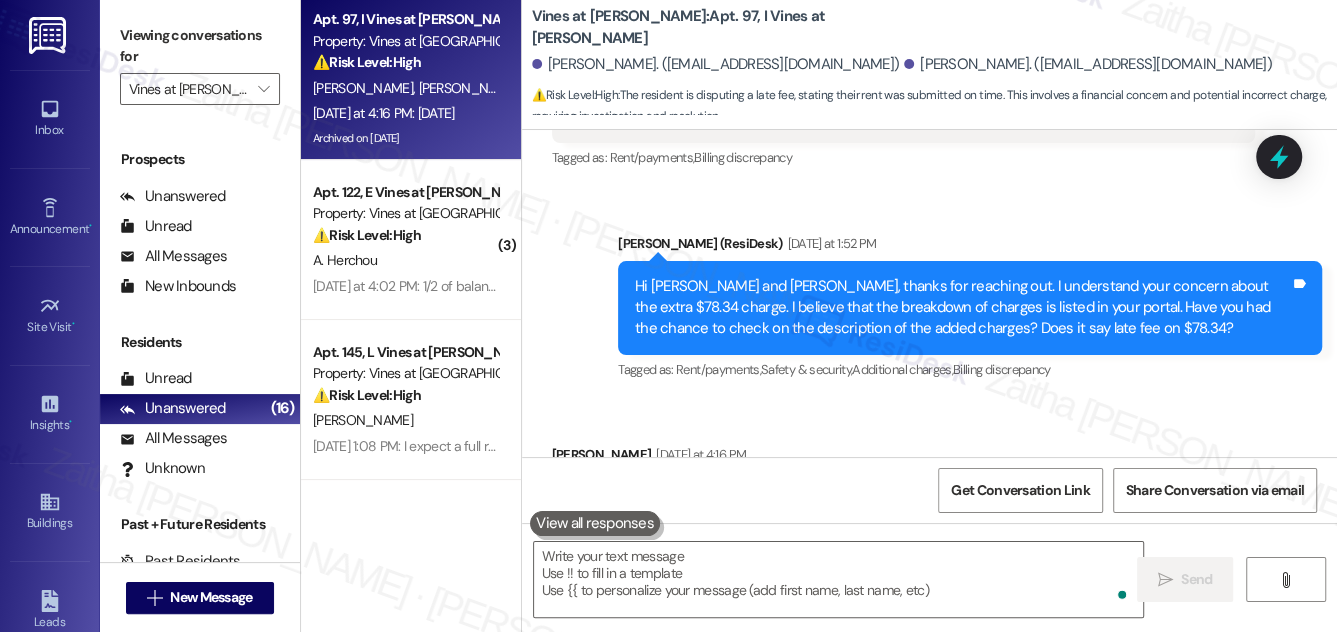 scroll, scrollTop: 34018, scrollLeft: 0, axis: vertical 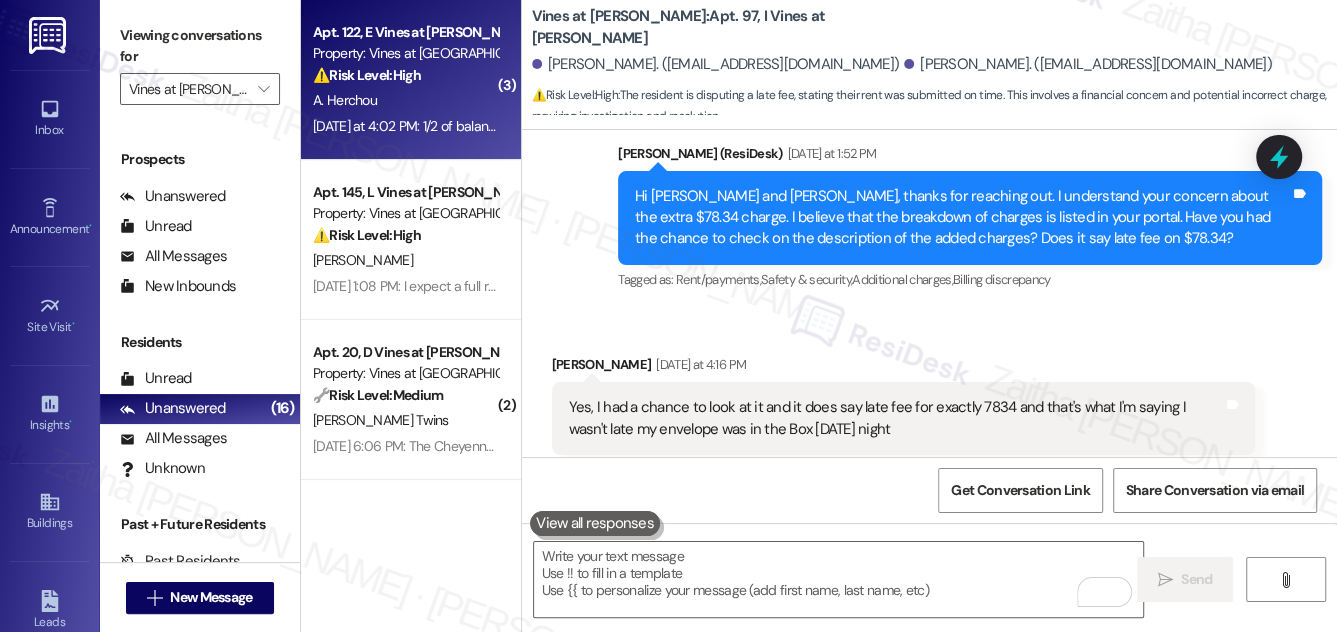 click on "A. Herchou" at bounding box center (405, 100) 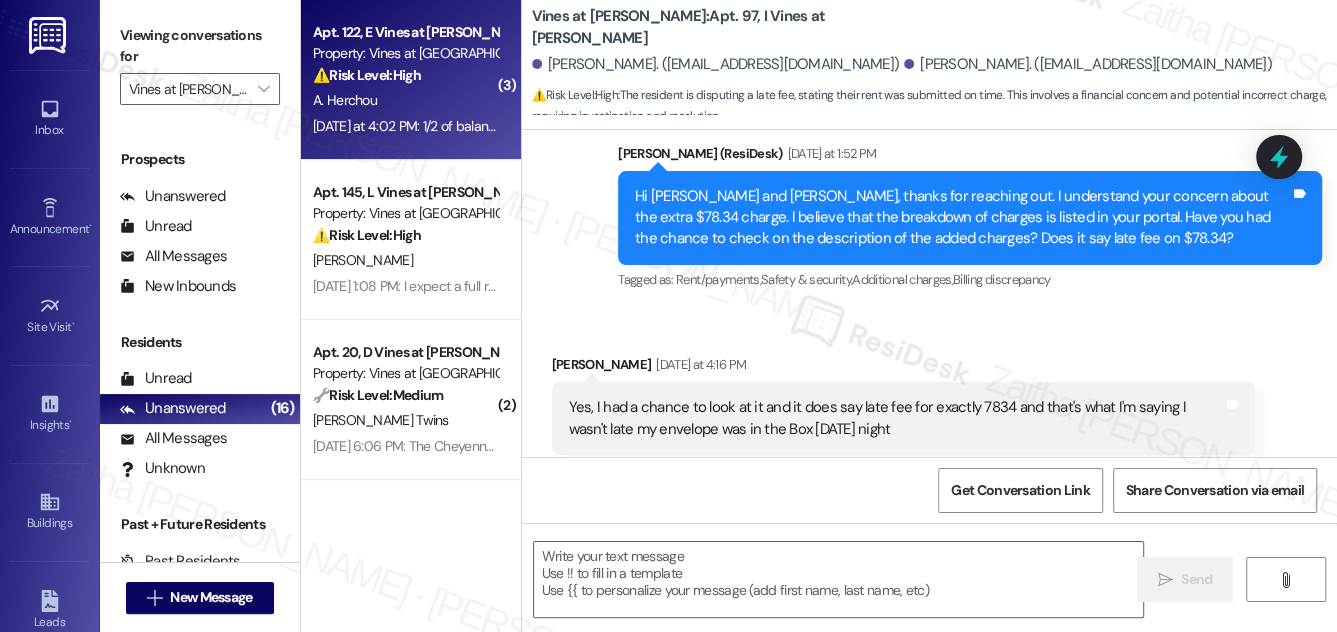 type on "Fetching suggested responses. Please feel free to read through the conversation in the meantime." 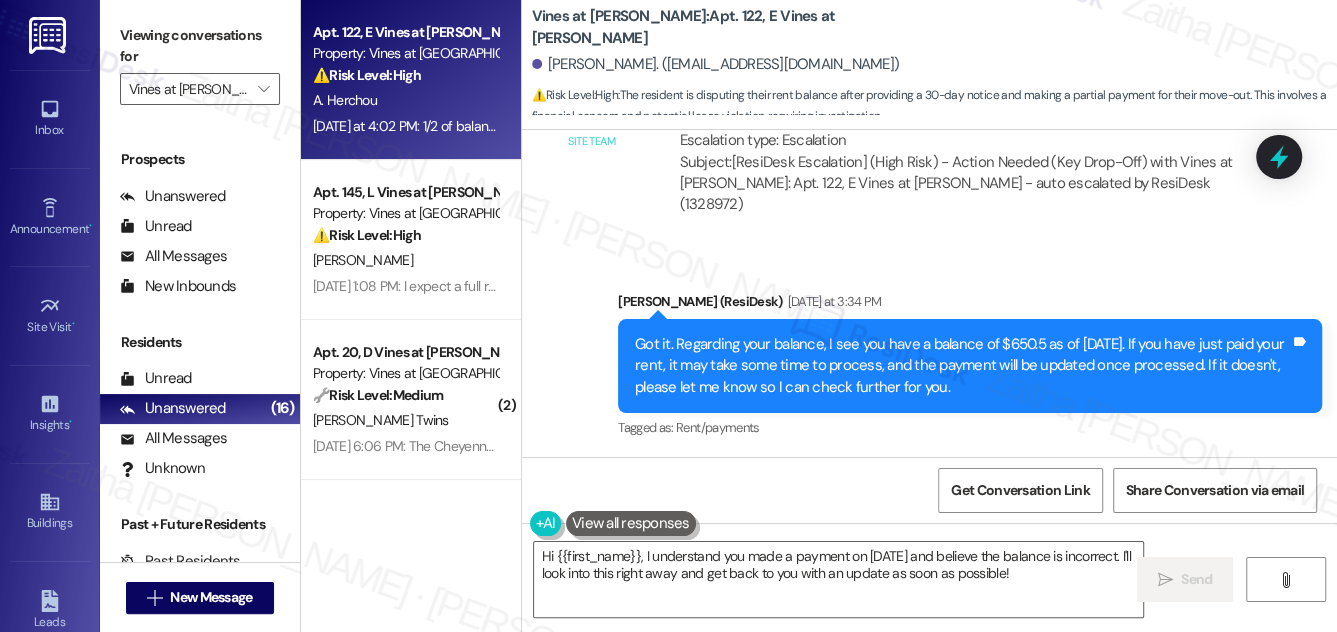 scroll, scrollTop: 13930, scrollLeft: 0, axis: vertical 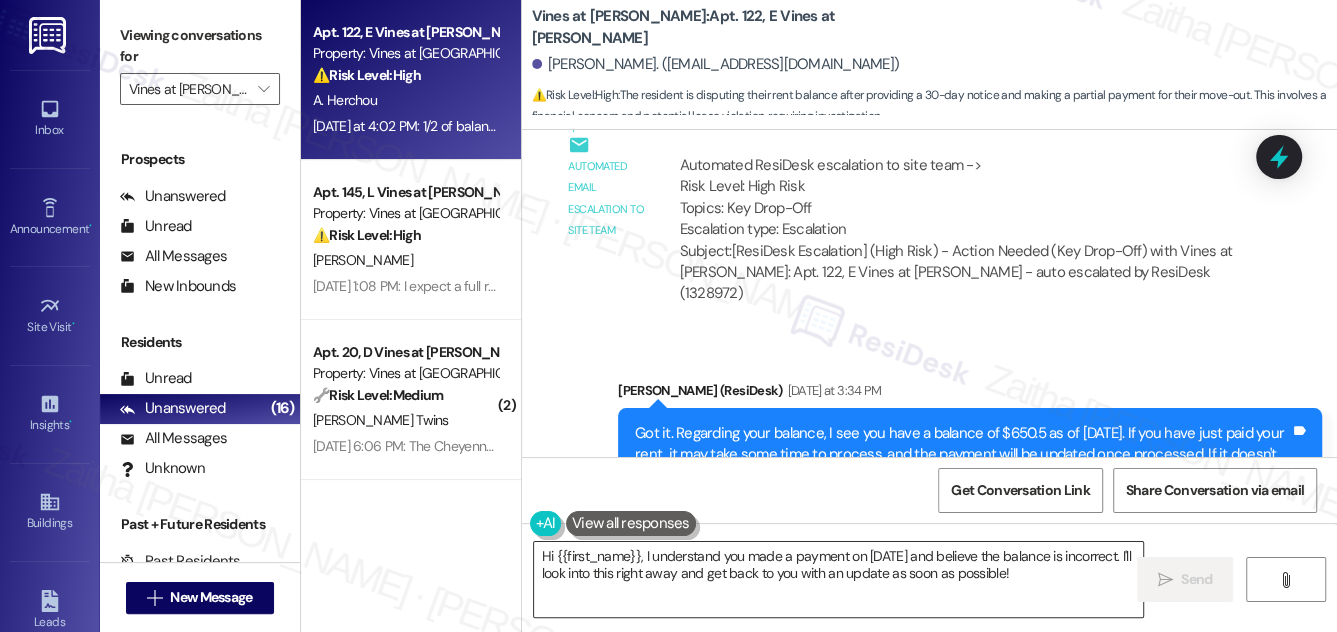 click on "Hi {{first_name}}, I understand you made a payment on [DATE] and believe the balance is incorrect. I'll look into this right away and get back to you with an update as soon as possible!" at bounding box center (839, 579) 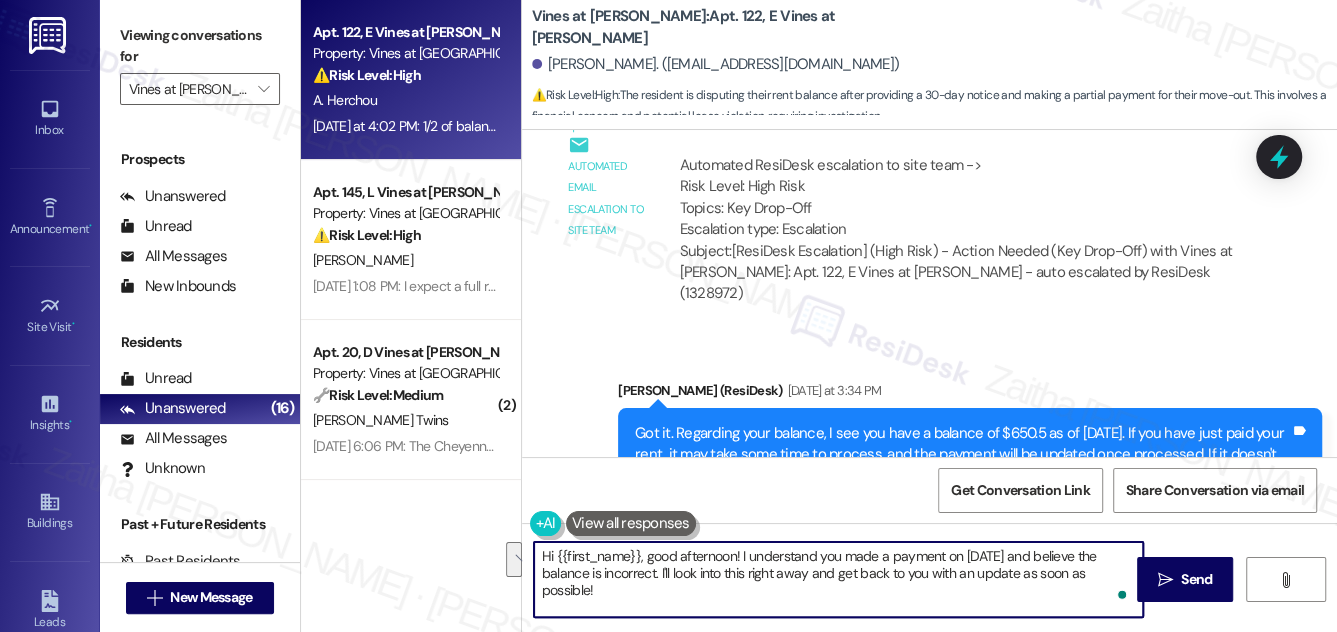 drag, startPoint x: 658, startPoint y: 569, endPoint x: 669, endPoint y: 586, distance: 20.248457 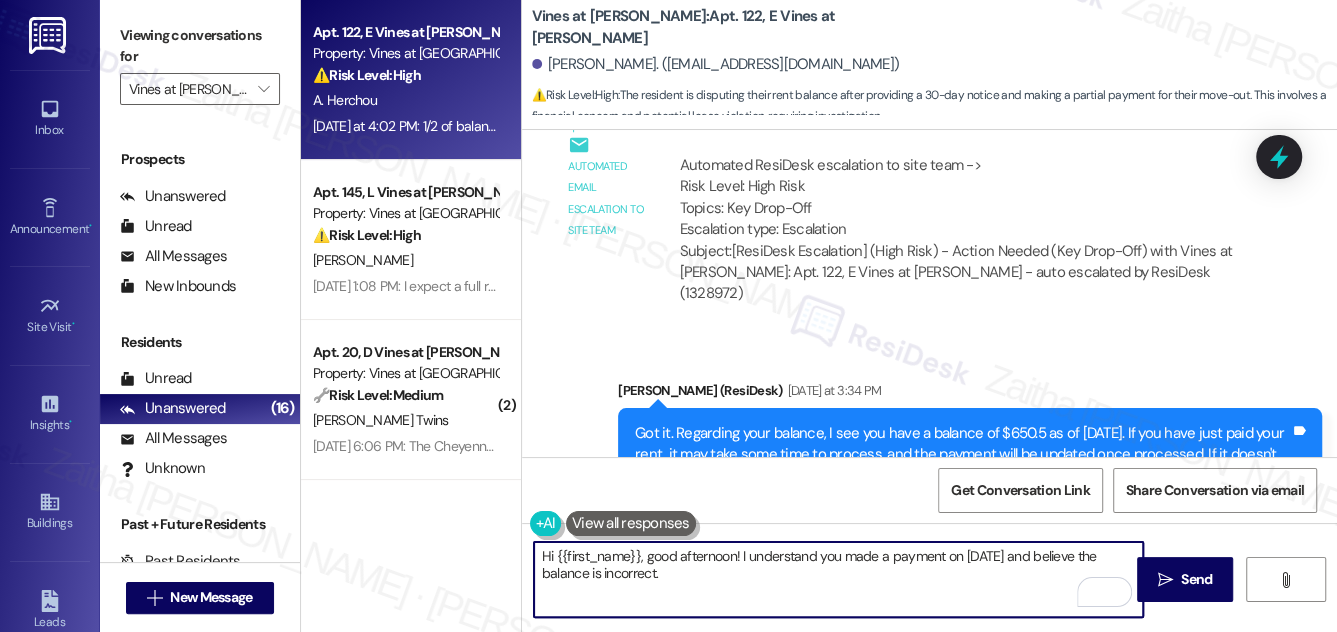 click on "Hi {{first_name}}, good afternoon! I understand you made a payment on [DATE] and believe the balance is incorrect." at bounding box center (839, 579) 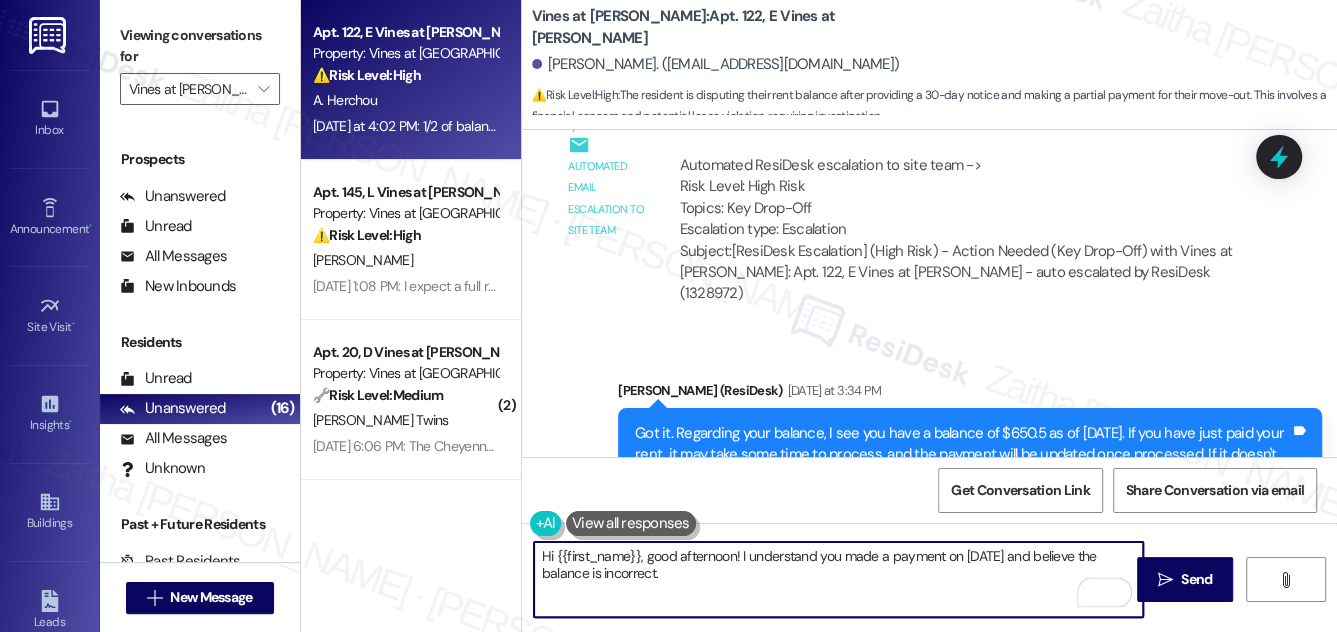 click on "Hi {{first_name}}, good afternoon! I understand you made a payment on [DATE] and believe the balance is incorrect." at bounding box center (839, 579) 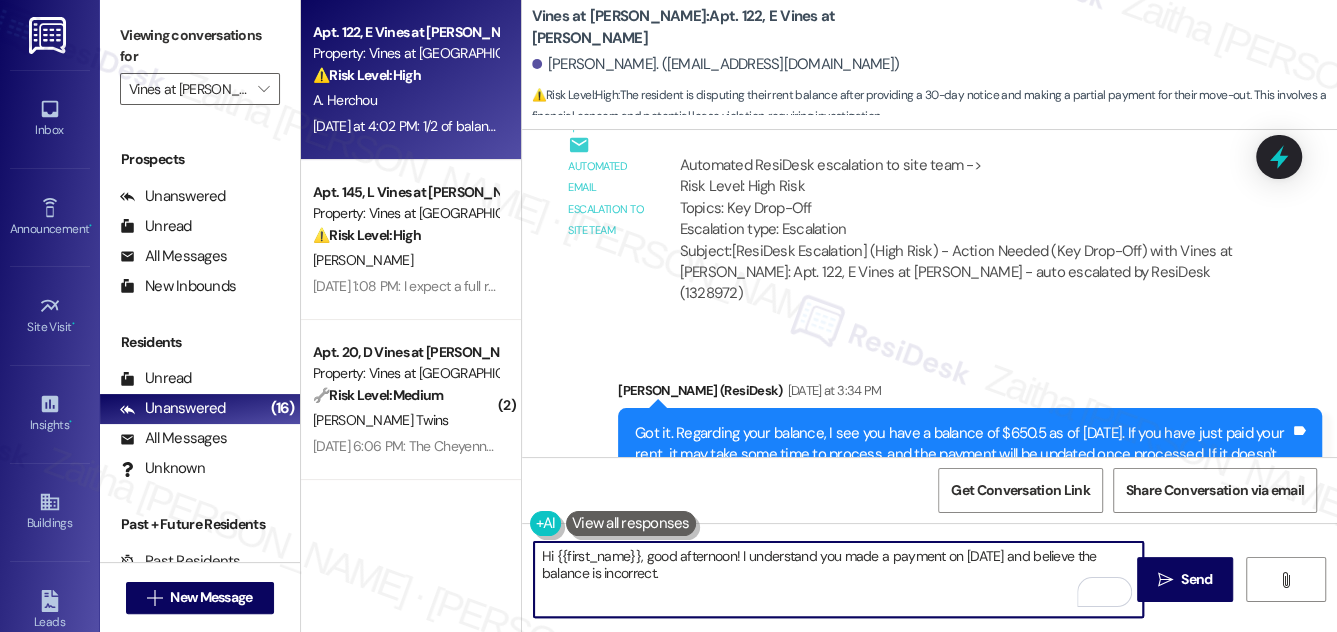 click on "Hi {{first_name}}, good afternoon! I understand you made a payment on [DATE] and believe the balance is incorrect." at bounding box center (839, 579) 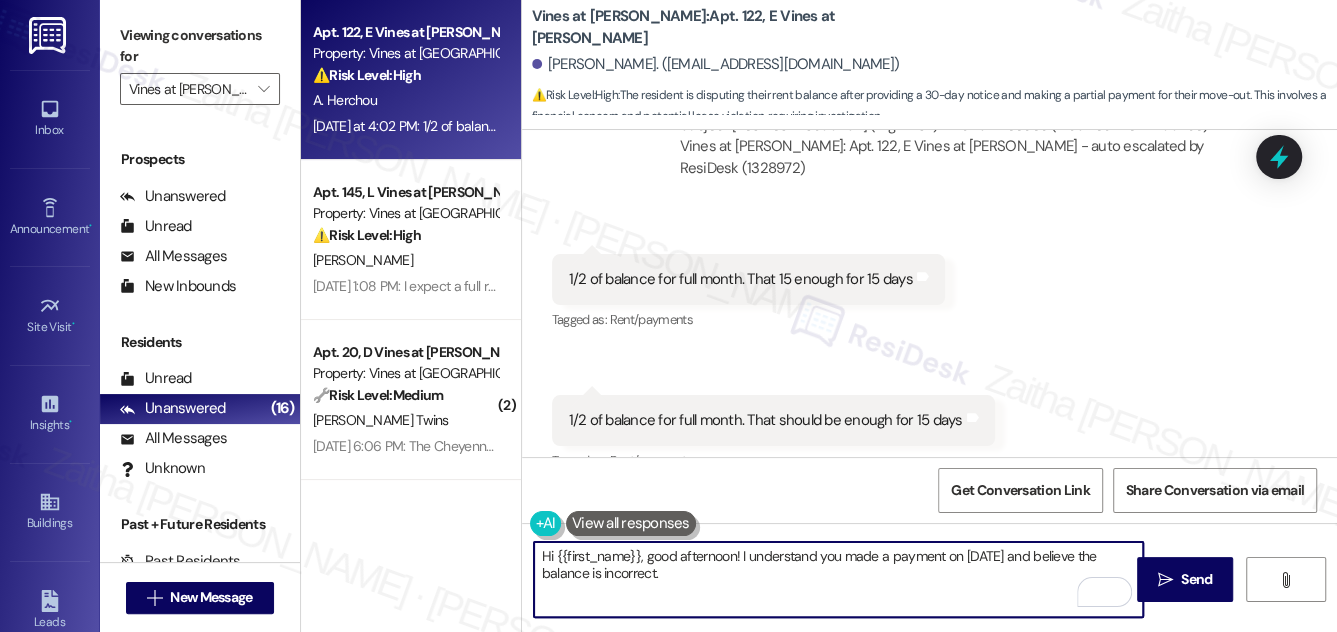 scroll, scrollTop: 14840, scrollLeft: 0, axis: vertical 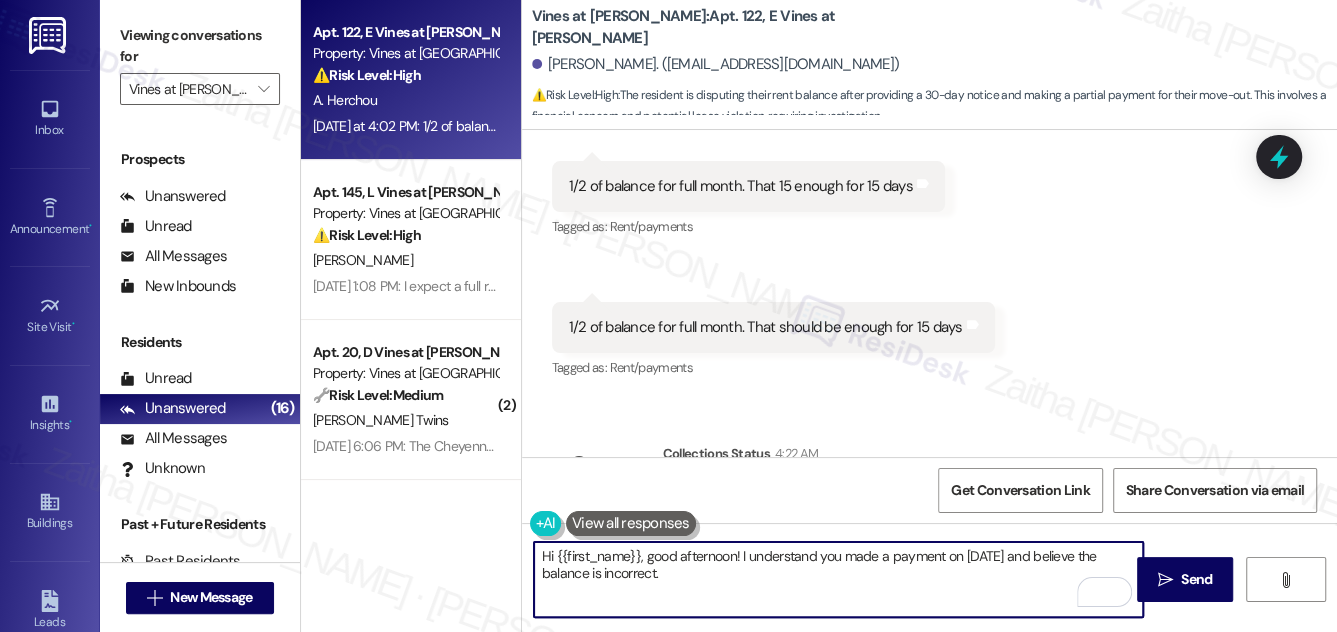 paste on "We're looking into this, and we'll be in touch when we have an update. Let me know if you need anything else in the meantime." 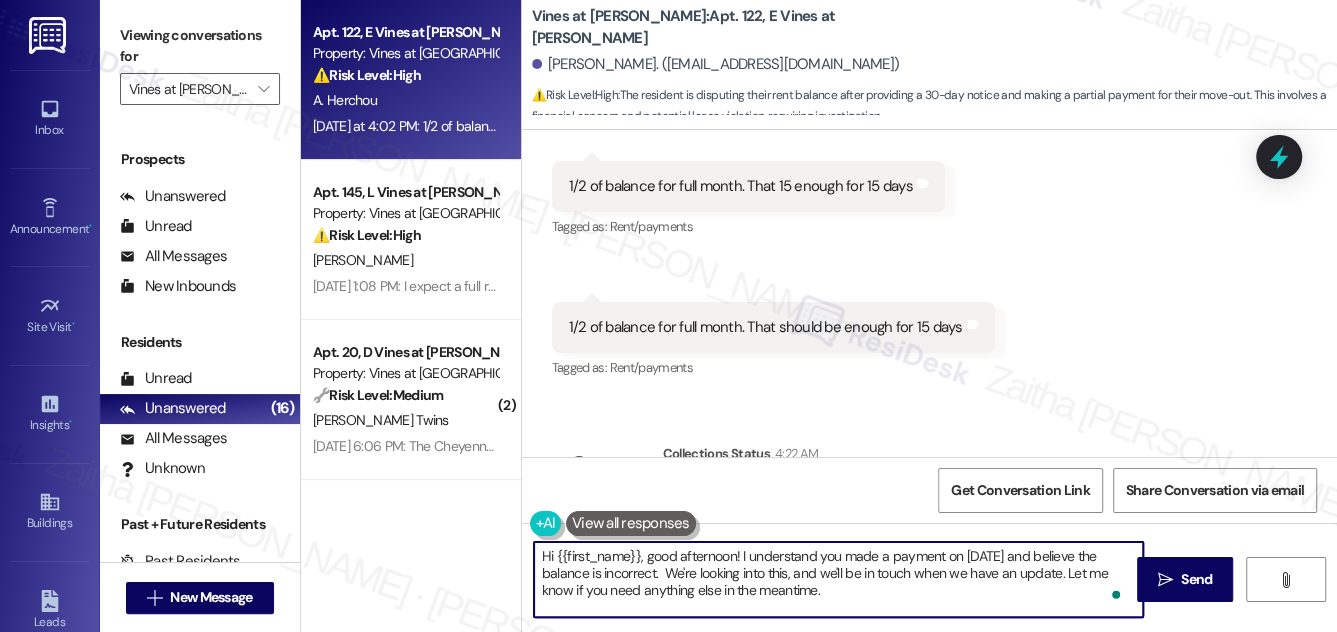 click on "Hi {{first_name}}, good afternoon! I understand you made a payment on [DATE] and believe the balance is incorrect.  We're looking into this, and we'll be in touch when we have an update. Let me know if you need anything else in the meantime." at bounding box center (839, 579) 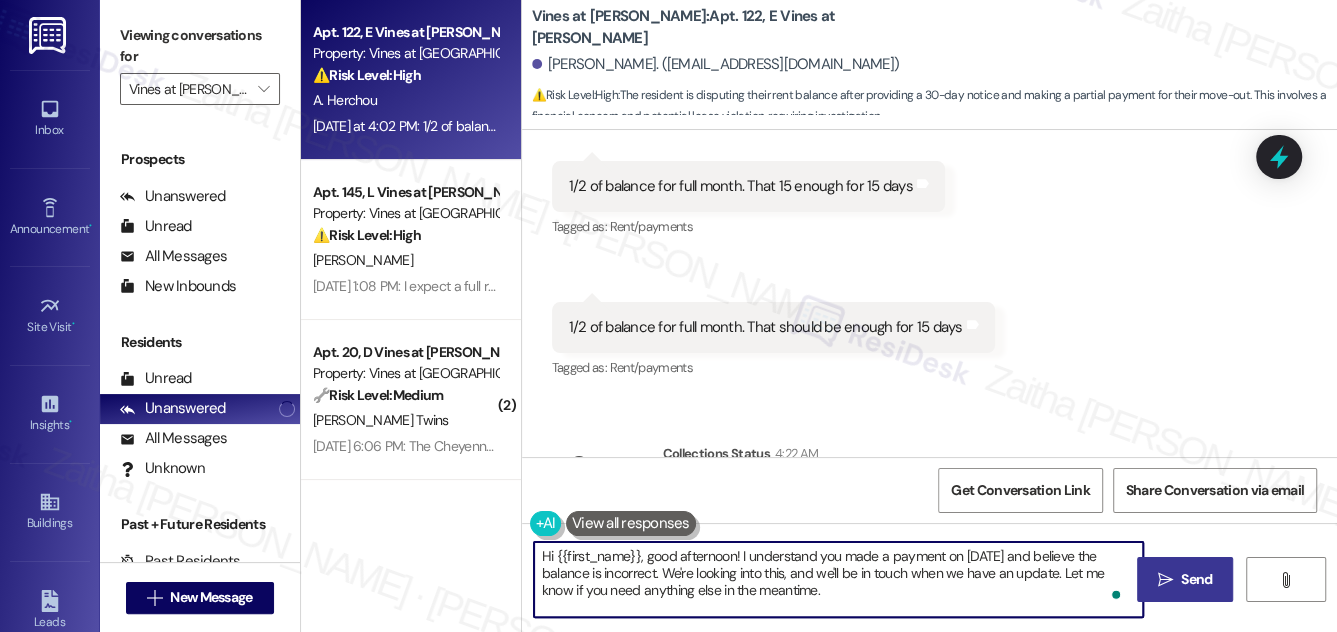 type on "Hi {{first_name}}, good afternoon! I understand you made a payment on [DATE] and believe the balance is incorrect. We're looking into this, and we'll be in touch when we have an update. Let me know if you need anything else in the meantime." 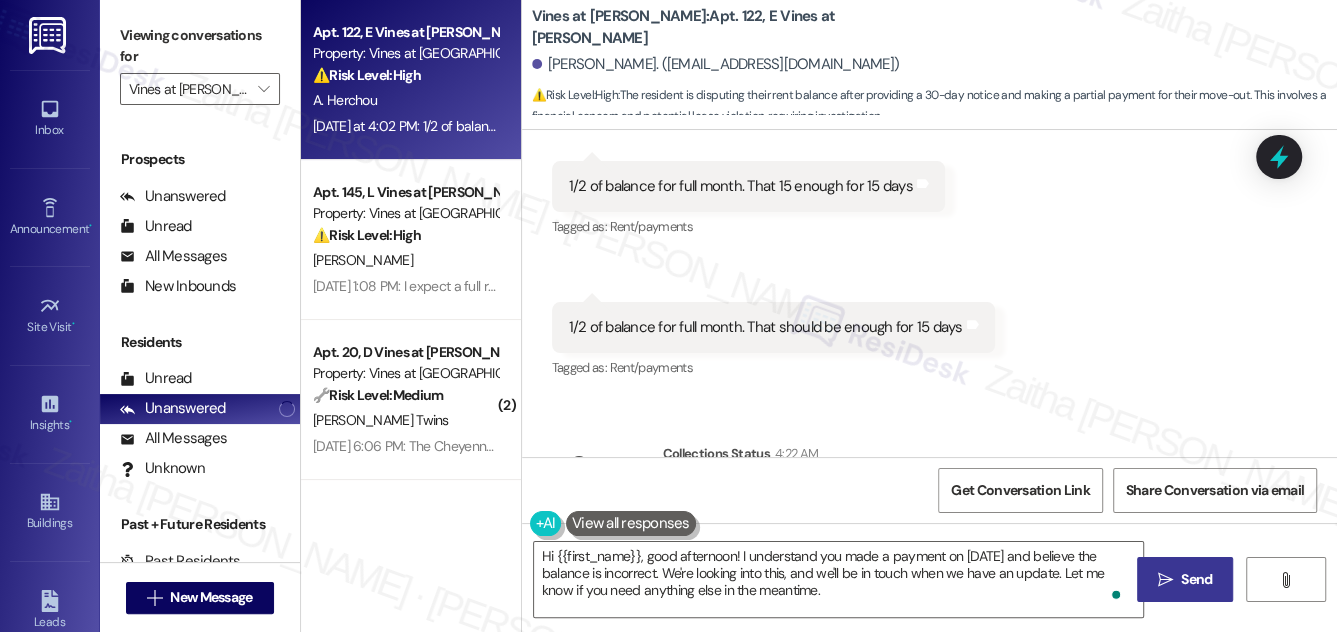 click on "Send" at bounding box center [1196, 579] 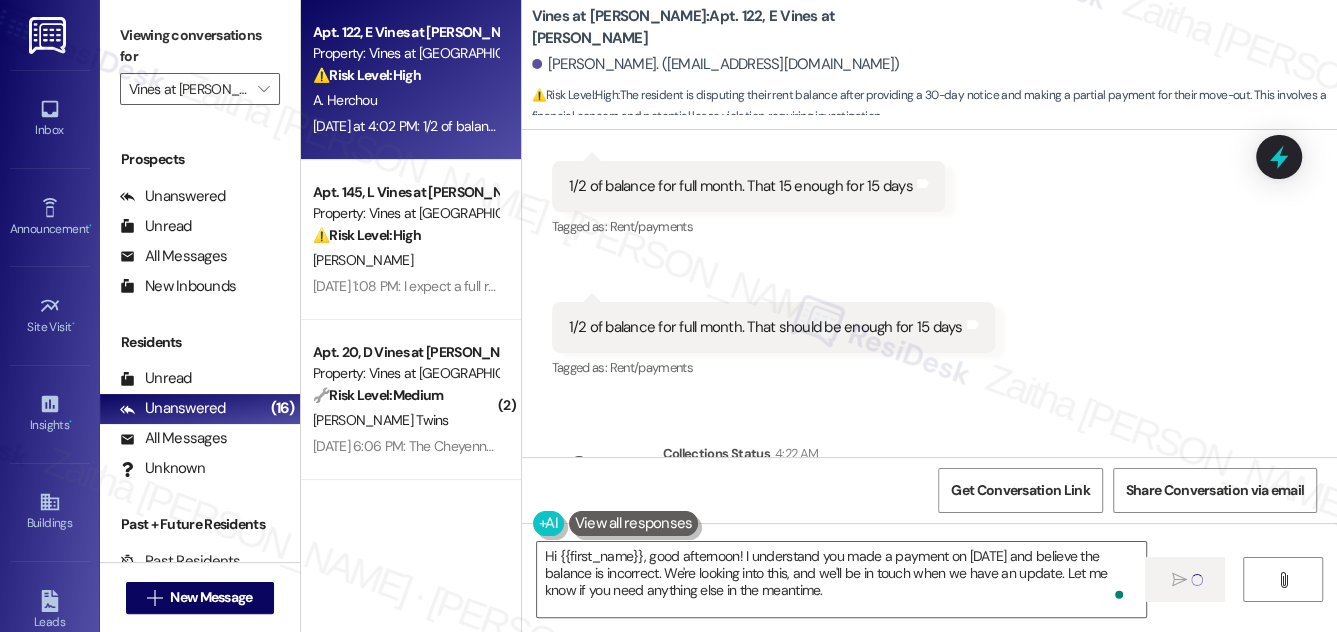 type 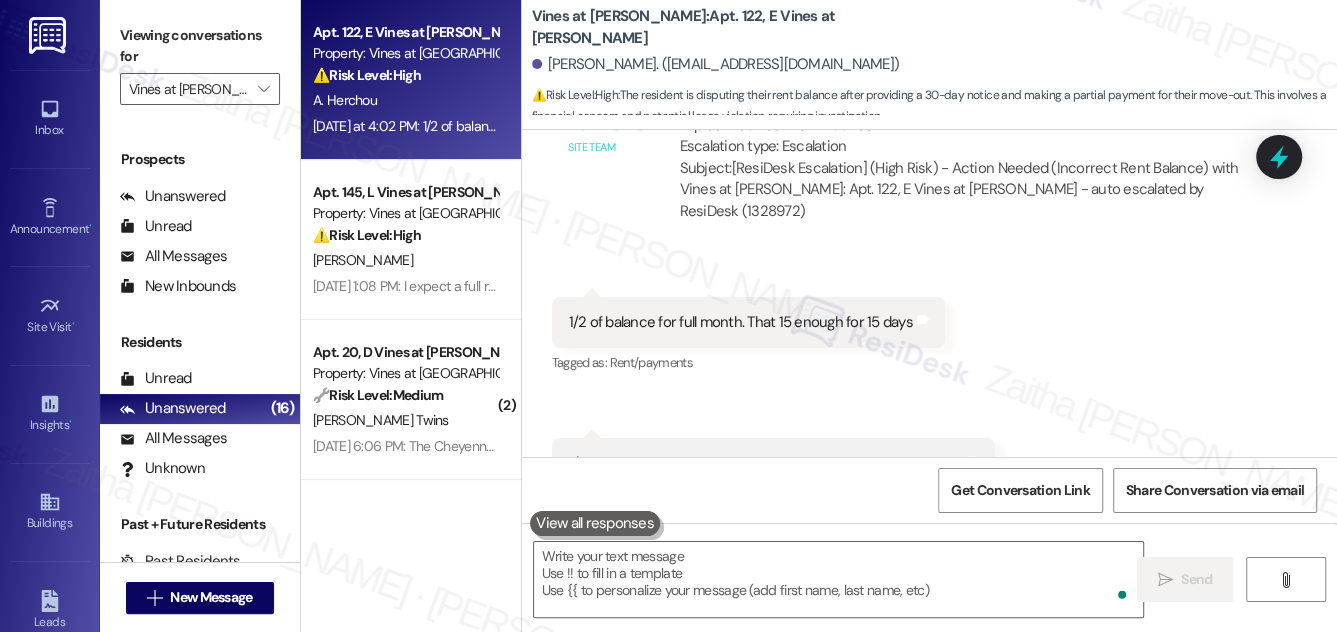 scroll, scrollTop: 14633, scrollLeft: 0, axis: vertical 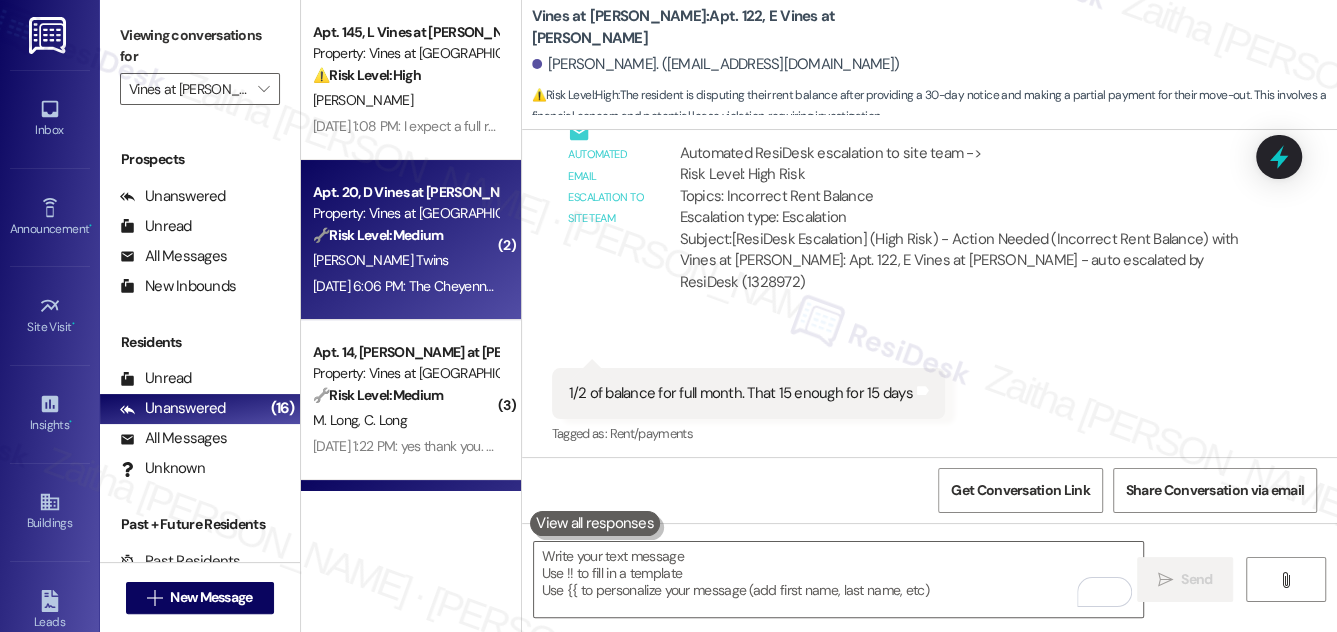 click on "[DATE] 6:06 PM: The Cheyenne & Arapaho Tribes are paying $500 and then I will pay the remaining balance on [DATE], whenever I get paid.  [DATE] 6:06 PM: The Cheyenne & Arapaho Tribes are paying $500 and then I will pay the remaining balance on [DATE], whenever I get paid." at bounding box center [405, 286] 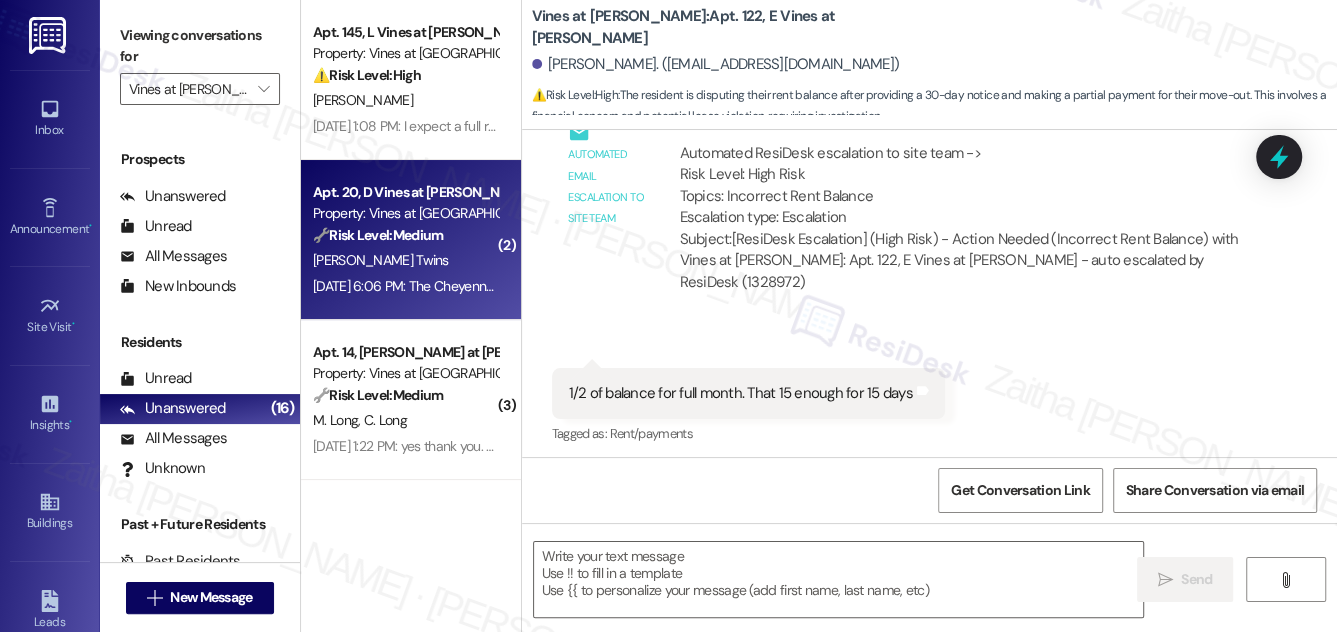 type on "Fetching suggested responses. Please feel free to read through the conversation in the meantime." 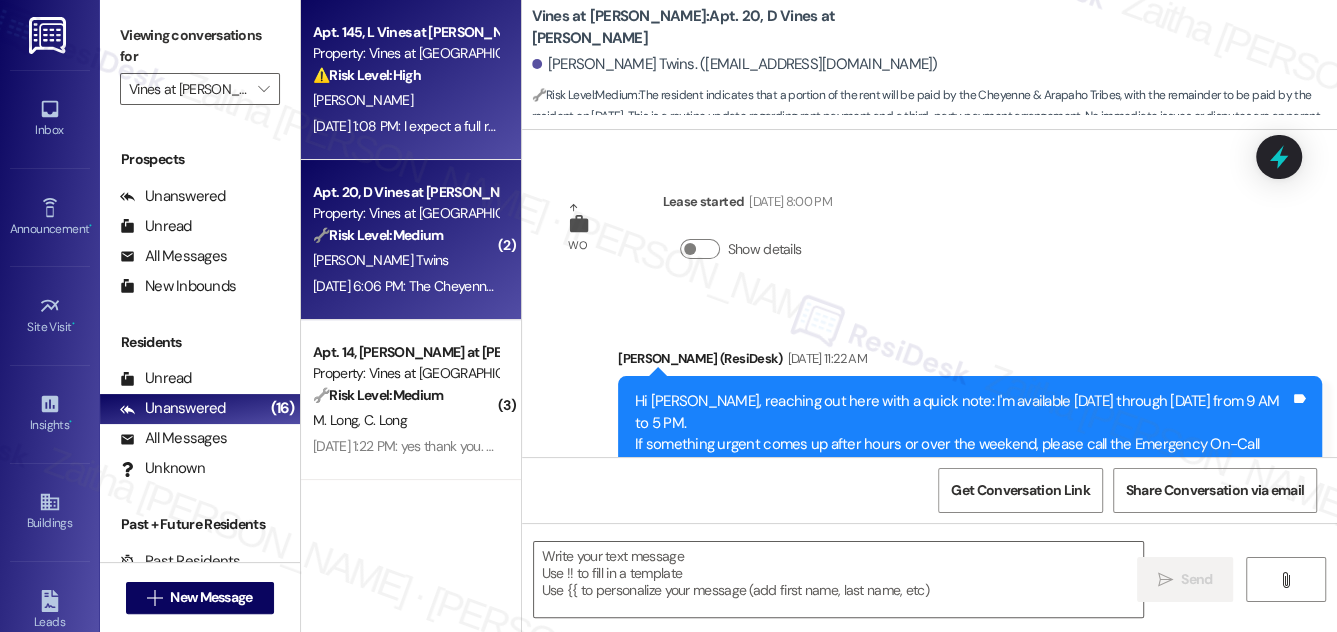 click on "[PERSON_NAME]" at bounding box center [405, 100] 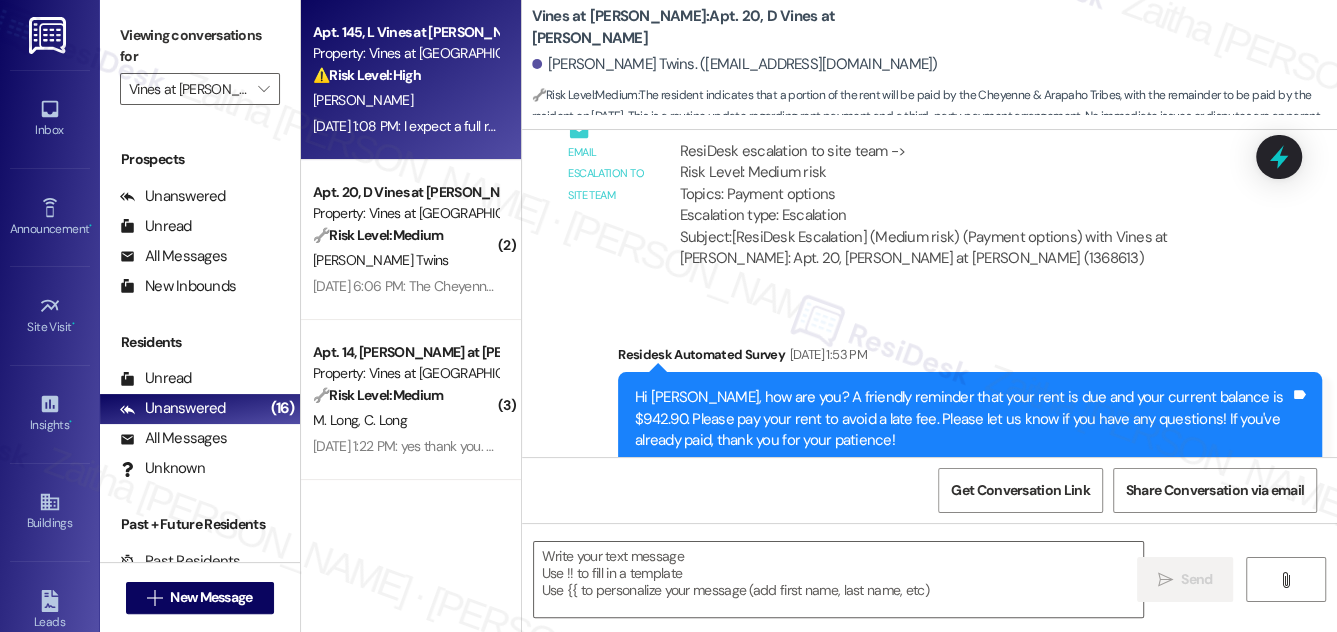 scroll, scrollTop: 16943, scrollLeft: 0, axis: vertical 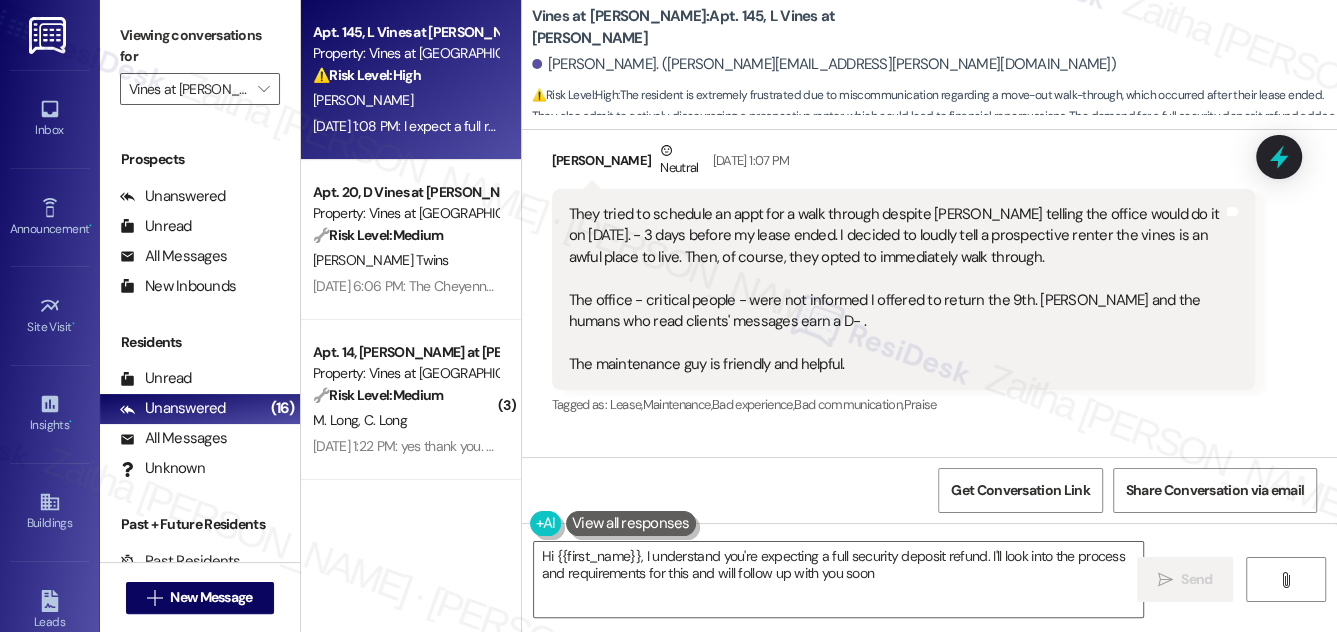 type on "Hi {{first_name}}, I understand you're expecting a full security deposit refund. I'll look into the process and requirements for this and will follow up with you soon!" 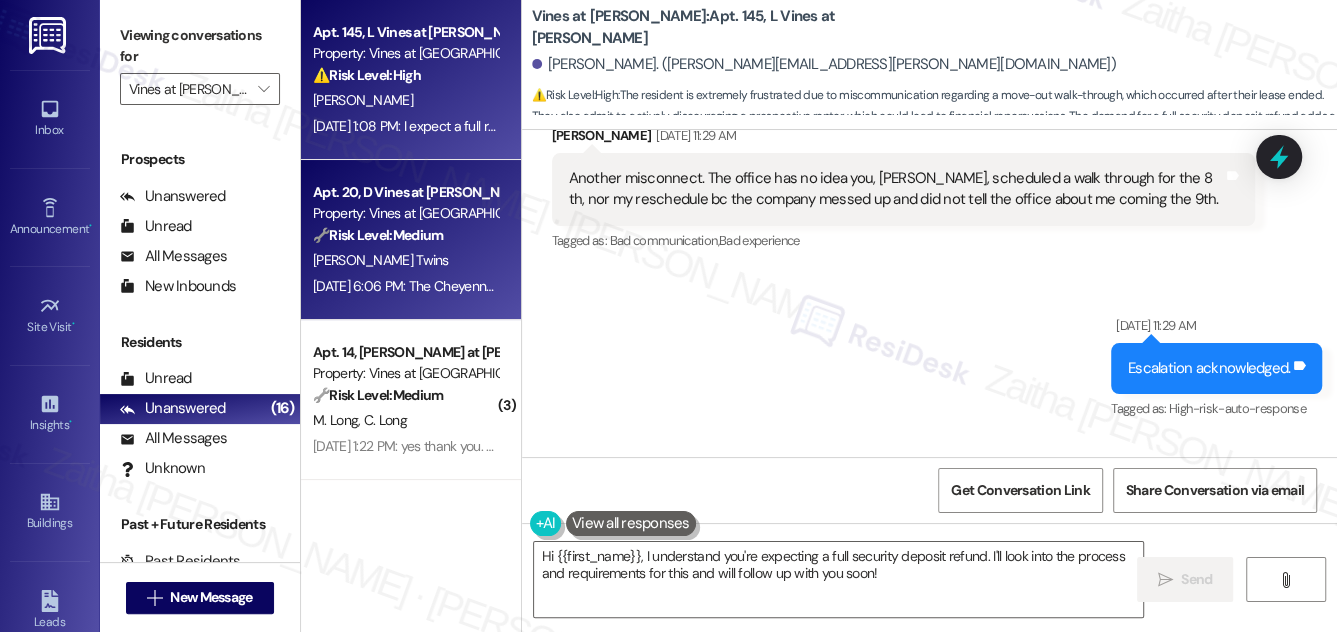 scroll, scrollTop: 41693, scrollLeft: 0, axis: vertical 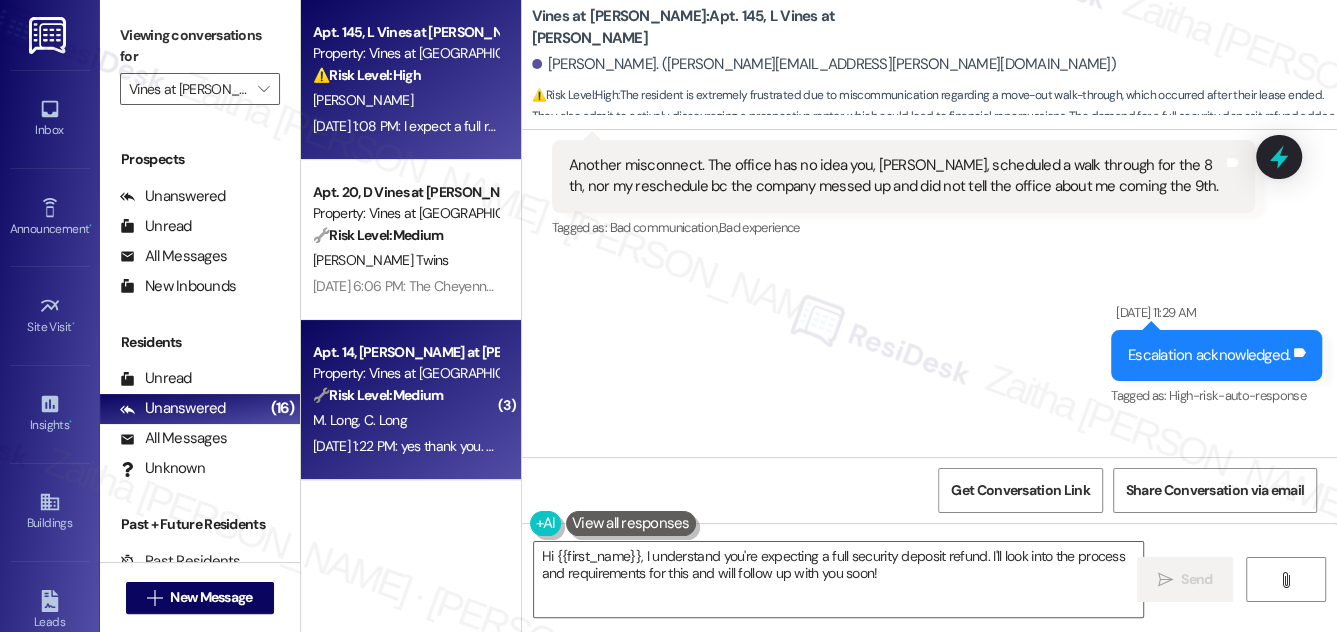 click on "M. Long C. Long" at bounding box center [405, 420] 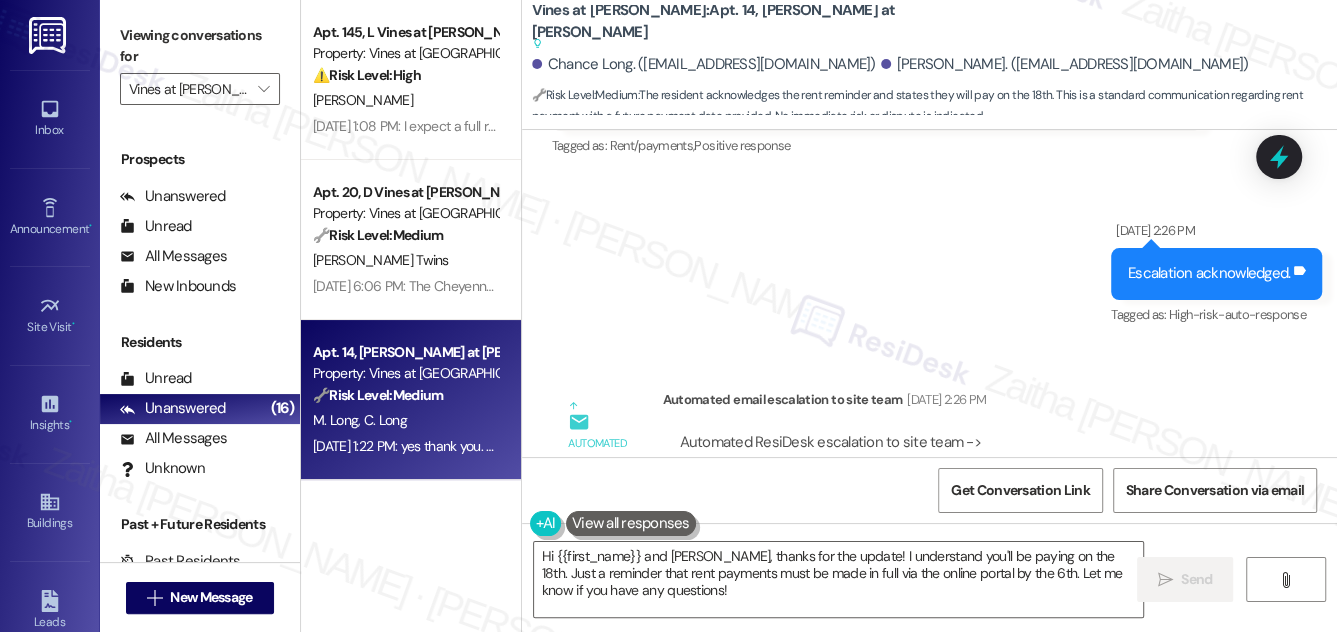 scroll, scrollTop: 44674, scrollLeft: 0, axis: vertical 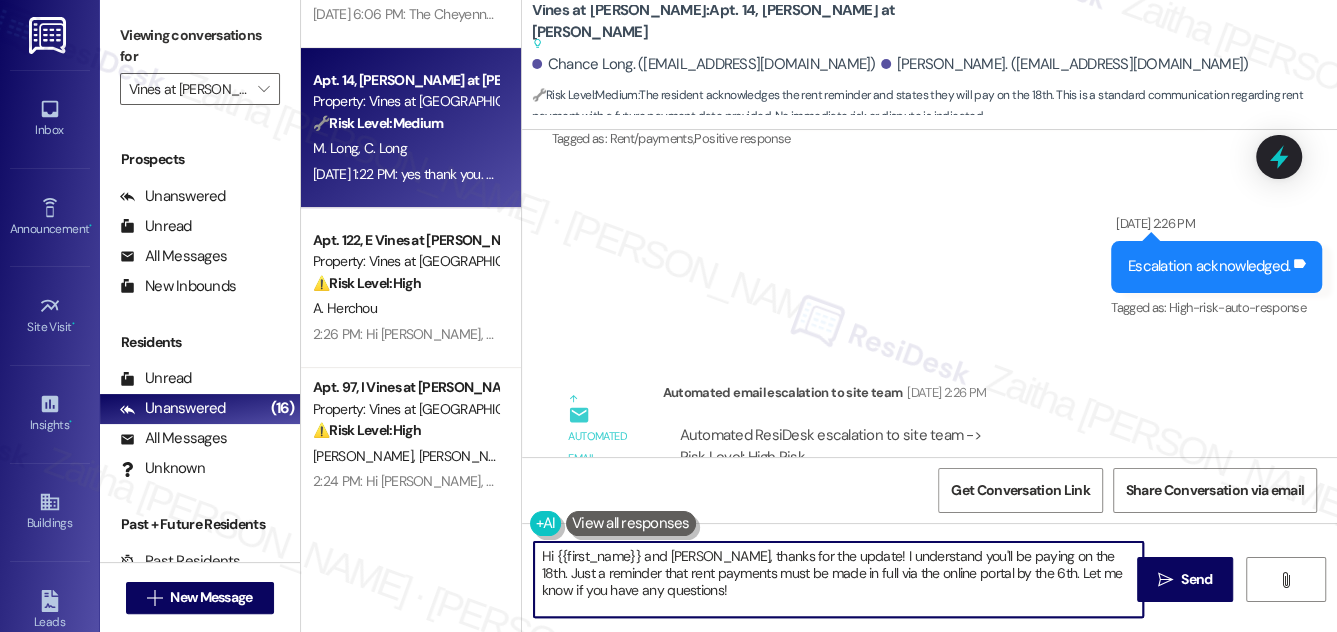 click on "Hi {{first_name}} and [PERSON_NAME], thanks for the update! I understand you'll be paying on the 18th. Just a reminder that rent payments must be made in full via the online portal by the 6th. Let me know if you have any questions!" at bounding box center (839, 579) 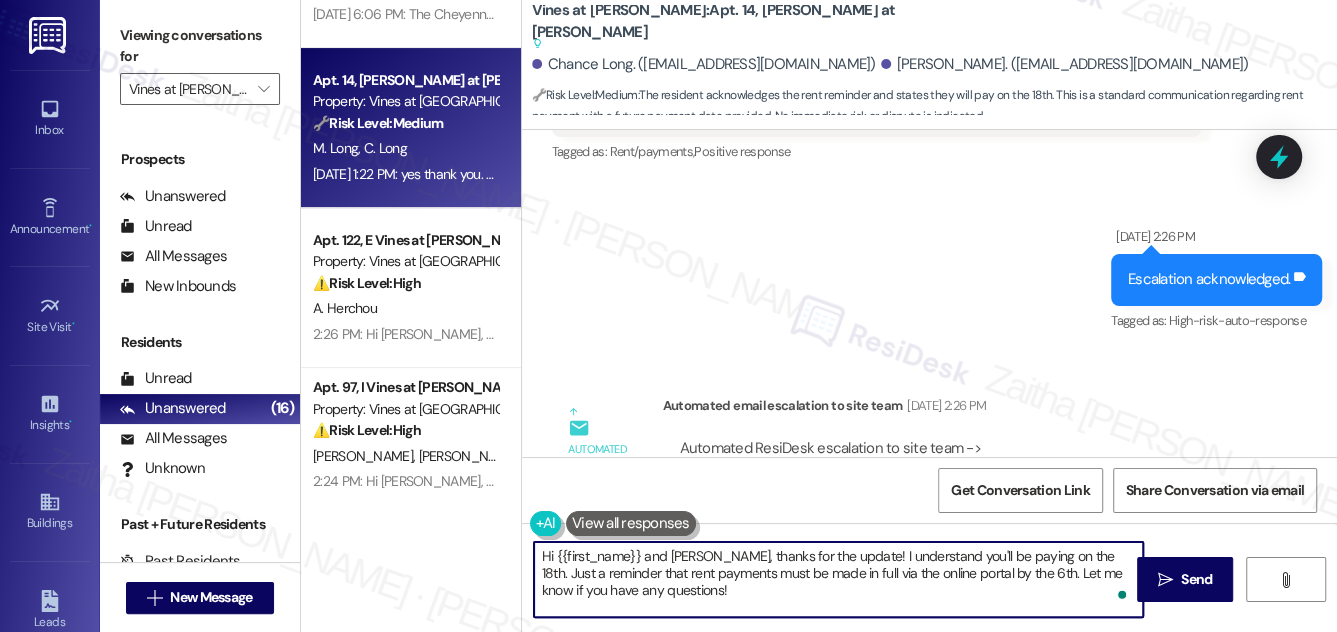 scroll, scrollTop: 44674, scrollLeft: 0, axis: vertical 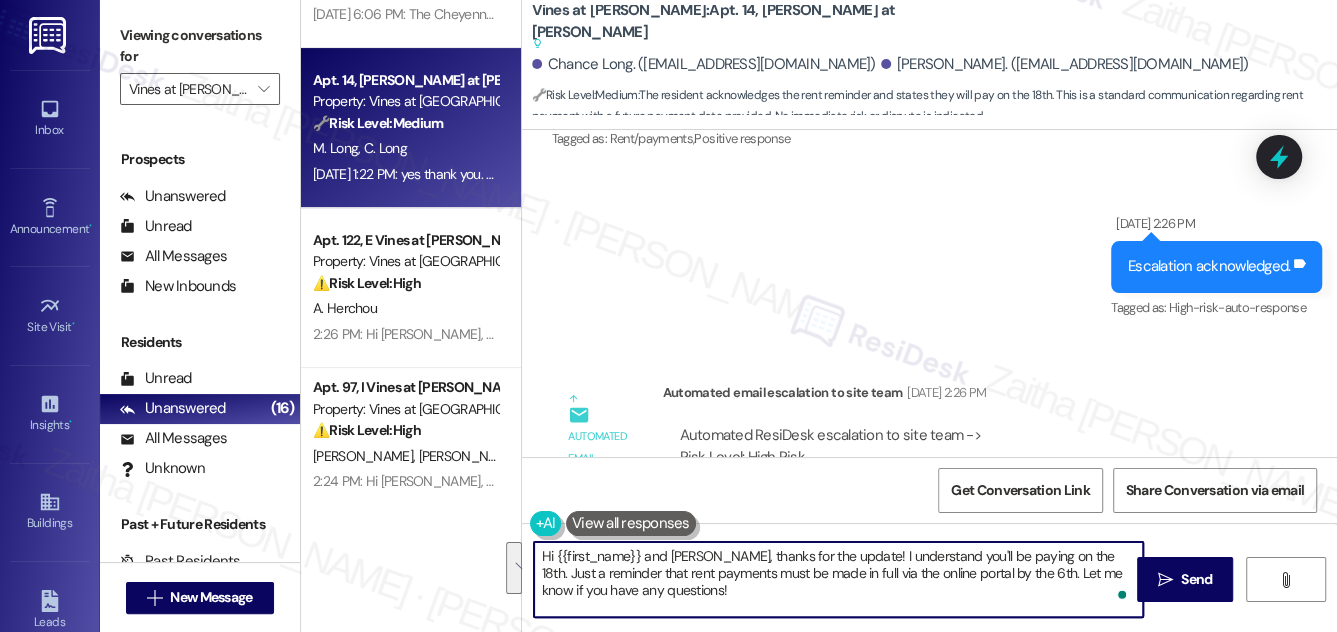 drag, startPoint x: 1088, startPoint y: 556, endPoint x: 1074, endPoint y: 596, distance: 42.379242 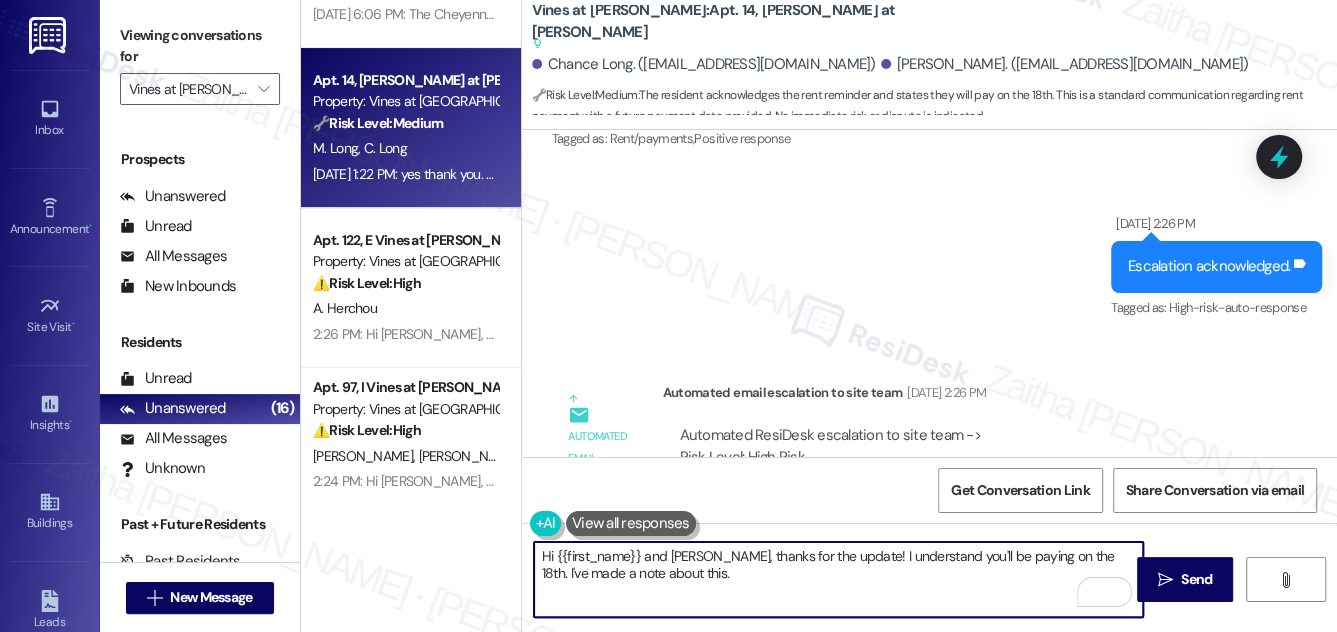paste on "Please note that reminders may continue until the balance reaches $0.00." 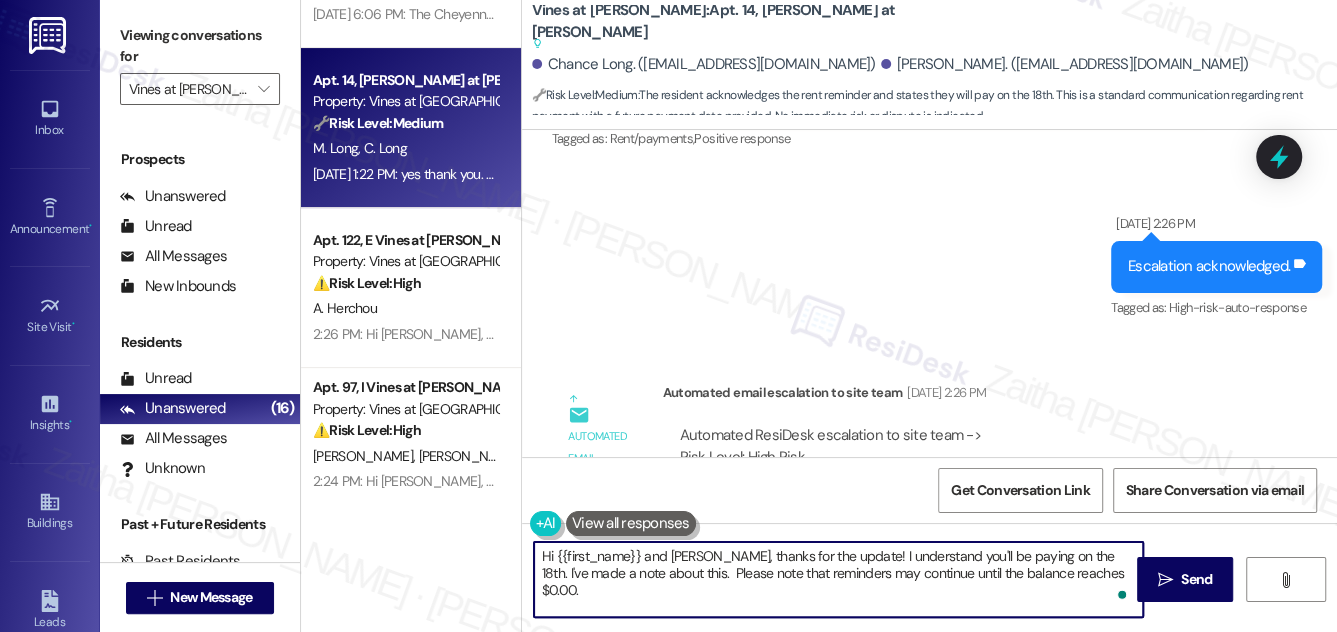 click on "Hi {{first_name}} and [PERSON_NAME], thanks for the update! I understand you'll be paying on the 18th. I've made a note about this.  Please note that reminders may continue until the balance reaches $0.00." at bounding box center [839, 579] 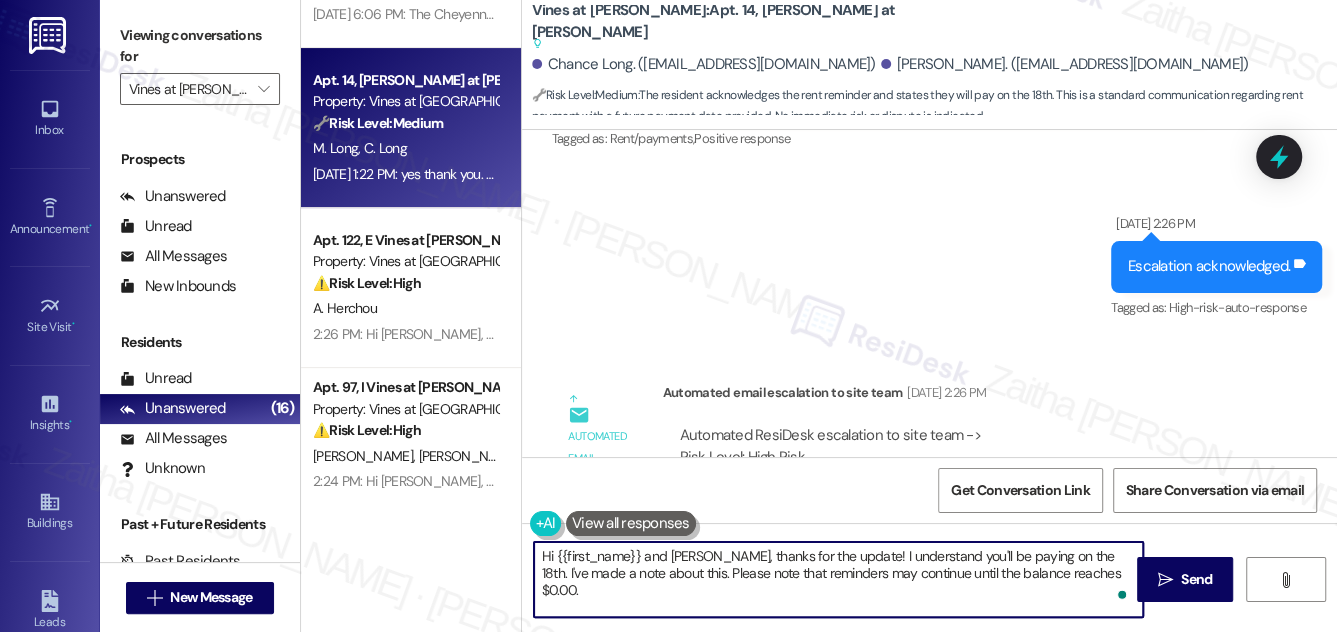 click on "Hi {{first_name}} and [PERSON_NAME], thanks for the update! I understand you'll be paying on the 18th. I've made a note about this. Please note that reminders may continue until the balance reaches $0.00." at bounding box center [839, 579] 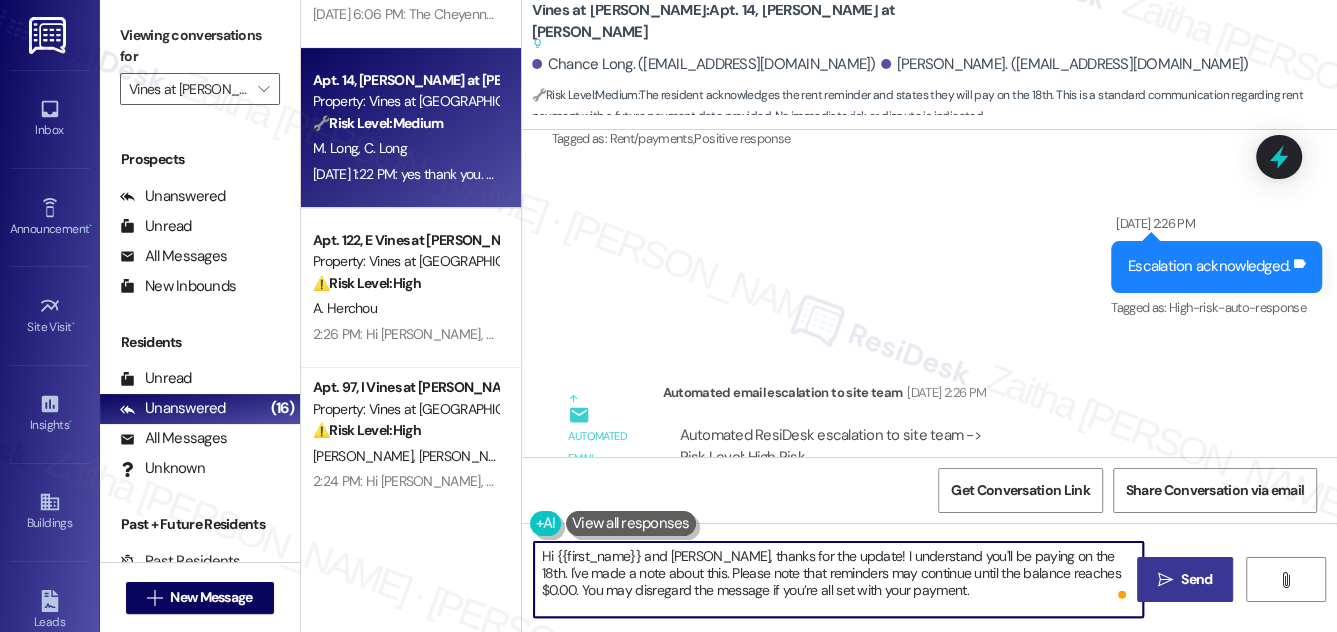 type on "Hi {{first_name}} and [PERSON_NAME], thanks for the update! I understand you'll be paying on the 18th. I've made a note about this. Please note that reminders may continue until the balance reaches $0.00. You may disregard the message if you’re all set with your payment." 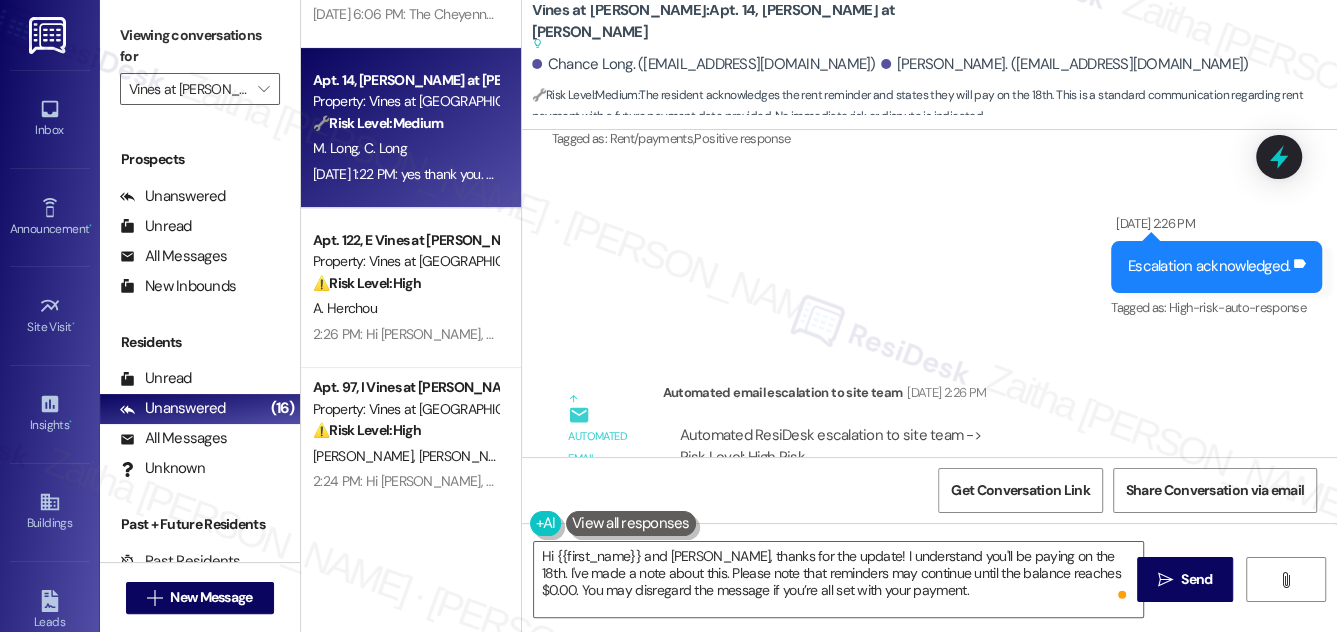 drag, startPoint x: 1198, startPoint y: 565, endPoint x: 1142, endPoint y: 464, distance: 115.48593 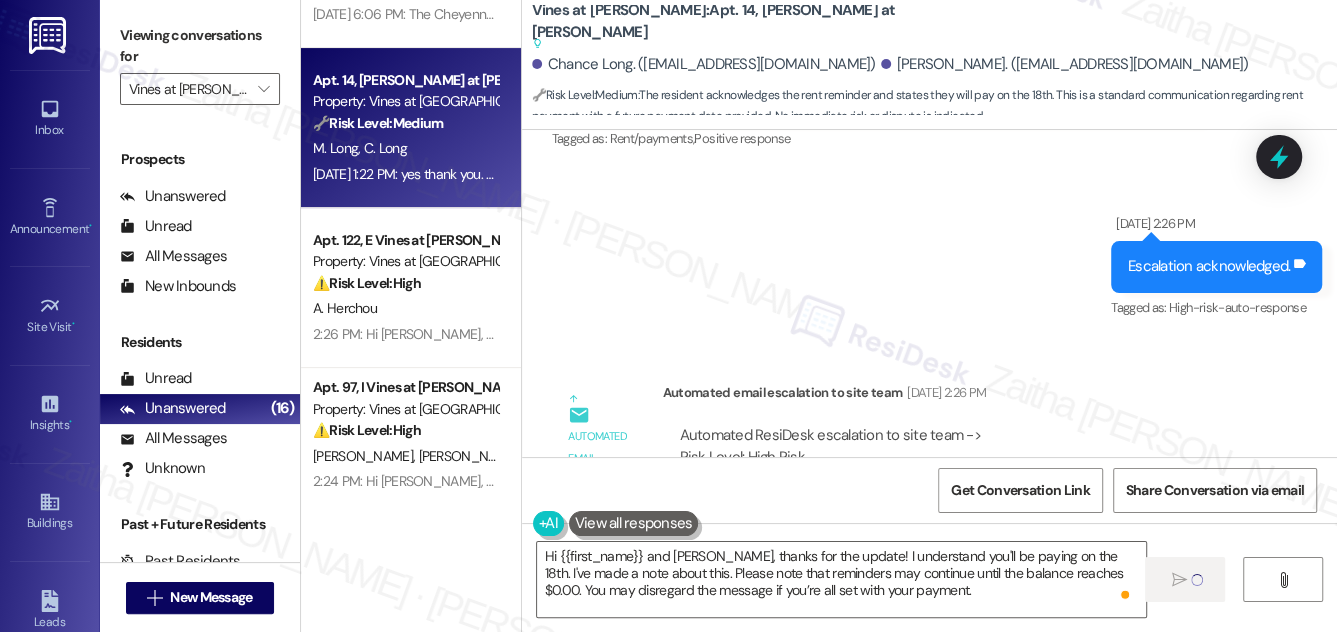 type 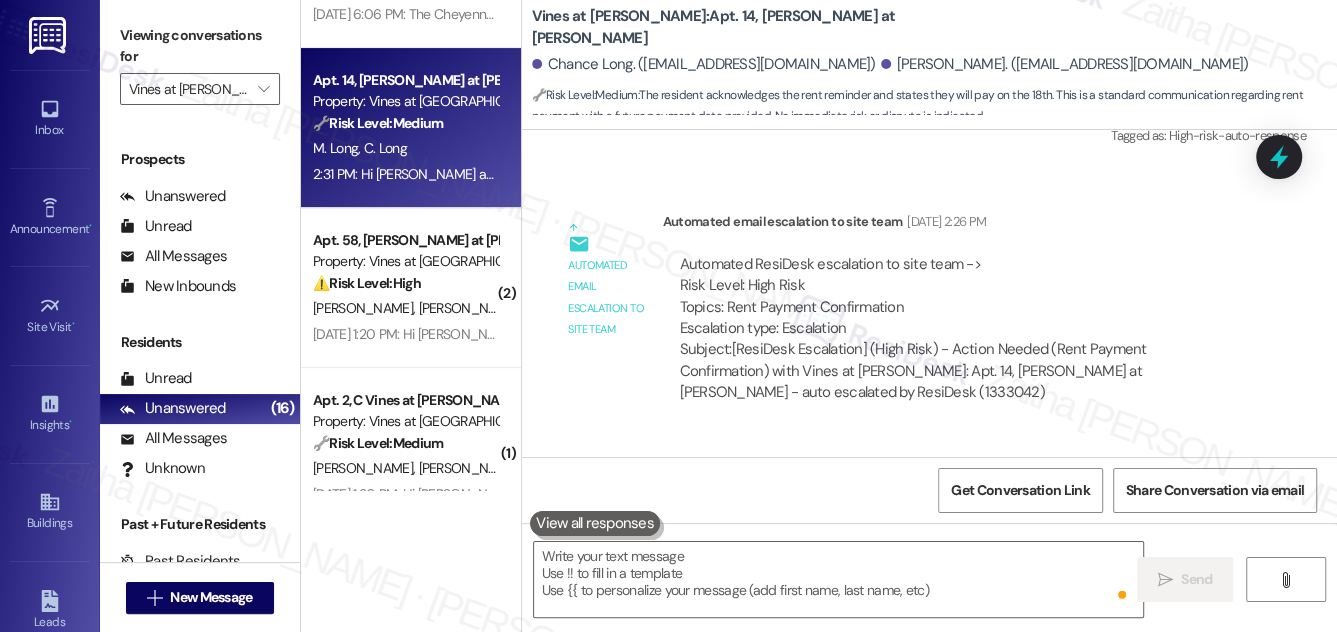 scroll, scrollTop: 44797, scrollLeft: 0, axis: vertical 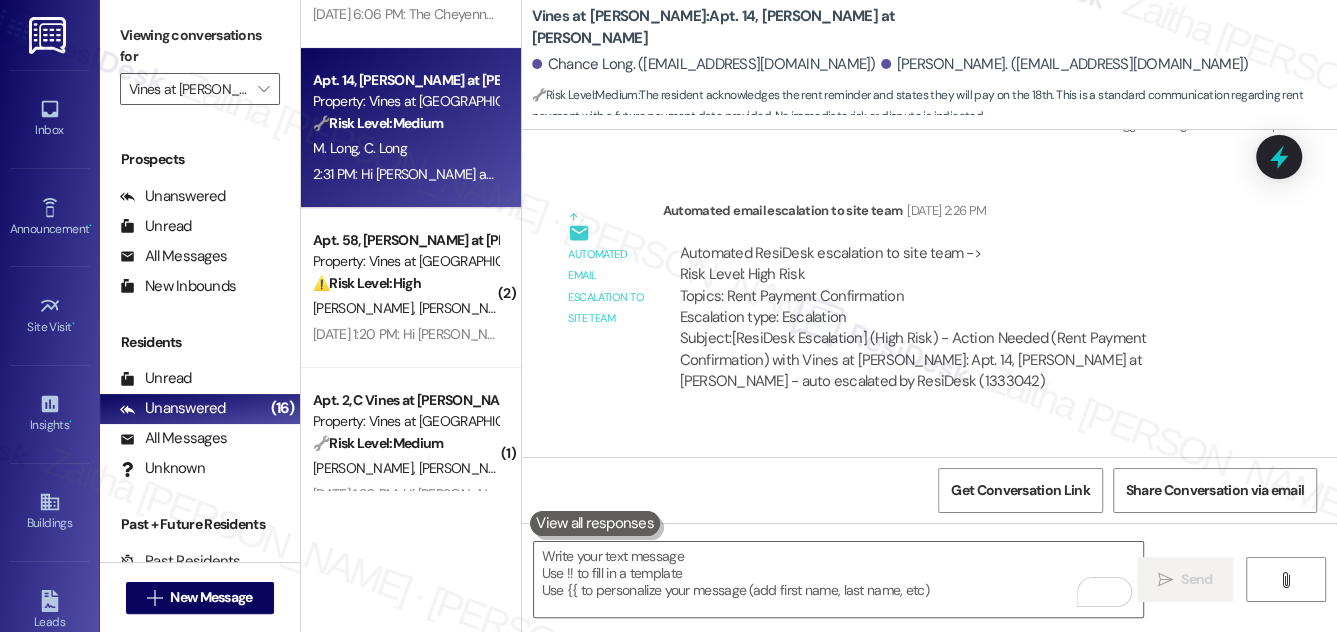 drag, startPoint x: 460, startPoint y: 289, endPoint x: 655, endPoint y: 284, distance: 195.06409 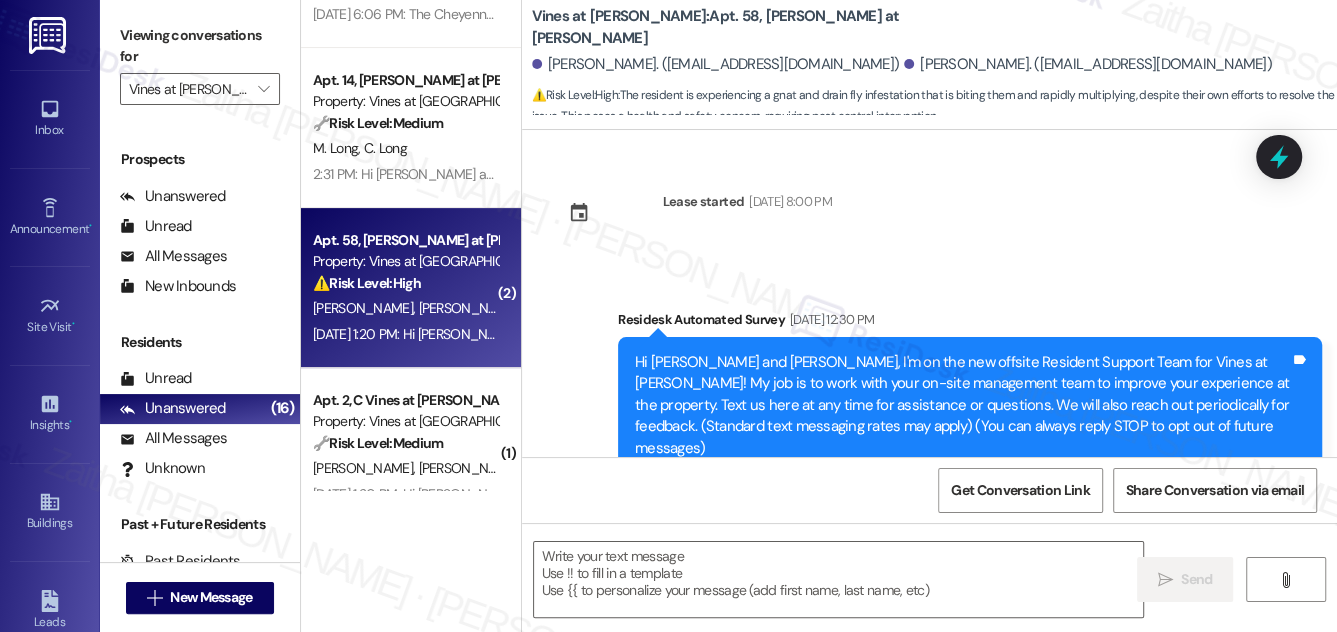 scroll, scrollTop: 700, scrollLeft: 0, axis: vertical 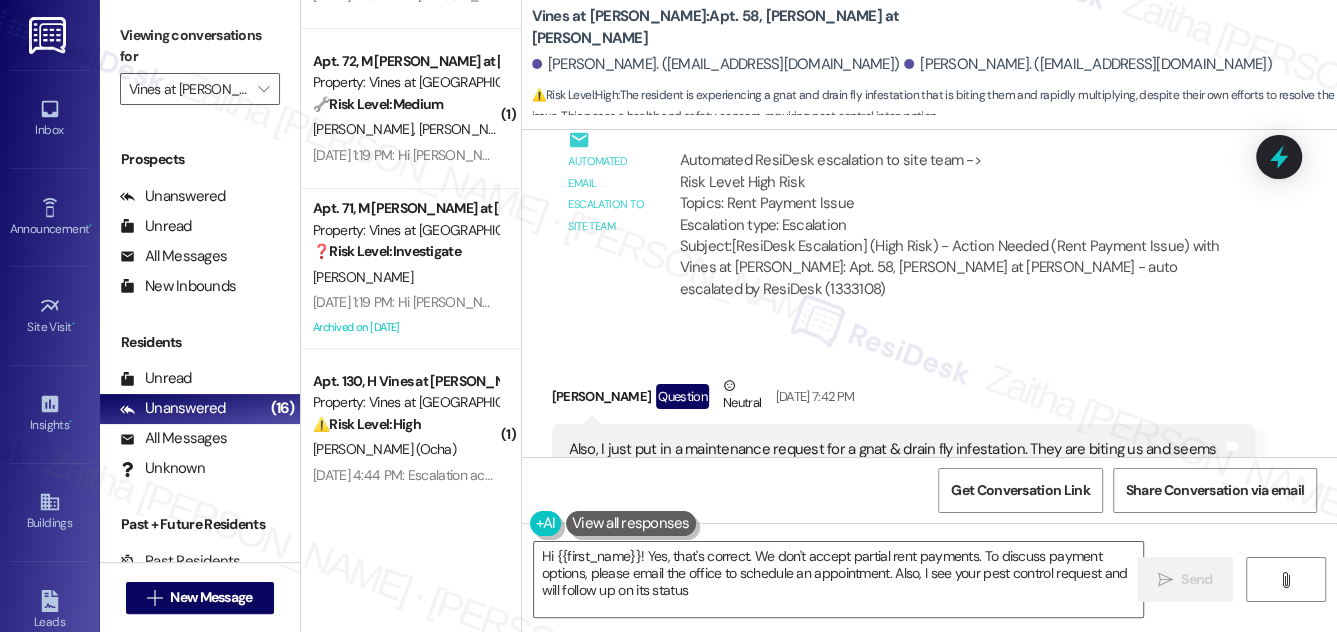 type on "Hi {{first_name}}! Yes, that's correct. We don't accept partial rent payments. To discuss payment options, please email the office to schedule an appointment. Also, I see your pest control request and will follow up on its status!" 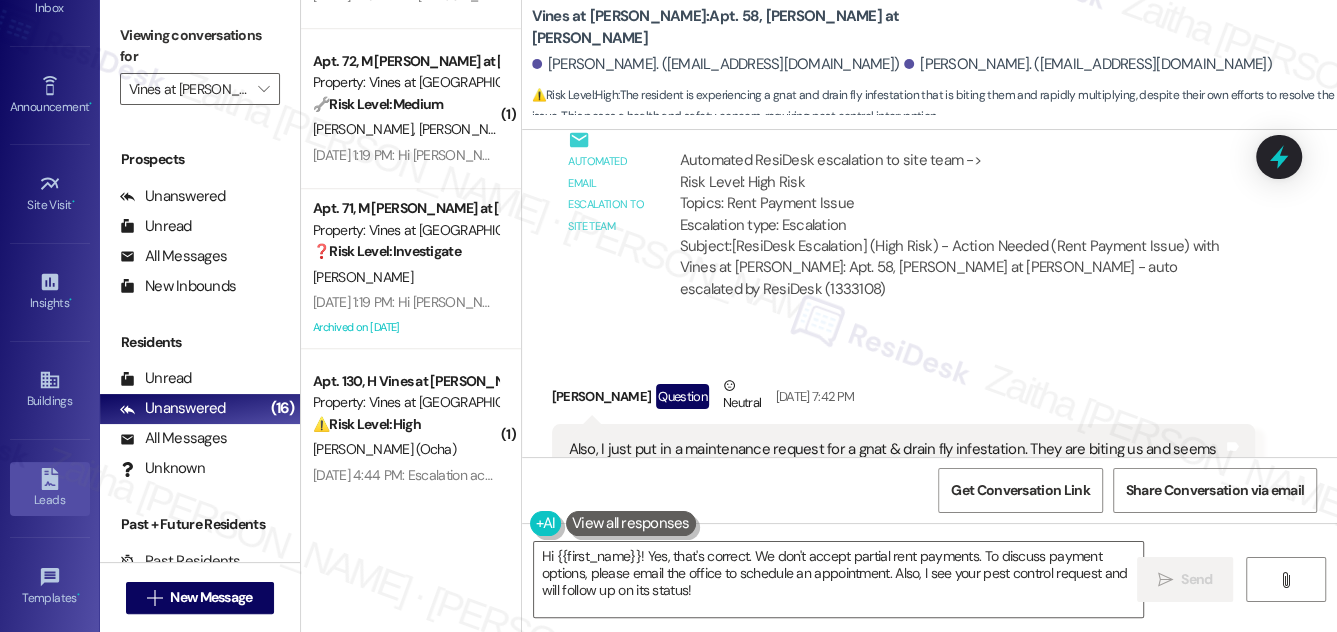 scroll, scrollTop: 314, scrollLeft: 0, axis: vertical 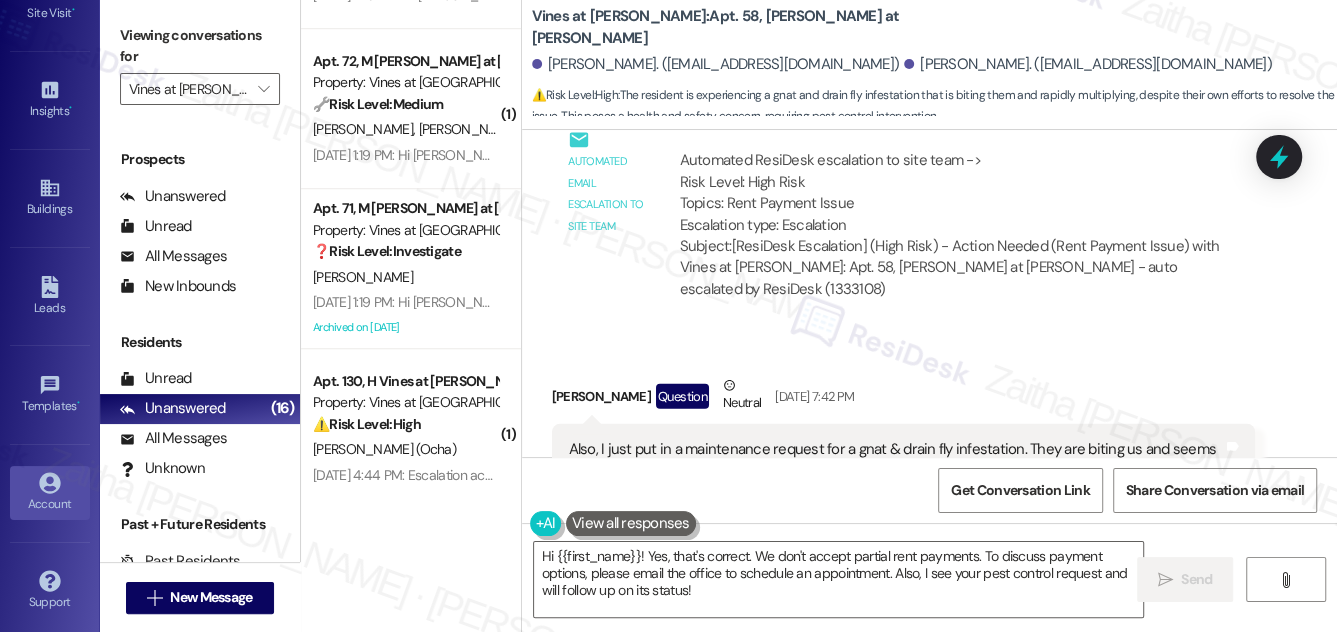 click on "Account" at bounding box center [50, 504] 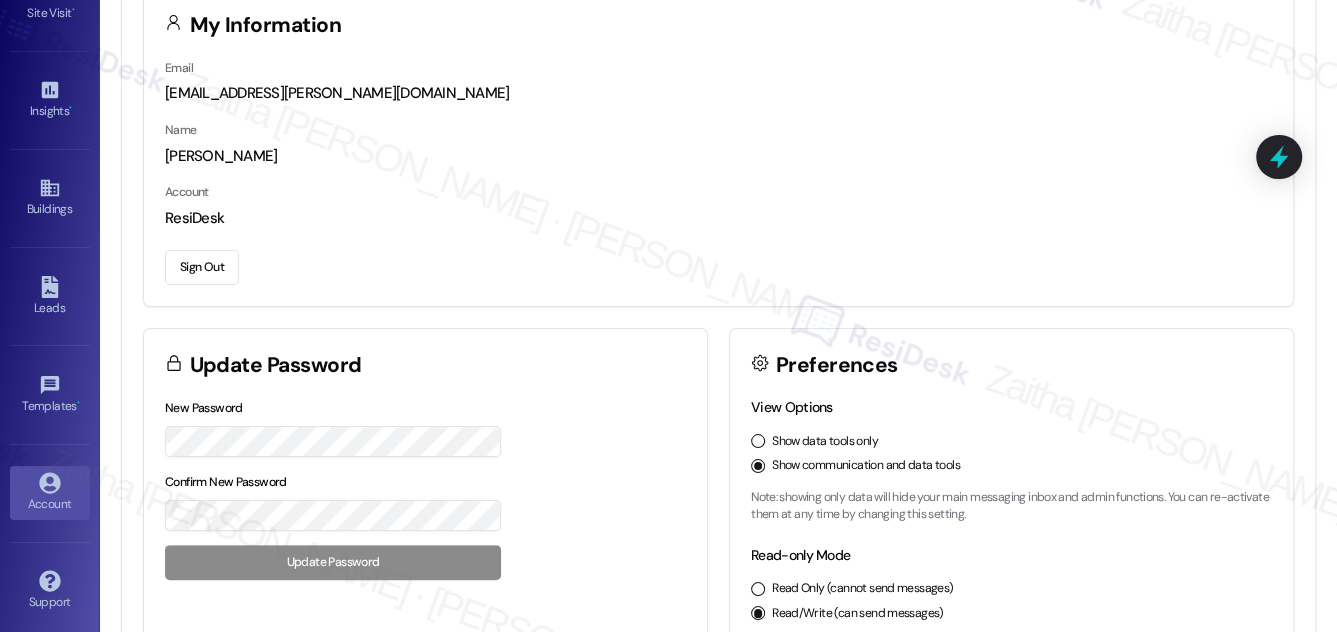 scroll, scrollTop: 181, scrollLeft: 0, axis: vertical 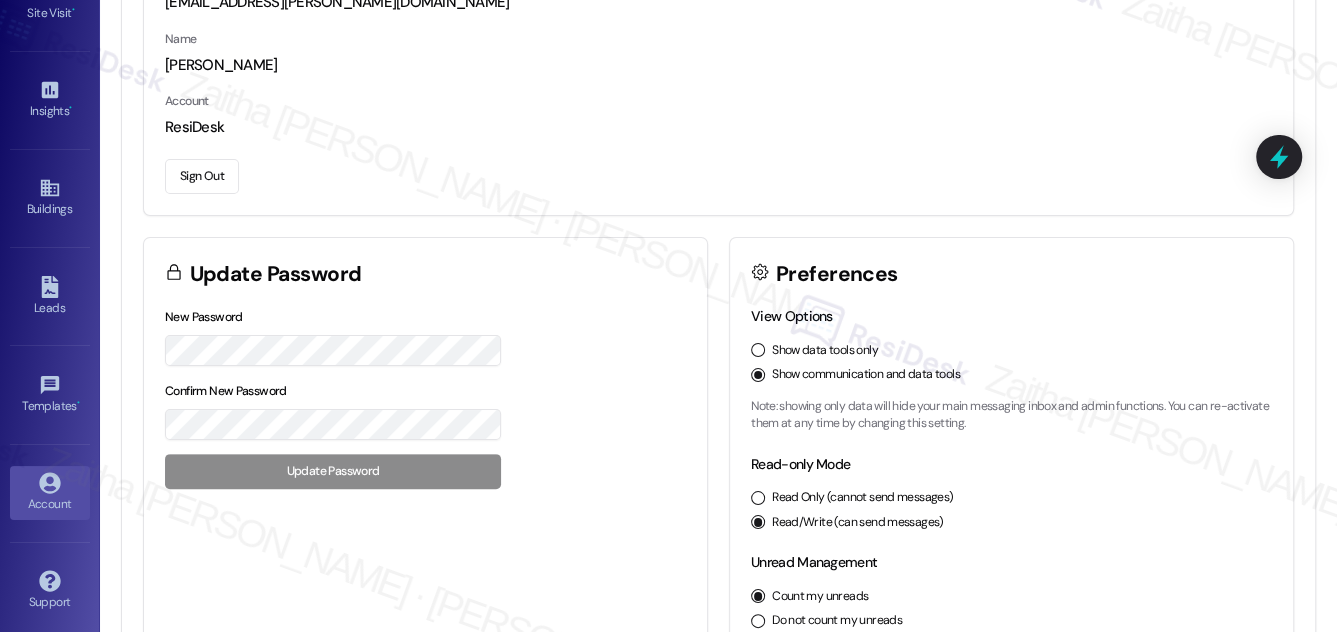 click on "Sign Out" at bounding box center [202, 176] 